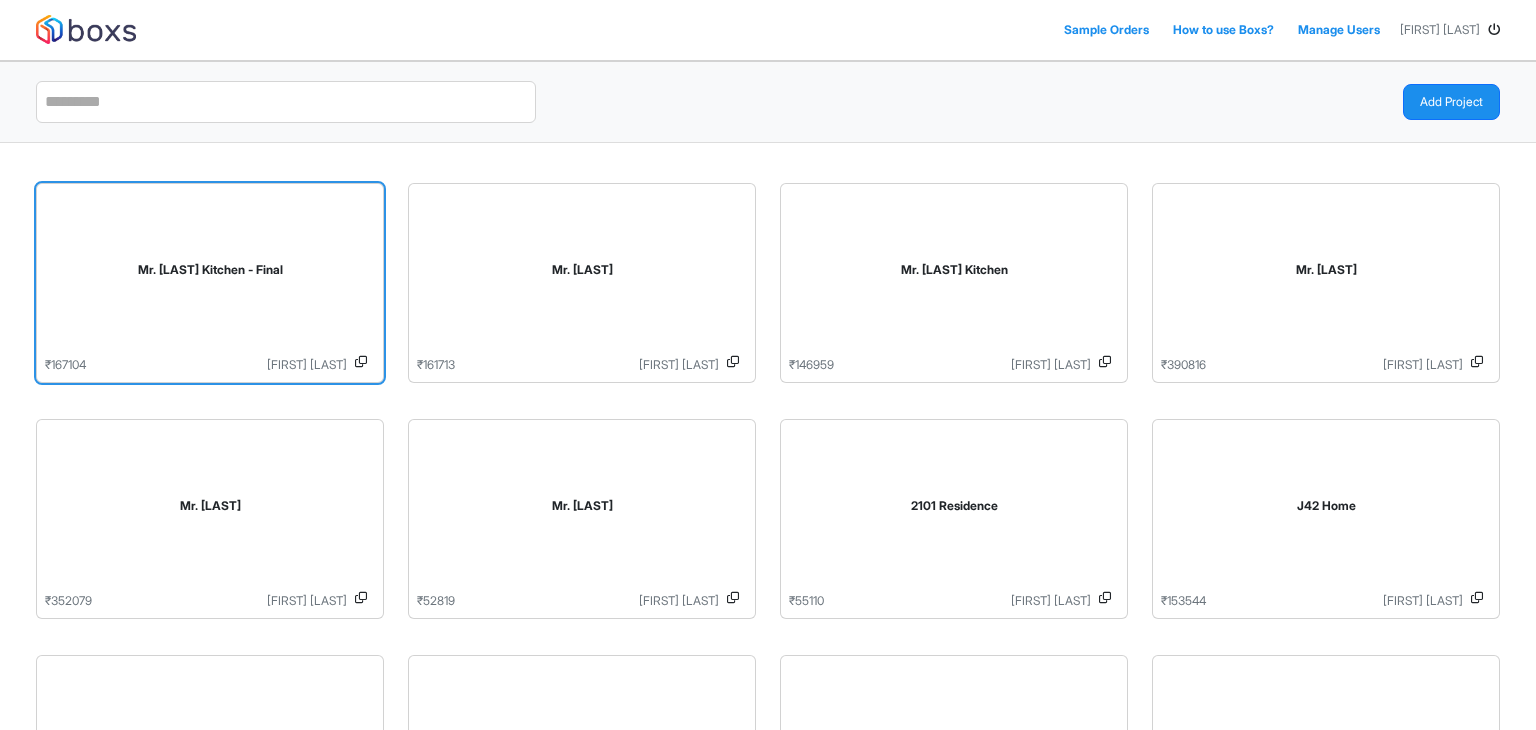 scroll, scrollTop: 0, scrollLeft: 0, axis: both 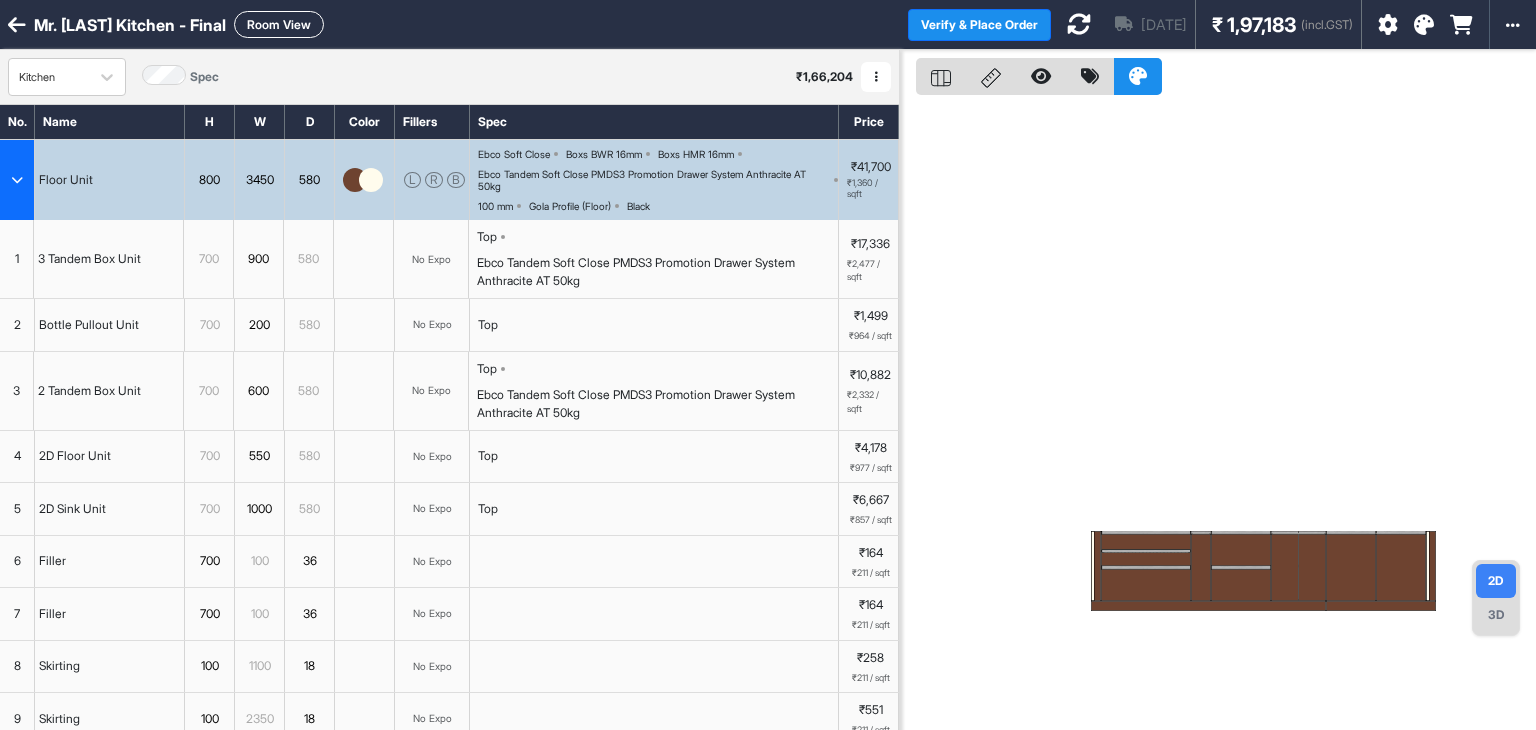 click on "Room View" at bounding box center [279, 24] 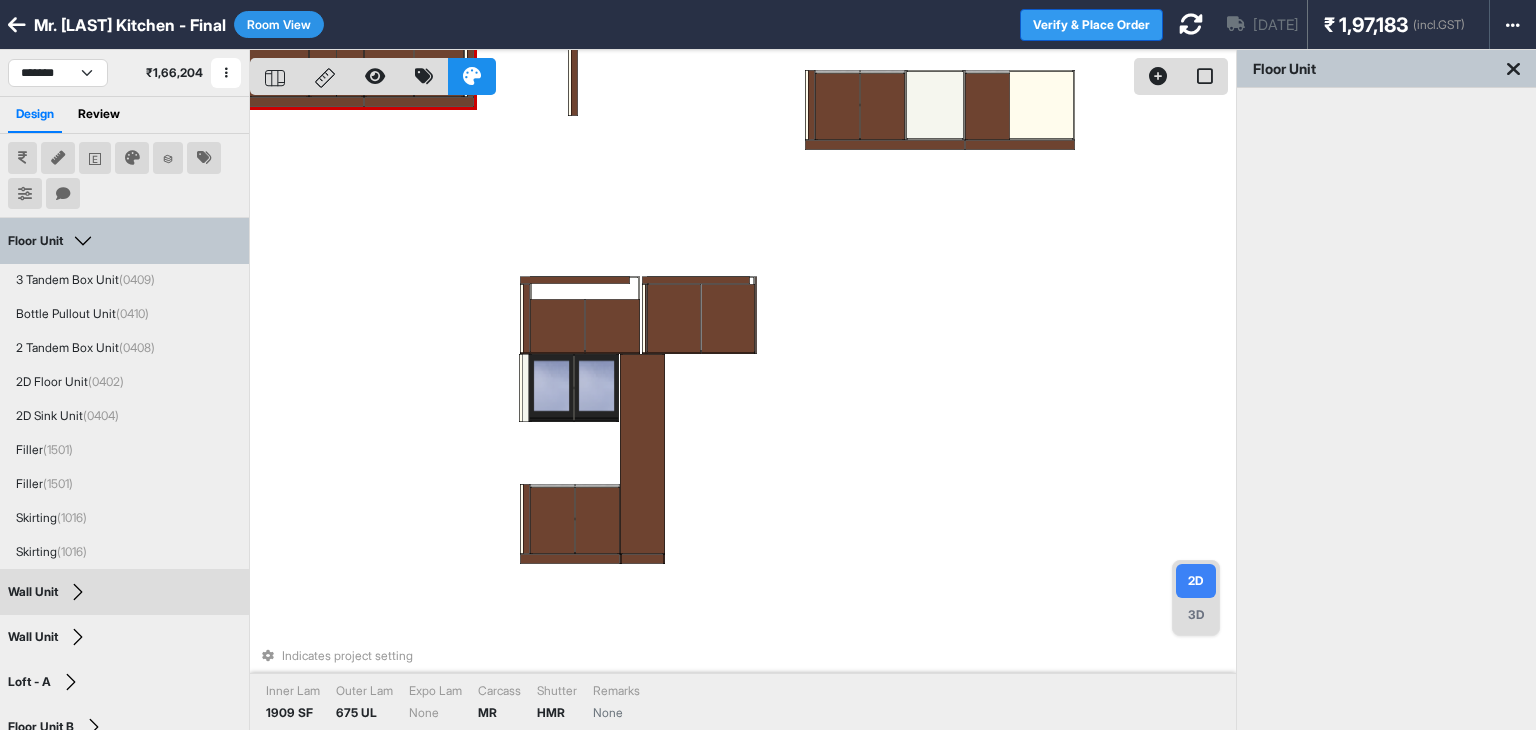 click on "Verify & Place Order" at bounding box center (1091, 25) 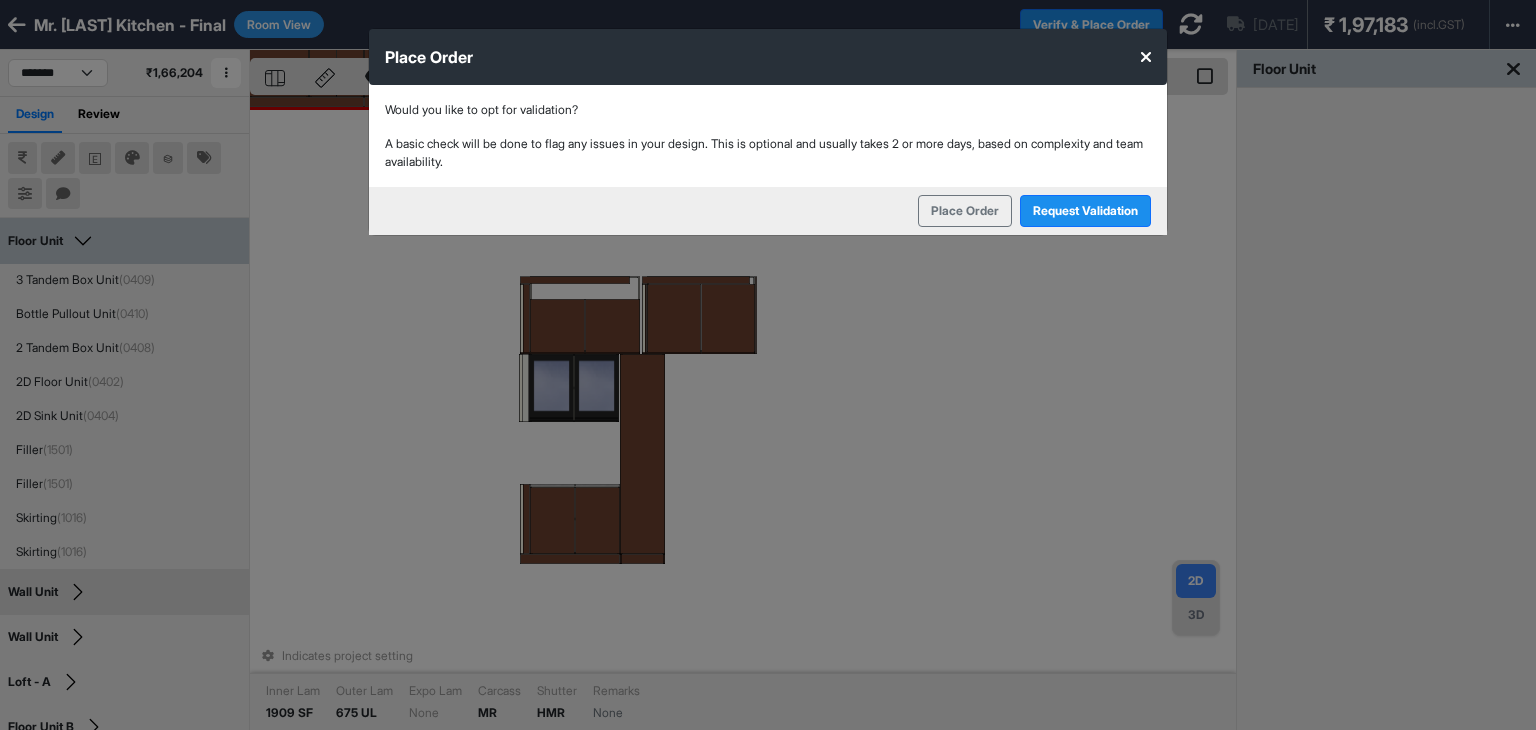 click at bounding box center (1146, 57) 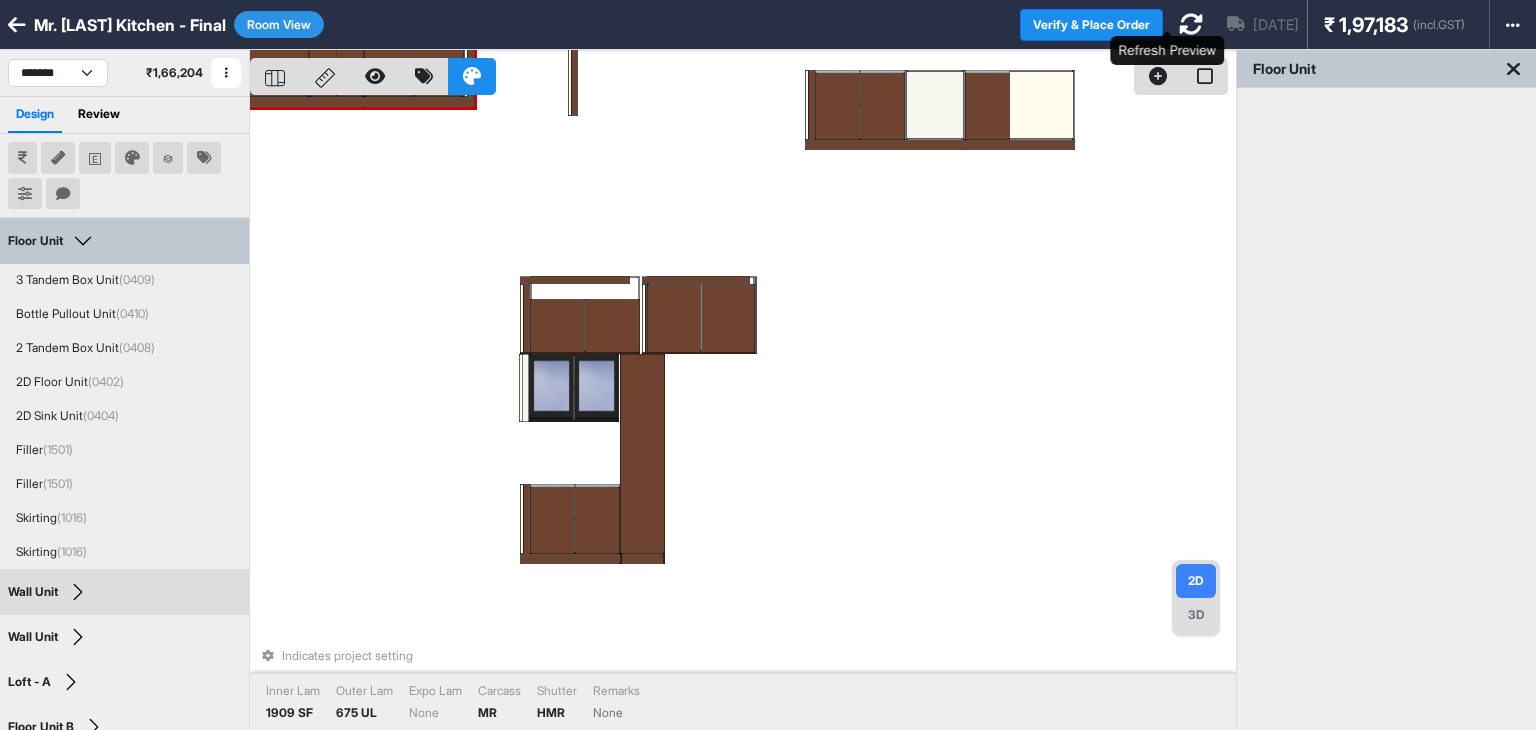 click at bounding box center [1191, 24] 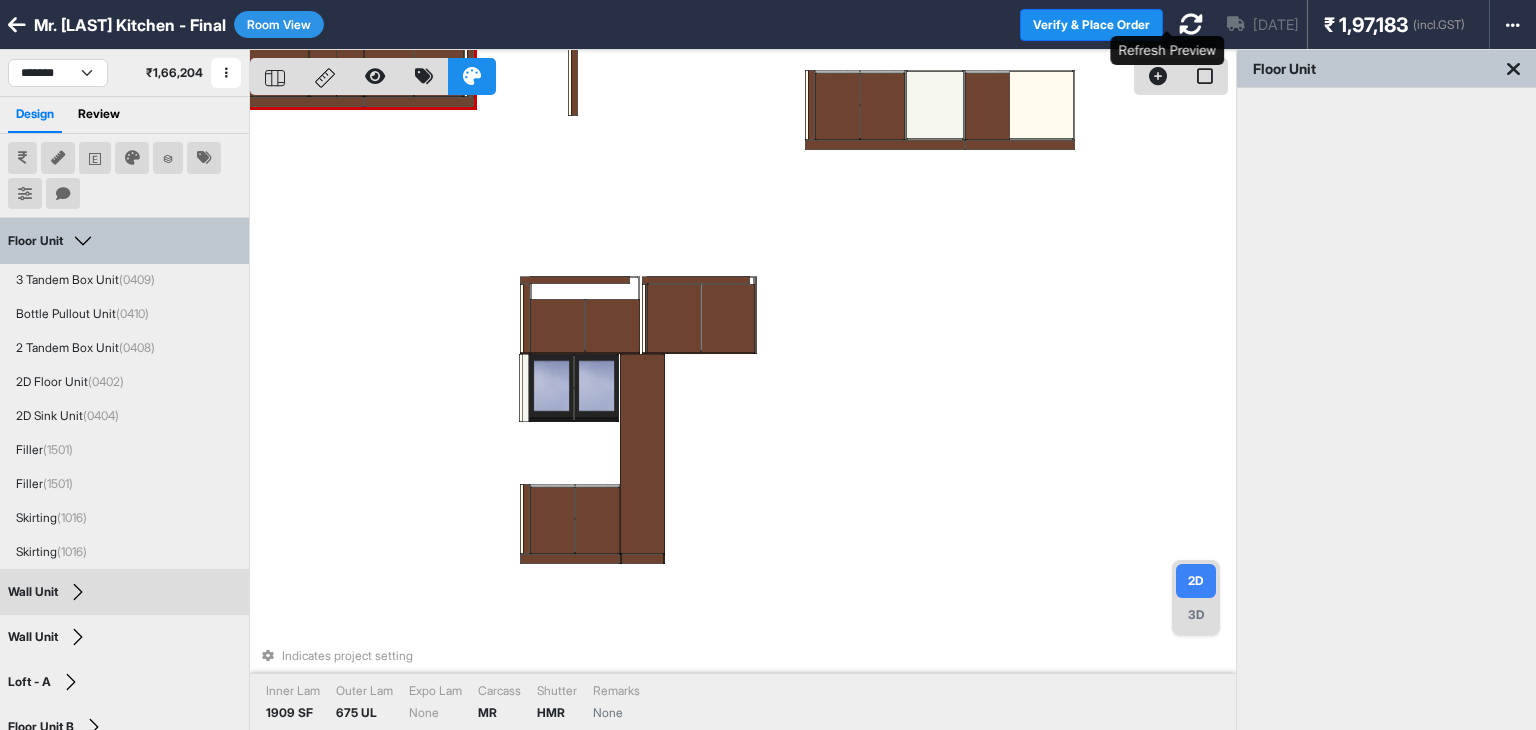 click at bounding box center (1191, 24) 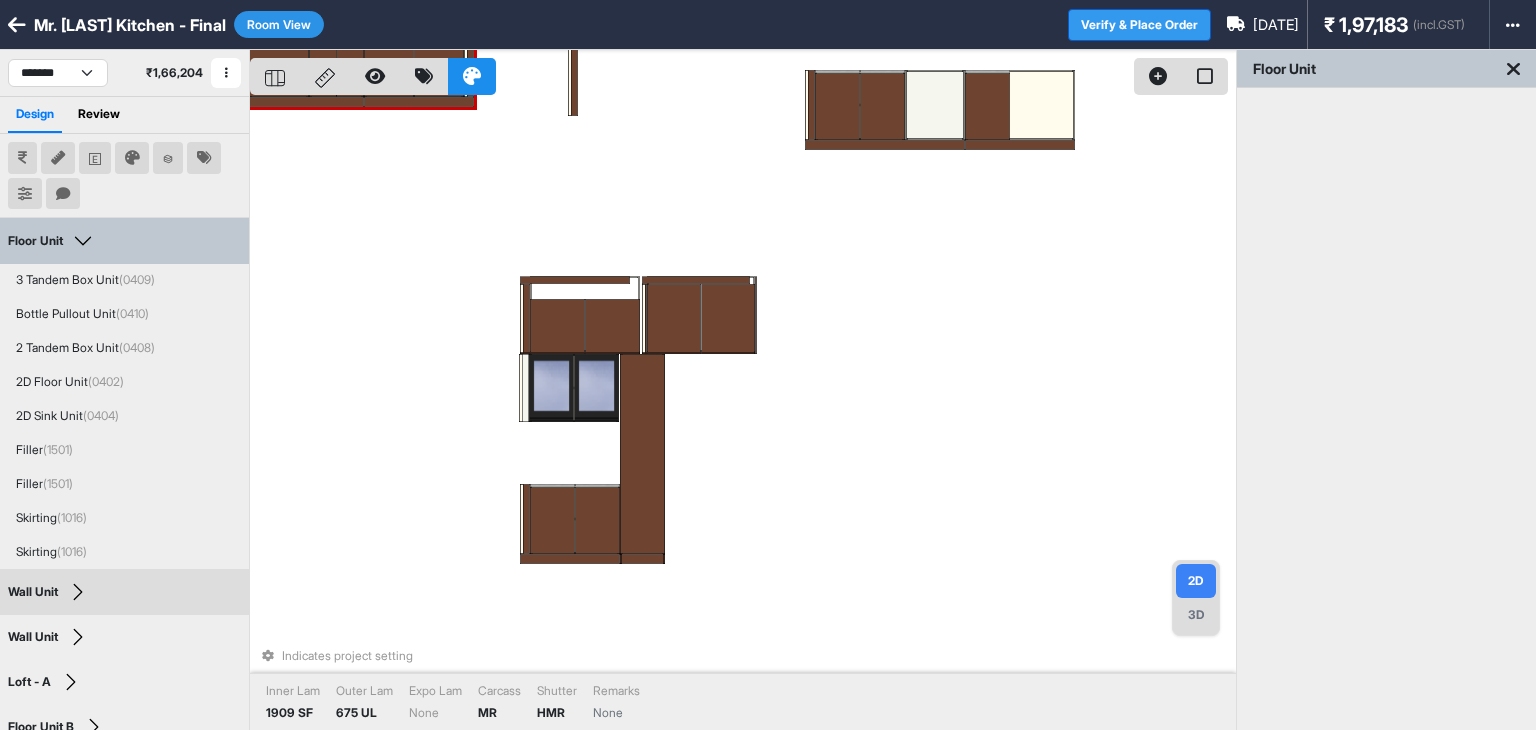 click on "Verify & Place Order" at bounding box center [1139, 25] 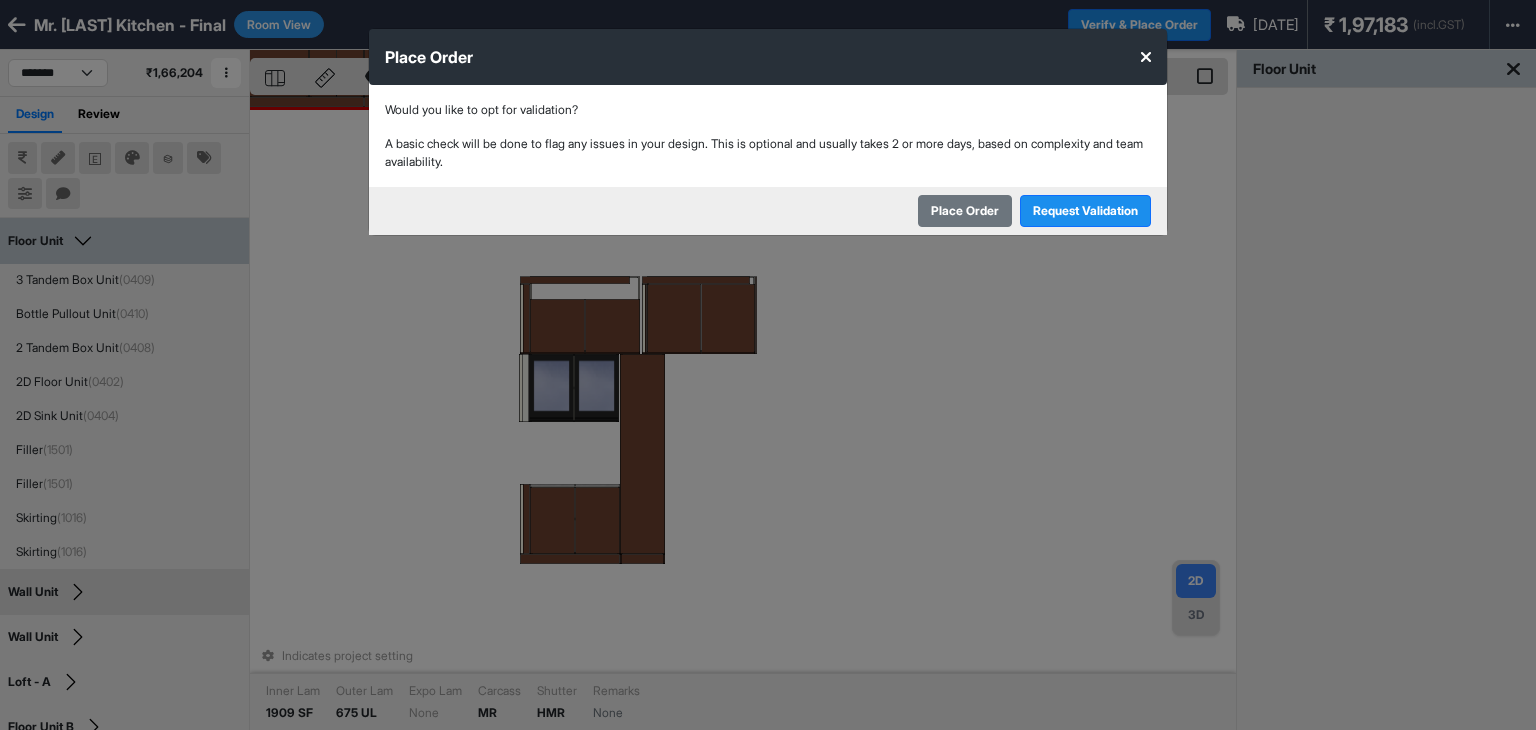 click on "Place Order" at bounding box center [965, 211] 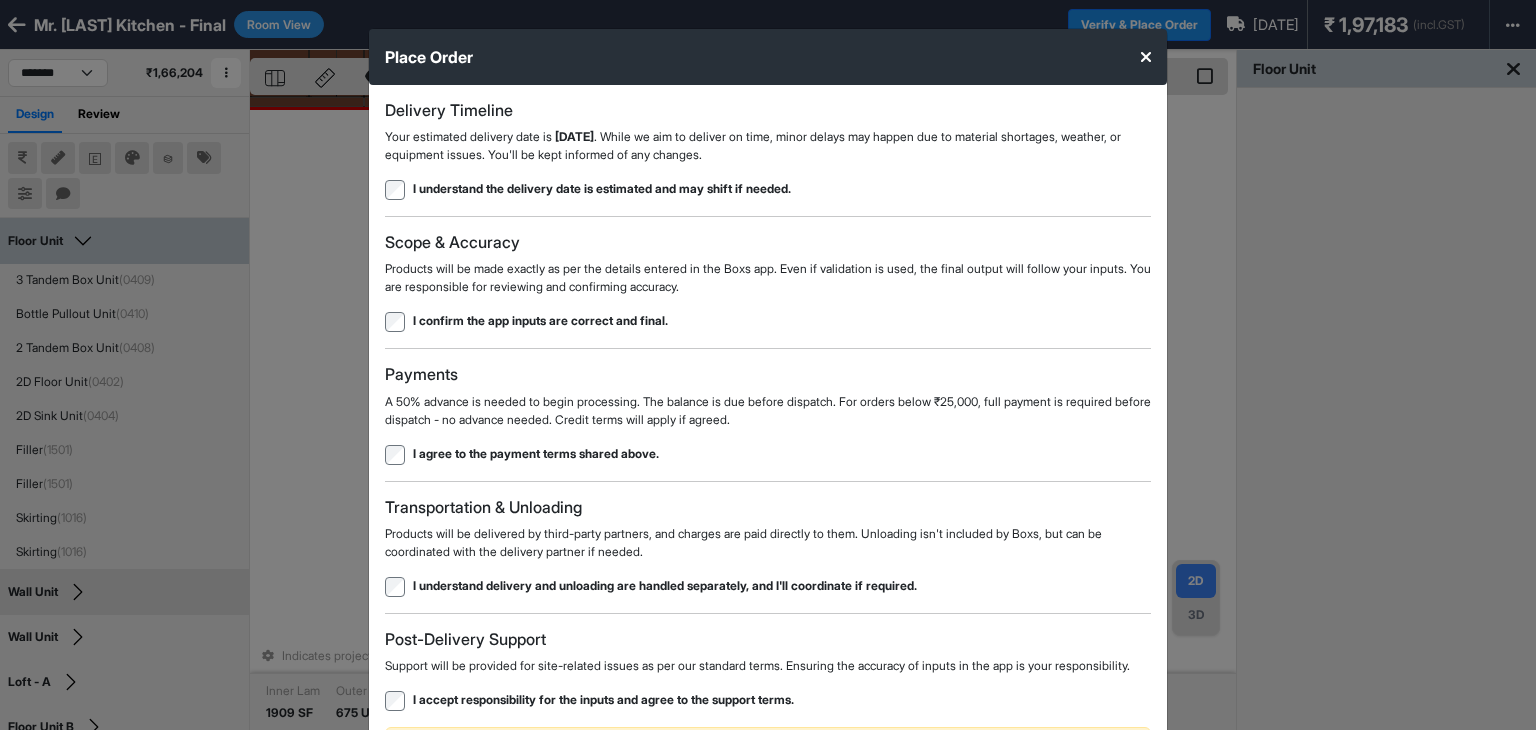 click on "Delivery Timeline Your estimated delivery date is   Aug 21st . While we aim to deliver on time, minor delays may happen due to material shortages, weather, or equipment issues. You'll be kept informed of any changes. I understand the delivery date is estimated and may shift if needed." at bounding box center (768, 150) 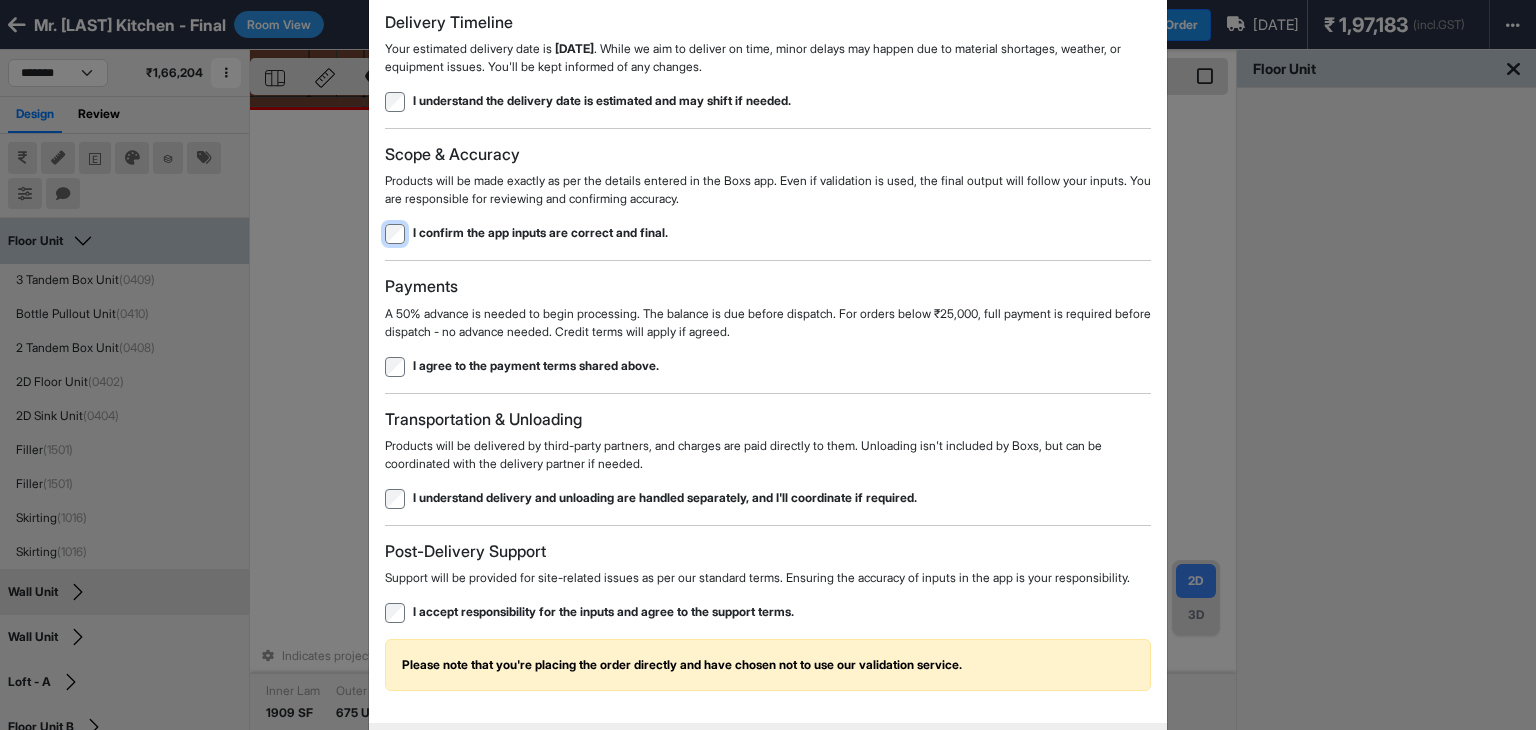 scroll, scrollTop: 0, scrollLeft: 0, axis: both 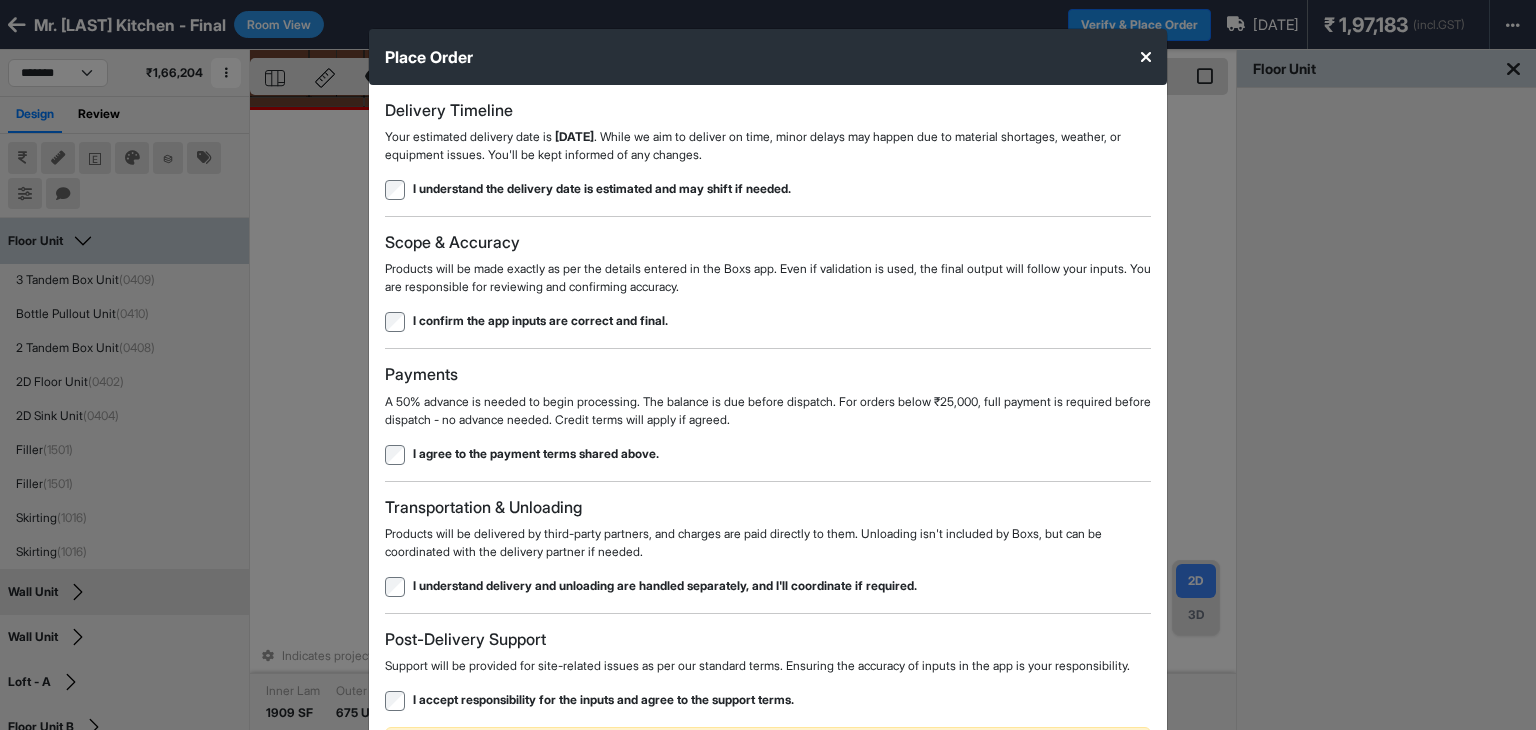 click at bounding box center (1146, 57) 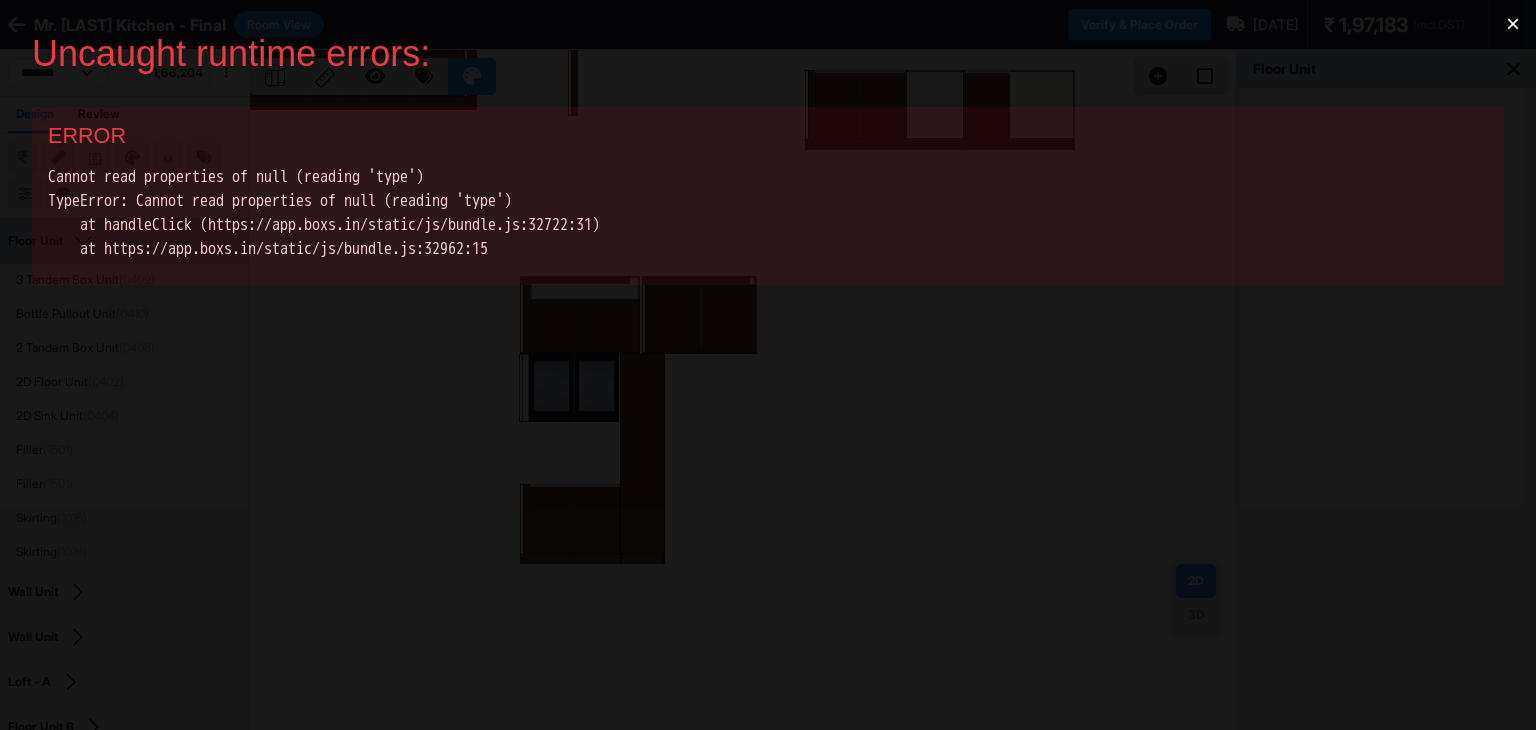 scroll, scrollTop: 0, scrollLeft: 0, axis: both 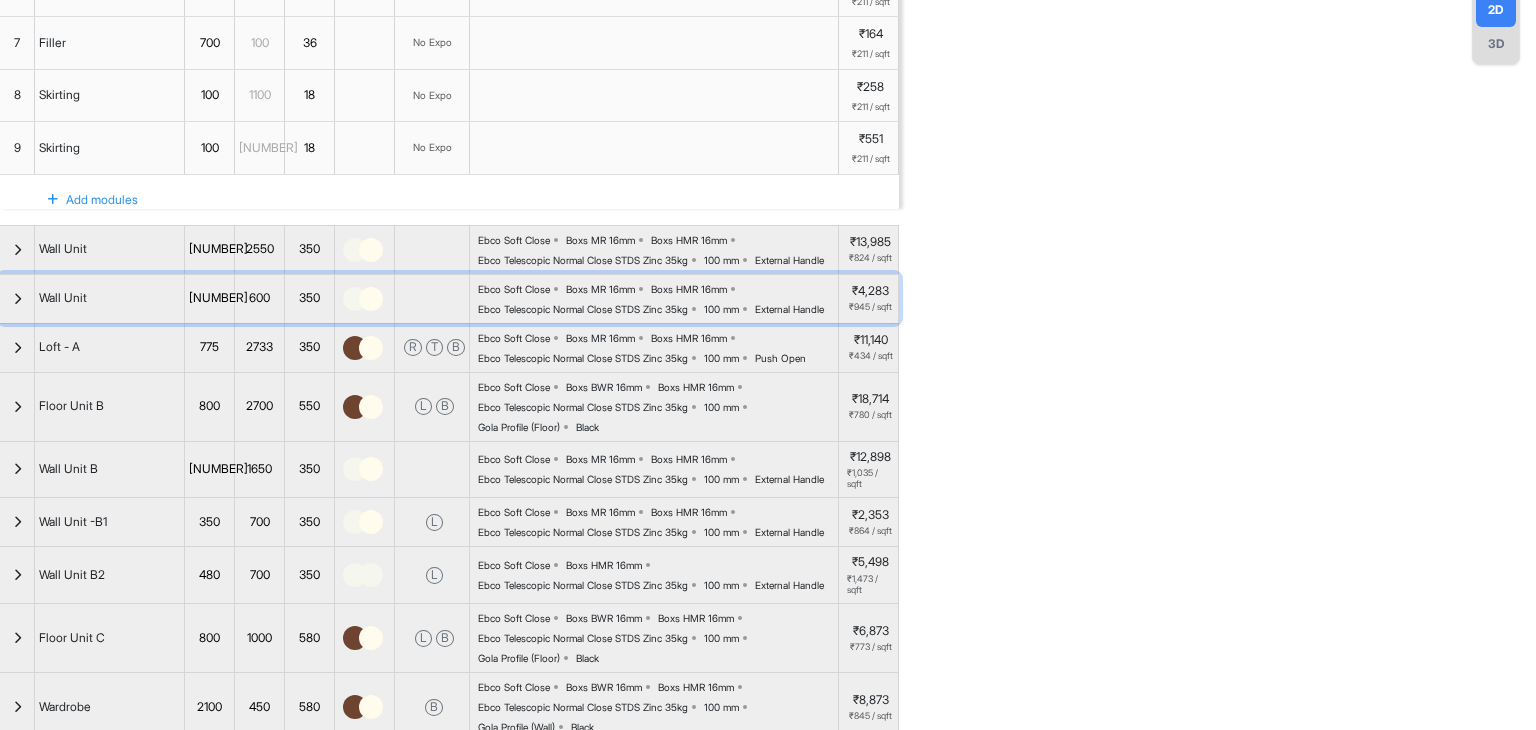 click on "Ebco Soft Close Boxs MR 16mm Boxs HMR 16mm Ebco Telescopic Normal Close STDS Zinc 35kg 100 mm External Handle" at bounding box center [658, 299] 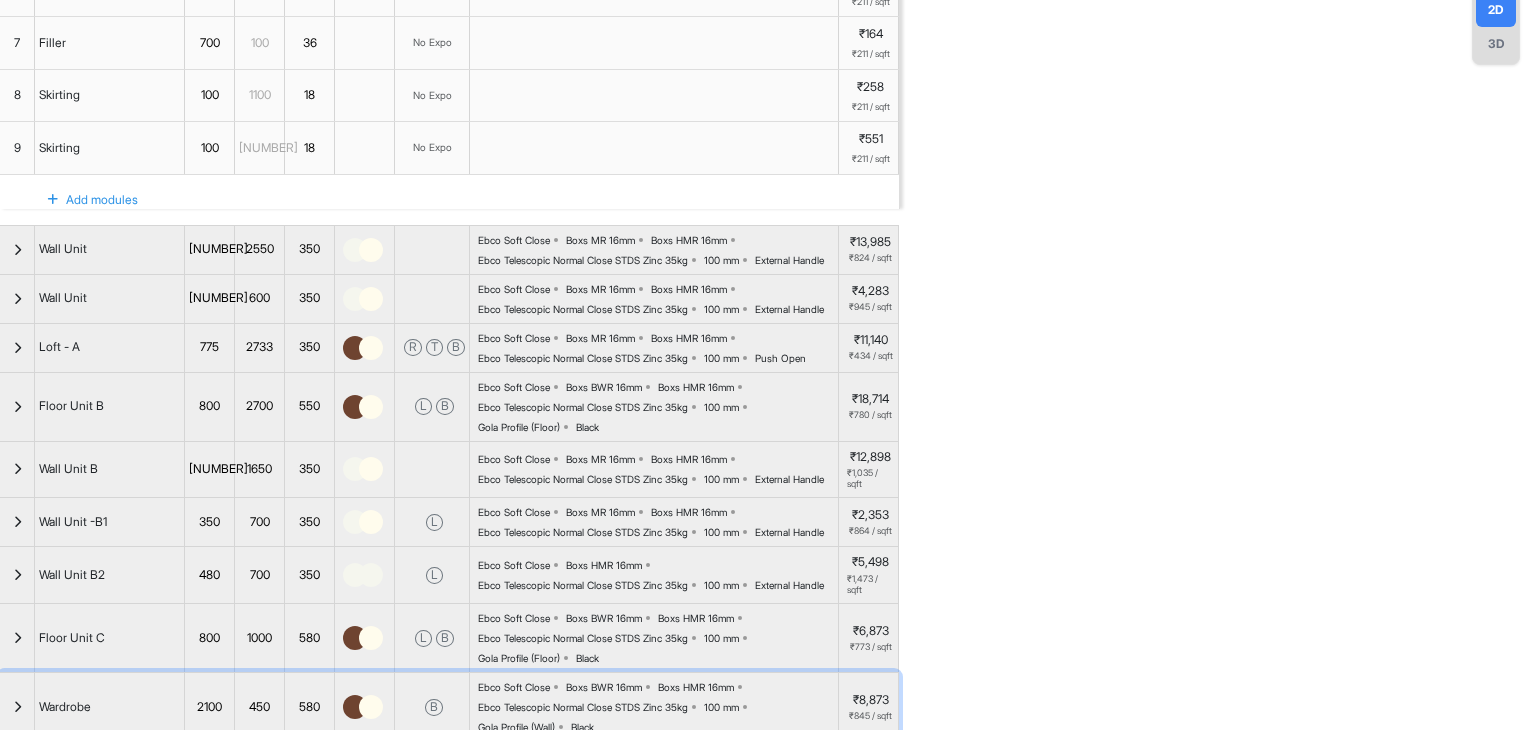 click on "Ebco Soft Close Boxs BWR 16mm Boxs HMR 16mm Ebco Telescopic Normal Close STDS Zinc 35kg 100 mm Gola Profile (Wall) Black" at bounding box center [658, 707] 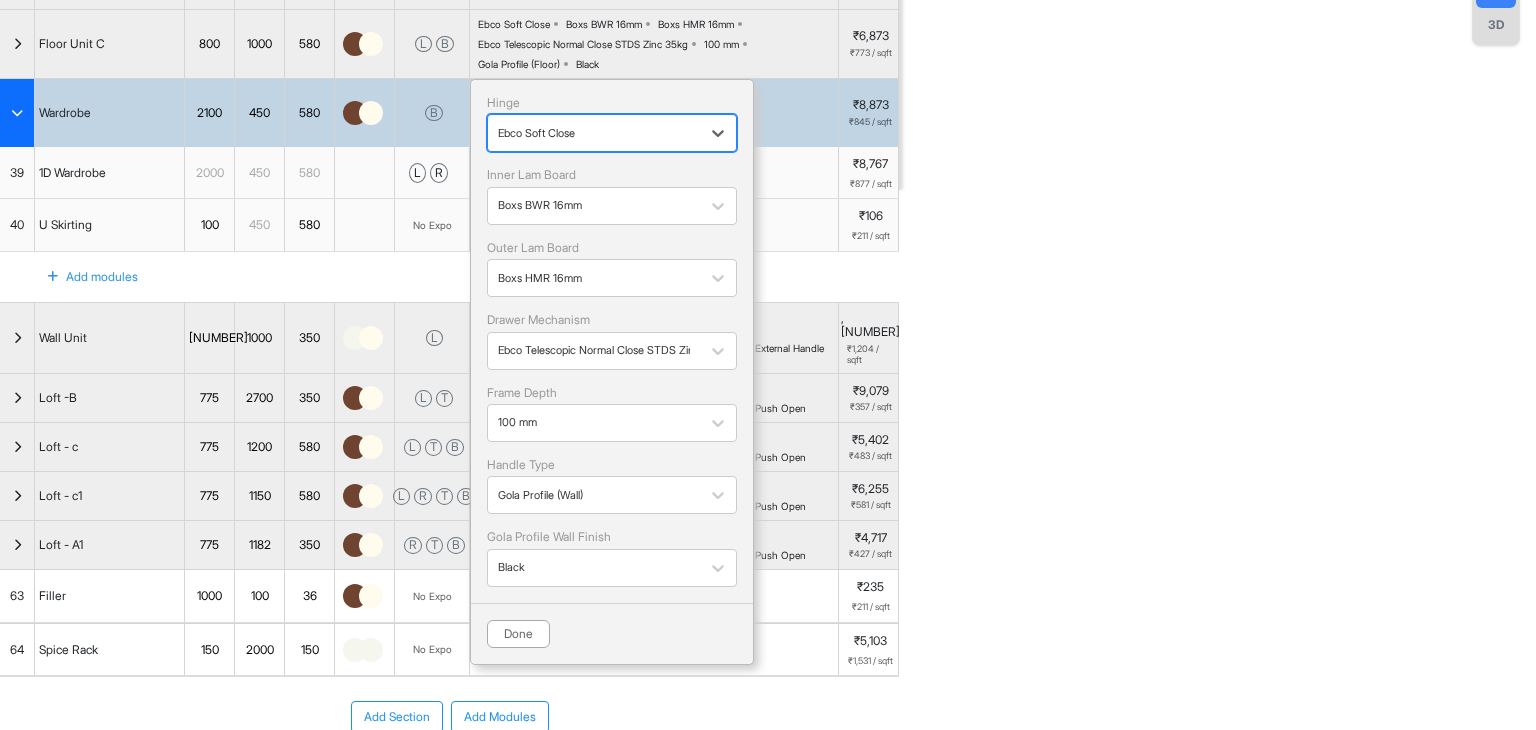 scroll, scrollTop: 584, scrollLeft: 0, axis: vertical 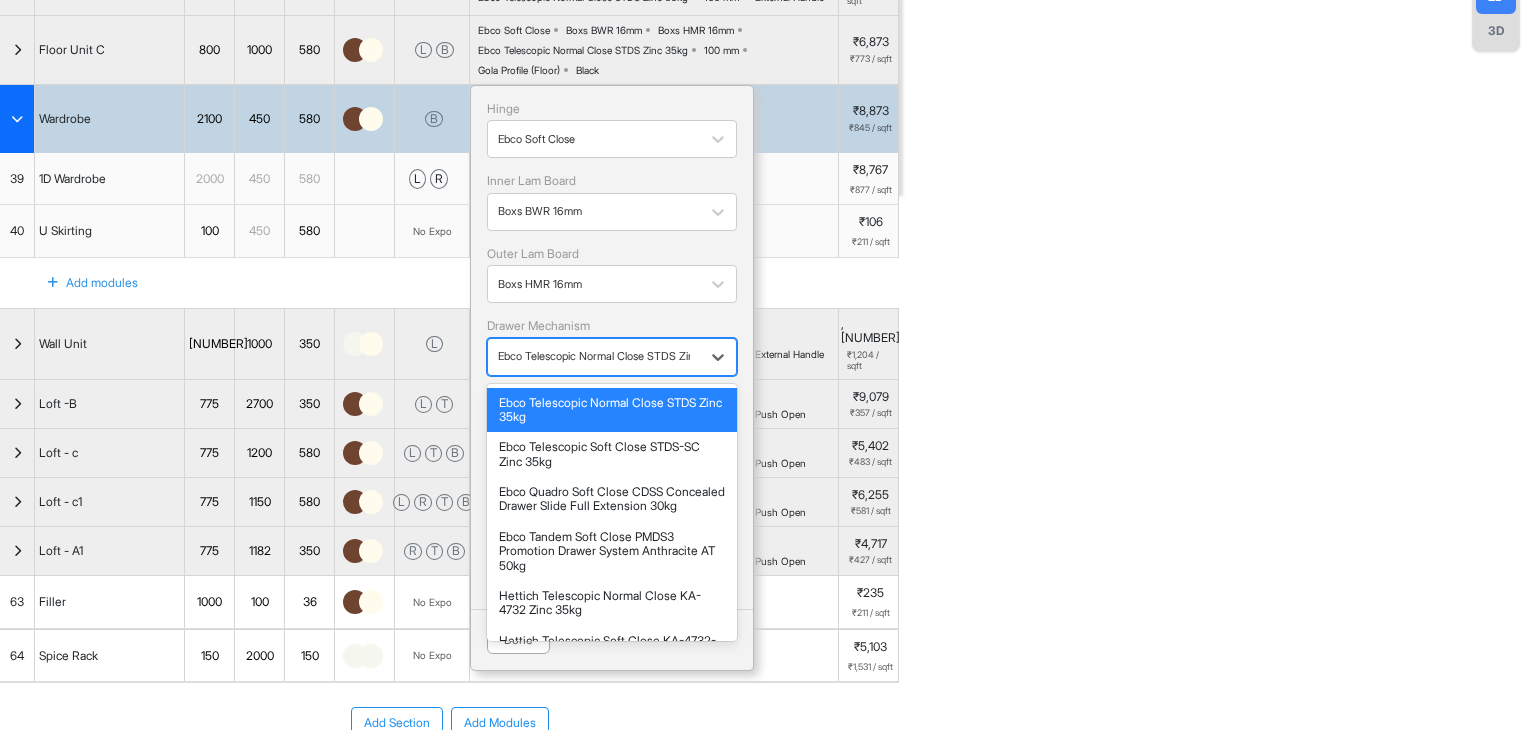click at bounding box center (594, 356) 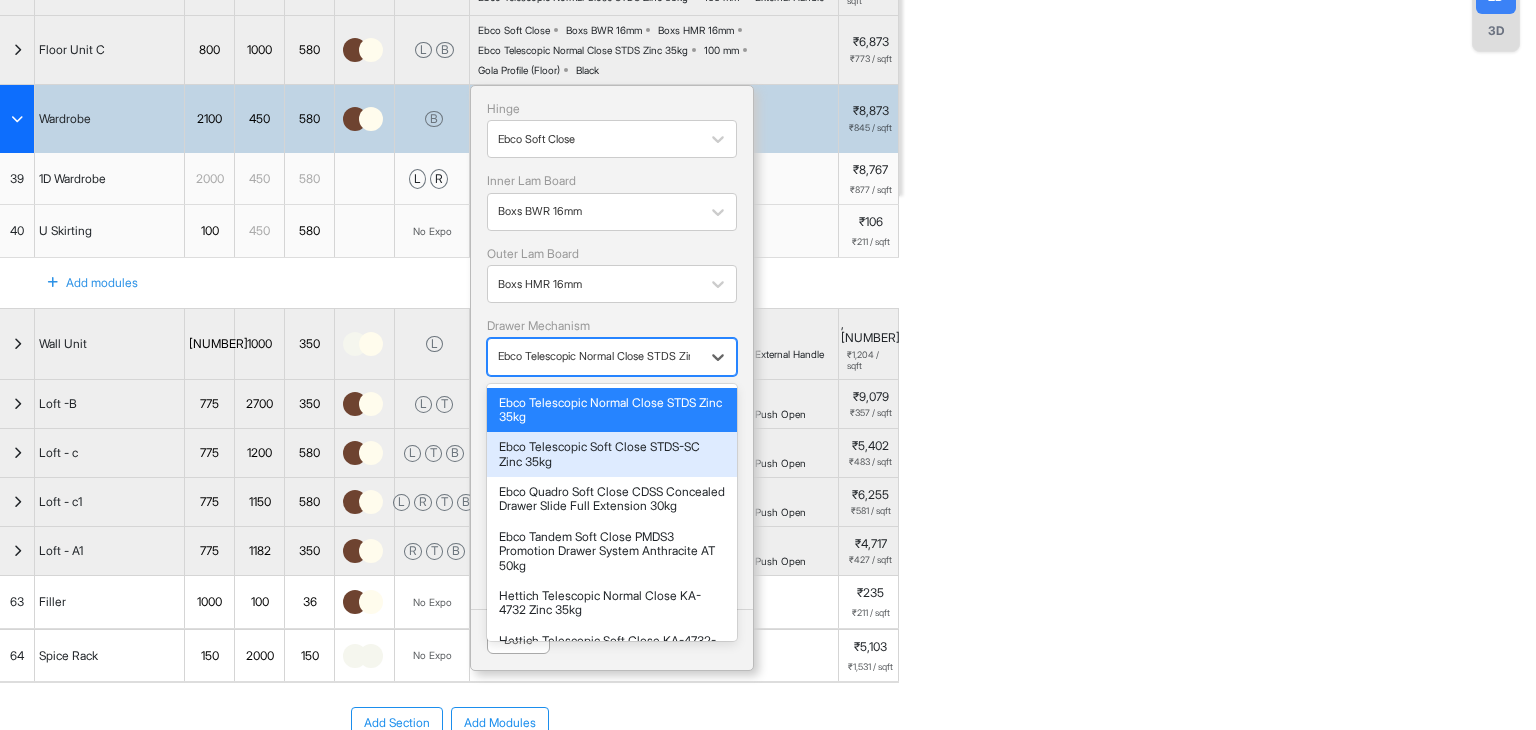 click on "Ebco Telescopic Soft Close STDS-SC Zinc 35kg" at bounding box center [612, 454] 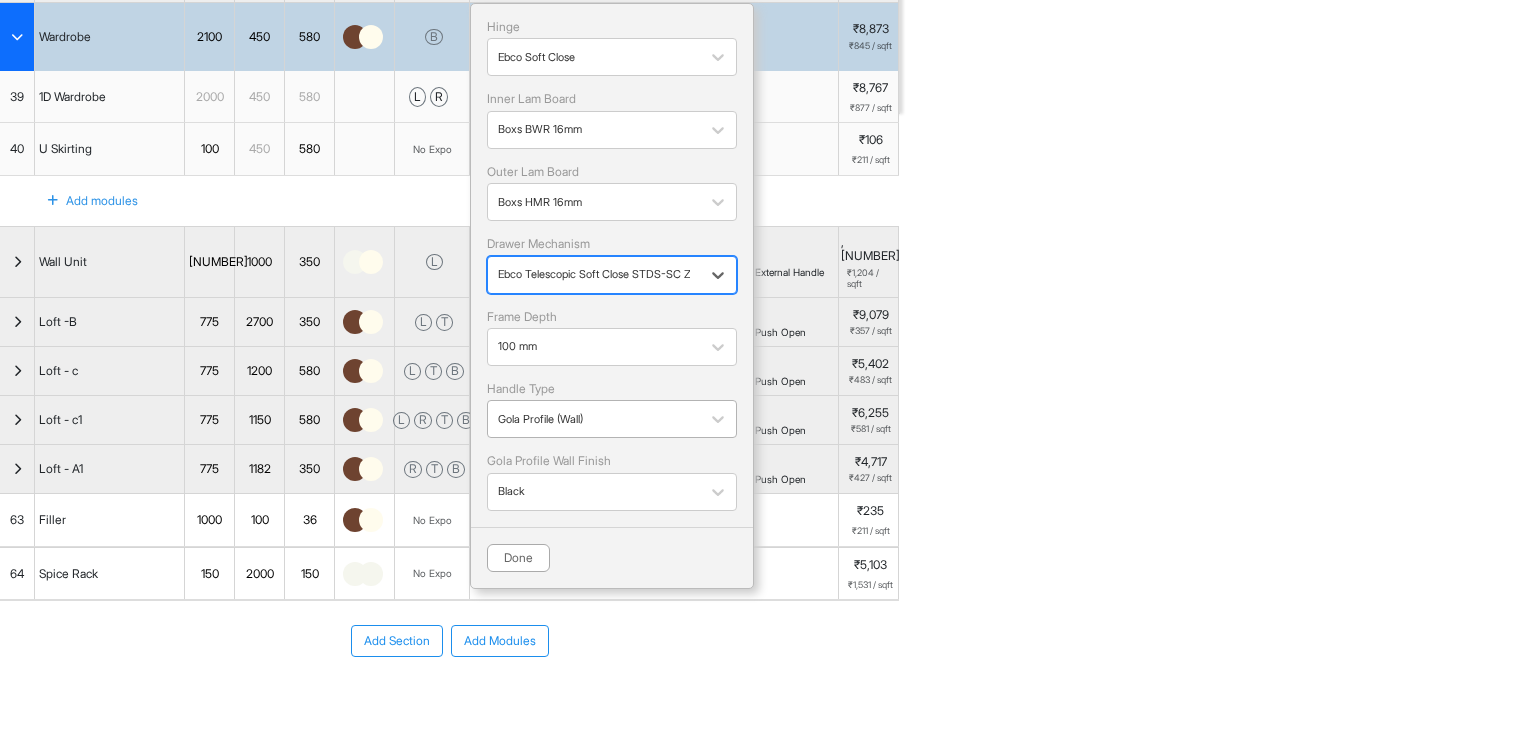 scroll, scrollTop: 675, scrollLeft: 0, axis: vertical 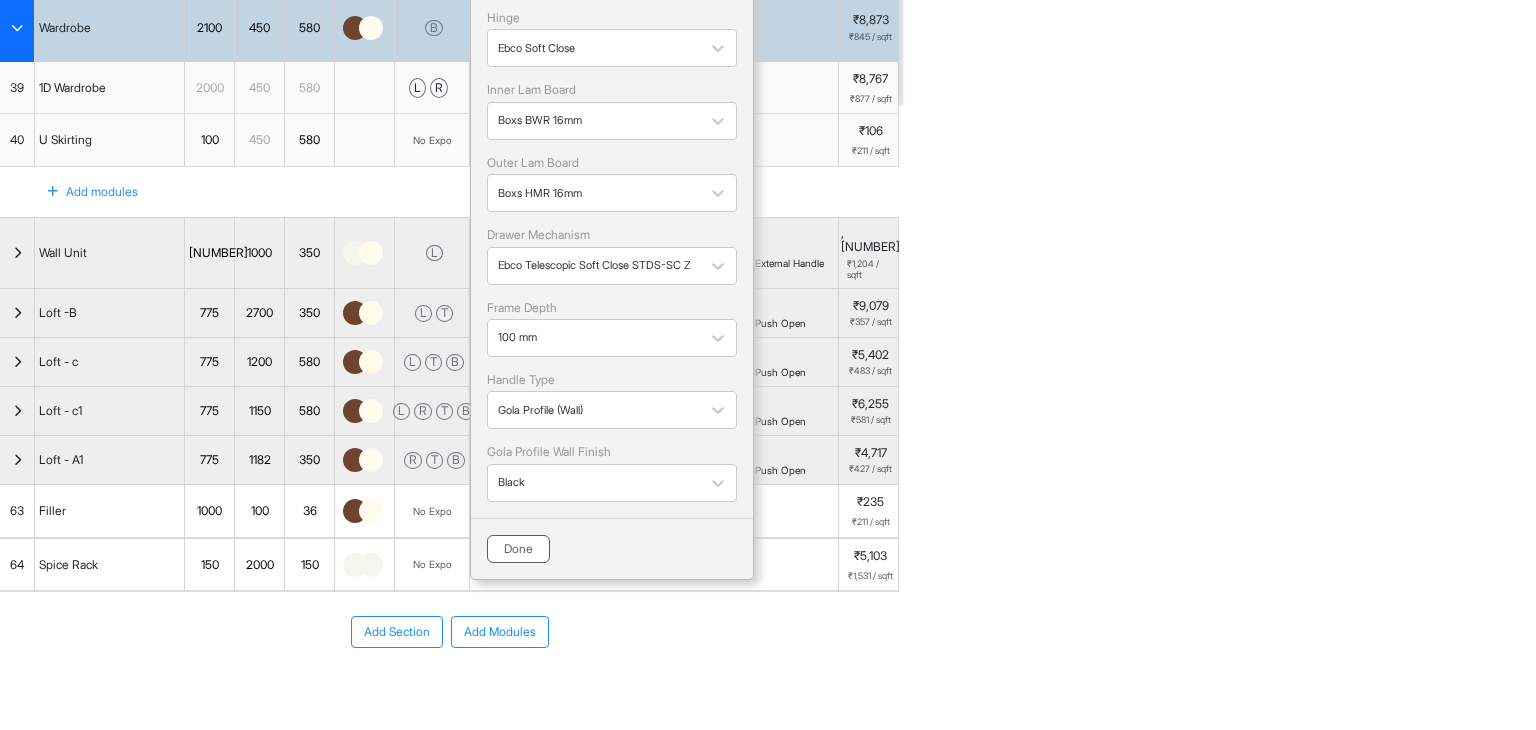 click on "Done" at bounding box center (518, 549) 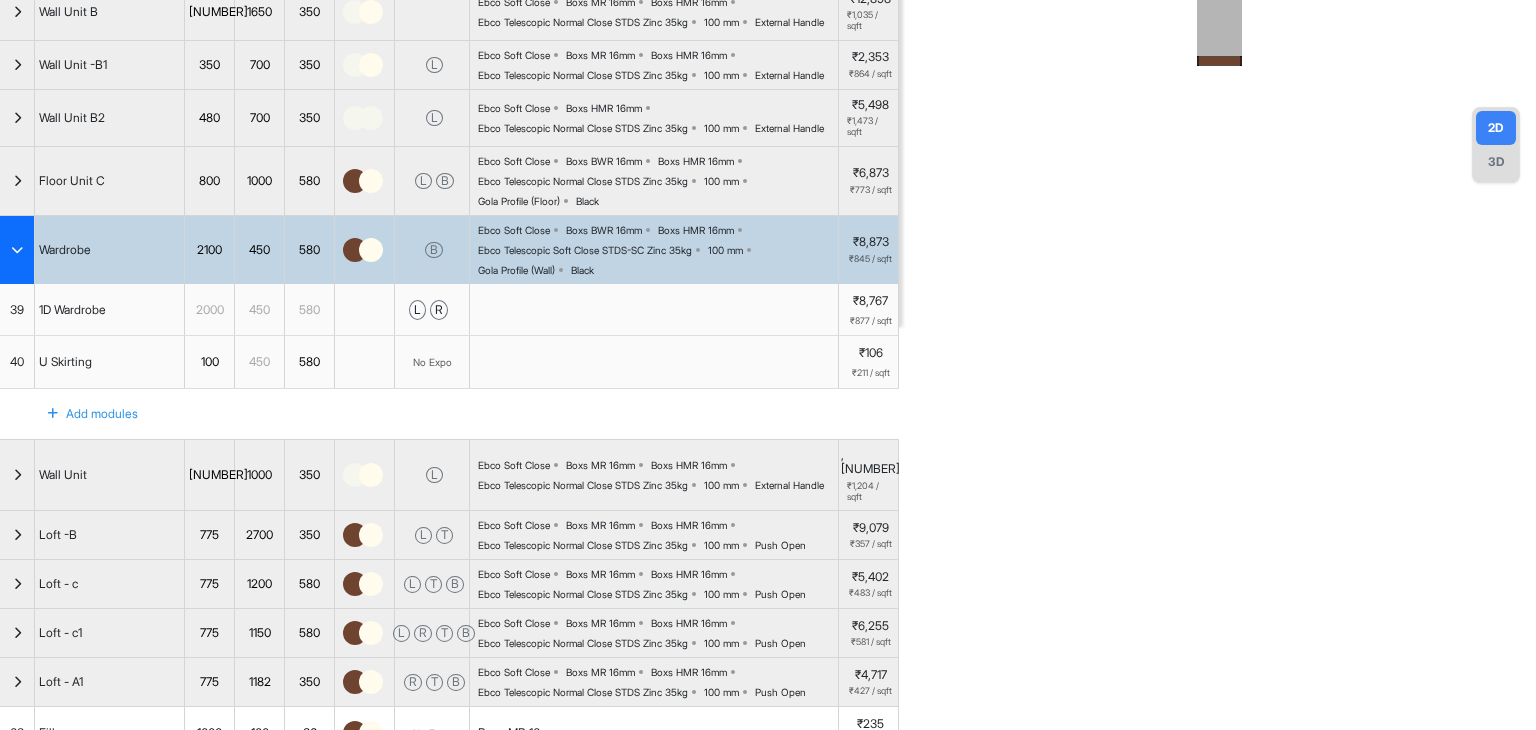 scroll, scrollTop: 0, scrollLeft: 0, axis: both 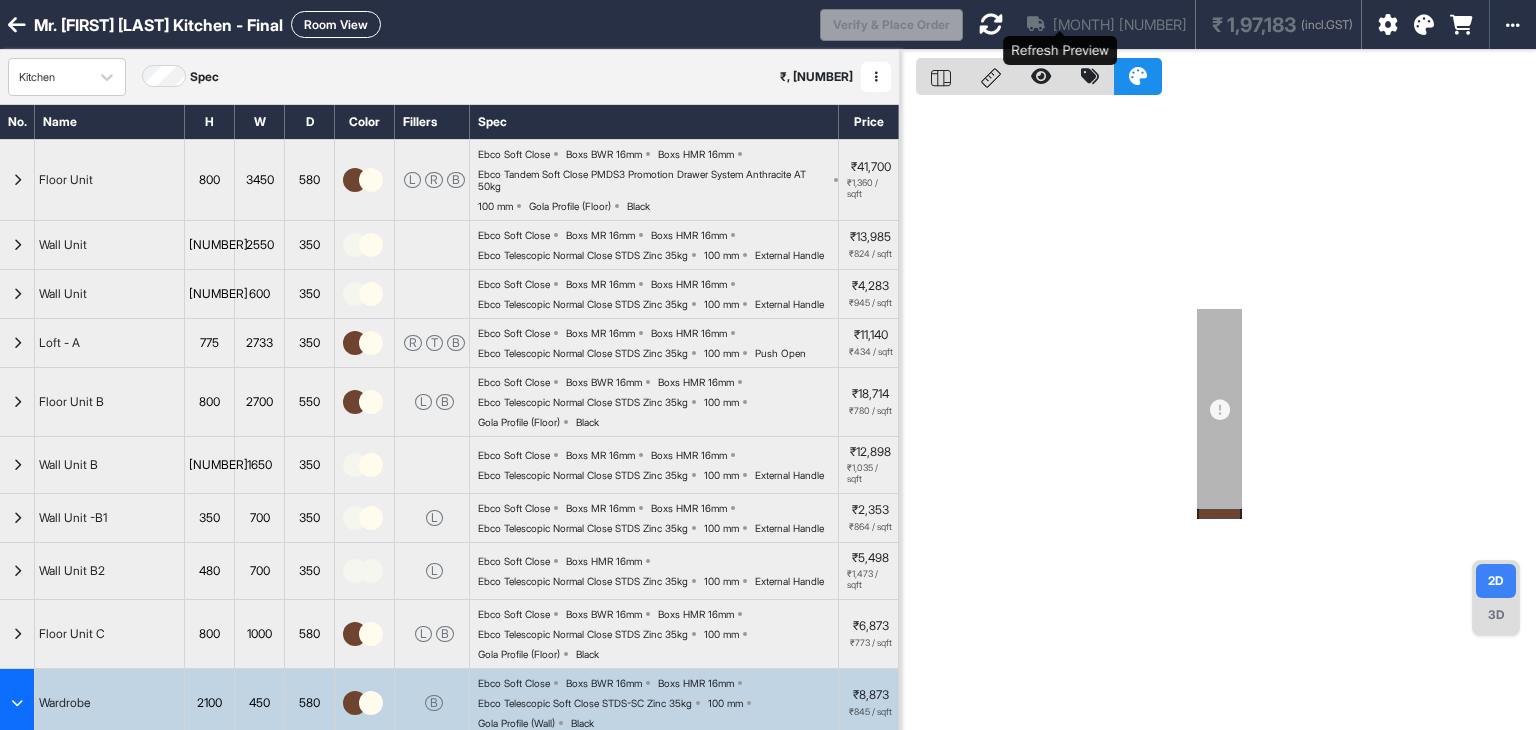 click at bounding box center (991, 24) 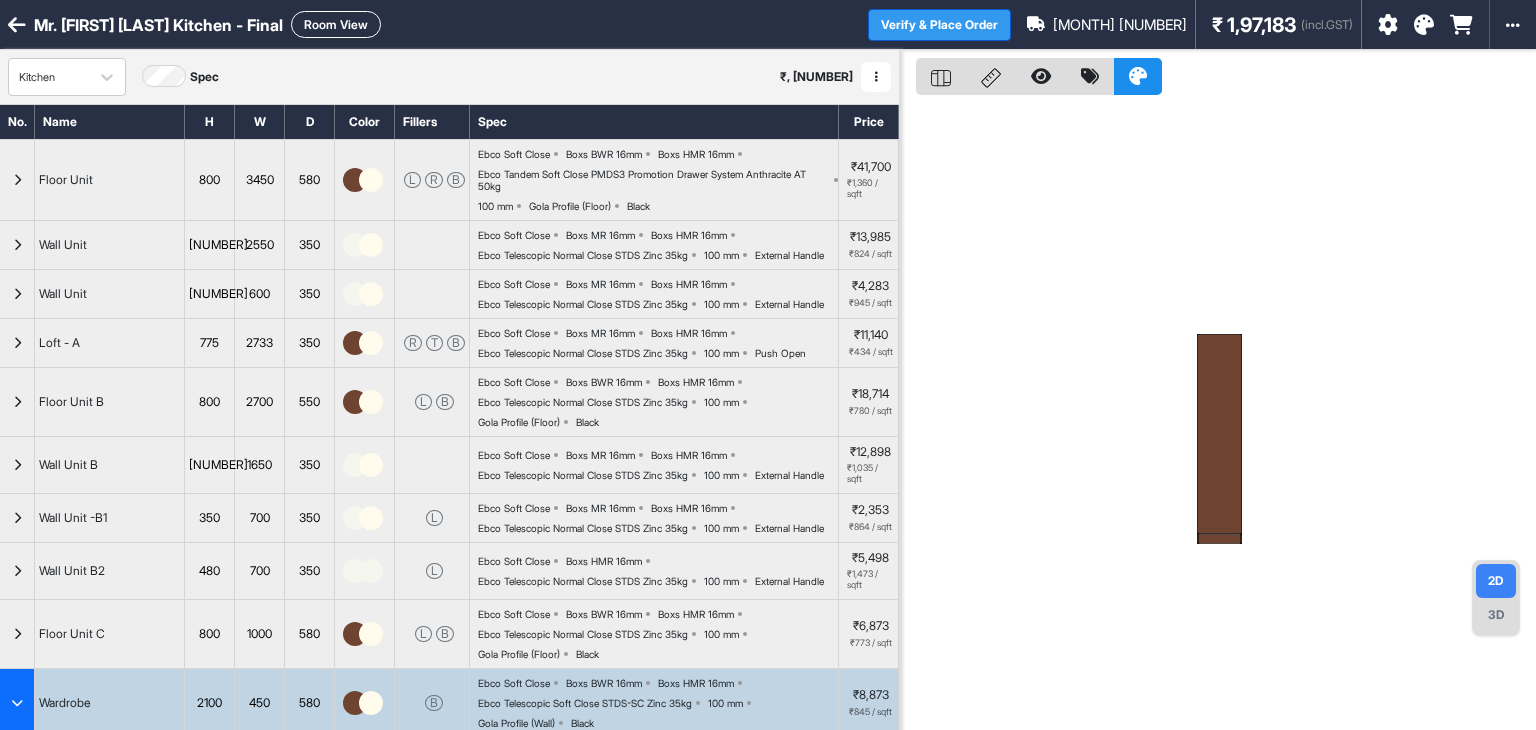 click on "Verify & Place Order" at bounding box center [939, 25] 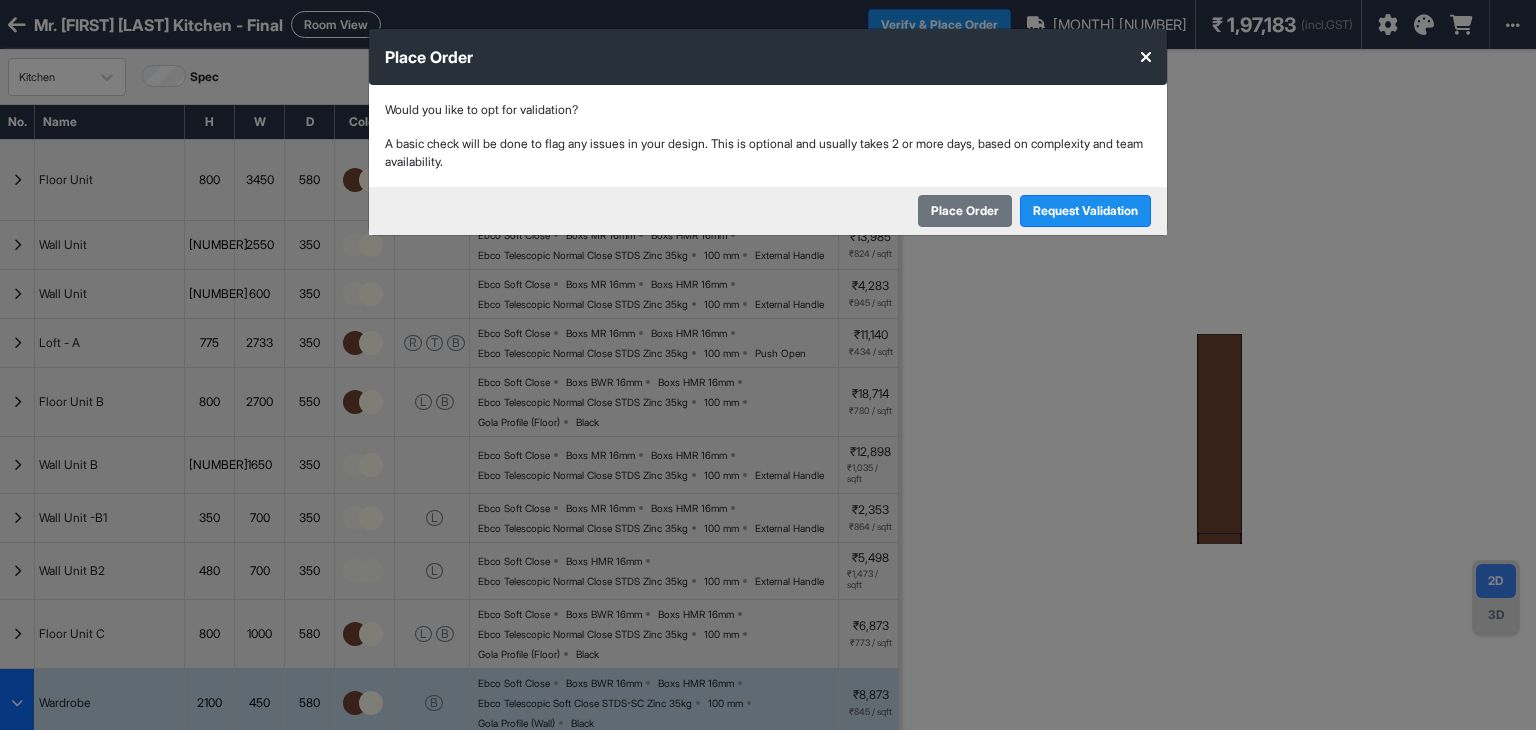 click on "Place Order" at bounding box center (965, 211) 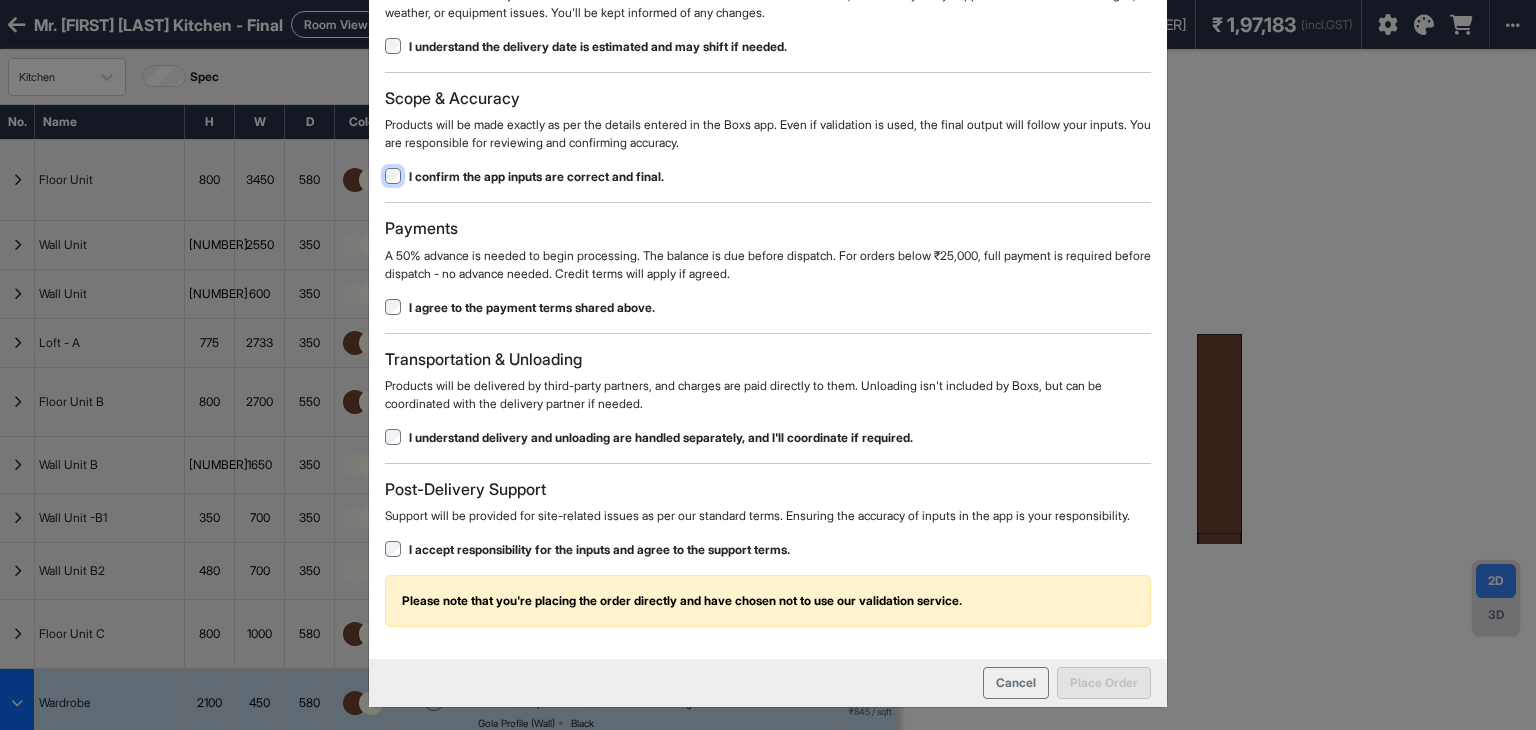scroll, scrollTop: 144, scrollLeft: 0, axis: vertical 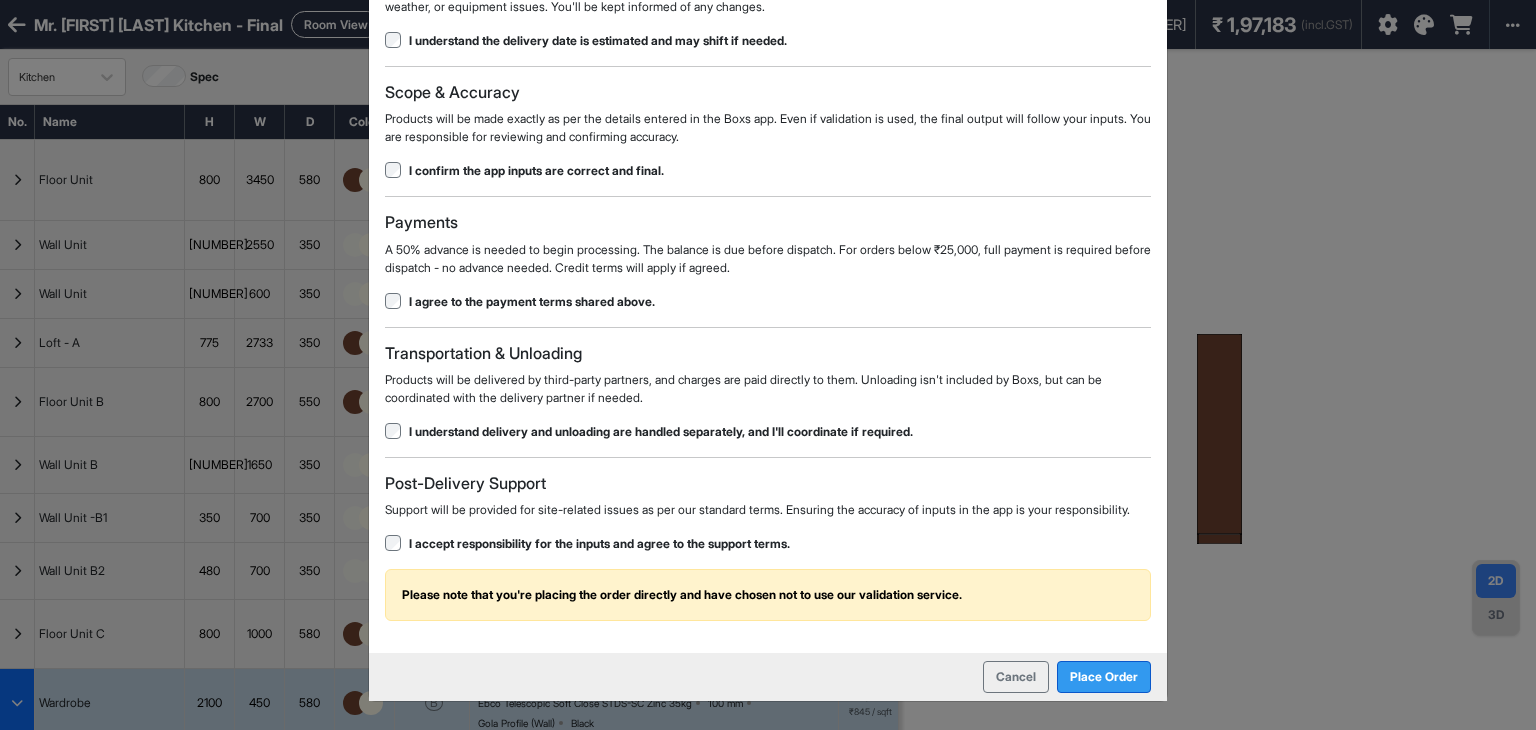click on "Place Order" at bounding box center [1104, 677] 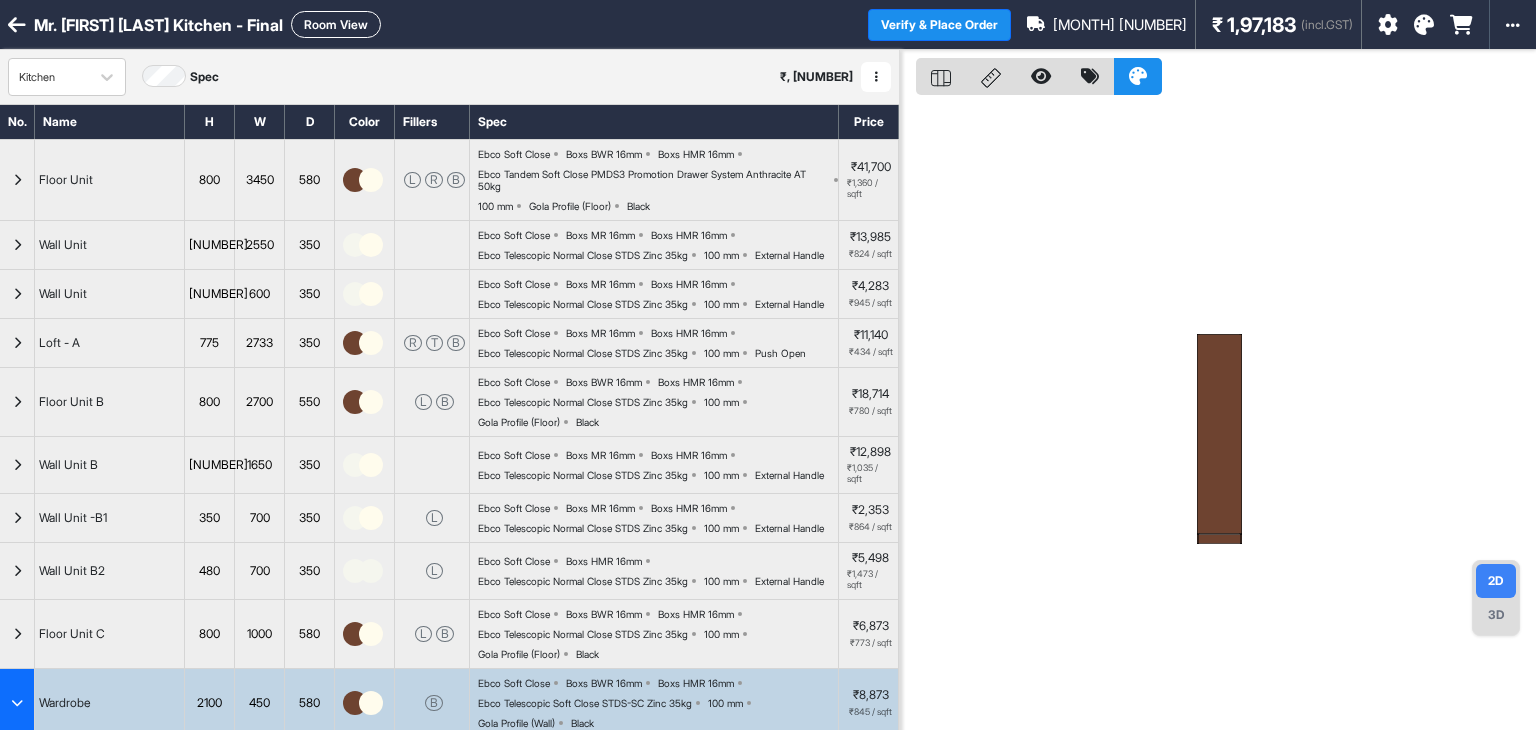 scroll, scrollTop: 0, scrollLeft: 0, axis: both 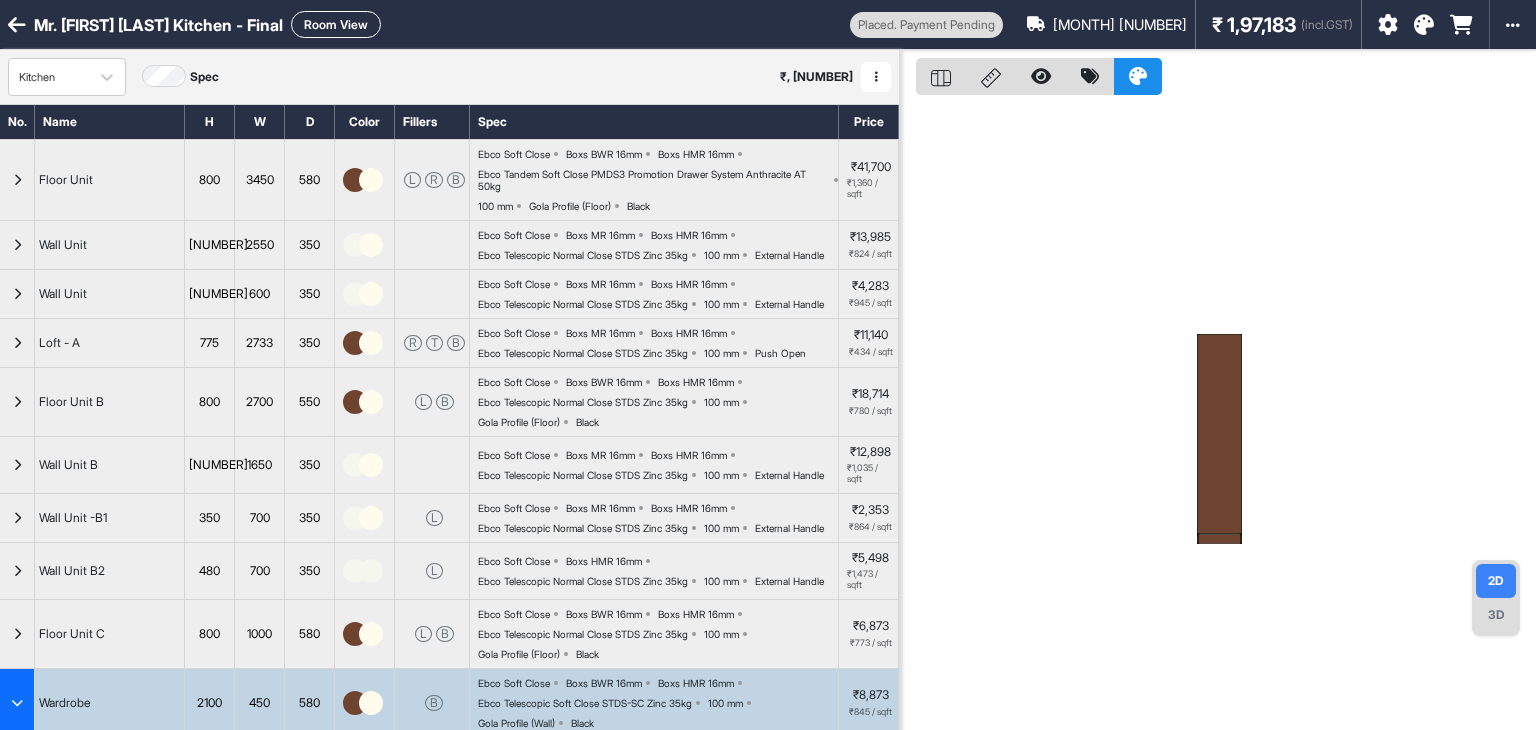 click on "3D" at bounding box center (1496, 615) 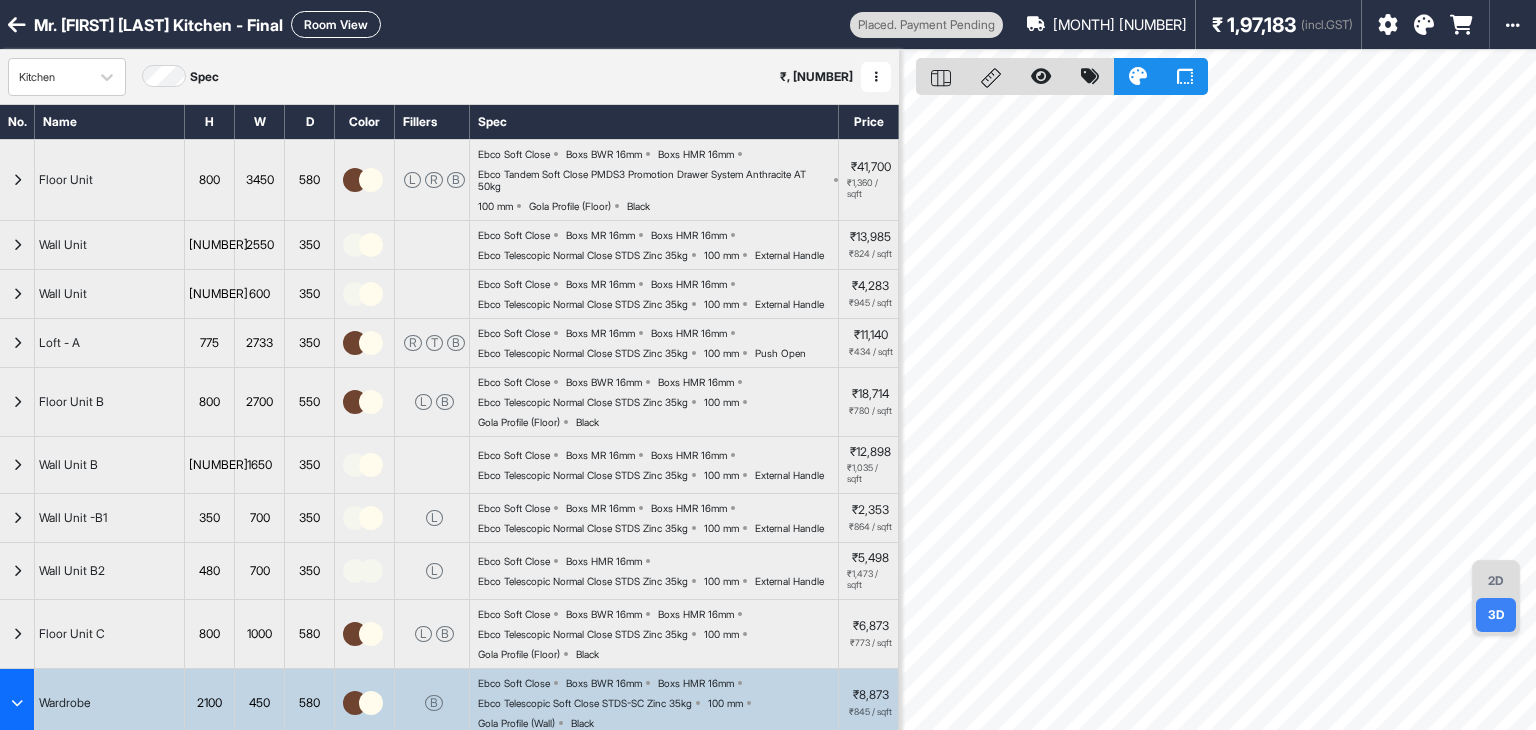 click on "2D" at bounding box center [1496, 581] 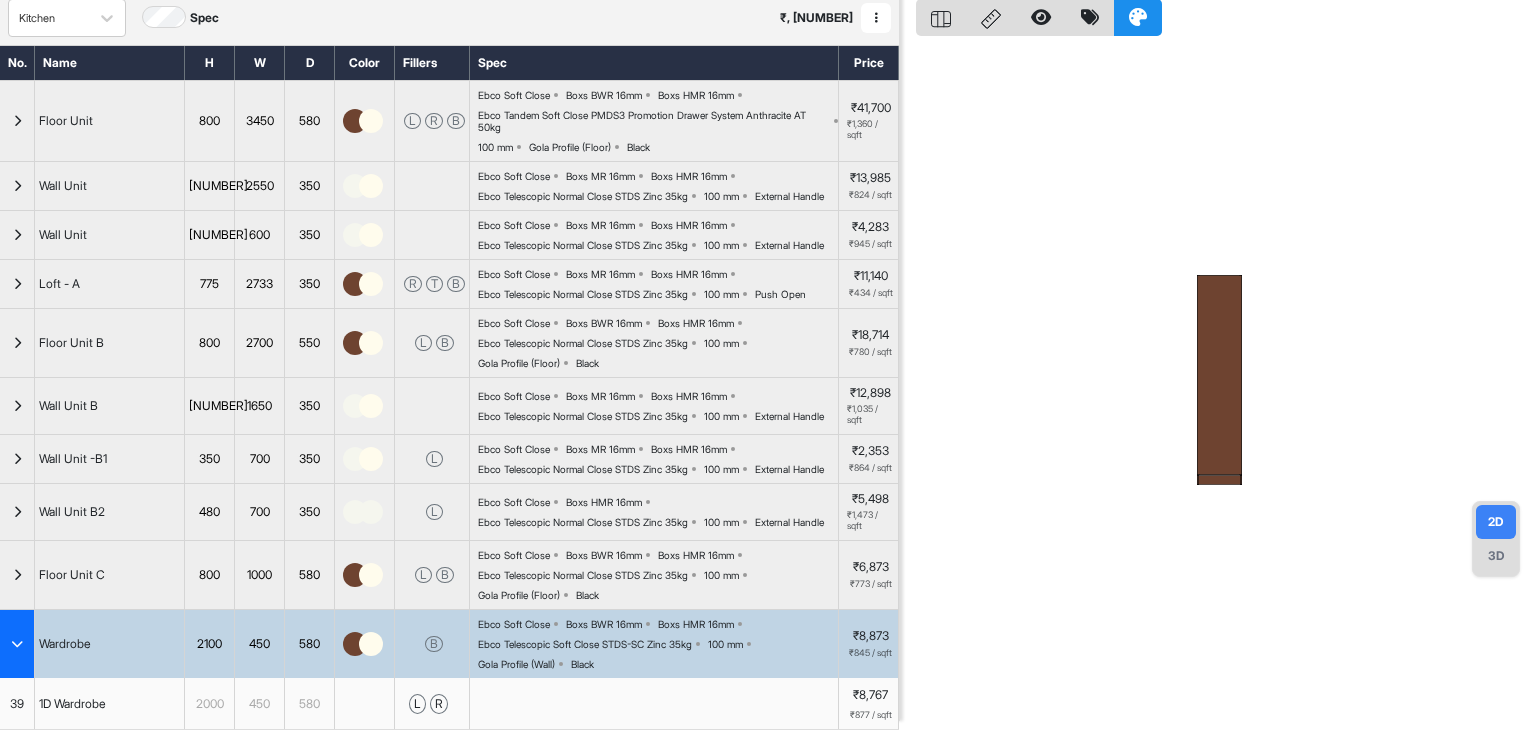 scroll, scrollTop: 0, scrollLeft: 0, axis: both 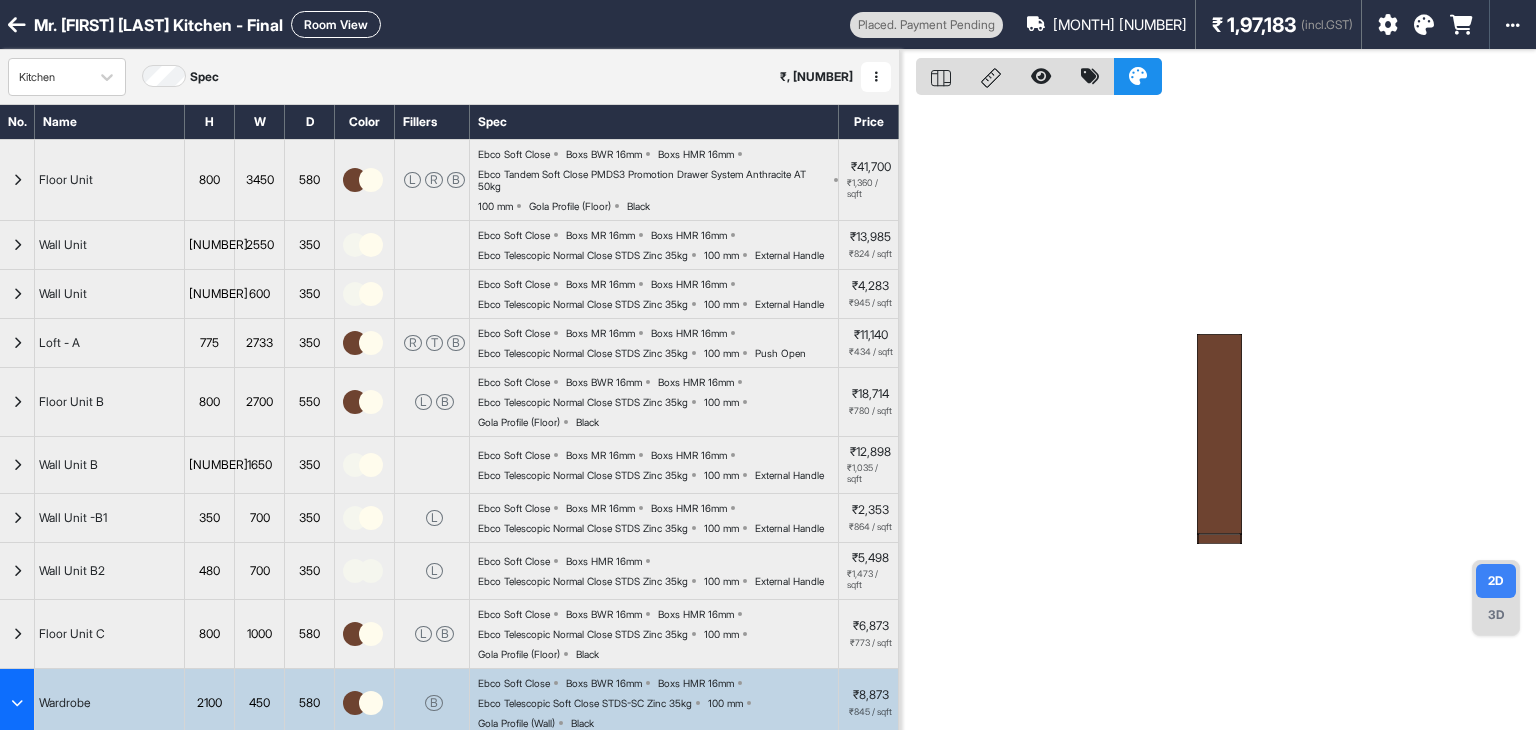 click at bounding box center (17, 25) 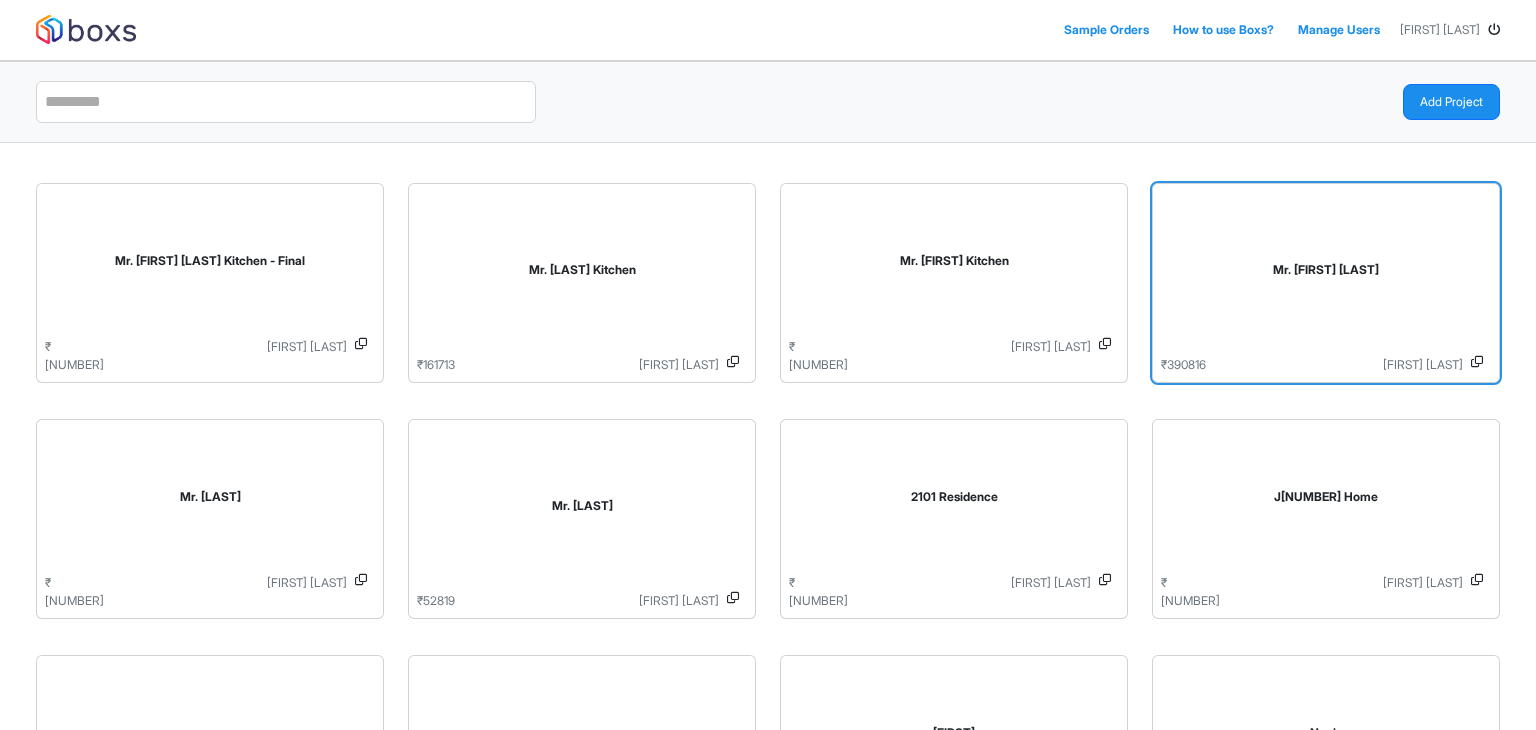 click on "Mr. Ritu Vijay" at bounding box center [1326, 274] 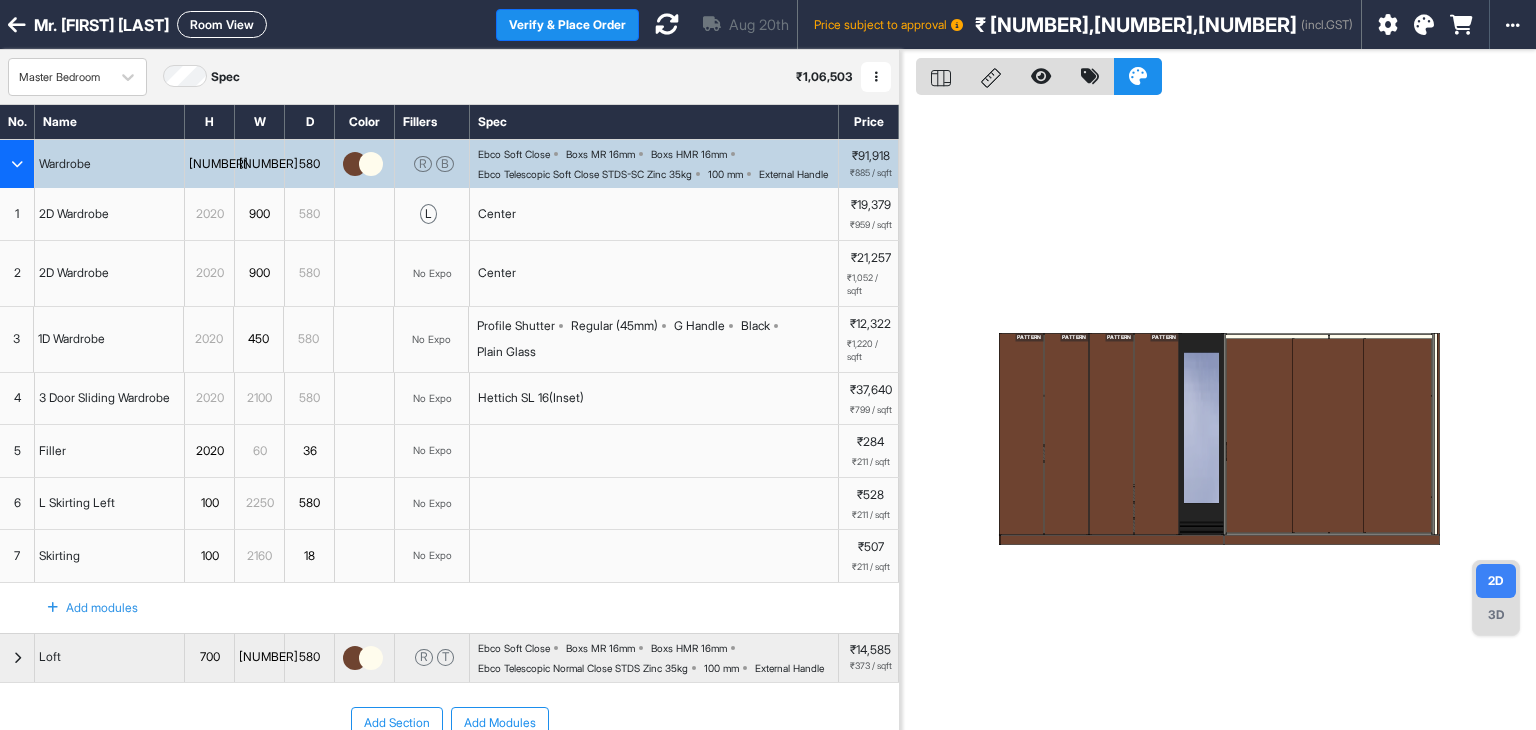 click at bounding box center [17, 164] 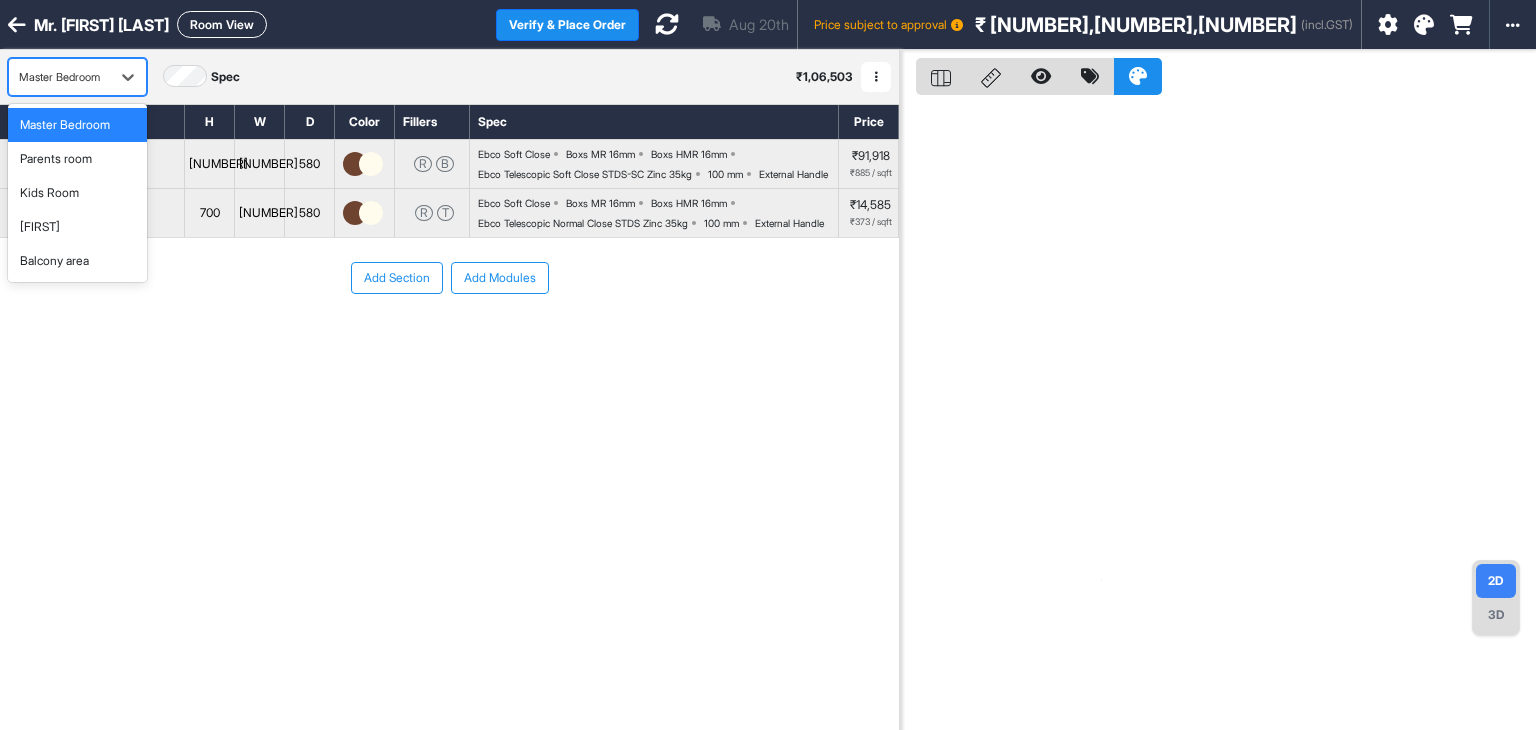click on "Master Bedroom" at bounding box center [59, 77] 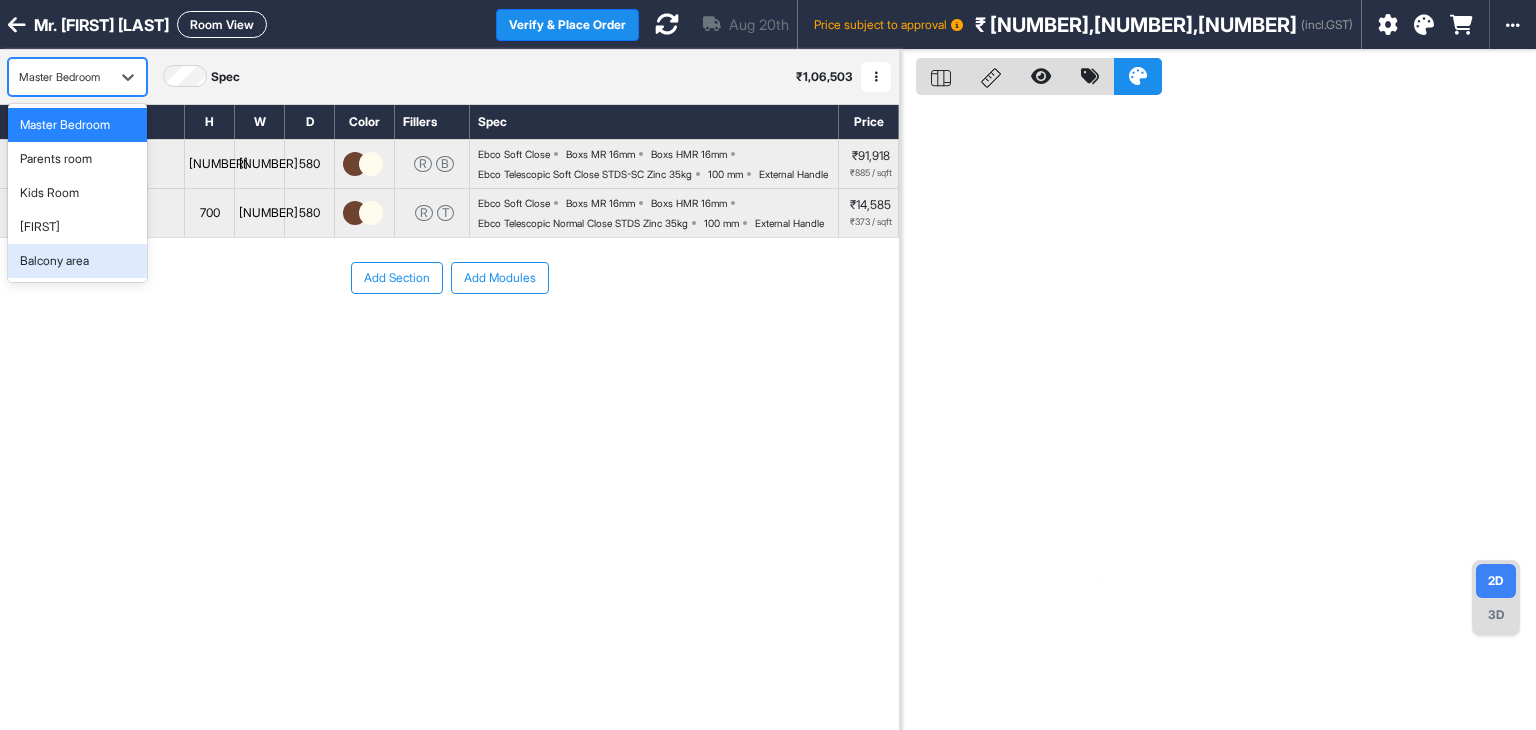 click on "Balcony area" at bounding box center (54, 261) 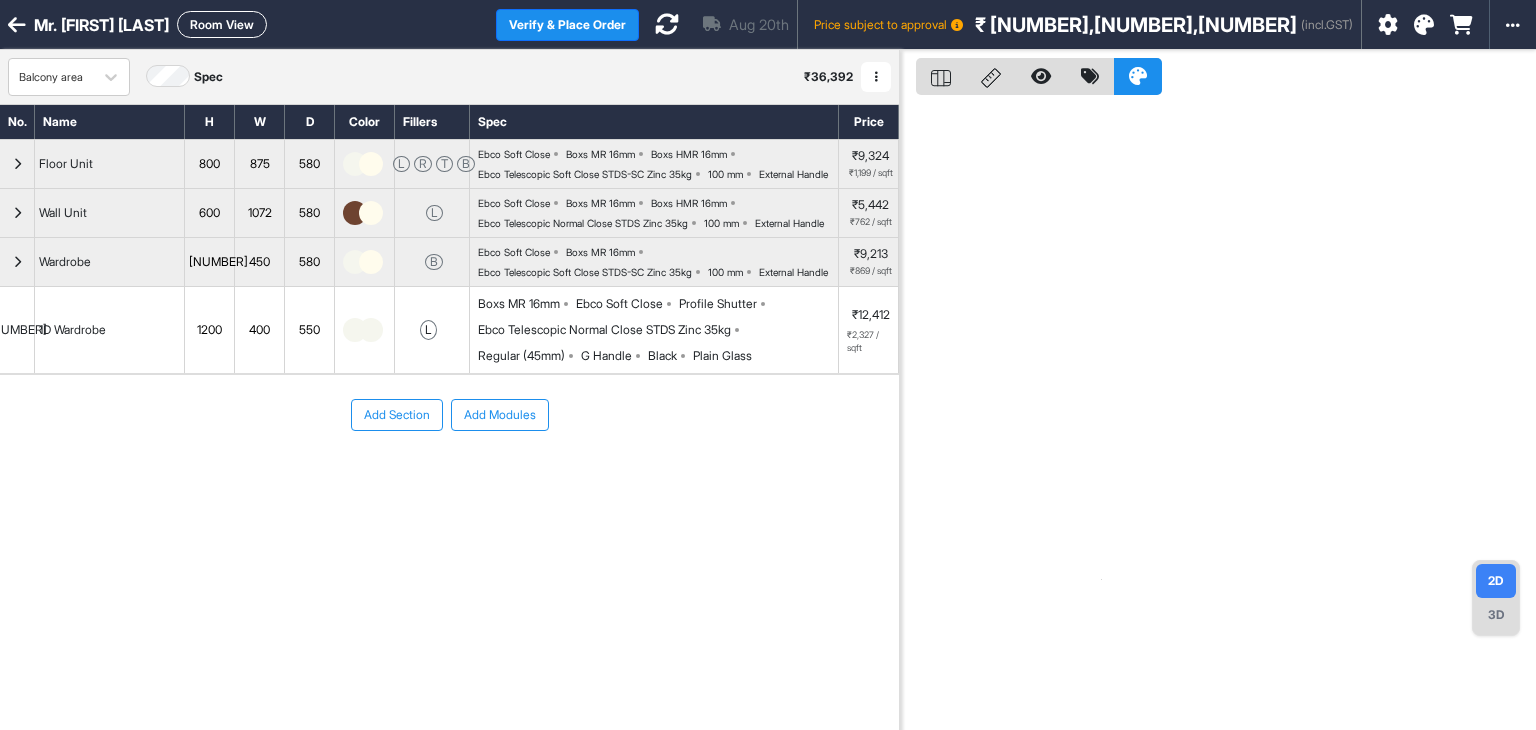 click on "Room View" at bounding box center (222, 24) 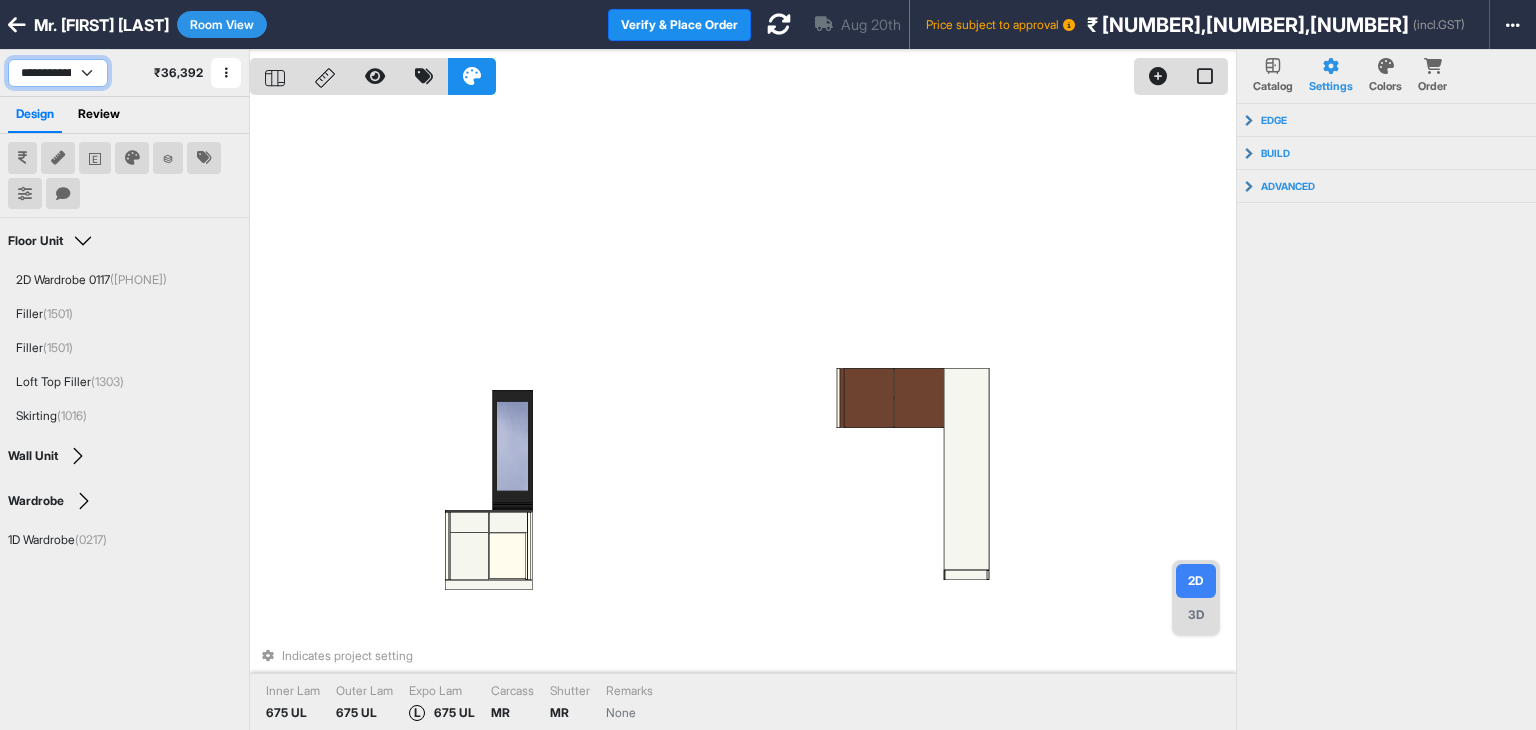 click on "**********" at bounding box center [58, 73] 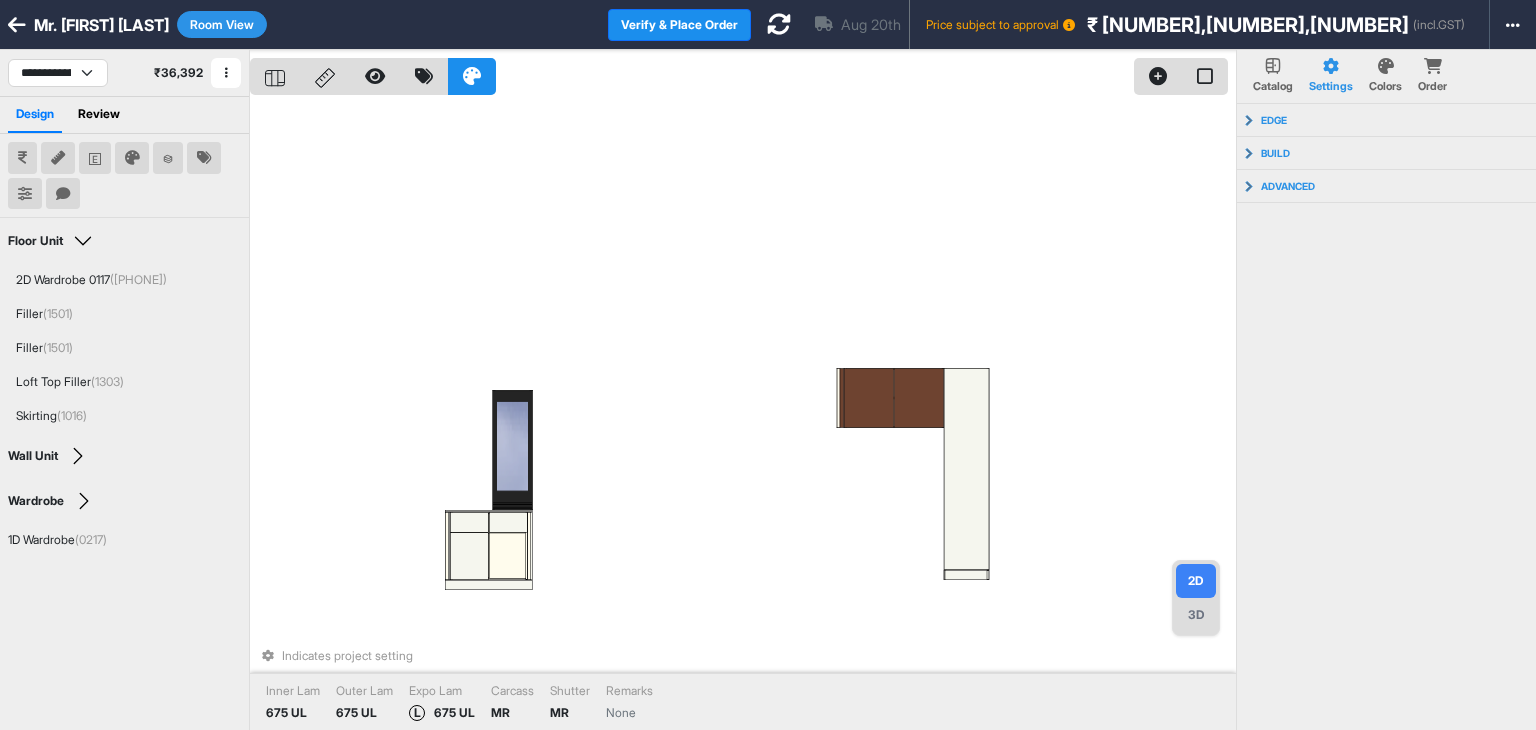 click on "Room View" at bounding box center (222, 24) 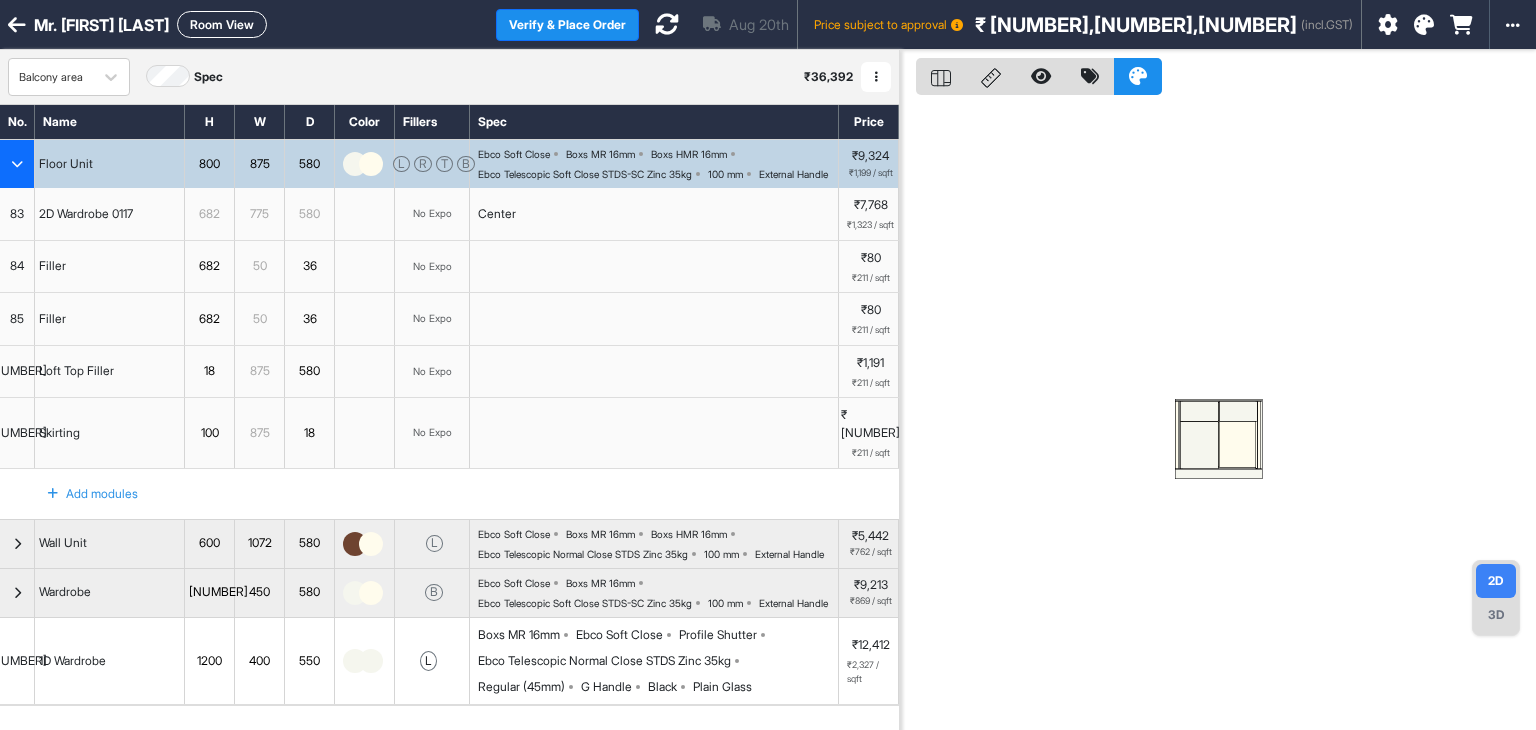 click at bounding box center (876, 77) 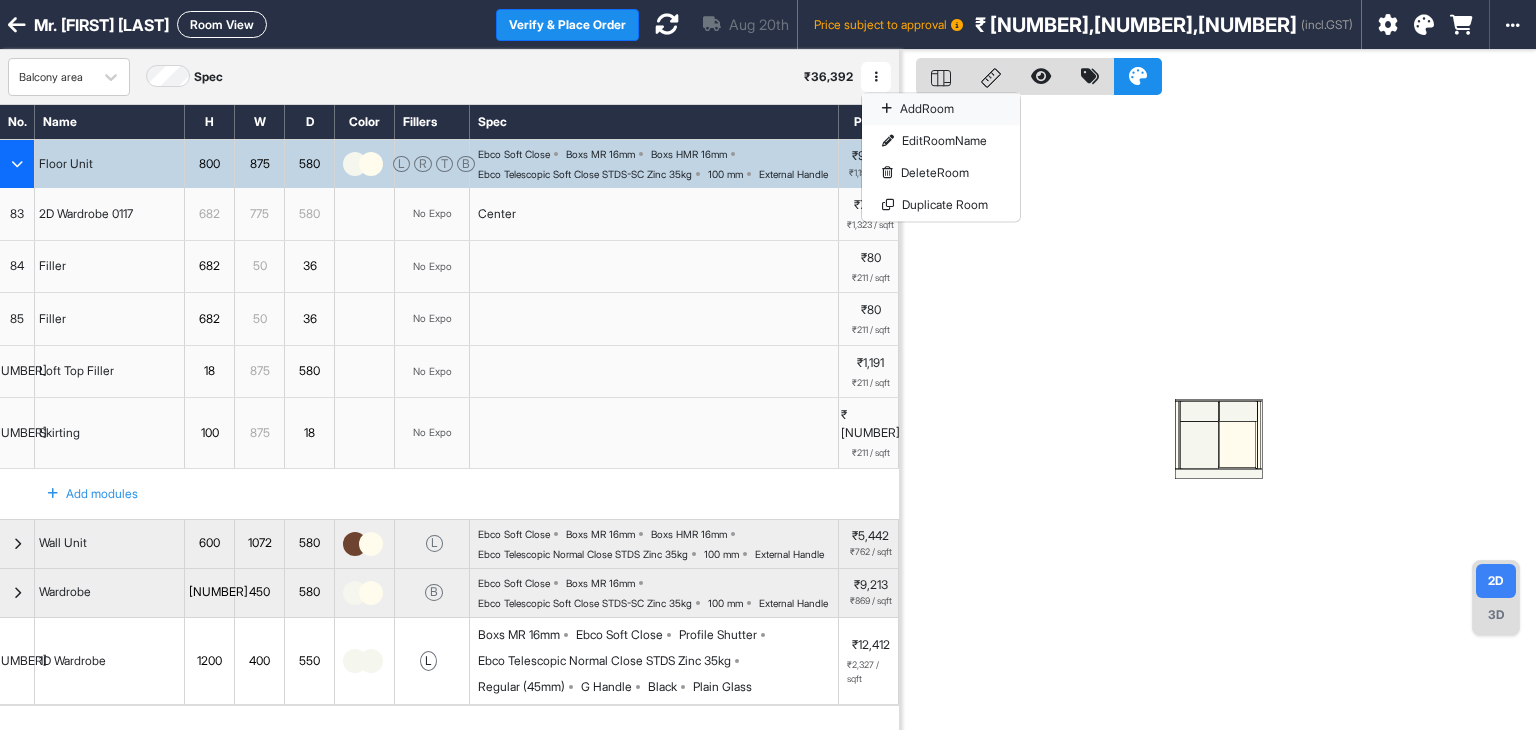 click on "Add  Room" at bounding box center [941, 109] 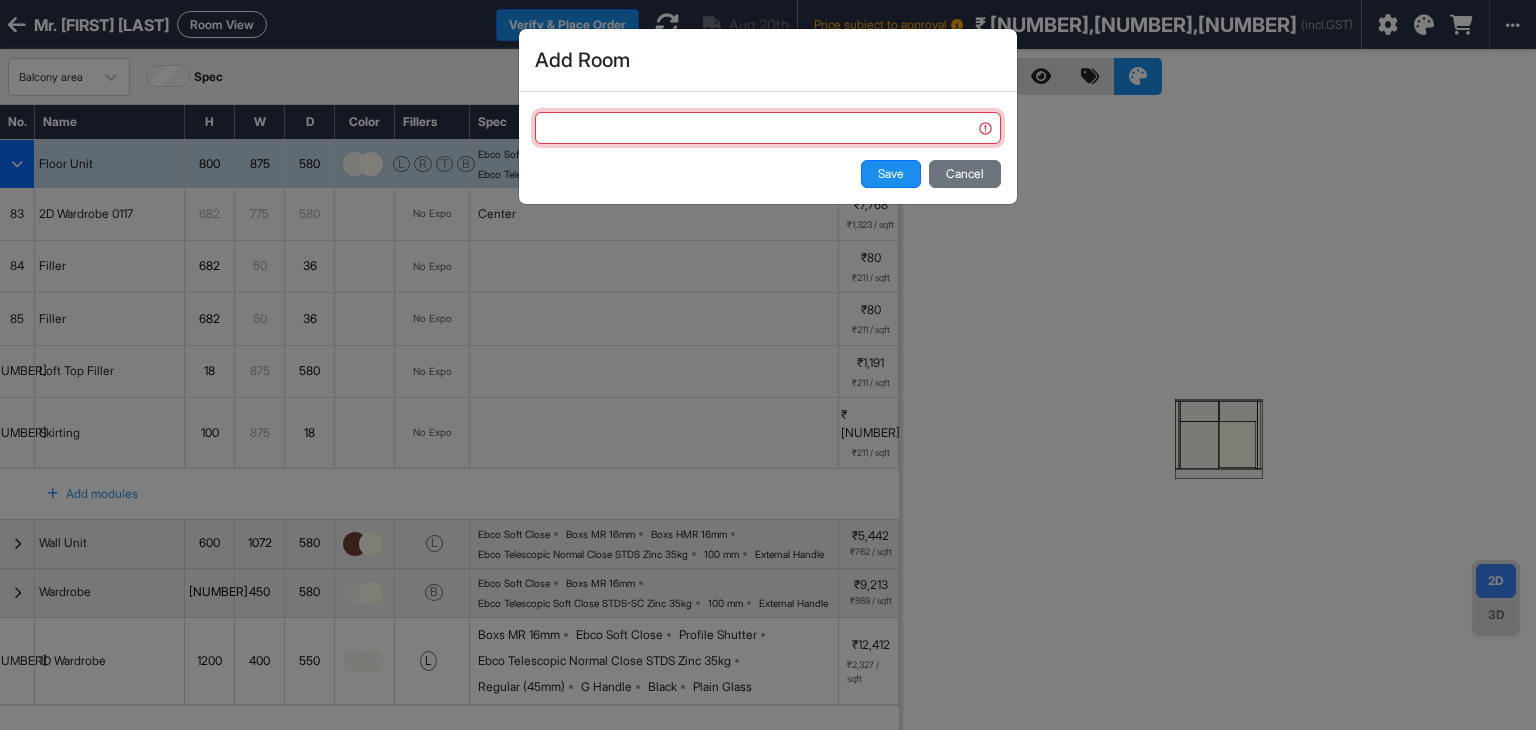 click at bounding box center [768, 128] 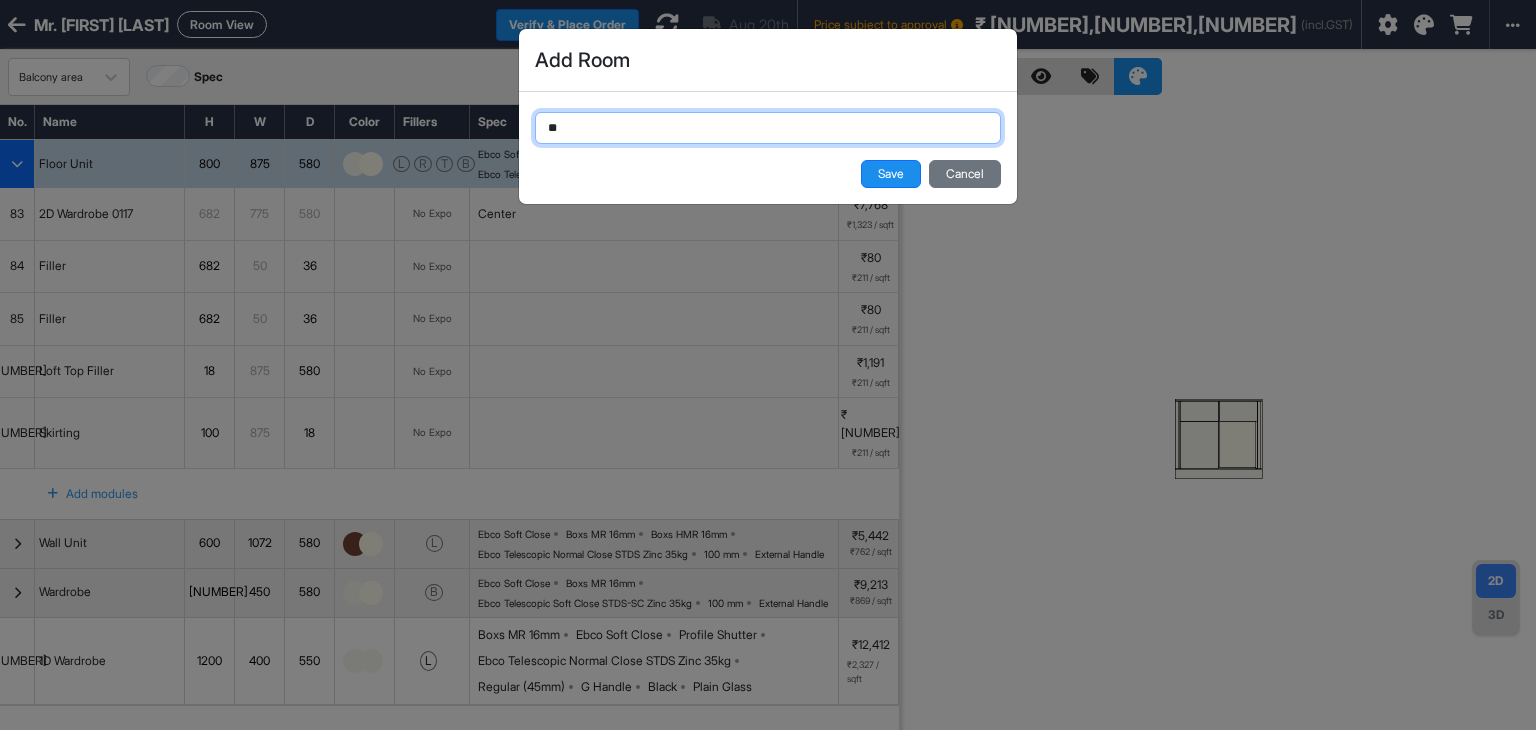 type on "*" 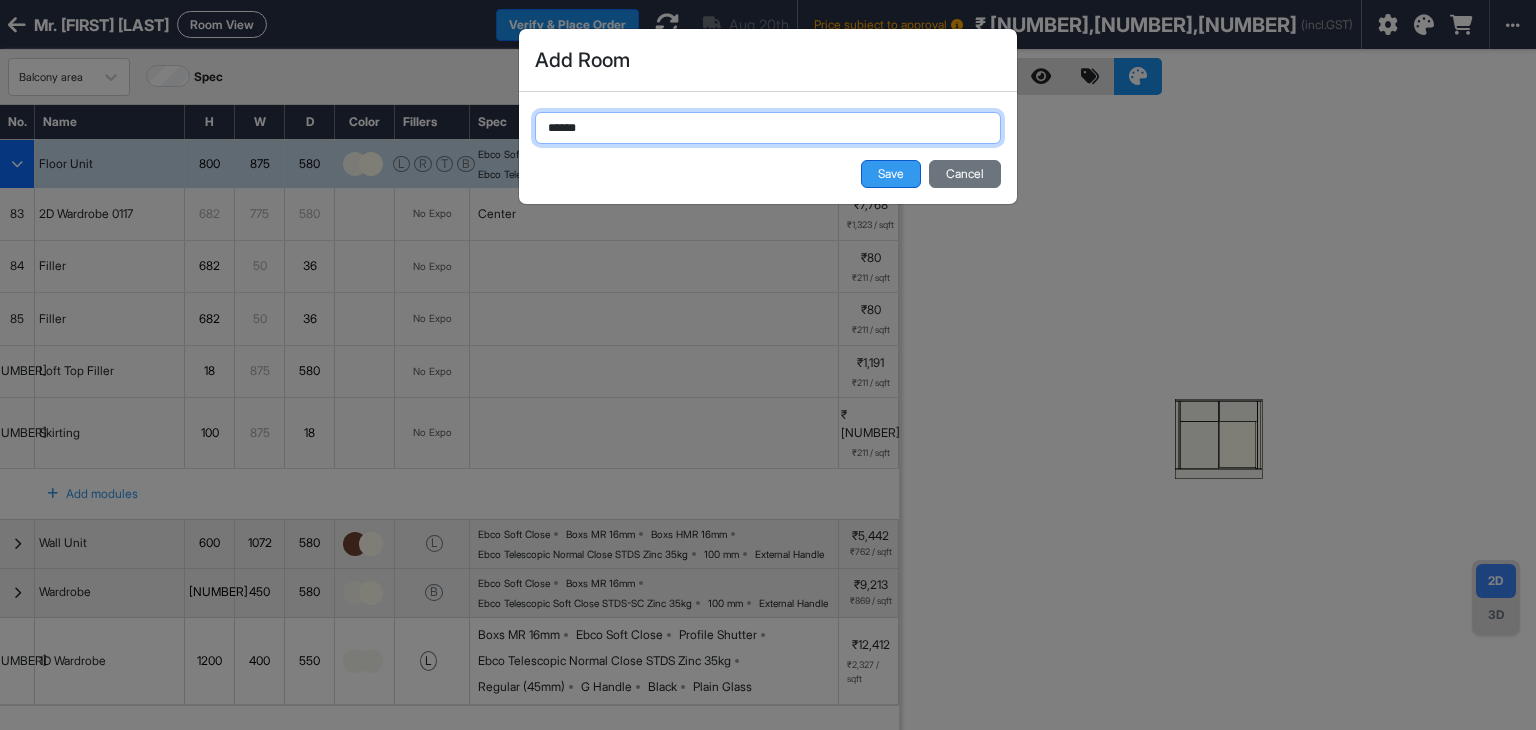 type on "*****" 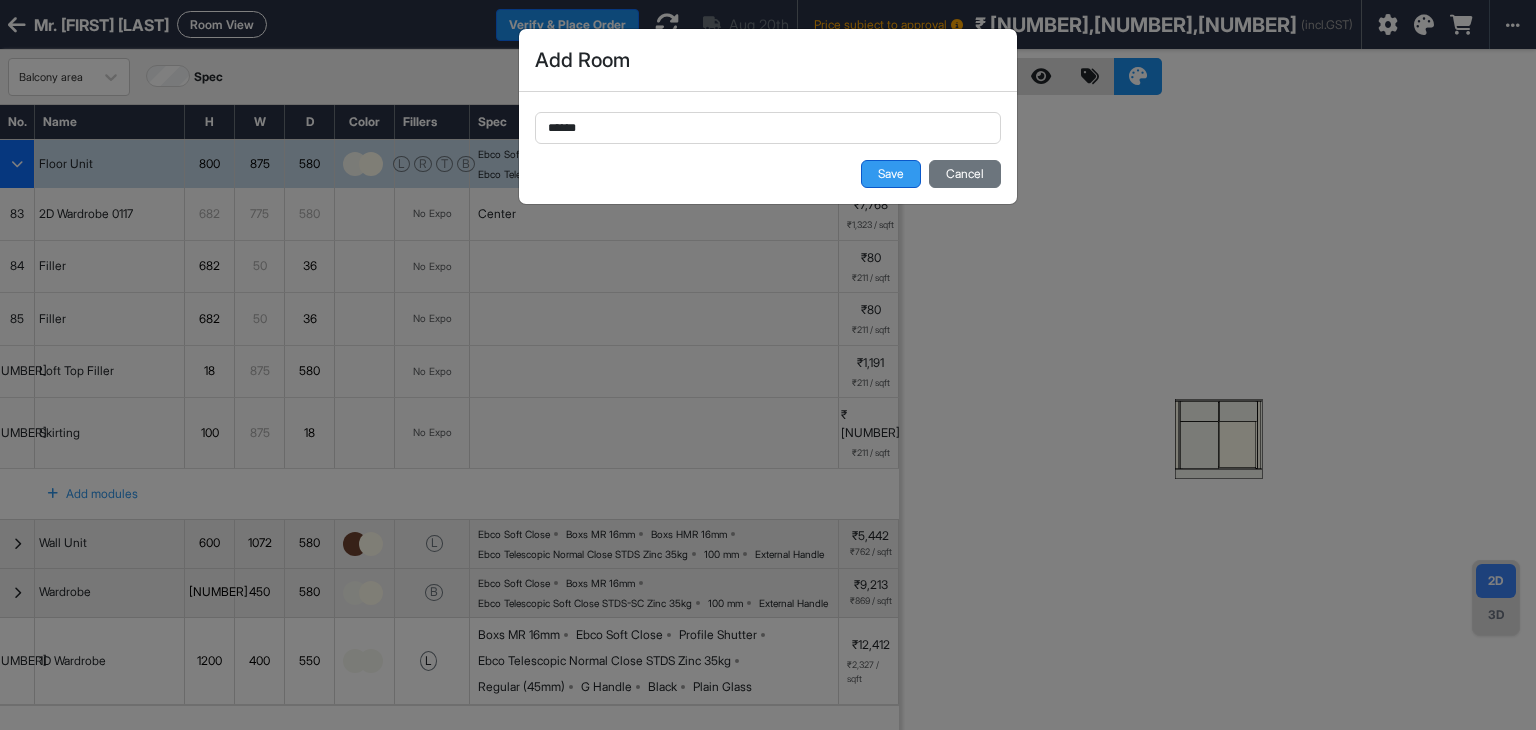 click on "Save" at bounding box center (891, 174) 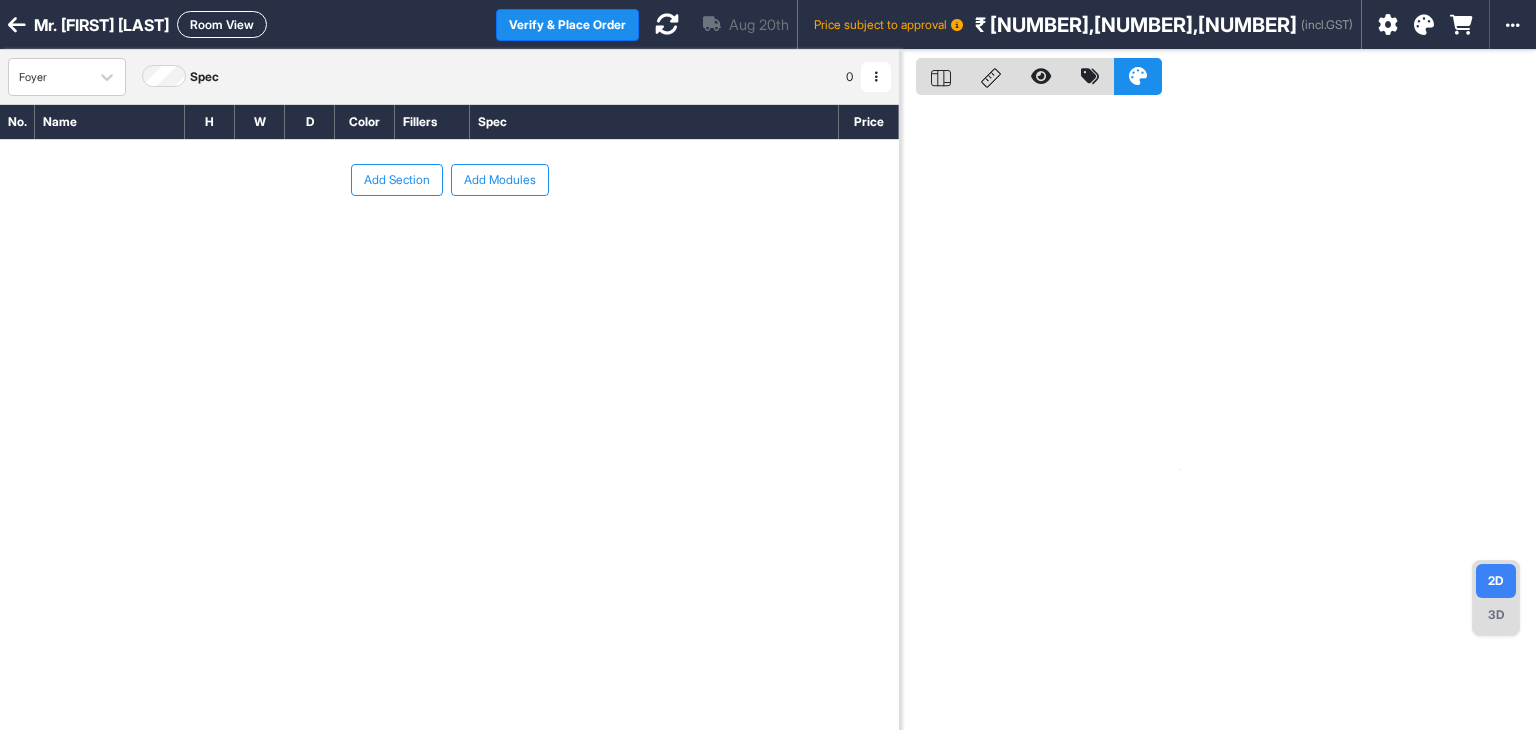 click on "Add Section" at bounding box center [397, 180] 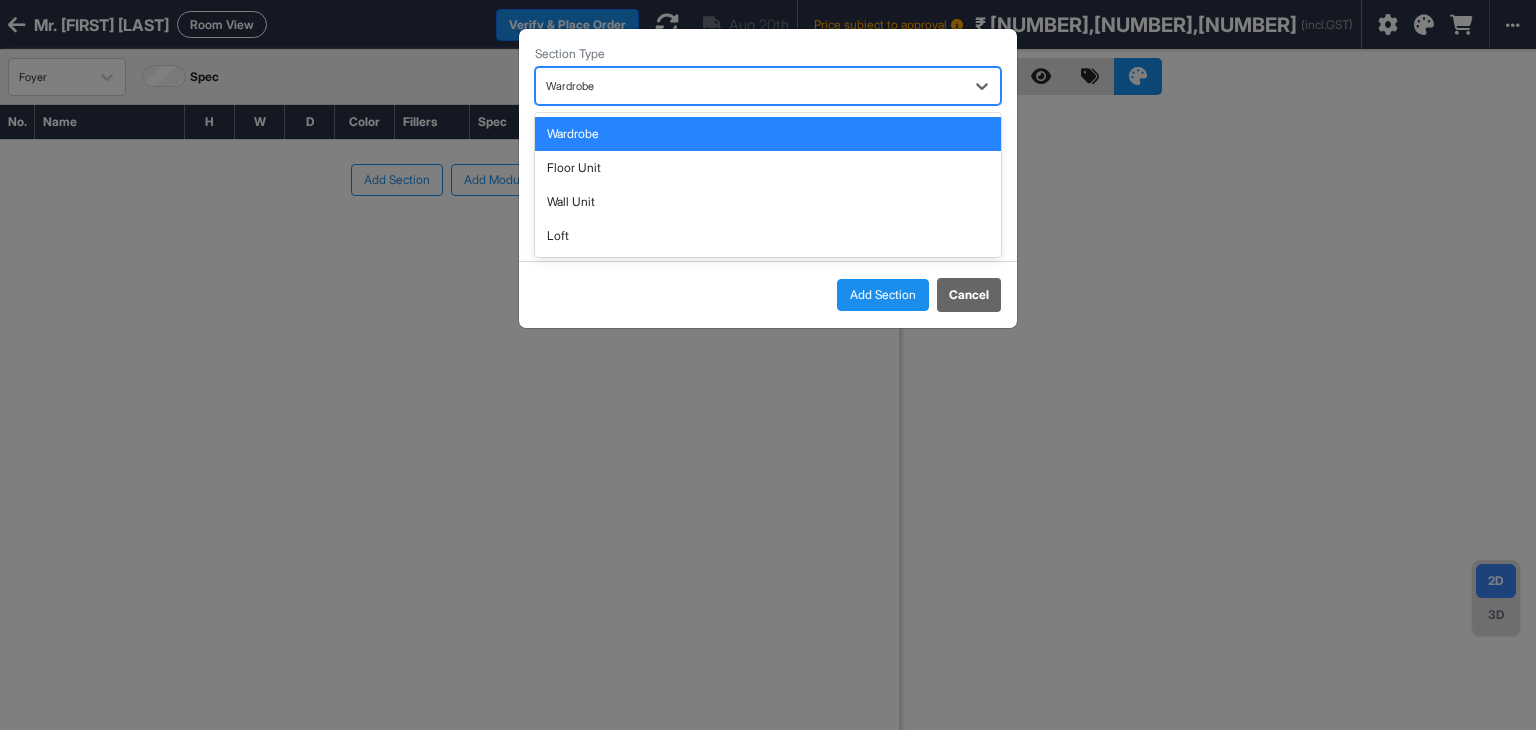 click at bounding box center (750, 86) 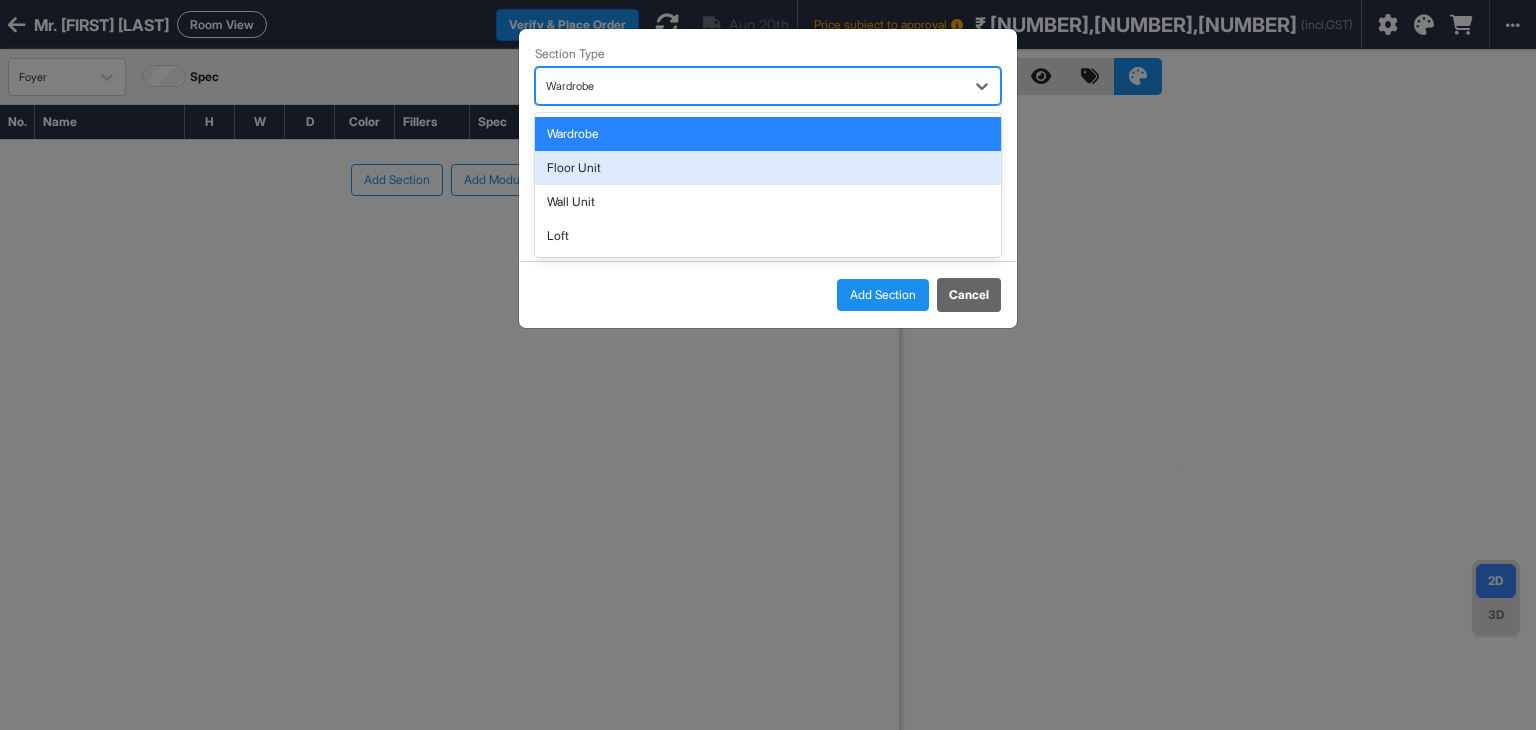 click on "Floor Unit" at bounding box center (768, 168) 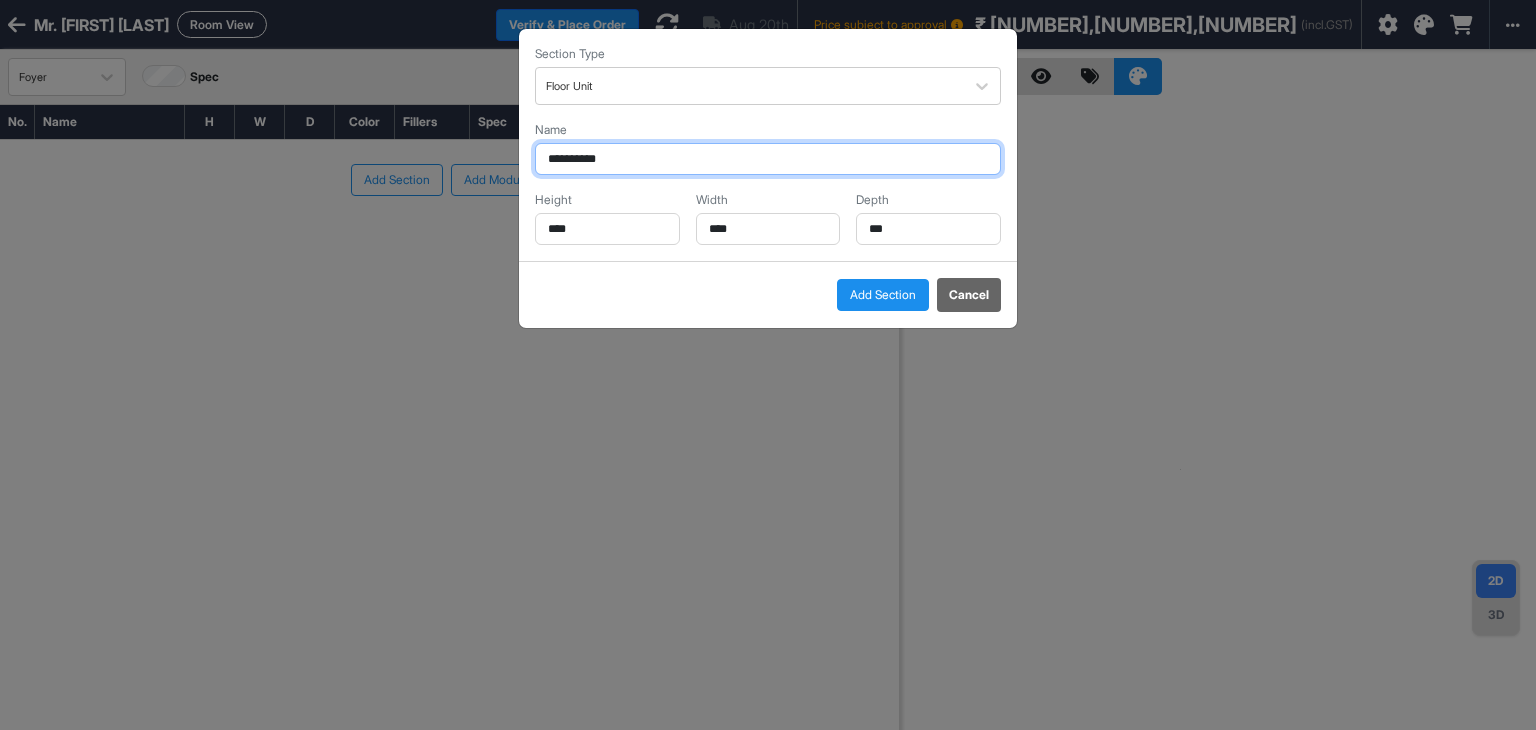 click on "**********" at bounding box center (768, 159) 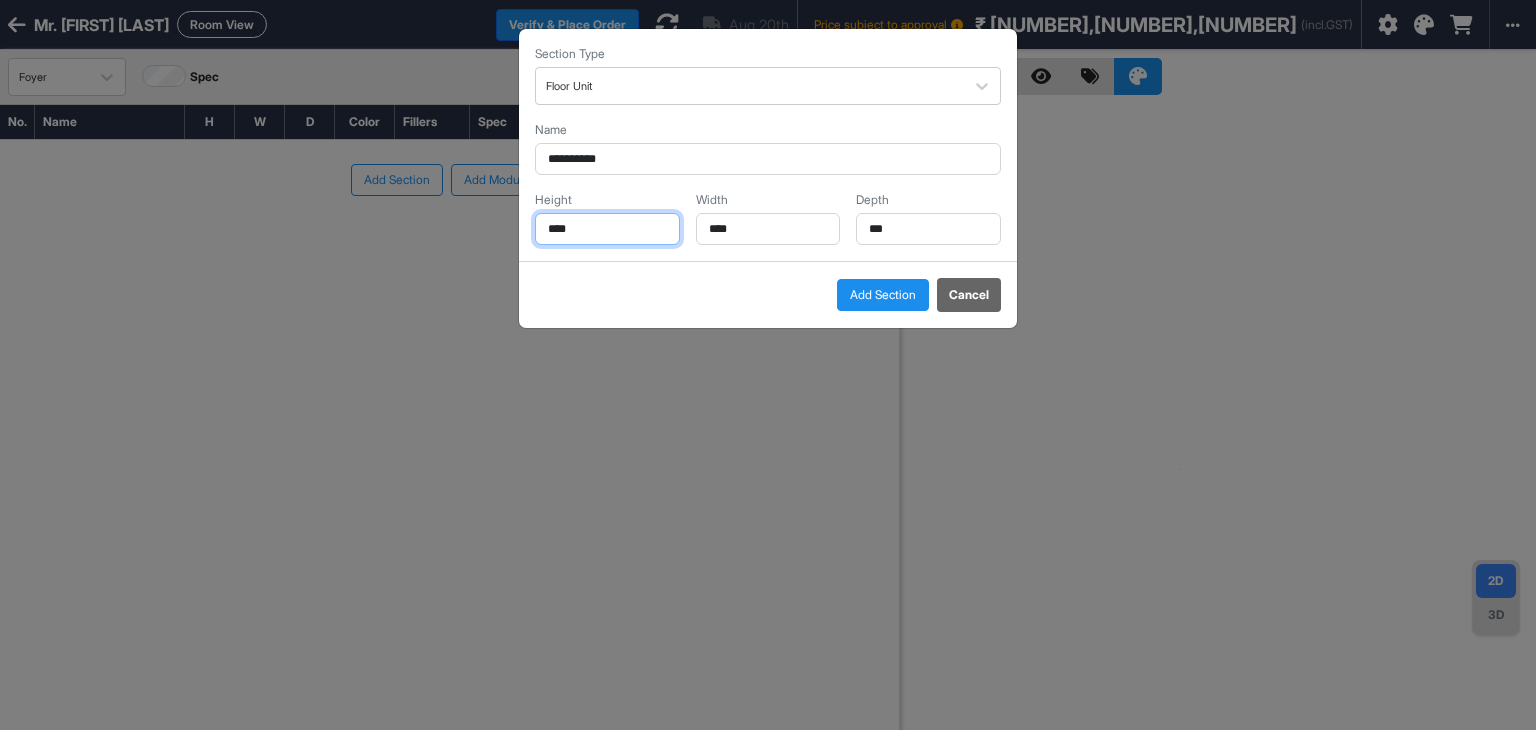 click on "****" at bounding box center [607, 229] 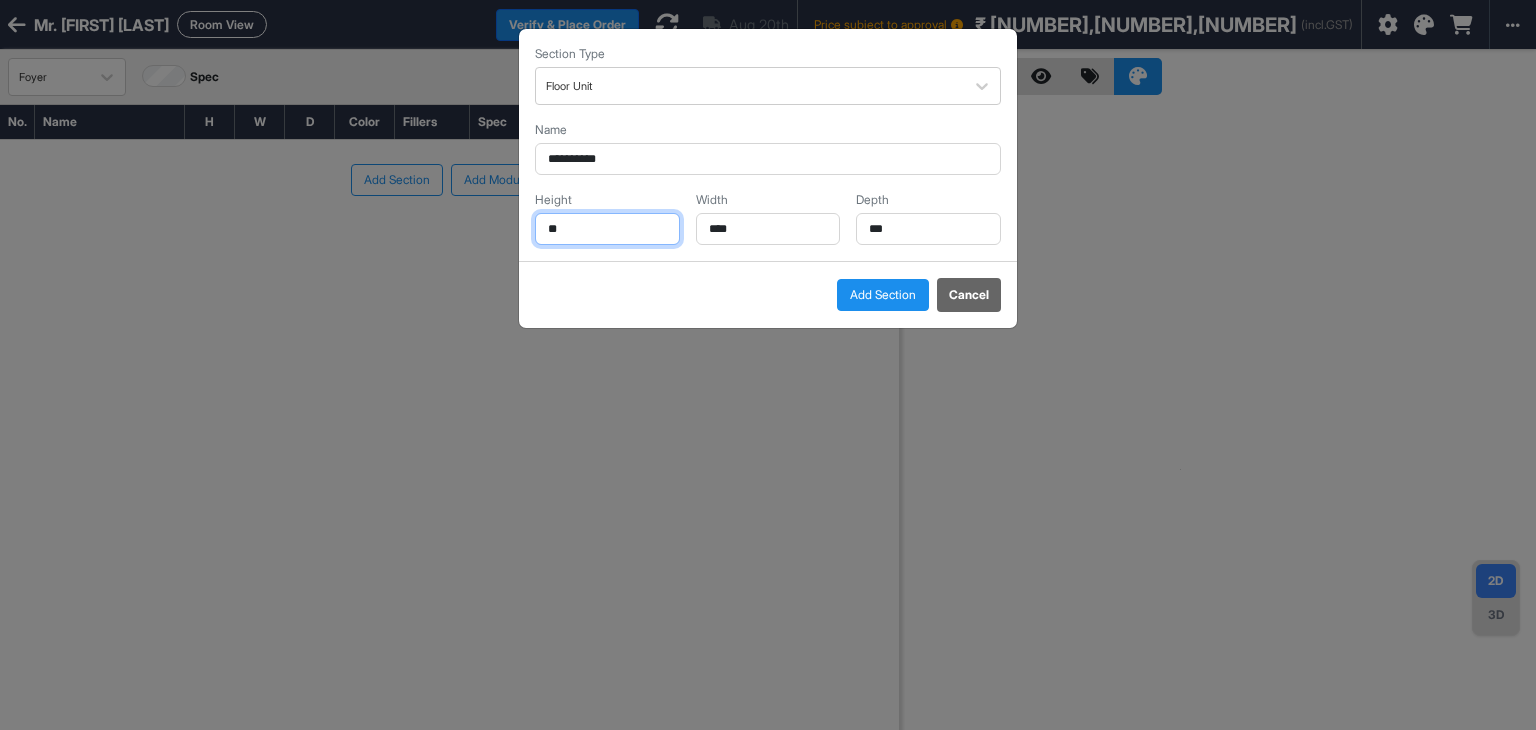 type on "*" 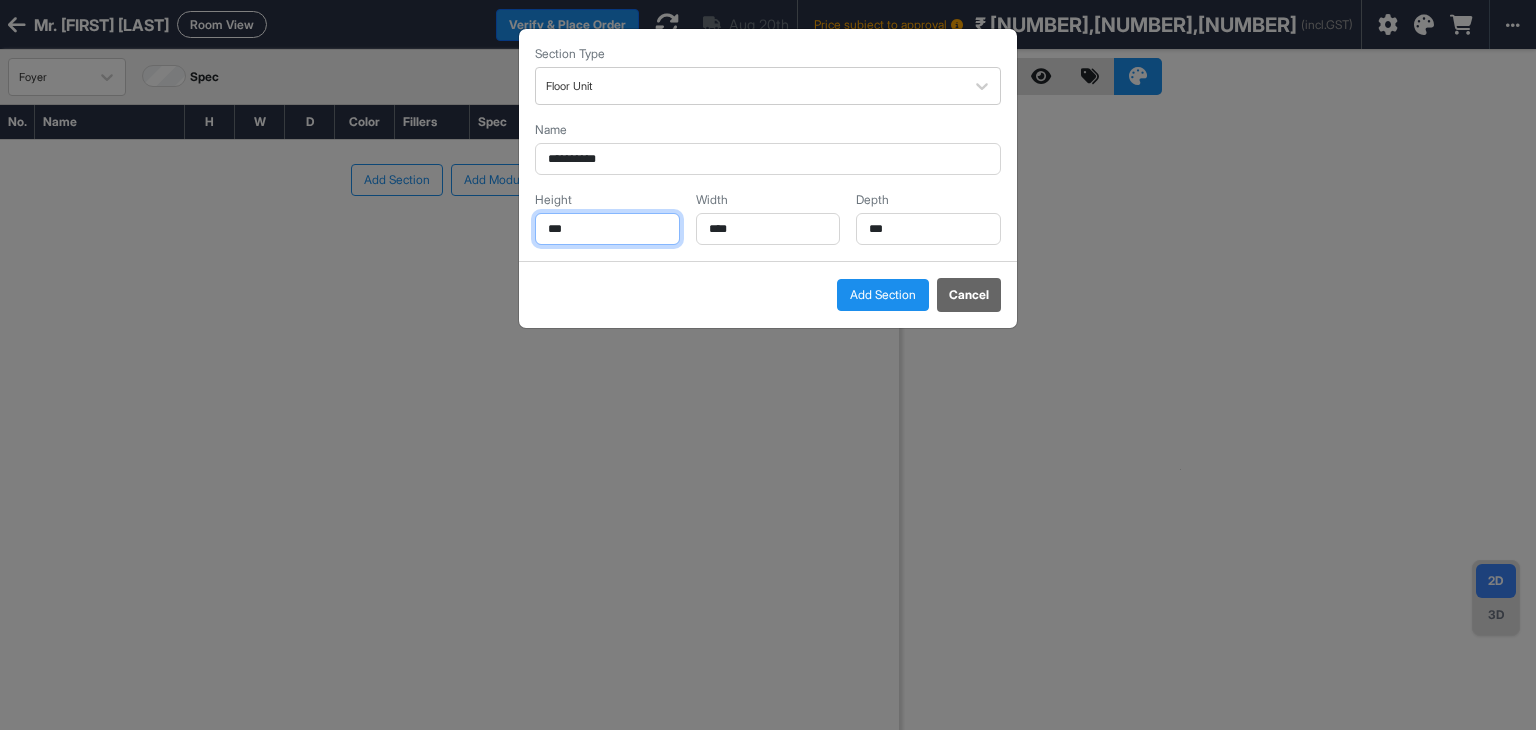 type on "***" 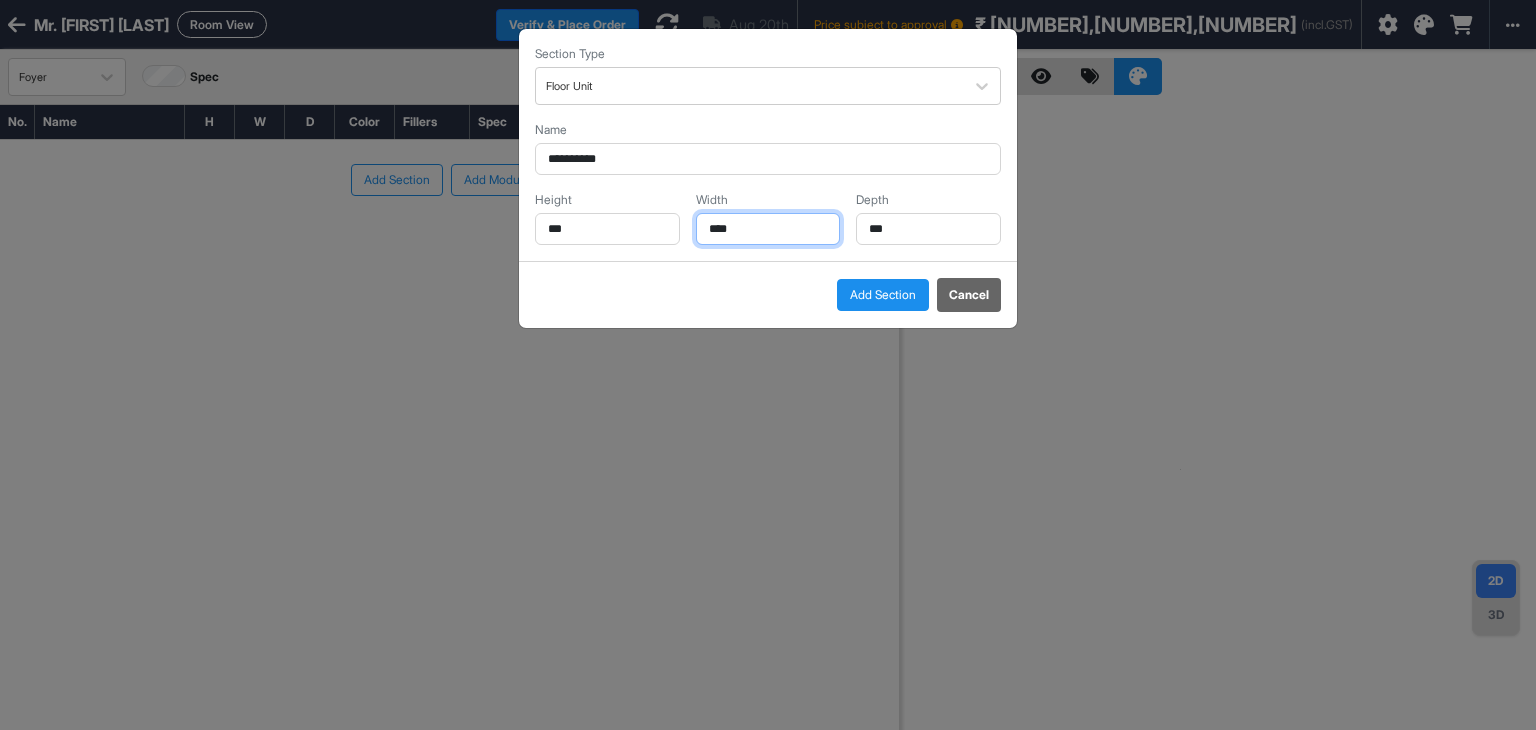 click on "****" at bounding box center (768, 229) 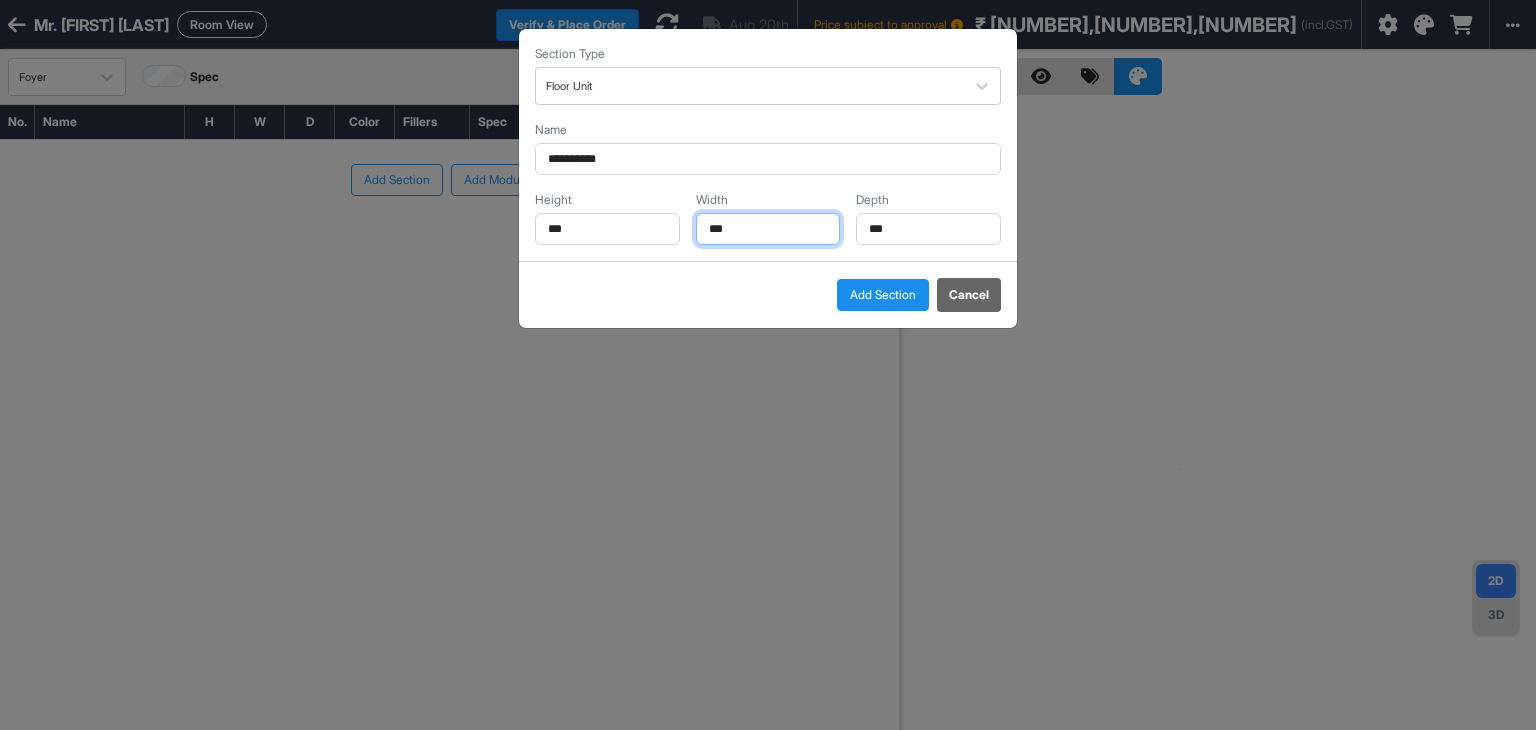 type on "***" 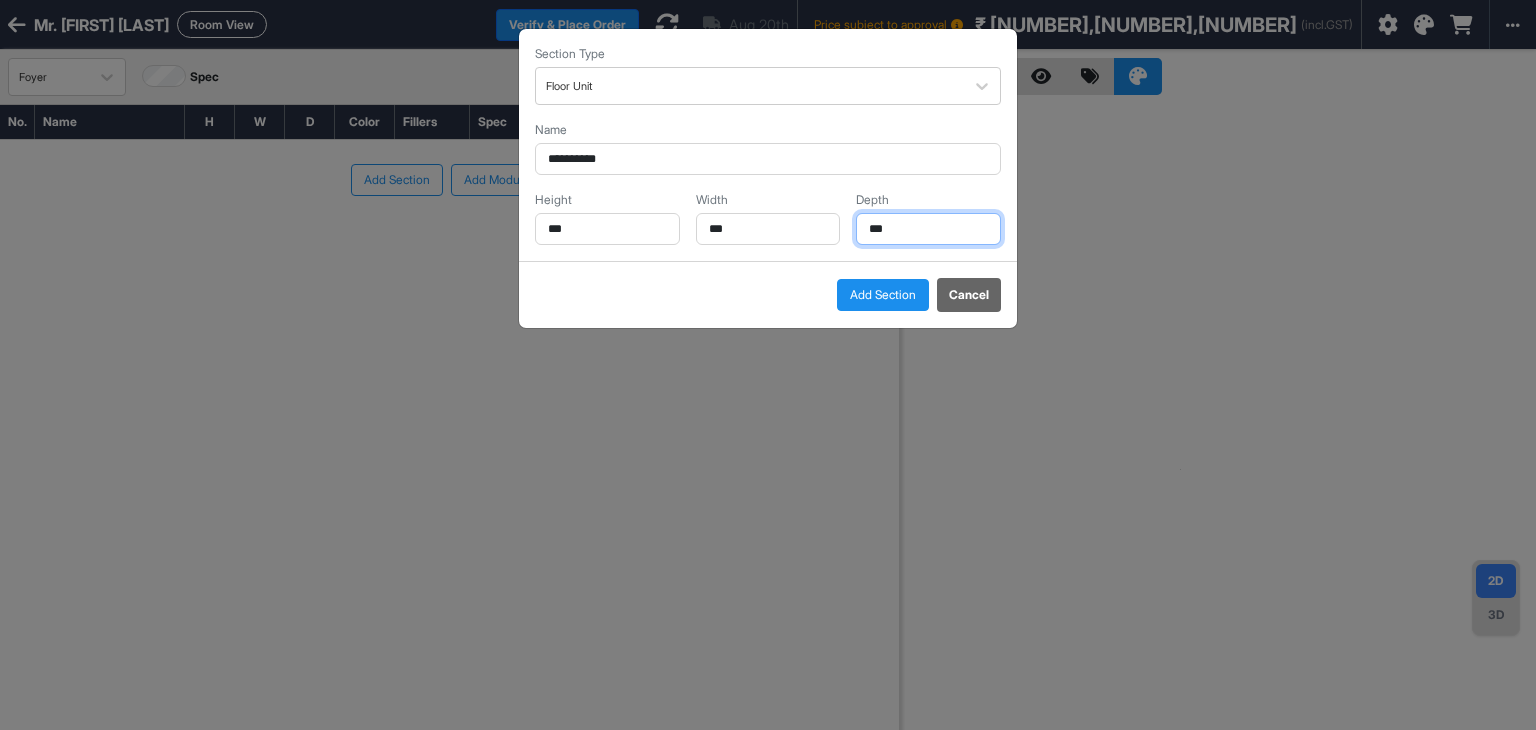 click on "***" at bounding box center [928, 229] 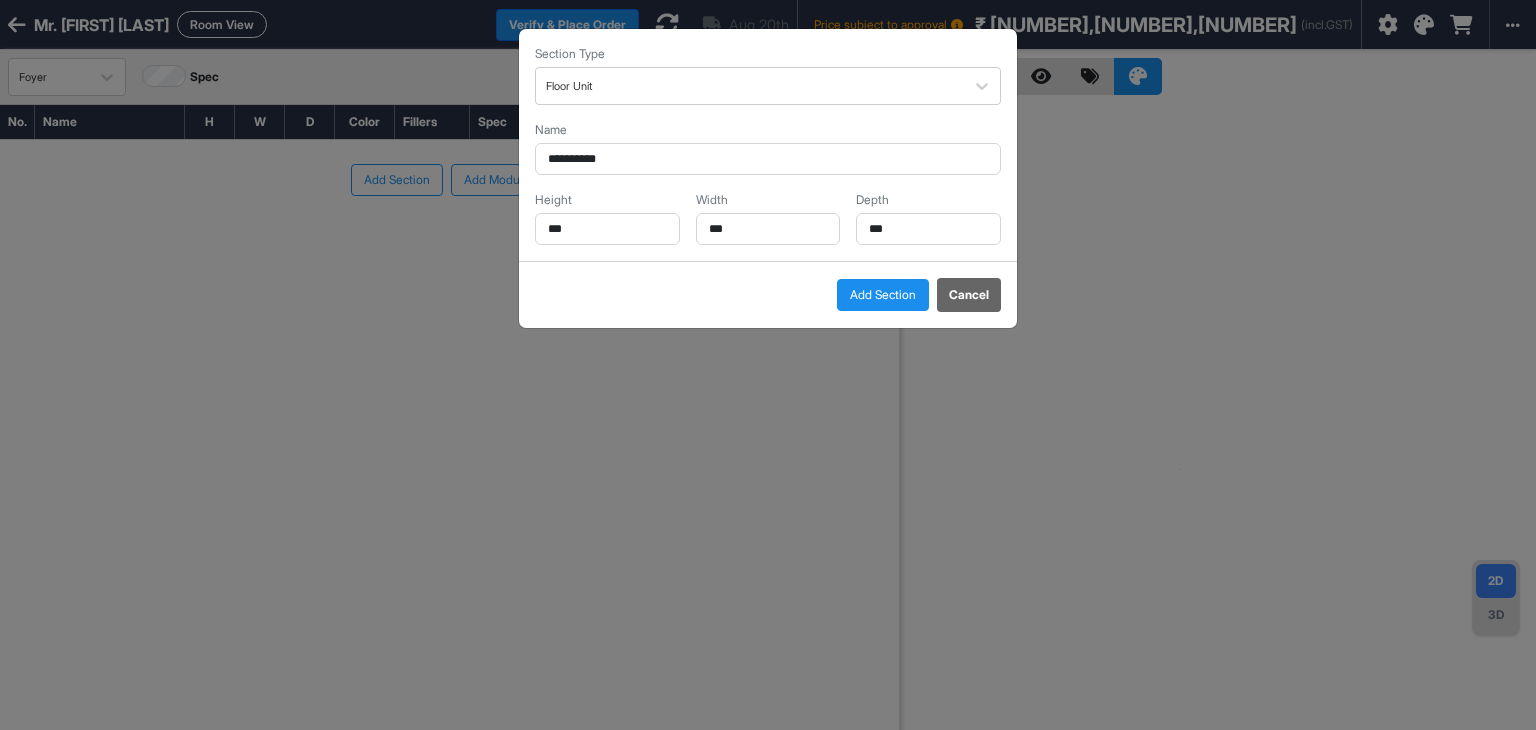 click on "Add Section" at bounding box center [883, 295] 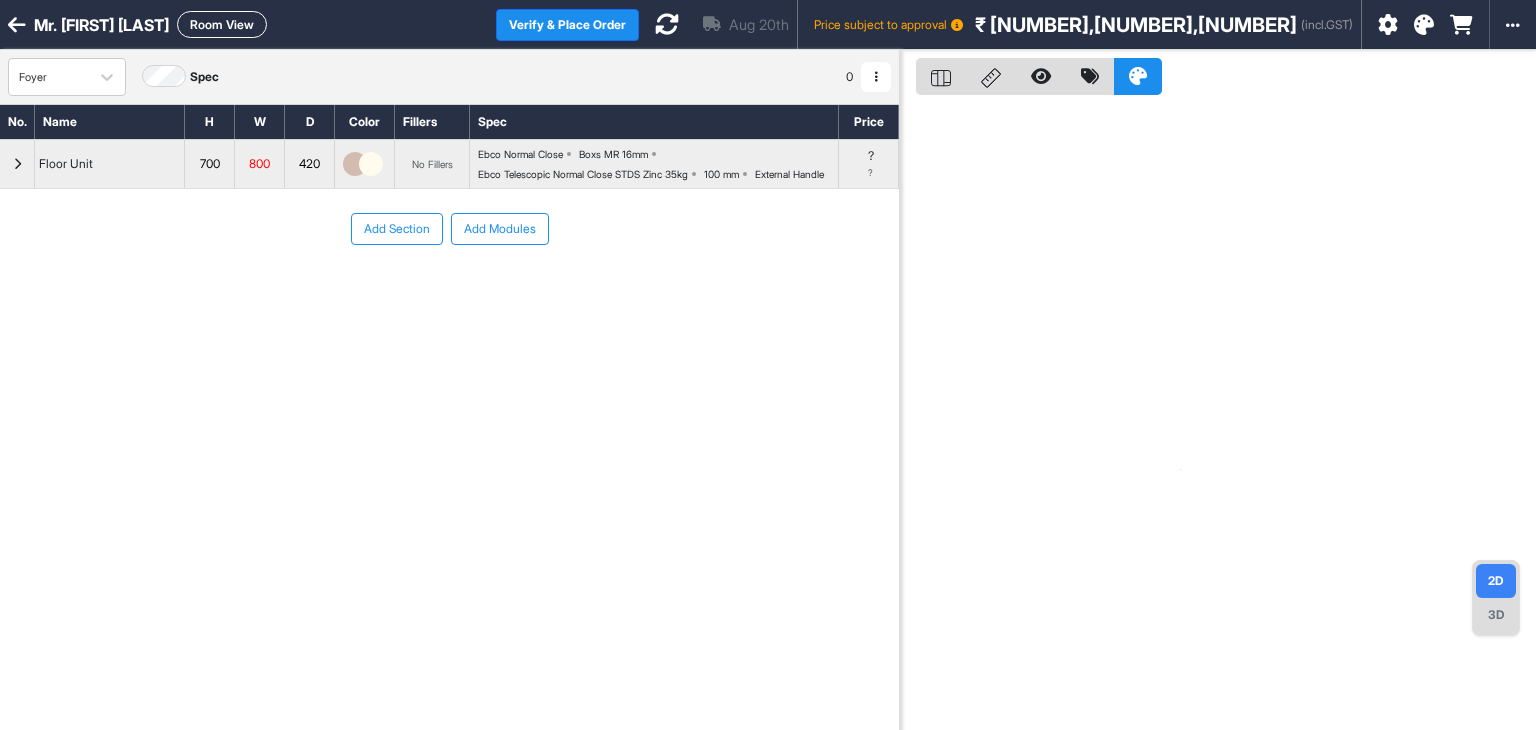 click on "Add Section" at bounding box center (397, 229) 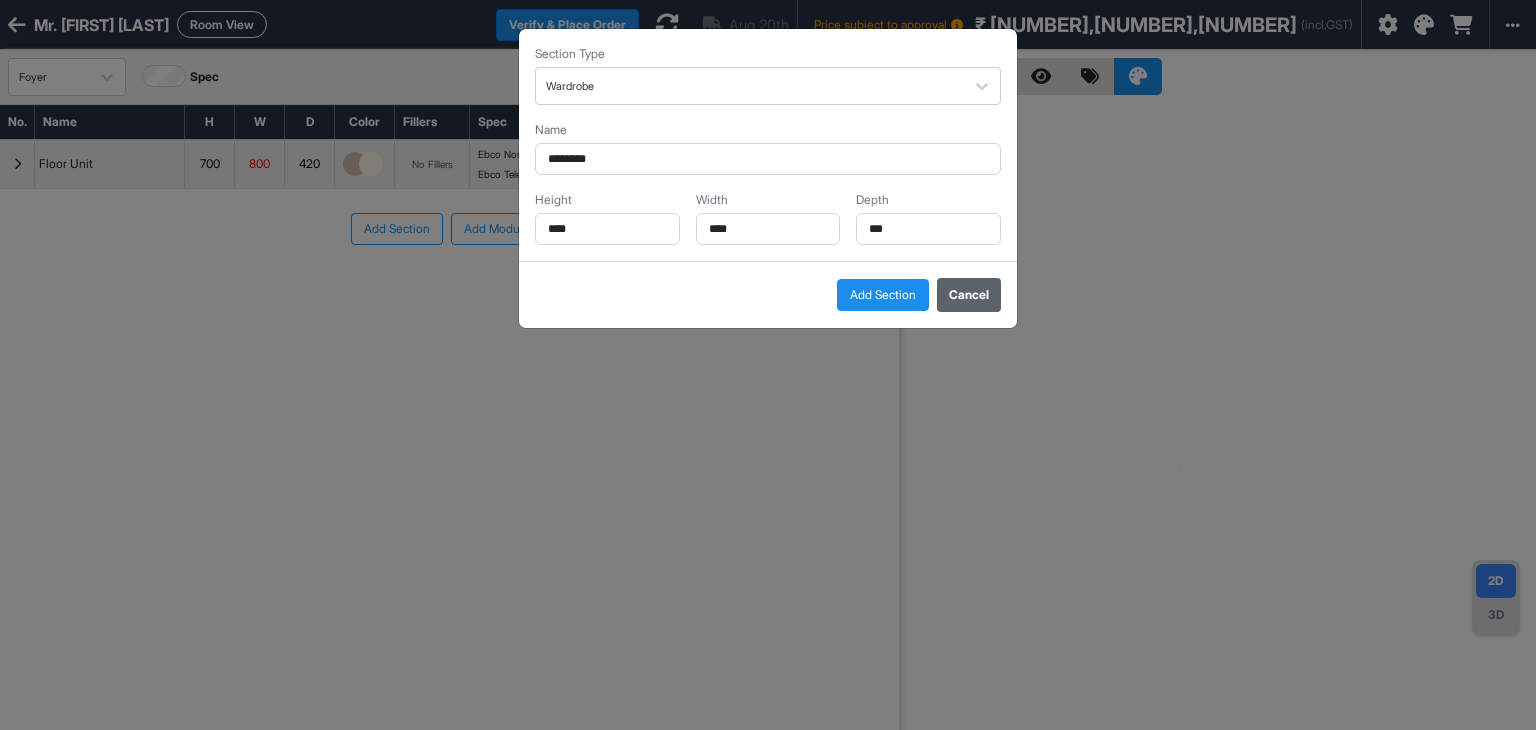 click on "Cancel" at bounding box center [969, 295] 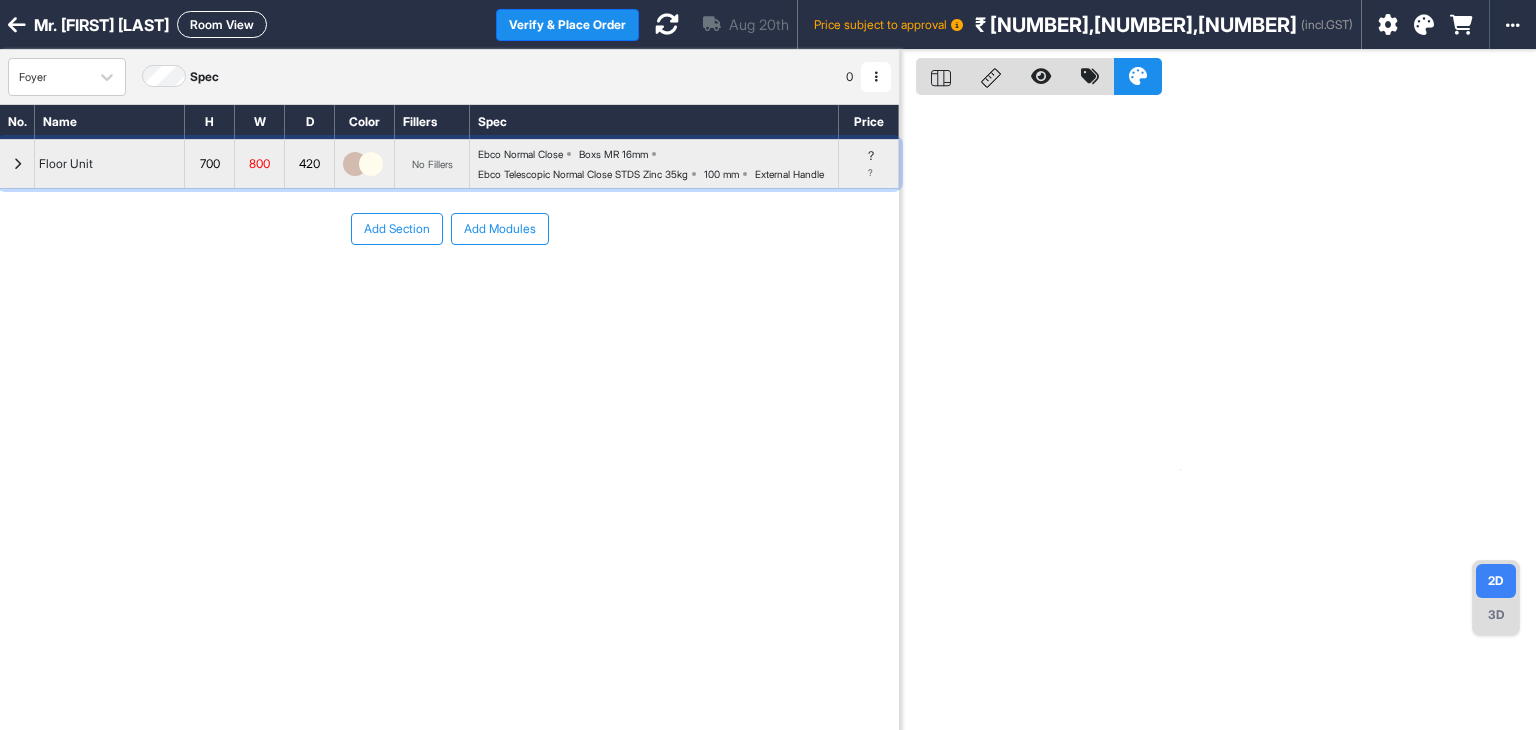 click at bounding box center (17, 164) 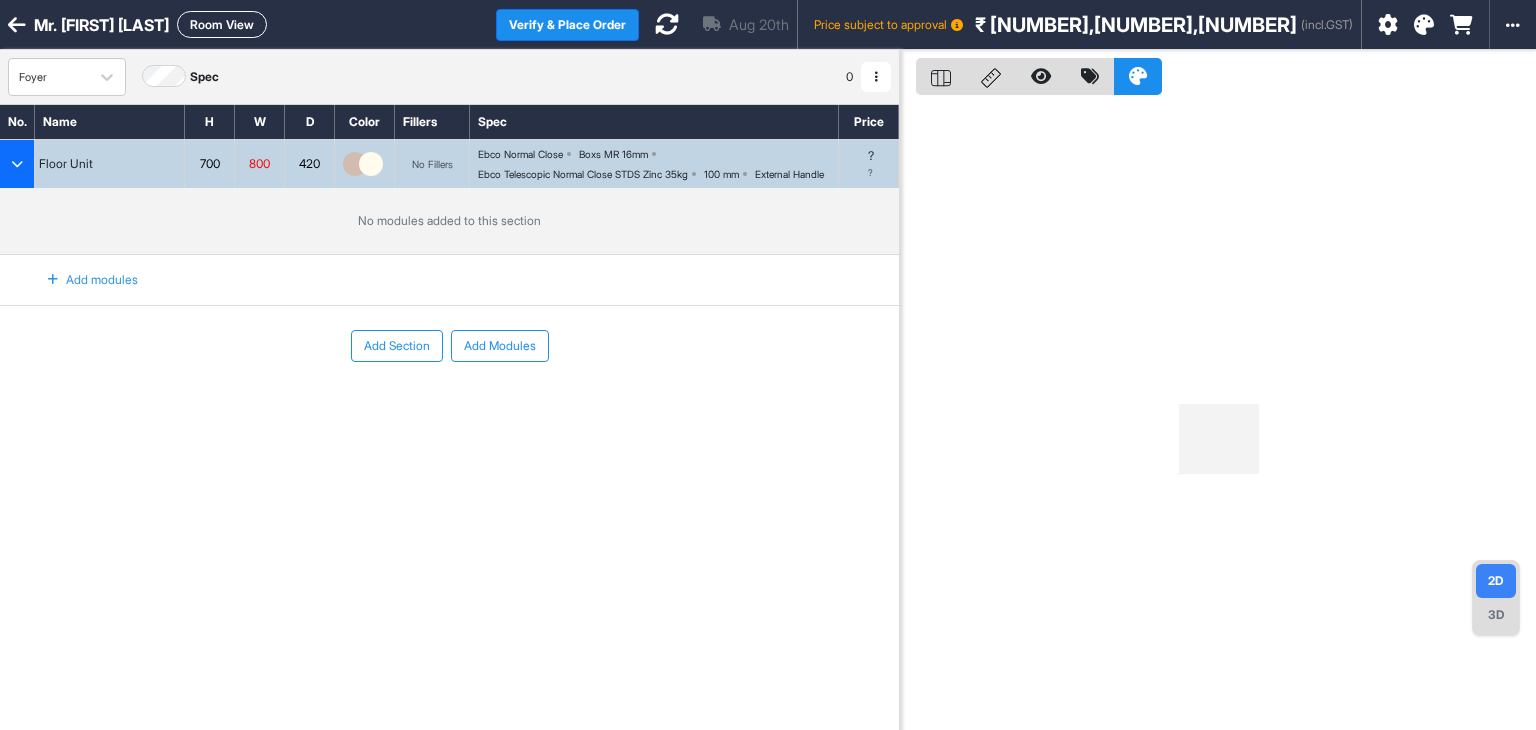 click on "Add modules" at bounding box center [81, 280] 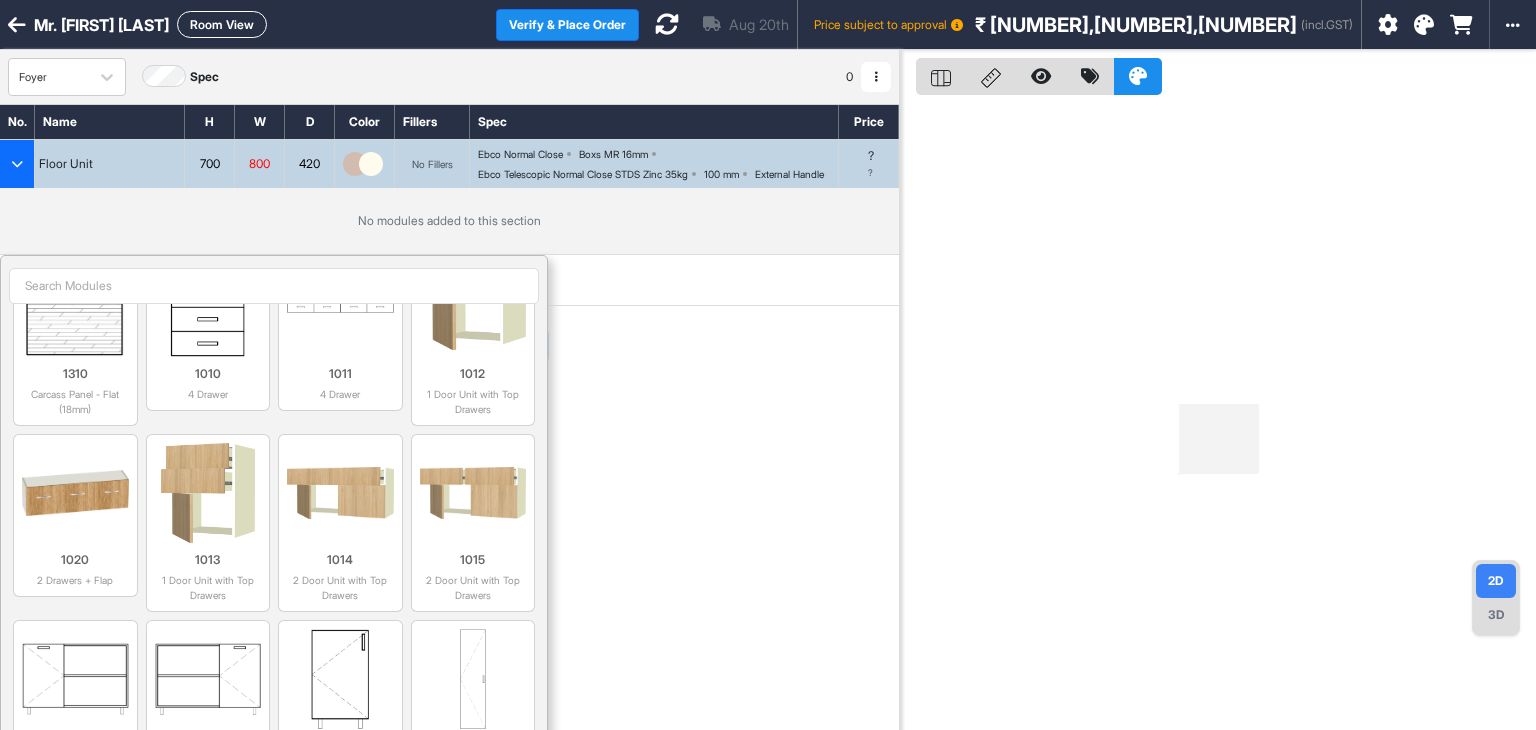 scroll, scrollTop: 3152, scrollLeft: 0, axis: vertical 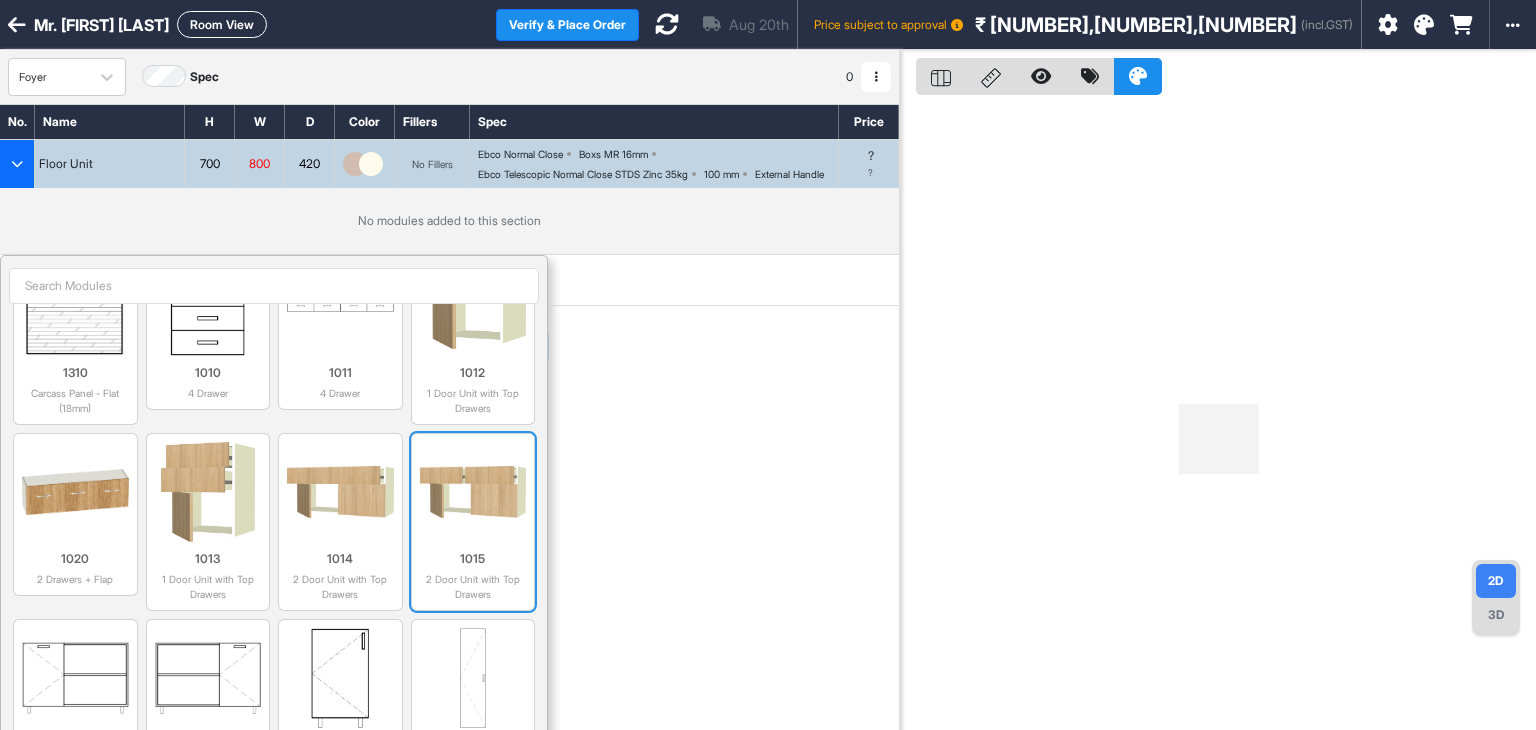 click on "1015 2 Door Unit with Top Drawers" at bounding box center (473, 572) 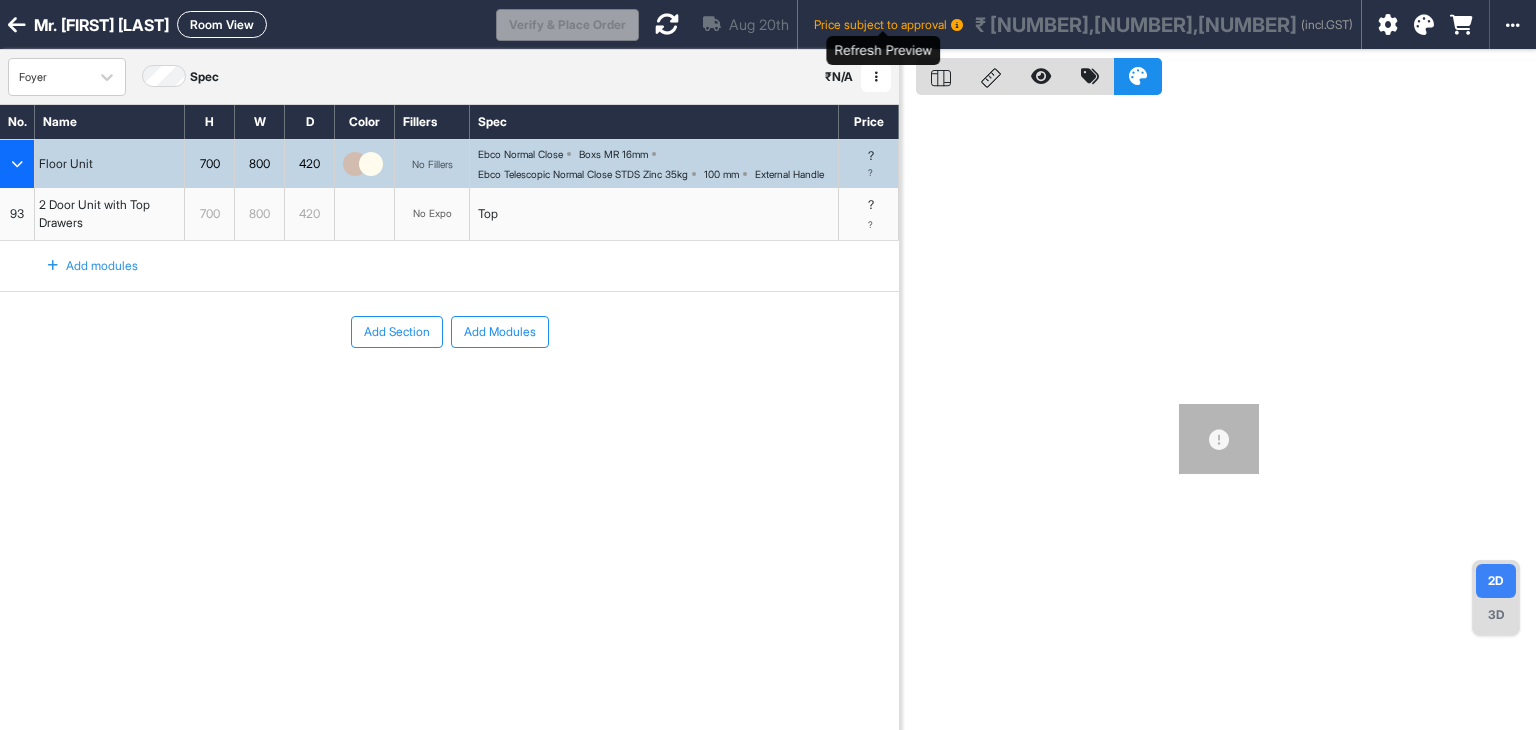 click at bounding box center [667, 24] 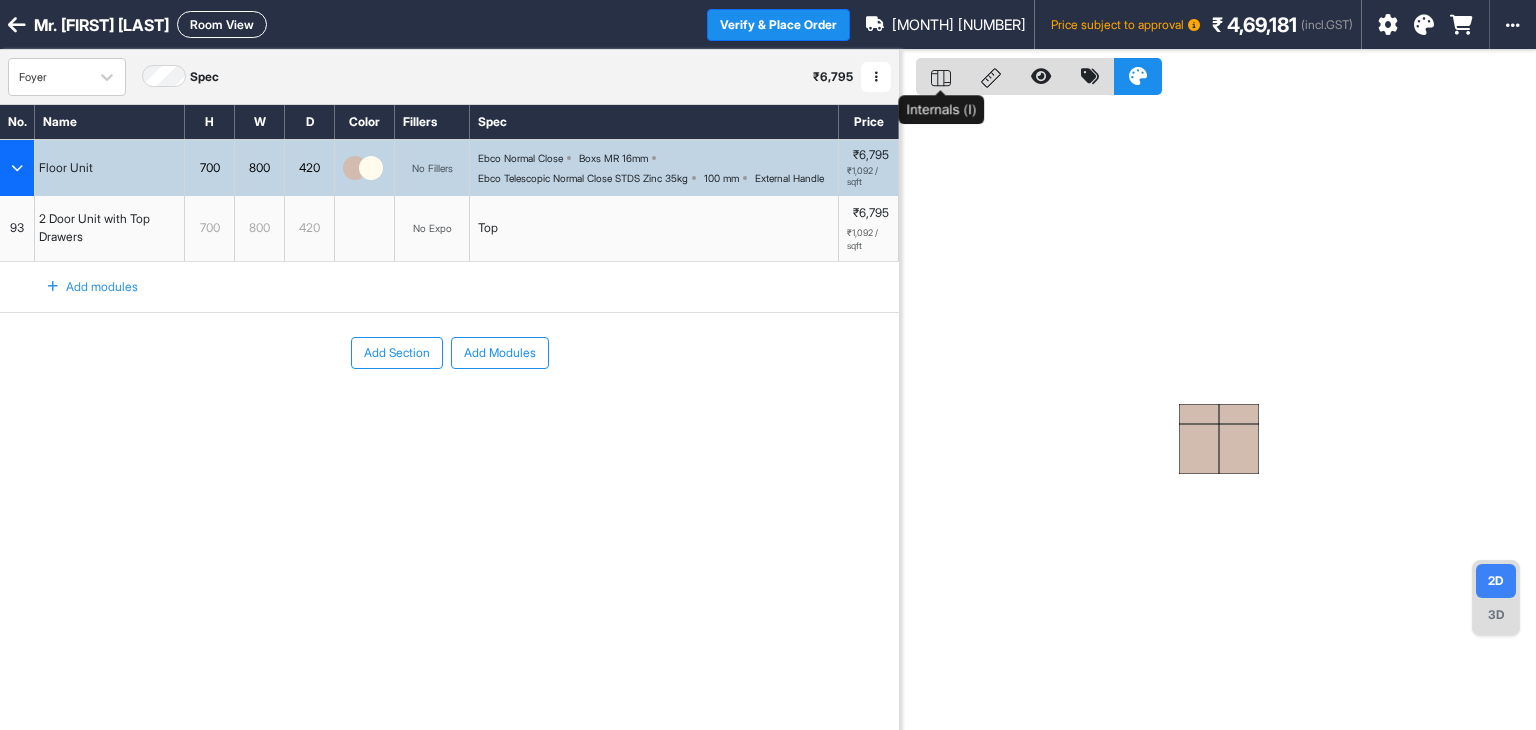 click at bounding box center [941, 76] 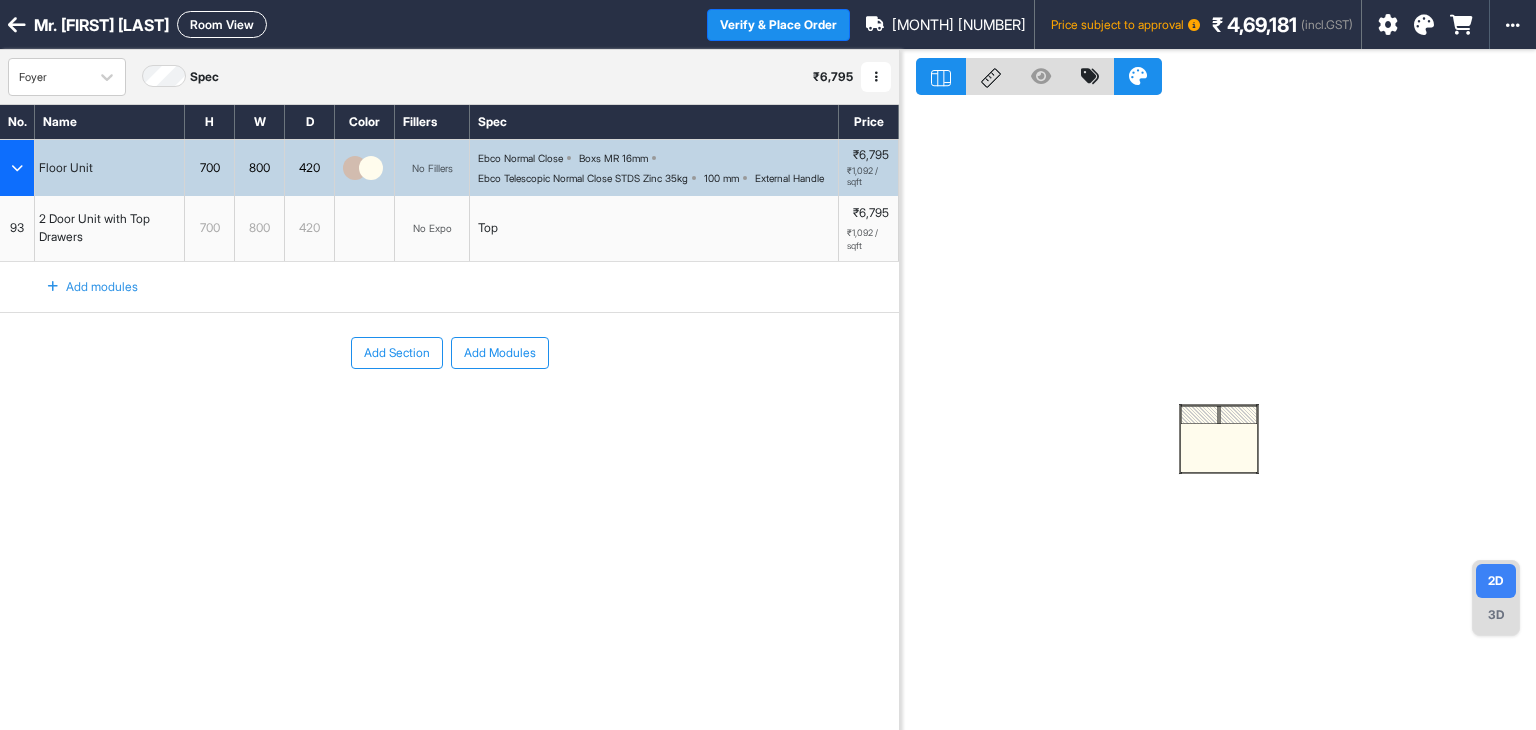 click at bounding box center (1199, 415) 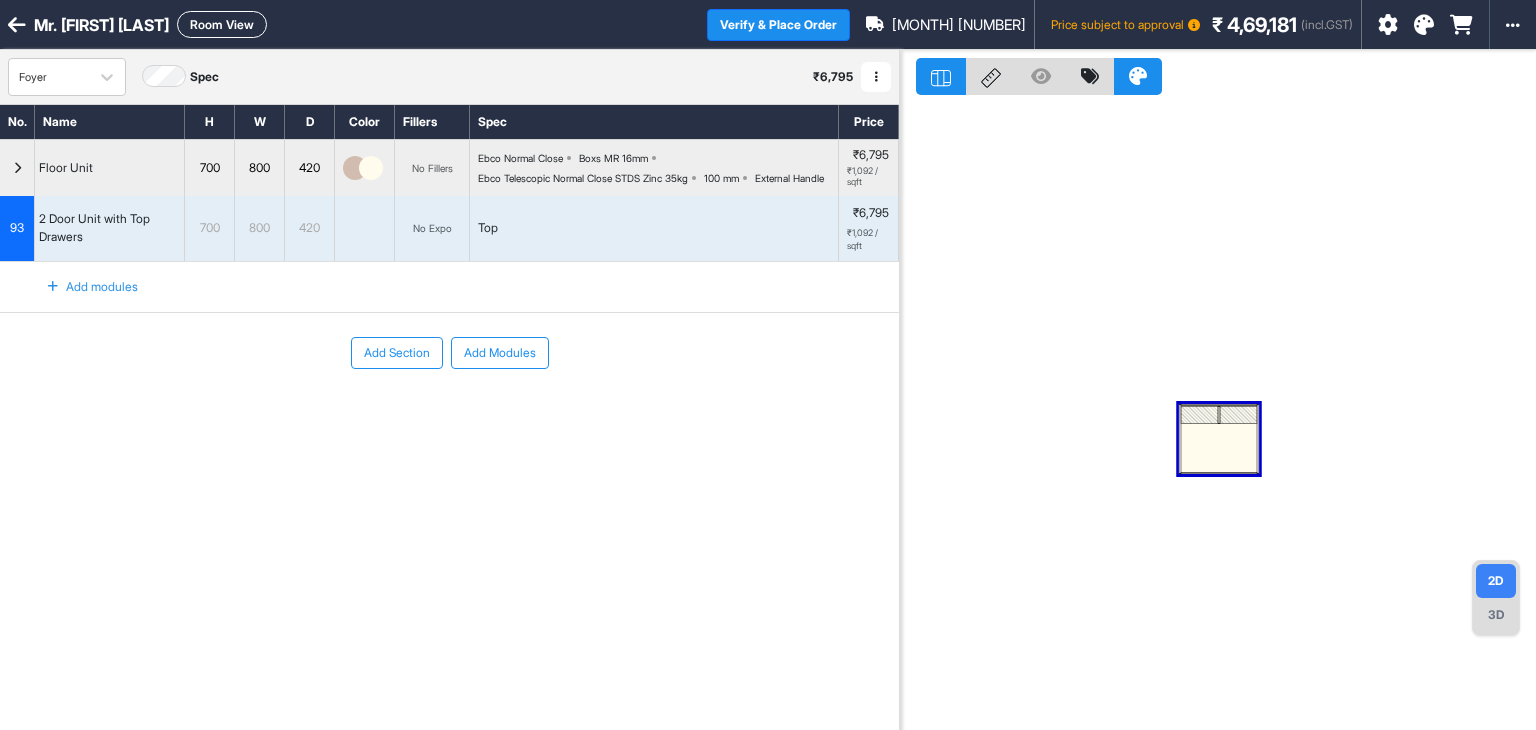 click at bounding box center [1199, 415] 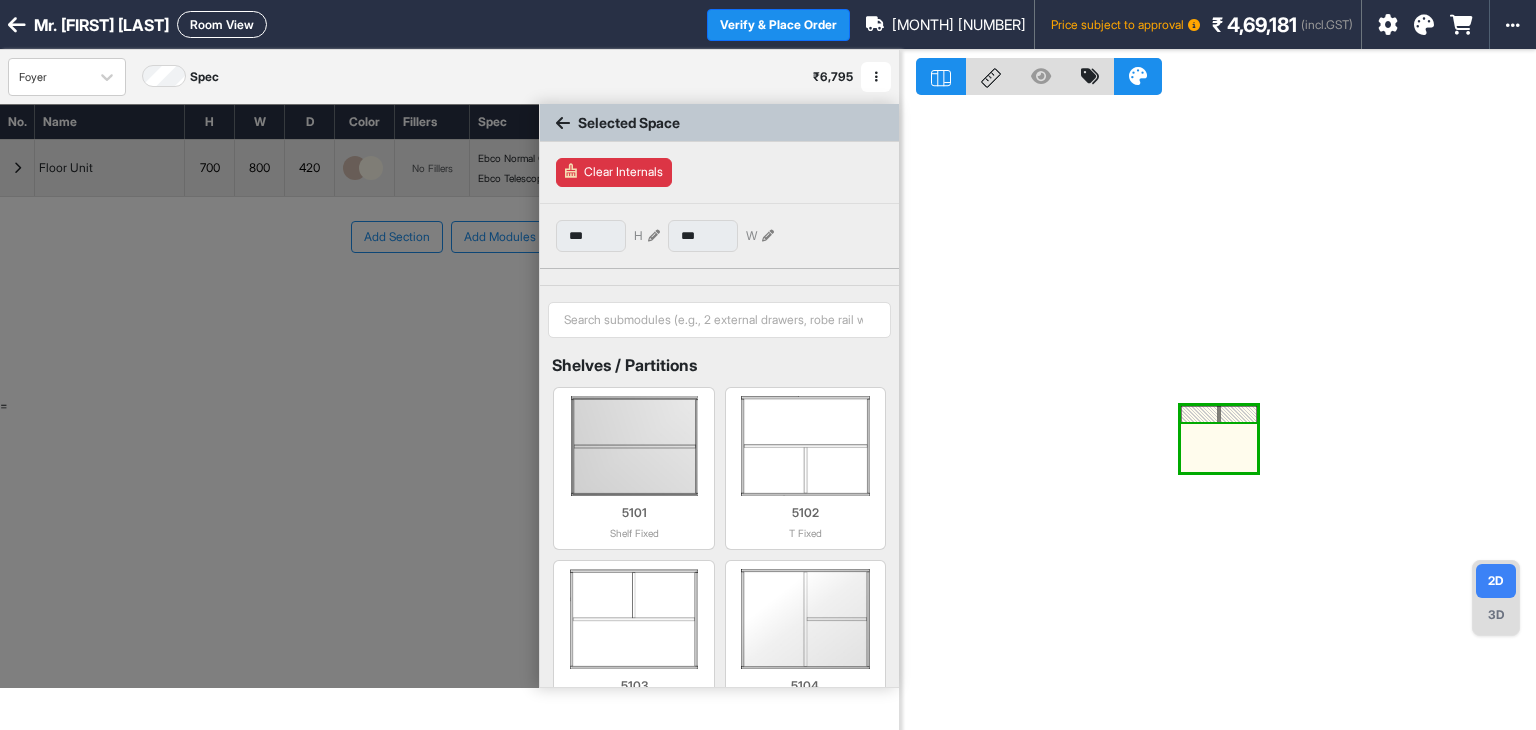 click at bounding box center [1219, 448] 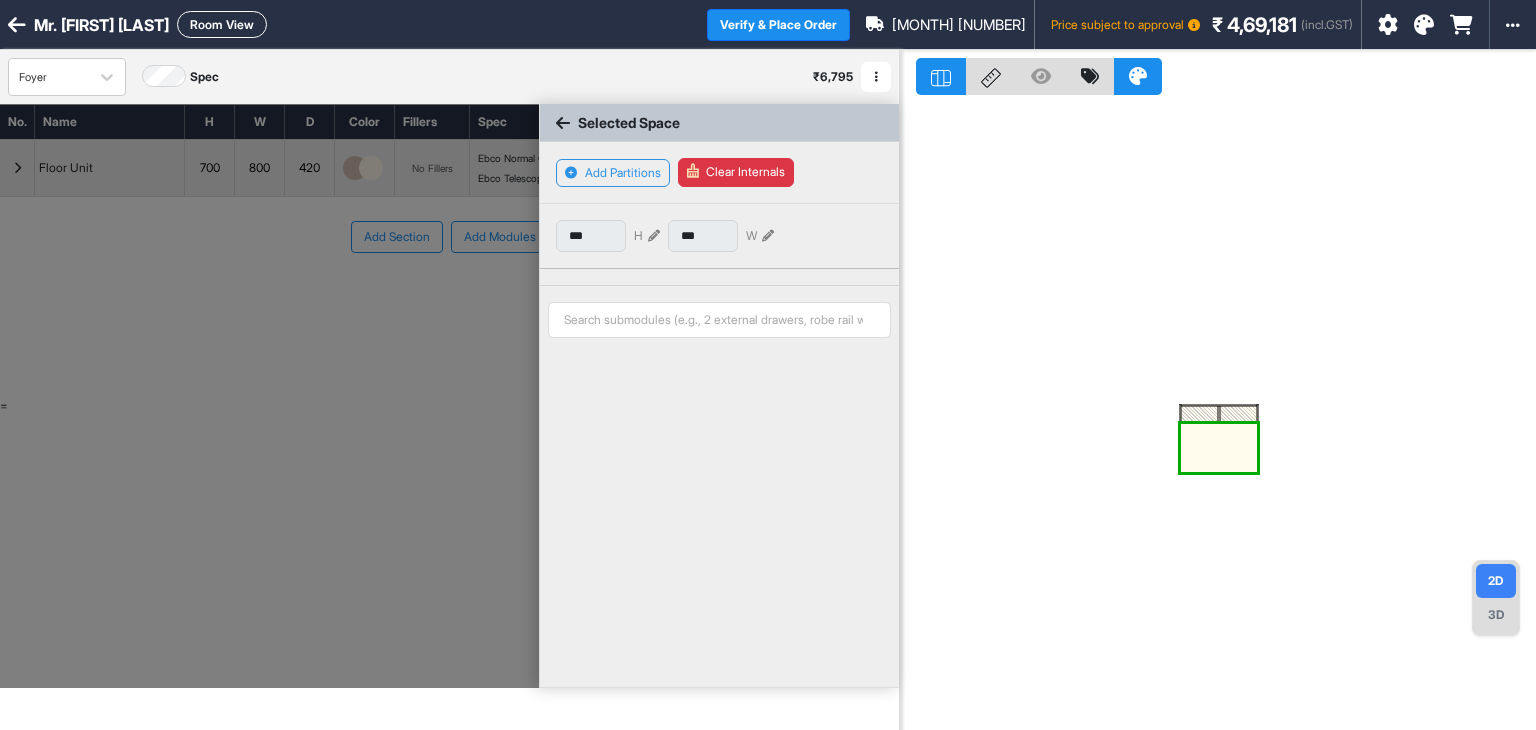 type on "***" 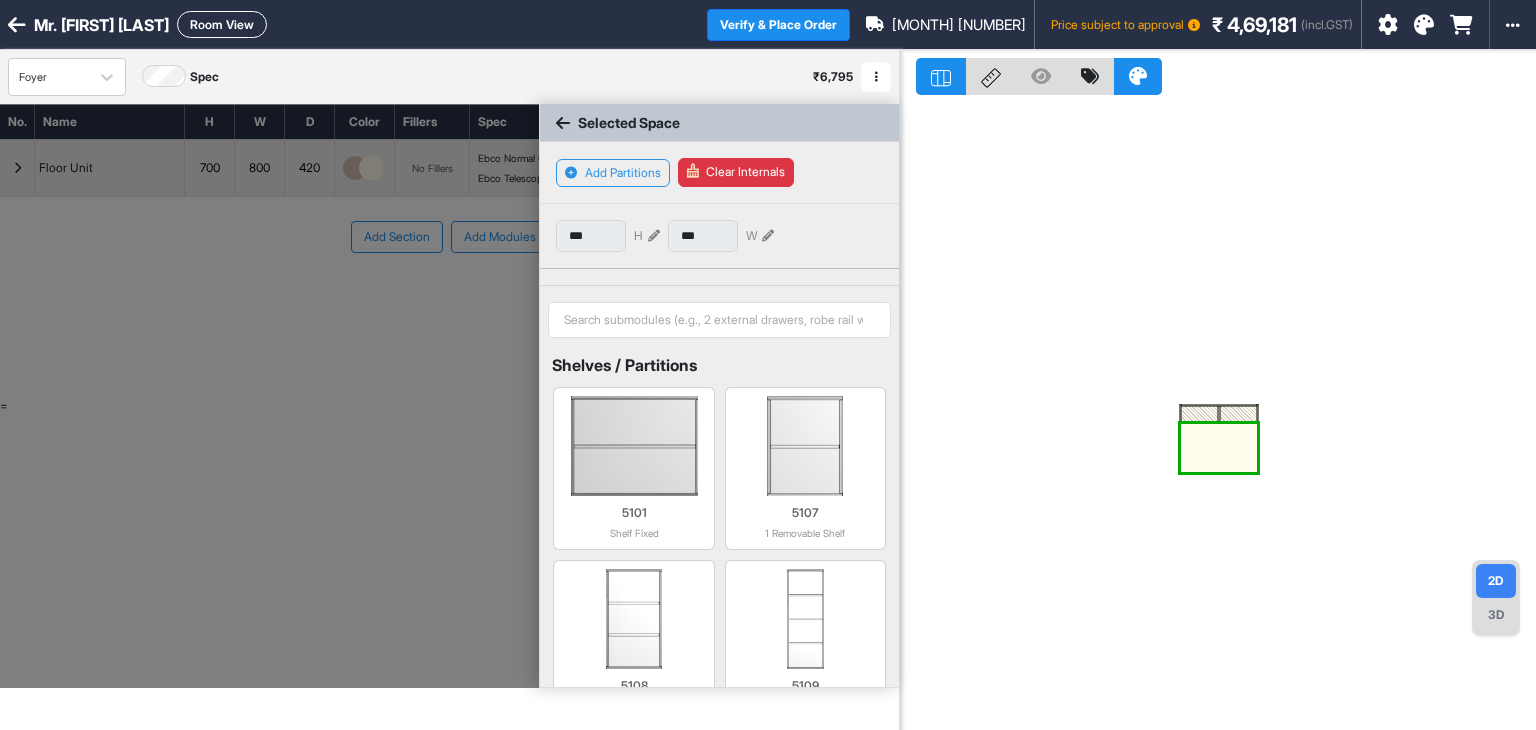 click on "Selected Space" at bounding box center (618, 122) 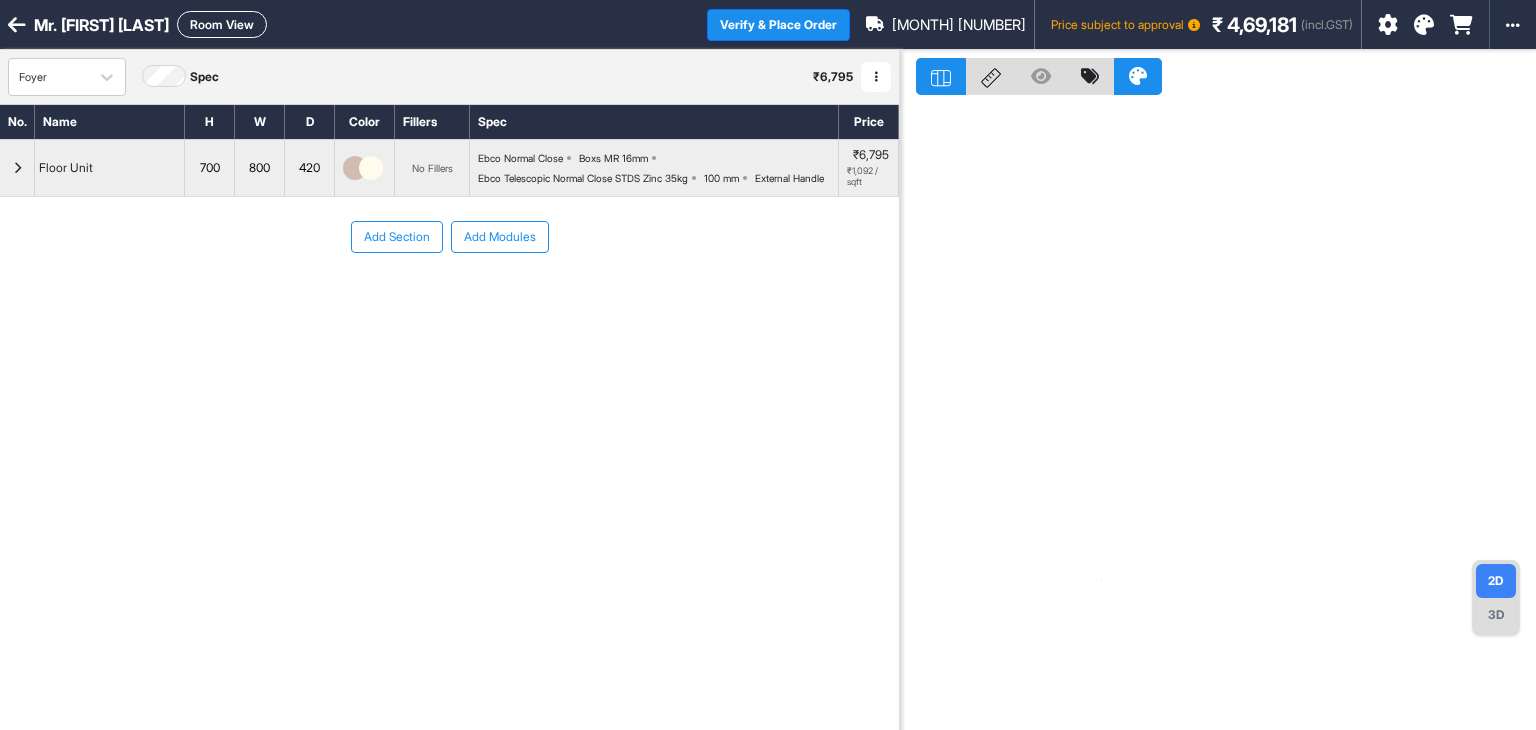 click on "700" at bounding box center (209, 168) 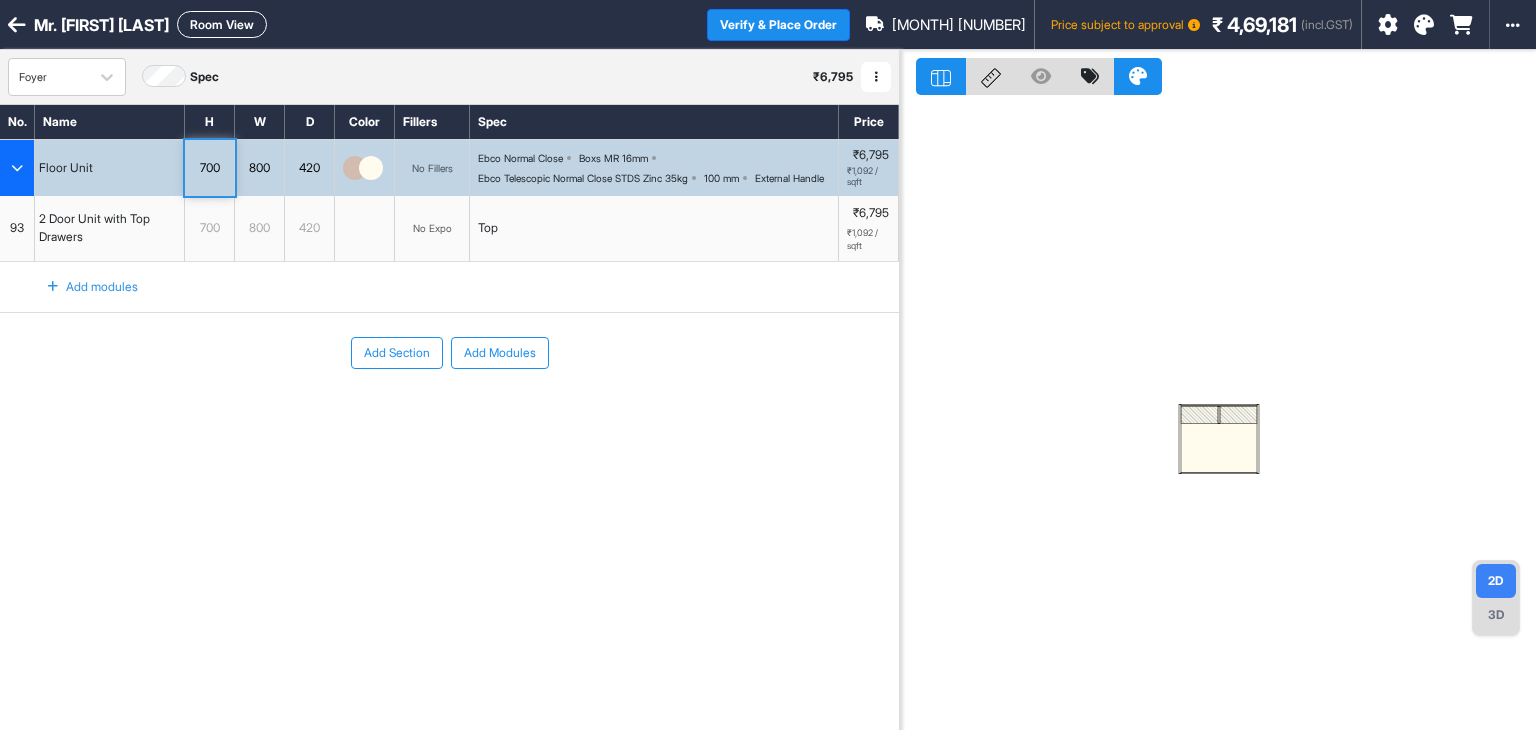 click on "700" at bounding box center (209, 168) 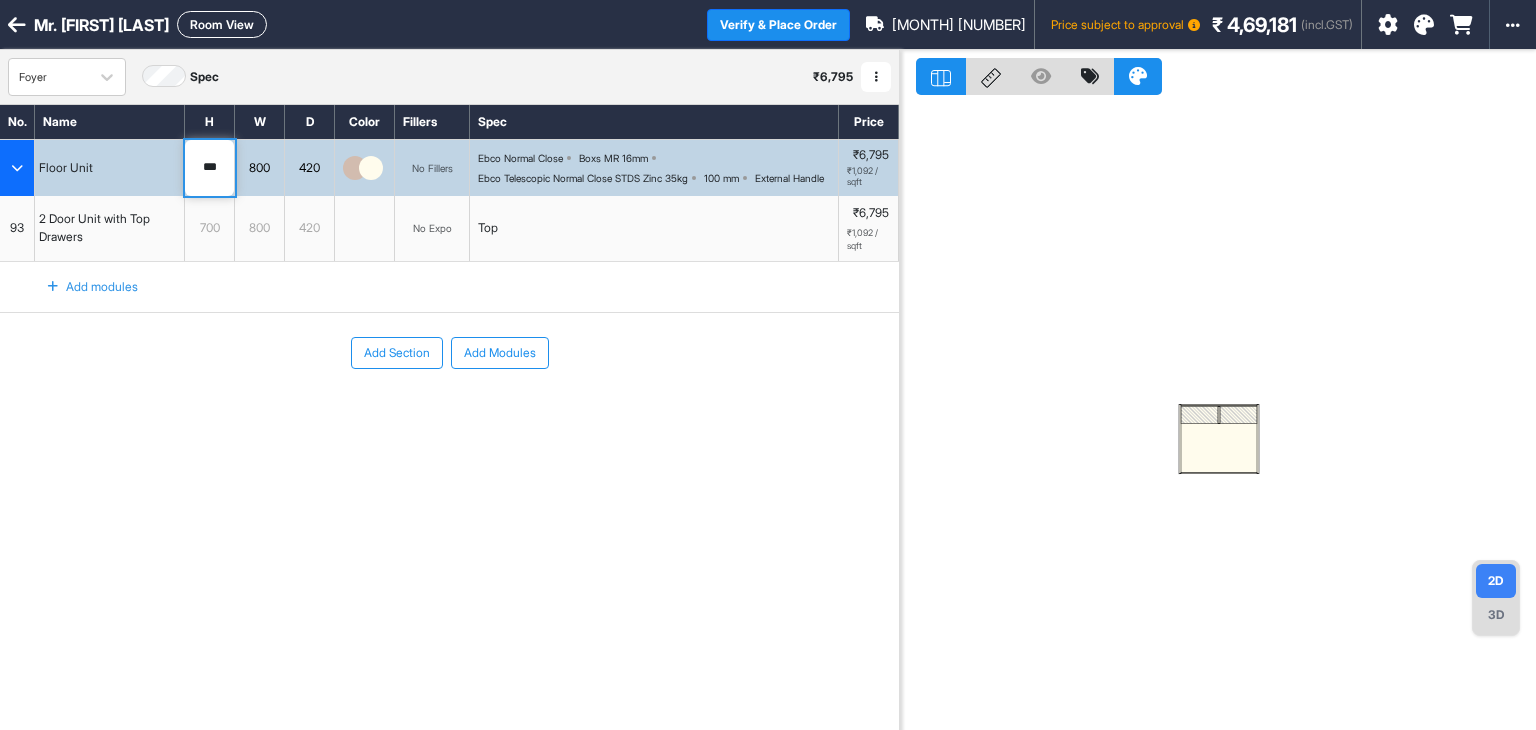 drag, startPoint x: 215, startPoint y: 170, endPoint x: 101, endPoint y: 176, distance: 114.15778 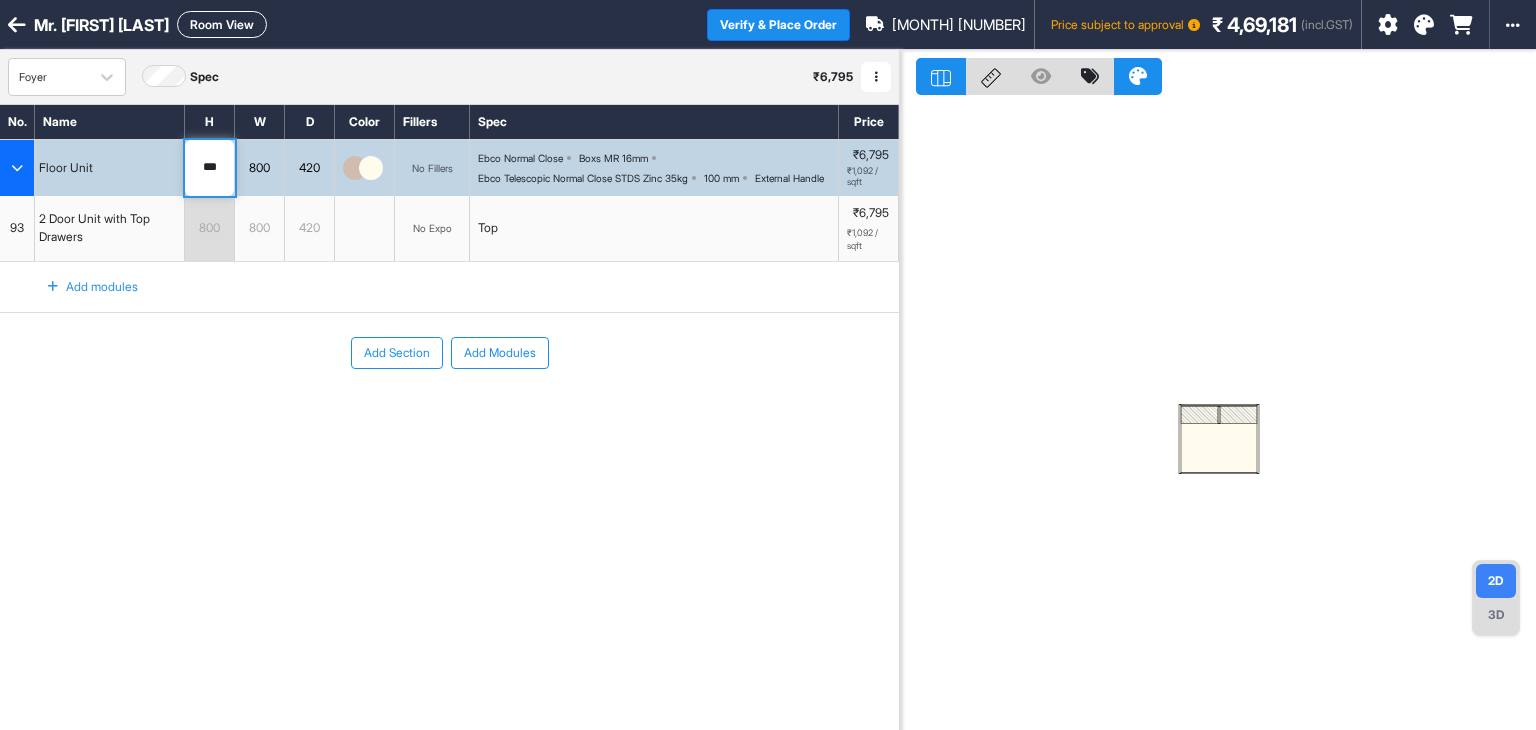 click on "800" at bounding box center (259, 228) 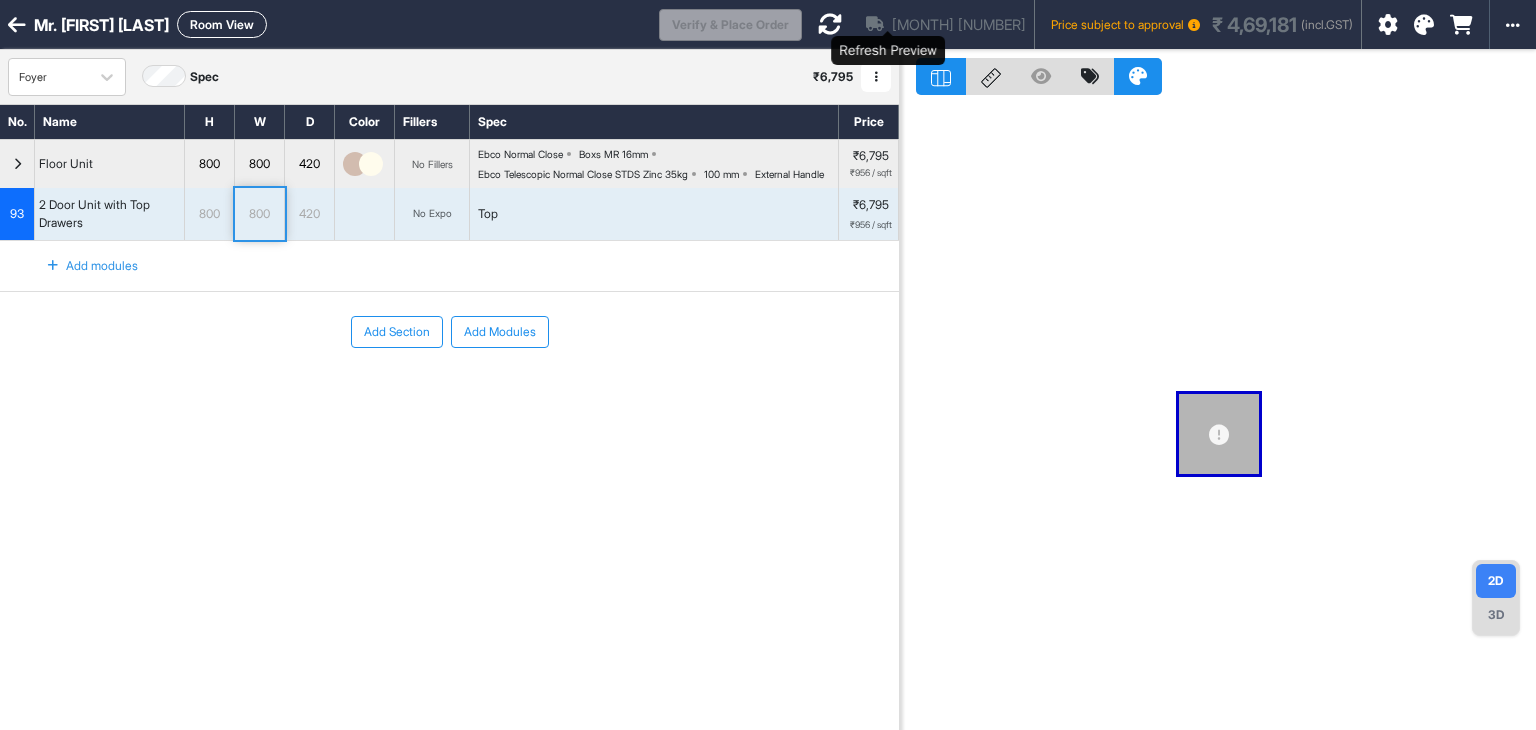 click at bounding box center [830, 24] 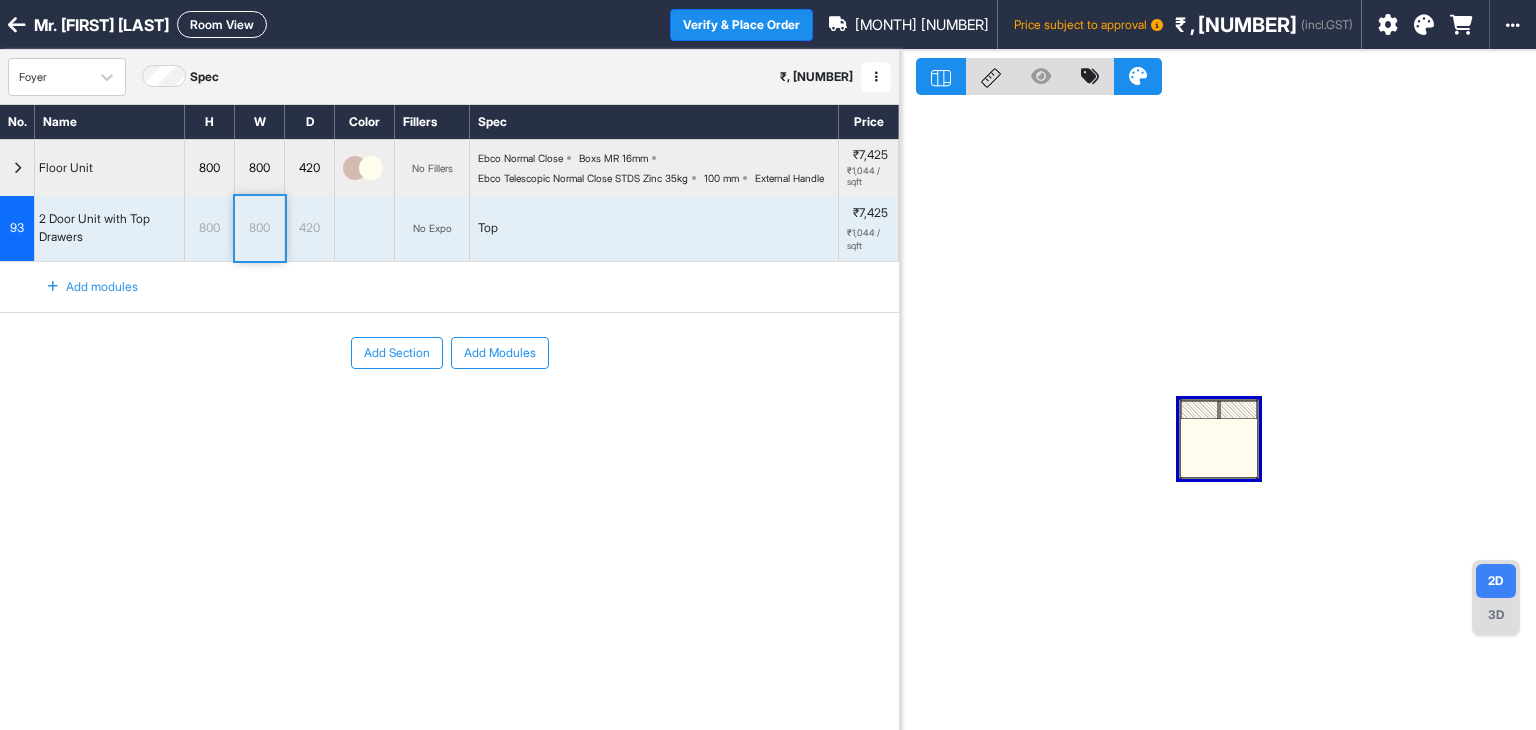 click at bounding box center (1219, 448) 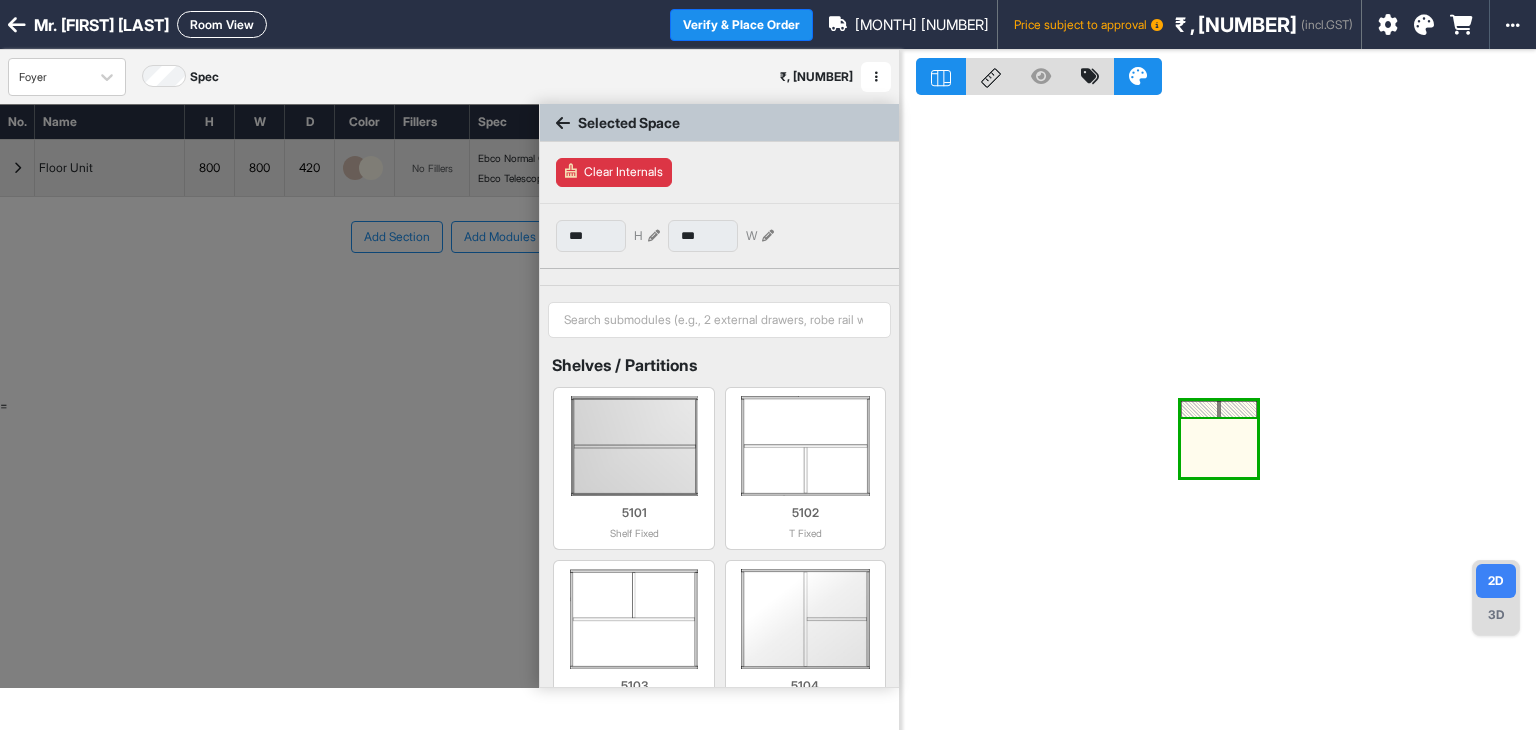 click at bounding box center (1219, 448) 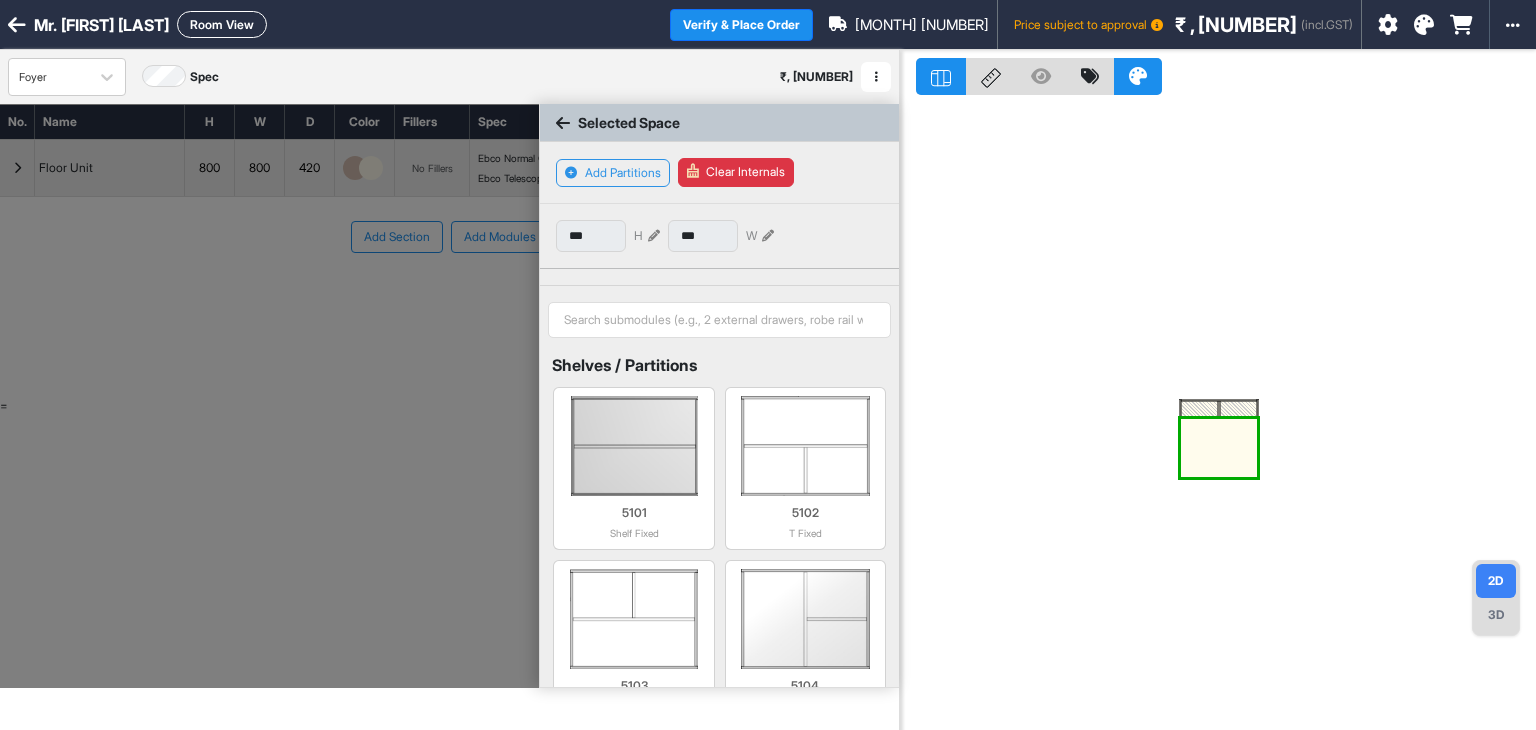 click at bounding box center [654, 236] 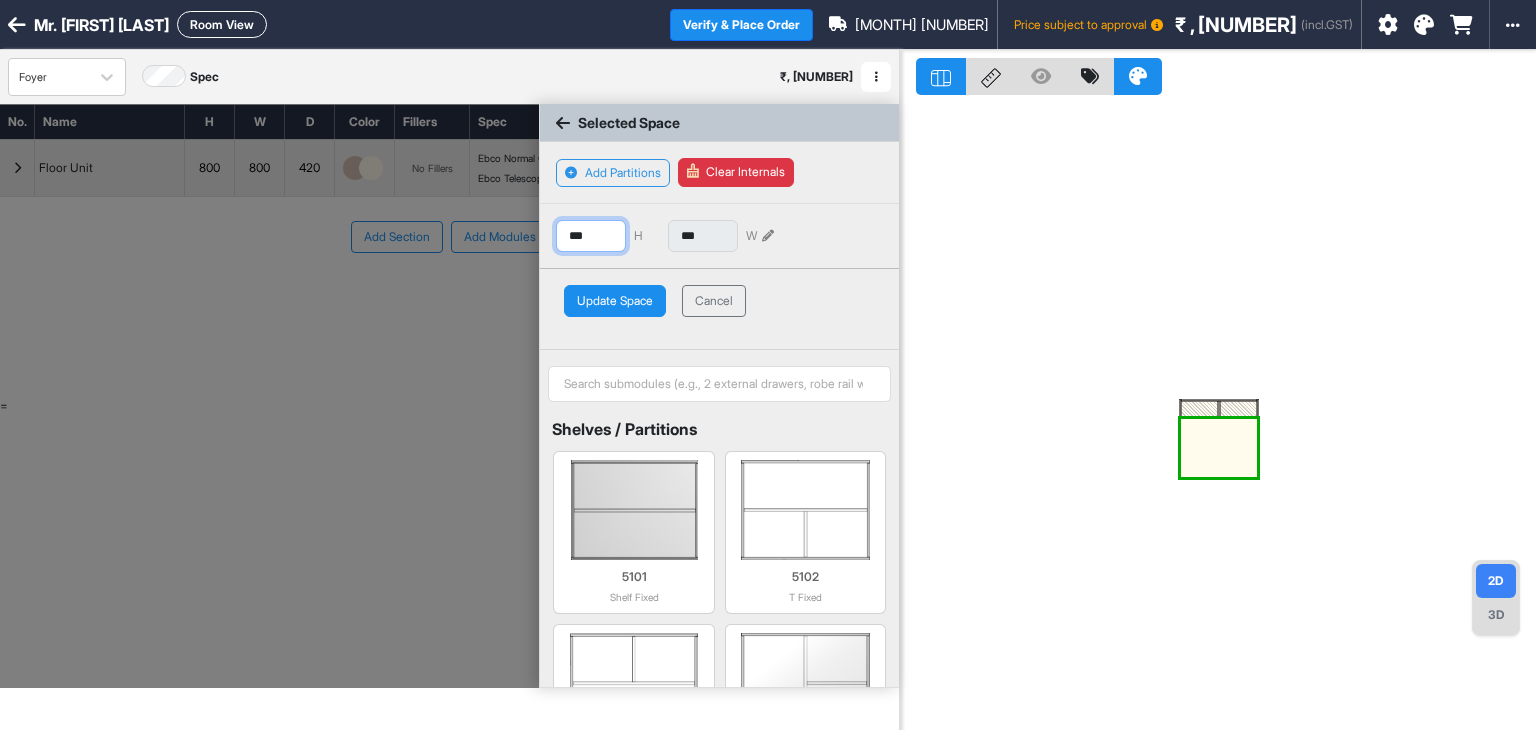 drag, startPoint x: 600, startPoint y: 223, endPoint x: 486, endPoint y: 243, distance: 115.74109 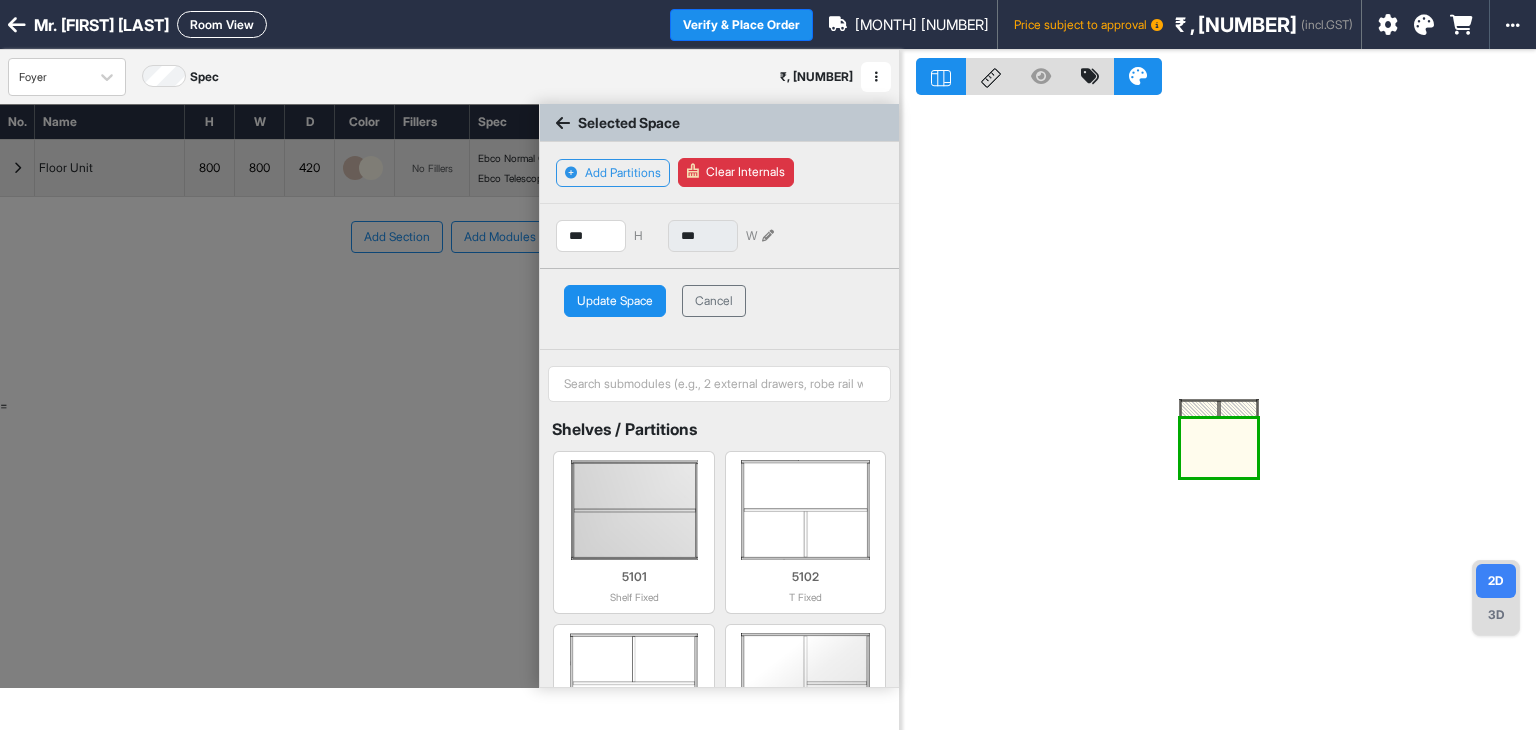 click on "Update Space" at bounding box center (615, 301) 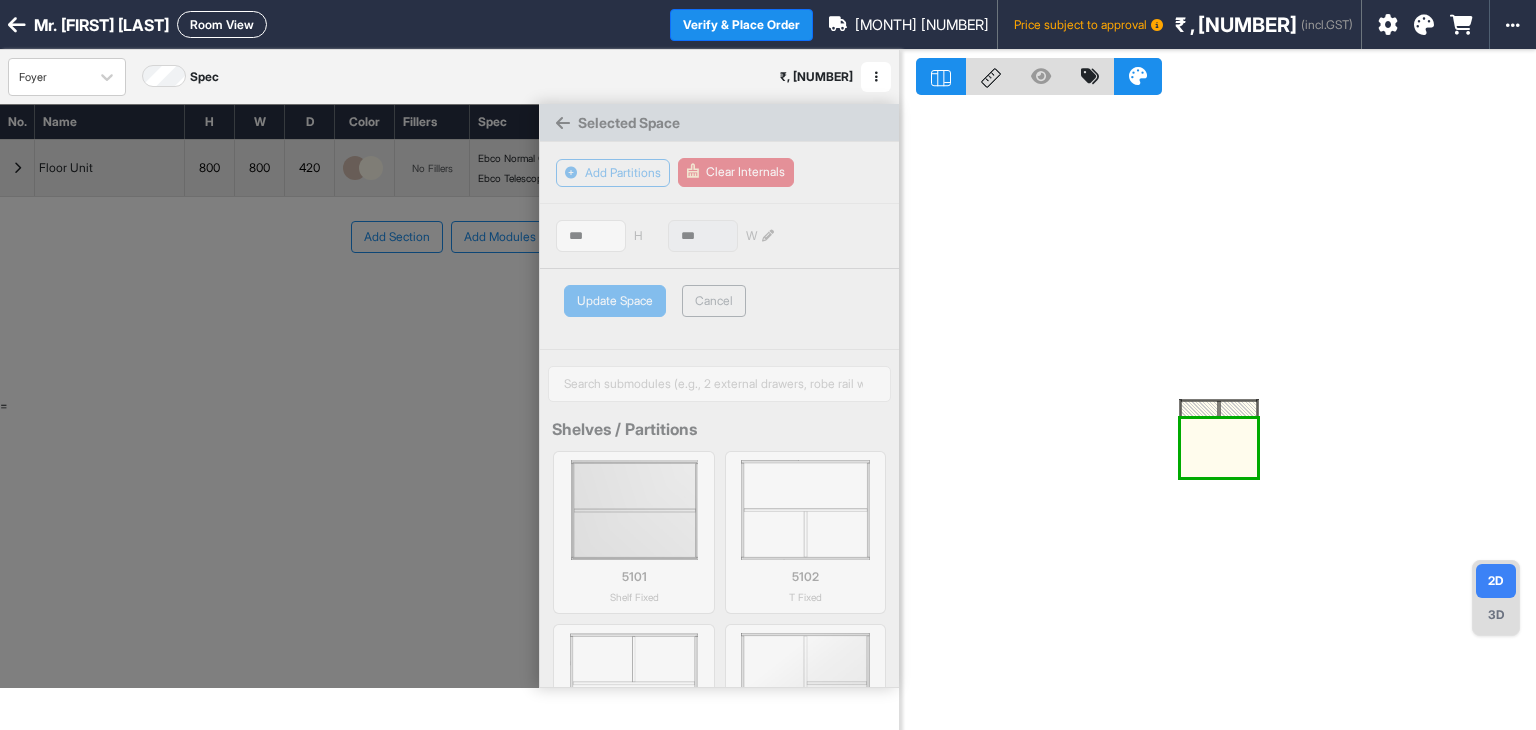 type on "***" 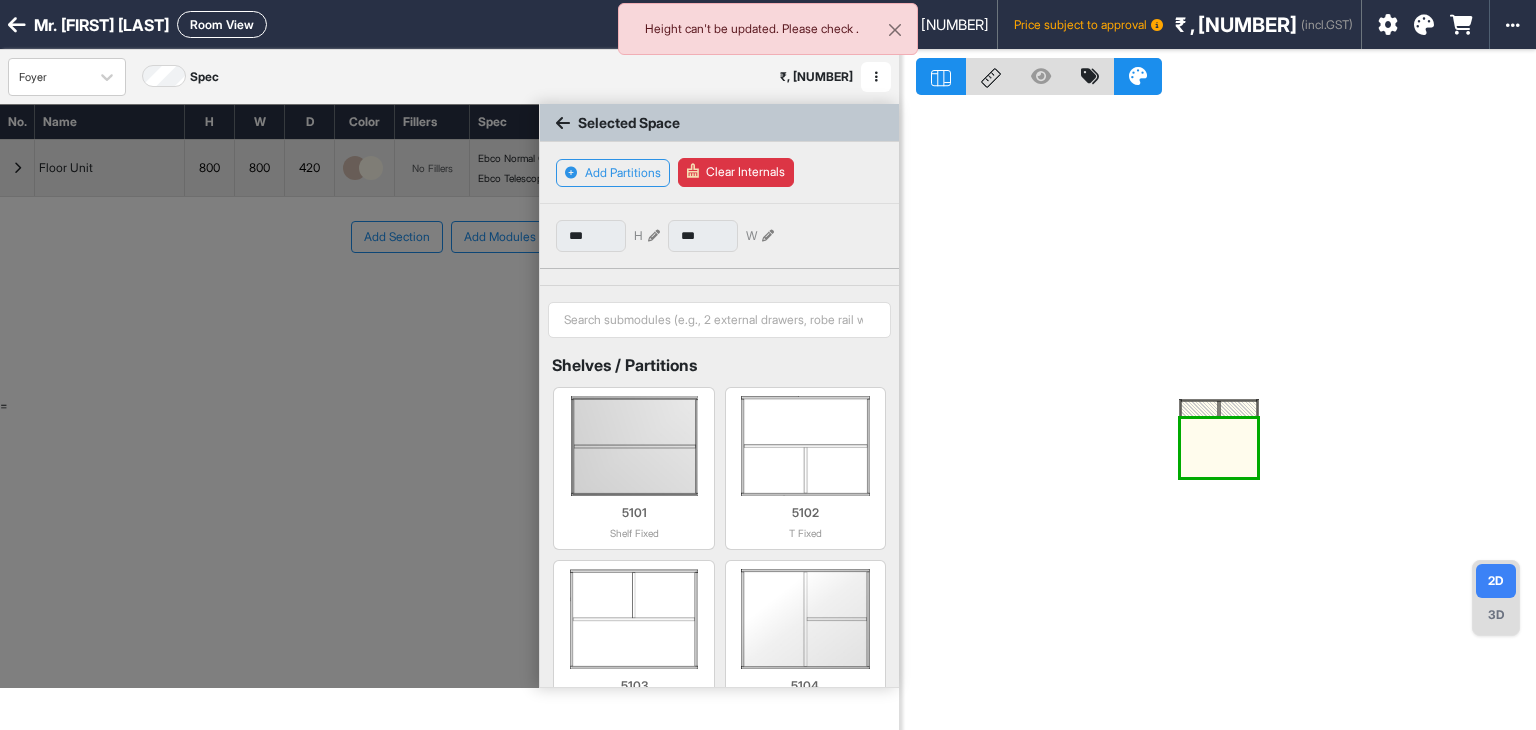 click at bounding box center (563, 123) 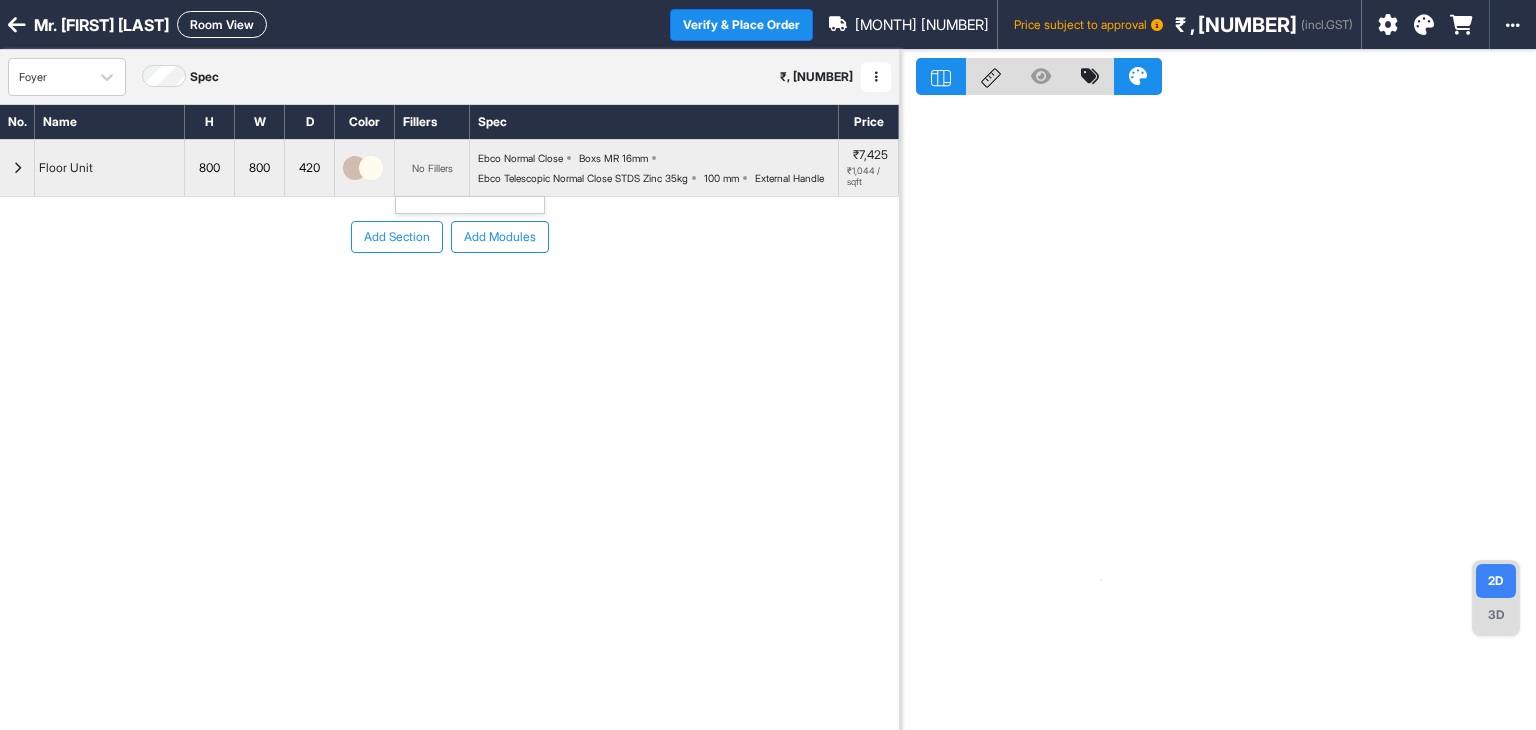 click on "No Fillers" at bounding box center [432, 168] 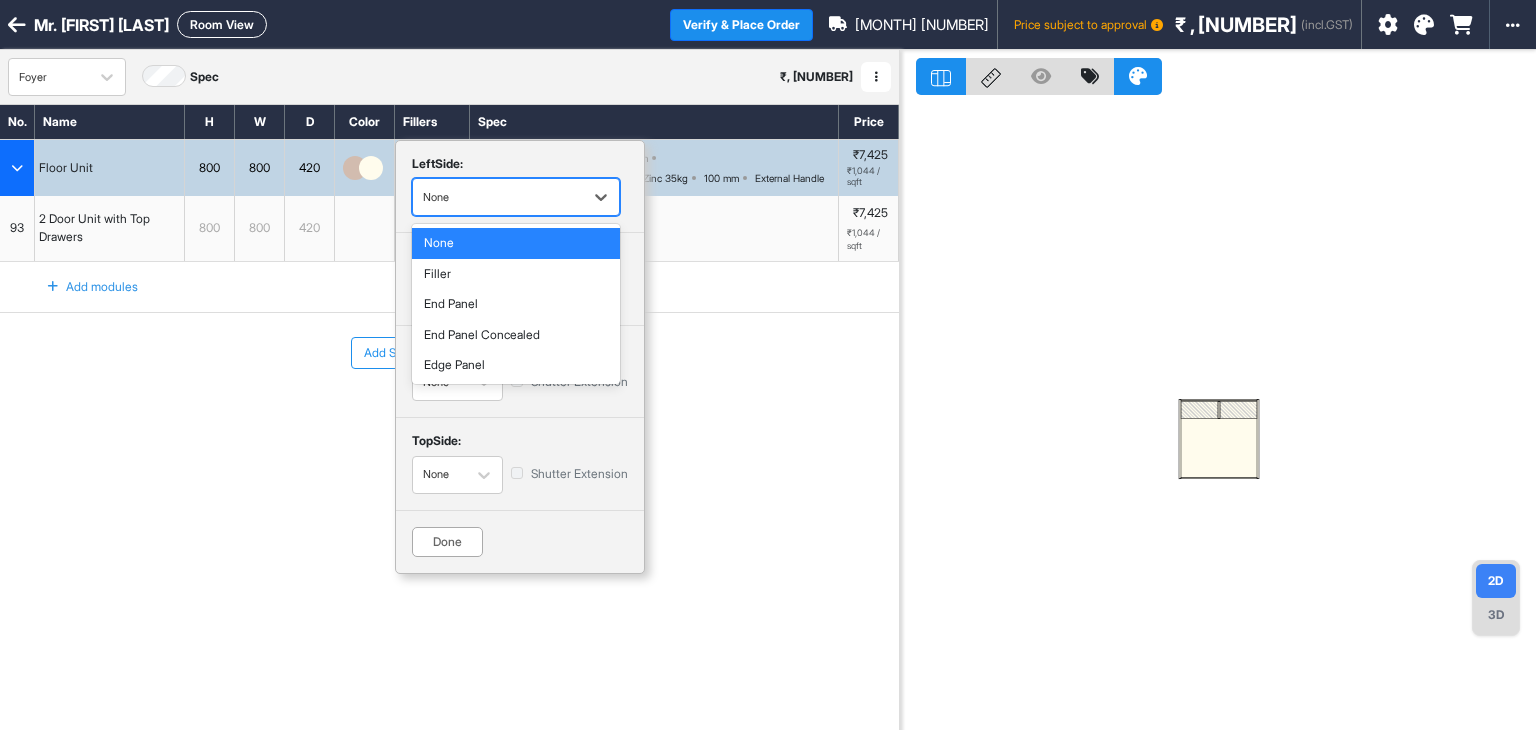 click on "None" at bounding box center [498, 197] 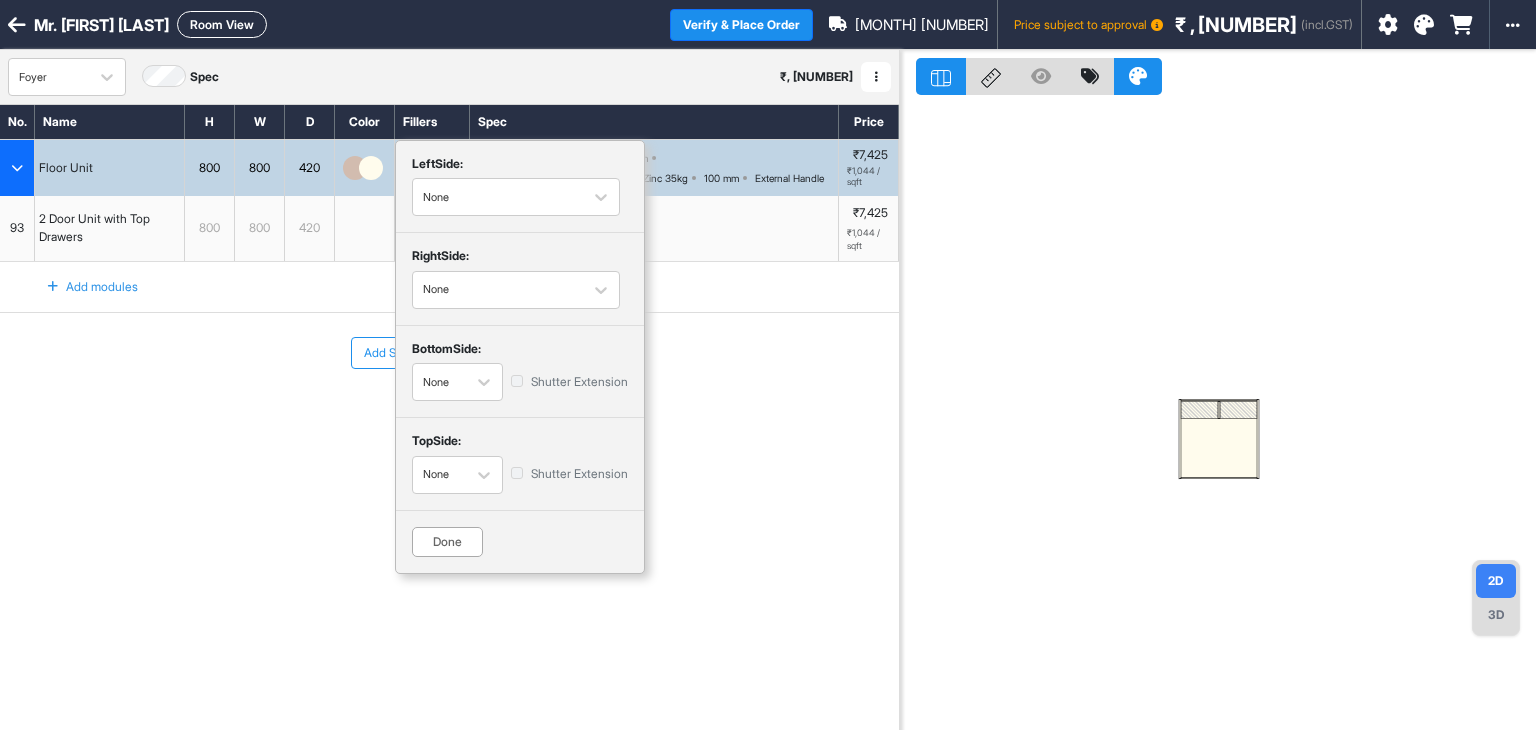 click on "top  Side:" at bounding box center (520, 444) 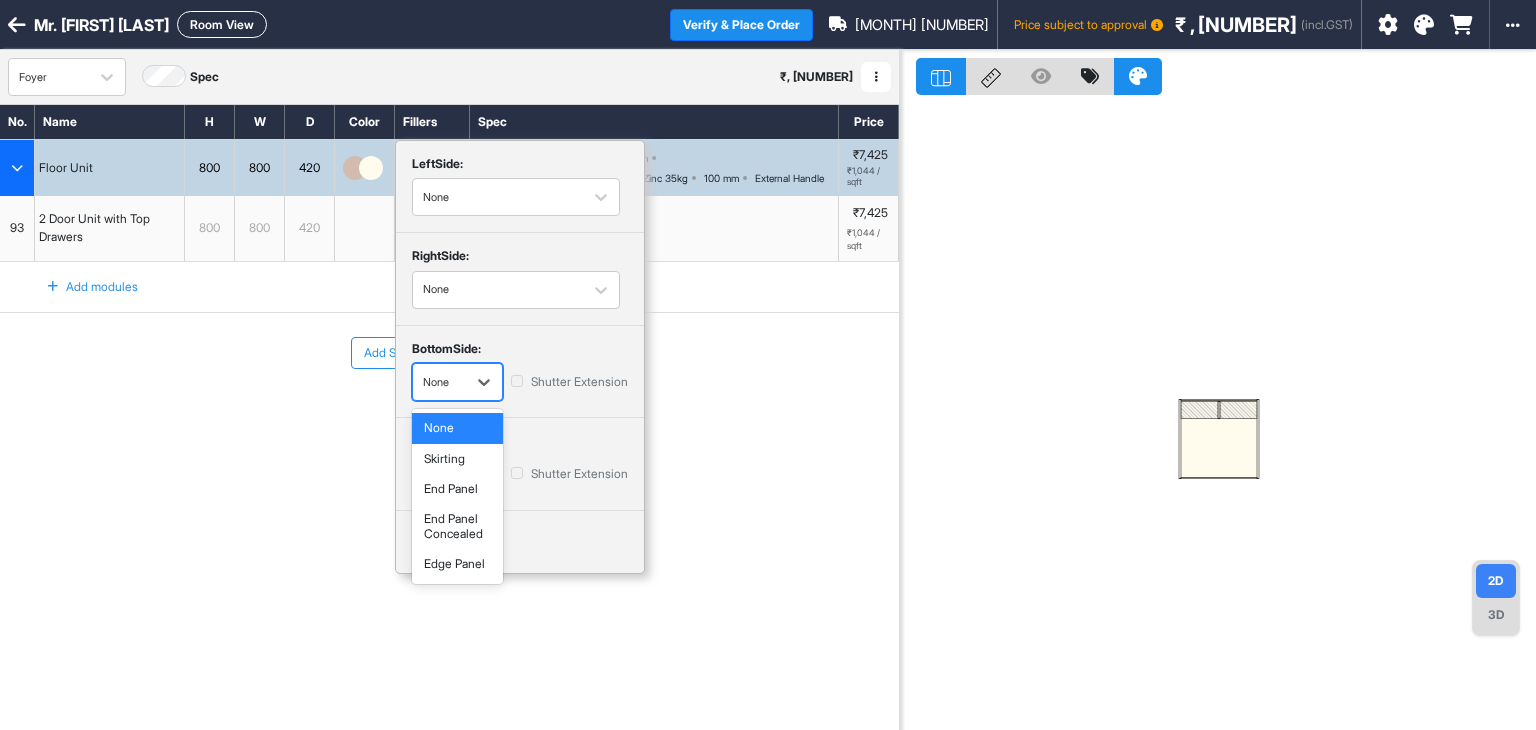 click on "None" at bounding box center [439, 382] 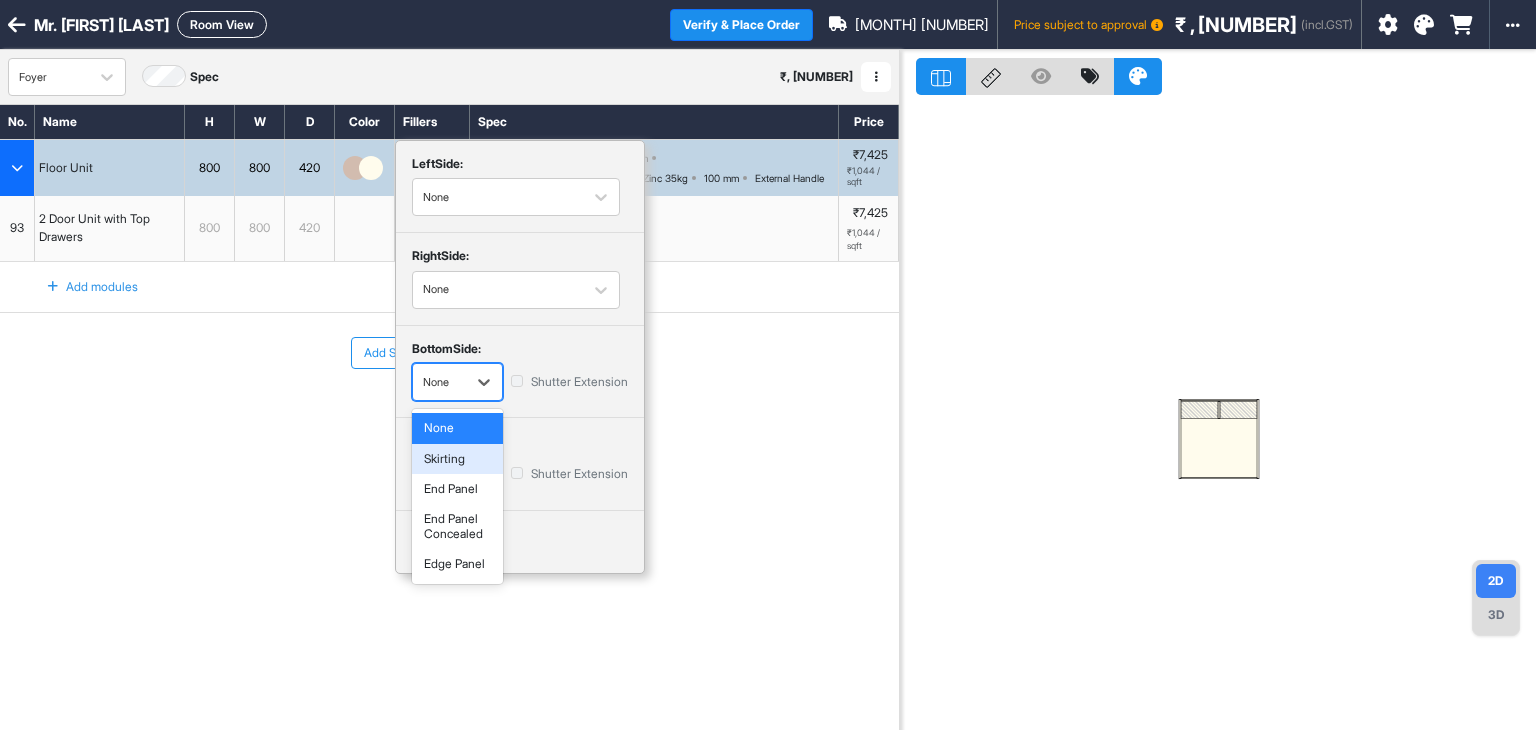 click on "Skirting" at bounding box center (457, 459) 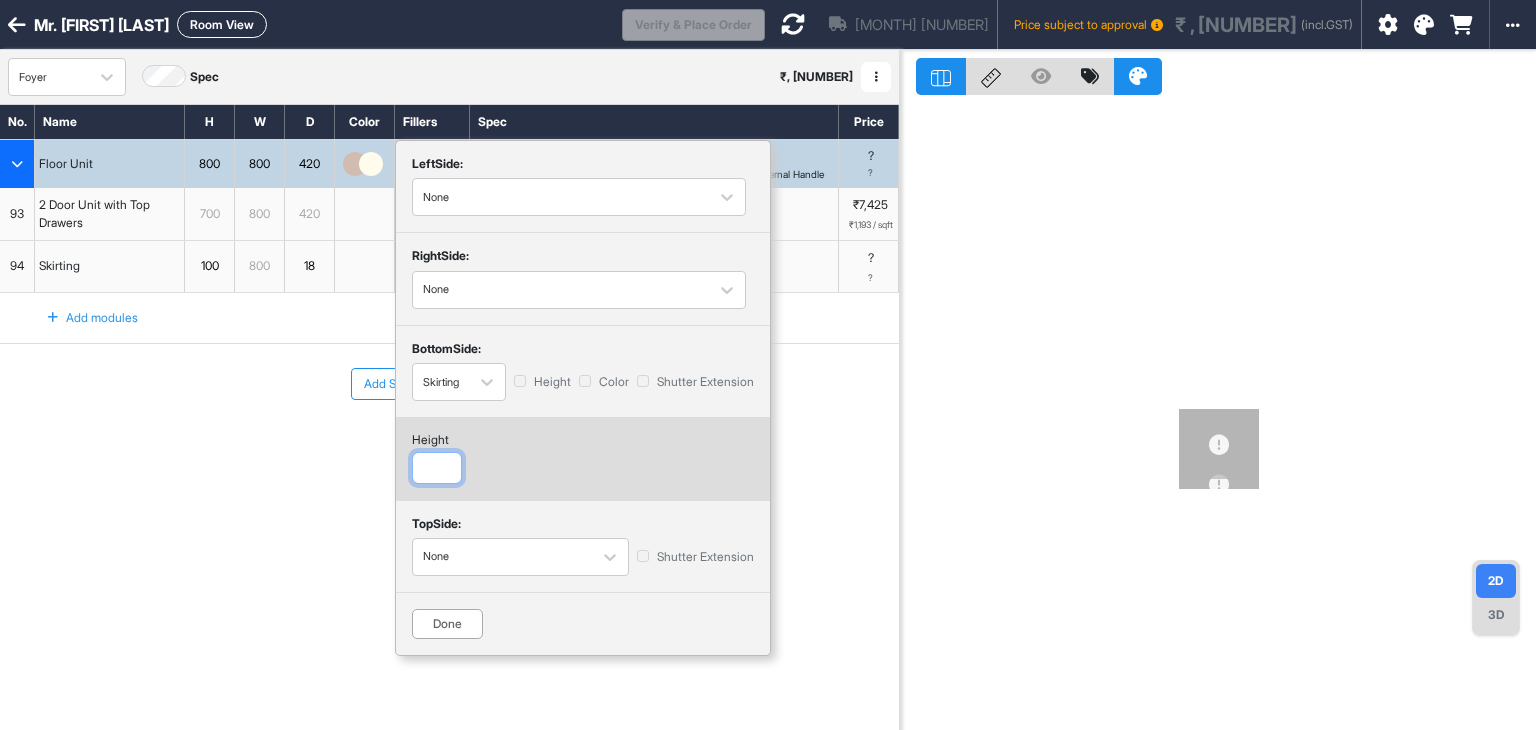 click at bounding box center [437, 468] 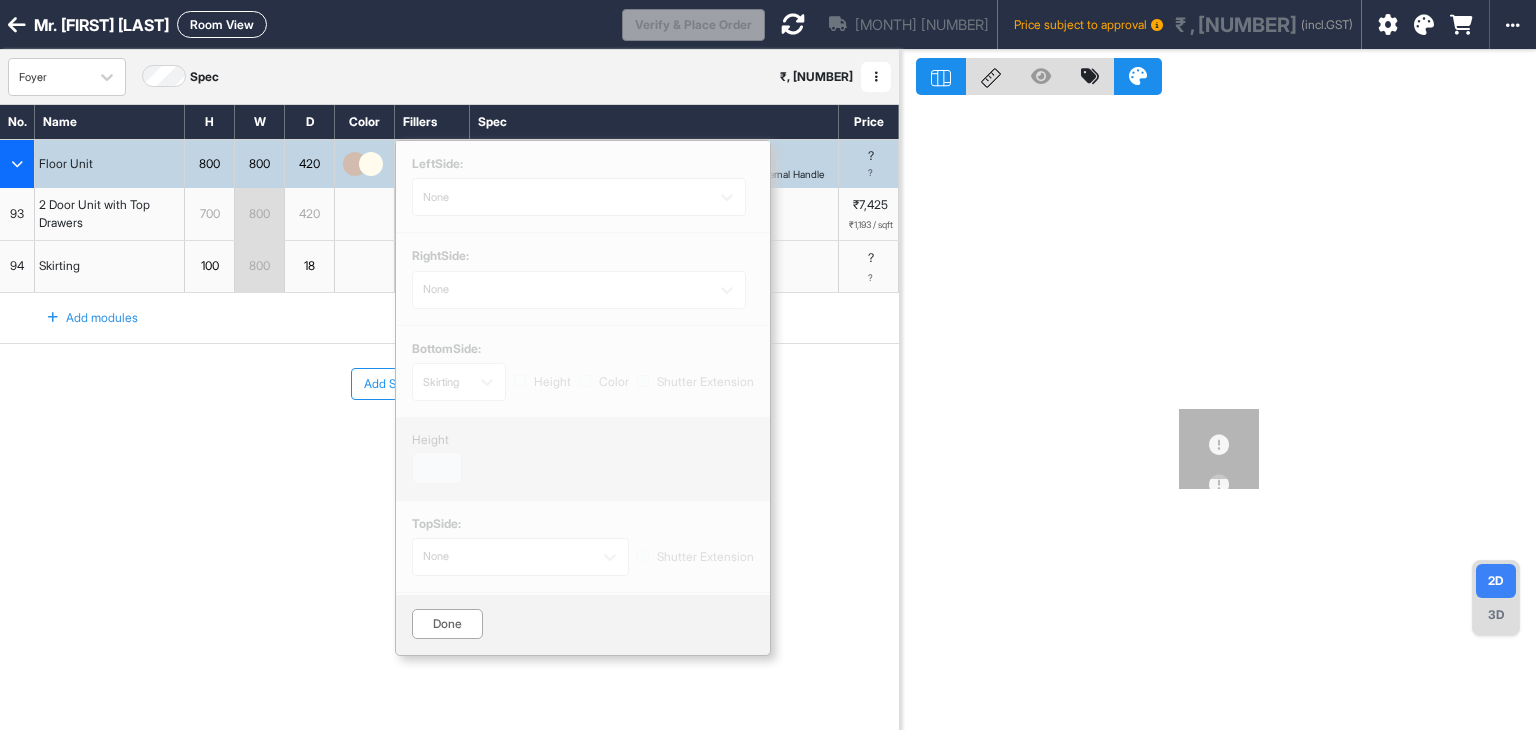 click on "Done" at bounding box center [447, 624] 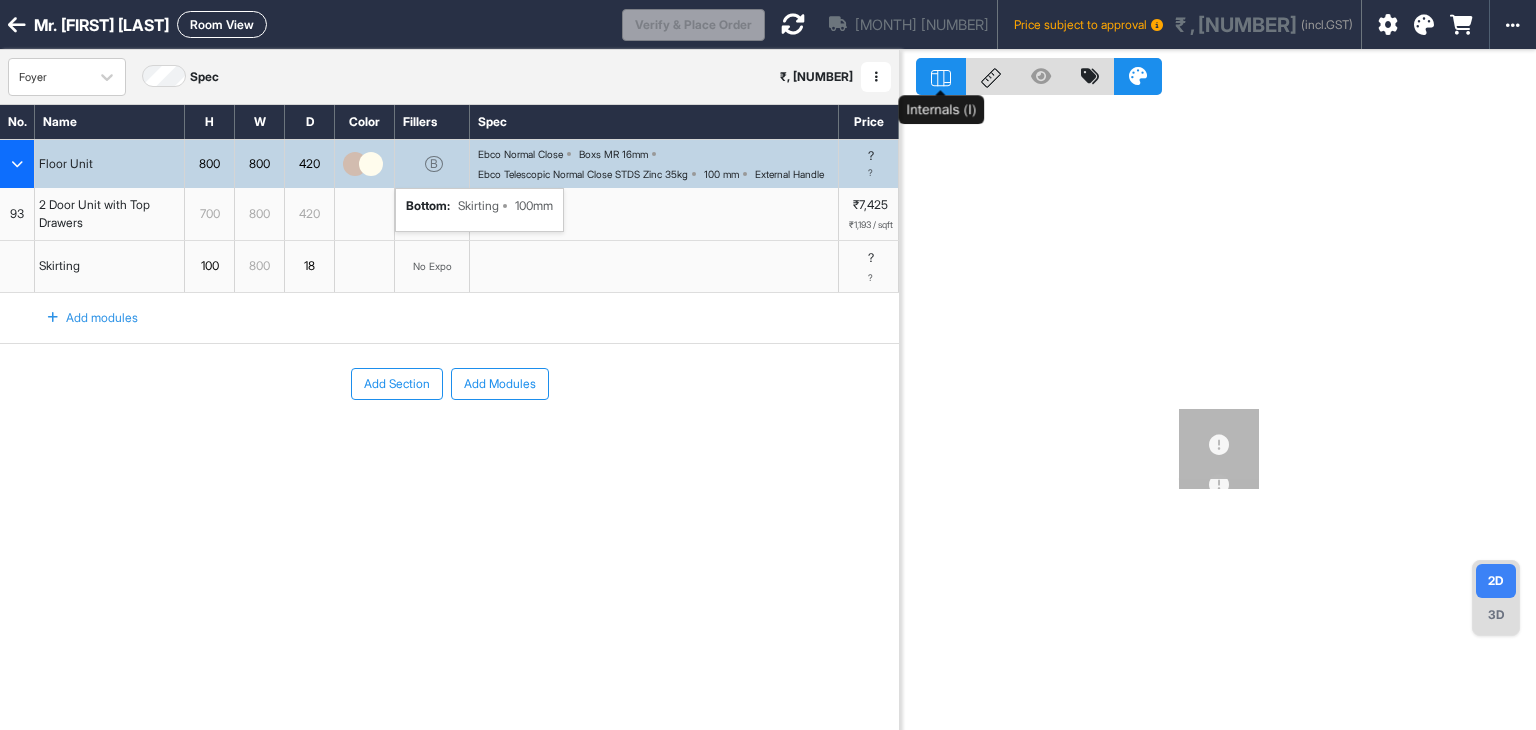 click at bounding box center [941, 76] 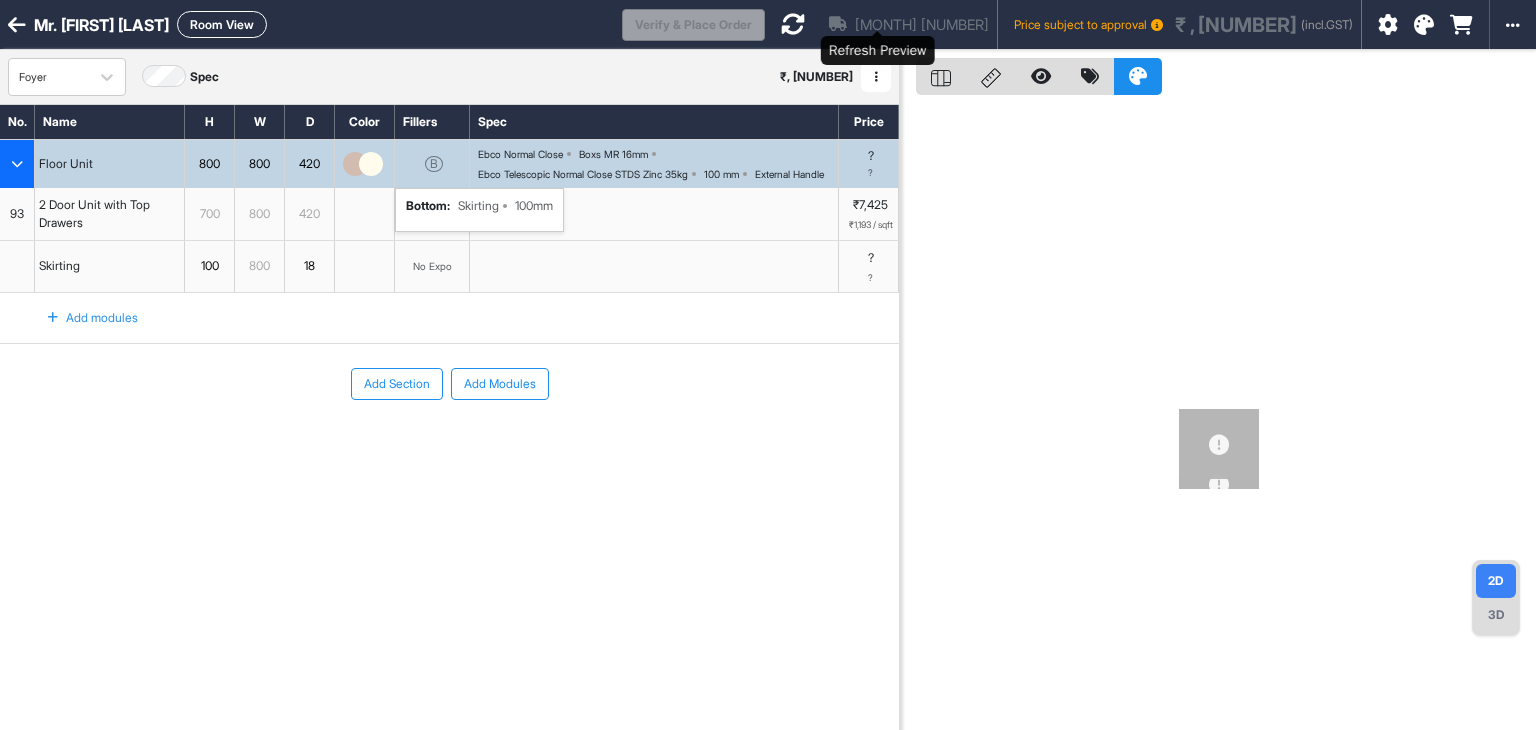 click at bounding box center [793, 24] 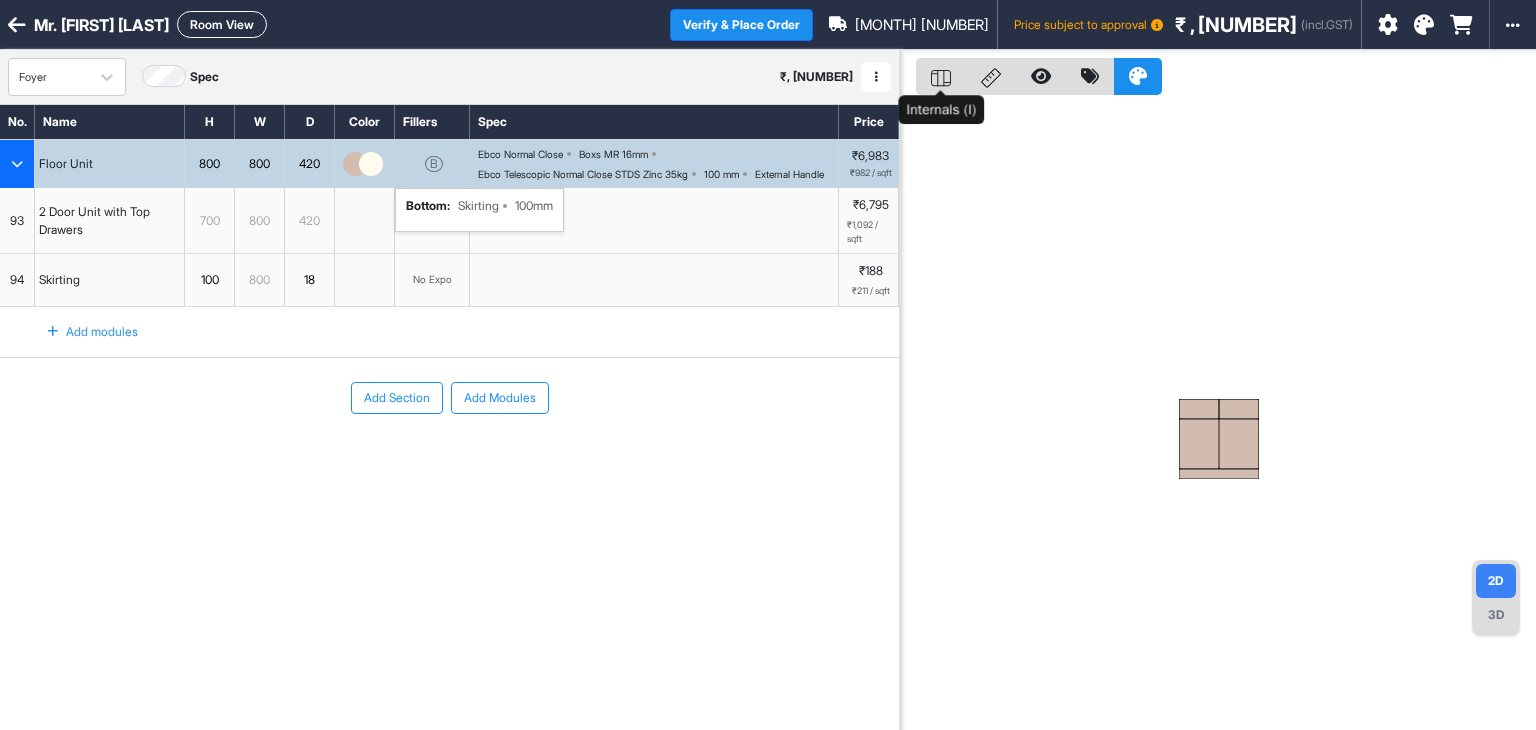 click at bounding box center (941, 76) 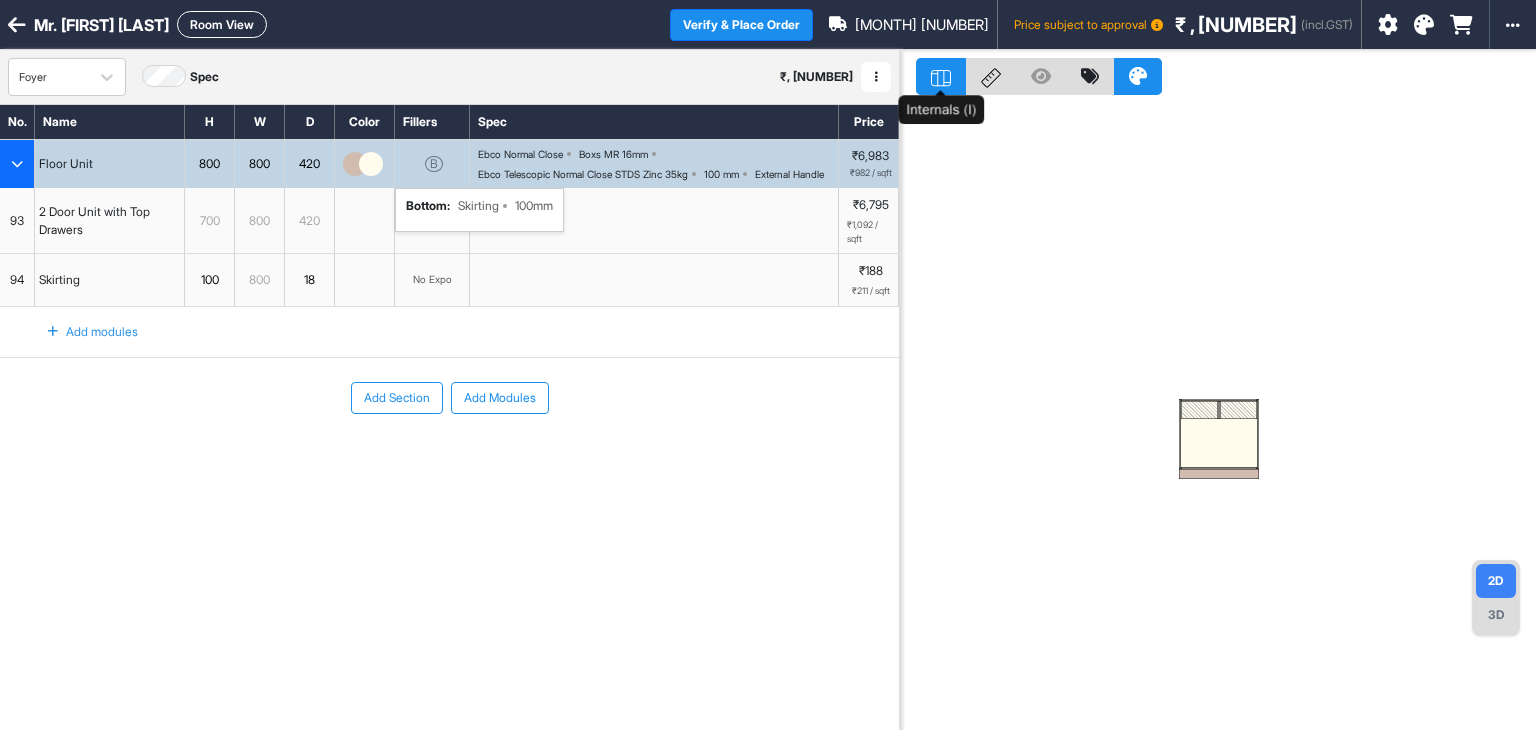 click at bounding box center [941, 76] 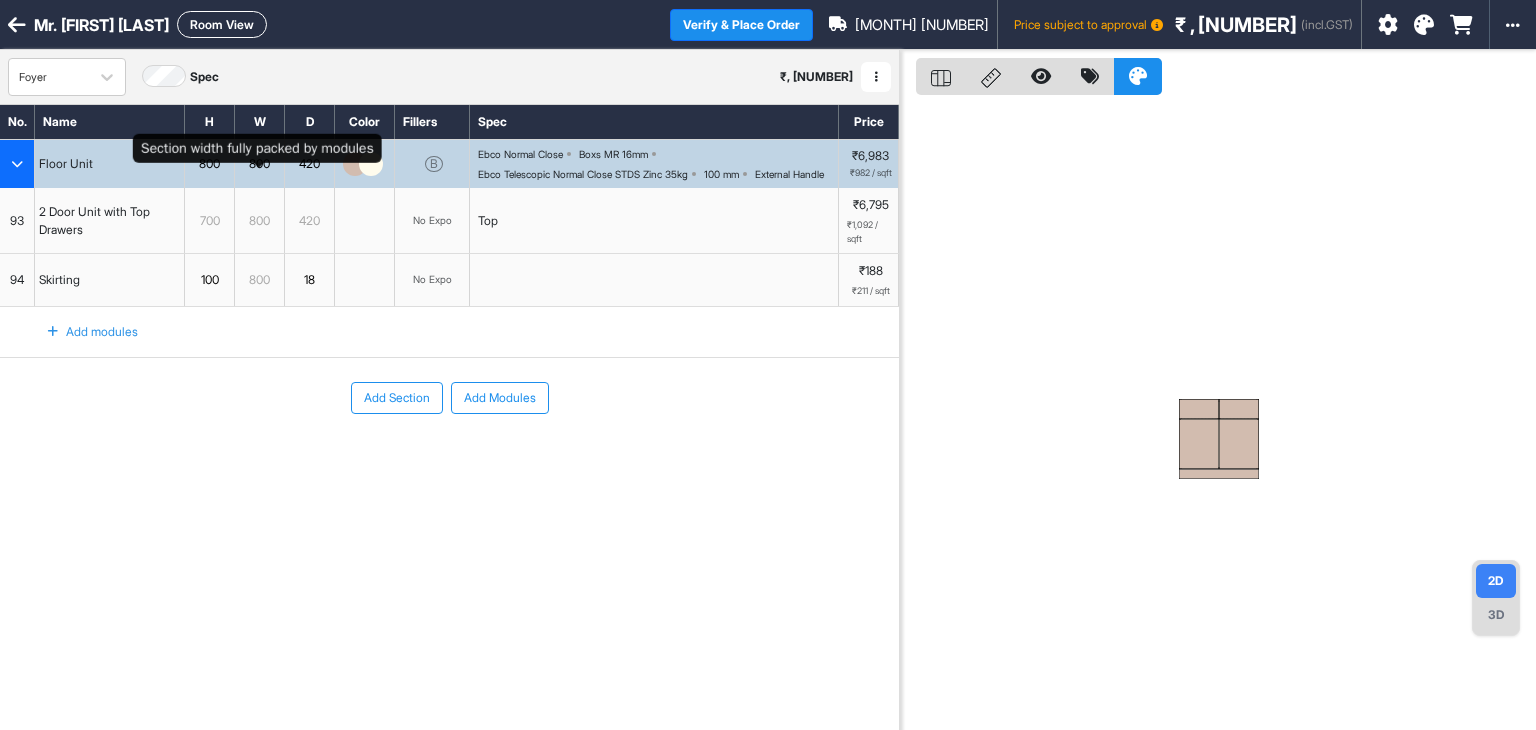 click on "800" at bounding box center [259, 164] 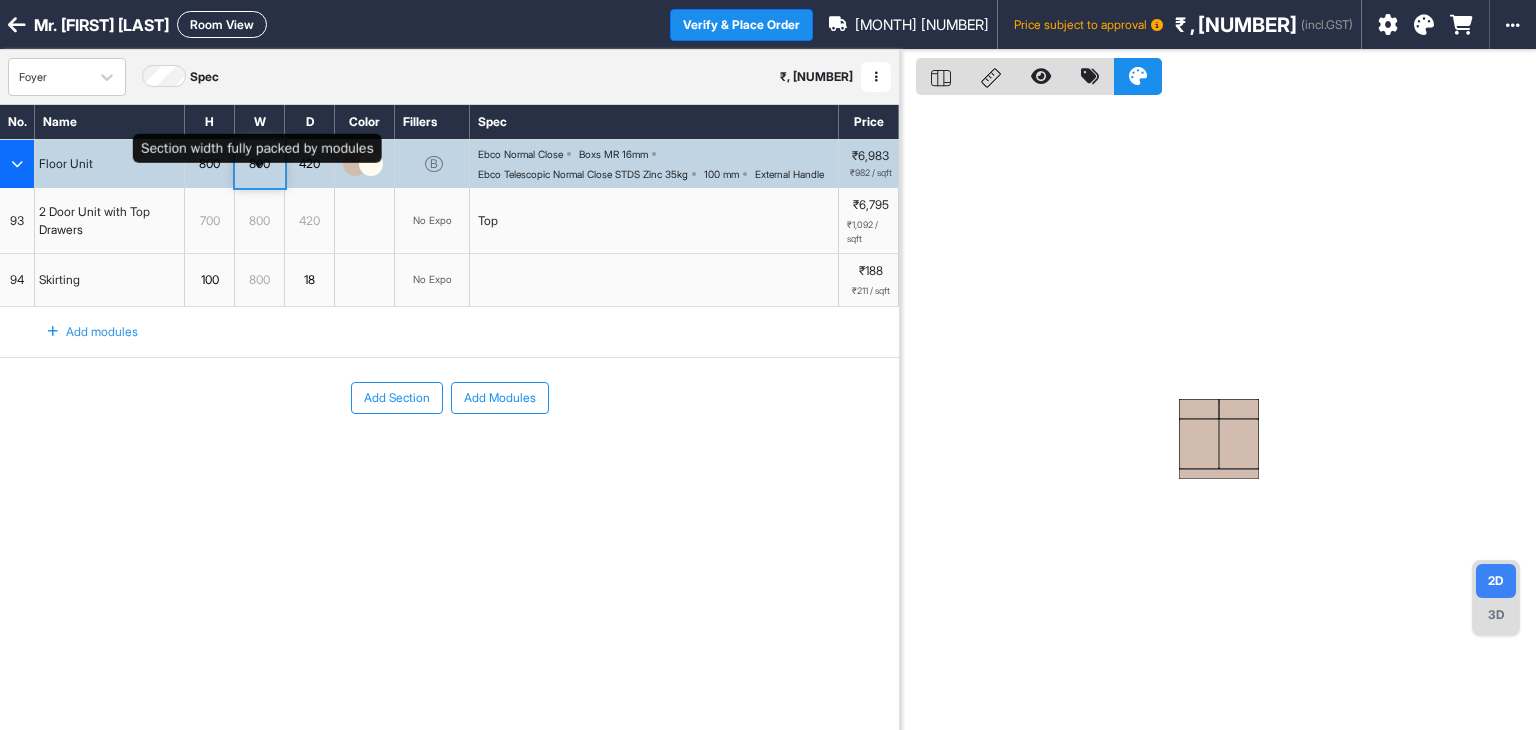 click on "800" at bounding box center (259, 164) 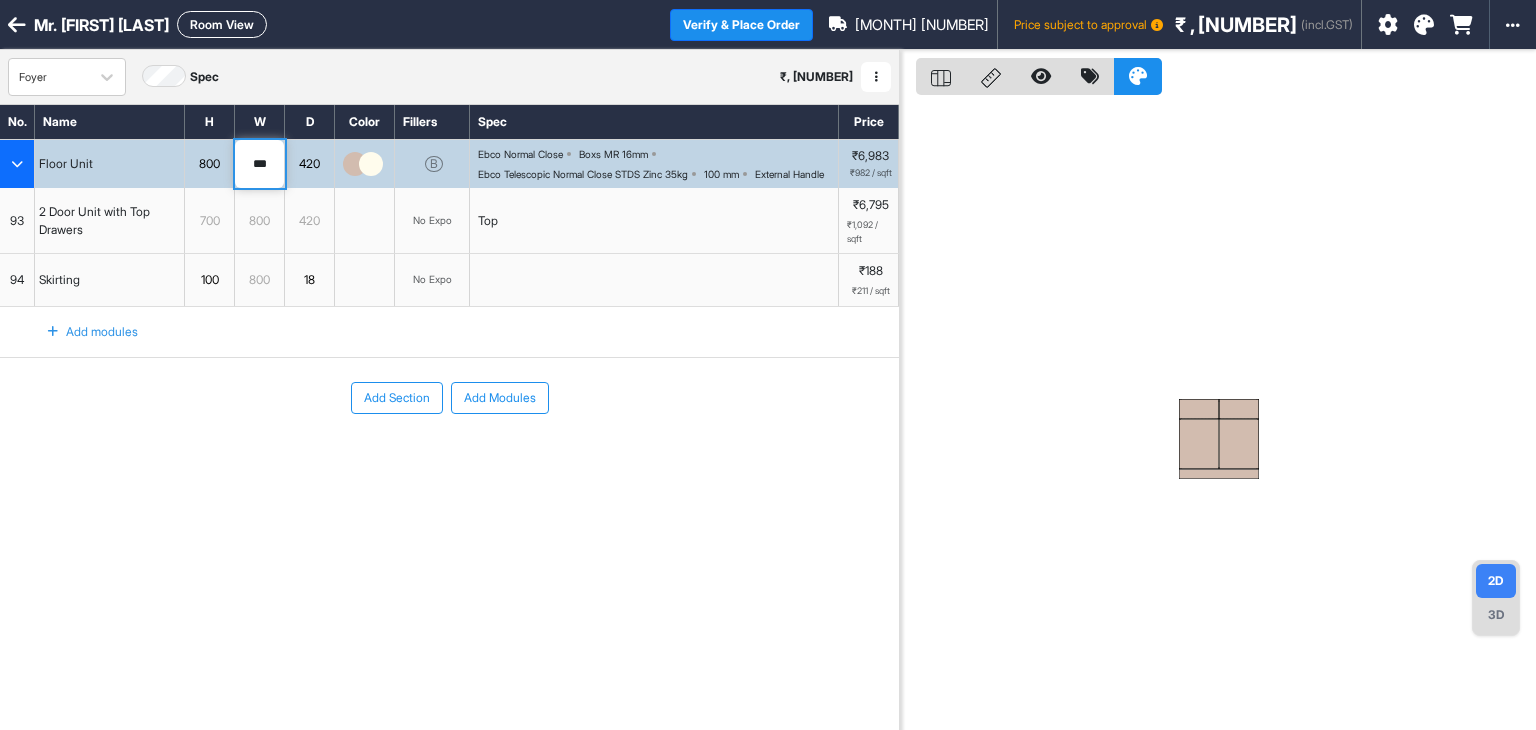 drag, startPoint x: 270, startPoint y: 179, endPoint x: 256, endPoint y: 174, distance: 14.866069 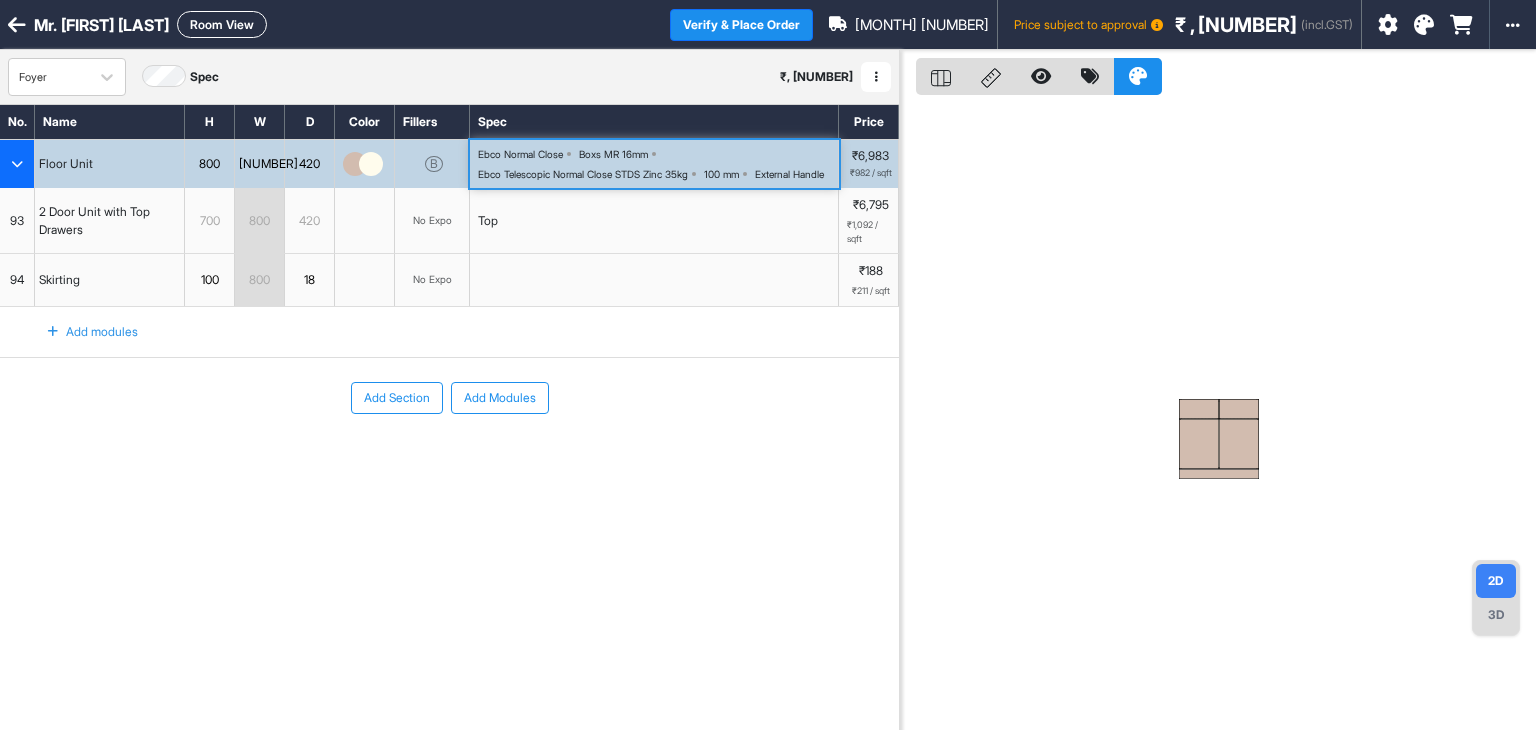 click on "Ebco Telescopic Normal Close STDS Zinc 35kg" at bounding box center [583, 174] 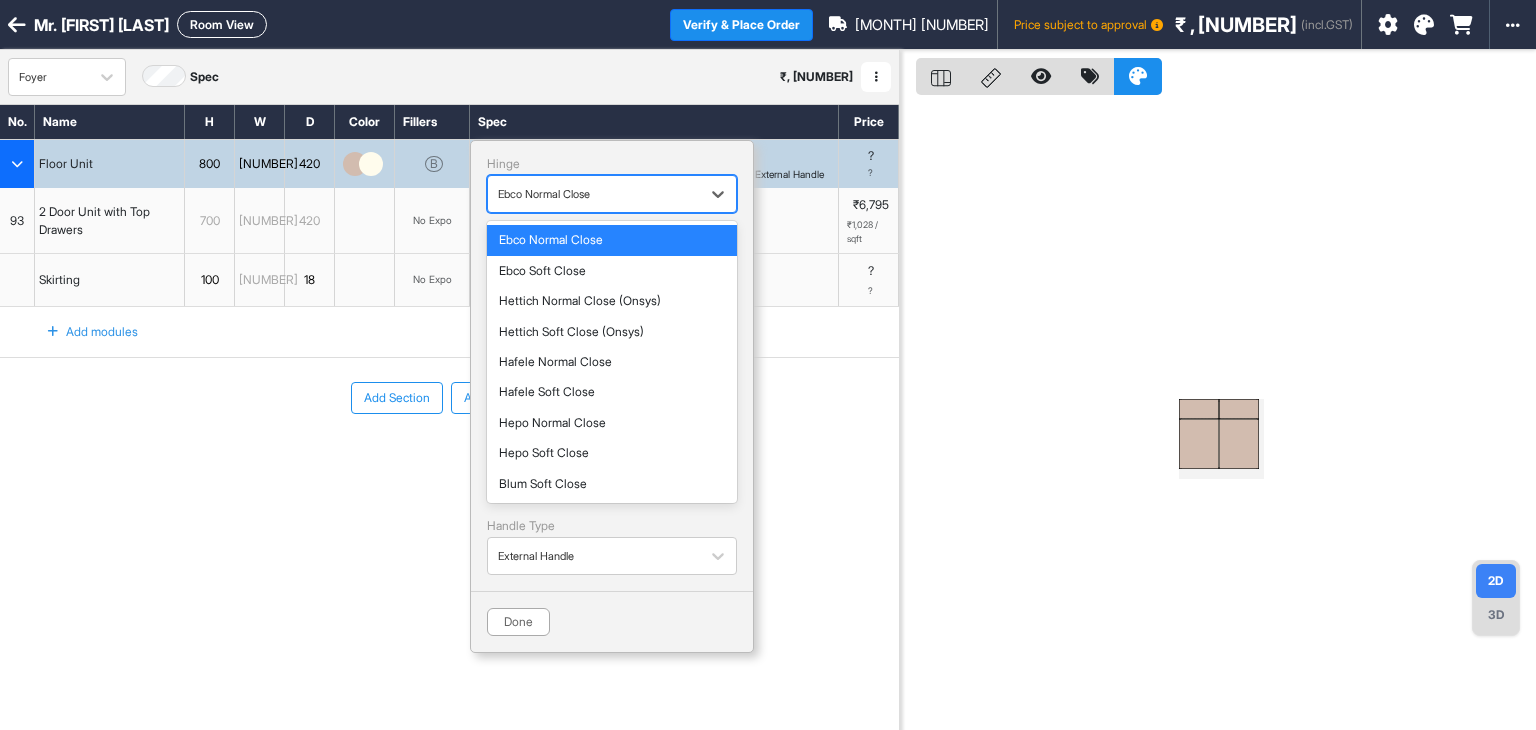 click at bounding box center (594, 194) 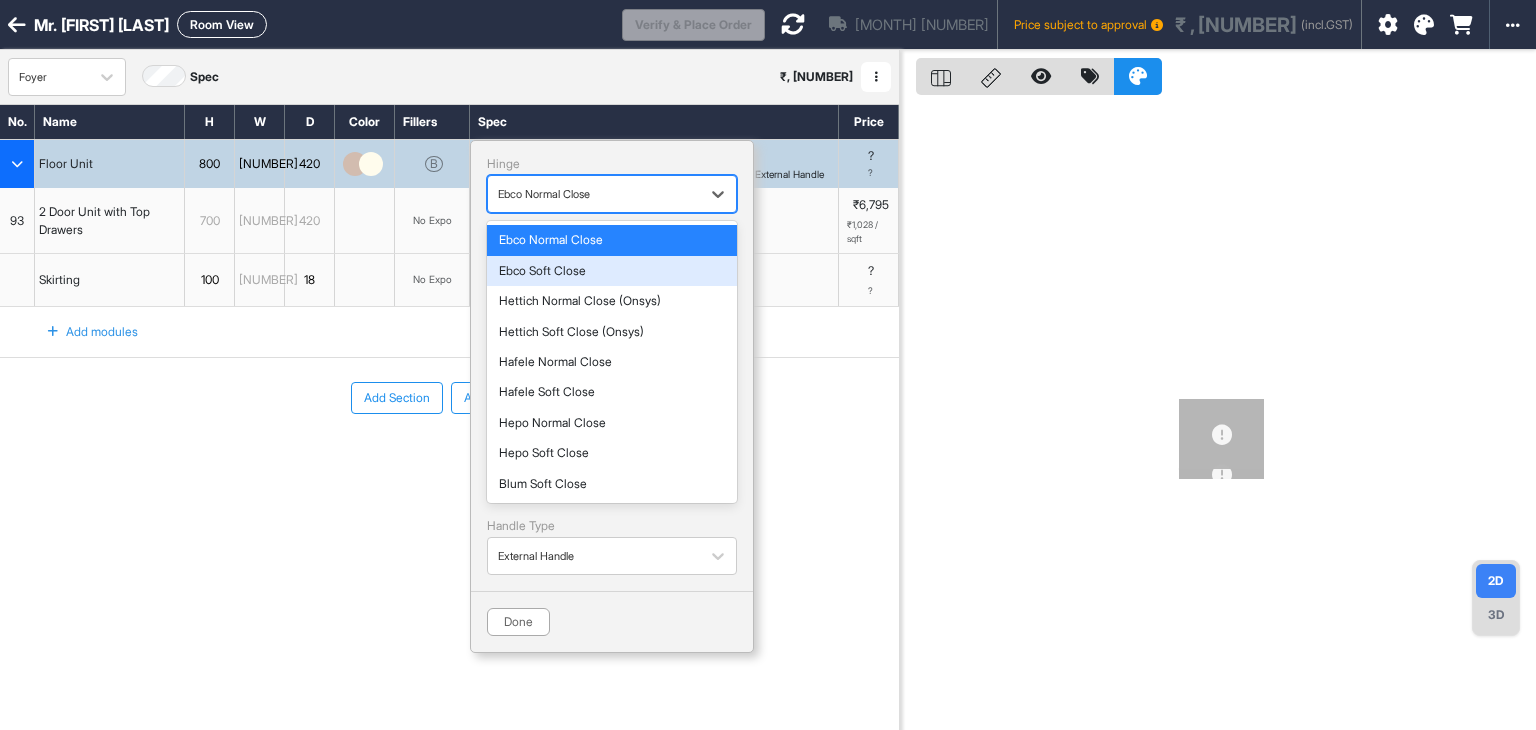 click on "Ebco Soft Close" at bounding box center [612, 271] 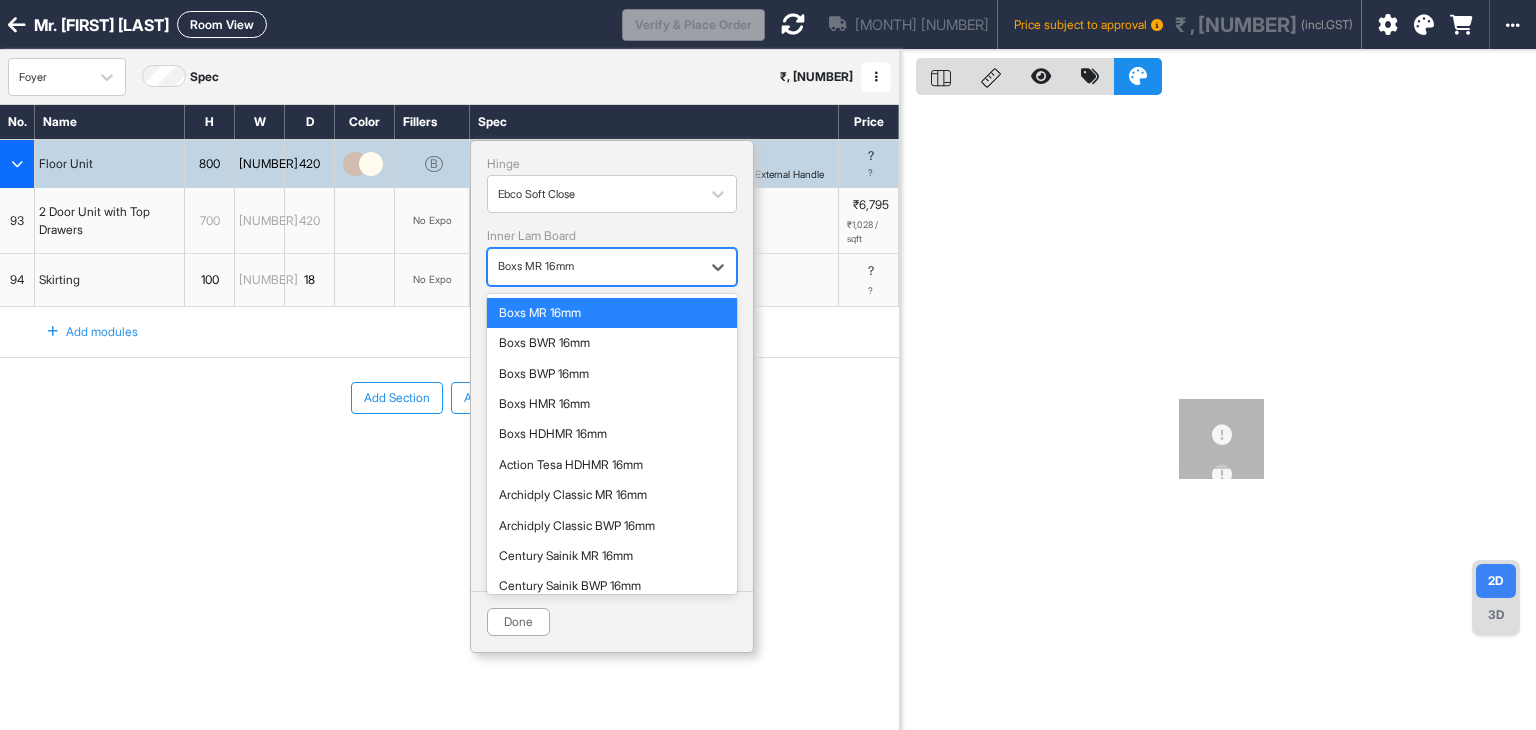 click at bounding box center (594, 267) 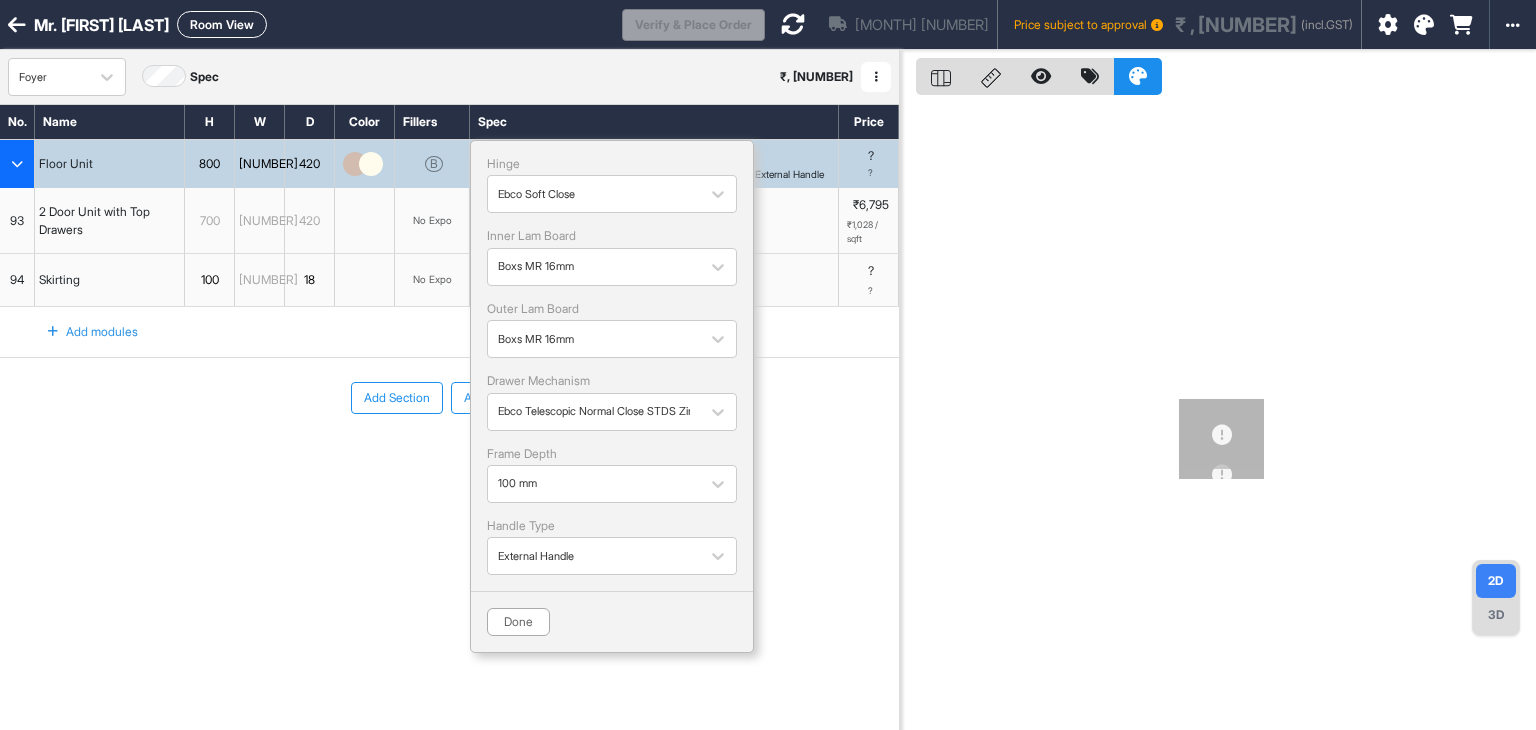 click on "Outer Lam Board" at bounding box center [612, 309] 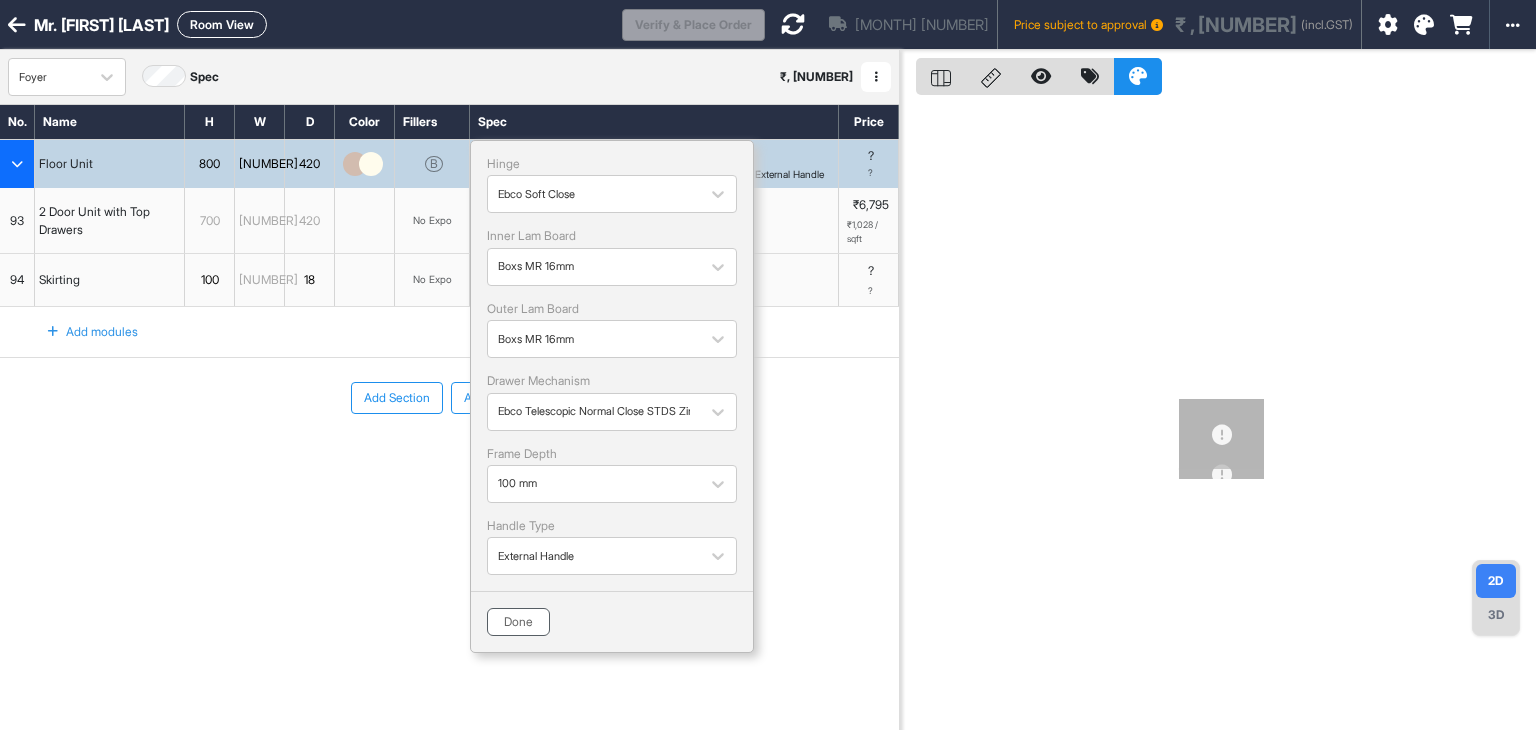 click on "Done" at bounding box center (518, 622) 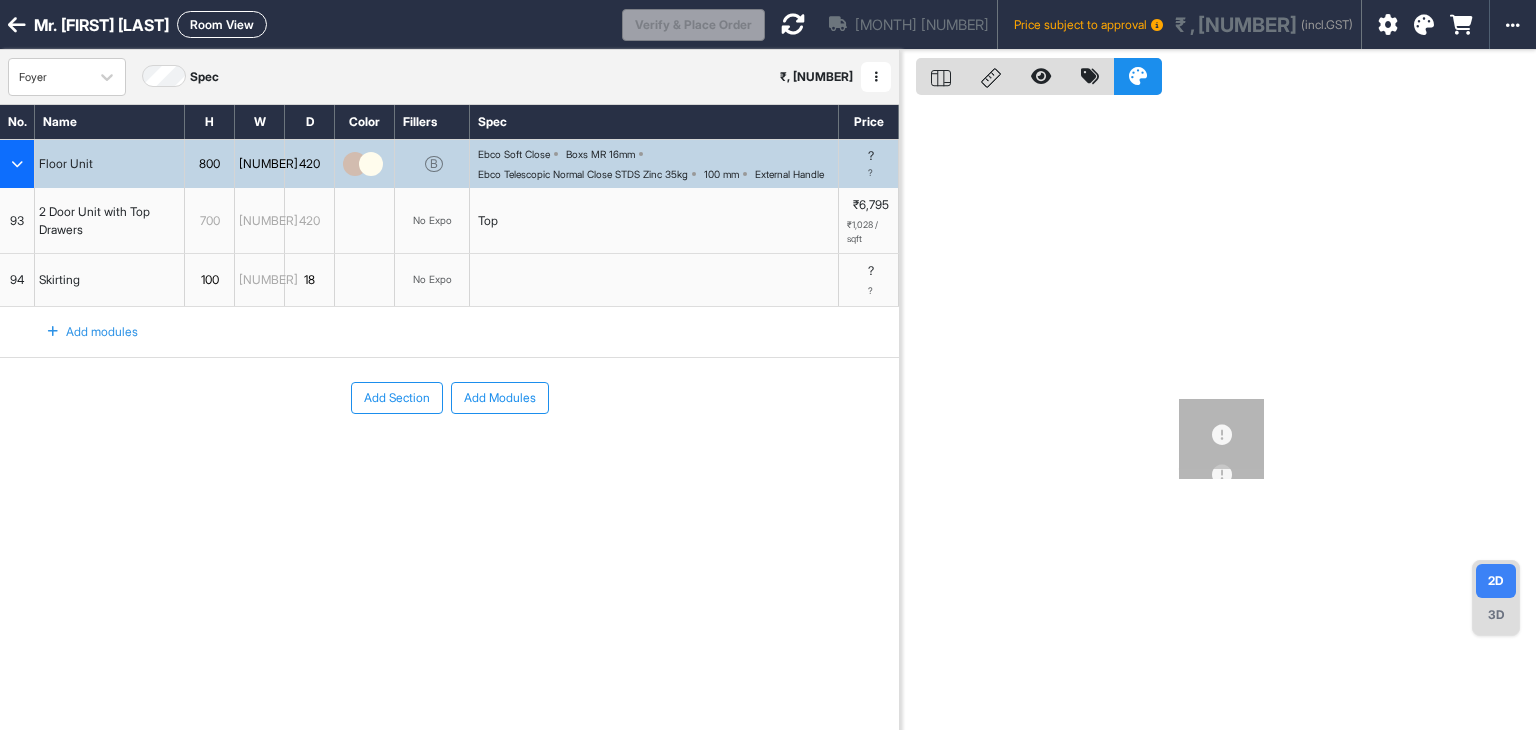 click on "Ebco Telescopic Normal Close STDS Zinc 35kg" at bounding box center (583, 174) 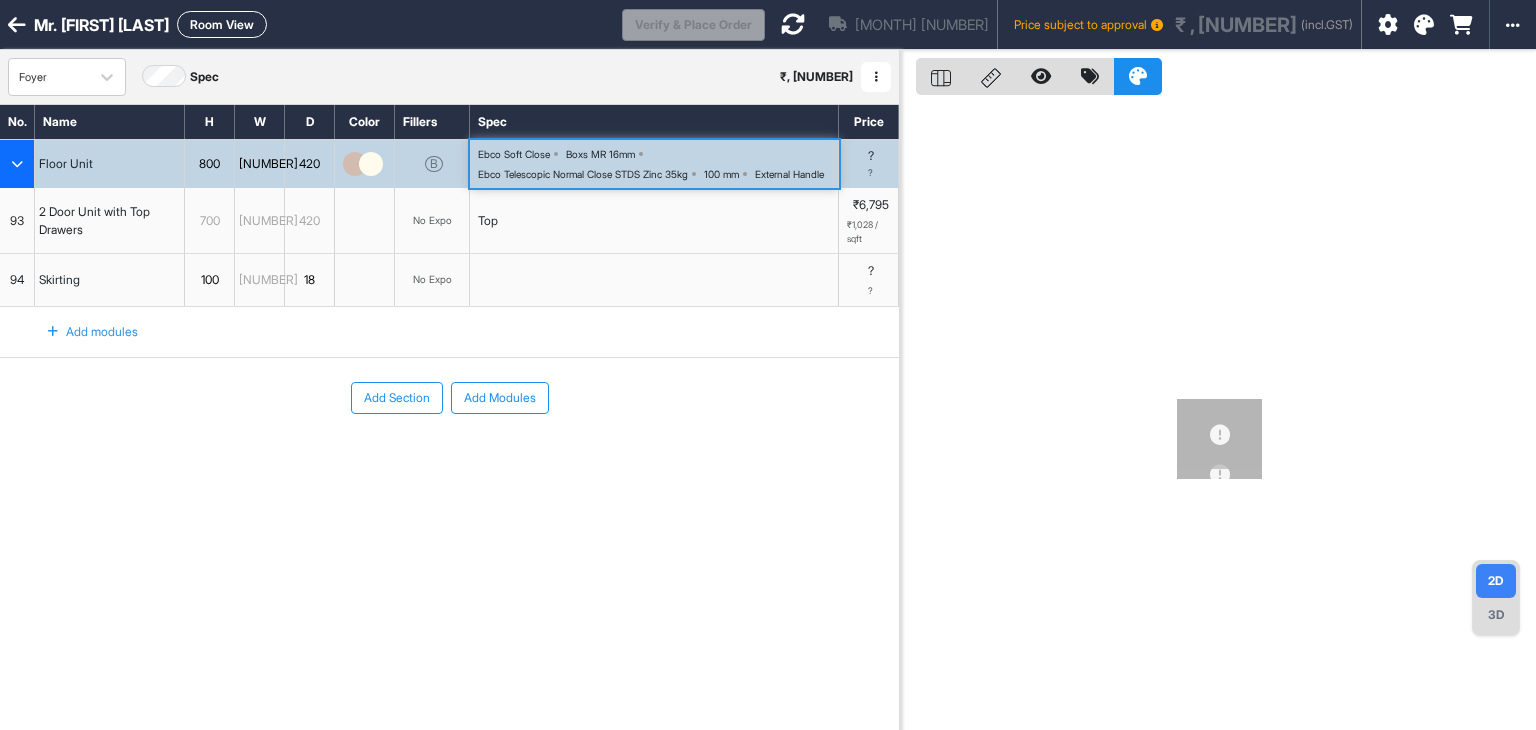 click on "Ebco Telescopic Normal Close STDS Zinc 35kg" at bounding box center (583, 174) 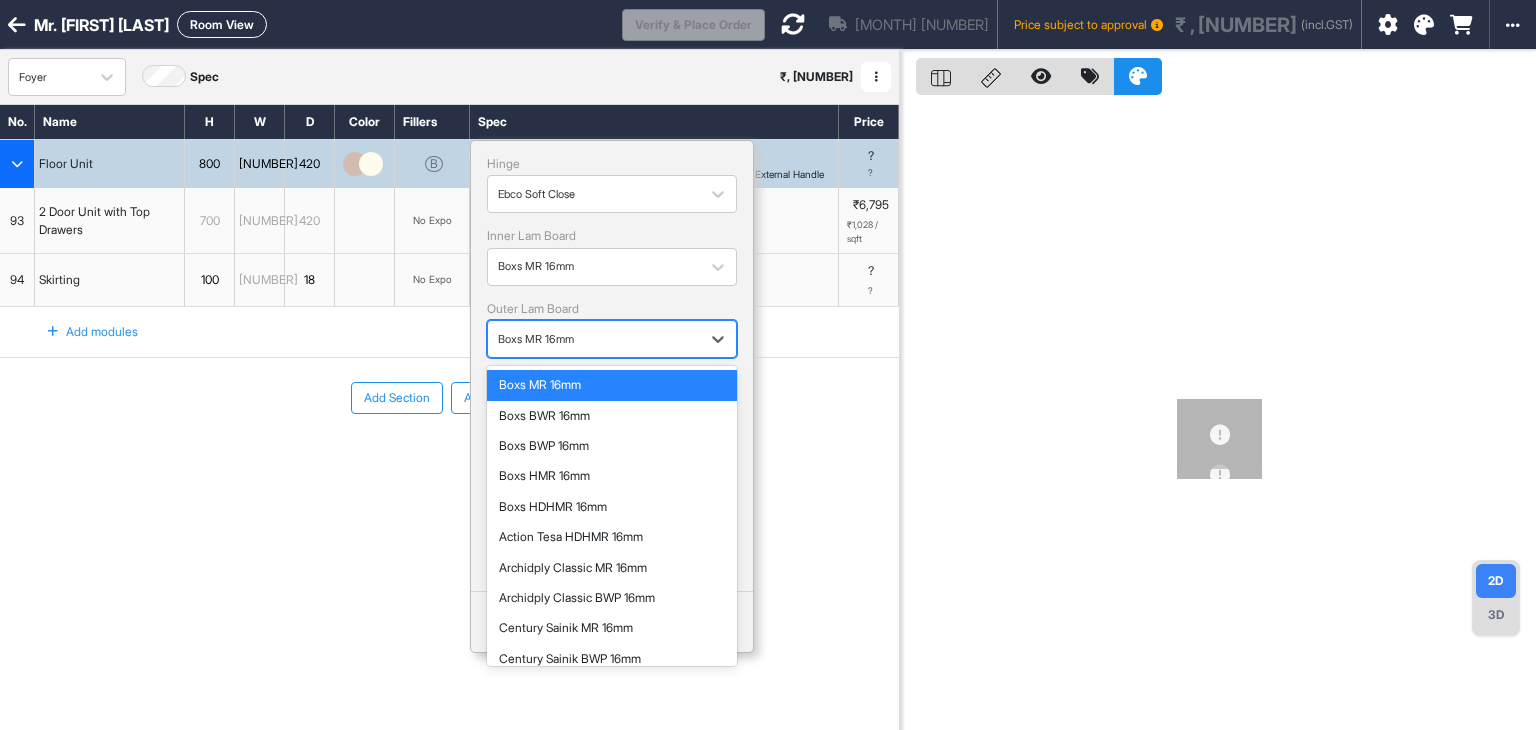 click at bounding box center [594, 339] 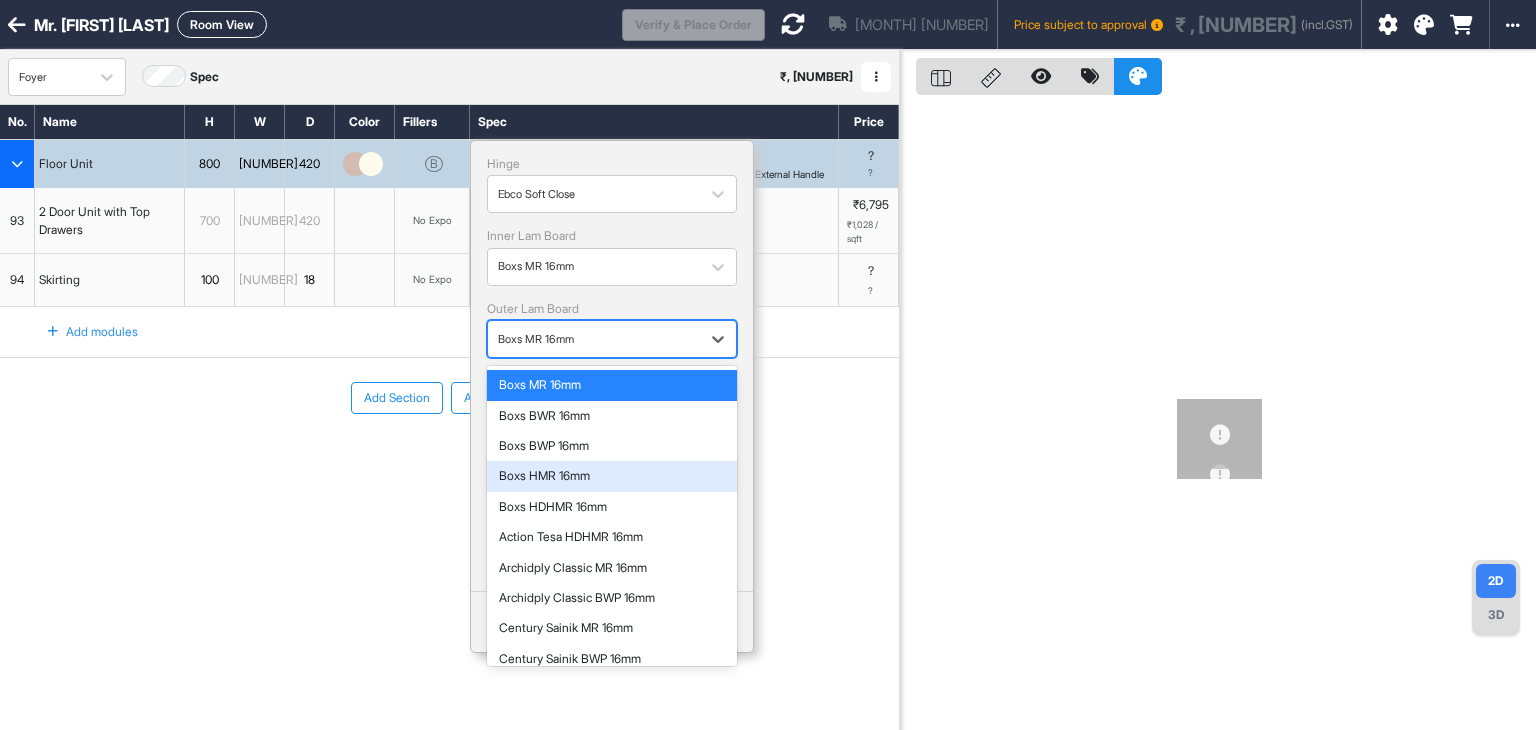 click on "Boxs HMR 16mm" at bounding box center [612, 476] 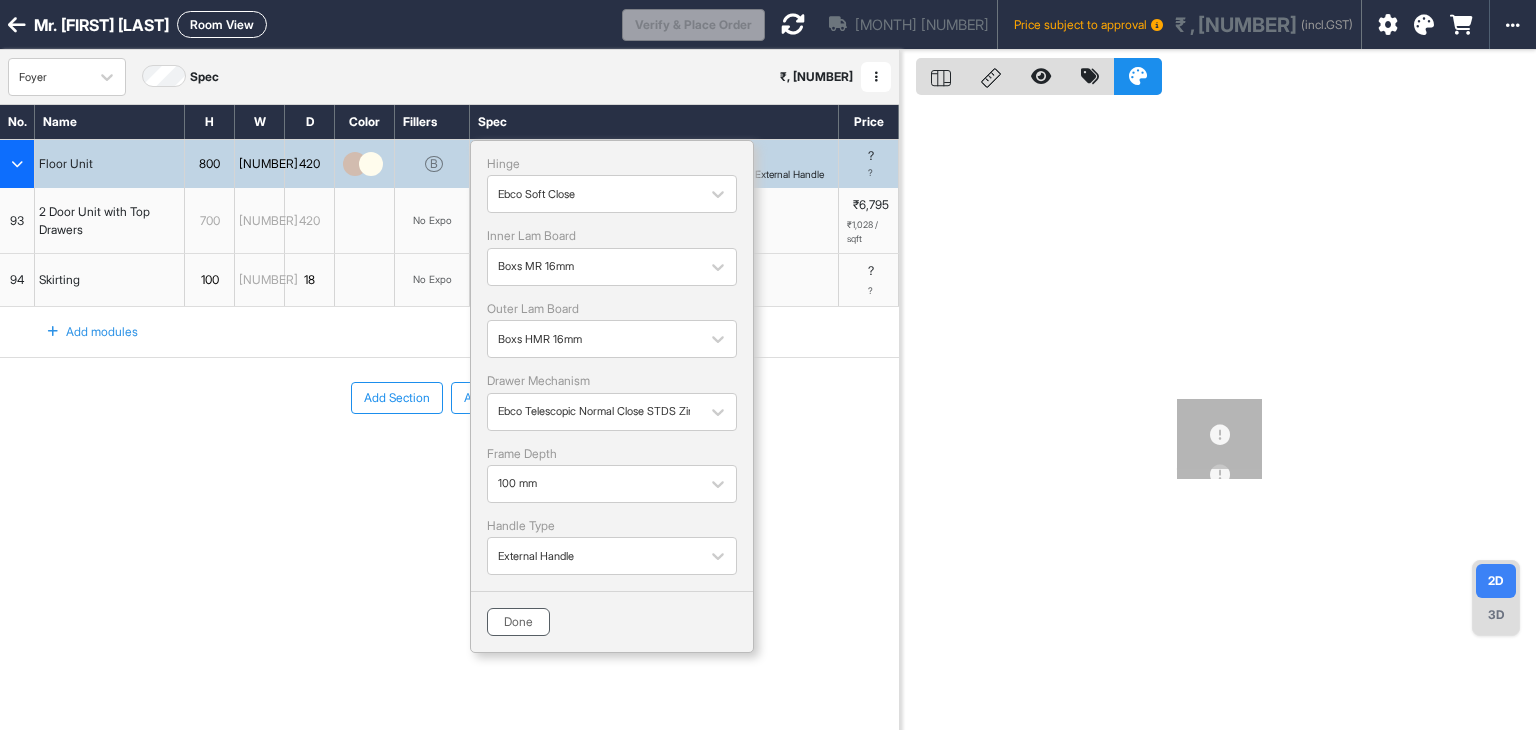 click on "Done" at bounding box center [518, 622] 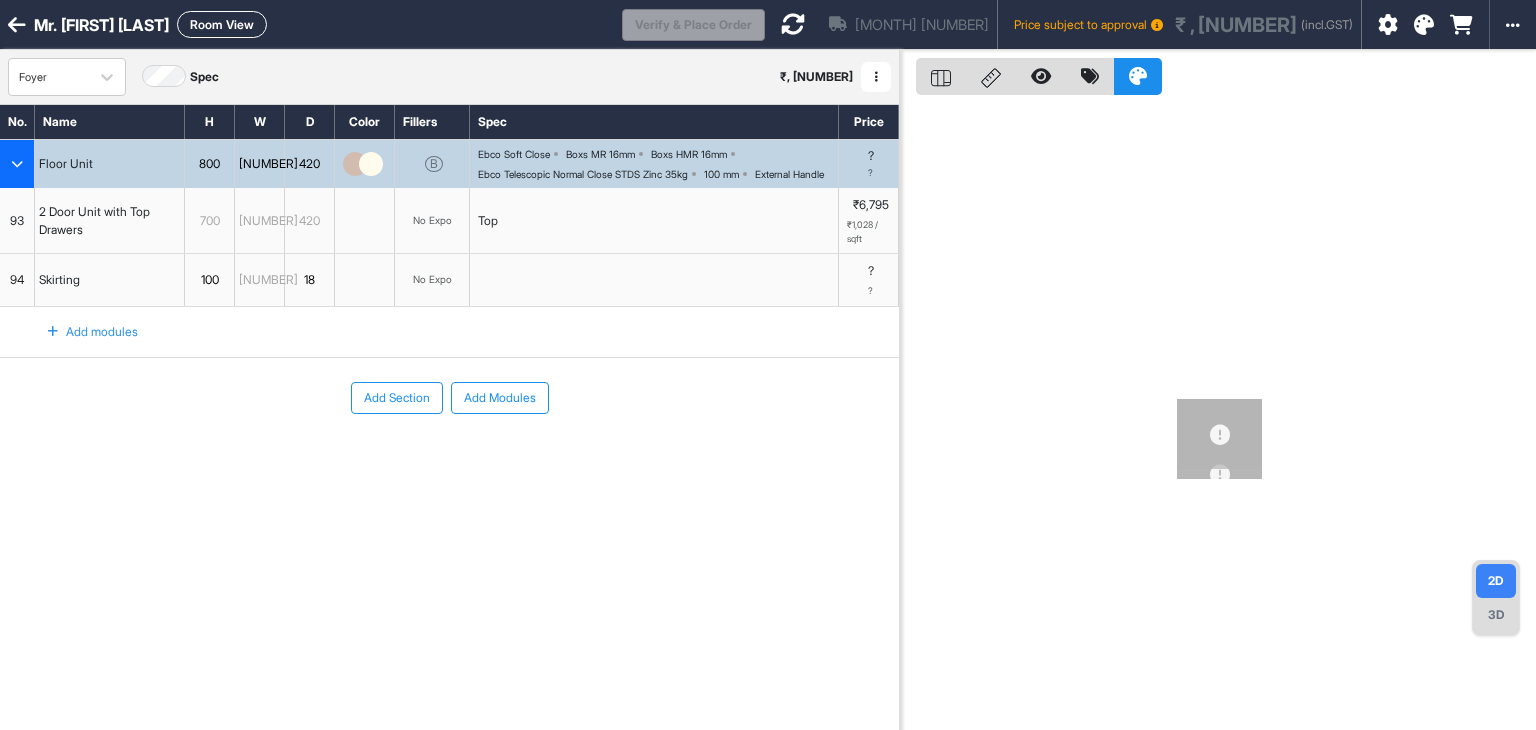 click on "No Expo" at bounding box center [432, 220] 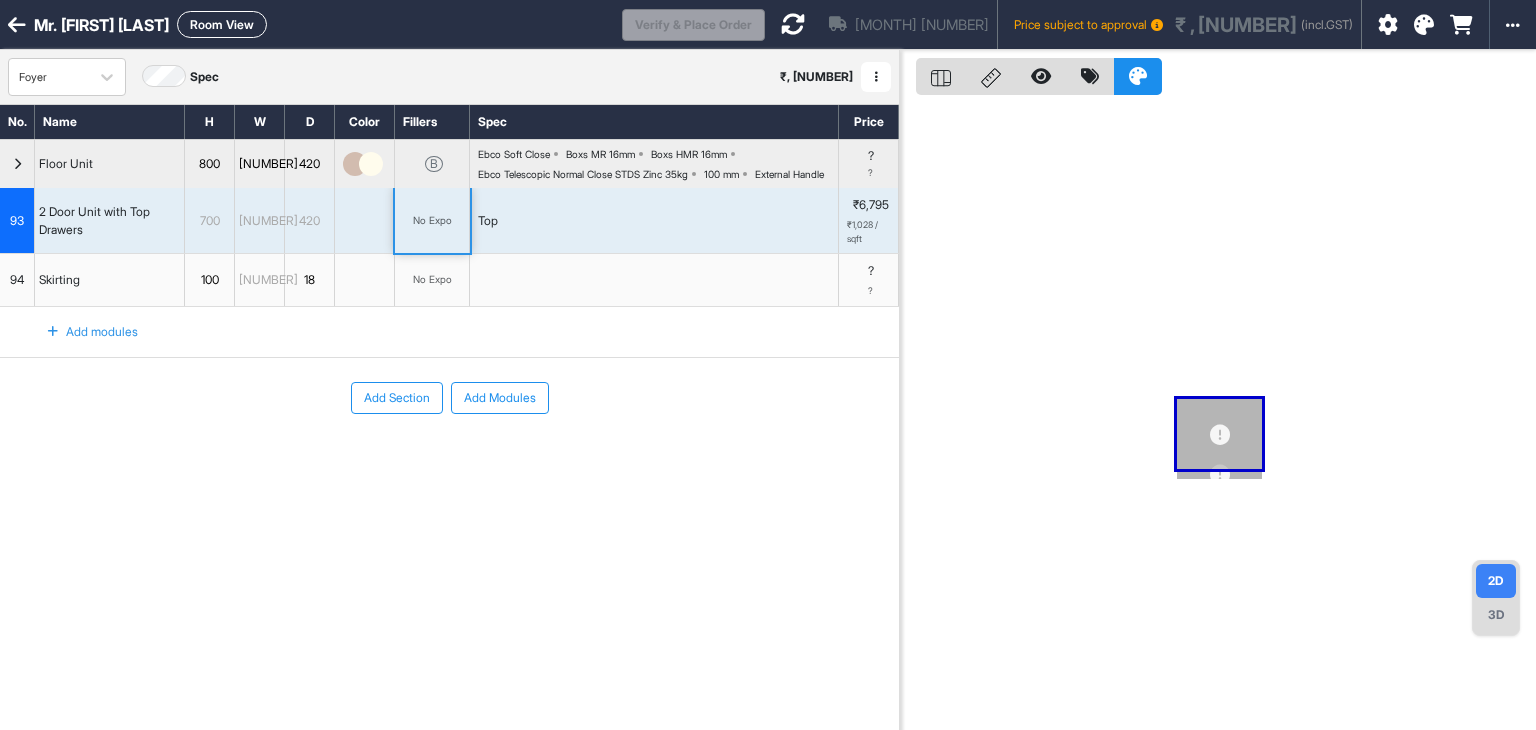 click on "No Expo" at bounding box center [432, 220] 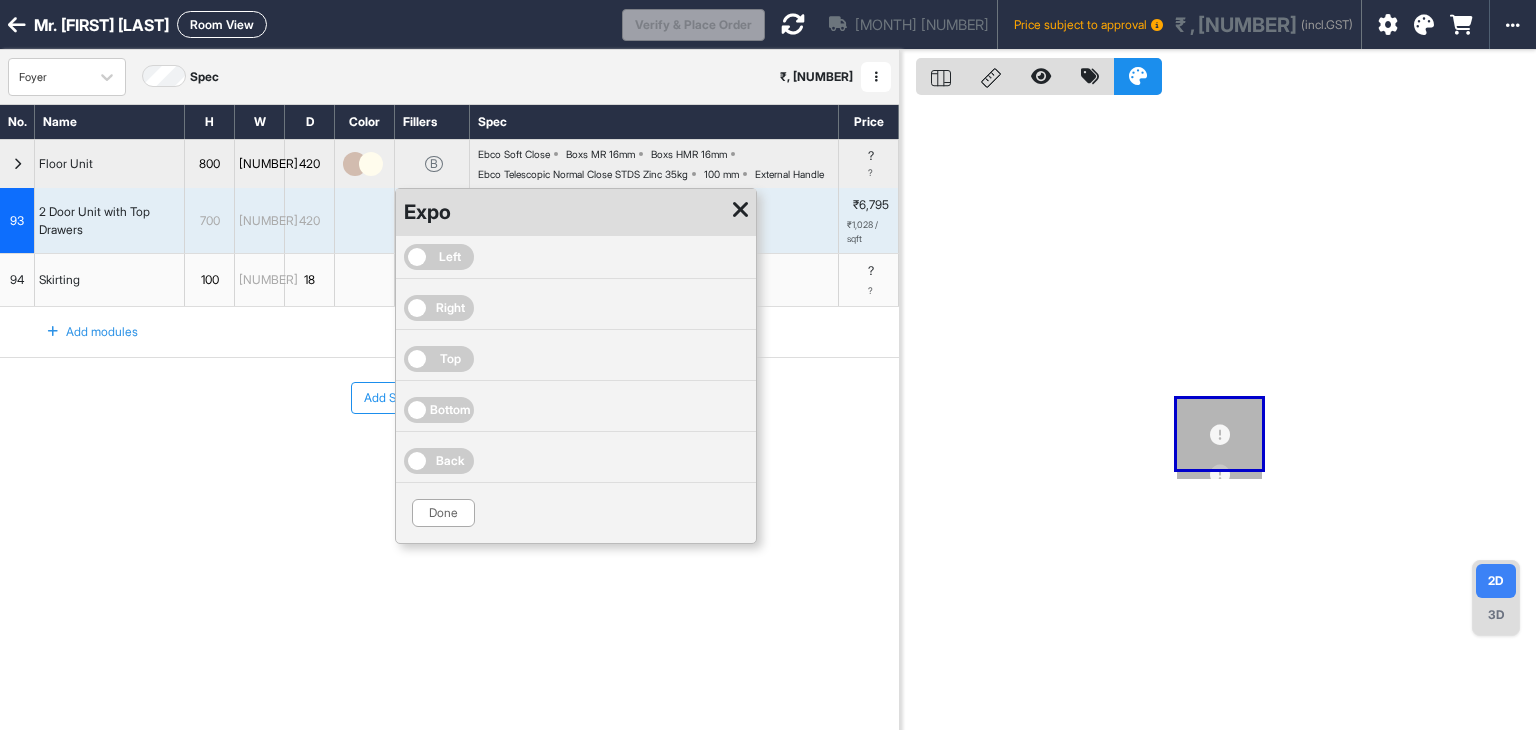 click on "Left" at bounding box center [450, 257] 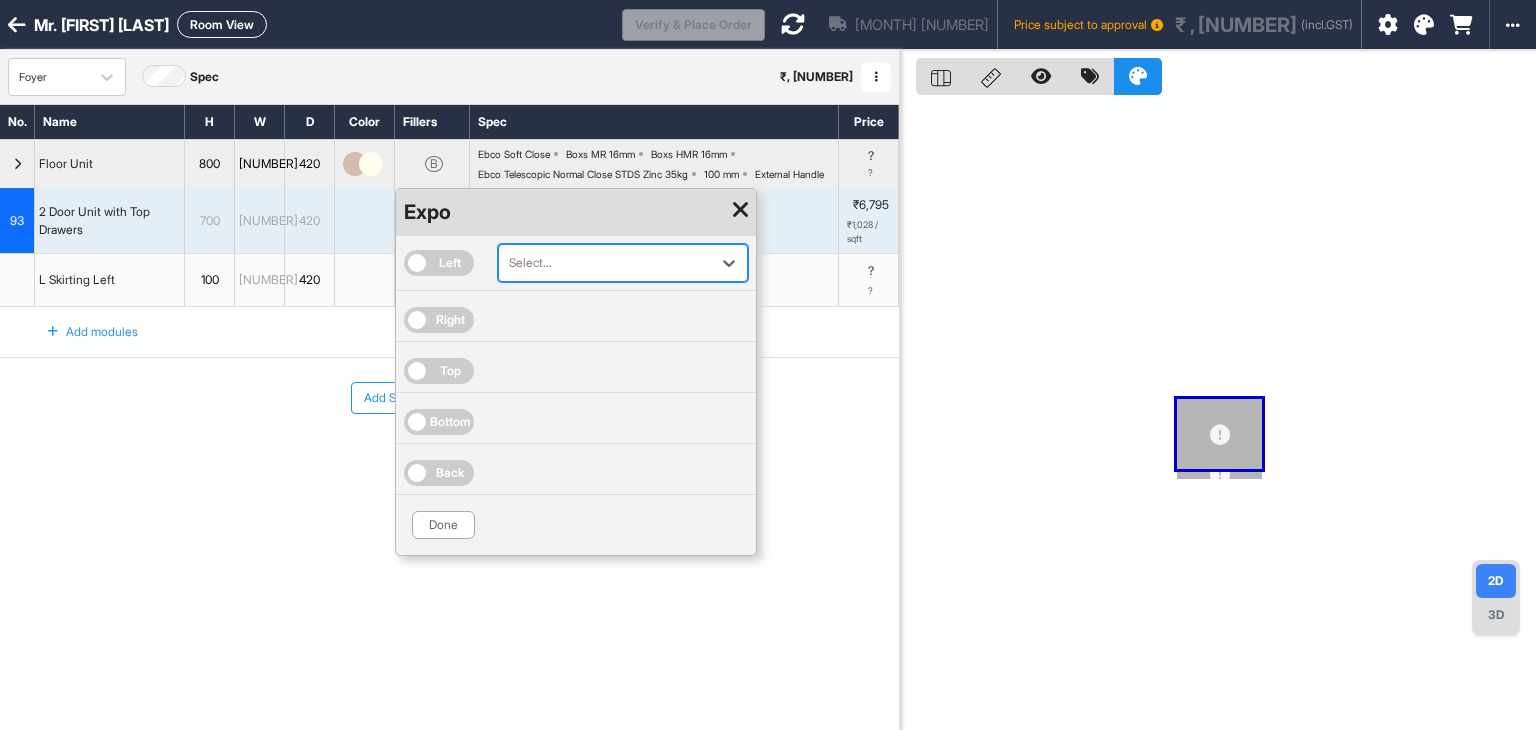 drag, startPoint x: 451, startPoint y: 549, endPoint x: 452, endPoint y: 525, distance: 24.020824 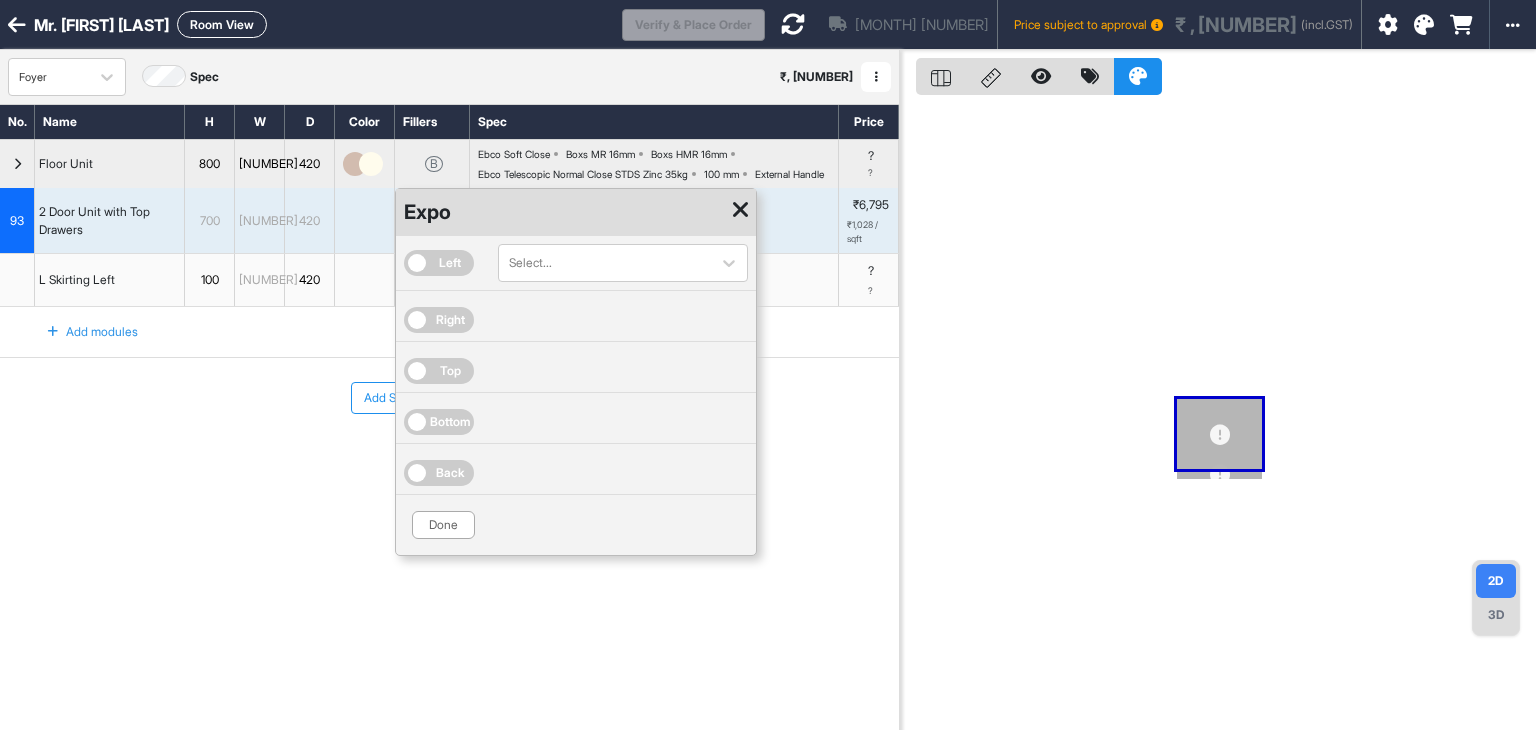 click on "Done" at bounding box center (576, 525) 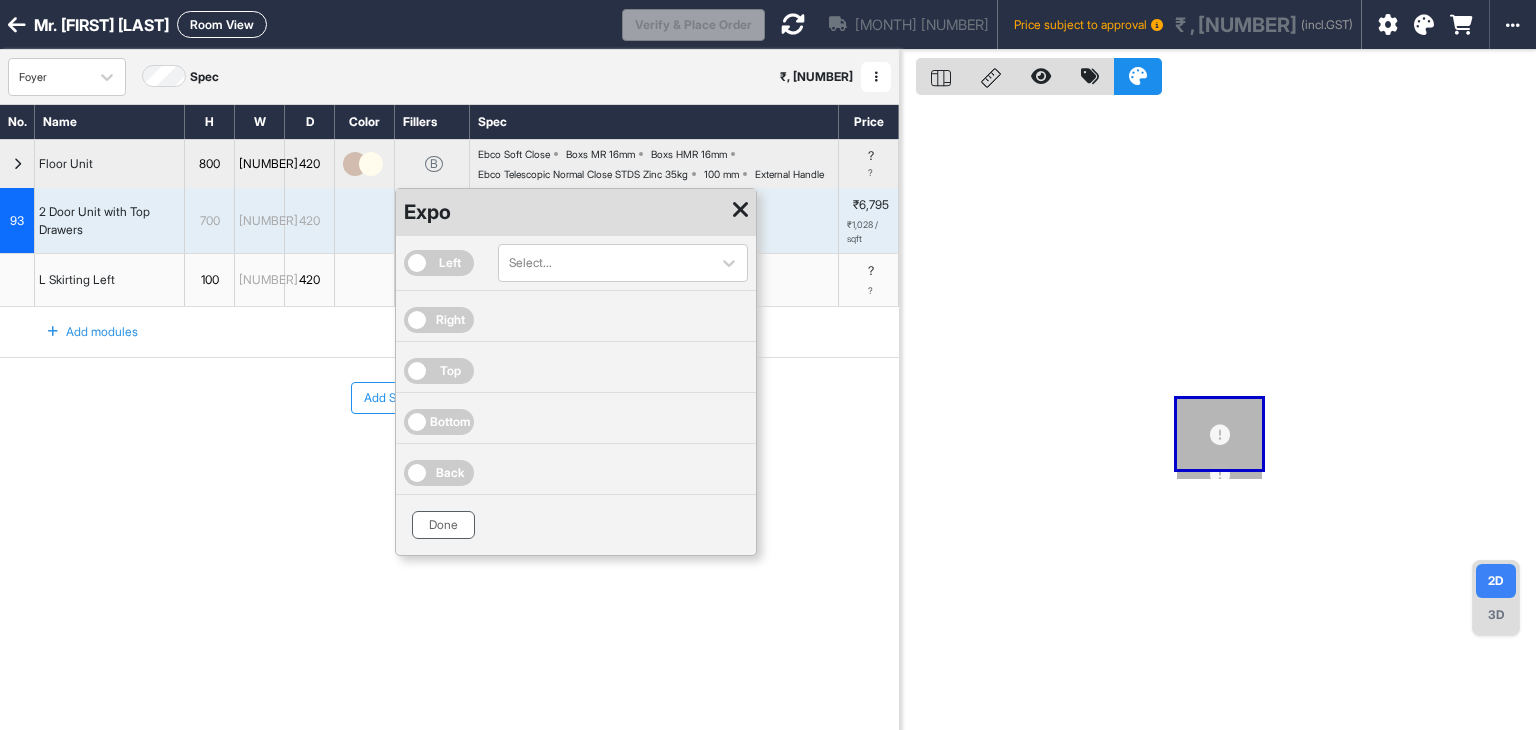 click on "Done" at bounding box center (443, 525) 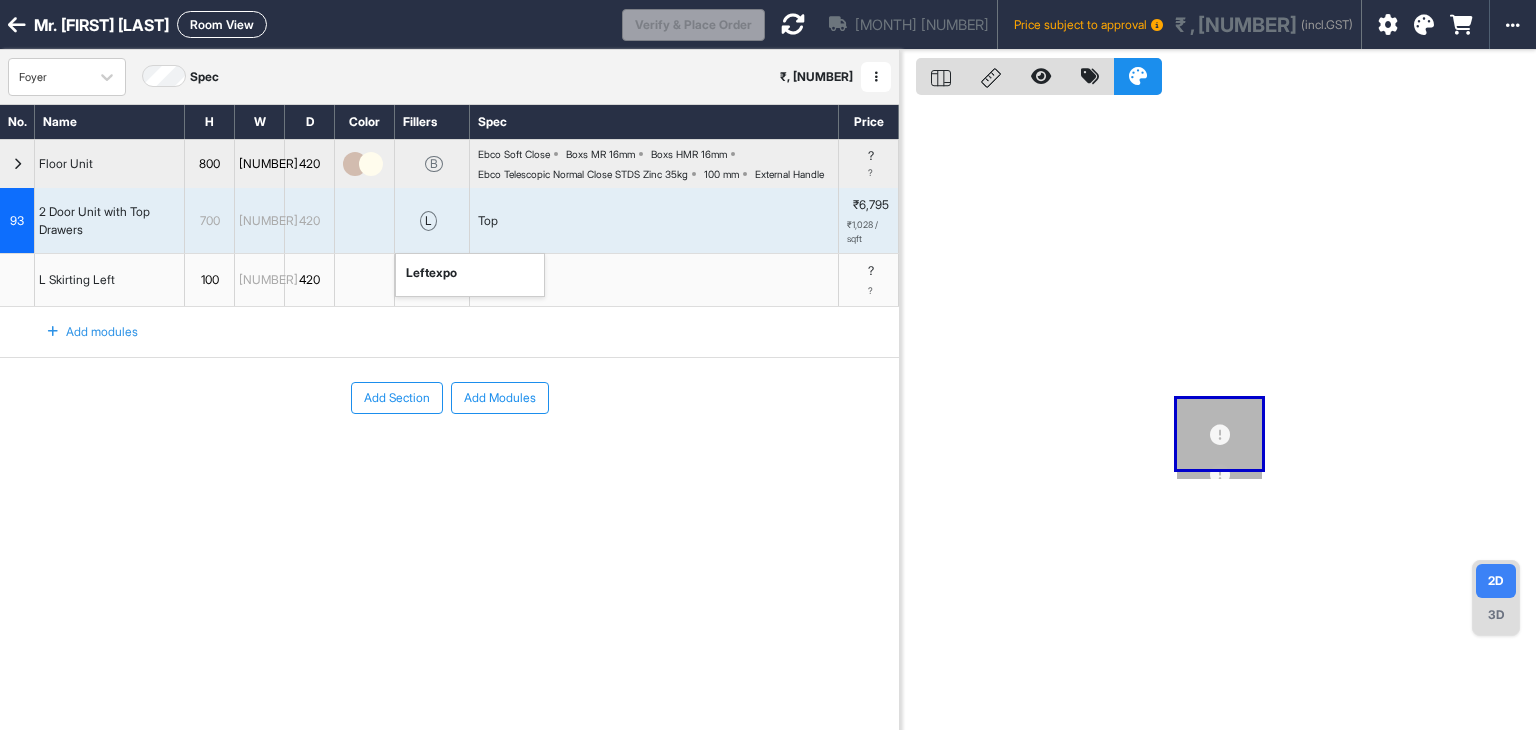 click on "l" at bounding box center (428, 221) 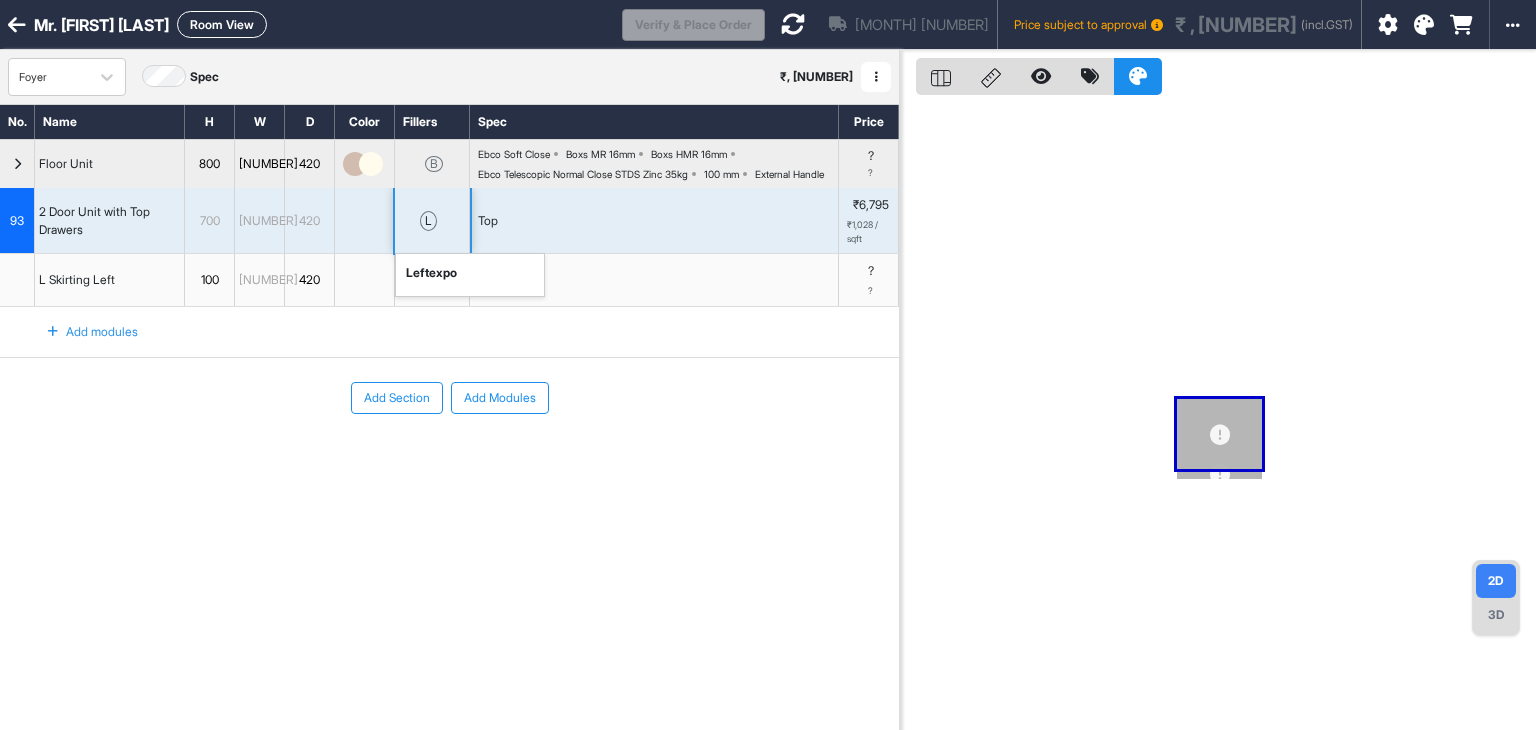 click on "l" at bounding box center [428, 221] 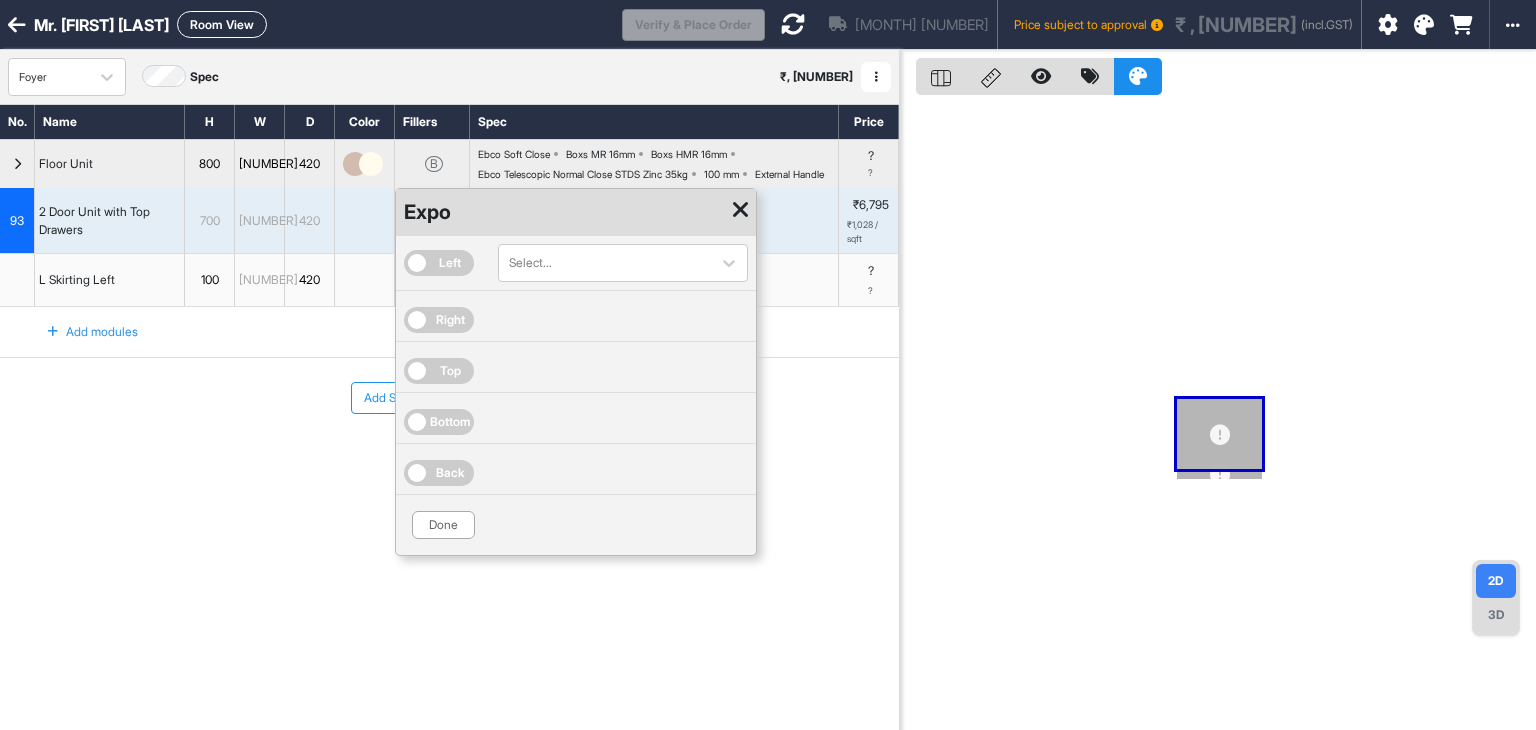 click on "Top" at bounding box center [439, 371] 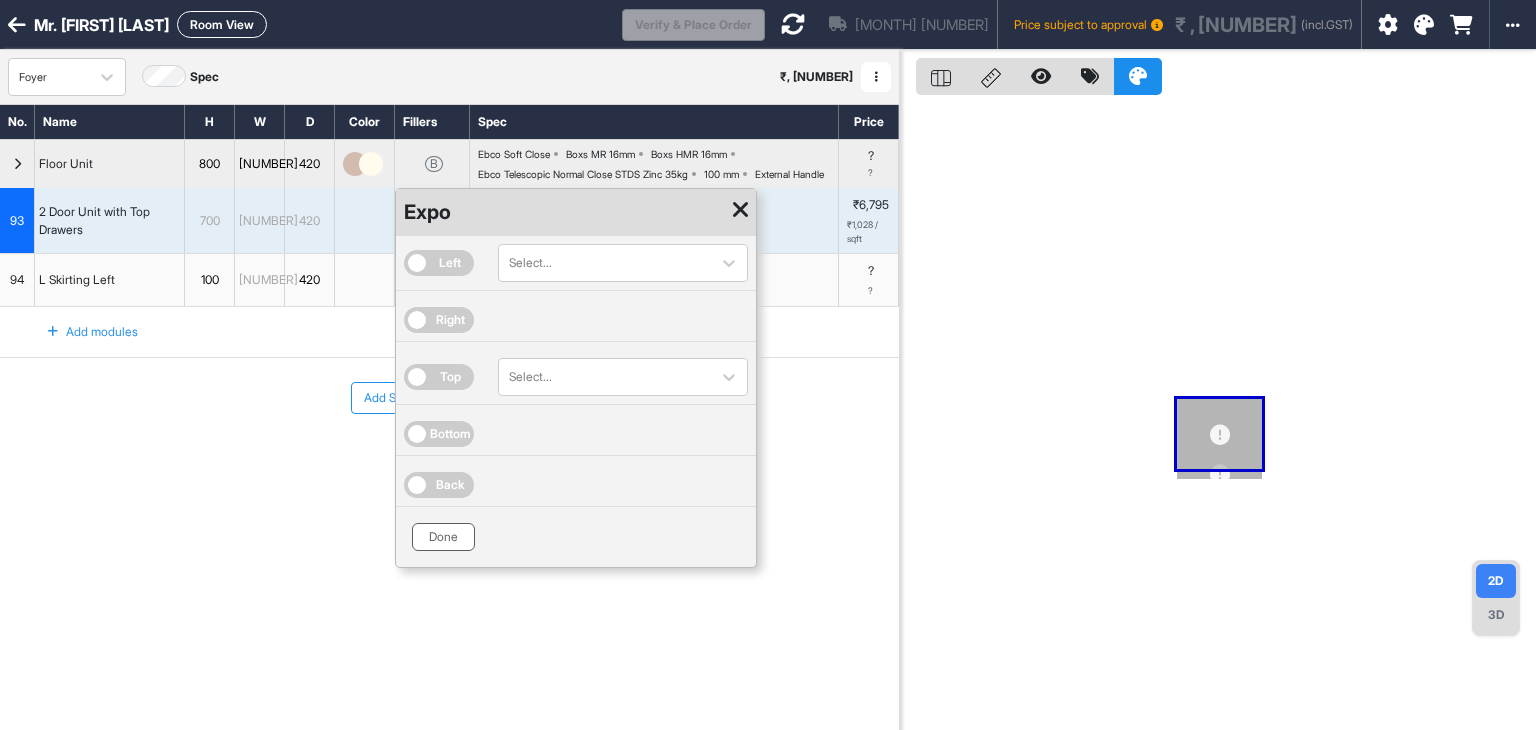 click on "Done" at bounding box center [443, 537] 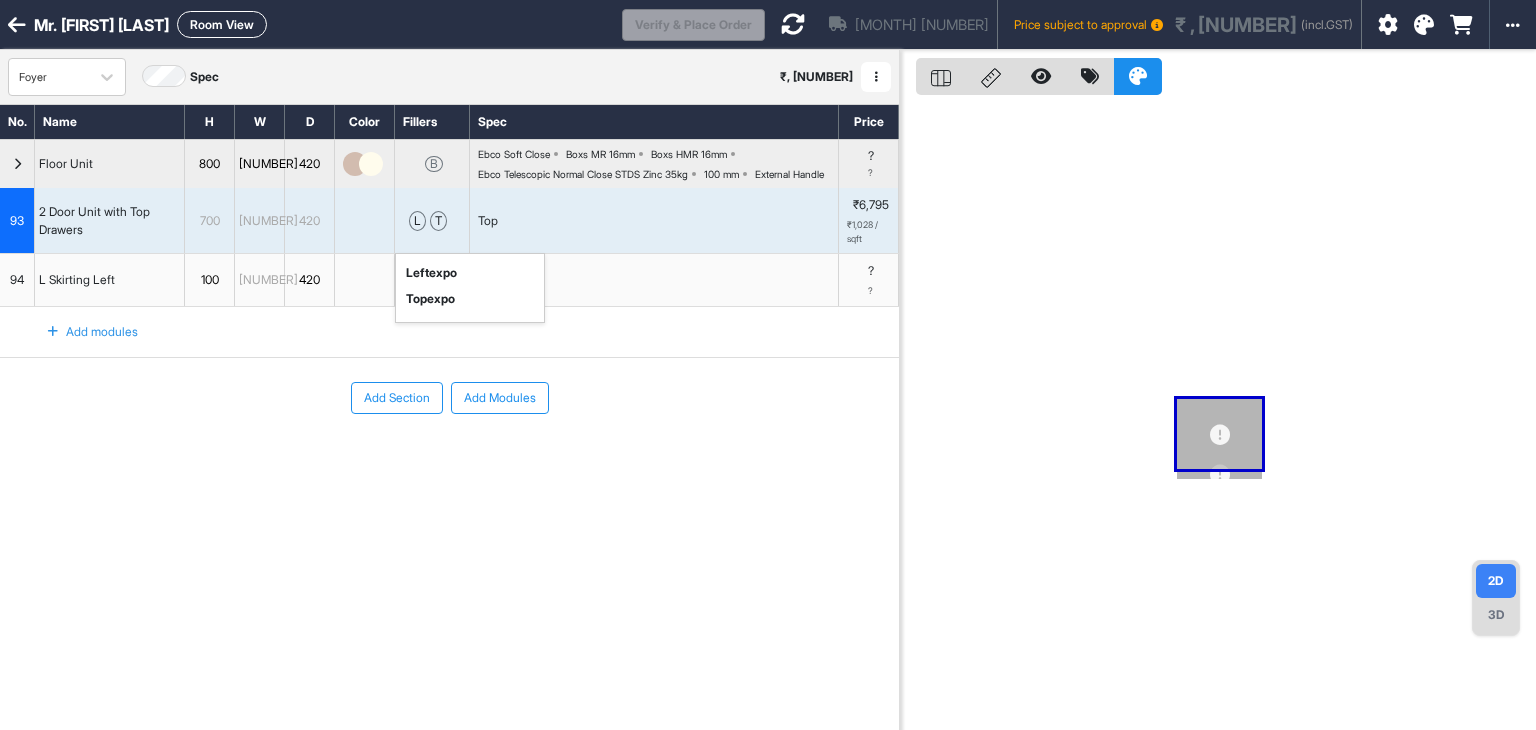click on "Add Section Add Modules" at bounding box center [449, 458] 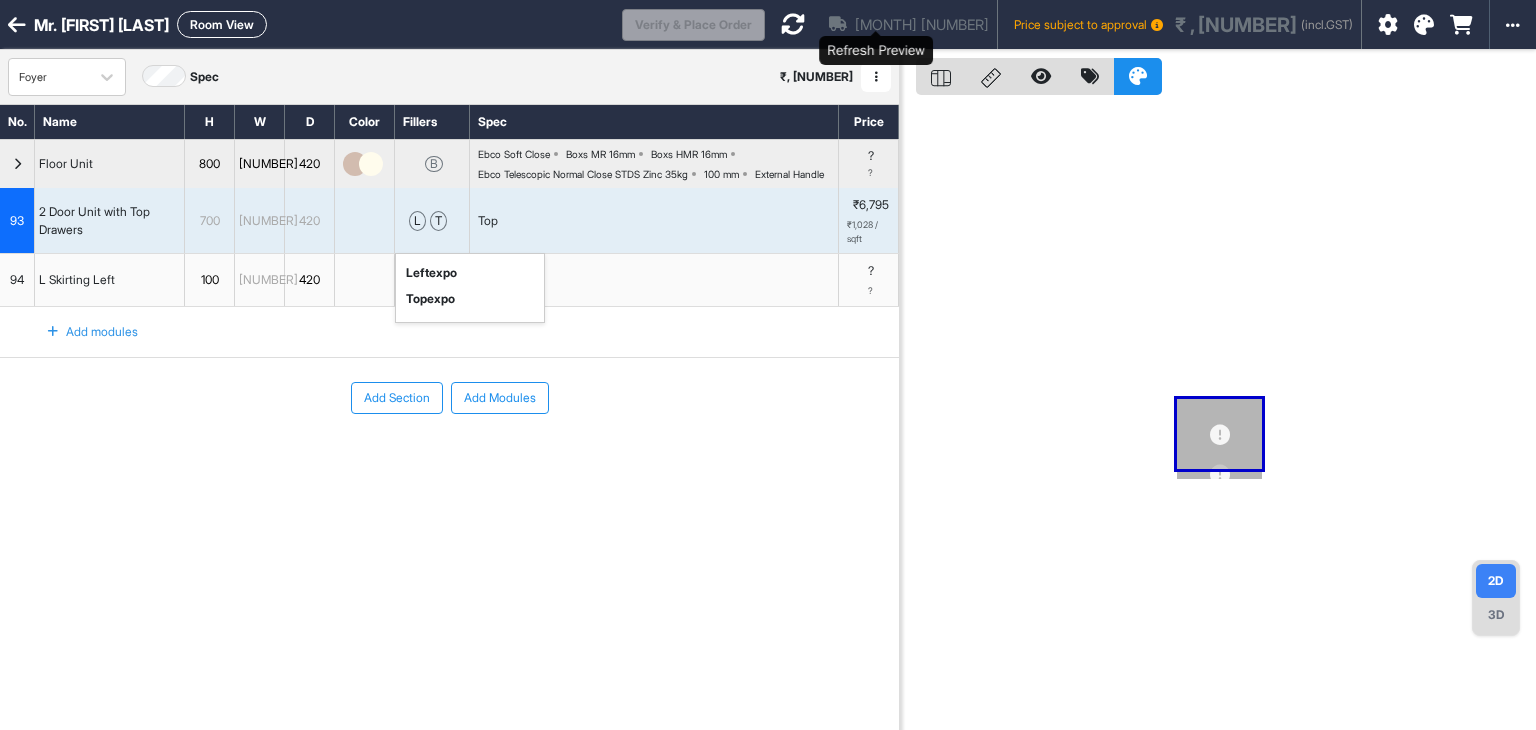 click at bounding box center [793, 24] 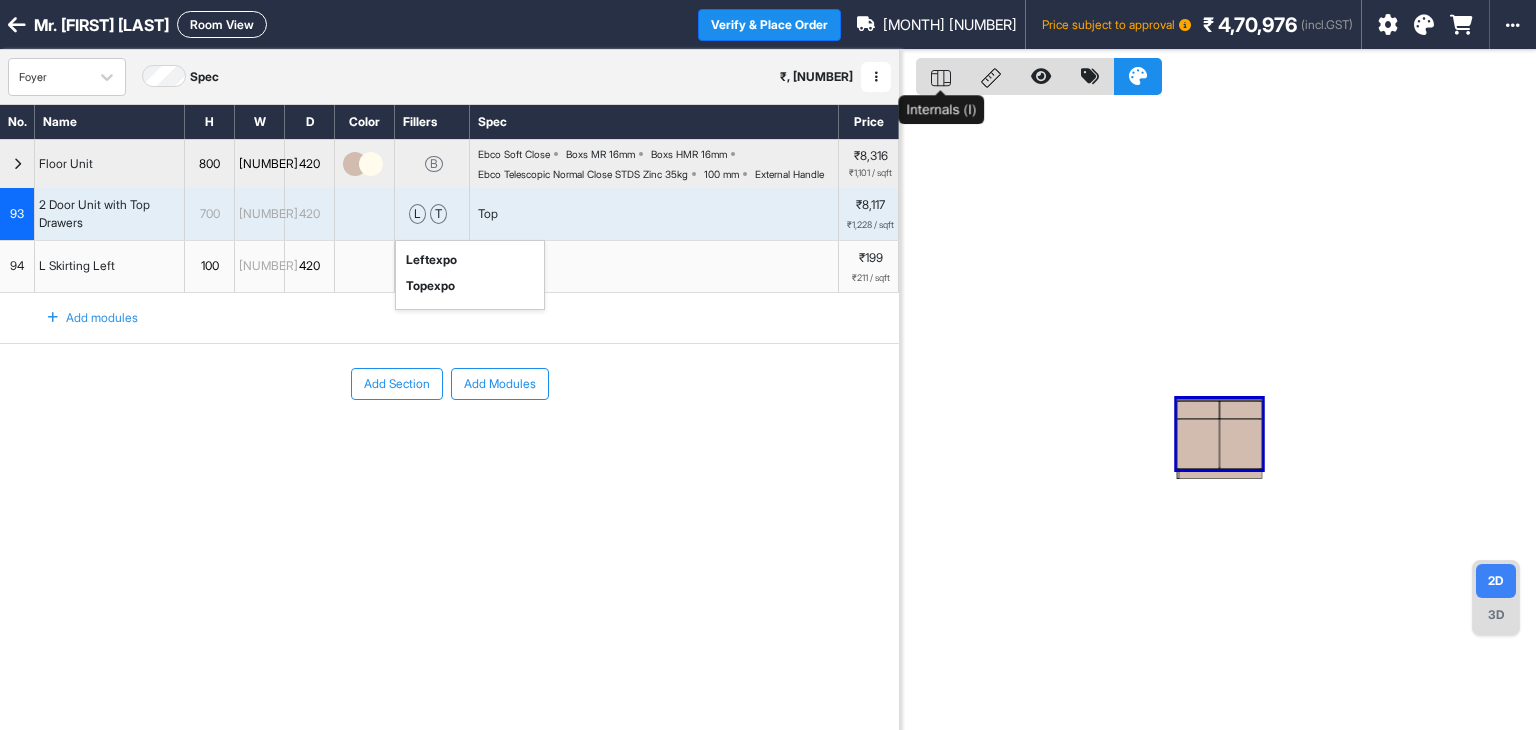 click 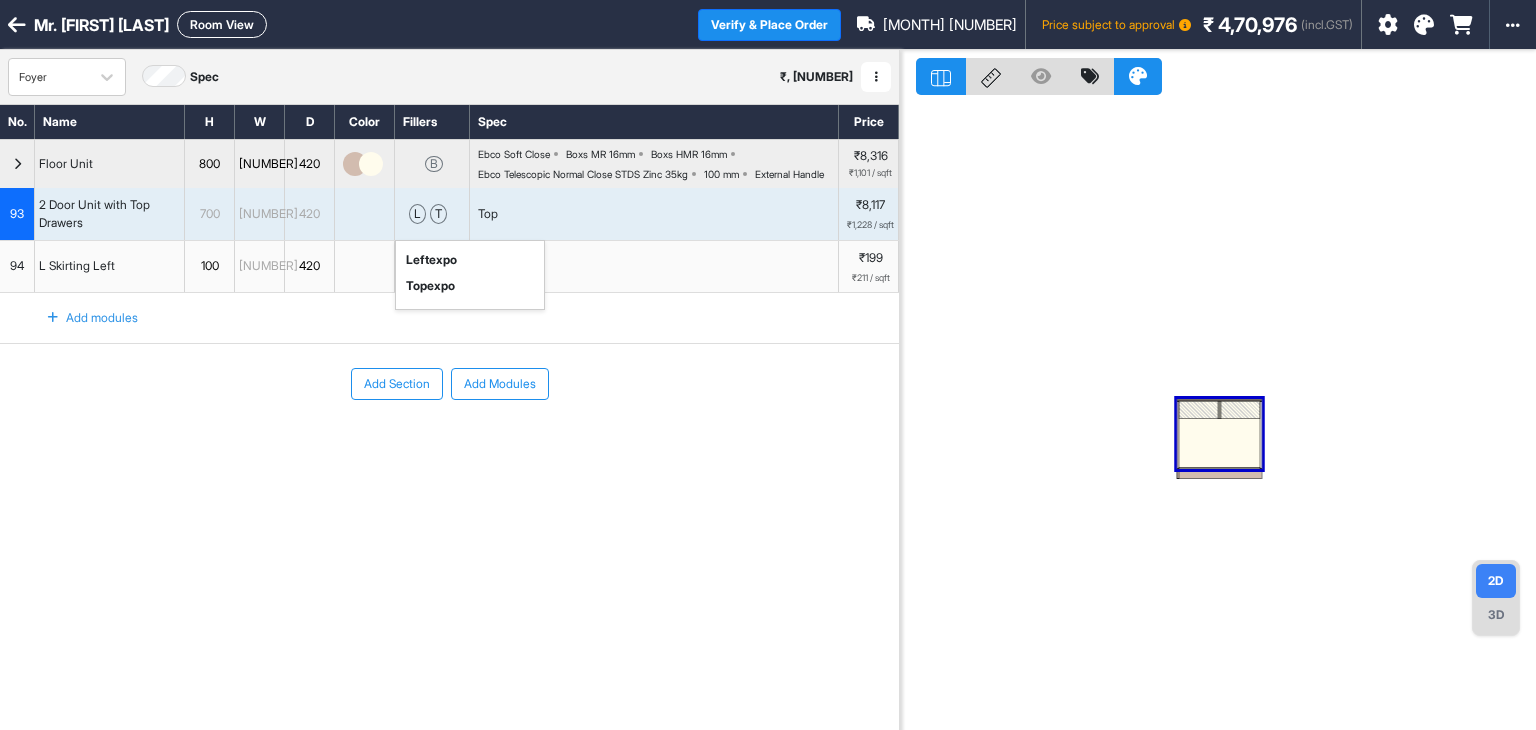 click at bounding box center (1218, 443) 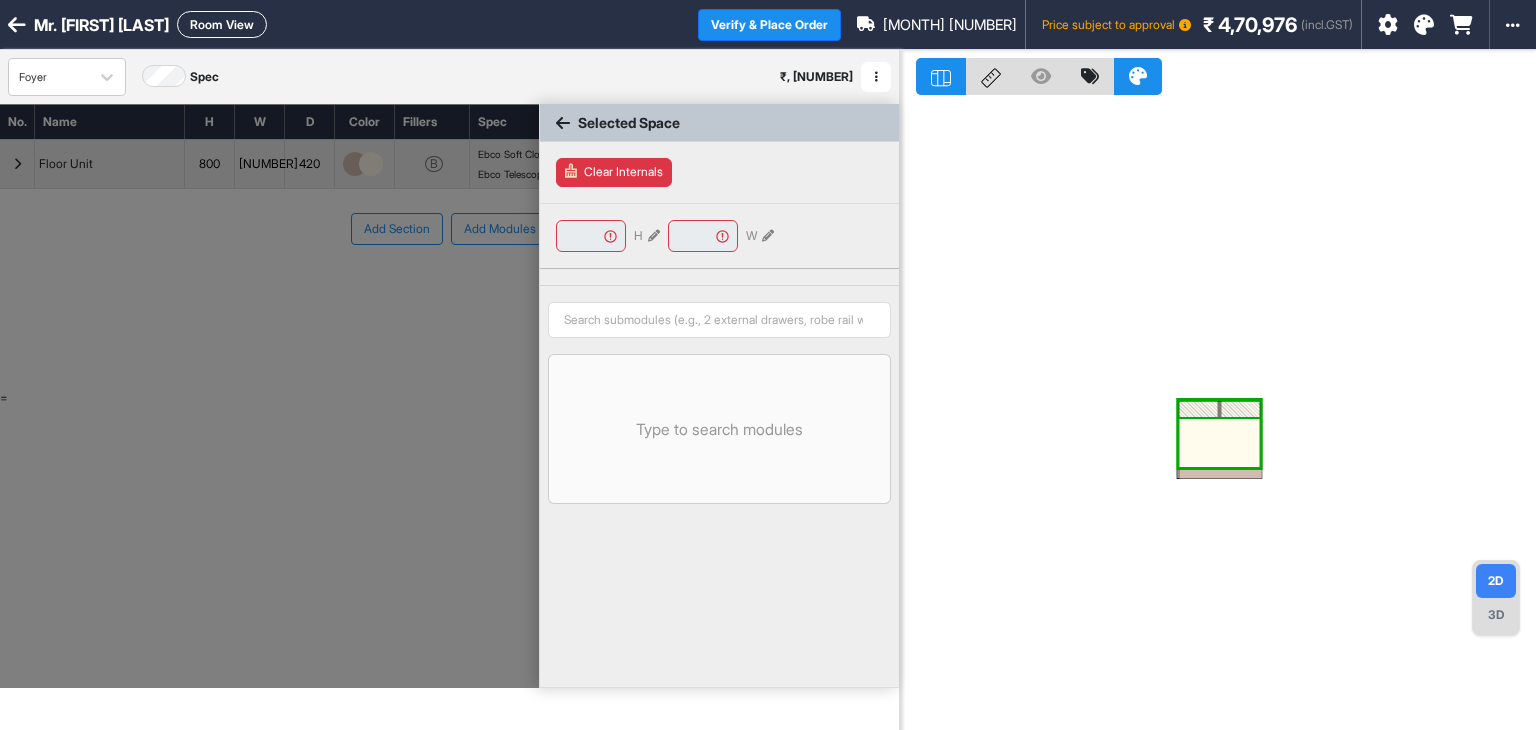 type on "***" 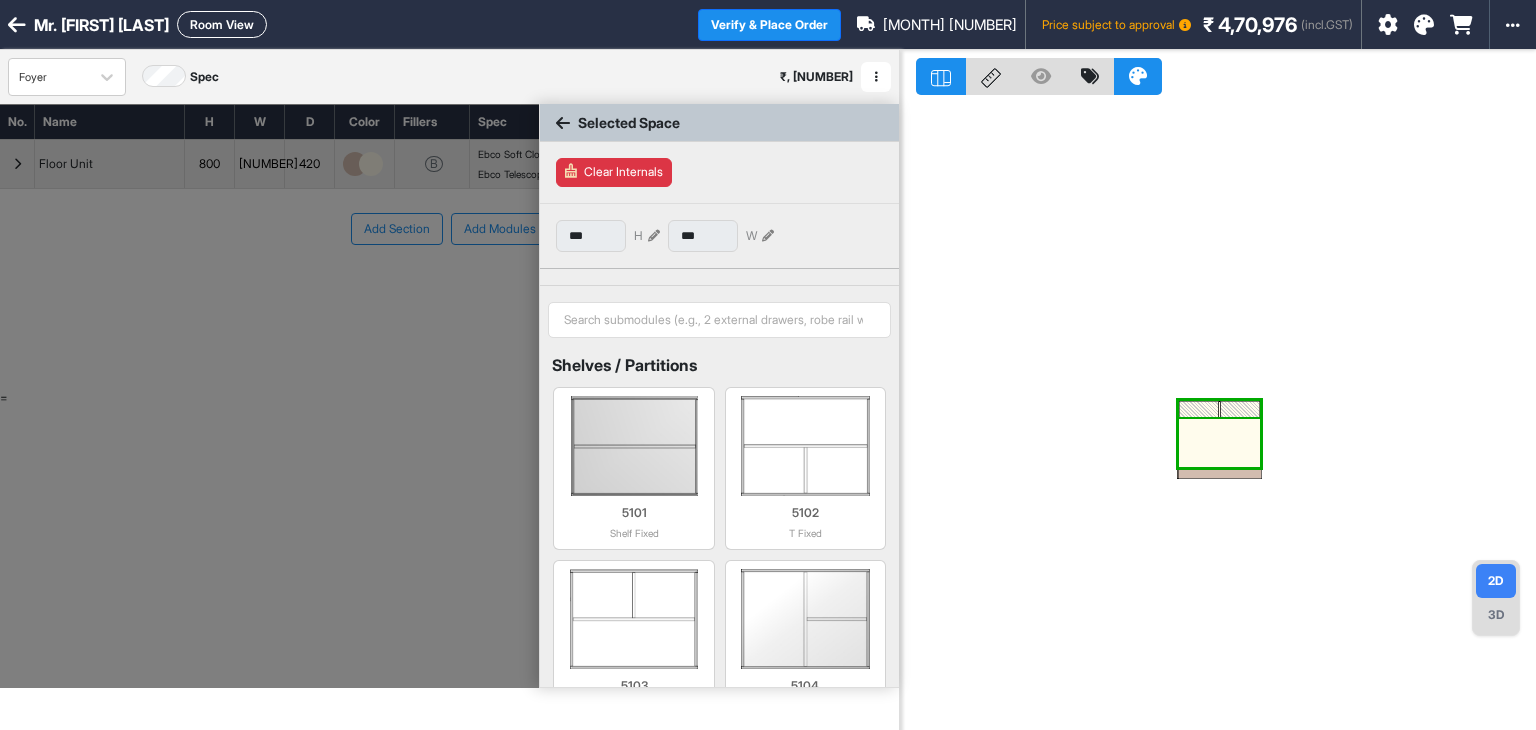 click at bounding box center (1218, 443) 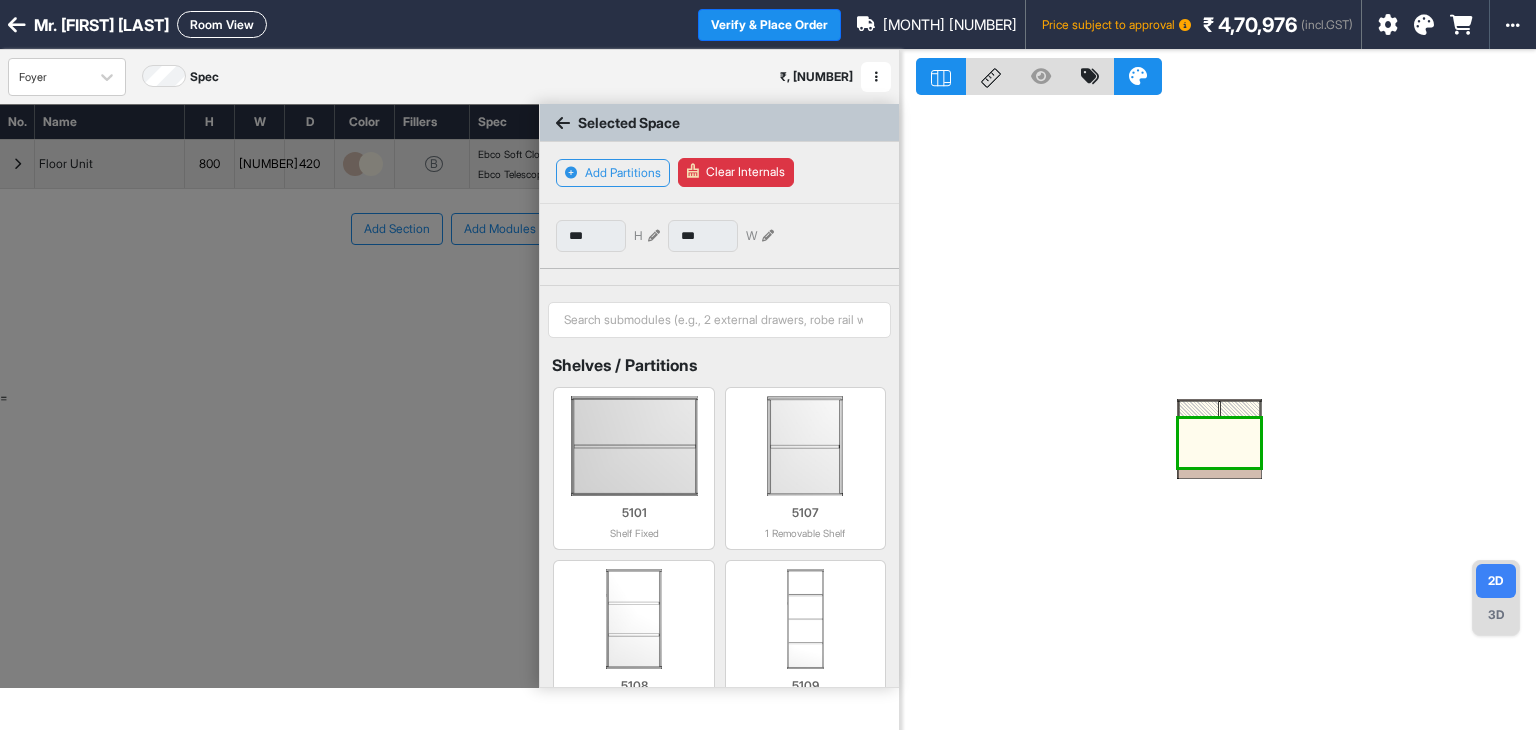 click at bounding box center (1198, 410) 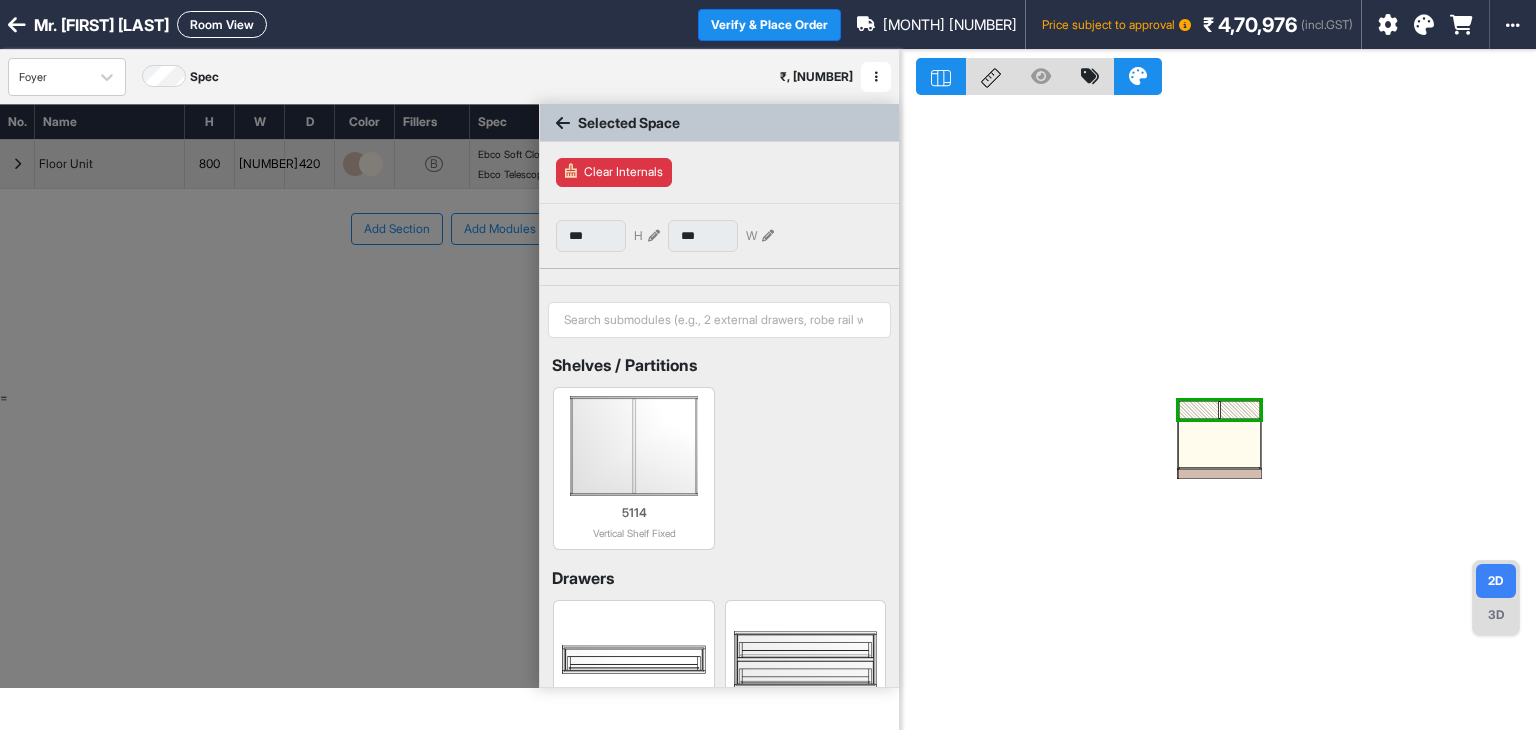 click at bounding box center (654, 236) 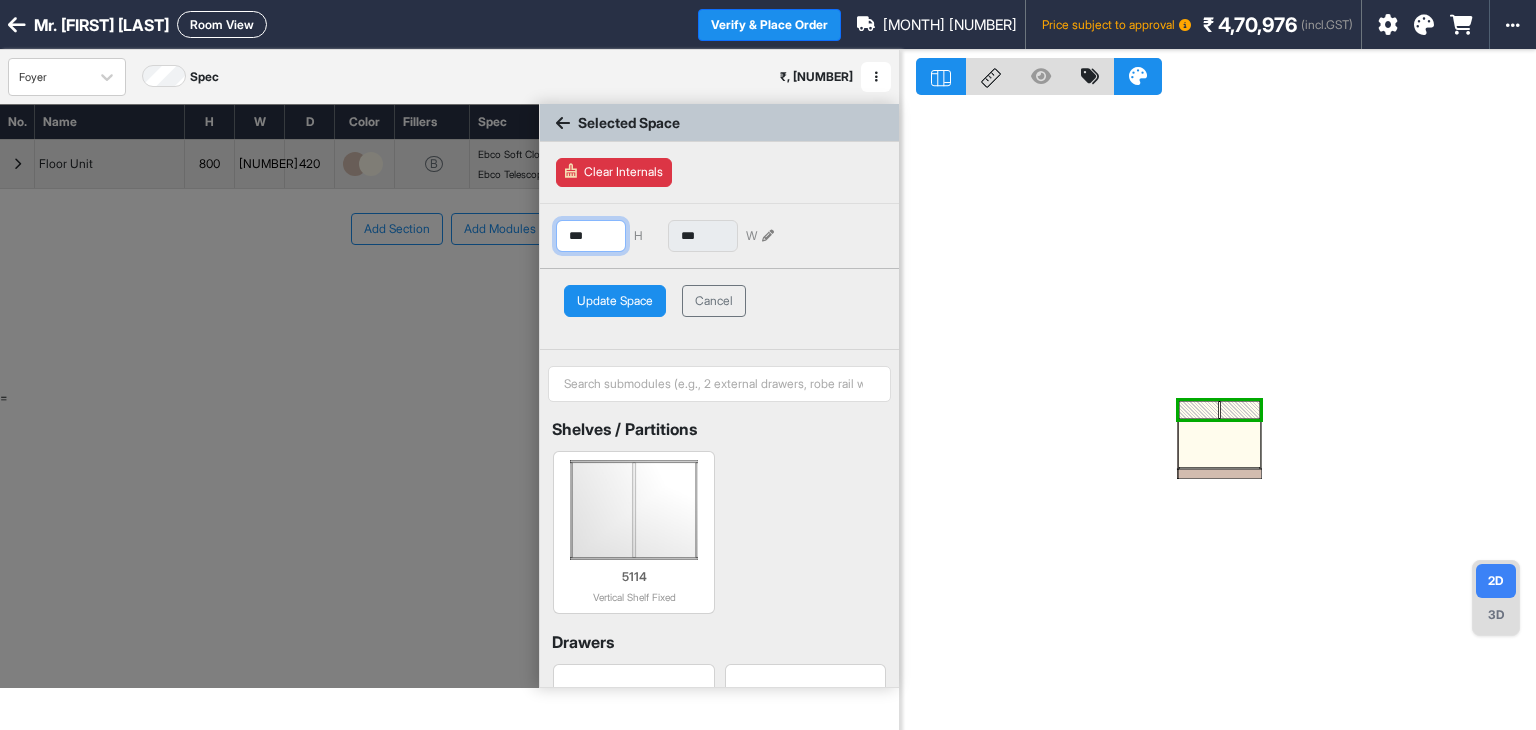 click on "***" at bounding box center [591, 236] 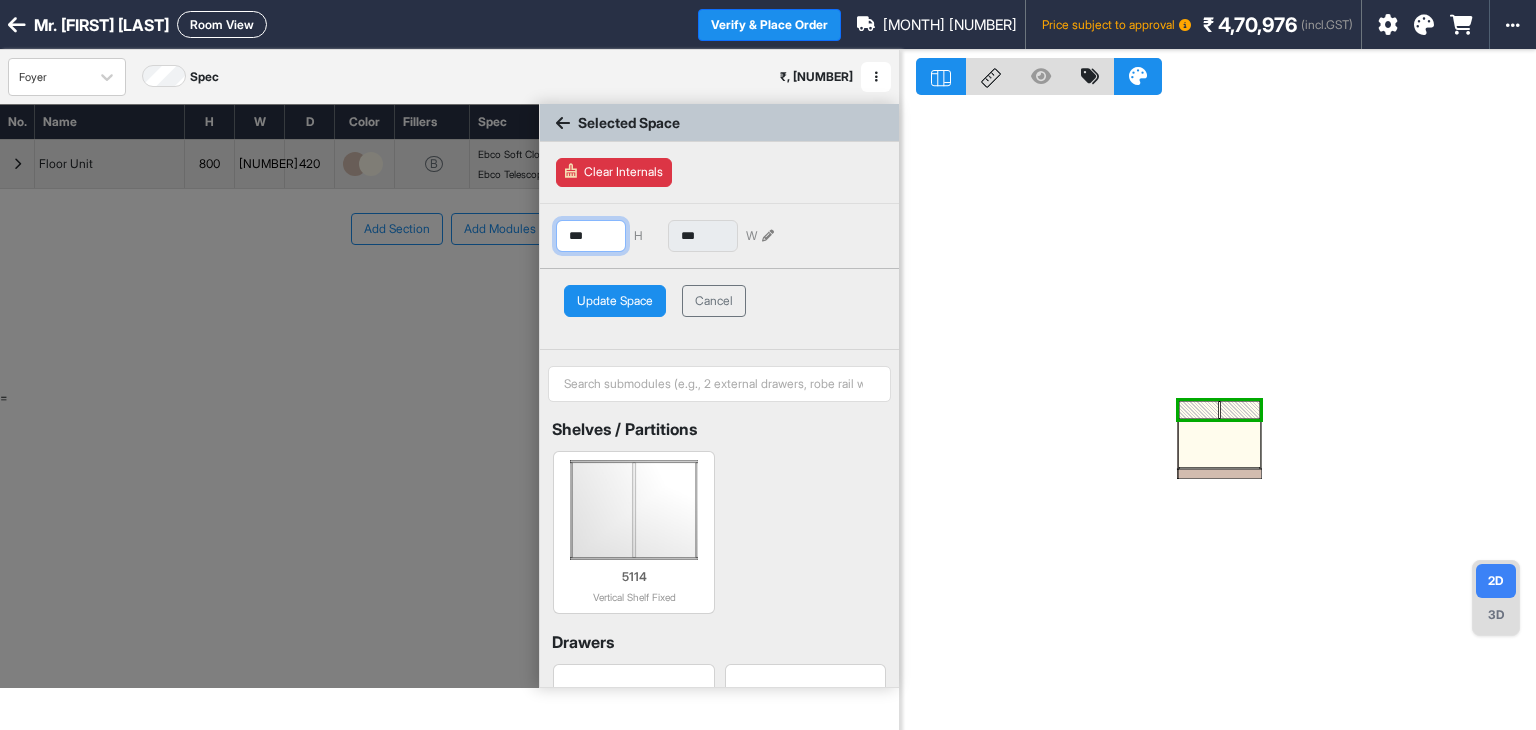 type on "***" 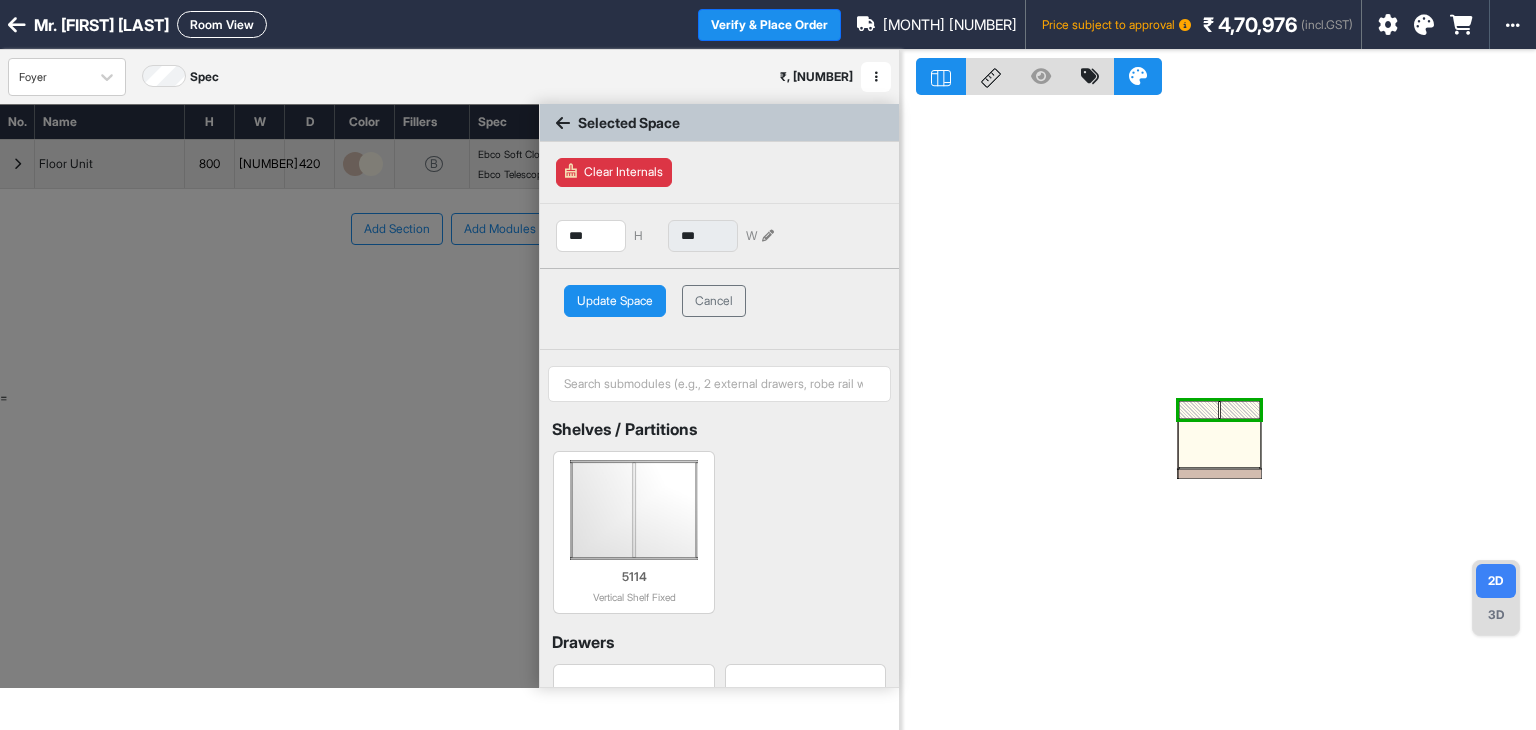 click on "Update Space" at bounding box center [615, 301] 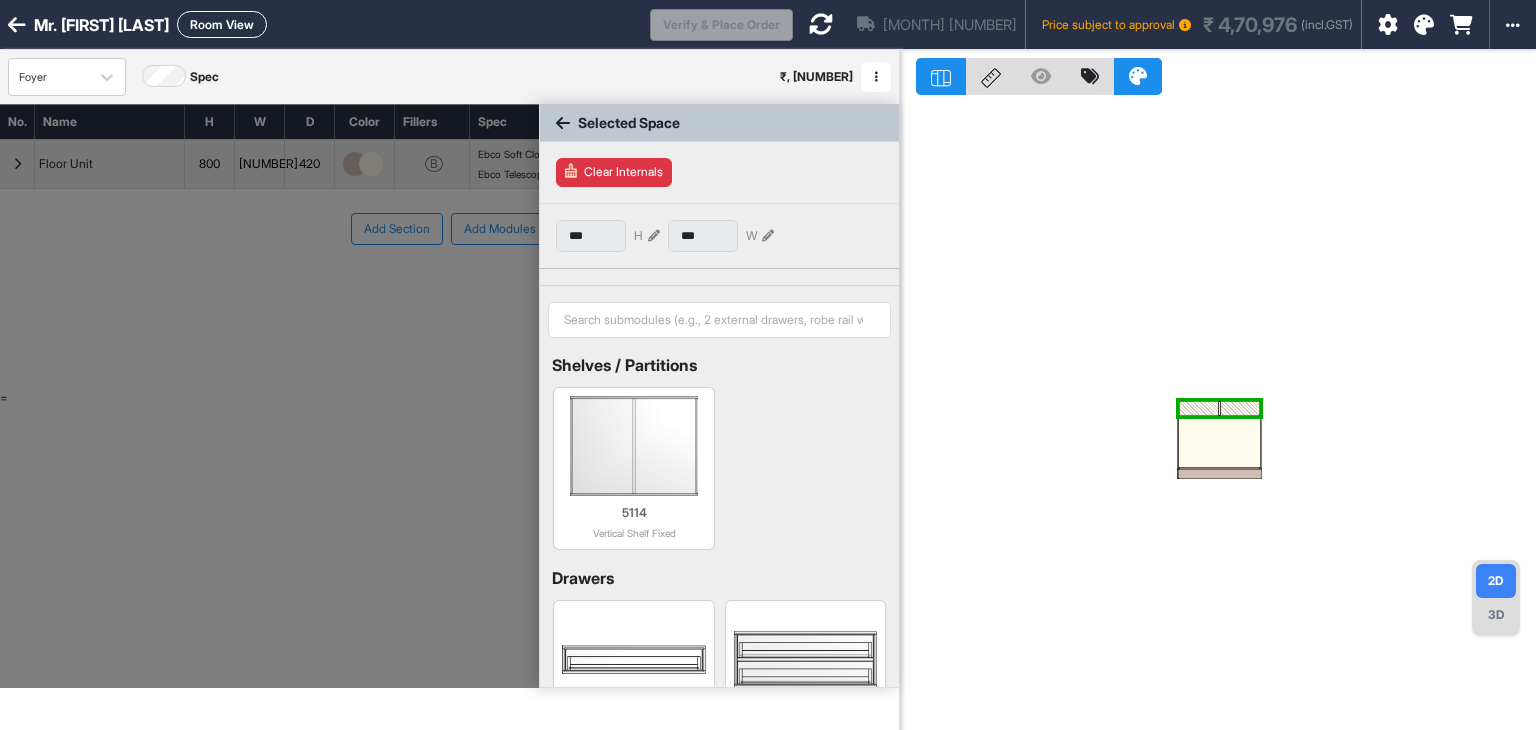 click at bounding box center [563, 123] 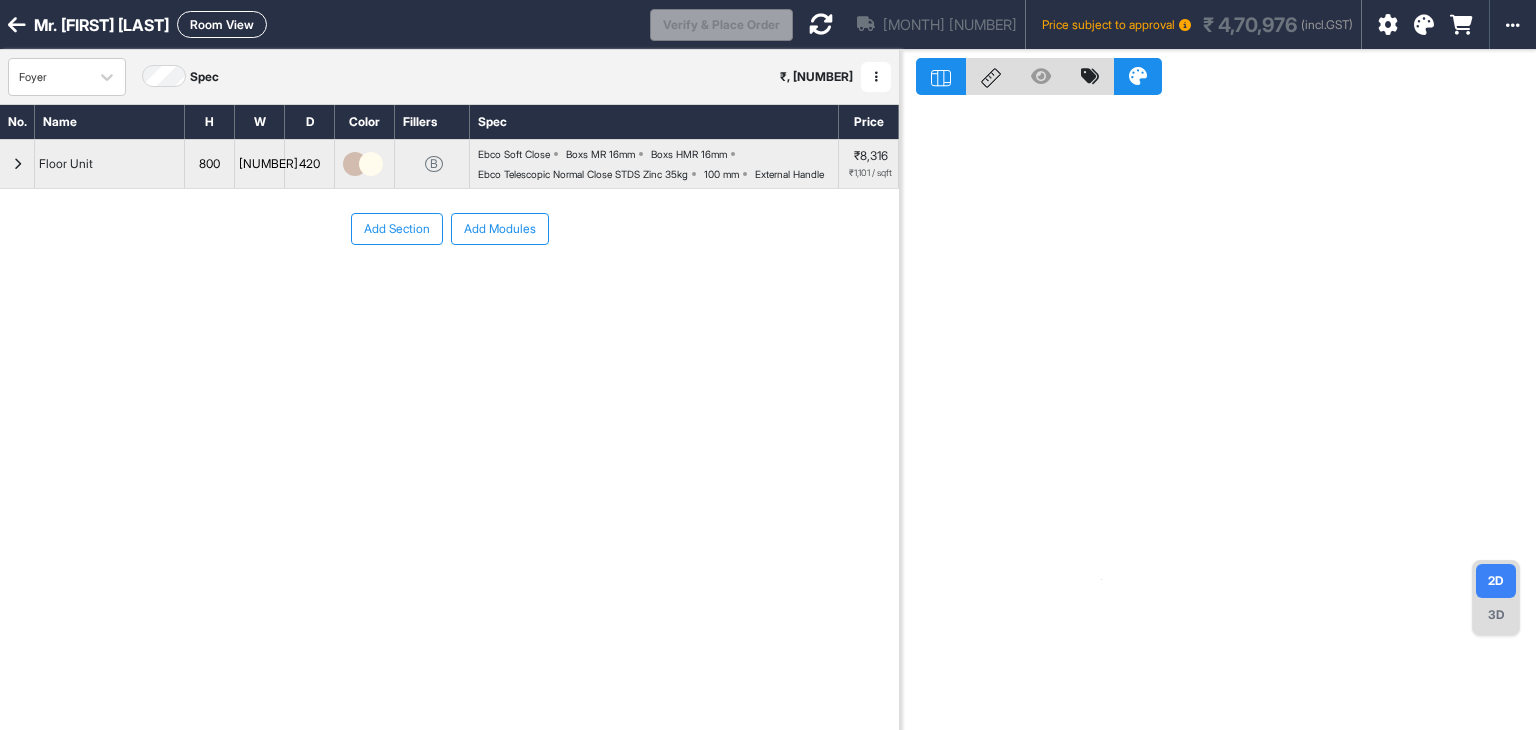 click on "Ebco Soft Close Boxs MR 16mm Boxs HMR 16mm Ebco Telescopic Normal Close STDS Zinc 35kg 100 mm External Handle" at bounding box center [658, 164] 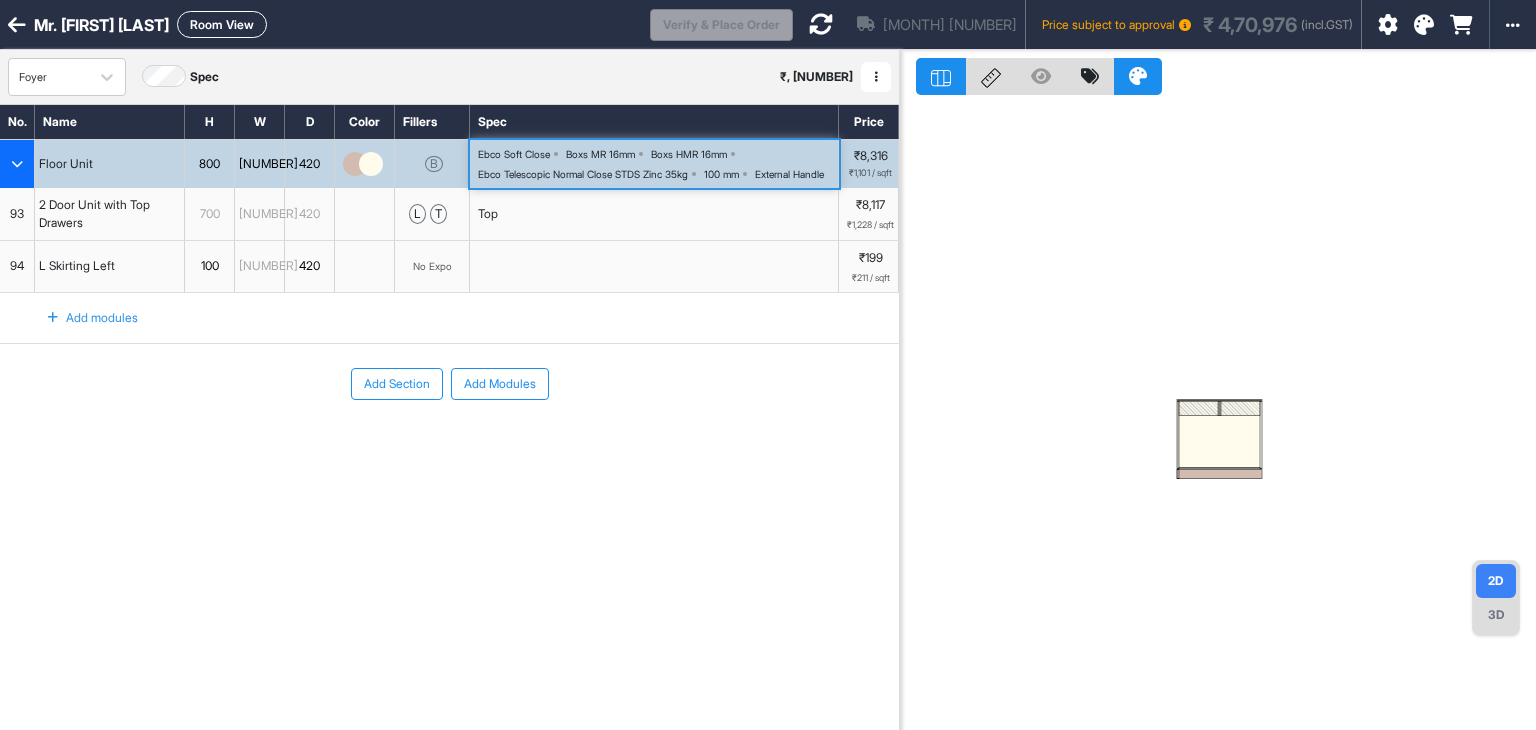 click on "Ebco Soft Close Boxs MR 16mm Boxs HMR 16mm Ebco Telescopic Normal Close STDS Zinc 35kg 100 mm External Handle" at bounding box center (658, 164) 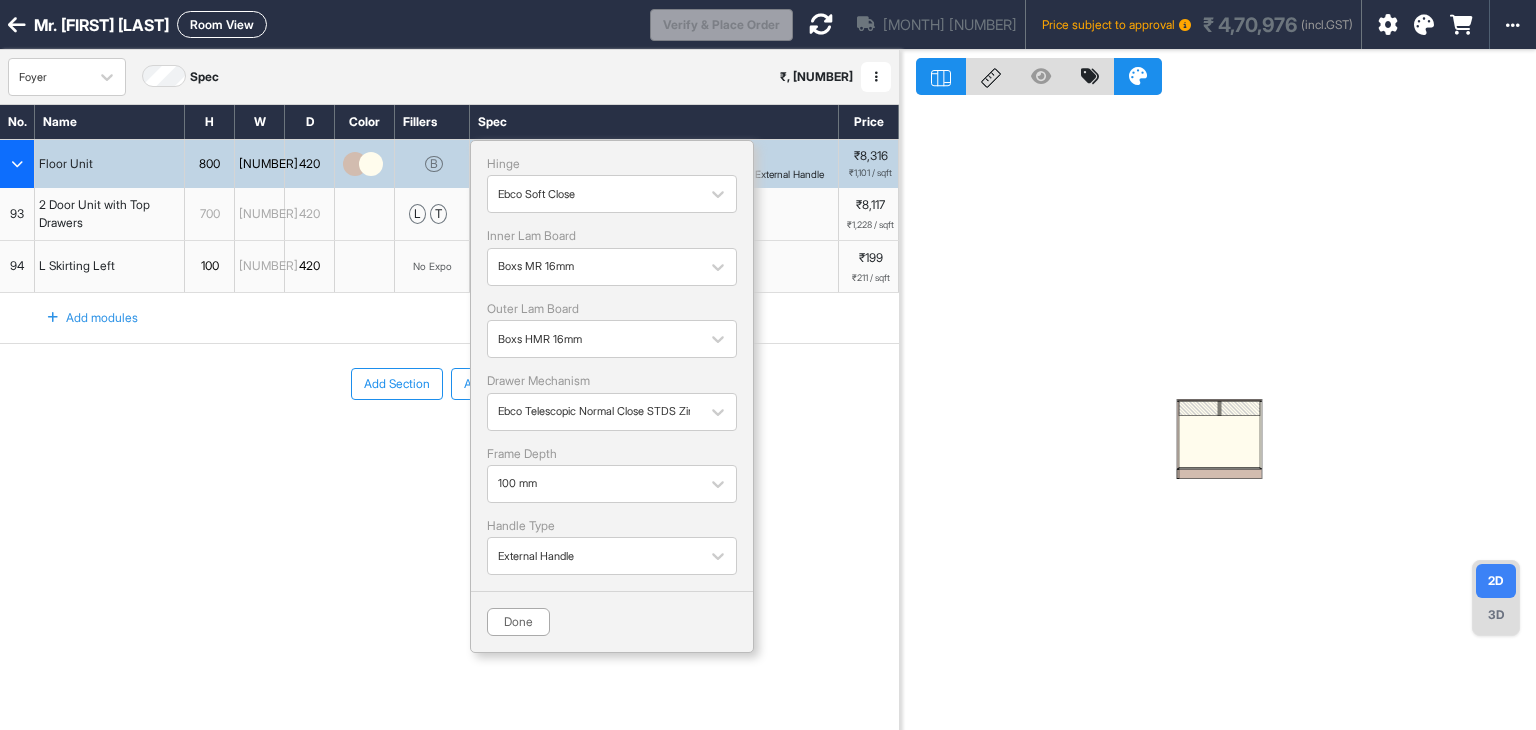 click at bounding box center [1218, 441] 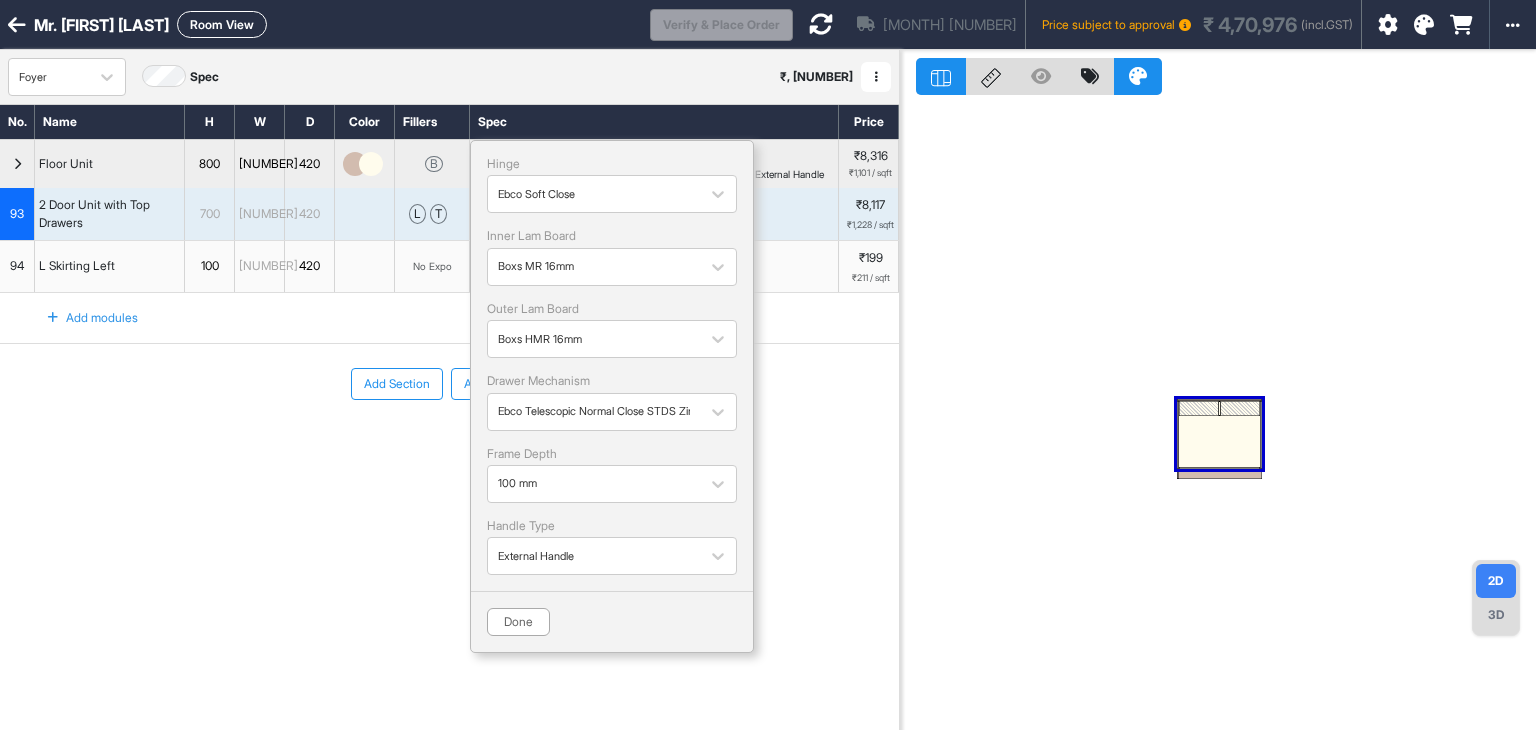 click at bounding box center (1218, 441) 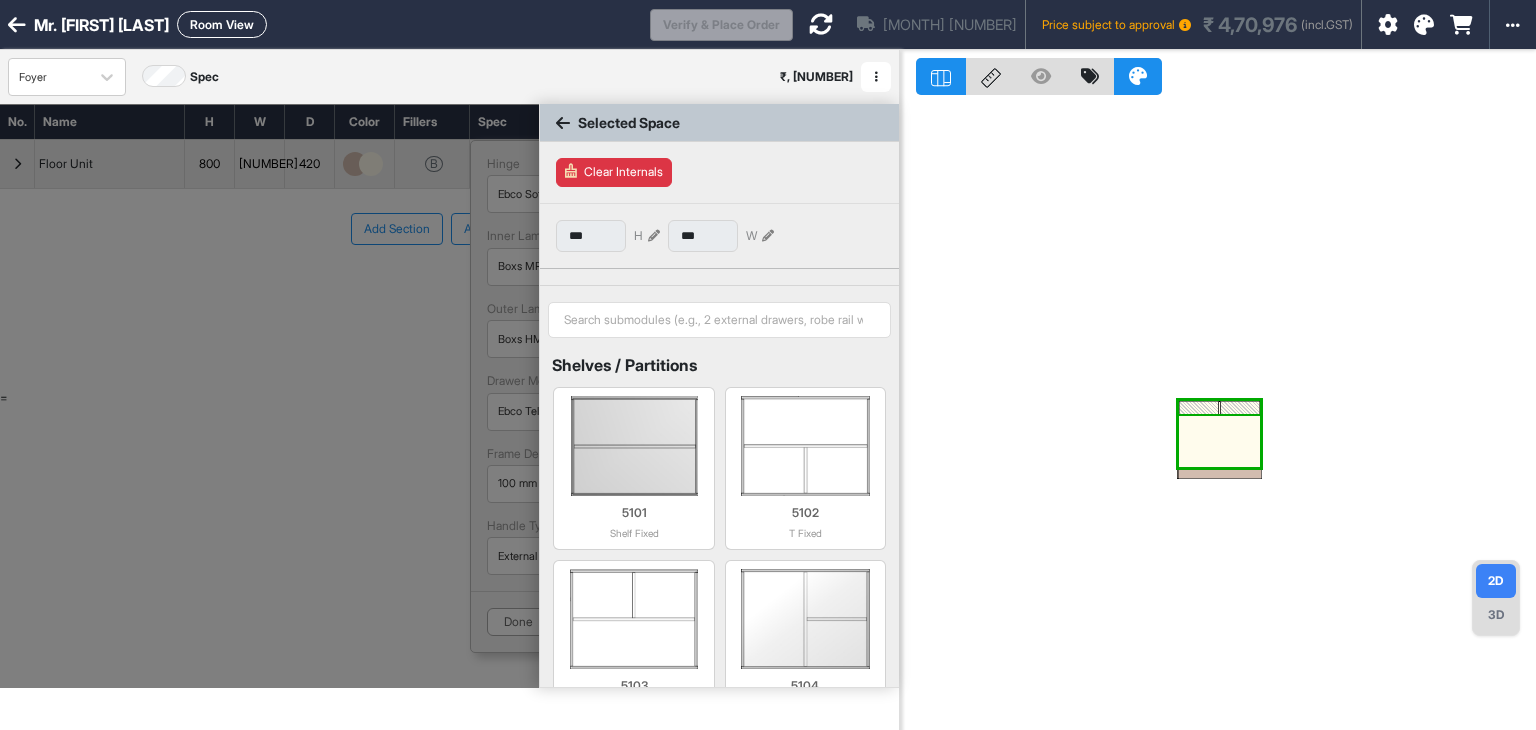 click at bounding box center [1218, 441] 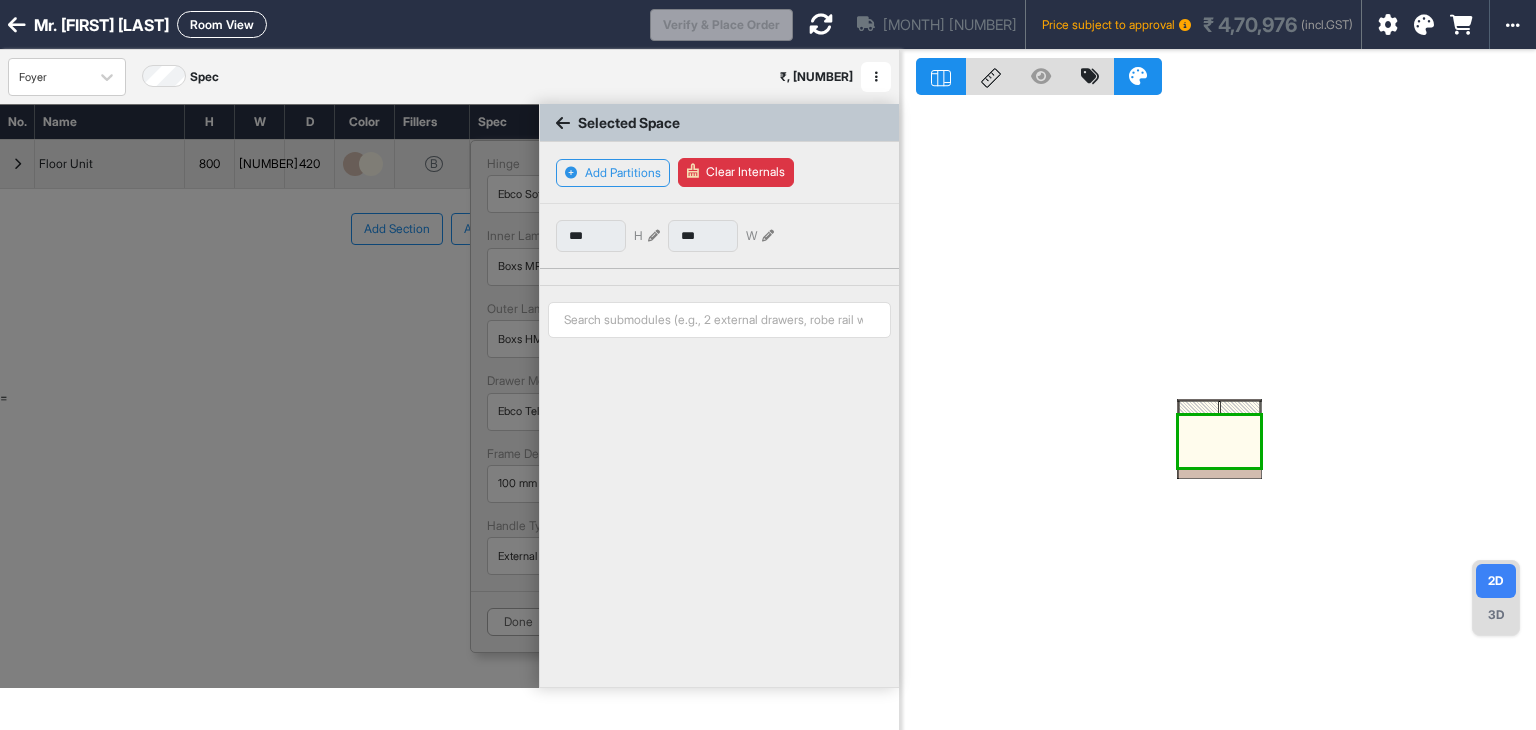 type on "***" 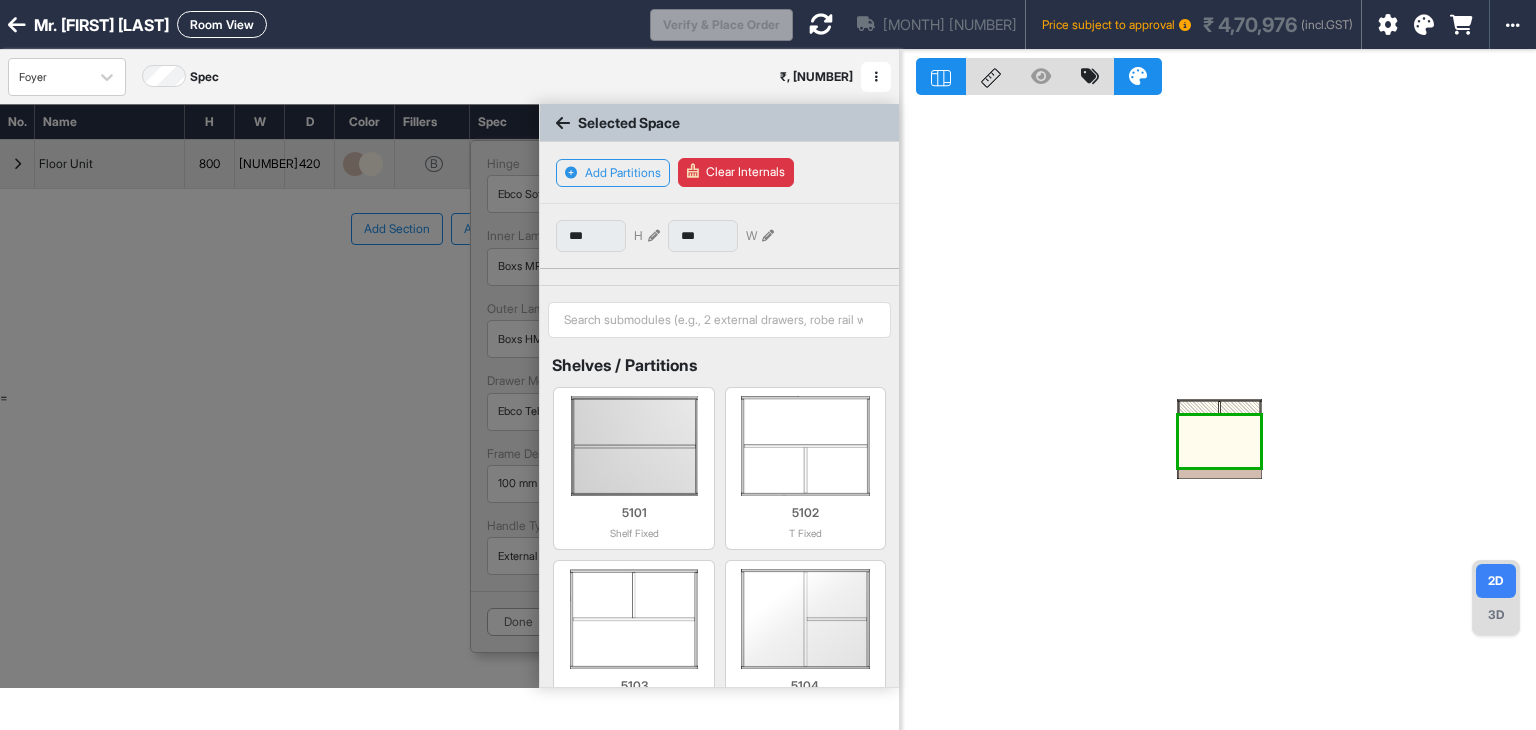 click at bounding box center (1218, 415) 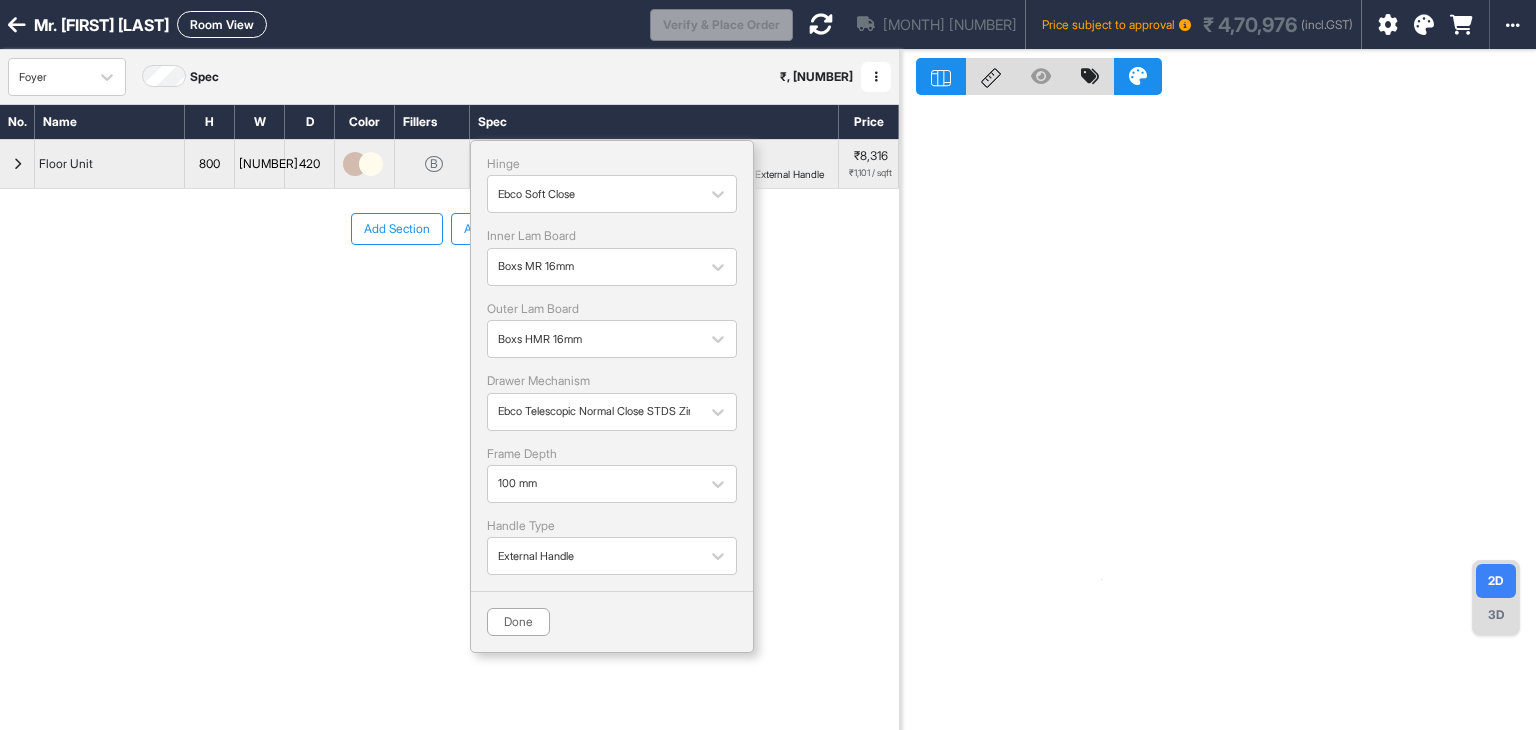 click on "No. Name H W D Color Fillers Spec Price Floor Unit 800 850 420 B Ebco Soft Close Boxs MR 16mm Boxs HMR 16mm Ebco Telescopic Normal Close STDS Zinc 35kg 100 mm External Handle Hinge Ebco Soft Close Inner Lam Board Boxs MR 16mm Outer Lam Board Boxs HMR 16mm Drawer Mechanism Ebco Telescopic Normal Close STDS Zinc 35kg Frame Depth 100 mm Handle Type External Handle Done ₹8,316 ₹1,101 / sqft
To pick up a draggable item, press the space bar.
While dragging, use the arrow keys to move the item.
Press space again to drop the item in its new position, or press escape to cancel.
Add Section Add Modules" at bounding box center [449, 396] 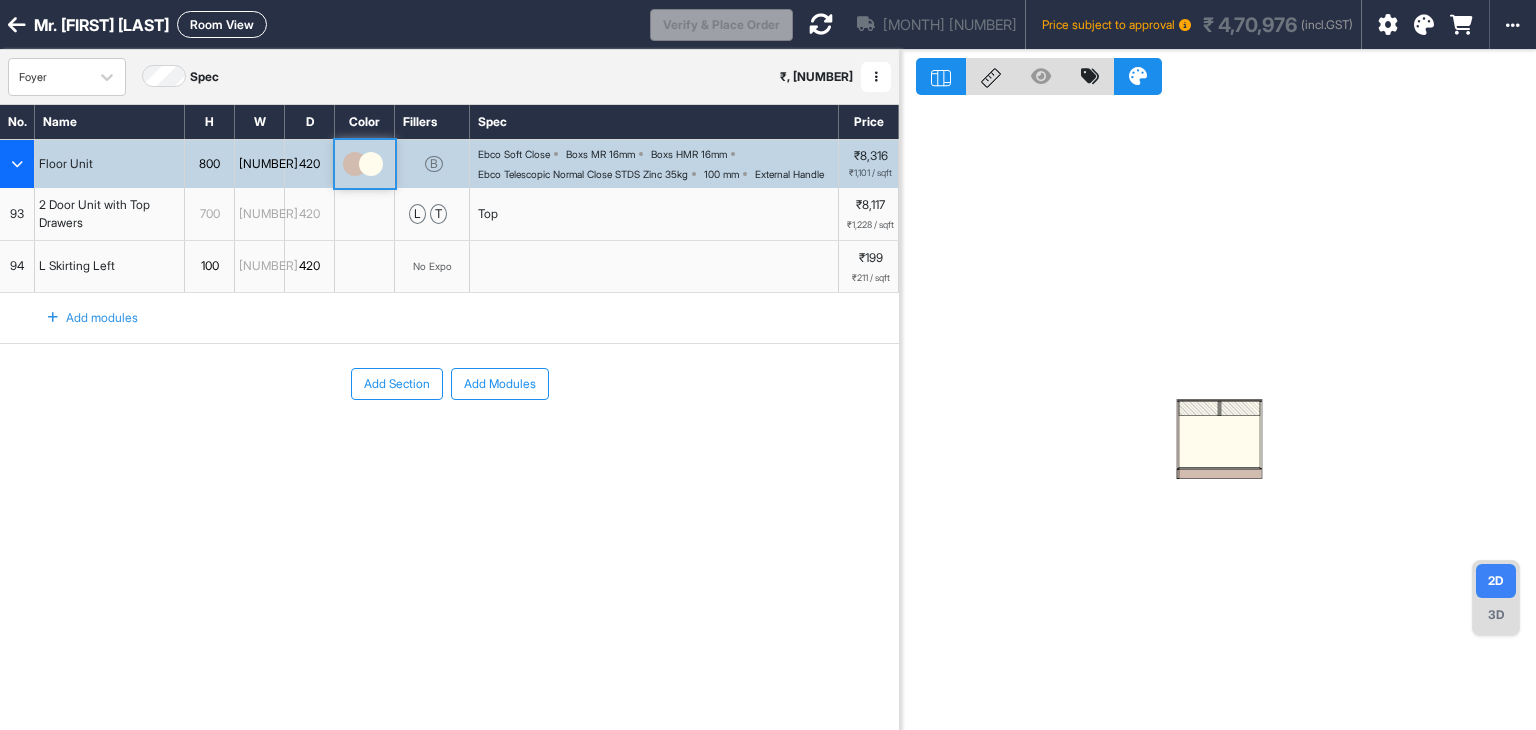 click at bounding box center (371, 164) 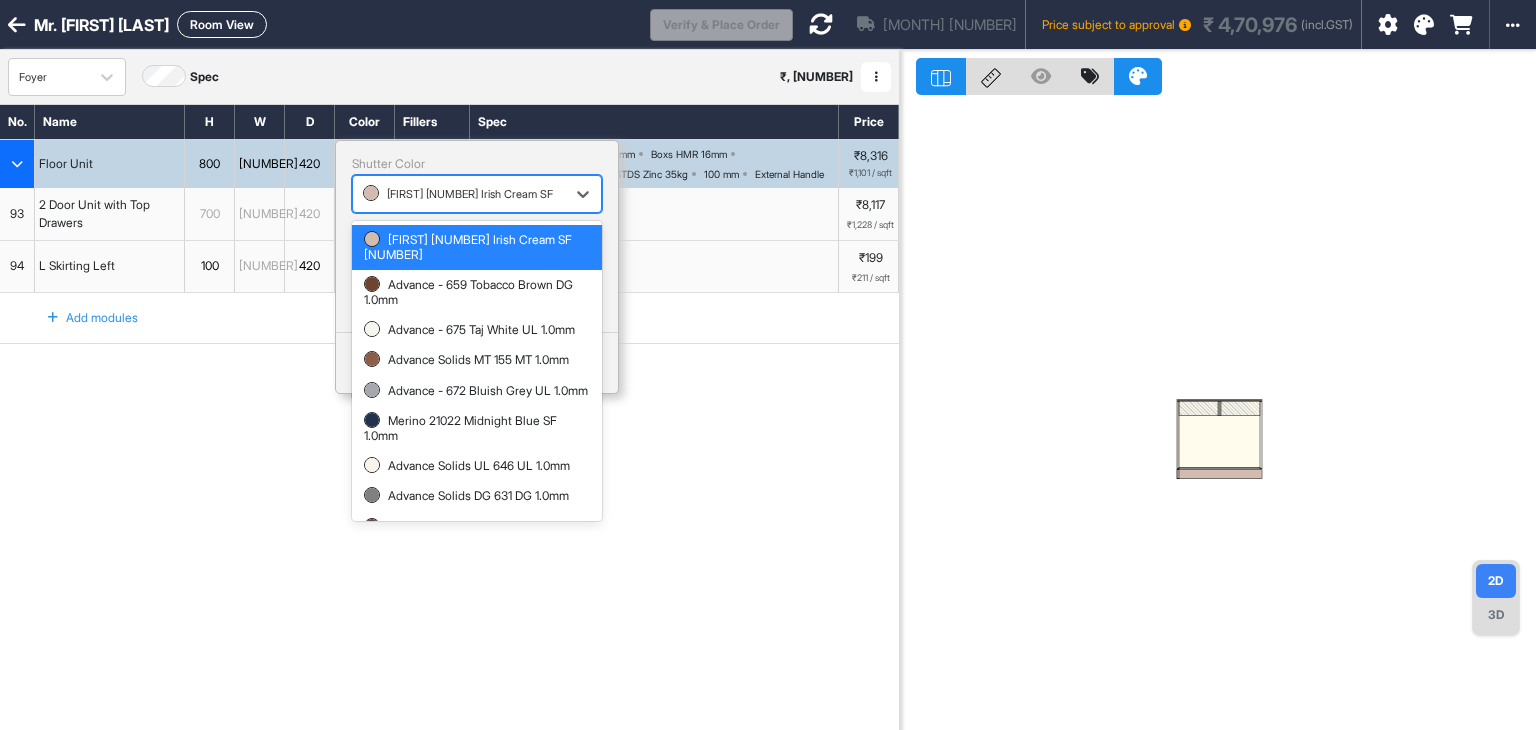 click on "Merino 21027 Irish Cream SF 1.0mm" at bounding box center [459, 194] 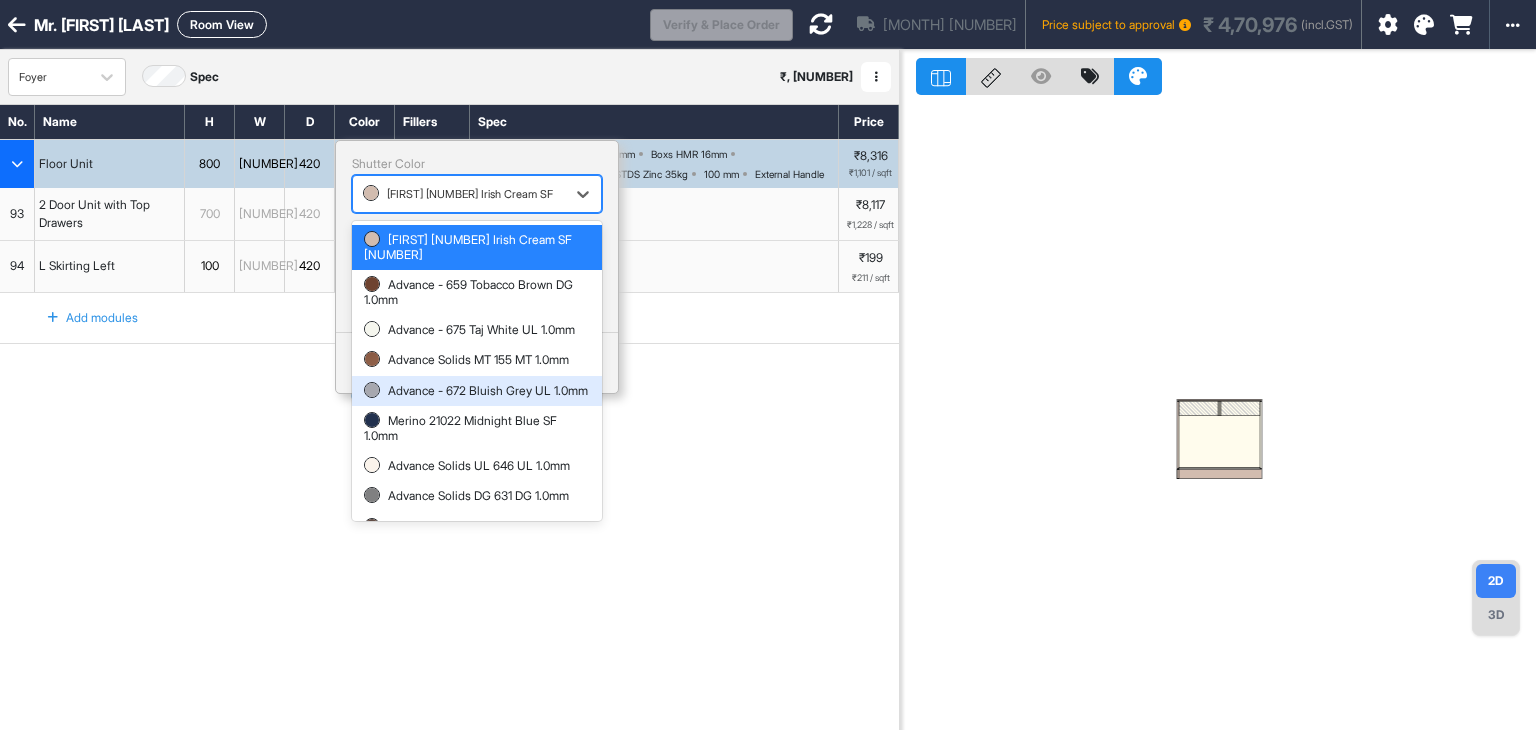 scroll, scrollTop: 39, scrollLeft: 0, axis: vertical 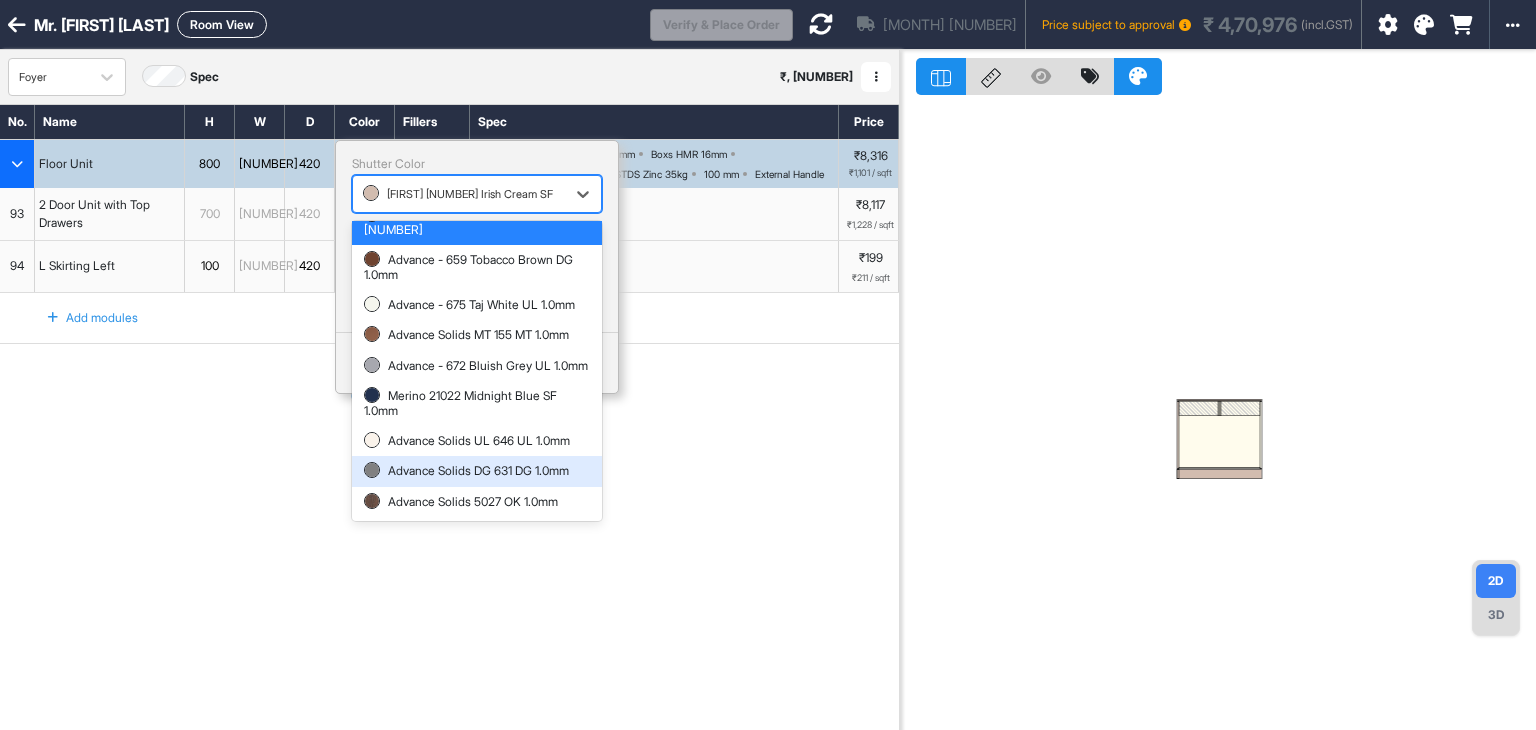 click on "Advance Solids DG 631 DG 1.0mm" at bounding box center (477, 471) 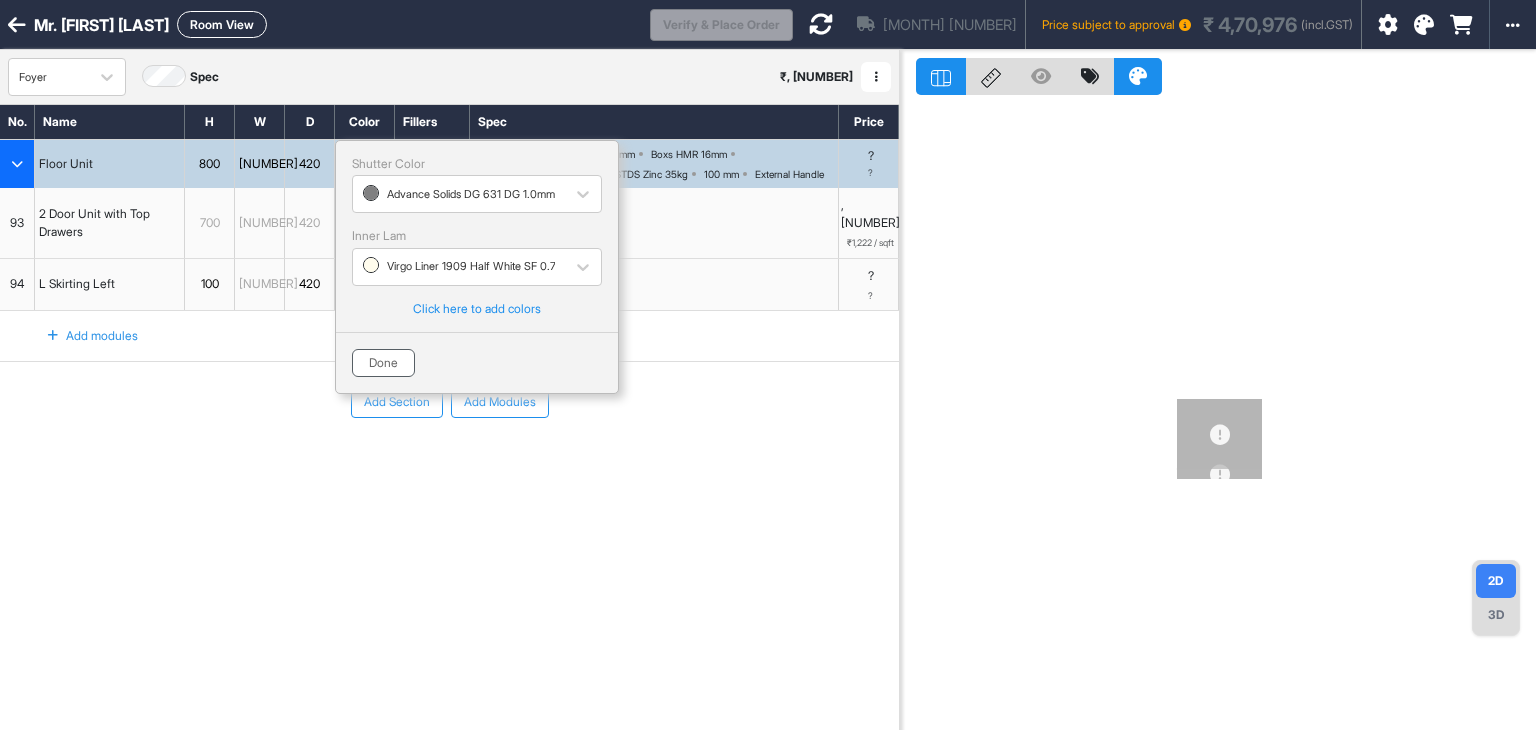 click on "Done" at bounding box center [383, 363] 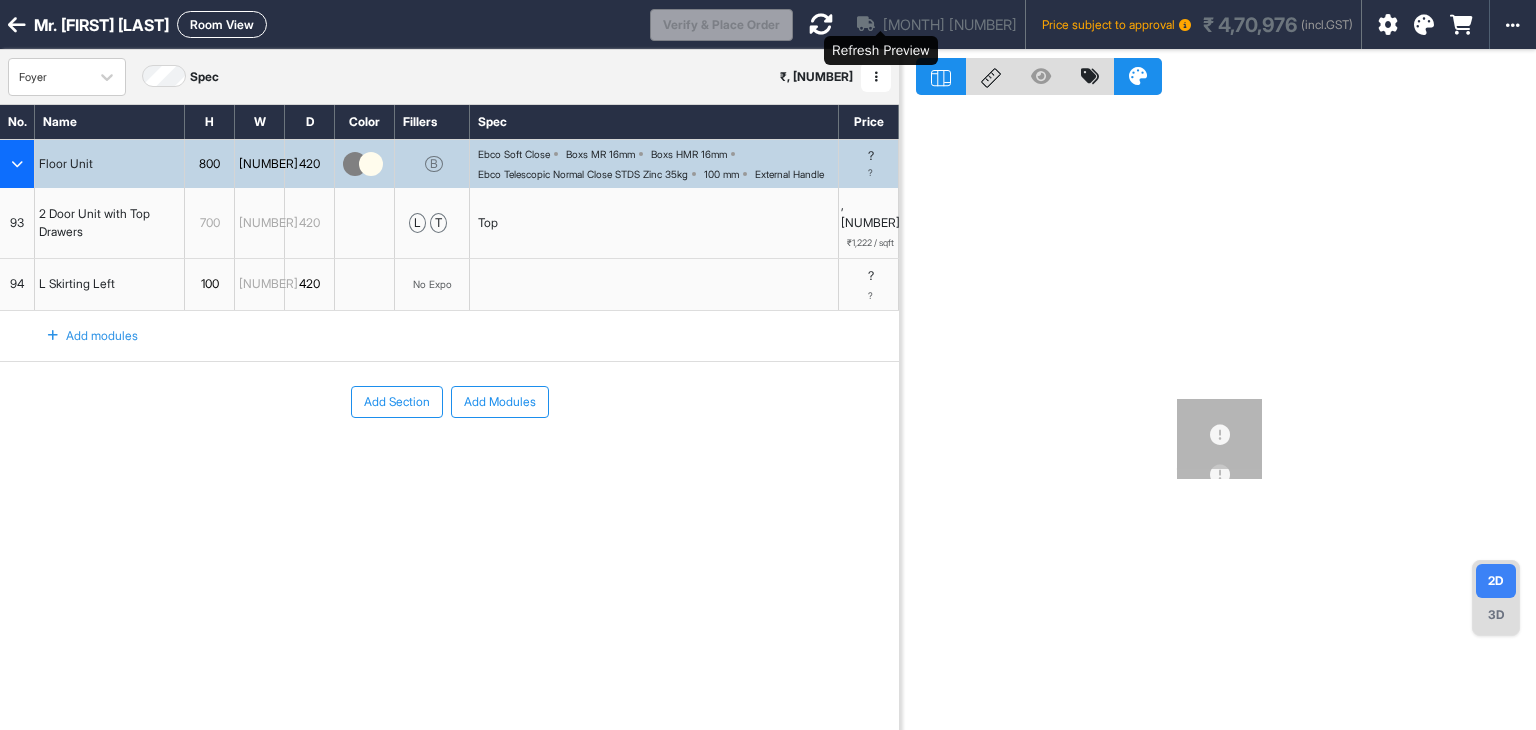 click at bounding box center [821, 24] 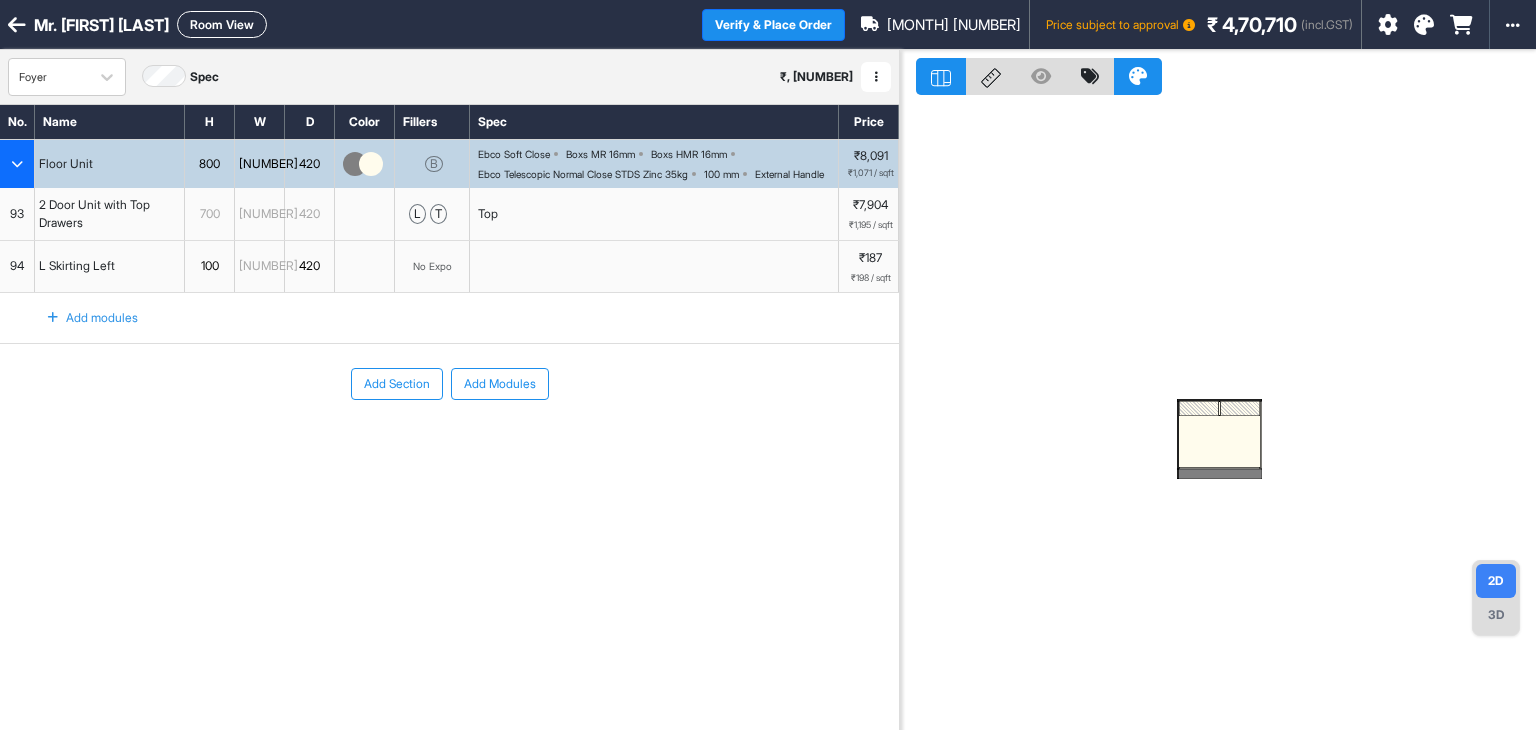 click at bounding box center (1417, 24) 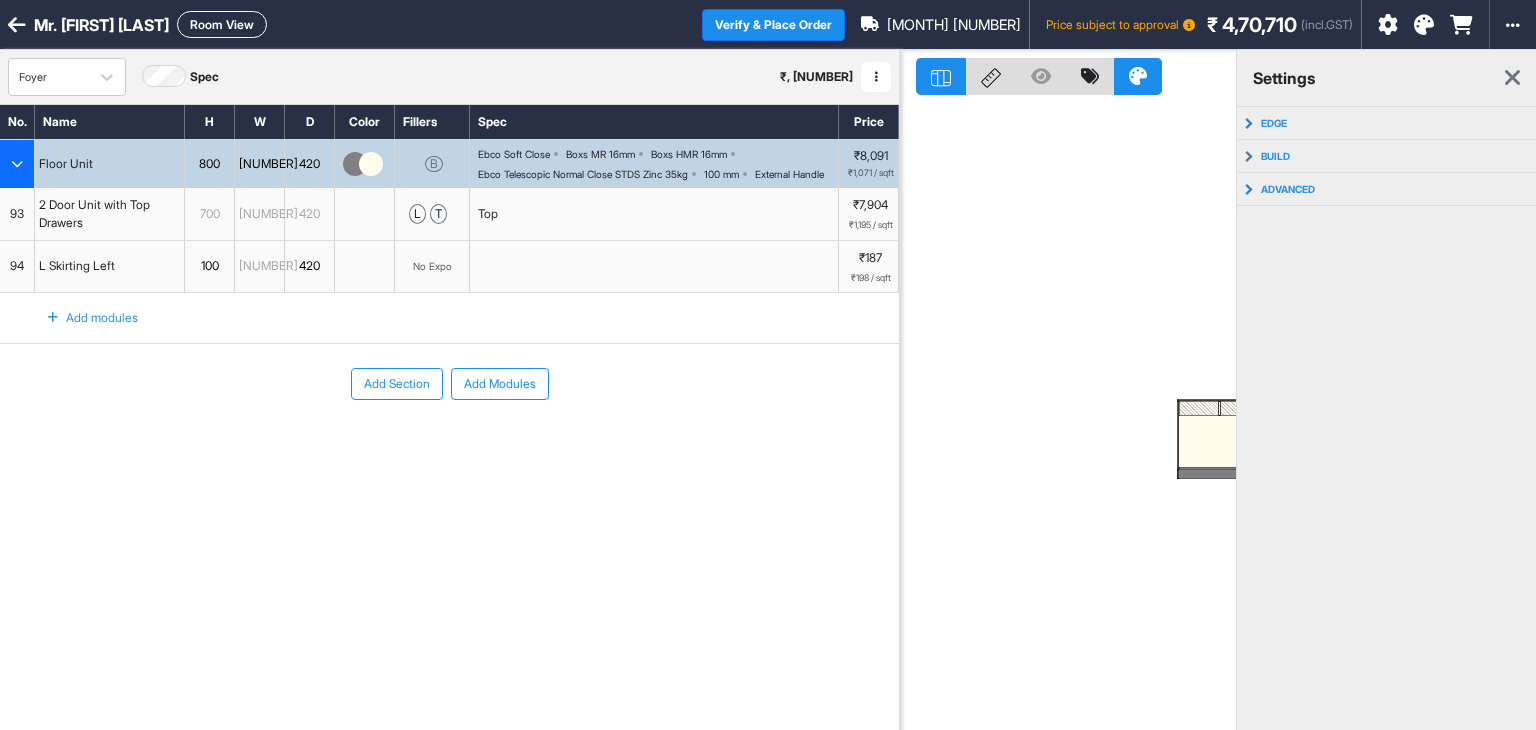 click at bounding box center (1424, 25) 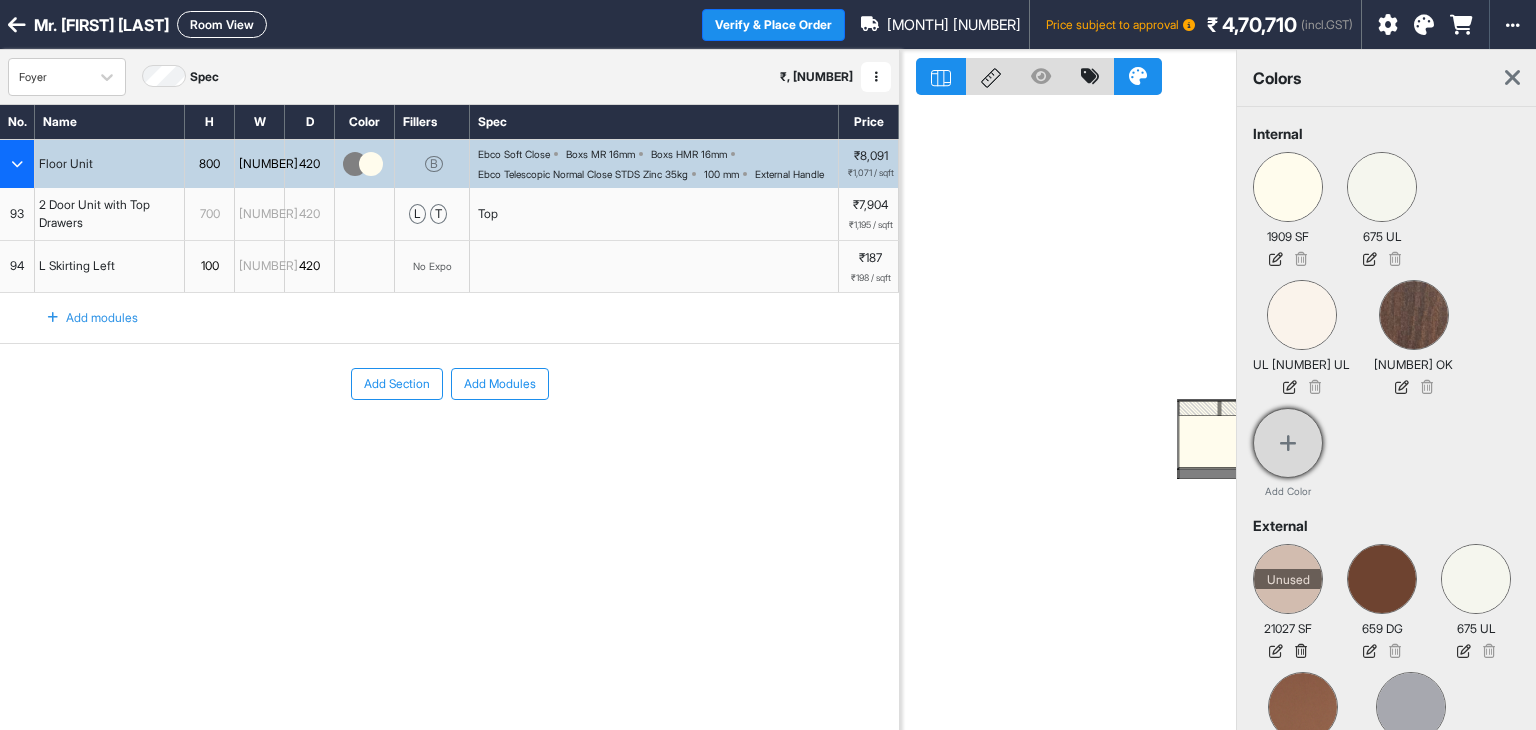 scroll, scrollTop: 83, scrollLeft: 0, axis: vertical 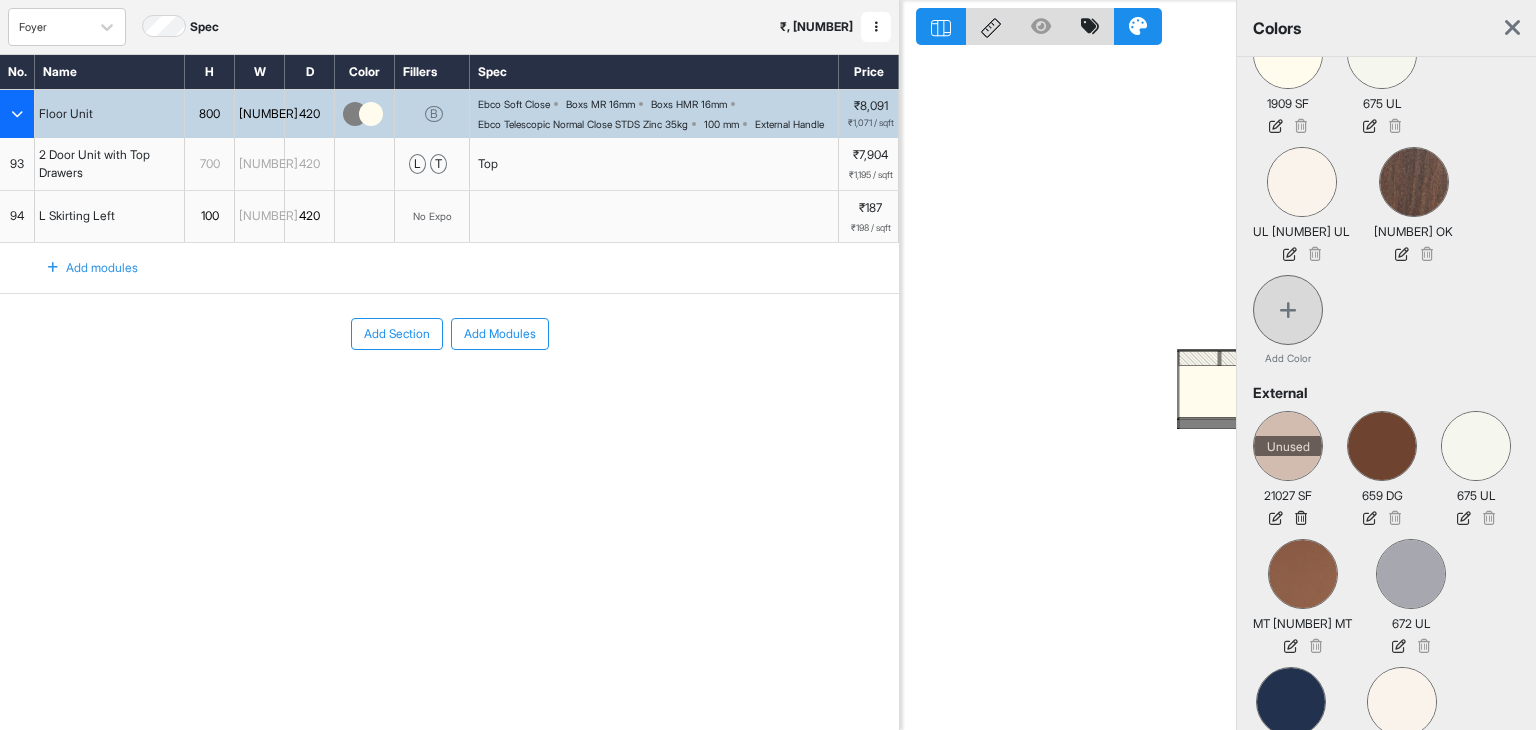 click at bounding box center (1485, 830) 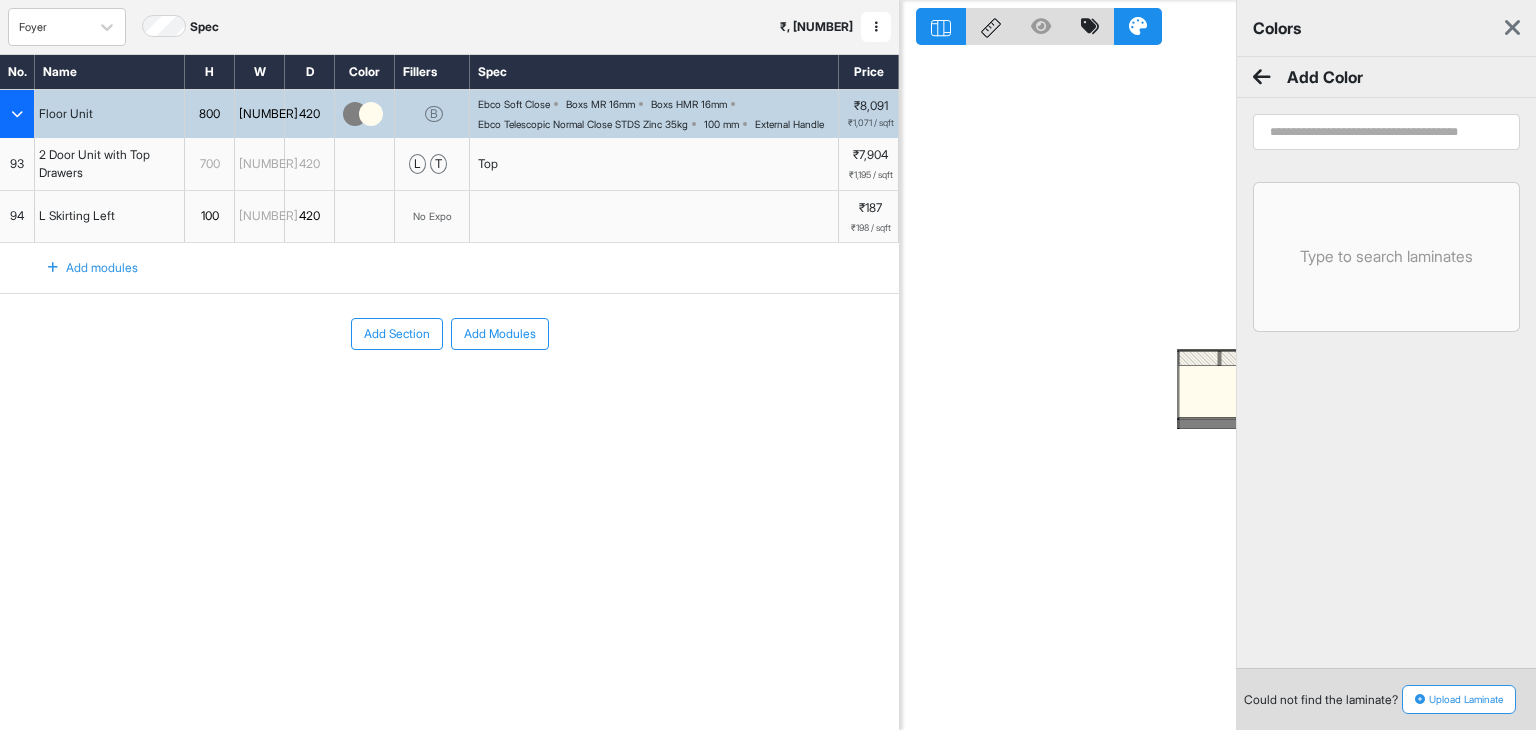 scroll, scrollTop: 0, scrollLeft: 0, axis: both 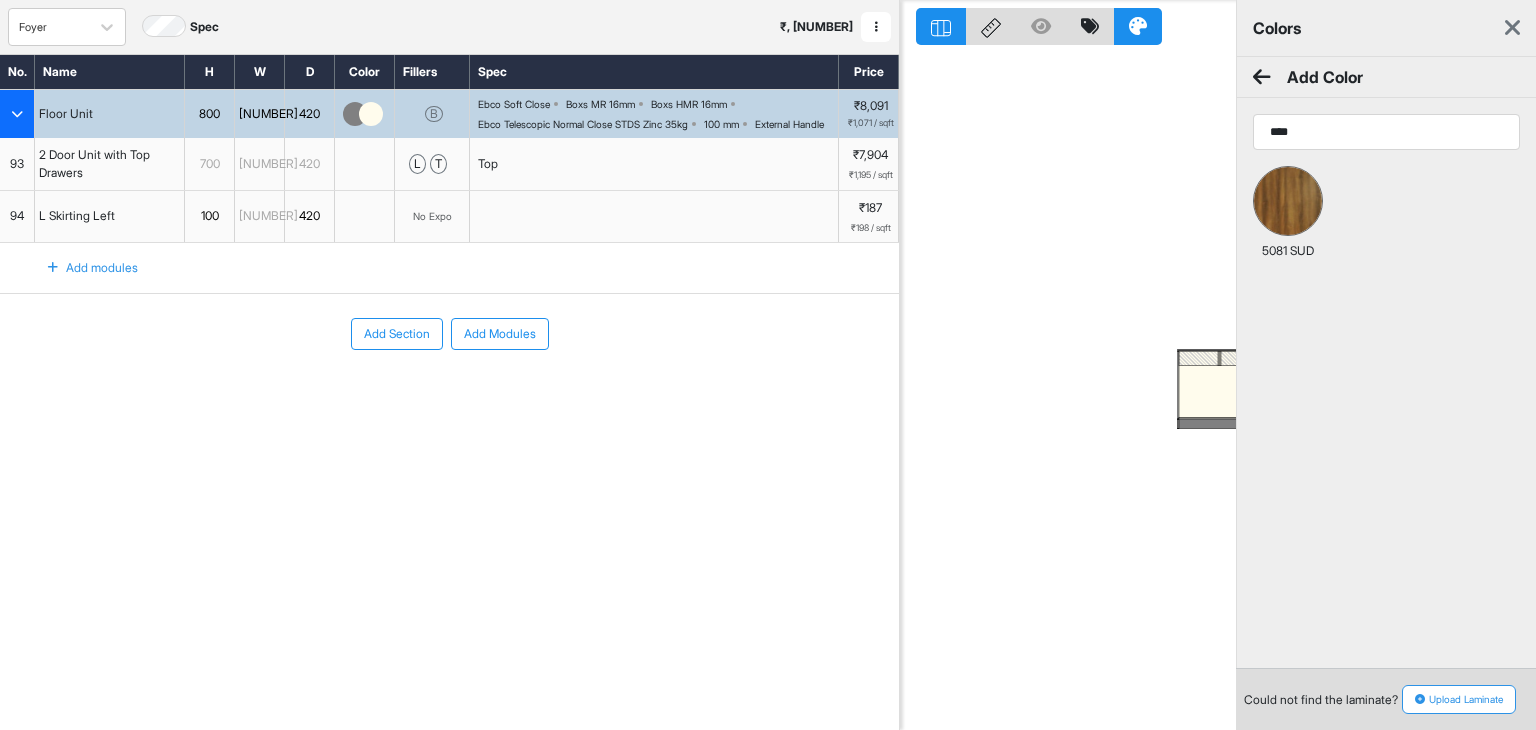 type on "****" 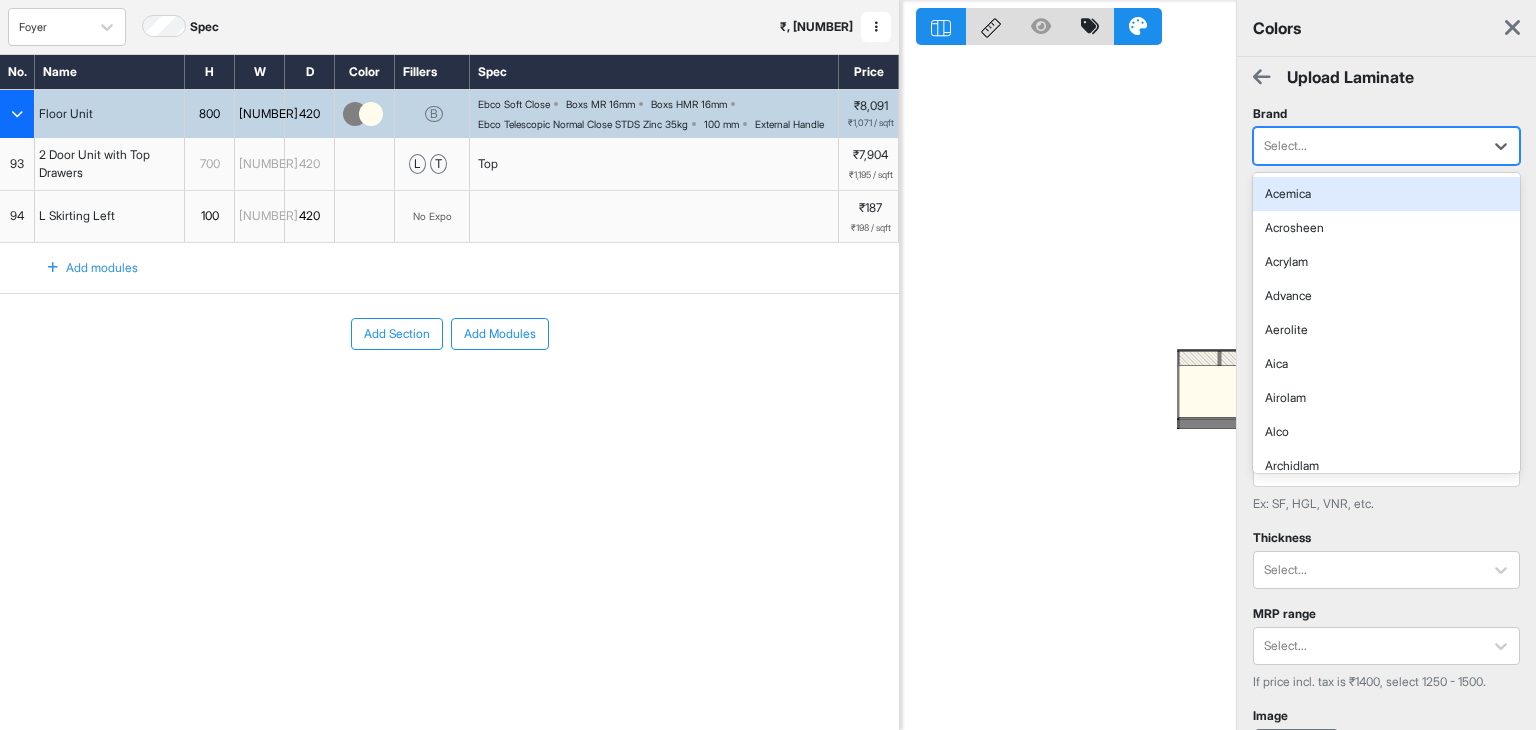 click at bounding box center (1368, 146) 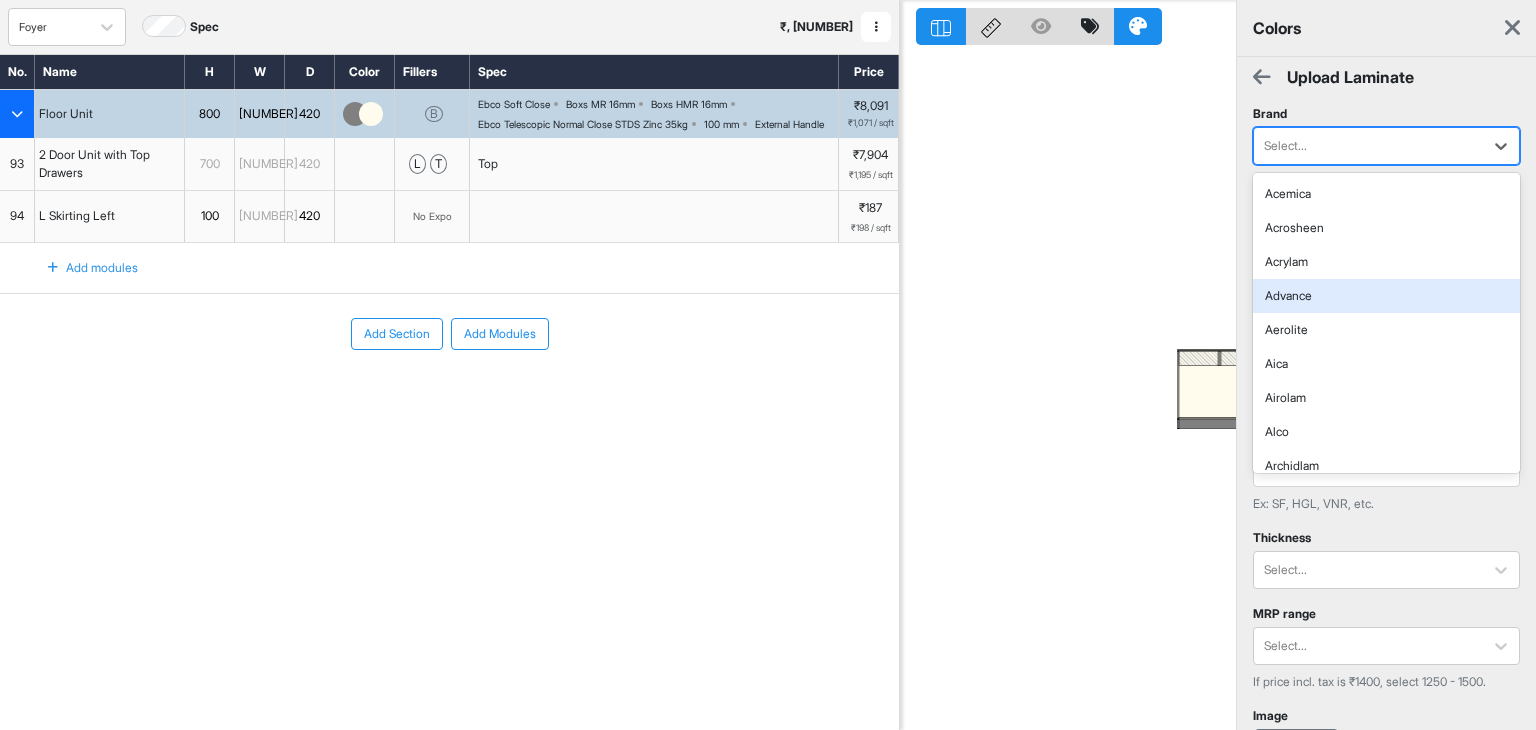 click on "Advance" at bounding box center [1386, 296] 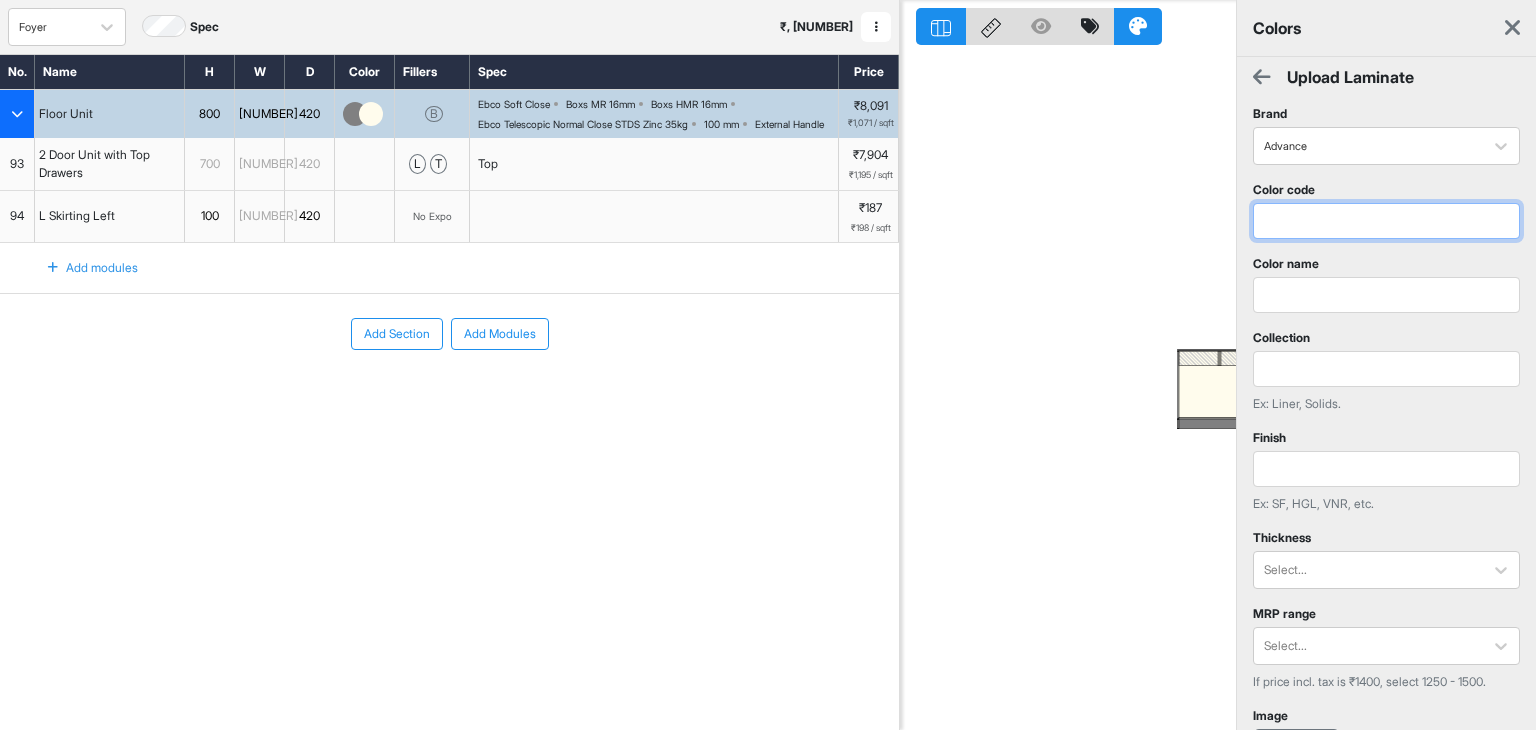 click at bounding box center (1386, 221) 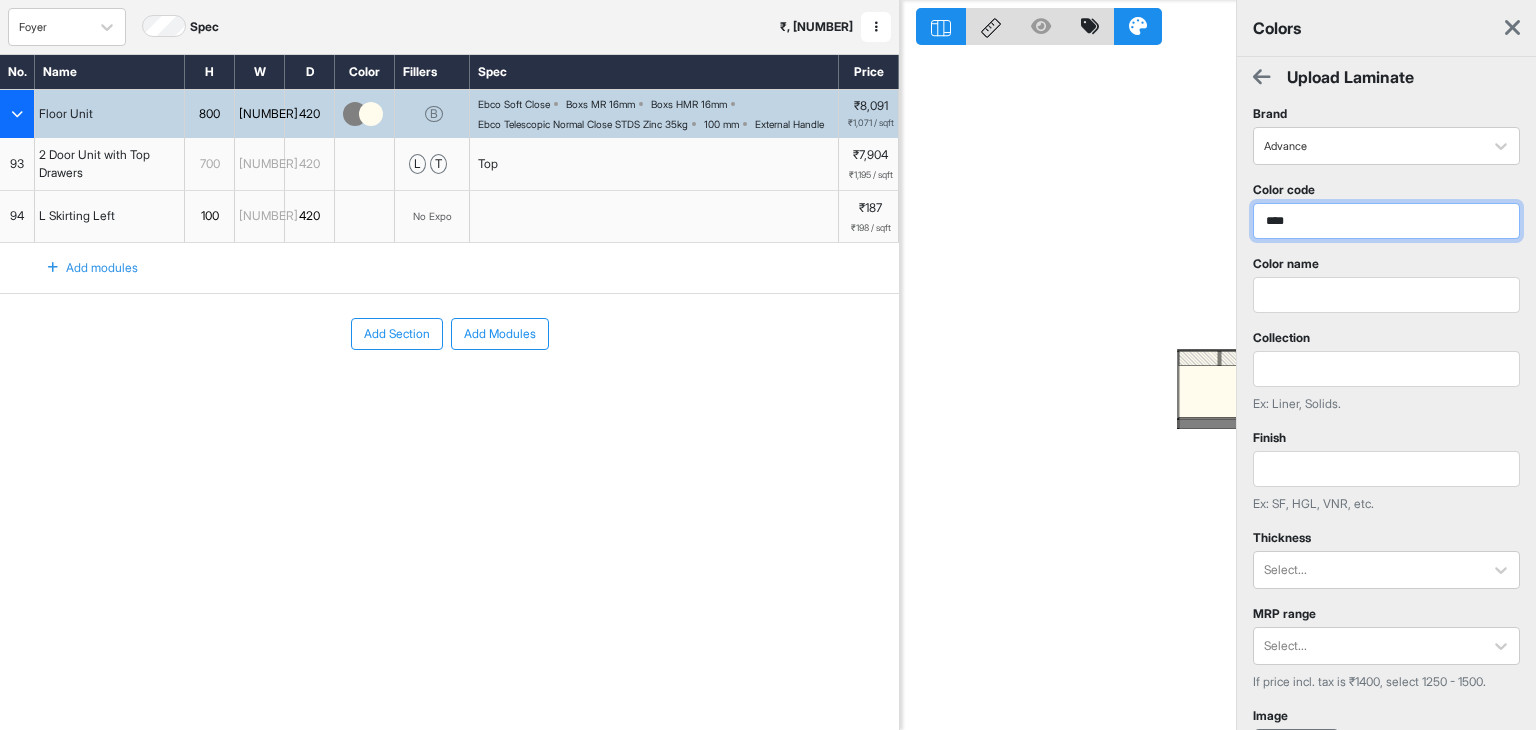 type on "****" 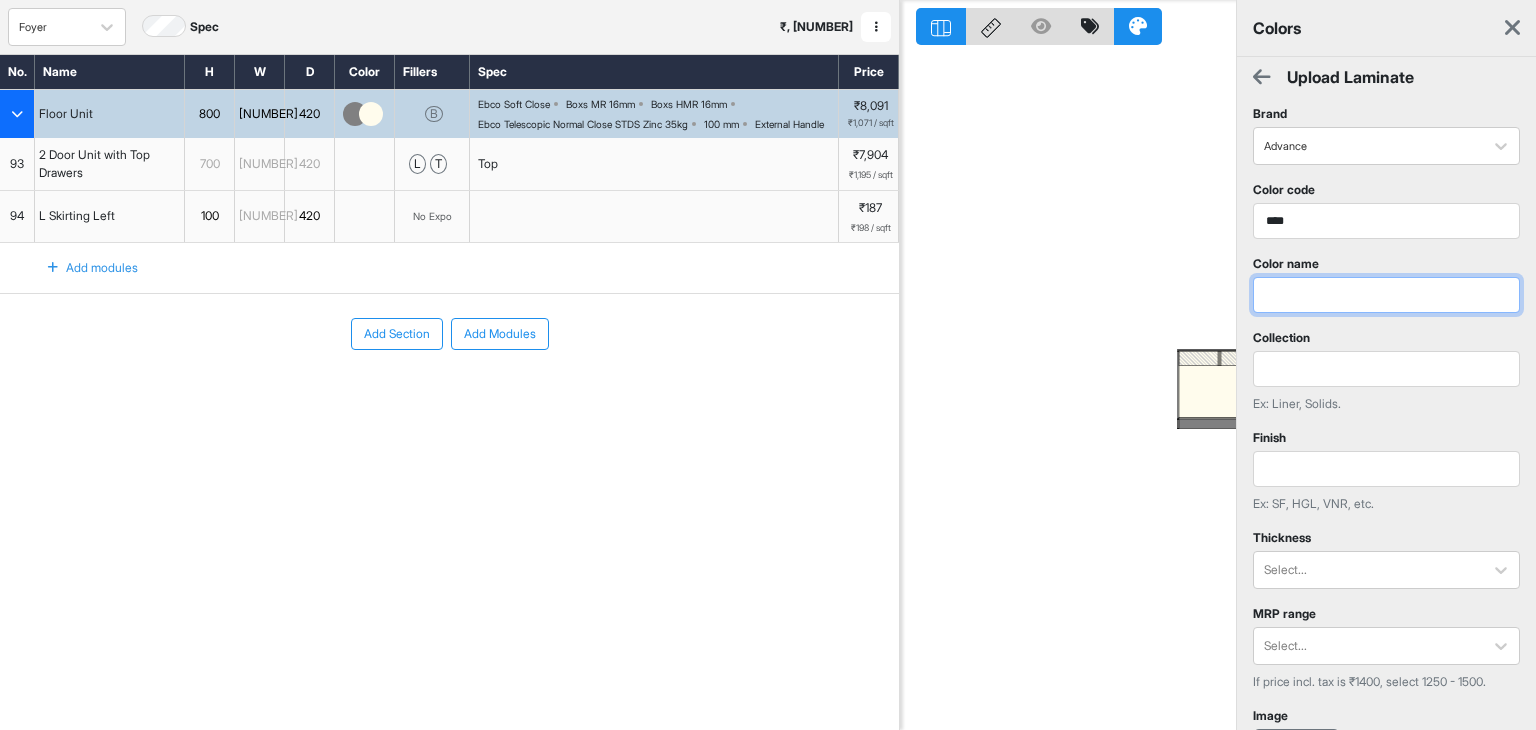 click at bounding box center (1386, 295) 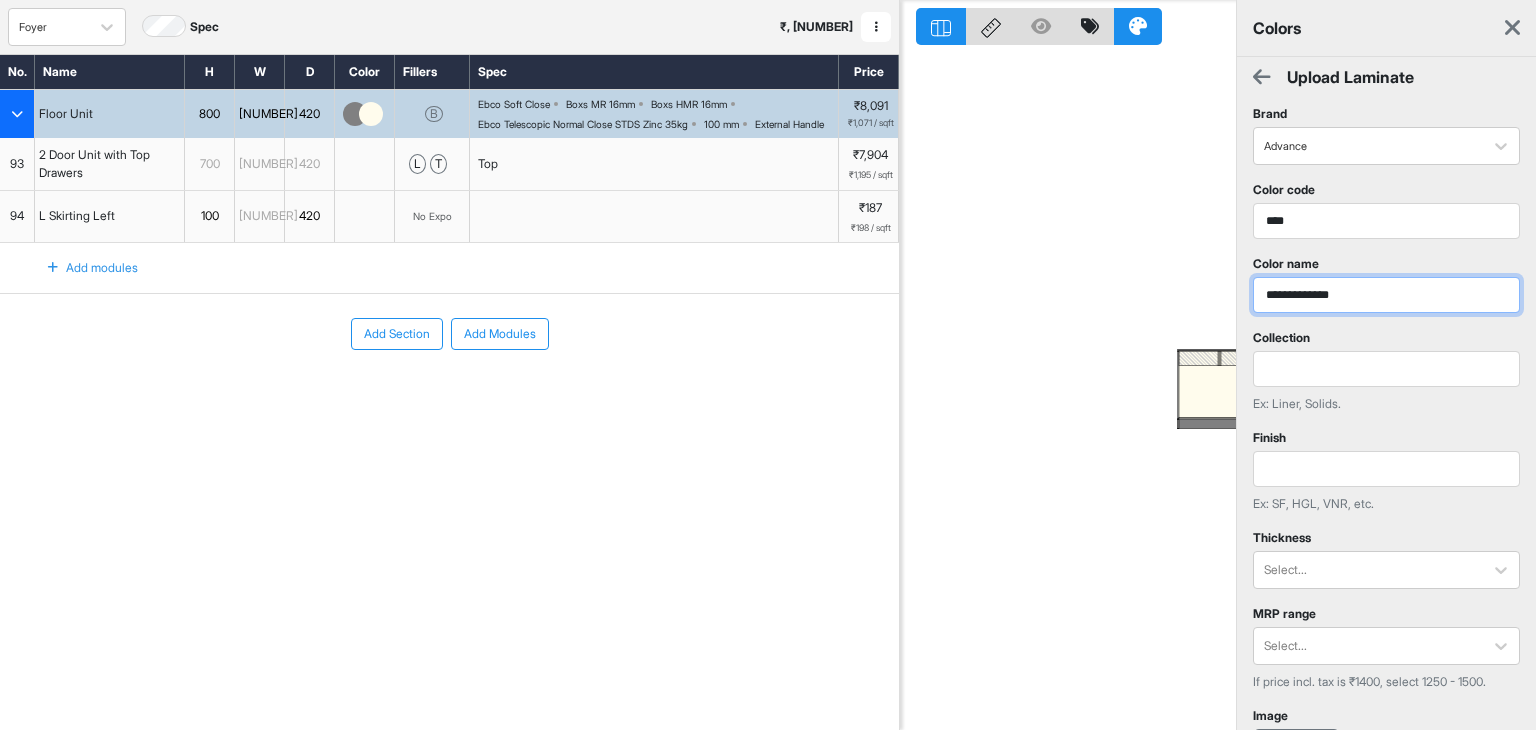 type on "**********" 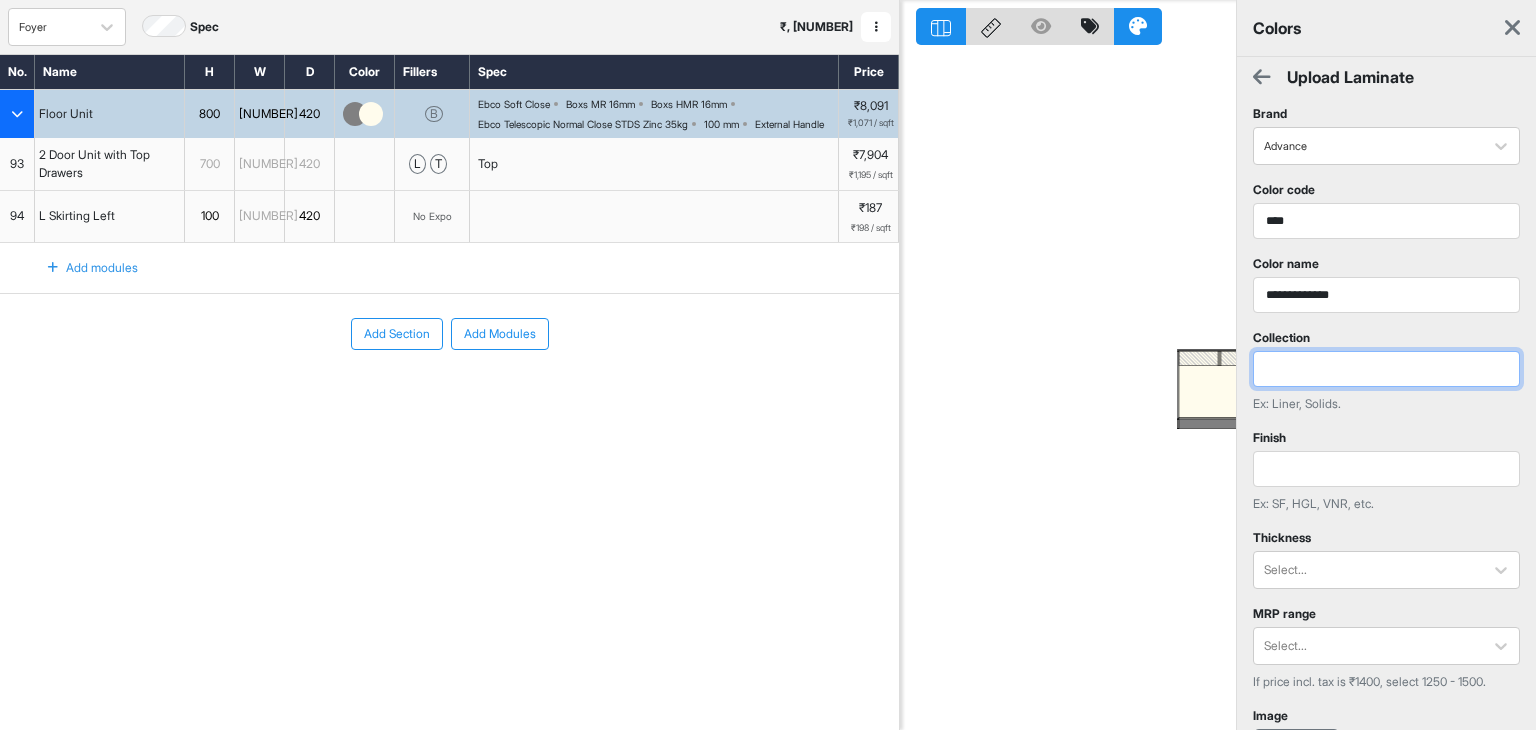 click at bounding box center [1386, 369] 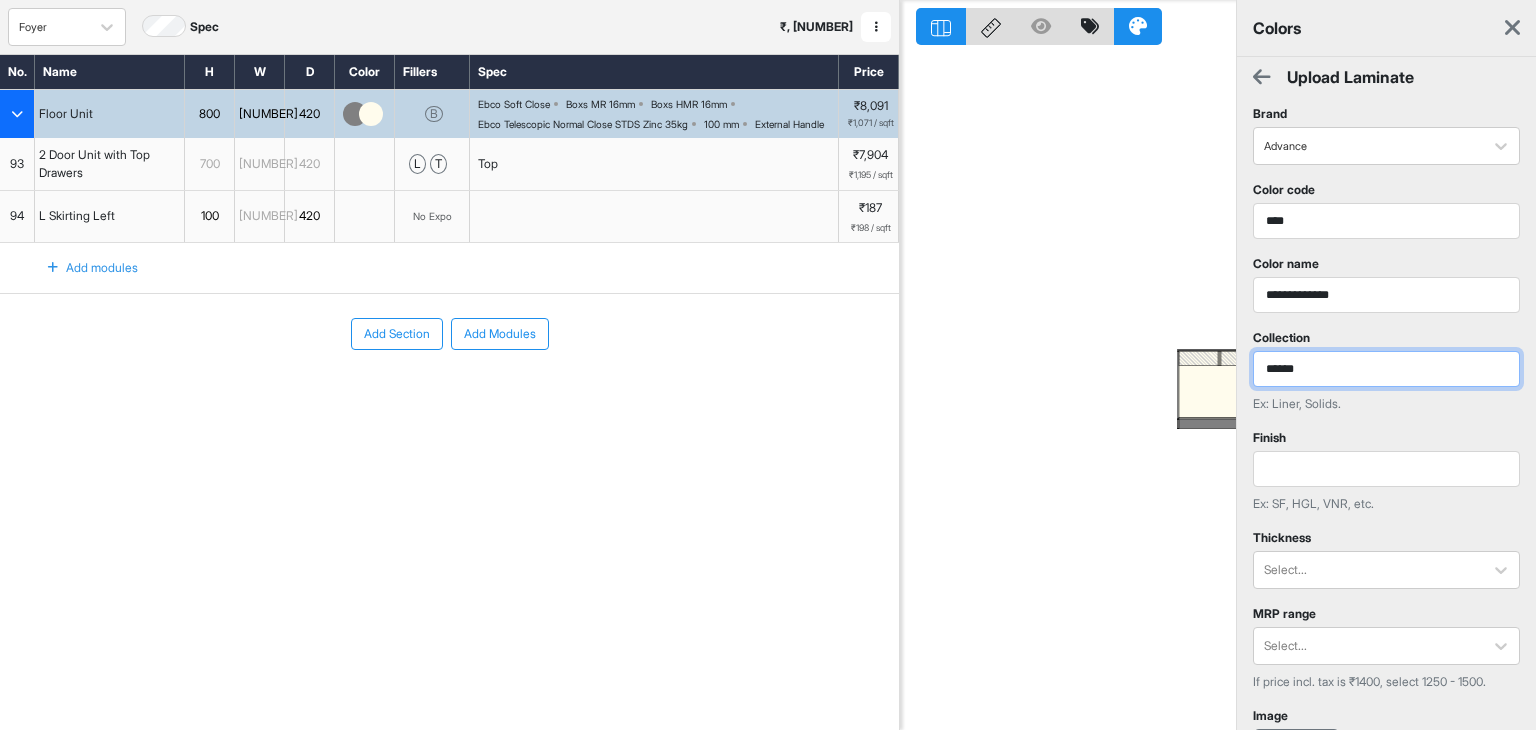 drag, startPoint x: 1340, startPoint y: 357, endPoint x: 1129, endPoint y: 356, distance: 211.00237 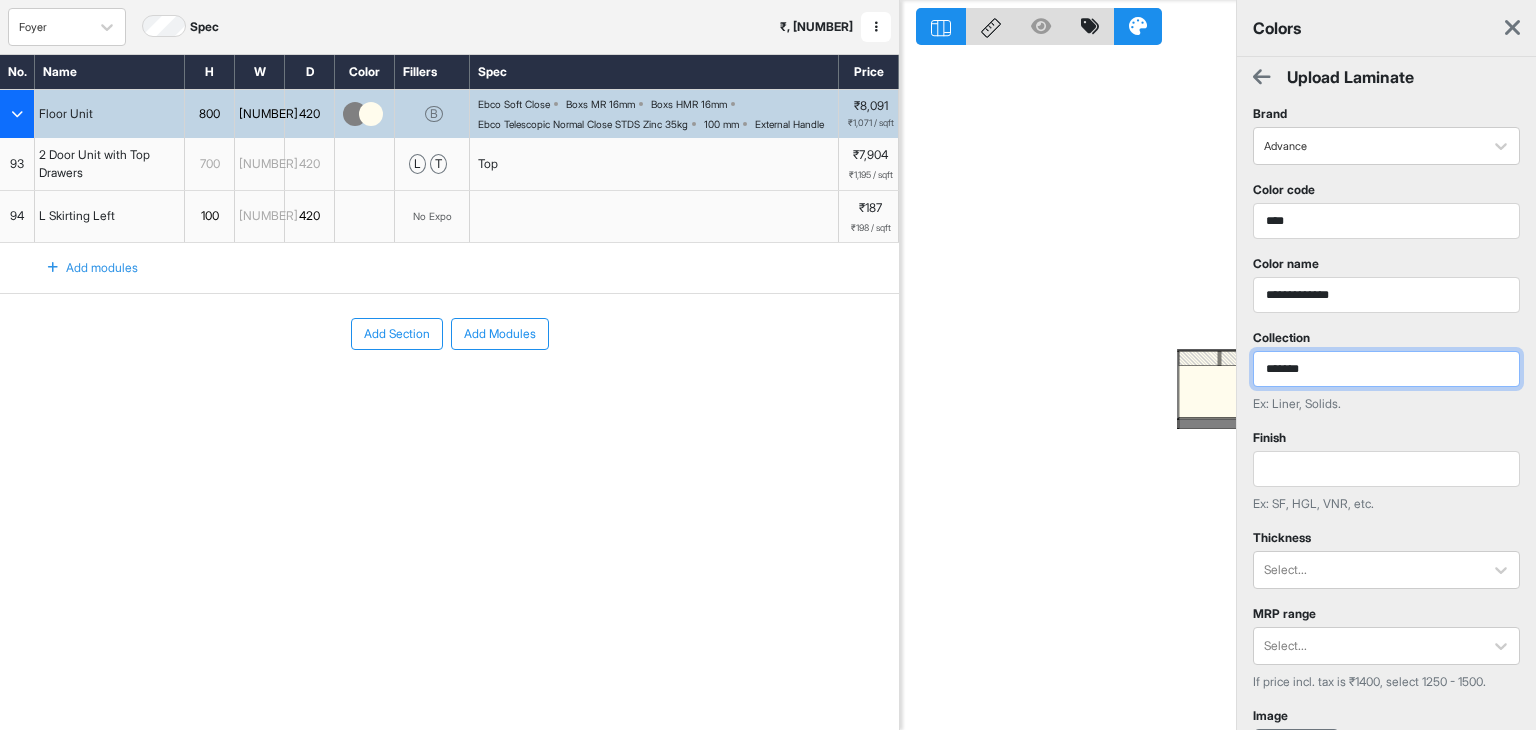 type on "******" 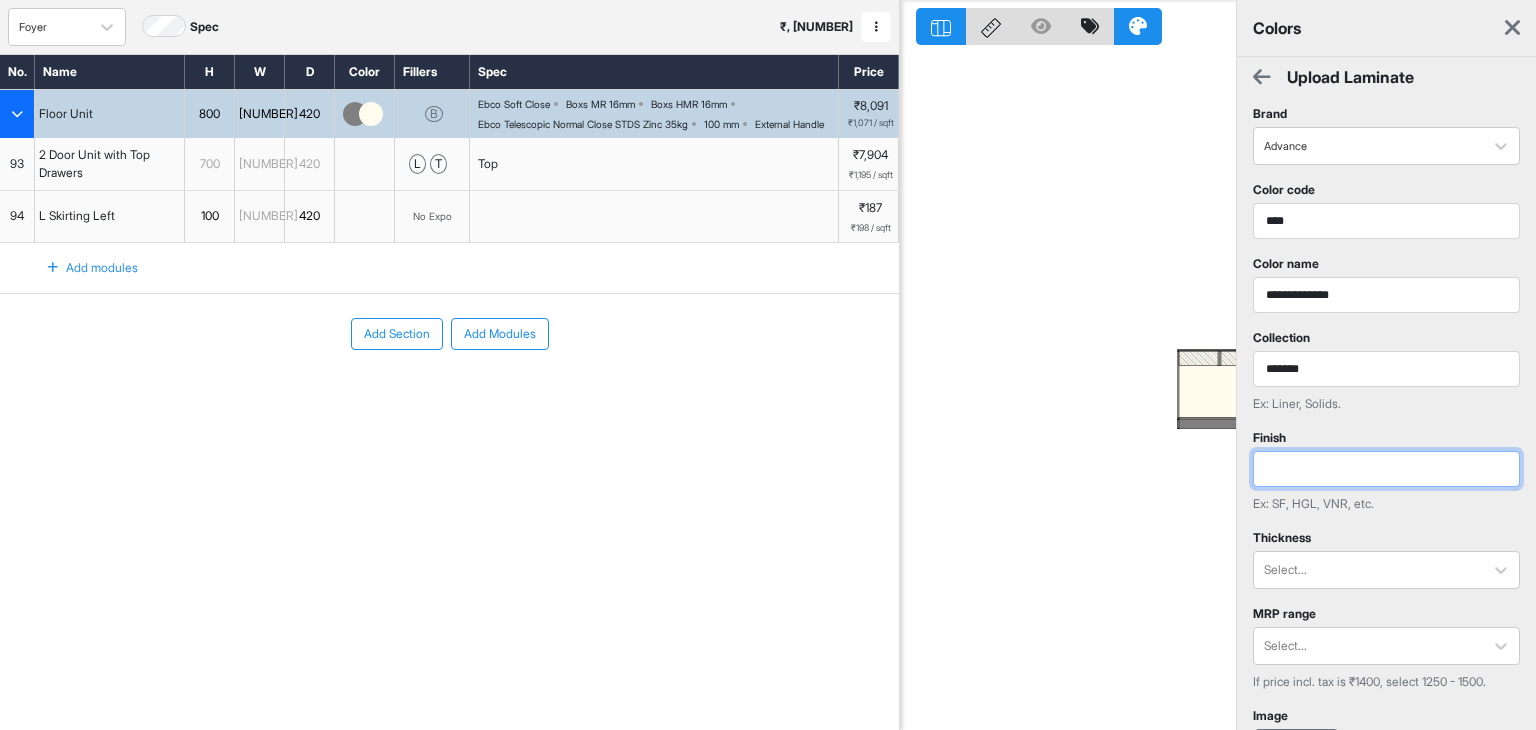 click at bounding box center (1386, 469) 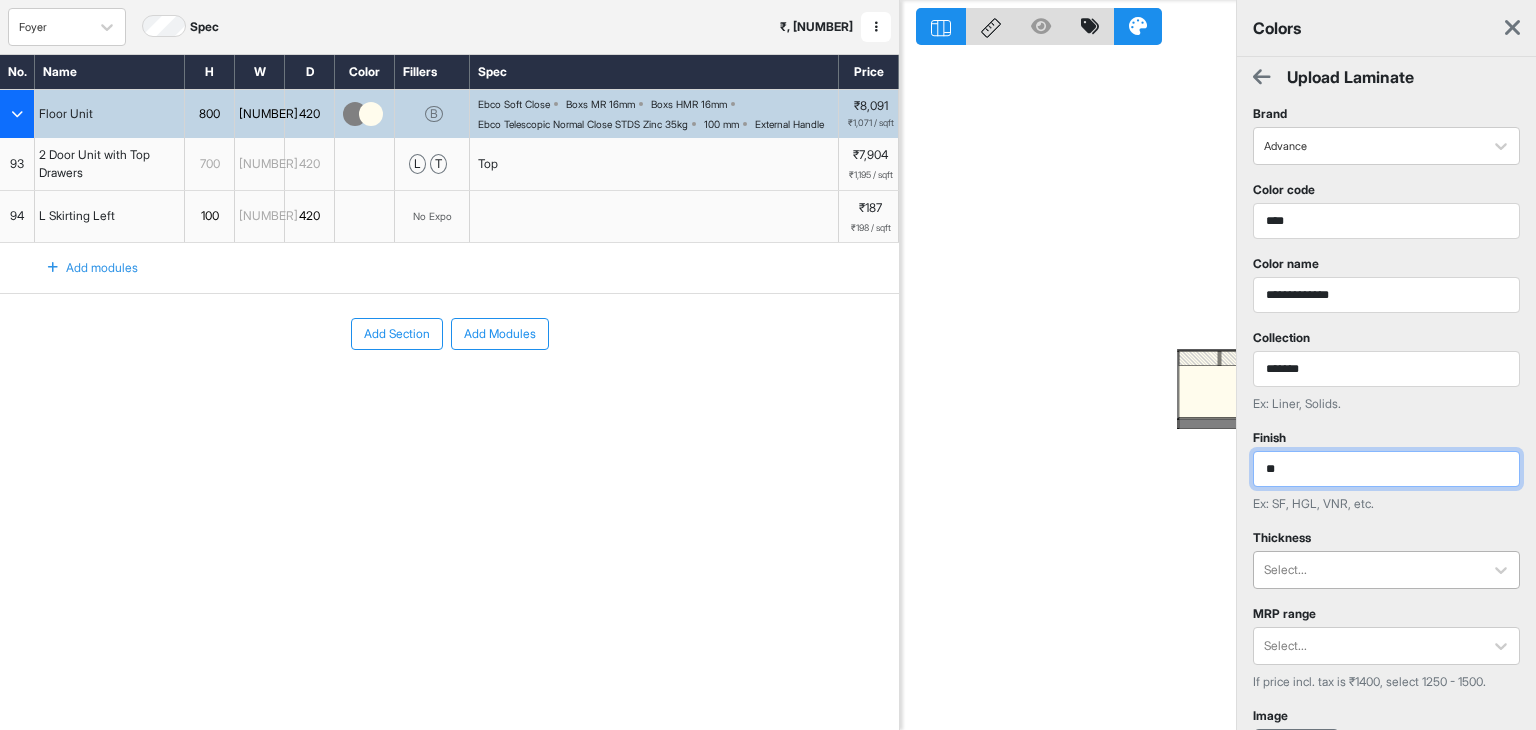 type on "**" 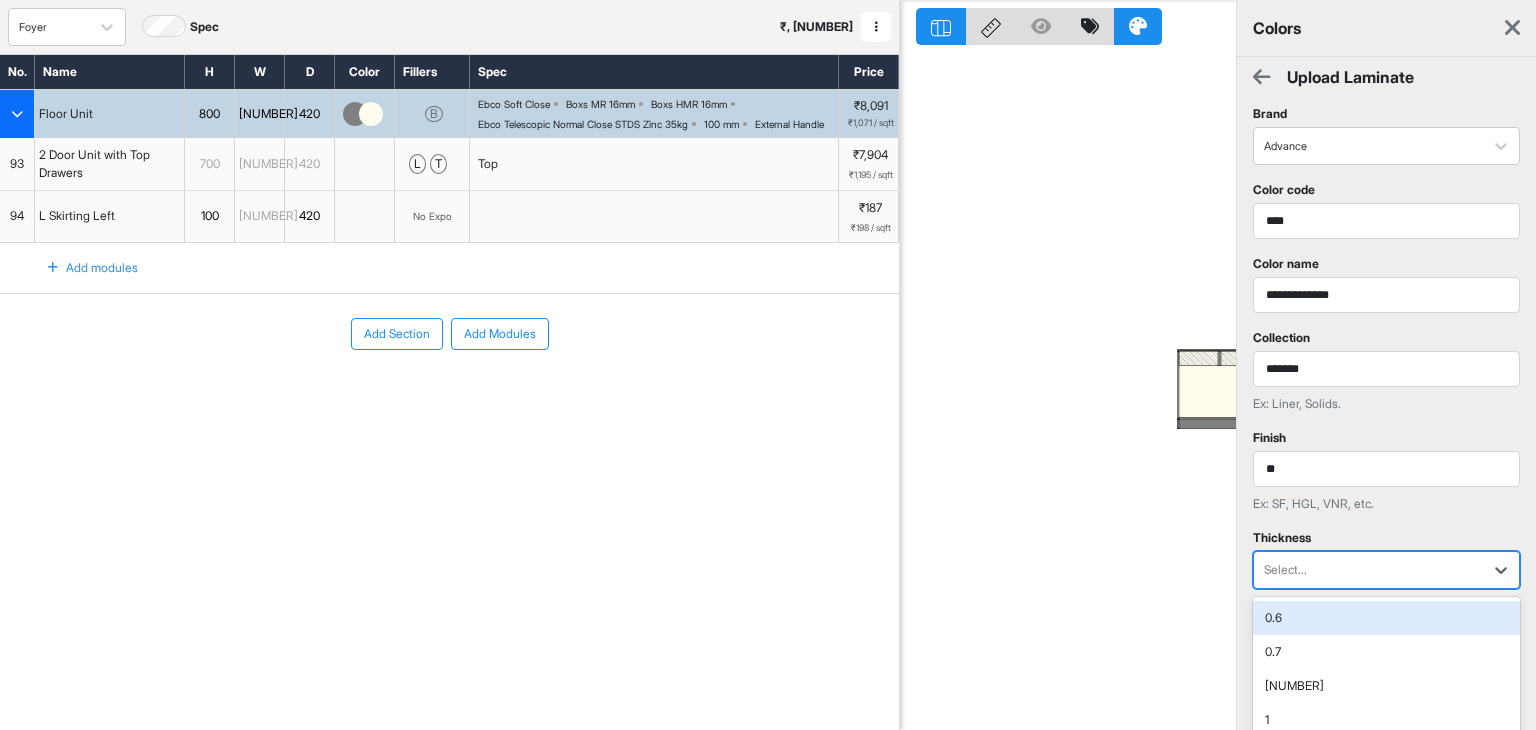 click at bounding box center (1368, 570) 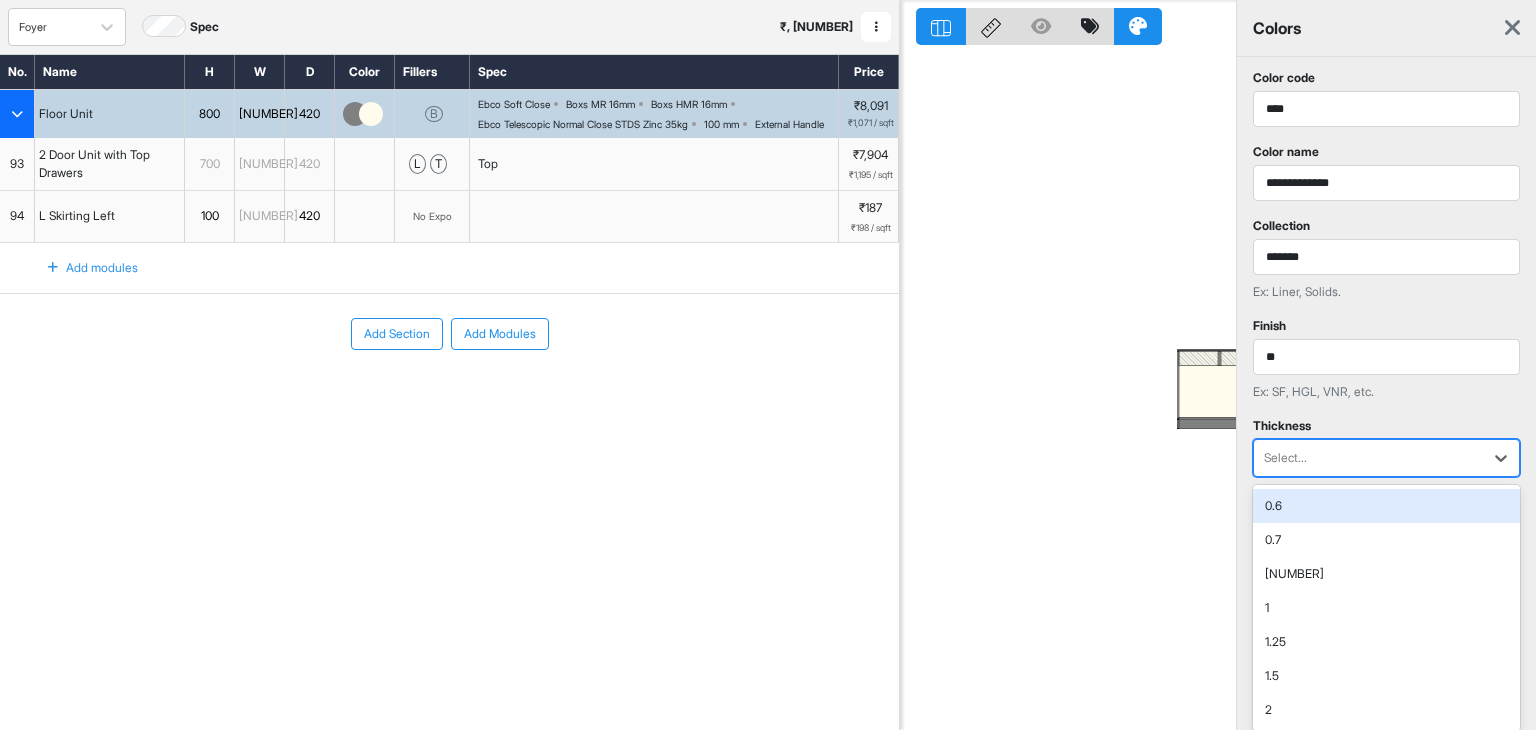 scroll, scrollTop: 127, scrollLeft: 0, axis: vertical 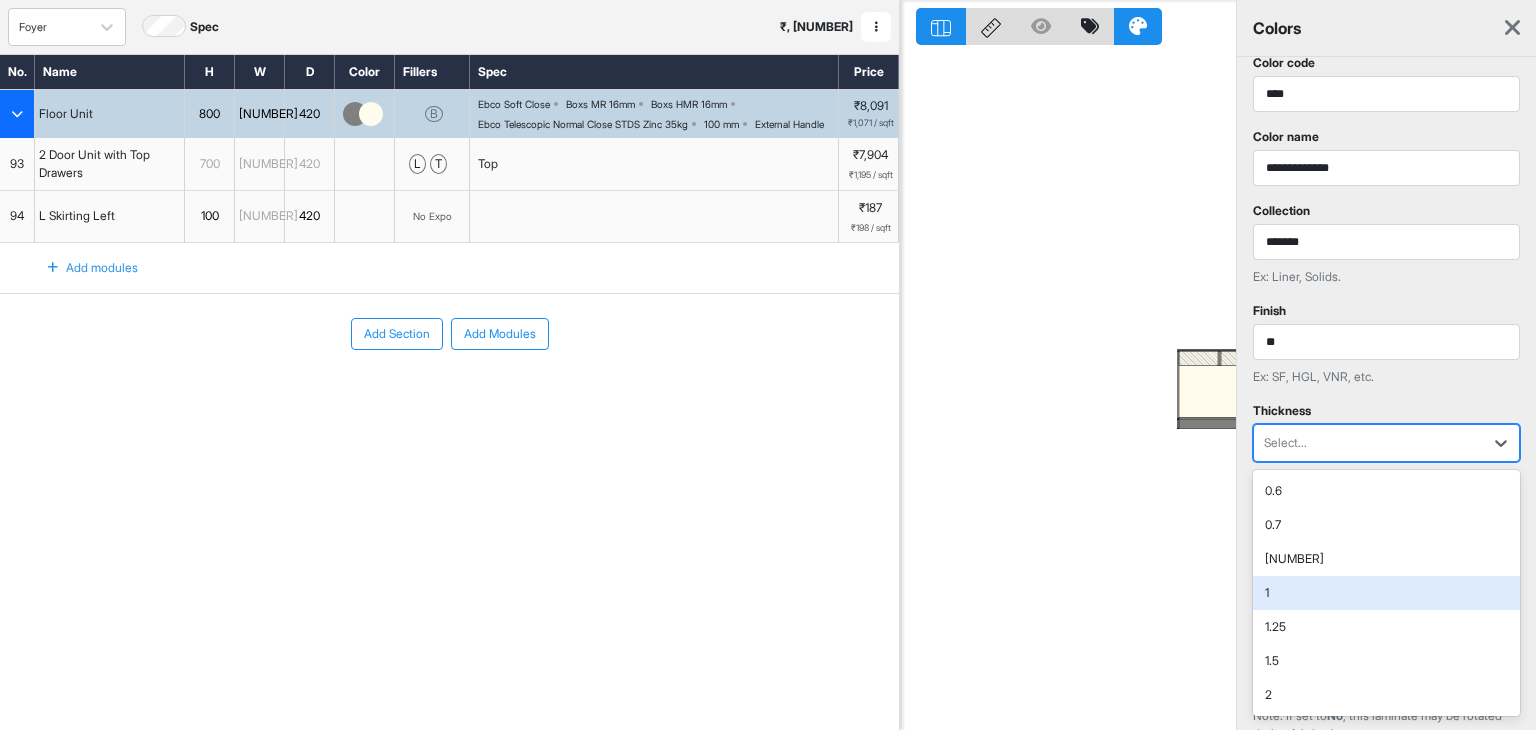 click on "1" at bounding box center (1386, 593) 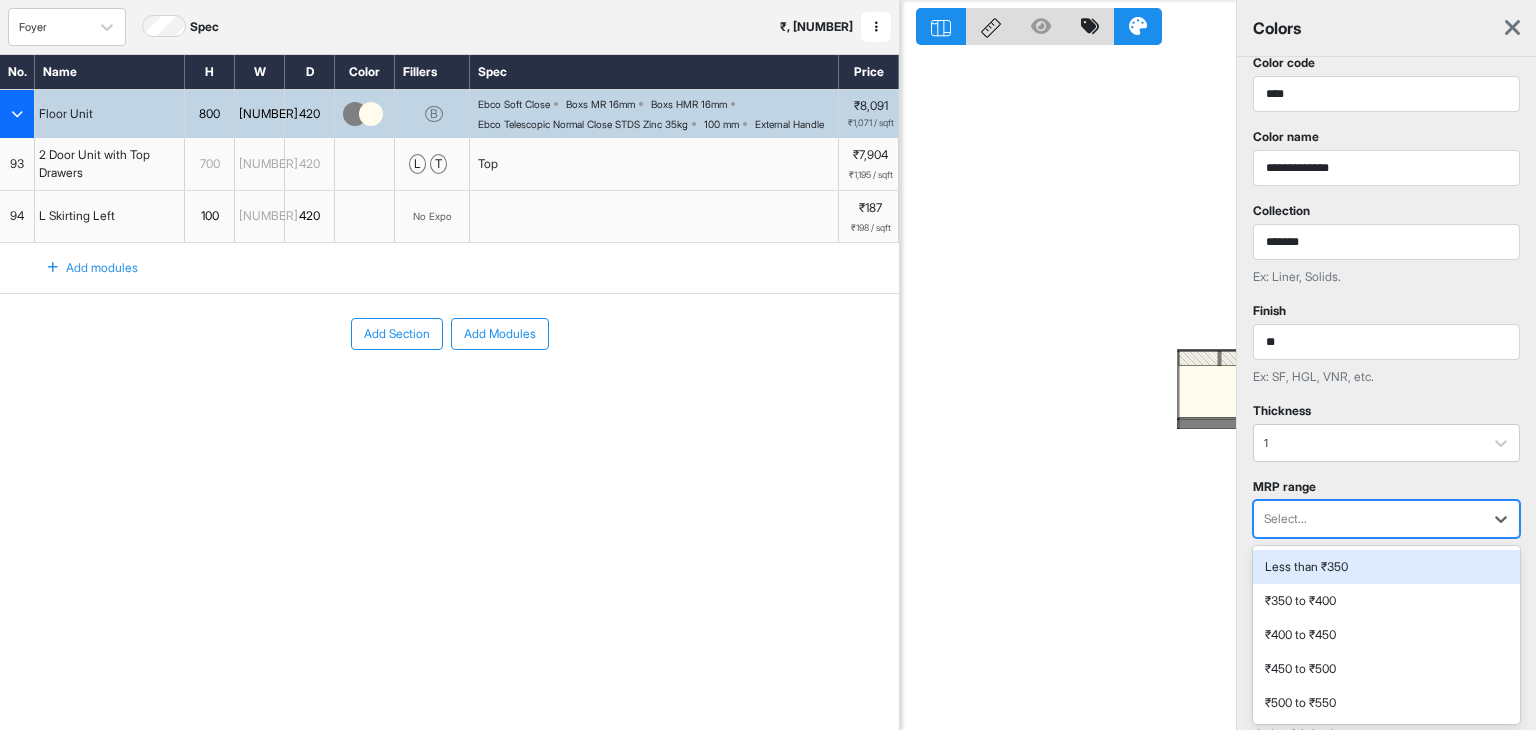 click at bounding box center (1368, 519) 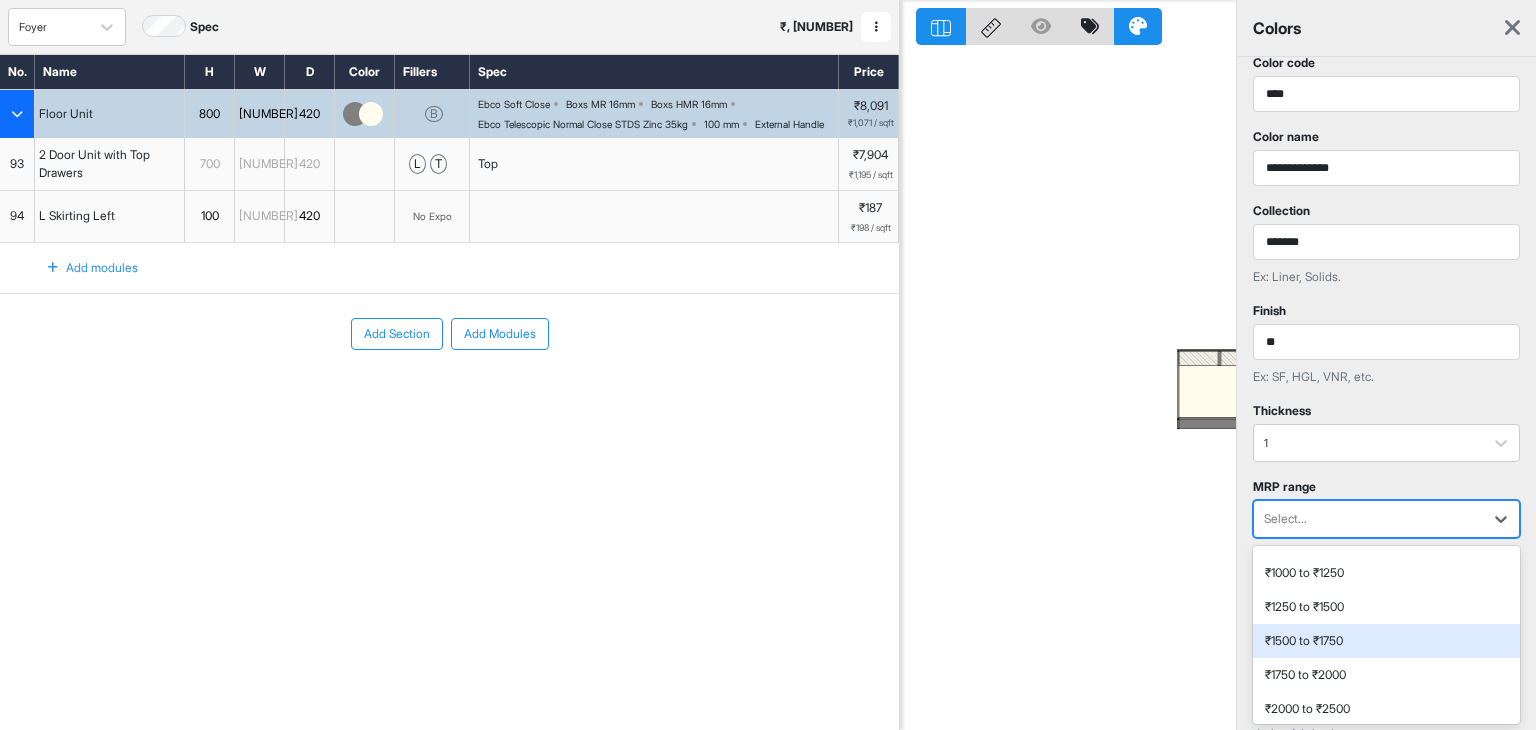 scroll, scrollTop: 322, scrollLeft: 0, axis: vertical 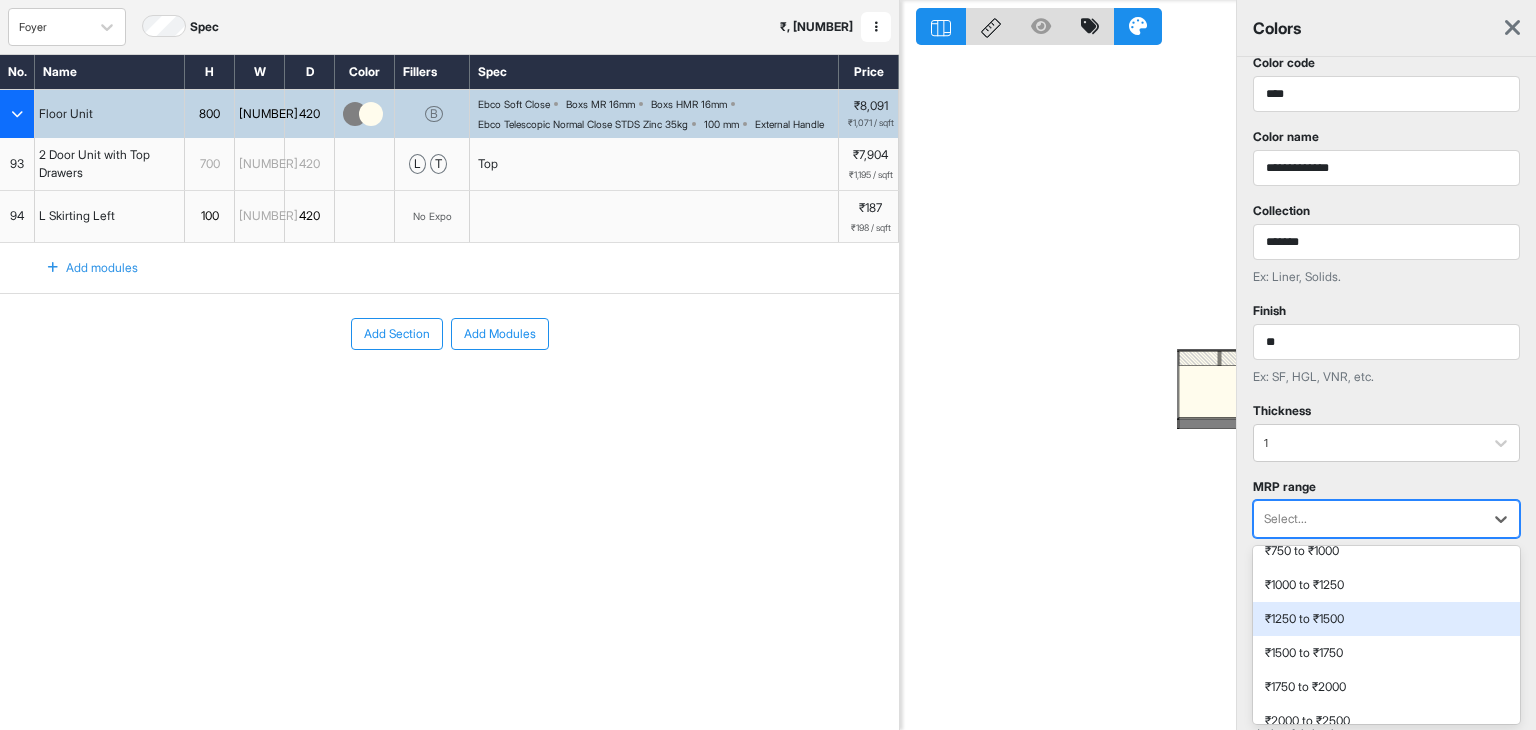 click on "₹1250 to ₹1500" at bounding box center [1386, 619] 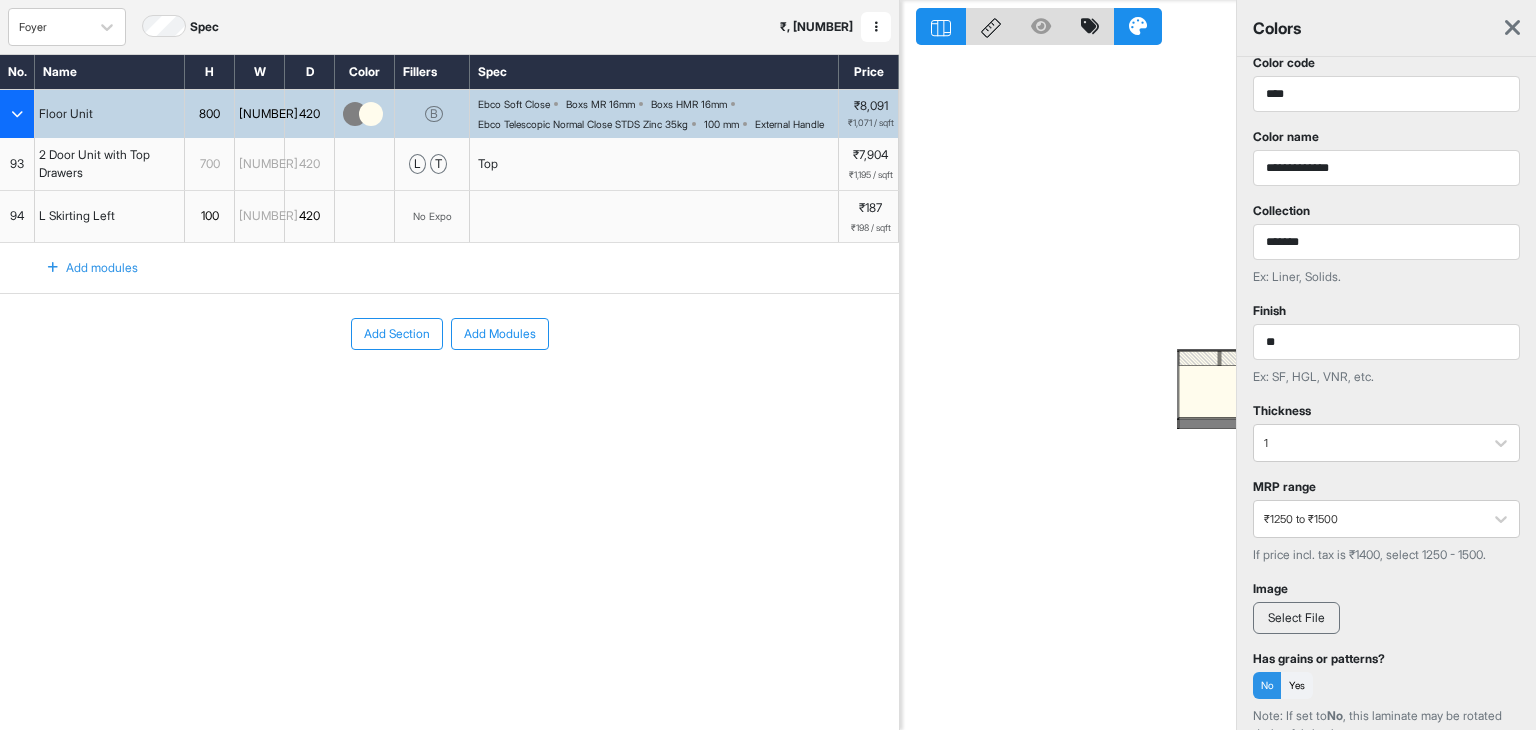 click on "Select File" at bounding box center (1296, 618) 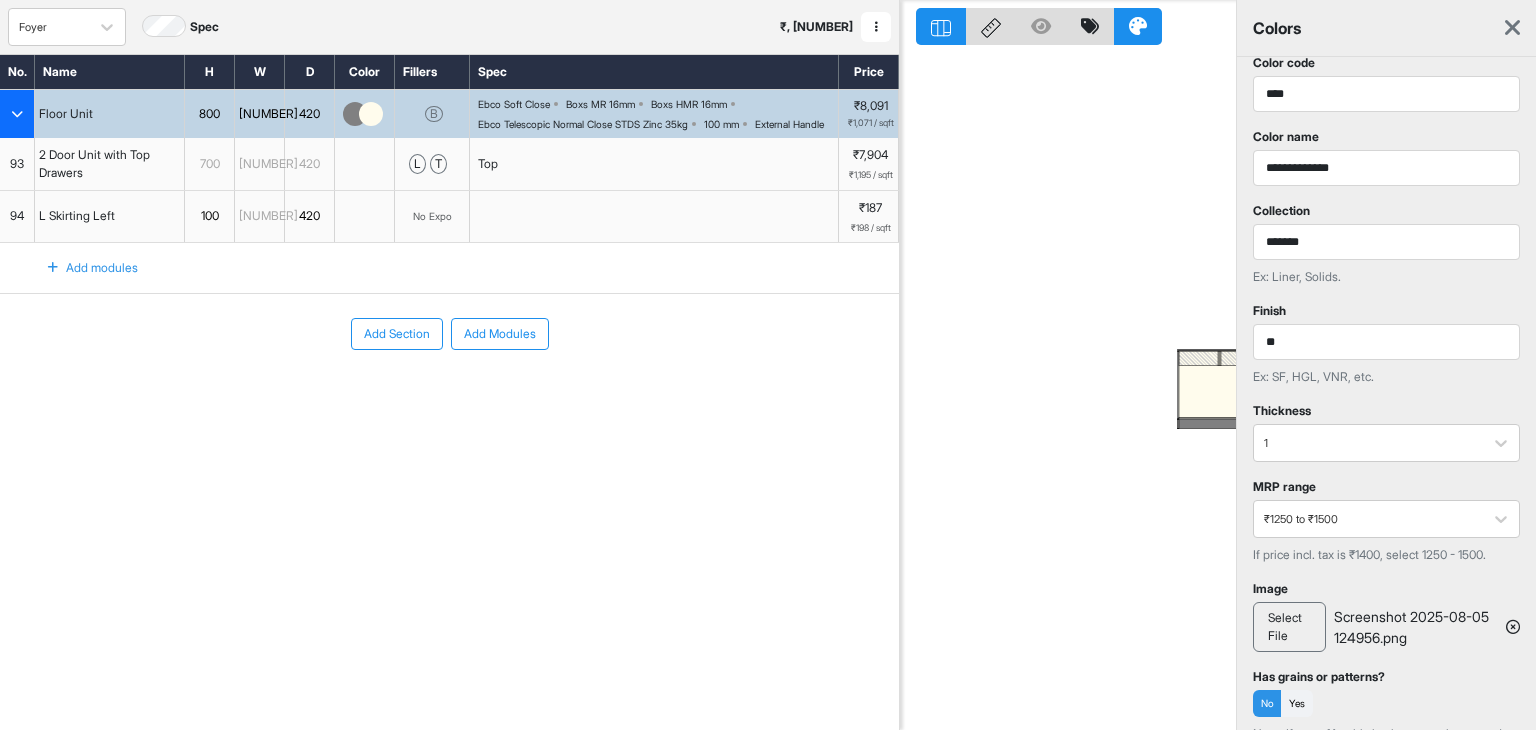 scroll, scrollTop: 314, scrollLeft: 0, axis: vertical 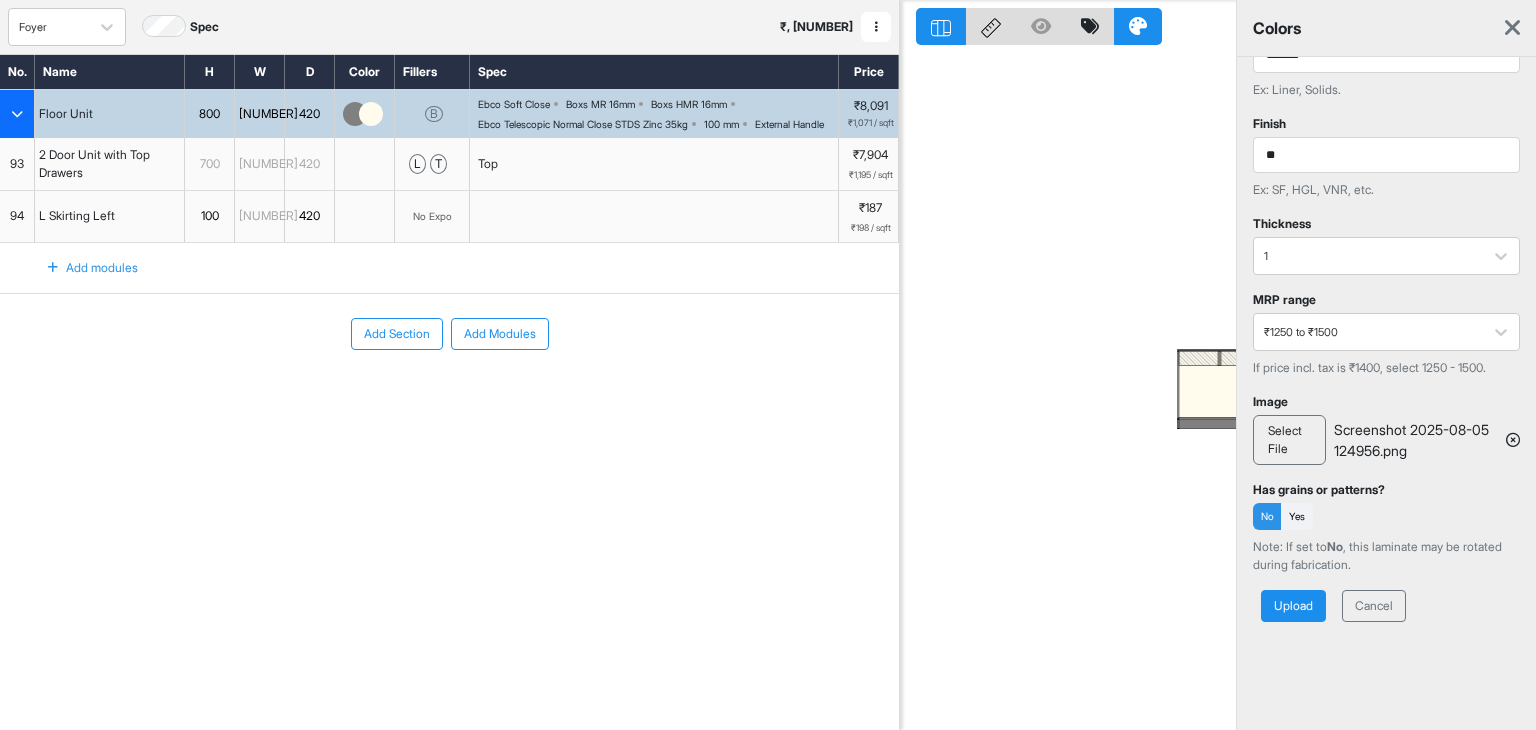 click on "Upload" at bounding box center [1293, 606] 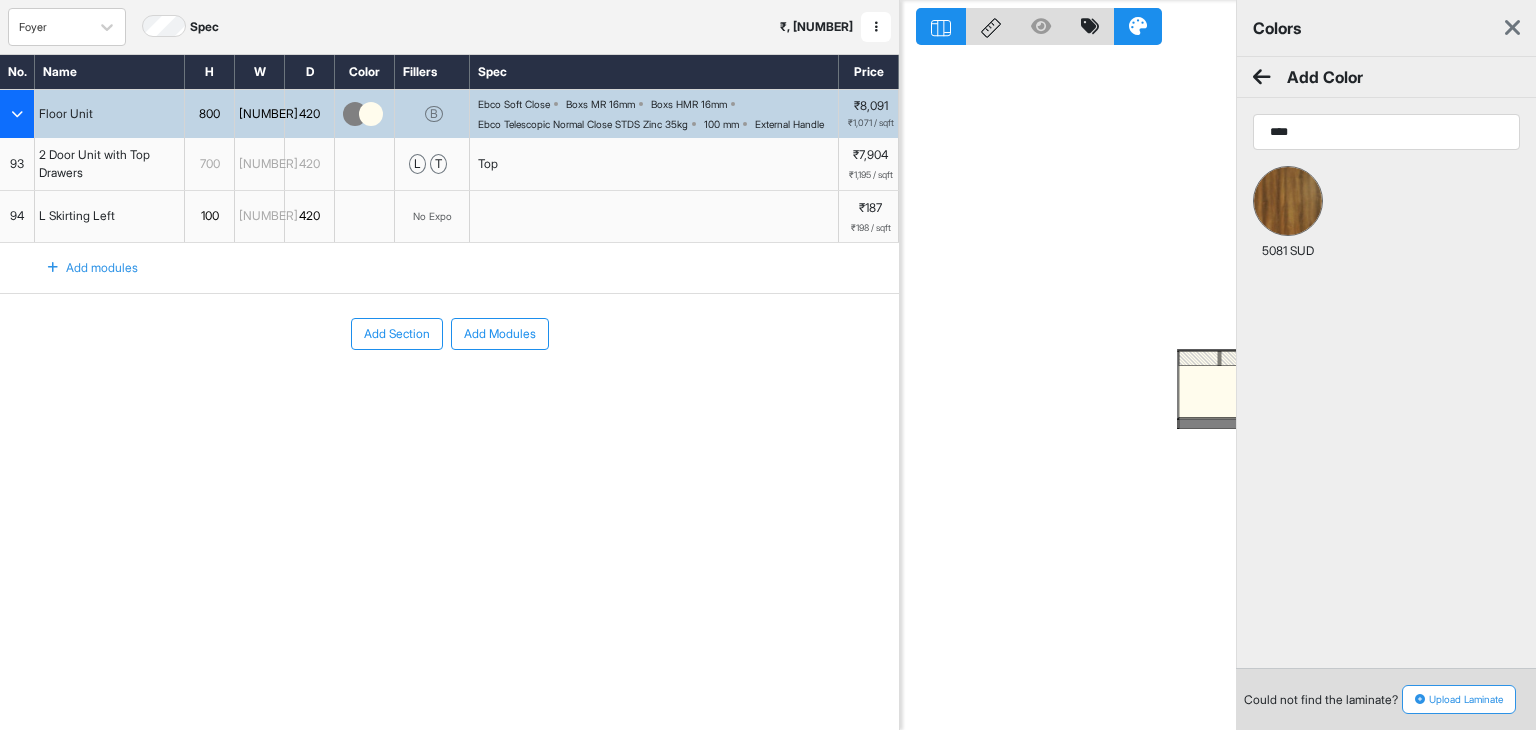 scroll, scrollTop: 0, scrollLeft: 0, axis: both 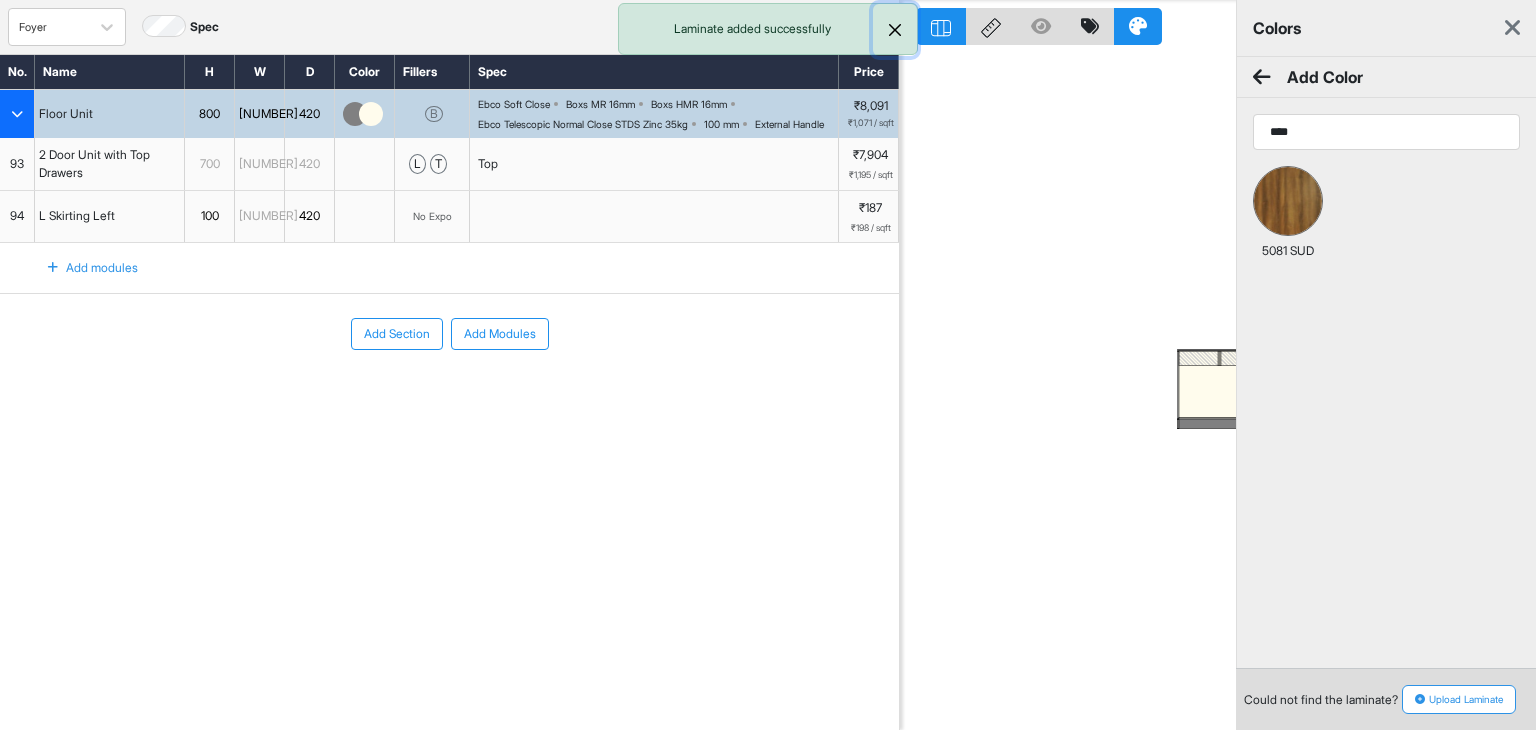 click at bounding box center (895, 30) 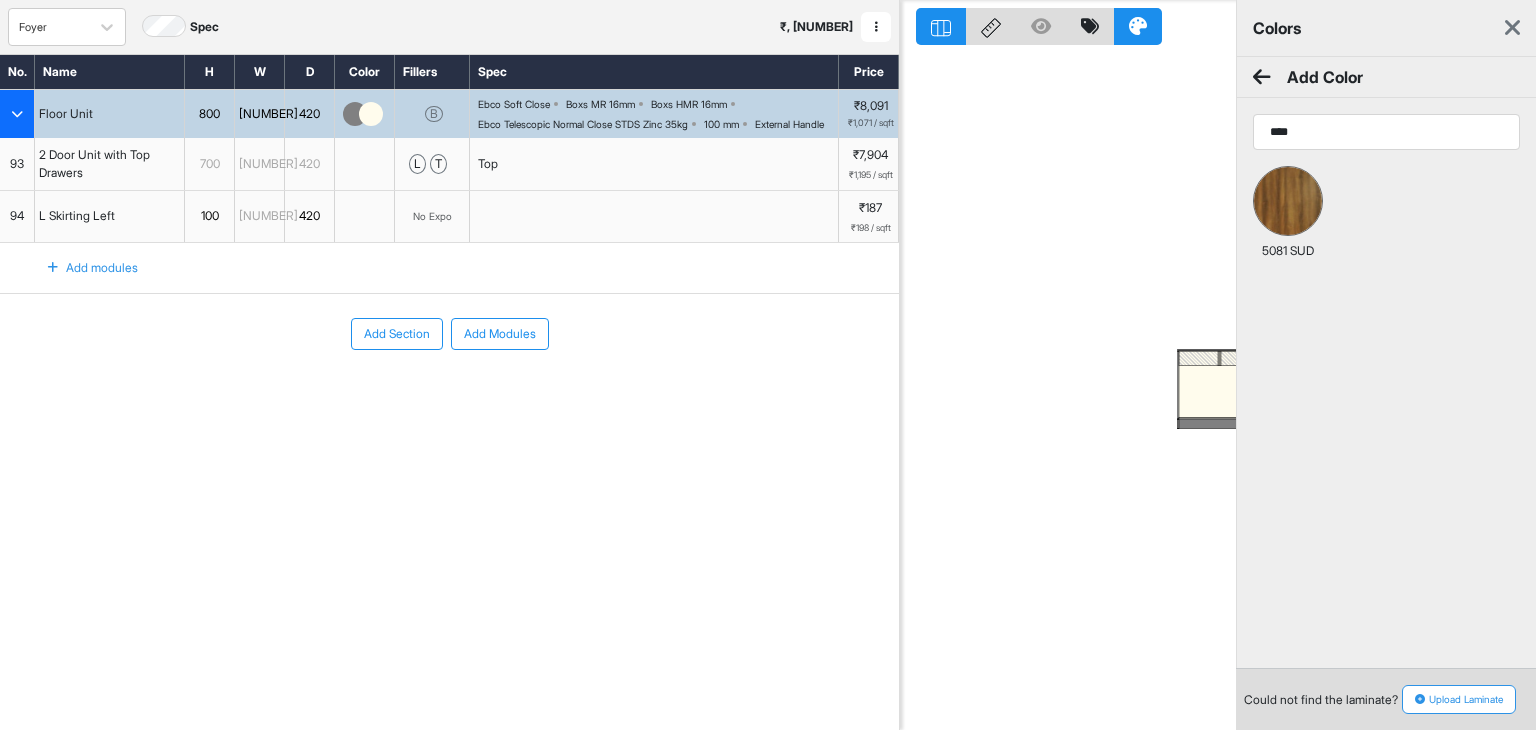 click at bounding box center [1512, 28] 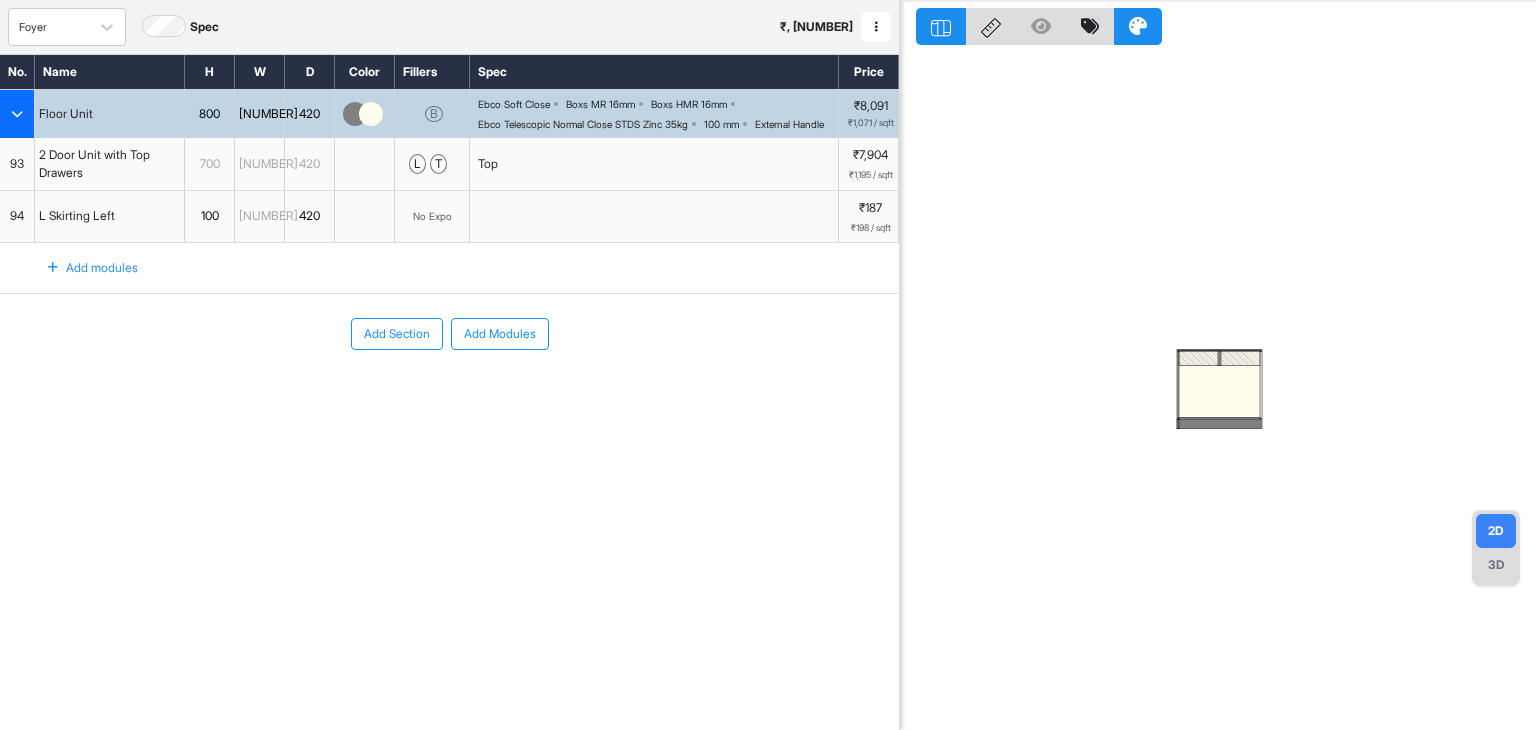 click on "3D" at bounding box center [1496, 565] 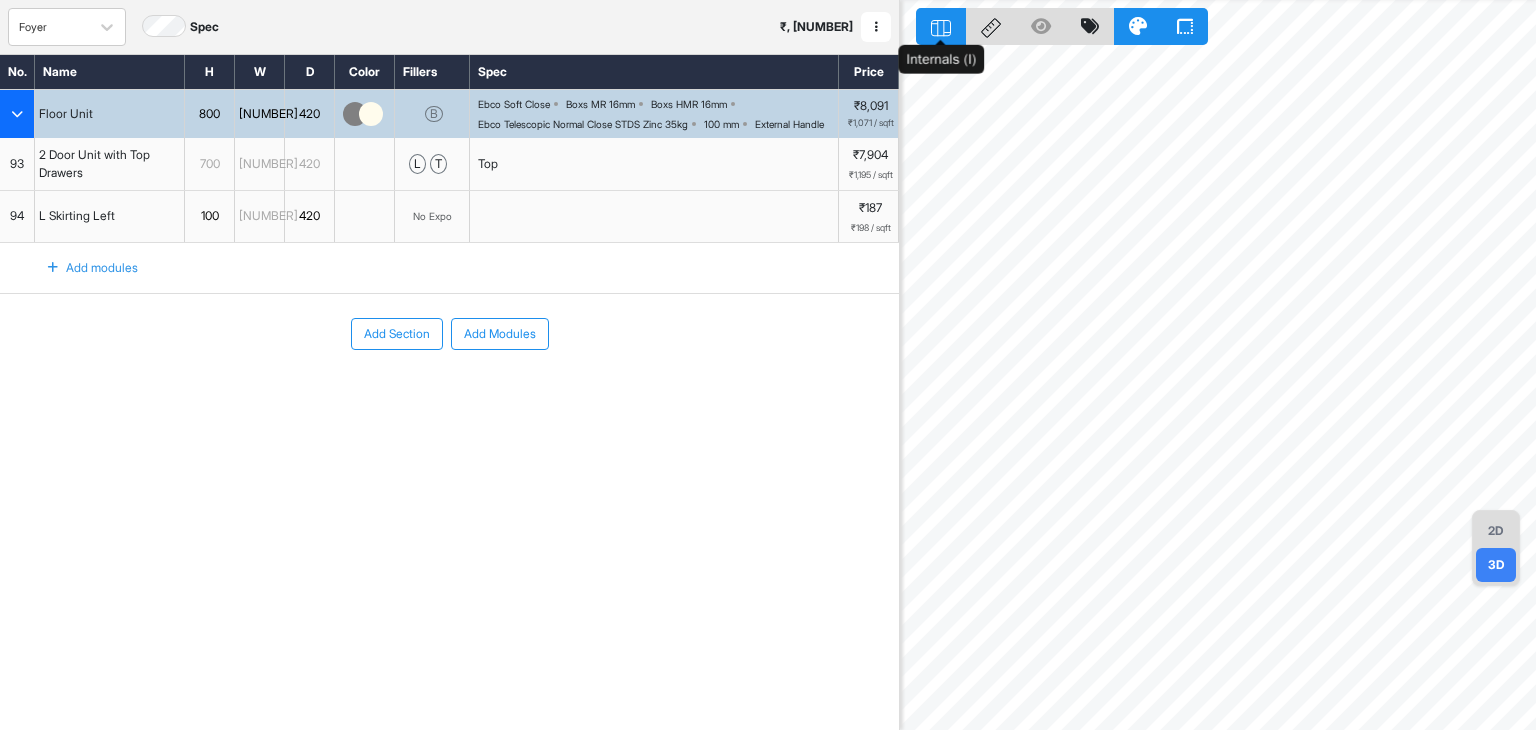 click 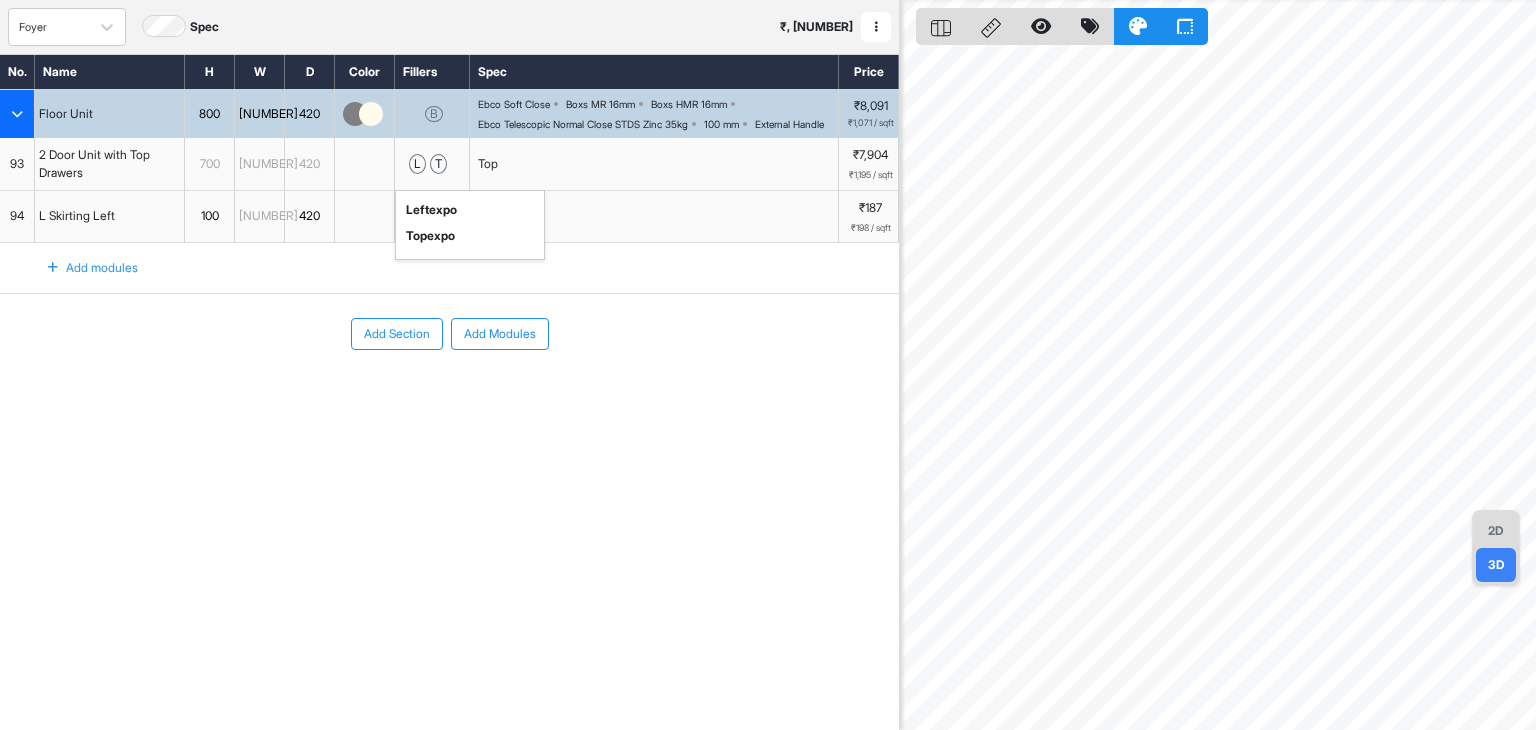 click on "t" at bounding box center (438, 164) 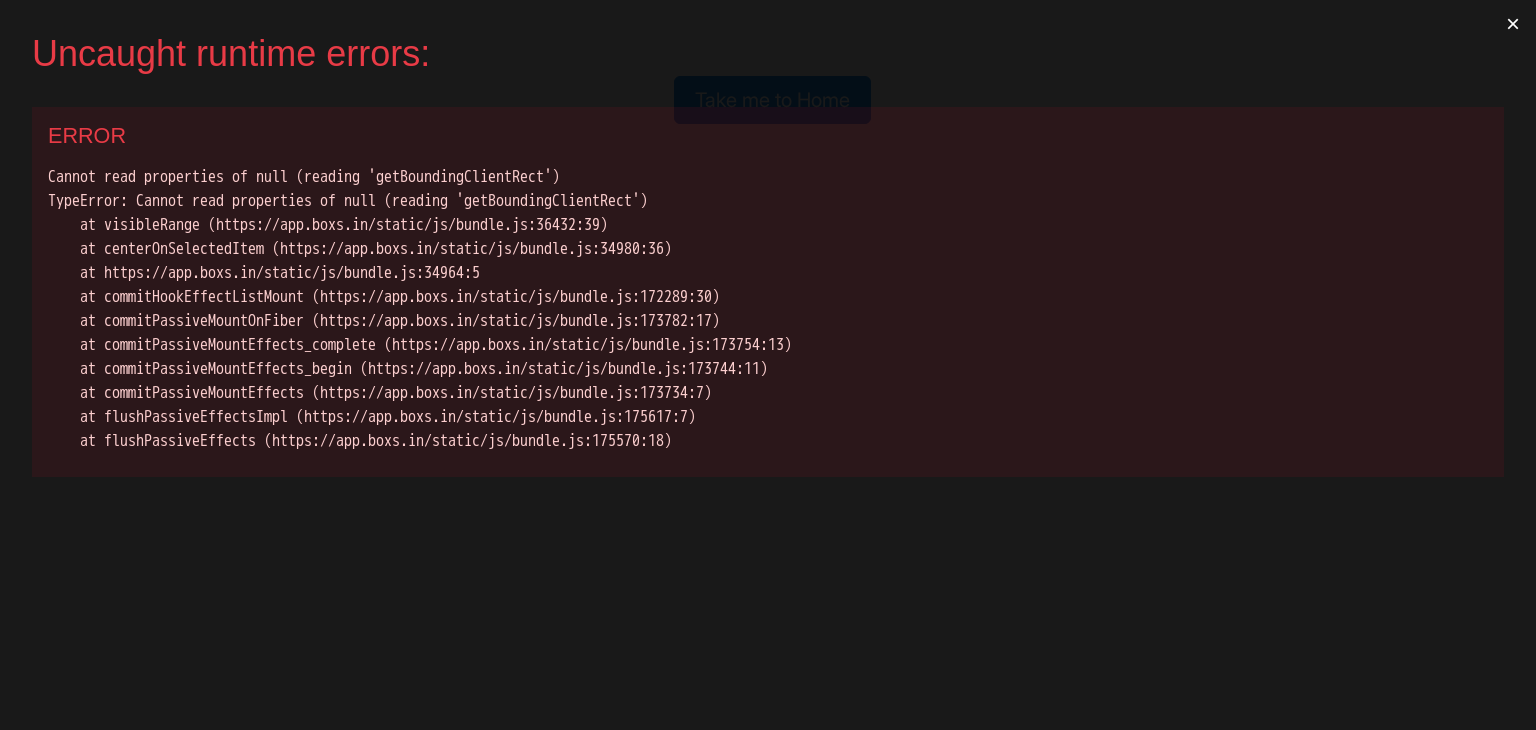 scroll, scrollTop: 0, scrollLeft: 0, axis: both 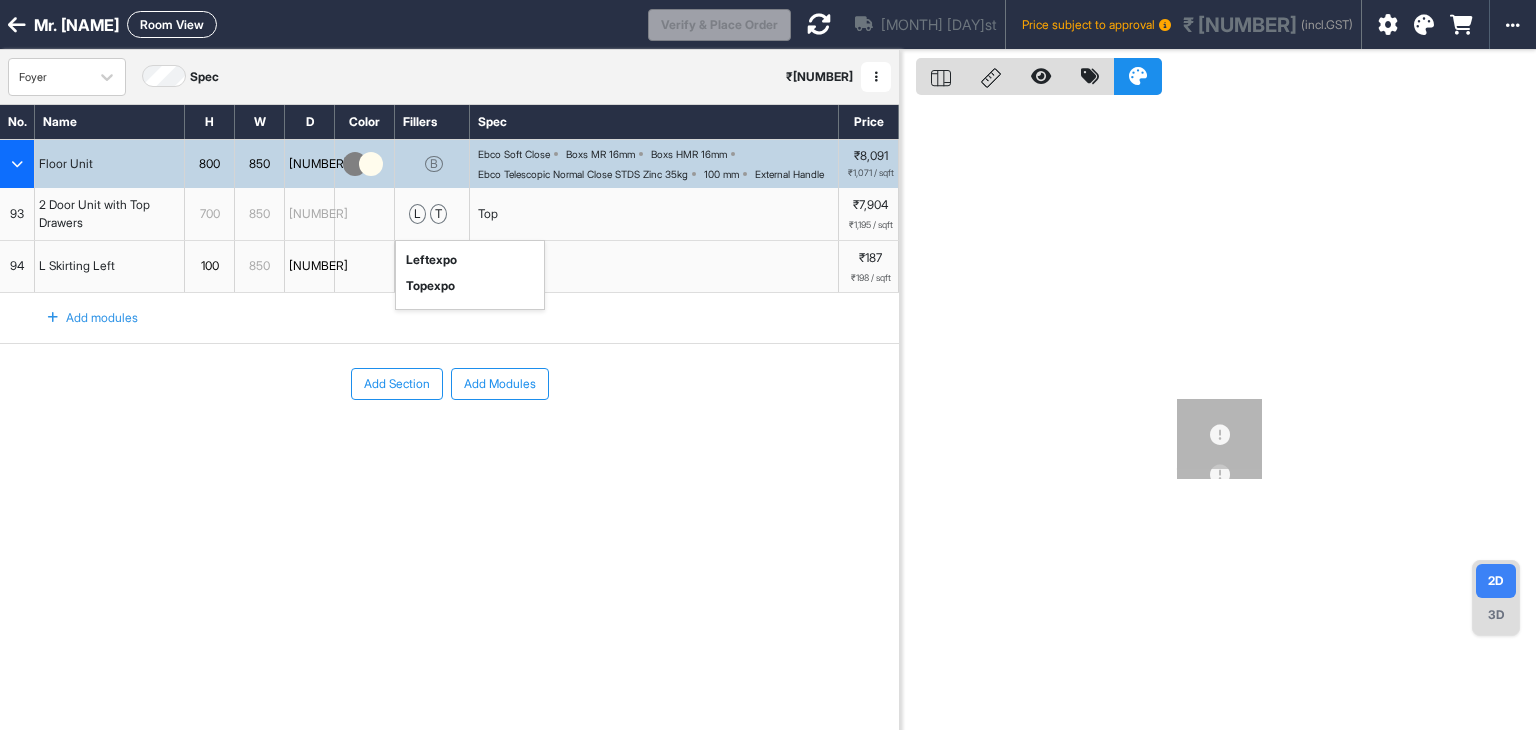 click on "l t" at bounding box center (428, 214) 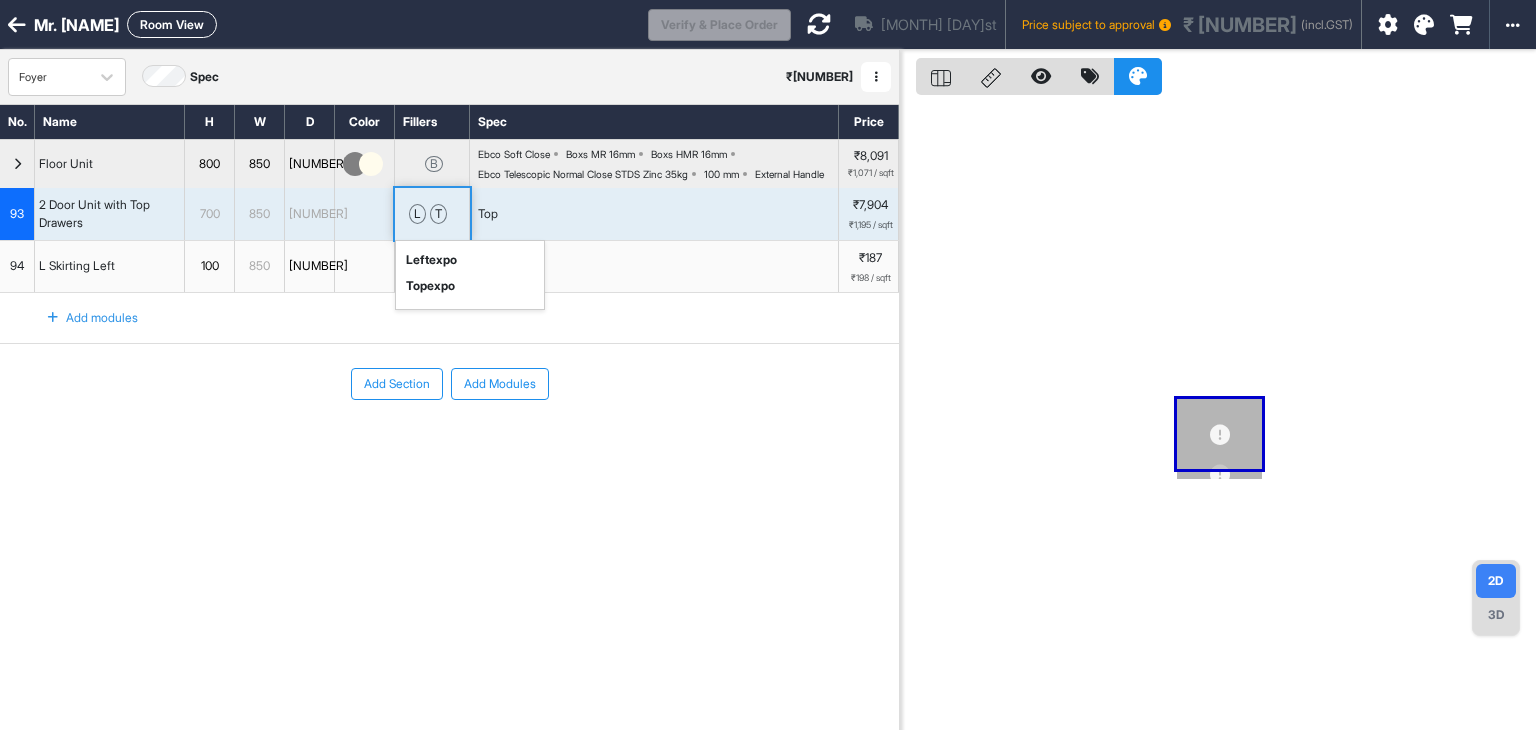 click on "l t" at bounding box center [428, 214] 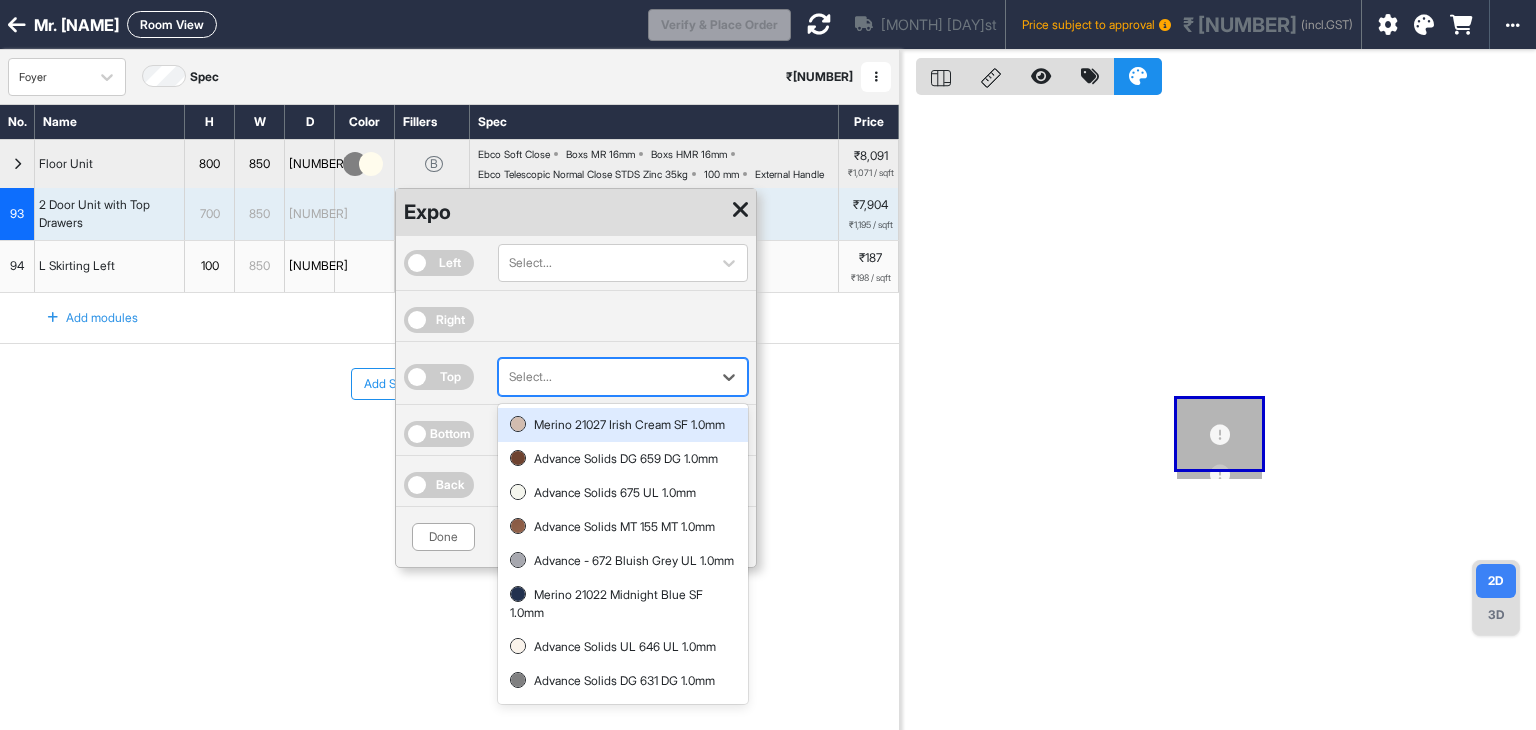 click at bounding box center [605, 377] 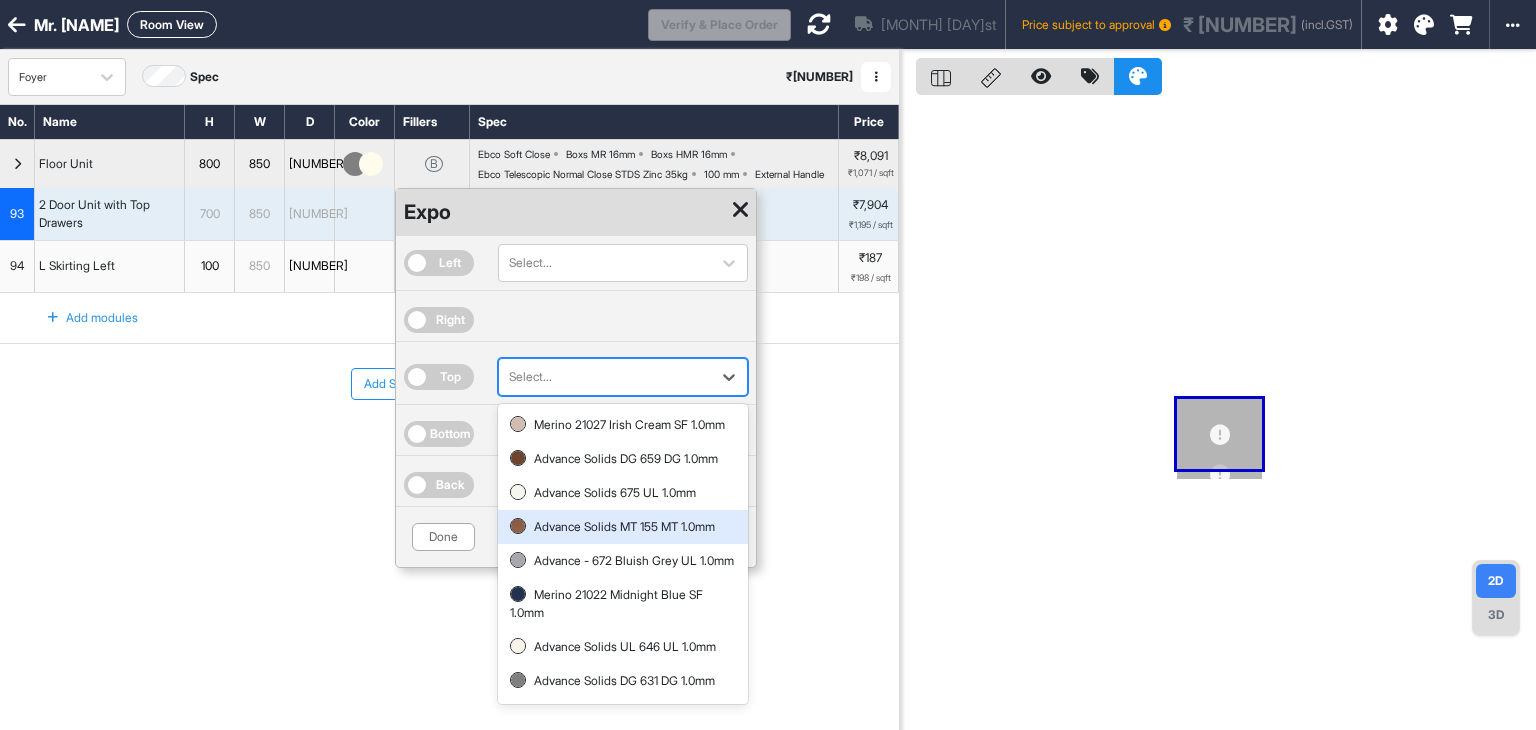scroll, scrollTop: 68, scrollLeft: 0, axis: vertical 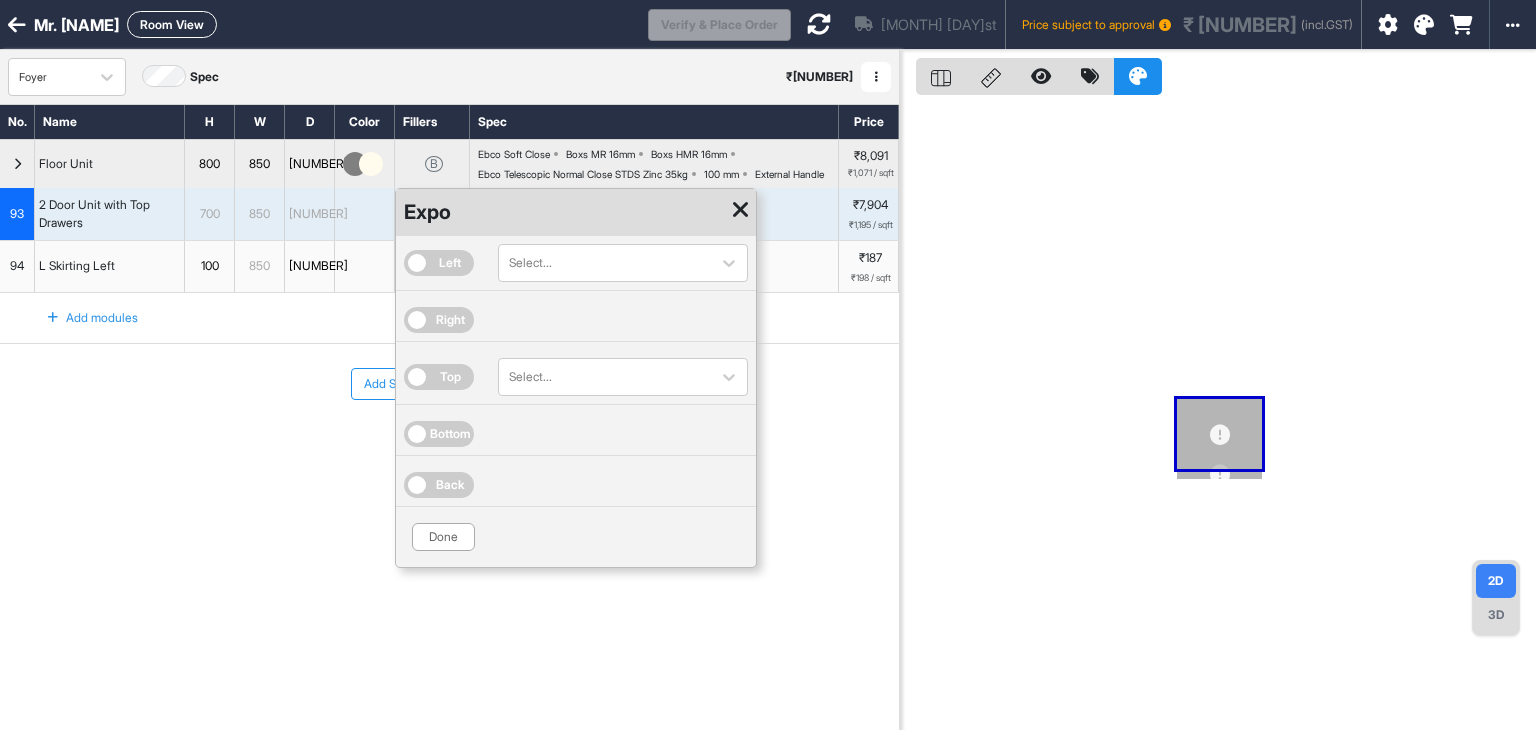 click on "Add Section Add Modules" at bounding box center [449, 444] 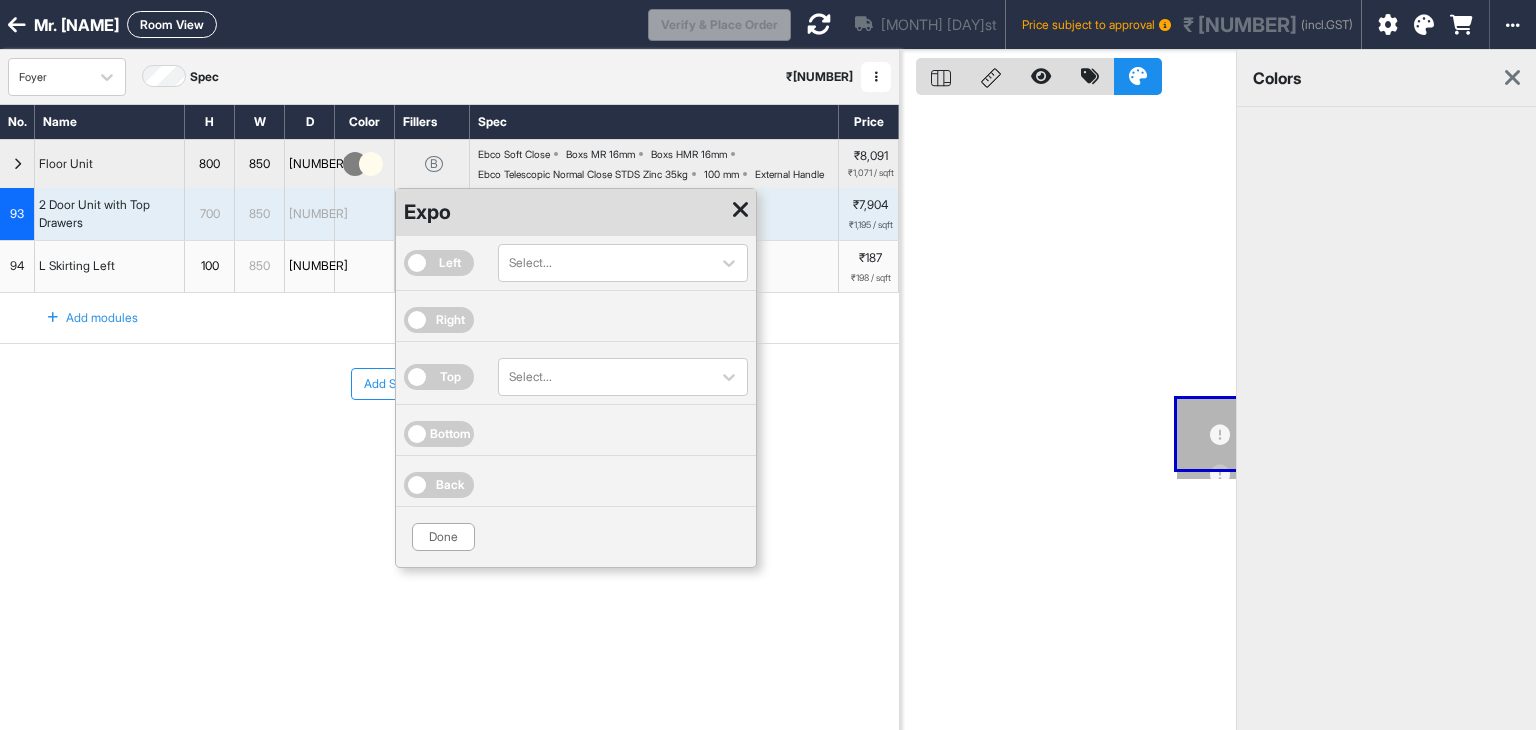 click at bounding box center [740, 212] 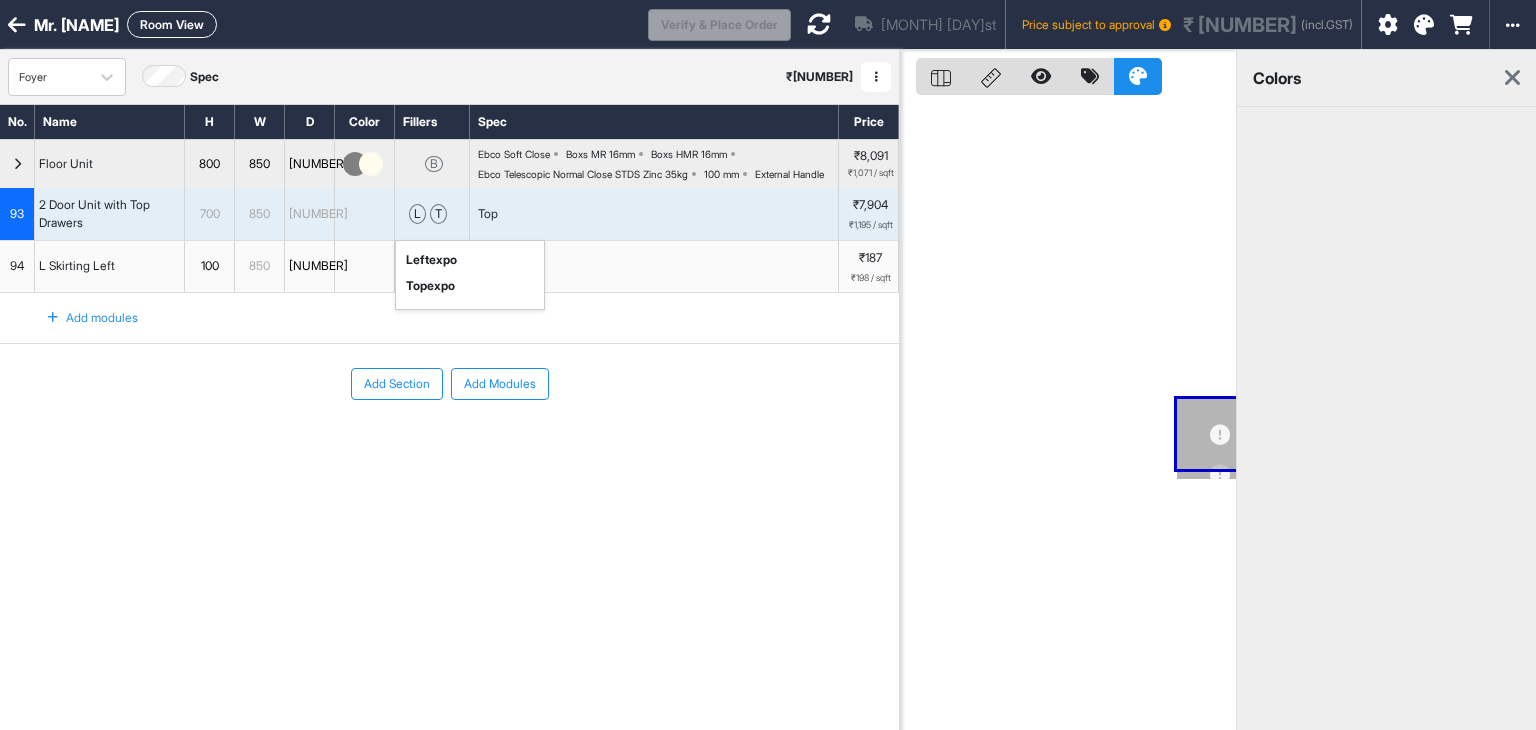 click on "colors" at bounding box center [1386, 78] 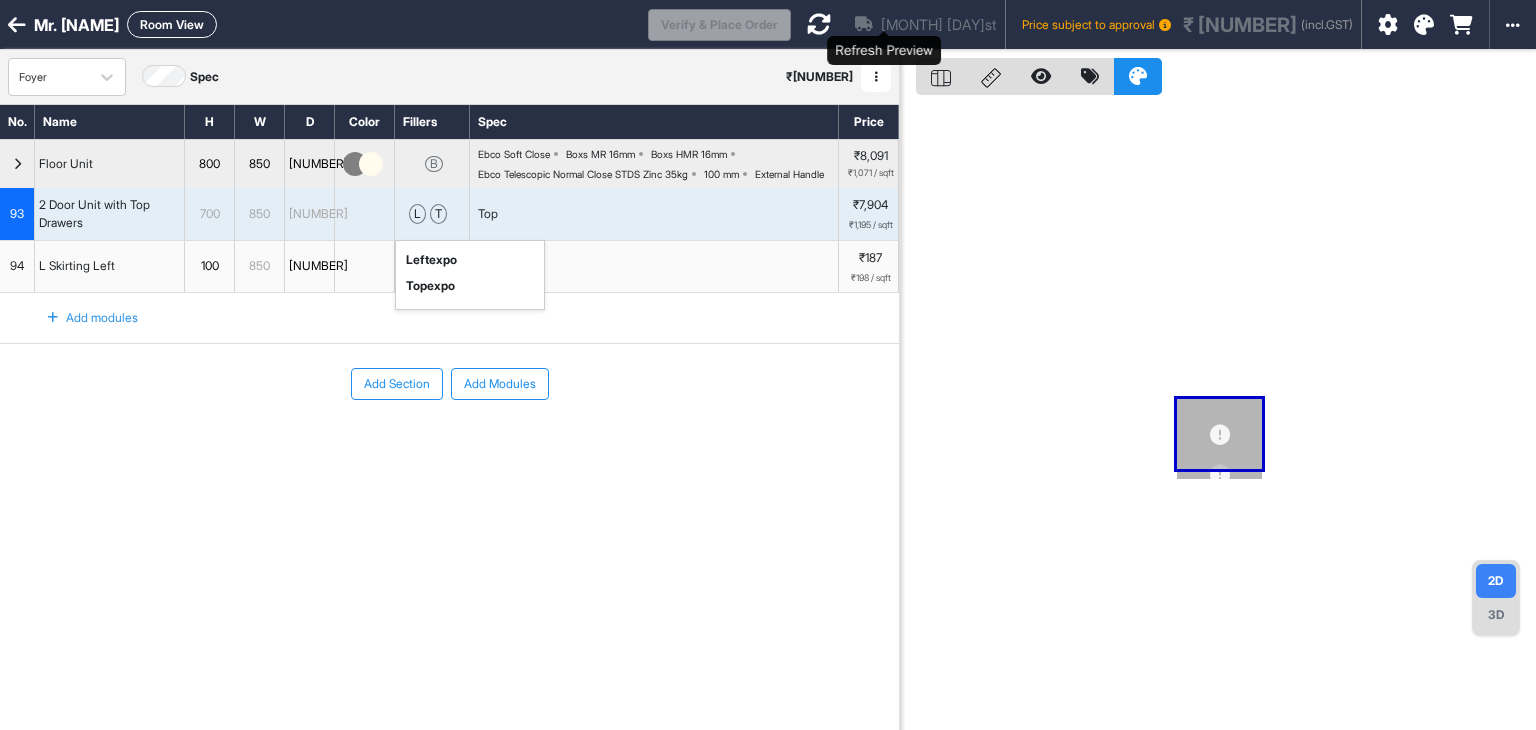 click at bounding box center [819, 24] 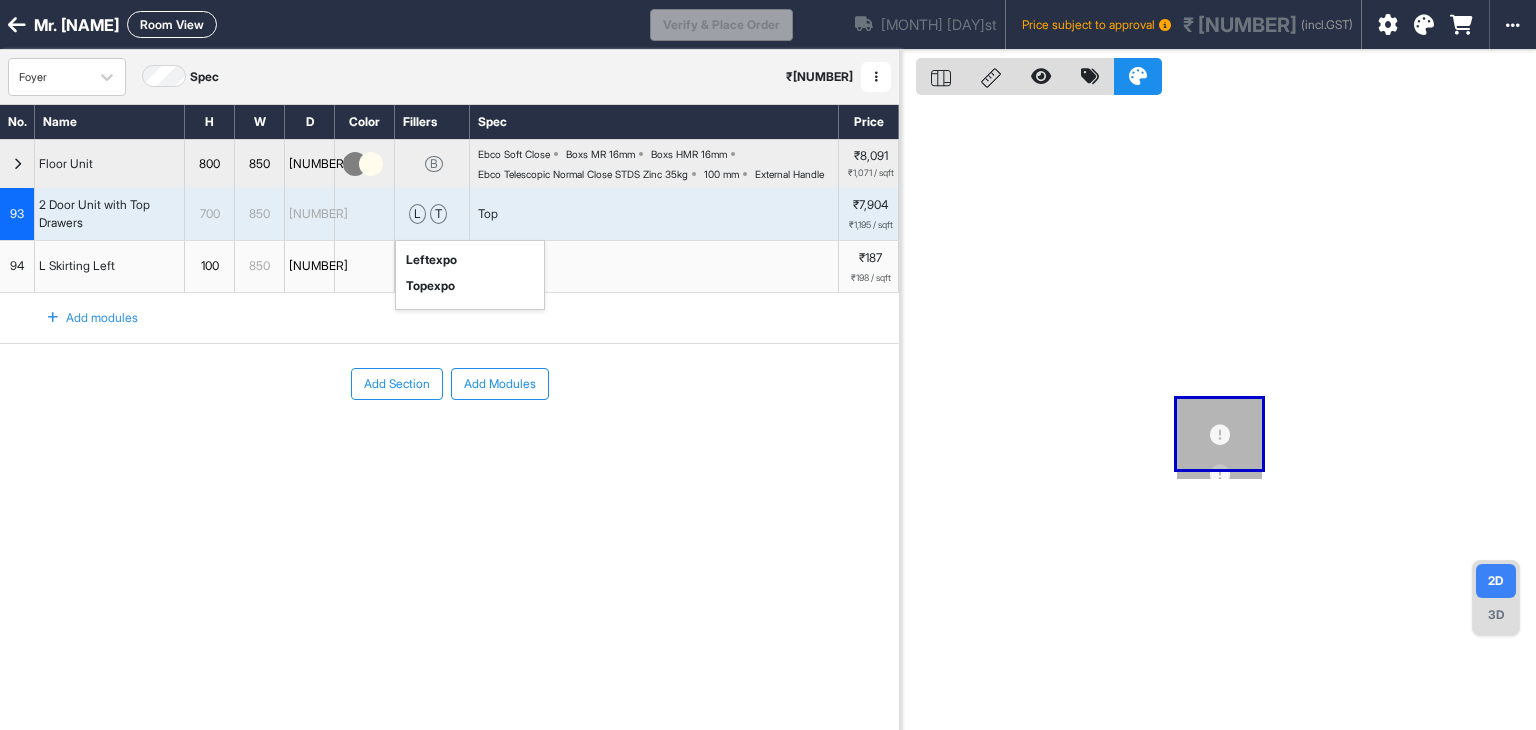 click on "3D" at bounding box center [1496, 615] 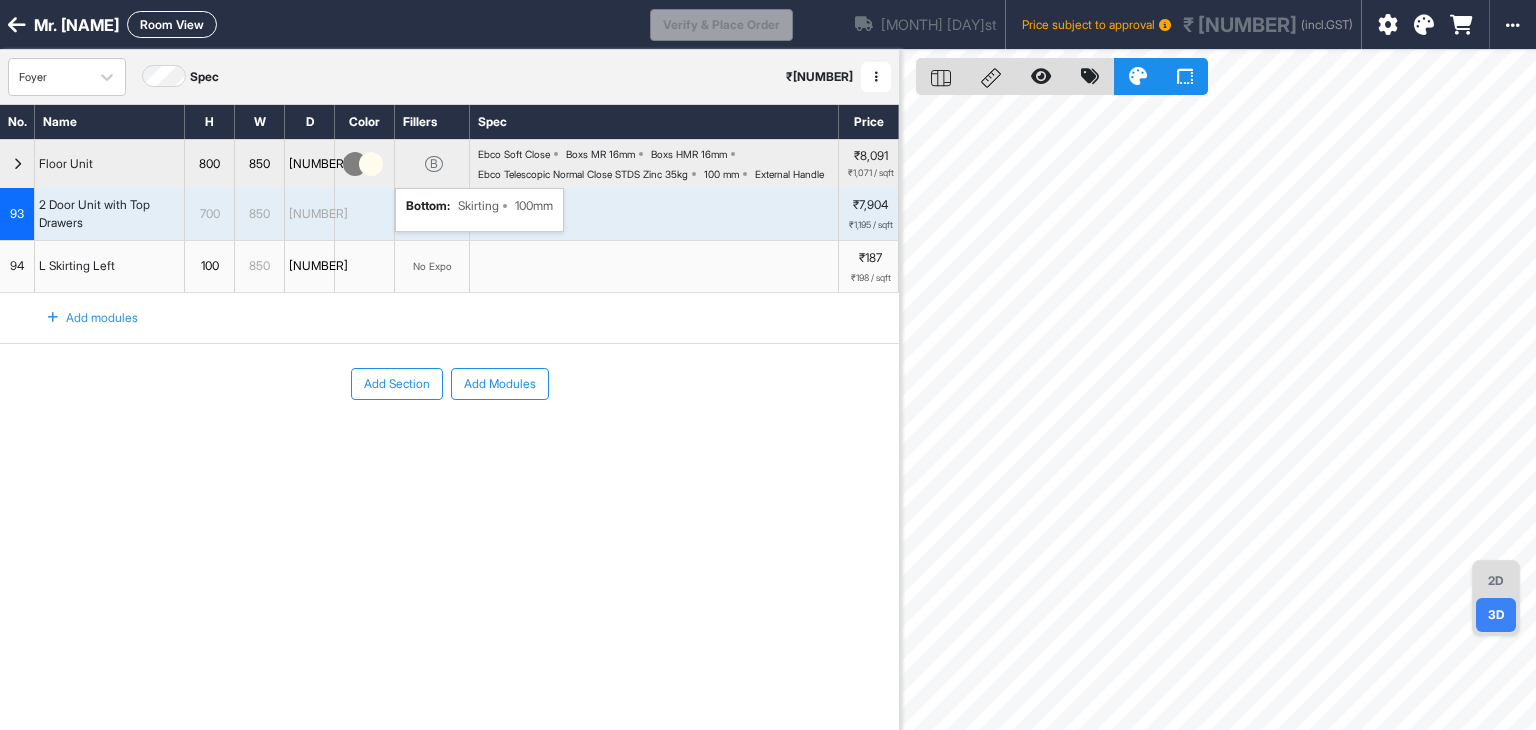 click on "B" at bounding box center (434, 164) 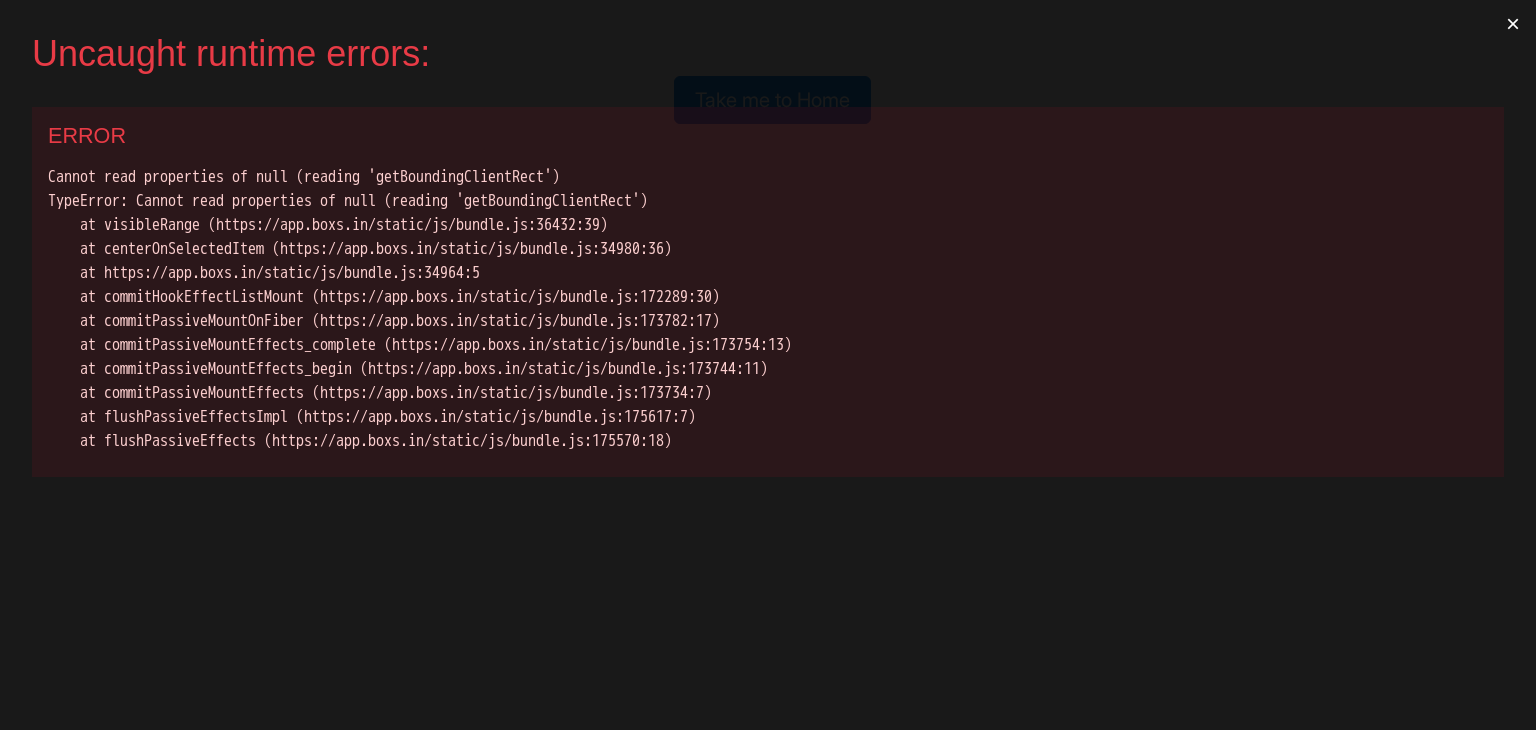 scroll, scrollTop: 0, scrollLeft: 0, axis: both 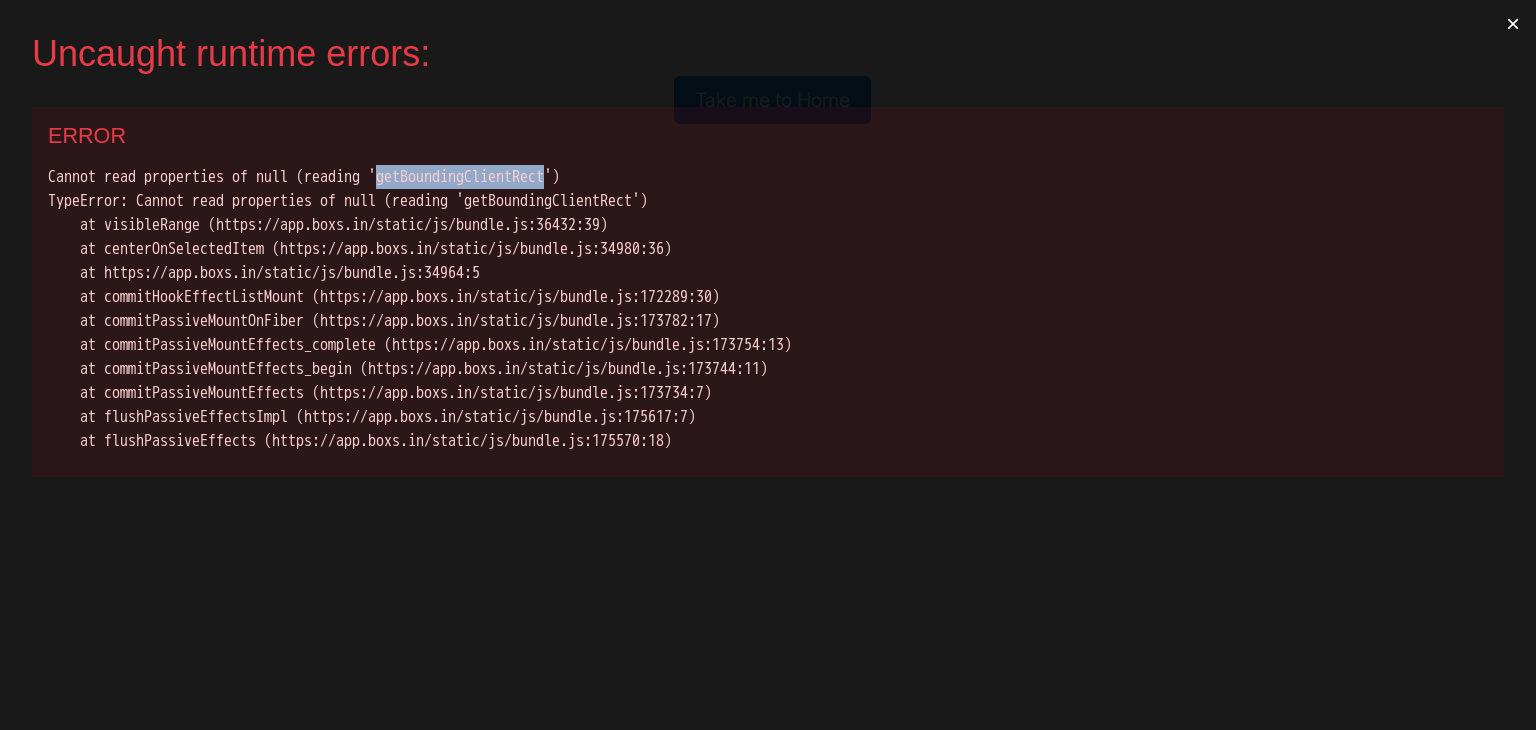 click on "Cannot read properties of null (reading 'getBoundingClientRect')
TypeError: Cannot read properties of null (reading 'getBoundingClientRect')
at visibleRange (https://app.boxs.in/static/js/bundle.js:36432:39)
at centerOnSelectedItem (https://app.boxs.in/static/js/bundle.js:34980:36)
at https://app.boxs.in/static/js/bundle.js:34964:5
at commitHookEffectListMount (https://app.boxs.in/static/js/bundle.js:172289:30)
at commitPassiveMountOnFiber (https://app.boxs.in/static/js/bundle.js:173782:17)
at commitPassiveMountEffects_complete (https://app.boxs.in/static/js/bundle.js:173754:13)
at commitPassiveMountEffects_begin (https://app.boxs.in/static/js/bundle.js:173744:11)
at commitPassiveMountEffects (https://app.boxs.in/static/js/bundle.js:173734:7)
at flushPassiveEffectsImpl (https://app.boxs.in/static/js/bundle.js:175617:7)
at flushPassiveEffects (https://app.boxs.in/static/js/bundle.js:175570:18)" at bounding box center (768, 309) 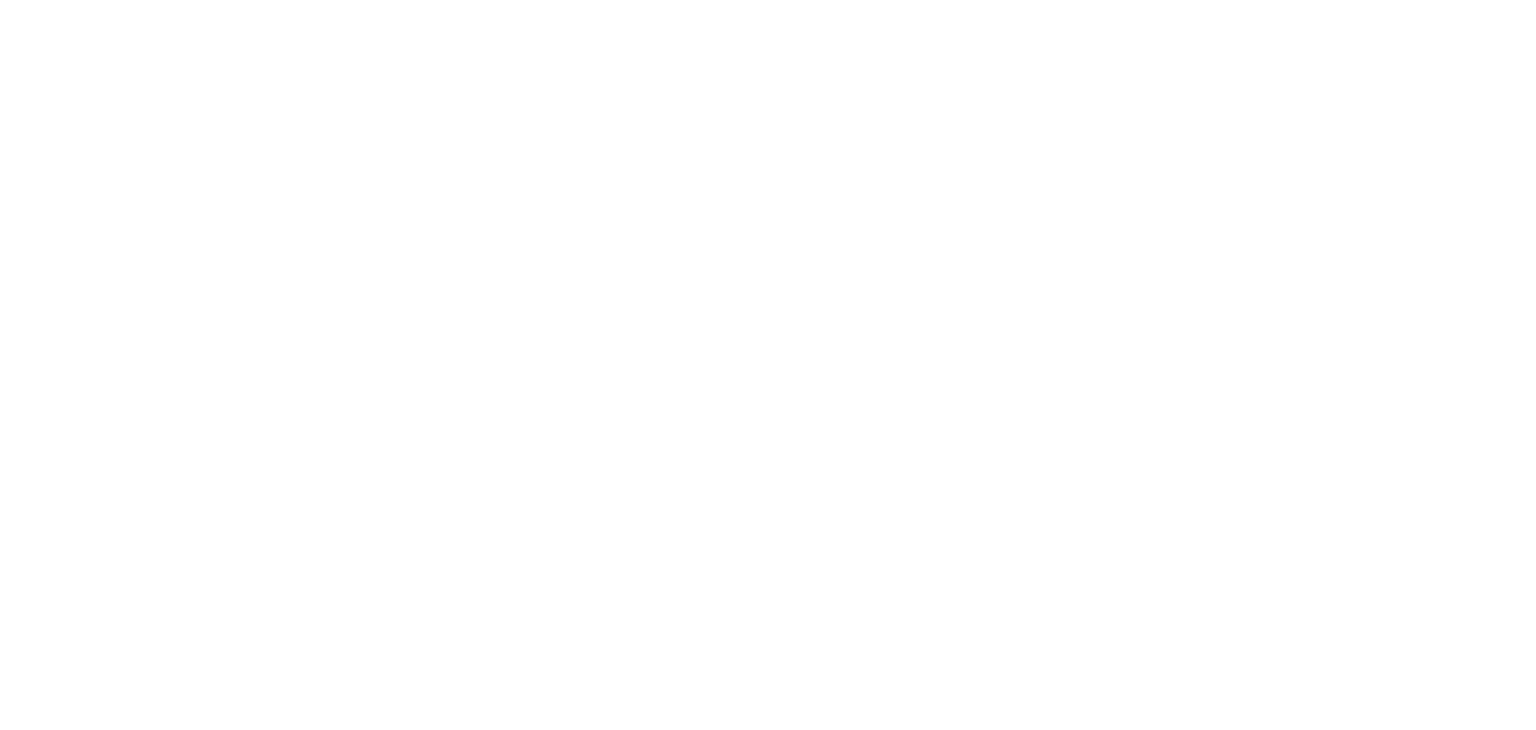 scroll, scrollTop: 0, scrollLeft: 0, axis: both 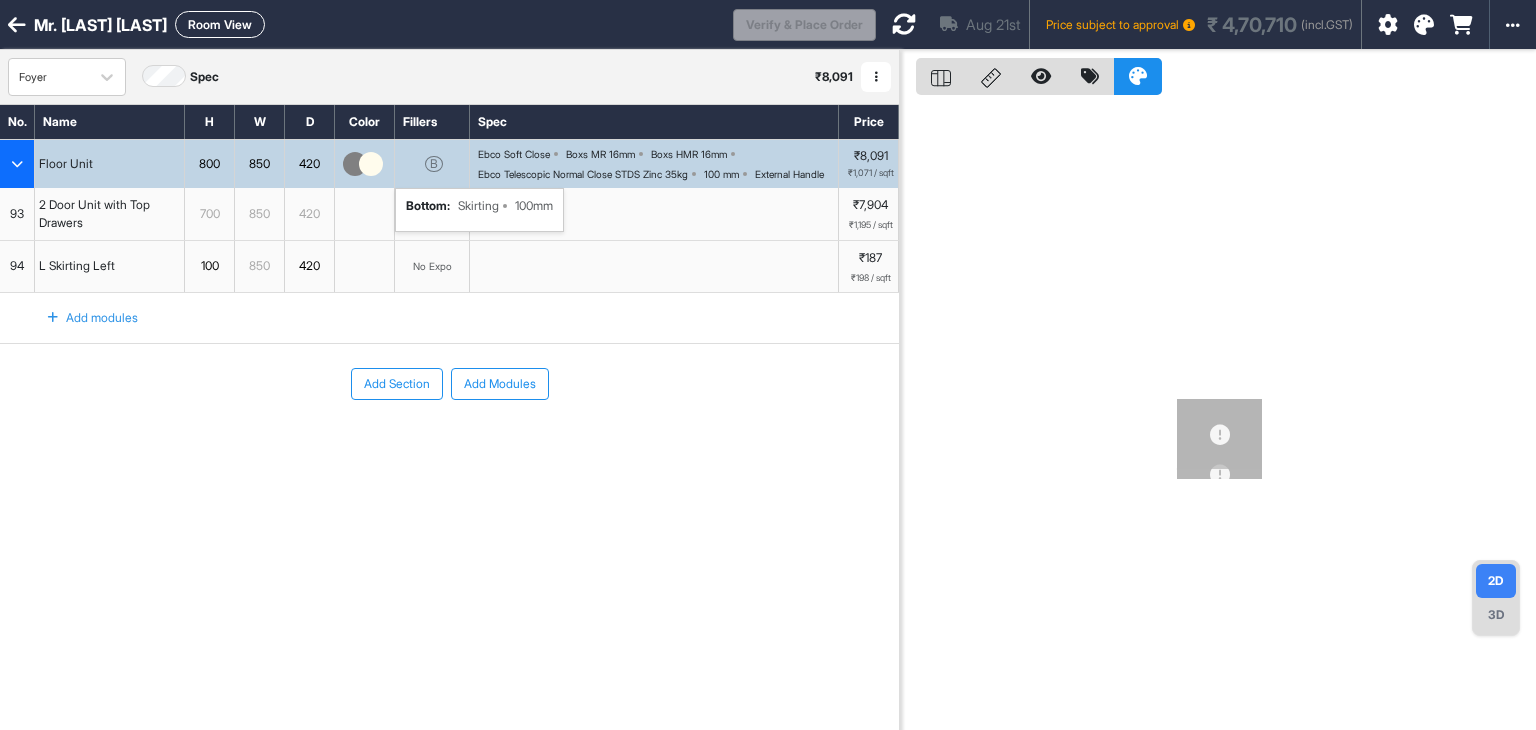 click on "B bottom : Skirting 100mm" at bounding box center [432, 164] 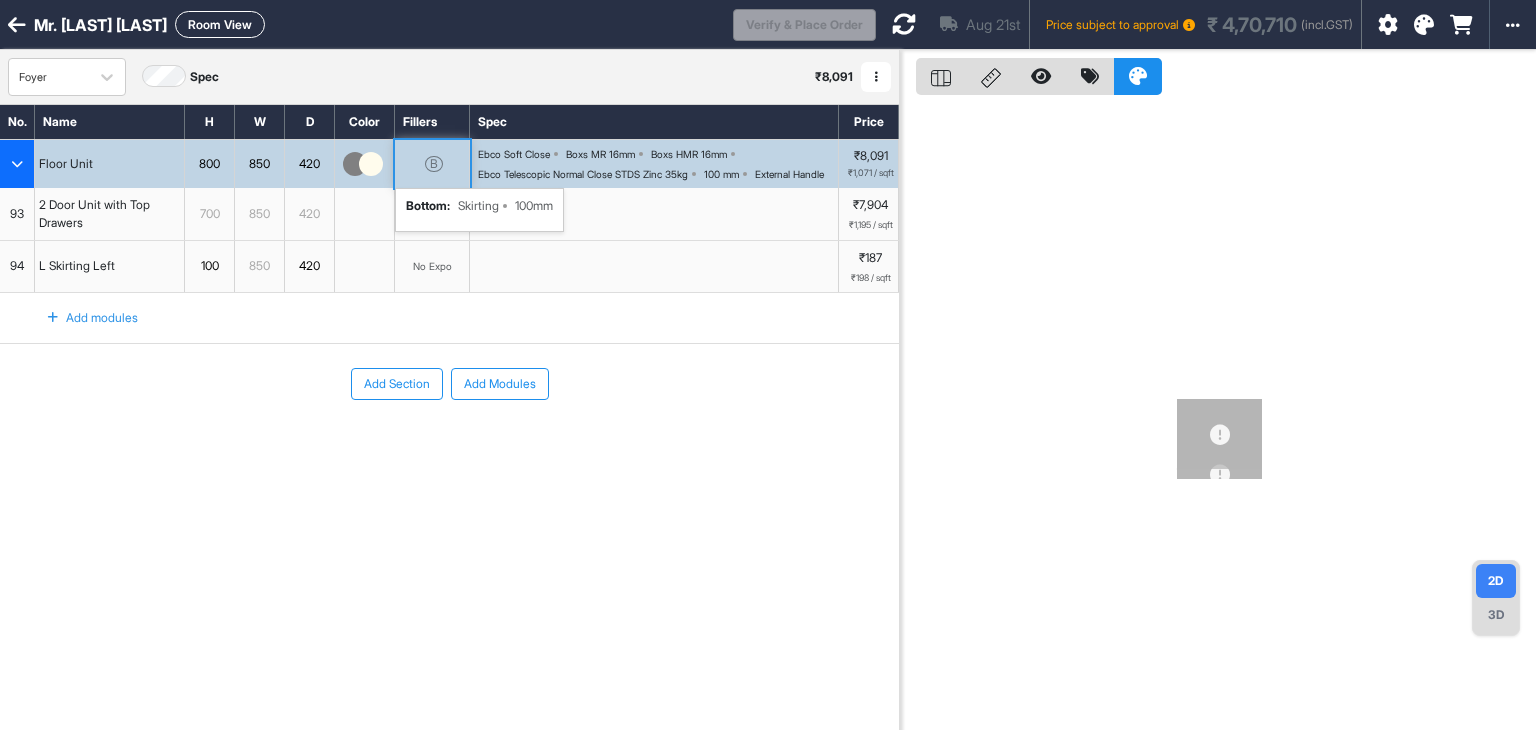 click on "B bottom : Skirting 100mm" at bounding box center (432, 164) 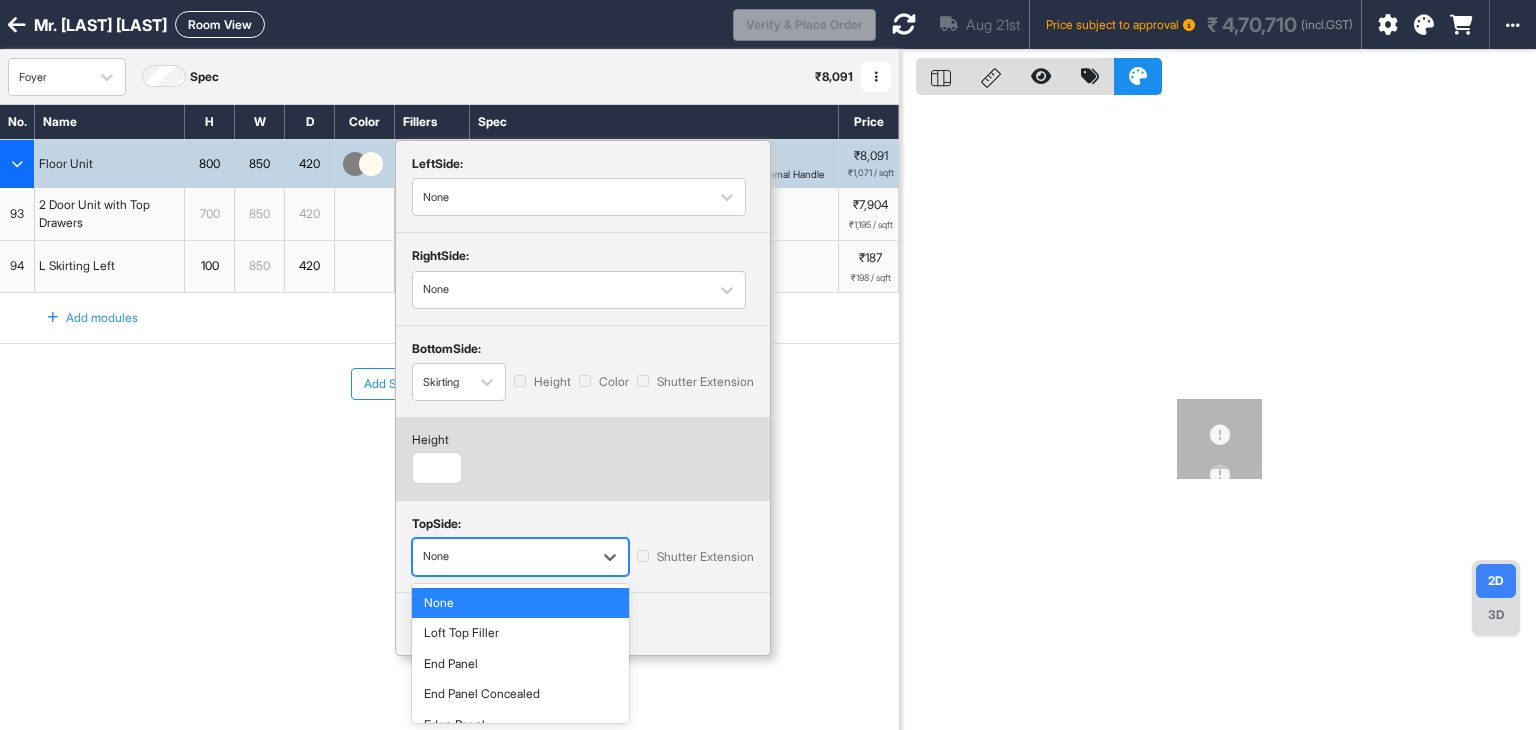 click at bounding box center [502, 557] 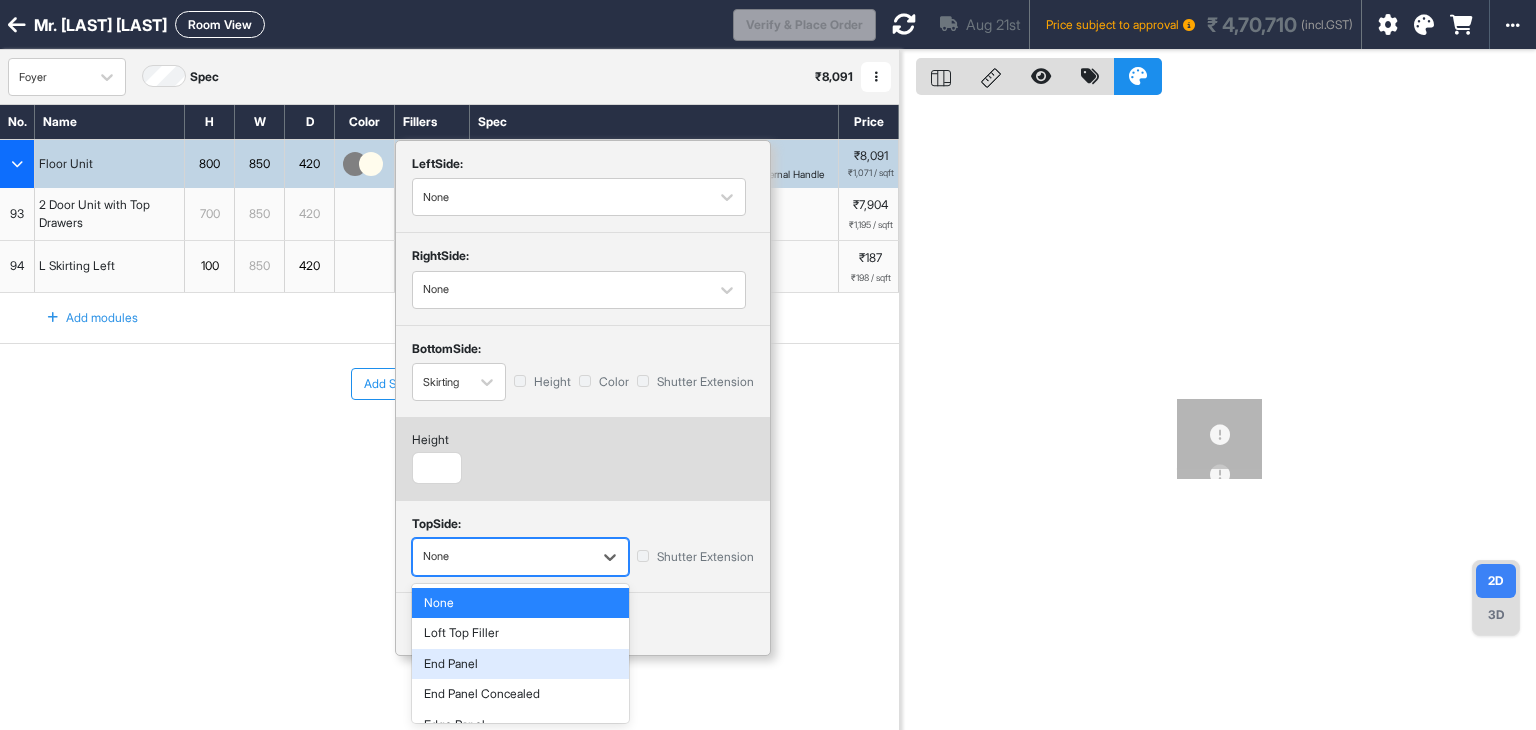 click on "End Panel" at bounding box center (520, 664) 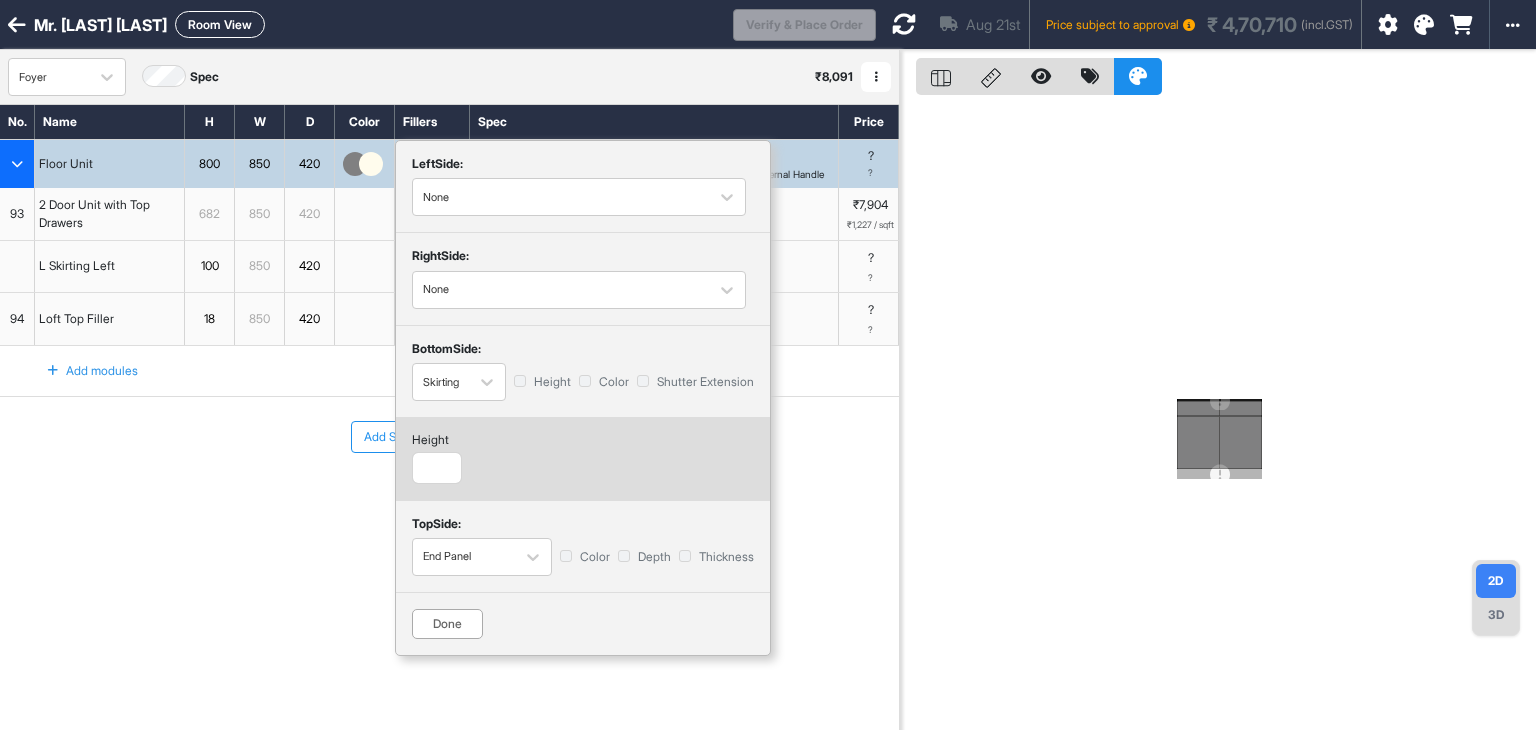 click on "Done" at bounding box center (447, 624) 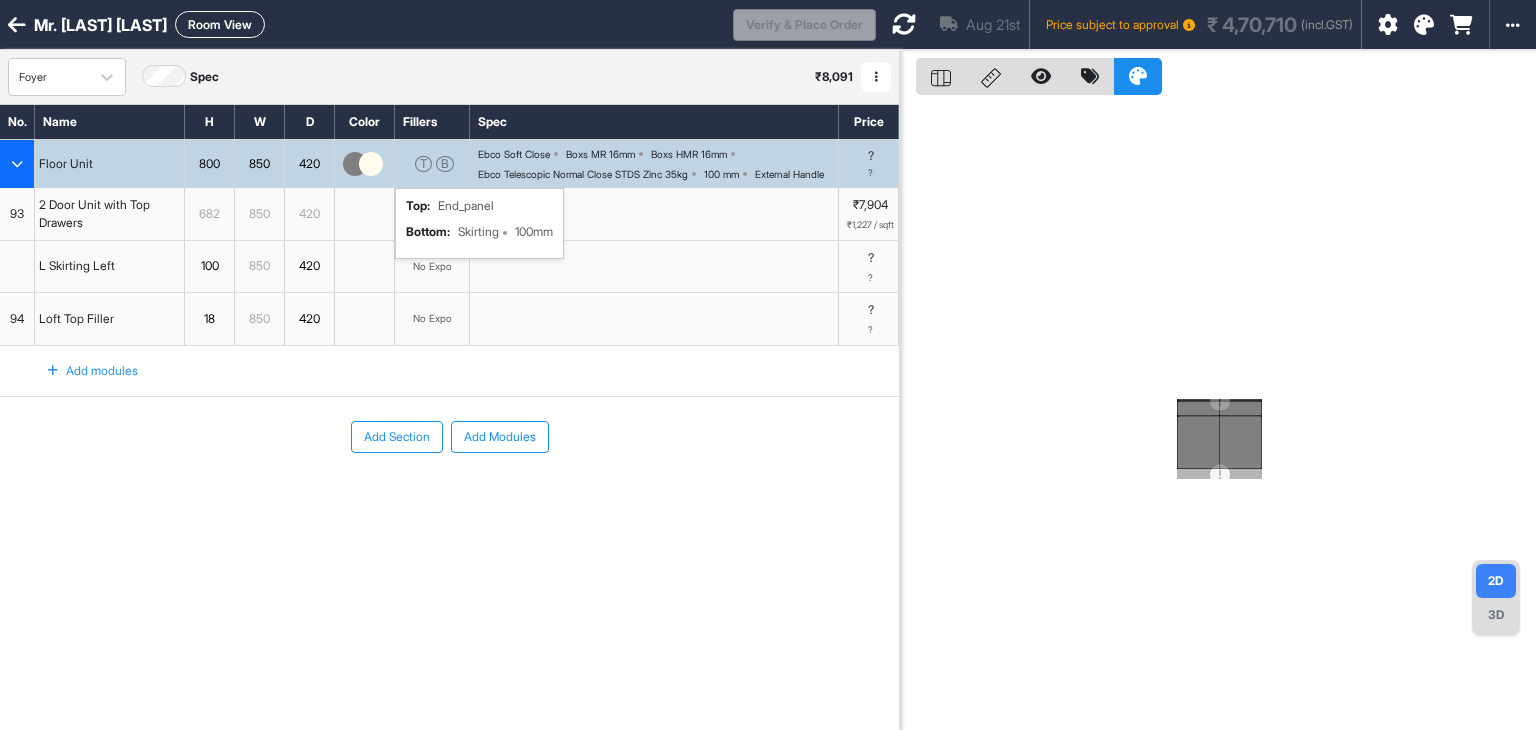 click on "B" at bounding box center (445, 164) 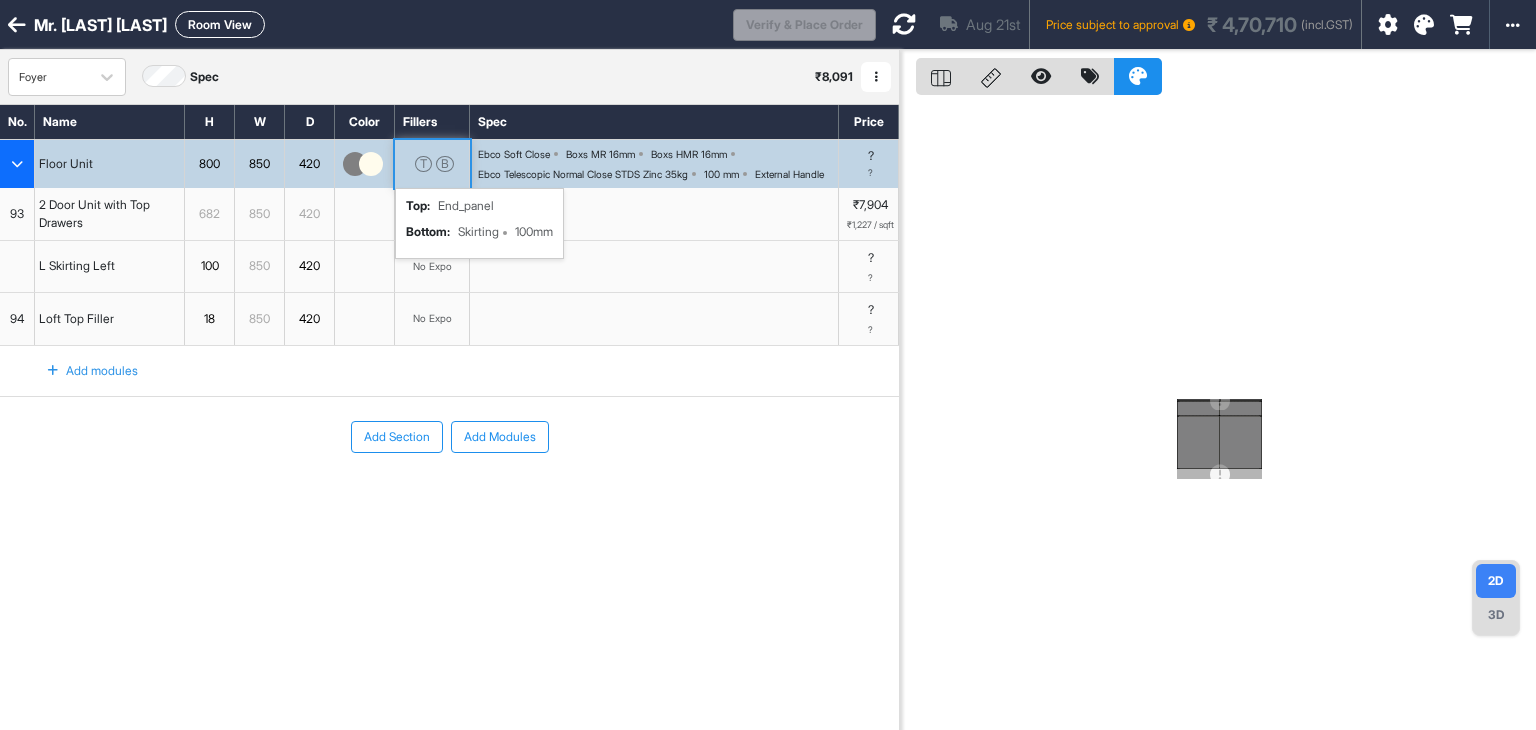 click on "B" at bounding box center [445, 164] 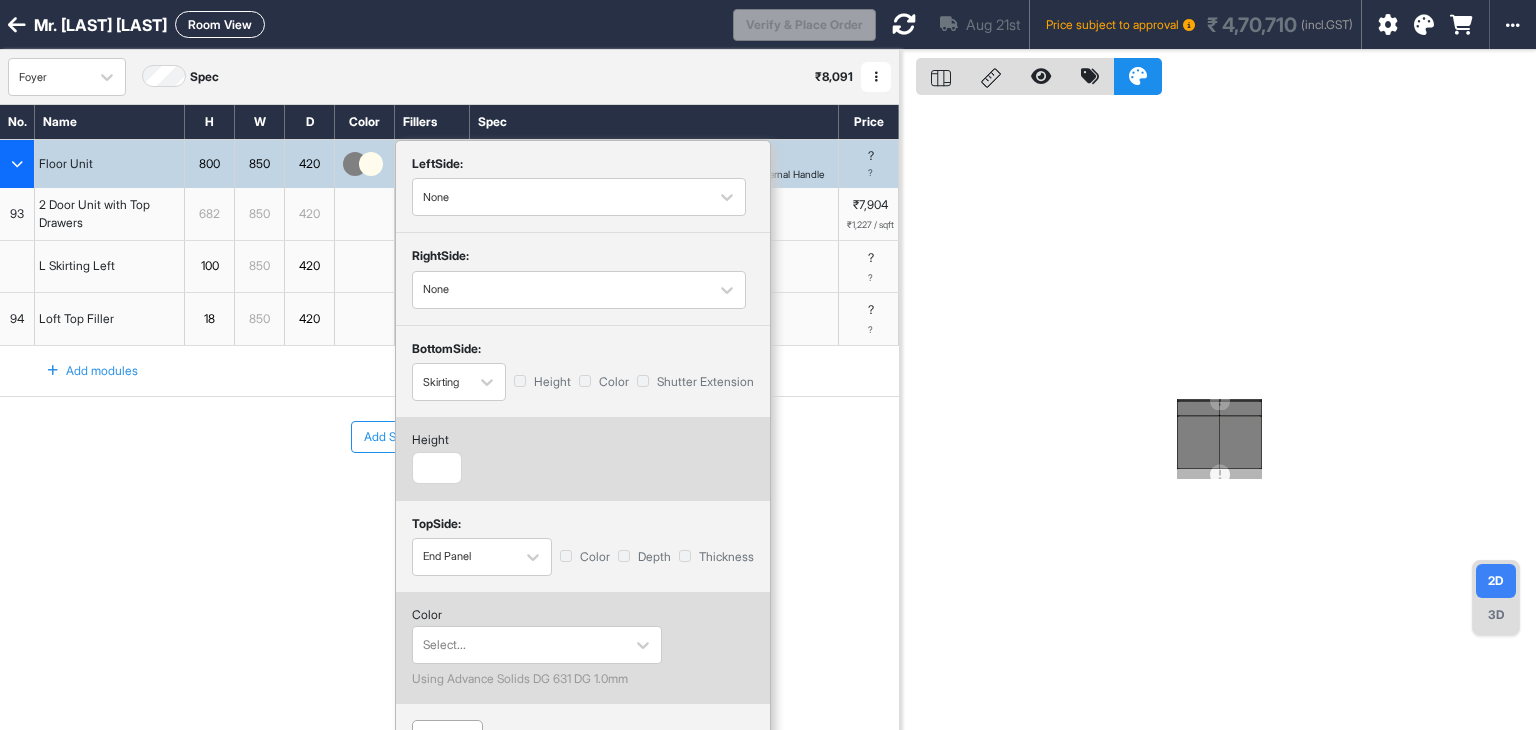 click at bounding box center [1424, 25] 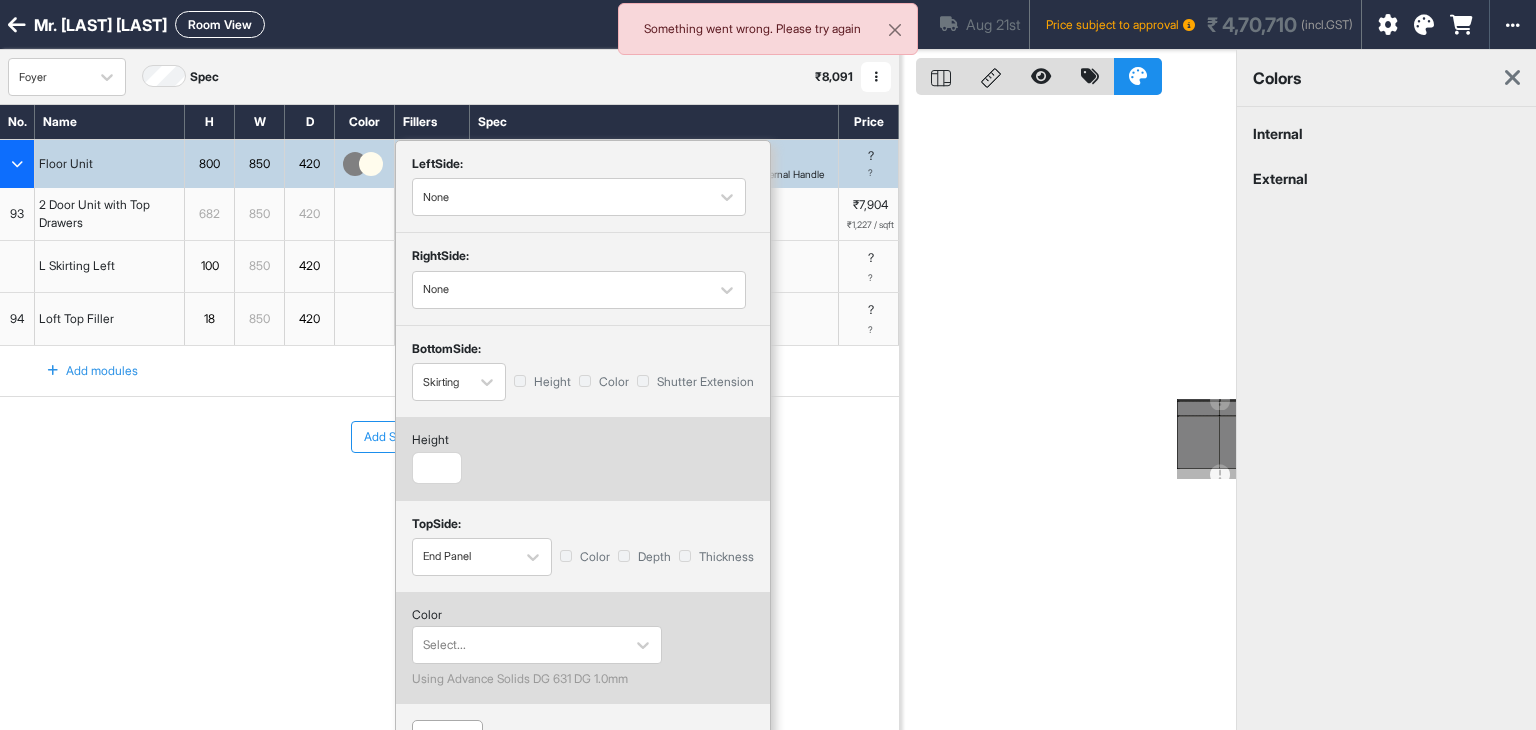 click on "External" at bounding box center (1386, 178) 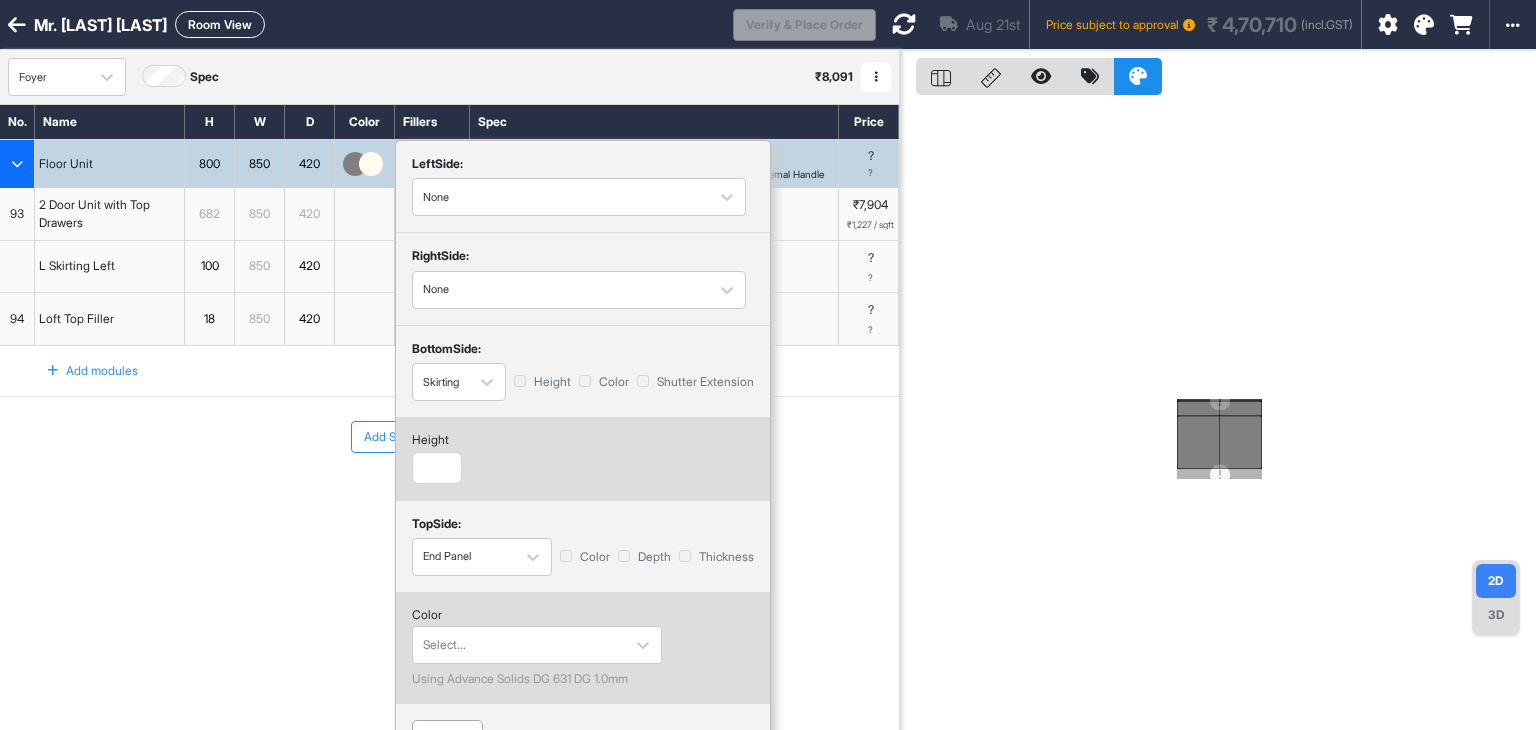 click at bounding box center (1424, 25) 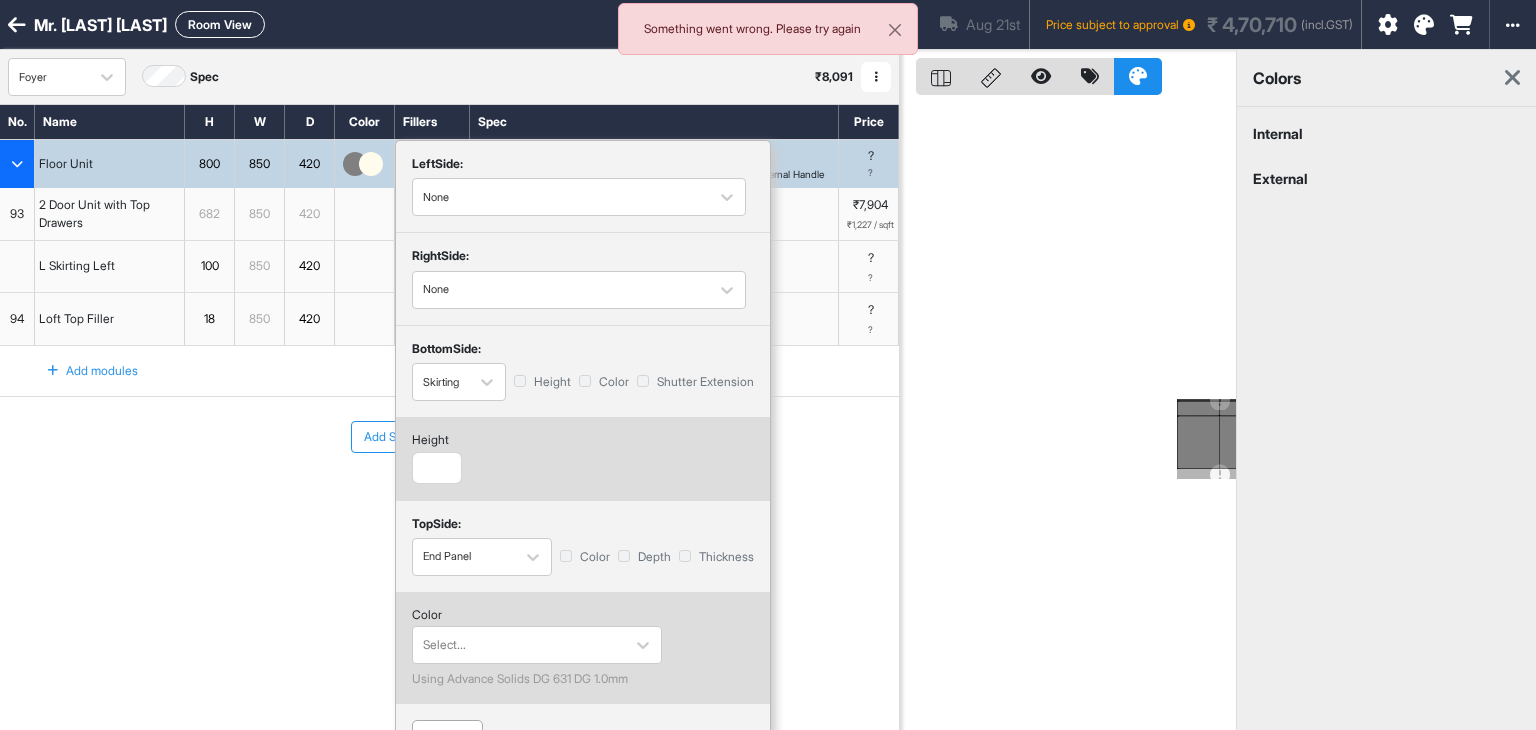 click on "External" at bounding box center [1386, 178] 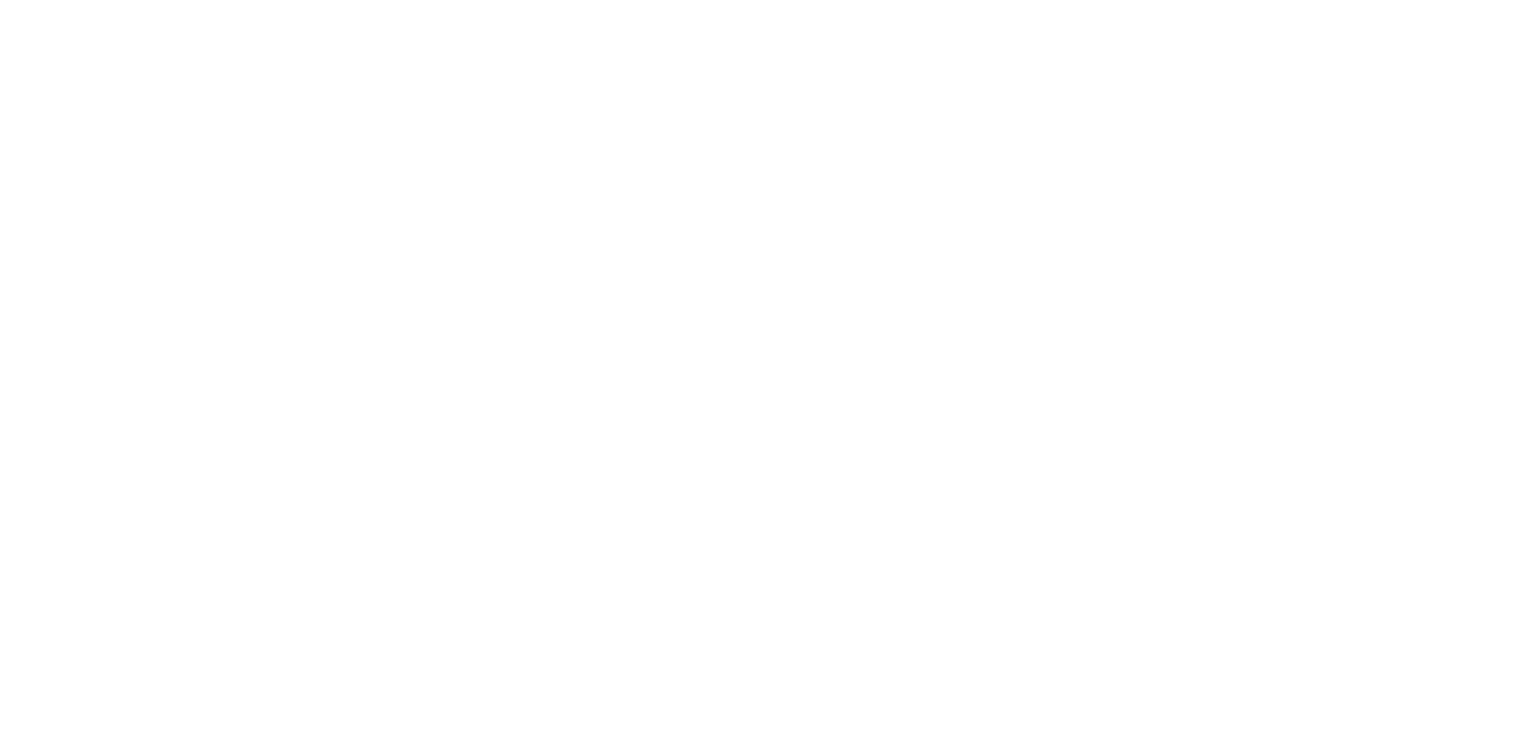 scroll, scrollTop: 0, scrollLeft: 0, axis: both 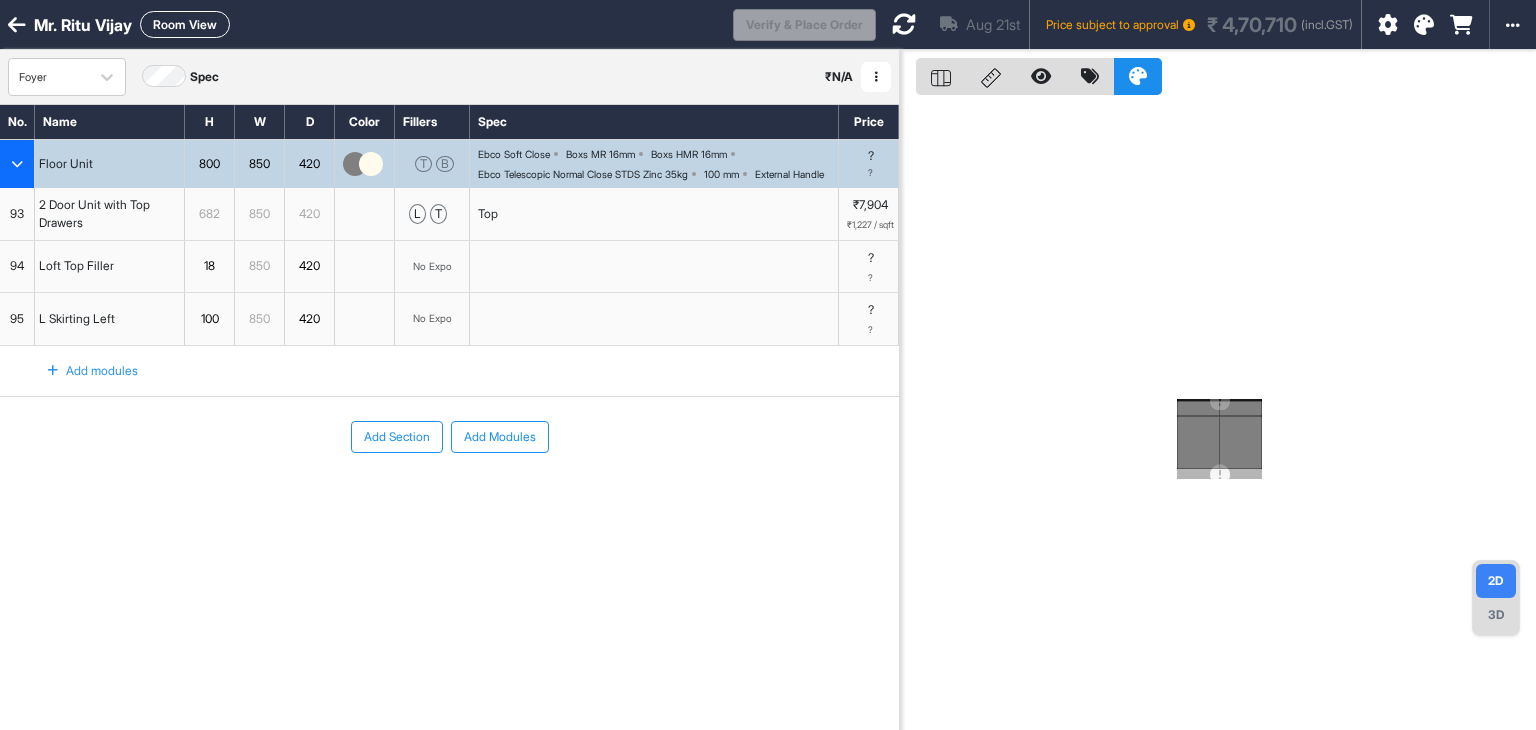 click at bounding box center [1424, 25] 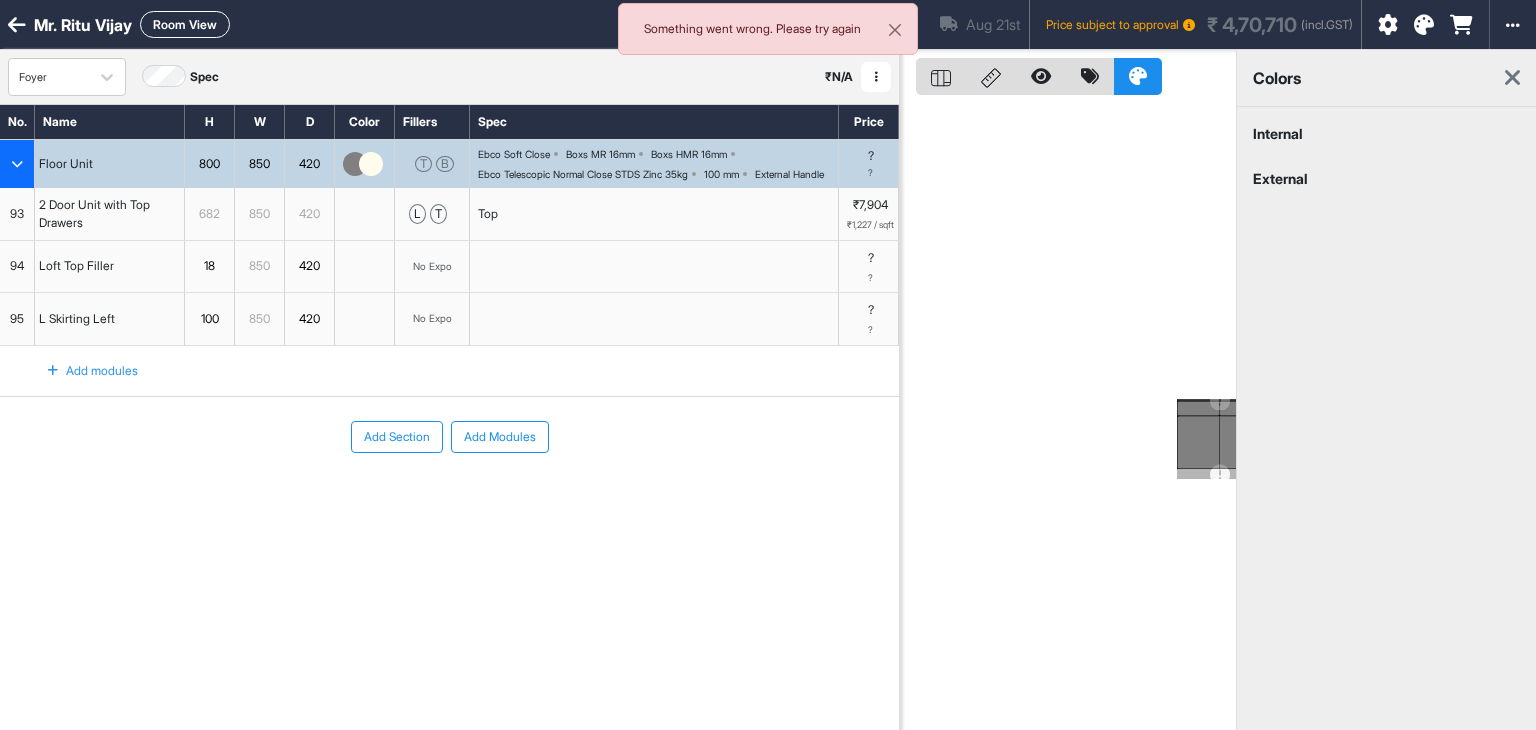 click on "External" at bounding box center [1386, 178] 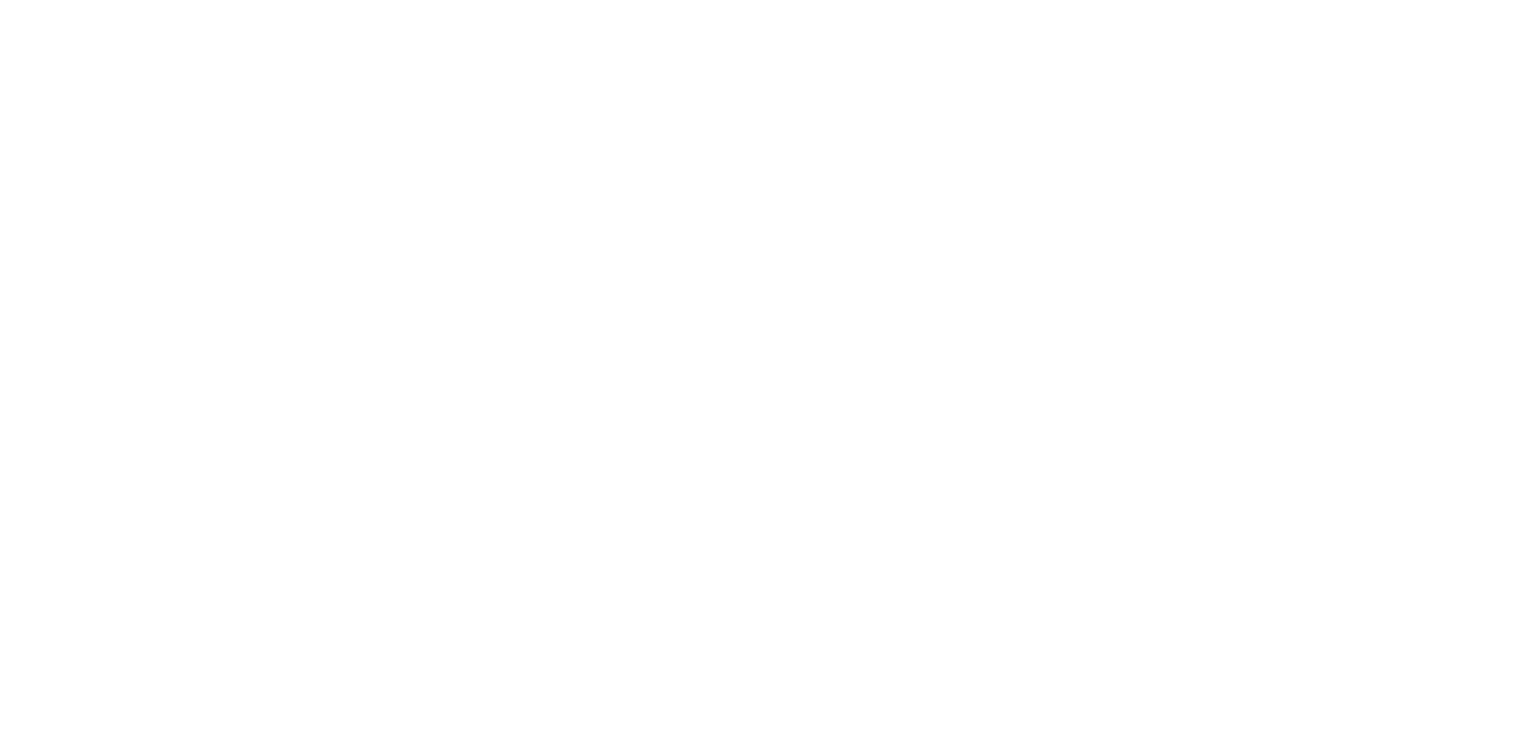 scroll, scrollTop: 0, scrollLeft: 0, axis: both 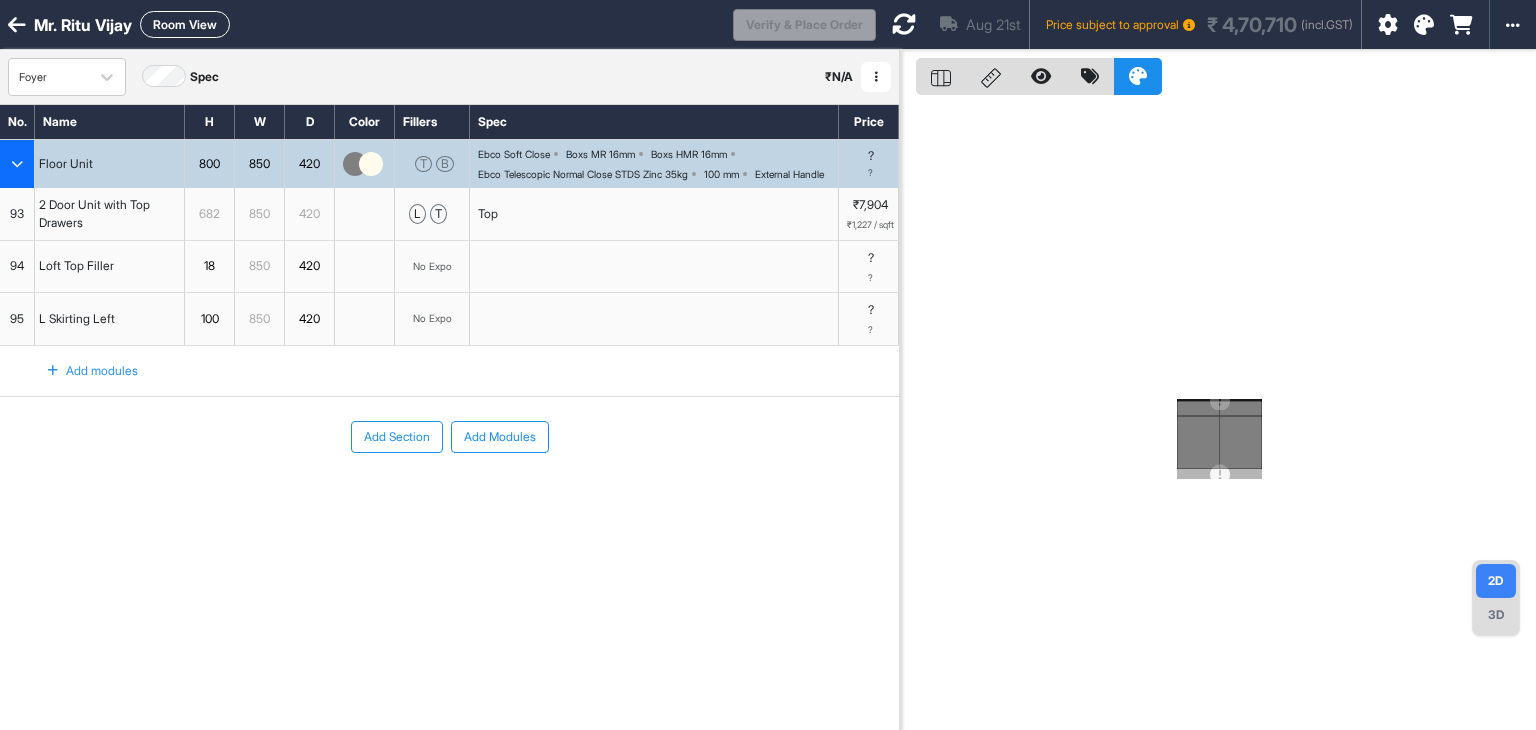 drag, startPoint x: 1438, startPoint y: 27, endPoint x: 1419, endPoint y: 26, distance: 19.026299 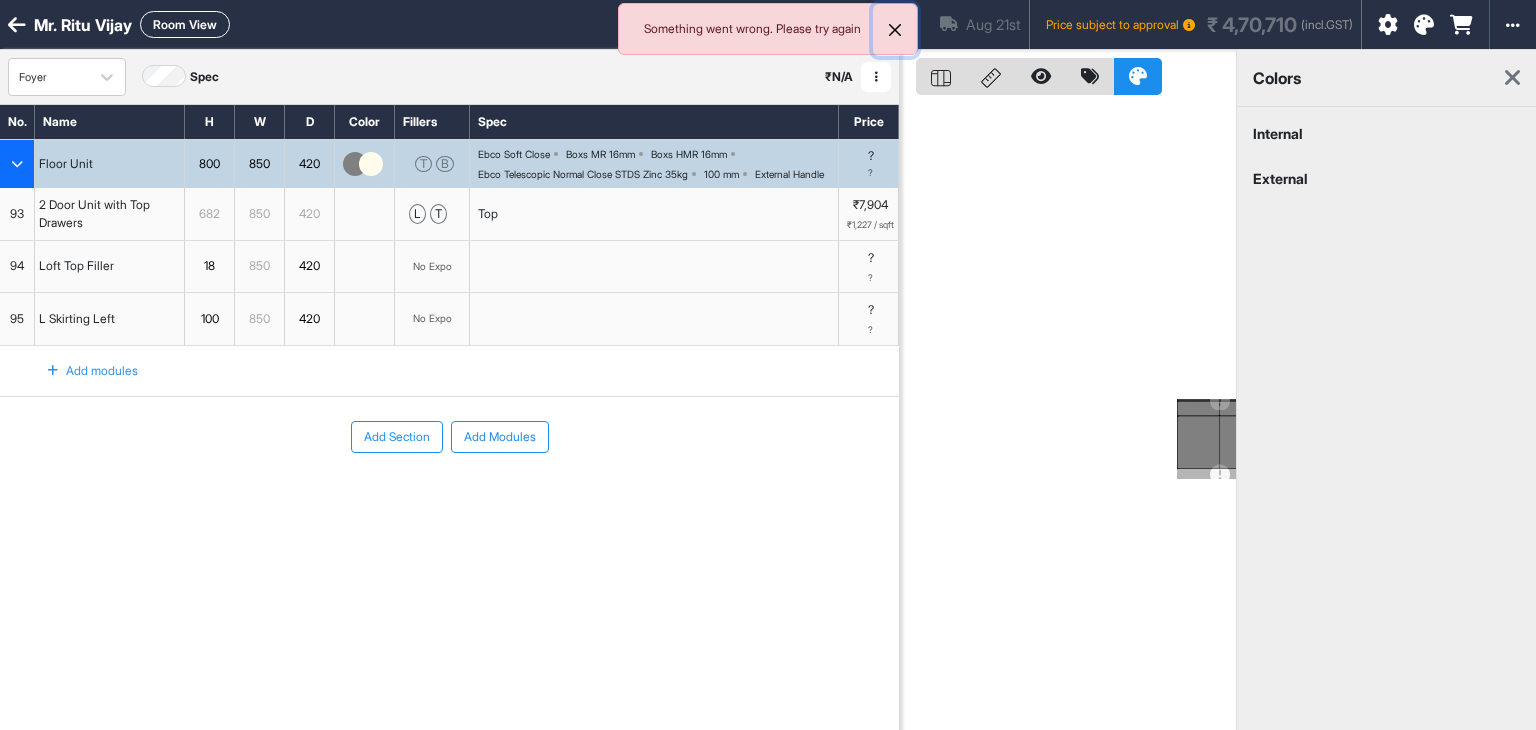 click at bounding box center [895, 30] 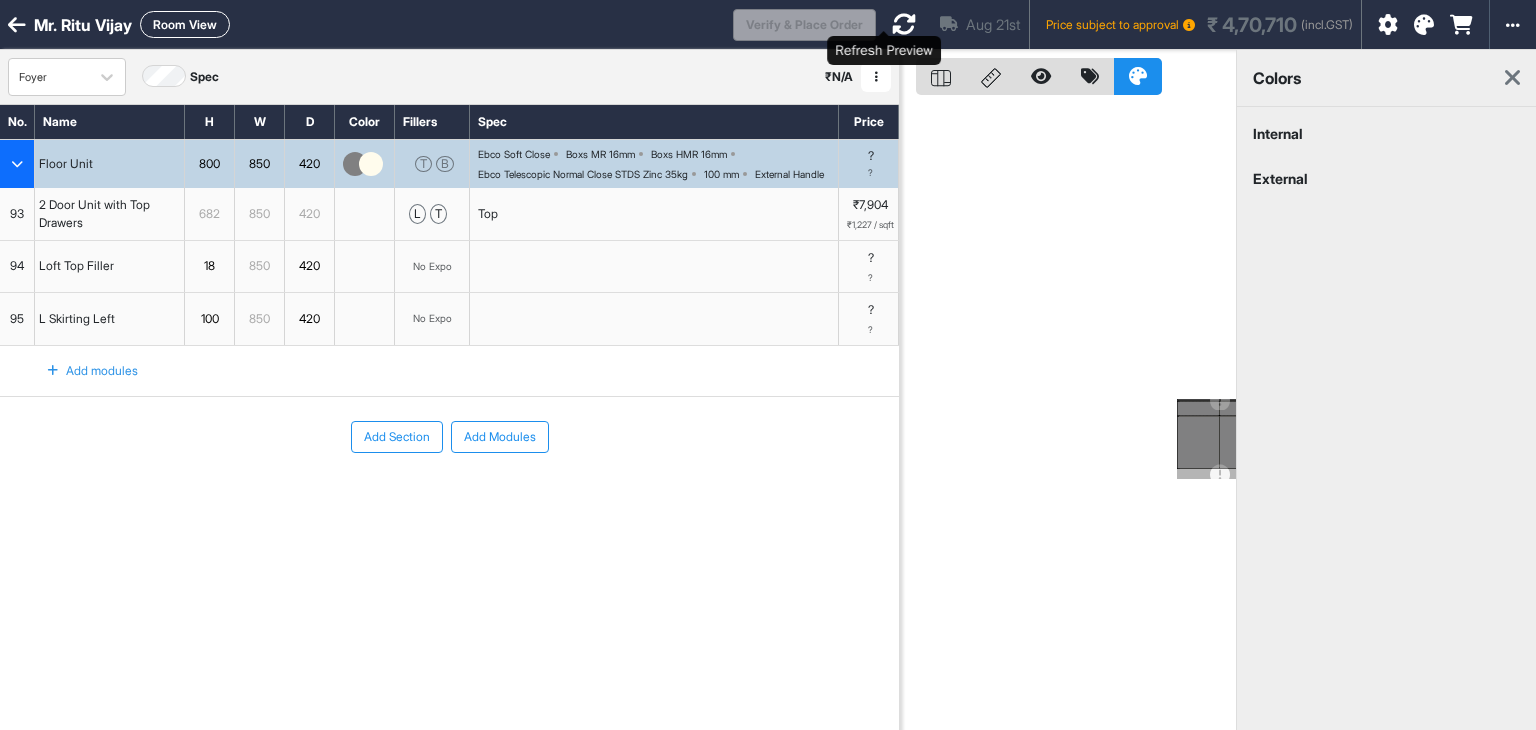 click at bounding box center [904, 24] 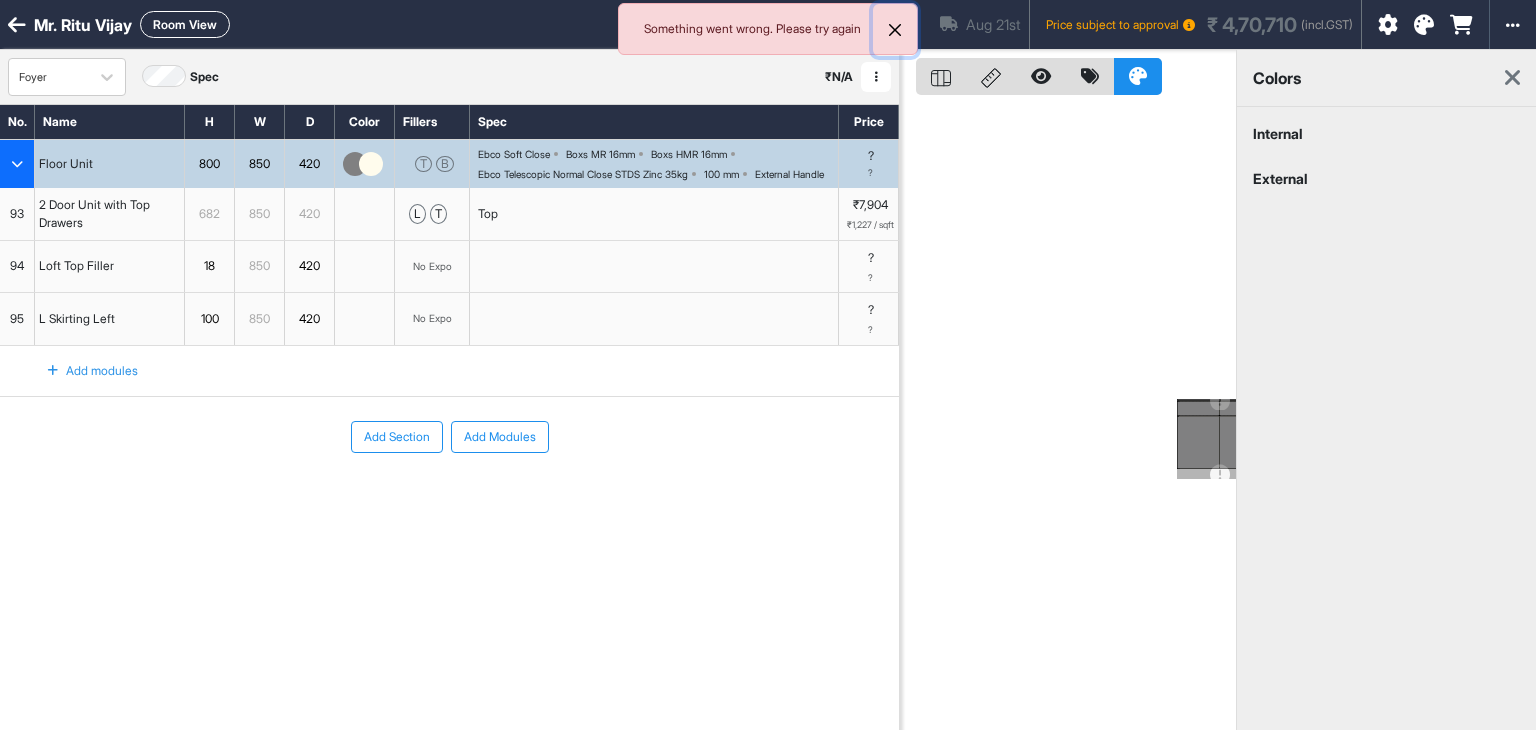 click at bounding box center (895, 30) 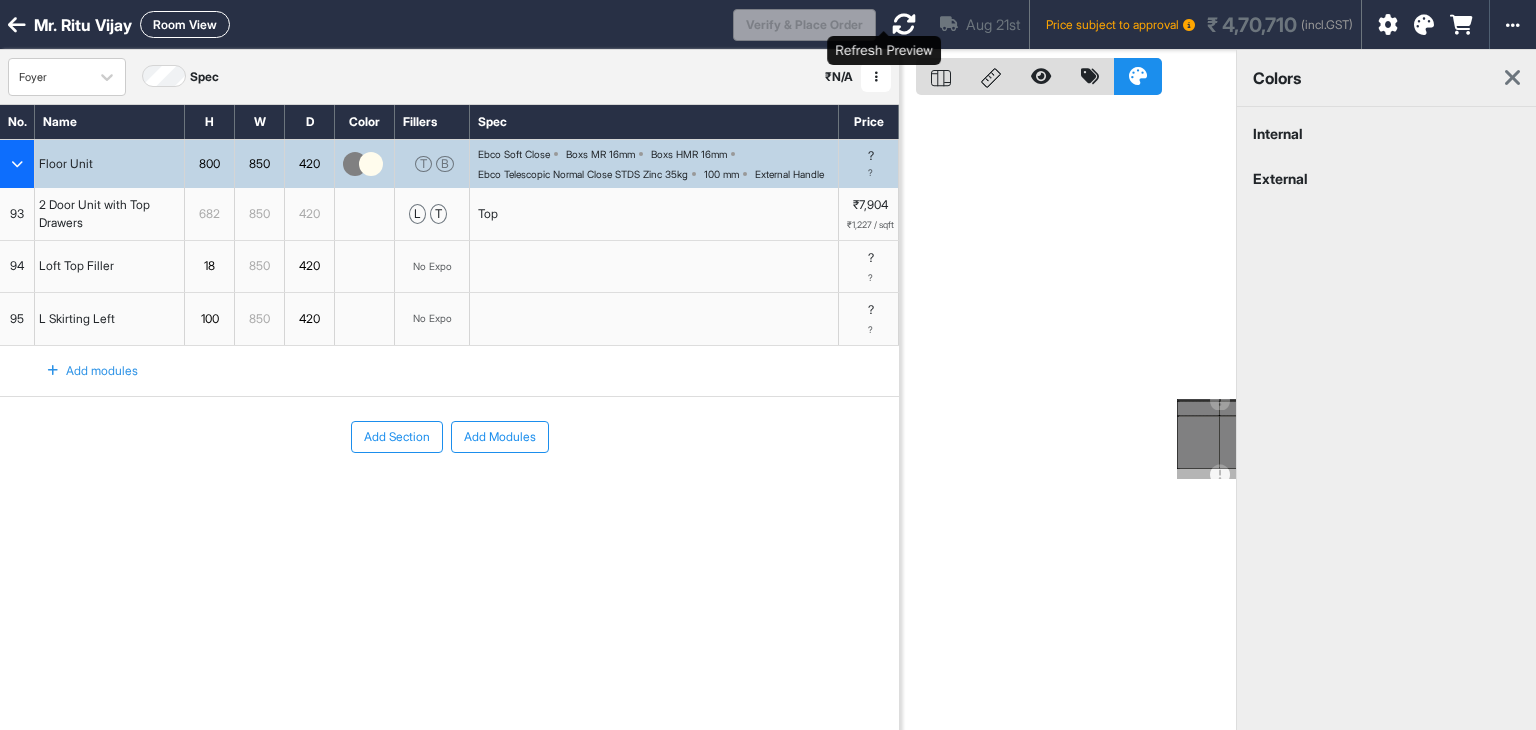 click at bounding box center (904, 24) 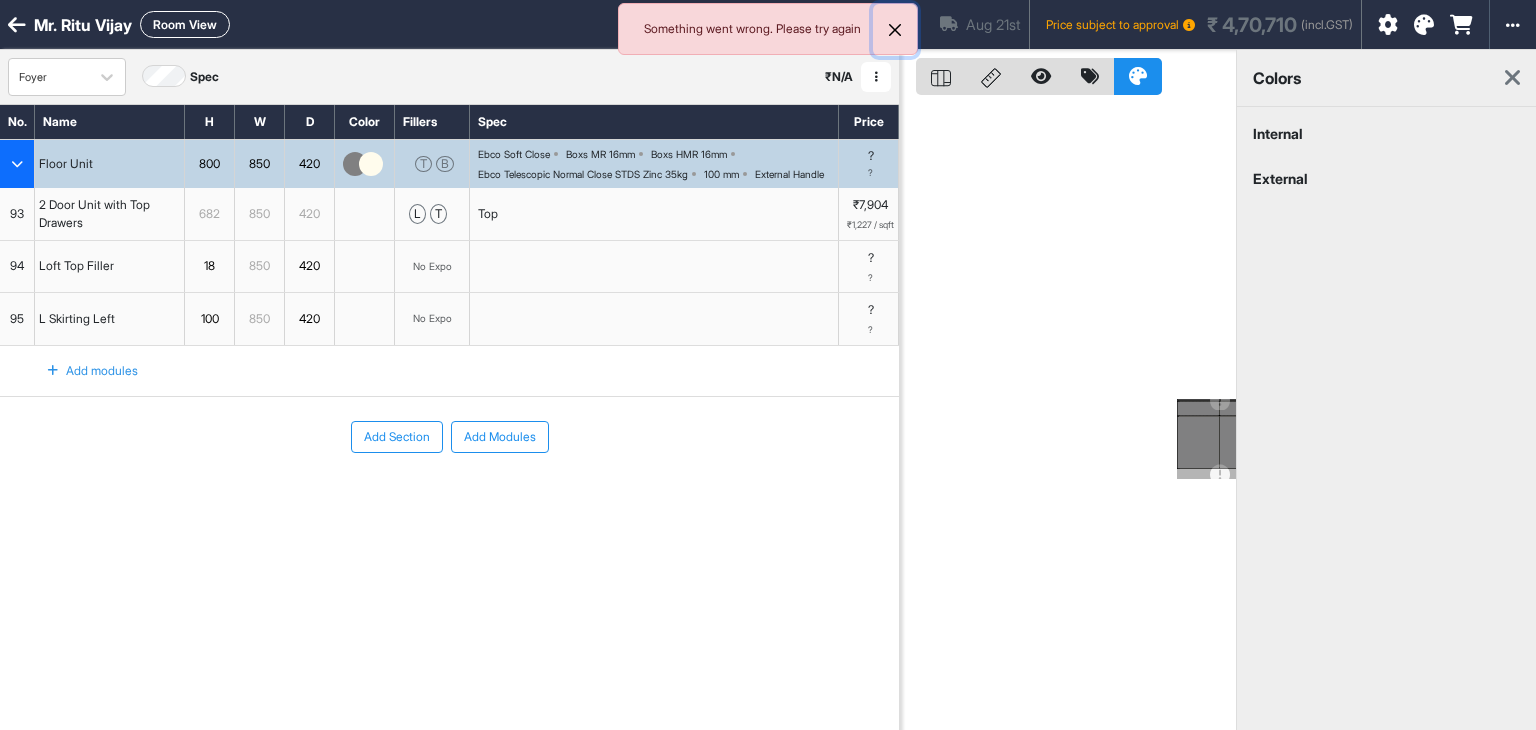 click at bounding box center (895, 30) 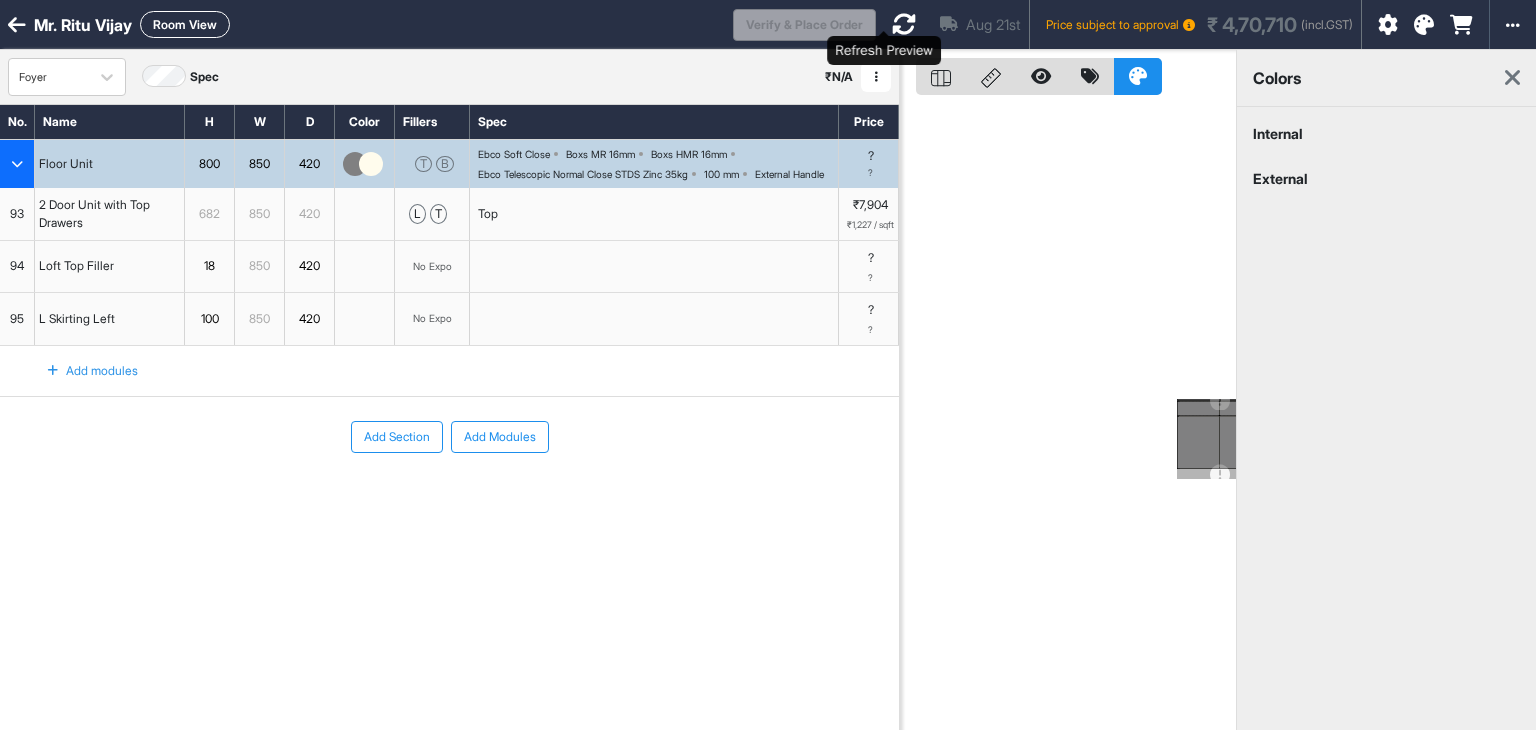 click at bounding box center [904, 24] 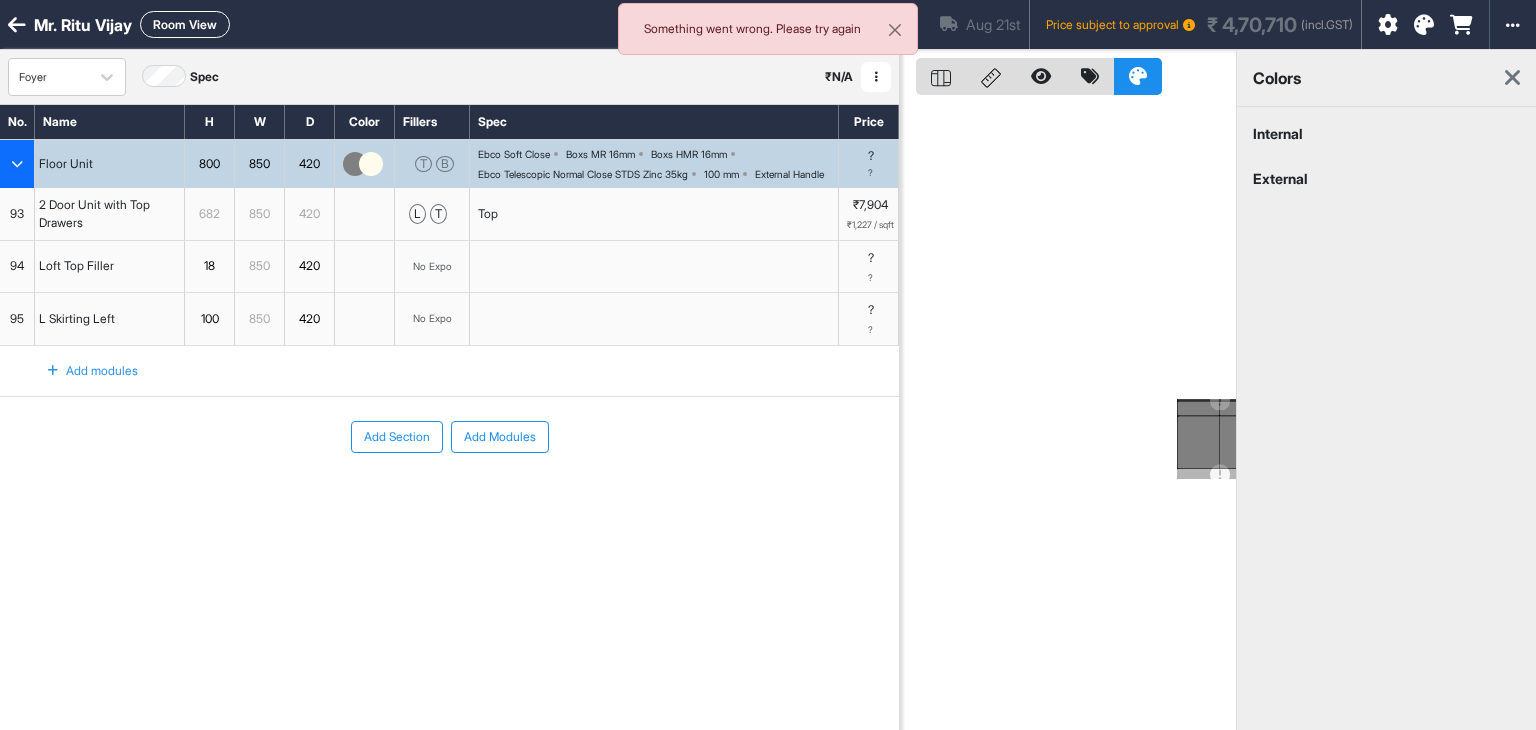 click at bounding box center (1512, 78) 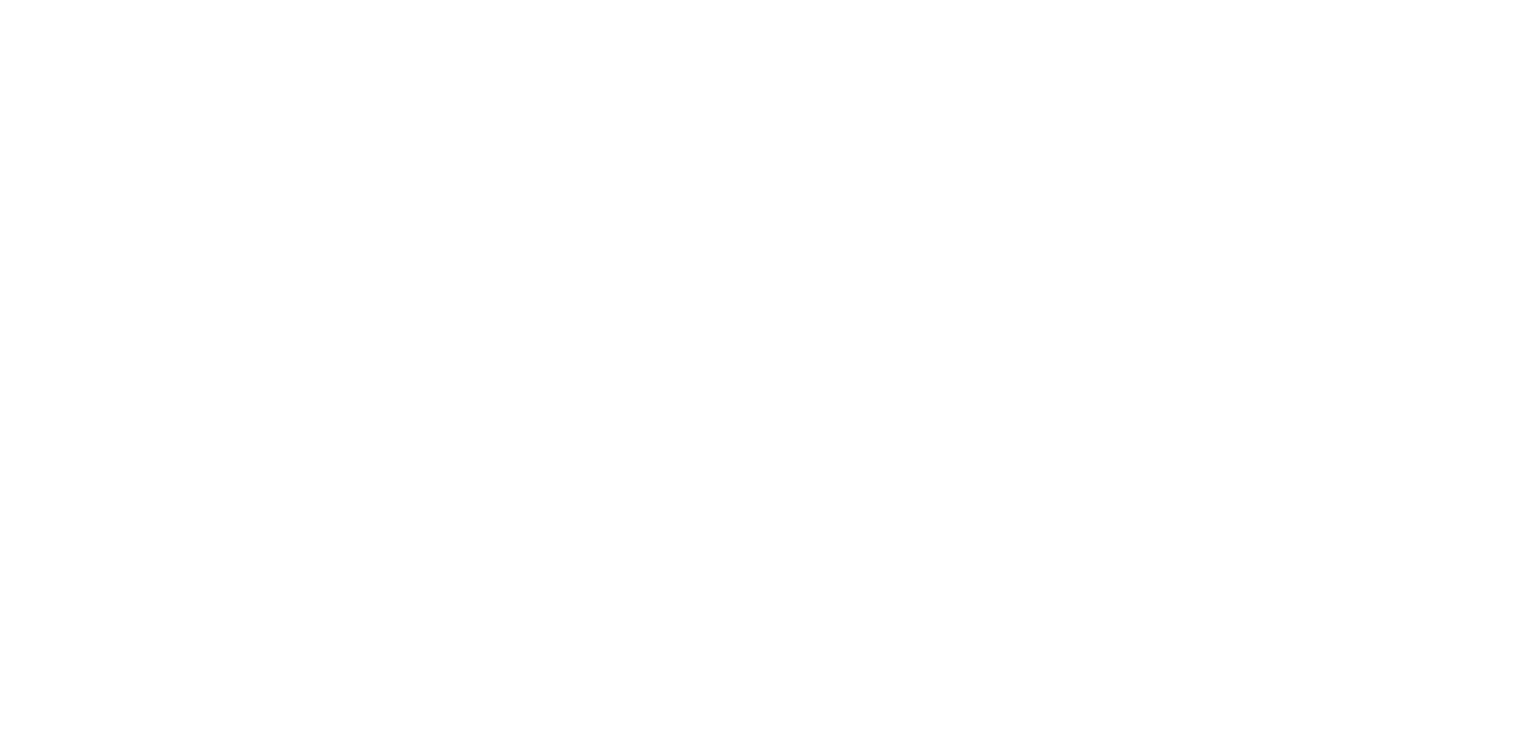 scroll, scrollTop: 0, scrollLeft: 0, axis: both 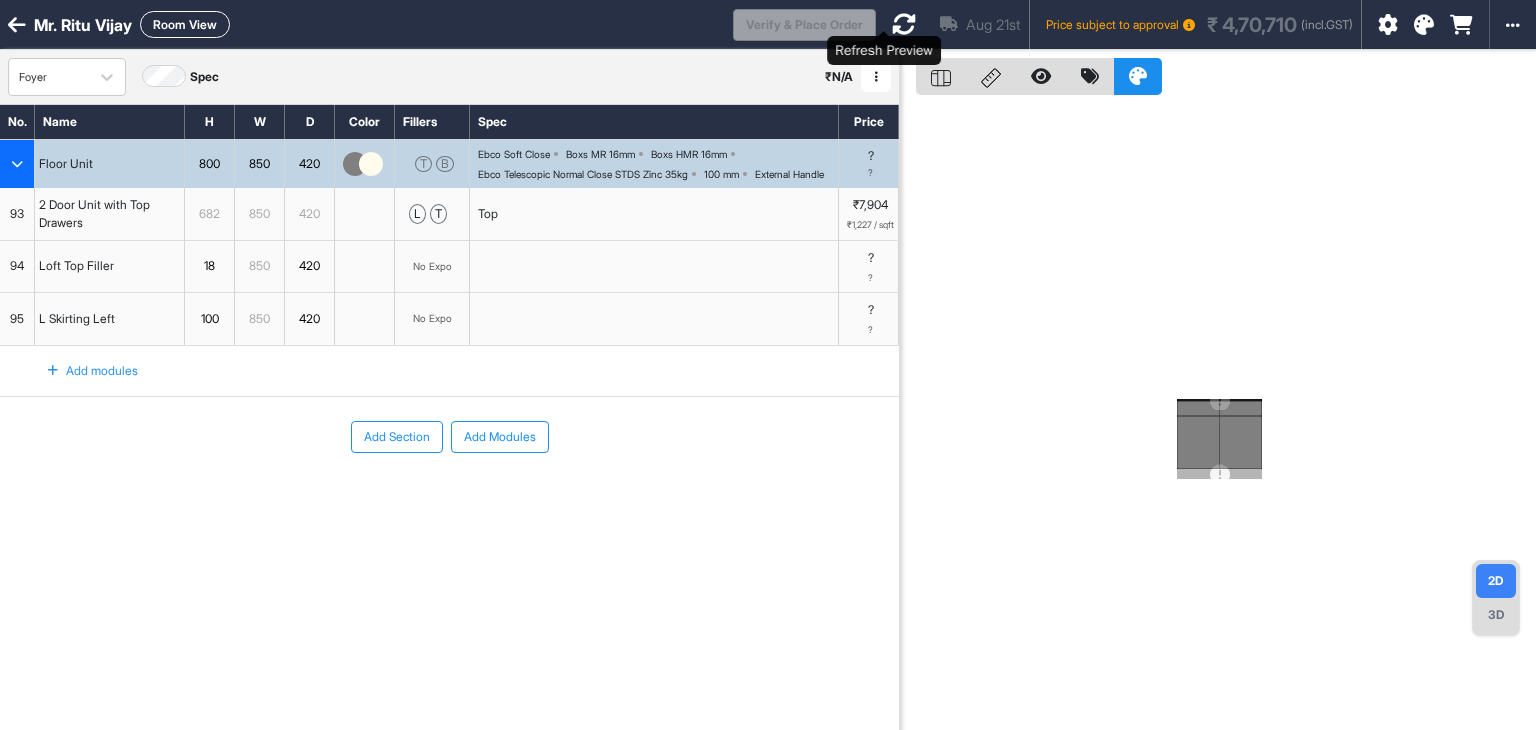 click at bounding box center [904, 24] 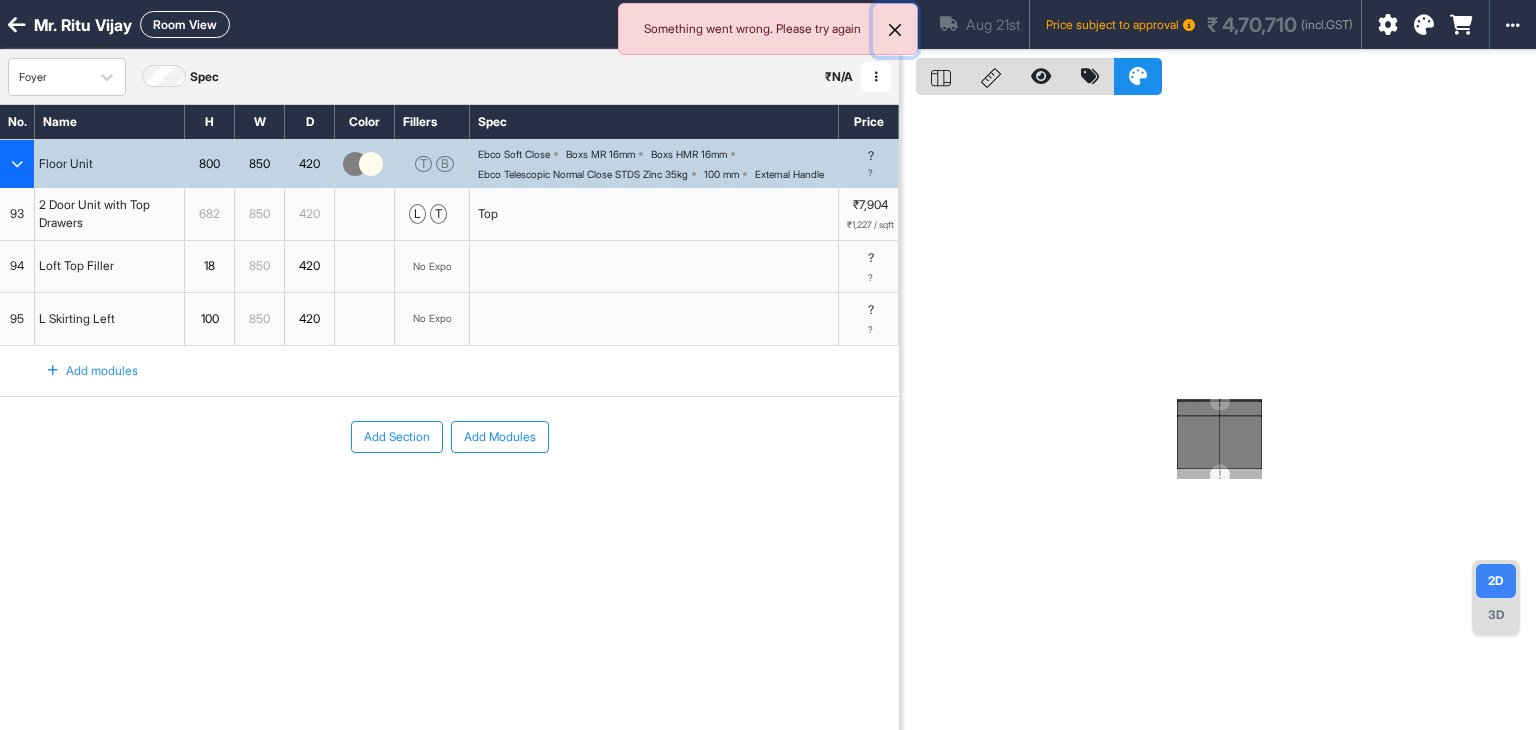 click at bounding box center [895, 30] 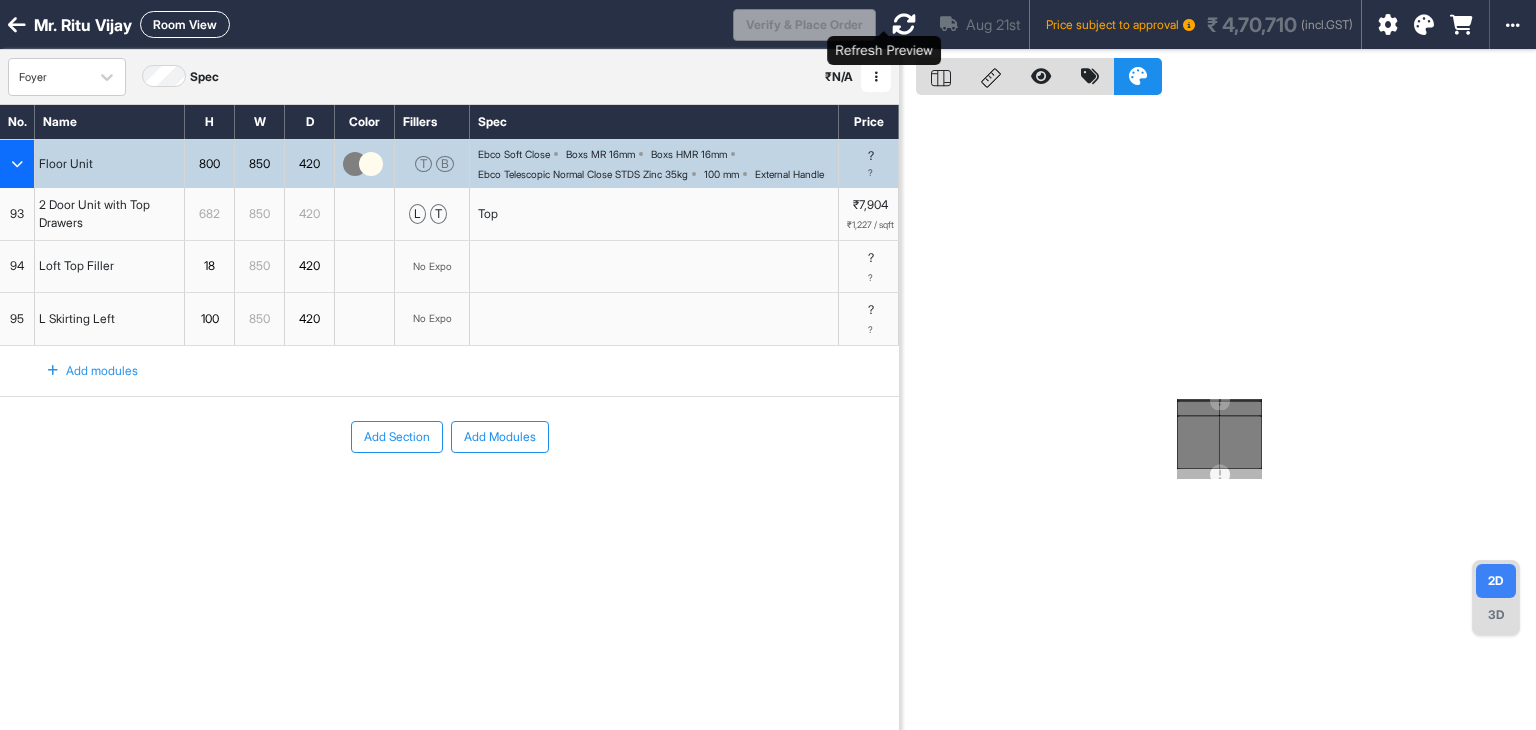 click at bounding box center [904, 24] 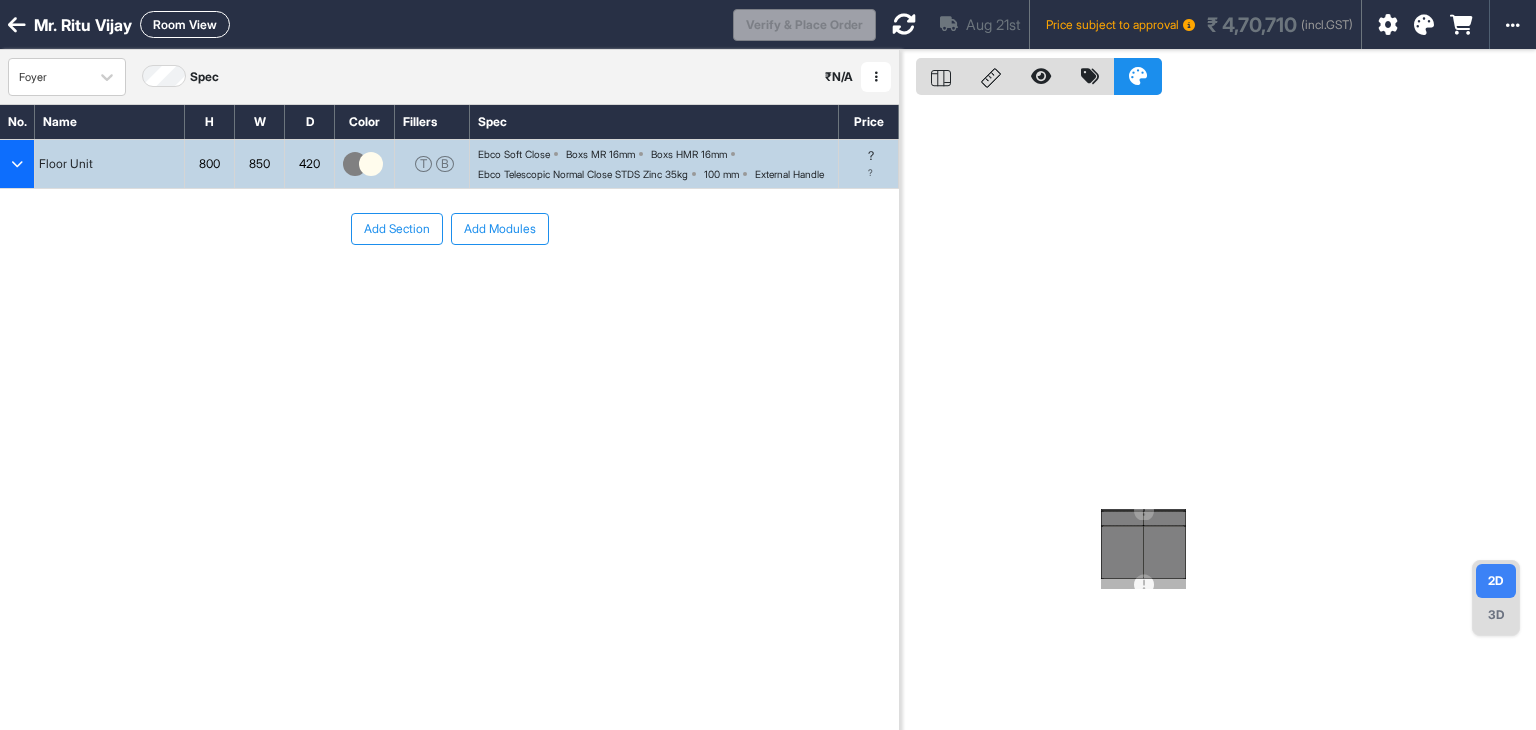 scroll, scrollTop: 0, scrollLeft: 0, axis: both 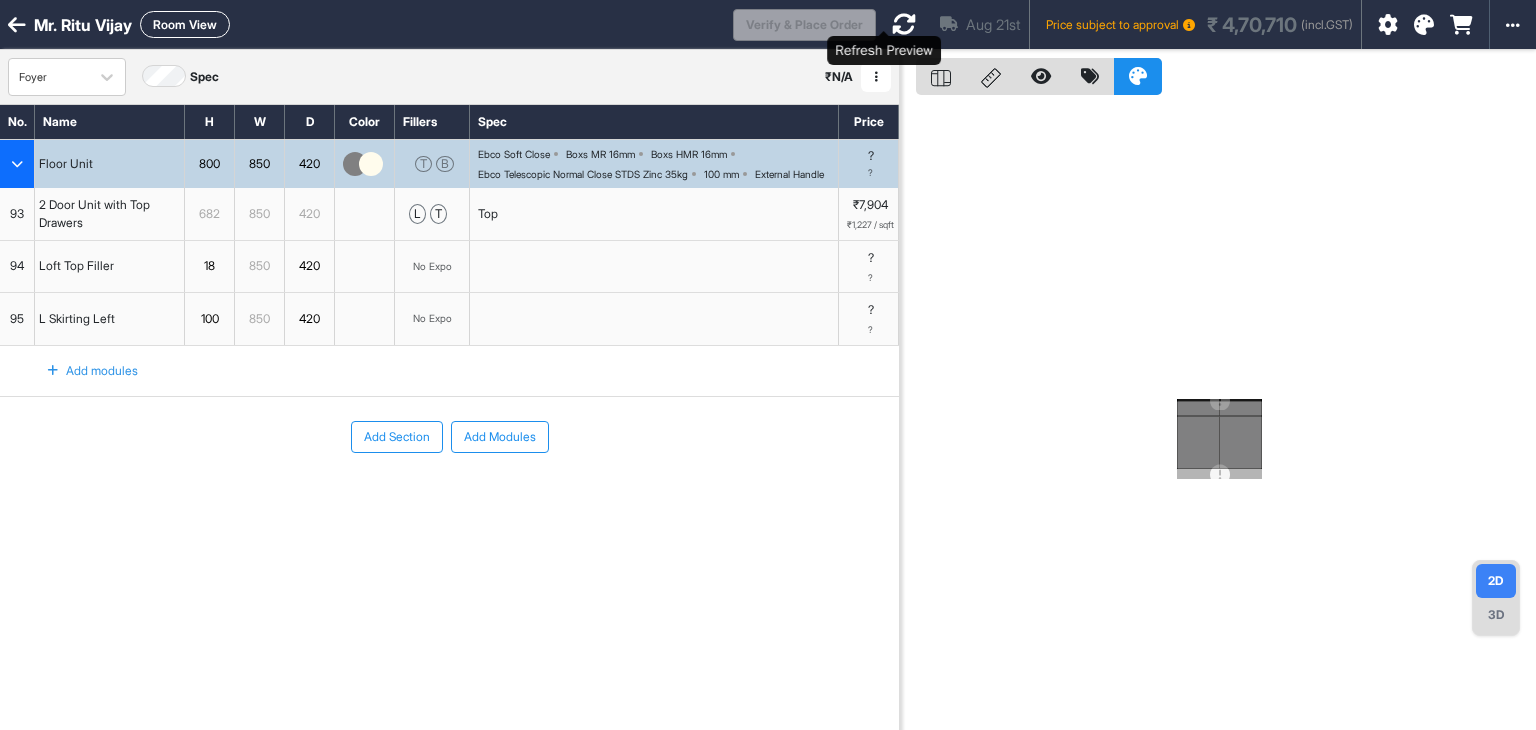 click at bounding box center (904, 24) 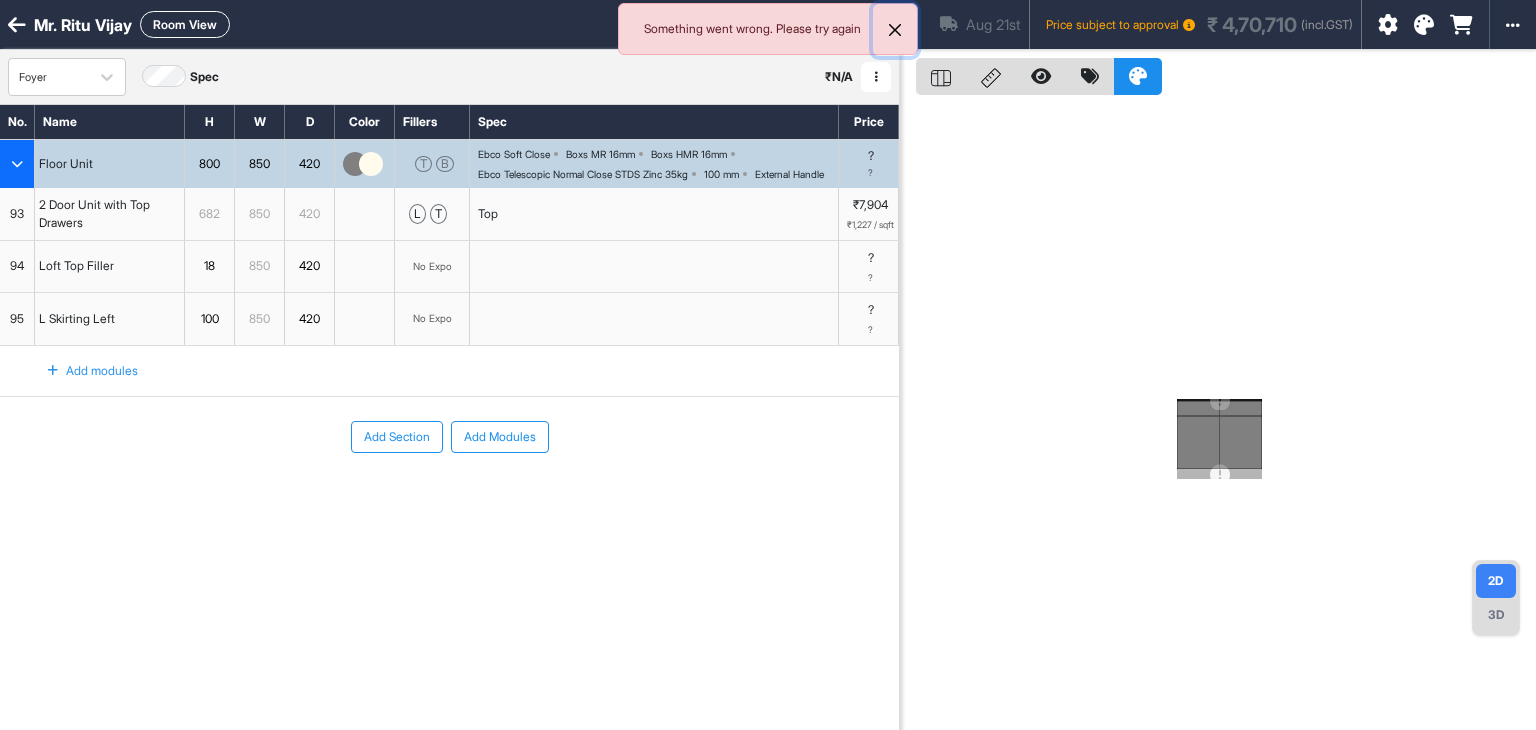 click at bounding box center (895, 30) 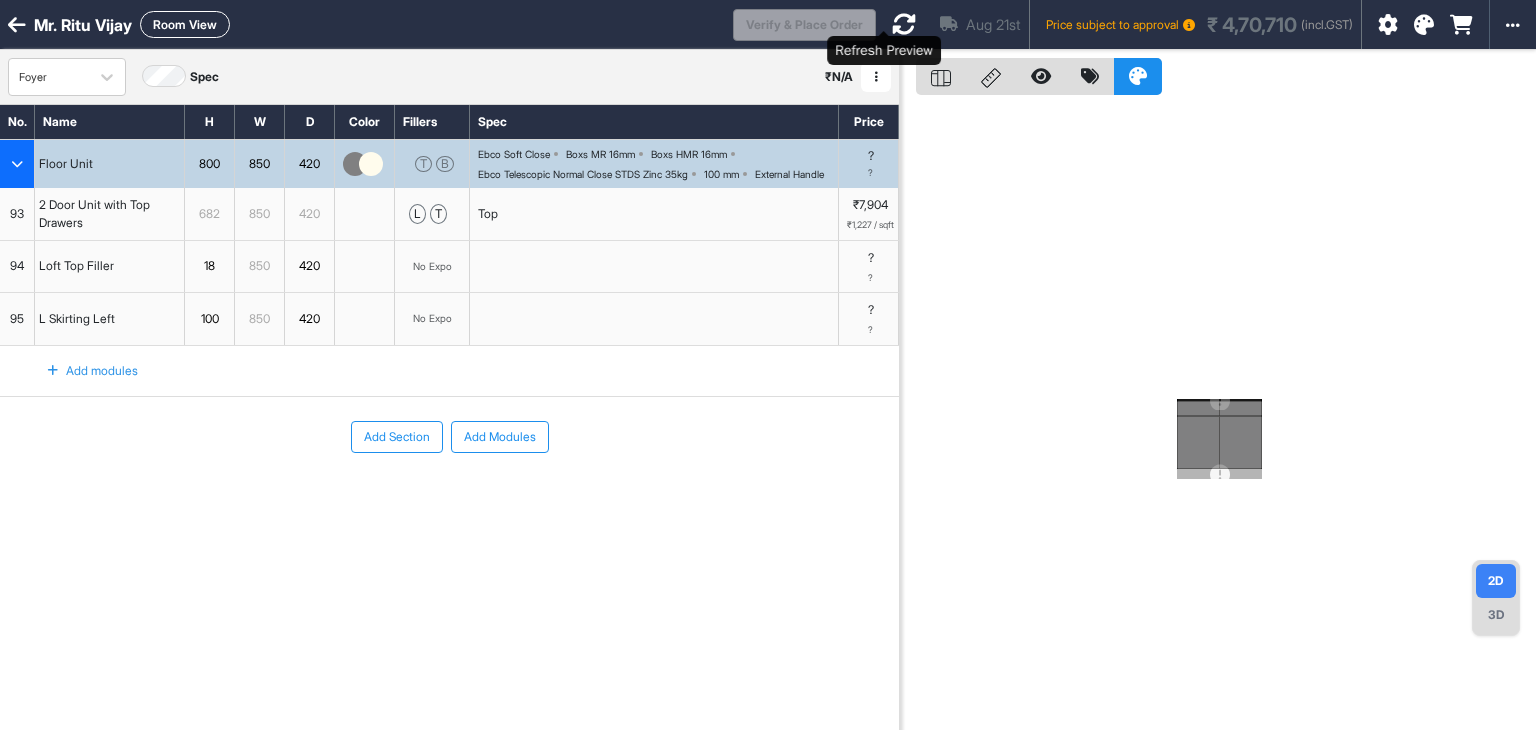 click at bounding box center [904, 24] 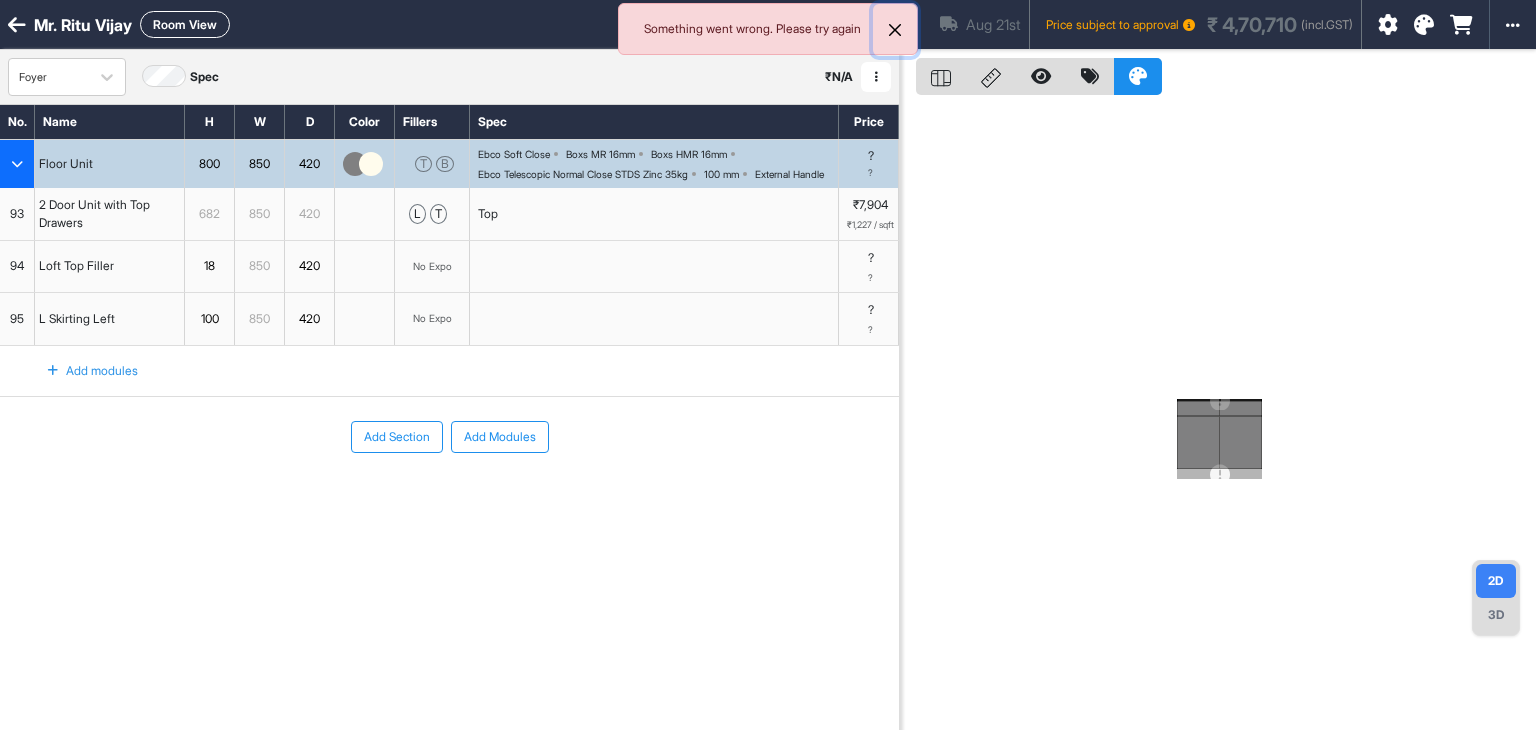 click at bounding box center [895, 30] 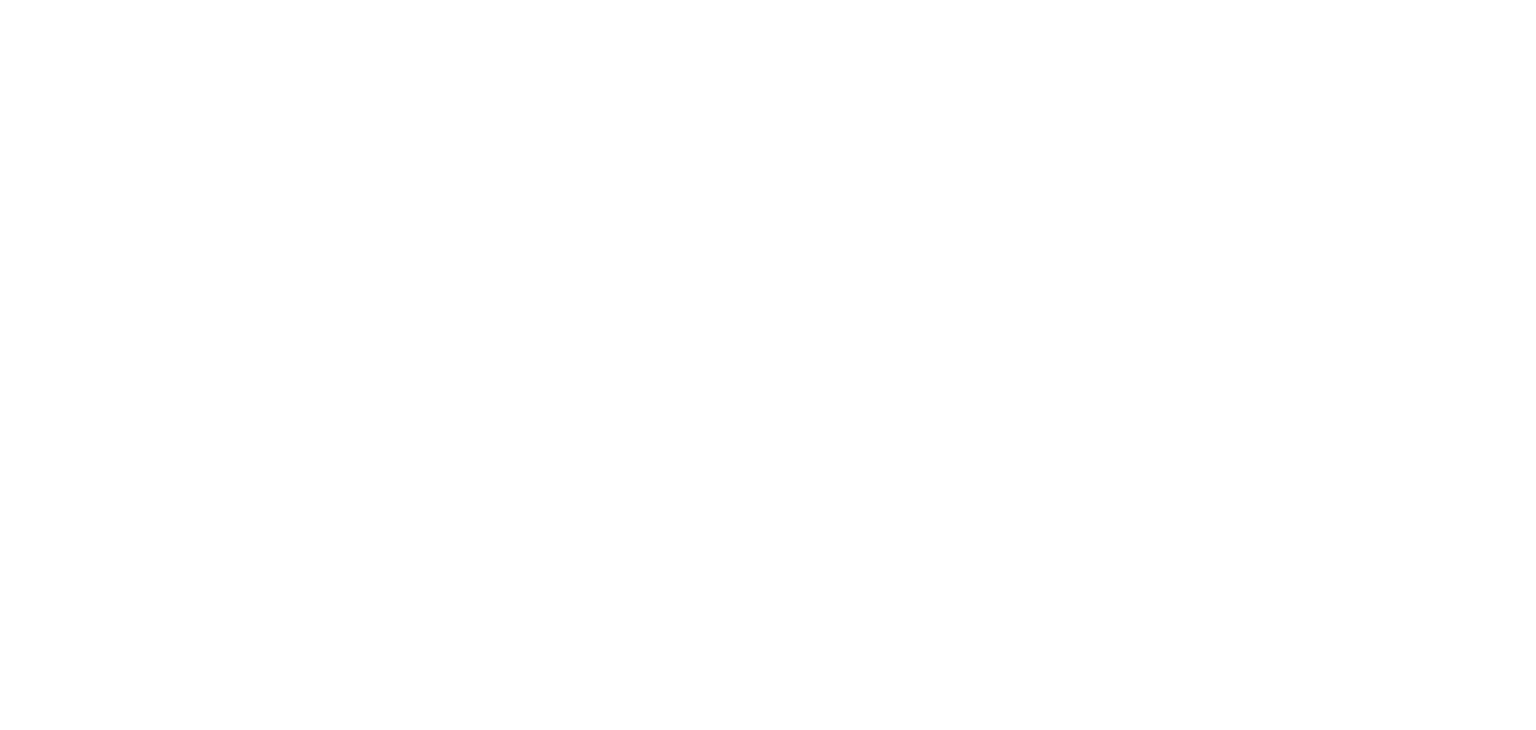 scroll, scrollTop: 0, scrollLeft: 0, axis: both 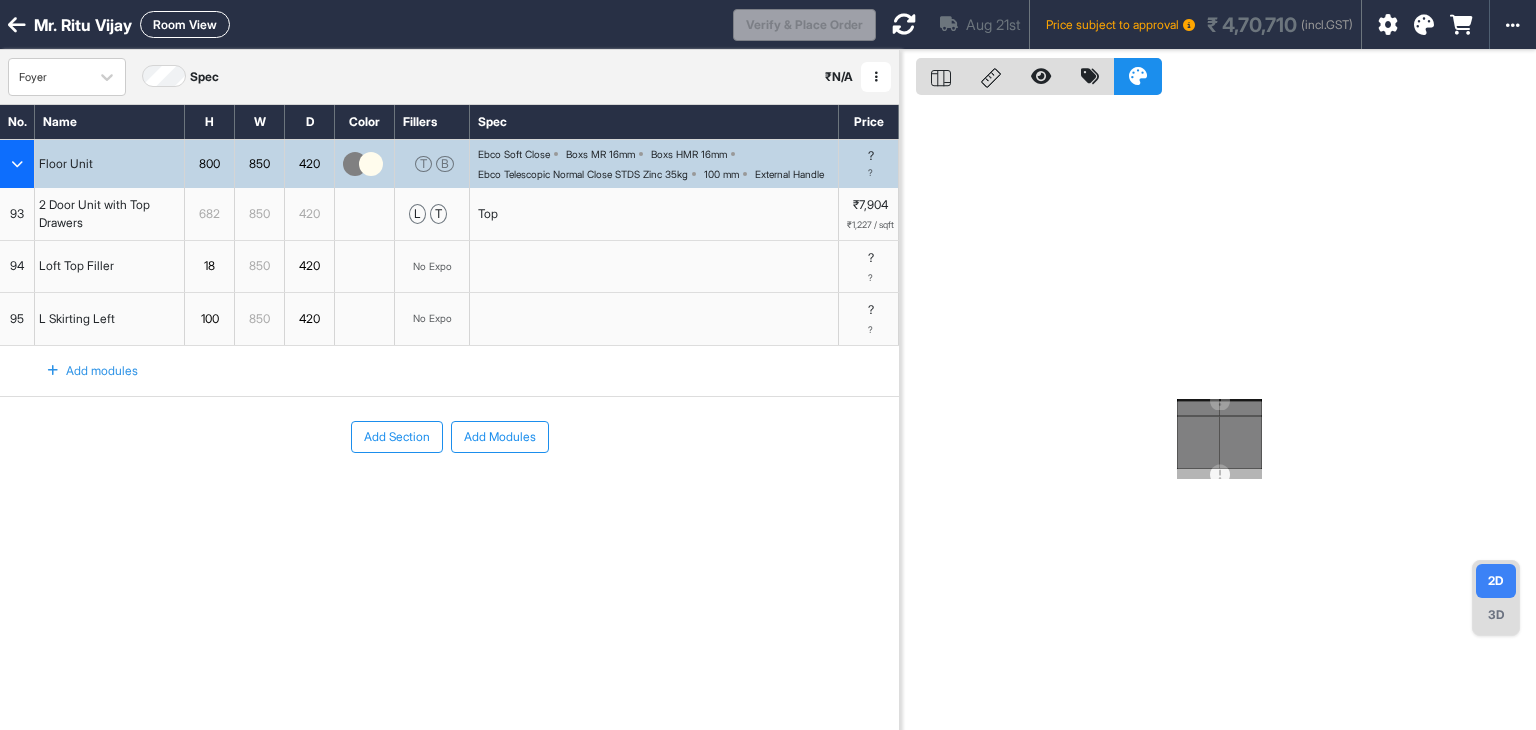 click on "[DATE] Price subject to approval ₹   [PRICE] (incl.GST)" at bounding box center [1118, 24] 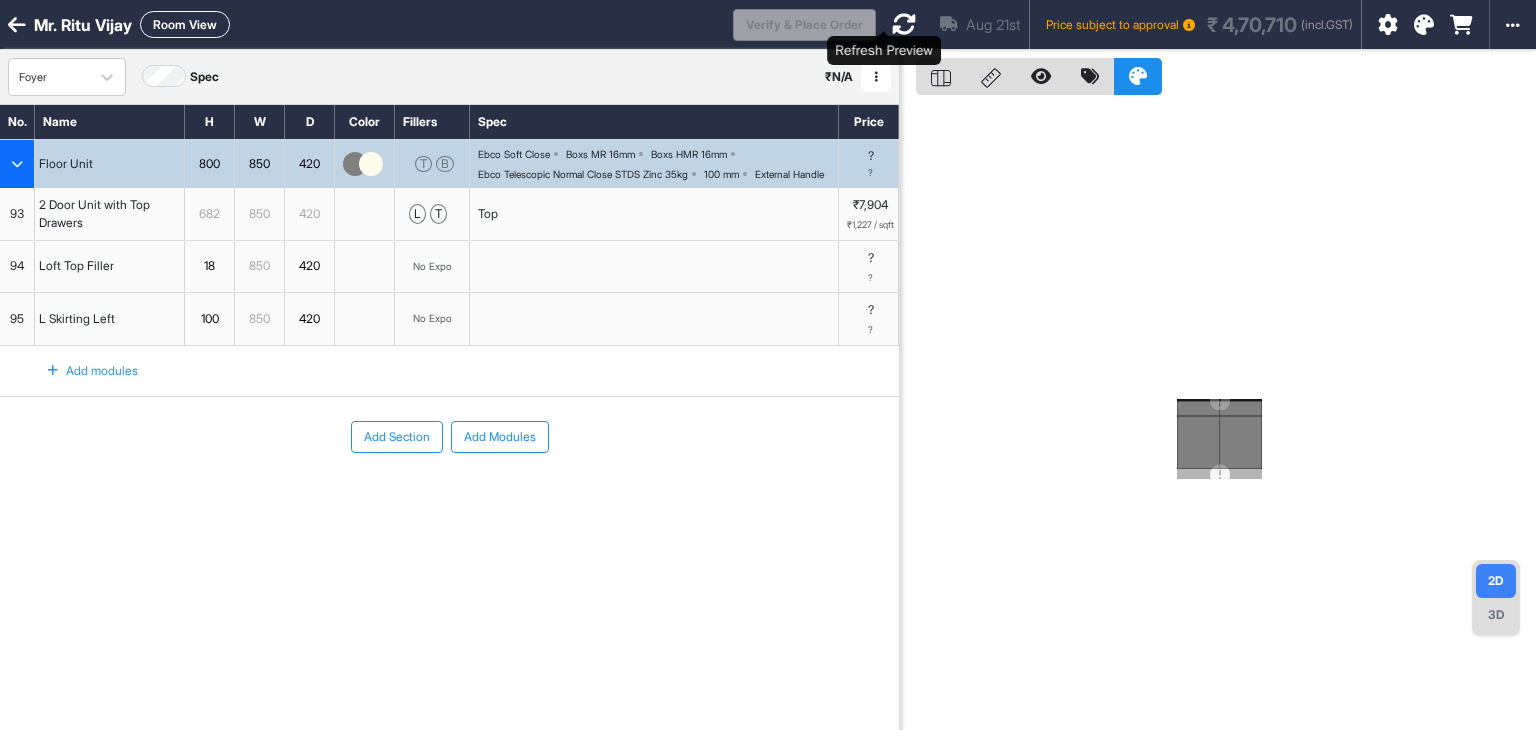 click at bounding box center (904, 24) 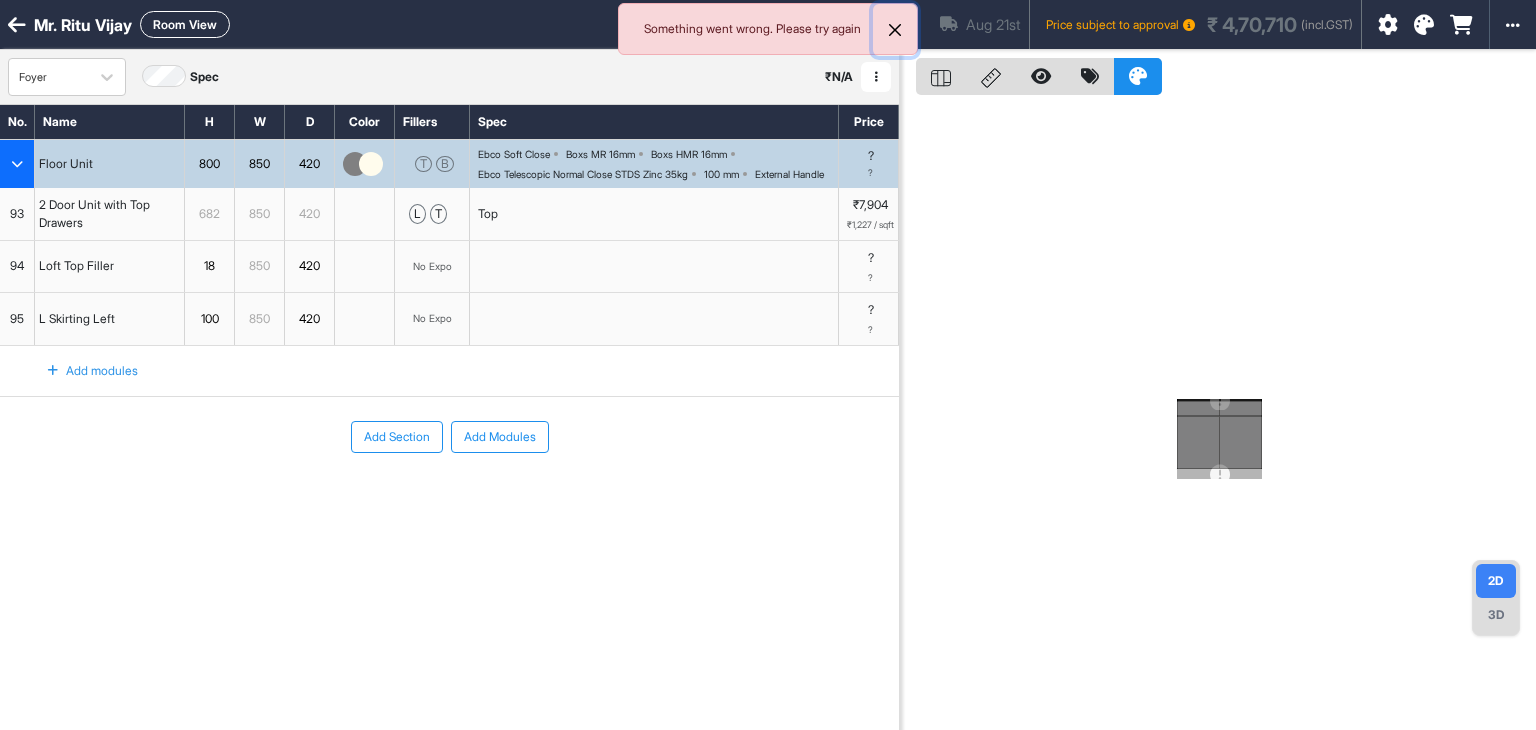 click at bounding box center [895, 30] 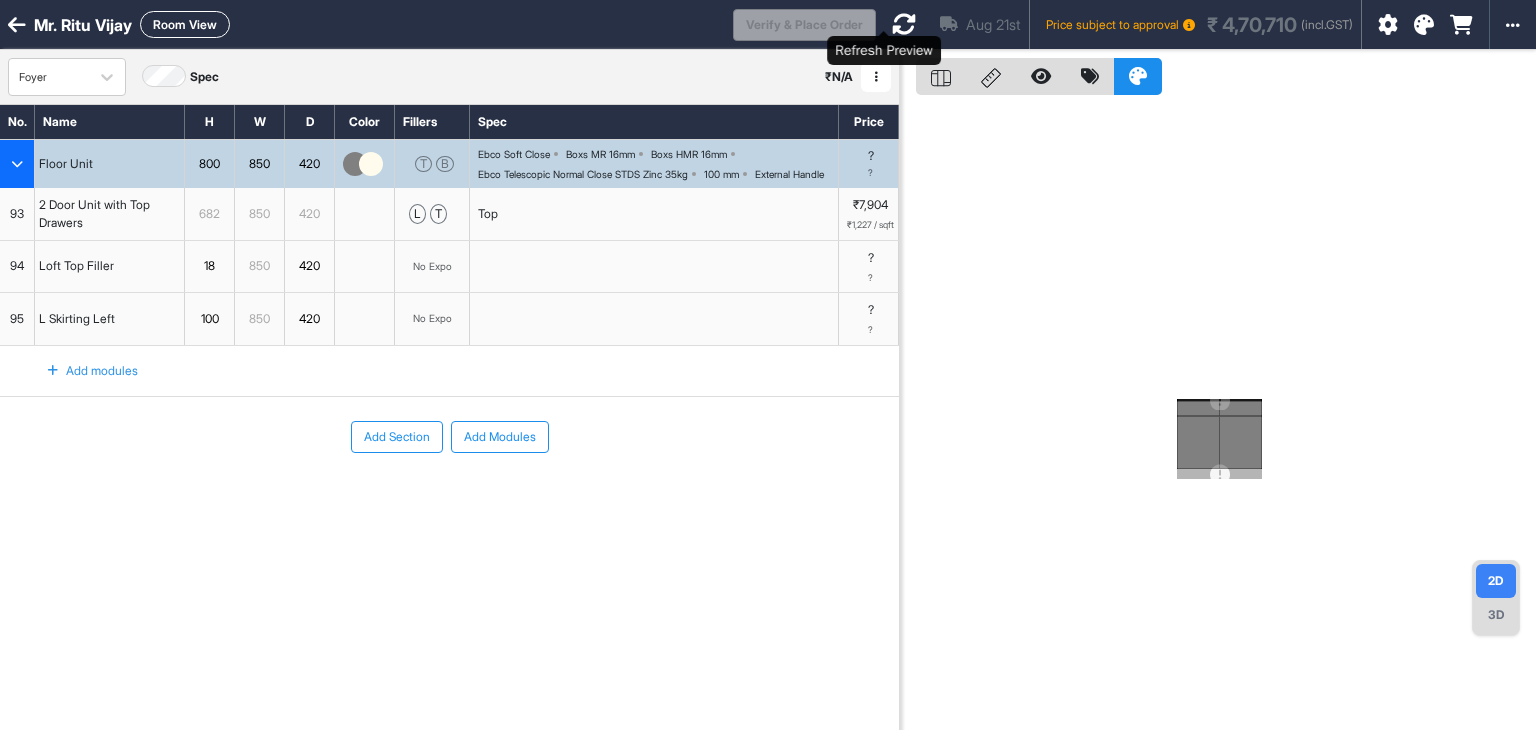 click at bounding box center (904, 24) 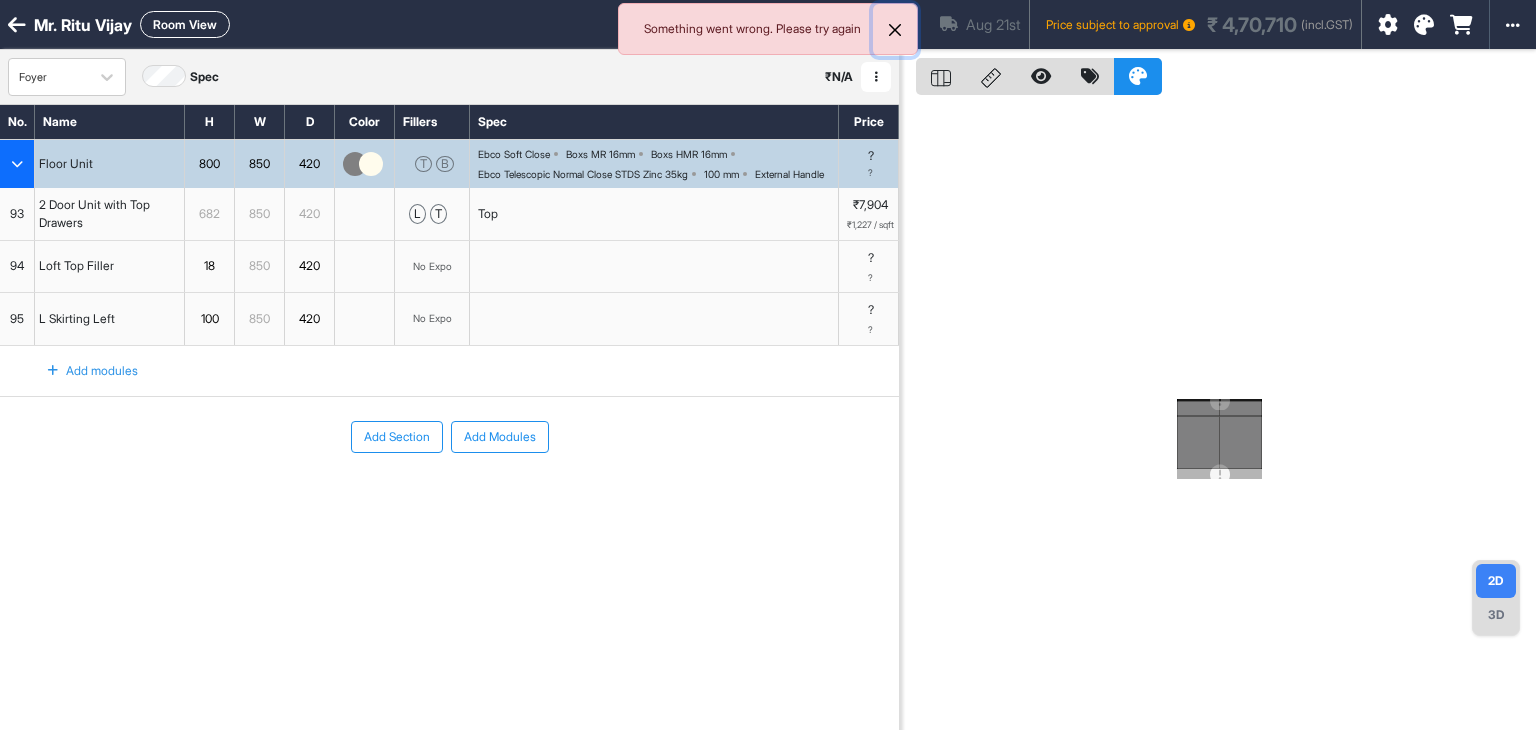 click at bounding box center [895, 30] 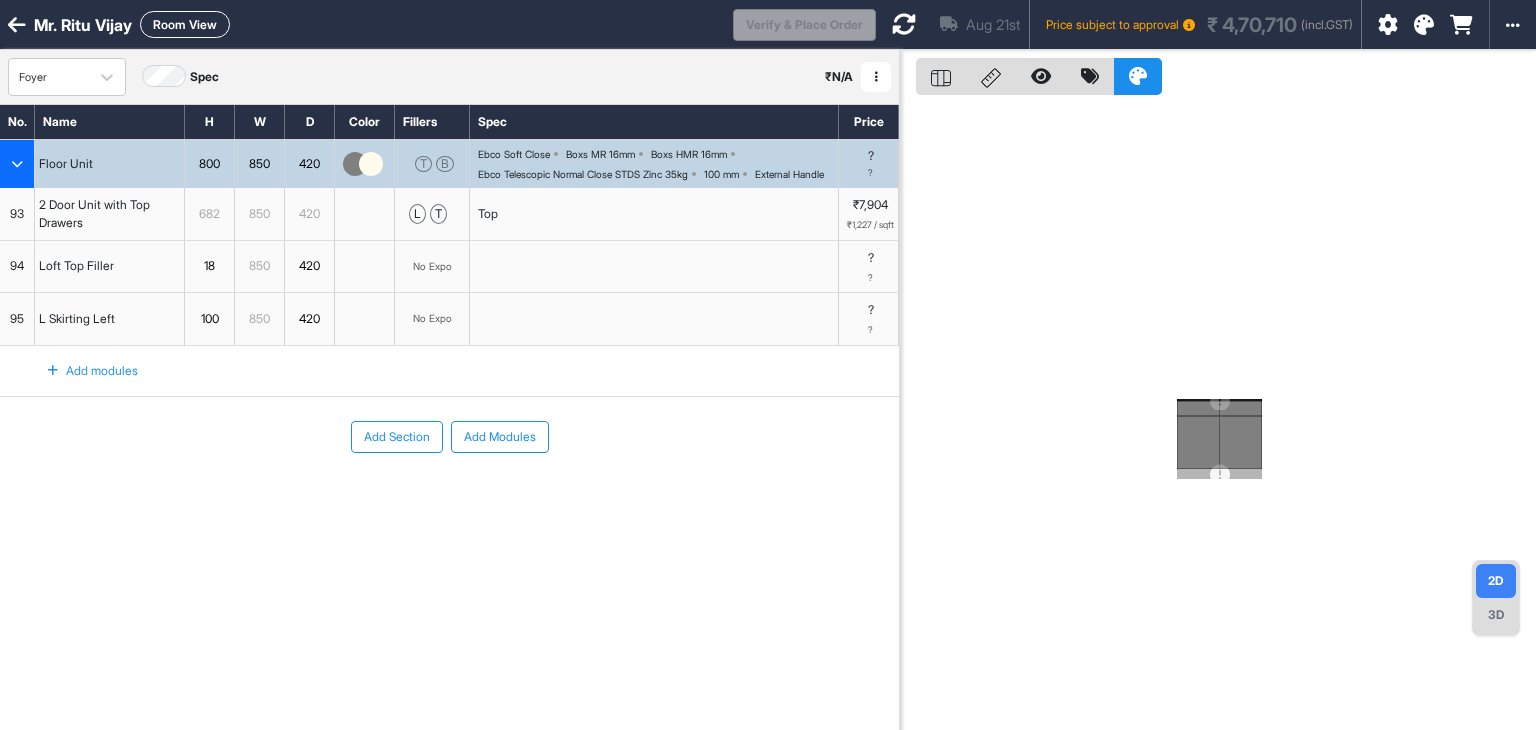 click at bounding box center (904, 24) 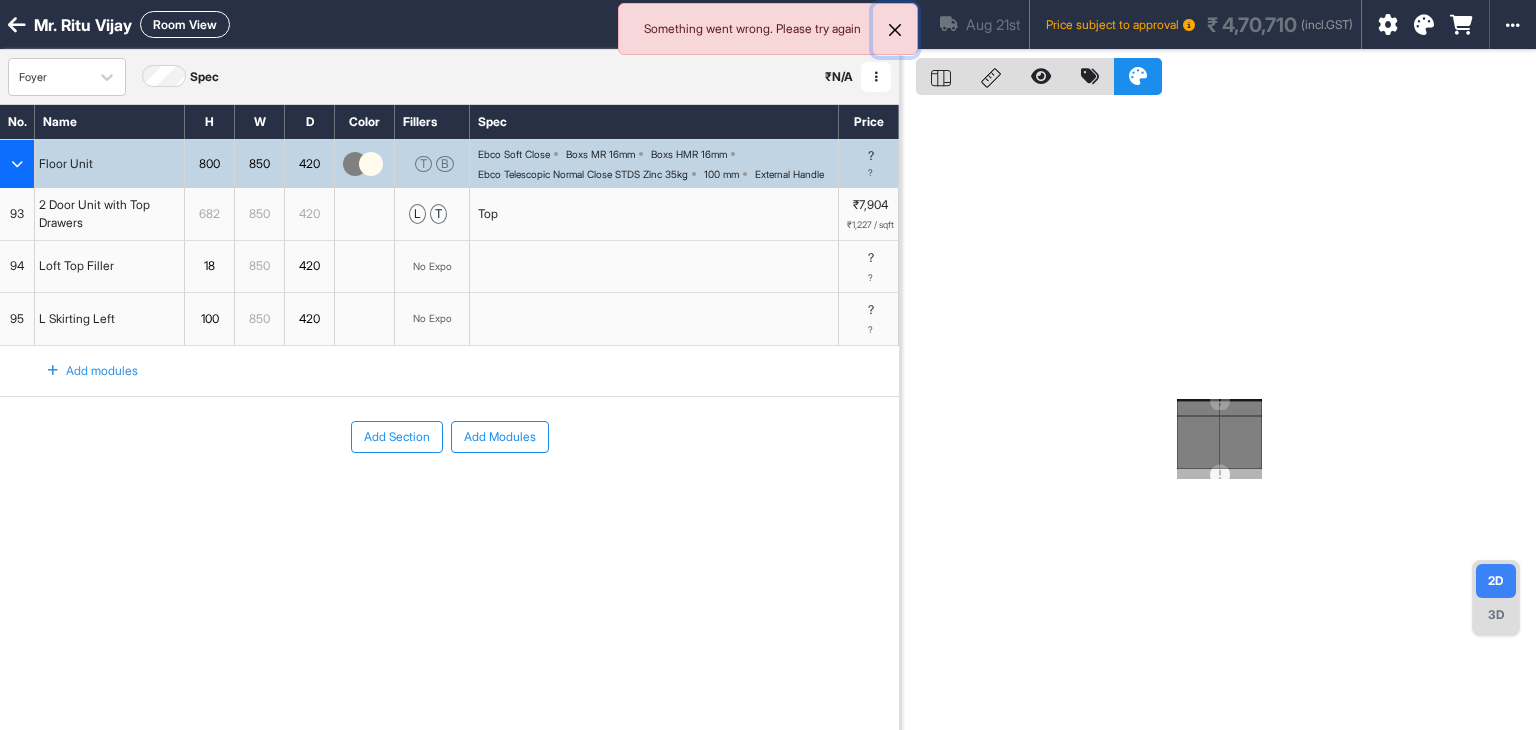 click at bounding box center (895, 30) 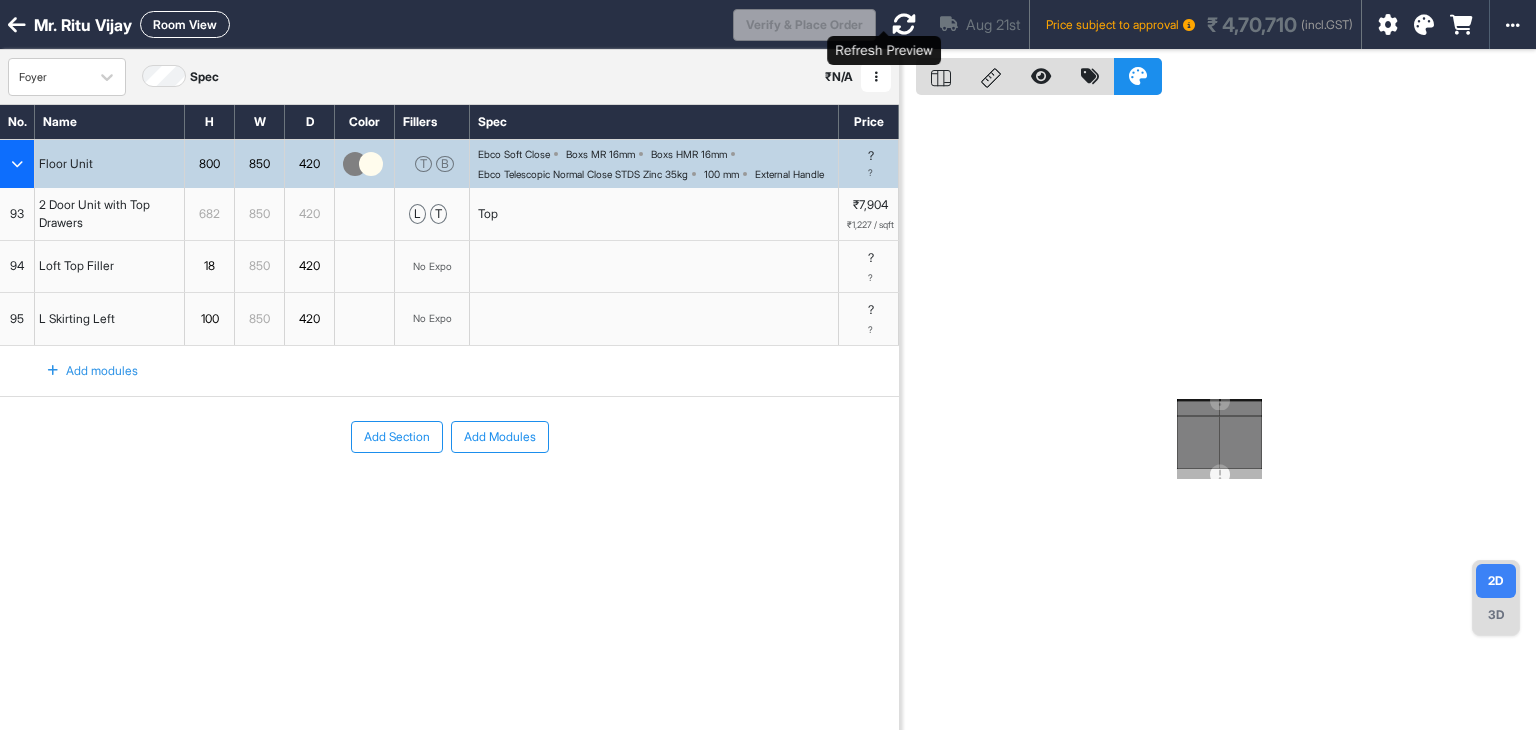 click at bounding box center [904, 24] 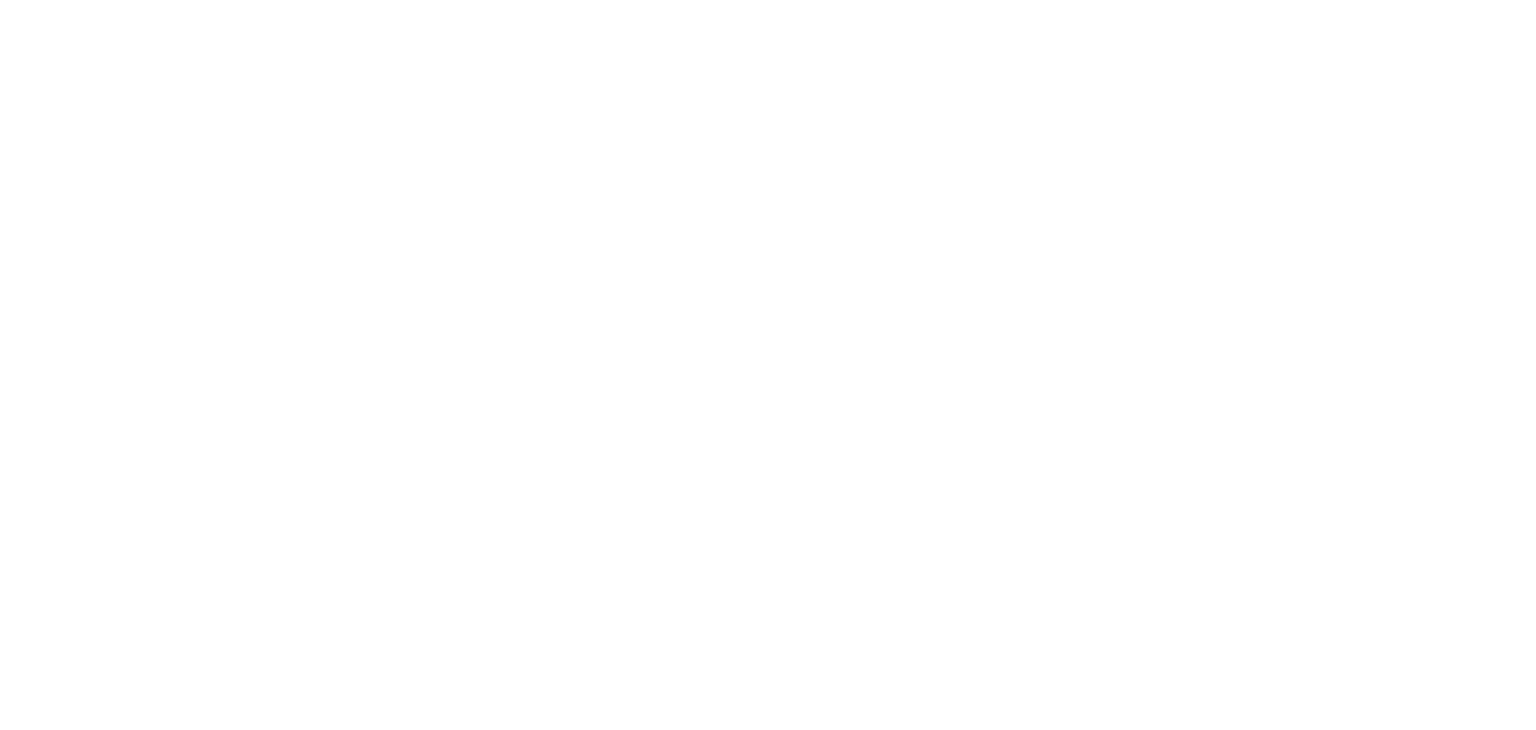 scroll, scrollTop: 0, scrollLeft: 0, axis: both 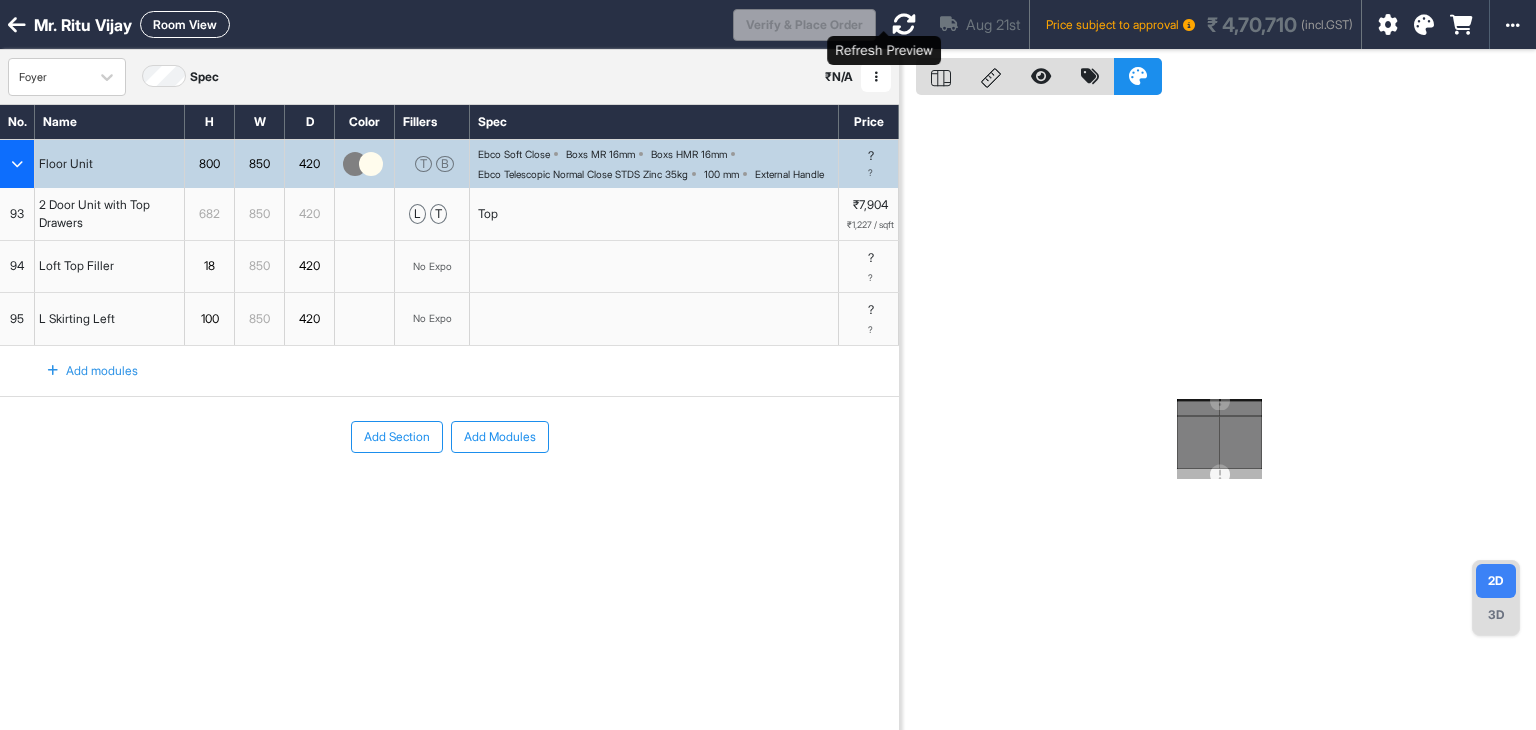 click at bounding box center [904, 24] 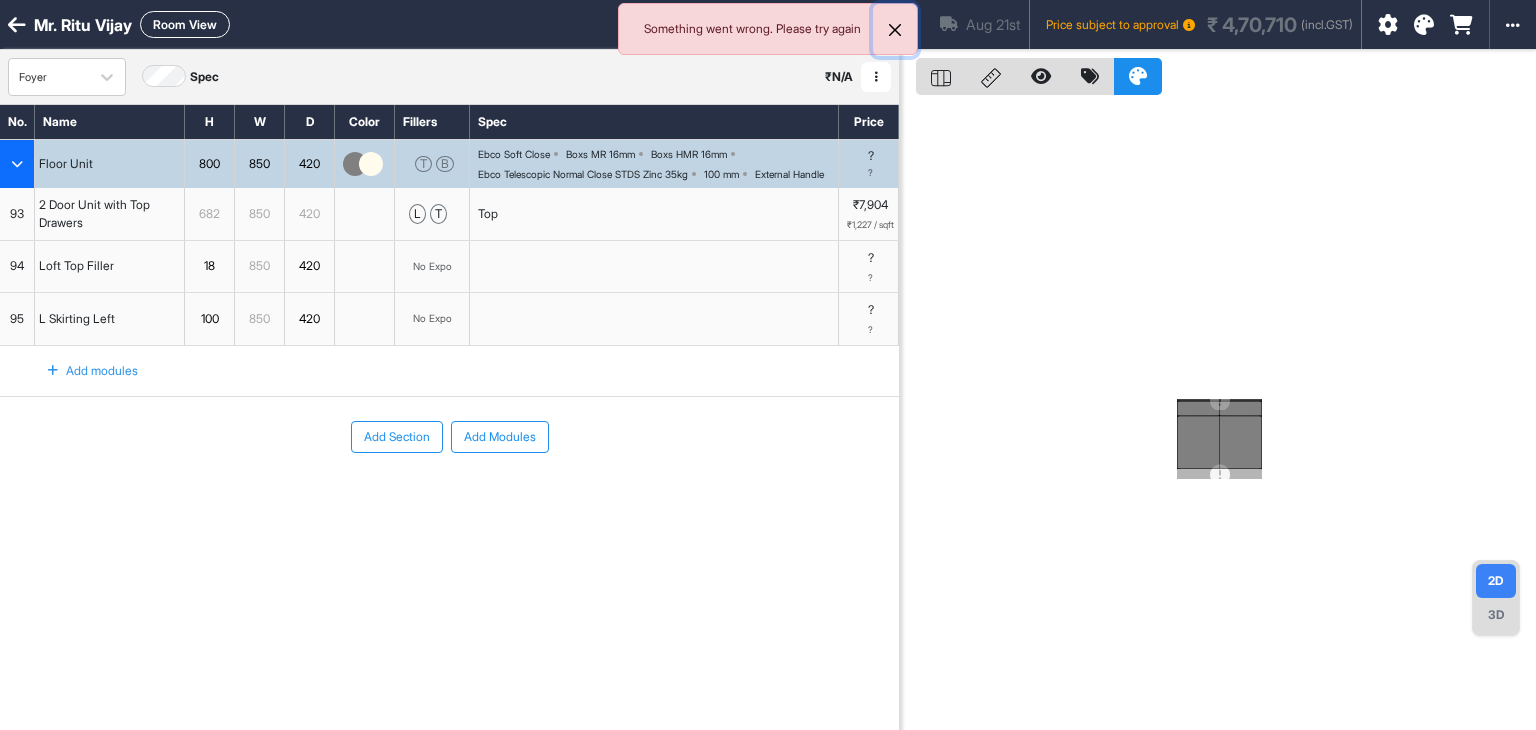 click at bounding box center (895, 30) 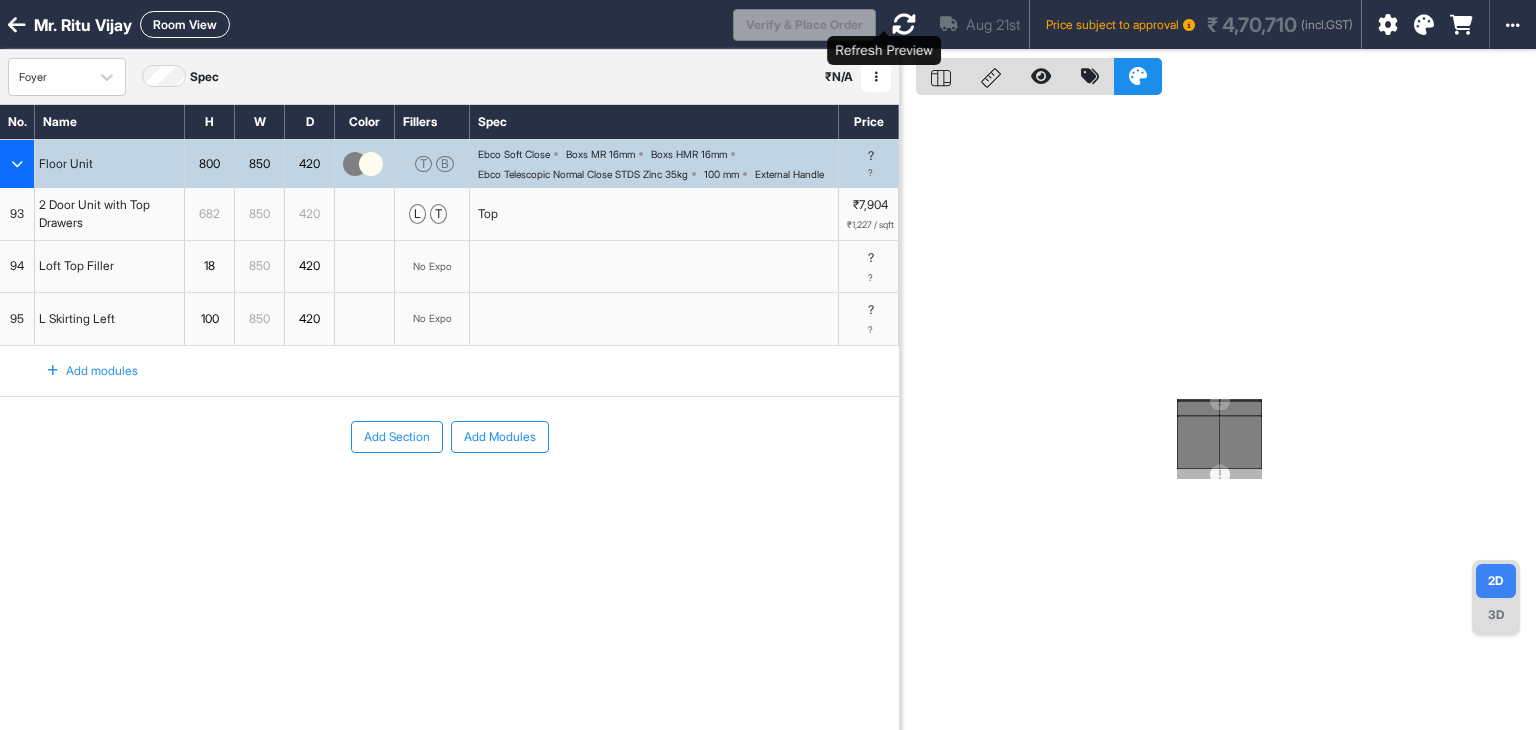 click at bounding box center (904, 24) 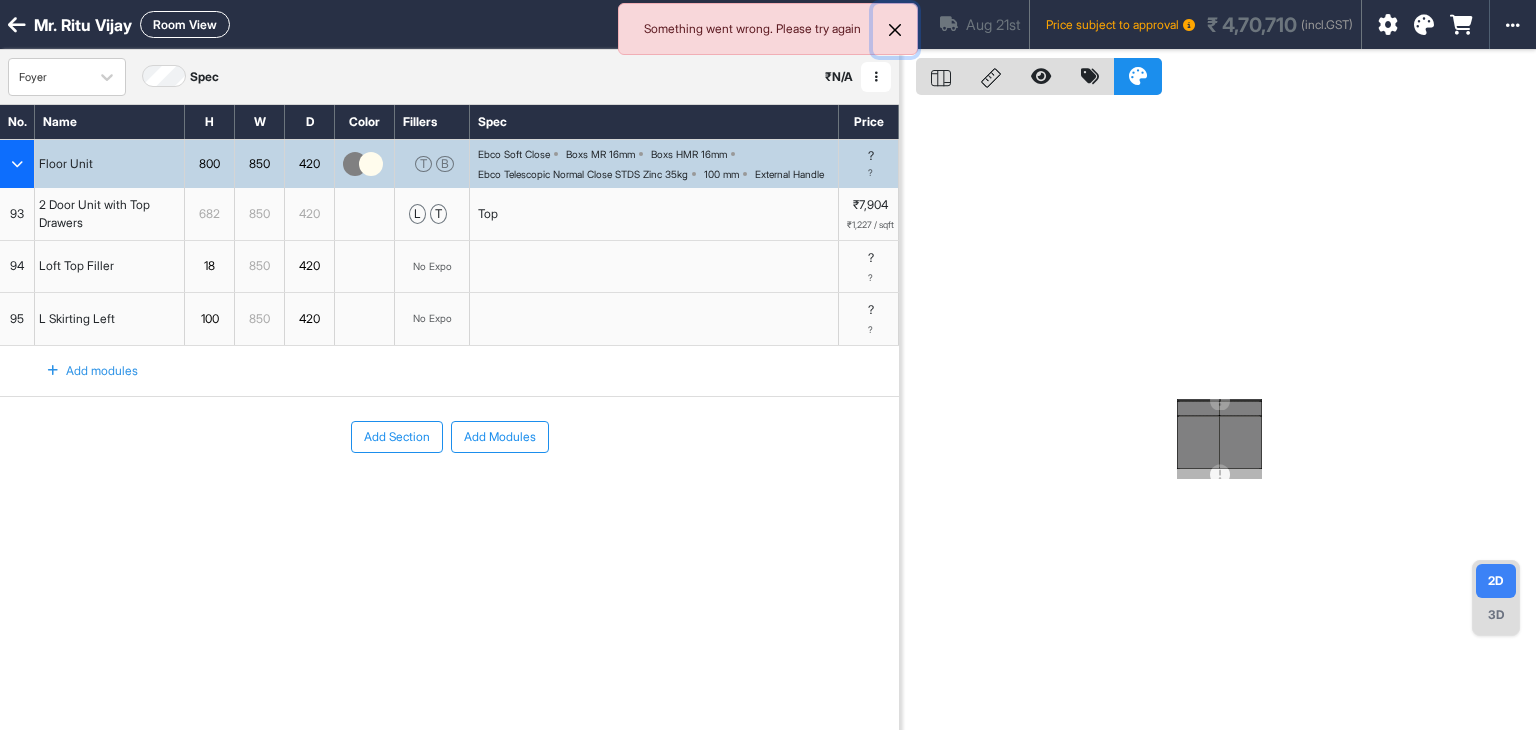click at bounding box center [895, 30] 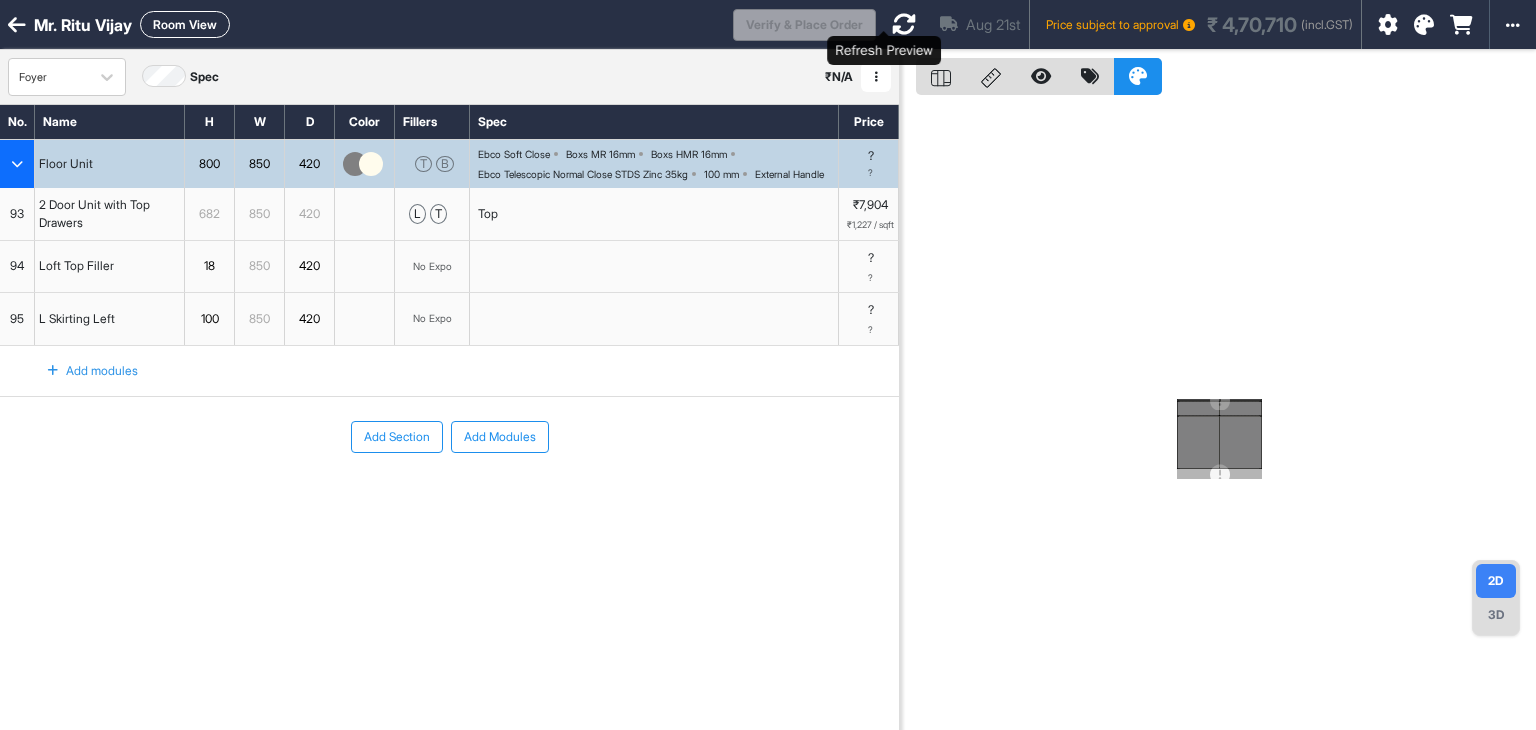 click at bounding box center (904, 24) 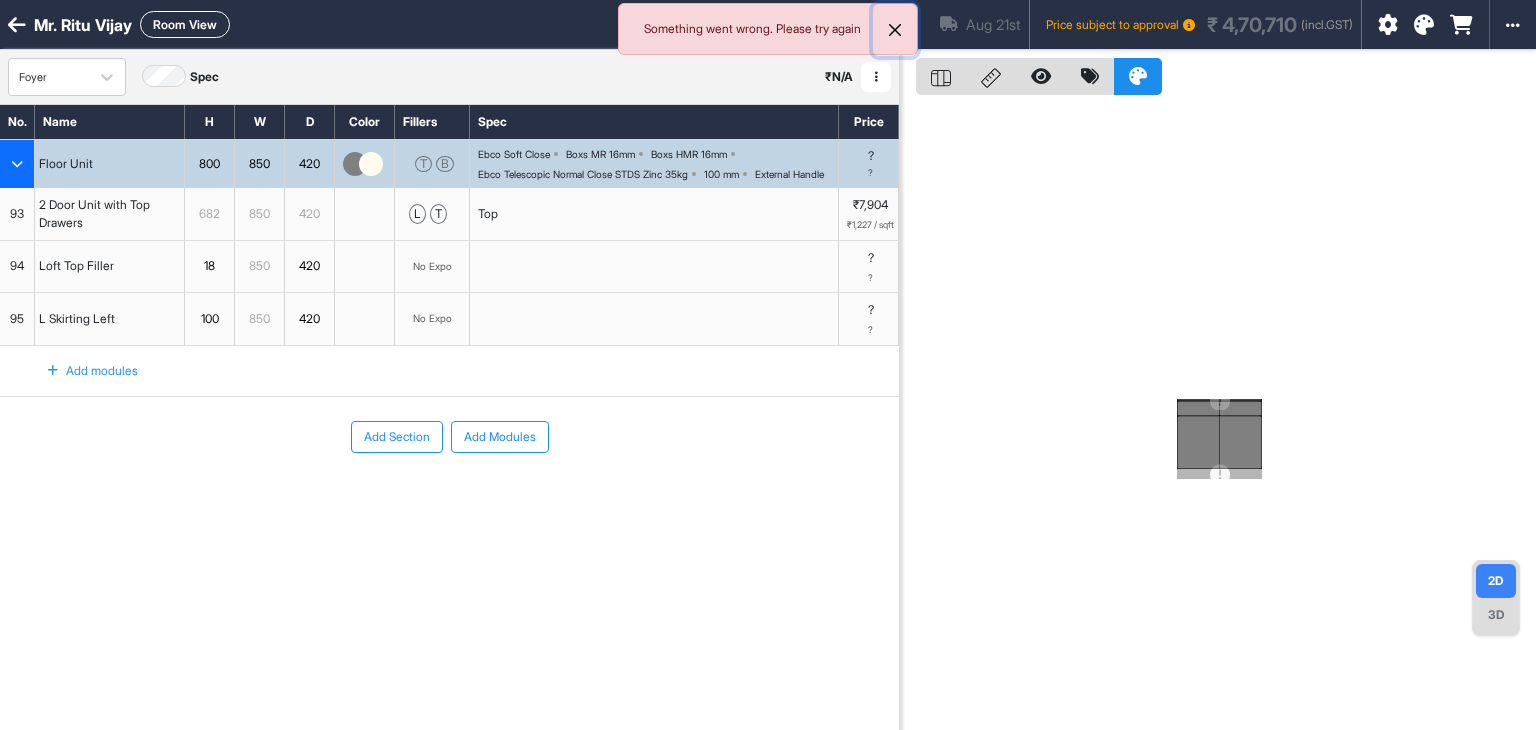 click at bounding box center [895, 30] 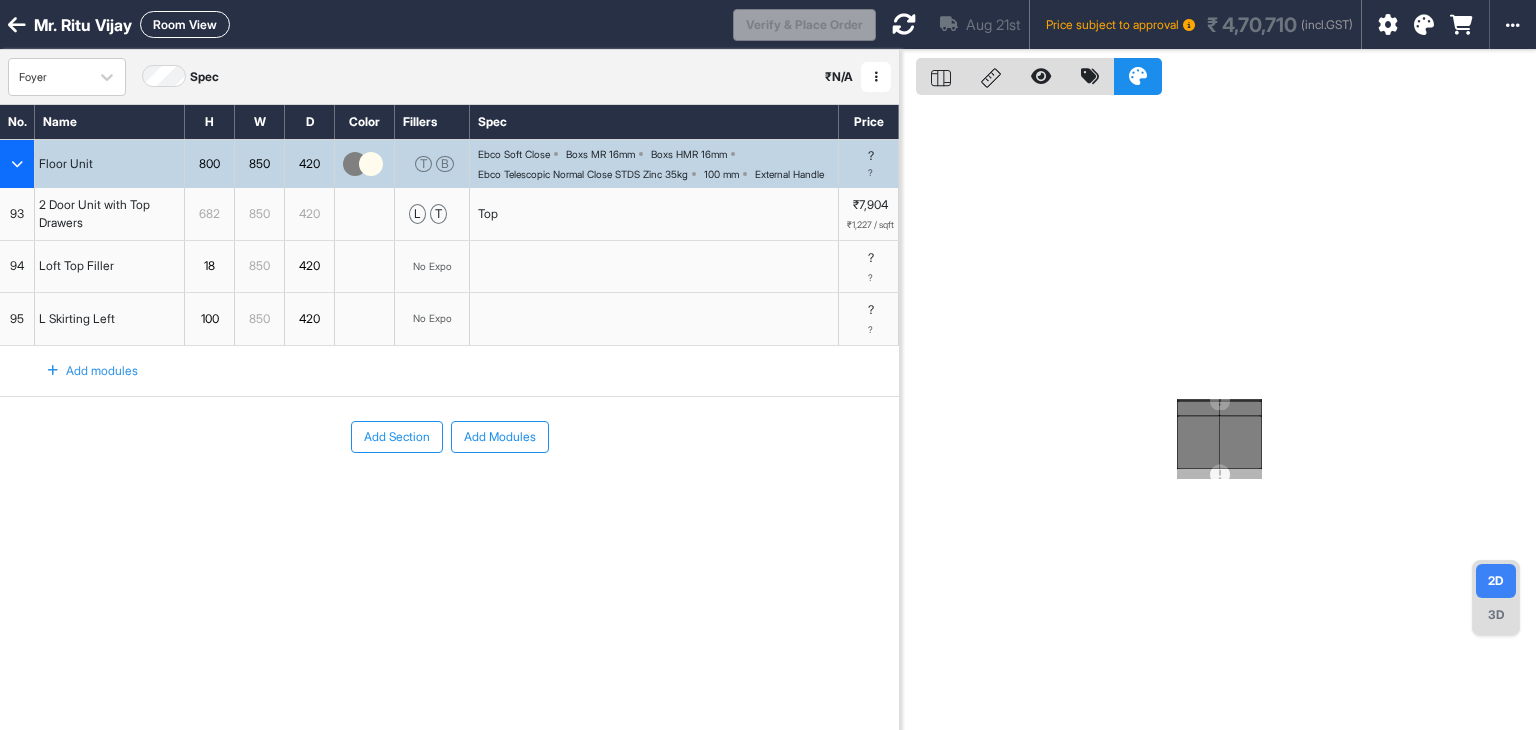click at bounding box center [904, 24] 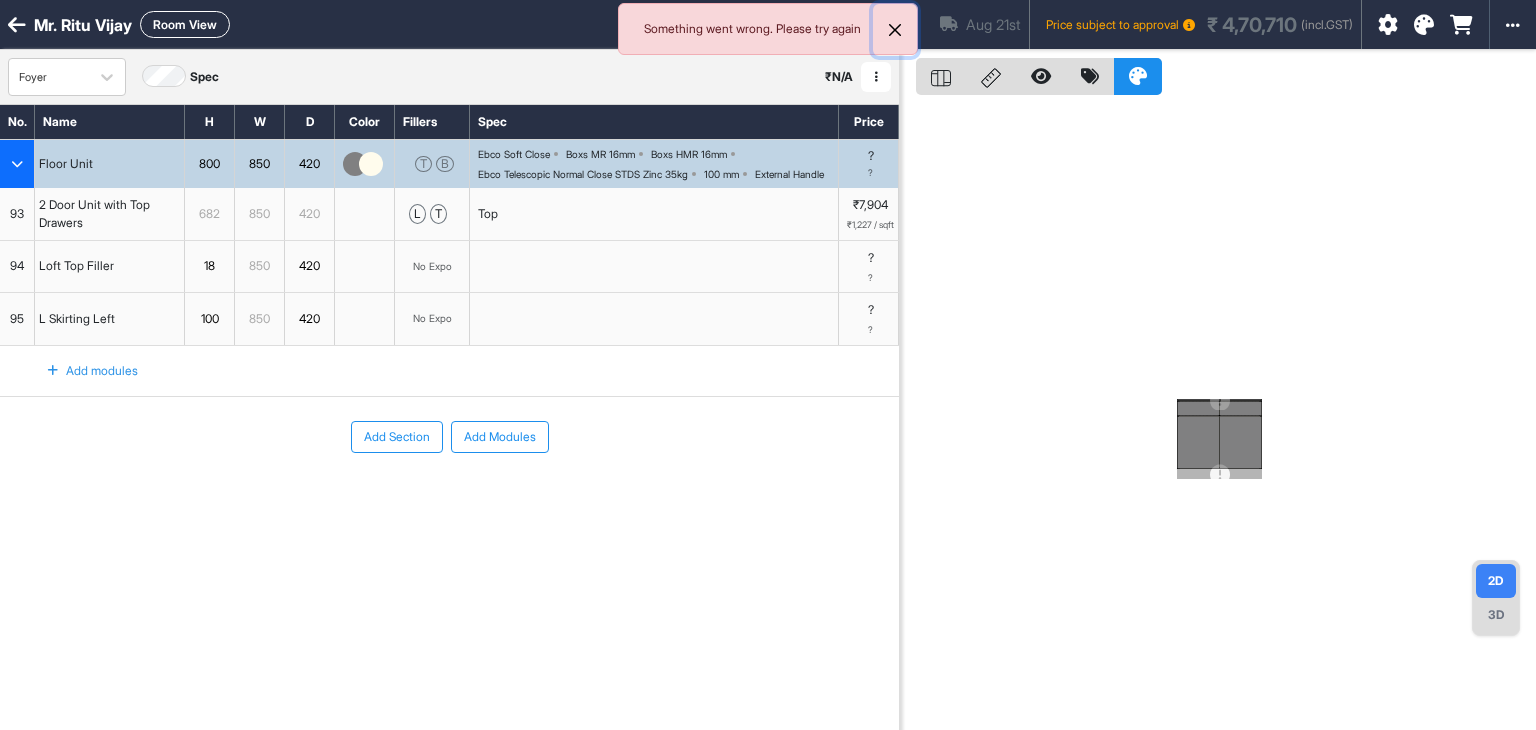 click at bounding box center (895, 30) 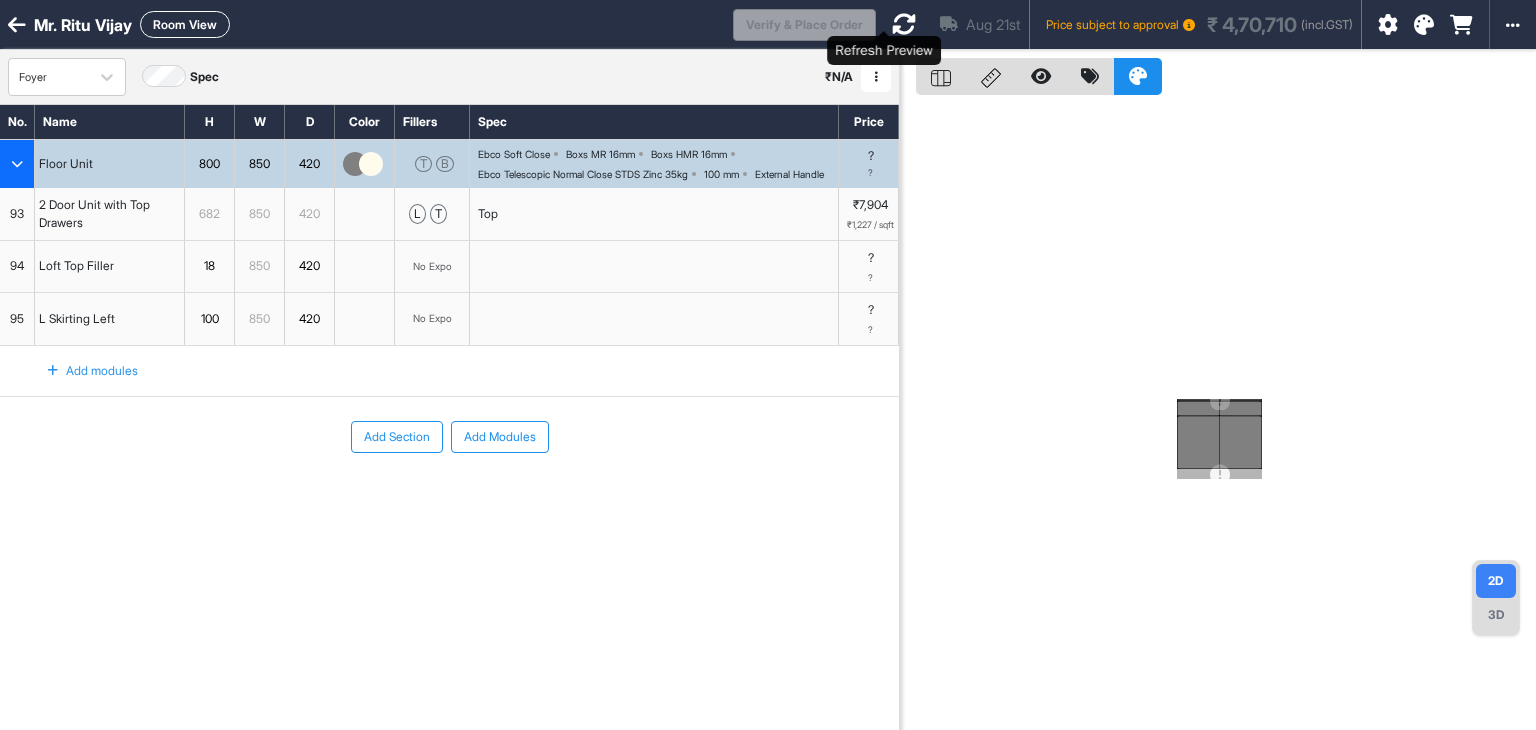 click at bounding box center [904, 24] 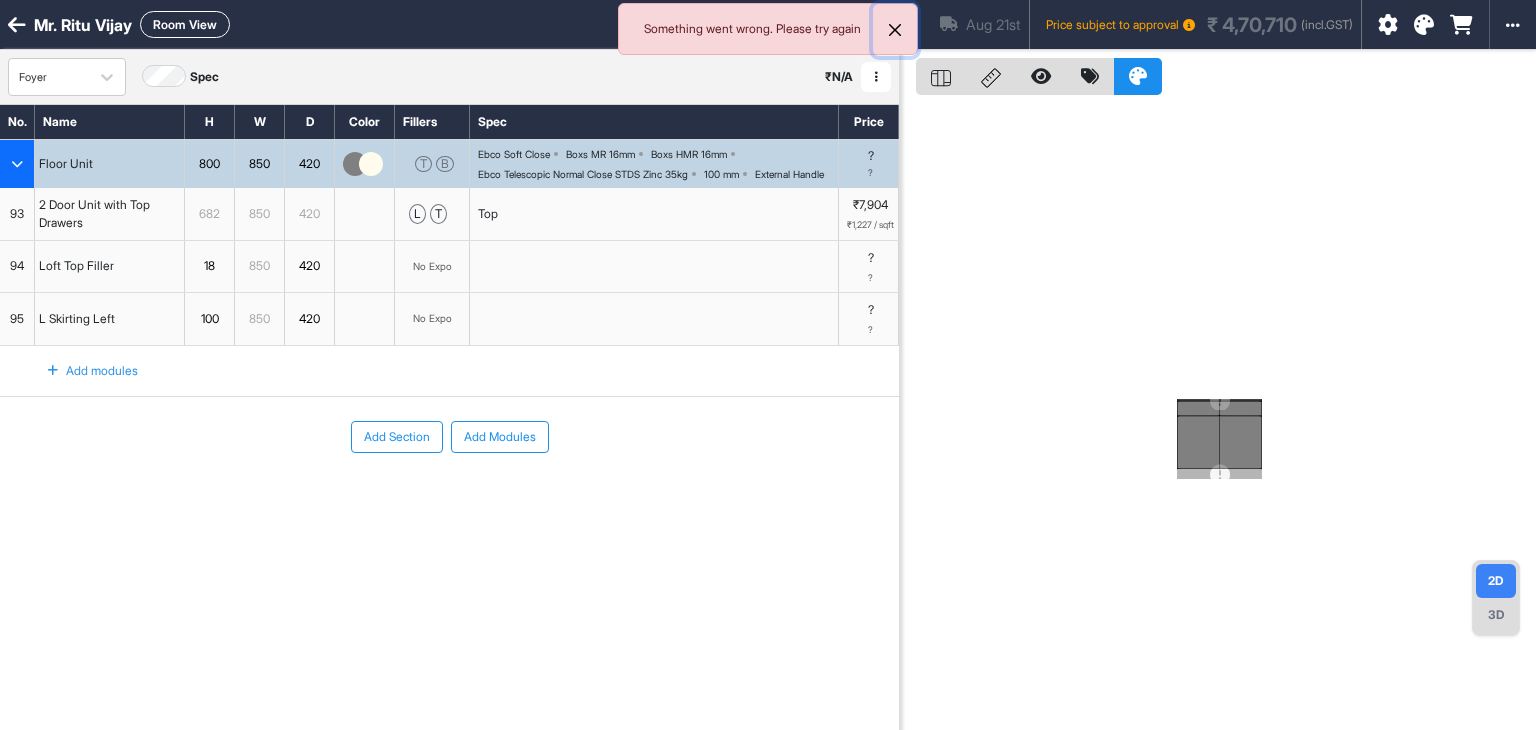 click at bounding box center [895, 30] 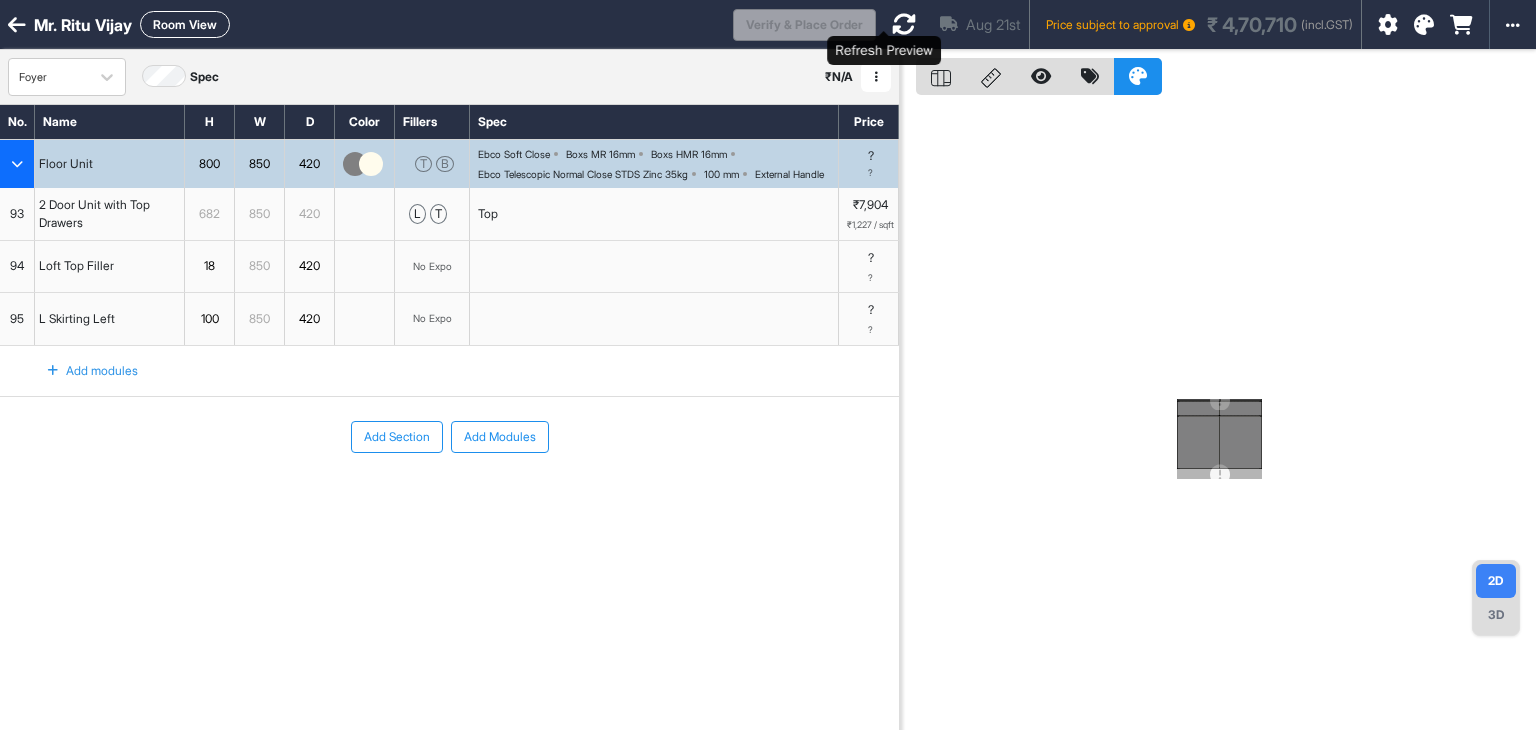 click at bounding box center [904, 24] 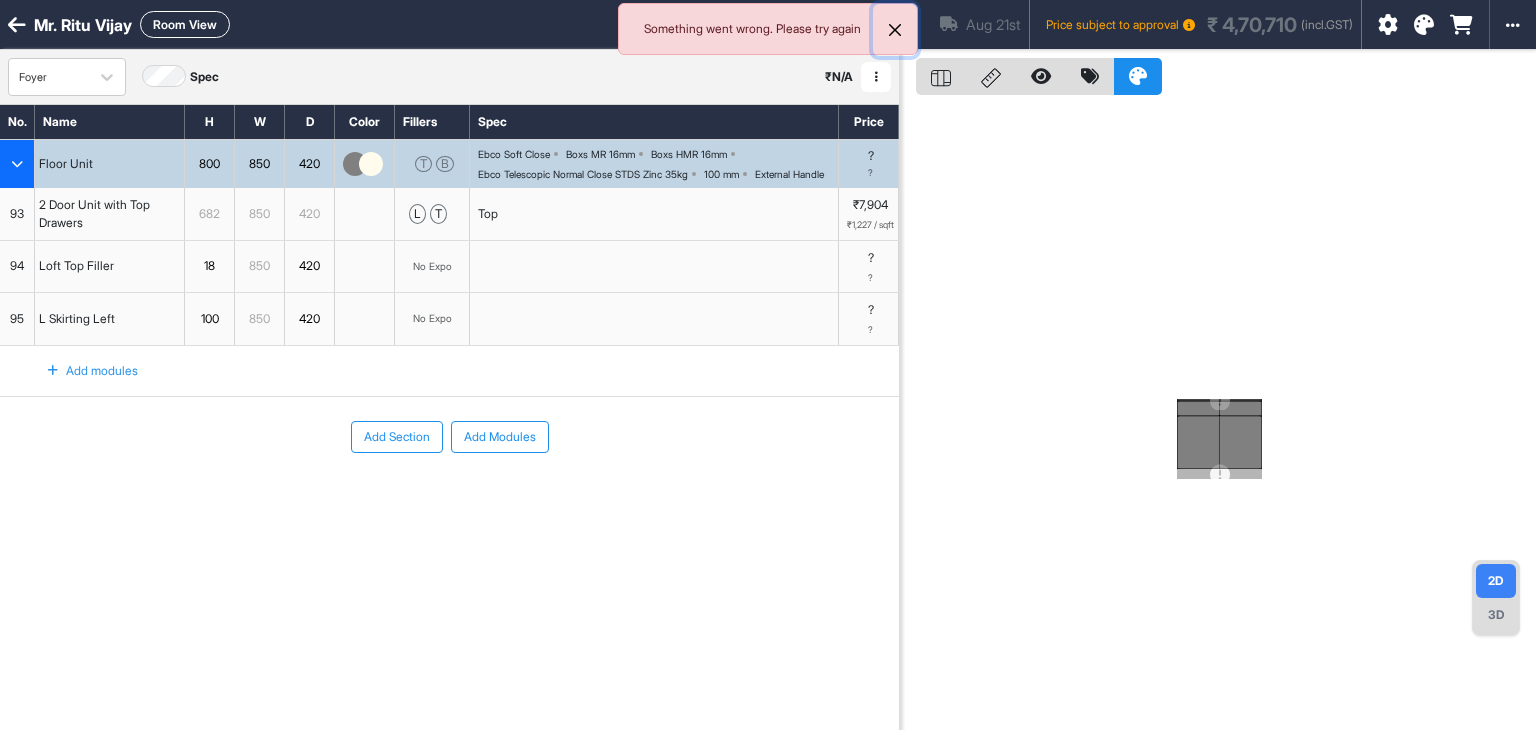 click at bounding box center [895, 30] 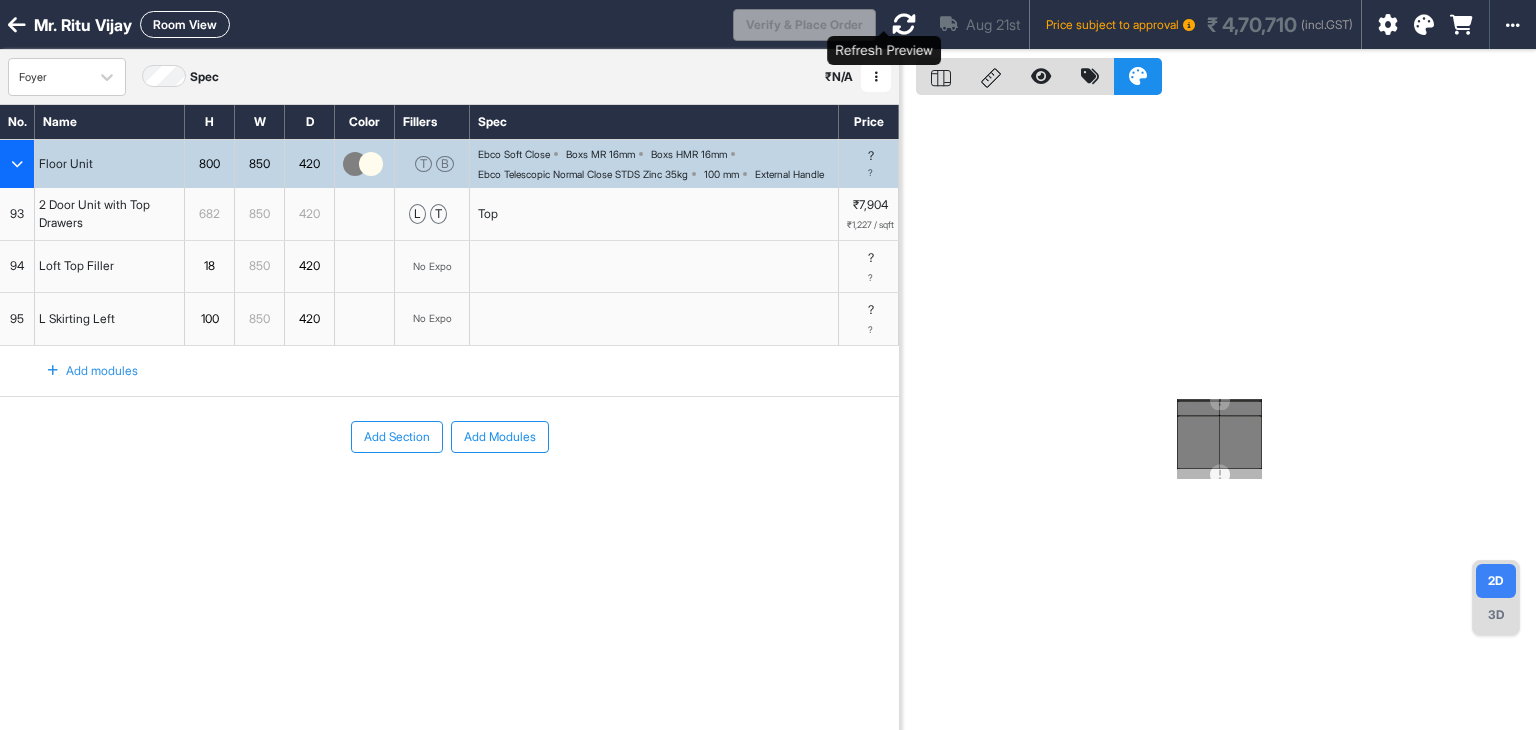 click at bounding box center [904, 24] 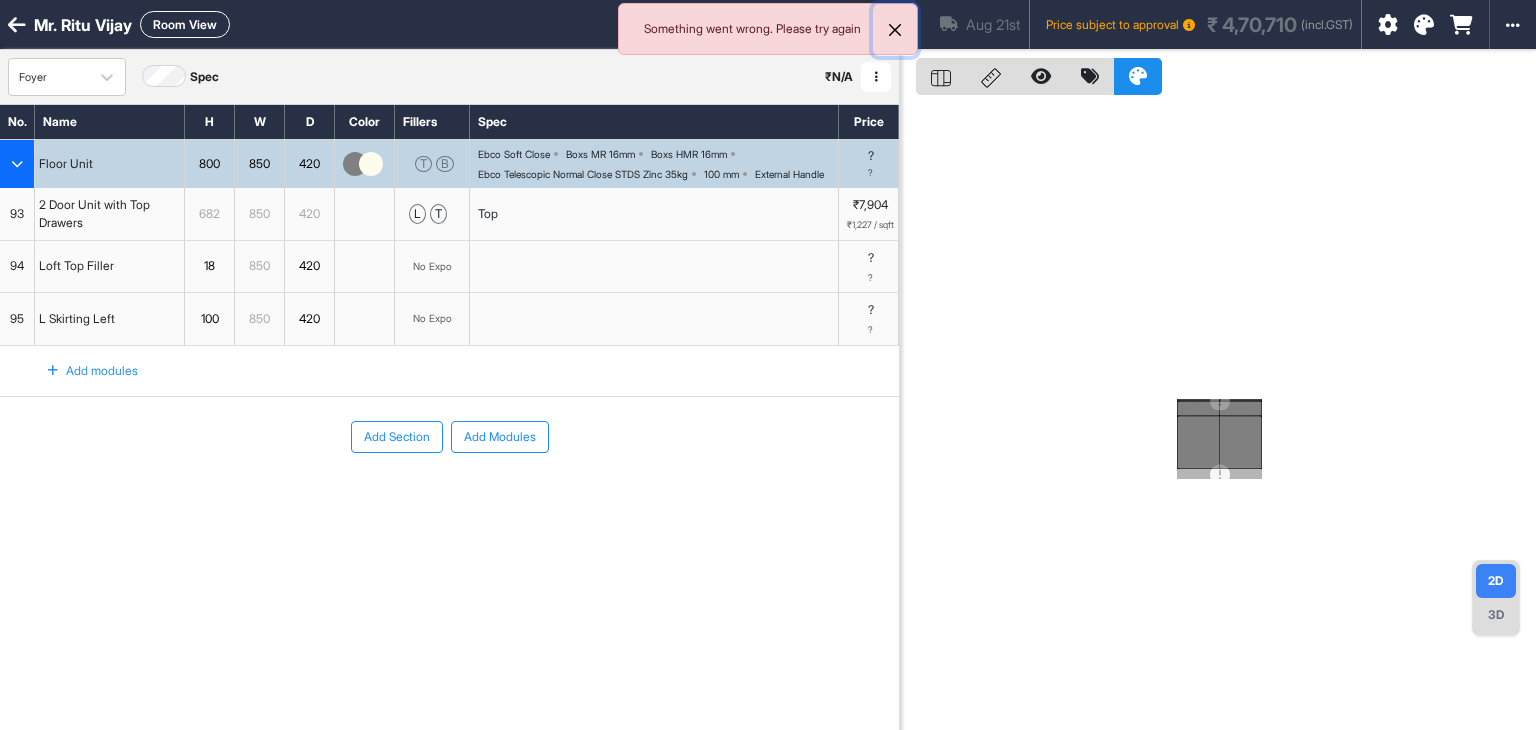 click at bounding box center (895, 30) 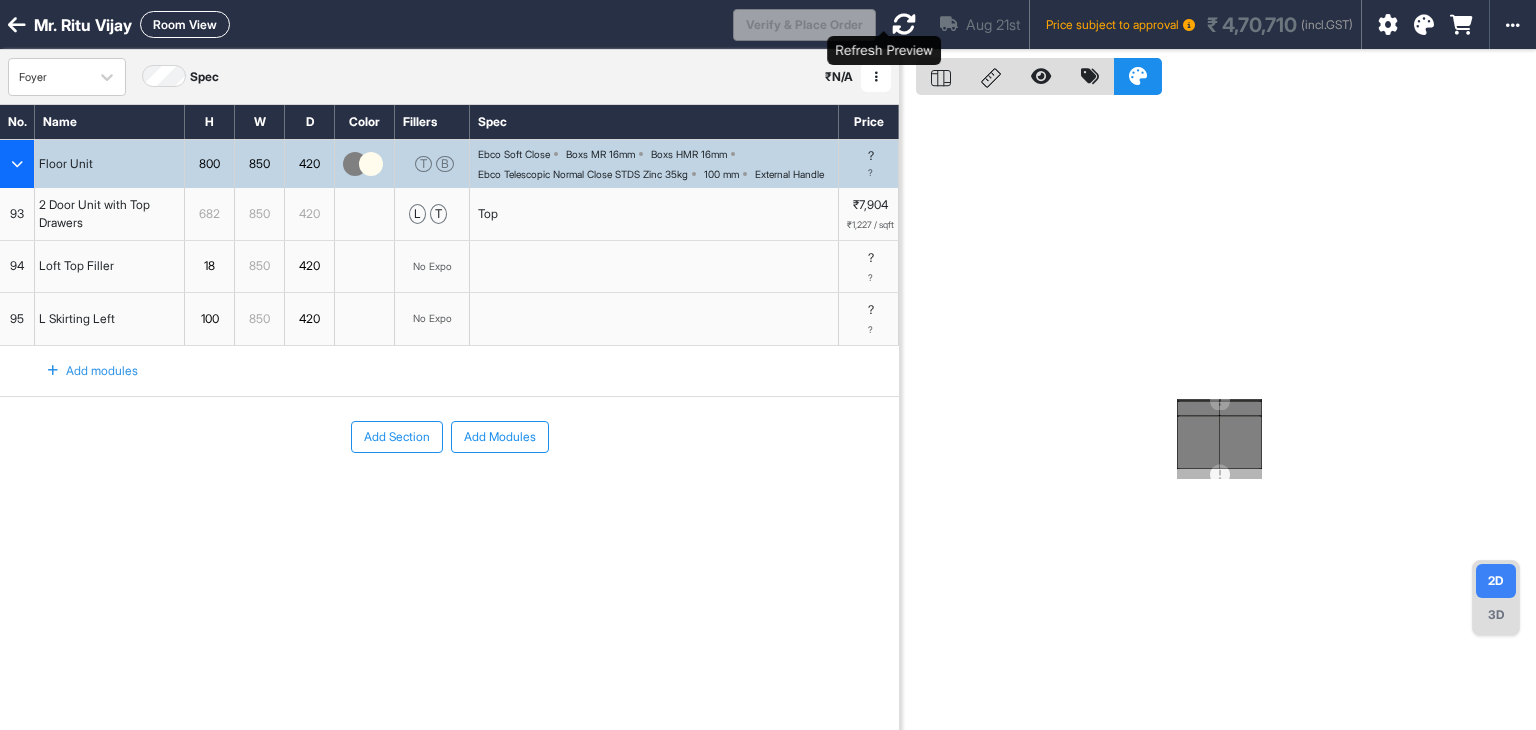 click at bounding box center [904, 24] 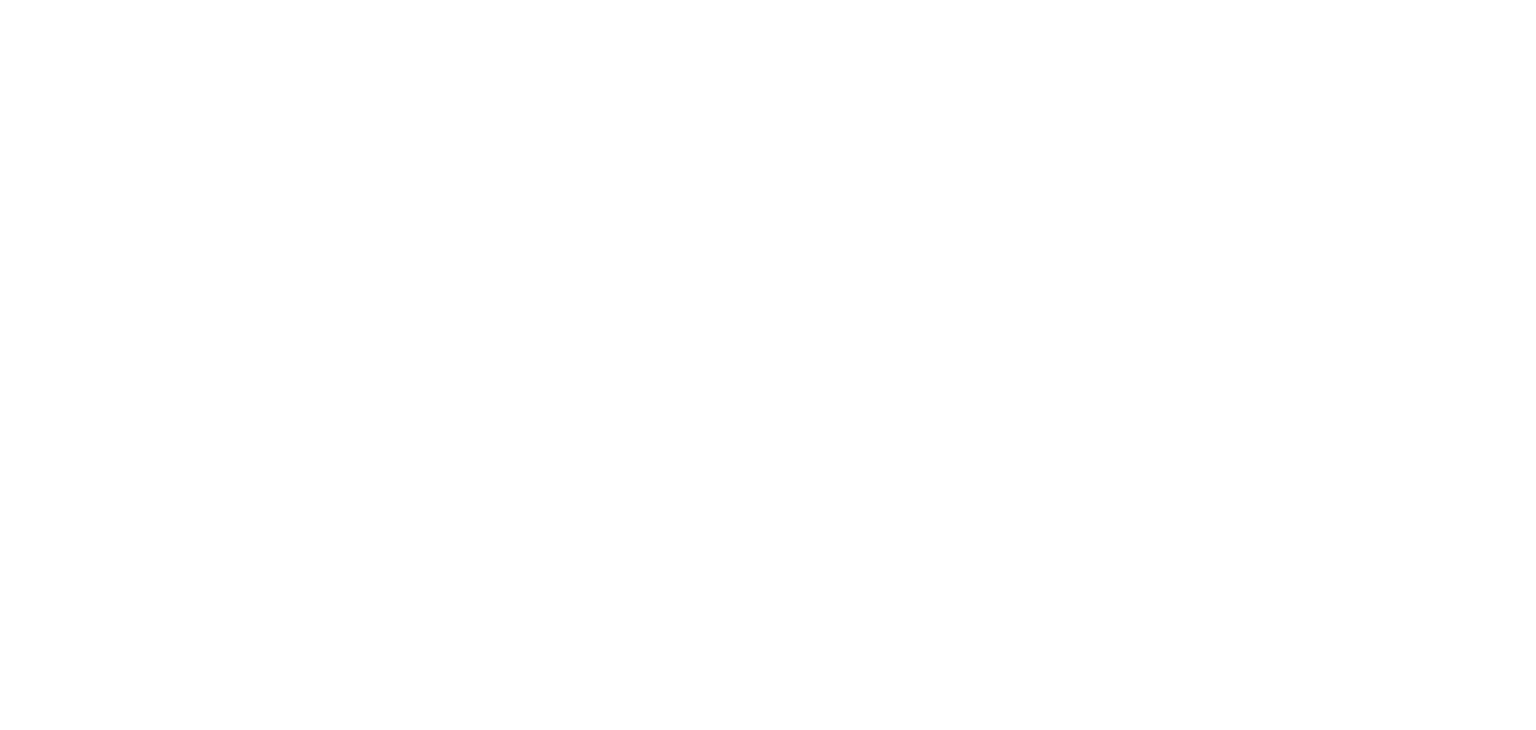 scroll, scrollTop: 0, scrollLeft: 0, axis: both 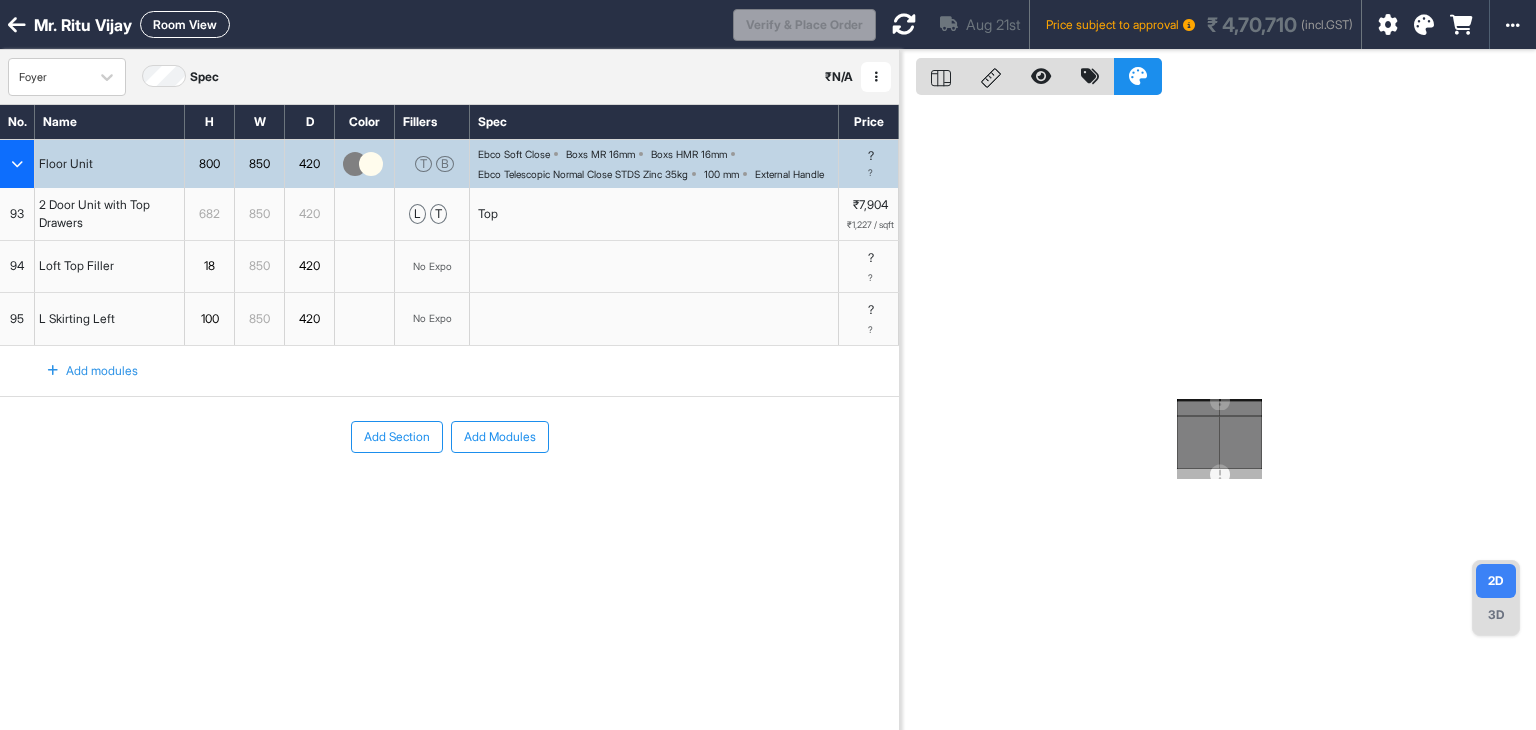 click at bounding box center (17, 25) 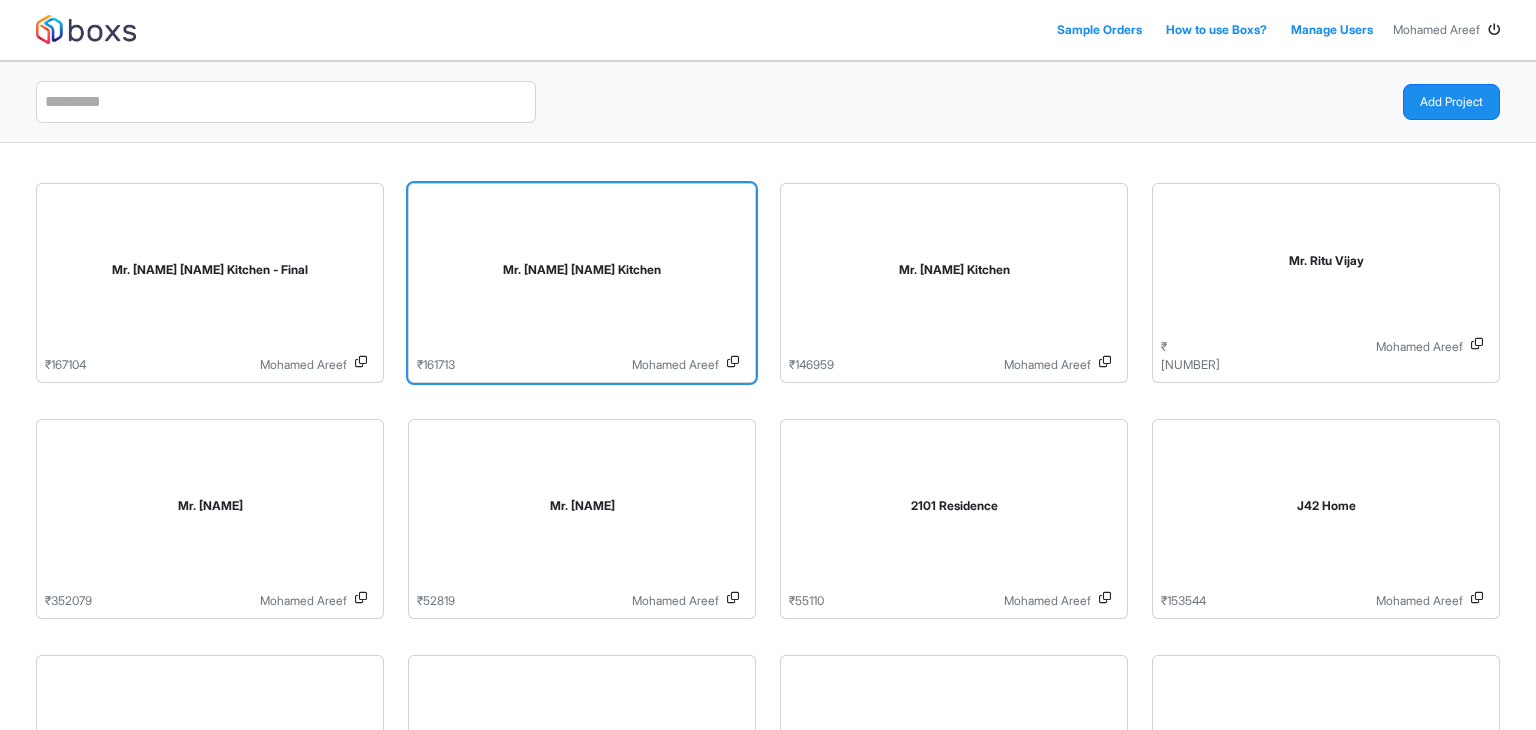 click on "Mr. [FIRST] [LAST] Kitchen" at bounding box center (582, 274) 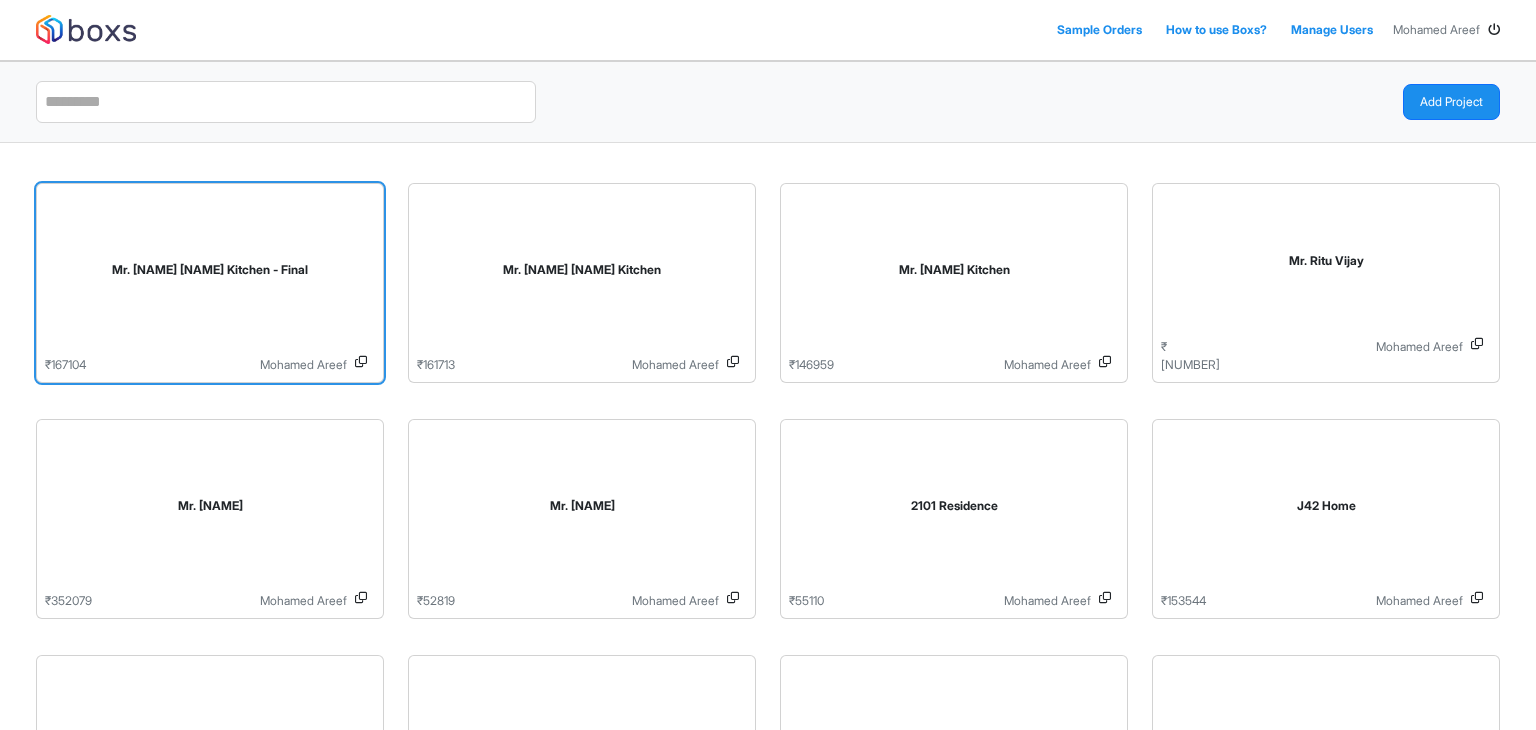click on "Mr. [FIRST] [LAST] Kitchen - Final" at bounding box center [210, 274] 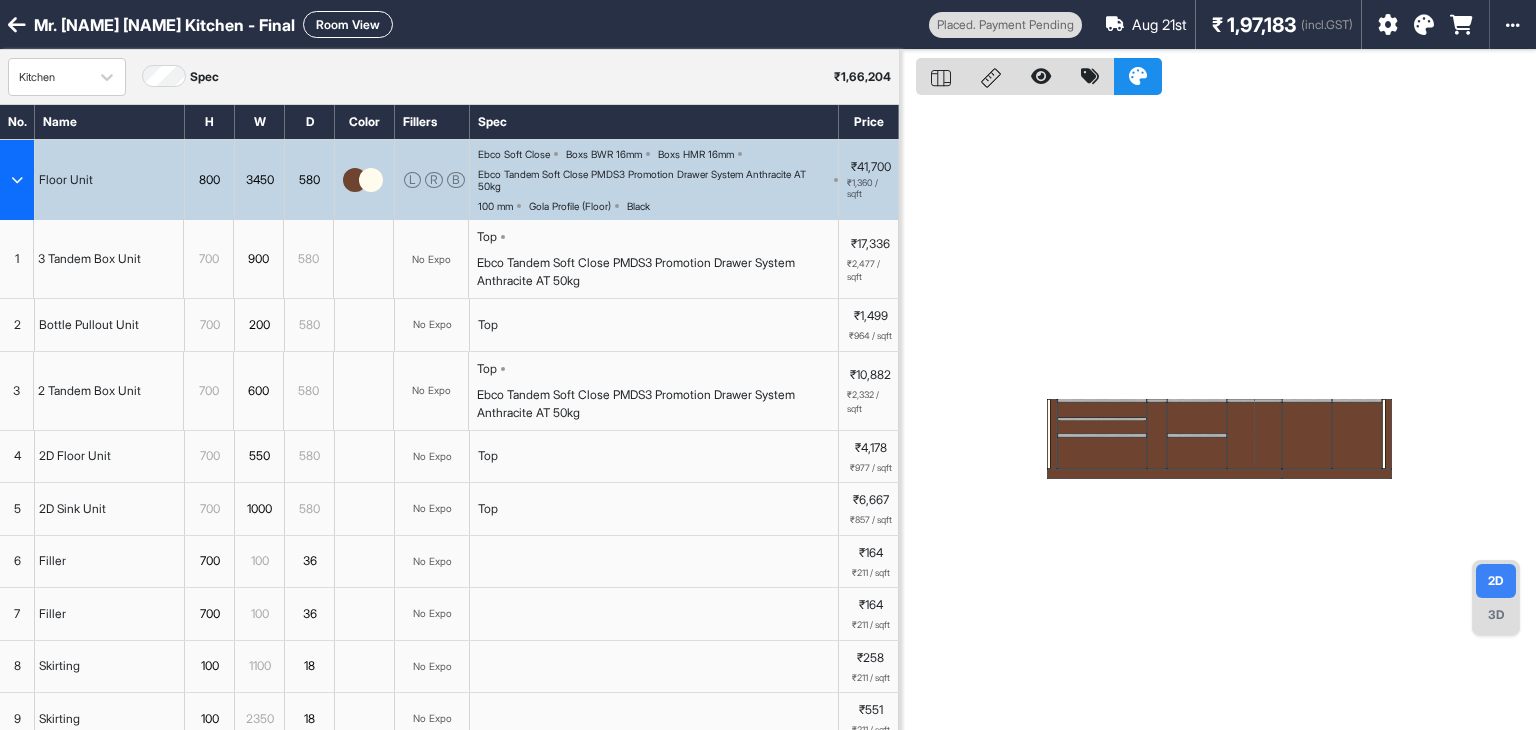 click at bounding box center (17, 25) 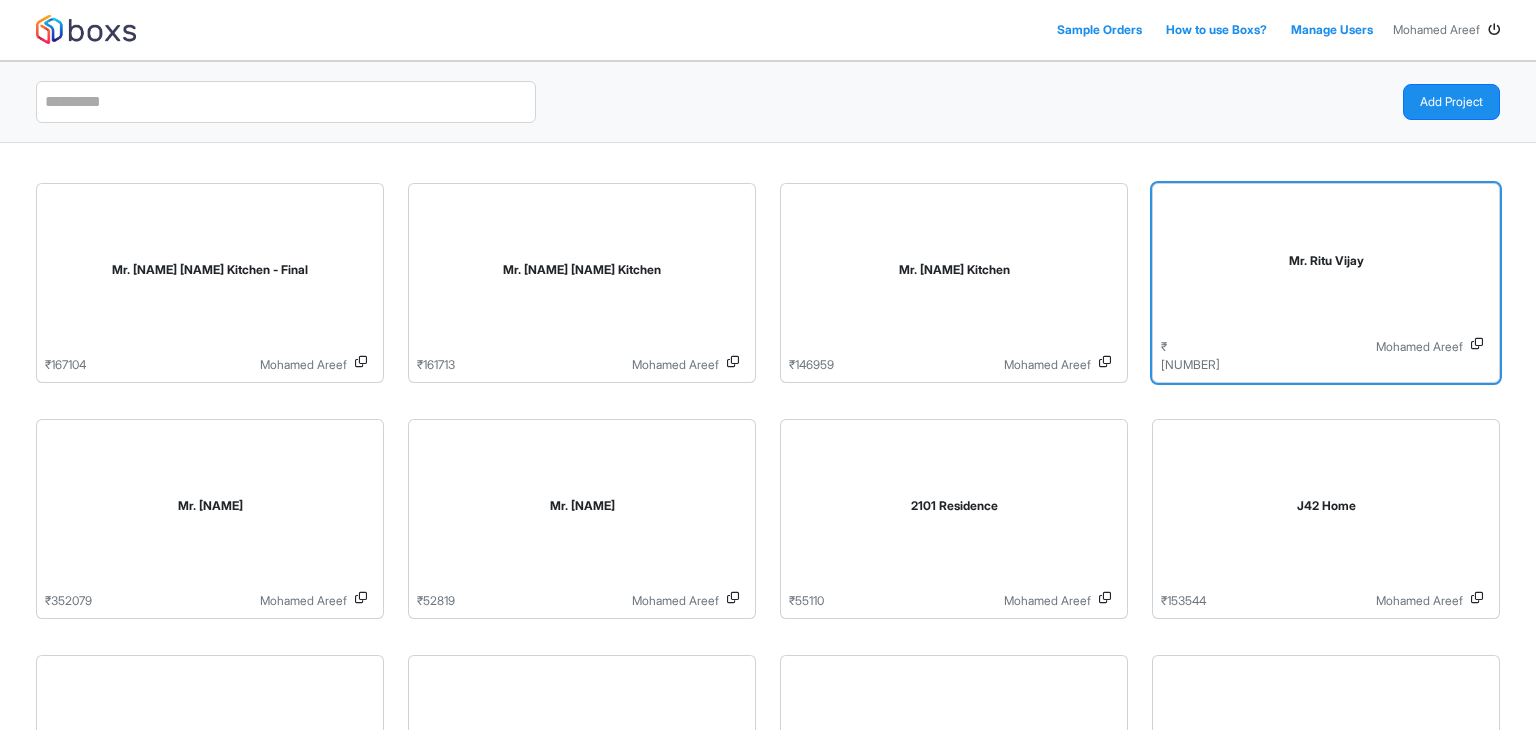 click on "Mr. Ritu Vijay" at bounding box center (1326, 265) 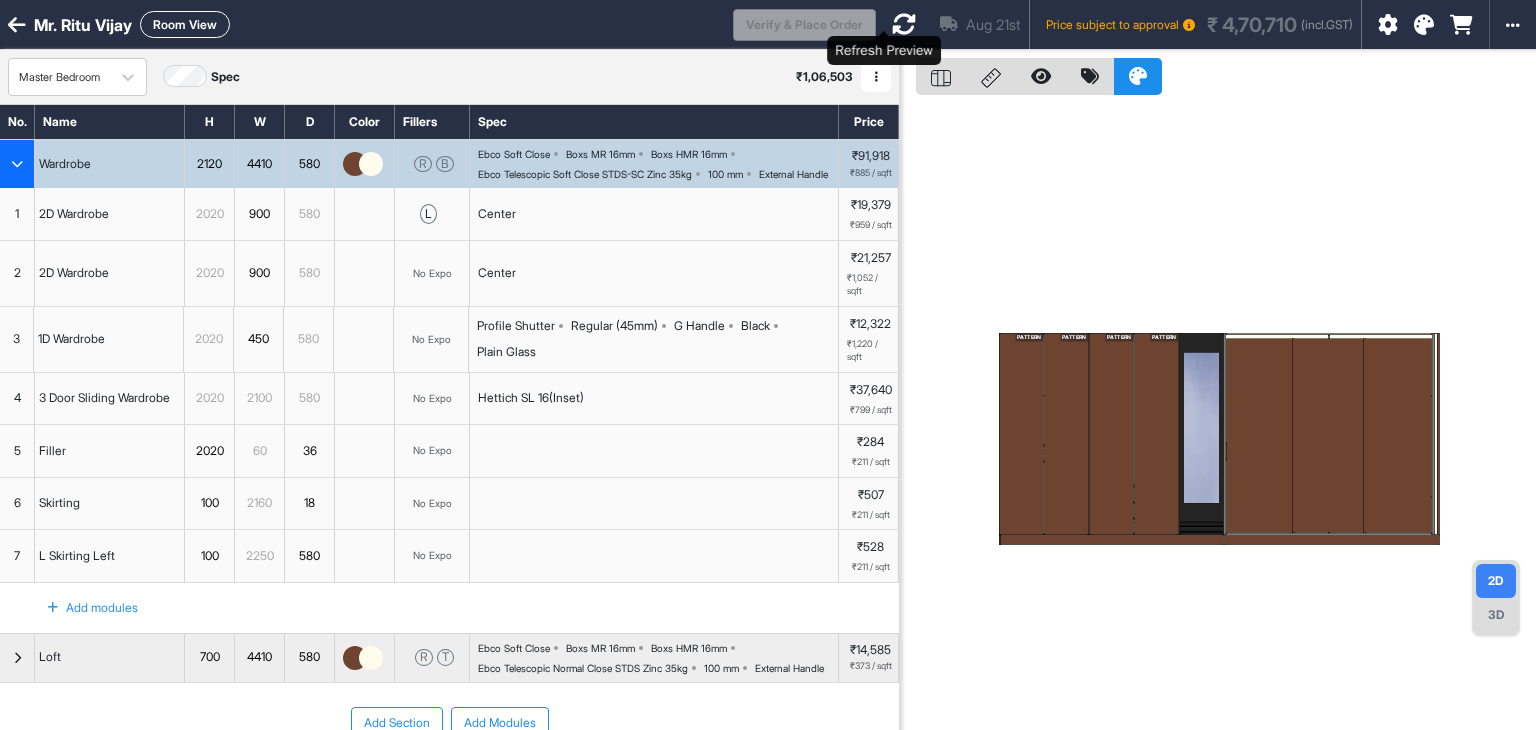 click at bounding box center [904, 24] 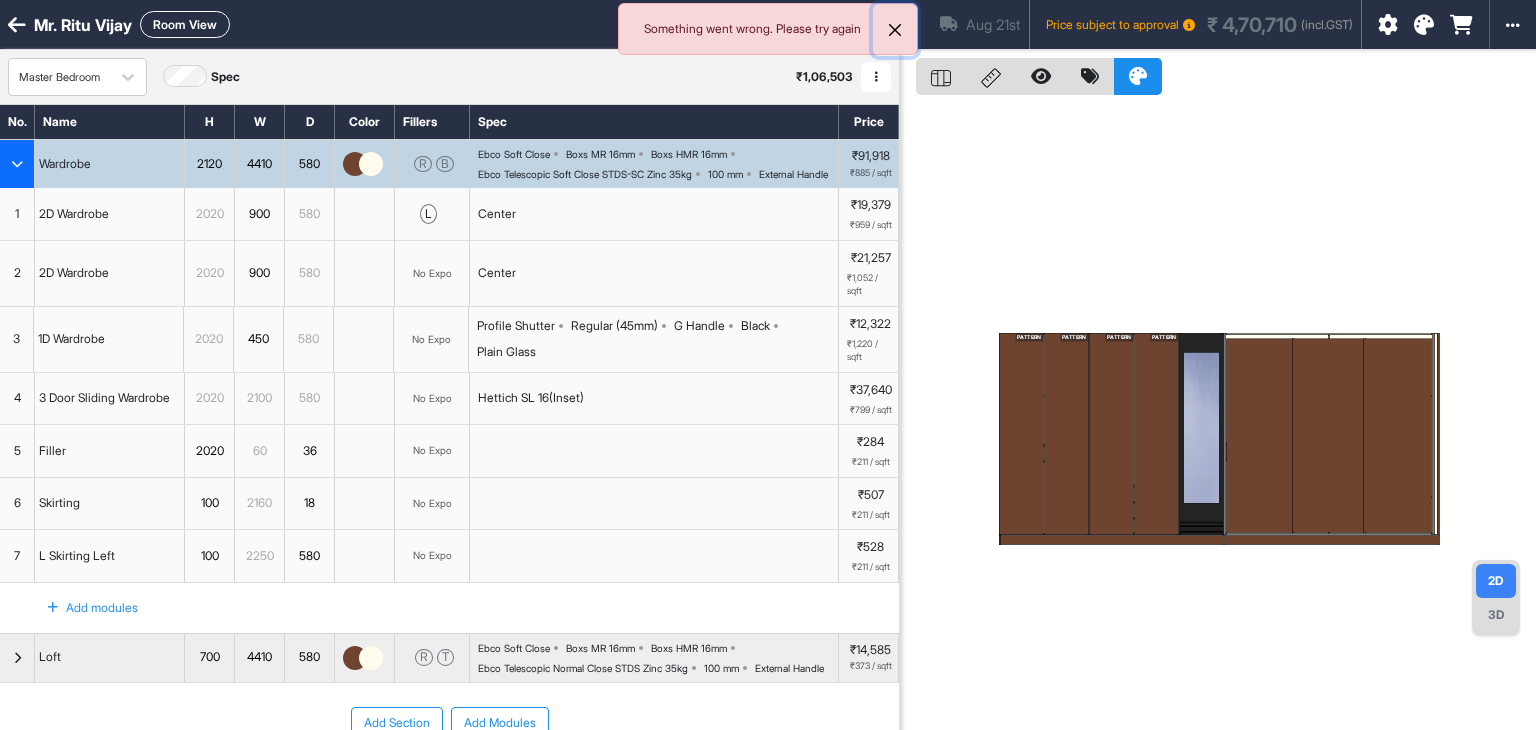 click at bounding box center [895, 30] 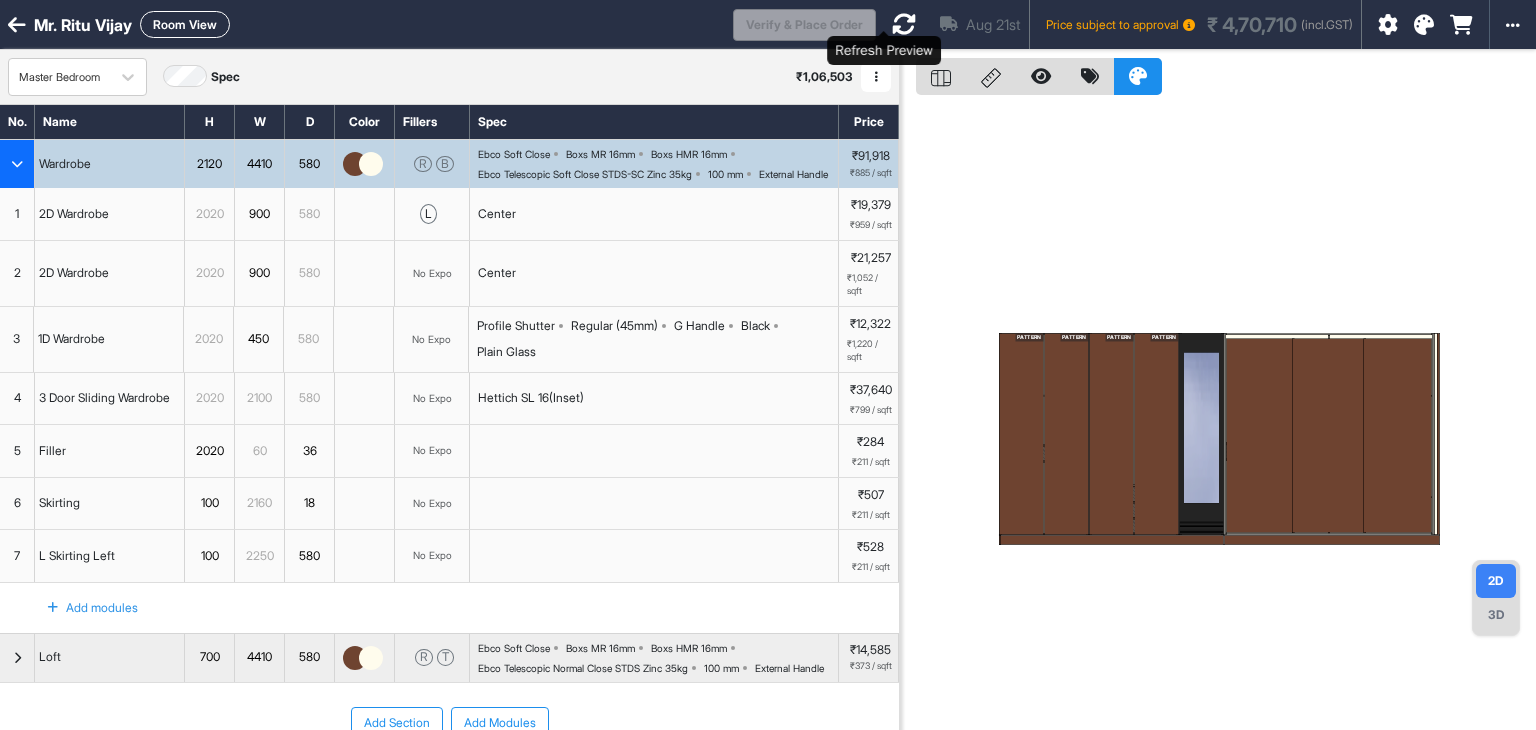 click at bounding box center [904, 24] 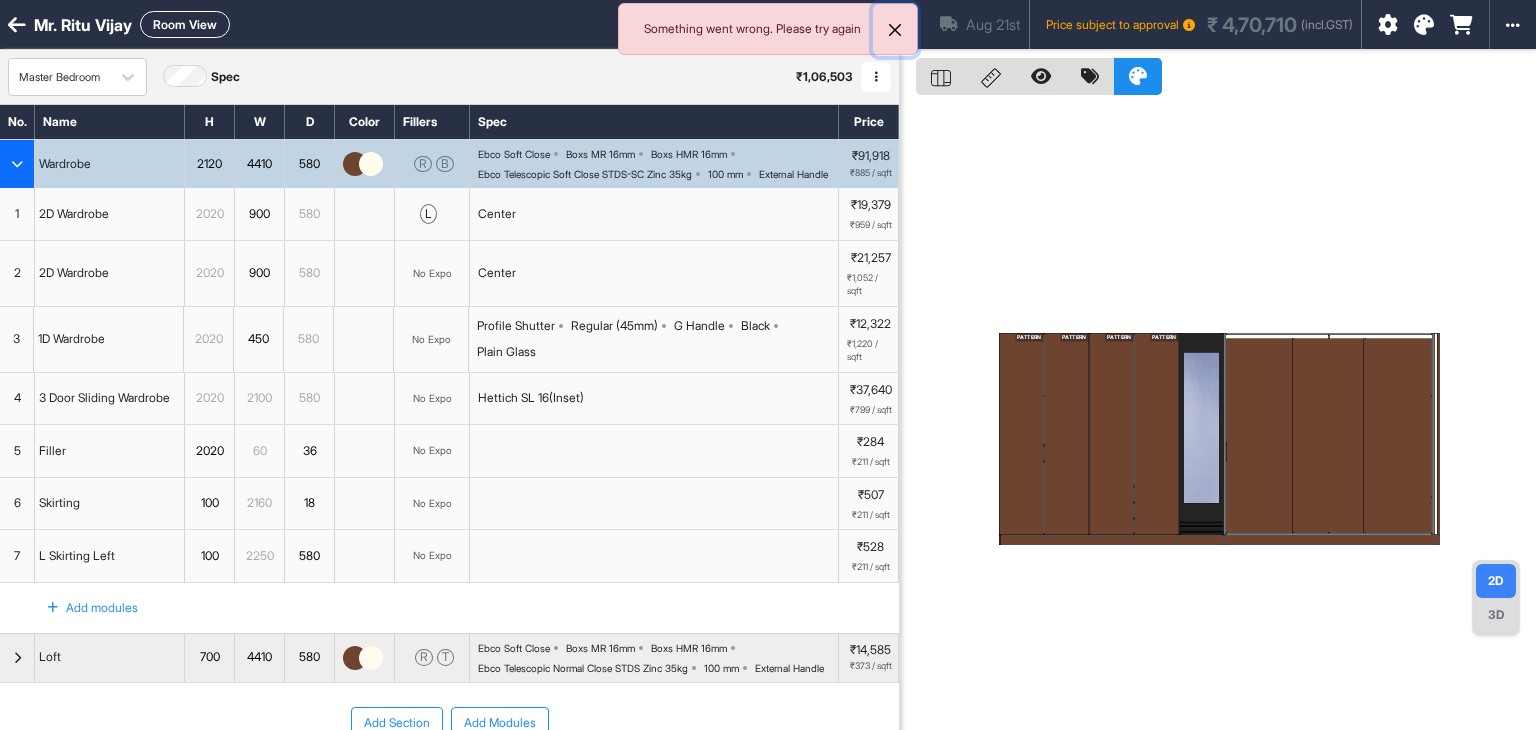 click at bounding box center [895, 30] 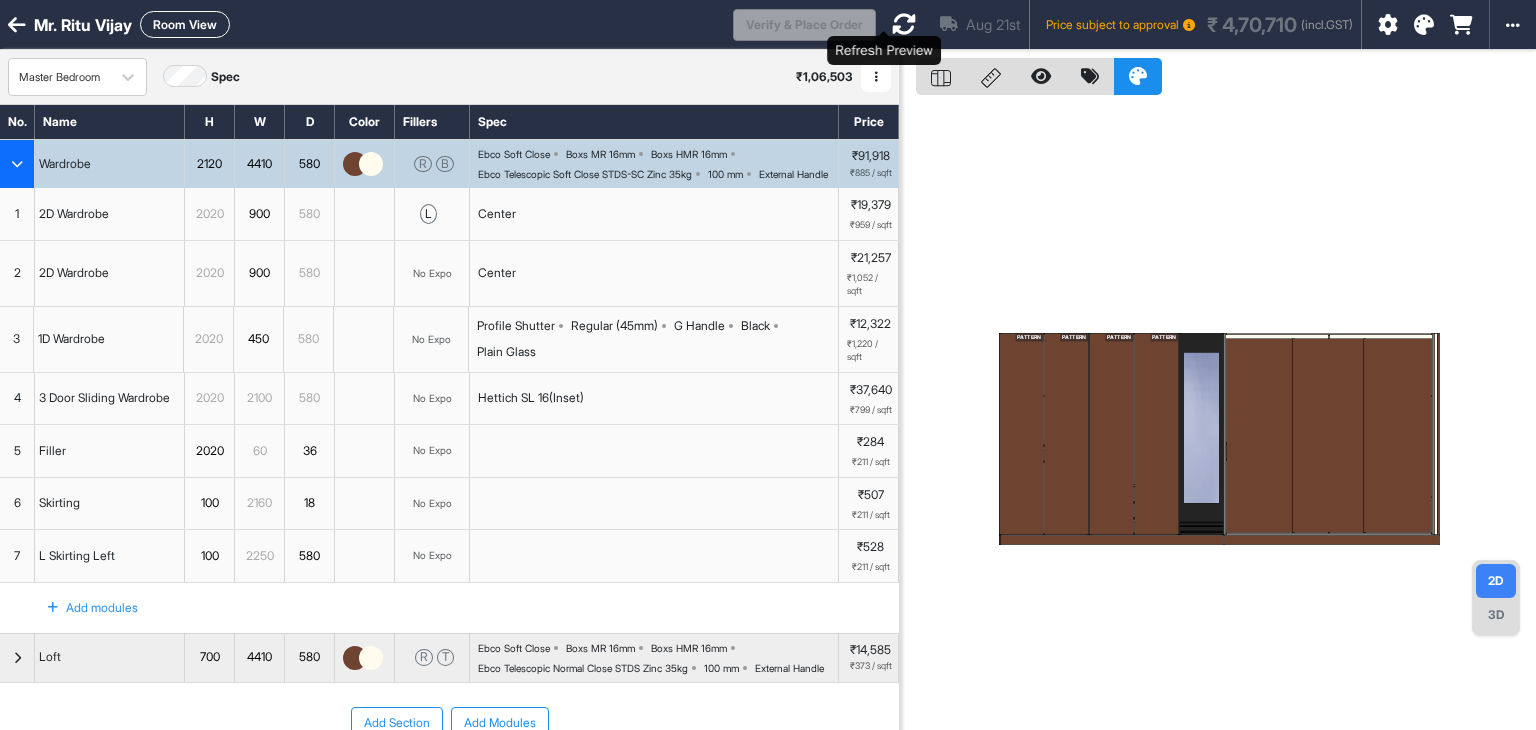 click at bounding box center [904, 24] 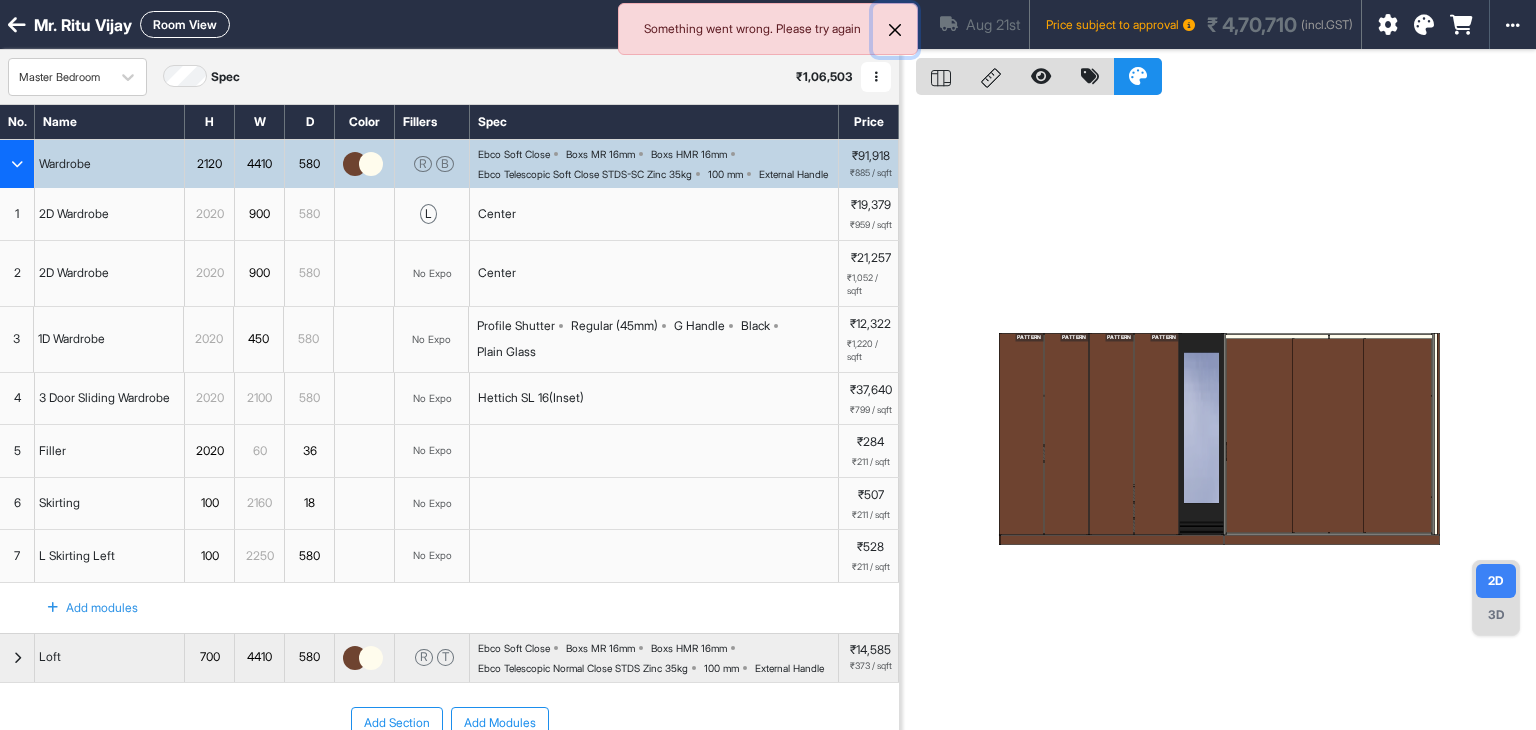 click at bounding box center (895, 30) 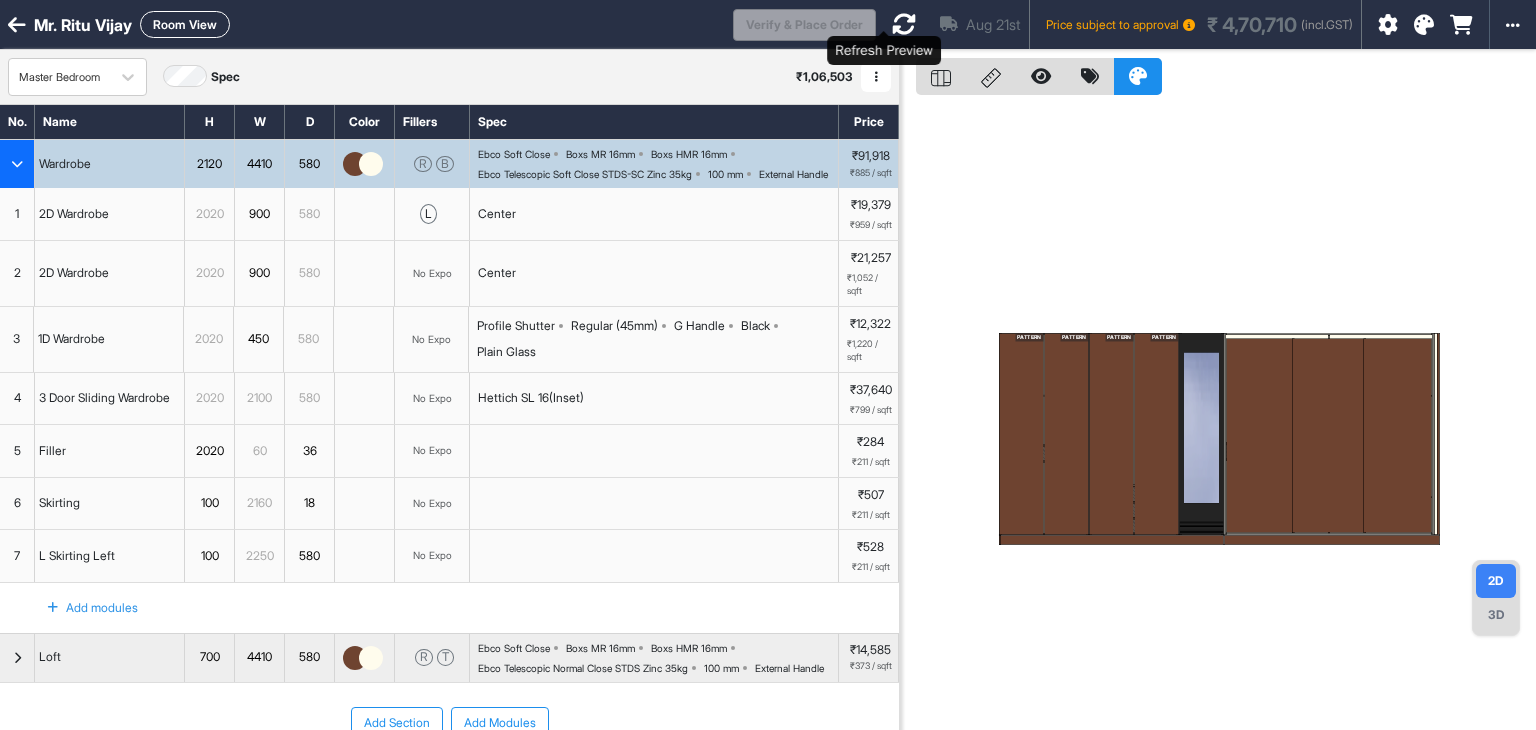 click at bounding box center (904, 24) 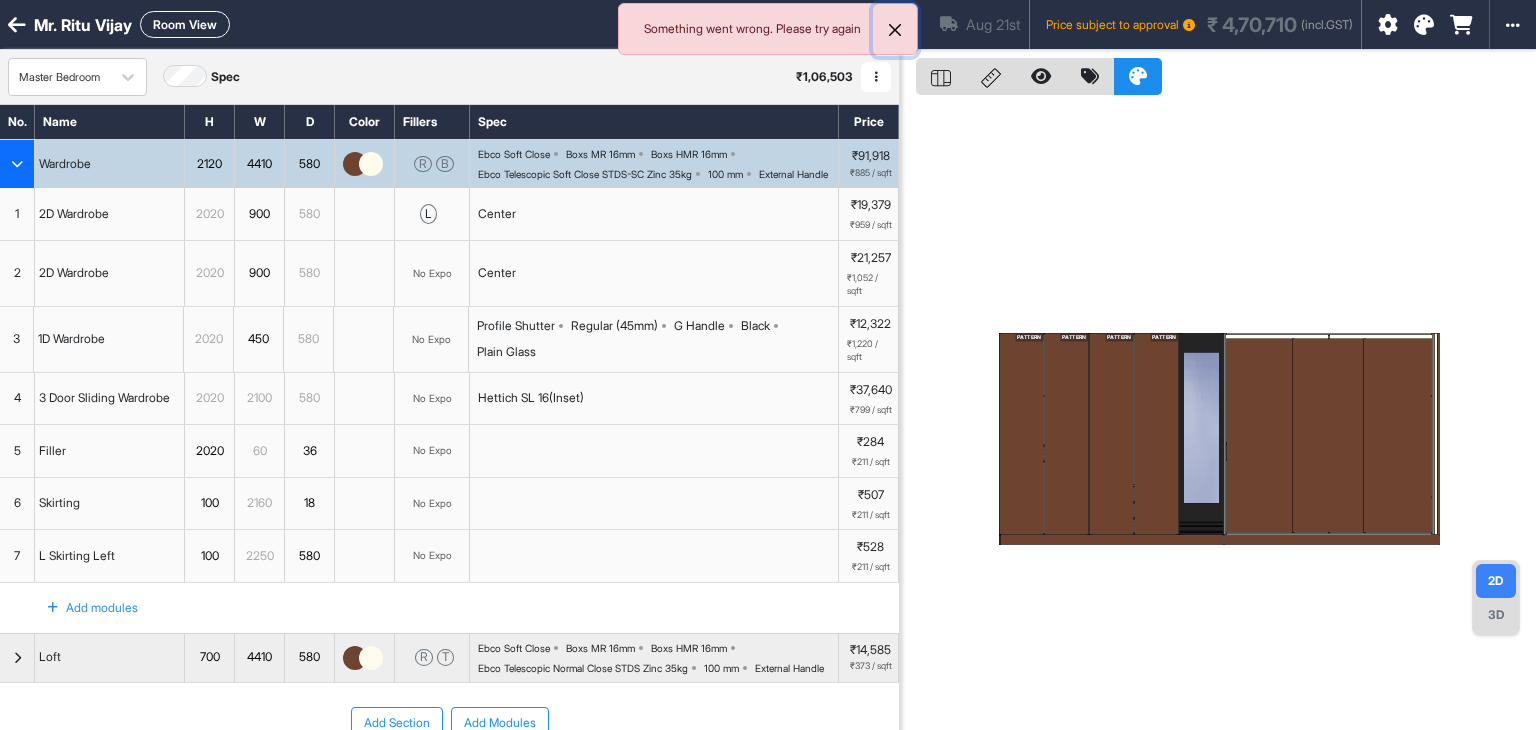 click at bounding box center [895, 30] 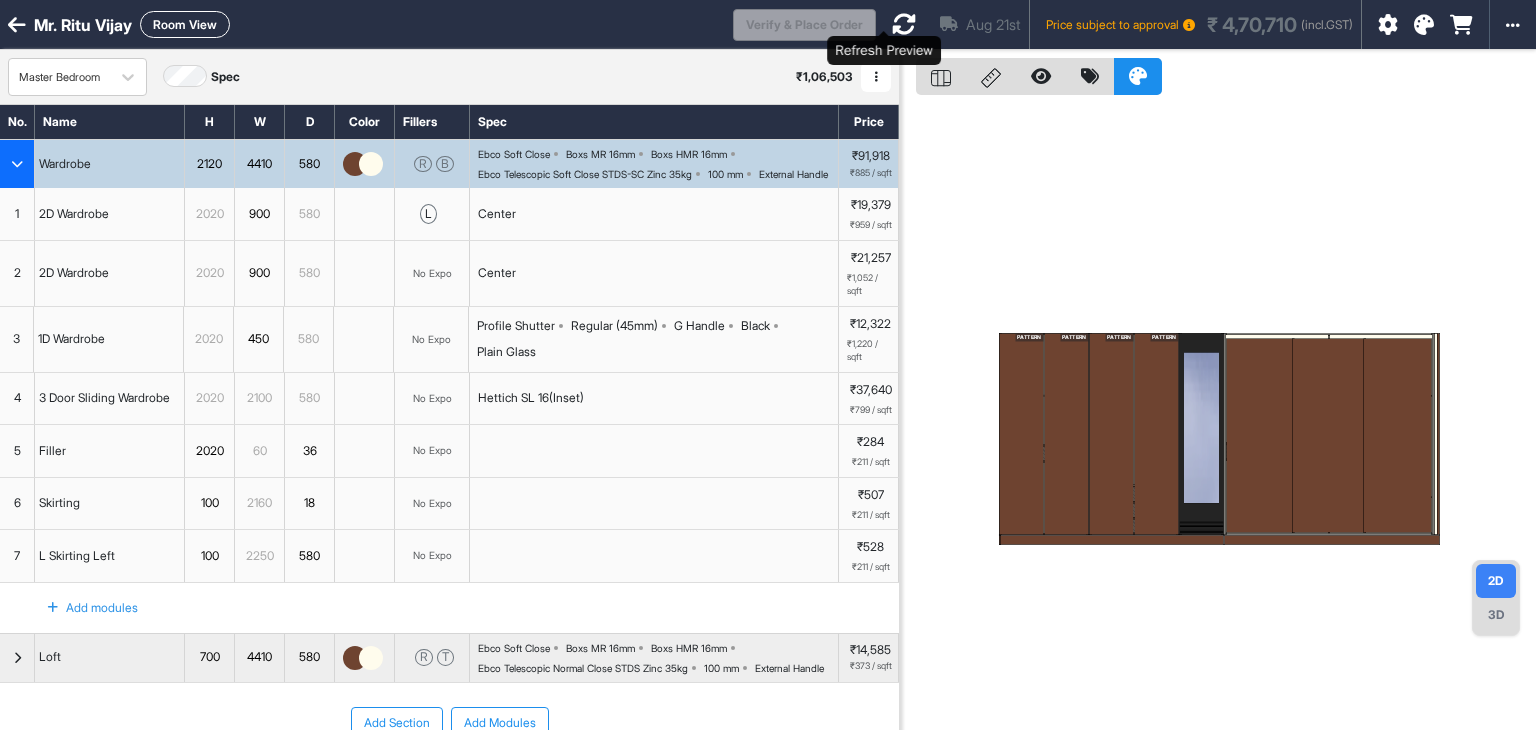 click at bounding box center [904, 24] 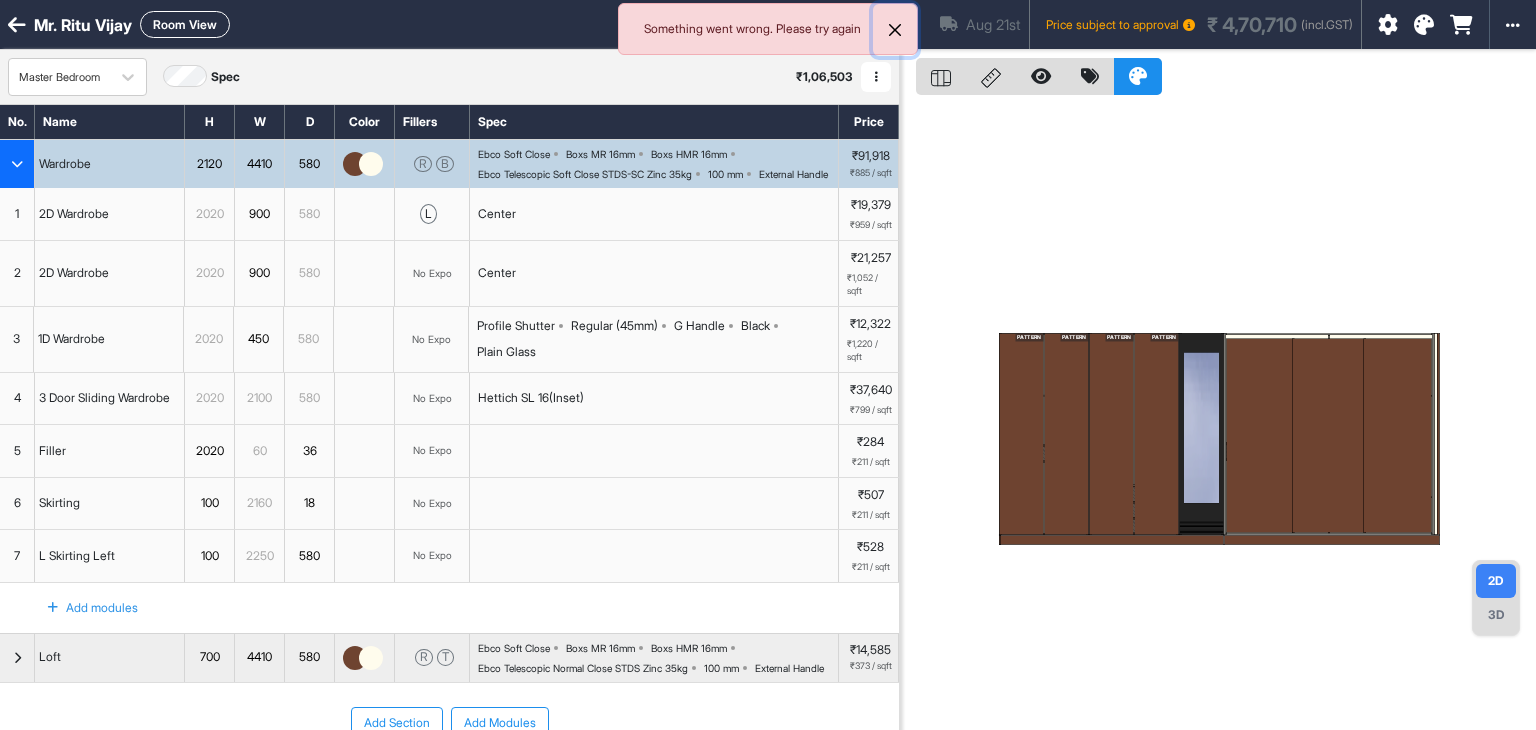 click at bounding box center [895, 30] 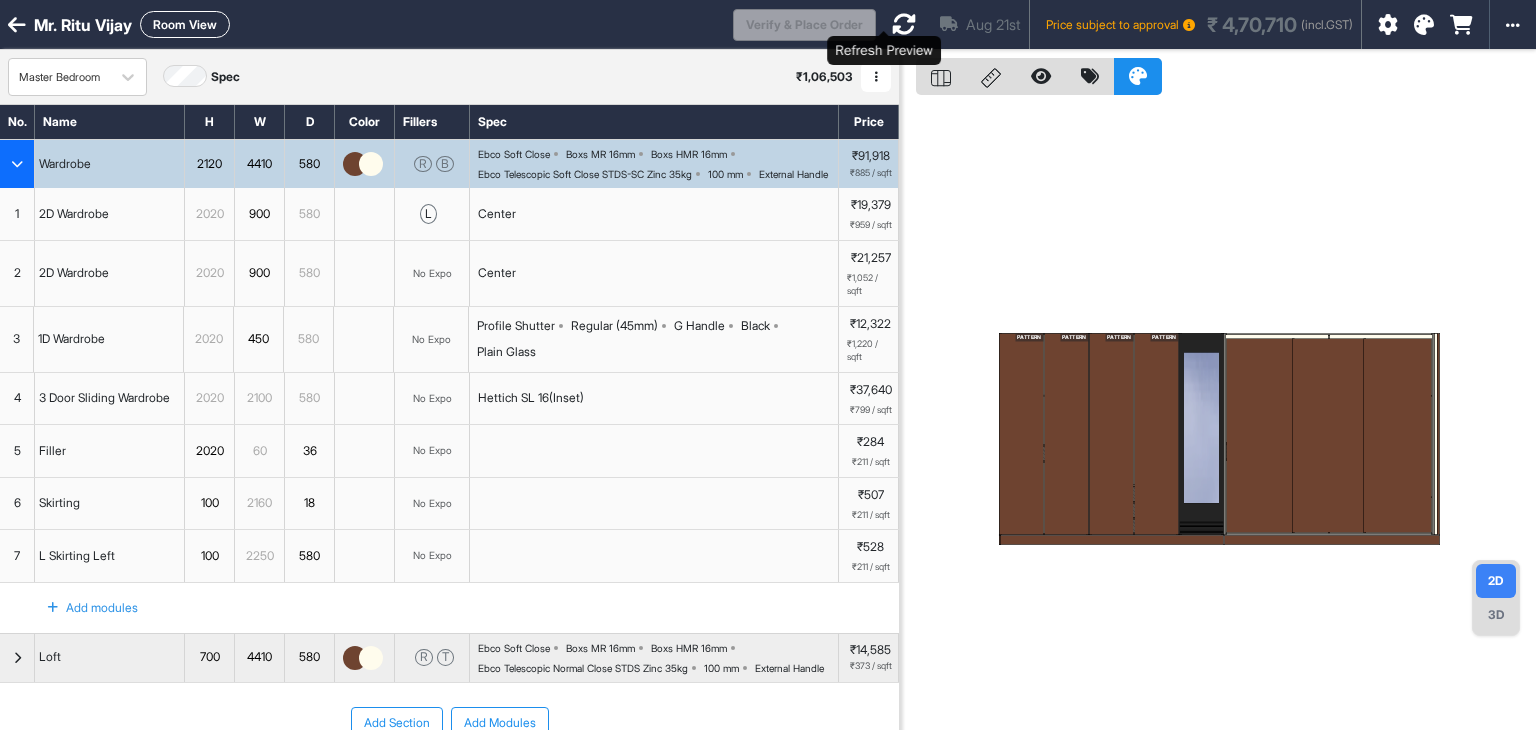 click at bounding box center [904, 24] 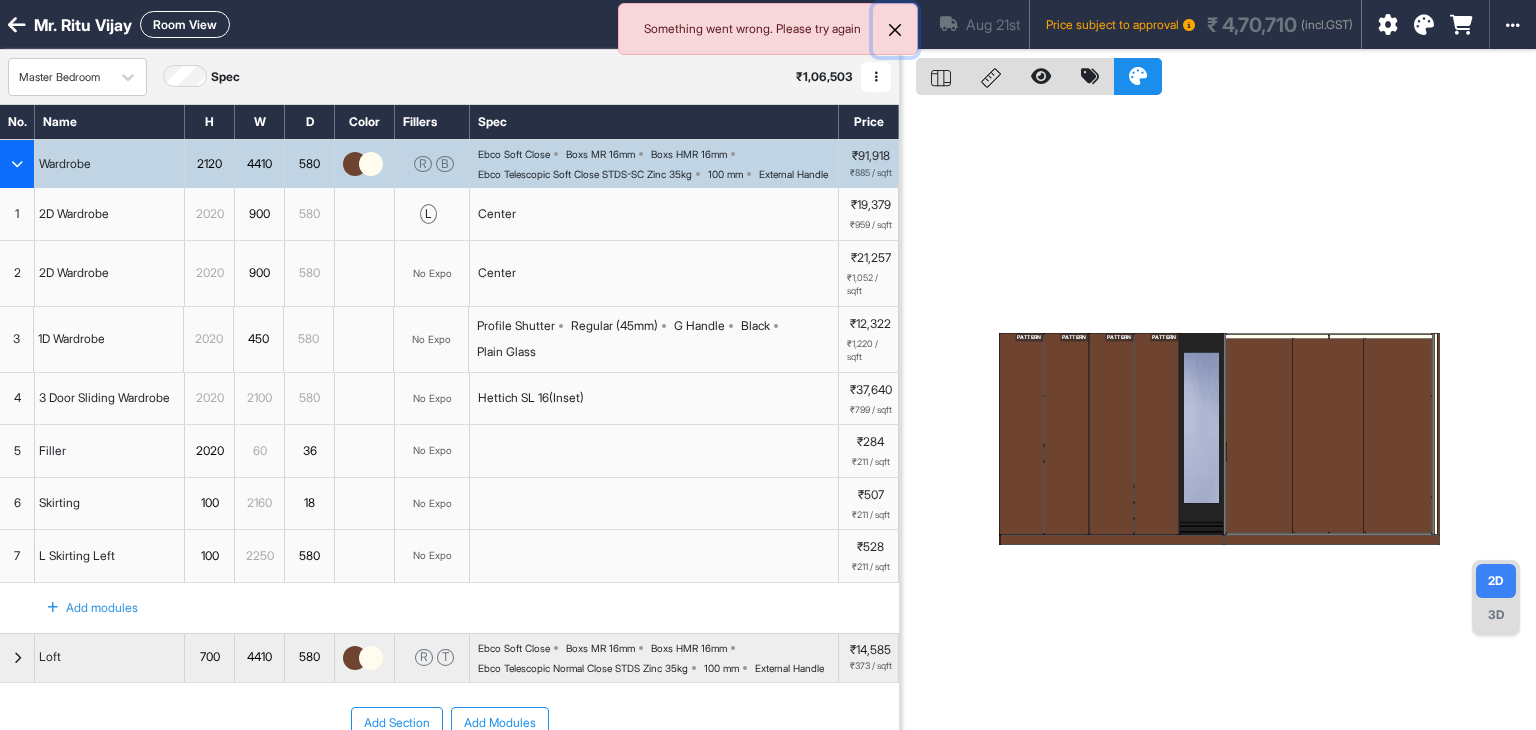 click at bounding box center [895, 30] 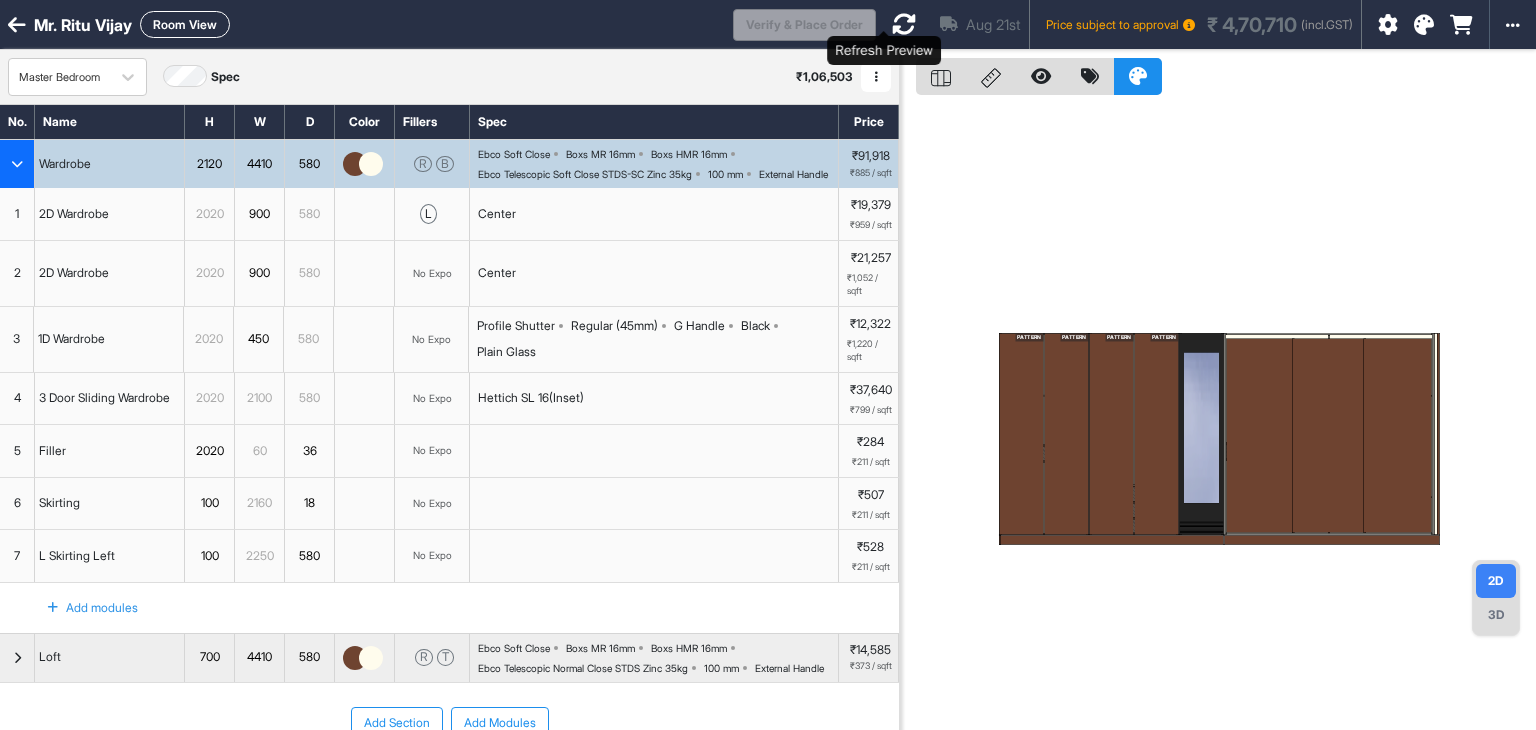 click at bounding box center (904, 24) 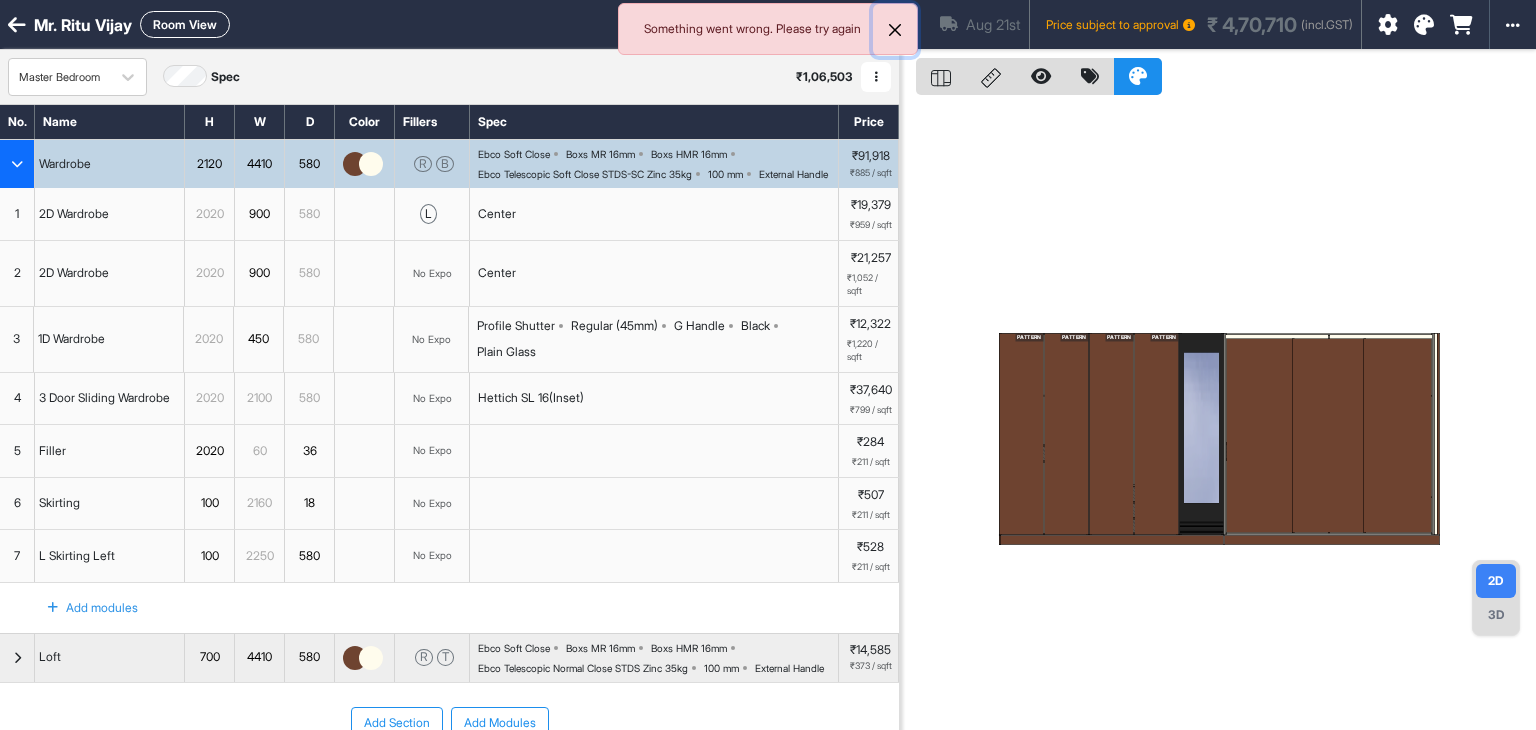click at bounding box center [895, 30] 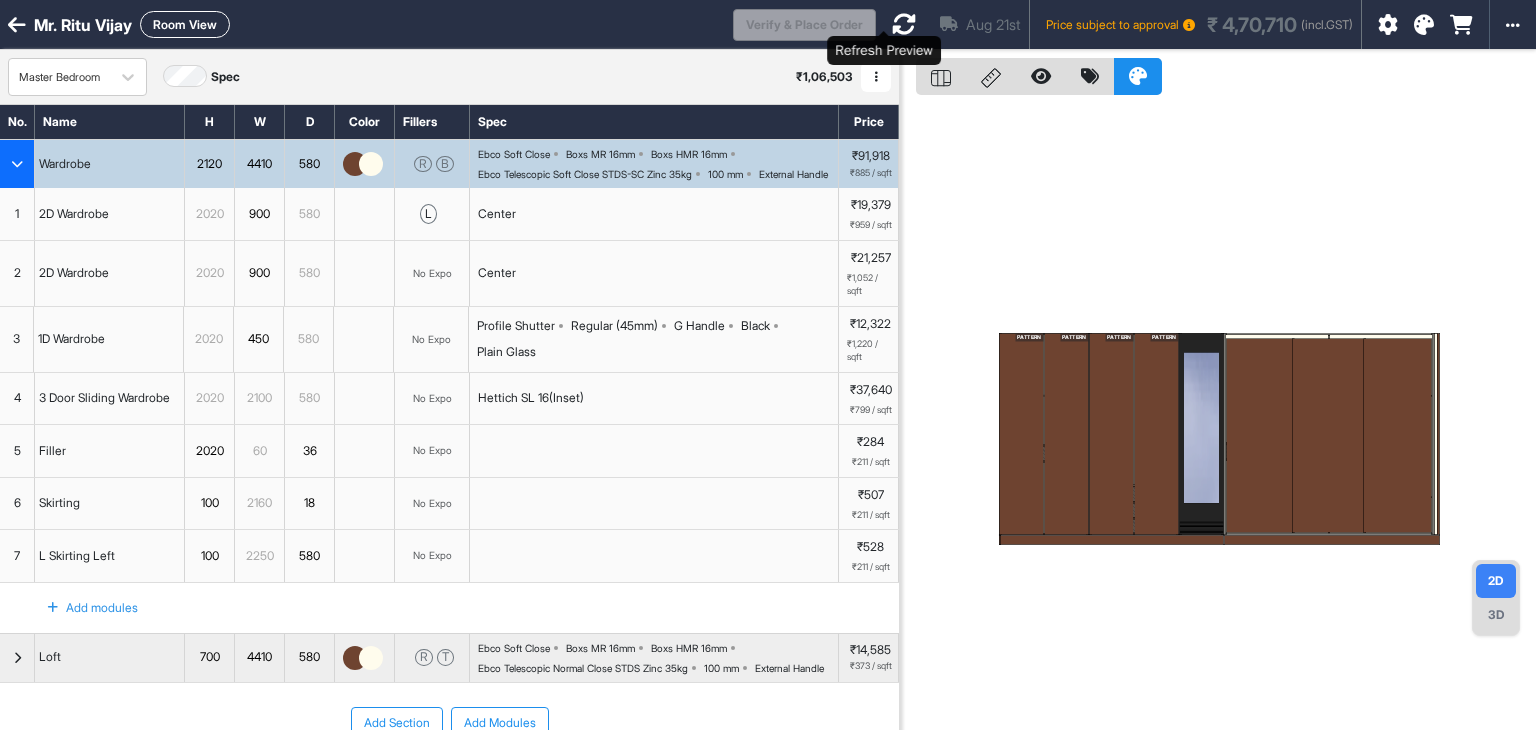 click at bounding box center (904, 24) 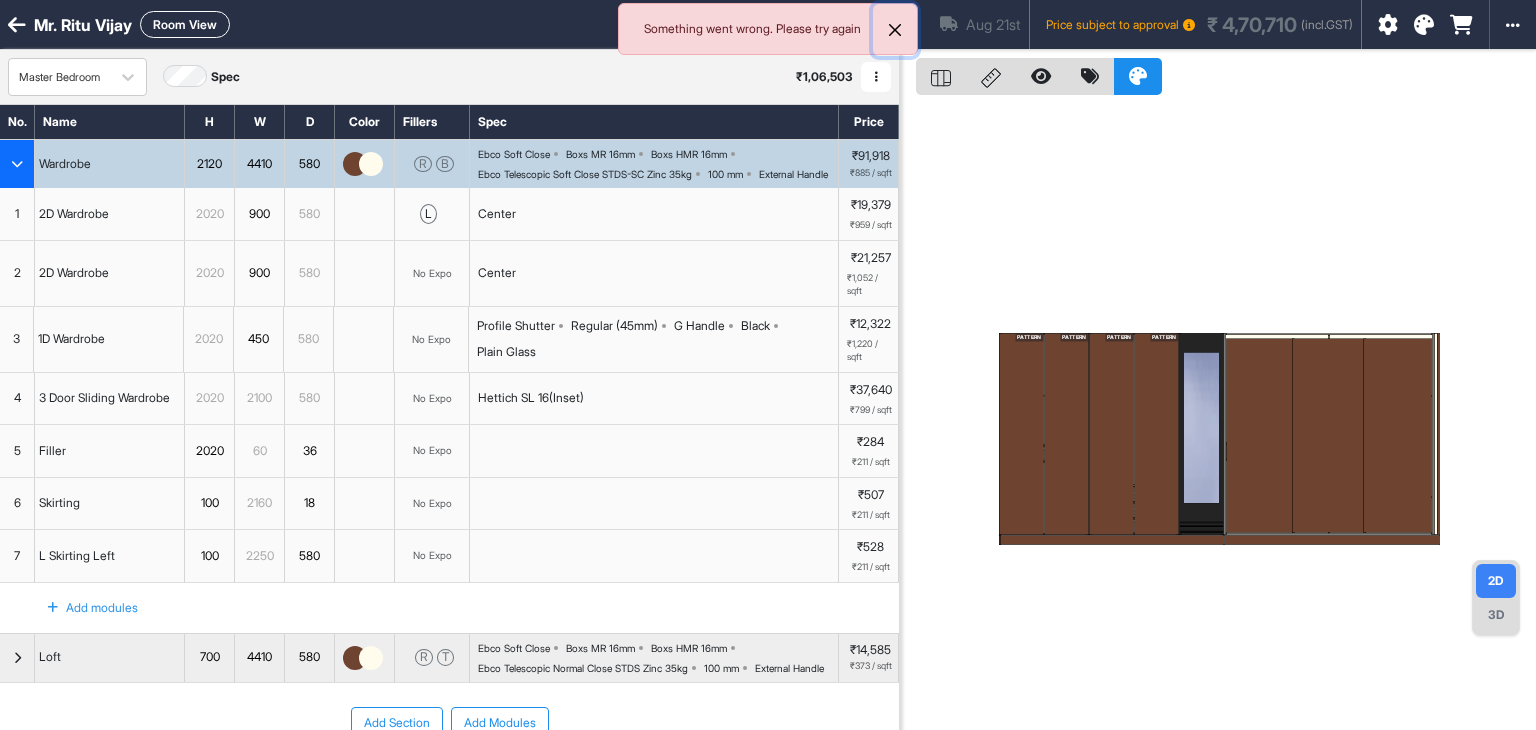 click at bounding box center (895, 30) 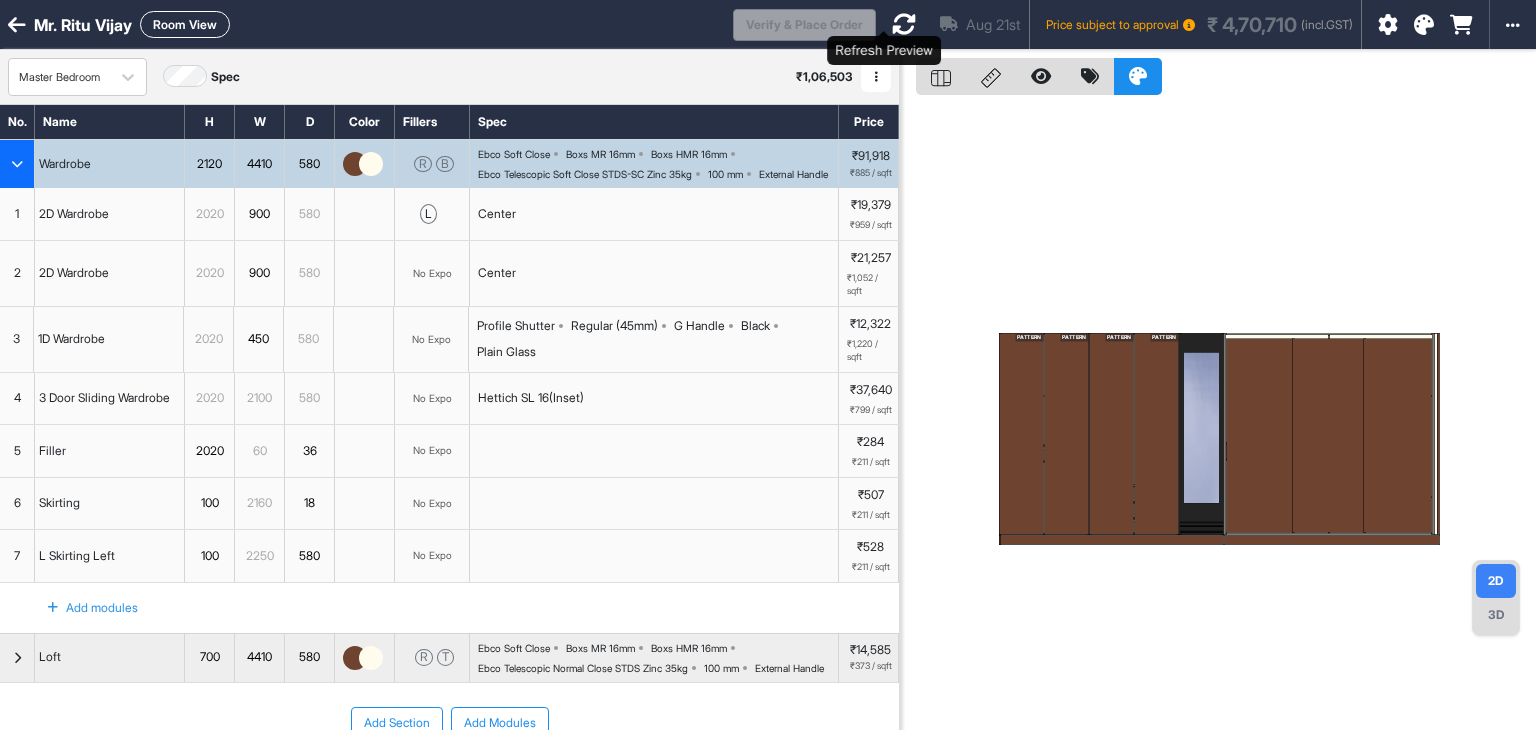 click at bounding box center (904, 24) 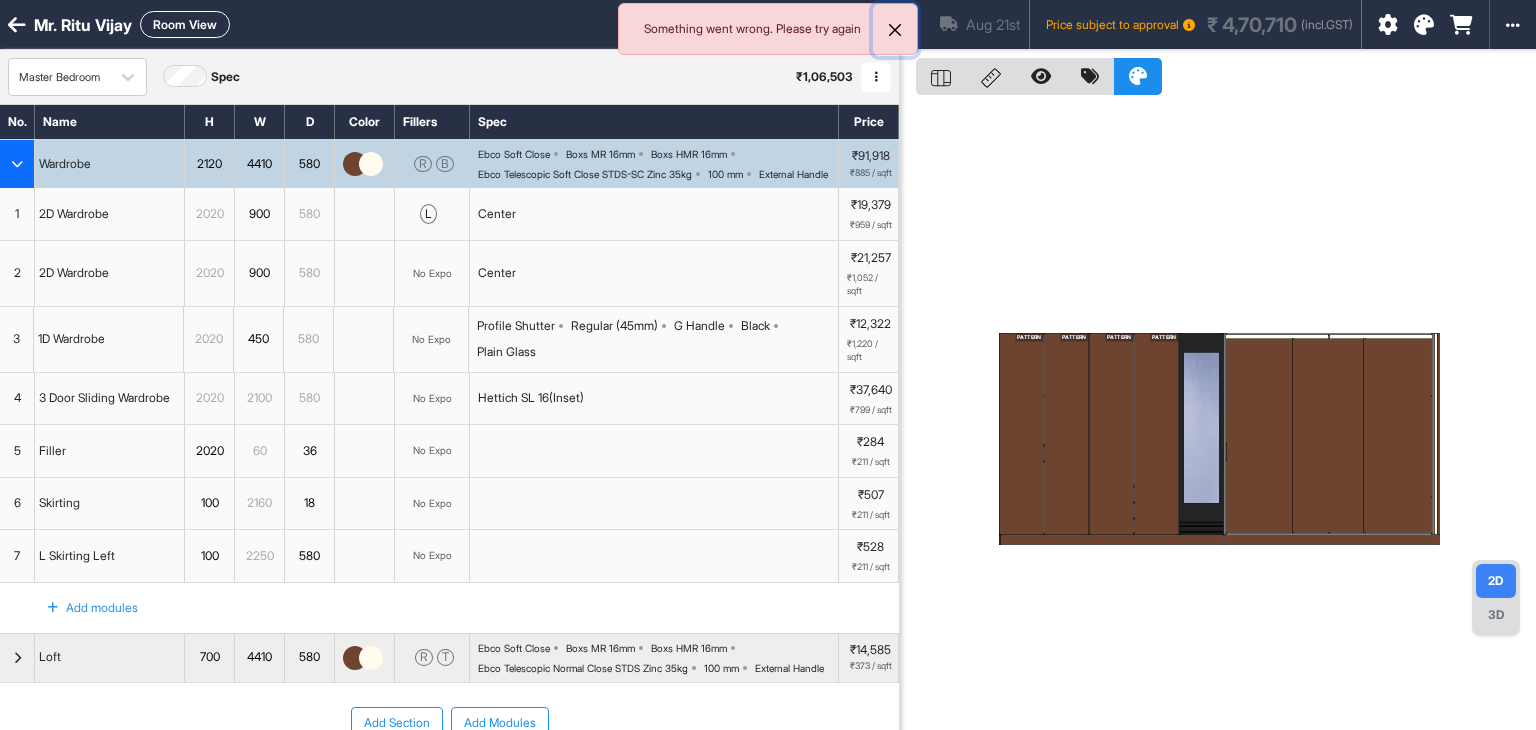 click at bounding box center (895, 30) 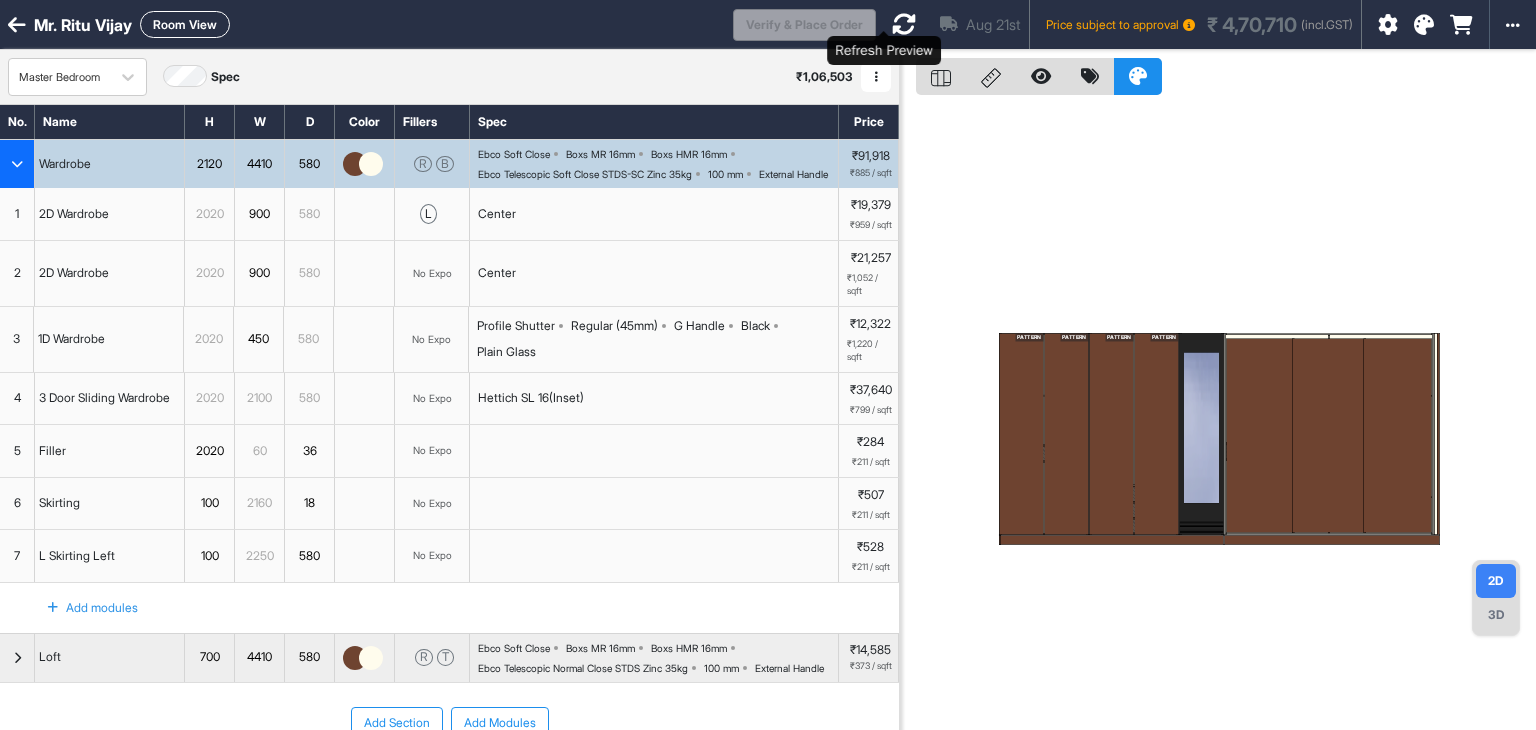 click at bounding box center [904, 24] 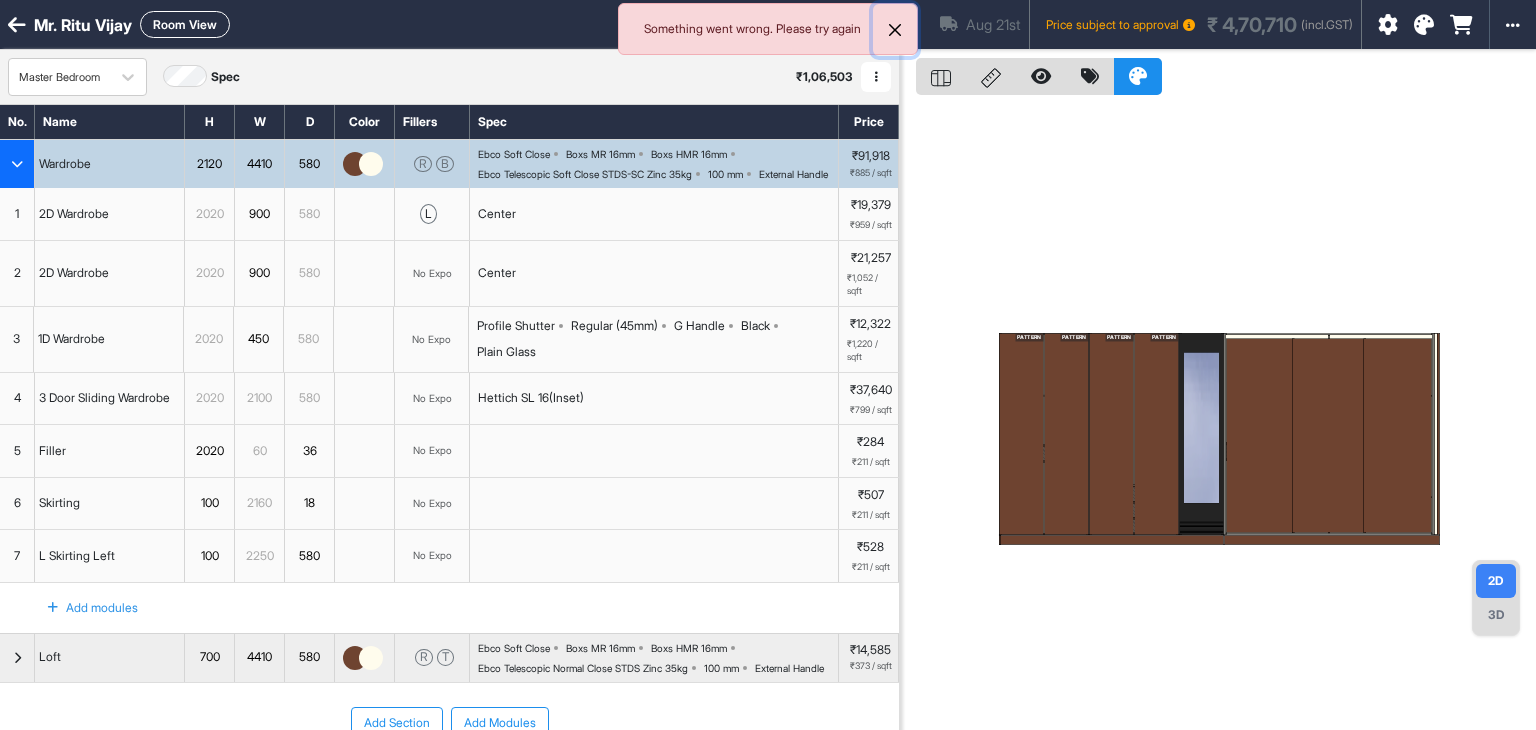 click at bounding box center [895, 30] 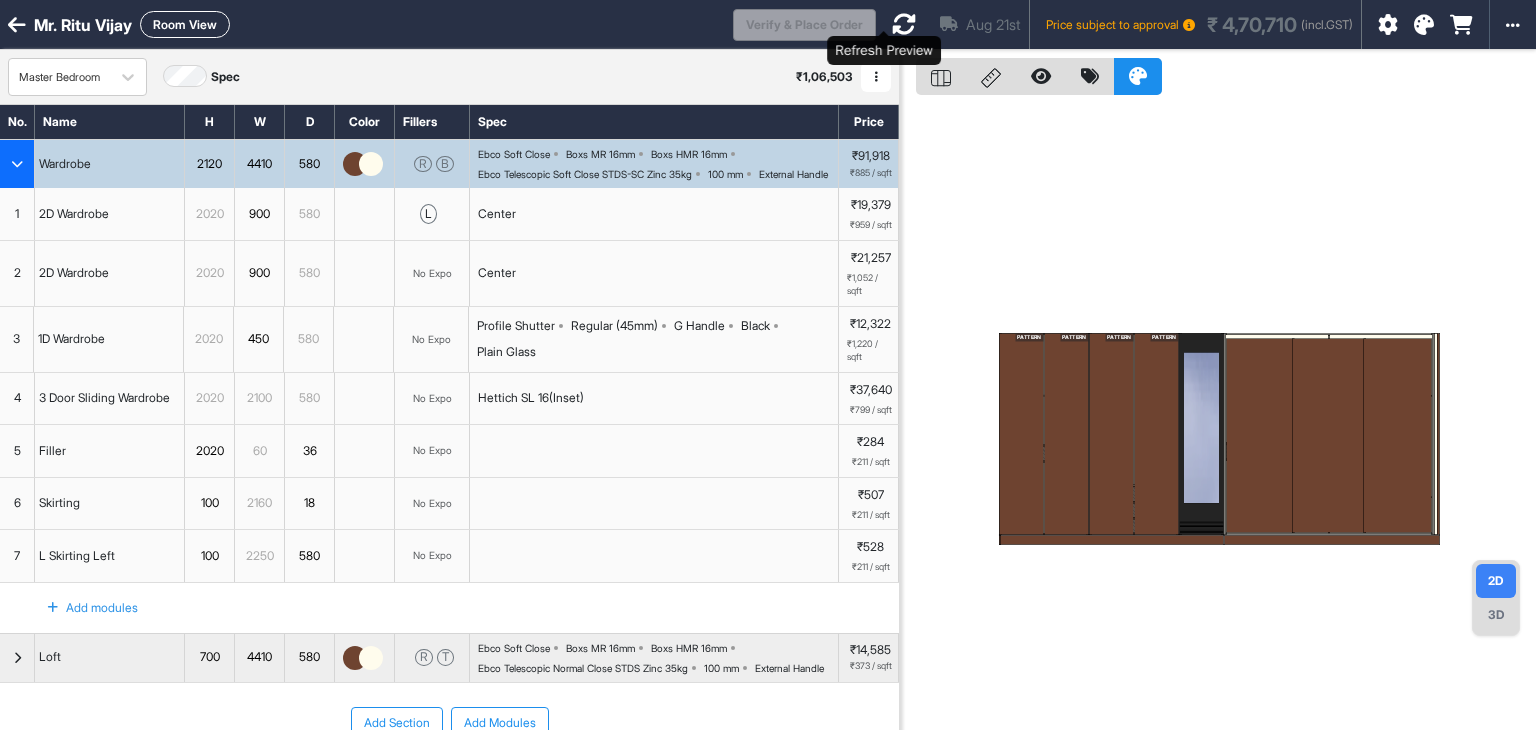 click at bounding box center [904, 24] 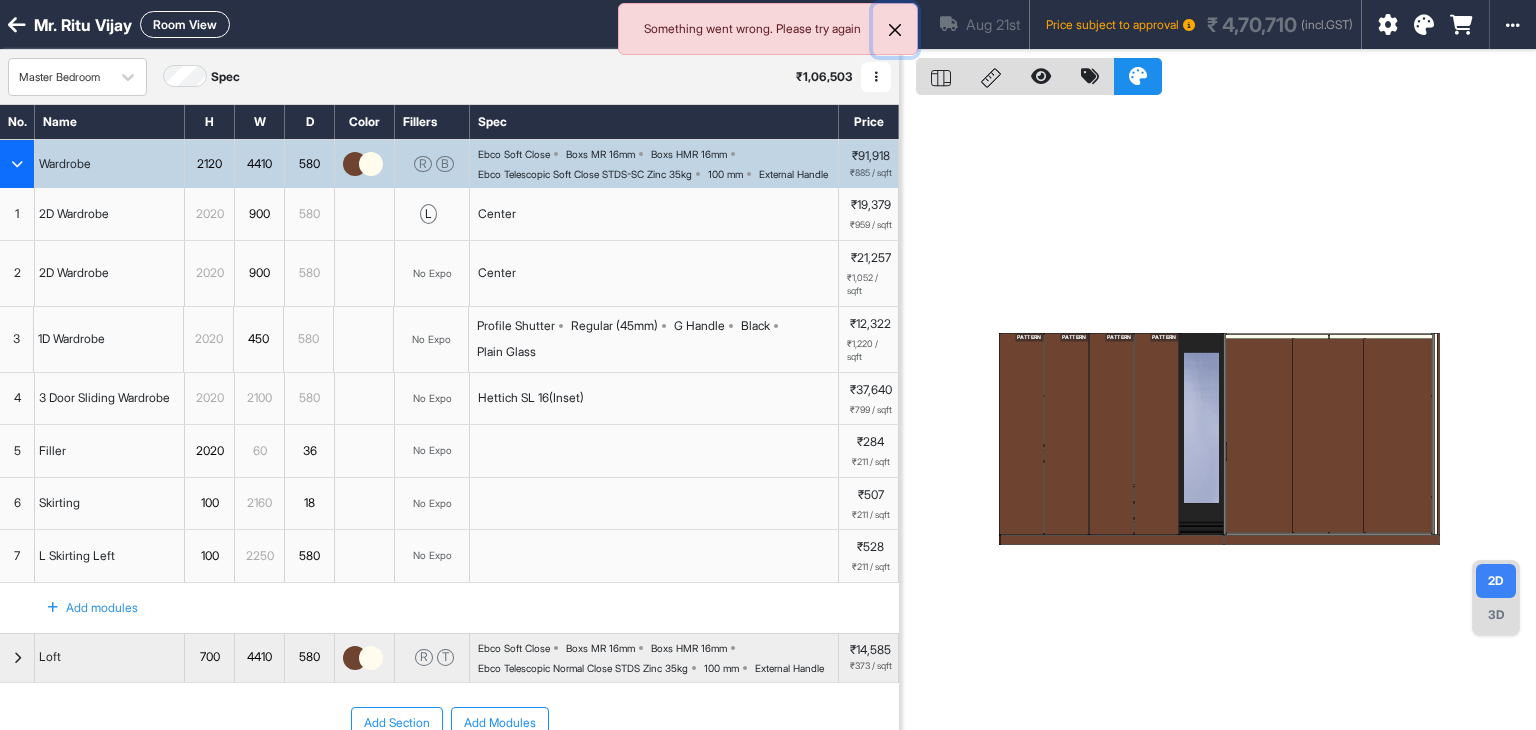 click at bounding box center (895, 30) 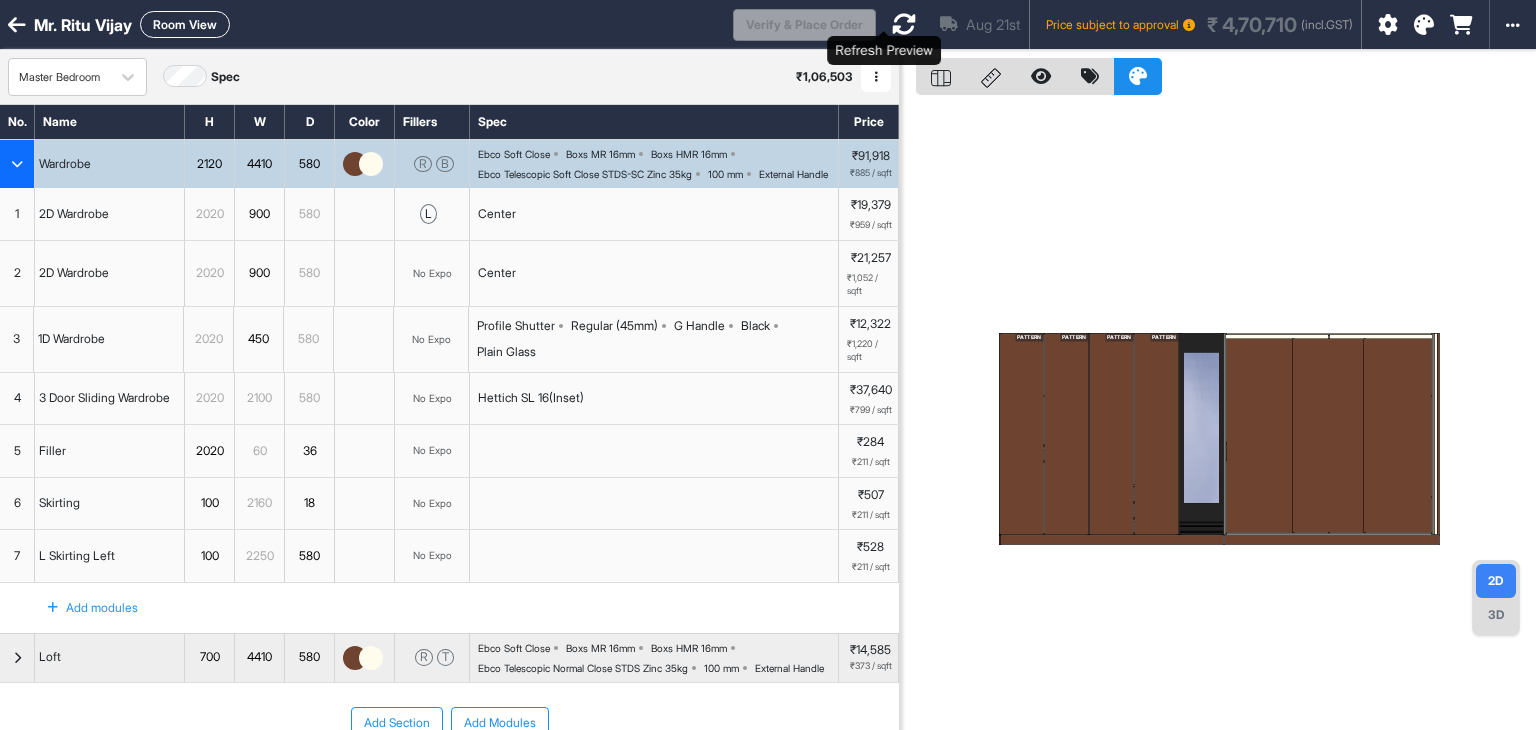 click at bounding box center [904, 24] 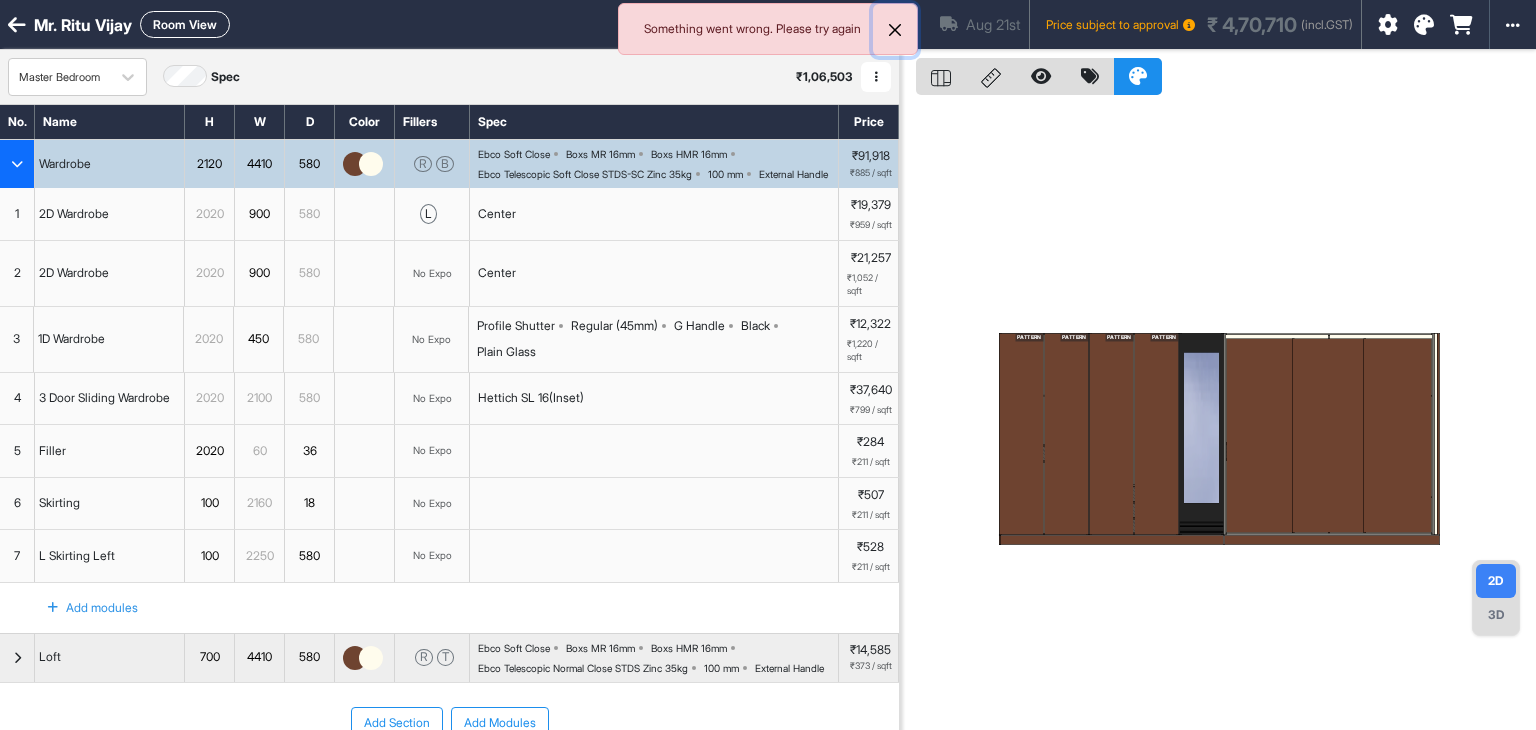 click at bounding box center [895, 30] 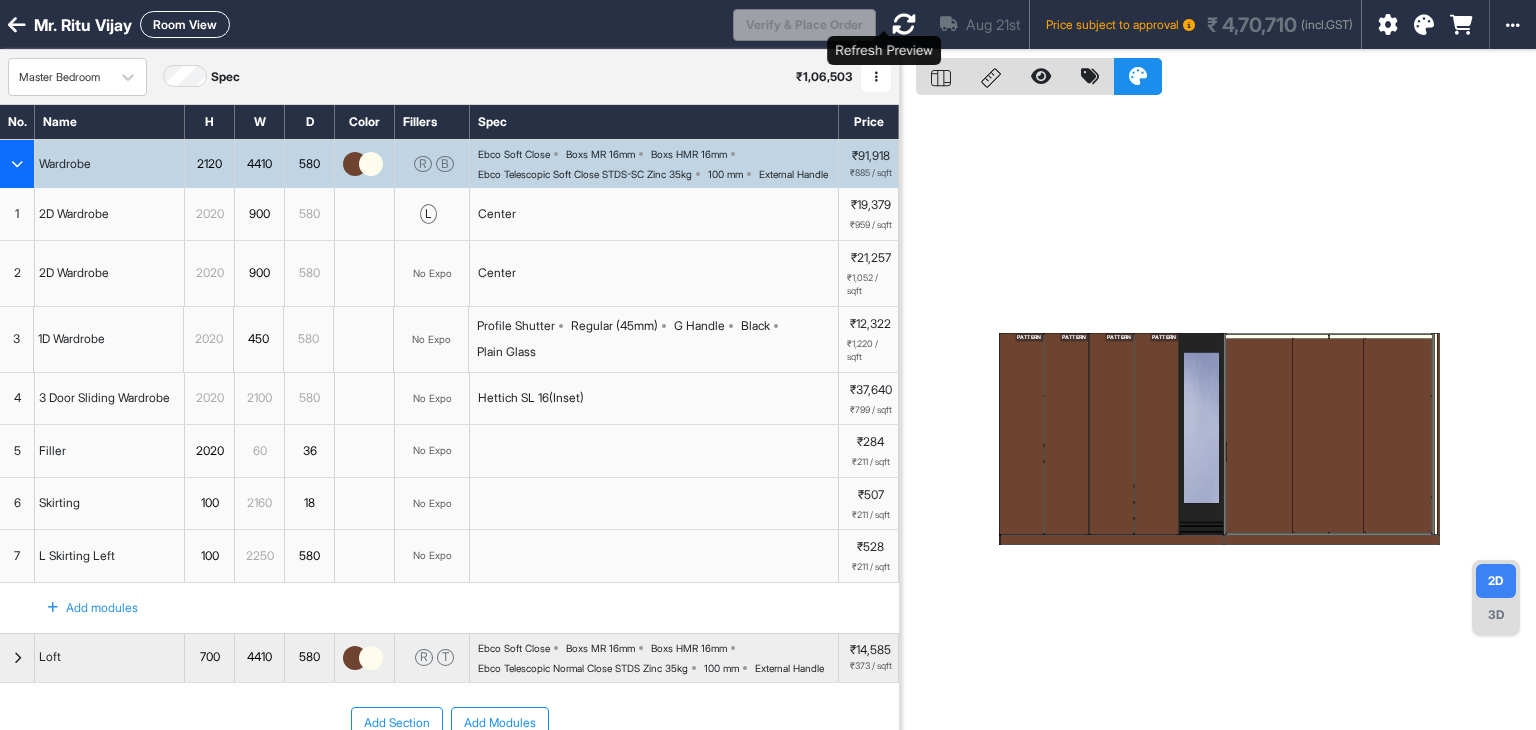 click at bounding box center (904, 24) 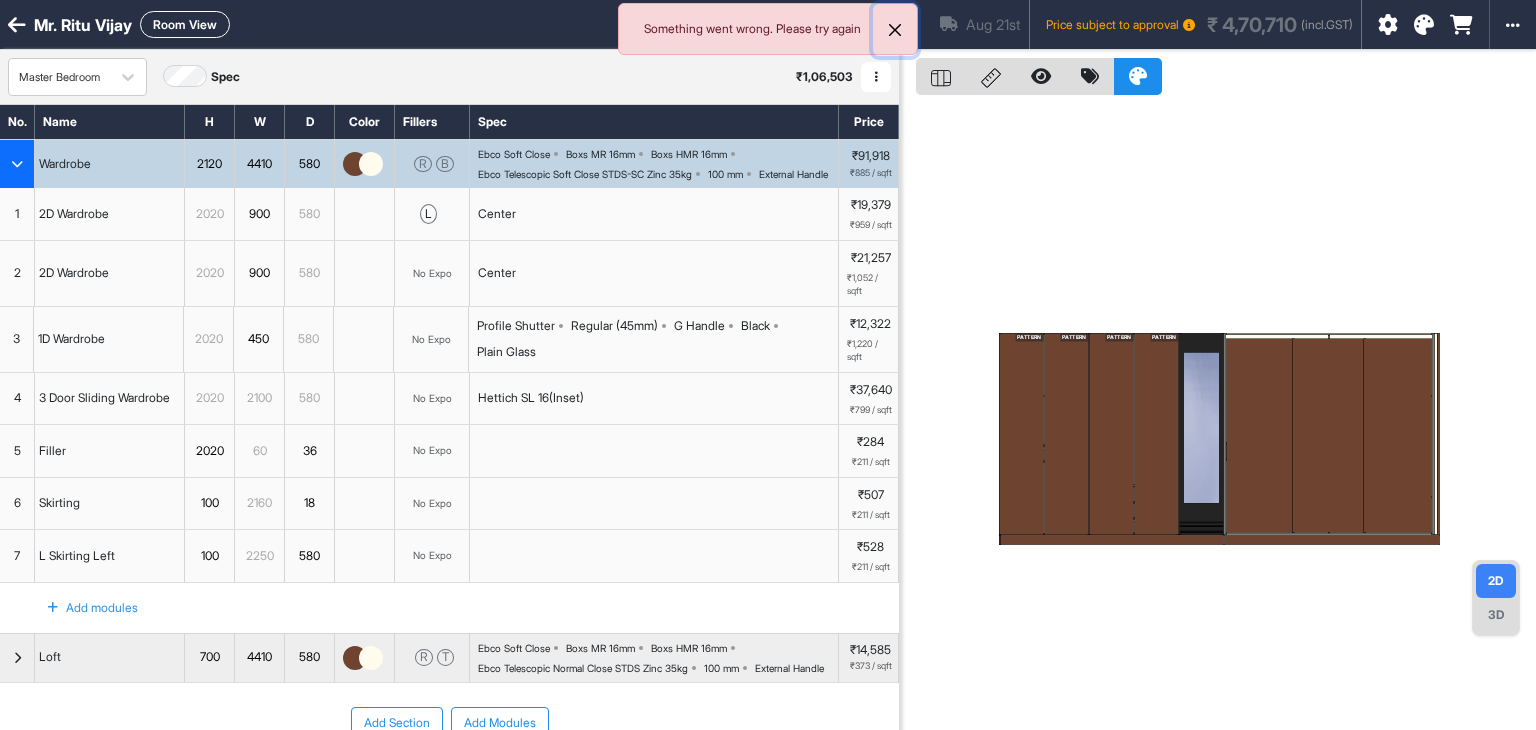 click at bounding box center [895, 30] 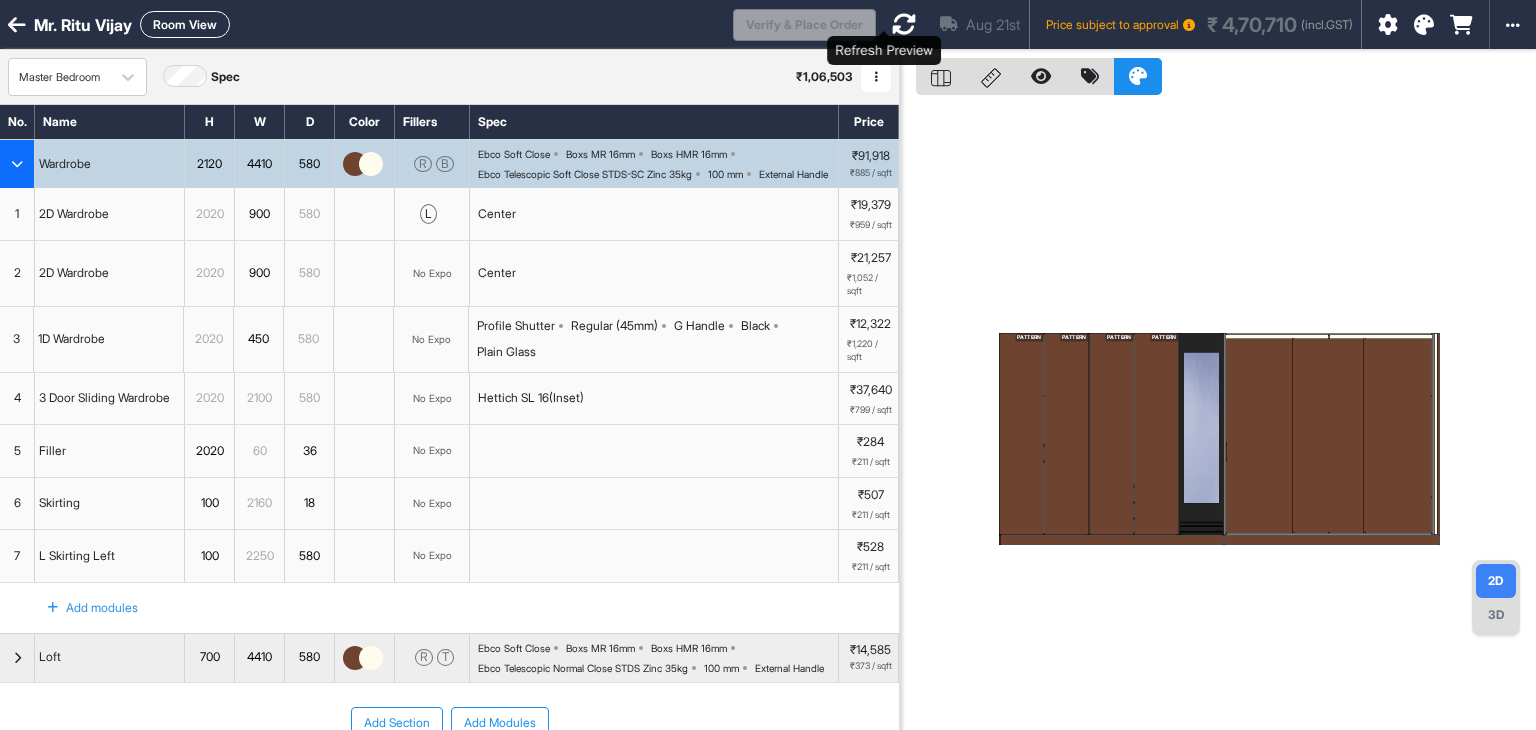 click at bounding box center (904, 24) 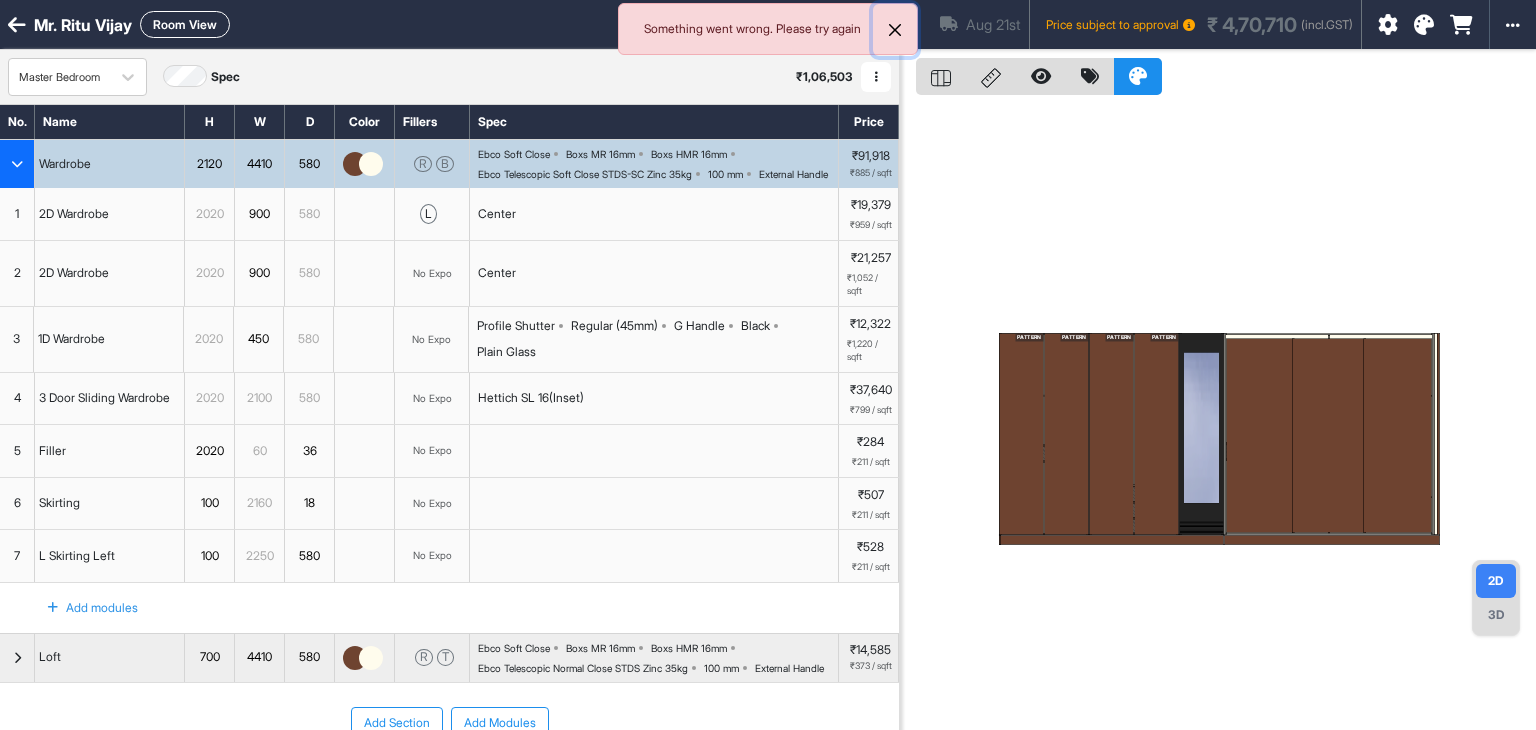 click at bounding box center [895, 30] 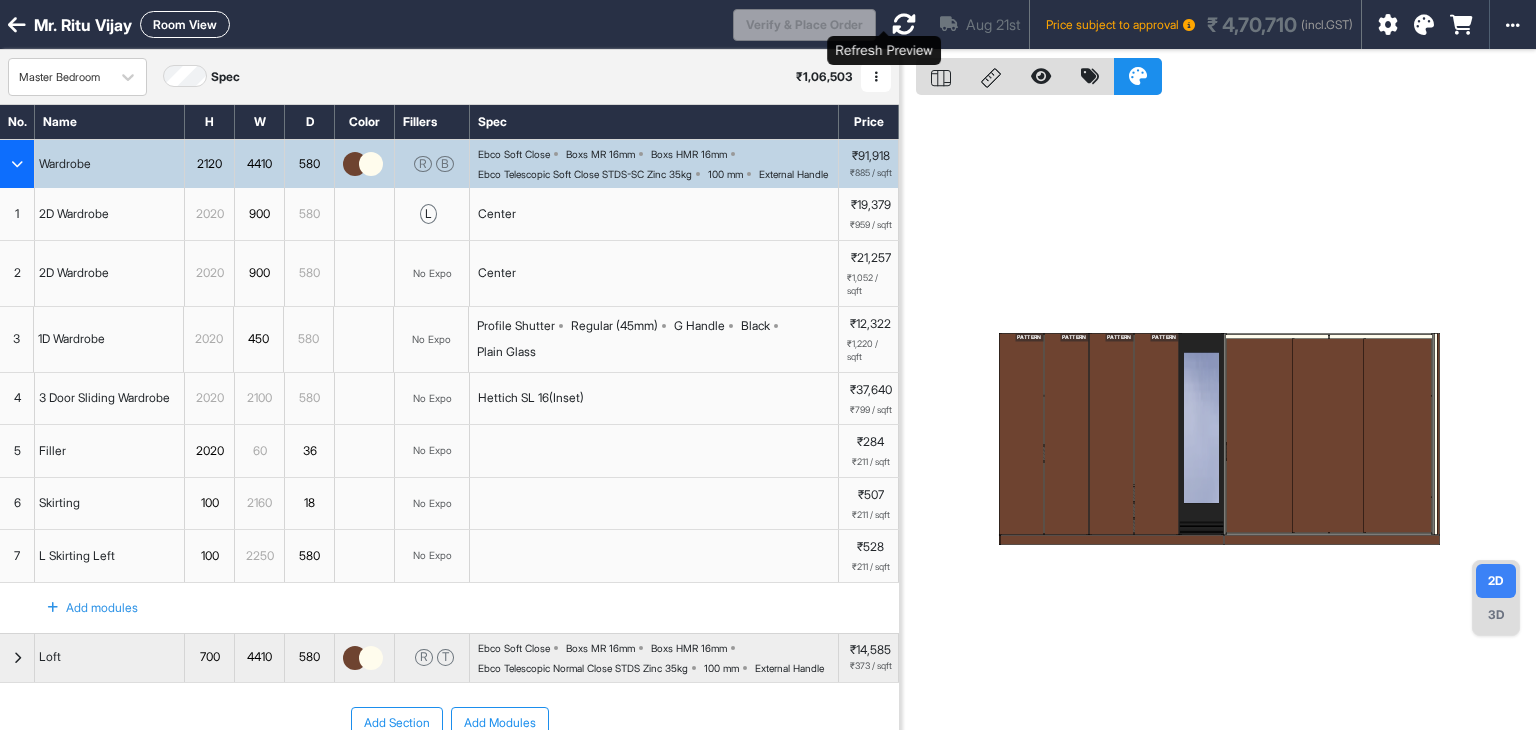 click at bounding box center (904, 24) 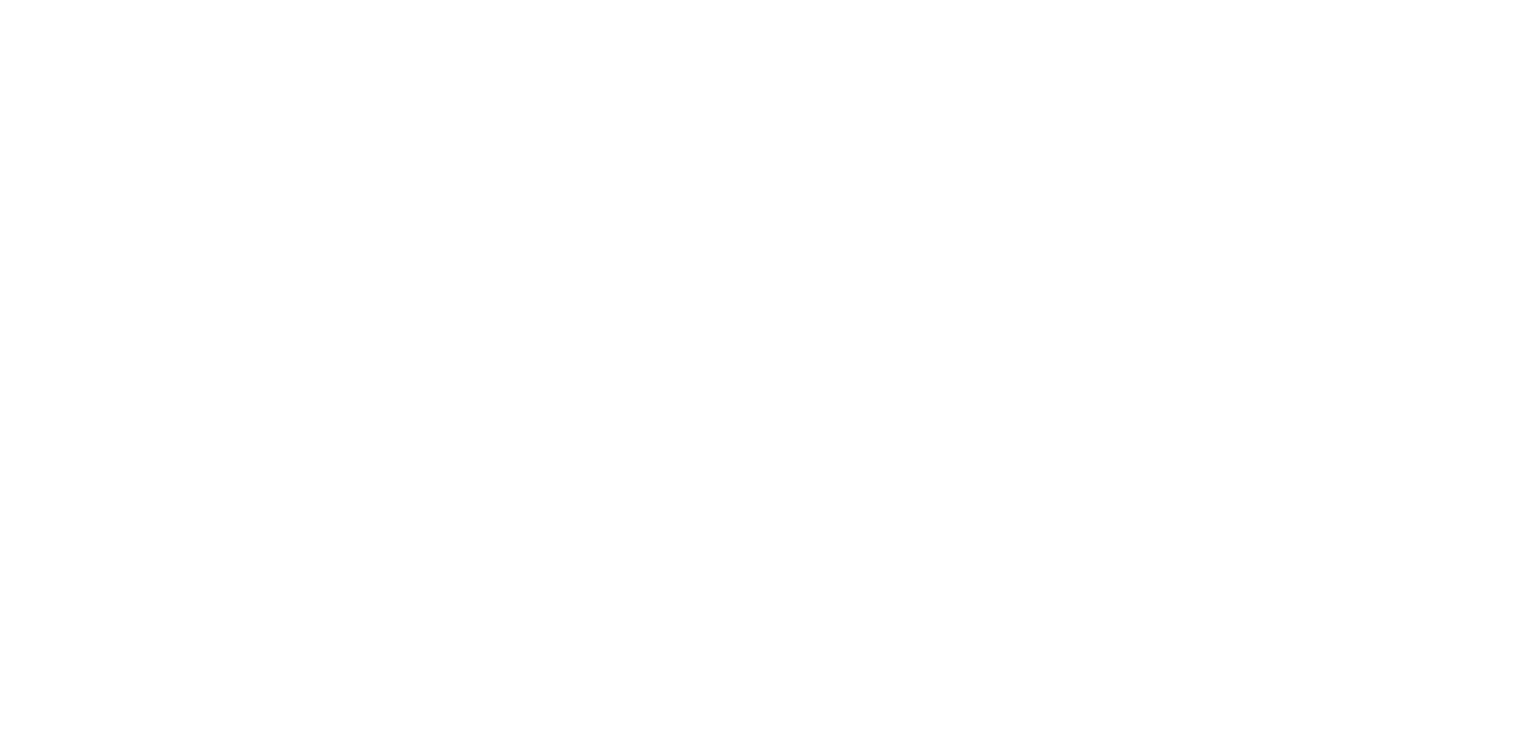 scroll, scrollTop: 0, scrollLeft: 0, axis: both 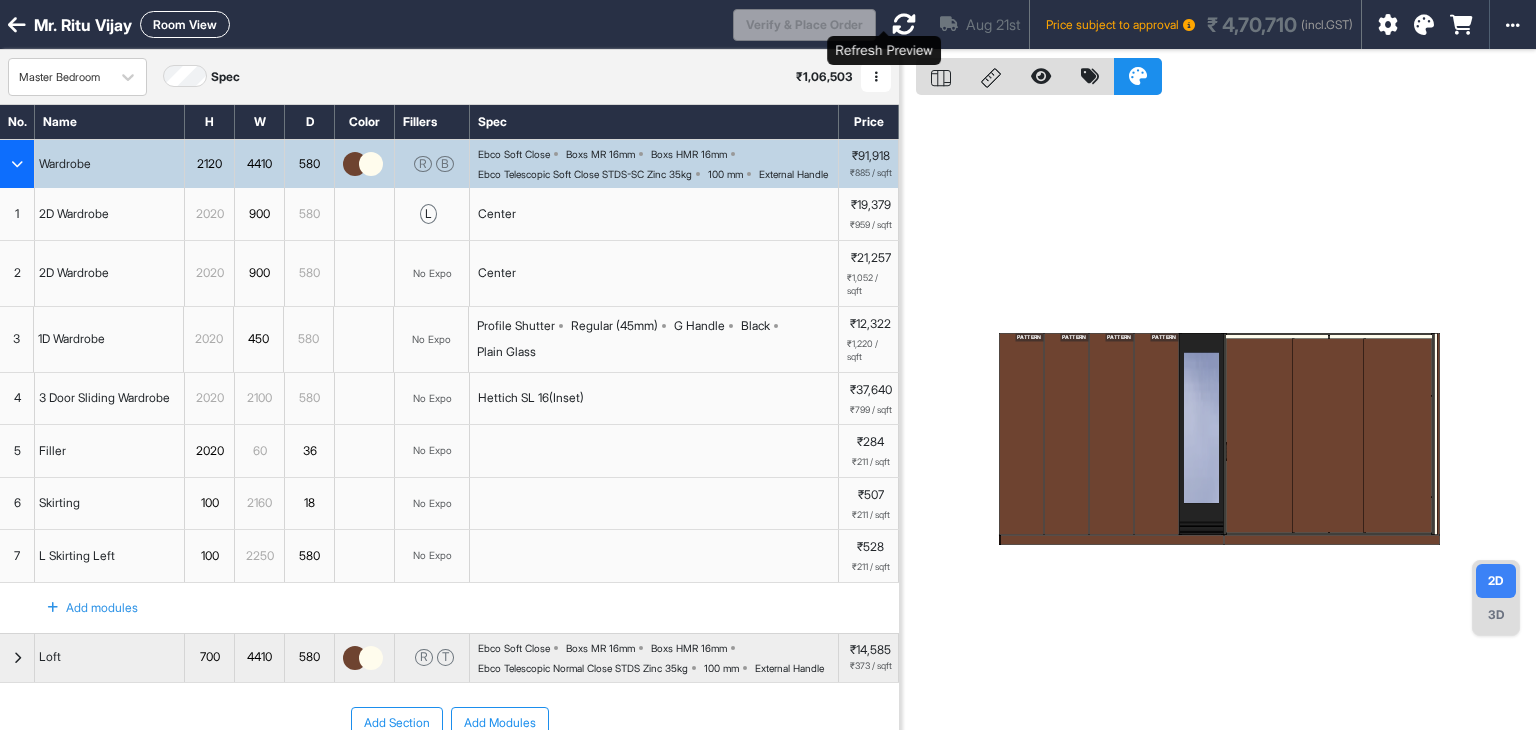 click at bounding box center [904, 24] 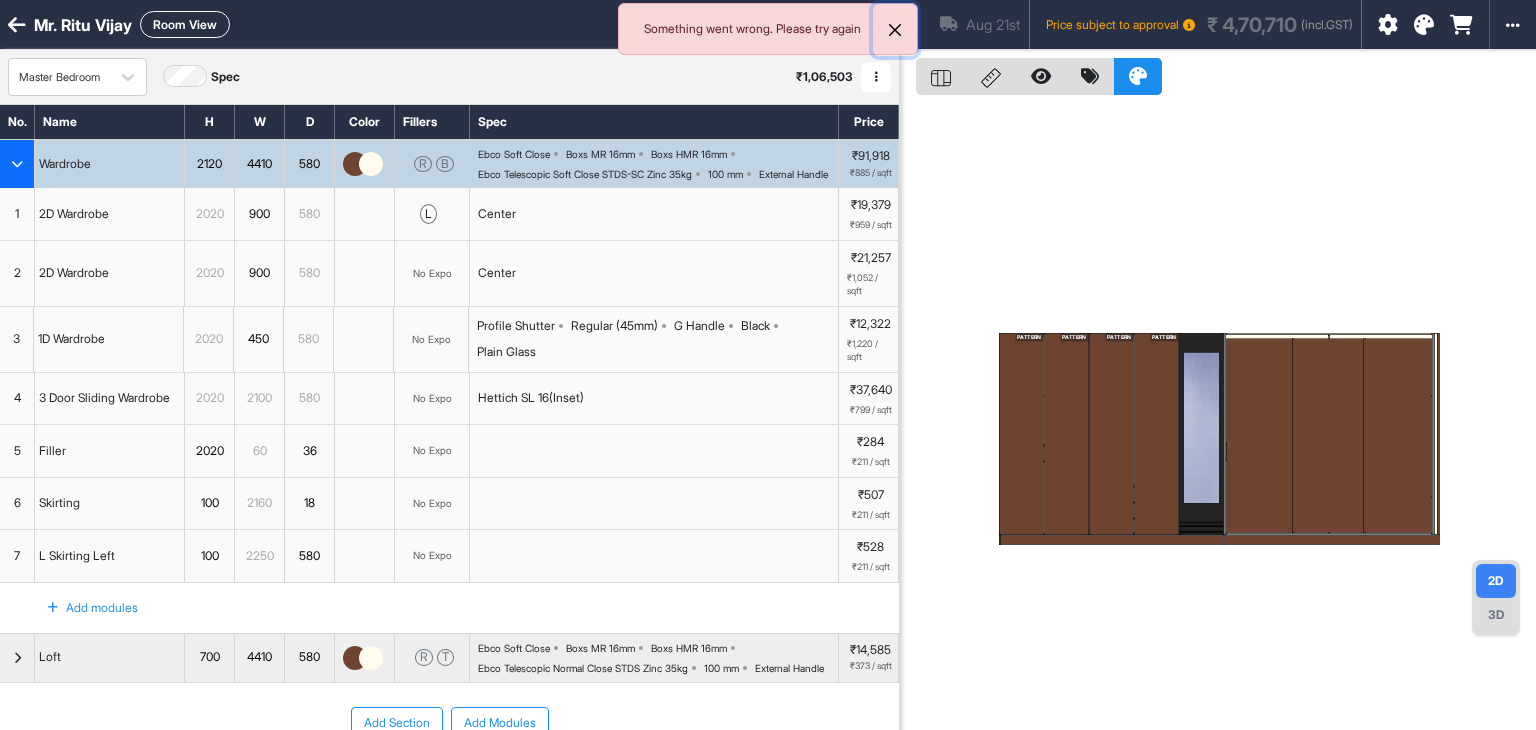 click at bounding box center (895, 30) 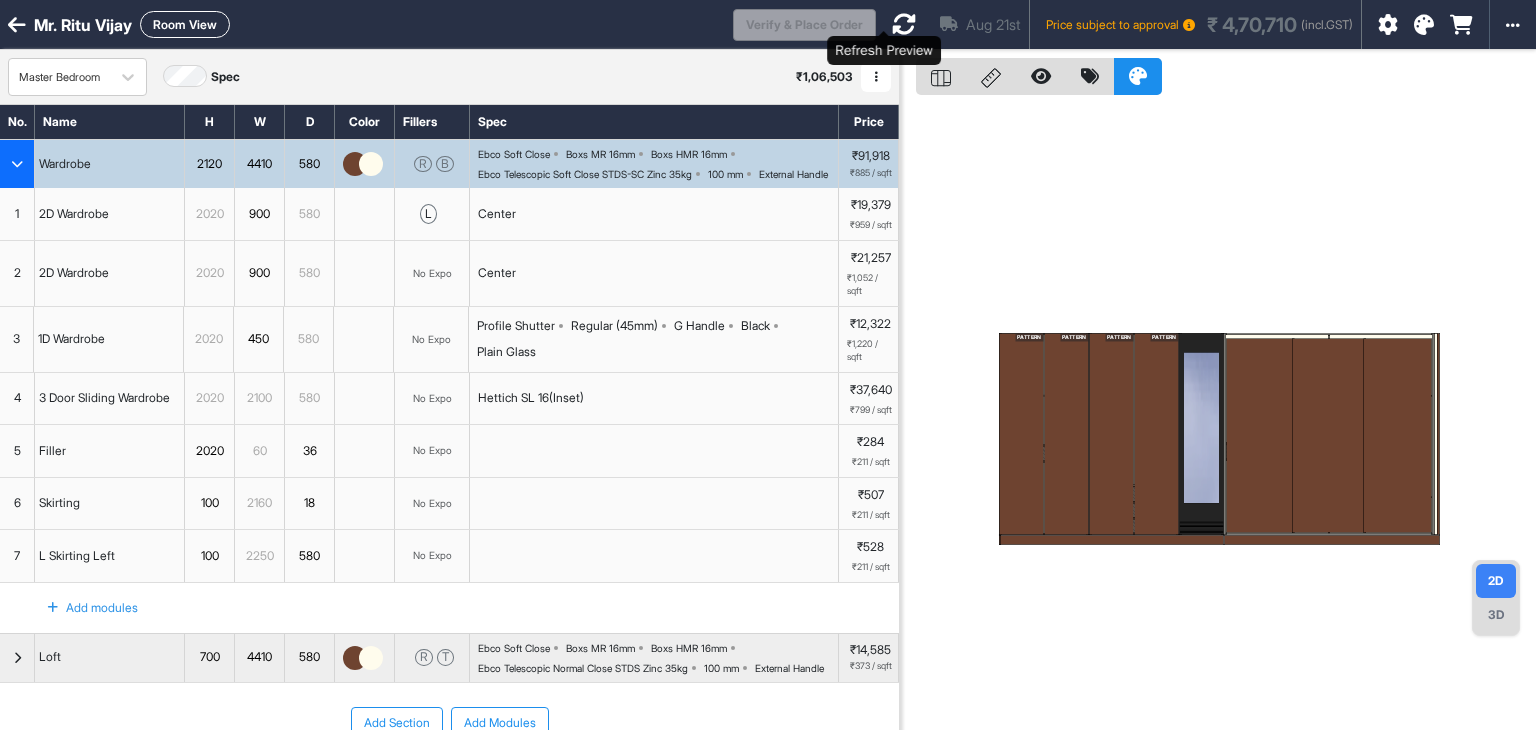 click at bounding box center (904, 24) 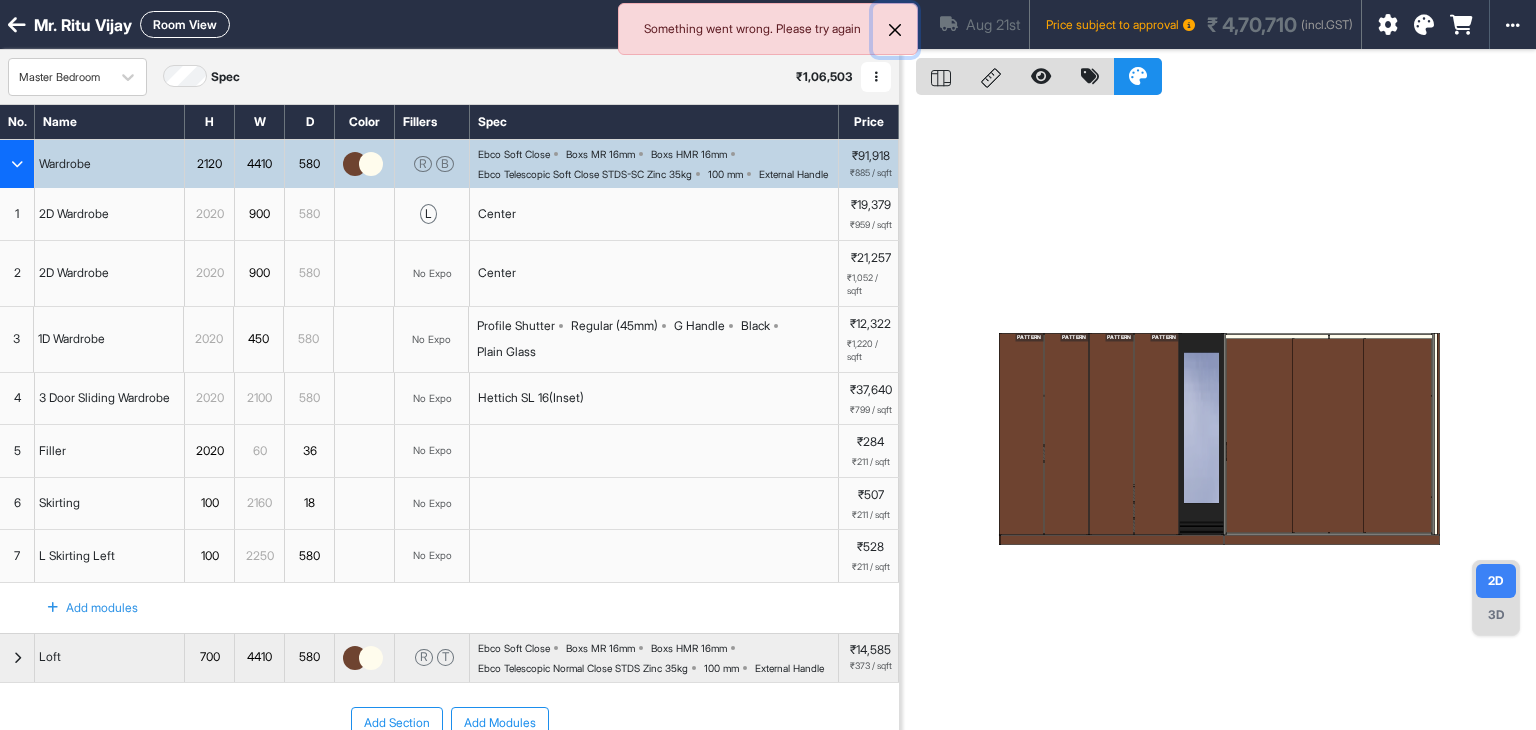click at bounding box center [895, 30] 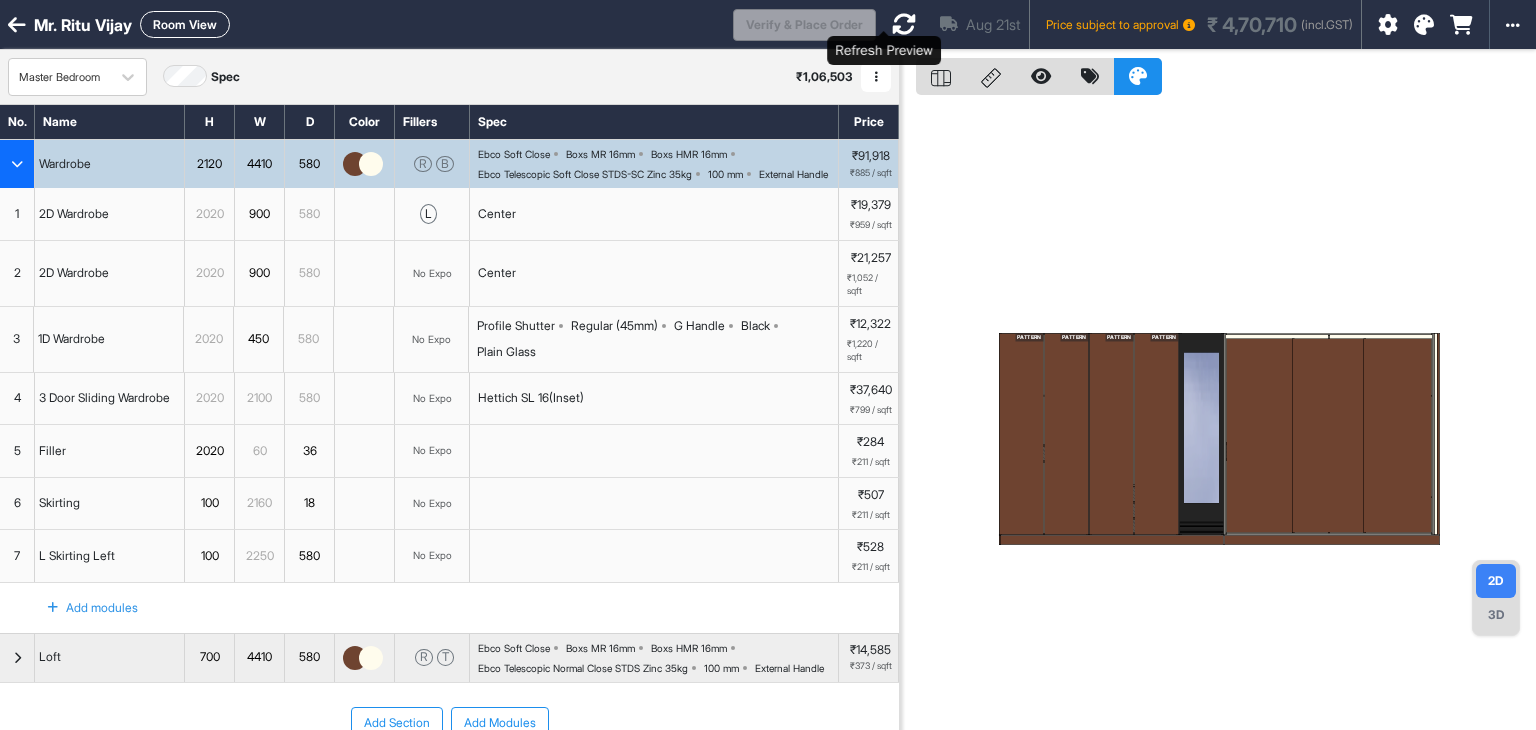 click at bounding box center (904, 24) 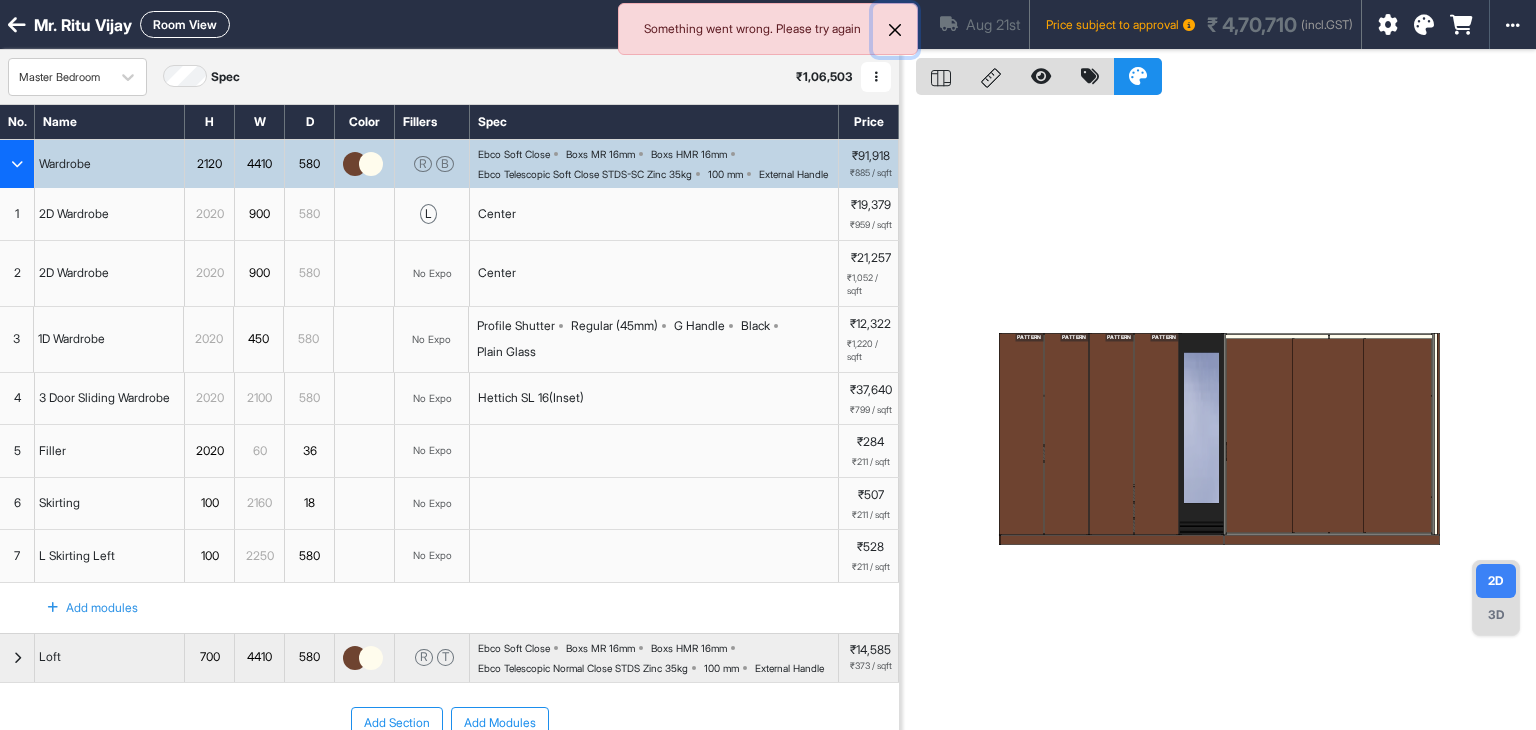 click at bounding box center (895, 30) 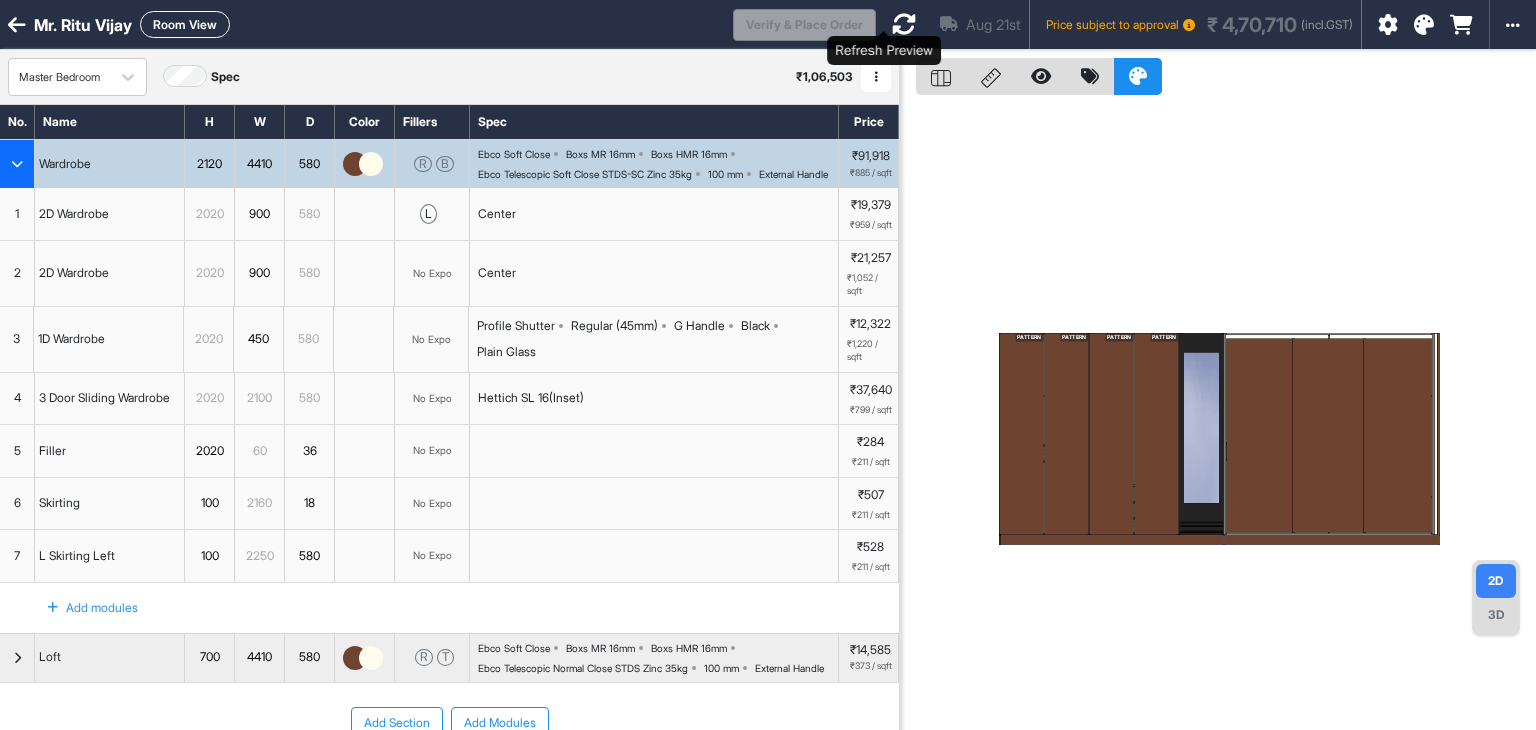 click at bounding box center (904, 24) 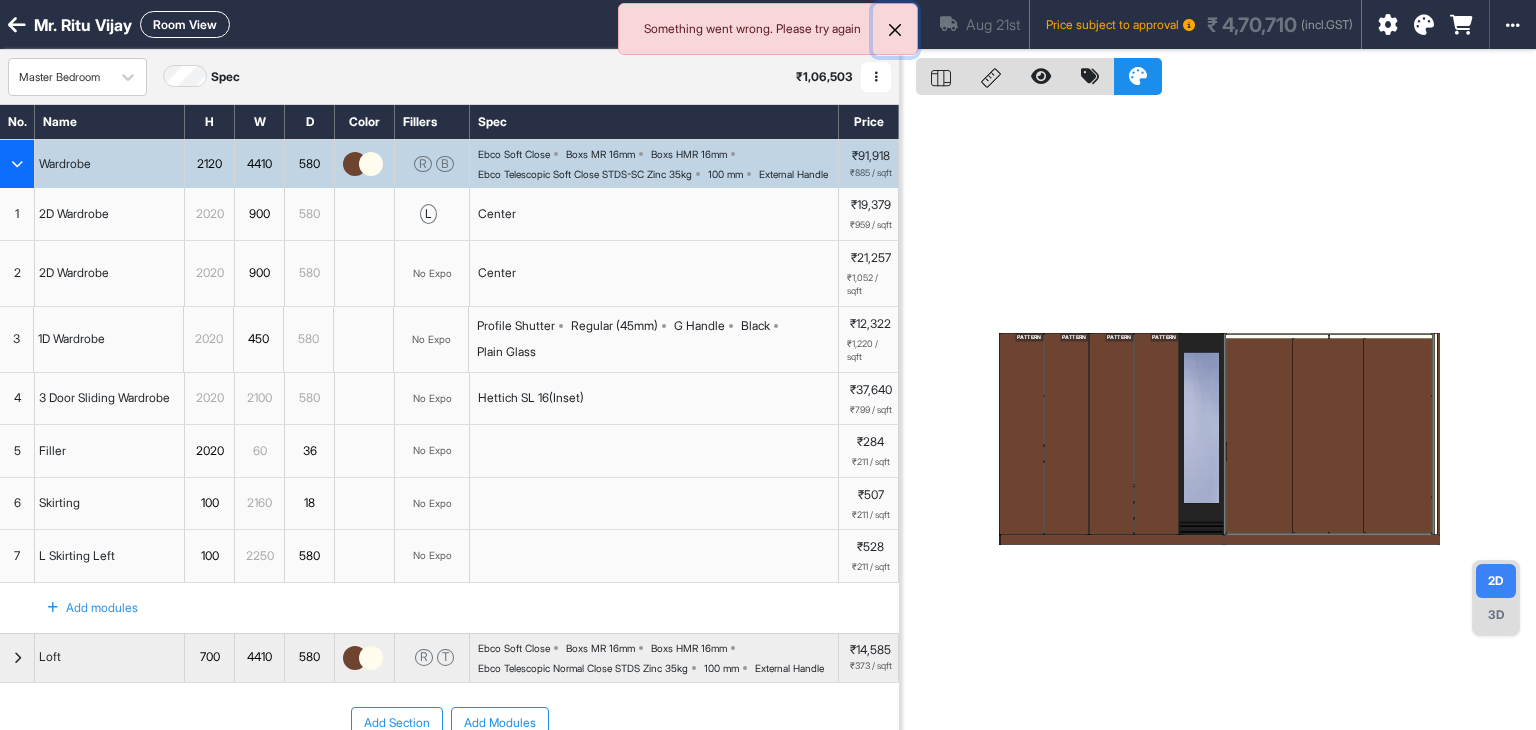 click at bounding box center [895, 30] 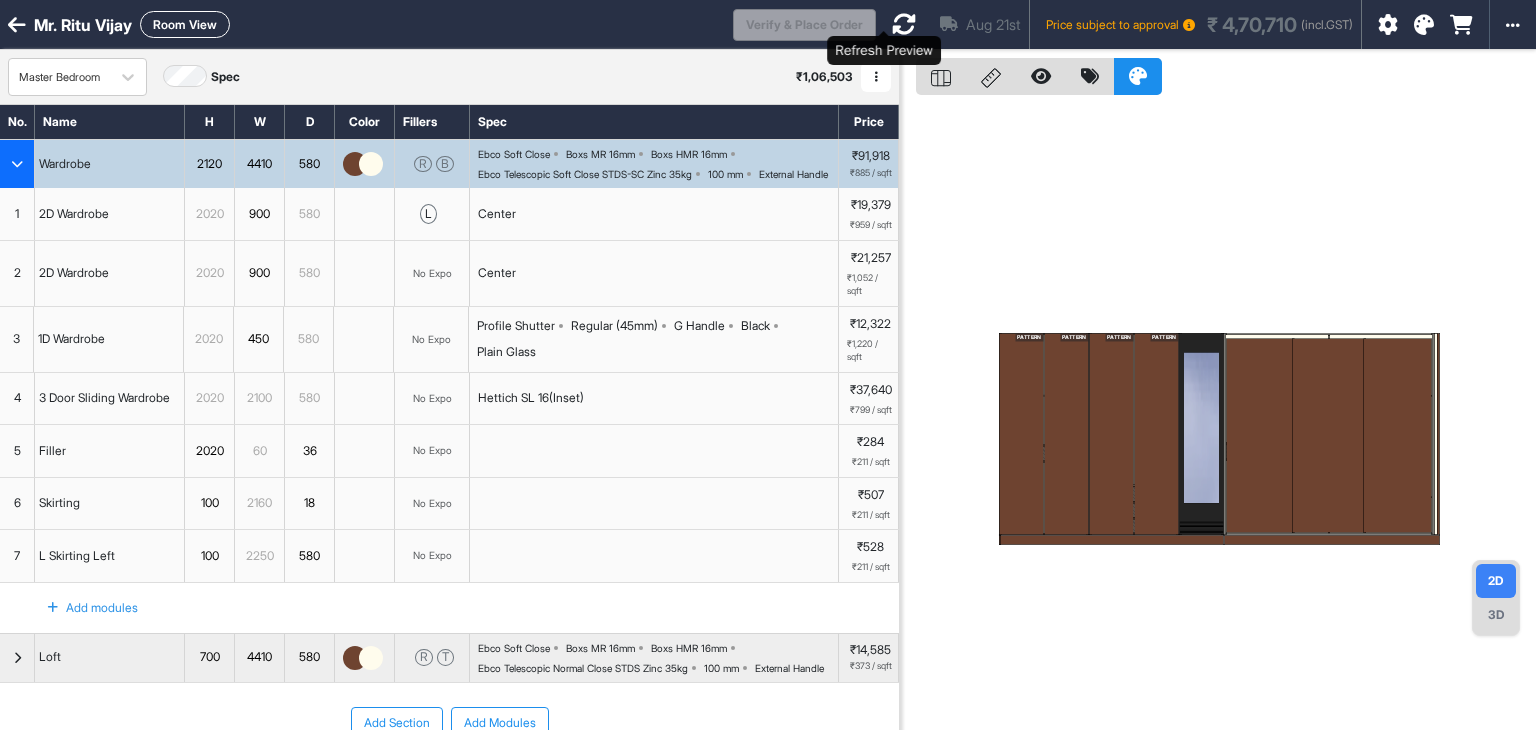 click at bounding box center [904, 24] 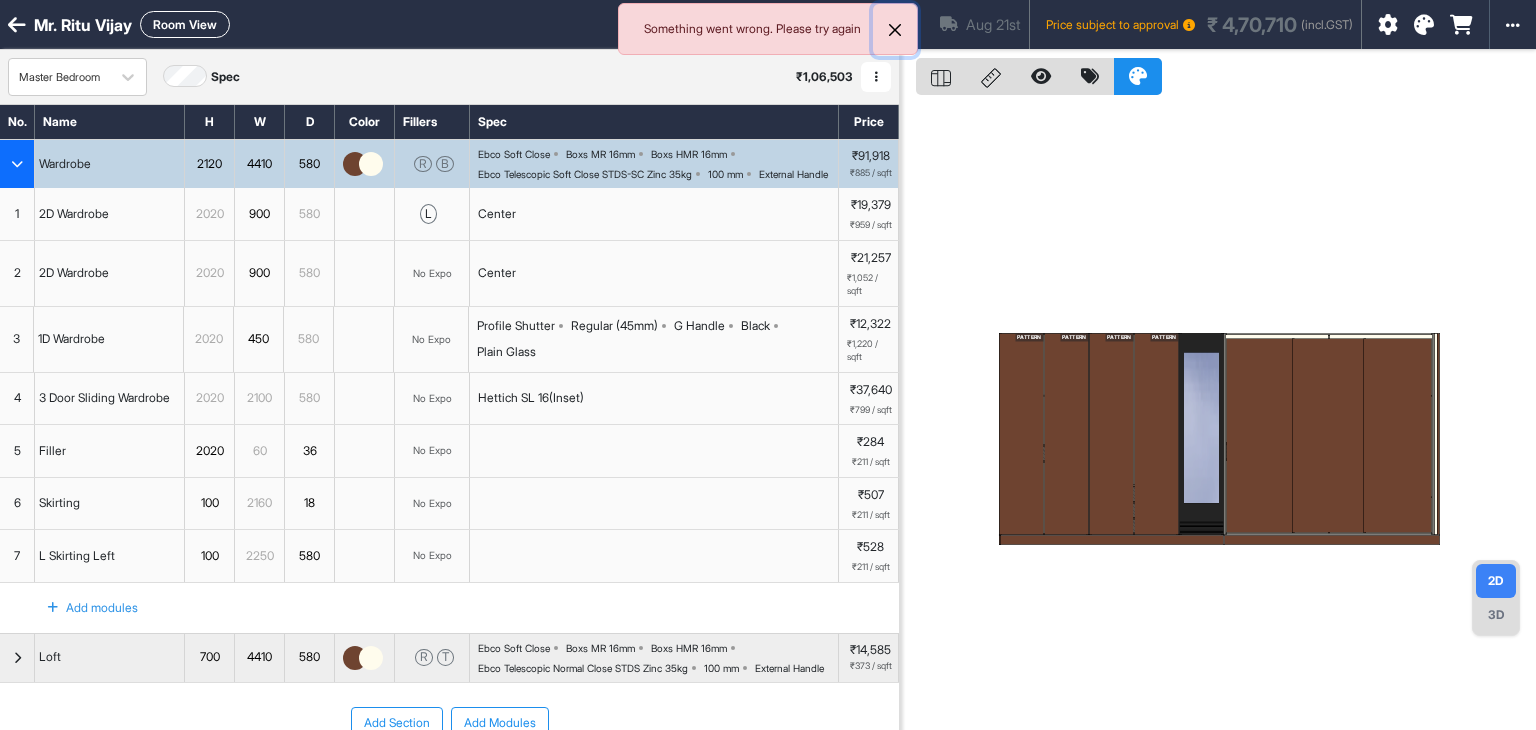 click at bounding box center (895, 30) 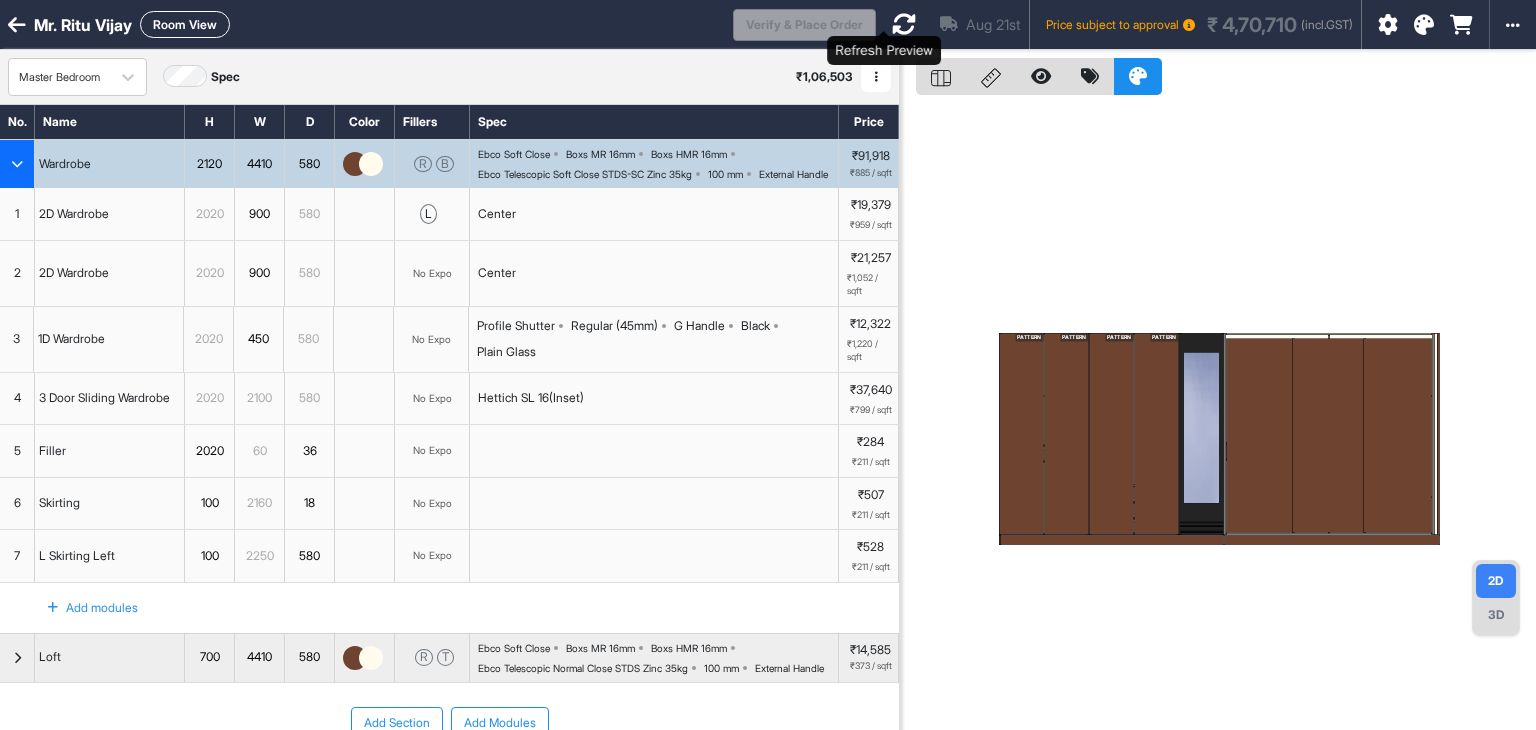 click at bounding box center [904, 24] 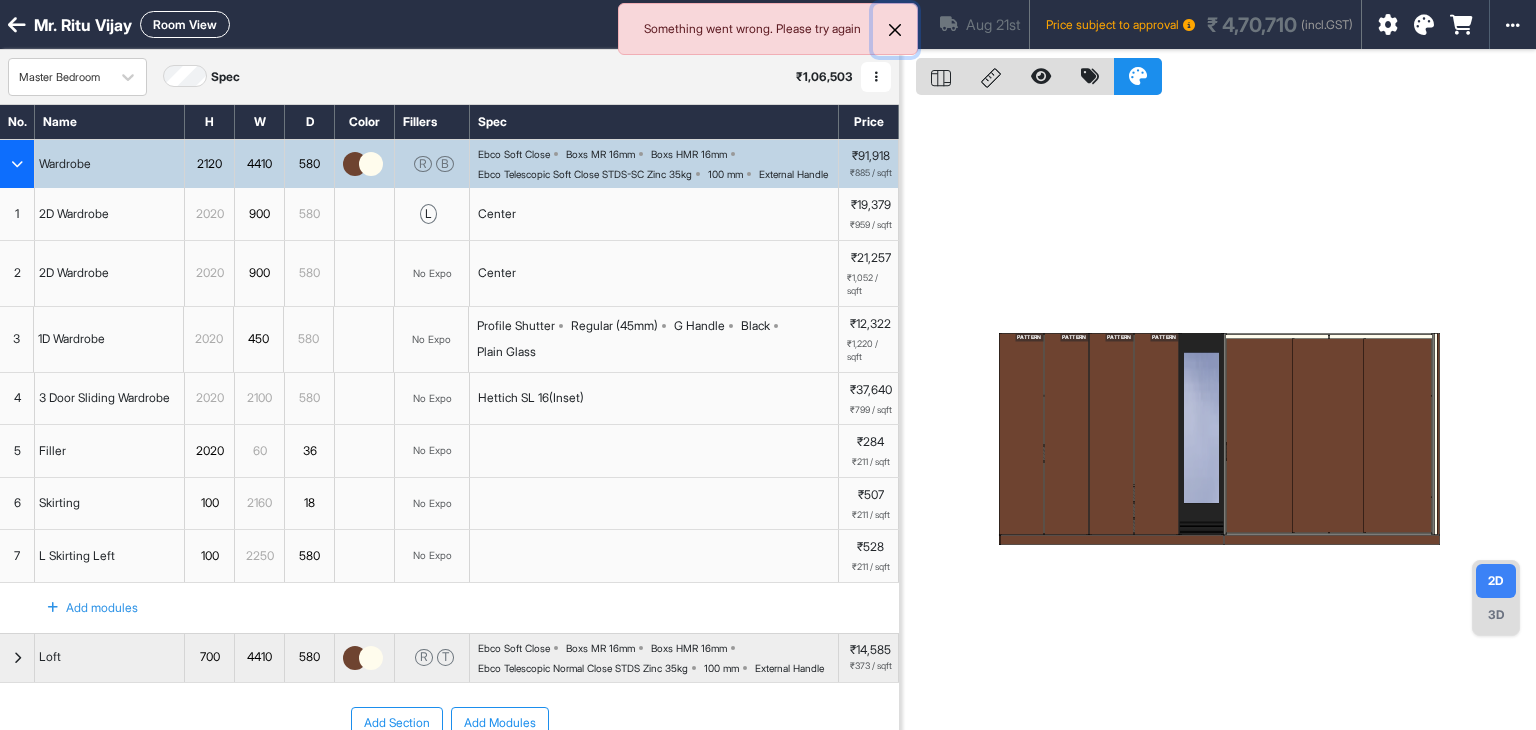 click at bounding box center (895, 30) 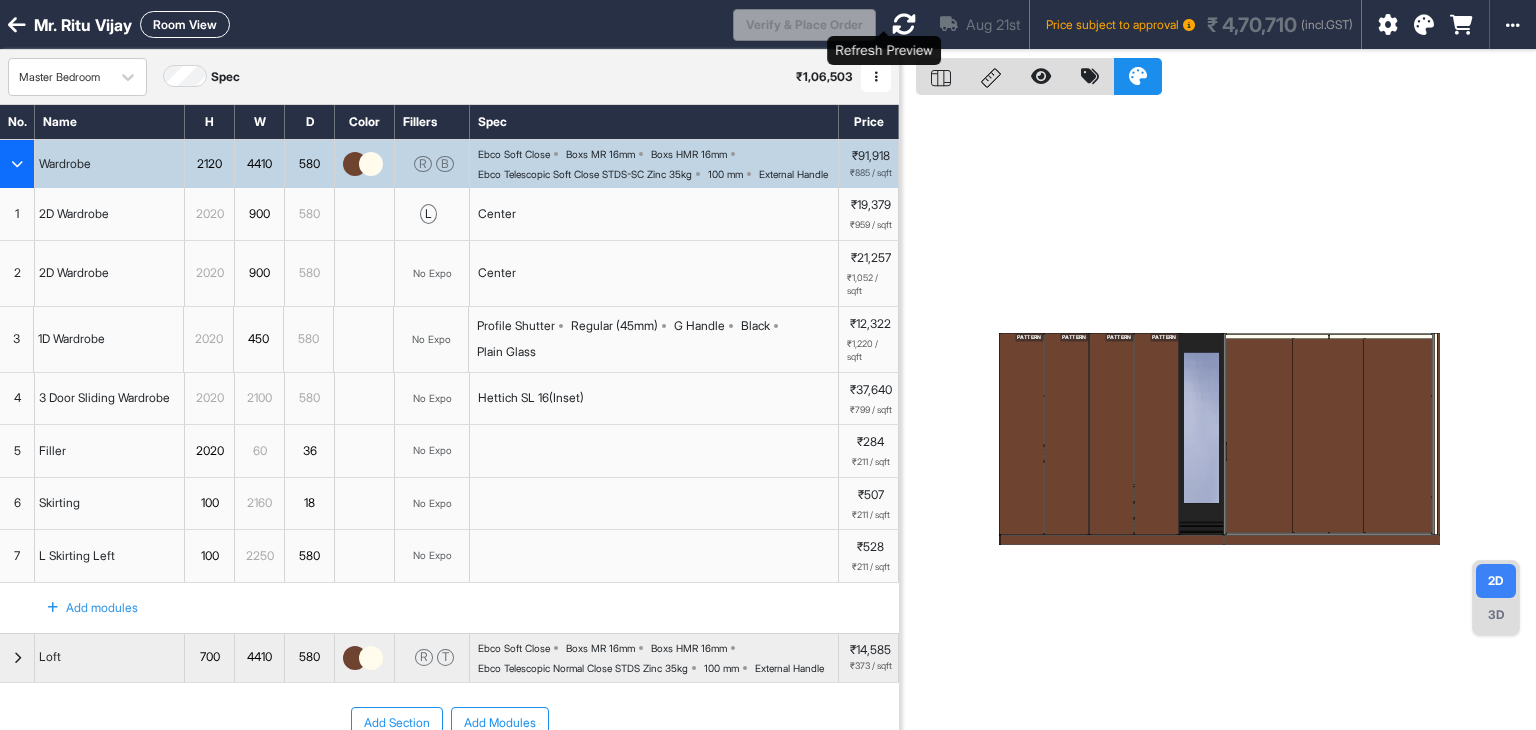 click at bounding box center (904, 24) 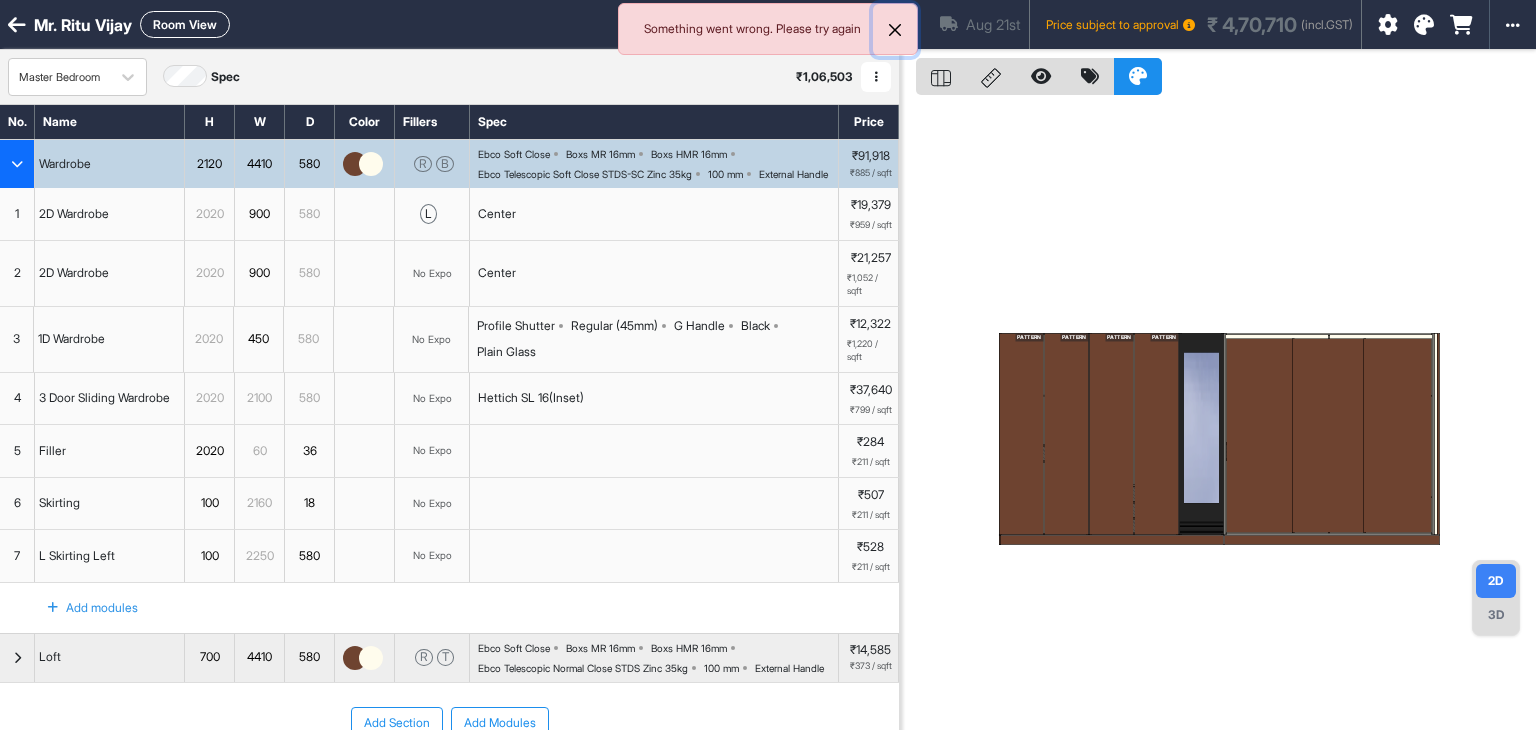click at bounding box center (895, 30) 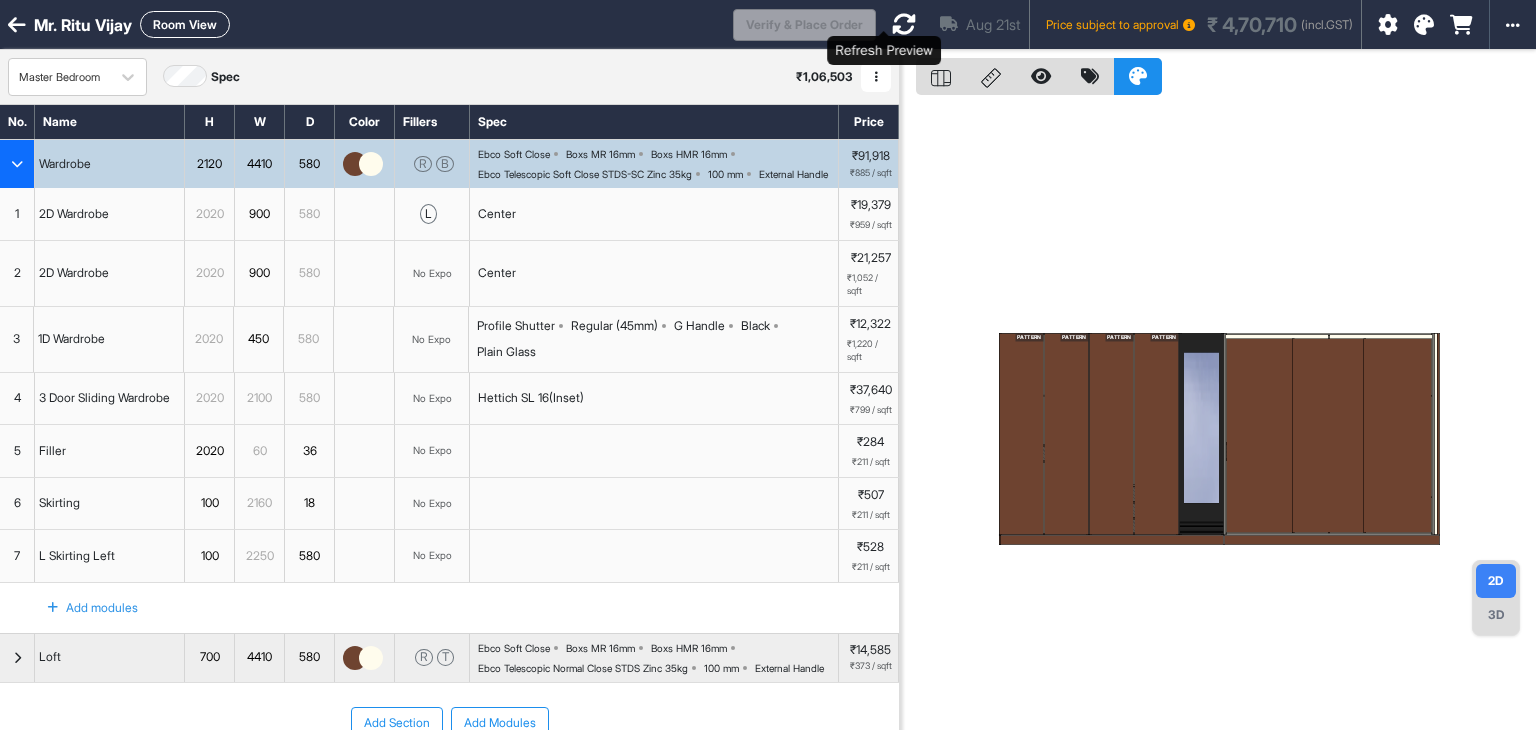 click at bounding box center [904, 24] 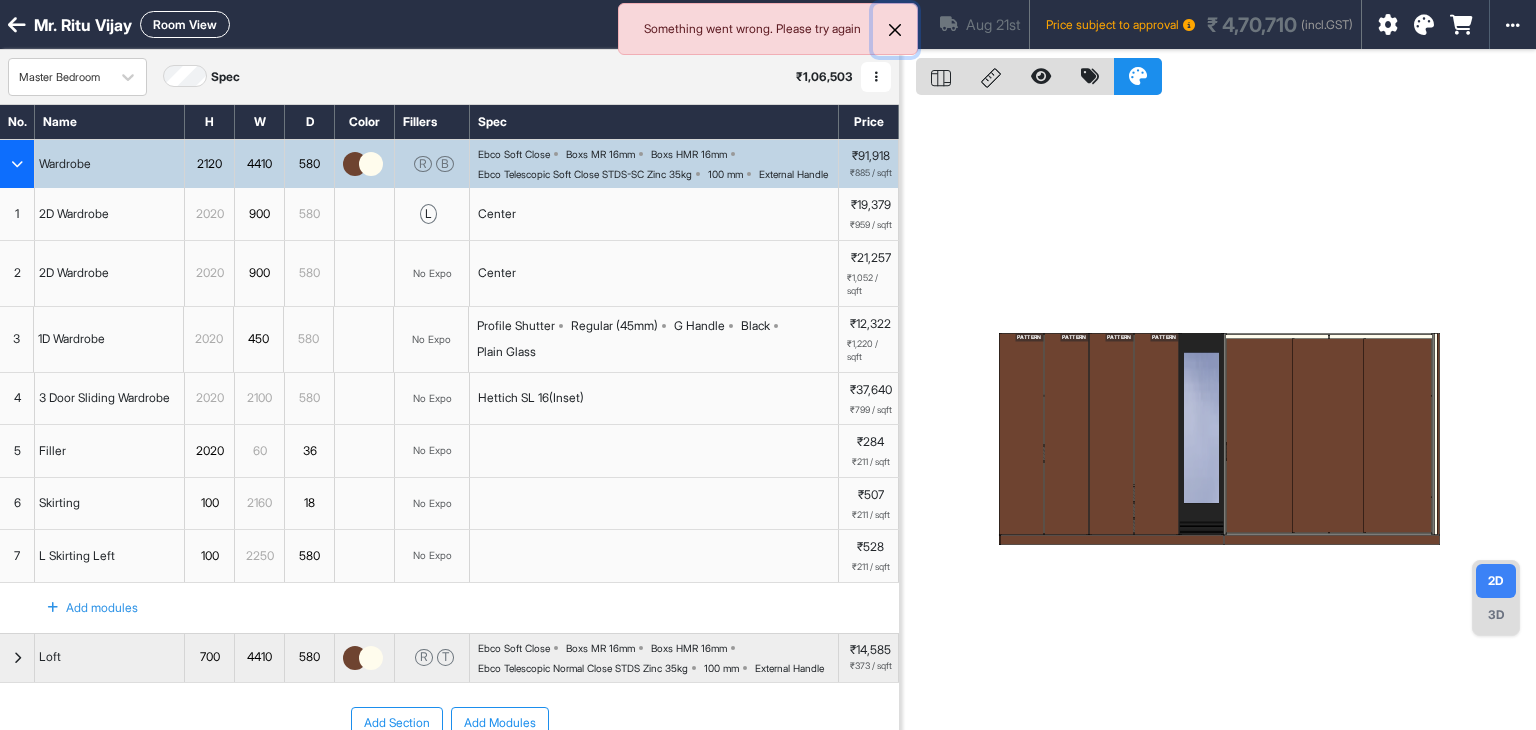 click at bounding box center (895, 30) 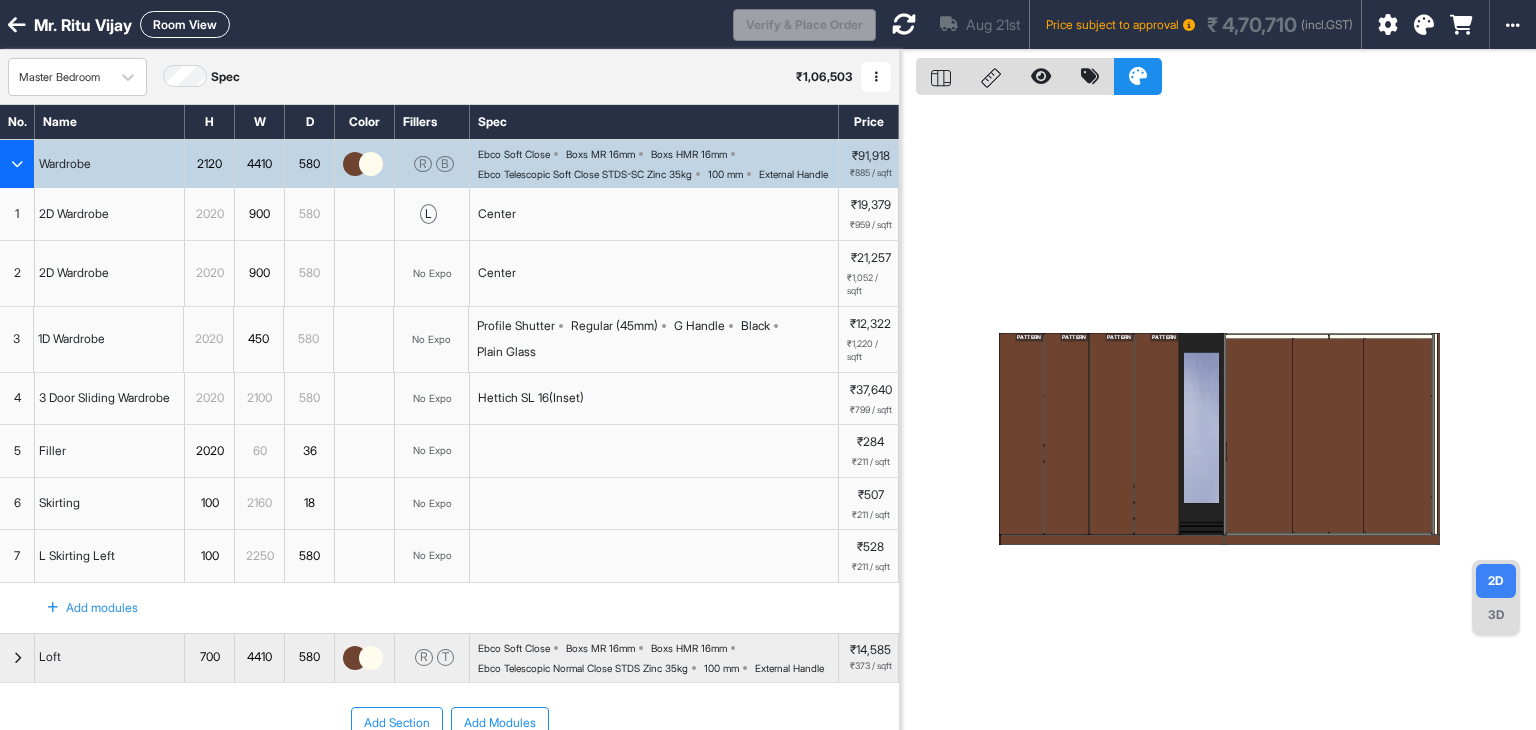 click on "Mr. Ritu Vijay Room View" at bounding box center (366, 24) 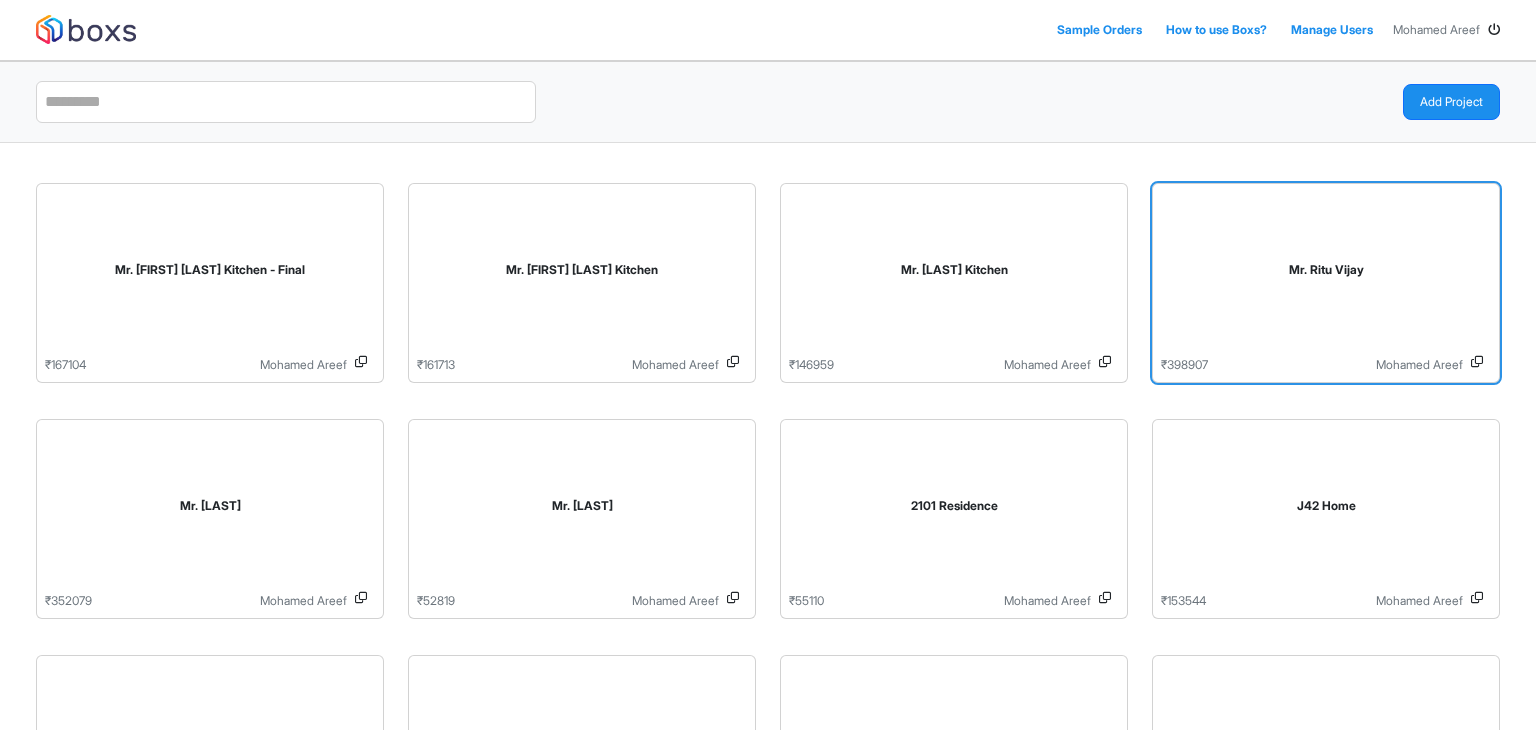 click on "Mr. Ritu Vijay" at bounding box center (1326, 270) 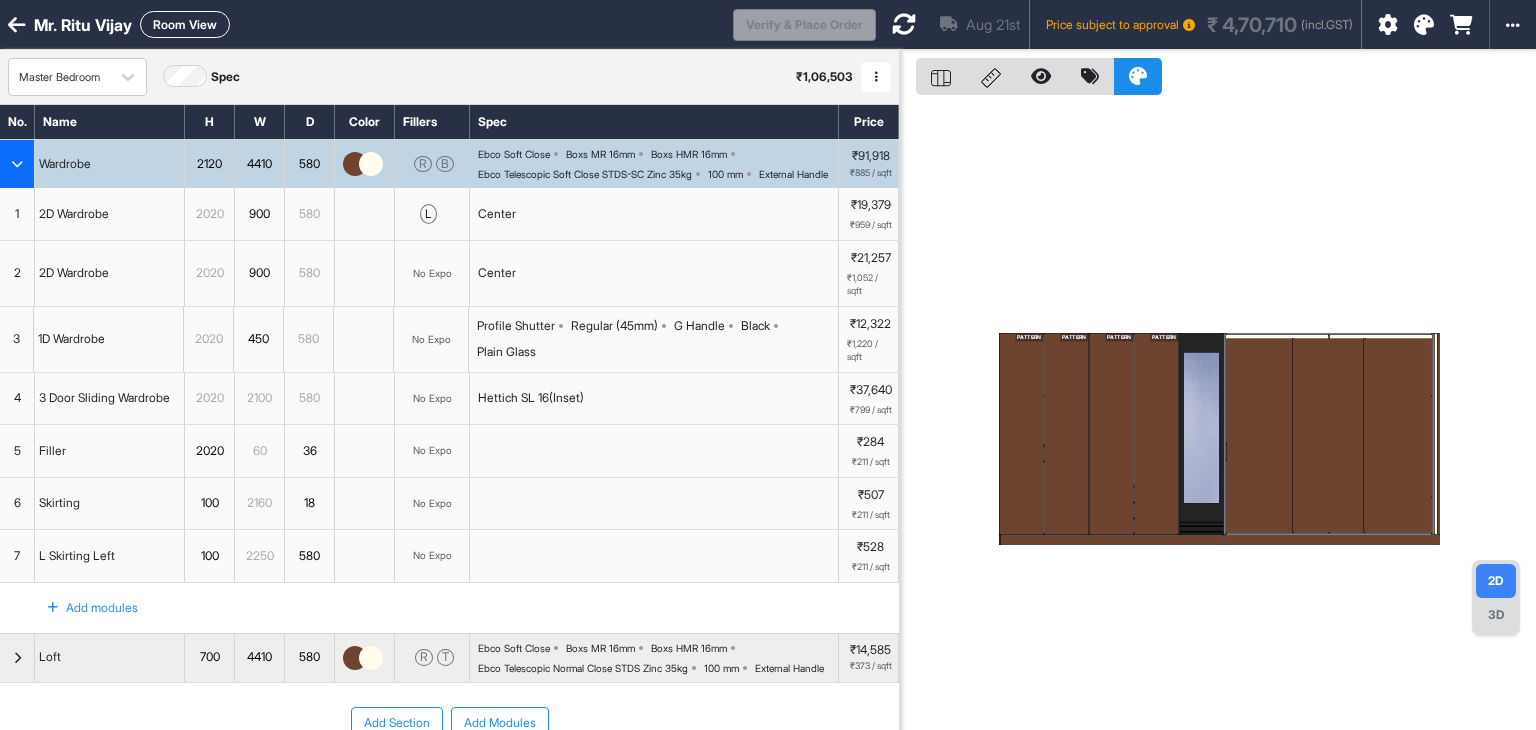 click on "Room View" at bounding box center [185, 24] 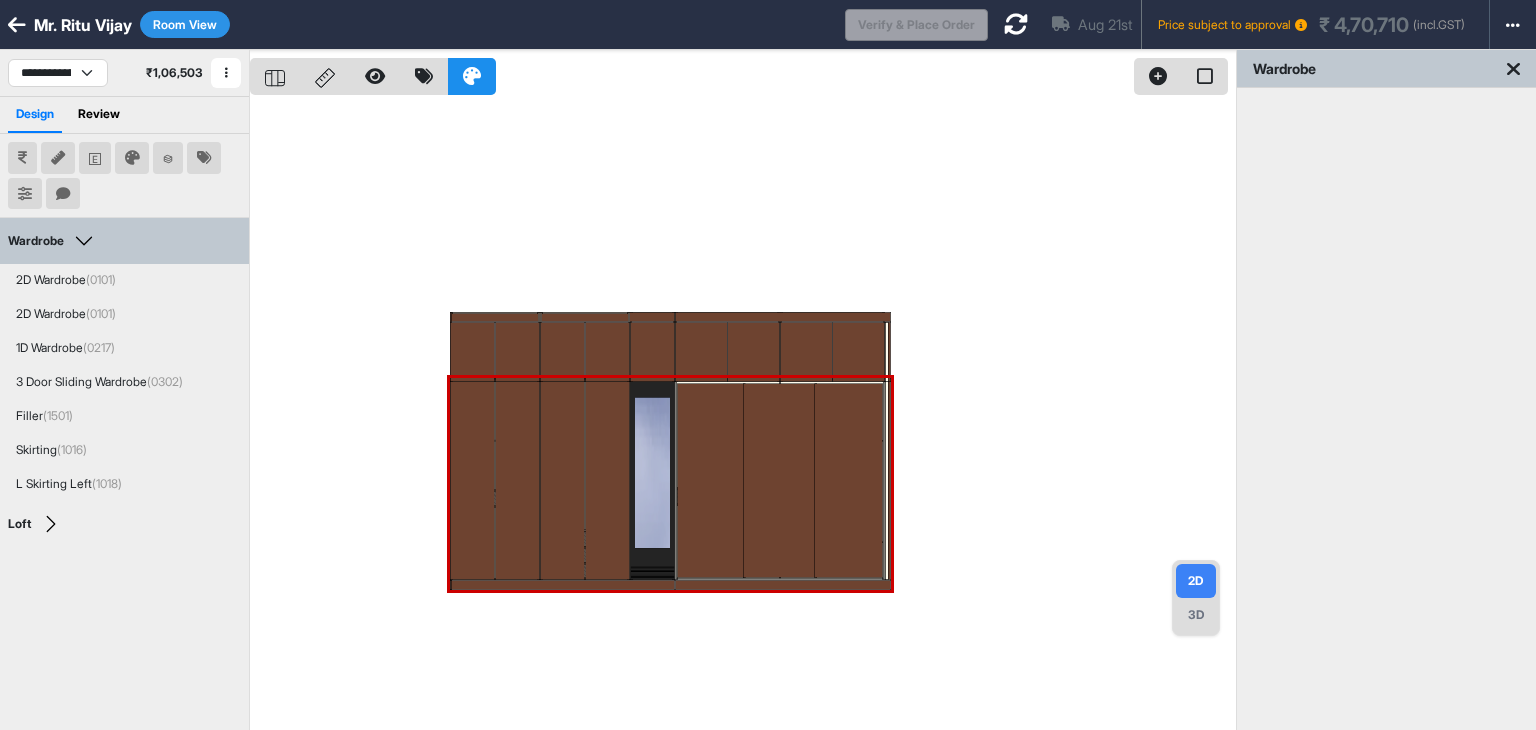 click at bounding box center (17, 25) 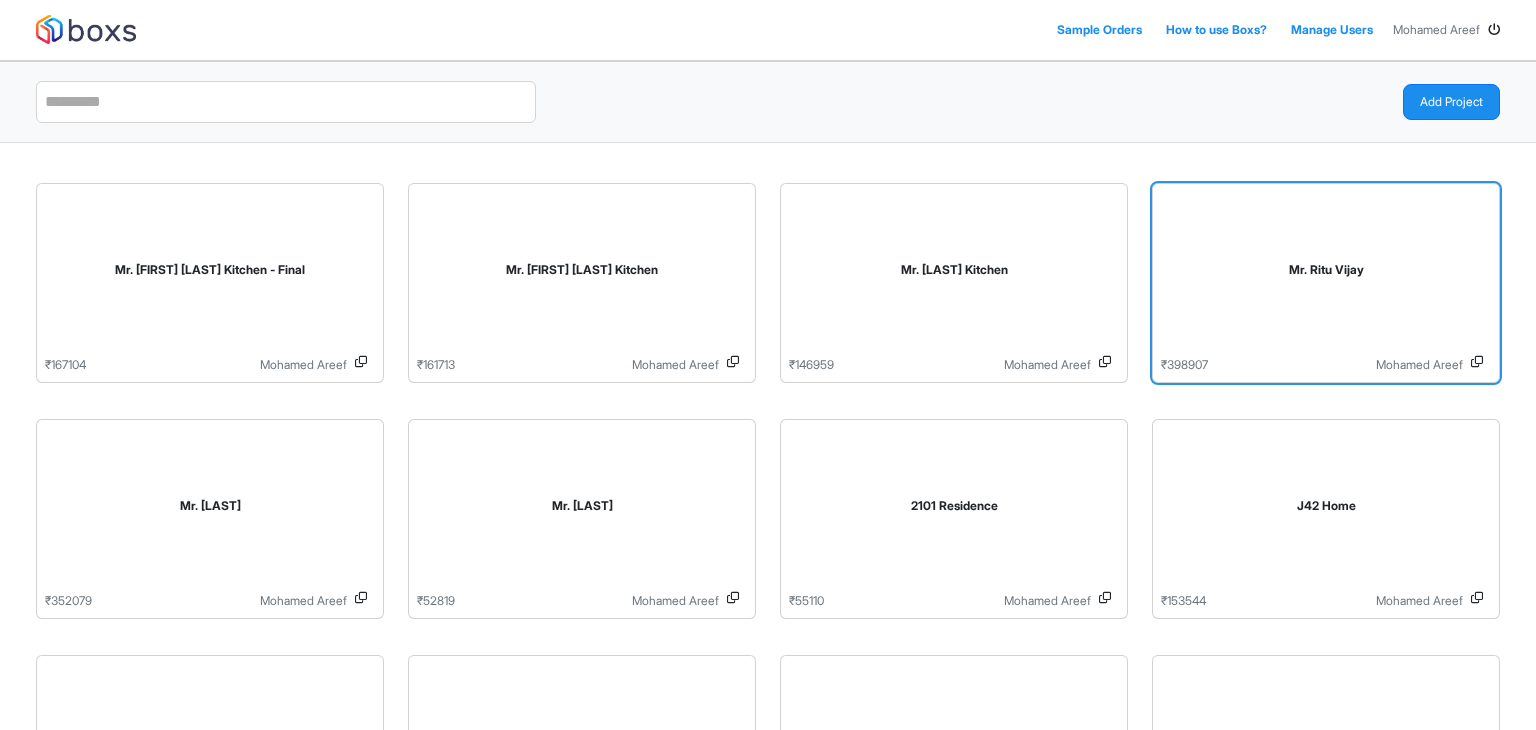 click on "Mr. Ritu Vijay" at bounding box center [1326, 274] 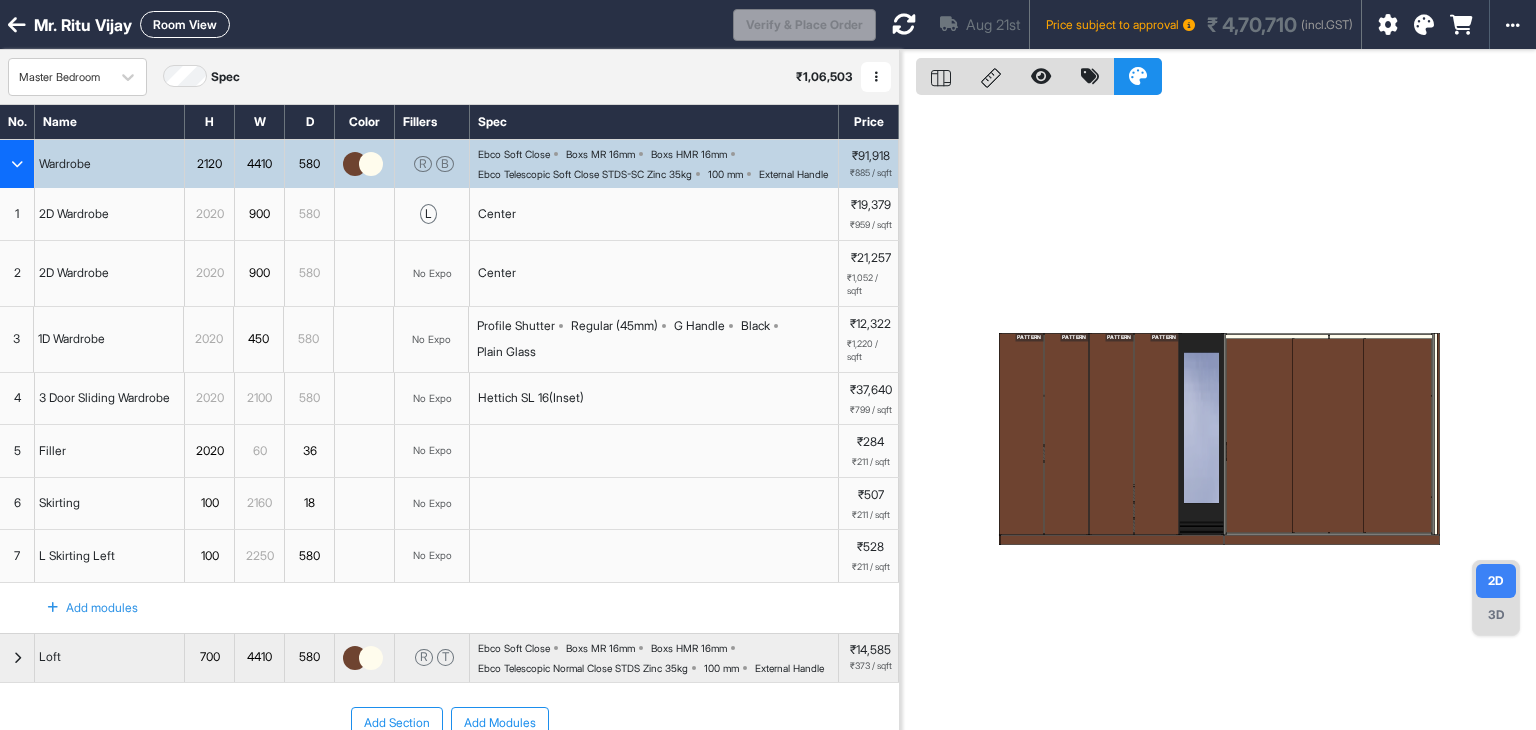 click on "Room View" at bounding box center [185, 24] 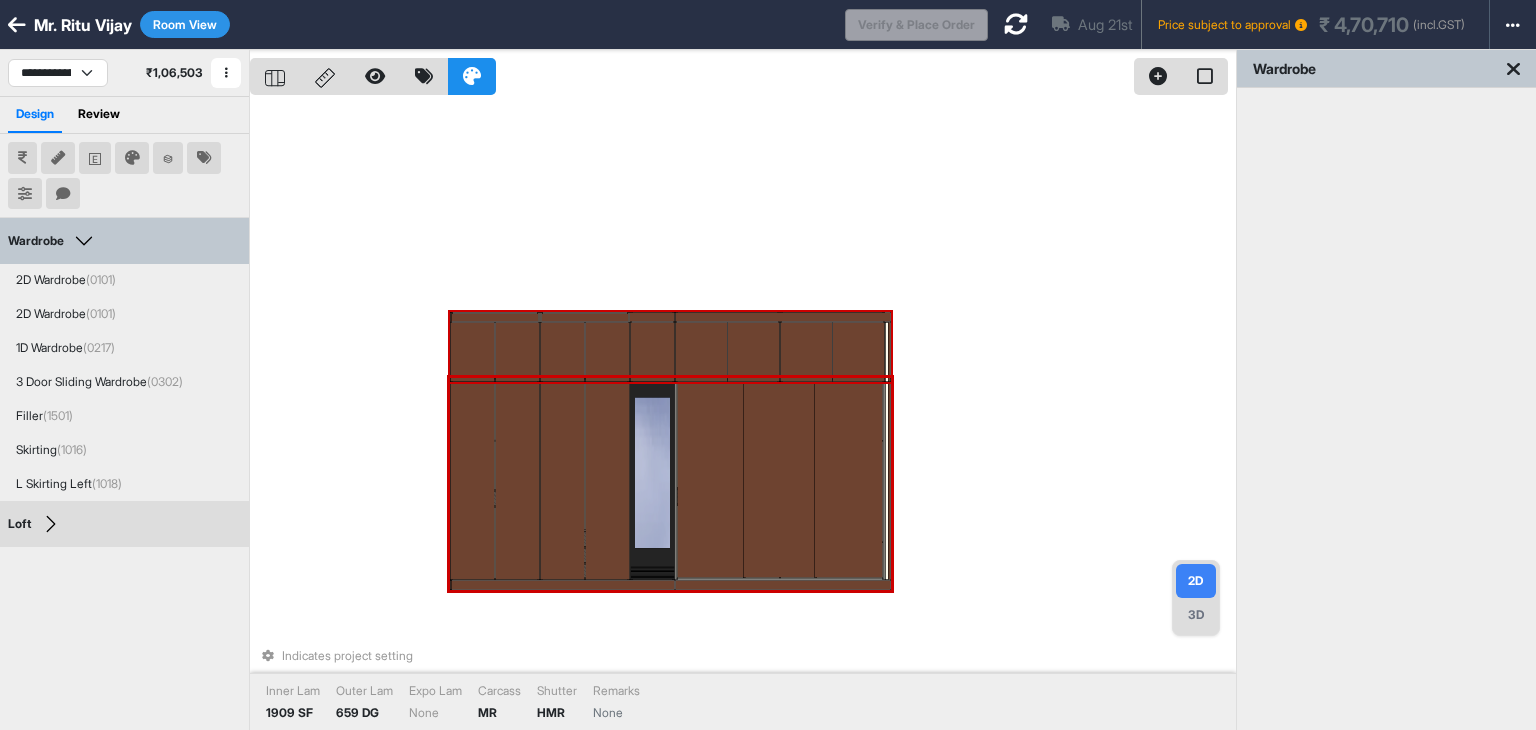click at bounding box center (562, 352) 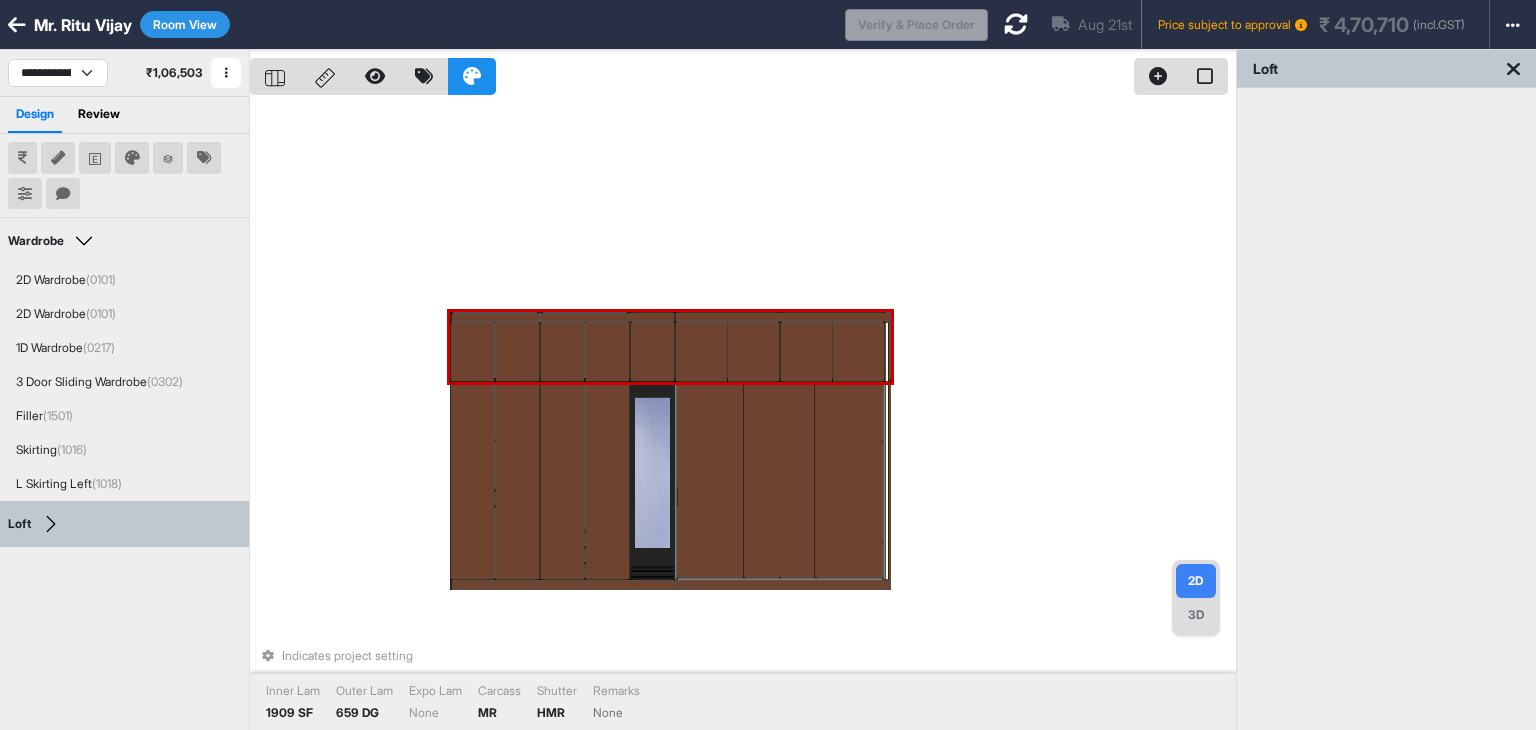 click on "Indicates project setting Inner Lam 1909 SF Outer Lam 659 DG Expo Lam None Carcass MR Shutter HMR Remarks None" at bounding box center [743, 415] 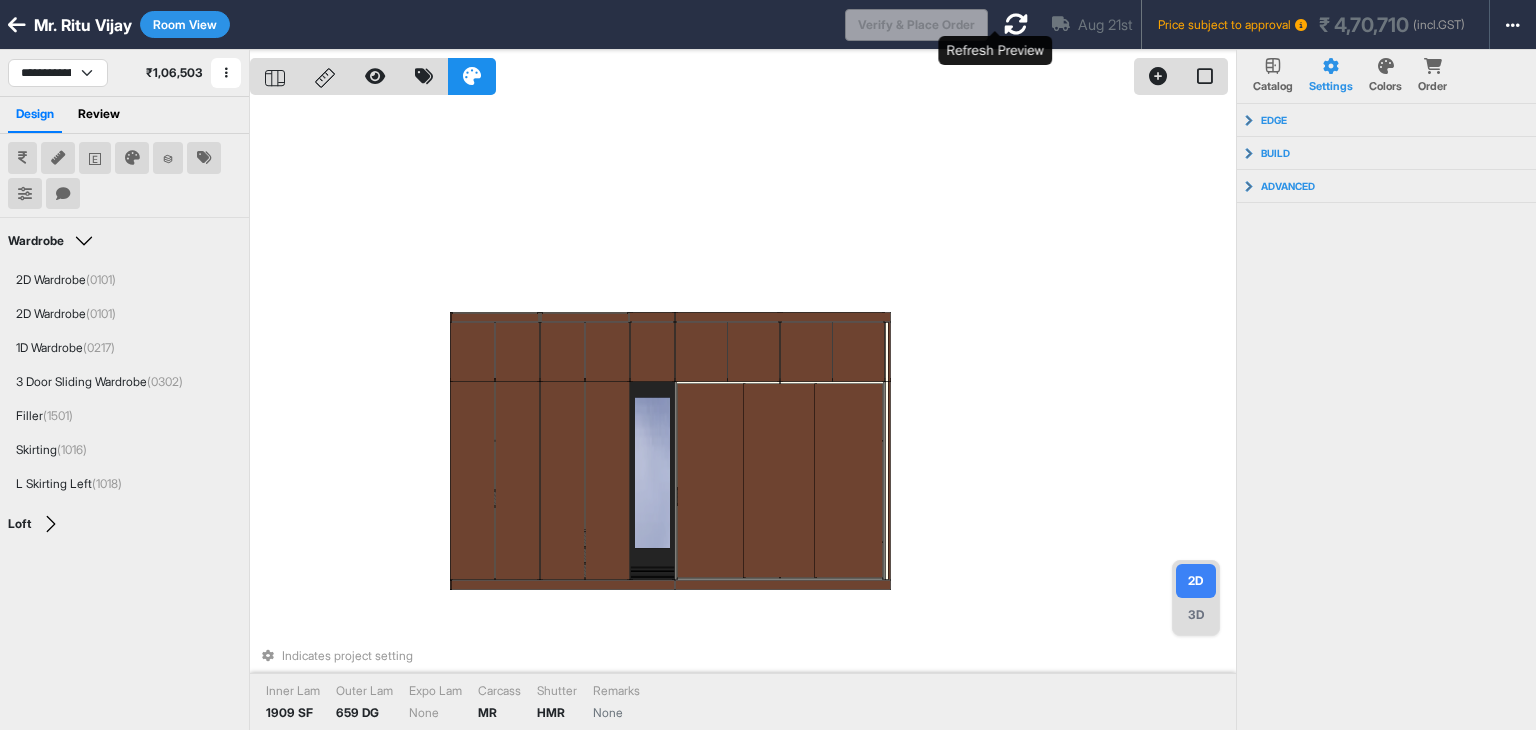 click at bounding box center [1016, 24] 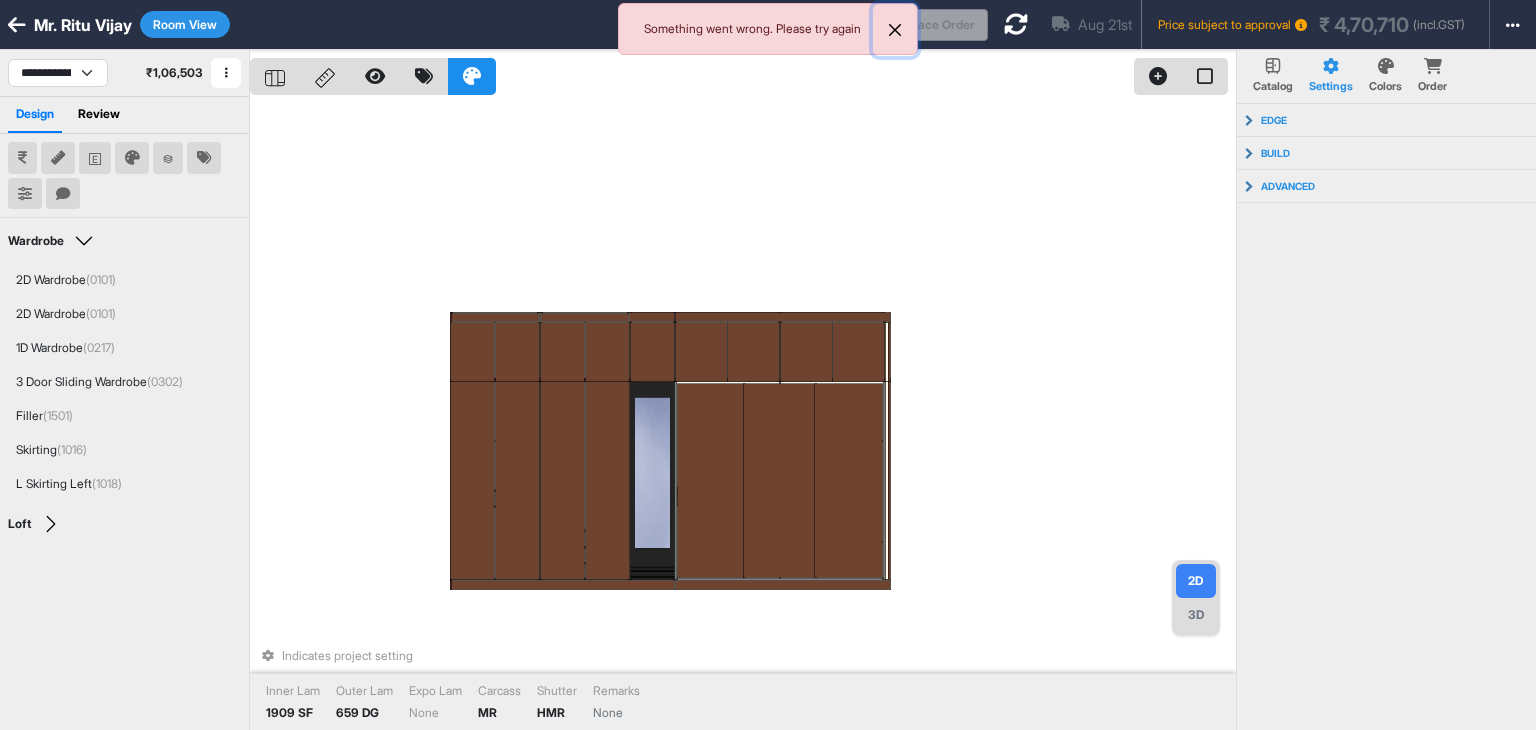 click at bounding box center [895, 30] 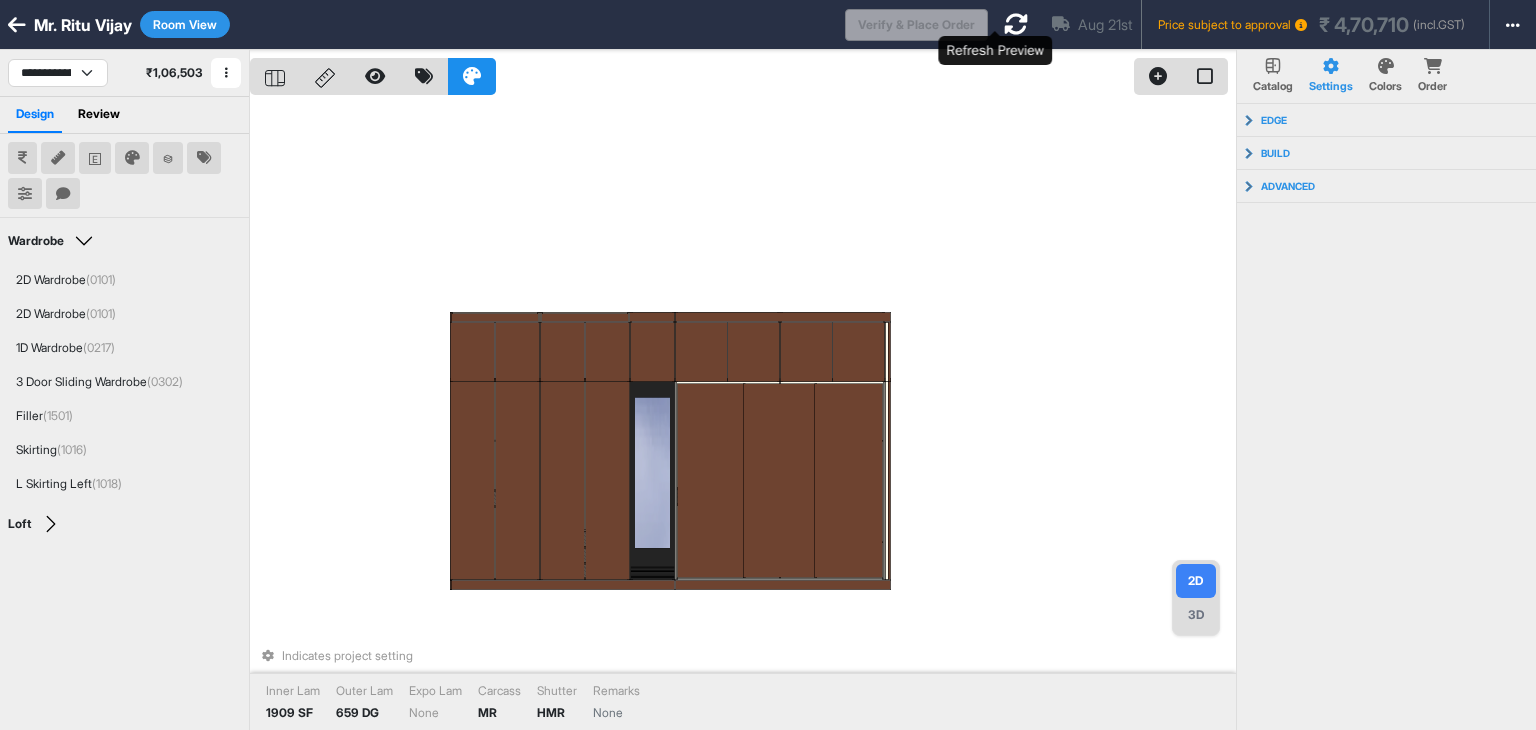 click at bounding box center (1016, 24) 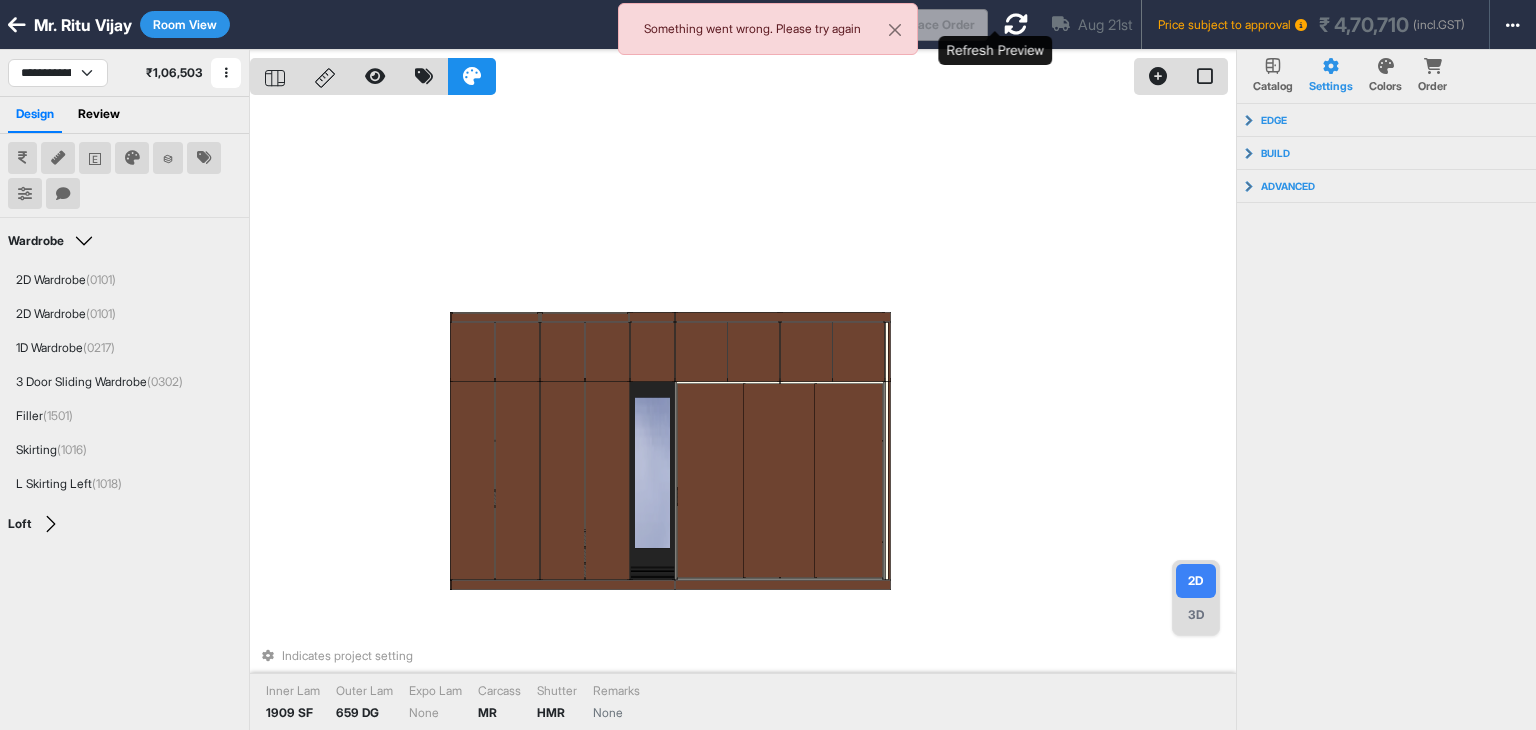 click at bounding box center [1016, 24] 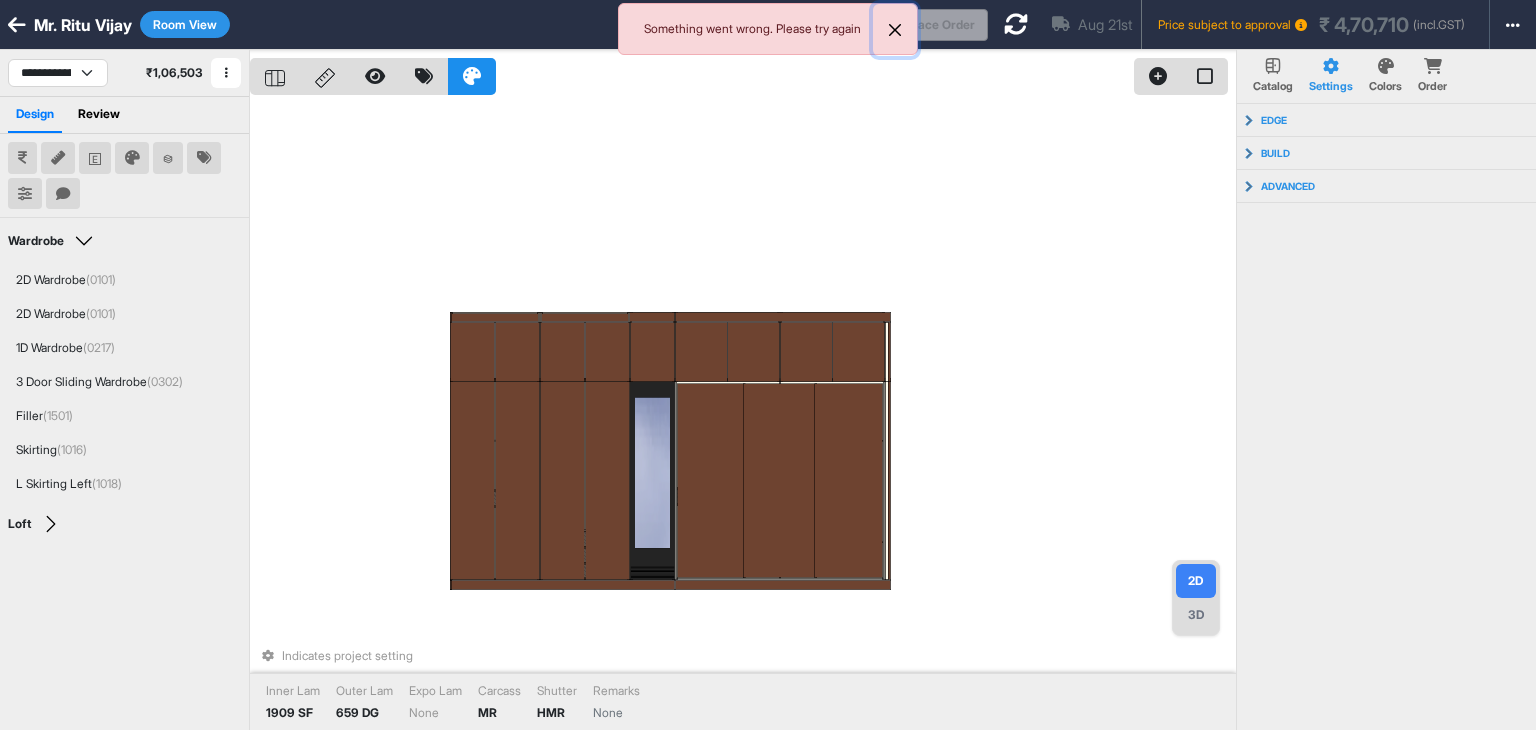 click at bounding box center [895, 30] 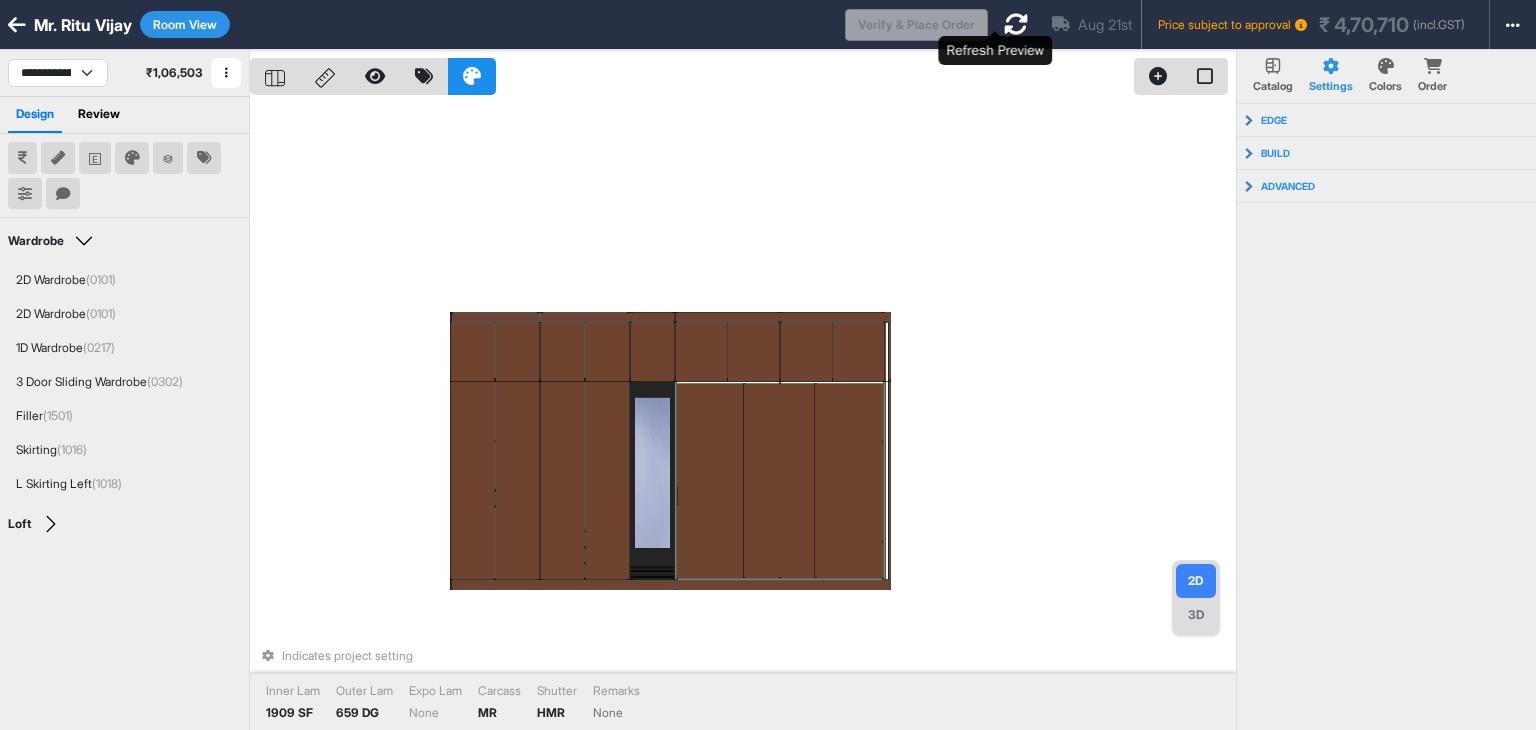 click at bounding box center (1016, 24) 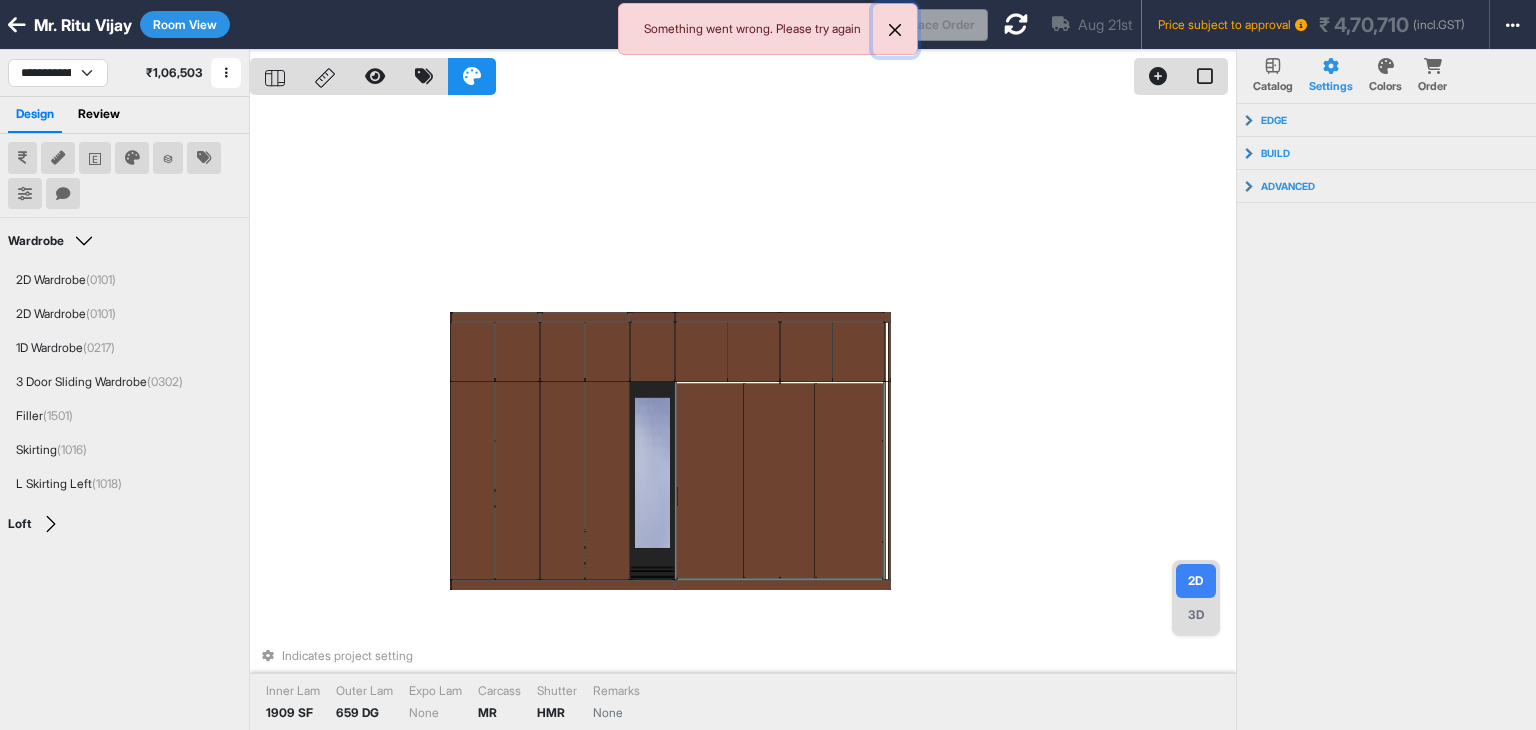 click at bounding box center (895, 30) 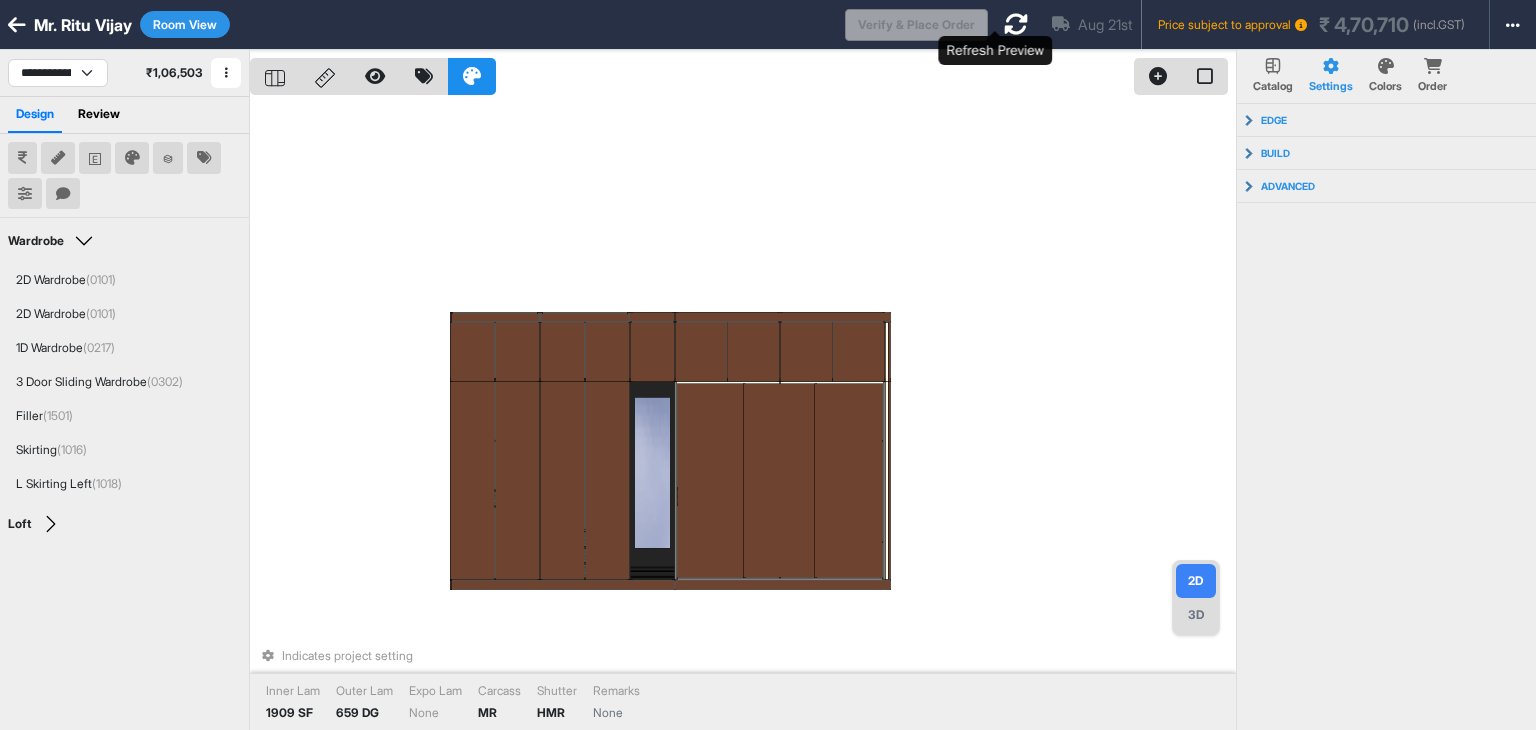 click at bounding box center (1016, 24) 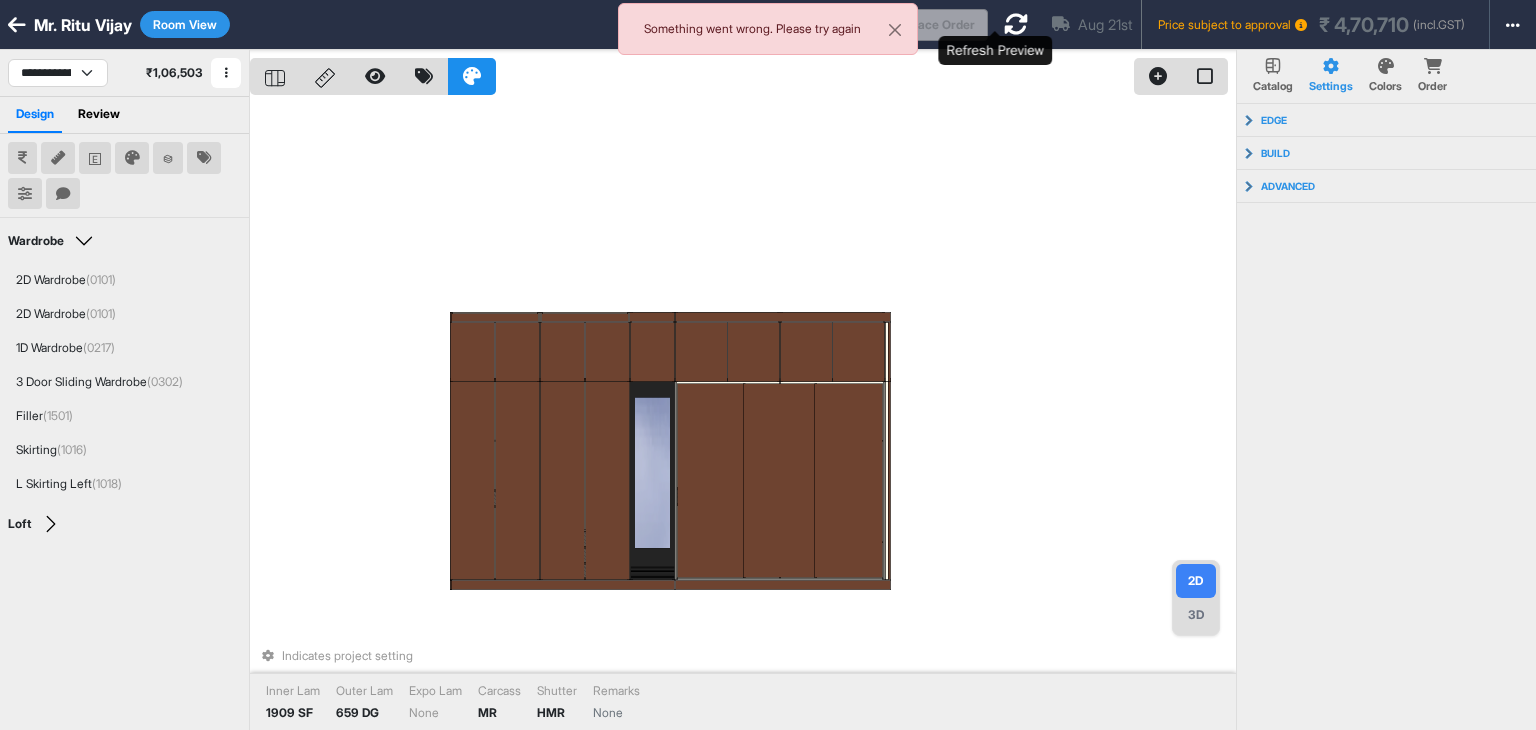 click at bounding box center (1016, 24) 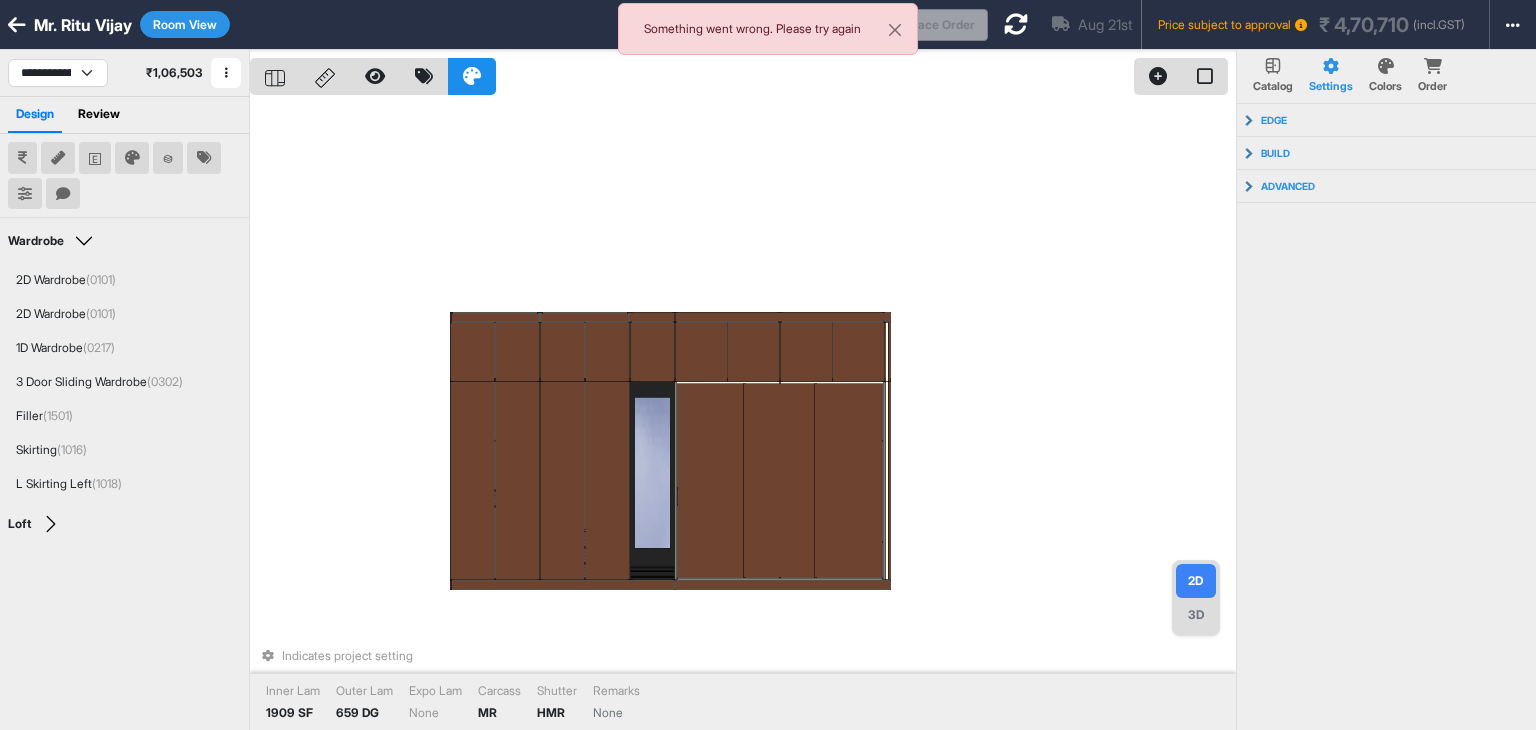 click on "Room View" at bounding box center (185, 24) 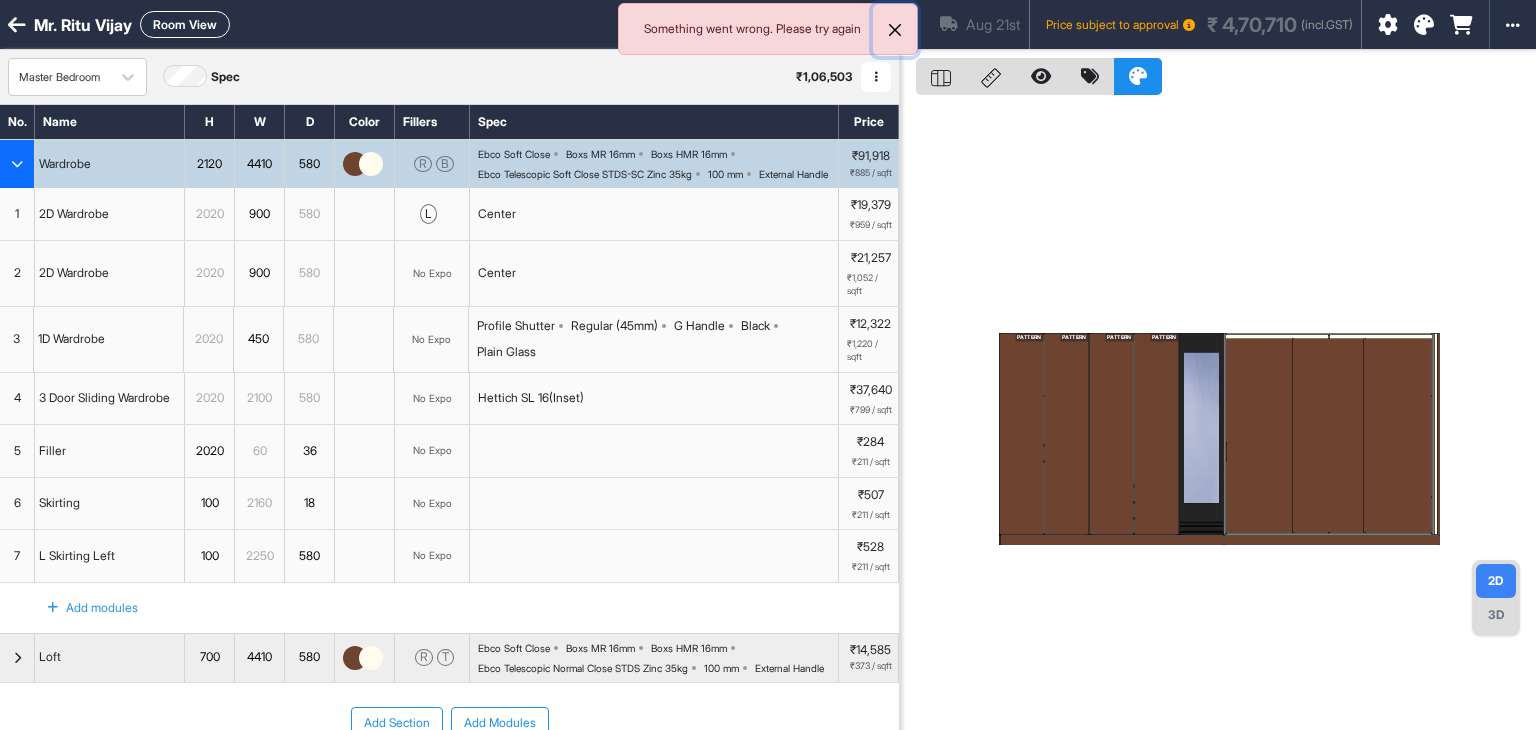 click at bounding box center (895, 30) 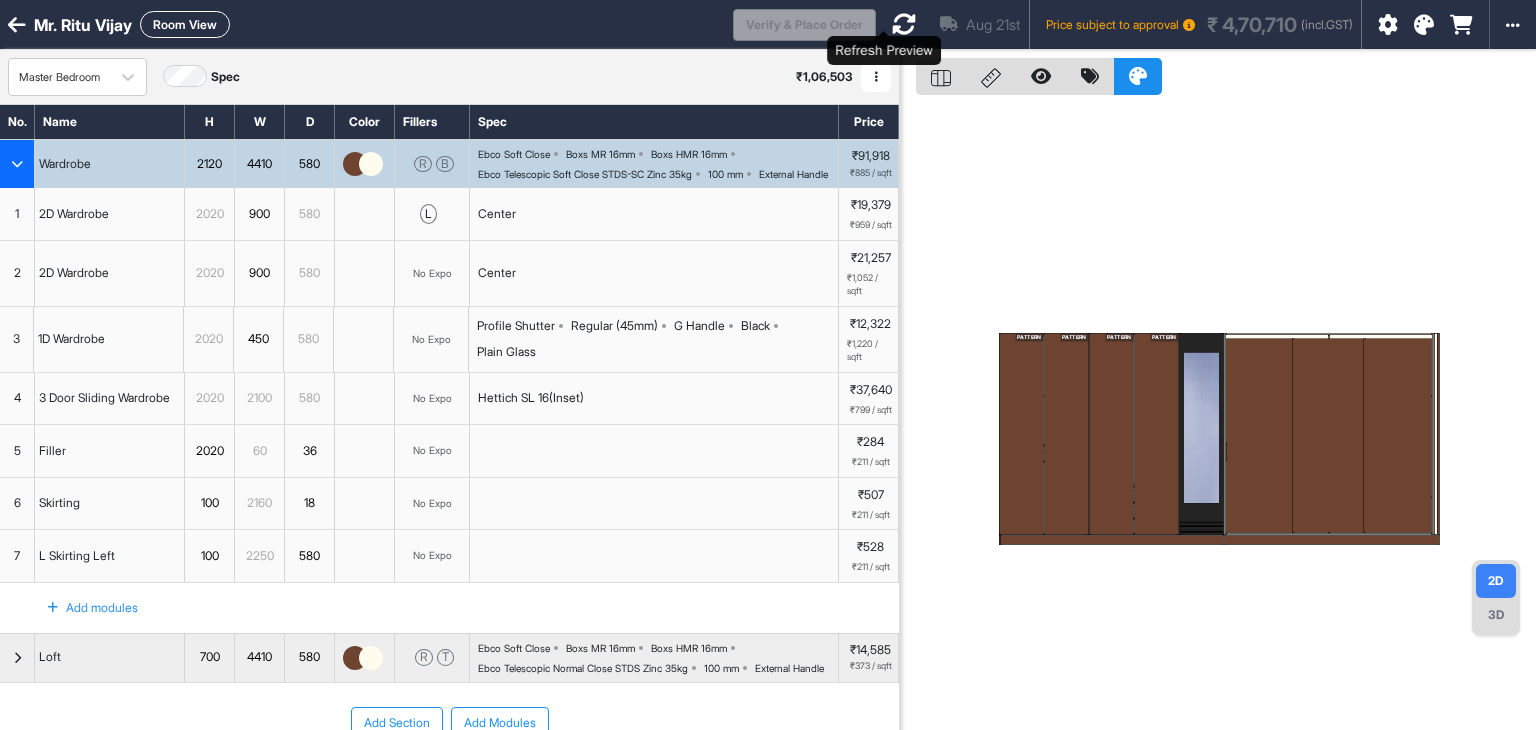click at bounding box center (904, 24) 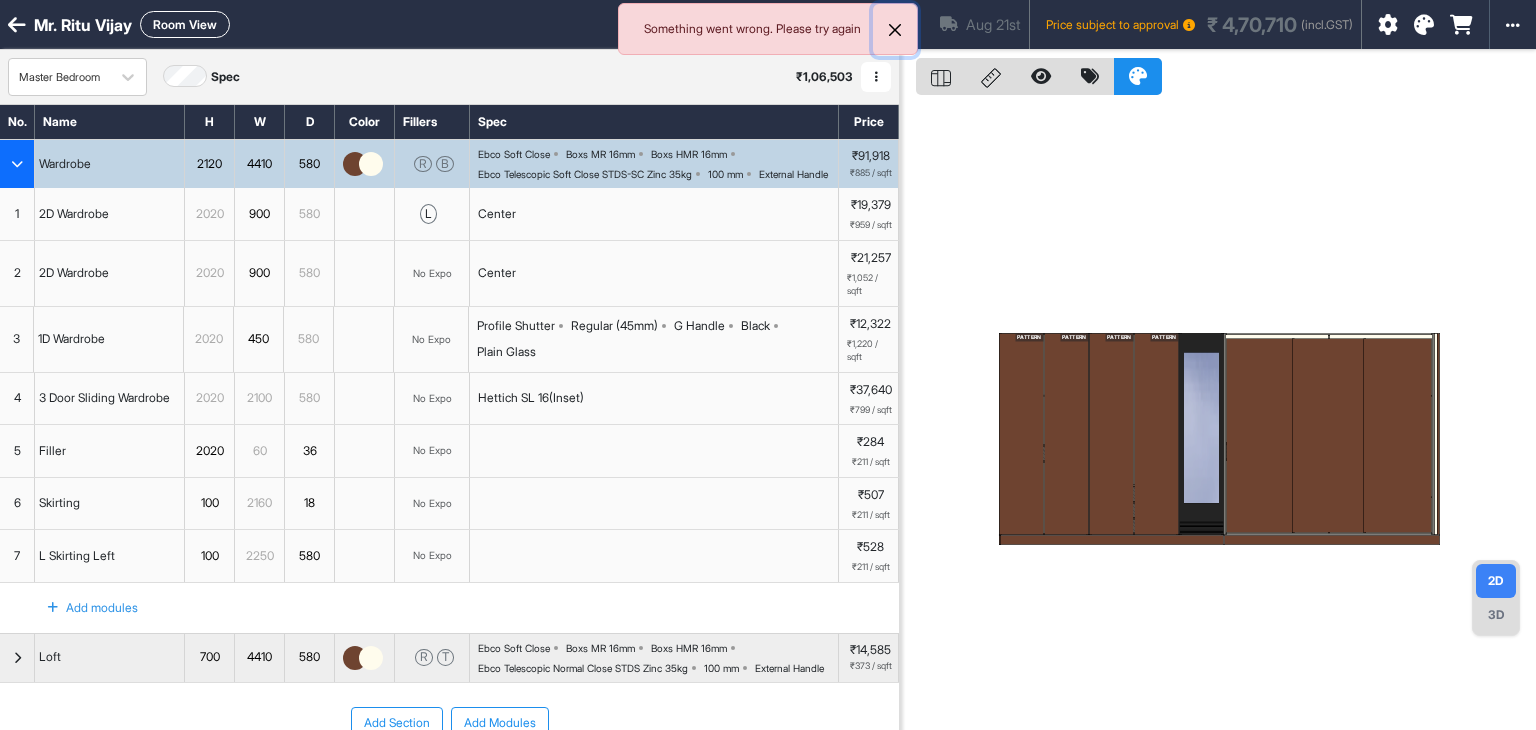 click at bounding box center (895, 30) 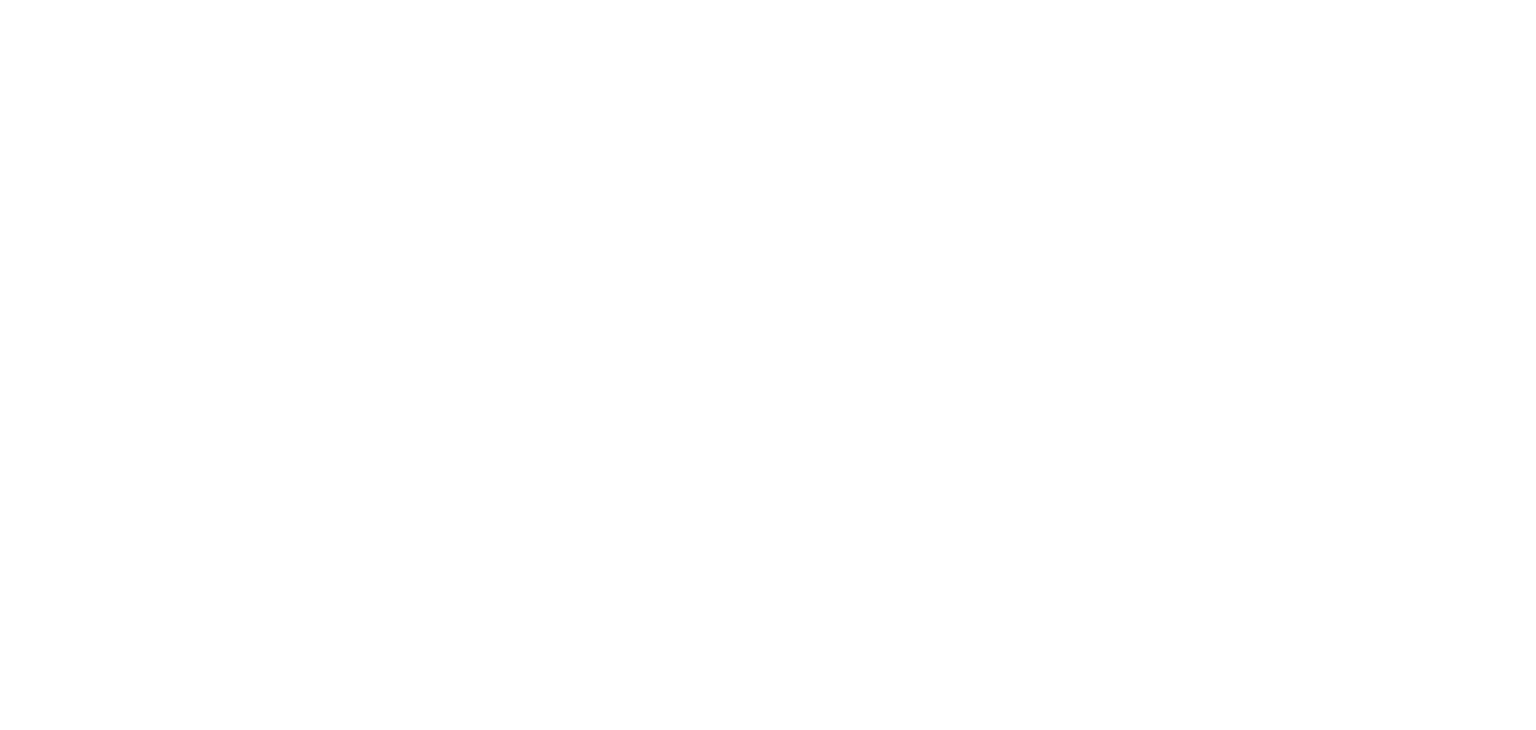 scroll, scrollTop: 0, scrollLeft: 0, axis: both 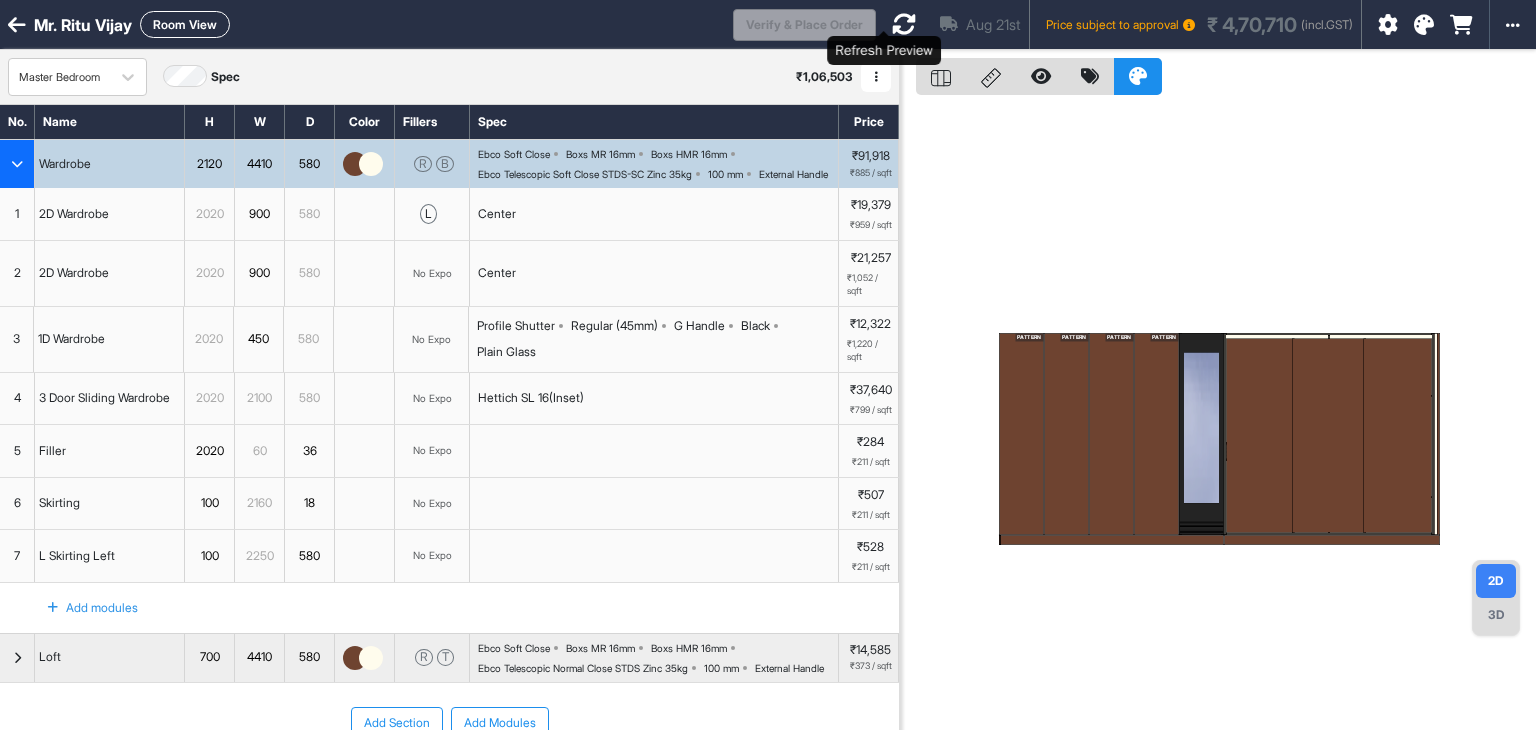 click at bounding box center [904, 24] 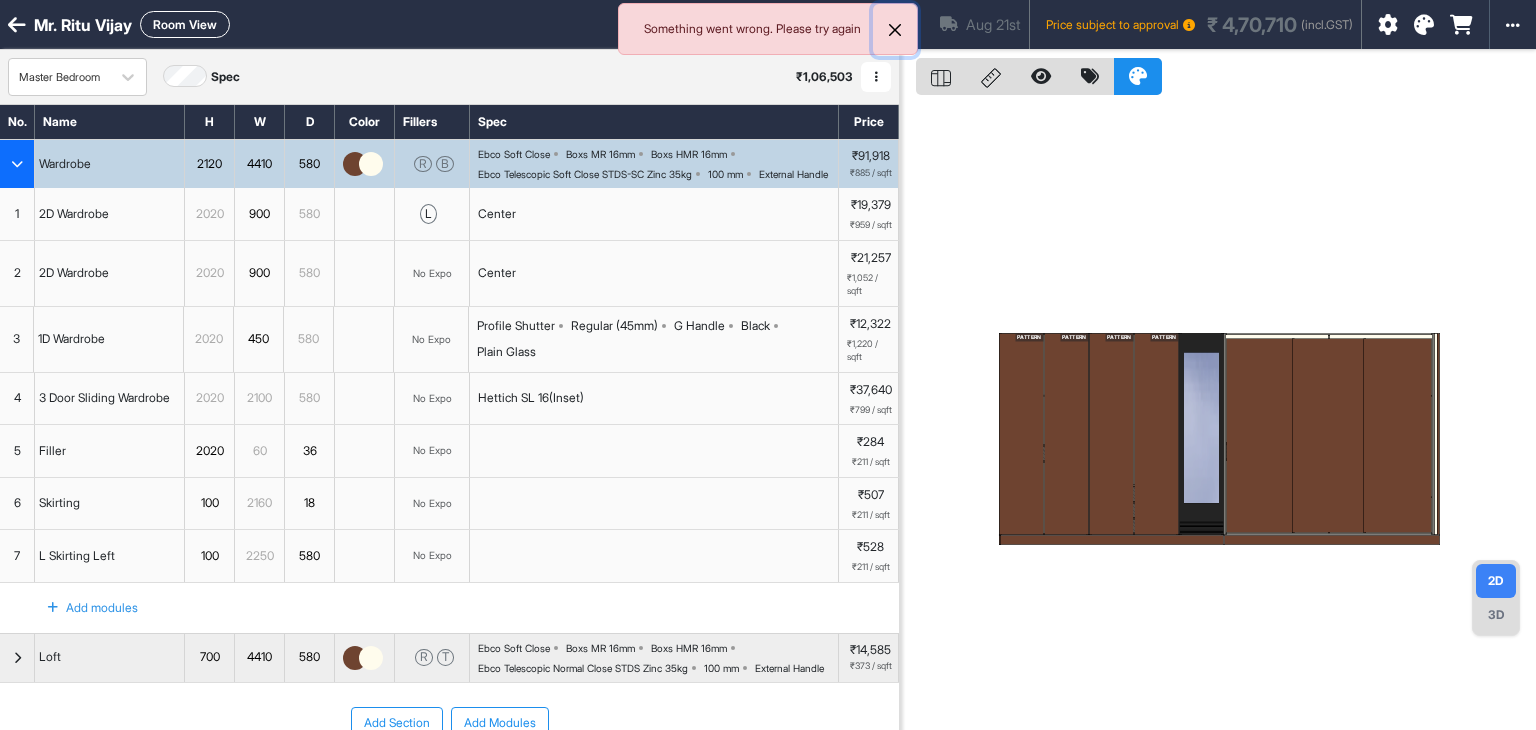 click at bounding box center (895, 30) 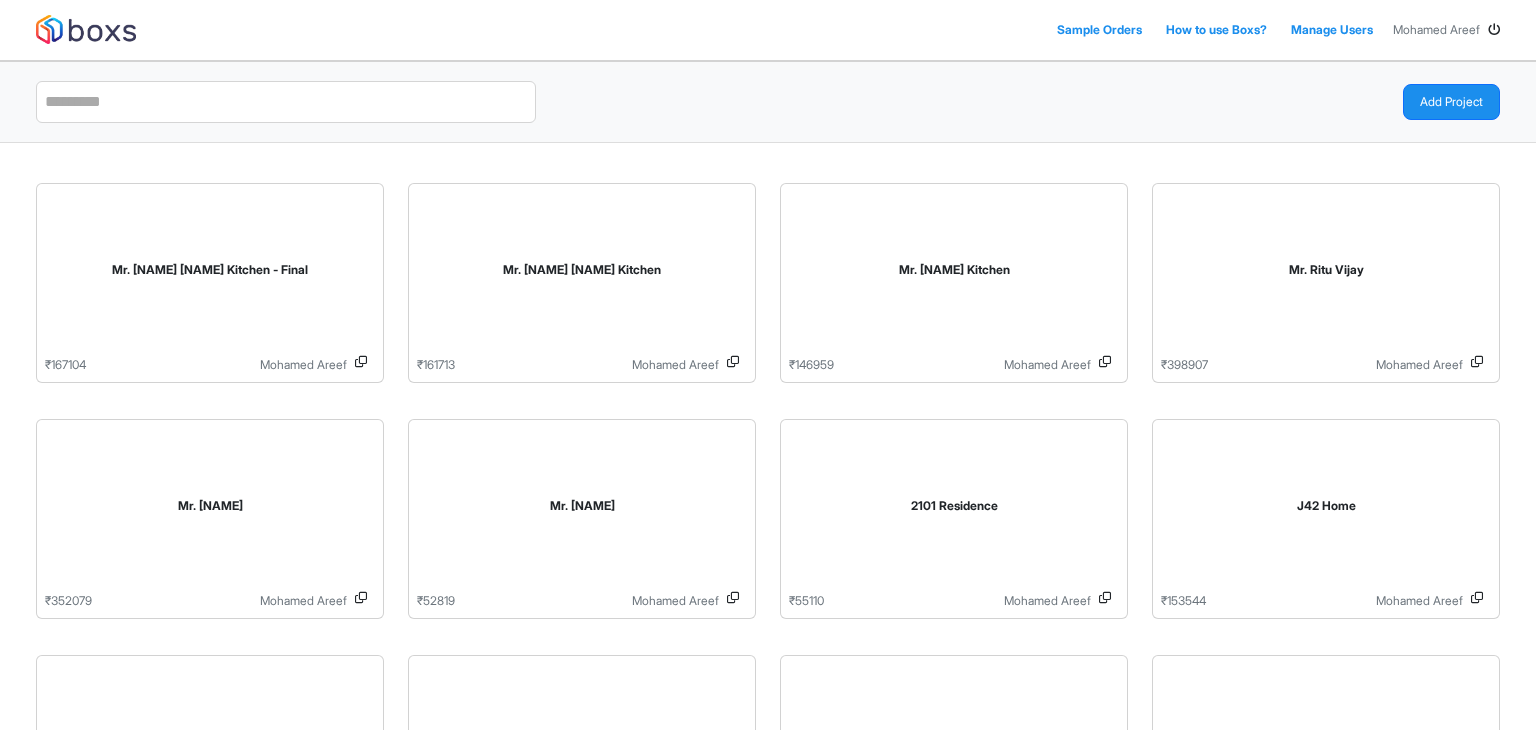 scroll, scrollTop: 0, scrollLeft: 0, axis: both 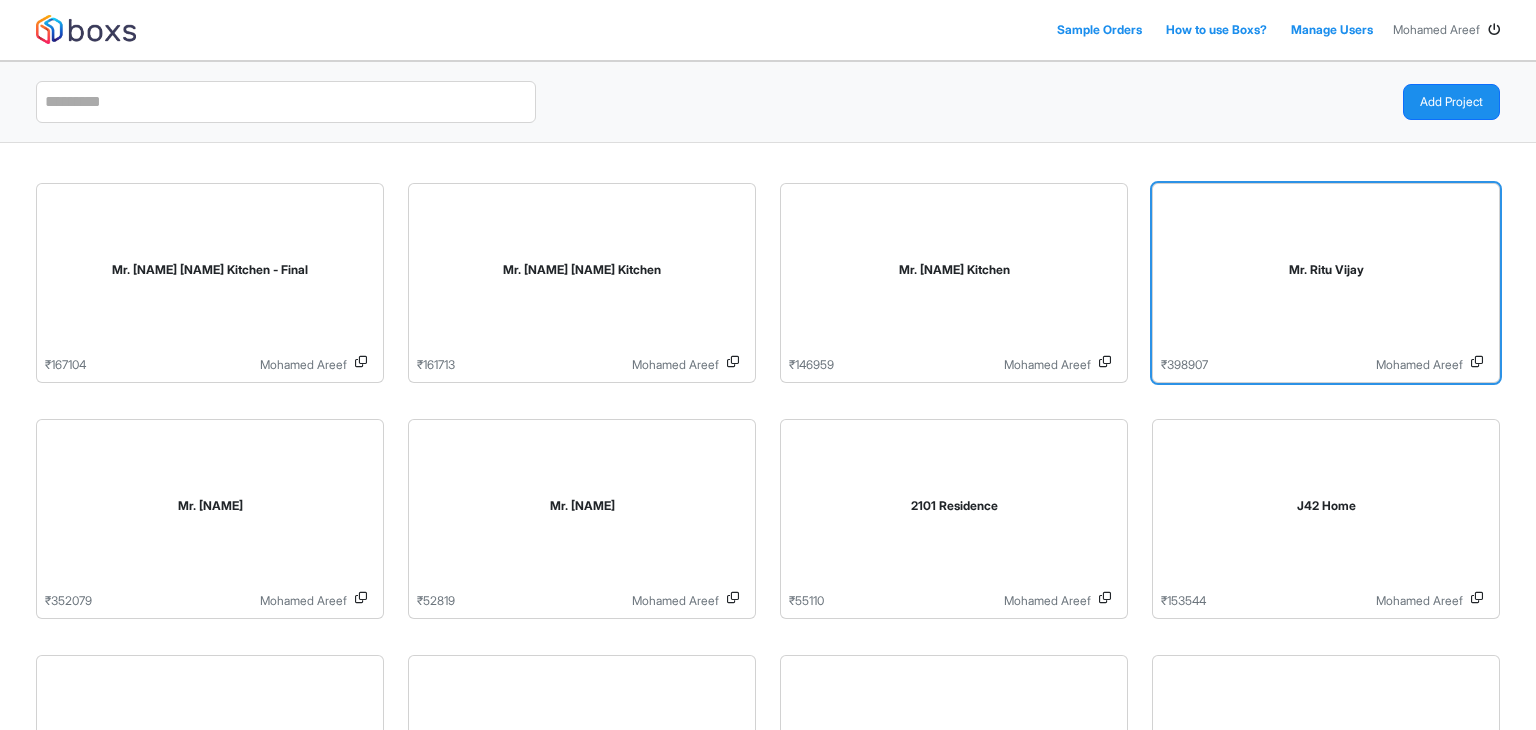 click on "Mr. Ritu Vijay" at bounding box center [1326, 274] 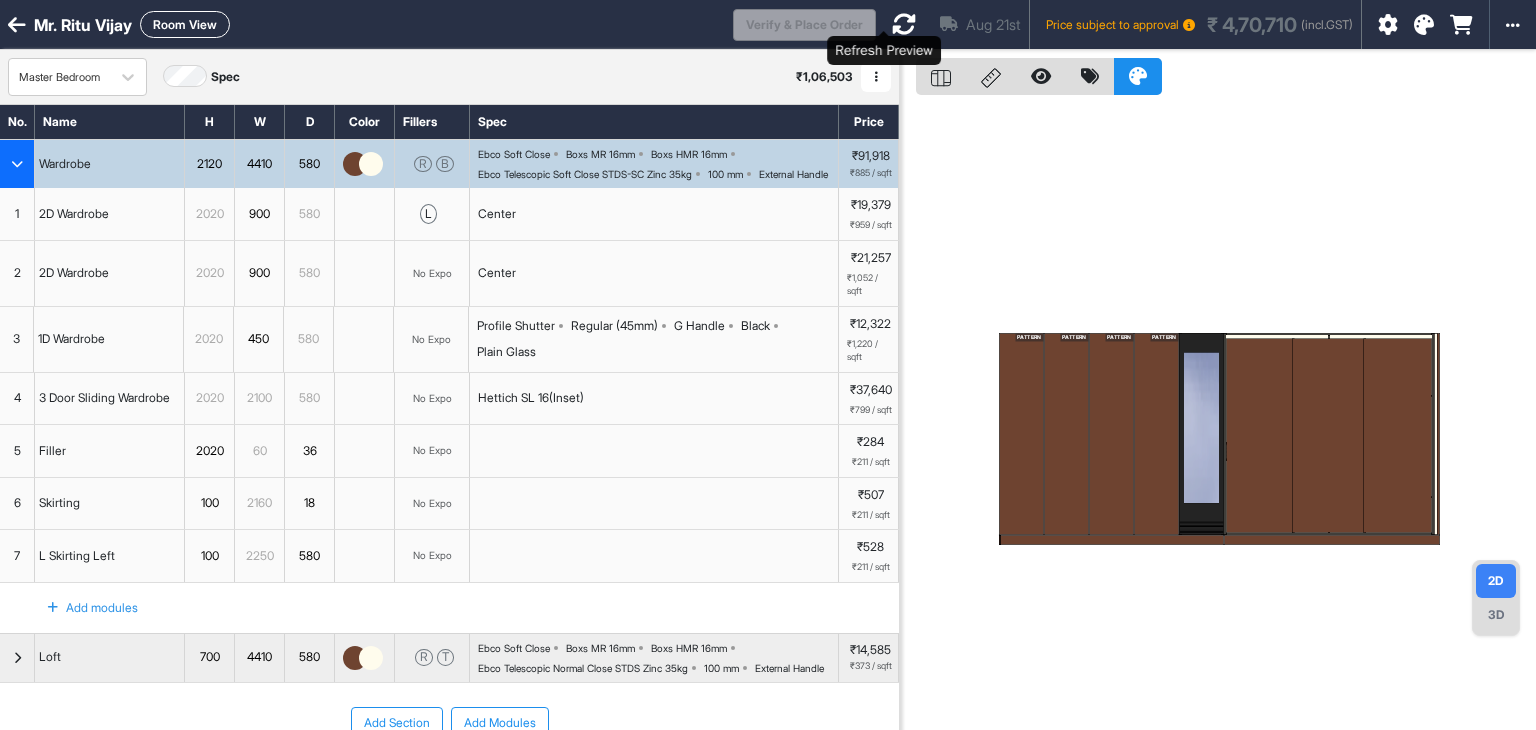 click at bounding box center [904, 24] 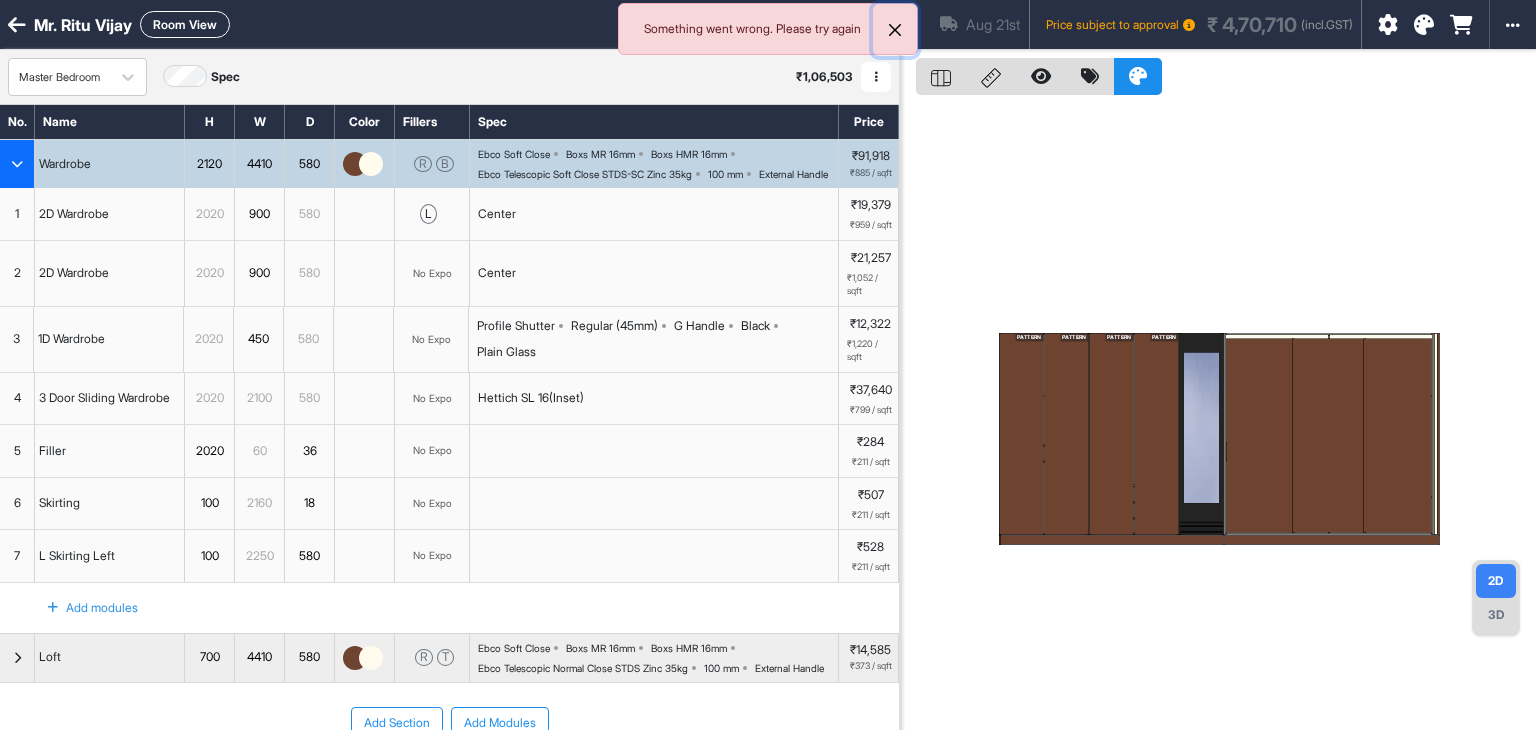 click at bounding box center (895, 30) 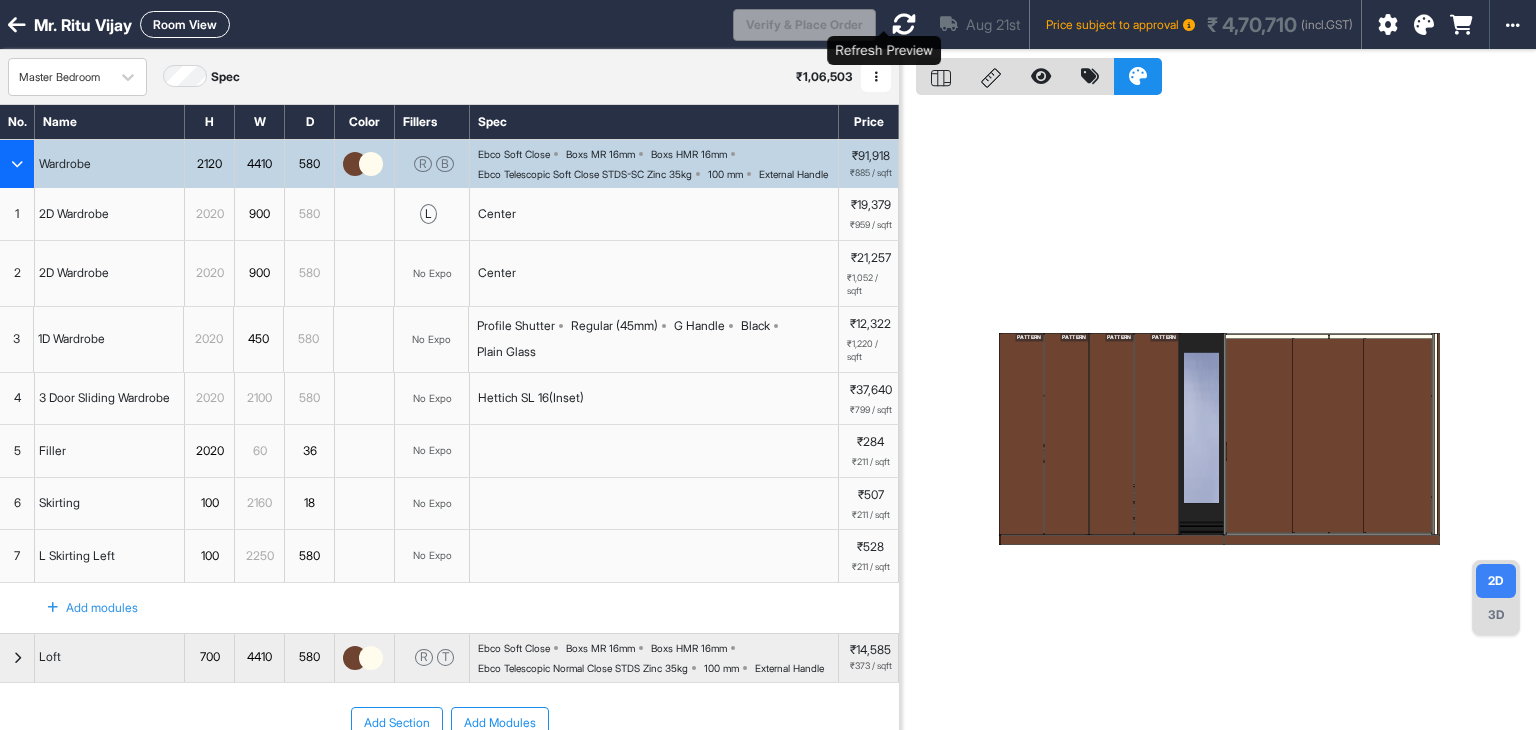 click at bounding box center (904, 24) 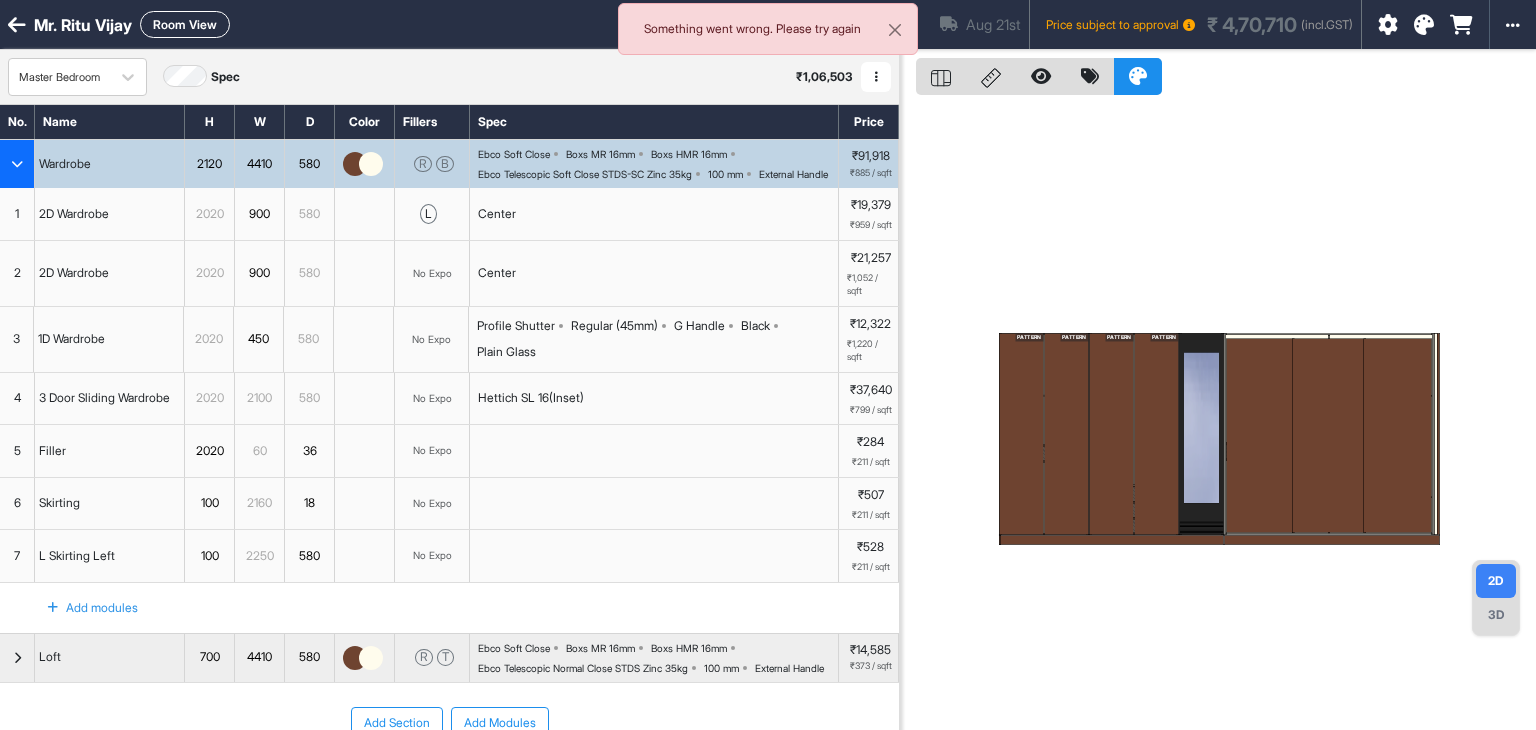 click on "Room View" at bounding box center [185, 24] 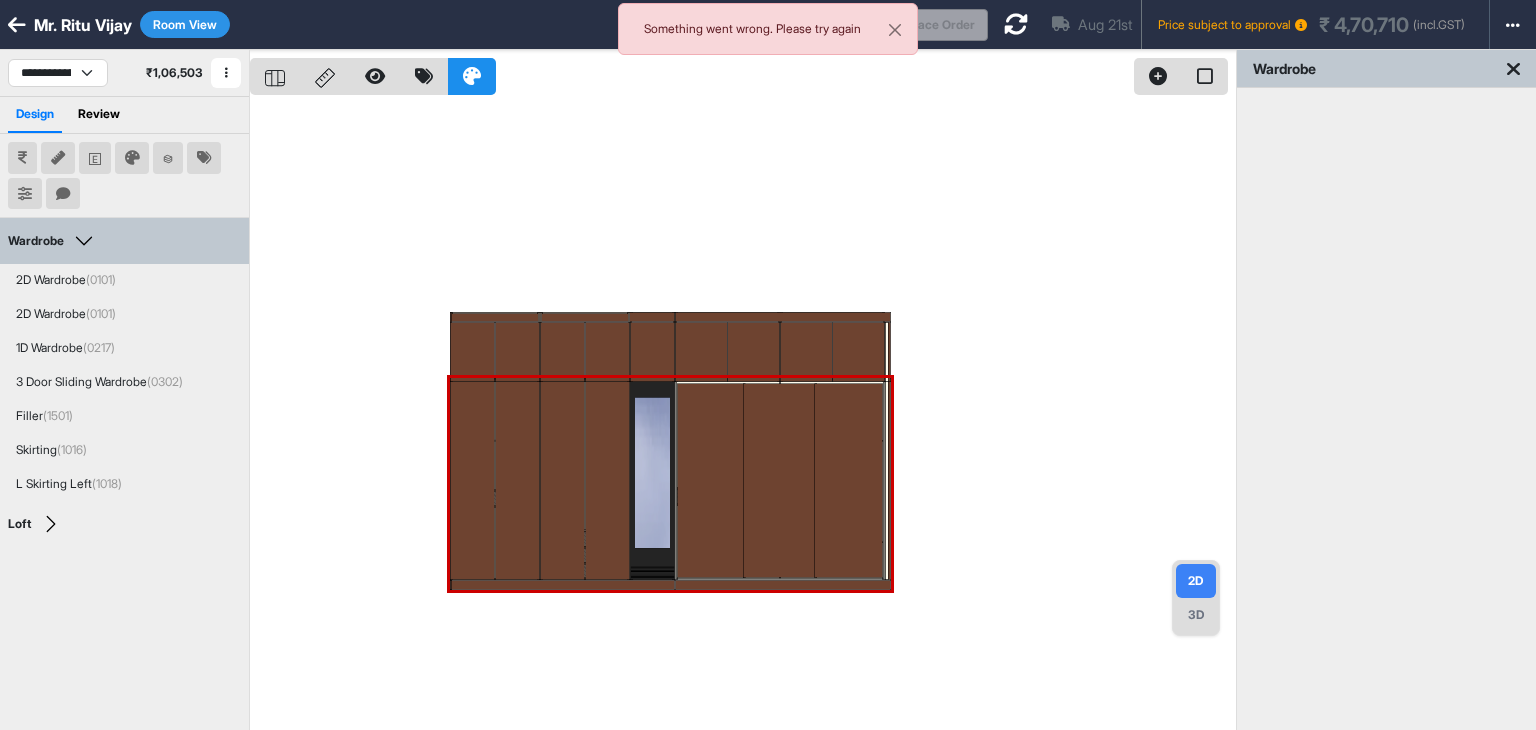 click on "Room View" at bounding box center (185, 24) 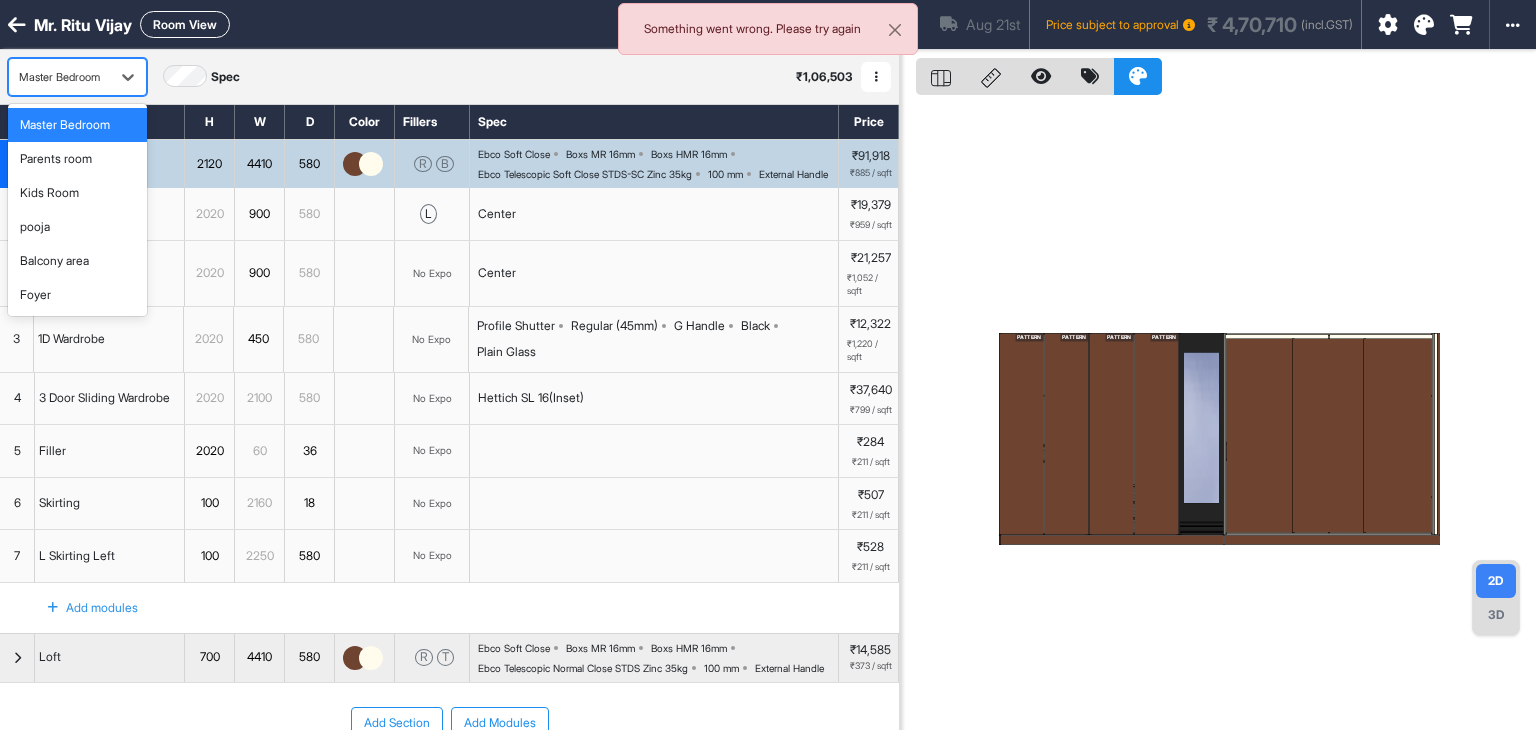 click on "Master Bedroom" at bounding box center (59, 77) 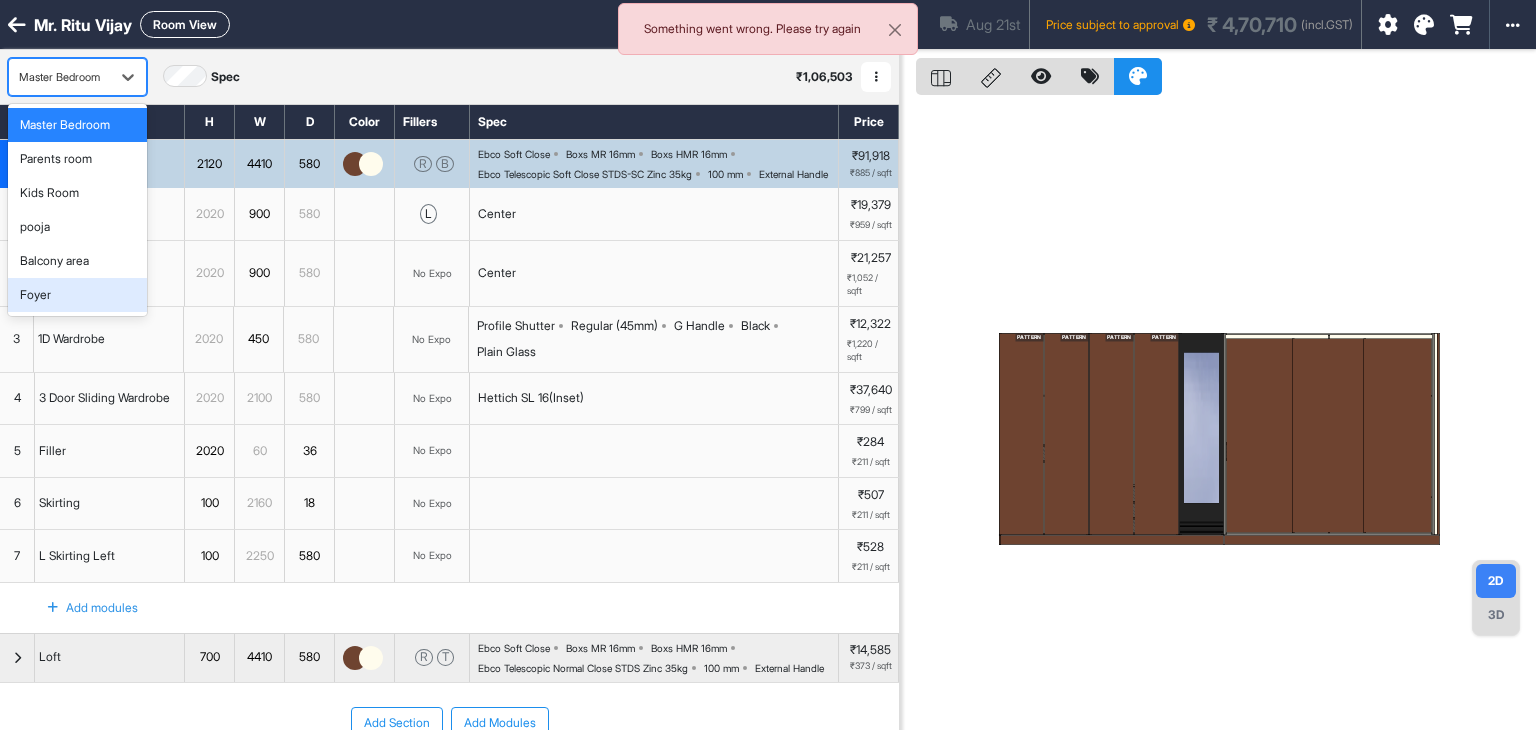 click on "Foyer" at bounding box center [77, 295] 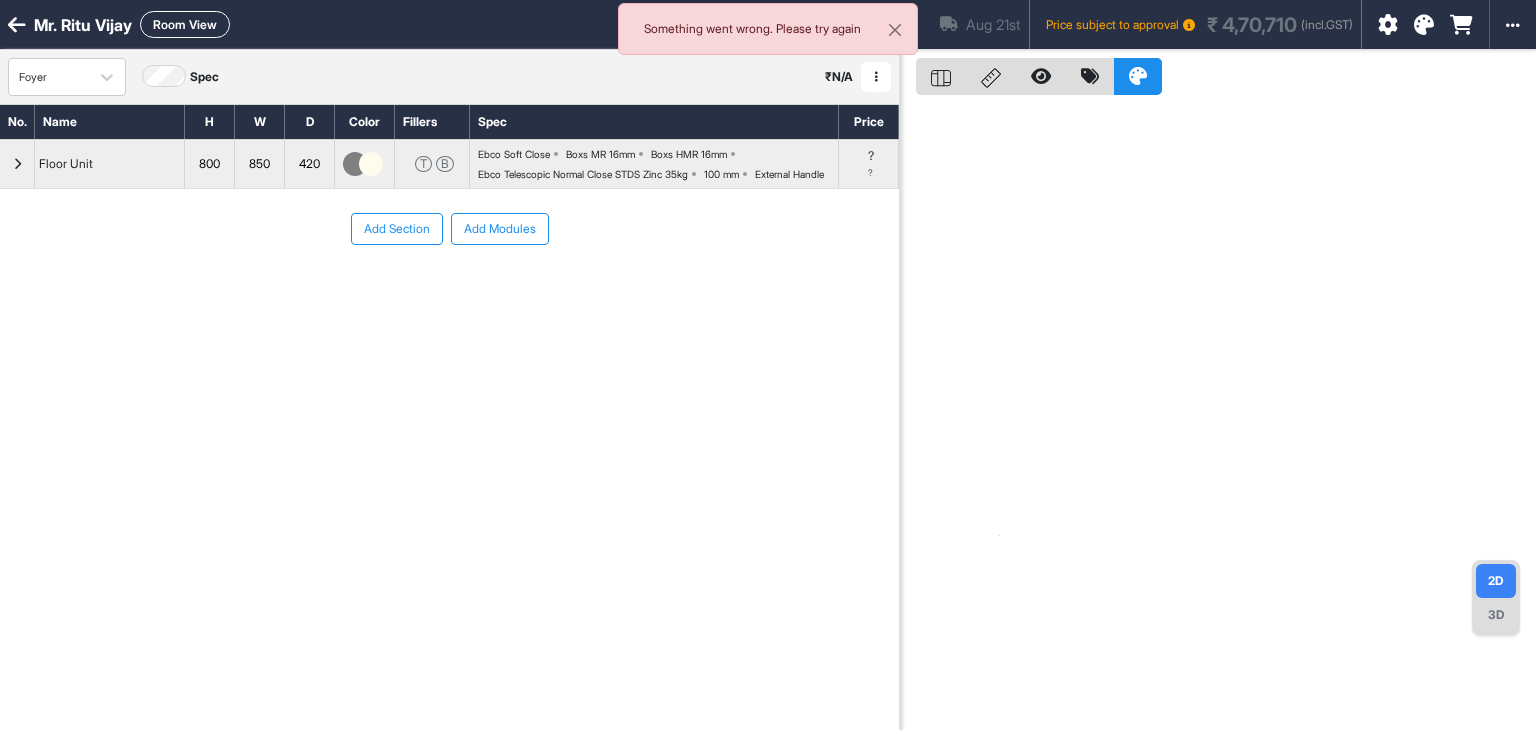 click on "Add Section" at bounding box center [397, 229] 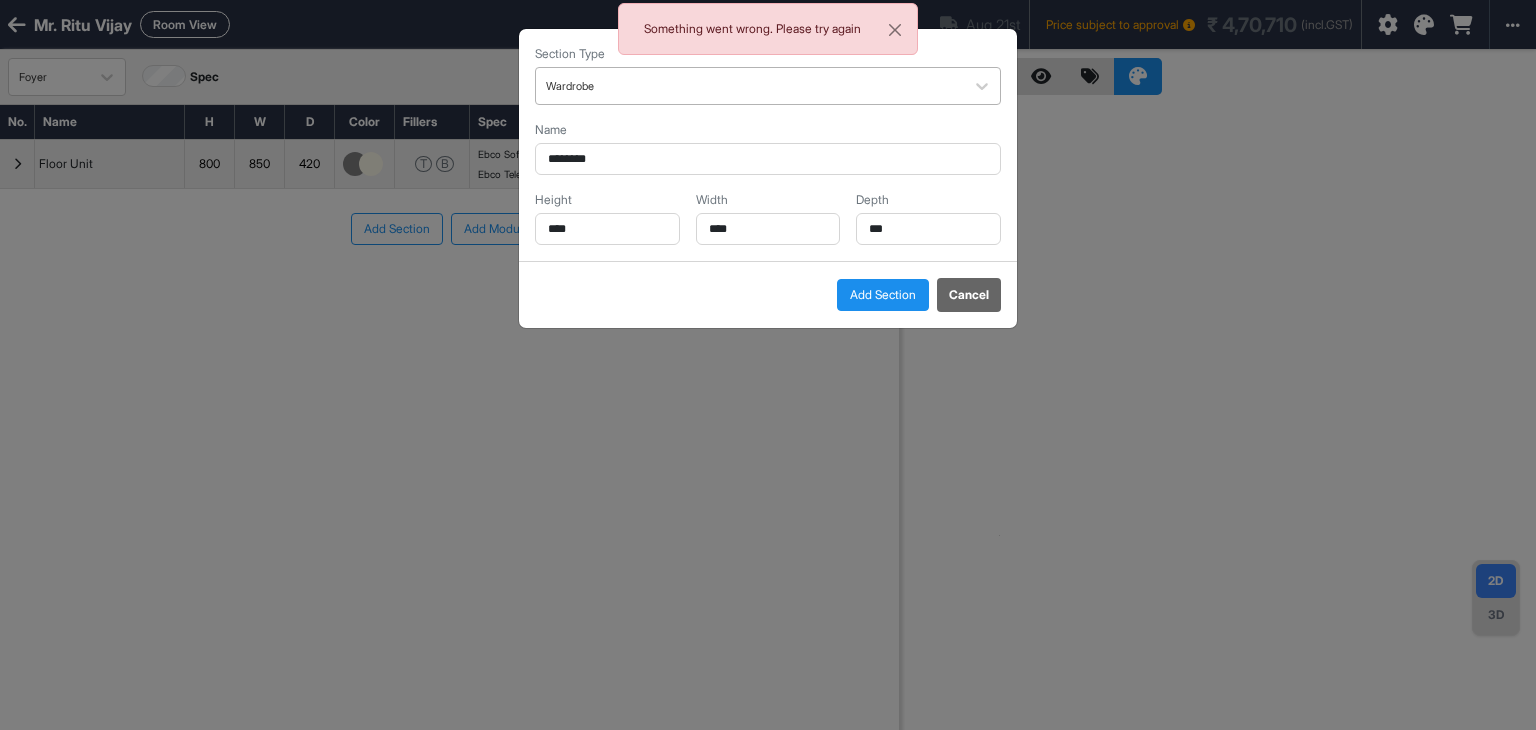 click at bounding box center (750, 86) 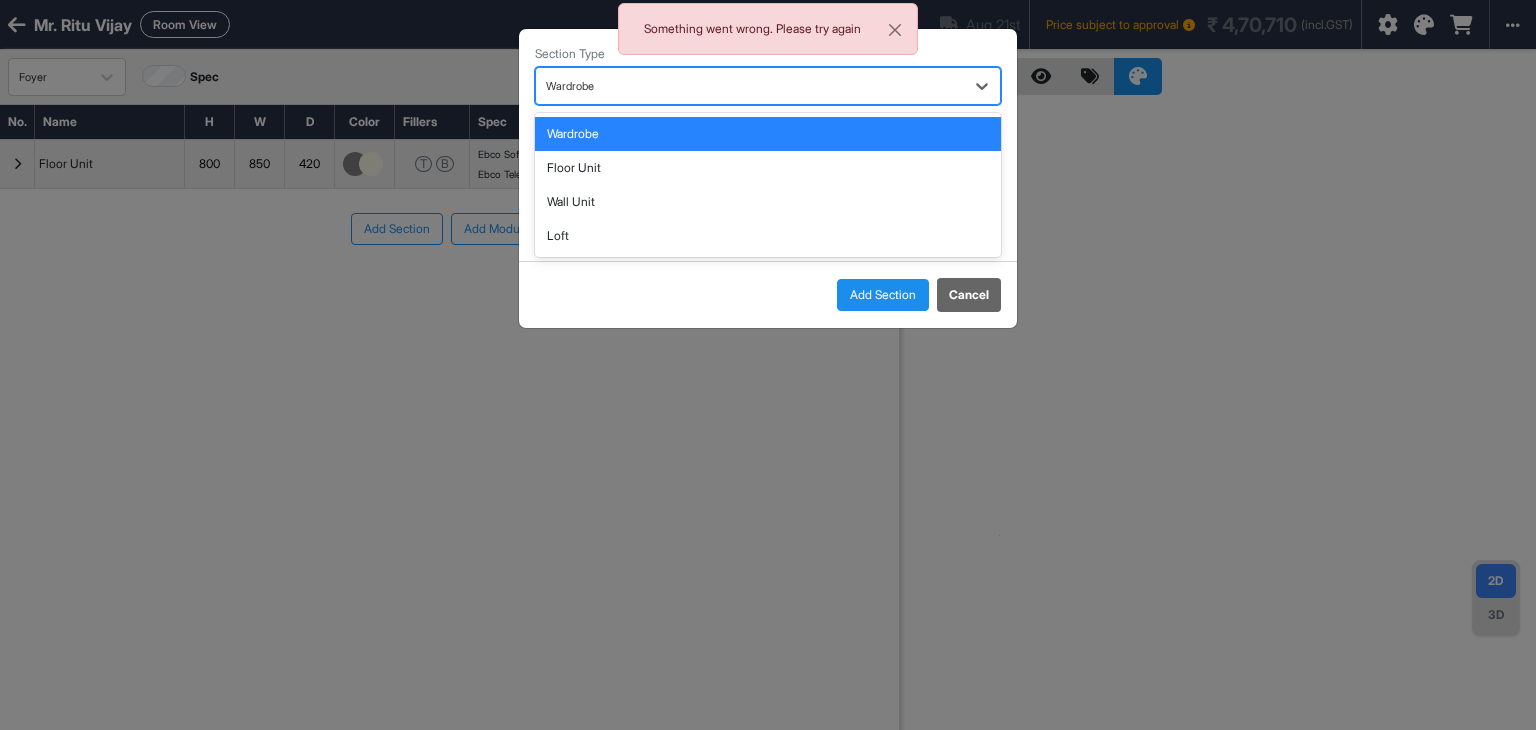 click at bounding box center (750, 86) 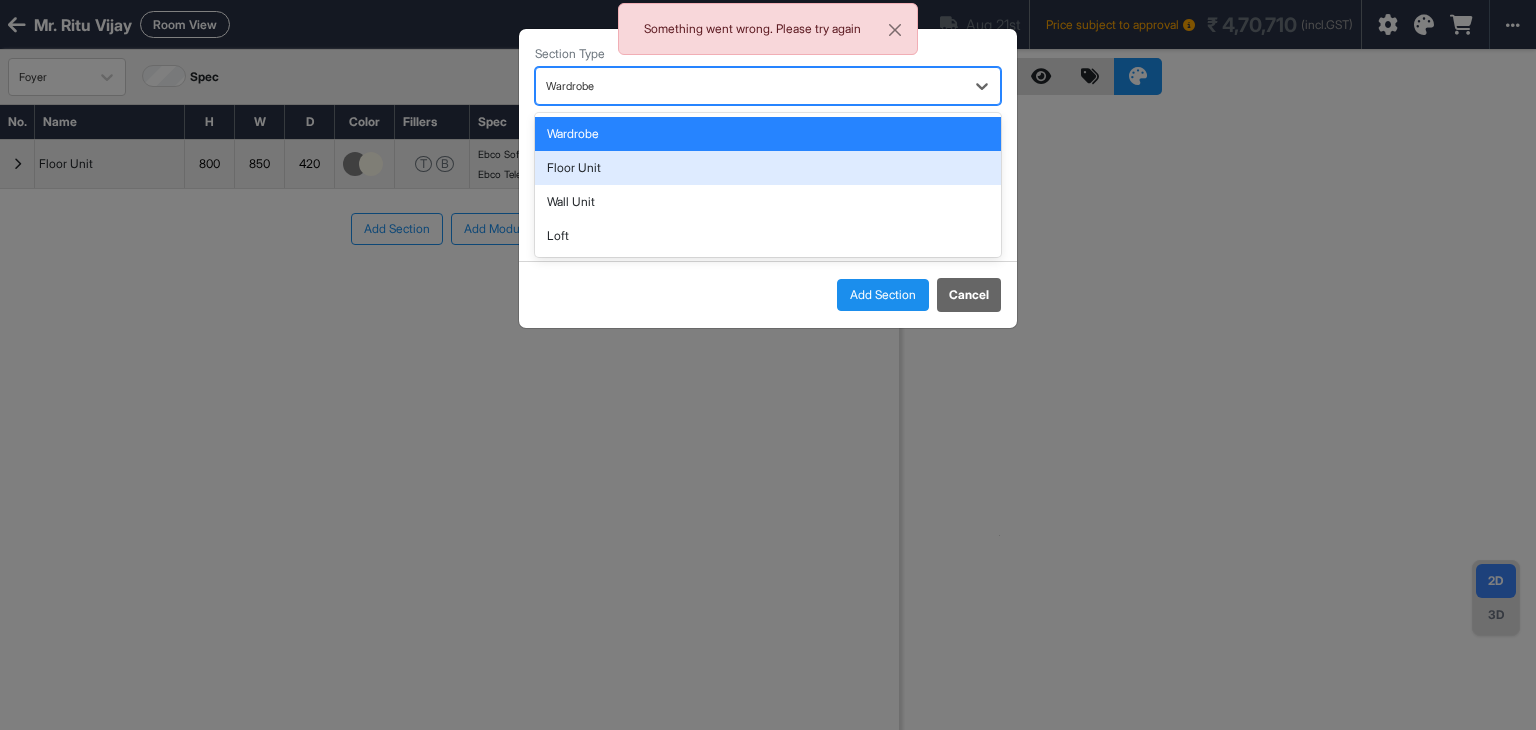 click on "Floor Unit" at bounding box center (768, 168) 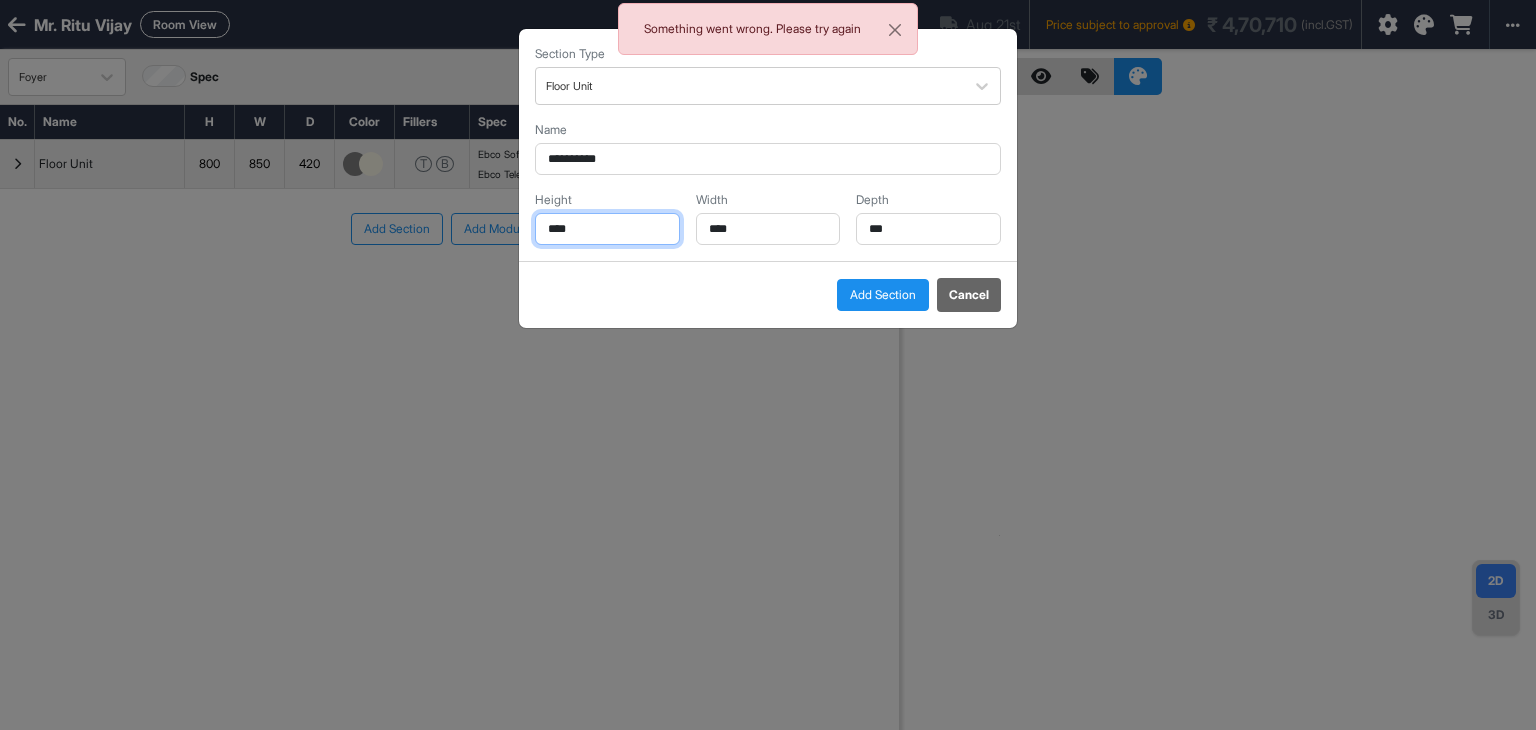 click on "****" at bounding box center (607, 229) 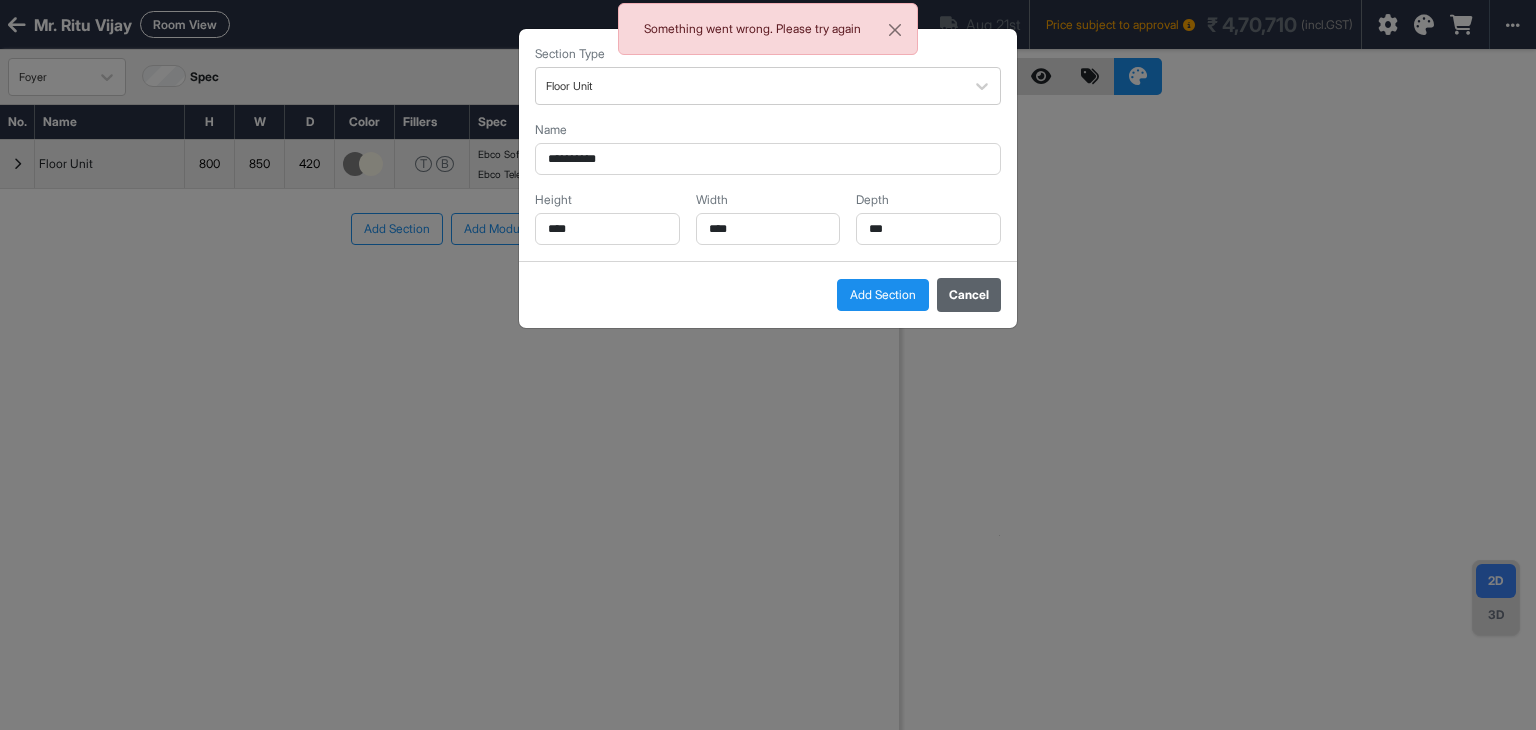 click on "Cancel" at bounding box center [969, 295] 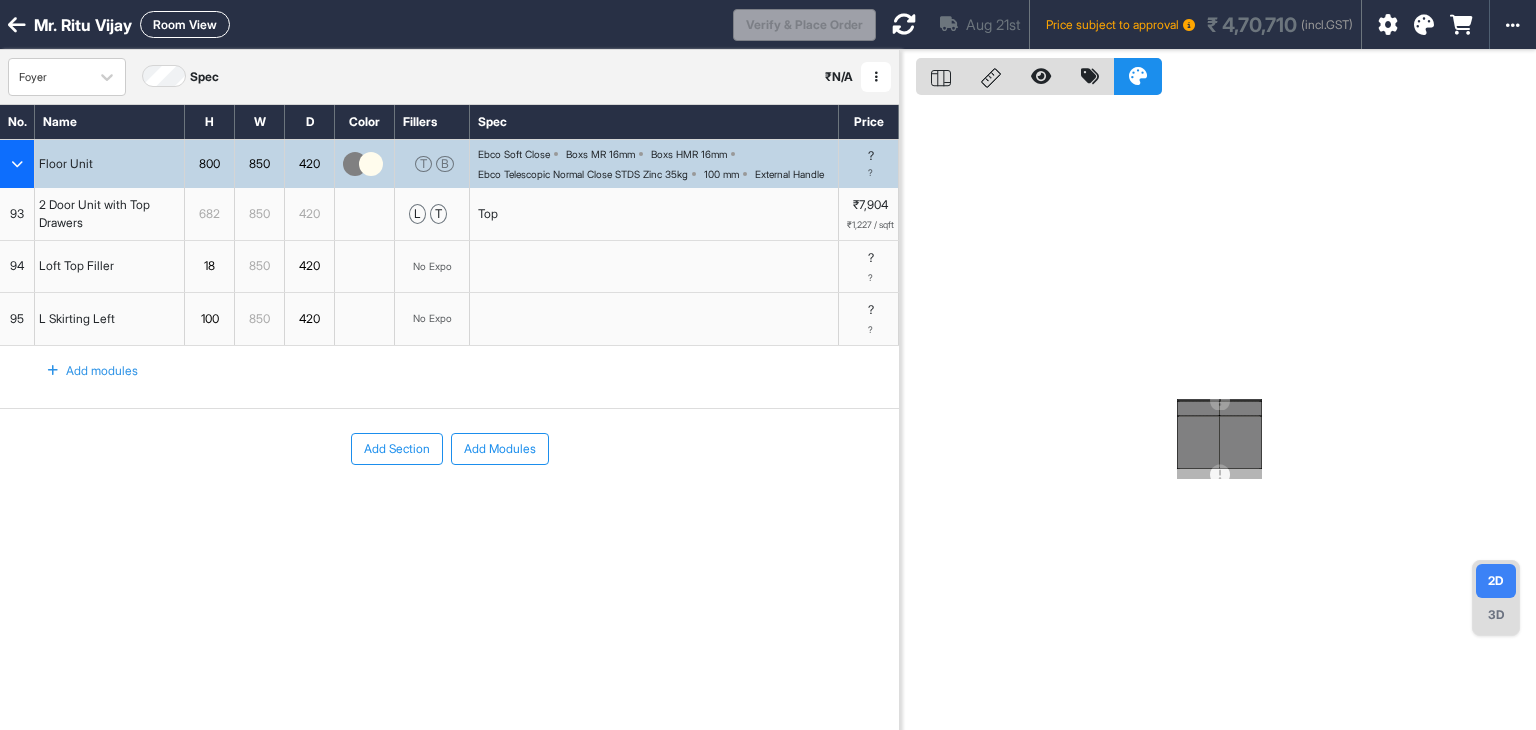 scroll, scrollTop: 0, scrollLeft: 0, axis: both 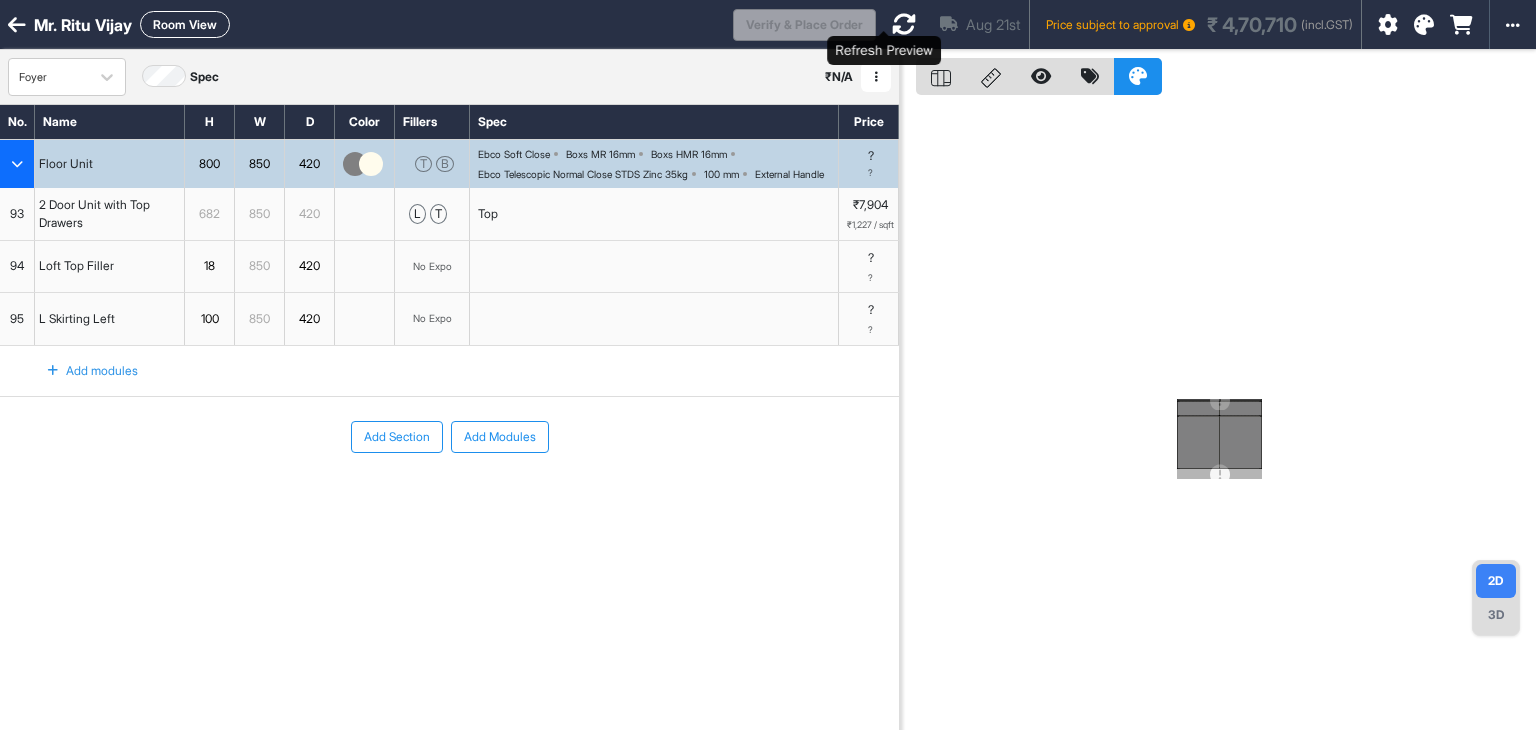 click at bounding box center (904, 24) 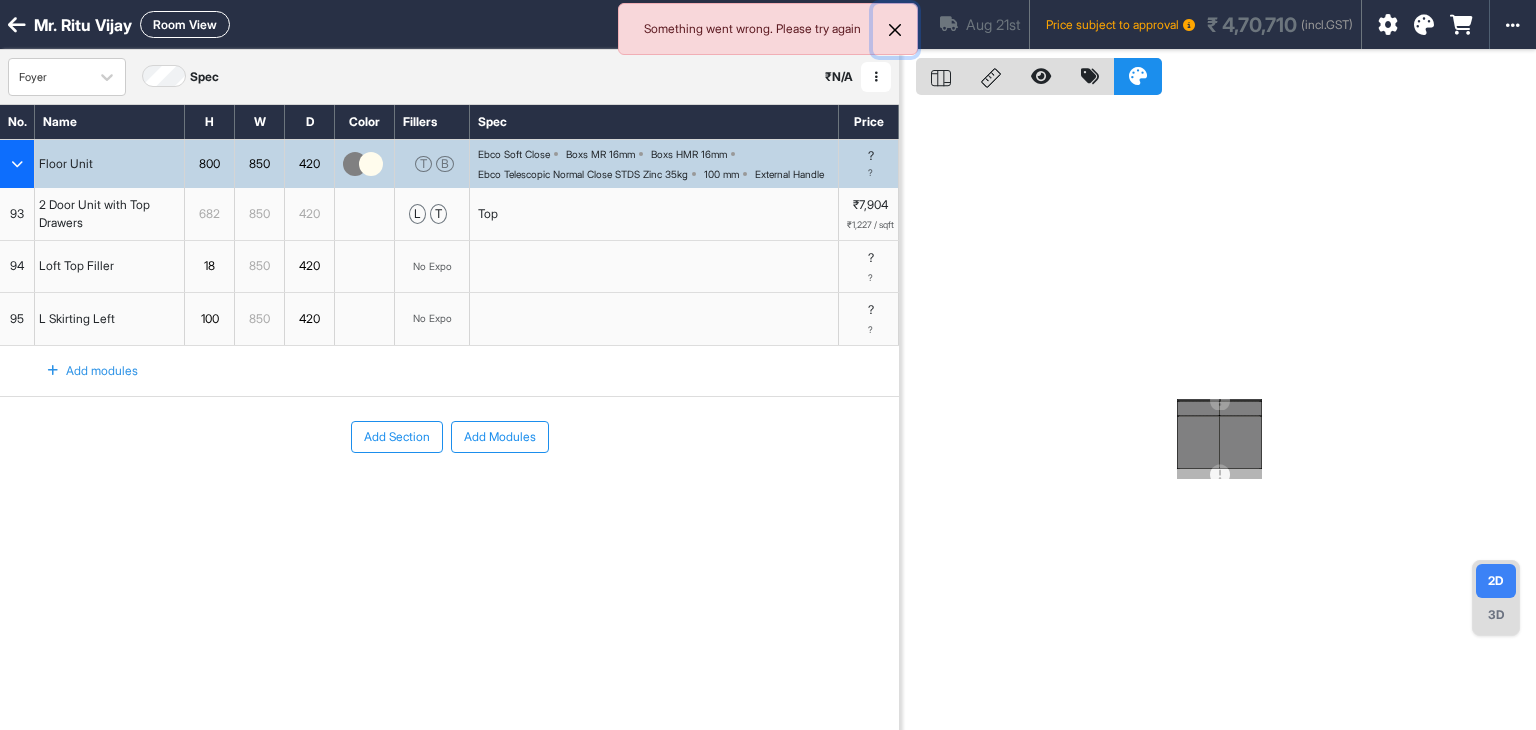 click at bounding box center [895, 30] 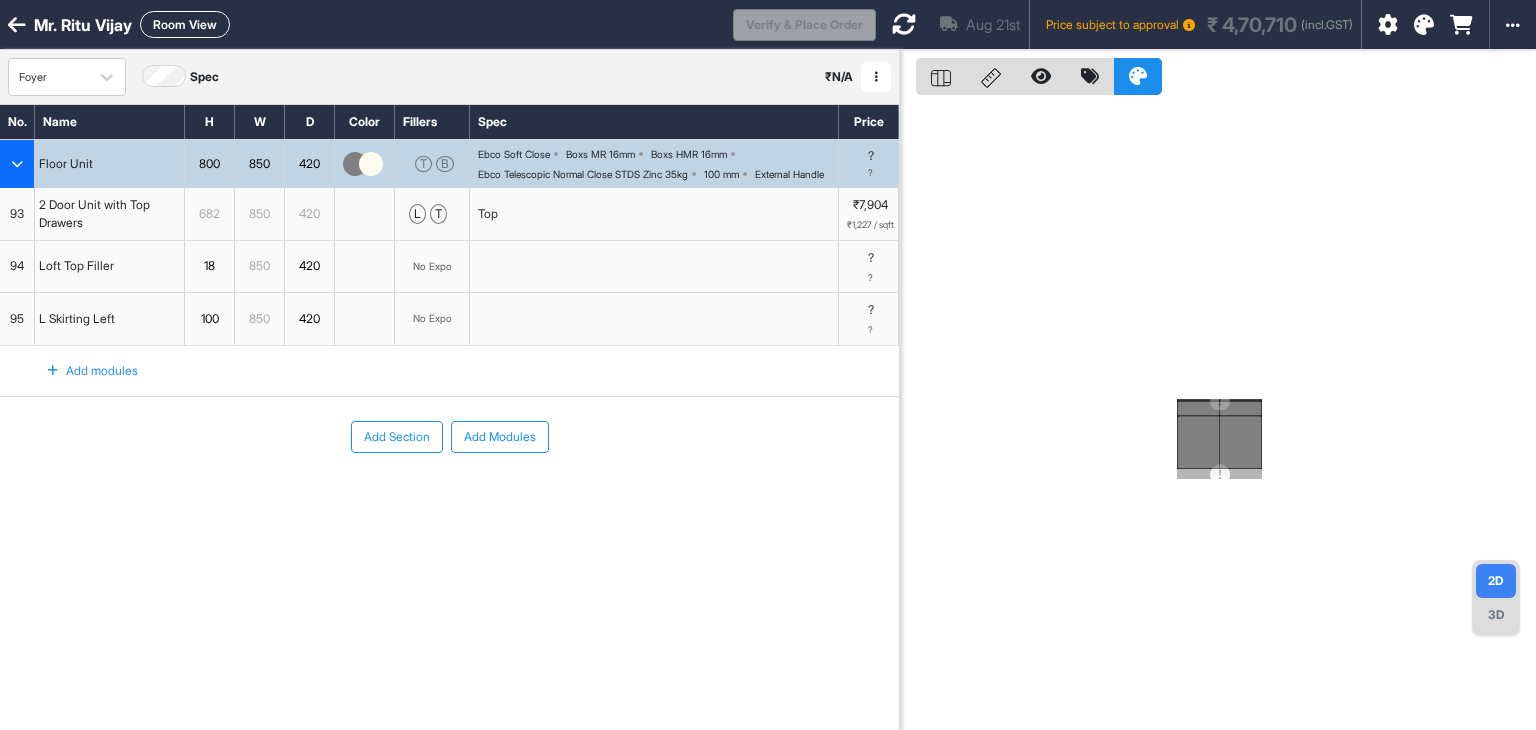 click on "Aug 21st Price subject to approval ₹   4,70,710 (incl.GST)" at bounding box center (1118, 24) 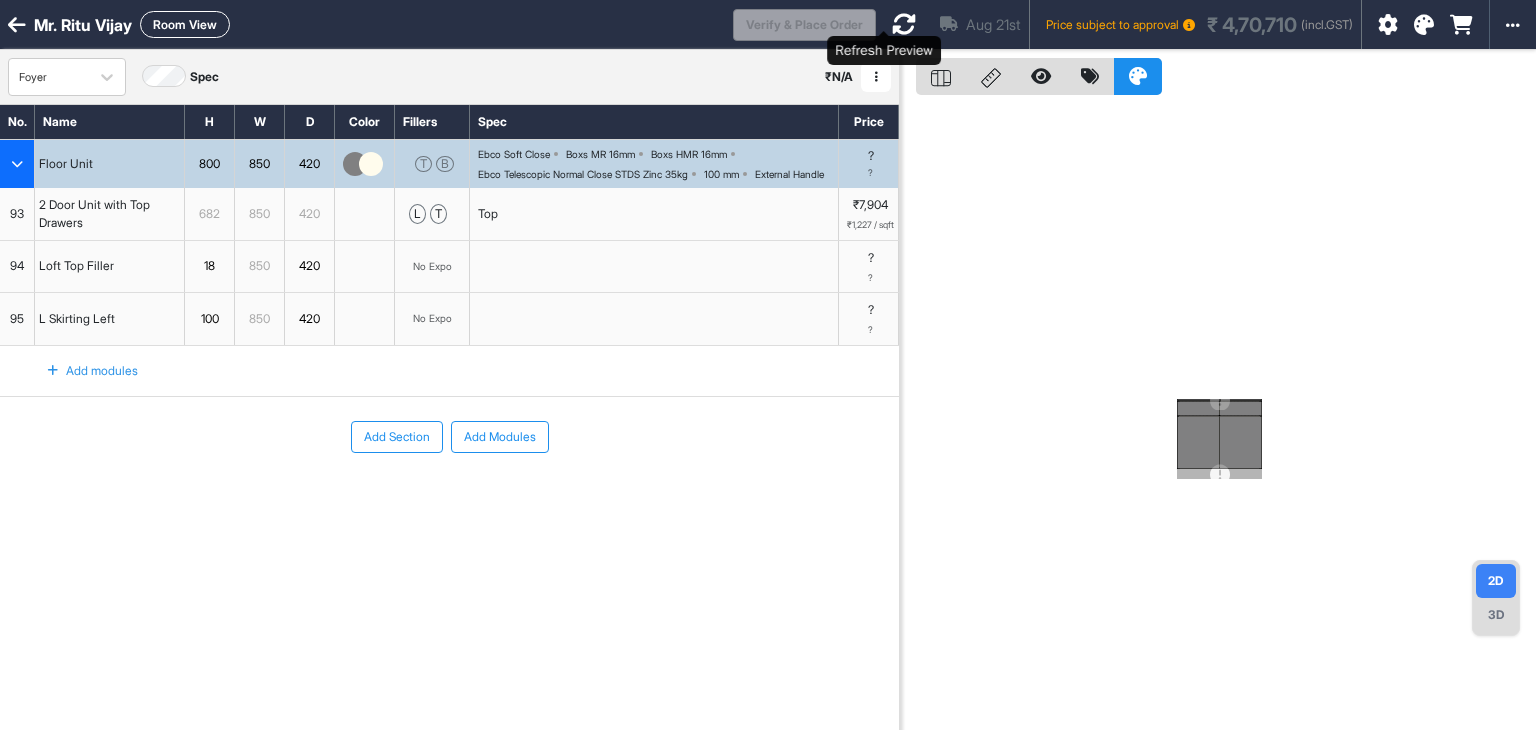 click at bounding box center (904, 24) 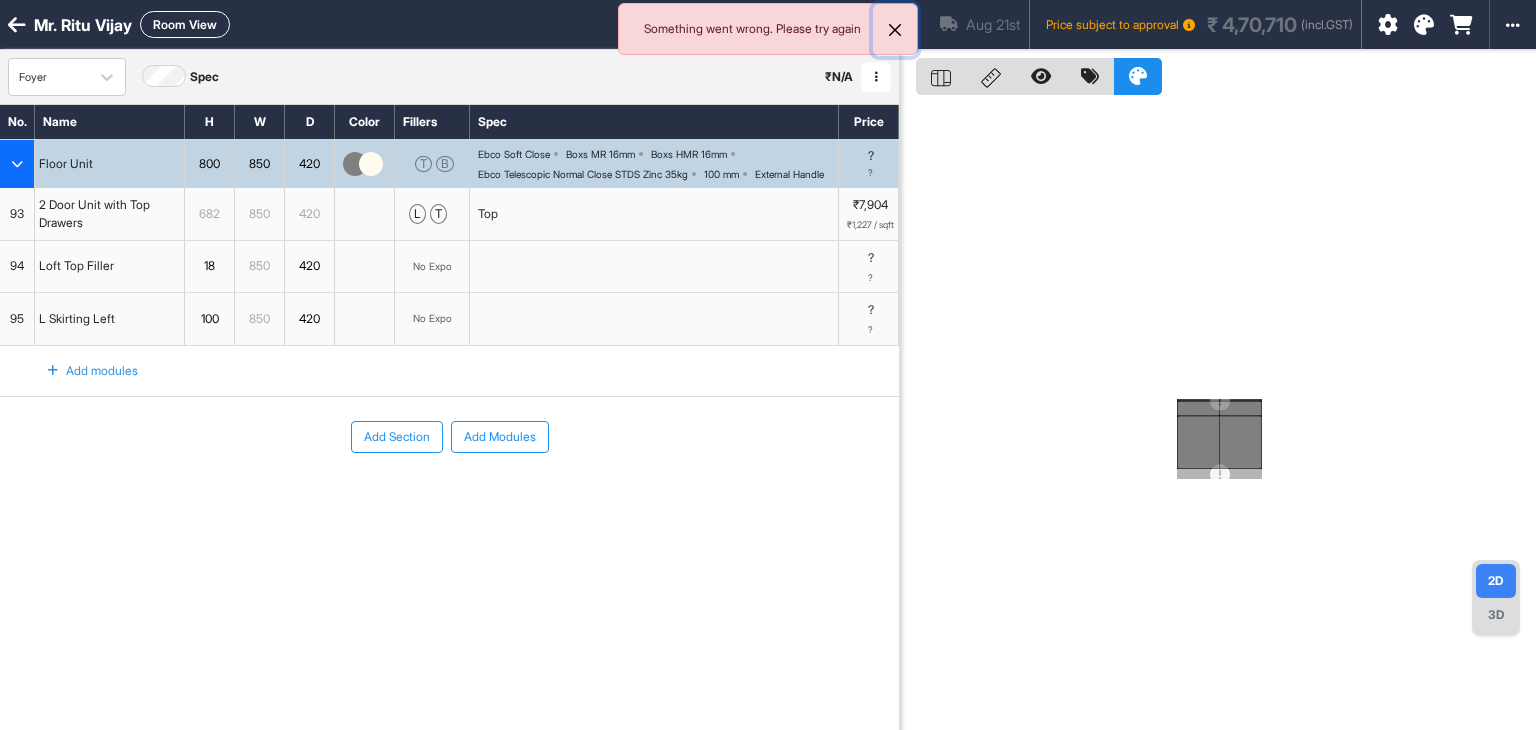 click at bounding box center [895, 30] 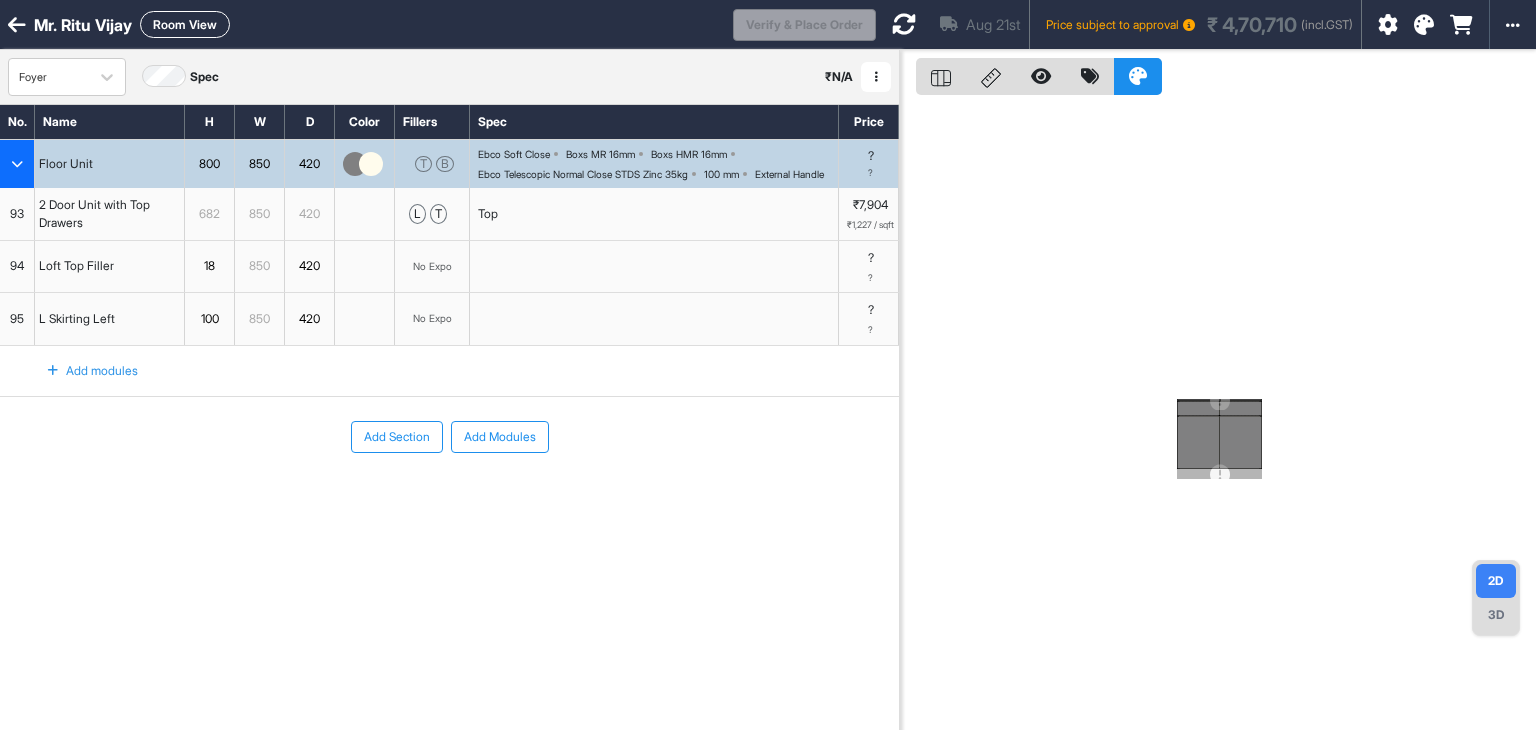 click at bounding box center (904, 24) 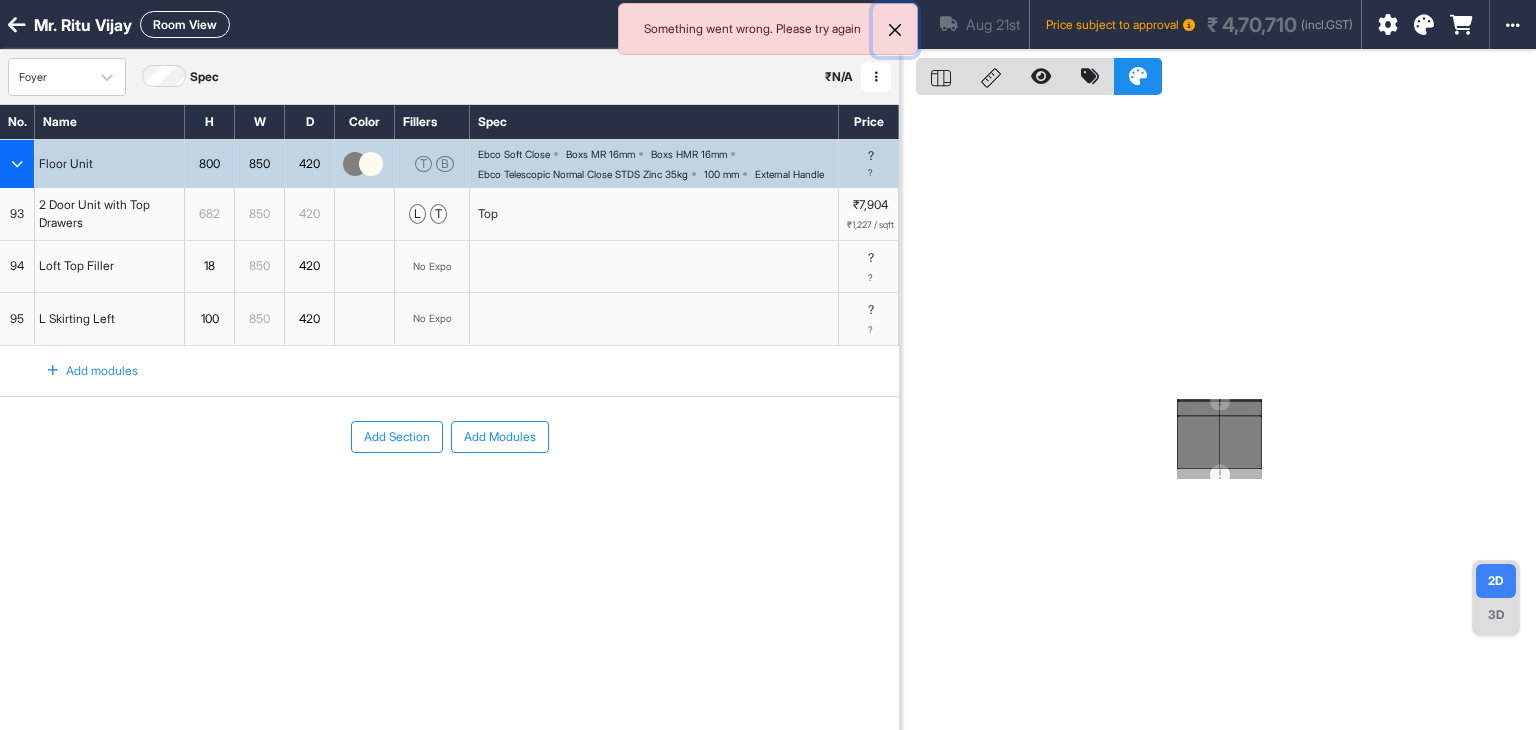click at bounding box center [895, 30] 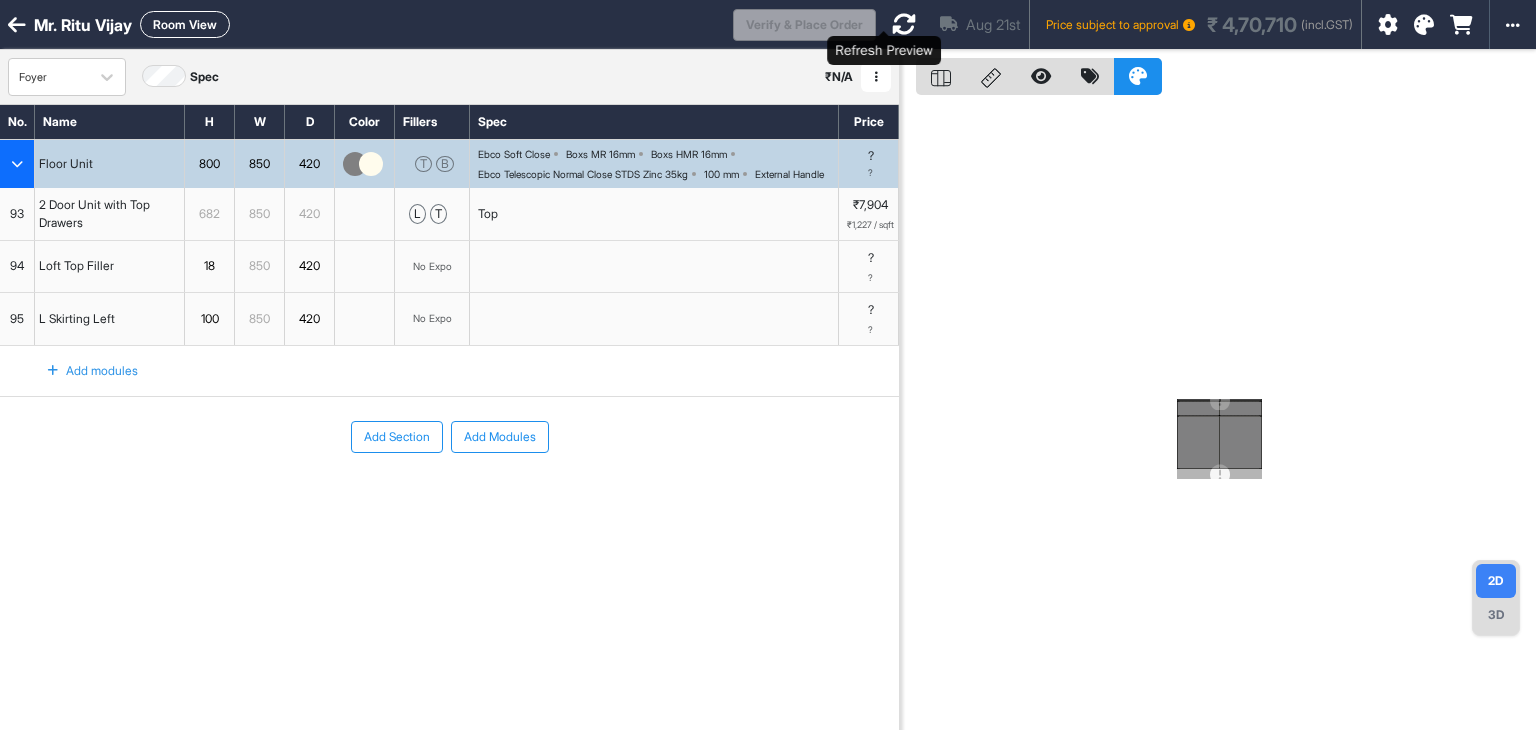 click at bounding box center (904, 24) 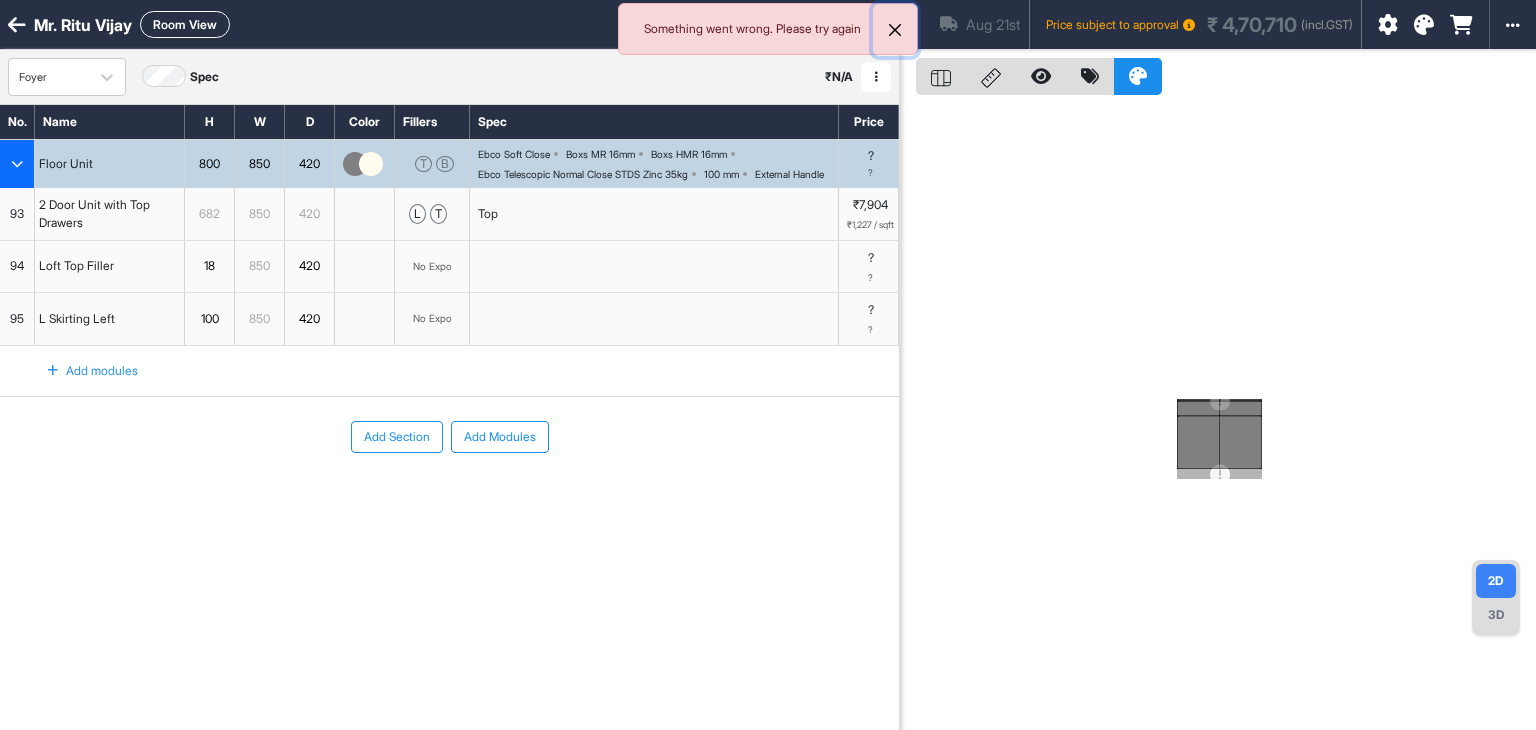 click at bounding box center [895, 30] 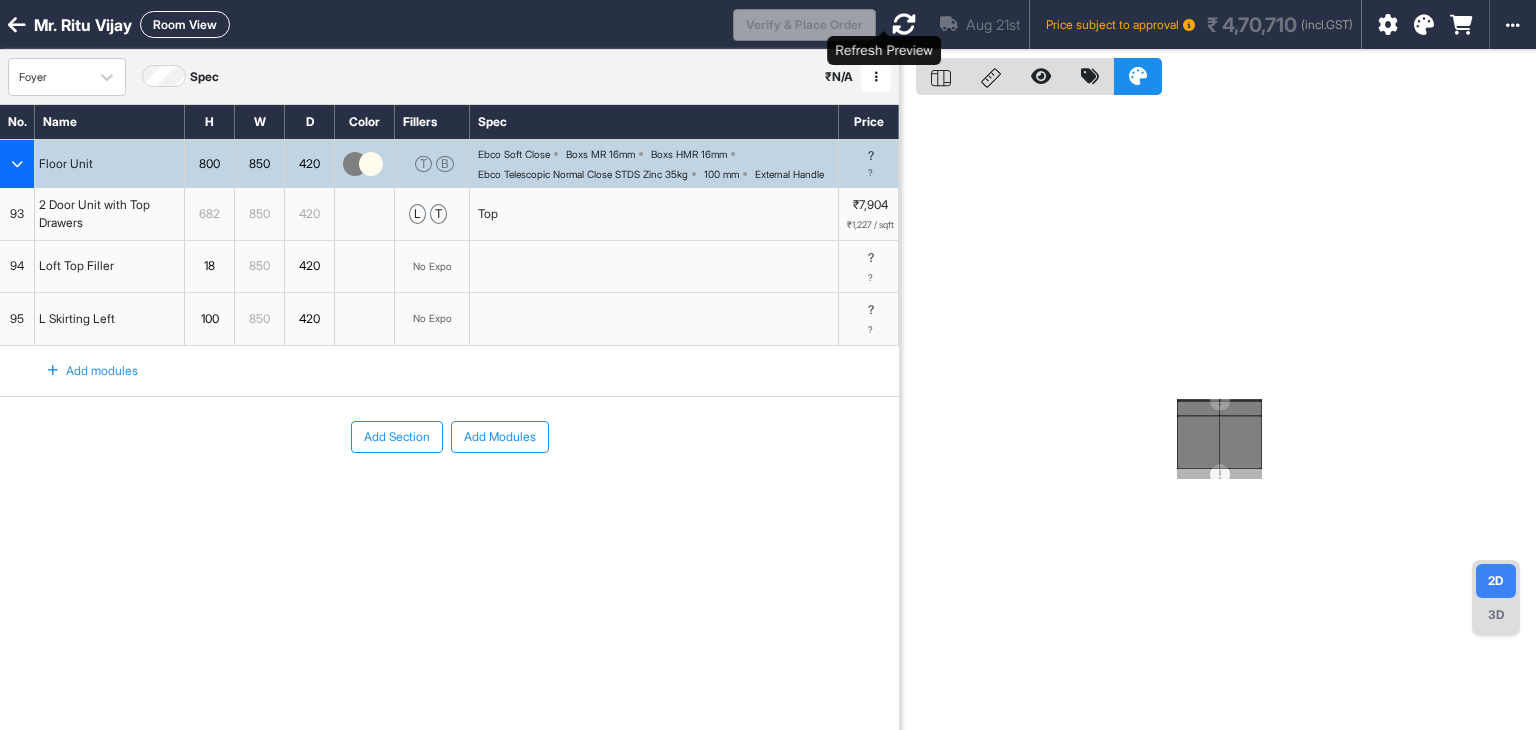 click at bounding box center (904, 24) 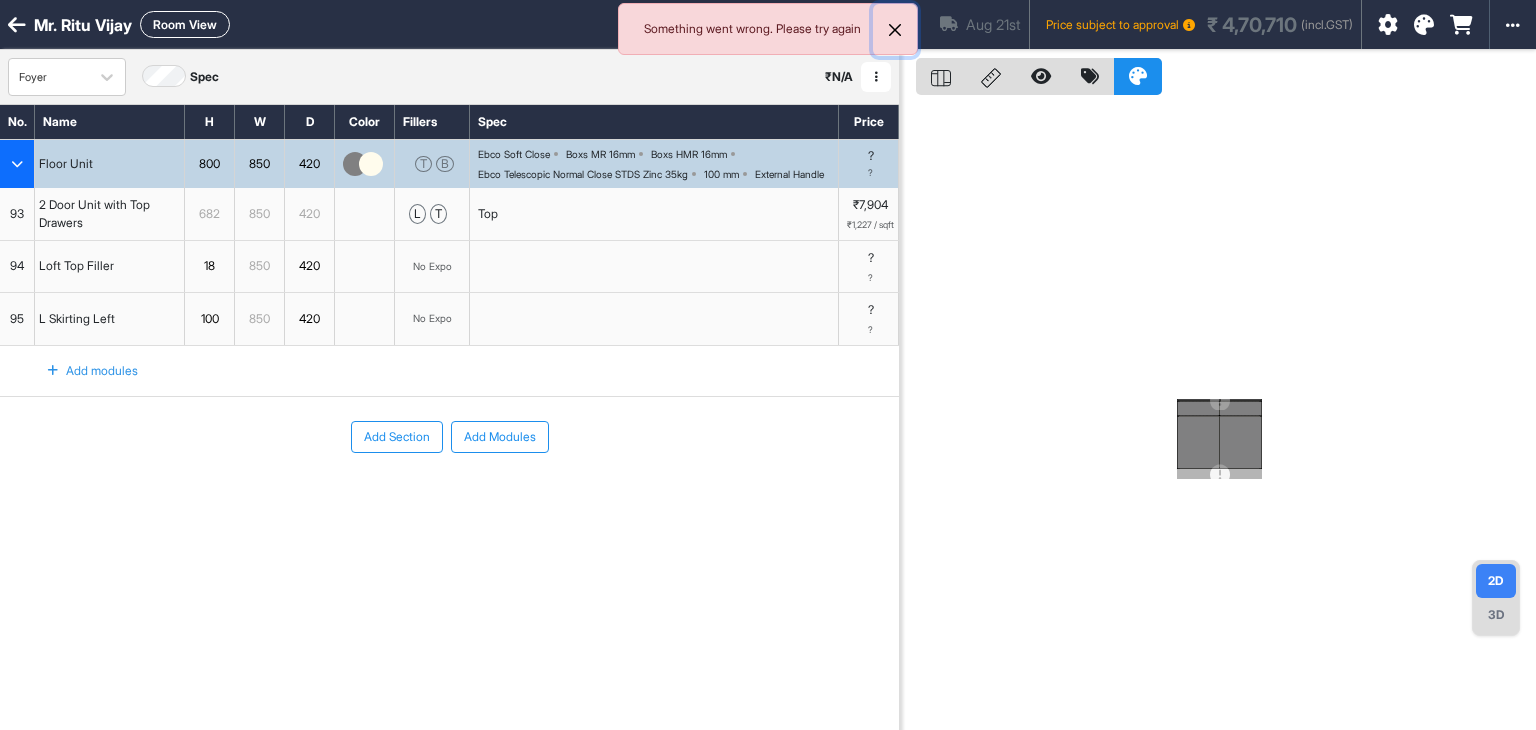 click at bounding box center (895, 30) 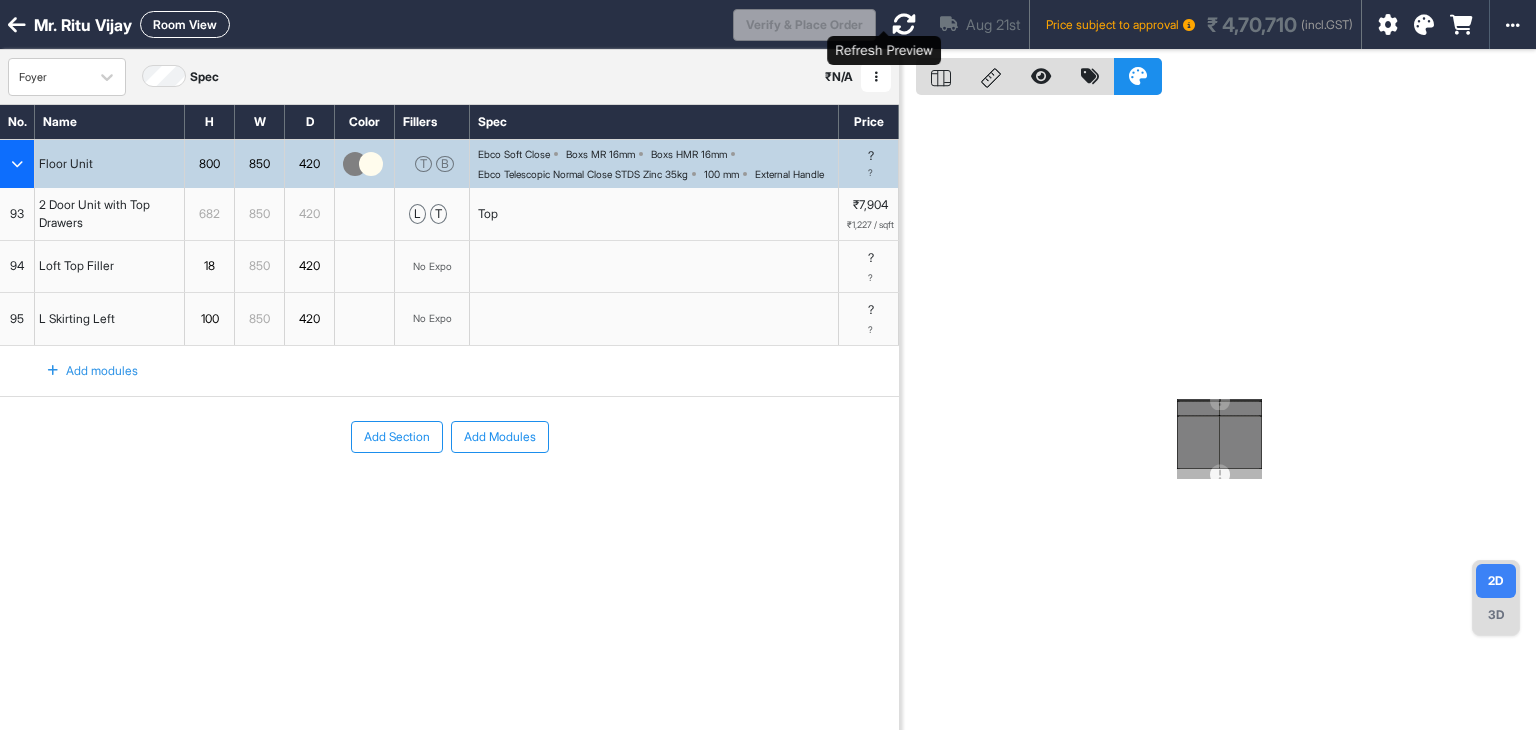 click at bounding box center (904, 24) 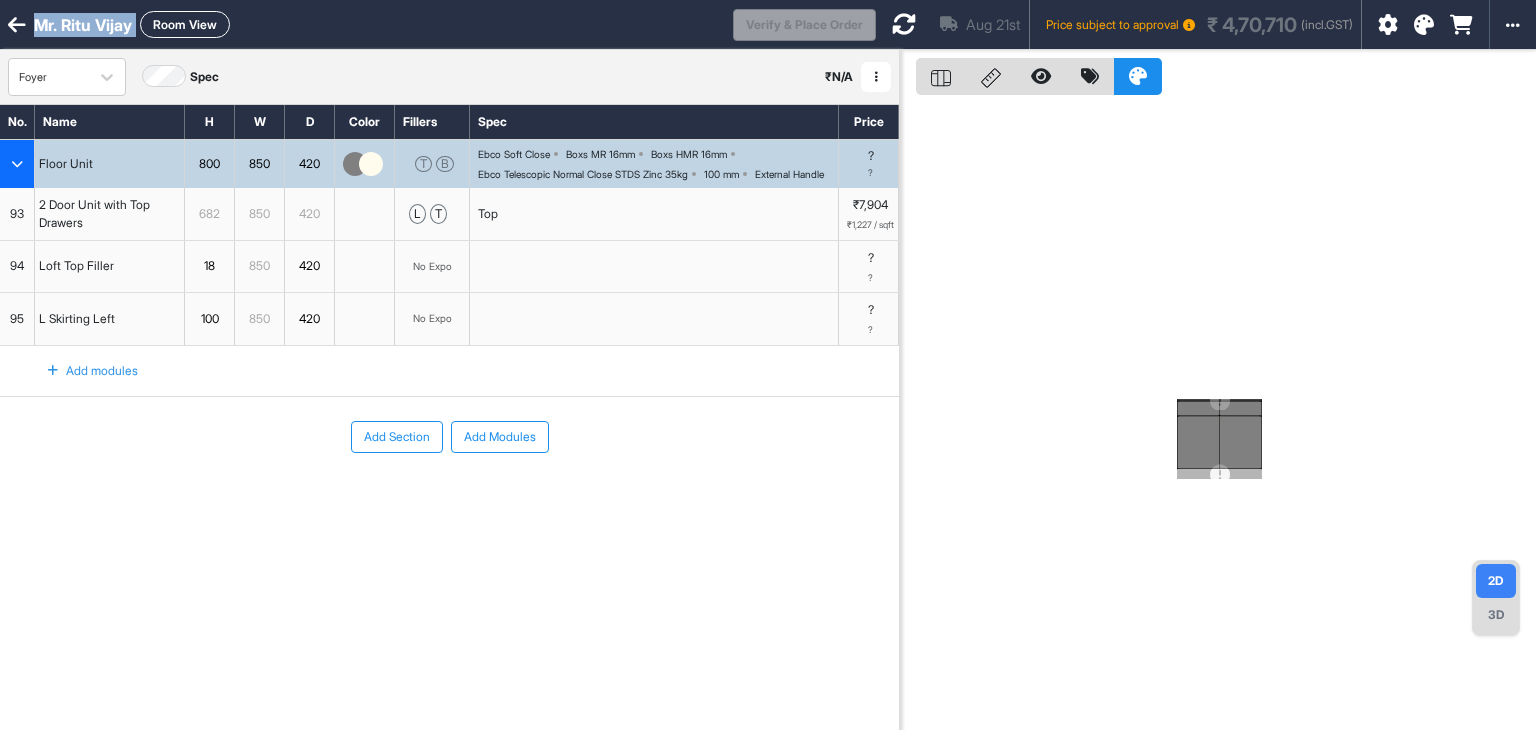 click at bounding box center [895, 30] 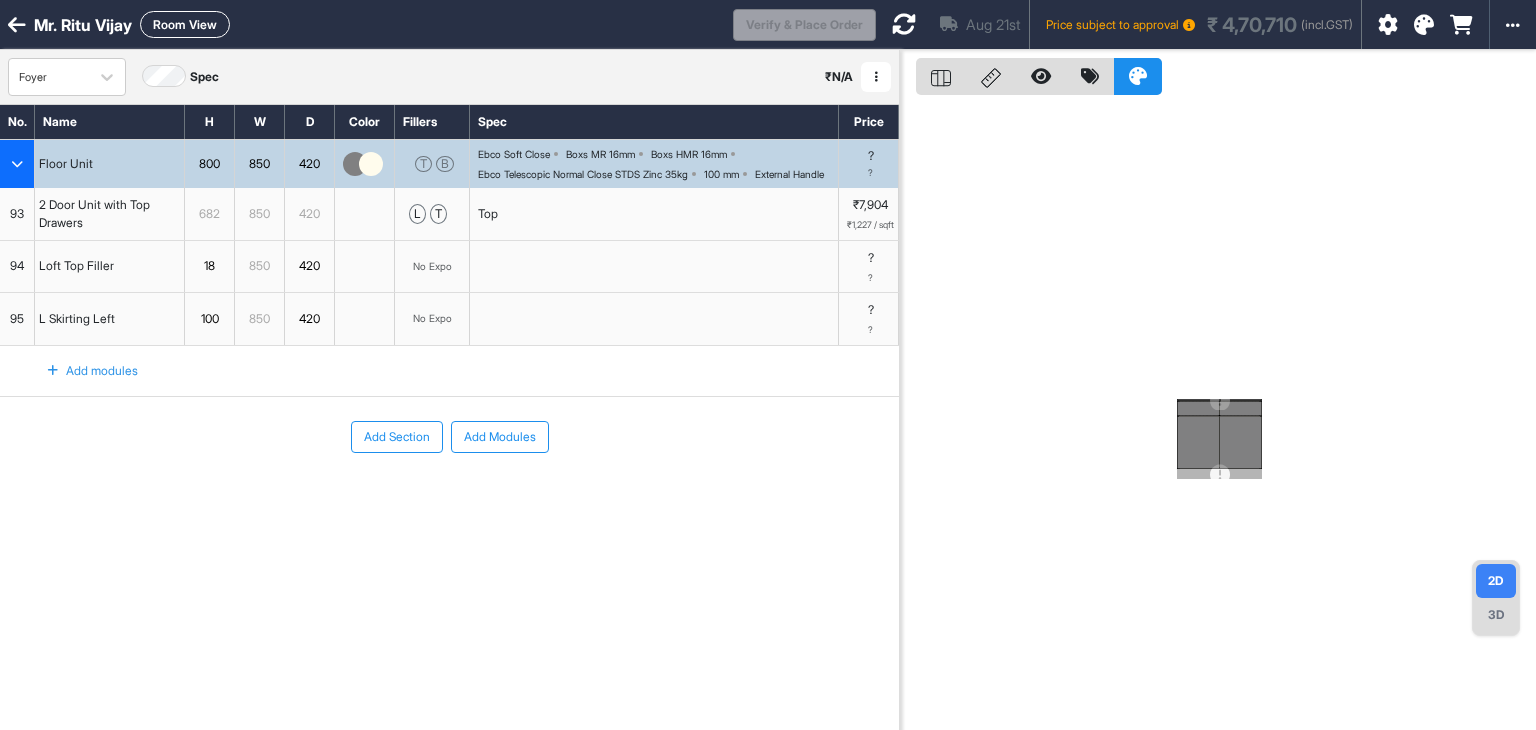click at bounding box center [904, 24] 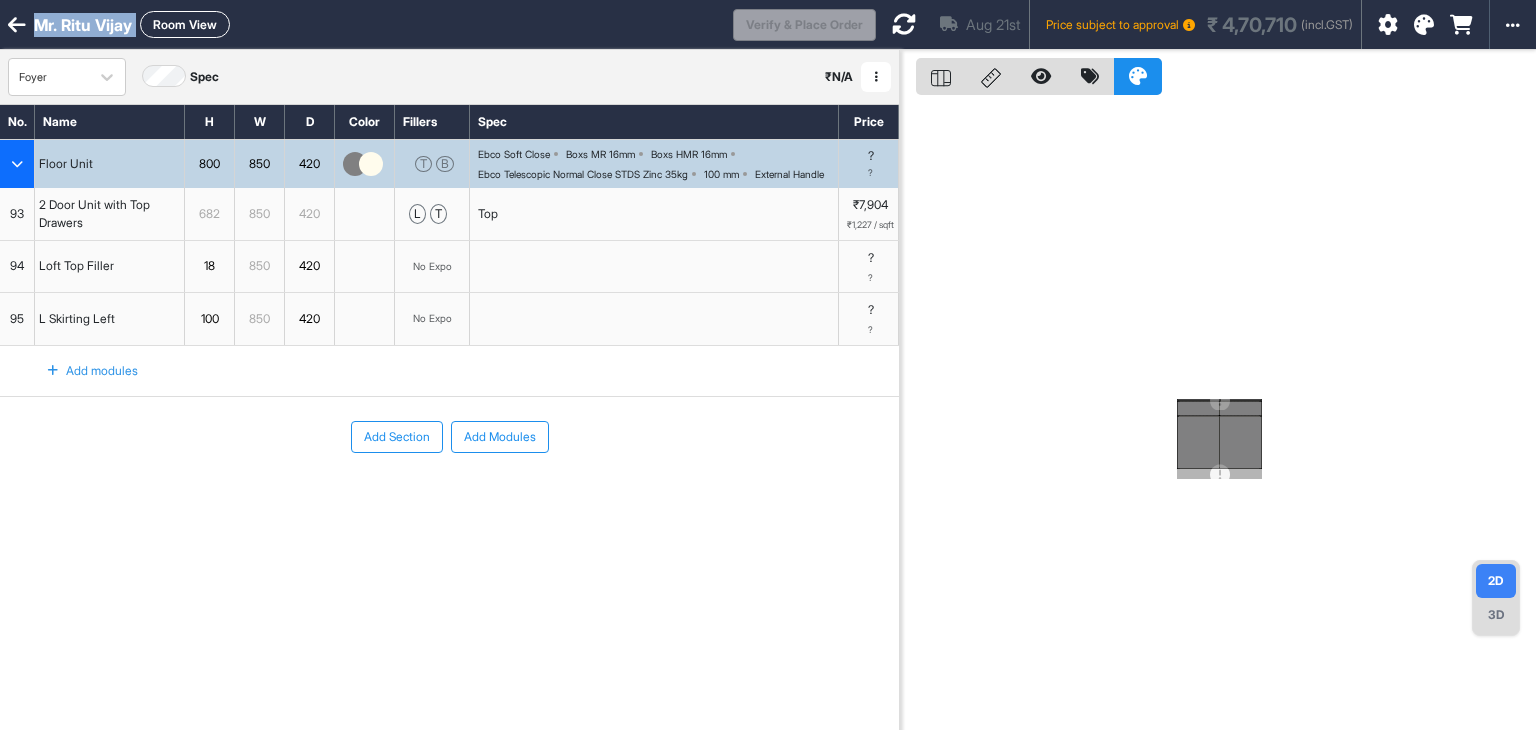 click at bounding box center (895, 30) 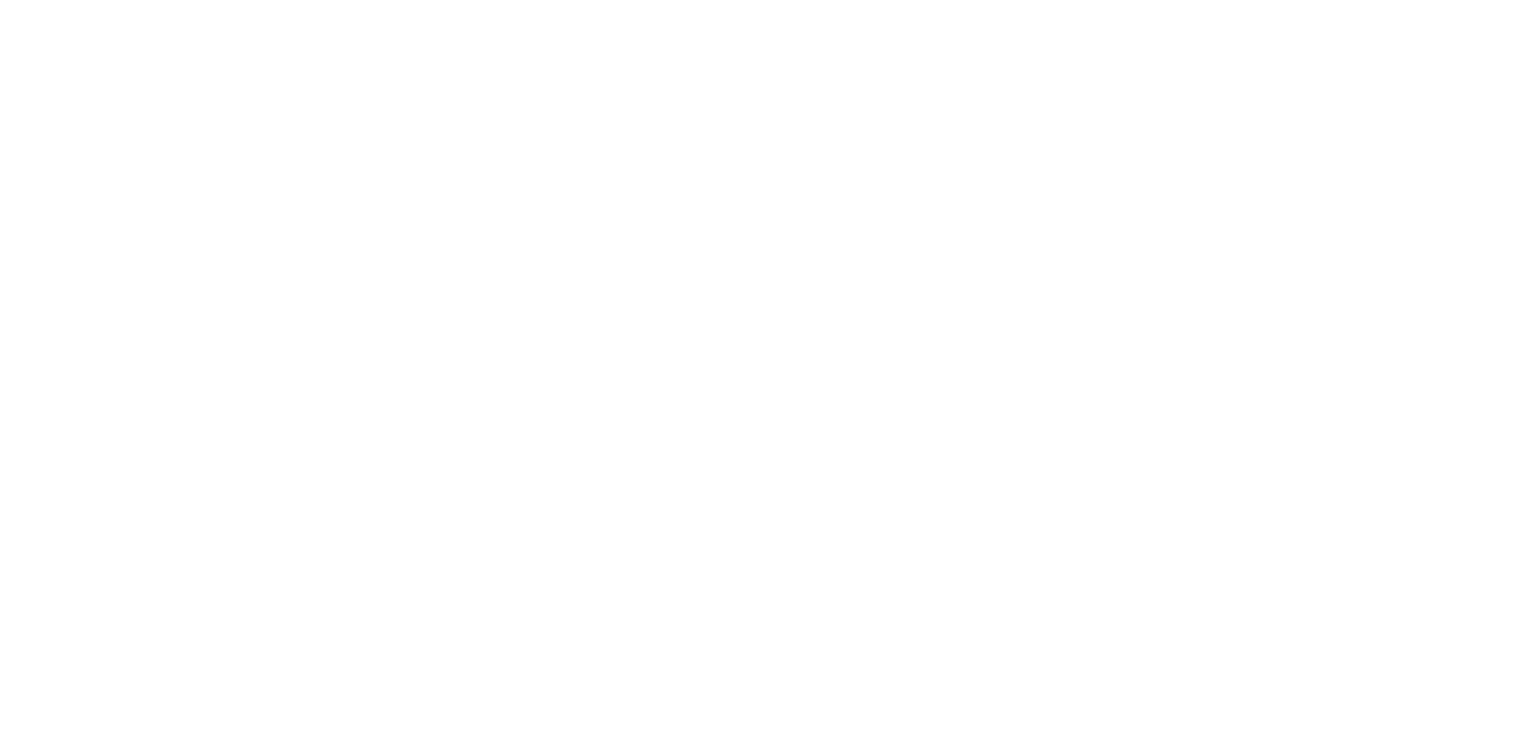 scroll, scrollTop: 0, scrollLeft: 0, axis: both 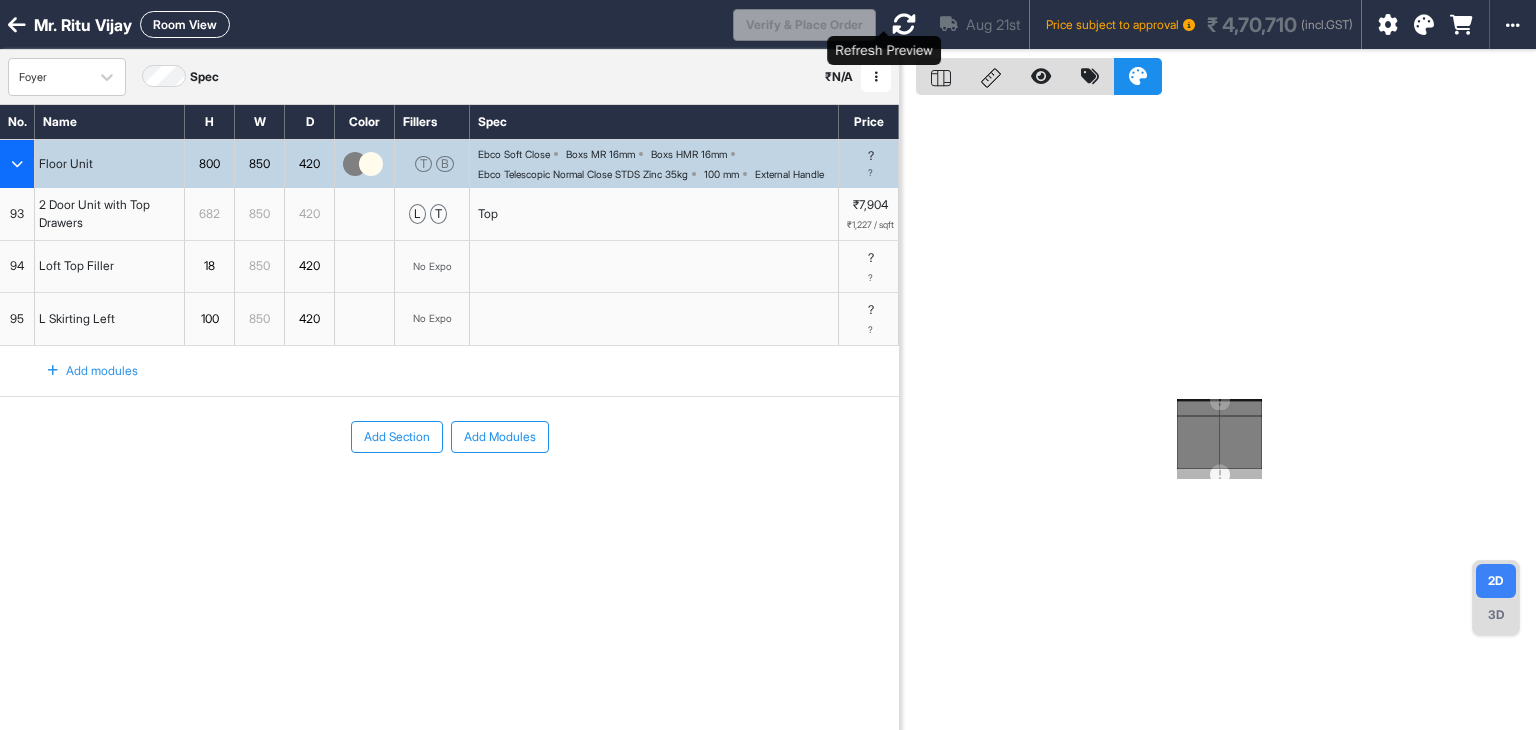 click at bounding box center (904, 24) 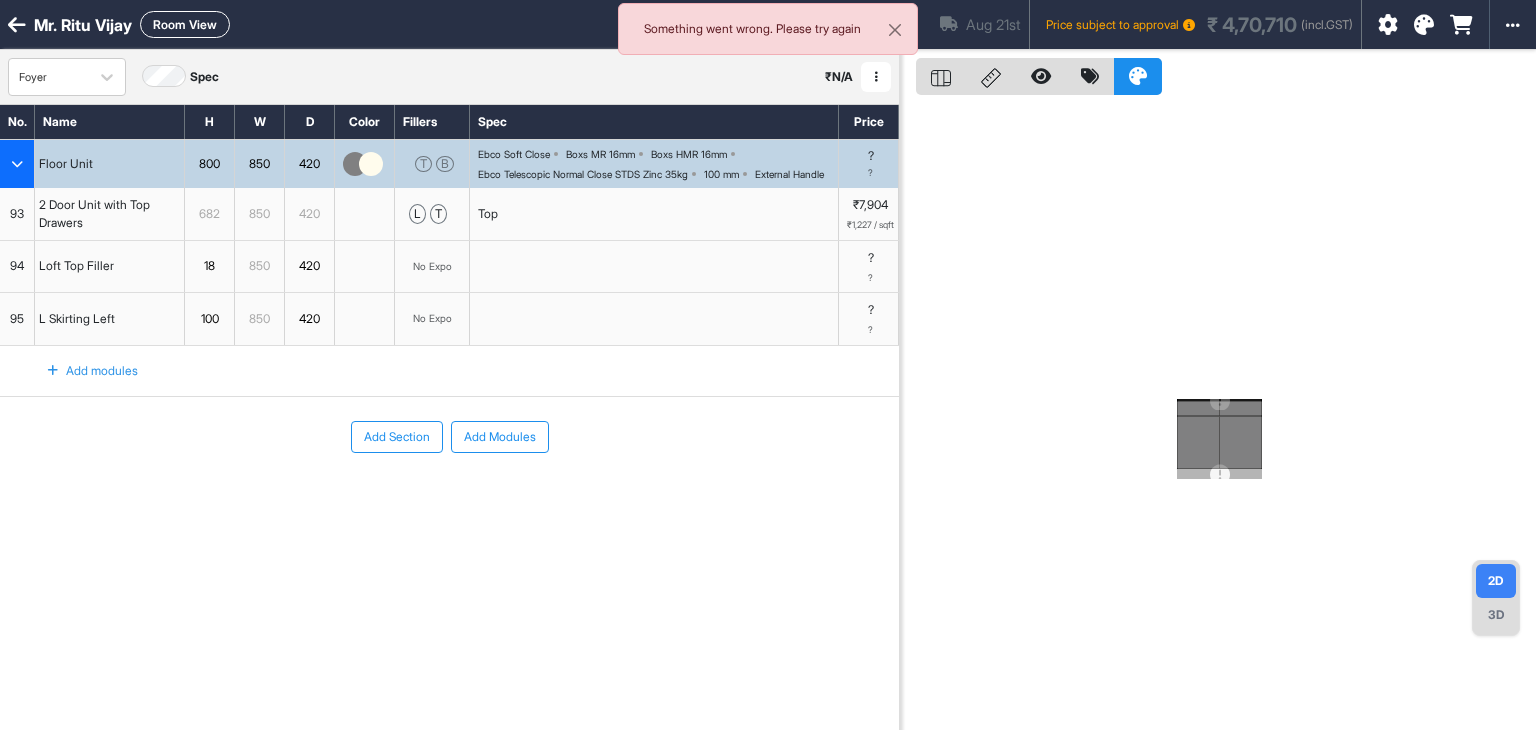 click on "Something went wrong. Please try again" at bounding box center (768, 29) 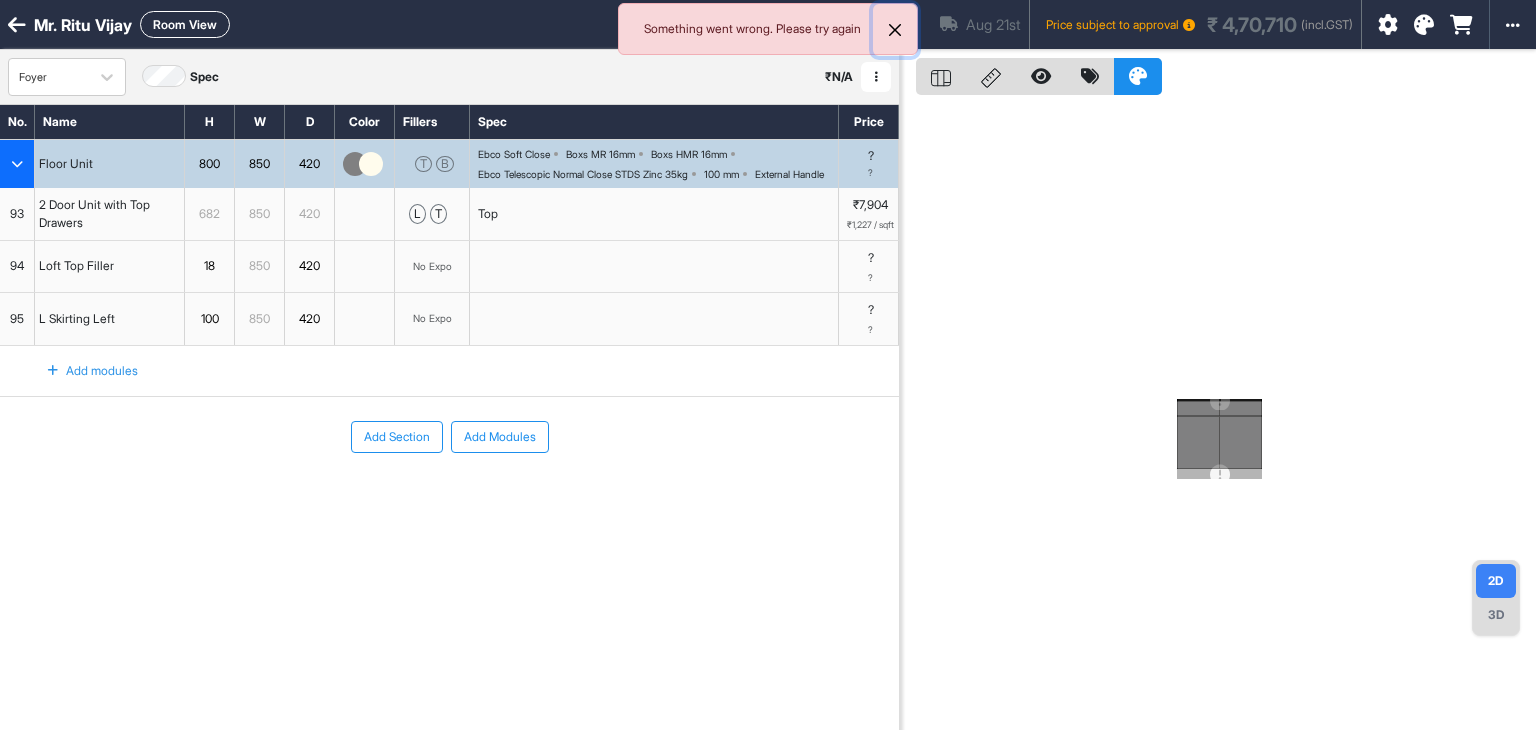 click at bounding box center (895, 30) 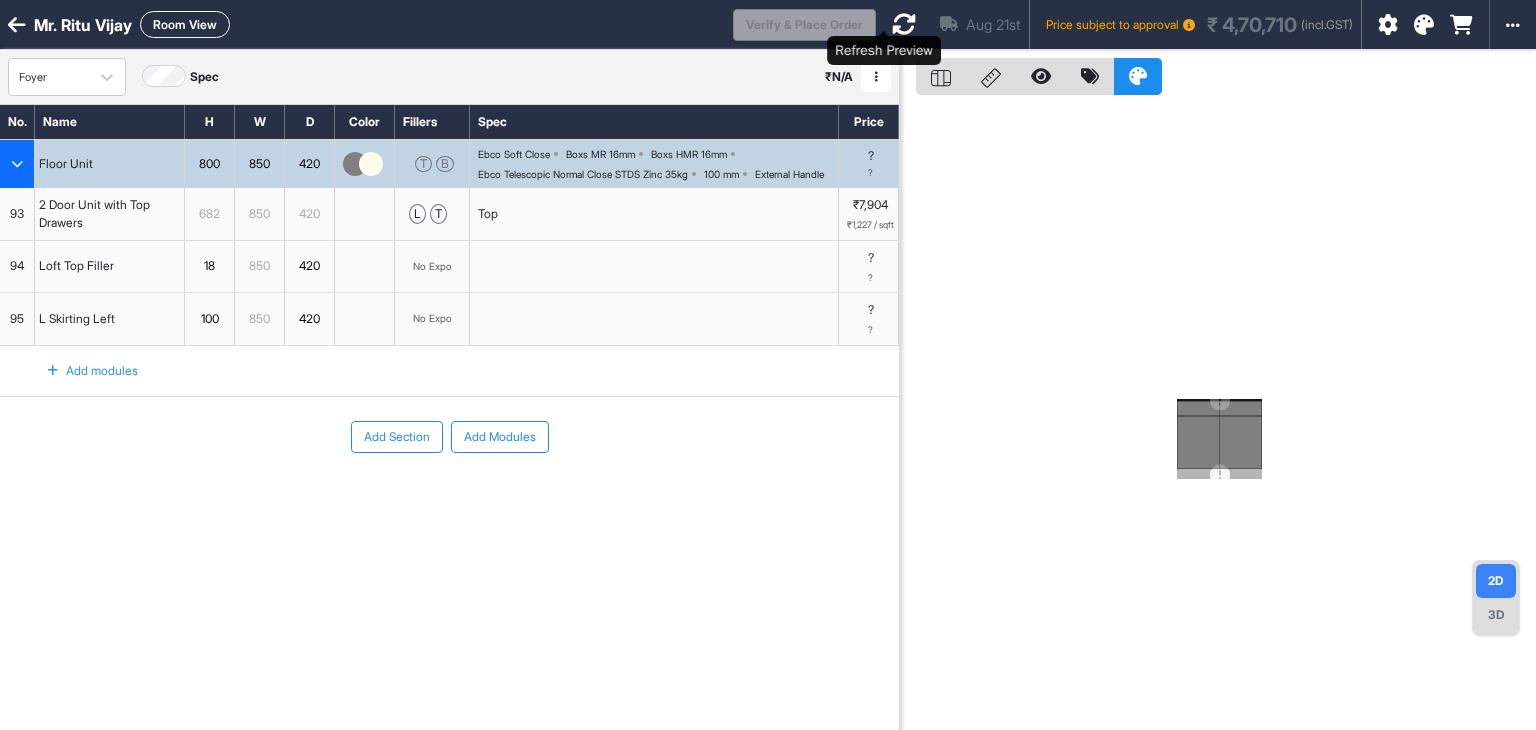 click at bounding box center (904, 24) 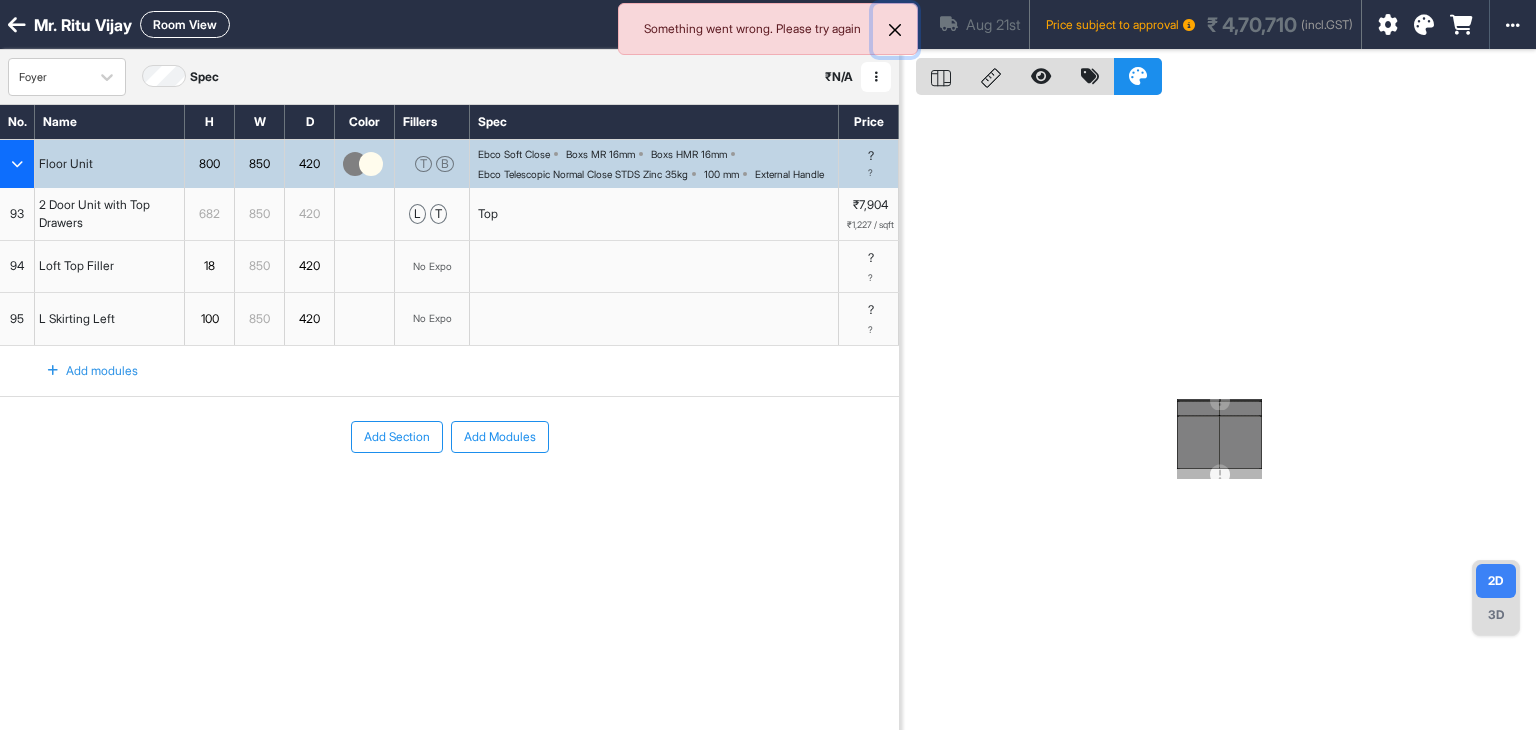 drag, startPoint x: 880, startPoint y: 34, endPoint x: 892, endPoint y: 34, distance: 12 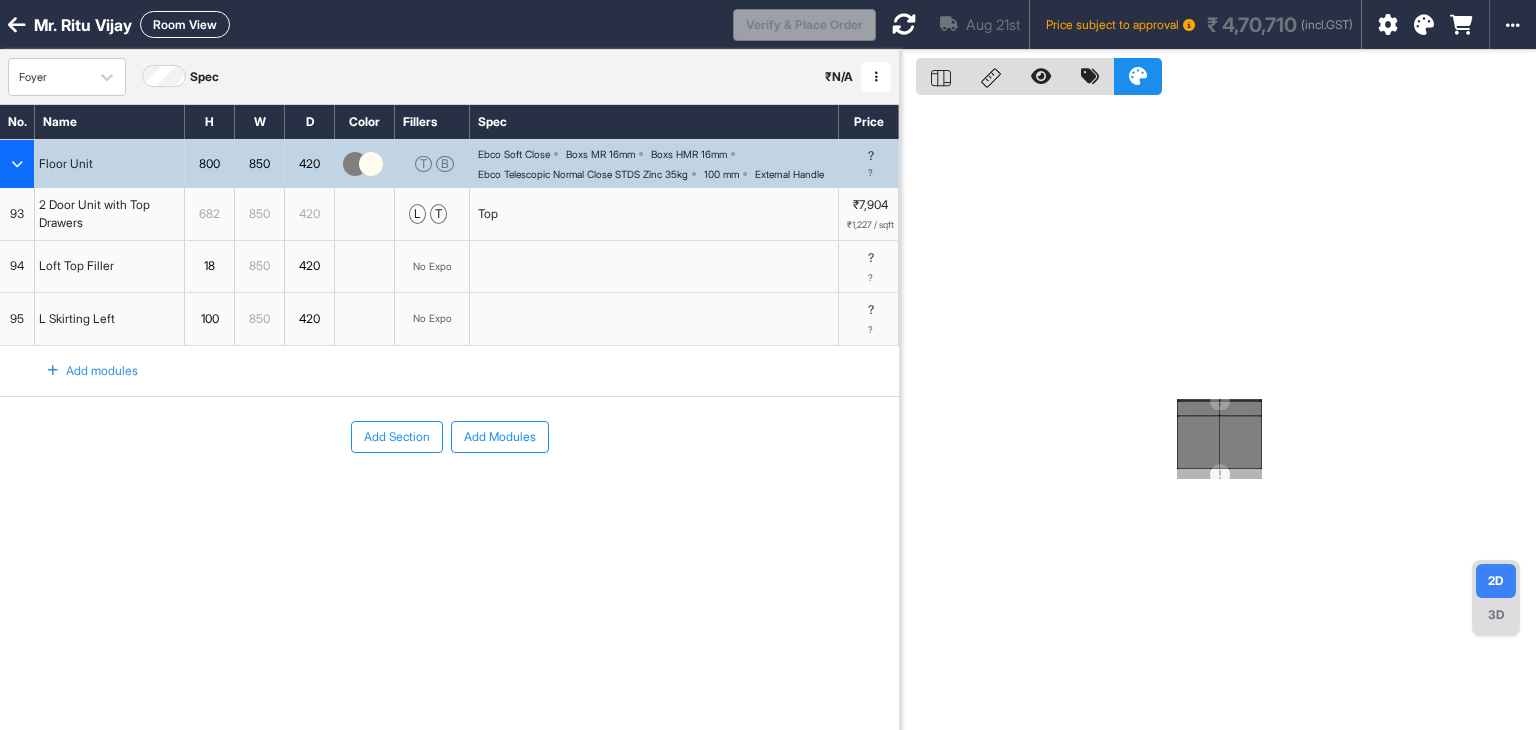 click at bounding box center (904, 24) 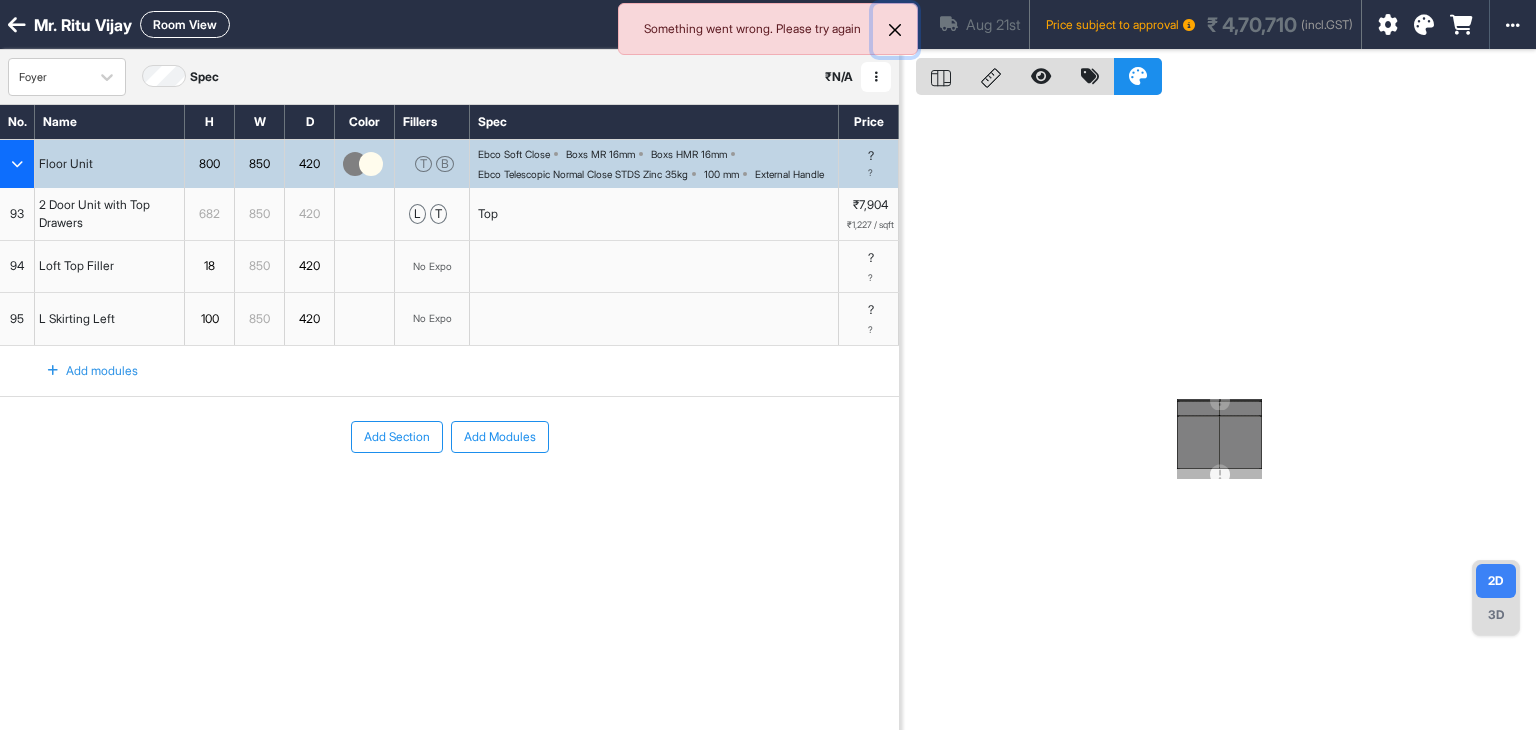 click at bounding box center [895, 30] 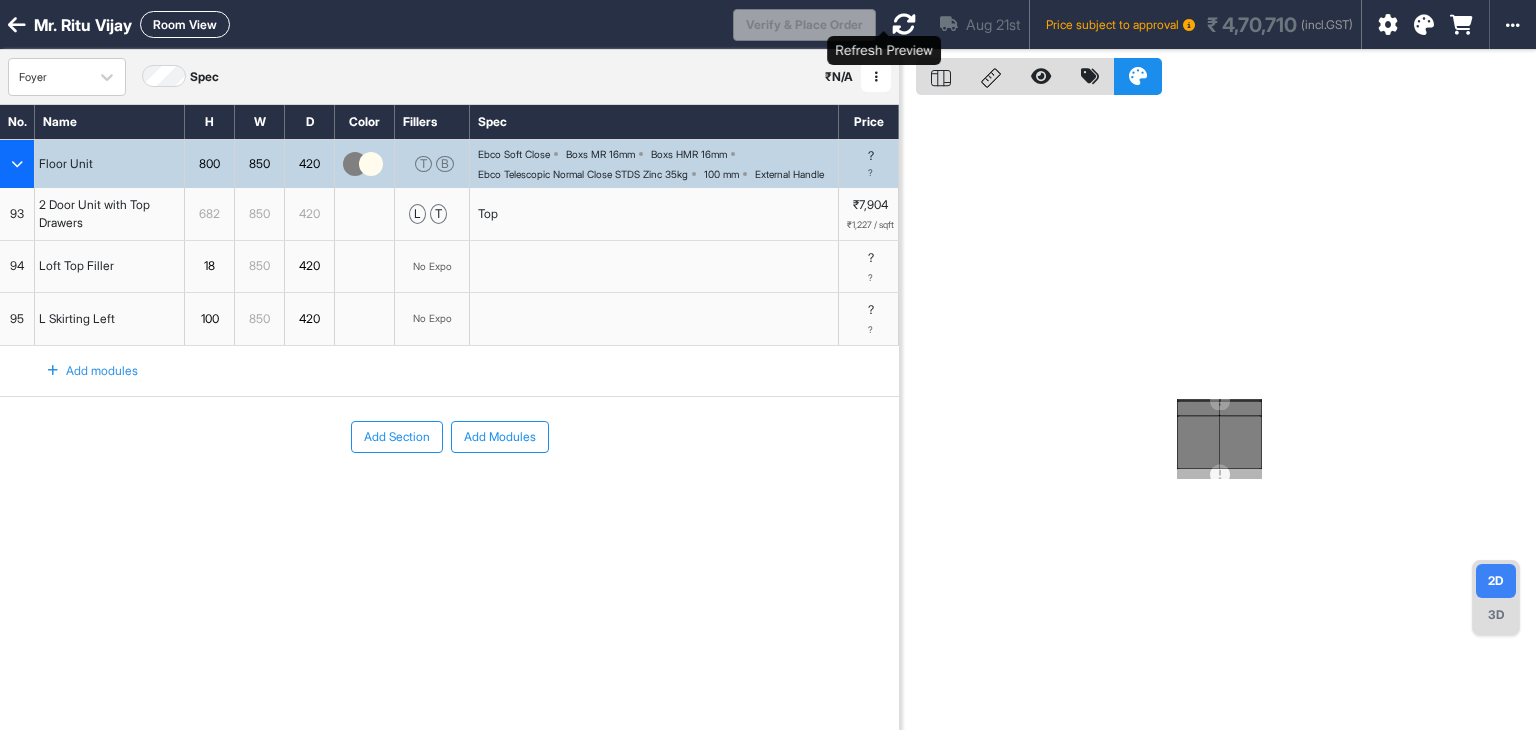 click at bounding box center (904, 24) 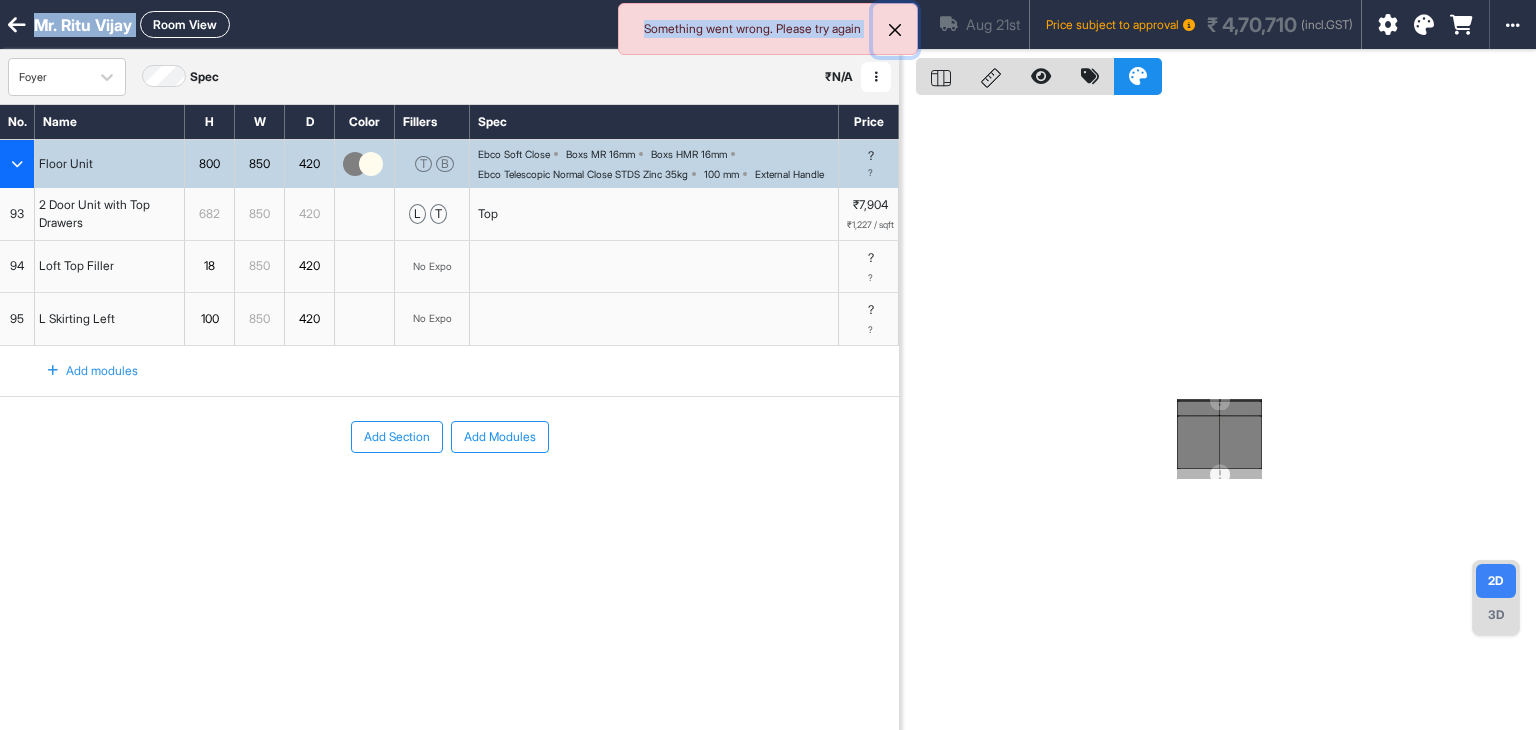 click at bounding box center [895, 30] 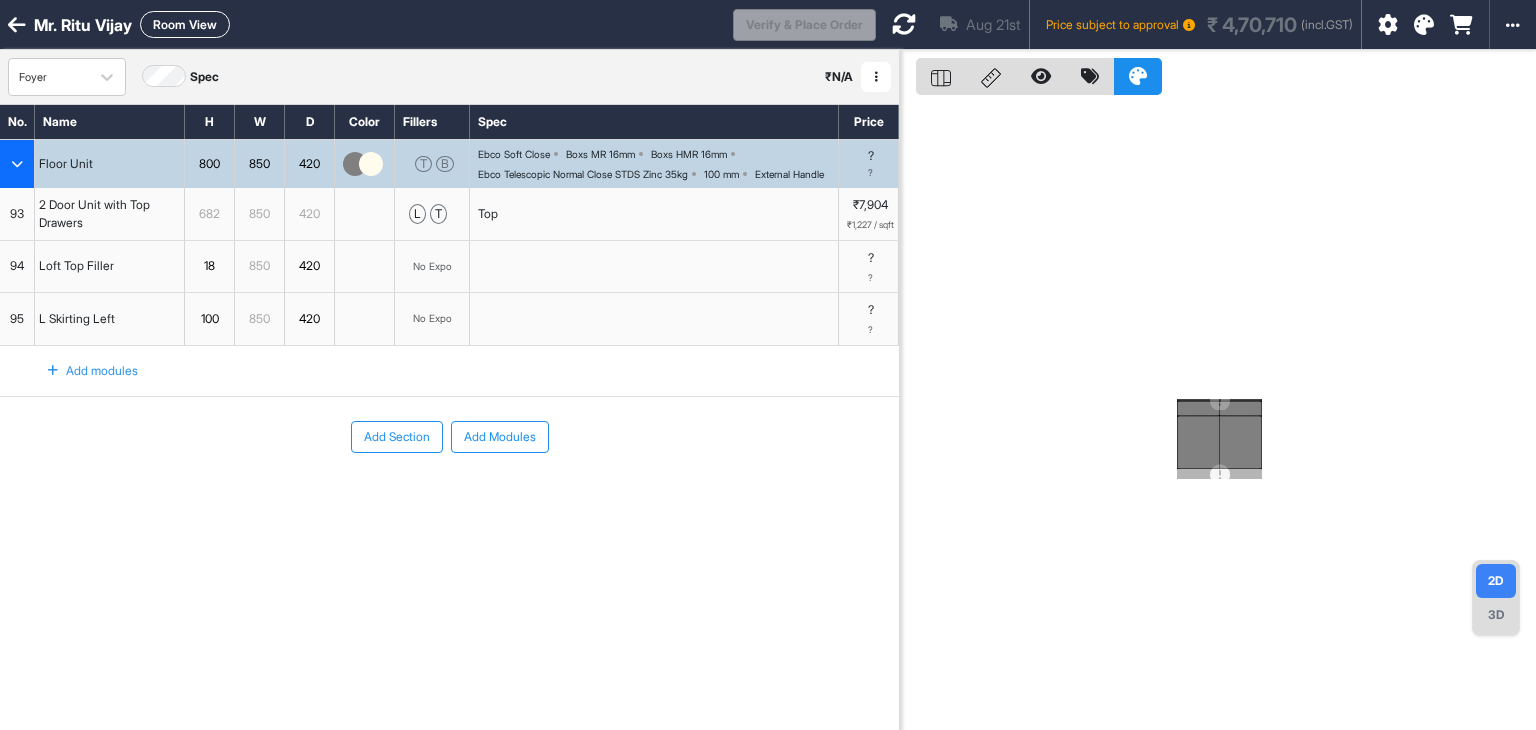 click at bounding box center (904, 24) 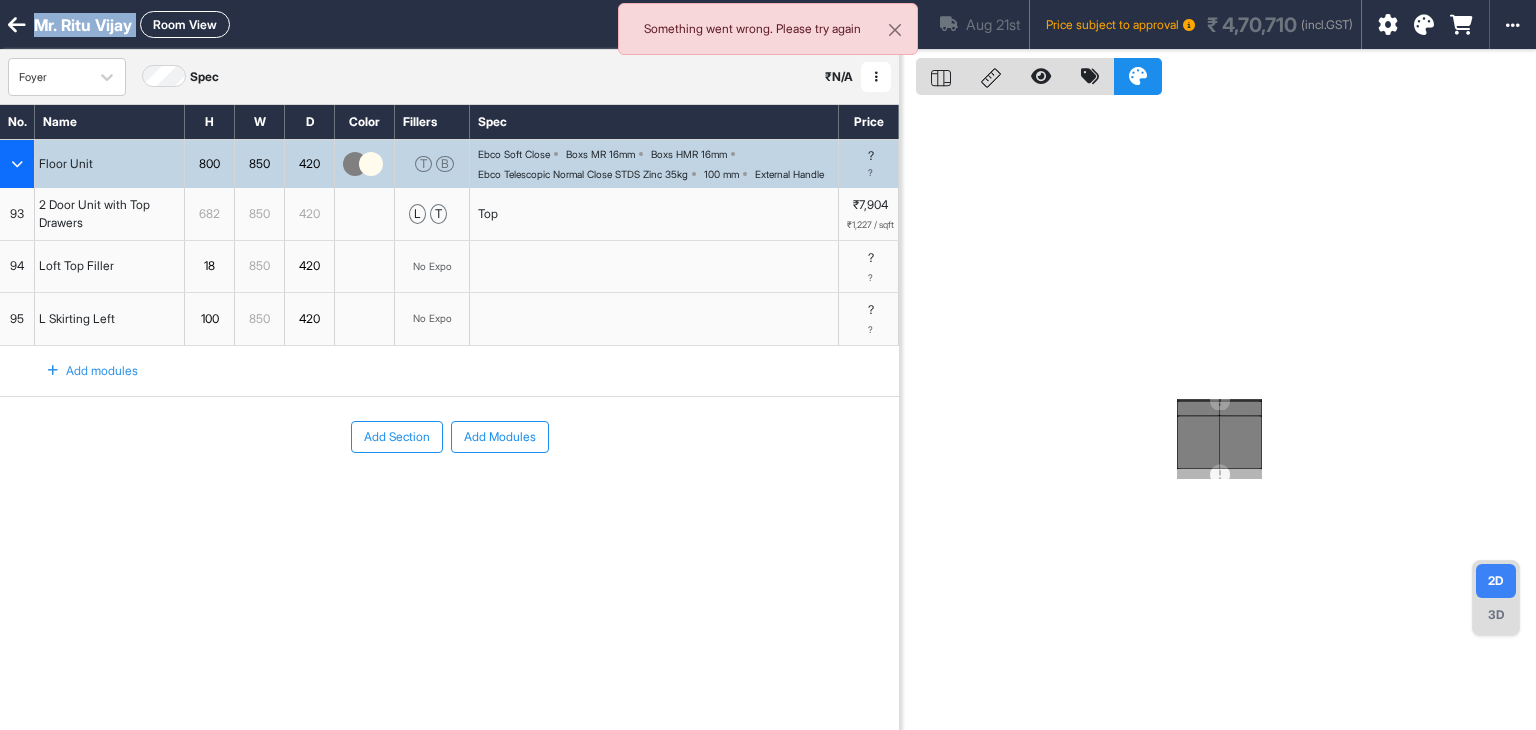click at bounding box center [895, 30] 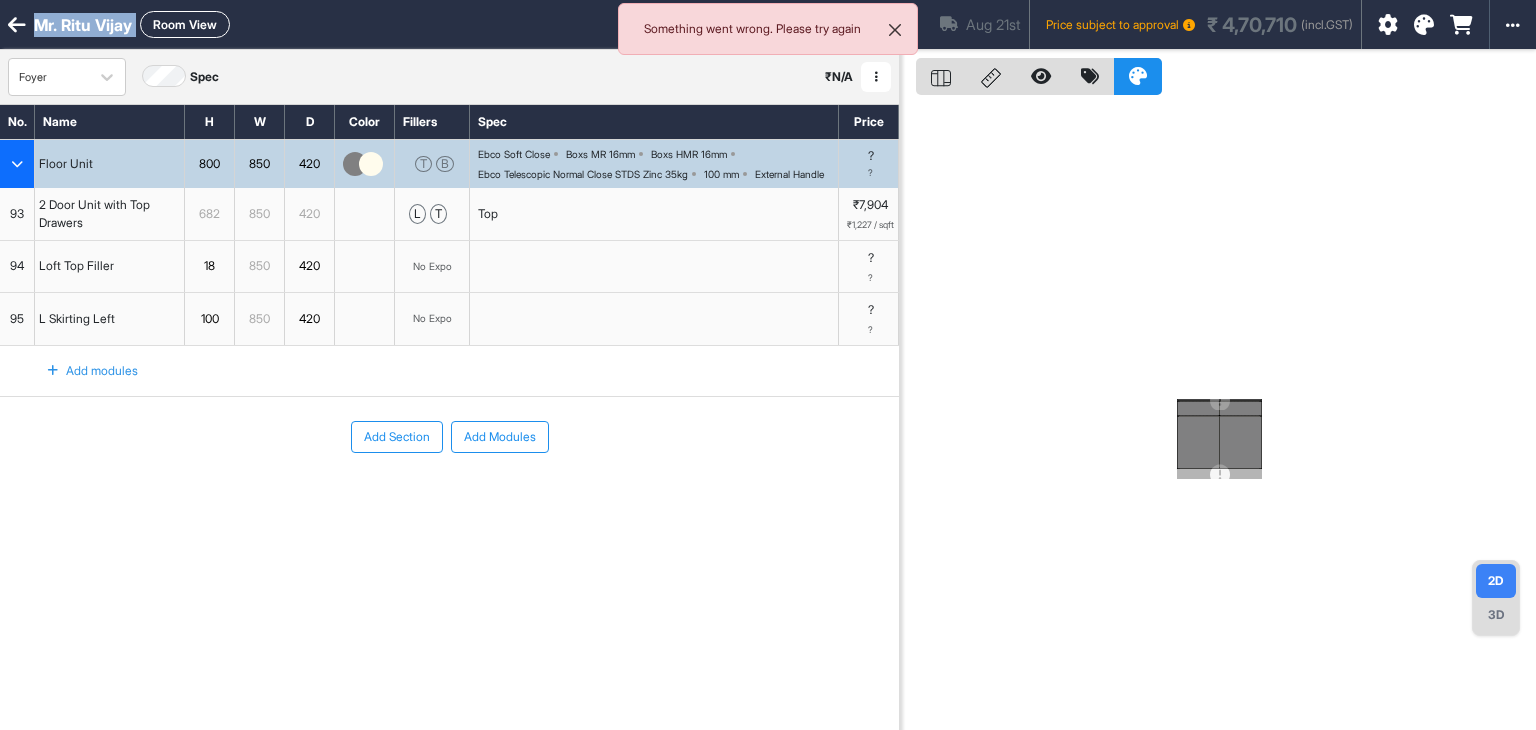 click at bounding box center [895, 30] 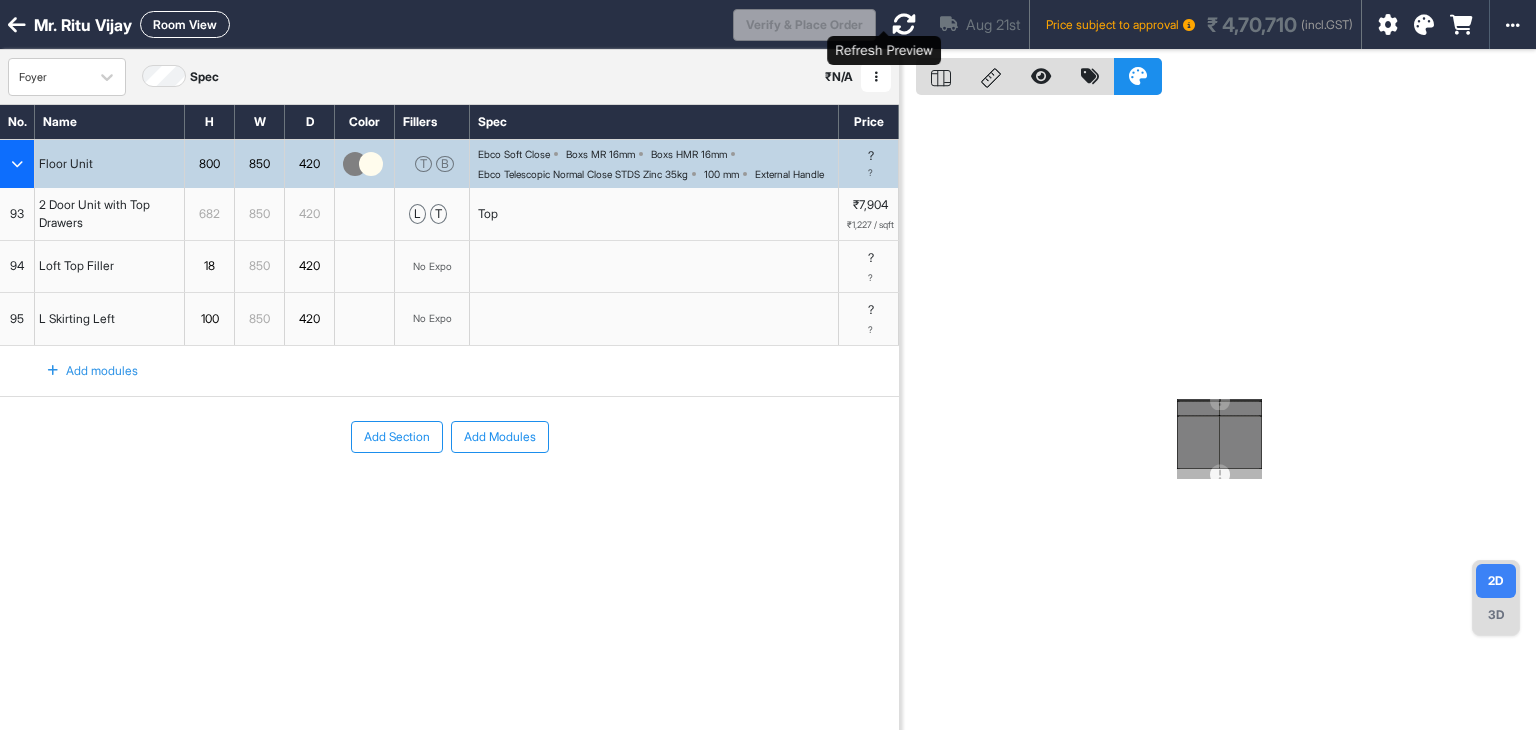 click at bounding box center [904, 24] 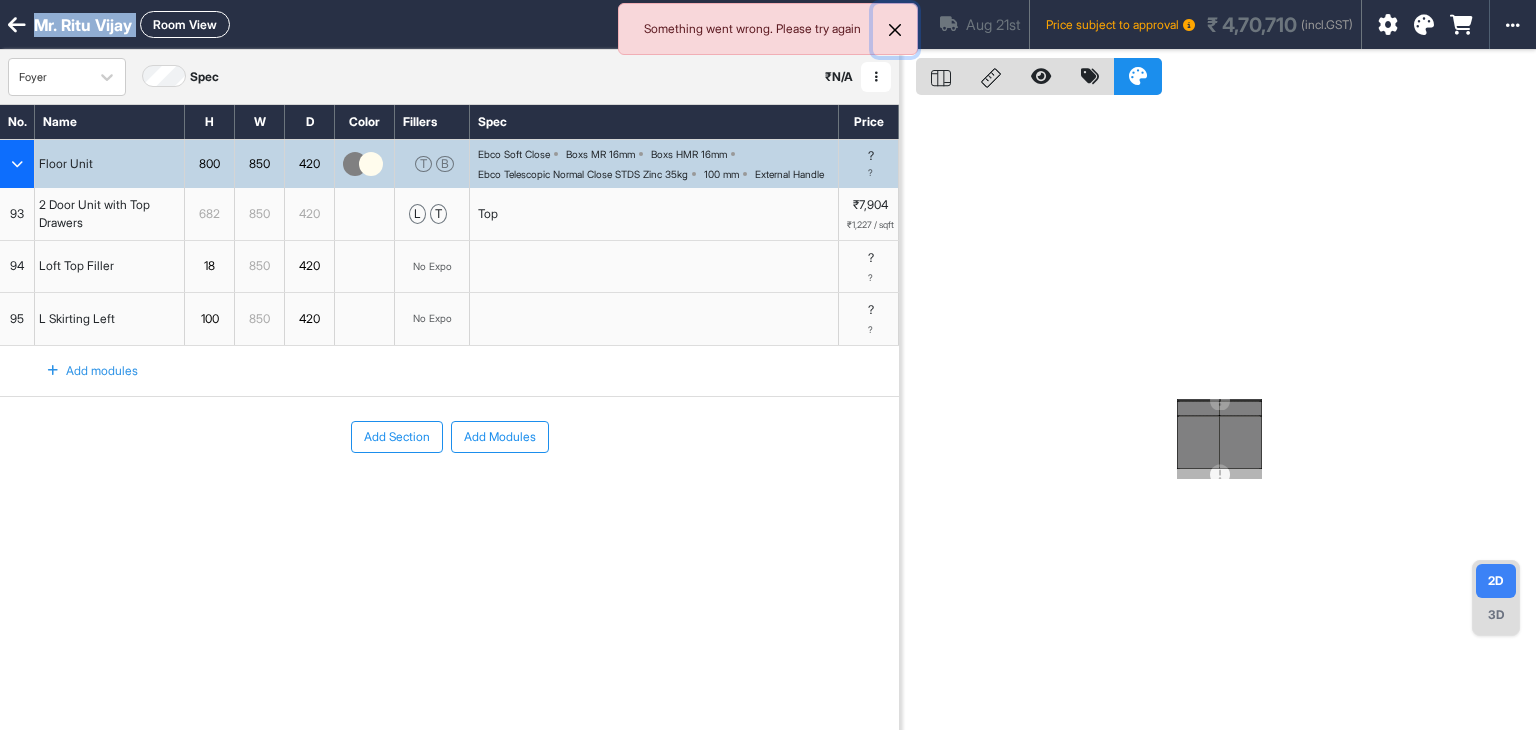 click at bounding box center [895, 30] 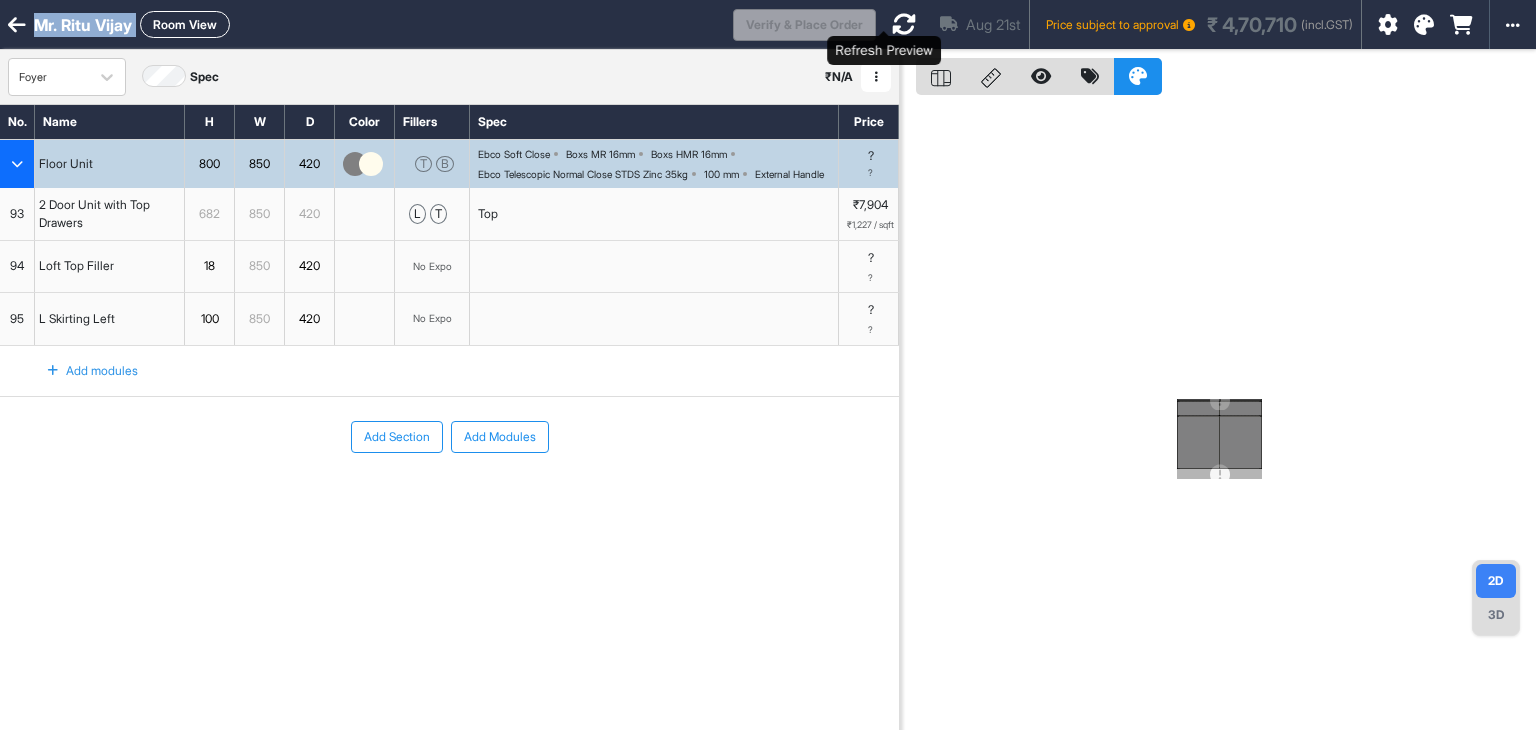 click at bounding box center [904, 24] 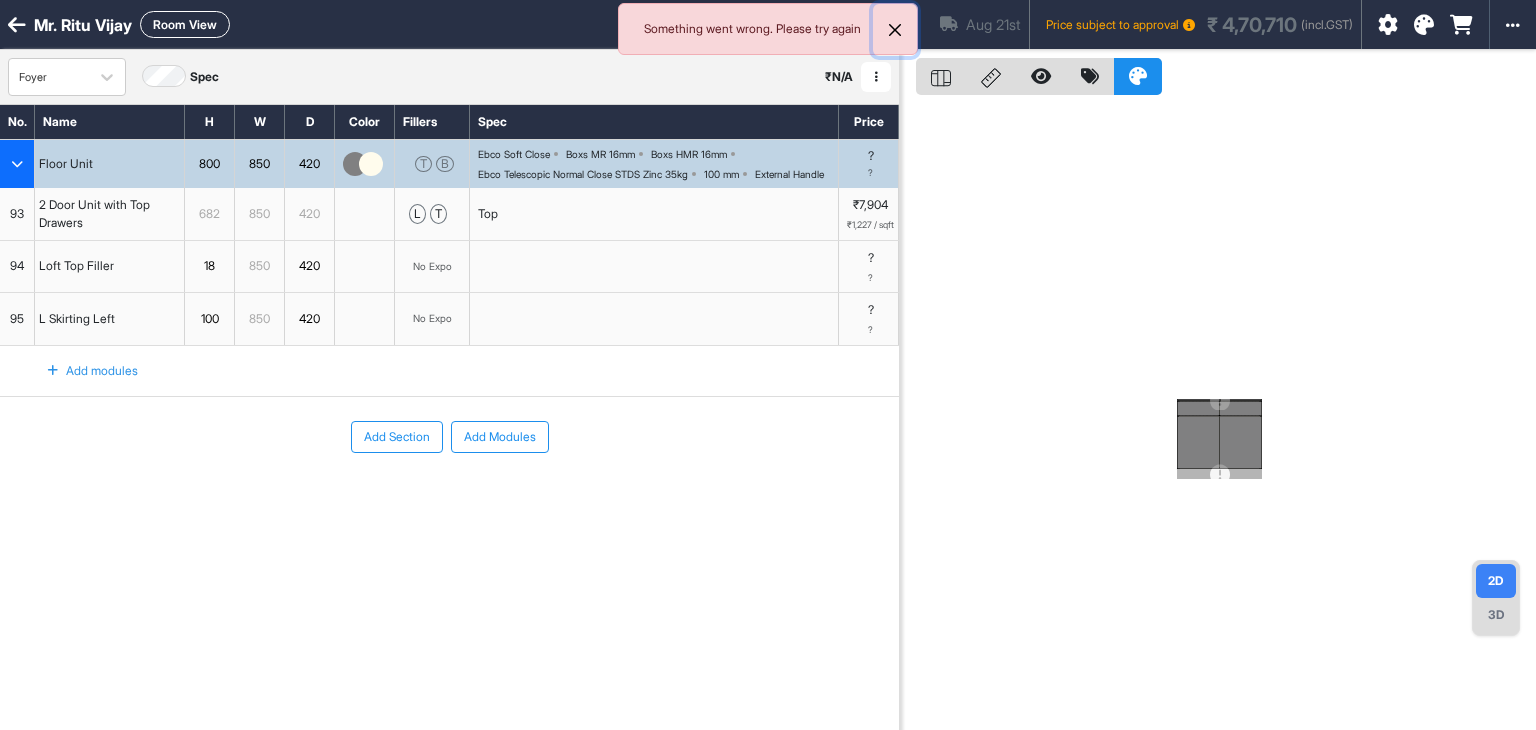 click at bounding box center (895, 30) 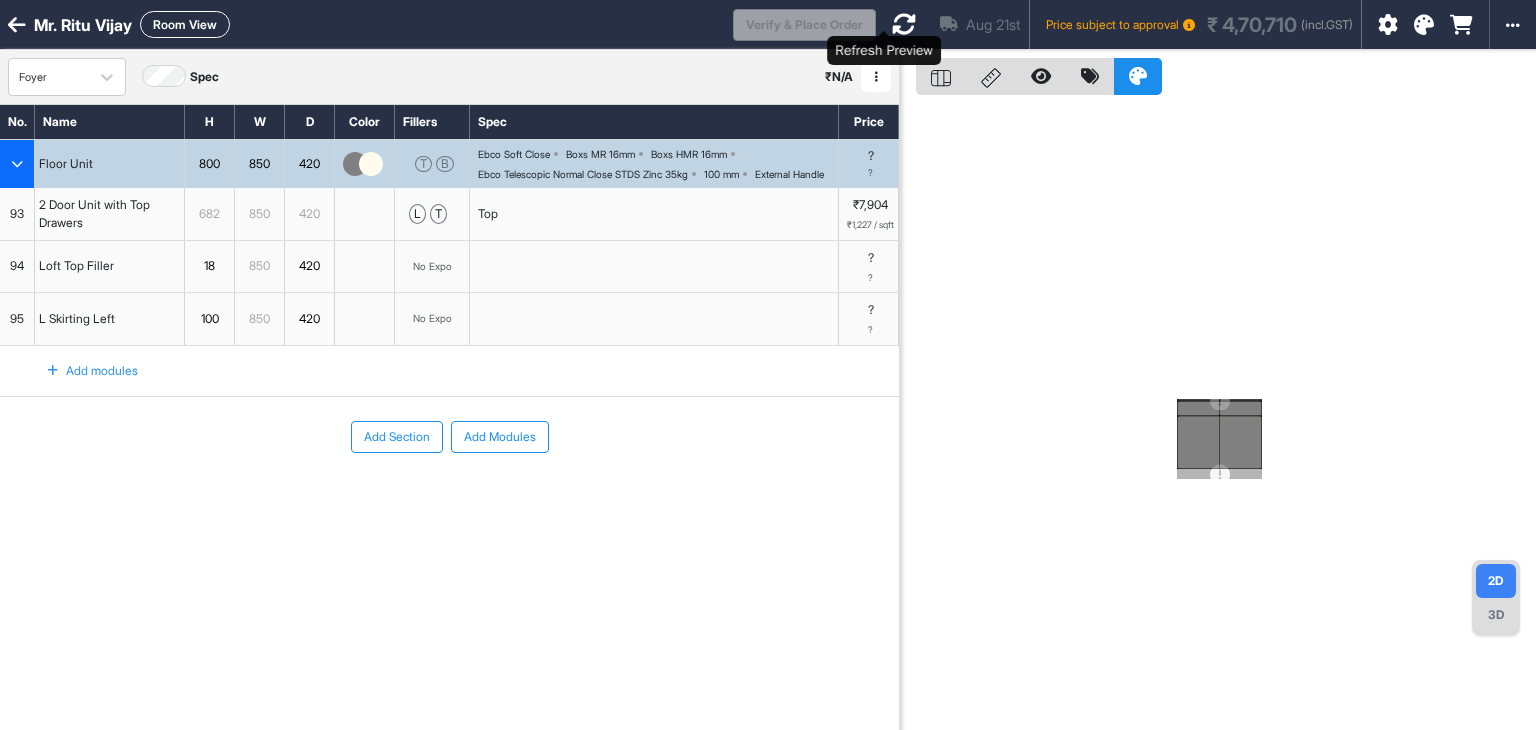 click at bounding box center (904, 24) 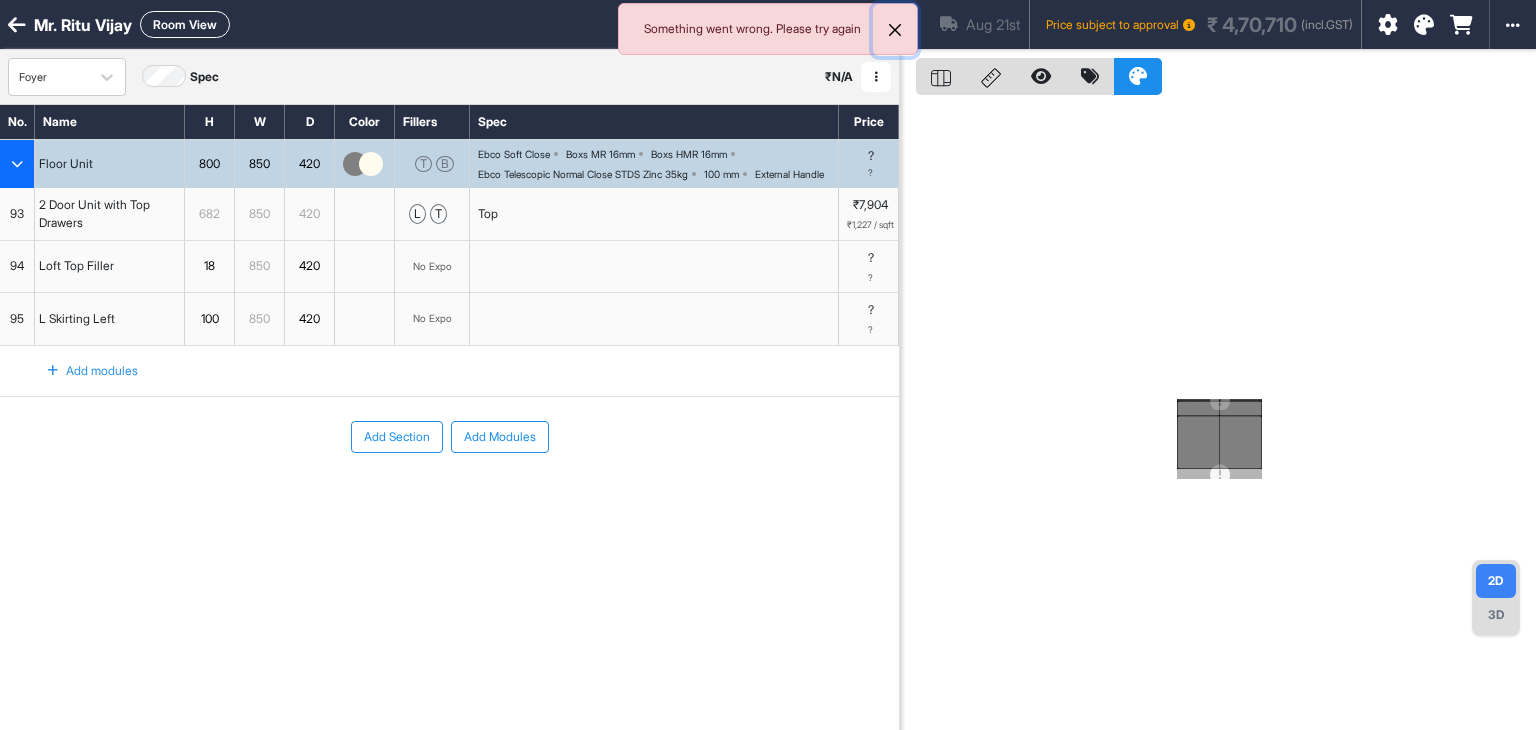 click at bounding box center (895, 30) 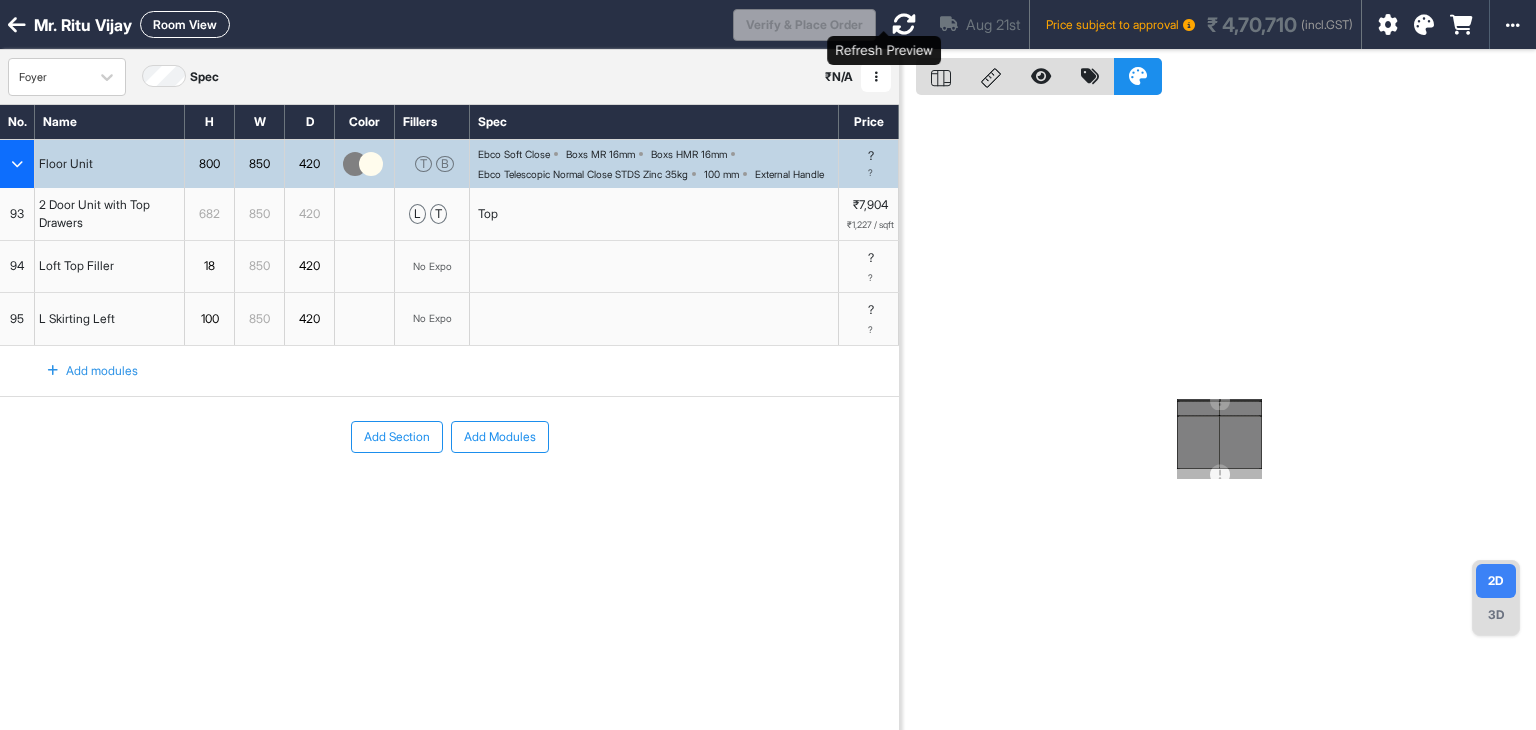 click at bounding box center (904, 24) 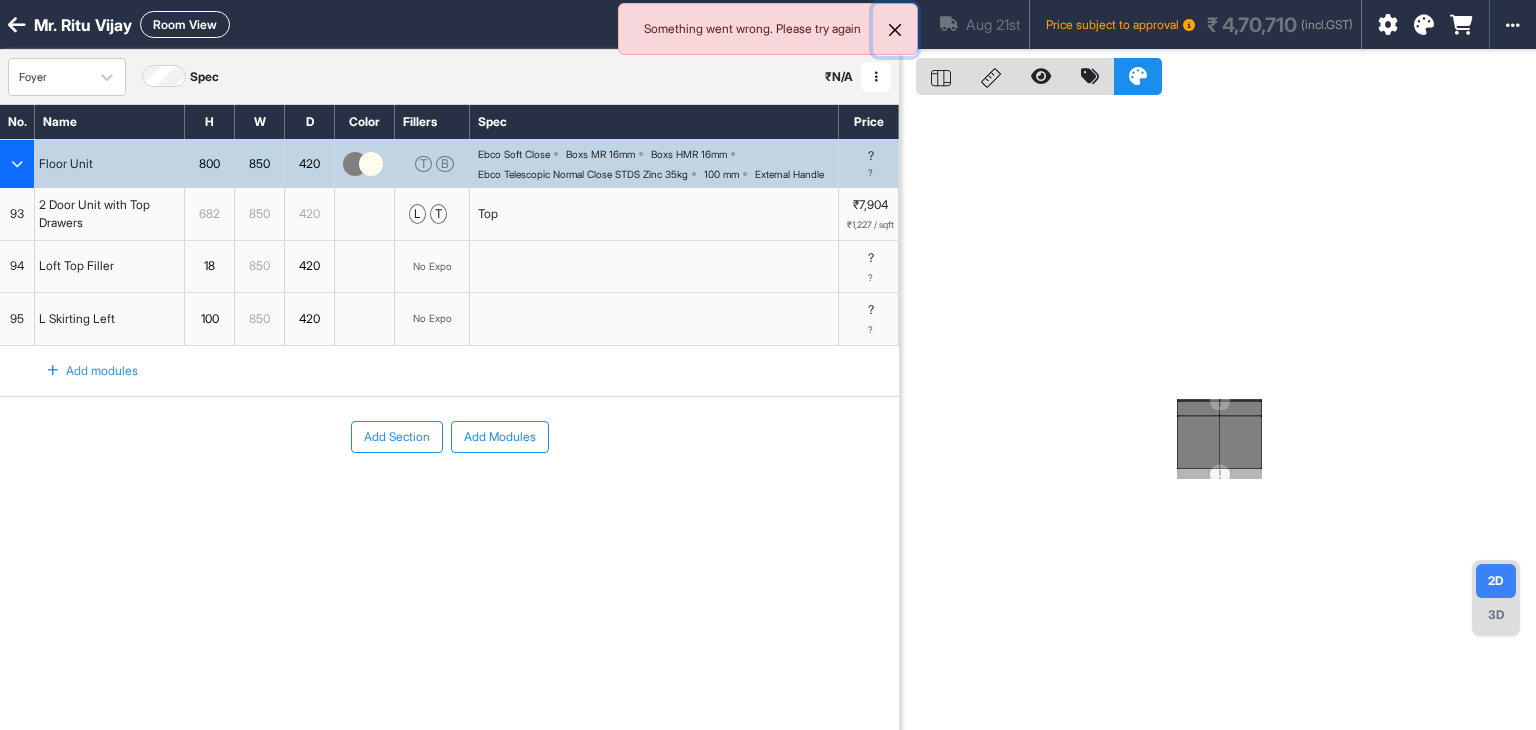 click at bounding box center (895, 30) 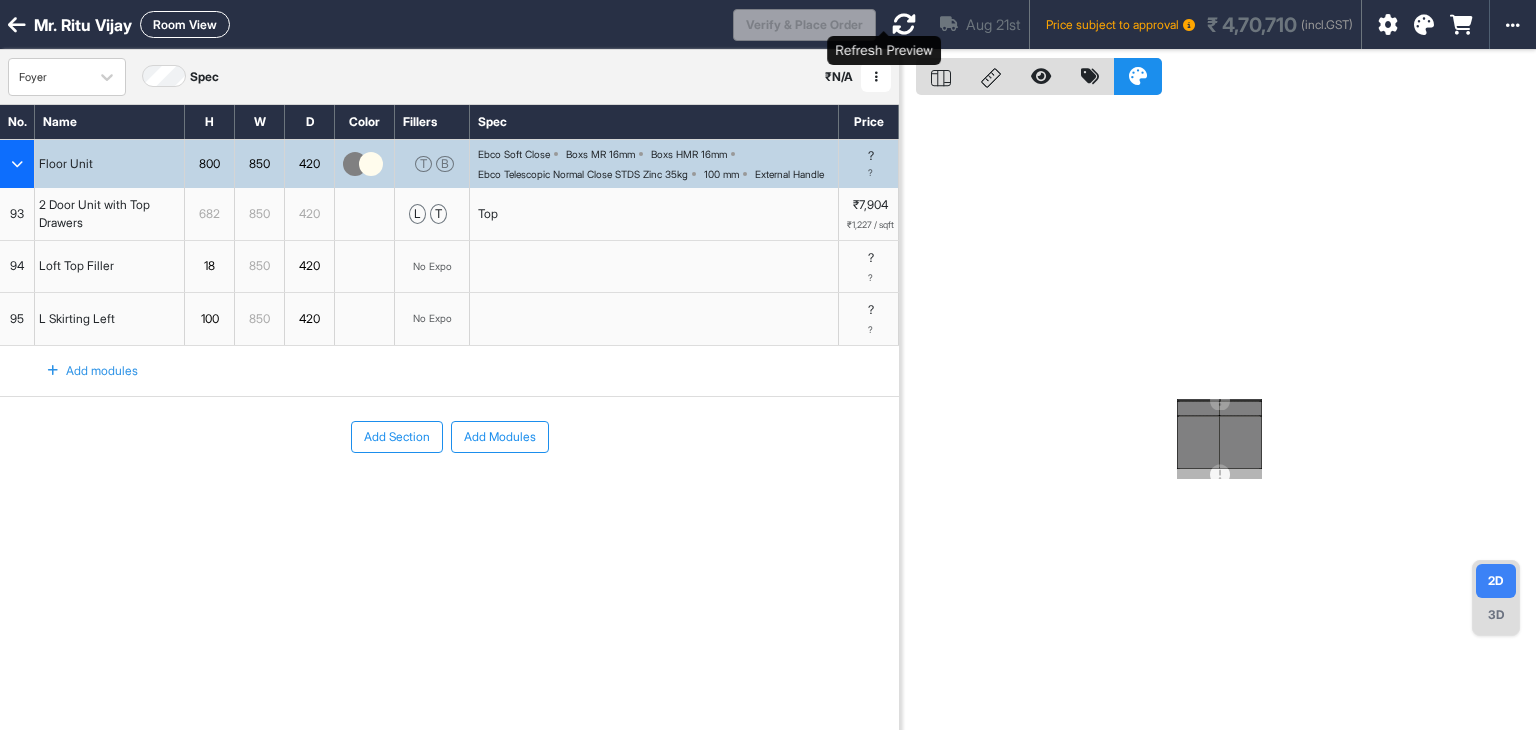 click at bounding box center [904, 24] 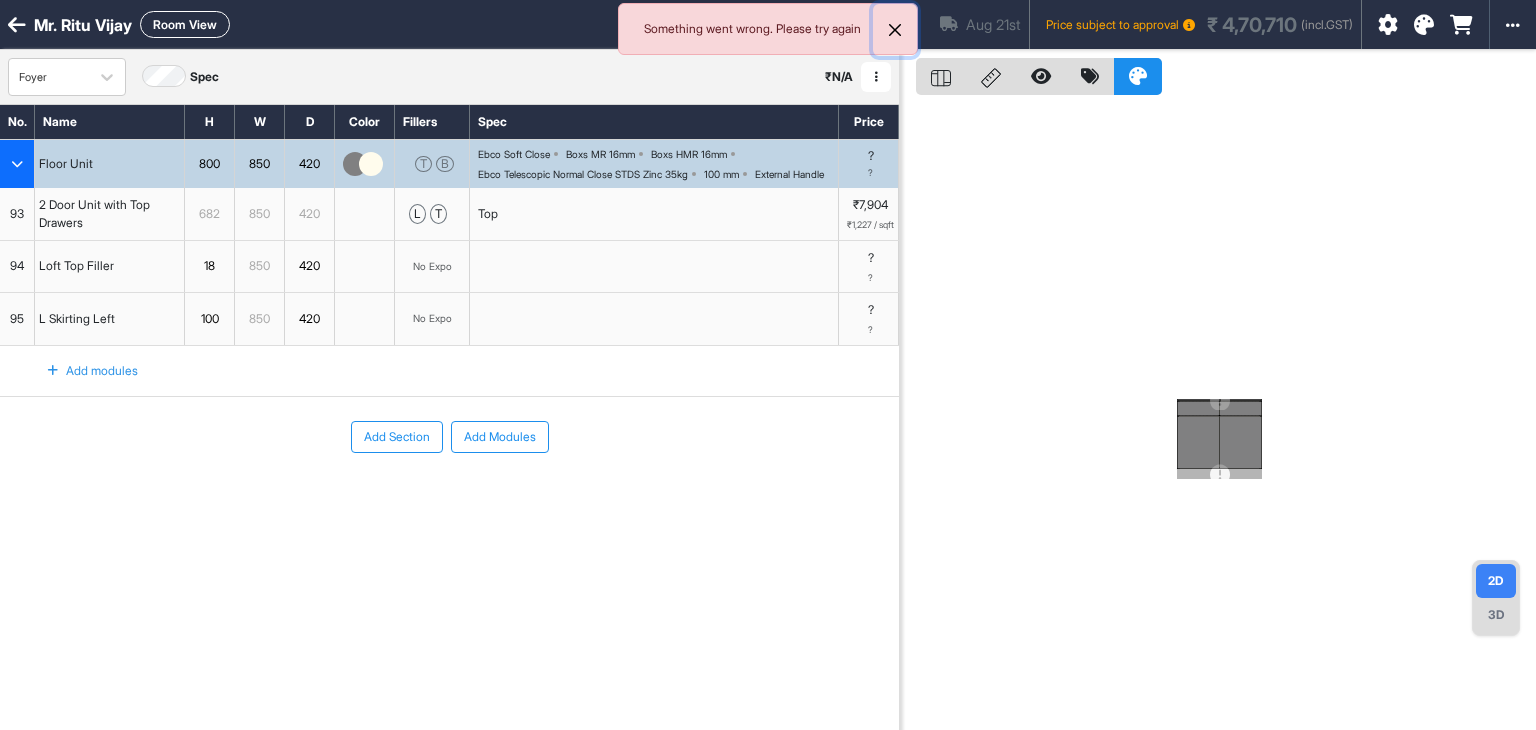 click at bounding box center (895, 30) 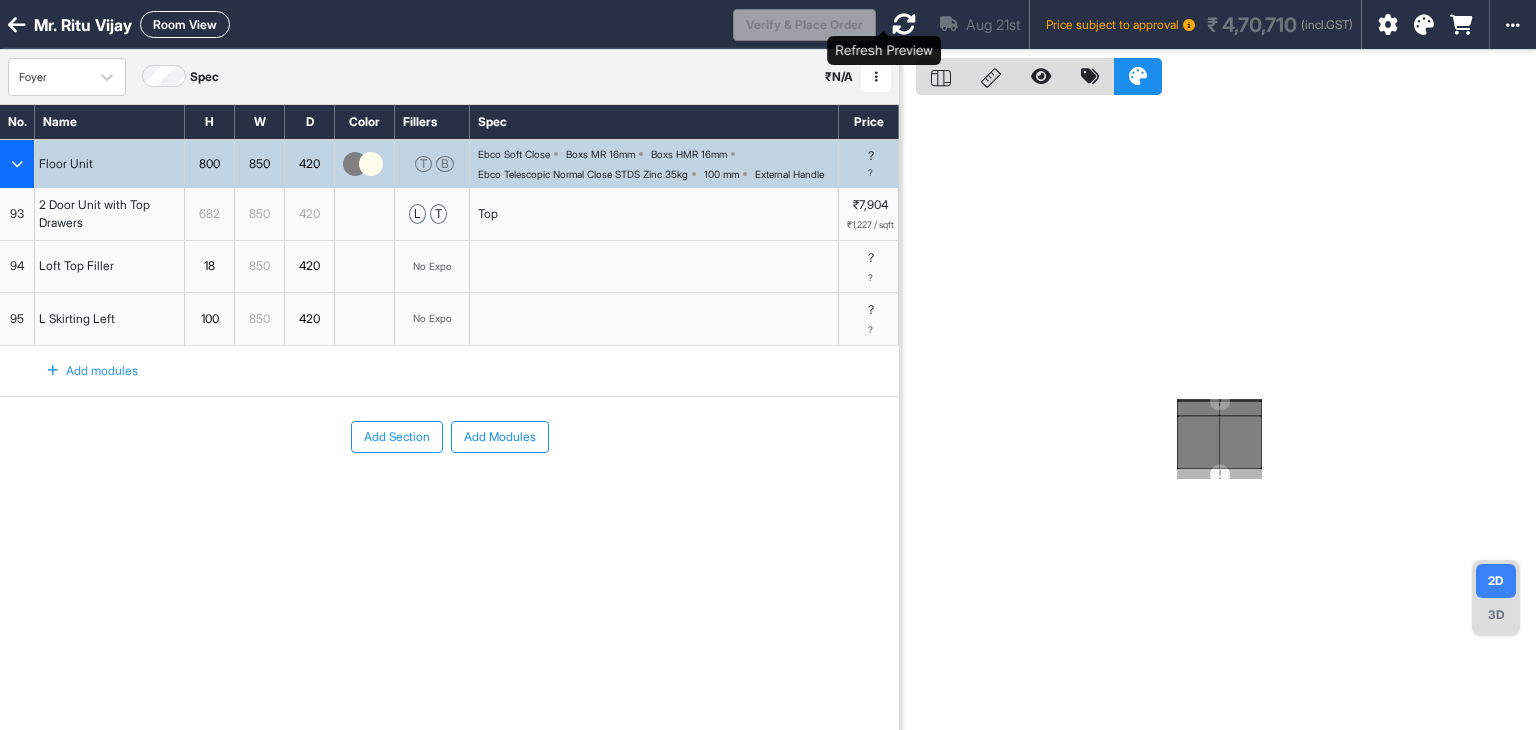 click at bounding box center [904, 24] 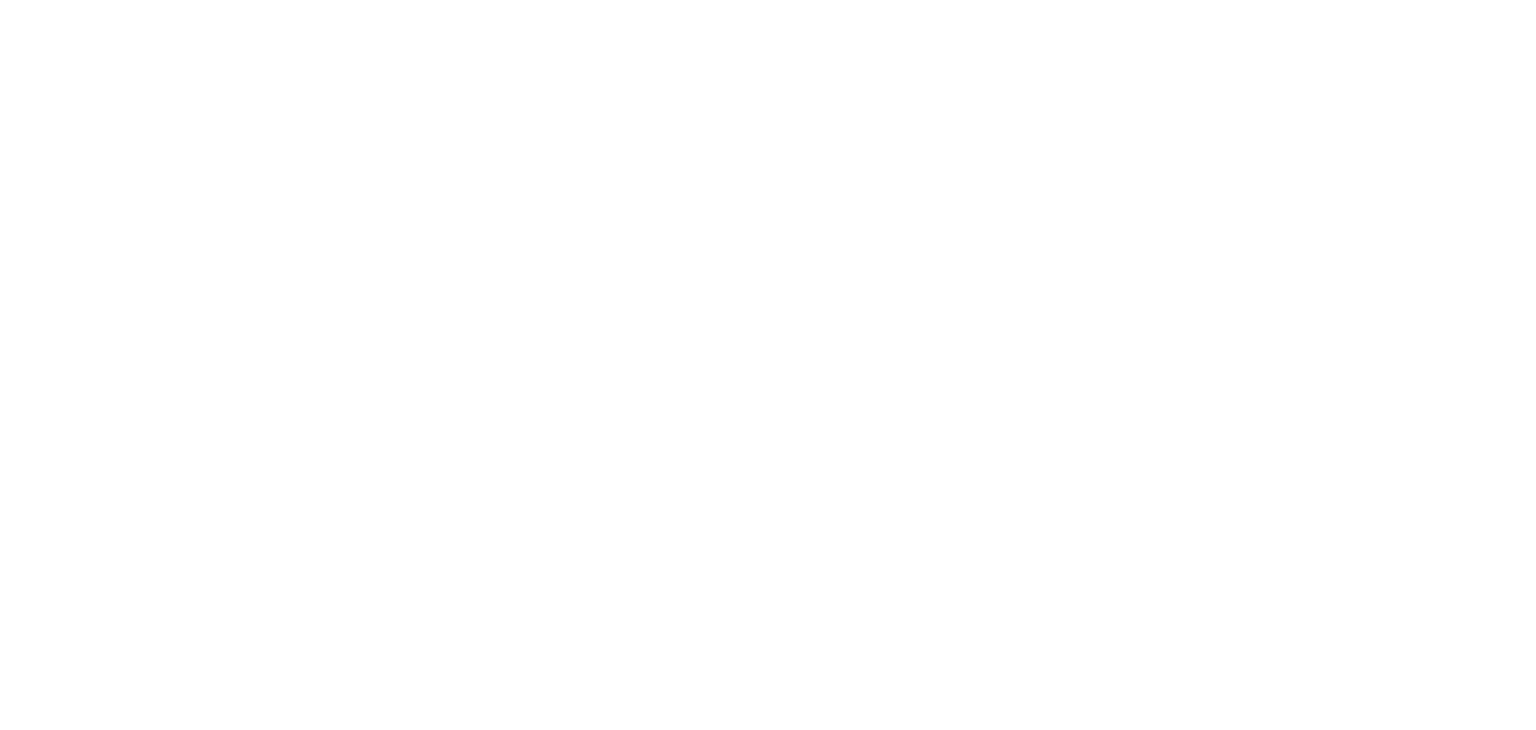 scroll, scrollTop: 0, scrollLeft: 0, axis: both 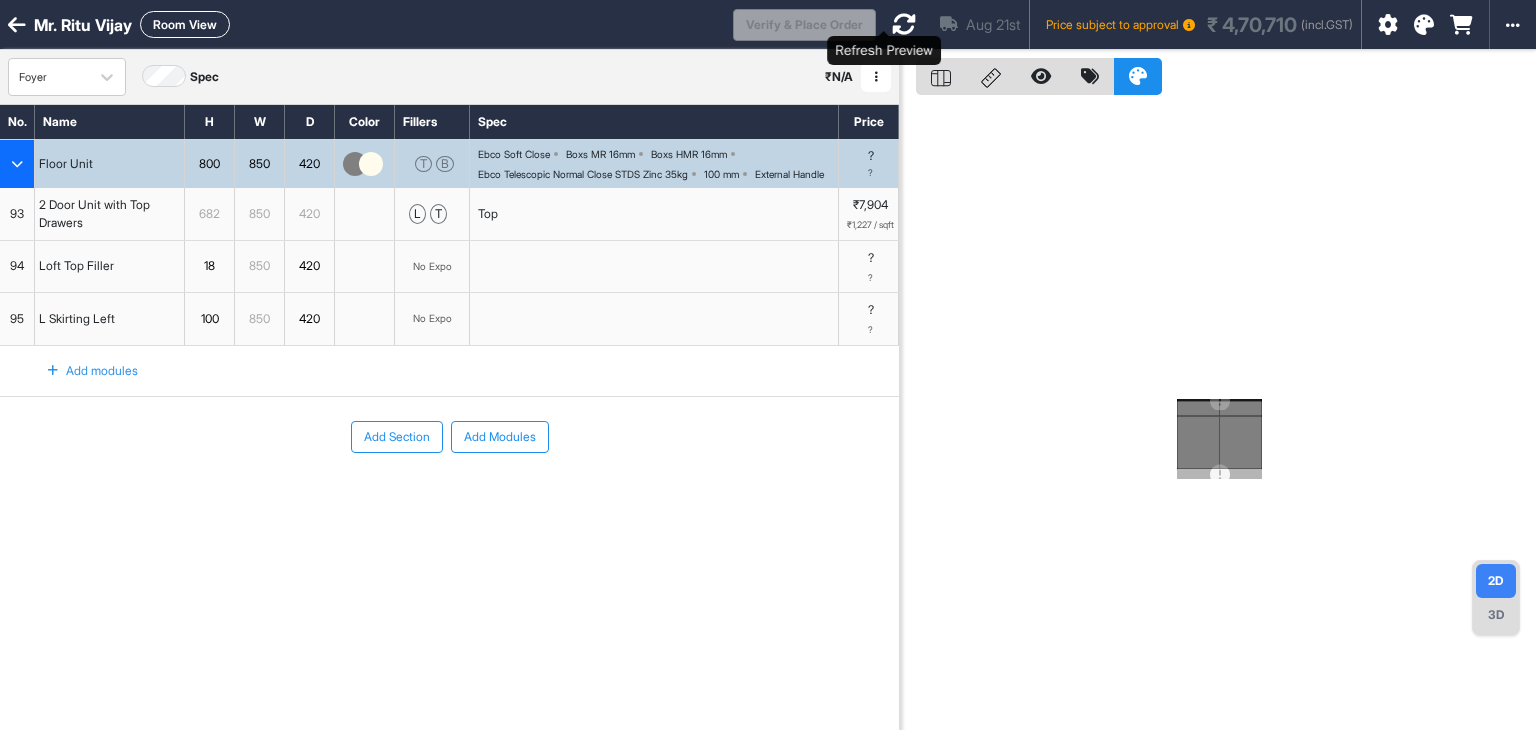 click at bounding box center [904, 24] 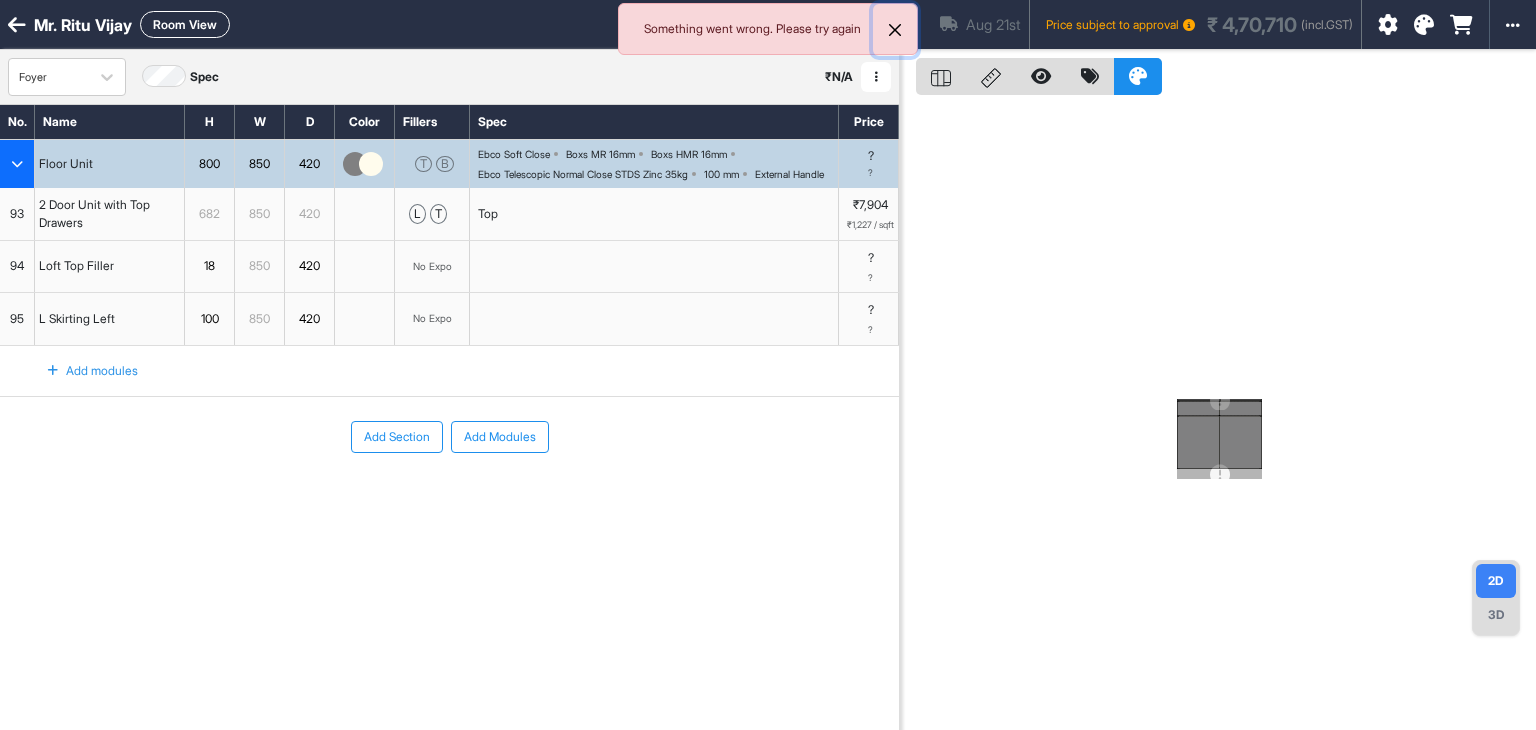 click at bounding box center [895, 30] 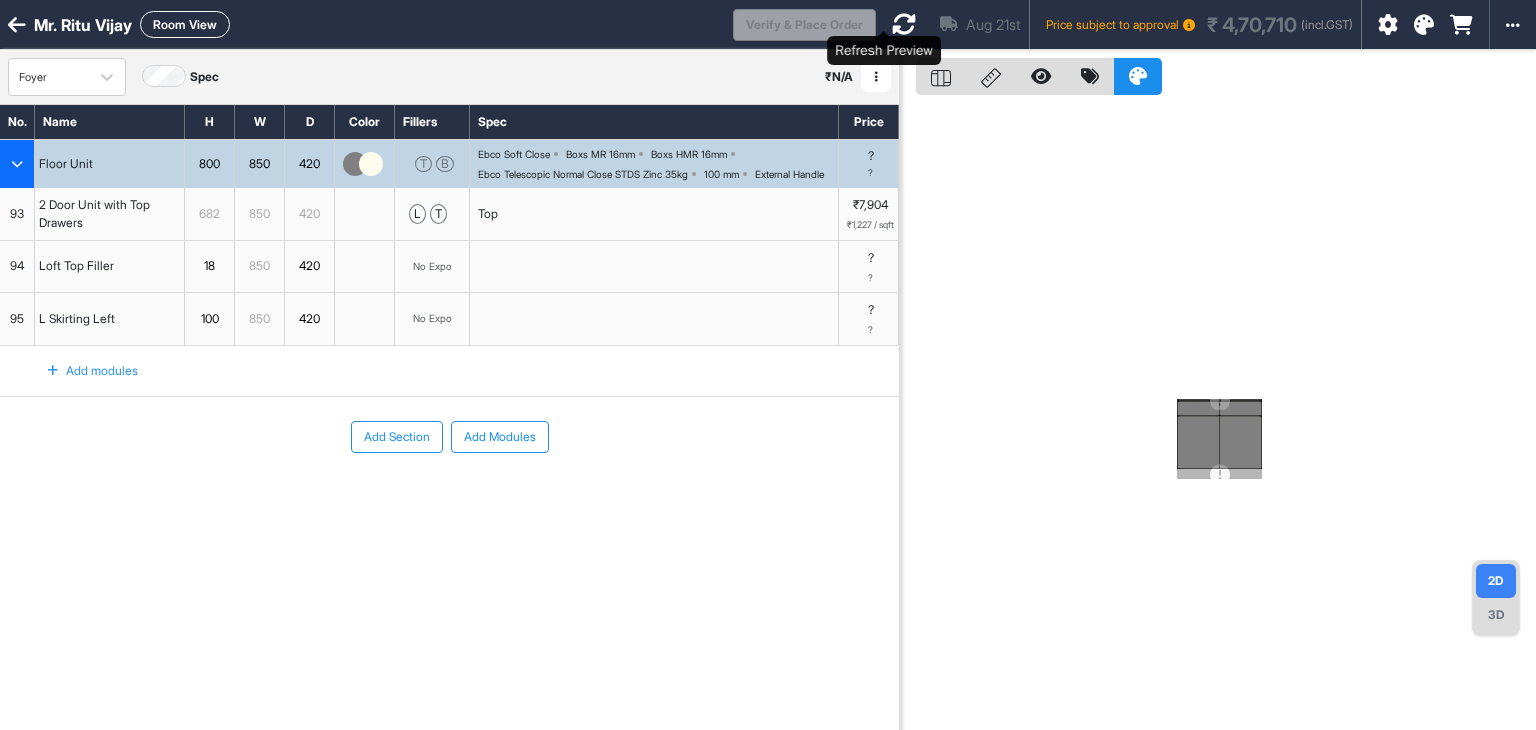 click at bounding box center [904, 24] 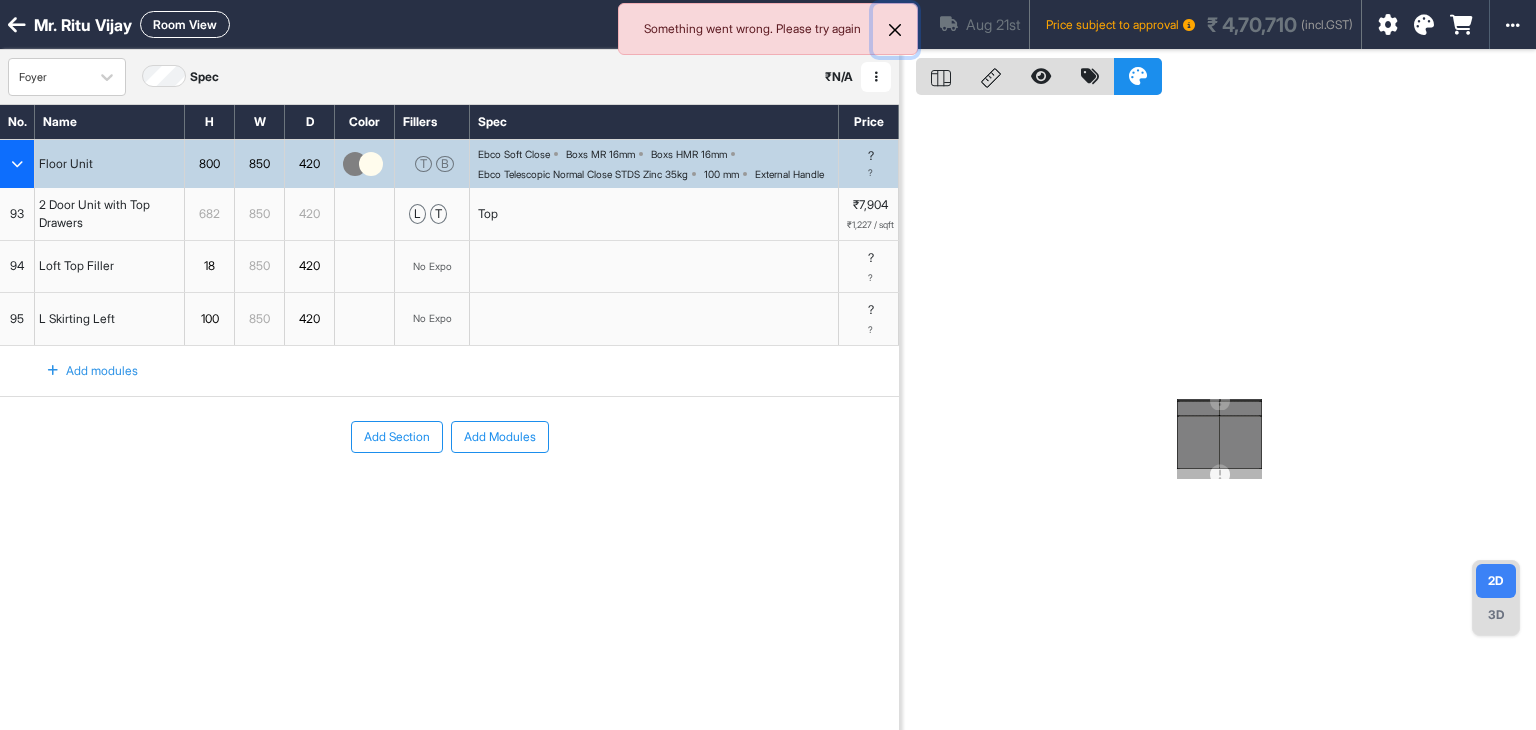 click at bounding box center (895, 30) 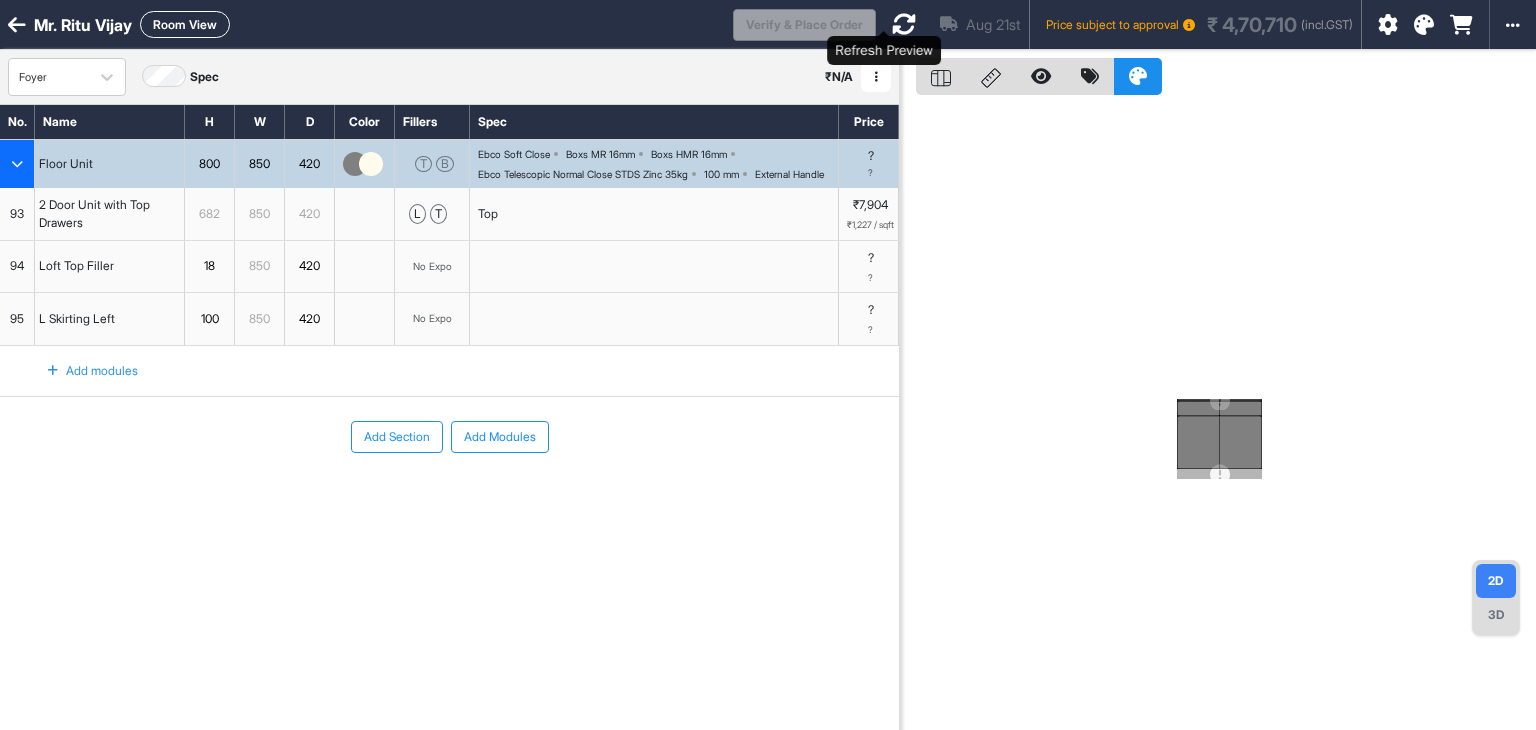click at bounding box center (904, 24) 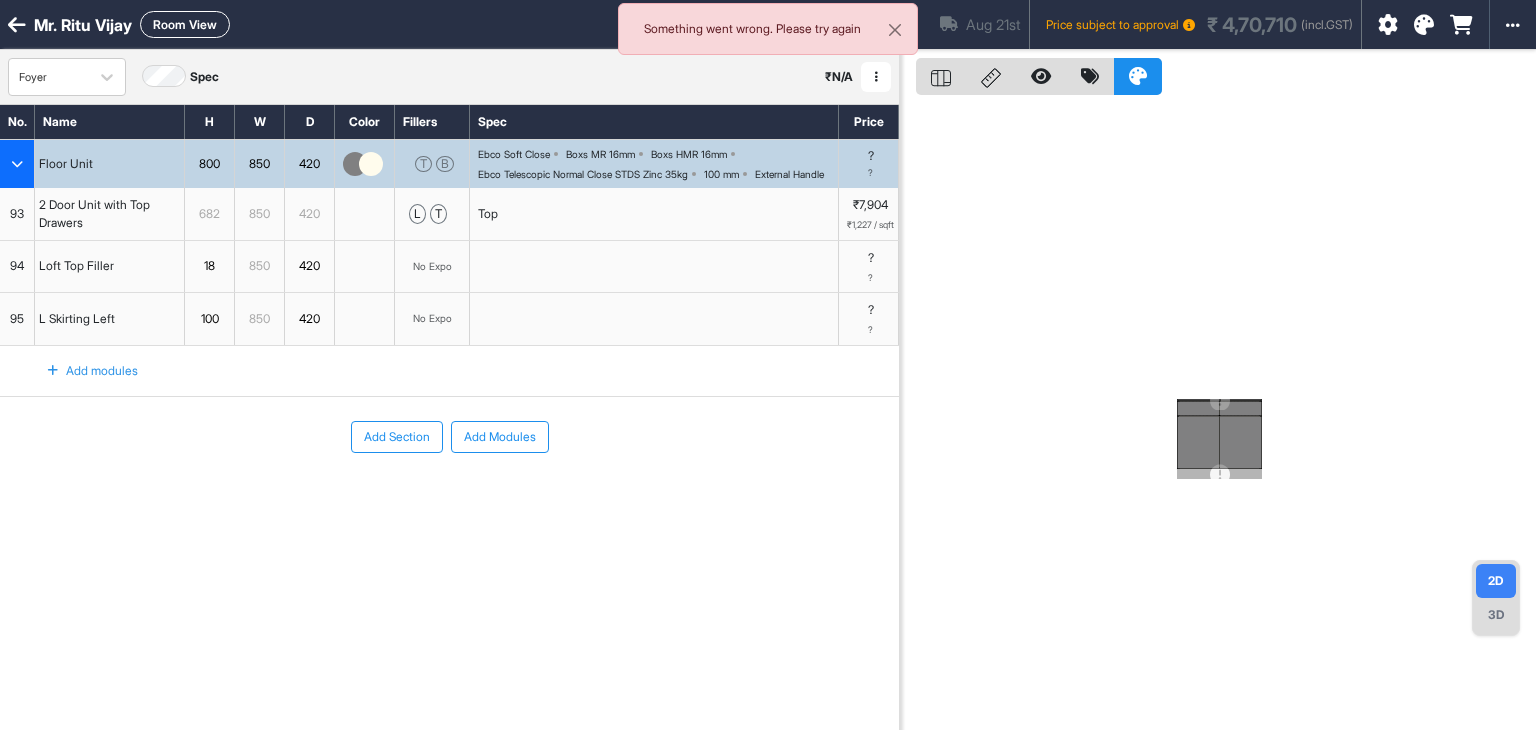 drag, startPoint x: 27, startPoint y: 21, endPoint x: 10, endPoint y: 26, distance: 17.720045 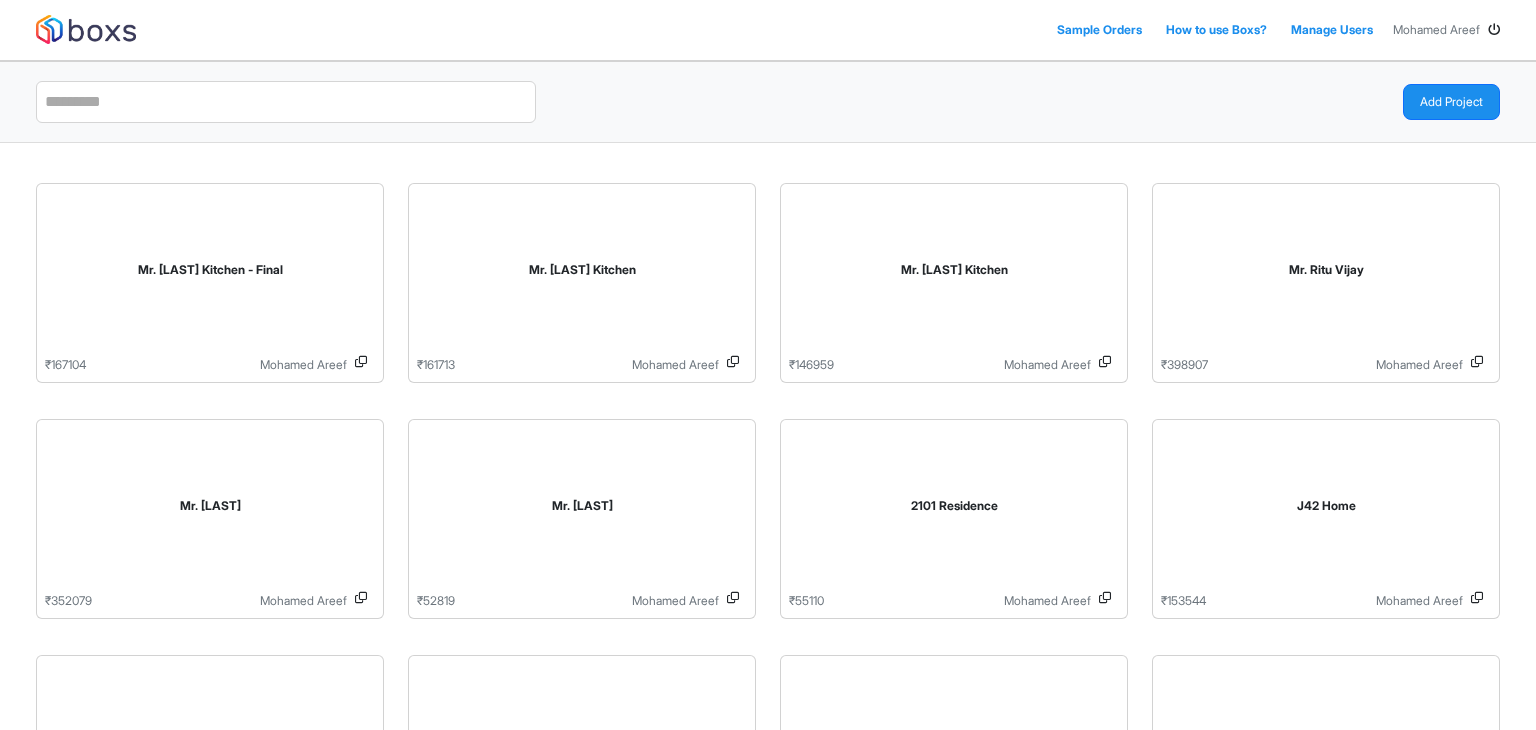 click at bounding box center (1494, 30) 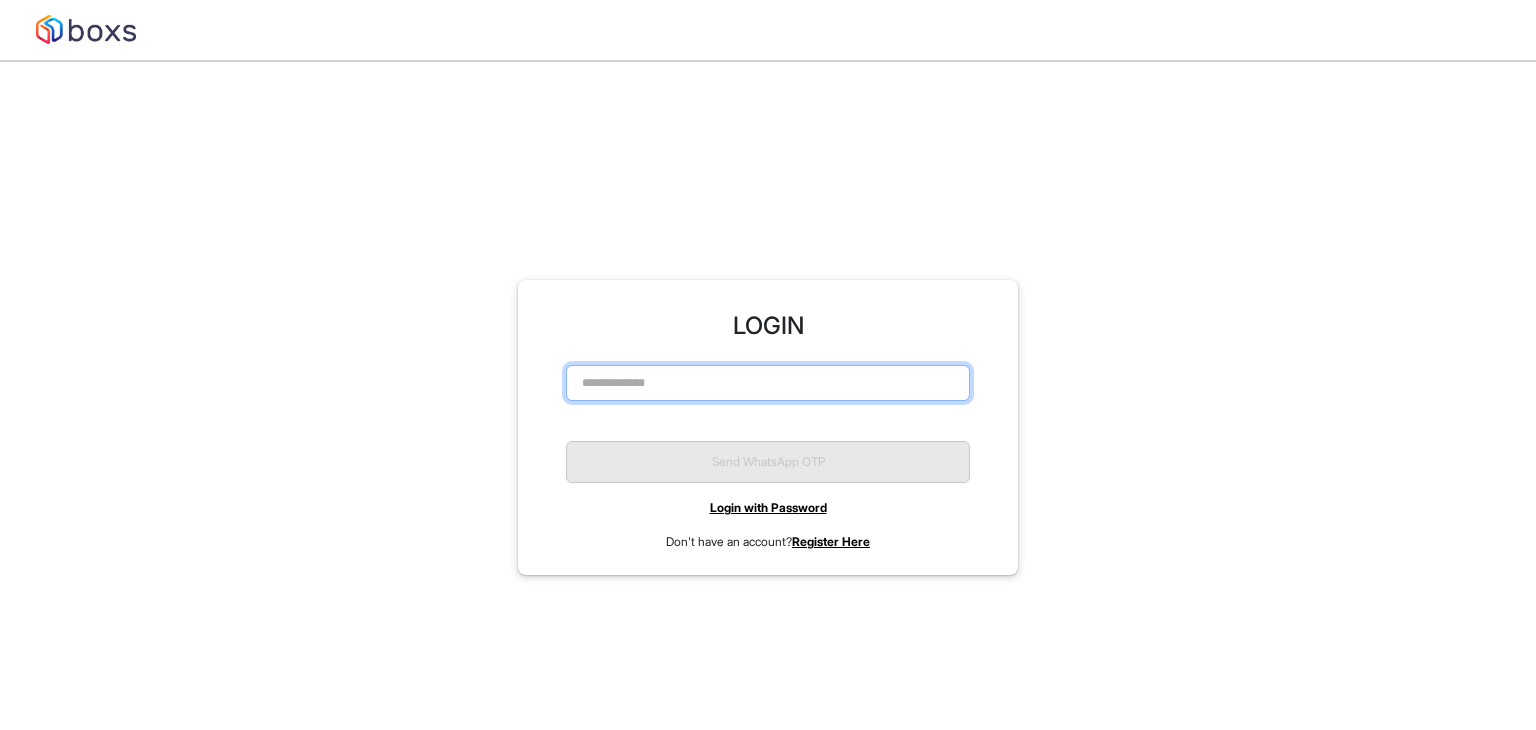 click at bounding box center [768, 383] 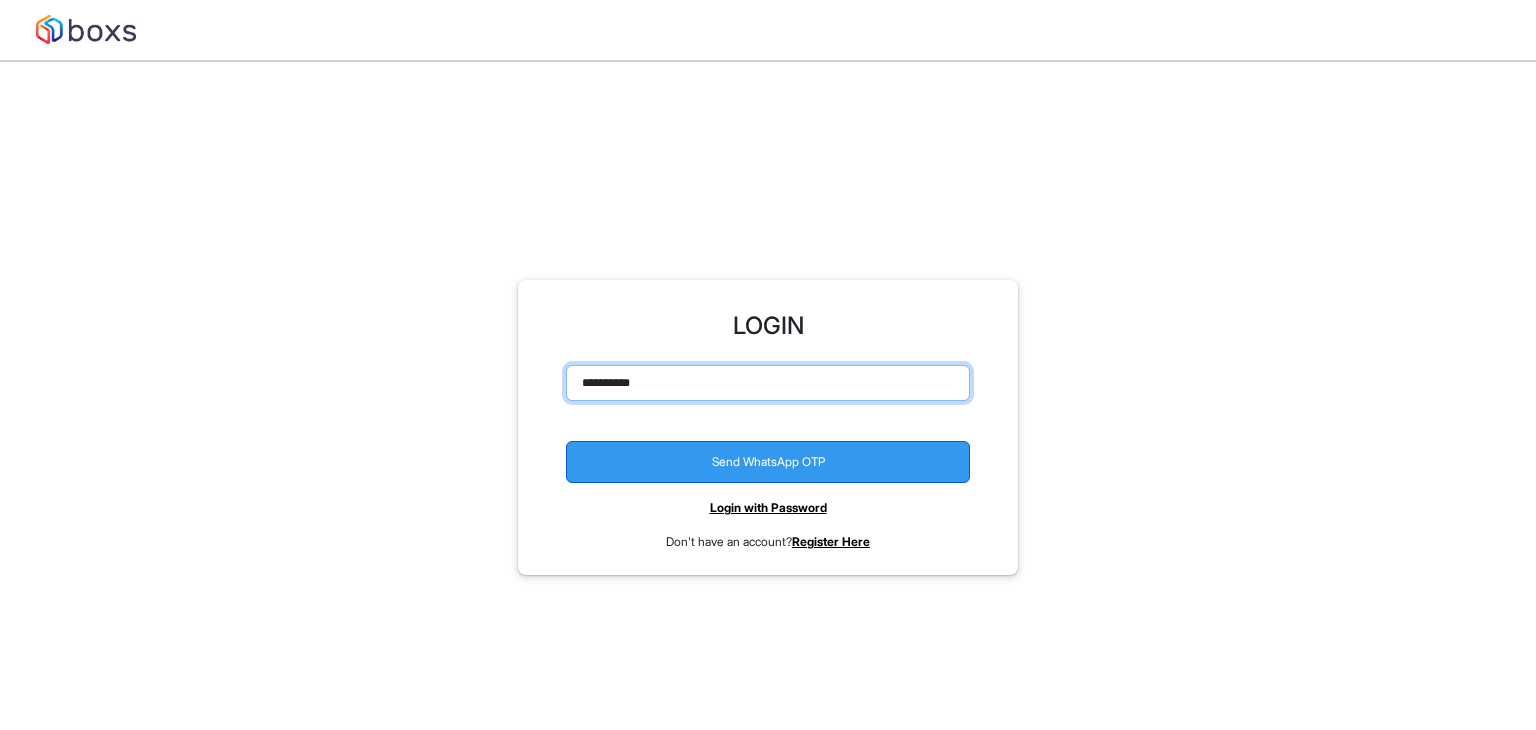 type on "**********" 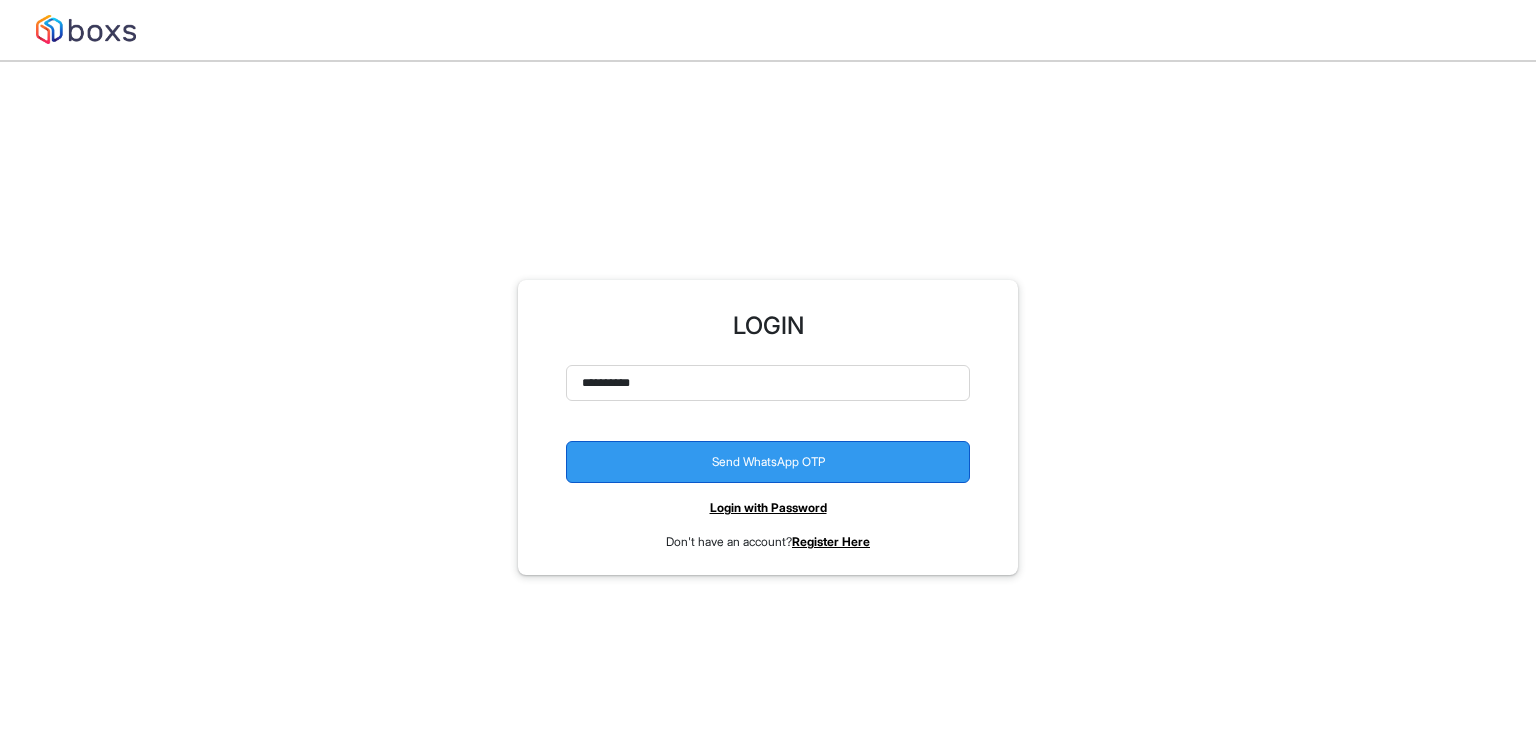 click on "Send WhatsApp OTP" at bounding box center (768, 462) 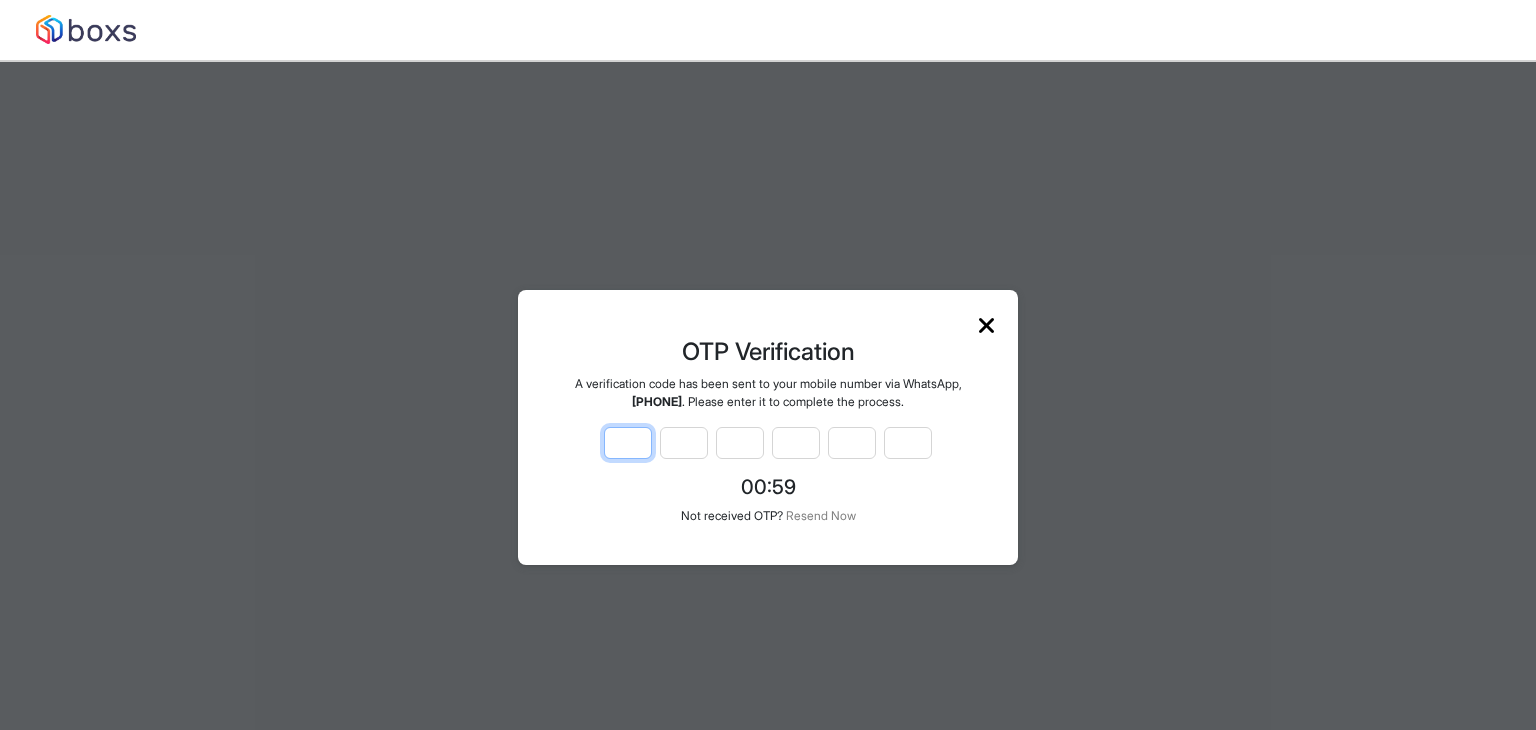 click at bounding box center [628, 443] 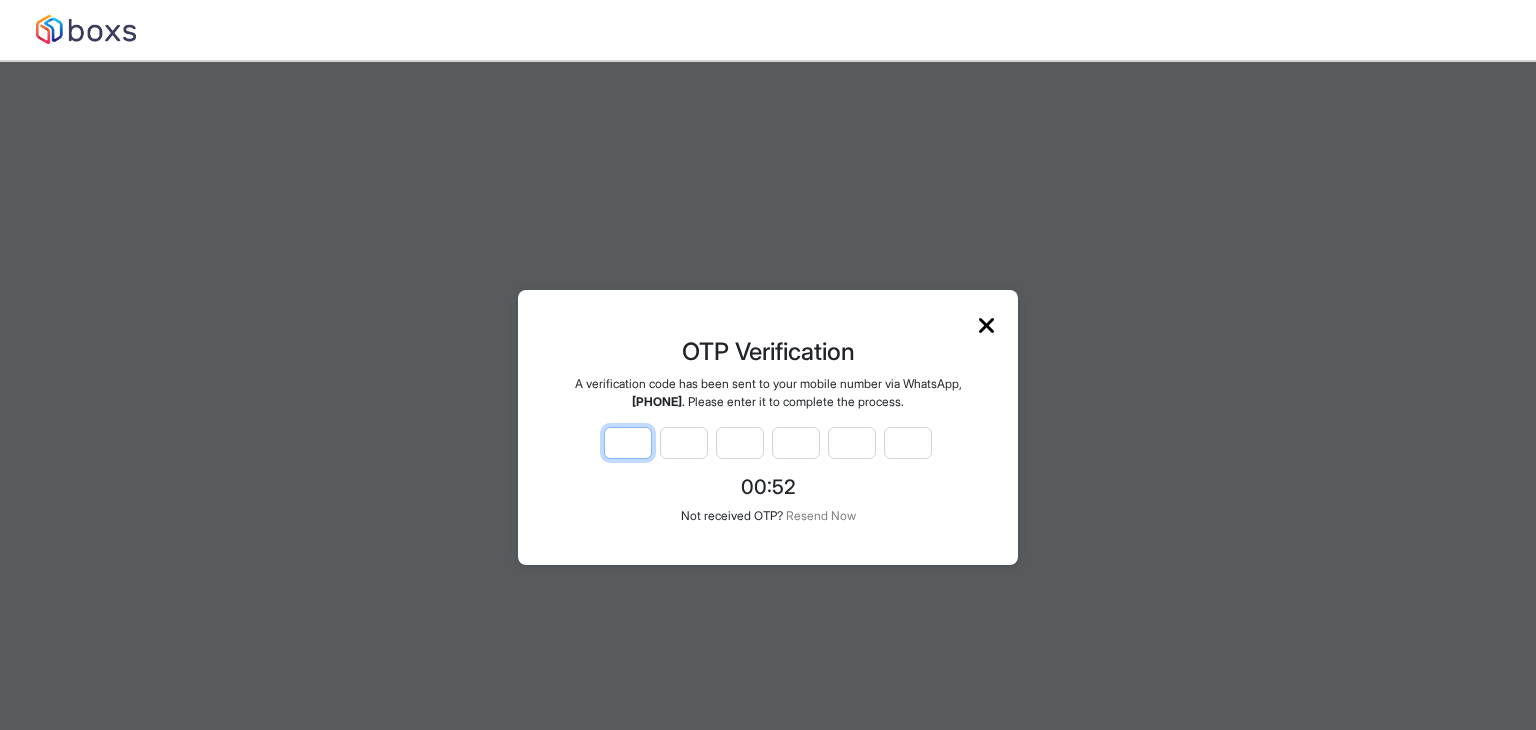 type on "*" 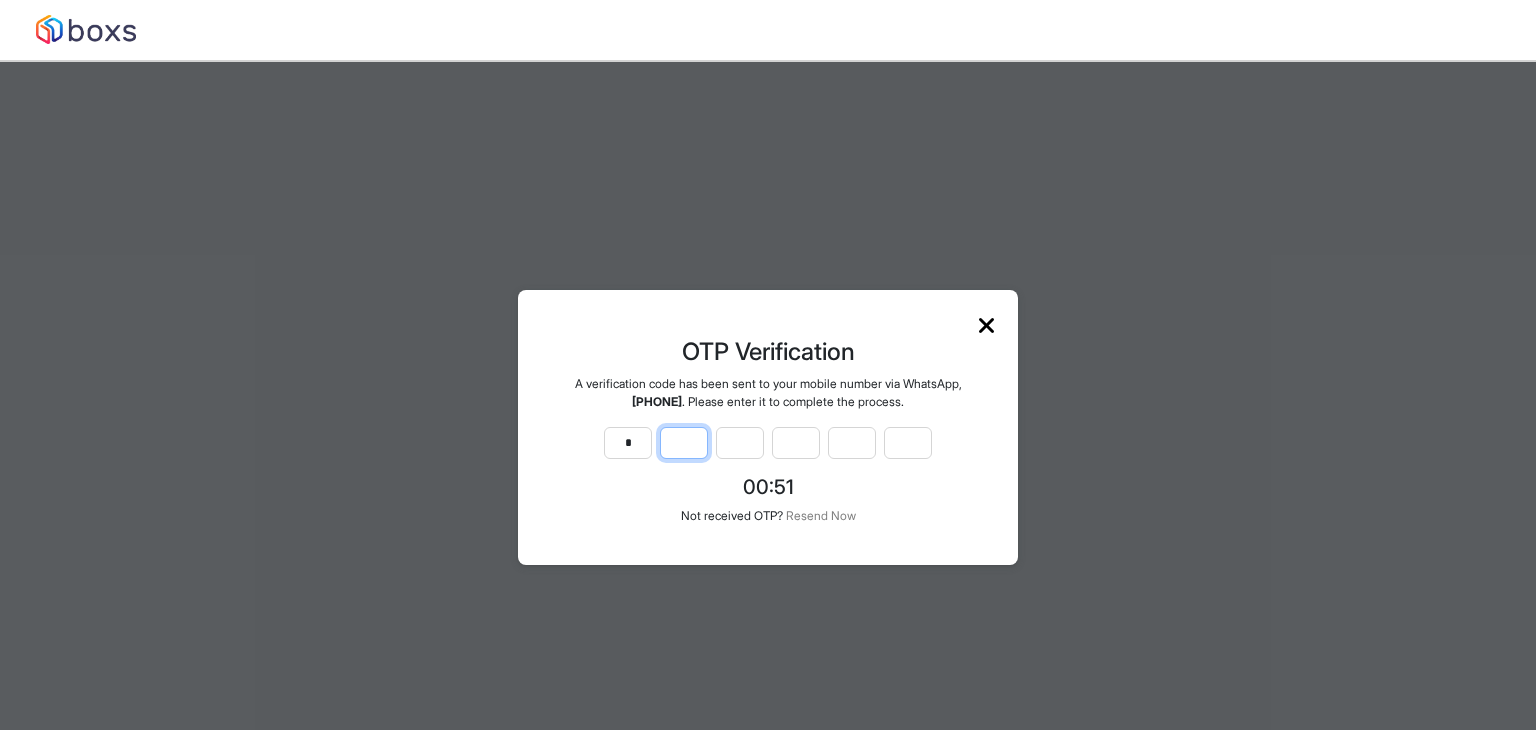 type on "*" 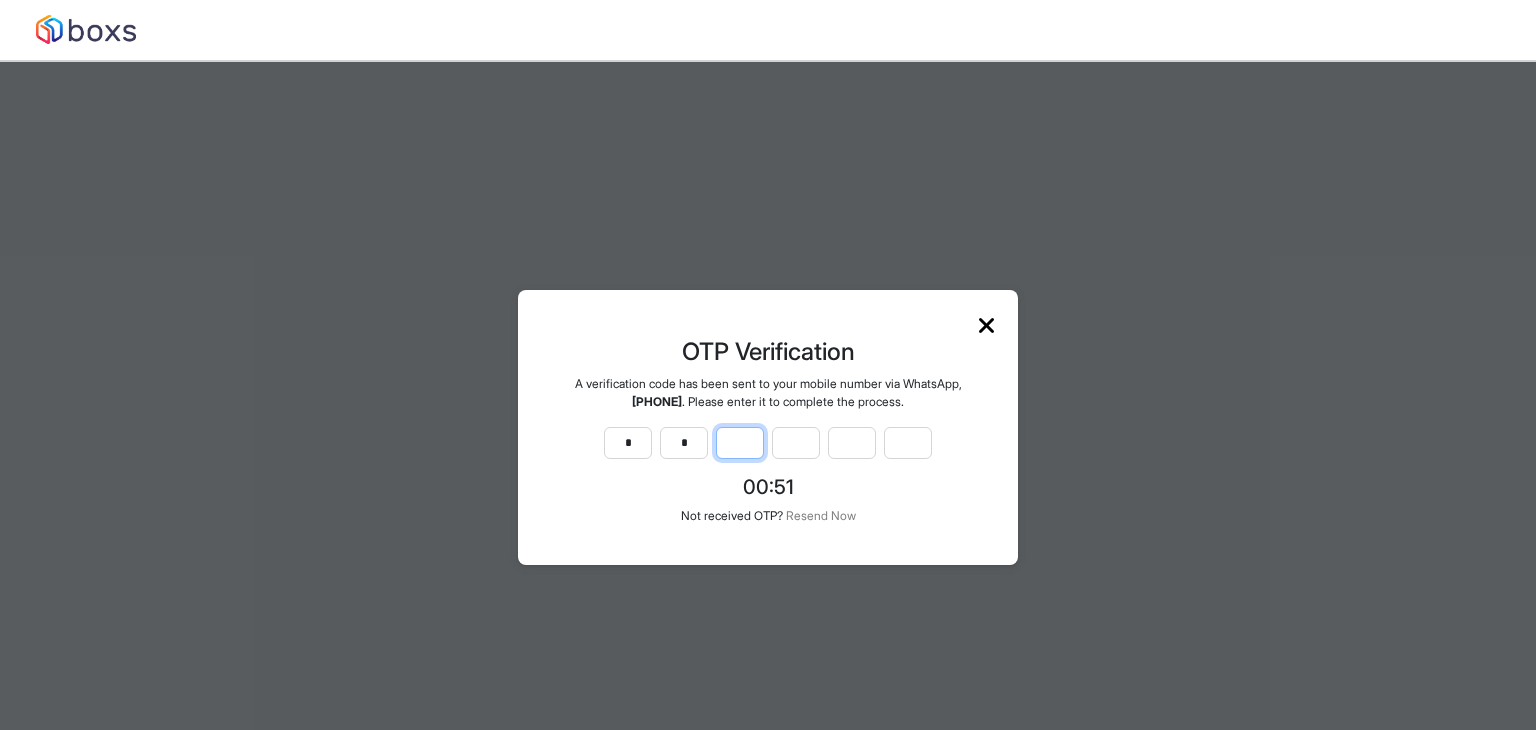 type on "*" 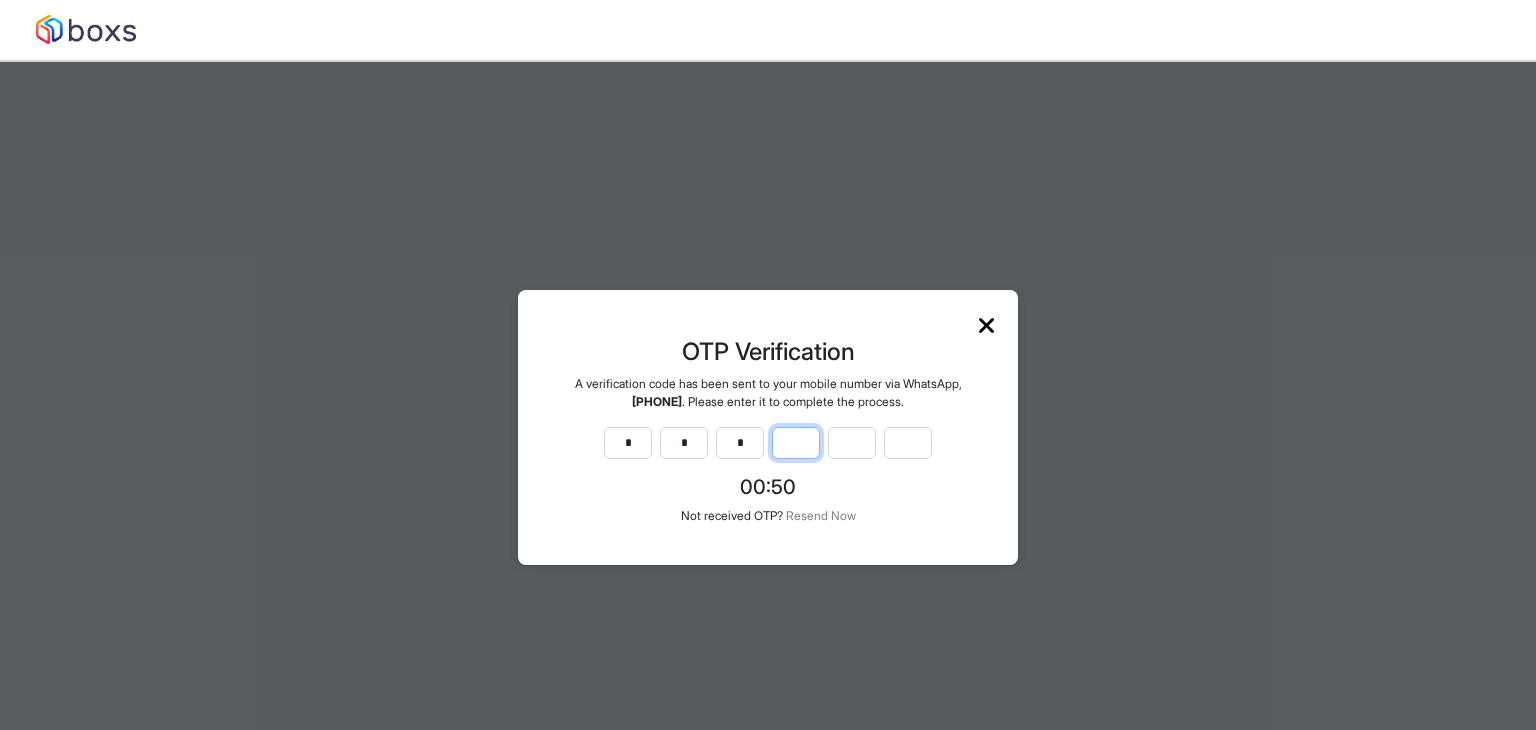 type on "*" 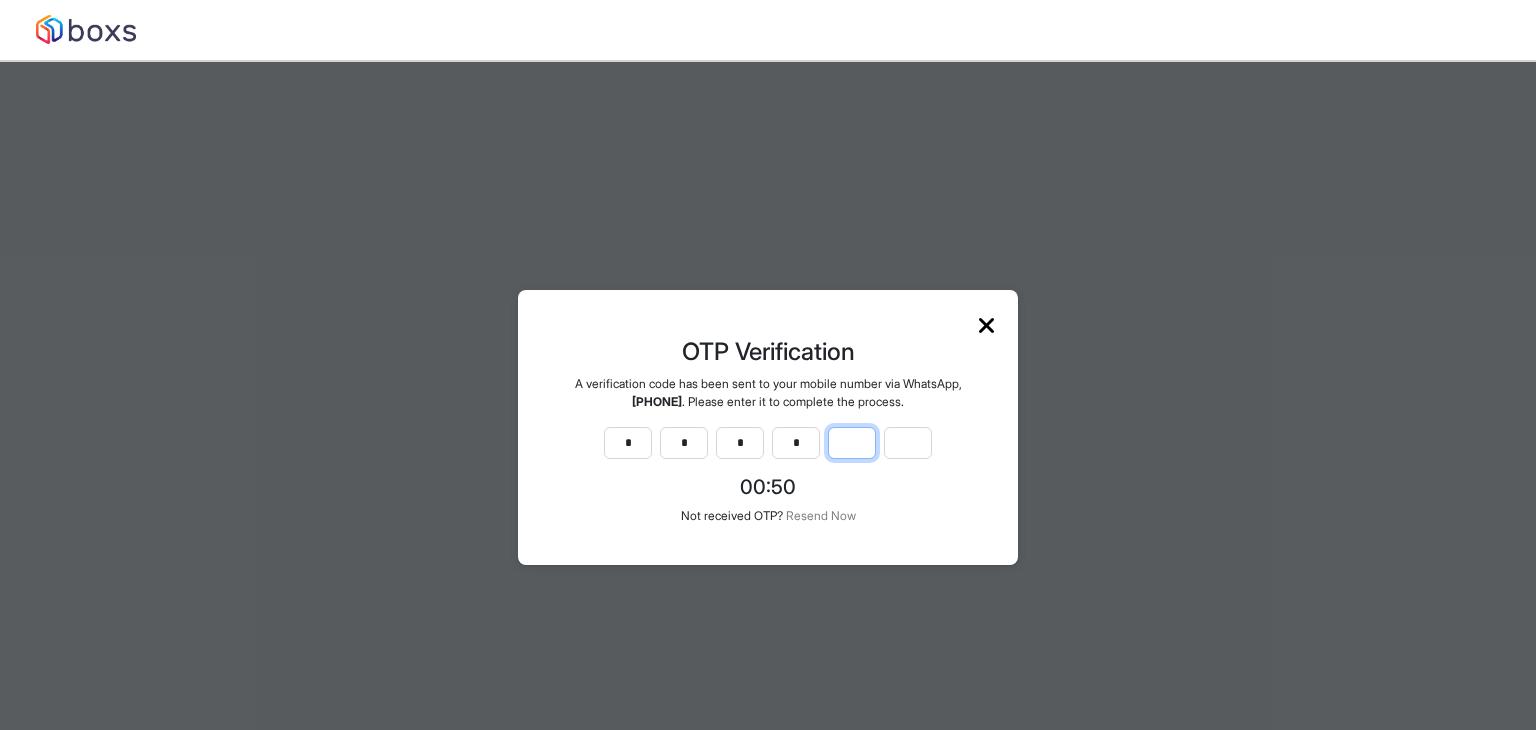 type on "*" 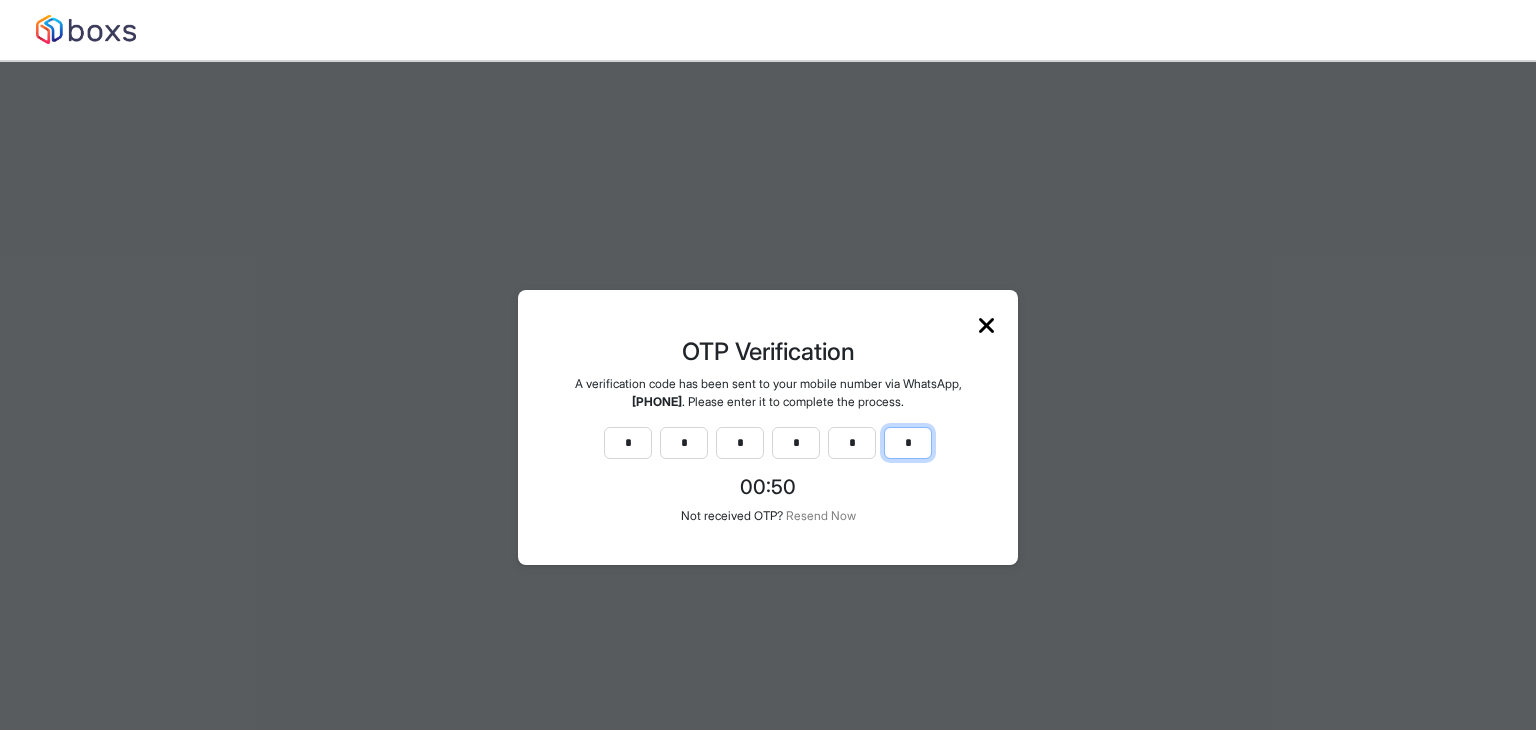 type on "*" 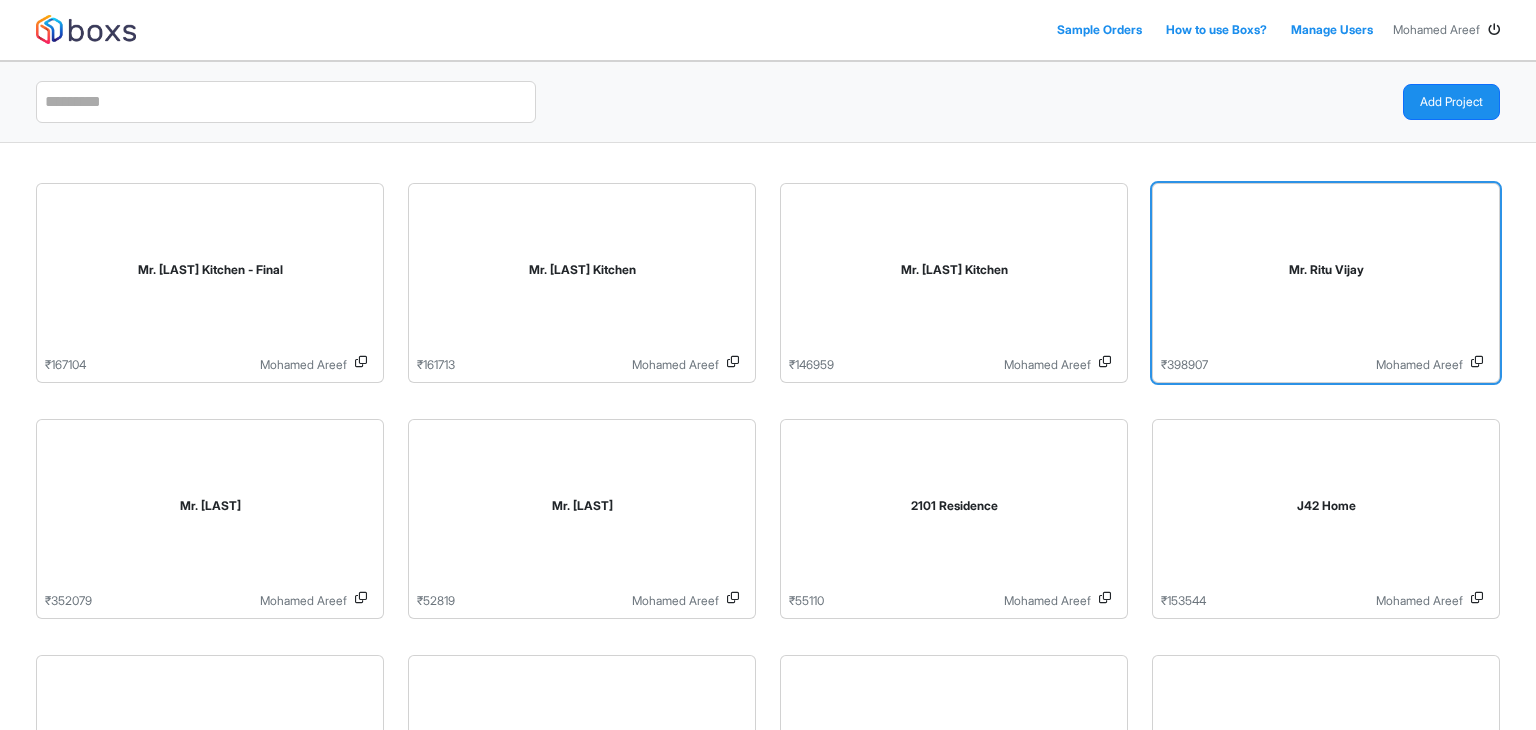 click on "Mr. Ritu Vijay" at bounding box center [1326, 274] 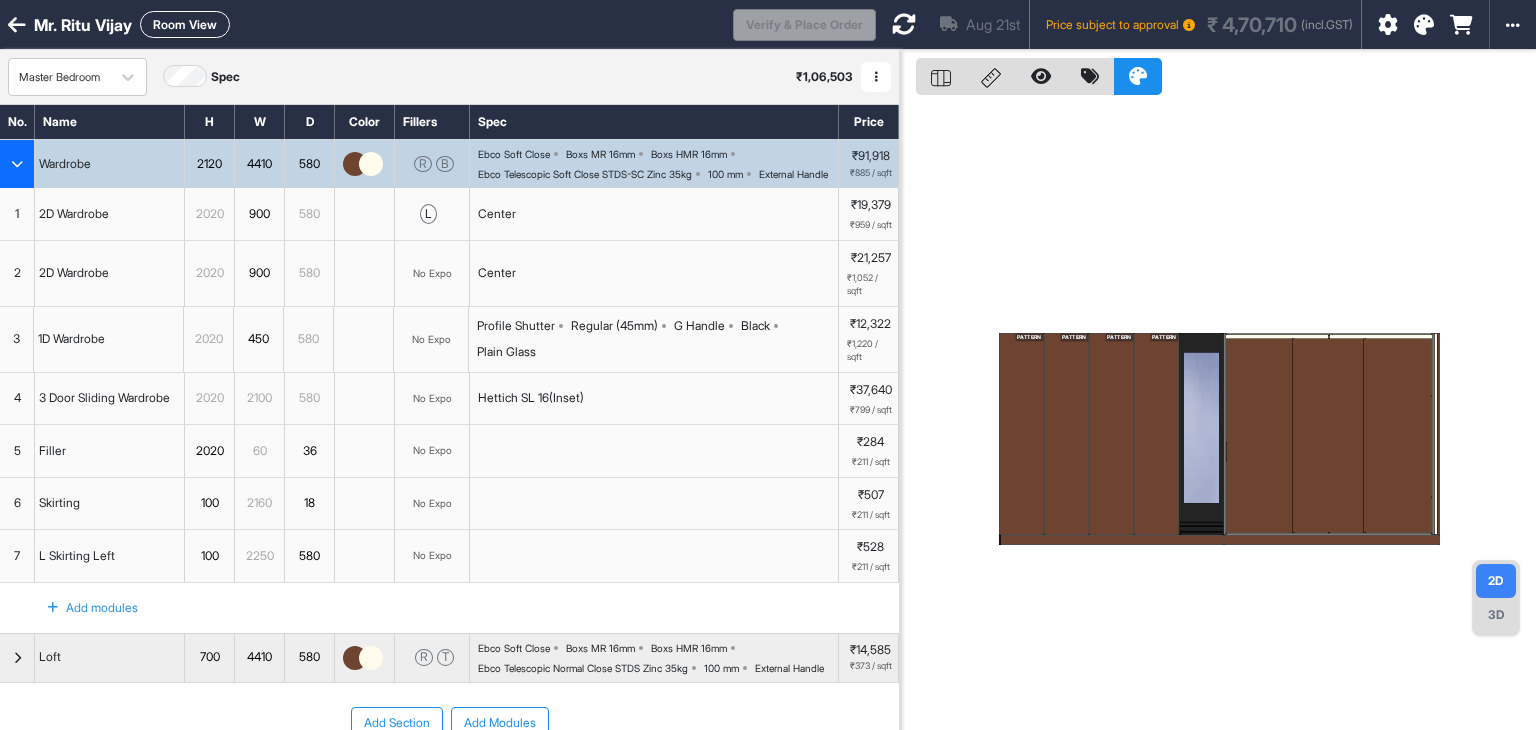 click on "Room View" at bounding box center [185, 24] 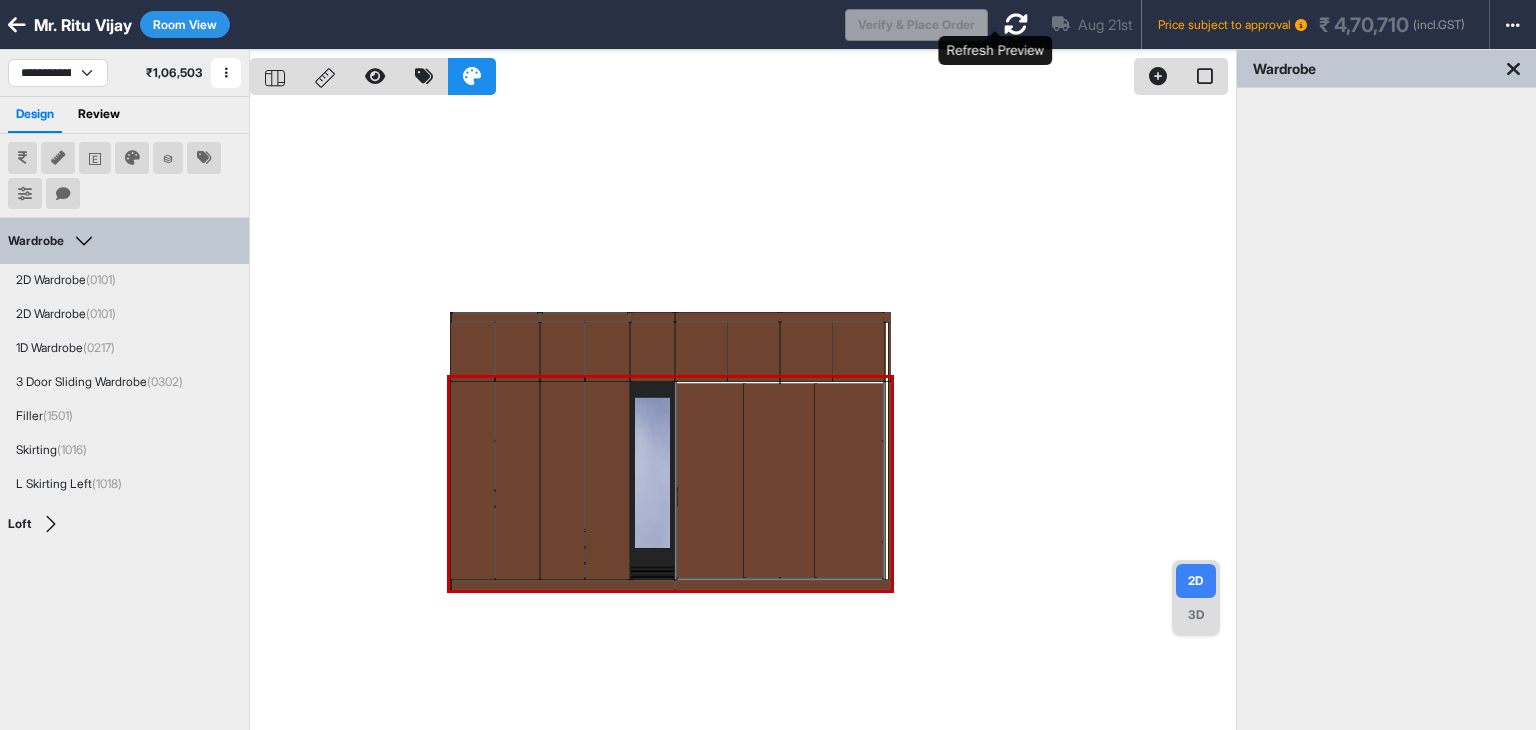 click at bounding box center (1016, 24) 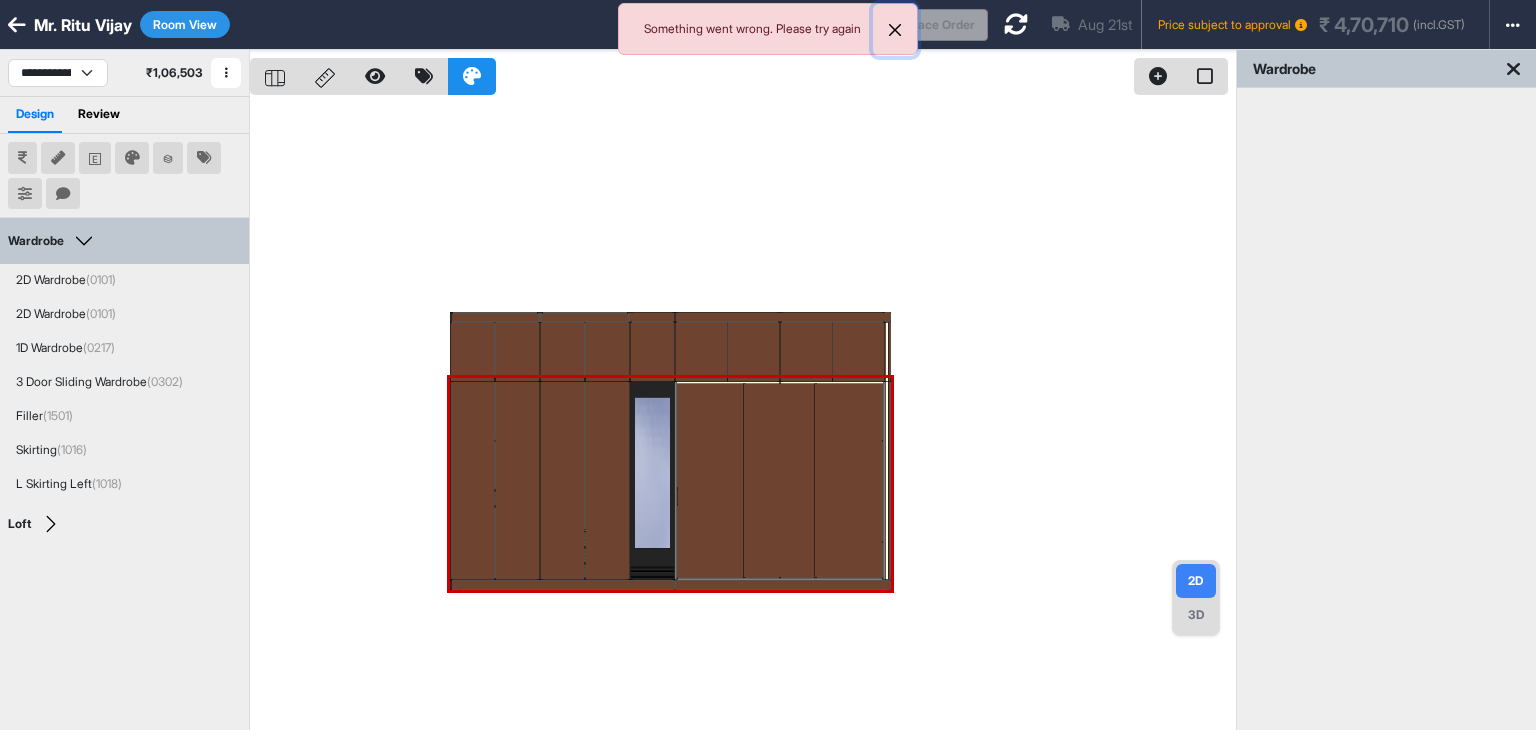 click at bounding box center [895, 30] 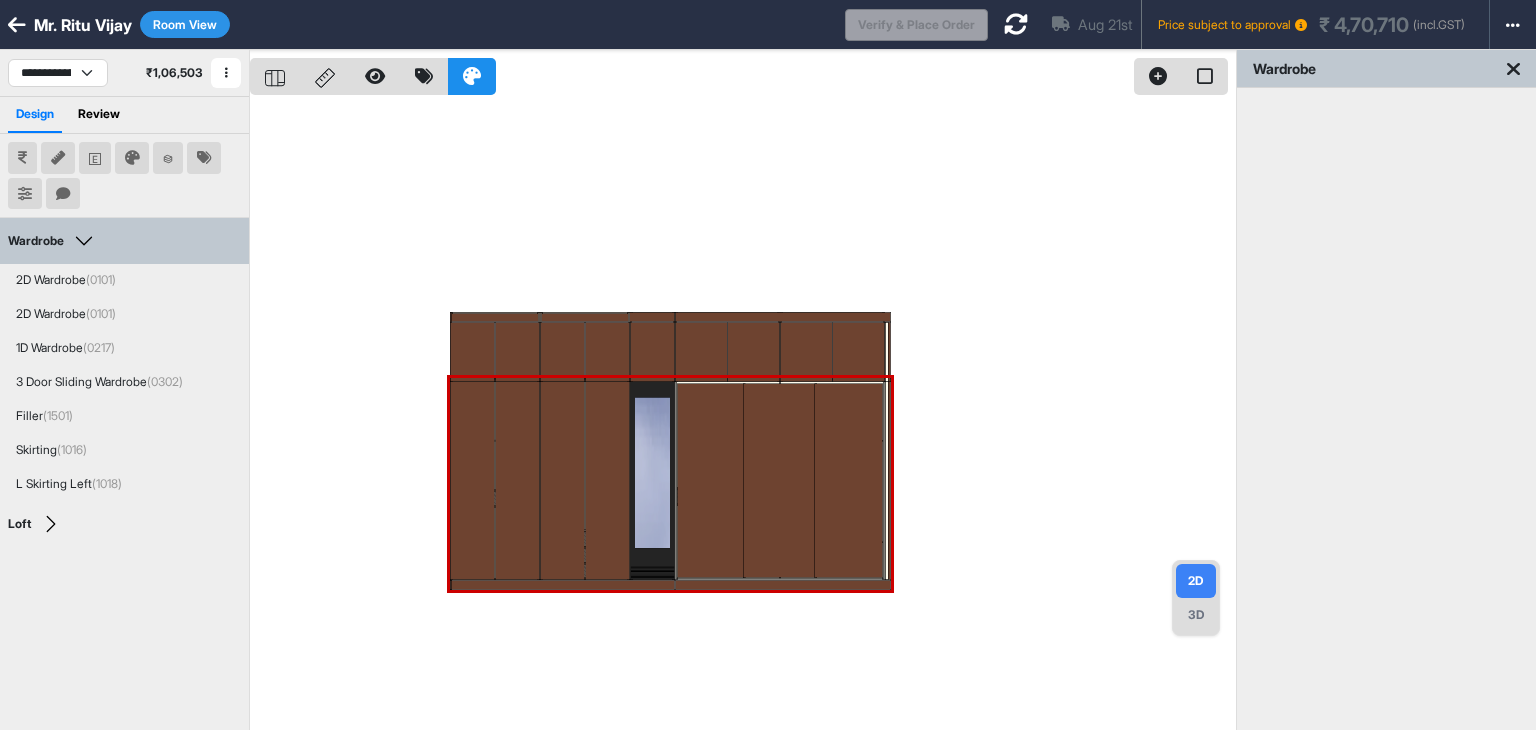 click on "Room View" at bounding box center (185, 24) 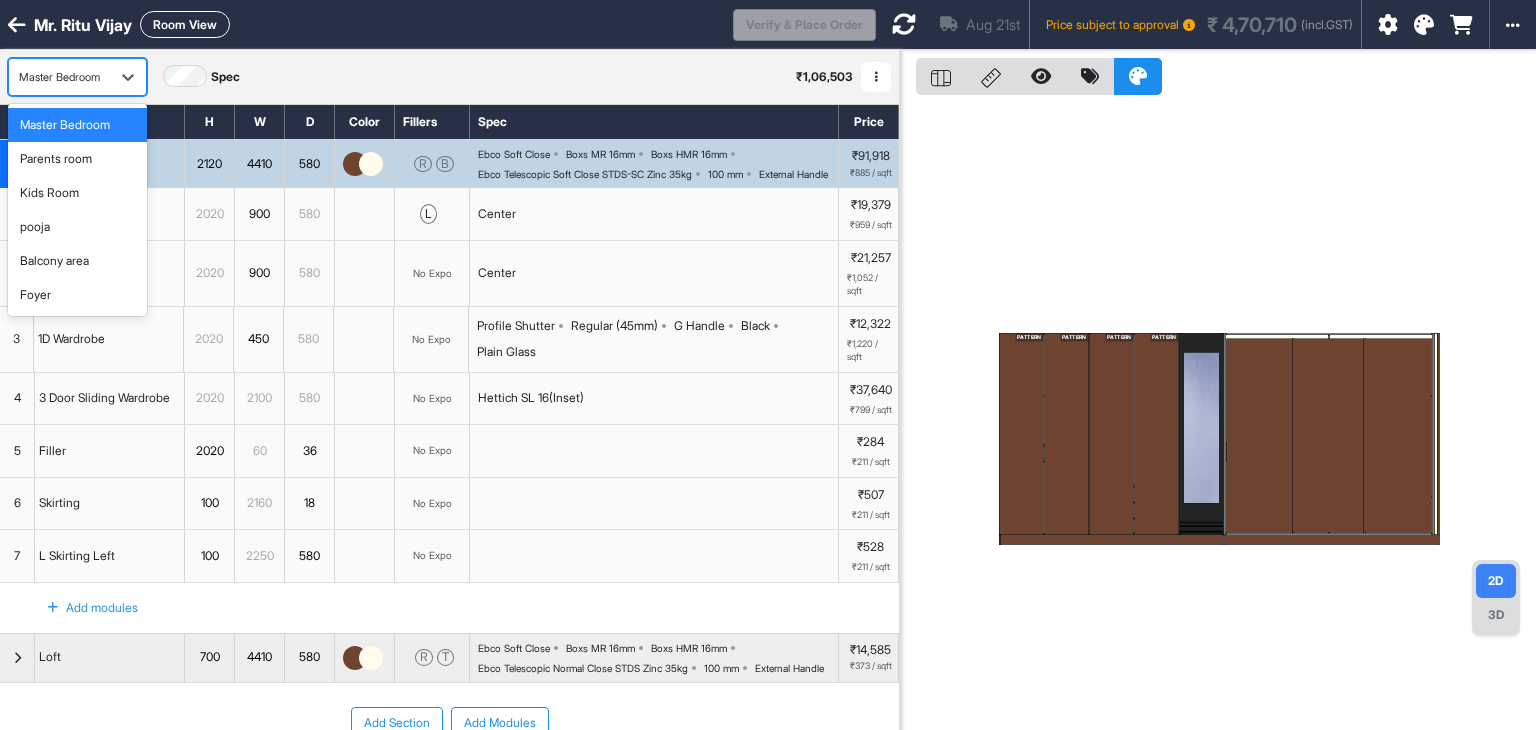 click on "Master Bedroom" at bounding box center [59, 77] 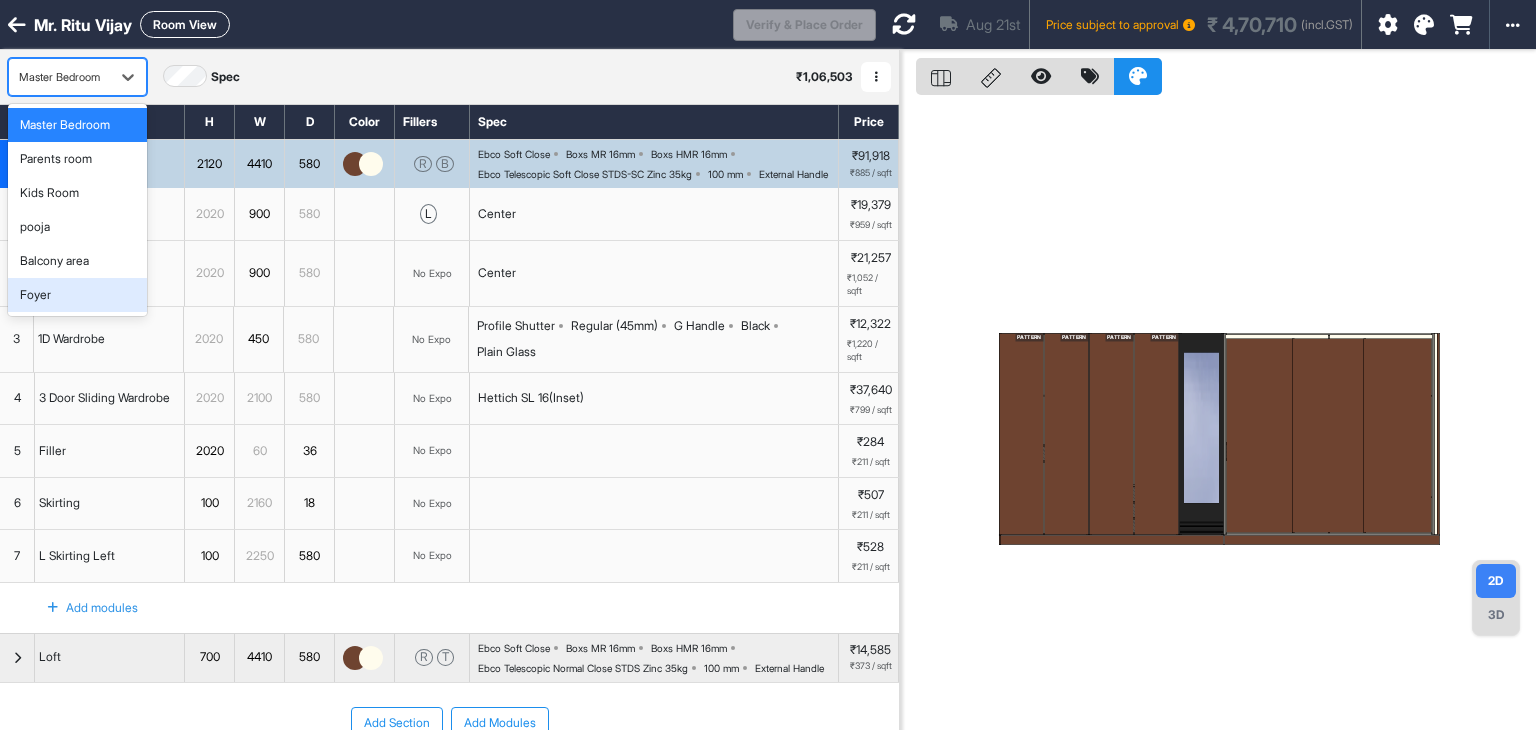click on "Foyer" at bounding box center [35, 295] 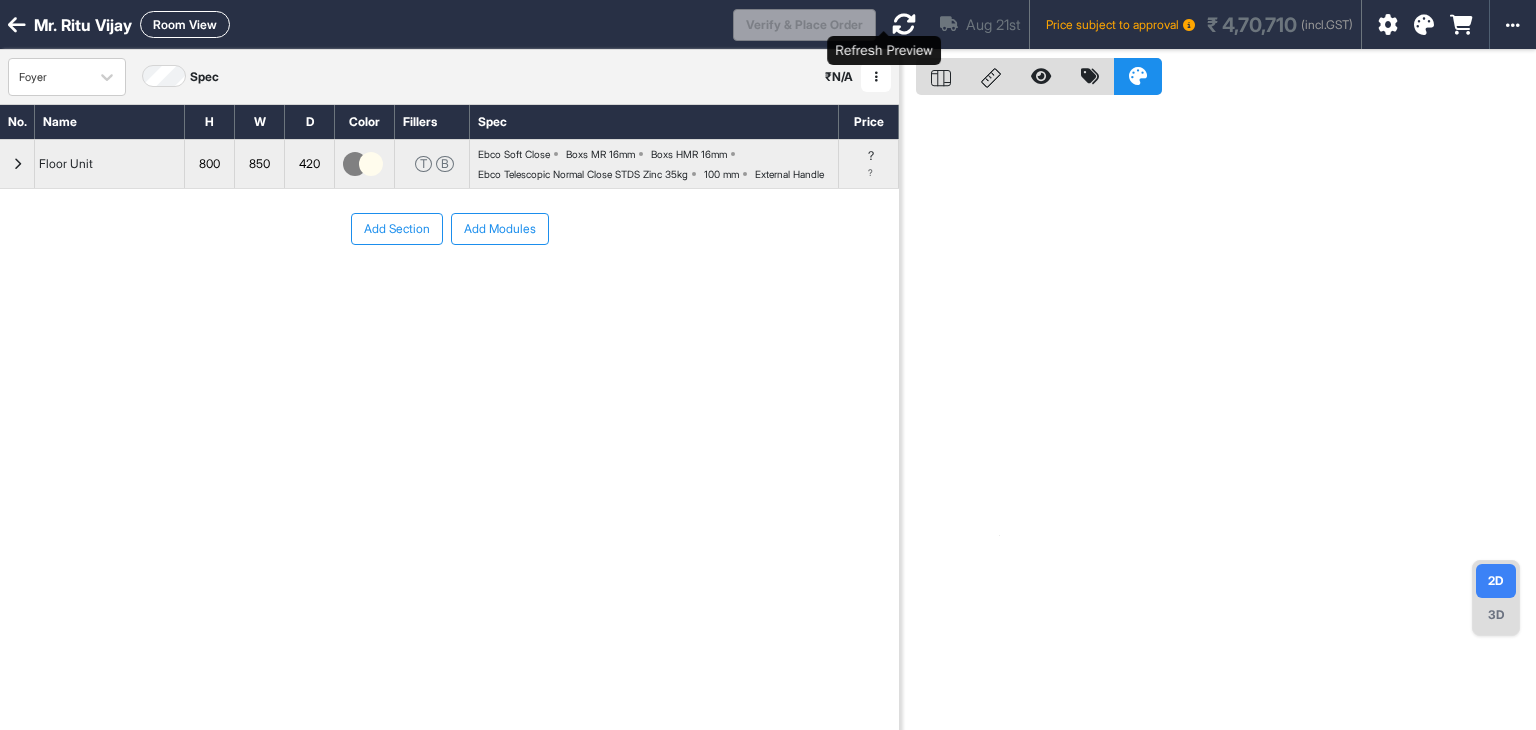 click at bounding box center (904, 24) 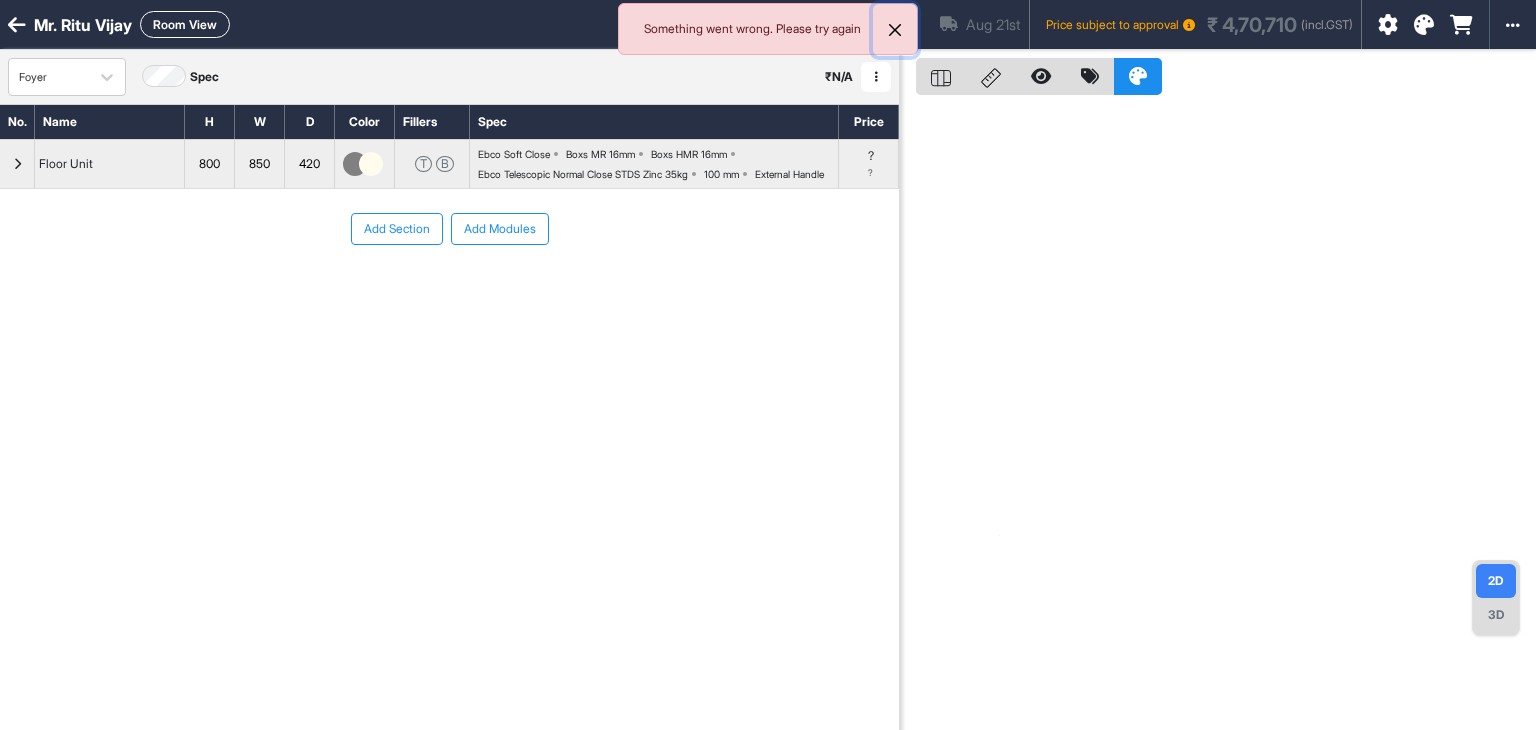 click at bounding box center (895, 30) 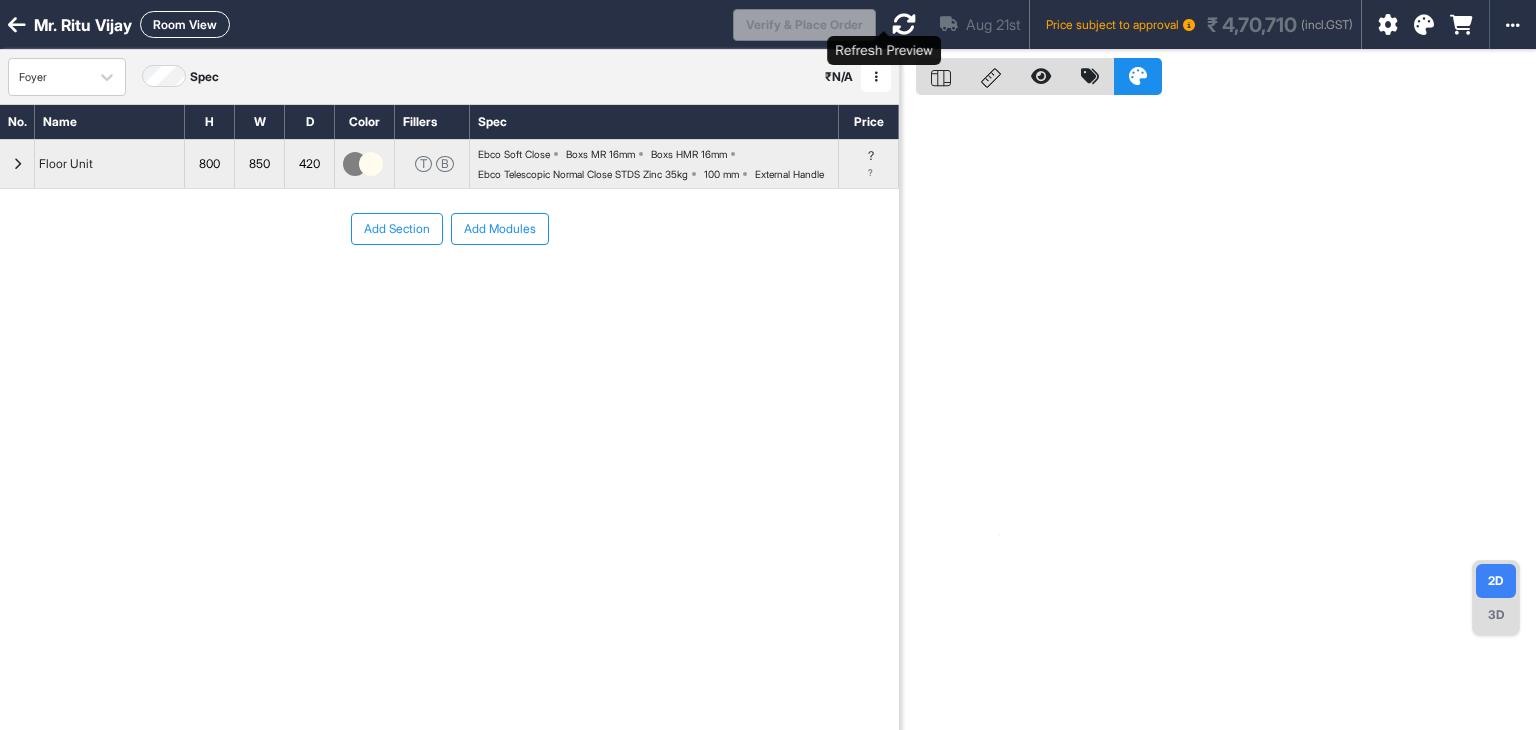 click at bounding box center (904, 24) 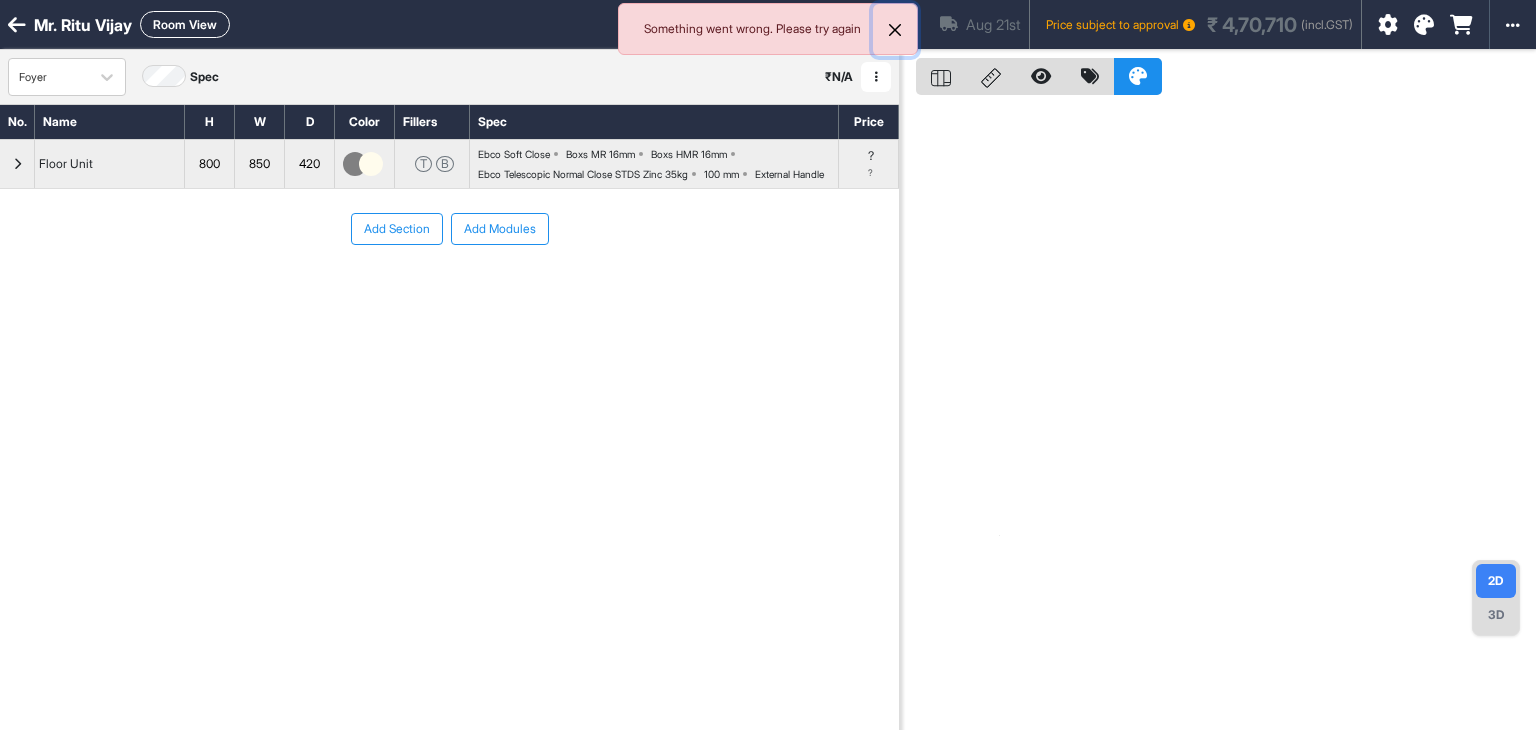 click at bounding box center (895, 30) 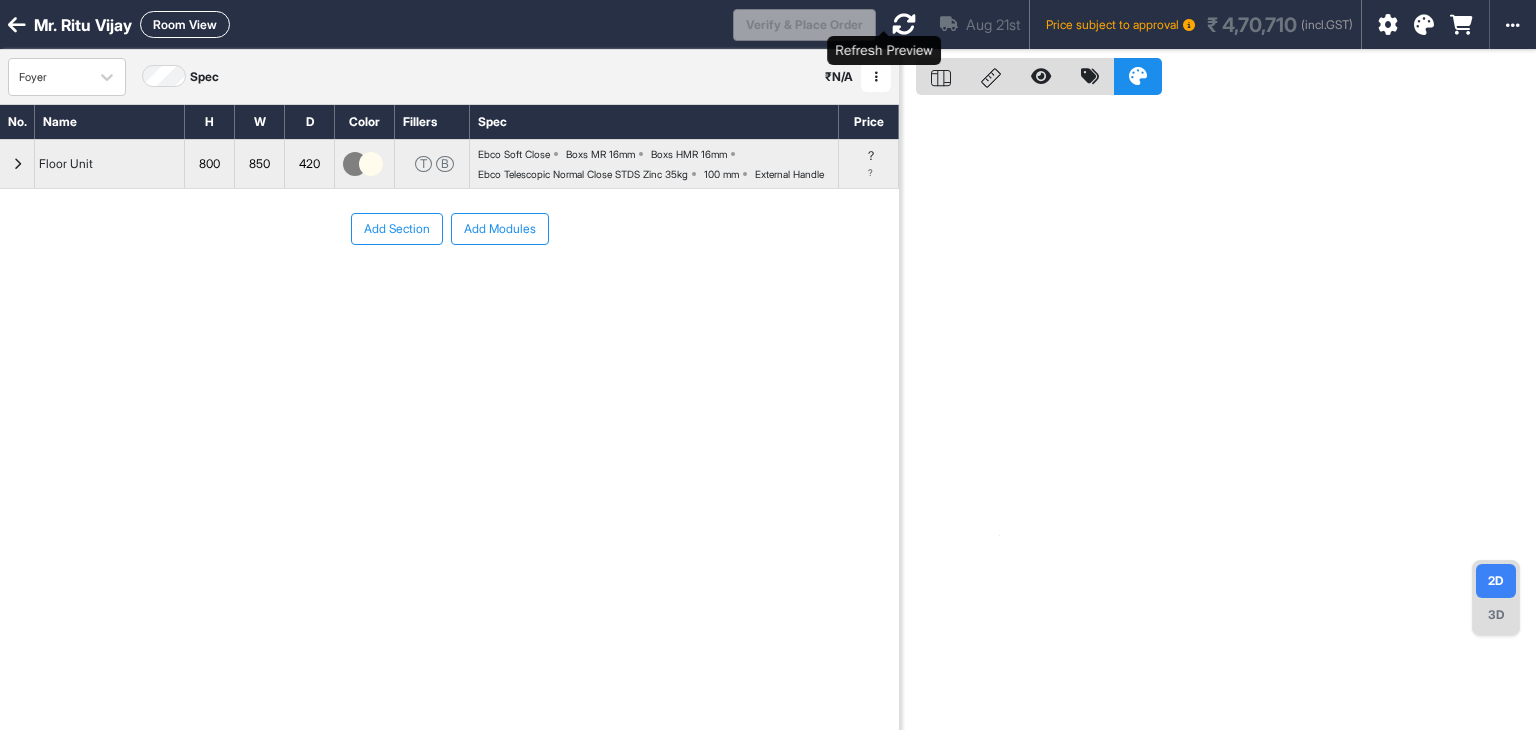 click at bounding box center [904, 24] 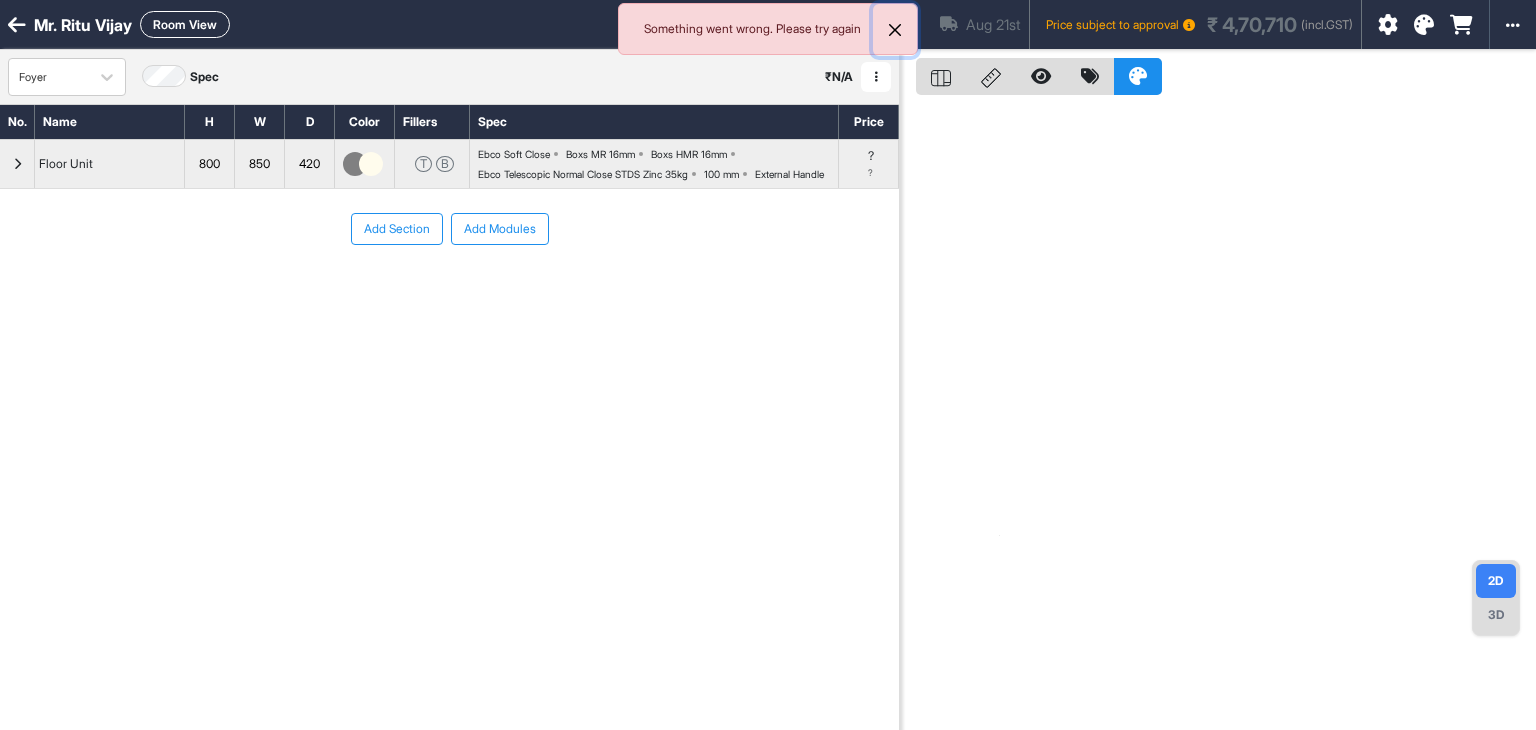 click at bounding box center (895, 30) 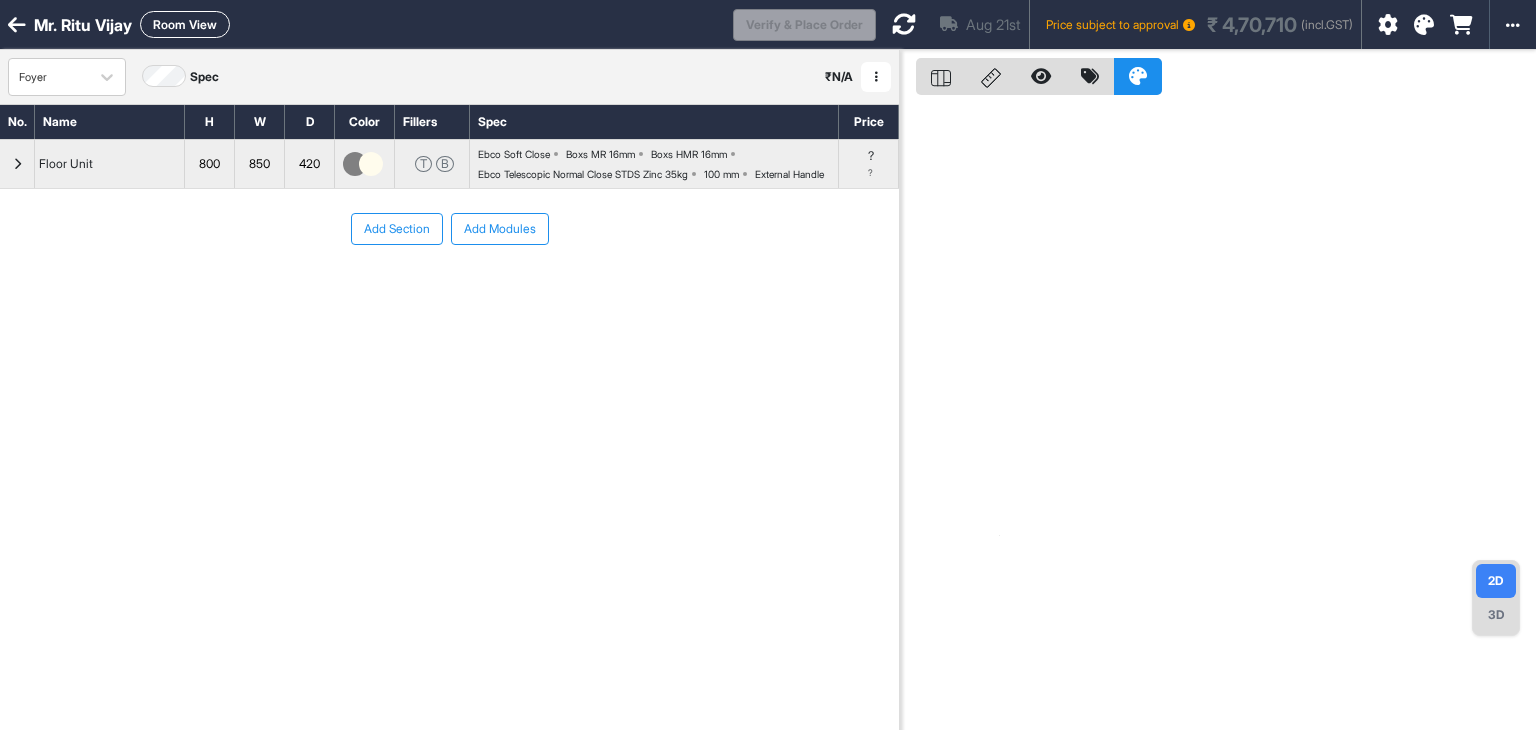 click at bounding box center (904, 24) 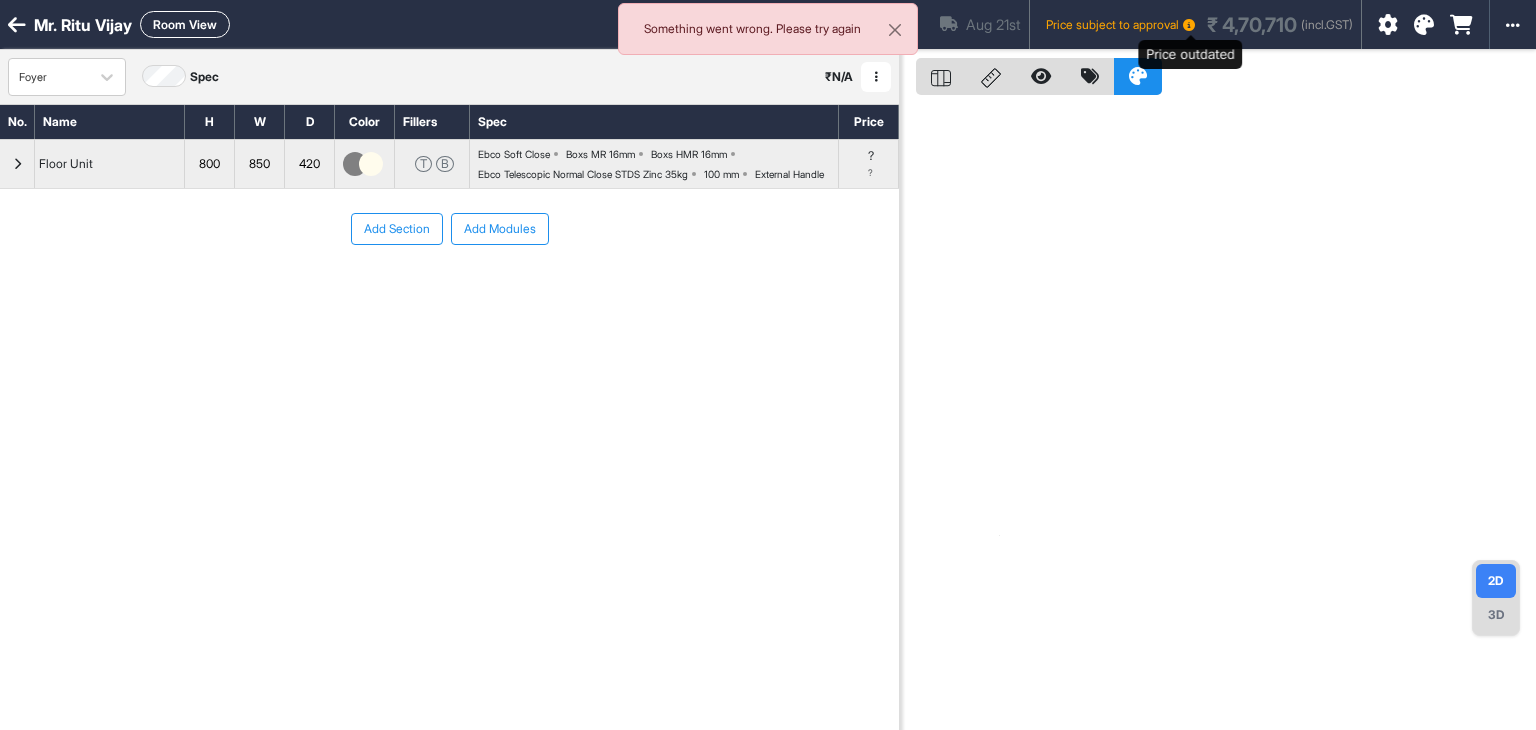 click on "Price subject to approval ₹   4,70,710 (incl.GST)" at bounding box center [1199, 25] 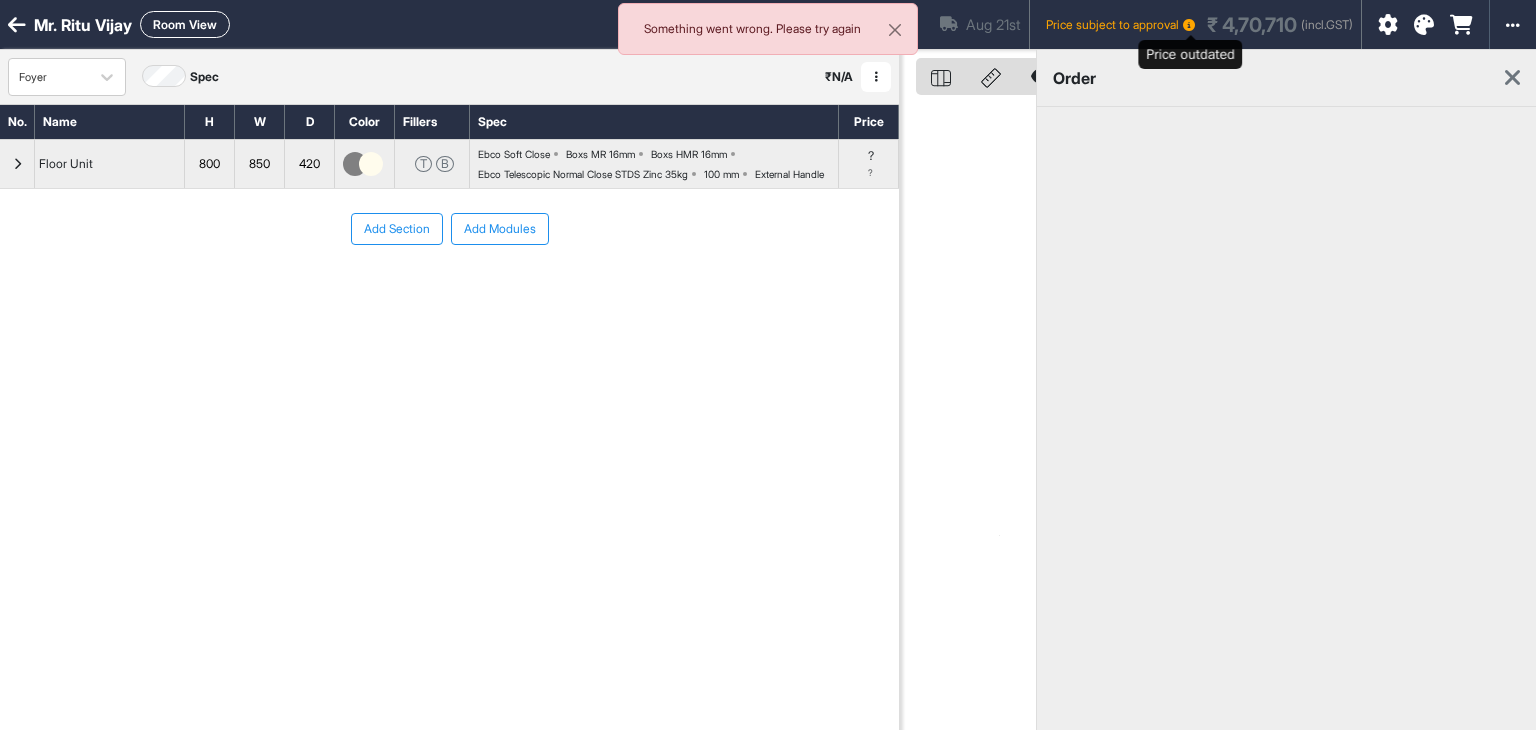 click at bounding box center (1189, 25) 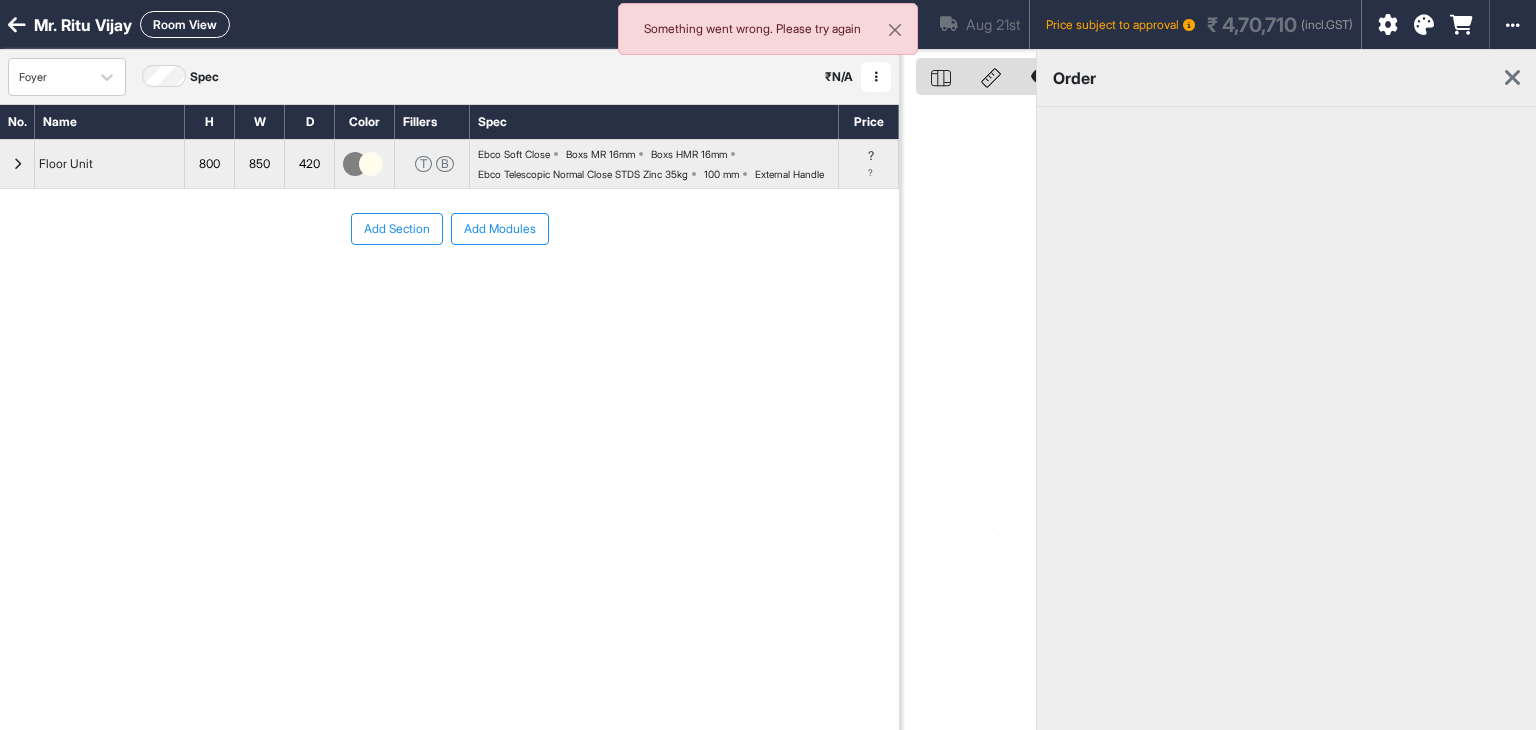 click at bounding box center (1512, 78) 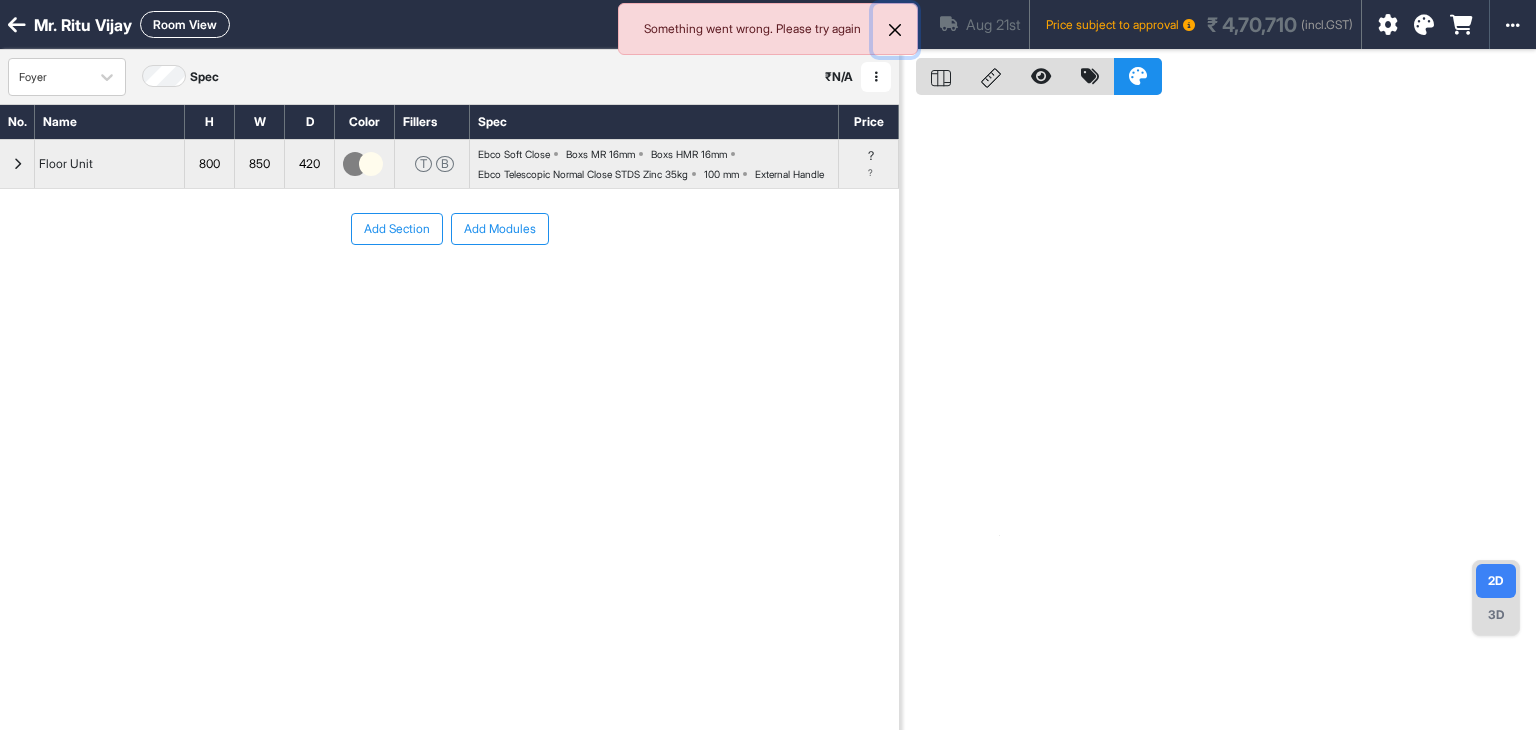 click at bounding box center [895, 30] 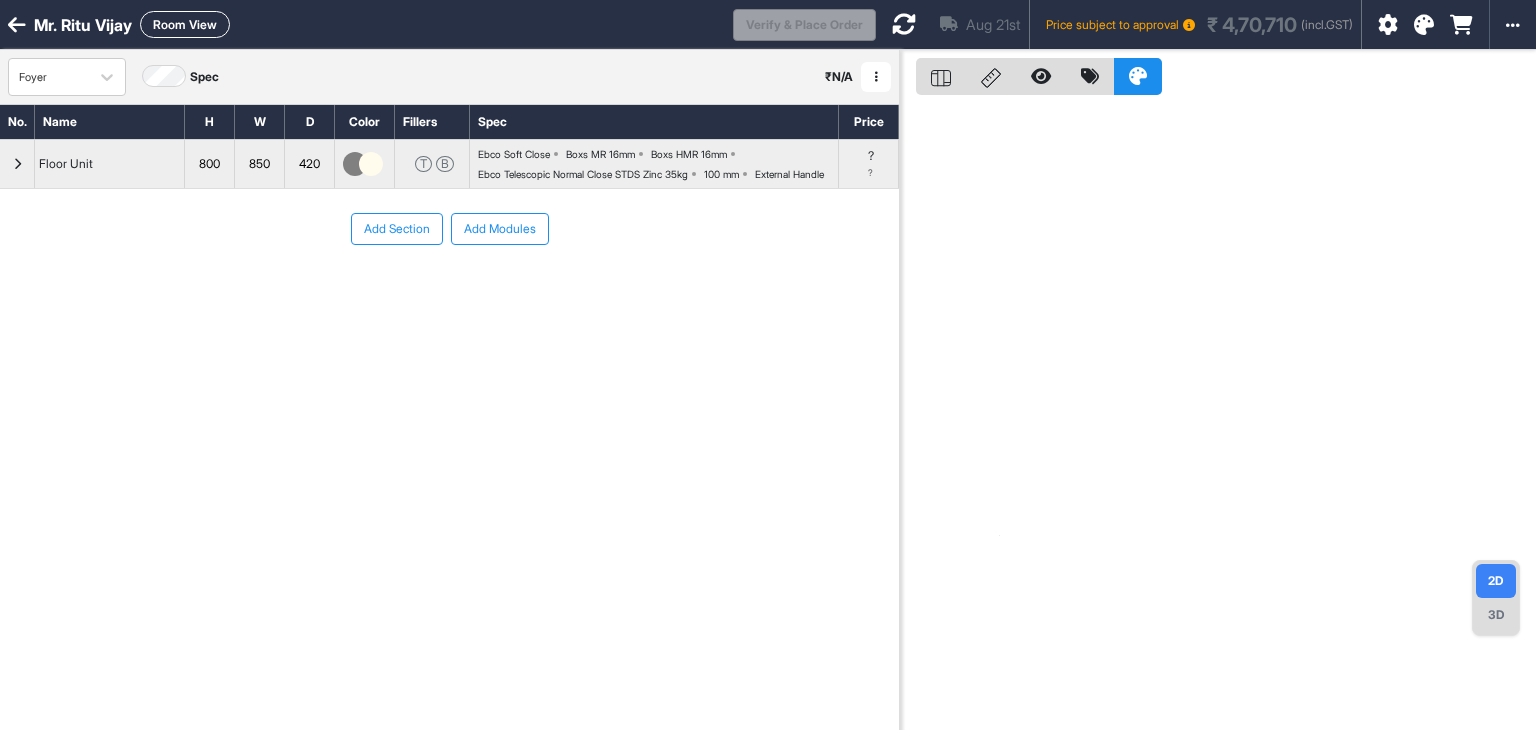 click on "Aug 21st Price subject to approval ₹   4,70,710 (incl.GST)" at bounding box center (1118, 24) 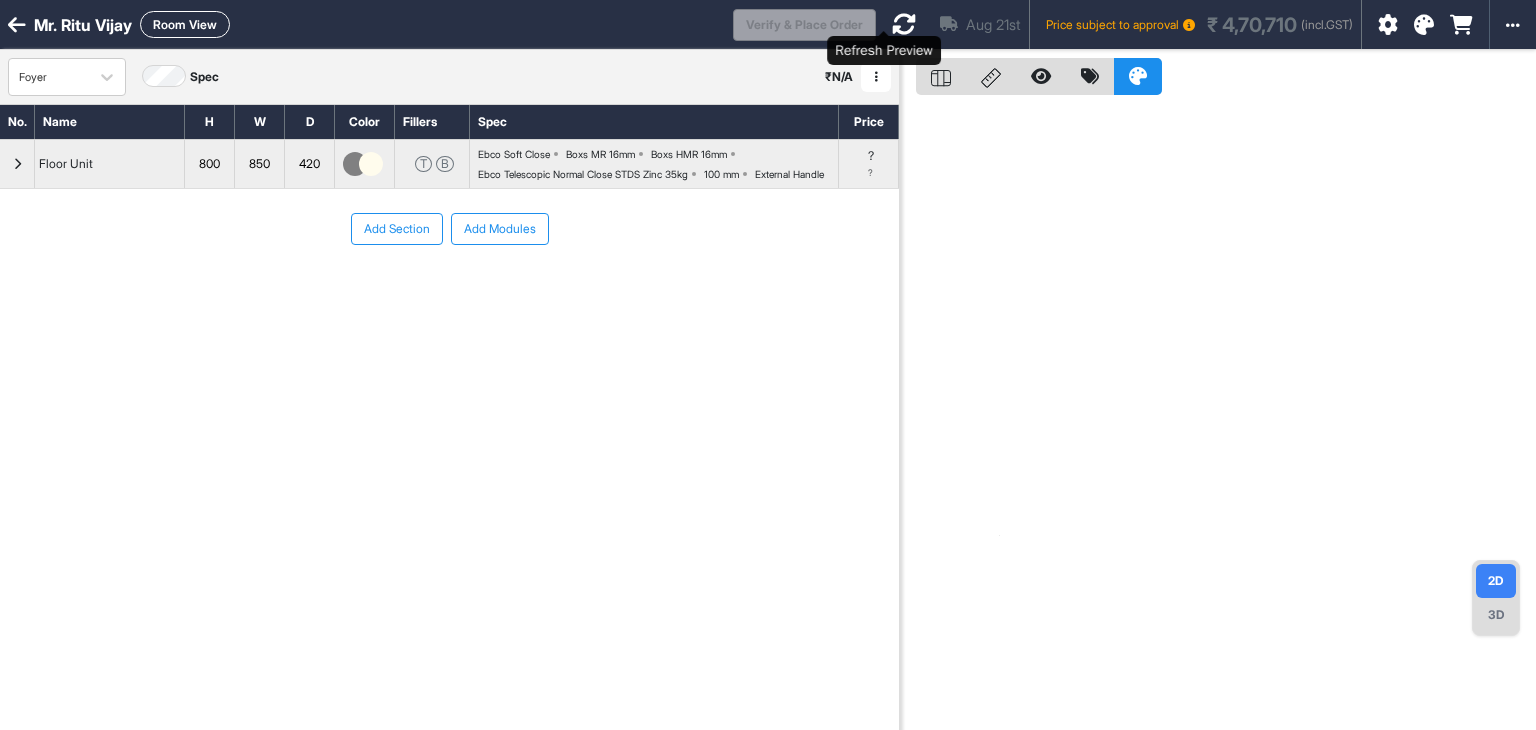 click at bounding box center (904, 24) 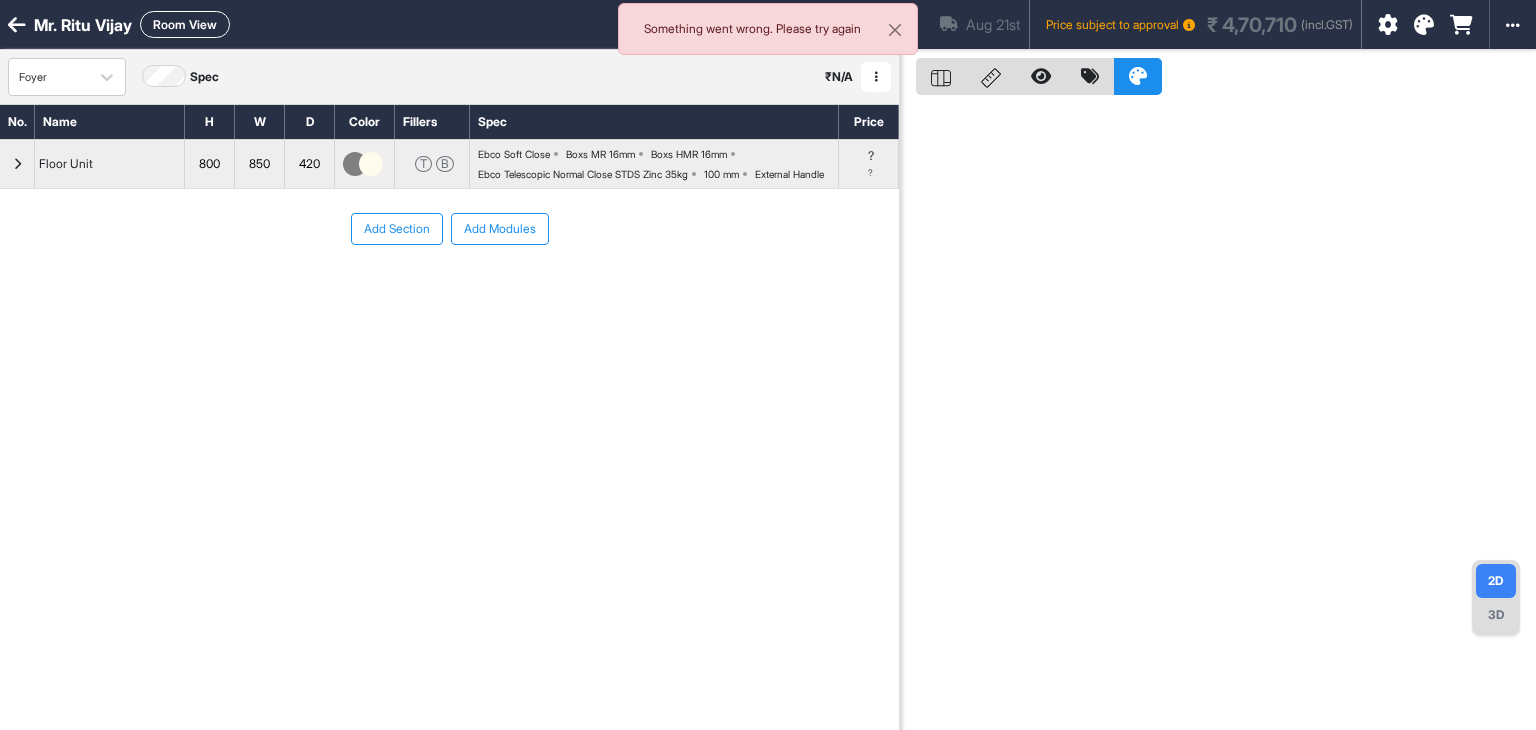 click on "Room View" at bounding box center [185, 24] 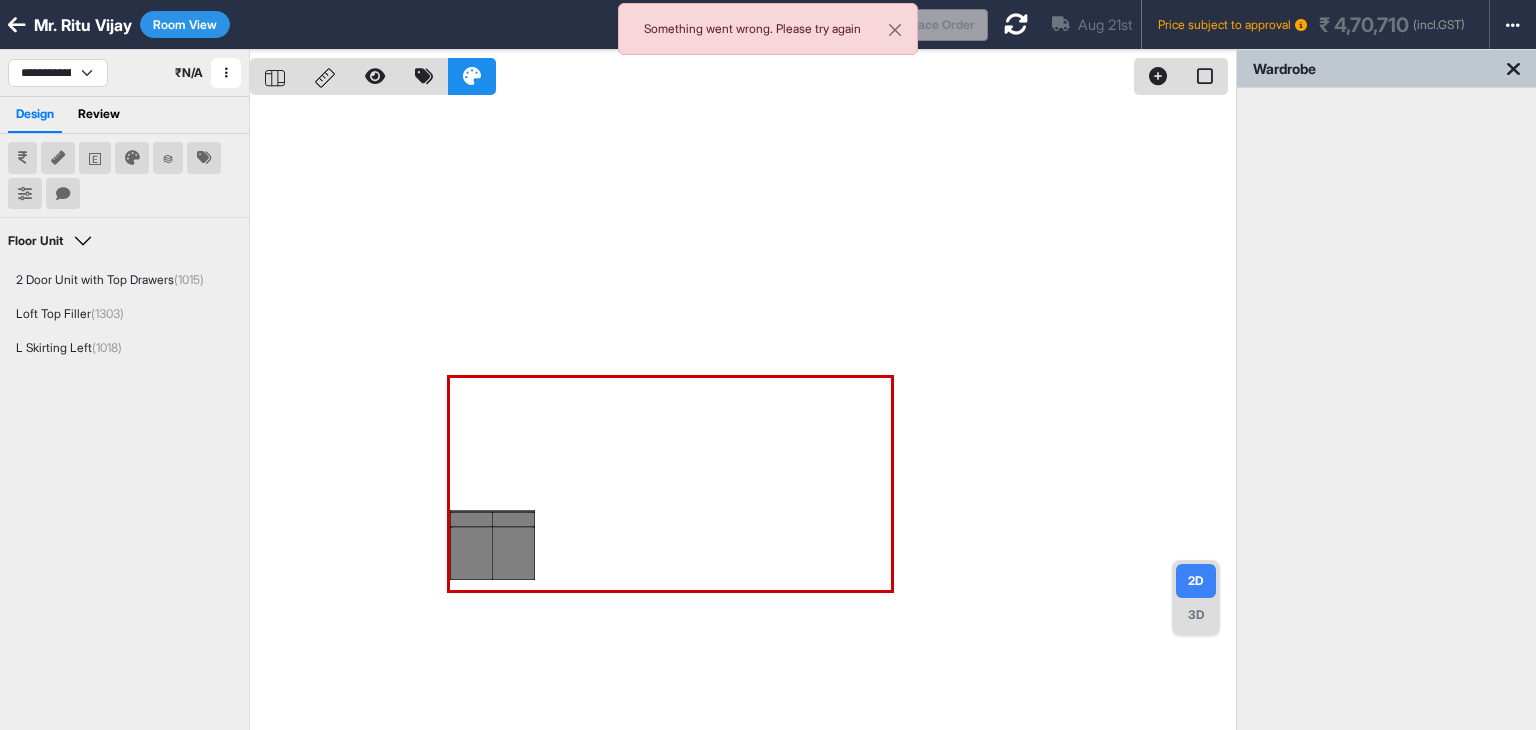 click at bounding box center (743, 415) 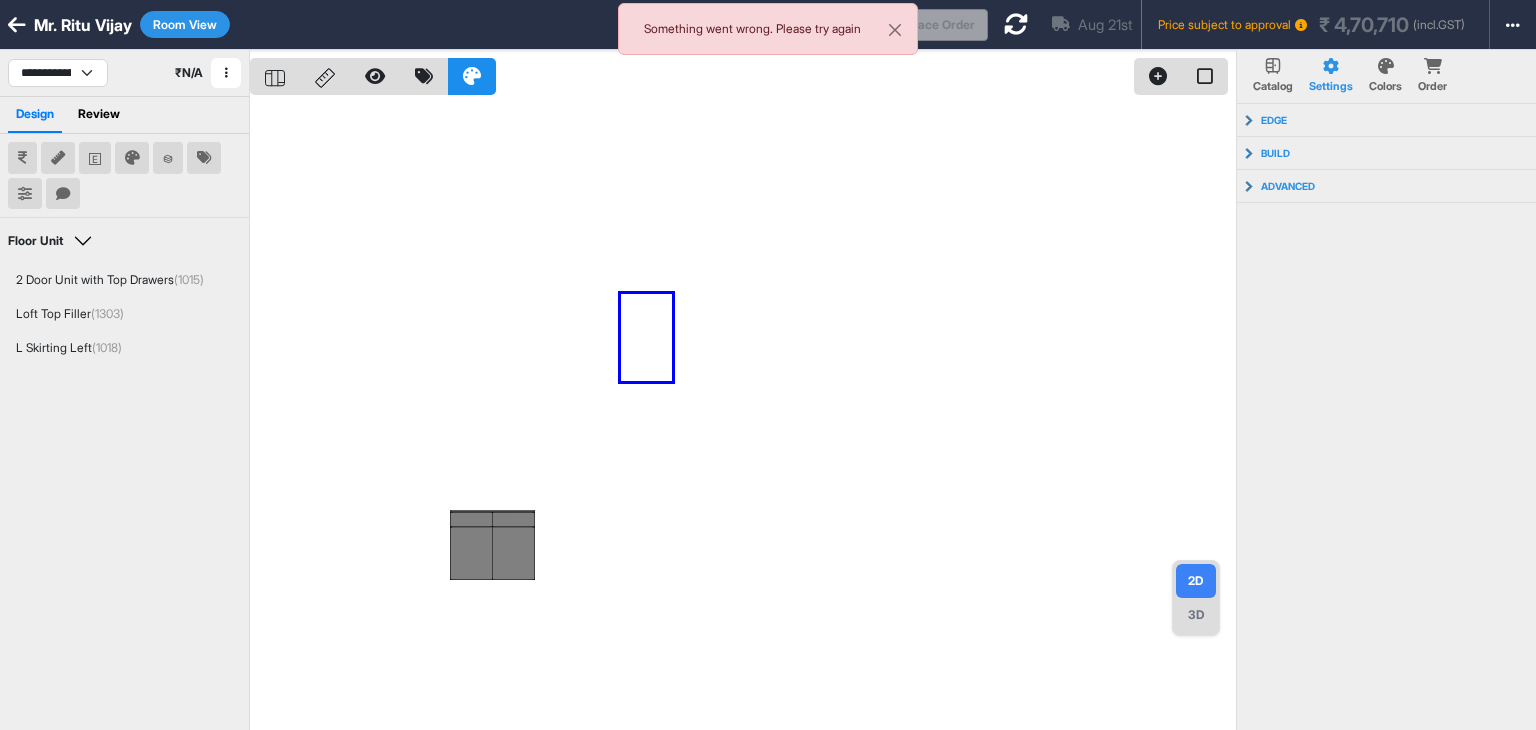 drag, startPoint x: 662, startPoint y: 318, endPoint x: 620, endPoint y: 384, distance: 78.23043 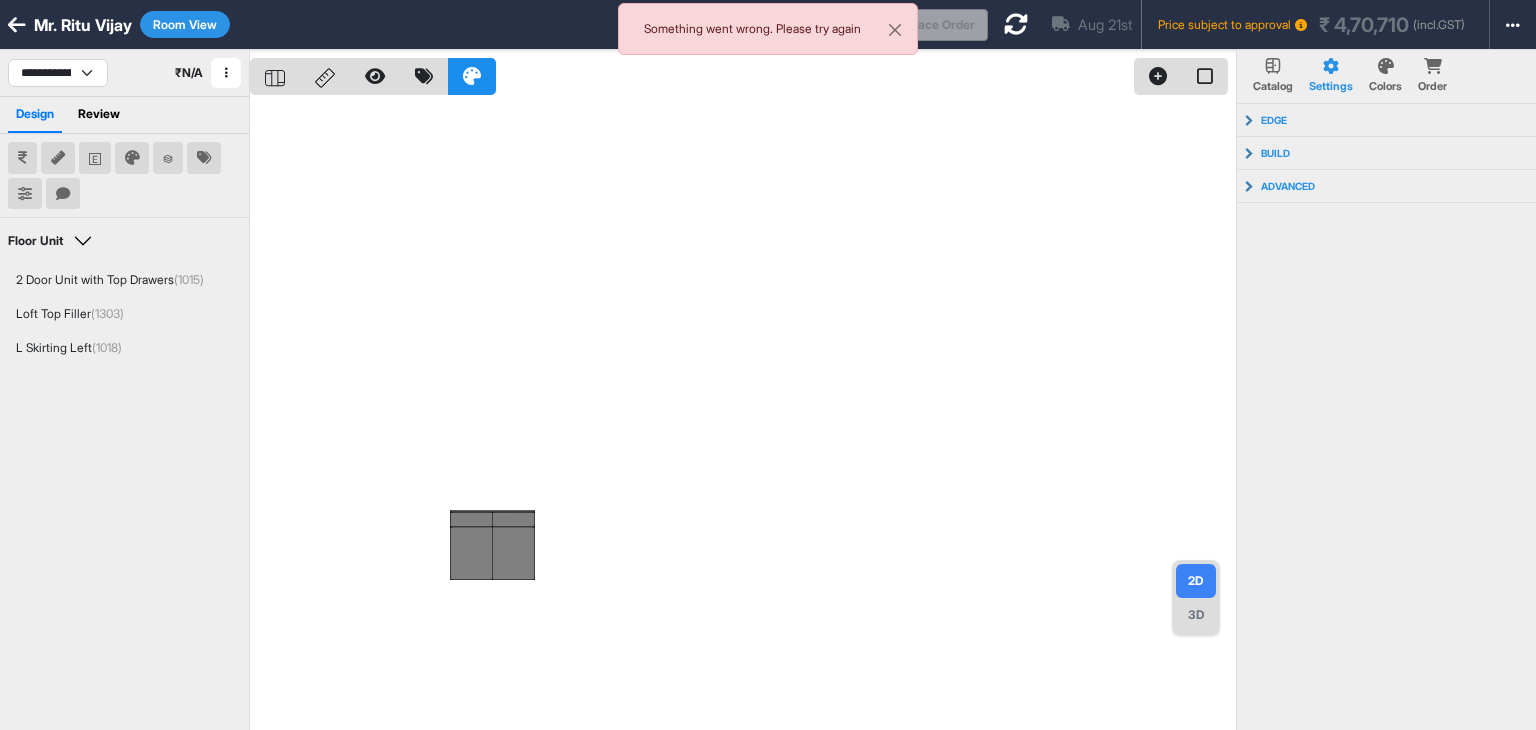 click at bounding box center (743, 415) 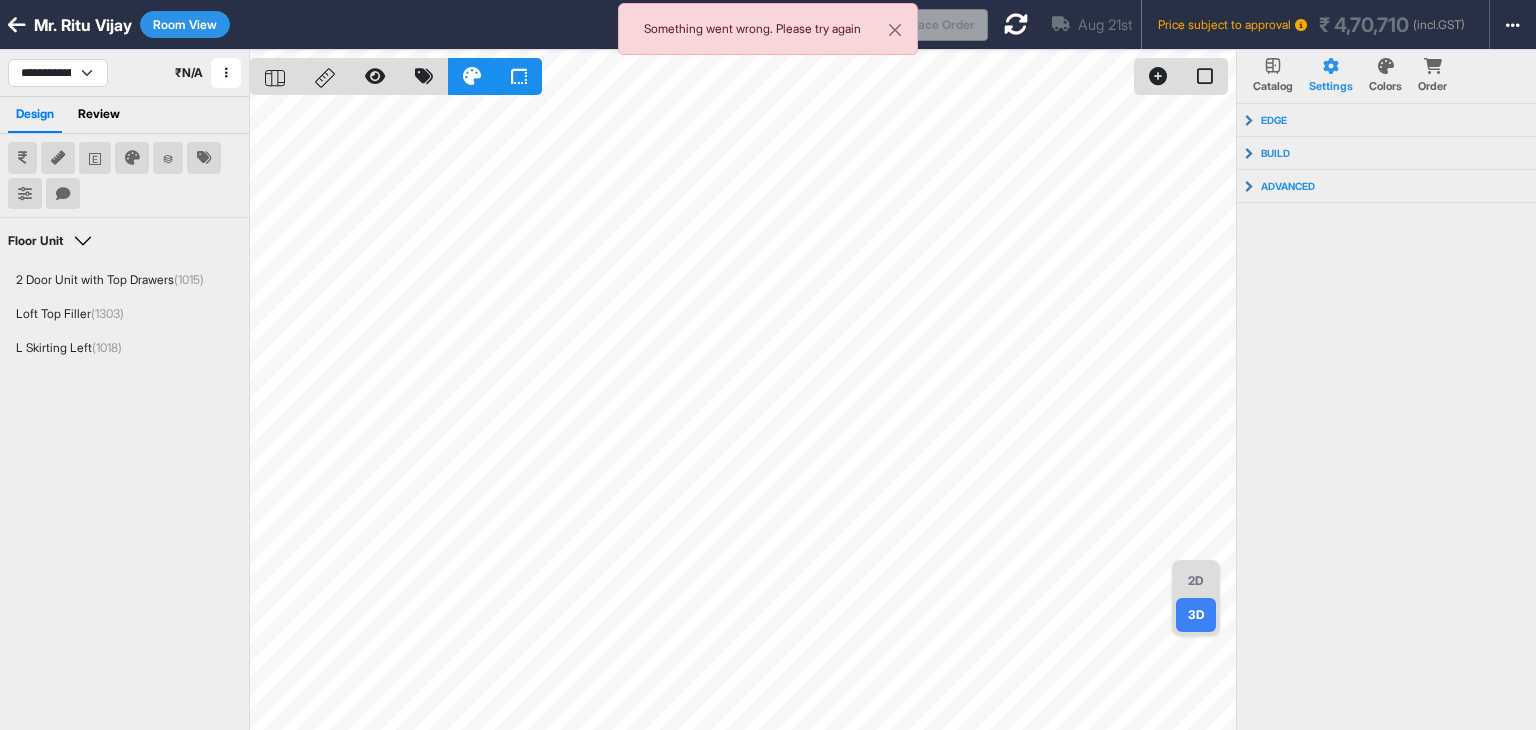 click on "Room View" at bounding box center (185, 24) 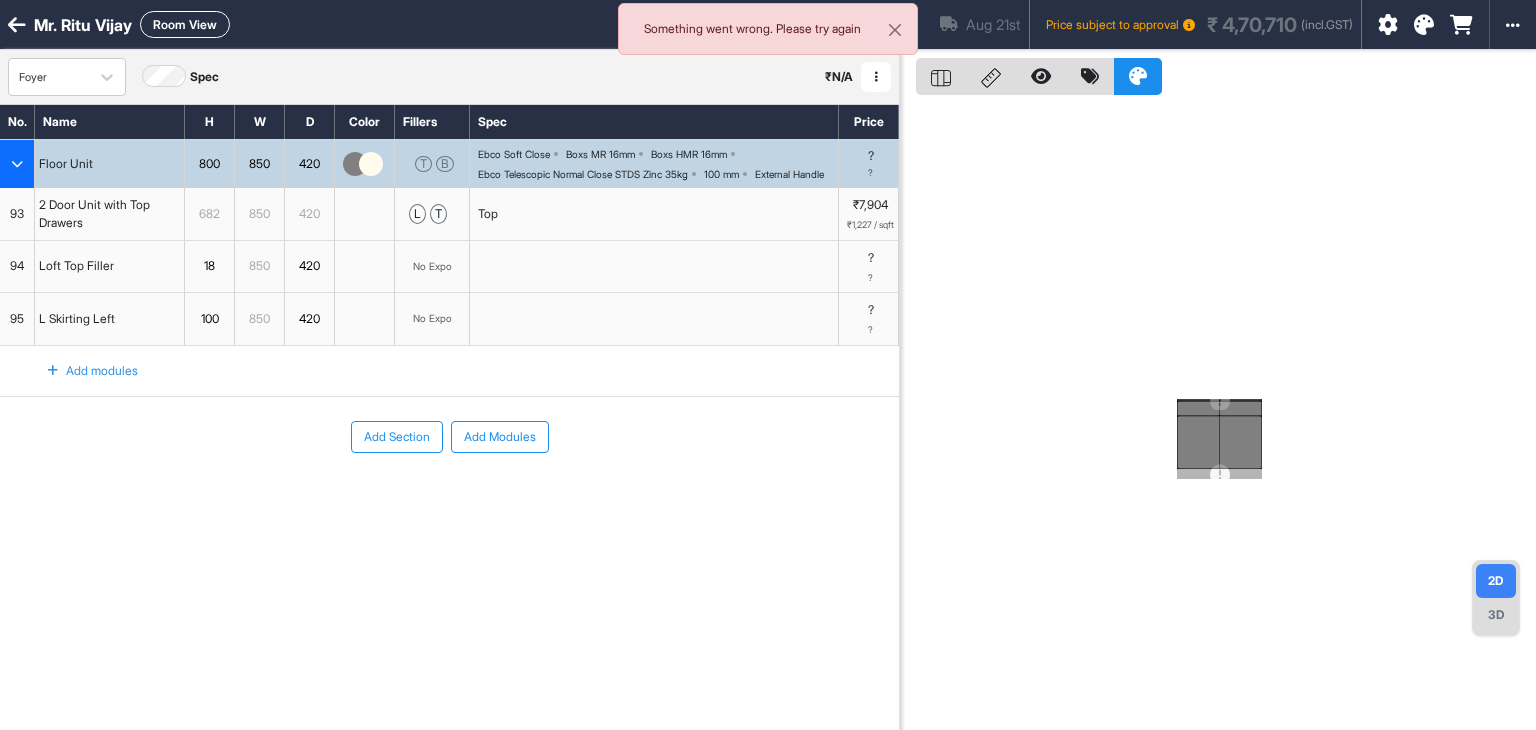 click at bounding box center (1424, 25) 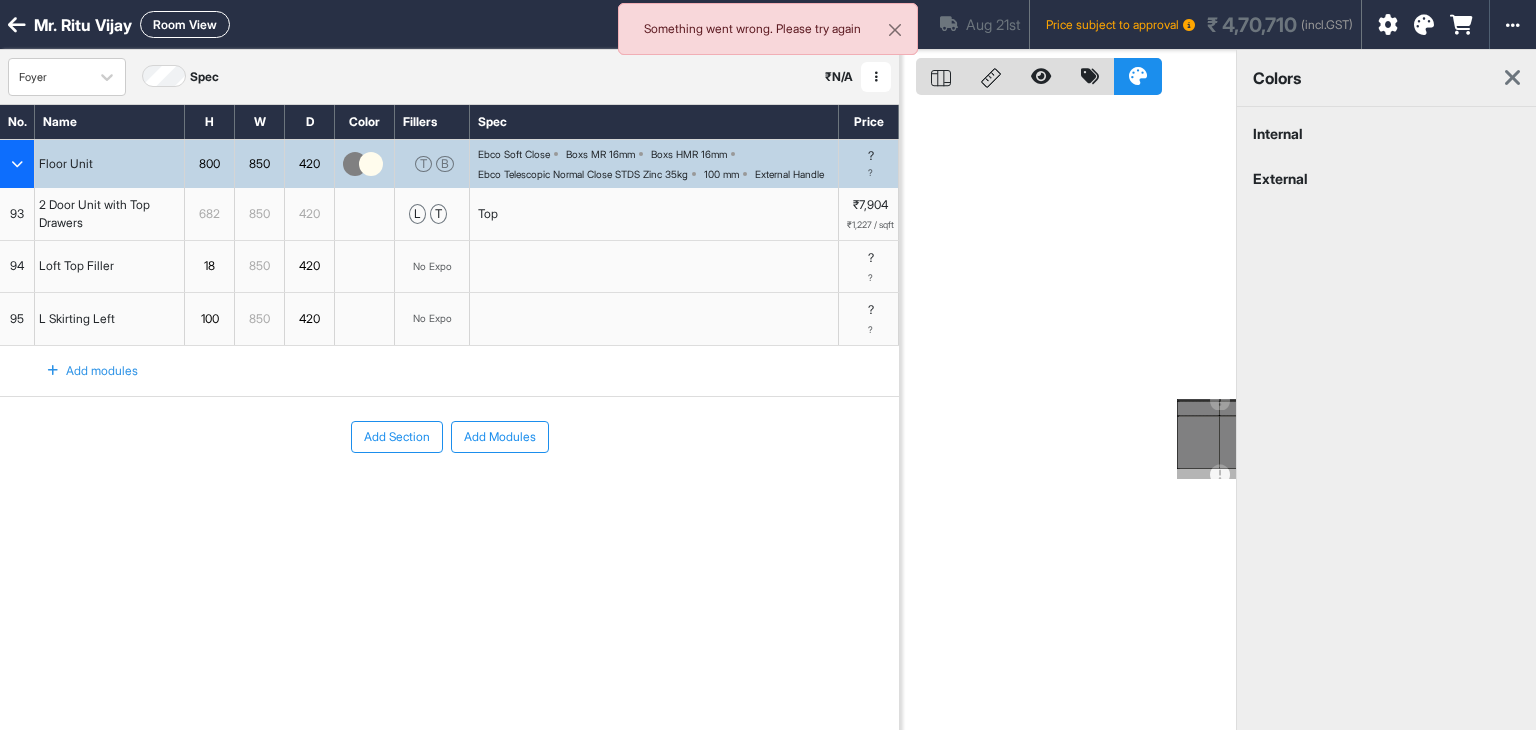 click on "External" at bounding box center (1386, 178) 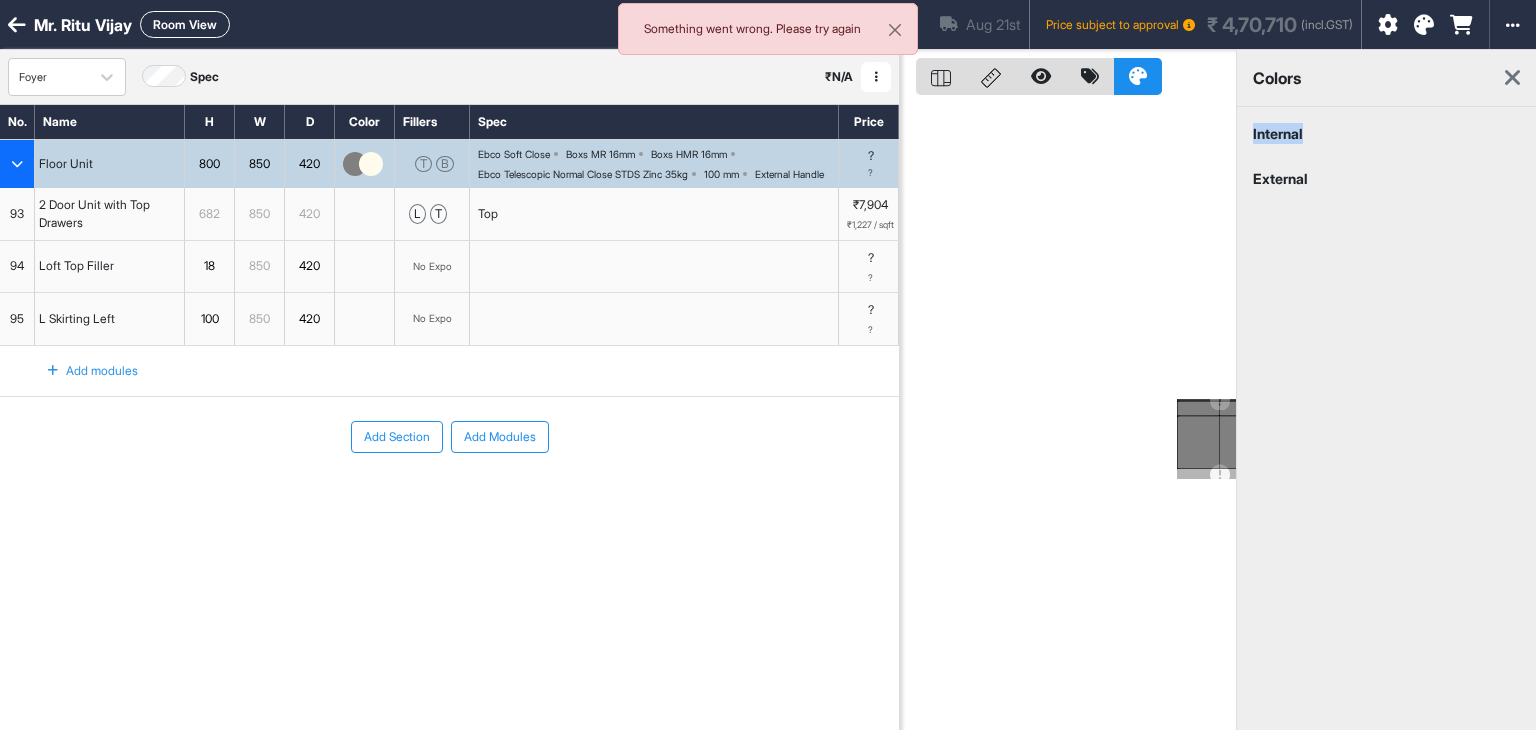 click on "Internal" at bounding box center (1386, 133) 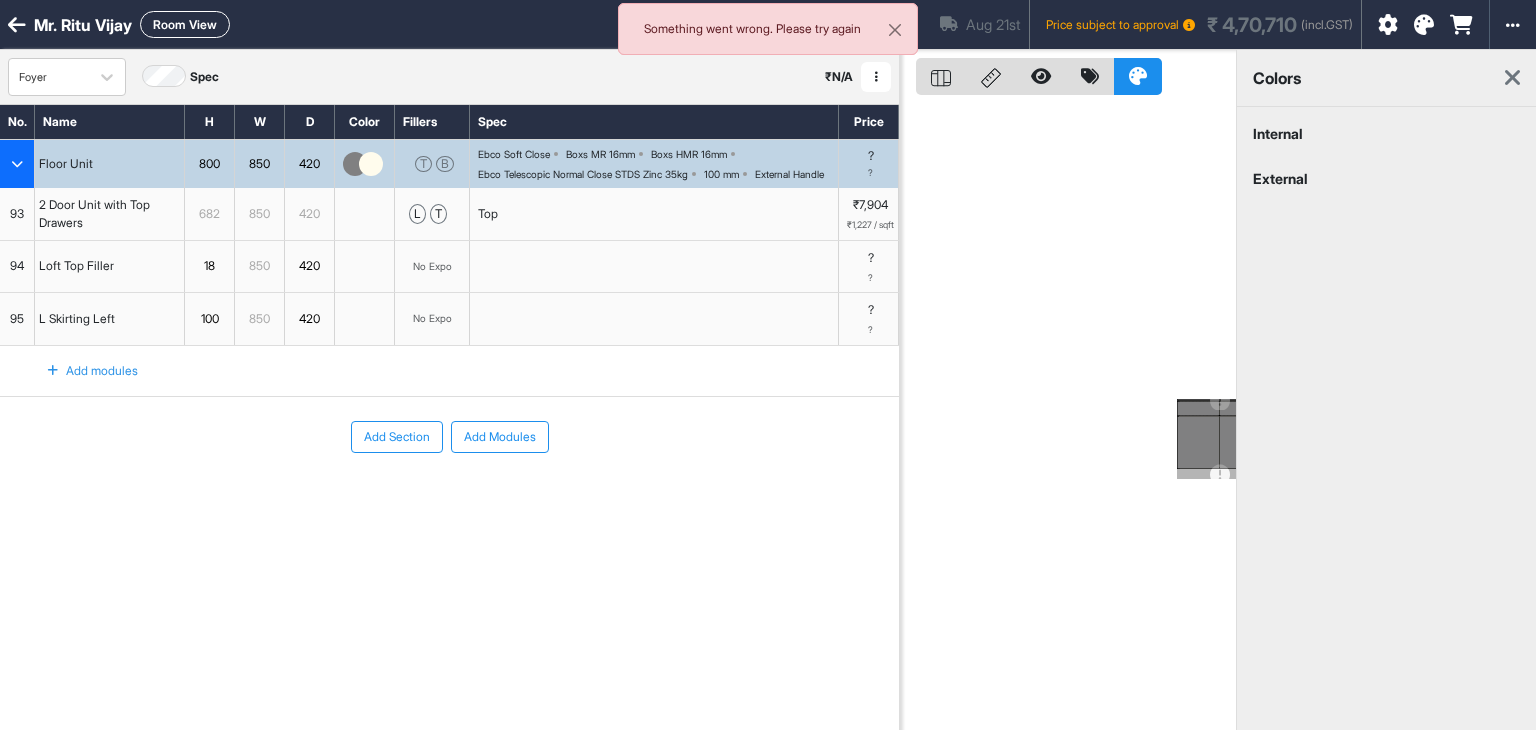 click at bounding box center [1512, 78] 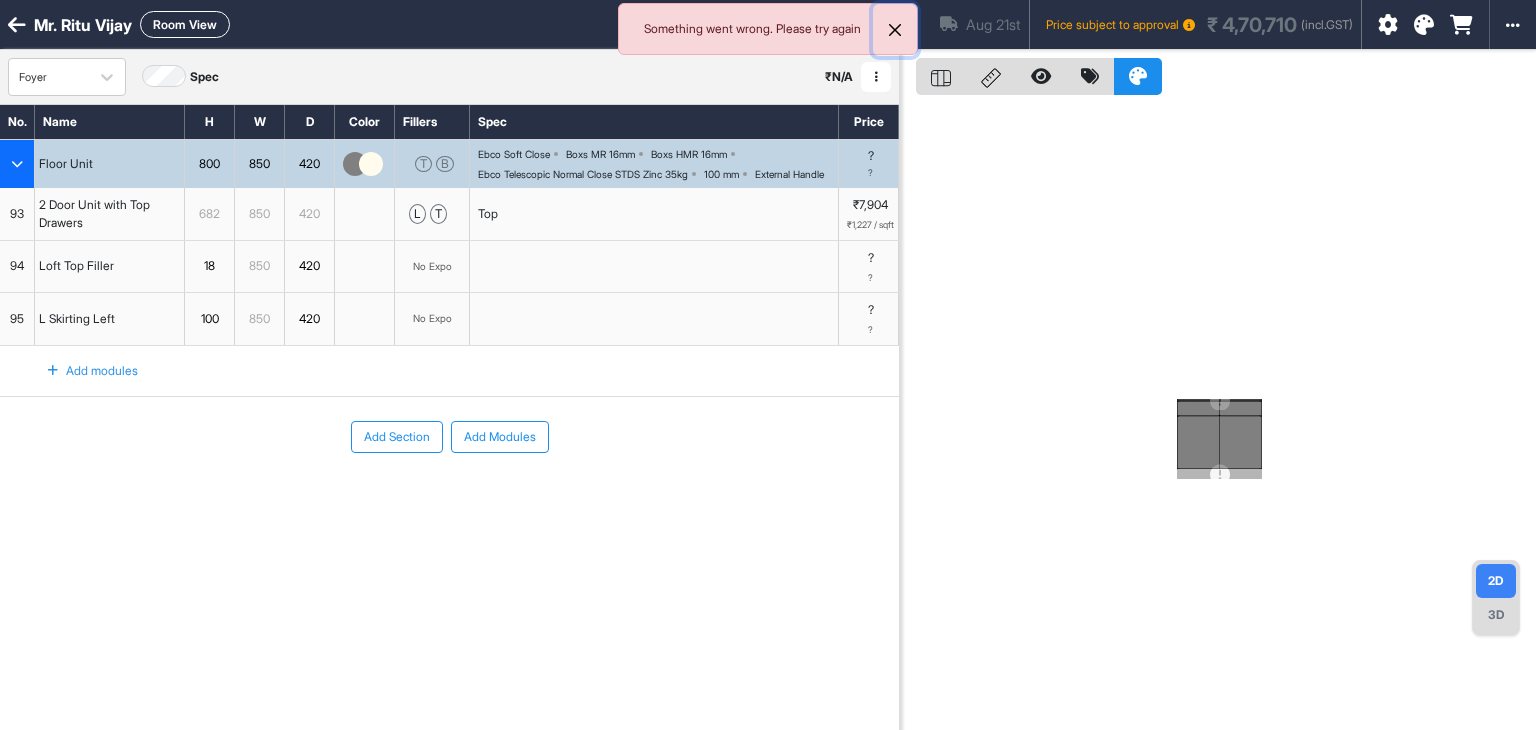 click at bounding box center [895, 30] 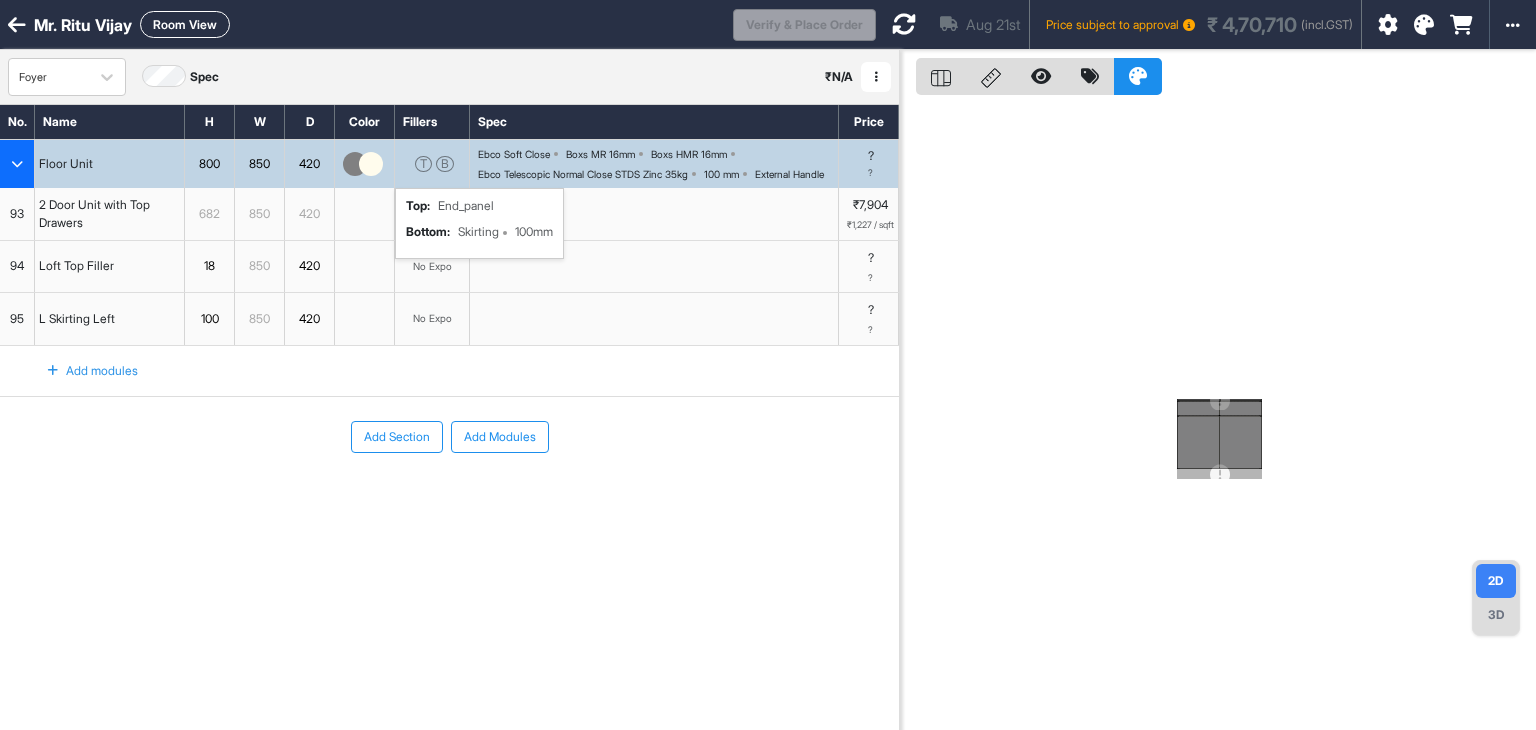 click on "T B top : End_panel bottom : Skirting 100mm" at bounding box center (432, 164) 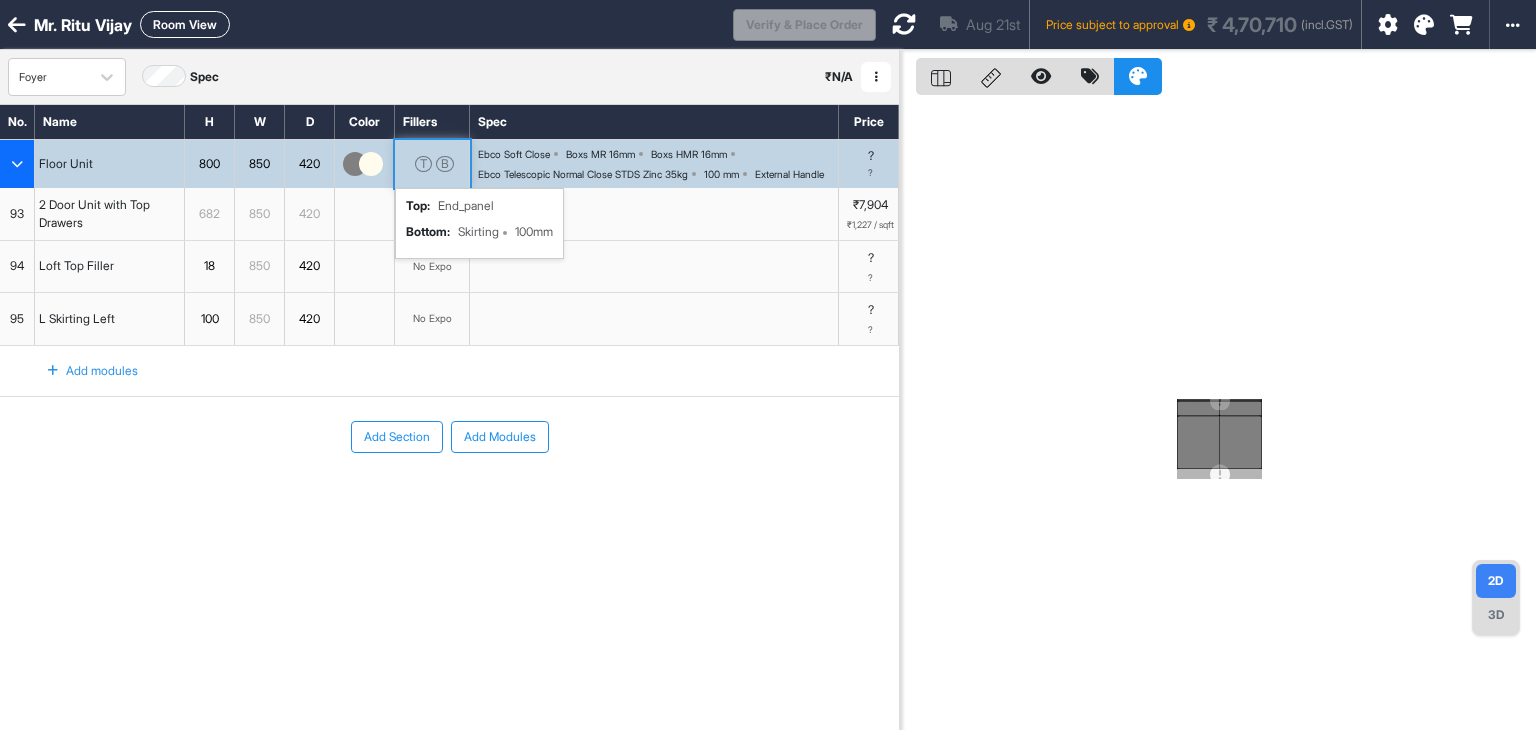 click on "T B top : End_panel bottom : Skirting 100mm" at bounding box center (432, 164) 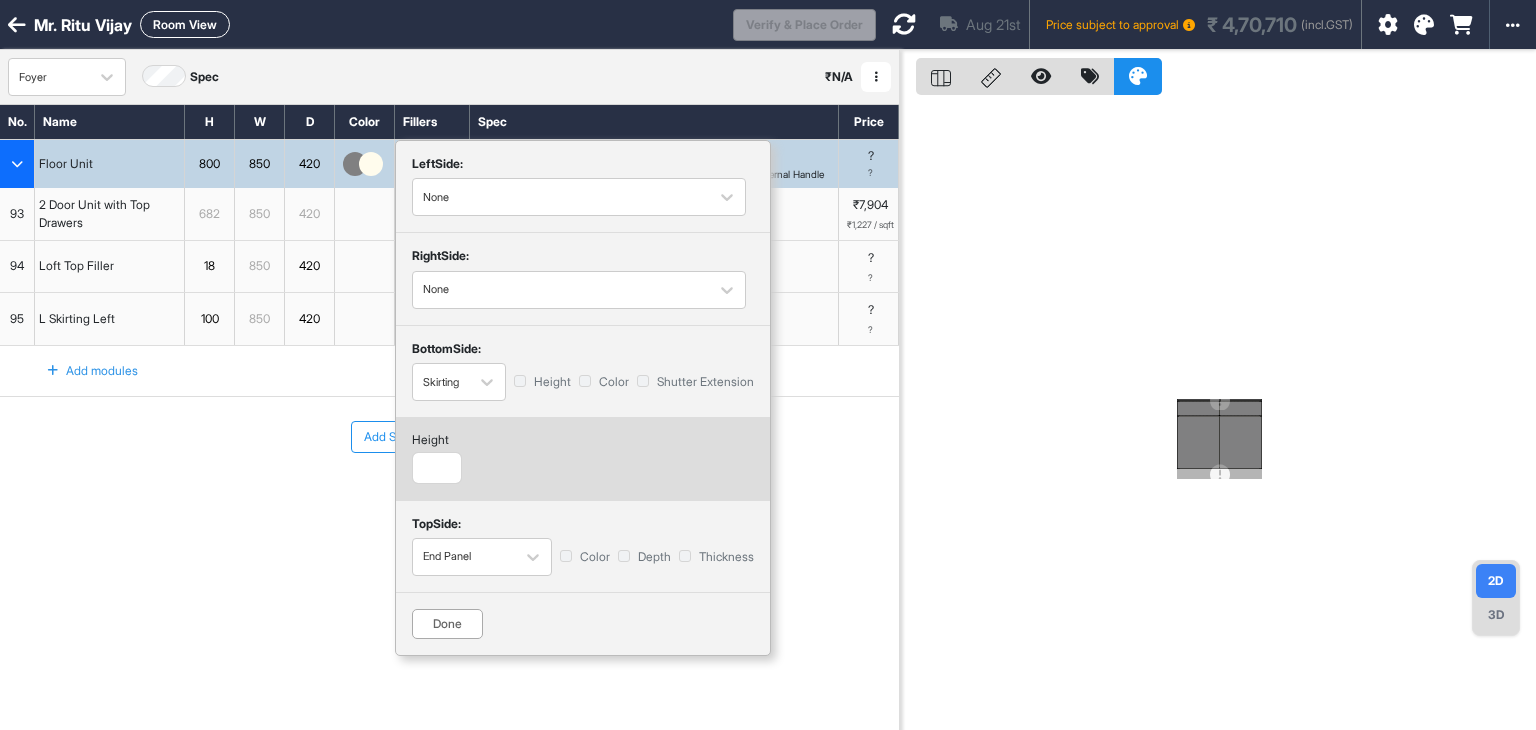 click on "Color" at bounding box center [585, 557] 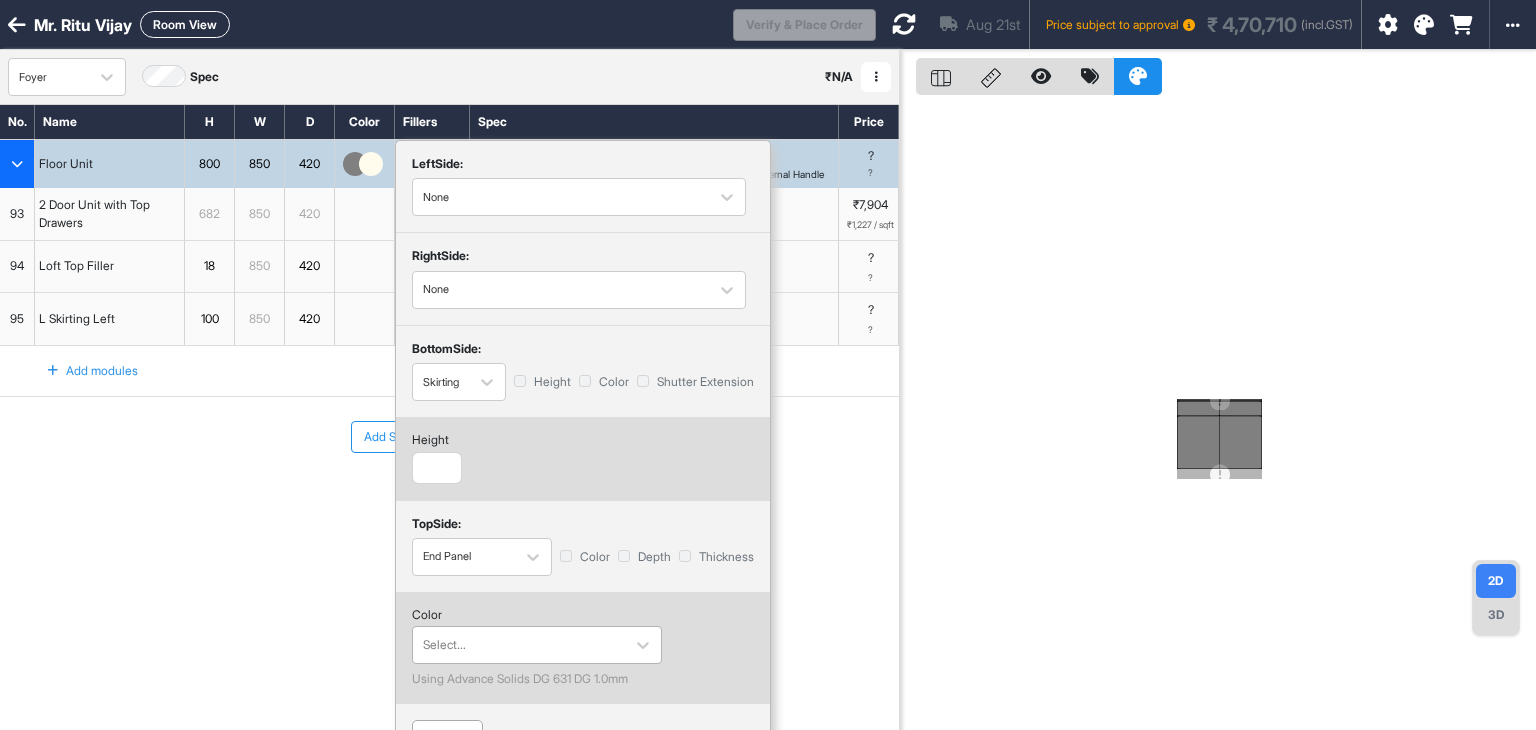 click on "Select..." at bounding box center [519, 645] 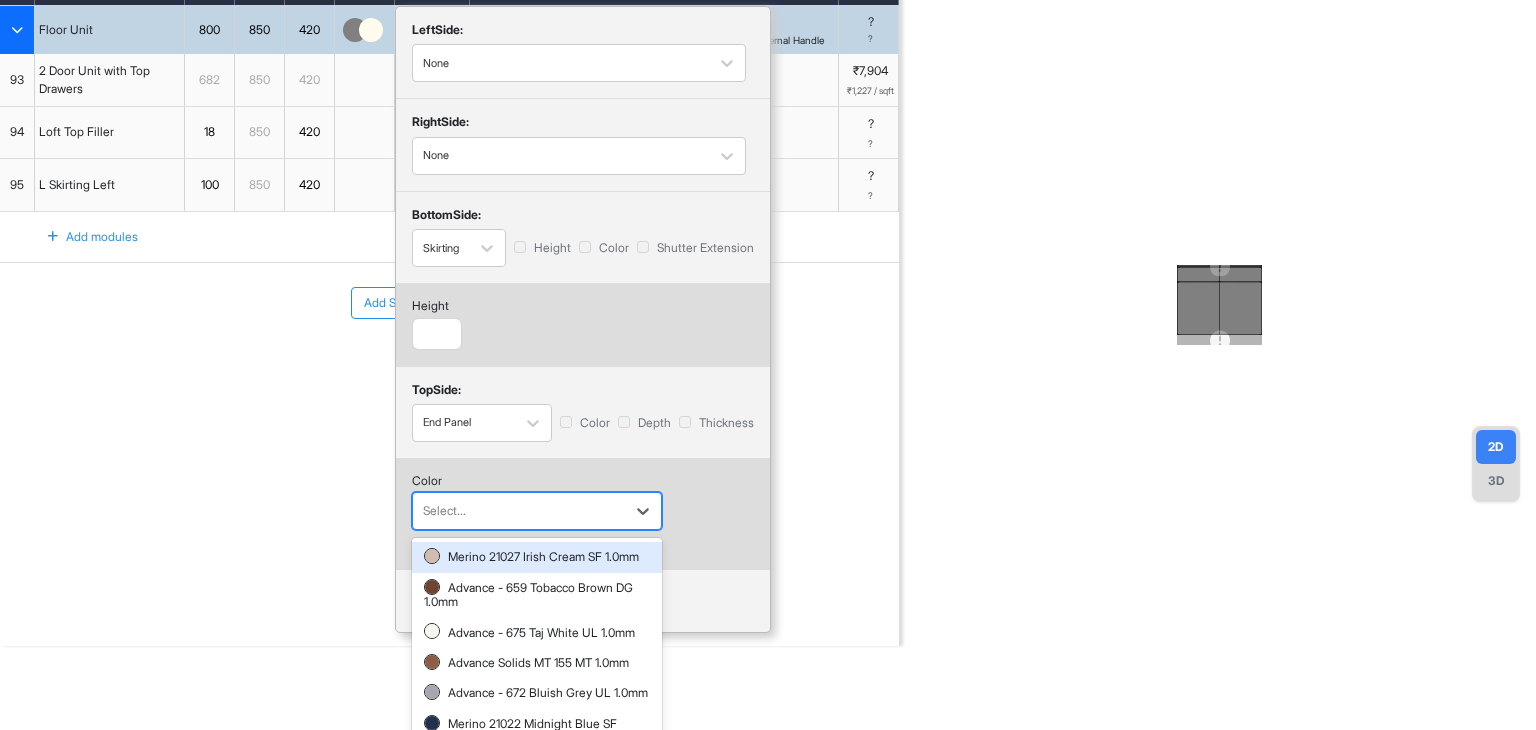 scroll, scrollTop: 241, scrollLeft: 0, axis: vertical 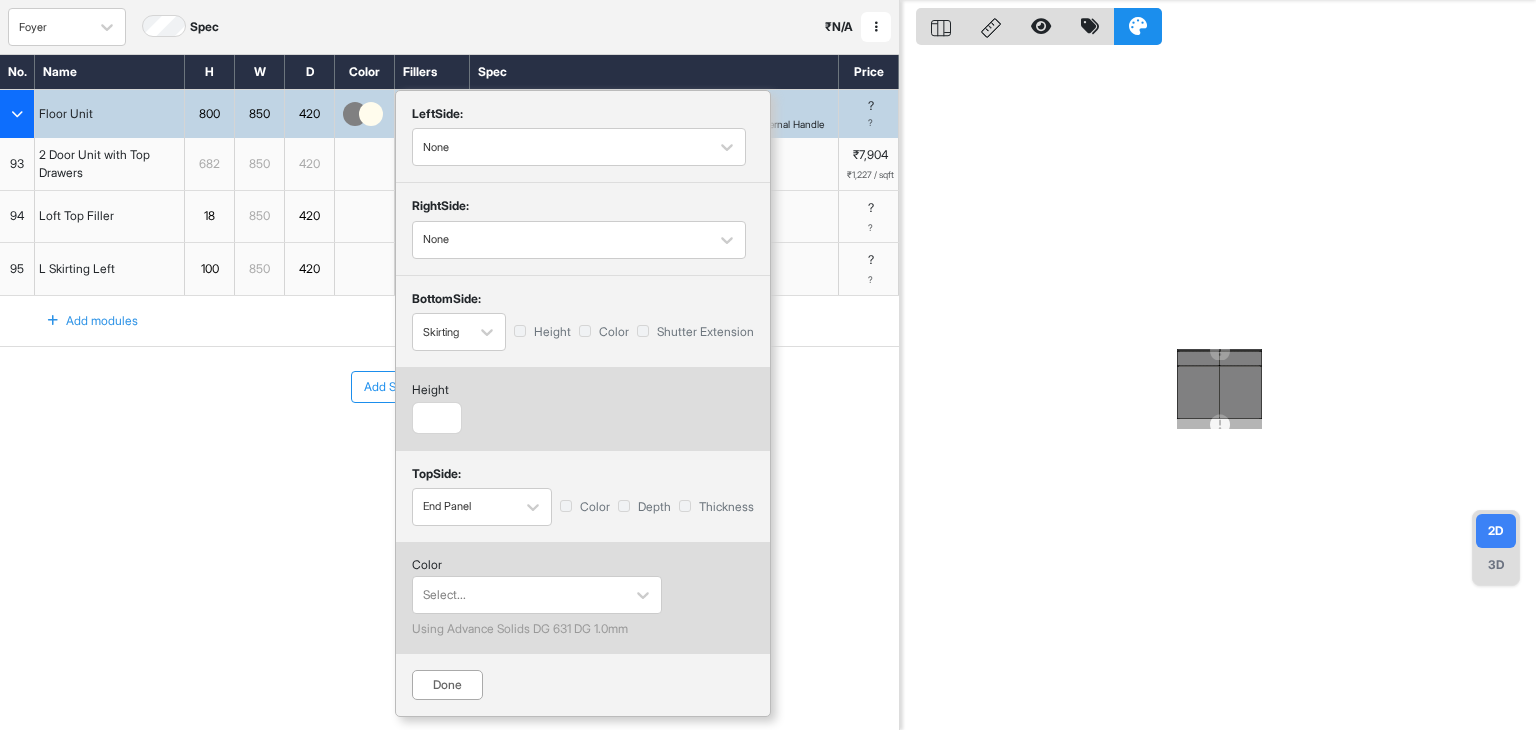 click on "Mr. Ritu Vijay Room View Verify & Place Order Aug 21st Price subject to approval ₹   4,70,710 (incl.GST) Import Assembly Archive Rename Refresh Price Foyer  Spec ₹ N/A Add  Room Edit  Room  Name Delete  Room Duplicate Room No. Name H W D Color Fillers Spec Price Floor Unit 800 850 420 T B left  Side: None right  Side: None bottom  Side: Skirting Height Color Shutter Extension height *** top  Side: End Panel Color Depth Thickness Color Select... Using Advance Solids DG 631 DG 1.0mm Done Ebco Soft Close Boxs MR 16mm Boxs HMR 16mm Ebco Telescopic Normal Close STDS Zinc 35kg 100 mm External Handle ? ? 93 2 Door Unit with Top Drawers 682 850 420 l t Top ₹7,904 ₹1,227 / sqft
To pick up a draggable item, press the space bar.
While dragging, use the arrow keys to move the item.
Press space again to drop the item in its new position, or press escape to cancel.
94 Loft Top Filler 18 850 420 No Expo ? ? 95 L Skirting Left 100 850 420 No Expo ? ? Add modules Add Section Add Modules     2D 3D" at bounding box center [768, 365] 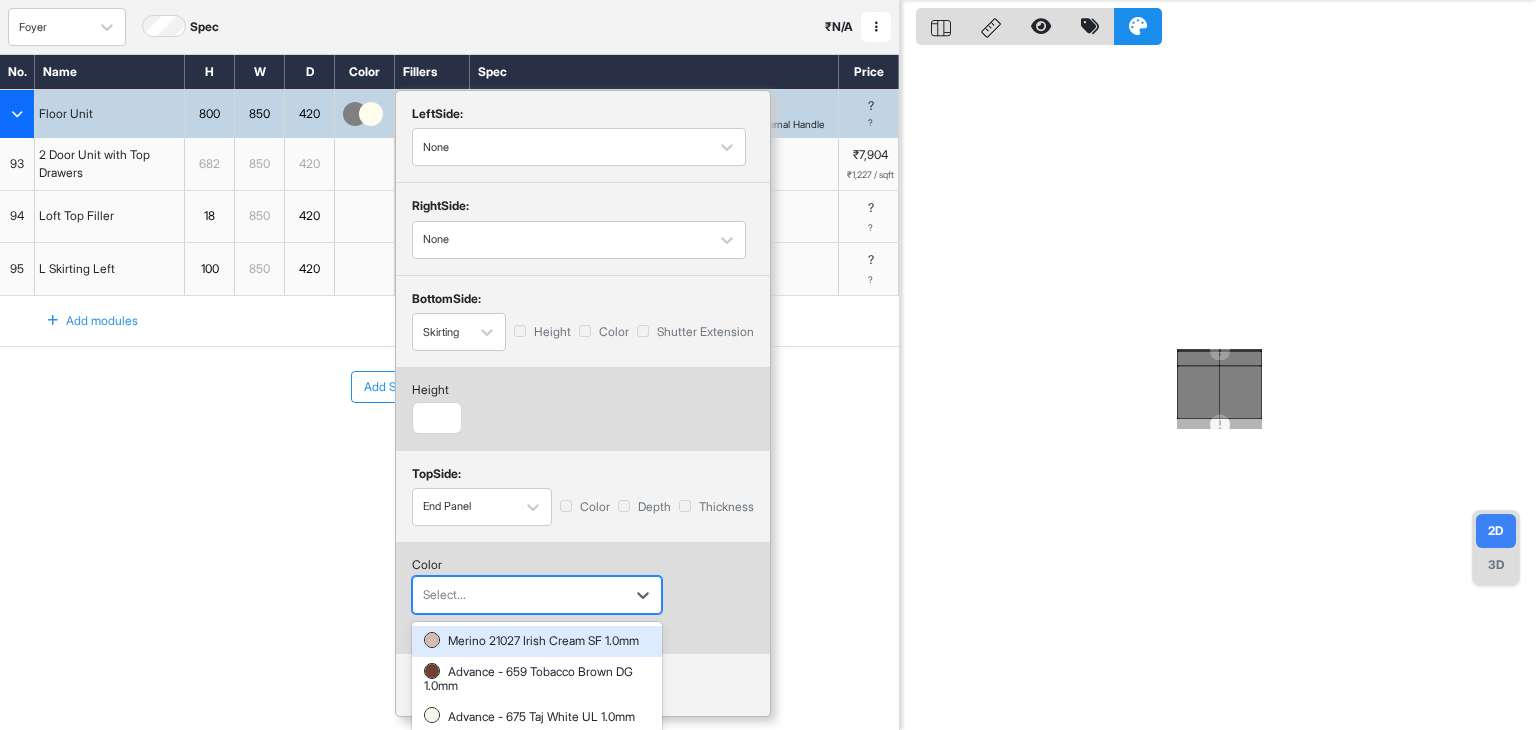 click on "Select..." at bounding box center (537, 595) 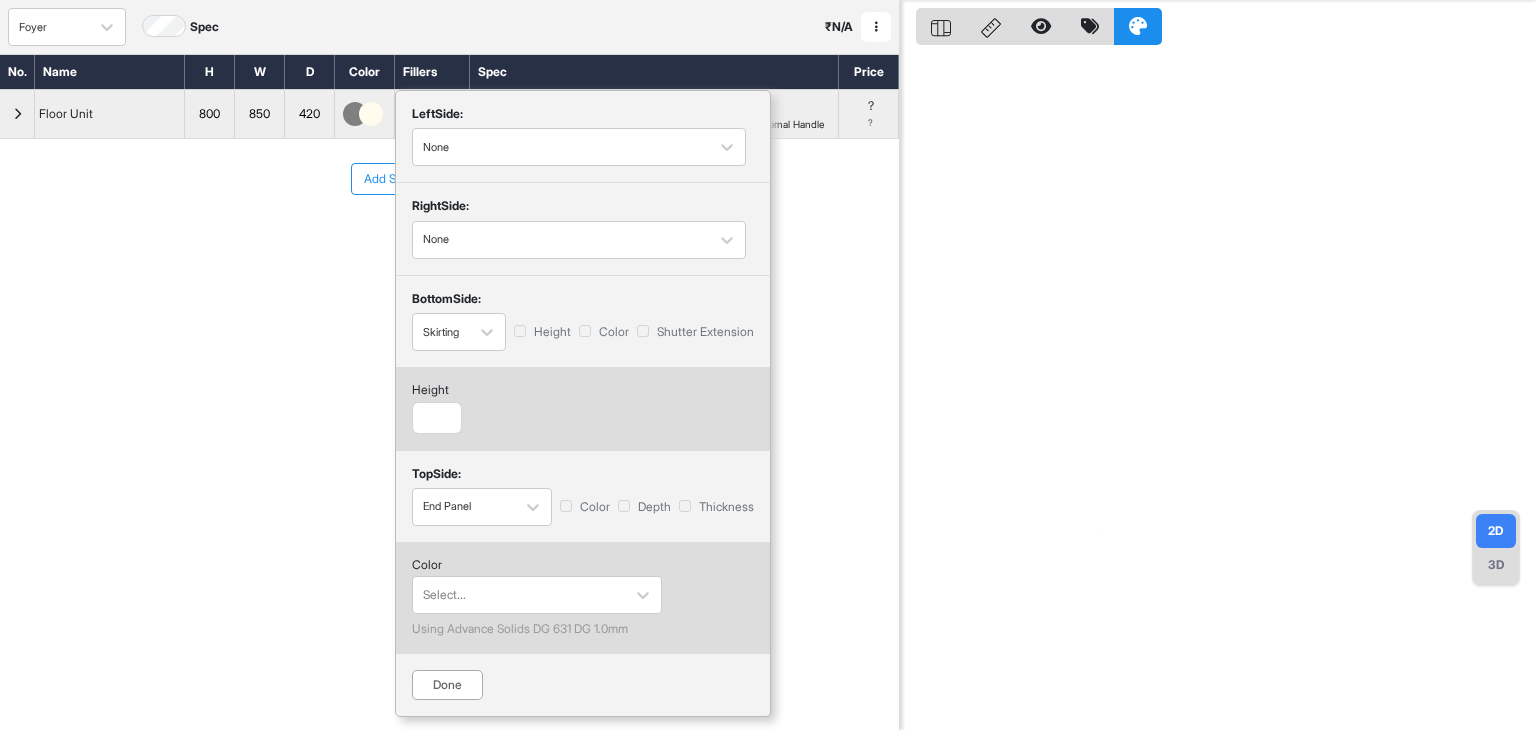 click on "Done" at bounding box center (447, 685) 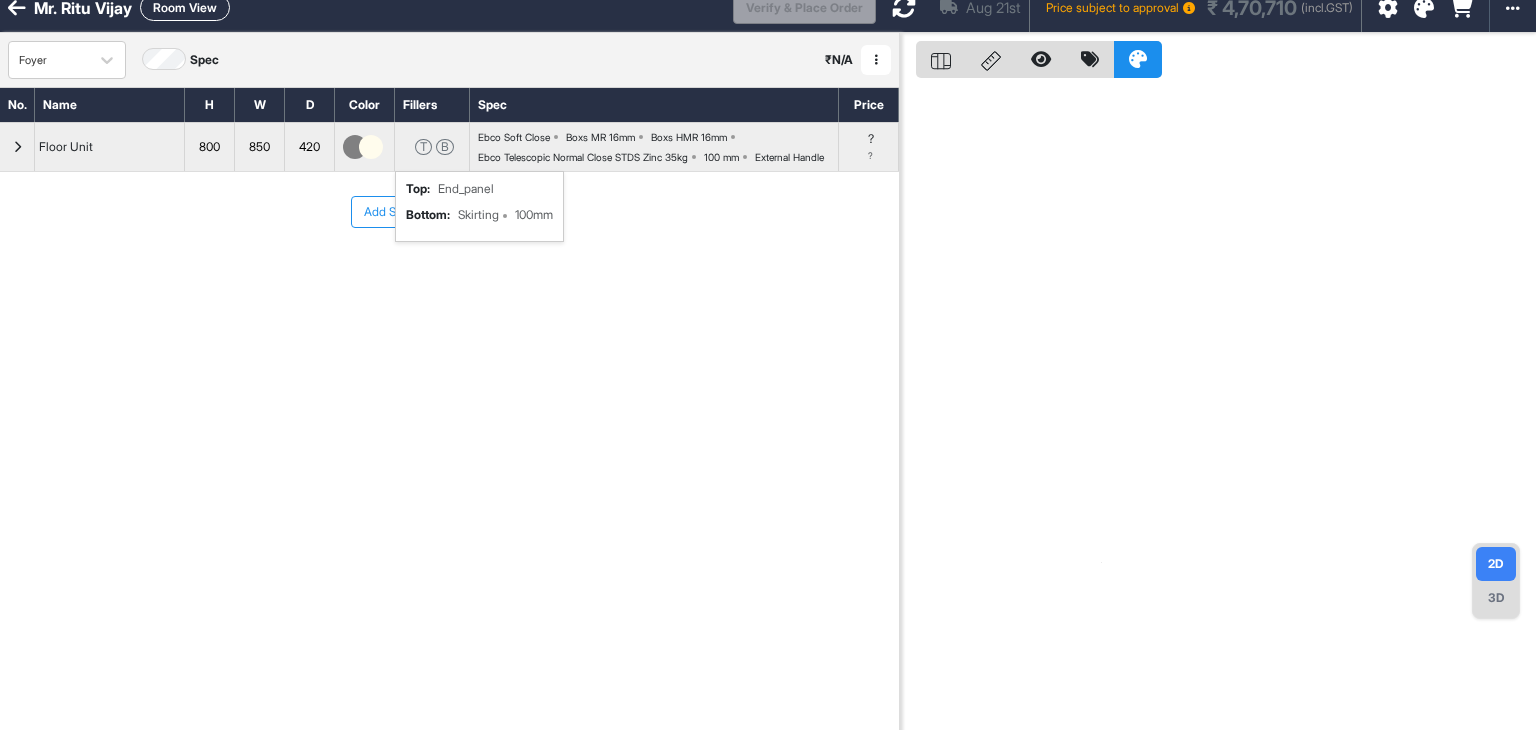 scroll, scrollTop: 0, scrollLeft: 0, axis: both 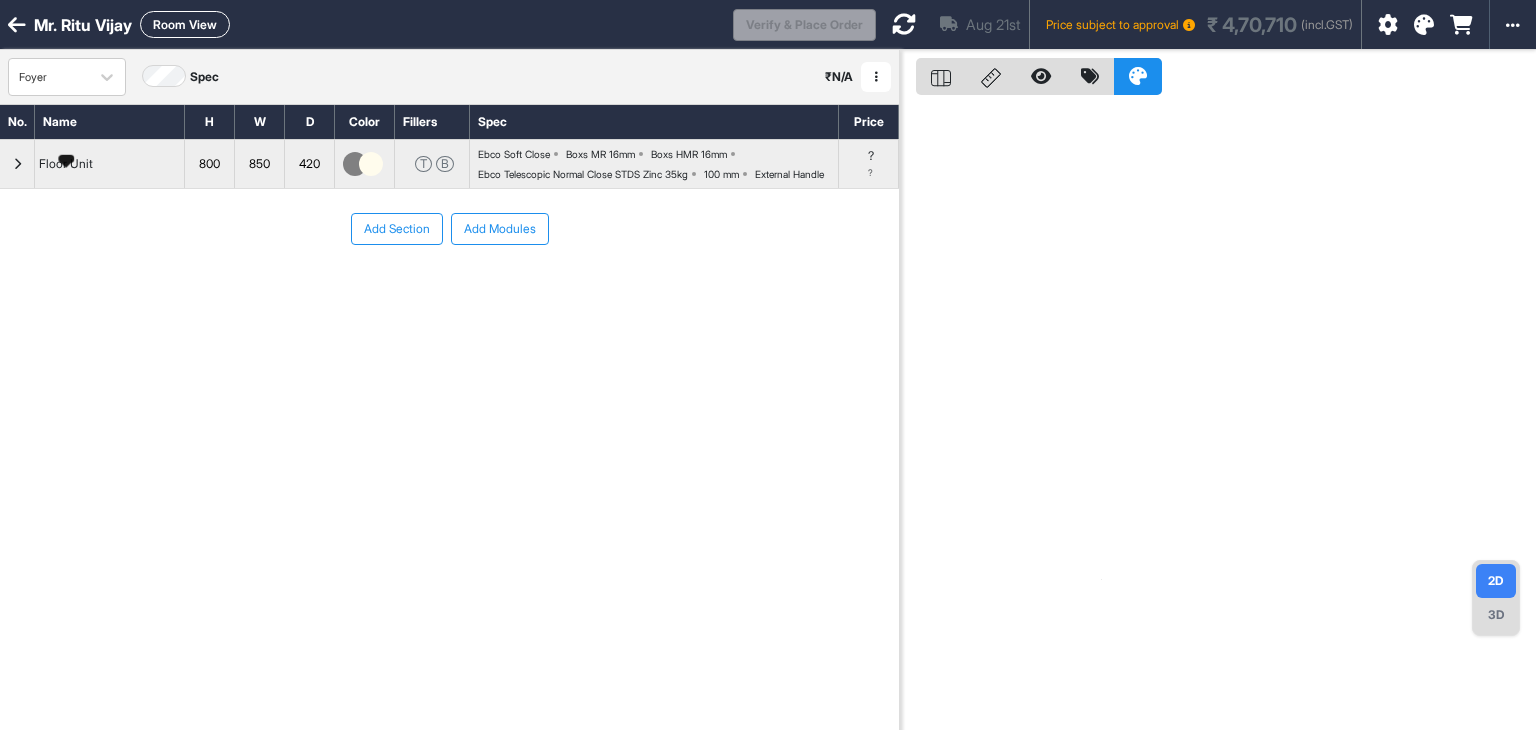 click on "Floor Unit" at bounding box center (66, 164) 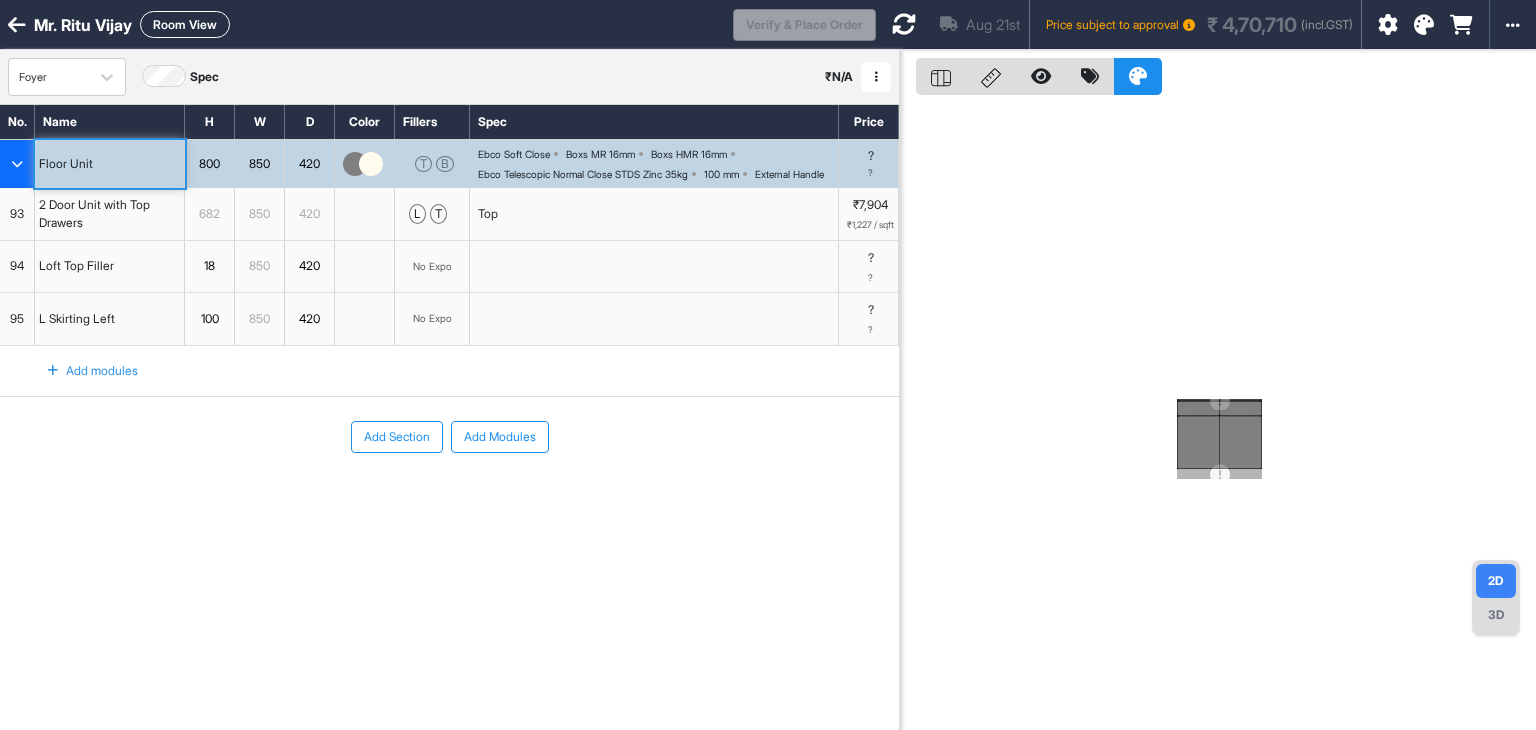 click on "3D" at bounding box center (1496, 615) 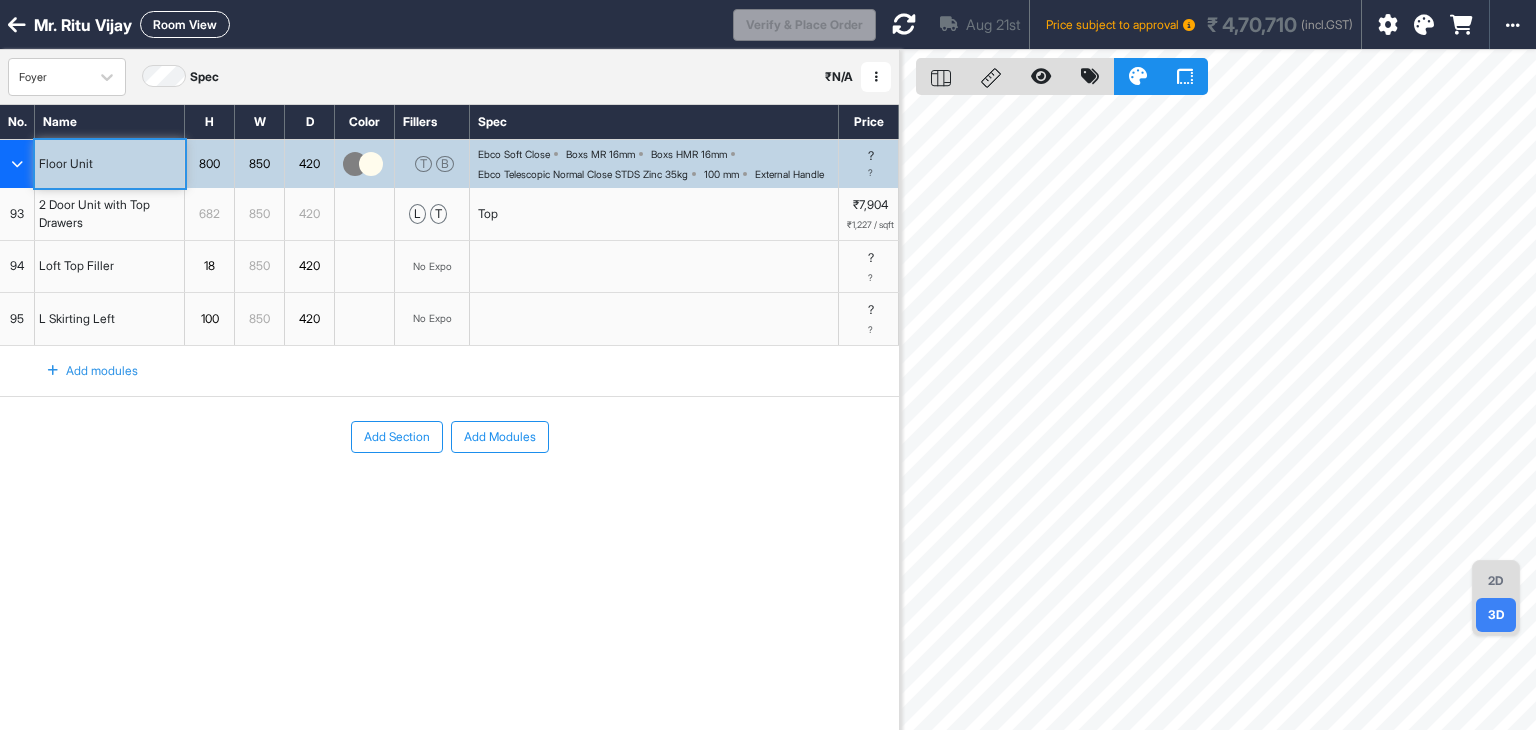 click at bounding box center [904, 24] 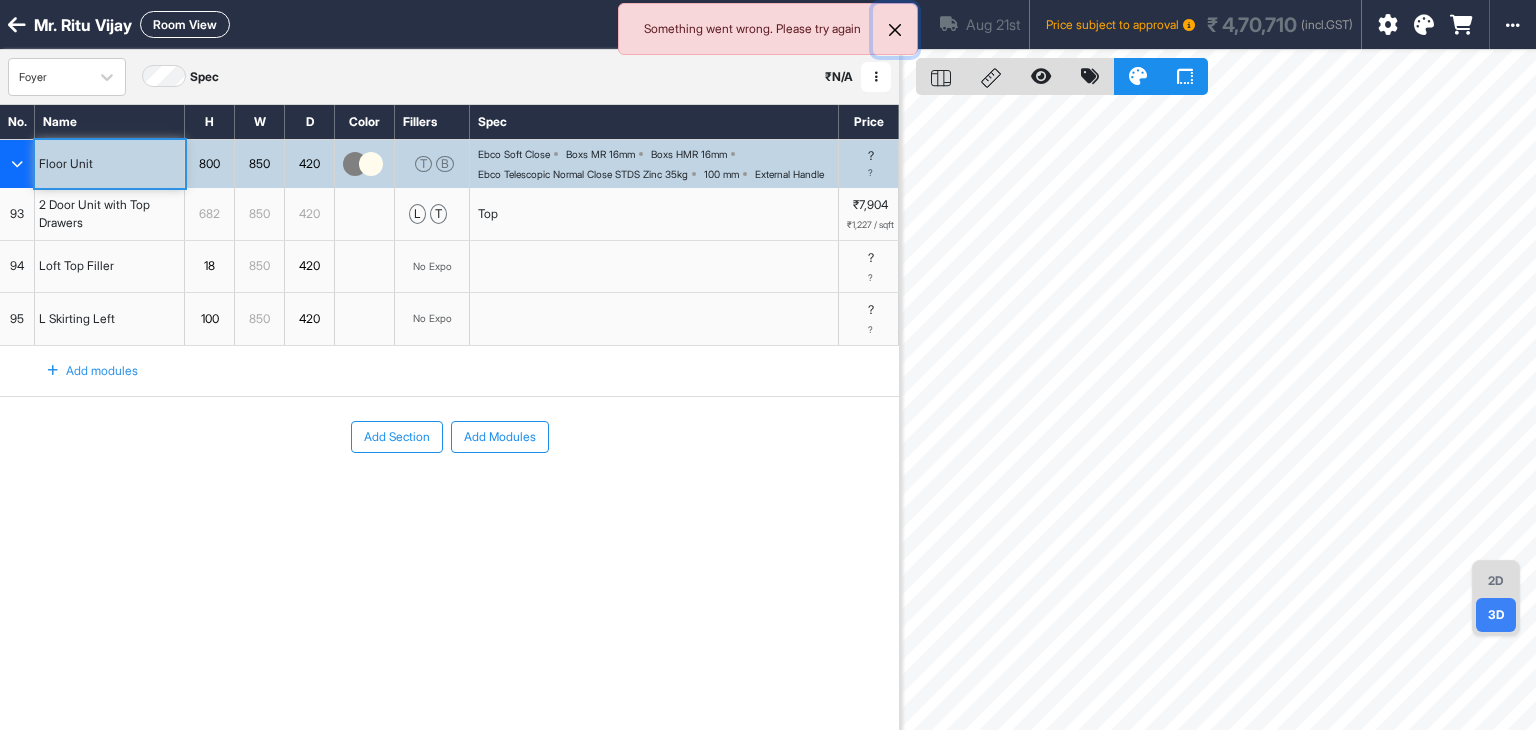 click at bounding box center [895, 30] 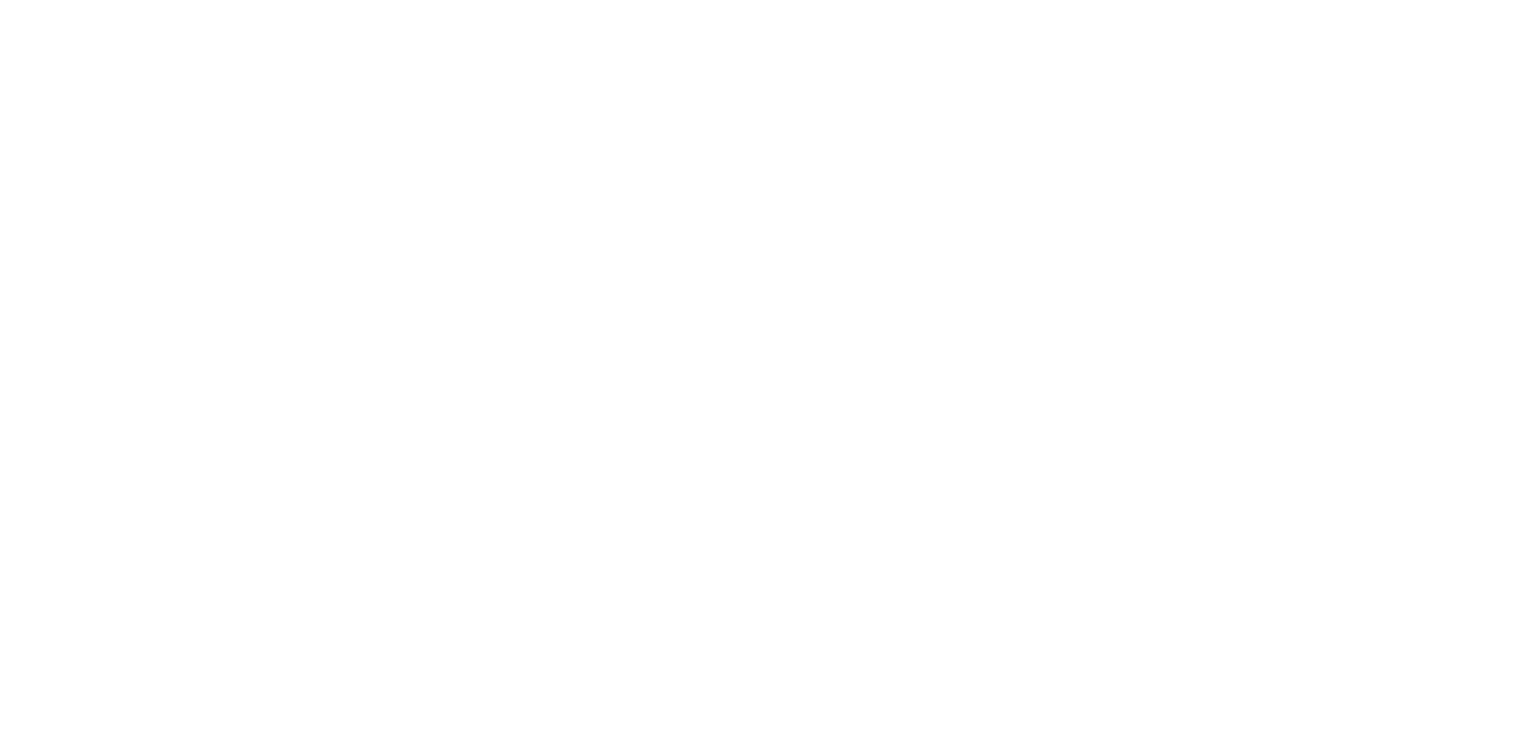 scroll, scrollTop: 0, scrollLeft: 0, axis: both 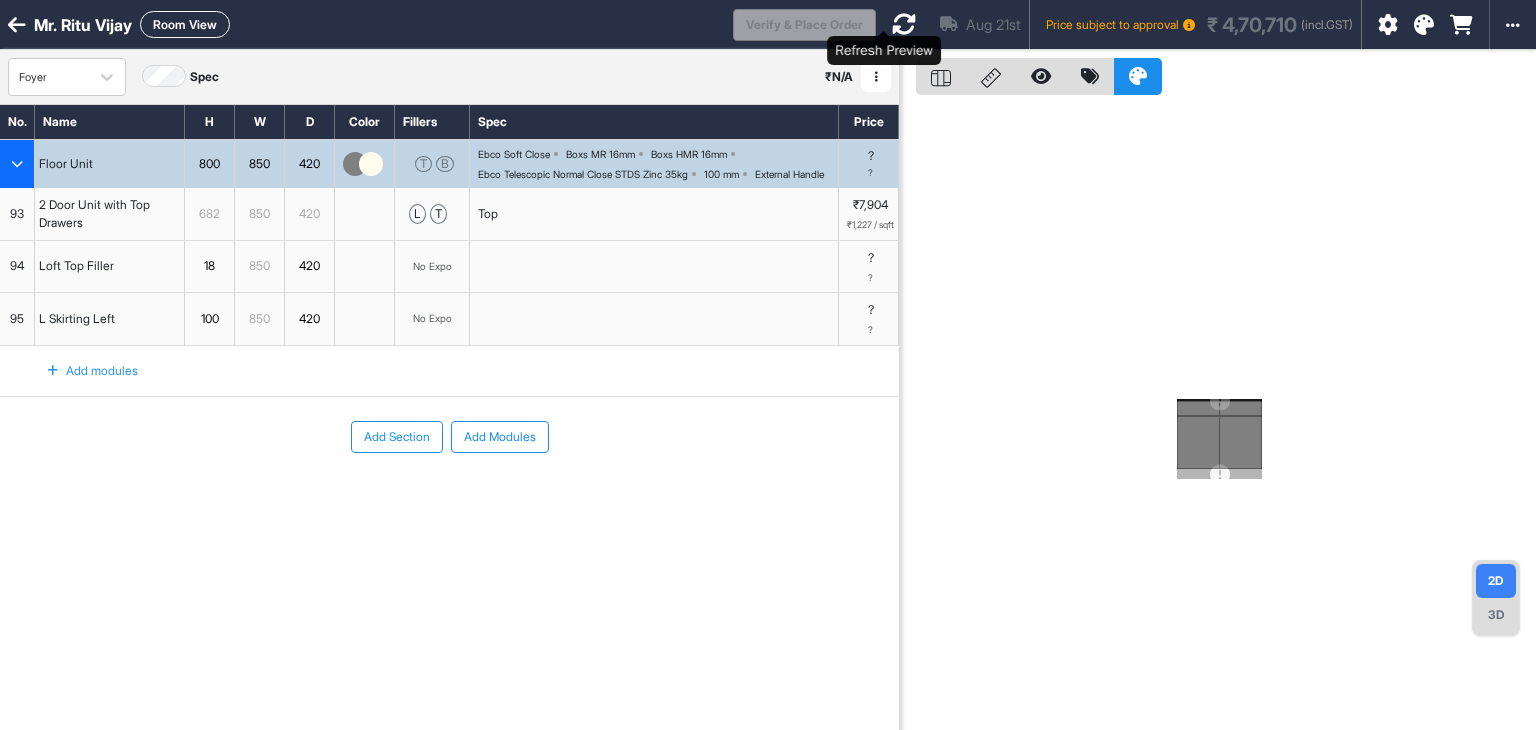 click at bounding box center (904, 24) 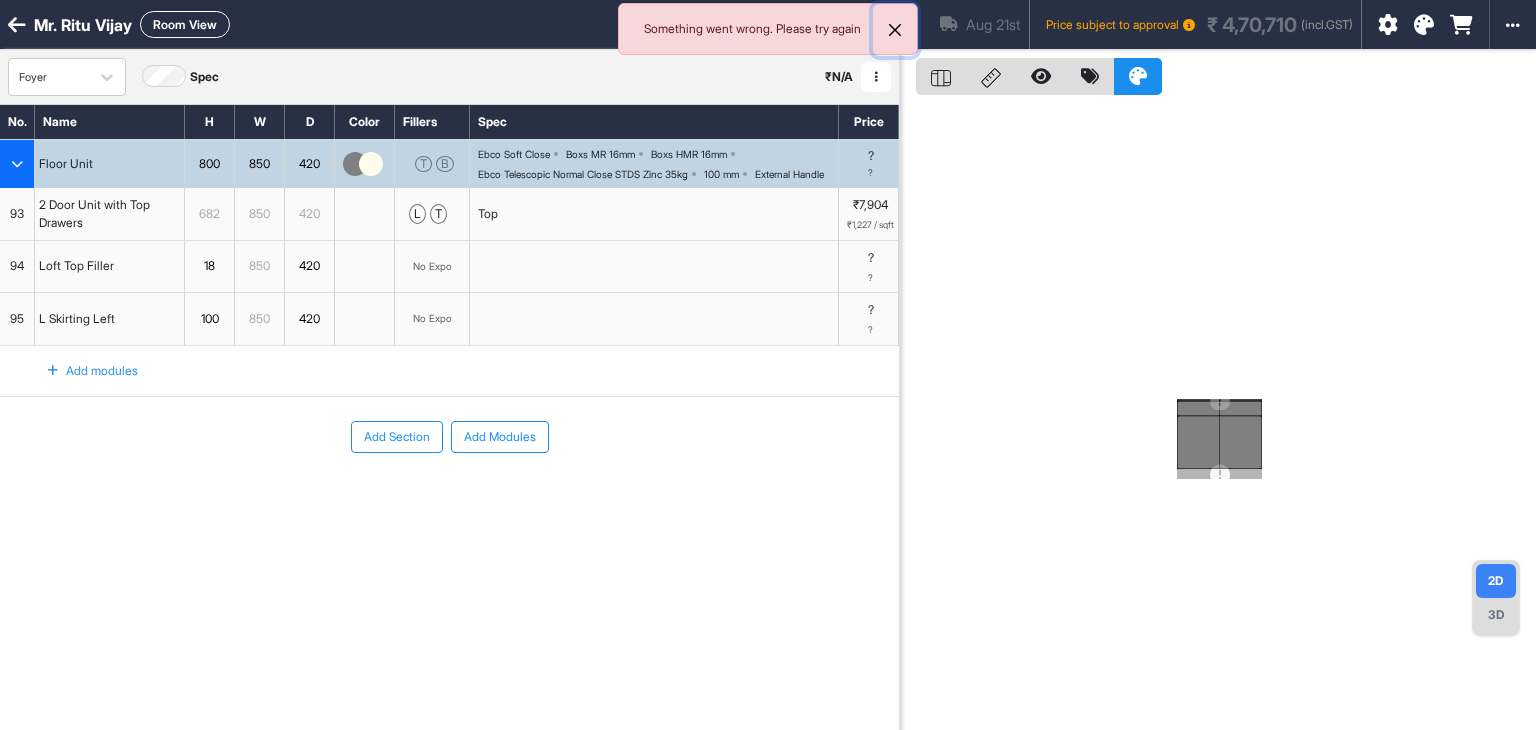 click at bounding box center [895, 30] 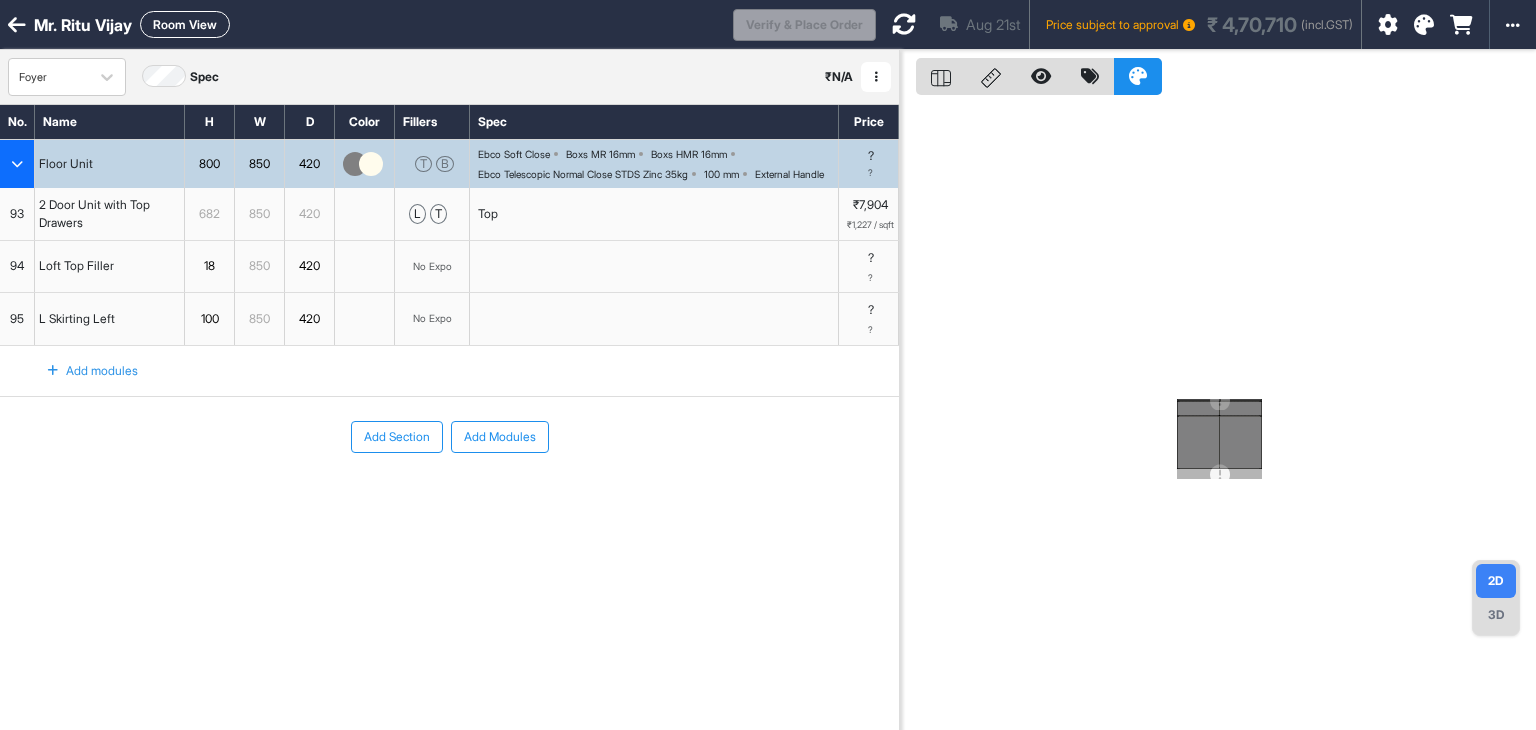 click at bounding box center [904, 24] 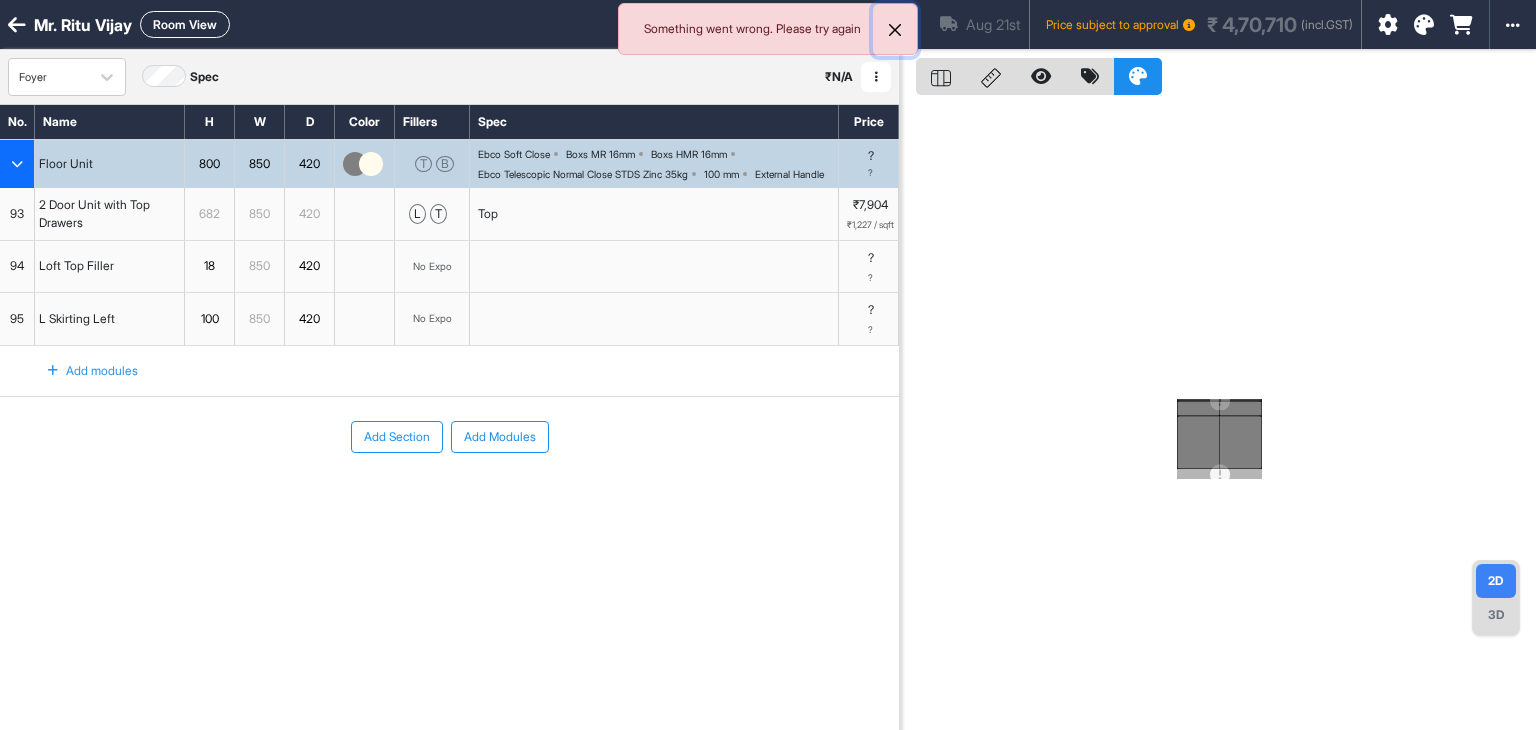 click at bounding box center [895, 30] 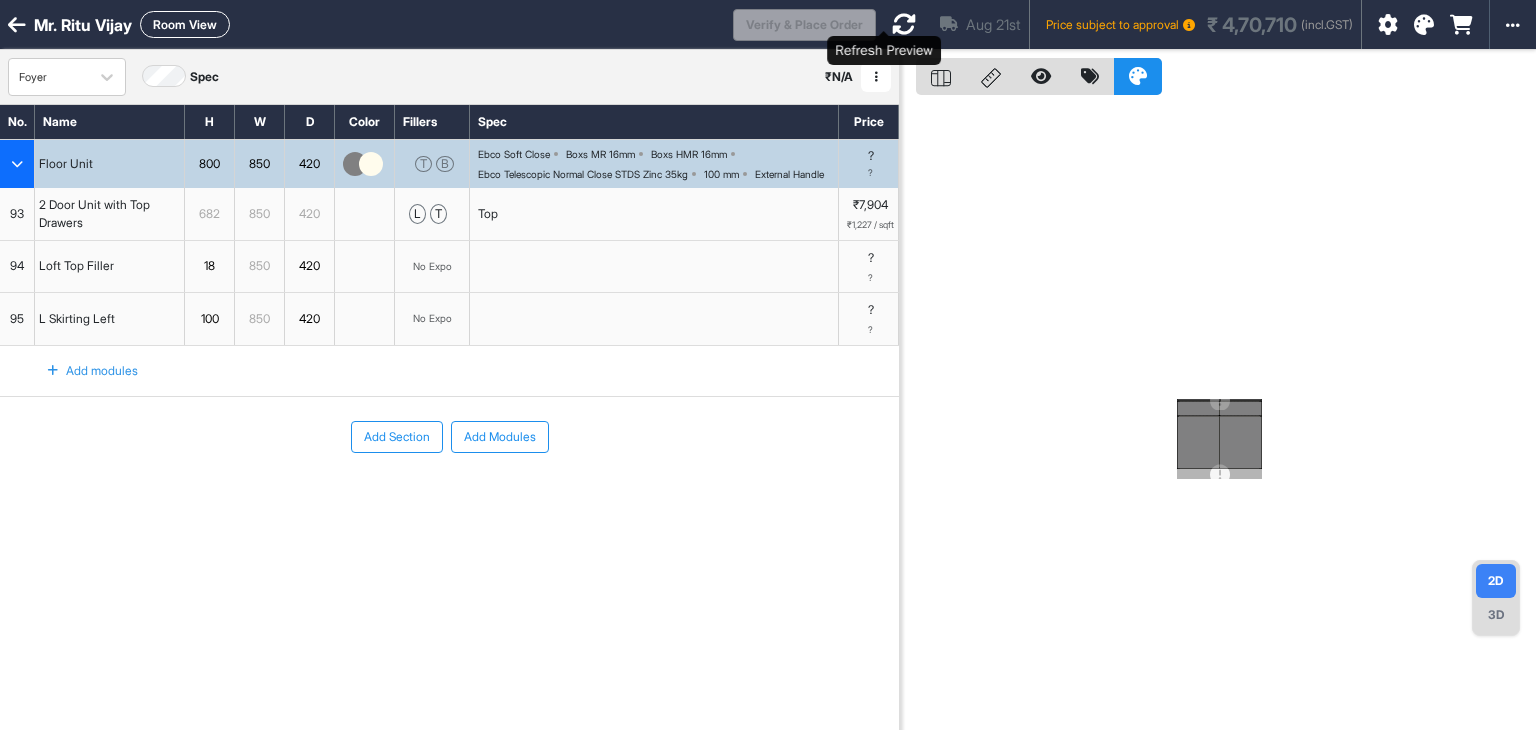 click at bounding box center [904, 24] 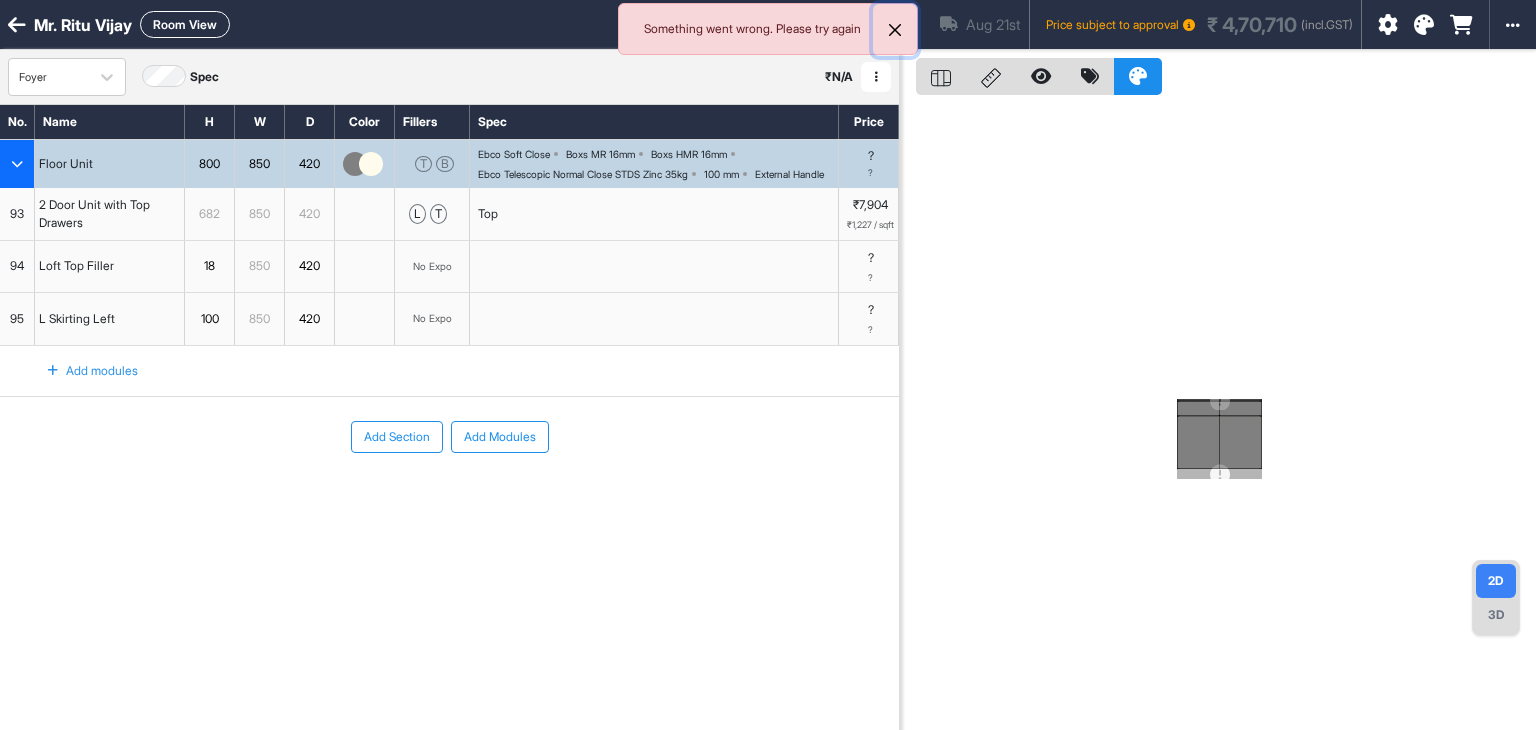 click at bounding box center [895, 30] 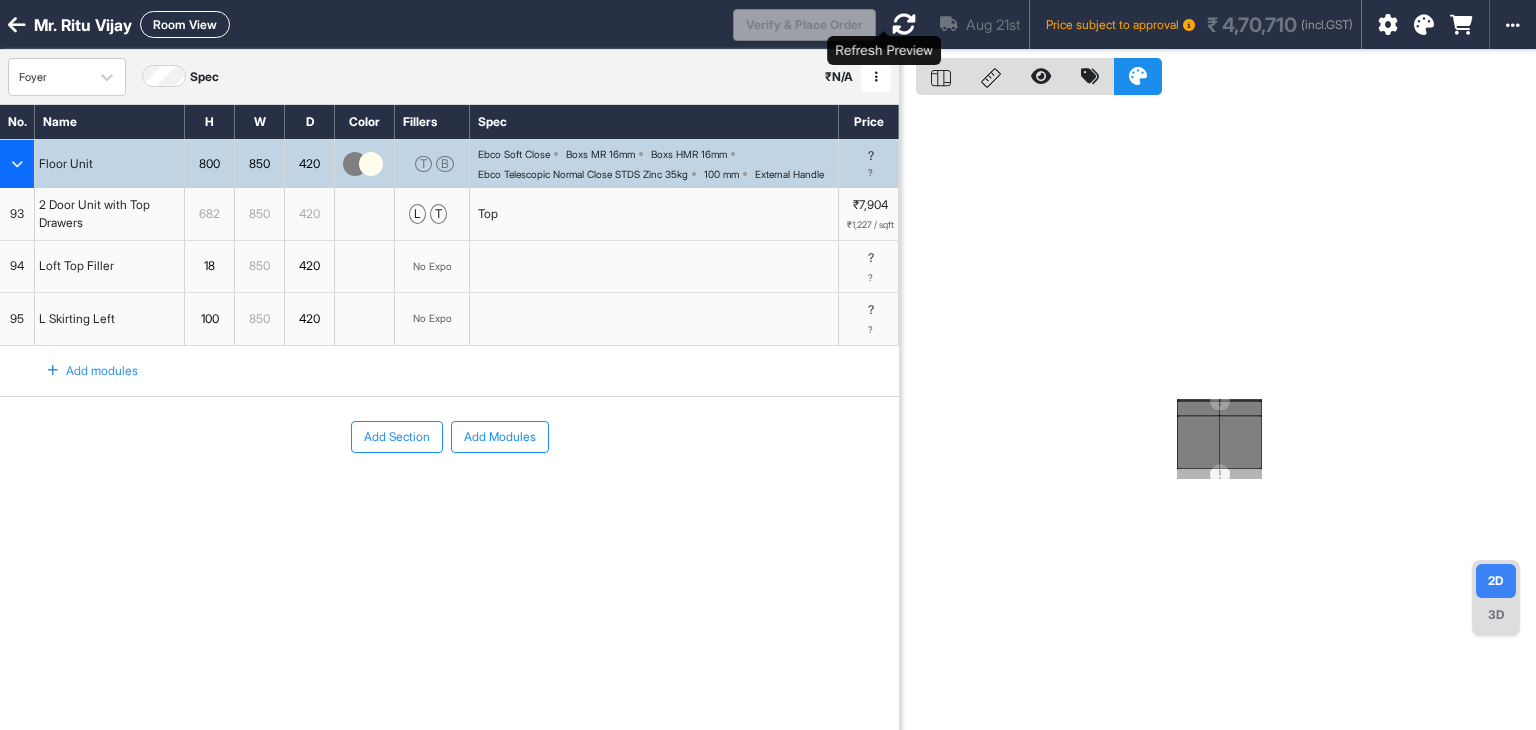 click at bounding box center [904, 24] 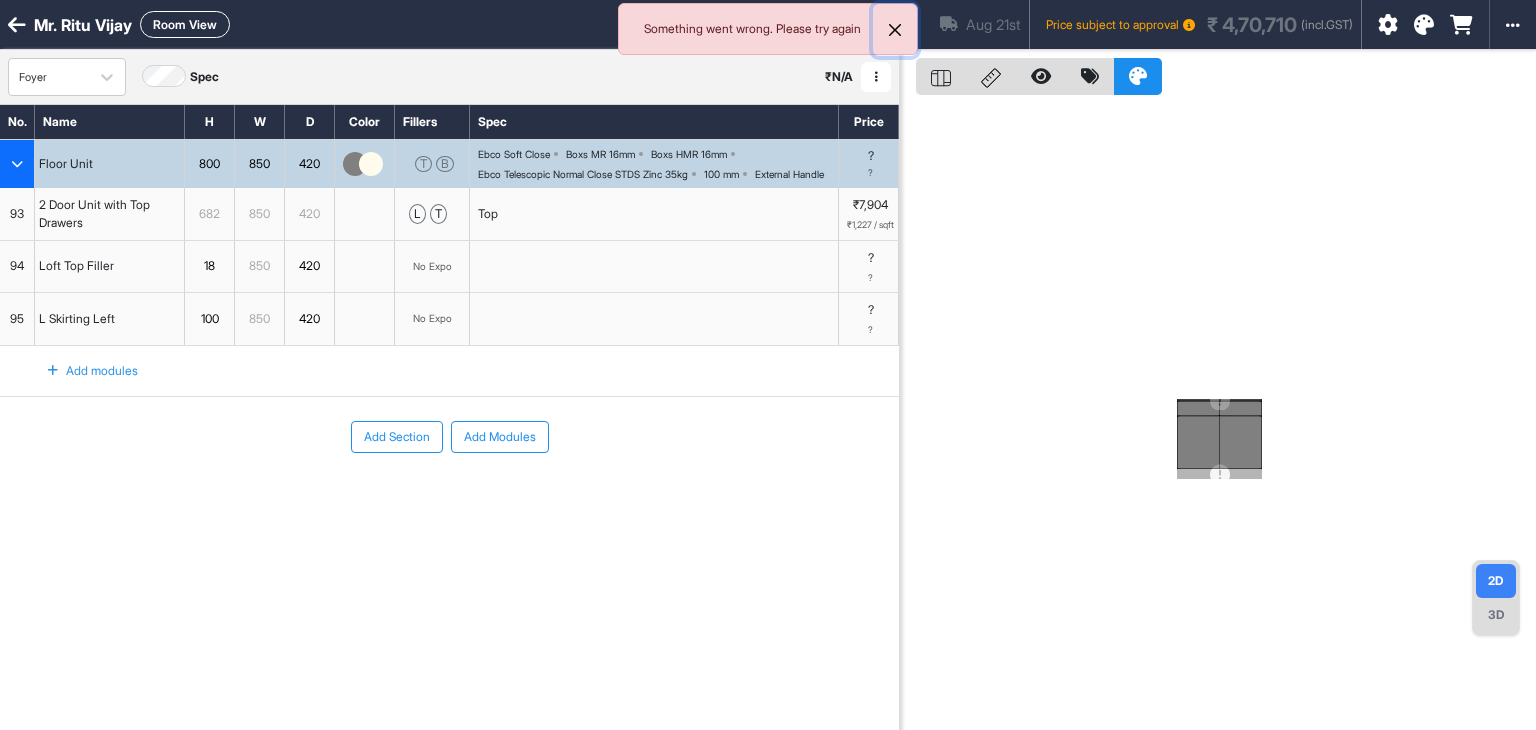 click at bounding box center [895, 30] 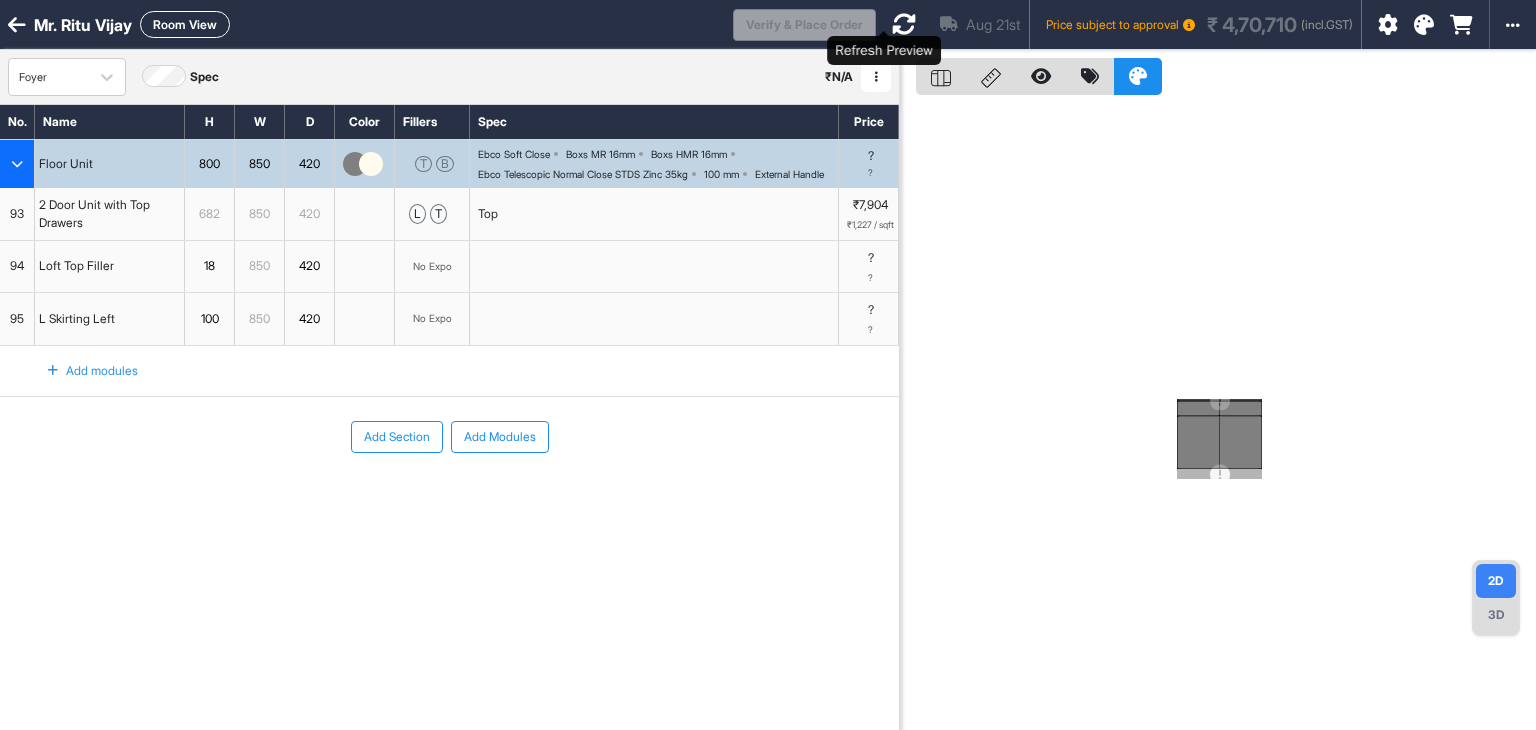 click at bounding box center (904, 24) 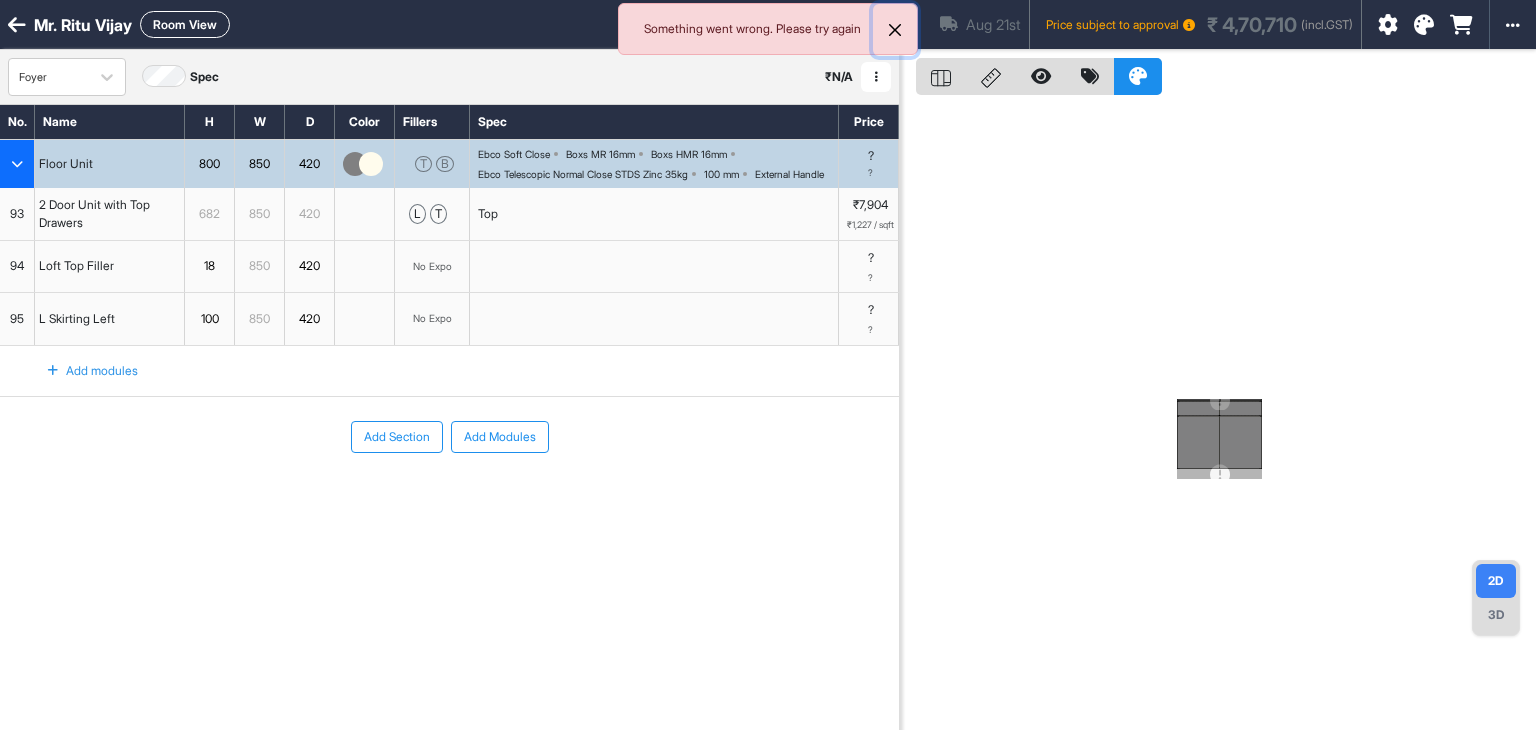 click at bounding box center (895, 30) 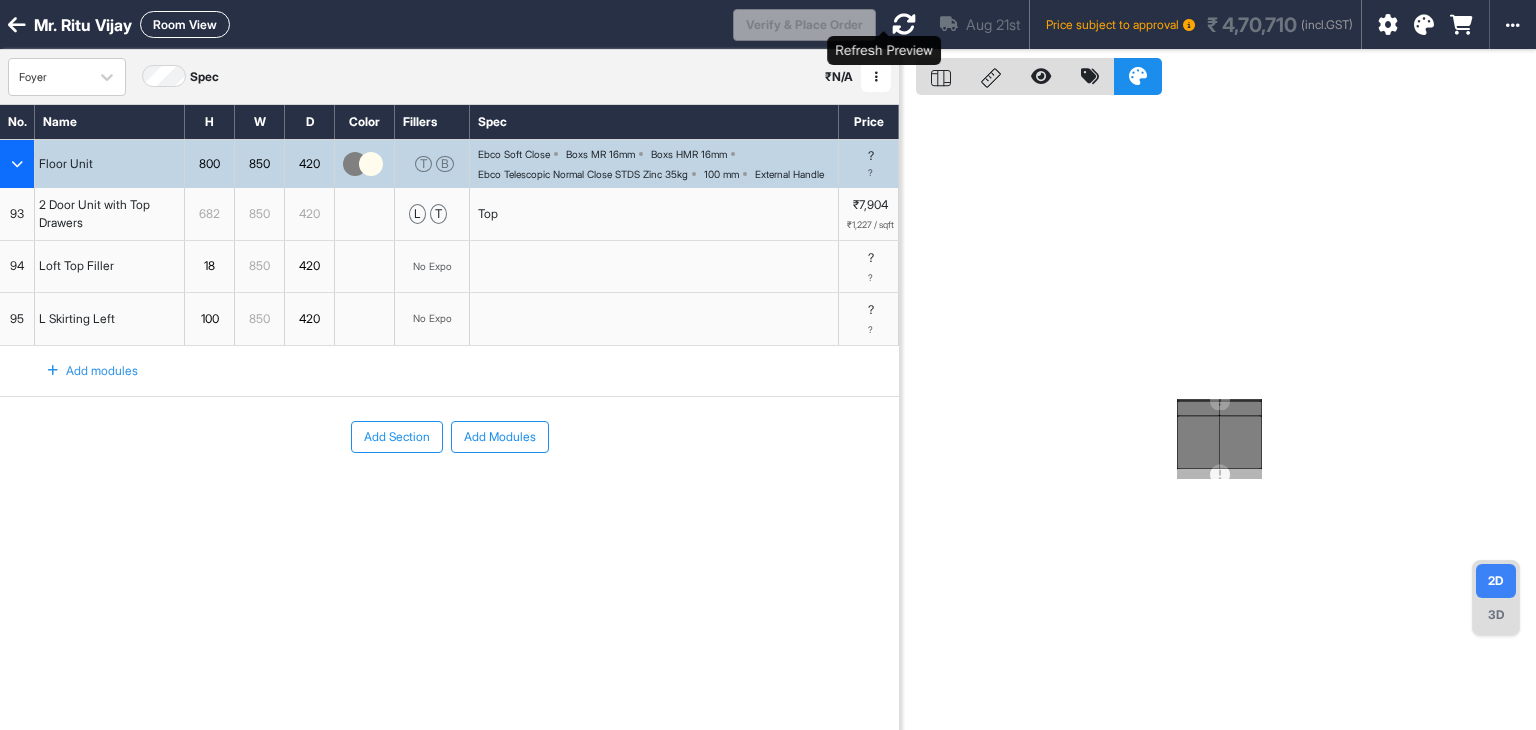 click at bounding box center (904, 24) 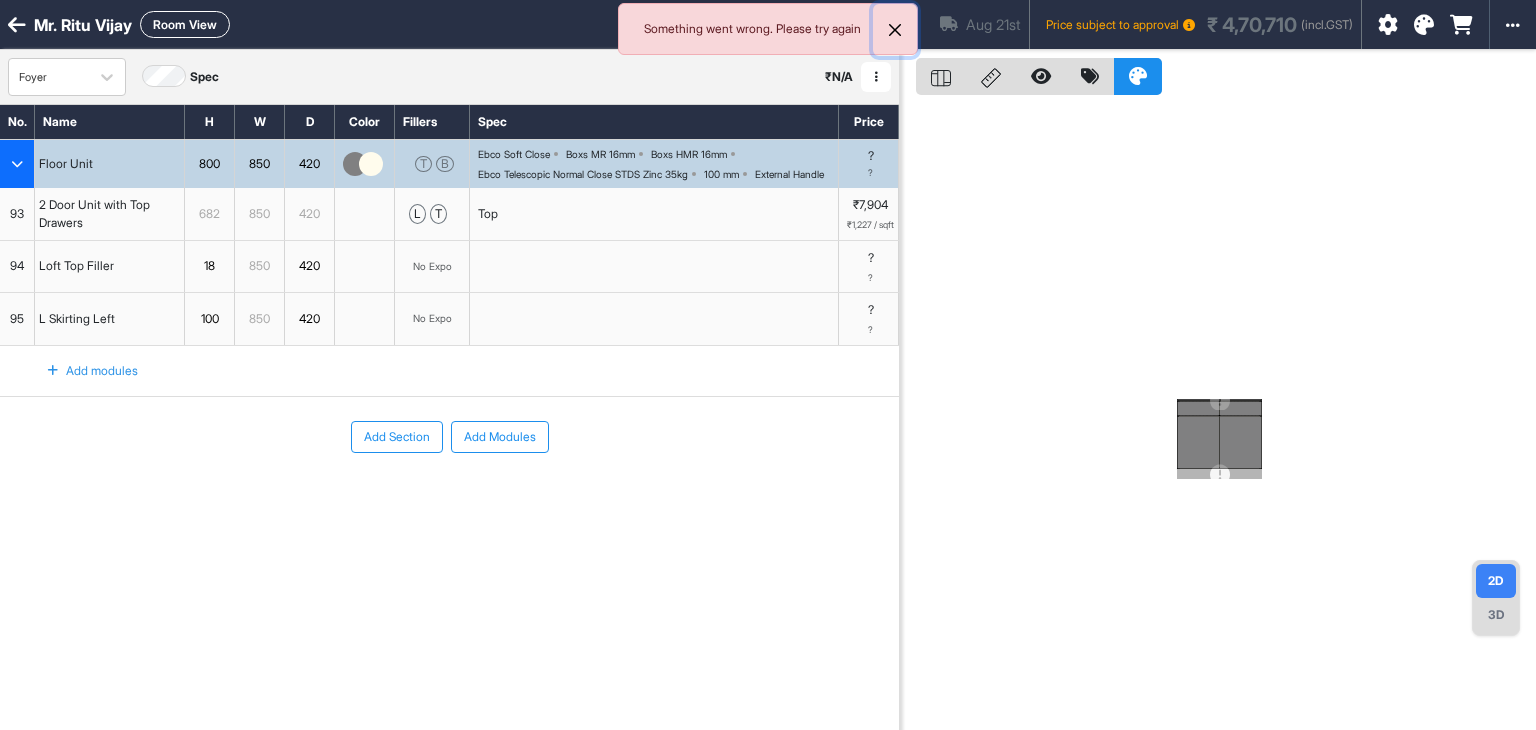 click at bounding box center [895, 30] 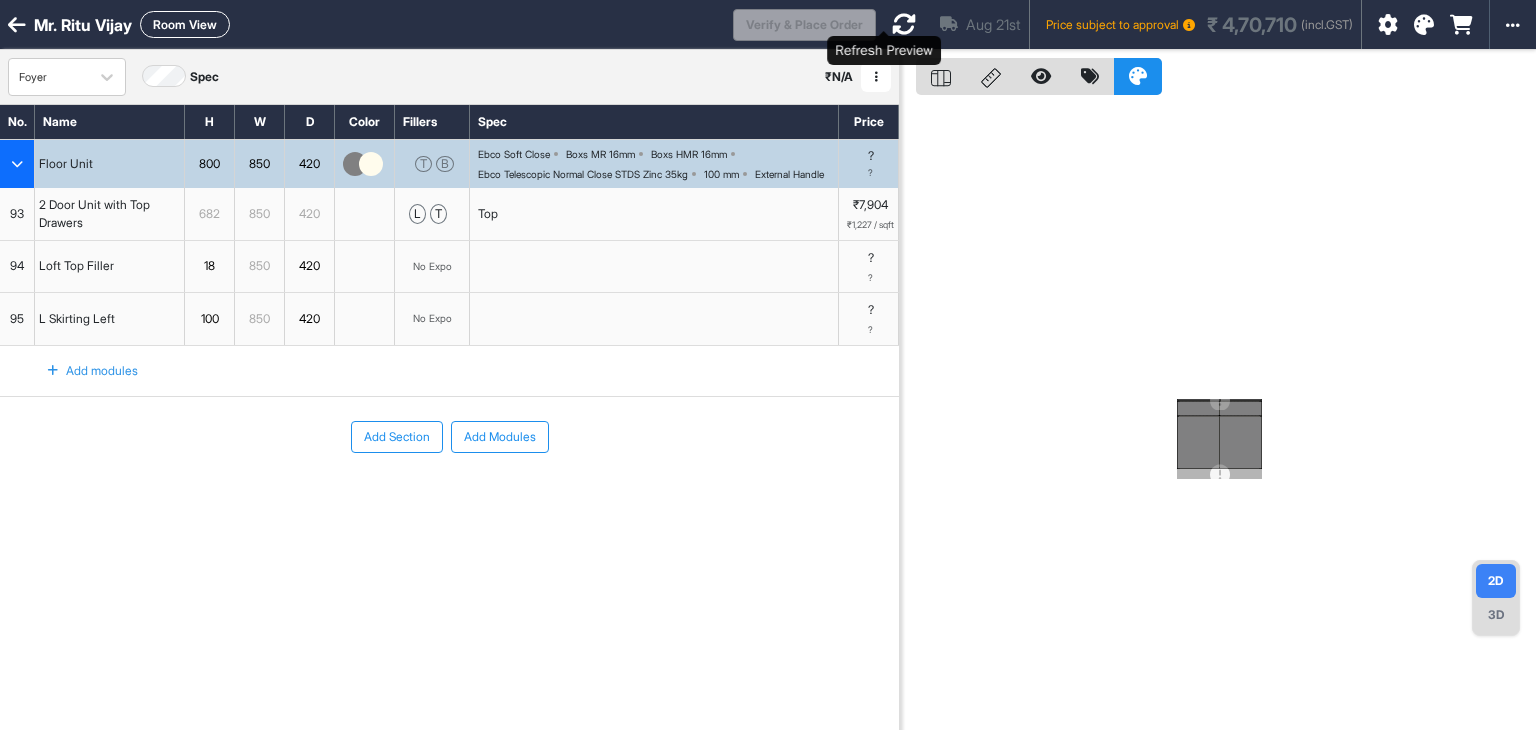 click at bounding box center (904, 24) 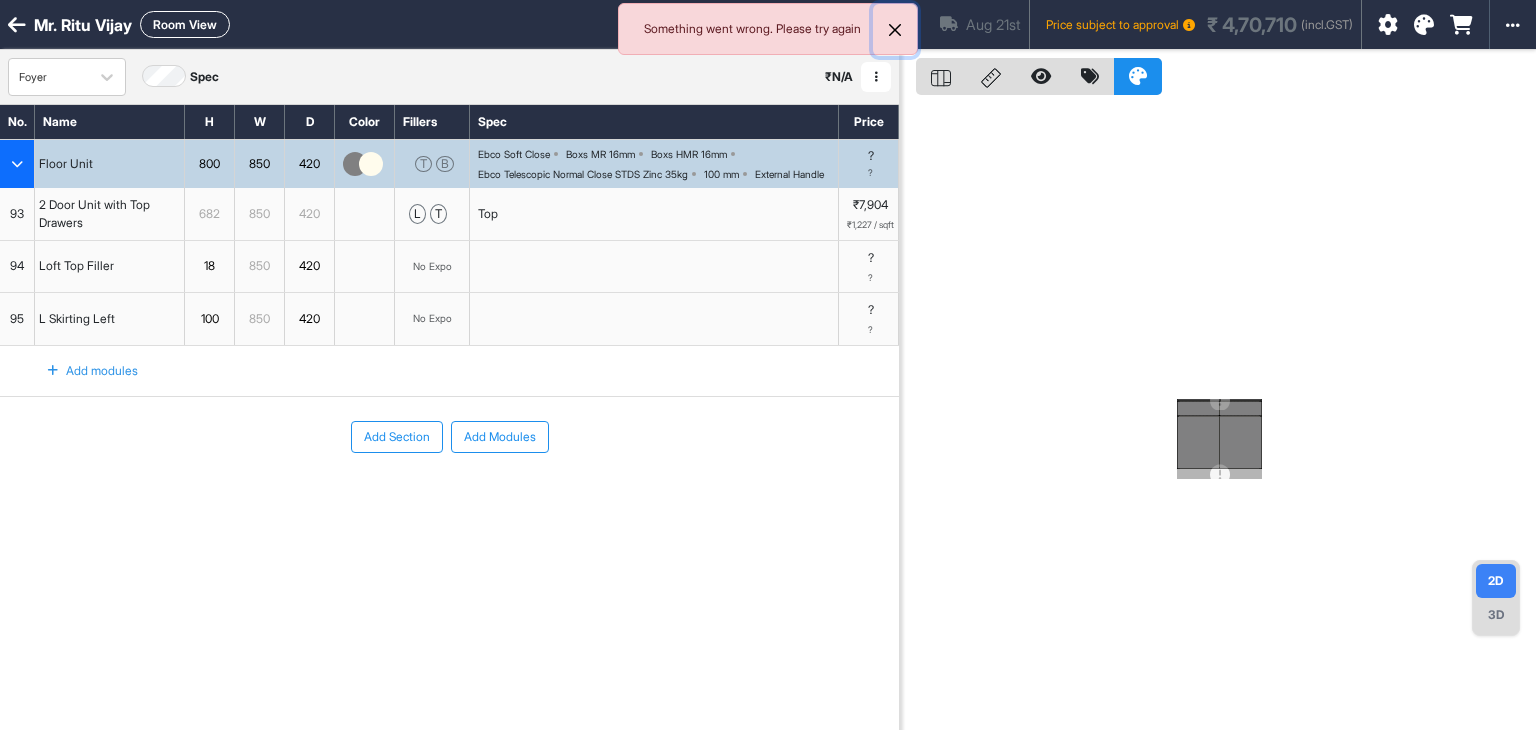 click at bounding box center (895, 30) 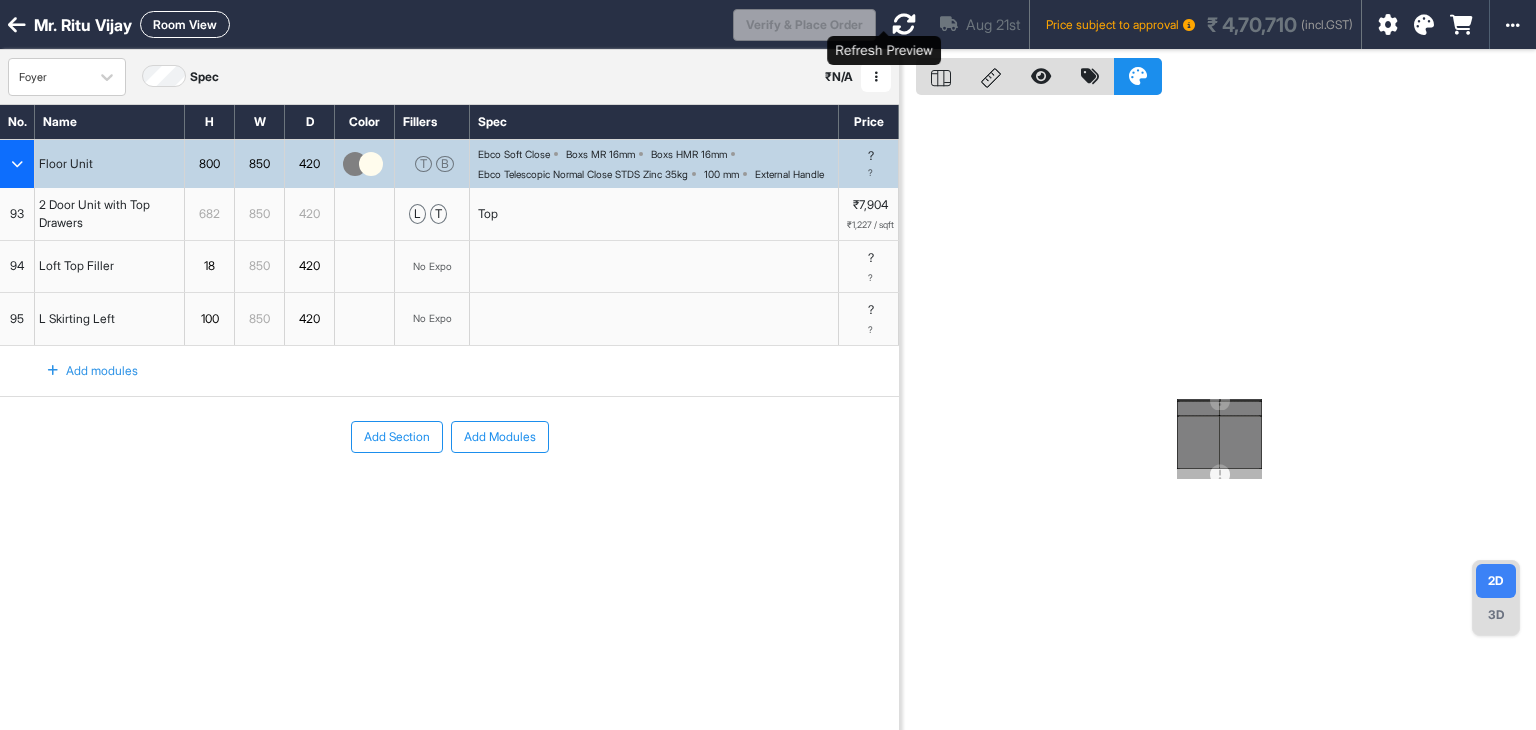 click at bounding box center (904, 24) 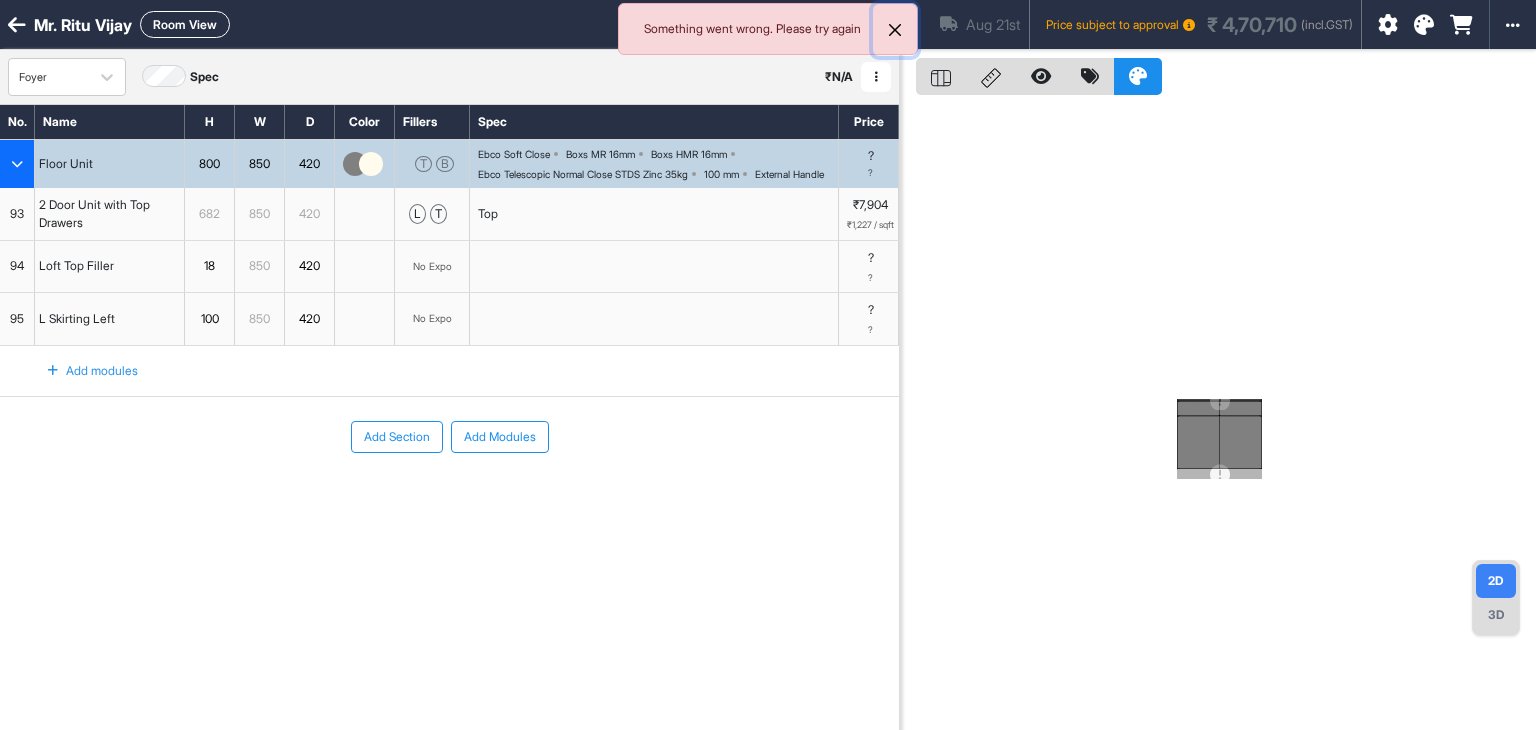 click at bounding box center (895, 30) 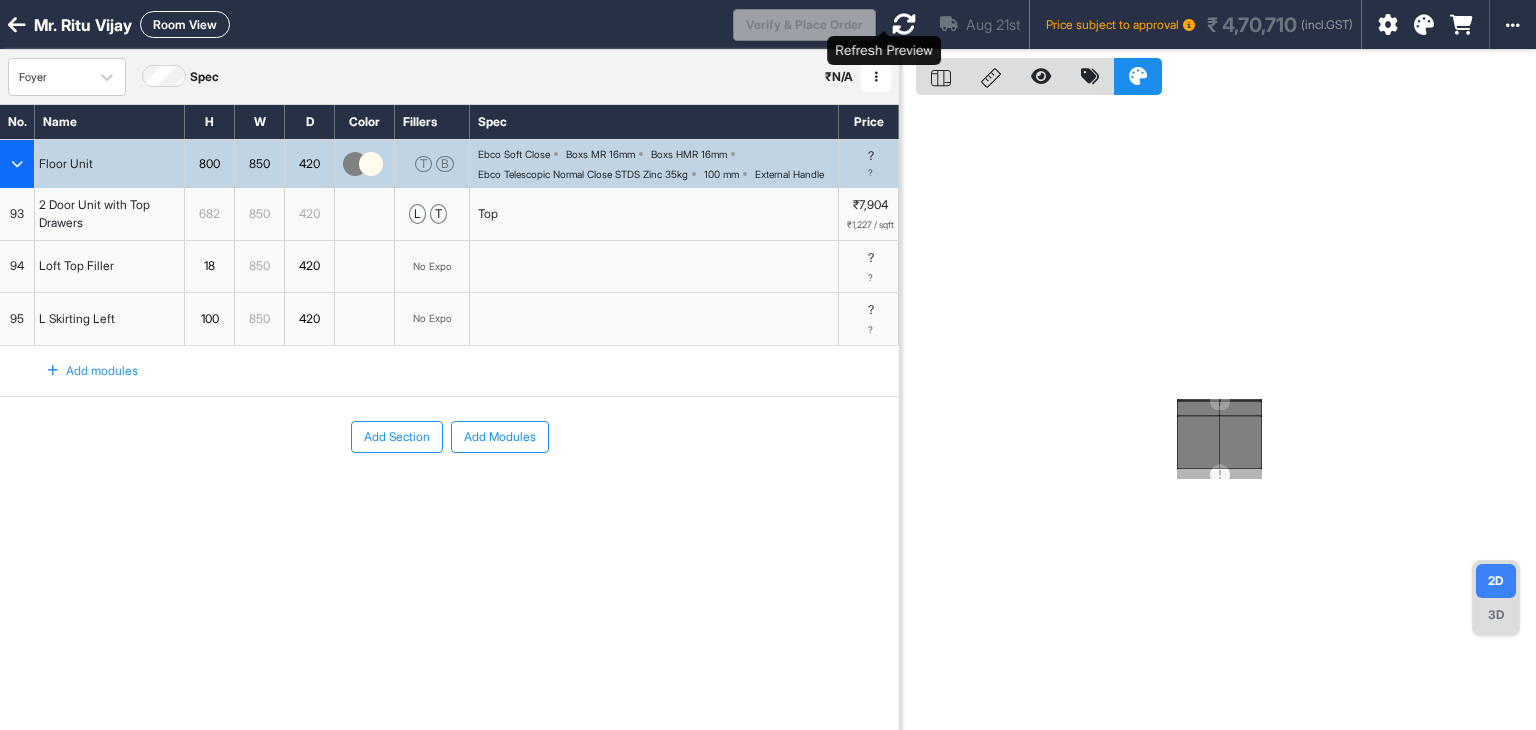 click at bounding box center [904, 24] 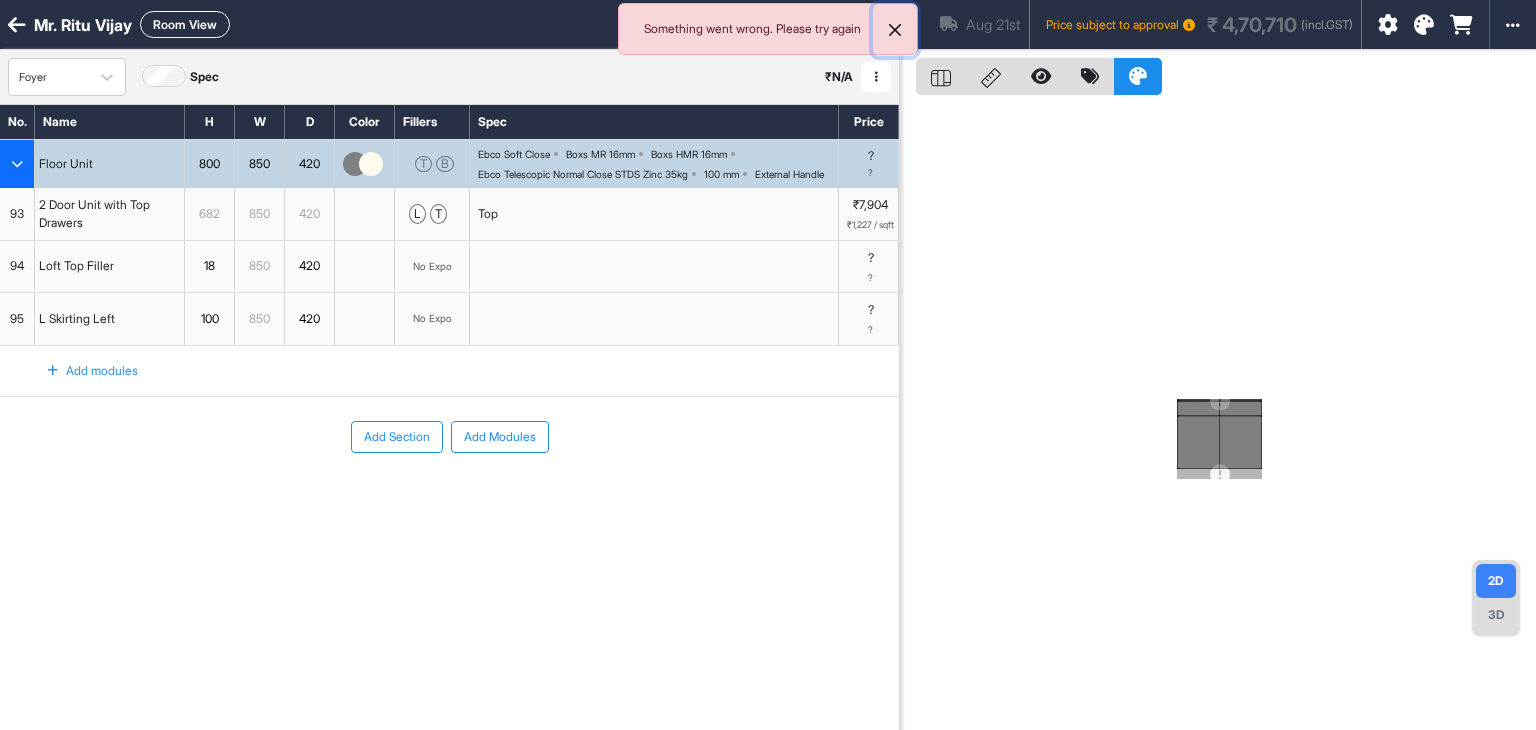 click at bounding box center (895, 30) 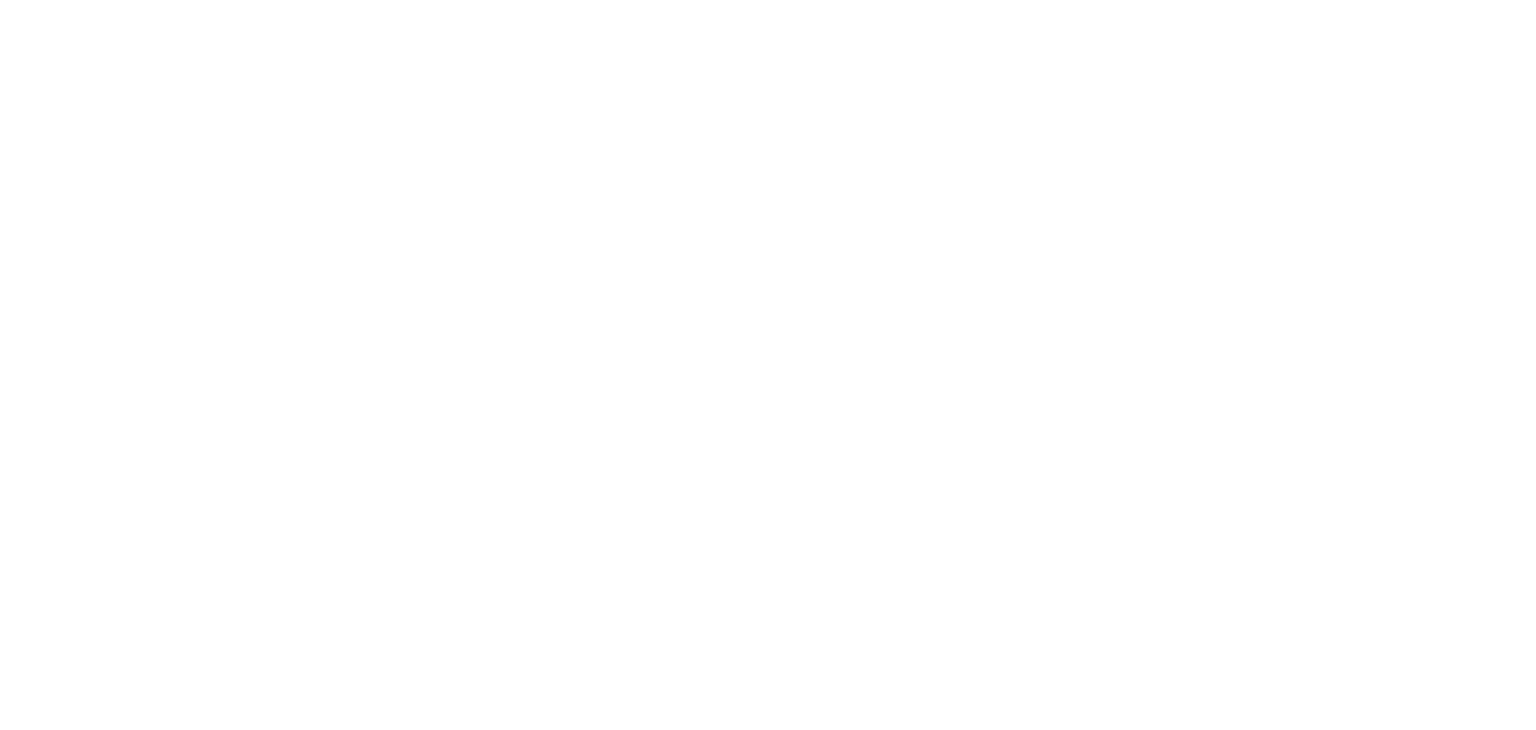 scroll, scrollTop: 0, scrollLeft: 0, axis: both 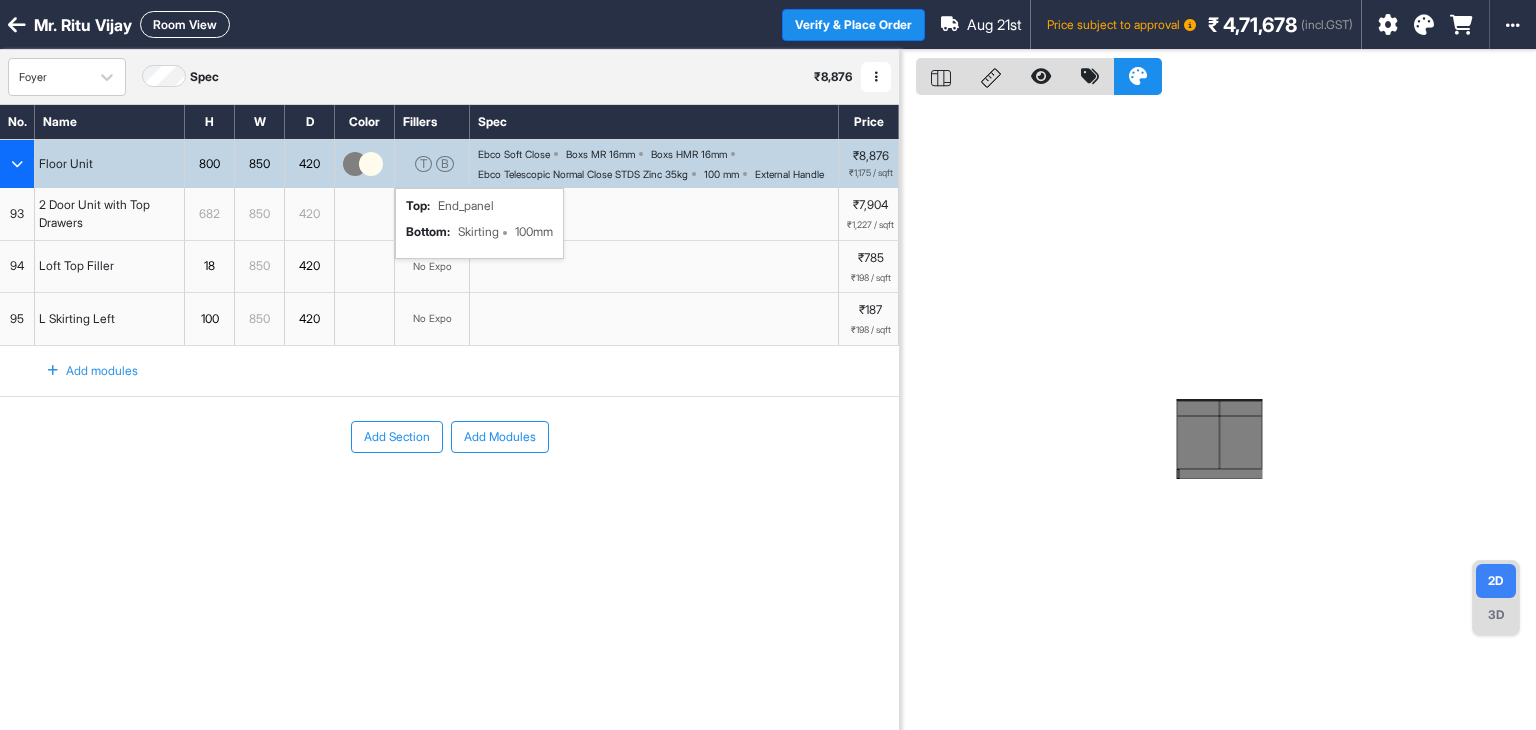 click on "T B" at bounding box center (432, 164) 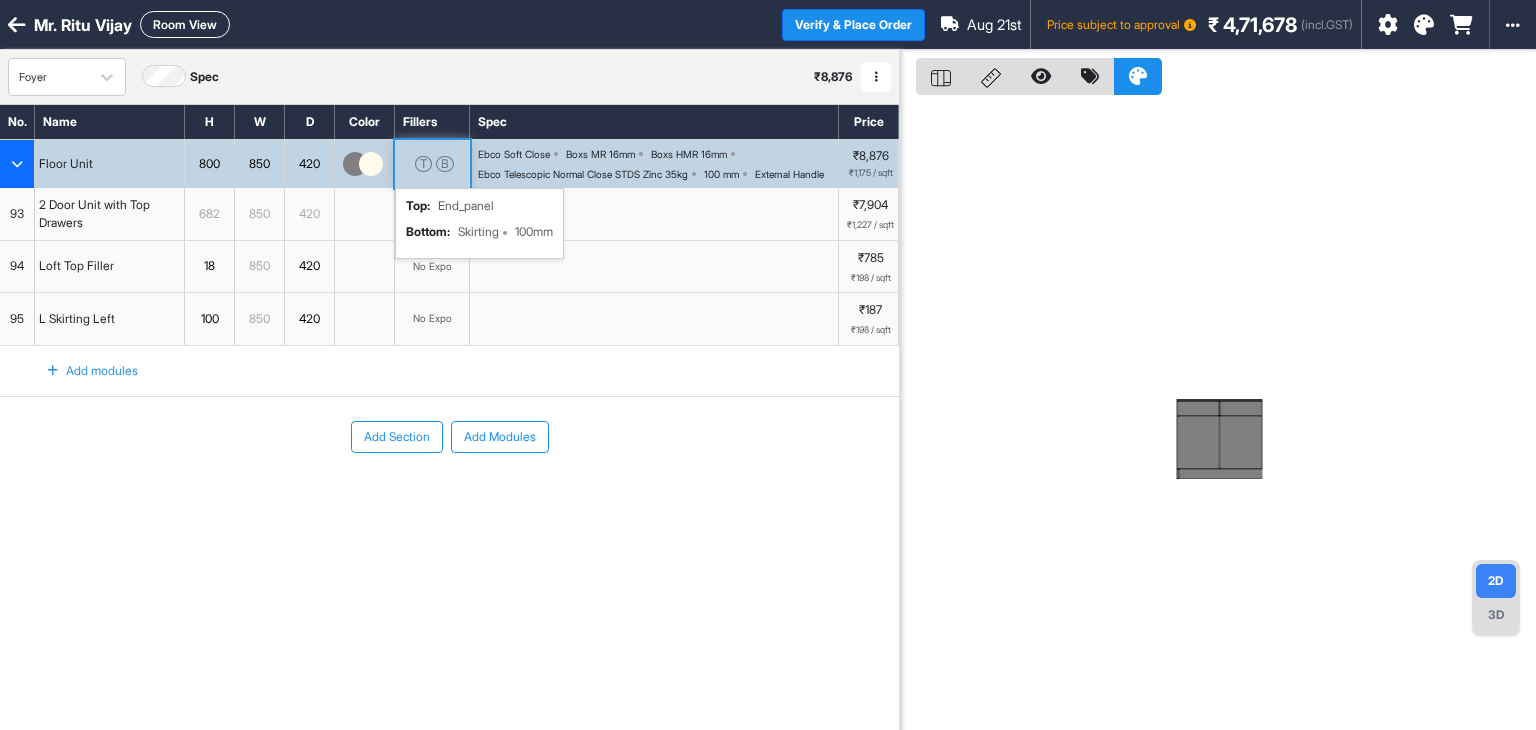 click on "T B" at bounding box center [432, 164] 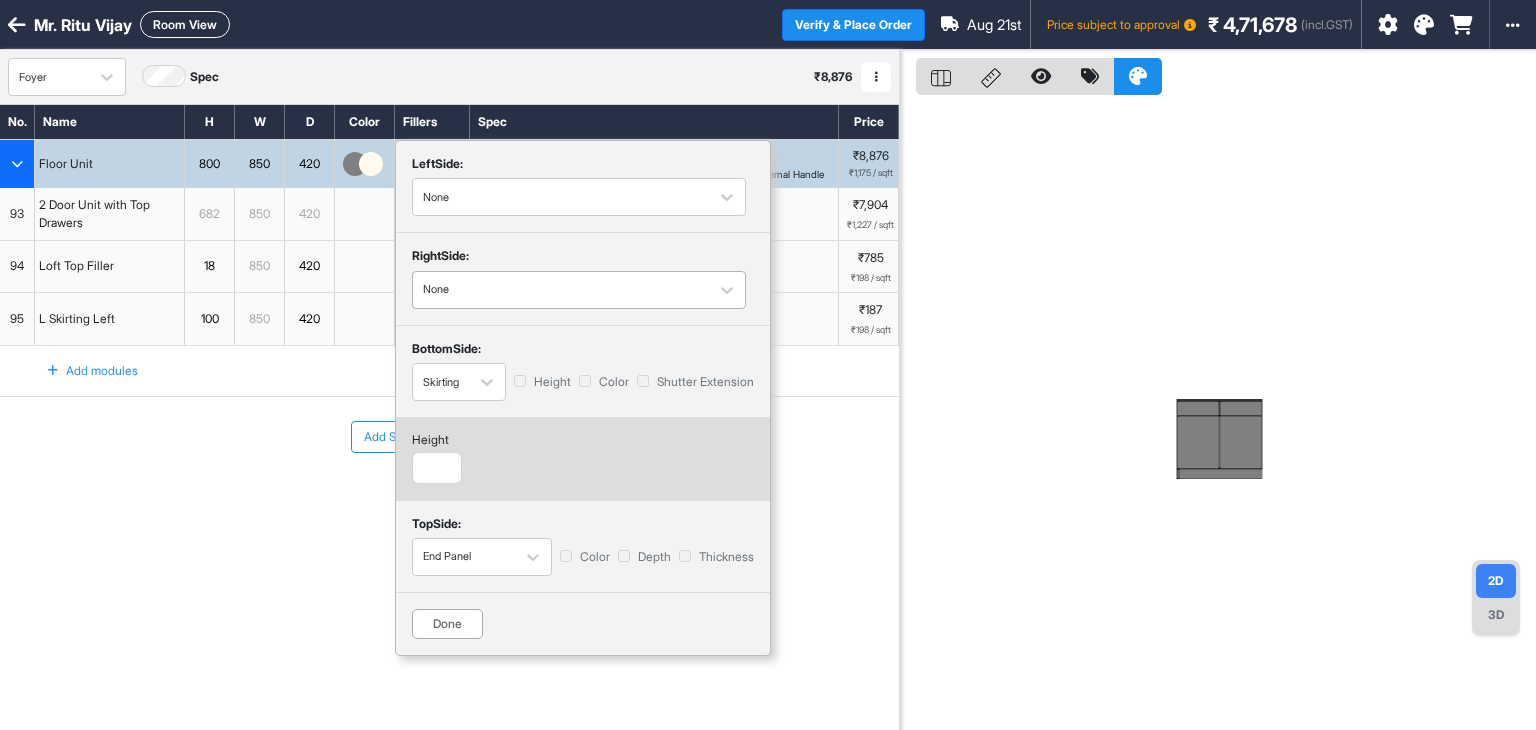 click at bounding box center [561, 290] 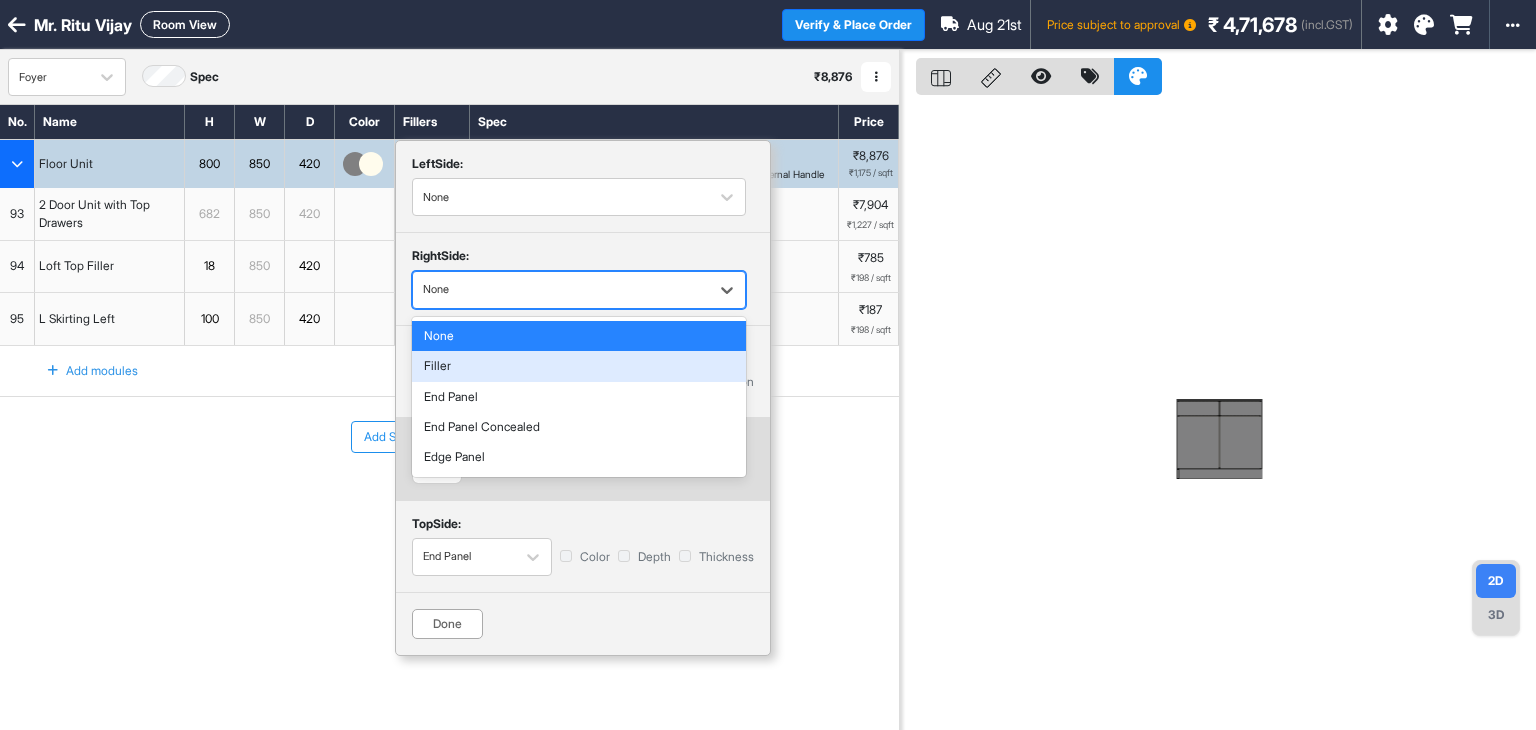 click on "Filler" at bounding box center [579, 366] 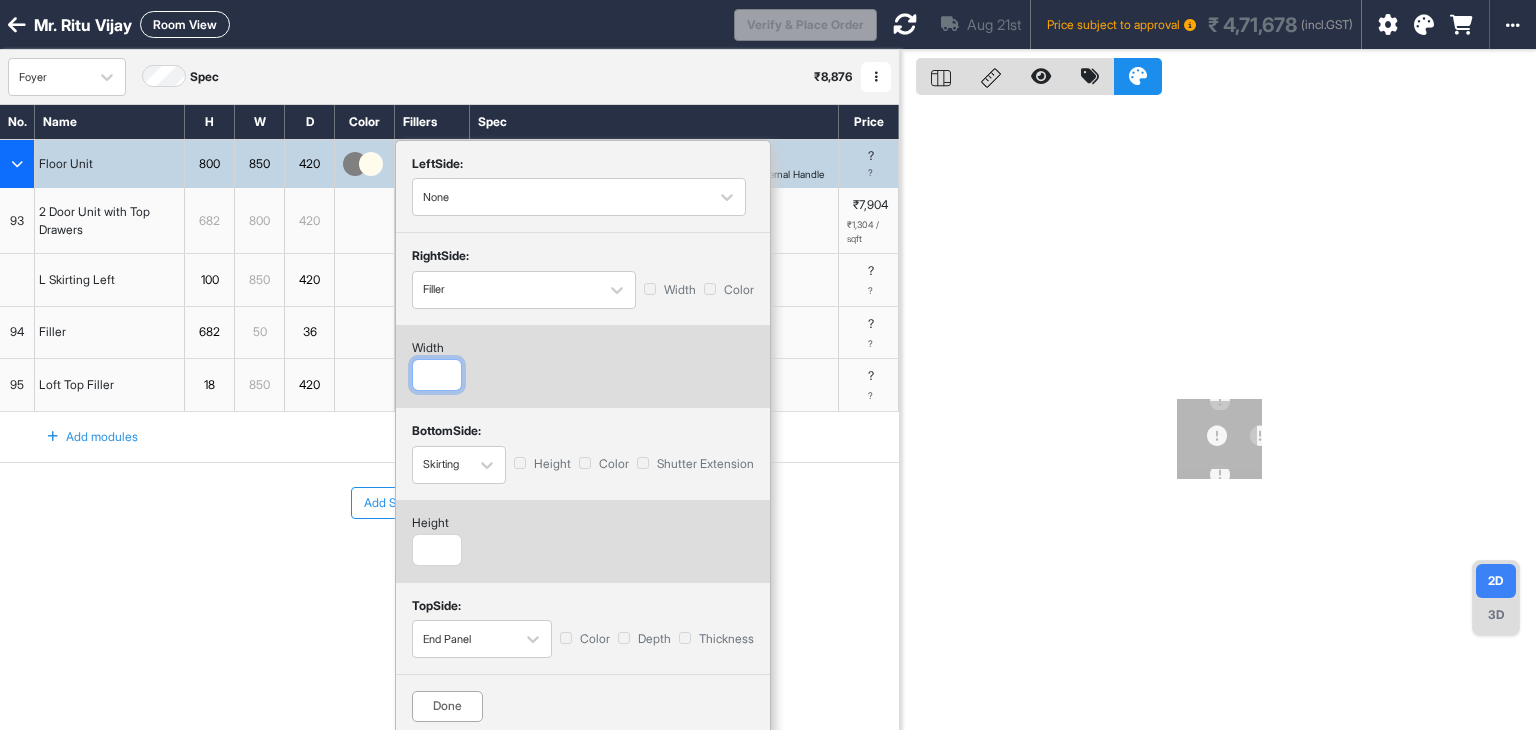 click at bounding box center (437, 375) 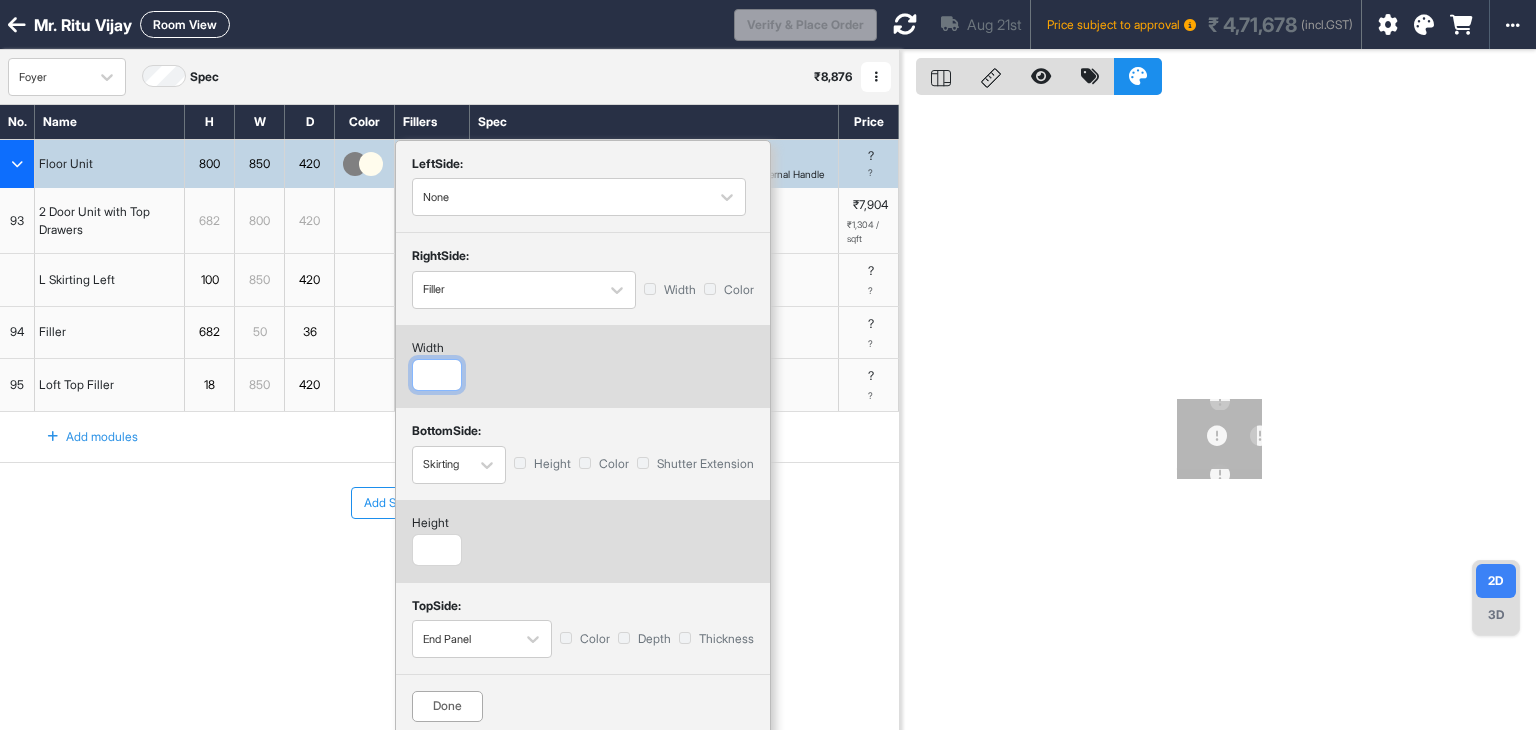 type on "**" 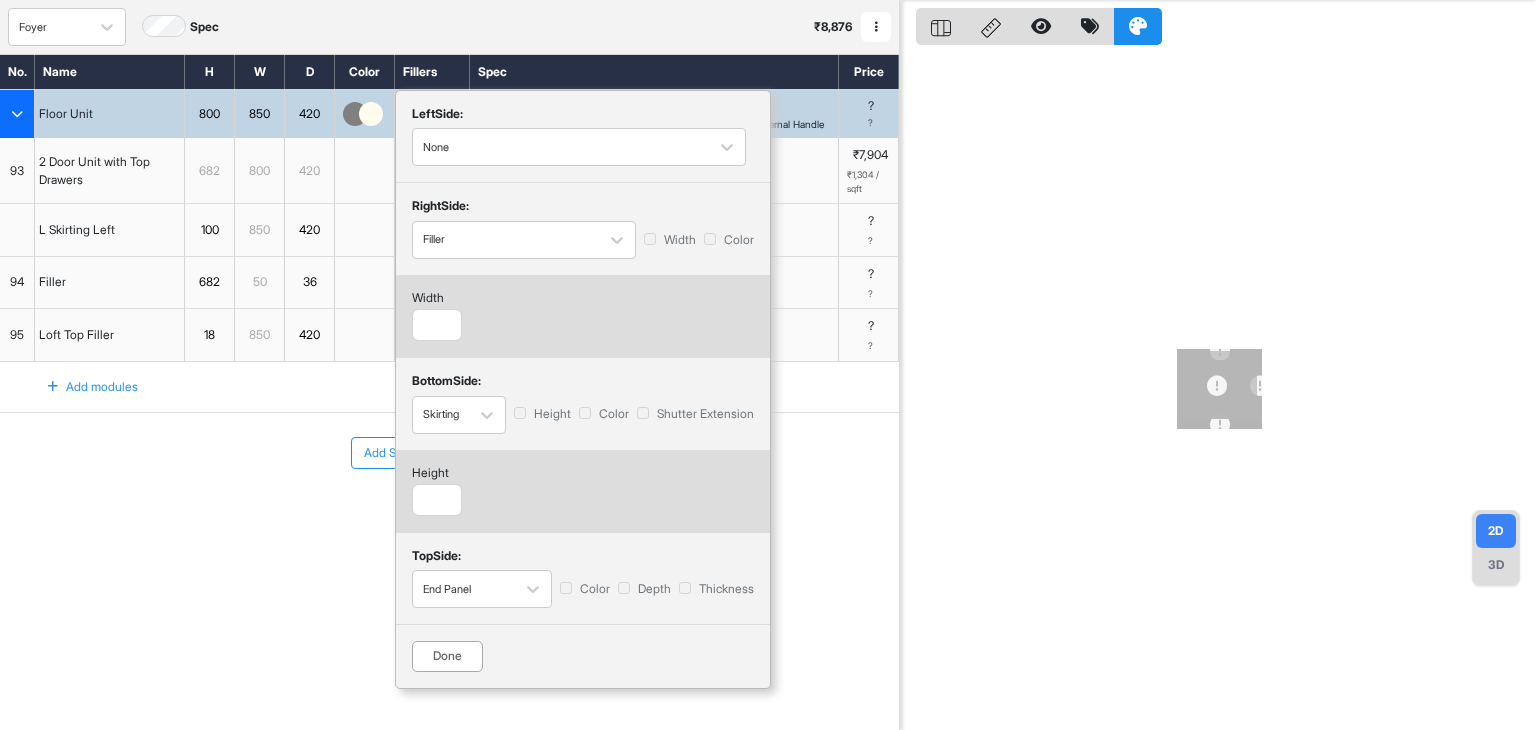 click on "Done" at bounding box center (447, 656) 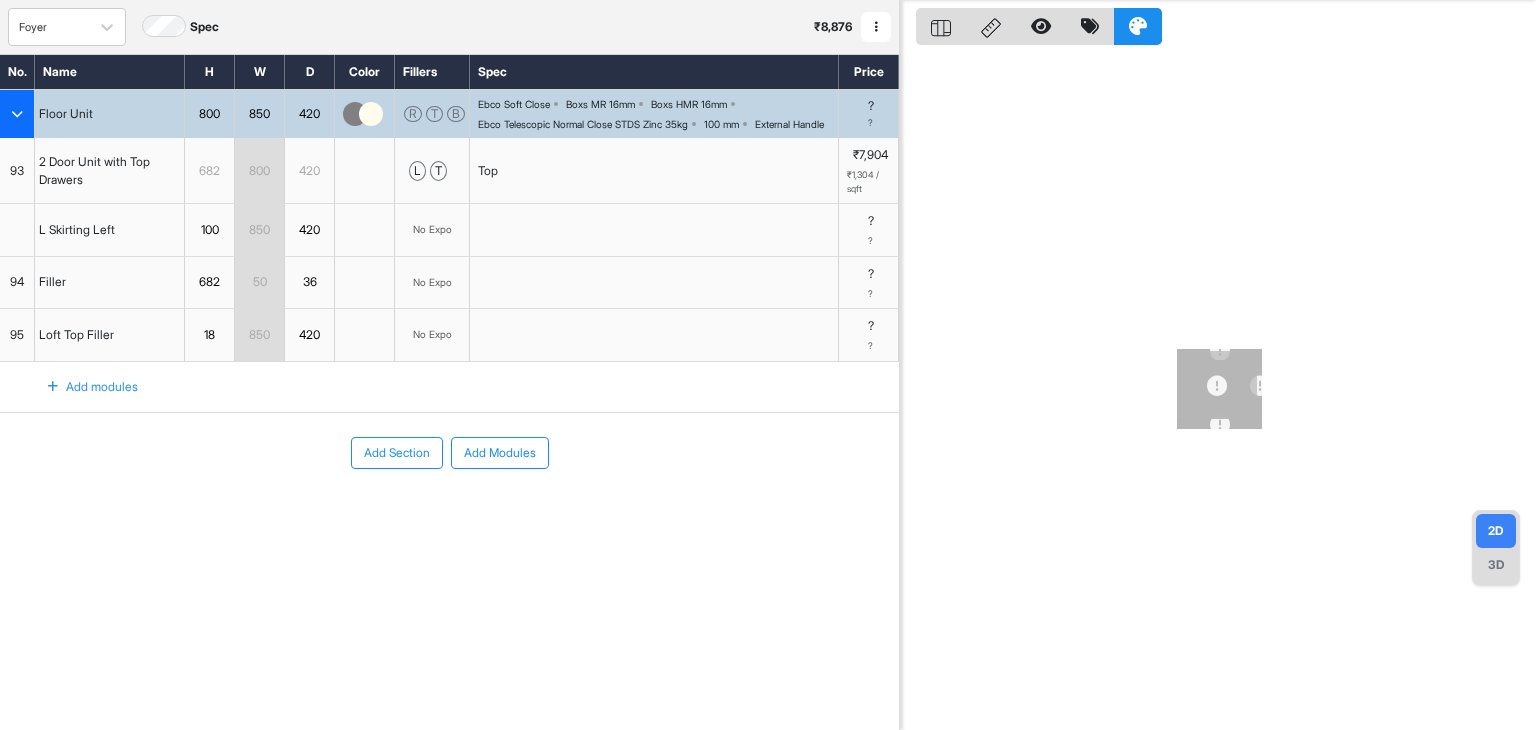 scroll, scrollTop: 0, scrollLeft: 0, axis: both 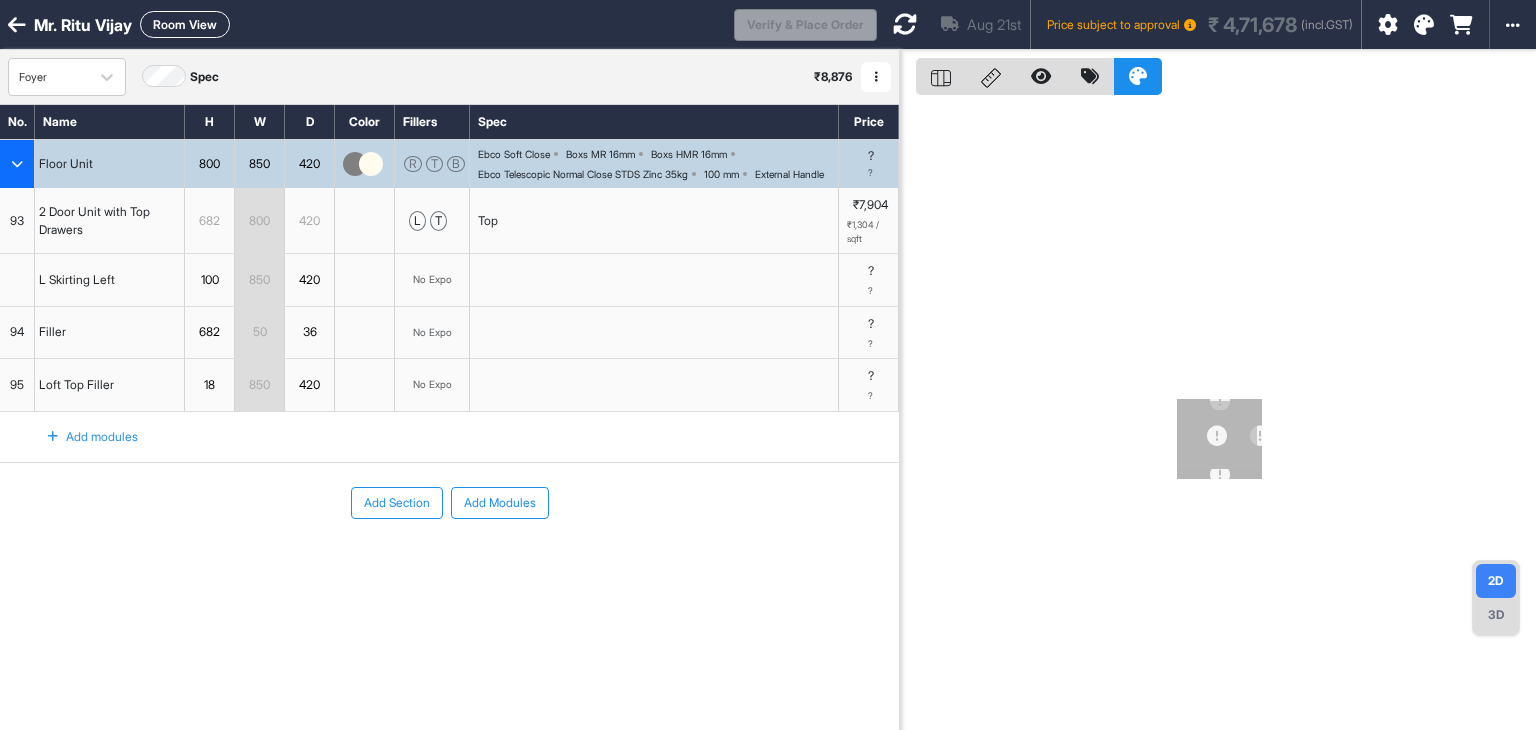 click at bounding box center [1424, 25] 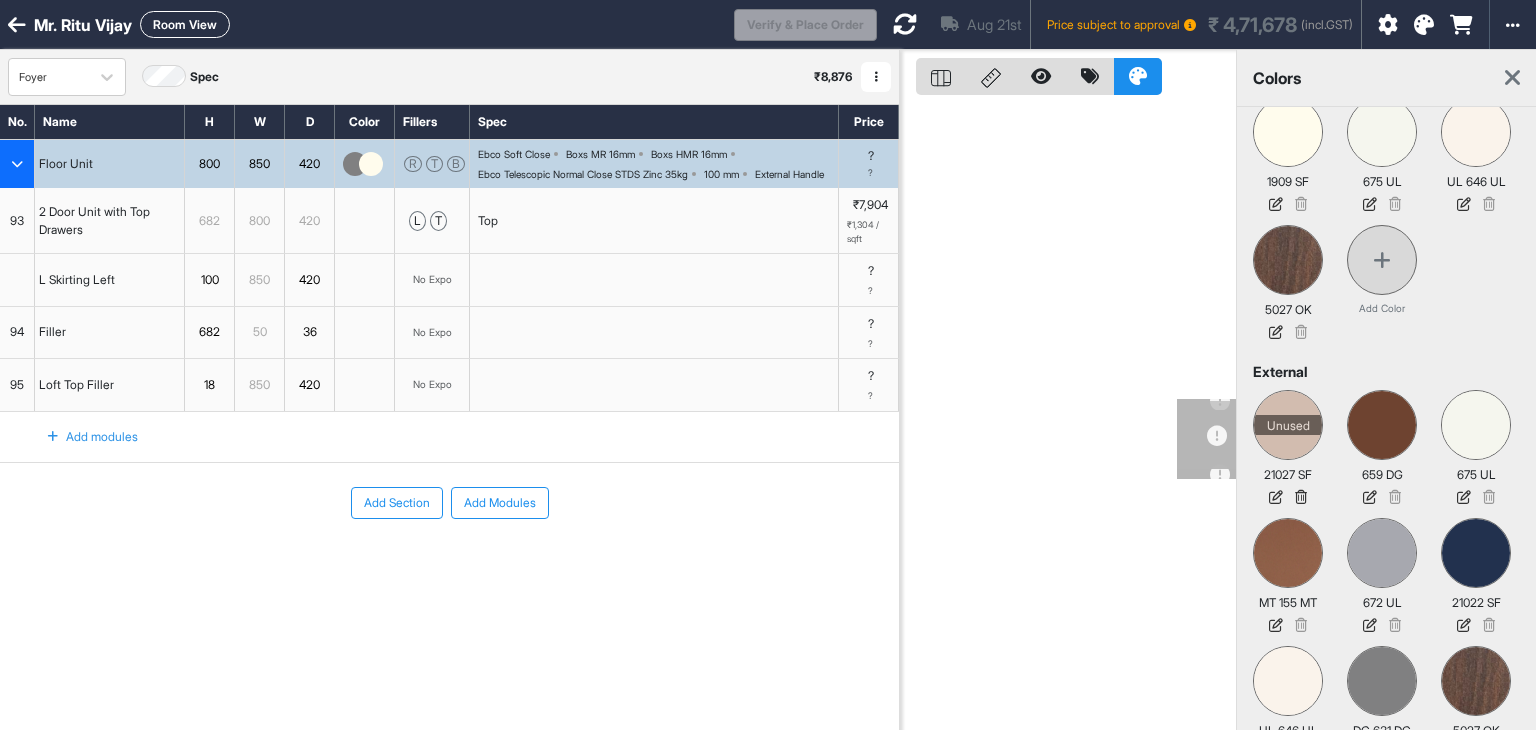 scroll, scrollTop: 83, scrollLeft: 0, axis: vertical 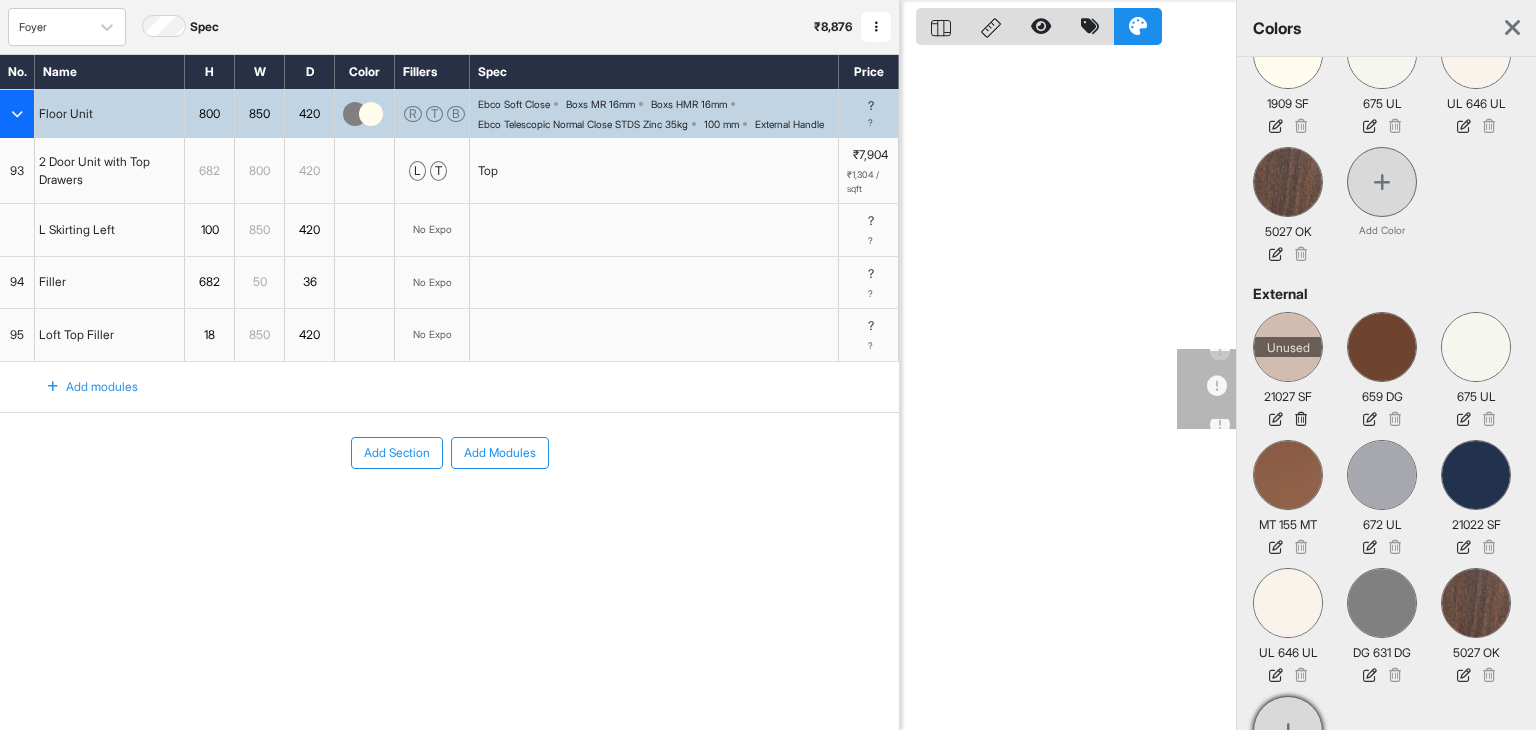 click at bounding box center [1288, 731] 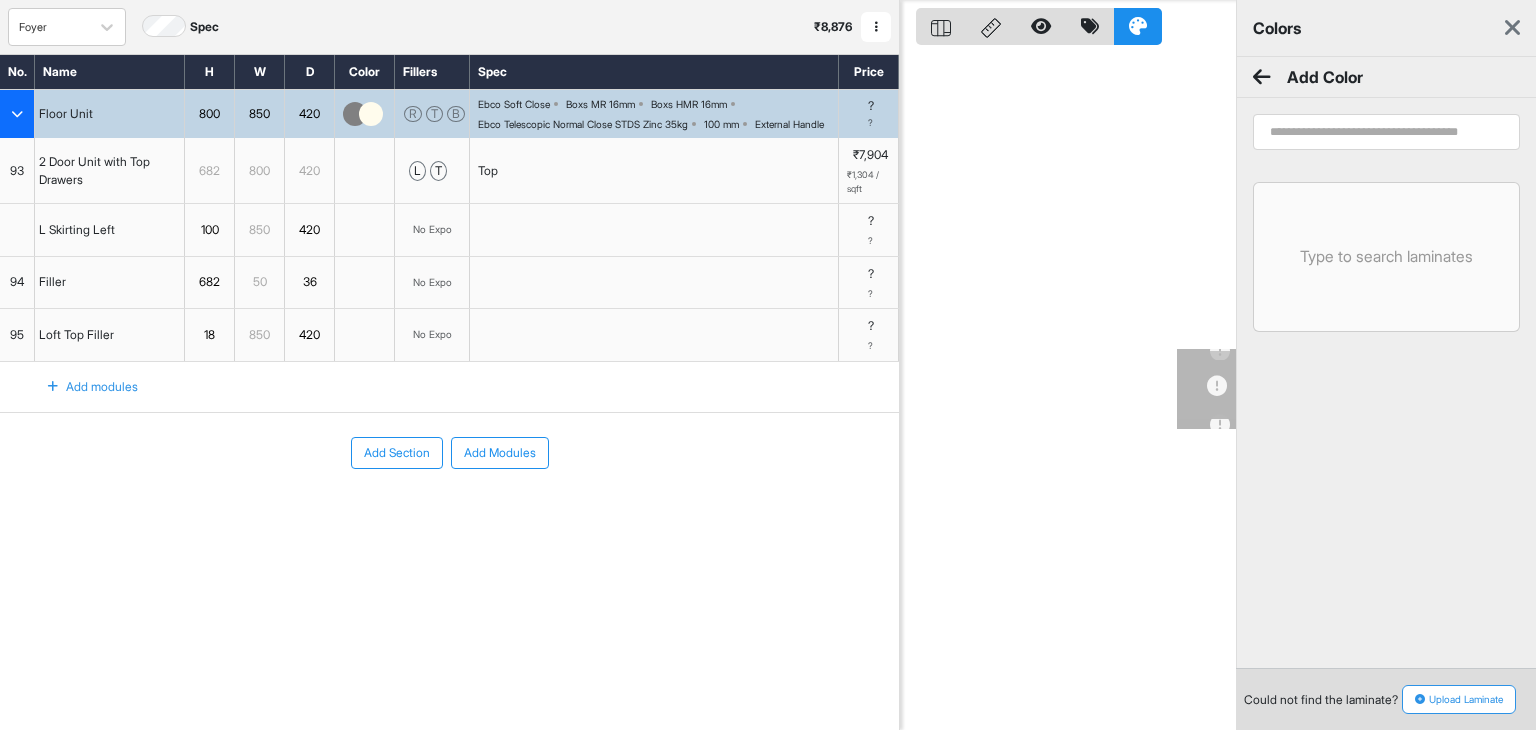 scroll, scrollTop: 0, scrollLeft: 0, axis: both 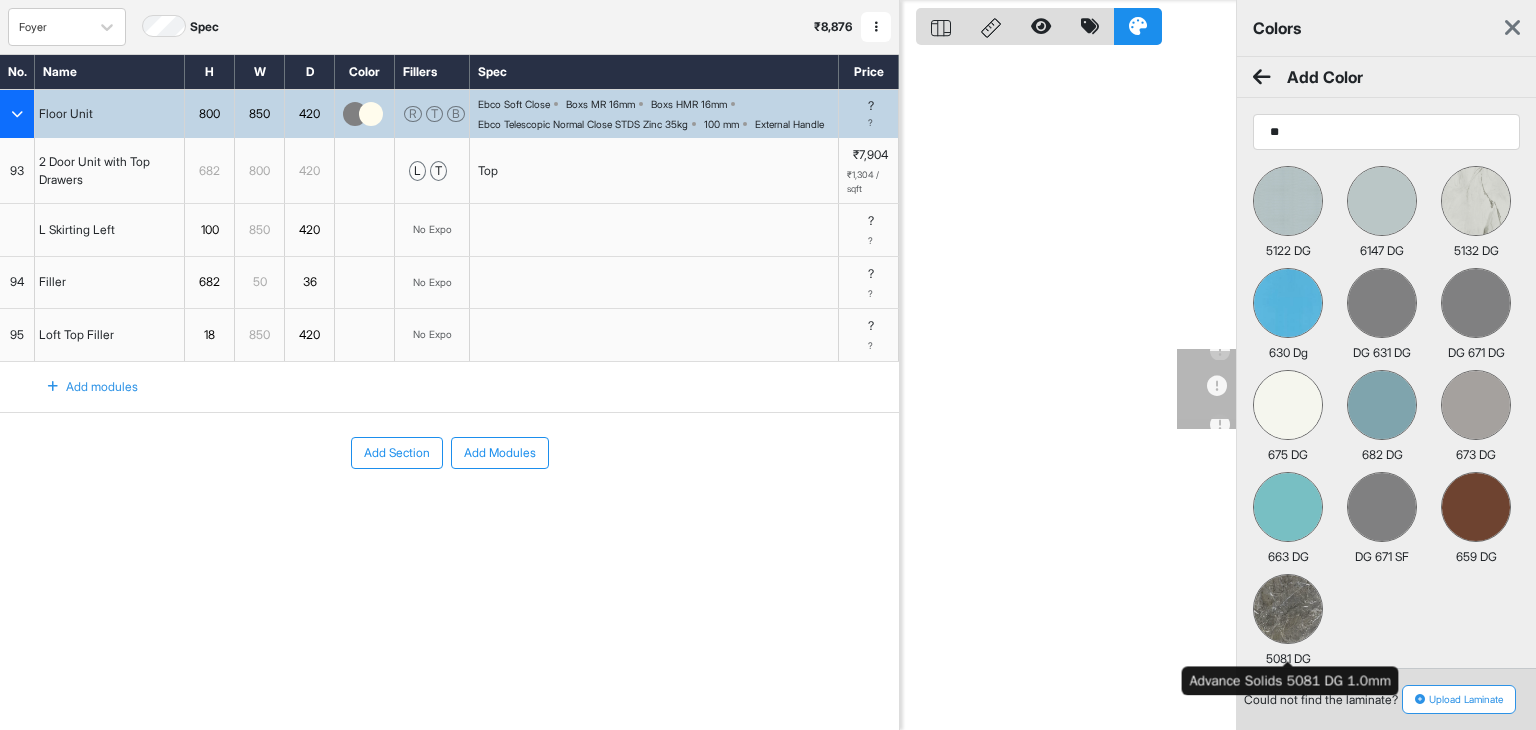 type on "**" 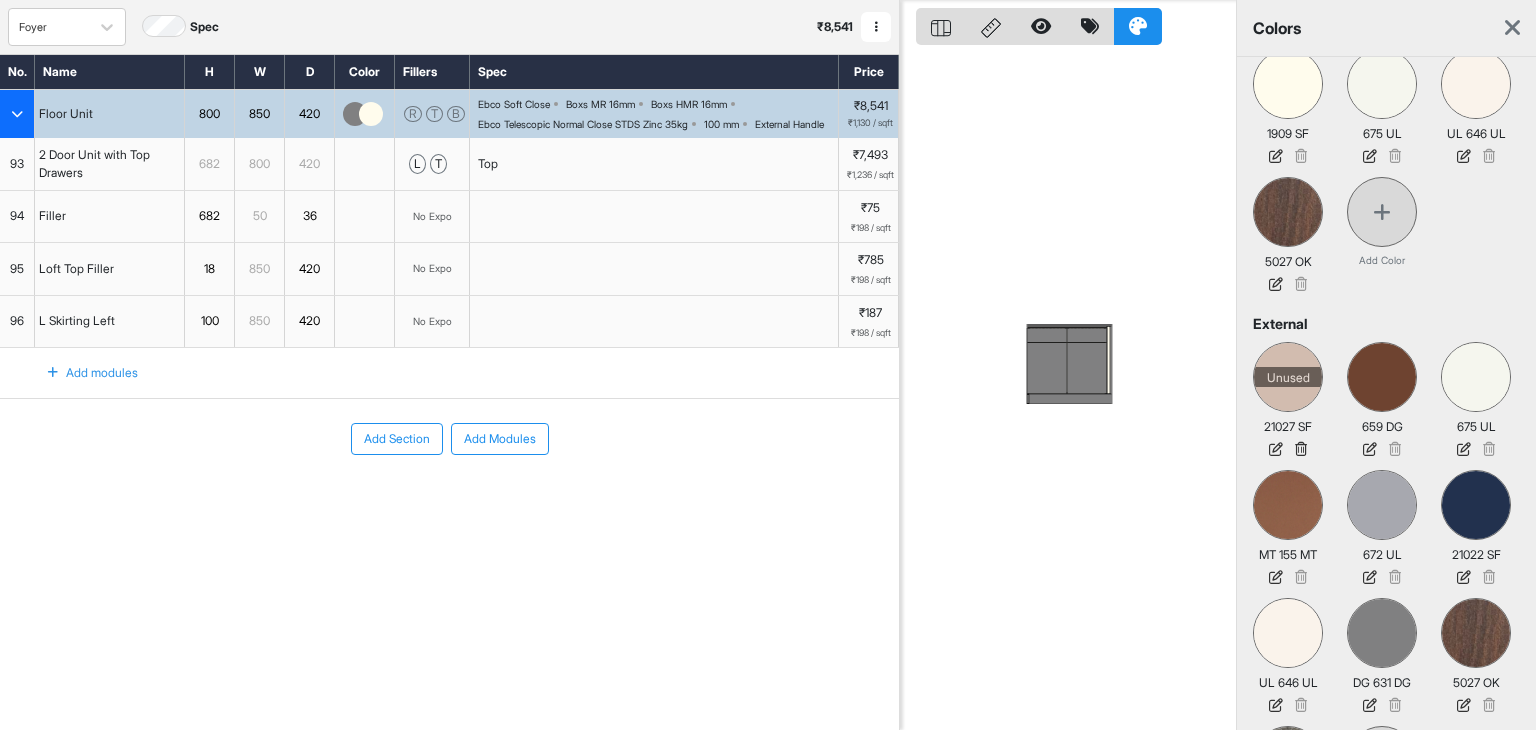 scroll, scrollTop: 0, scrollLeft: 0, axis: both 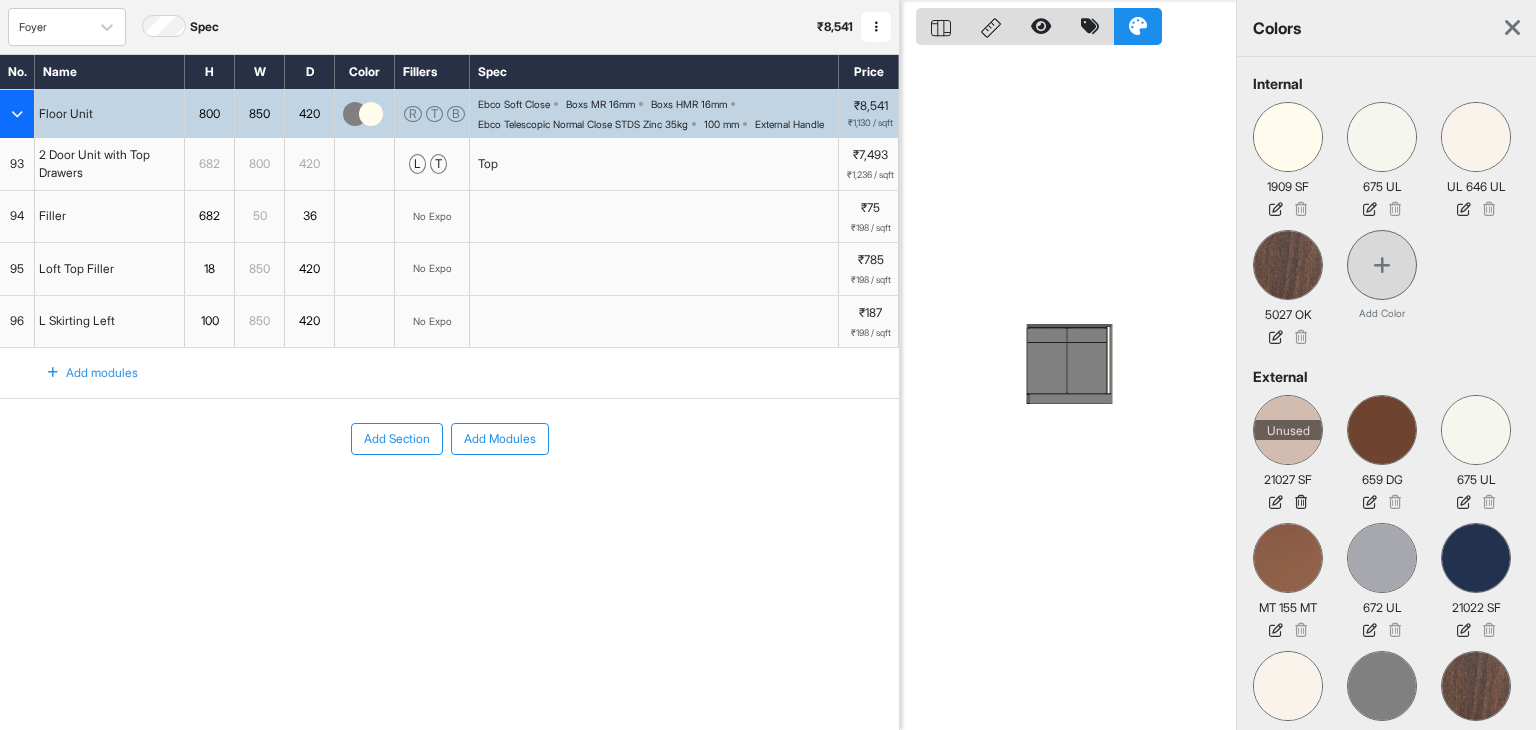click at bounding box center (1512, 28) 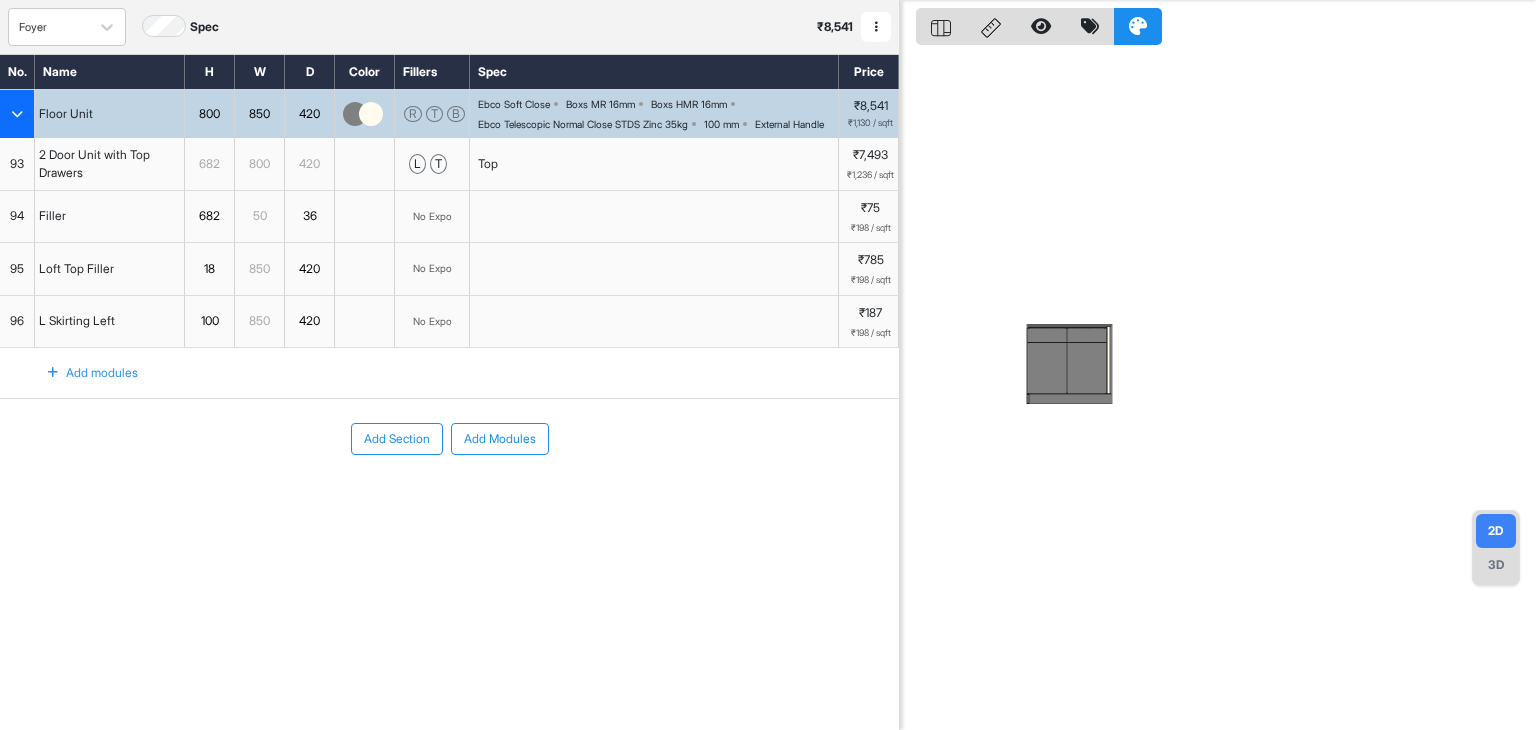click on "3D" at bounding box center (1496, 565) 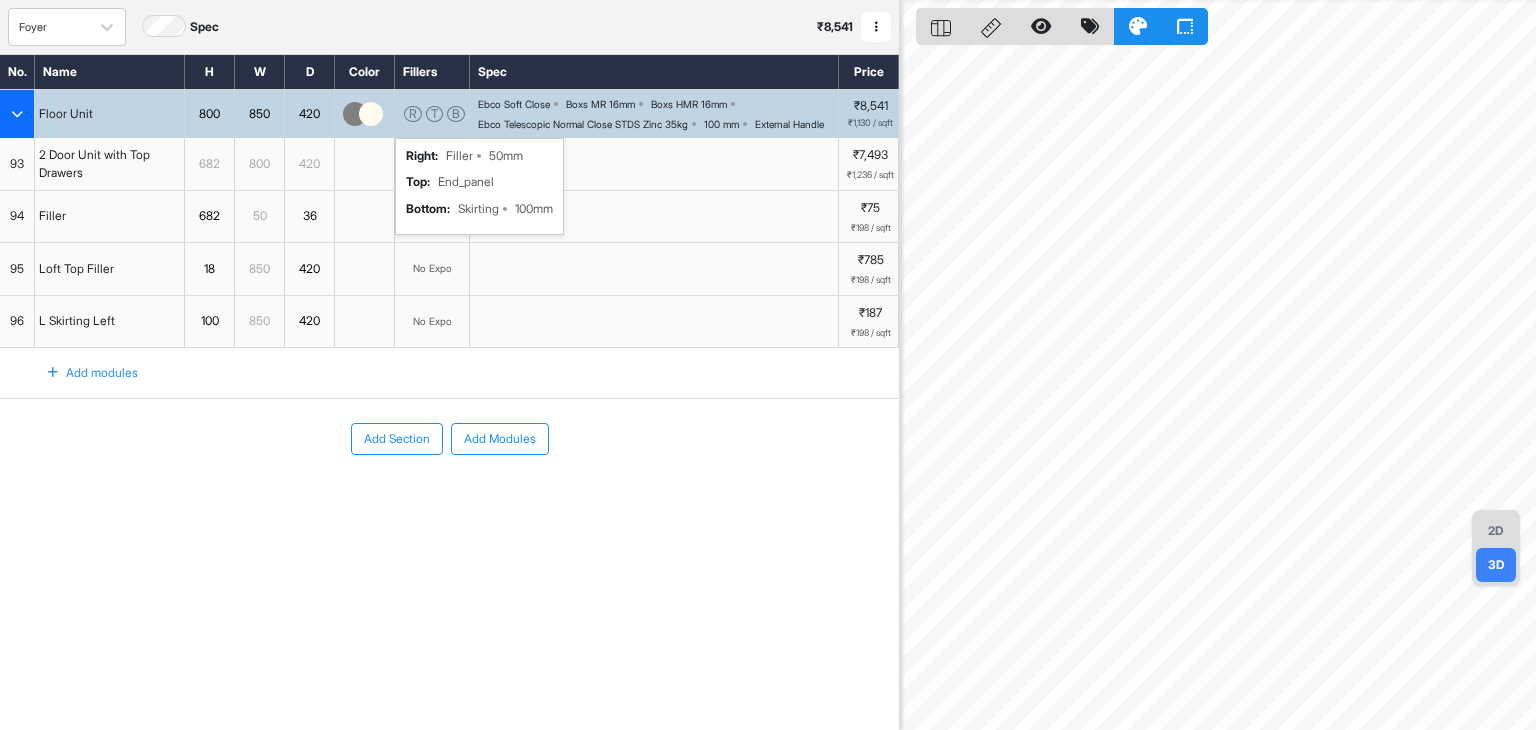 click on "T" at bounding box center [434, 114] 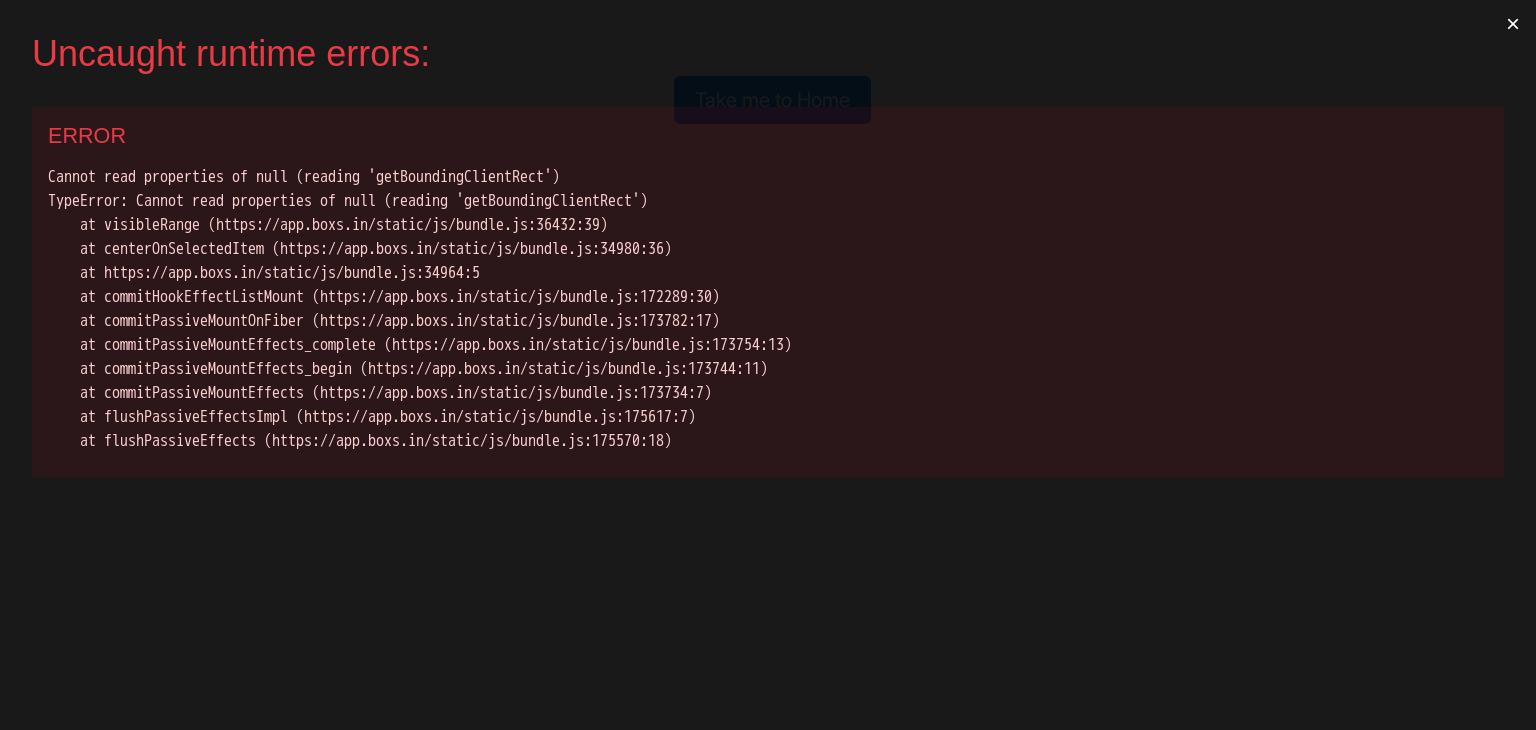 scroll, scrollTop: 0, scrollLeft: 0, axis: both 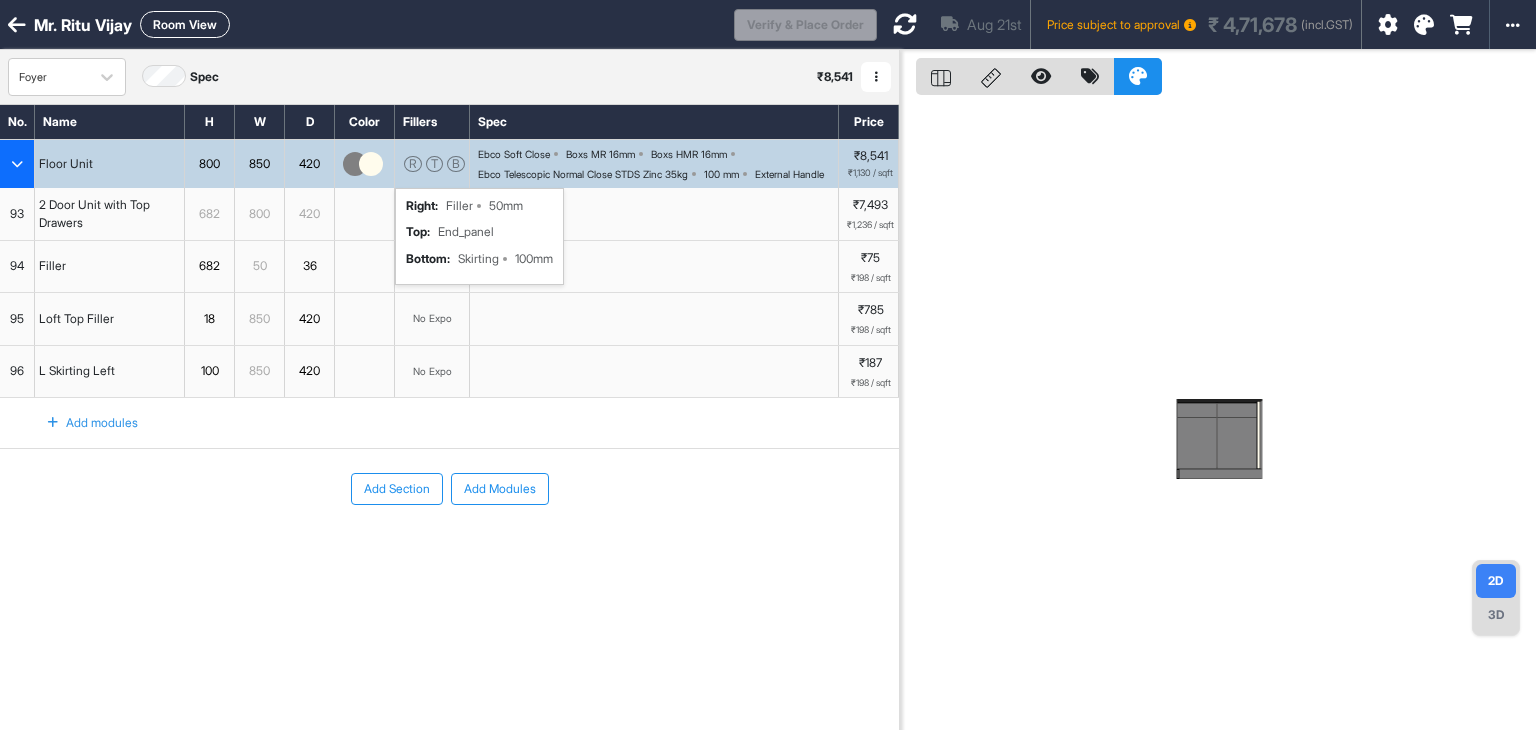 click on "R T B right : Filler 50mm top : End_panel bottom : Skirting 100mm" at bounding box center (432, 164) 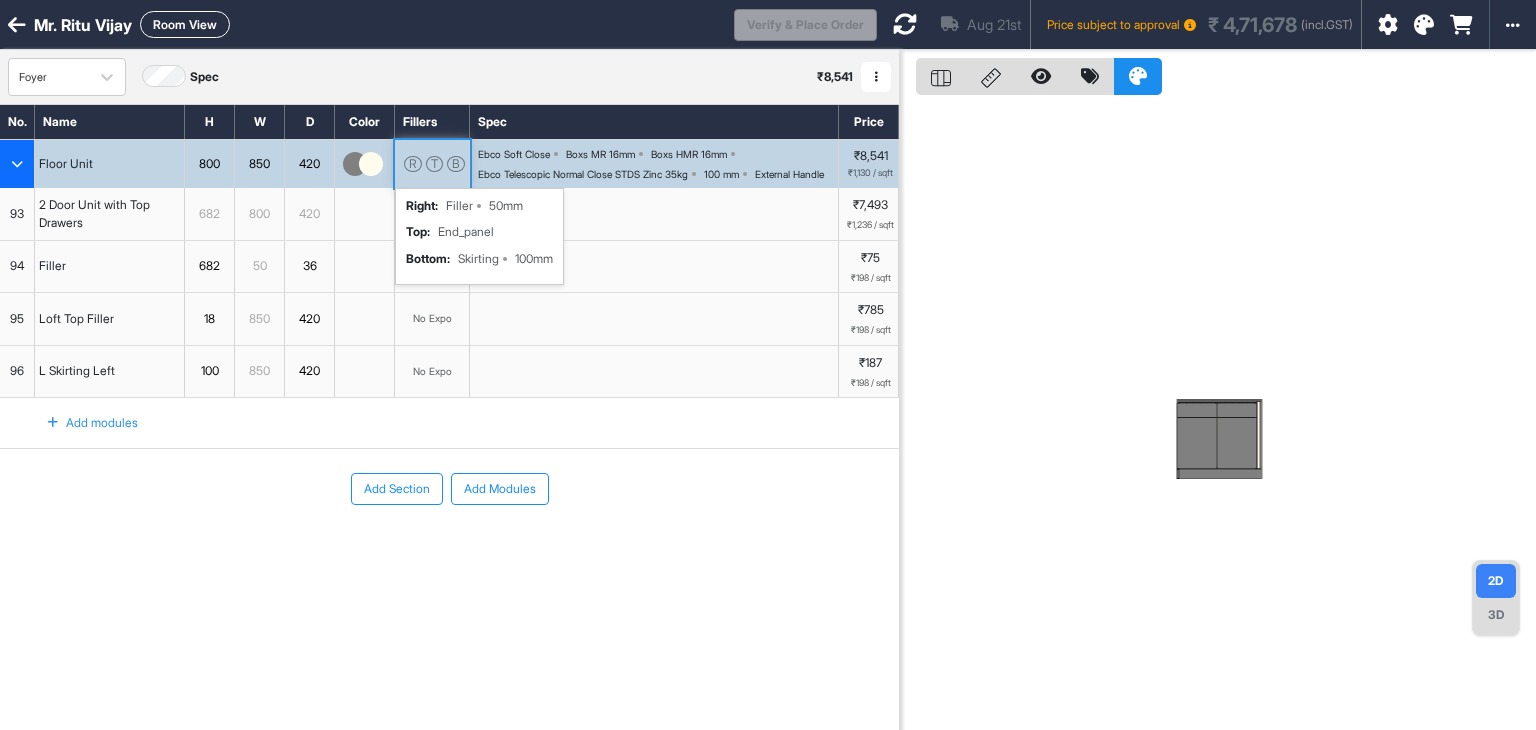 click on "R T B right : Filler 50mm top : End_panel bottom : Skirting 100mm" at bounding box center [432, 164] 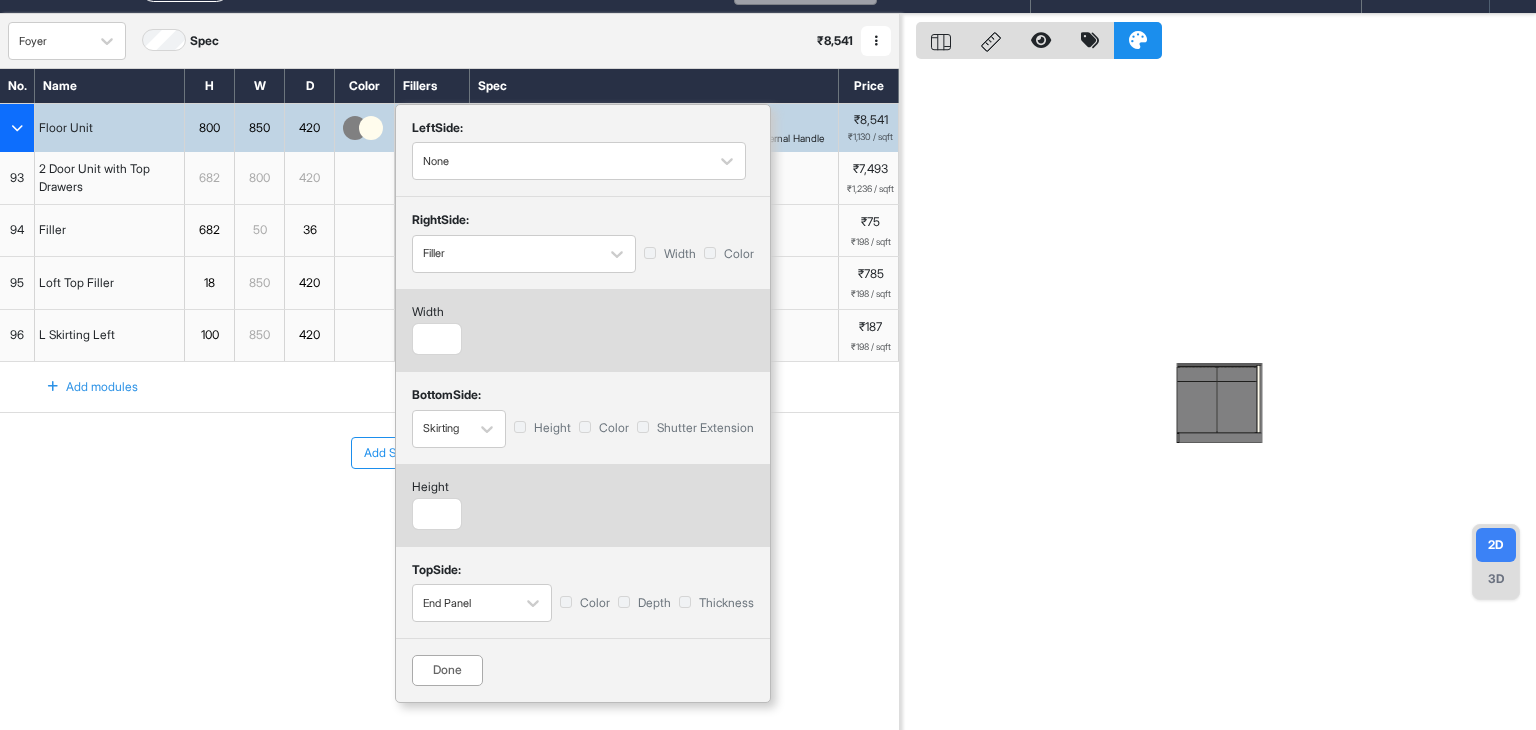 scroll, scrollTop: 50, scrollLeft: 0, axis: vertical 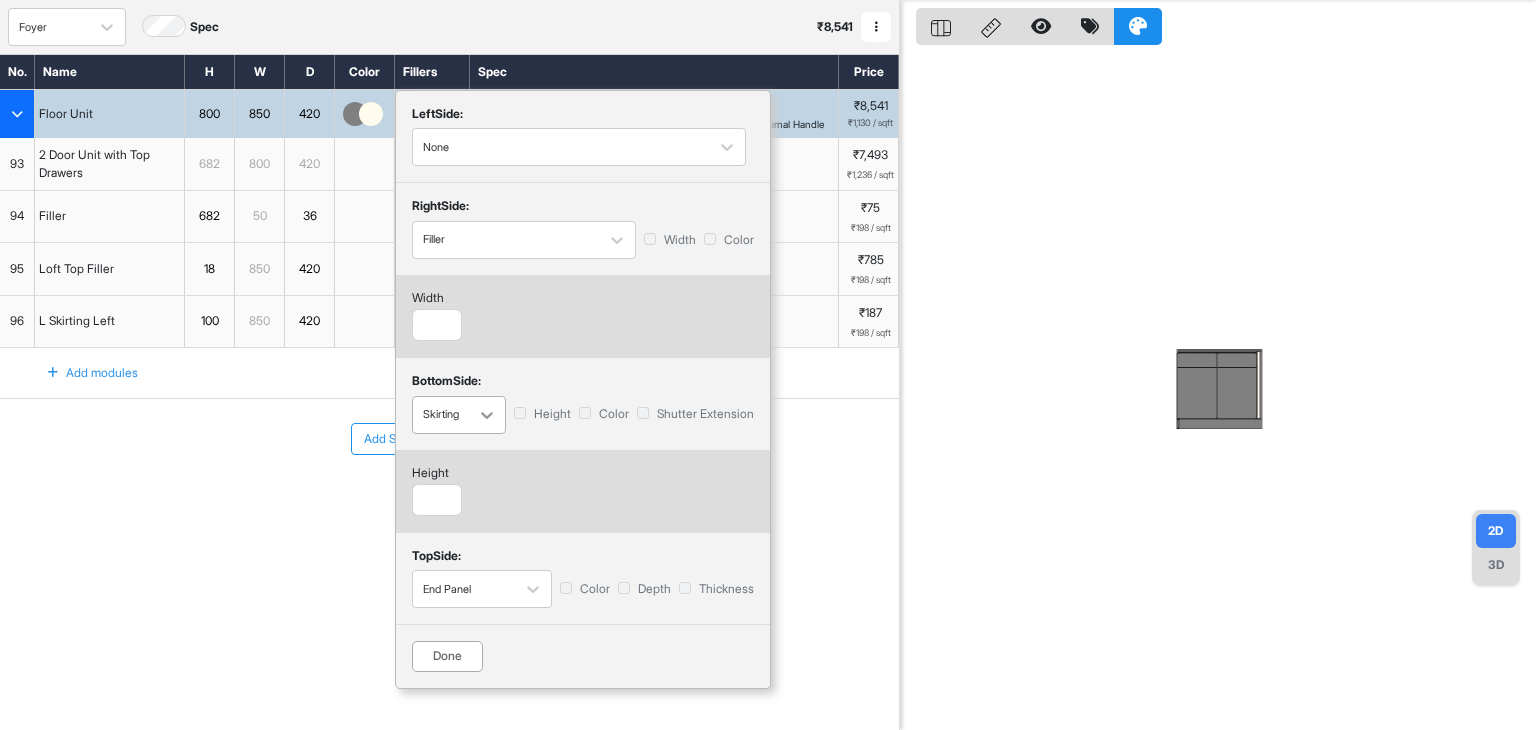 click 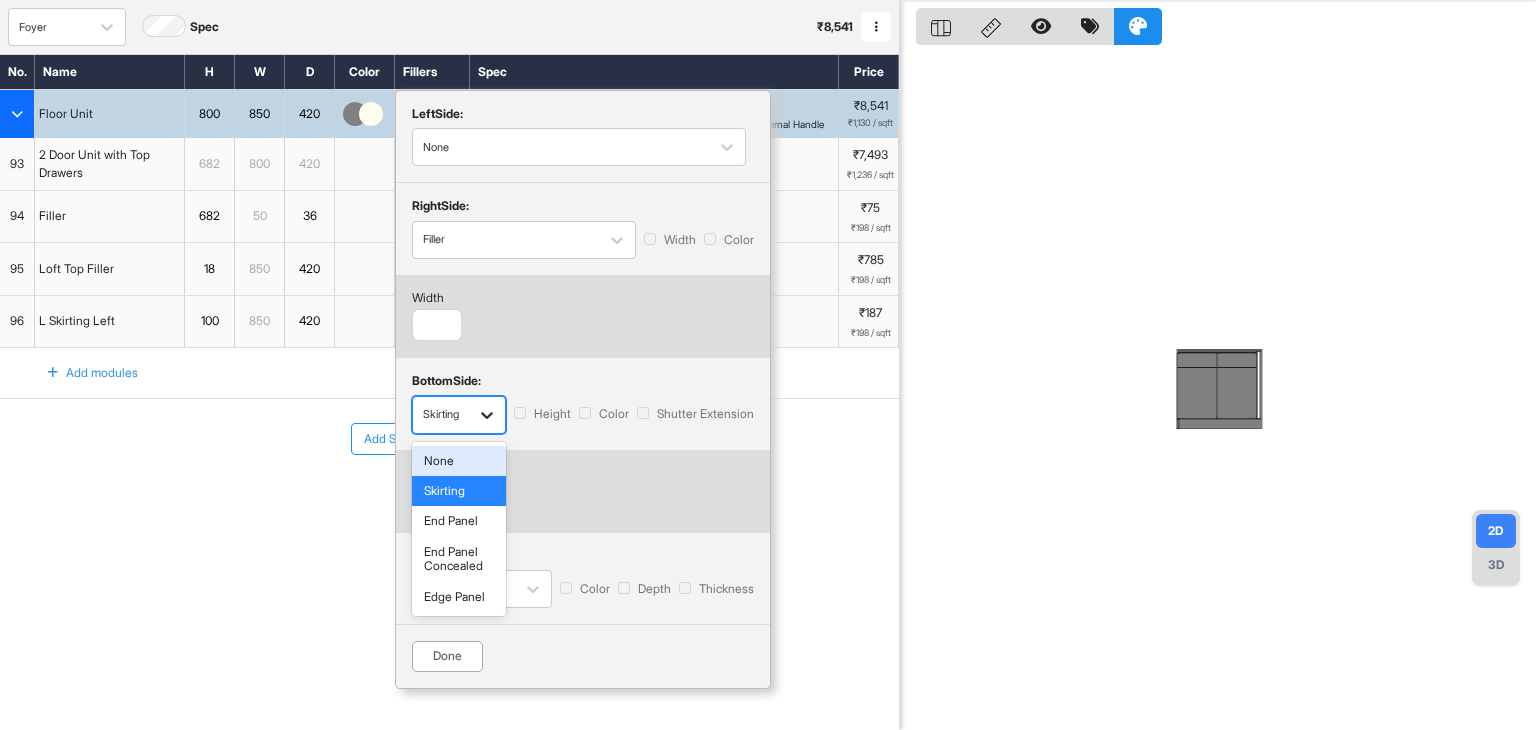click 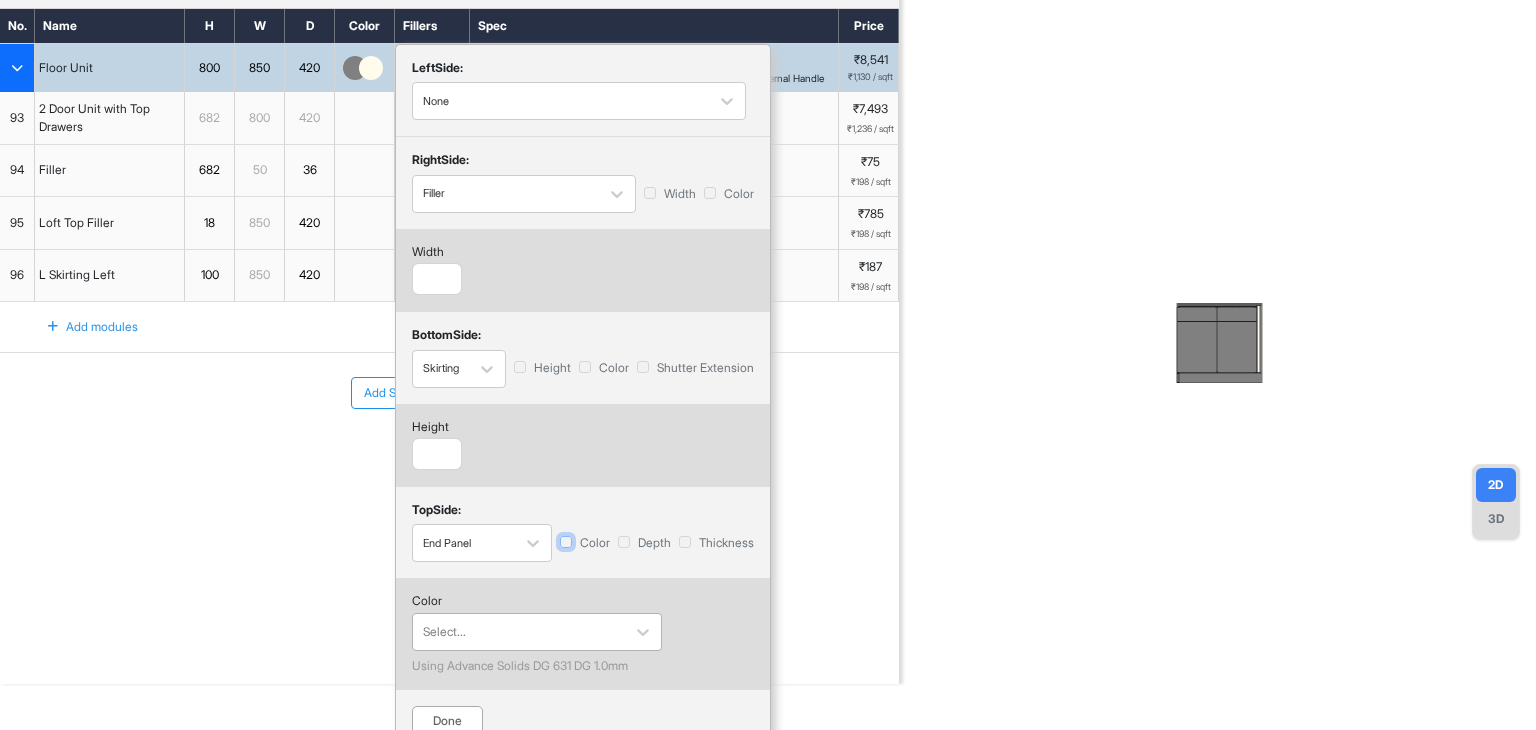 scroll, scrollTop: 117, scrollLeft: 0, axis: vertical 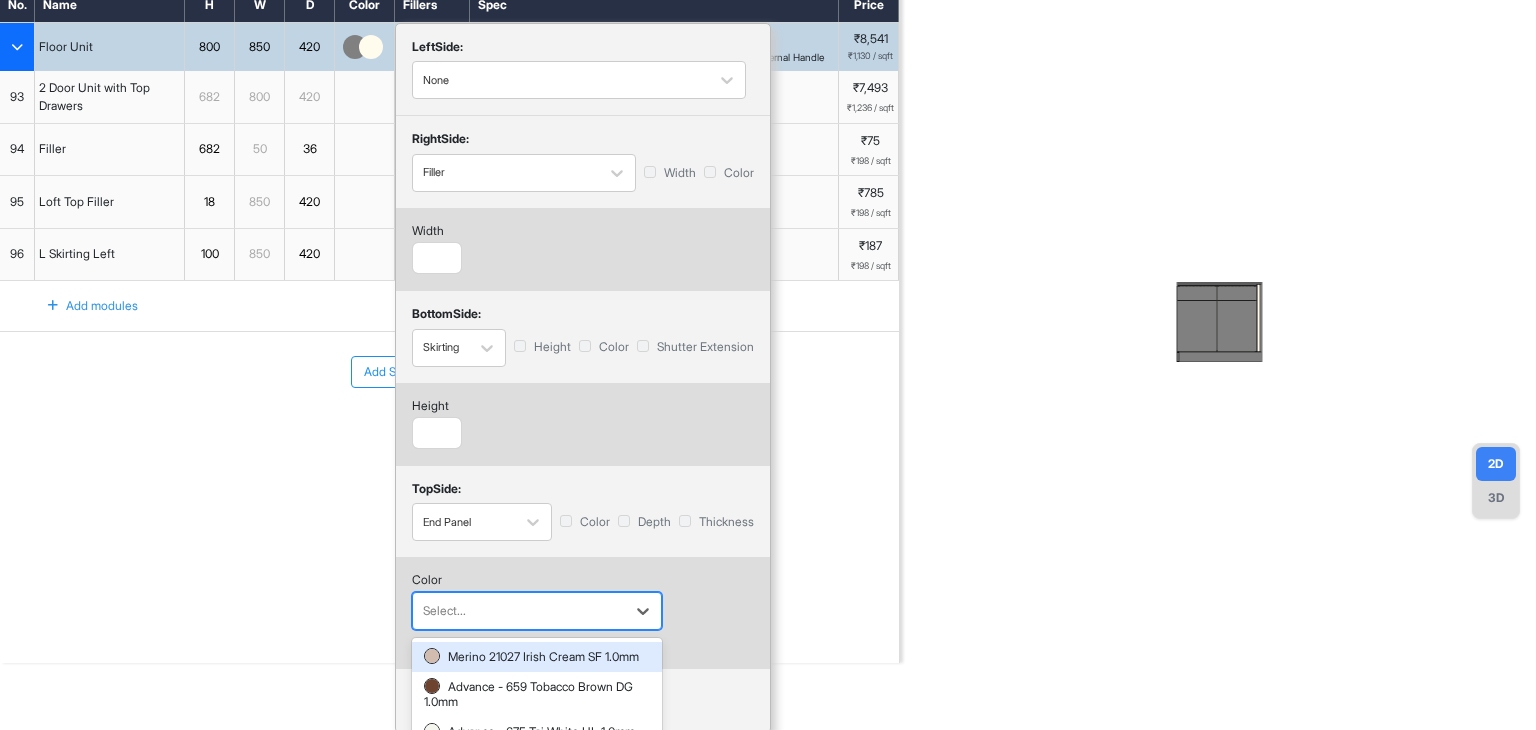 click at bounding box center (519, 611) 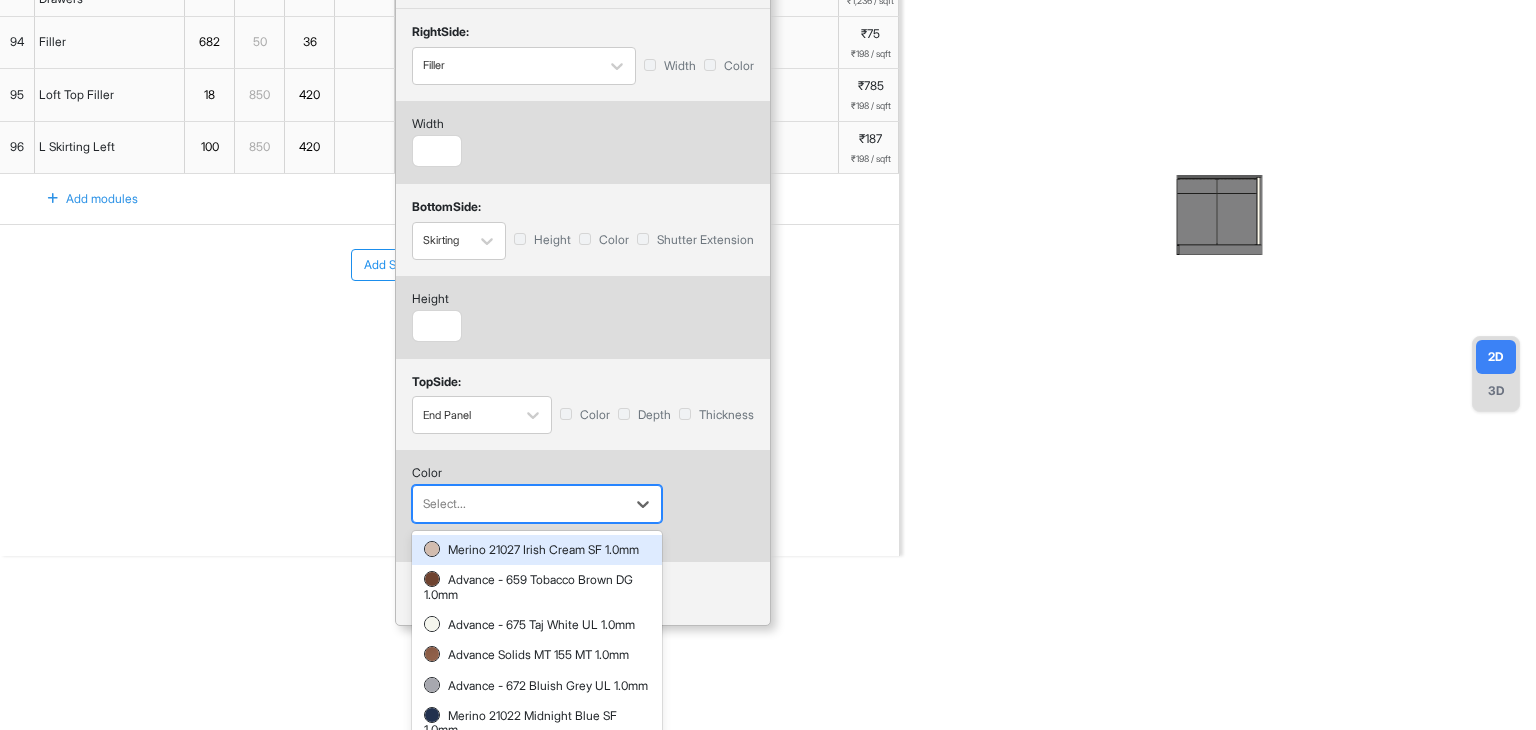 scroll, scrollTop: 323, scrollLeft: 0, axis: vertical 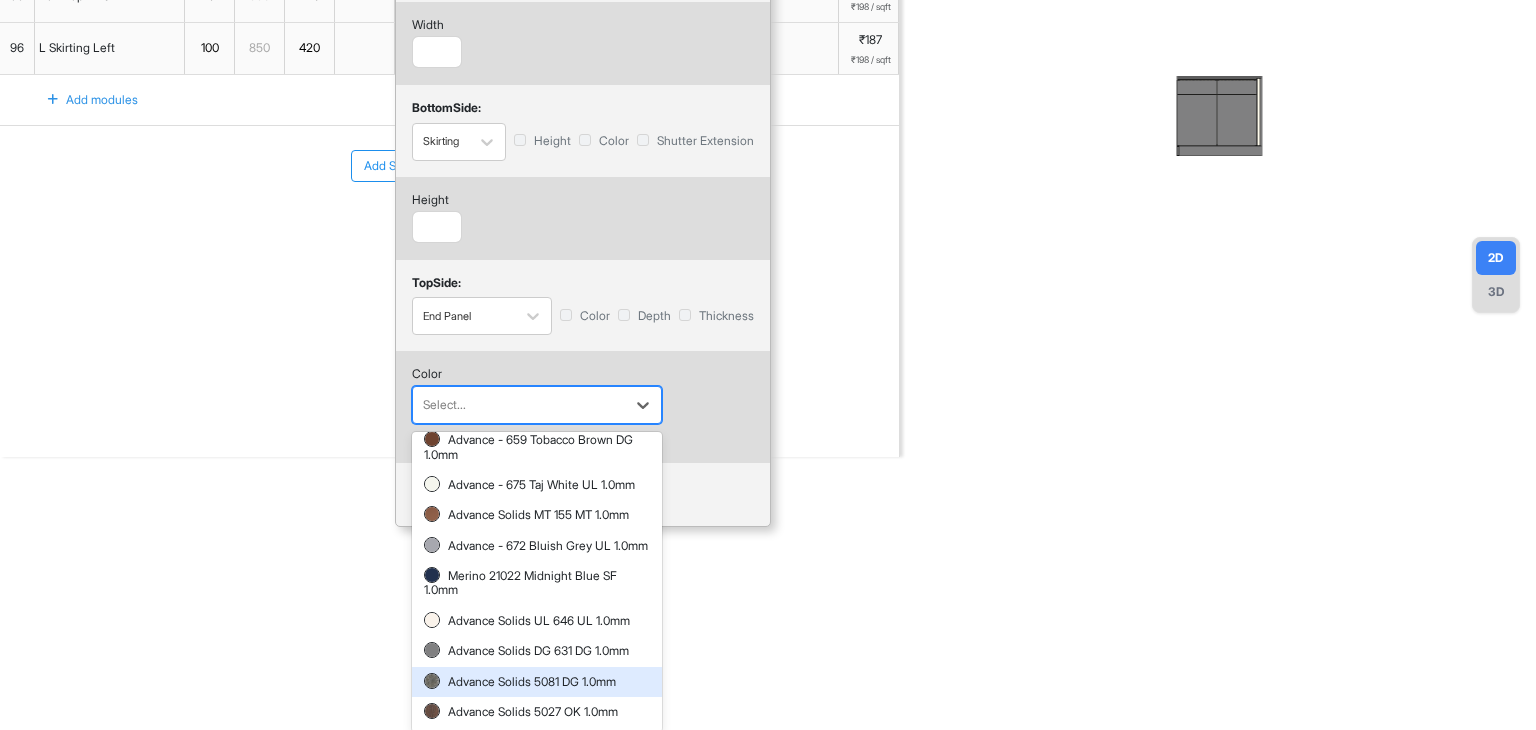 click on "Advance Solids 5081 DG 1.0mm" at bounding box center [537, 682] 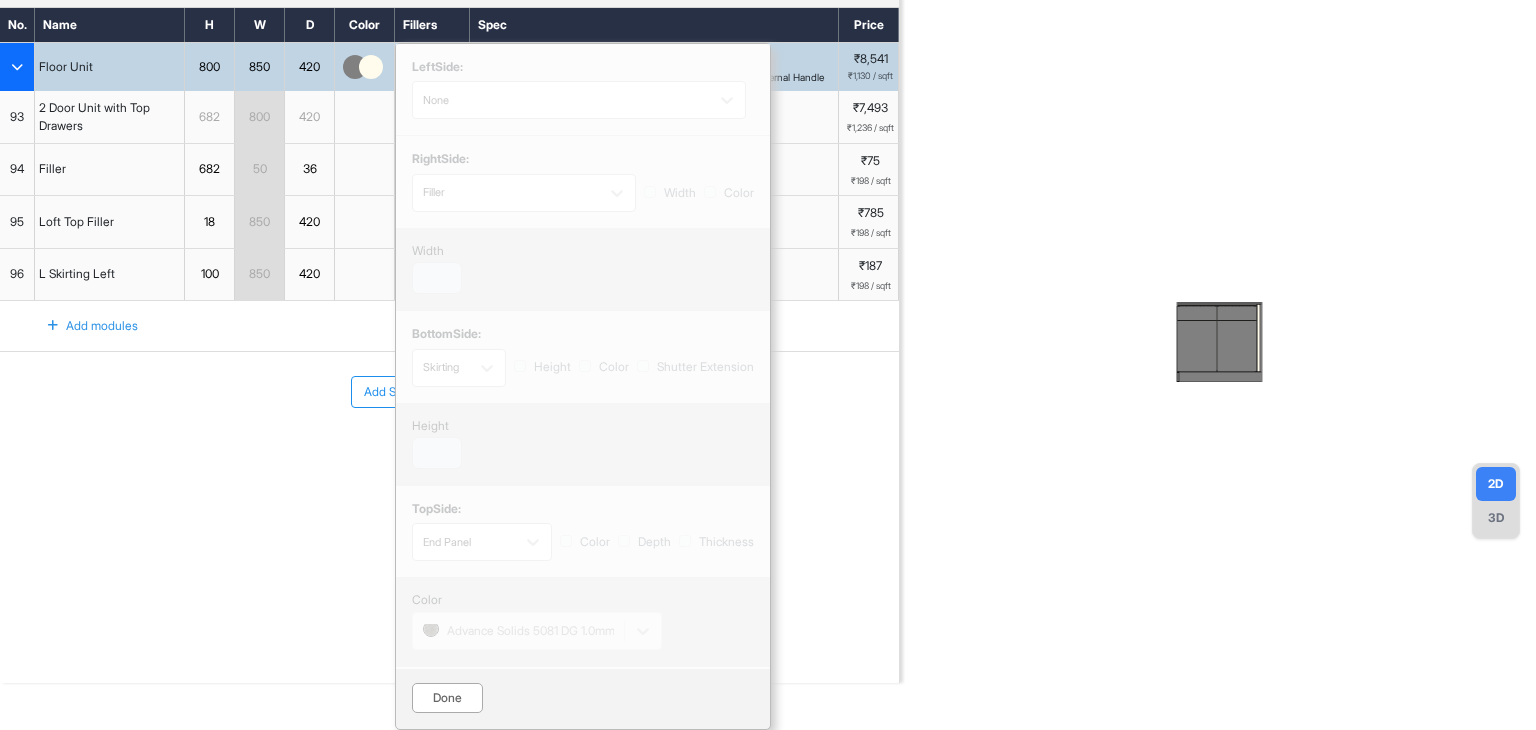 scroll, scrollTop: 95, scrollLeft: 0, axis: vertical 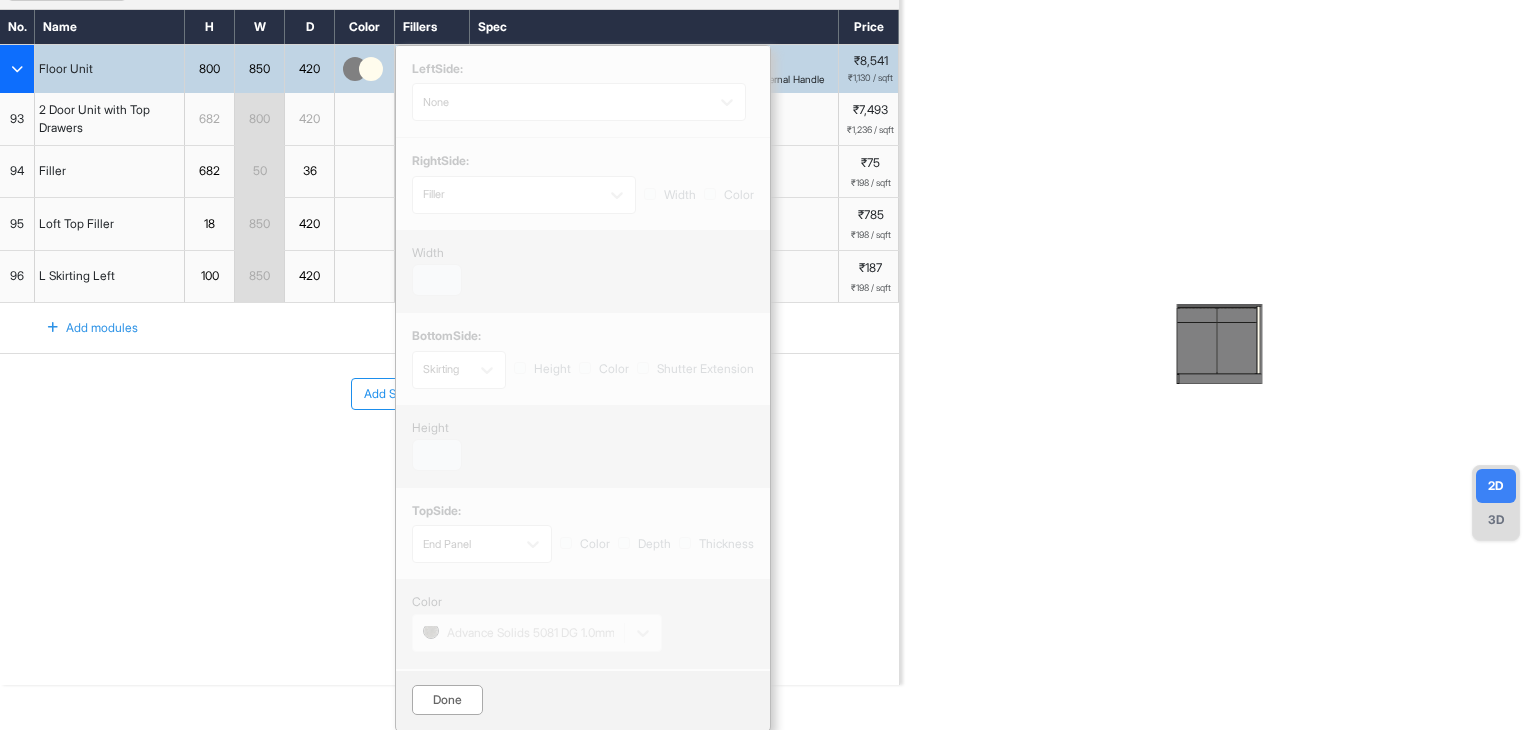 click on "Done" at bounding box center [447, 700] 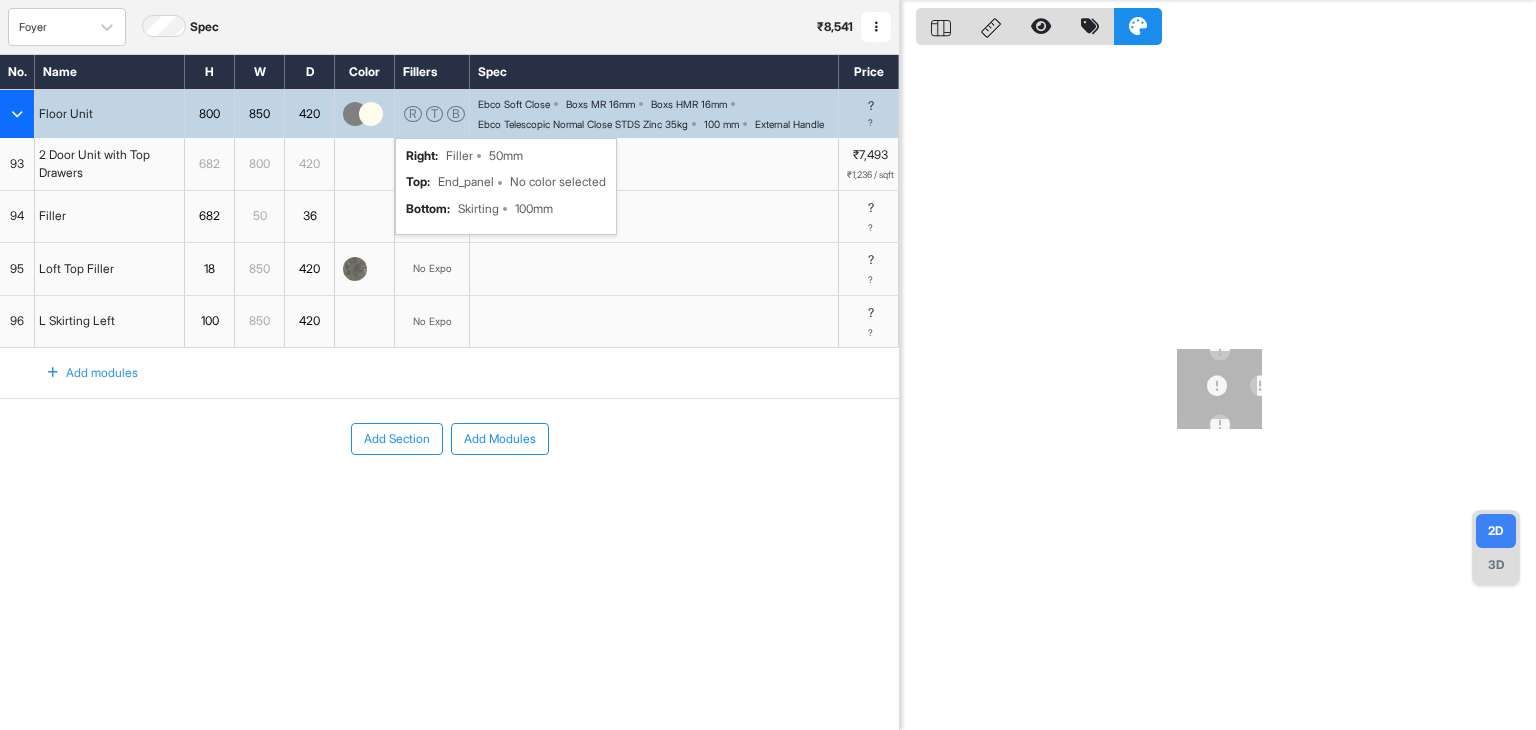 click on "3D" at bounding box center [1496, 565] 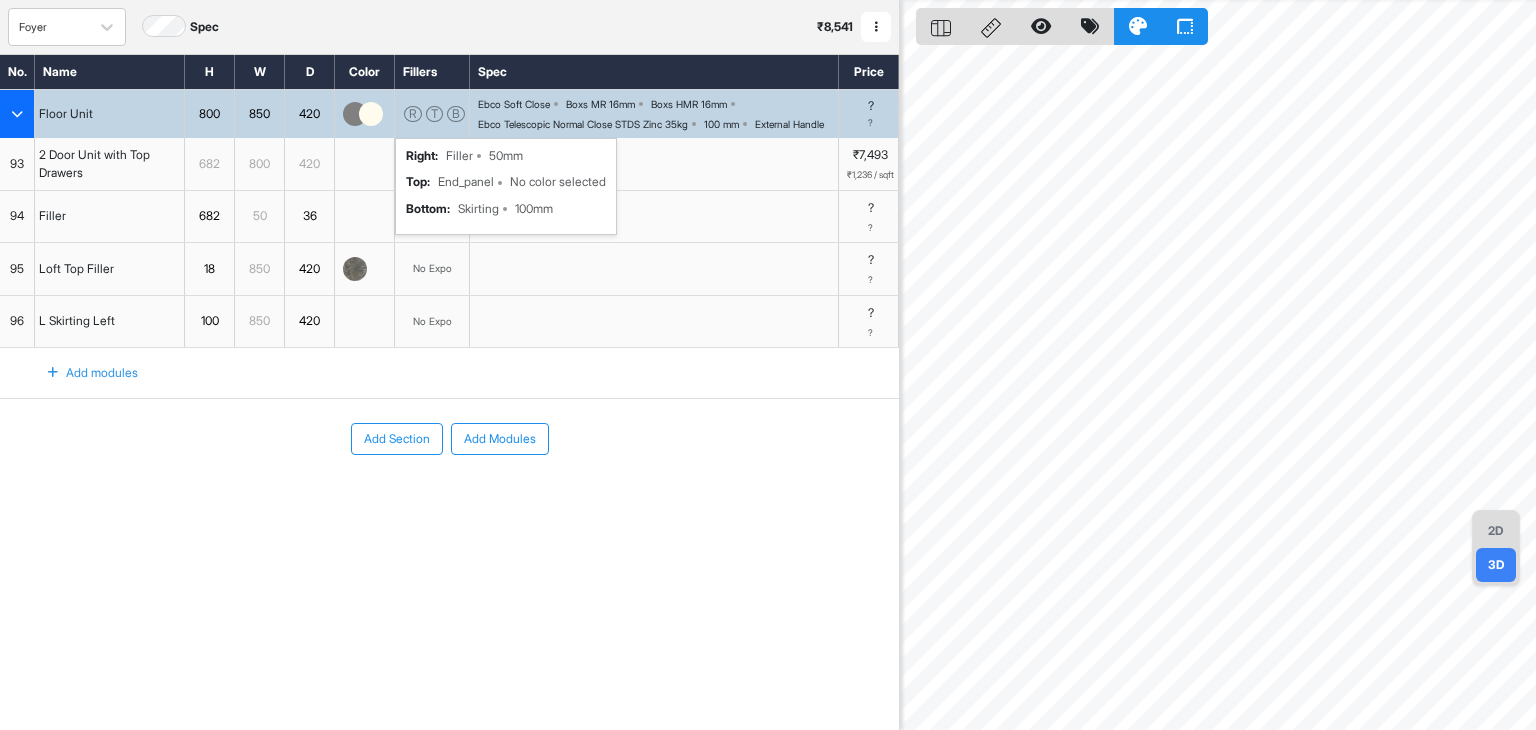 click on "2D" at bounding box center (1496, 531) 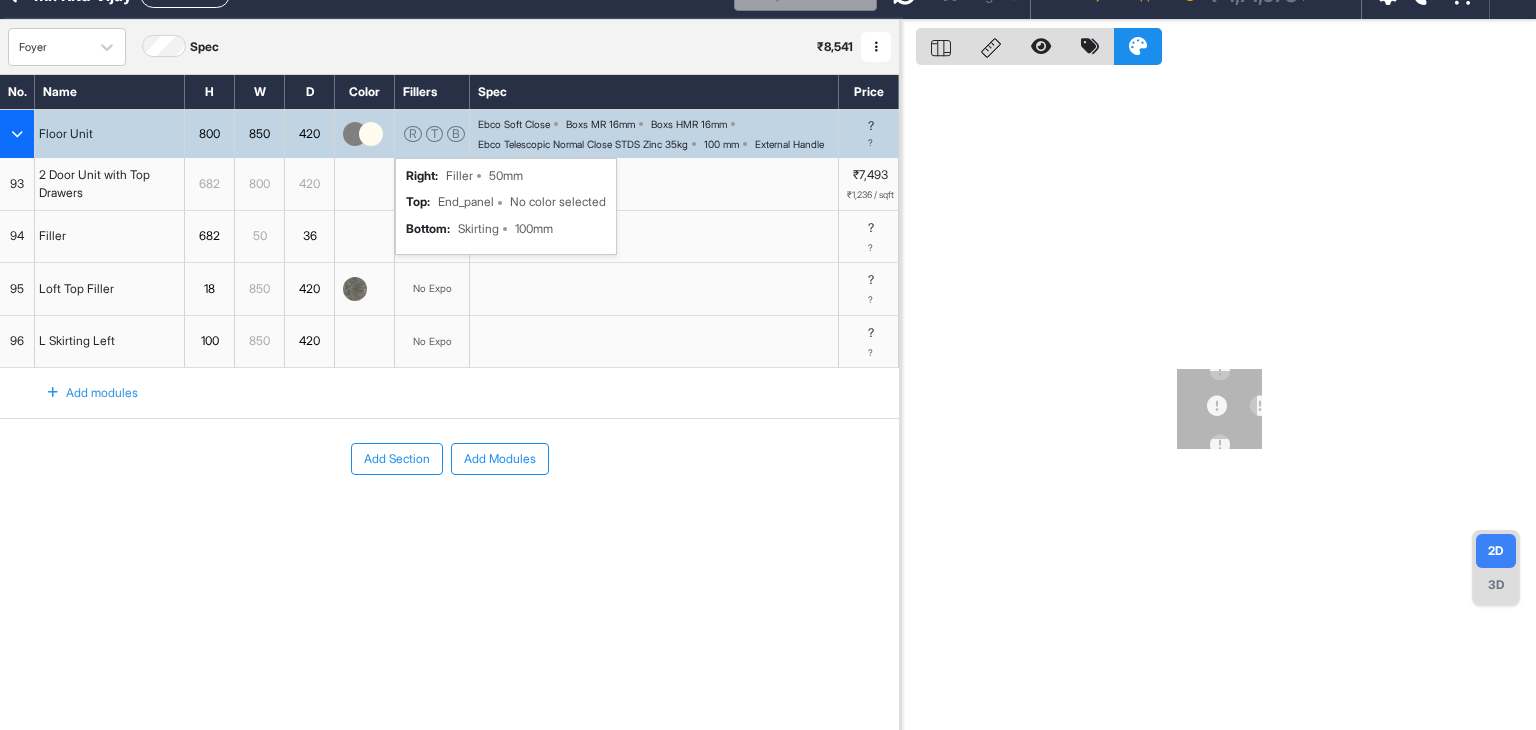 scroll, scrollTop: 0, scrollLeft: 0, axis: both 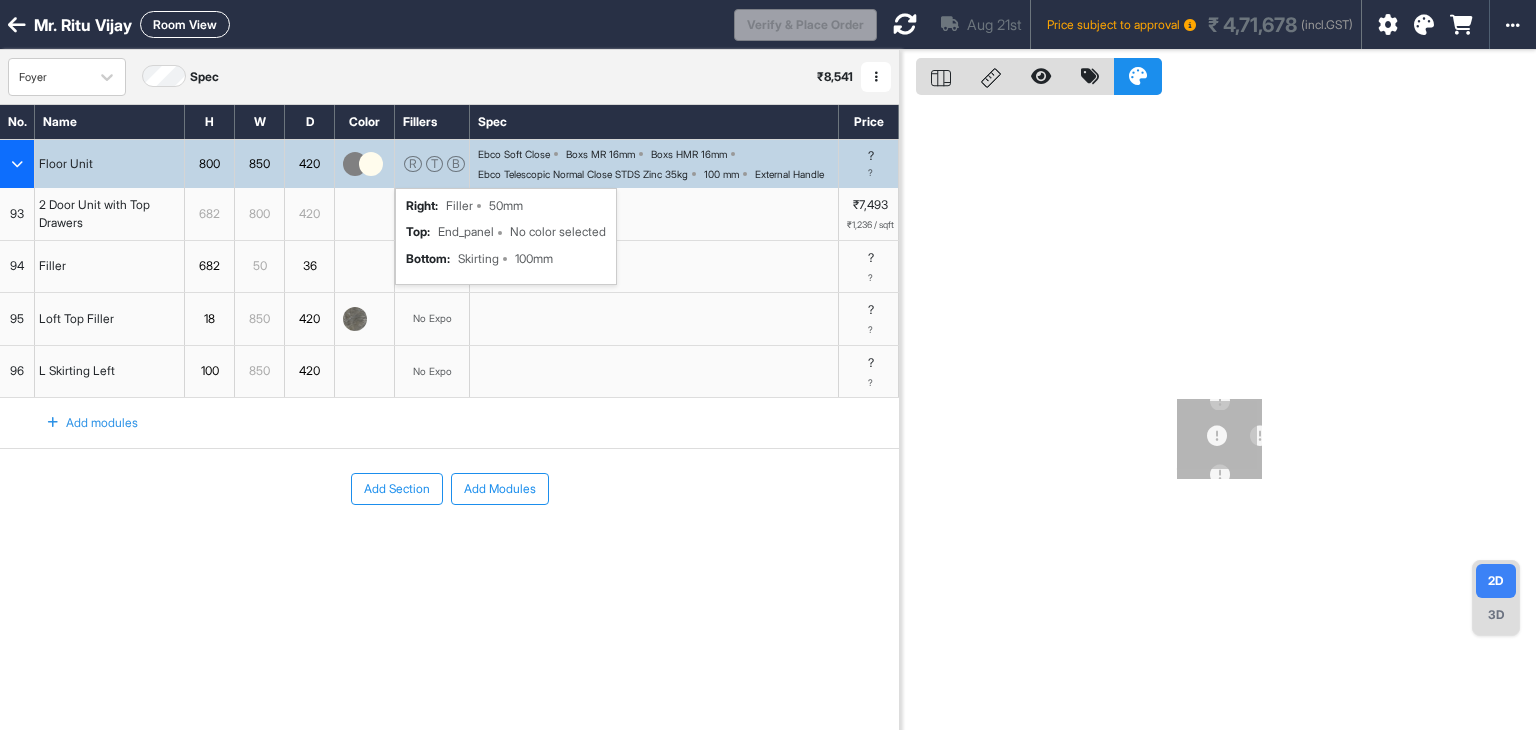 click at bounding box center (905, 24) 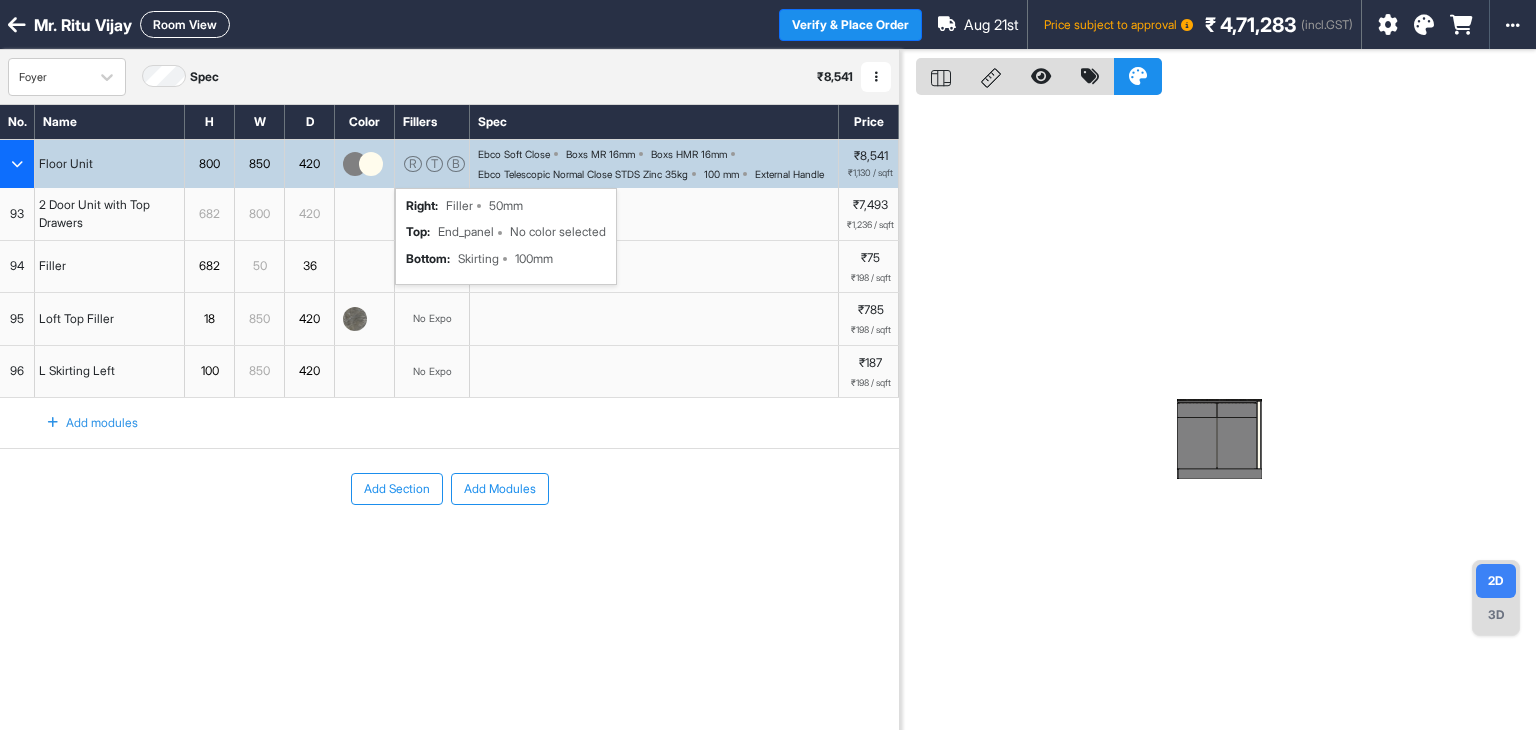 click on "3D" at bounding box center (1496, 615) 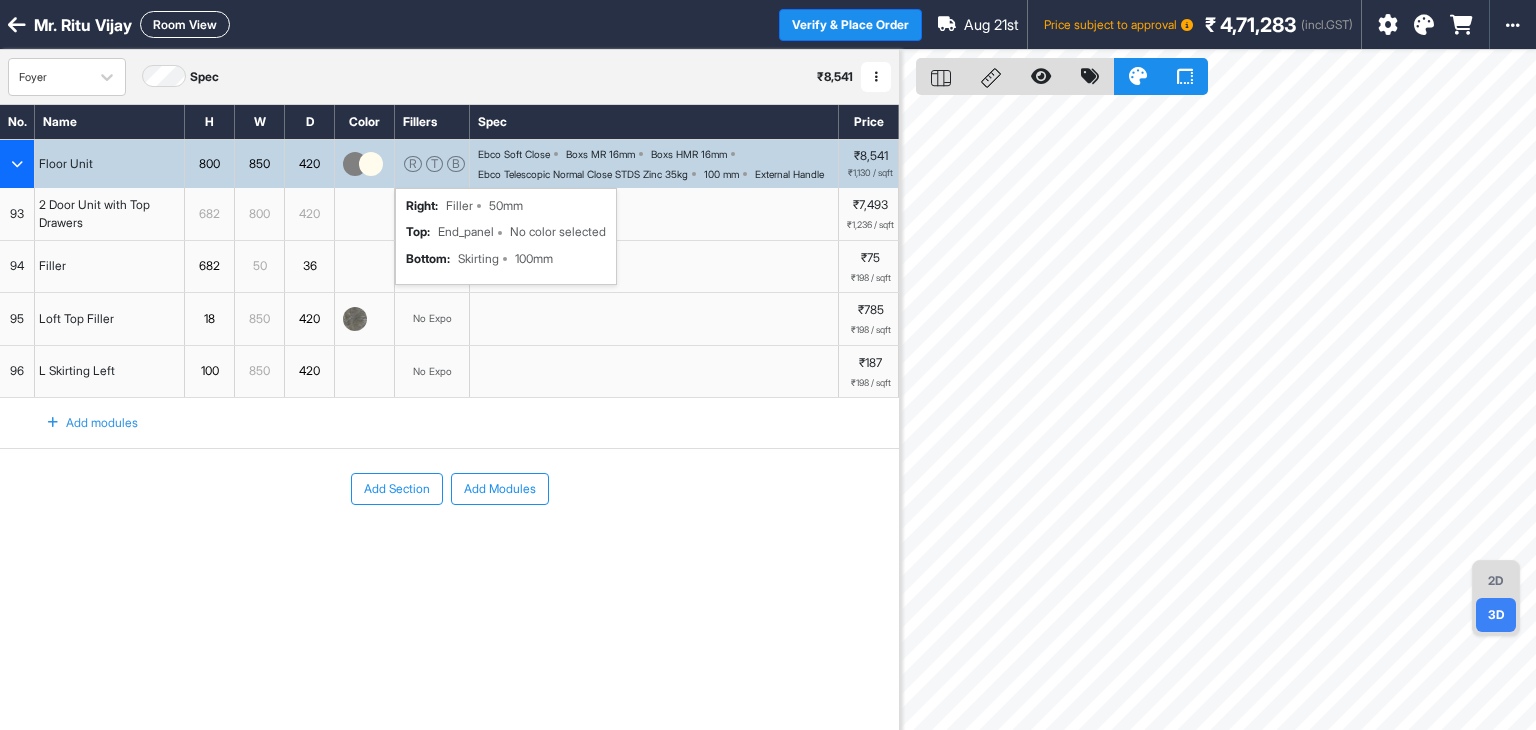 click on "2D" at bounding box center [1496, 581] 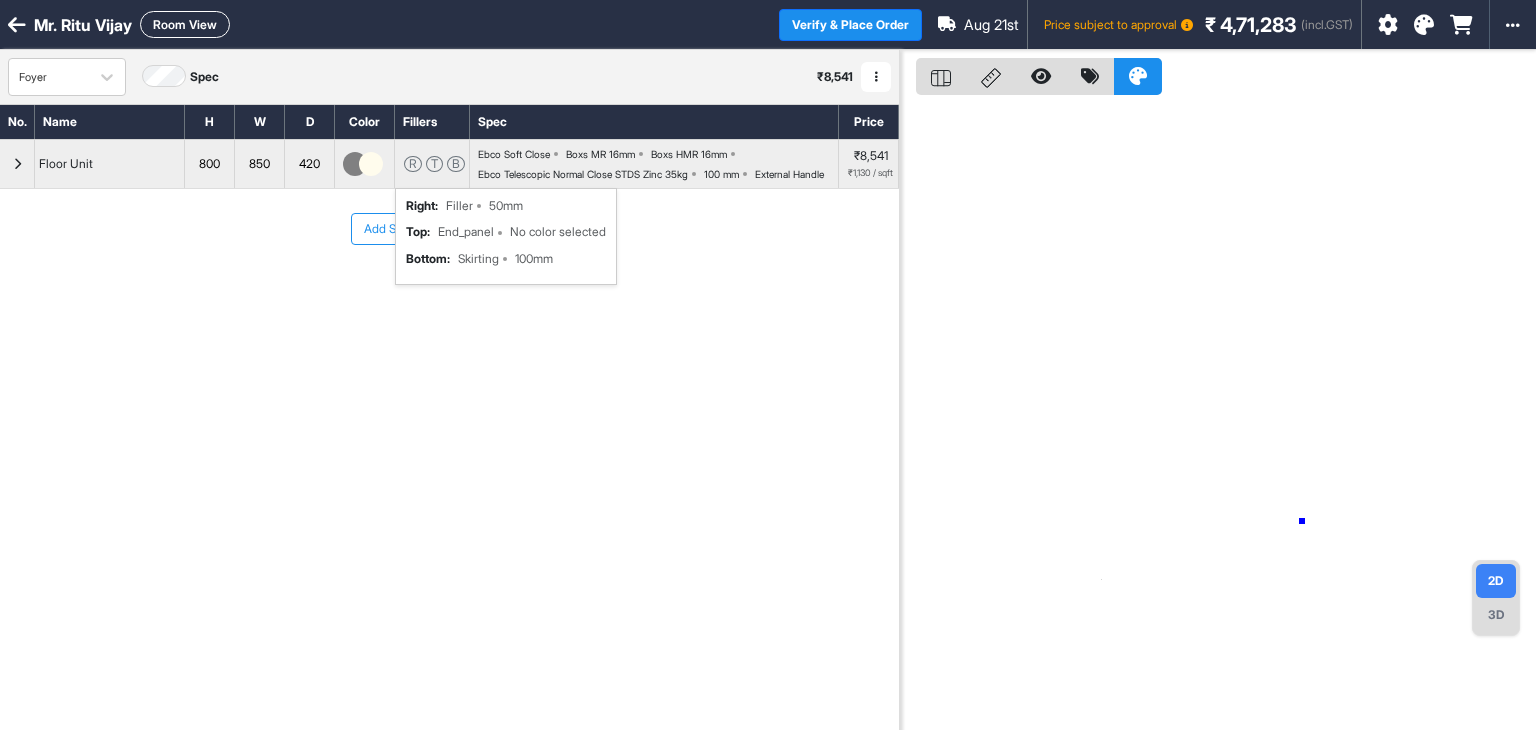 drag, startPoint x: 1302, startPoint y: 521, endPoint x: 1317, endPoint y: 633, distance: 113 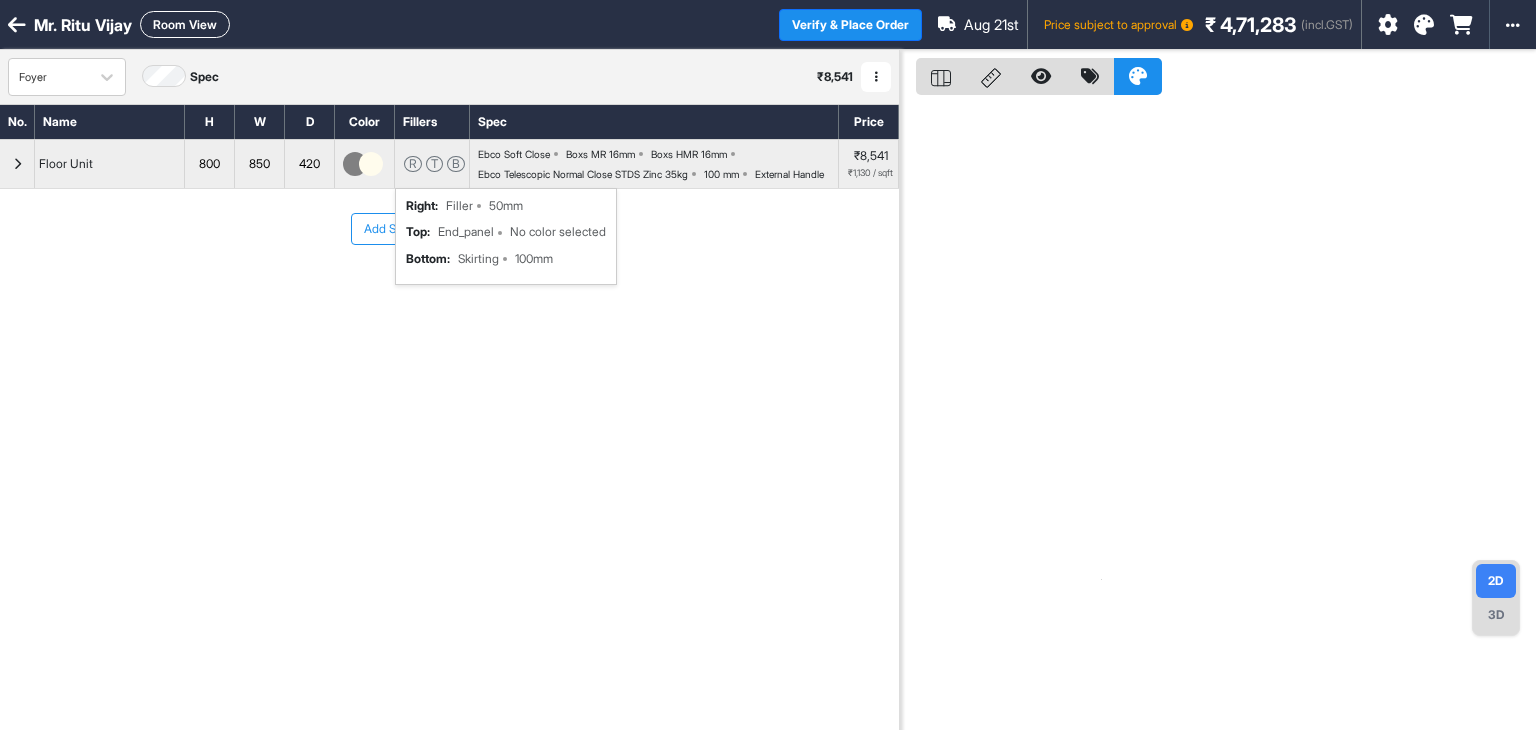click on "3D" at bounding box center [1496, 615] 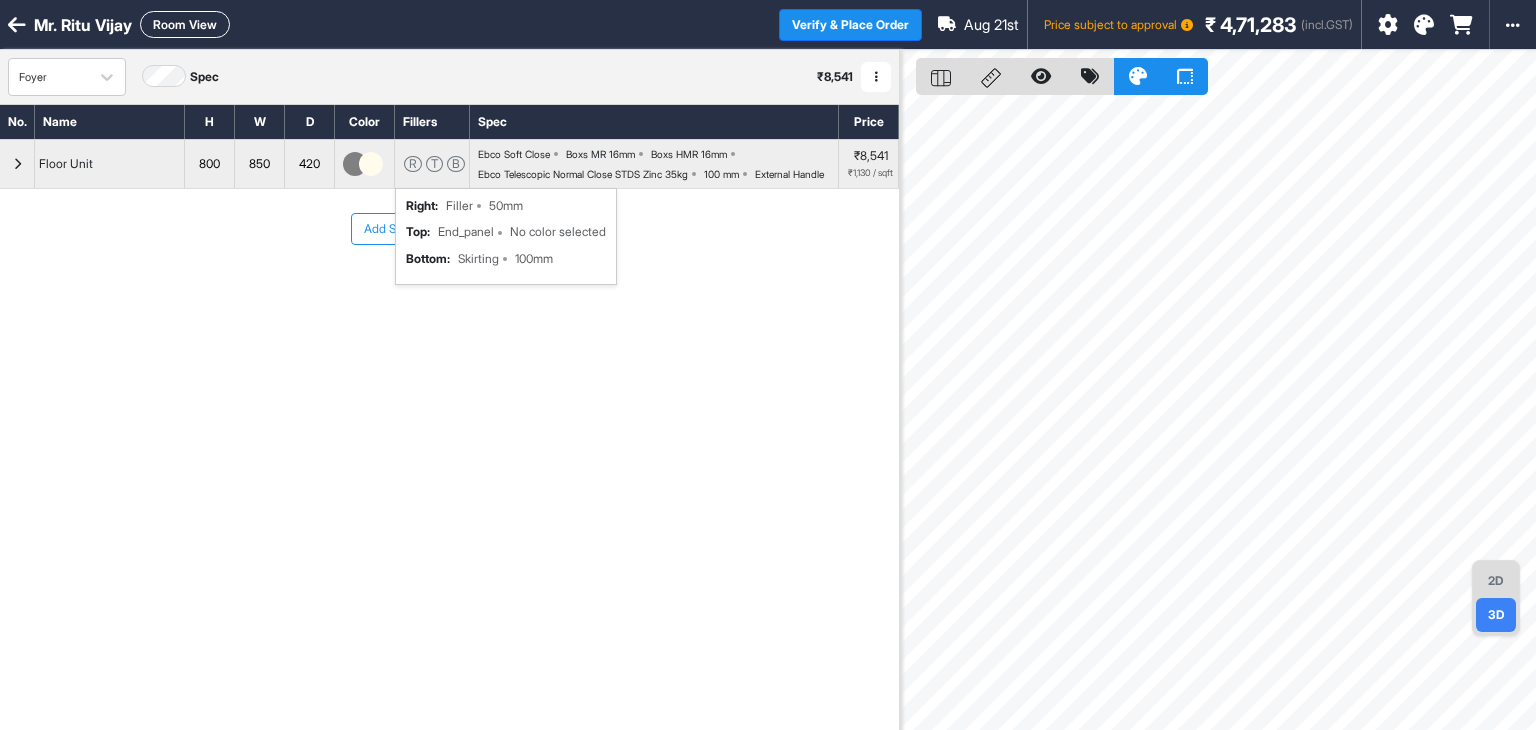 click on "2D" at bounding box center (1496, 581) 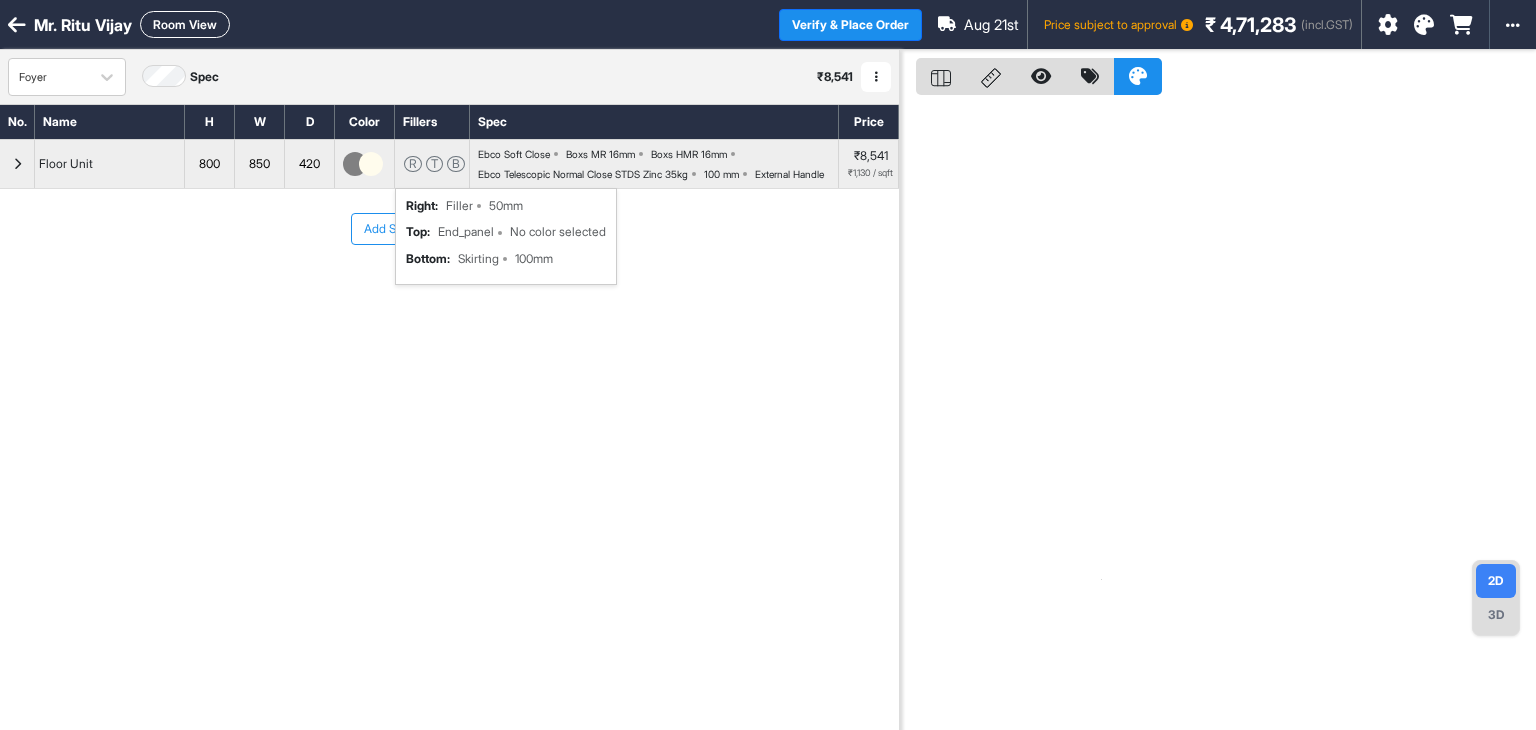 click on "2D 3D" at bounding box center [1496, 598] 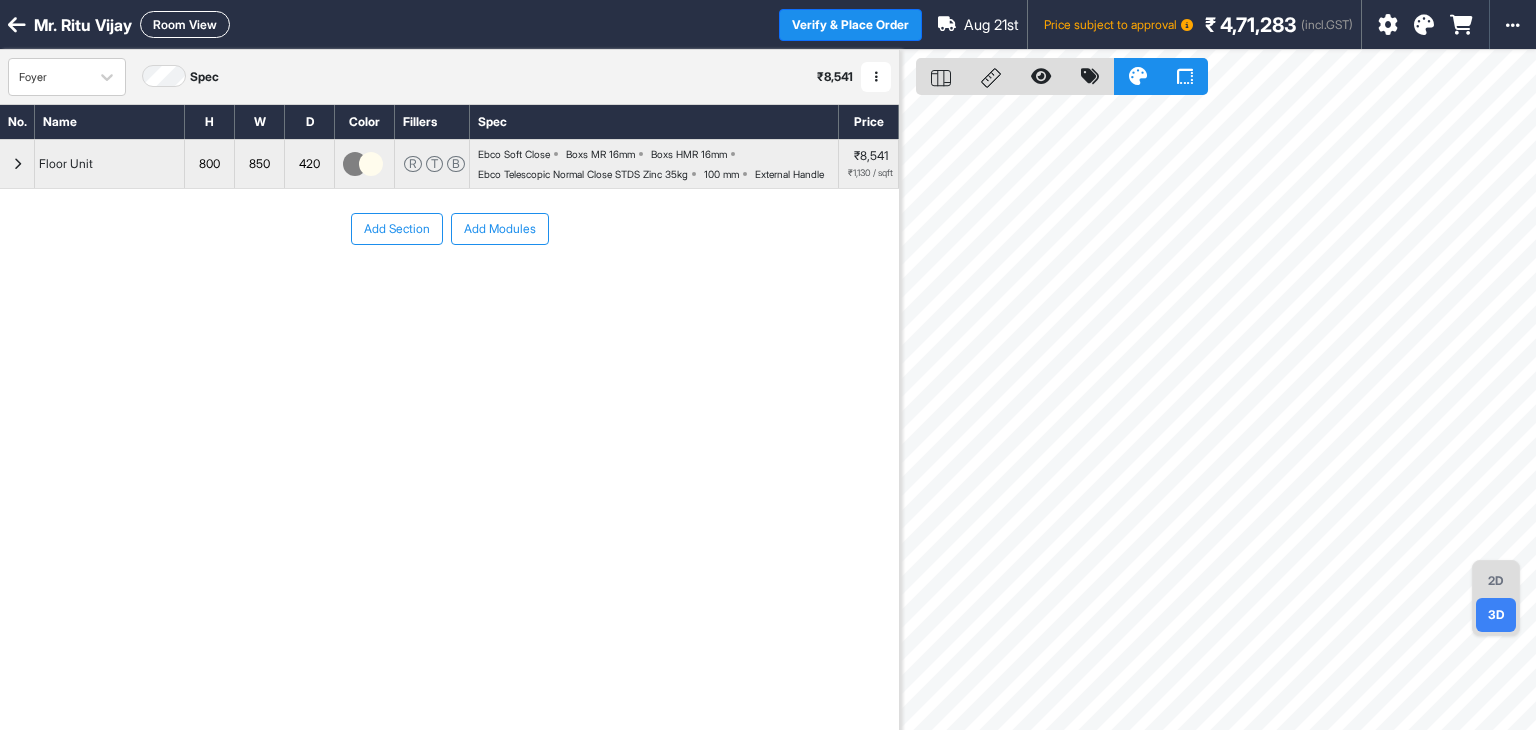click on "2D" at bounding box center [1496, 581] 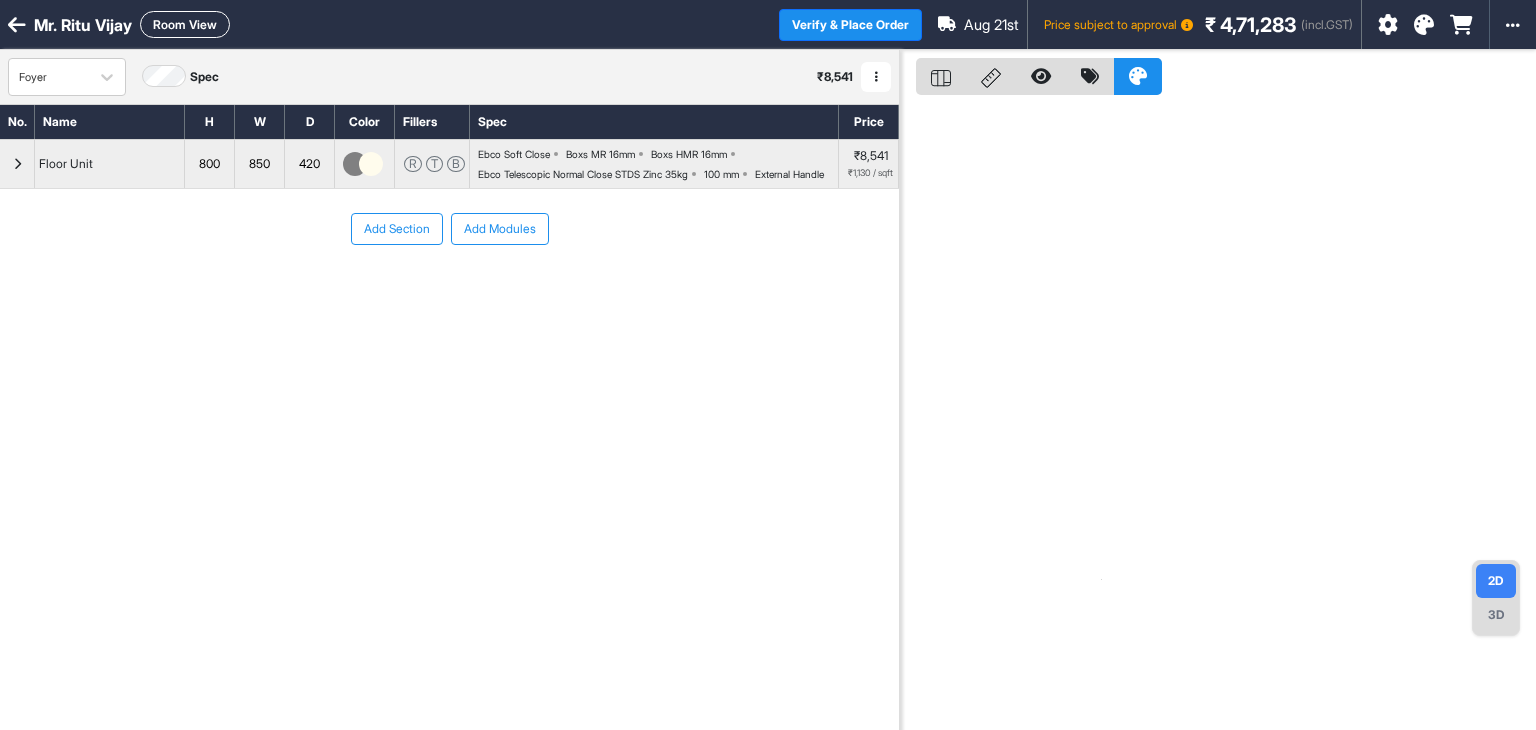click on "Floor Unit" at bounding box center [110, 164] 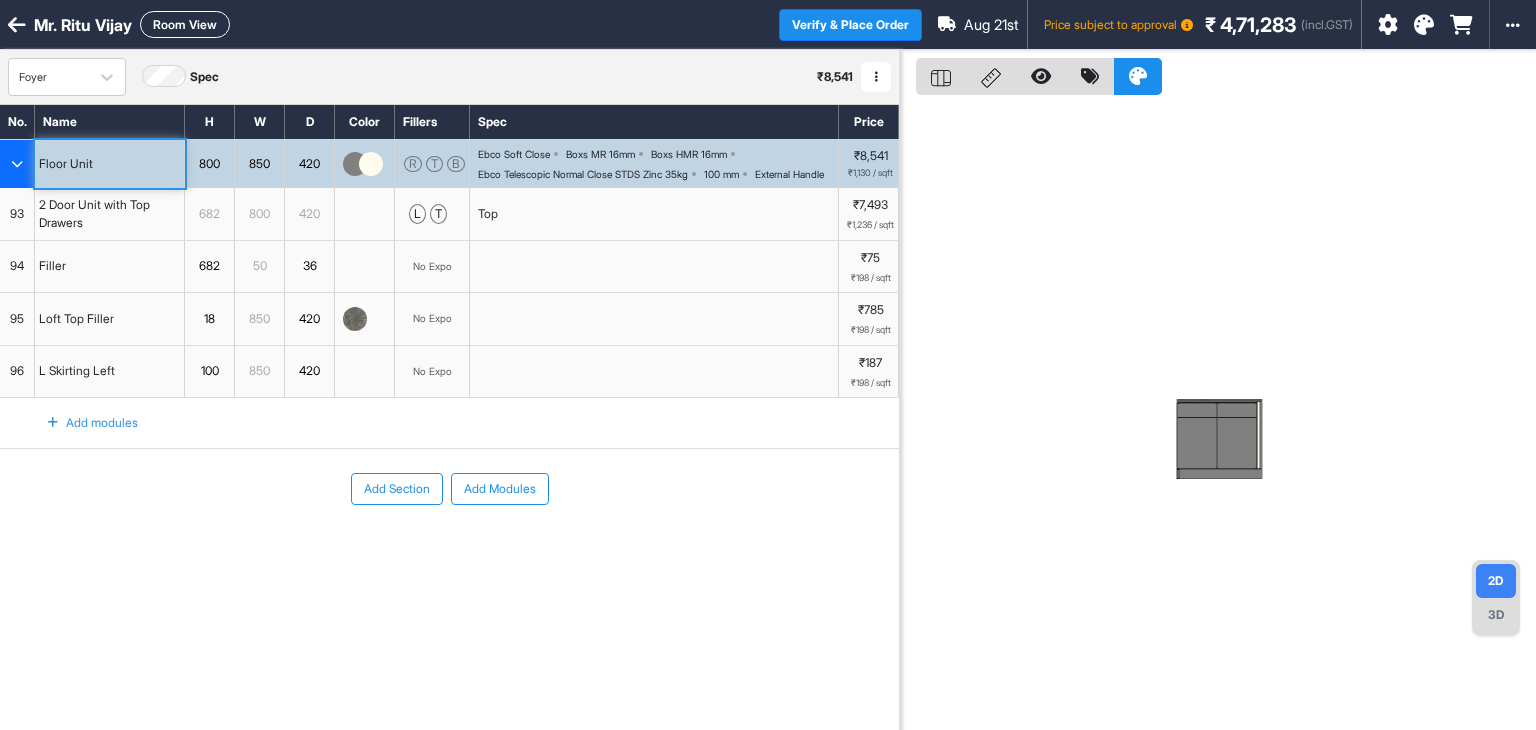 click on "3D" at bounding box center [1496, 615] 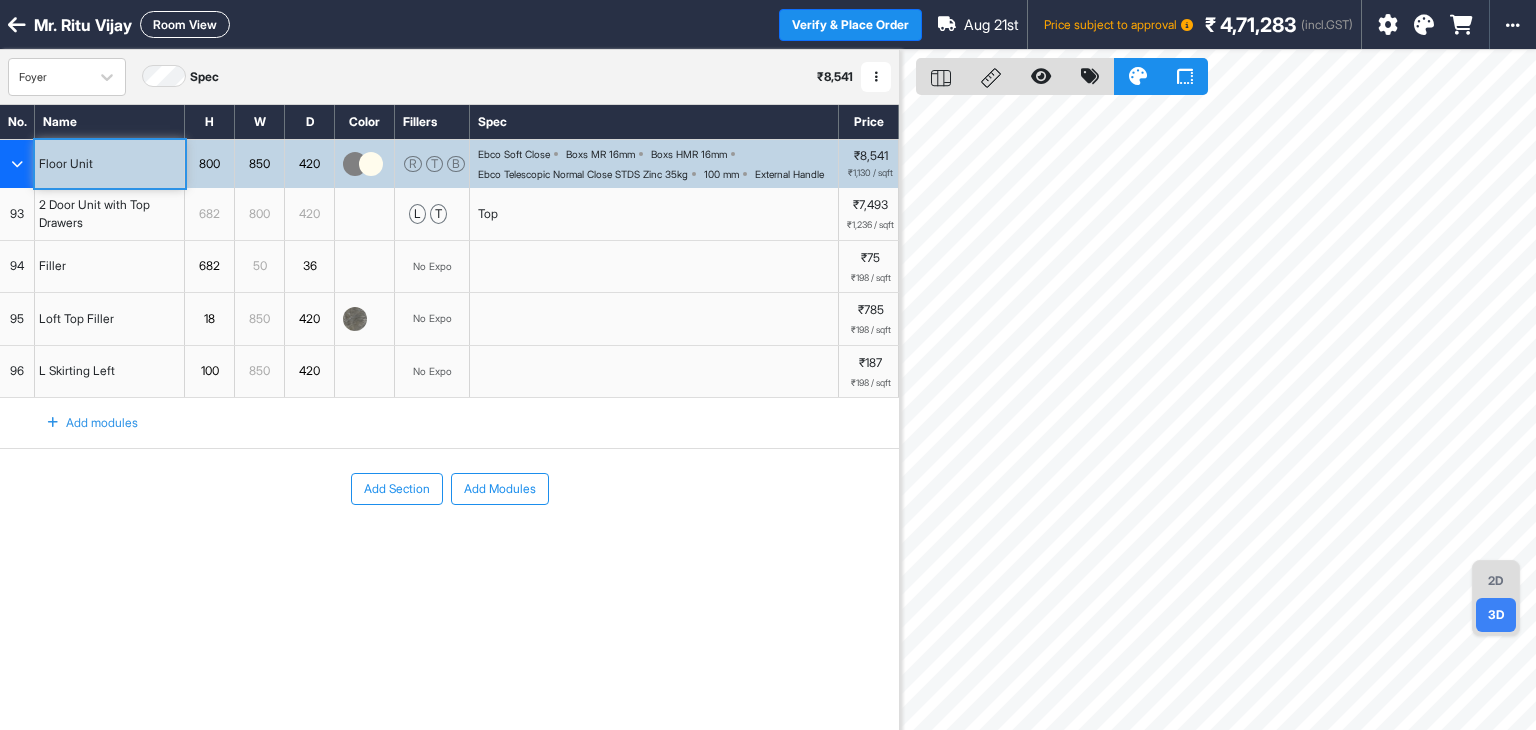 click on "Add Section" at bounding box center (397, 489) 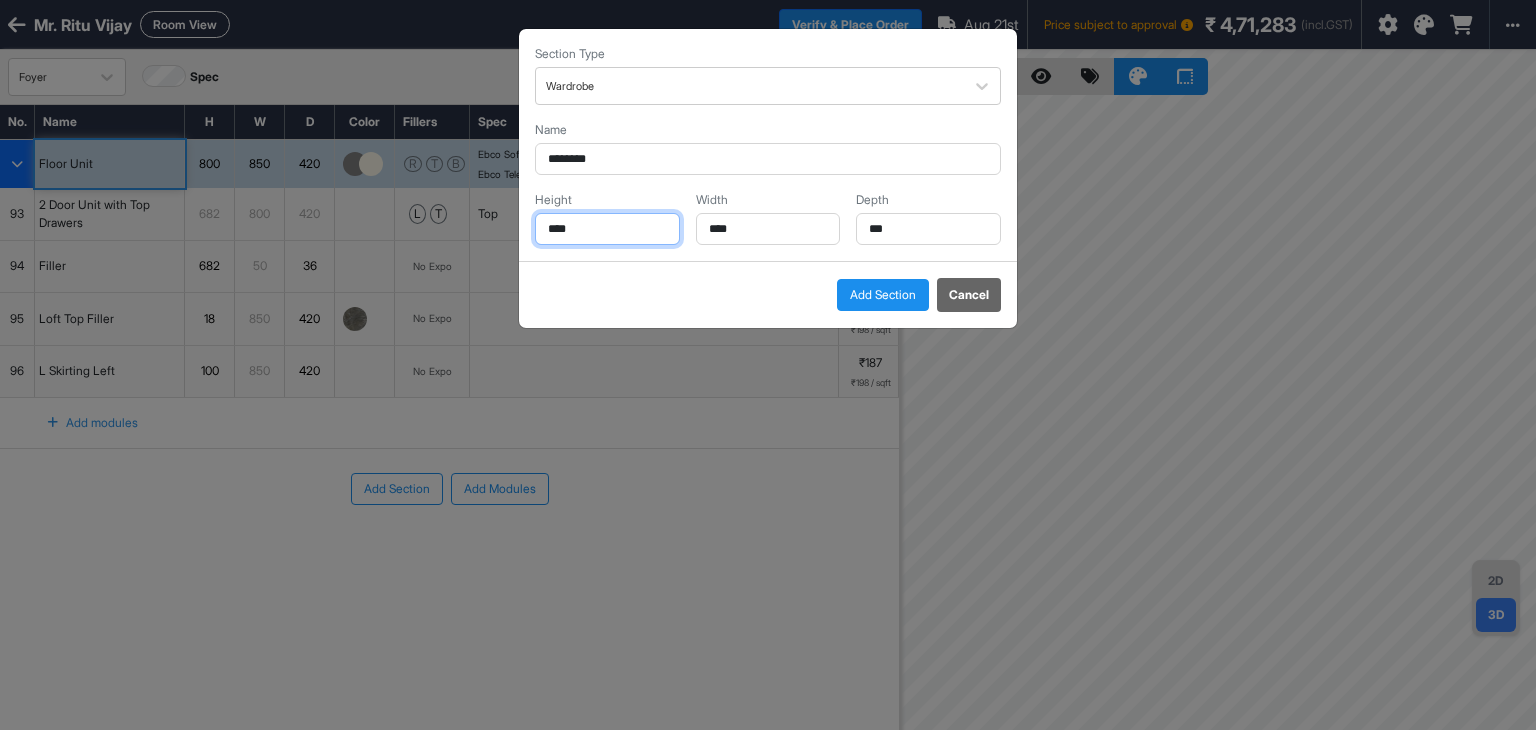 drag, startPoint x: 608, startPoint y: 232, endPoint x: 480, endPoint y: 198, distance: 132.43866 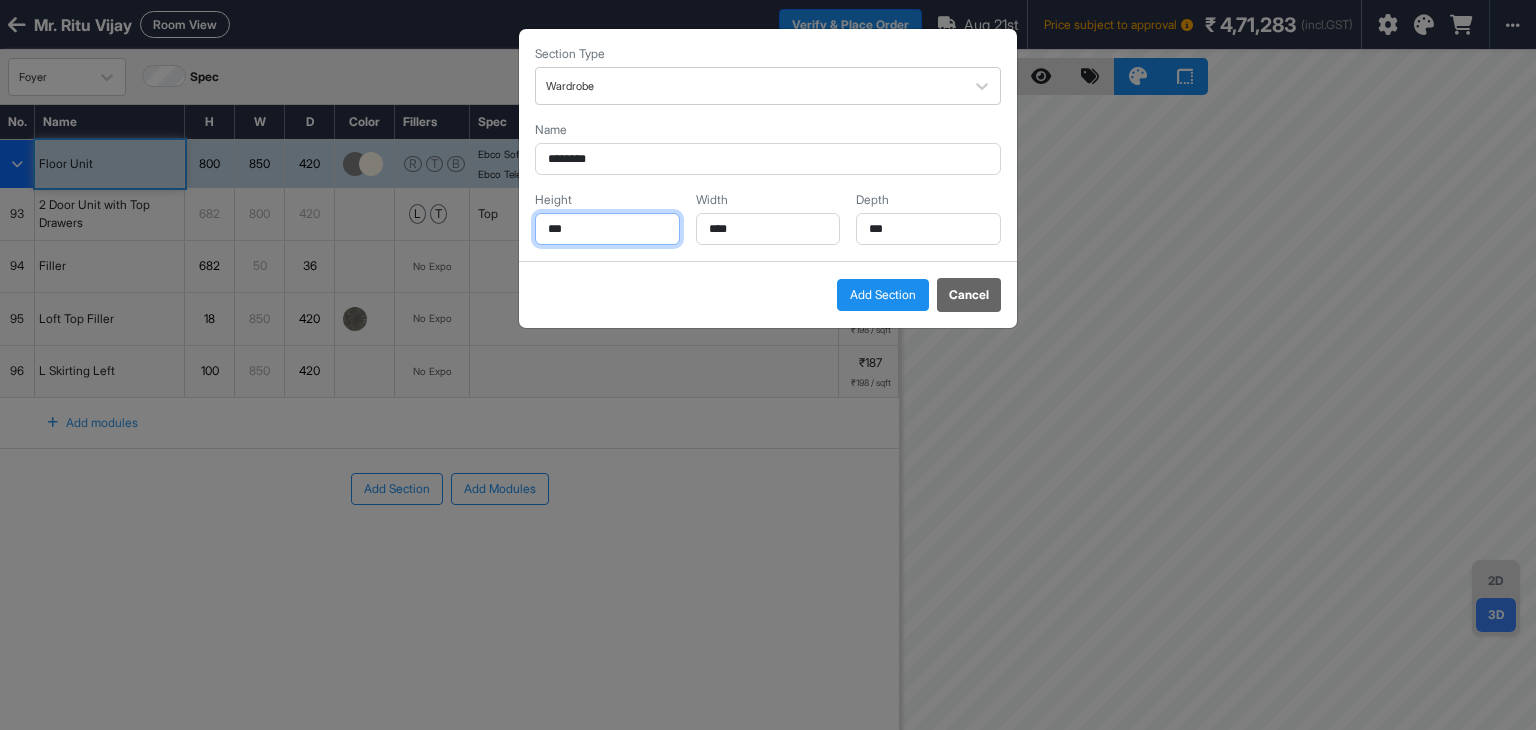 type on "***" 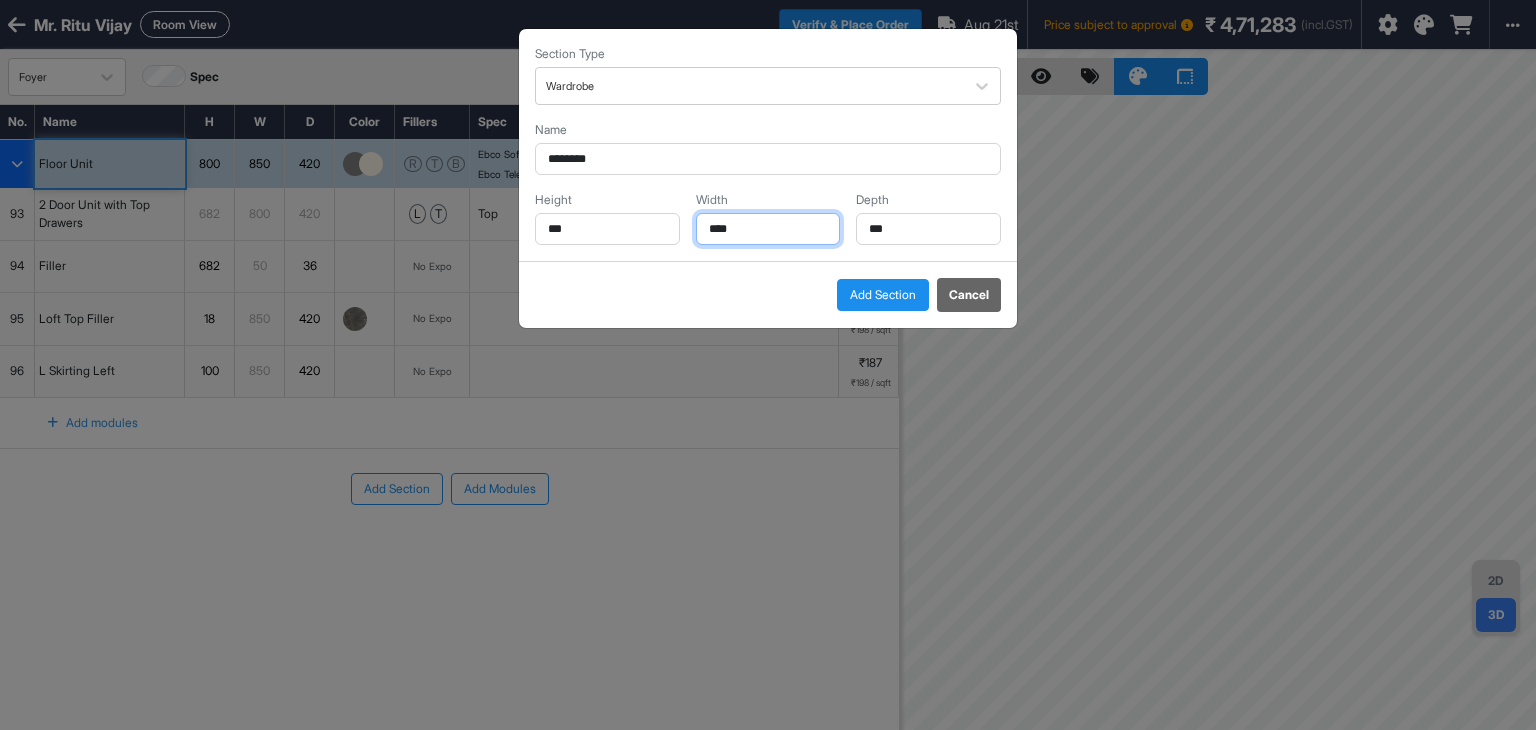 drag, startPoint x: 761, startPoint y: 233, endPoint x: 619, endPoint y: 209, distance: 144.01389 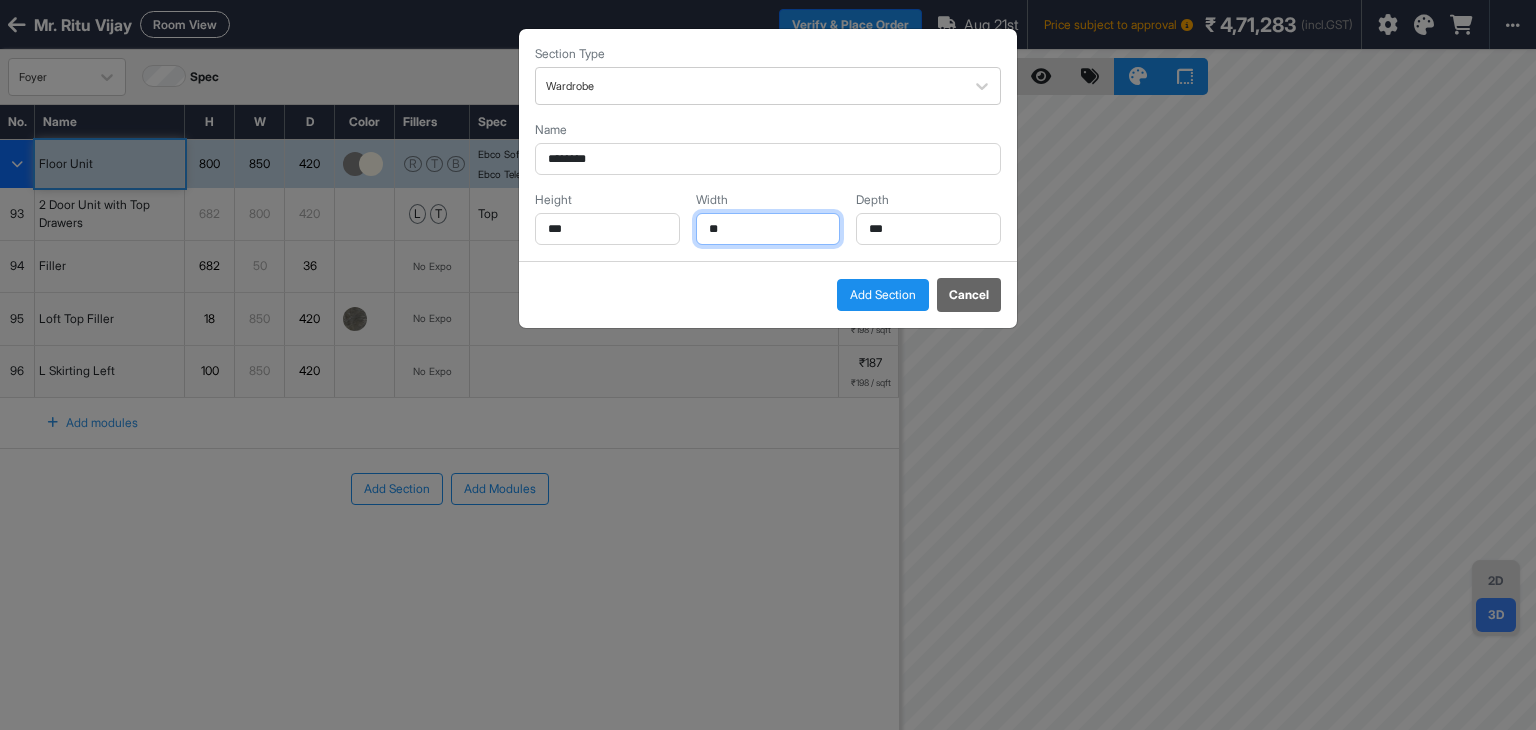 type on "*" 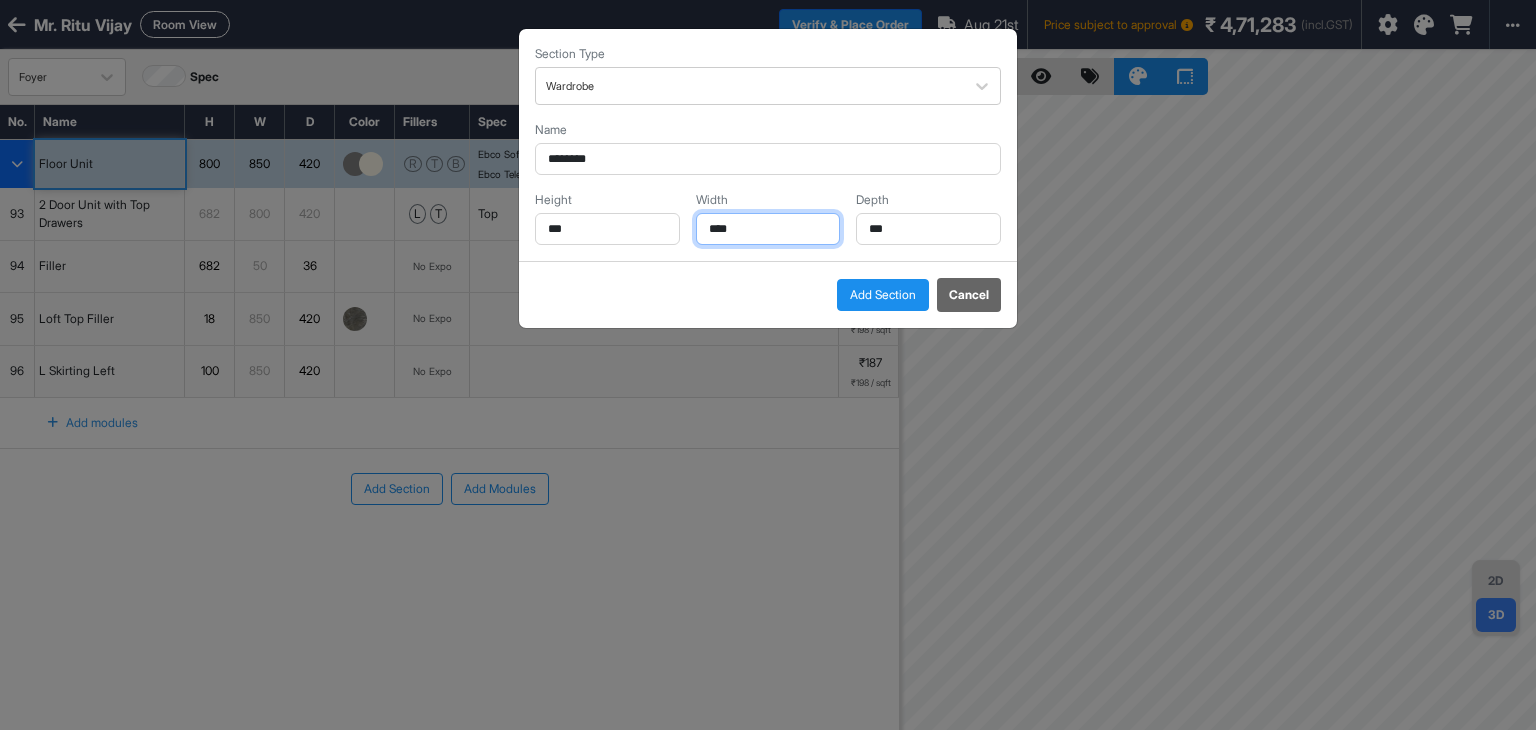 type on "****" 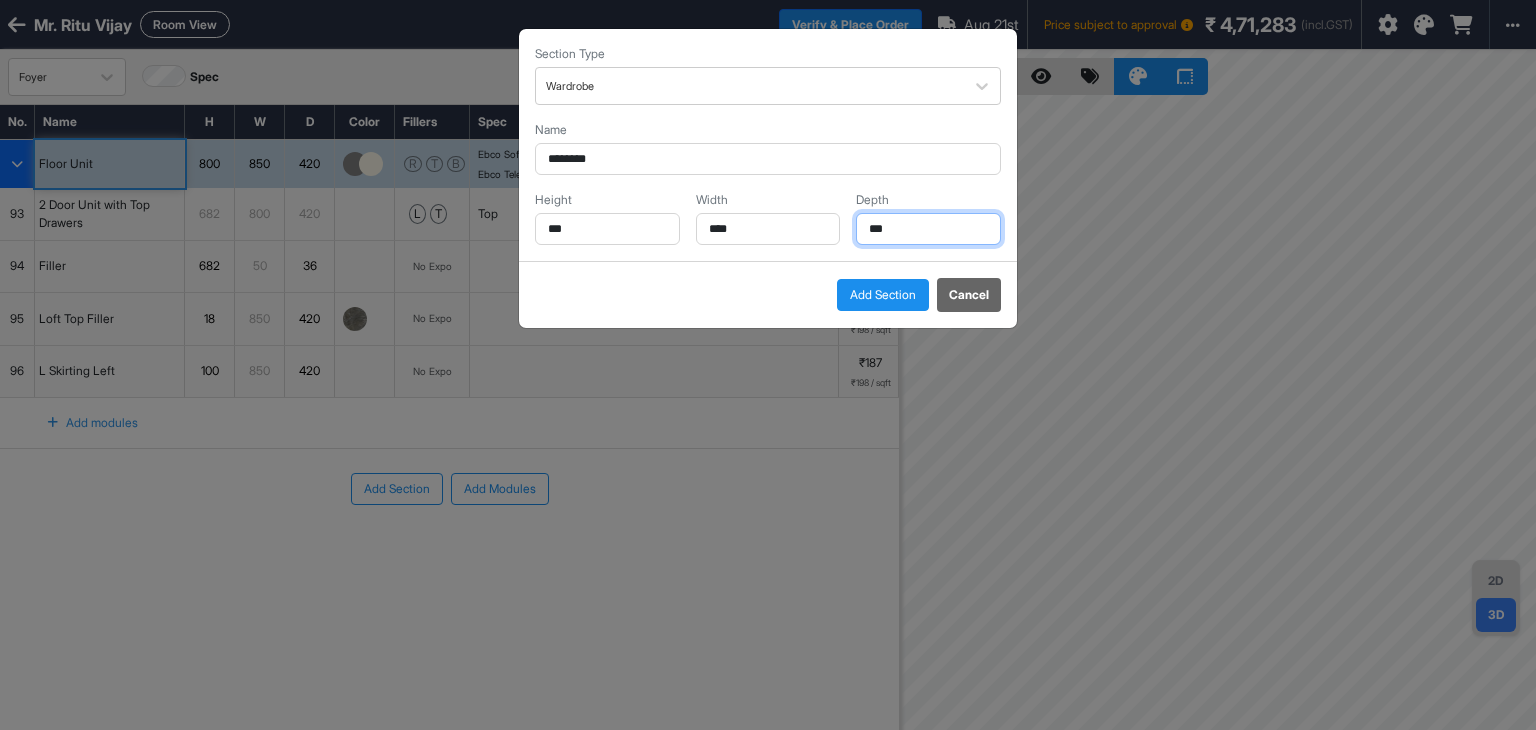click on "***" at bounding box center (928, 229) 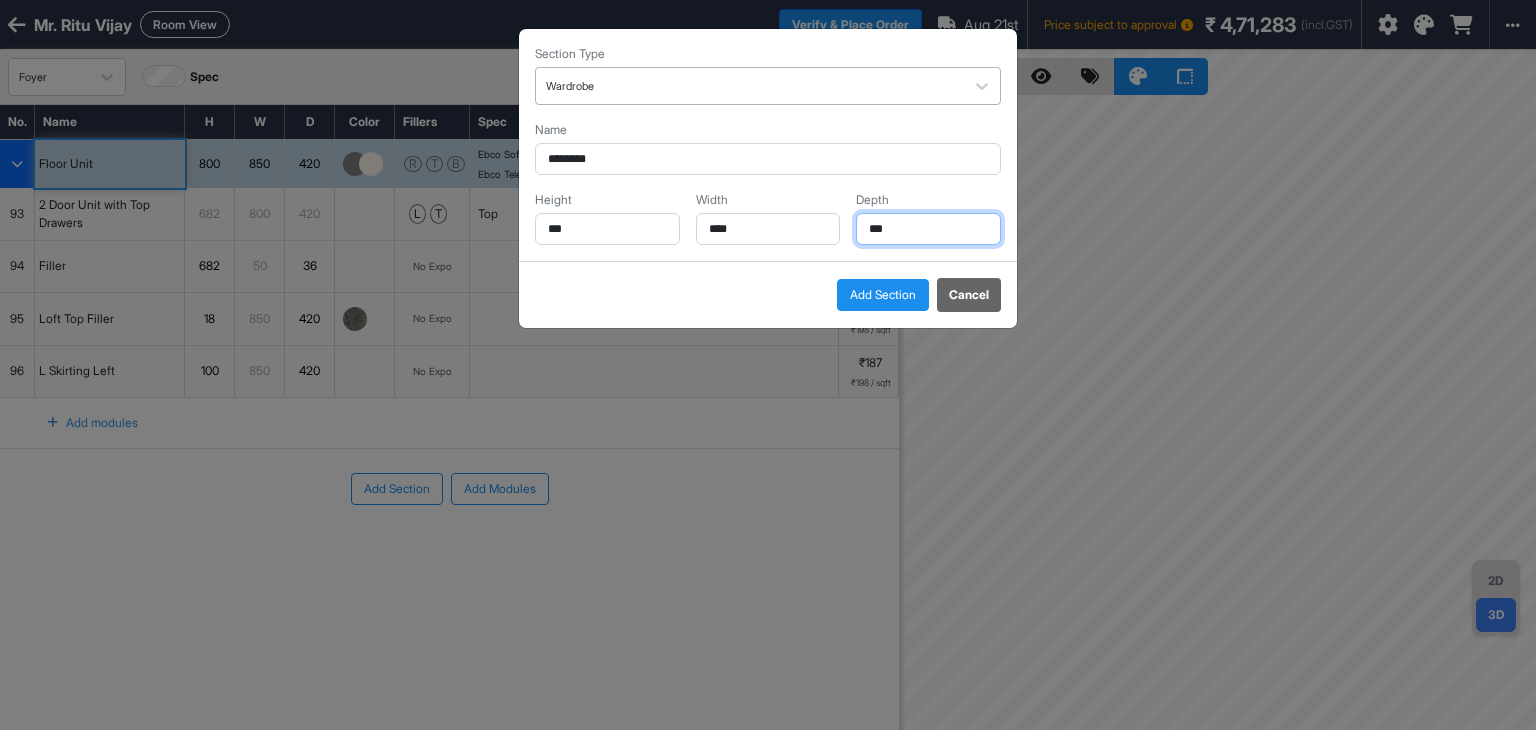 type on "***" 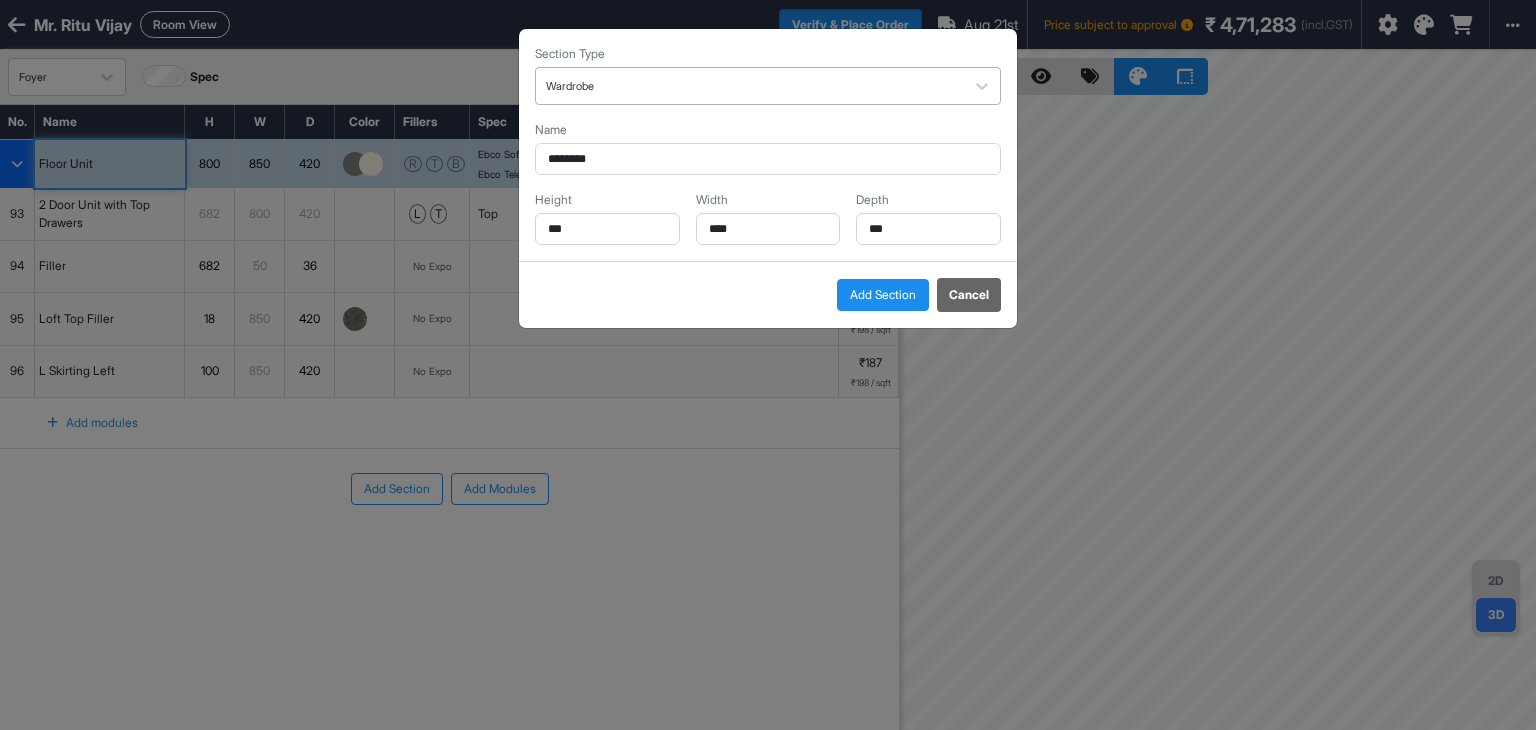 click at bounding box center [750, 86] 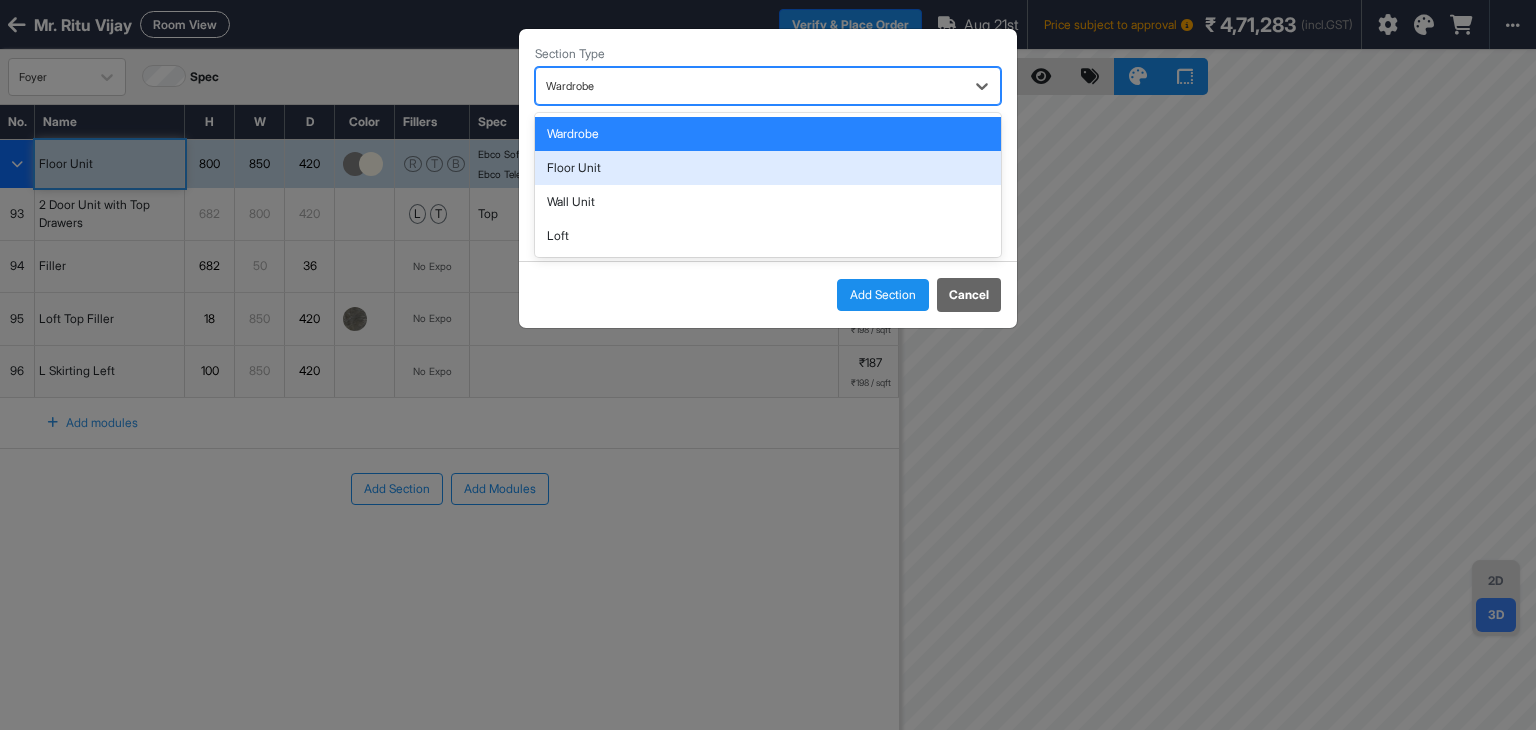 click on "Floor Unit" at bounding box center (768, 168) 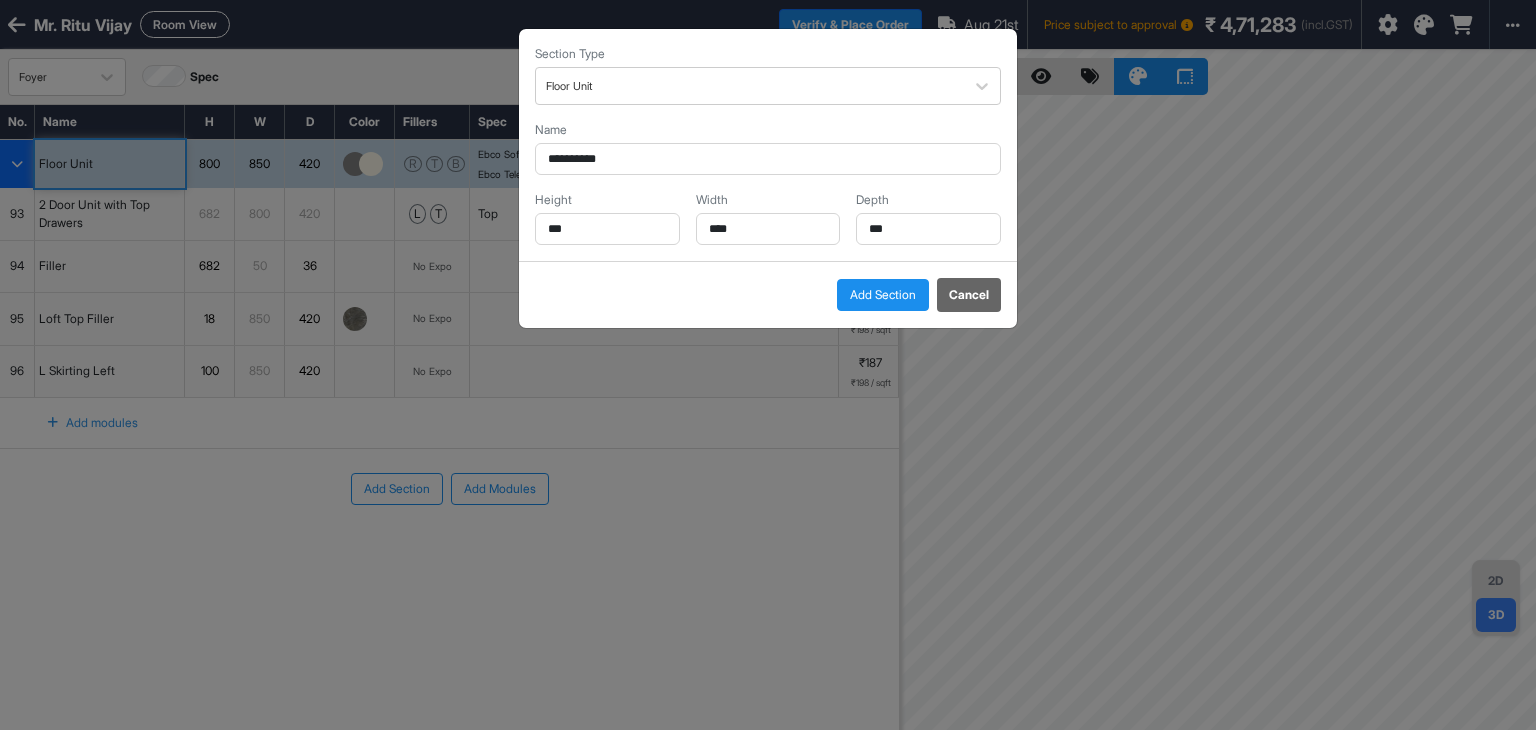 click on "Add Section" at bounding box center (883, 295) 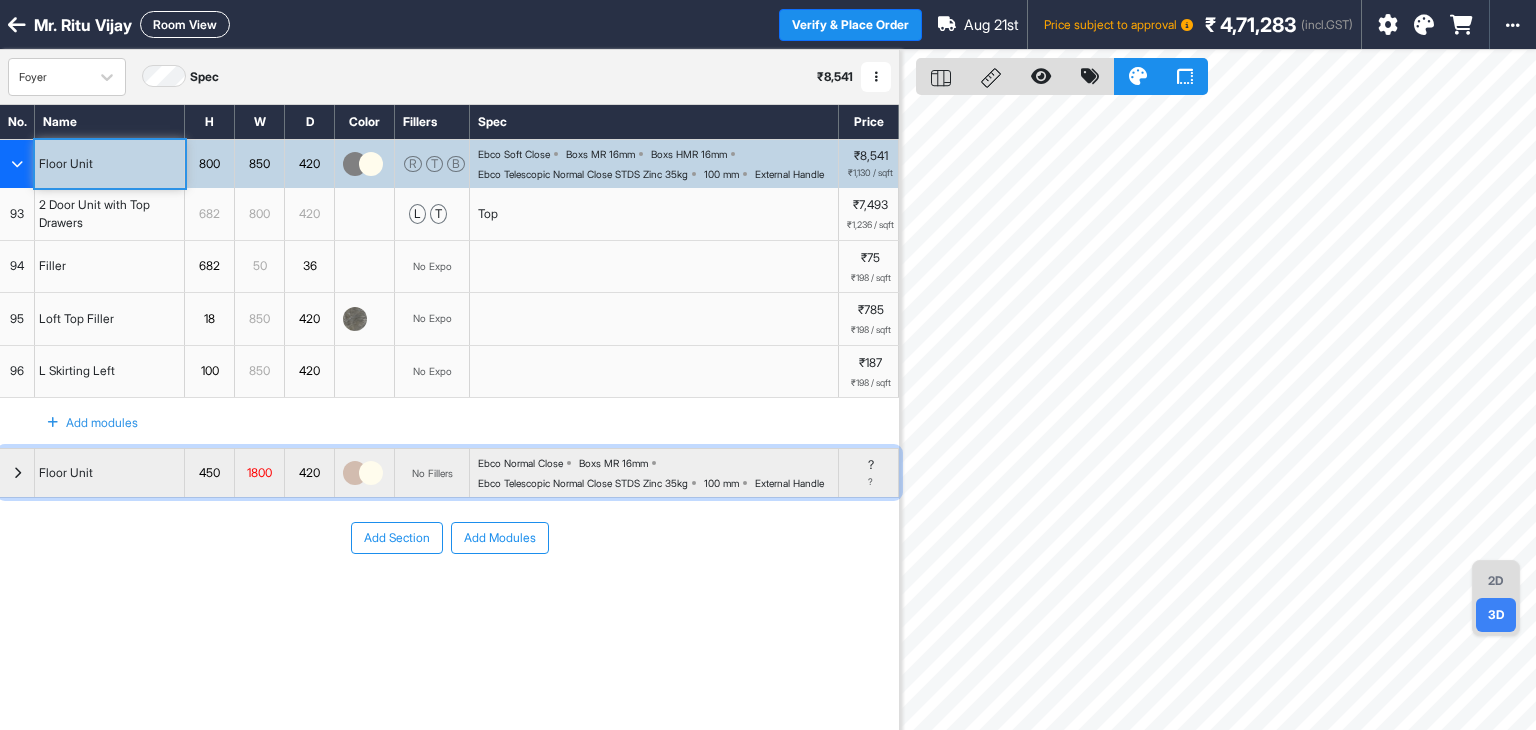 click at bounding box center (17, 473) 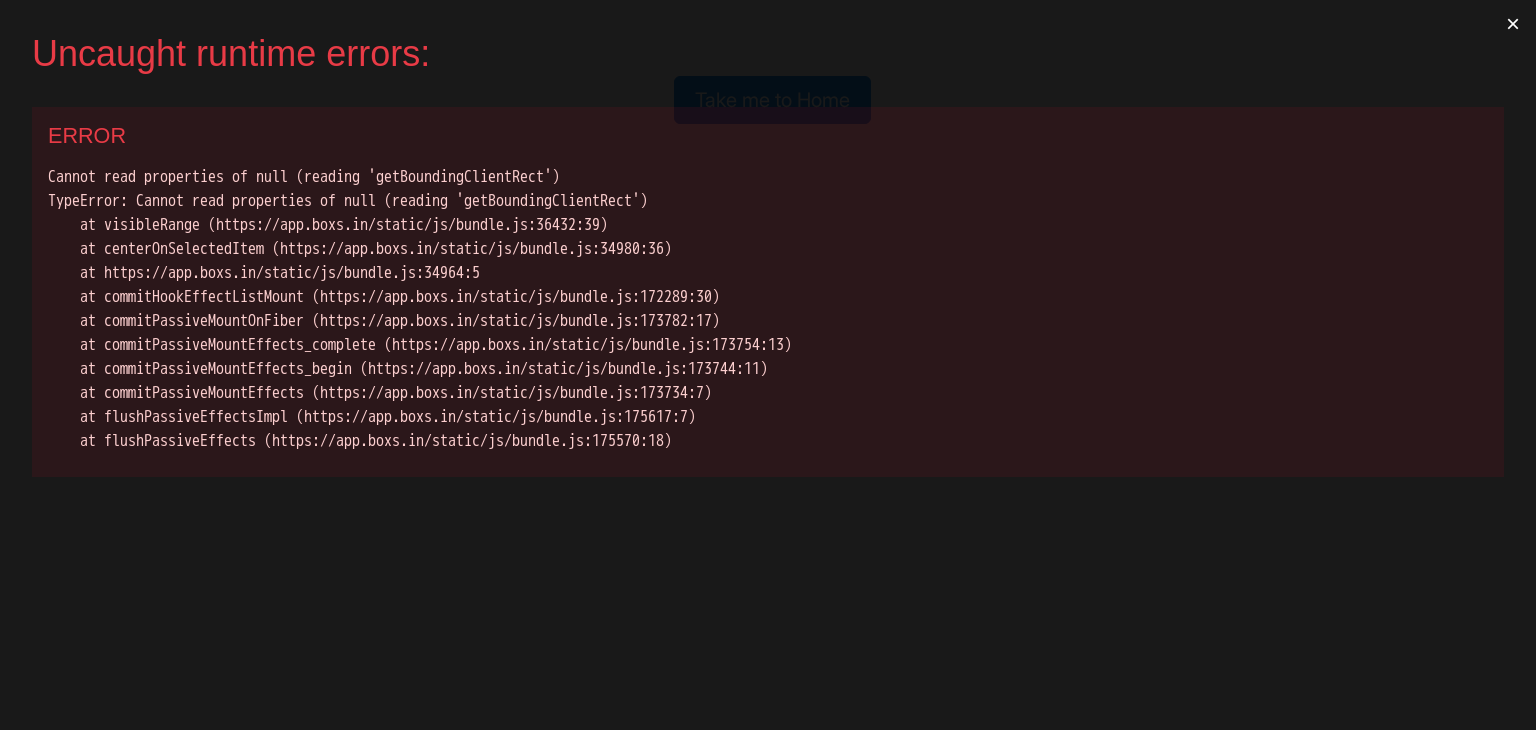 scroll, scrollTop: 0, scrollLeft: 0, axis: both 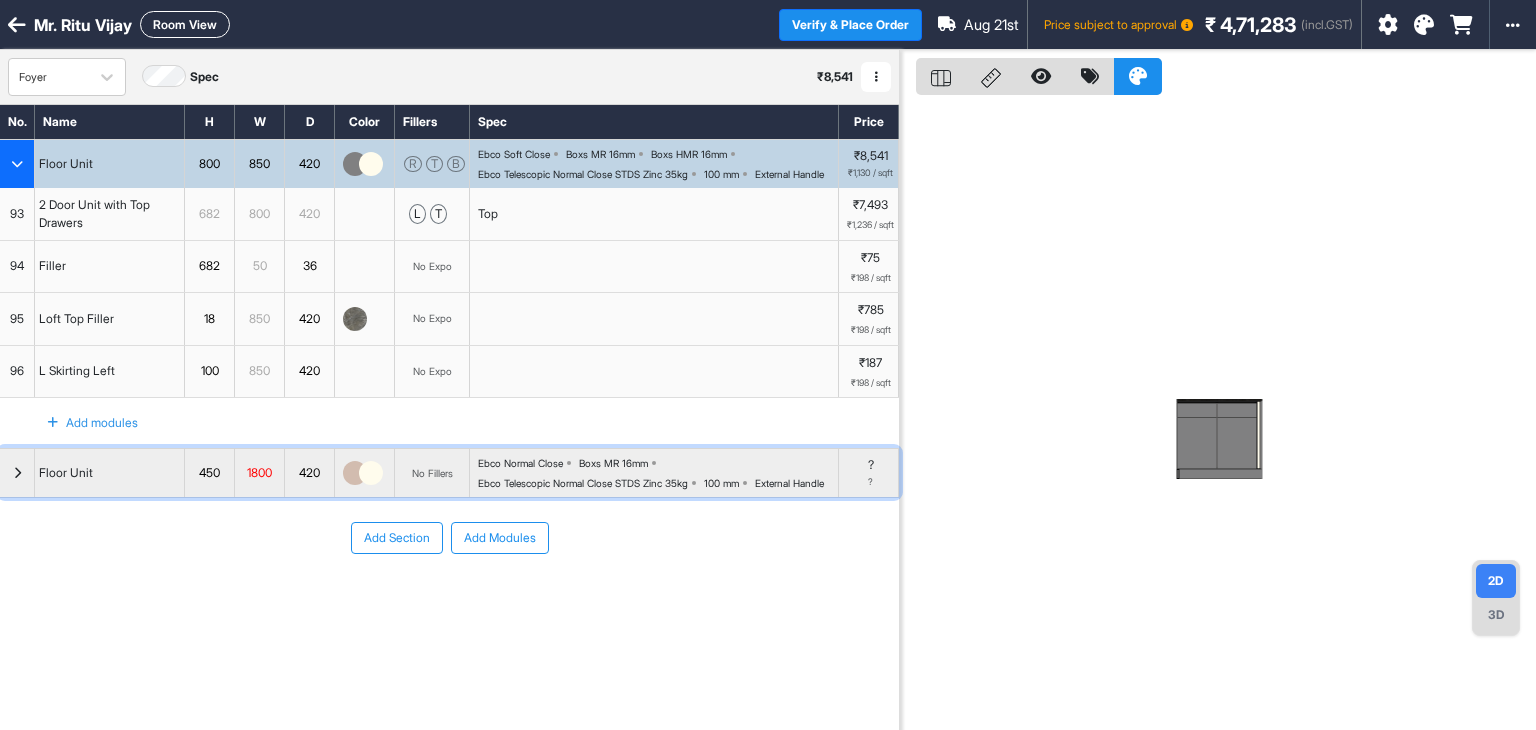 click at bounding box center (17, 473) 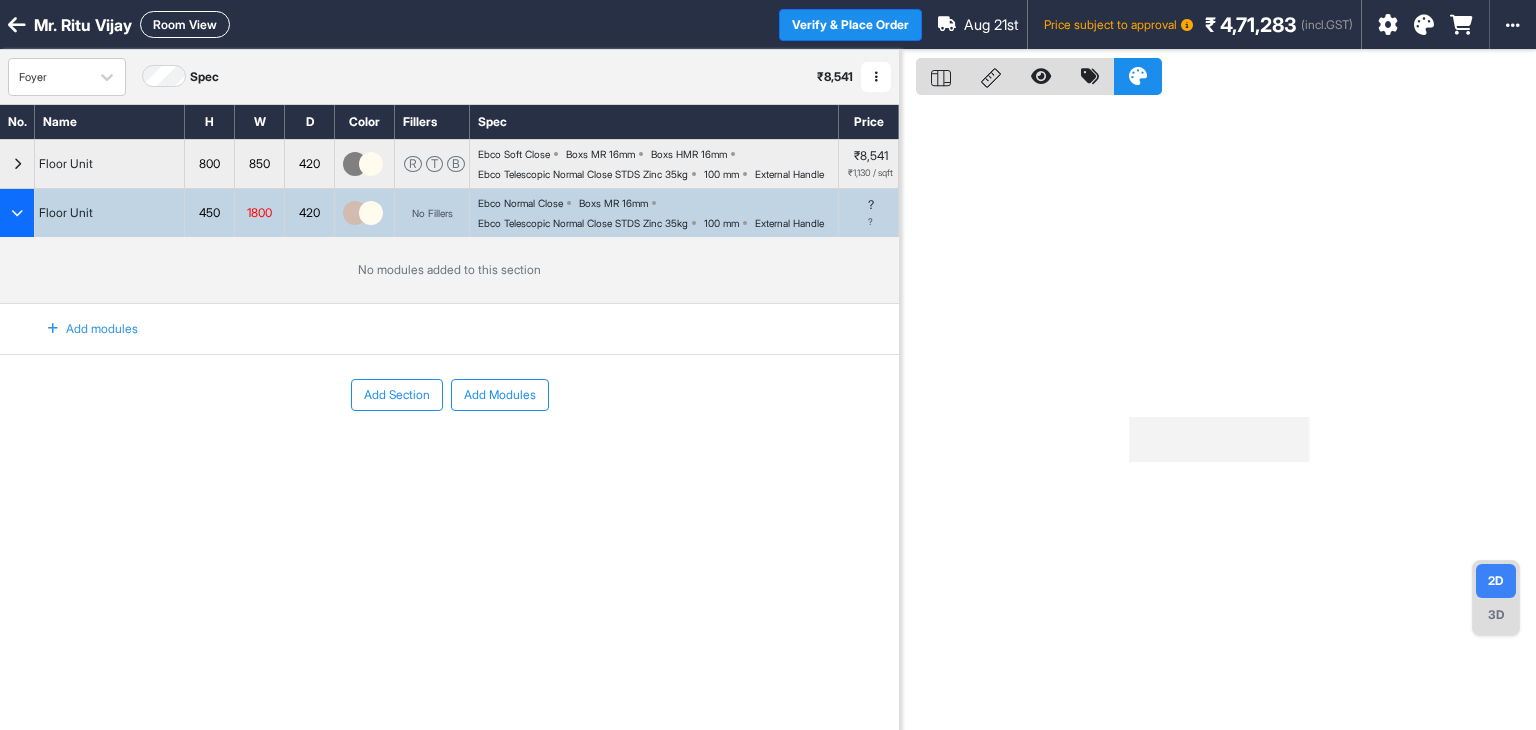click on "Add modules" at bounding box center (81, 329) 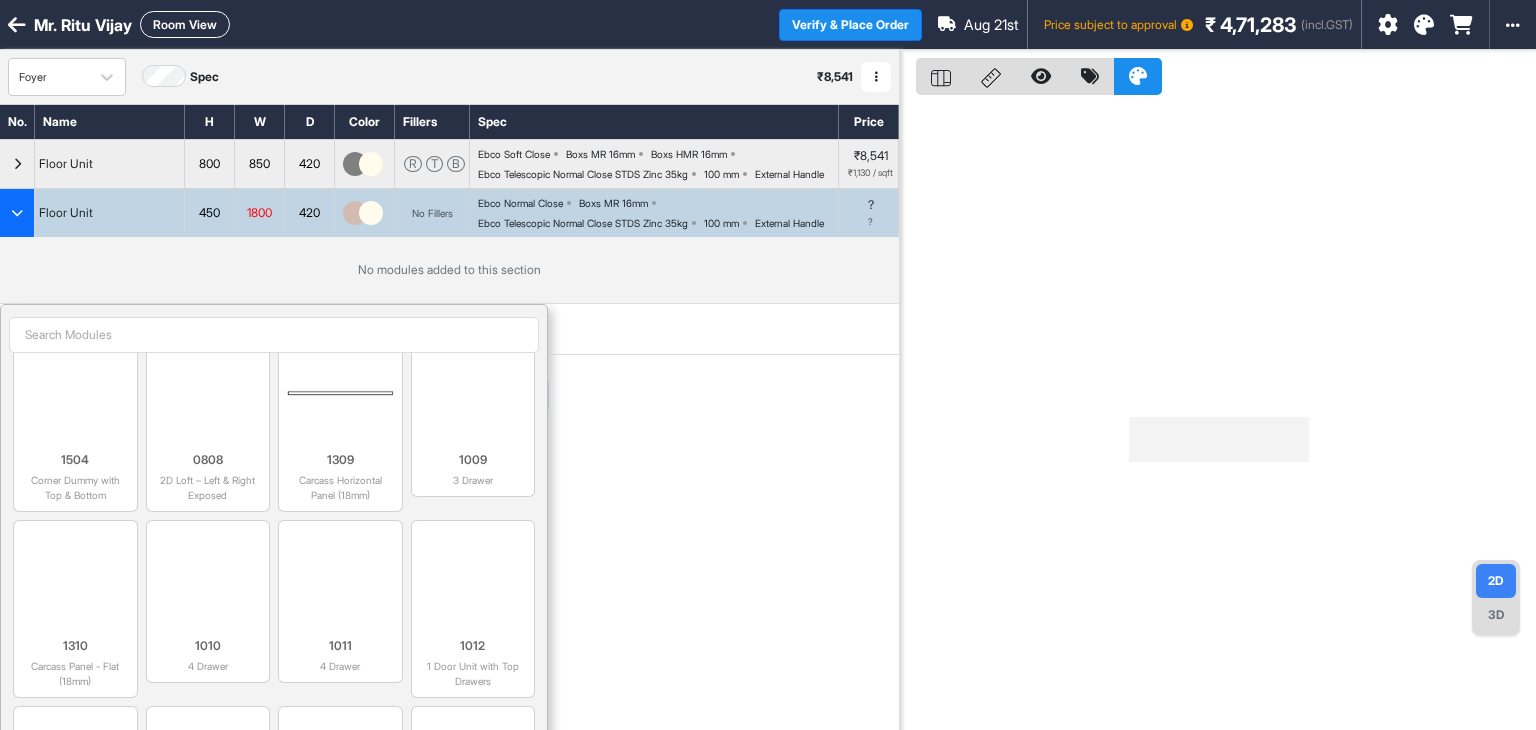 scroll, scrollTop: 2900, scrollLeft: 0, axis: vertical 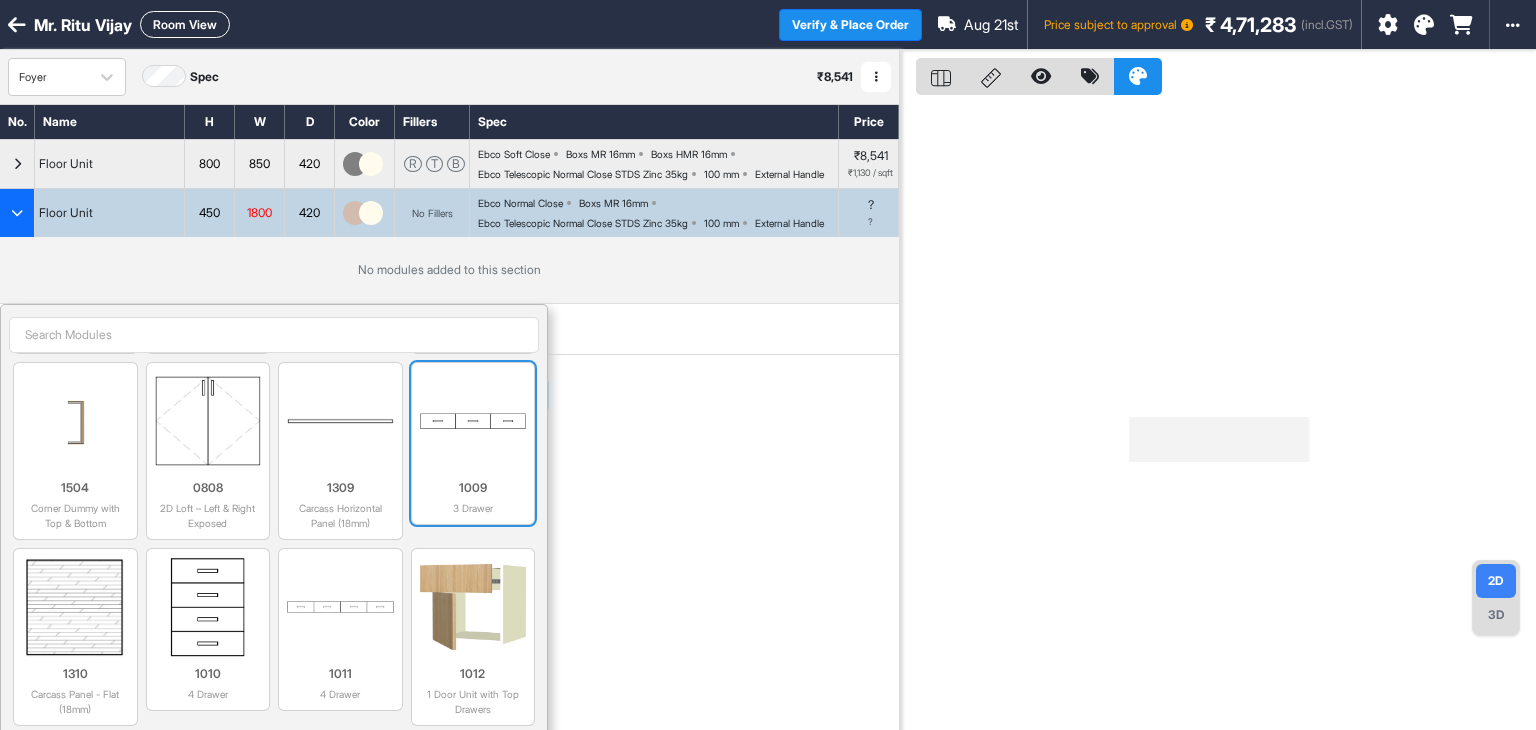 click at bounding box center [473, 421] 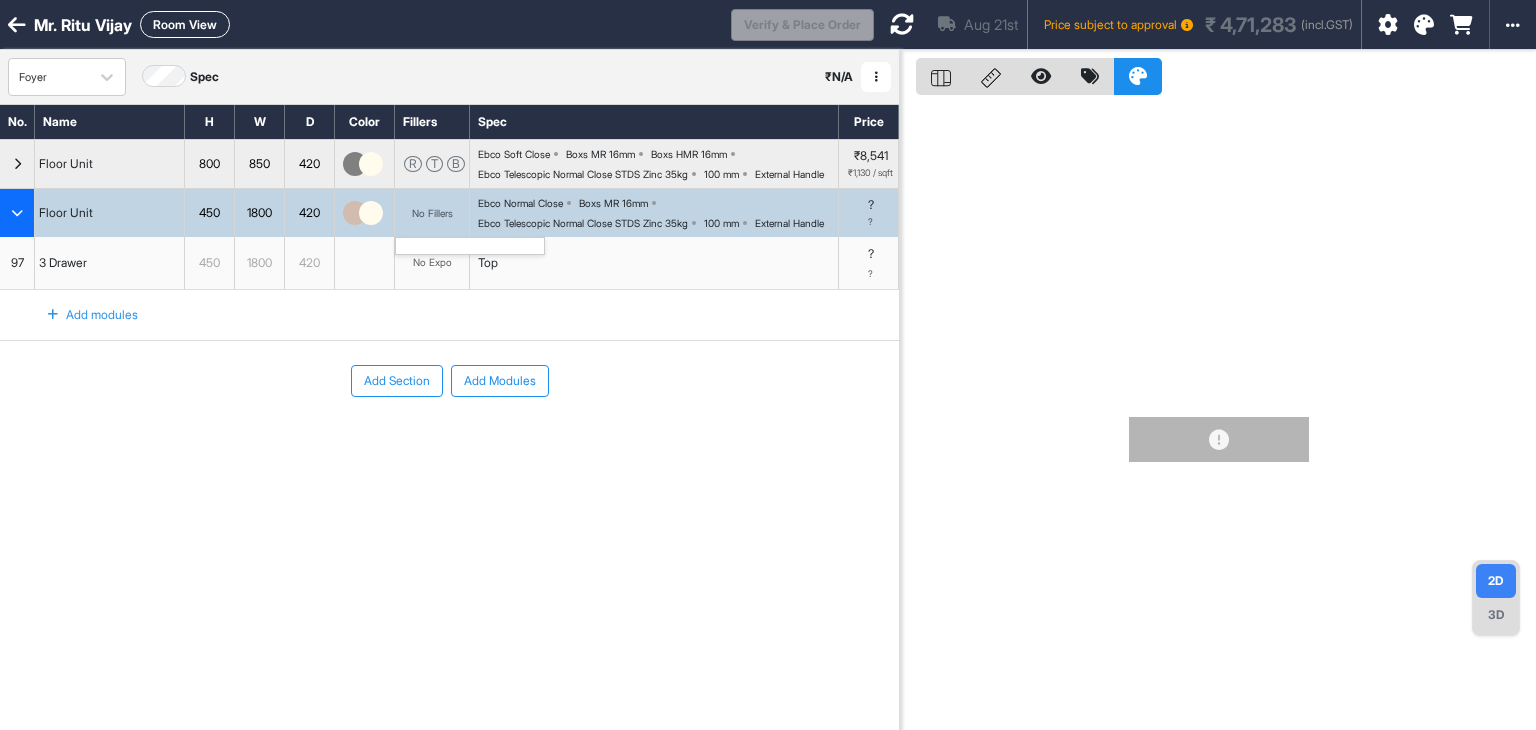 click on "No Fillers" at bounding box center (432, 213) 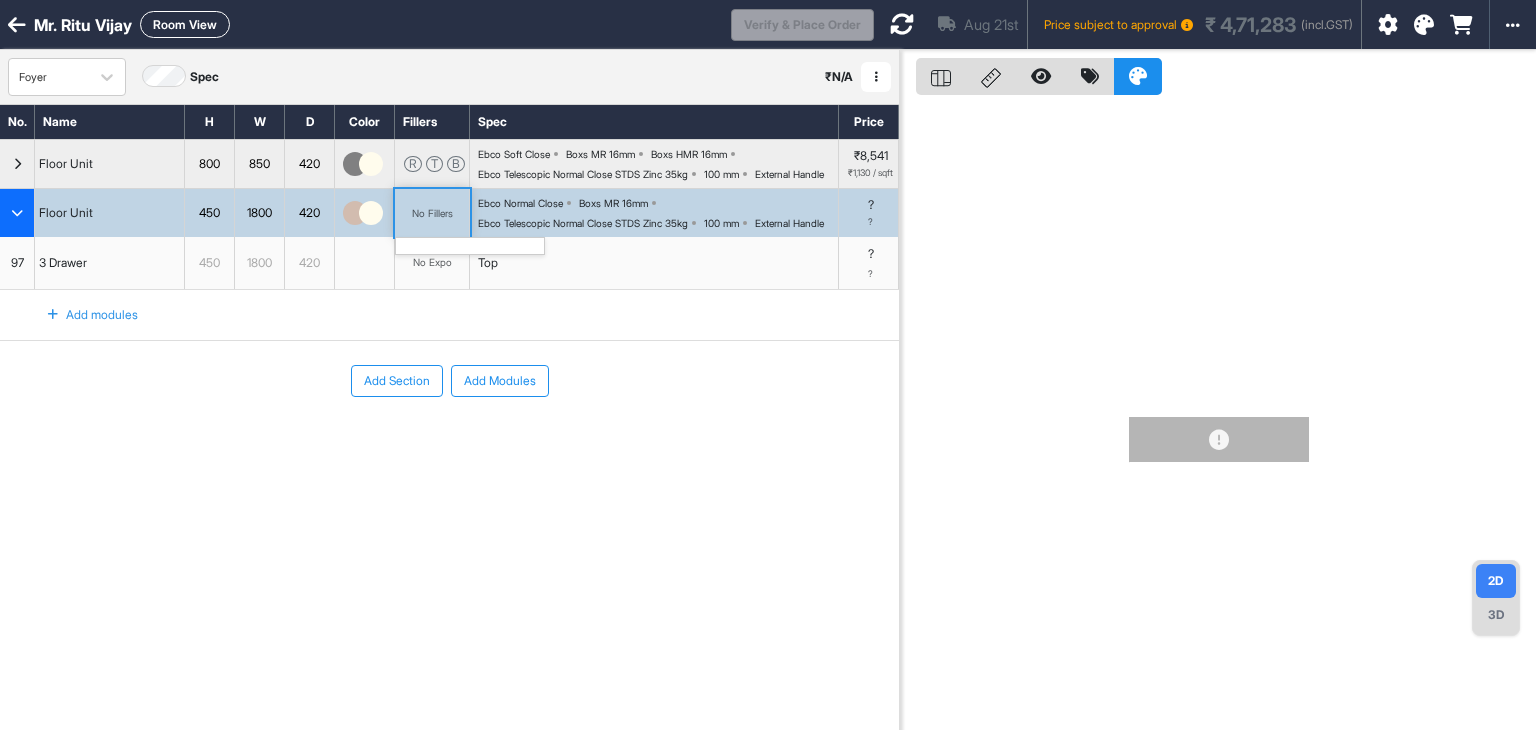 click on "No Fillers" at bounding box center (432, 213) 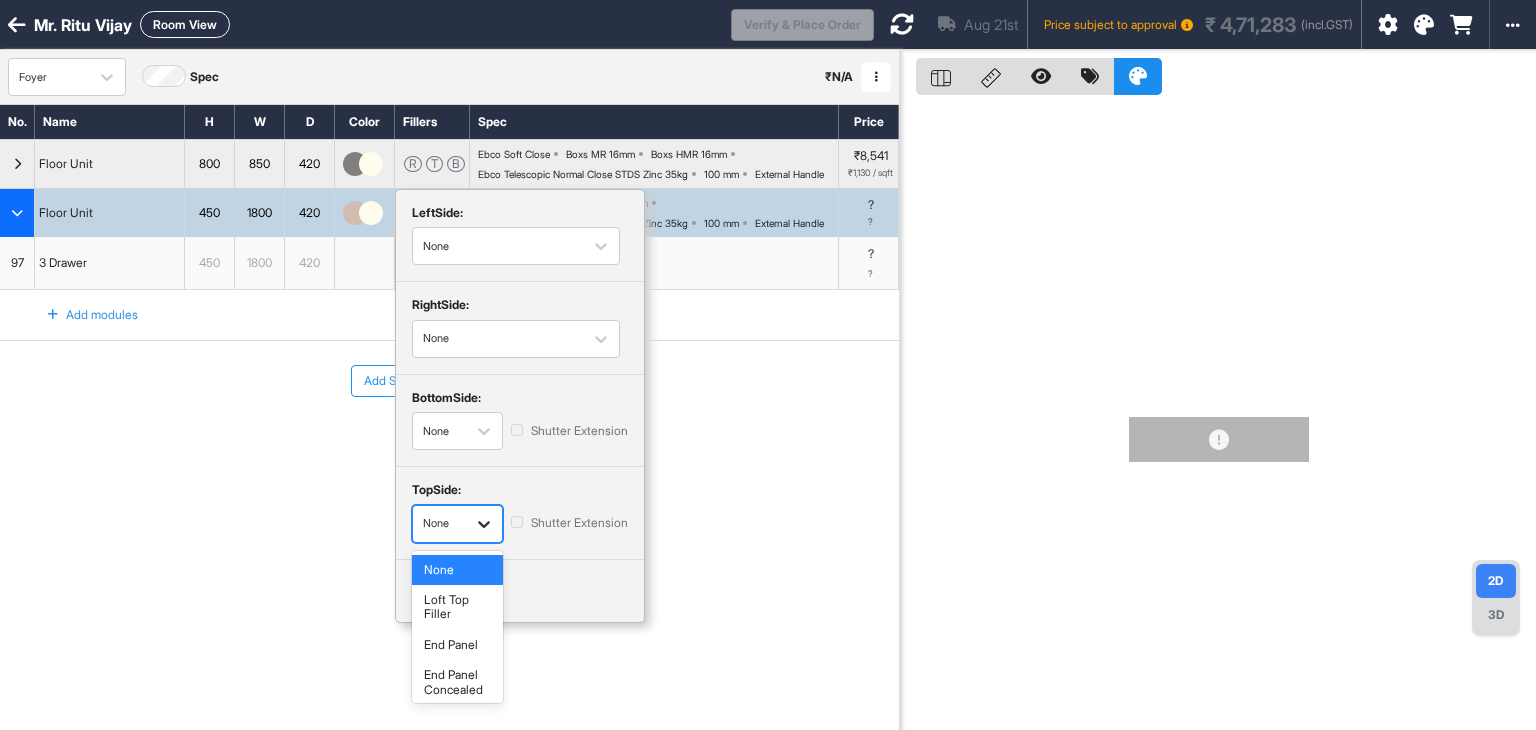 click at bounding box center (484, 524) 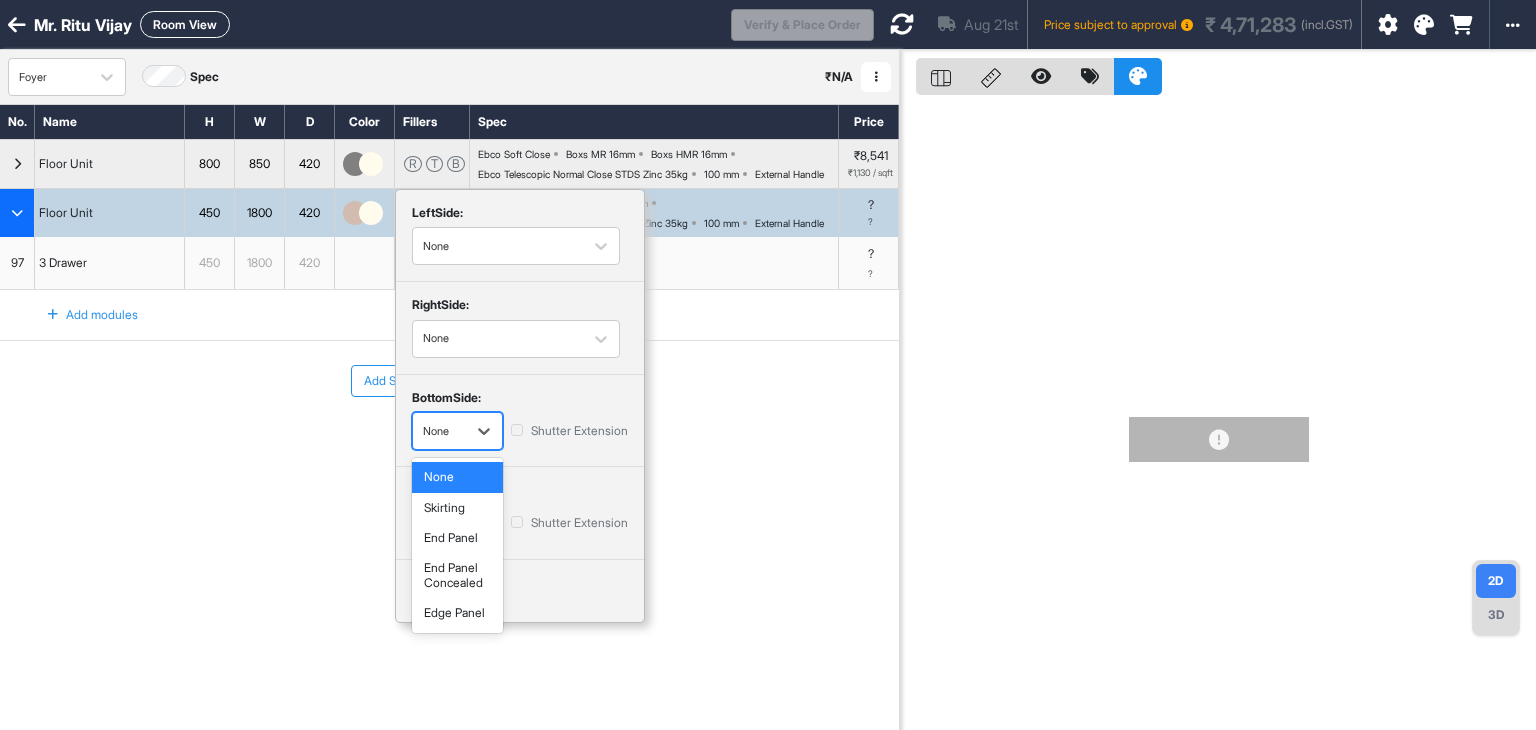 click on "None" at bounding box center [439, 431] 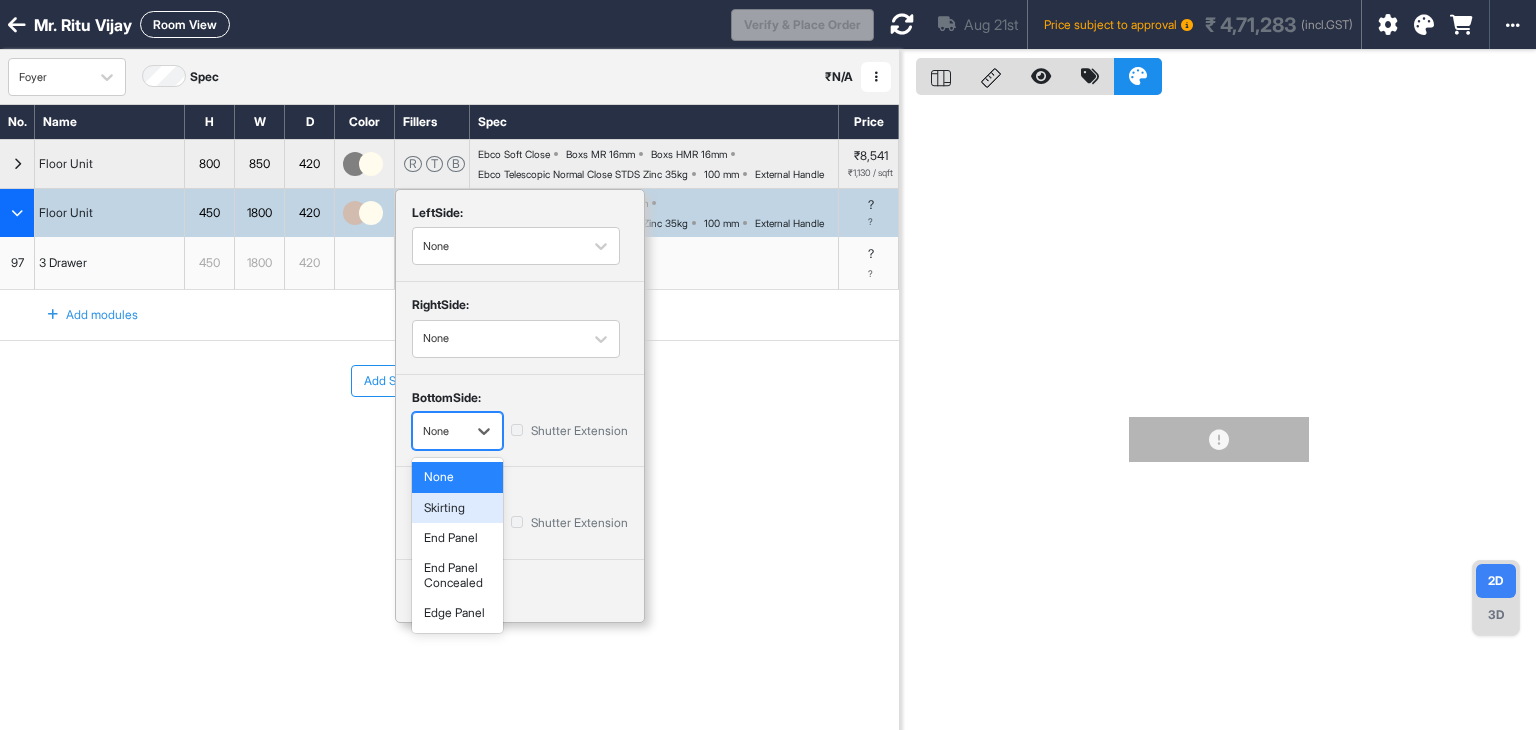 click on "Skirting" at bounding box center [457, 508] 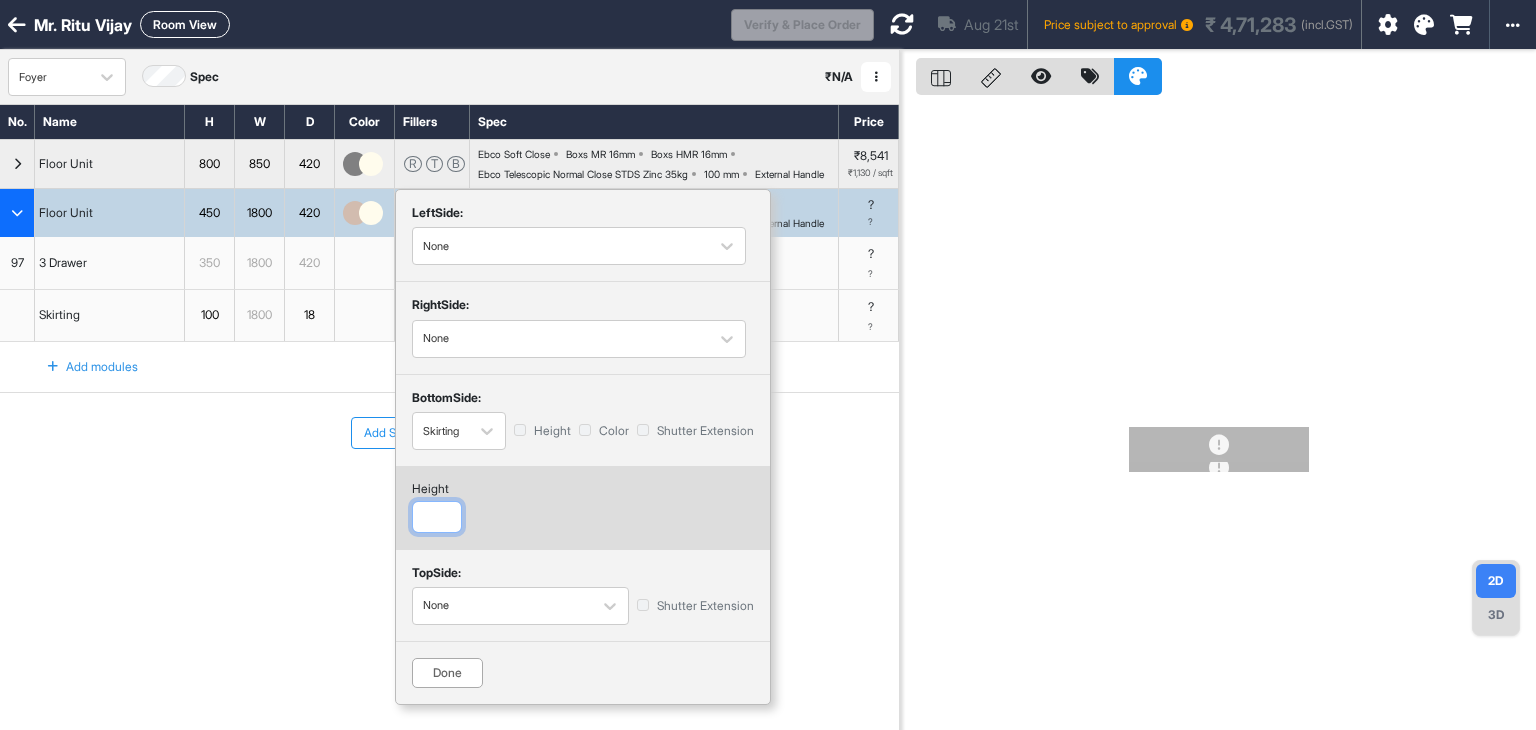 click at bounding box center [437, 517] 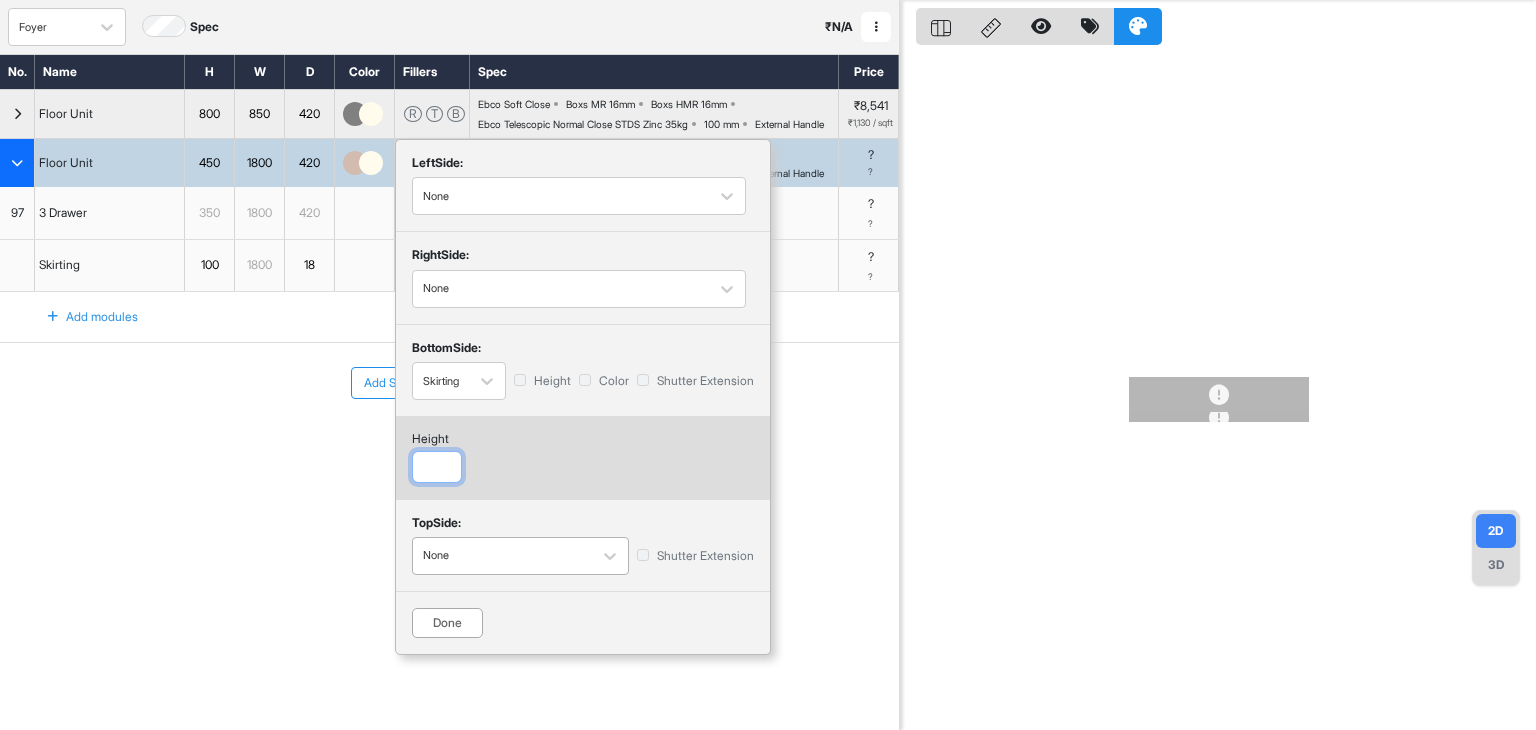 type on "***" 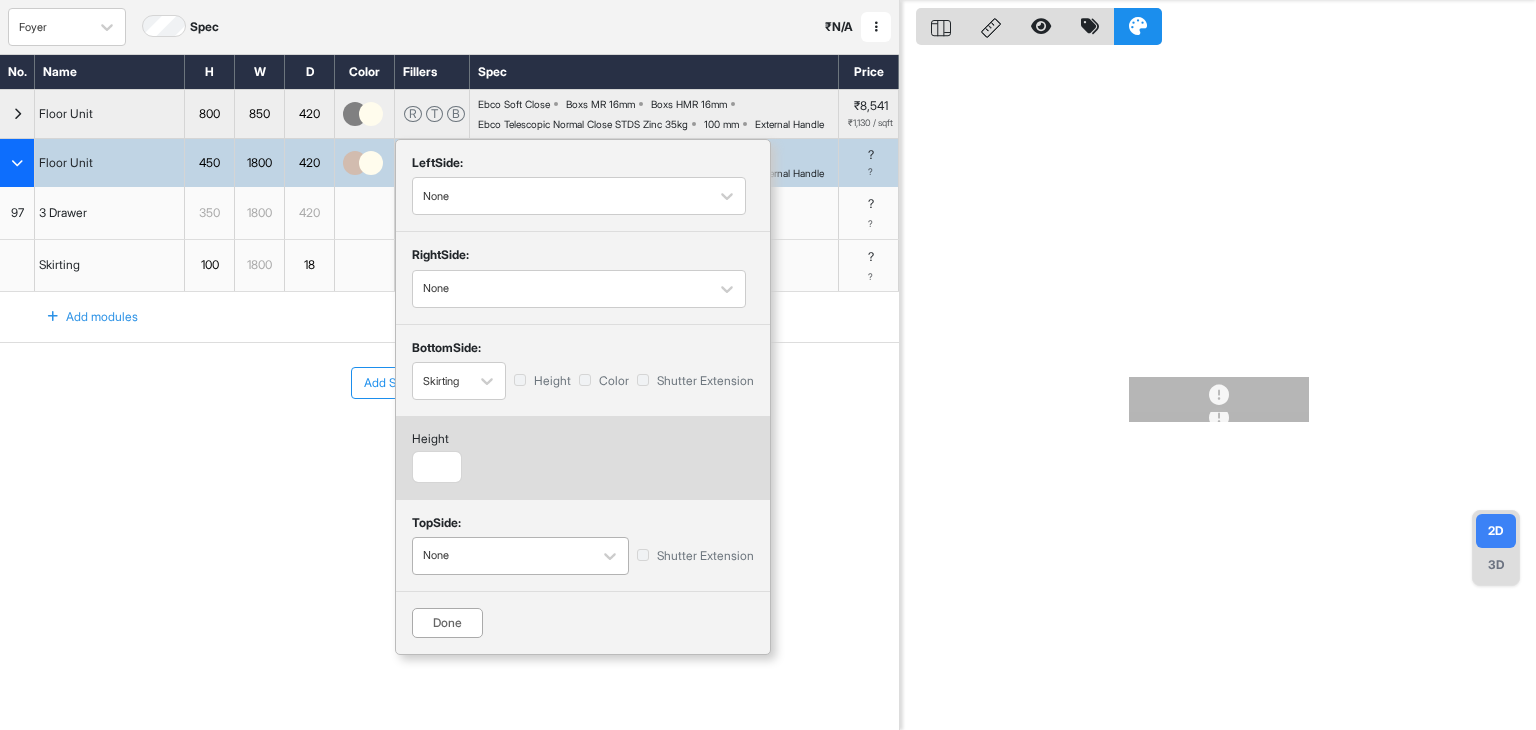 click on "left  Side: None right  Side: None bottom  Side: Skirting Height Color Shutter Extension height *** top  Side: None Shutter Extension Done" at bounding box center [583, 397] 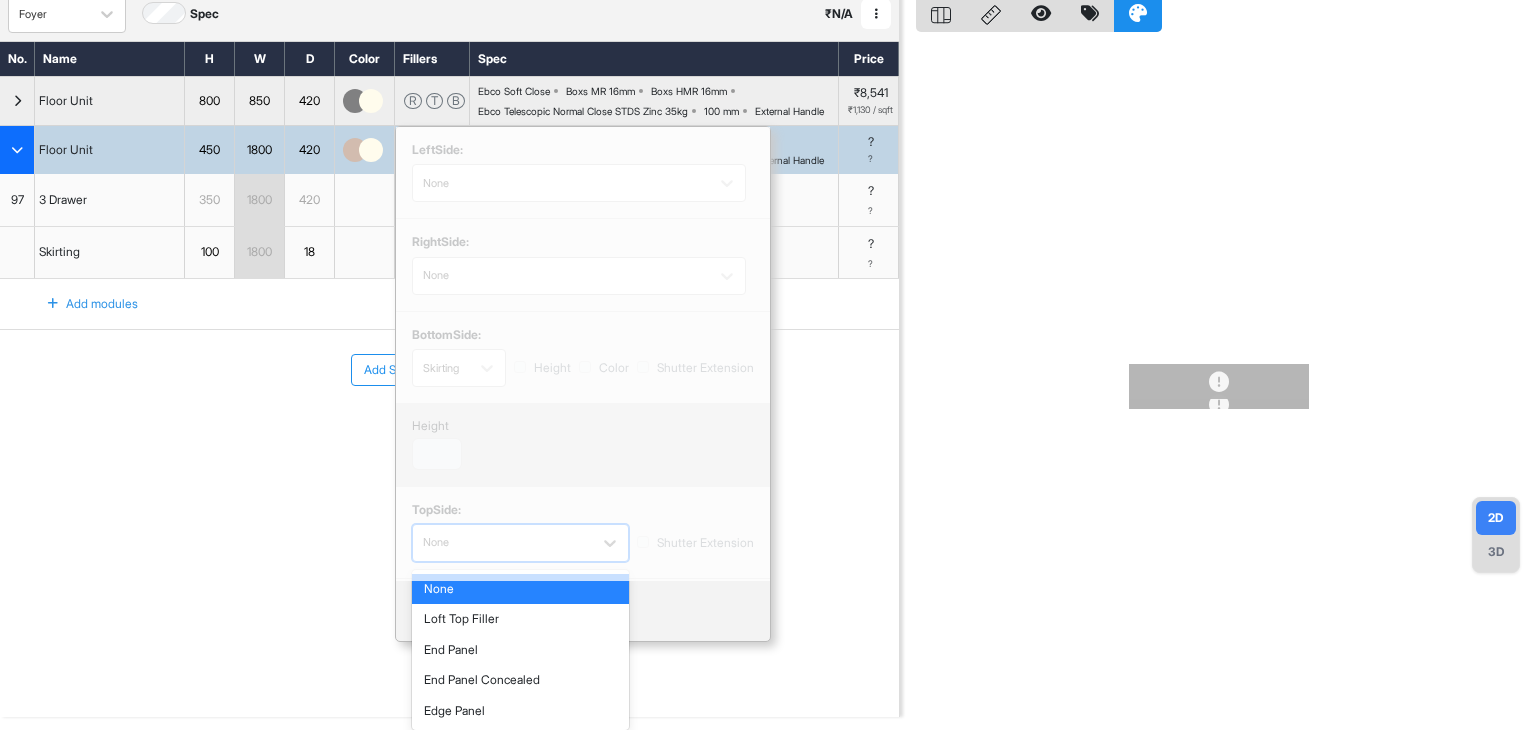 scroll, scrollTop: 81, scrollLeft: 0, axis: vertical 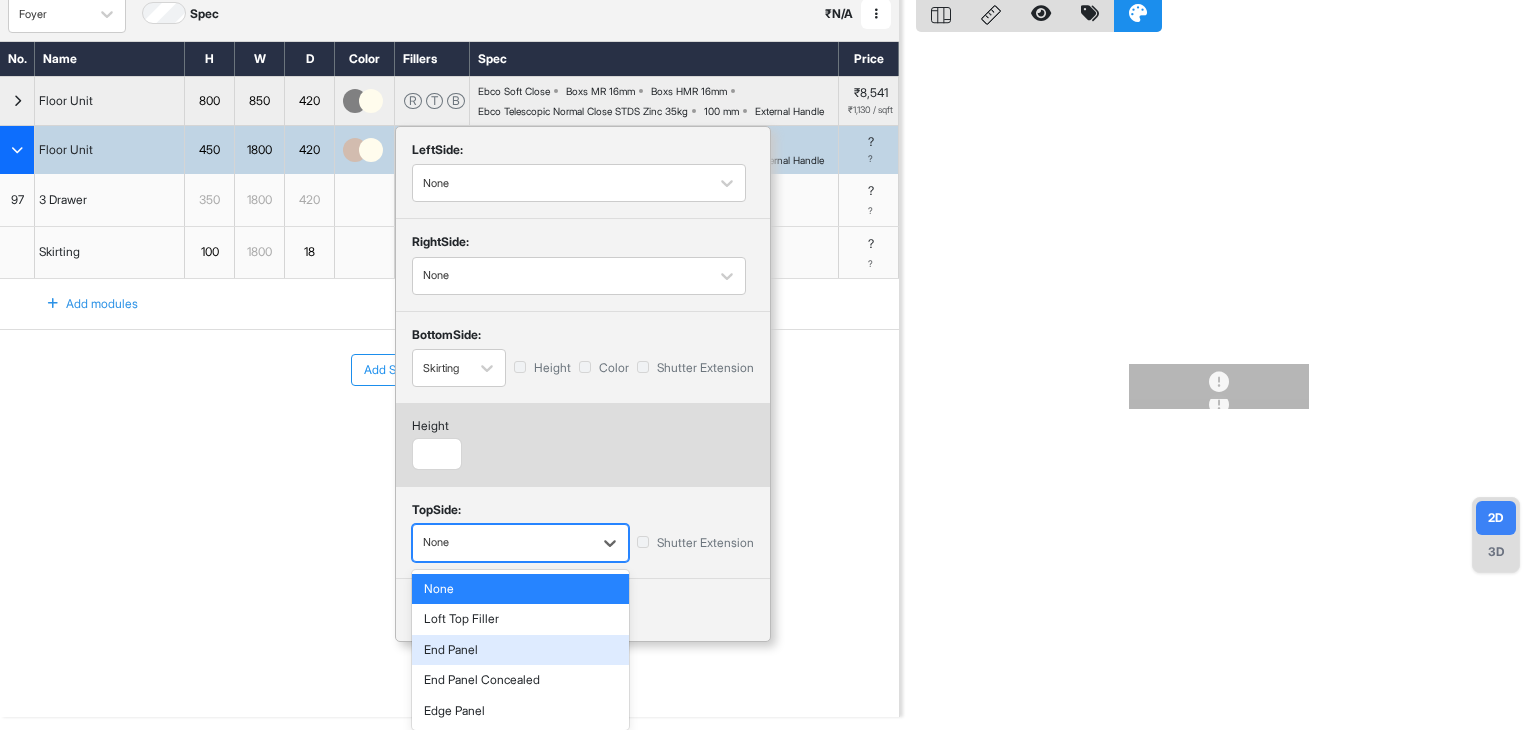 click on "End Panel" at bounding box center [520, 650] 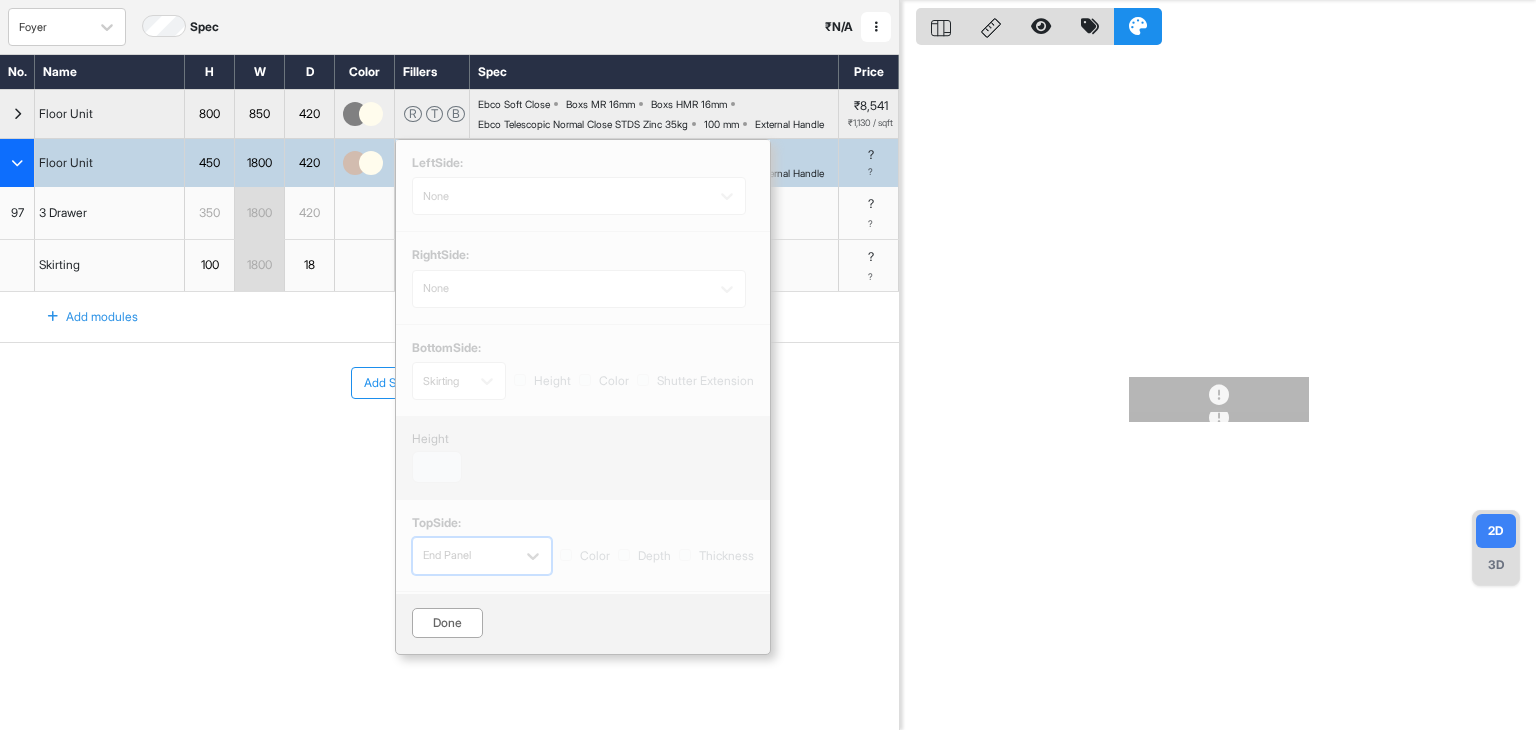 scroll, scrollTop: 50, scrollLeft: 0, axis: vertical 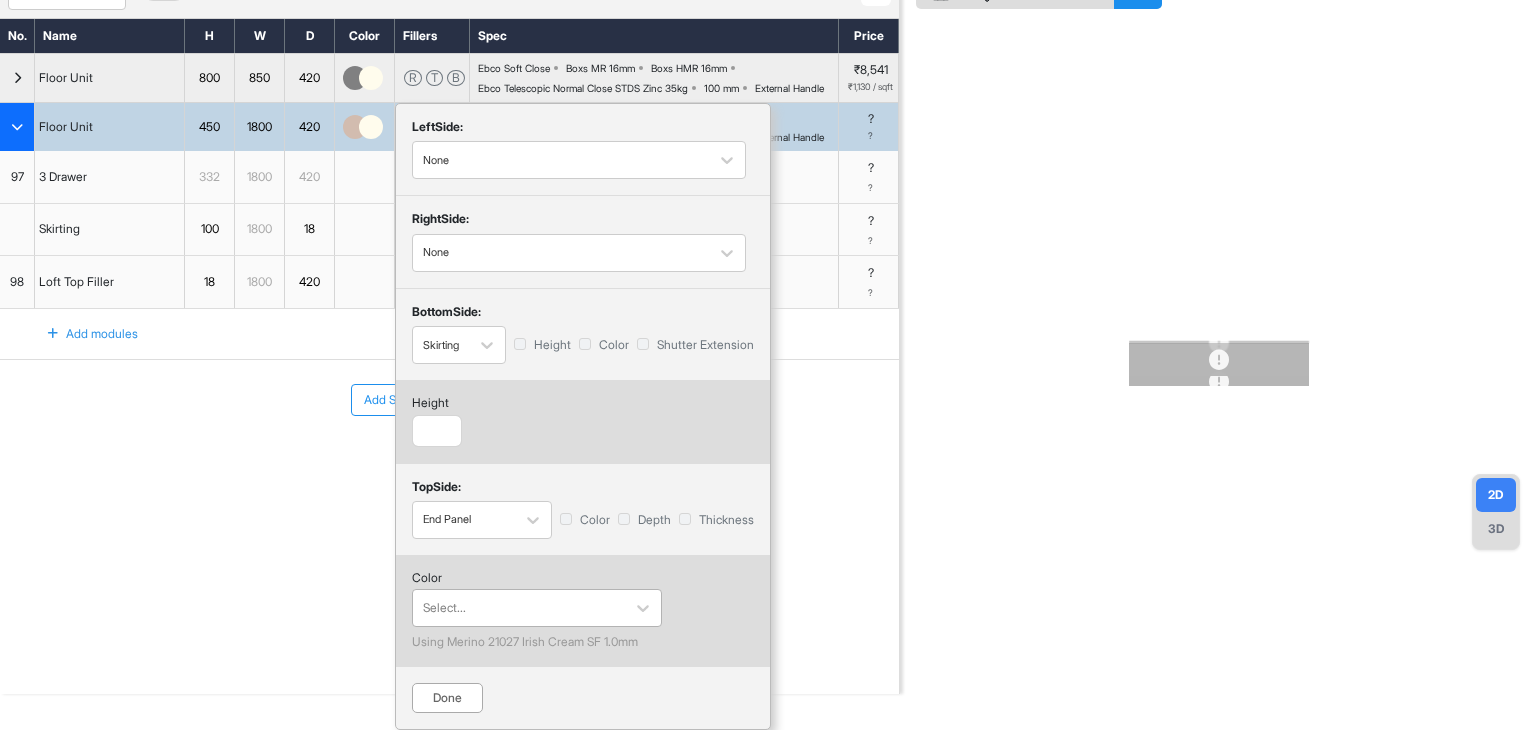 click at bounding box center [519, 608] 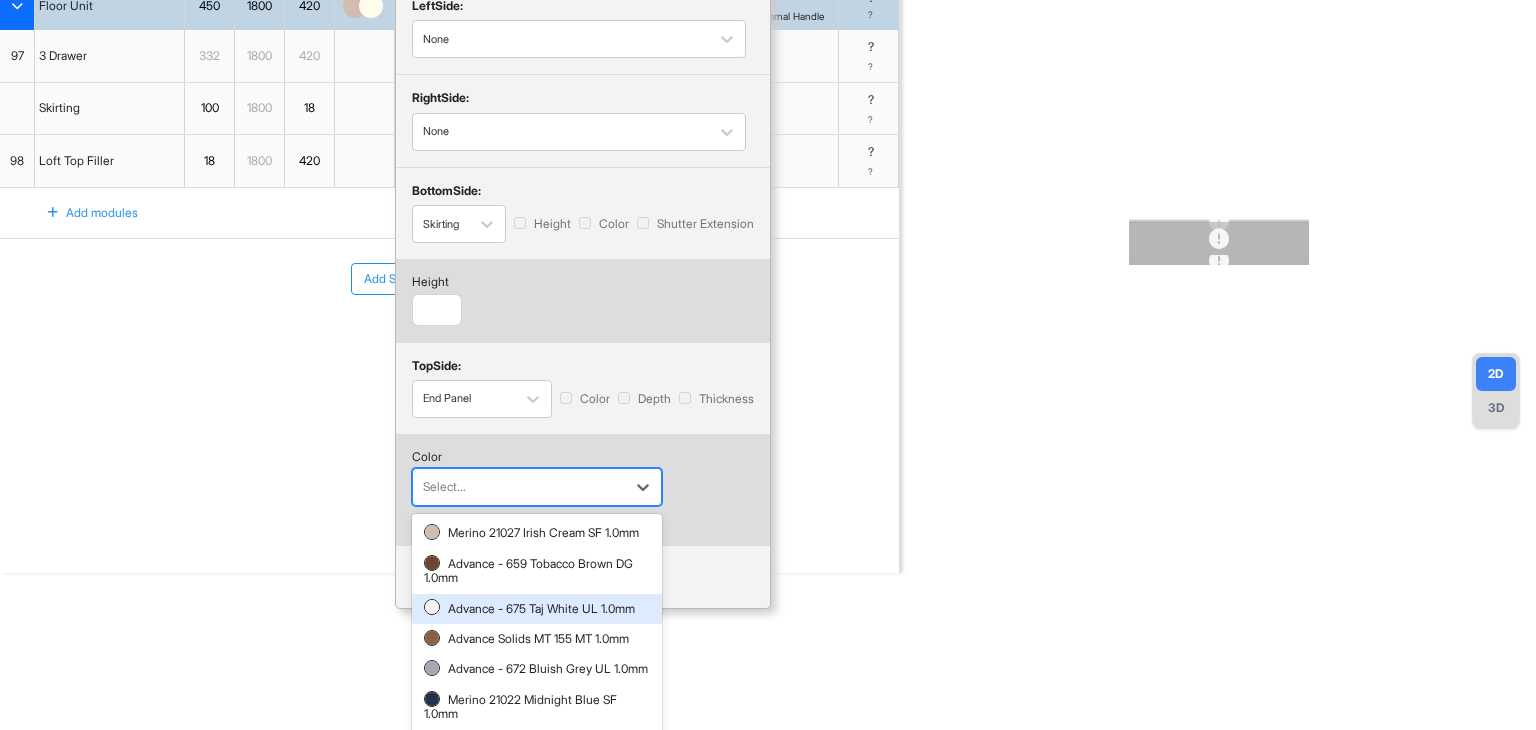 scroll, scrollTop: 310, scrollLeft: 0, axis: vertical 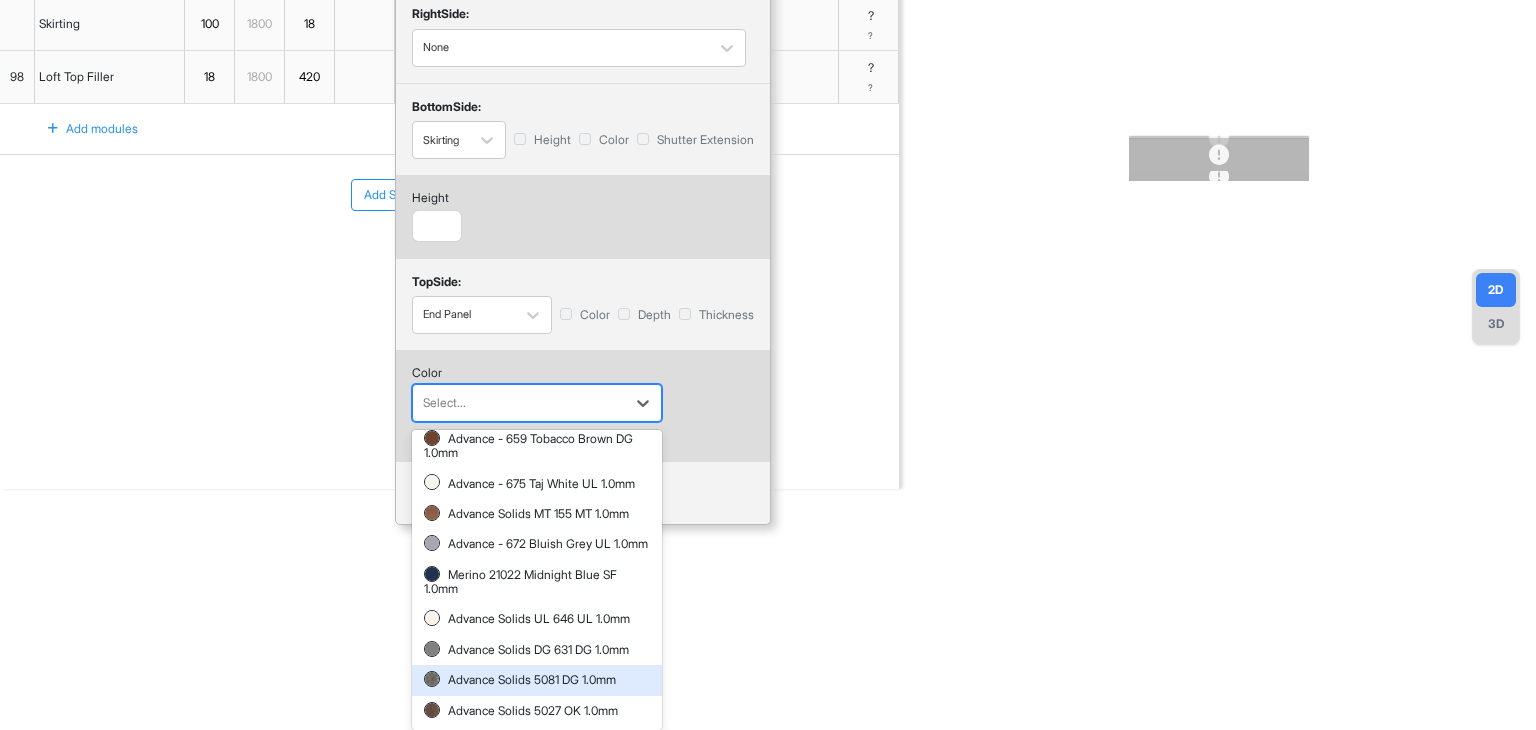click on "Advance Solids 5081 DG 1.0mm" at bounding box center [537, 680] 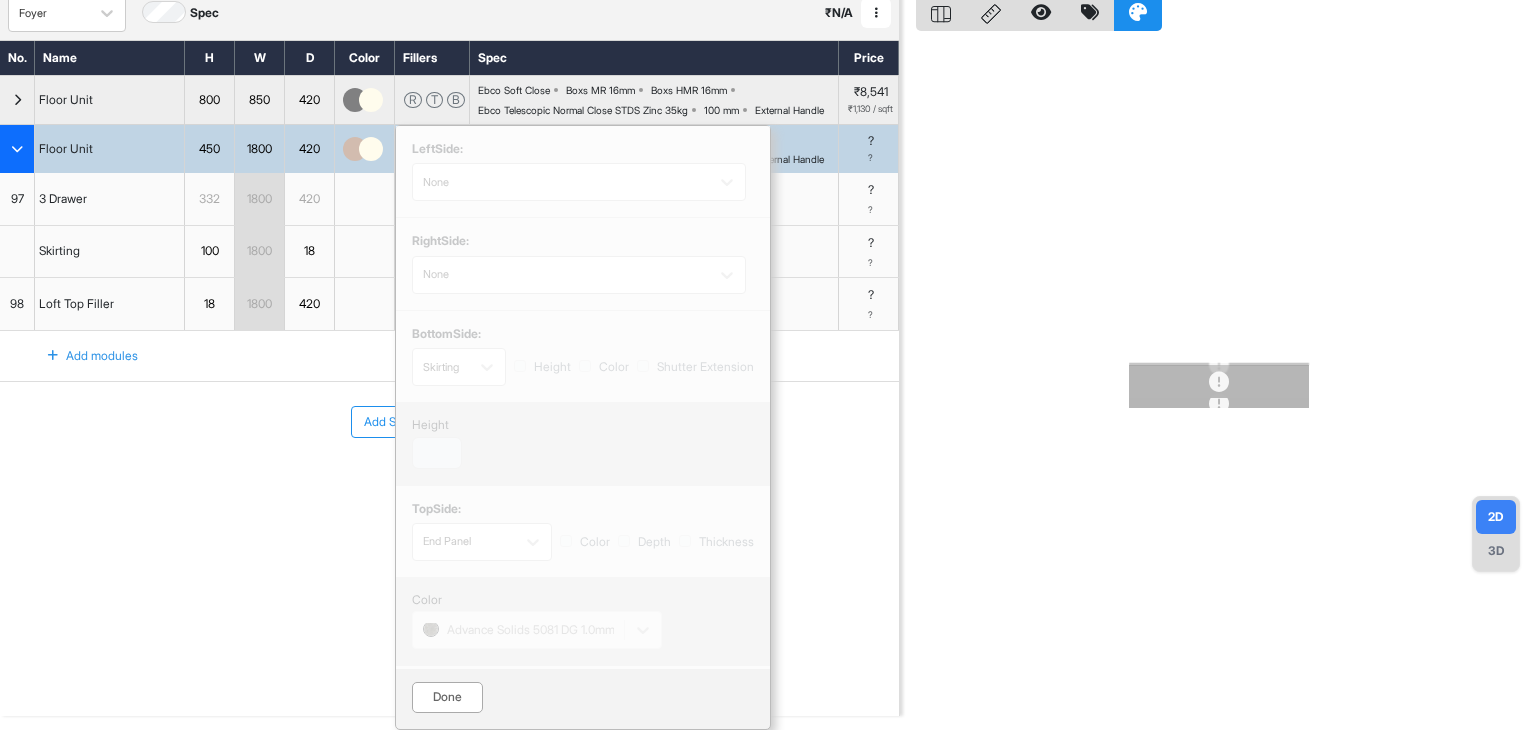 scroll, scrollTop: 81, scrollLeft: 0, axis: vertical 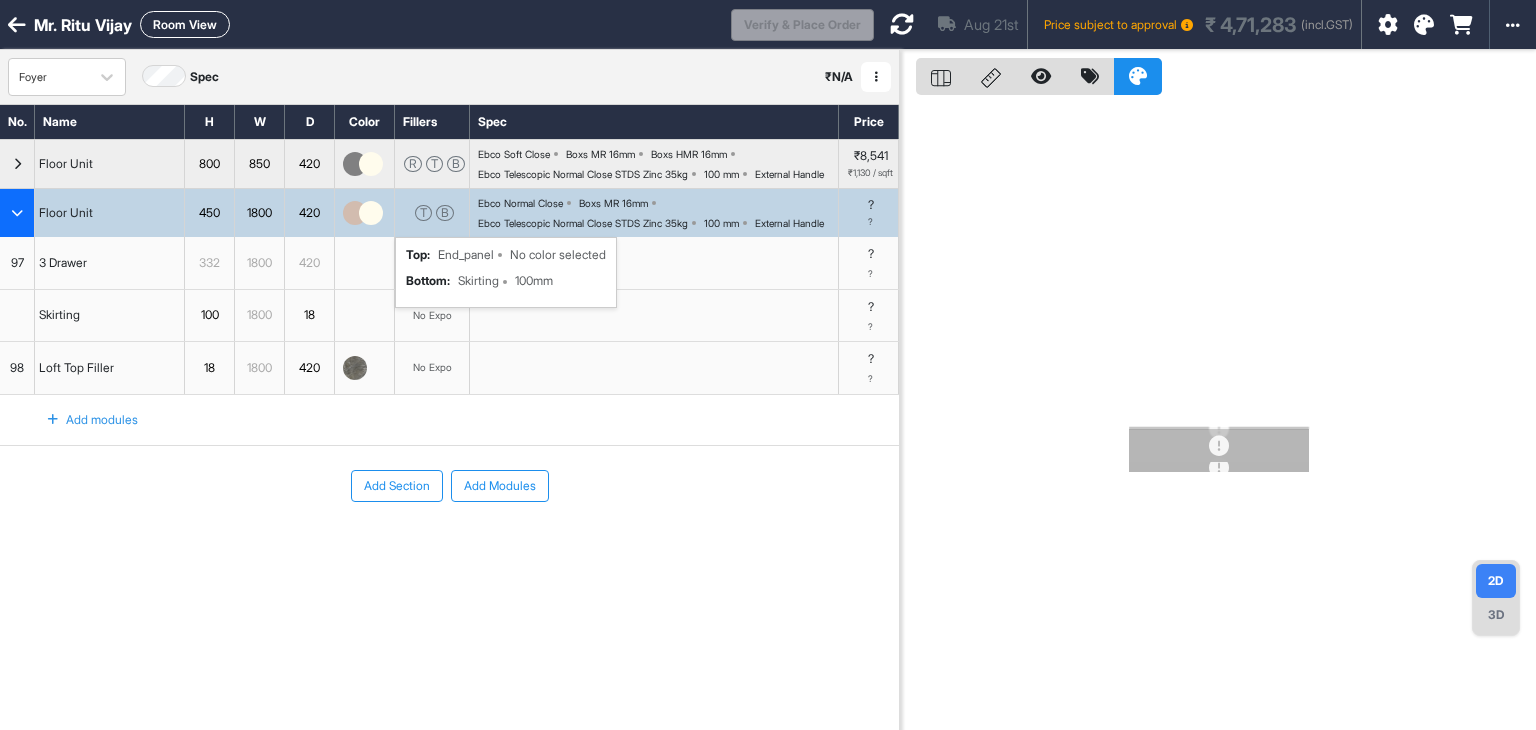 click at bounding box center [902, 24] 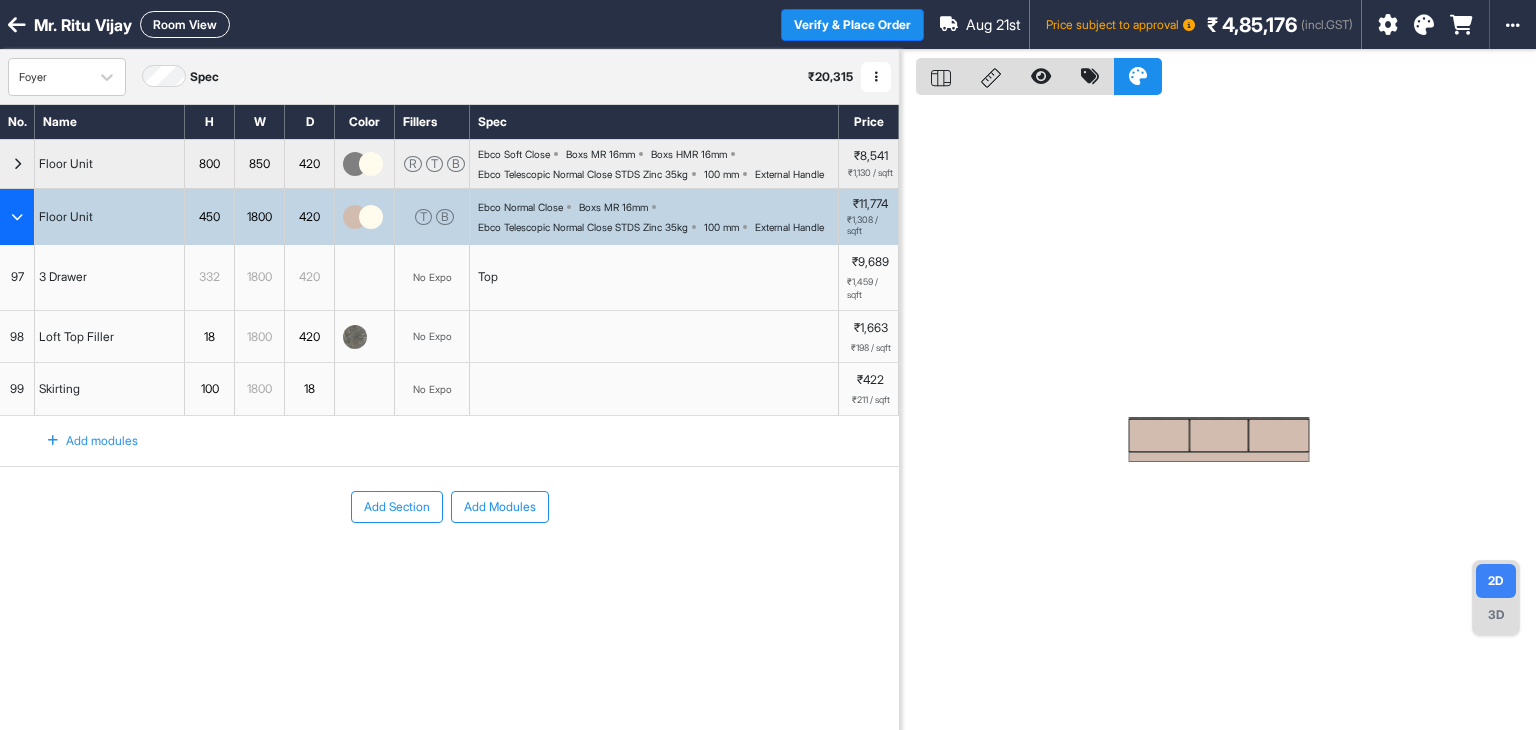 click at bounding box center [371, 217] 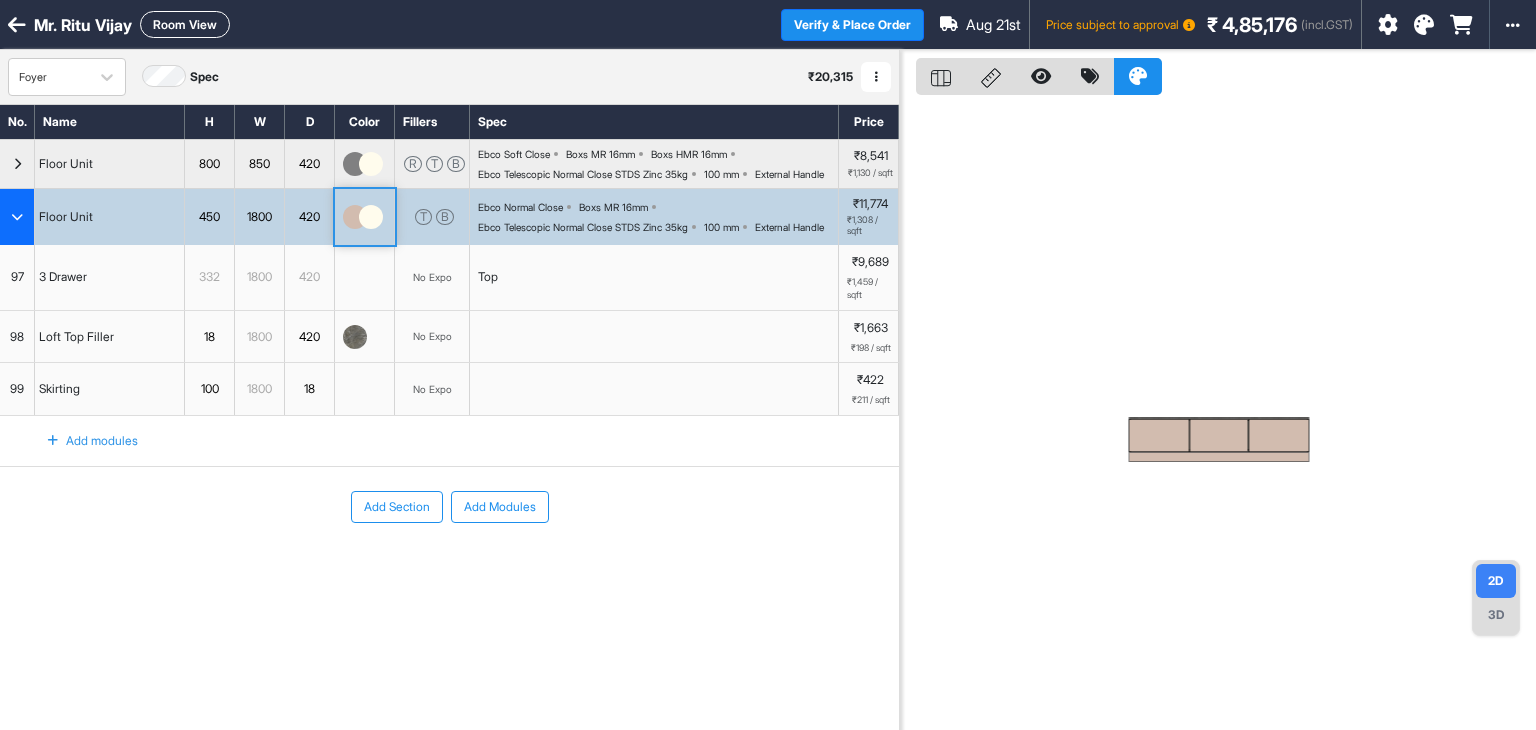 click at bounding box center (371, 217) 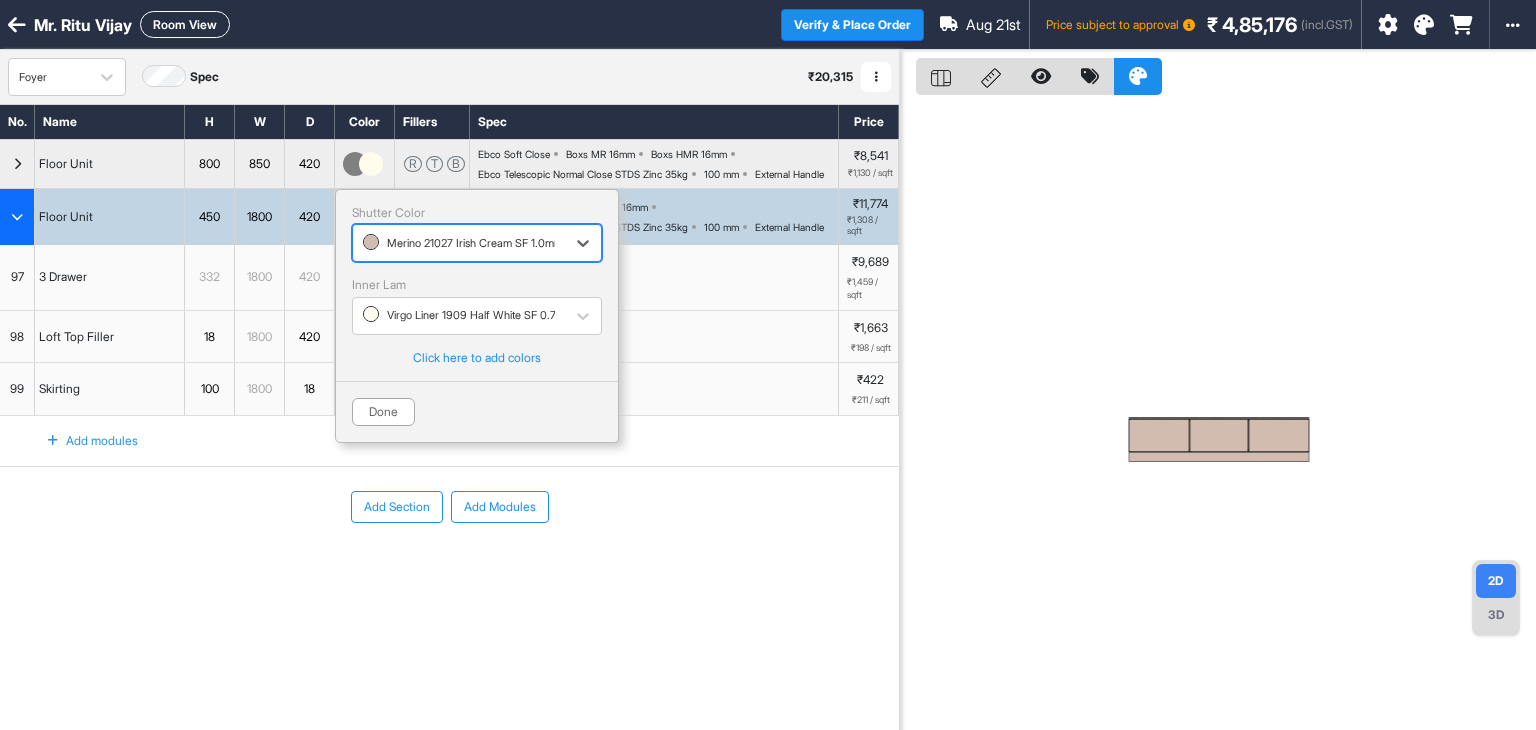 click at bounding box center [459, 243] 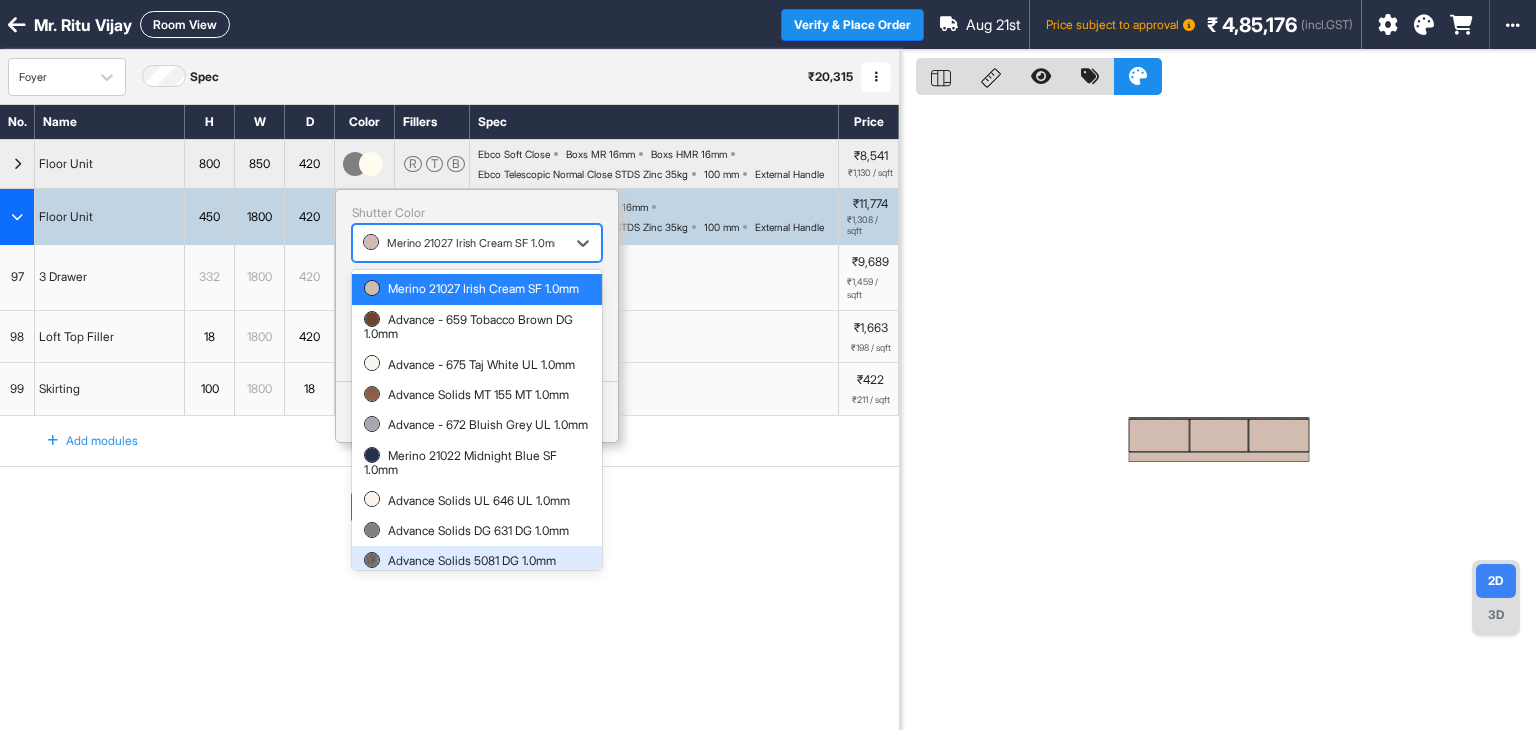 scroll, scrollTop: 69, scrollLeft: 0, axis: vertical 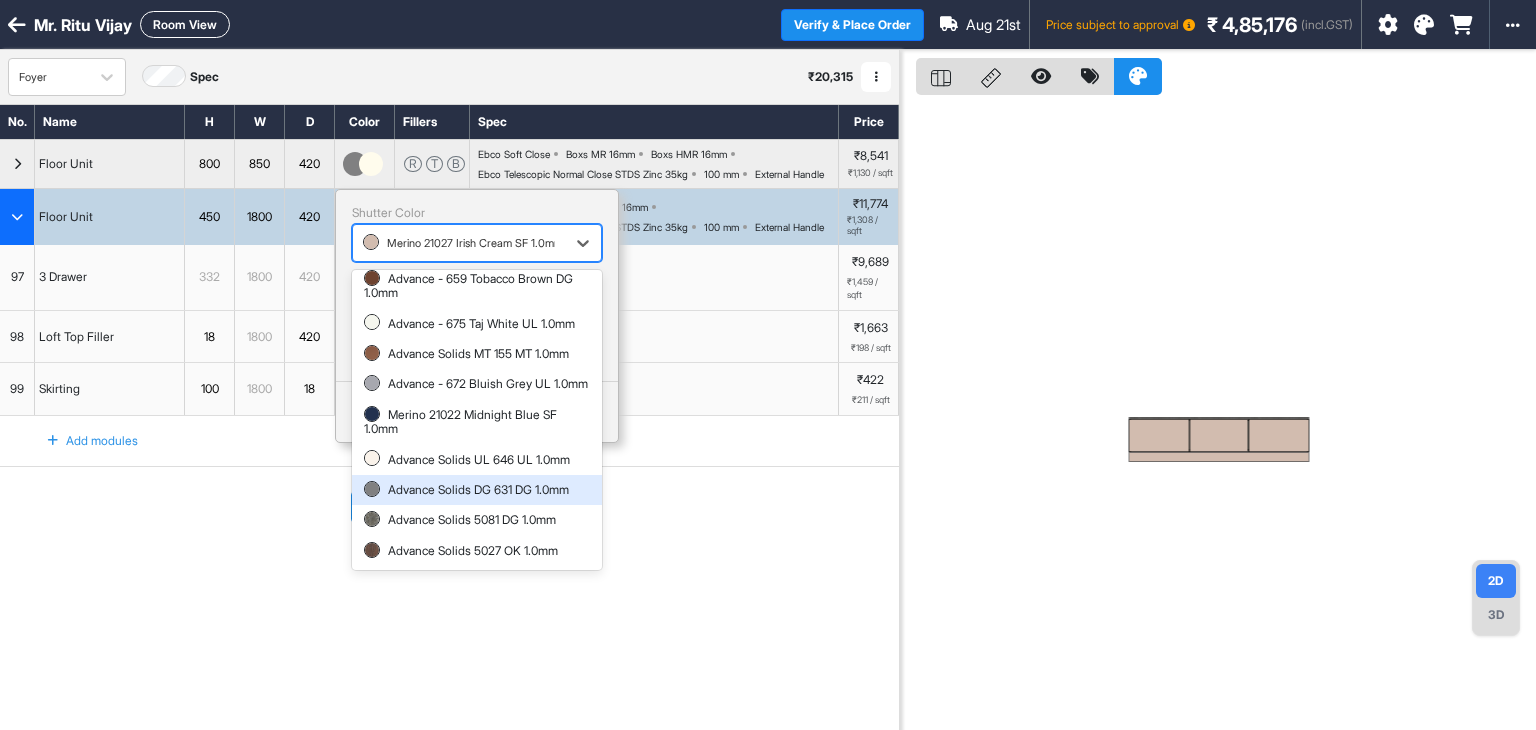 click on "Advance Solids DG 631 DG 1.0mm" at bounding box center [477, 490] 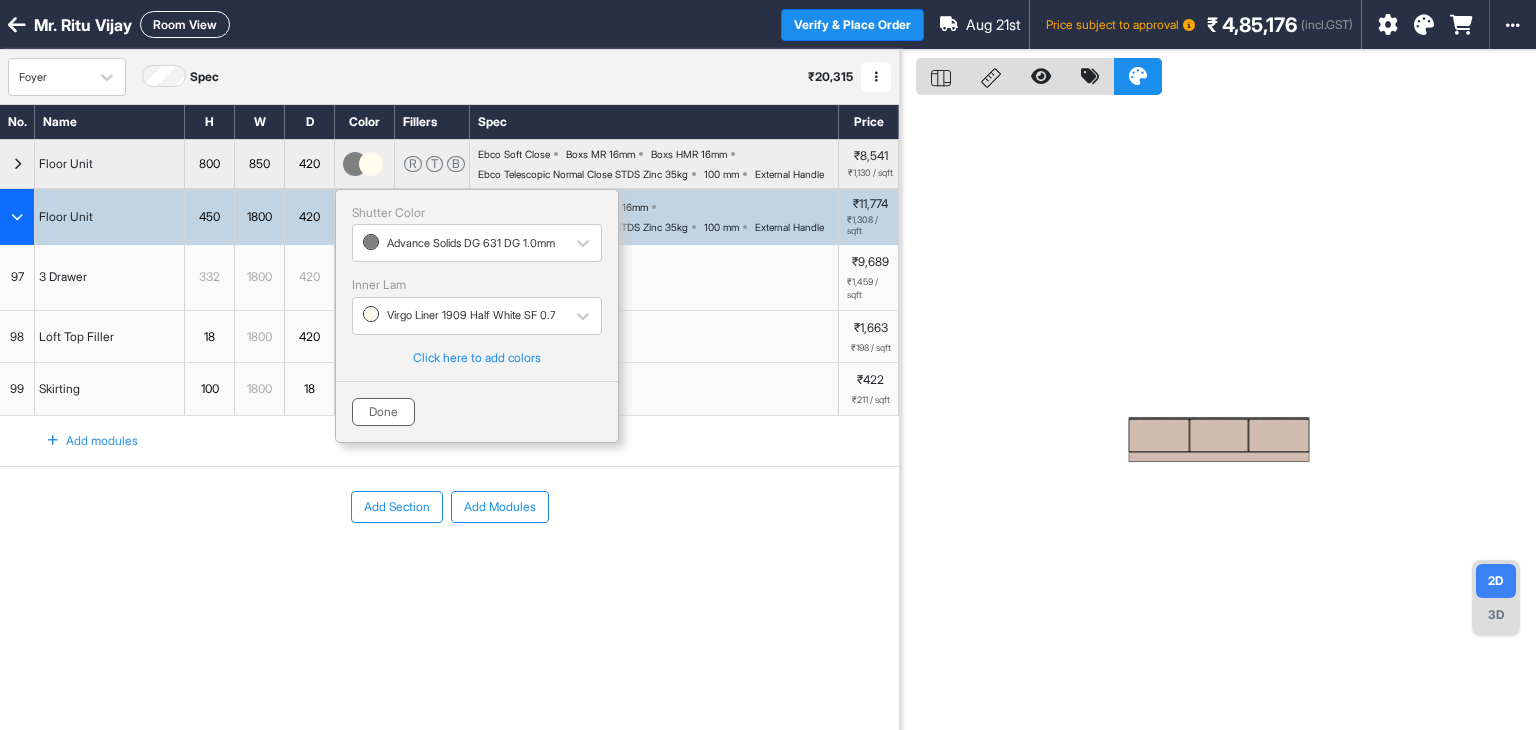 click on "Done" at bounding box center [383, 412] 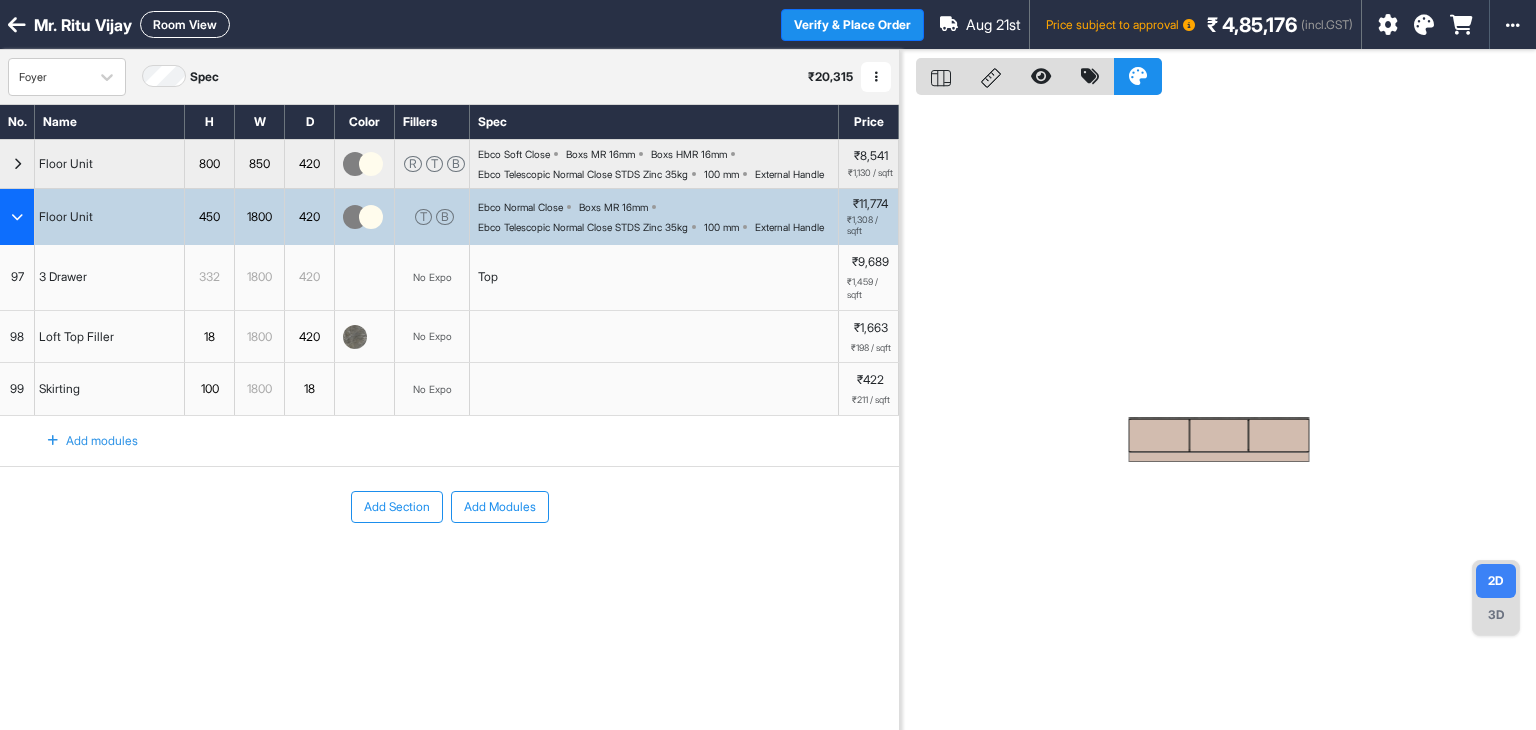click on "3D" at bounding box center (1496, 615) 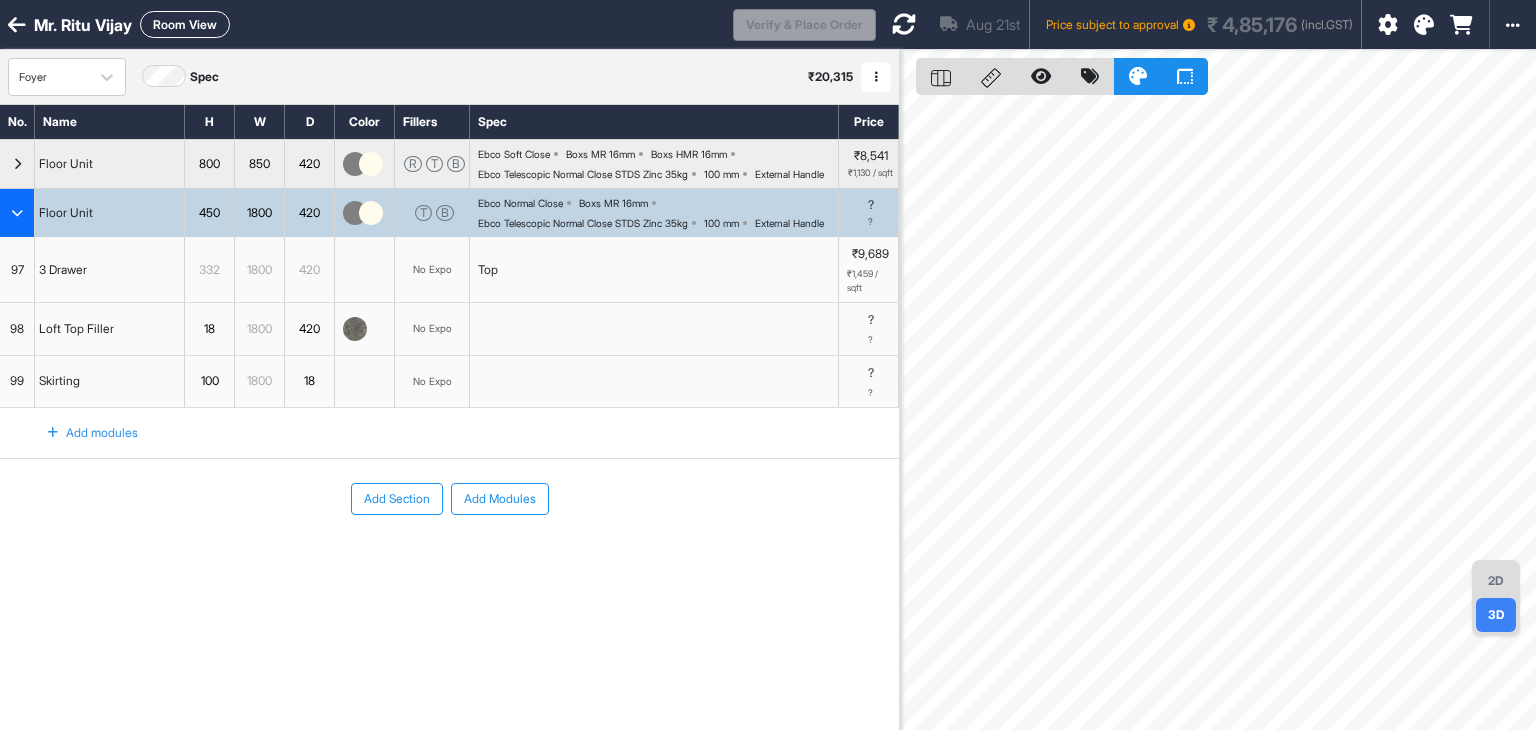 click on "2D" at bounding box center [1496, 581] 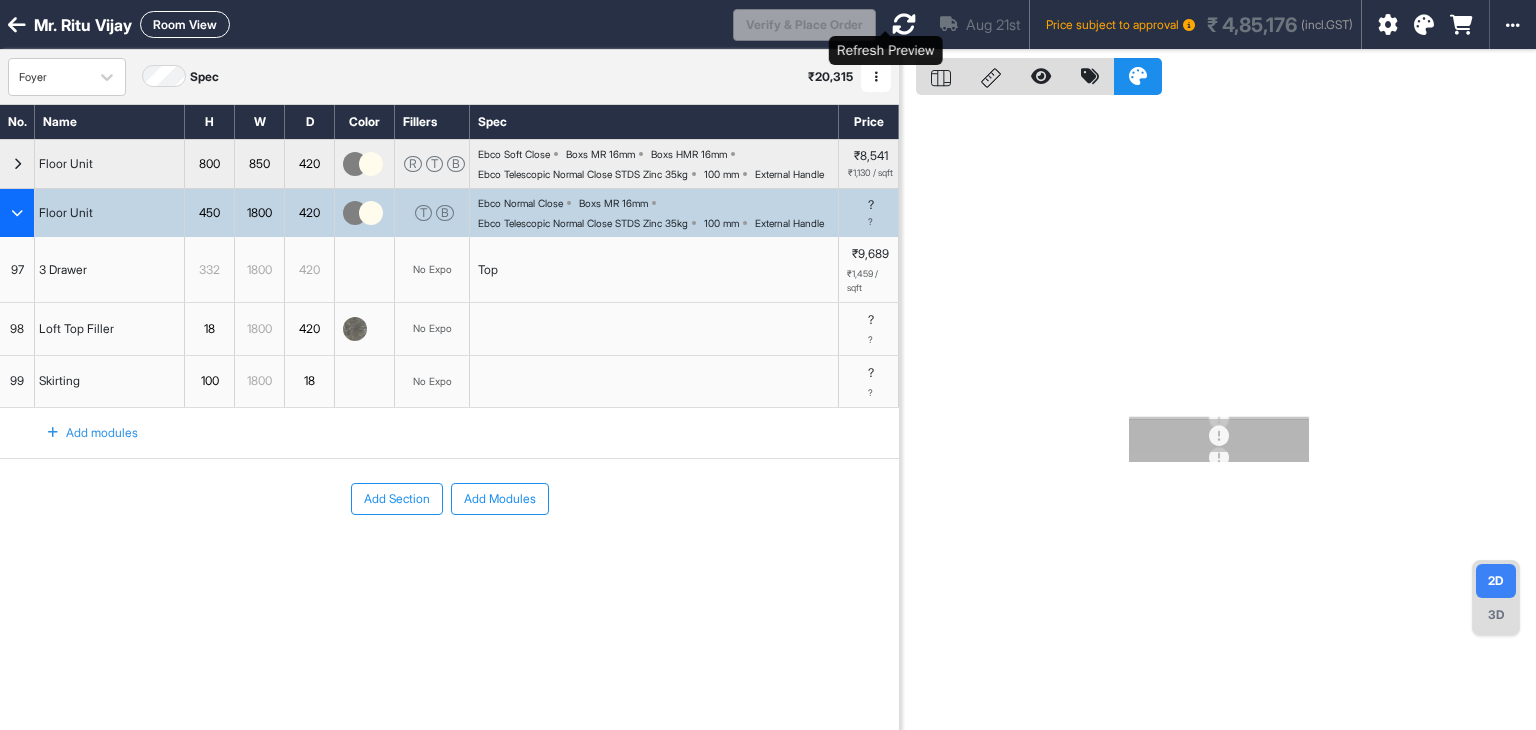 click at bounding box center (904, 24) 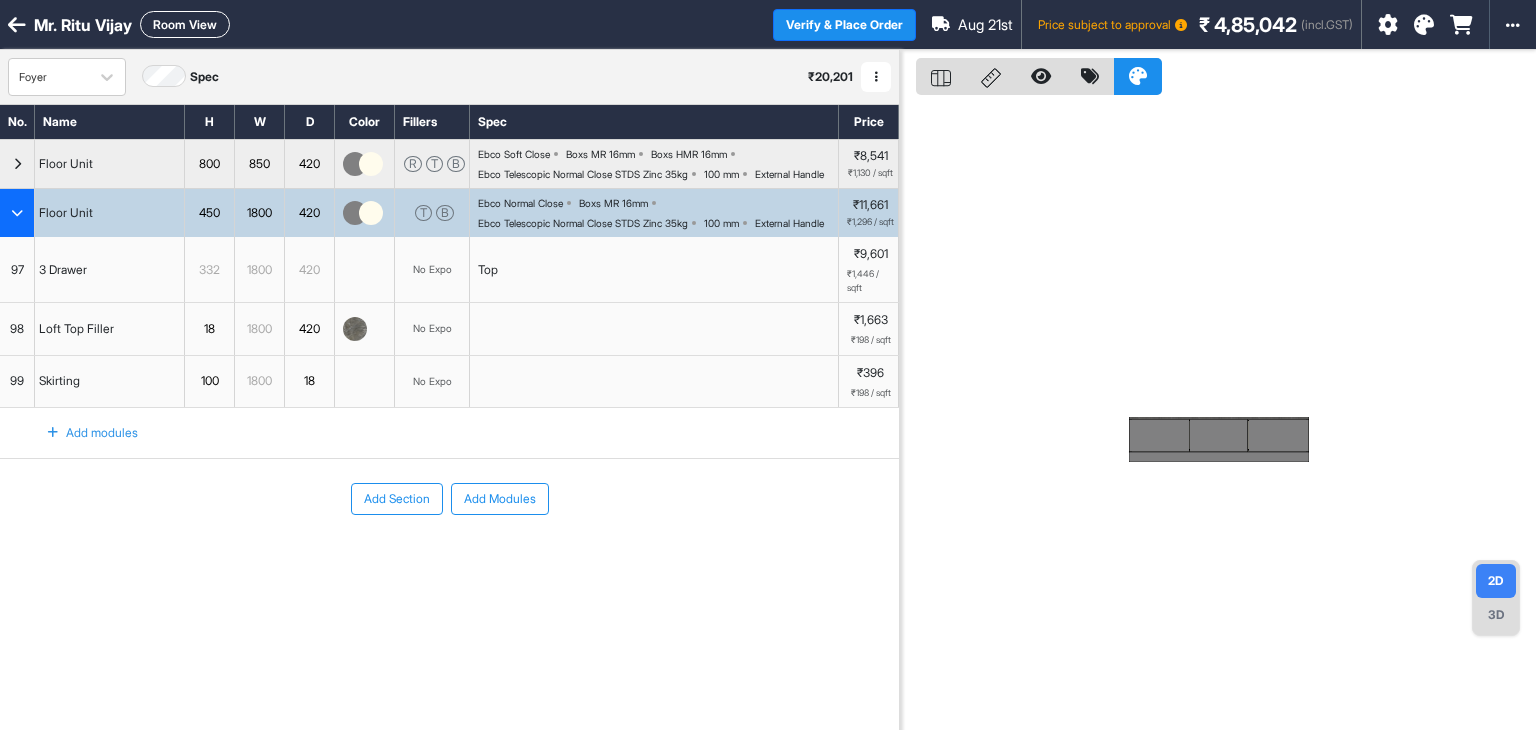 click on "No Expo" at bounding box center (432, 269) 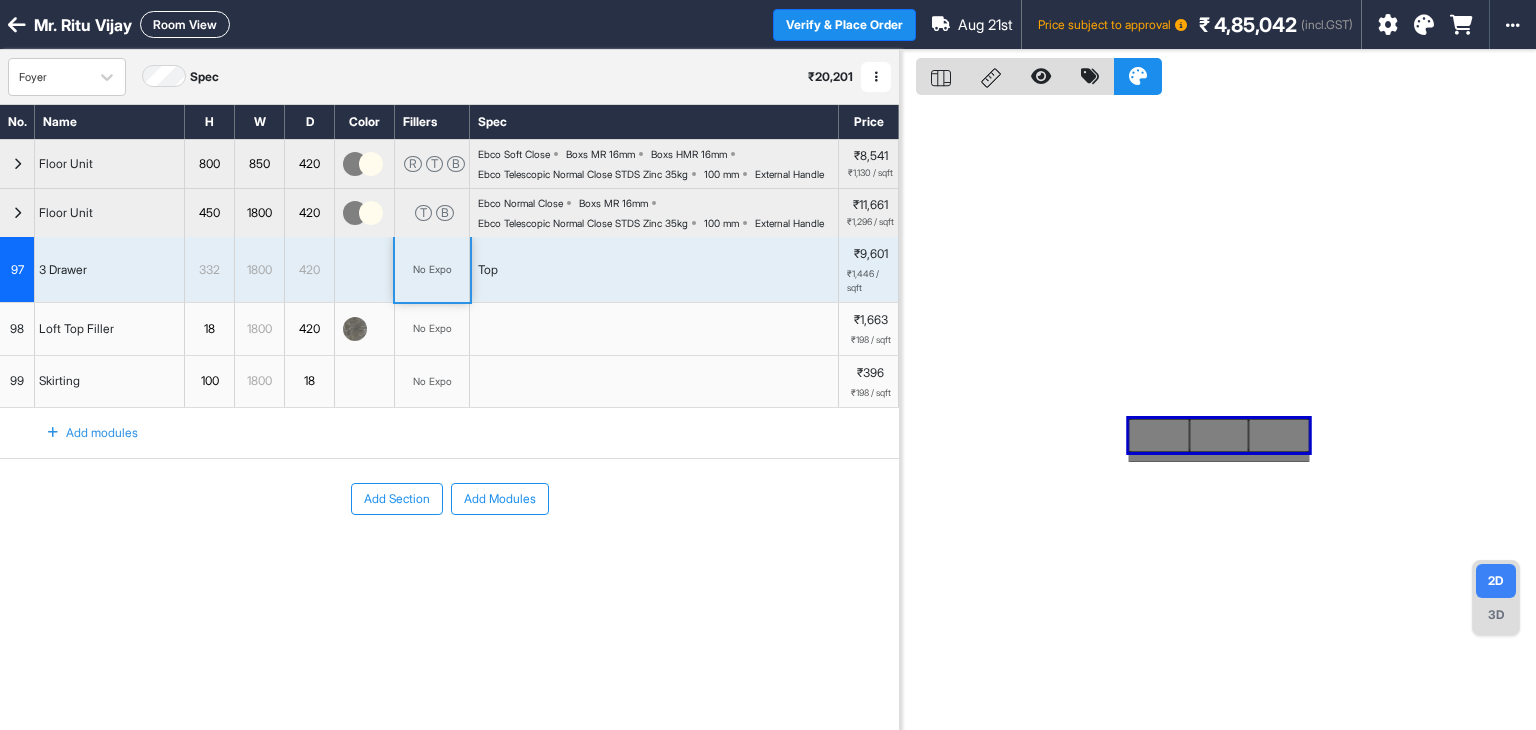 click on "No Expo" at bounding box center [432, 269] 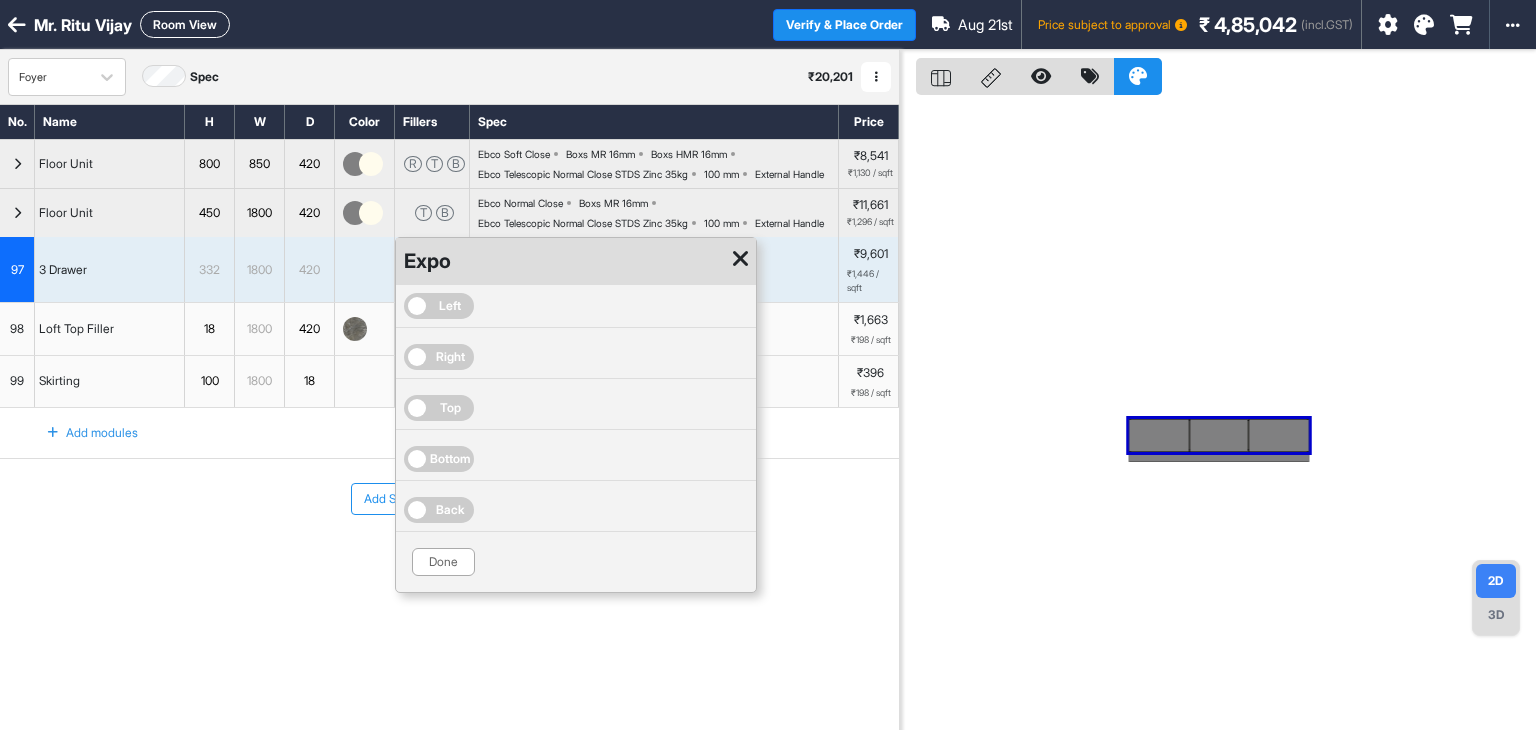 click on "Left" at bounding box center [450, 306] 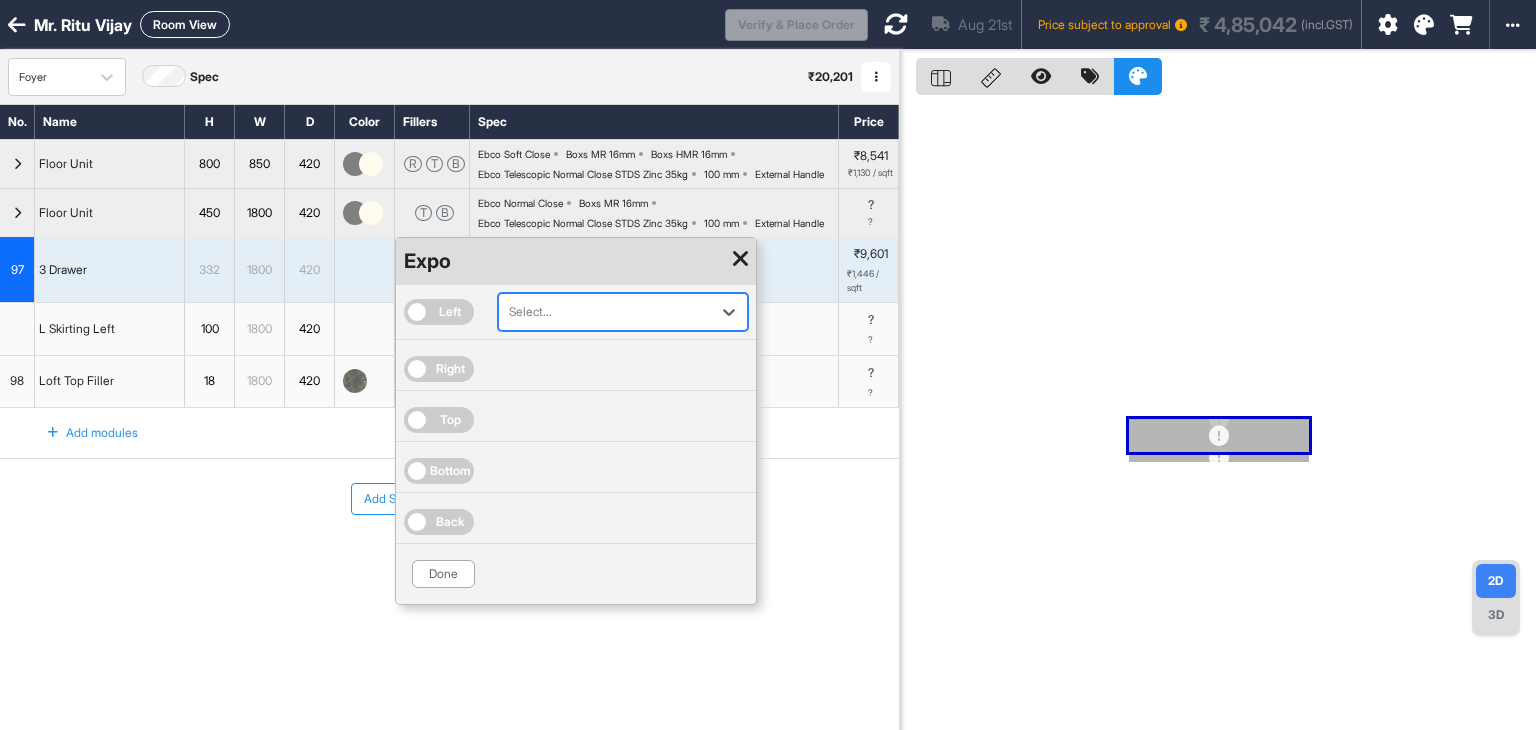 click at bounding box center [605, 312] 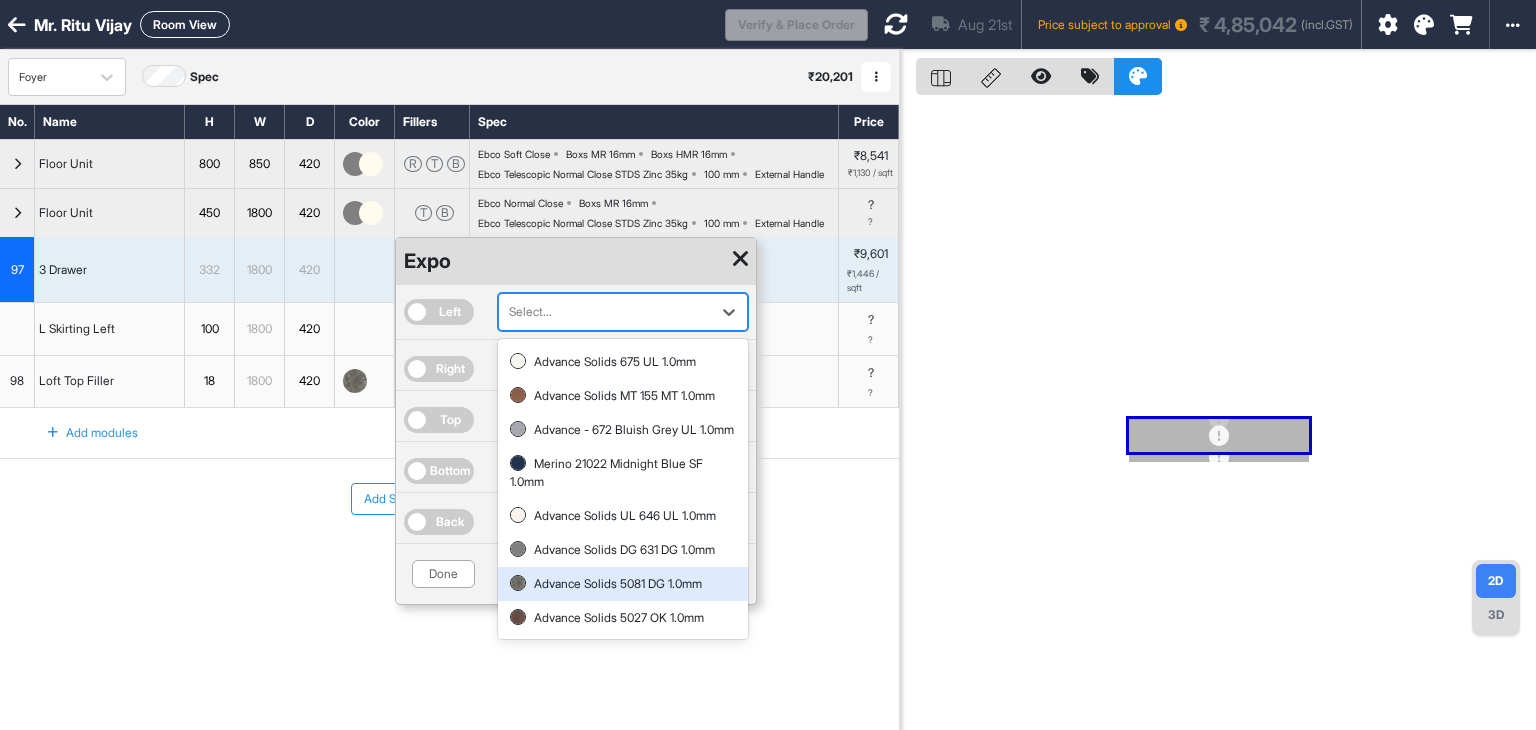 scroll, scrollTop: 101, scrollLeft: 0, axis: vertical 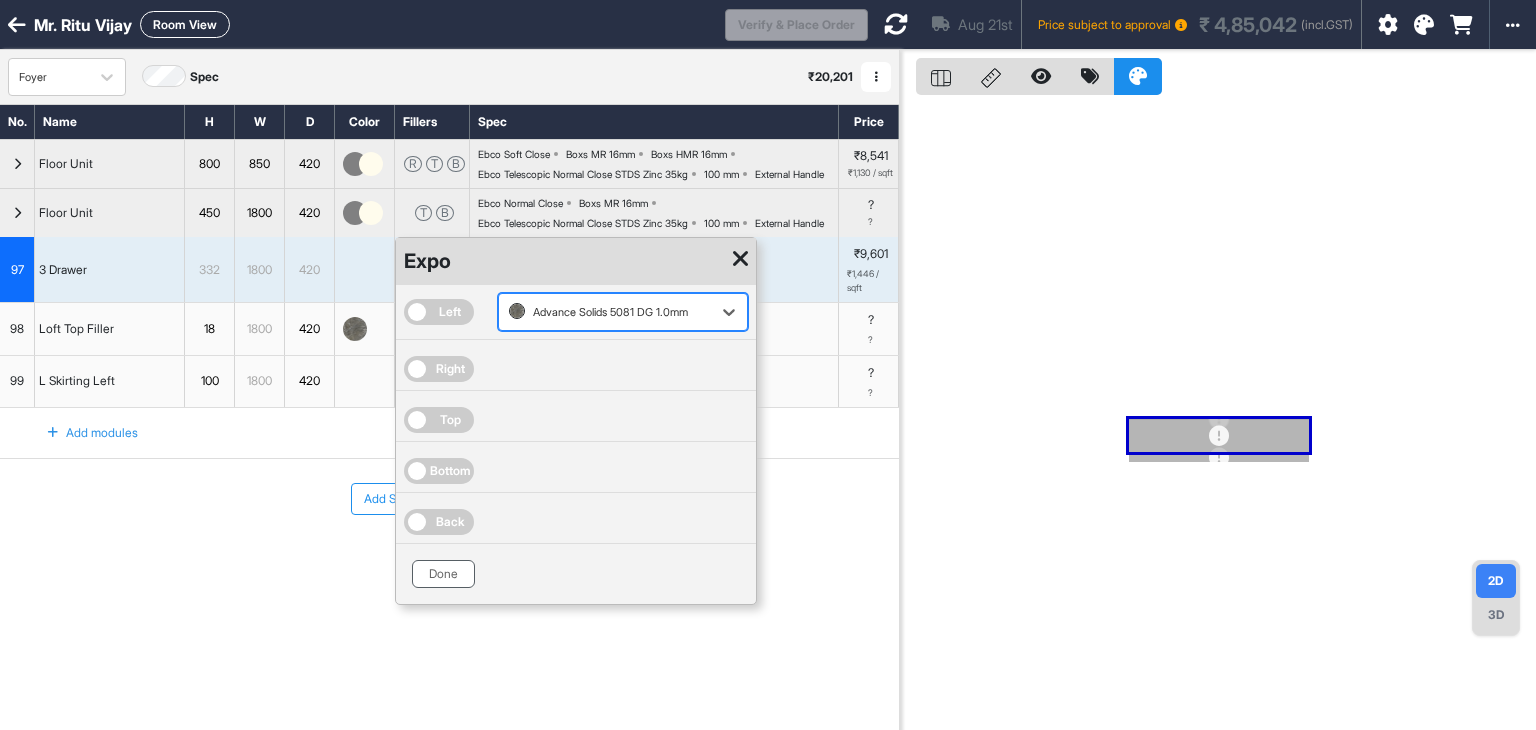 click on "Done" at bounding box center [443, 574] 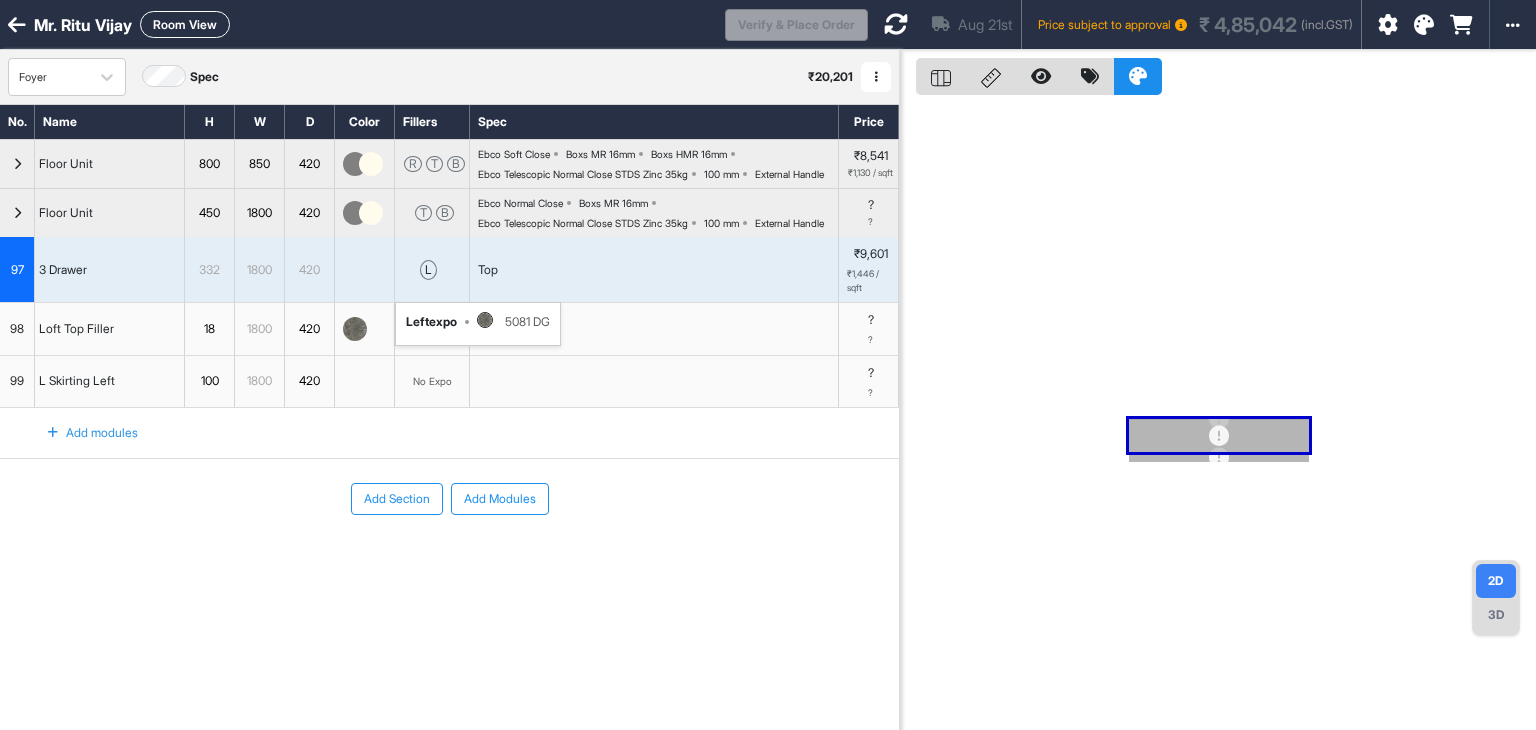 click on "3D" at bounding box center [1496, 615] 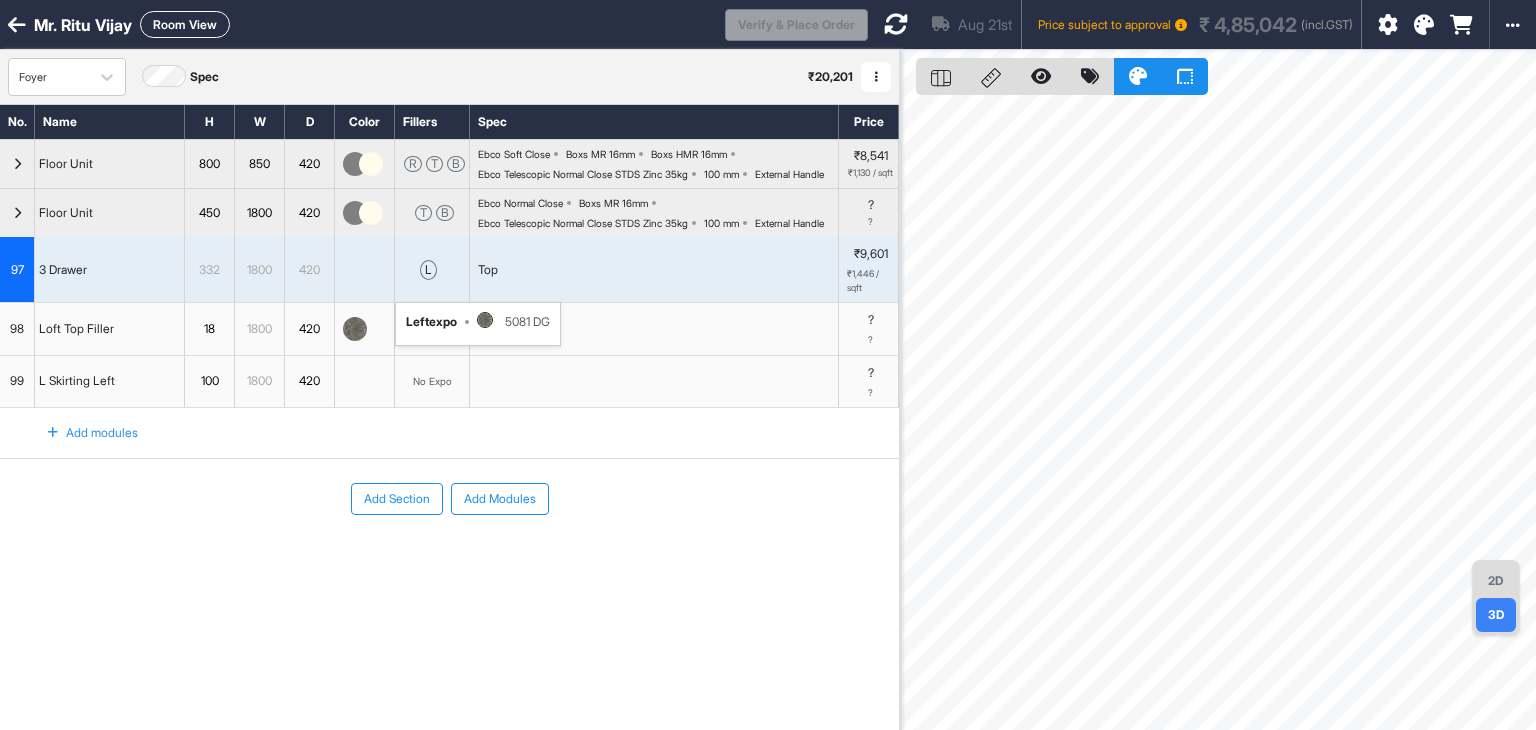 click on "2D" at bounding box center (1496, 581) 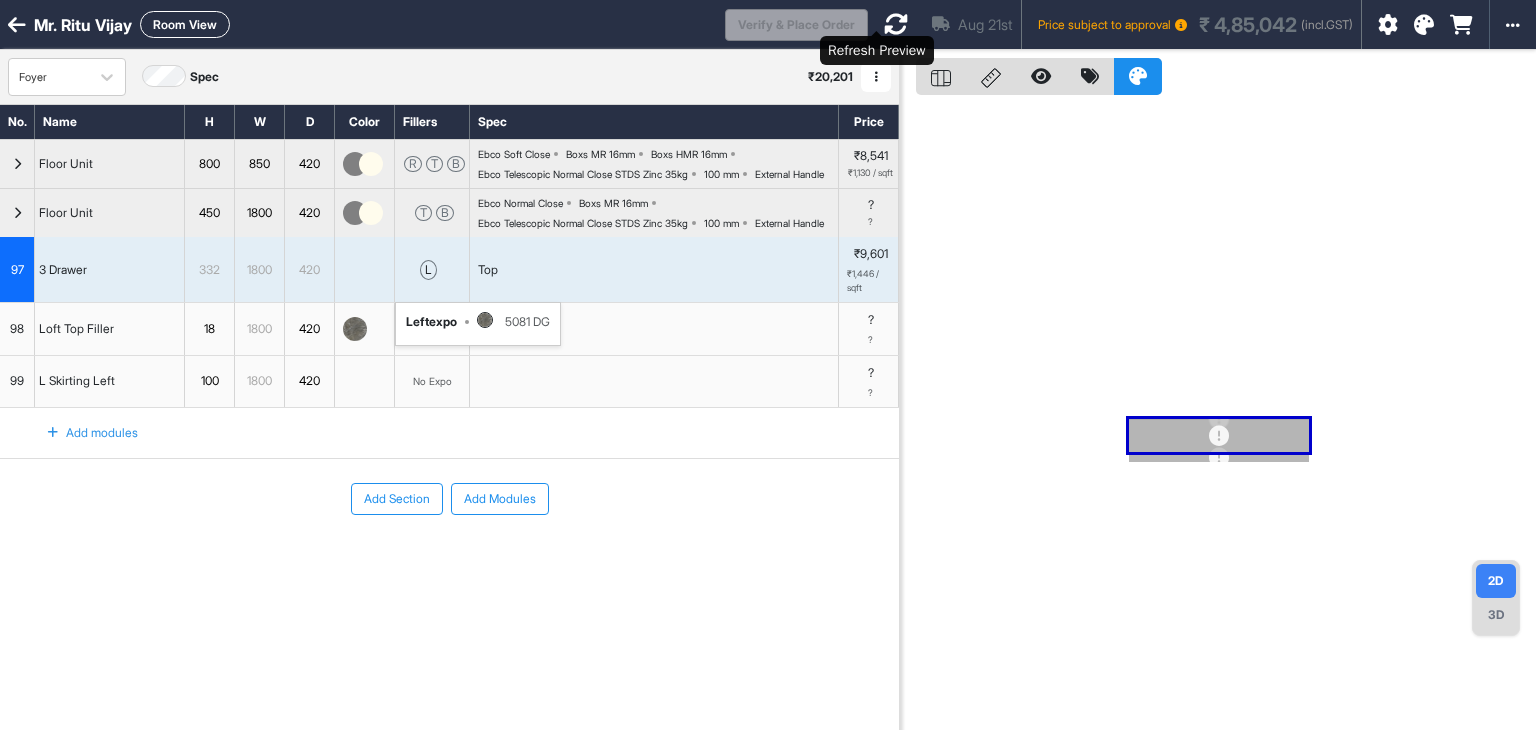 click at bounding box center [896, 24] 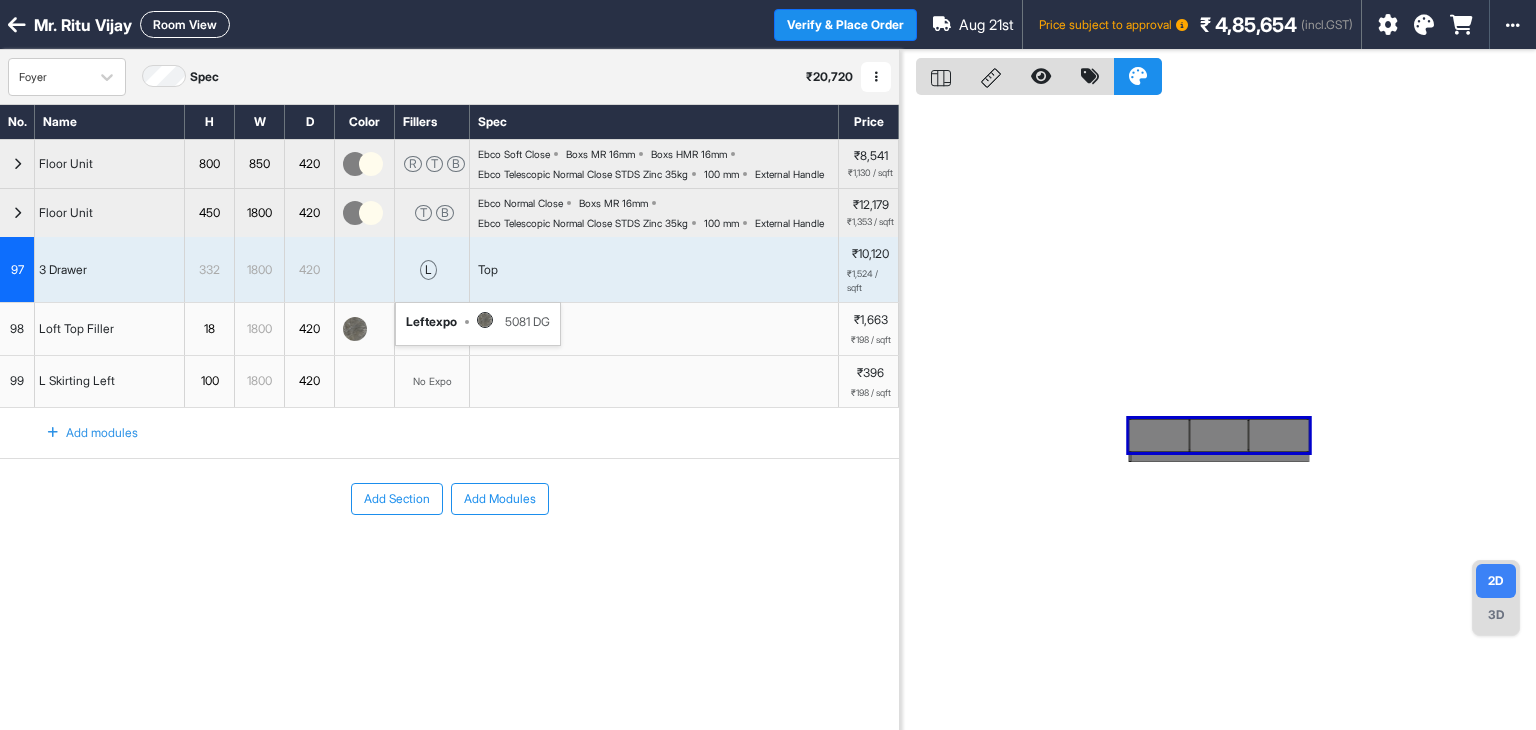 click on "3D" at bounding box center [1496, 615] 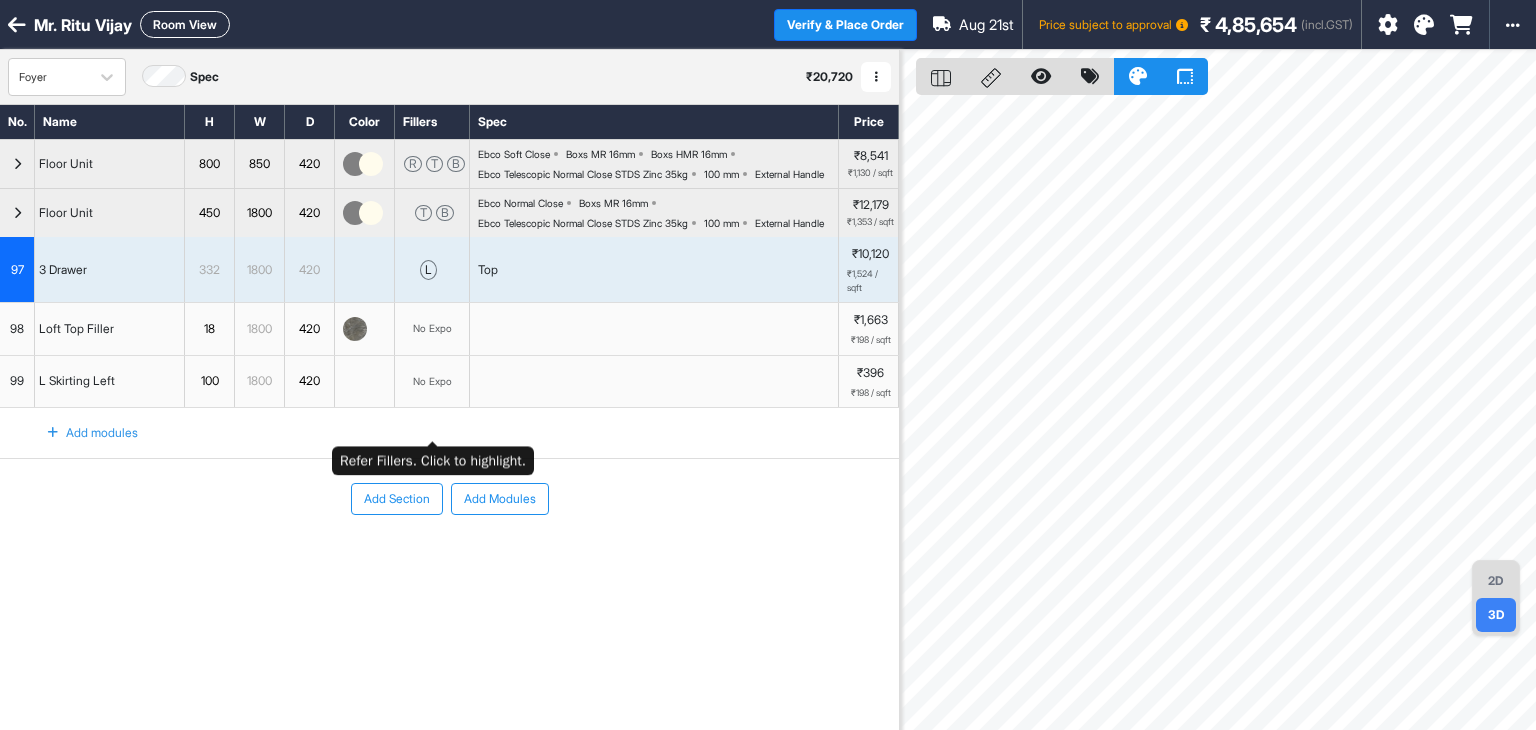 click on "No Expo" at bounding box center [432, 381] 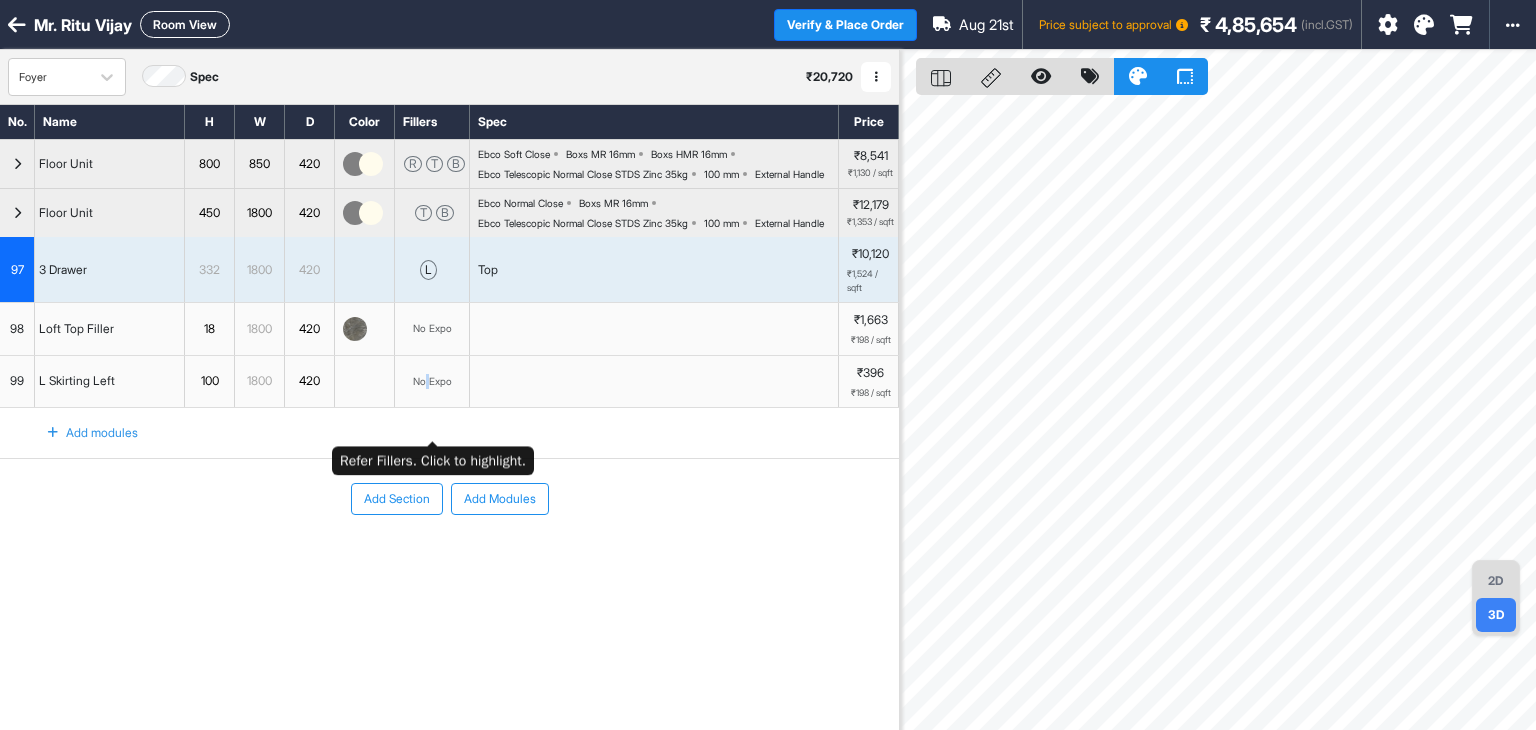 click on "No Expo" at bounding box center (432, 381) 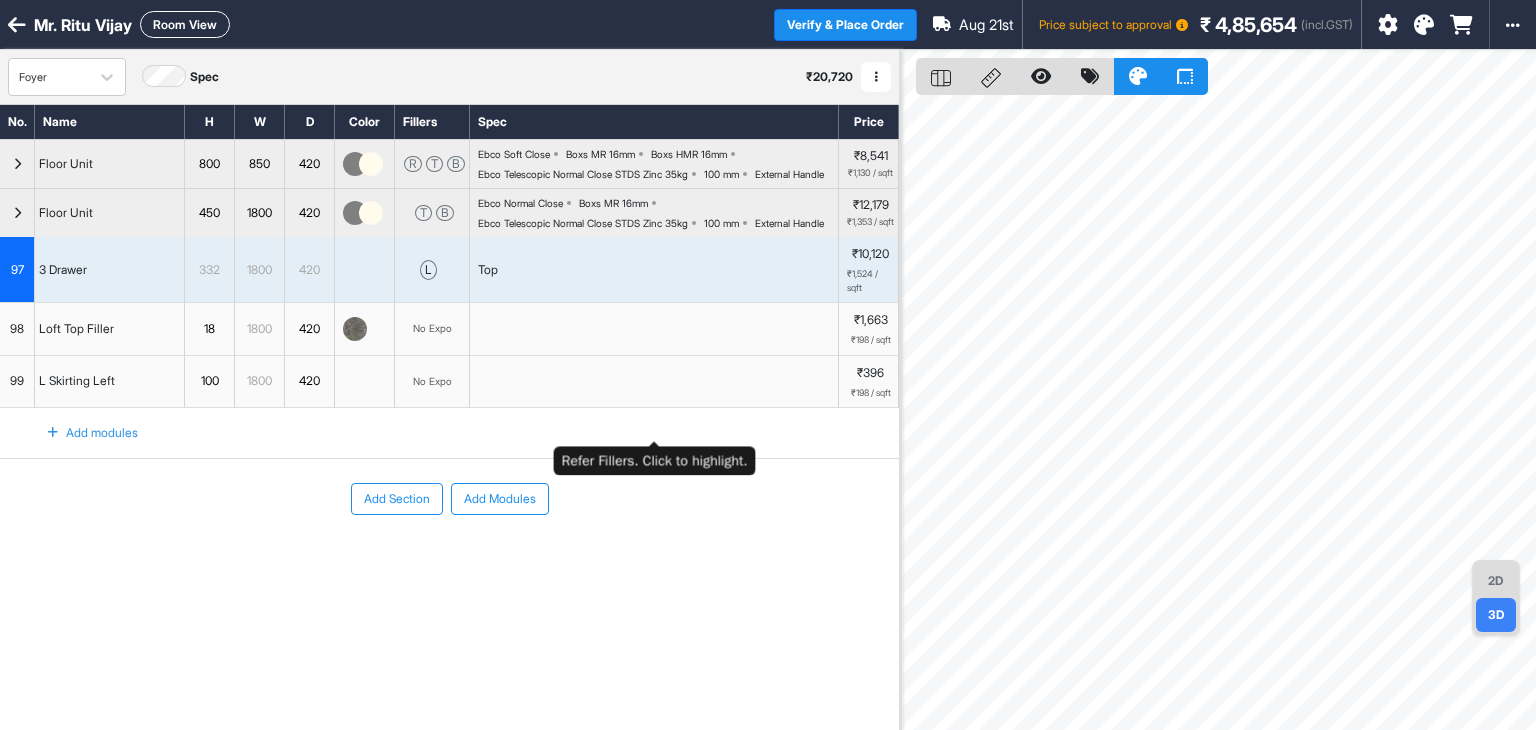 click at bounding box center [654, 382] 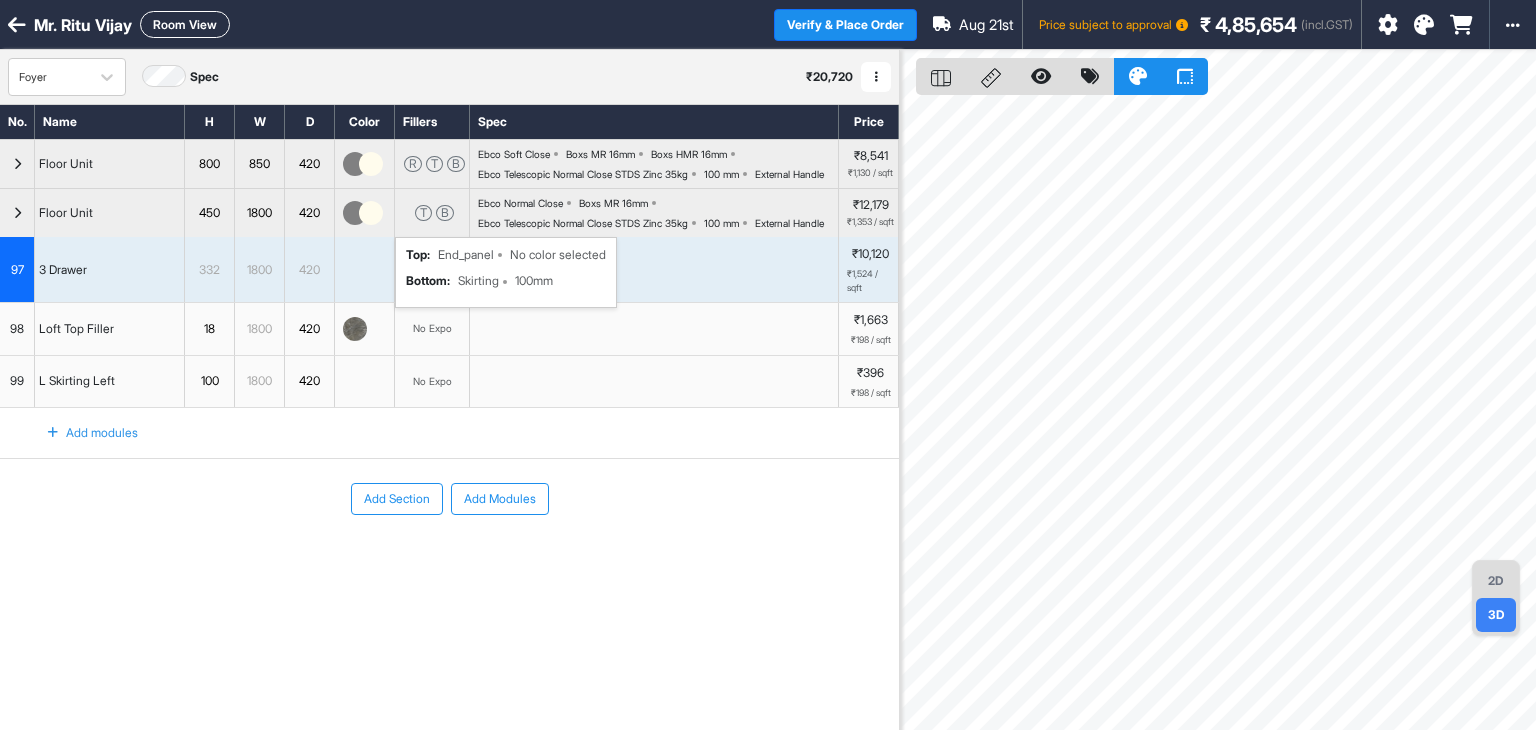 click on "T B top : End_panel No color selected bottom : Skirting 100mm" at bounding box center [432, 213] 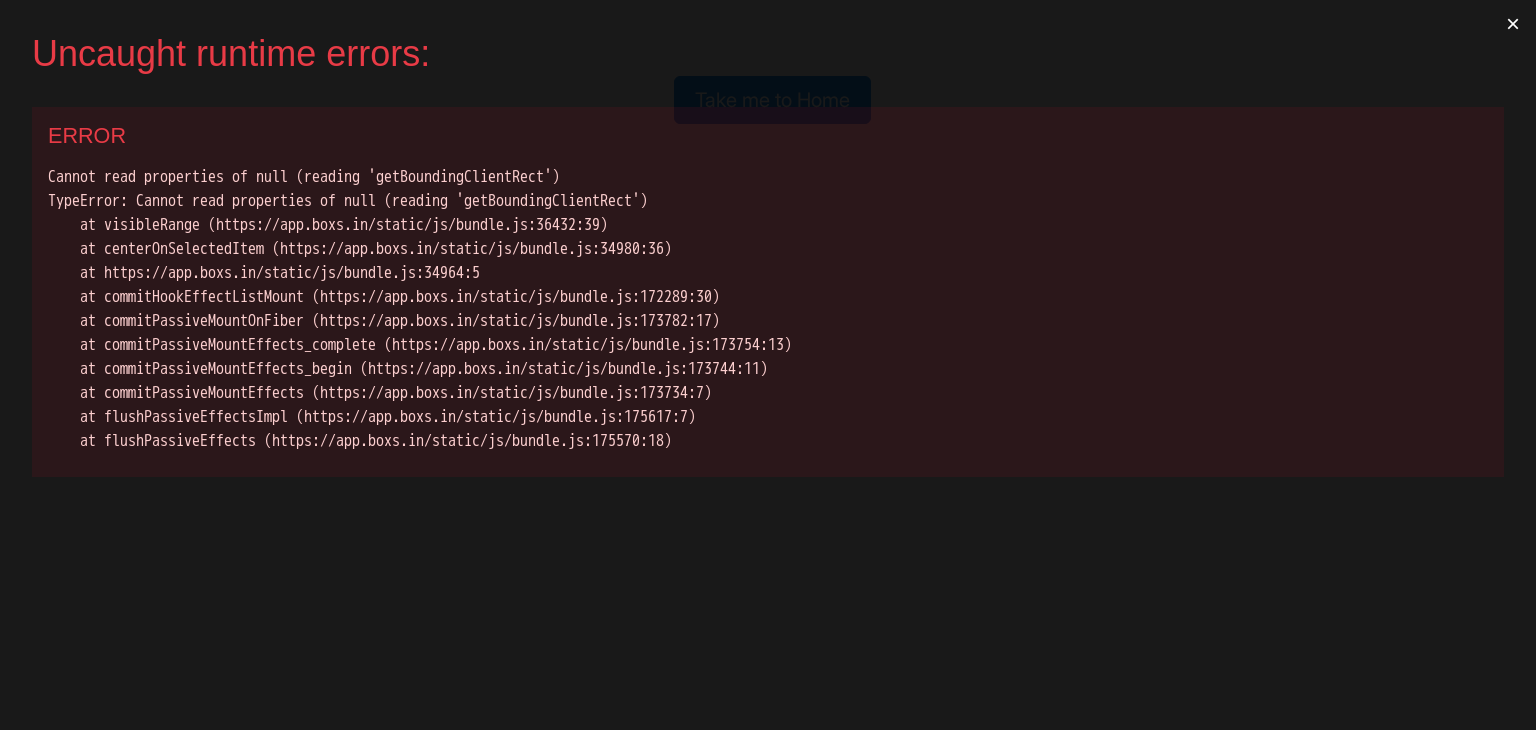 scroll, scrollTop: 0, scrollLeft: 0, axis: both 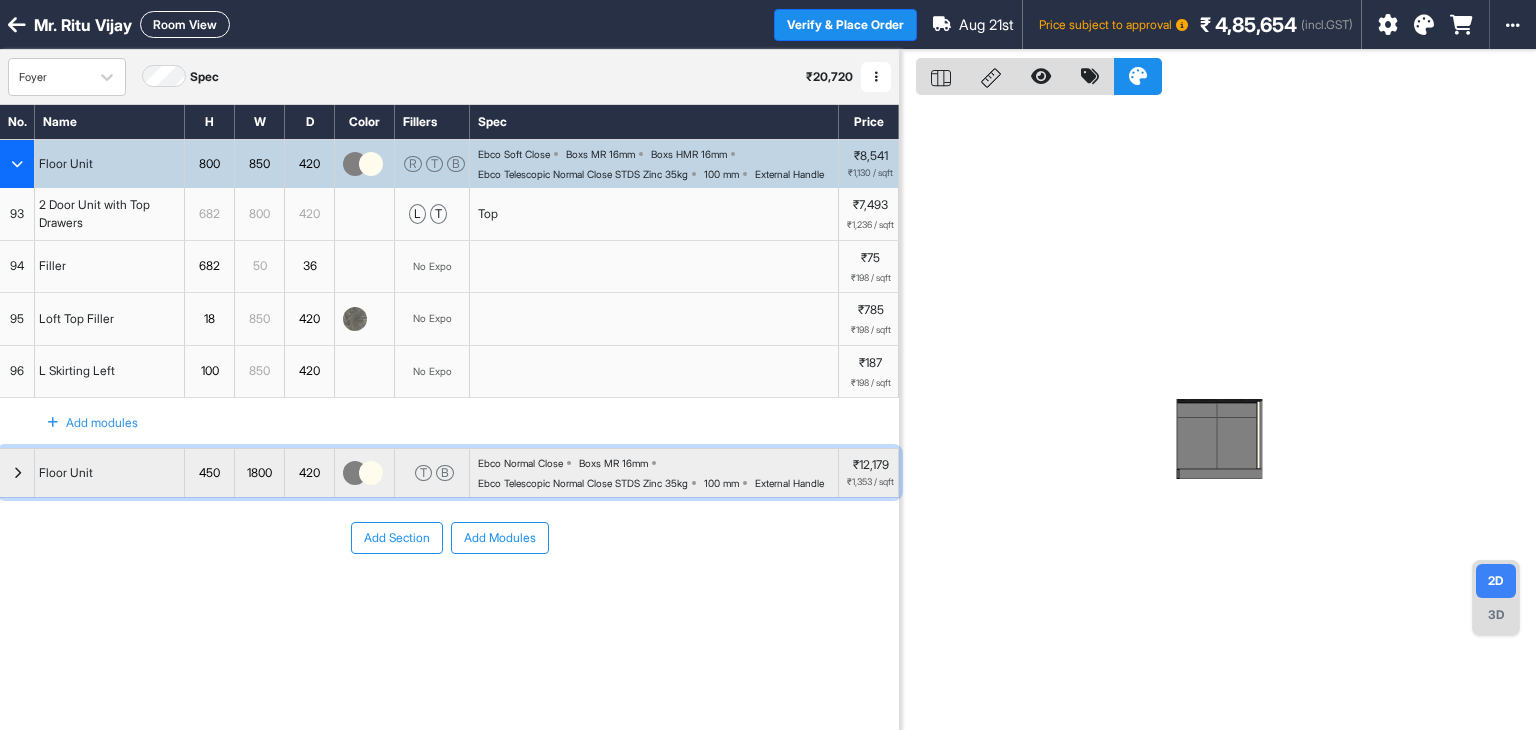 click at bounding box center [17, 473] 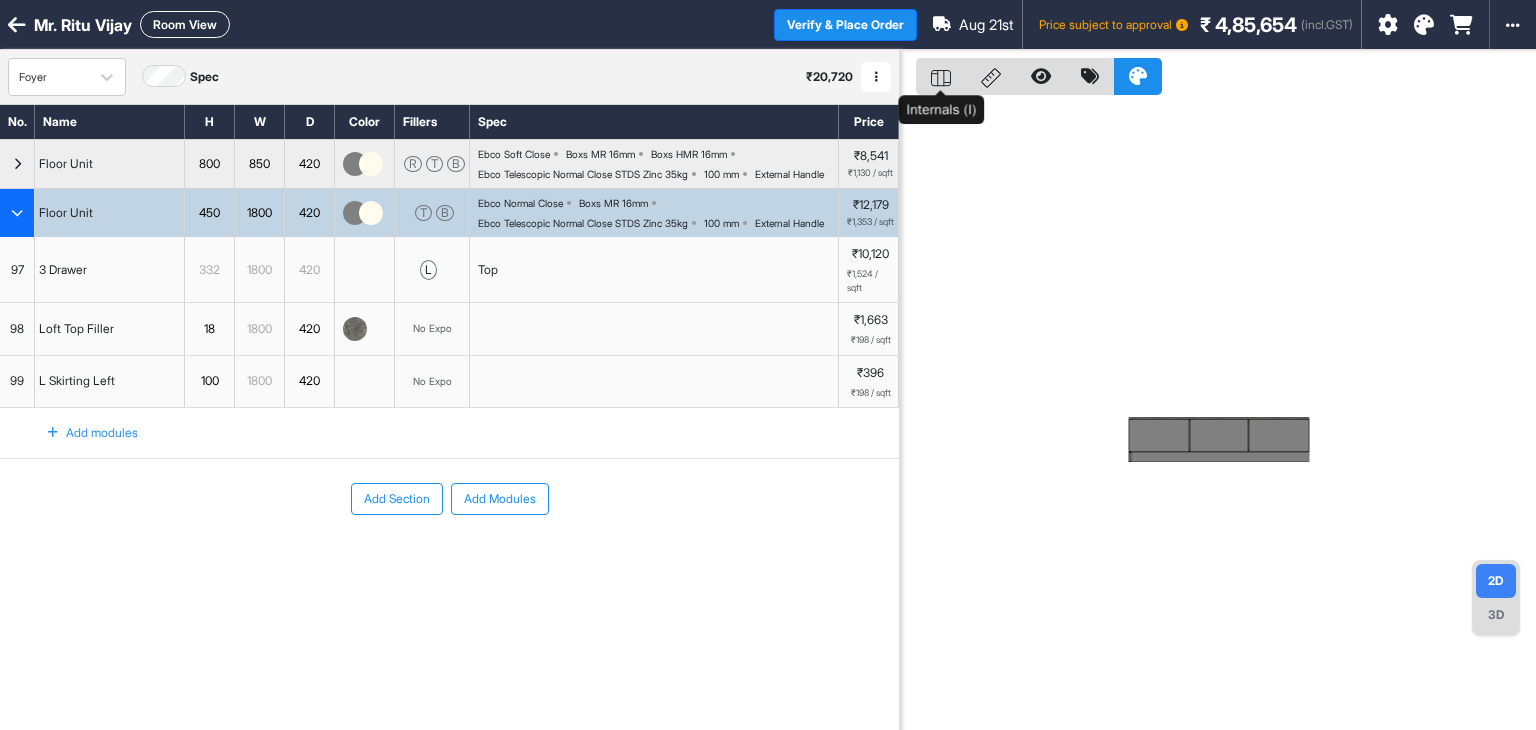 click 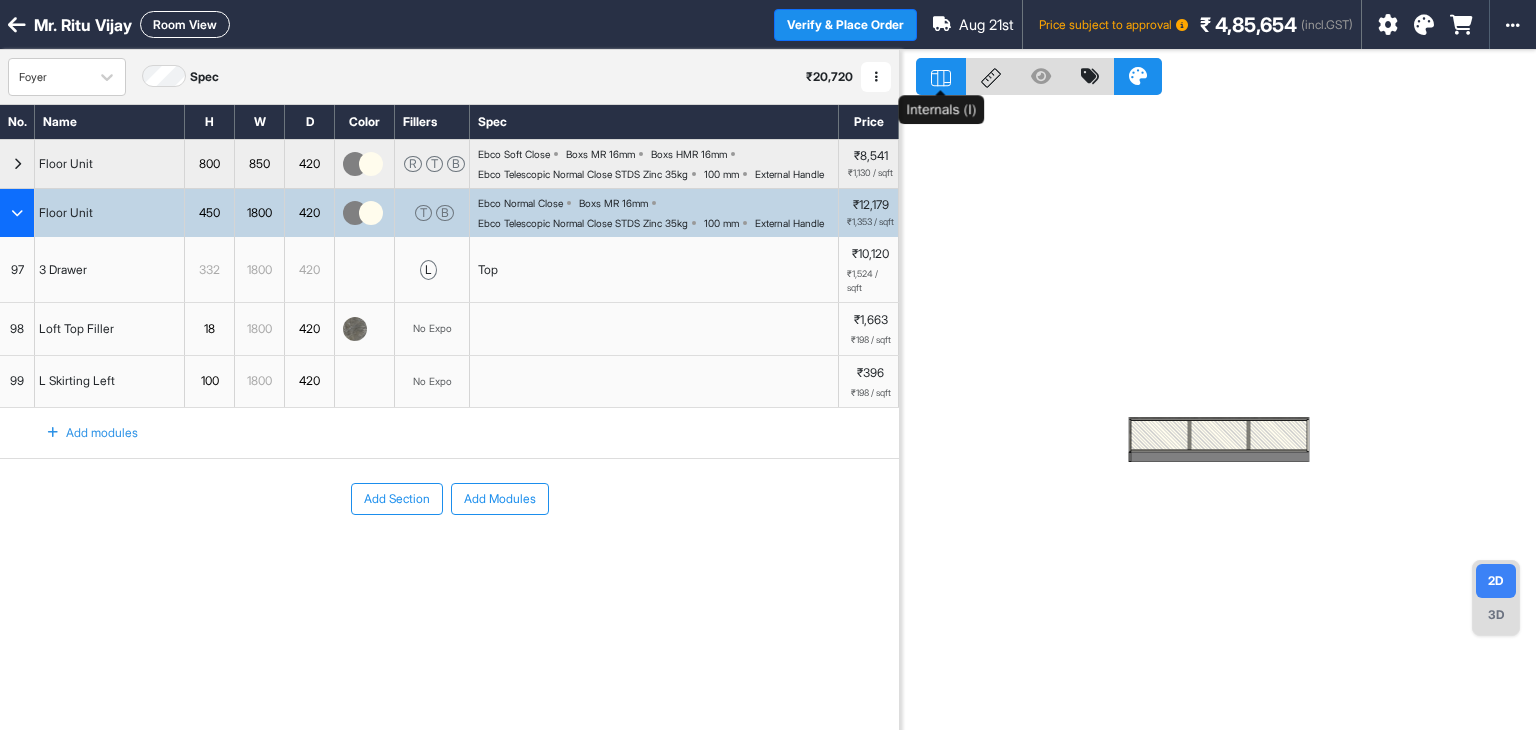 click 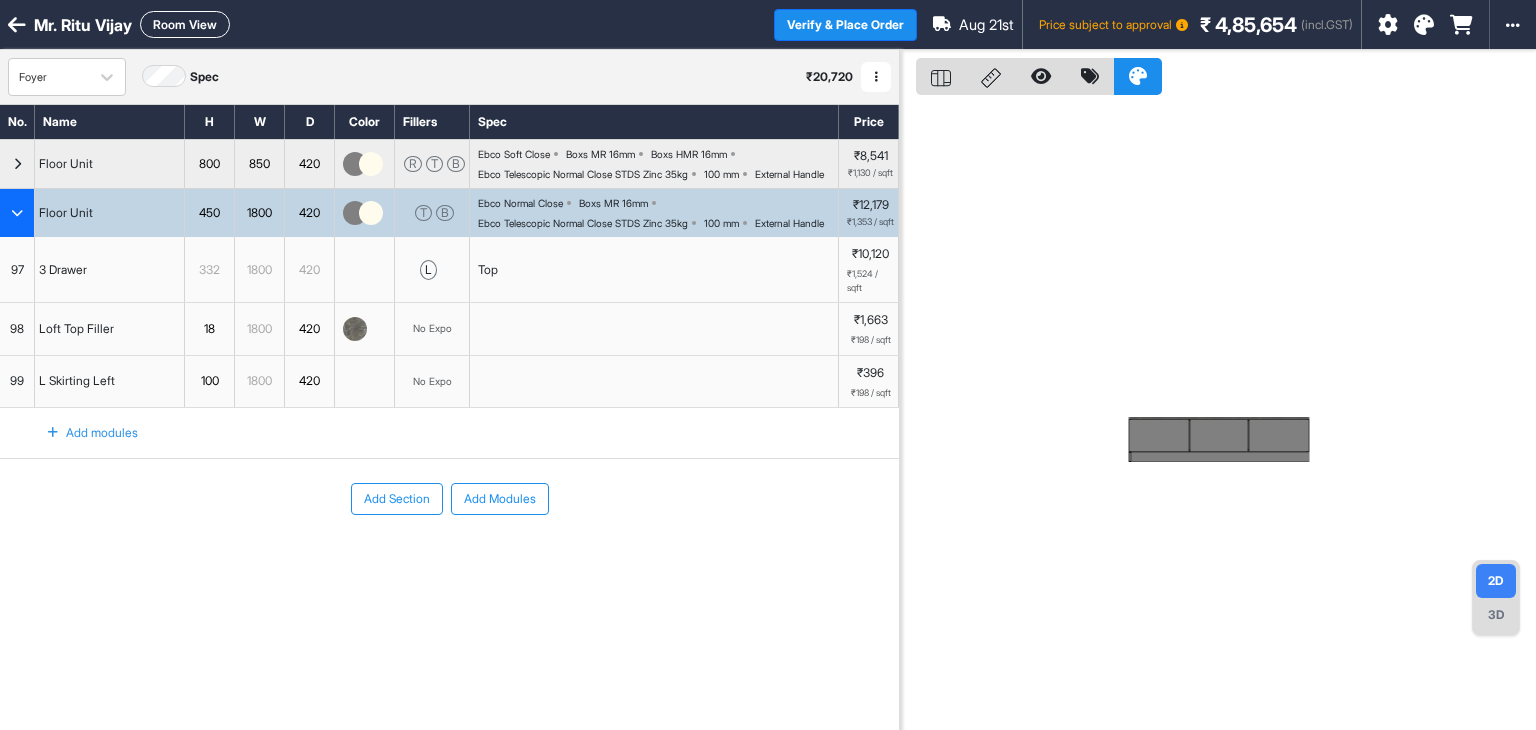 click at bounding box center (365, 382) 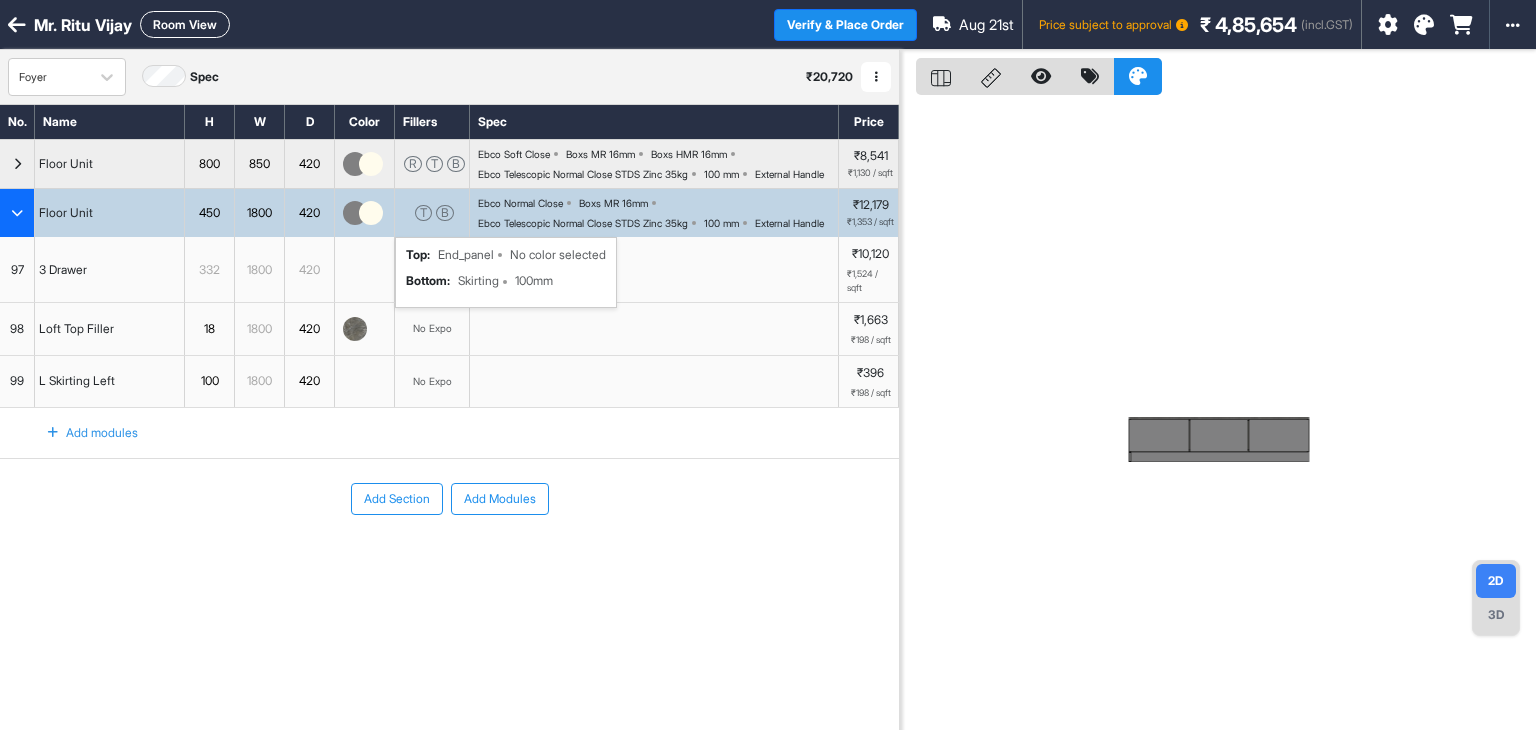click on "T B top : End_panel No color selected bottom : Skirting 100mm" at bounding box center (432, 213) 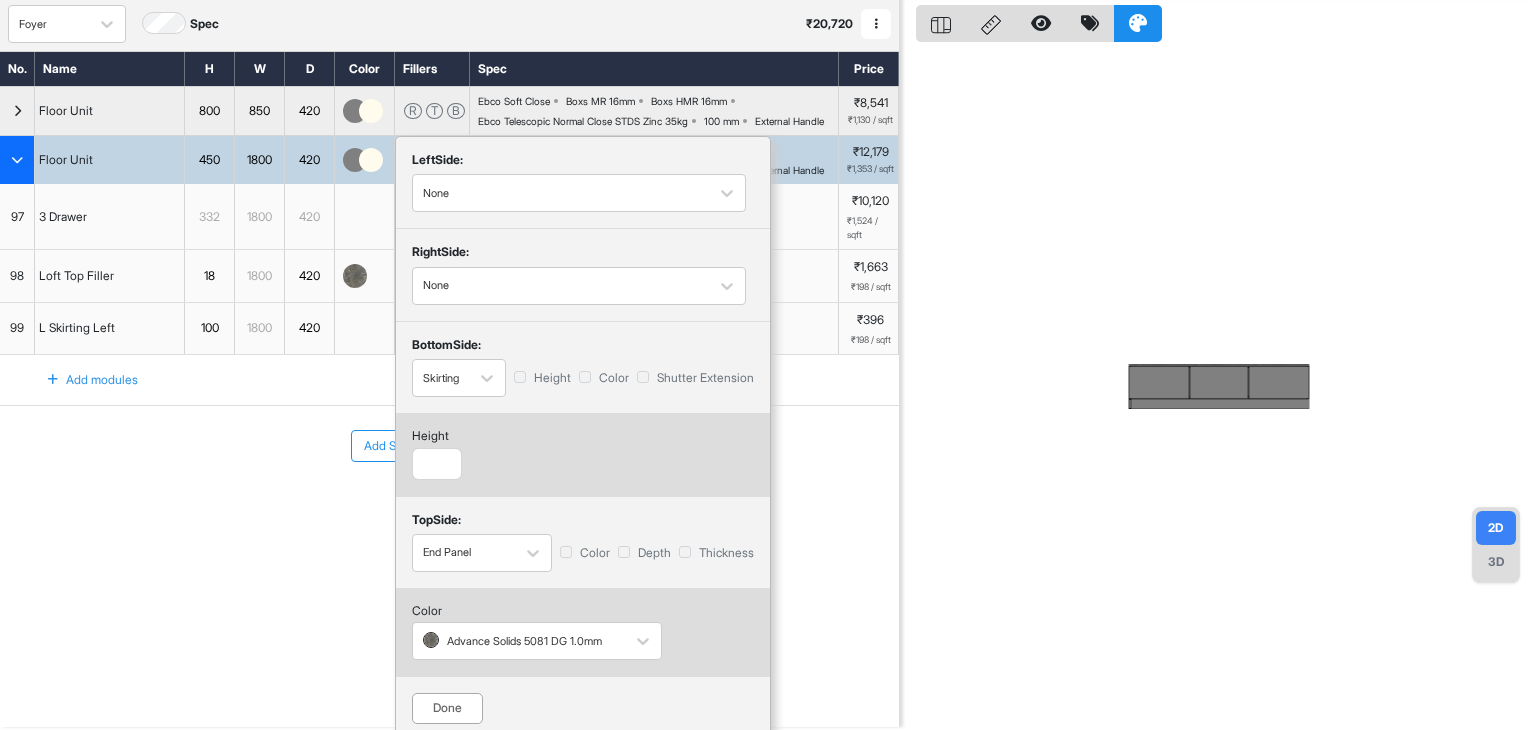 scroll, scrollTop: 81, scrollLeft: 0, axis: vertical 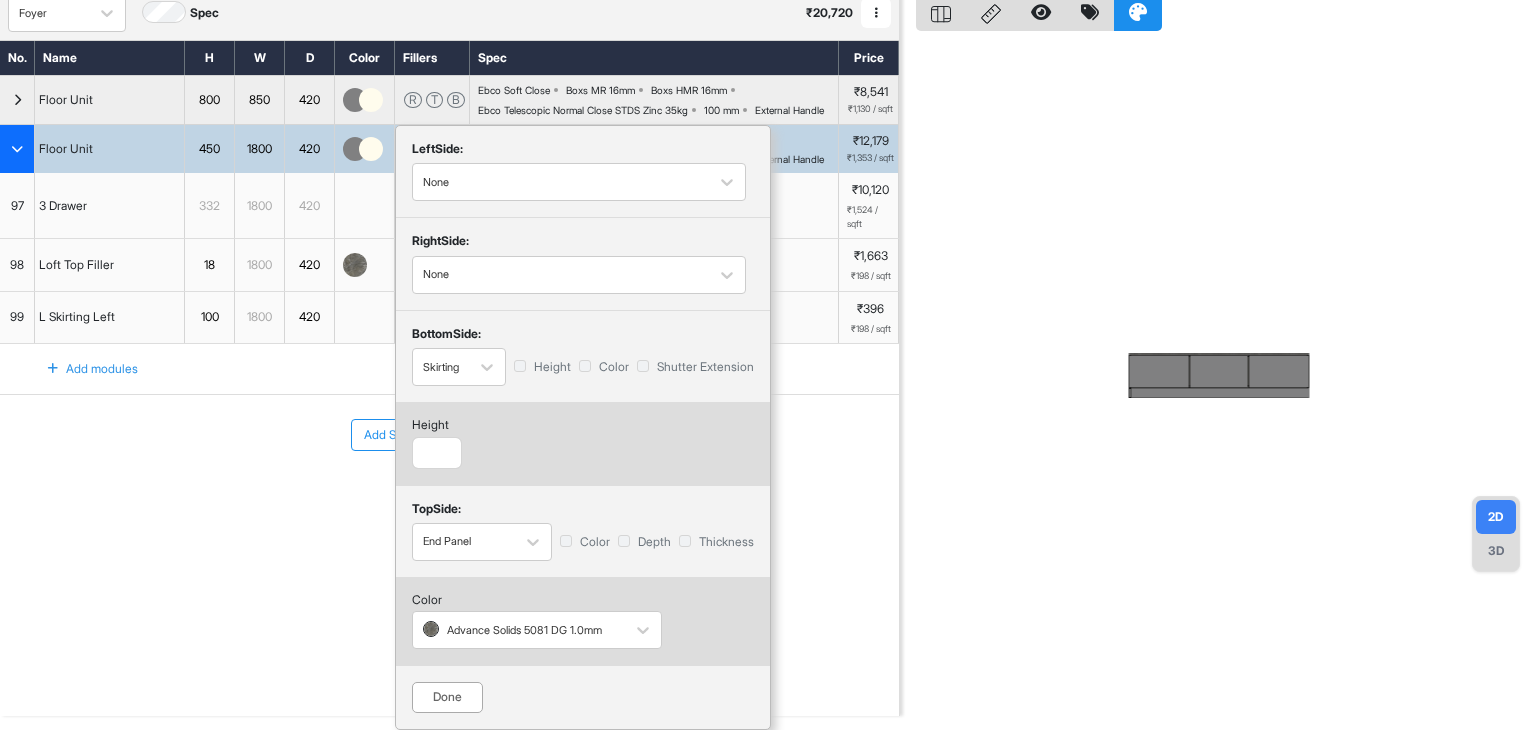 click on "Color" at bounding box center [614, 367] 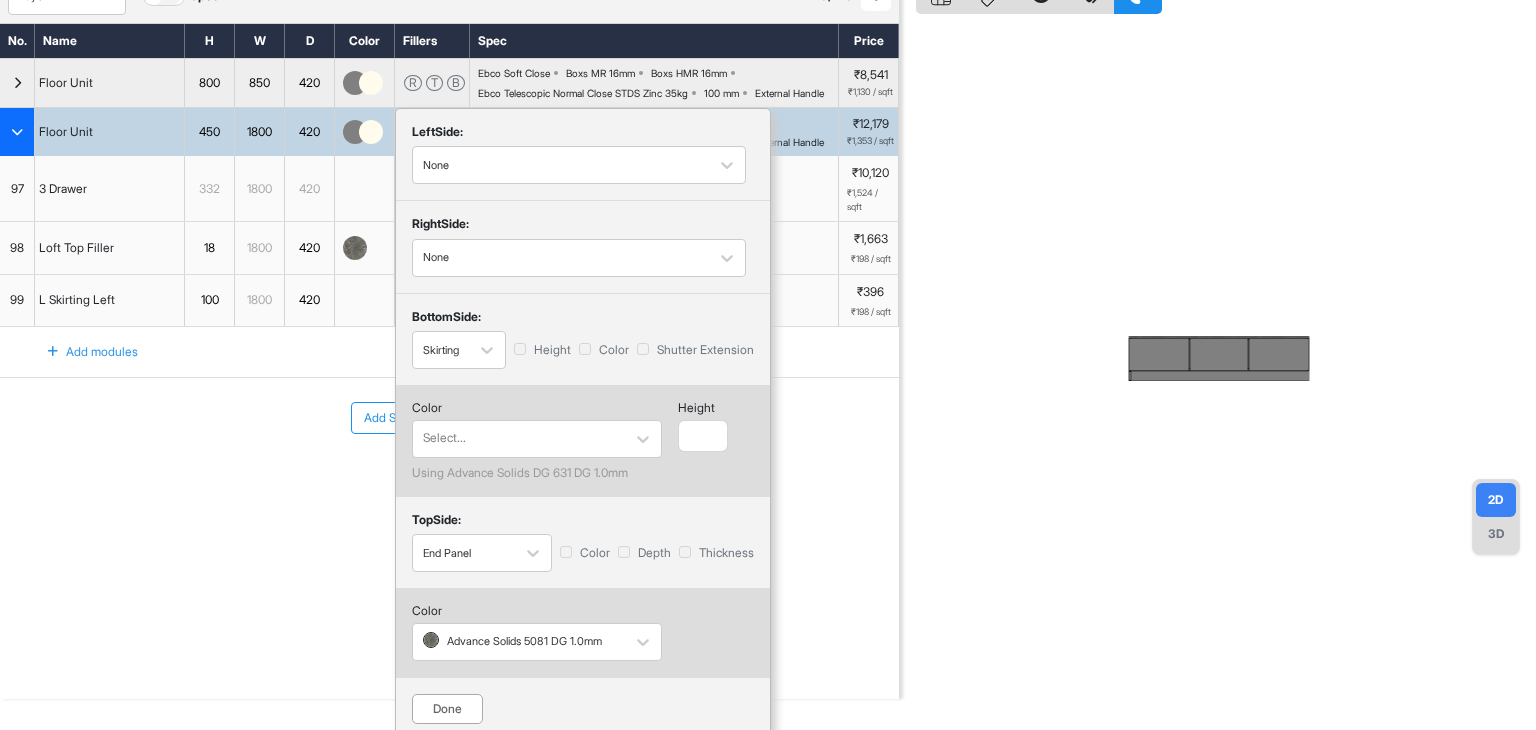 click on "Color" at bounding box center [604, 350] 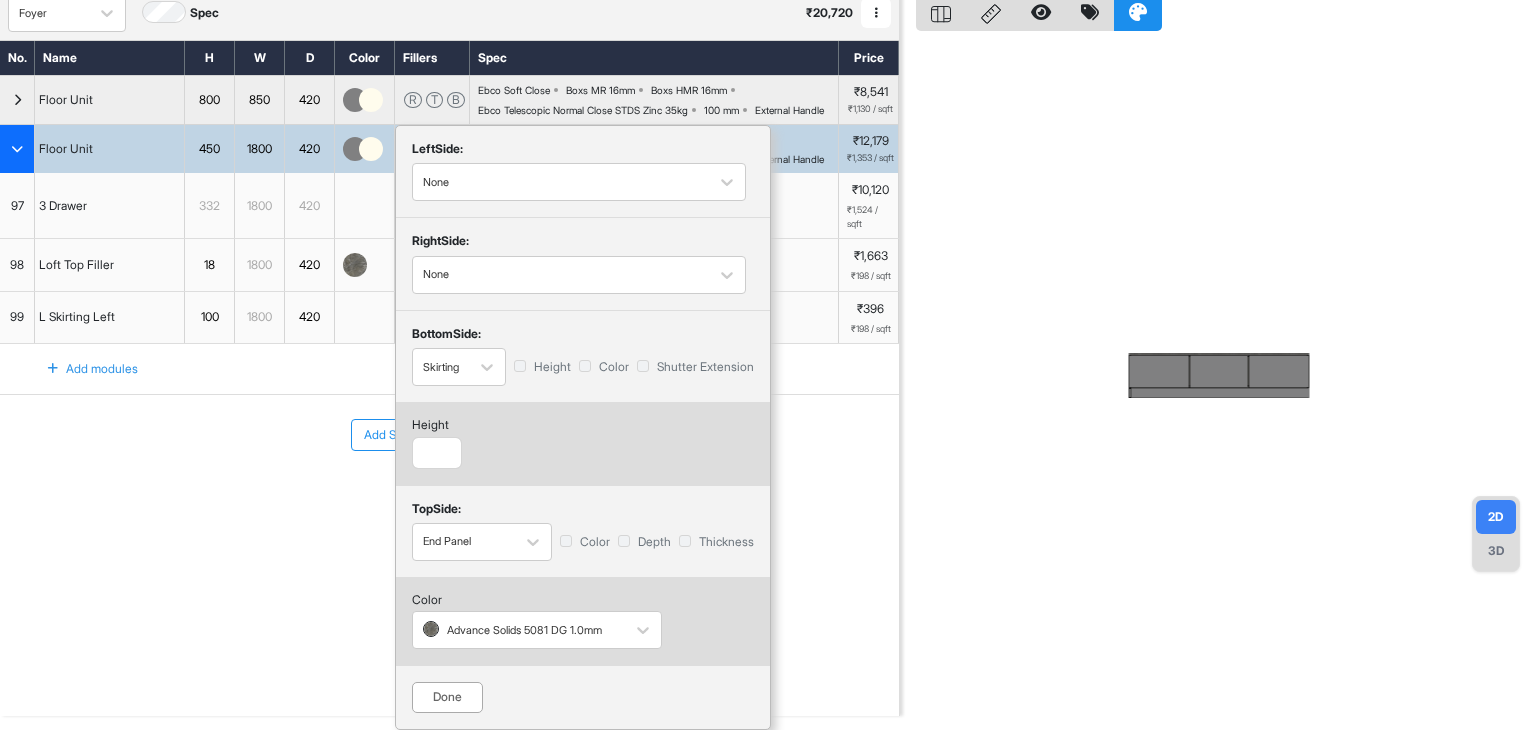 click on "Done" at bounding box center [447, 697] 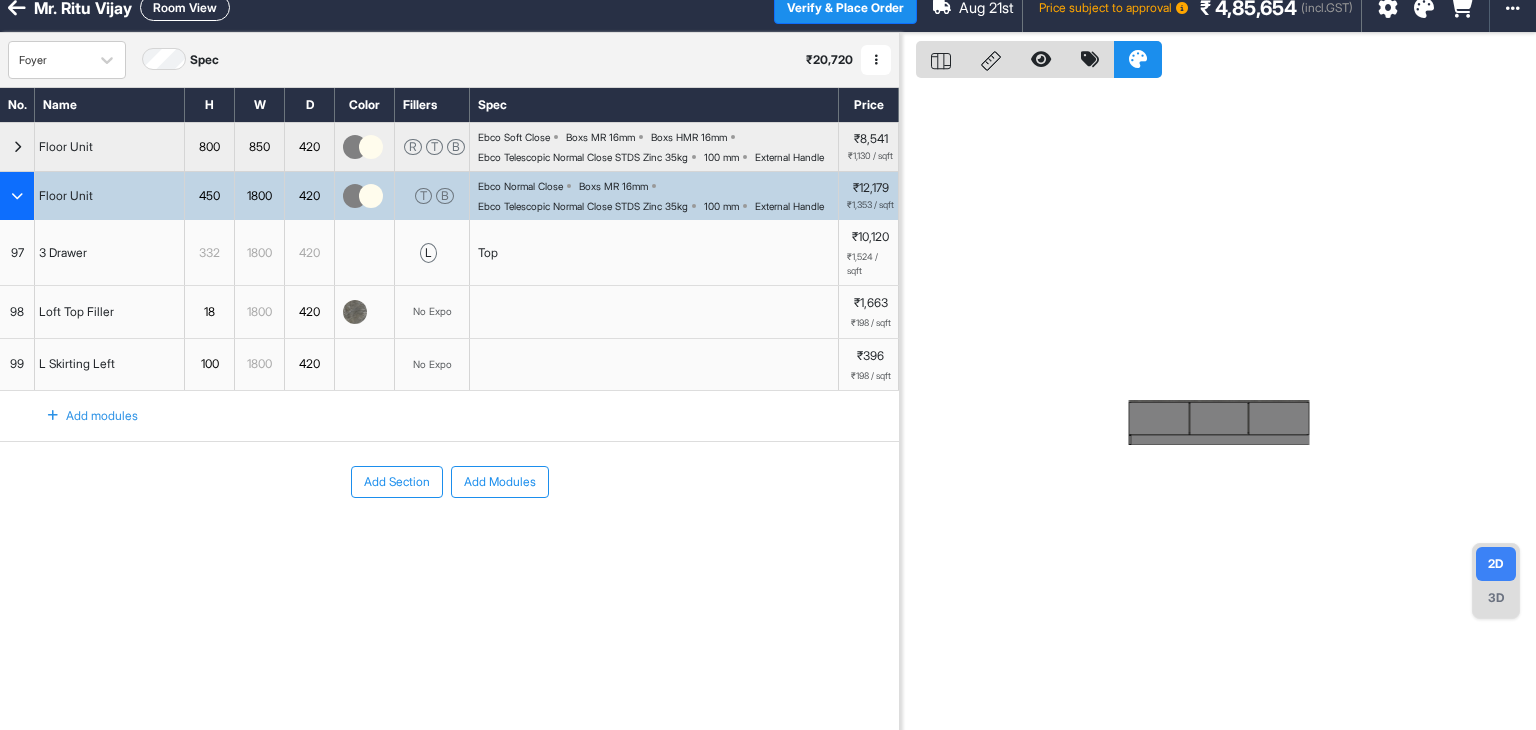 scroll, scrollTop: 0, scrollLeft: 0, axis: both 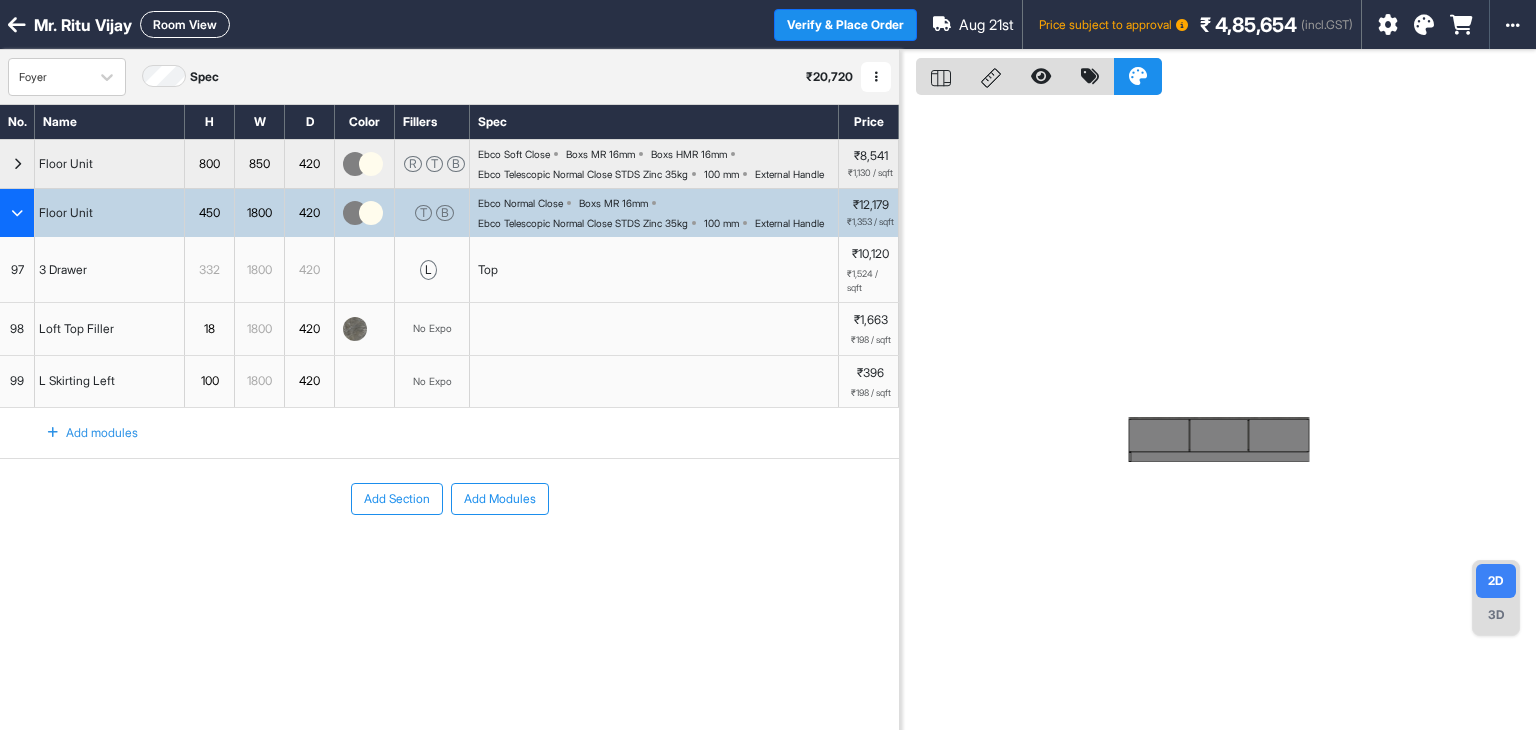 click on "Room View" at bounding box center [185, 24] 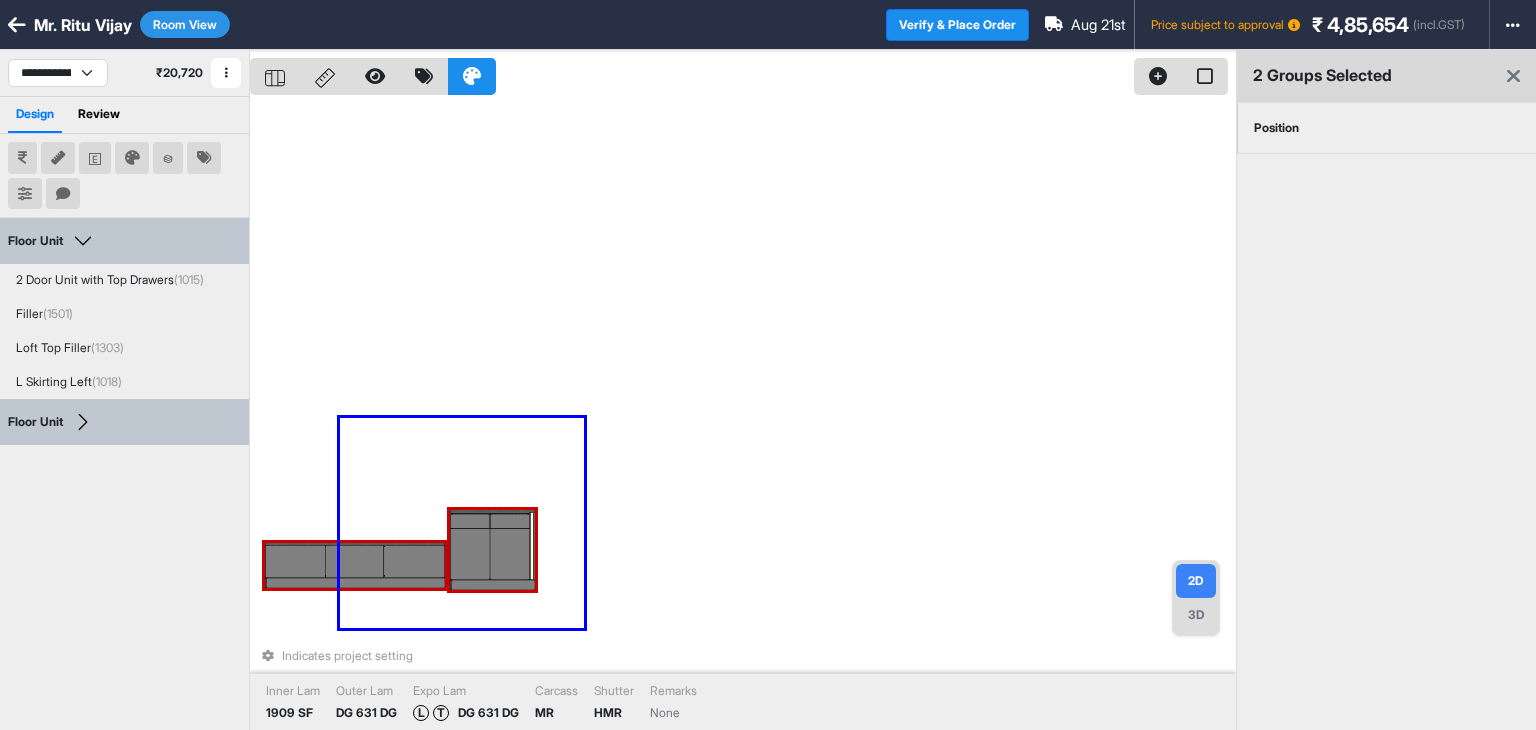 drag, startPoint x: 569, startPoint y: 620, endPoint x: 340, endPoint y: 418, distance: 305.36044 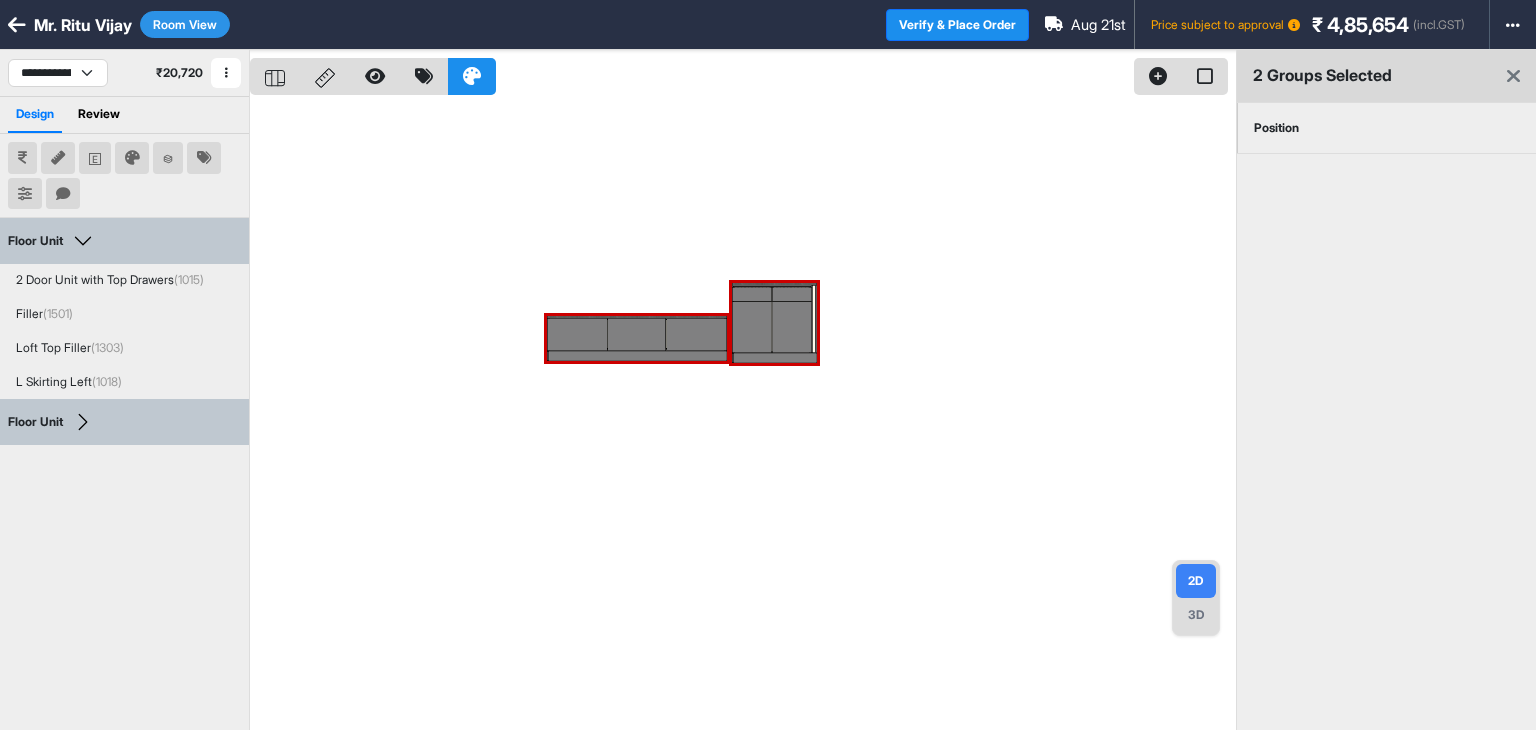 click on "Position" at bounding box center [1276, 128] 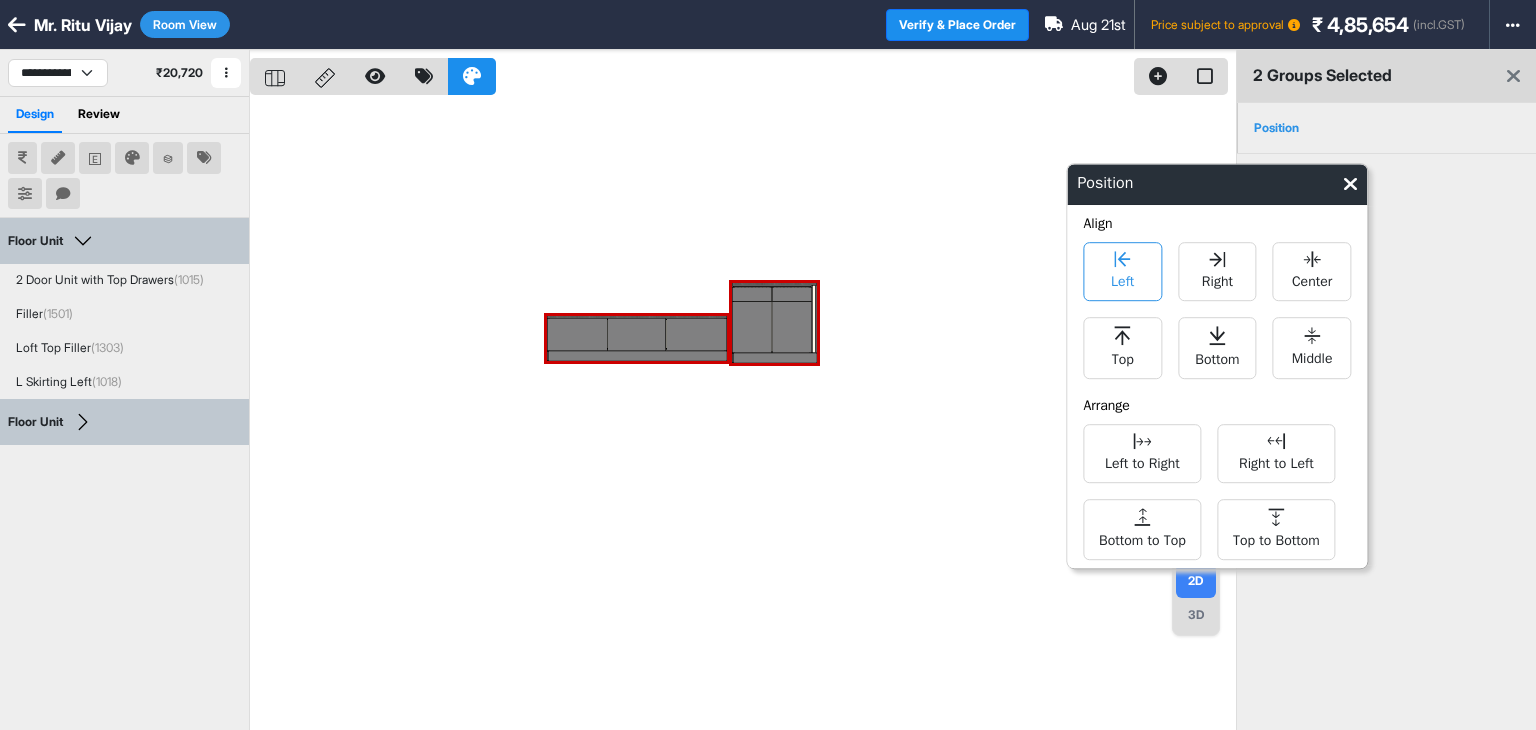 click on "Left" at bounding box center (1122, 271) 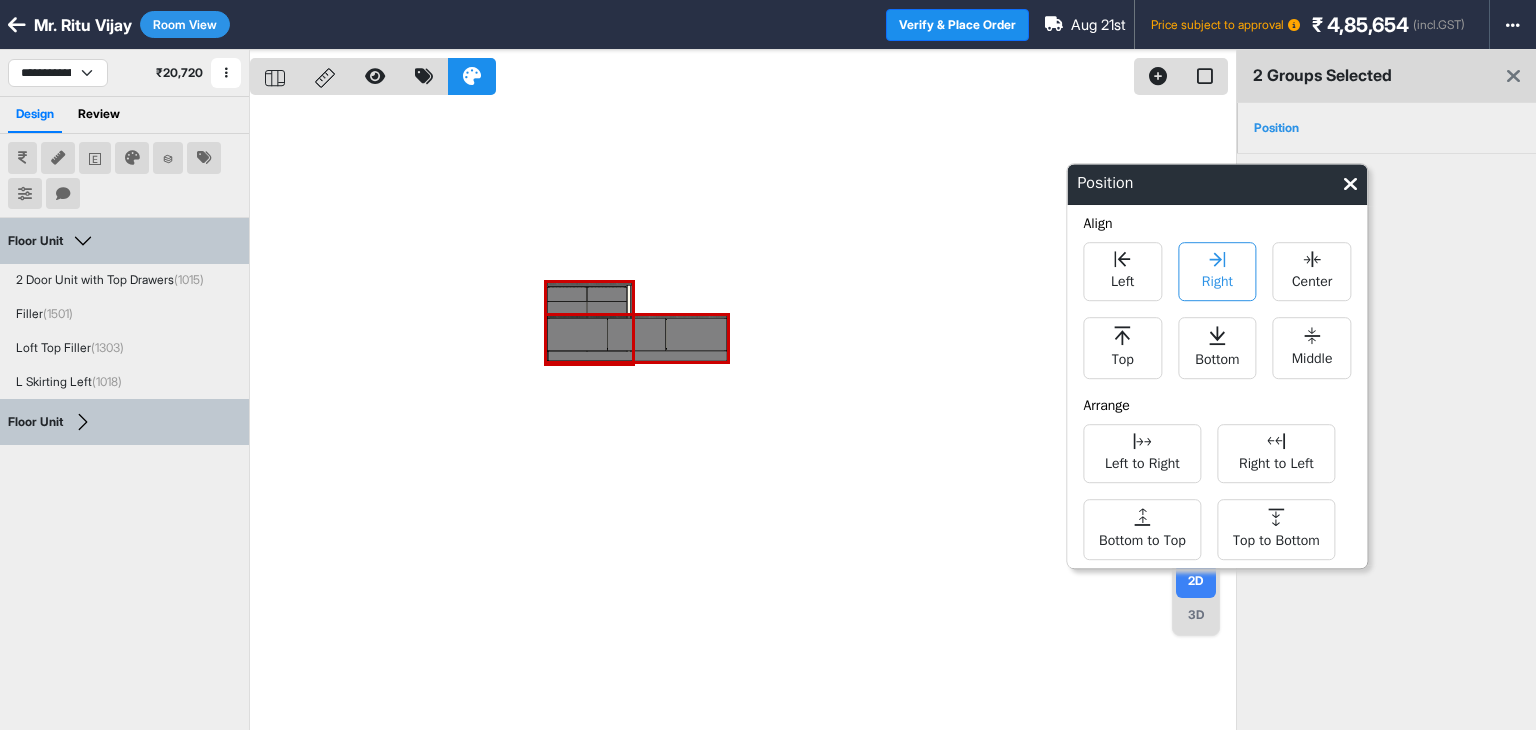 click on "Right" at bounding box center (1217, 279) 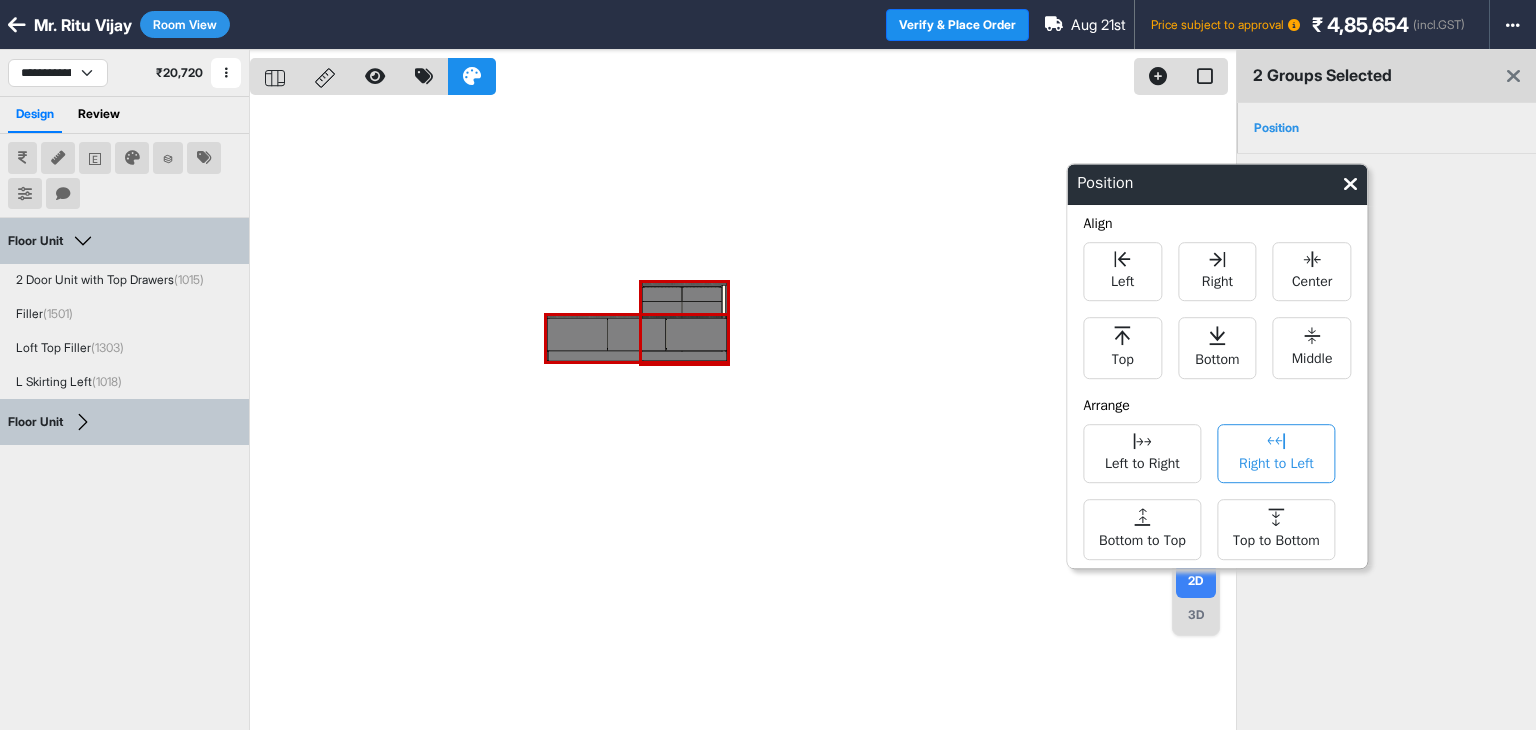 click on "Right to Left" at bounding box center [1276, 461] 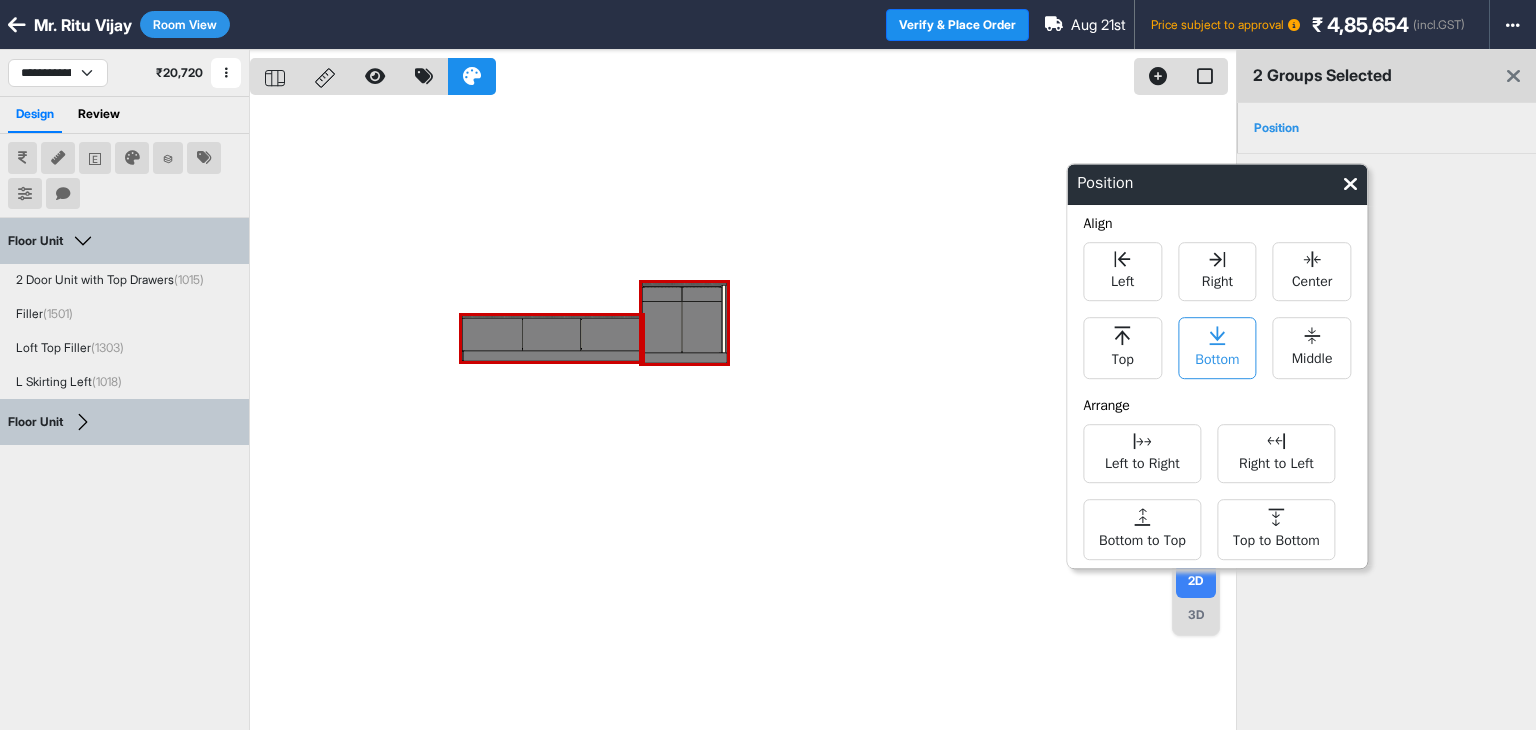 click on "Bottom" at bounding box center [1217, 357] 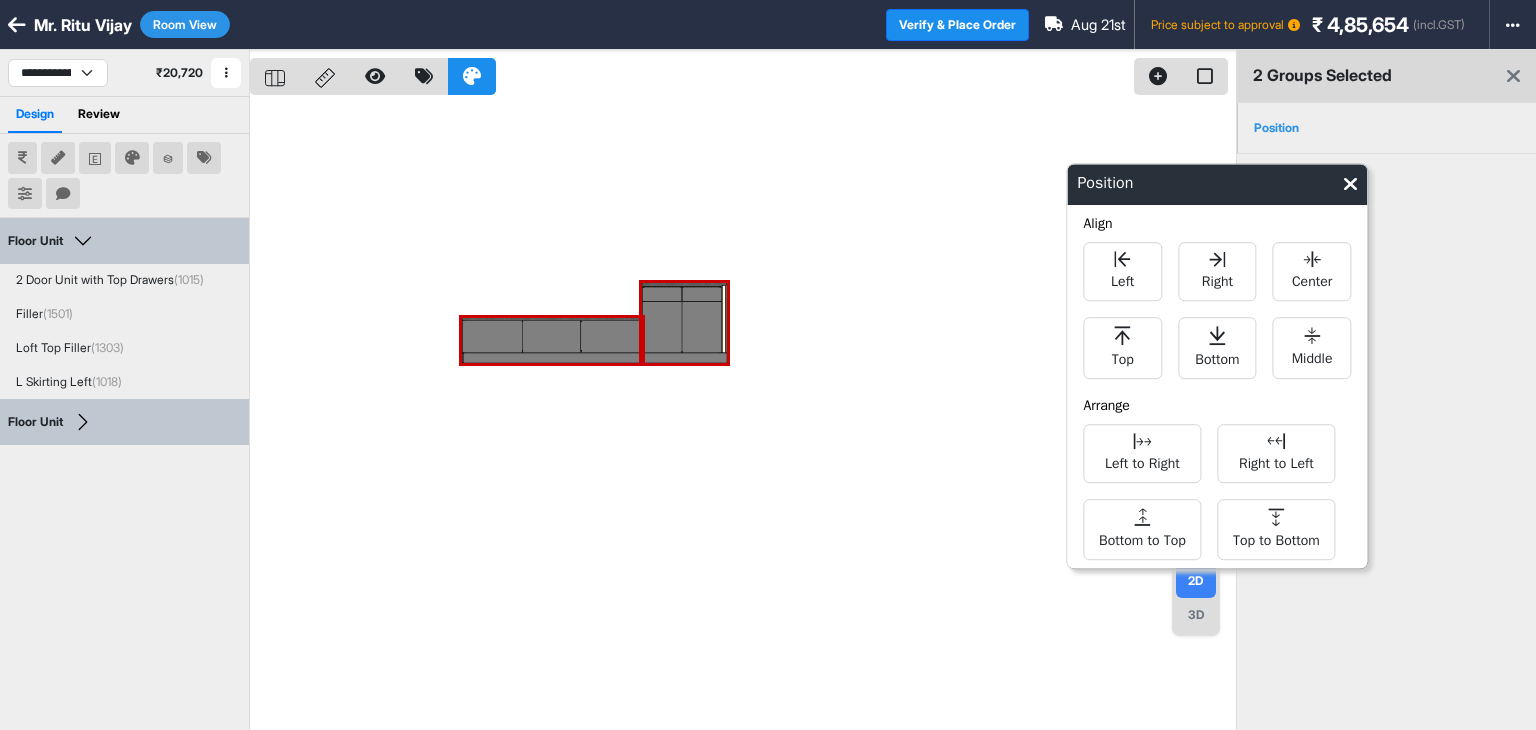 click at bounding box center (743, 415) 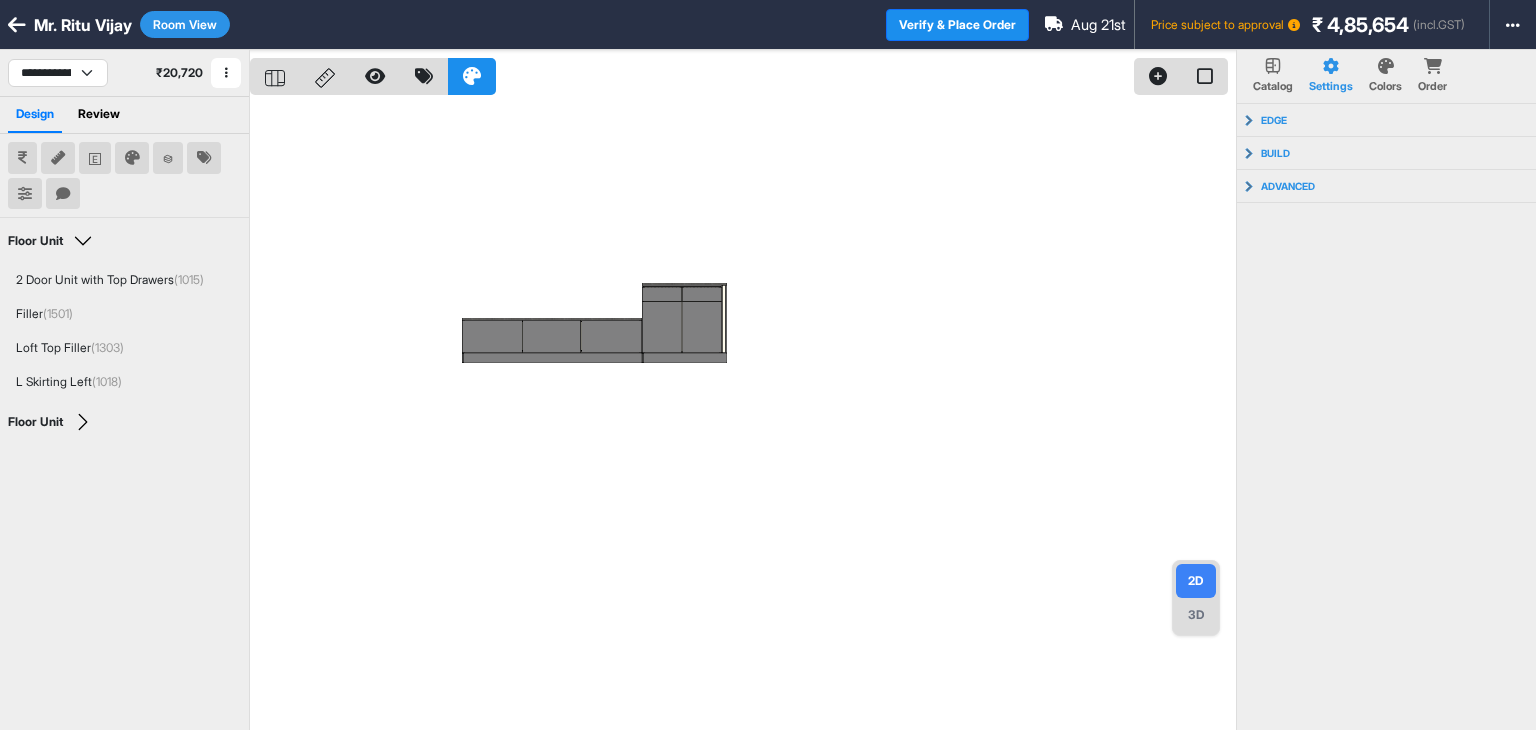 click on "3D" at bounding box center (1196, 615) 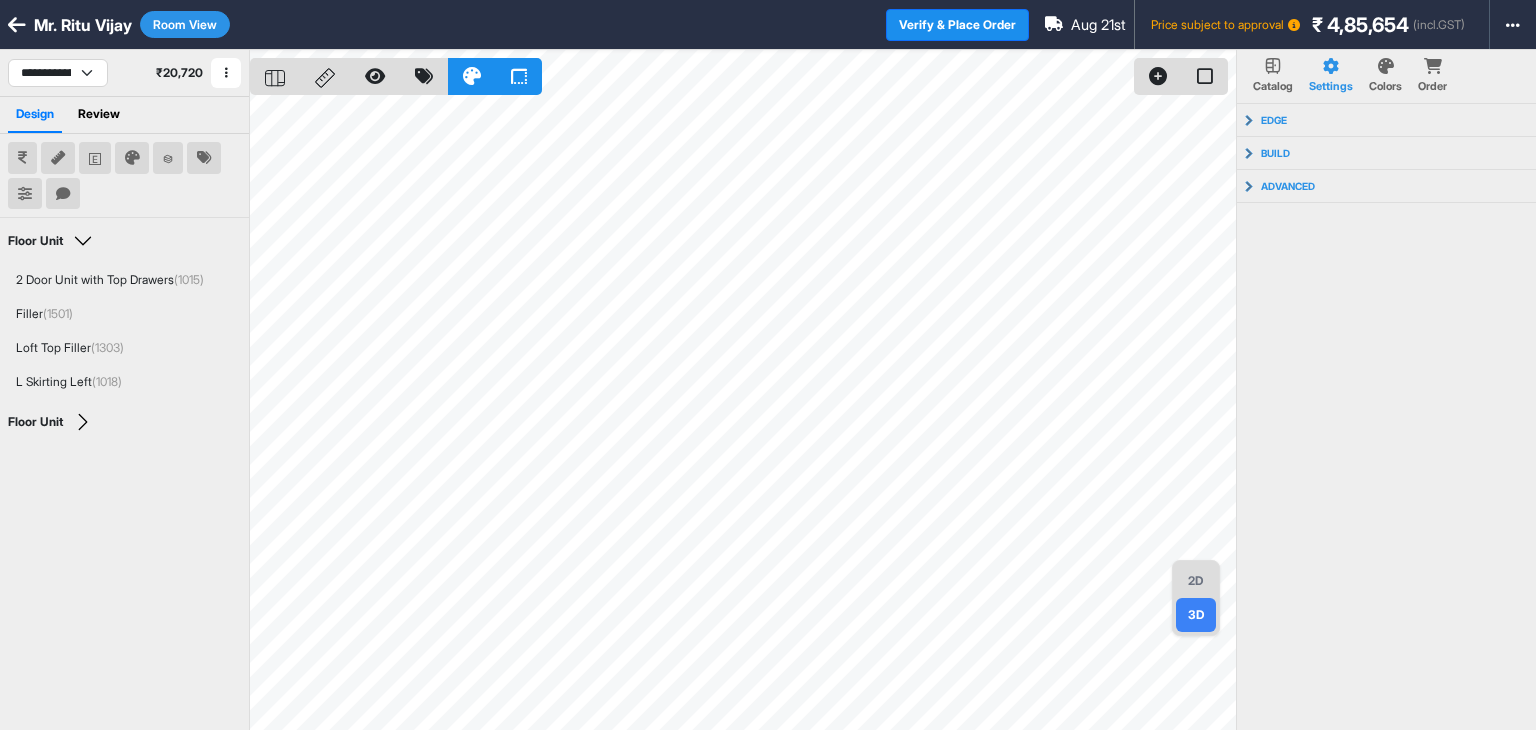 click on "Room View" at bounding box center (185, 24) 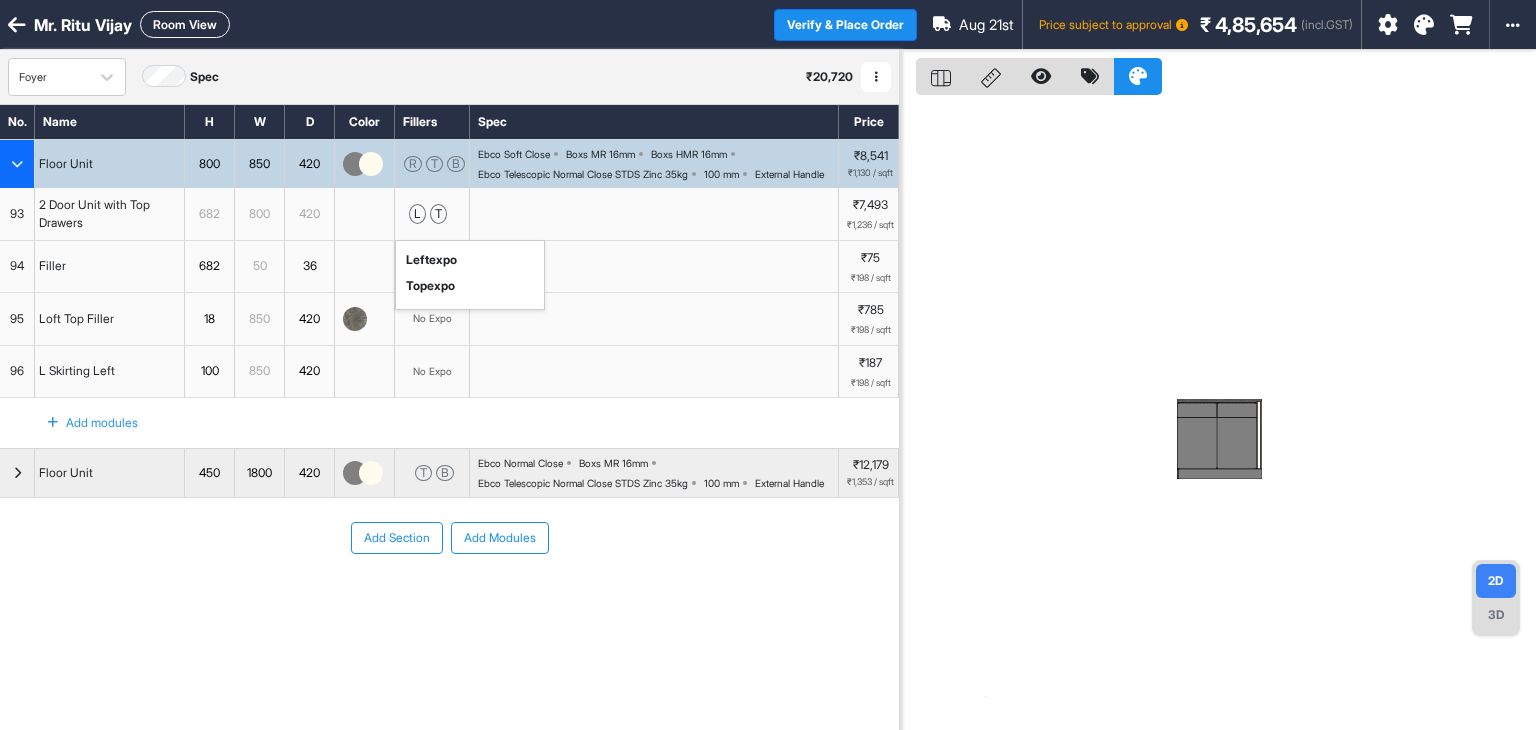 click on "l t" at bounding box center [428, 214] 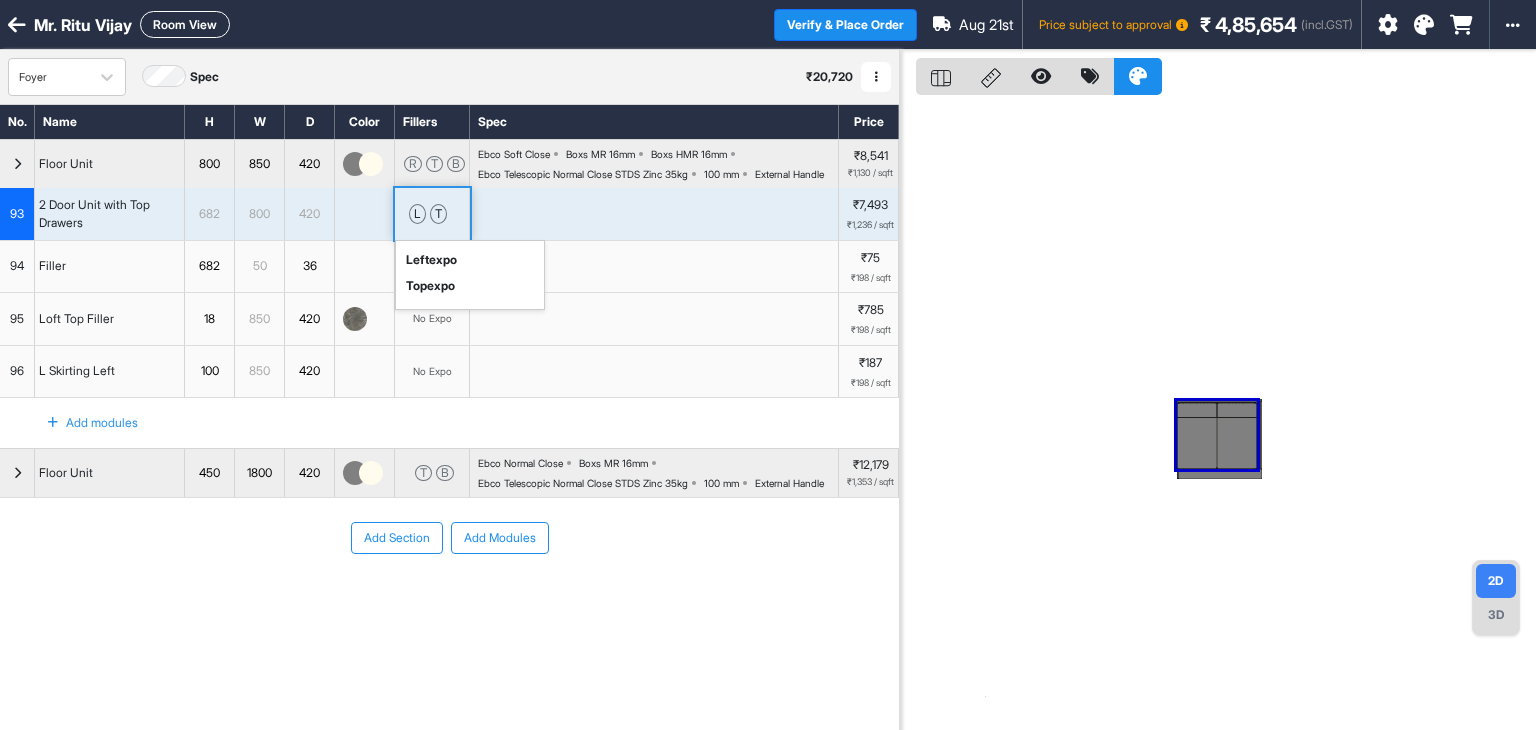 click on "l t" at bounding box center [428, 214] 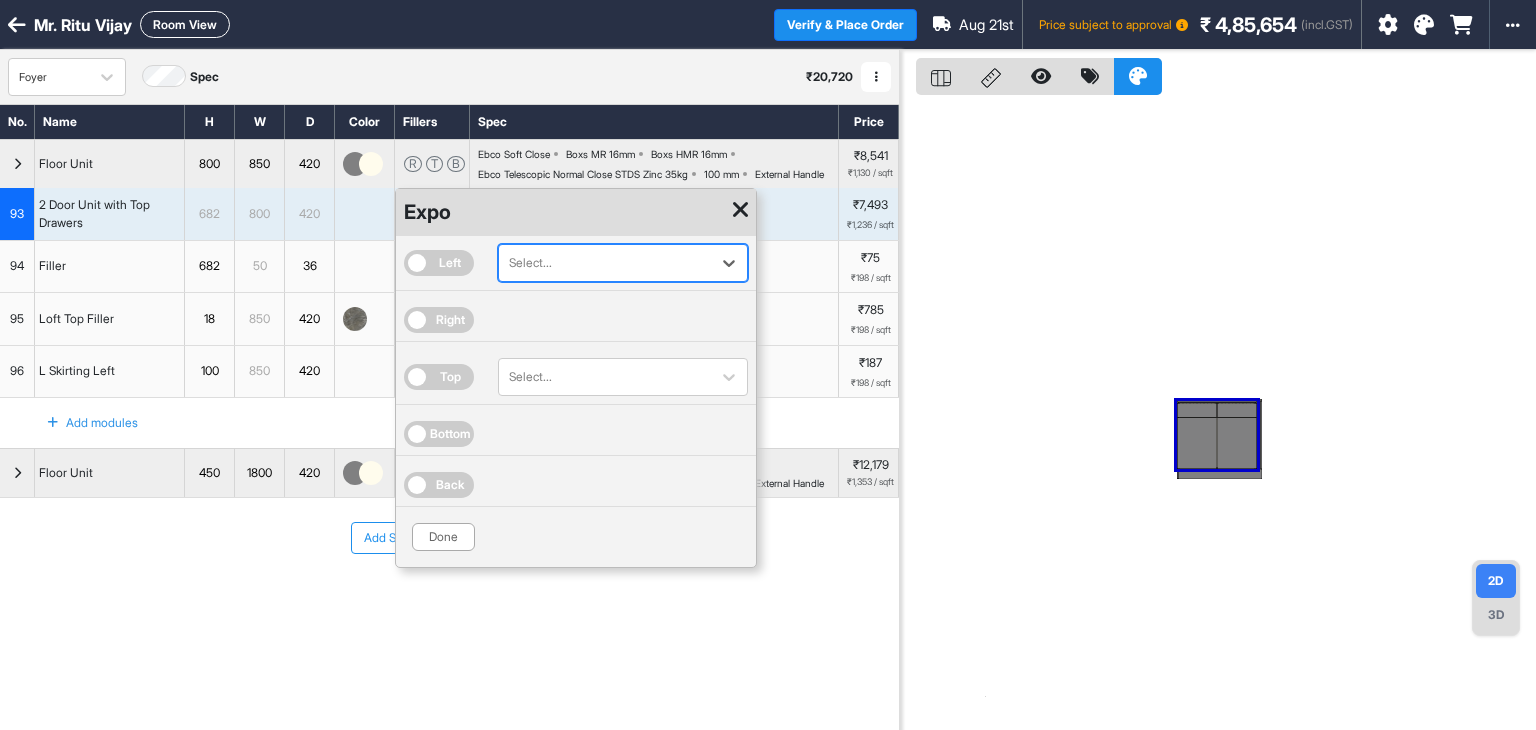 click on "Top" at bounding box center (439, 377) 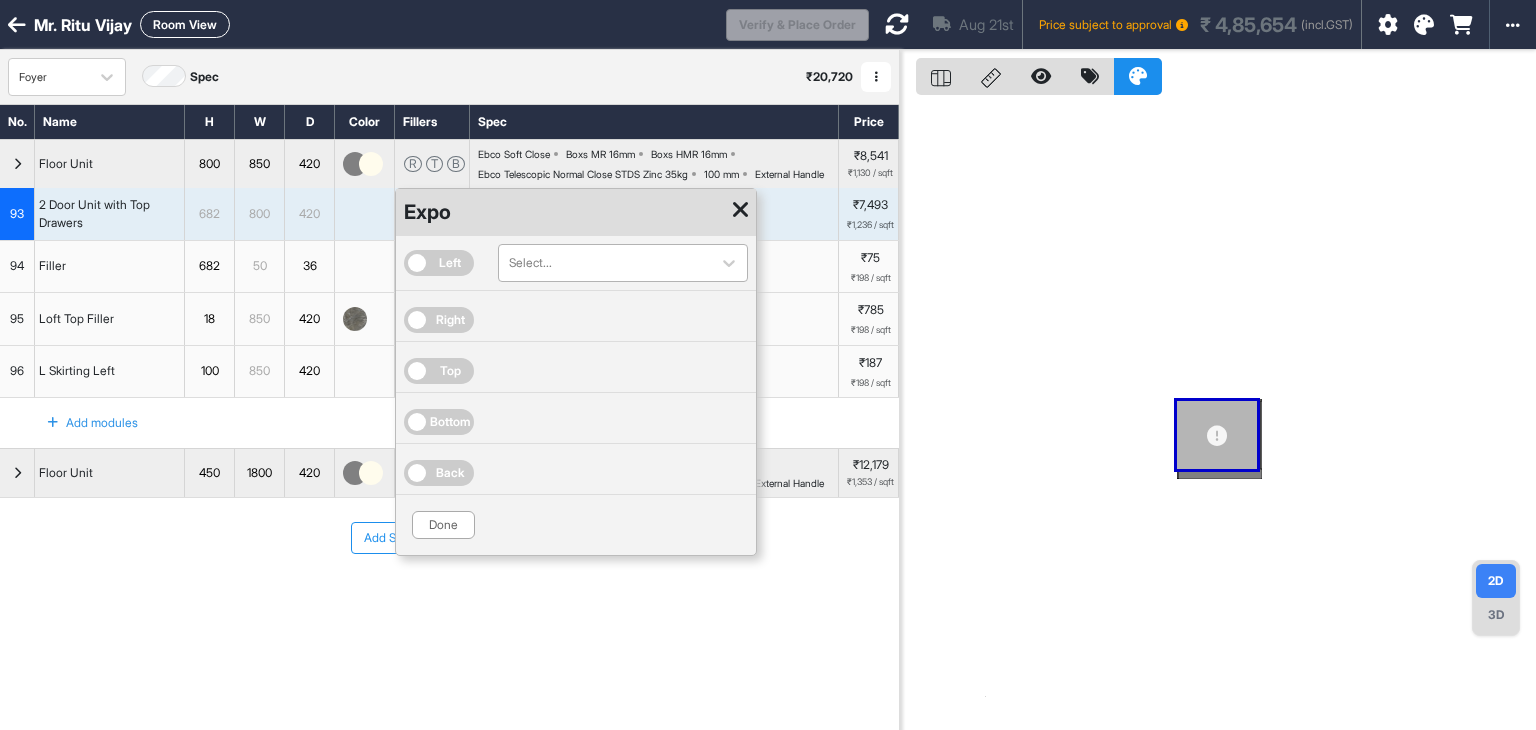 click at bounding box center [605, 263] 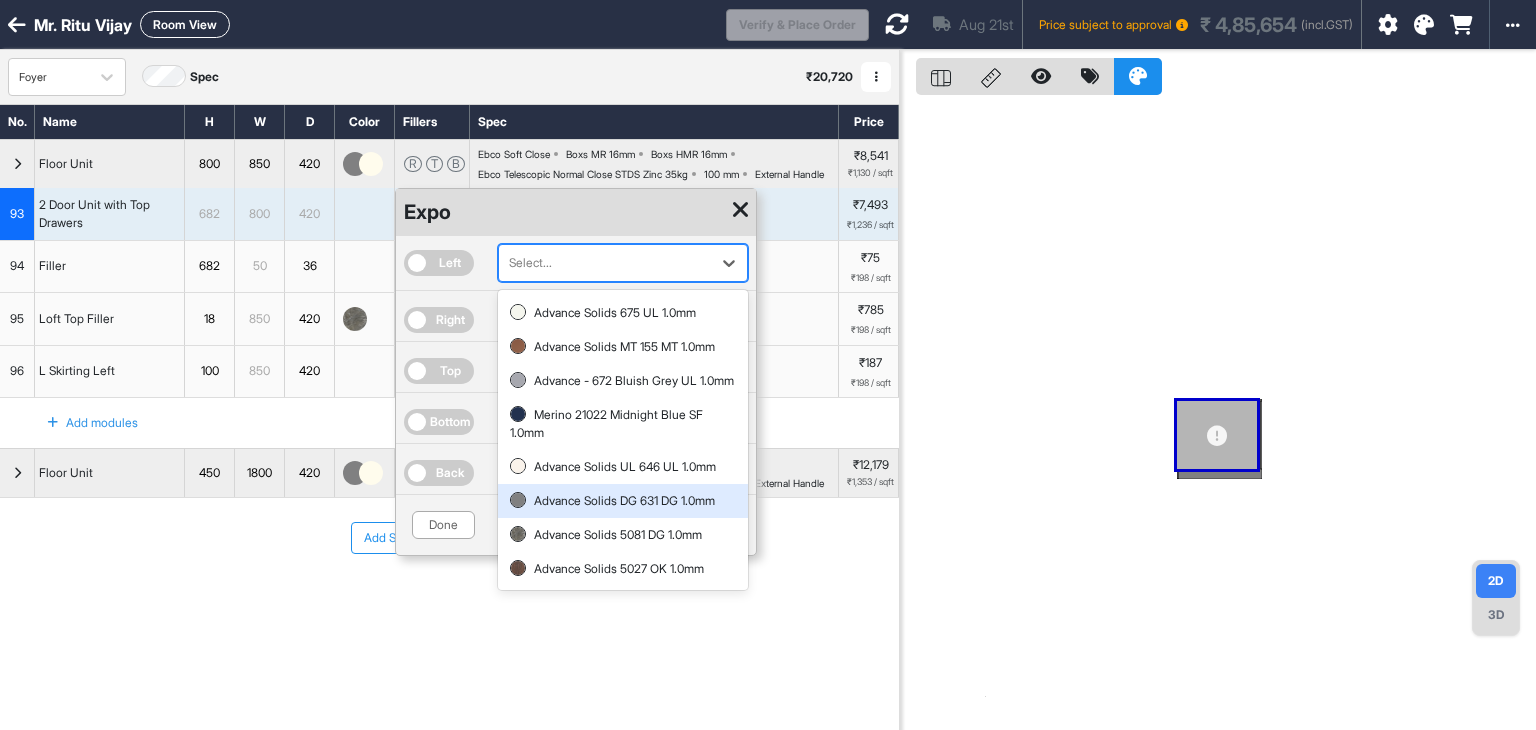 scroll, scrollTop: 102, scrollLeft: 0, axis: vertical 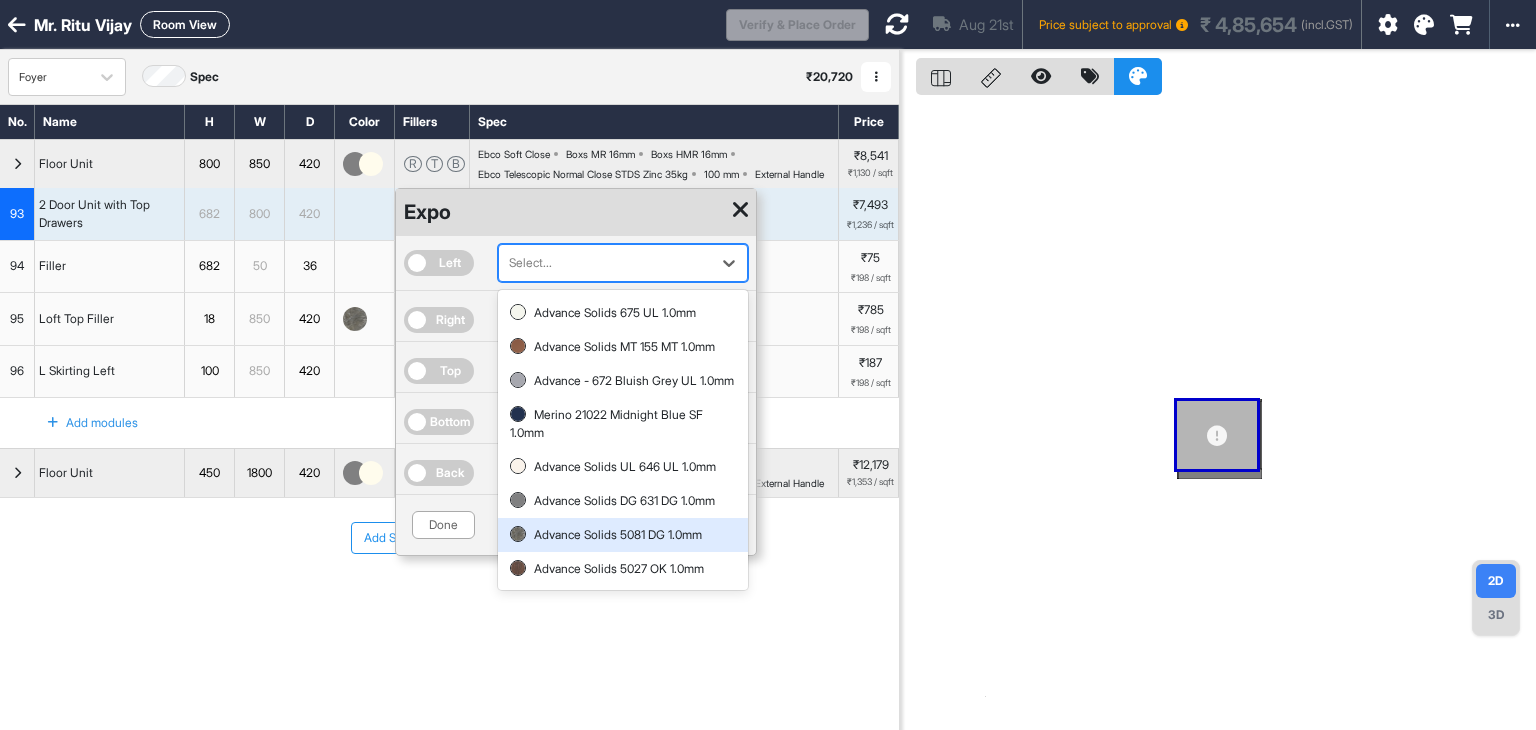 click on "Advance Solids 5081 DG 1.0mm" at bounding box center [623, 535] 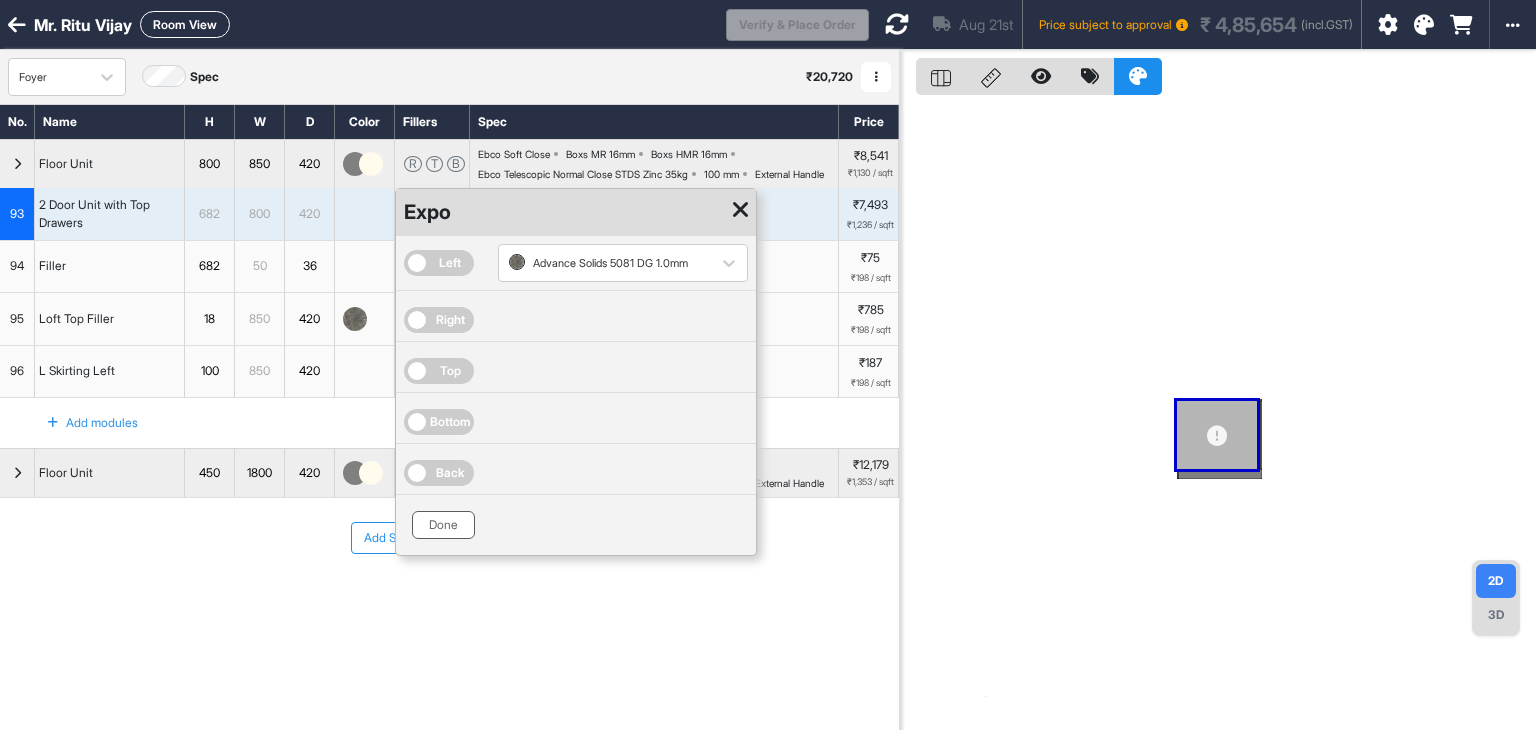 click on "Done" at bounding box center [443, 525] 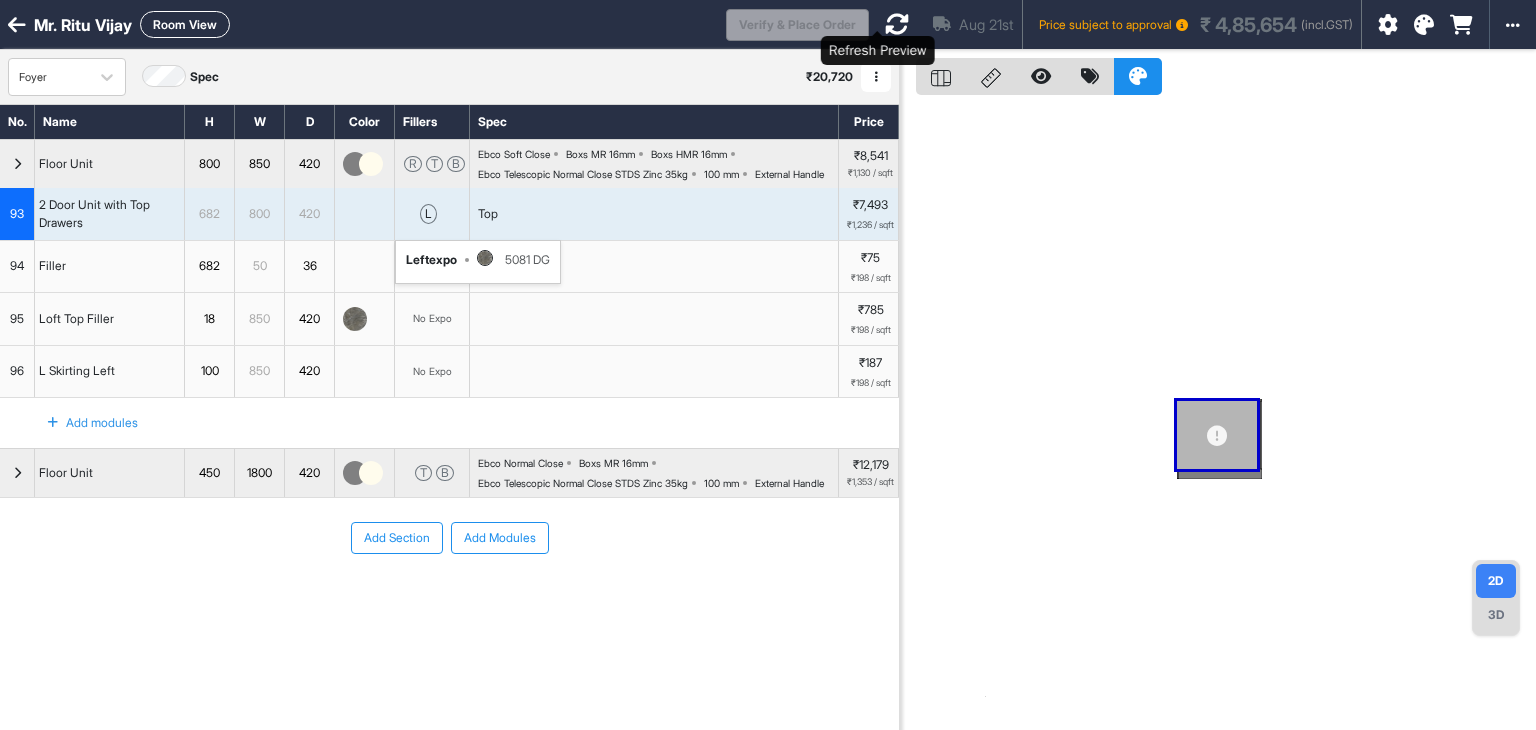 click at bounding box center (897, 24) 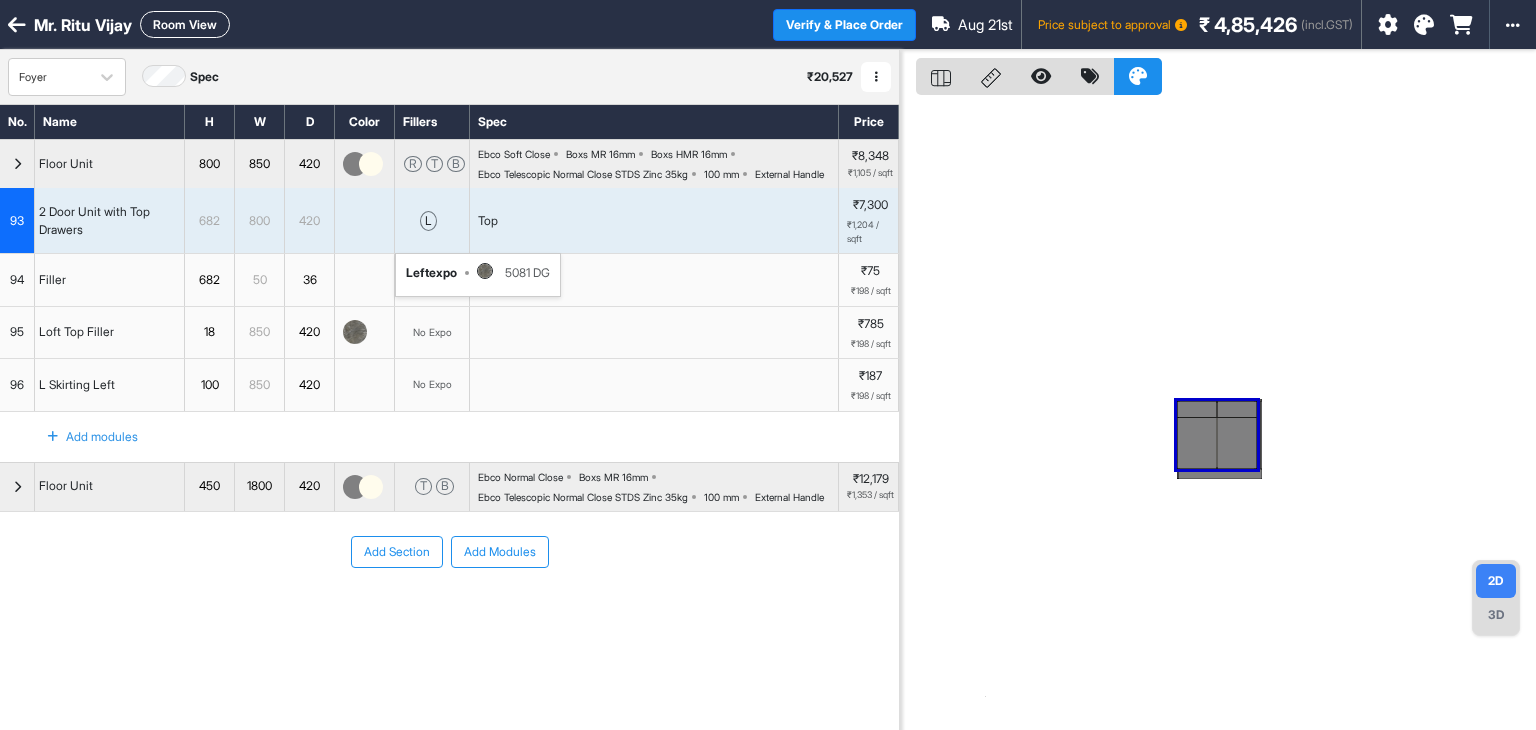 click on "3D" at bounding box center (1496, 615) 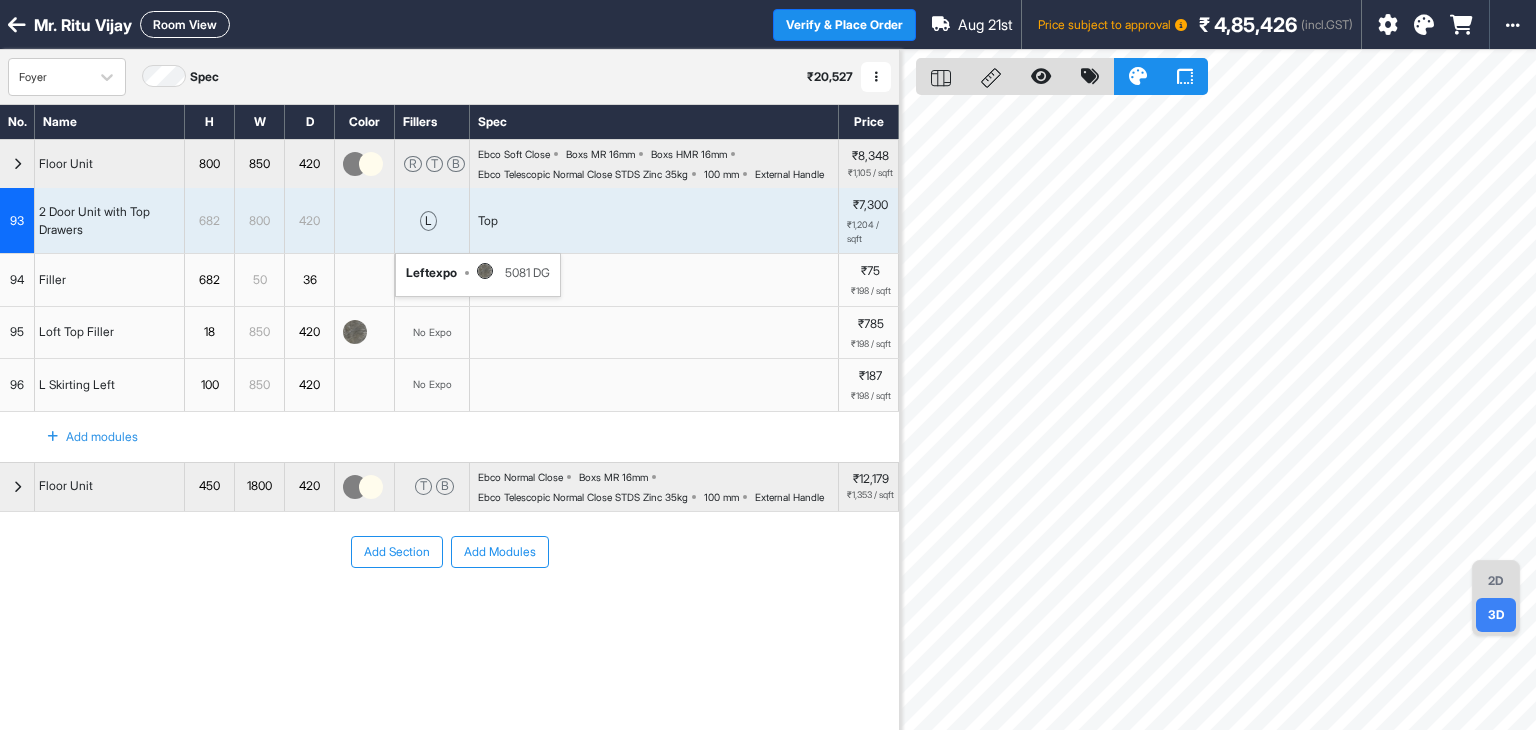click on "2D" at bounding box center [1496, 581] 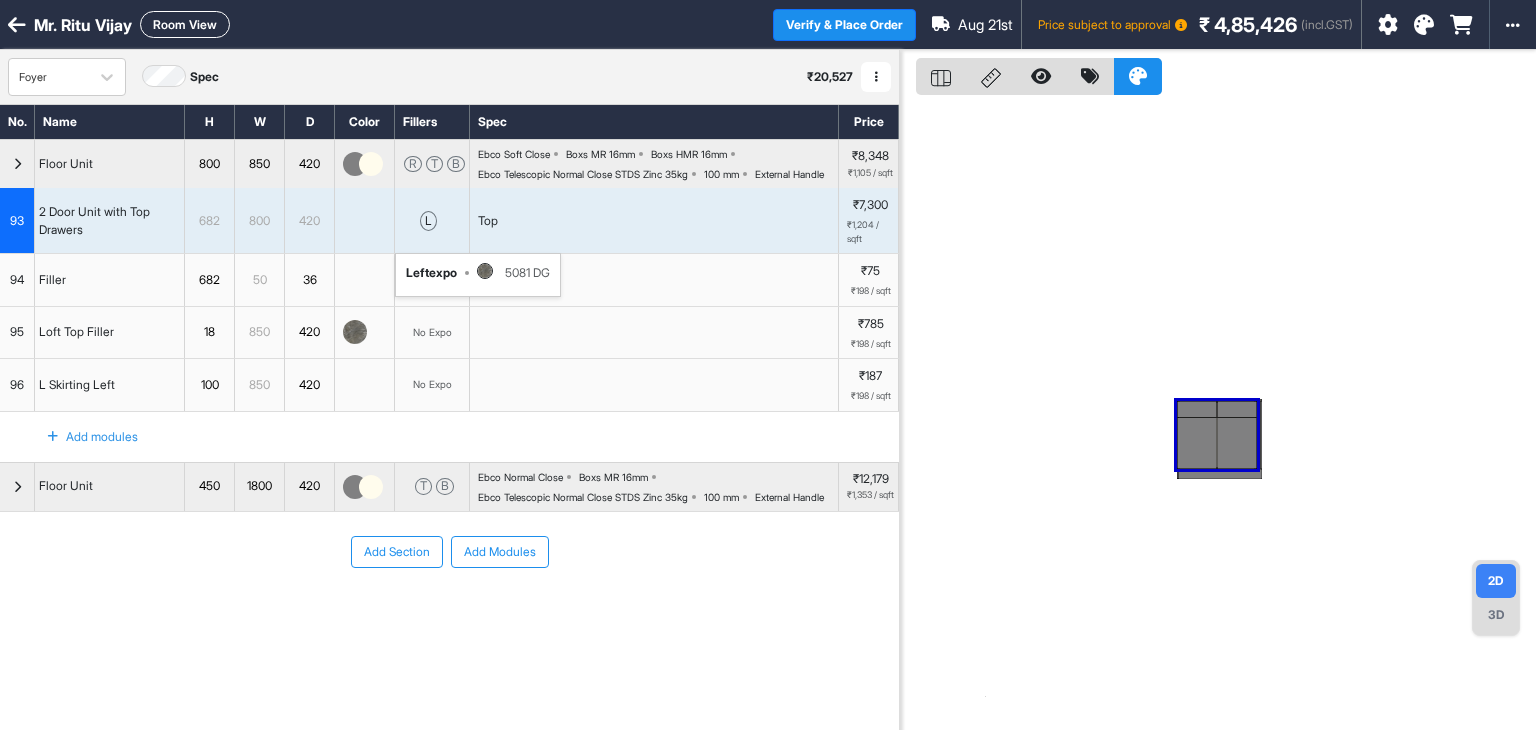 click on "Room View" at bounding box center (185, 24) 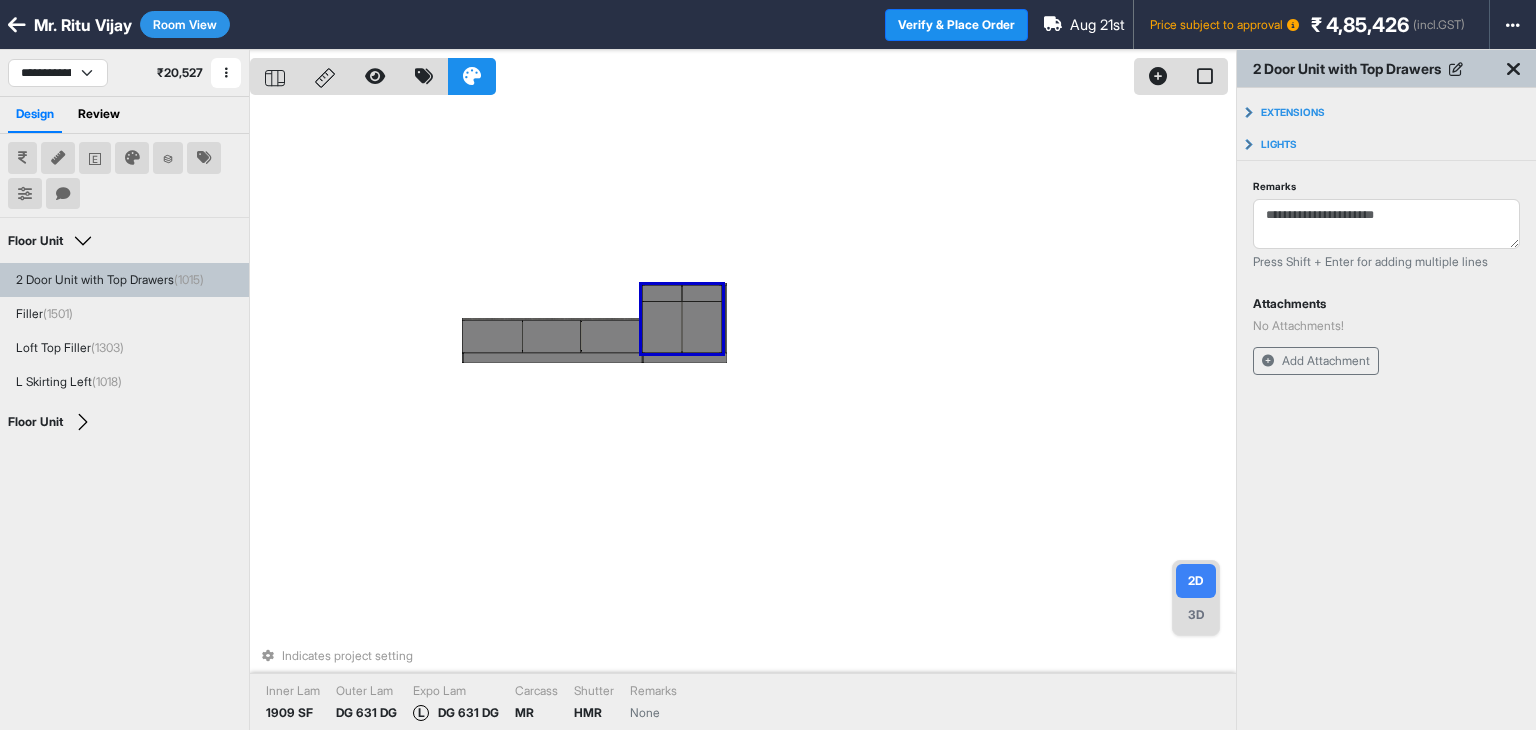 click on "3D" at bounding box center (1196, 615) 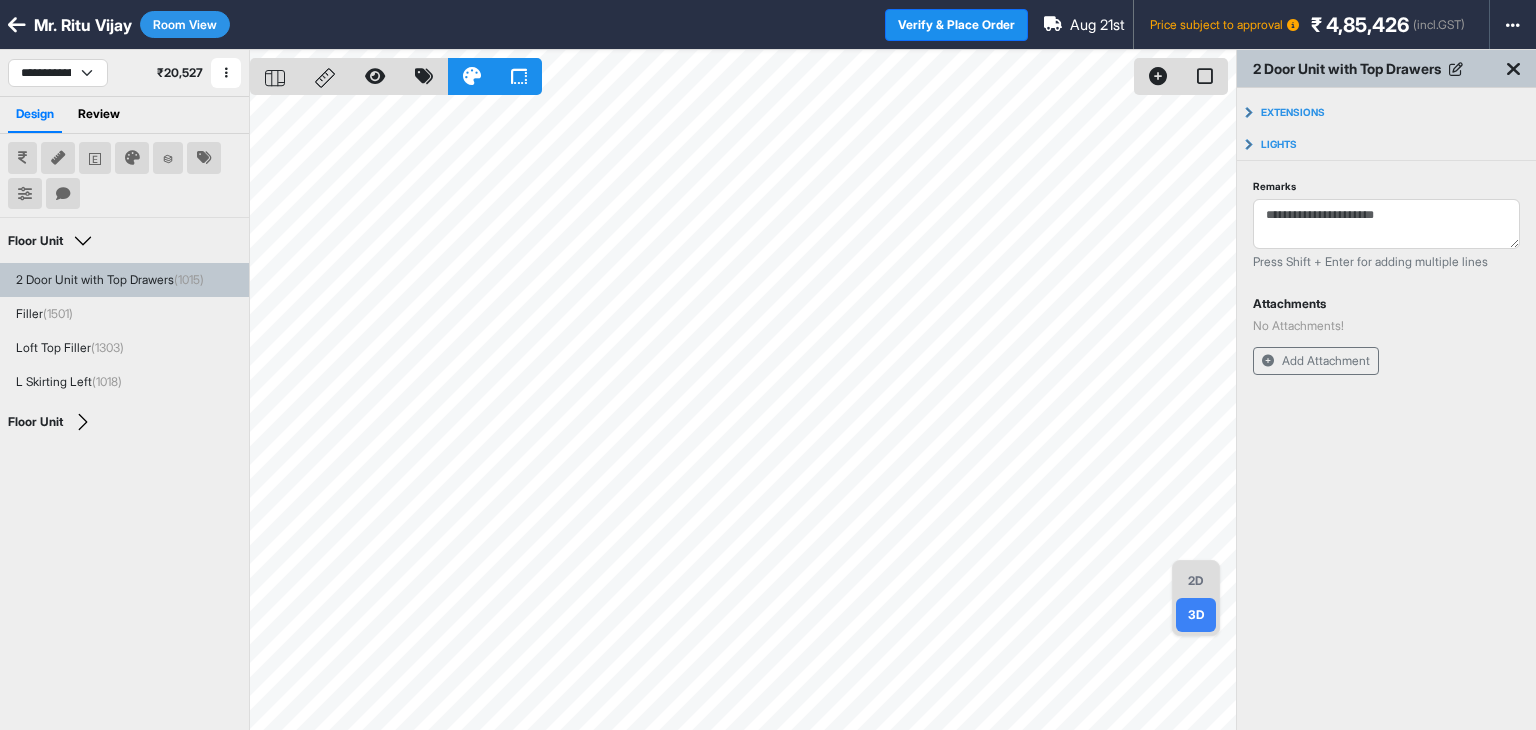 click on "Room View" at bounding box center (185, 24) 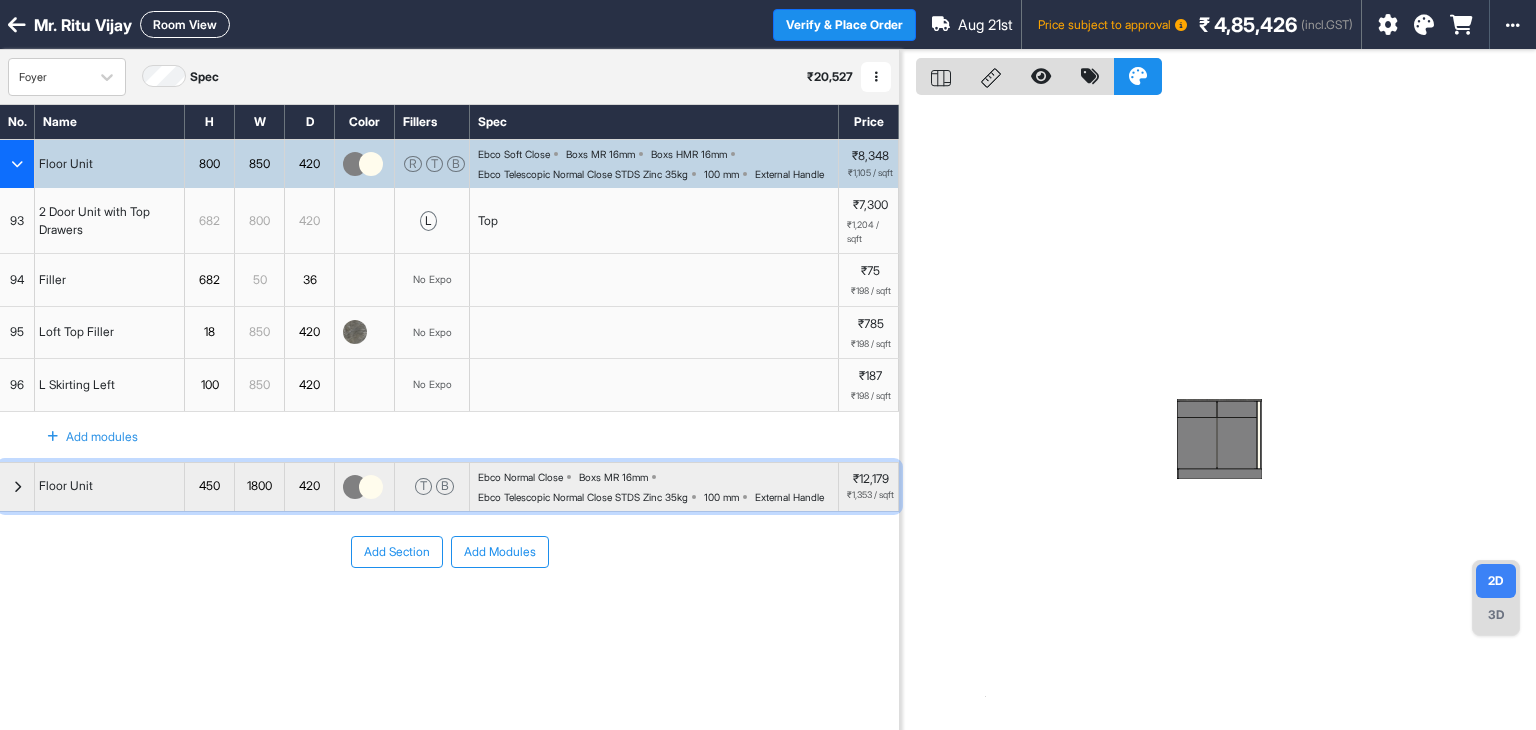 click on "Ebco Normal Close Boxs MR 16mm Ebco Telescopic Normal Close STDS Zinc 35kg 100 mm External Handle" at bounding box center (658, 487) 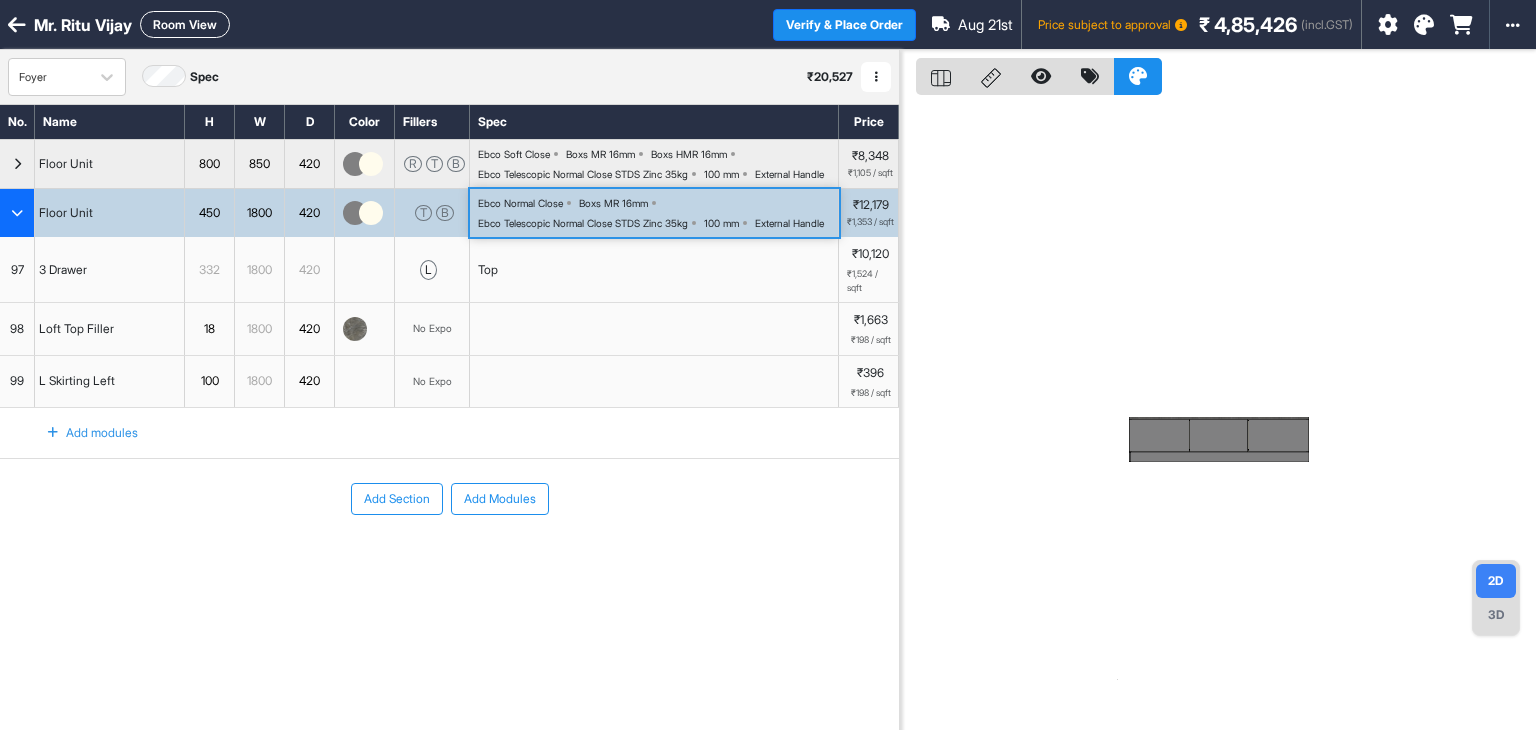 click on "Top" at bounding box center (654, 269) 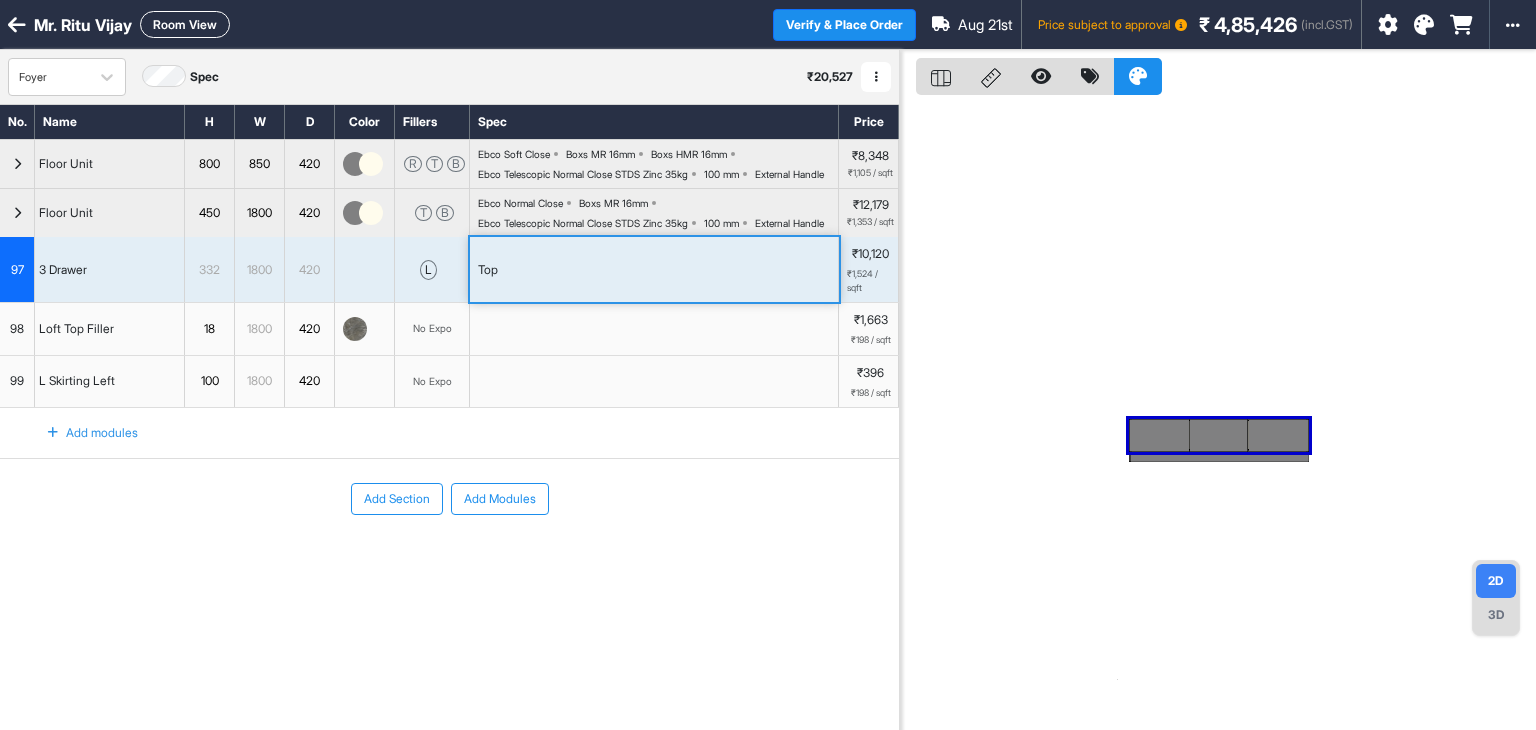 click on "Top" at bounding box center [654, 269] 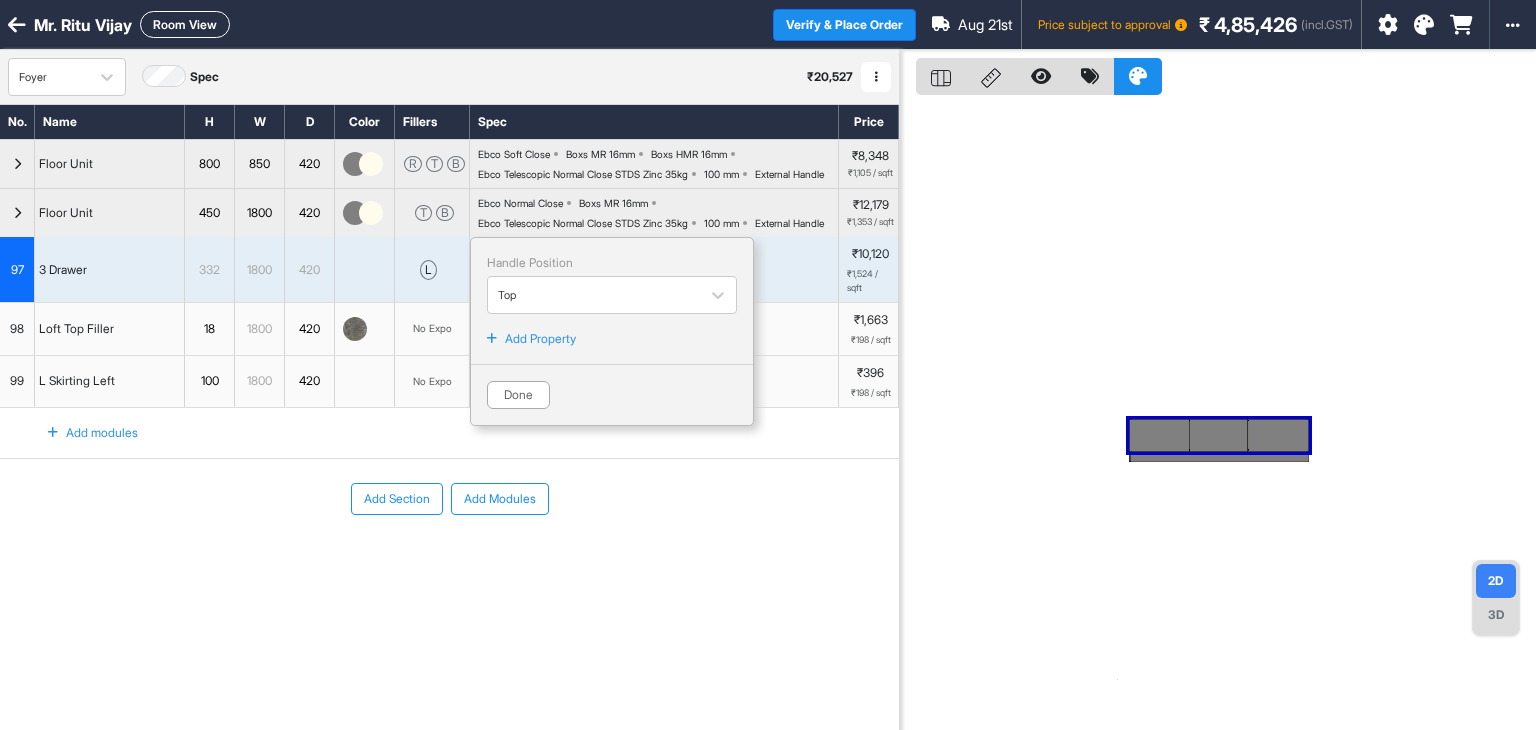 click on "Add Property" at bounding box center (540, 339) 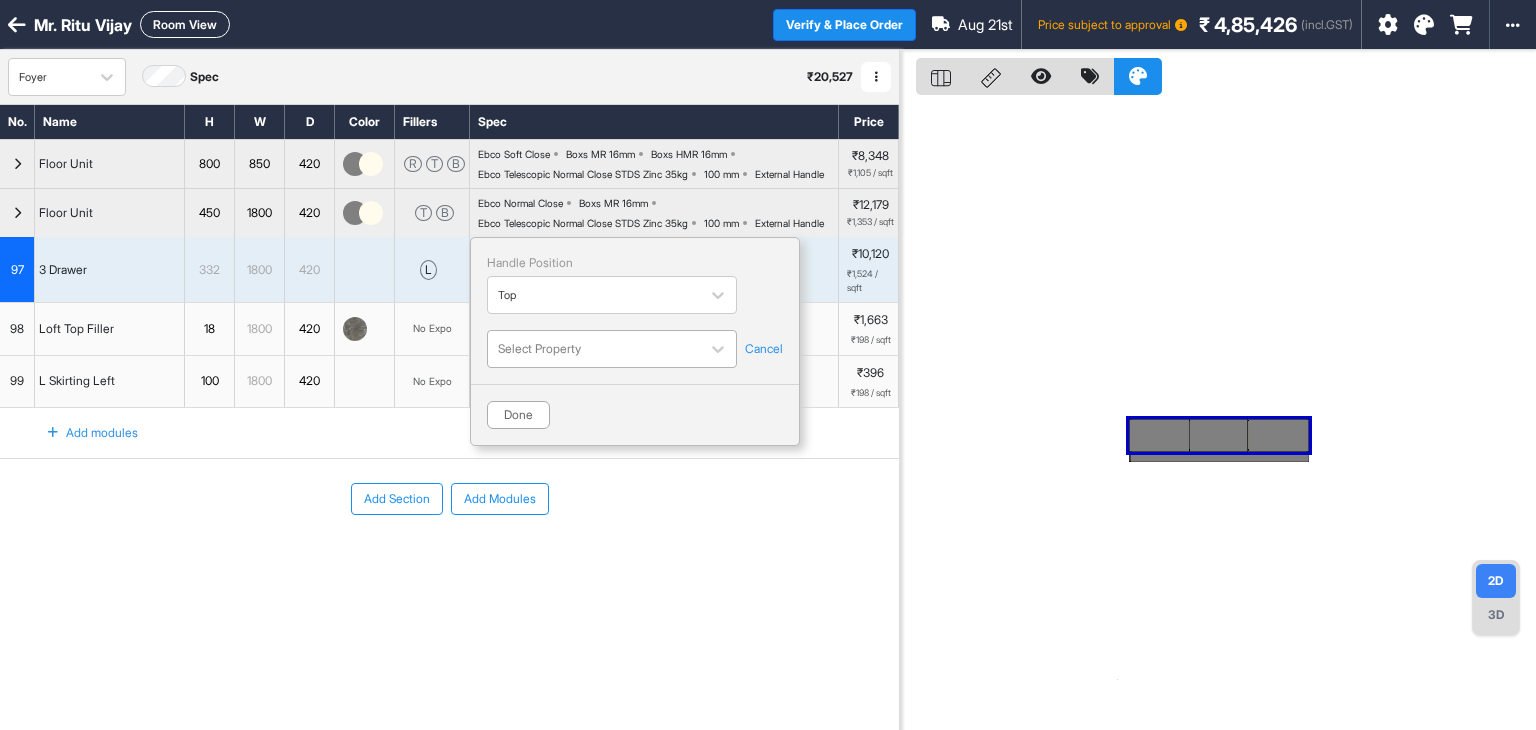 click at bounding box center (594, 349) 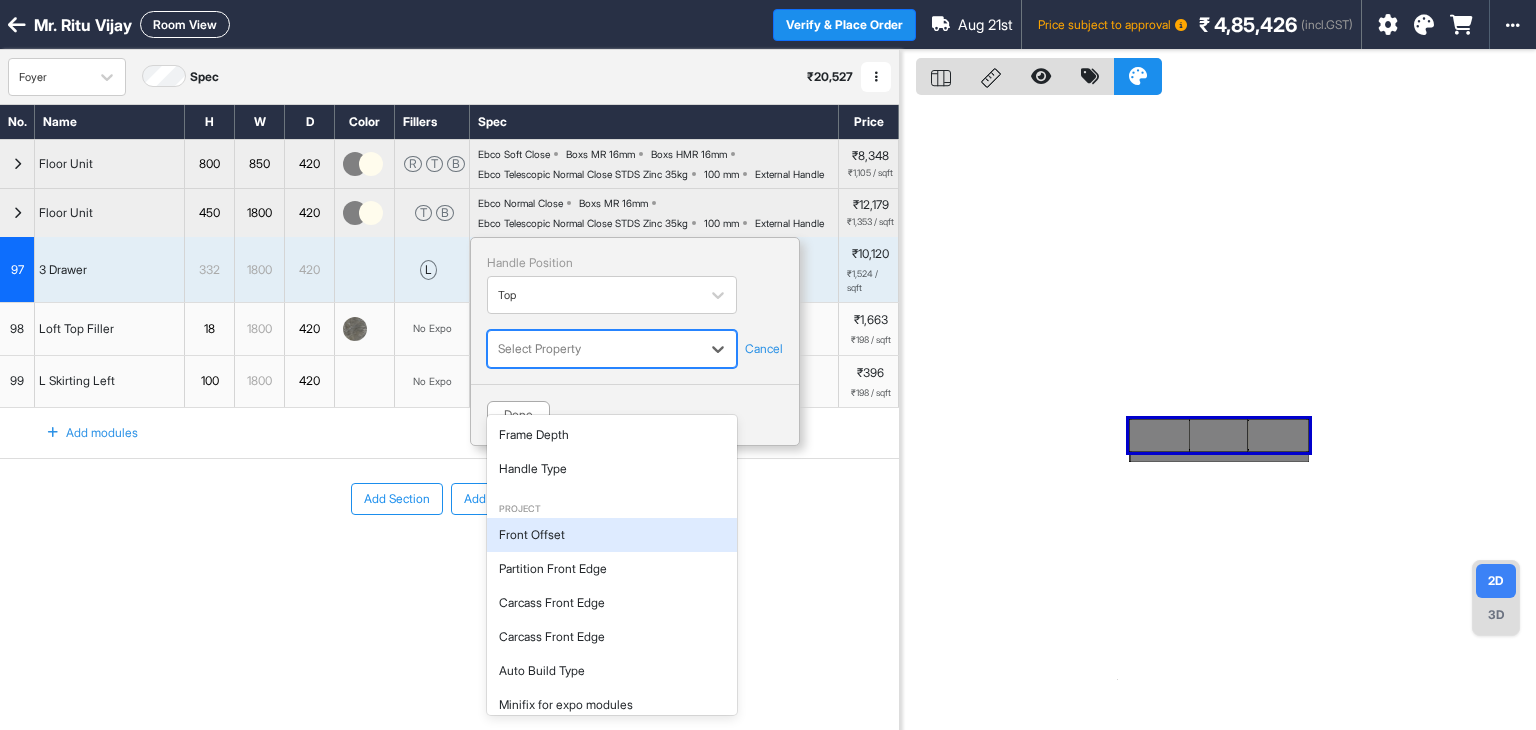 scroll, scrollTop: 400, scrollLeft: 0, axis: vertical 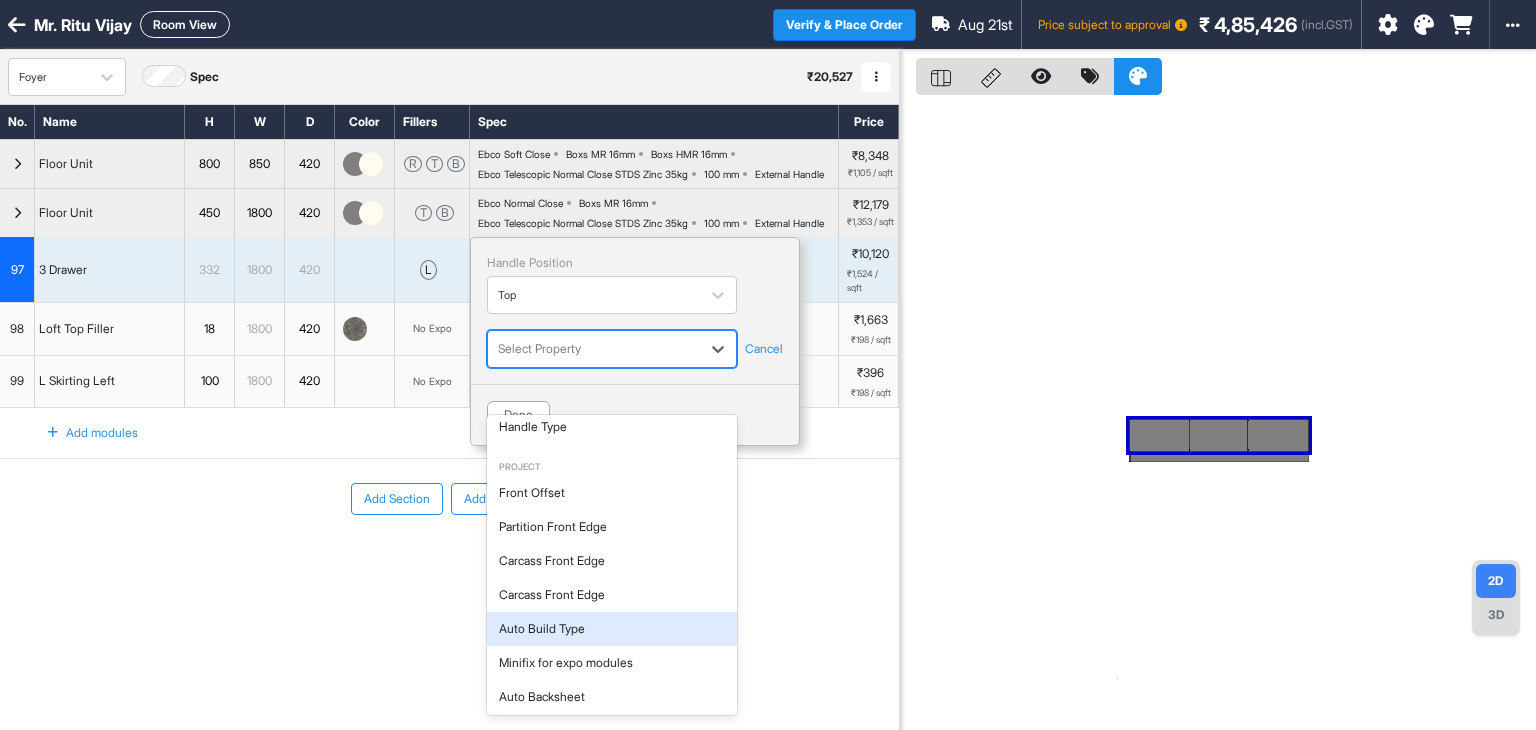 click on "Auto Build Type" at bounding box center [612, 629] 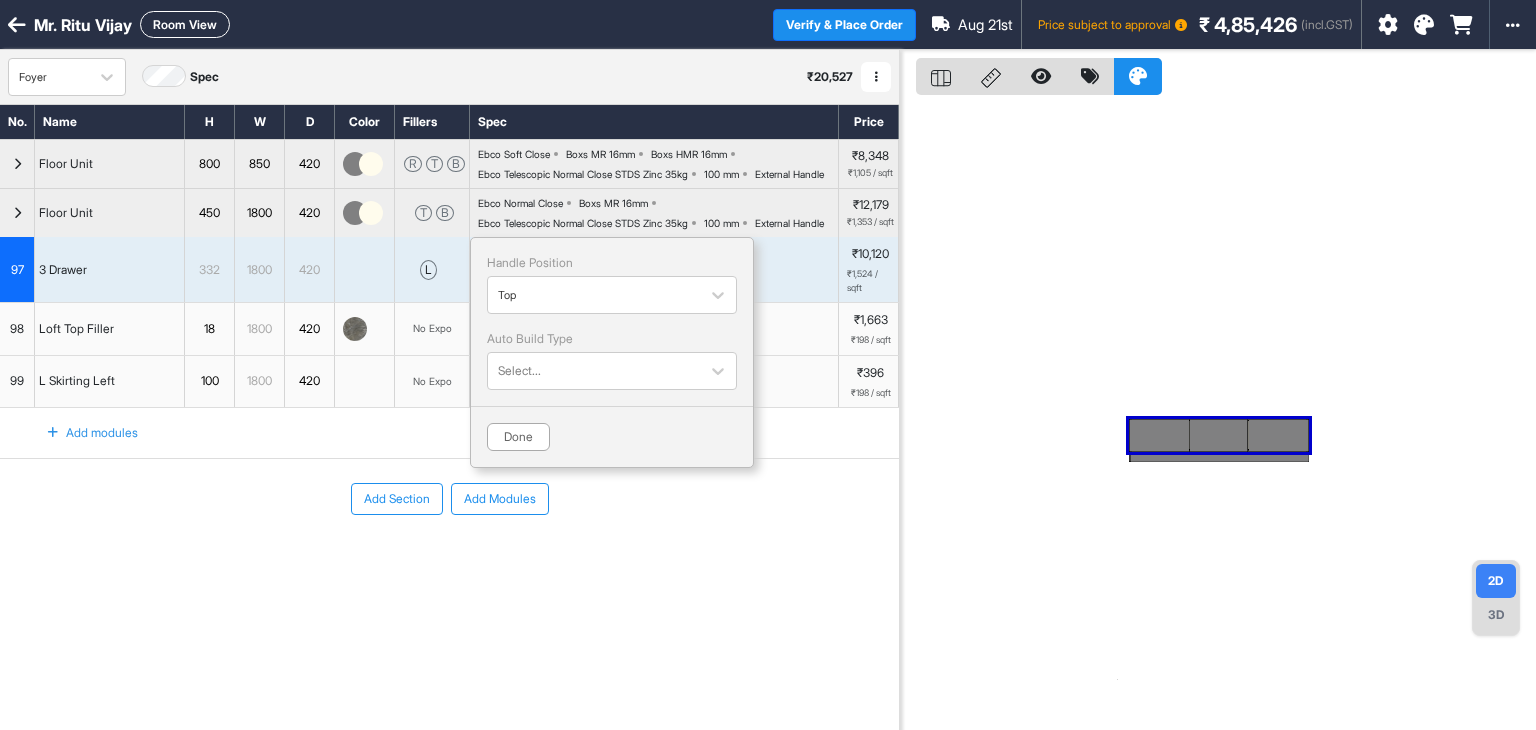 click on "Handle Position Top Auto Build Type Select... Done" at bounding box center (612, 352) 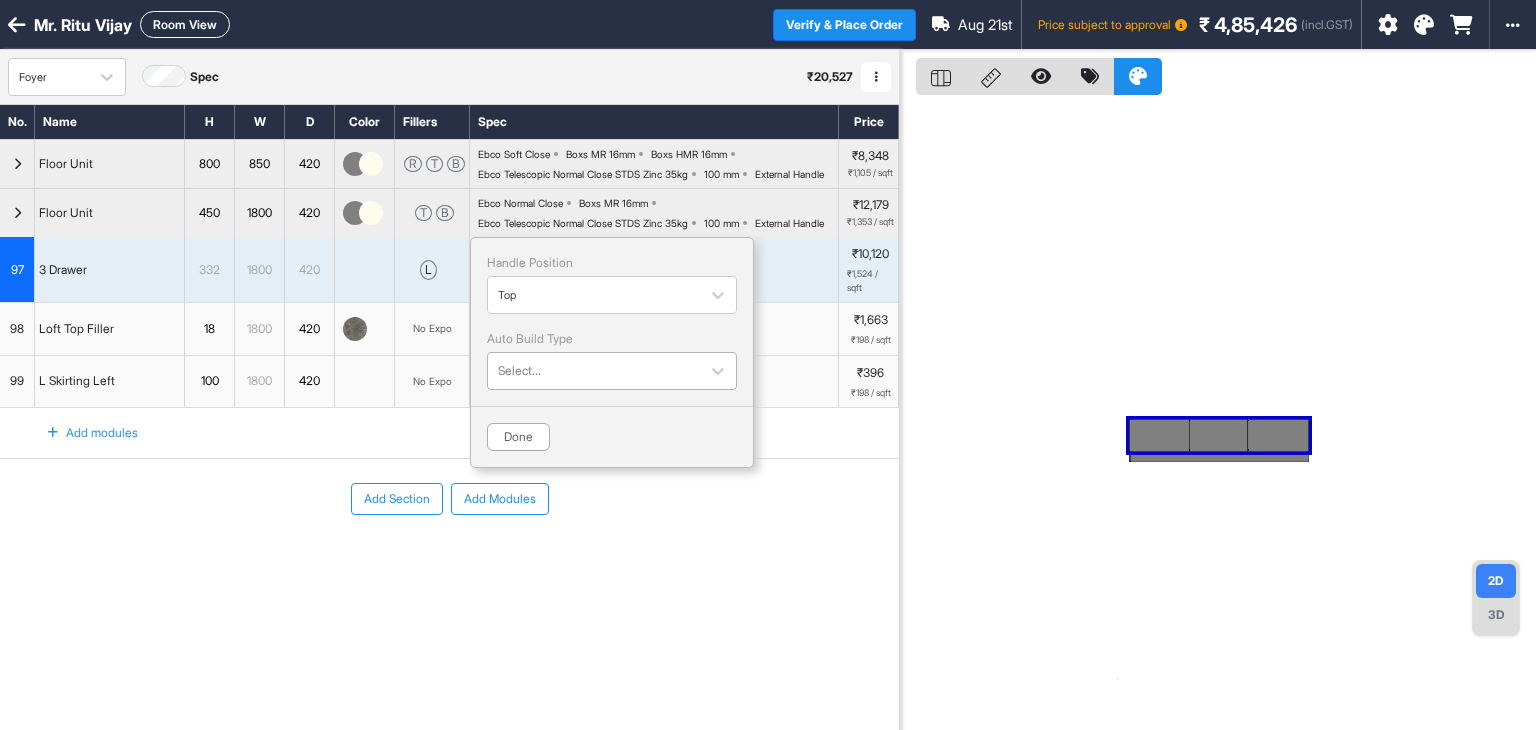 click at bounding box center (594, 371) 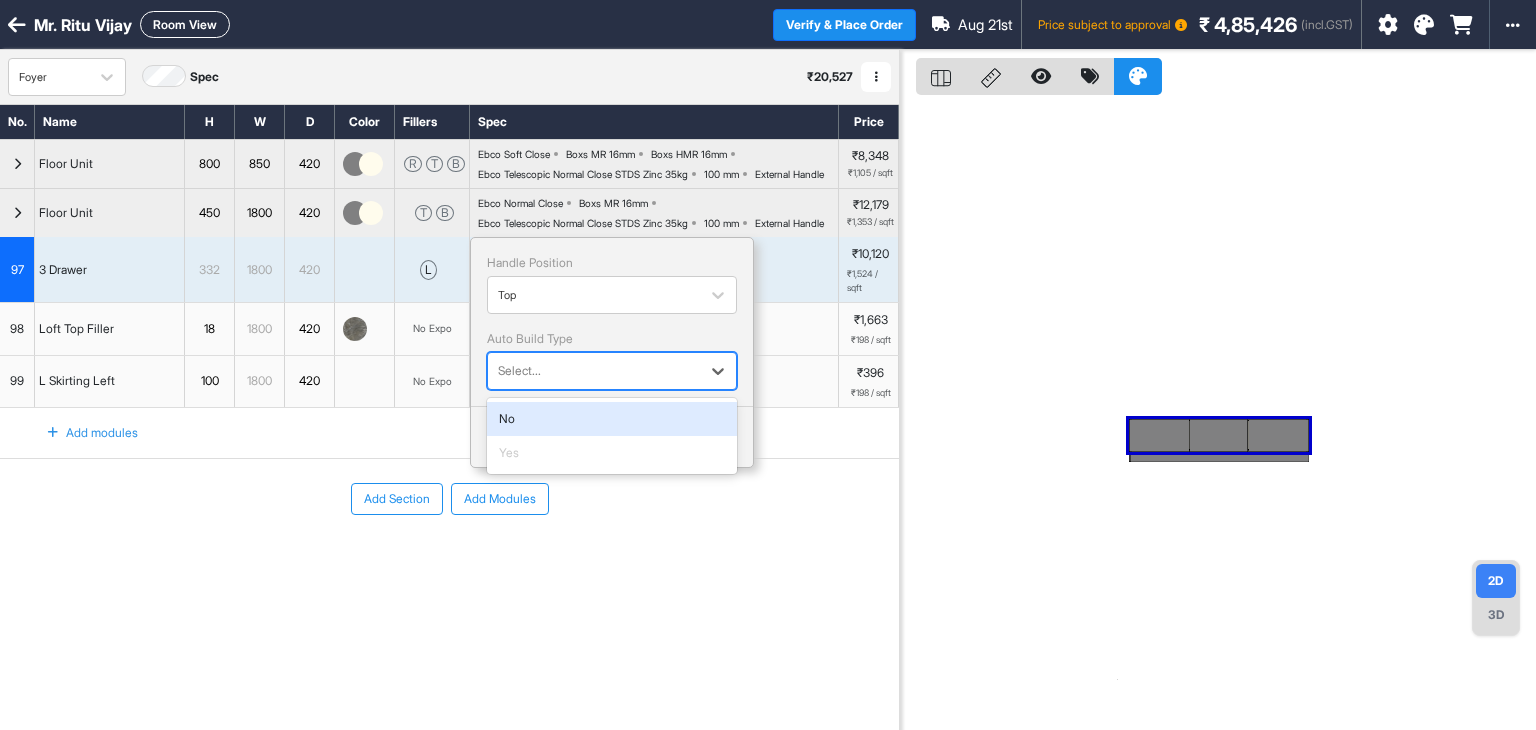 click on "No" at bounding box center (612, 419) 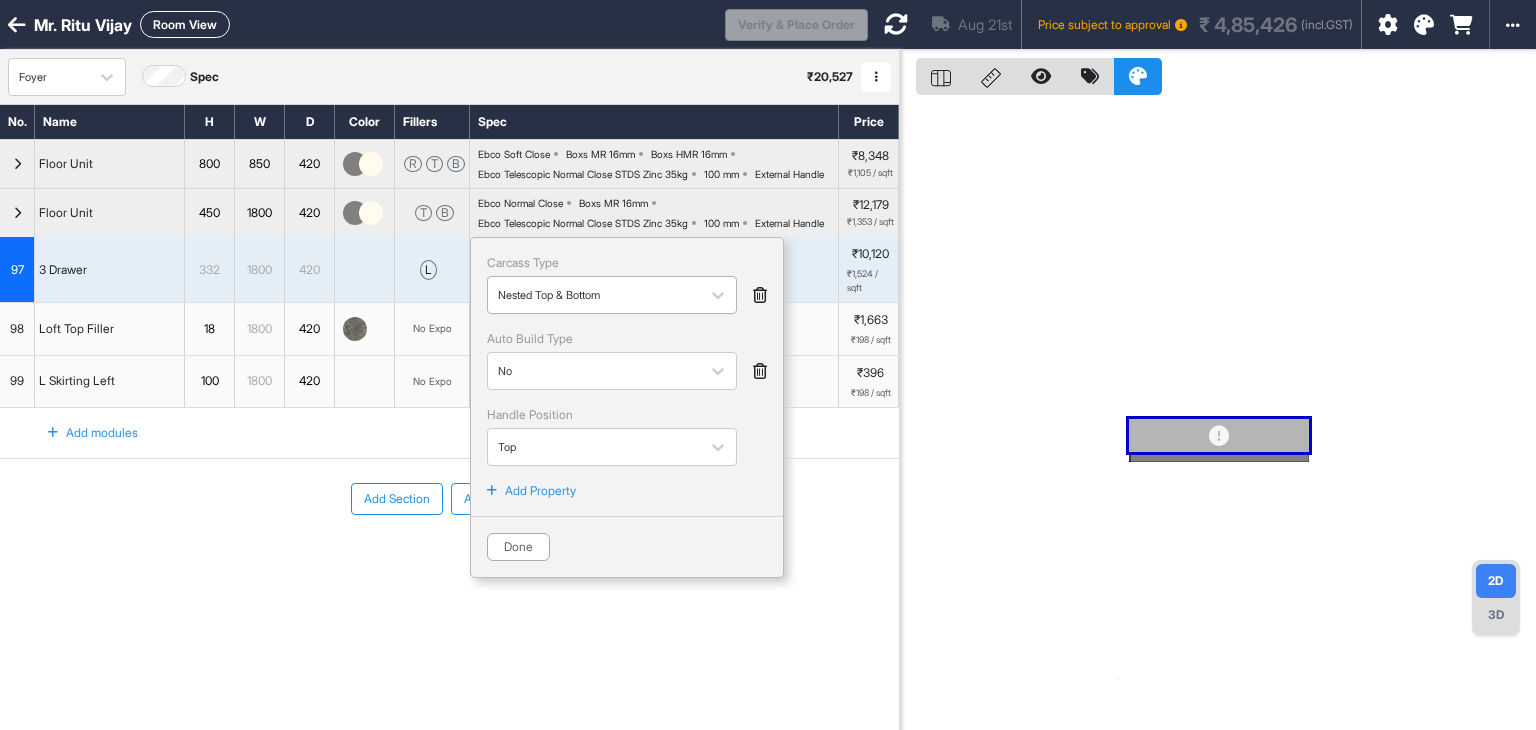 click at bounding box center [594, 295] 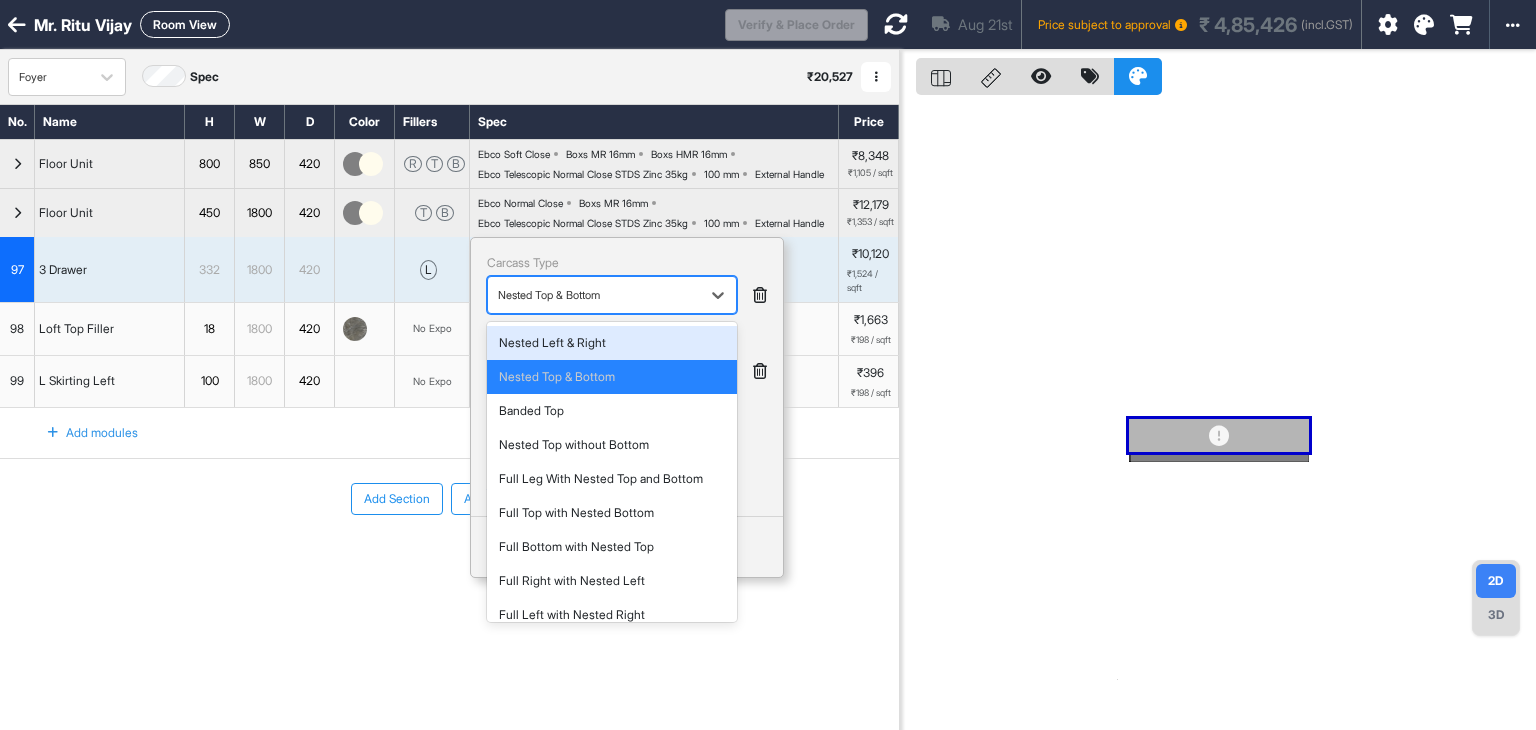 click on "Nested Left & Right" at bounding box center [612, 343] 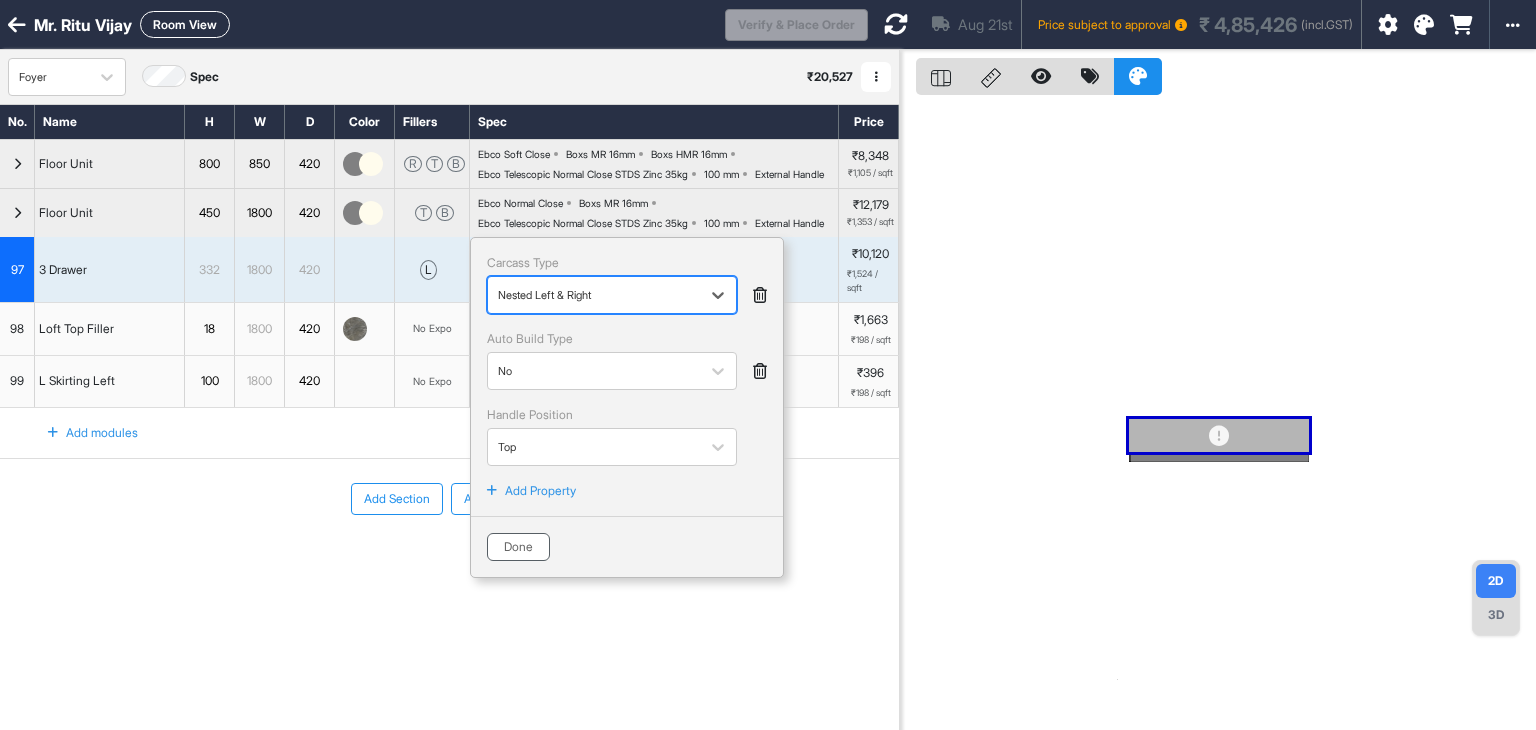 click on "Done" at bounding box center [518, 547] 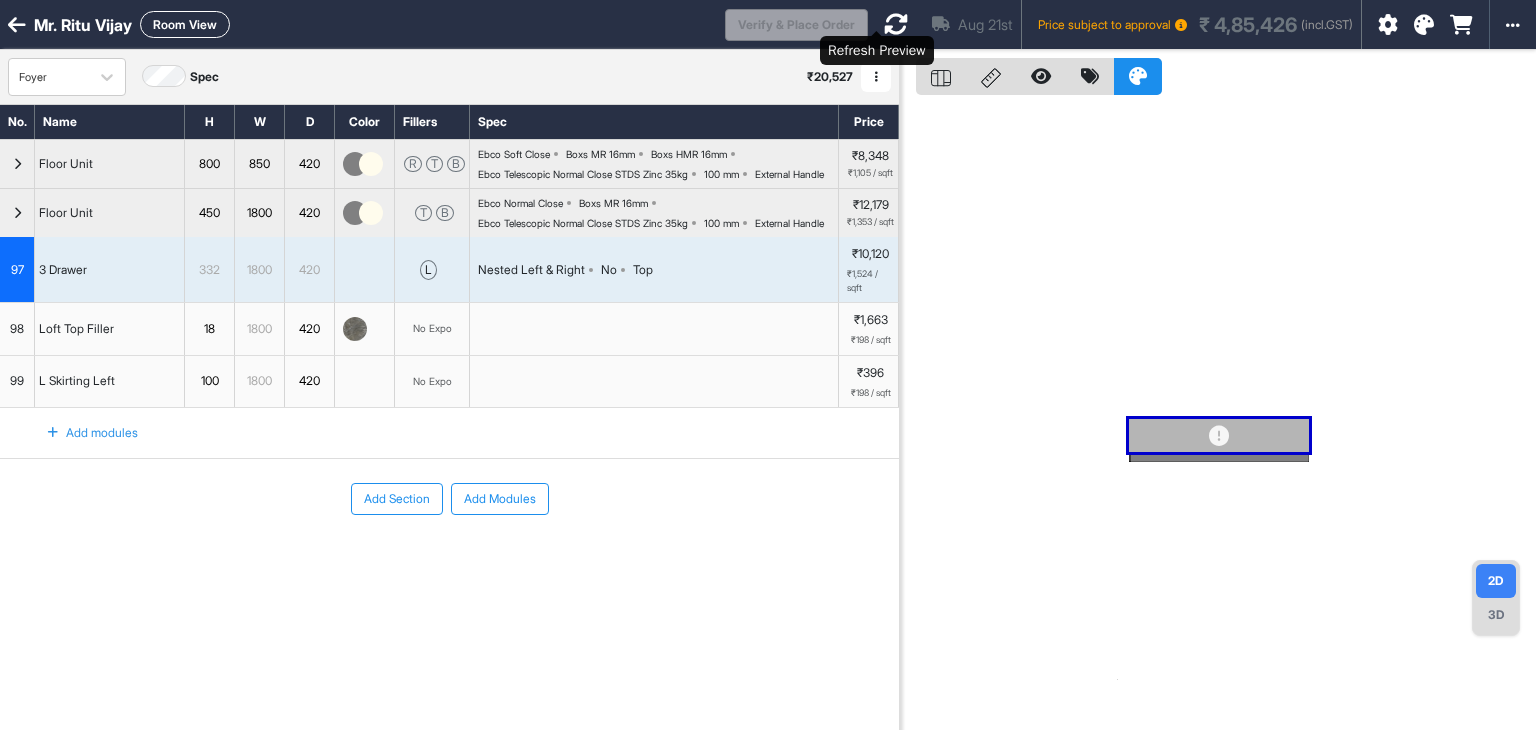 click at bounding box center (896, 24) 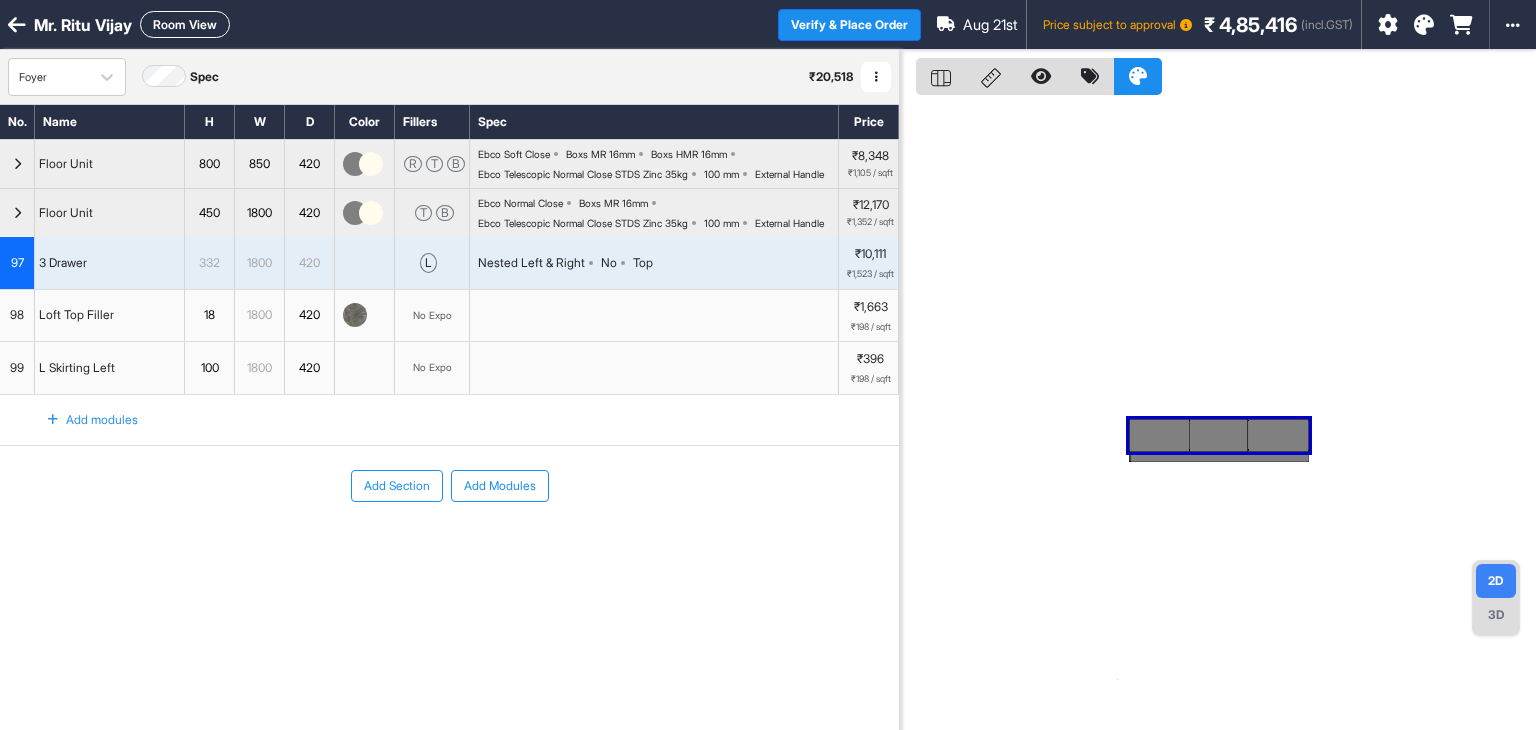 click on "Room View" at bounding box center [185, 24] 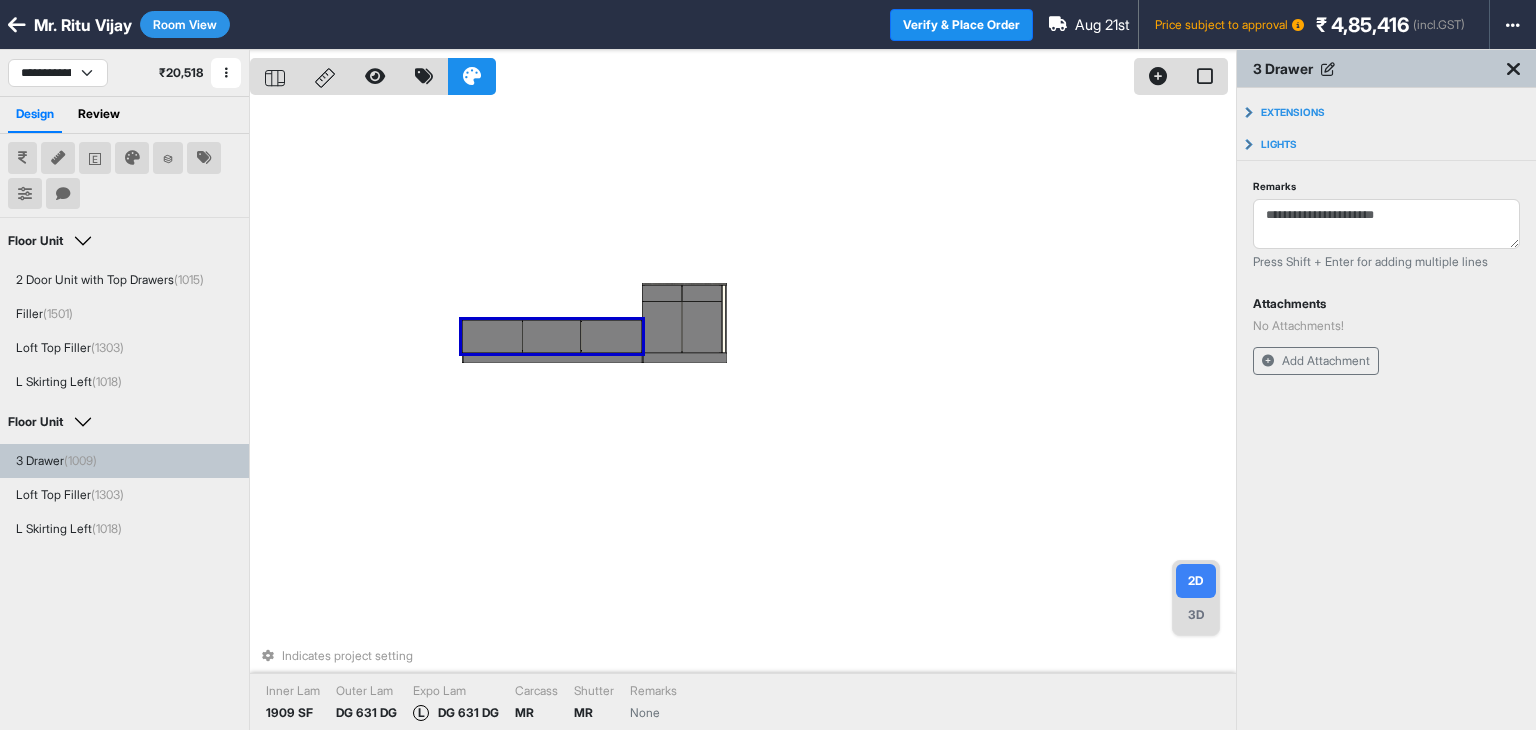 click on "3D" at bounding box center (1196, 615) 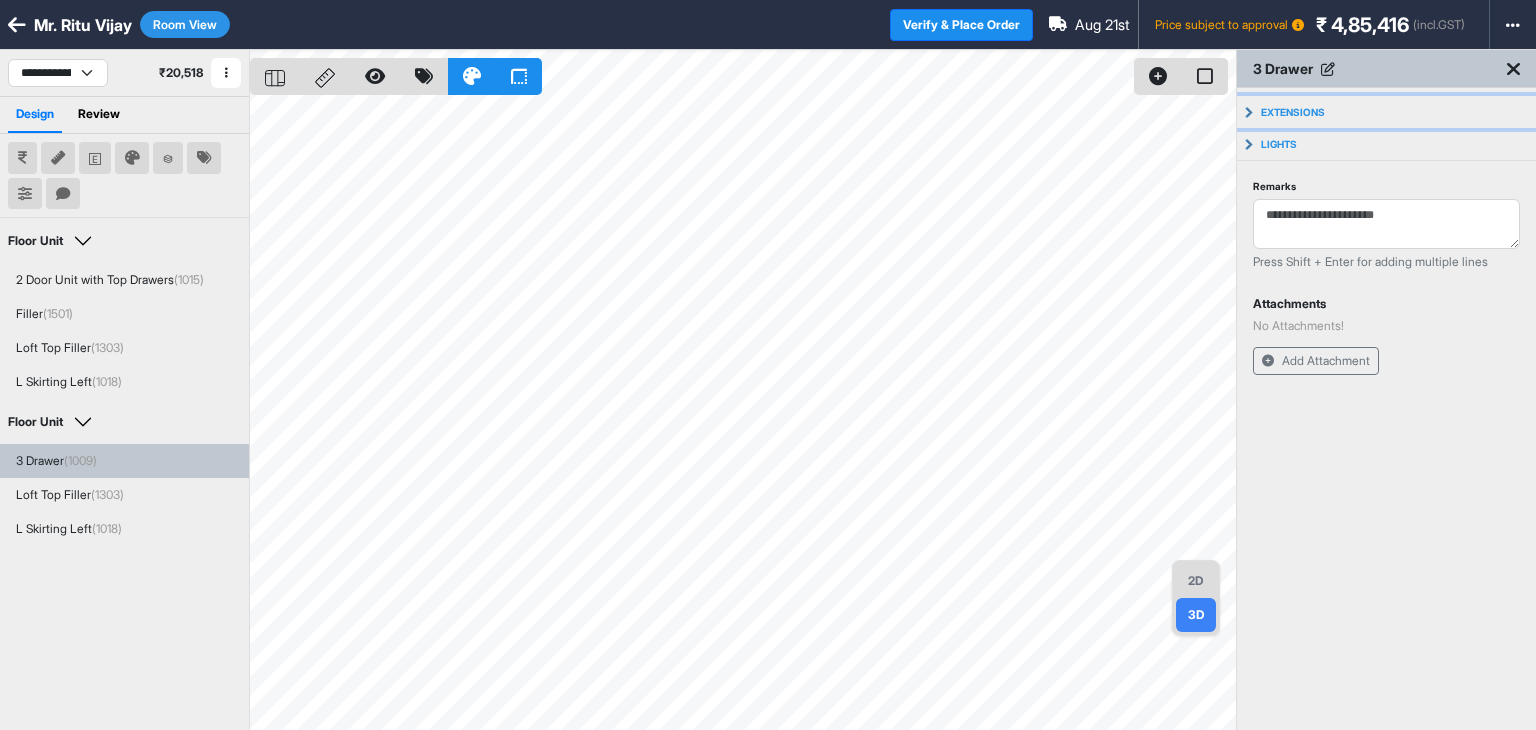 click on "Extensions" at bounding box center [1293, 112] 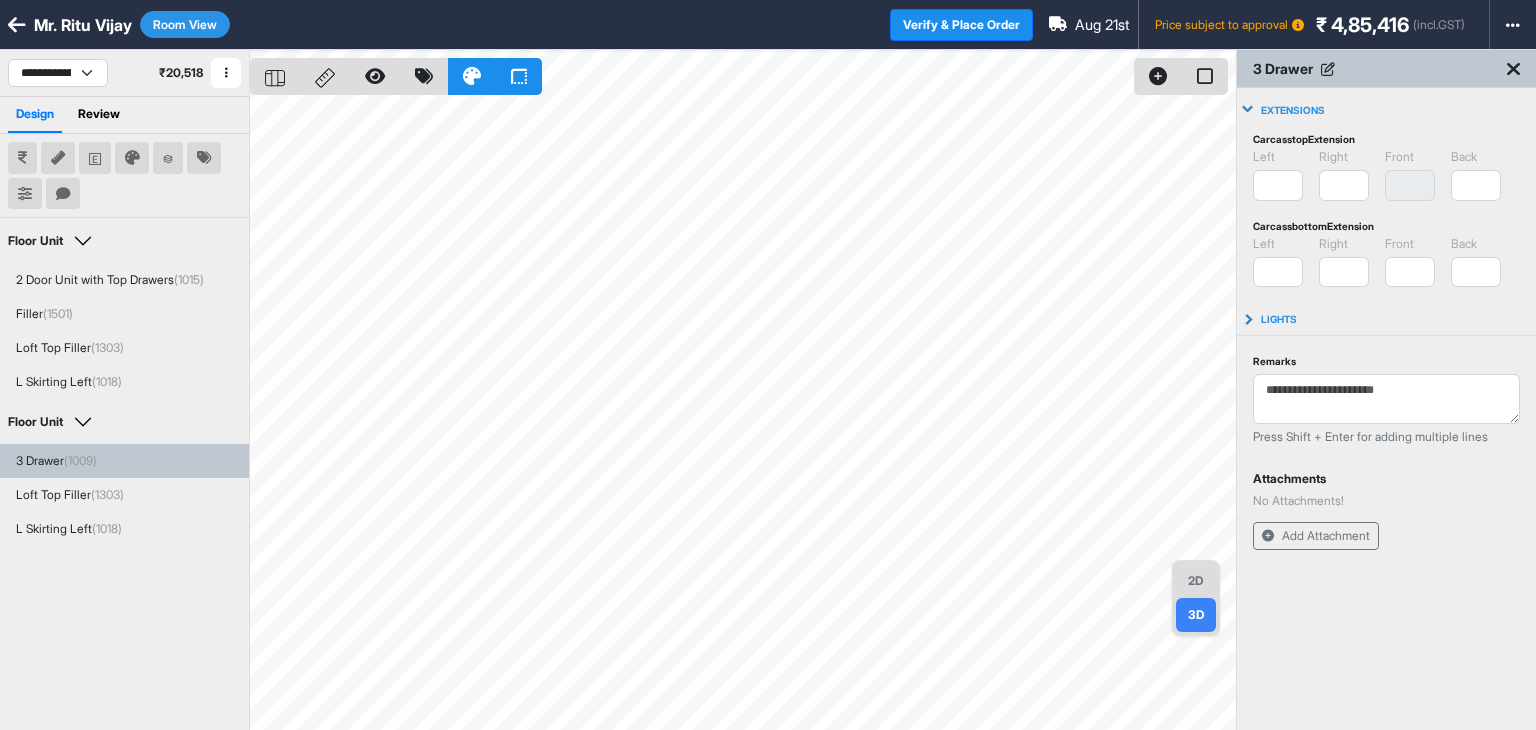 click on "2D" at bounding box center (1196, 581) 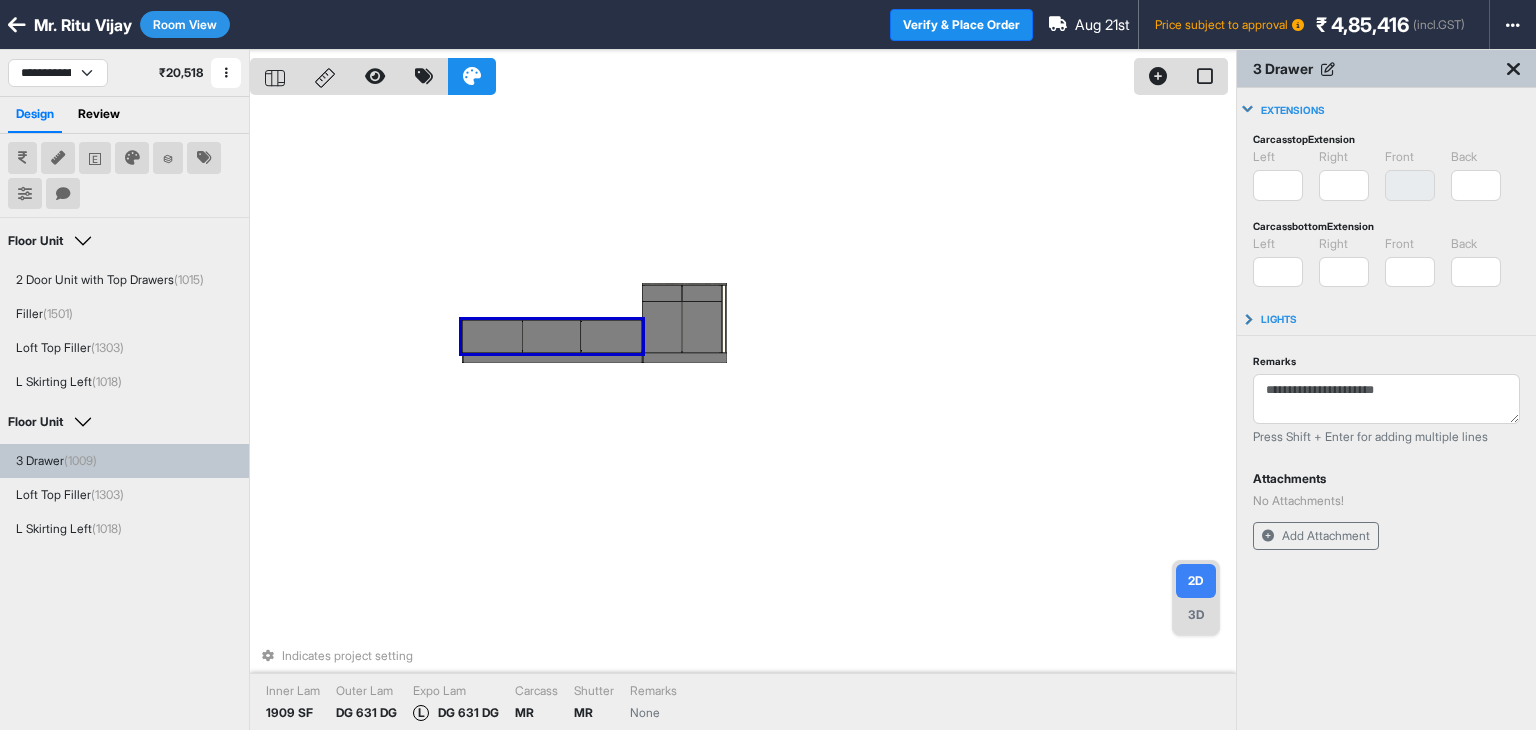 click on "Room View" at bounding box center [185, 24] 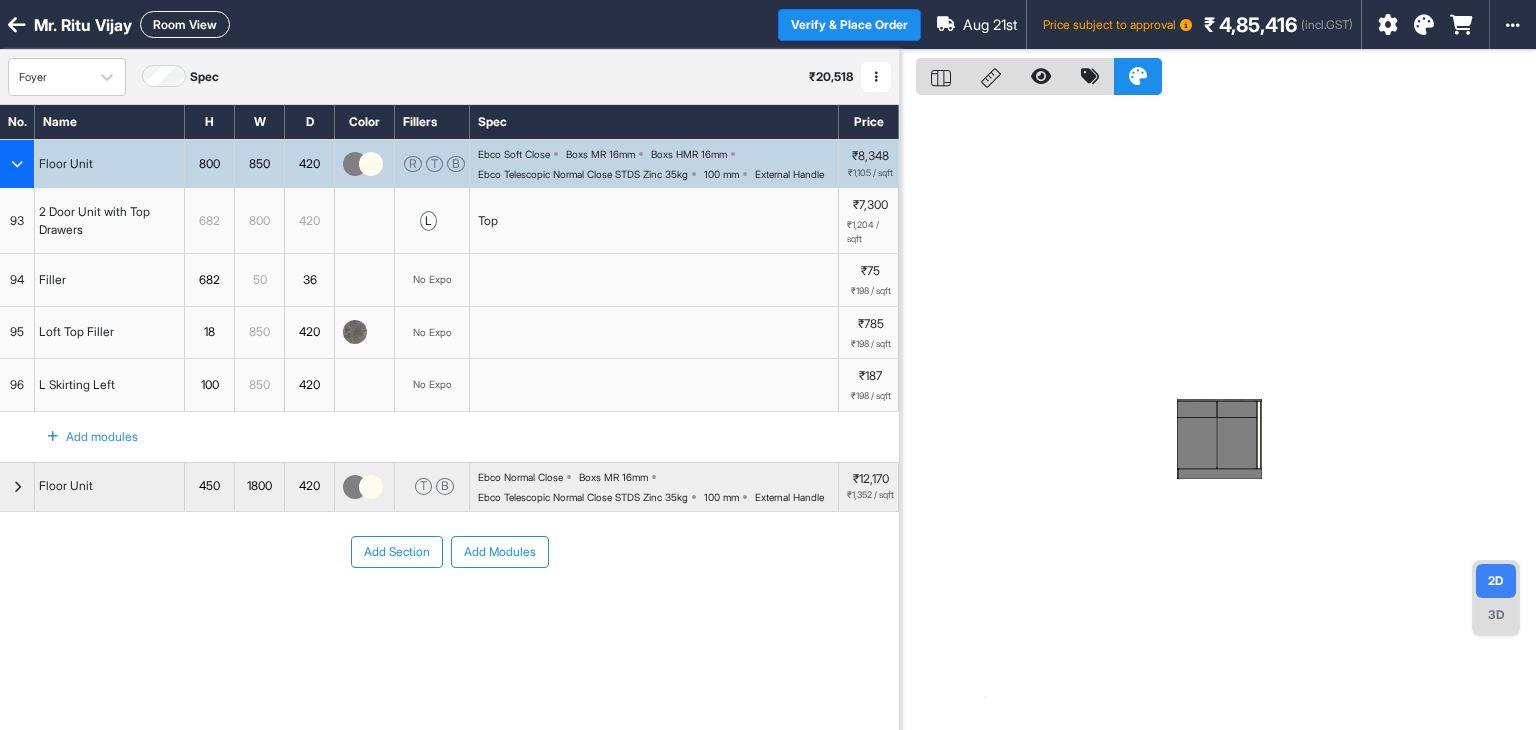 click on "Top" at bounding box center (654, 220) 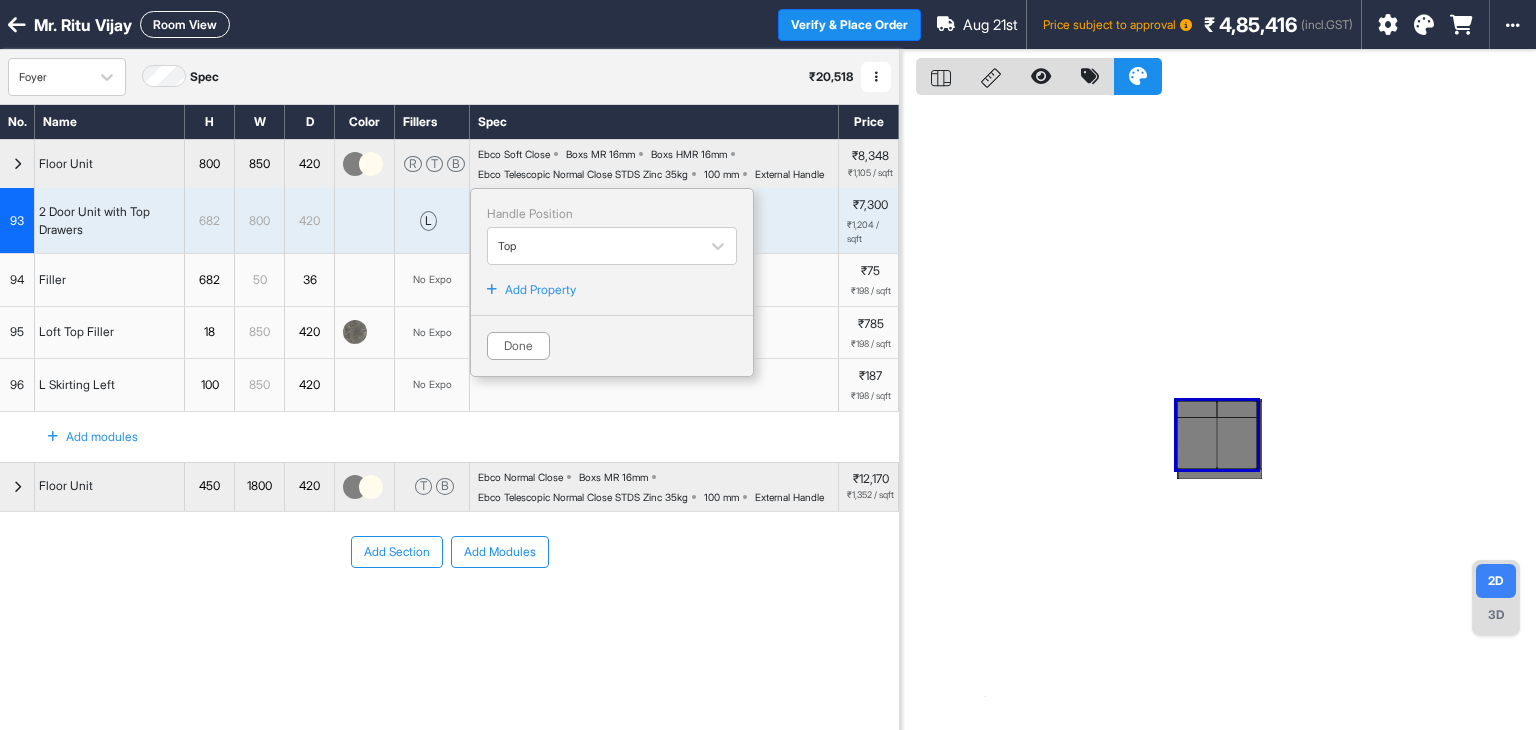 click on "93" at bounding box center [17, 221] 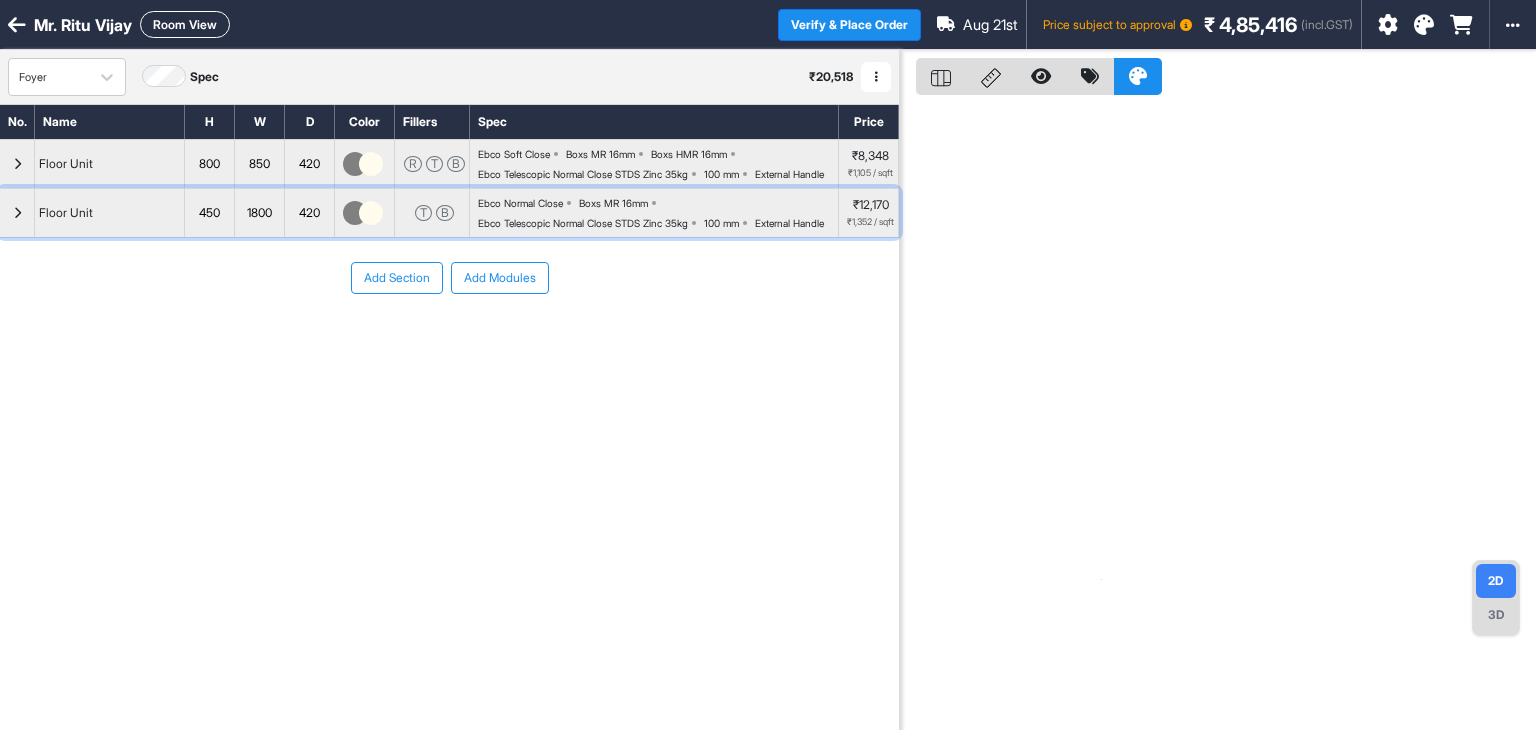 click on "Ebco Telescopic Normal Close STDS Zinc 35kg" at bounding box center (583, 223) 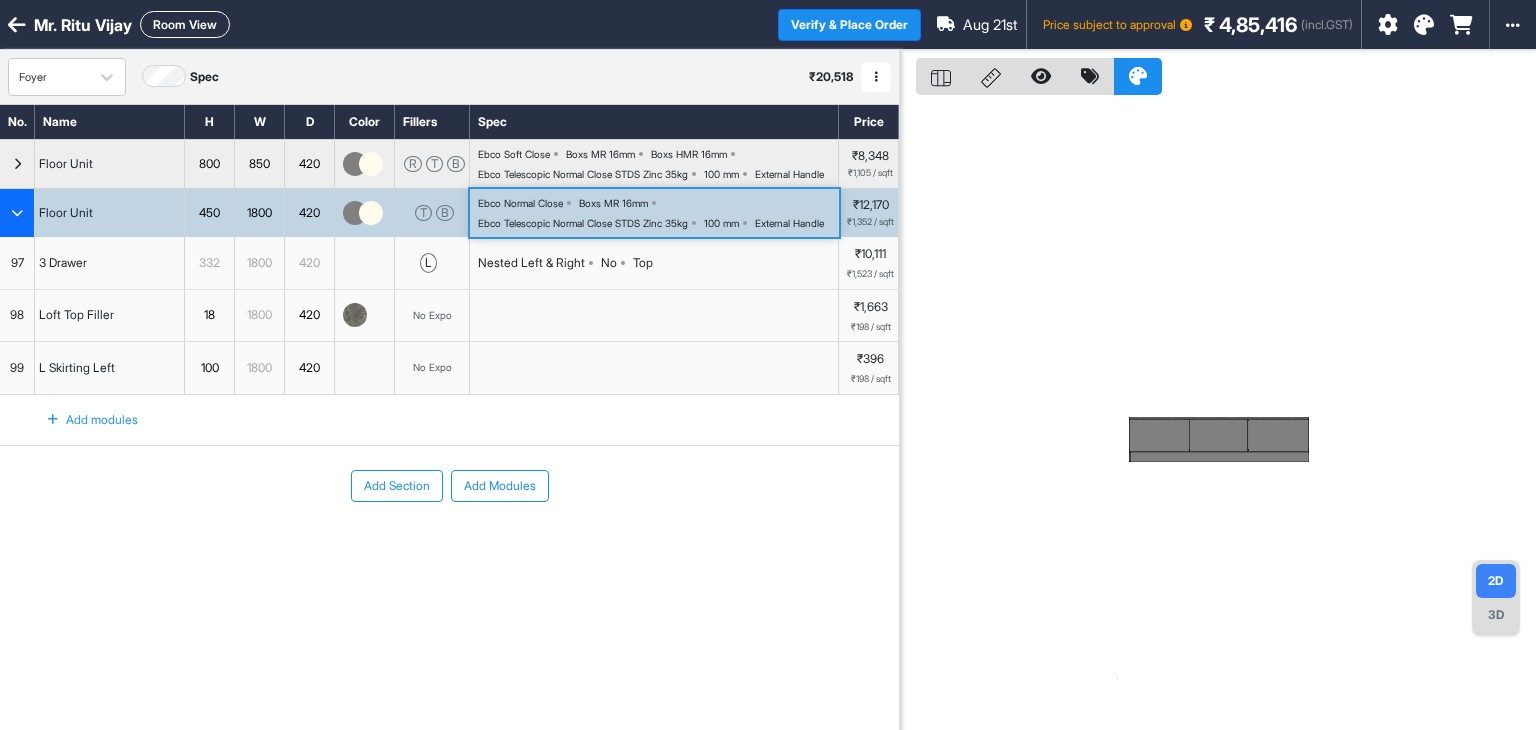 click on "Ebco Telescopic Normal Close STDS Zinc 35kg" at bounding box center (583, 223) 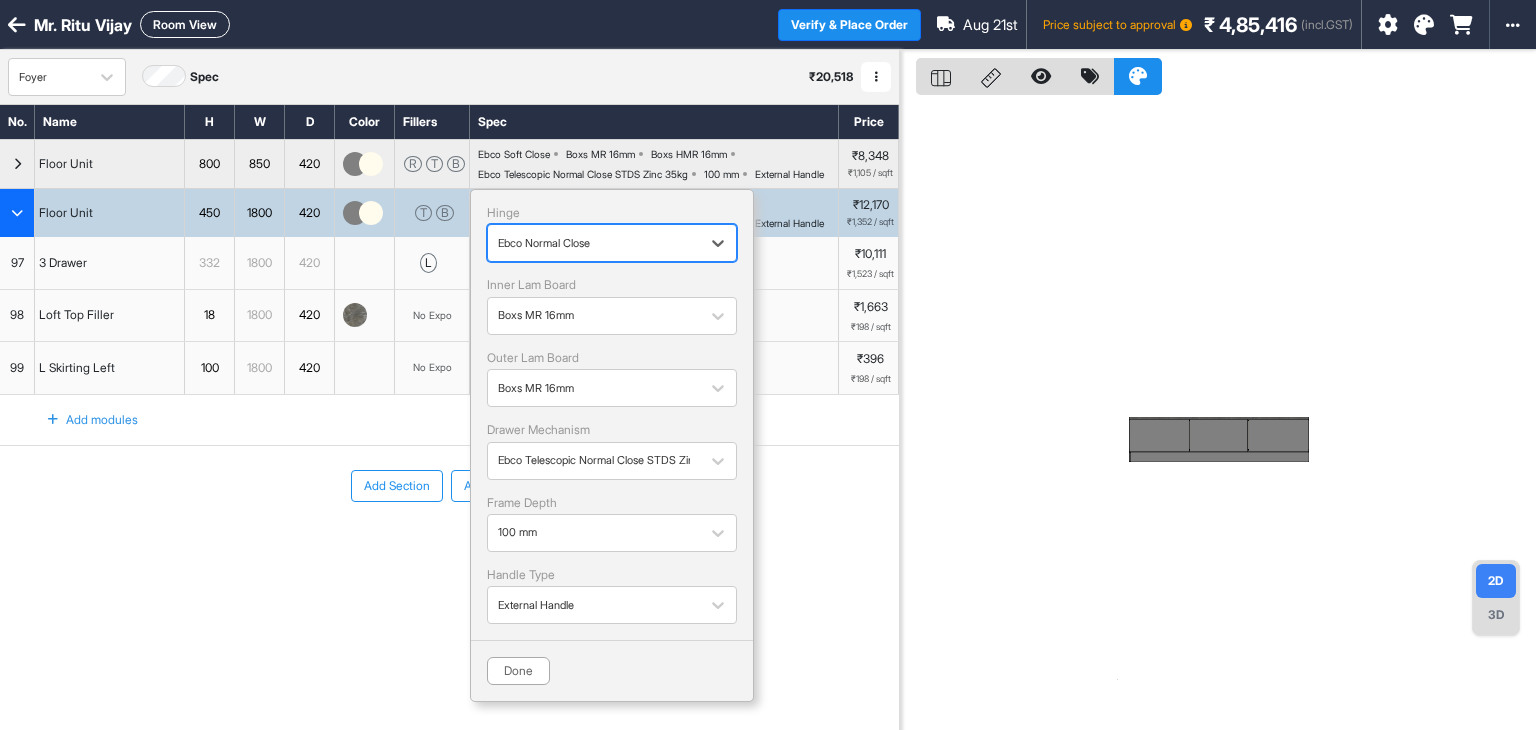 click at bounding box center (594, 243) 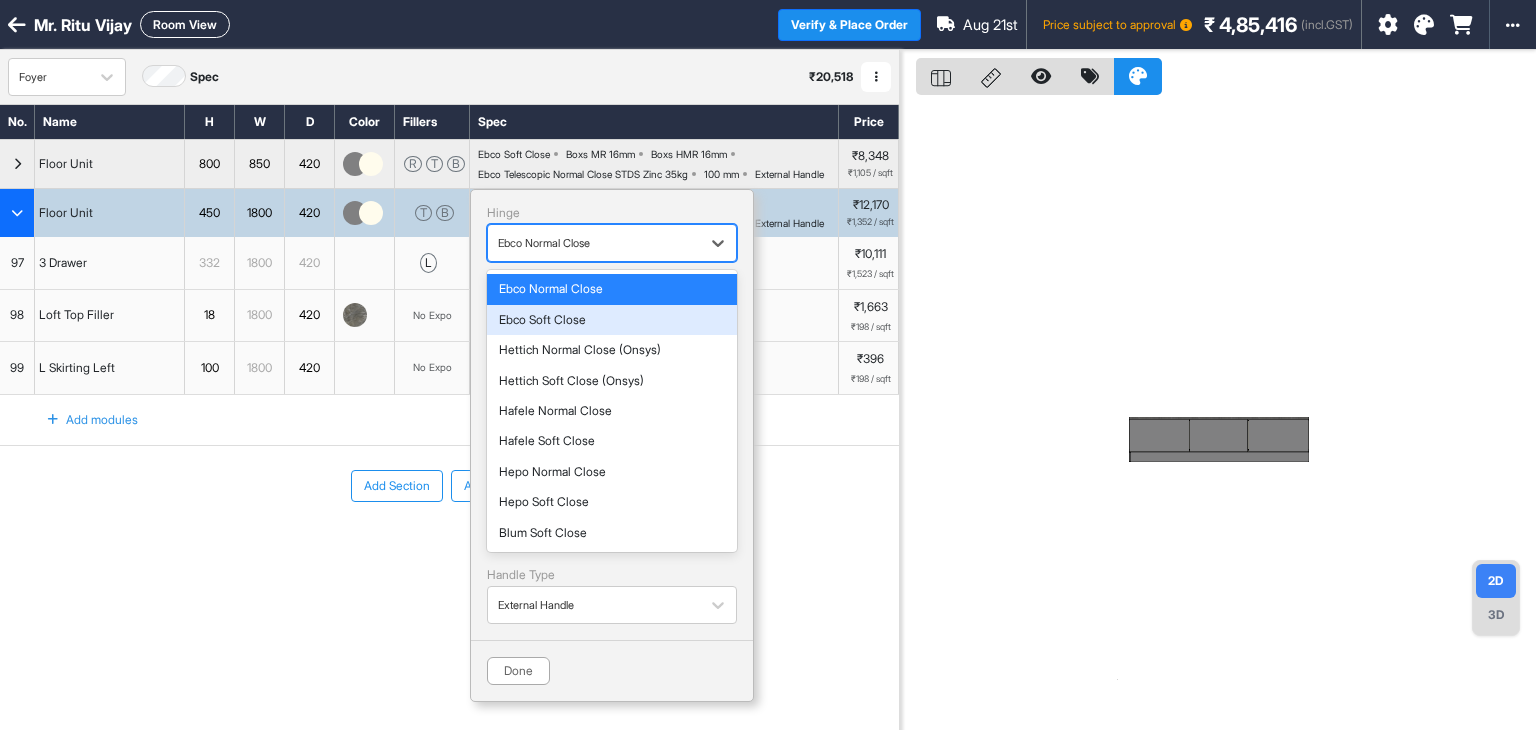 click on "Ebco Soft Close" at bounding box center [612, 320] 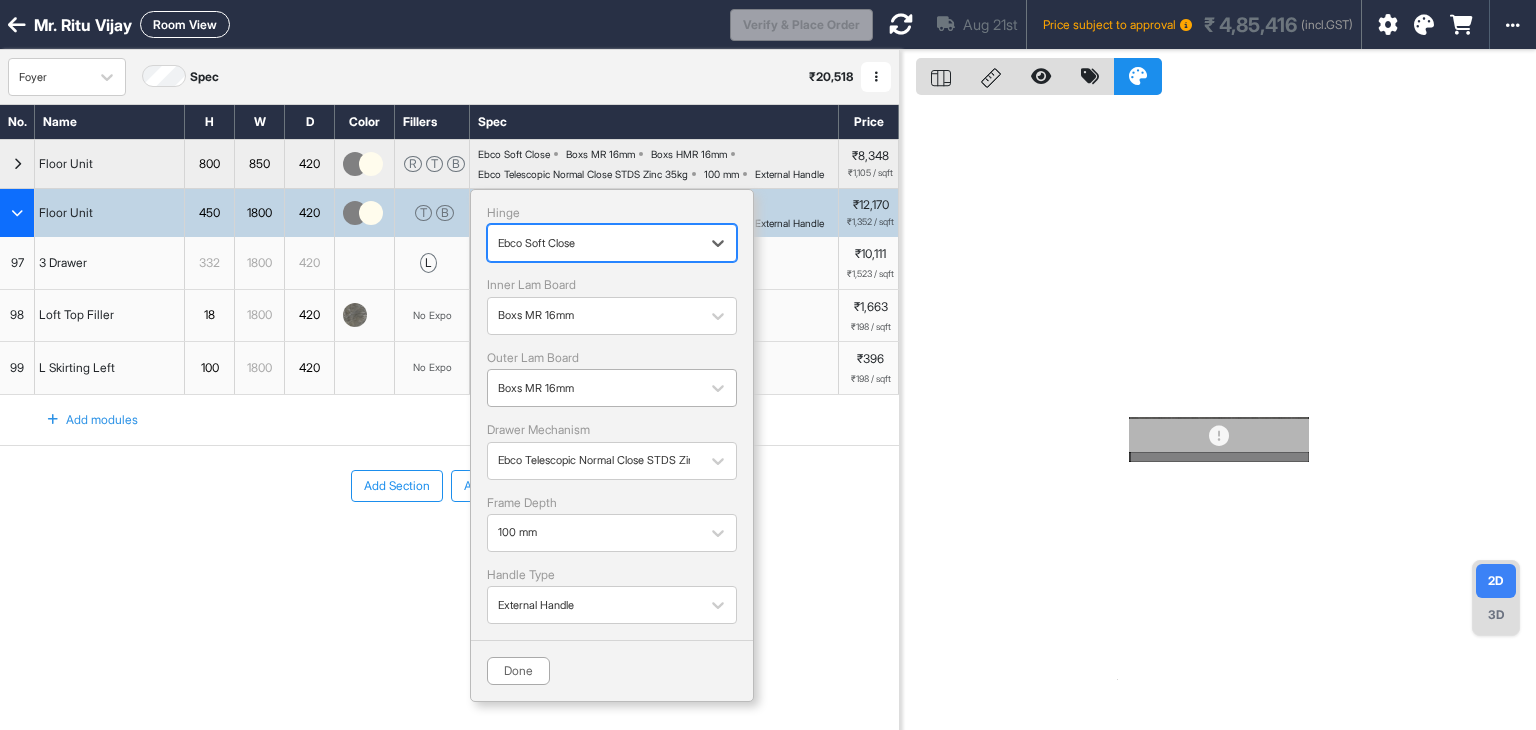 click at bounding box center [594, 388] 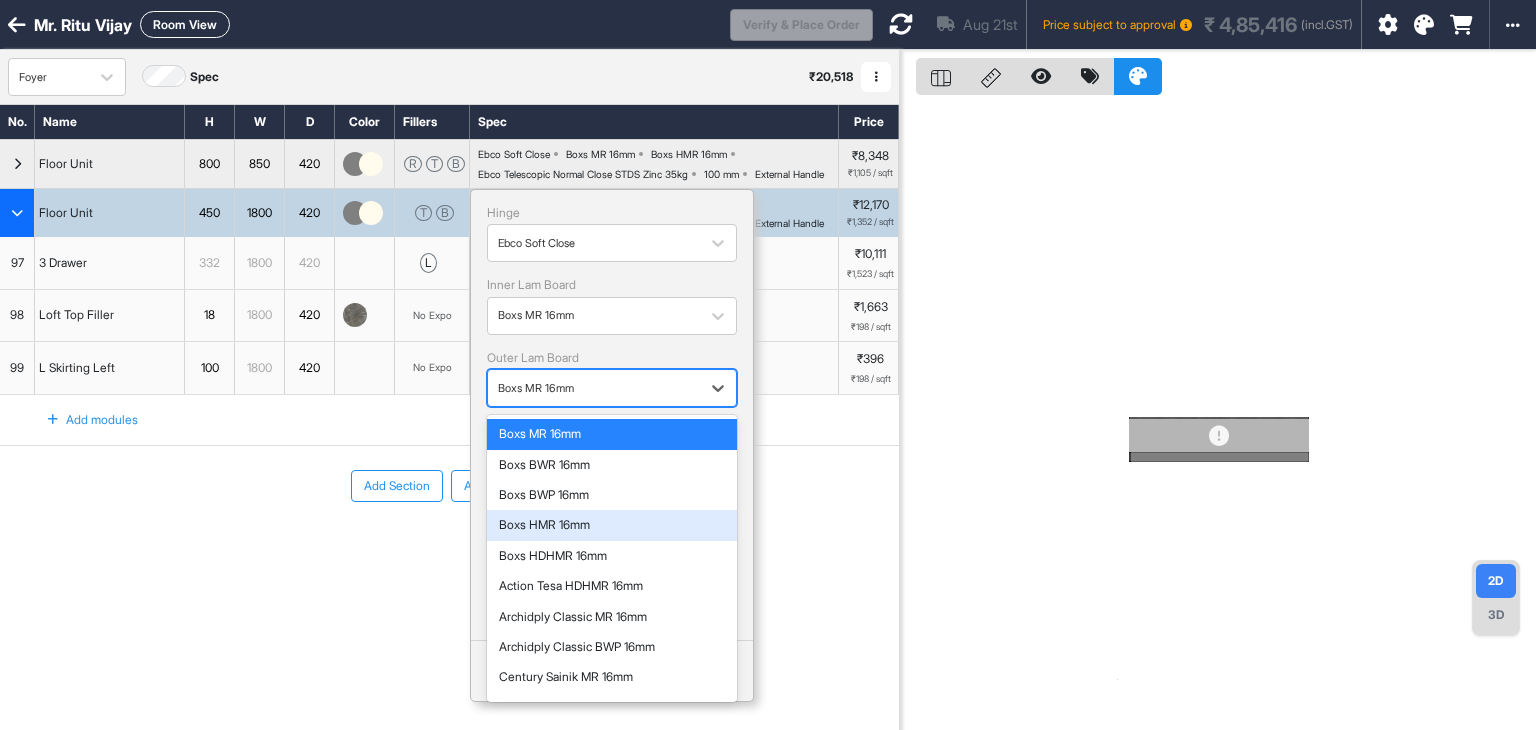 click on "Boxs HMR 16mm" at bounding box center (612, 525) 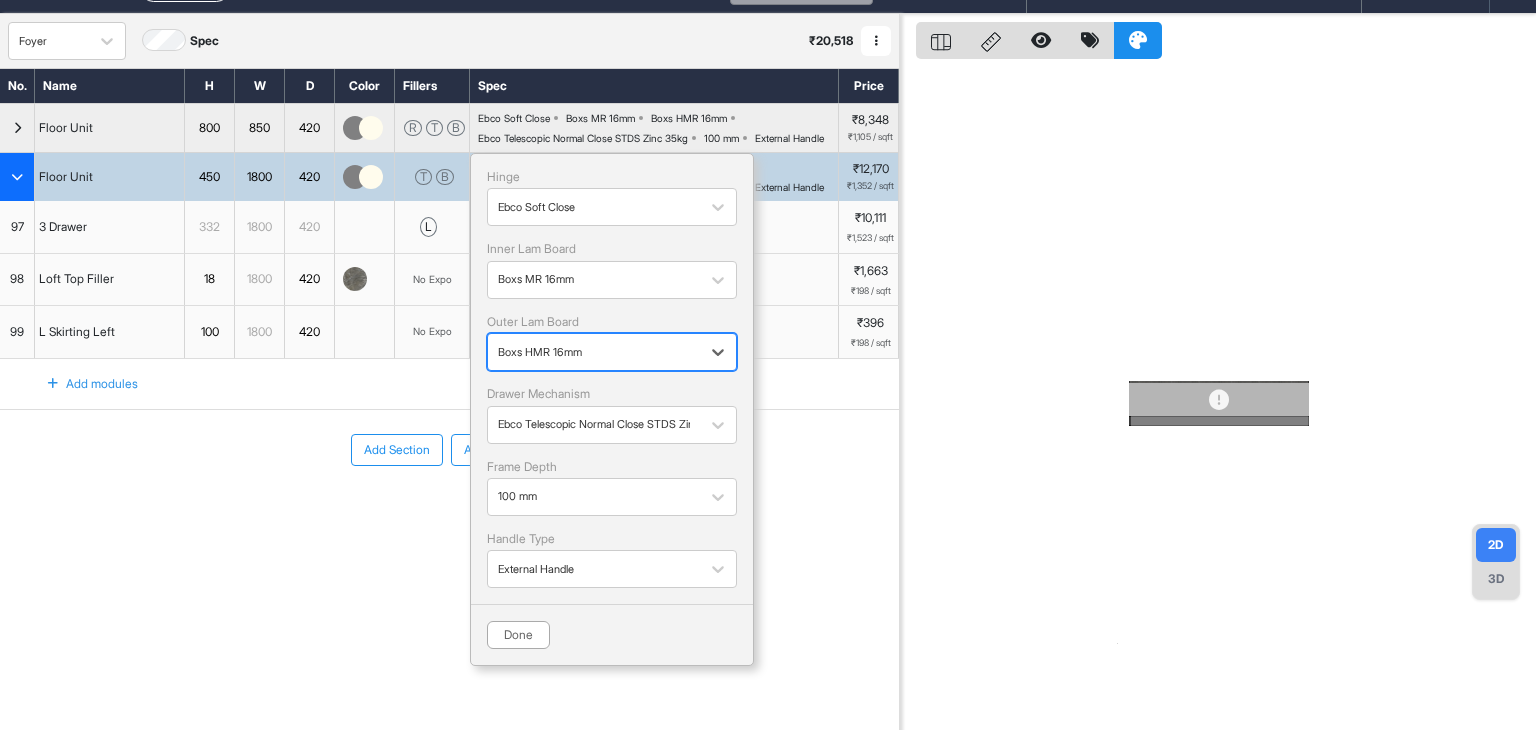 scroll, scrollTop: 50, scrollLeft: 0, axis: vertical 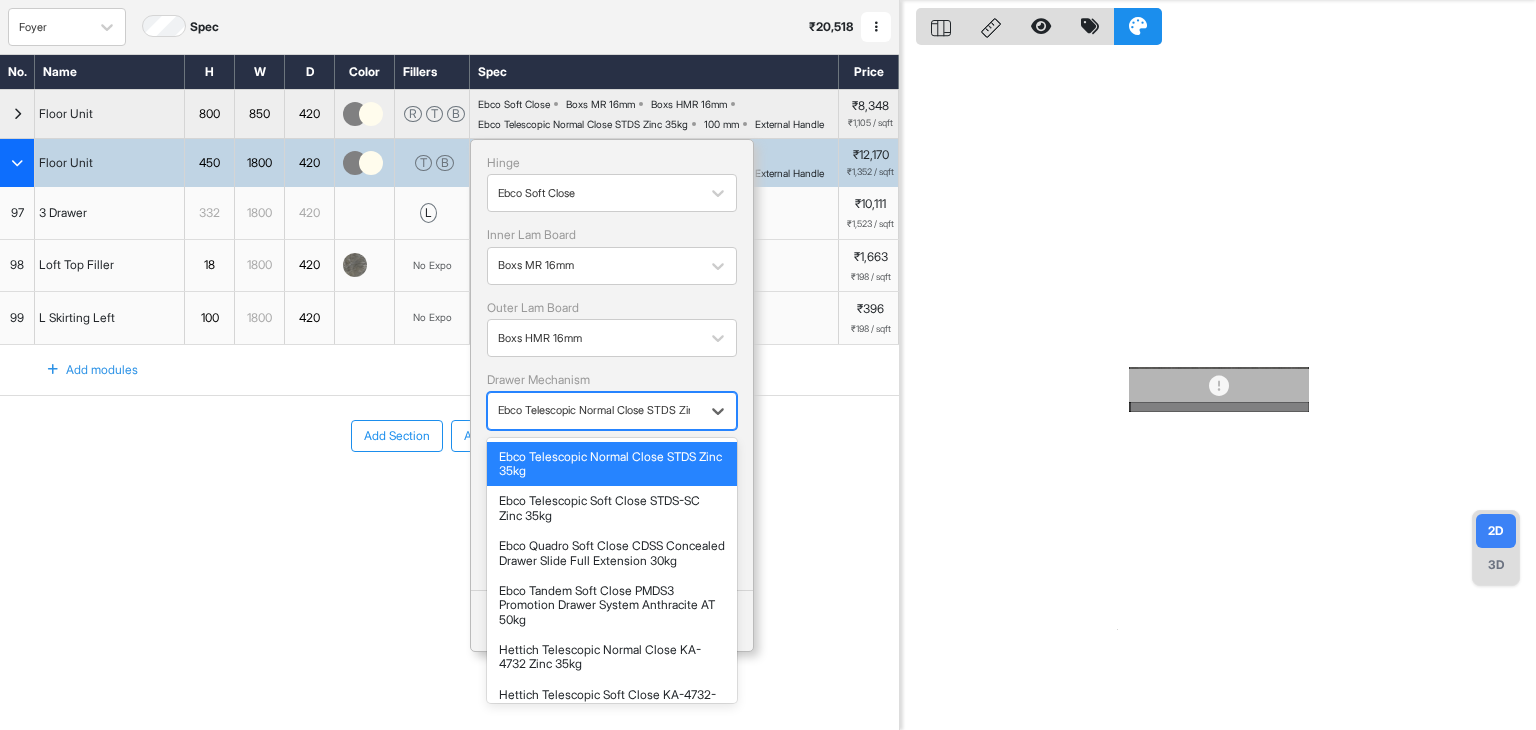 click at bounding box center (594, 410) 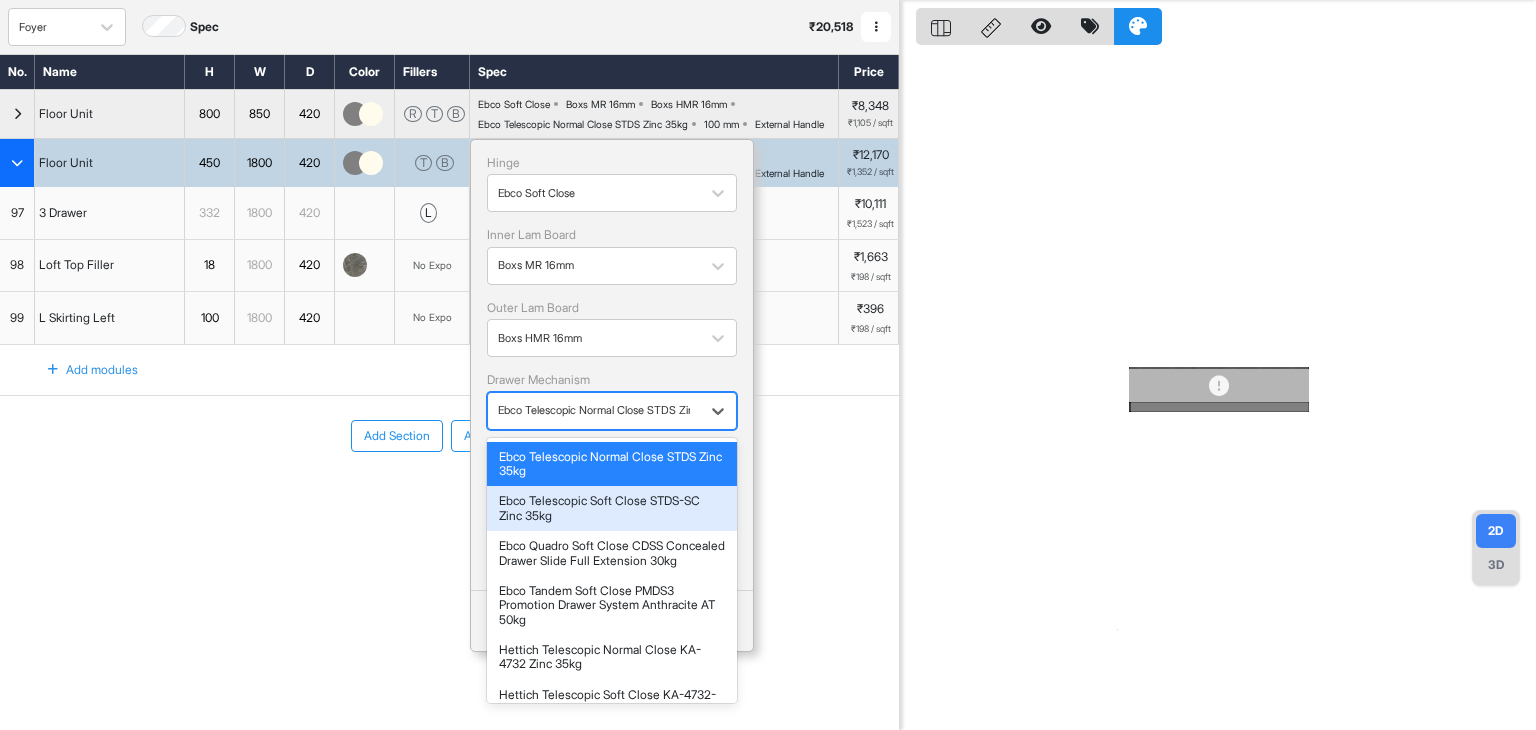 click on "Ebco Telescopic Soft Close STDS-SC Zinc 35kg" at bounding box center (612, 508) 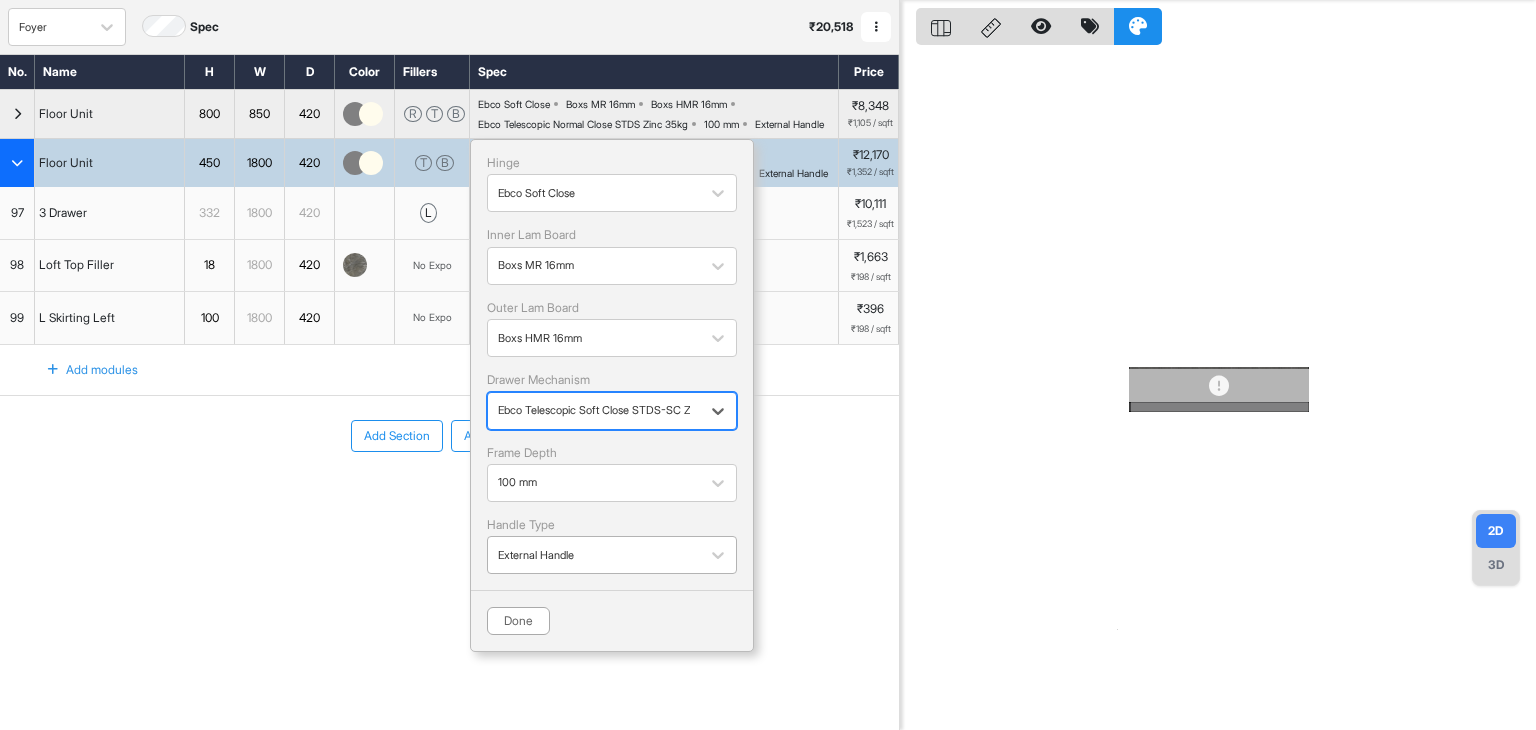 click at bounding box center (594, 555) 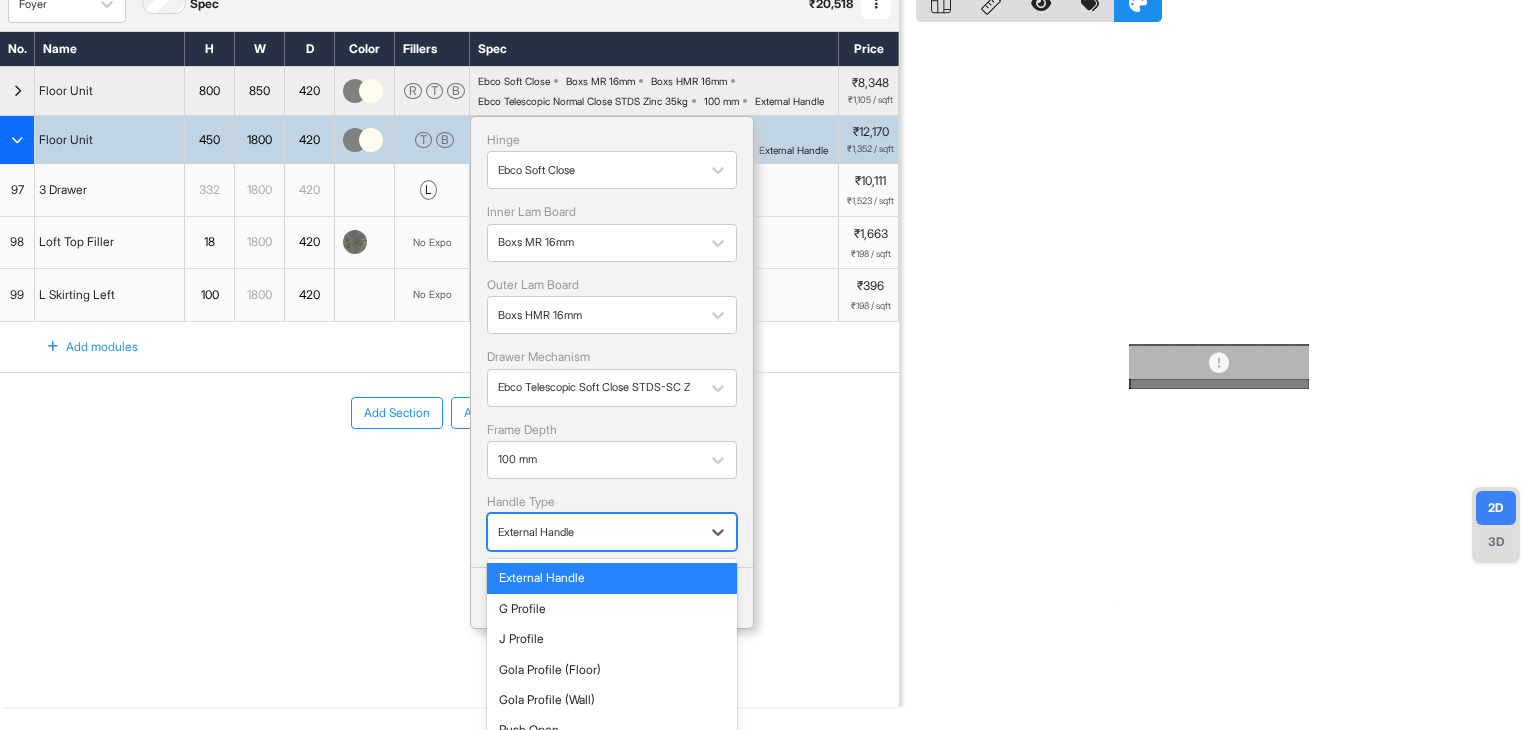 scroll, scrollTop: 143, scrollLeft: 0, axis: vertical 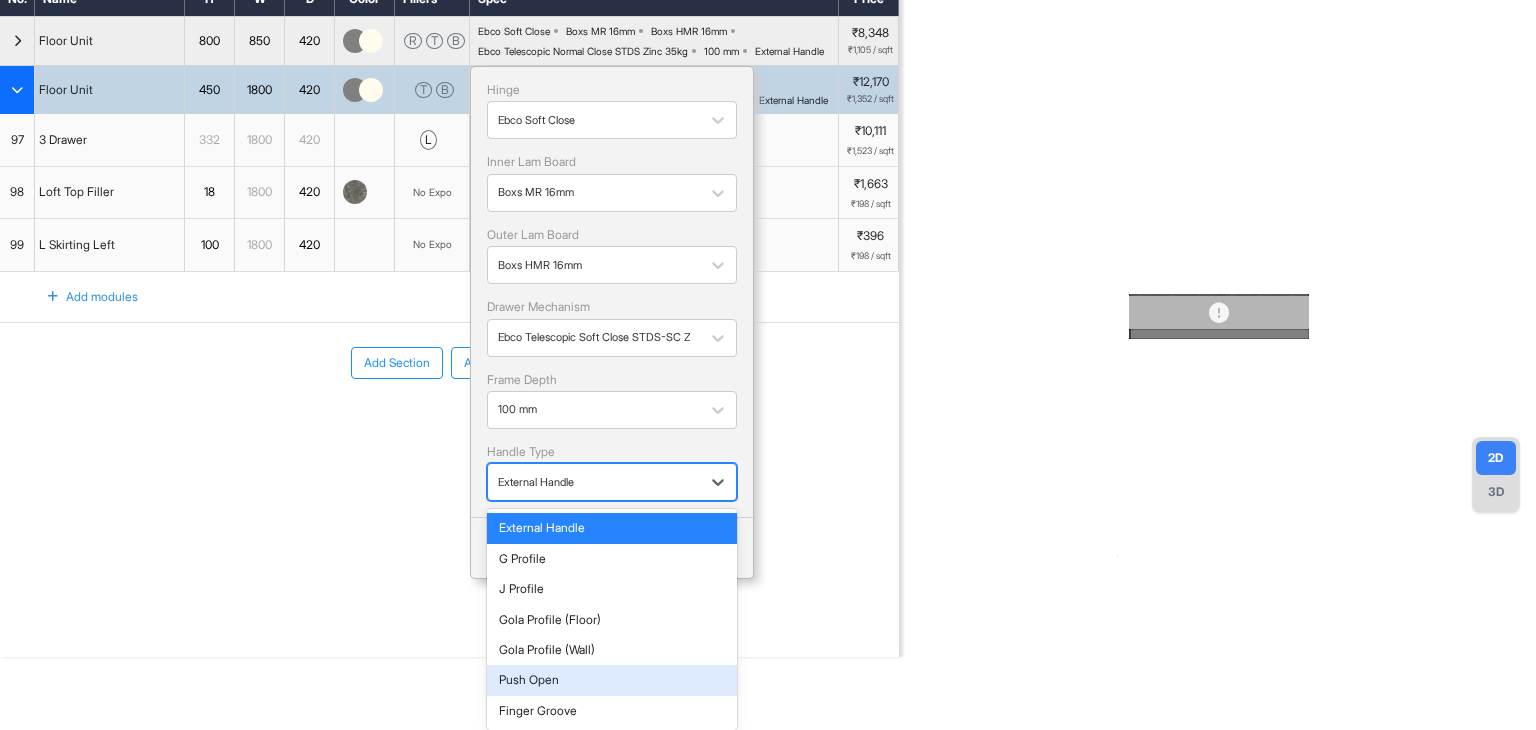 click on "Push Open" at bounding box center [612, 680] 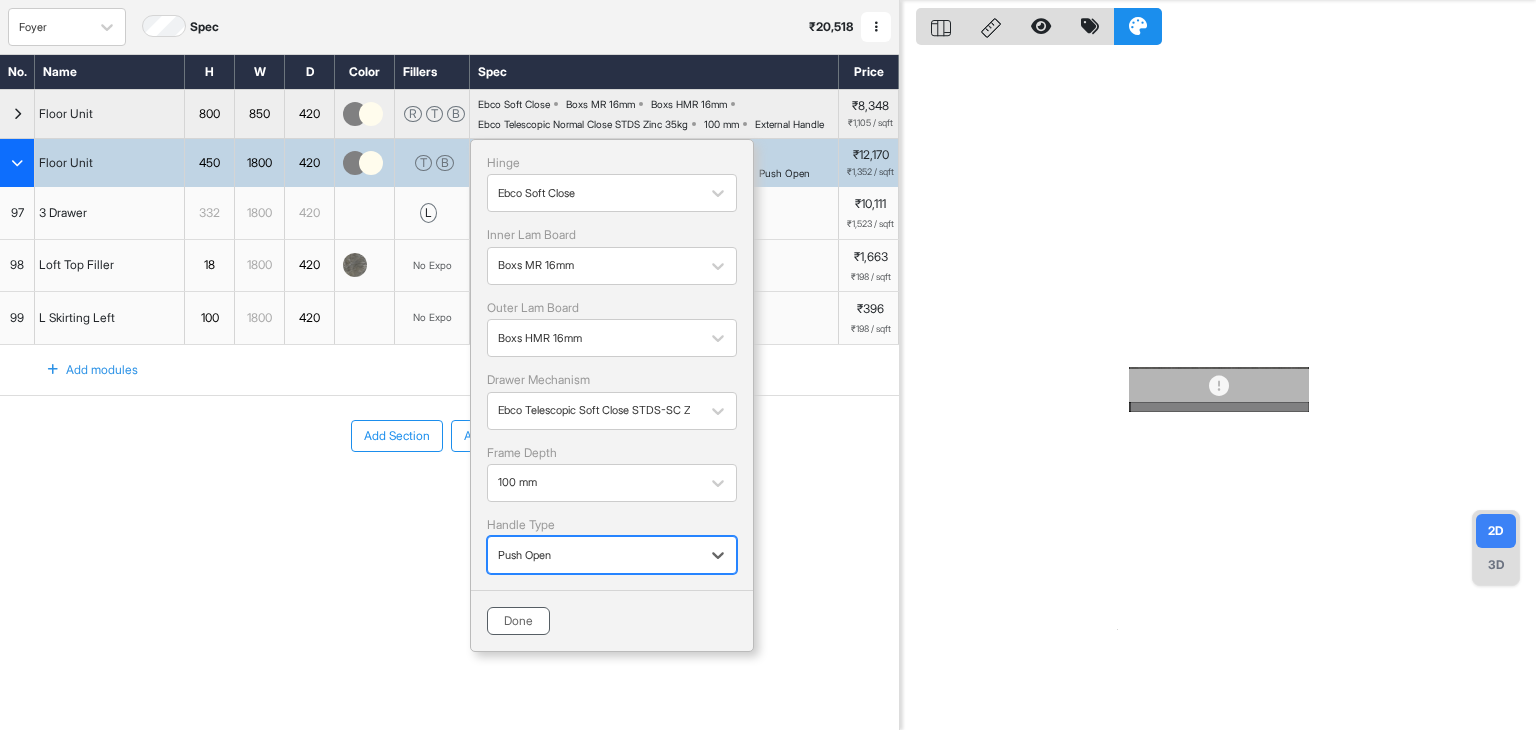 click on "Done" at bounding box center (518, 621) 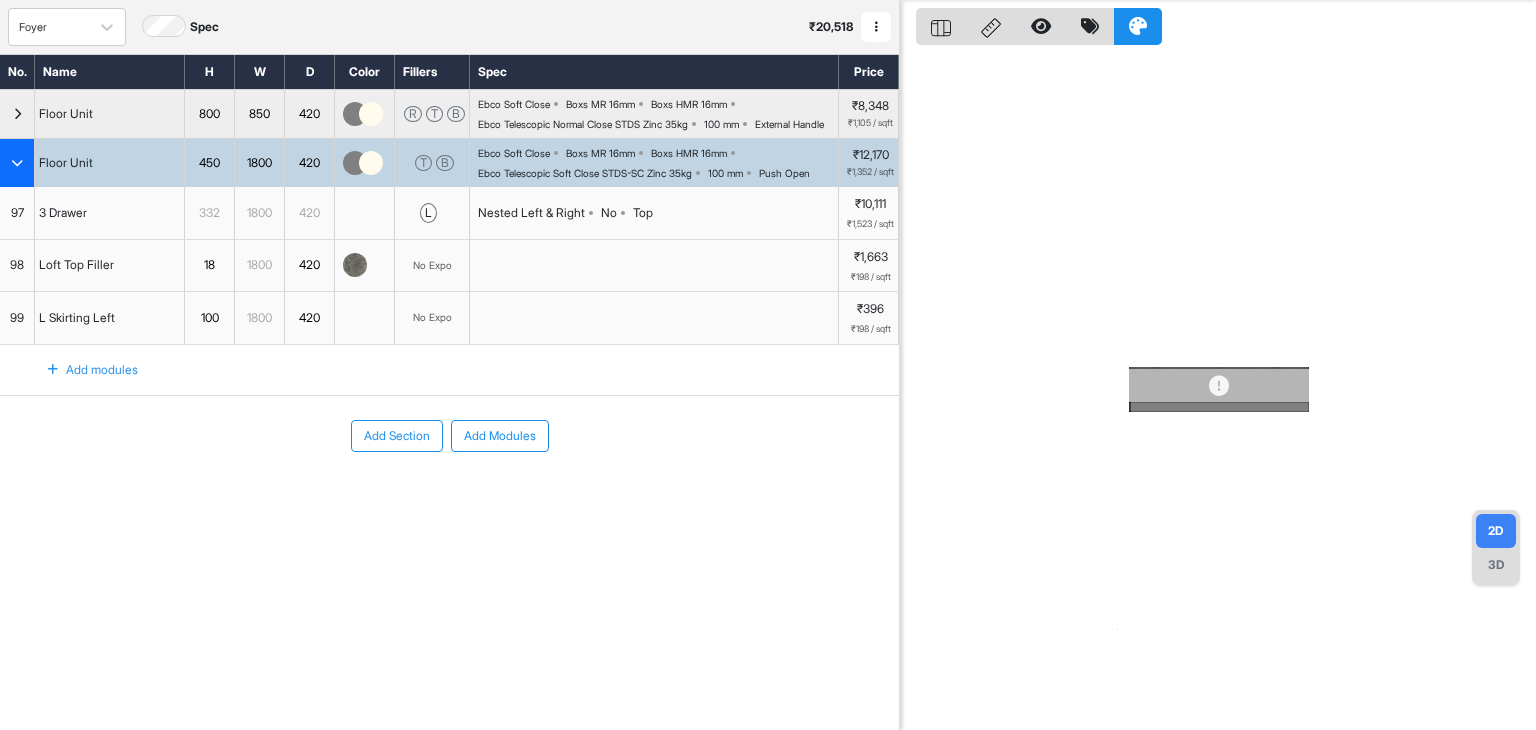 click on "No" at bounding box center [609, 213] 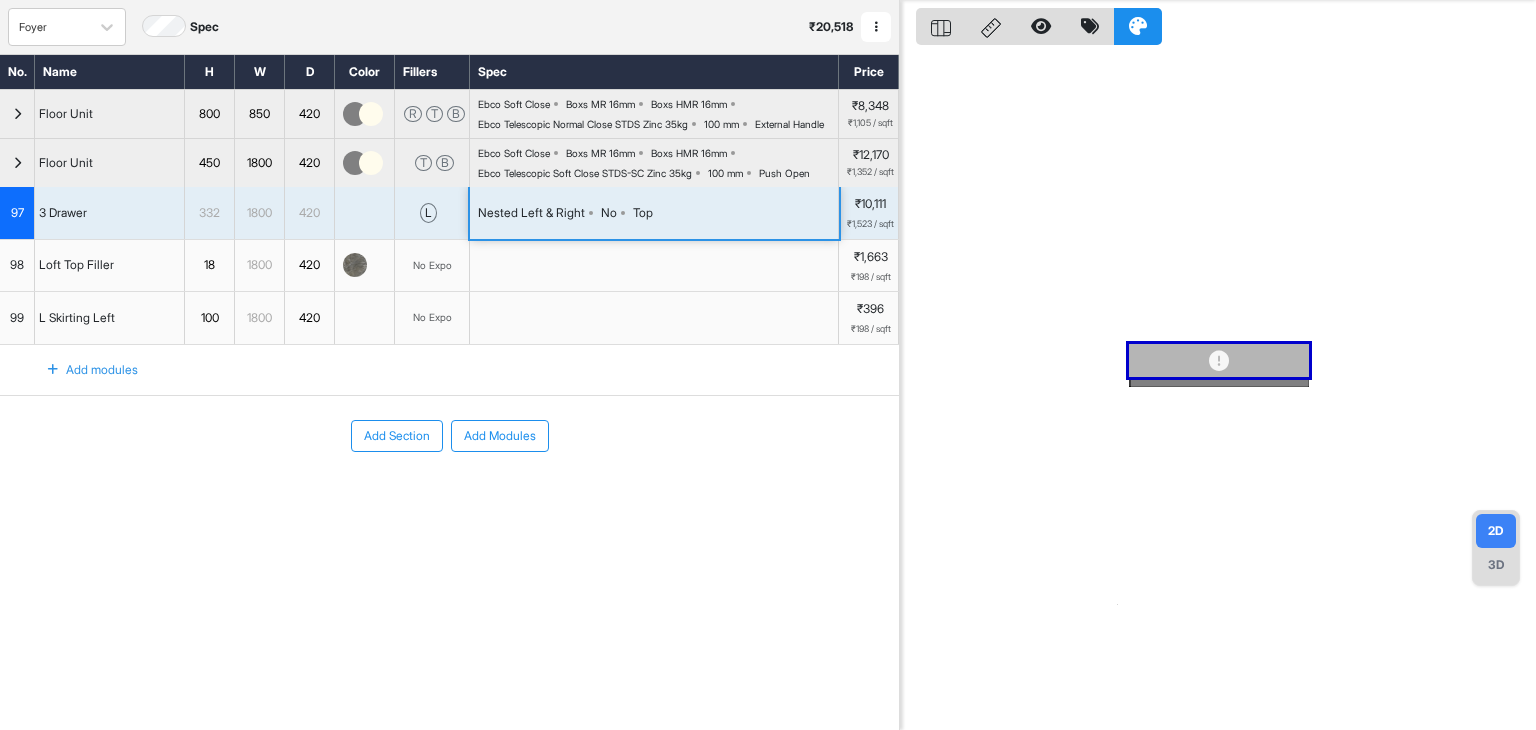 click on "No" at bounding box center [609, 213] 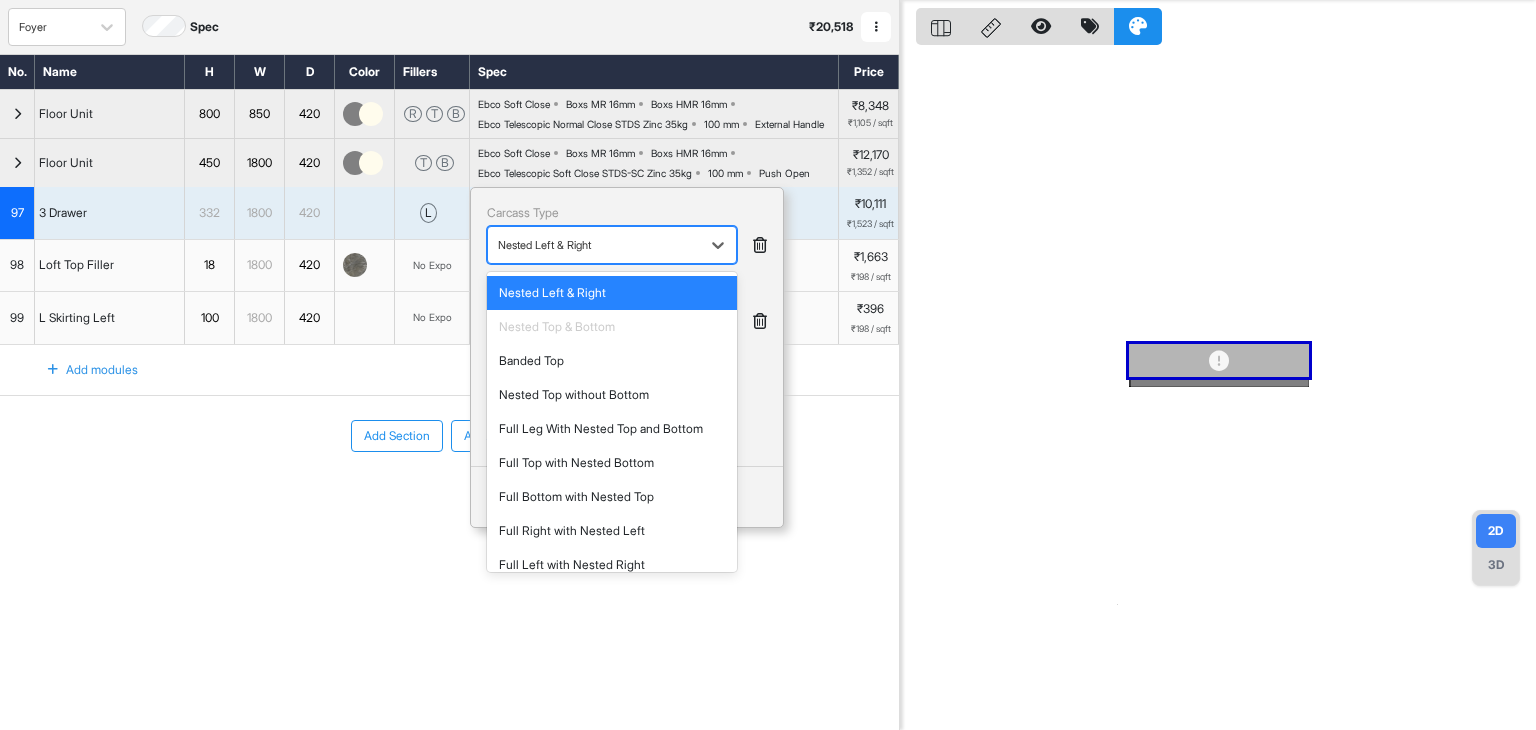 click at bounding box center (594, 245) 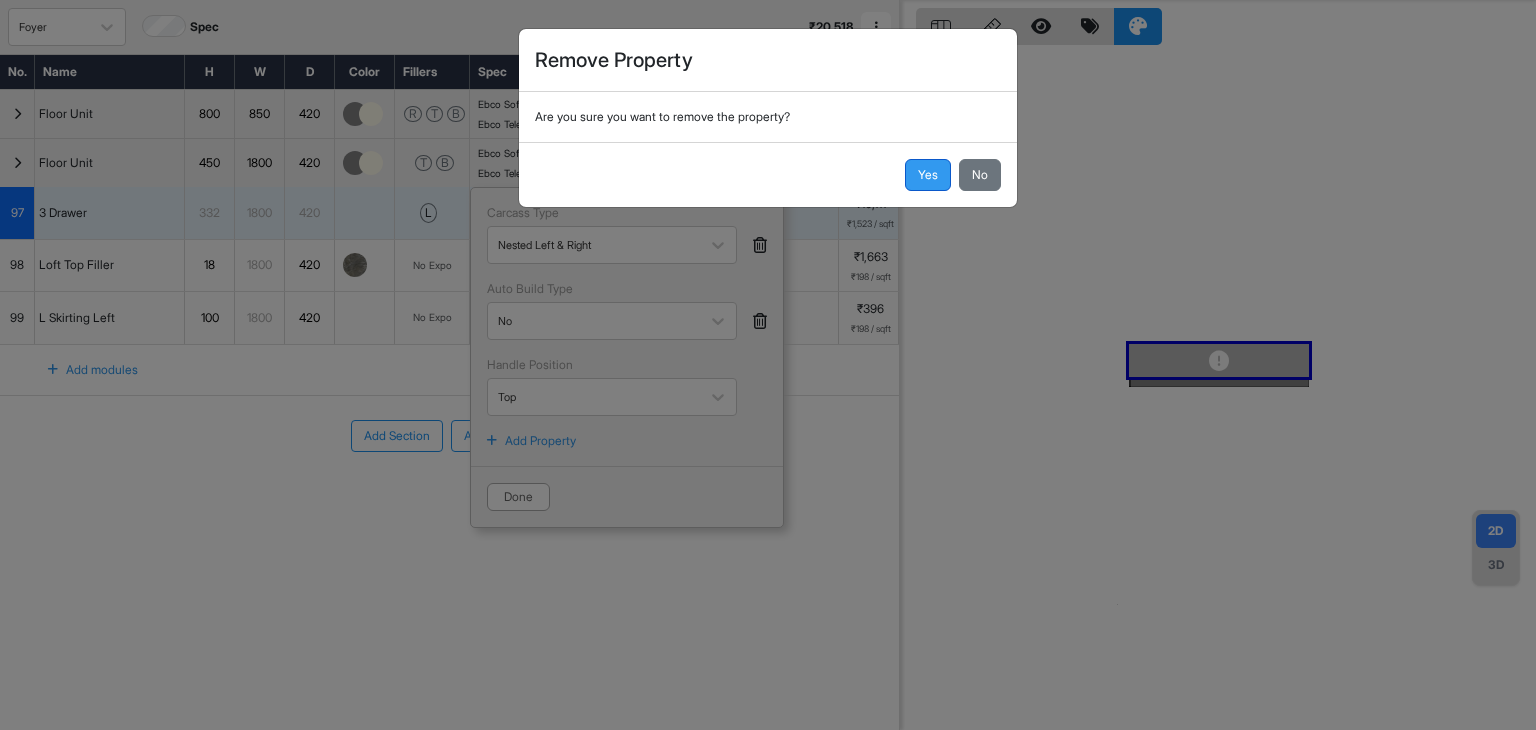 click on "Yes" at bounding box center (928, 175) 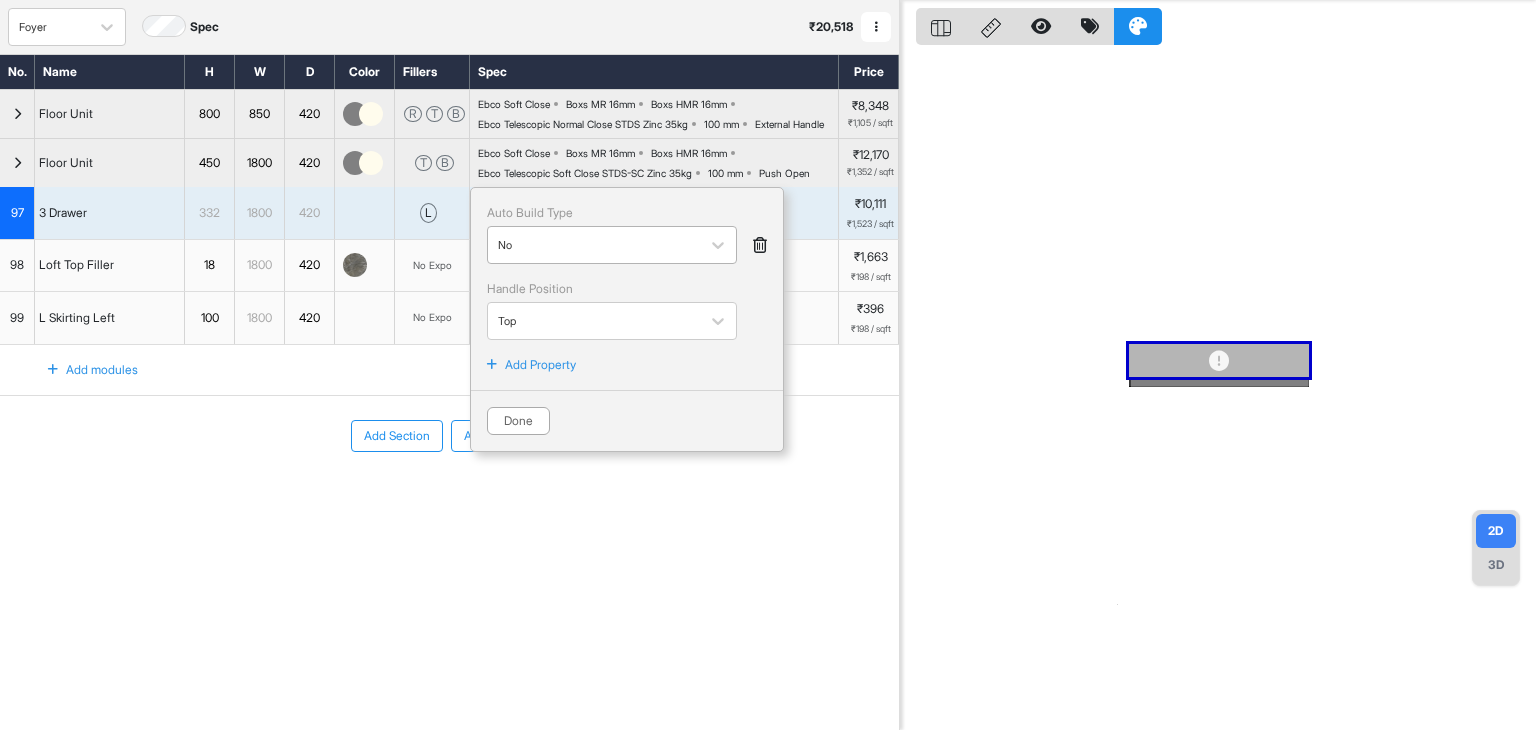 click at bounding box center (594, 245) 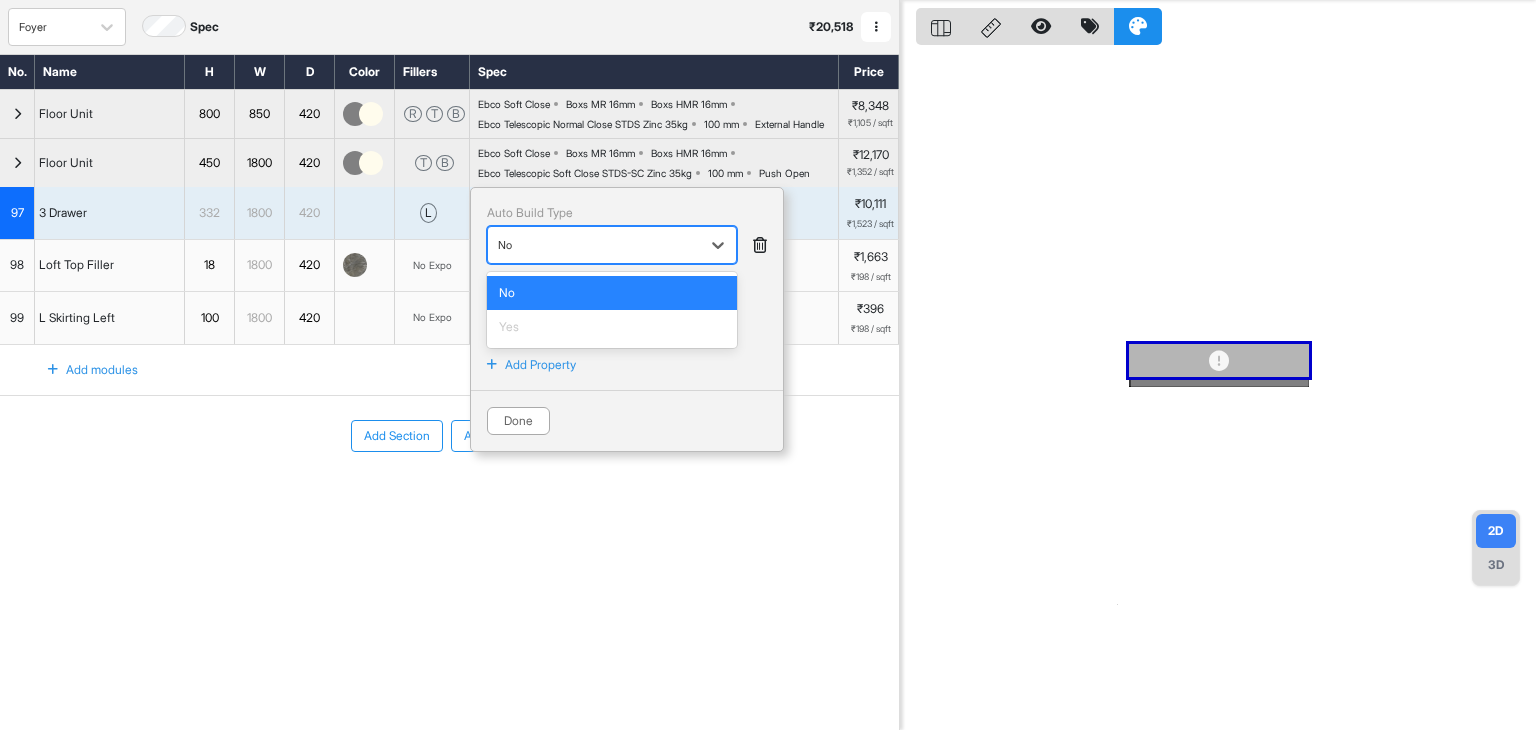click on "No" at bounding box center [612, 293] 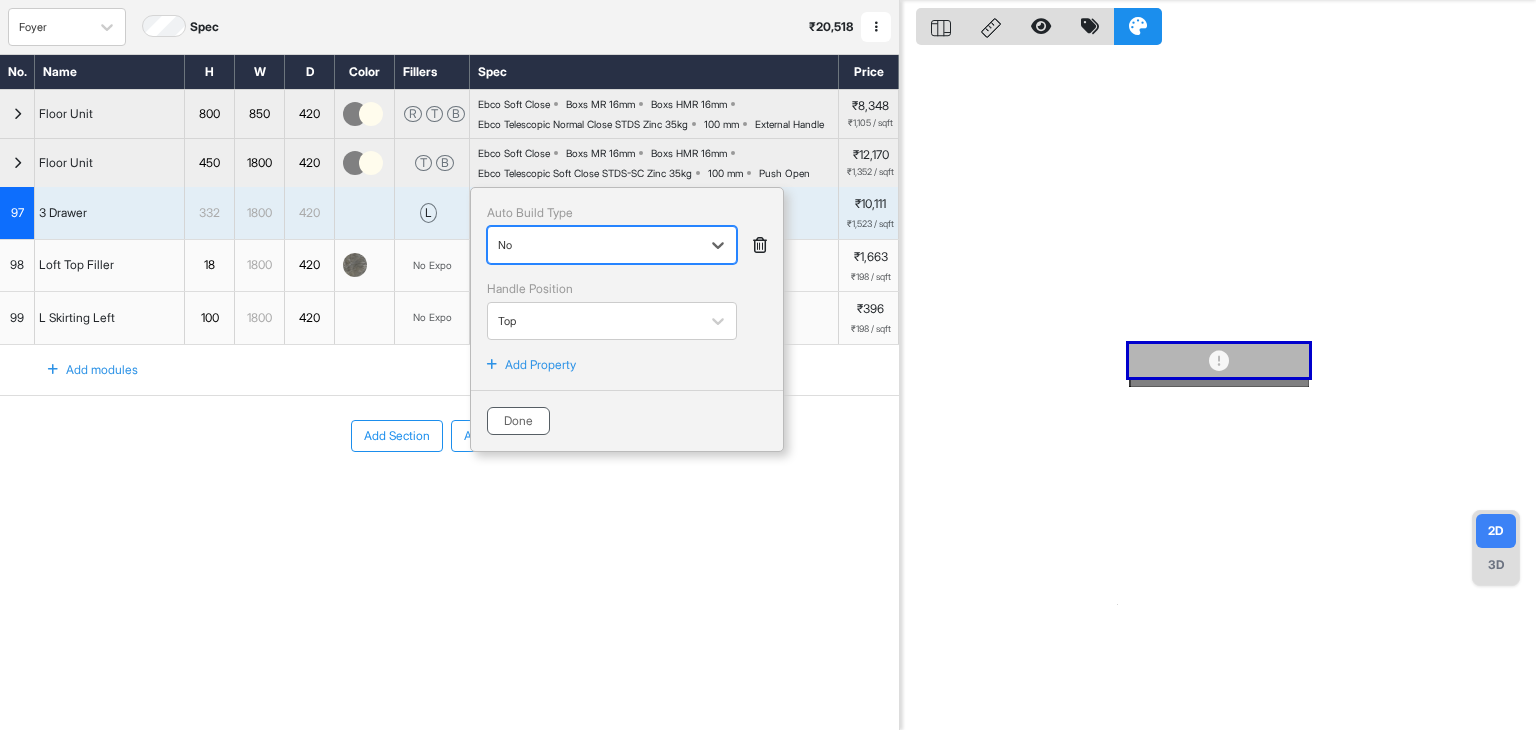 click on "Done" at bounding box center [518, 421] 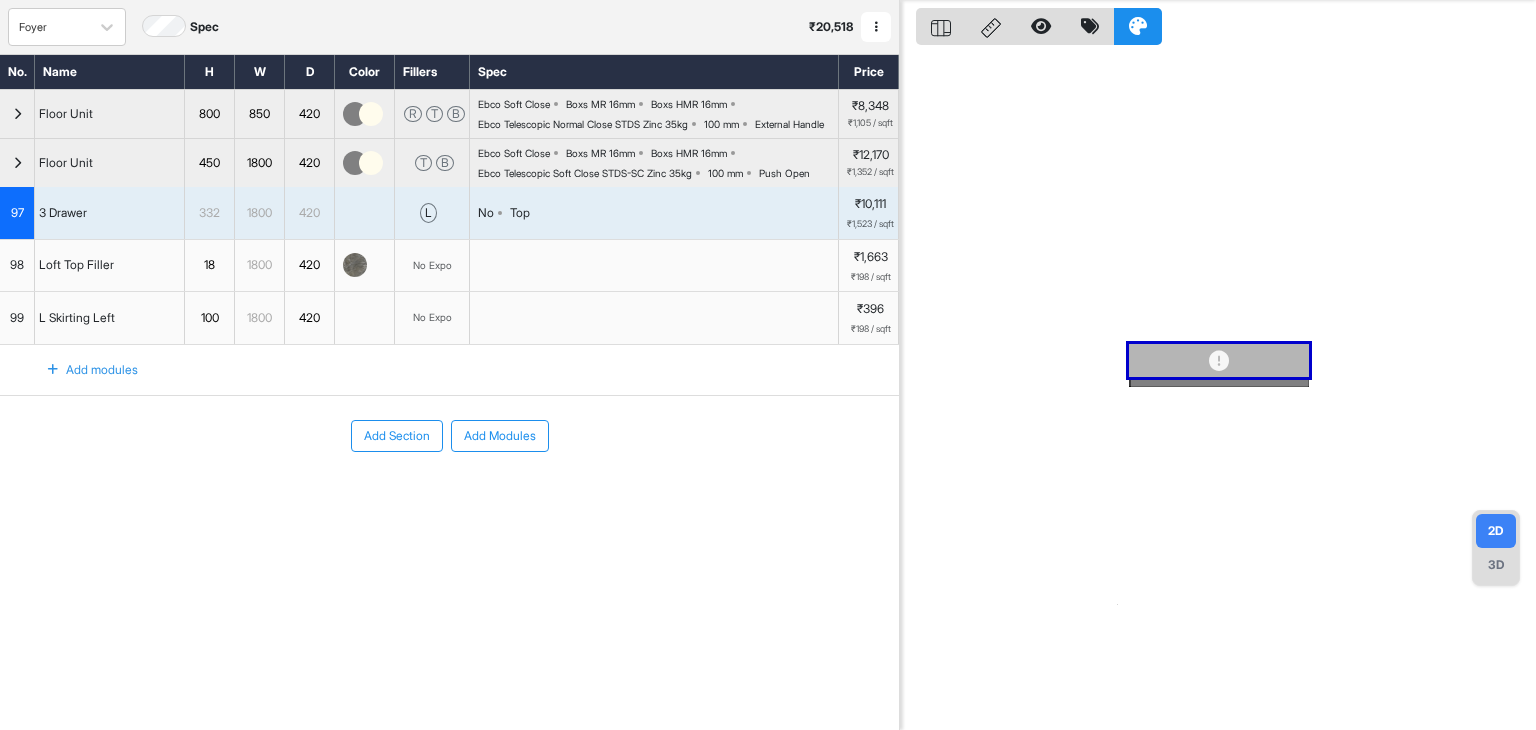 click on "No Top" at bounding box center [654, 213] 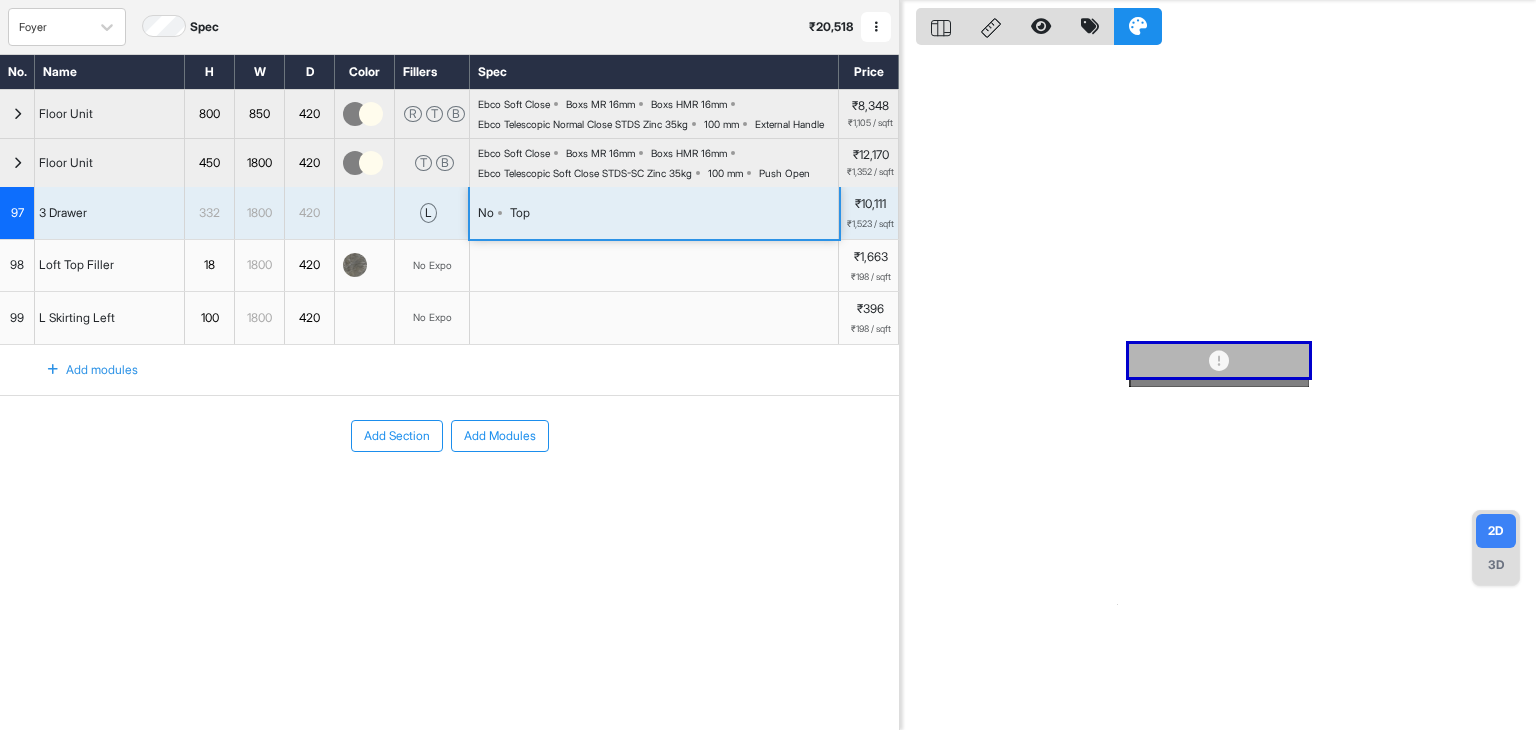 click on "No Top" at bounding box center (654, 213) 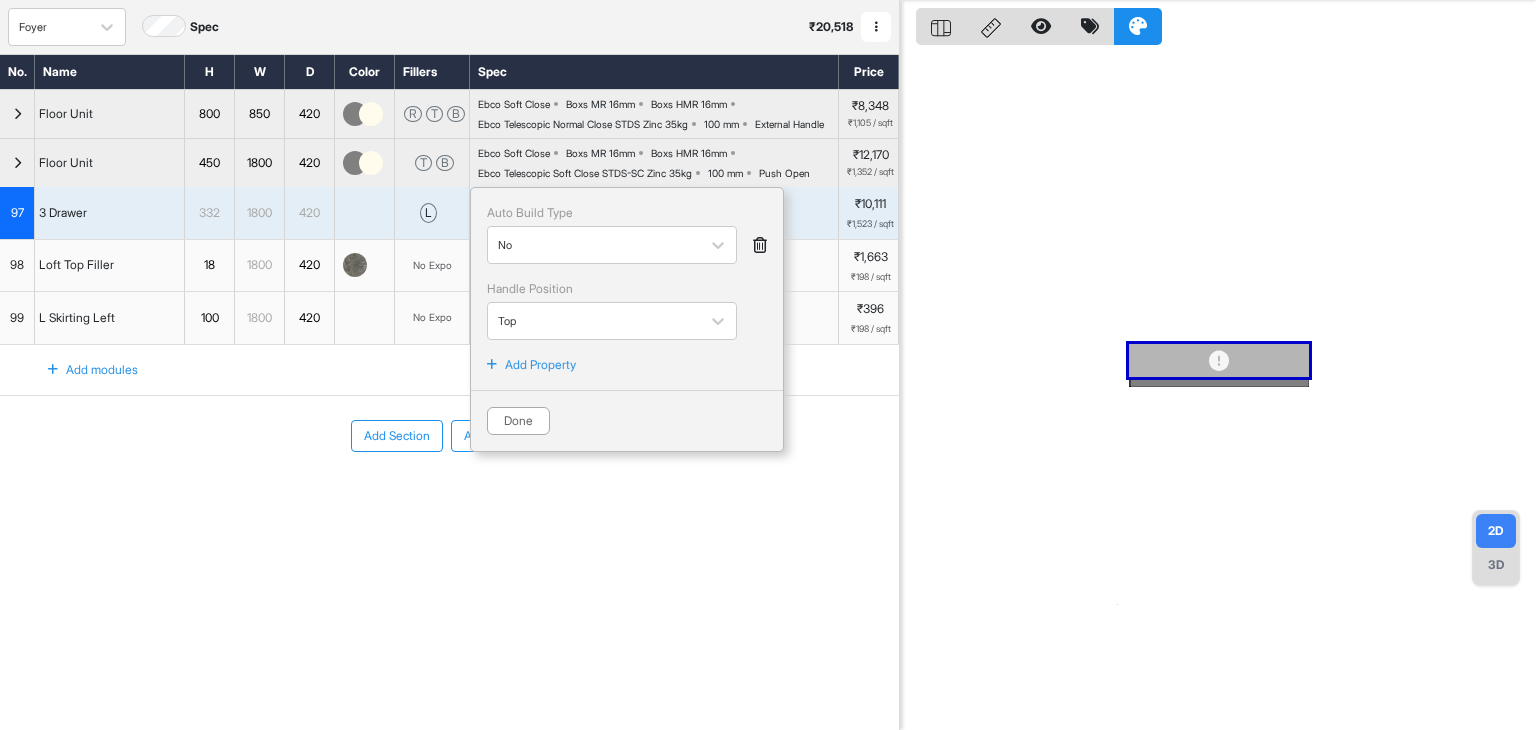 click at bounding box center [760, 245] 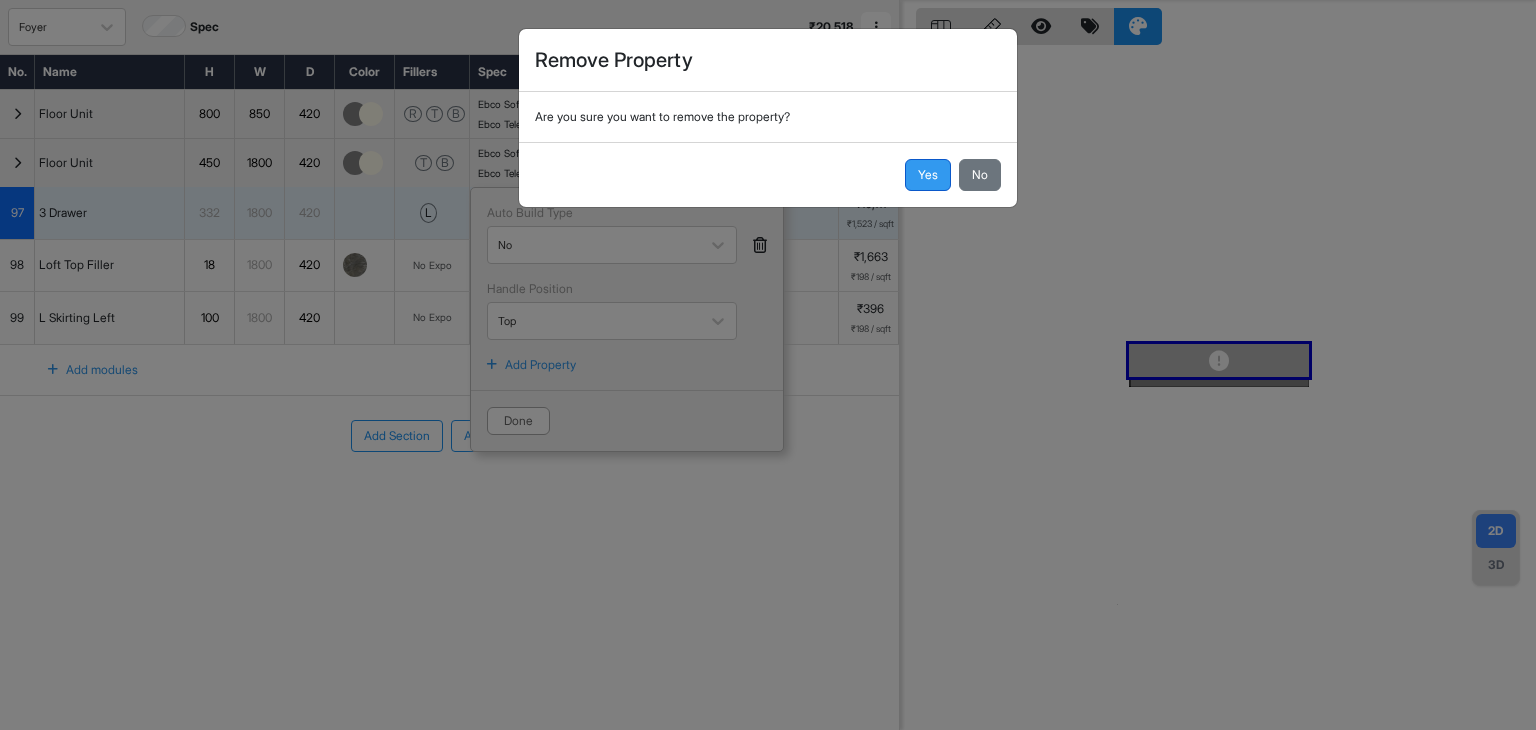 click on "Yes" at bounding box center [928, 175] 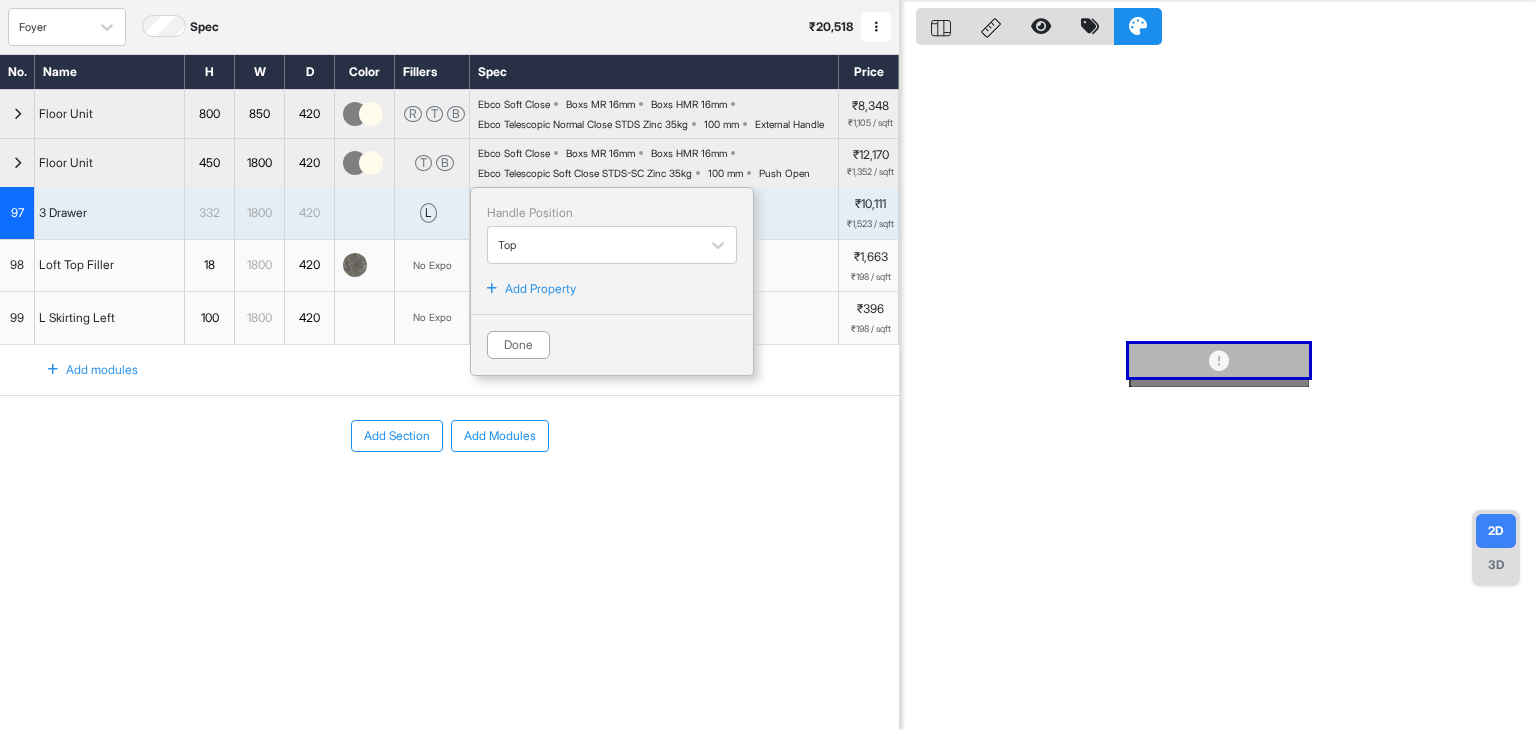 click on "Add Property" at bounding box center (540, 289) 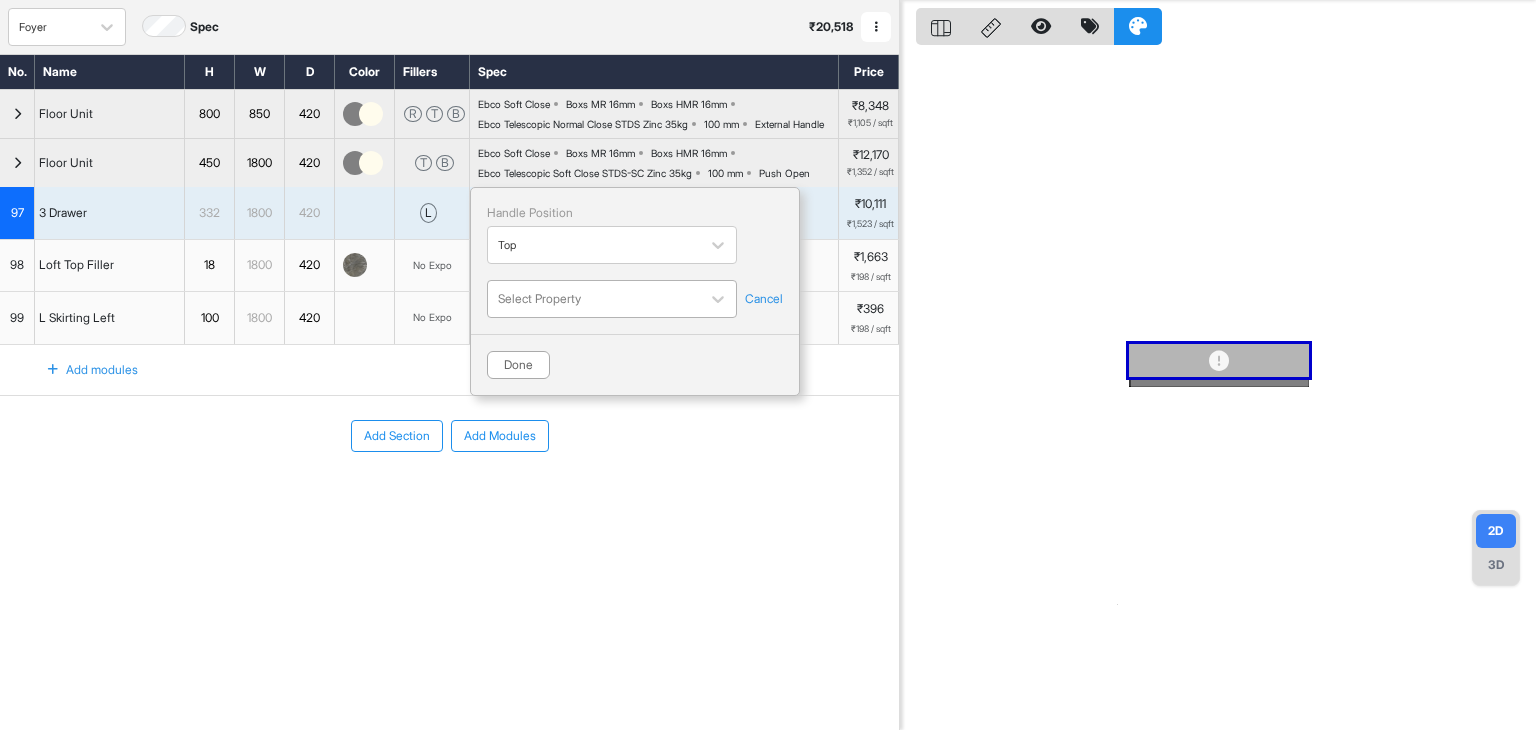 click at bounding box center (594, 299) 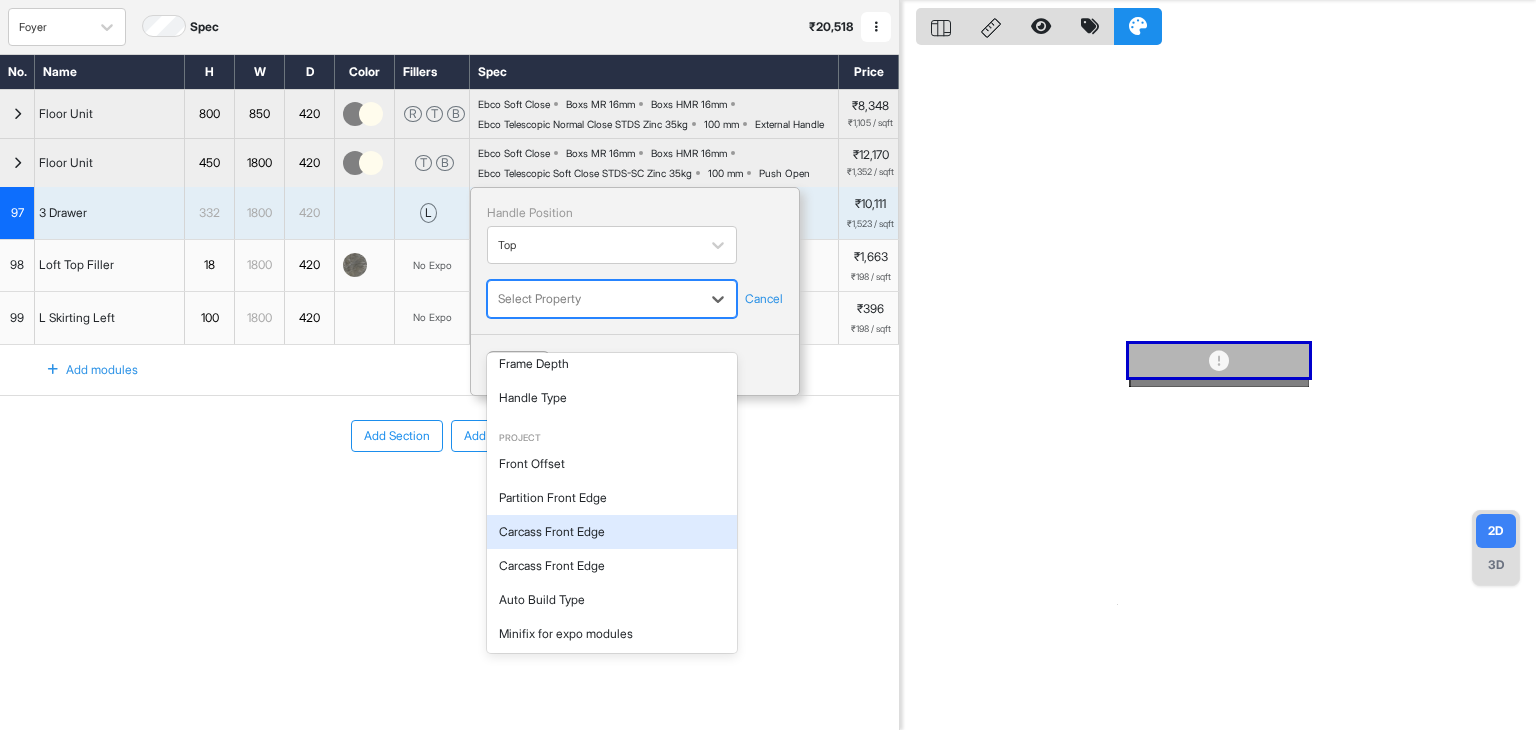 scroll, scrollTop: 400, scrollLeft: 0, axis: vertical 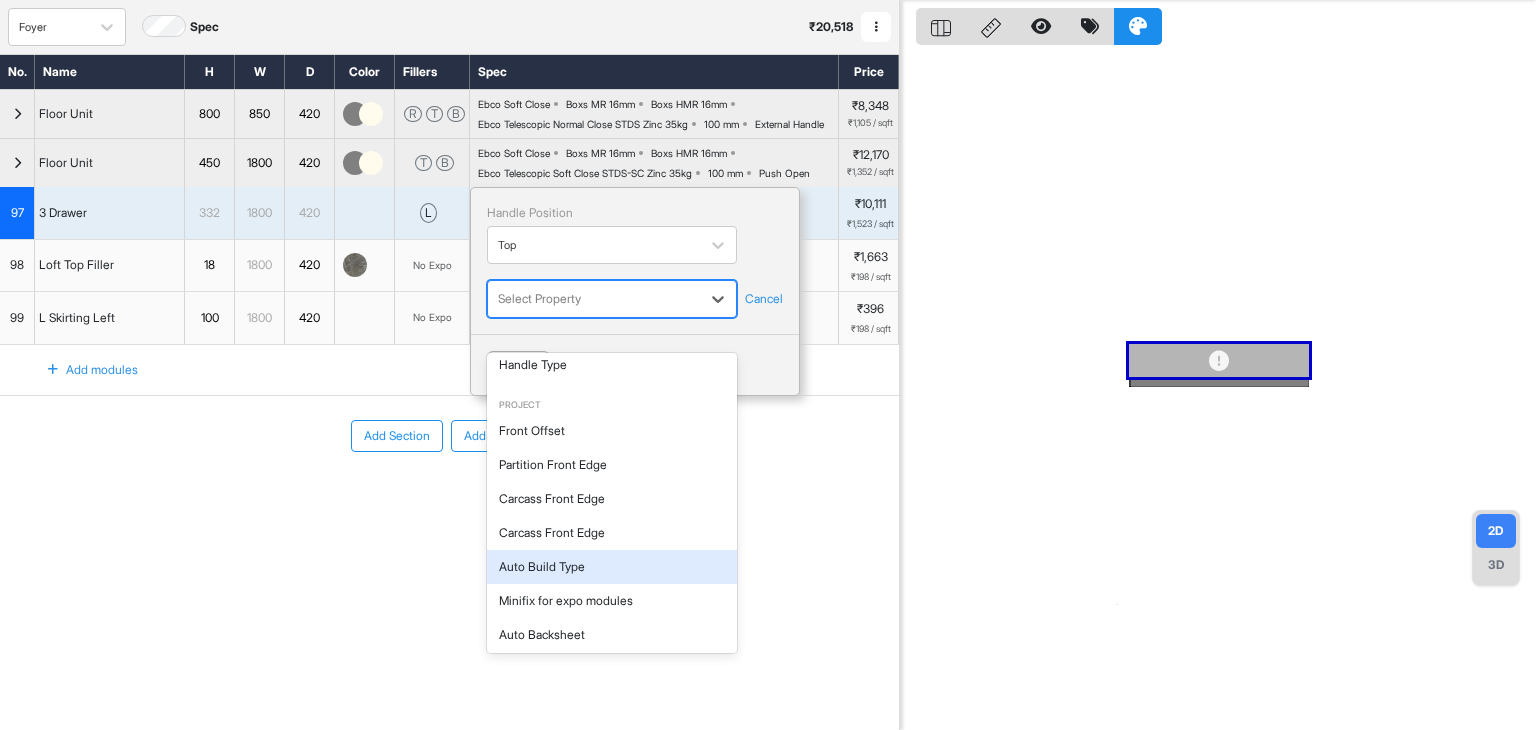 click on "Auto Build Type" at bounding box center [612, 567] 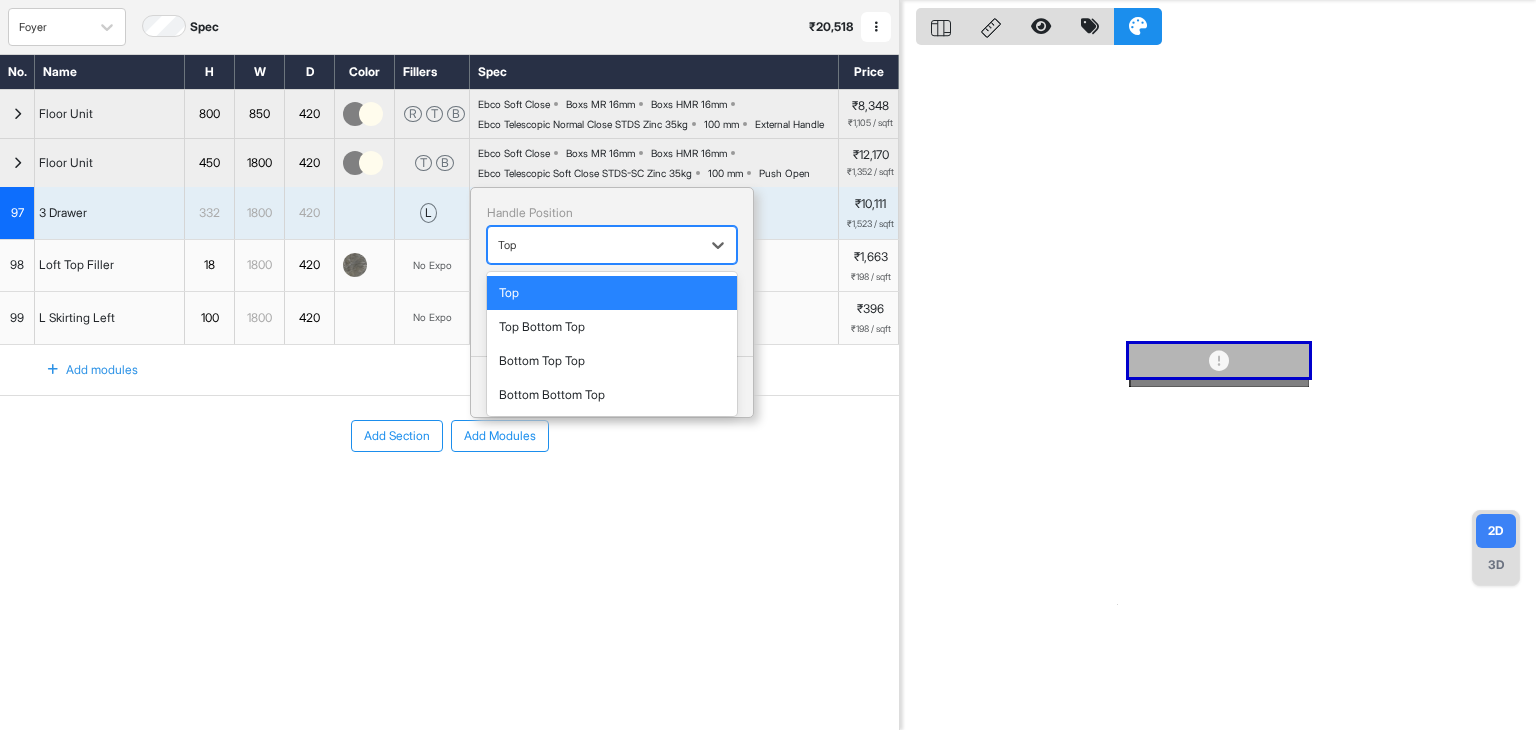 click at bounding box center [594, 245] 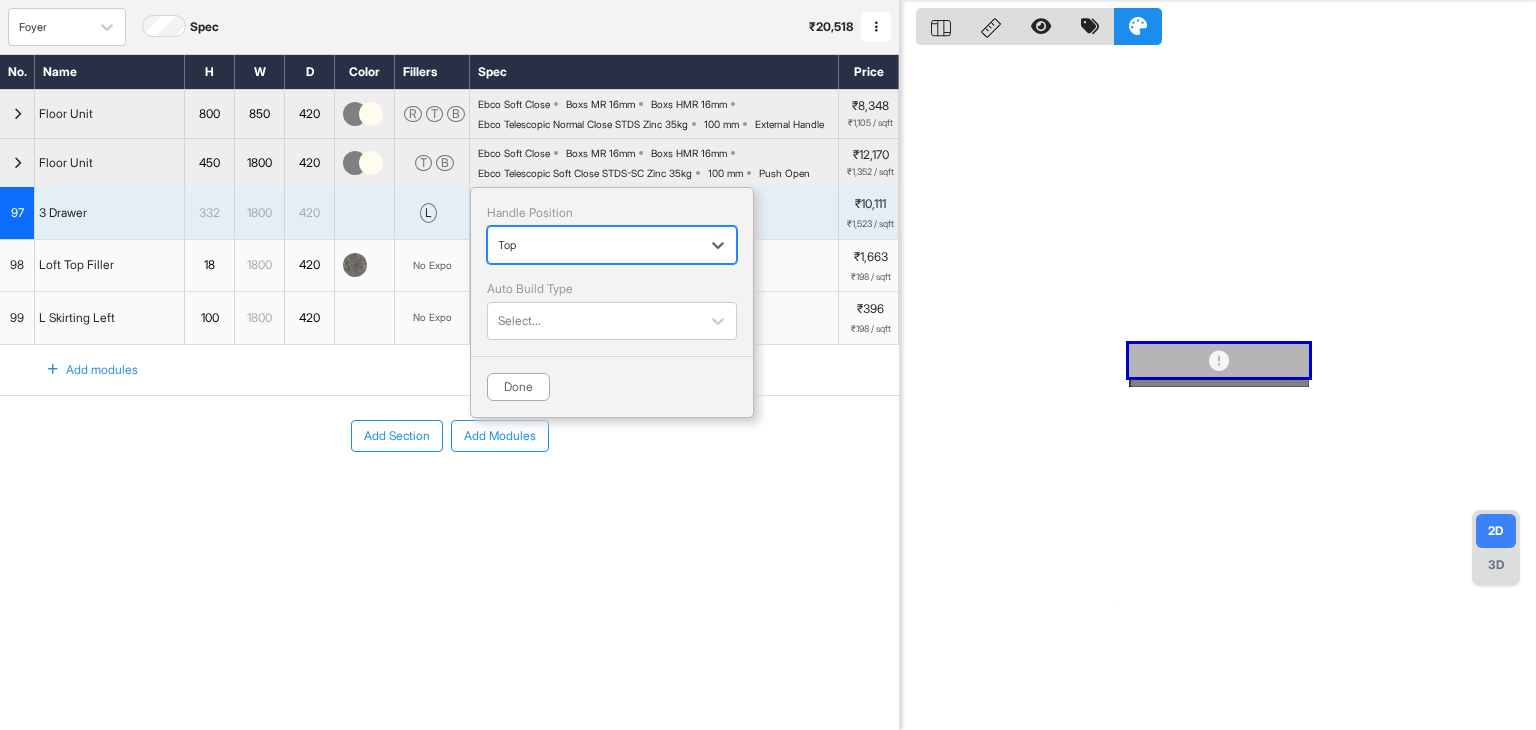 click at bounding box center [594, 245] 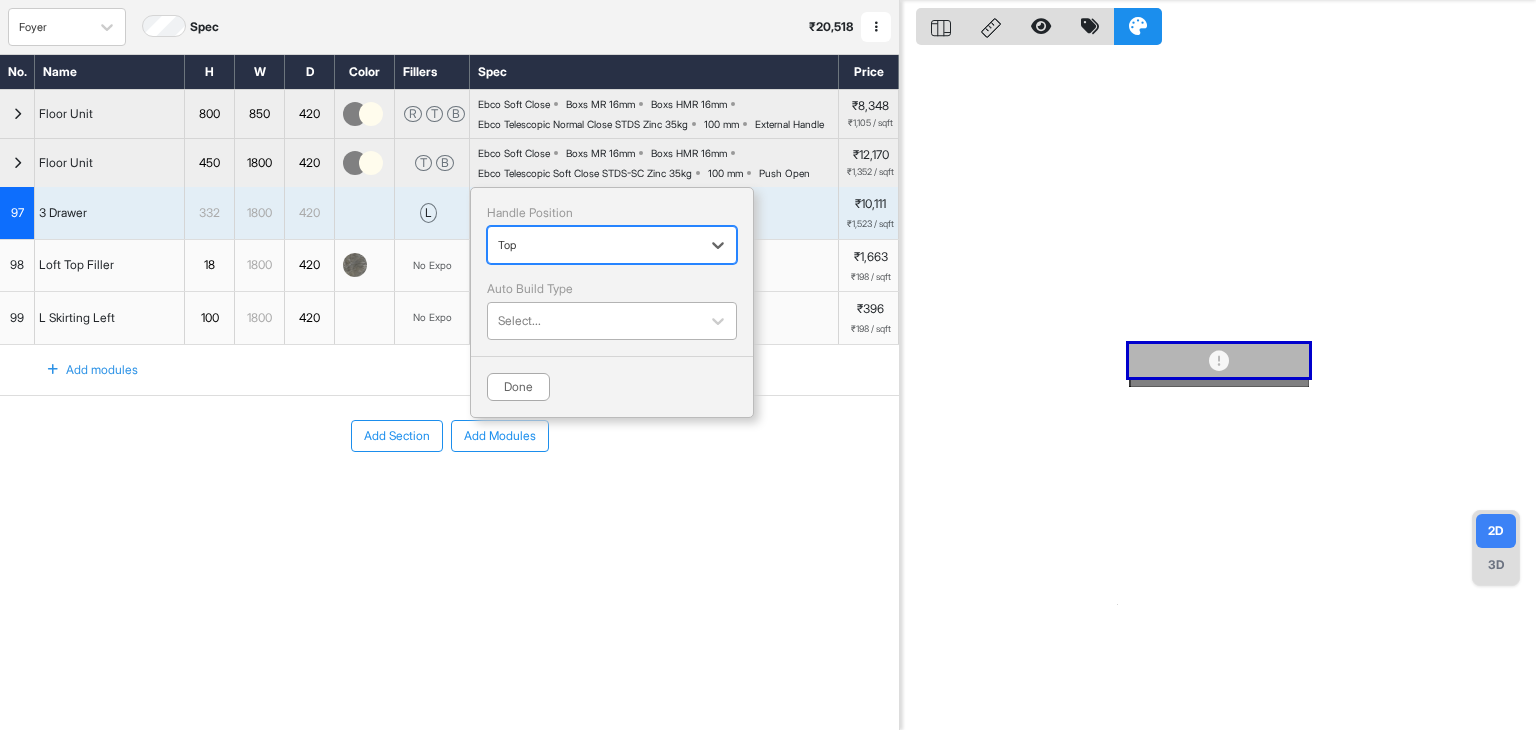 click at bounding box center [594, 321] 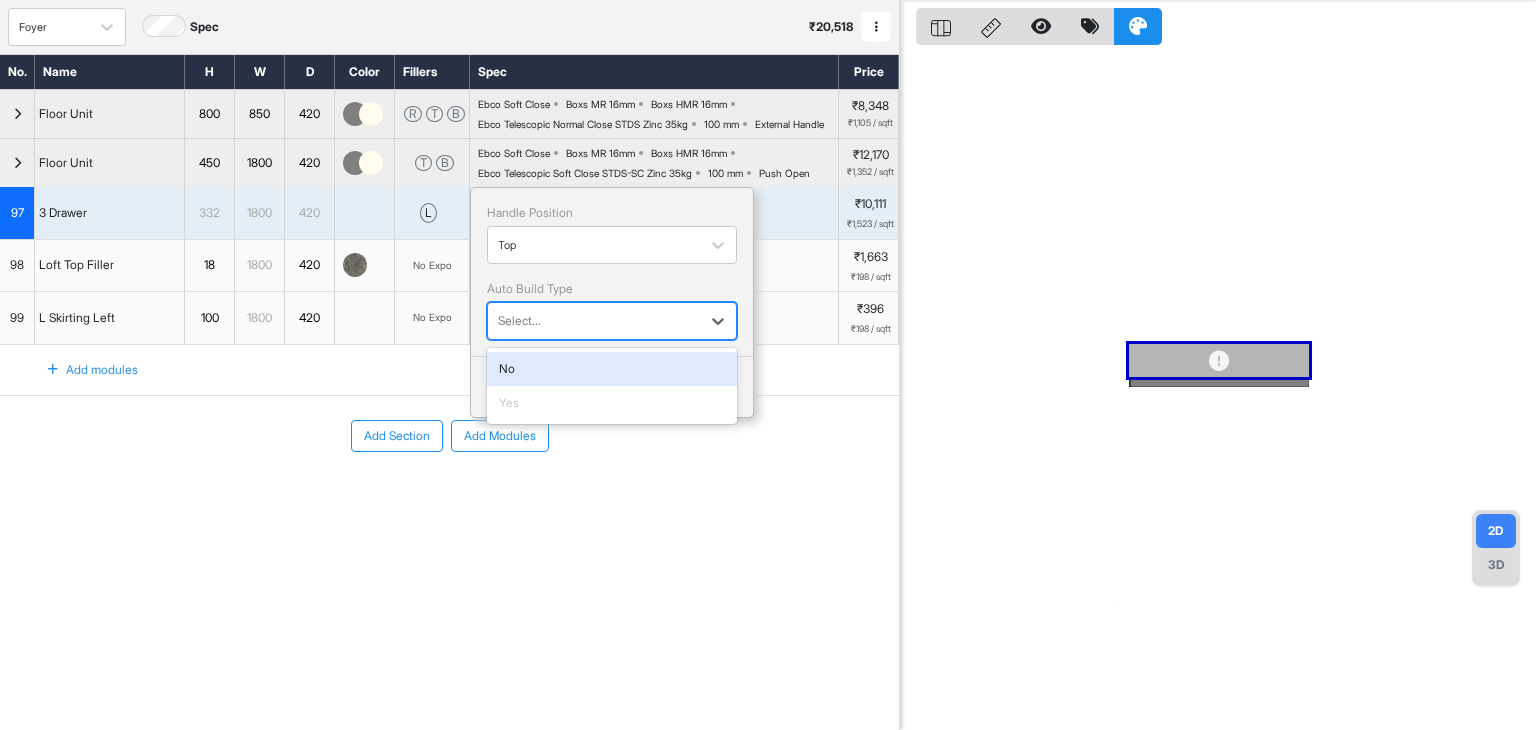 click on "No" at bounding box center [612, 369] 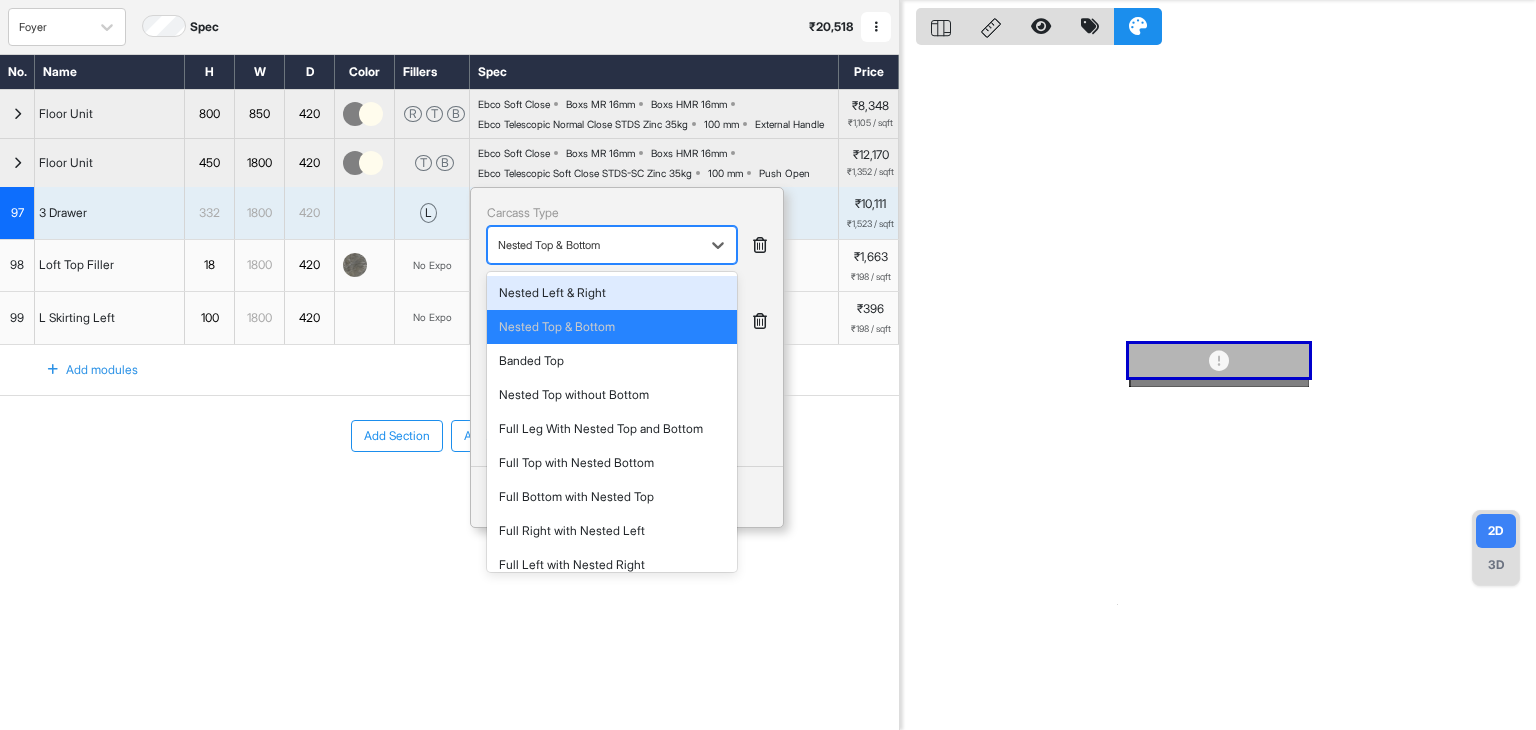 click at bounding box center (594, 245) 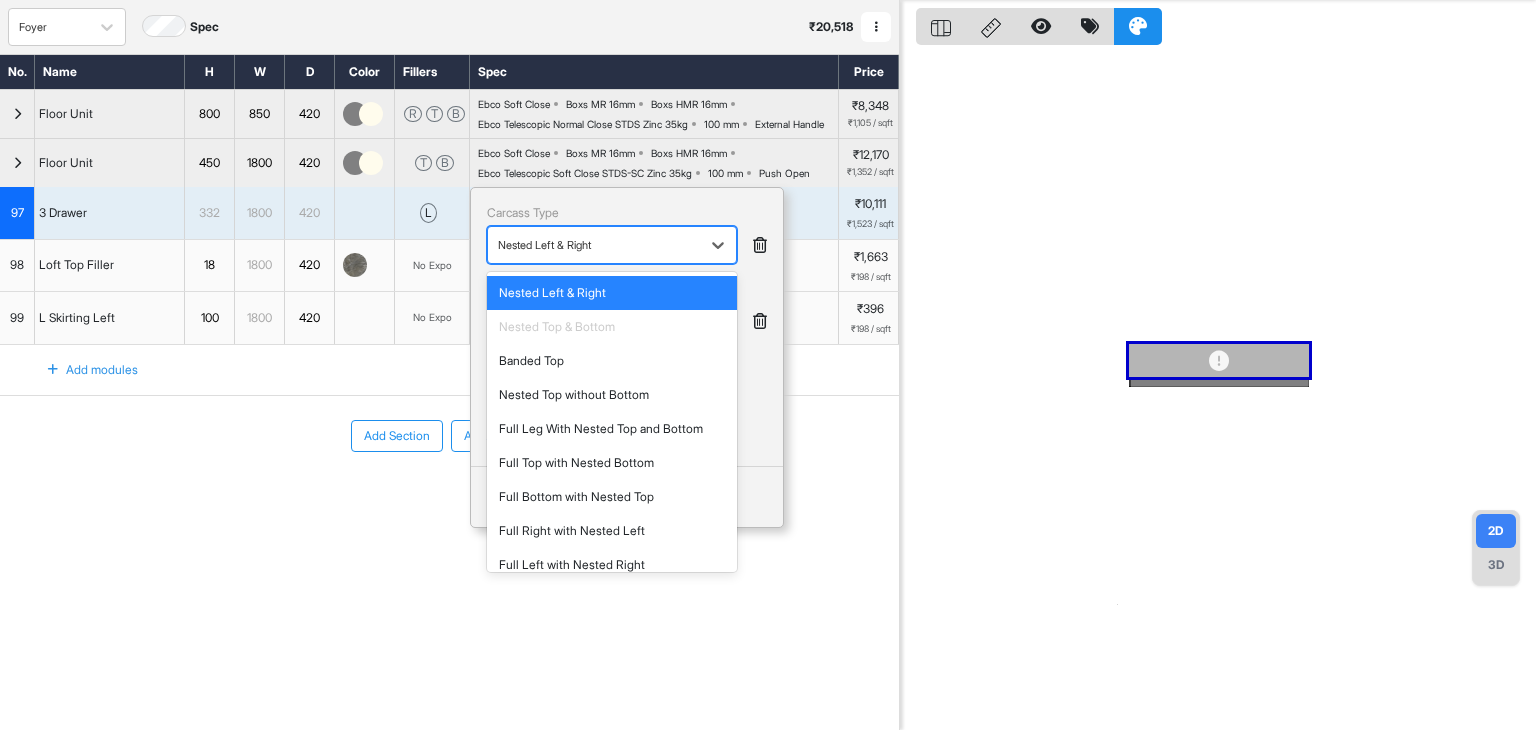 click at bounding box center (594, 245) 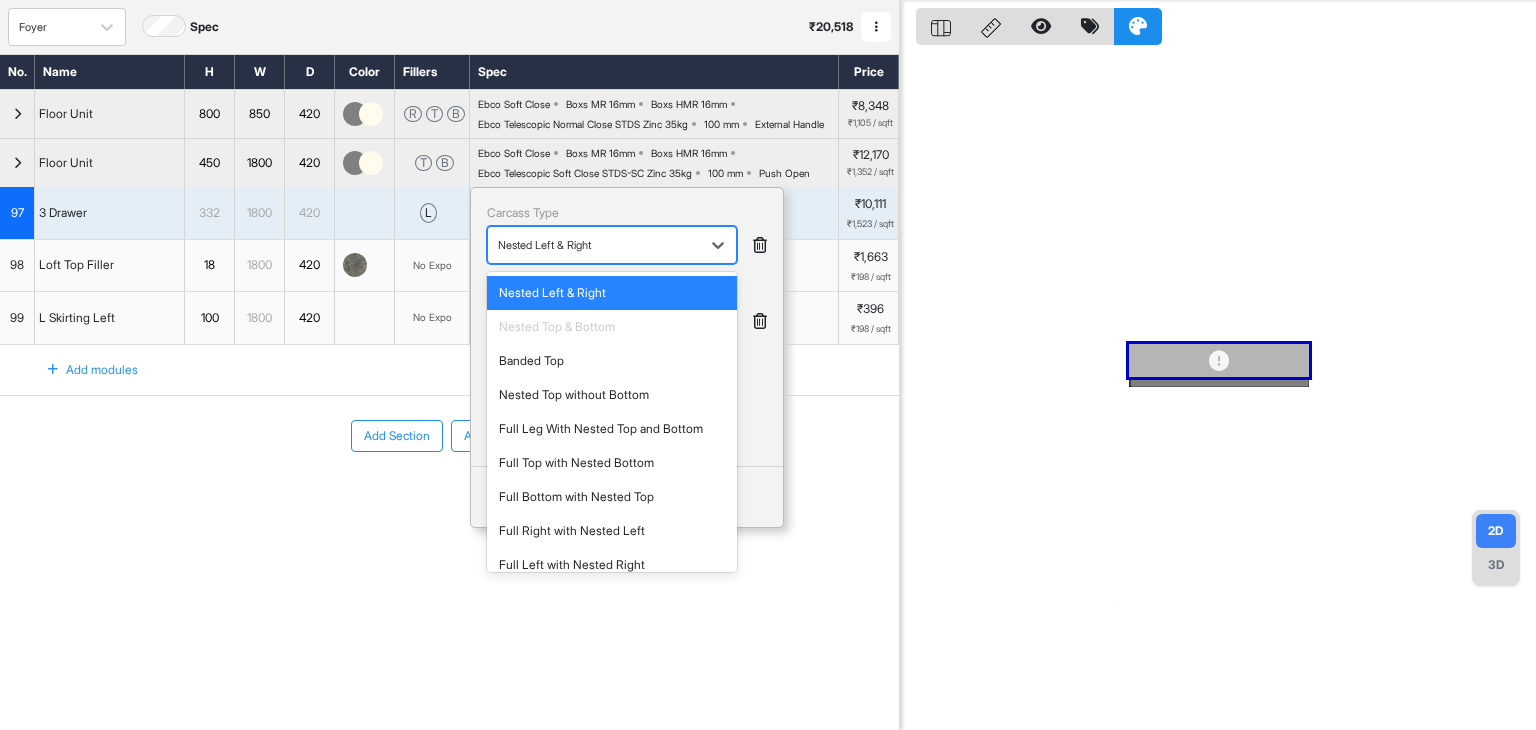 click on "Nested Top & Bottom" at bounding box center (612, 327) 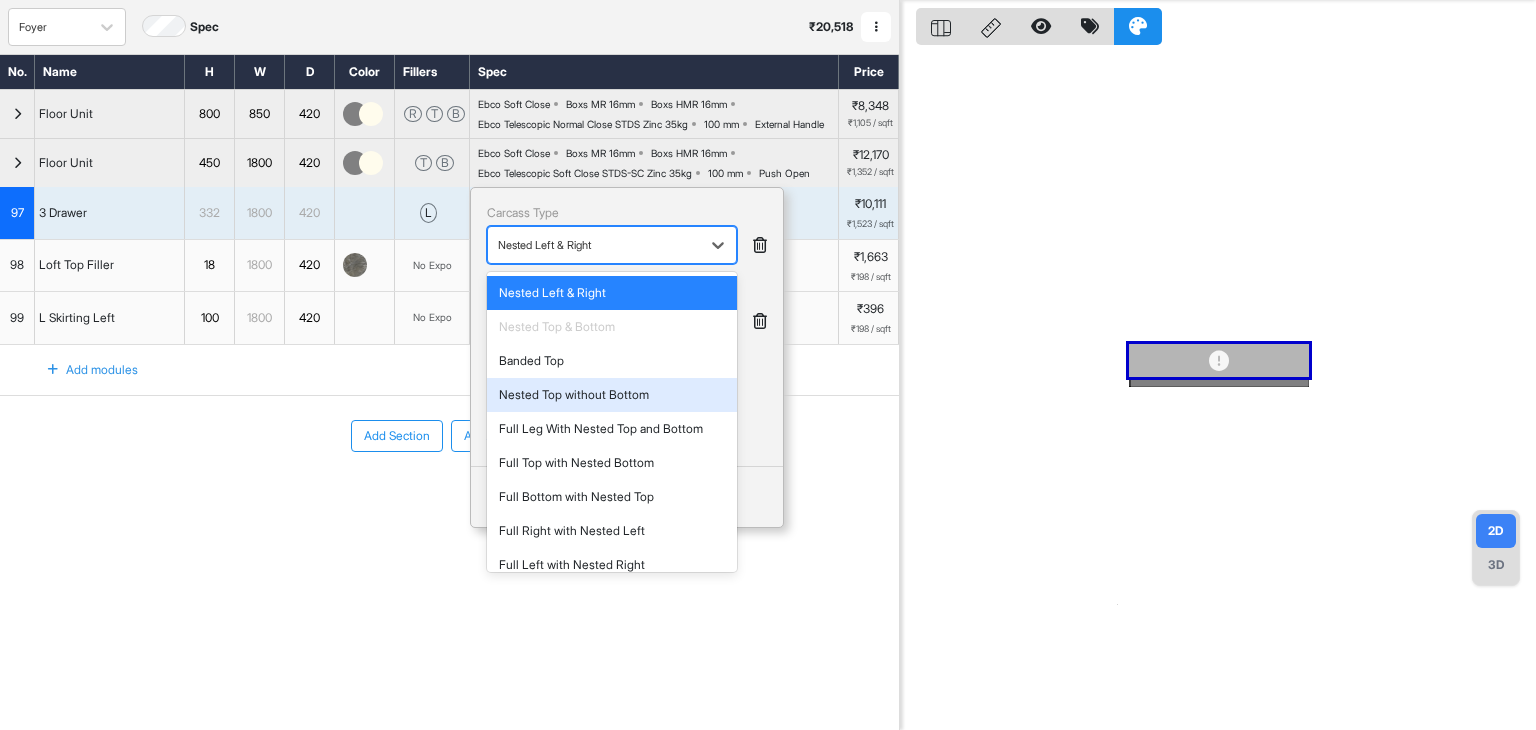 scroll, scrollTop: 14, scrollLeft: 0, axis: vertical 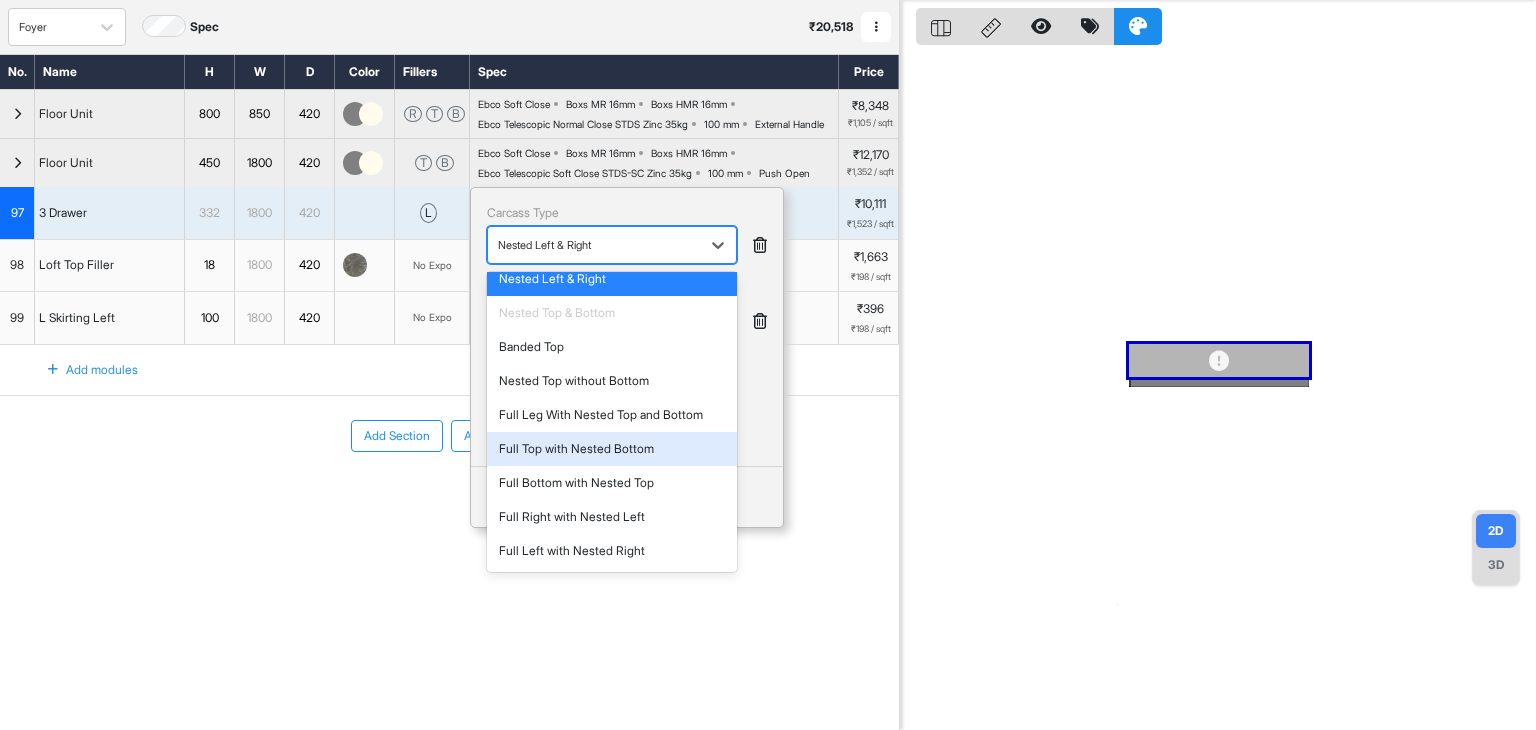 click on "Add Property" at bounding box center [627, 441] 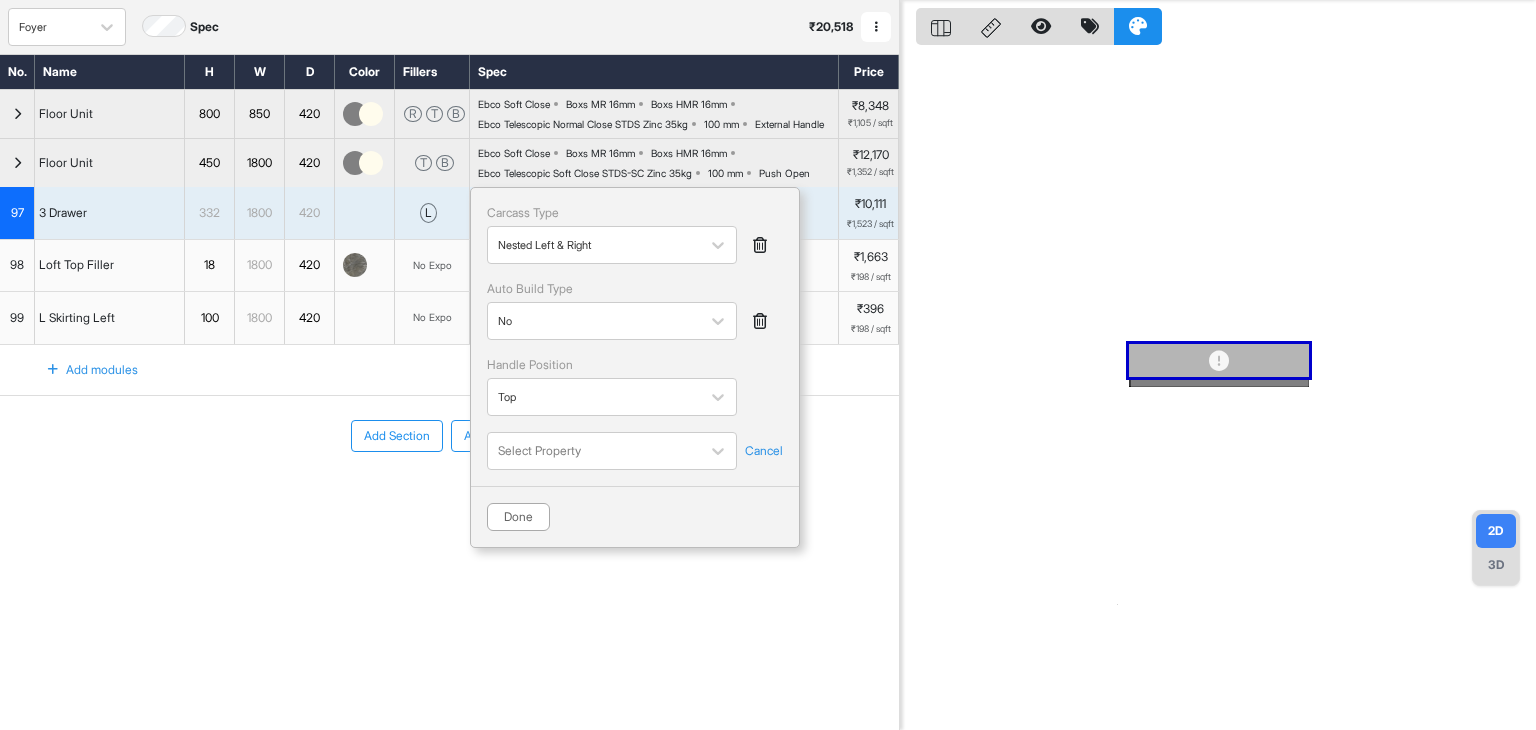 click at bounding box center (760, 245) 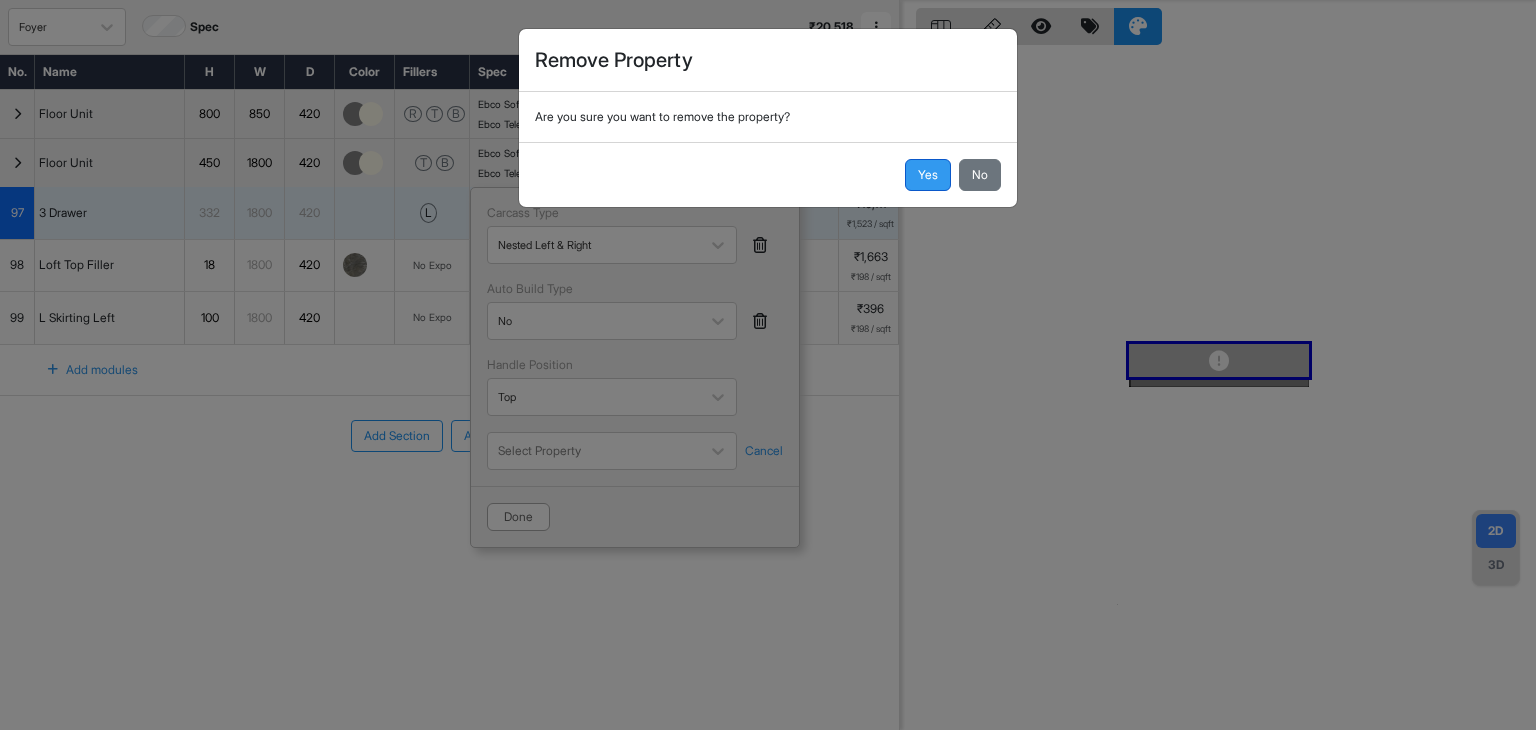 click on "Yes" at bounding box center [928, 175] 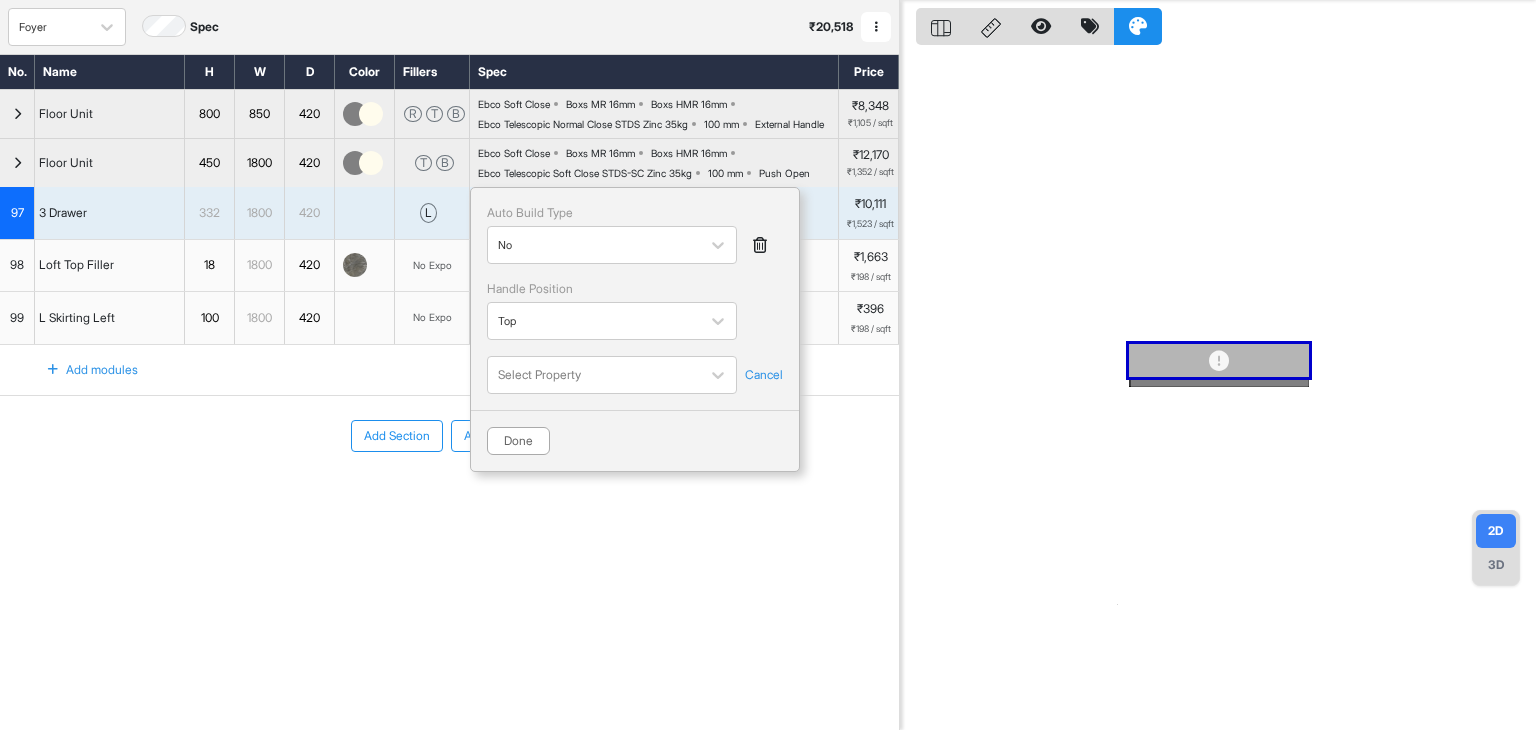 click at bounding box center [760, 245] 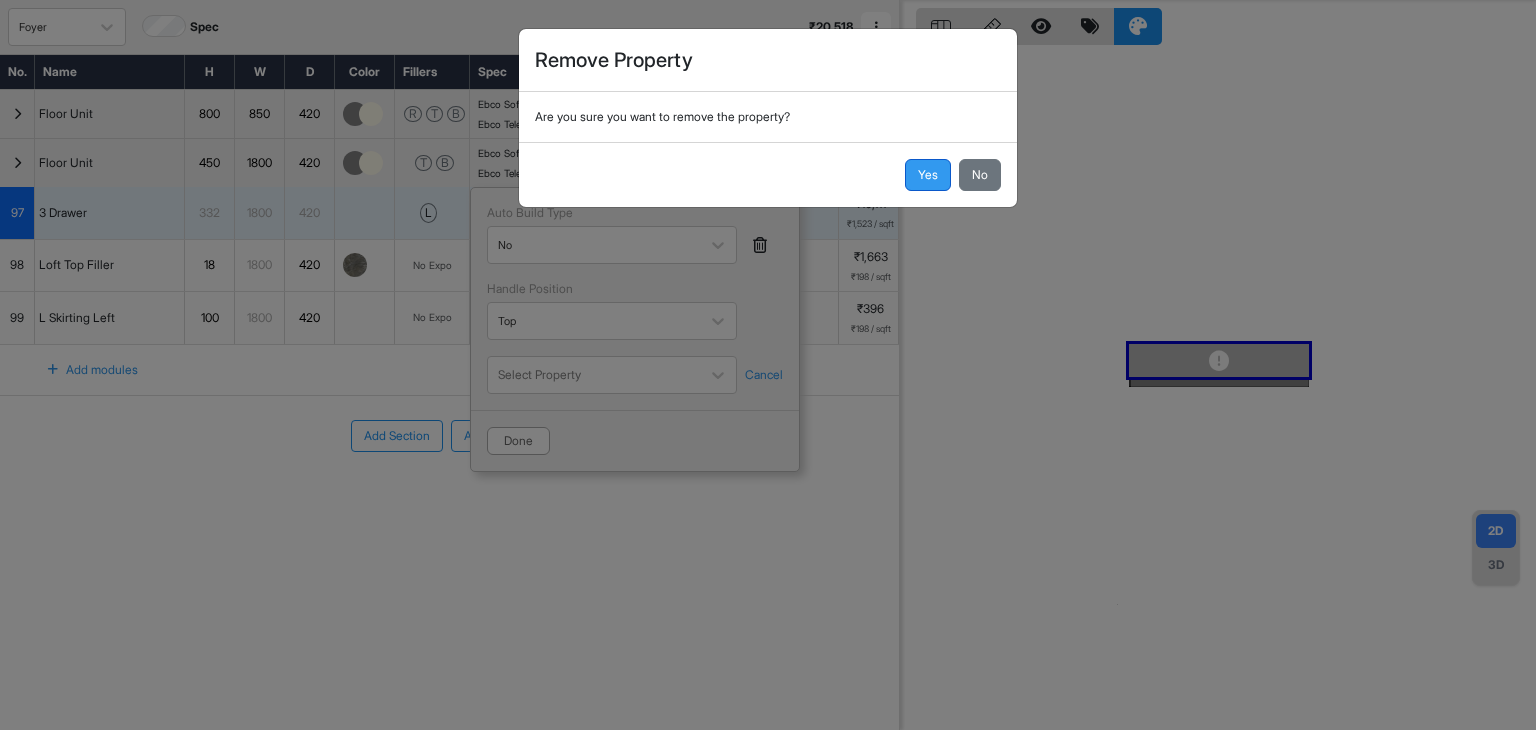 click on "Yes" at bounding box center [928, 175] 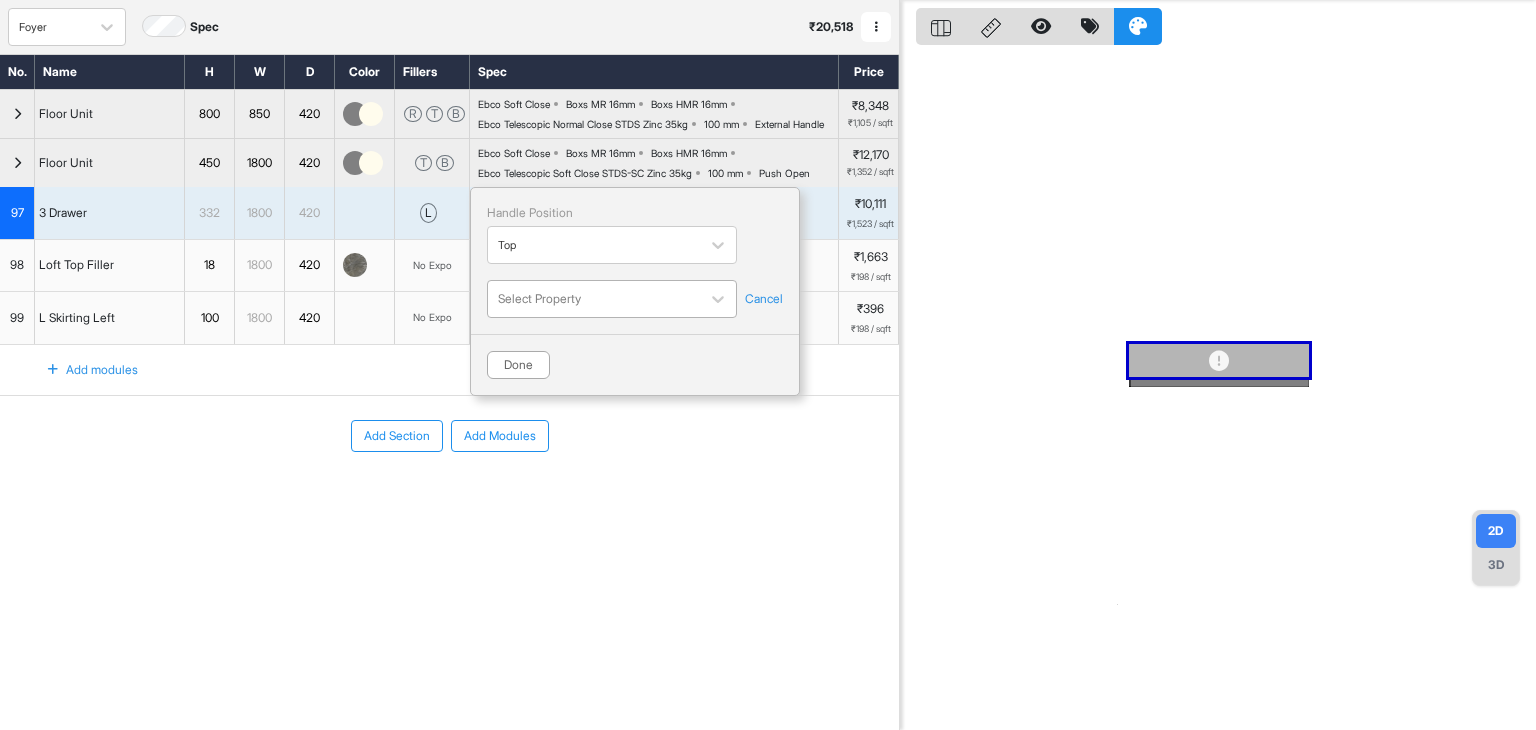 click on "Select Property" at bounding box center [594, 299] 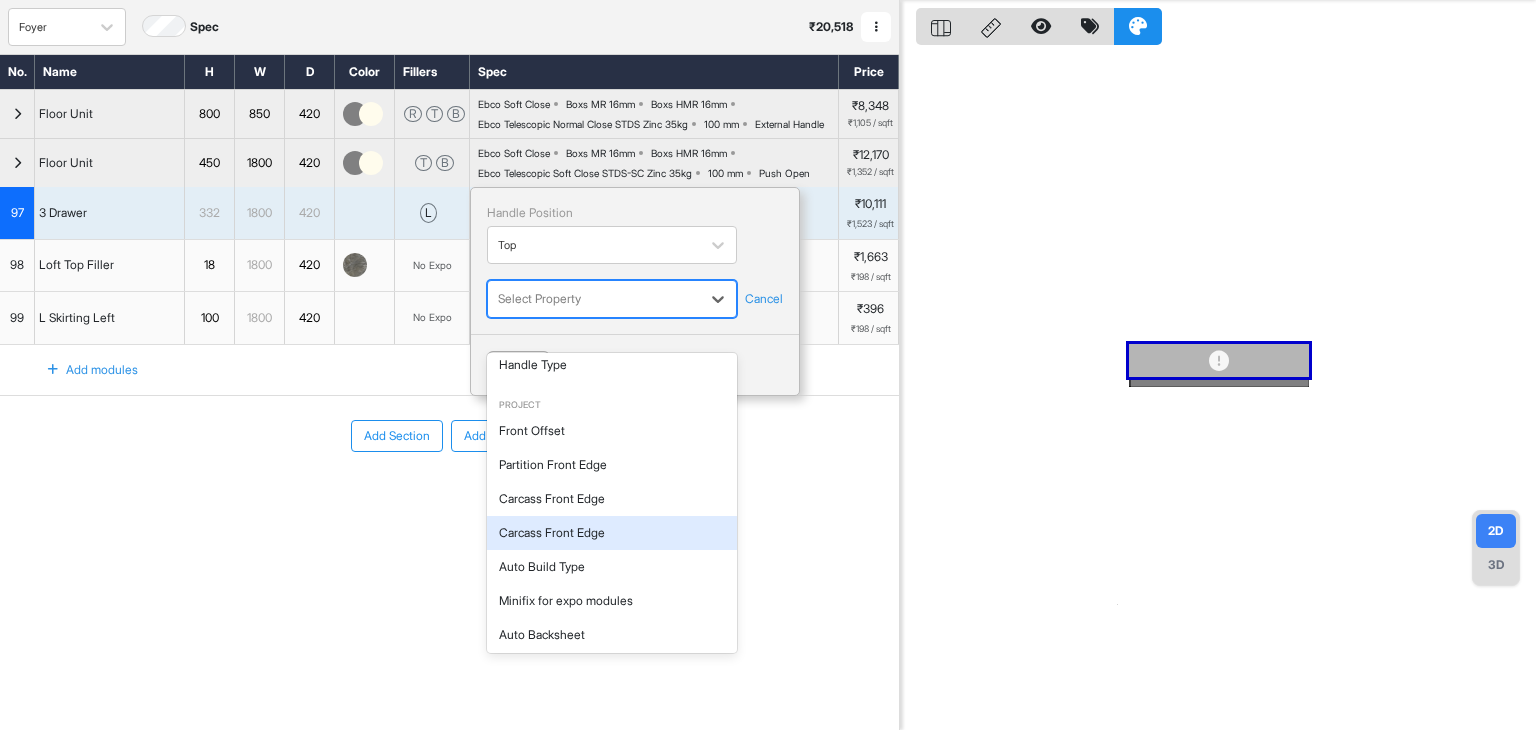 scroll, scrollTop: 478, scrollLeft: 0, axis: vertical 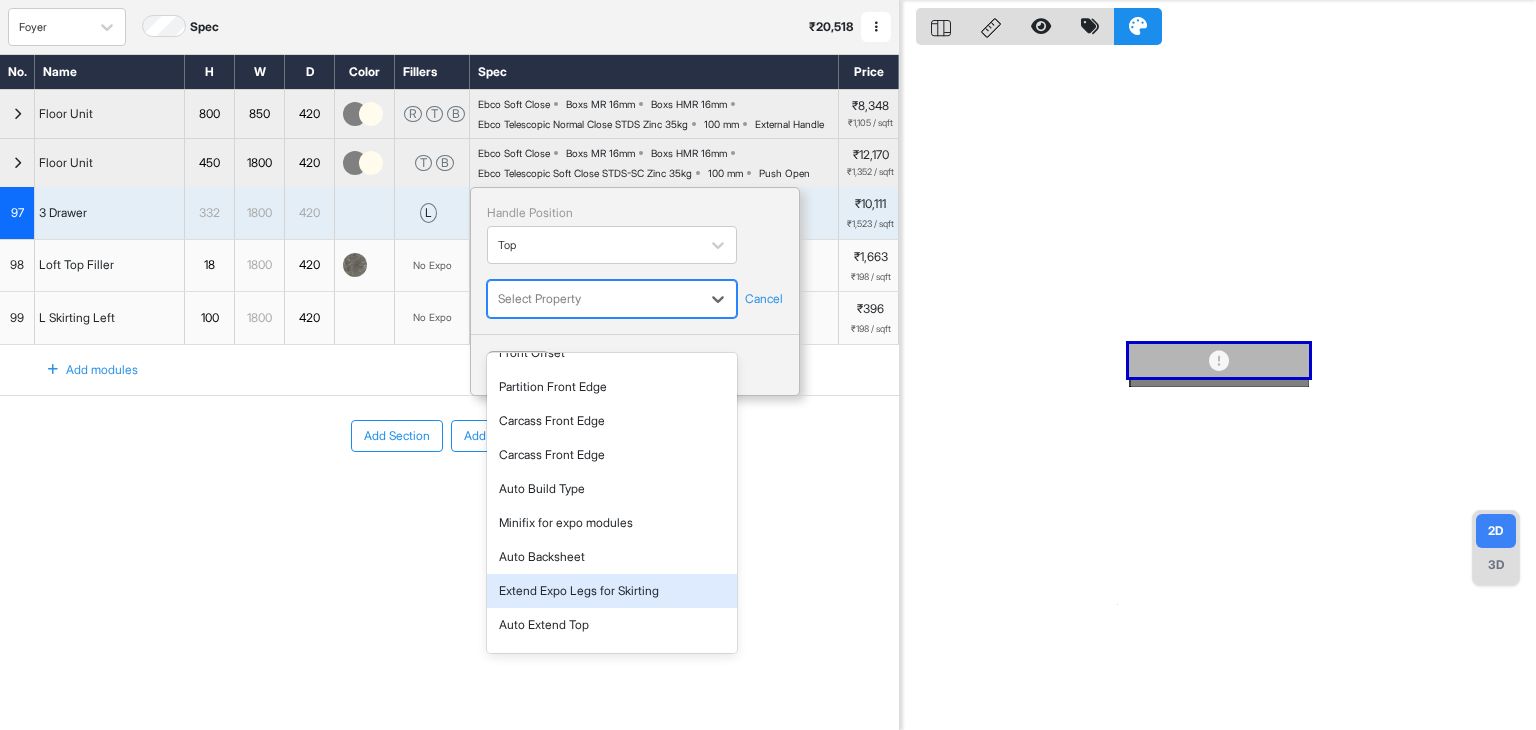 click on "Extend Expo Legs for Skirting" at bounding box center [612, 591] 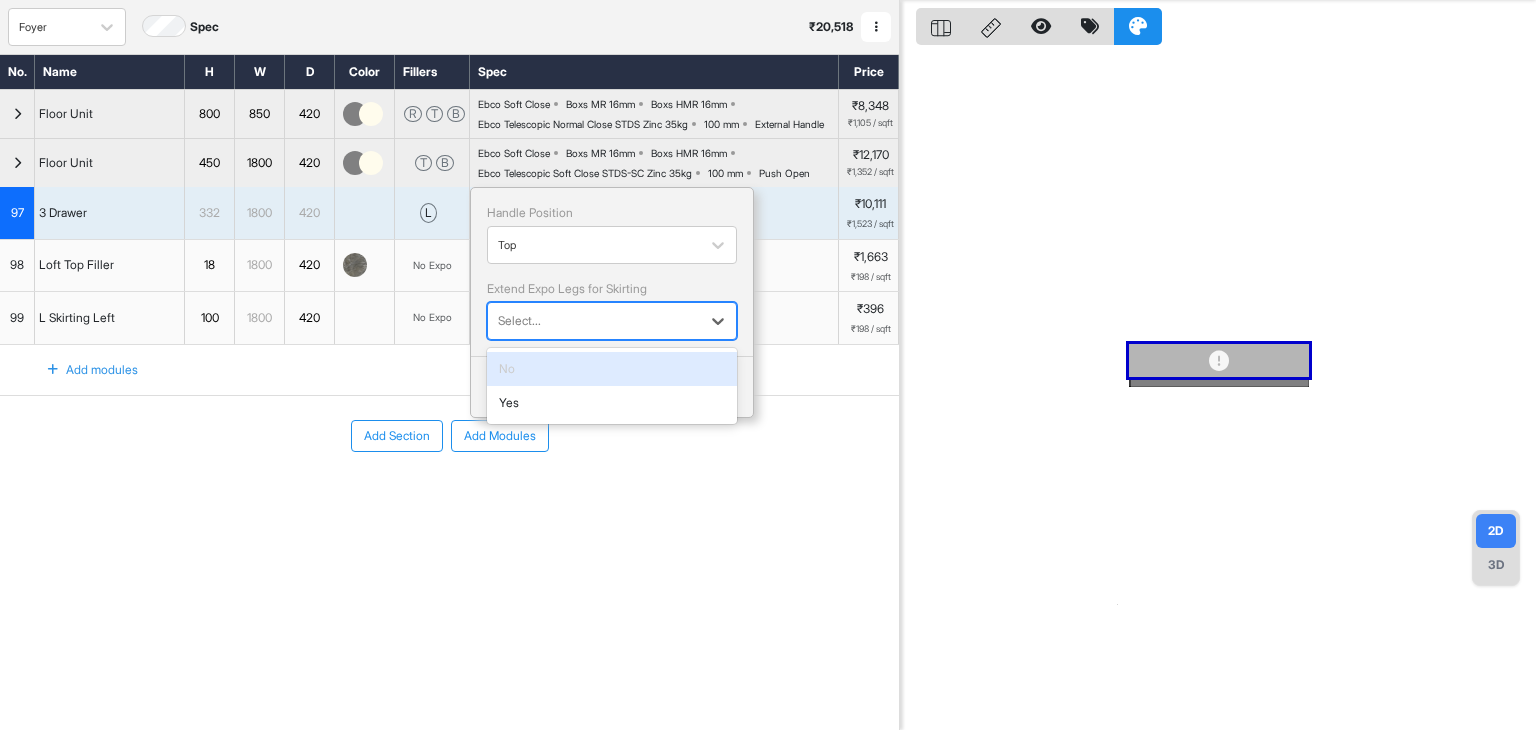 click at bounding box center [594, 321] 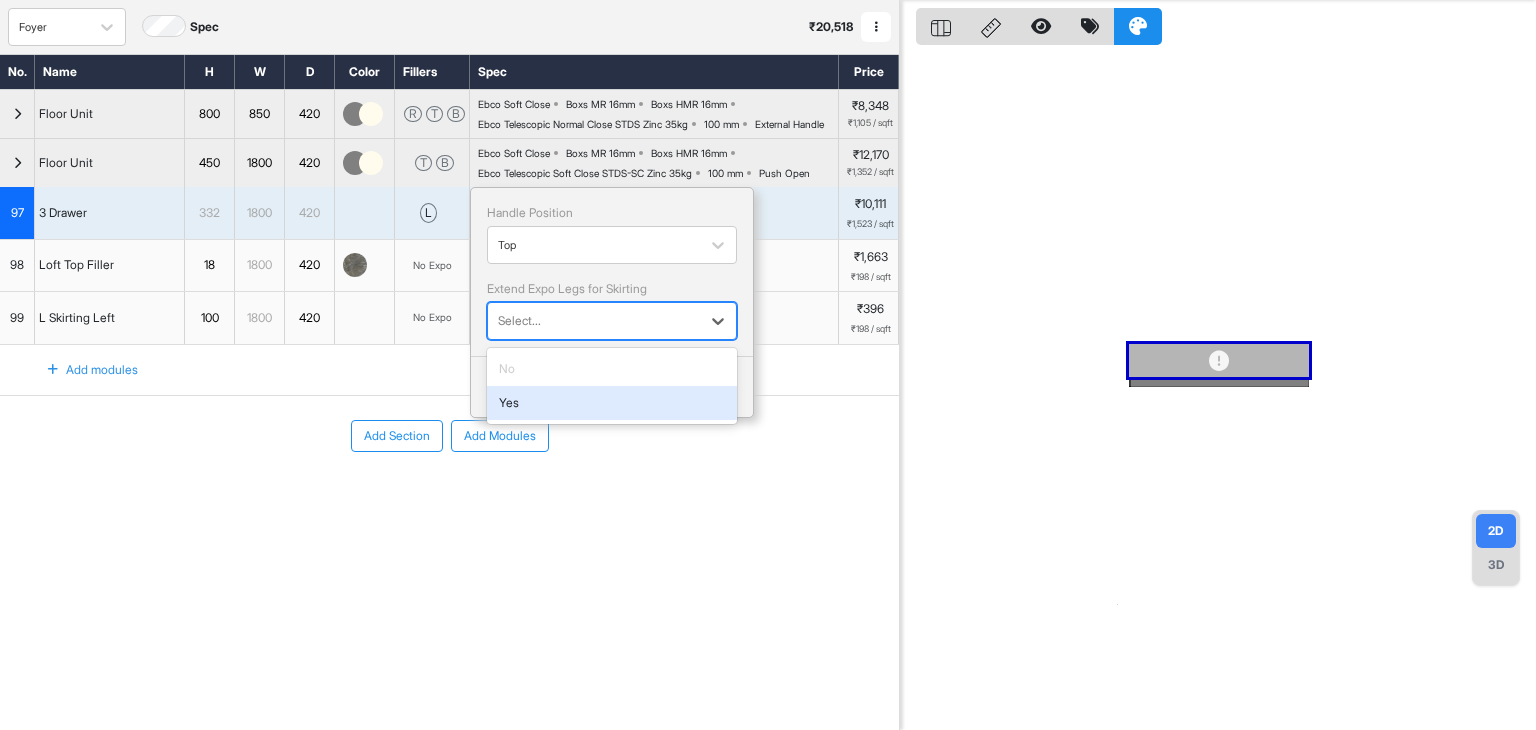 click on "Yes" at bounding box center (612, 403) 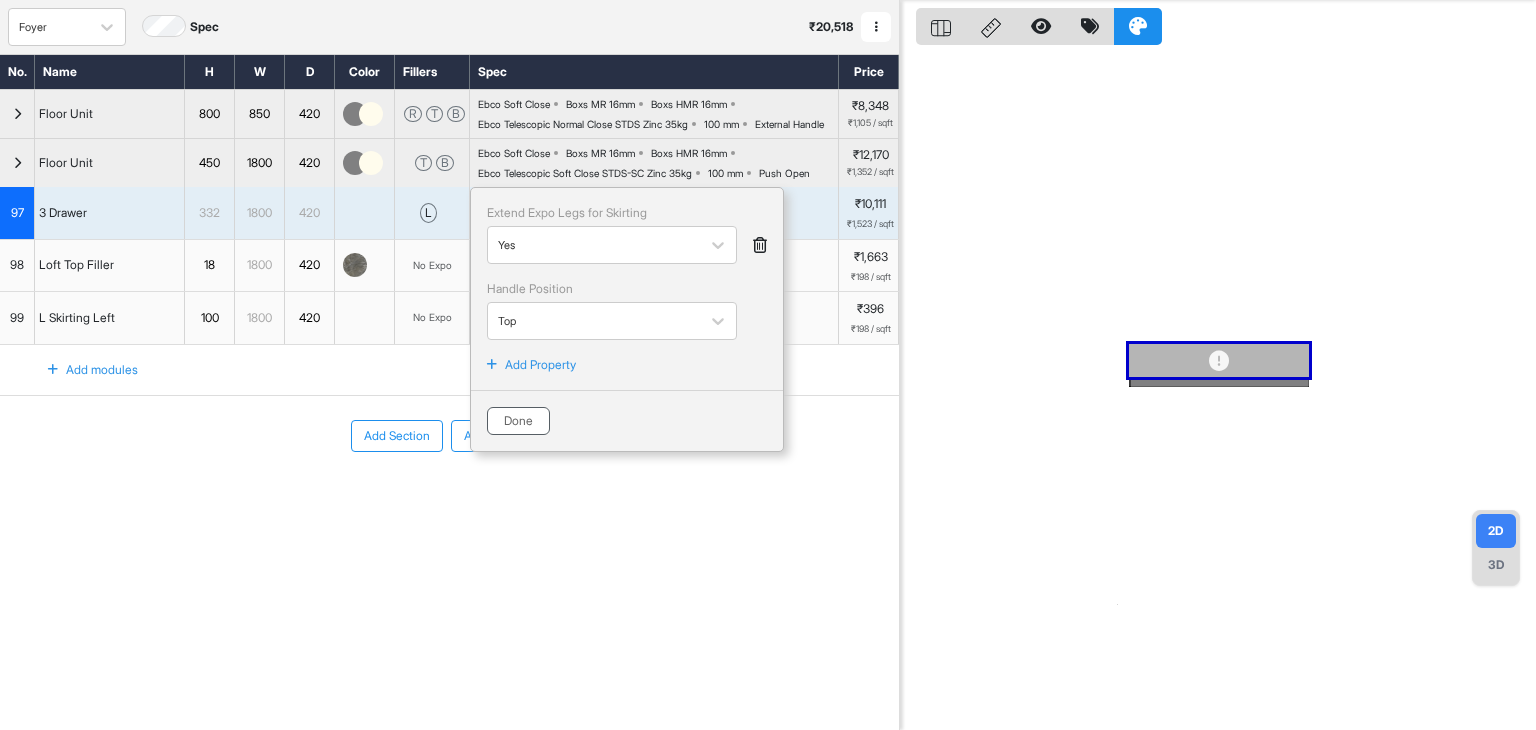 click on "Done" at bounding box center [518, 421] 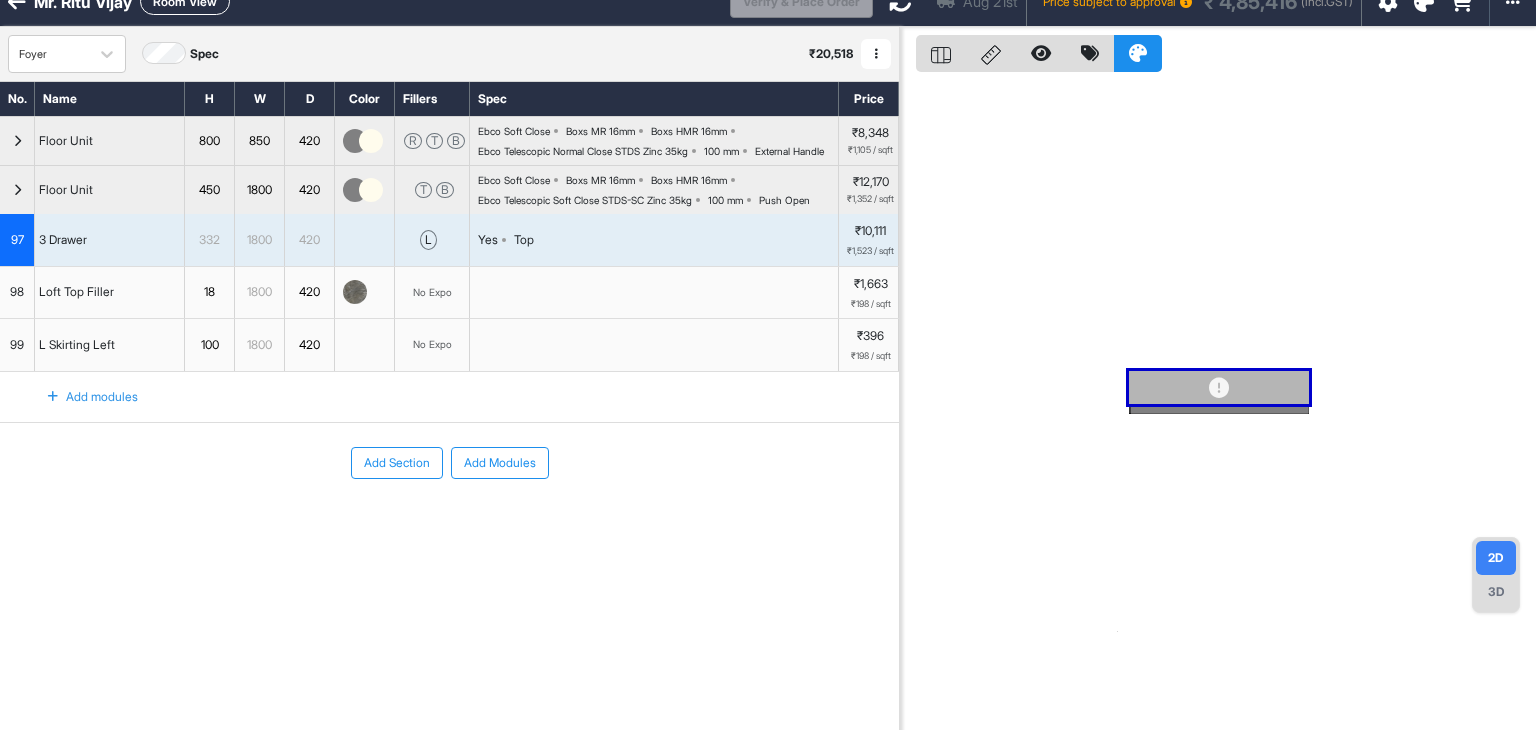 scroll, scrollTop: 0, scrollLeft: 0, axis: both 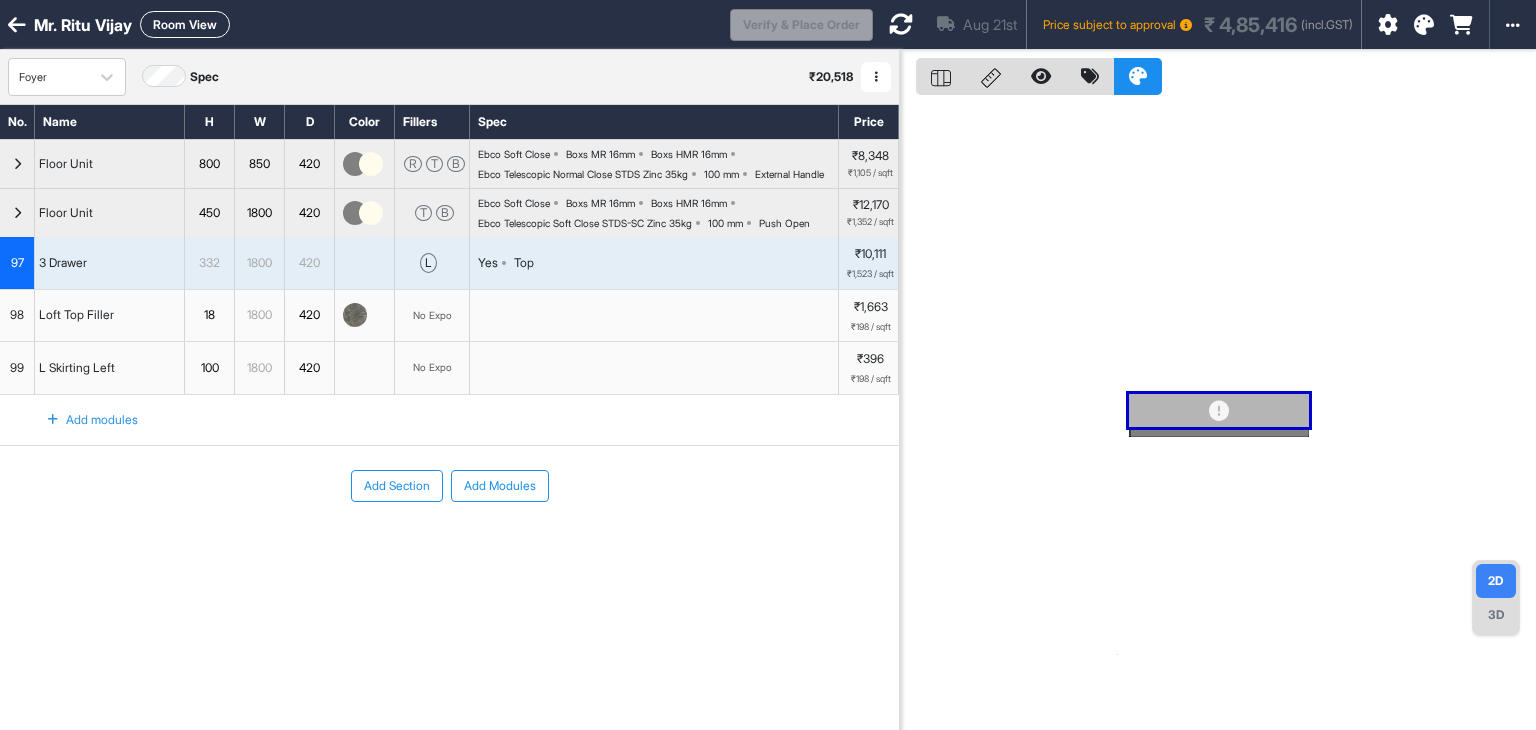 click at bounding box center [901, 24] 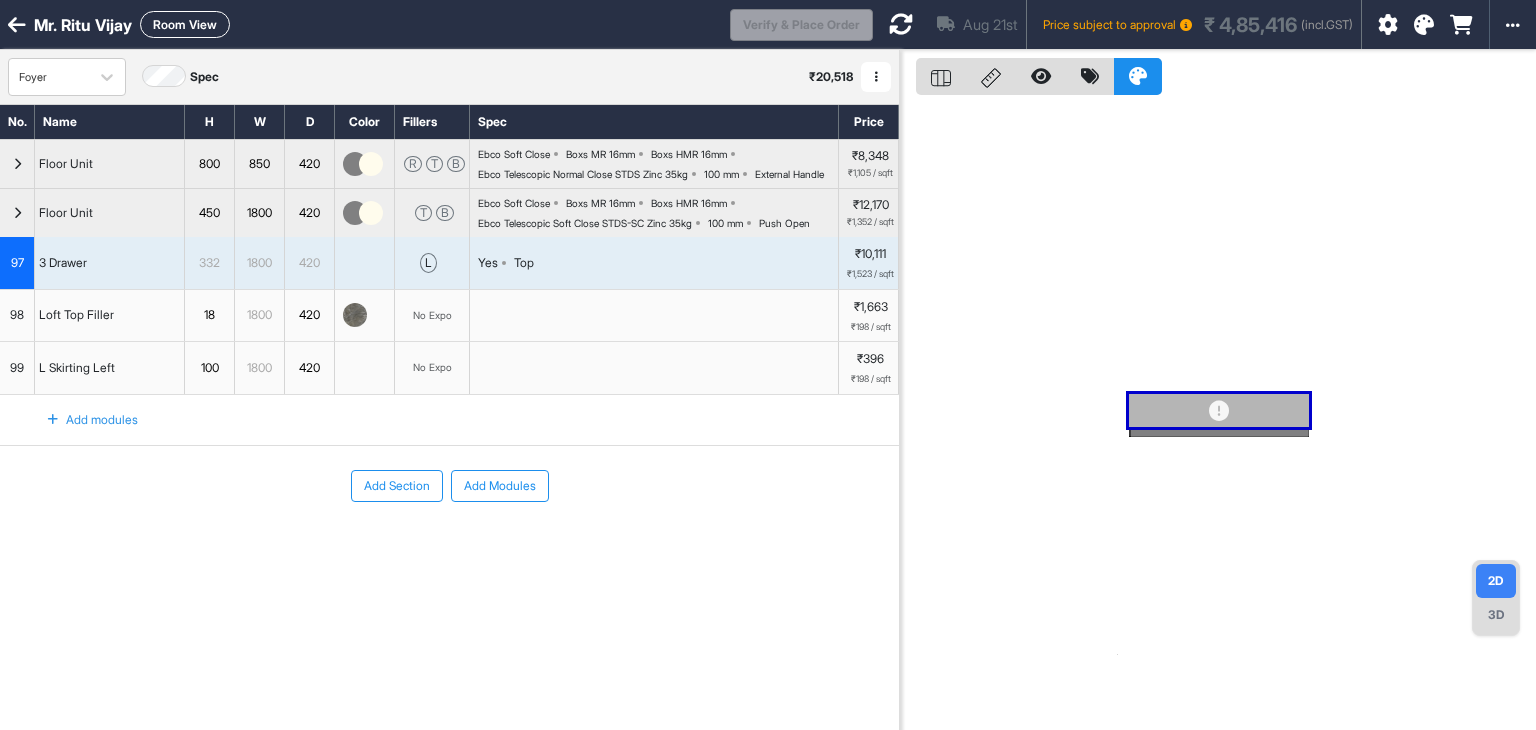 click on "3D" at bounding box center (1496, 615) 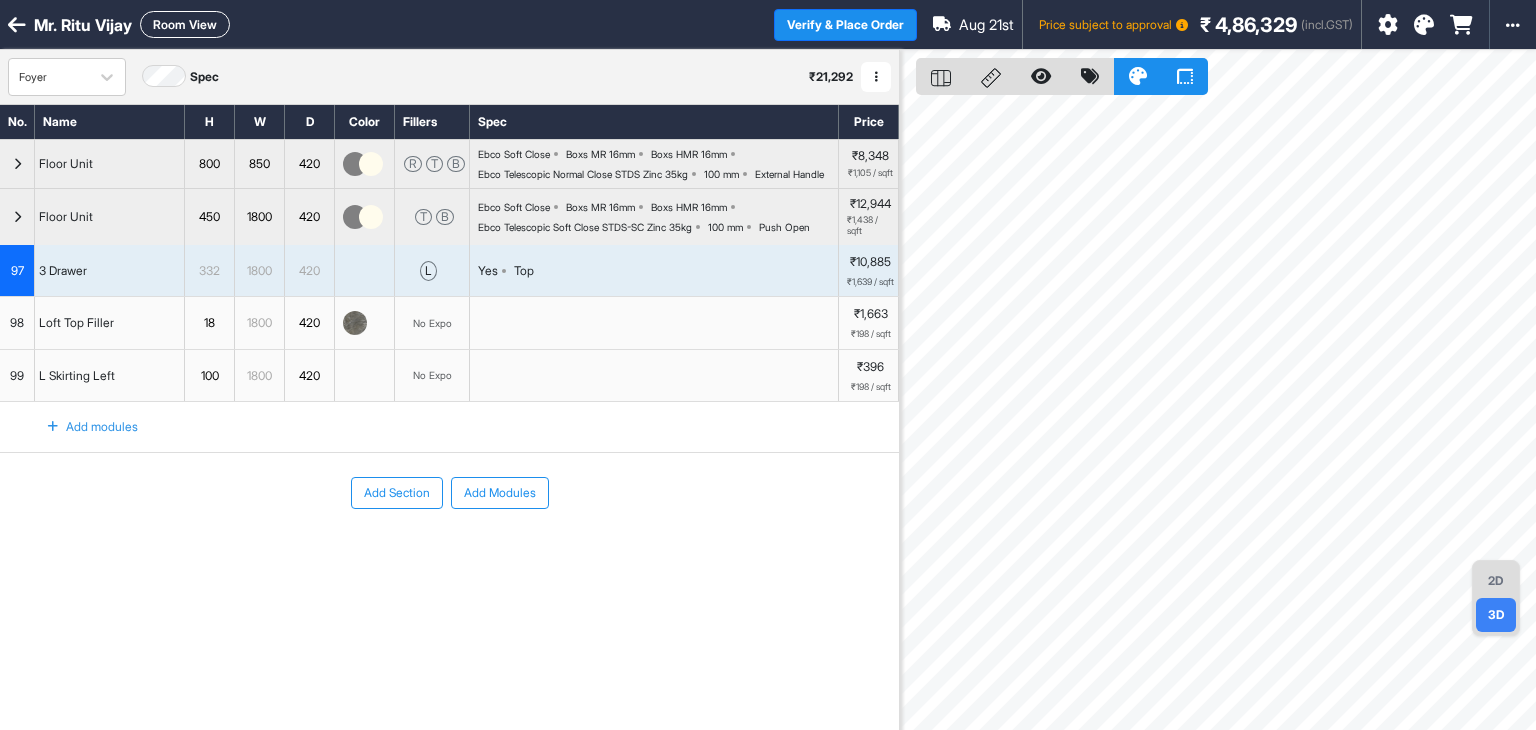 click on "Yes Top" at bounding box center [654, 271] 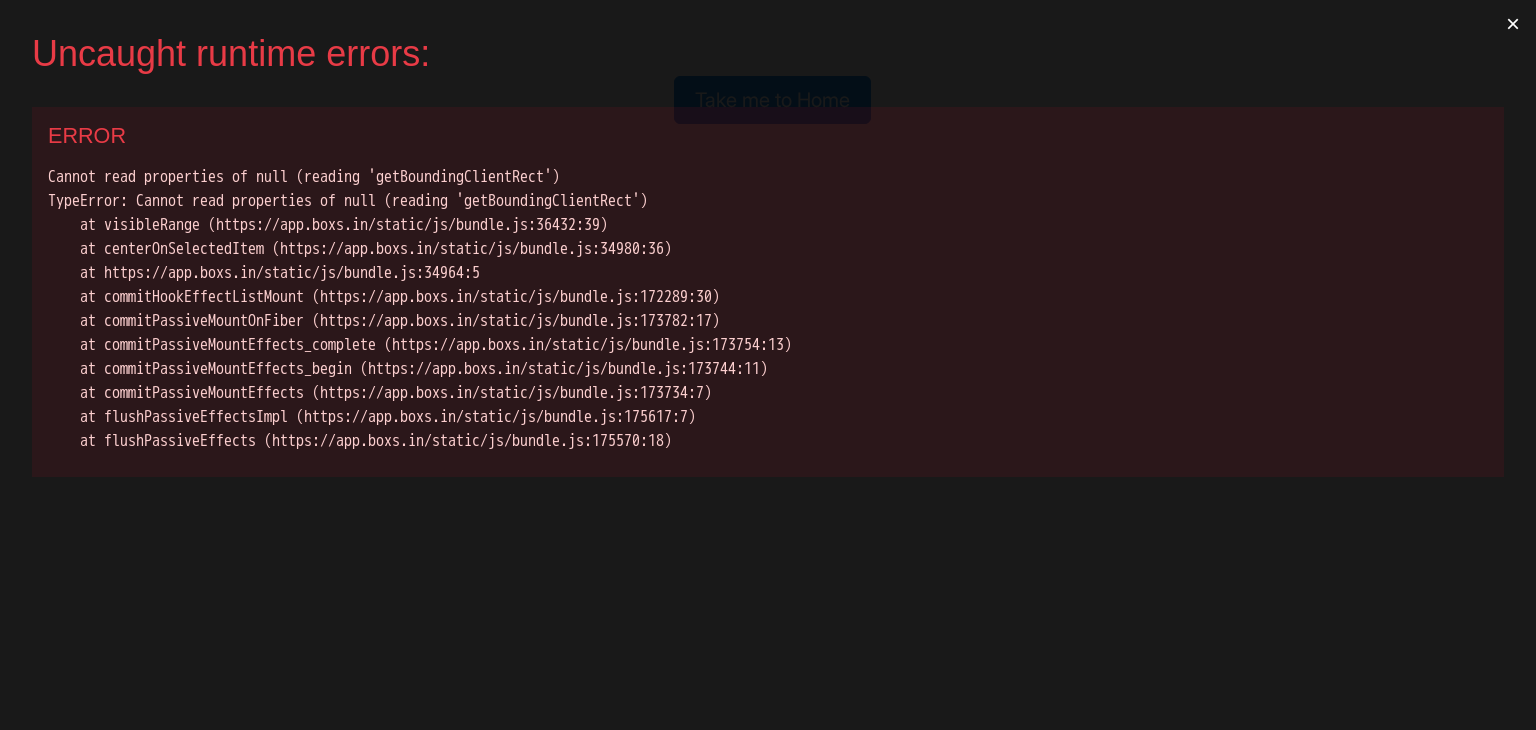 scroll, scrollTop: 0, scrollLeft: 0, axis: both 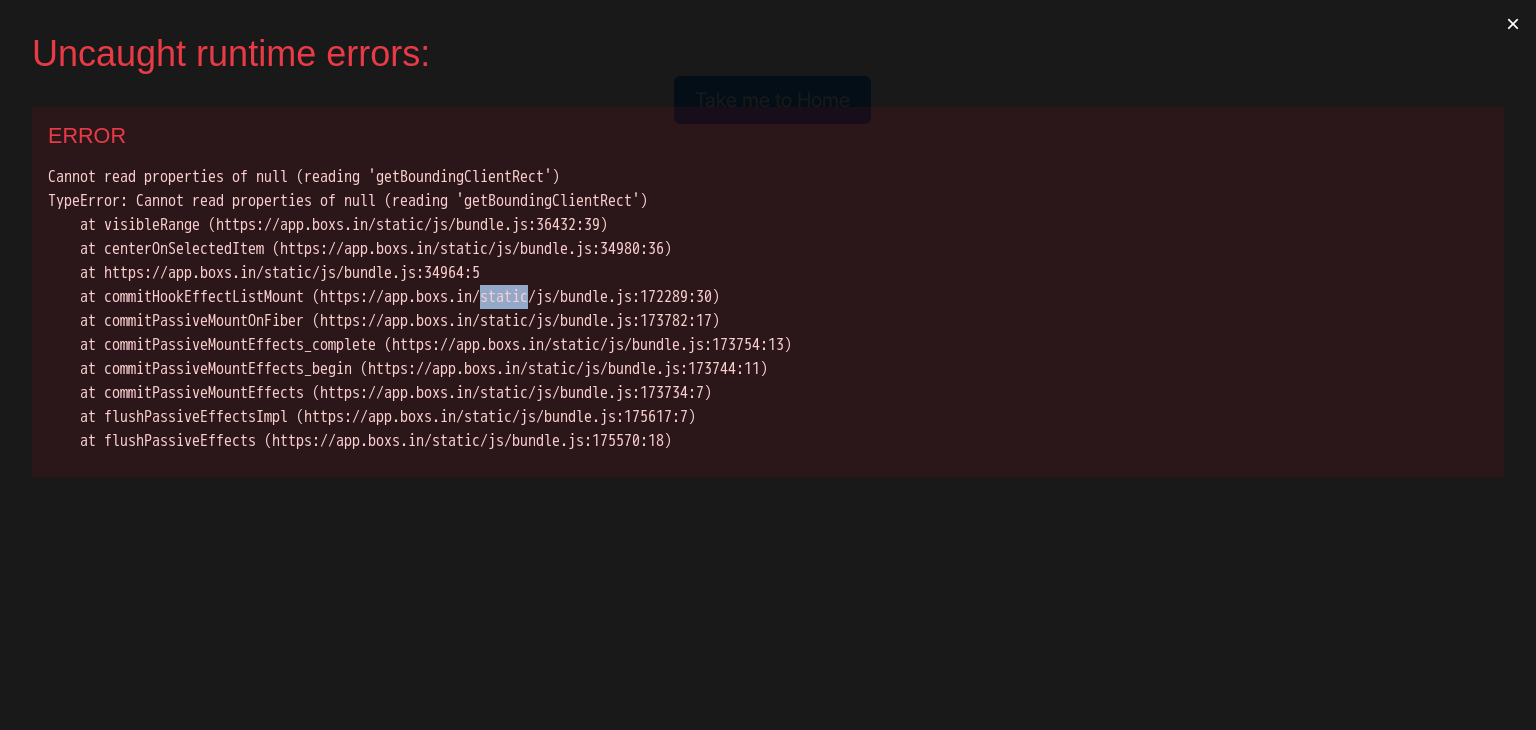 click on "Cannot read properties of null (reading 'getBoundingClientRect')
TypeError: Cannot read properties of null (reading 'getBoundingClientRect')
at visibleRange (https://app.boxs.in/static/js/bundle.js:36432:39)
at centerOnSelectedItem (https://app.boxs.in/static/js/bundle.js:34980:36)
at https://app.boxs.in/static/js/bundle.js:34964:5
at commitHookEffectListMount (https://app.boxs.in/static/js/bundle.js:172289:30)
at commitPassiveMountOnFiber (https://app.boxs.in/static/js/bundle.js:173782:17)
at commitPassiveMountEffects_complete (https://app.boxs.in/static/js/bundle.js:173754:13)
at commitPassiveMountEffects_begin (https://app.boxs.in/static/js/bundle.js:173744:11)
at commitPassiveMountEffects (https://app.boxs.in/static/js/bundle.js:173734:7)
at flushPassiveEffectsImpl (https://app.boxs.in/static/js/bundle.js:175617:7)
at flushPassiveEffects (https://app.boxs.in/static/js/bundle.js:175570:18)" at bounding box center (768, 309) 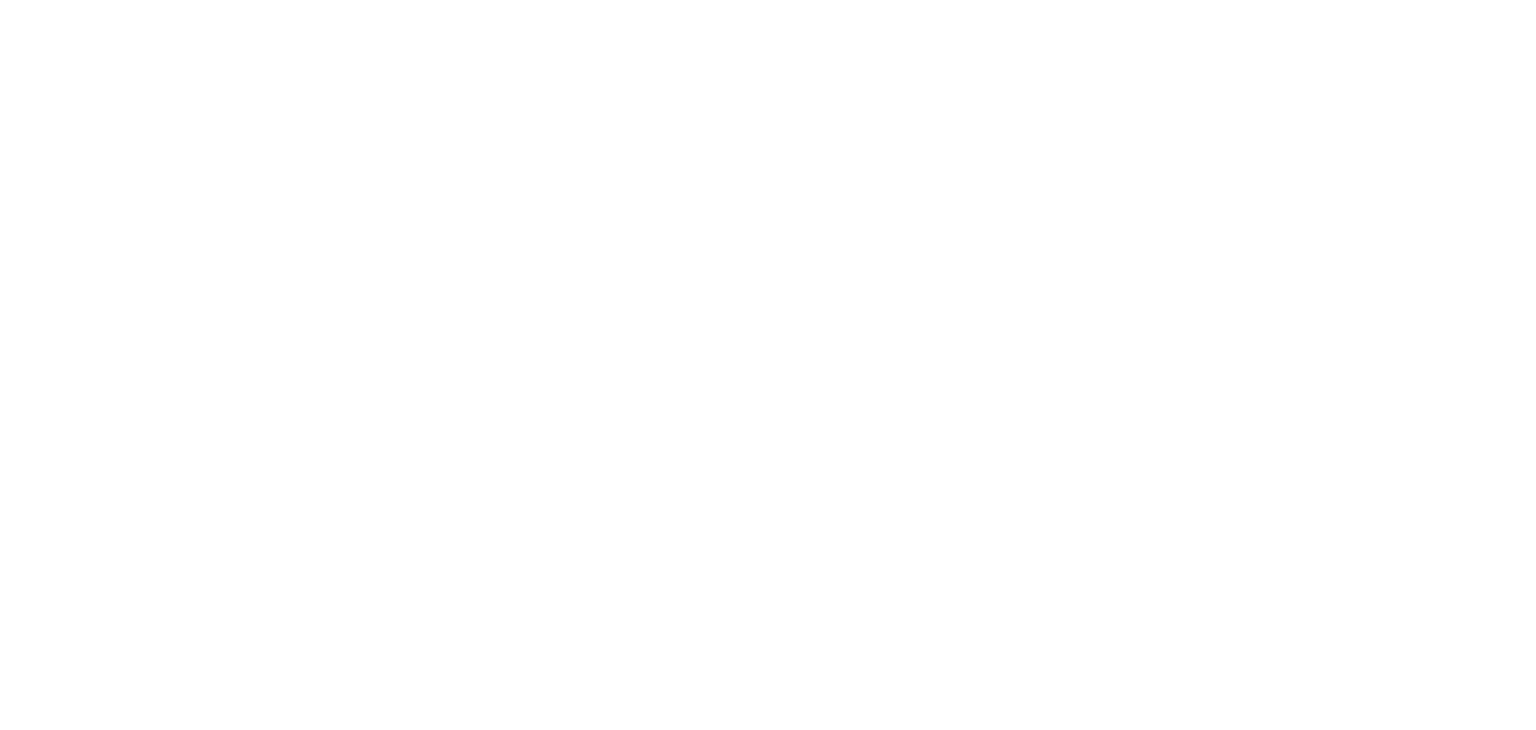 scroll, scrollTop: 0, scrollLeft: 0, axis: both 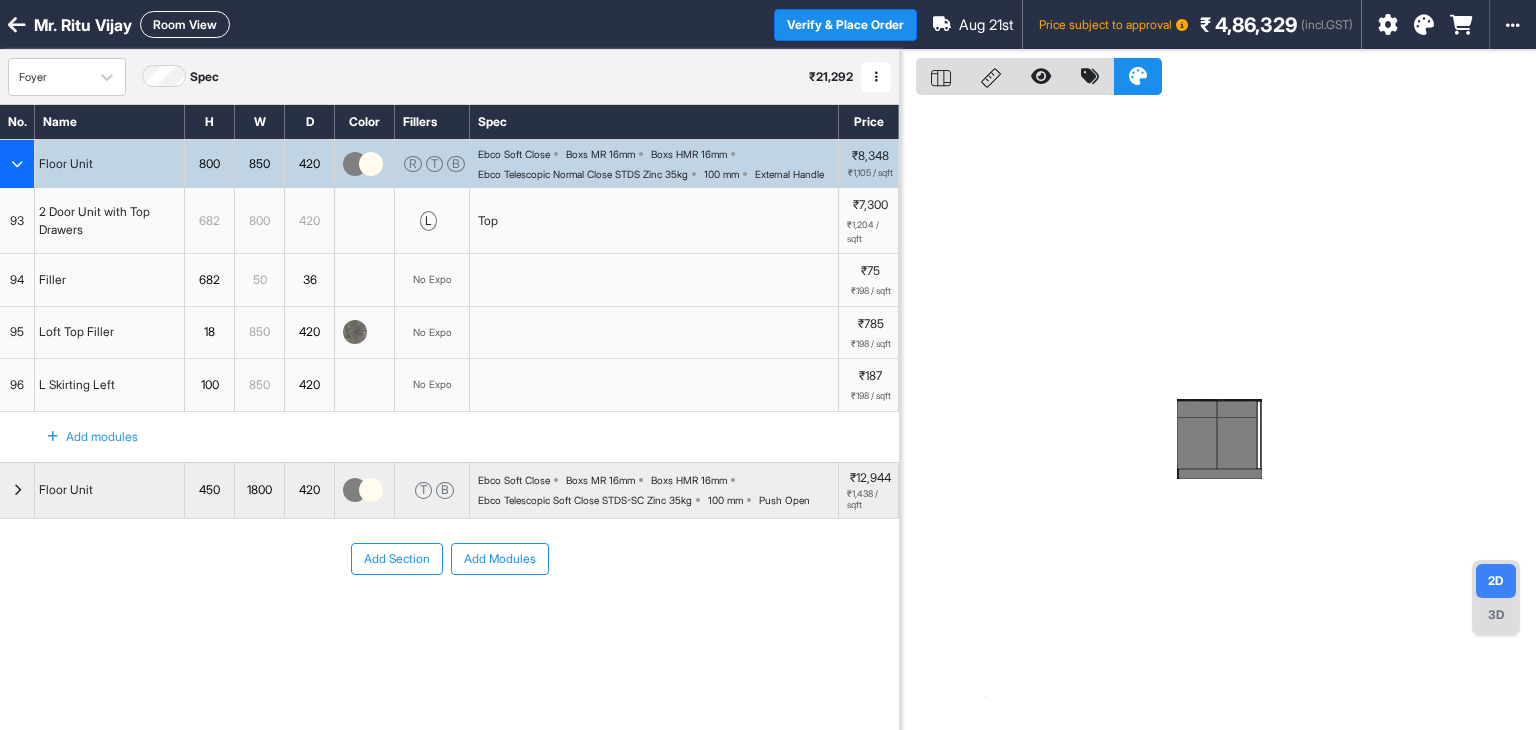 click on "3D" at bounding box center [1496, 615] 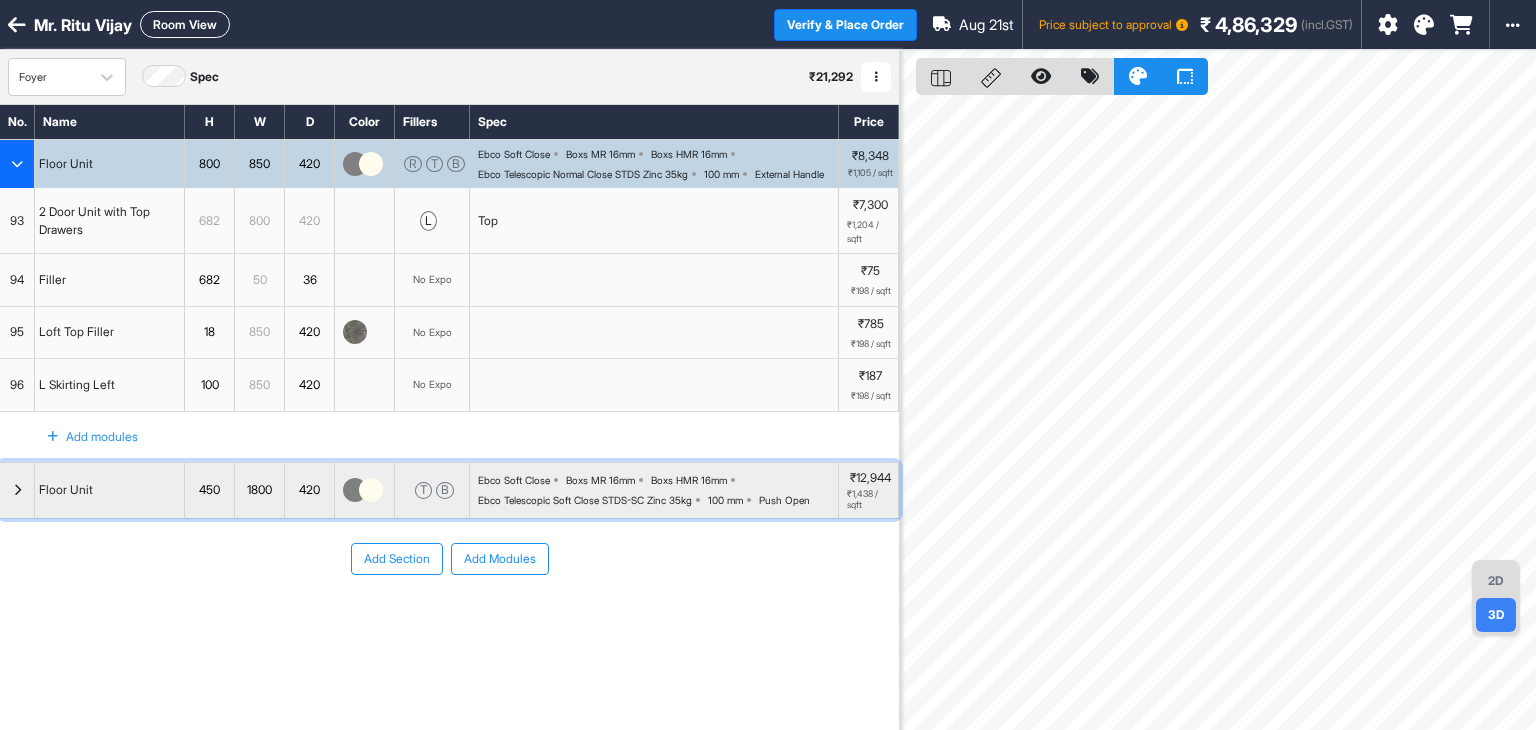 click on "Floor Unit" at bounding box center [110, 491] 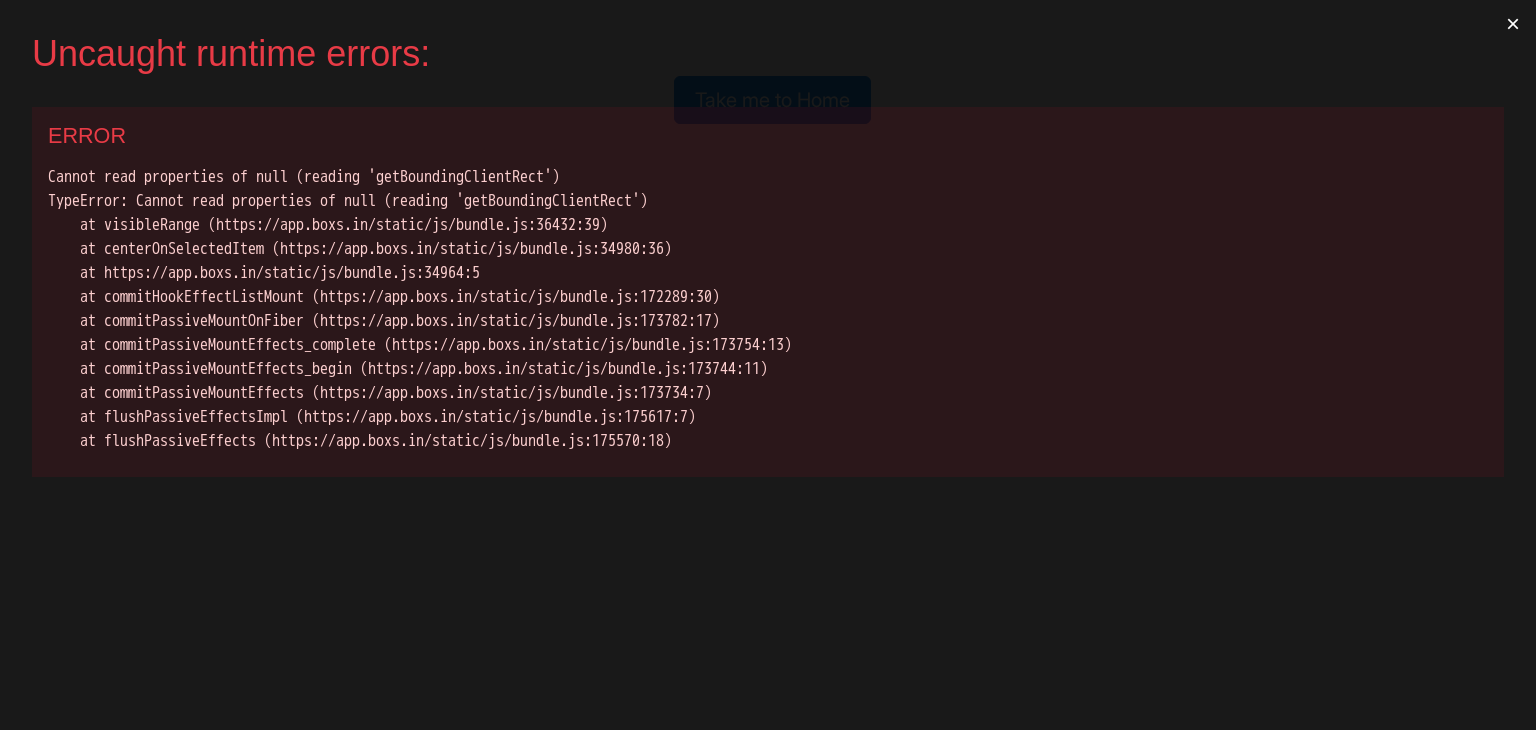 scroll, scrollTop: 0, scrollLeft: 0, axis: both 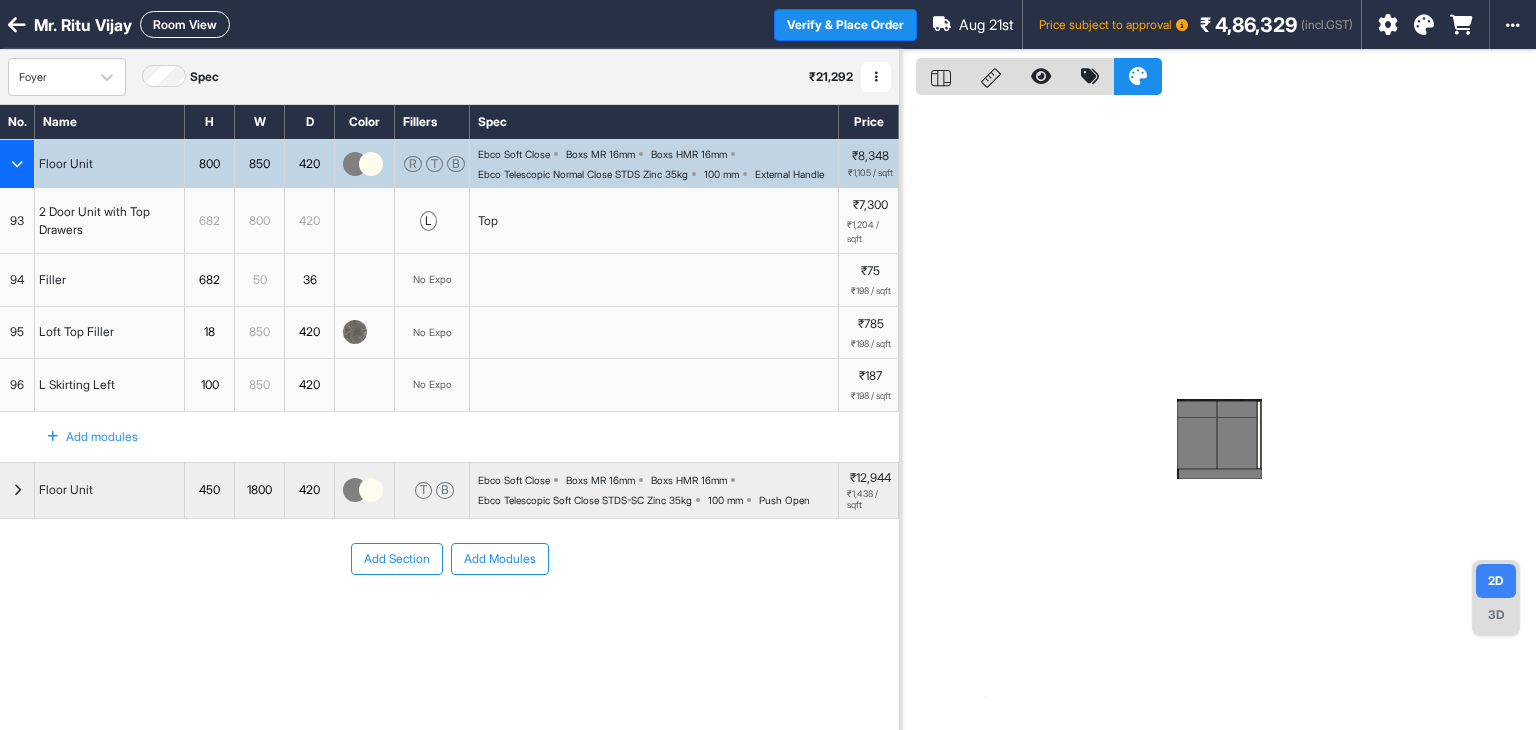 click on "Mr. [NAME] [LAST]" at bounding box center (387, 24) 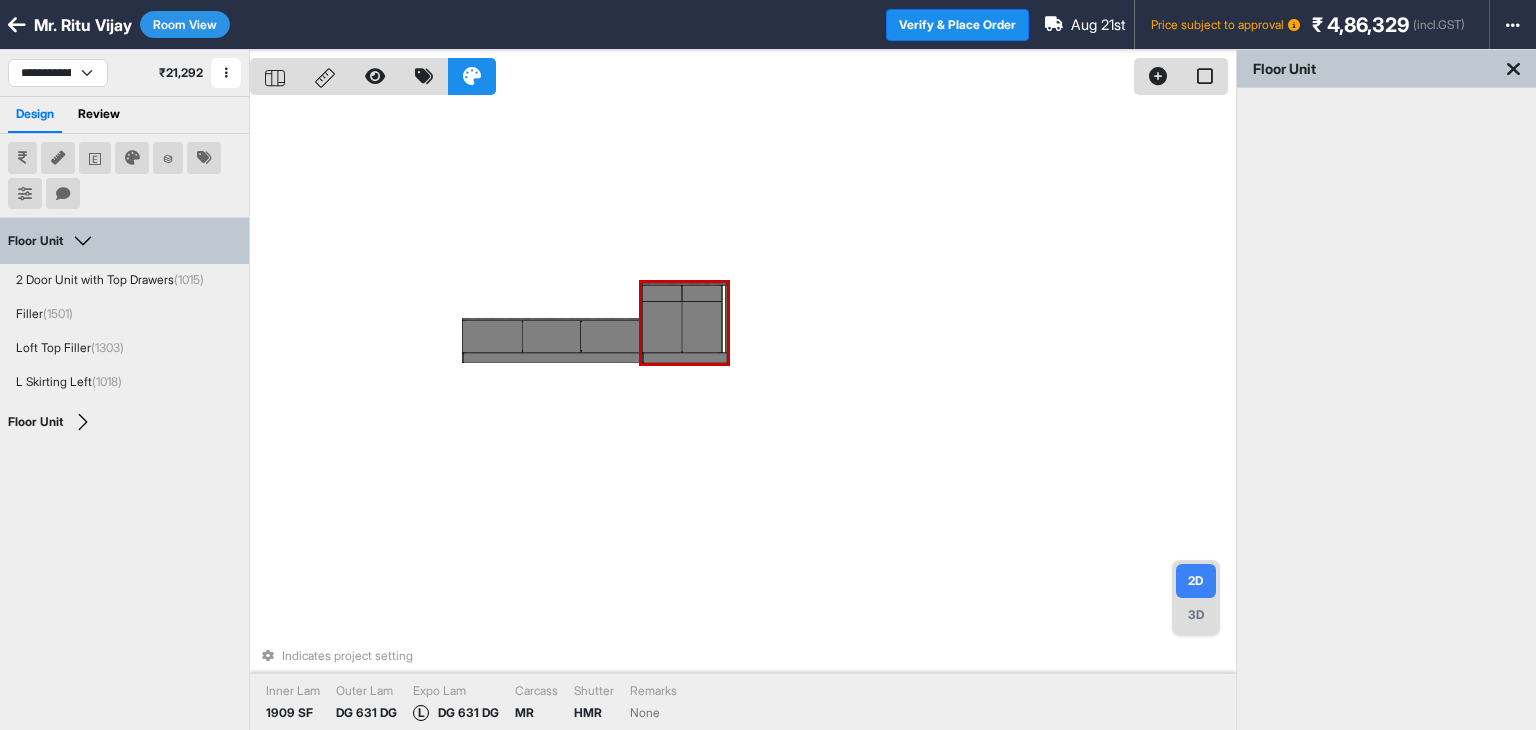 click on "3D" at bounding box center [1196, 615] 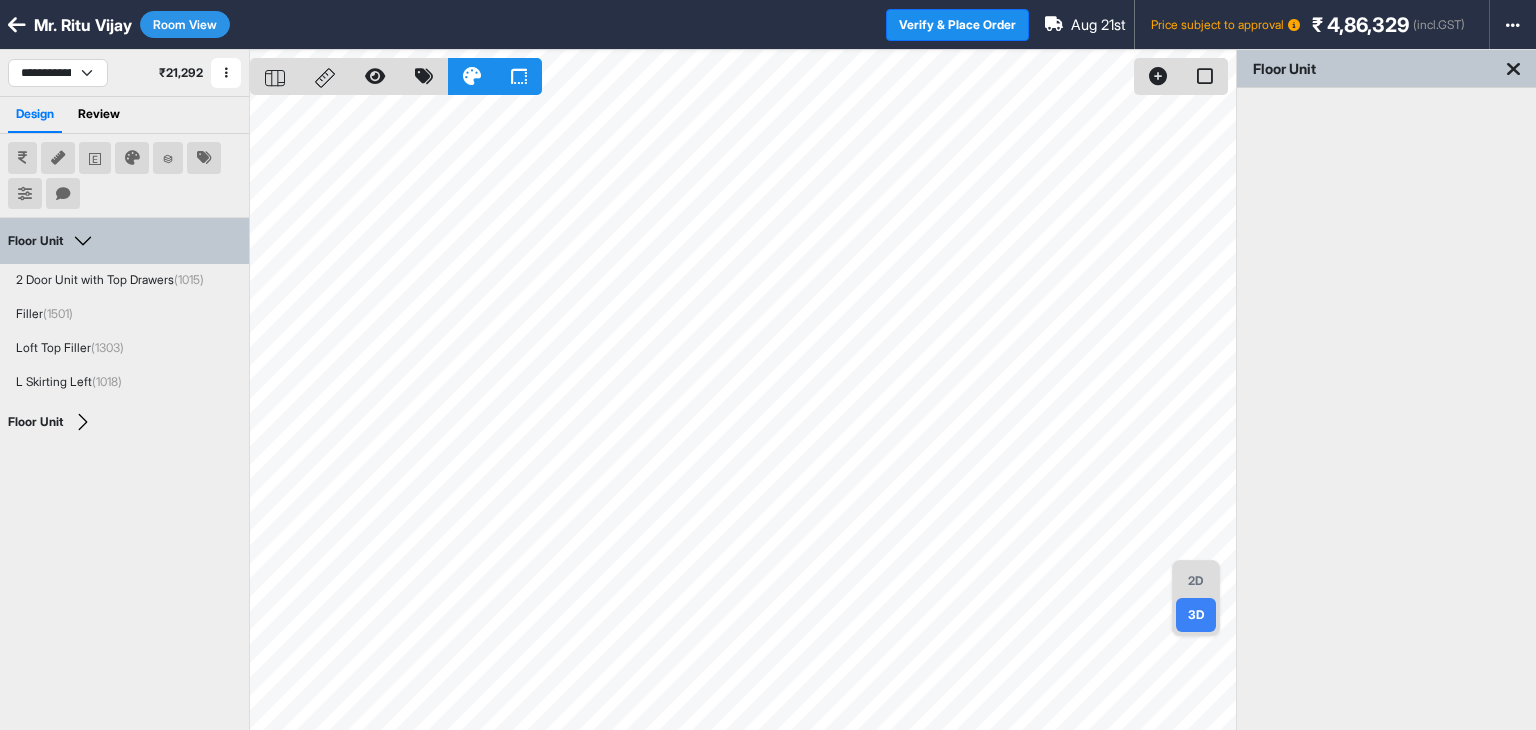 click on "2D" at bounding box center (1196, 581) 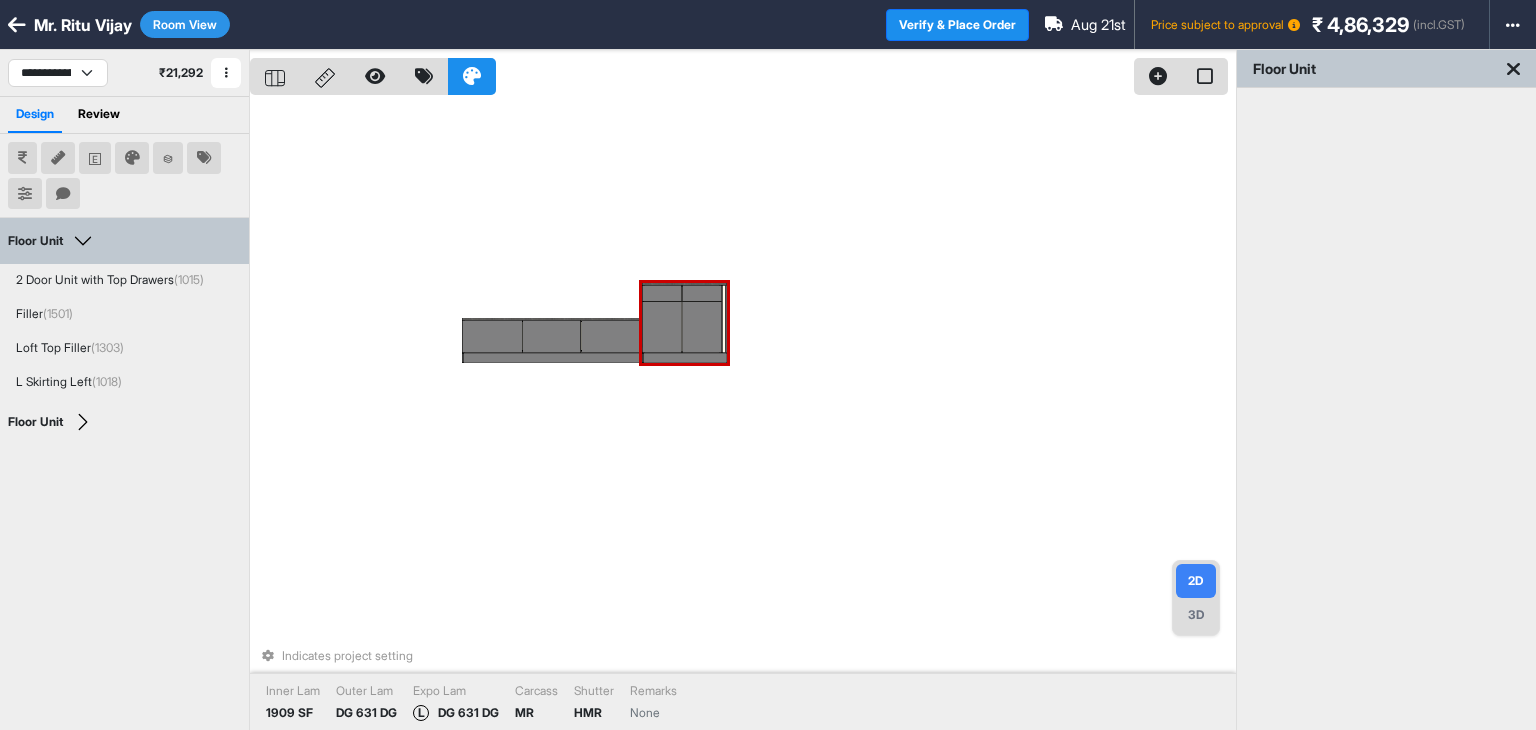 click on "Indicates project setting Inner Lam 1909 SF Outer Lam DG 631 DG Expo Lam L DG 631 DG Carcass MR Shutter HMR Remarks None" at bounding box center [743, 415] 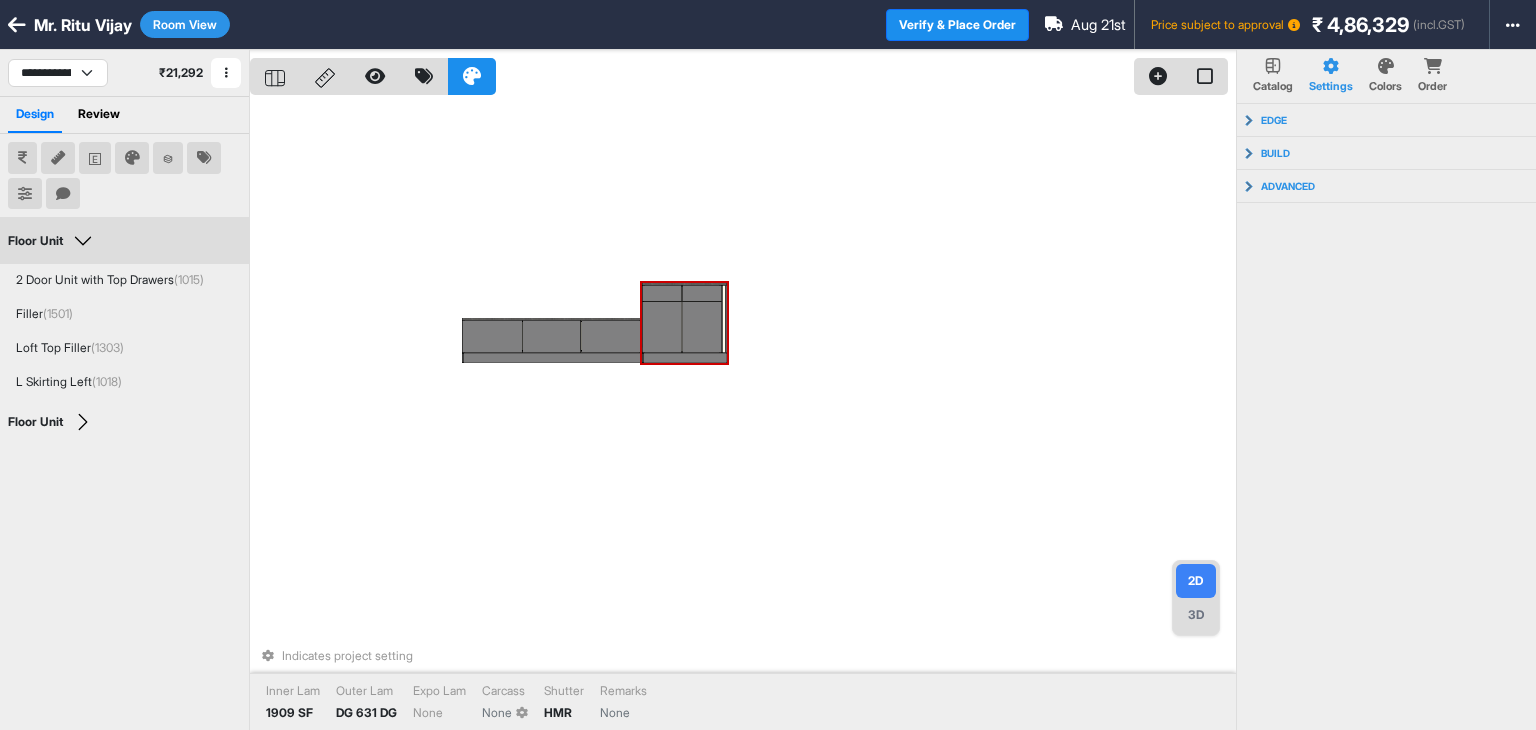 click on "Room View" at bounding box center (185, 24) 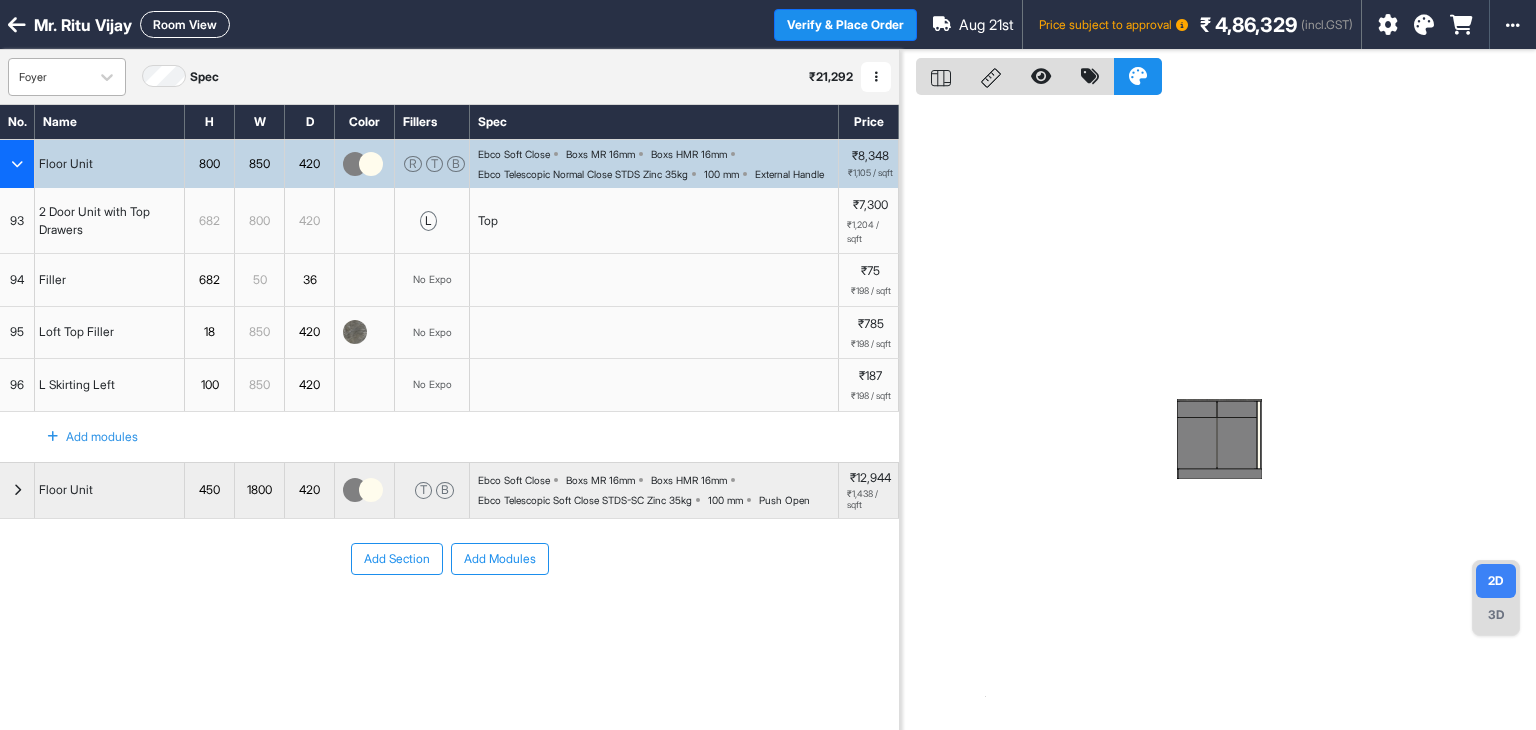 click at bounding box center [49, 77] 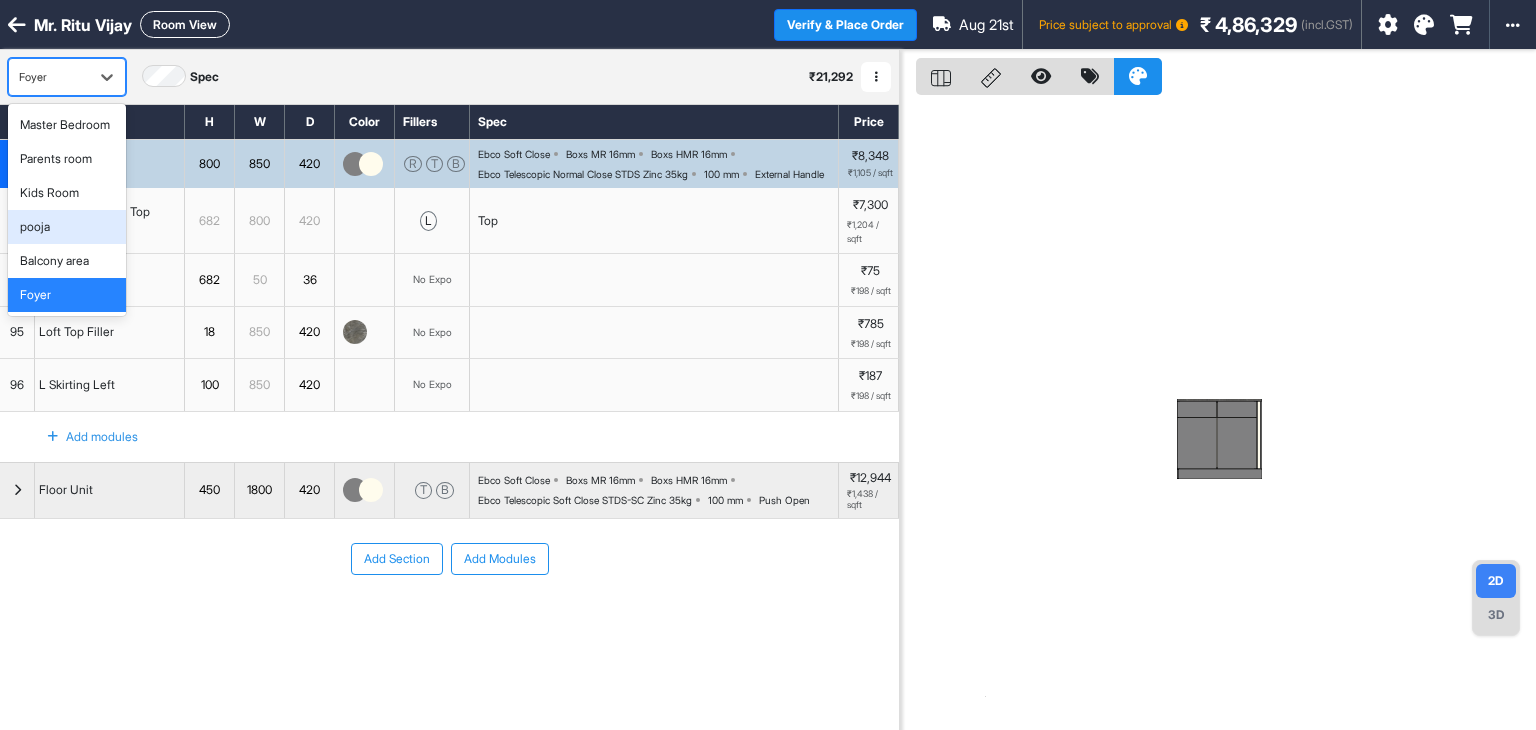 click on "pooja" at bounding box center (67, 227) 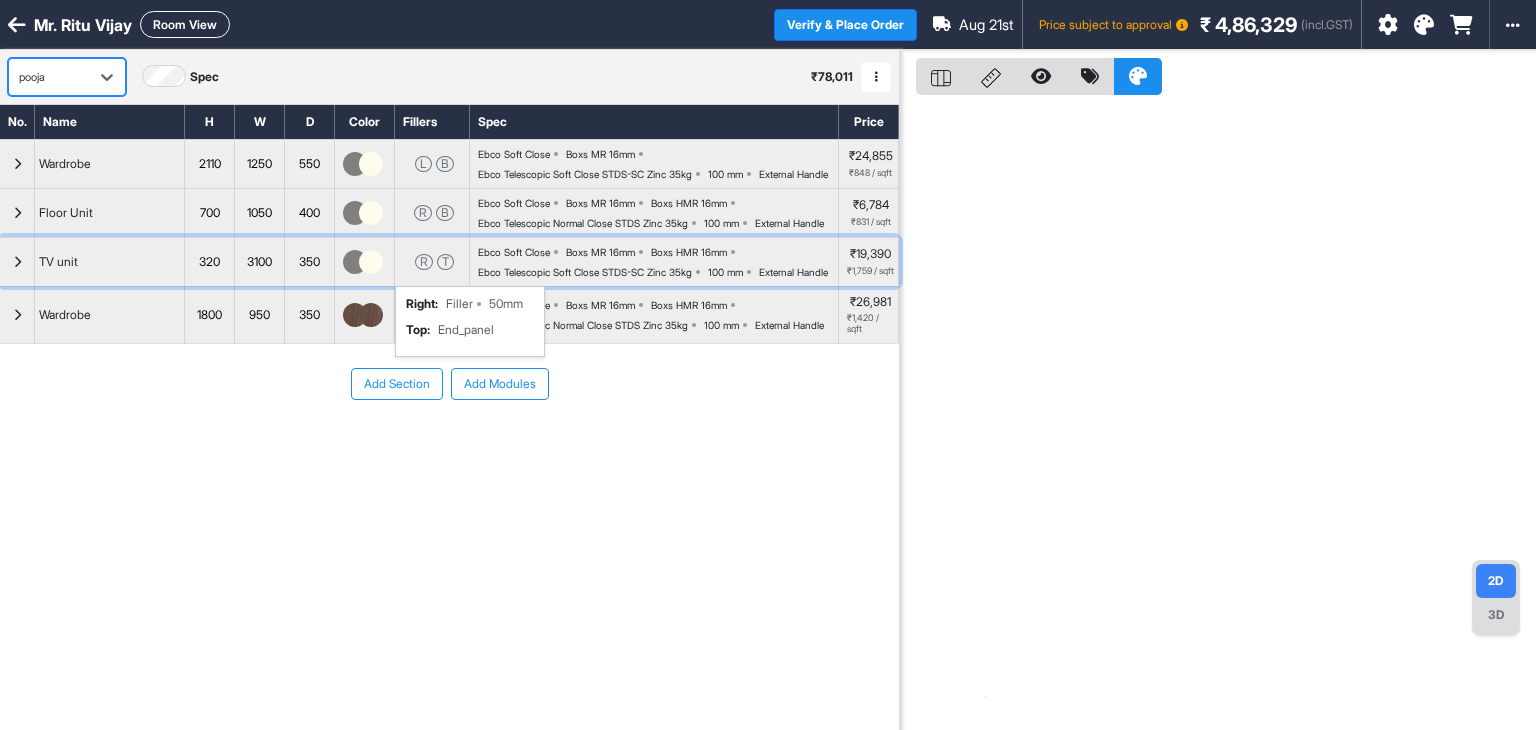 click on "T" at bounding box center (445, 262) 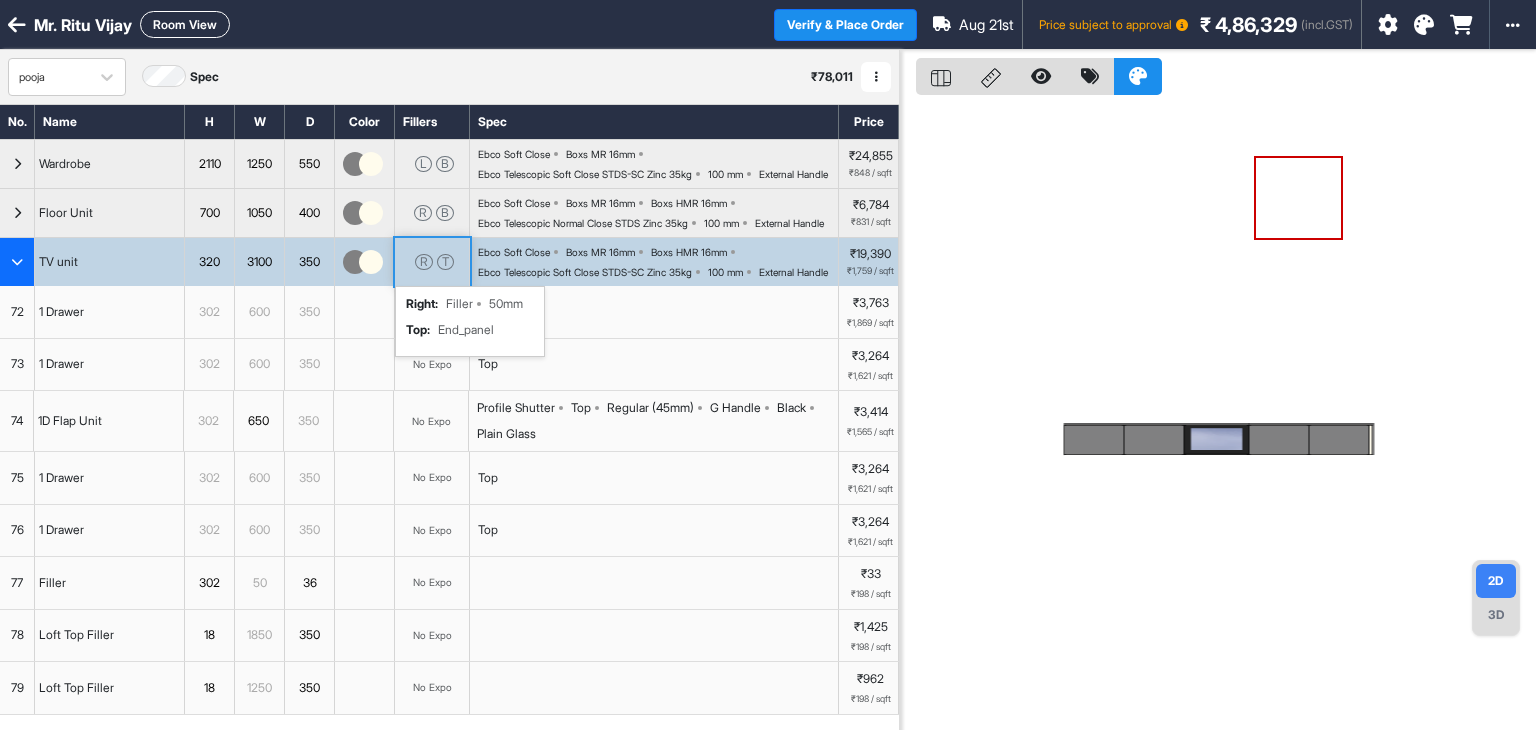 click on "T" at bounding box center [445, 262] 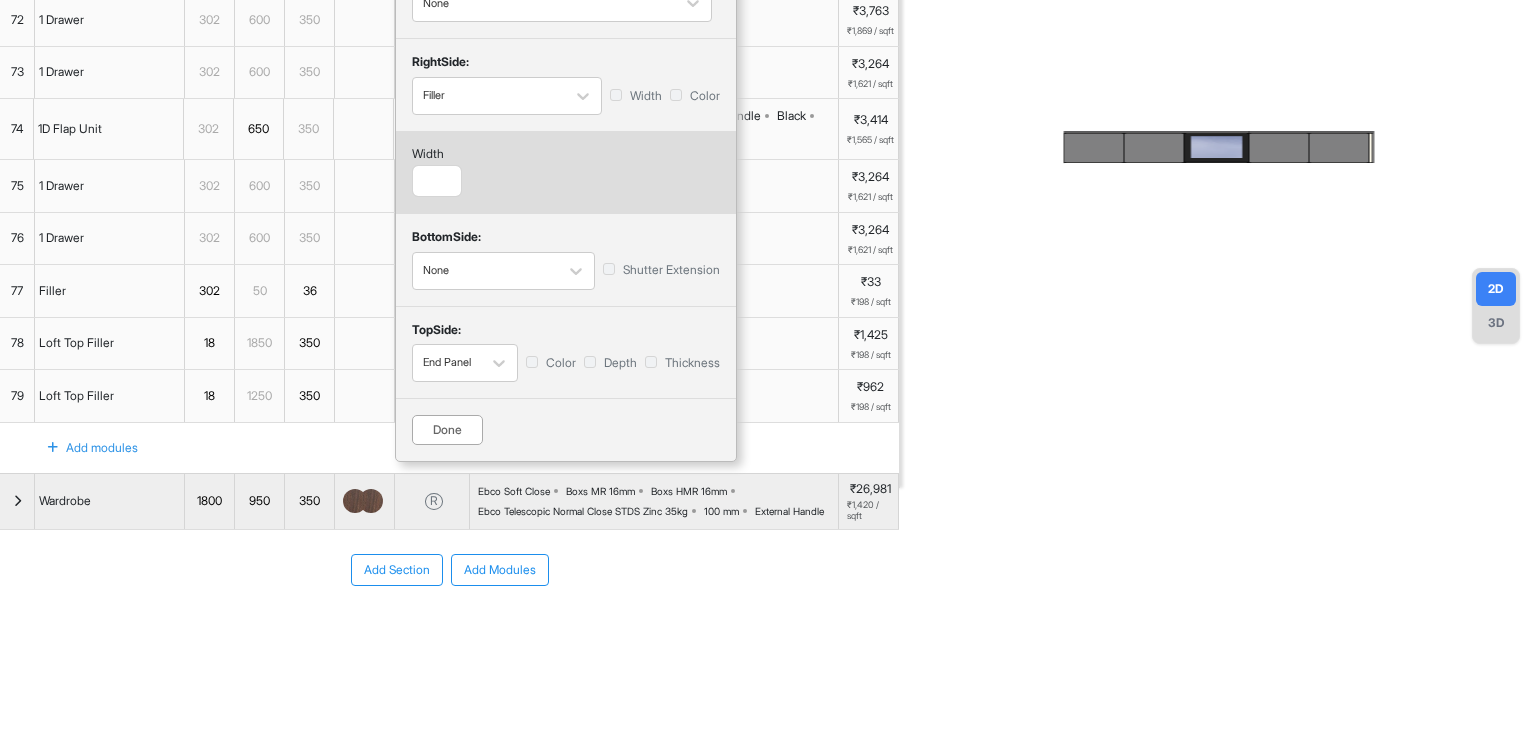 scroll, scrollTop: 400, scrollLeft: 0, axis: vertical 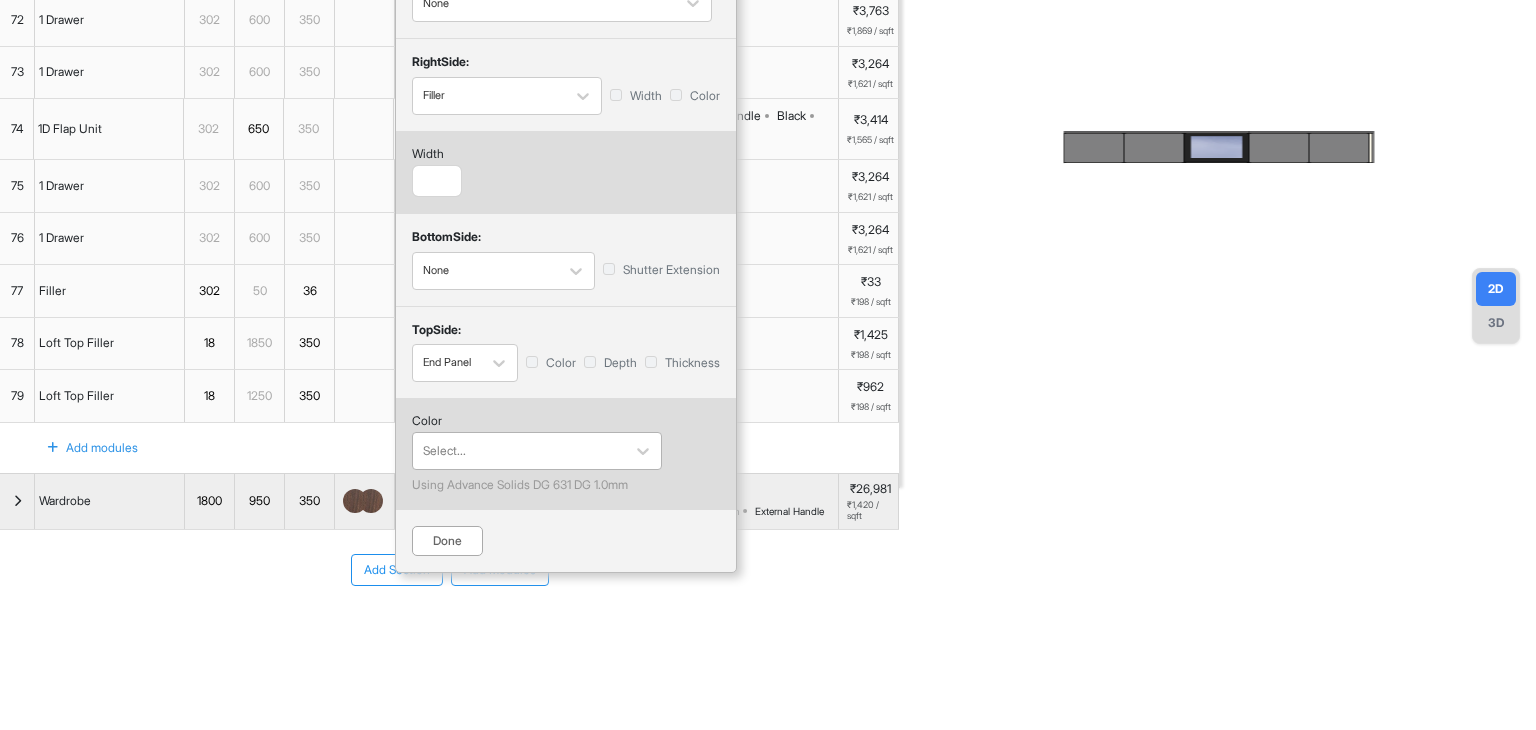 click on "Select..." at bounding box center (519, 451) 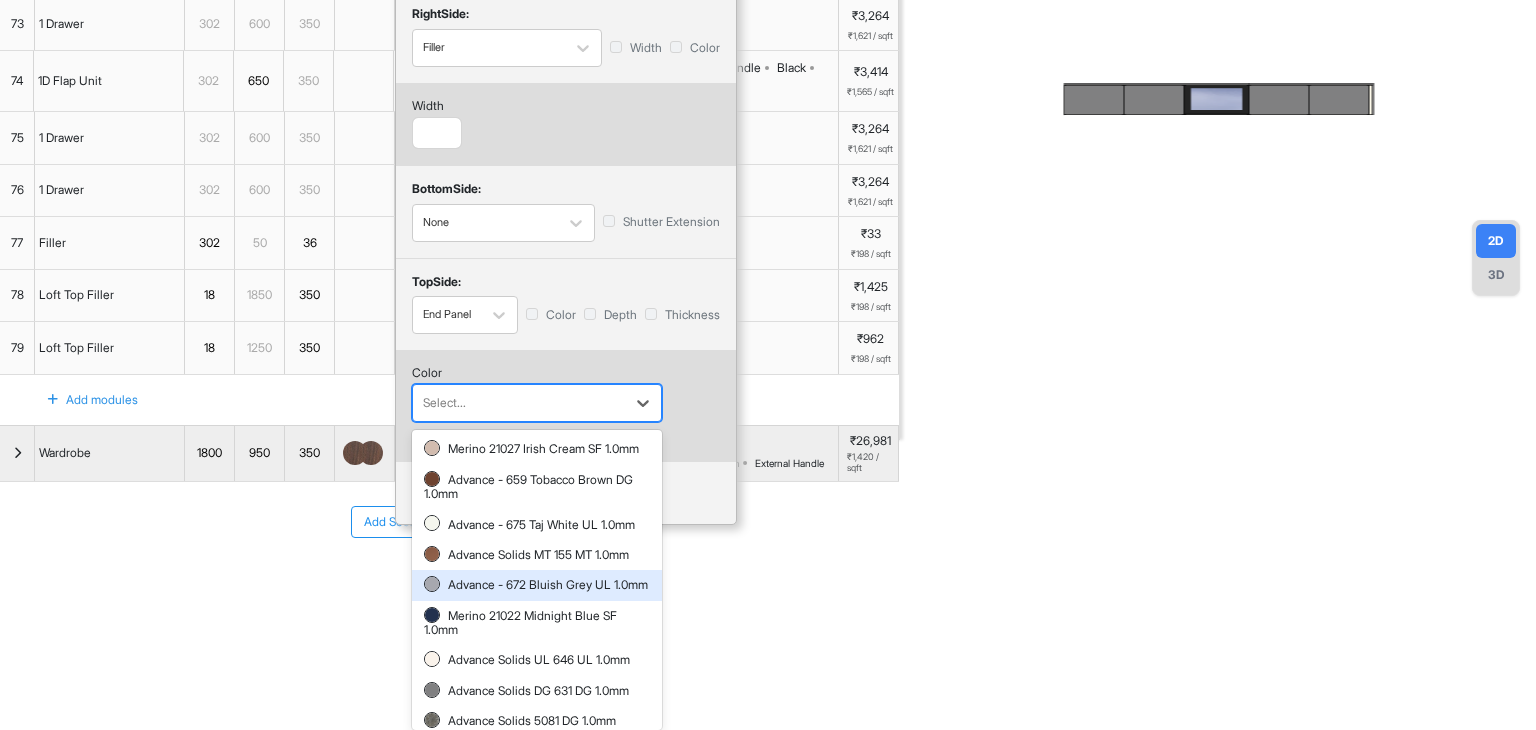 scroll, scrollTop: 69, scrollLeft: 0, axis: vertical 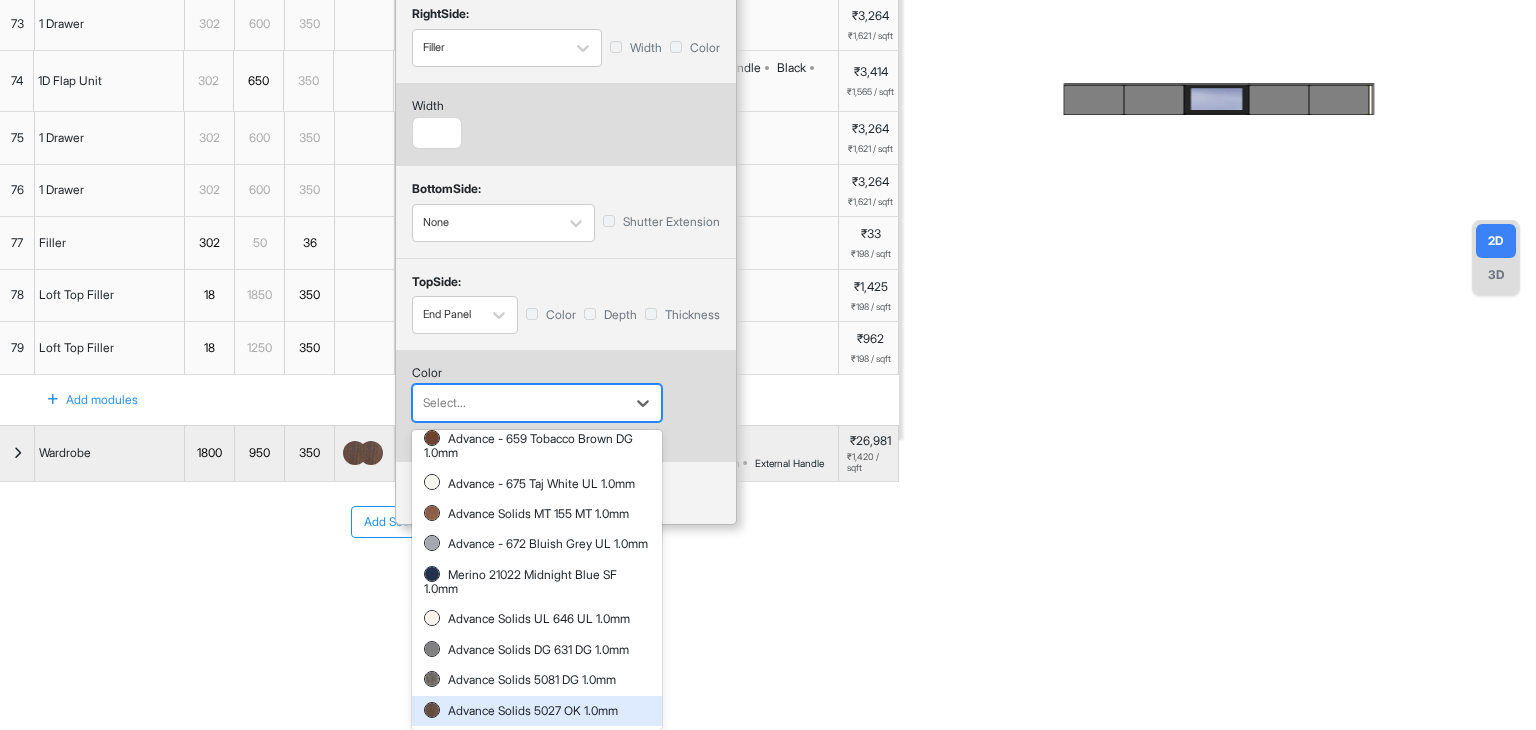 click on "Advance Solids 5027 OK 1.0mm" at bounding box center [537, 711] 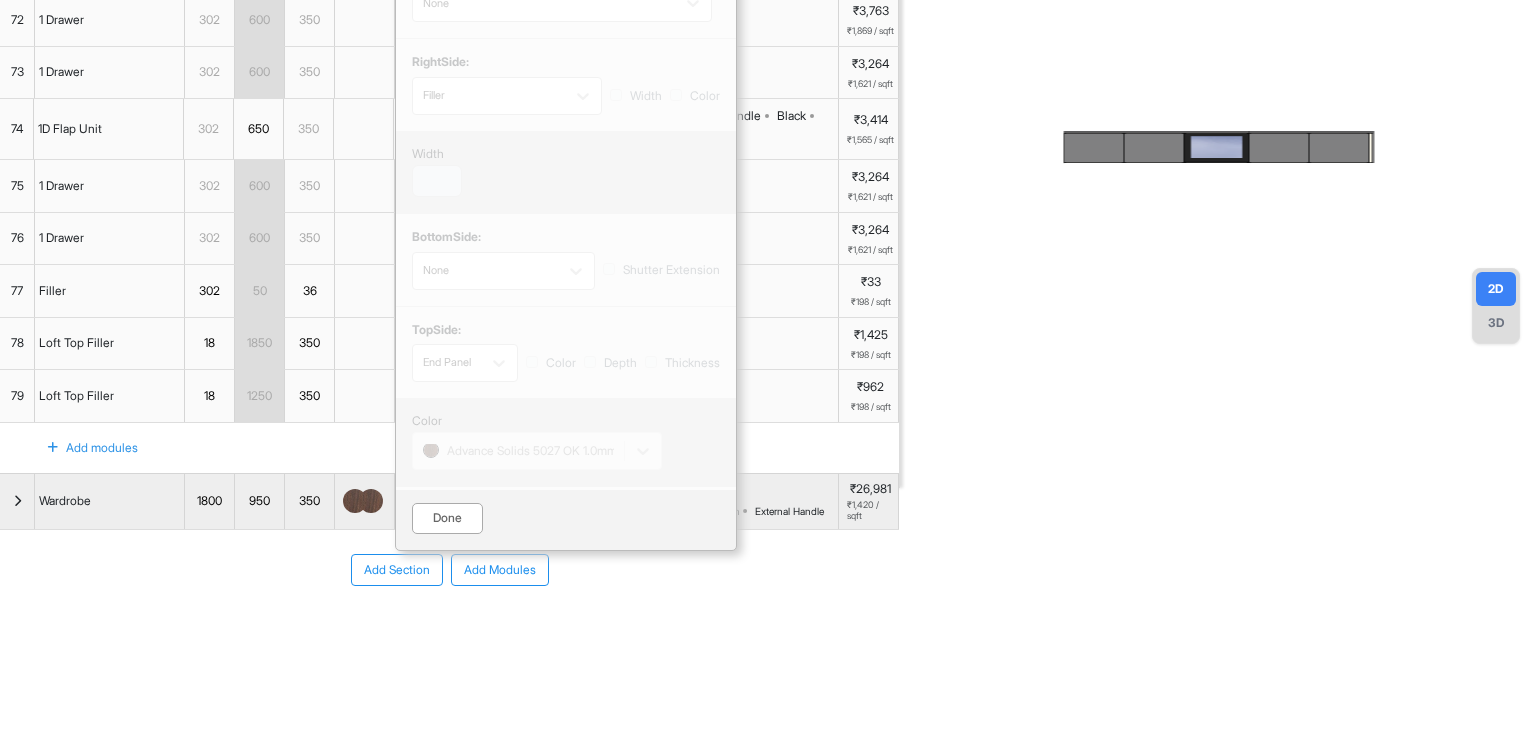 click on "Done" at bounding box center [447, 518] 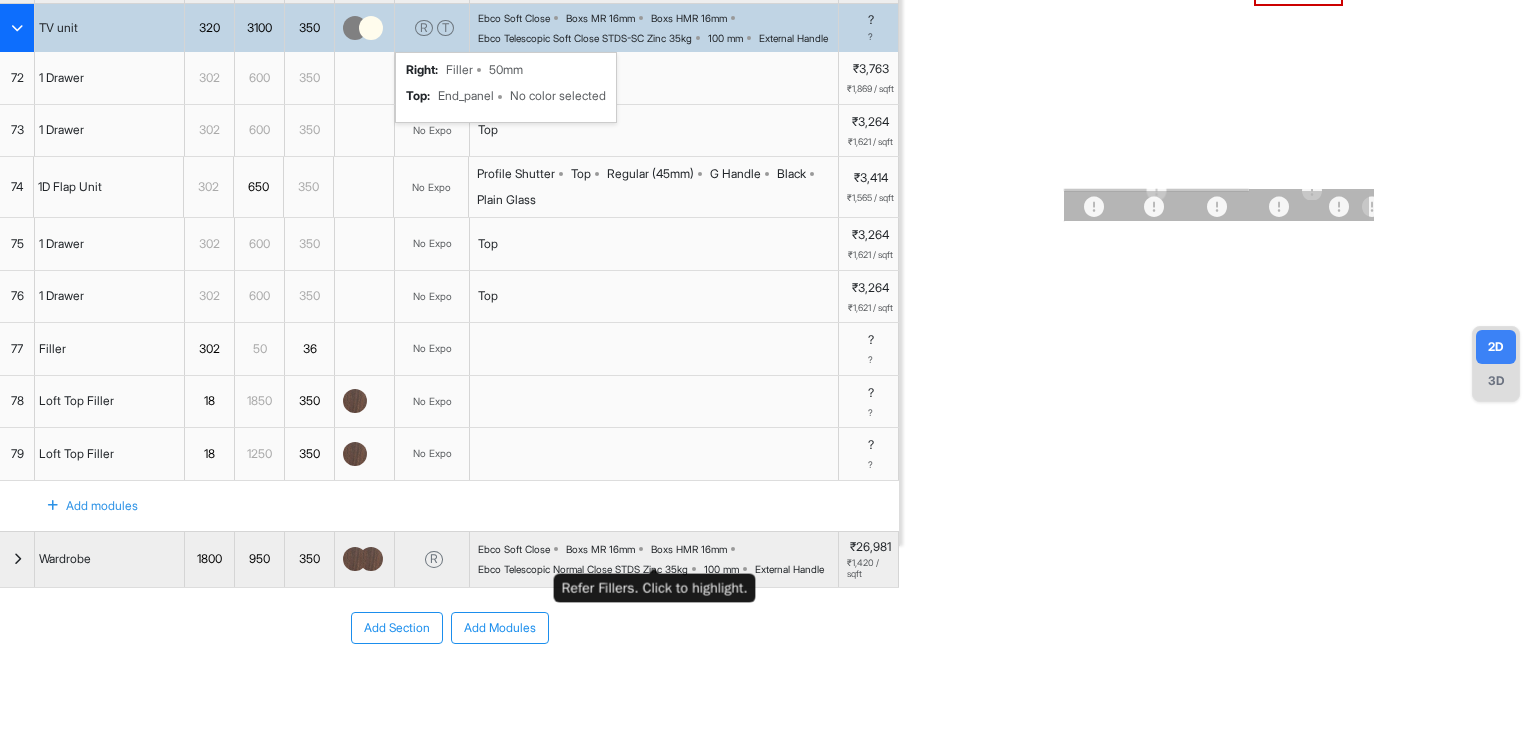 scroll, scrollTop: 200, scrollLeft: 0, axis: vertical 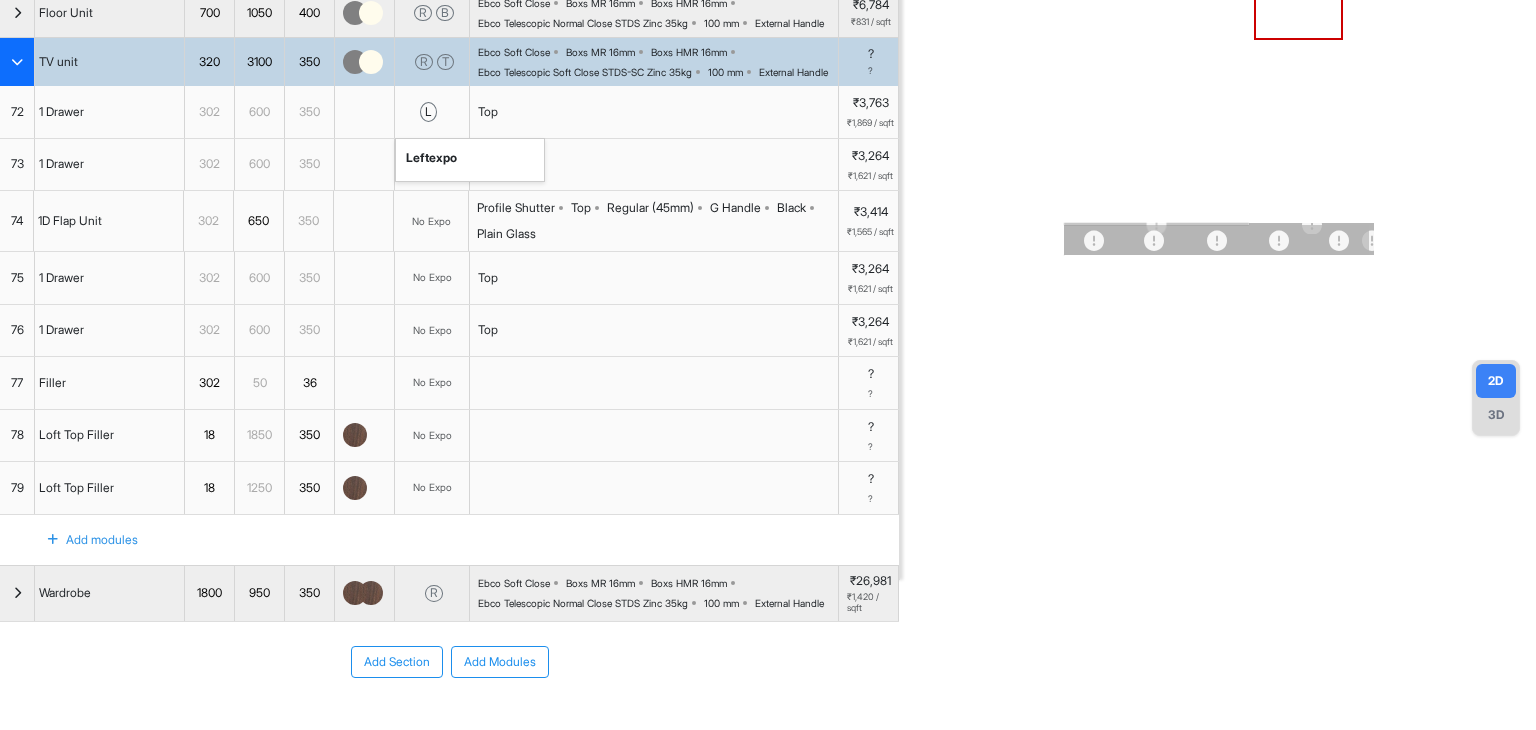 click on "l" at bounding box center (428, 112) 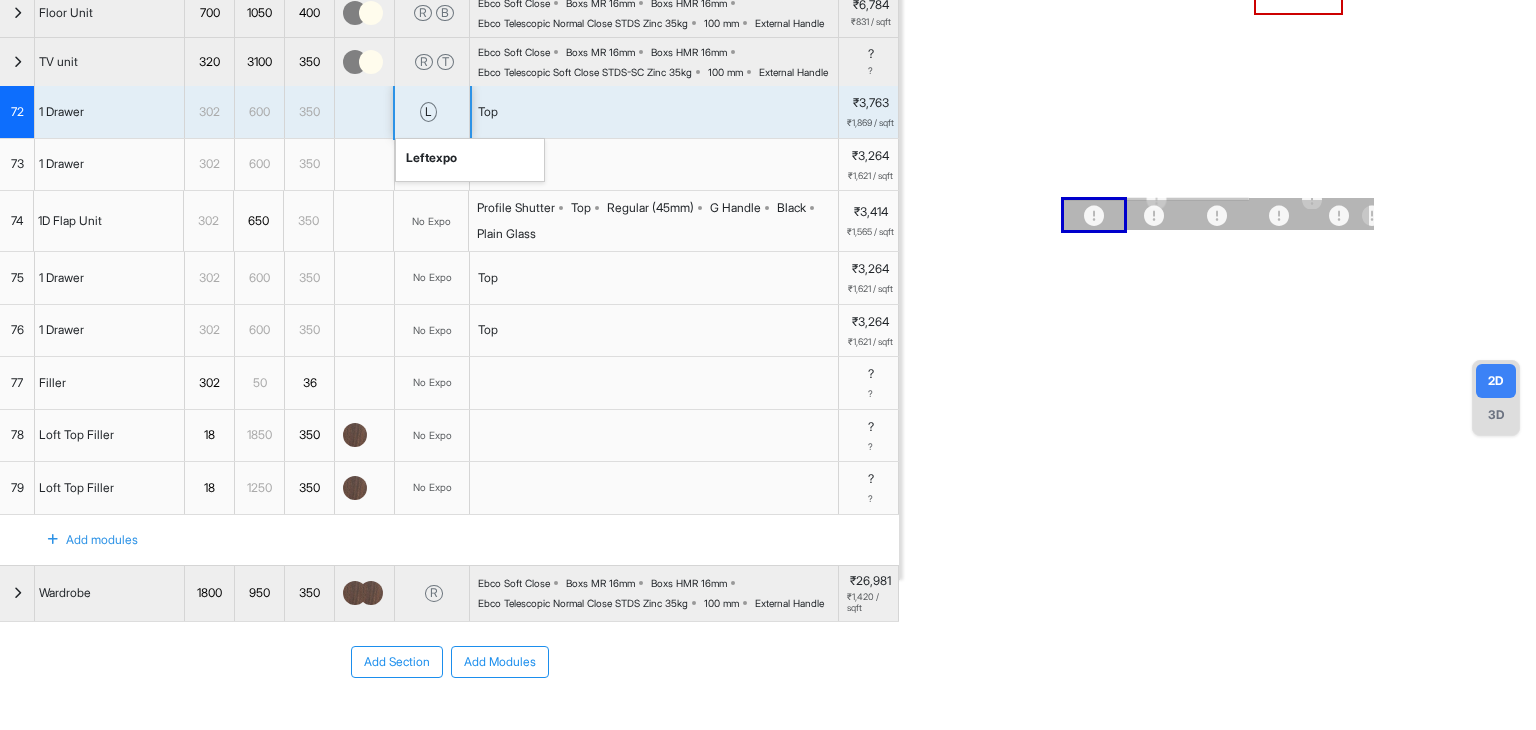 click on "l" at bounding box center [428, 112] 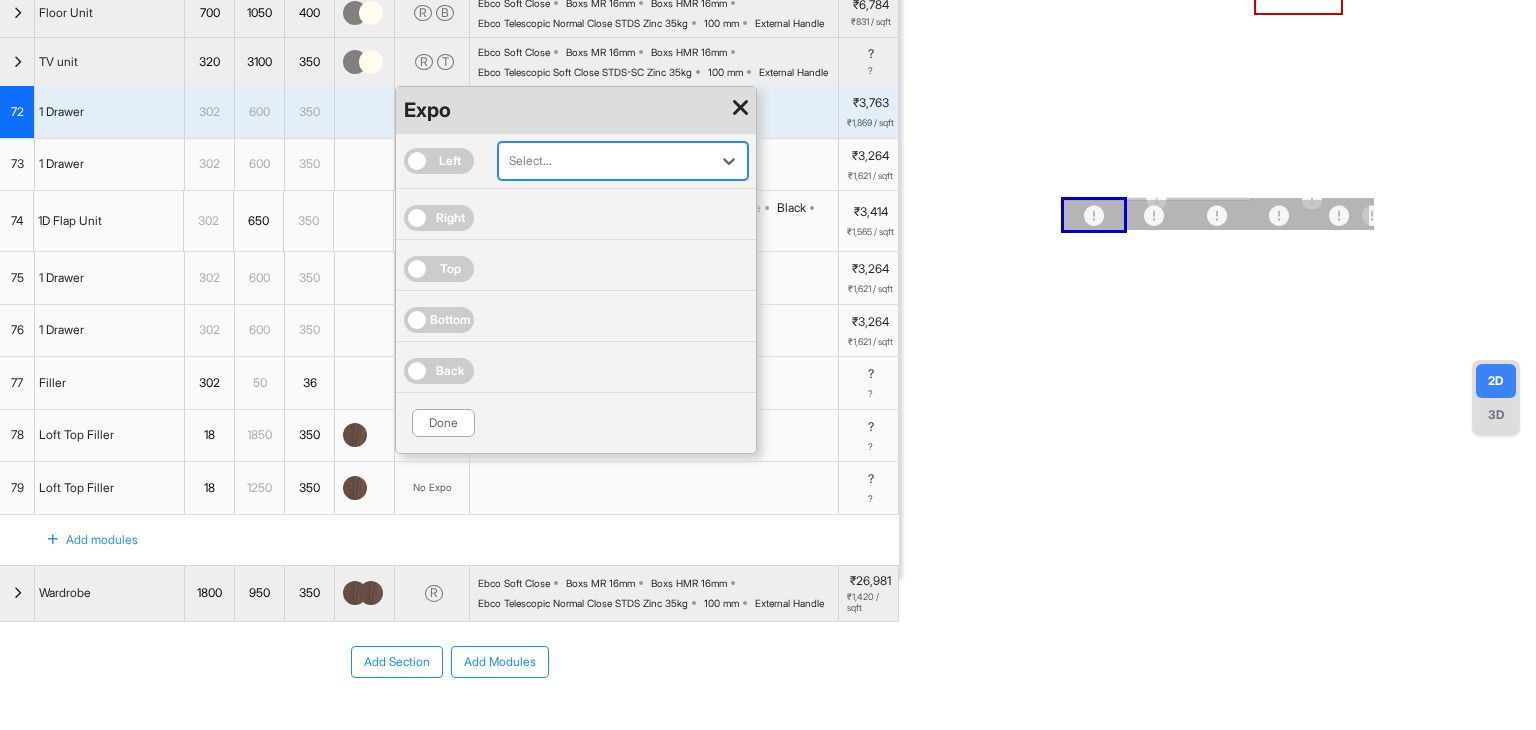click at bounding box center [605, 161] 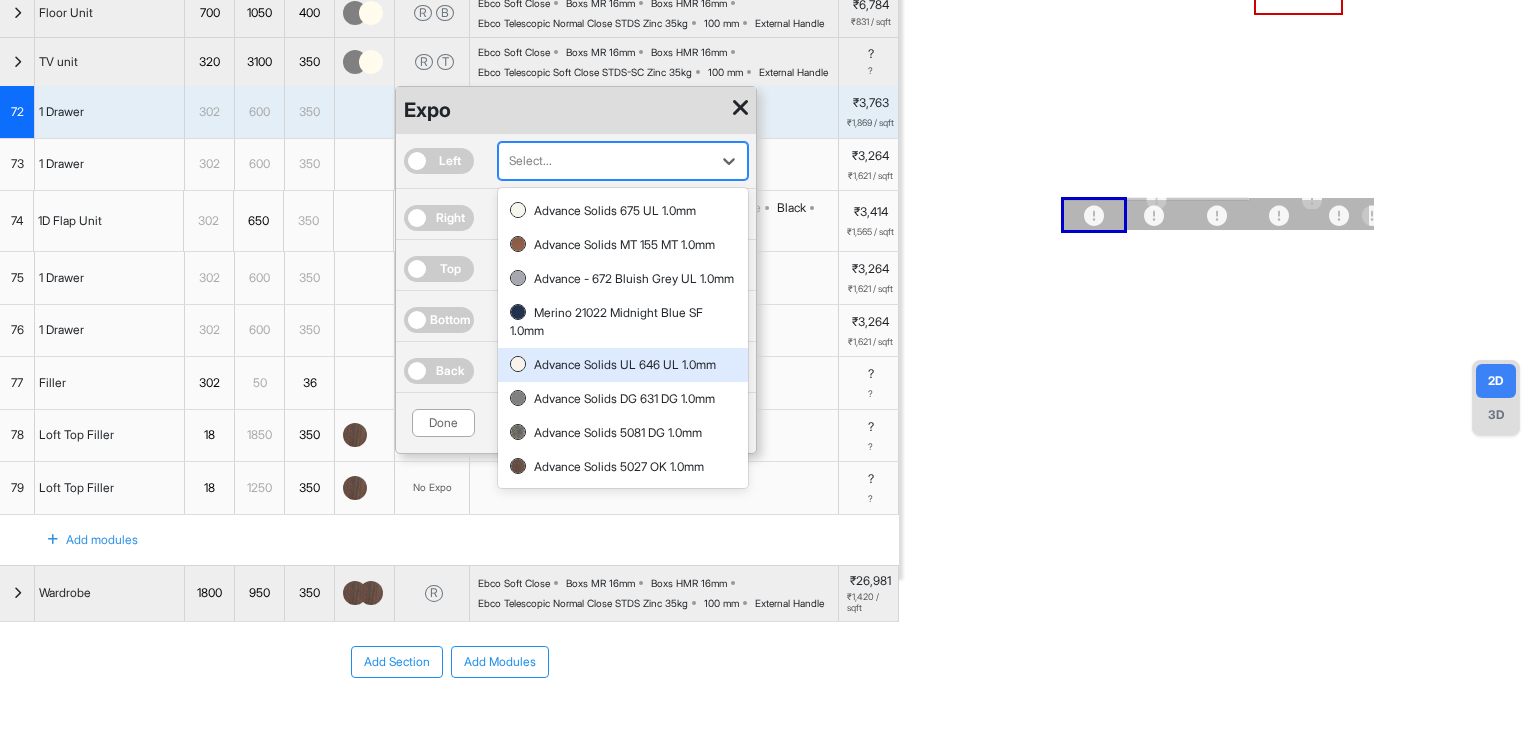 scroll, scrollTop: 102, scrollLeft: 0, axis: vertical 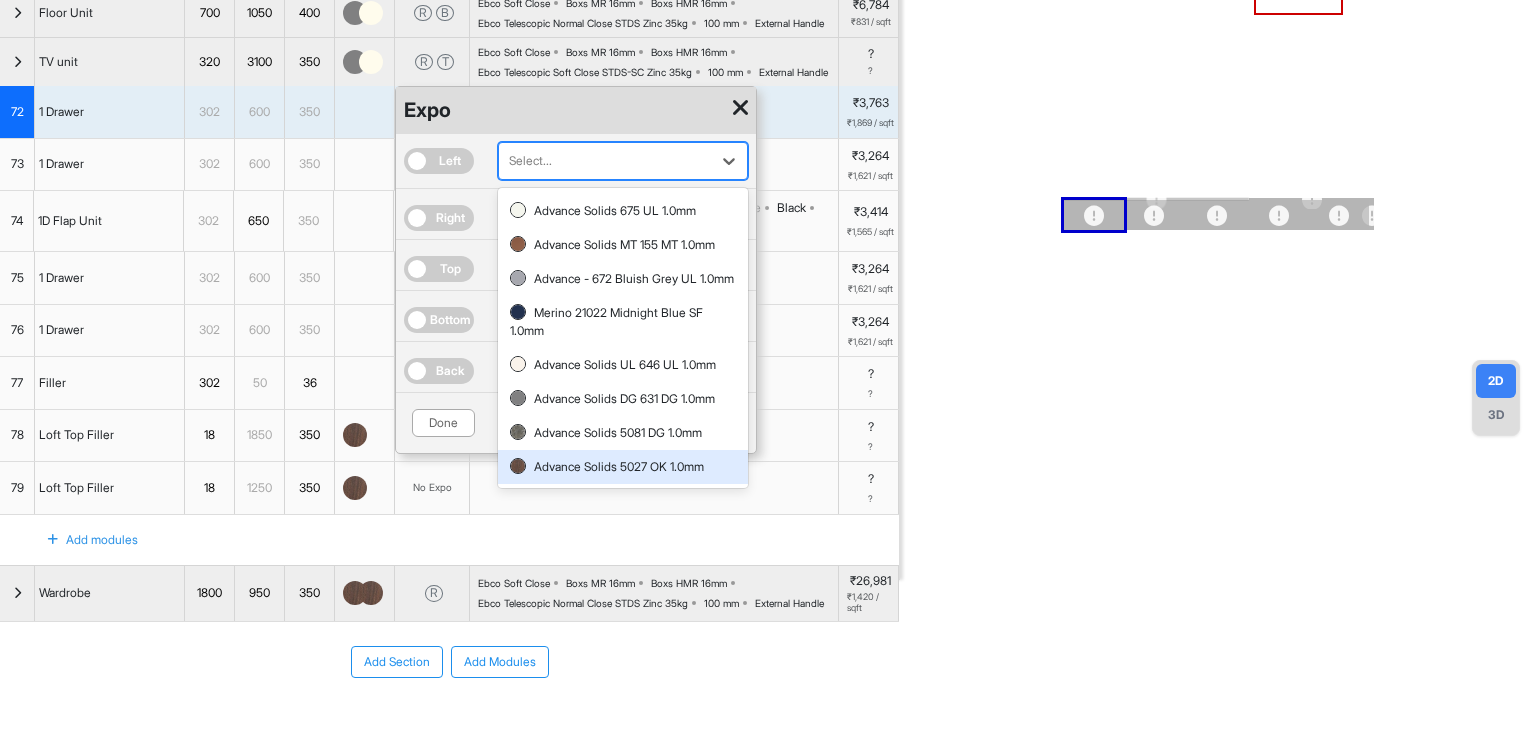 click on "Advance Solids 5027 OK 1.0mm" at bounding box center (623, 467) 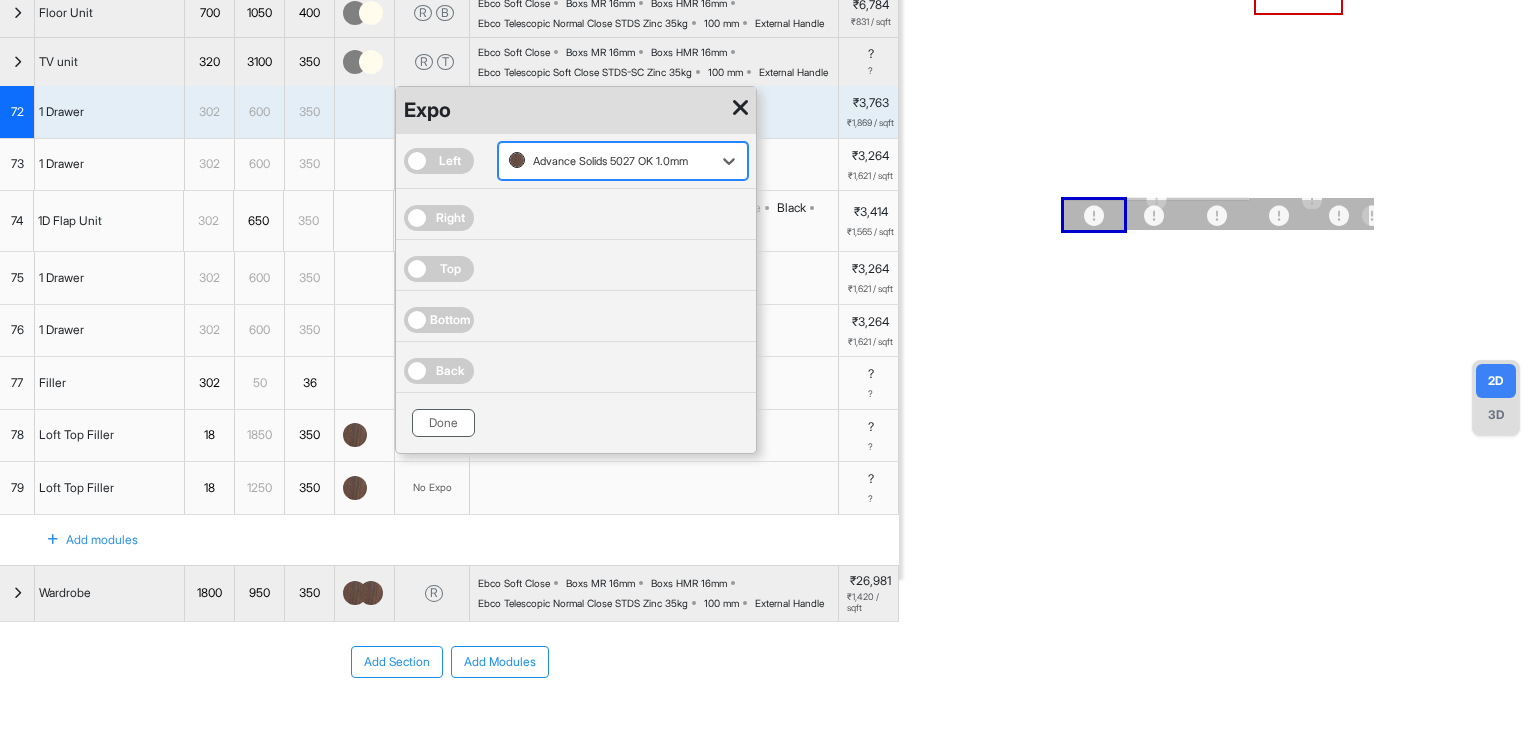 click on "Done" at bounding box center [443, 423] 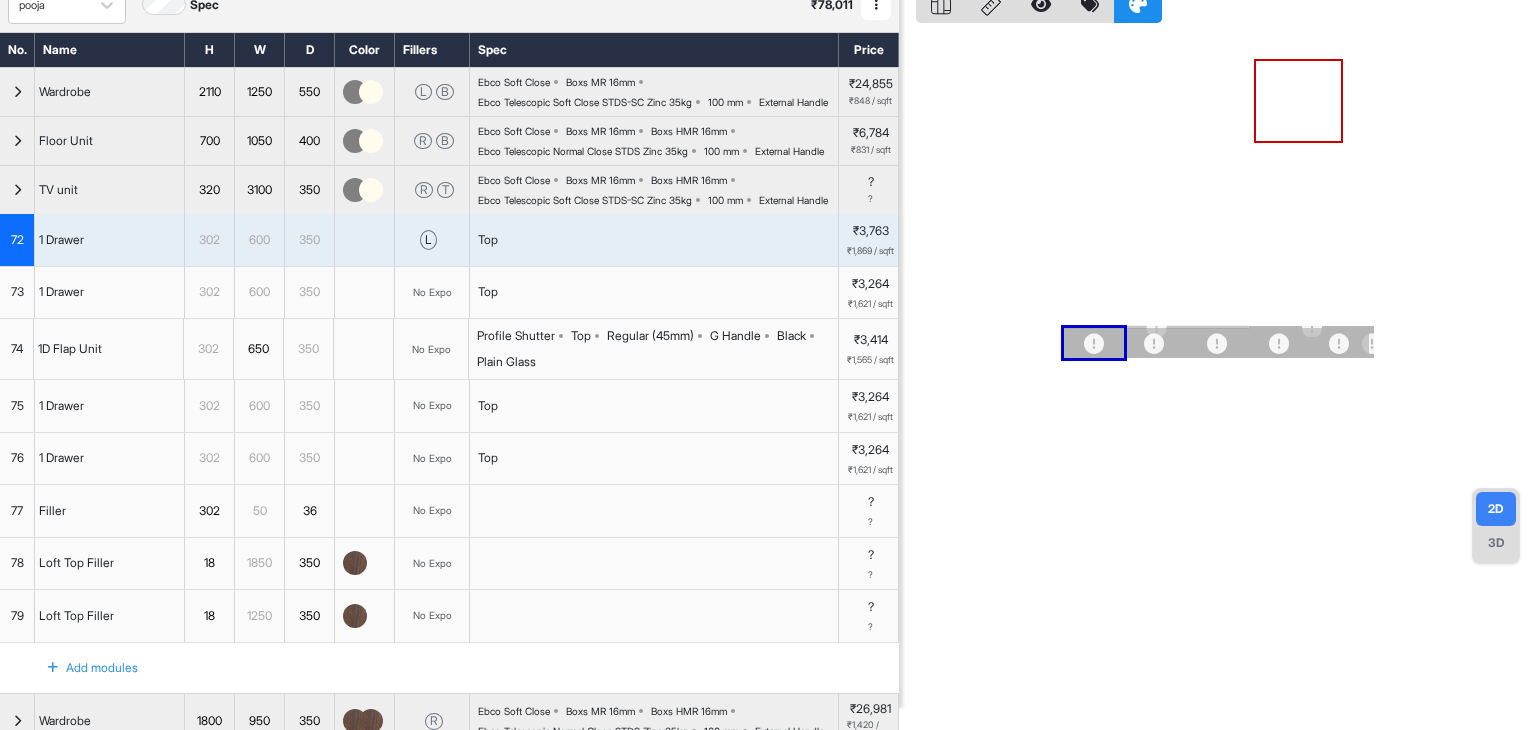scroll, scrollTop: 0, scrollLeft: 0, axis: both 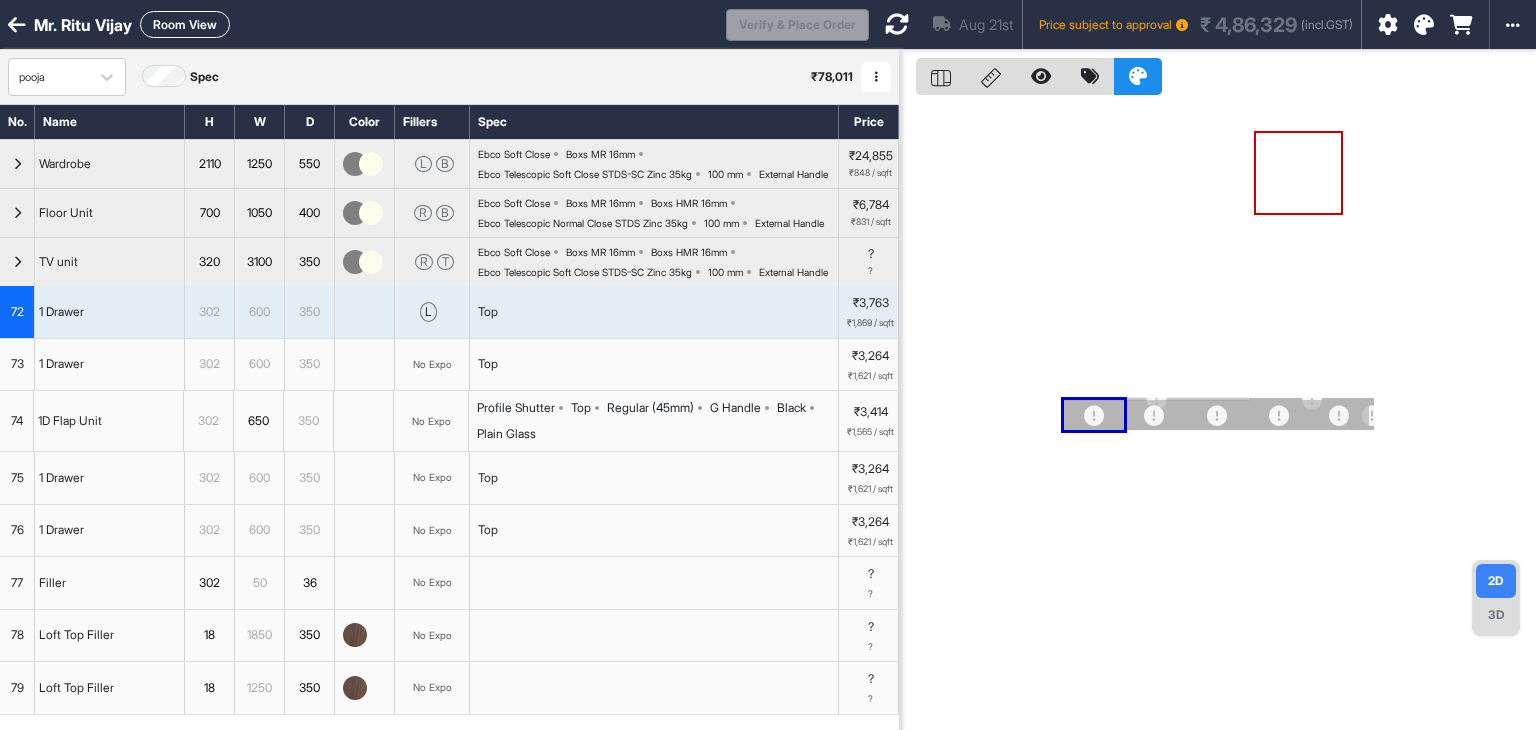 click at bounding box center [897, 24] 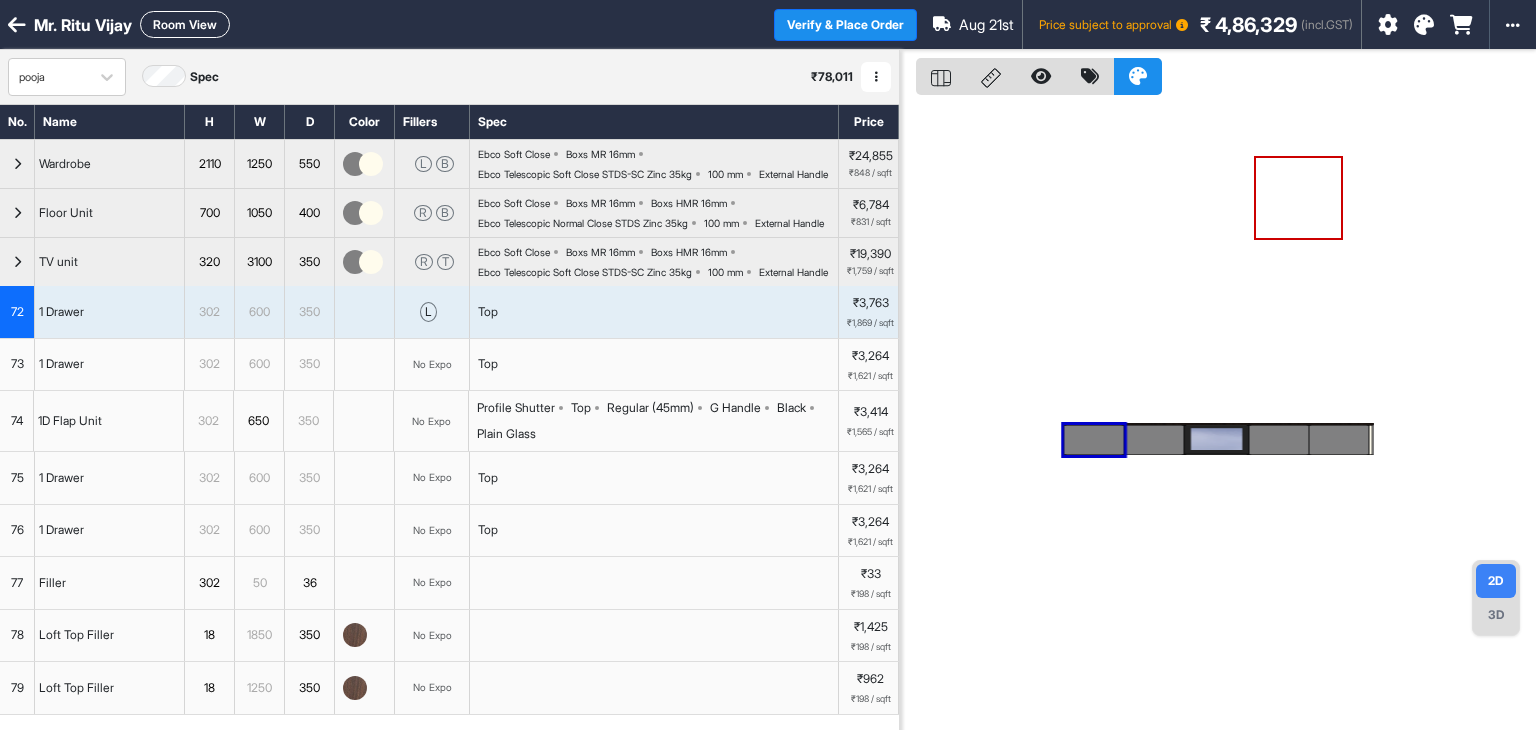 click on "3D" at bounding box center (1496, 615) 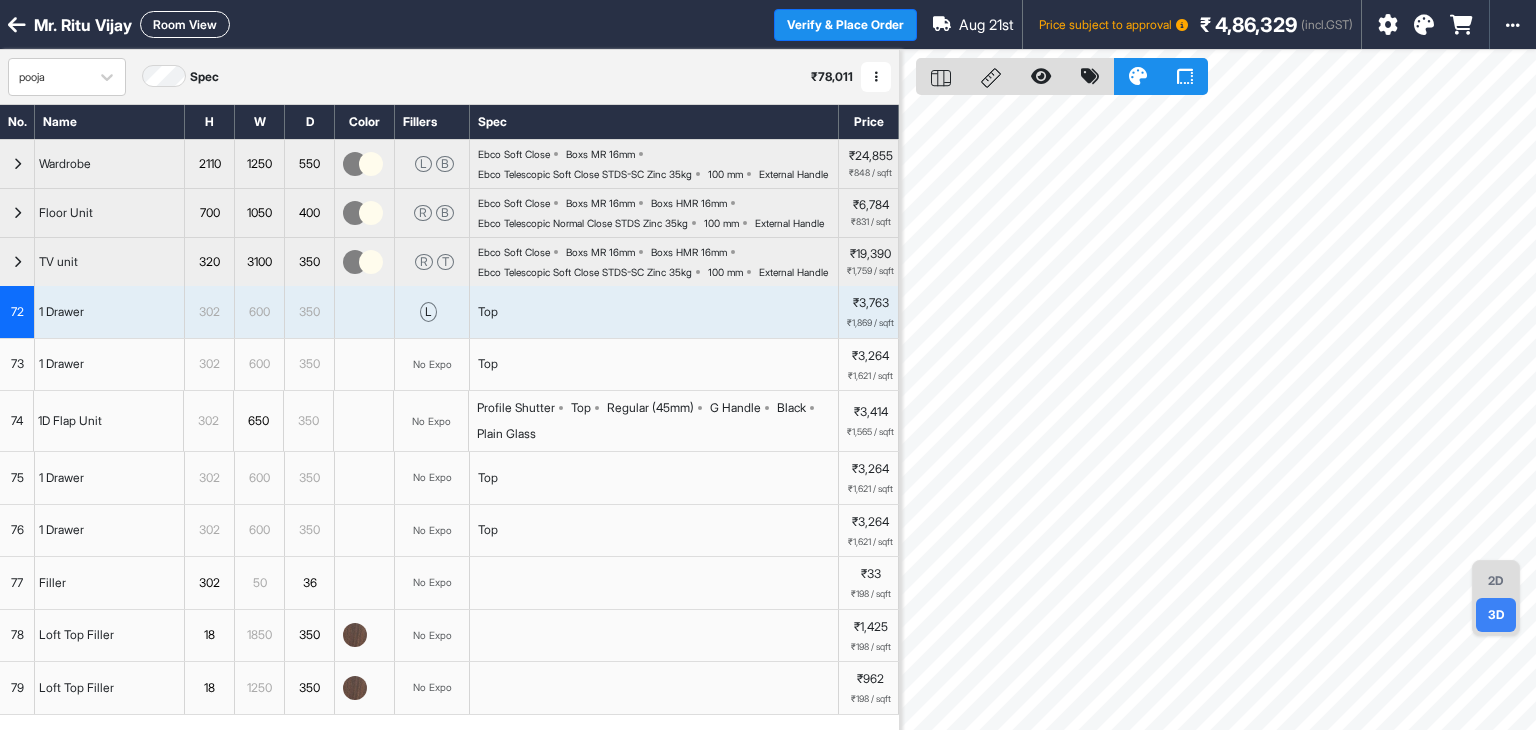 click on "2D" at bounding box center (1496, 581) 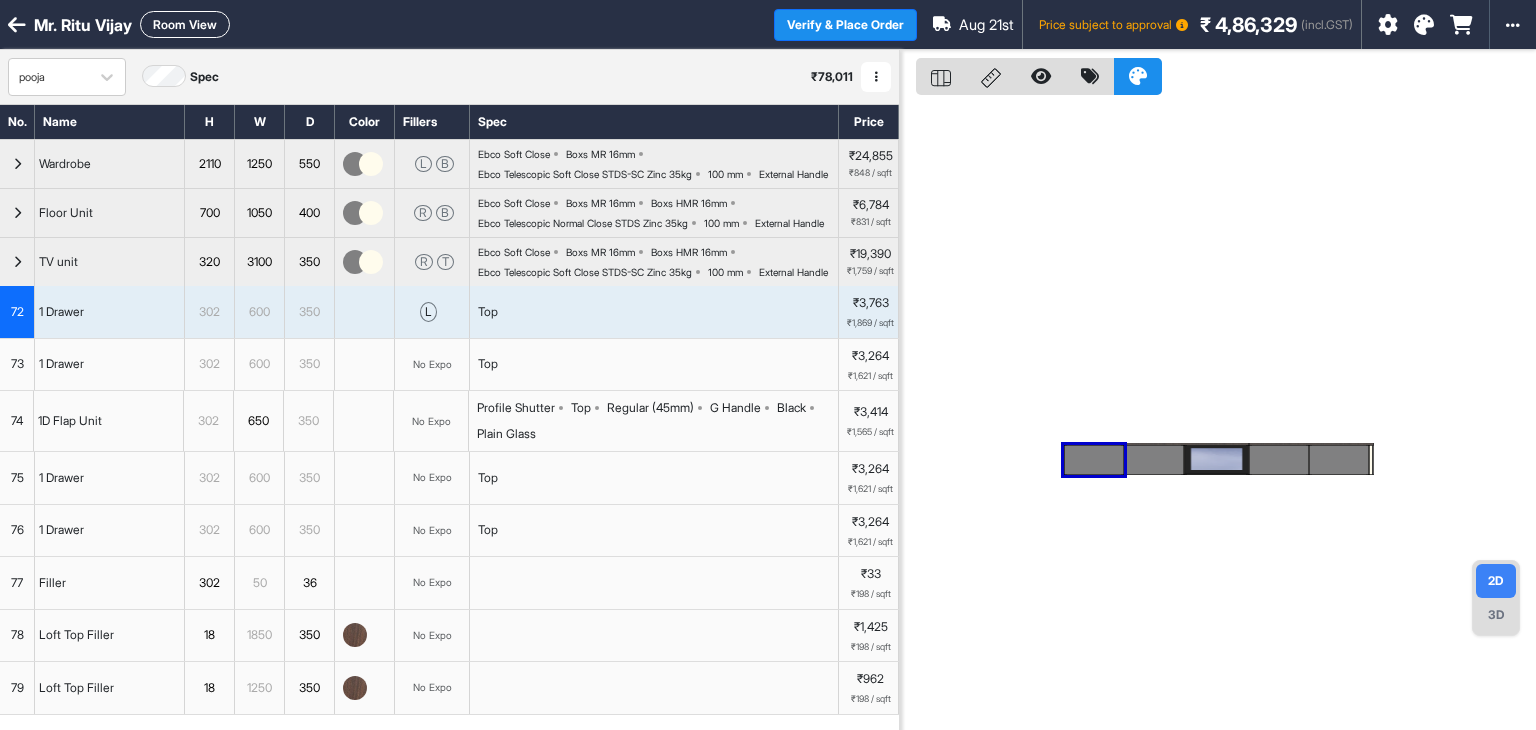 click on "Room View" at bounding box center [185, 24] 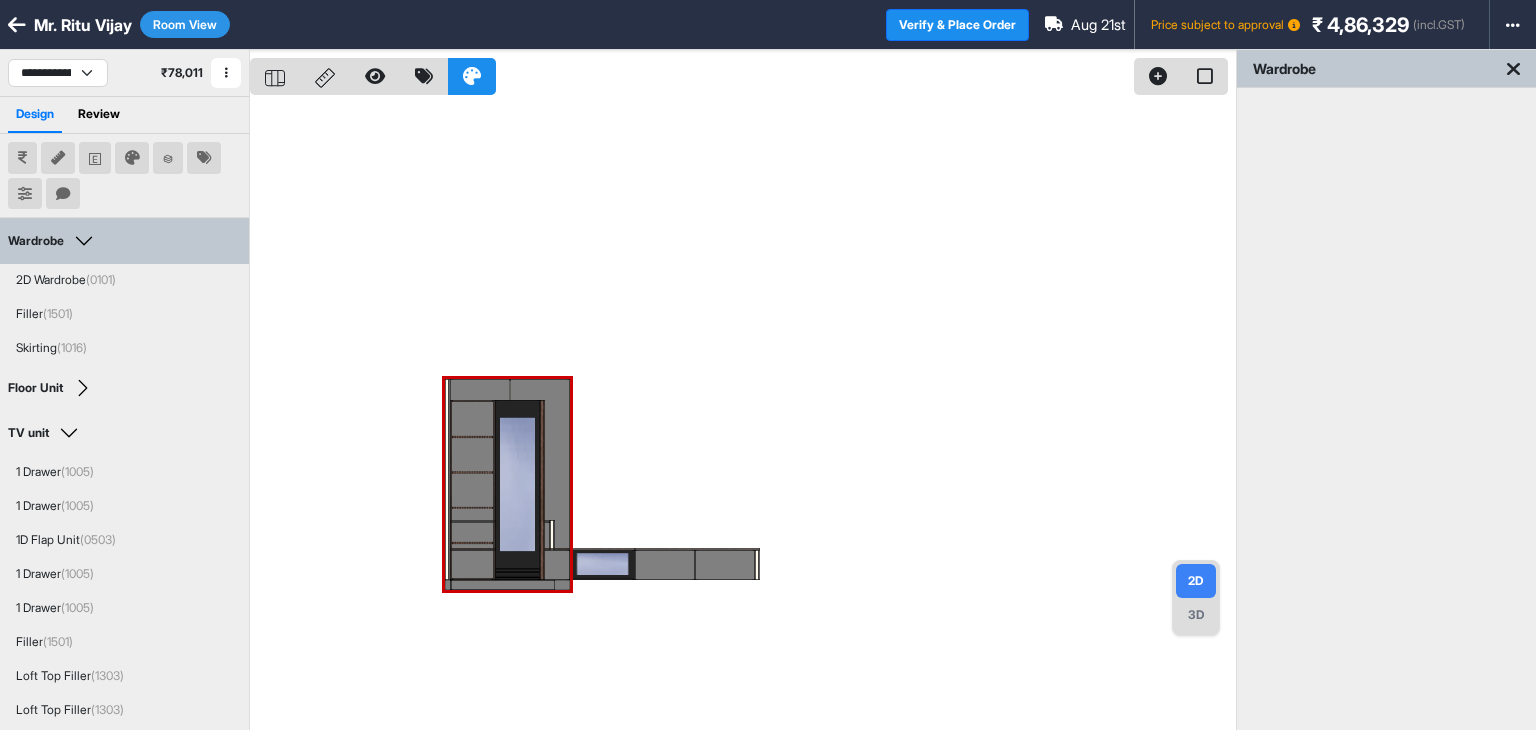 drag, startPoint x: 561, startPoint y: 384, endPoint x: 556, endPoint y: 270, distance: 114.1096 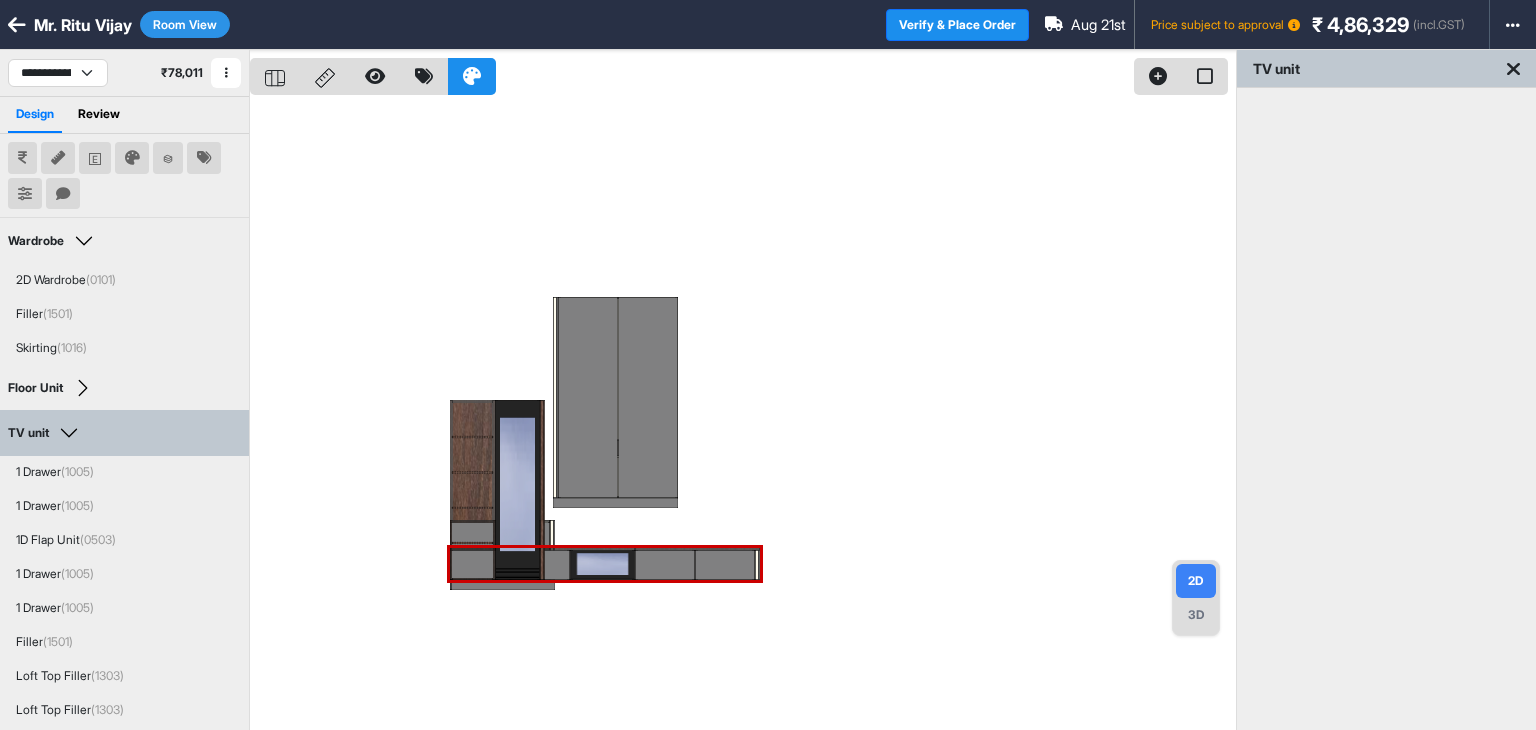 drag, startPoint x: 656, startPoint y: 562, endPoint x: 964, endPoint y: 381, distance: 357.2464 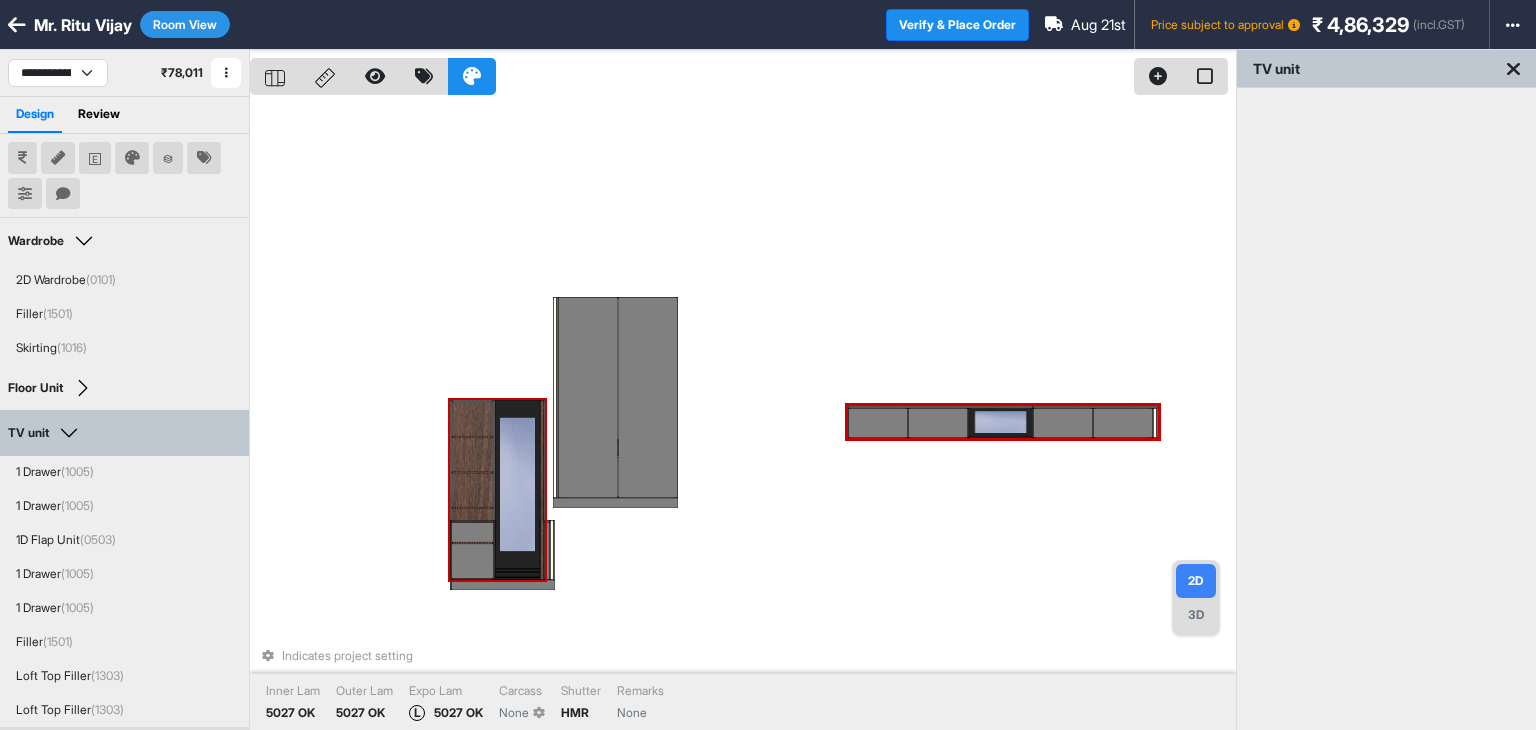 click at bounding box center [472, 490] 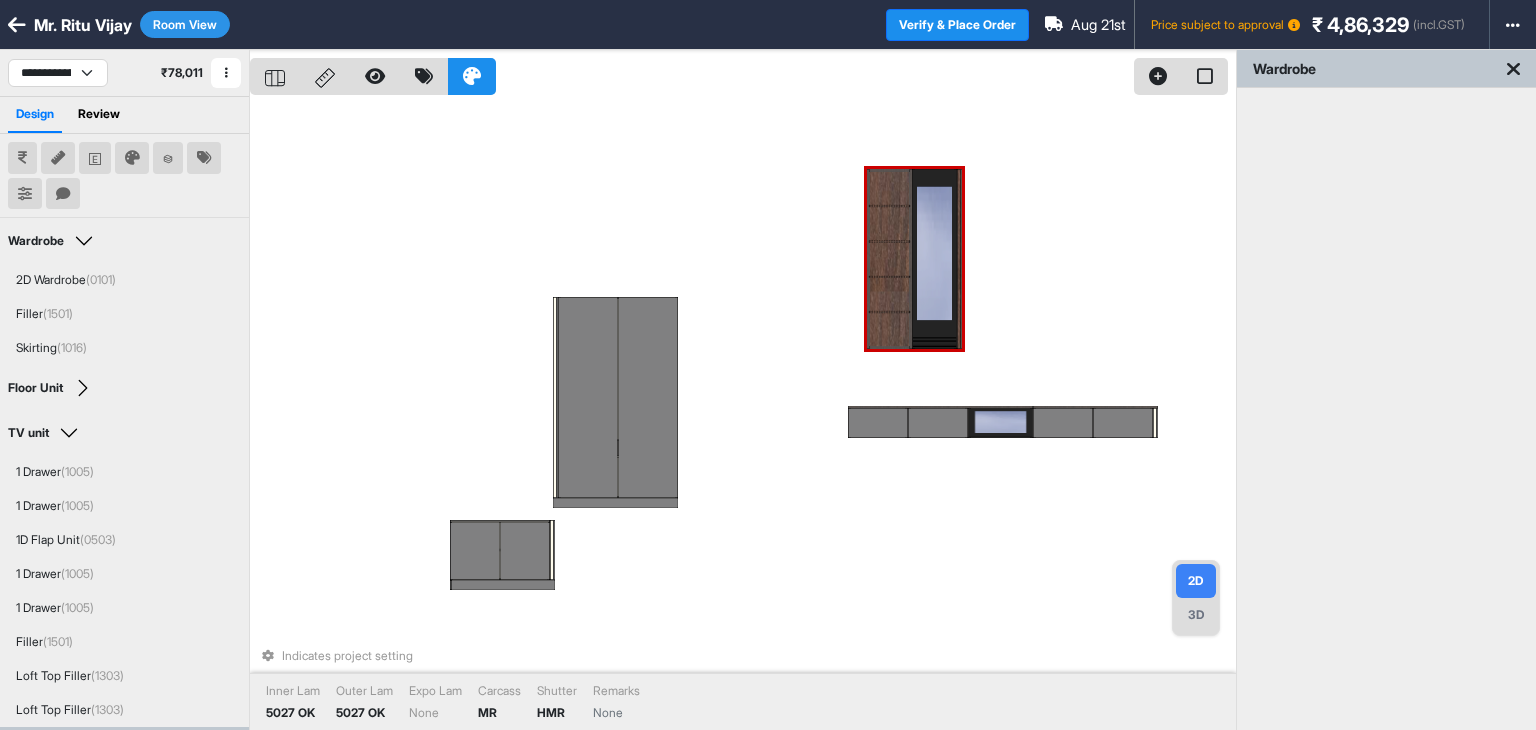 drag, startPoint x: 508, startPoint y: 454, endPoint x: 905, endPoint y: 260, distance: 441.86536 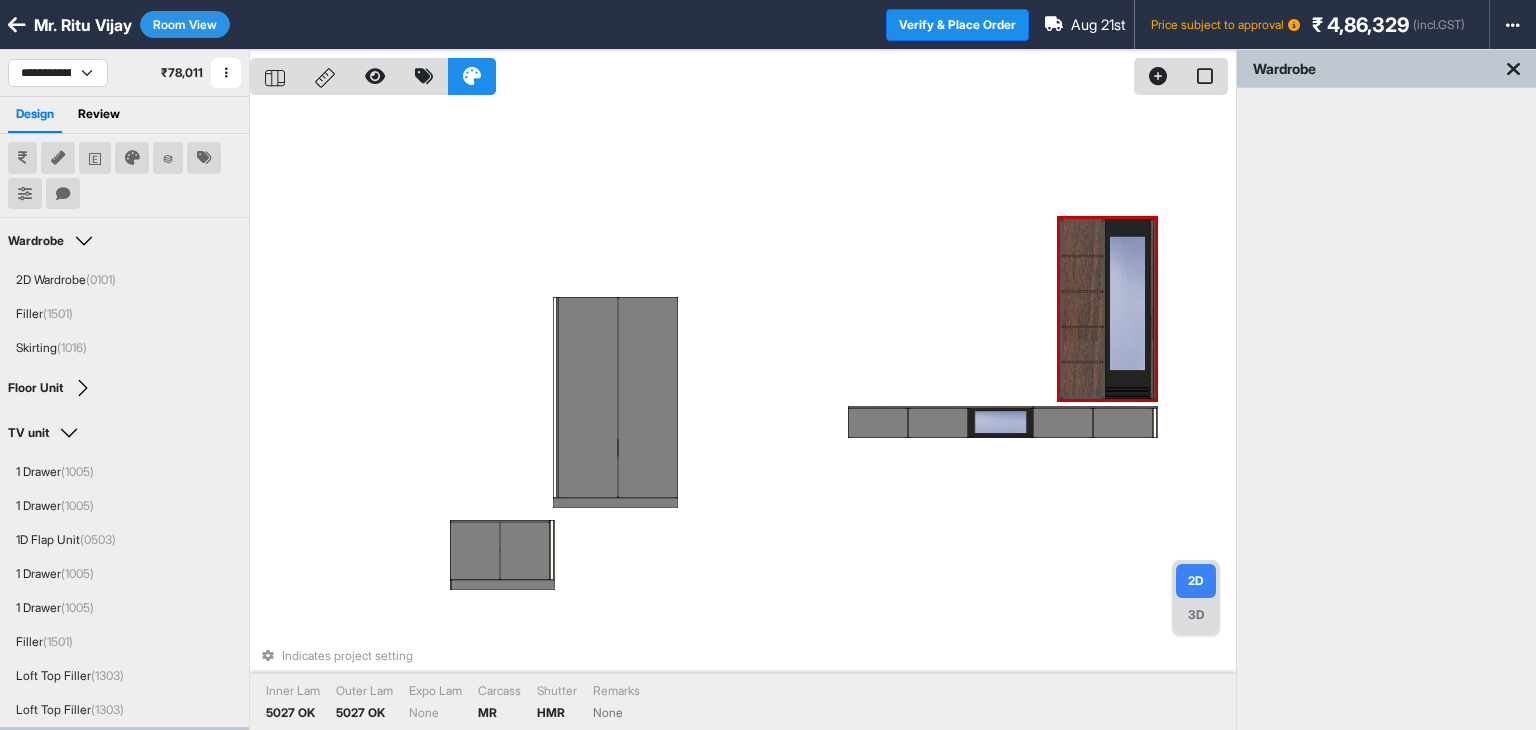 drag, startPoint x: 915, startPoint y: 293, endPoint x: 1112, endPoint y: 335, distance: 201.4274 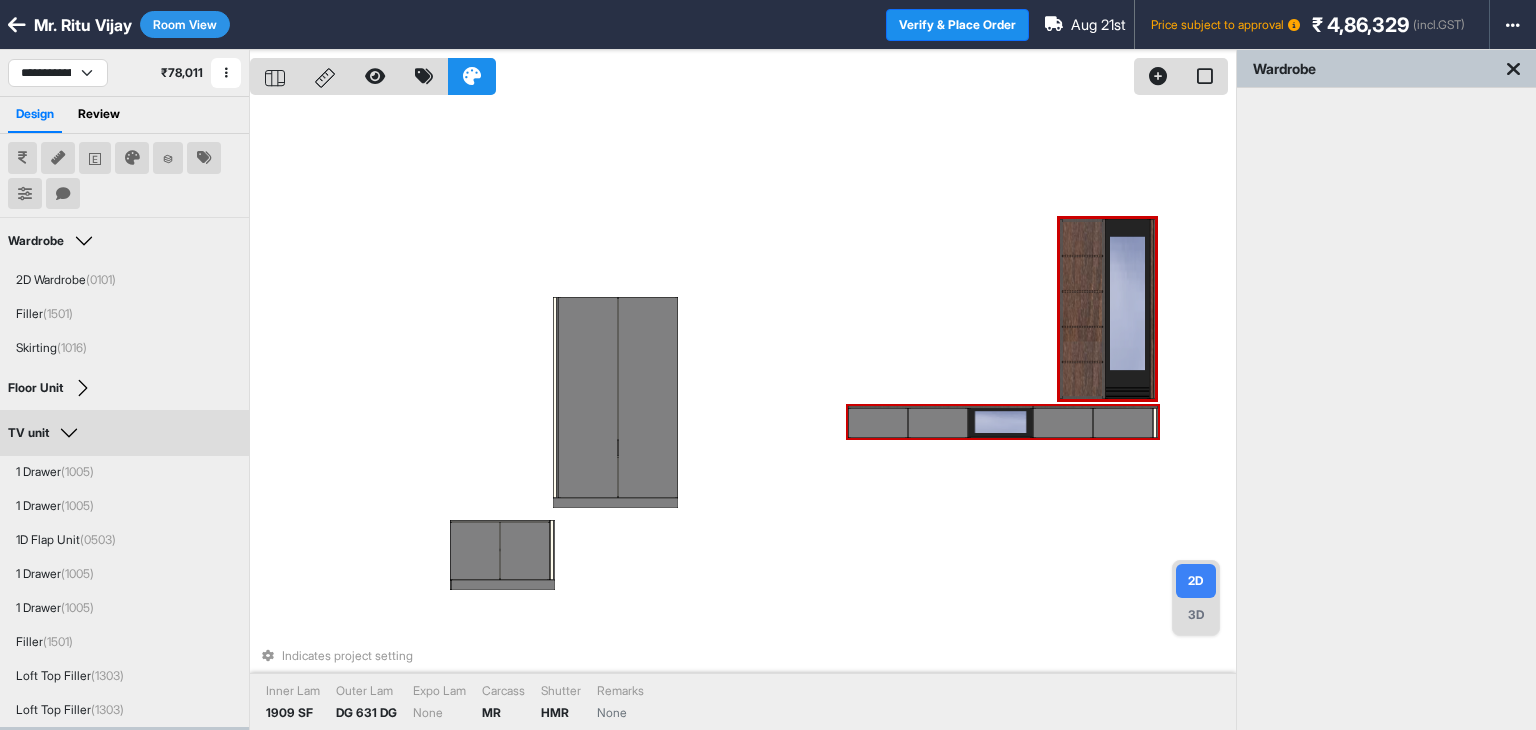 click at bounding box center (1123, 423) 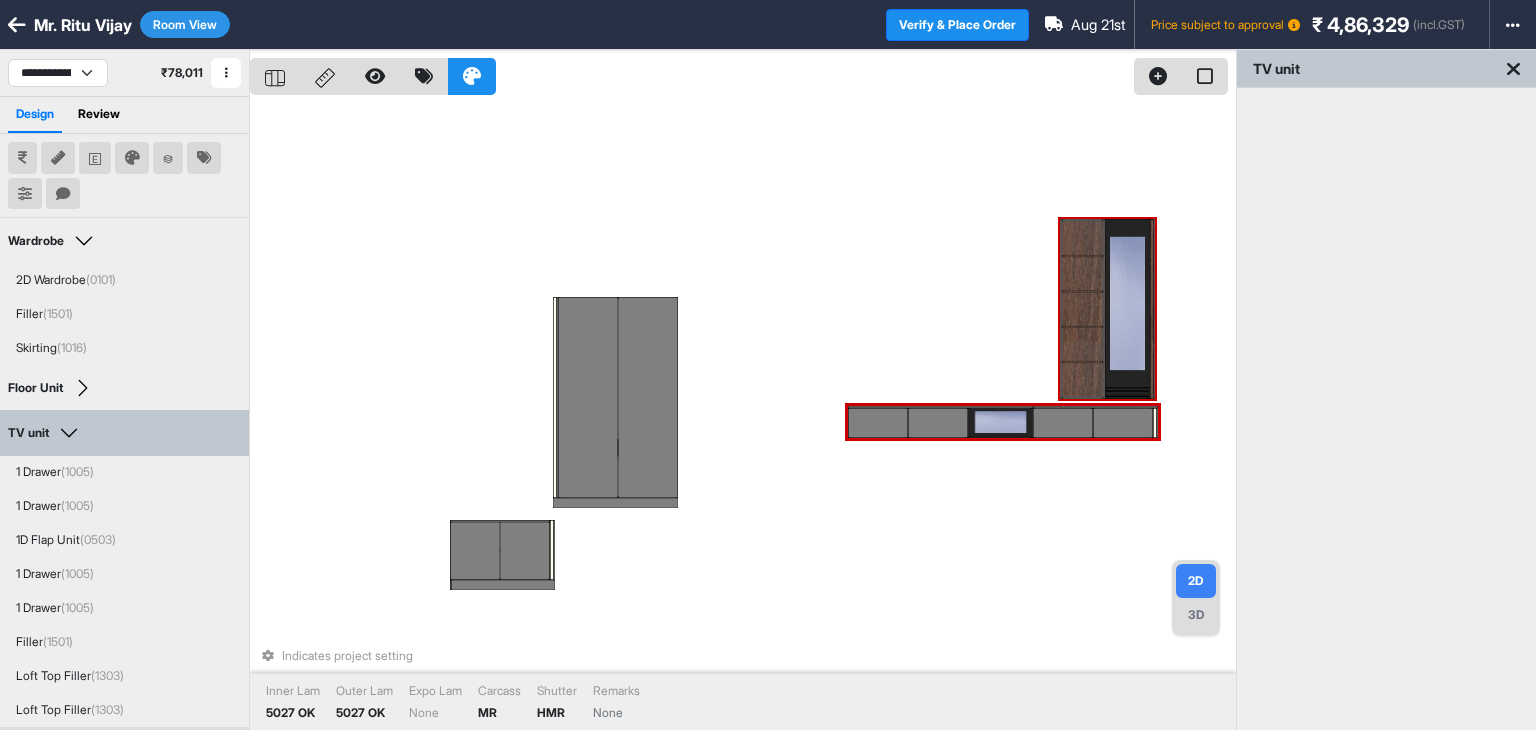 click at bounding box center [1127, 309] 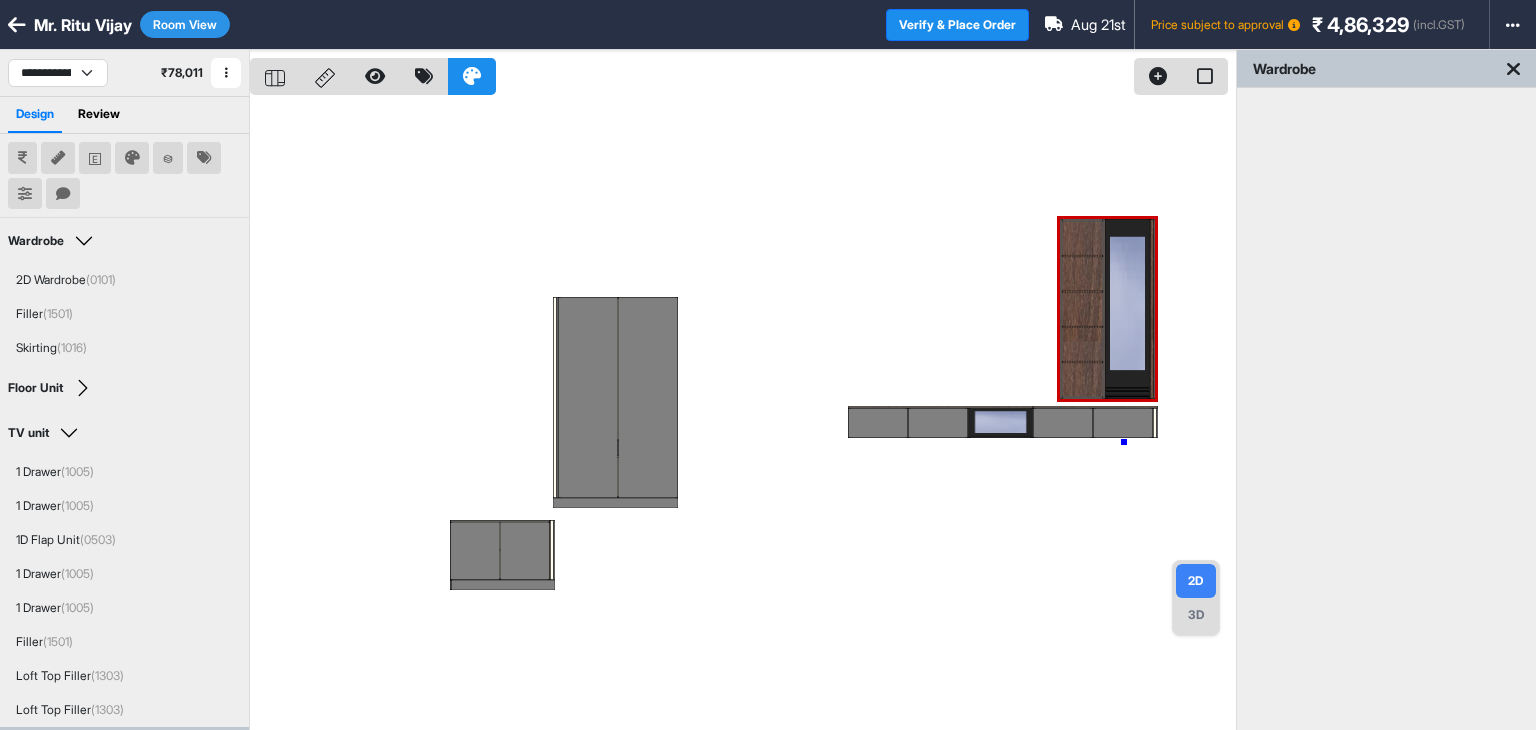 click at bounding box center [743, 415] 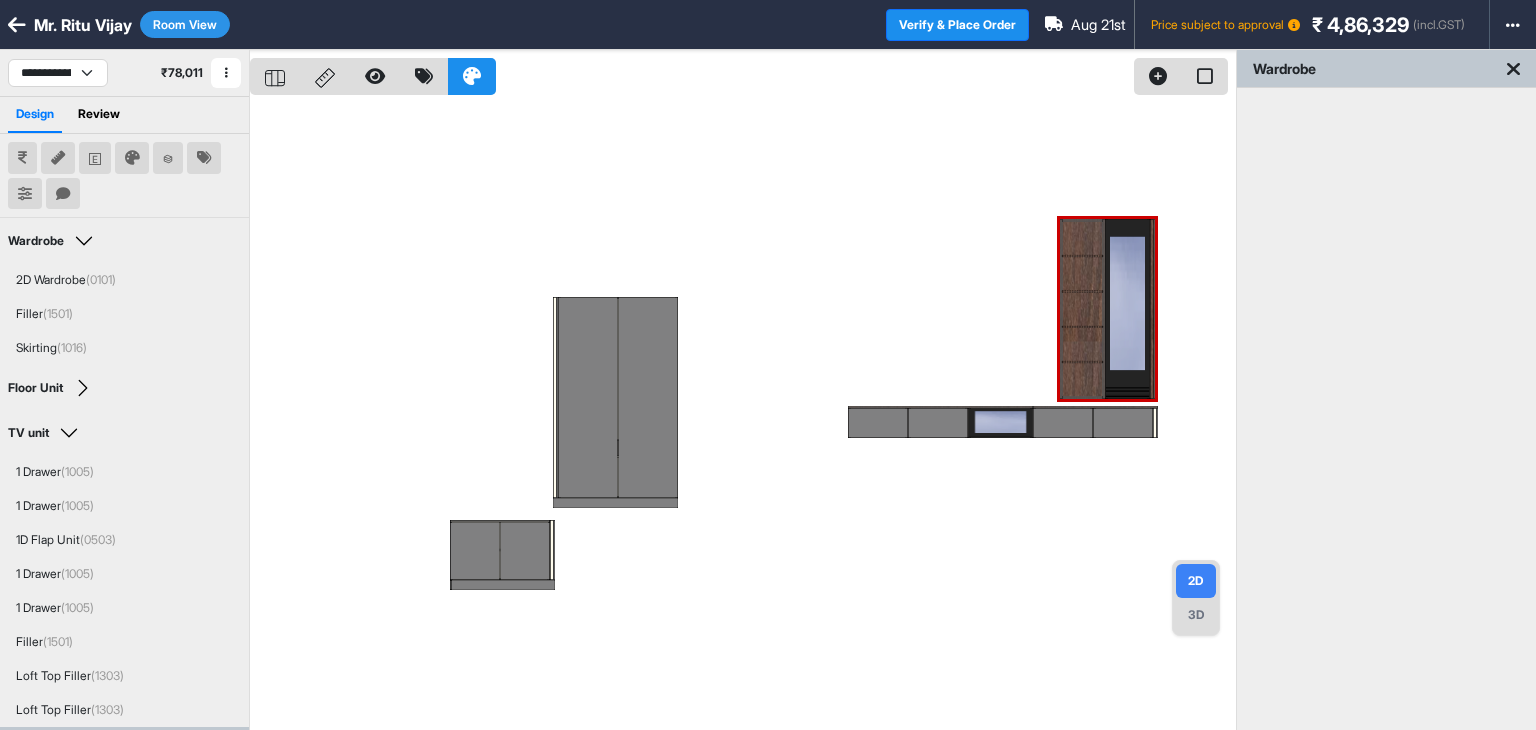 click at bounding box center [743, 415] 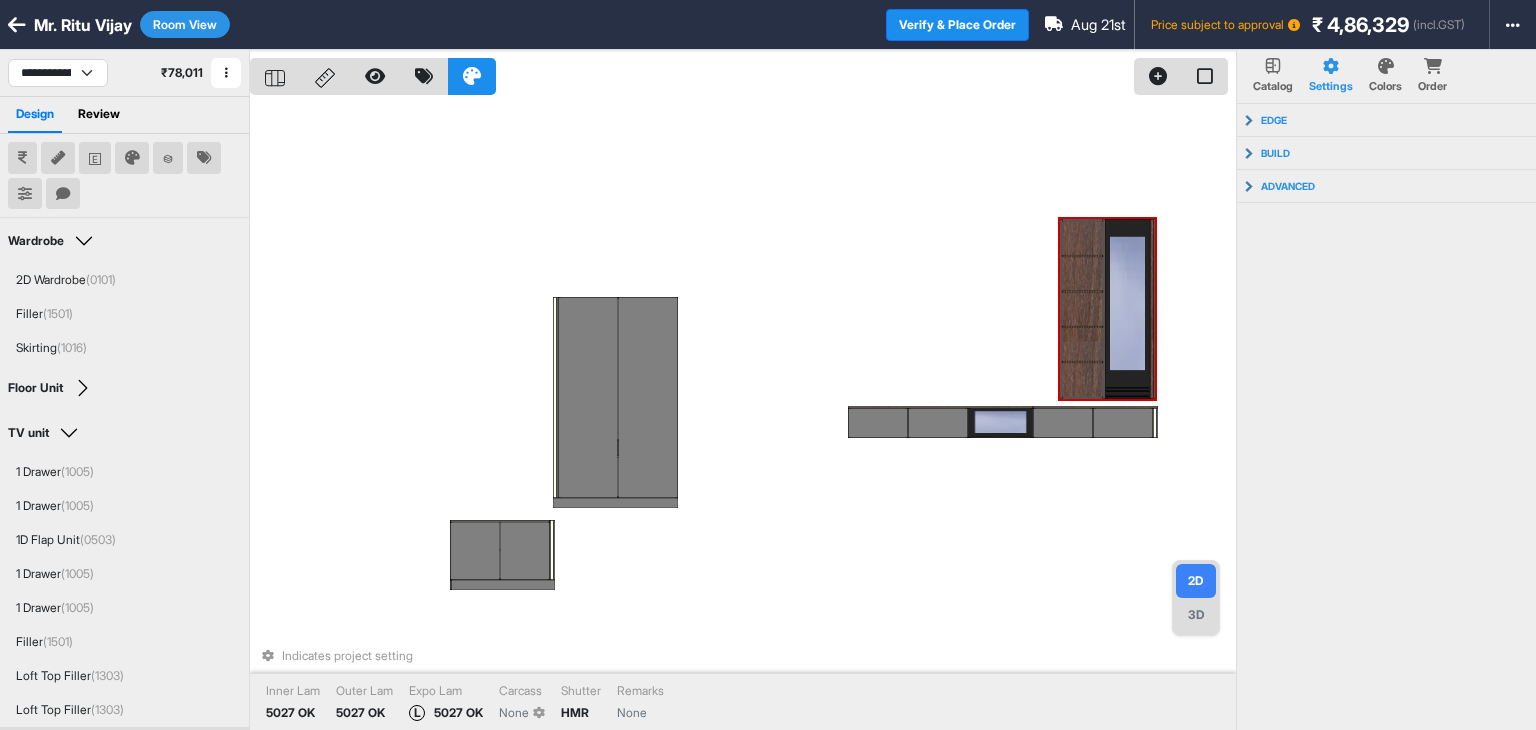 click at bounding box center (1082, 345) 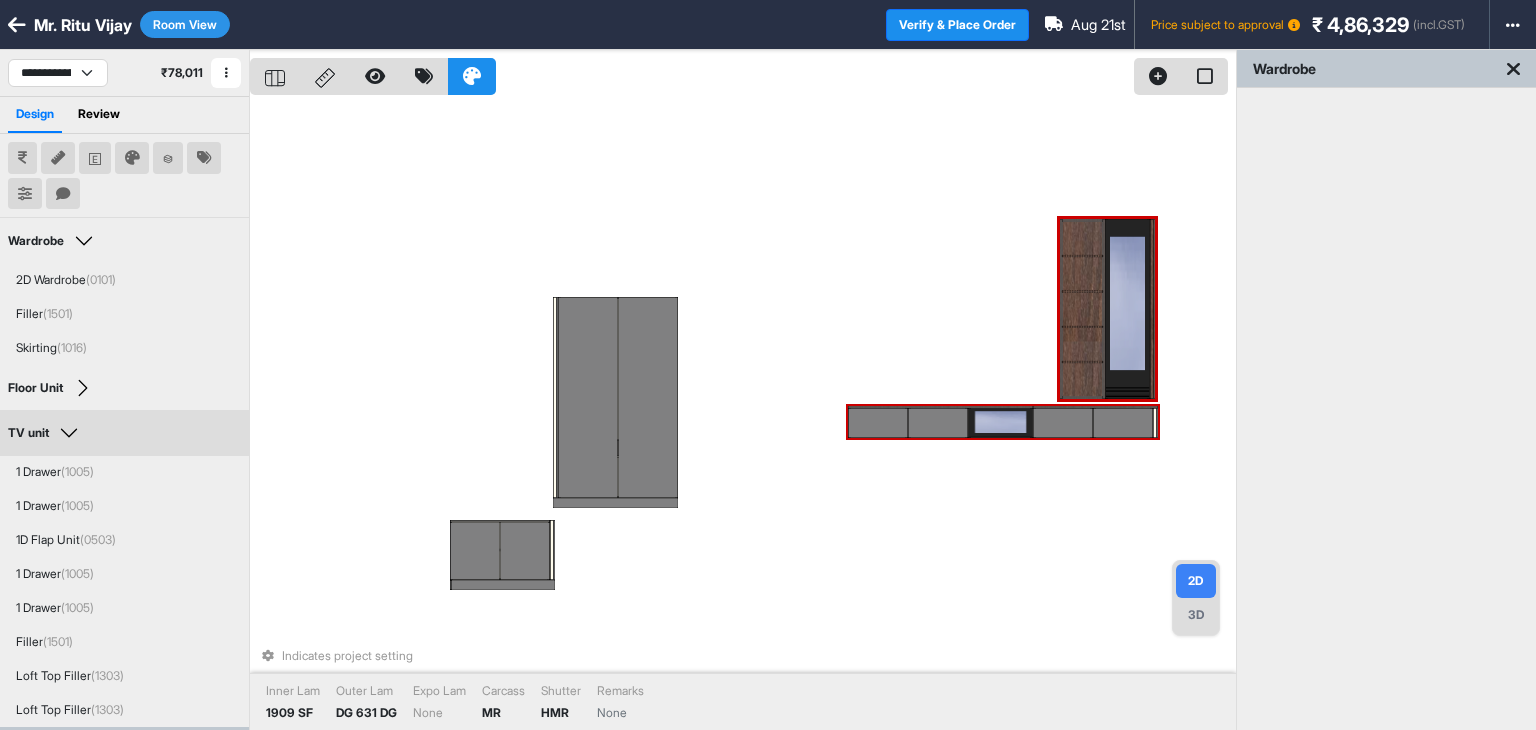 click at bounding box center [1123, 423] 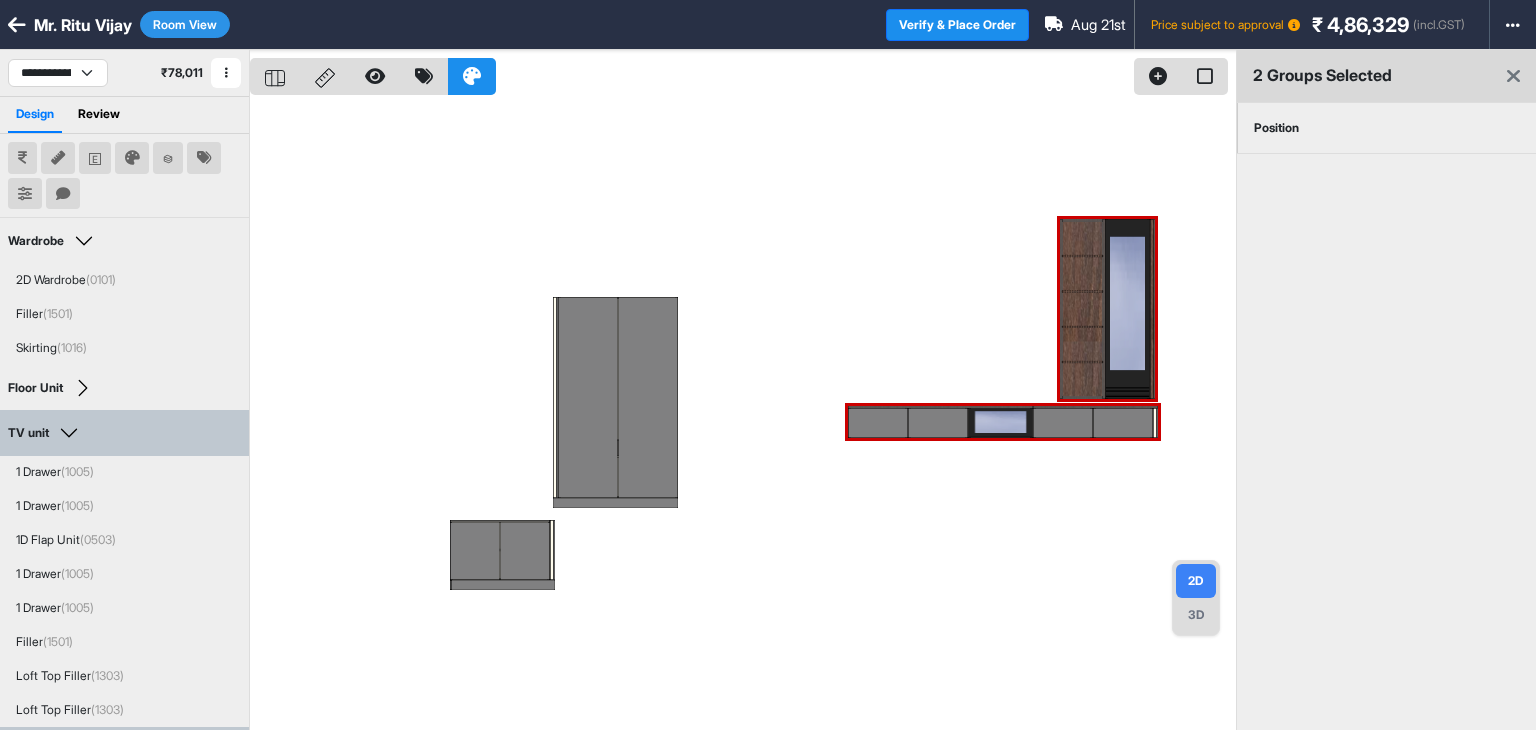 click on "Position" at bounding box center [1276, 128] 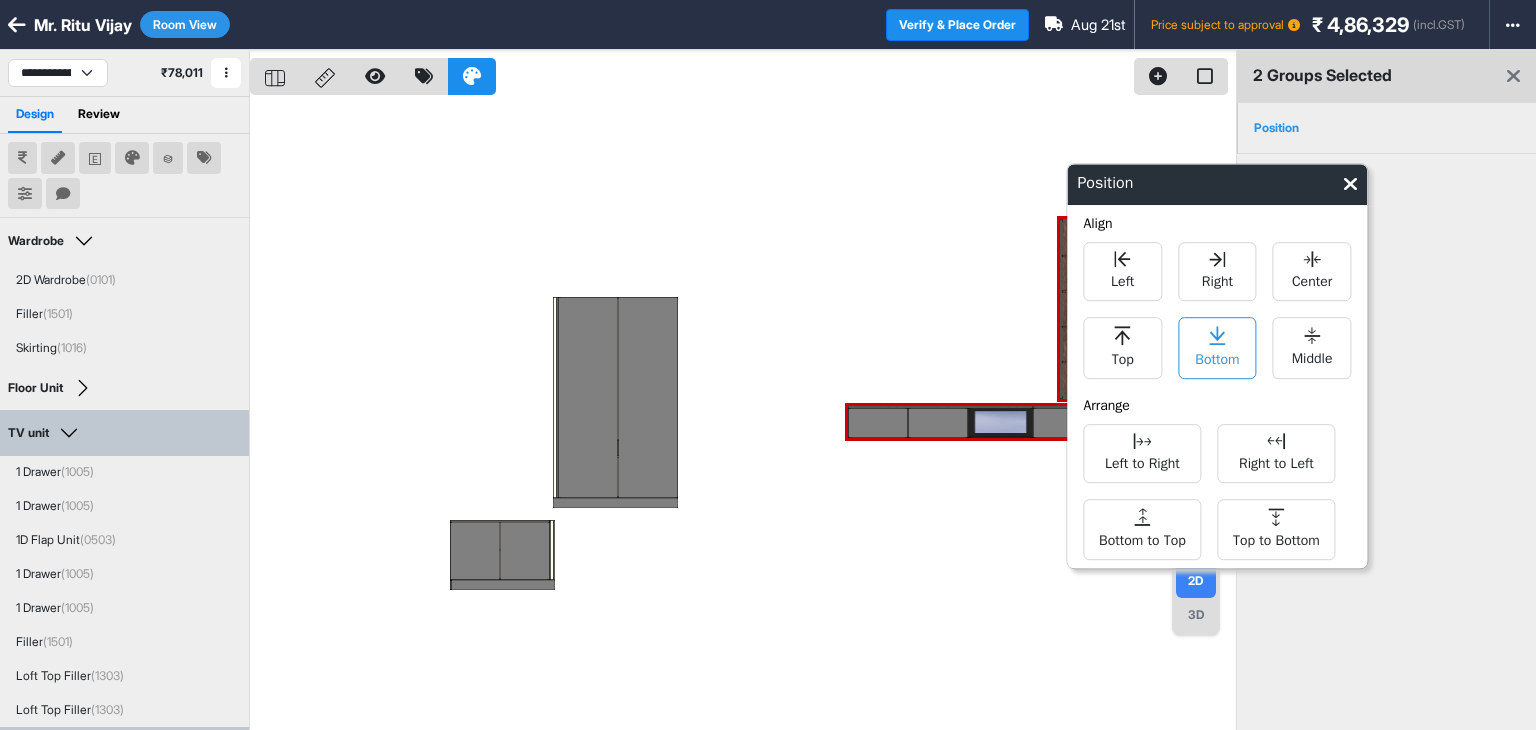 click on "Bottom" at bounding box center [1217, 357] 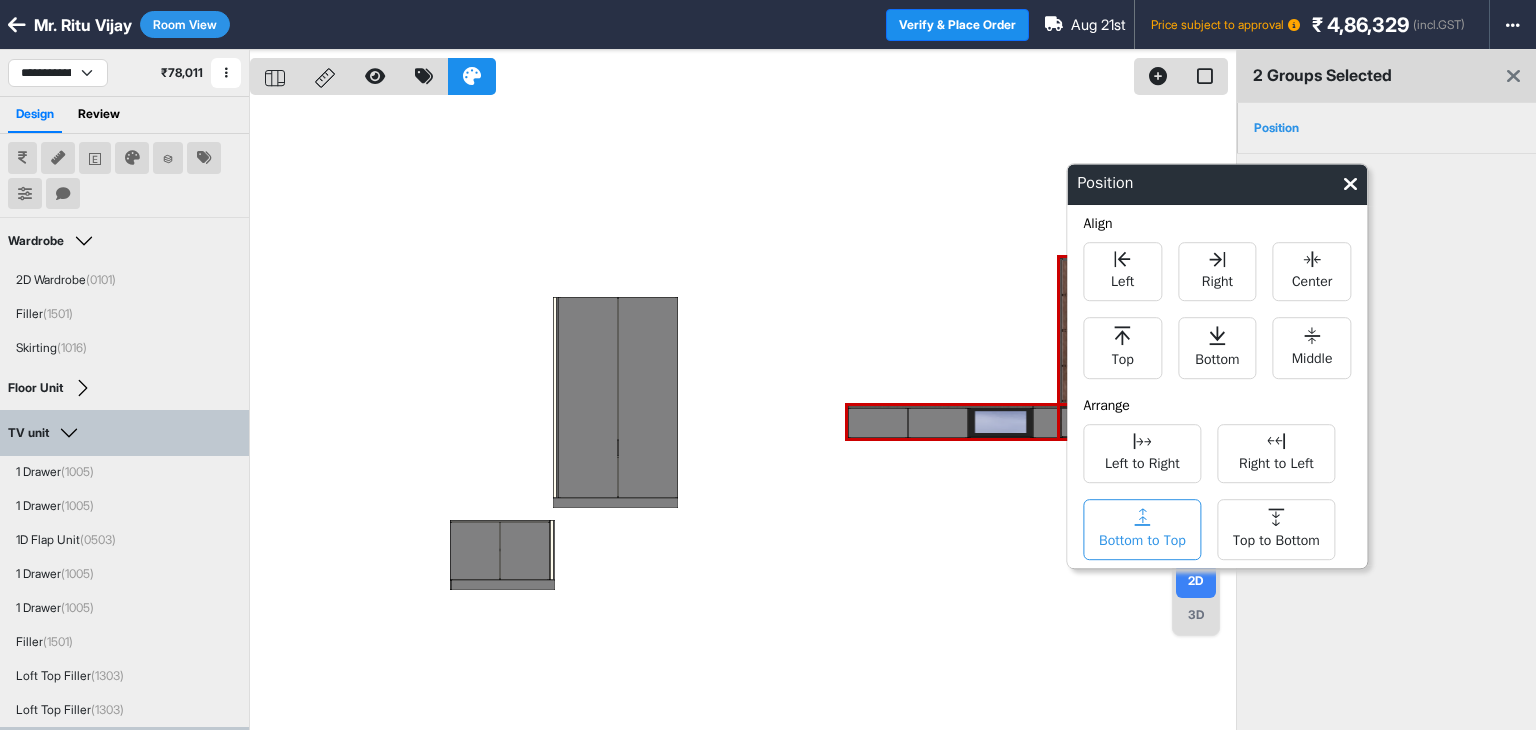 click on "Bottom to Top" at bounding box center [1142, 529] 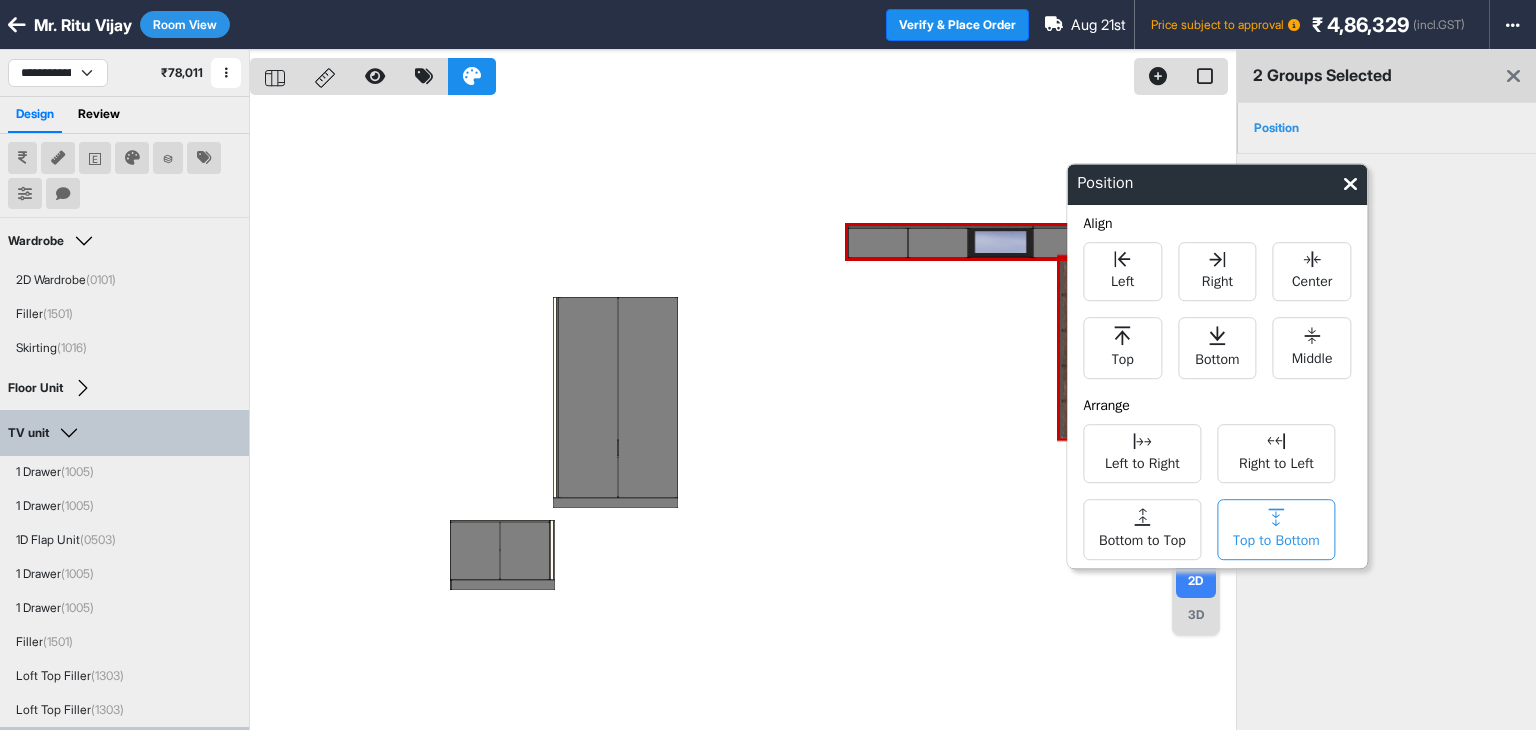 click on "Top to Bottom" at bounding box center (1276, 529) 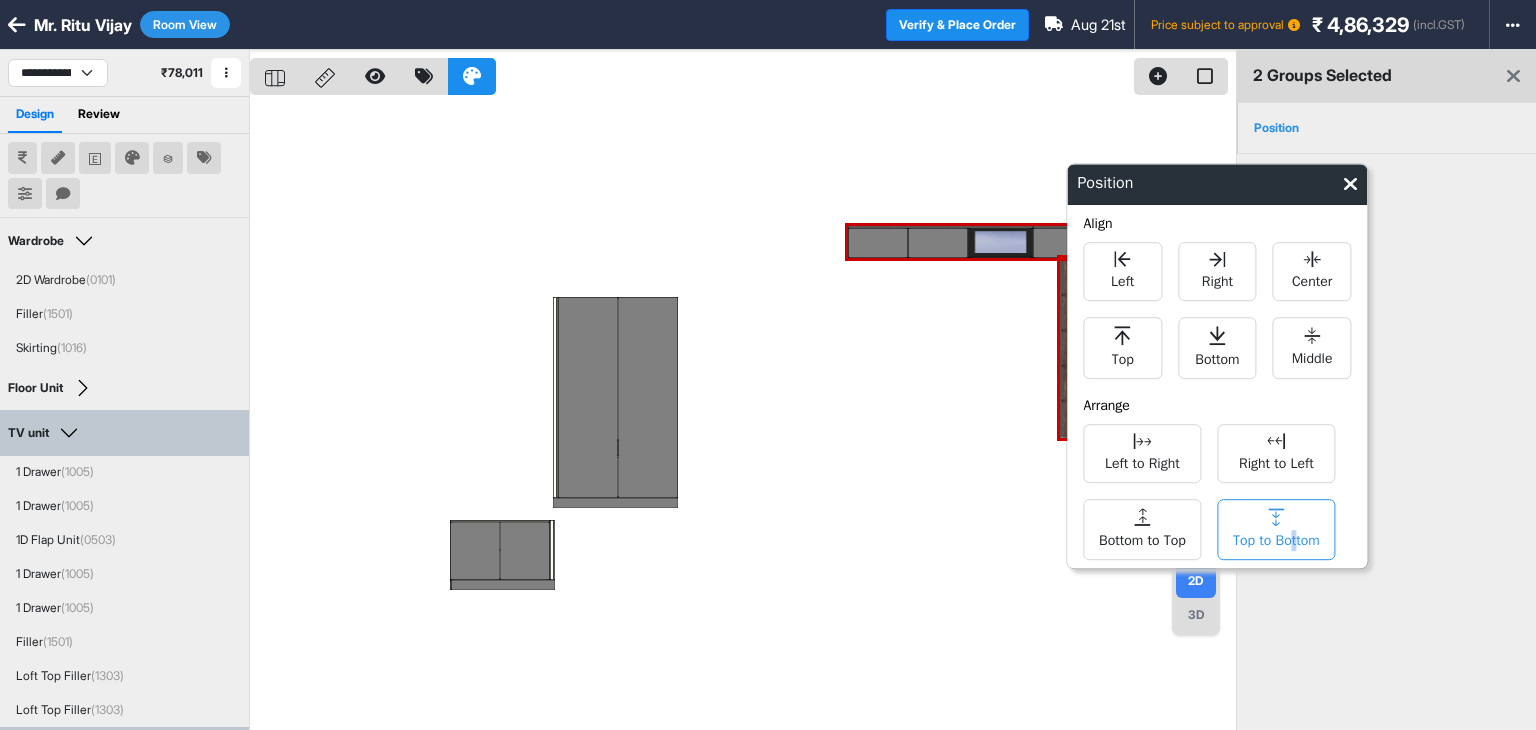 click on "Top to Bottom" at bounding box center (1276, 529) 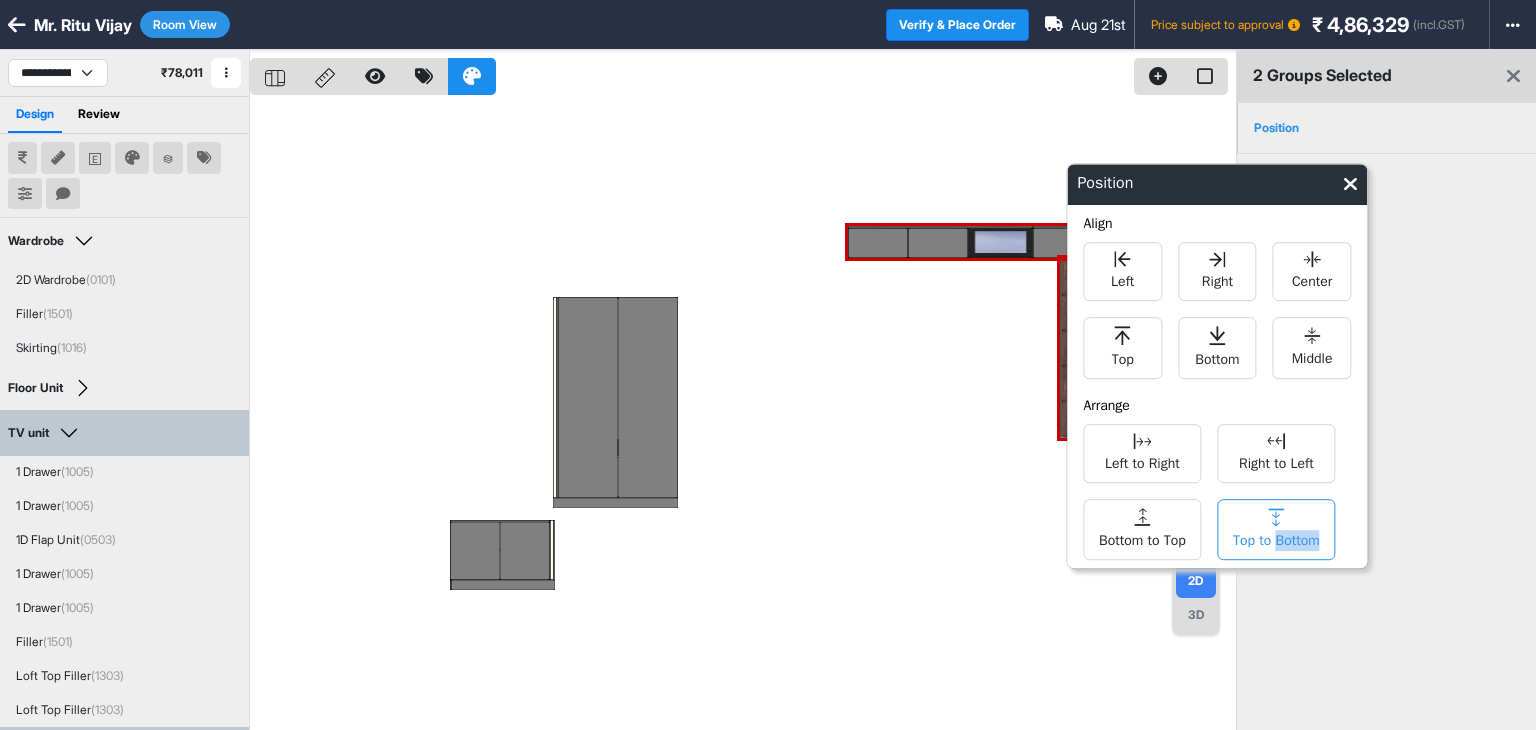 click on "Top to Bottom" at bounding box center [1276, 529] 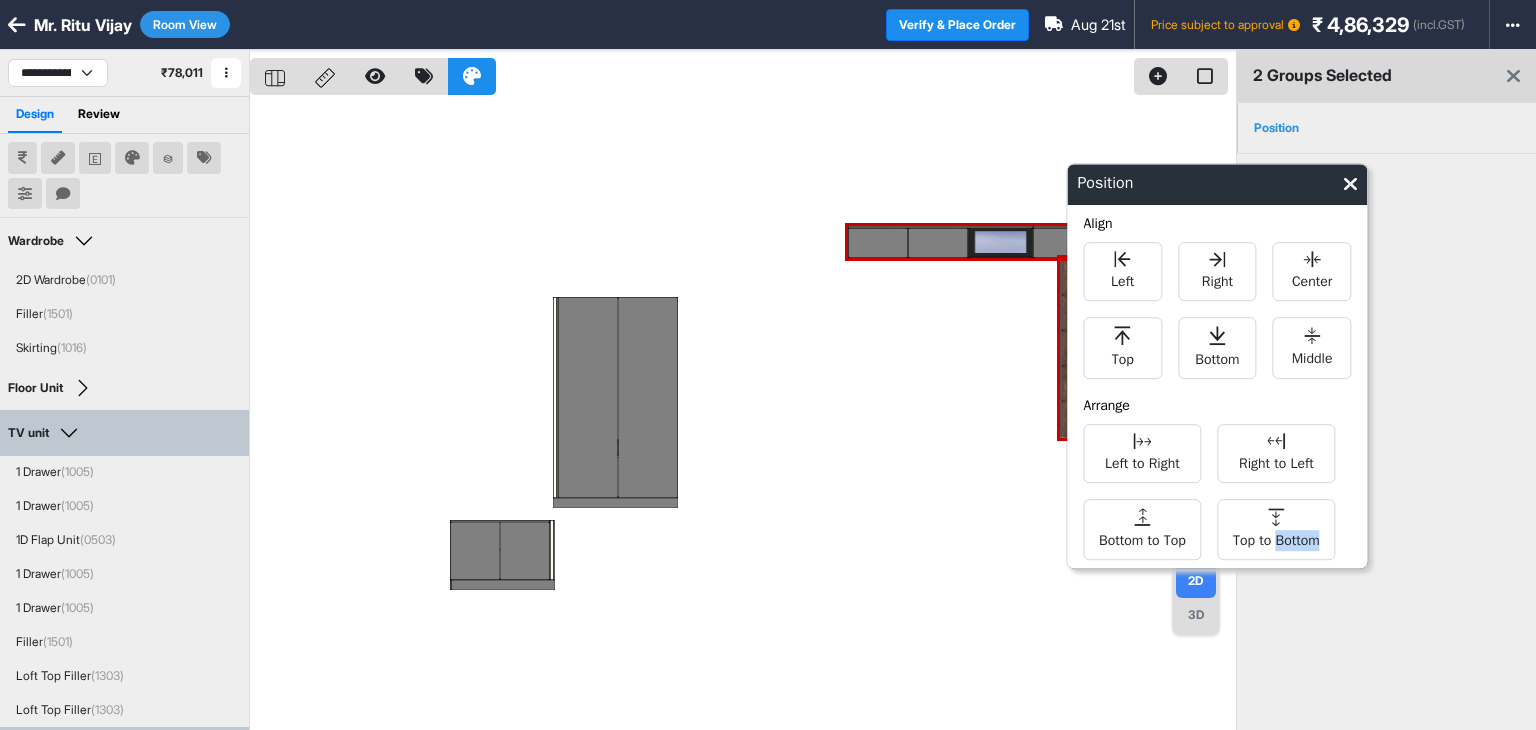 click at bounding box center (743, 415) 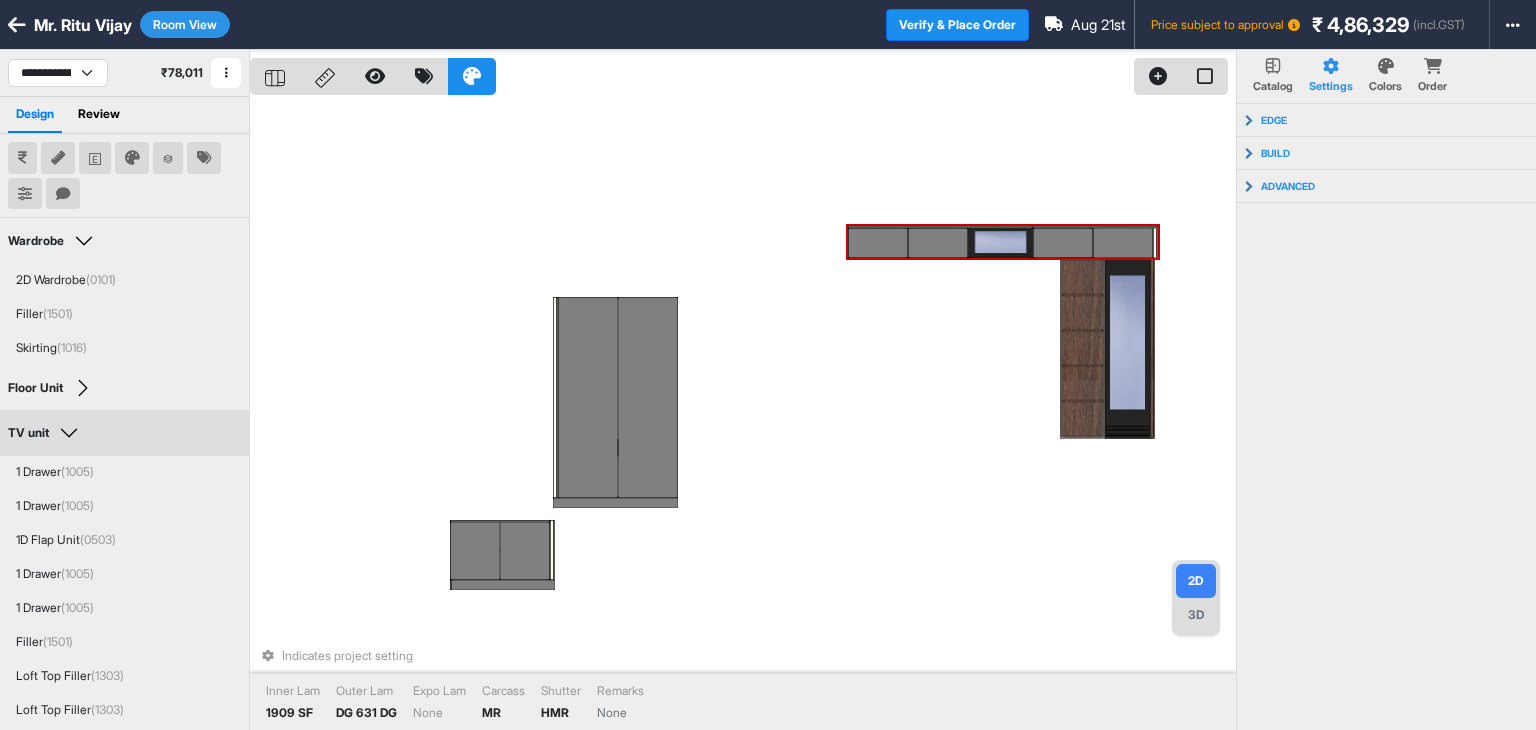 click at bounding box center [1000, 243] 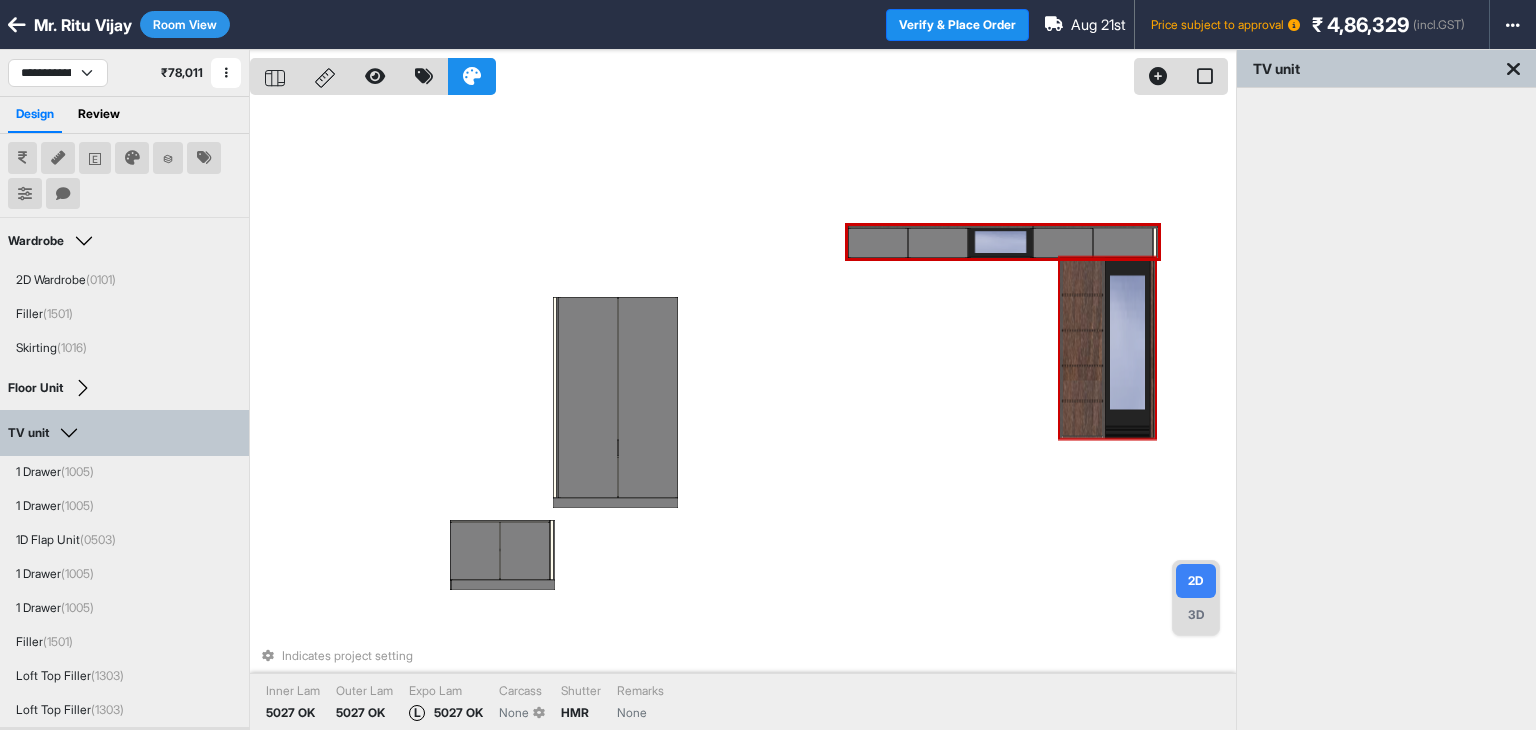 click at bounding box center [1082, 366] 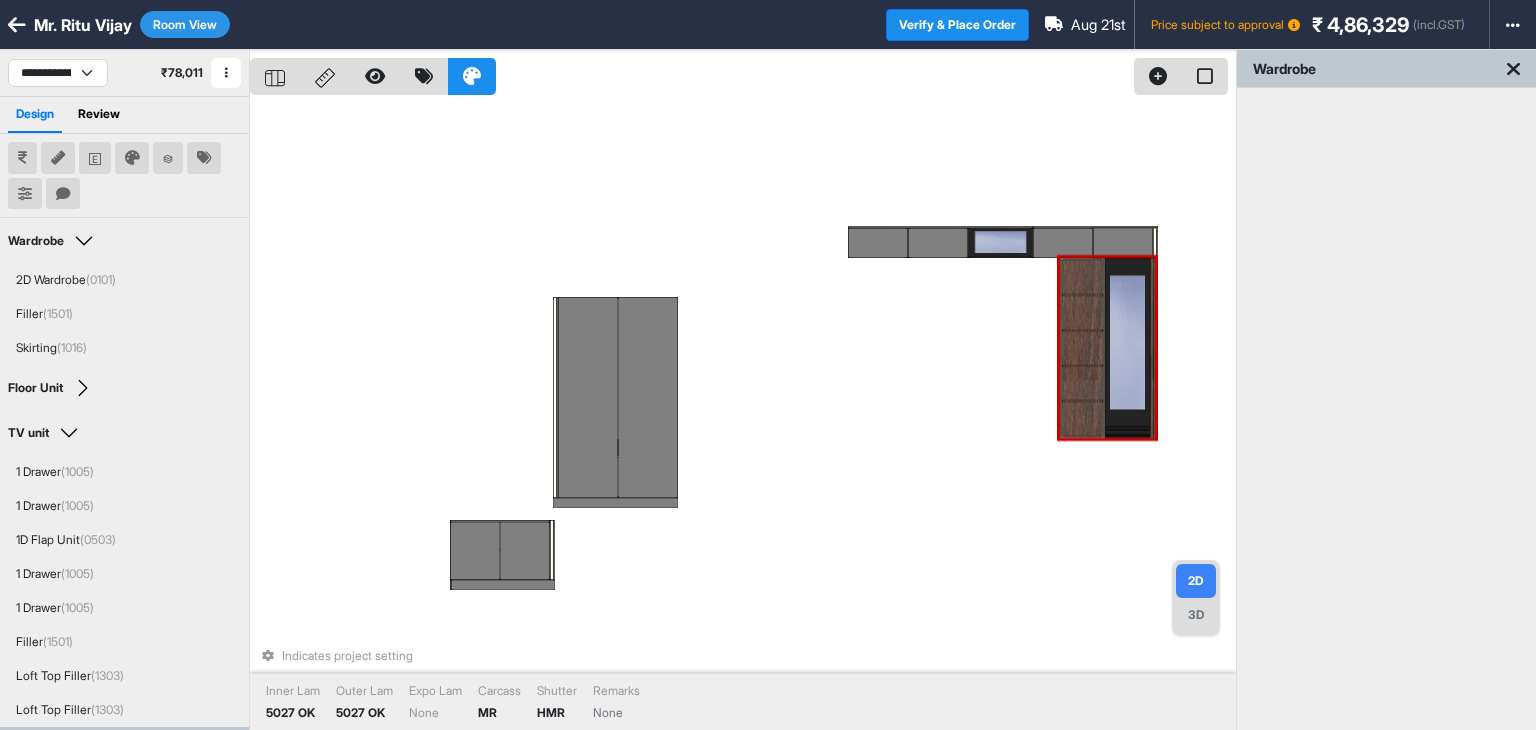 click at bounding box center (1127, 348) 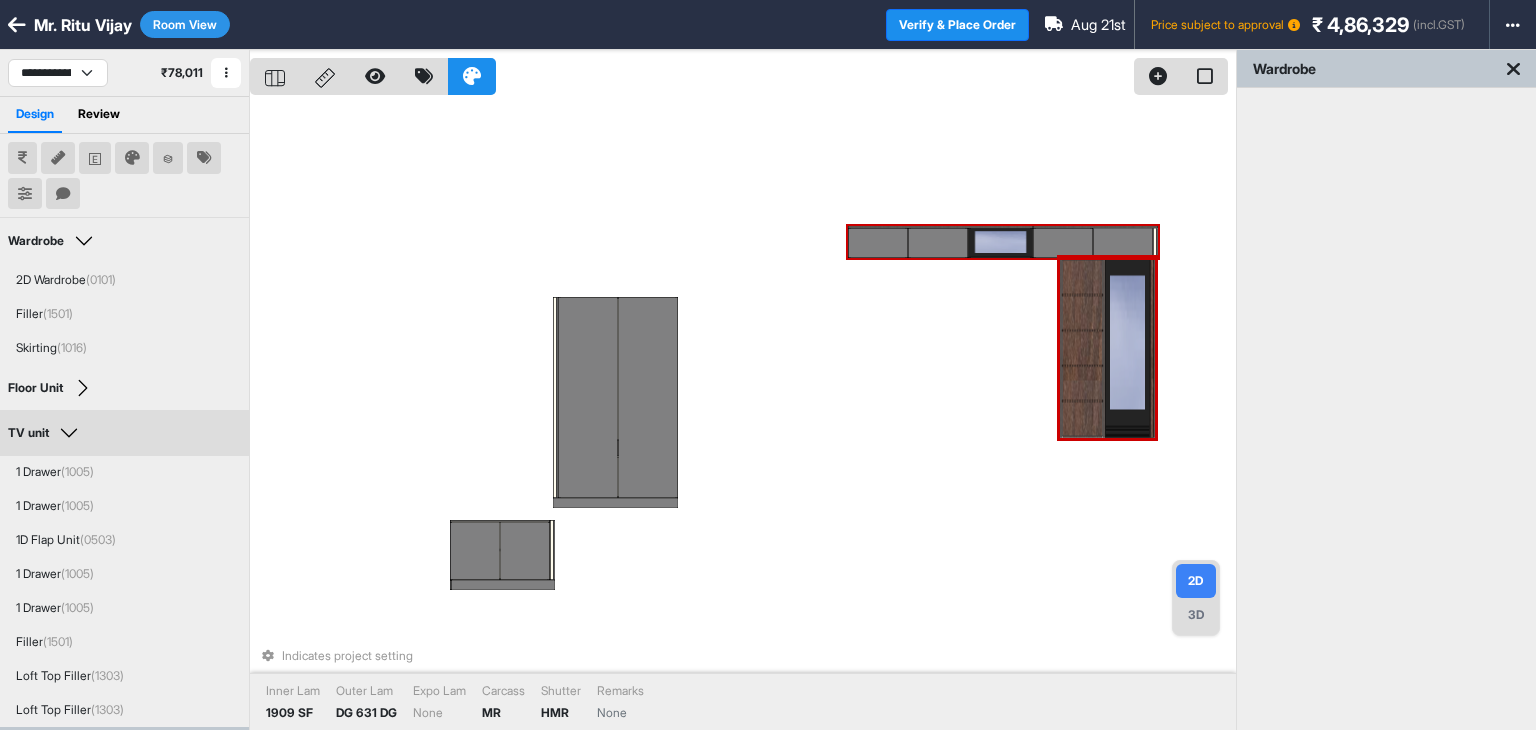 click at bounding box center (1063, 243) 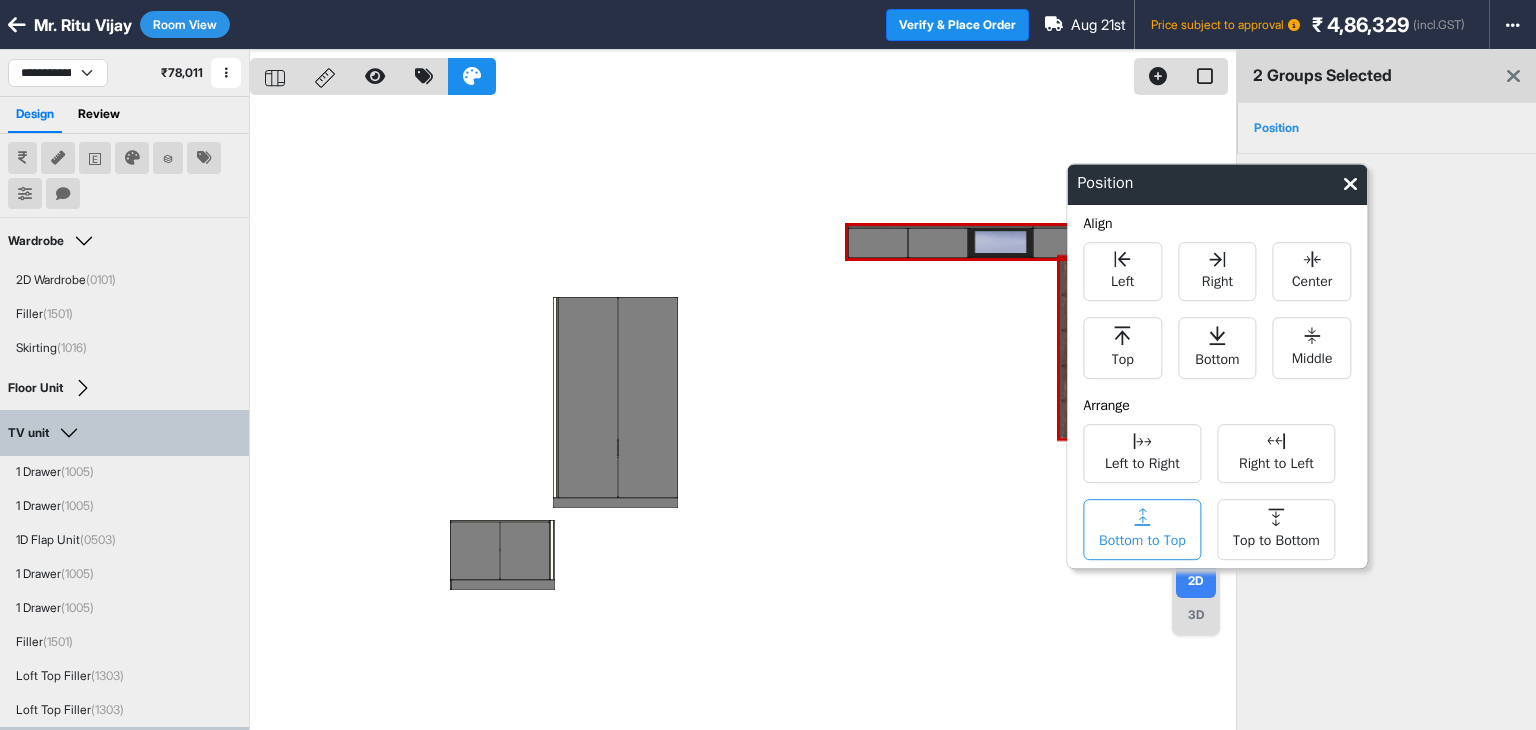 click 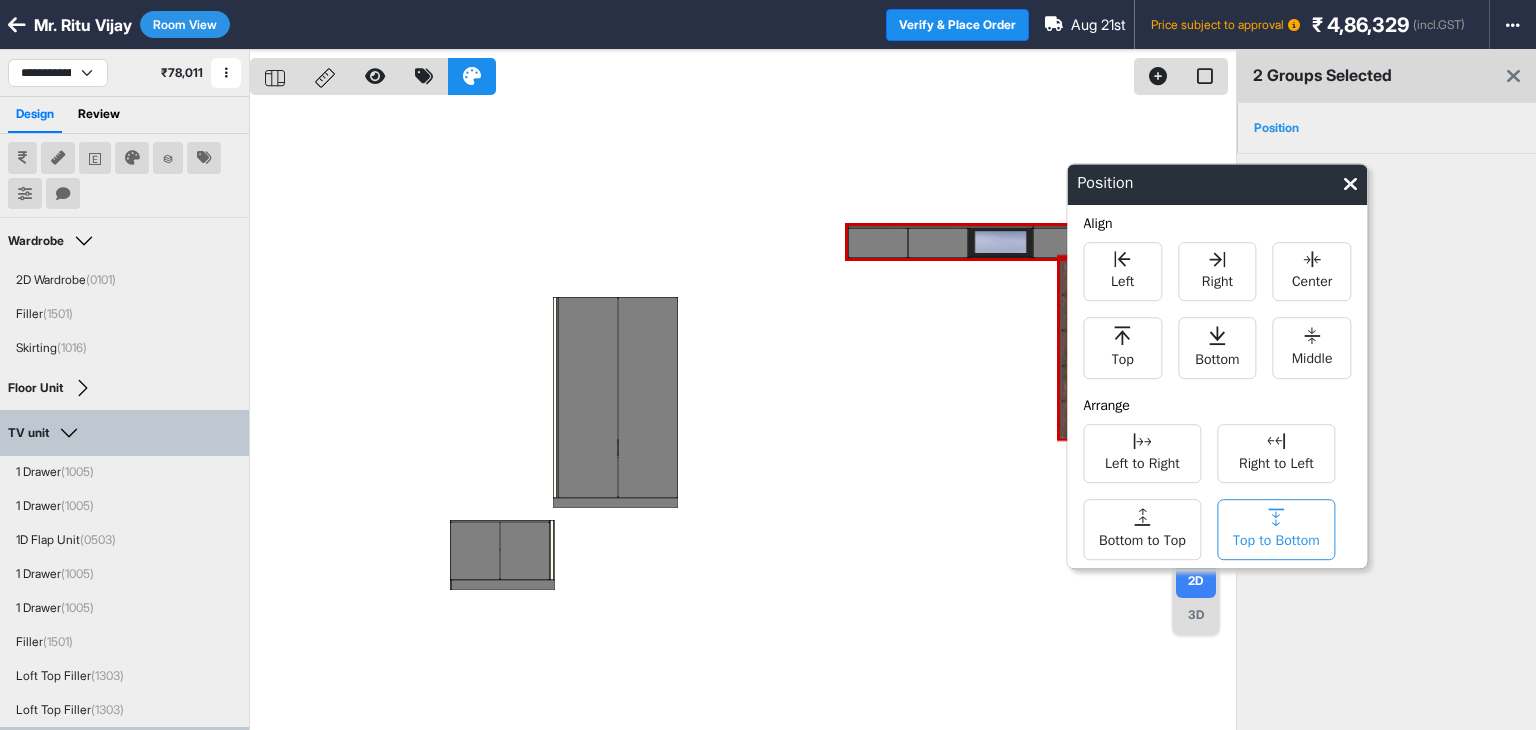 click on "Top to Bottom" at bounding box center (1276, 538) 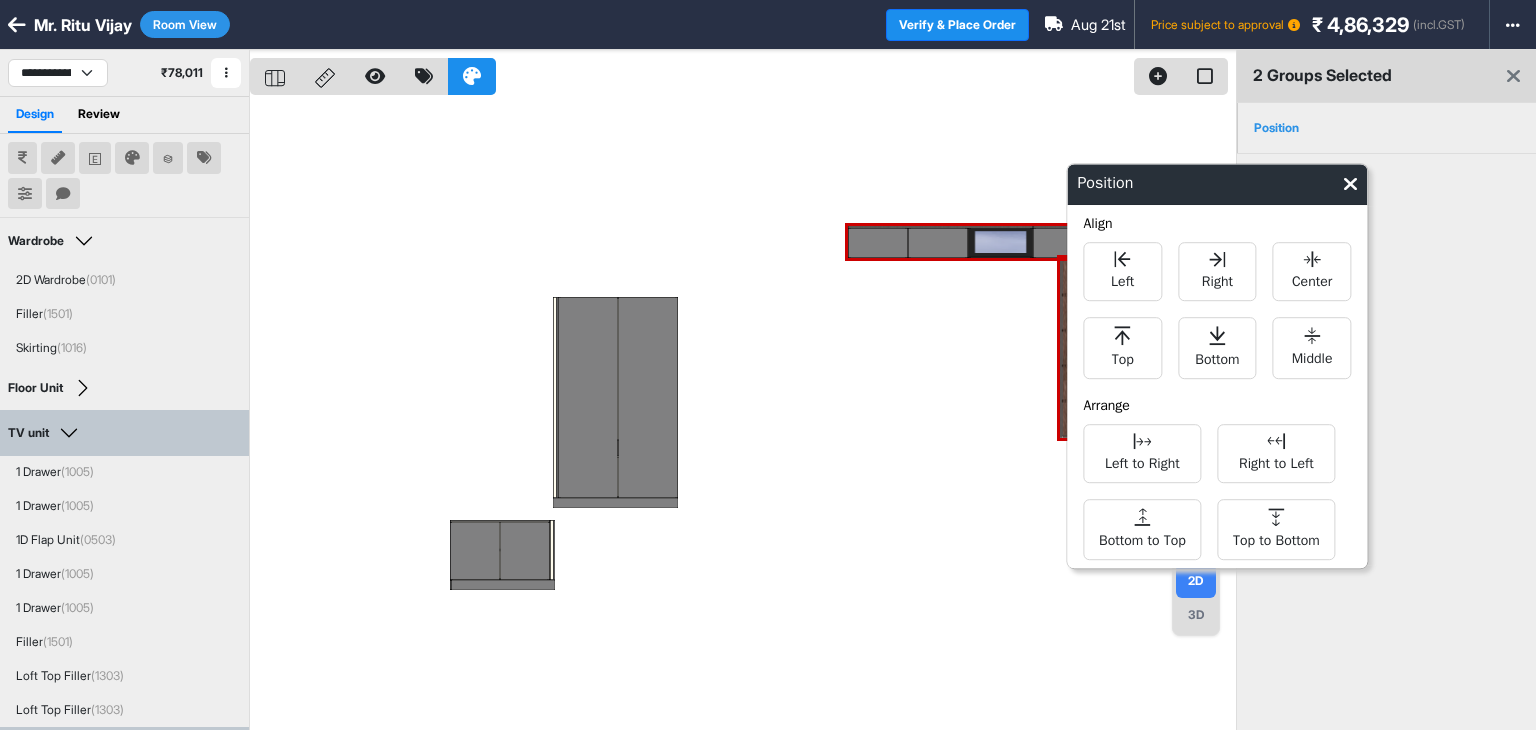 click on "Position" at bounding box center (1217, 184) 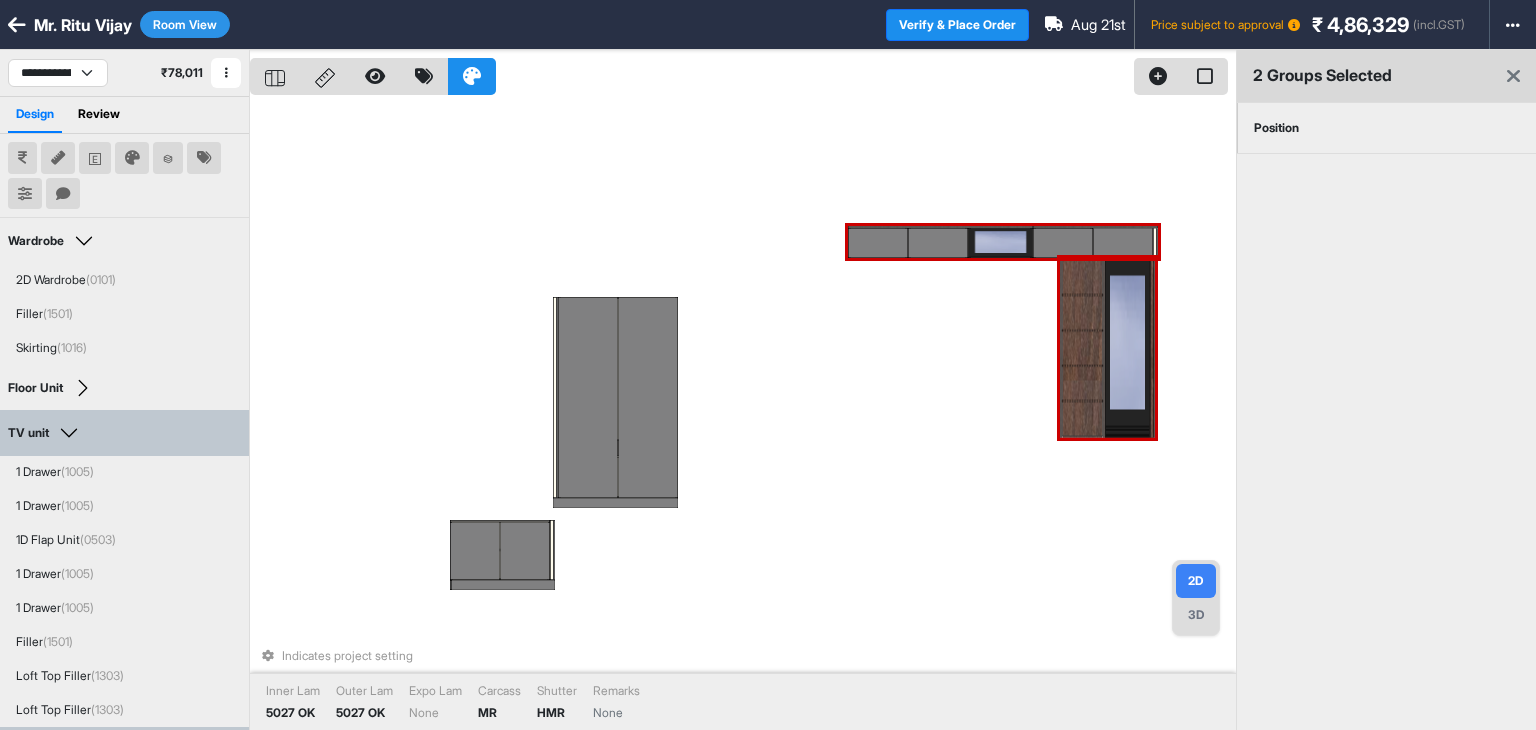 click on "Indicates project setting Inner Lam 5027 OK Outer Lam 5027 OK Expo Lam None Carcass MR Shutter HMR Remarks None" at bounding box center [743, 415] 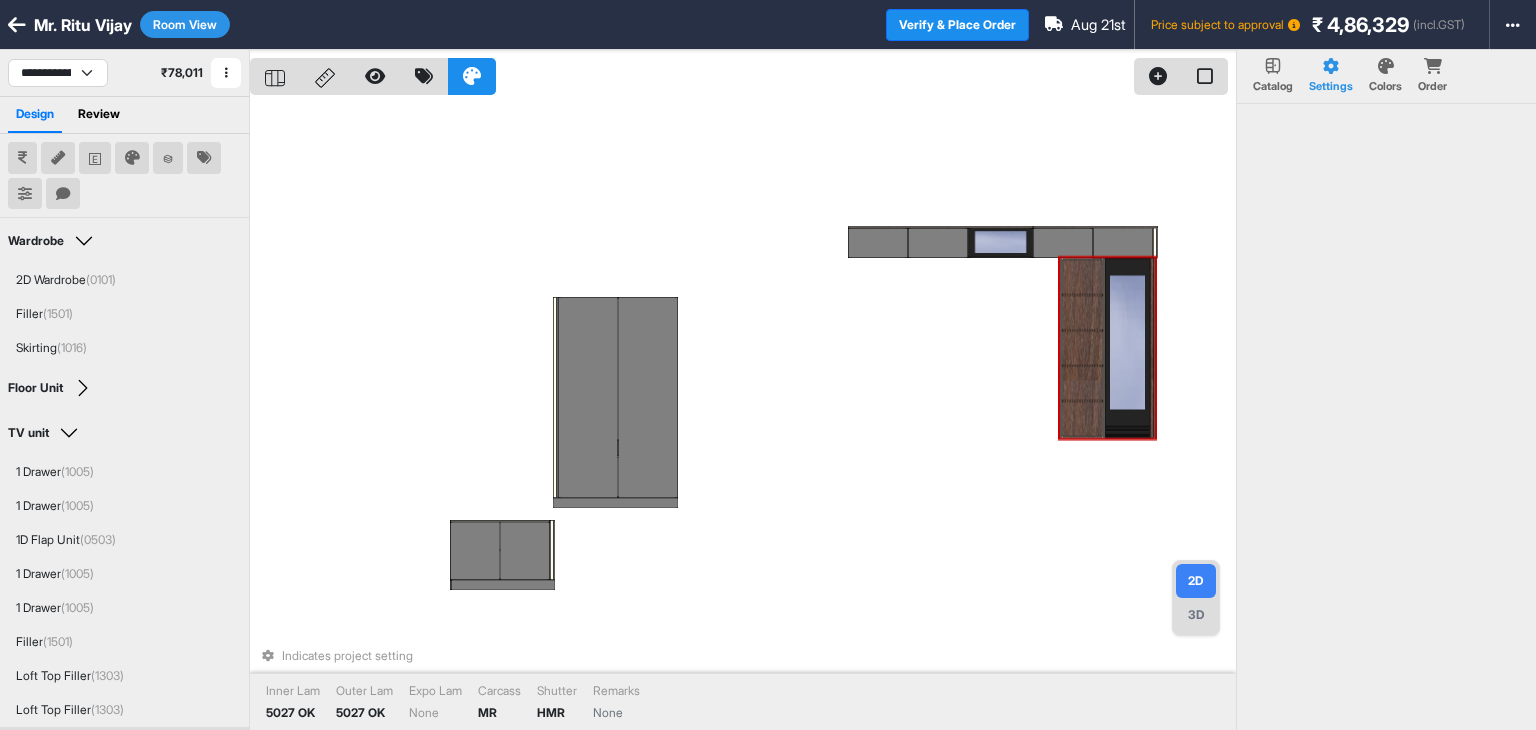 click at bounding box center [1127, 348] 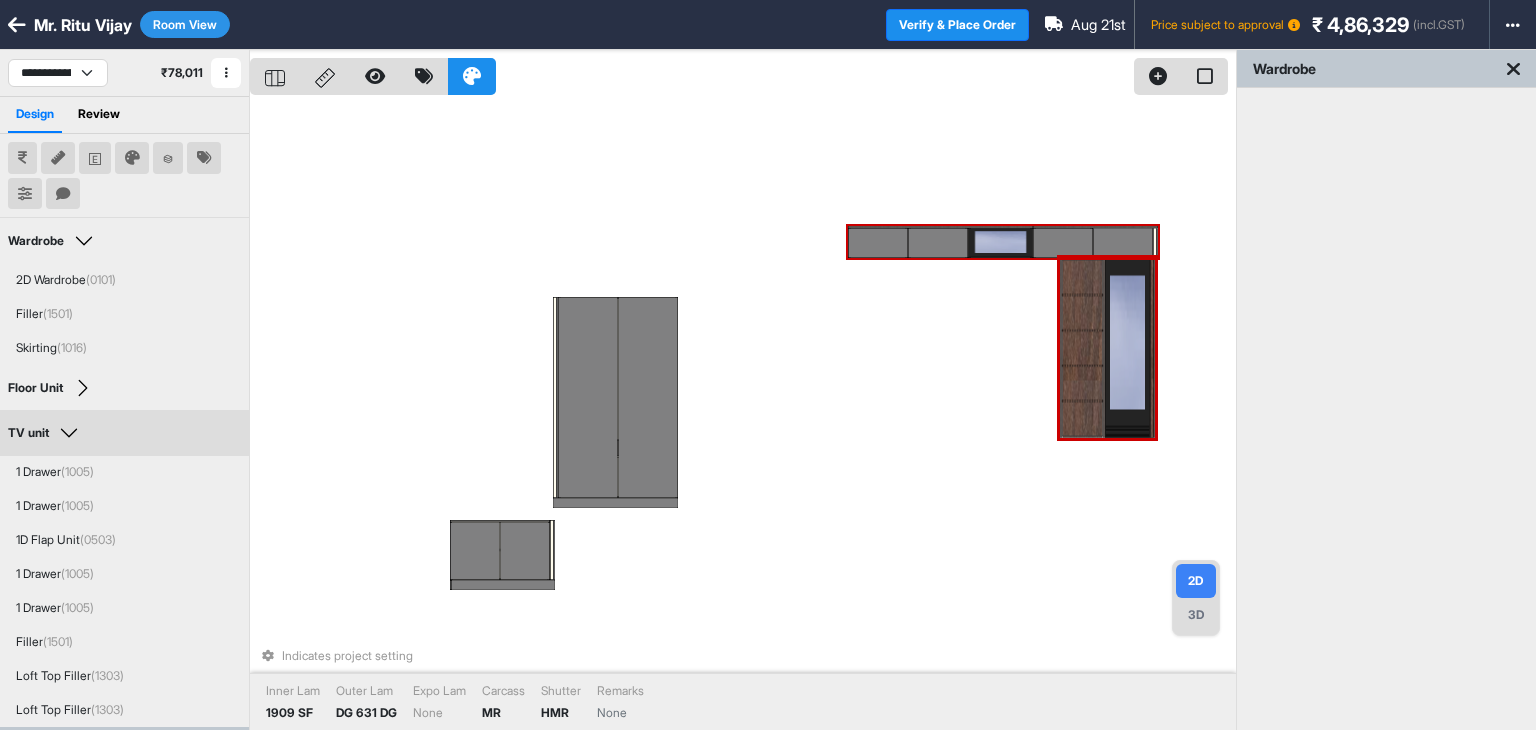 click at bounding box center (1063, 243) 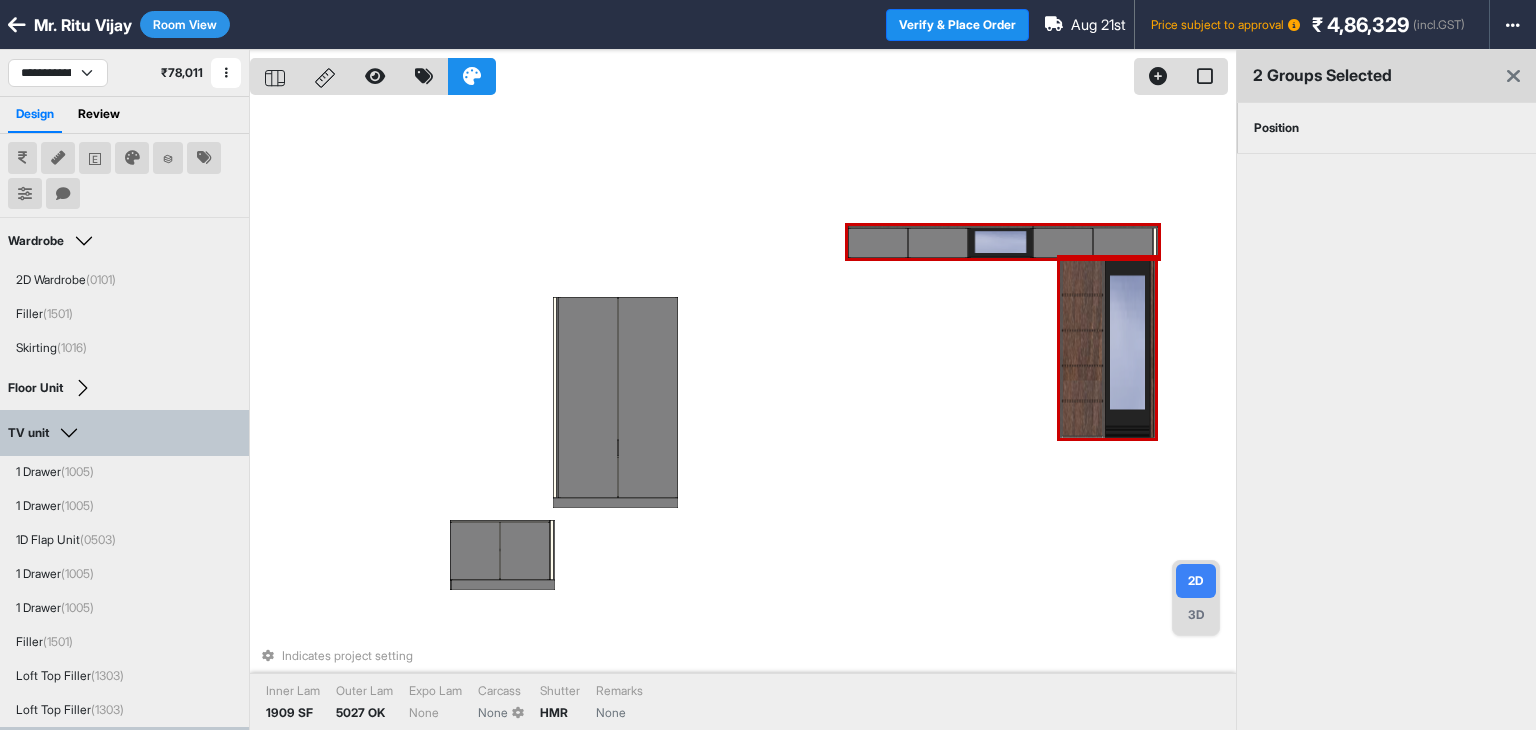 click on "Position" at bounding box center [1276, 128] 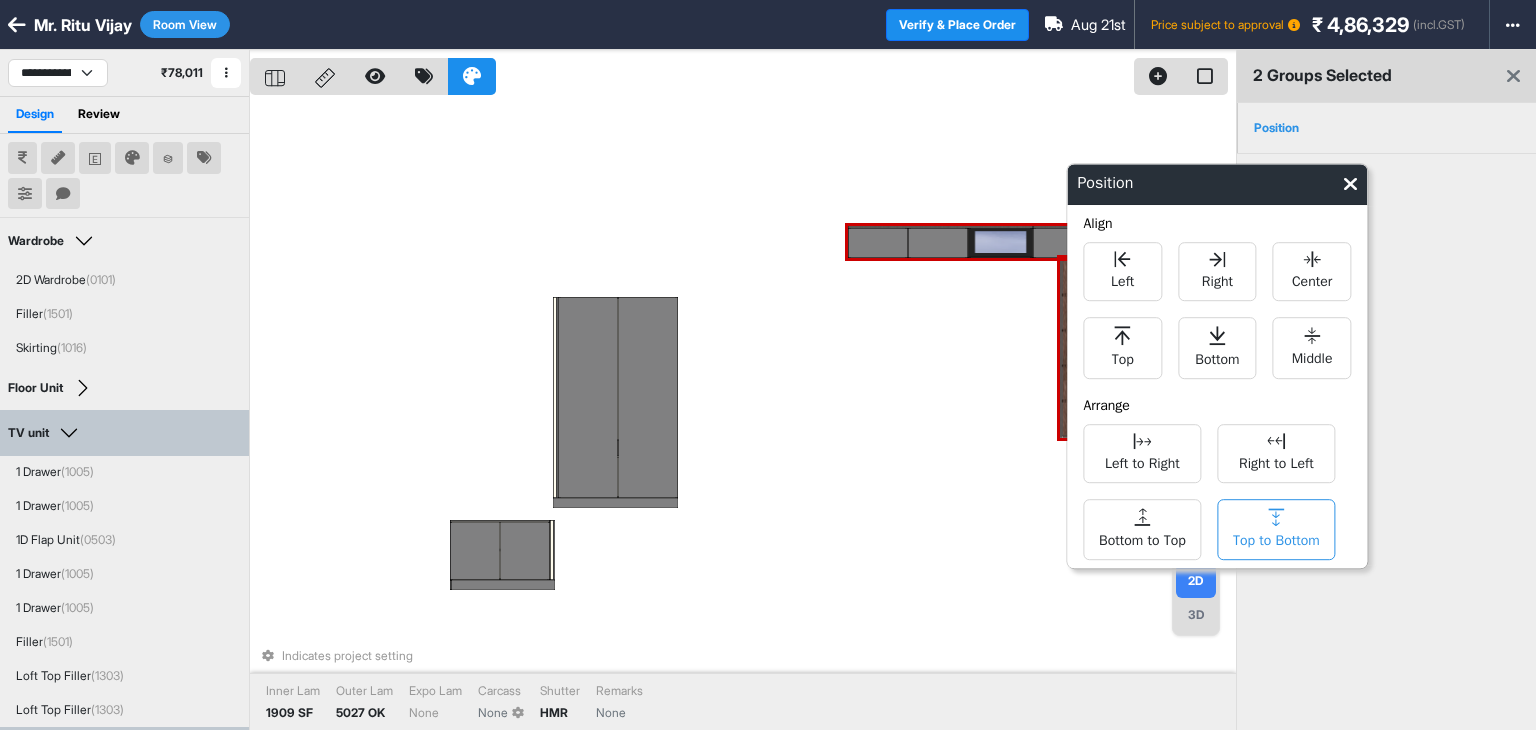click on "Top to Bottom" at bounding box center [1276, 538] 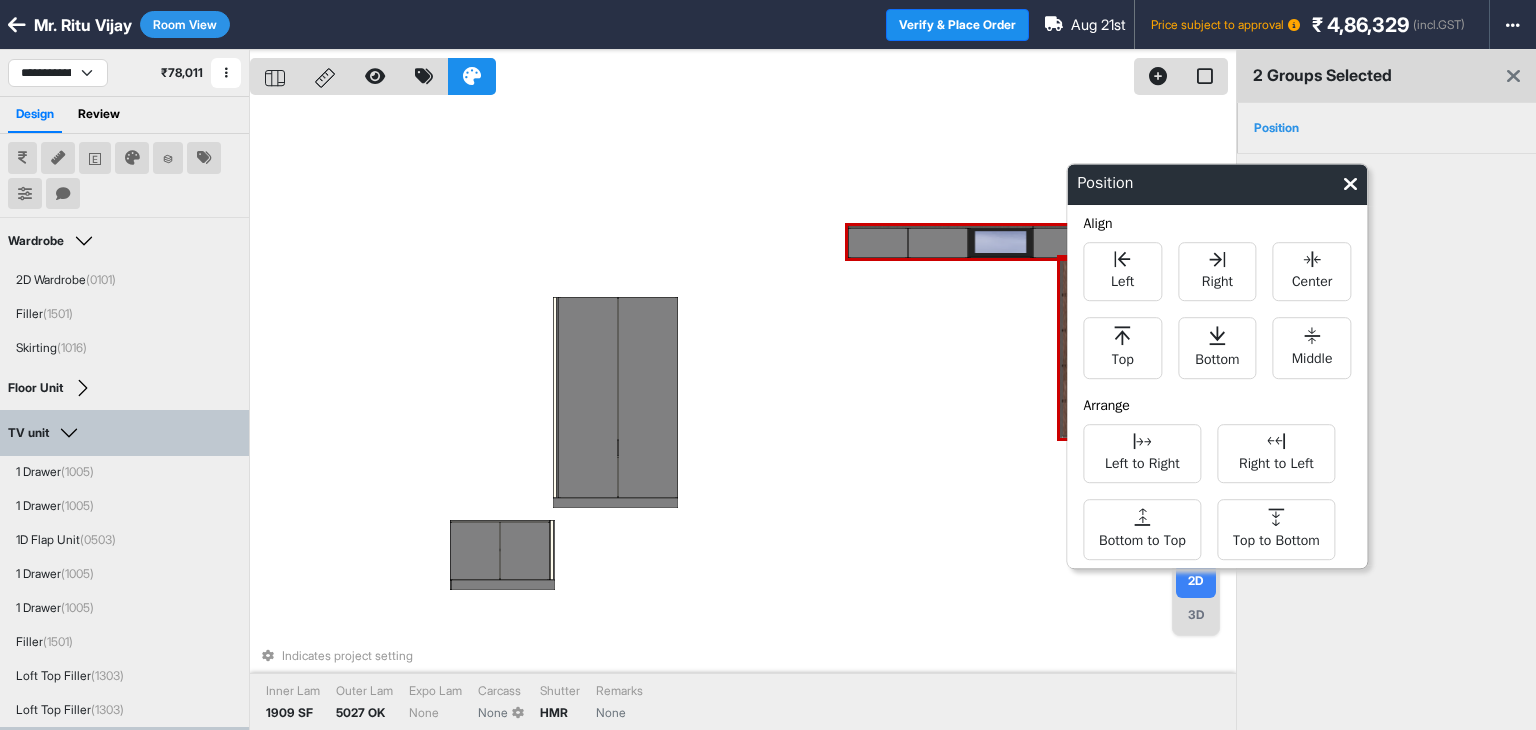 click at bounding box center (1350, 184) 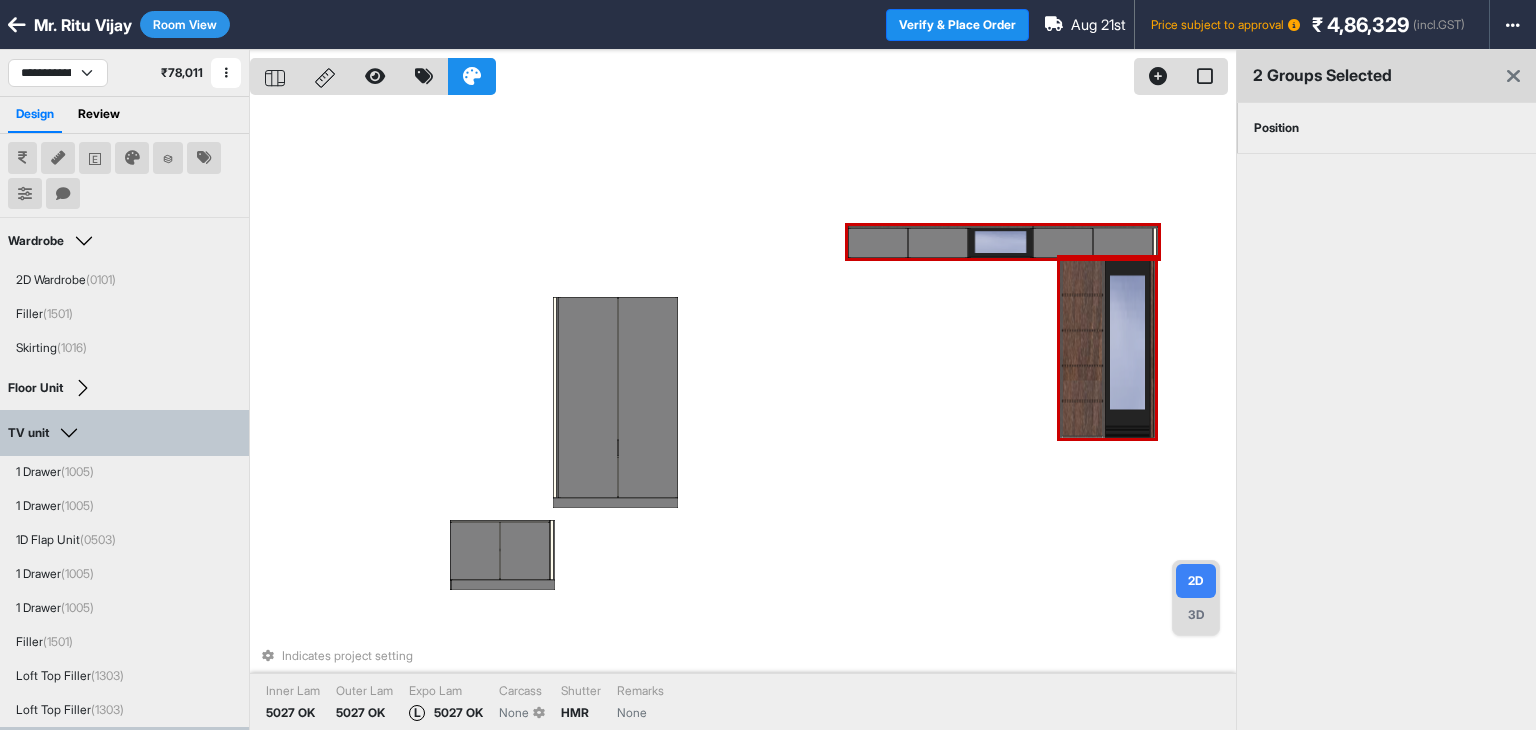 click on "Indicates project setting Inner Lam 5027 OK Outer Lam 5027 OK Expo Lam L 5027 OK Carcass None Shutter HMR Remarks None" at bounding box center [743, 415] 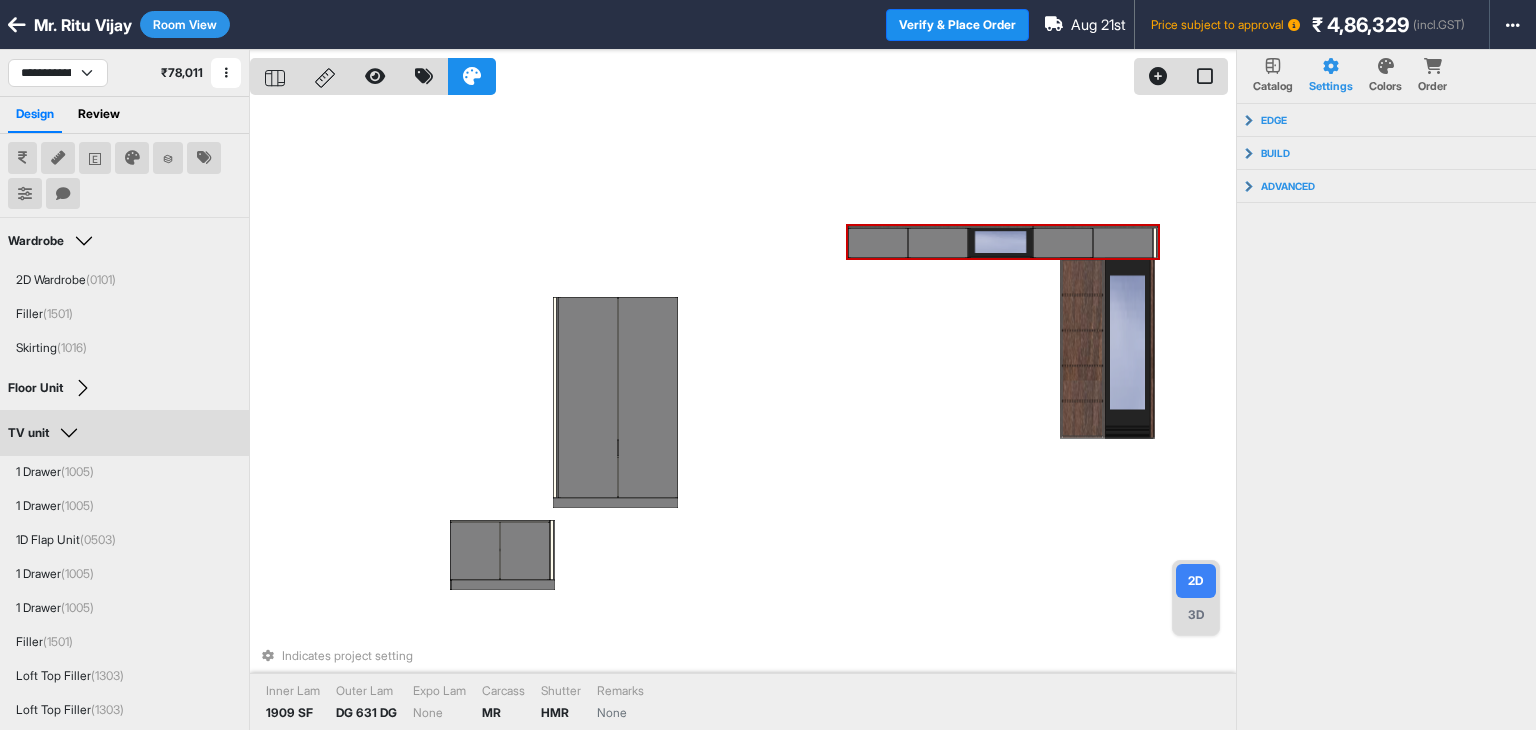 click at bounding box center [1000, 243] 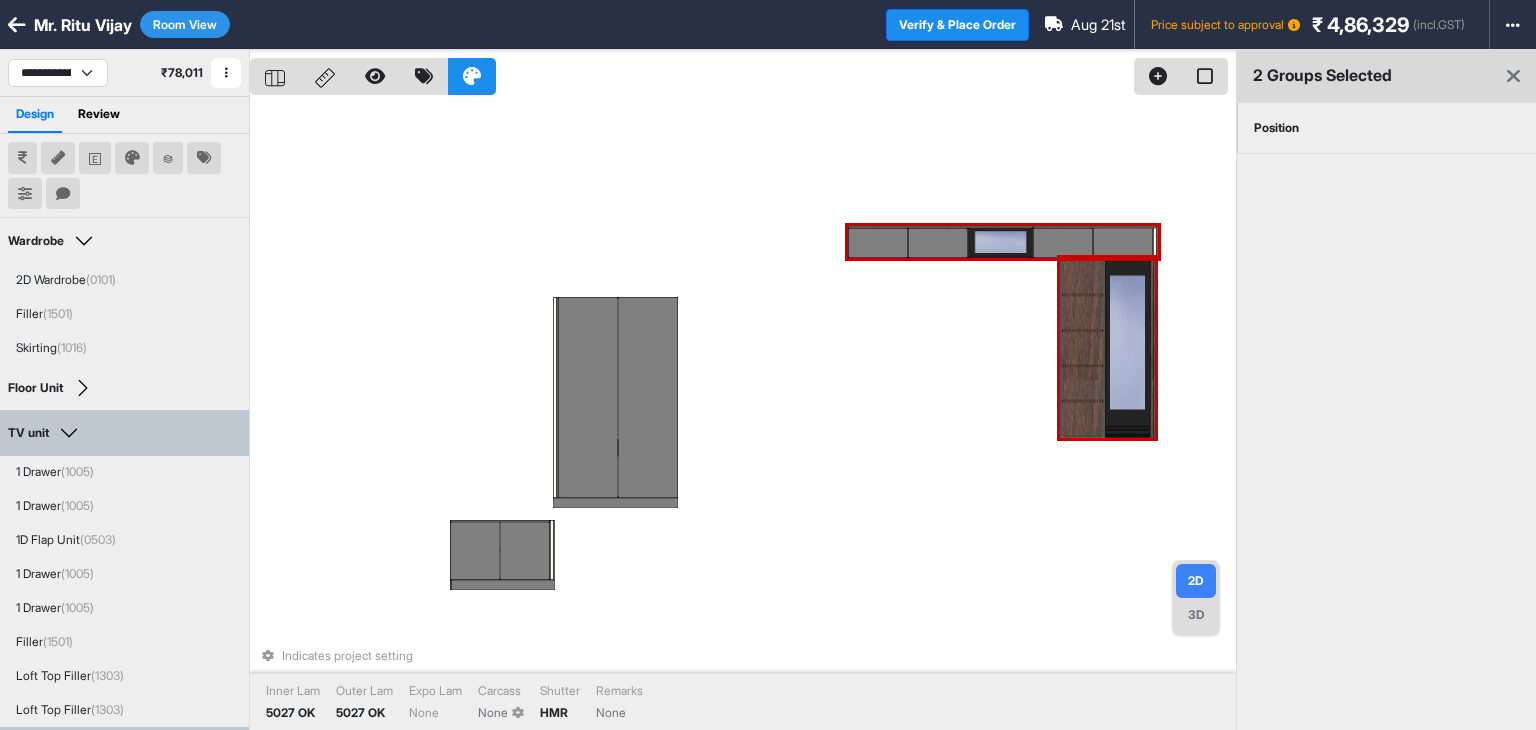 click on "Position" at bounding box center (1276, 128) 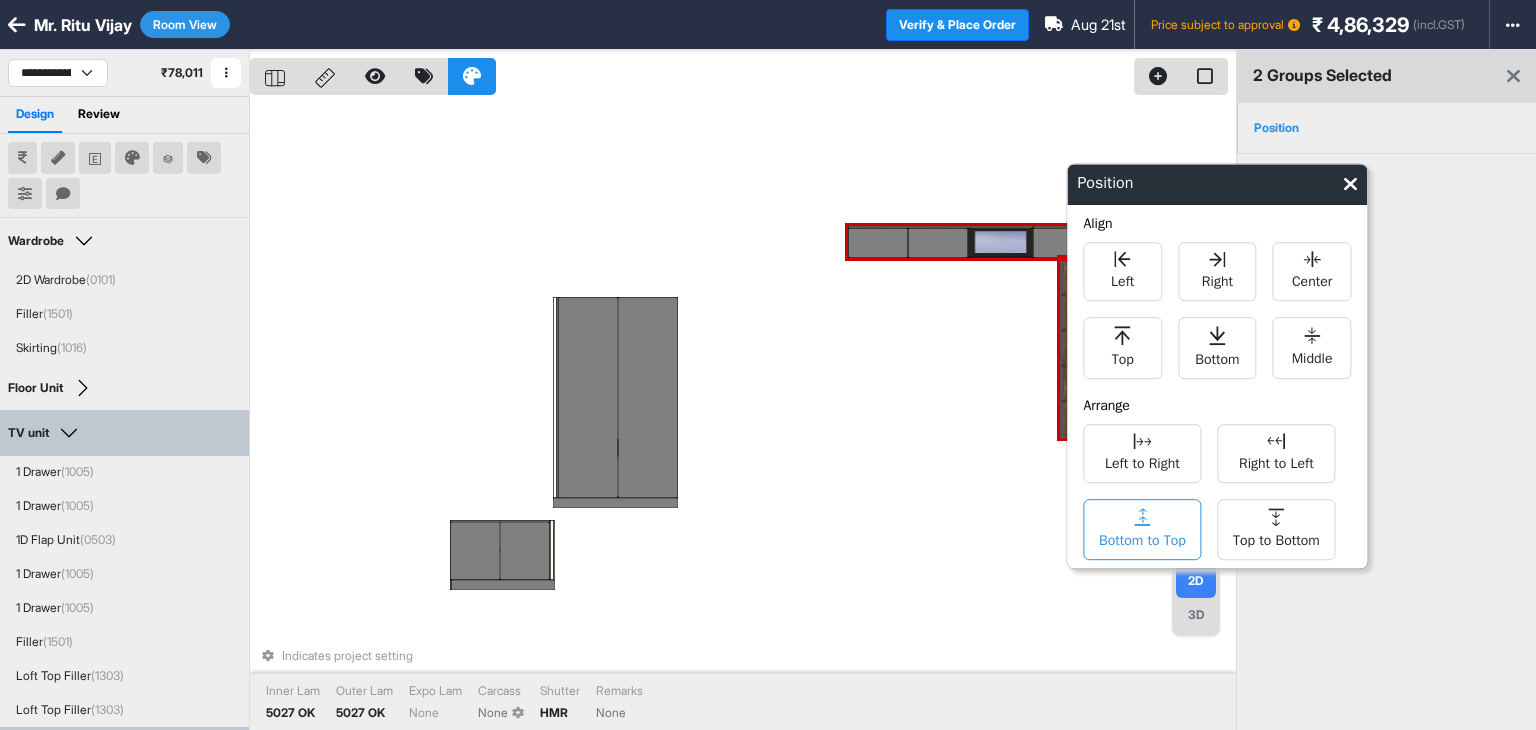 click on "Bottom to Top" at bounding box center [1142, 538] 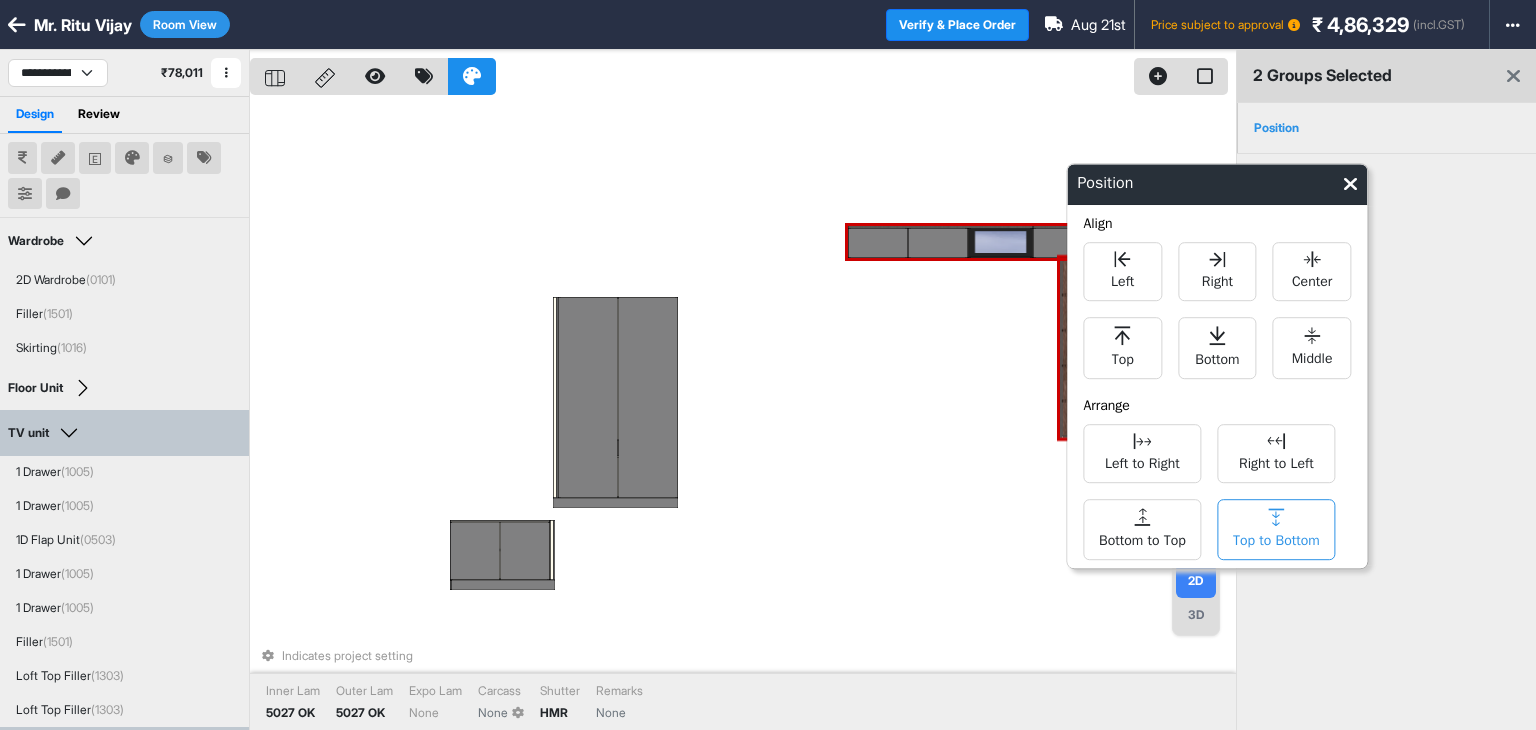 click 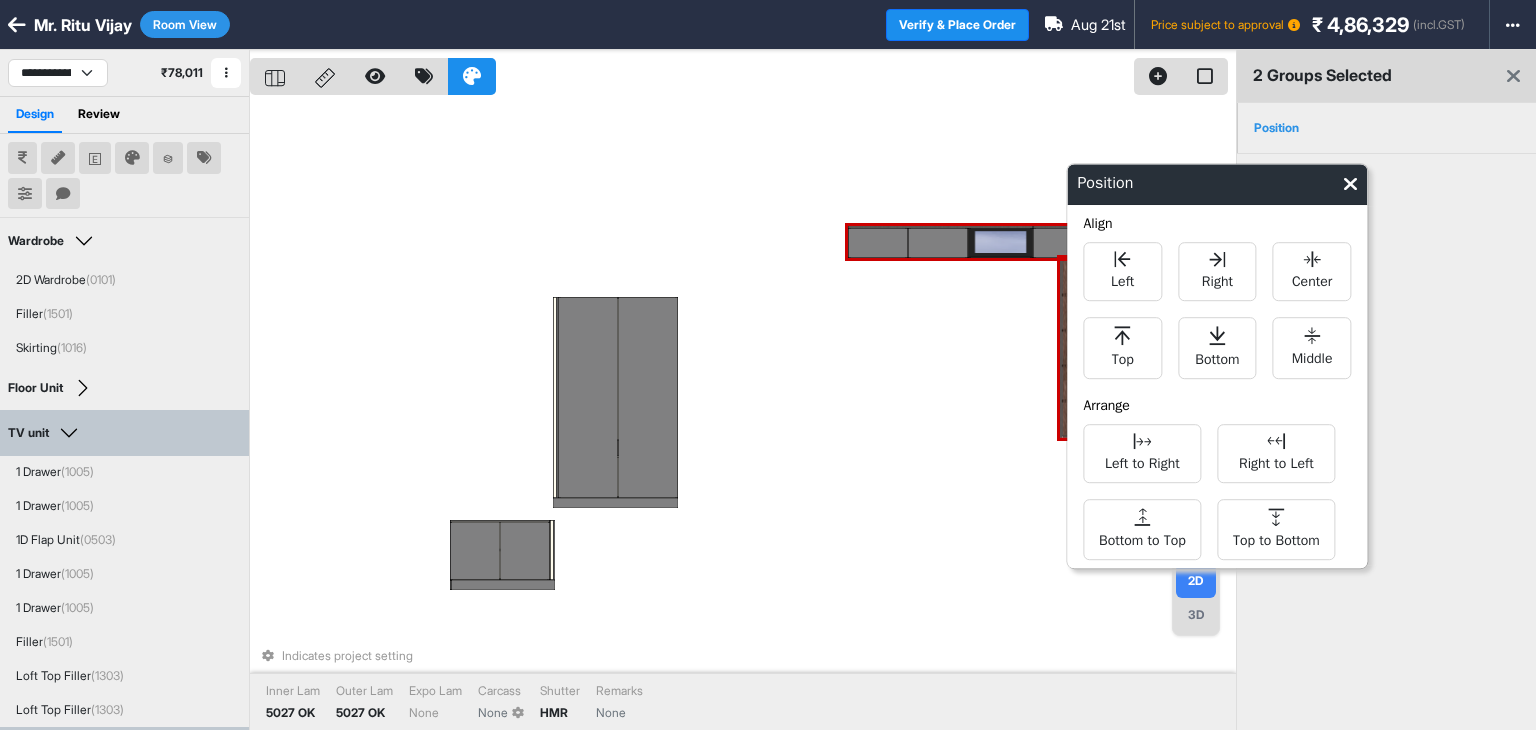 click at bounding box center (1350, 184) 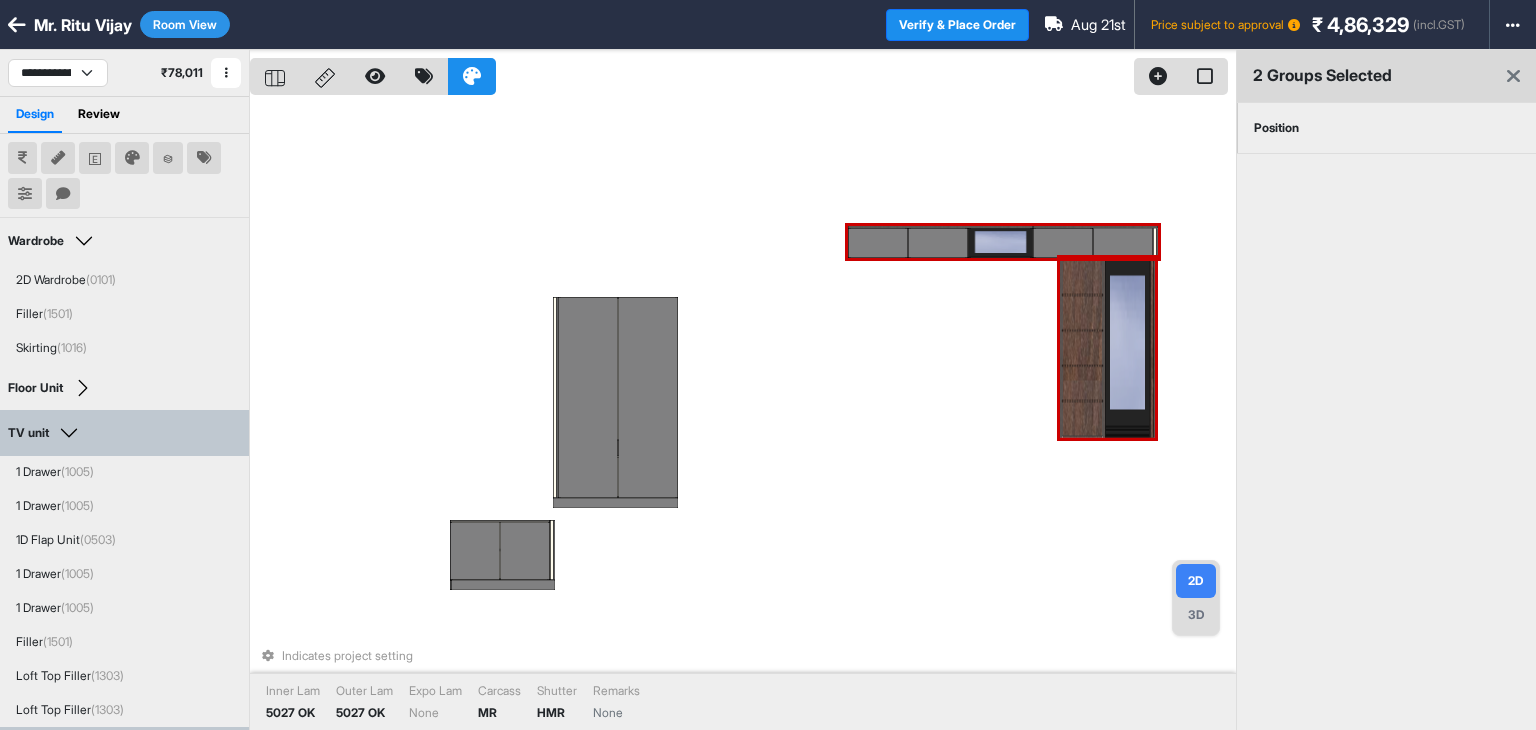 click at bounding box center (1127, 348) 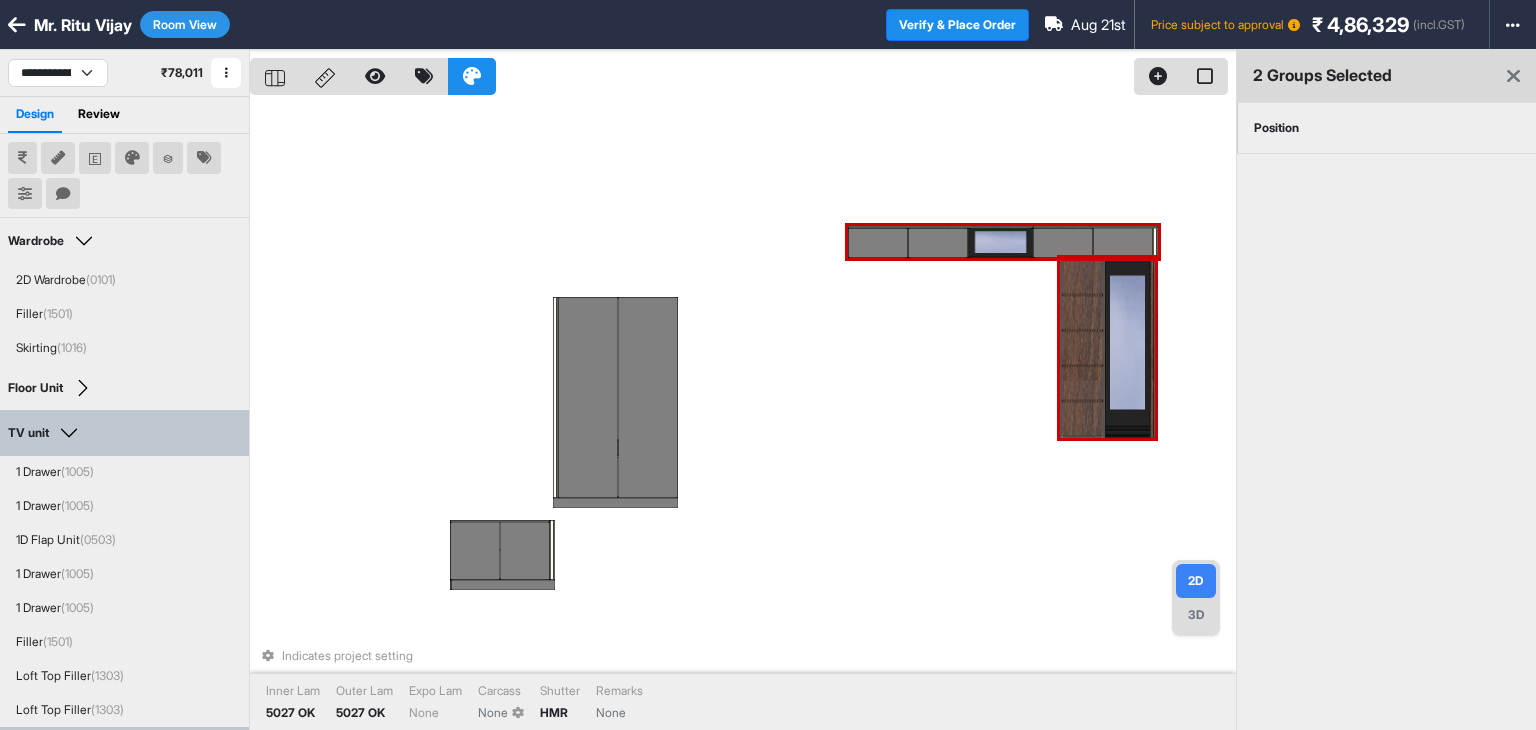 click on "Position" at bounding box center (1276, 128) 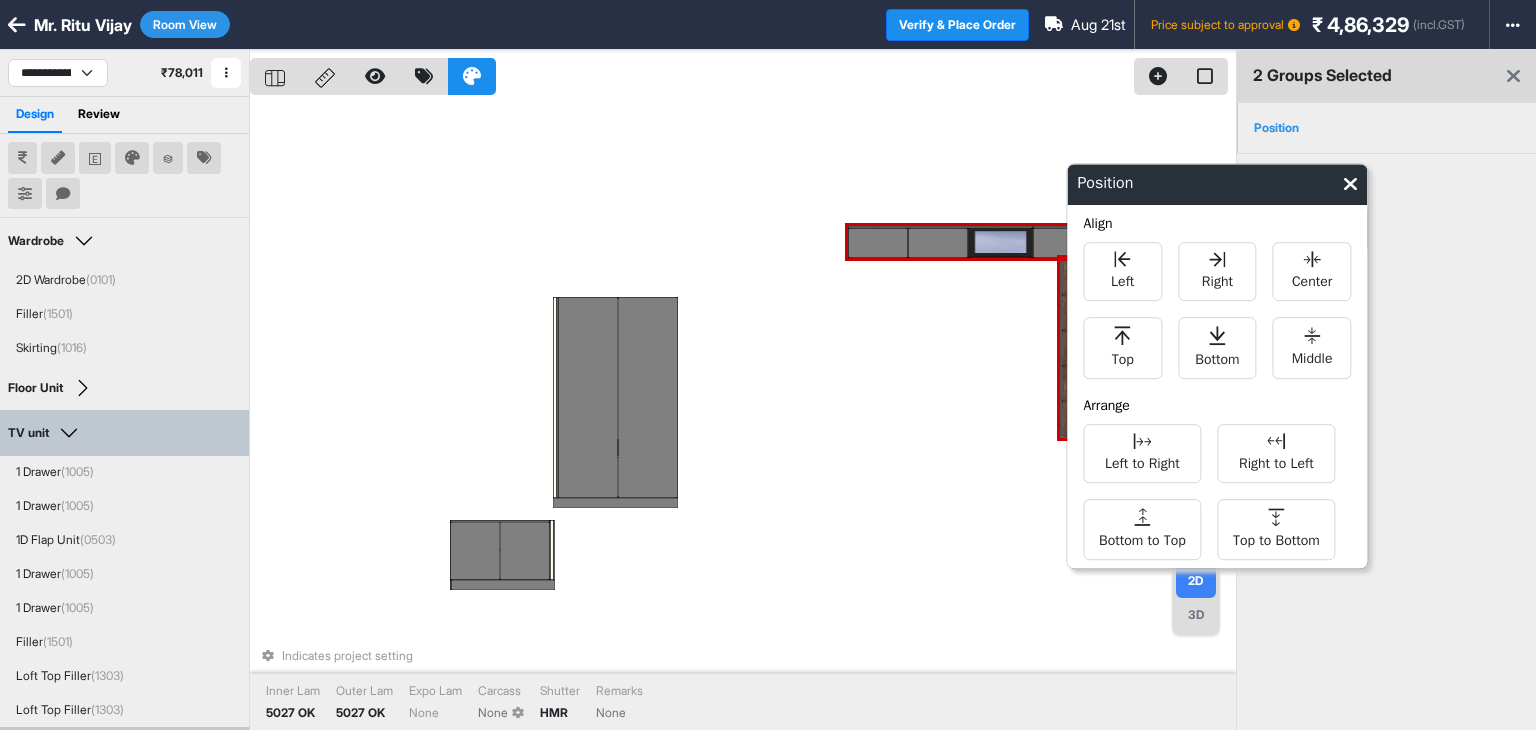 click on "Position" at bounding box center [1276, 128] 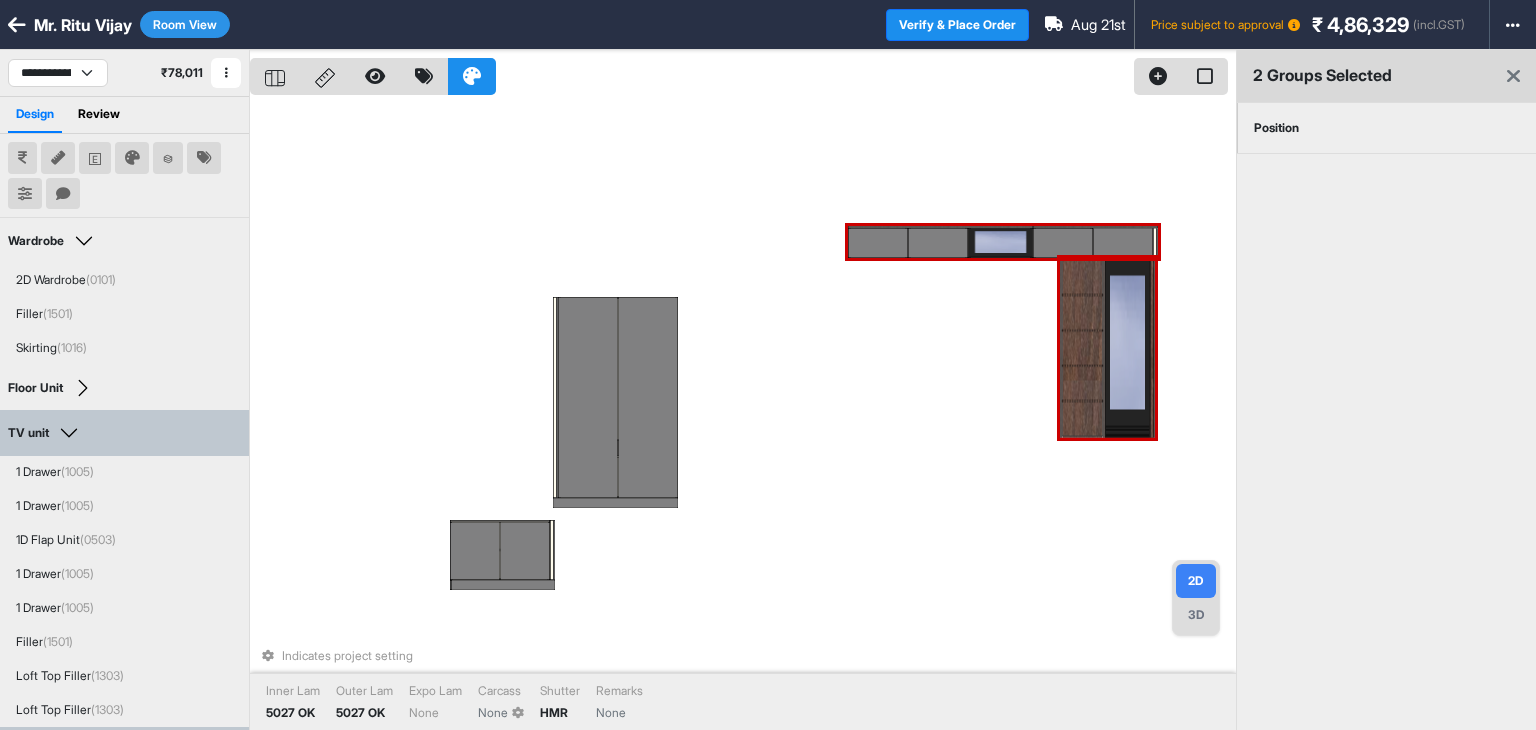 click on "Position" at bounding box center (1276, 128) 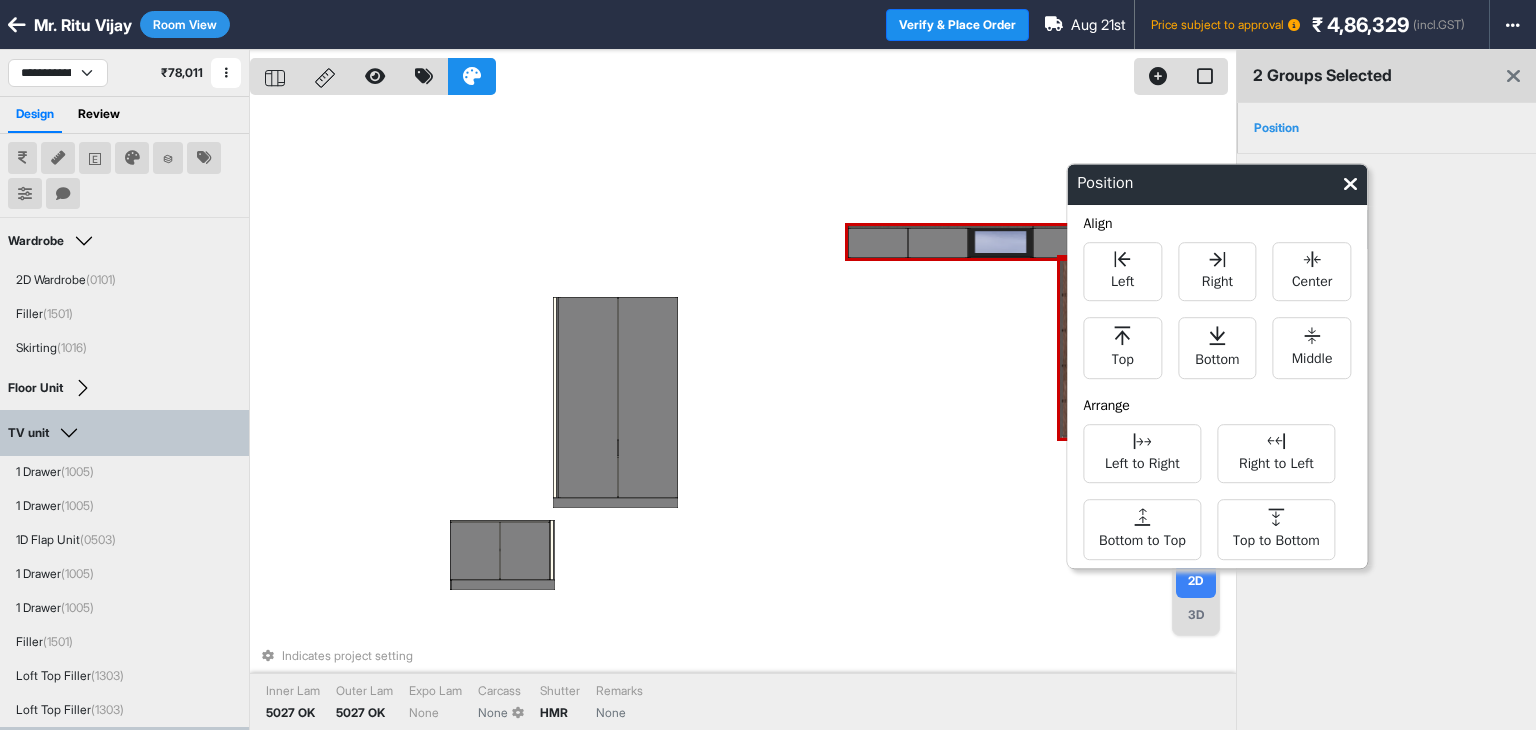 click on "Indicates project setting Inner Lam 5027 OK Outer Lam 5027 OK Expo Lam None Carcass None Shutter HMR Remarks None" at bounding box center [743, 415] 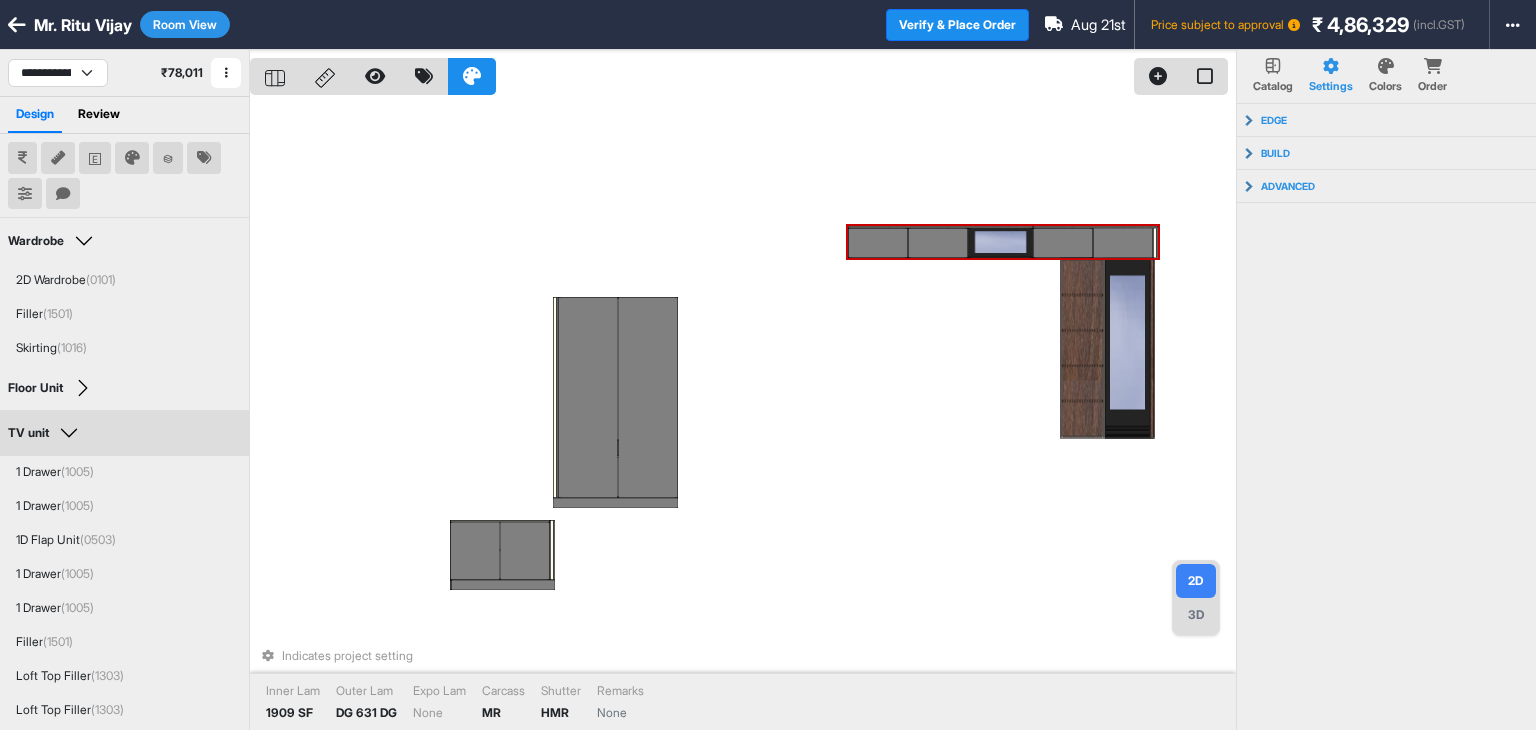 click at bounding box center [938, 243] 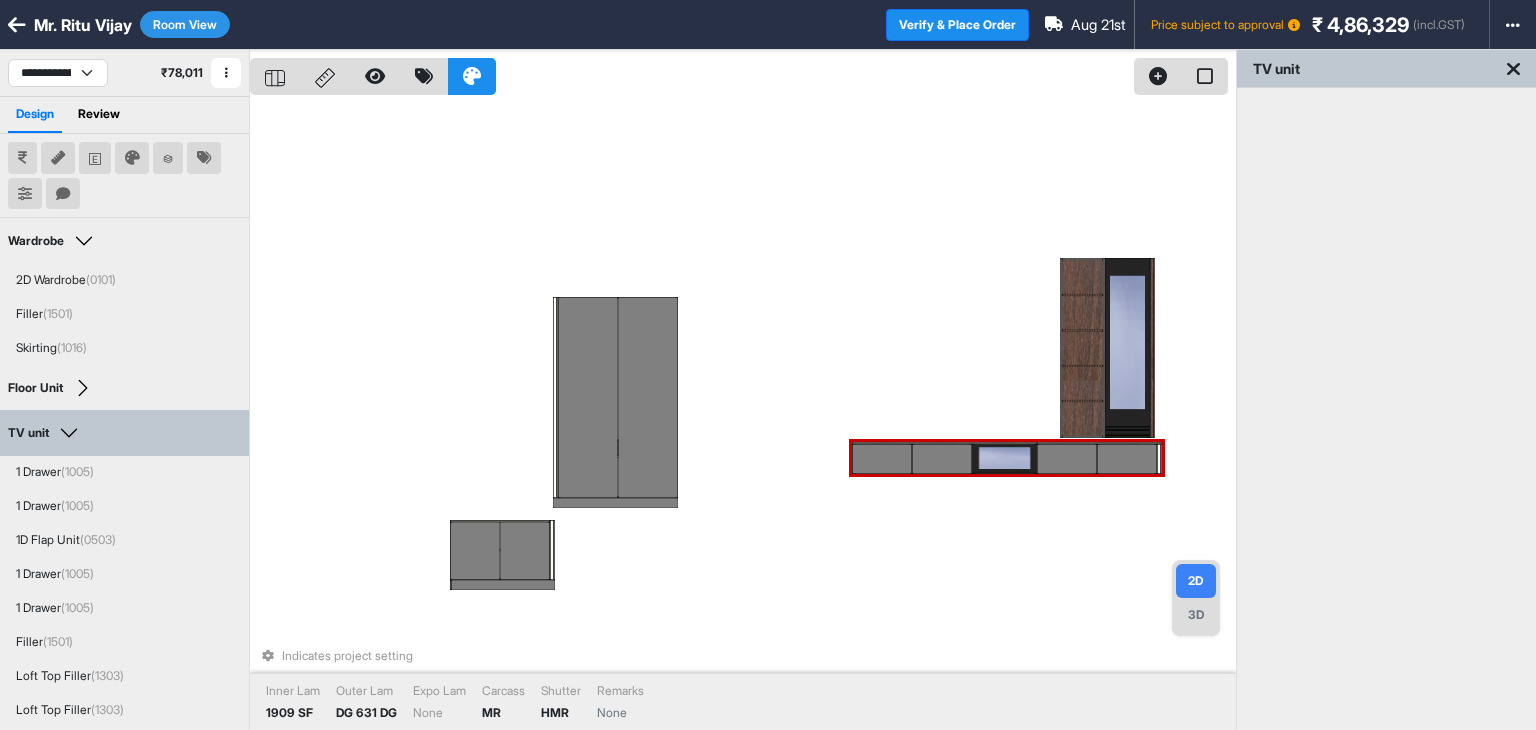 drag, startPoint x: 984, startPoint y: 247, endPoint x: 989, endPoint y: 463, distance: 216.05786 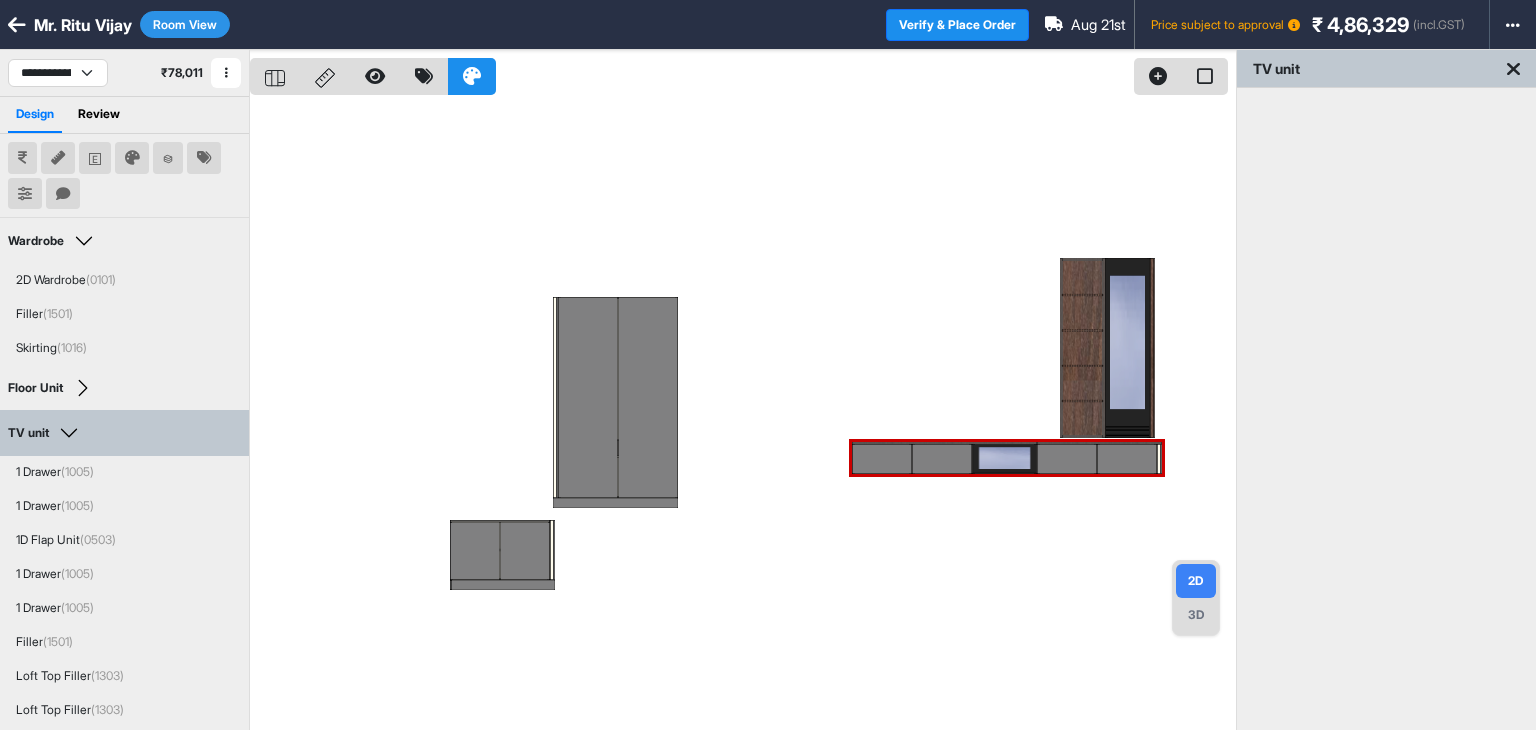click at bounding box center [743, 415] 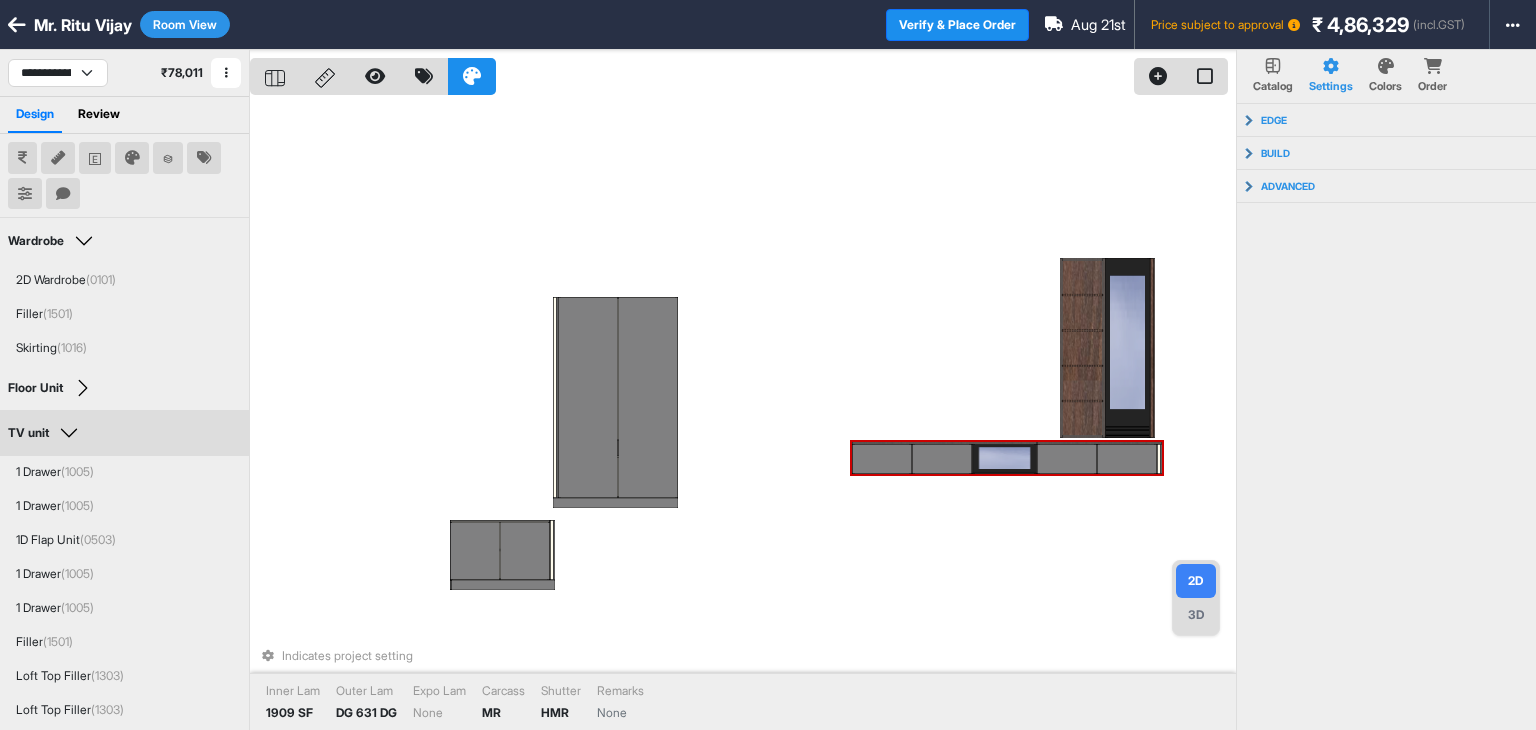 click at bounding box center [1127, 459] 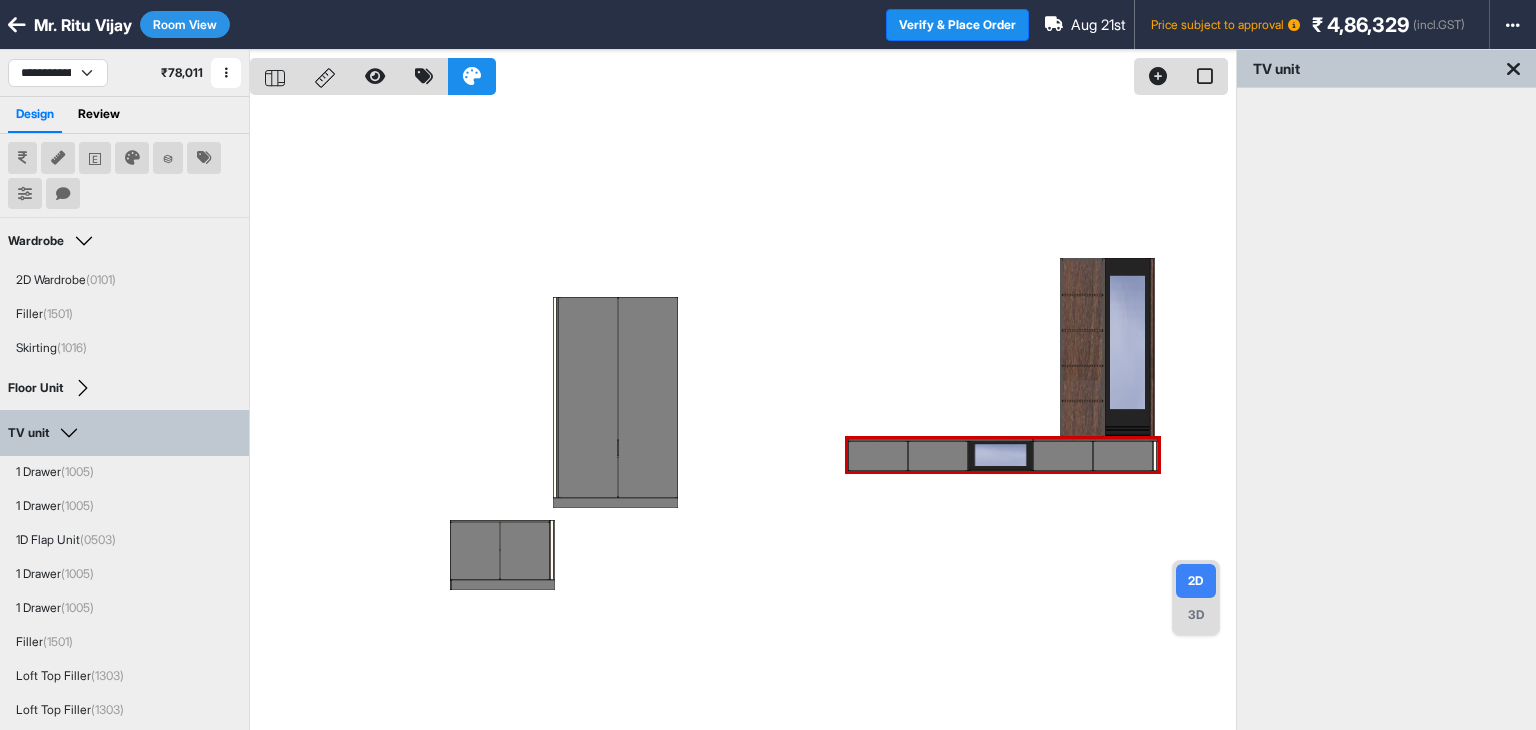 click at bounding box center (743, 415) 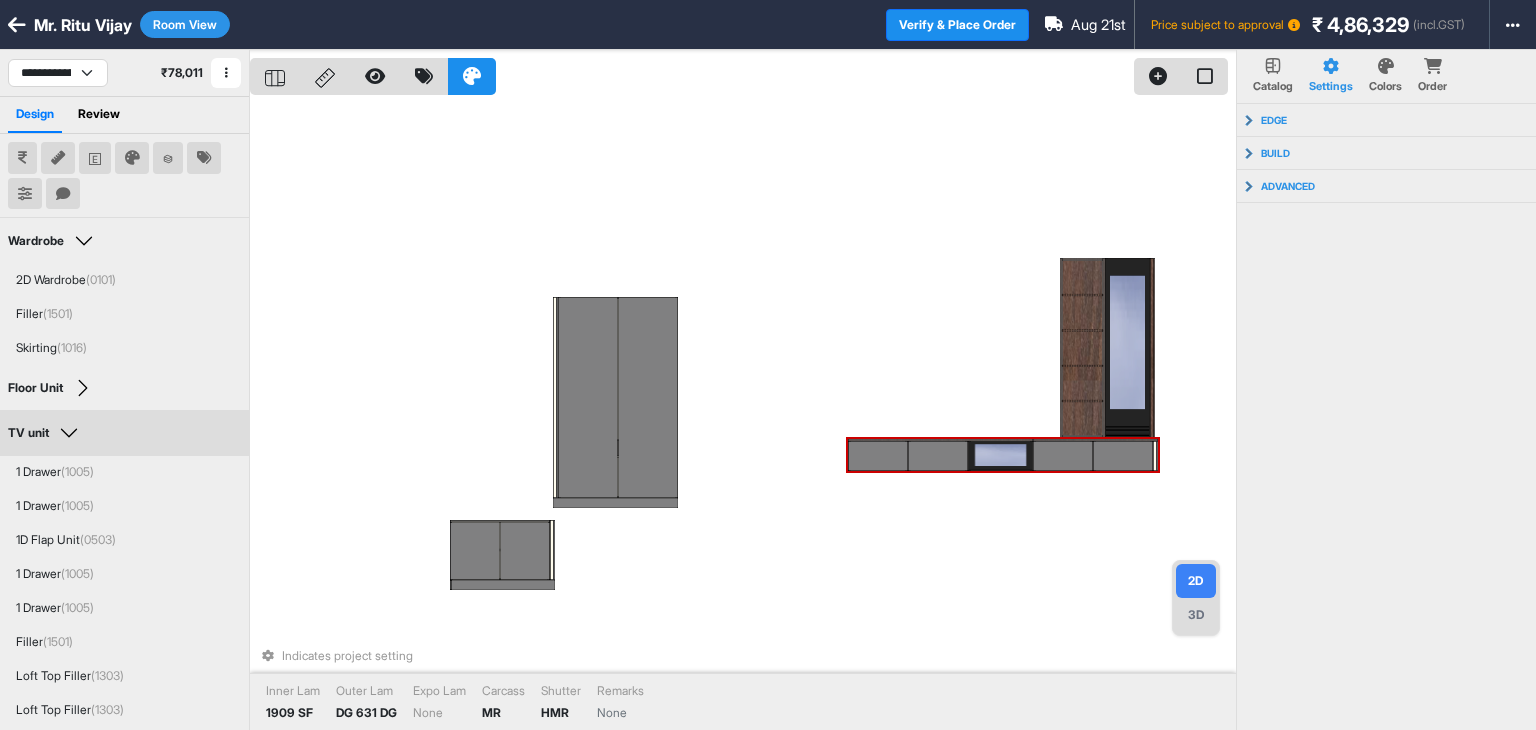 click at bounding box center (1063, 456) 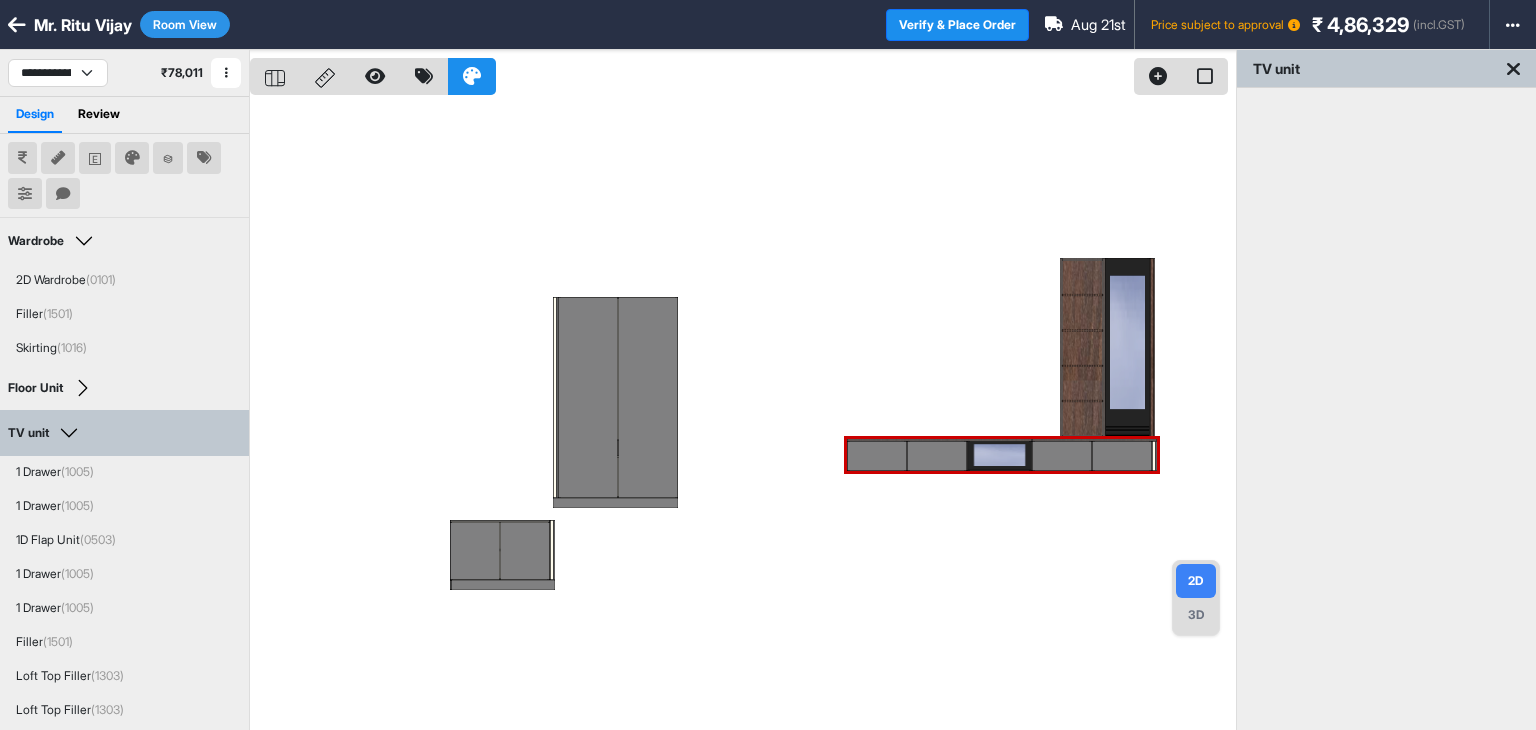 drag, startPoint x: 1121, startPoint y: 549, endPoint x: 1110, endPoint y: 543, distance: 12.529964 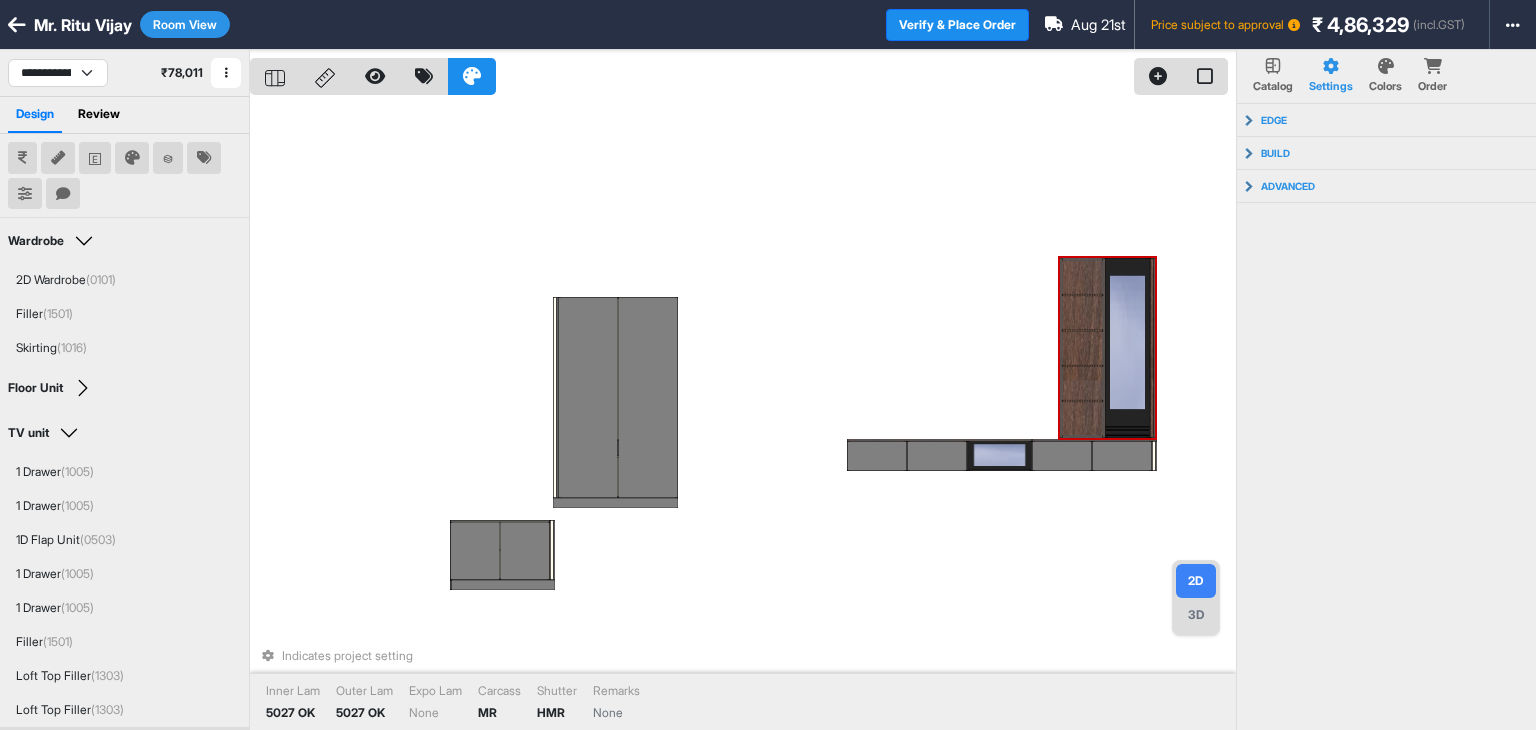 click at bounding box center [1127, 348] 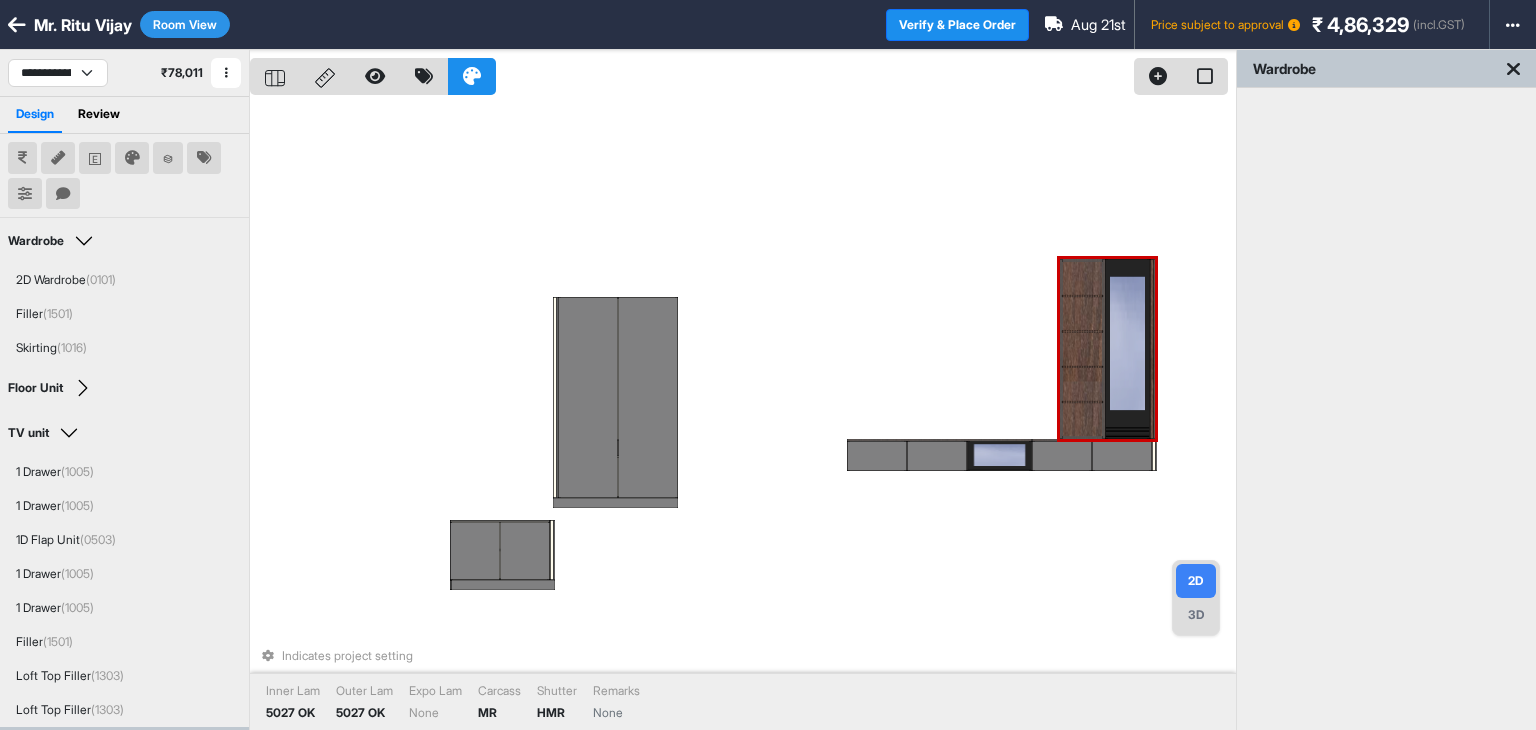 click on "Indicates project setting Inner Lam 5027 OK Outer Lam 5027 OK Expo Lam None Carcass MR Shutter HMR Remarks None" at bounding box center (743, 415) 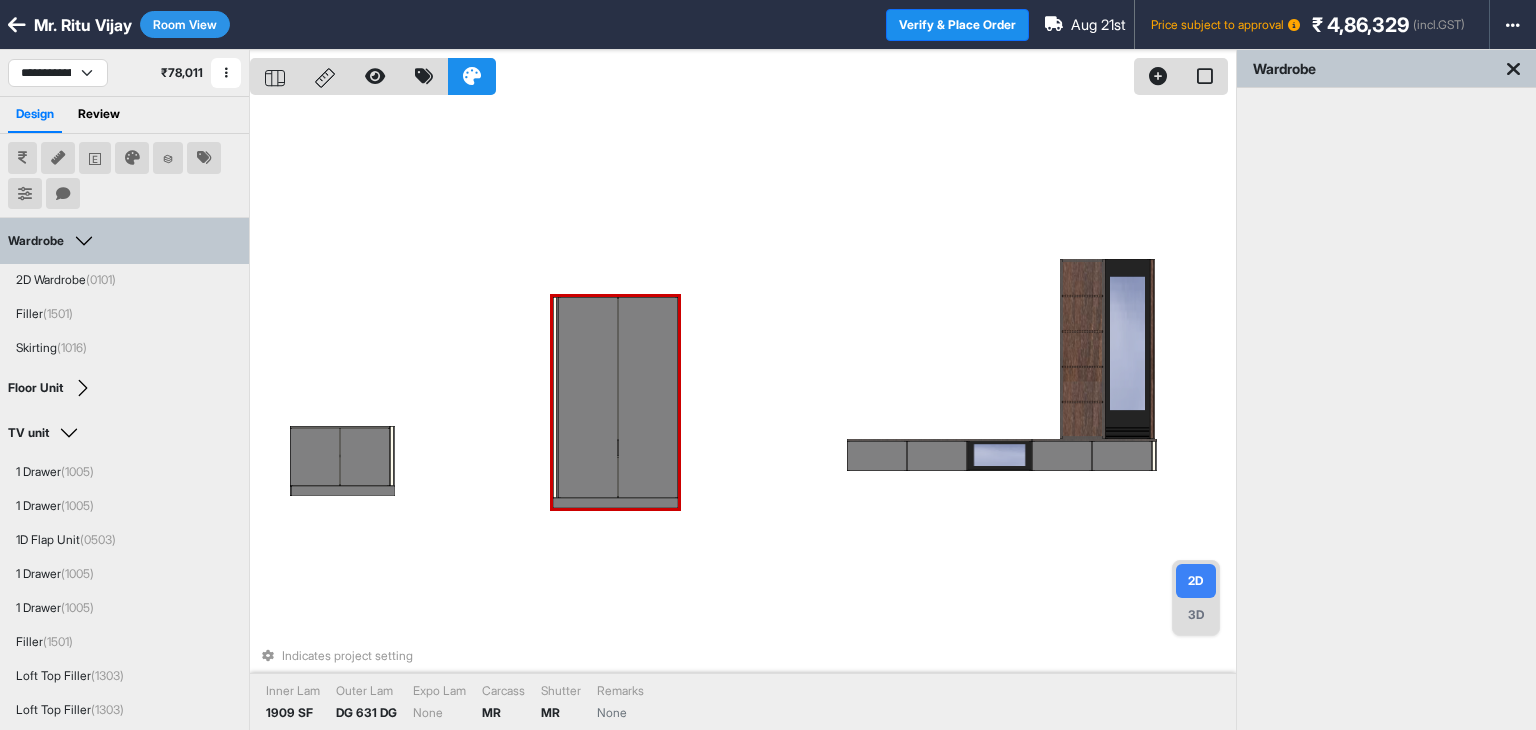 drag, startPoint x: 649, startPoint y: 448, endPoint x: 700, endPoint y: 505, distance: 76.48529 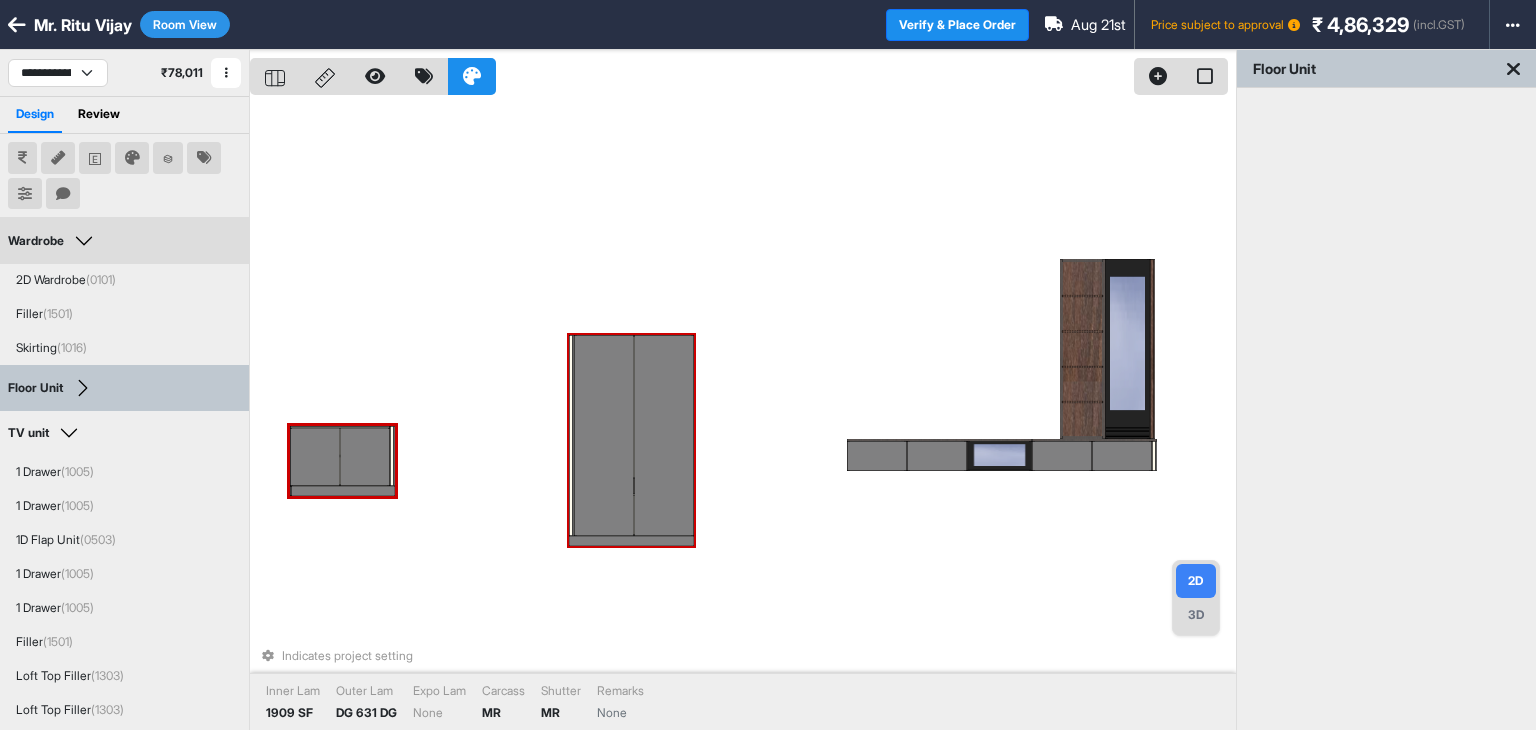click at bounding box center (664, 435) 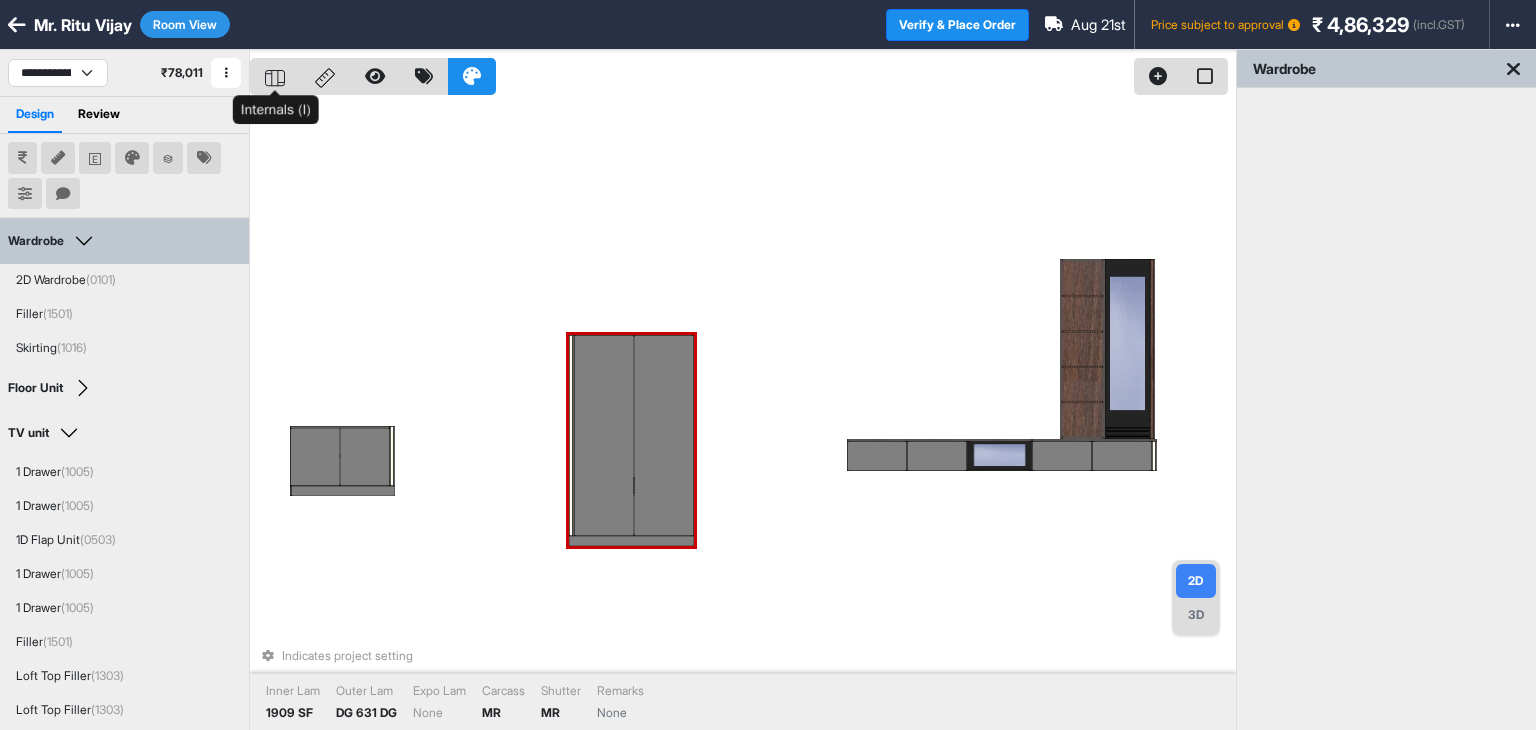 click 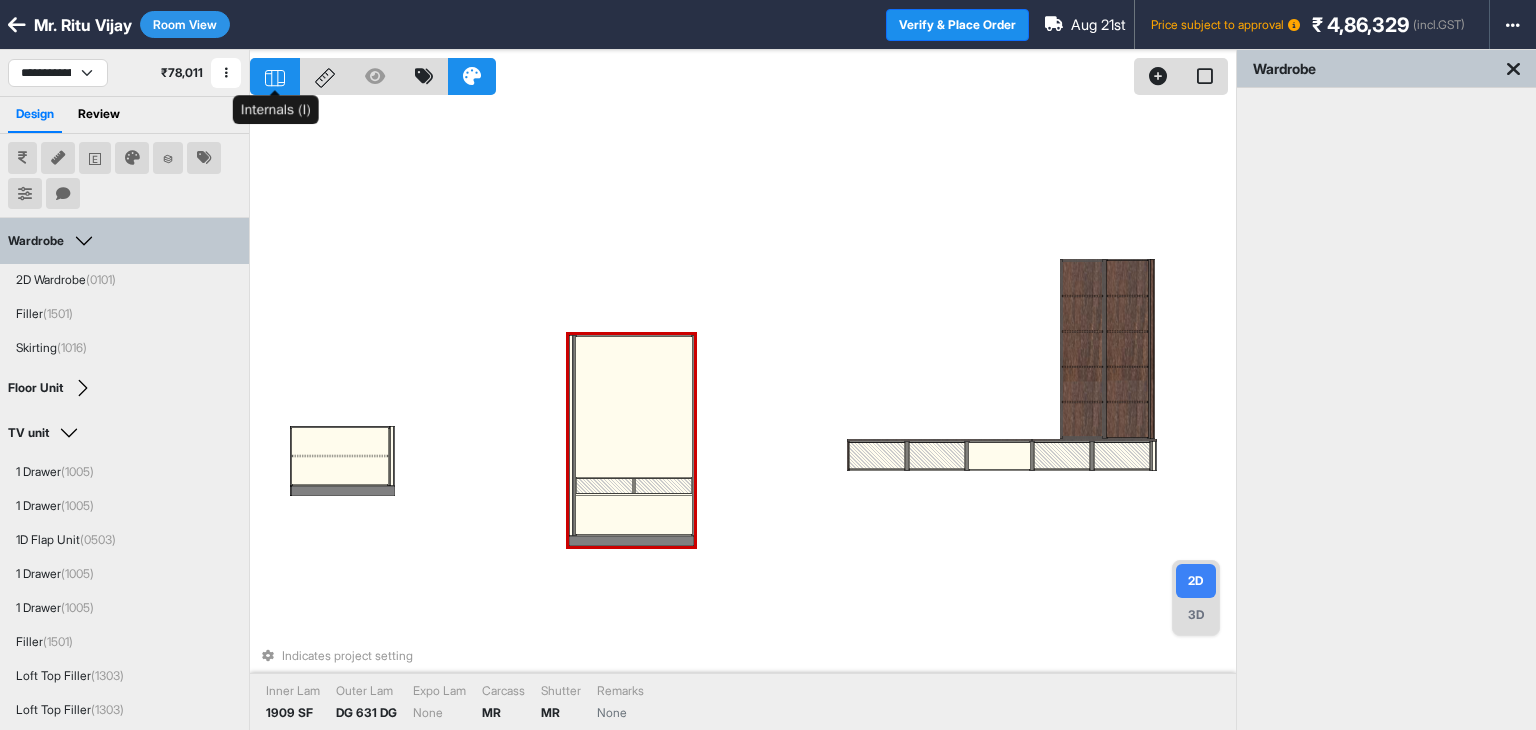 click at bounding box center [275, 76] 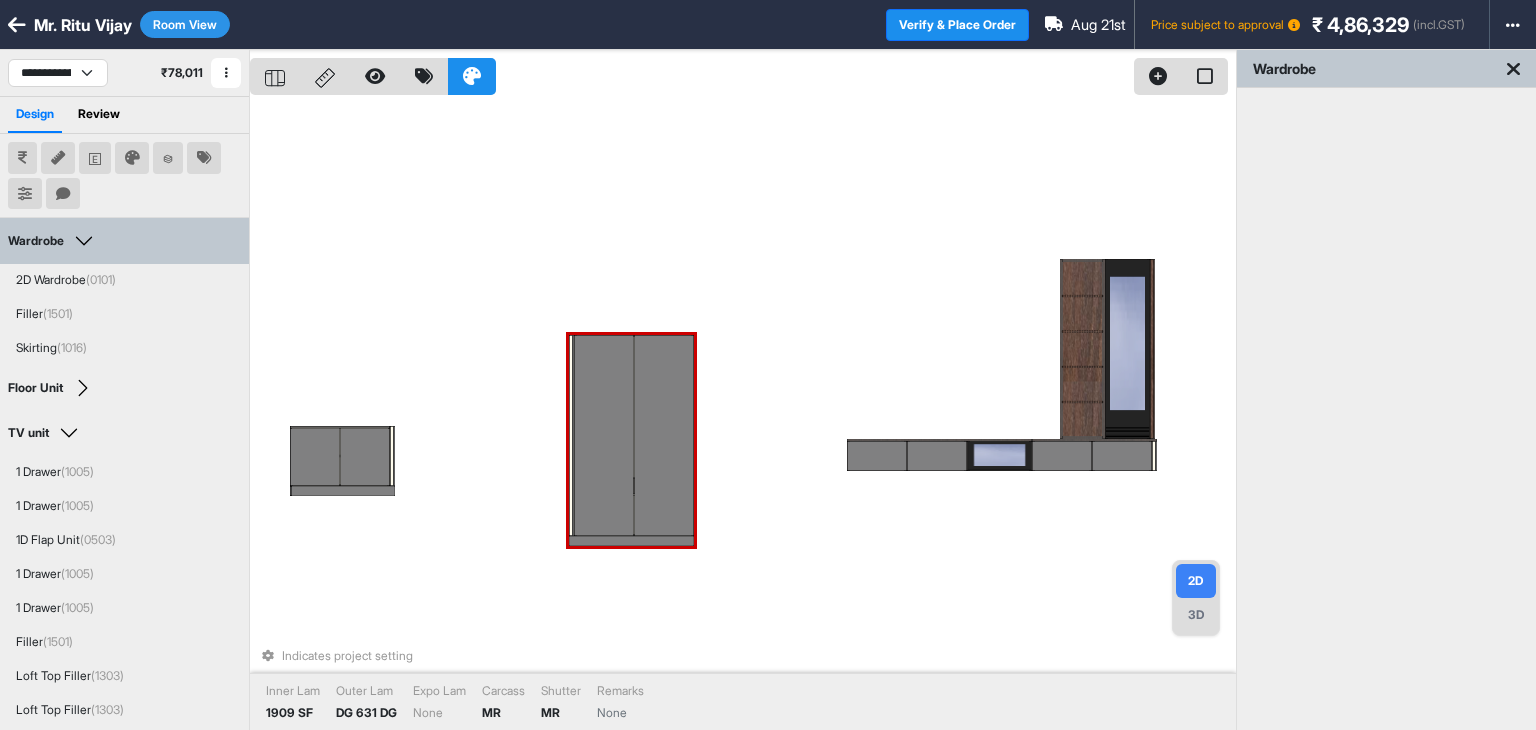 click on "Room View" at bounding box center [185, 24] 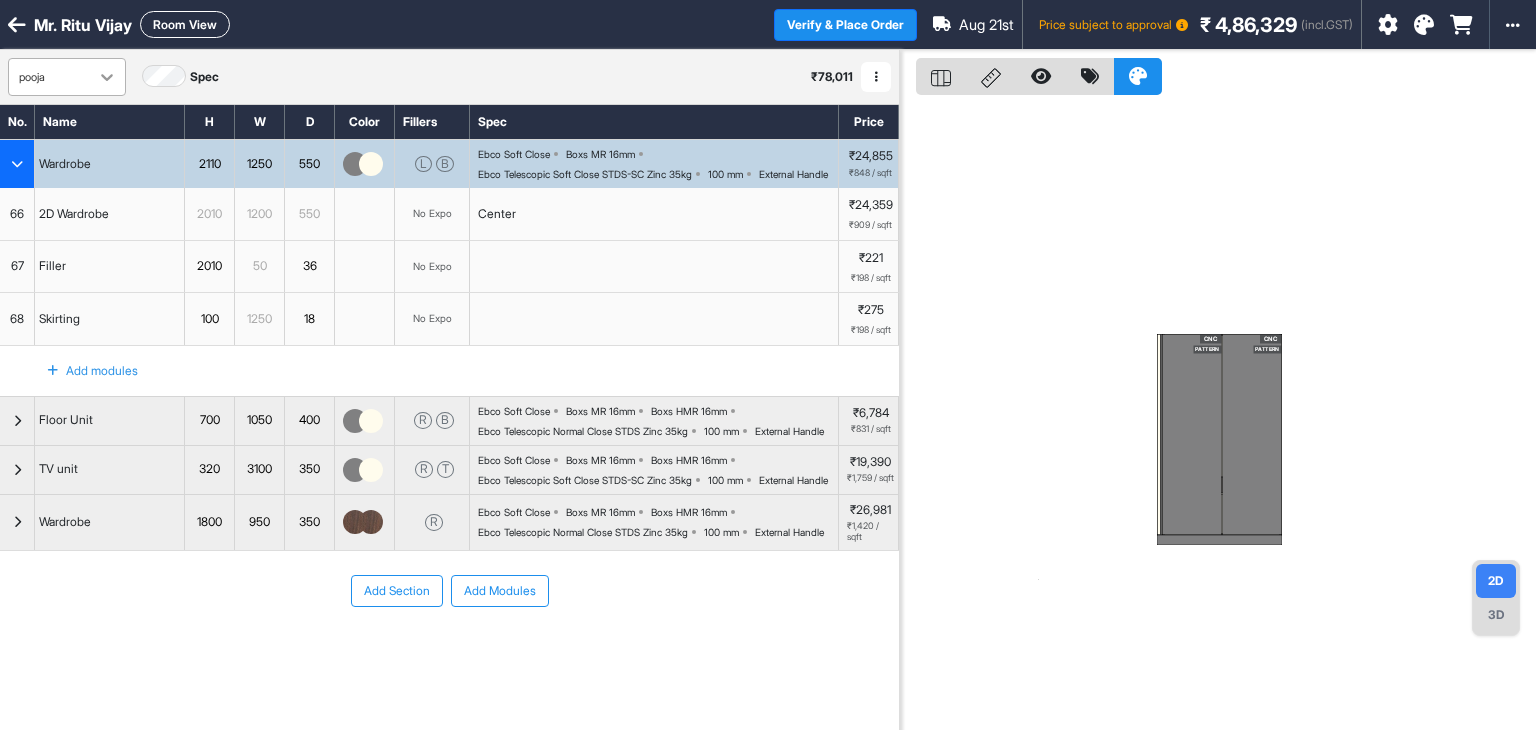 click at bounding box center (107, 77) 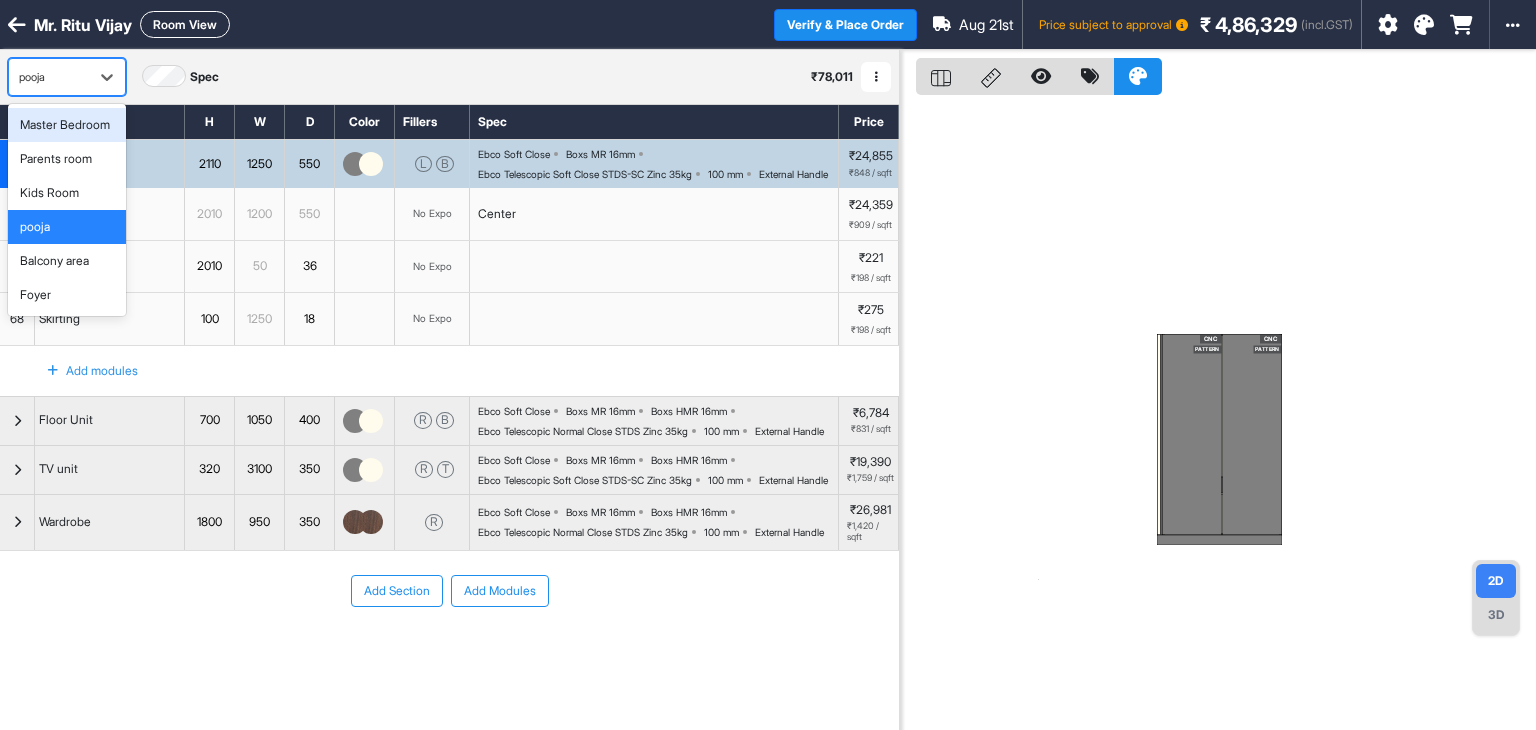 click on "Master Bedroom" at bounding box center [65, 125] 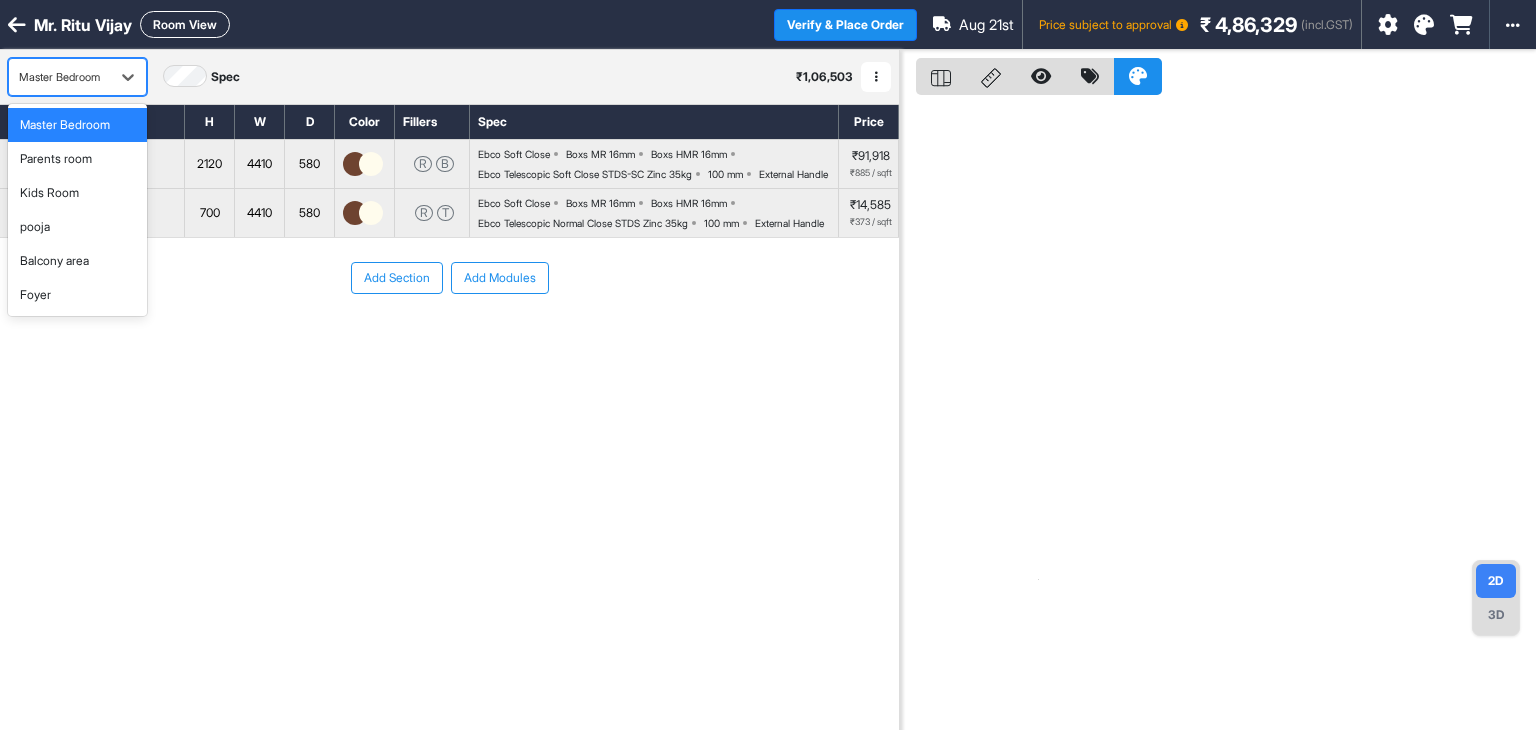 click at bounding box center [59, 77] 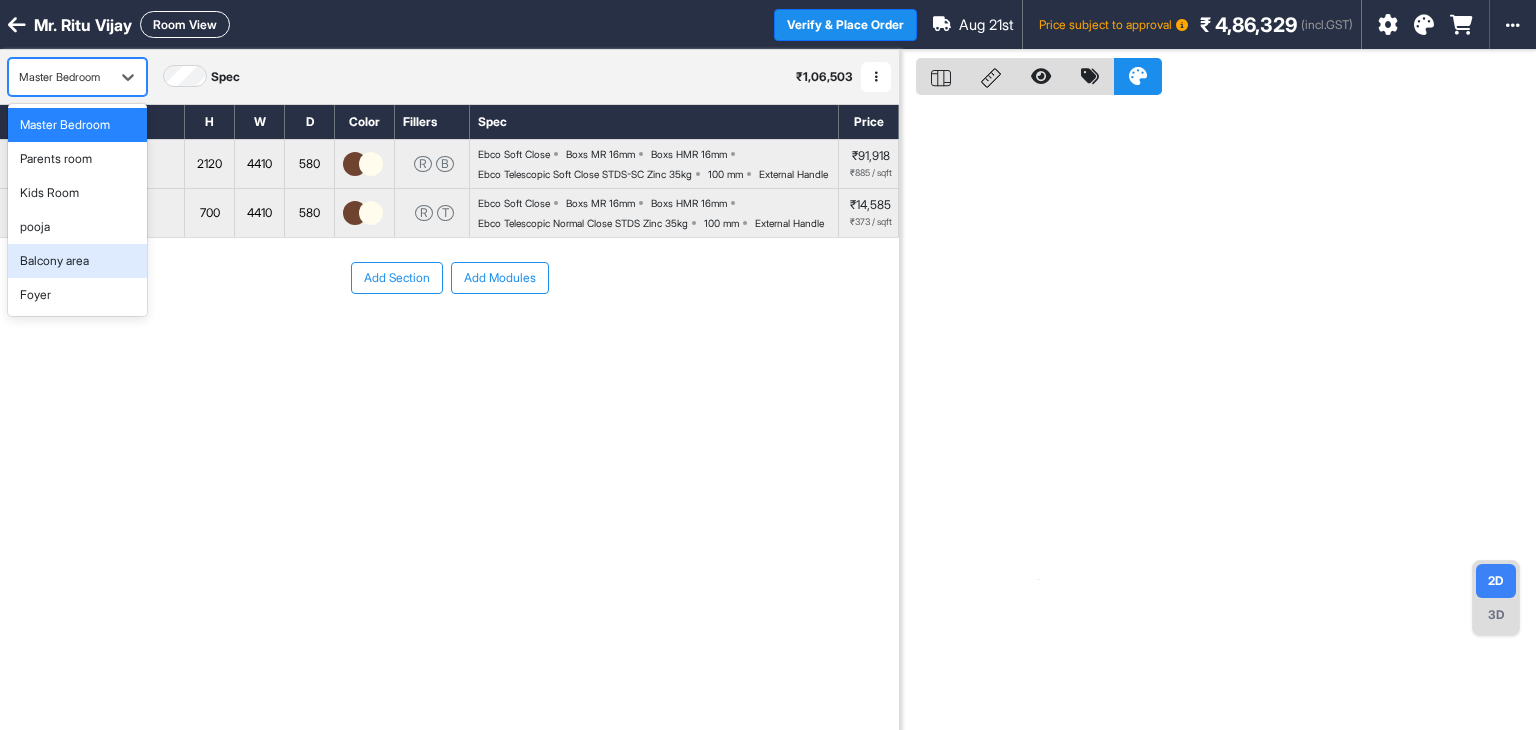 click on "Balcony area" at bounding box center [77, 261] 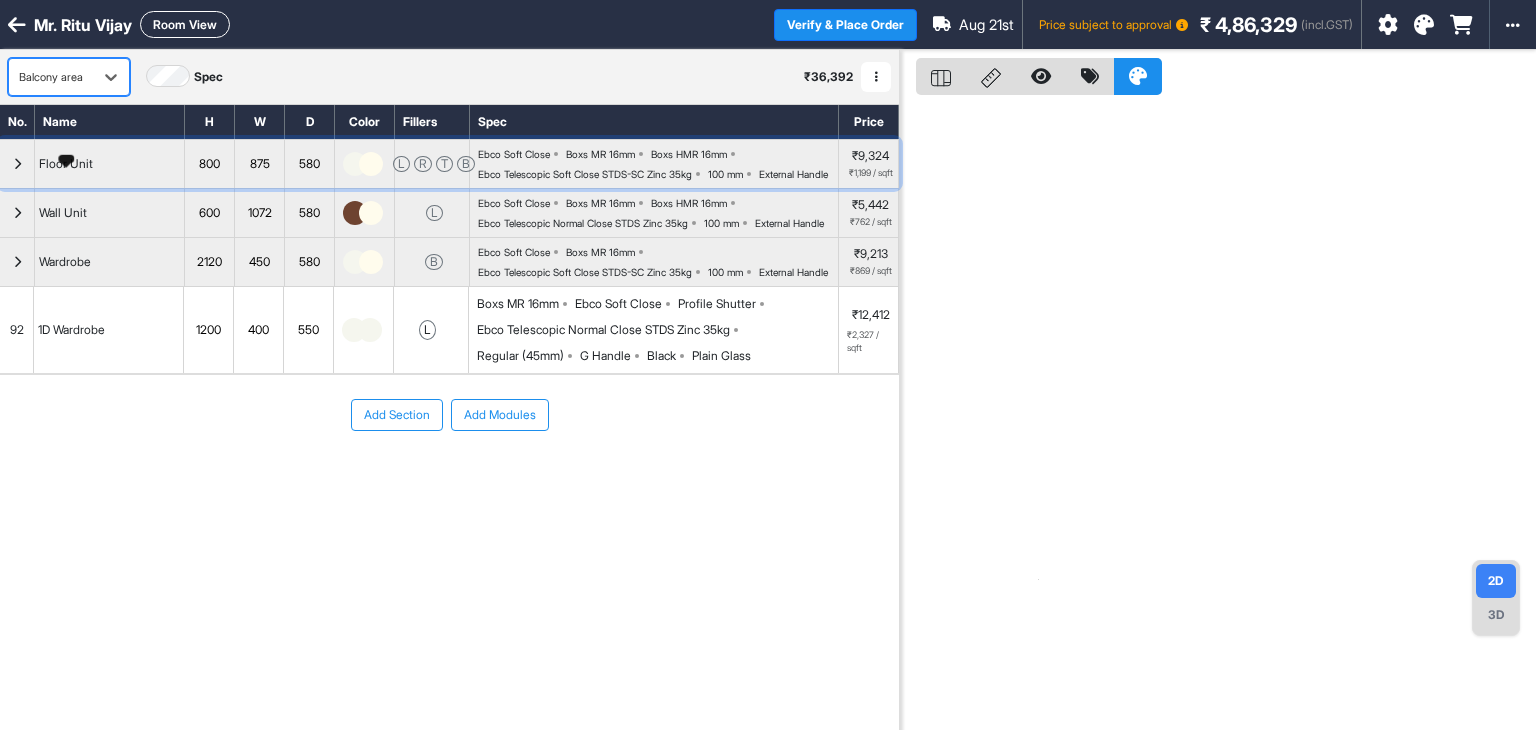click on "Floor Unit" at bounding box center (66, 164) 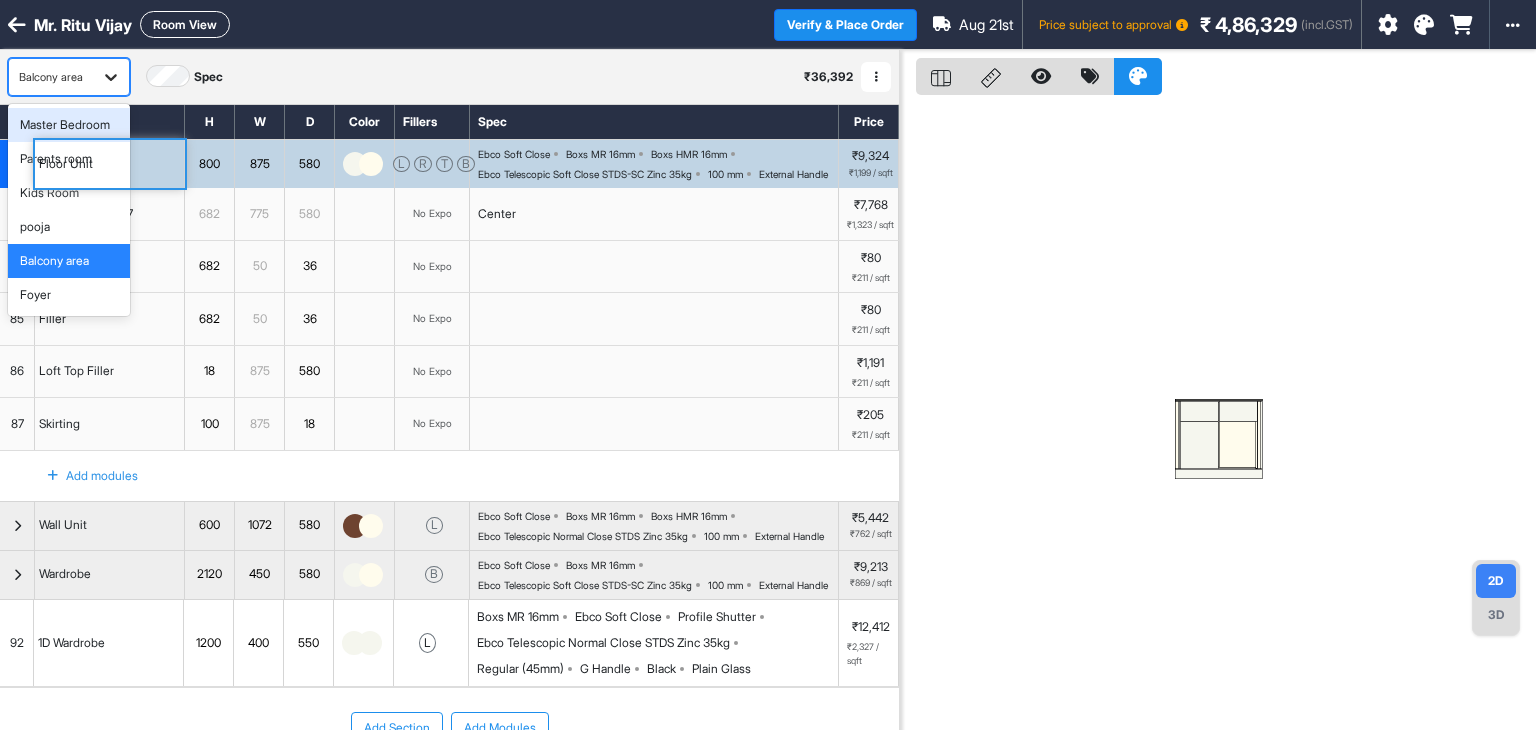 click at bounding box center (111, 77) 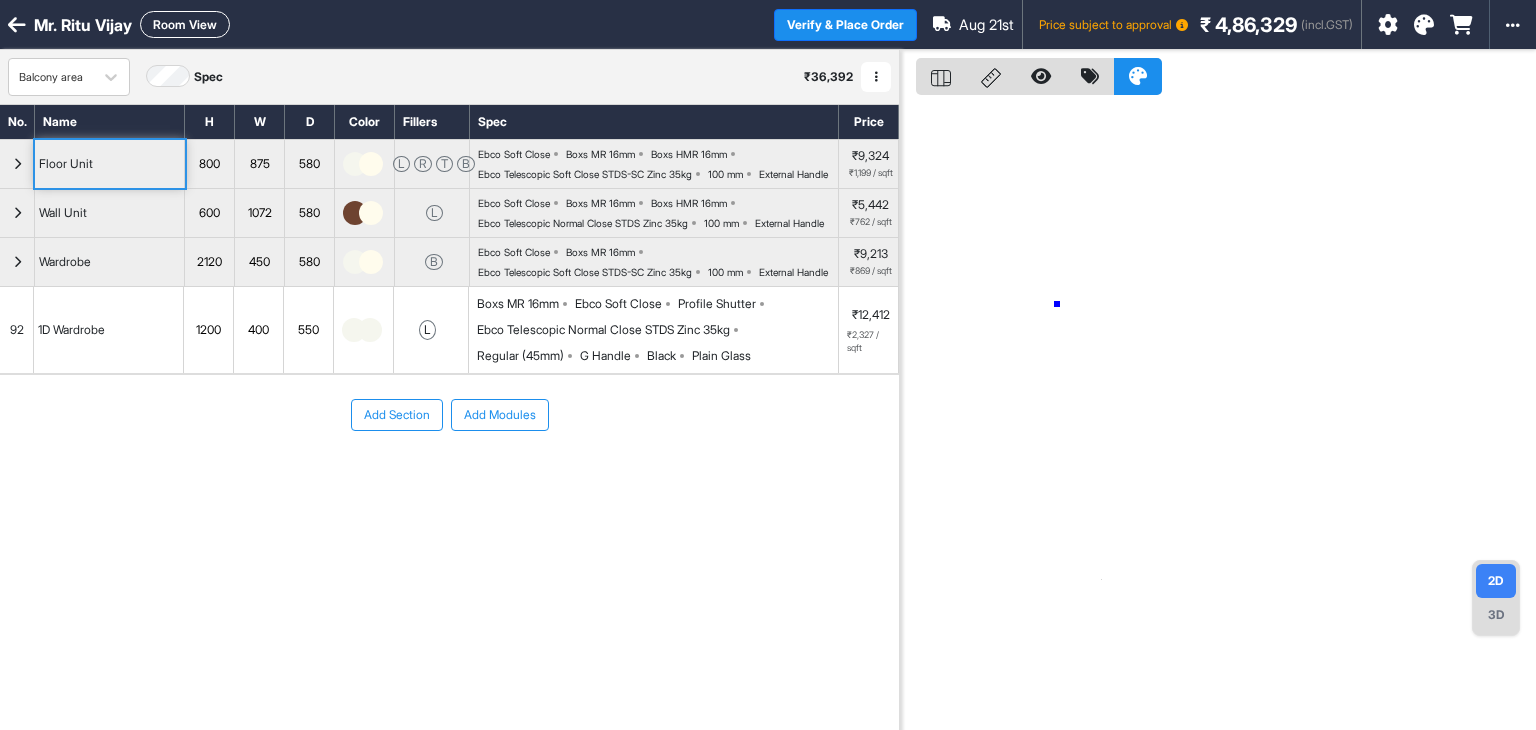 click at bounding box center [1218, 415] 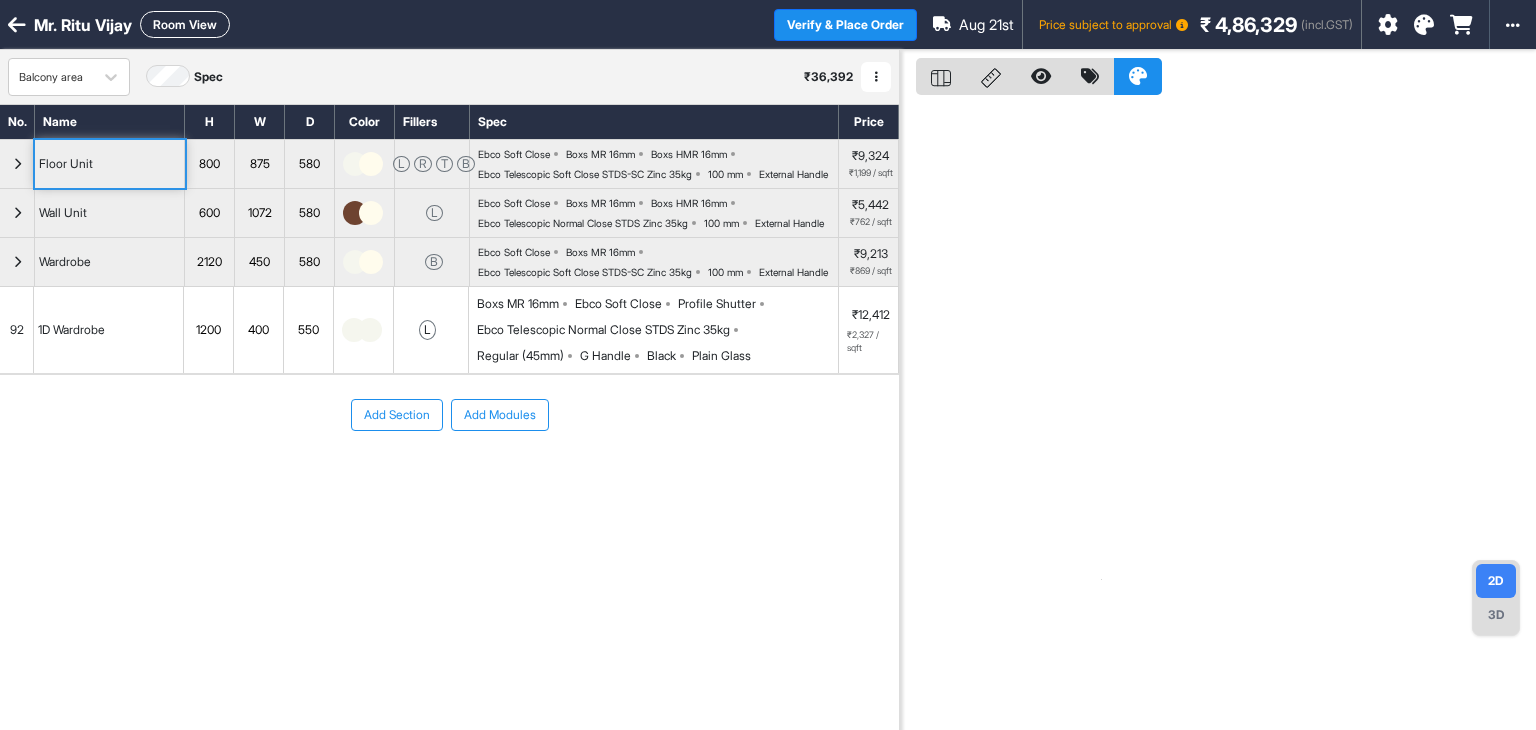 click on "Room View" at bounding box center (185, 24) 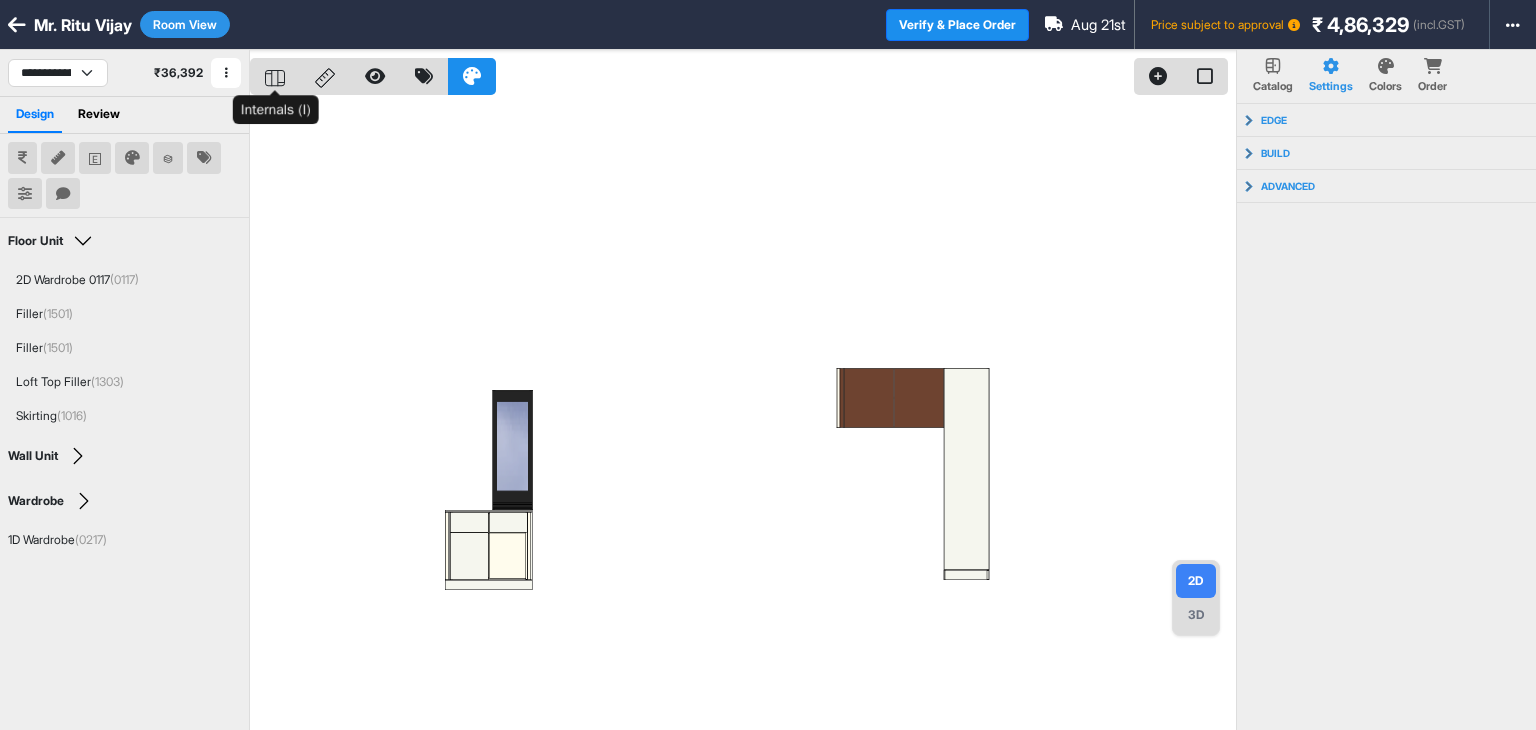 click 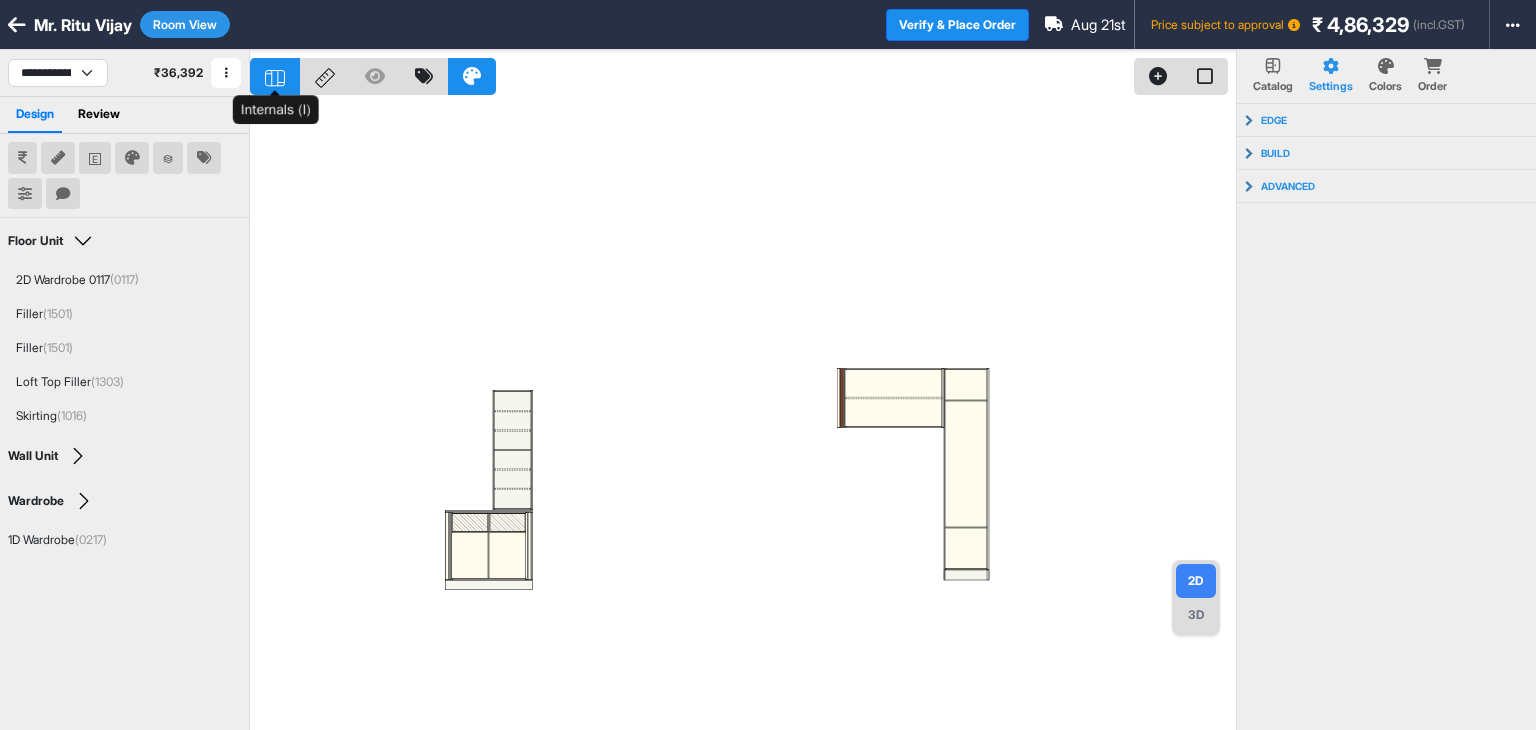 click 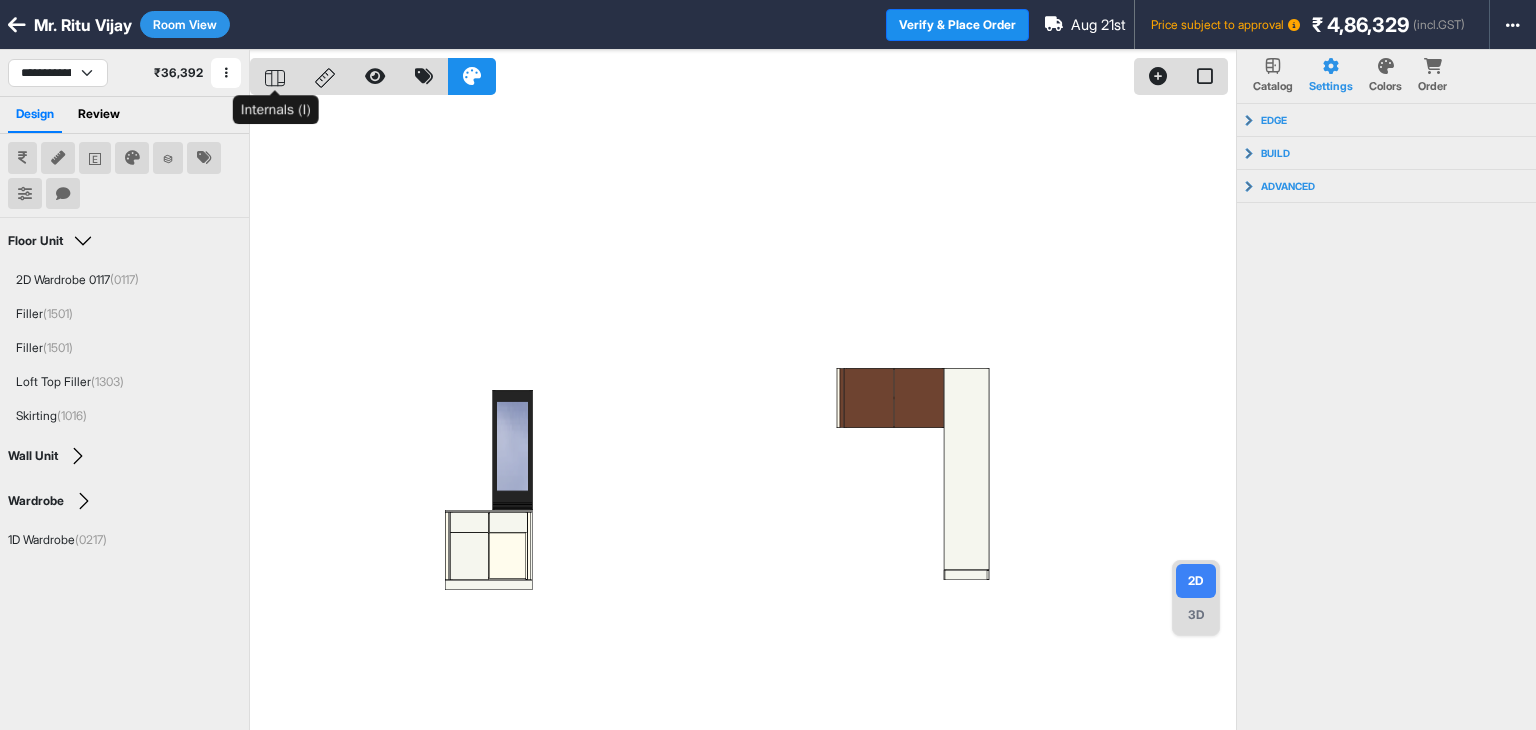click 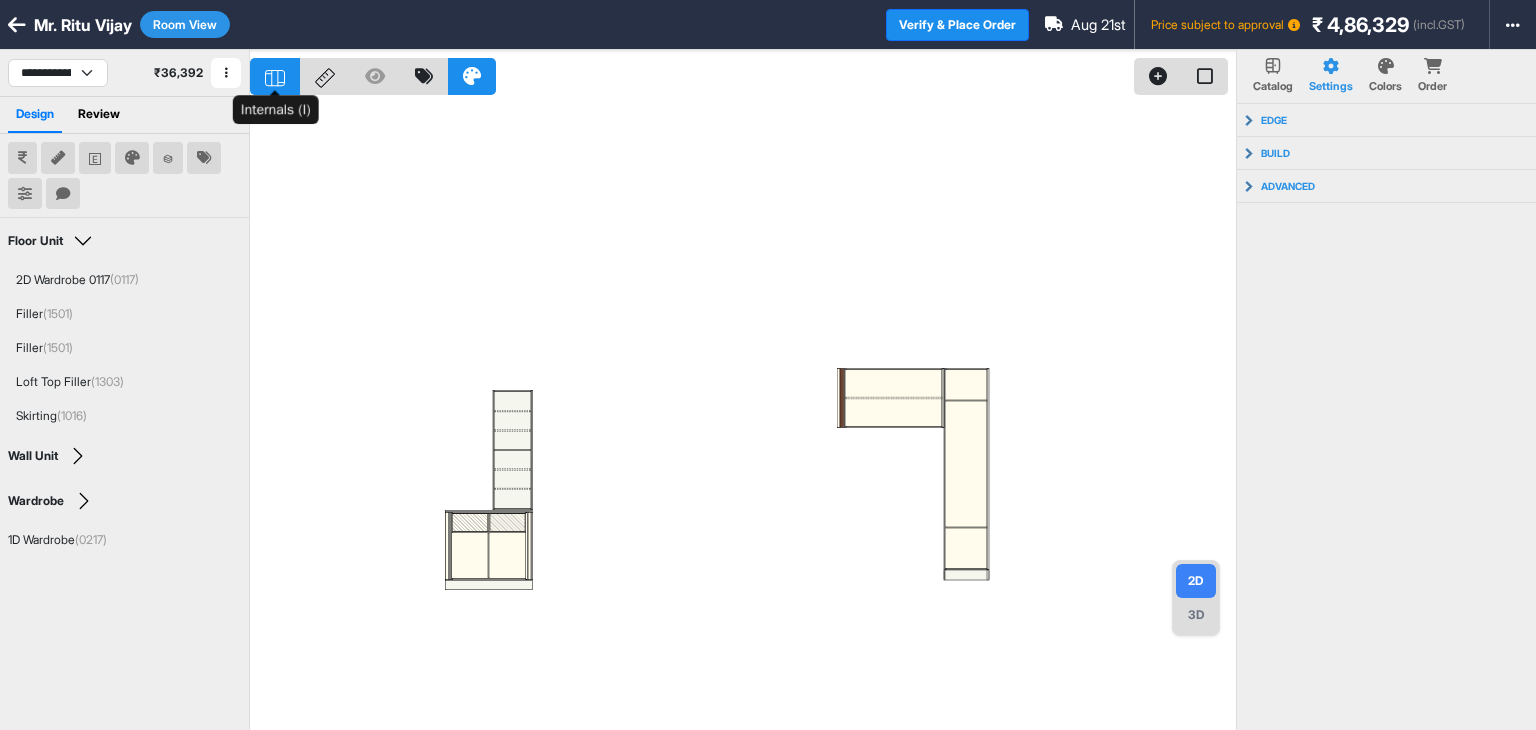 click 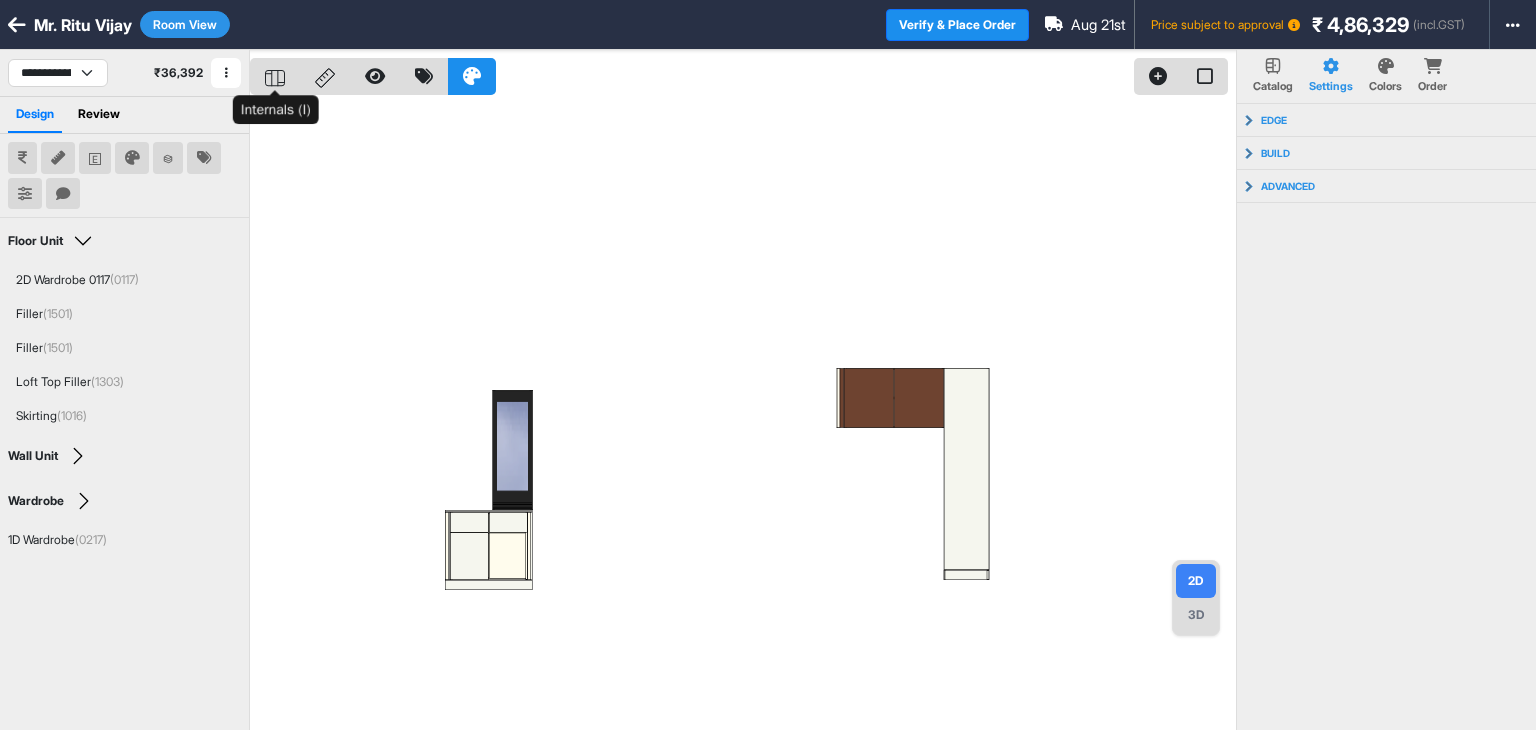 click 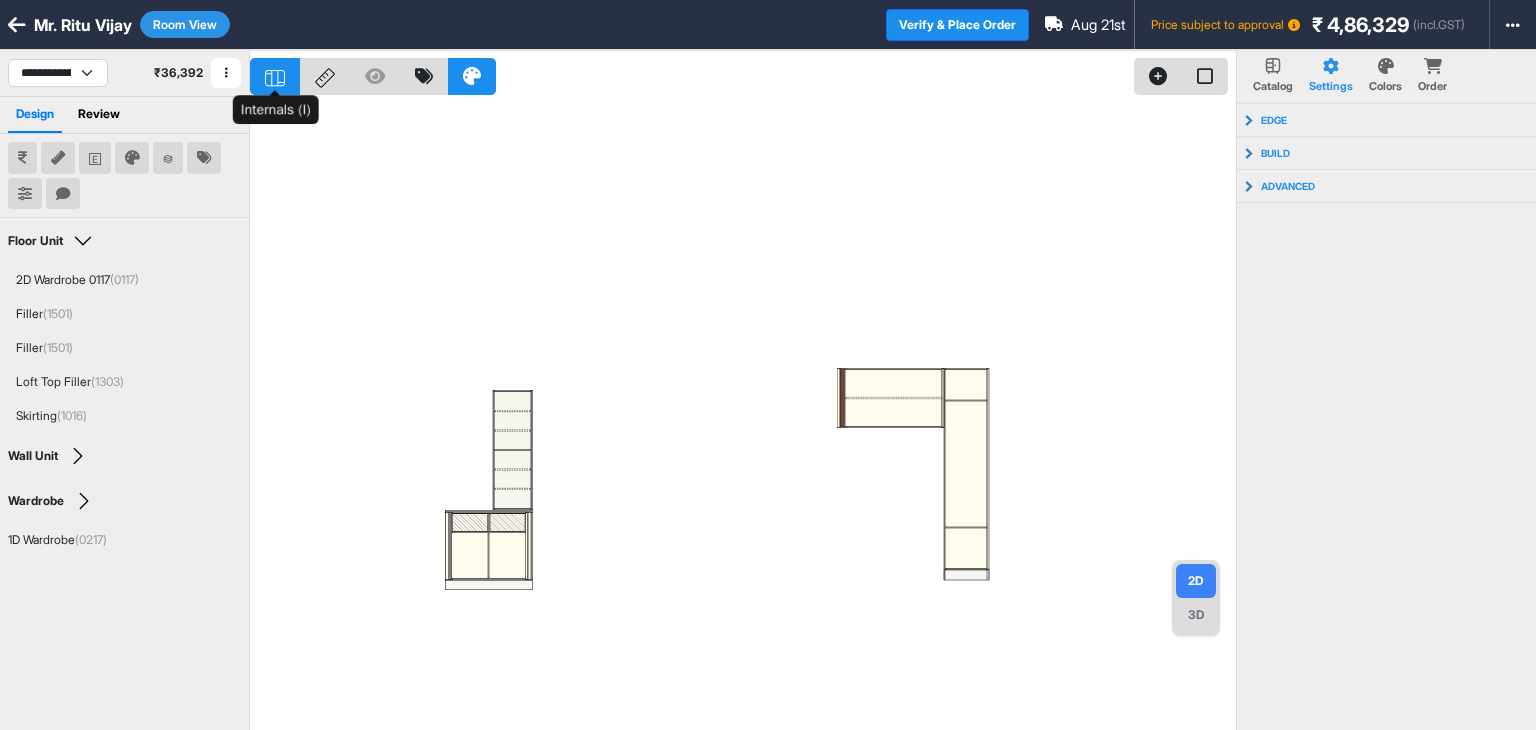 click at bounding box center [275, 76] 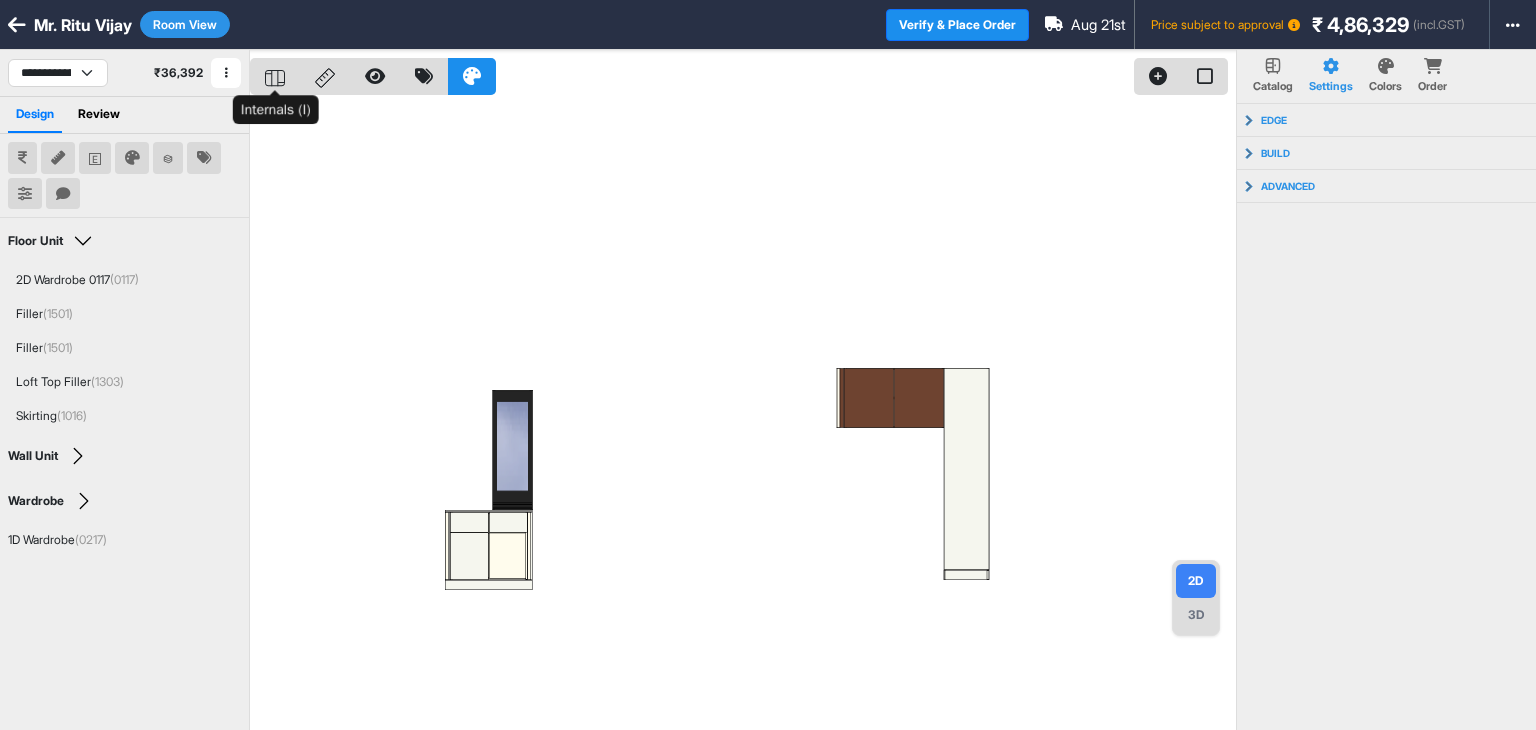 click at bounding box center (275, 76) 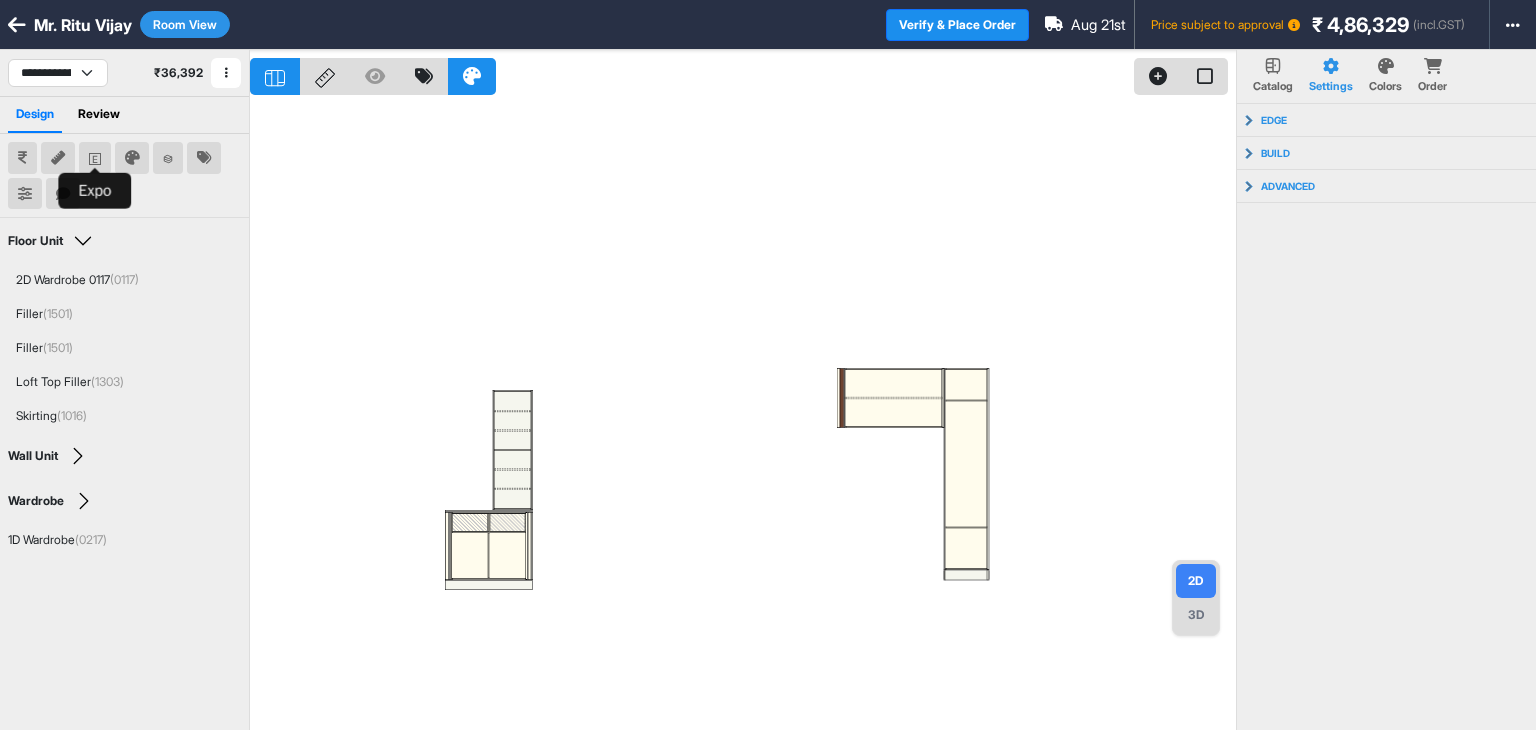 click at bounding box center [95, 158] 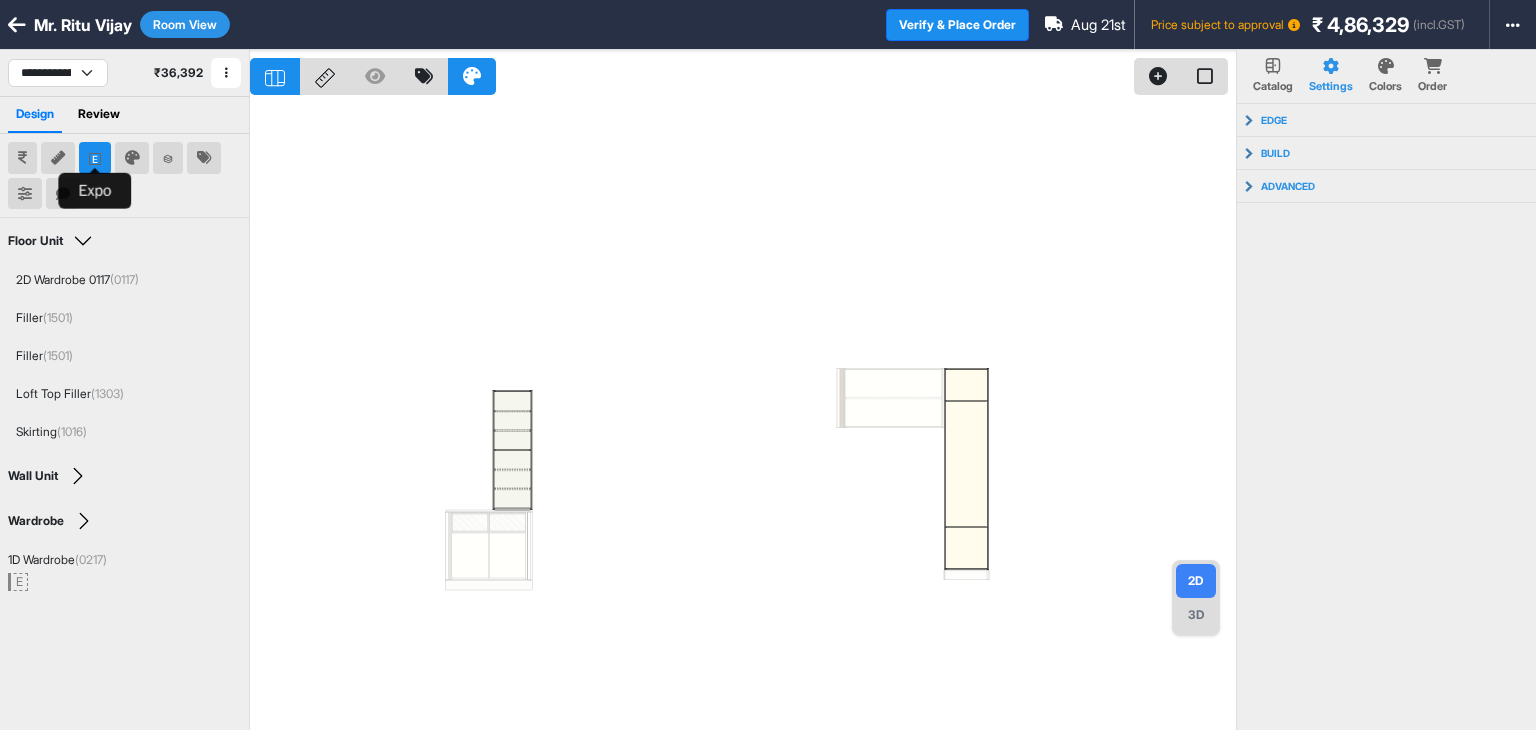 click at bounding box center [95, 158] 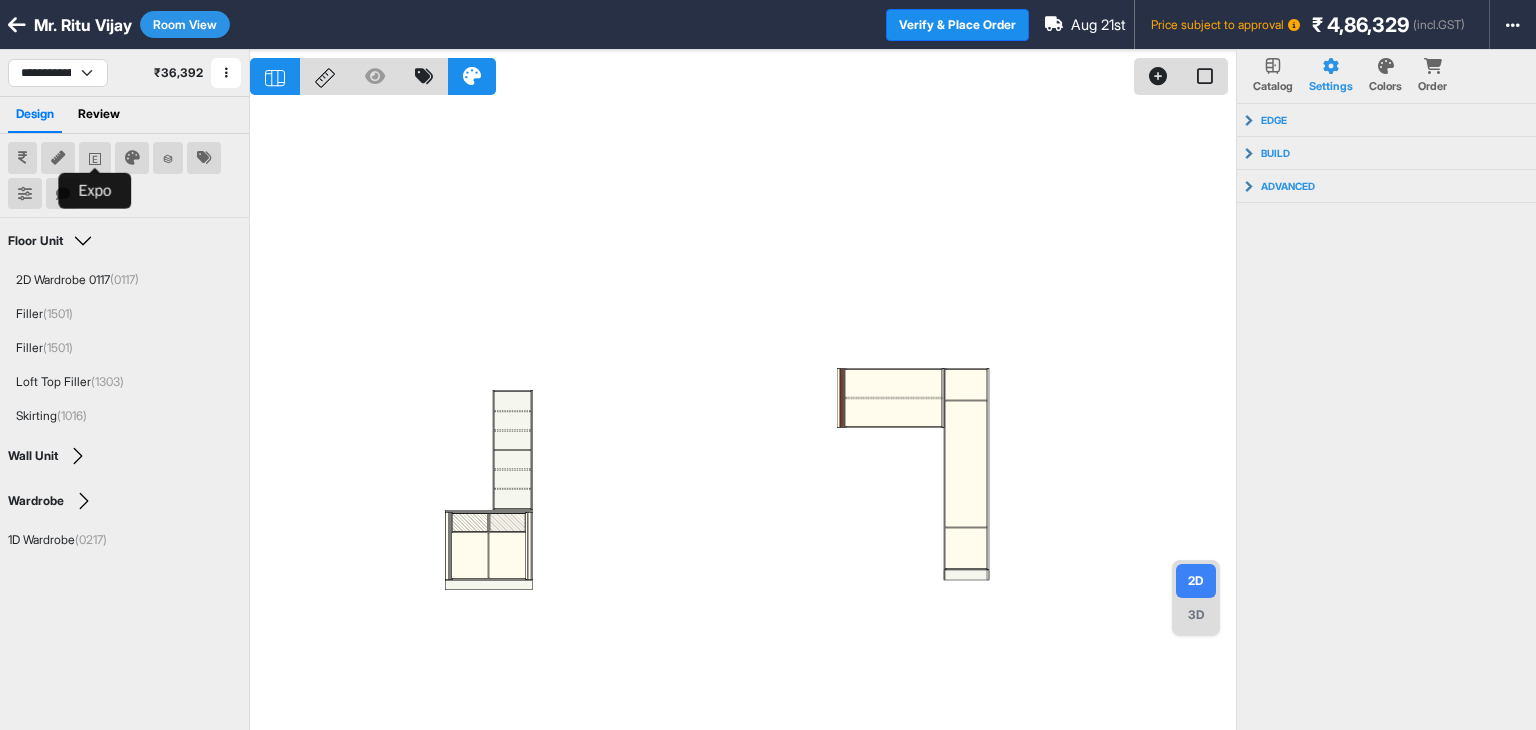 click at bounding box center [95, 158] 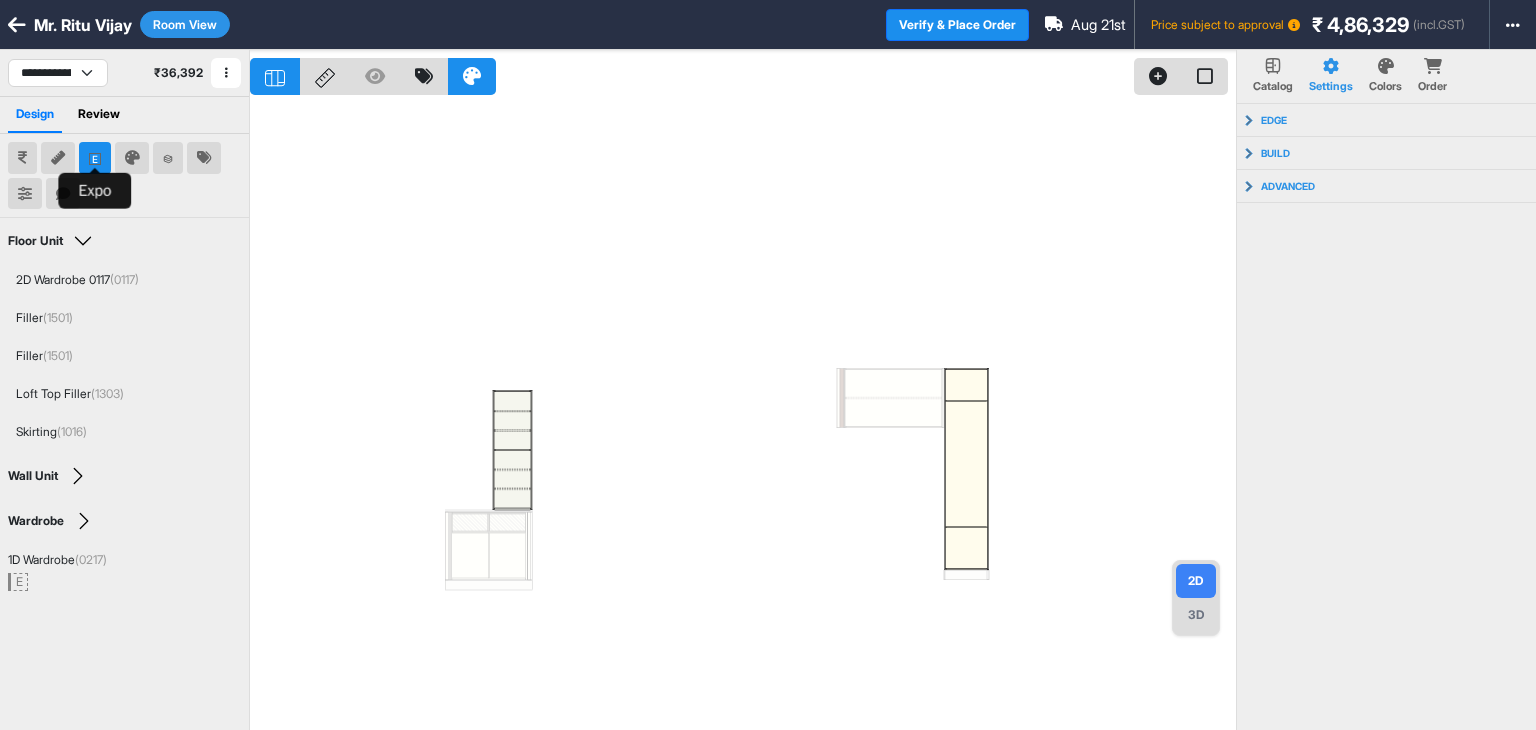 click at bounding box center [95, 158] 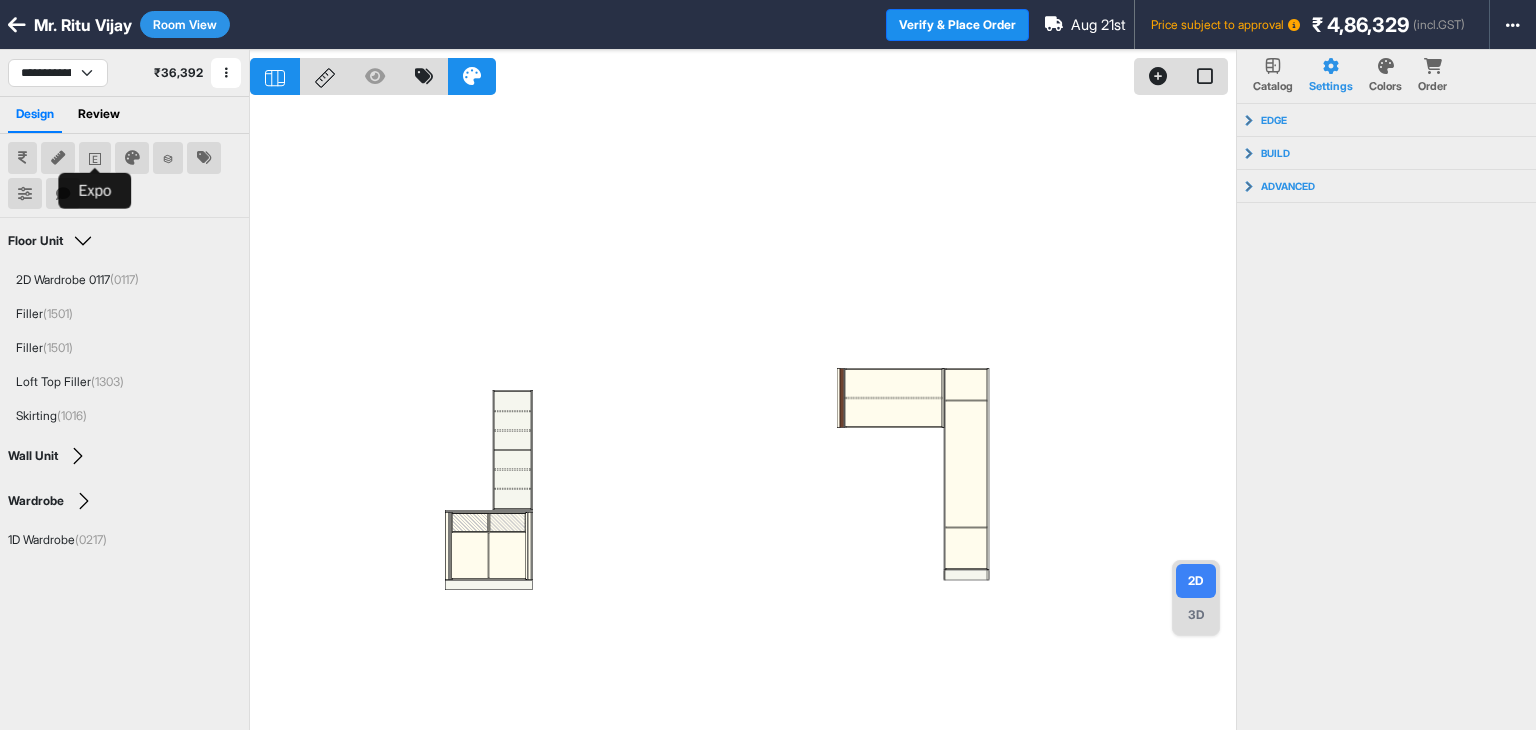click at bounding box center (95, 158) 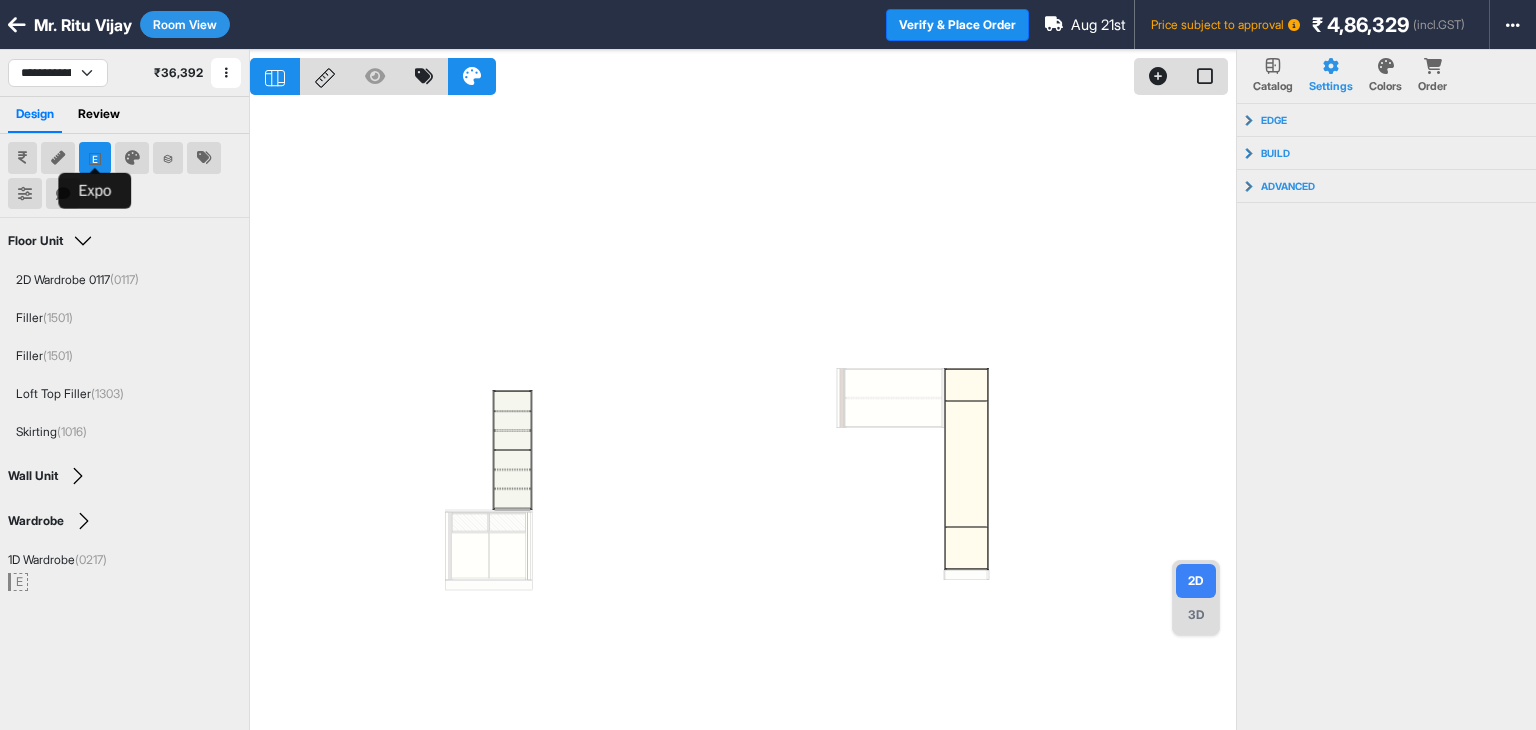 click at bounding box center (95, 158) 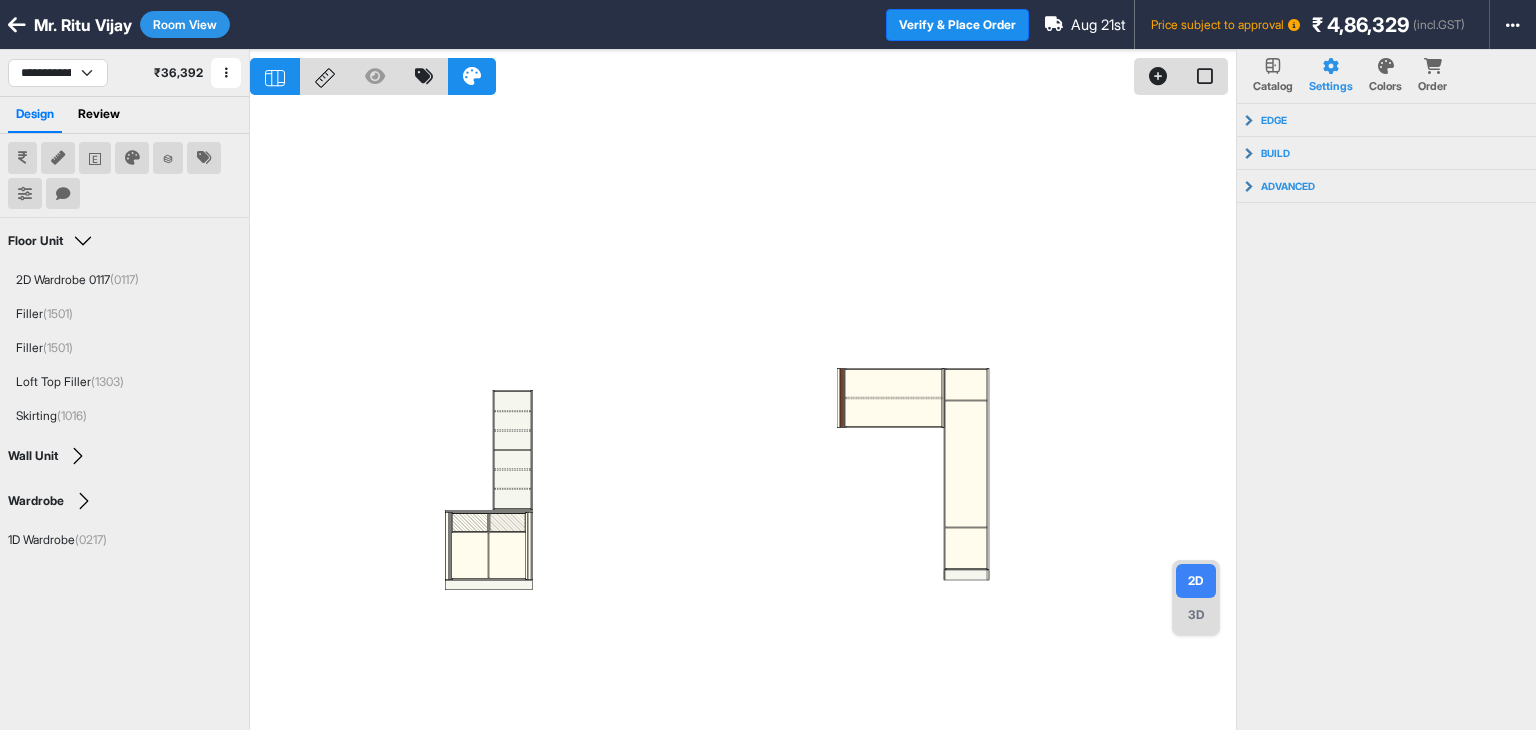 click on "3D" at bounding box center [1196, 615] 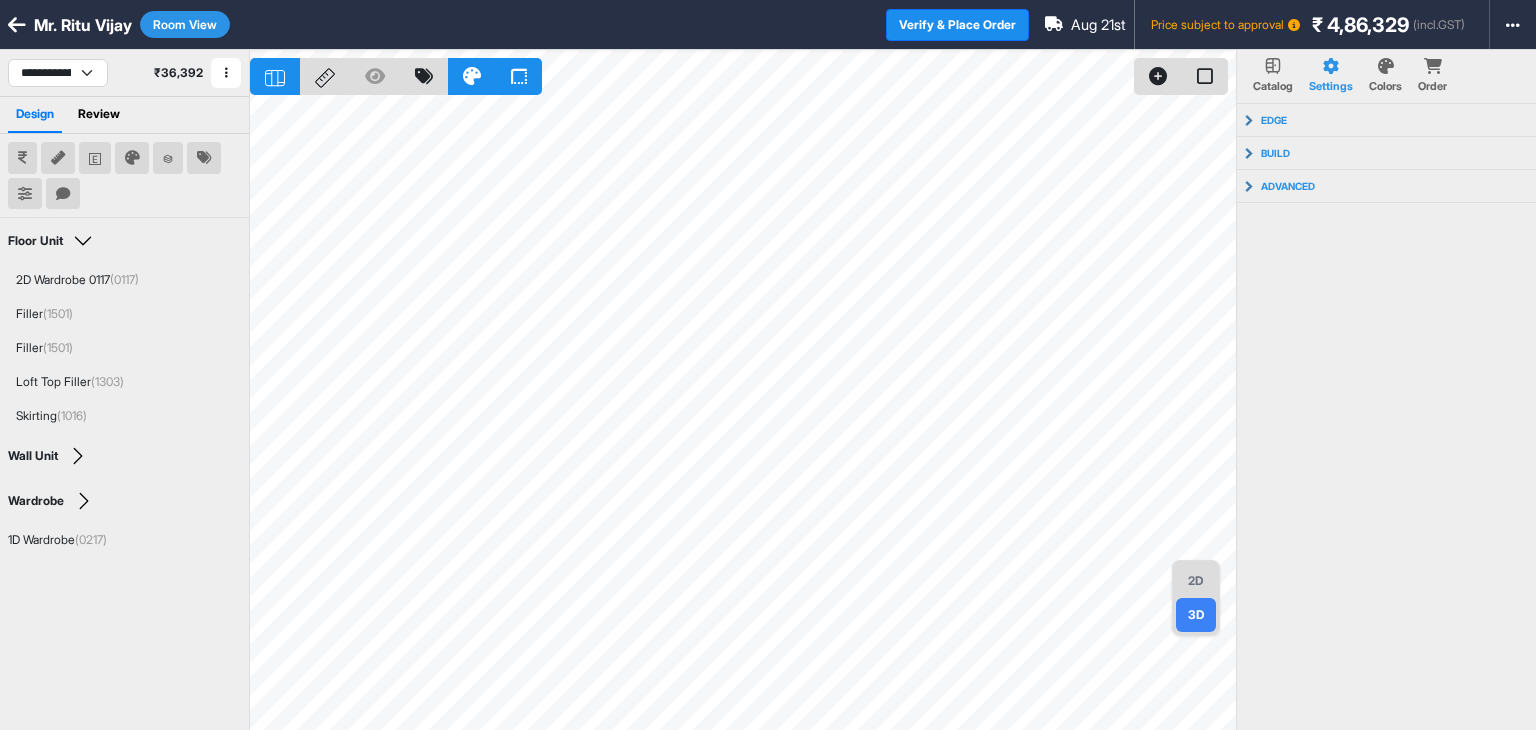 click on "Room View" at bounding box center (185, 24) 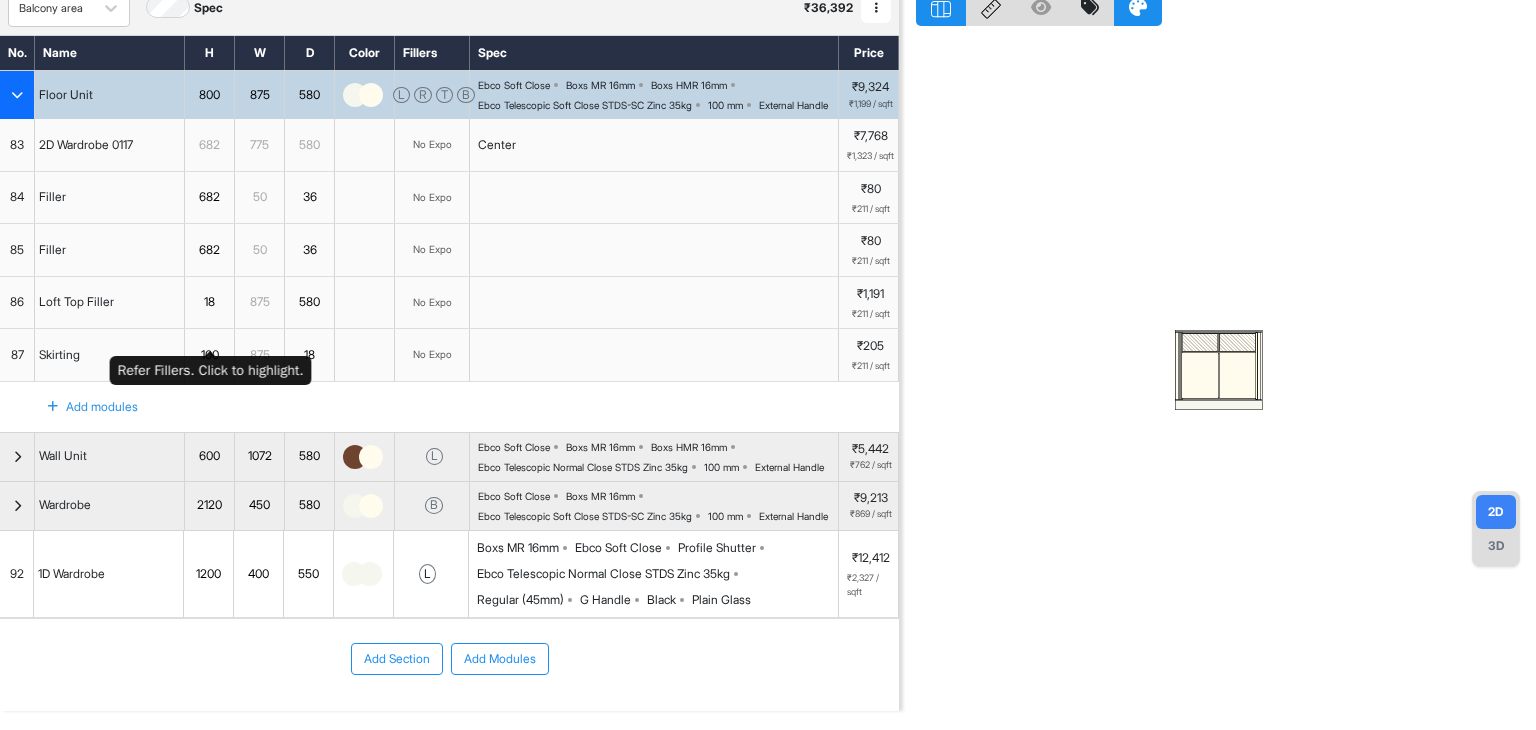 scroll, scrollTop: 200, scrollLeft: 0, axis: vertical 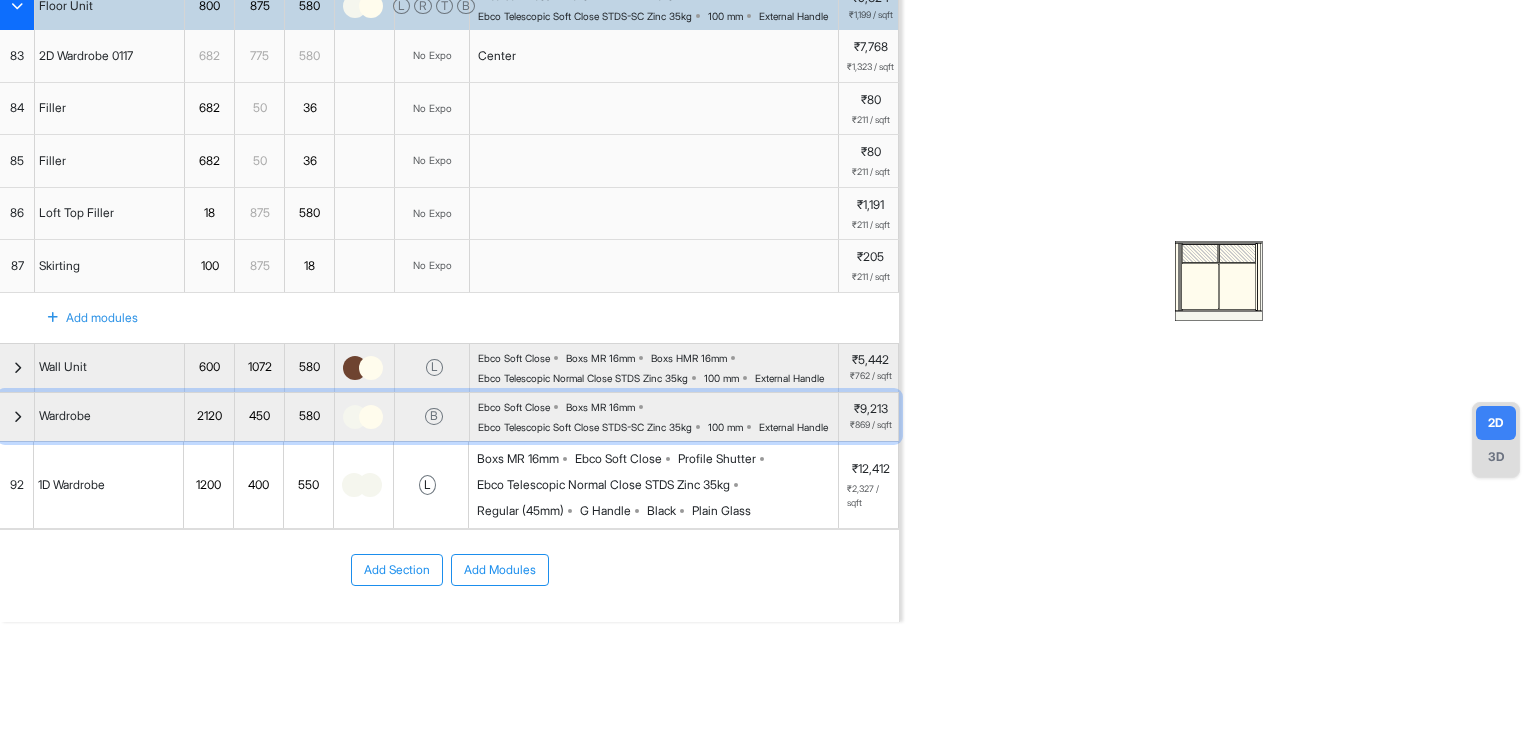 click at bounding box center (17, 417) 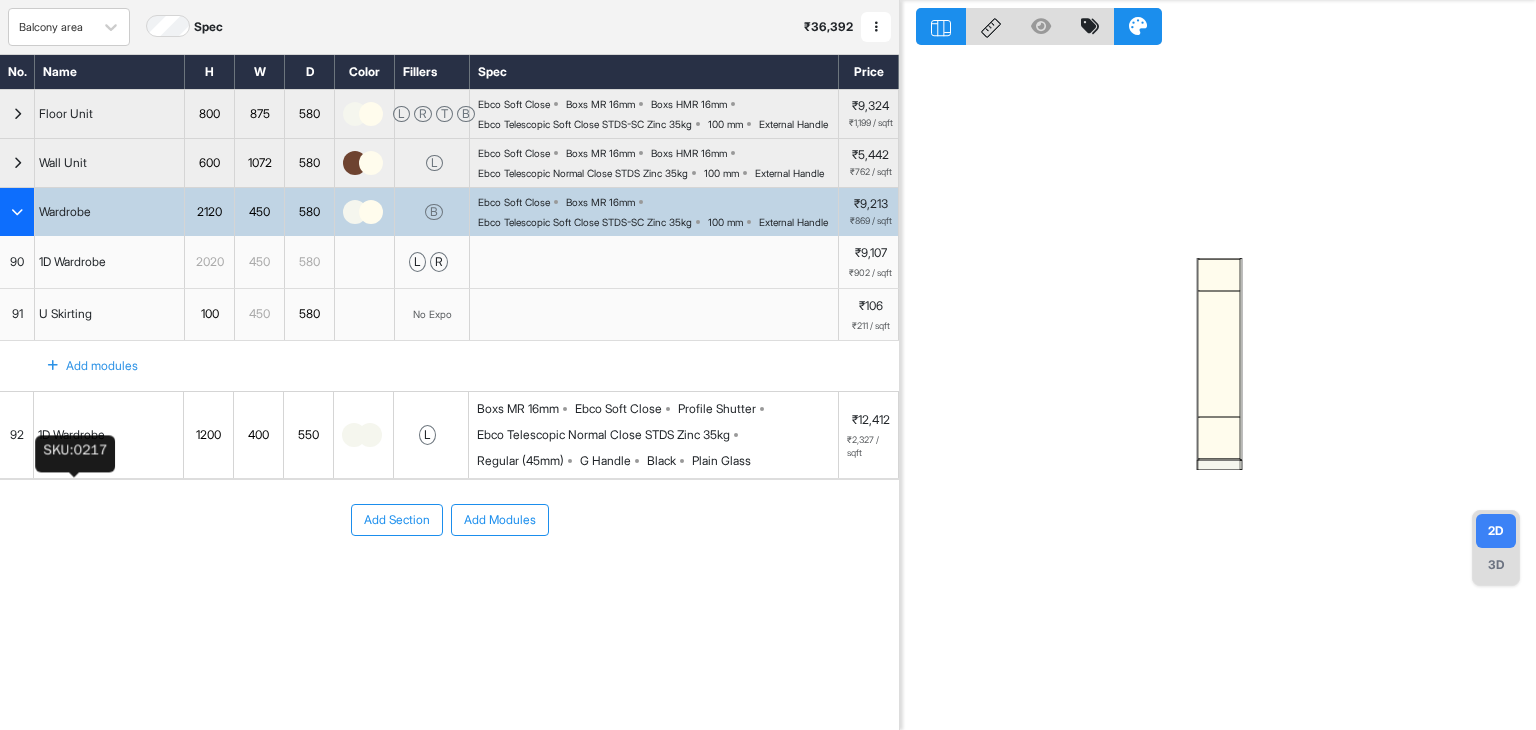 click on "1D Wardrobe" at bounding box center (71, 435) 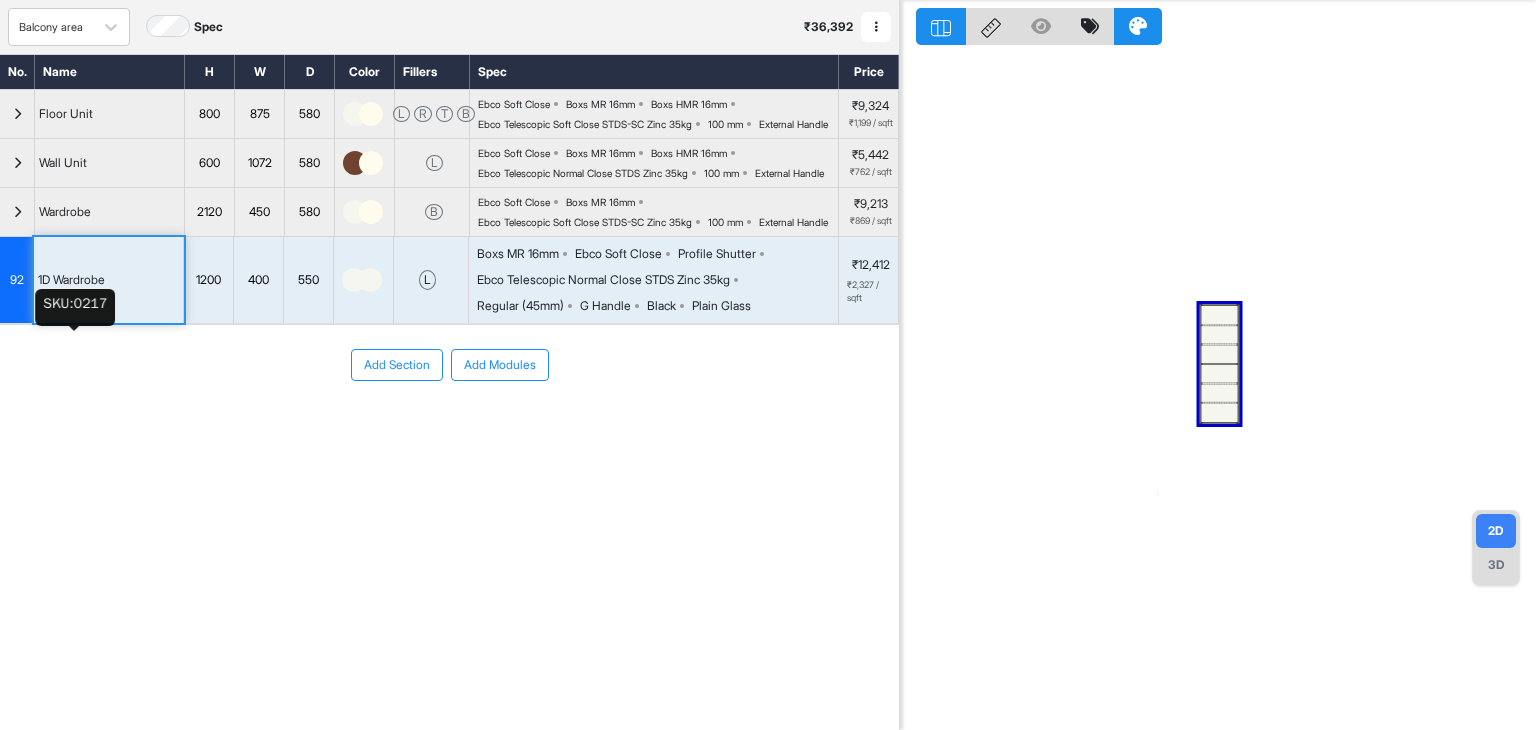 scroll, scrollTop: 50, scrollLeft: 0, axis: vertical 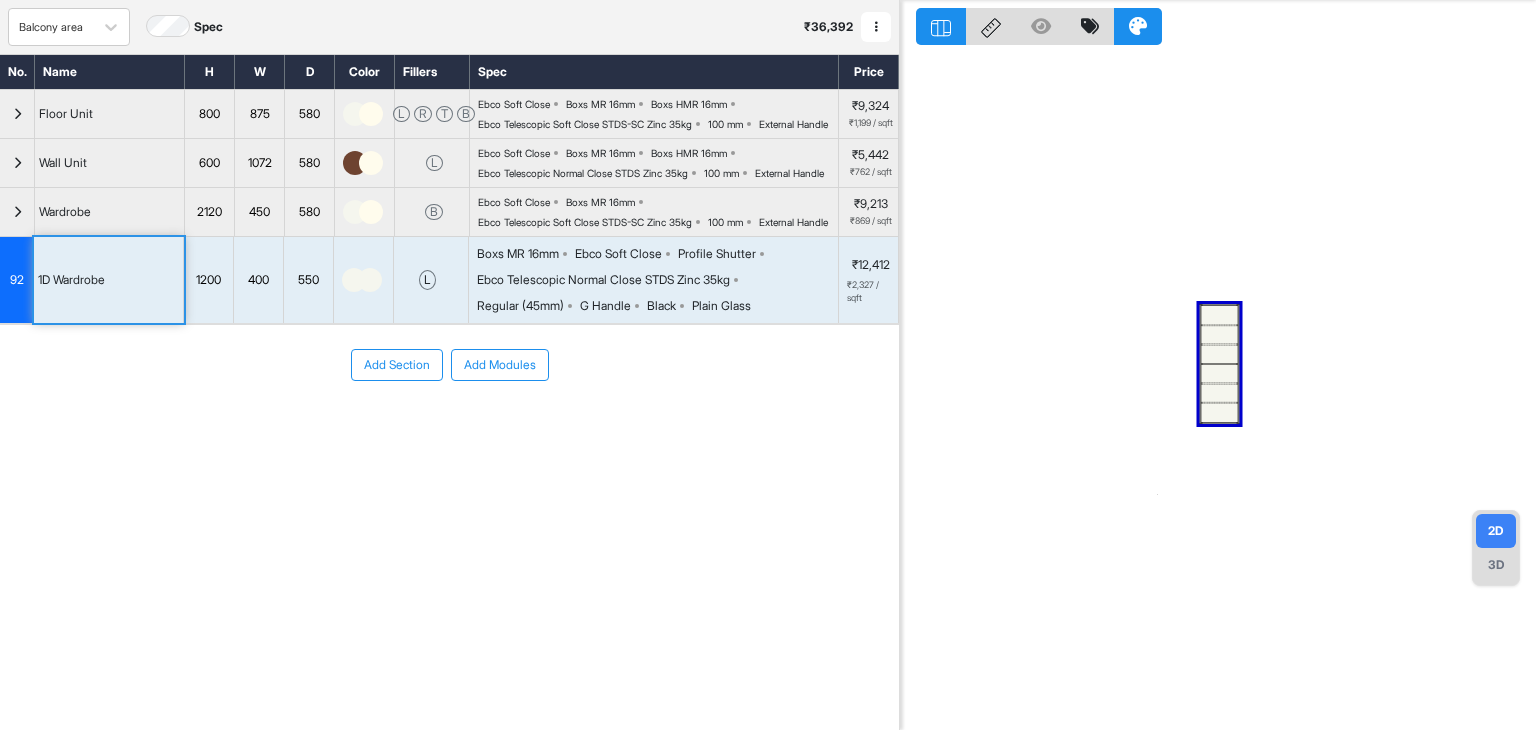 click at bounding box center (1219, 355) 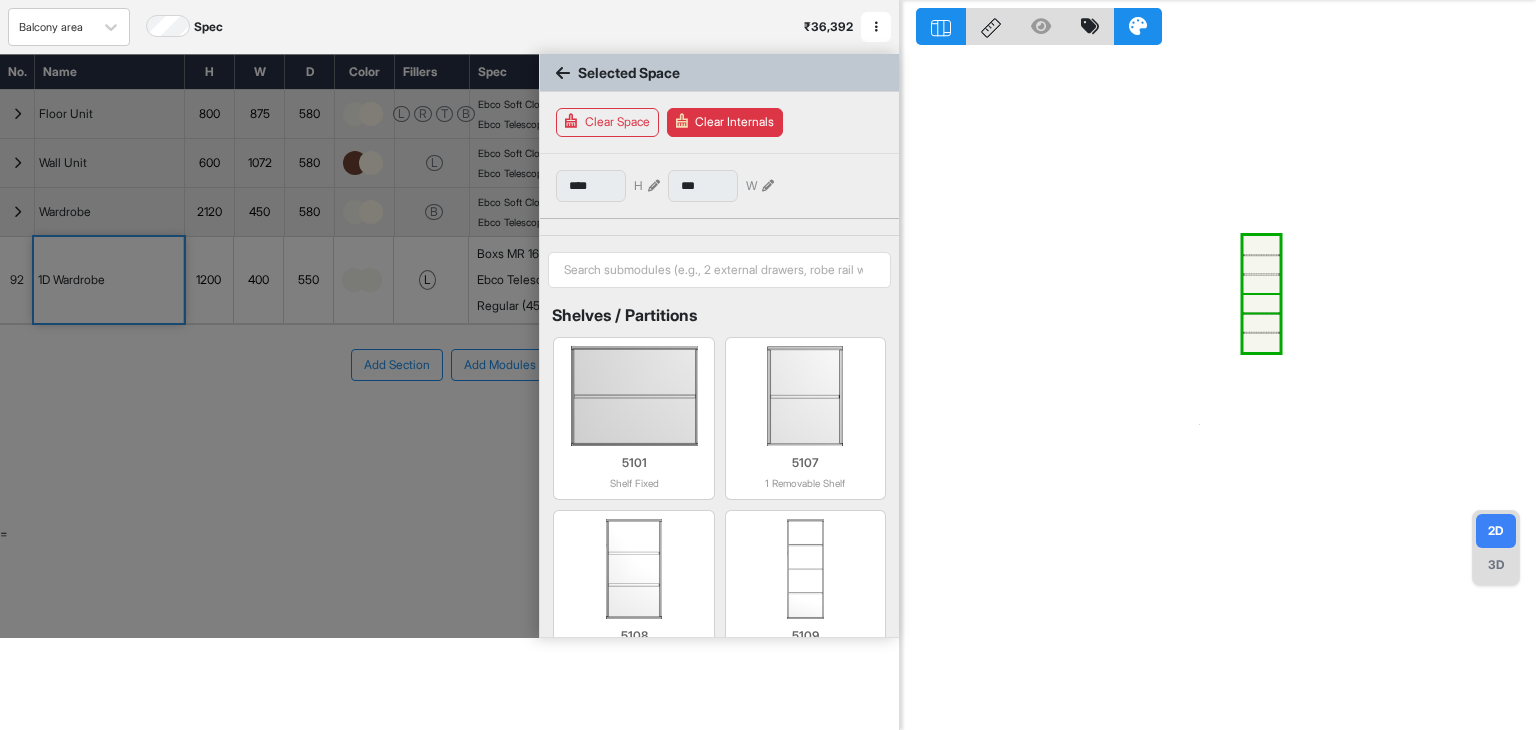 click on "Clear Space" at bounding box center (607, 122) 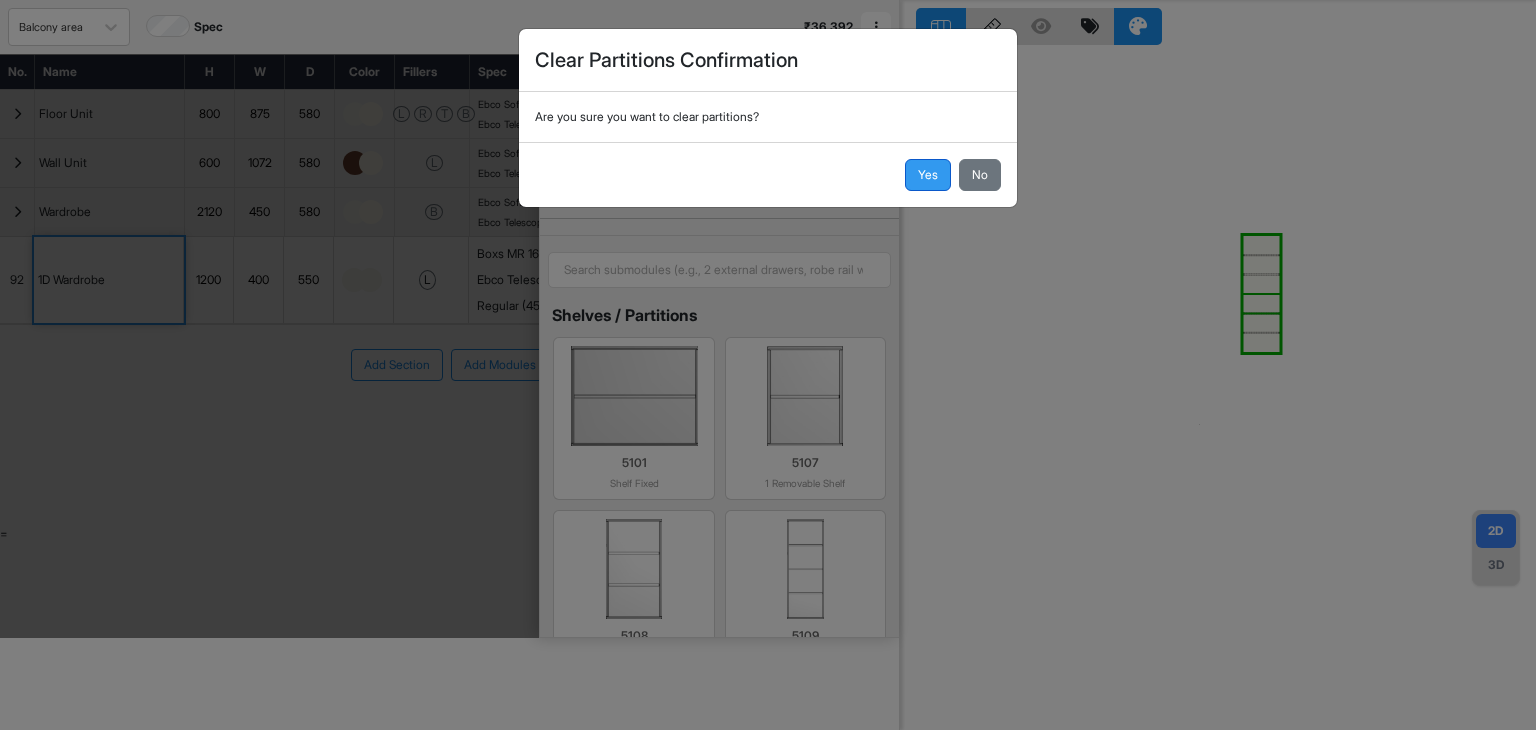 click on "Yes" at bounding box center (928, 175) 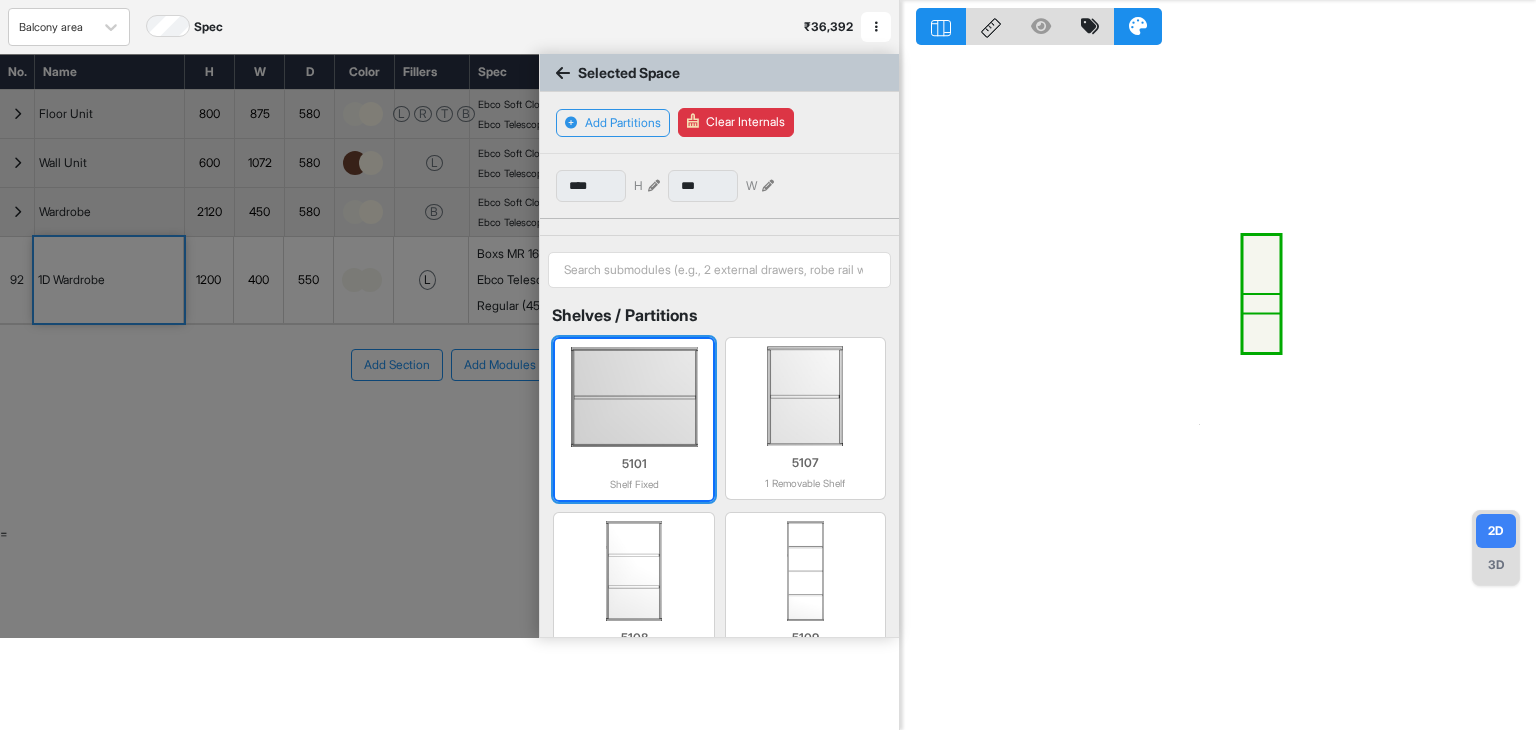 click at bounding box center (633, 397) 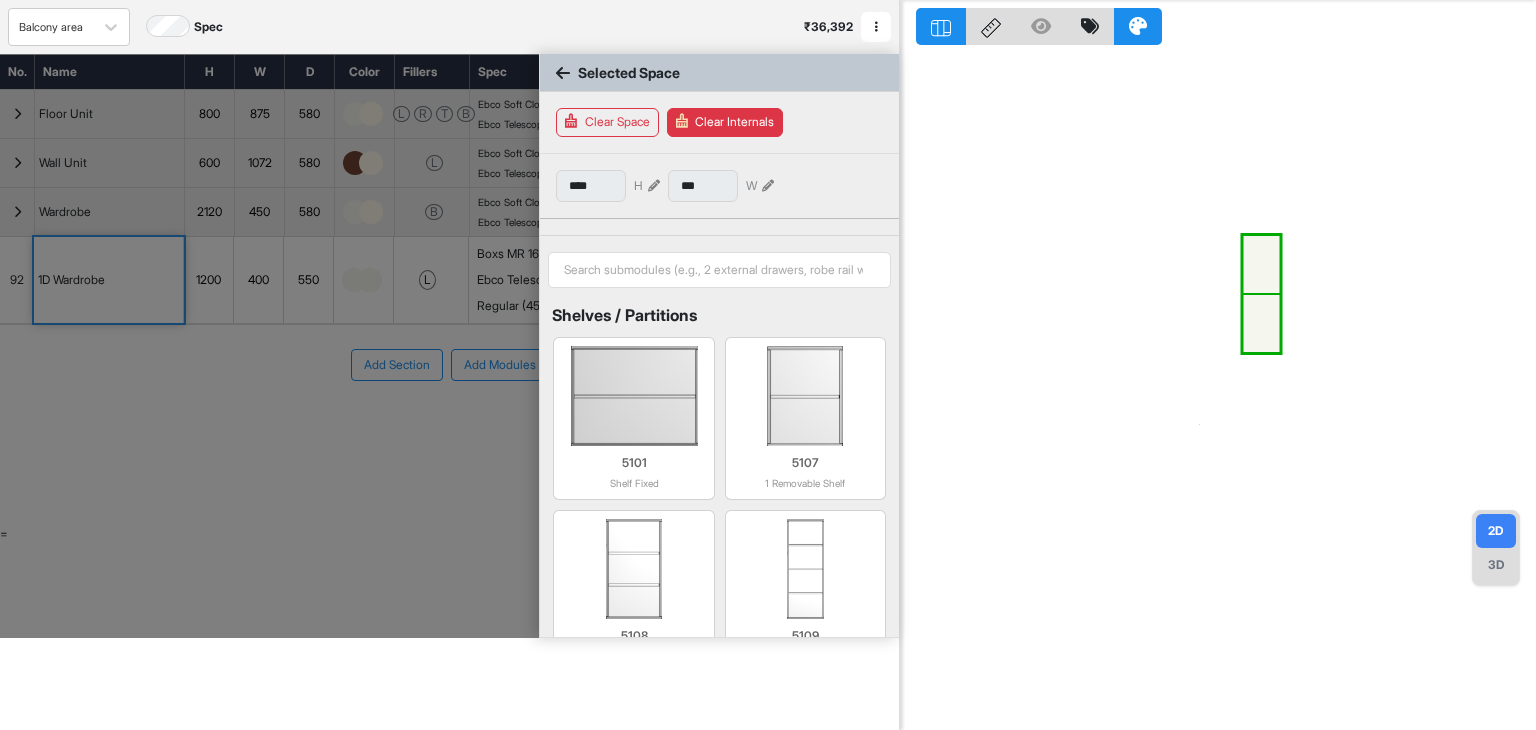 click at bounding box center (1261, 323) 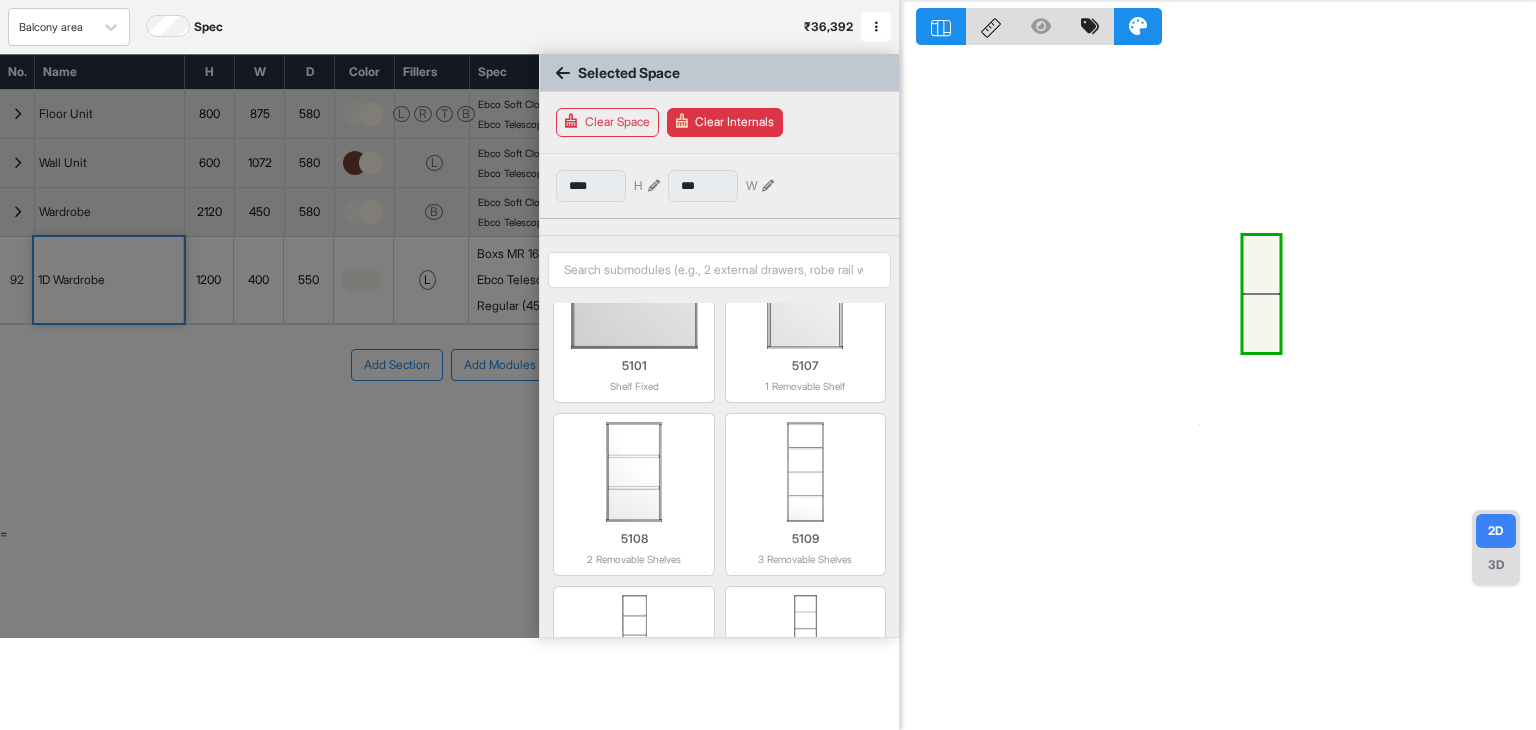scroll, scrollTop: 200, scrollLeft: 0, axis: vertical 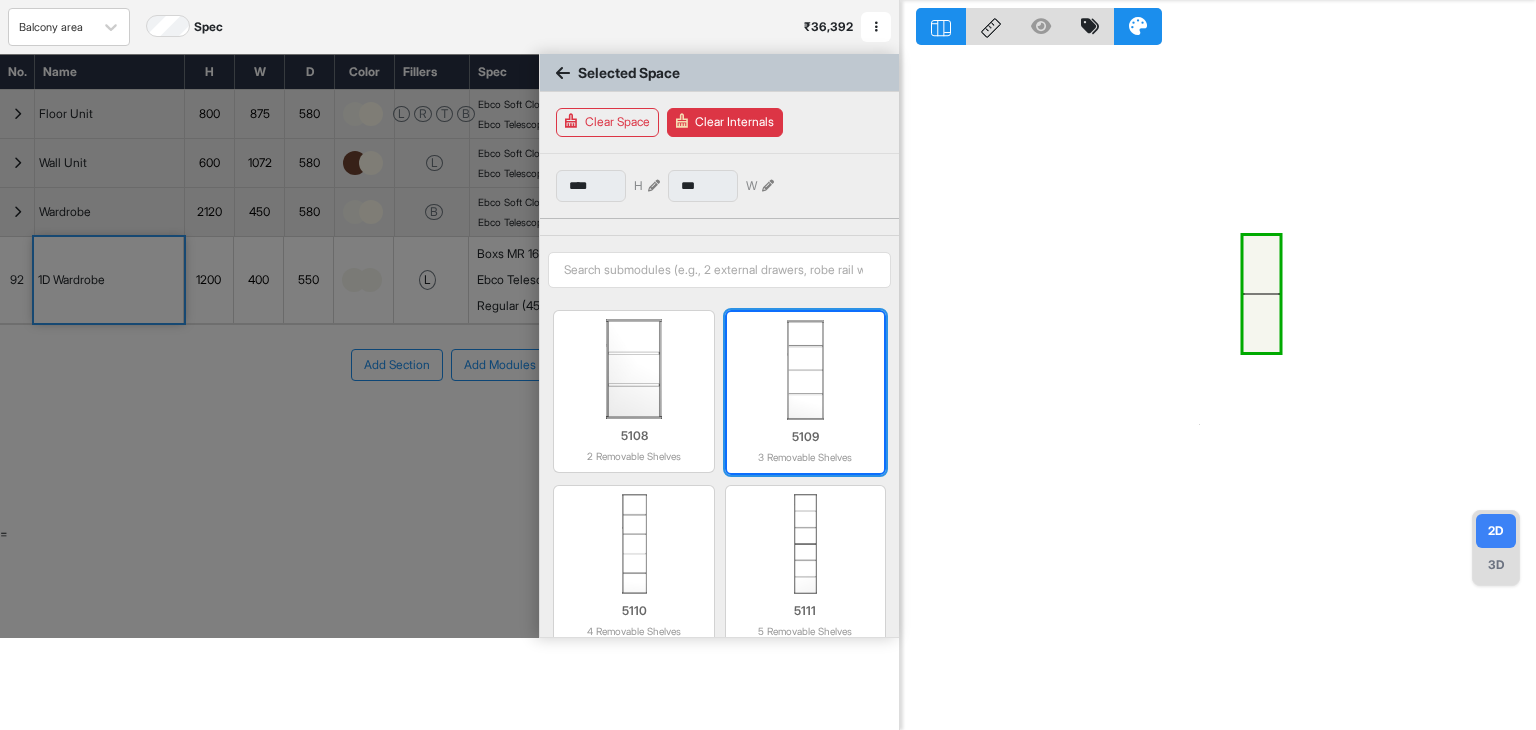 click at bounding box center [805, 370] 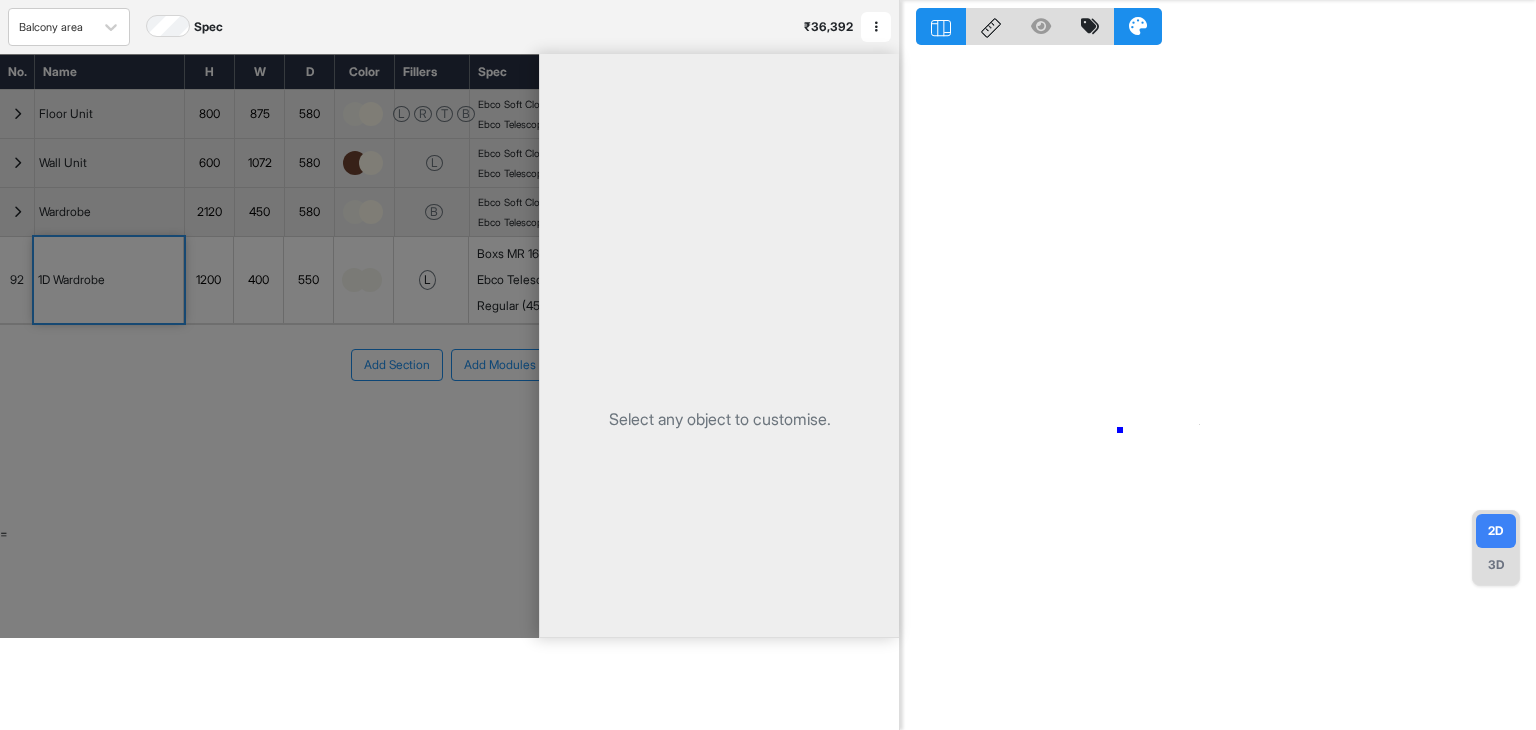 click at bounding box center (1218, 365) 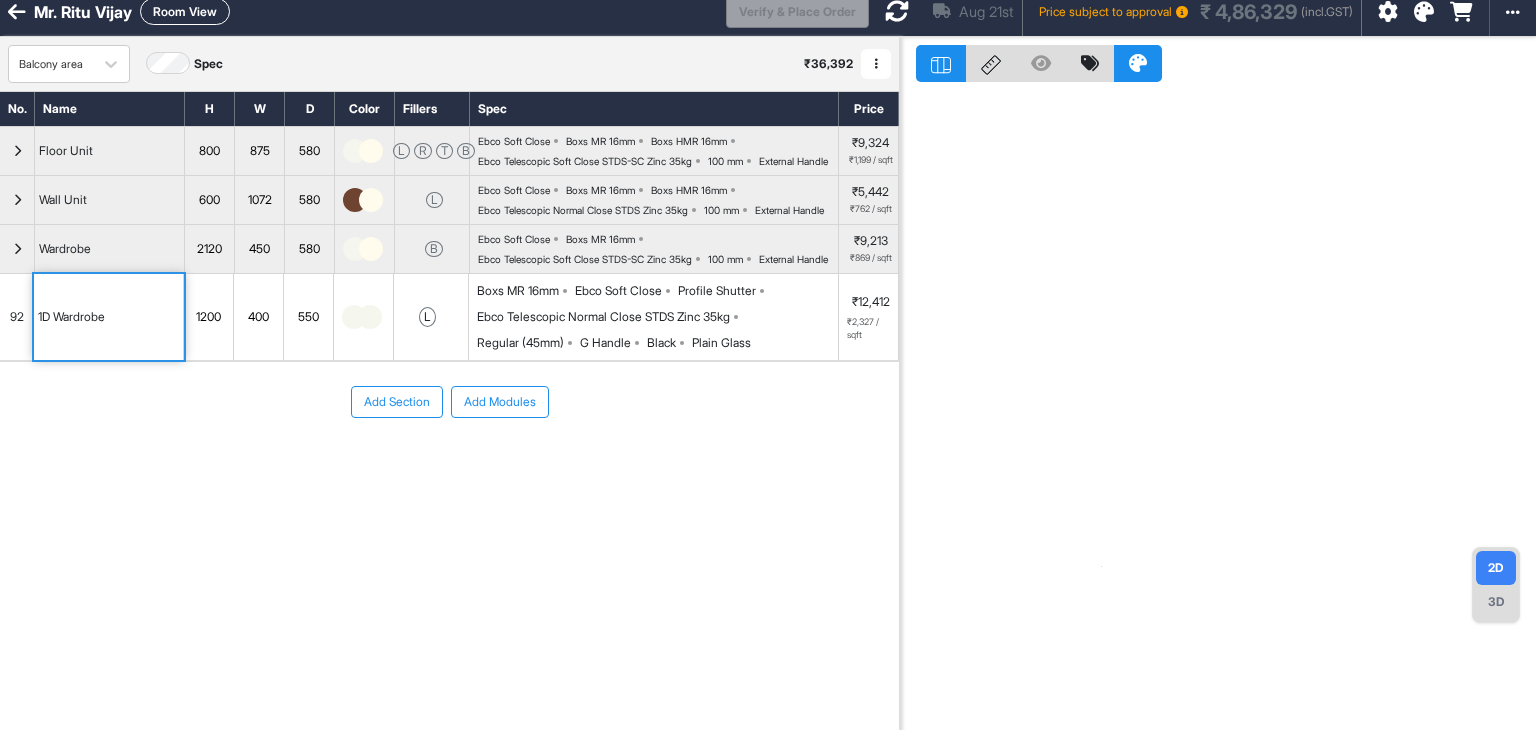 scroll, scrollTop: 0, scrollLeft: 0, axis: both 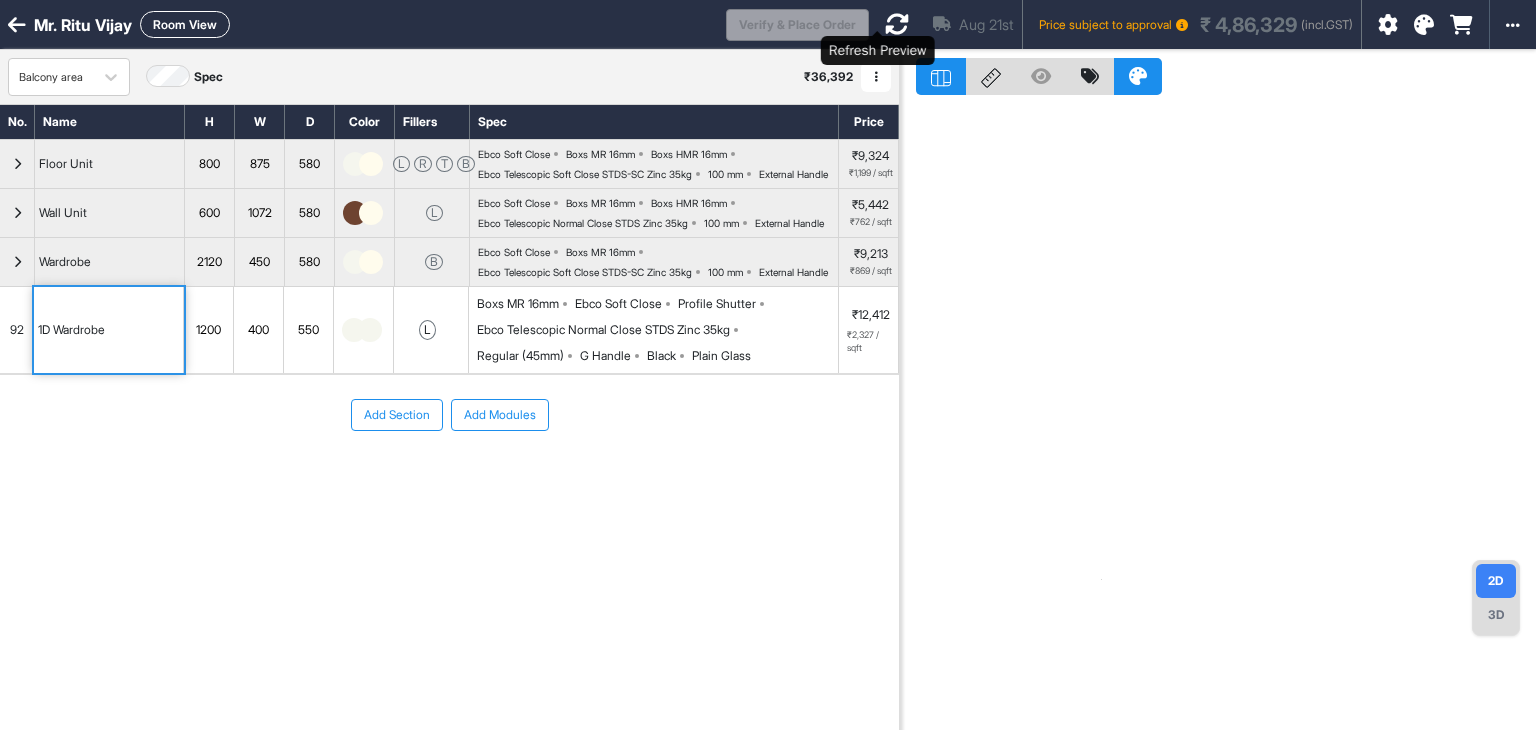 click at bounding box center (897, 24) 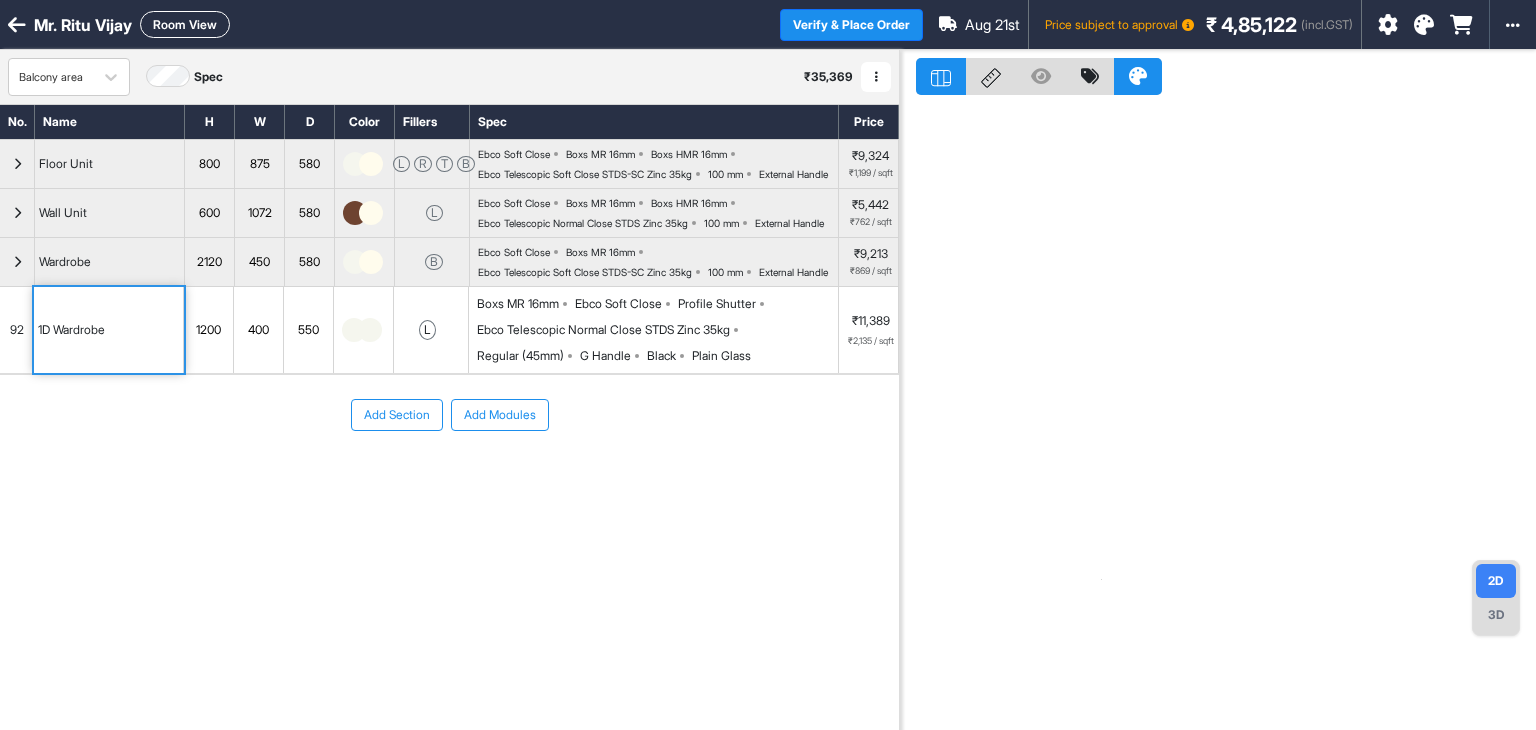 click on "Room View" at bounding box center (185, 24) 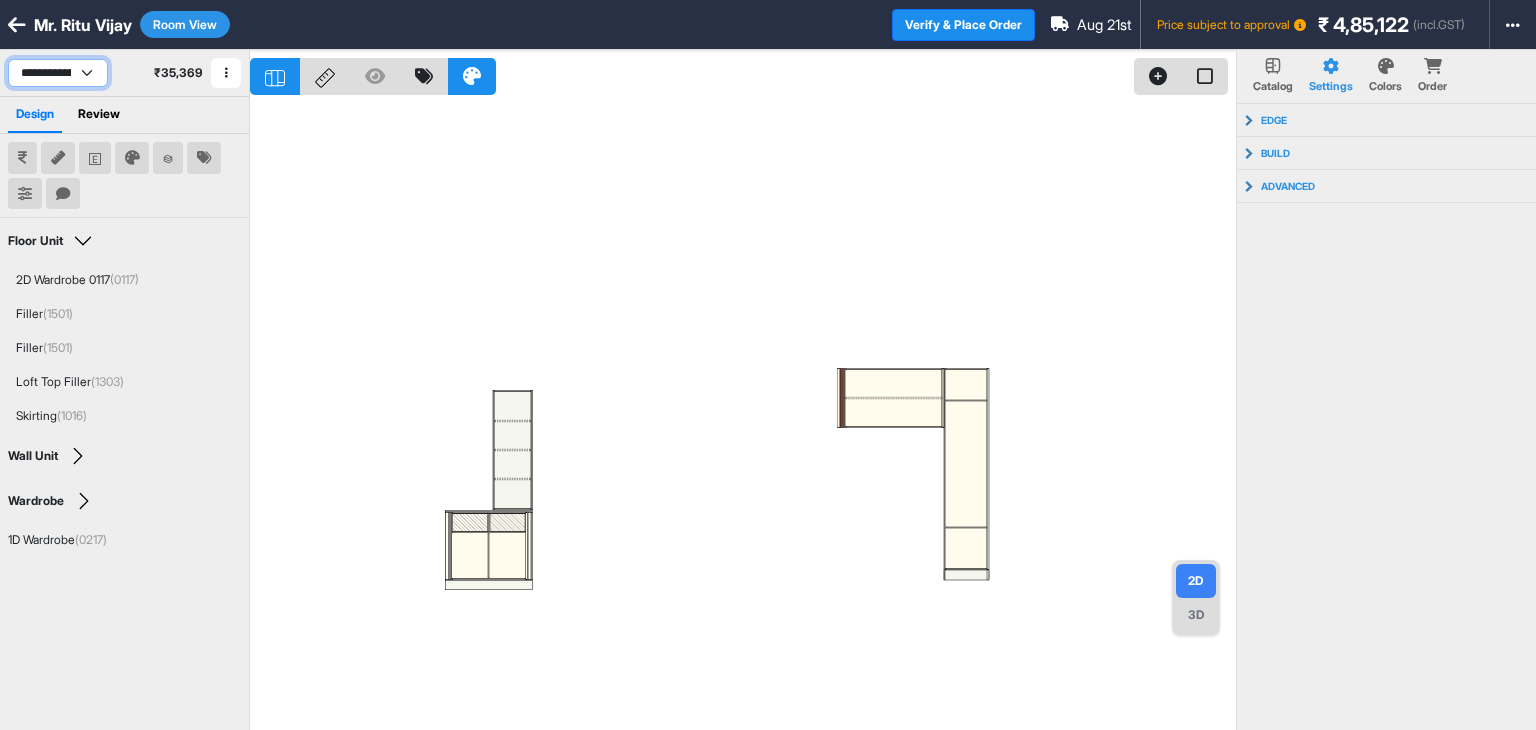 click on "**********" at bounding box center (58, 73) 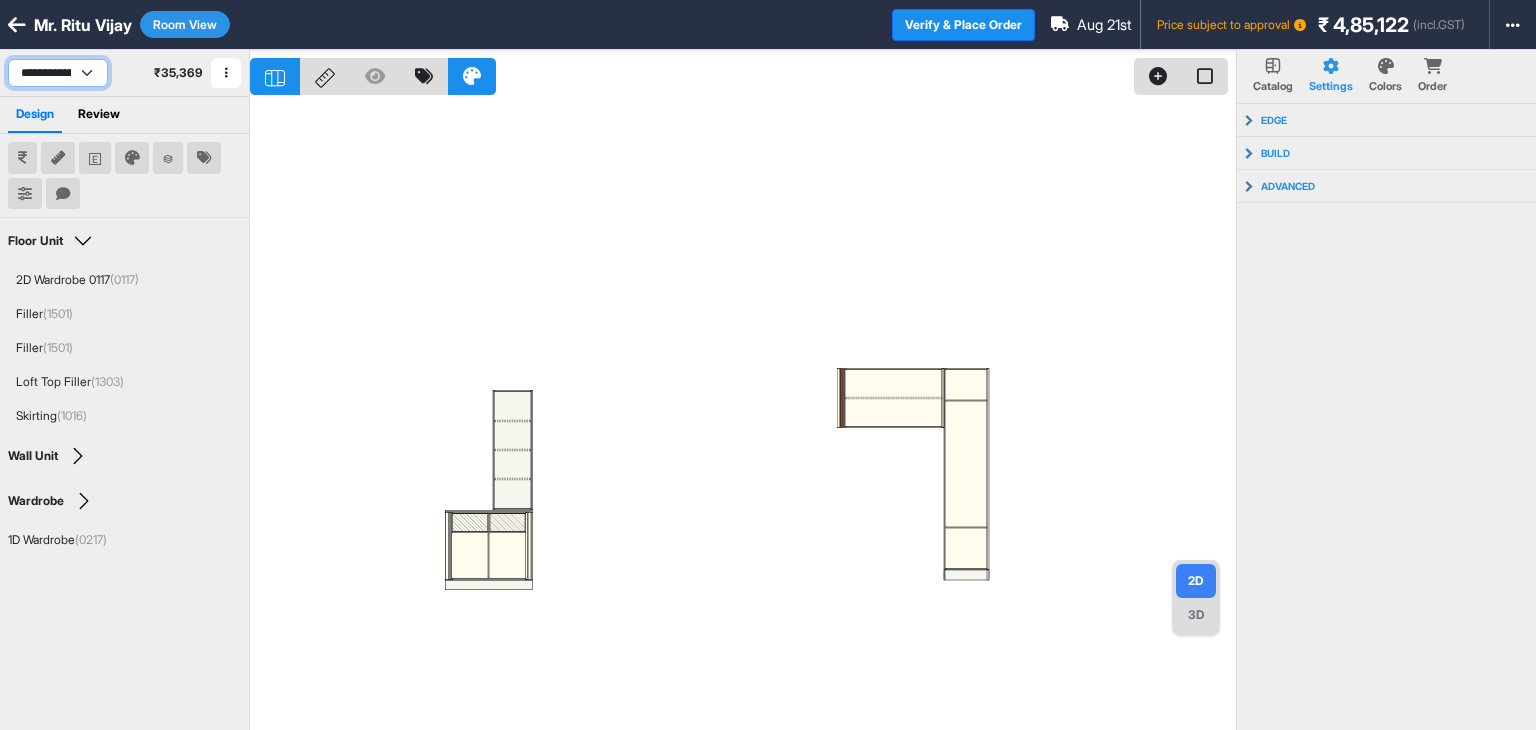 click on "**********" at bounding box center (58, 73) 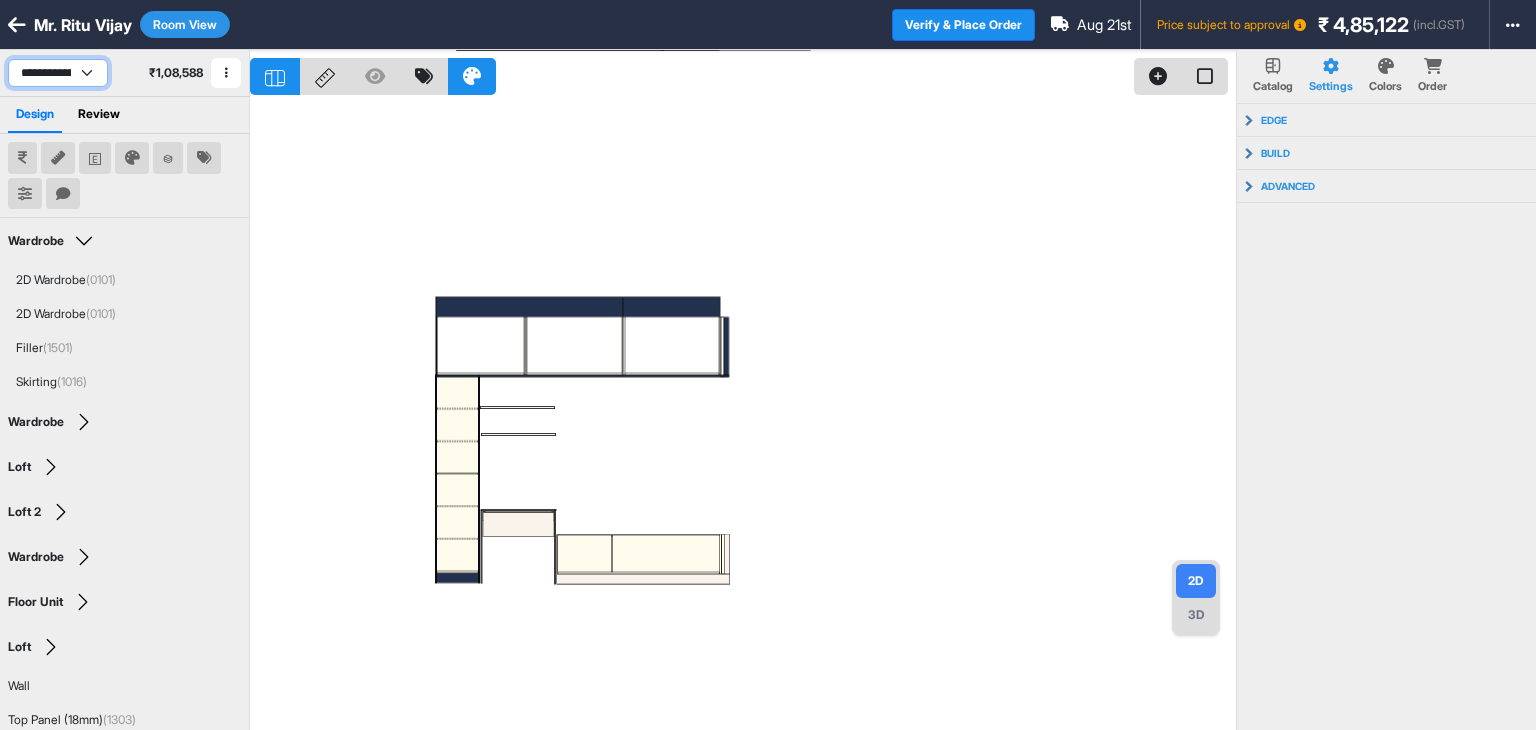 click on "**********" at bounding box center (58, 73) 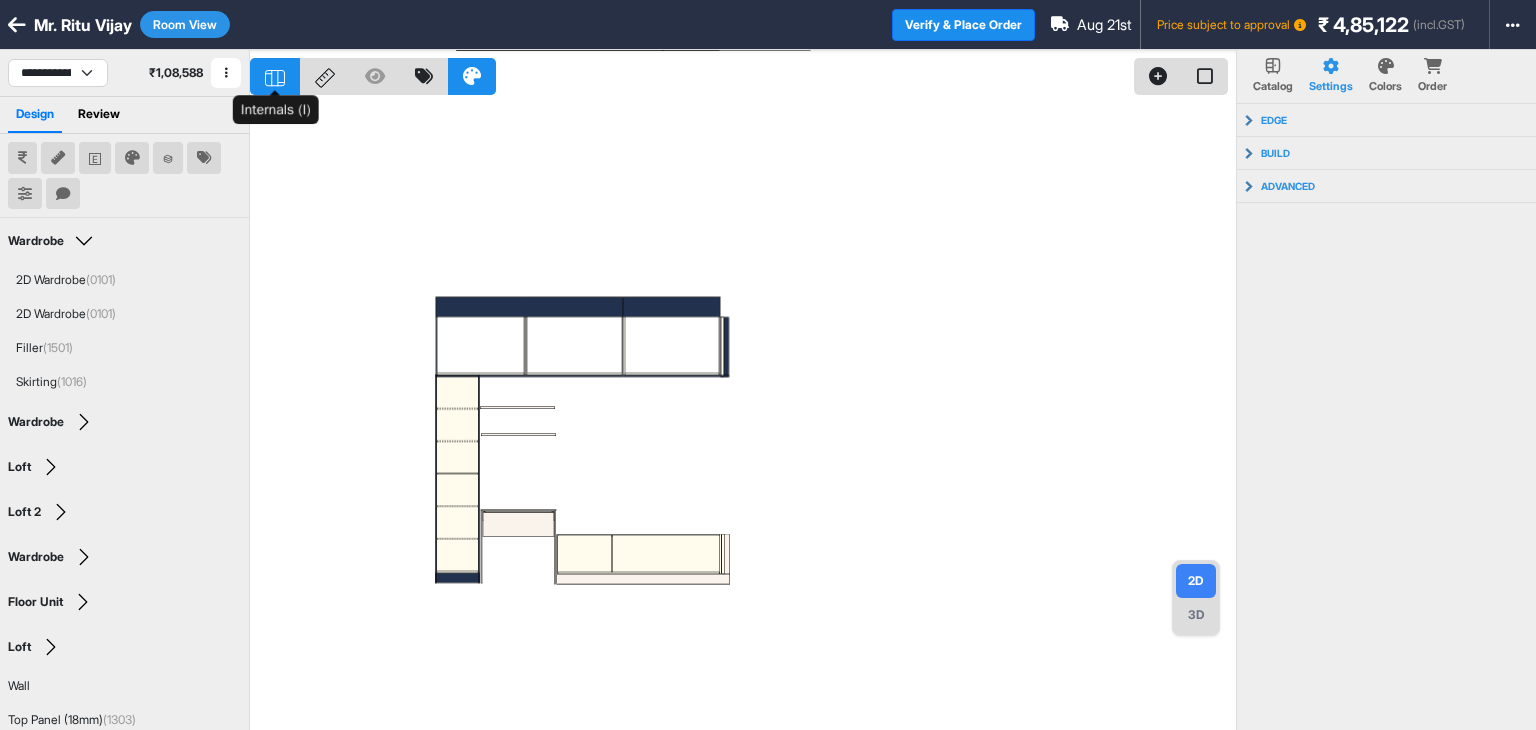 click at bounding box center [275, 76] 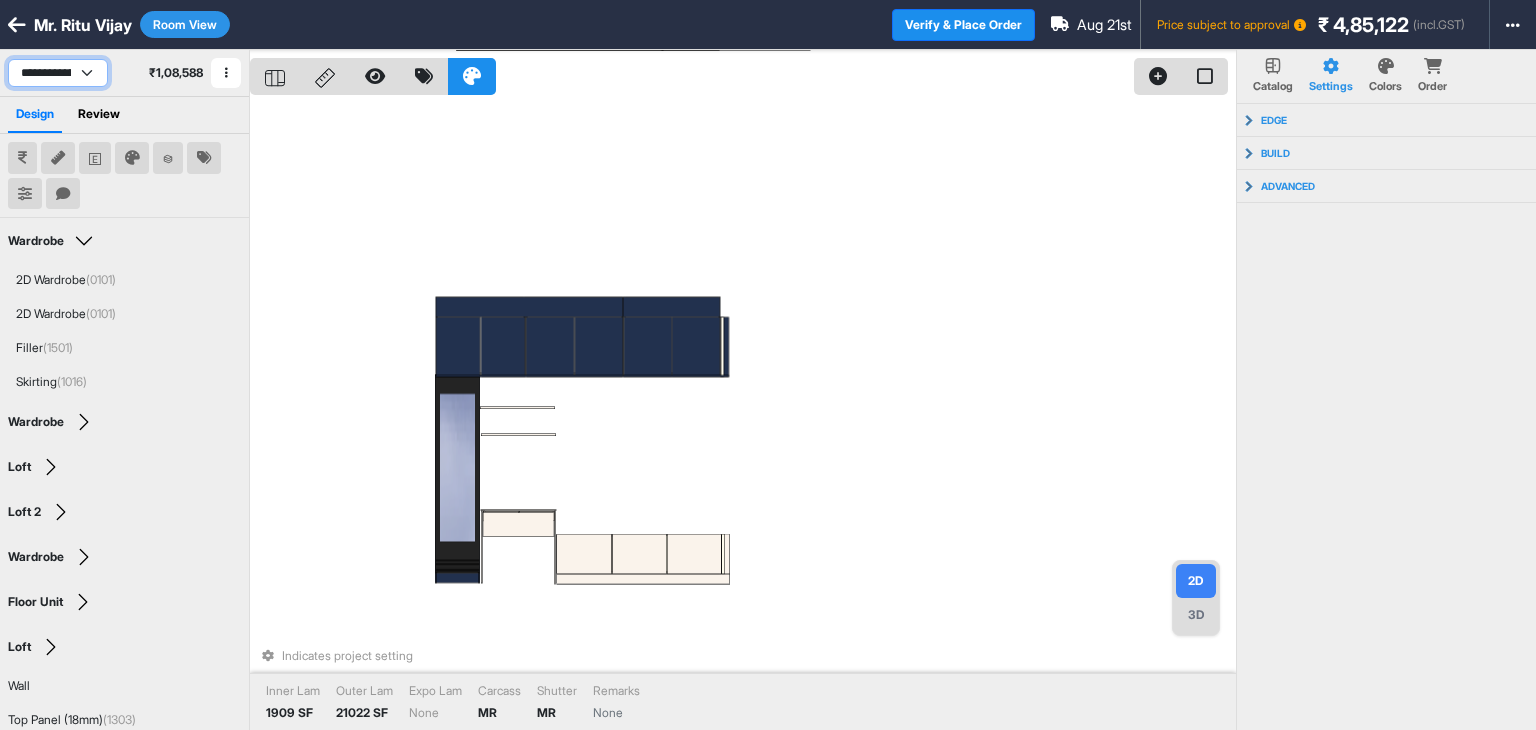 click on "**********" at bounding box center (58, 73) 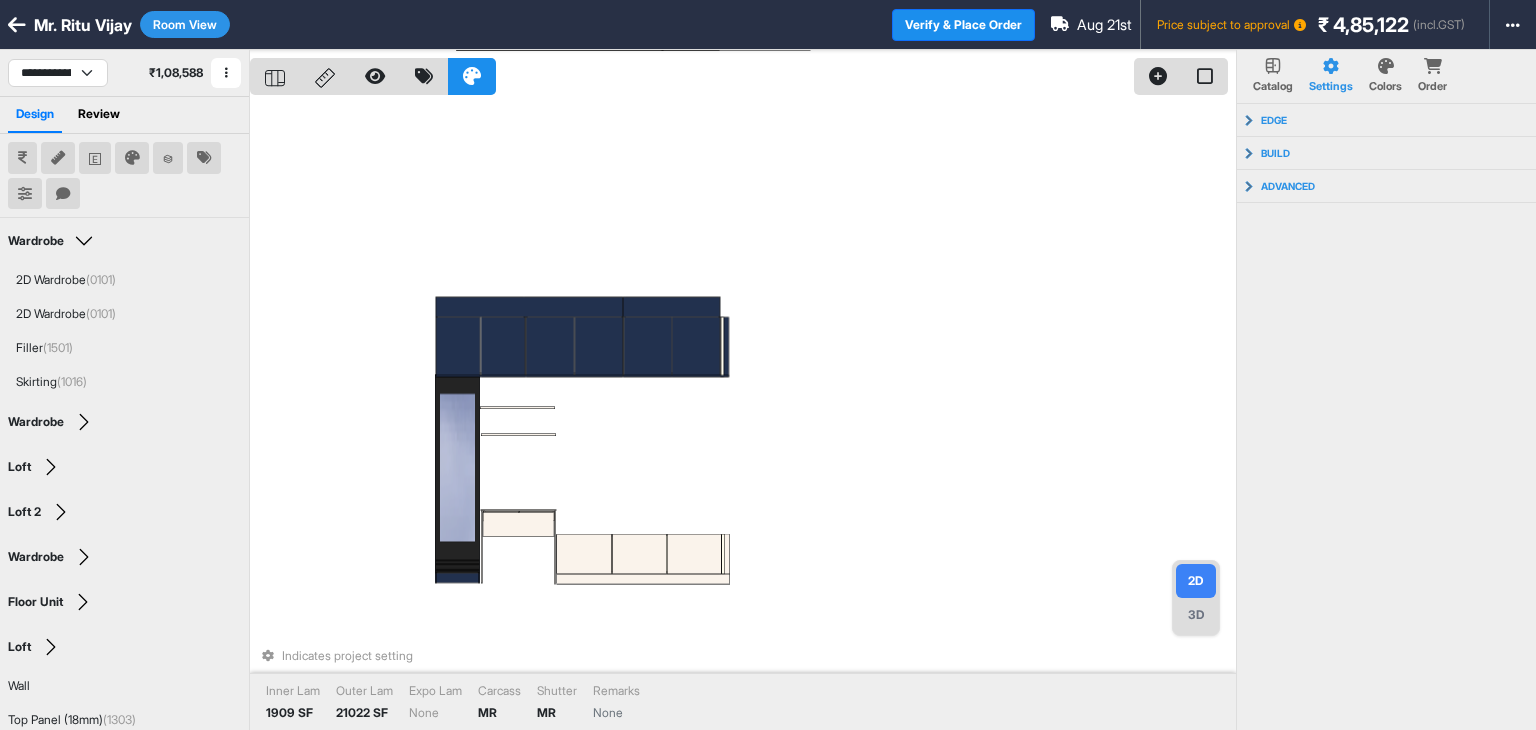 click on "Room View" at bounding box center (185, 24) 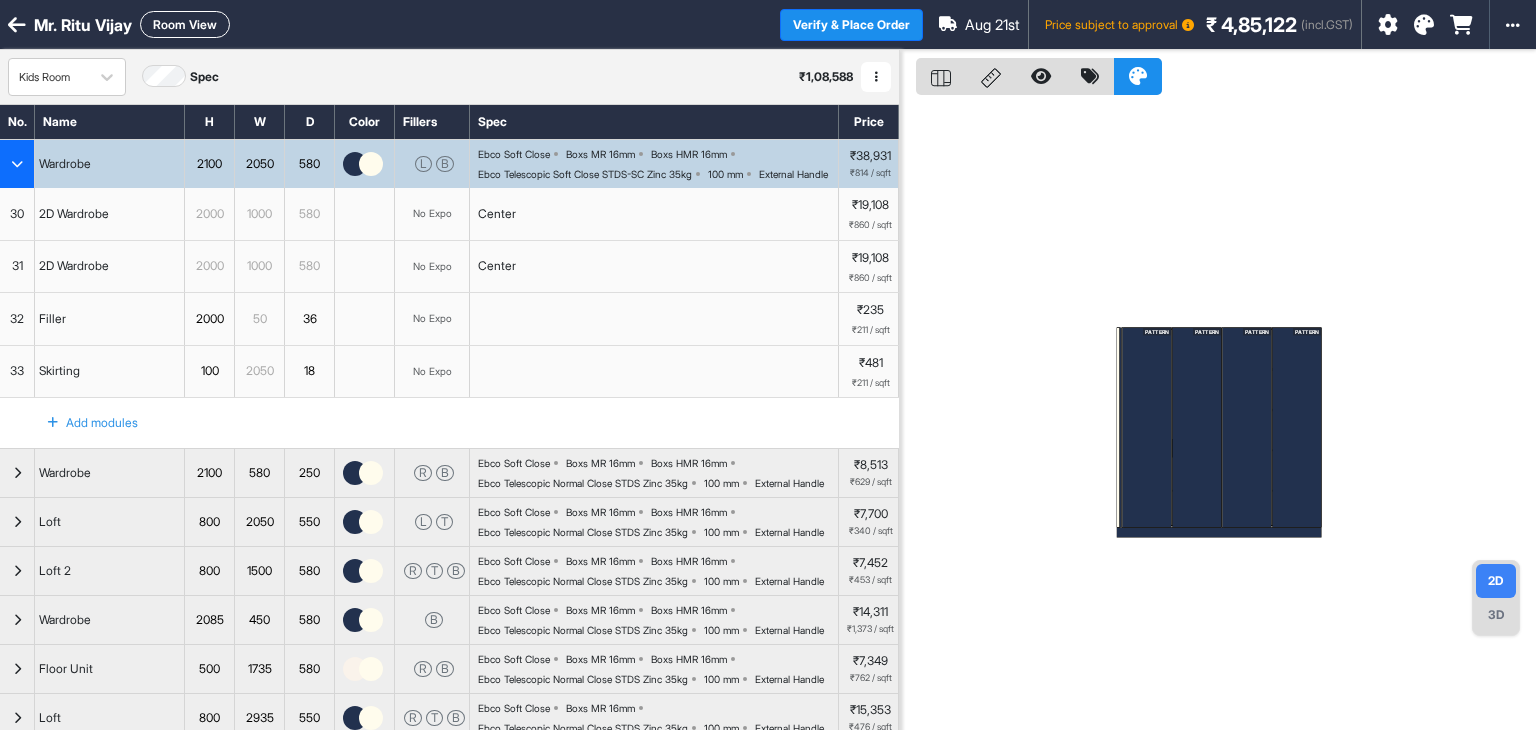 click on "Room View" at bounding box center [185, 24] 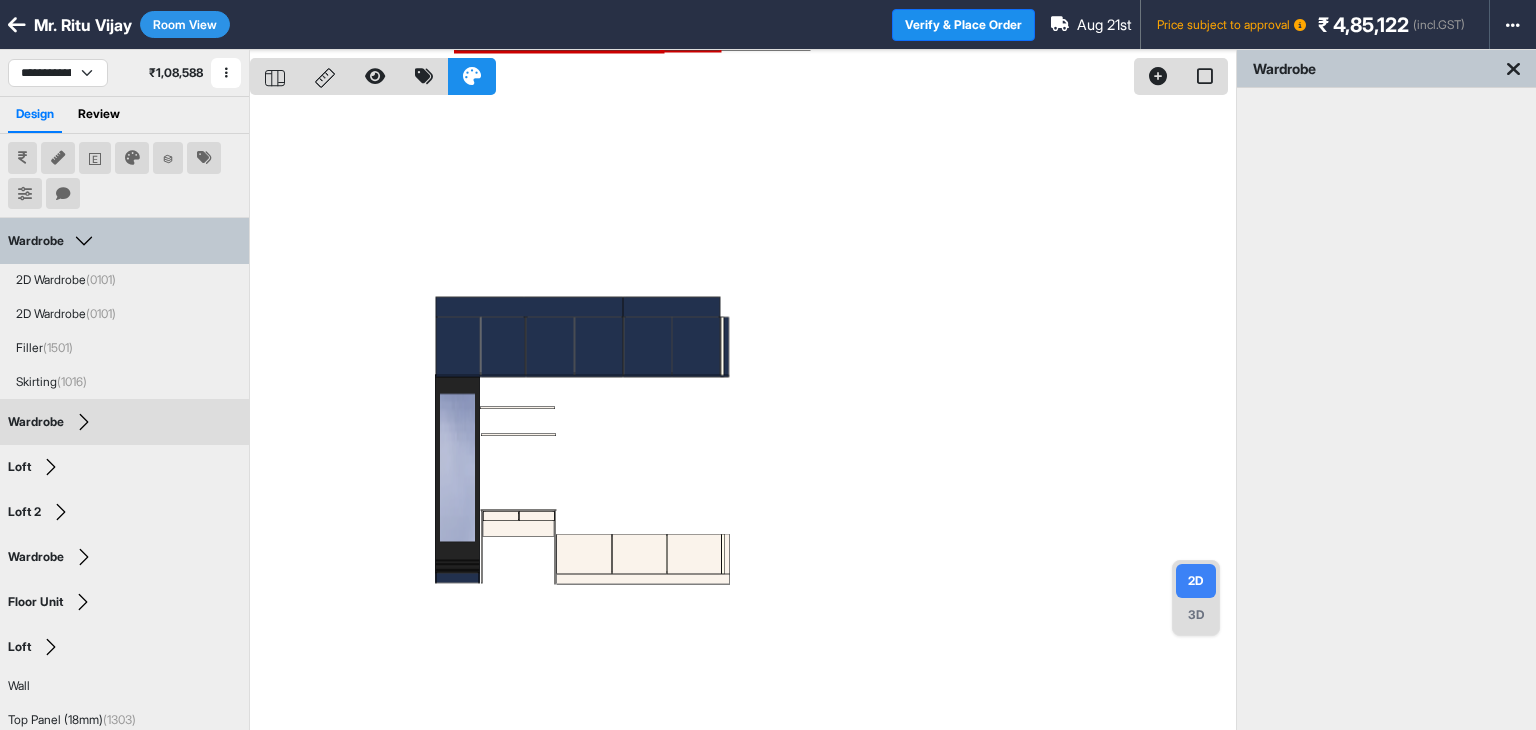 click on "Wardrobe   Edit  Group  Name" at bounding box center [124, 422] 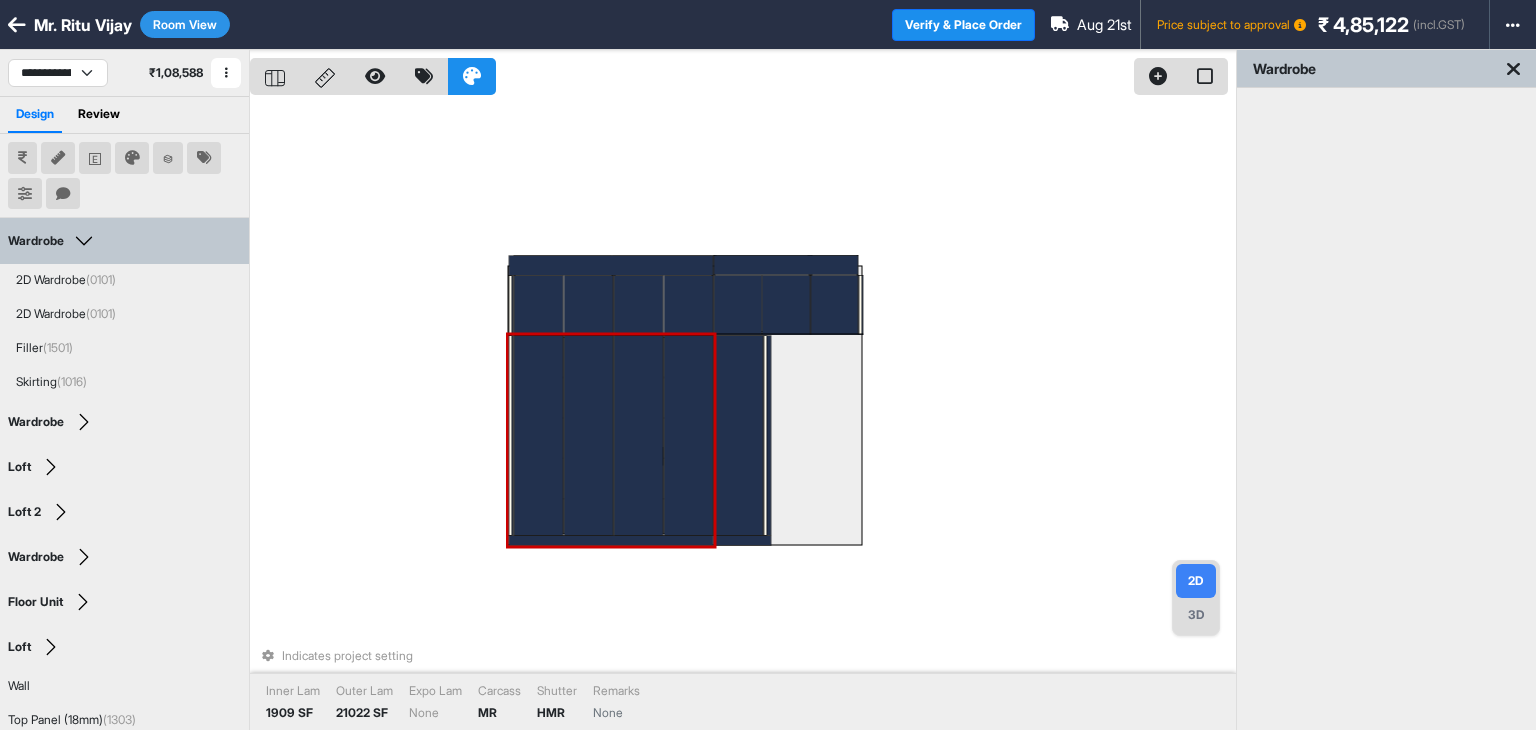 click at bounding box center (539, 435) 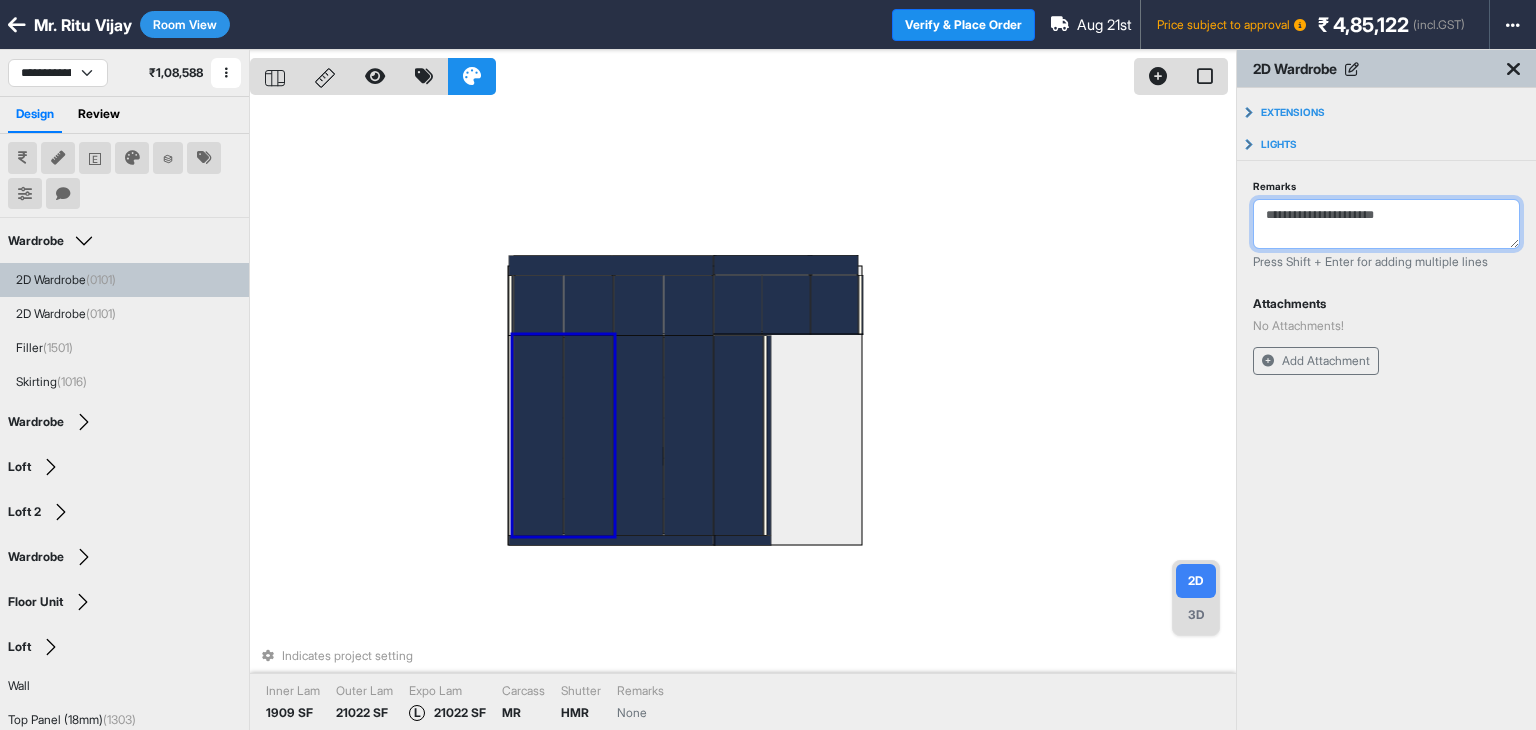 click on "Remarks" at bounding box center (1386, 224) 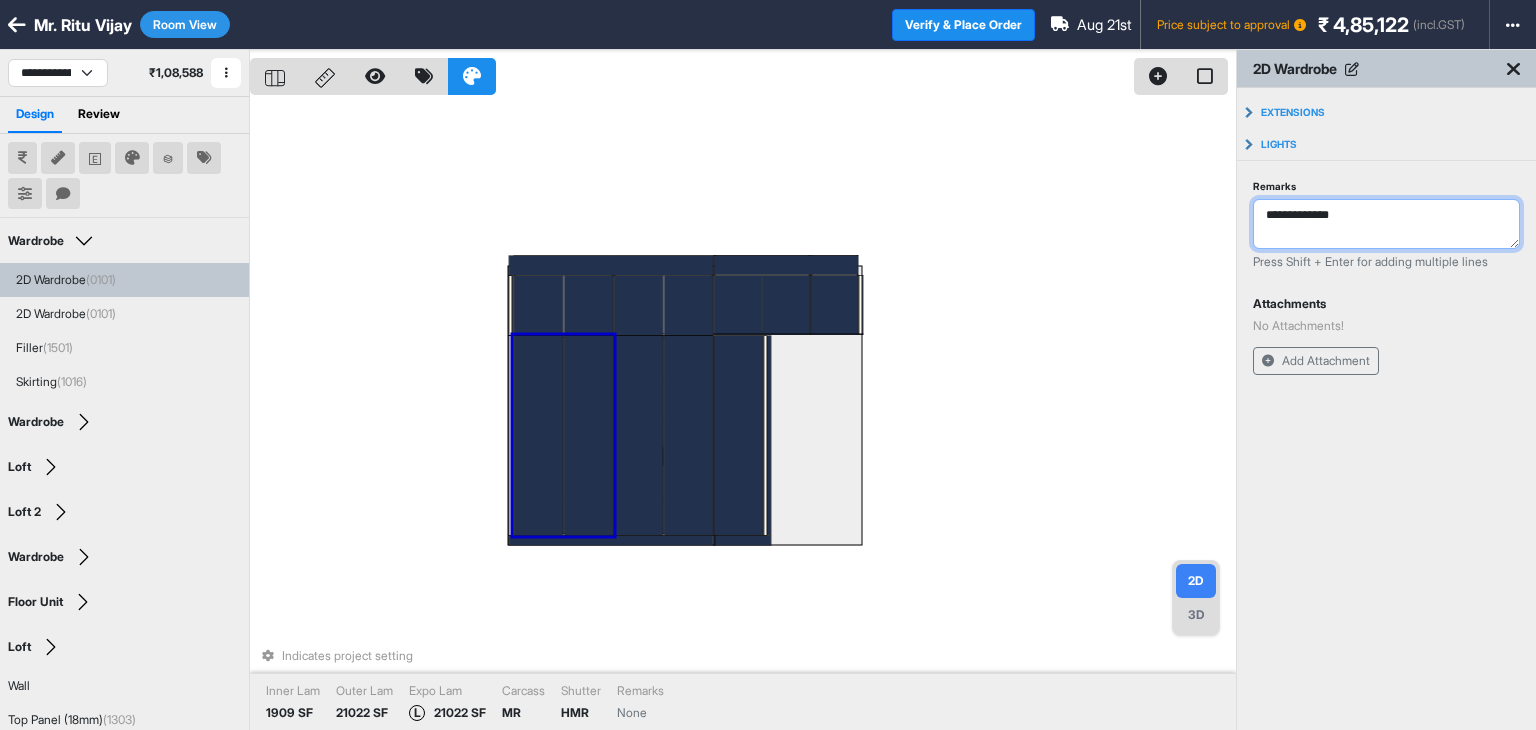 type on "**********" 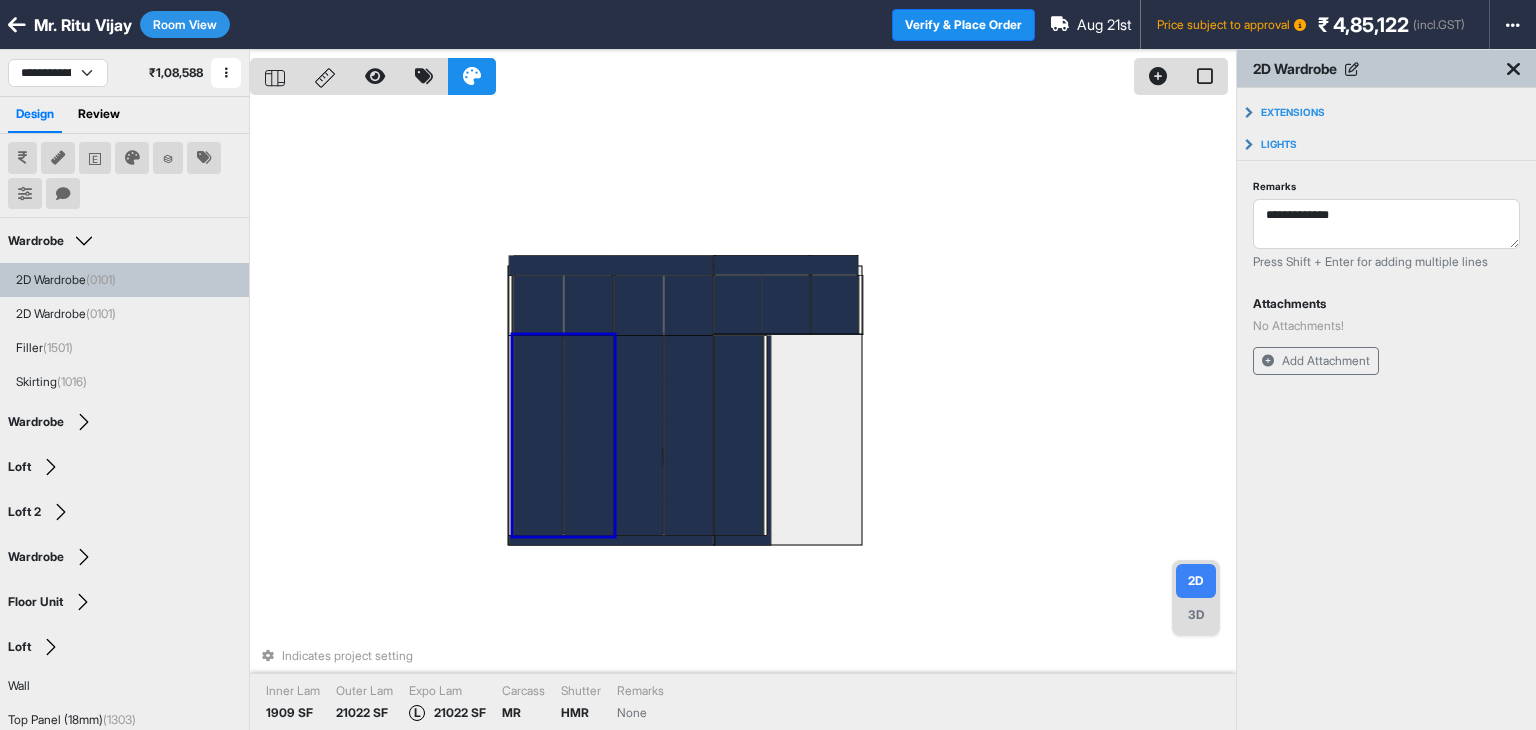 type 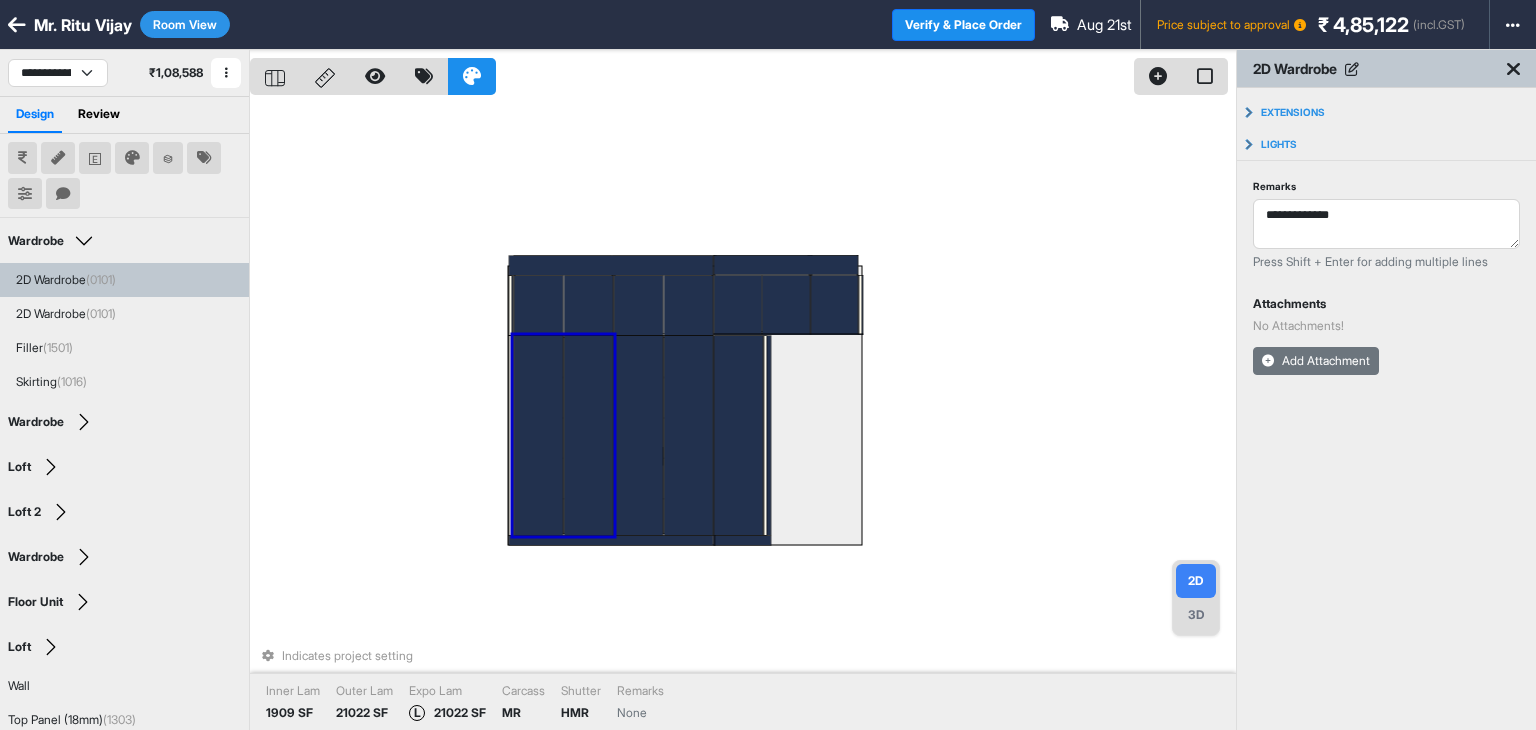 click on "Add Attachment" at bounding box center [1316, 361] 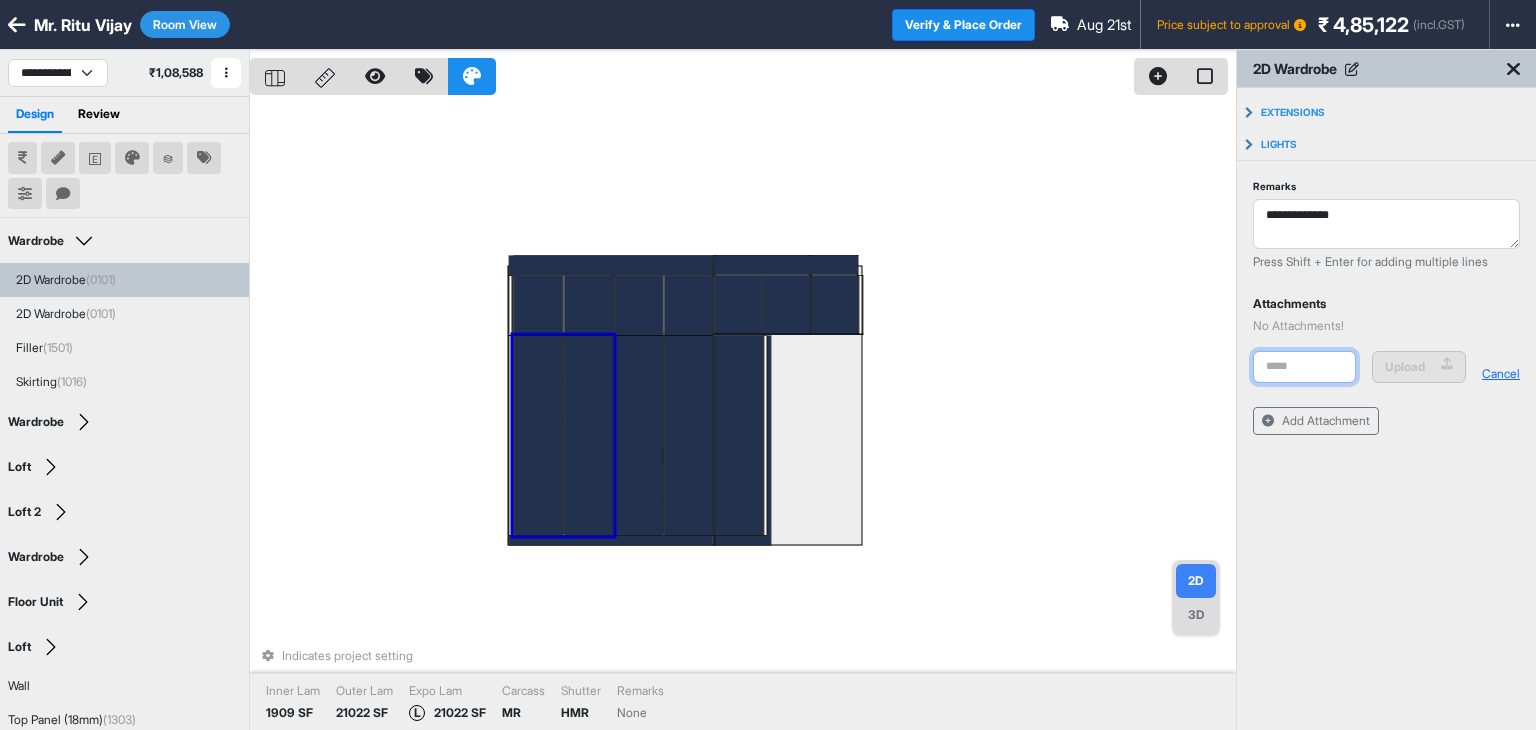click at bounding box center (1304, 367) 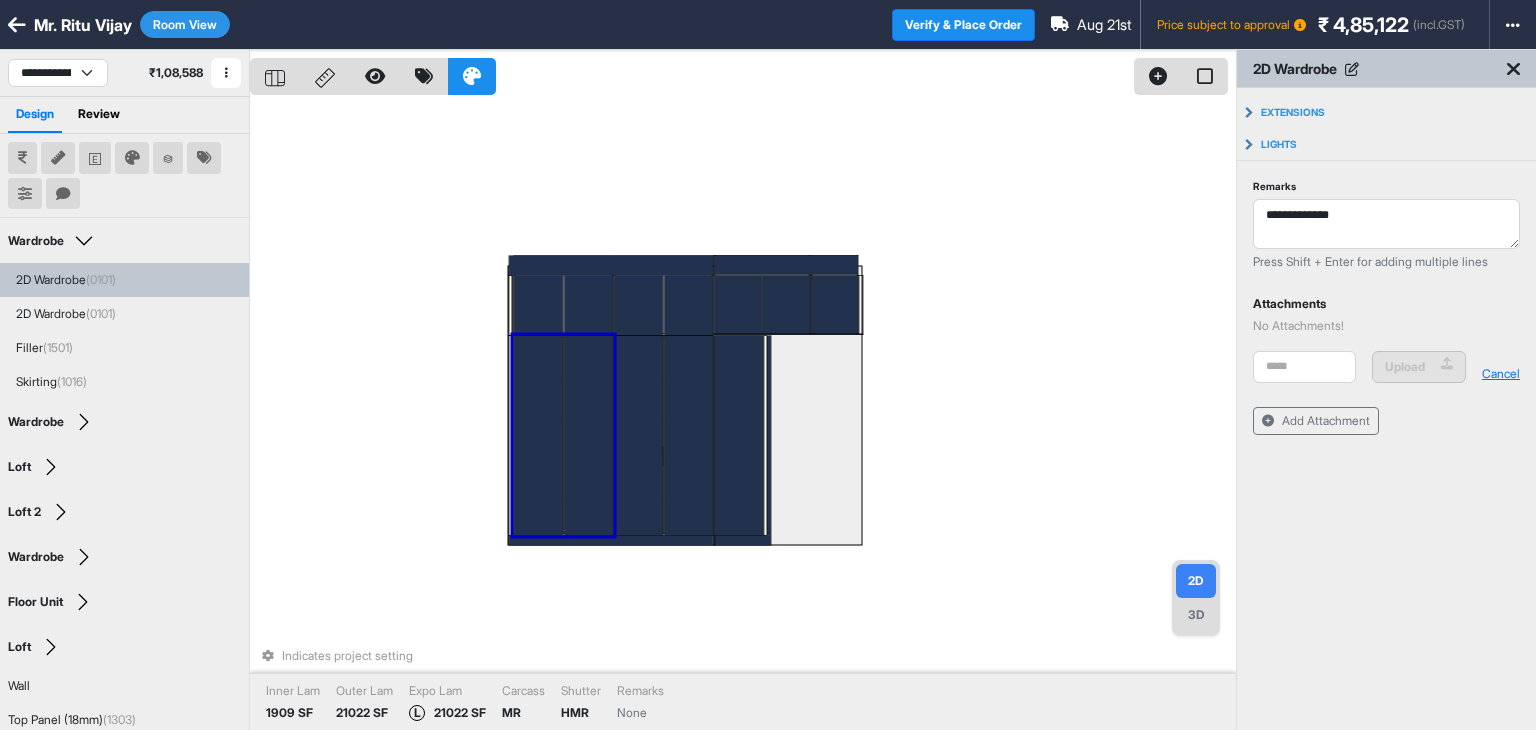 click on "Attachments No Attachments! Upload Cancel Add Attachment" at bounding box center [1386, 369] 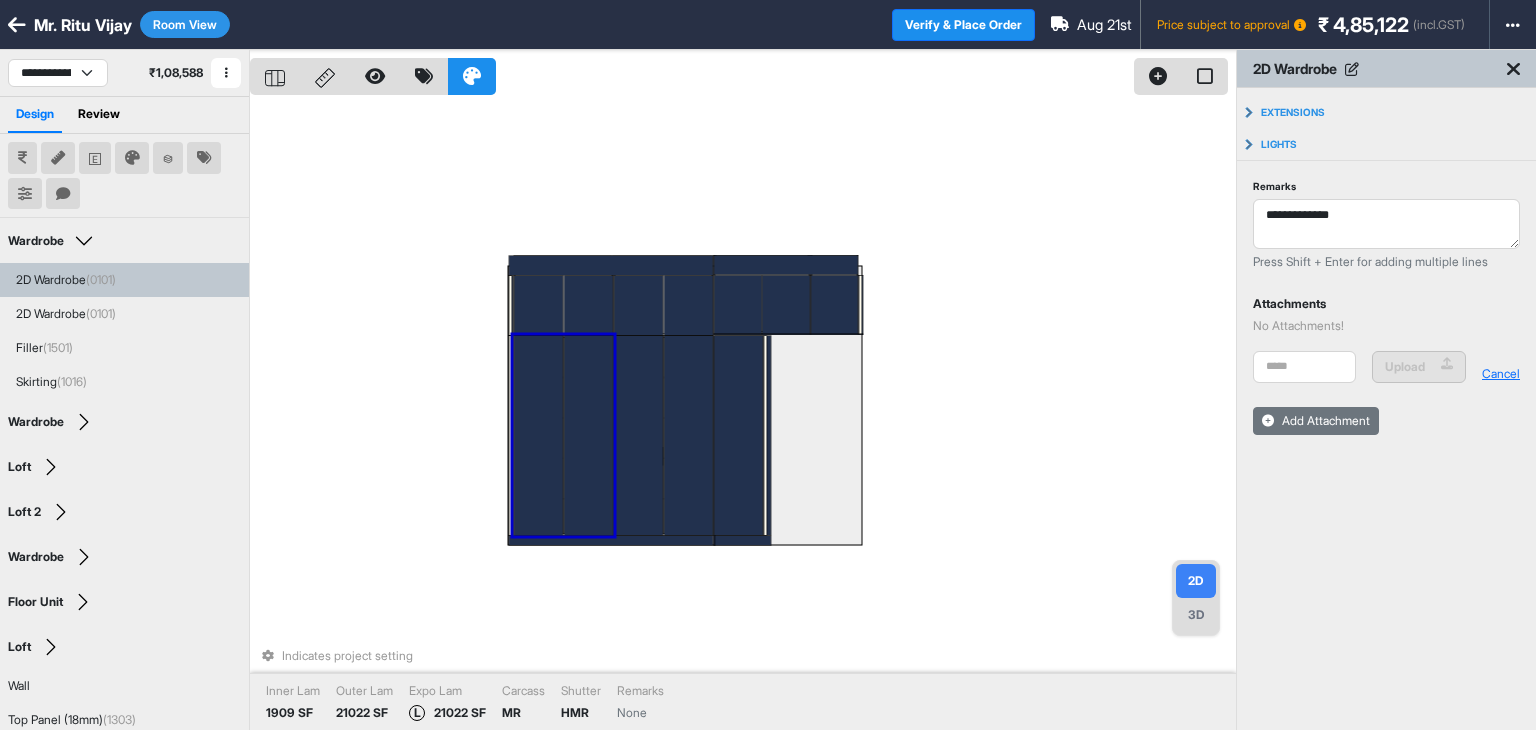 click on "Add Attachment" at bounding box center (1316, 421) 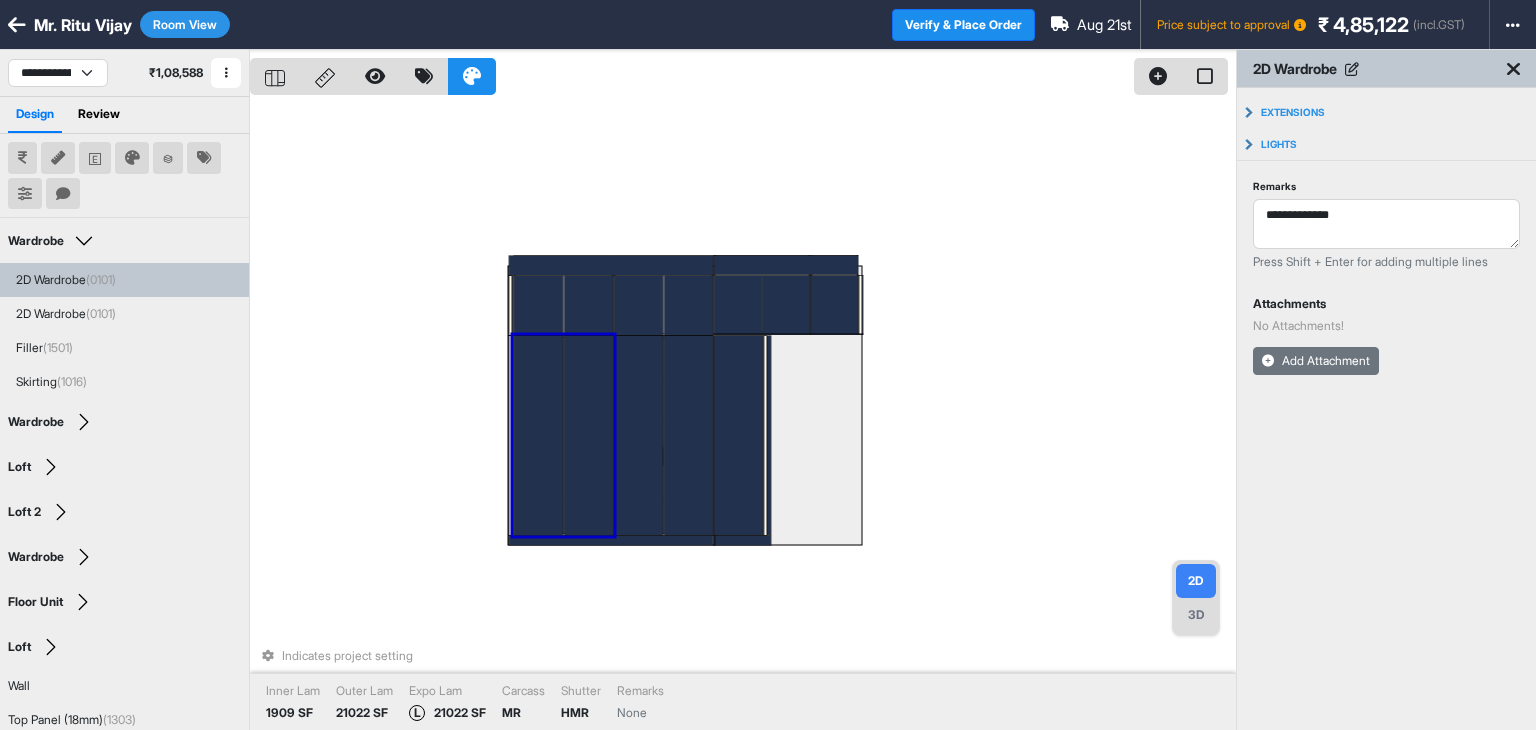 click on "Add Attachment" at bounding box center [1316, 361] 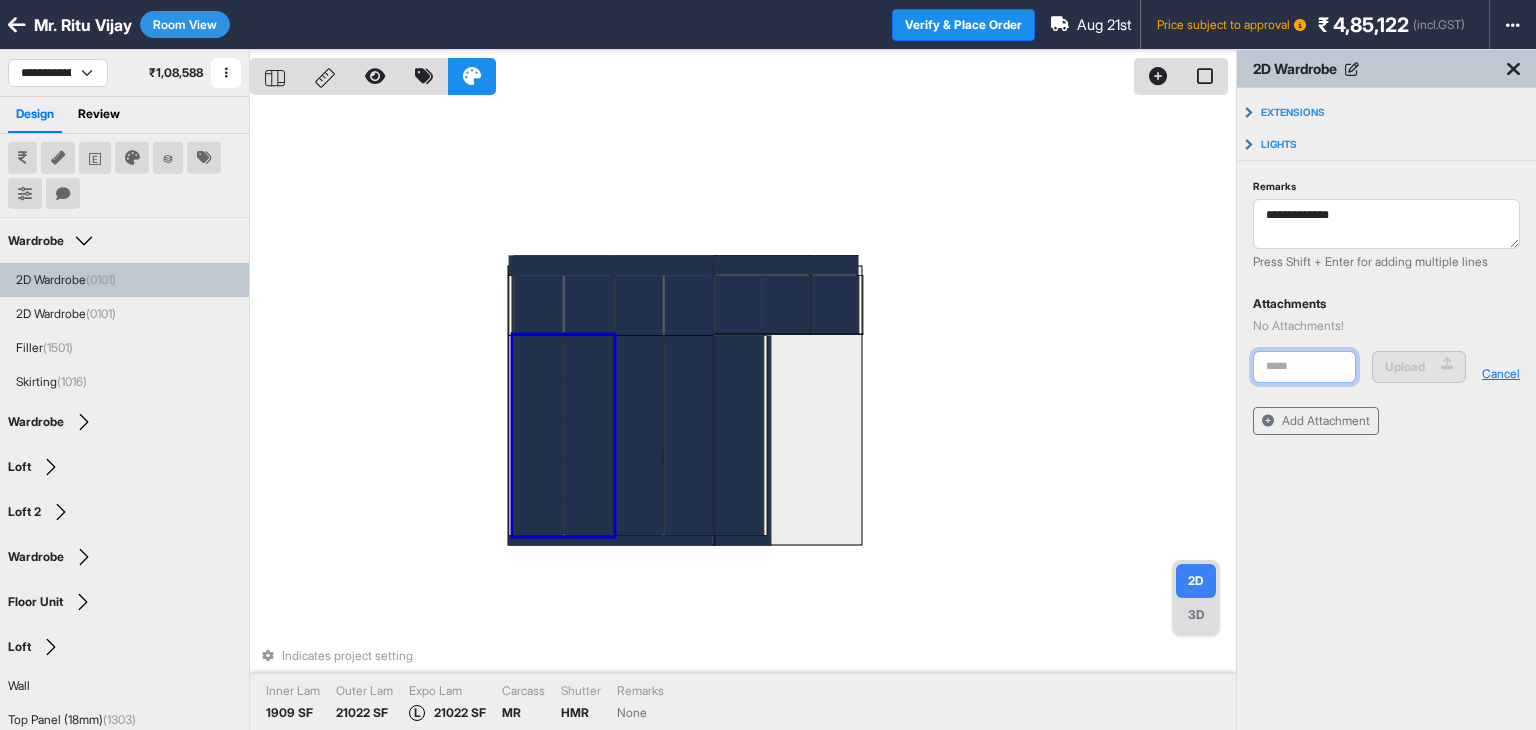 click at bounding box center (1304, 367) 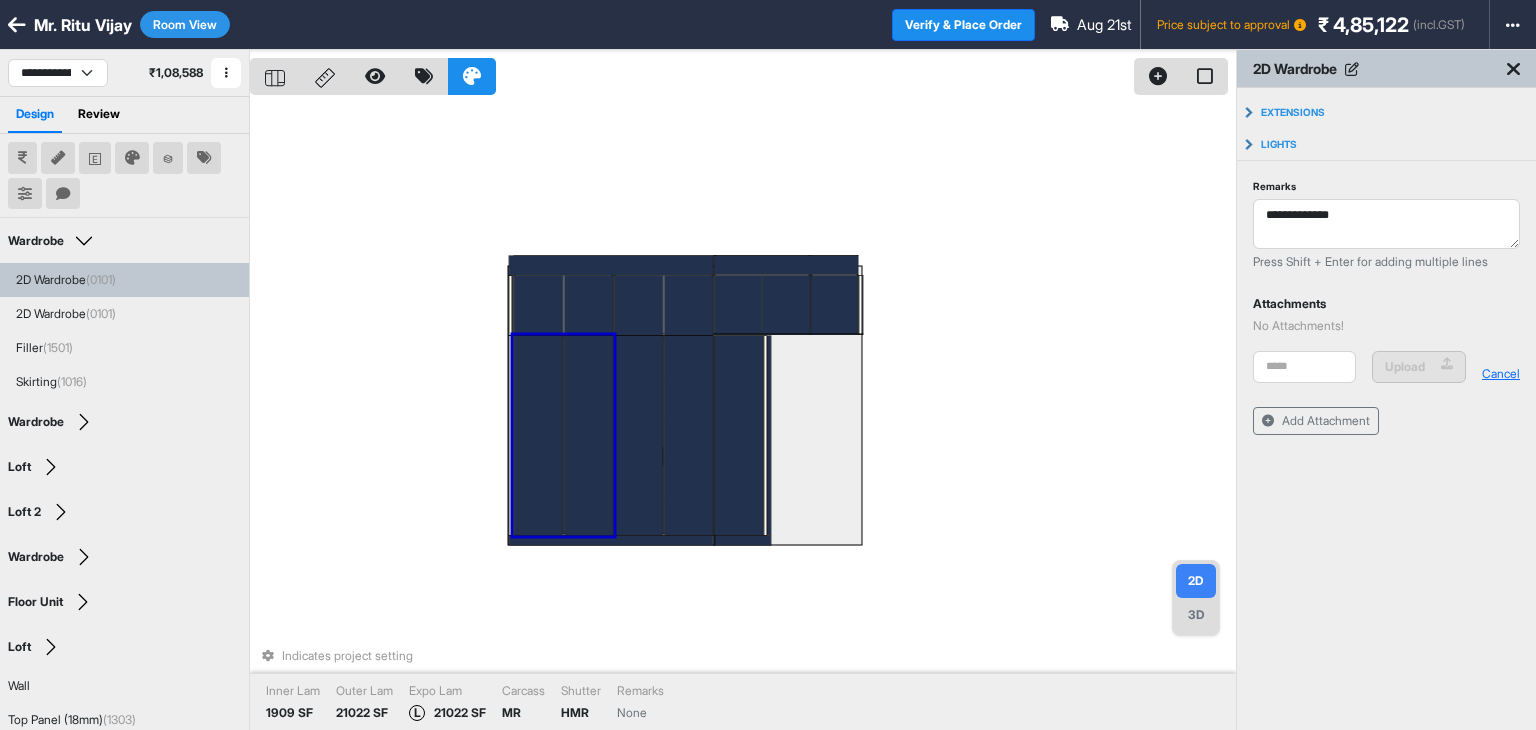 click on "Upload" at bounding box center [1419, 367] 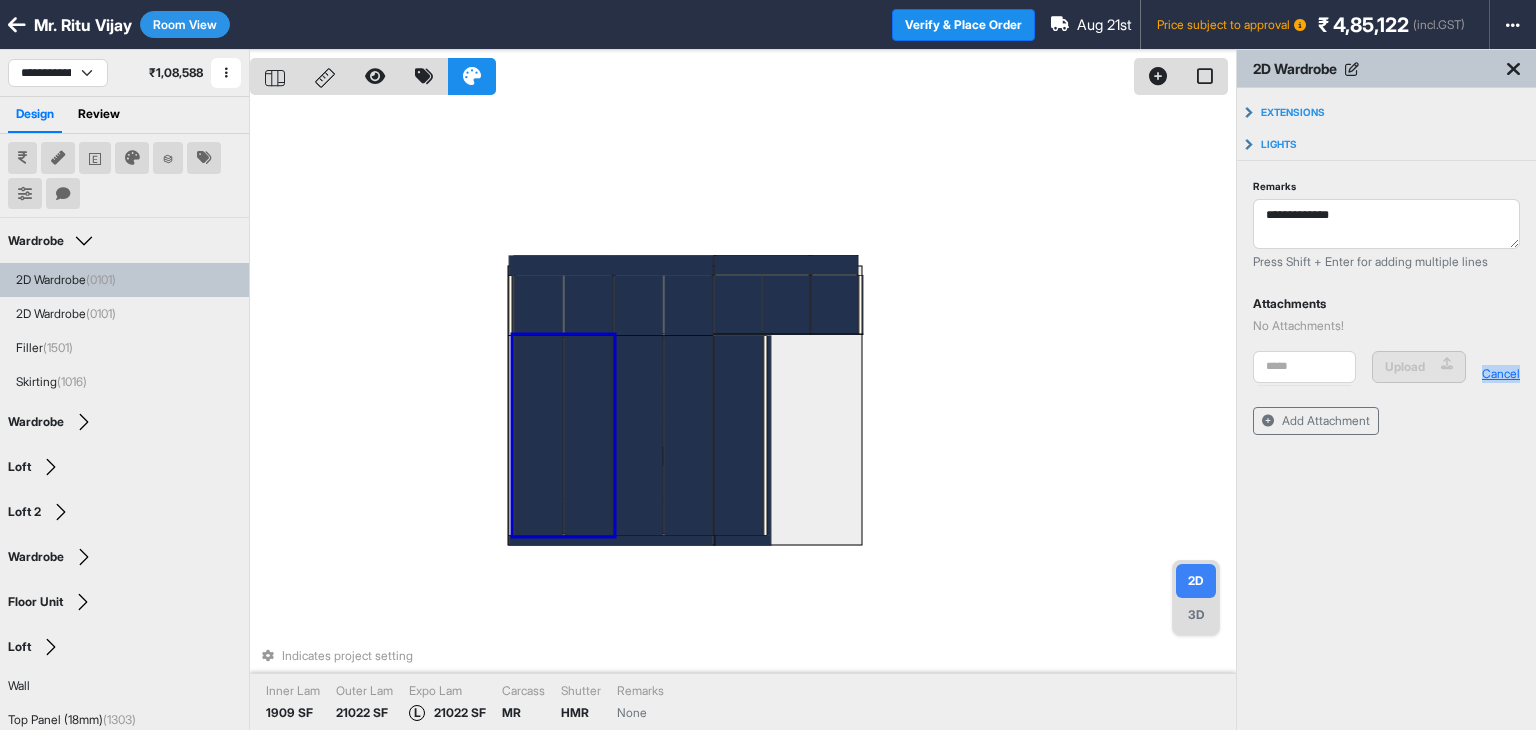 click on "Upload" at bounding box center [1419, 367] 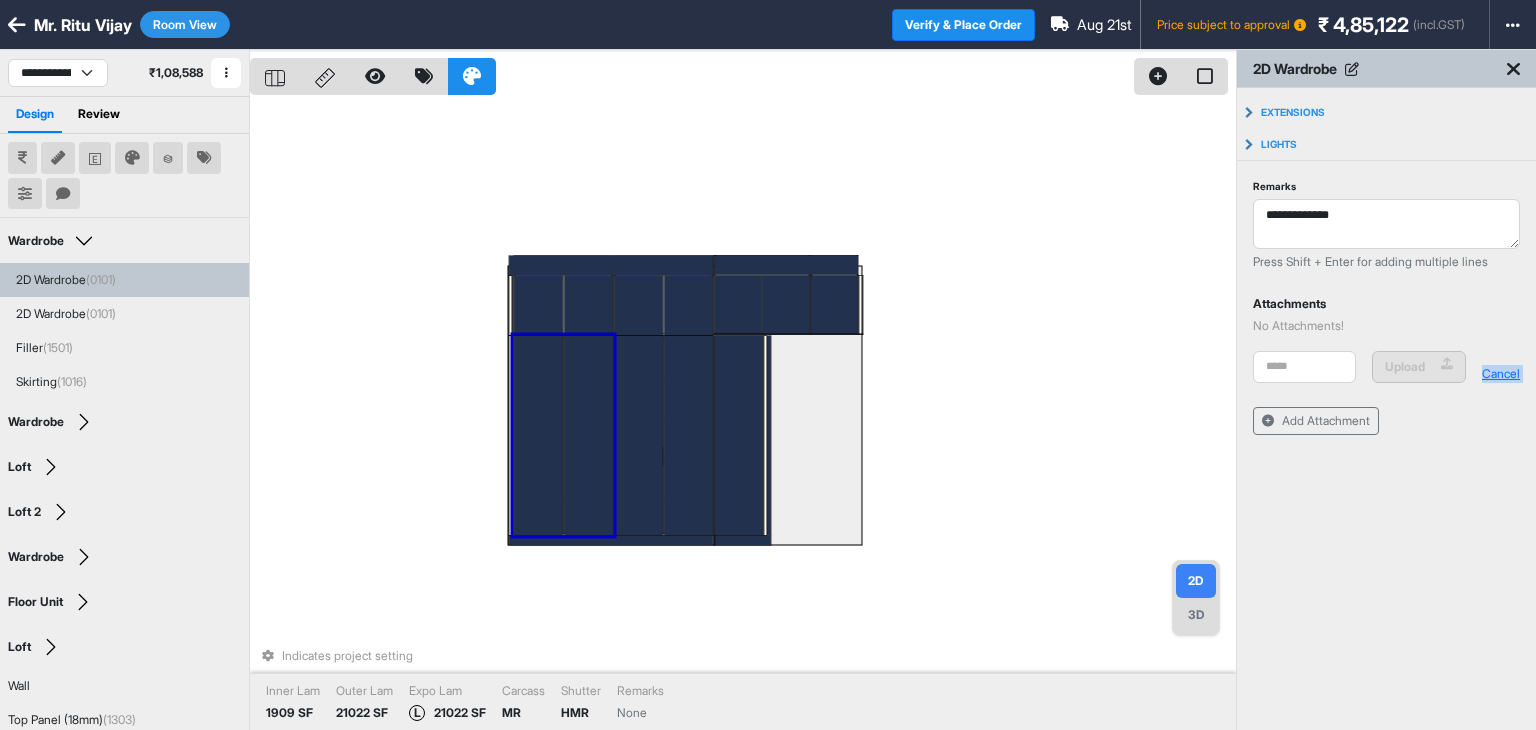 click on "Upload" at bounding box center (1419, 367) 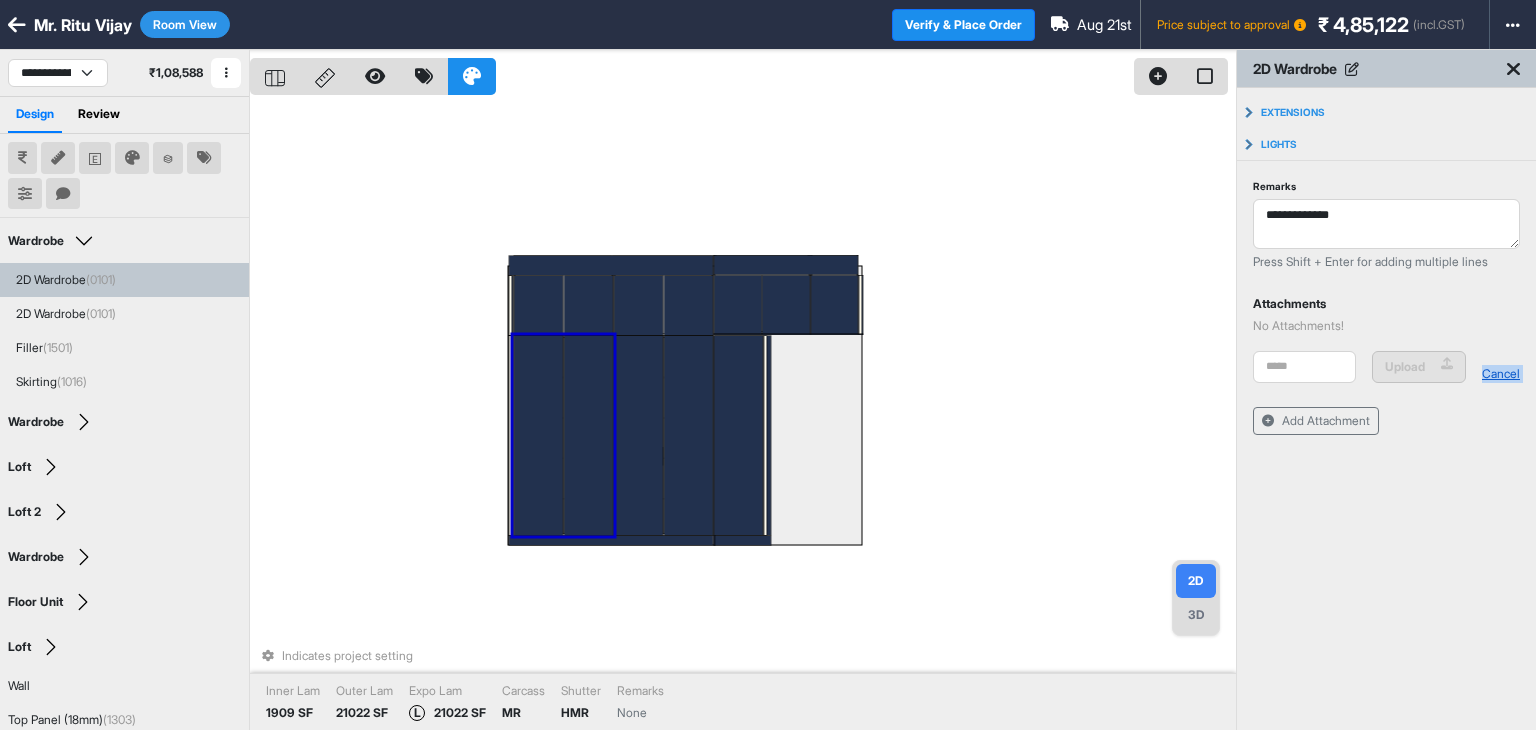 drag, startPoint x: 1385, startPoint y: 364, endPoint x: 1497, endPoint y: 372, distance: 112.28535 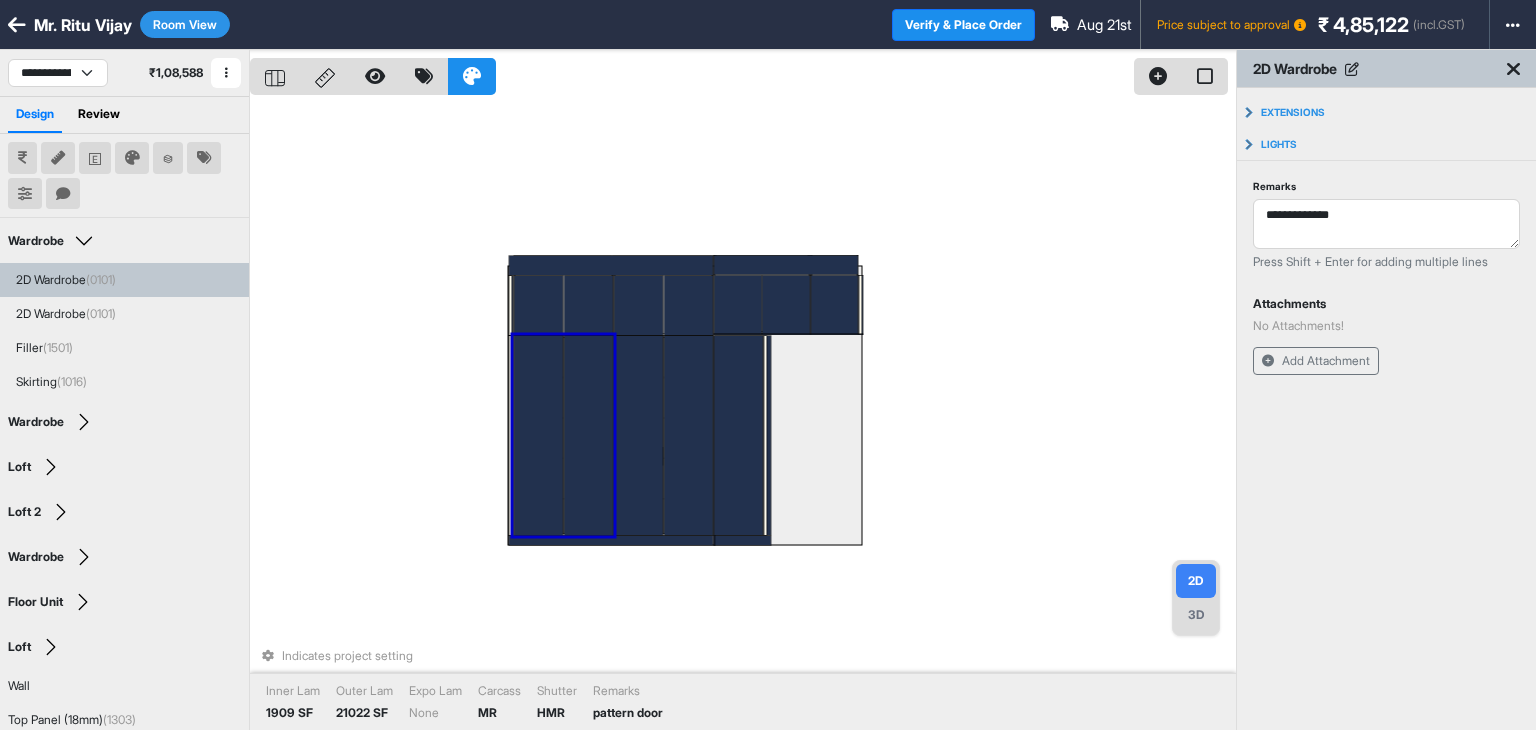 click at bounding box center (539, 435) 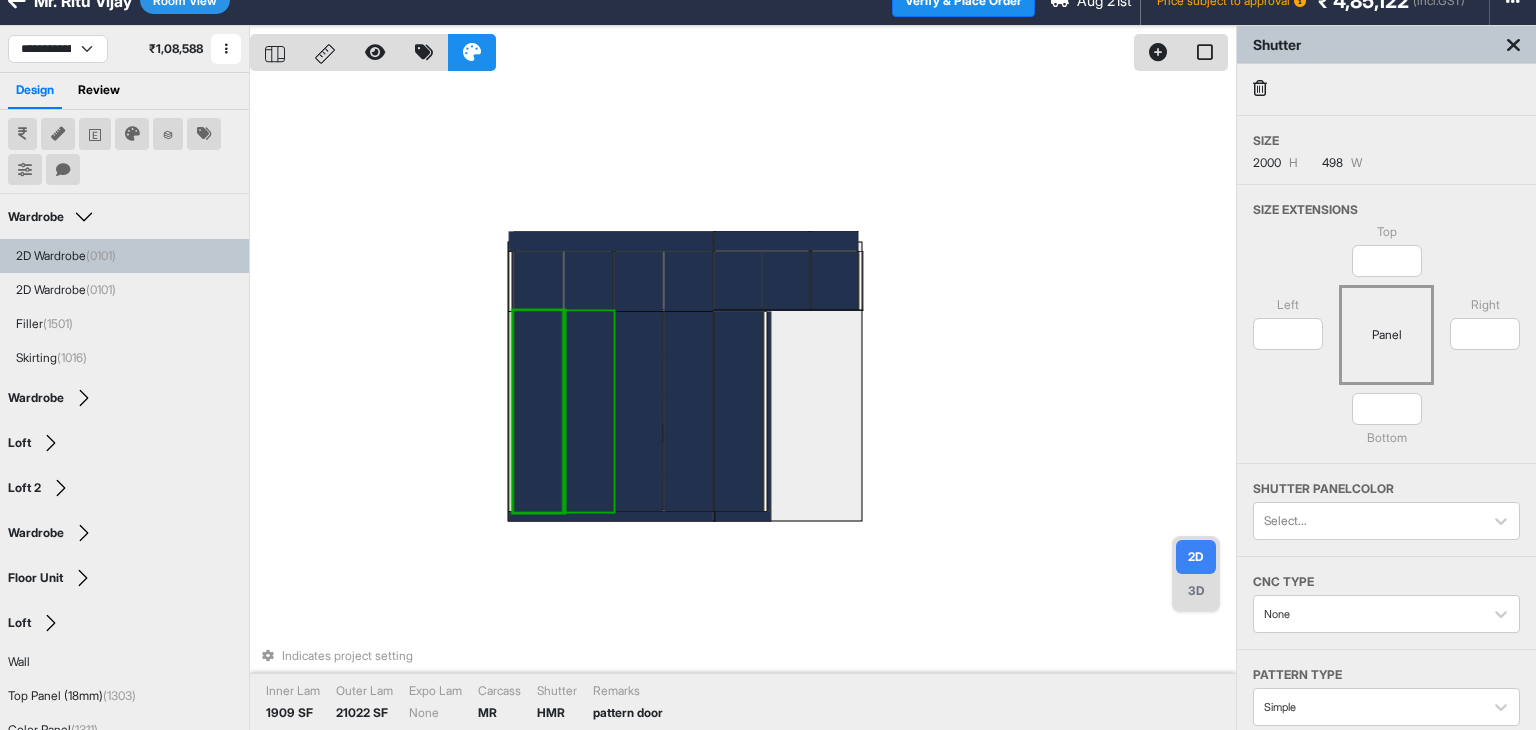 scroll, scrollTop: 16, scrollLeft: 0, axis: vertical 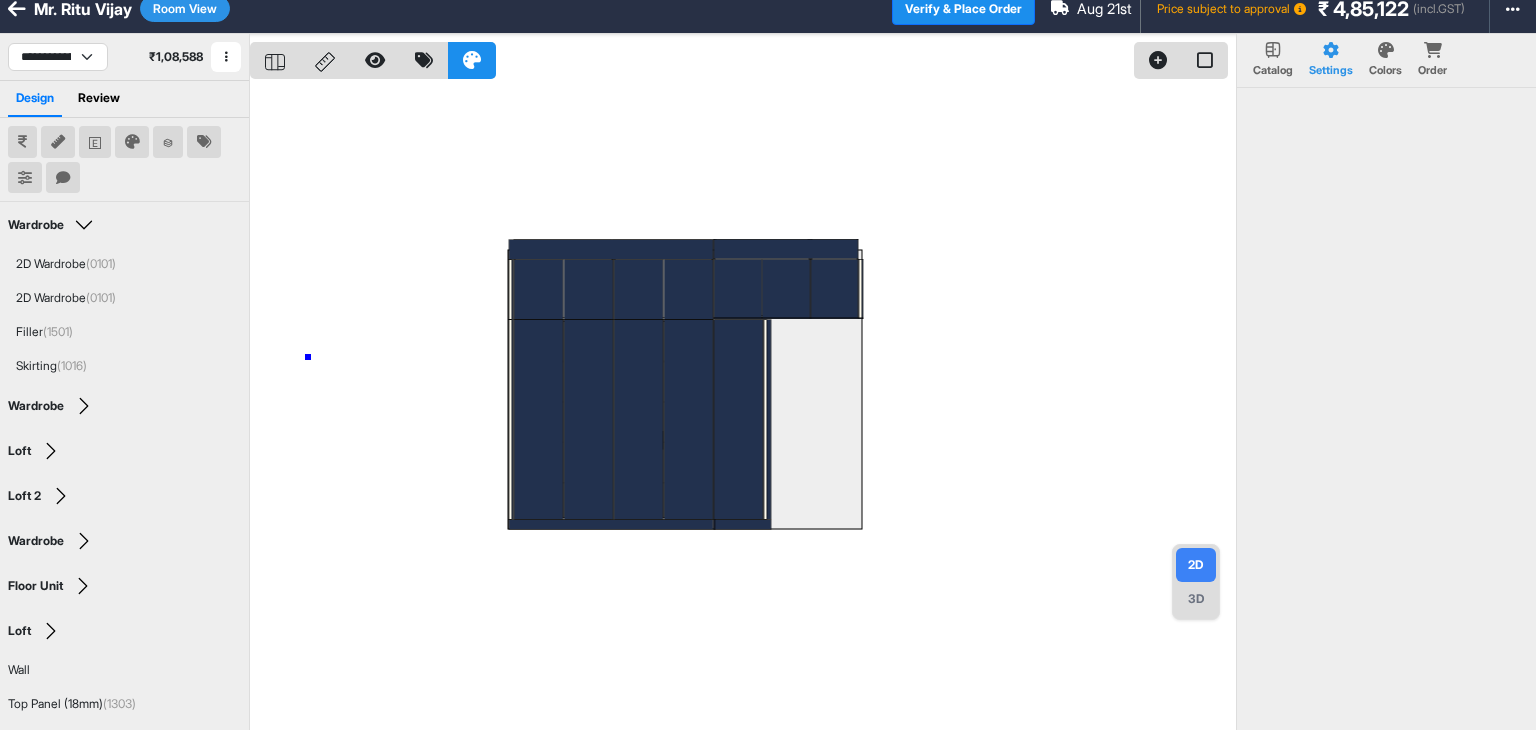 click at bounding box center [743, 399] 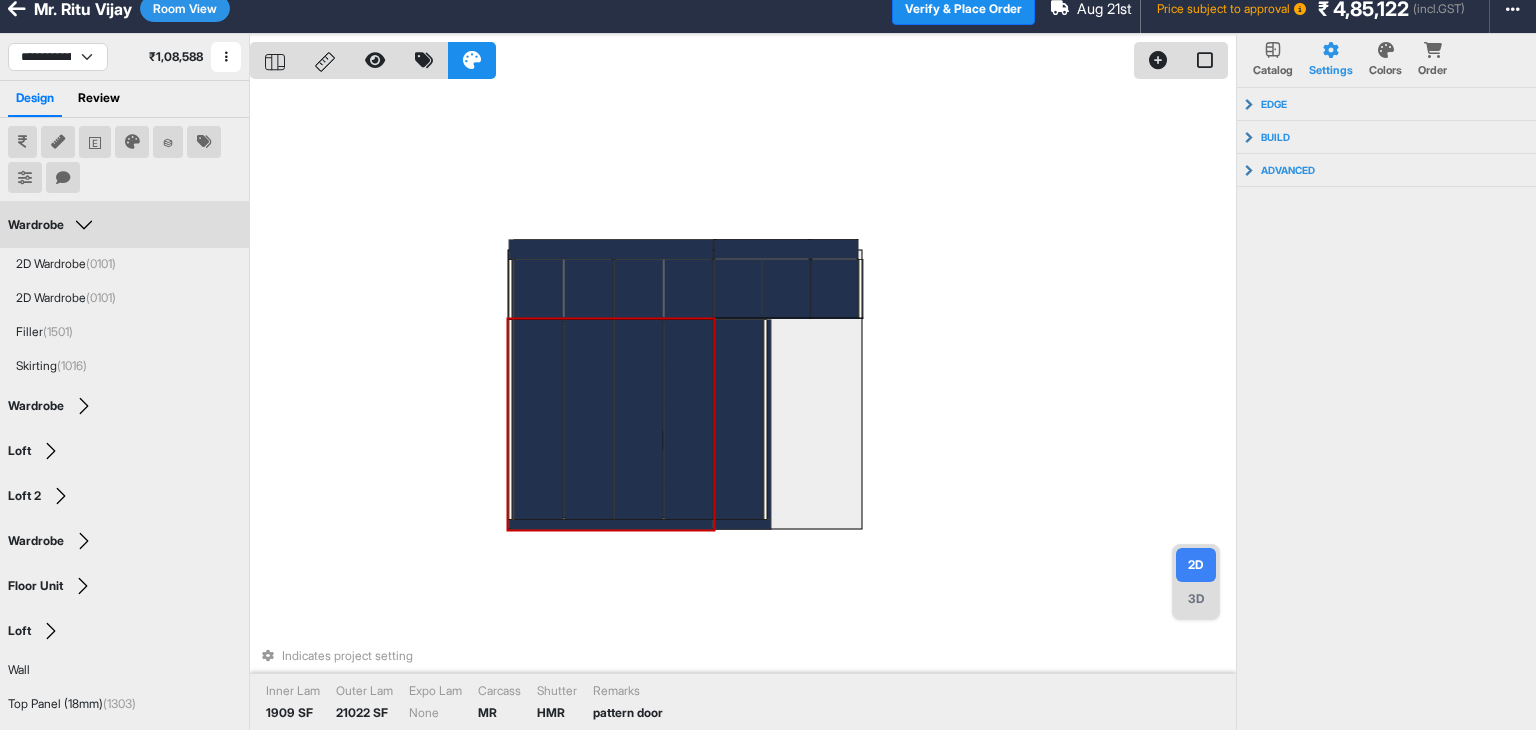 click at bounding box center (539, 419) 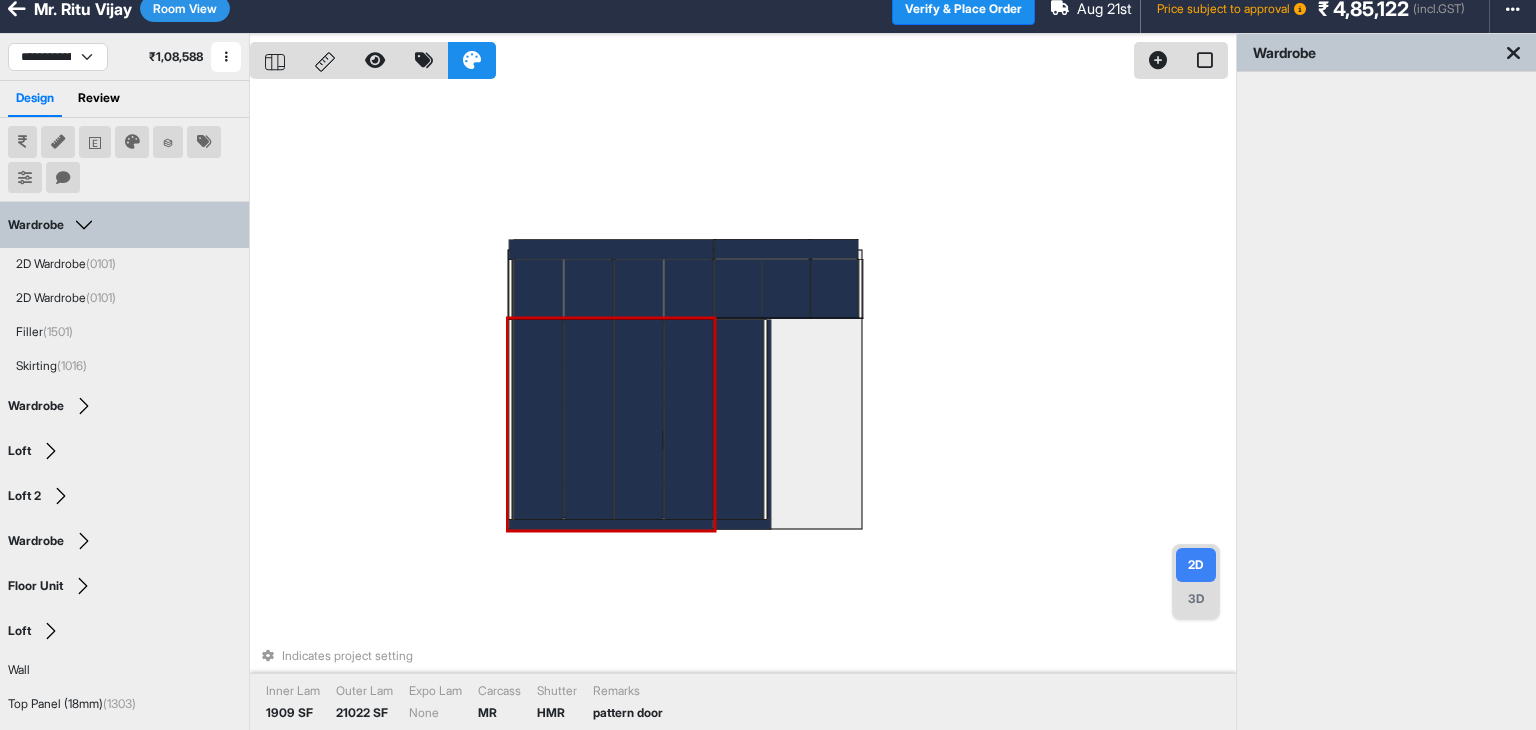 click at bounding box center [539, 419] 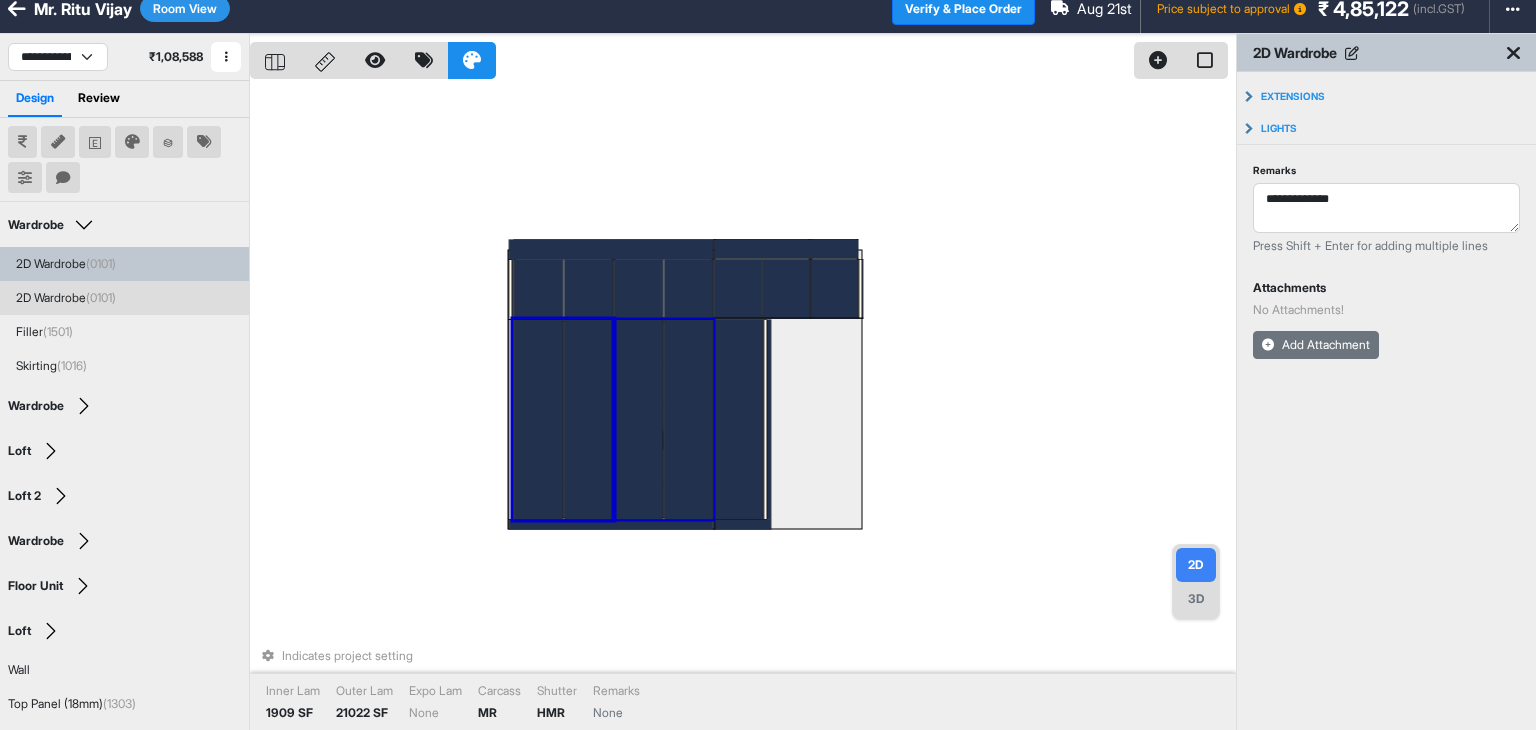 click on "Add Attachment" at bounding box center [1316, 345] 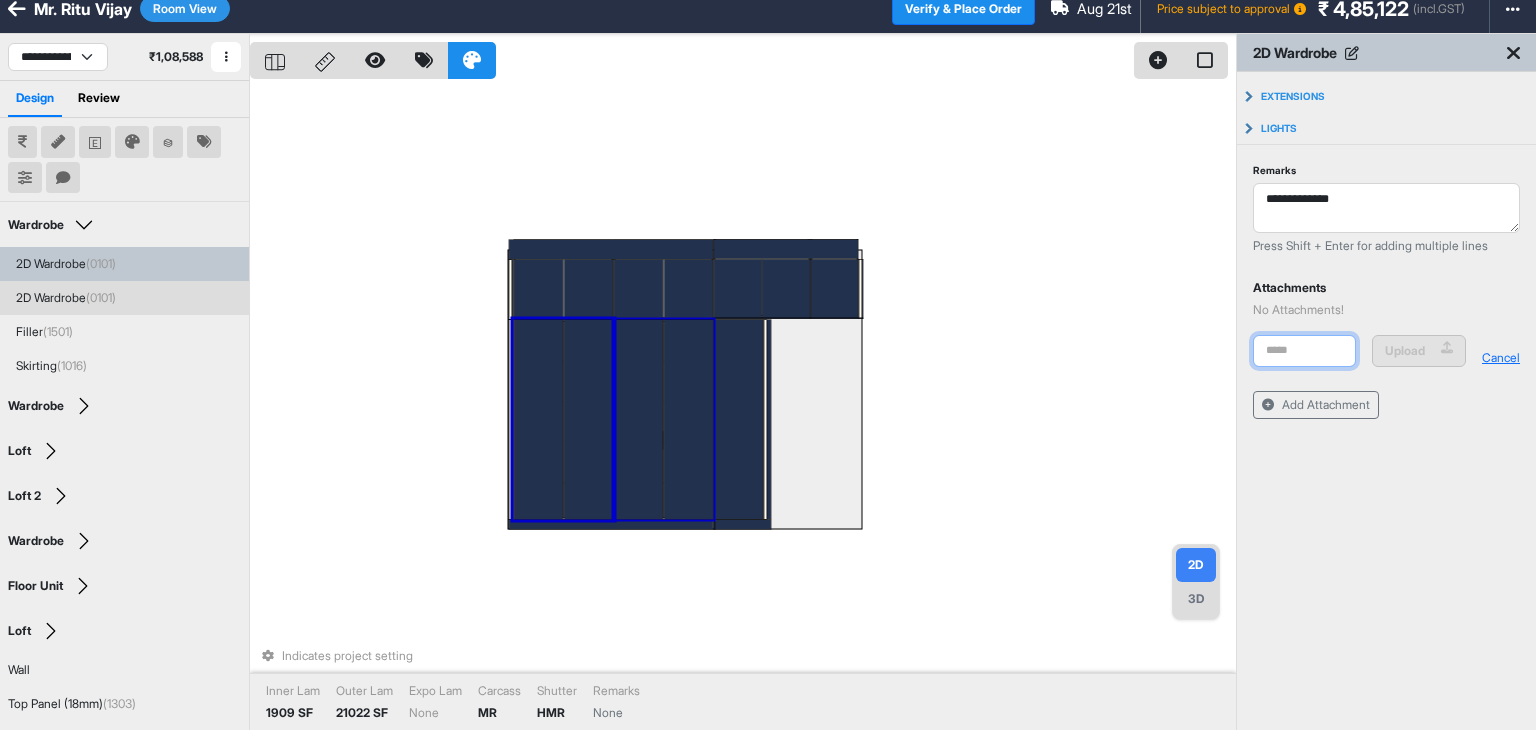 click at bounding box center [1304, 351] 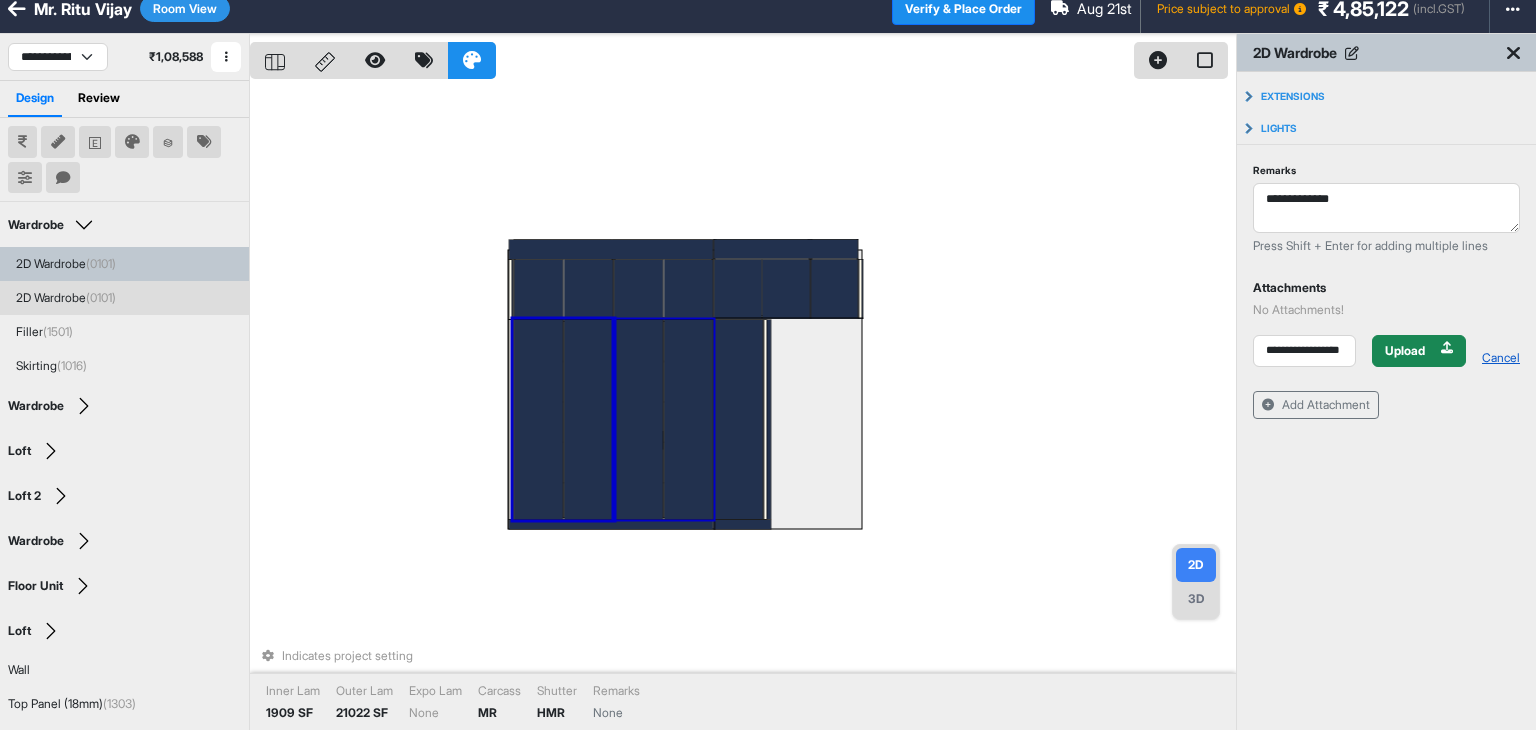 click on "Cancel" at bounding box center [1501, 358] 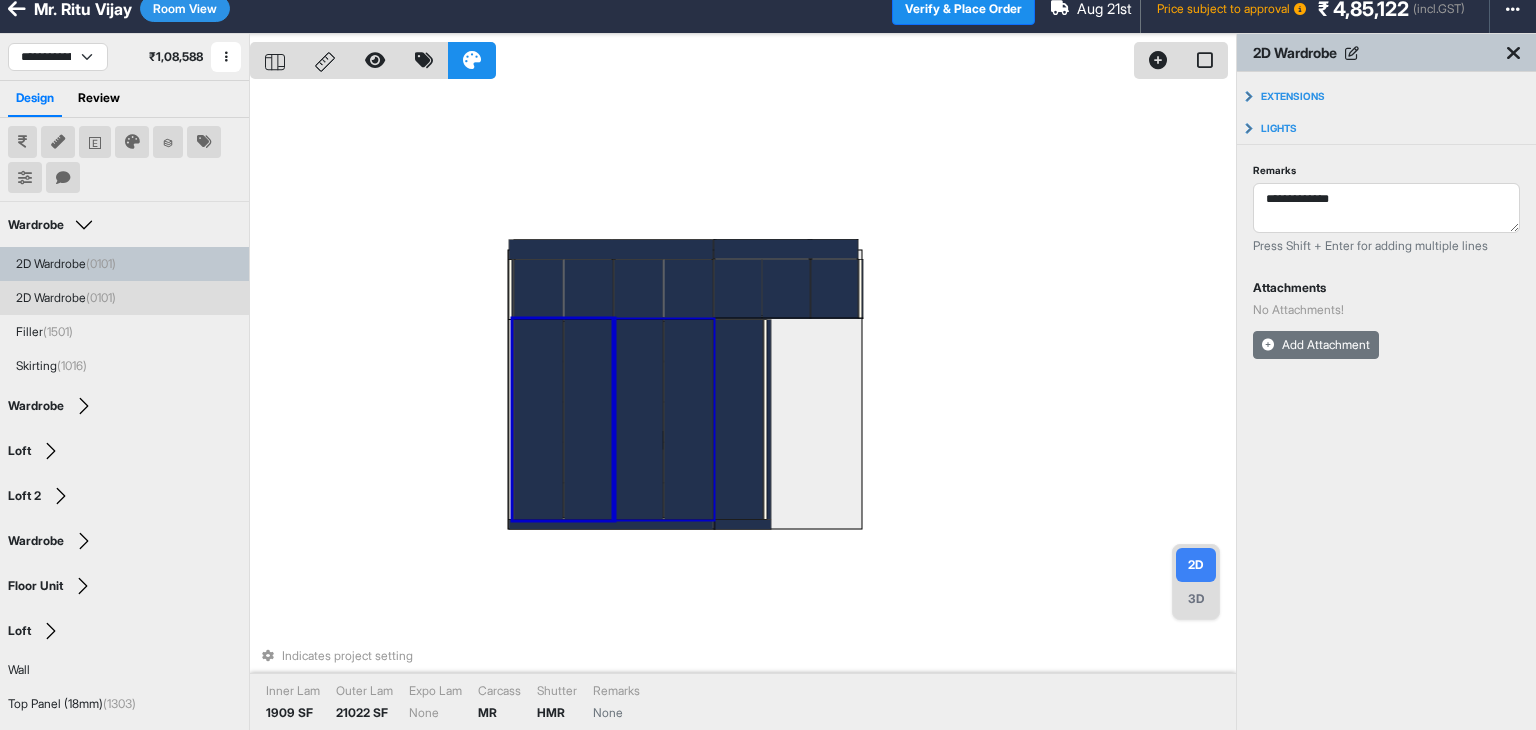 click on "Add Attachment" at bounding box center (1316, 345) 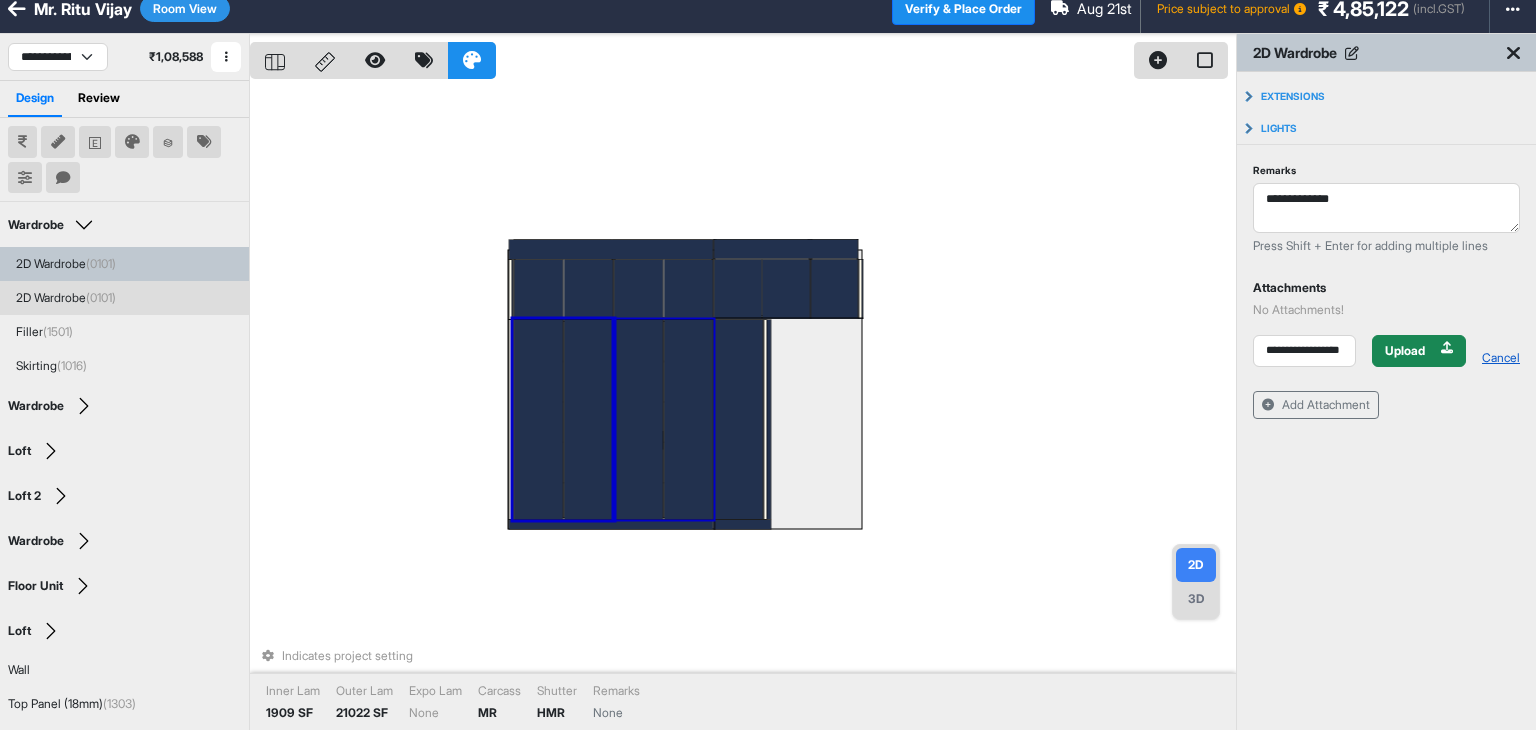 click on "Cancel" at bounding box center (1501, 358) 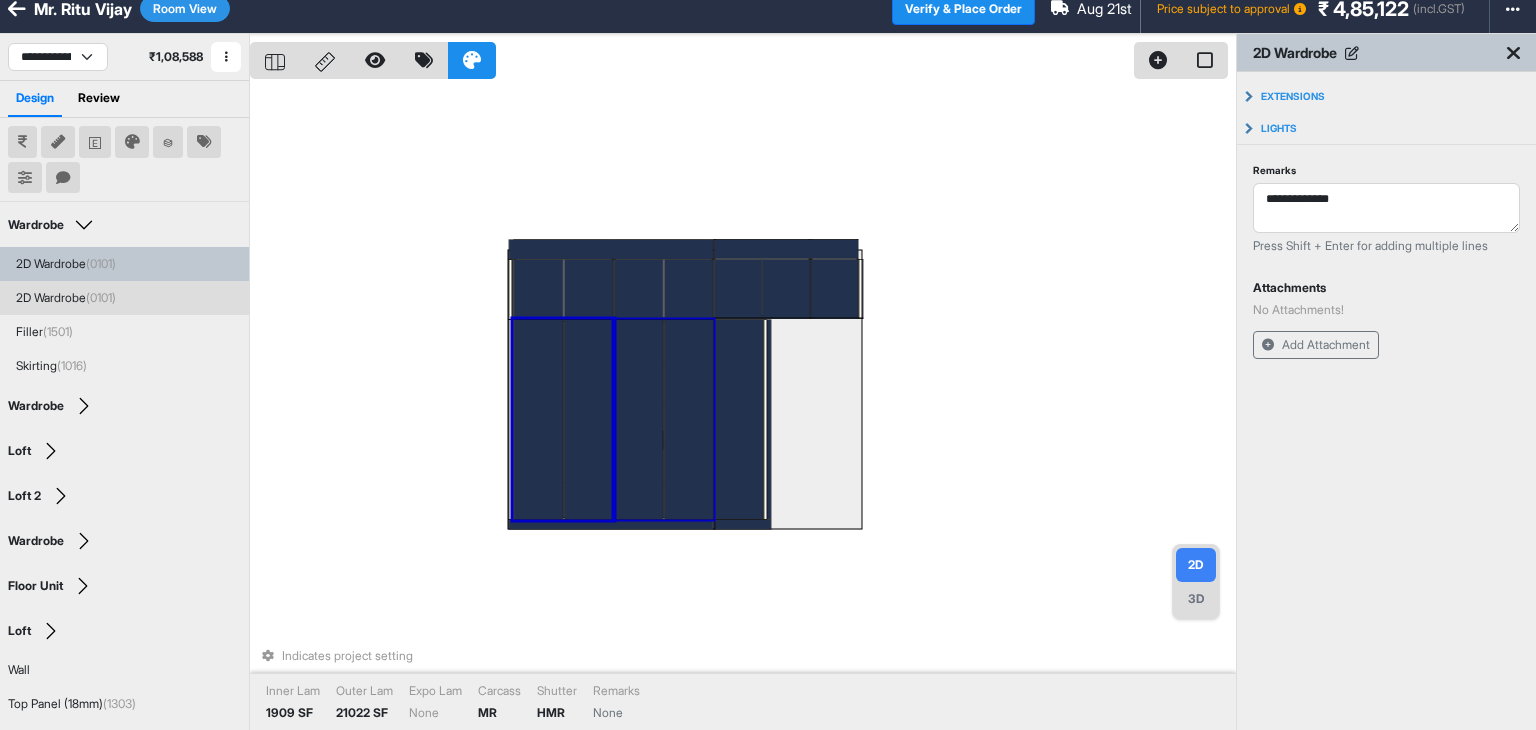 click on "Add Attachment" at bounding box center (1386, 345) 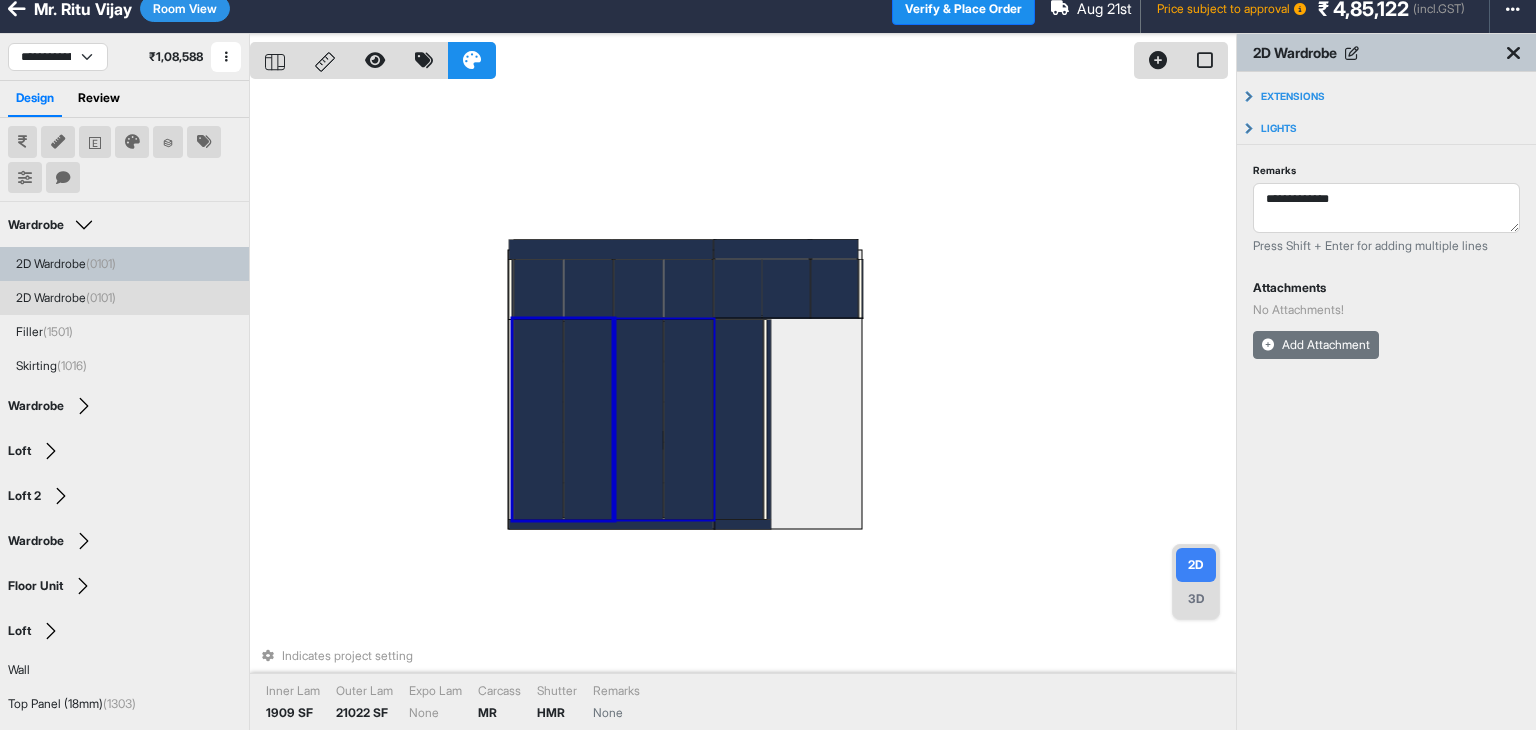 click on "Add Attachment" at bounding box center (1316, 345) 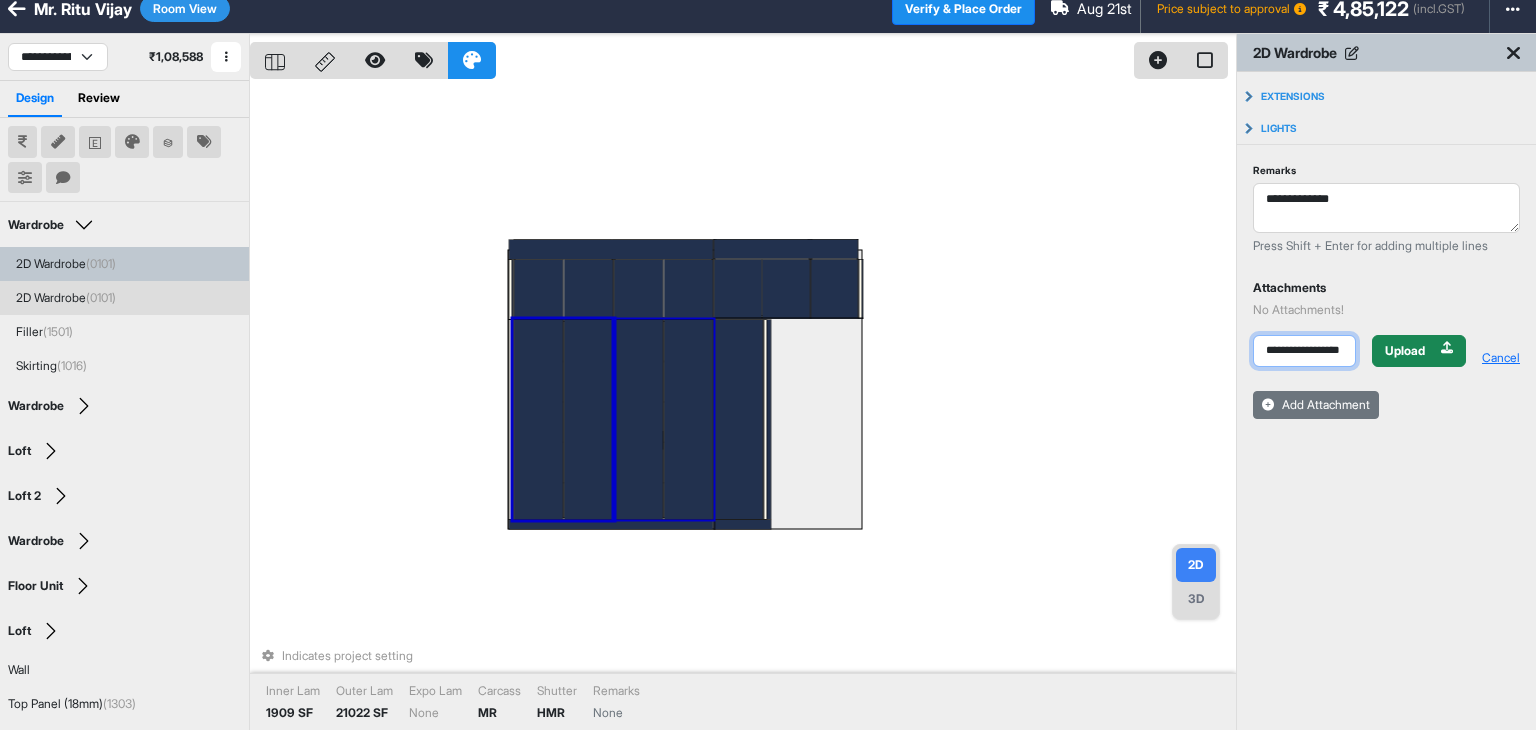 click on "**********" at bounding box center [1304, 351] 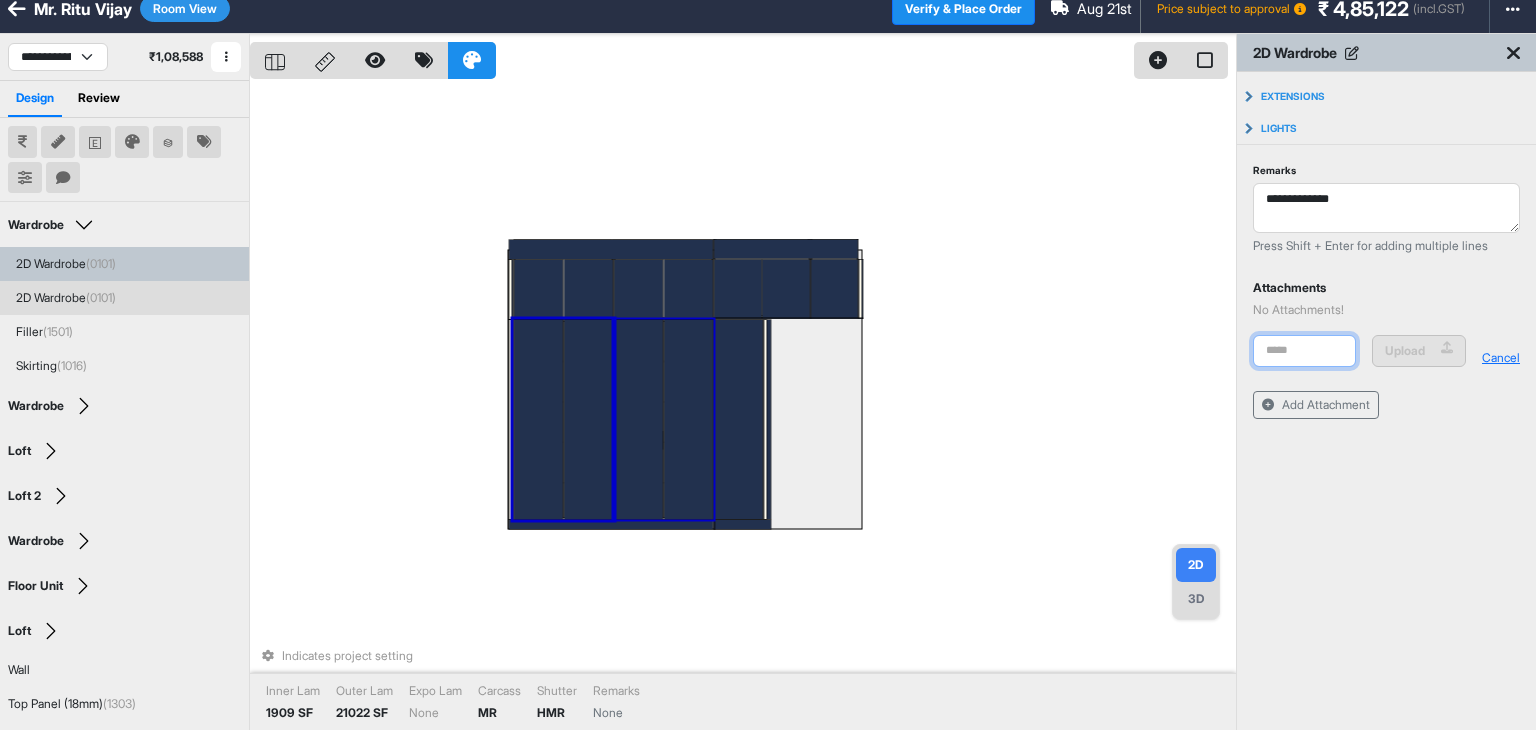 click at bounding box center (1304, 351) 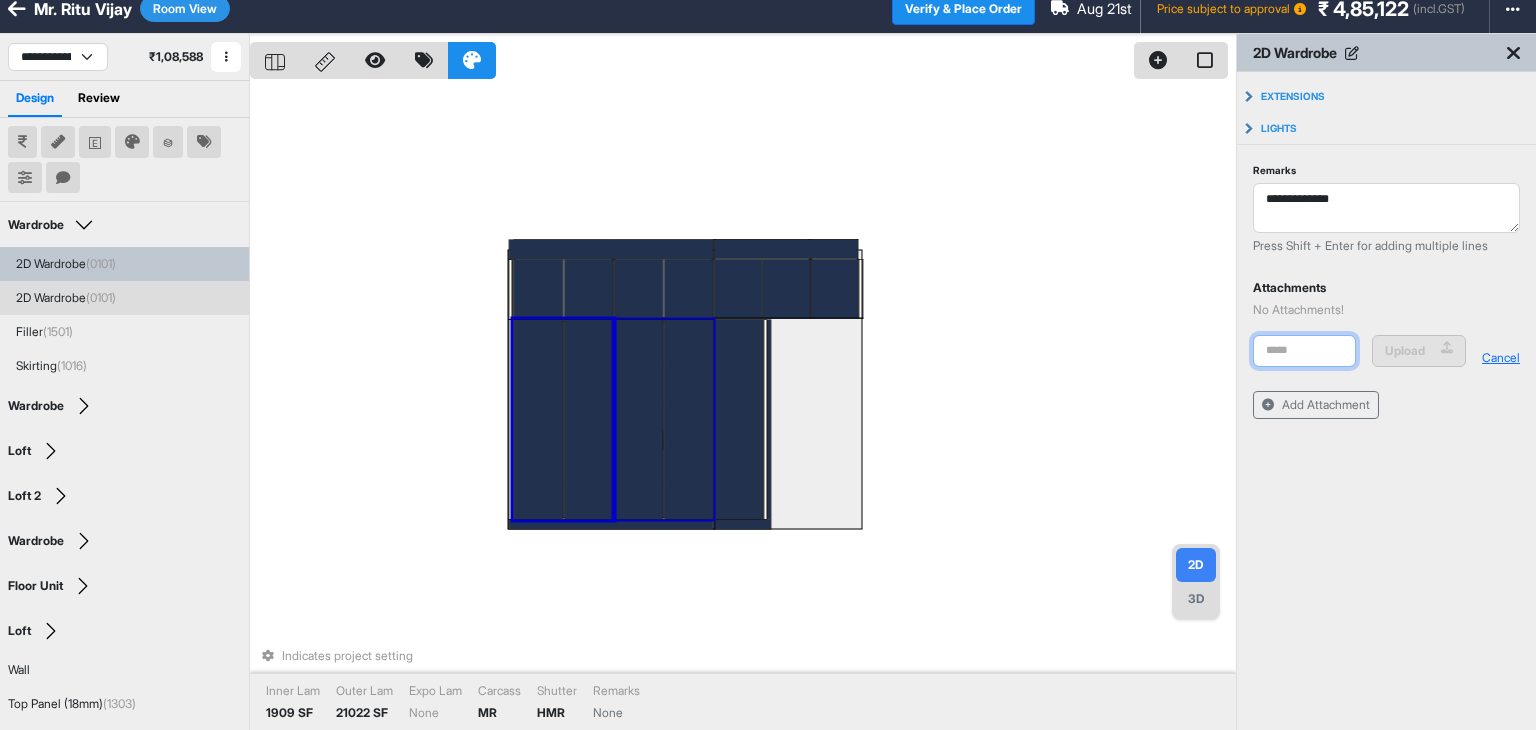 type 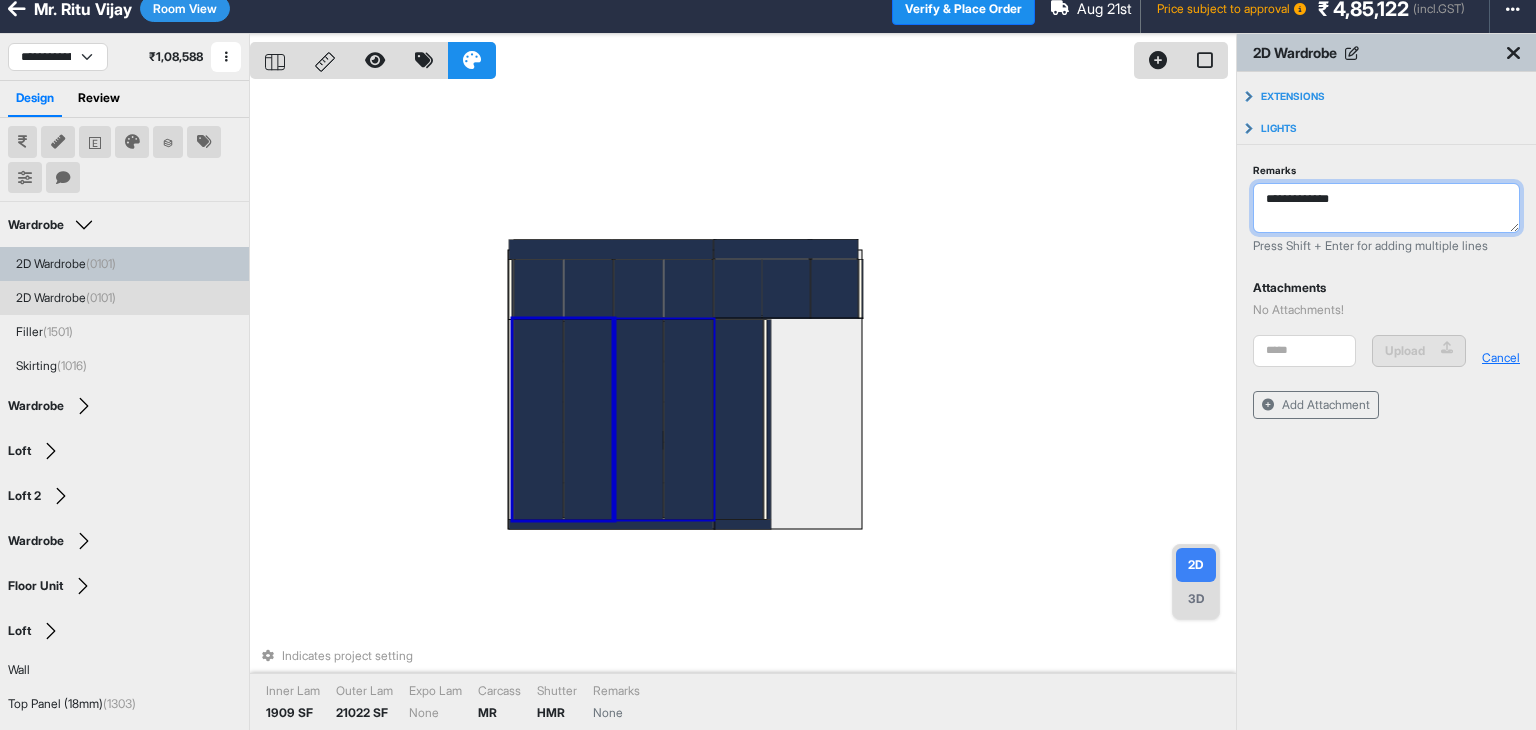 click on "**********" at bounding box center (1386, 208) 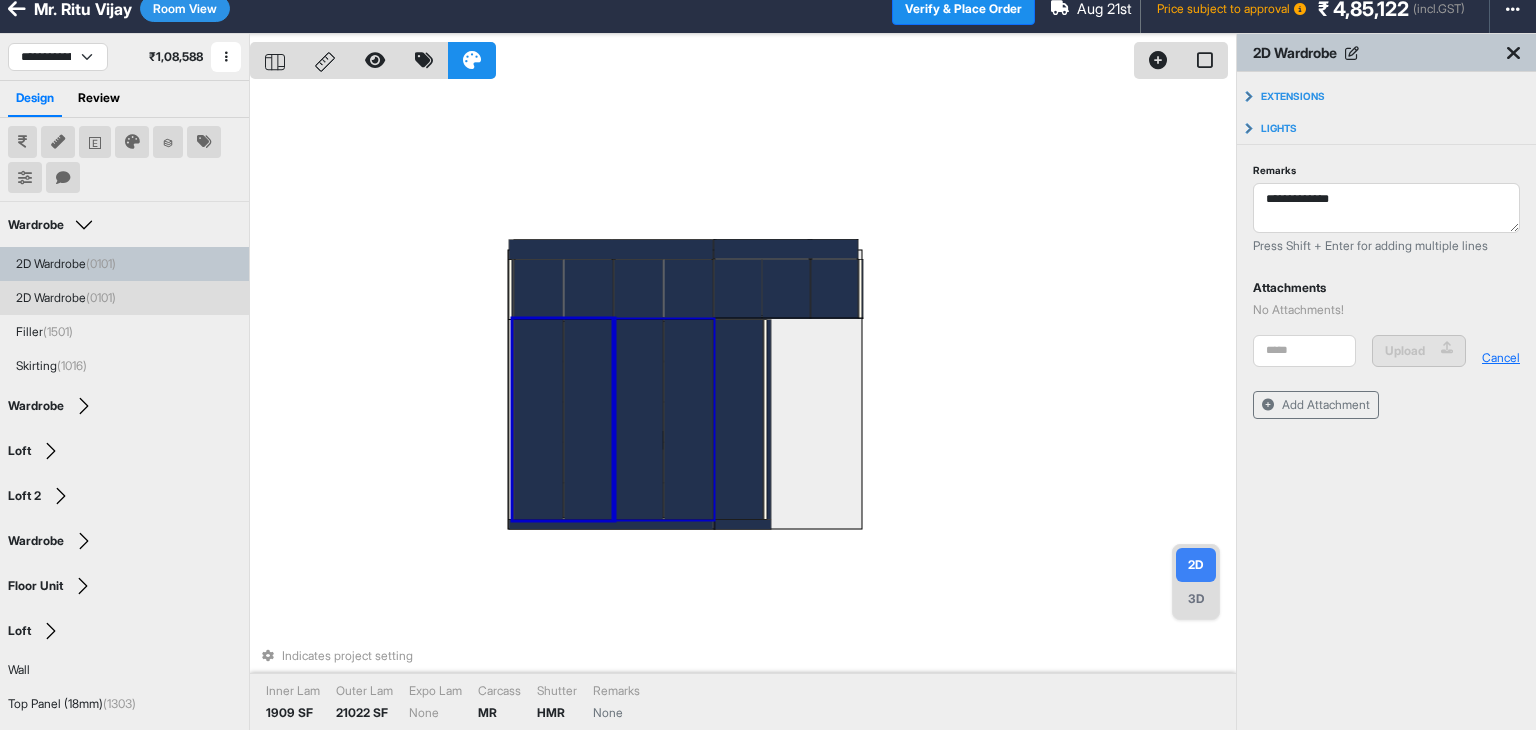 click on "Attachments No Attachments! Upload Cancel Add Attachment" at bounding box center [1386, 353] 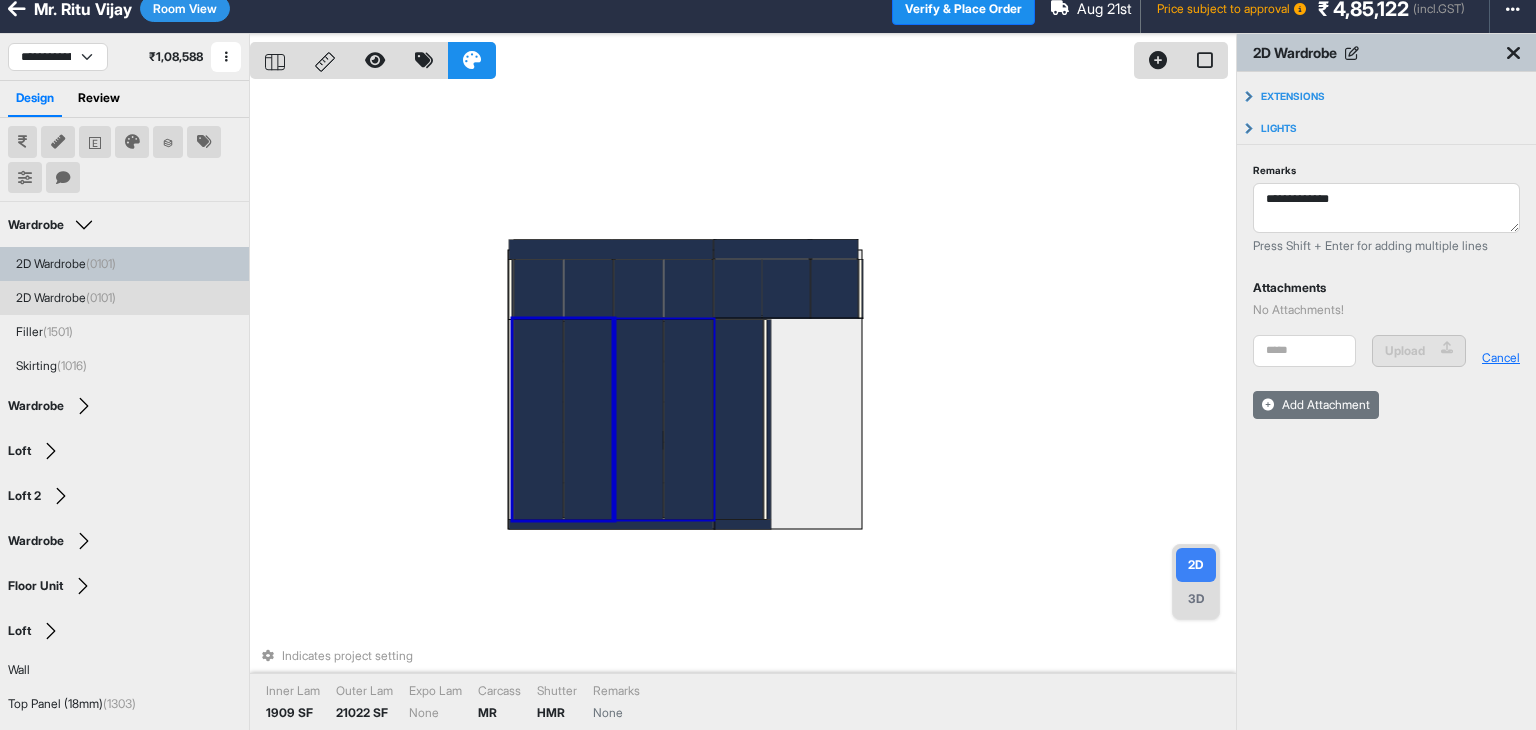 click on "Add Attachment" at bounding box center [1316, 405] 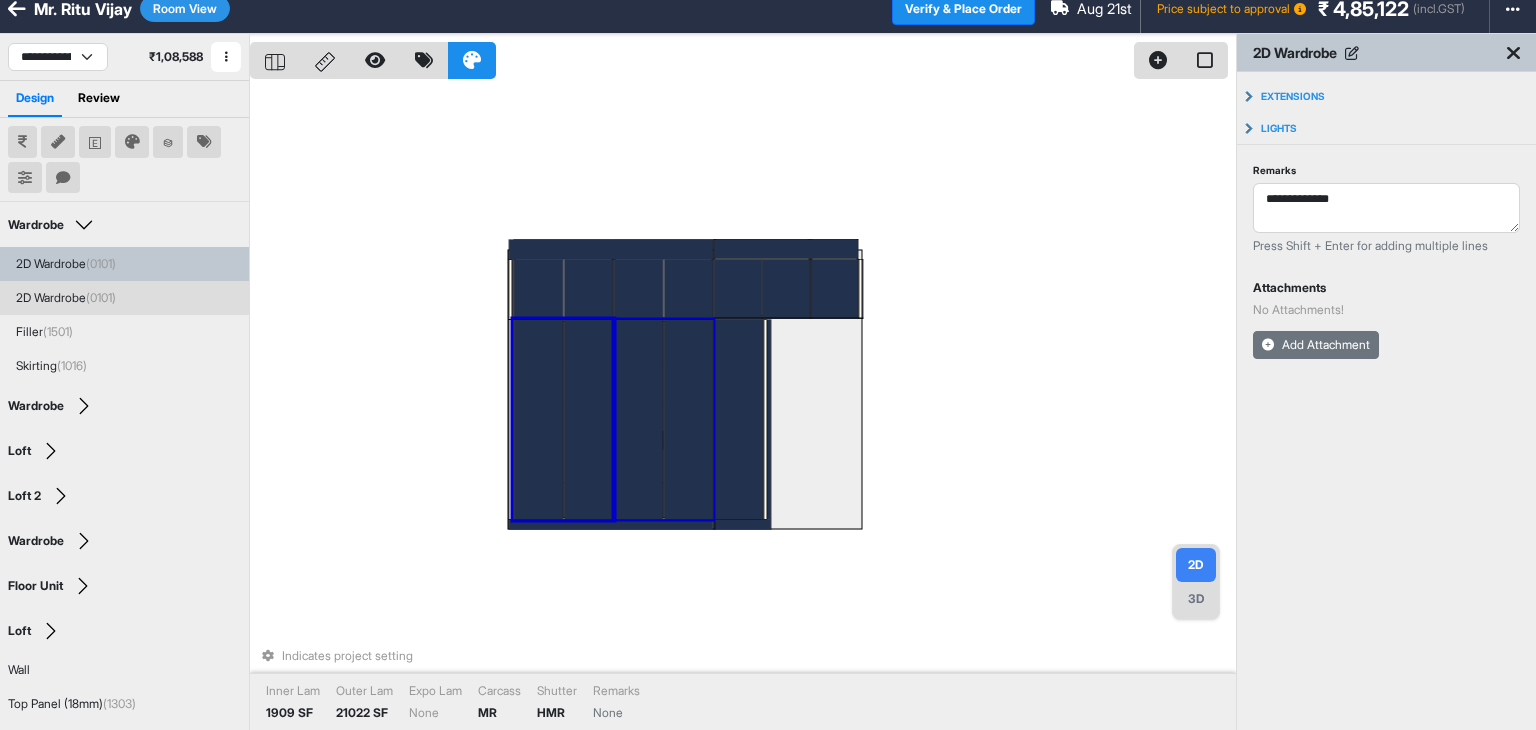 click on "Add Attachment" at bounding box center (1386, 345) 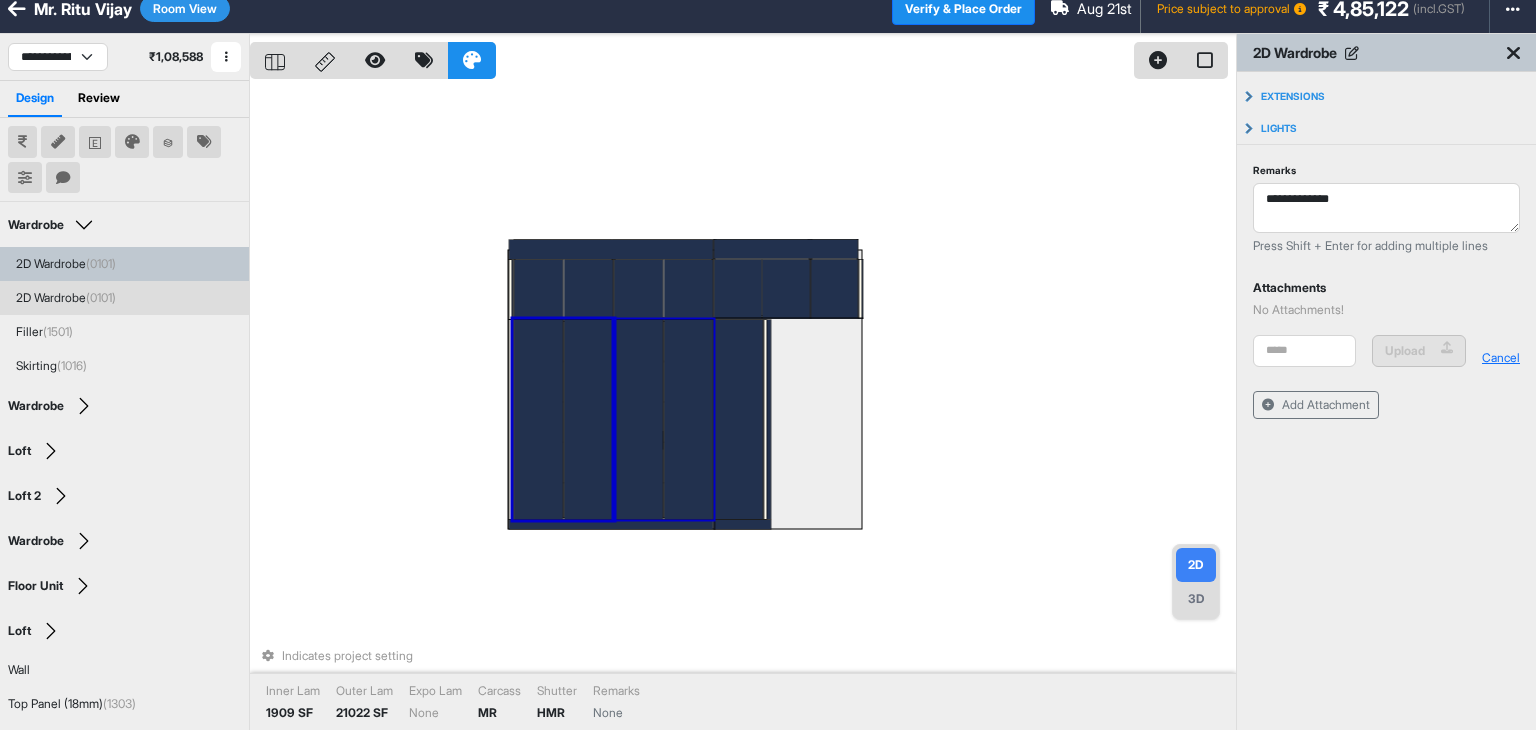 click at bounding box center [1304, 351] 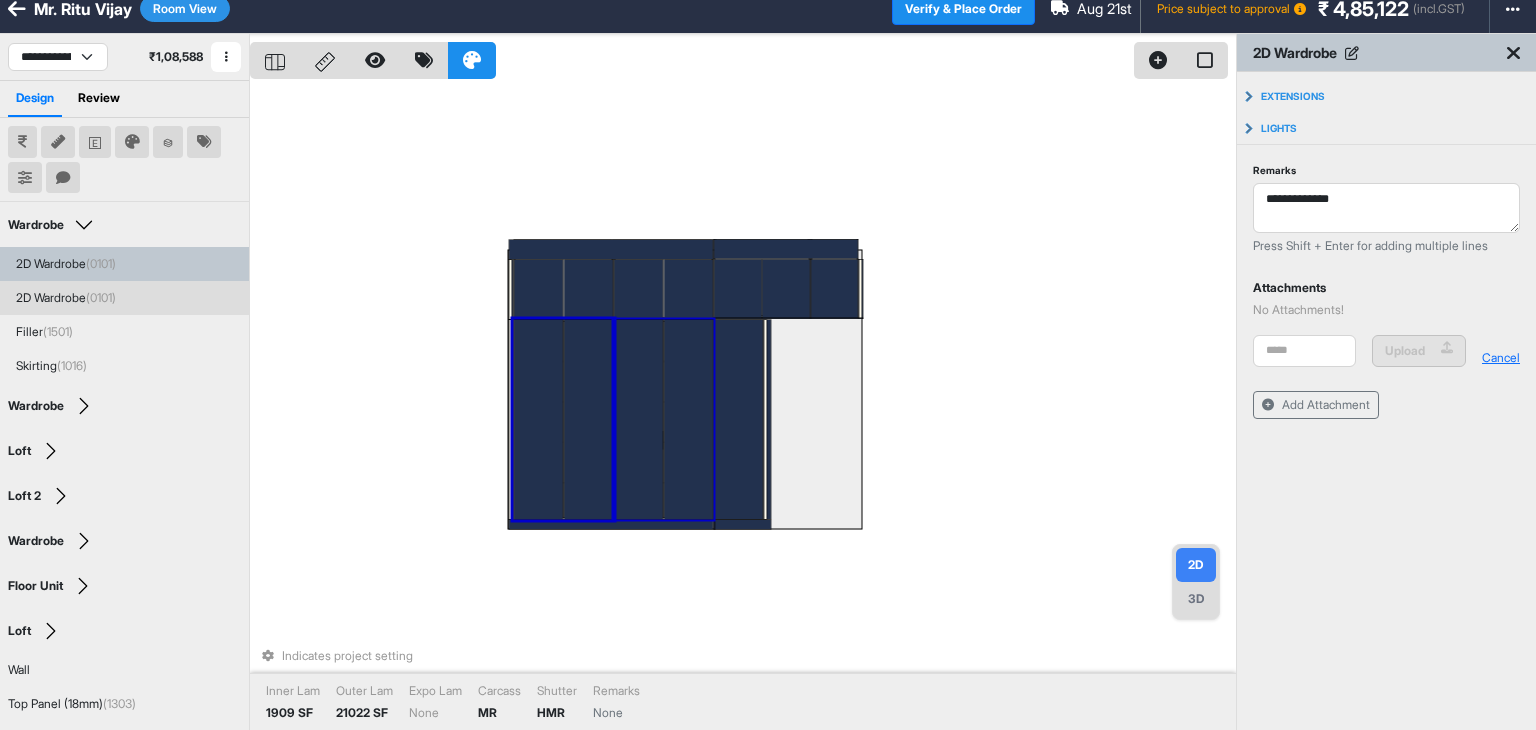 click on "Upload" at bounding box center (1419, 351) 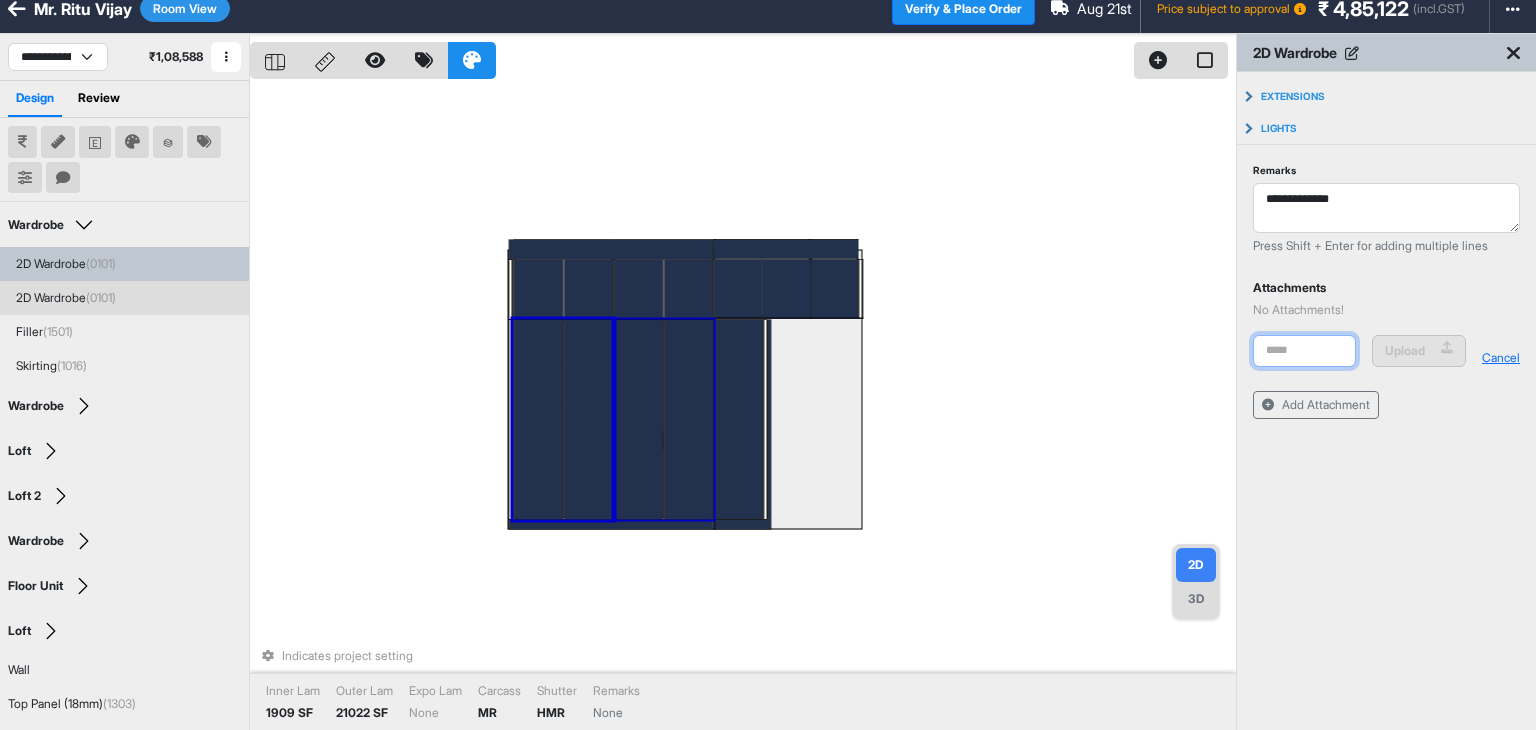 click at bounding box center [1304, 351] 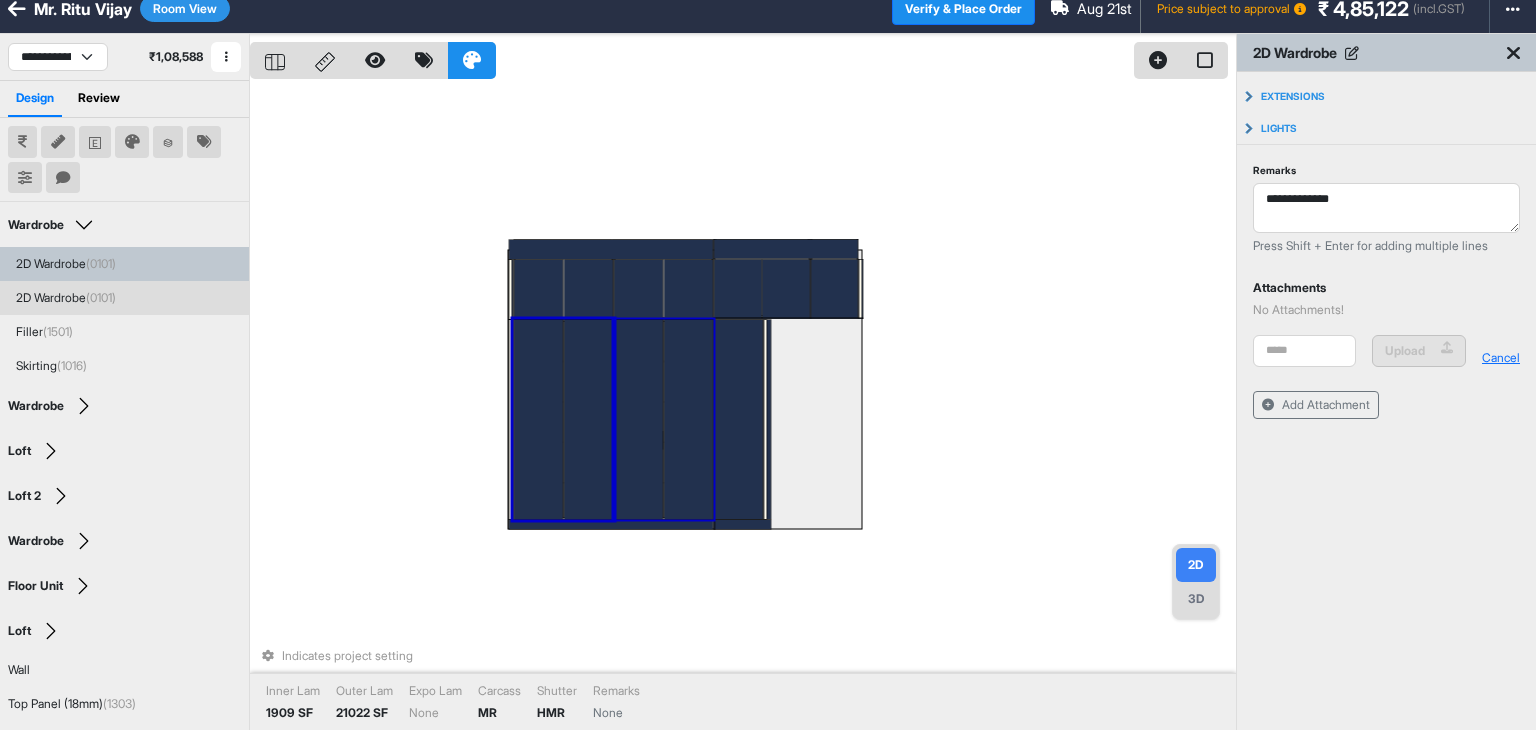 click on "Upload" at bounding box center [1419, 351] 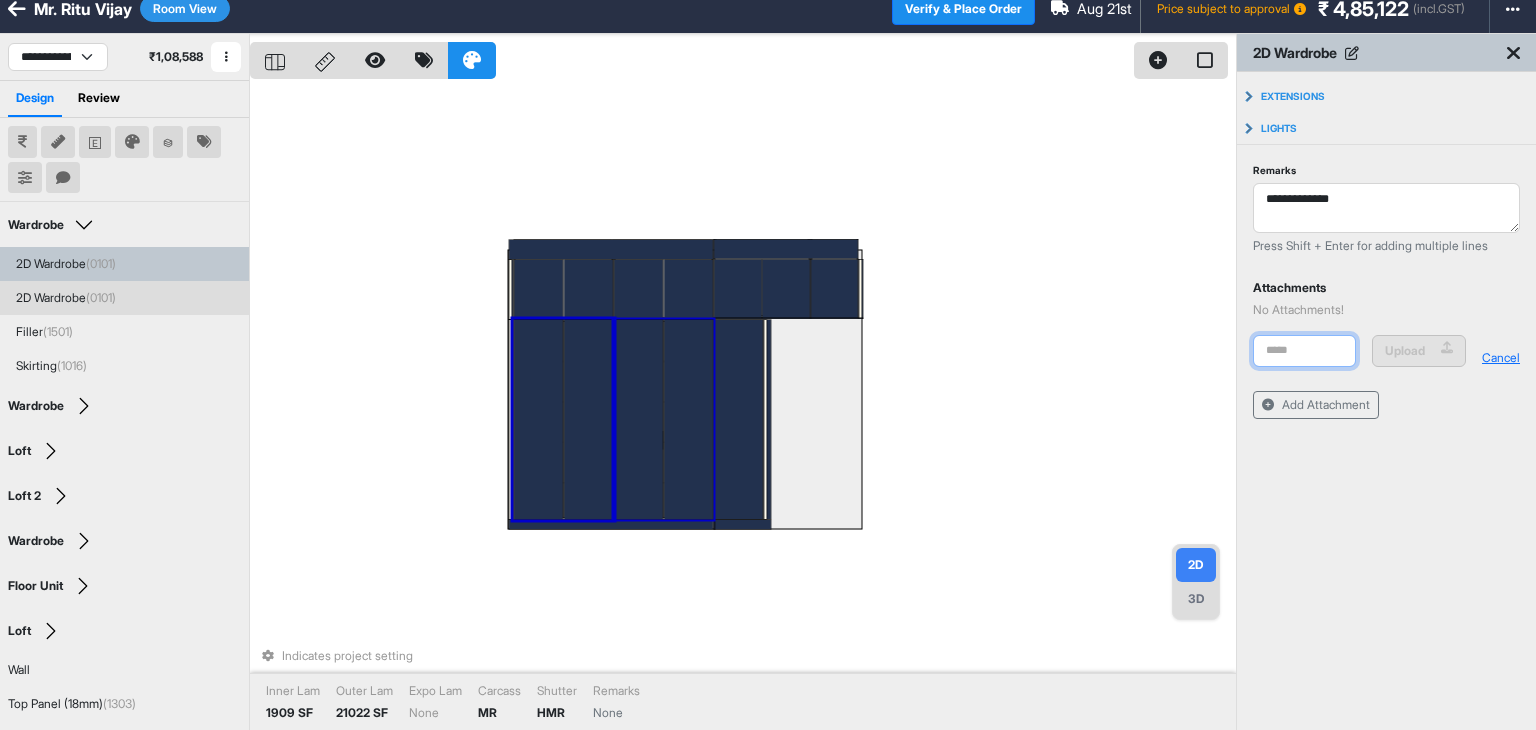 click at bounding box center [1304, 351] 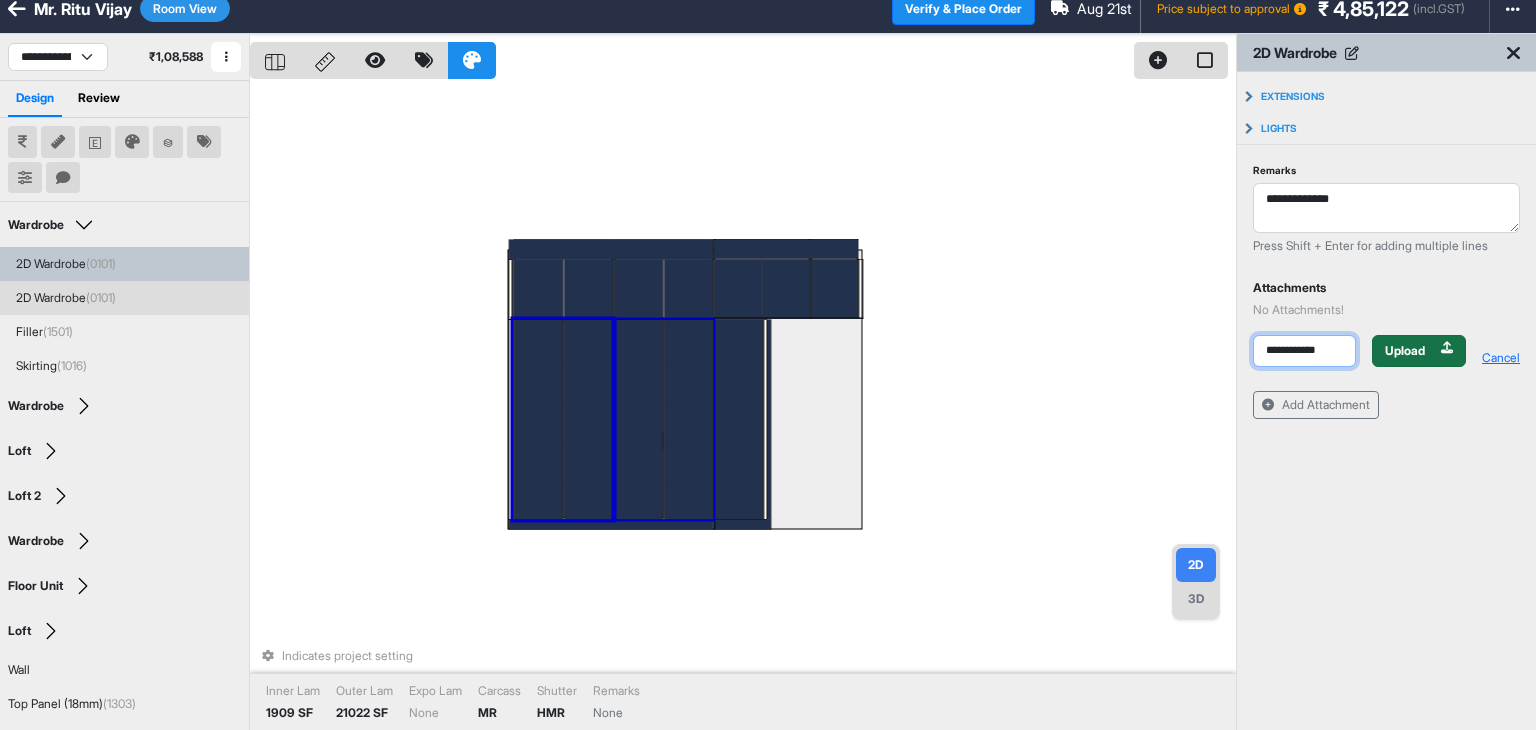 type on "**********" 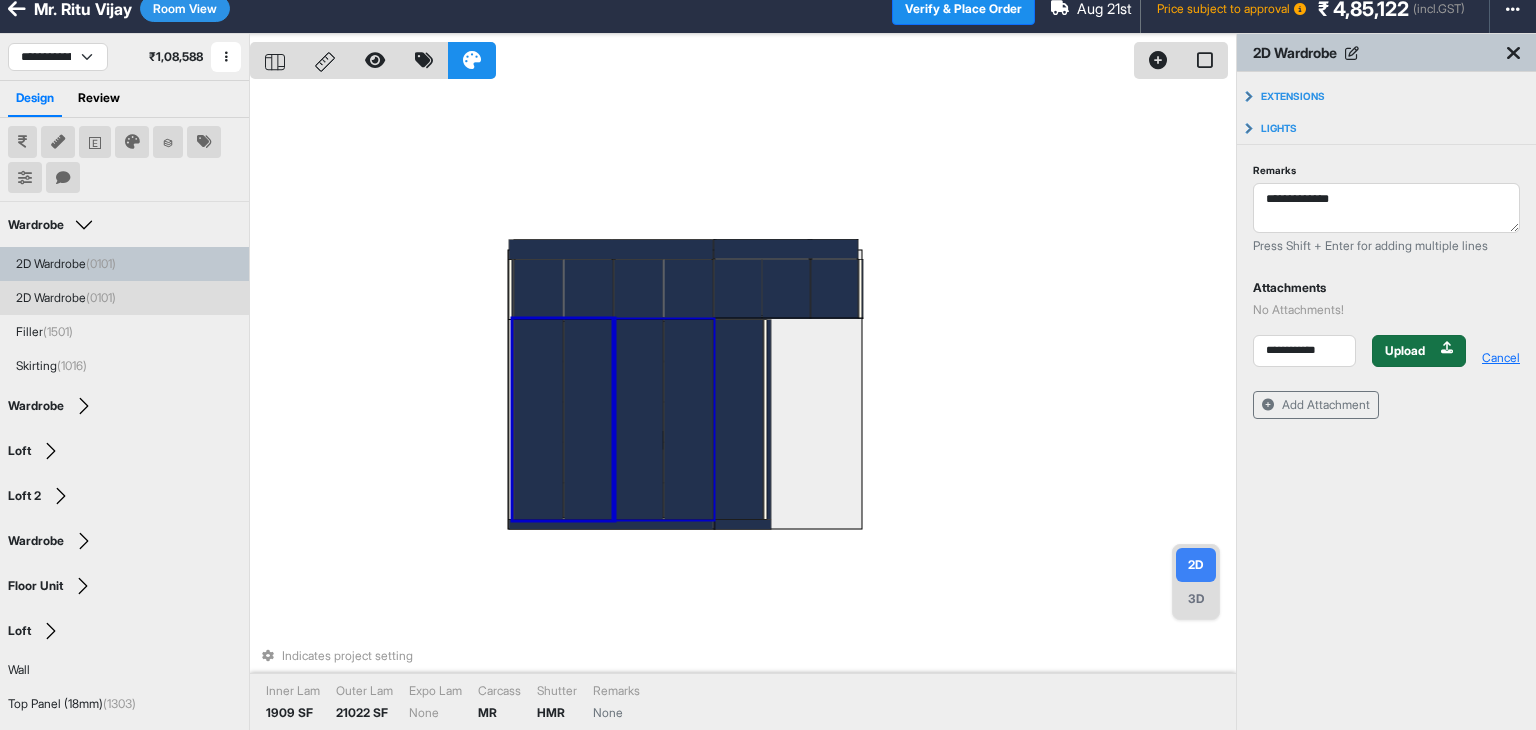 click on "Upload" at bounding box center (1405, 351) 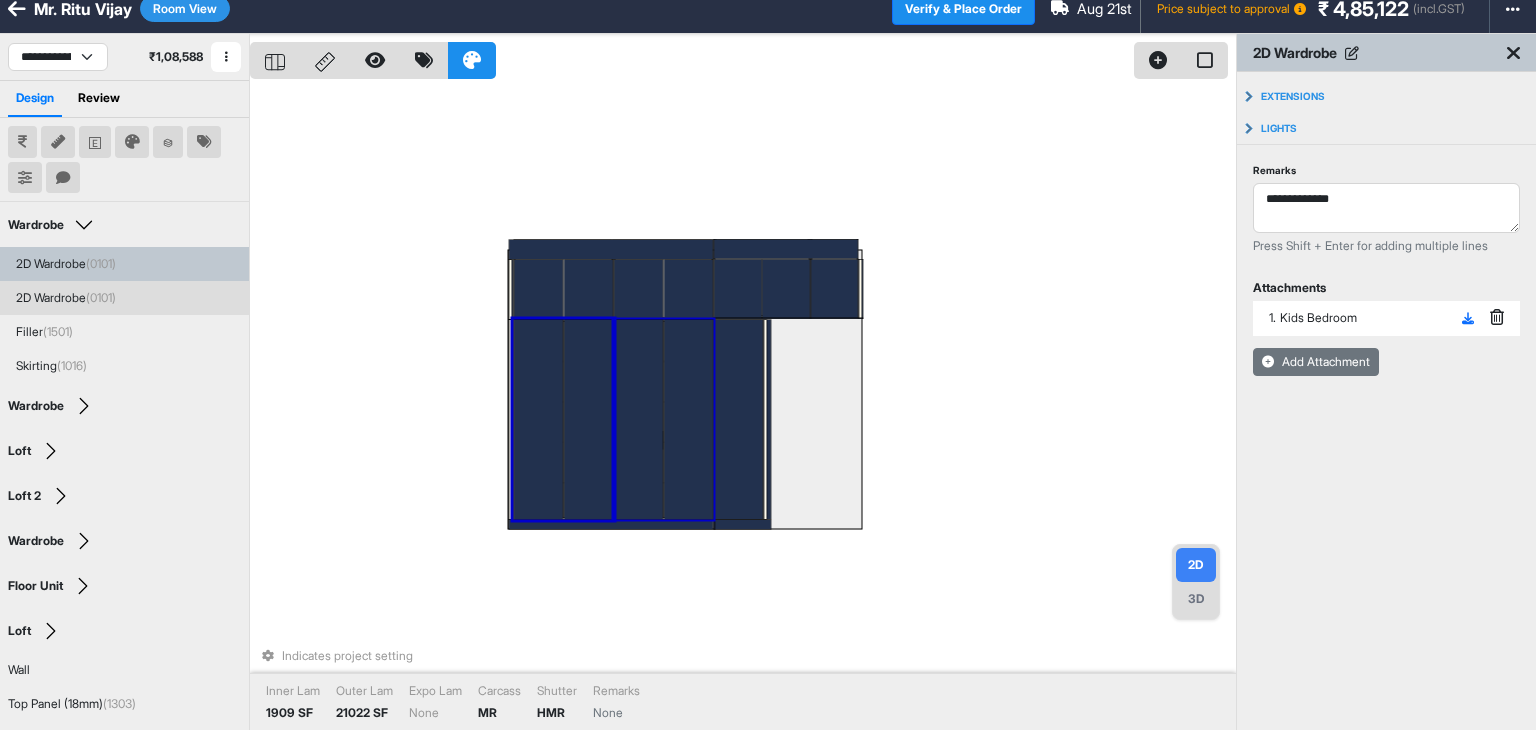 click on "Add Attachment" at bounding box center [1316, 362] 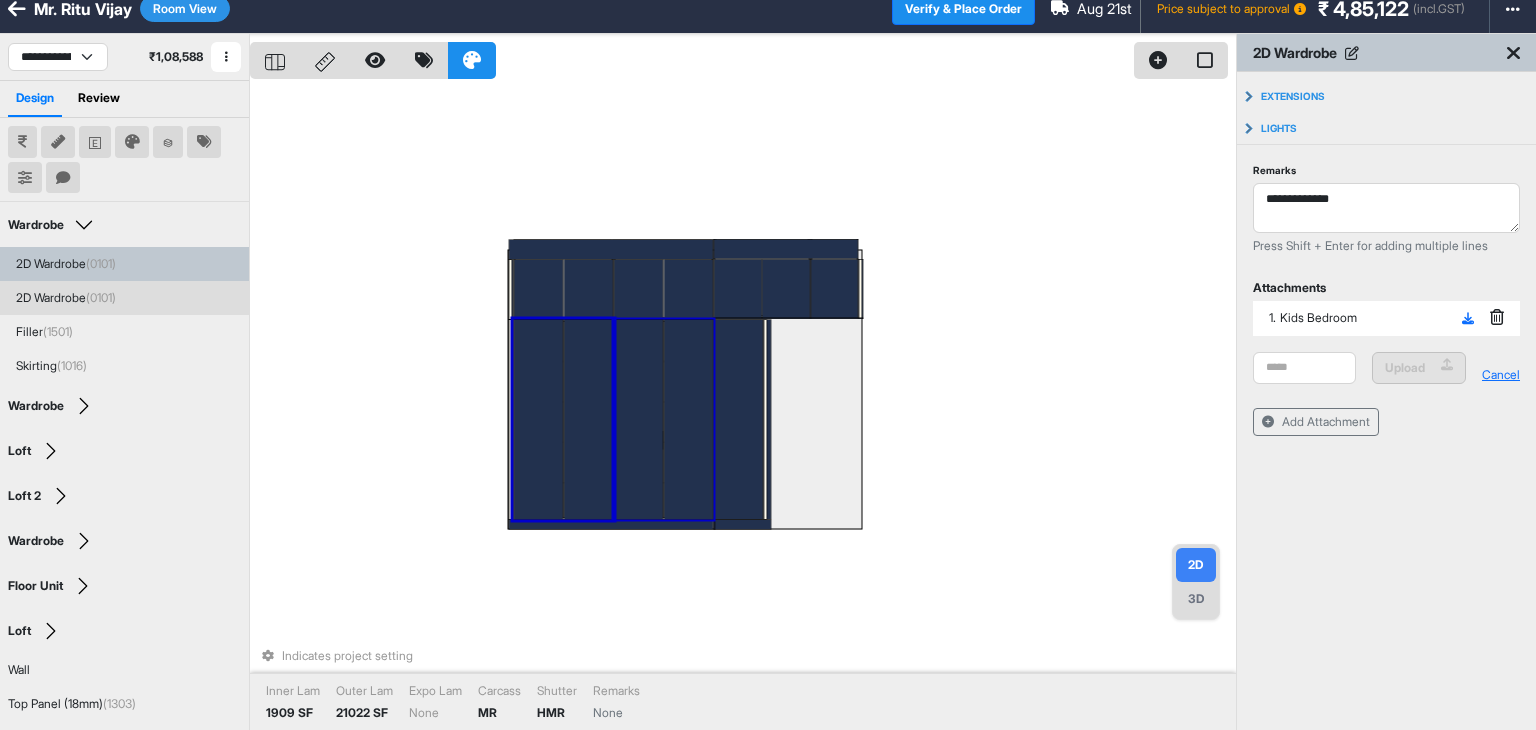 type 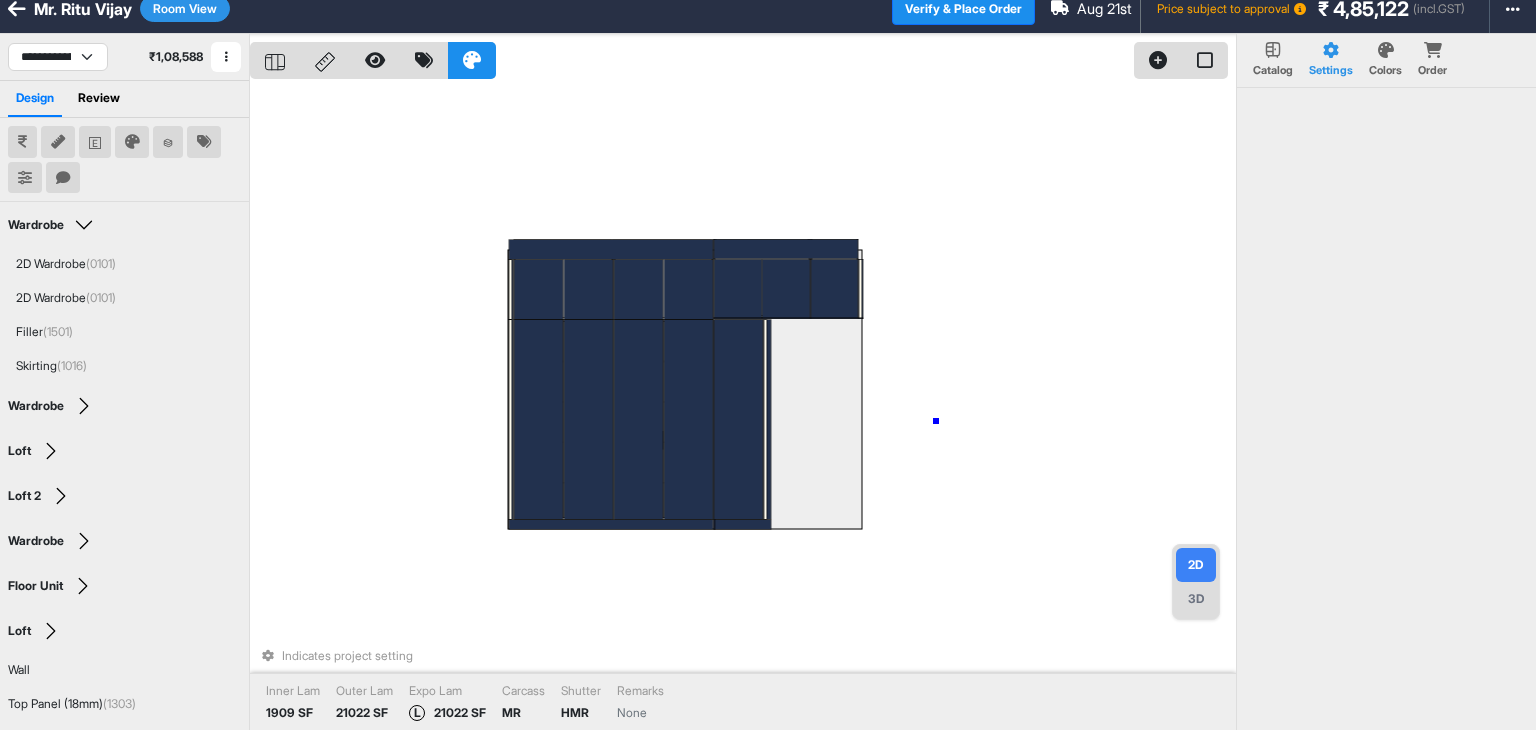 click on "Indicates project setting Inner Lam 1909 SF Outer Lam 21022 SF Expo Lam L 21022 SF Carcass MR Shutter HMR Remarks None" at bounding box center [743, 399] 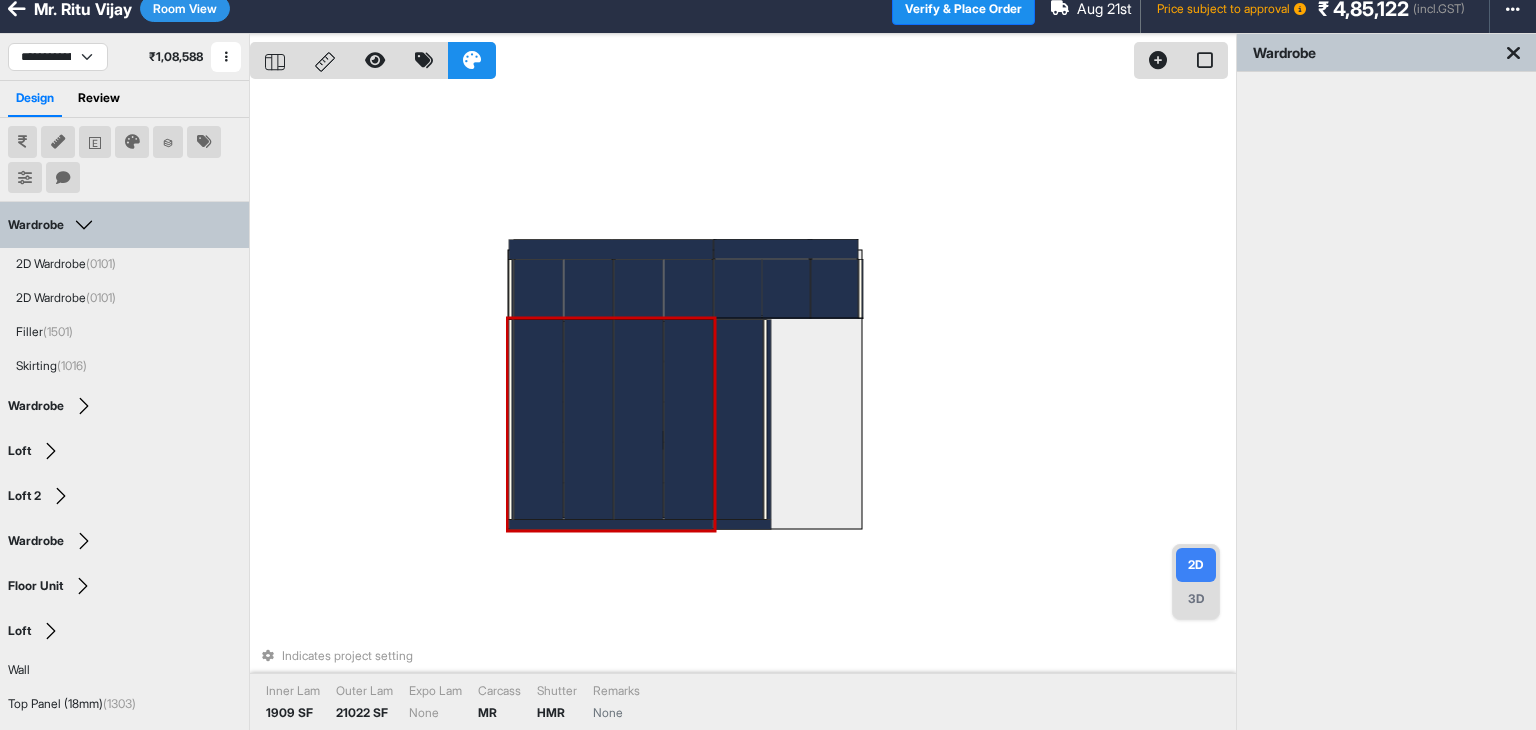 click at bounding box center (689, 419) 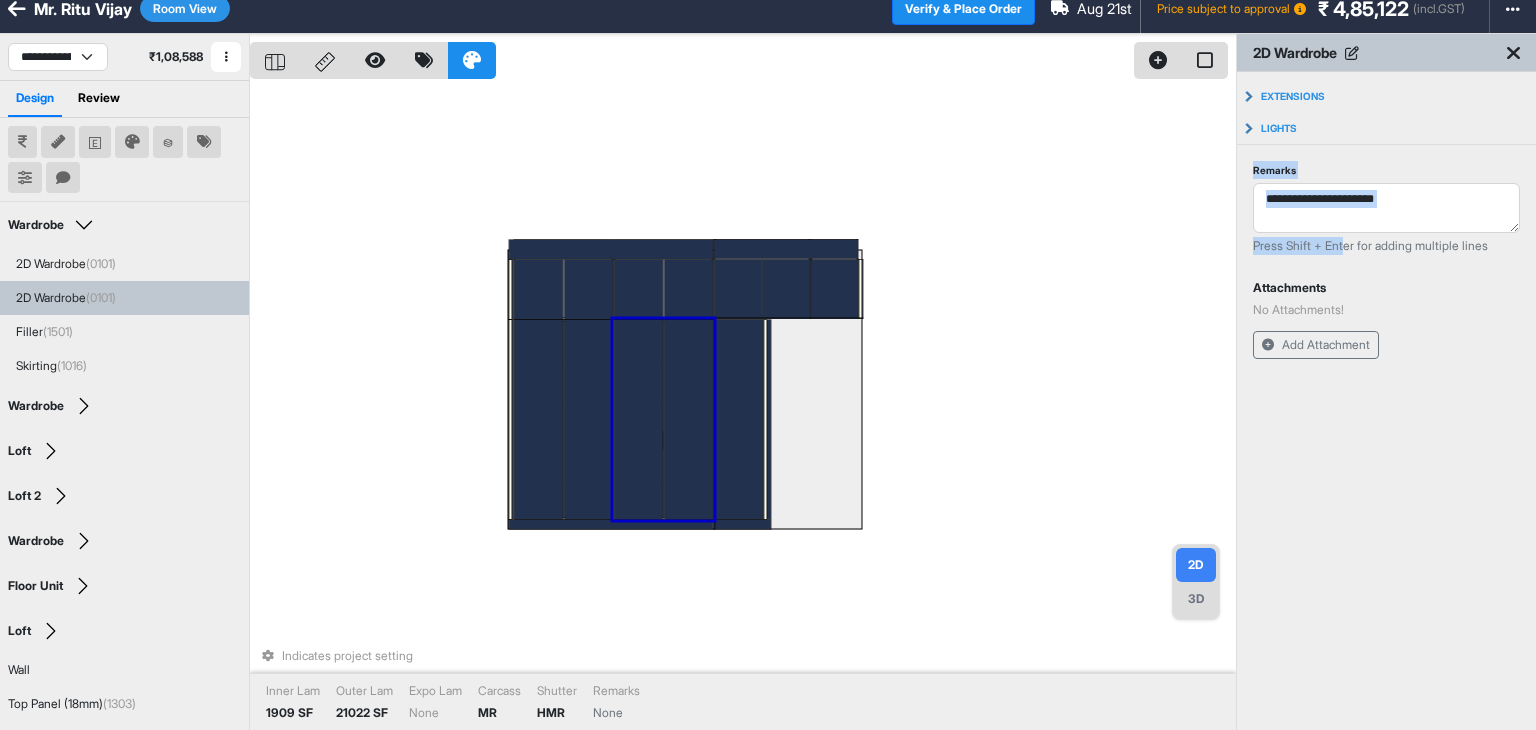drag, startPoint x: 1344, startPoint y: 233, endPoint x: 1346, endPoint y: 213, distance: 20.09975 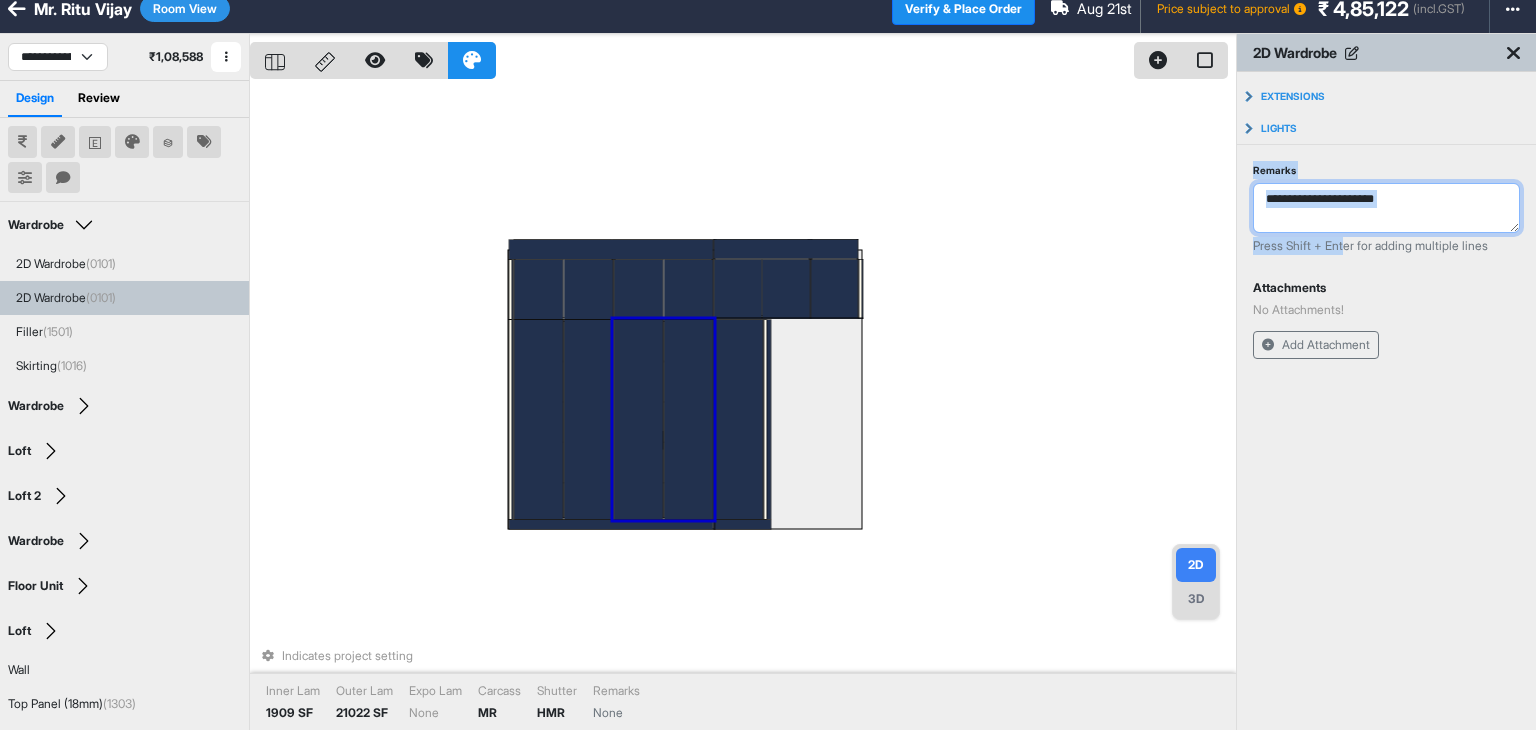 click on "Remarks" at bounding box center [1386, 208] 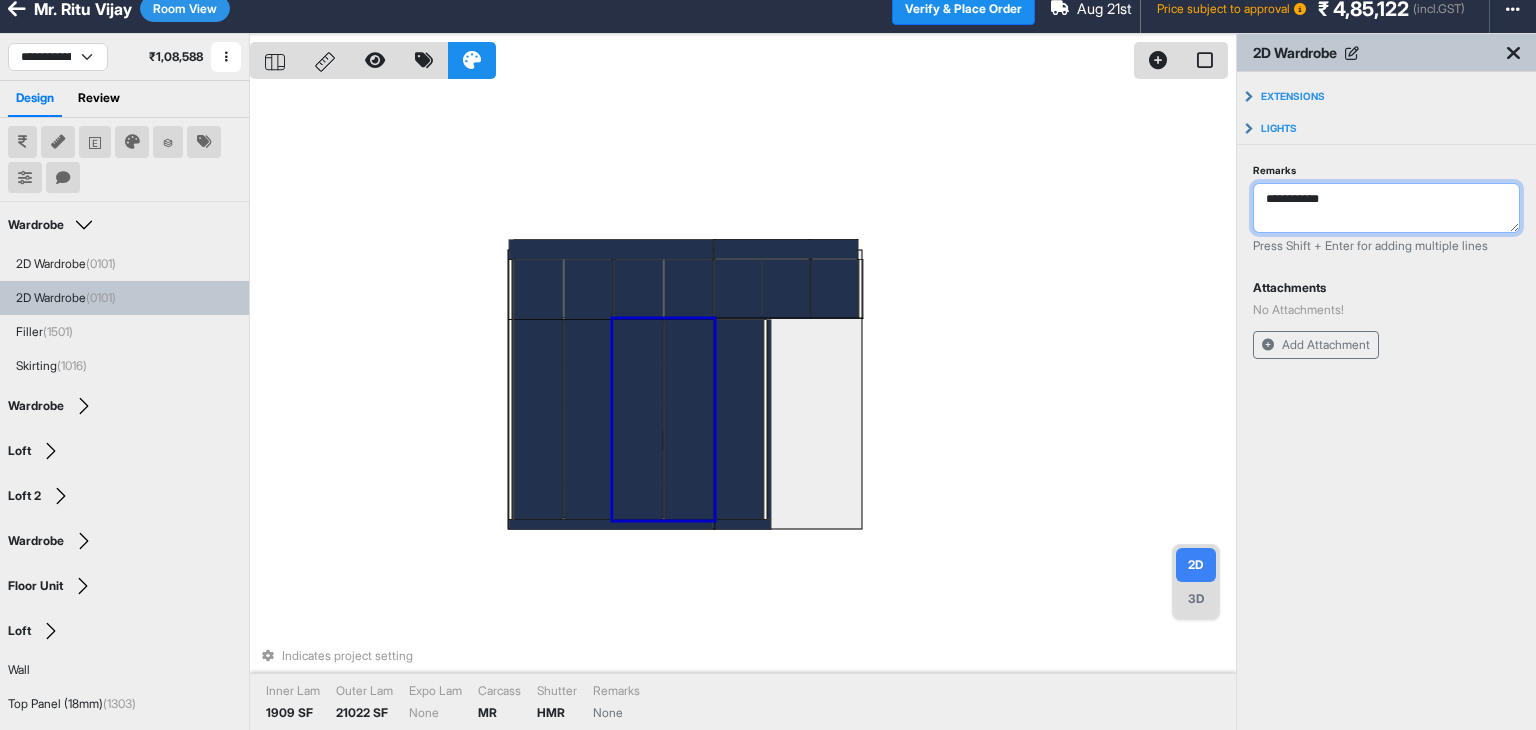click on "**********" at bounding box center (1386, 208) 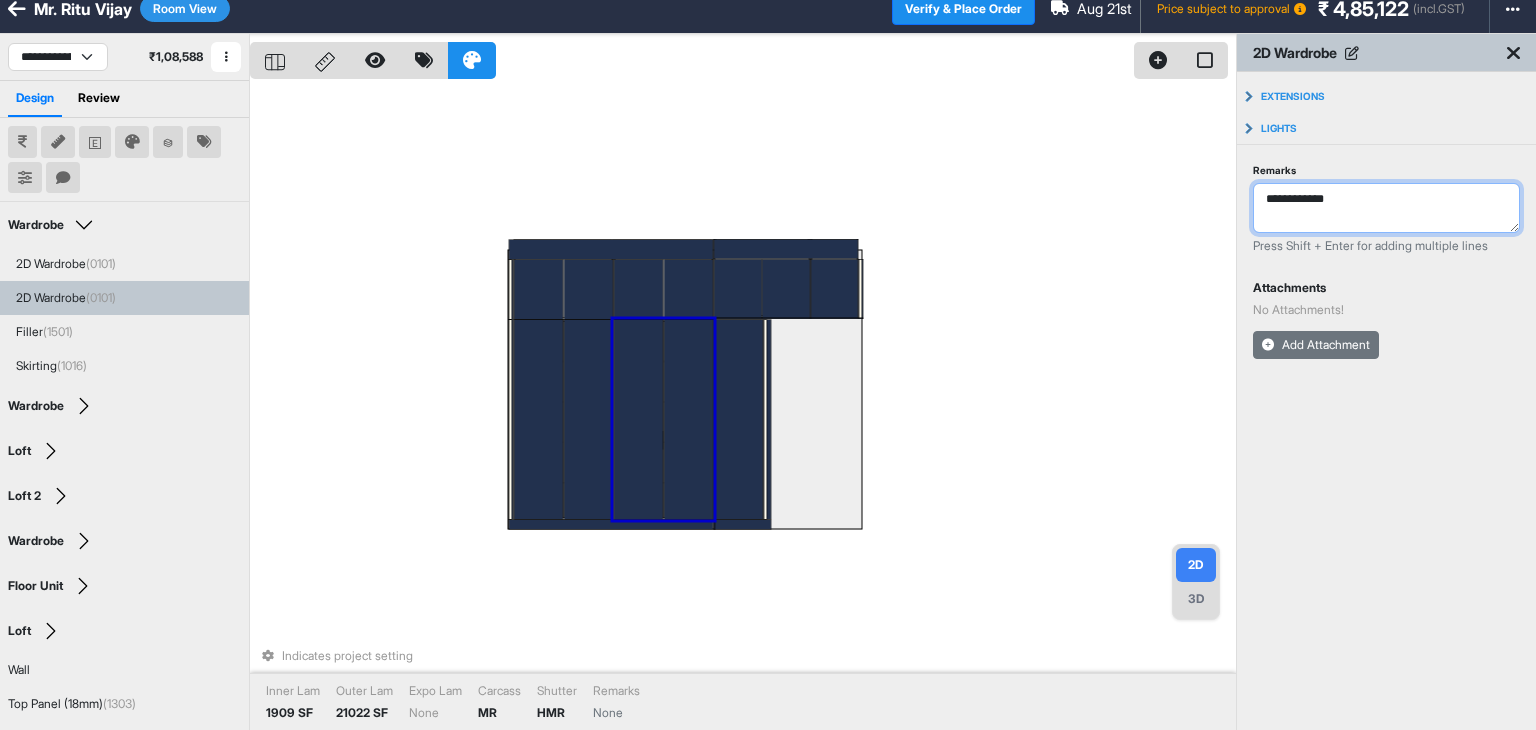 type on "**********" 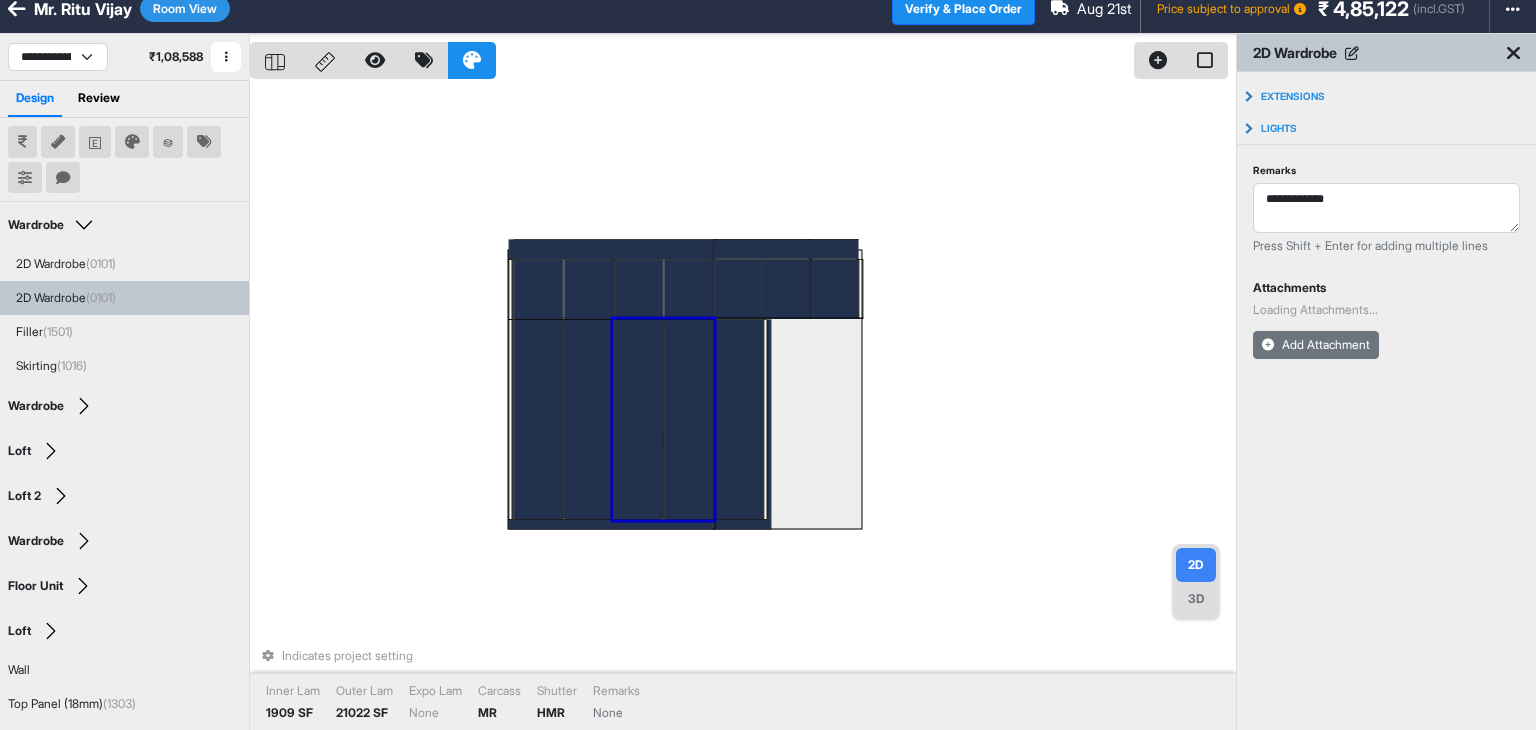 click on "Add Attachment" at bounding box center (1316, 345) 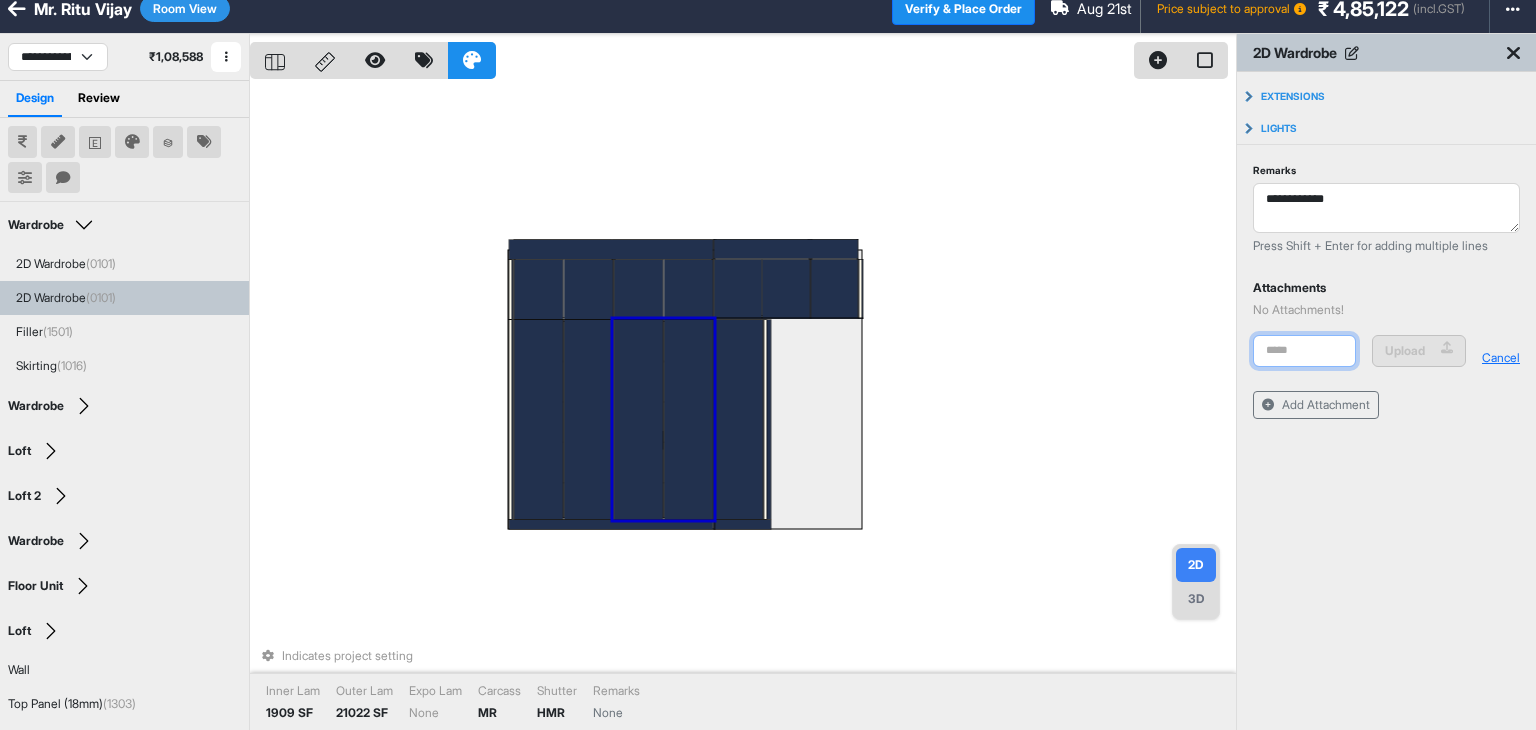 click at bounding box center [1304, 351] 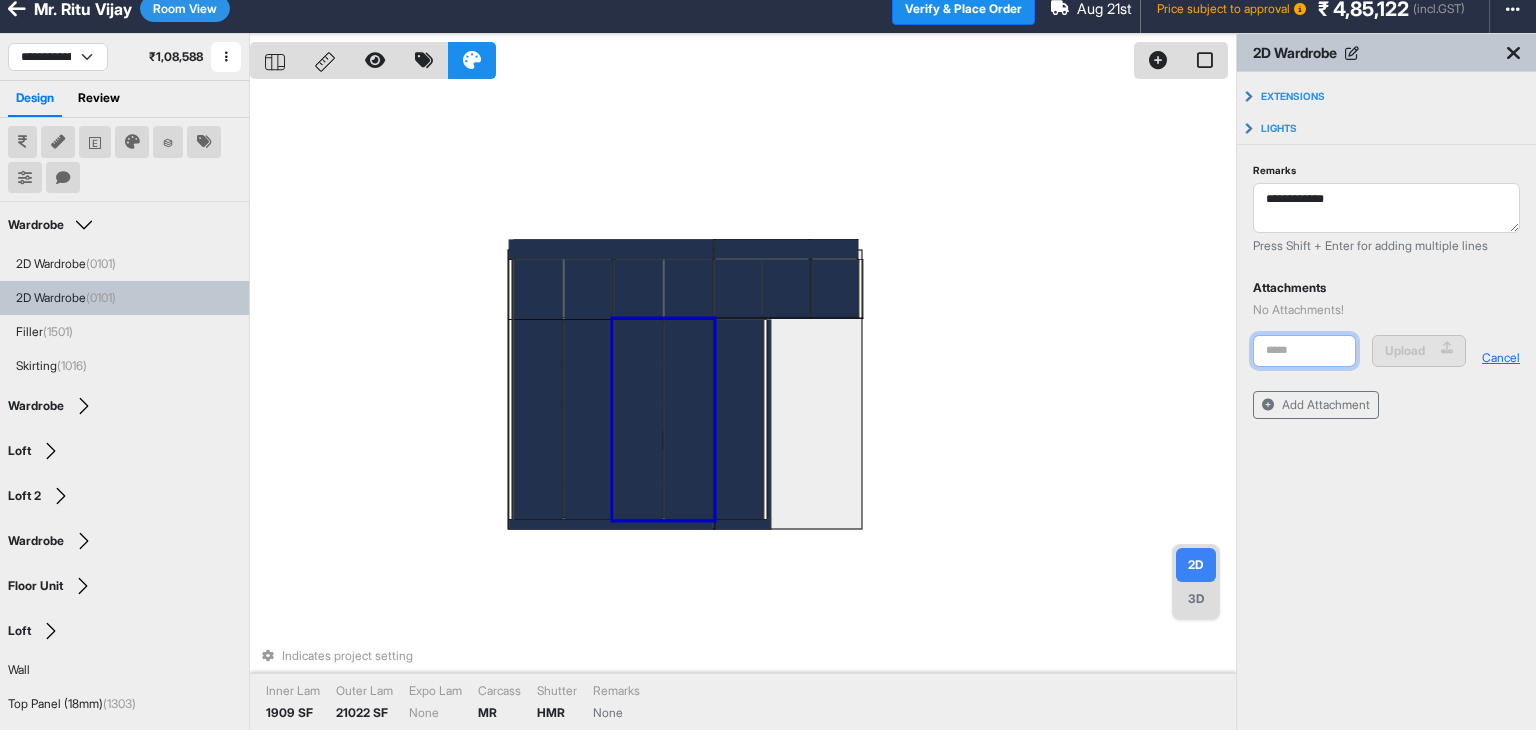 type on "**********" 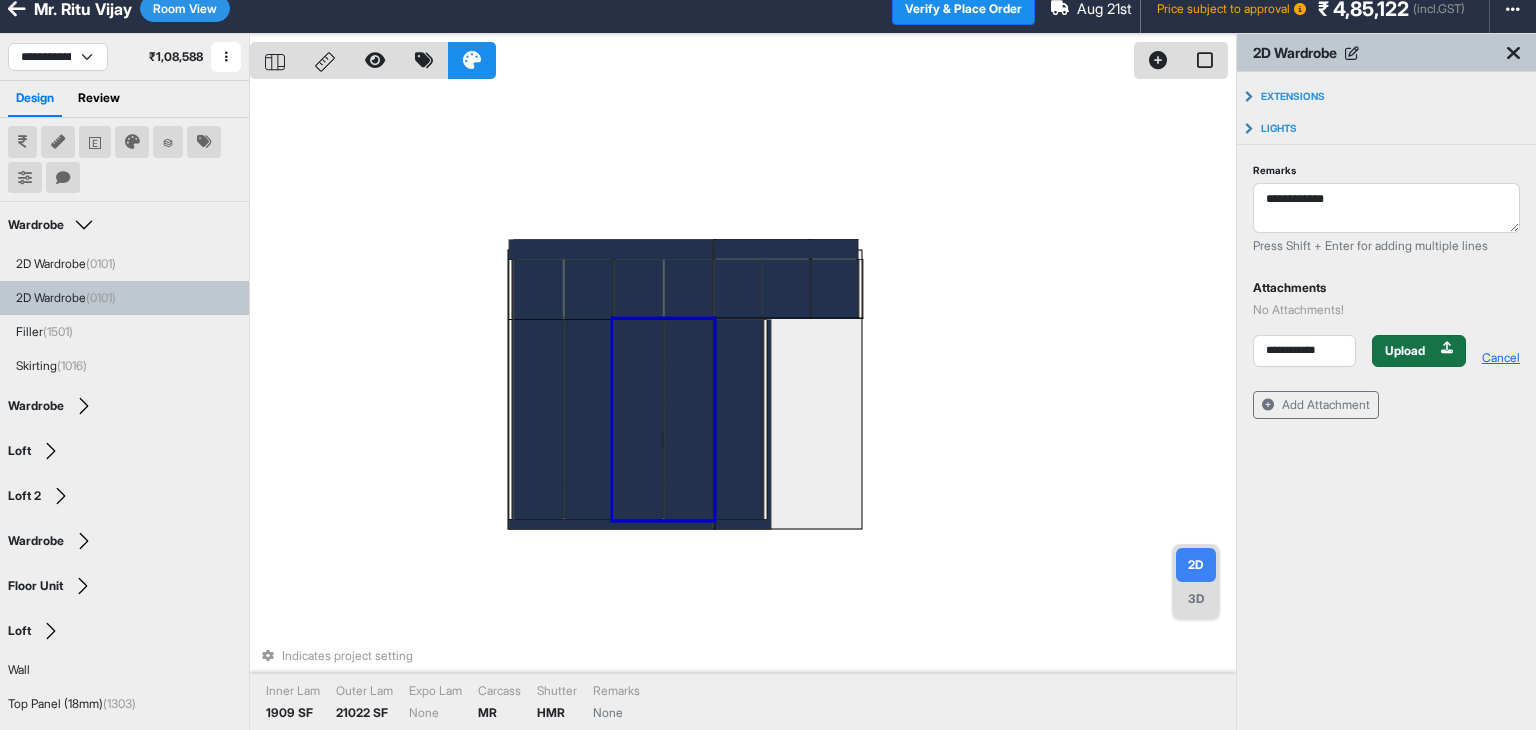 click on "Upload" at bounding box center (1419, 351) 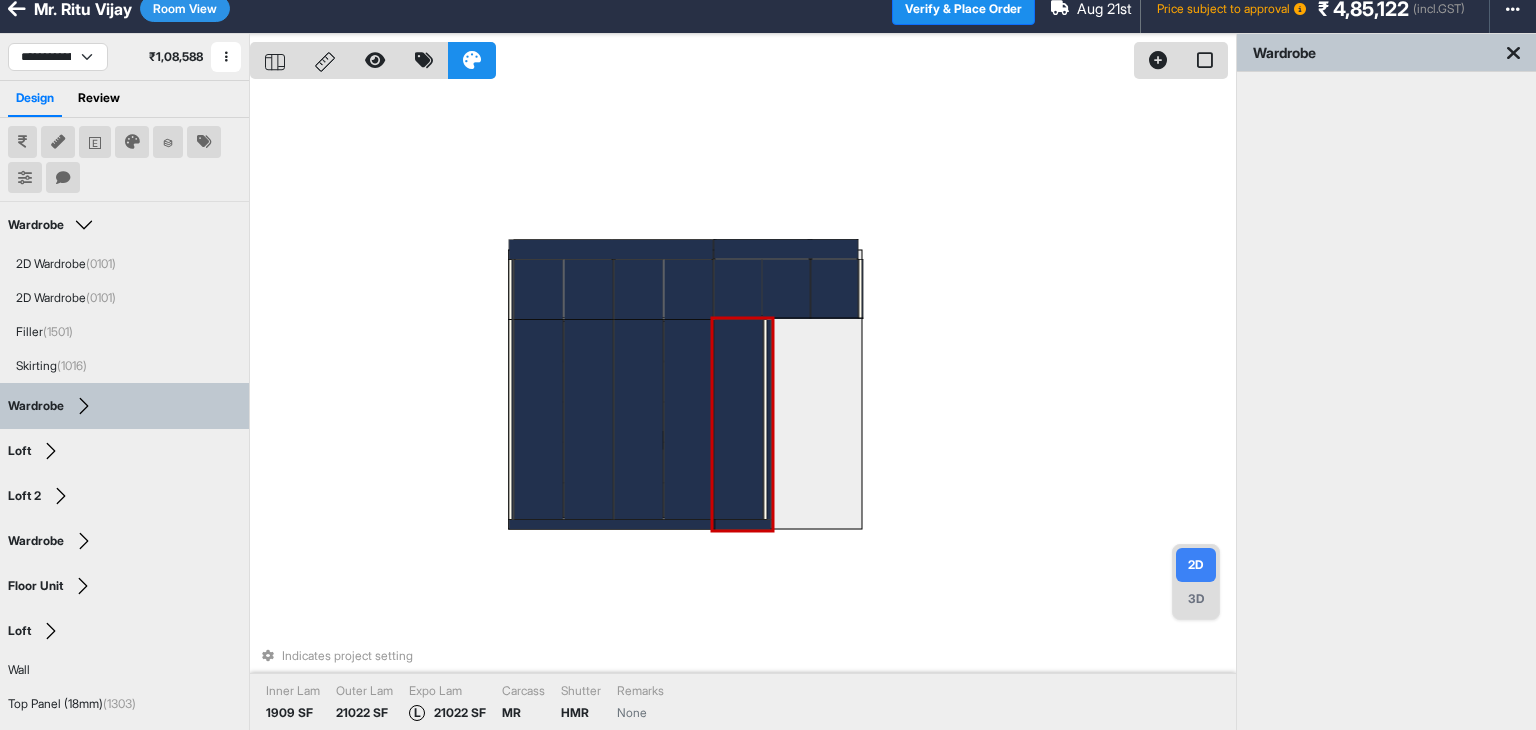 click at bounding box center (739, 419) 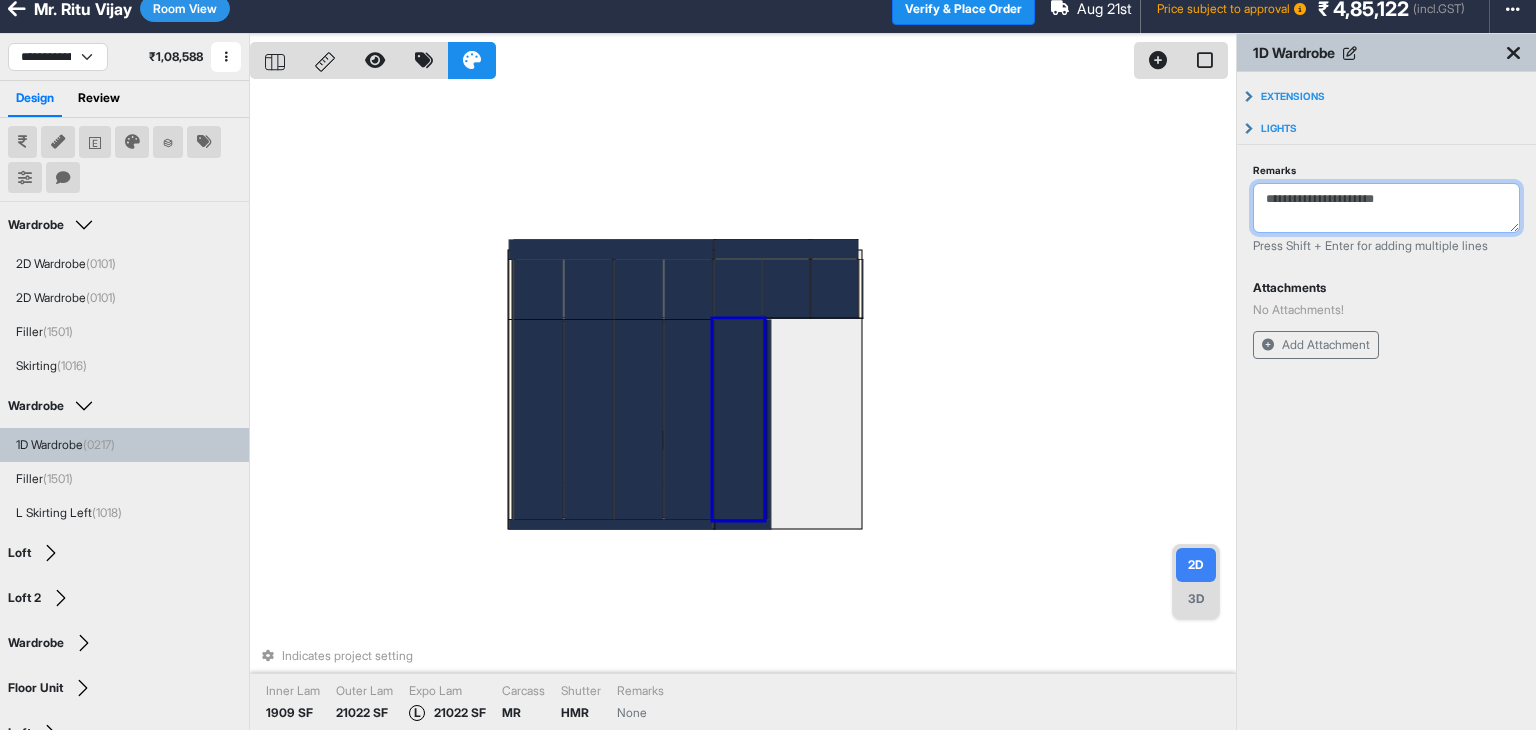 click on "Remarks" at bounding box center [1386, 208] 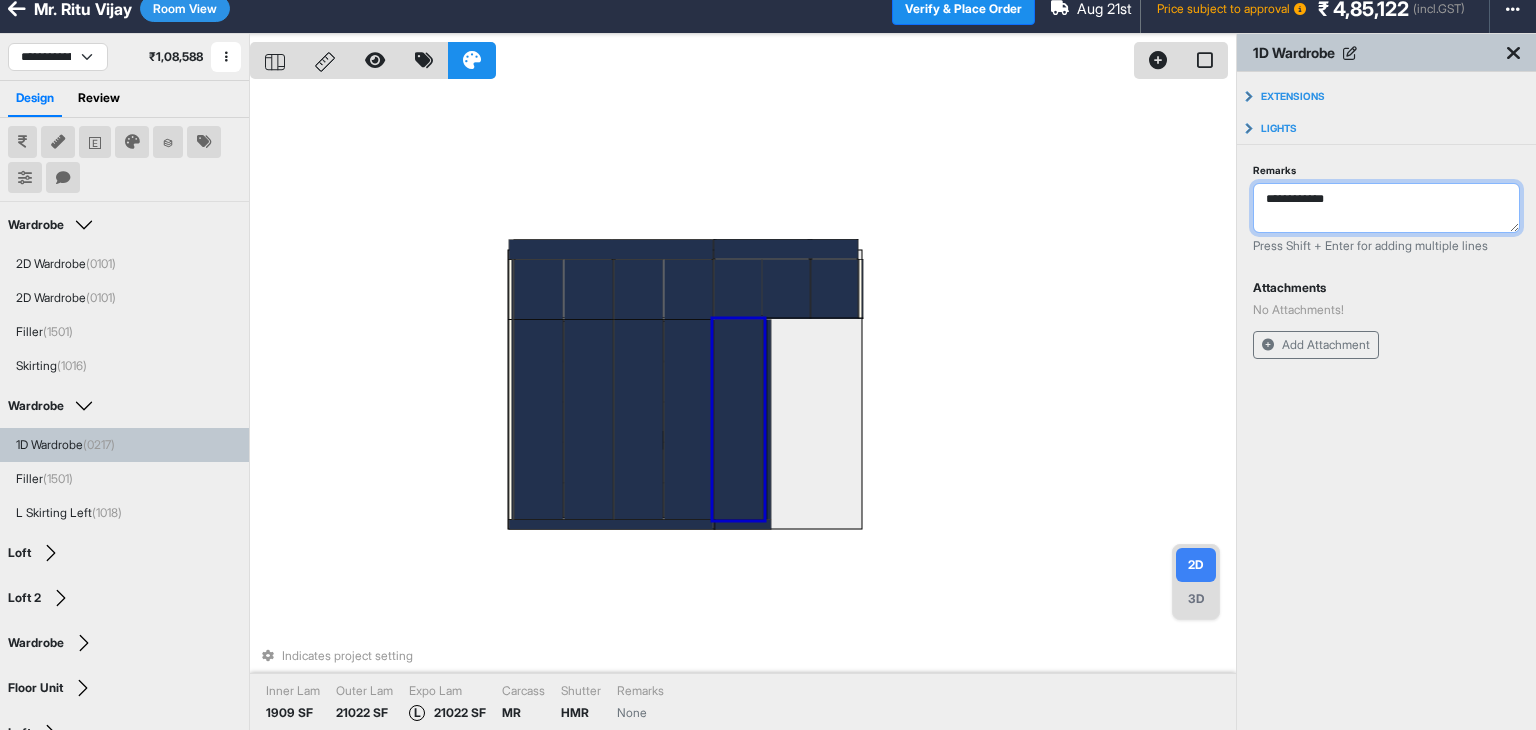 click on "**********" at bounding box center (1386, 208) 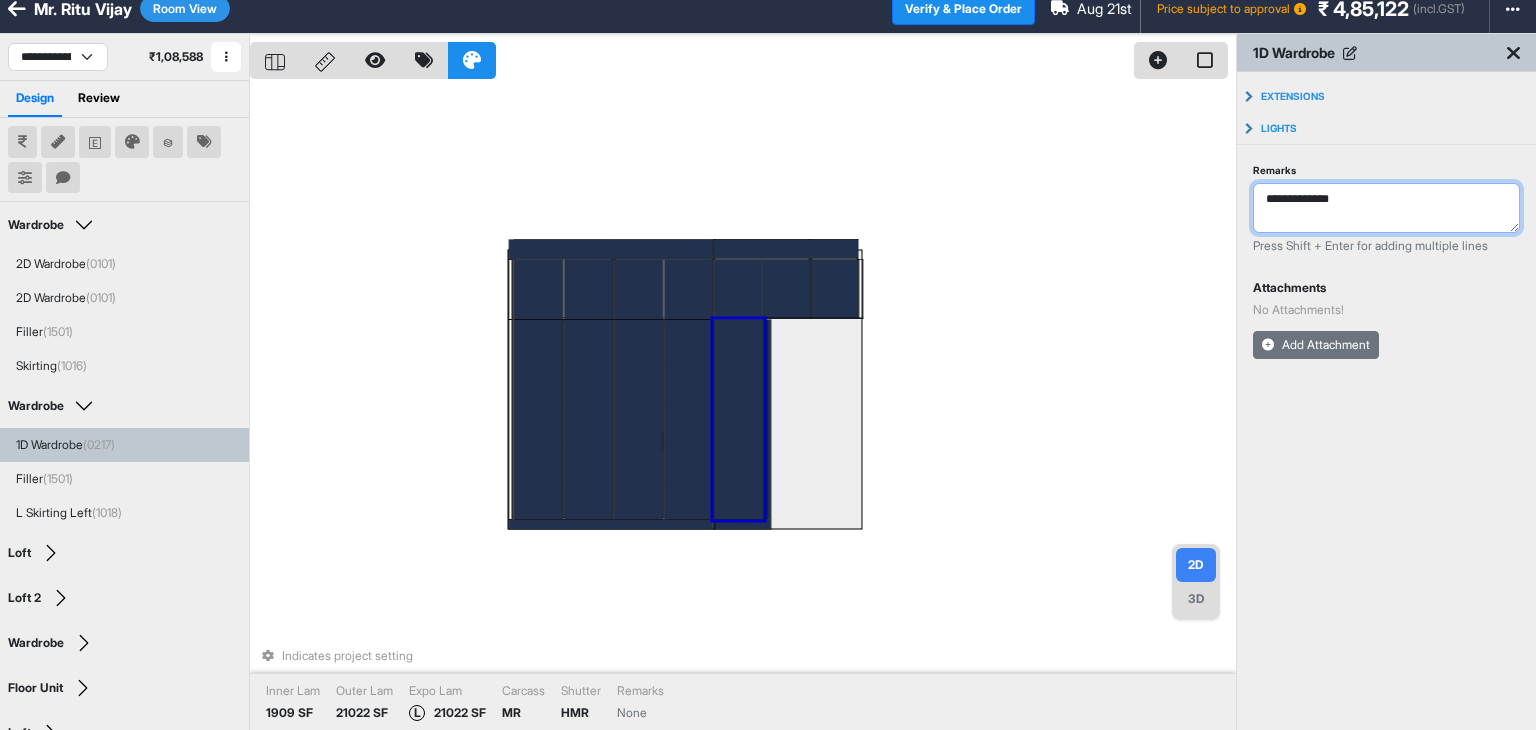 type on "**********" 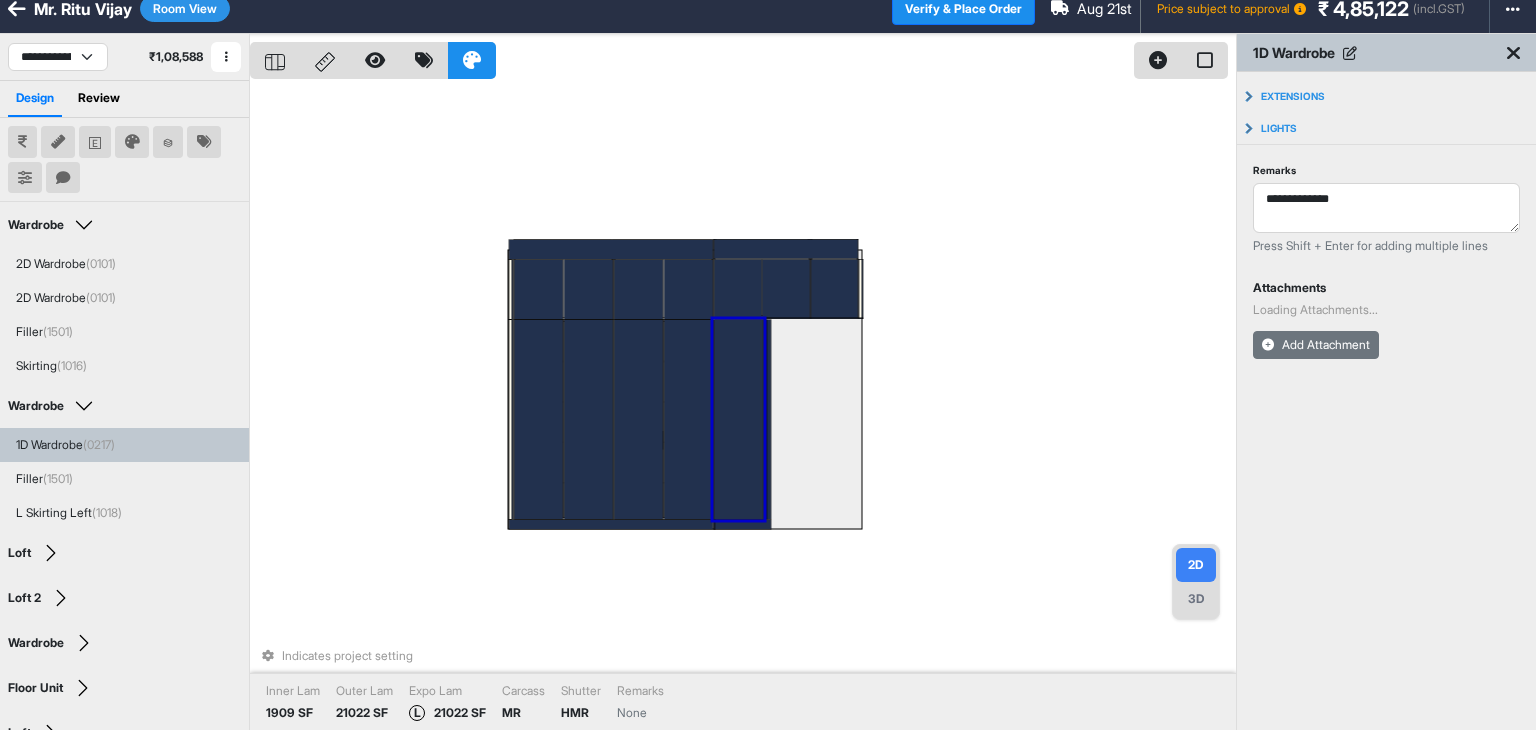 click on "Add Attachment" at bounding box center [1316, 345] 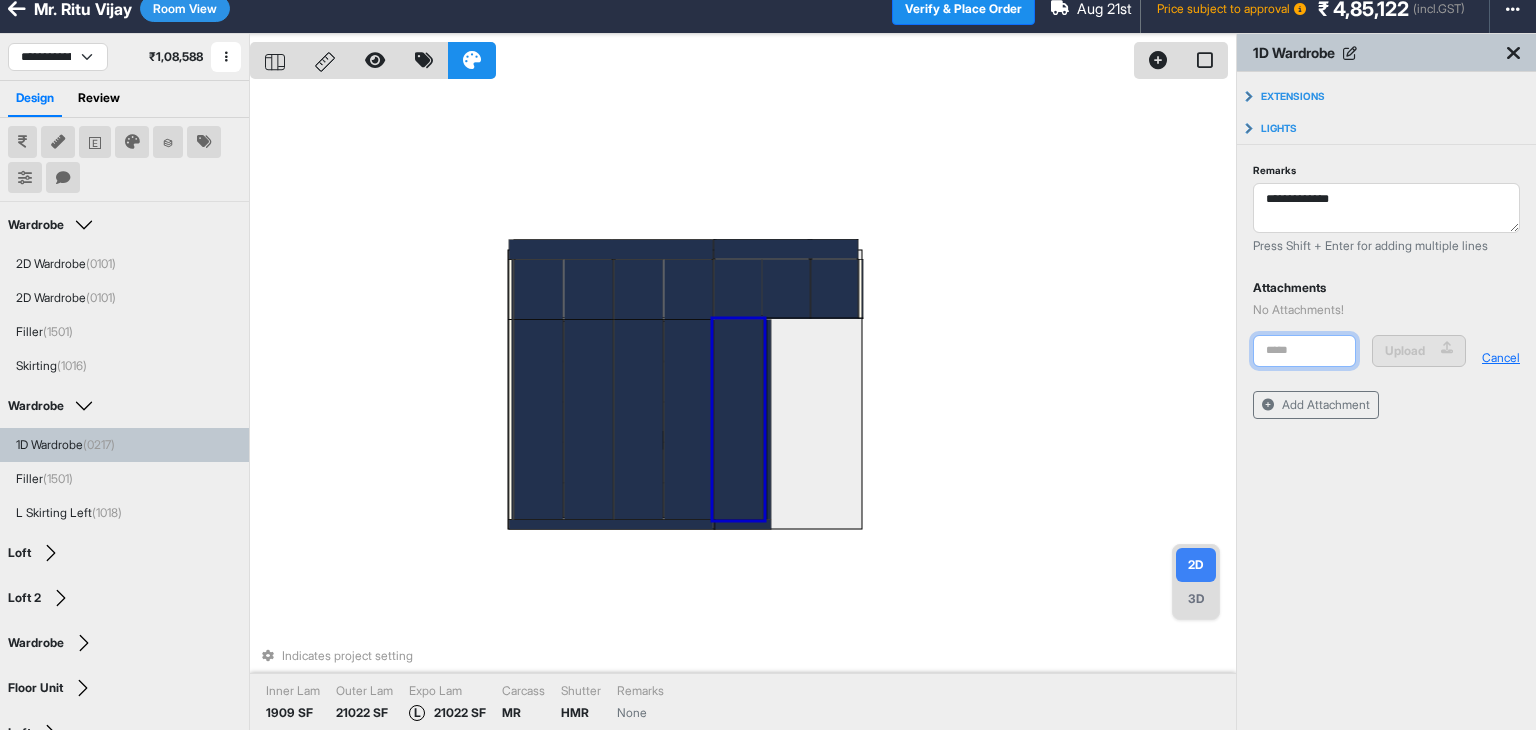 click at bounding box center (1304, 351) 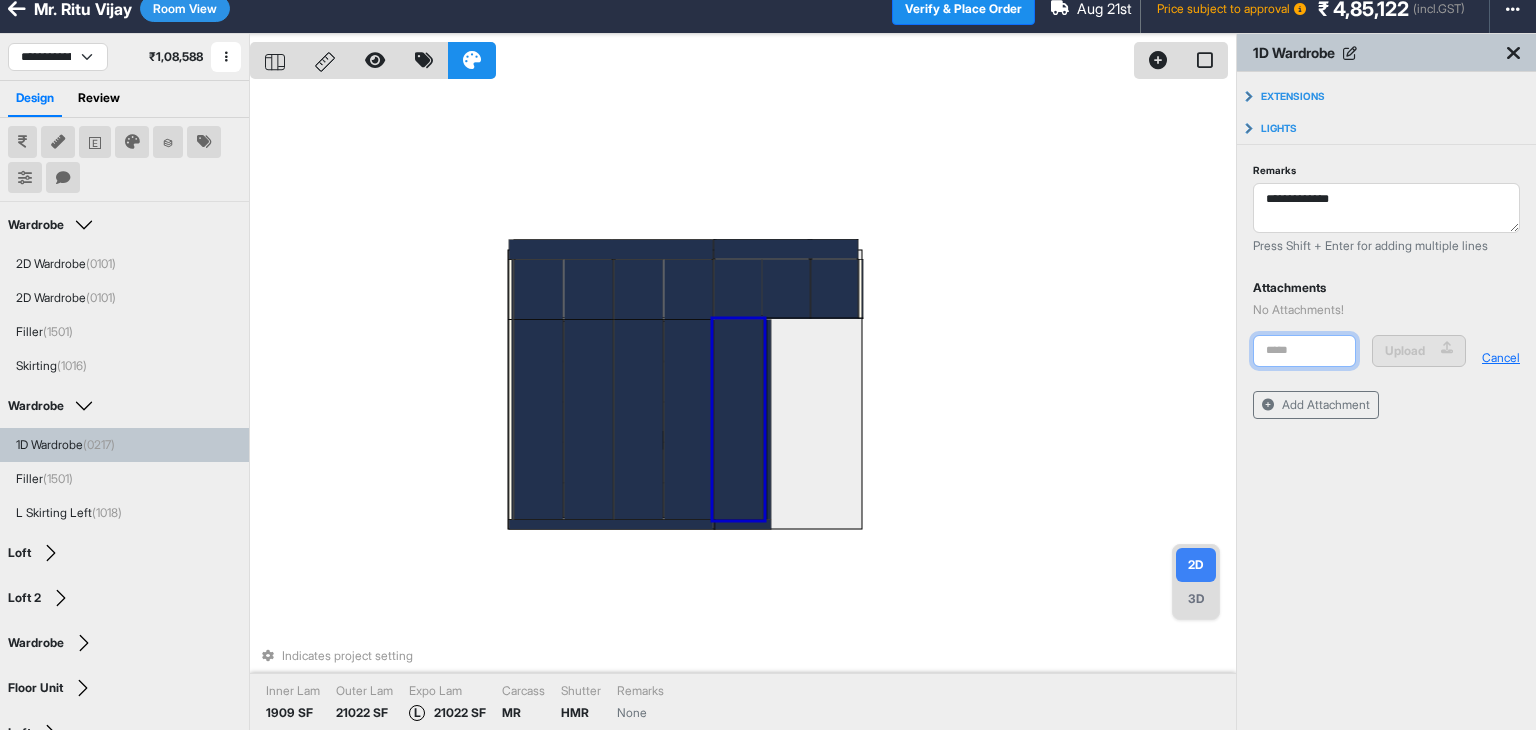 type on "**********" 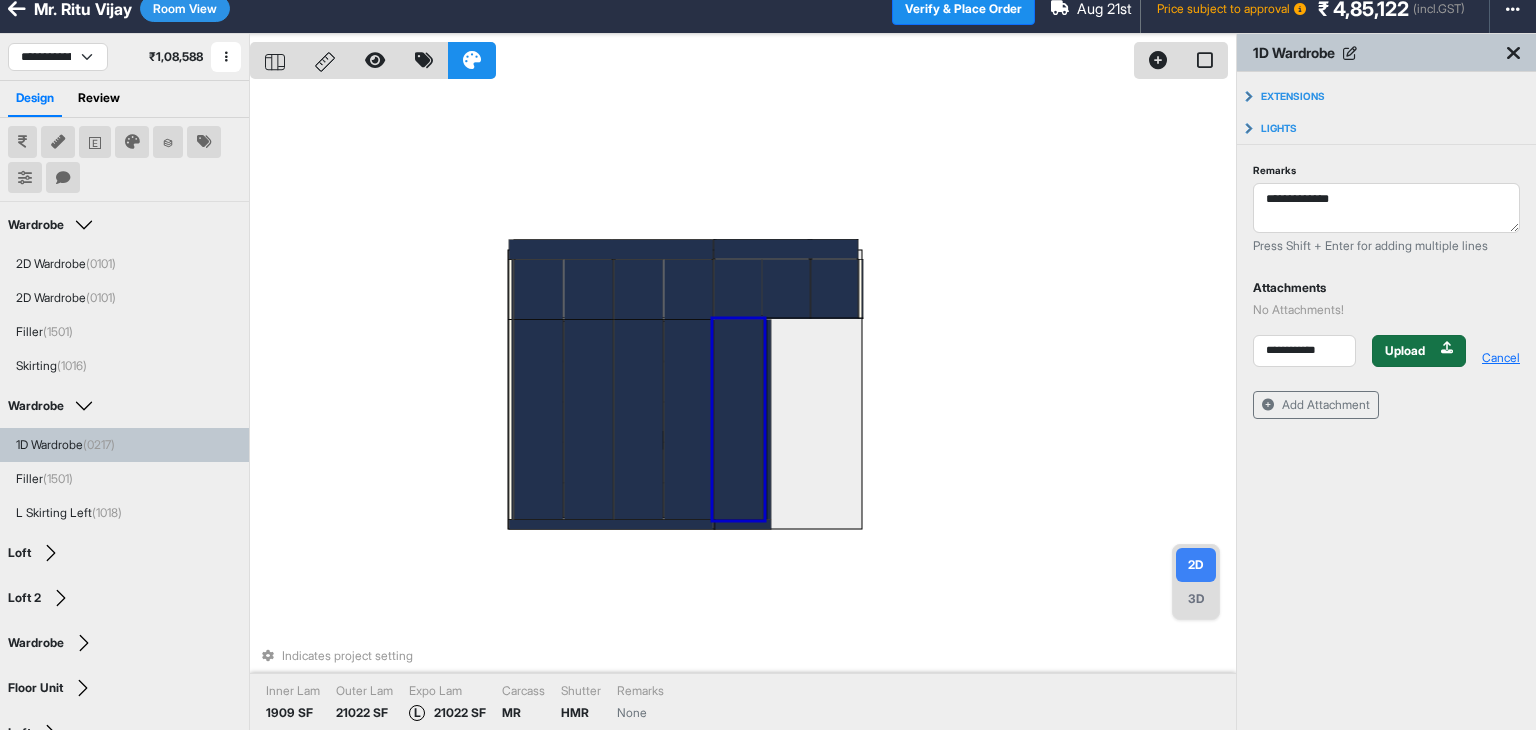 click on "Upload" at bounding box center (1419, 351) 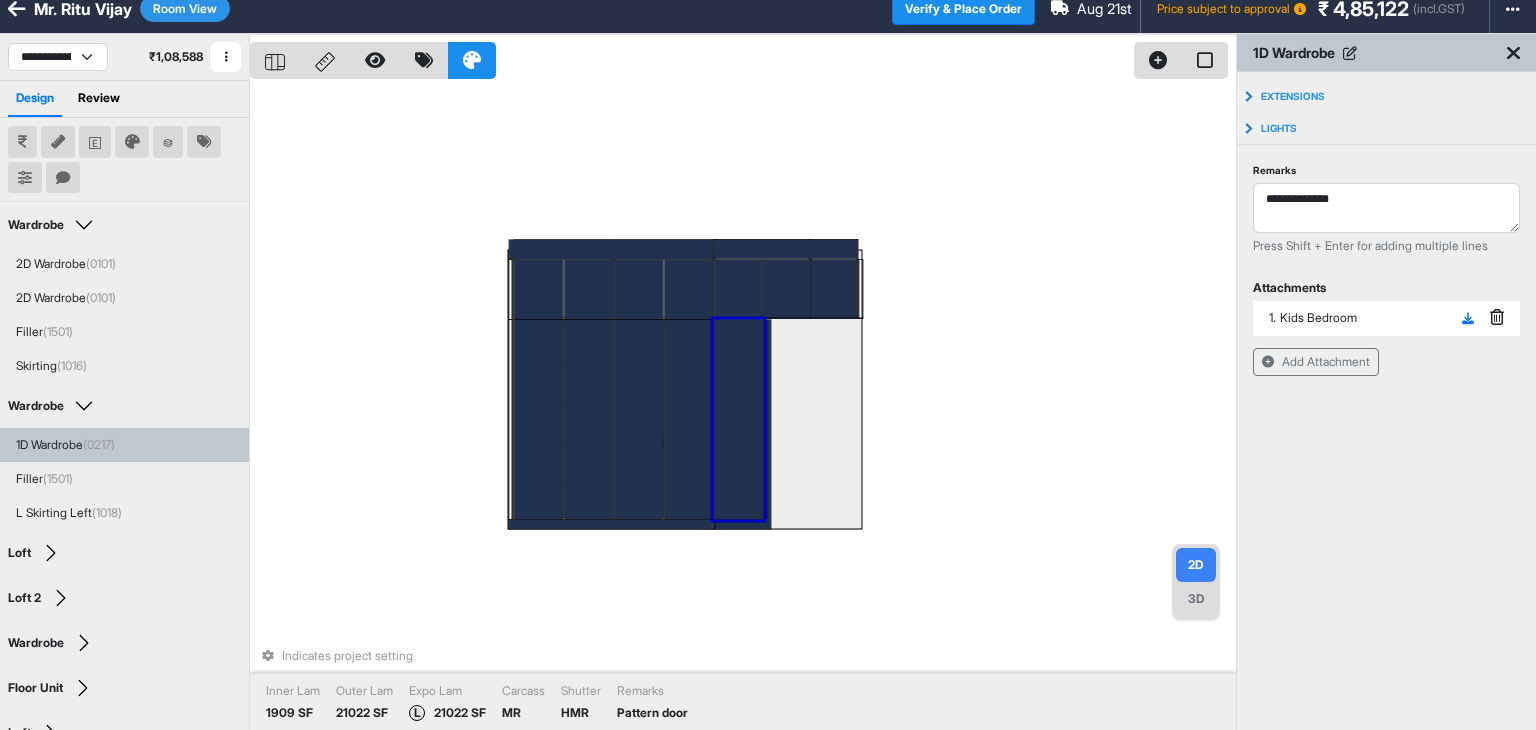 click on "3D" at bounding box center [1196, 599] 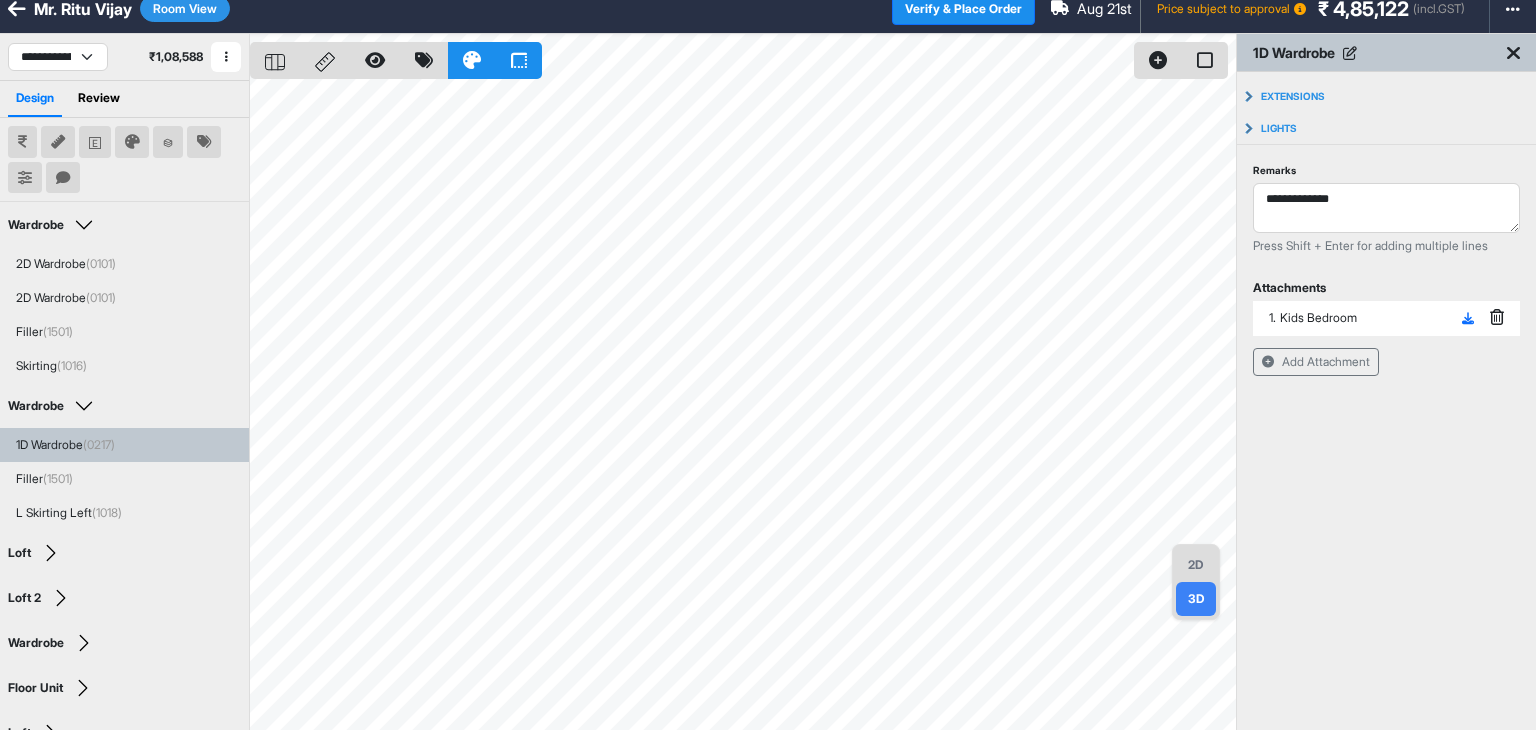 click at bounding box center (743, 56) 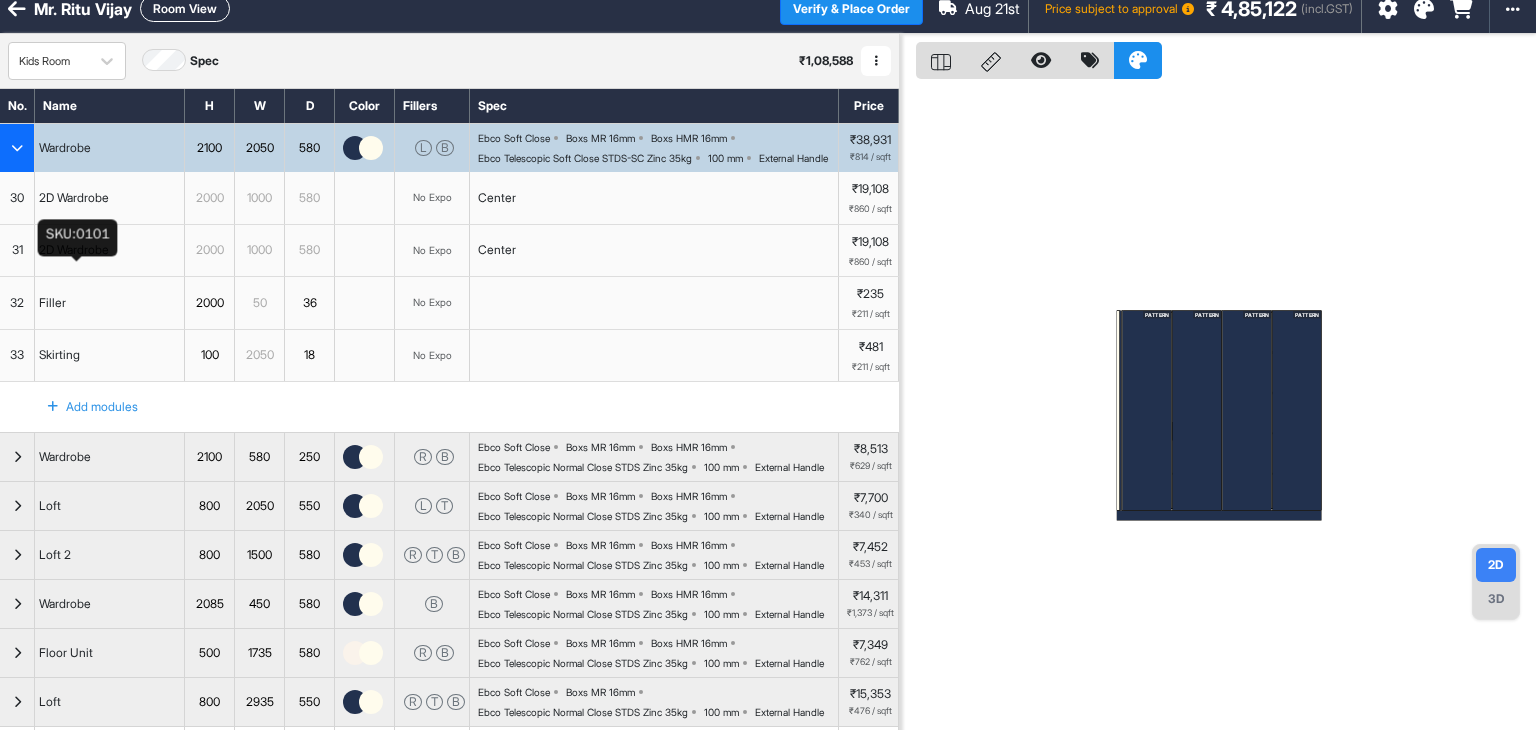 click on "2D Wardrobe" at bounding box center (74, 250) 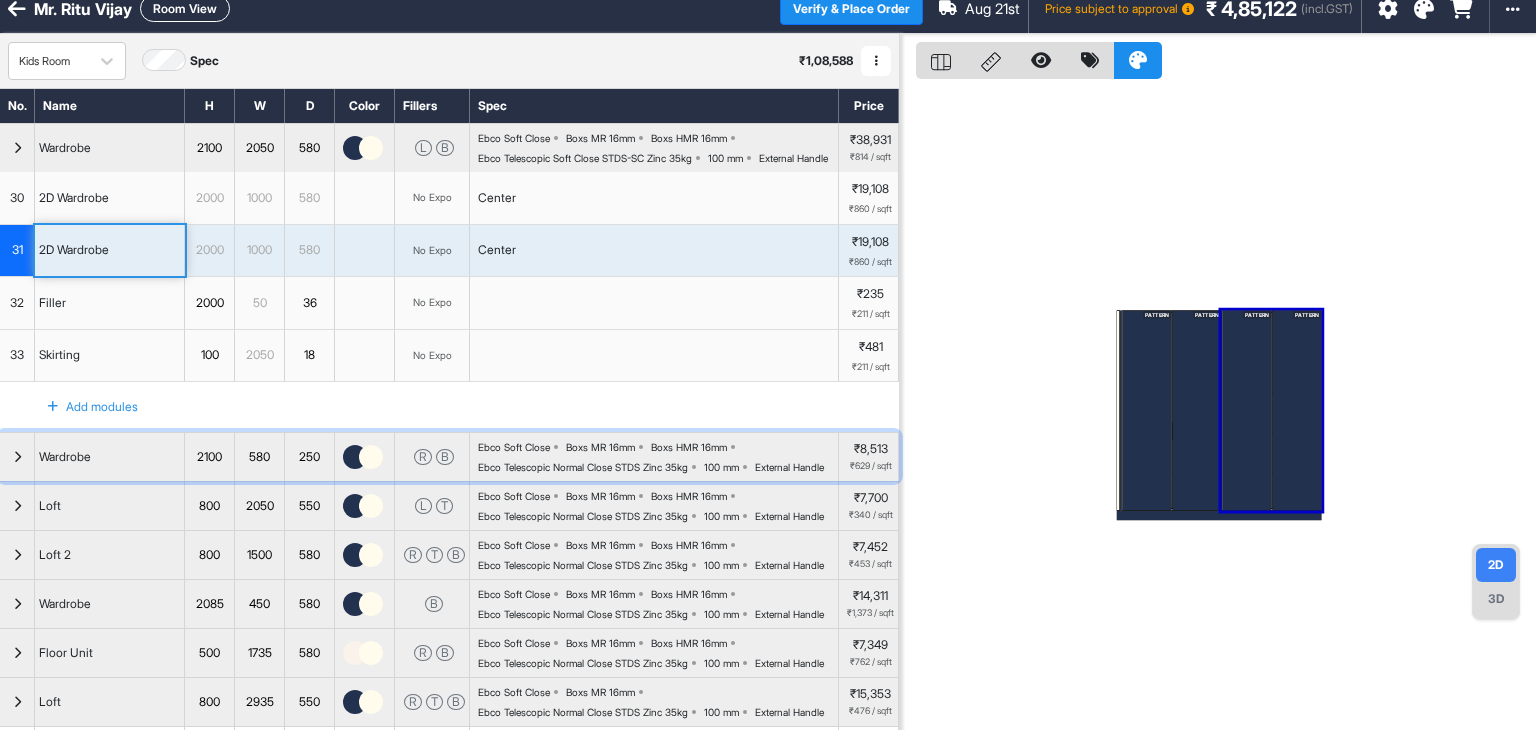 click on "Wardrobe" at bounding box center [110, 457] 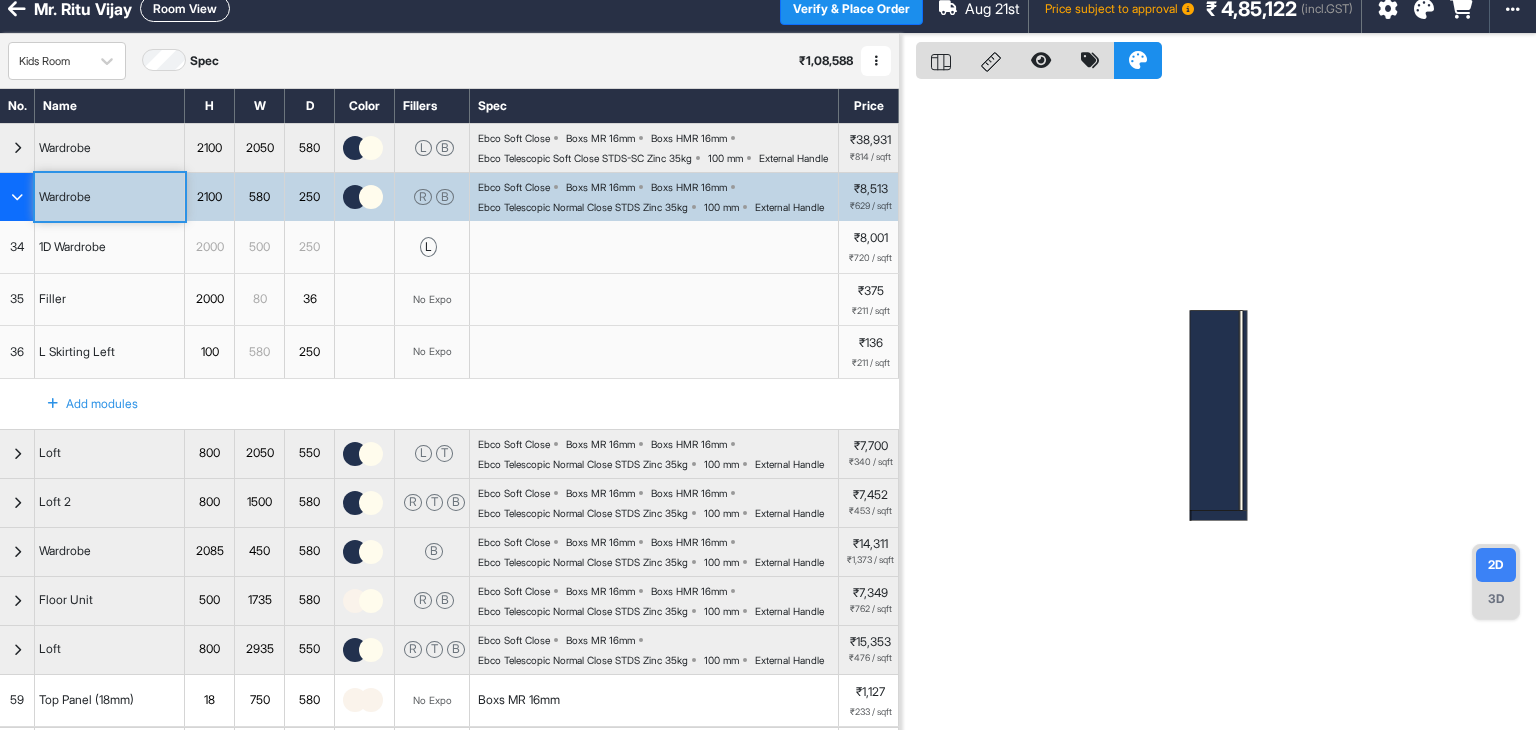 click on "3D" at bounding box center (1496, 599) 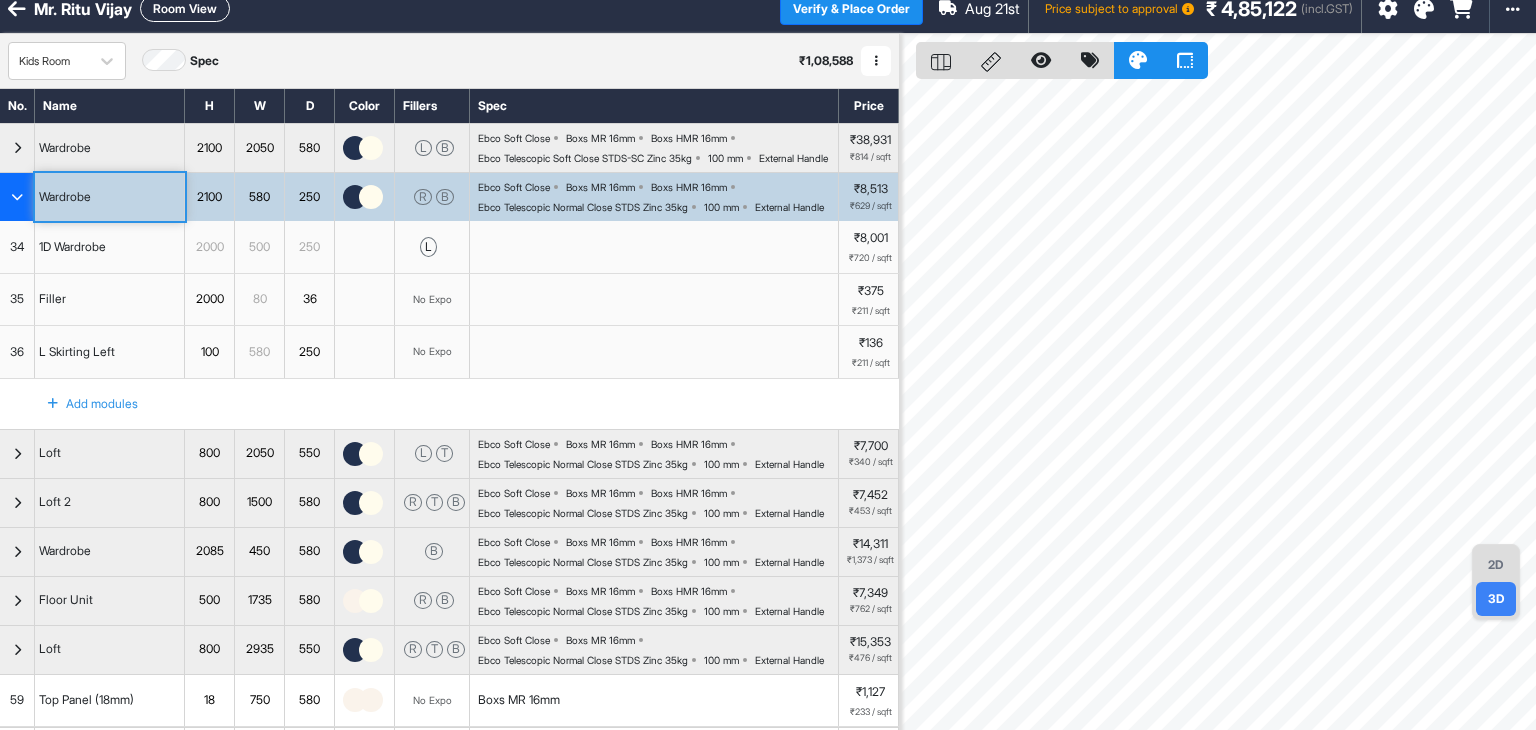 click on "2D" at bounding box center [1496, 565] 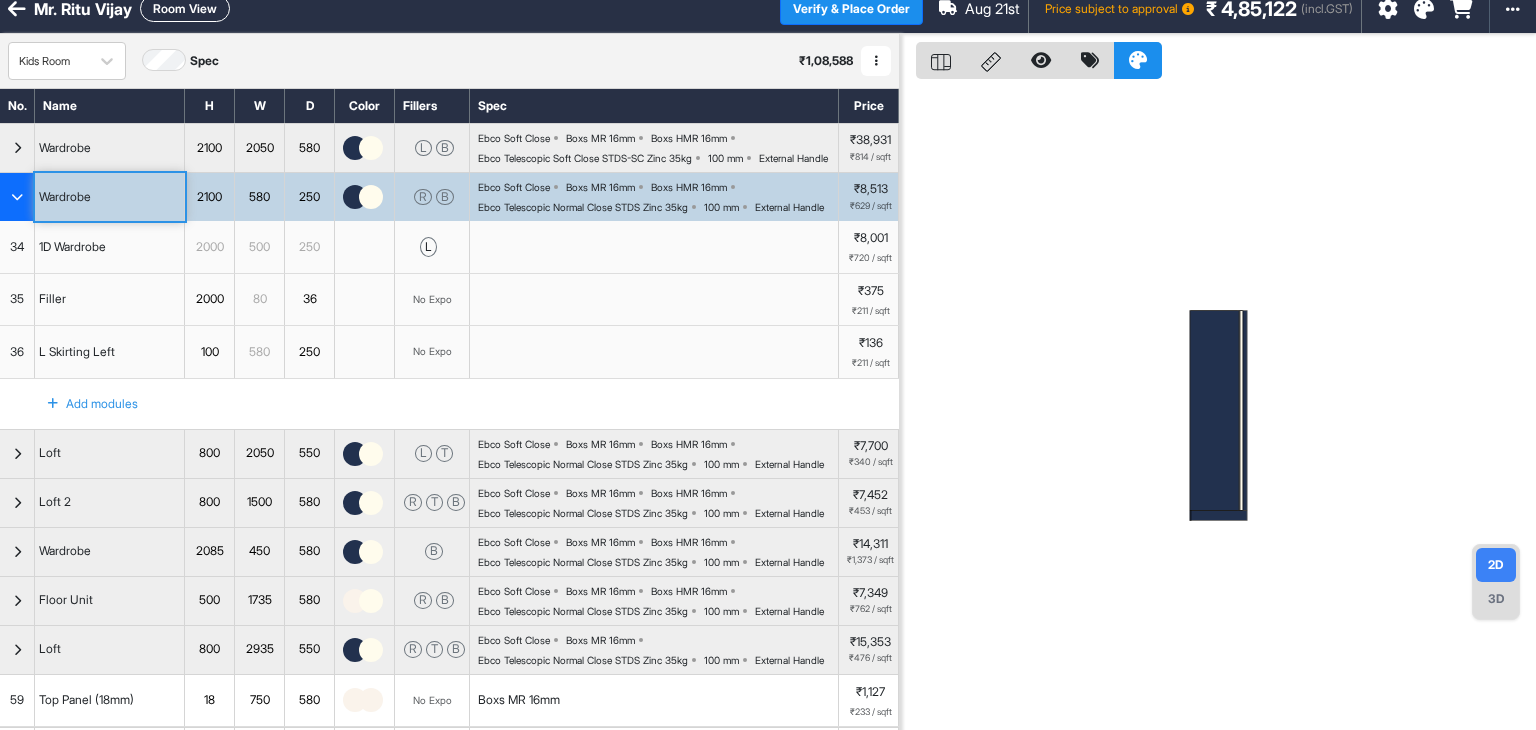 click on "Room View" at bounding box center [185, 8] 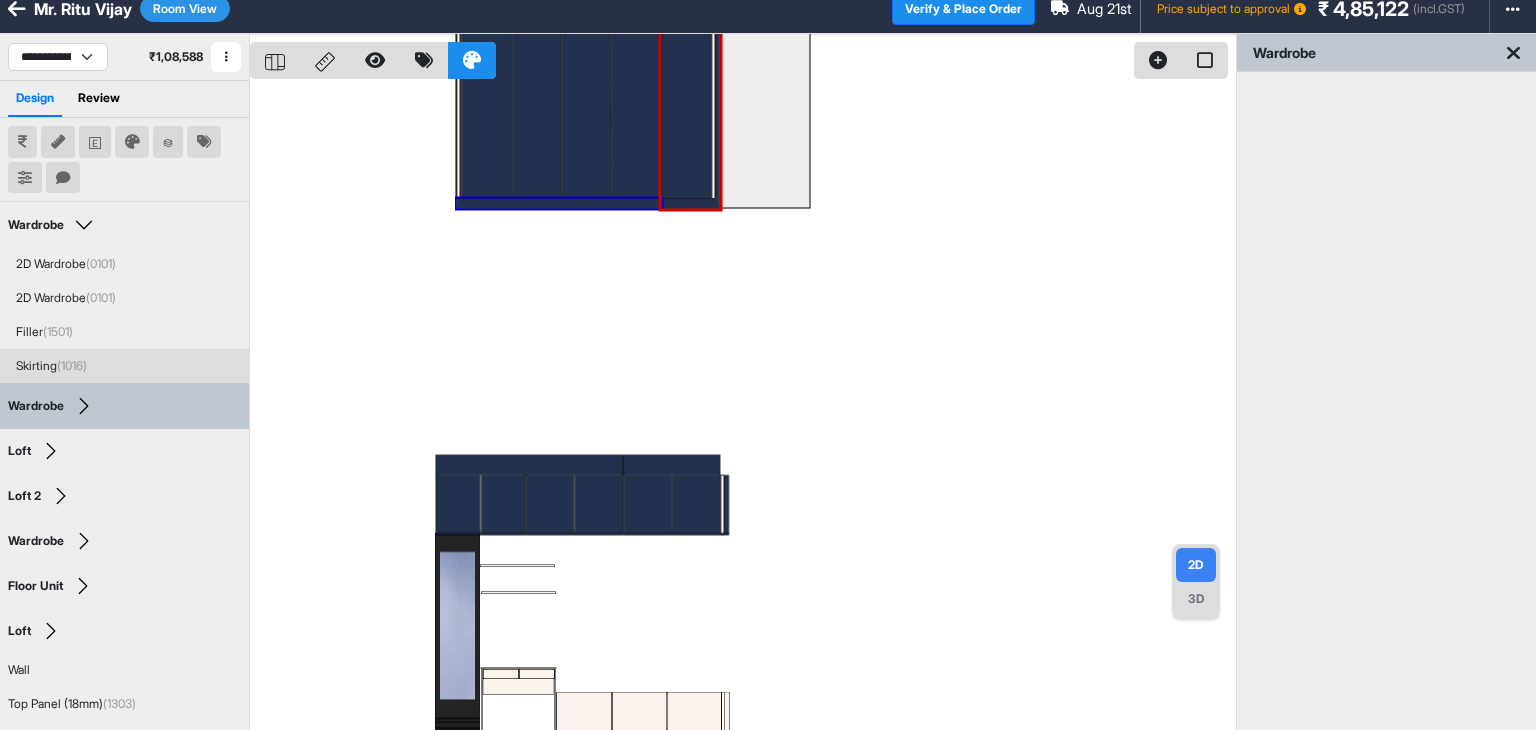scroll, scrollTop: 0, scrollLeft: 0, axis: both 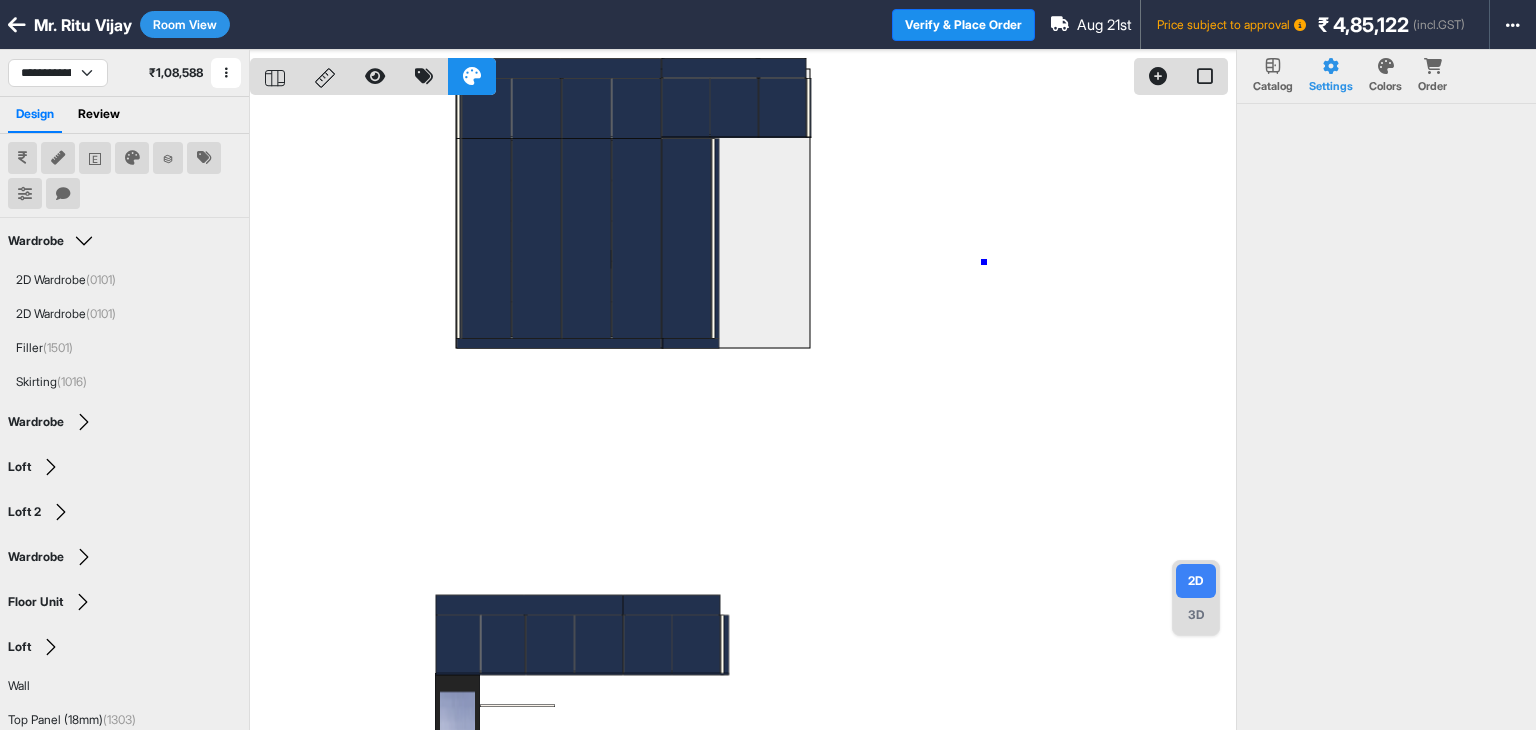 click at bounding box center [743, 415] 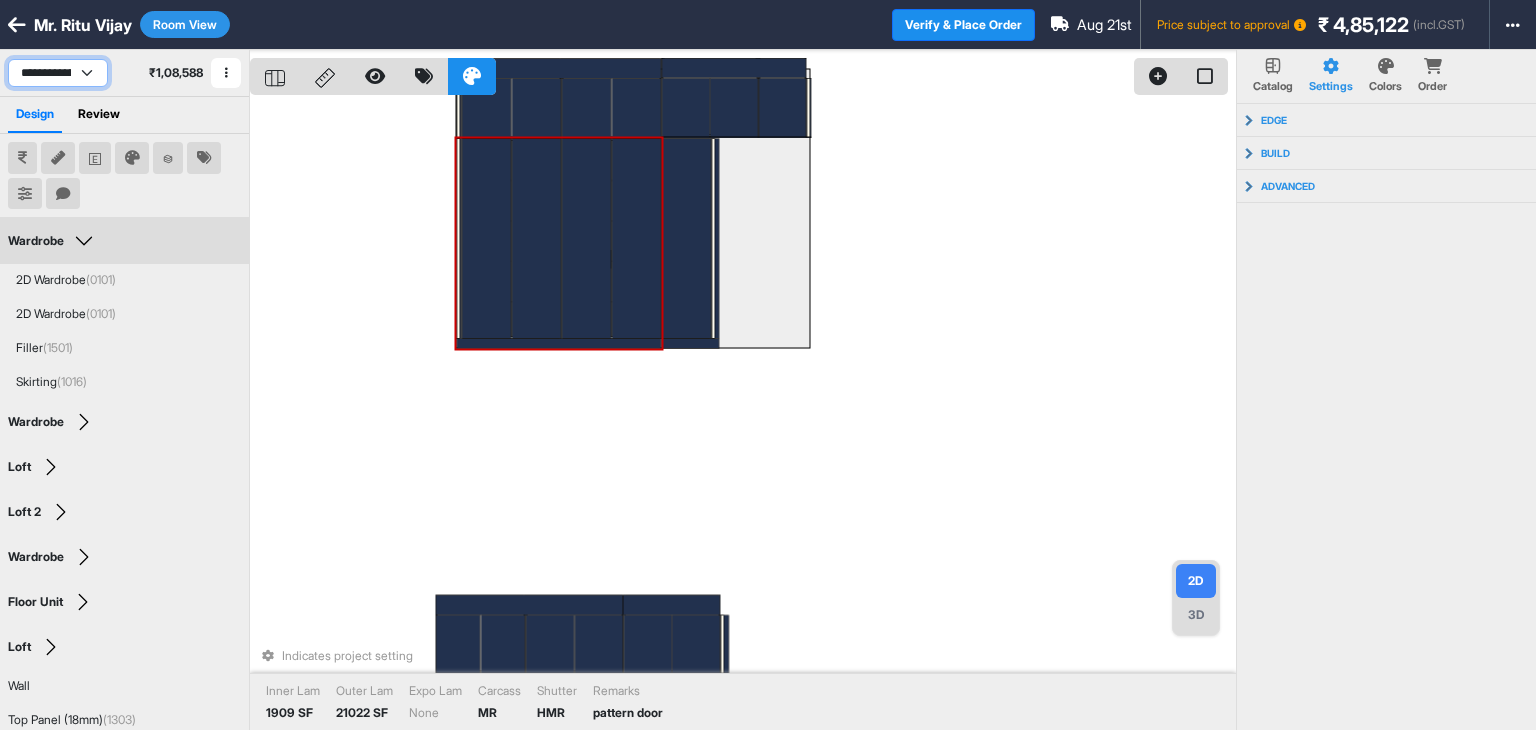 click on "**********" at bounding box center [58, 73] 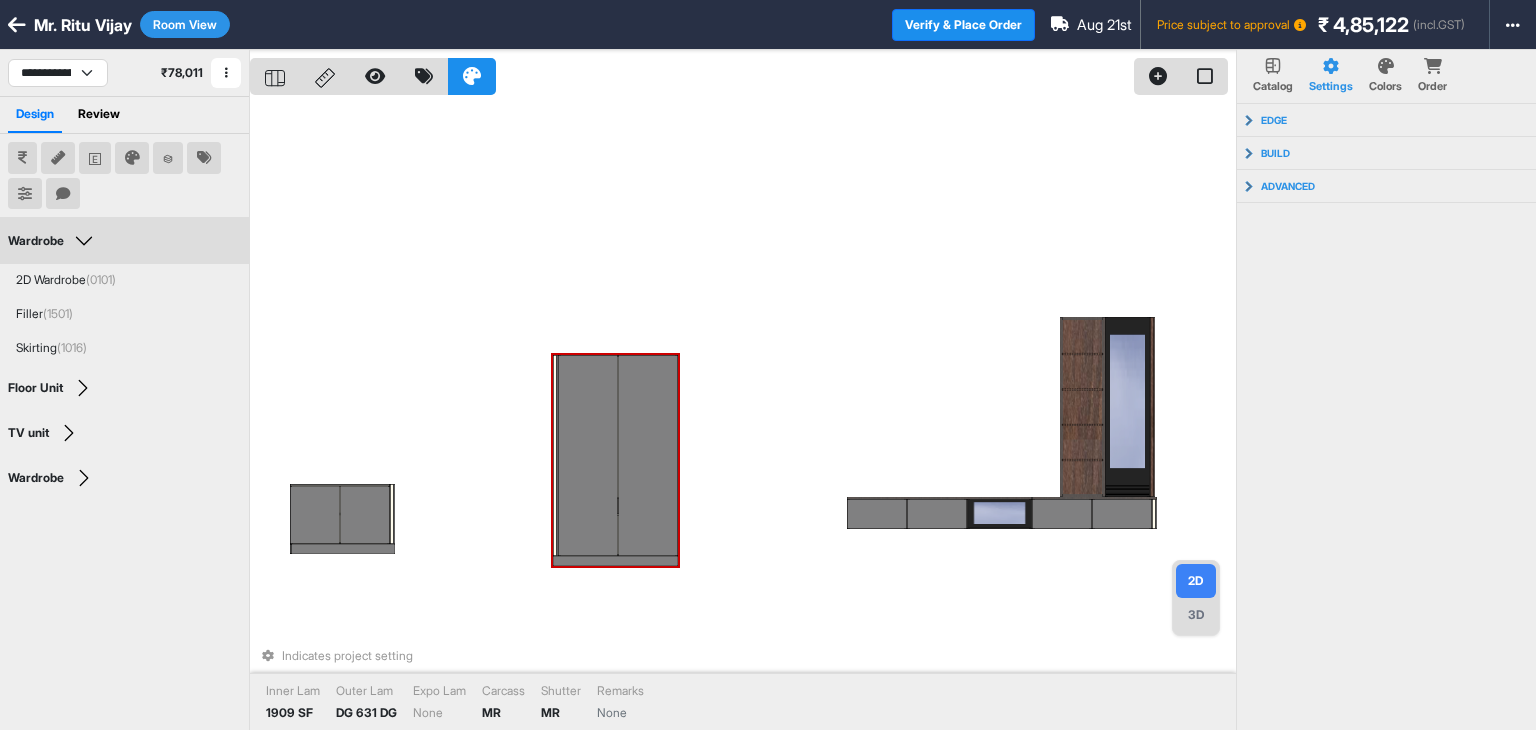 click at bounding box center [648, 455] 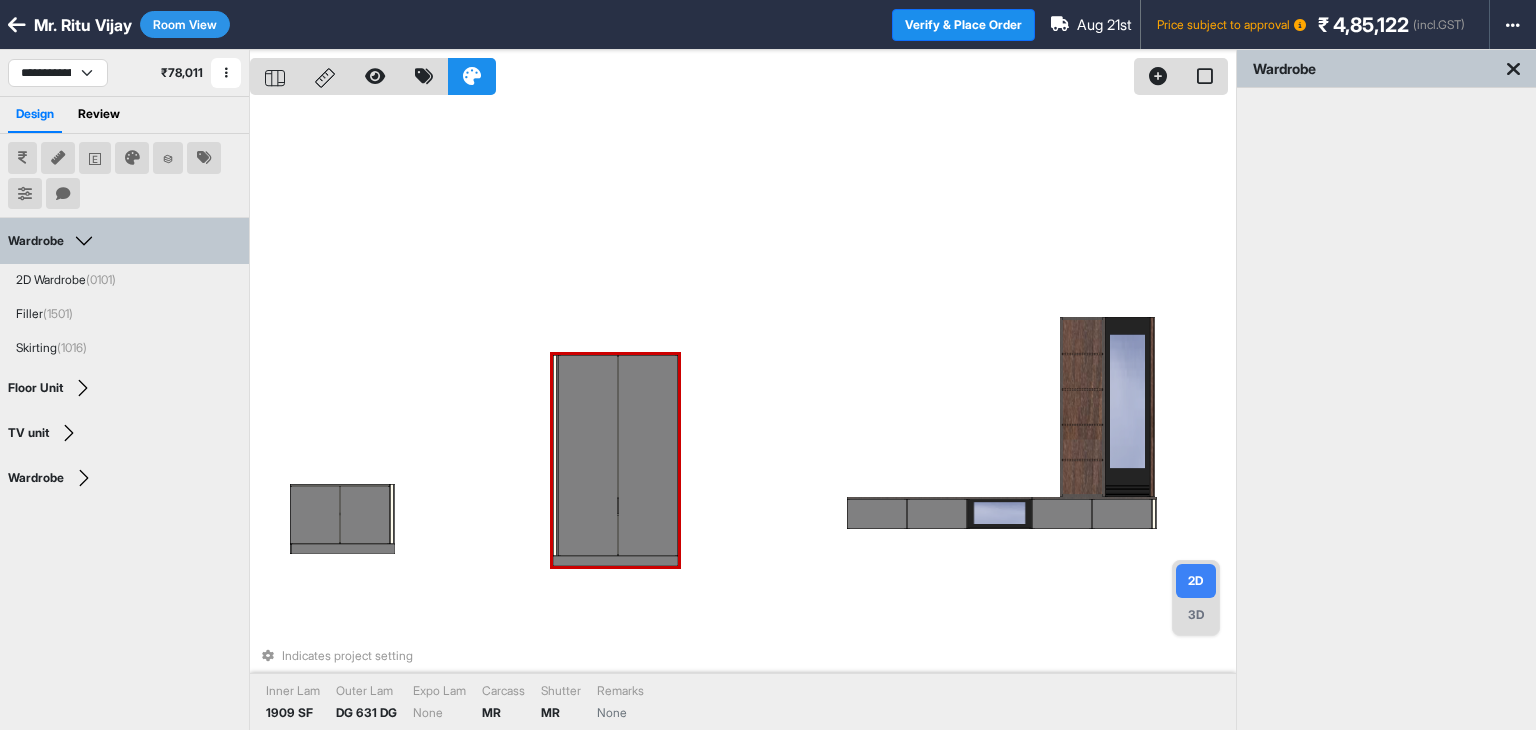 click at bounding box center [648, 455] 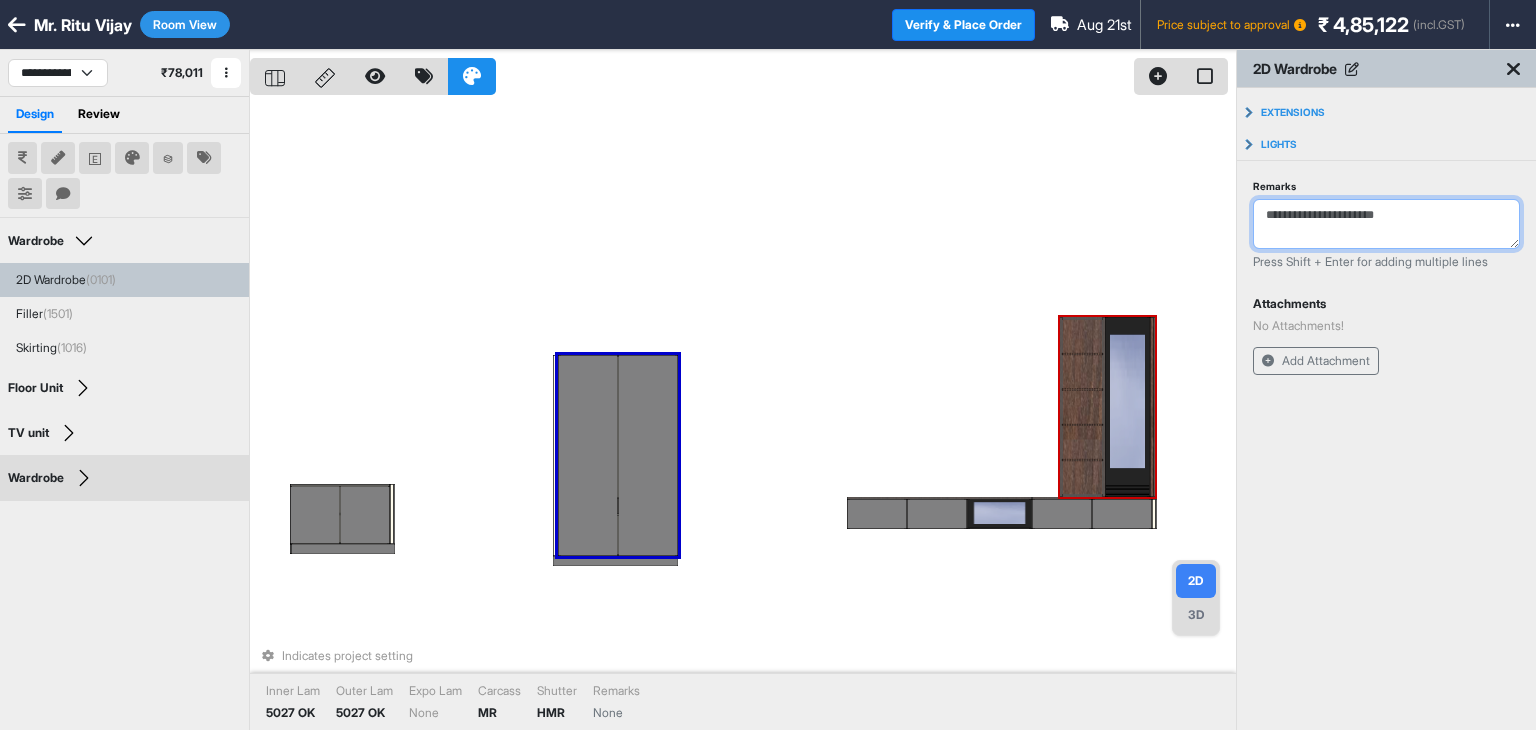 click on "Remarks" at bounding box center (1386, 224) 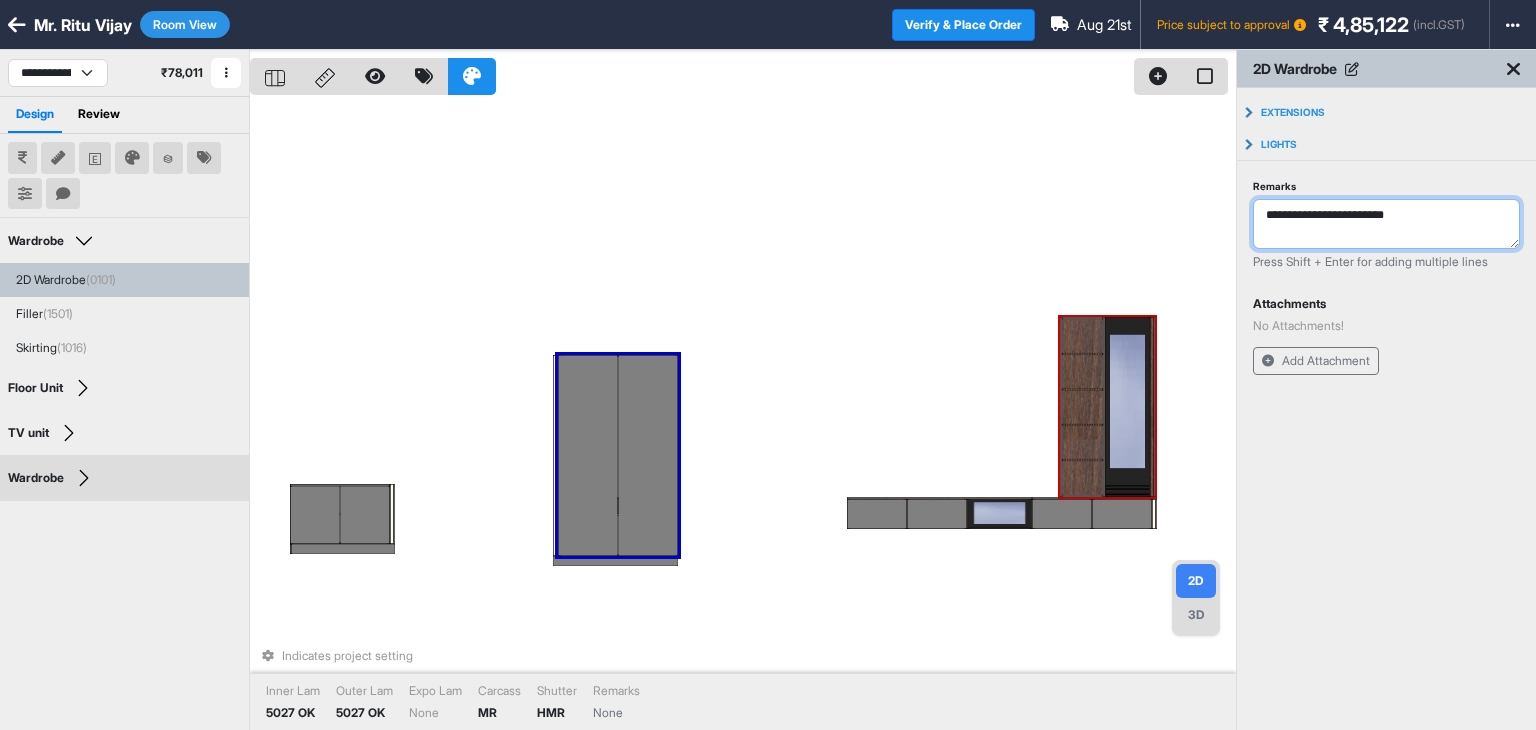 type on "**********" 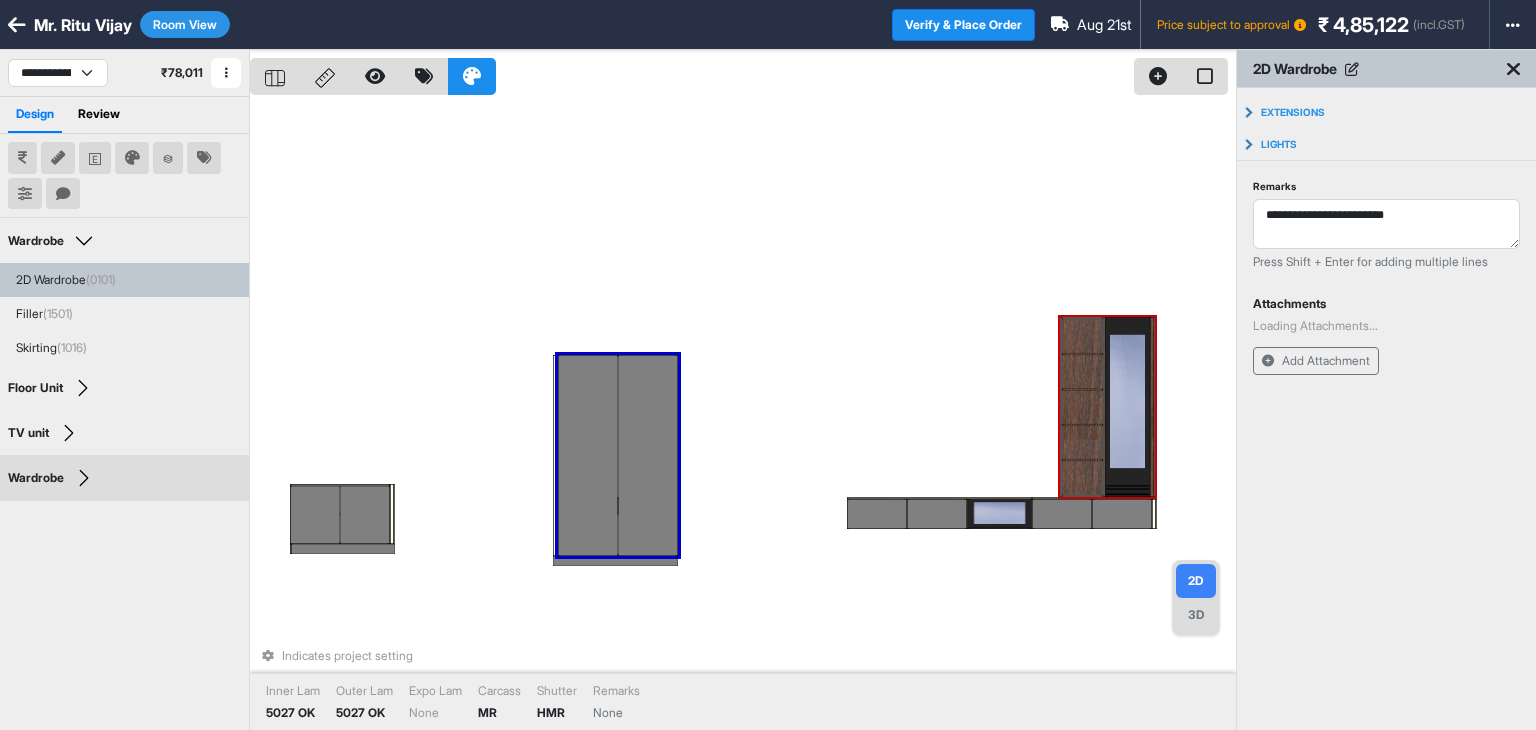 type 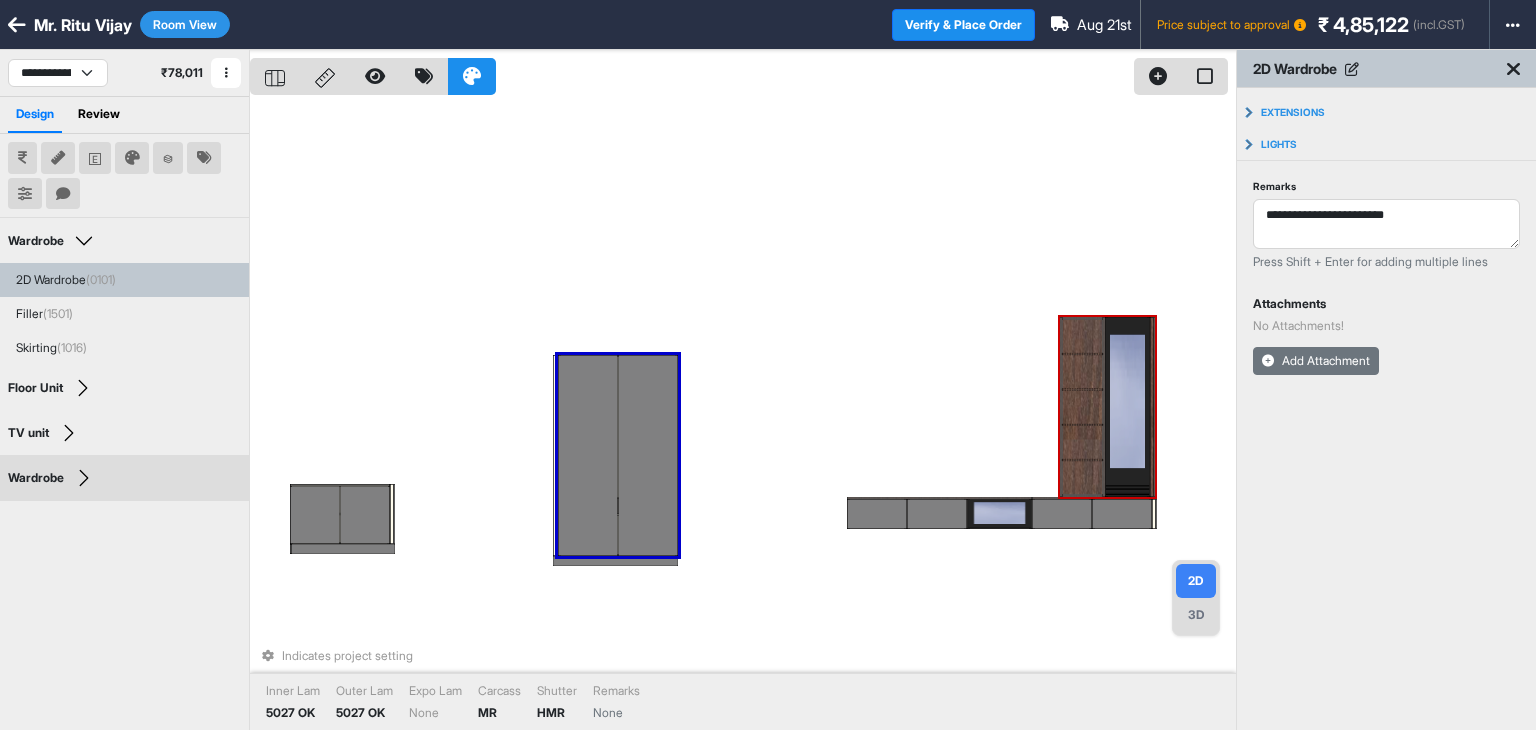 click on "Add Attachment" at bounding box center (1316, 361) 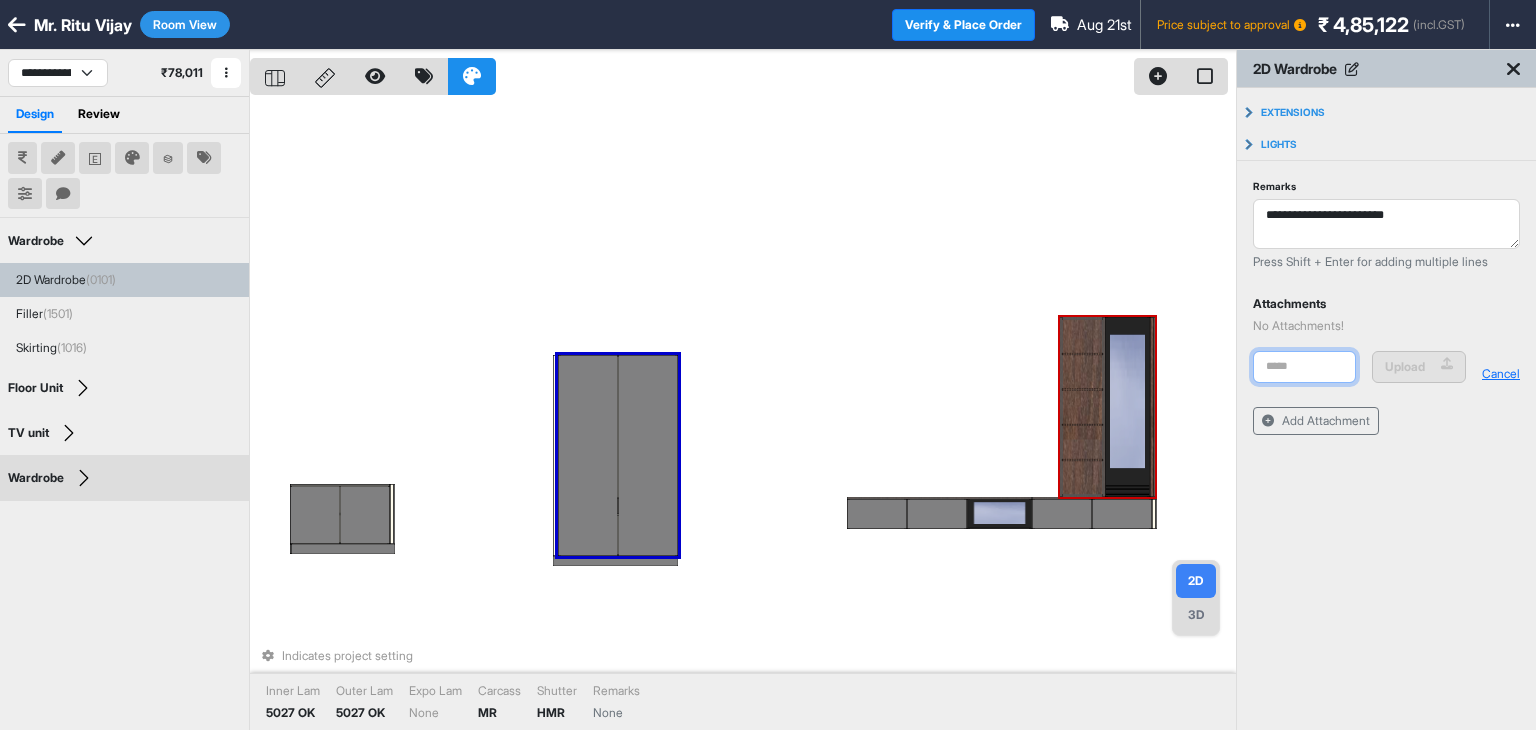 click at bounding box center [1304, 367] 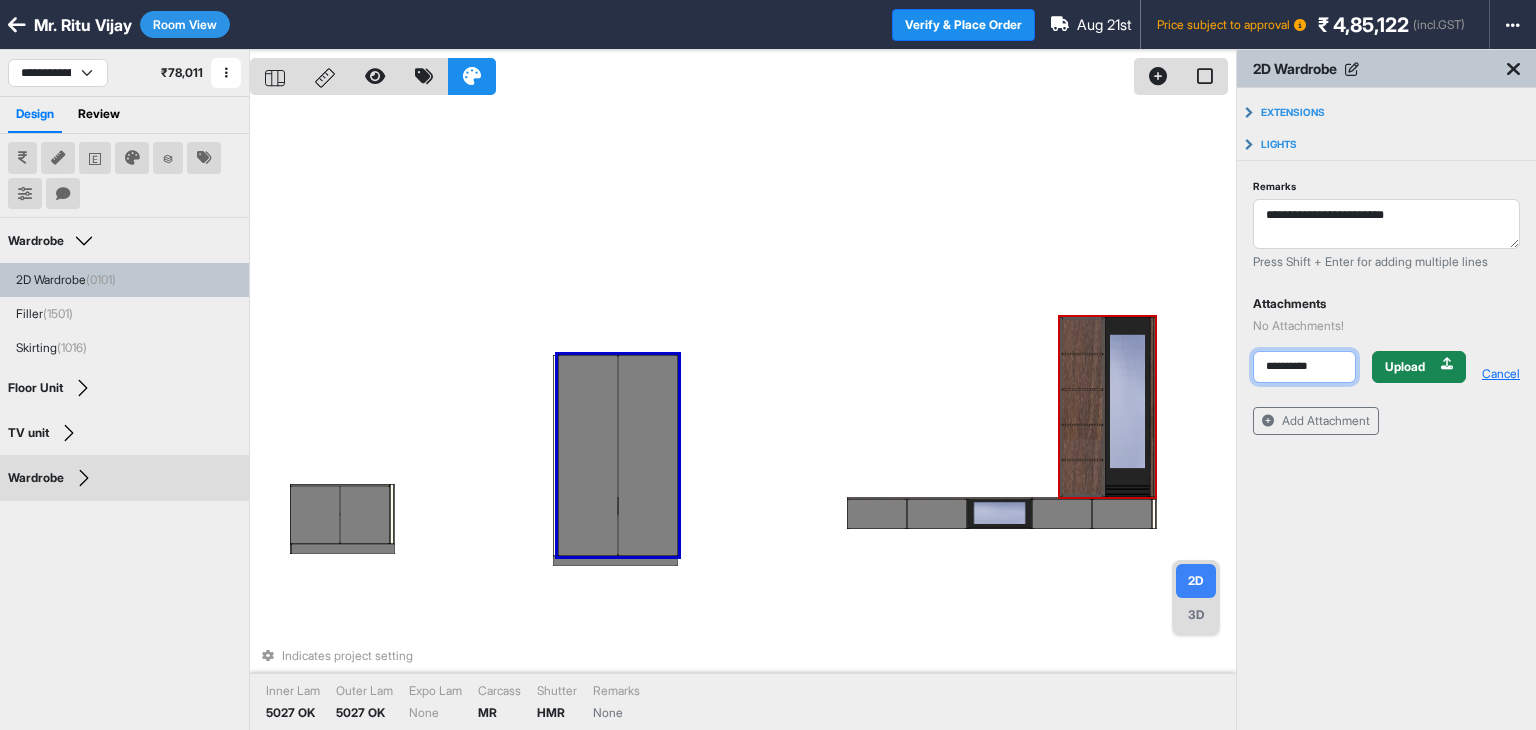 click on "*********" at bounding box center (1304, 367) 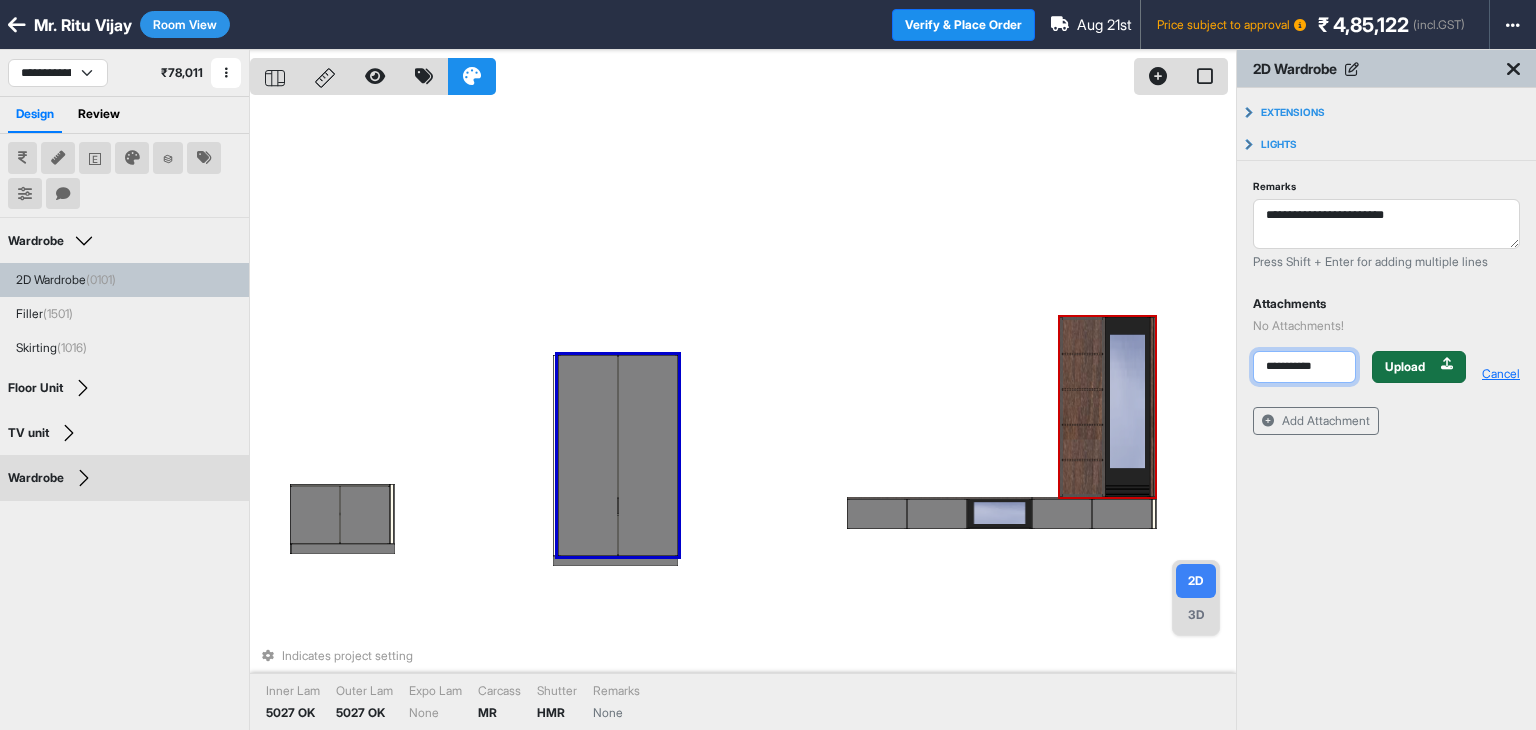 type on "**********" 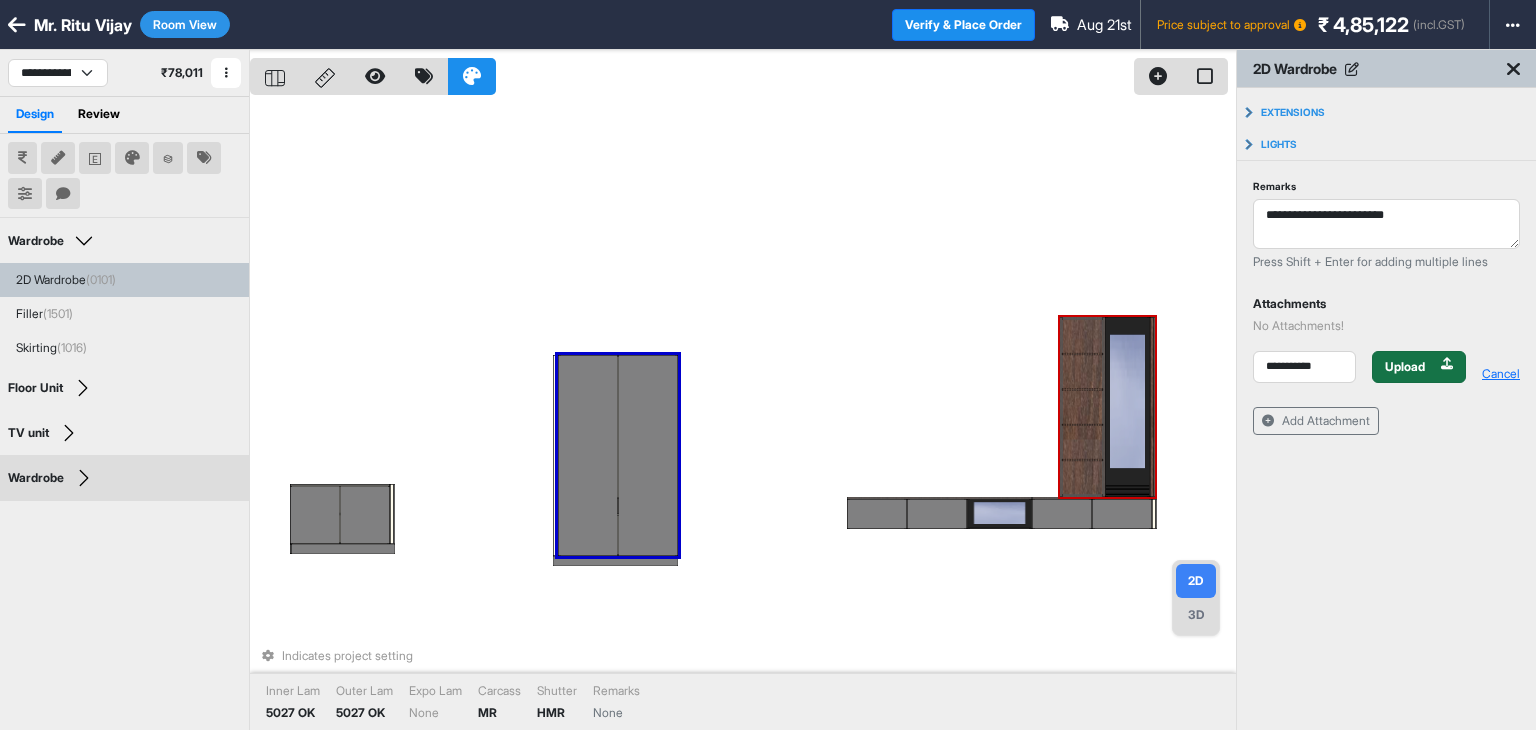 click on "Upload" at bounding box center [1419, 367] 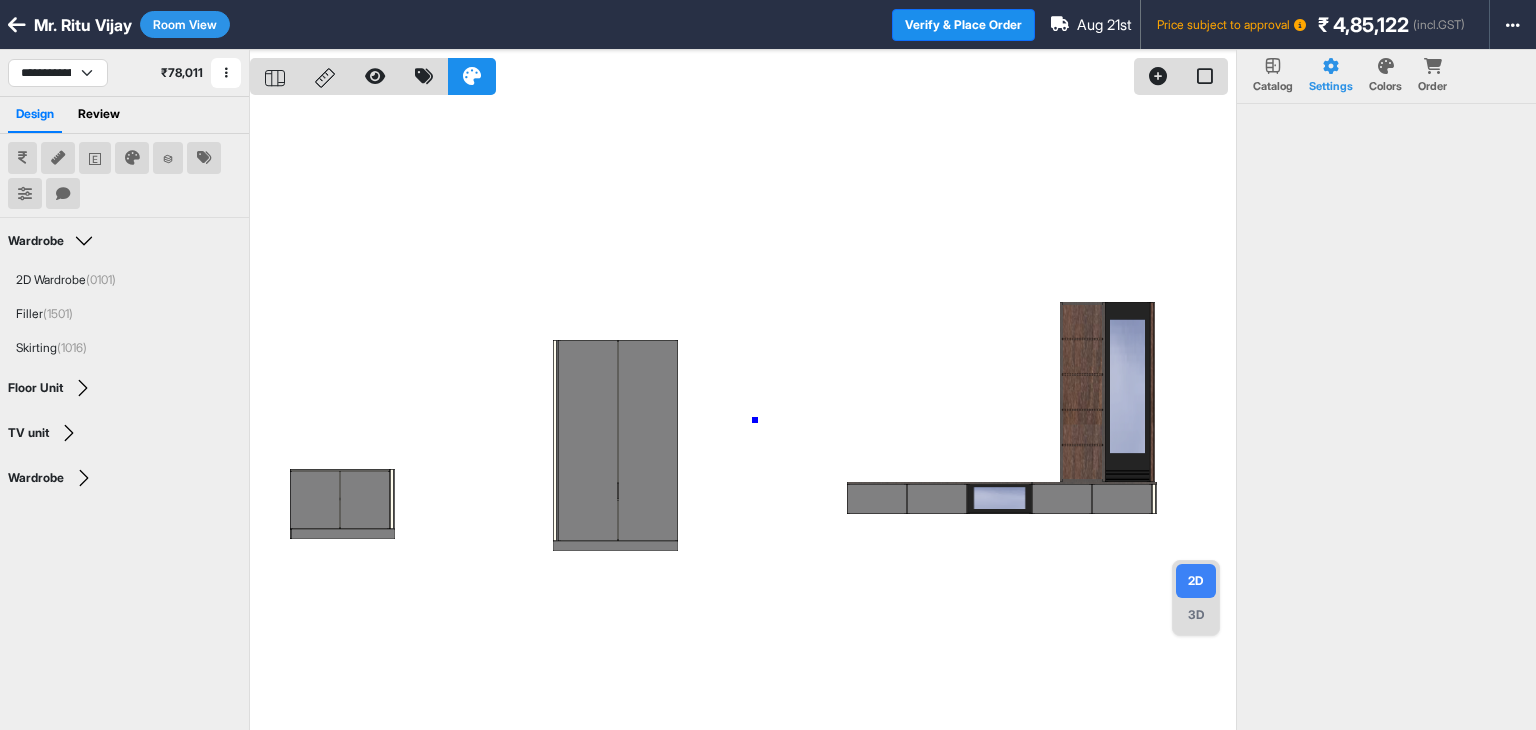 click at bounding box center [743, 415] 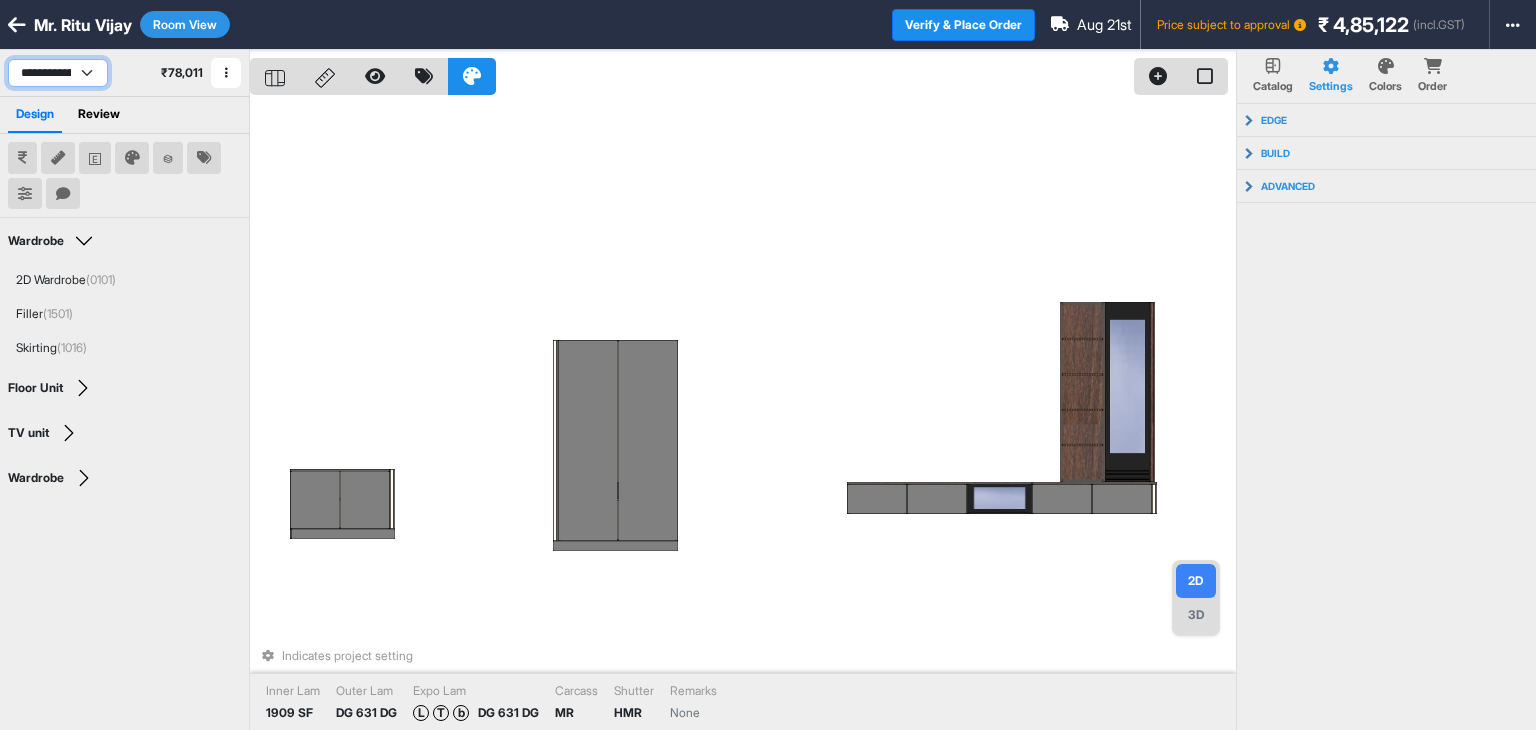 click on "**********" at bounding box center [58, 73] 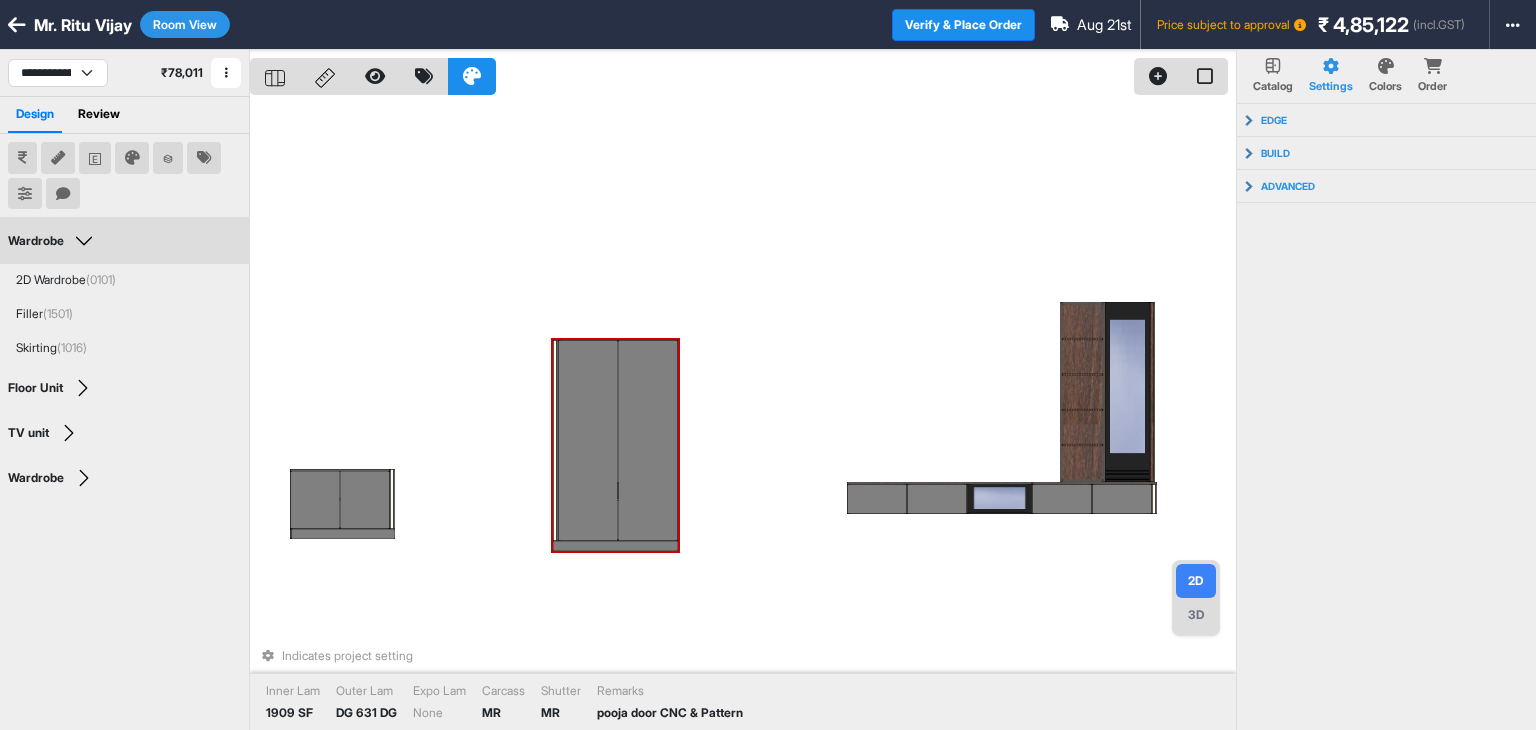 click on "3D" at bounding box center (1196, 615) 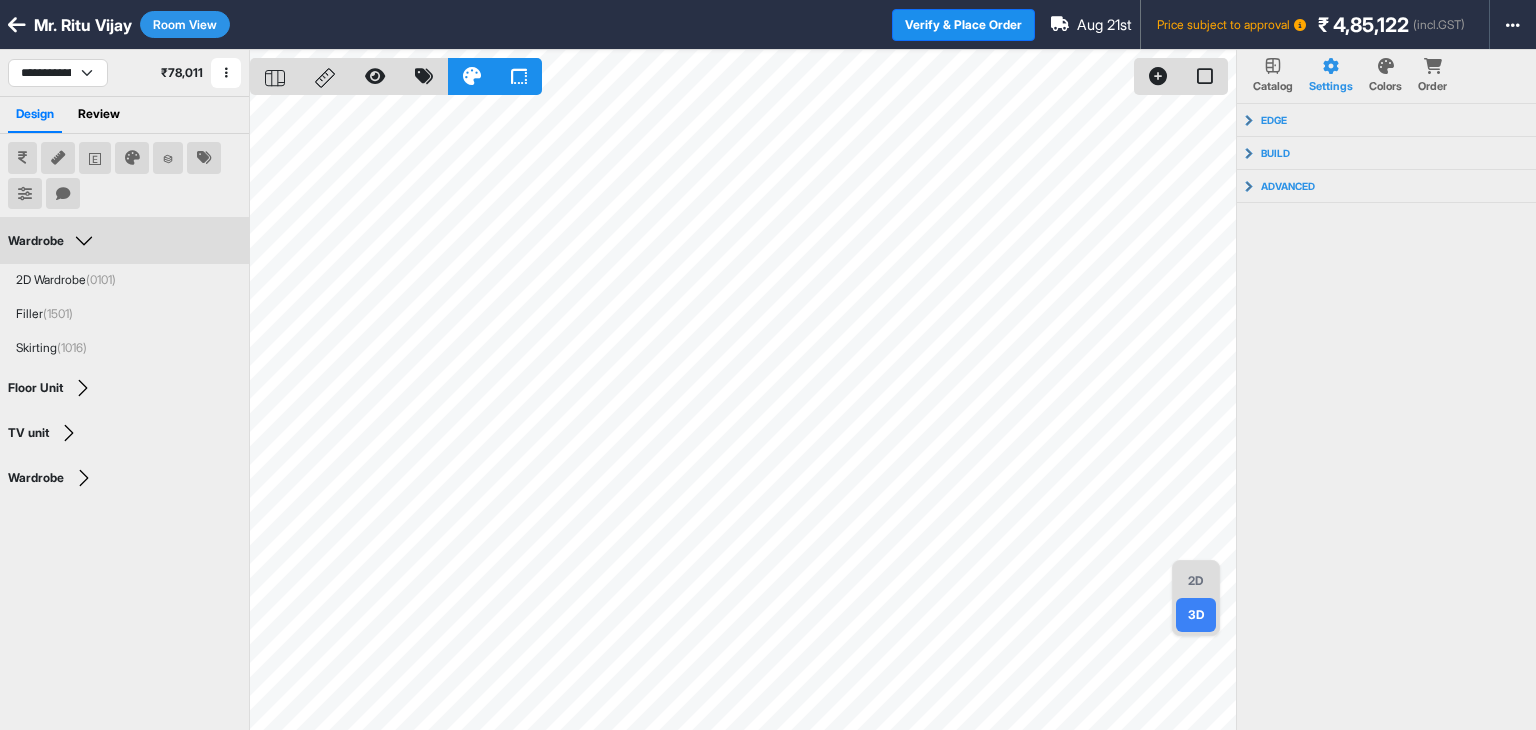 click on "Room View" at bounding box center [185, 24] 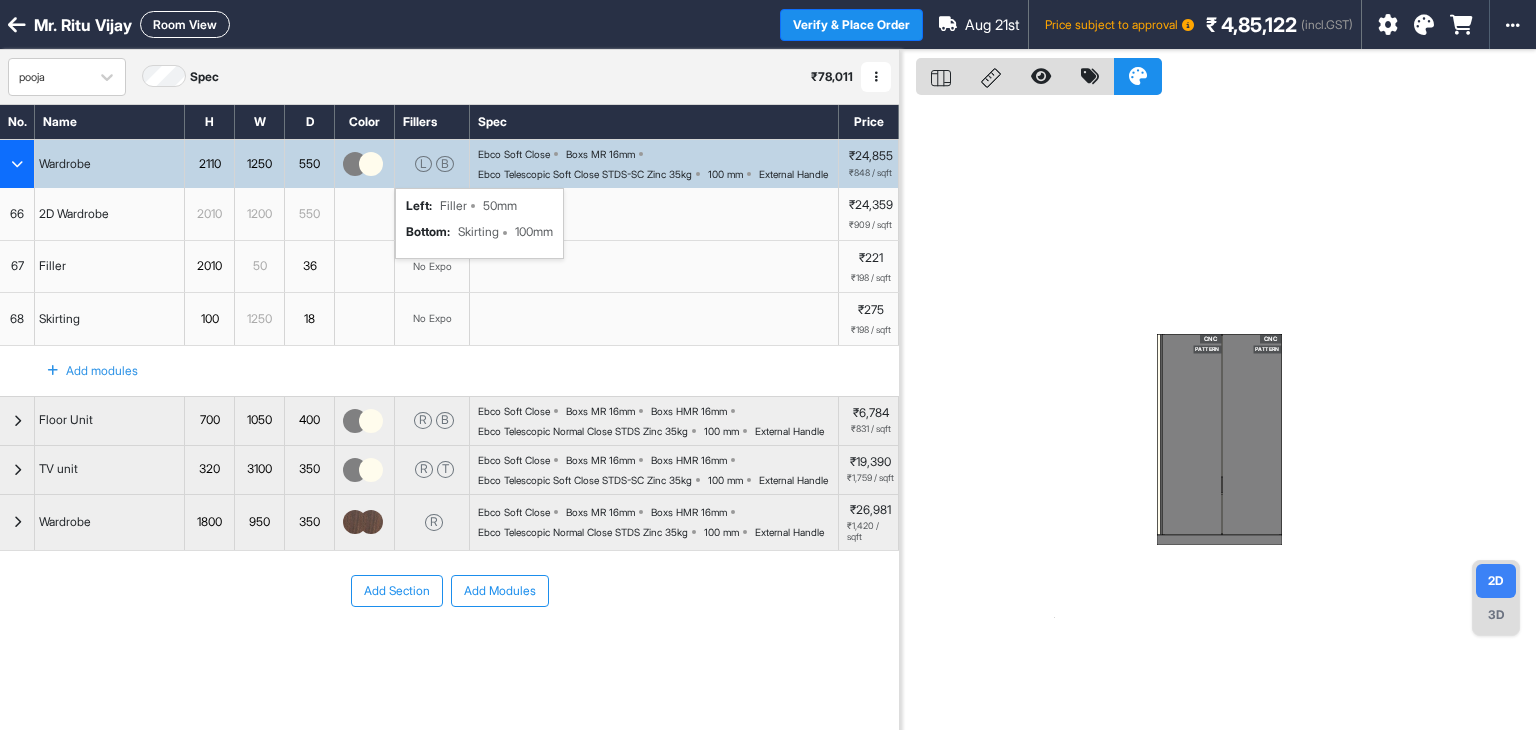 click on "B" at bounding box center (445, 164) 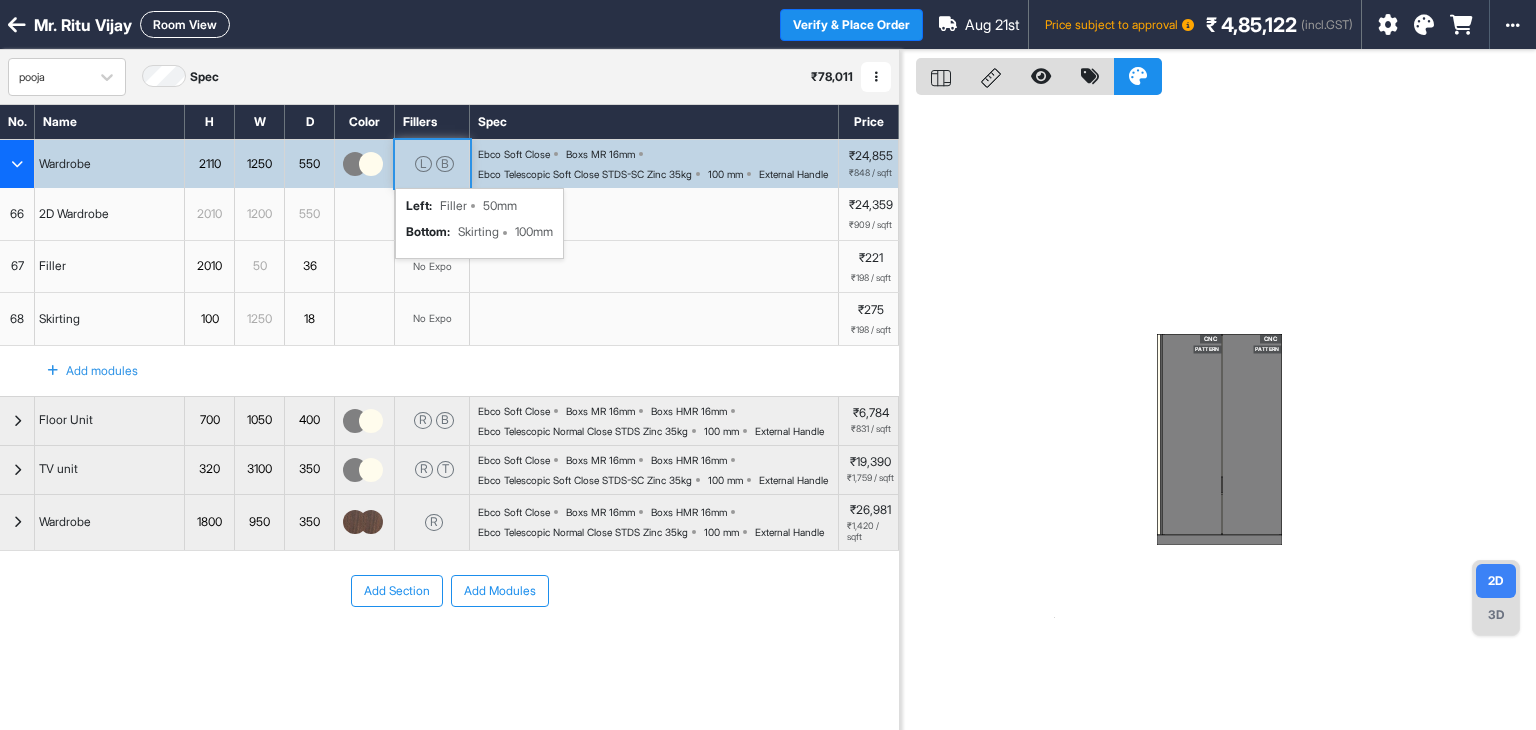 click on "B" at bounding box center (445, 164) 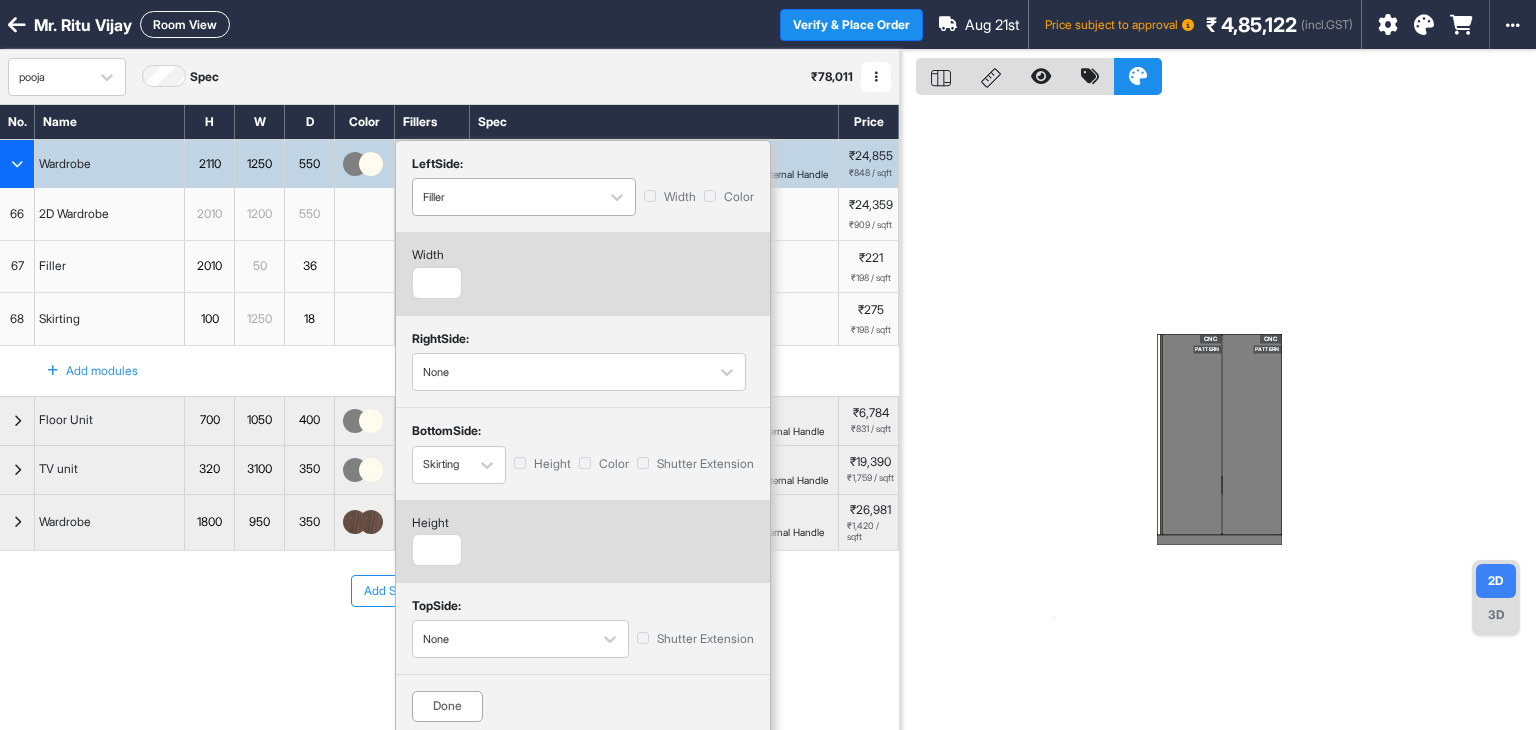 click at bounding box center [506, 197] 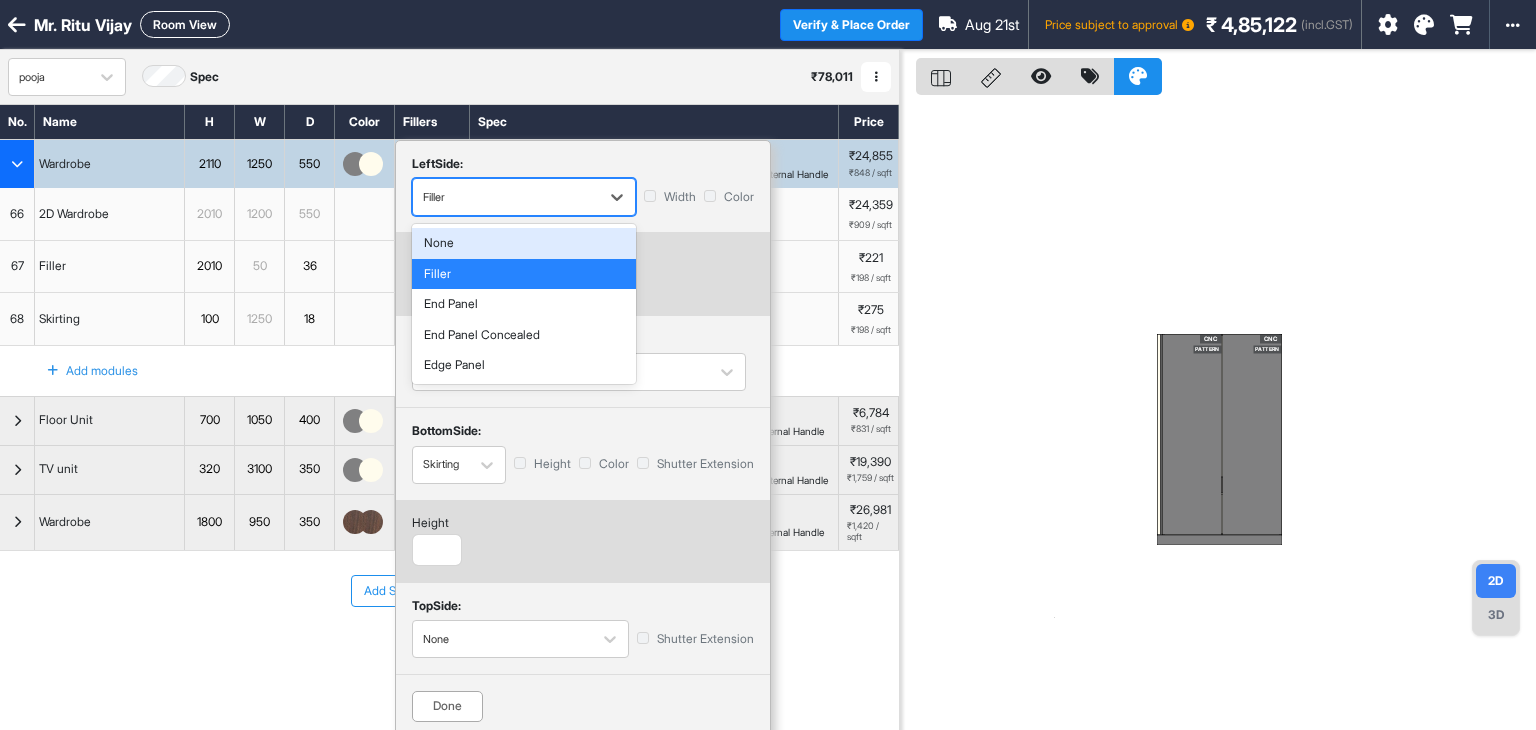 click at bounding box center [506, 197] 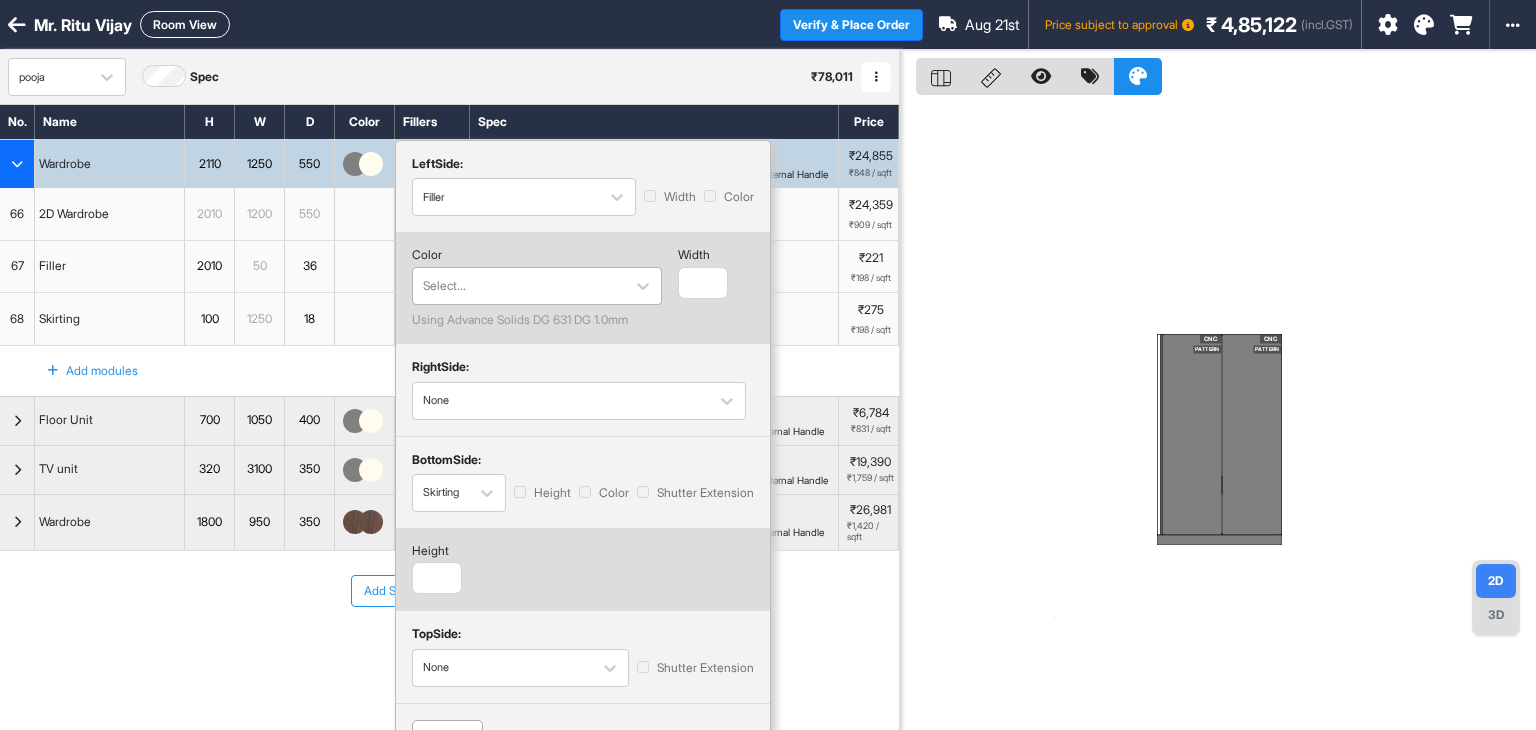 click at bounding box center (519, 286) 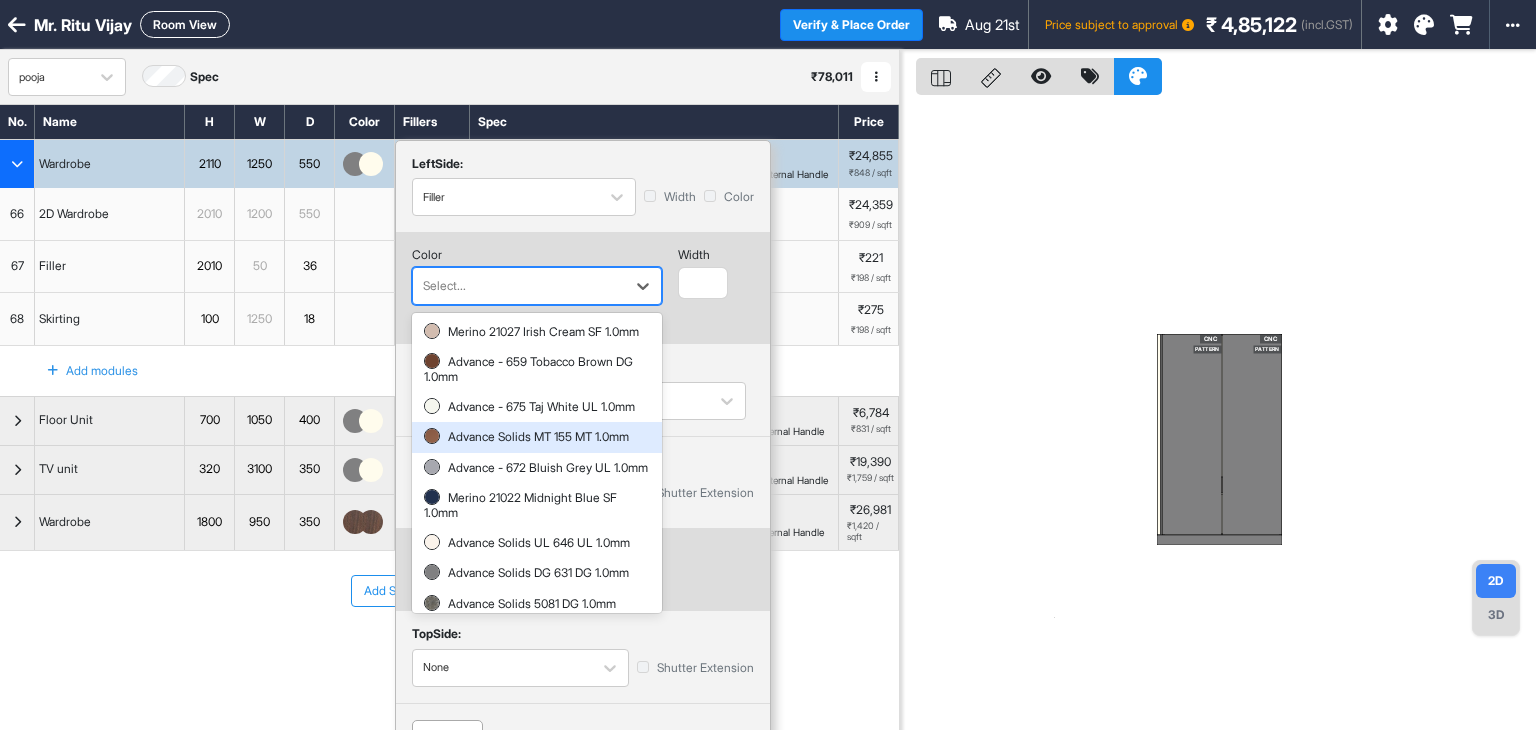 scroll, scrollTop: 69, scrollLeft: 0, axis: vertical 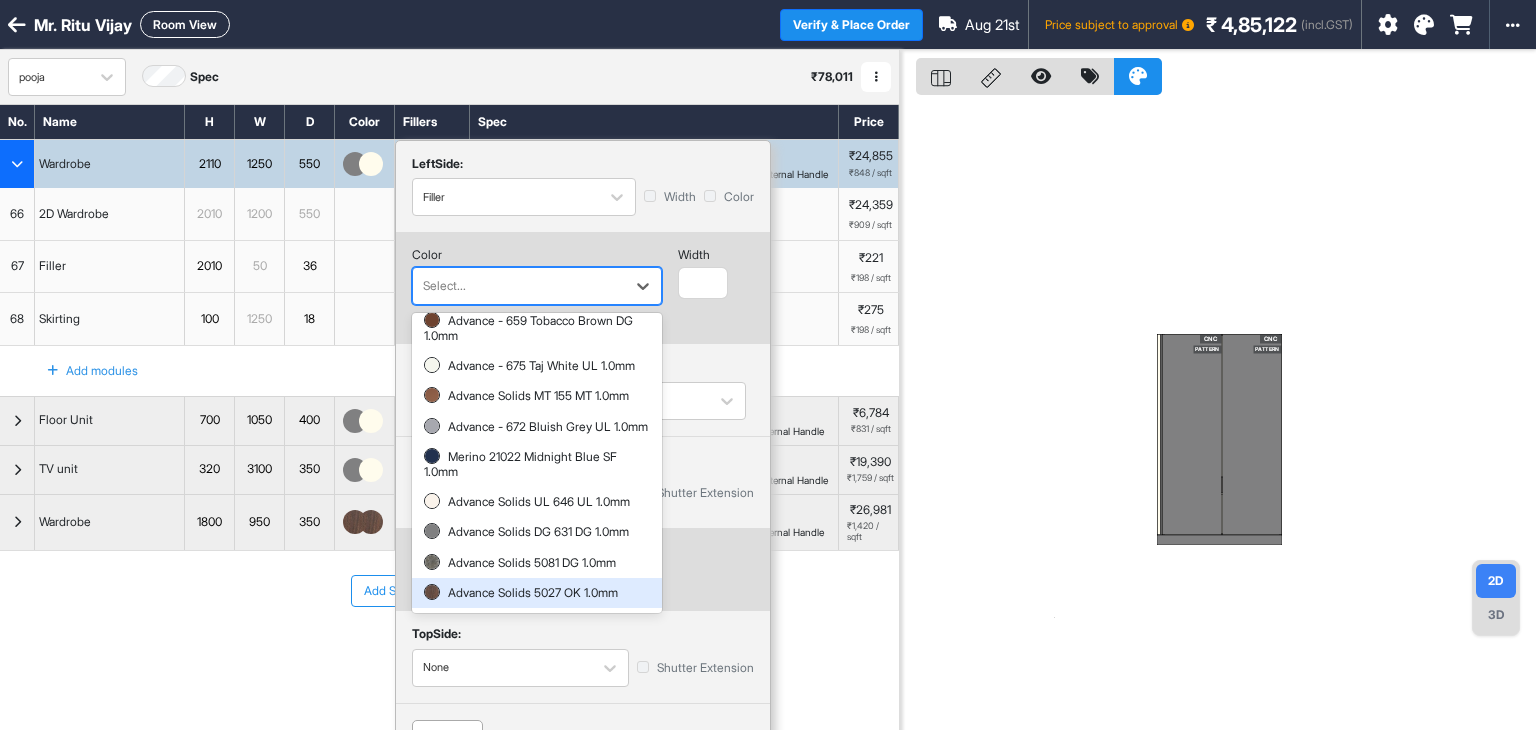 click on "Advance Solids 5027 OK 1.0mm" at bounding box center (537, 593) 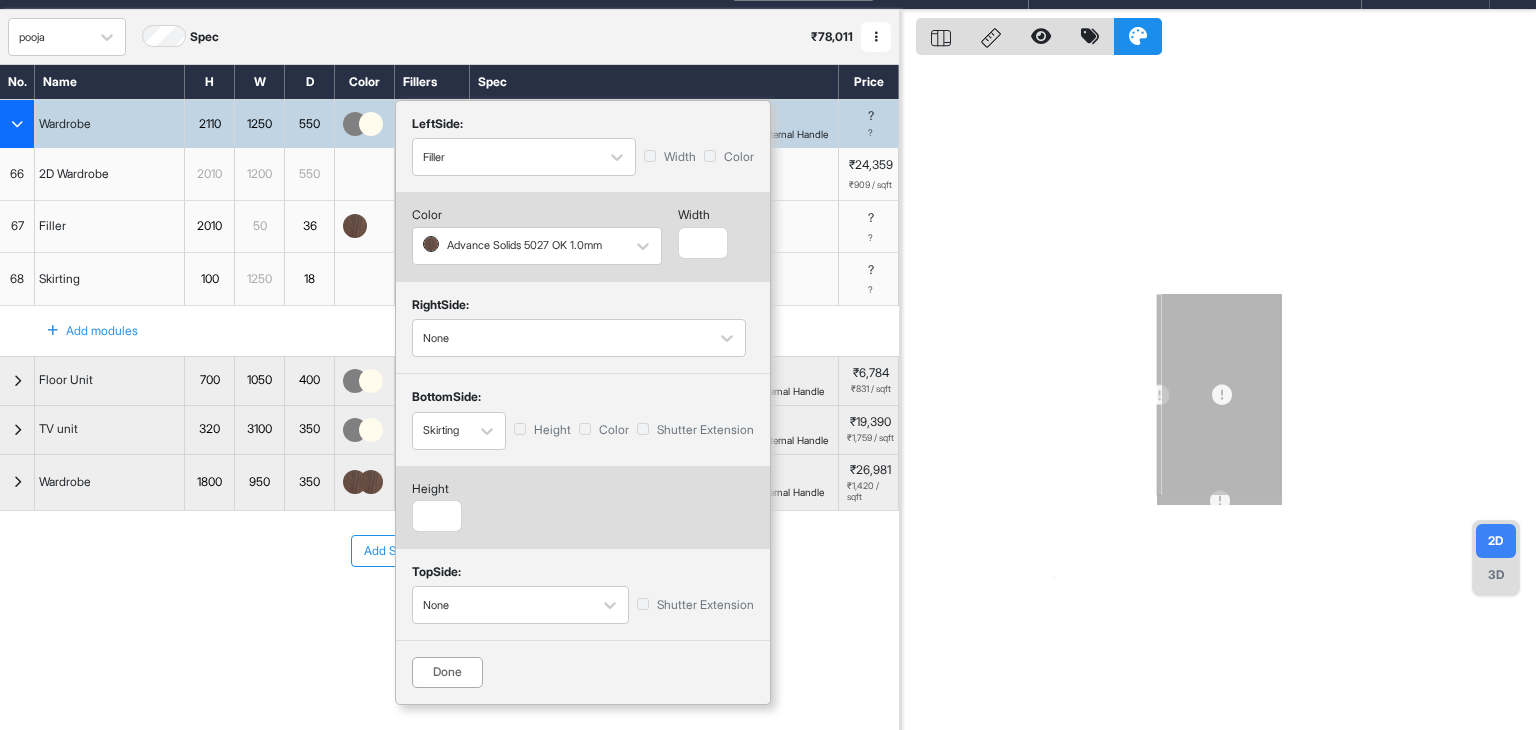 scroll, scrollTop: 92, scrollLeft: 0, axis: vertical 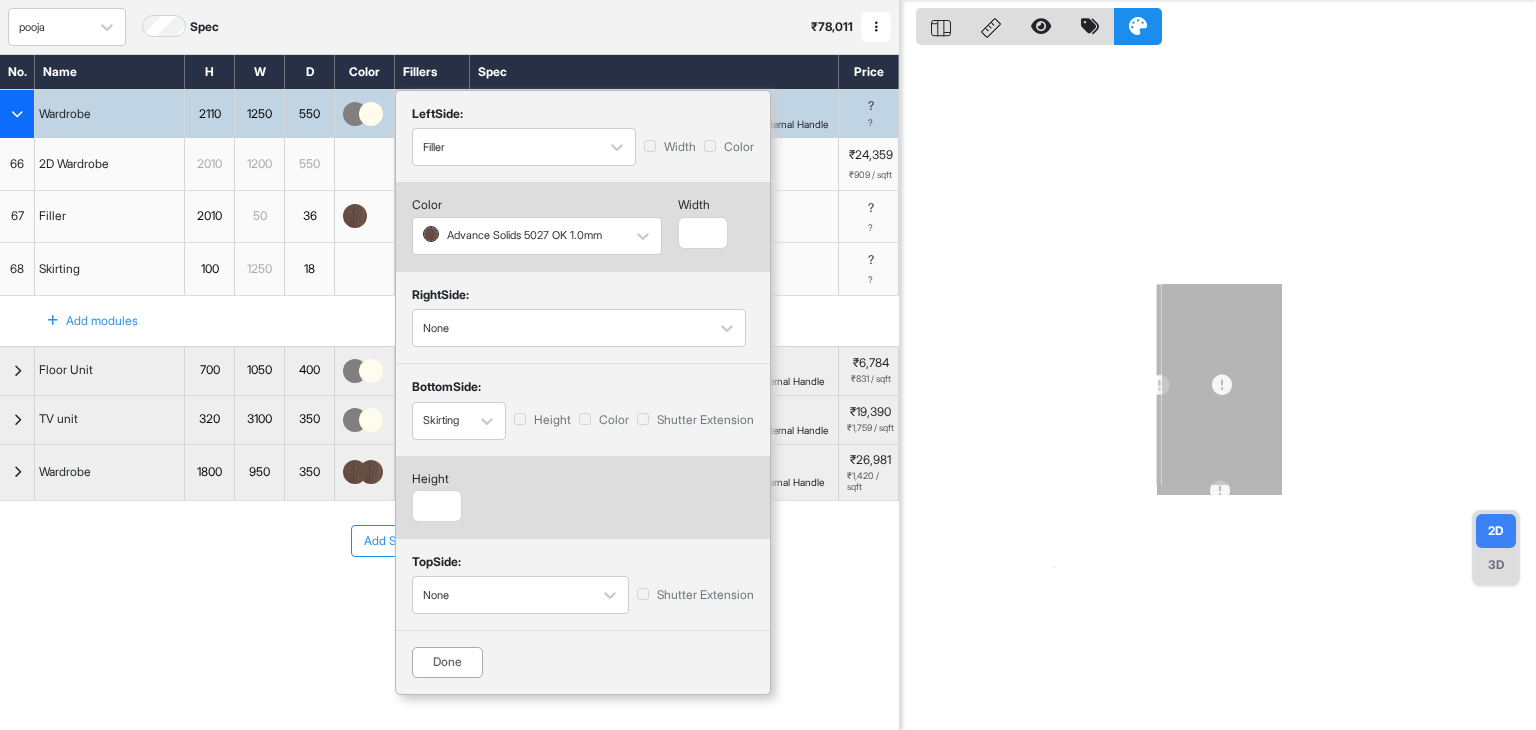 click on "Done" at bounding box center [447, 662] 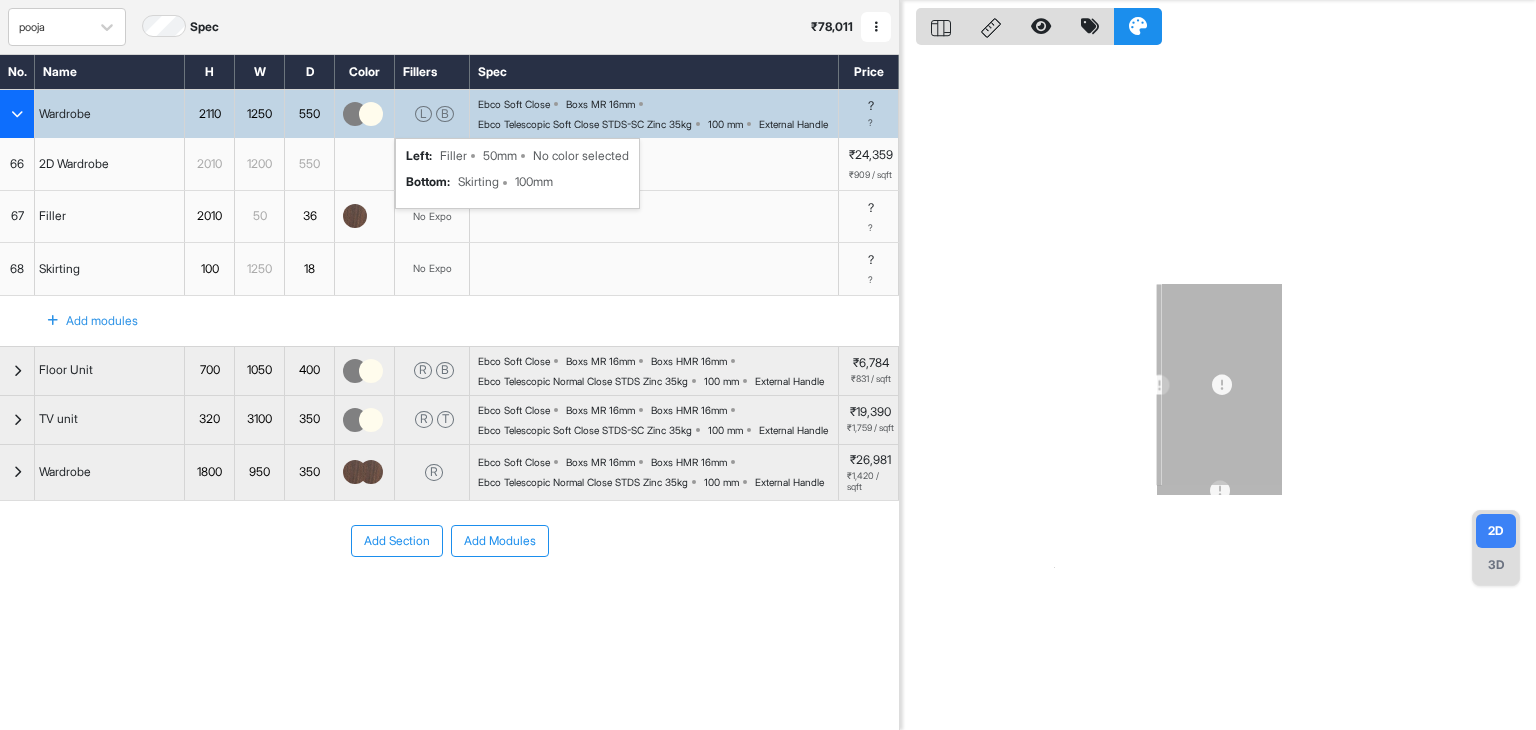 click at bounding box center [365, 164] 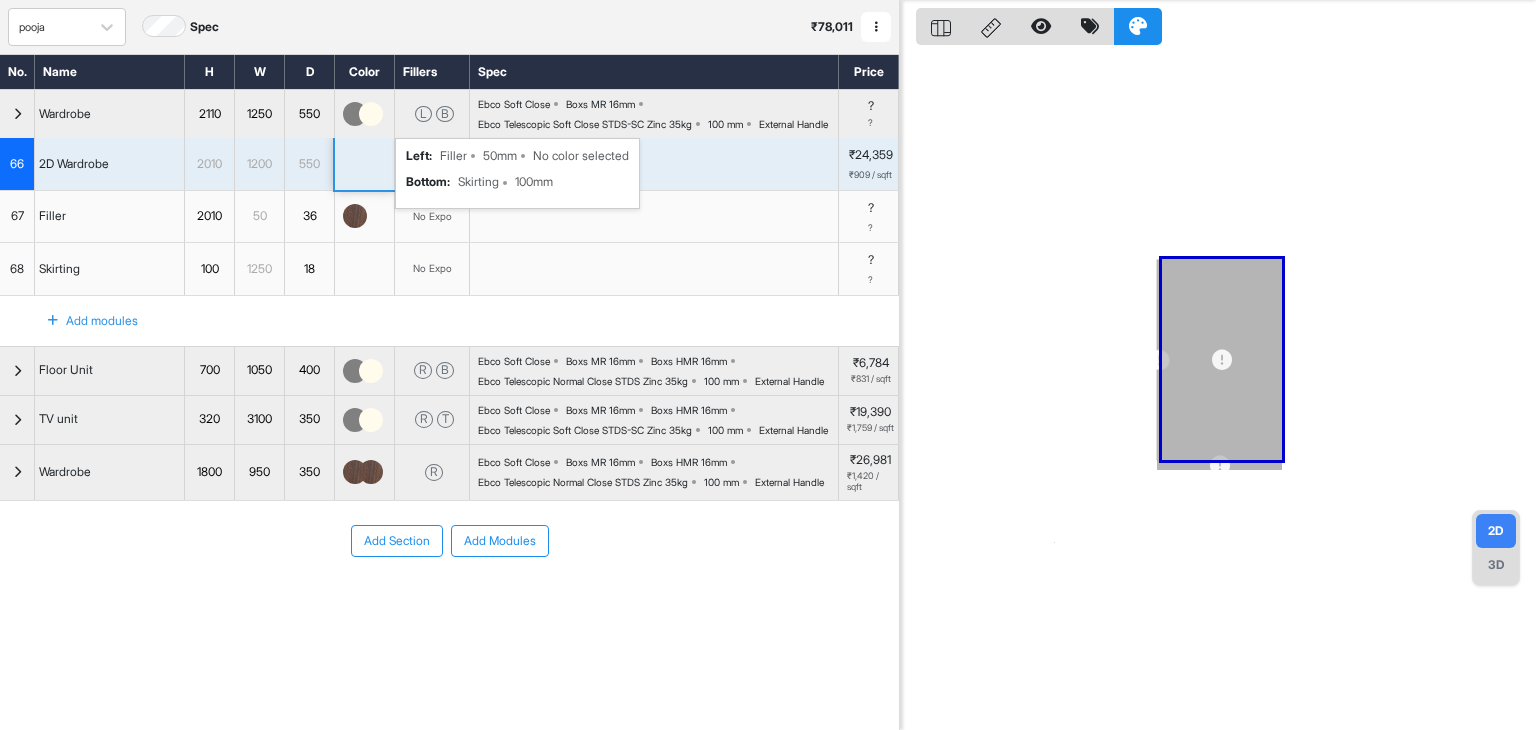 click at bounding box center (365, 164) 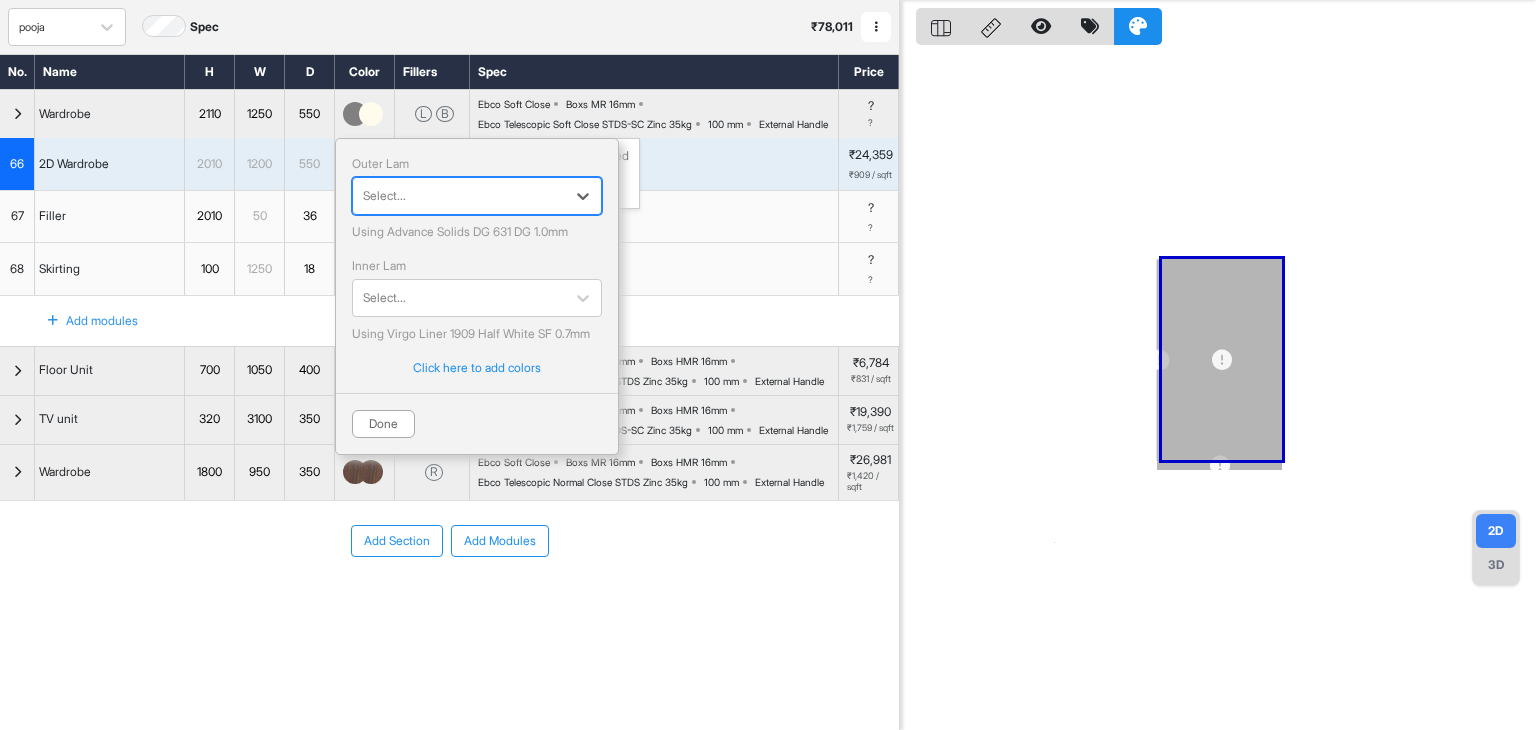 click on "Add modules" at bounding box center [449, 321] 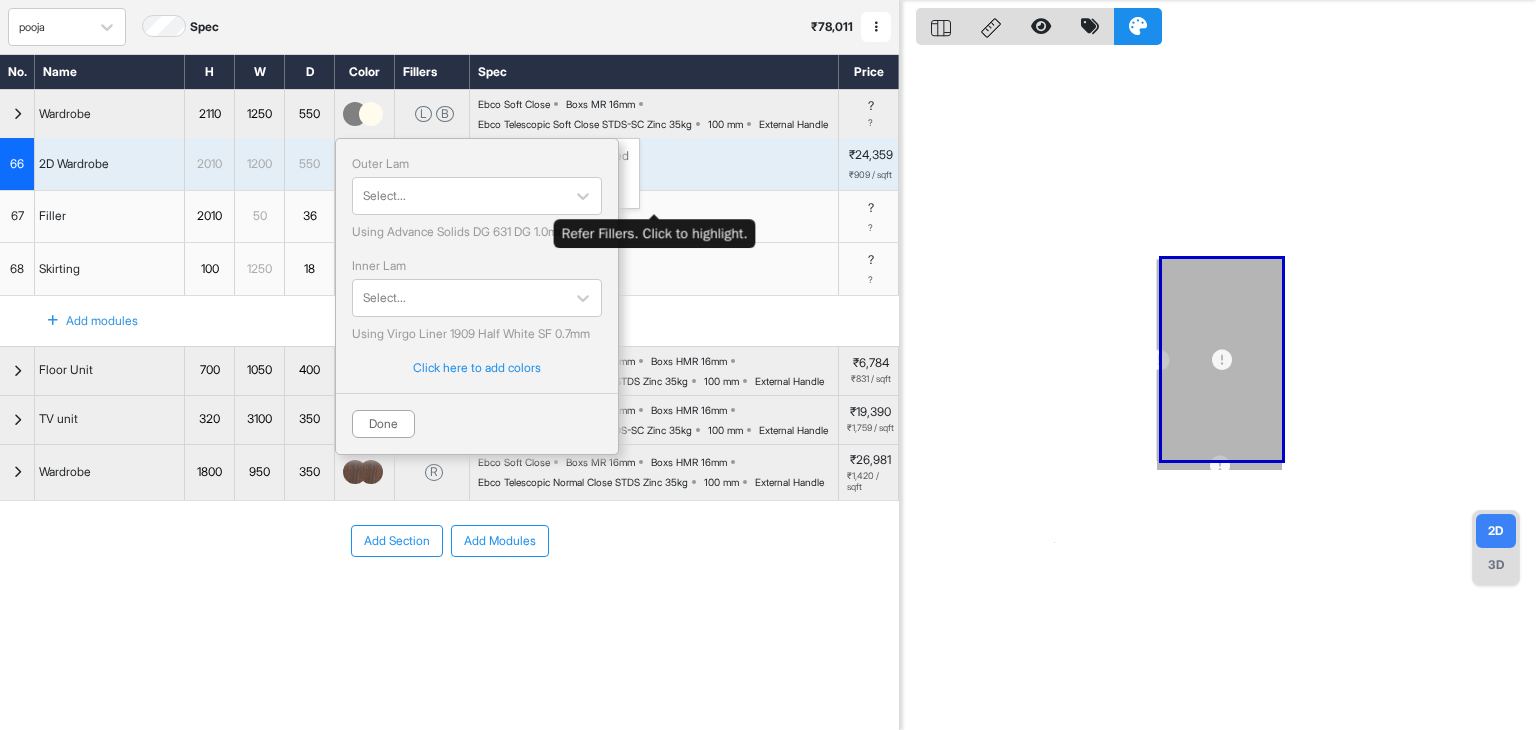click at bounding box center (654, 217) 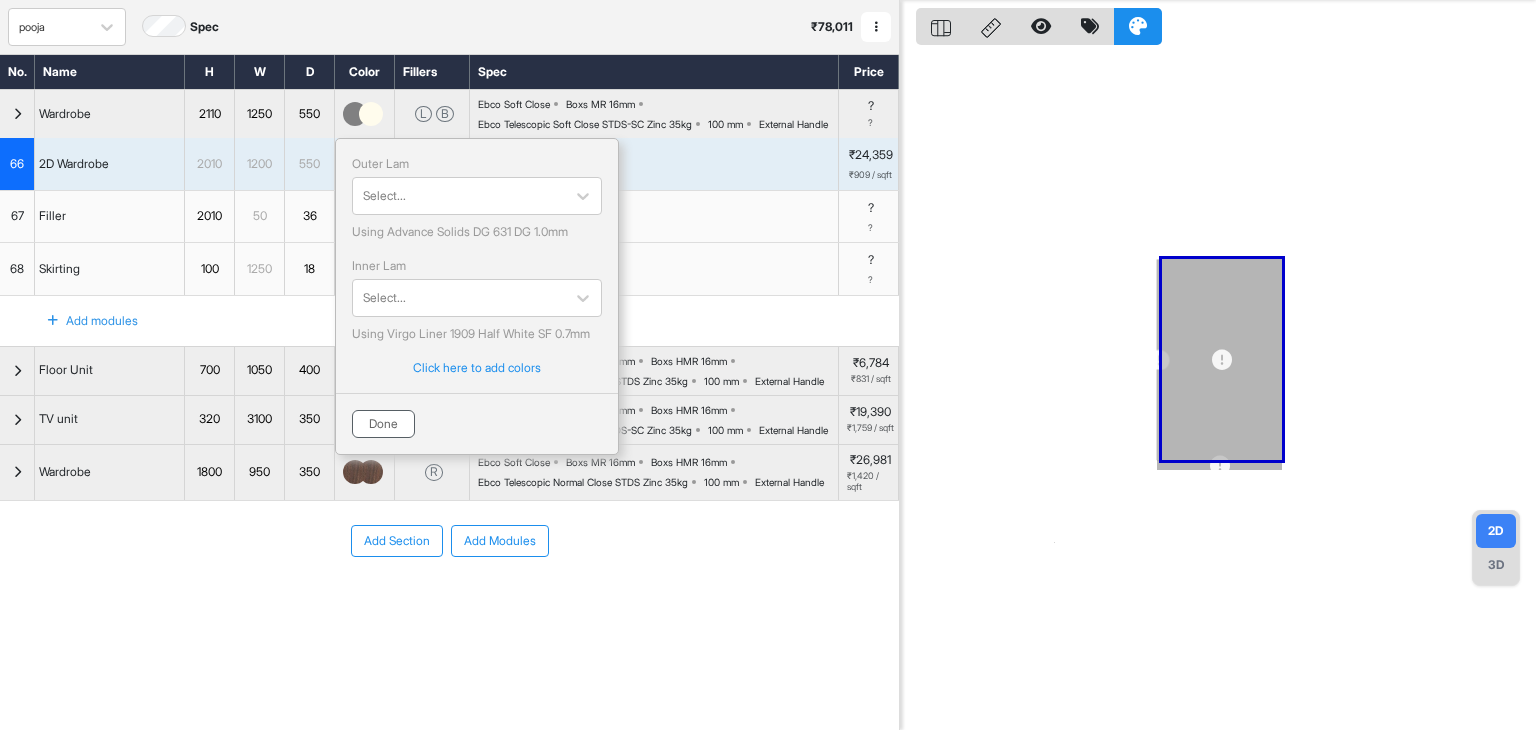 click on "Done" at bounding box center (383, 424) 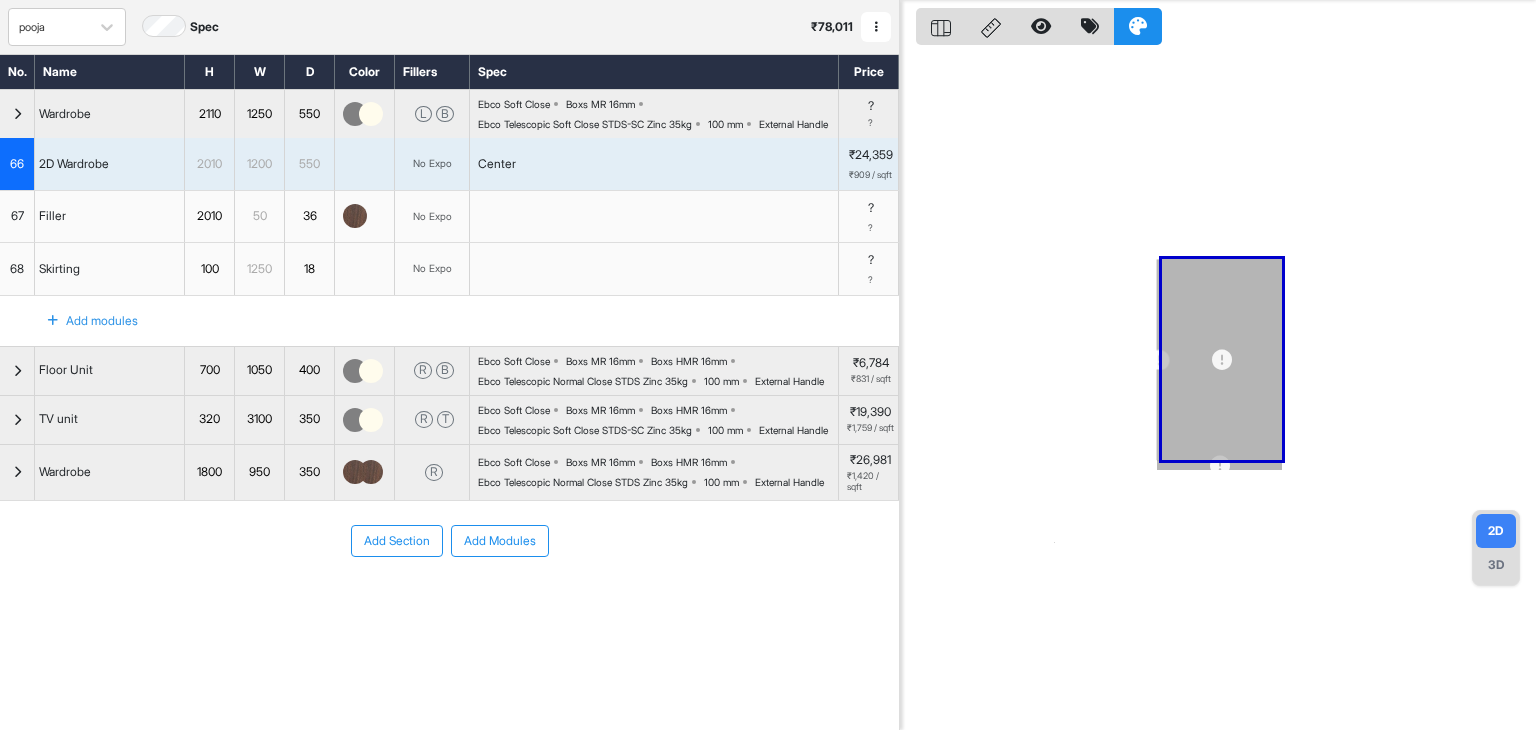 click on "No Expo" at bounding box center [432, 164] 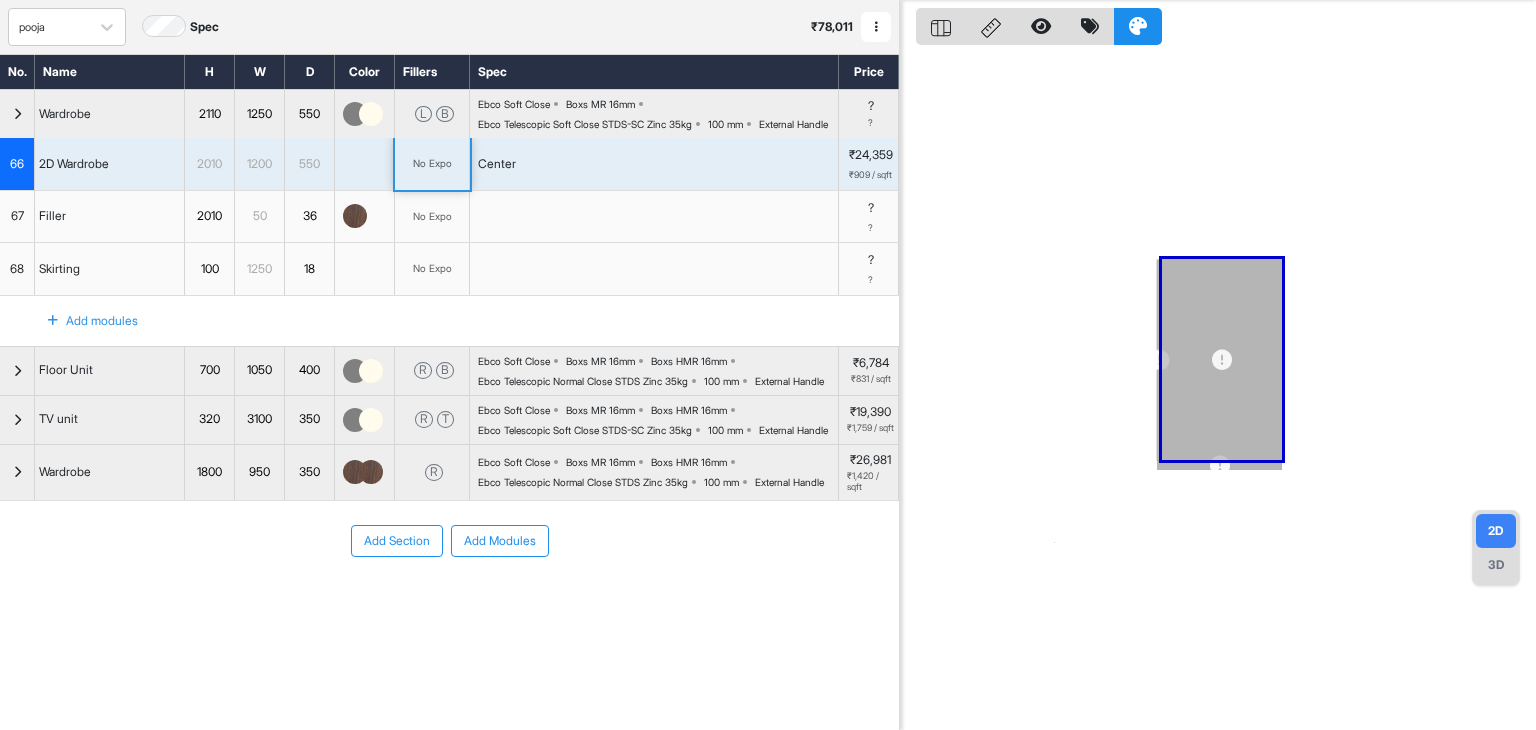 click on "No Expo" at bounding box center [432, 164] 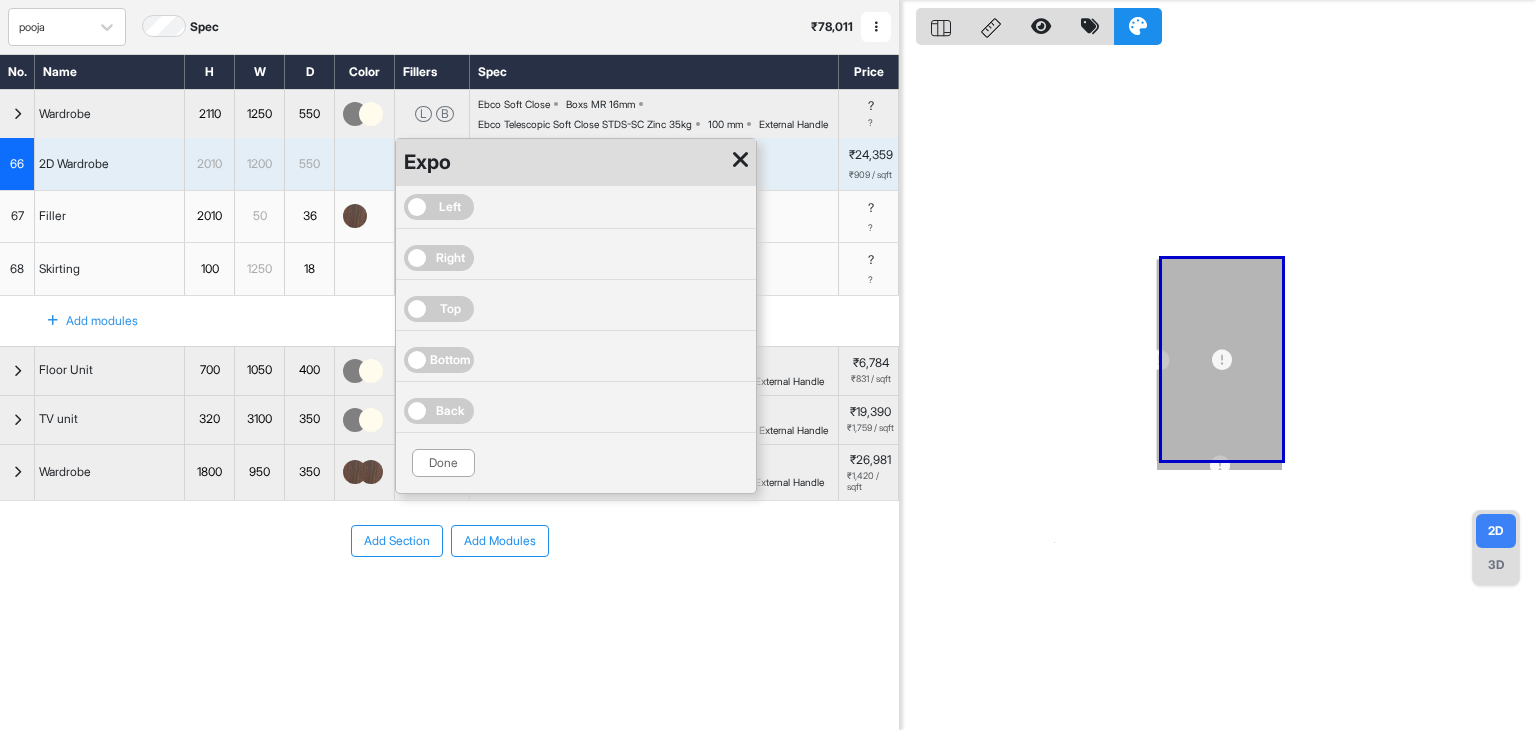 click on "Right" at bounding box center (450, 258) 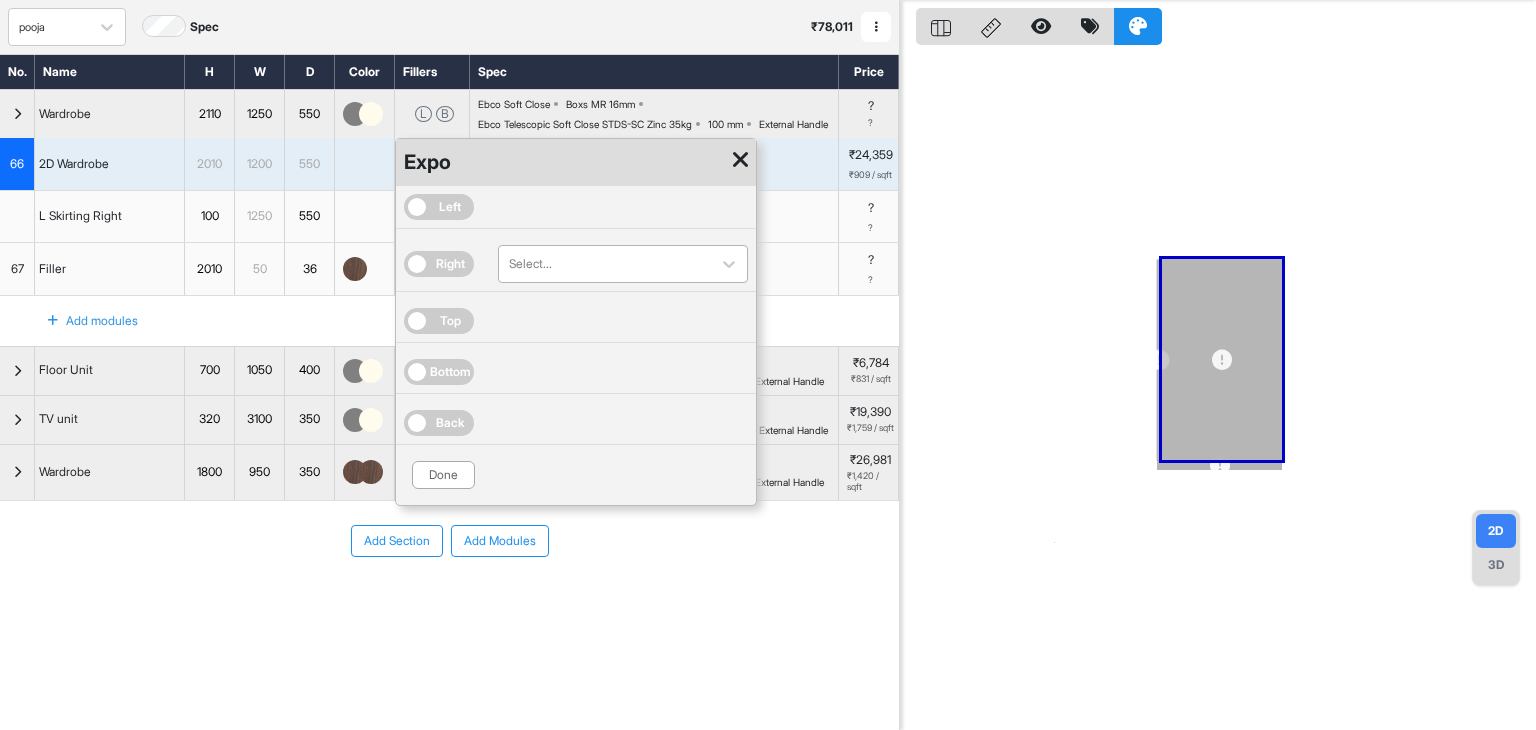 click on "Select..." at bounding box center (623, 264) 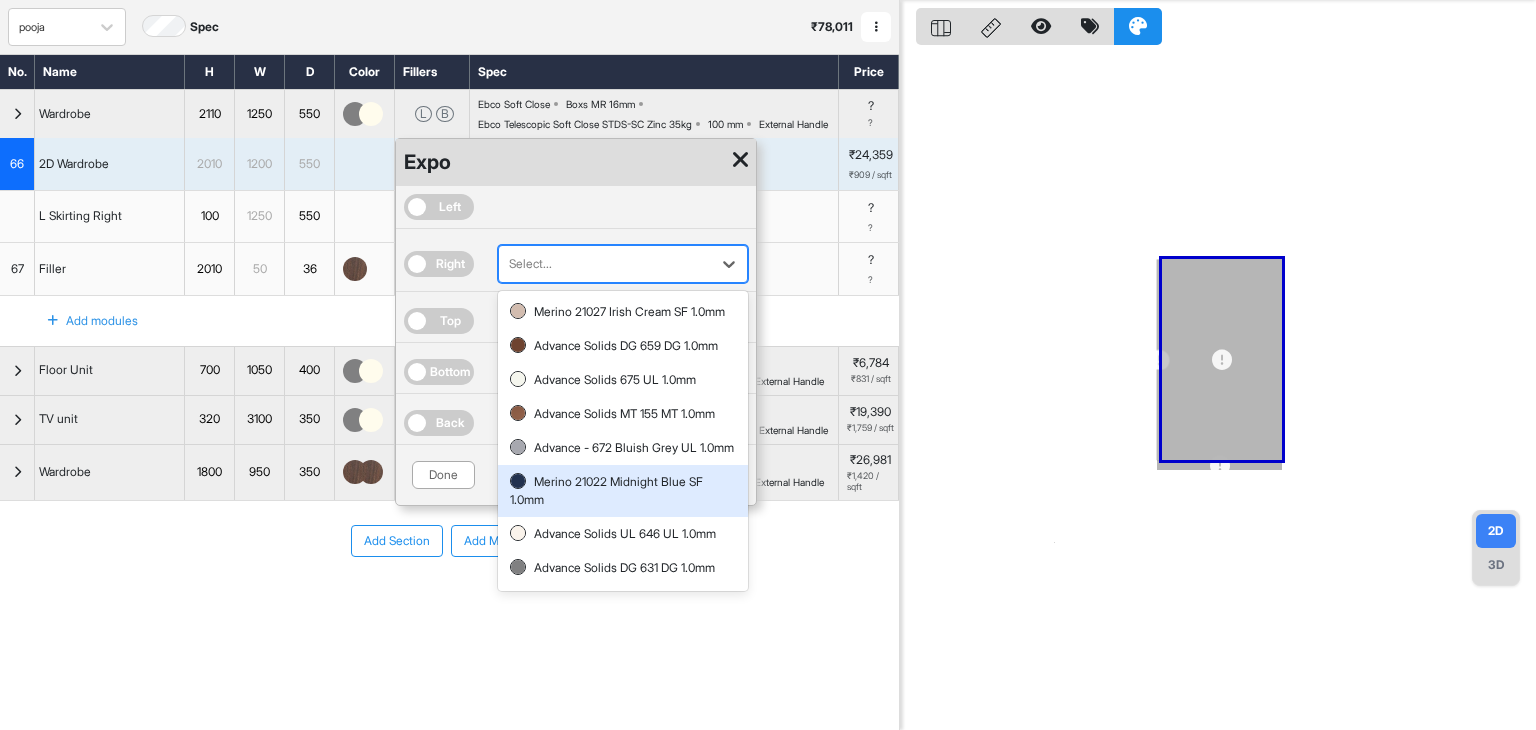 scroll, scrollTop: 102, scrollLeft: 0, axis: vertical 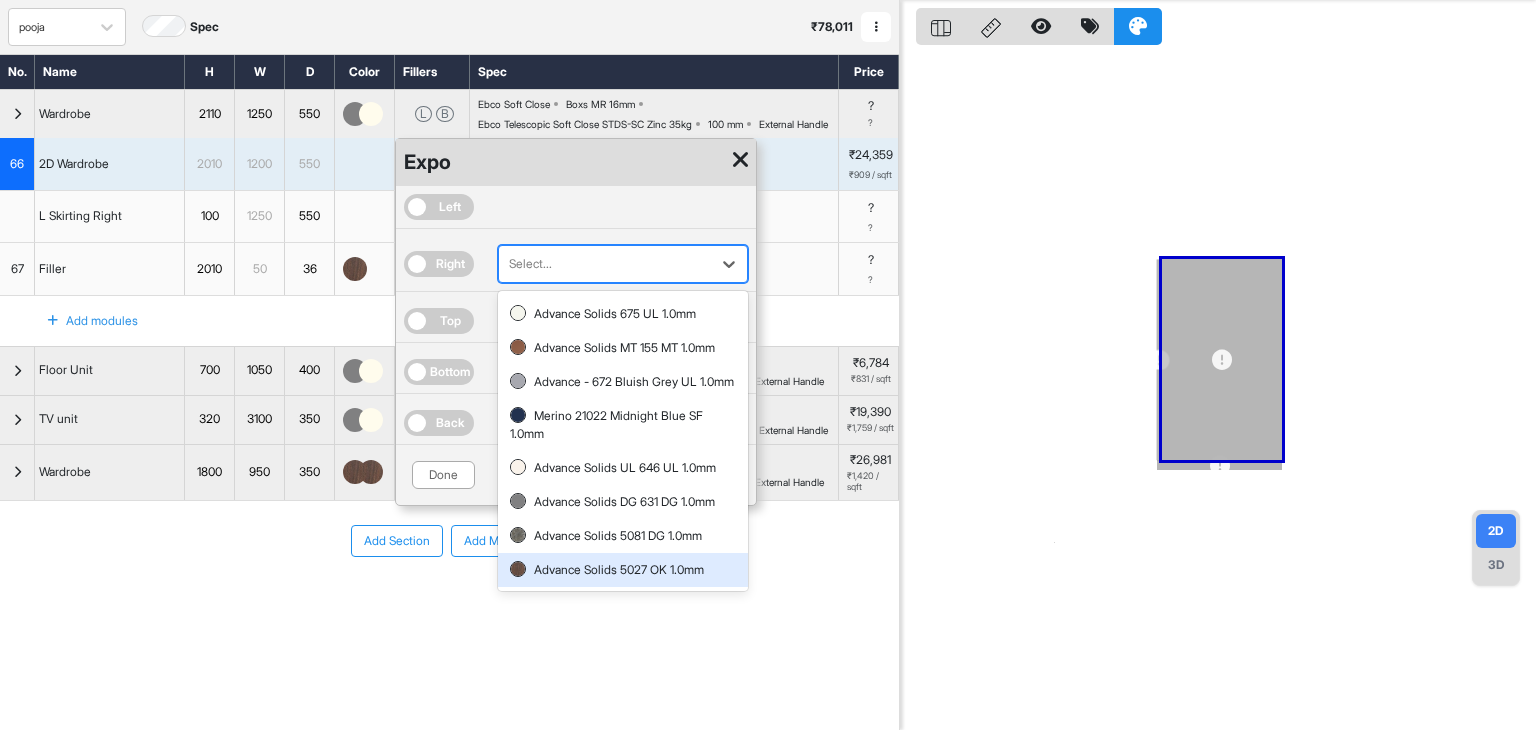click on "Advance Solids 5027 OK 1.0mm" at bounding box center [623, 570] 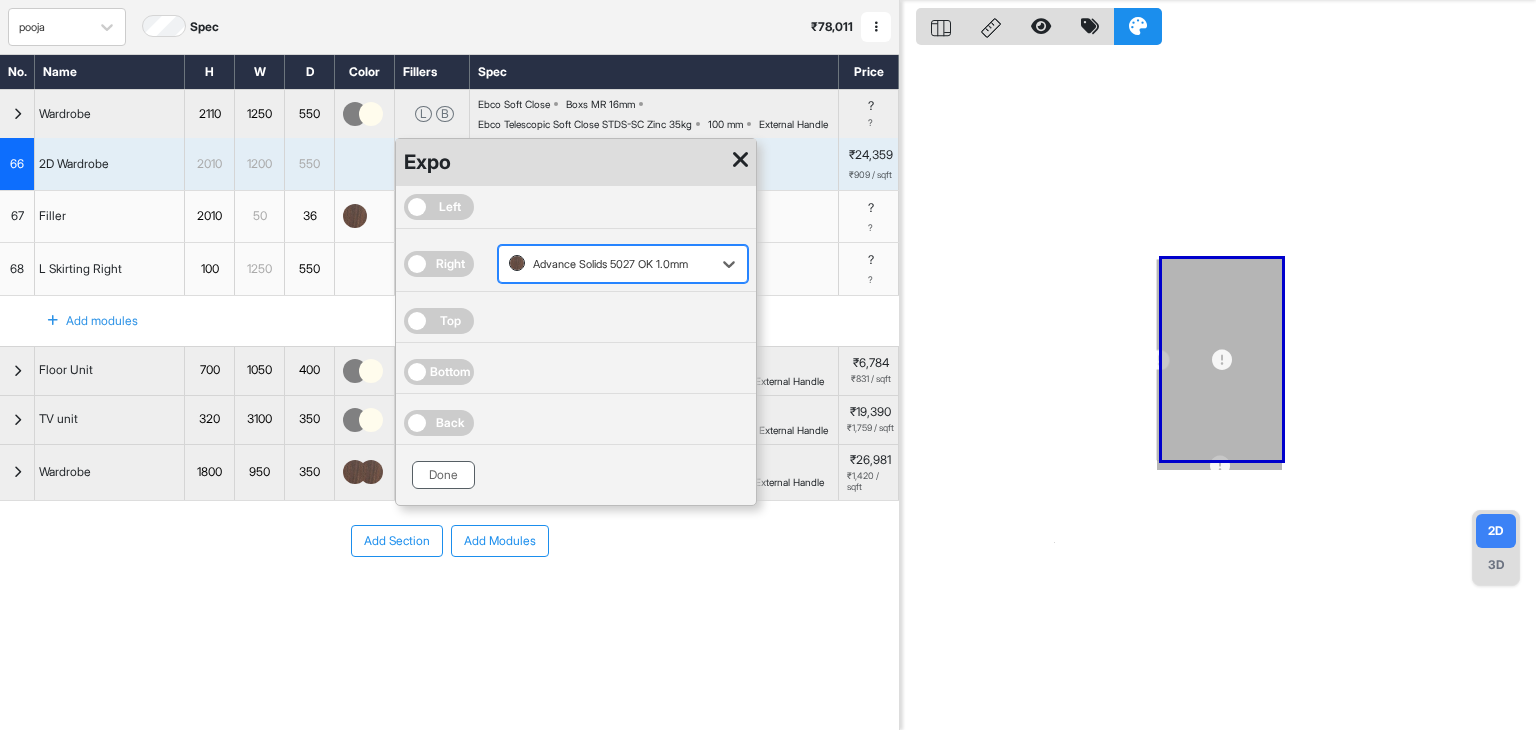 click on "Done" at bounding box center (443, 475) 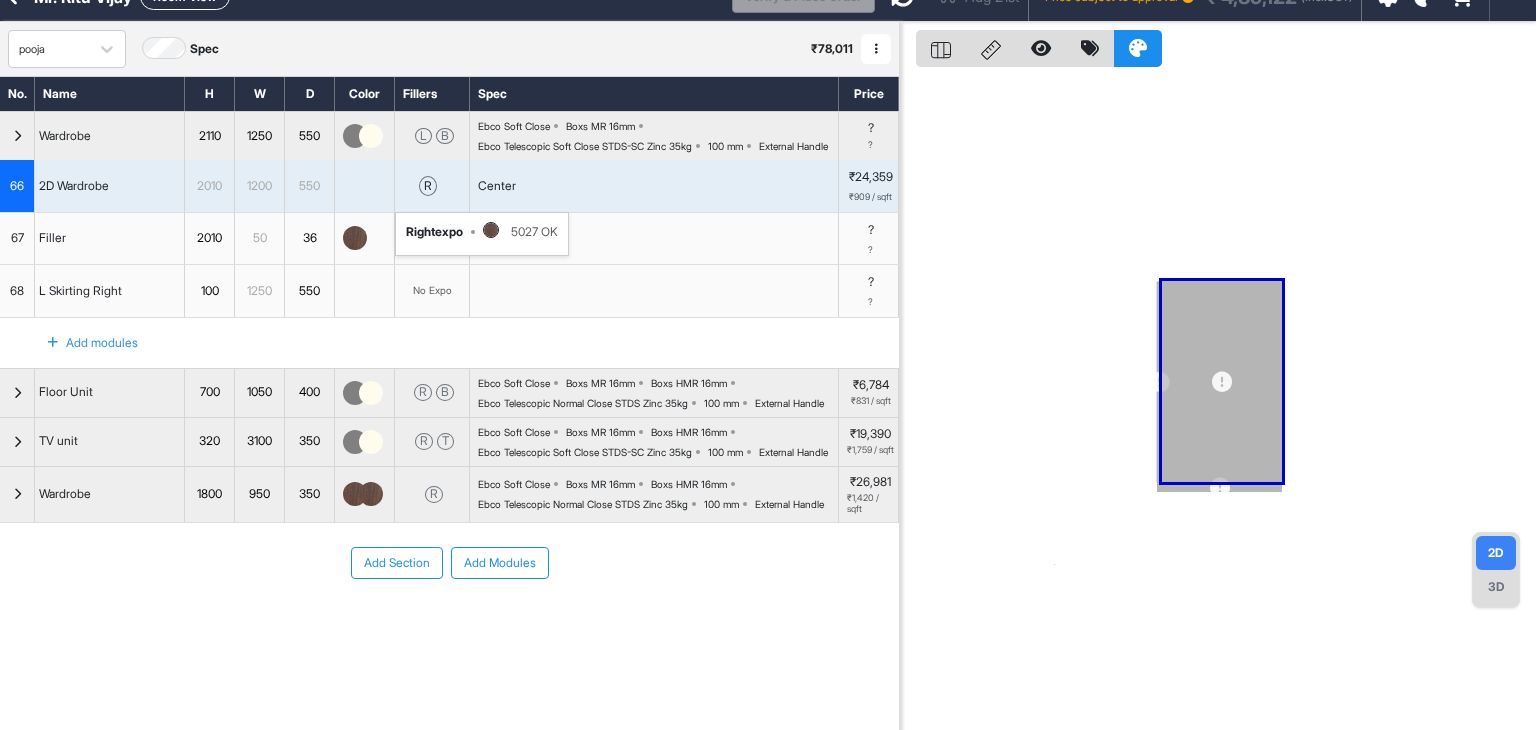 scroll, scrollTop: 0, scrollLeft: 0, axis: both 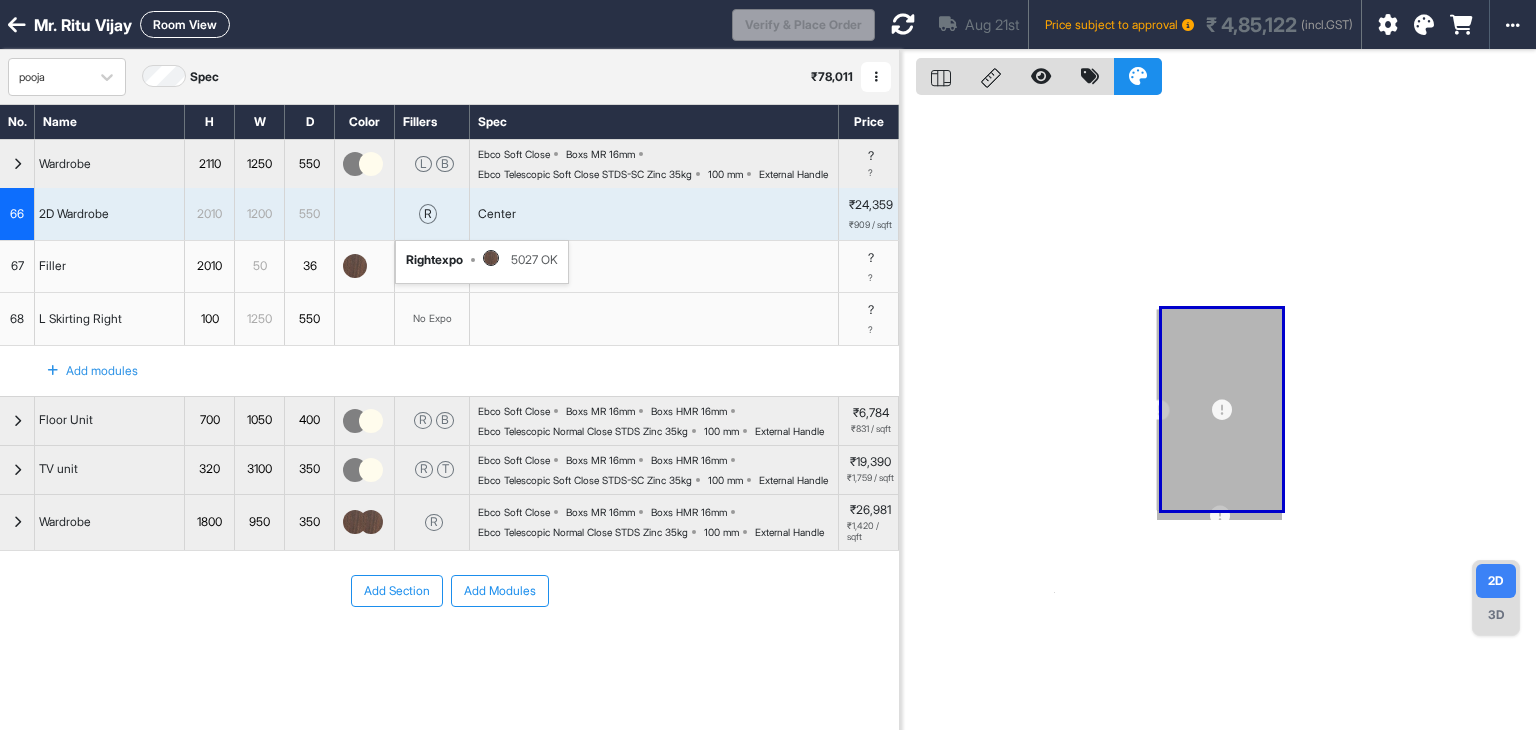 click at bounding box center (903, 24) 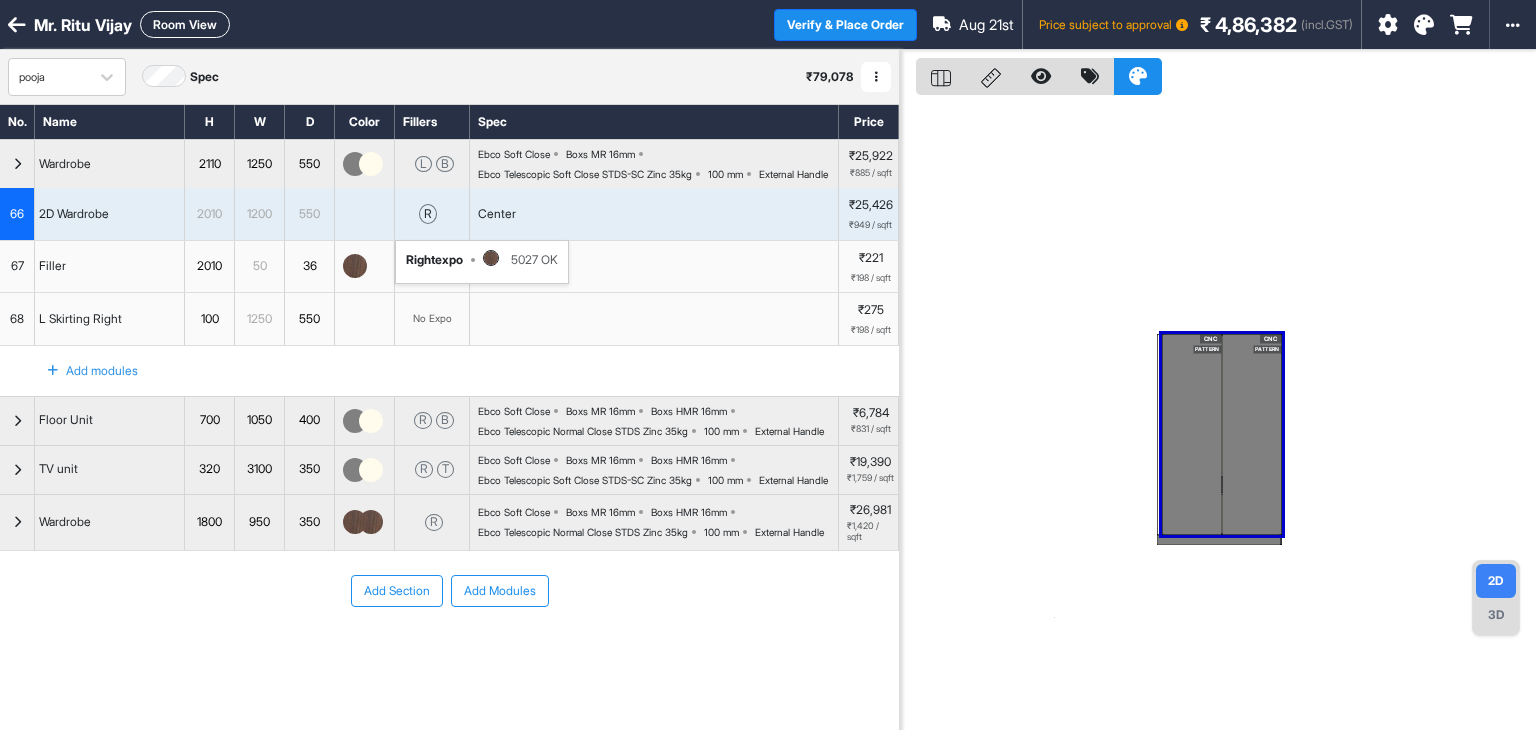 click on "3D" at bounding box center [1496, 615] 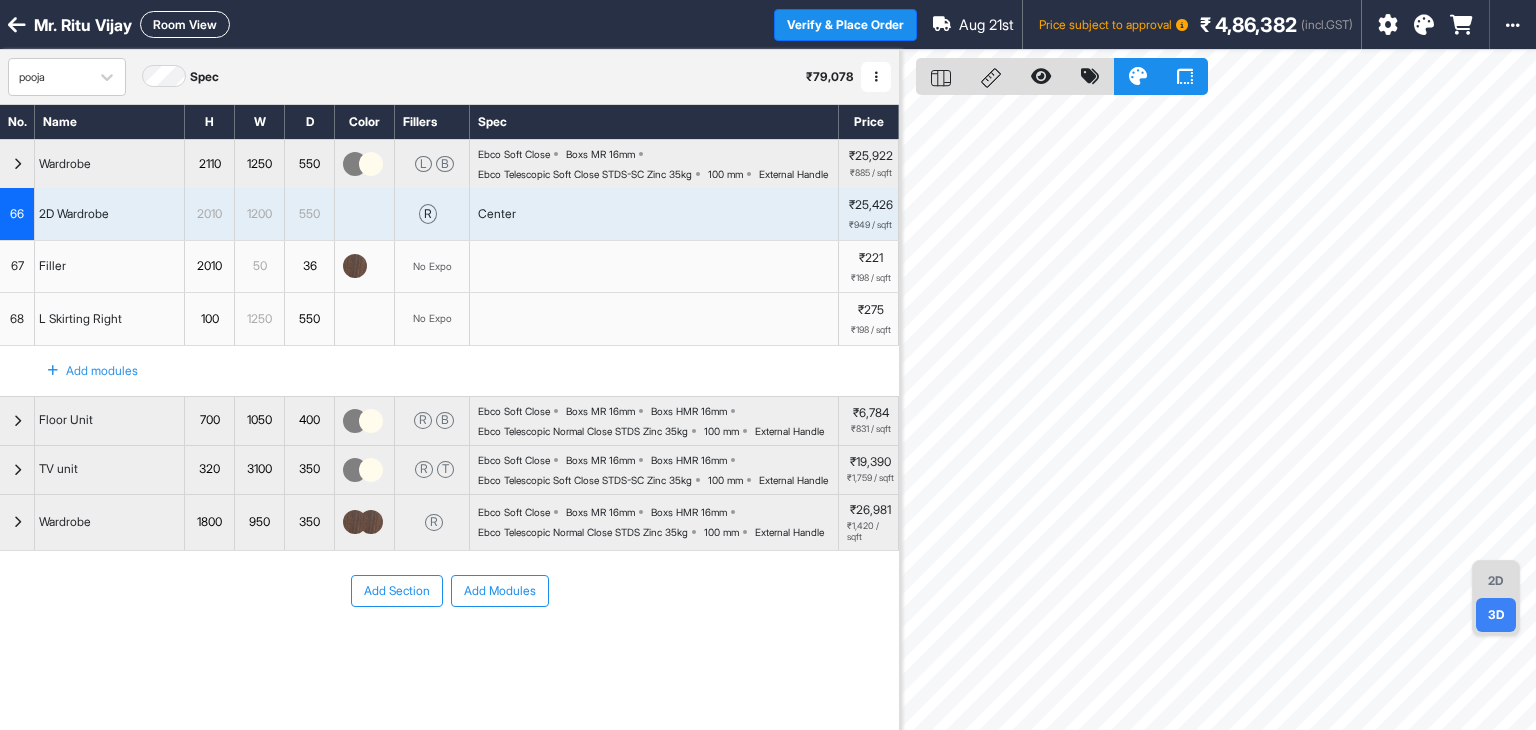 click on "Room View" at bounding box center (185, 24) 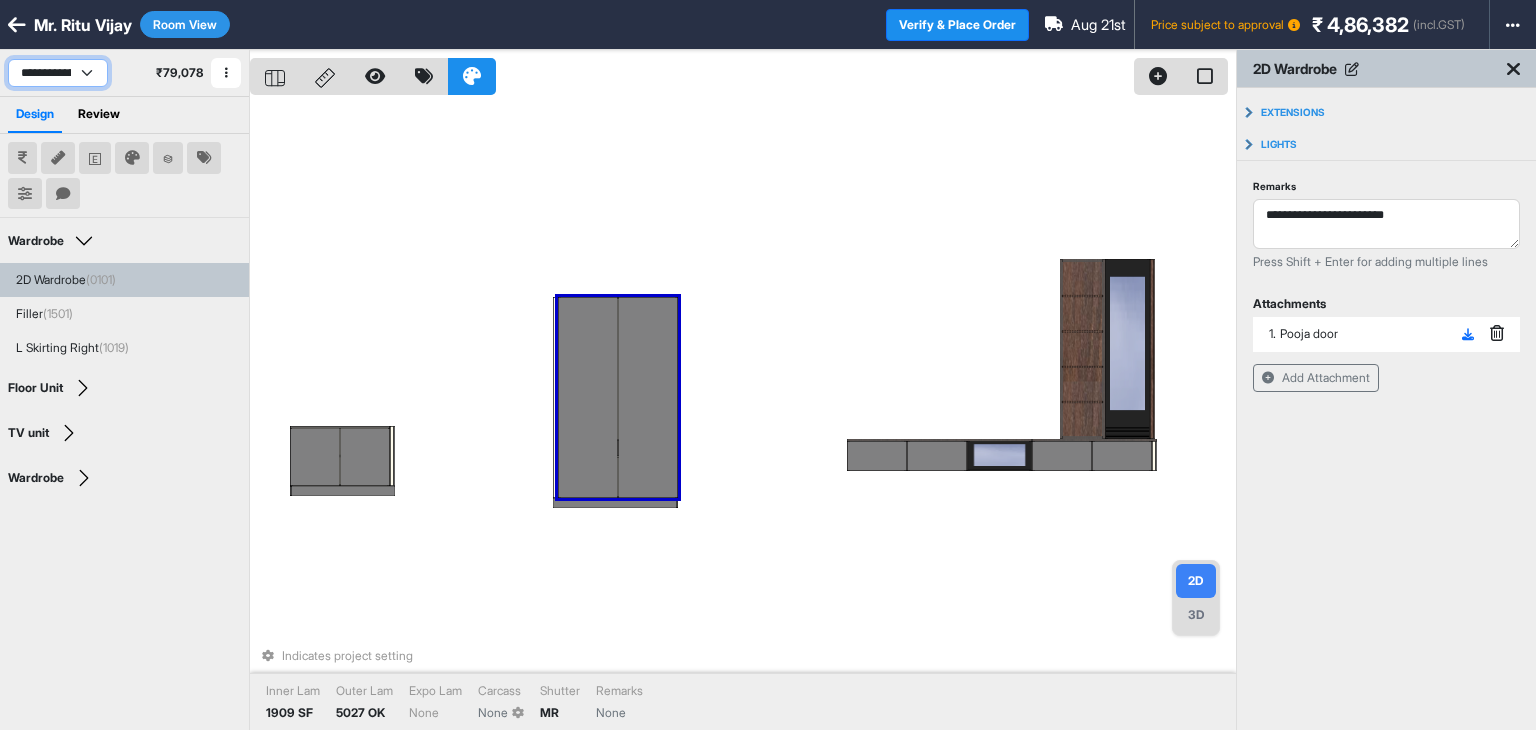 click on "**********" at bounding box center [58, 73] 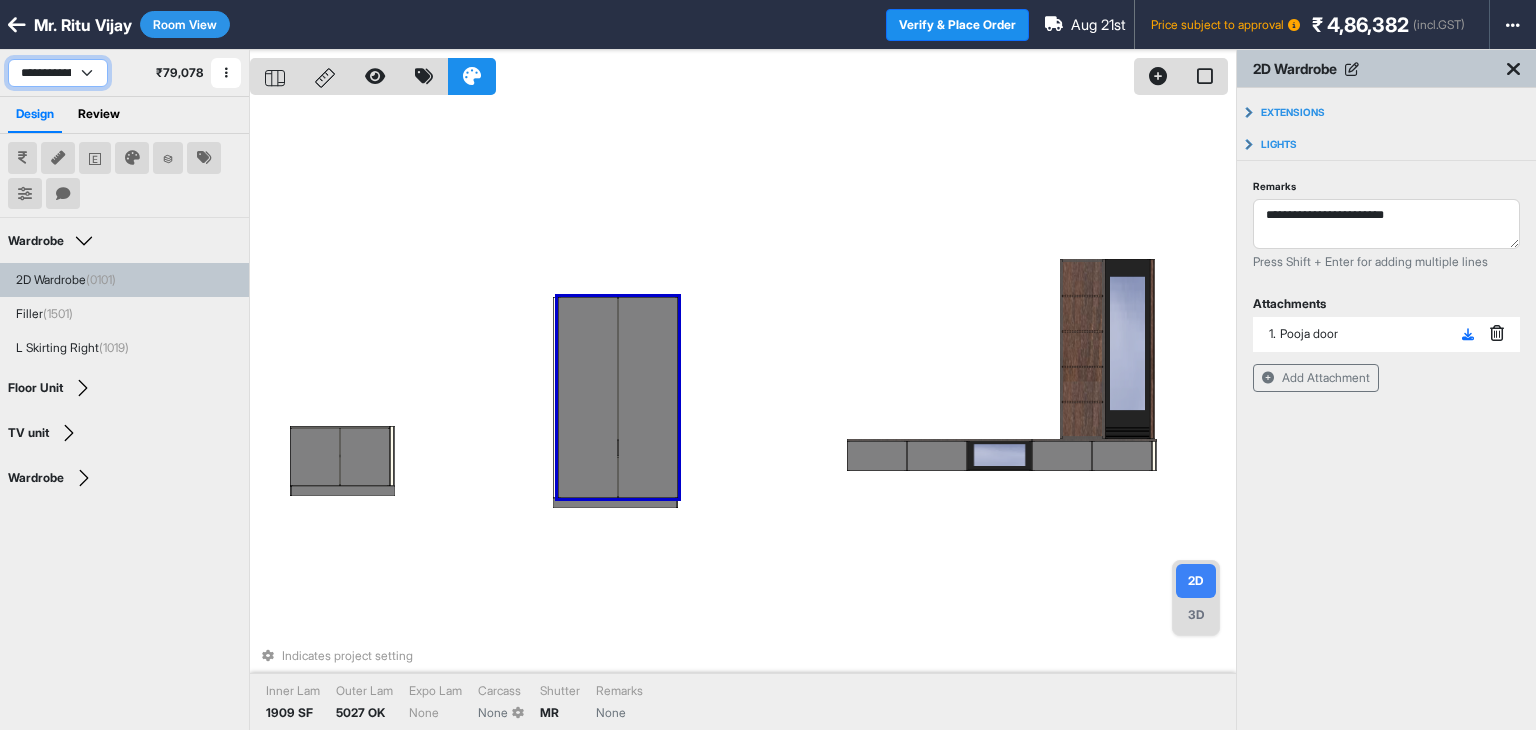 click on "**********" at bounding box center [58, 73] 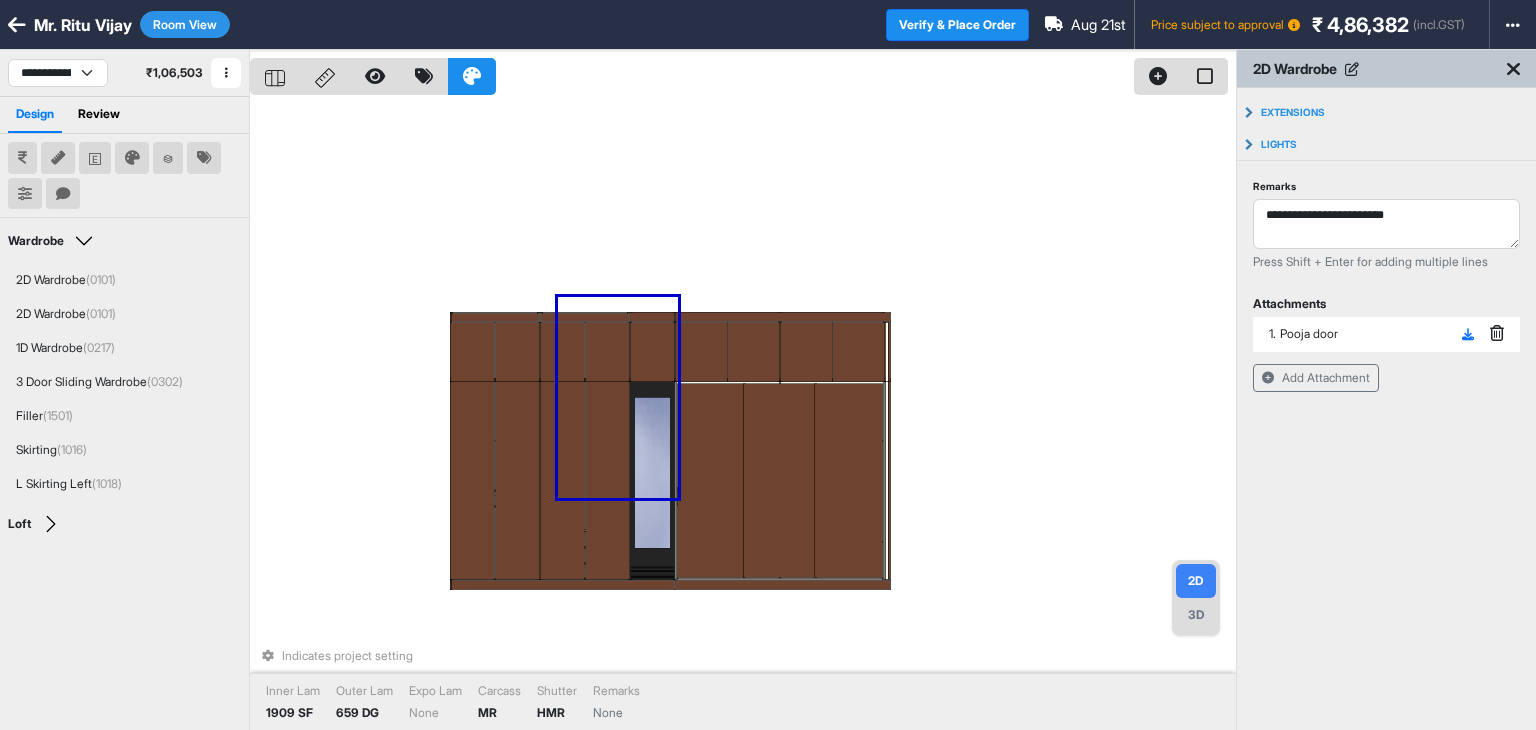 click on "Room View" at bounding box center (185, 24) 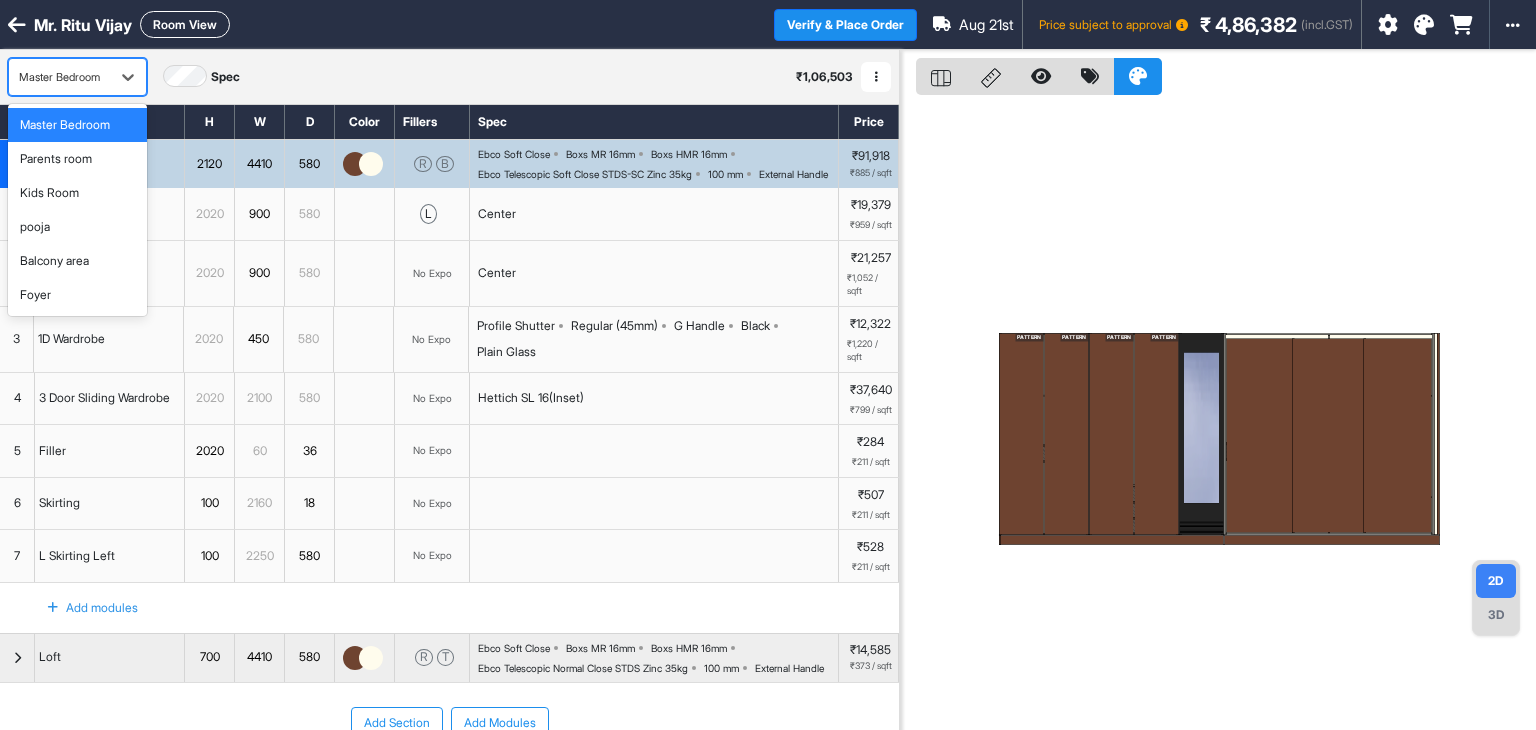 click on "Master Bedroom" at bounding box center (59, 77) 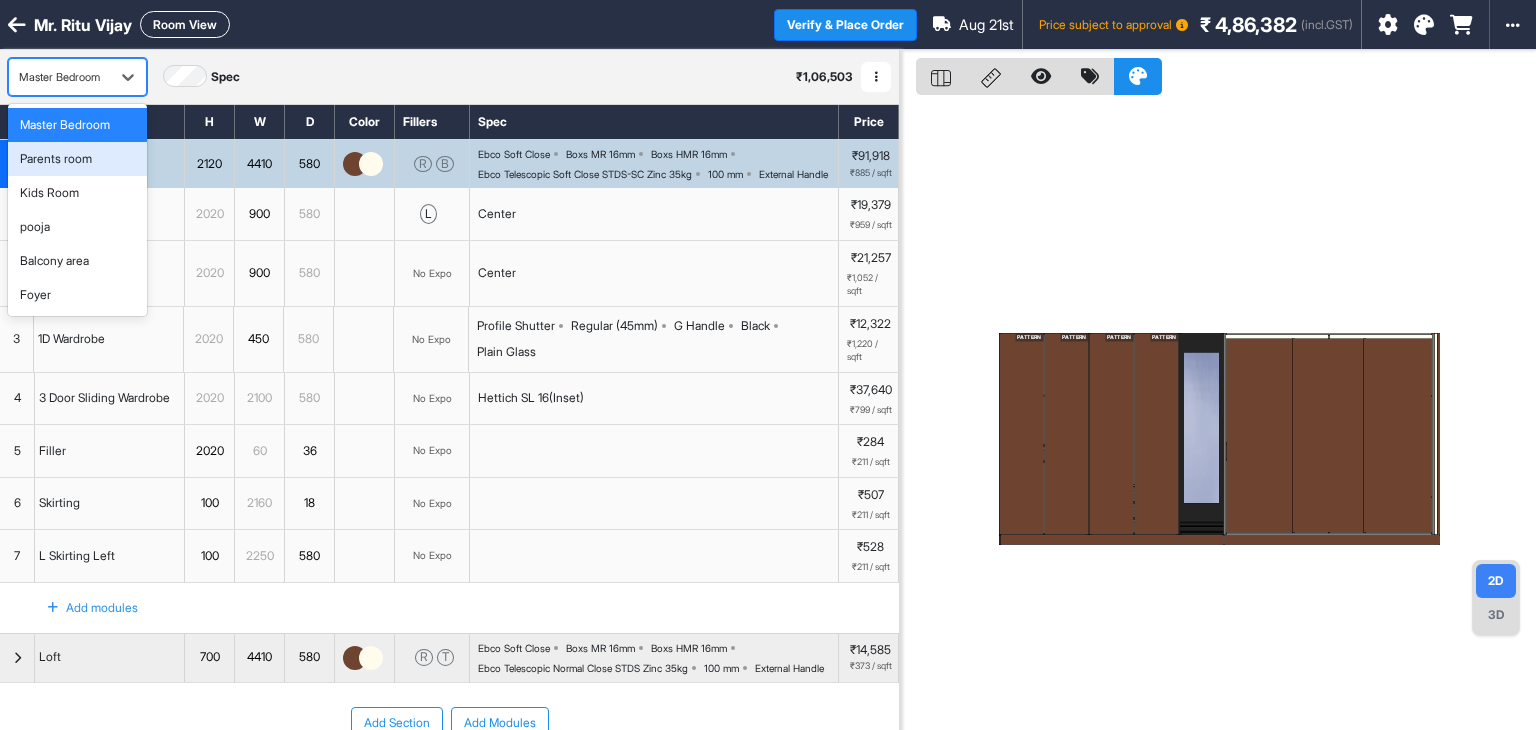 click on "Parents room" at bounding box center [56, 159] 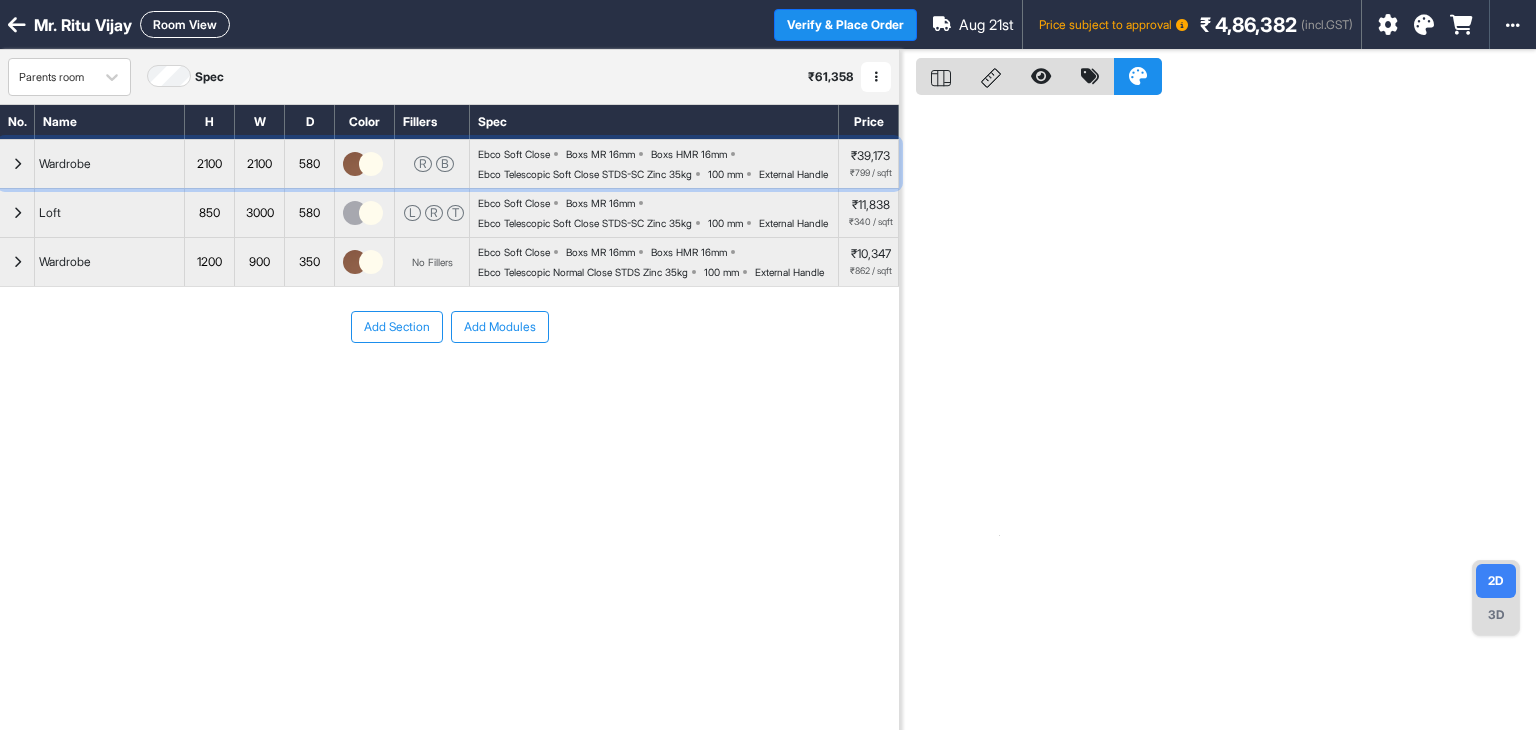 click at bounding box center [17, 164] 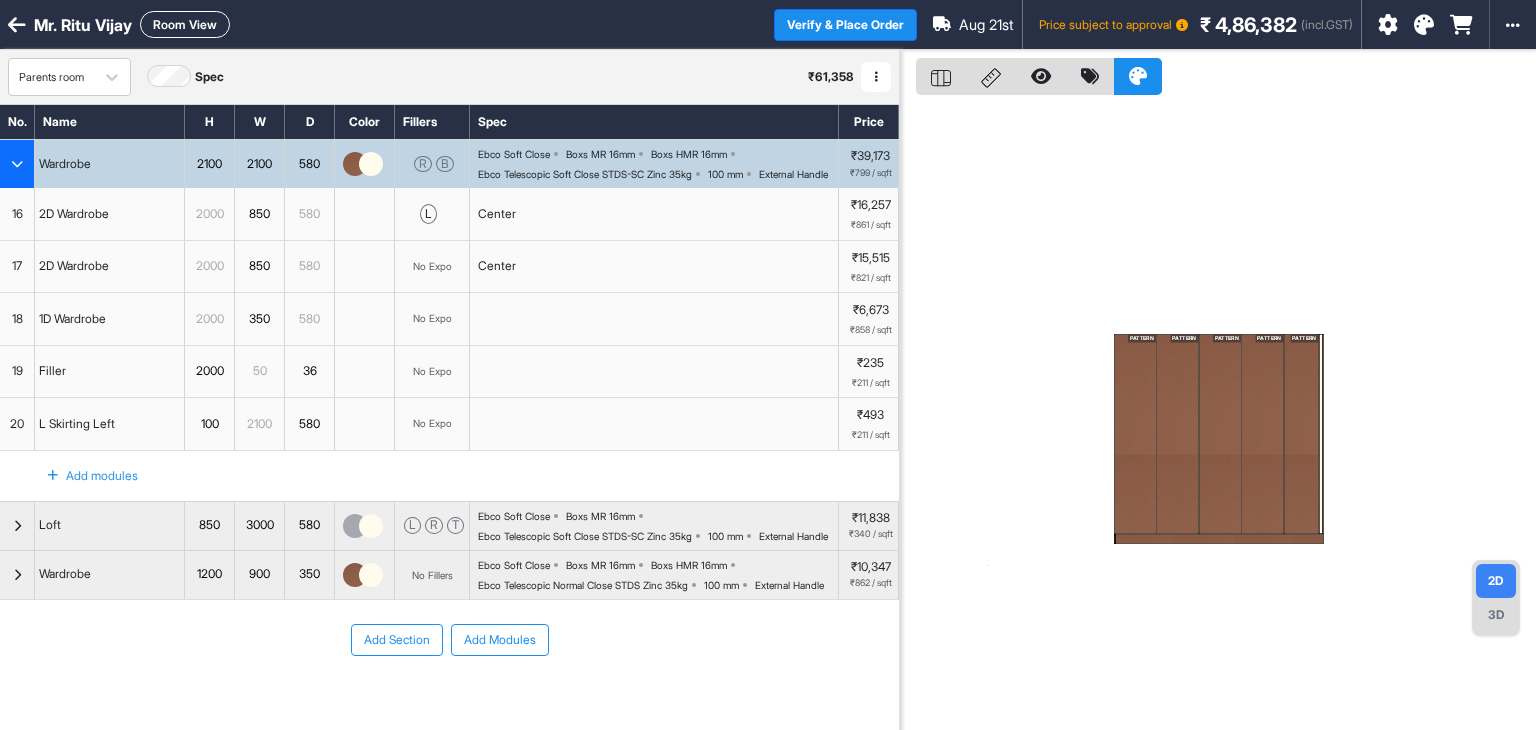 click on "Room View" at bounding box center (185, 24) 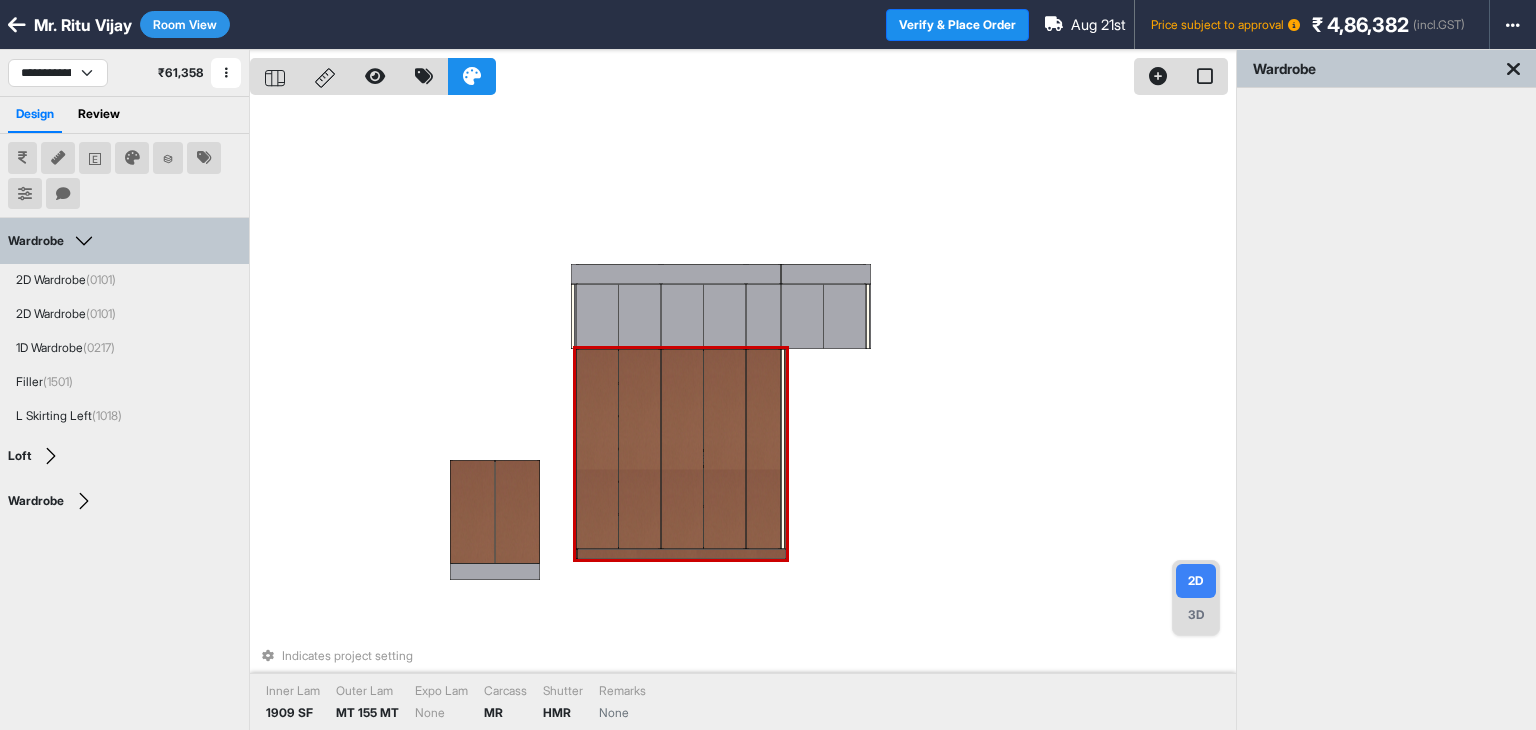 click at bounding box center (725, 449) 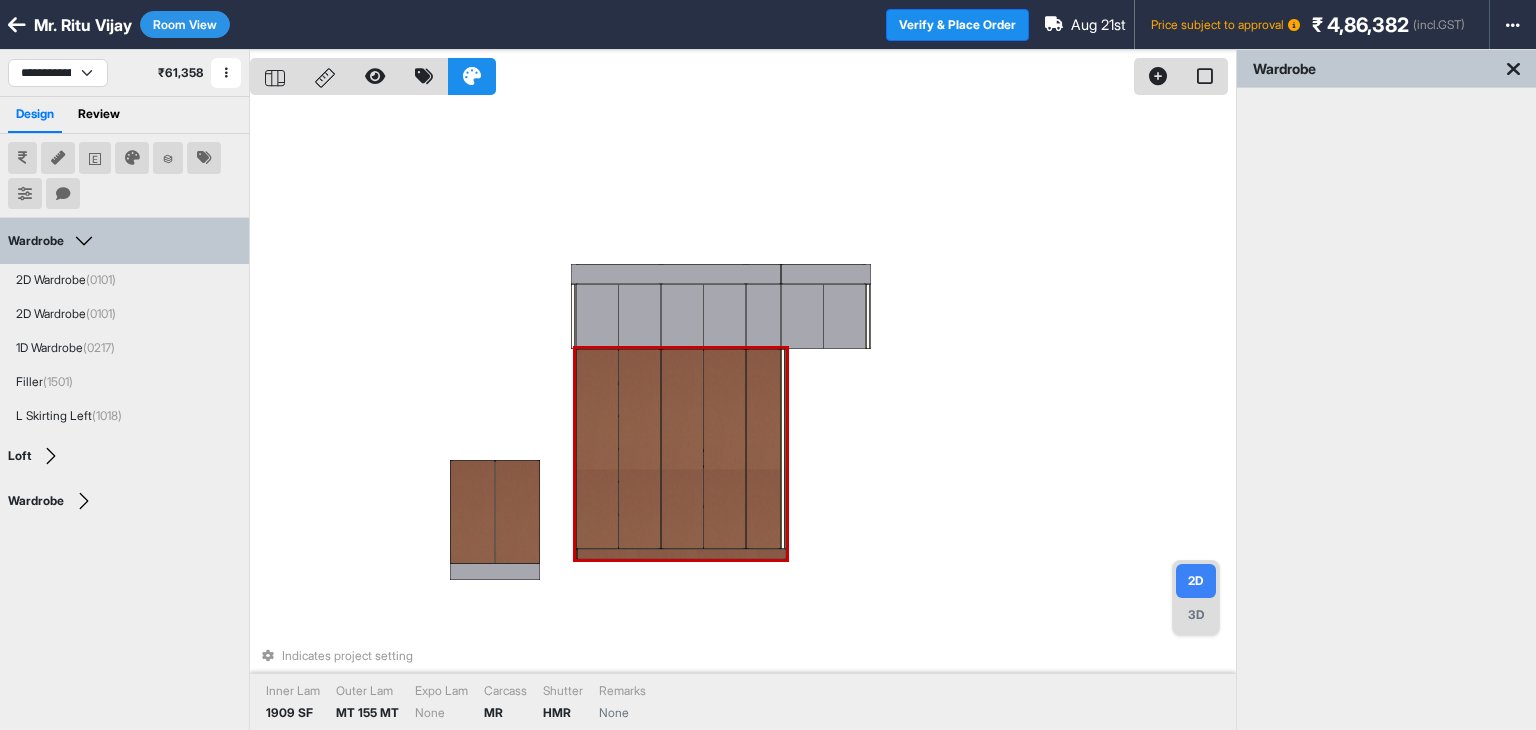 click at bounding box center (725, 449) 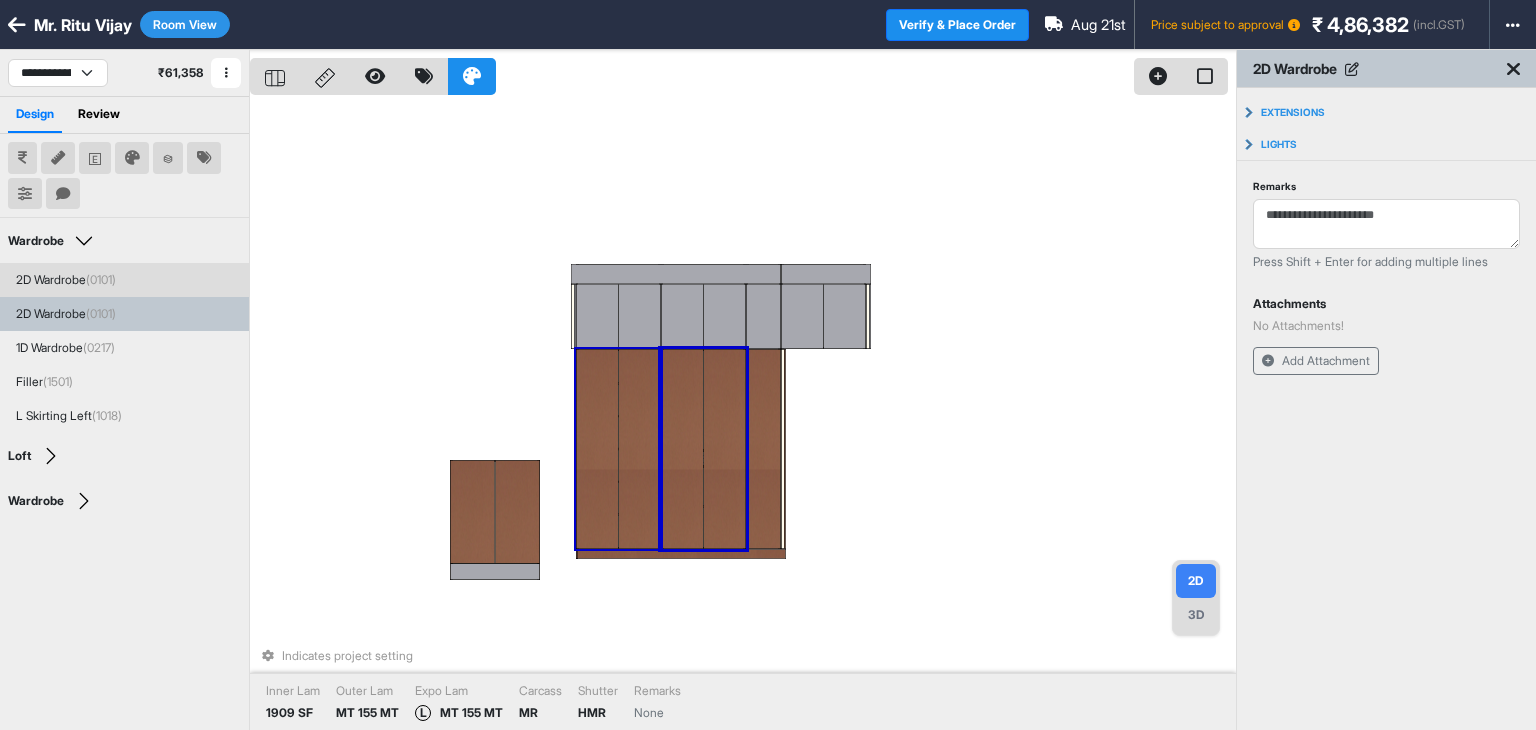 click at bounding box center (597, 449) 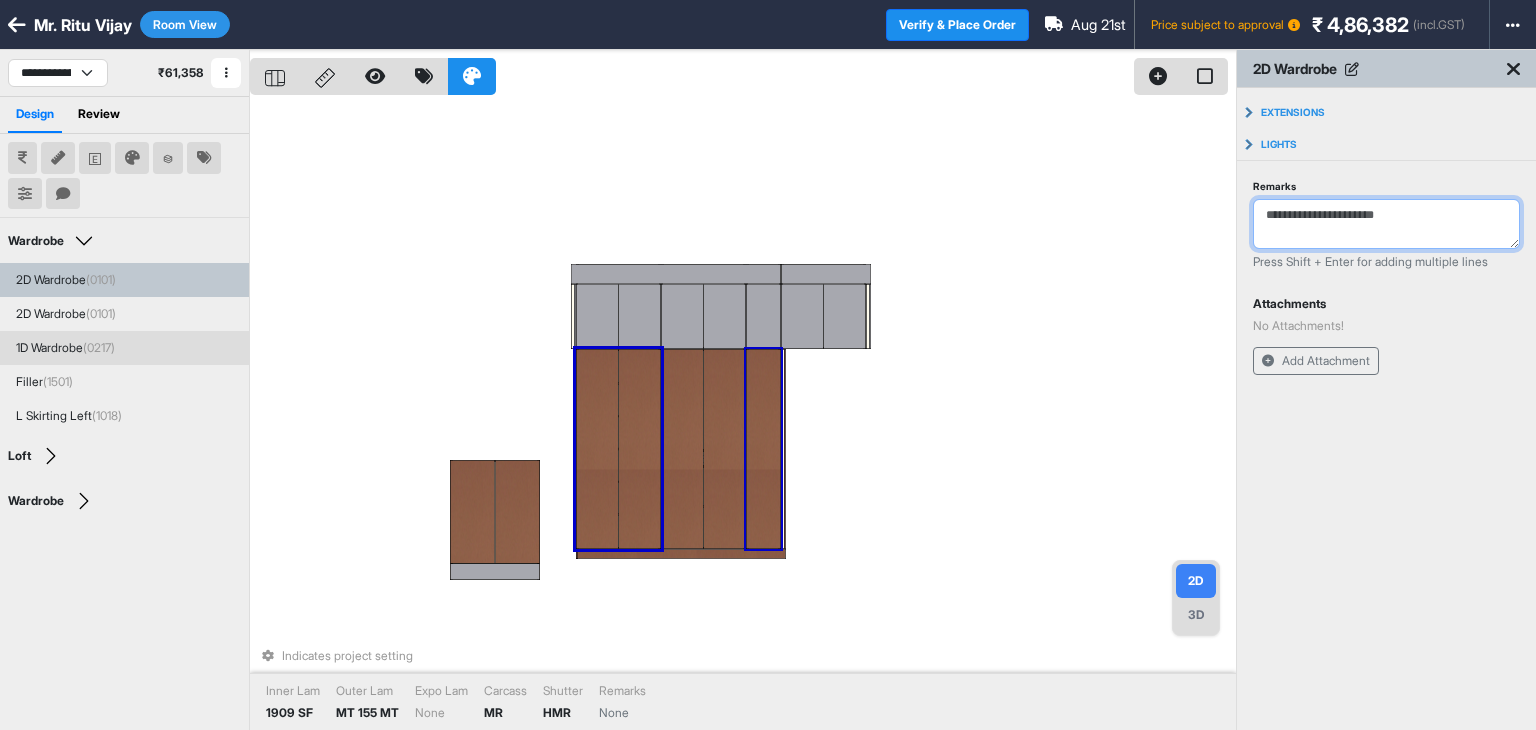 click on "Remarks" at bounding box center [1386, 224] 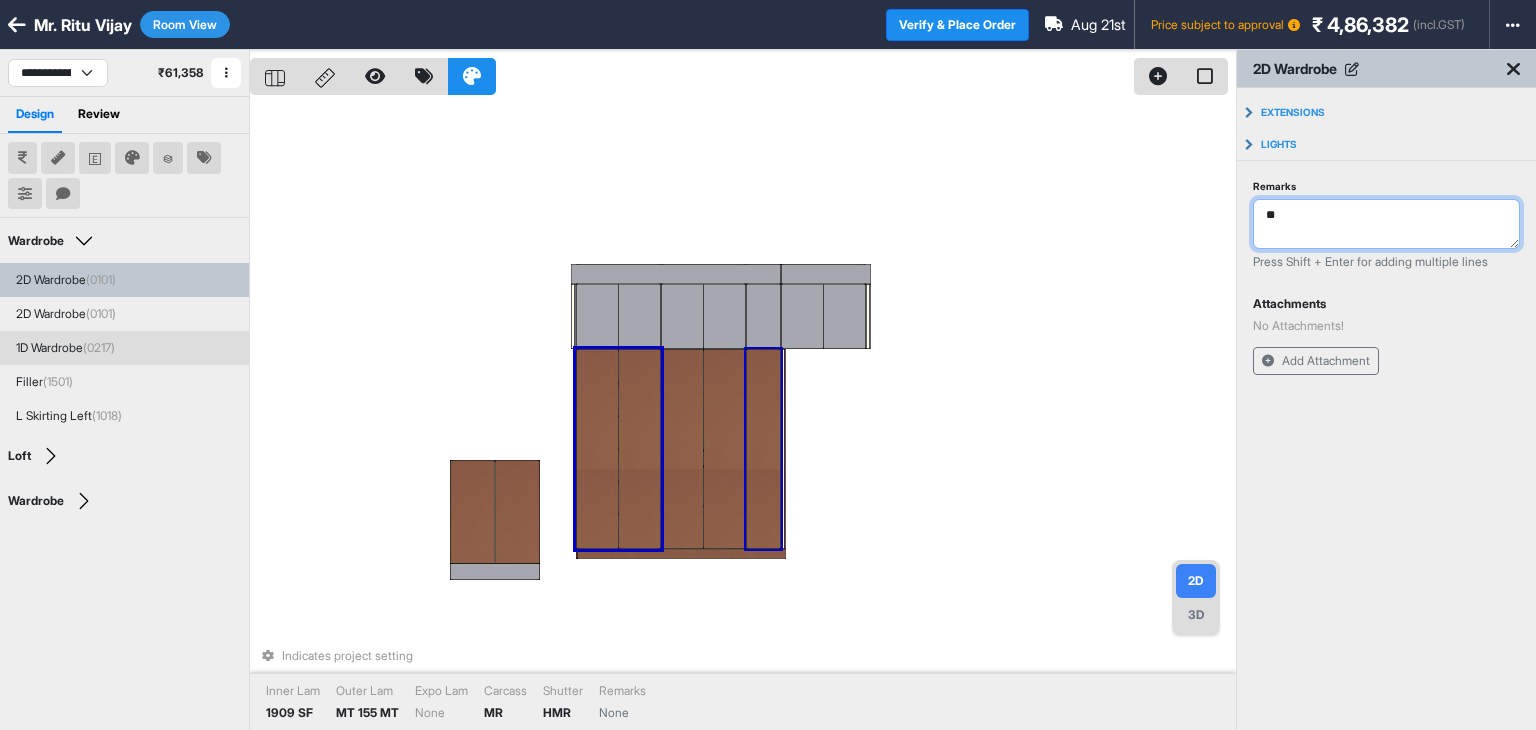 type on "*" 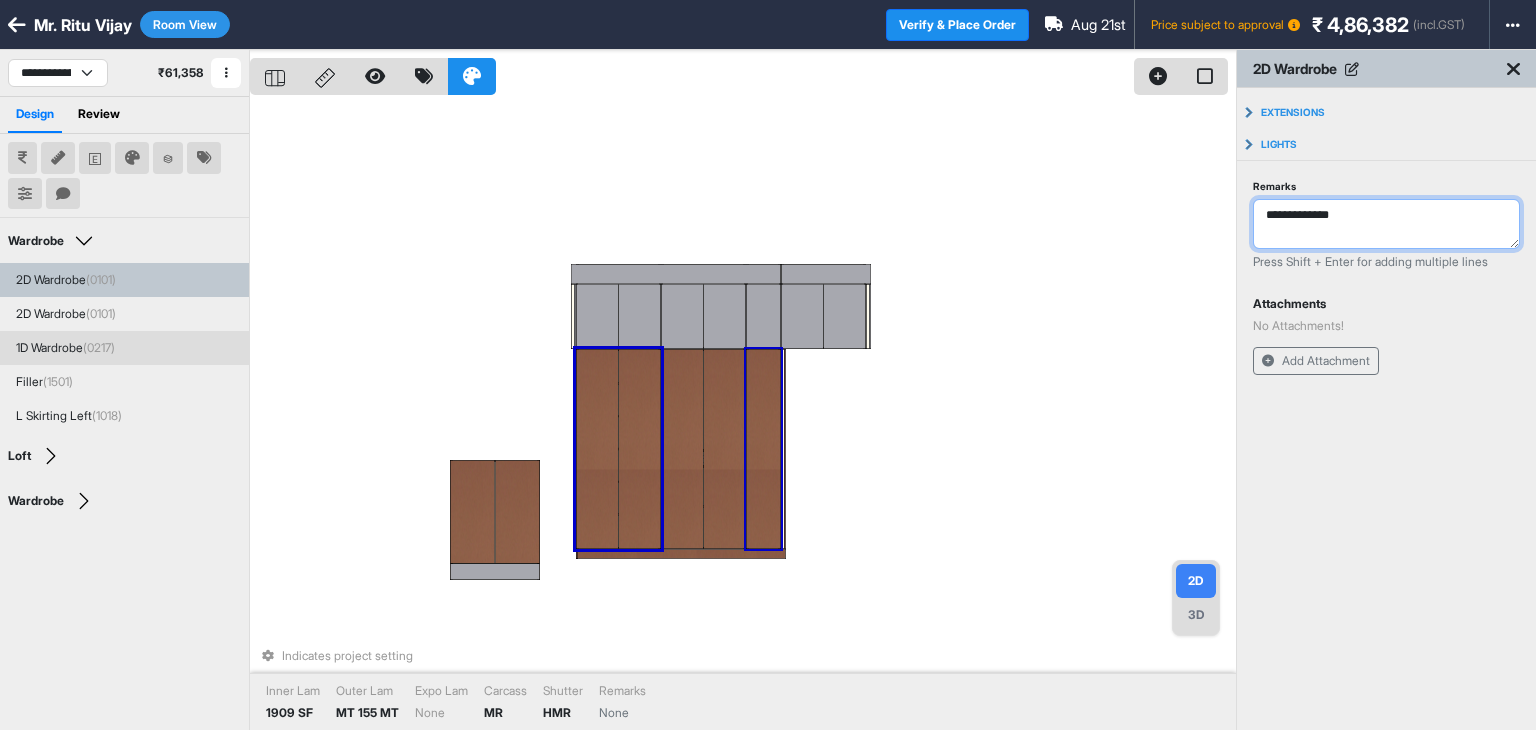 type on "**********" 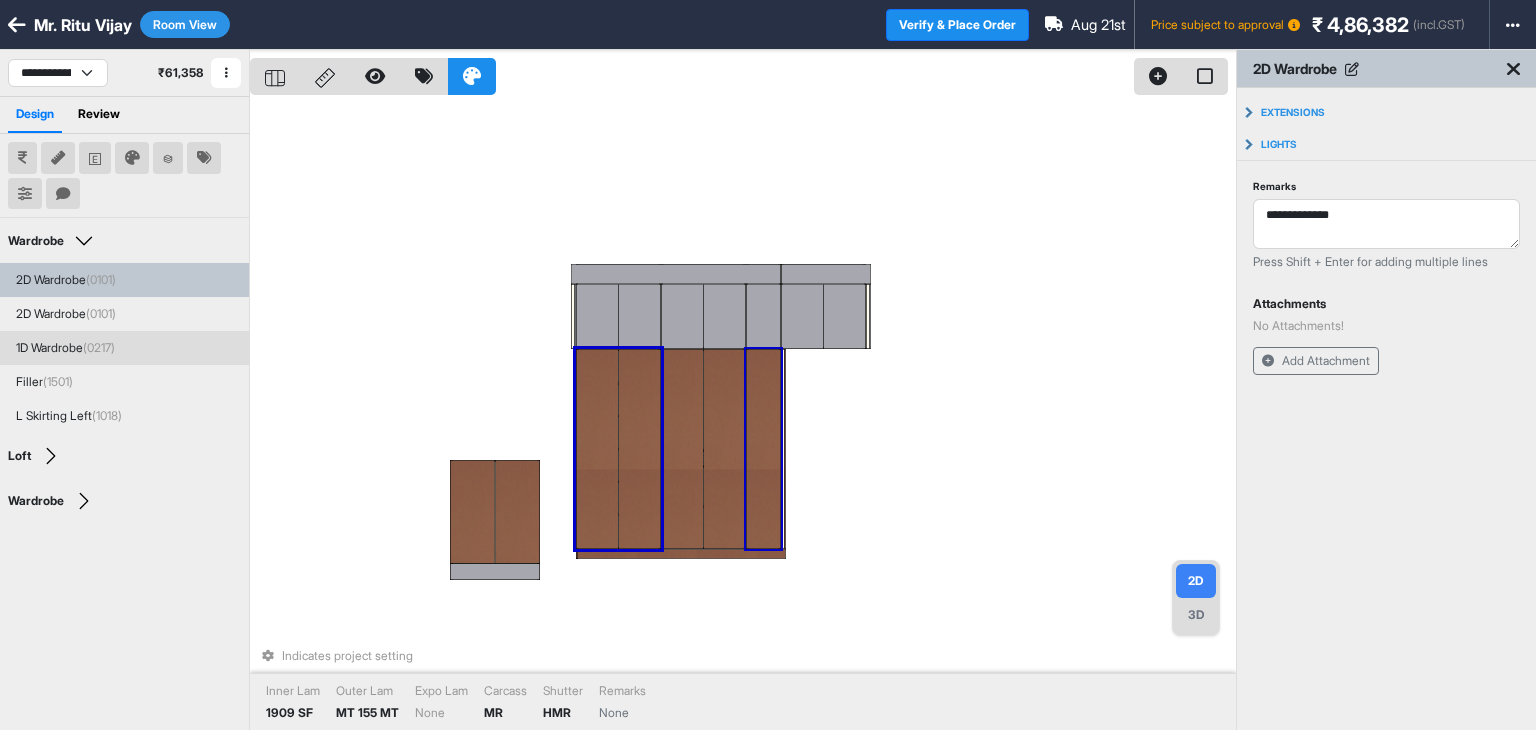type 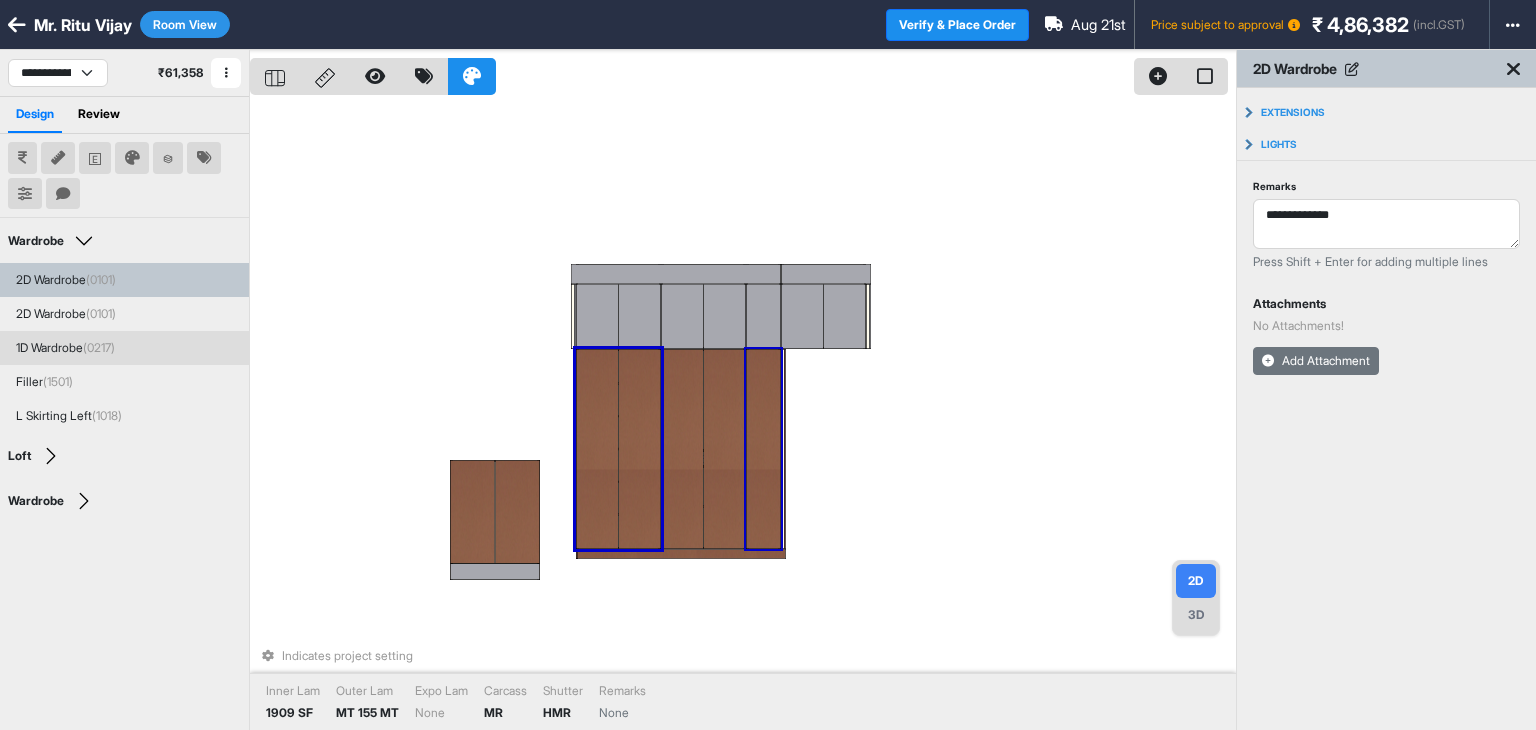 click on "Add Attachment" at bounding box center (1316, 361) 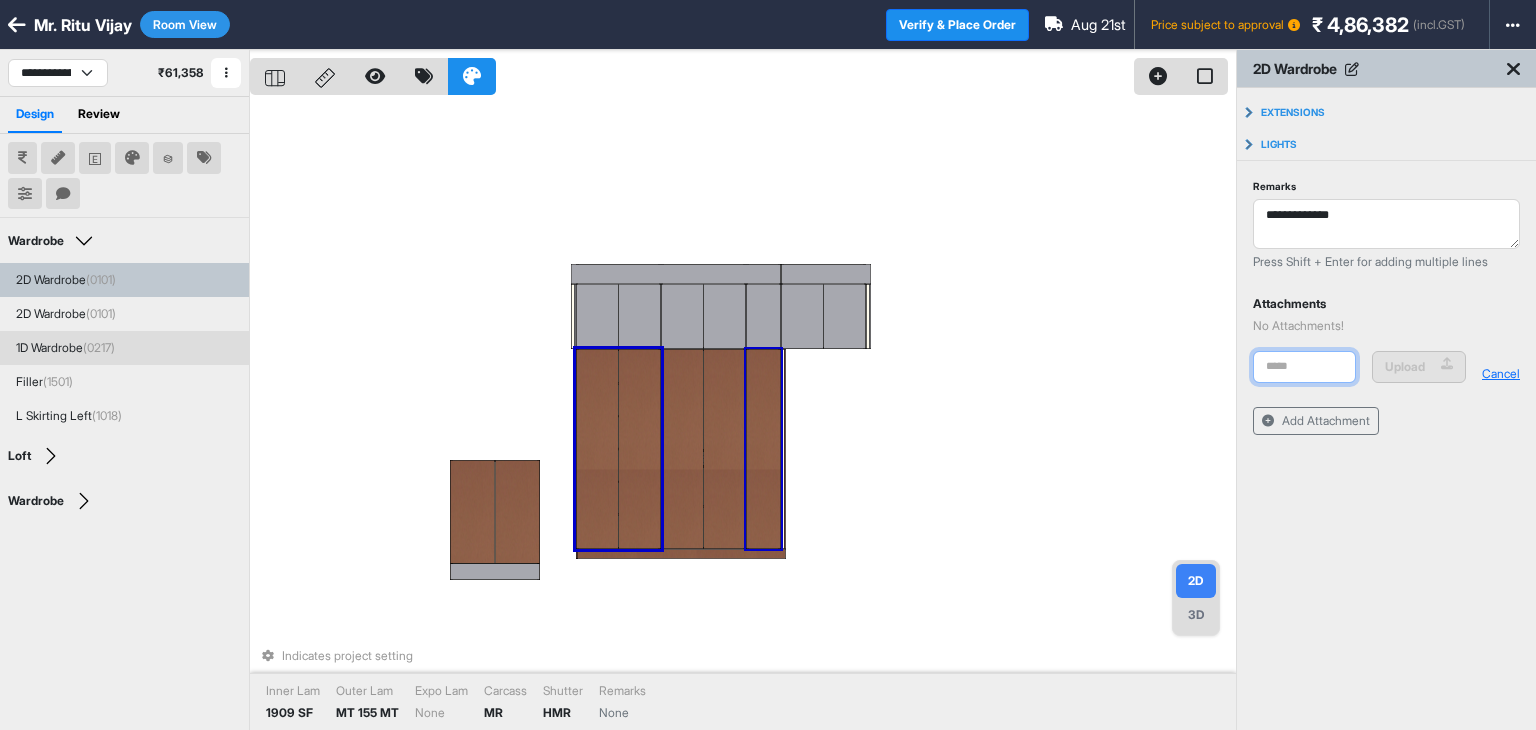 click at bounding box center [1304, 367] 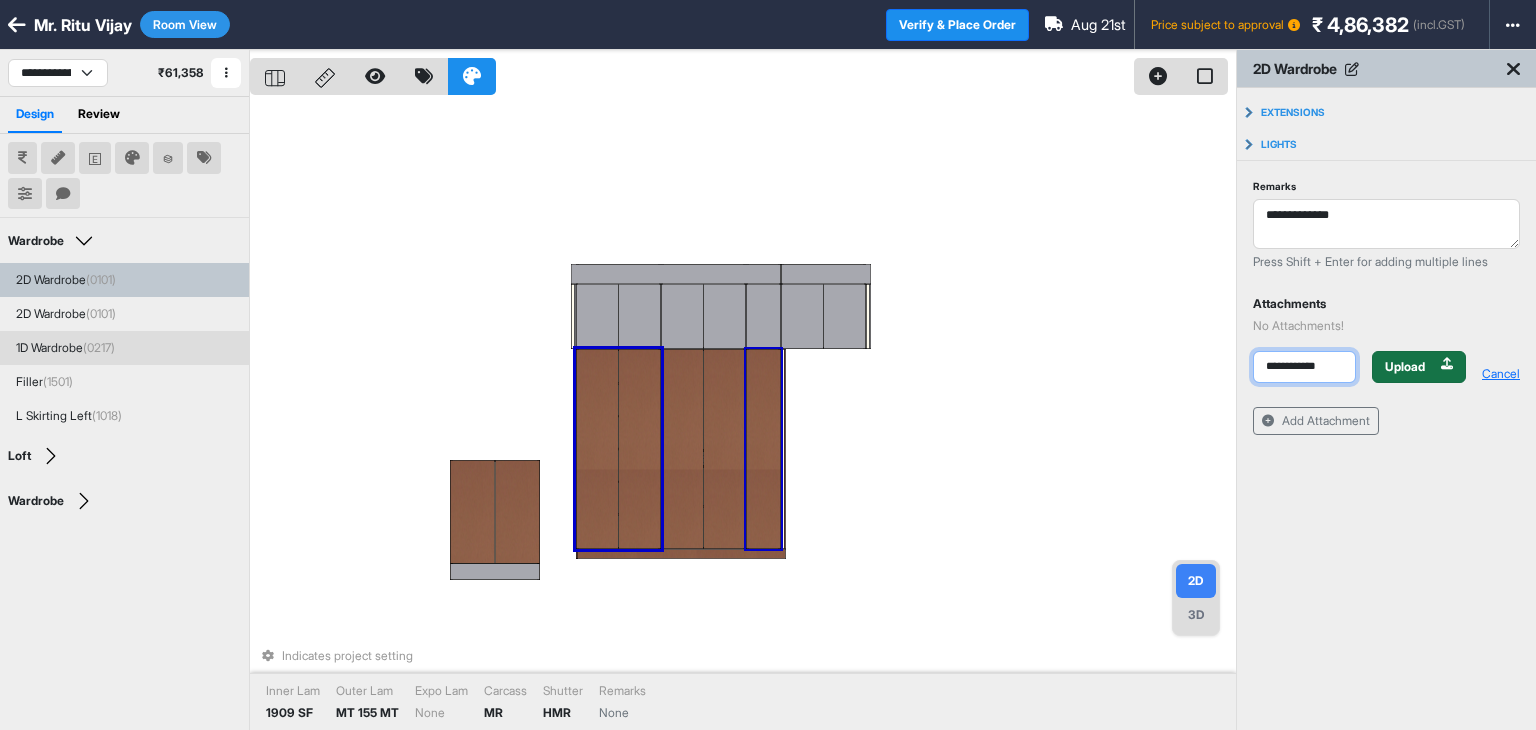 type on "**********" 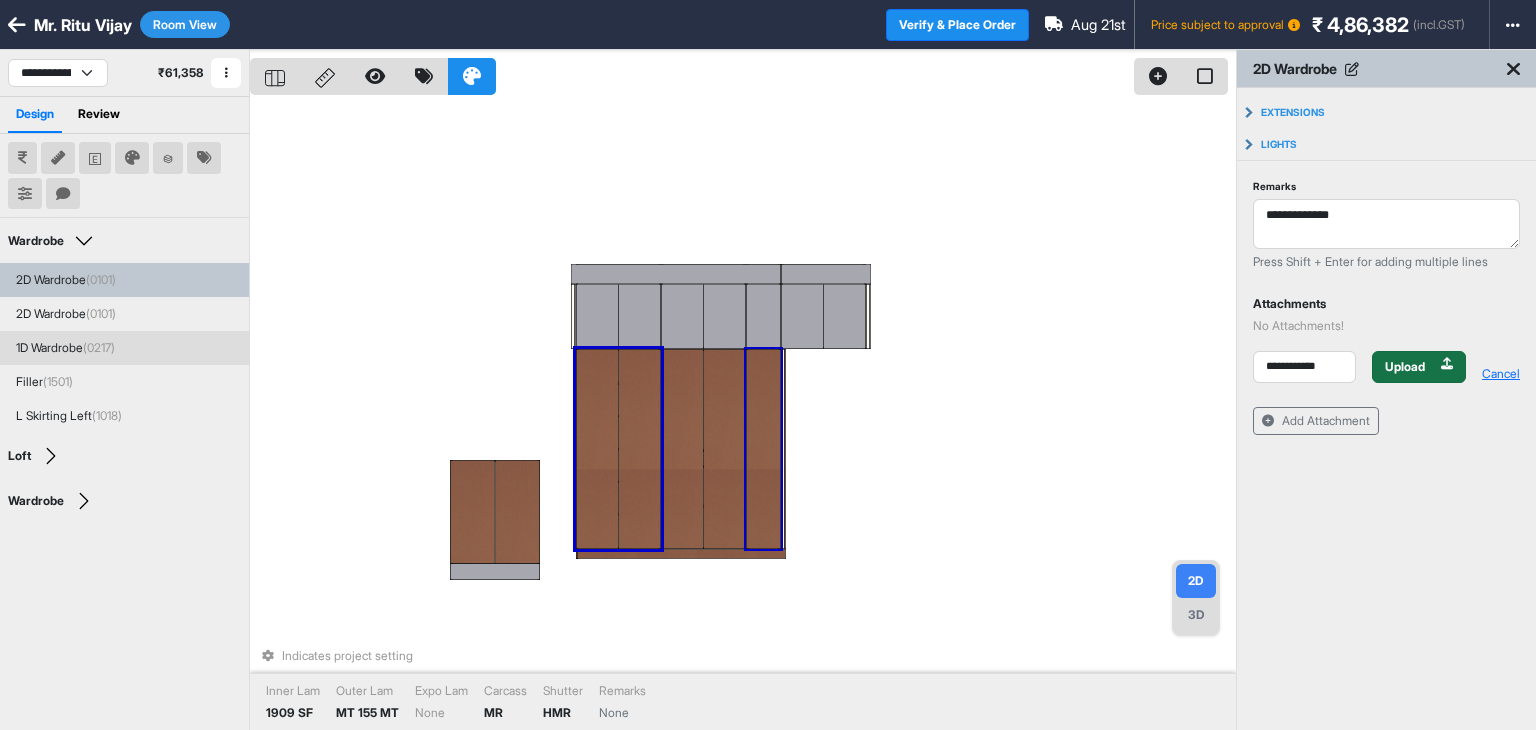 click on "Upload" at bounding box center [1419, 367] 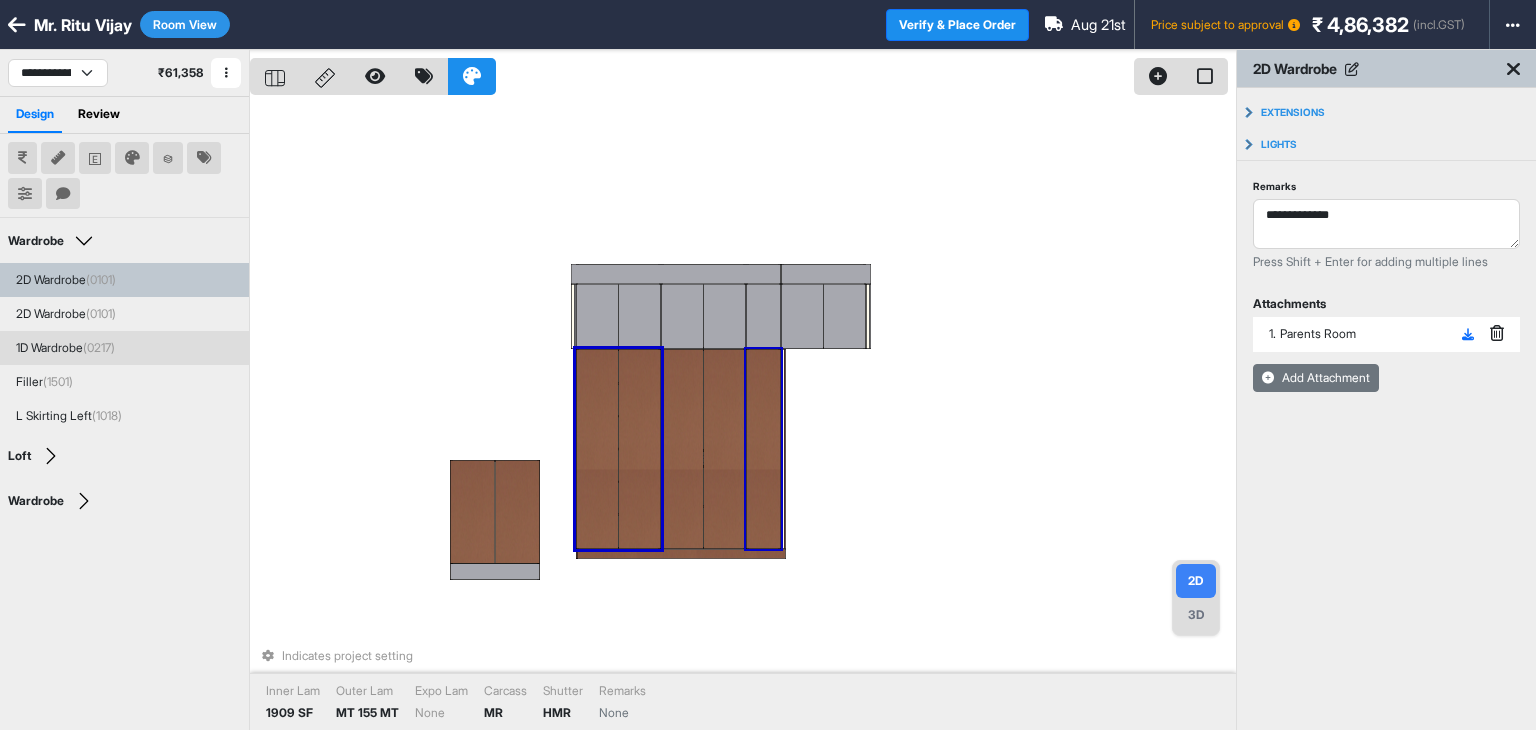 click on "Add Attachment" at bounding box center (1316, 378) 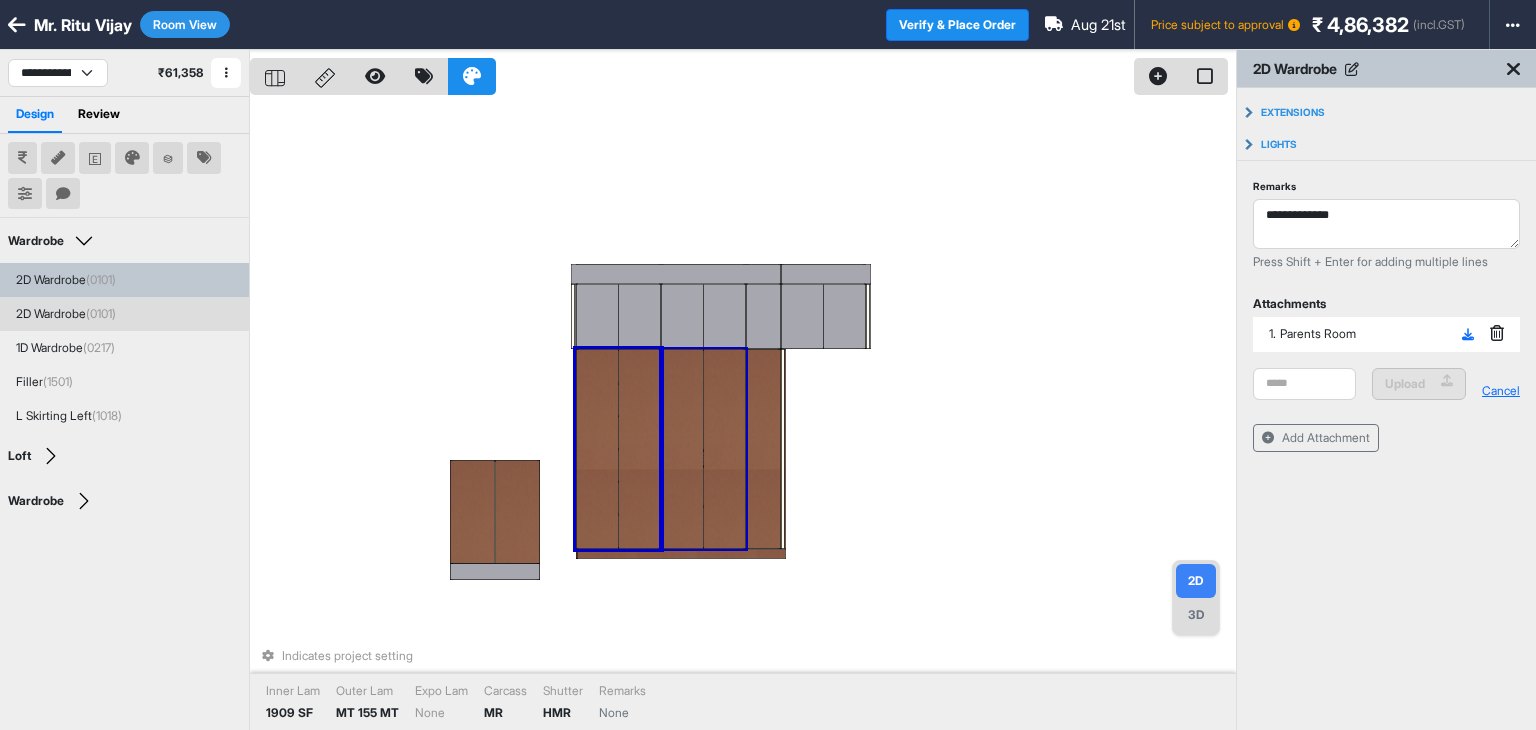 click at bounding box center [682, 449] 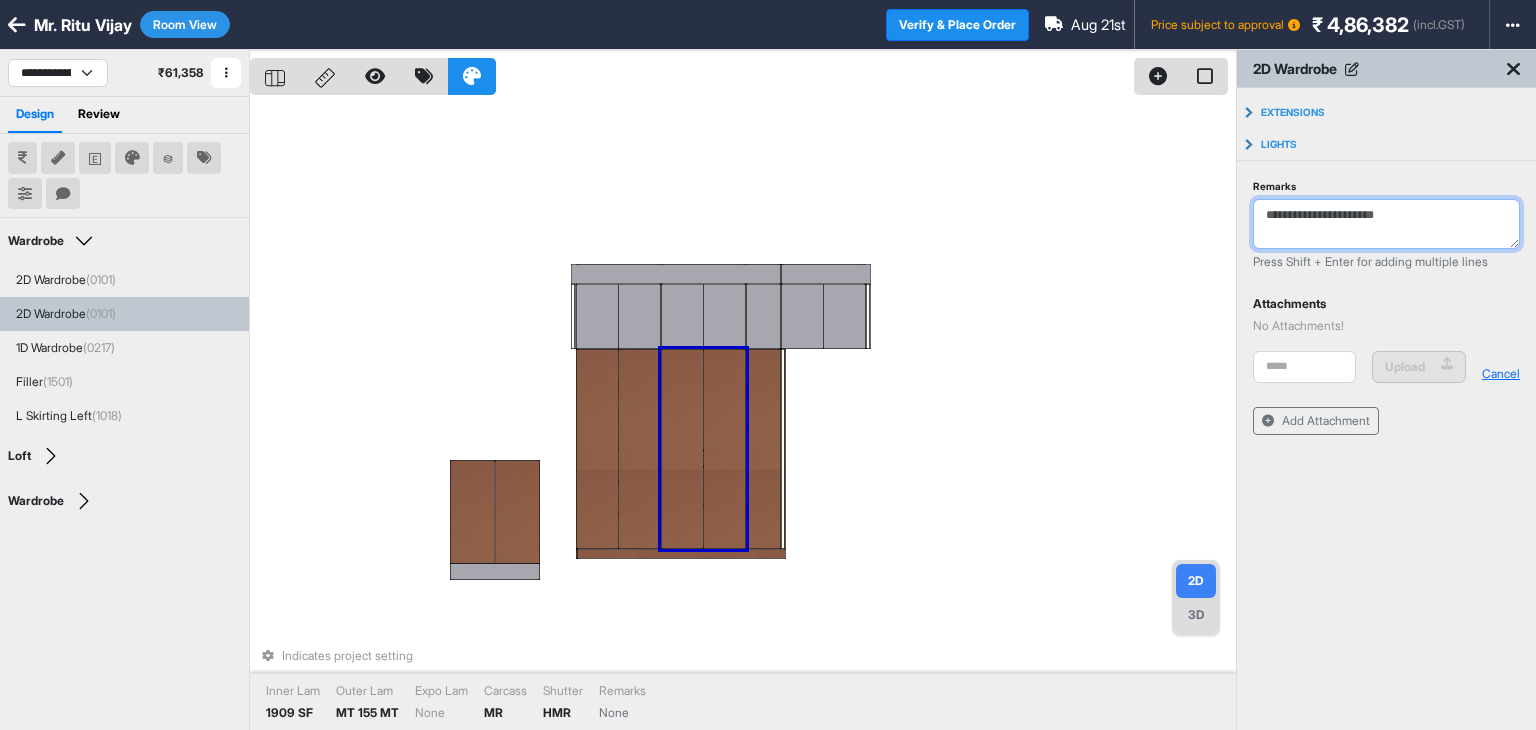 click on "Remarks" at bounding box center [1386, 224] 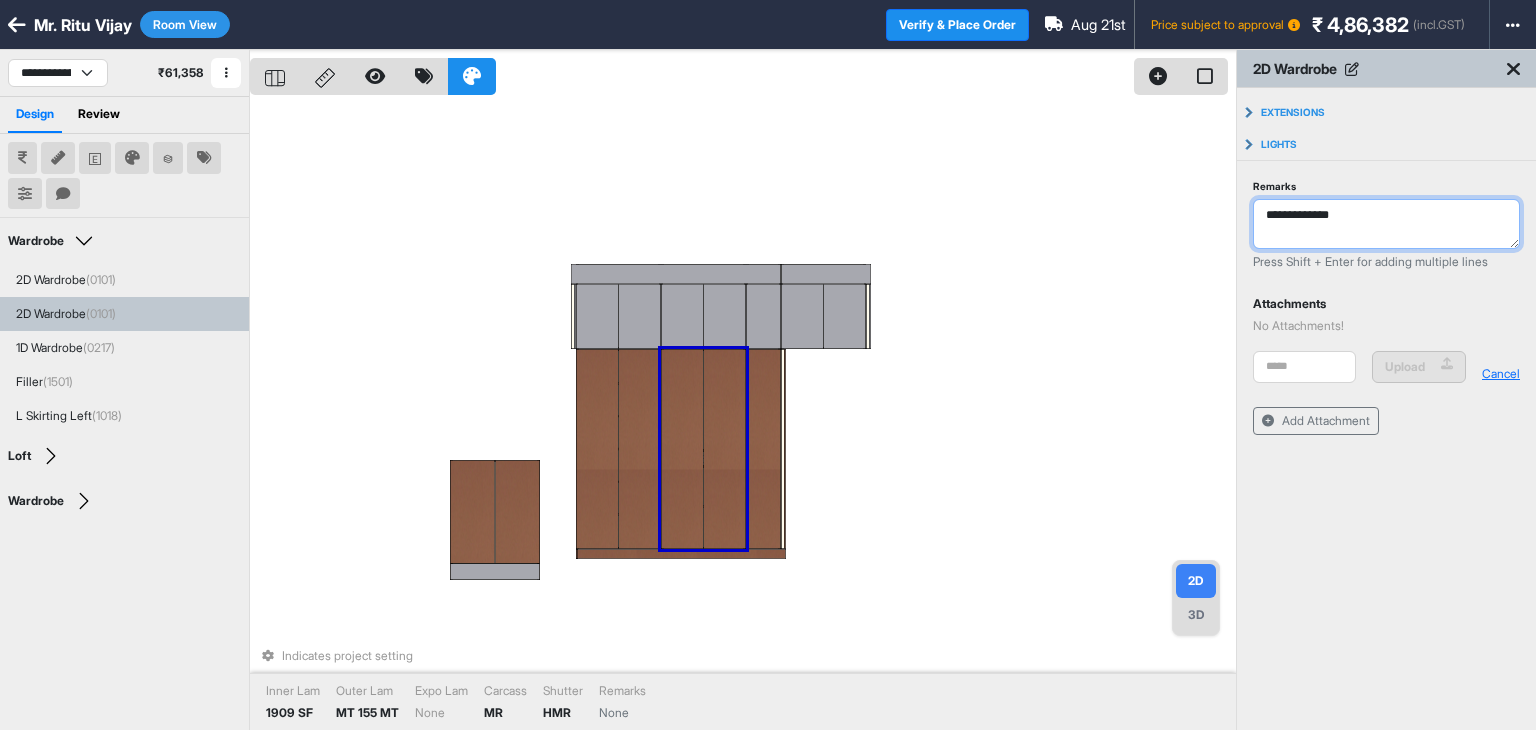 type on "**********" 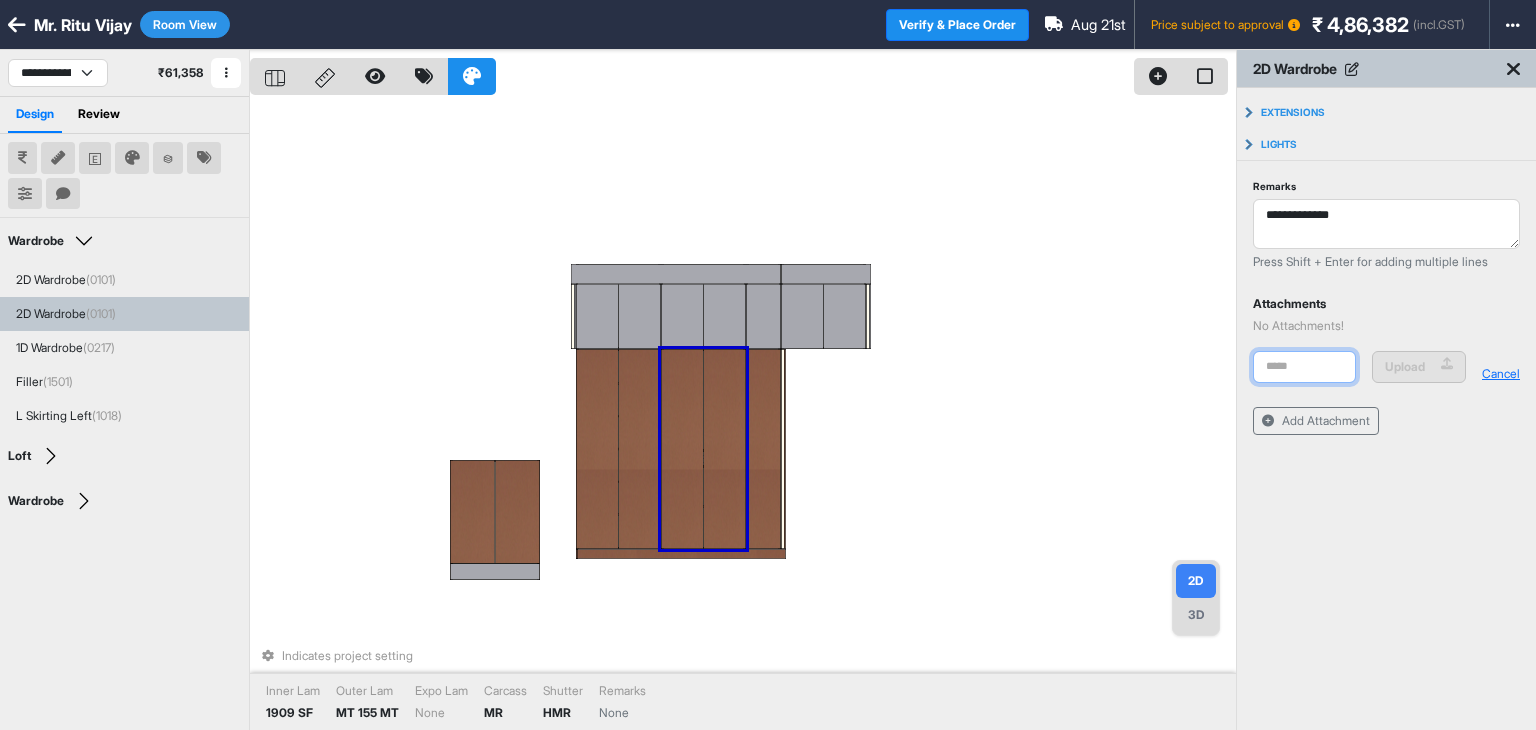 click at bounding box center [1304, 367] 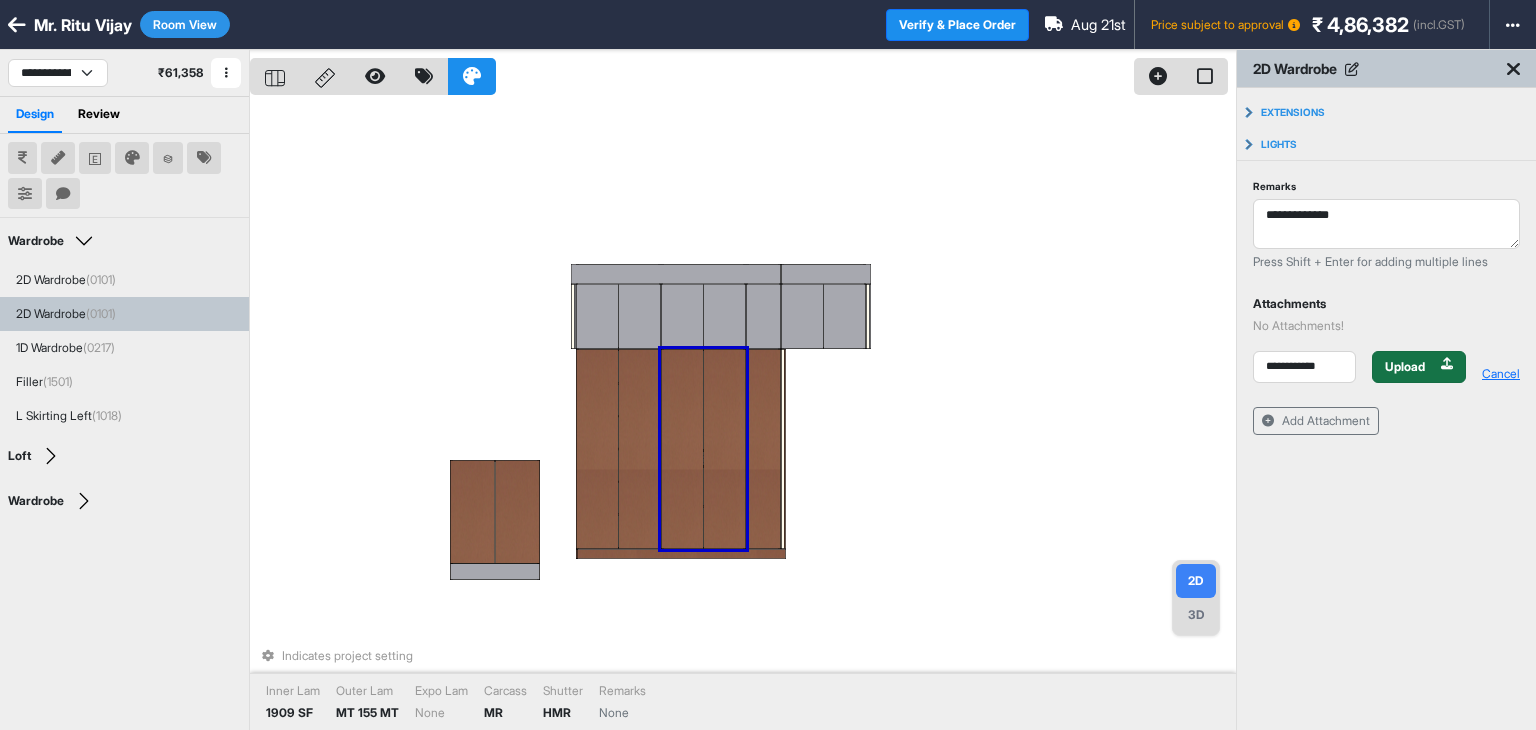 click on "Upload" at bounding box center [1405, 367] 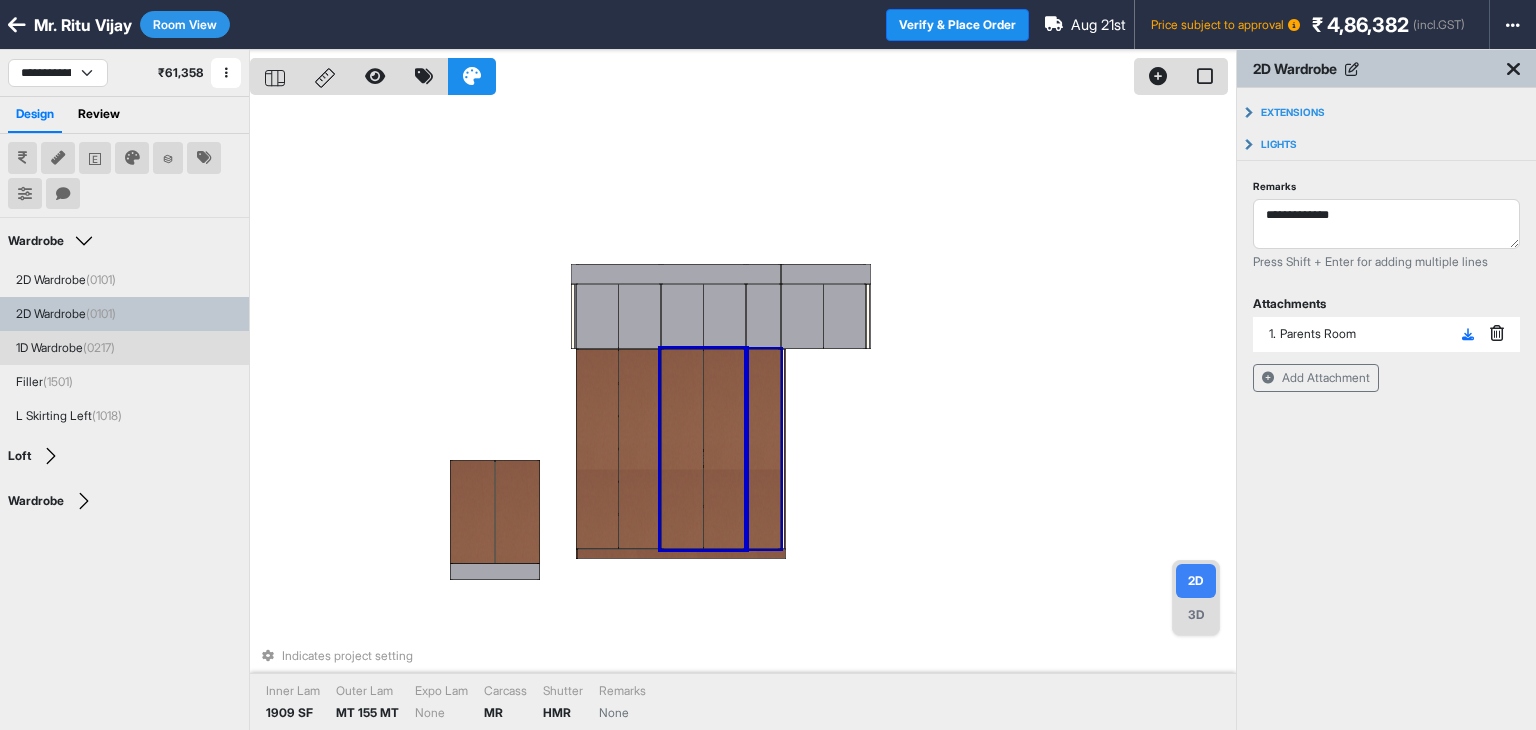 click at bounding box center [763, 449] 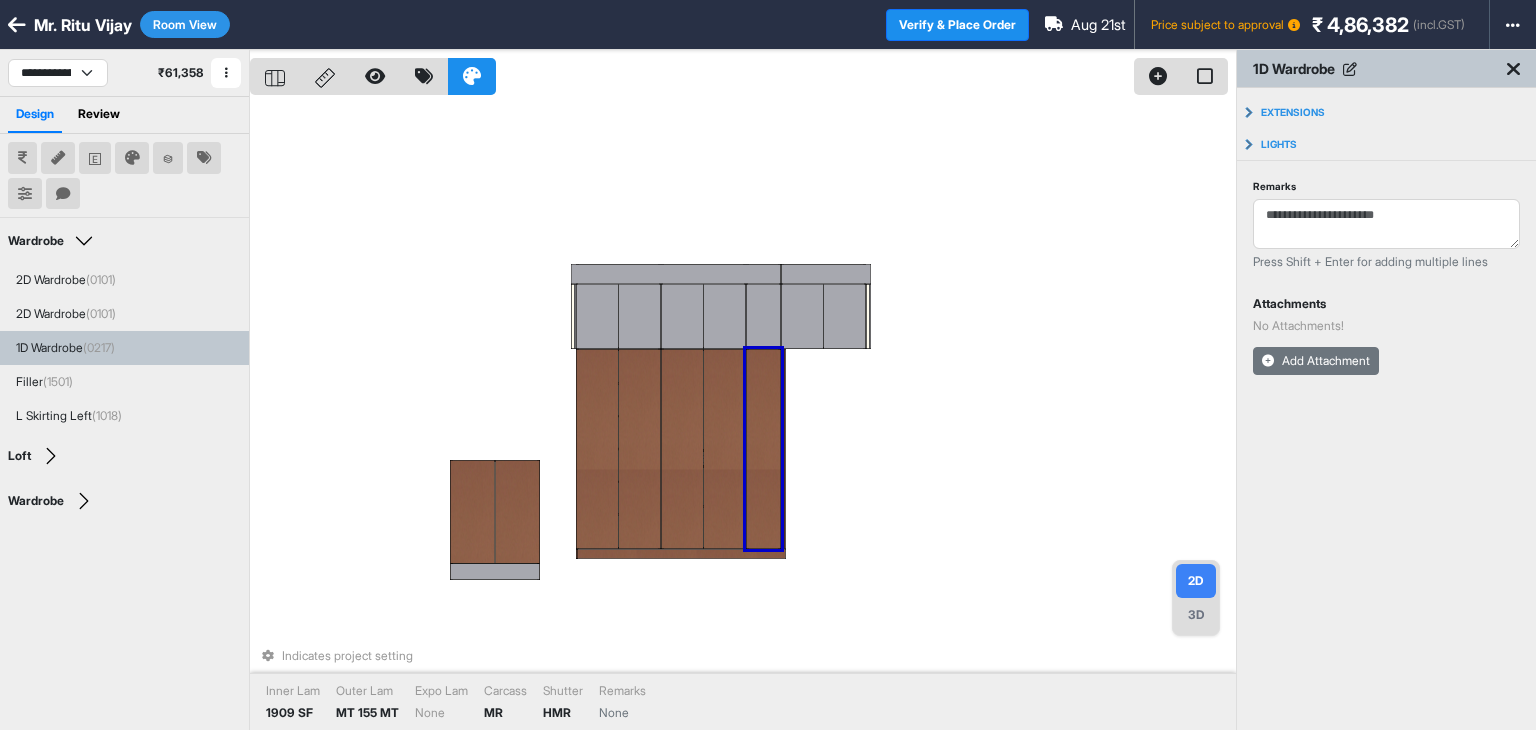 click on "Add Attachment" at bounding box center (1316, 361) 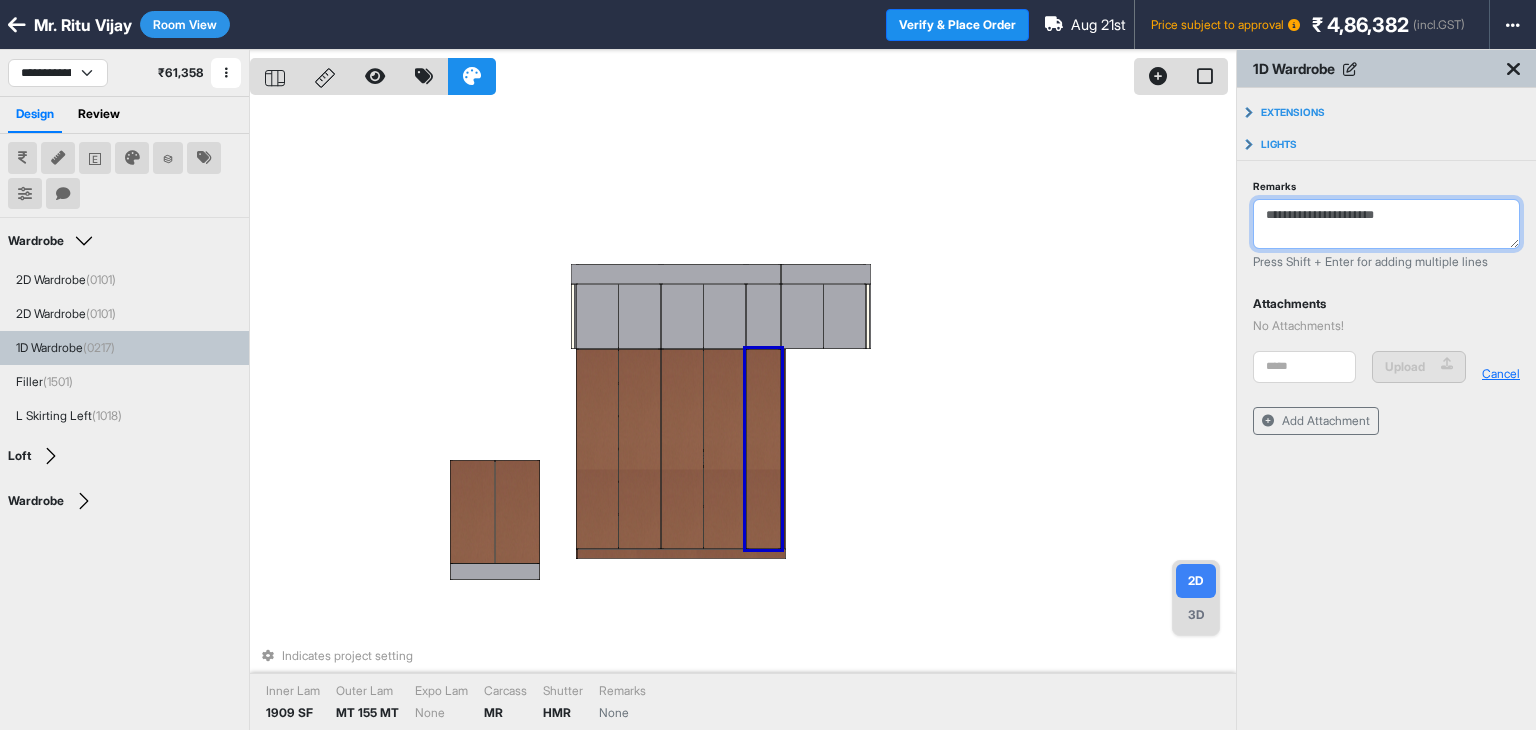 click on "Remarks" at bounding box center [1386, 224] 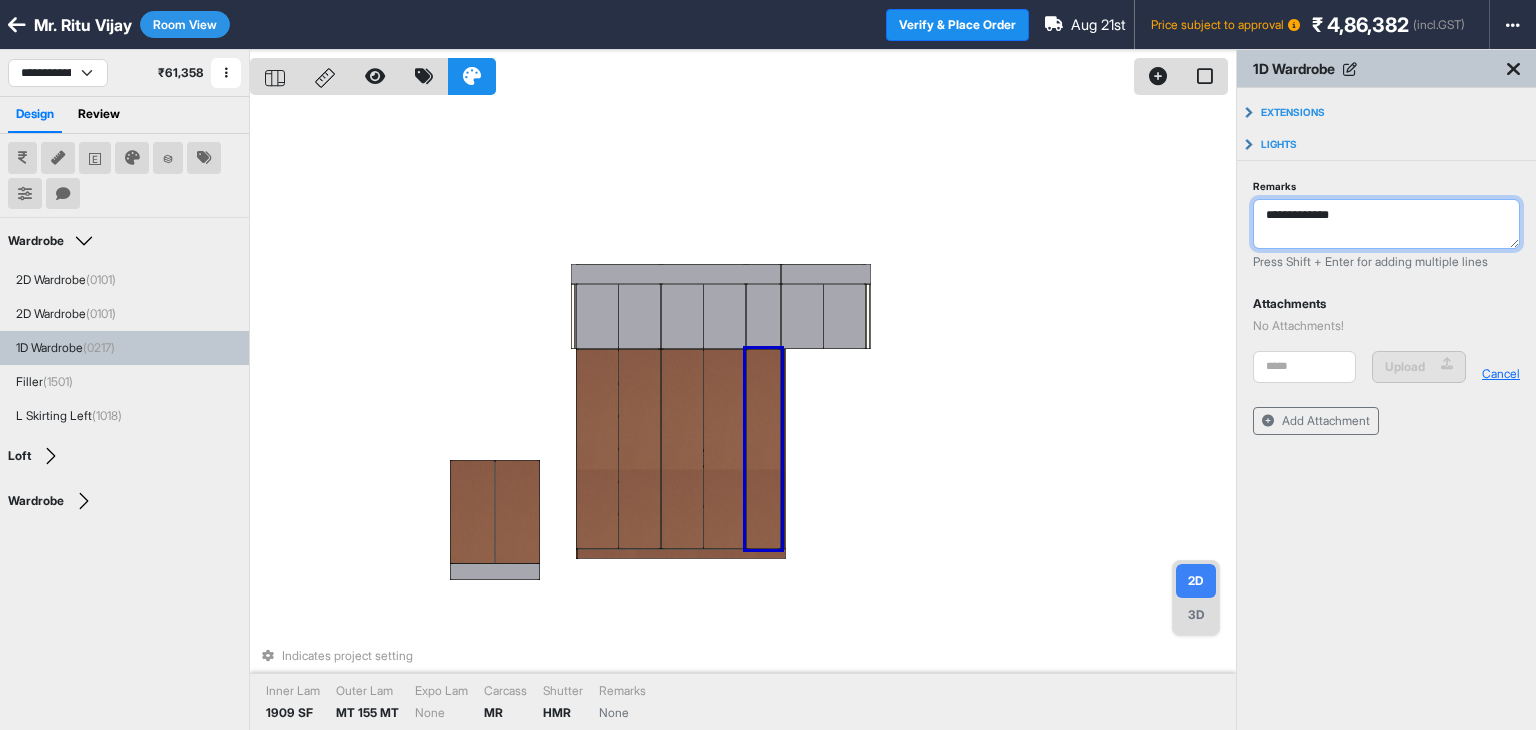 type on "**********" 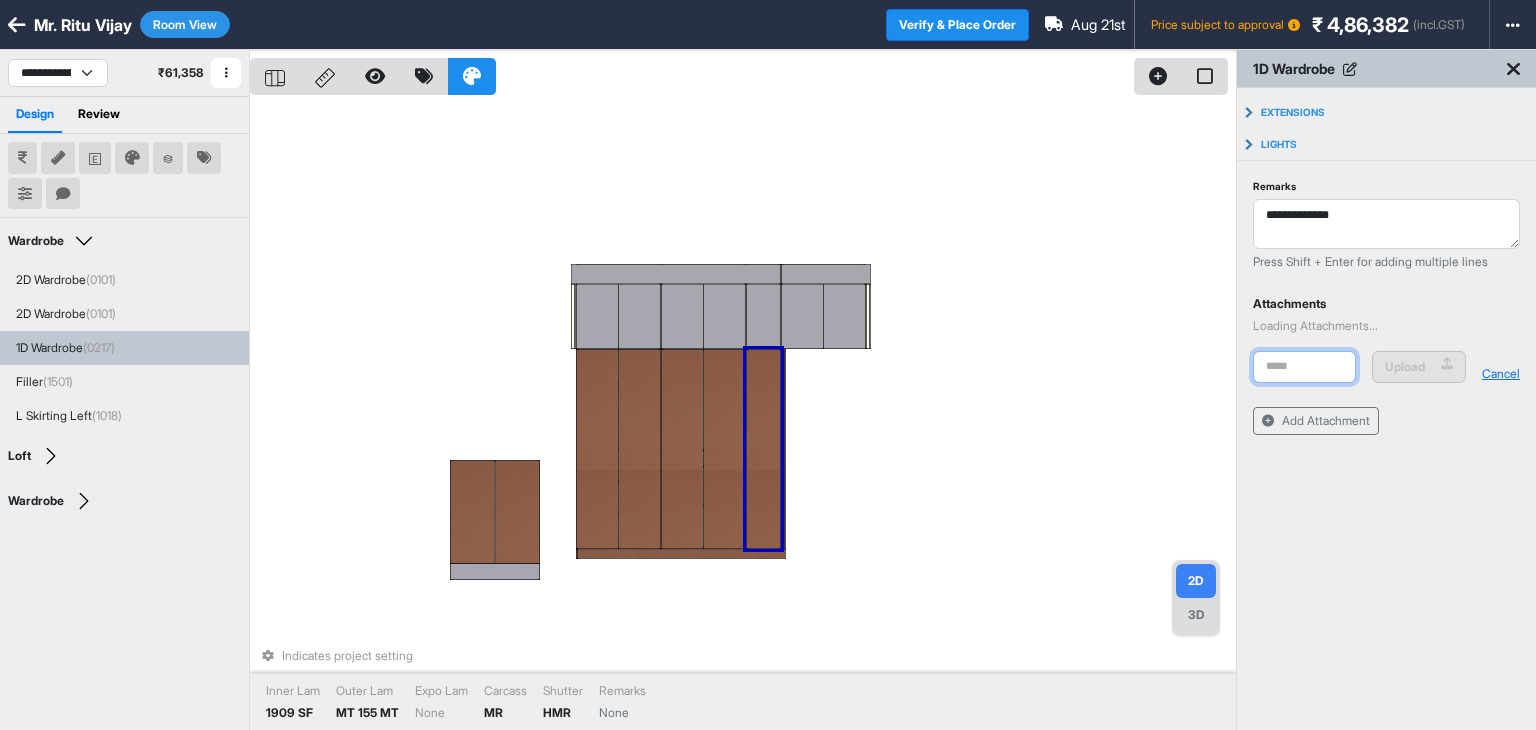 click at bounding box center [1304, 367] 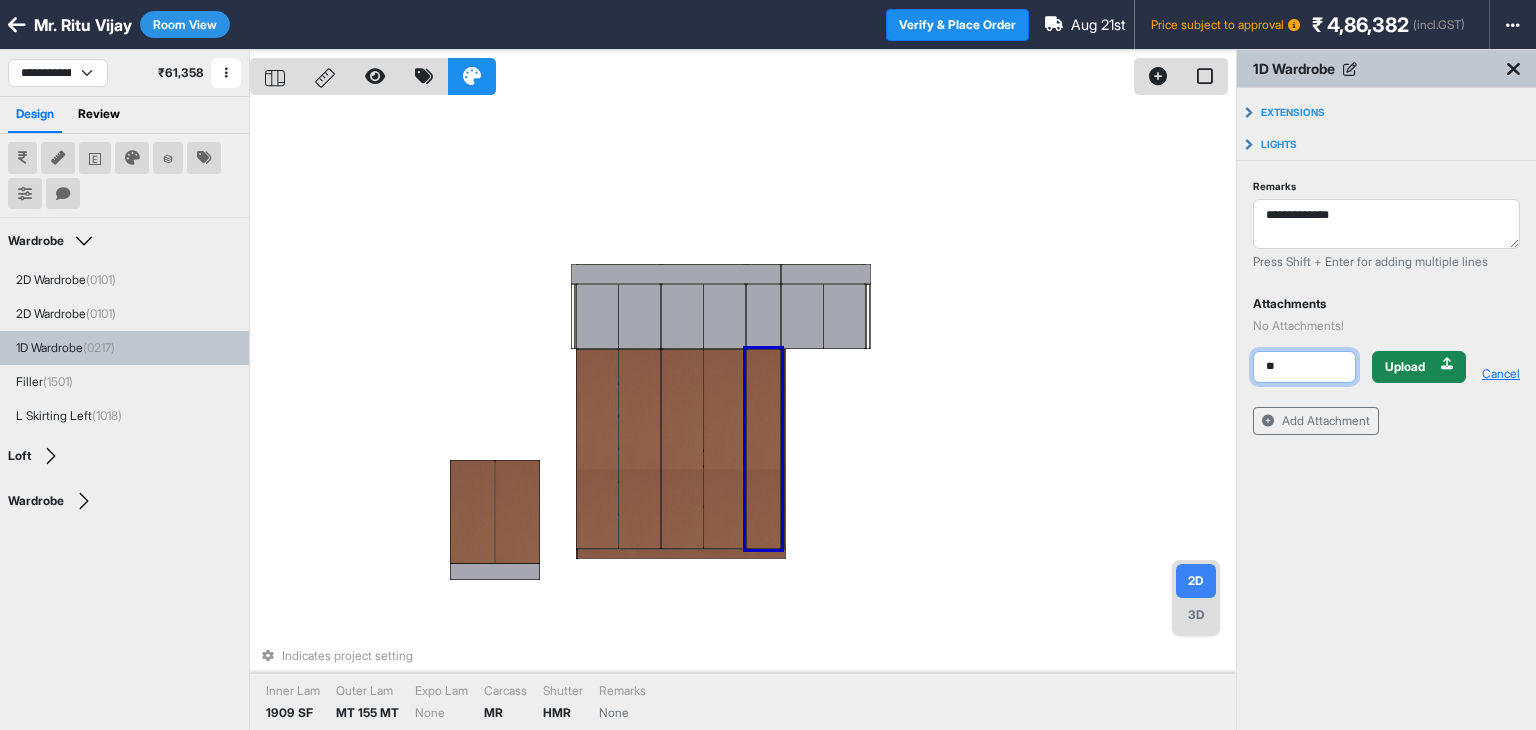 type on "**********" 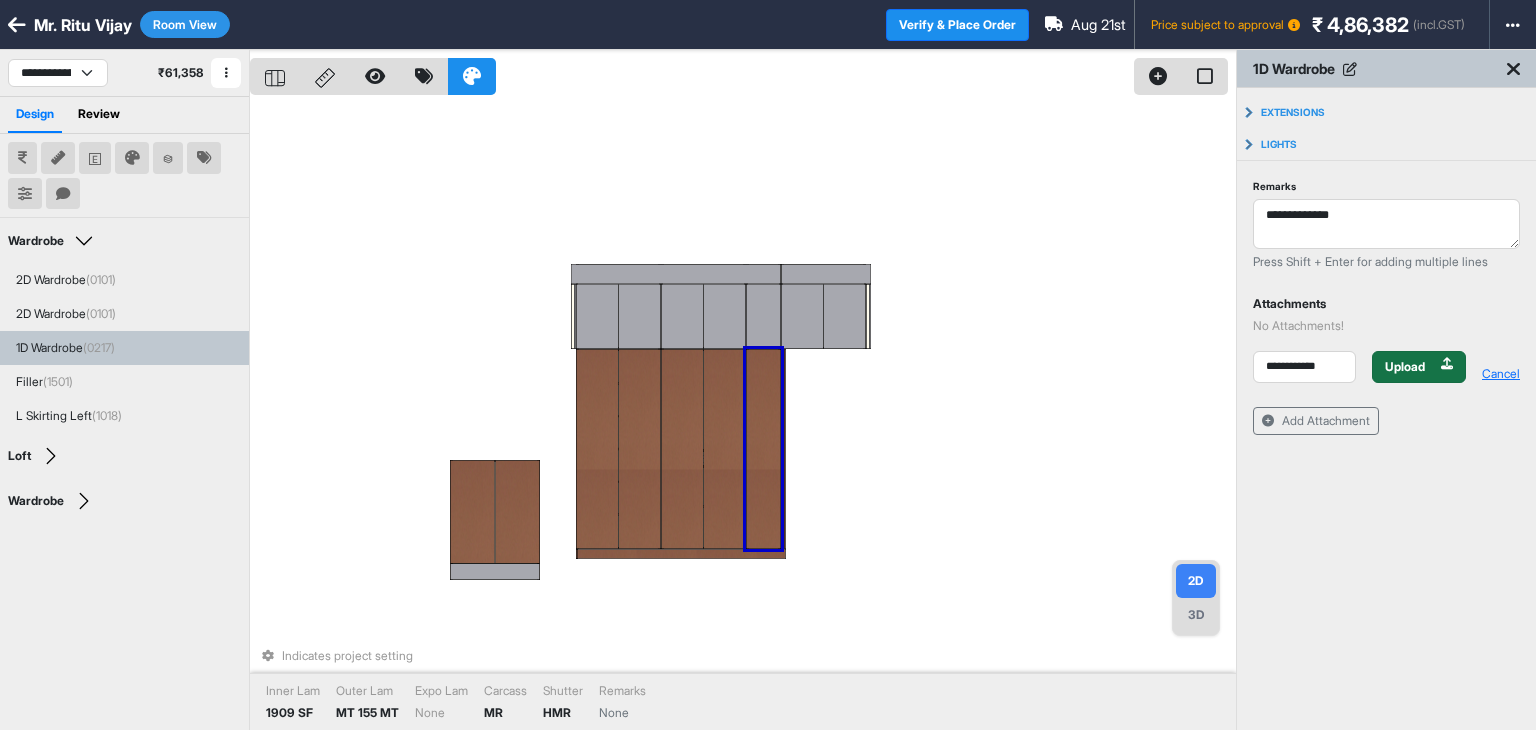 click on "Upload" at bounding box center (1405, 367) 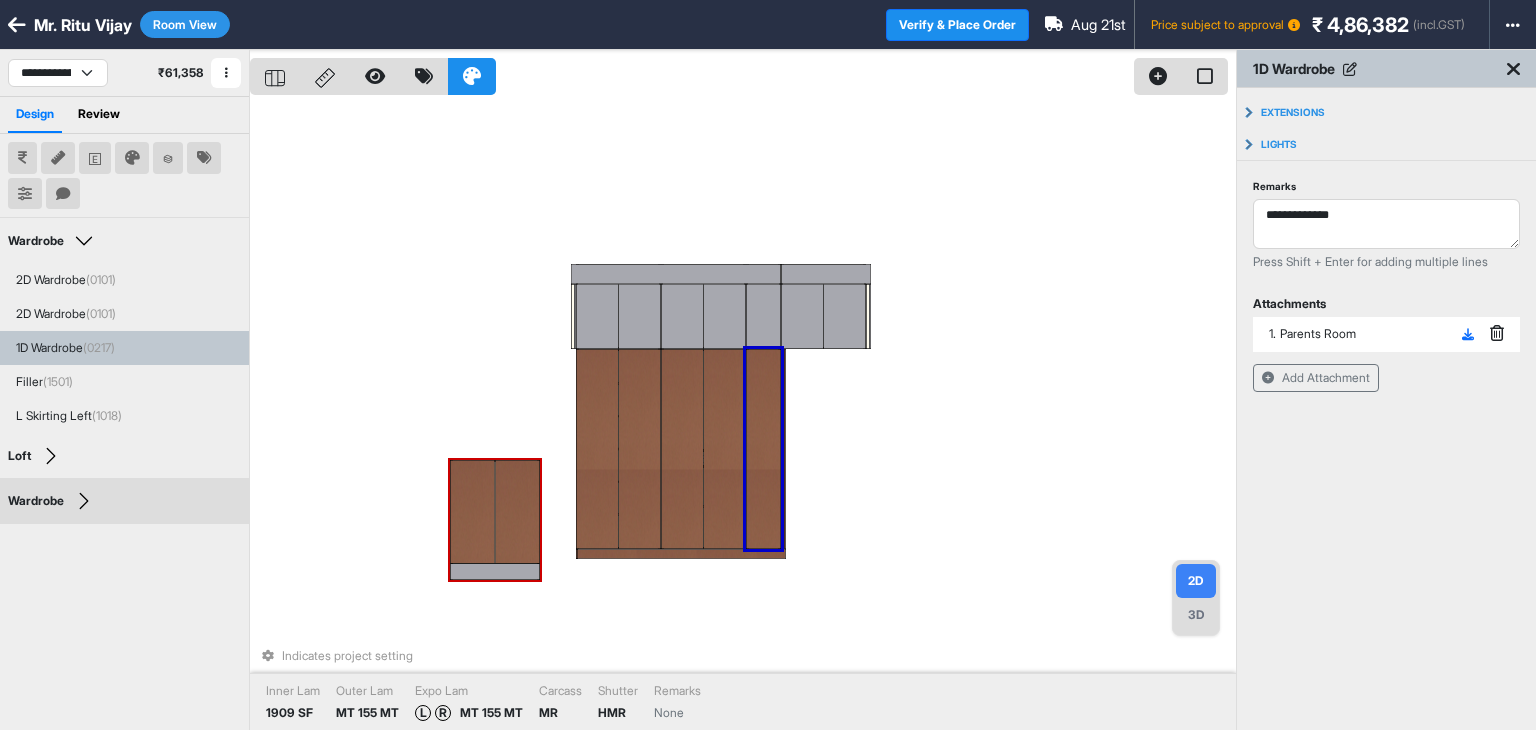 click at bounding box center (517, 512) 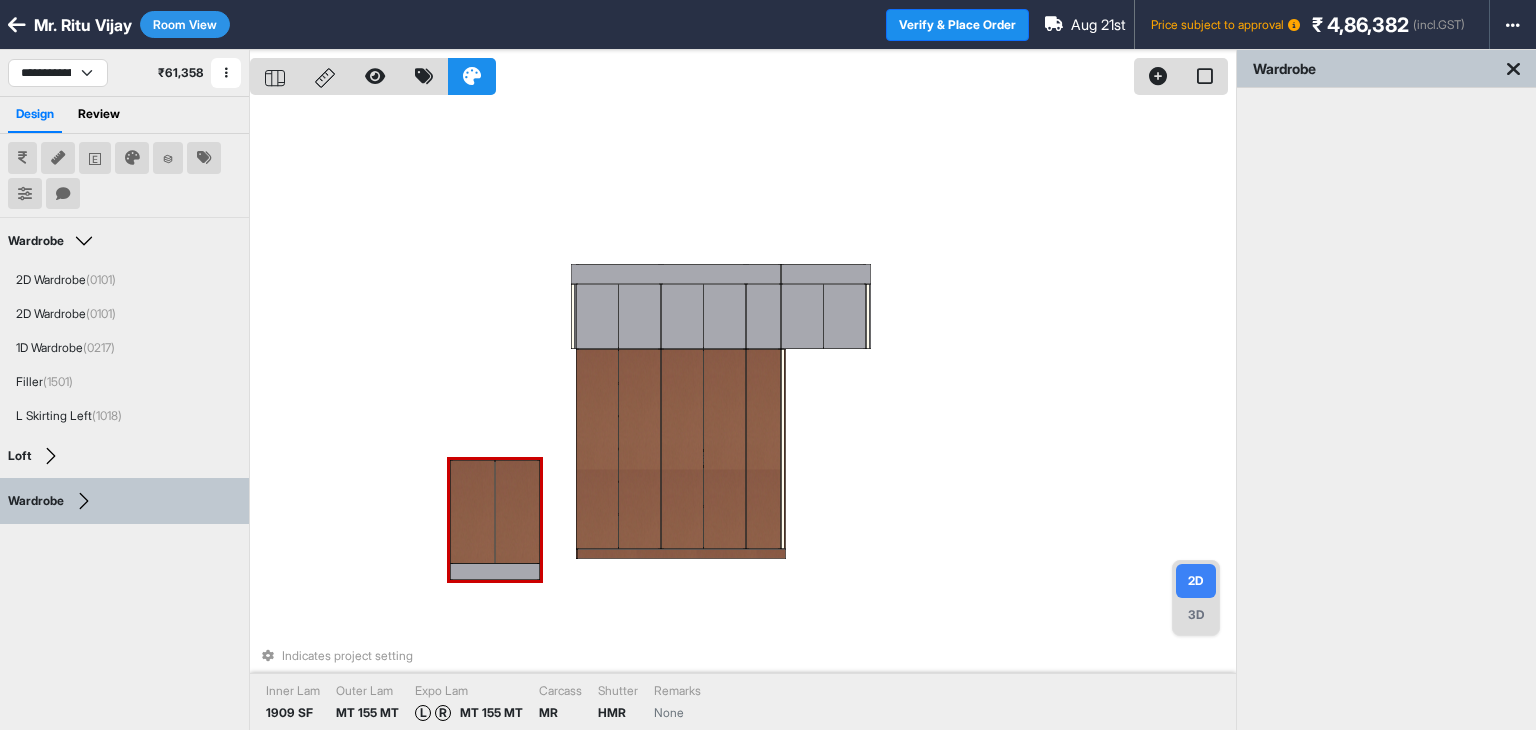 click at bounding box center [517, 512] 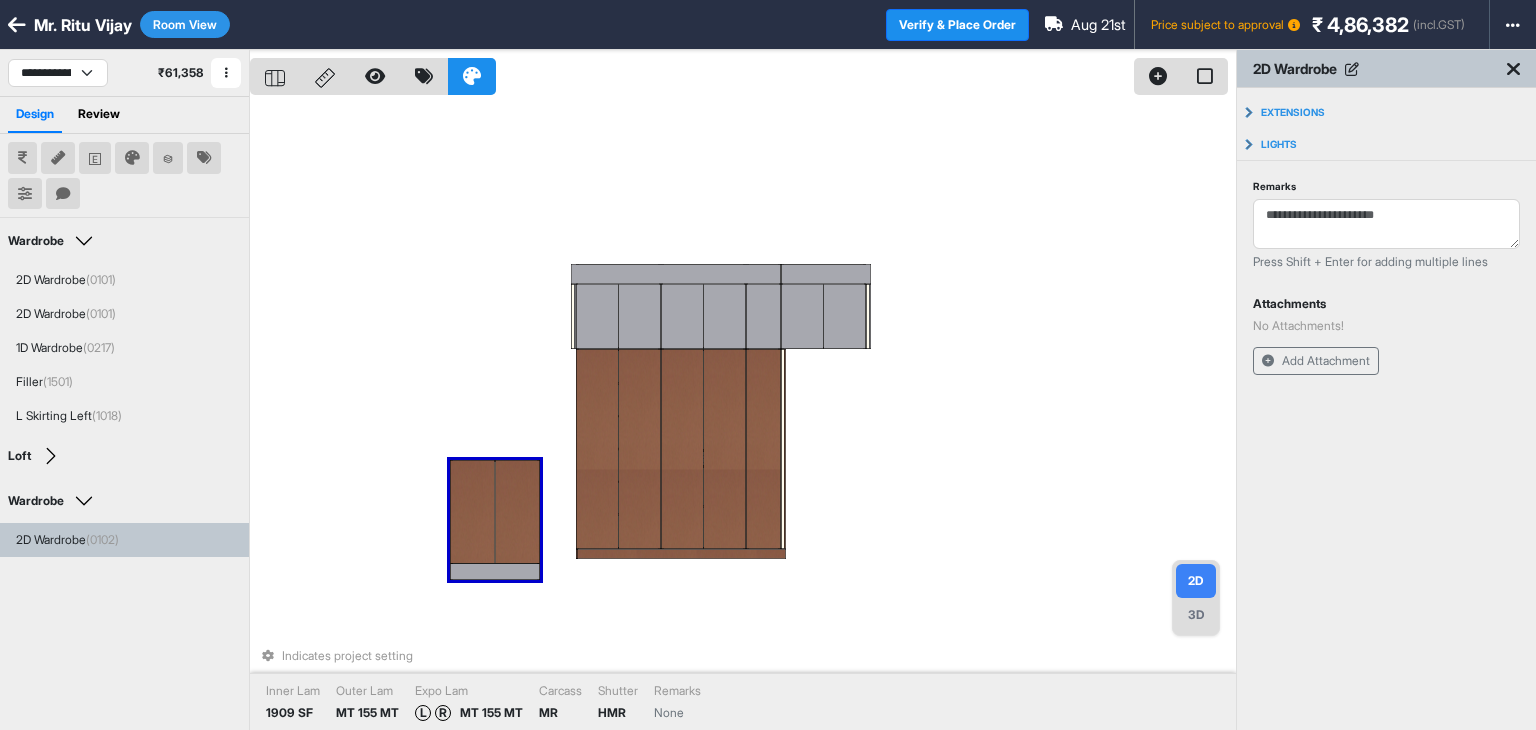 click at bounding box center (517, 512) 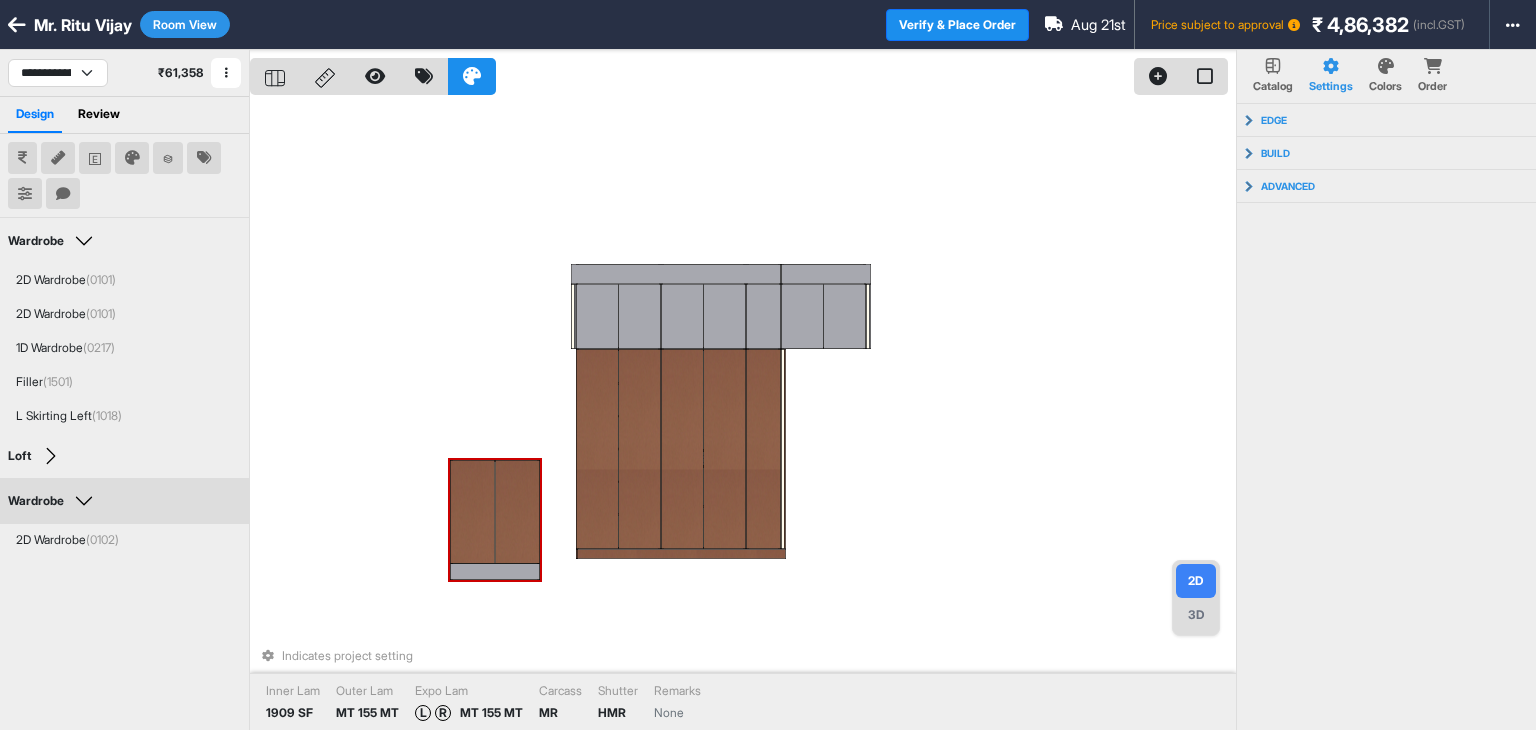 click at bounding box center [517, 512] 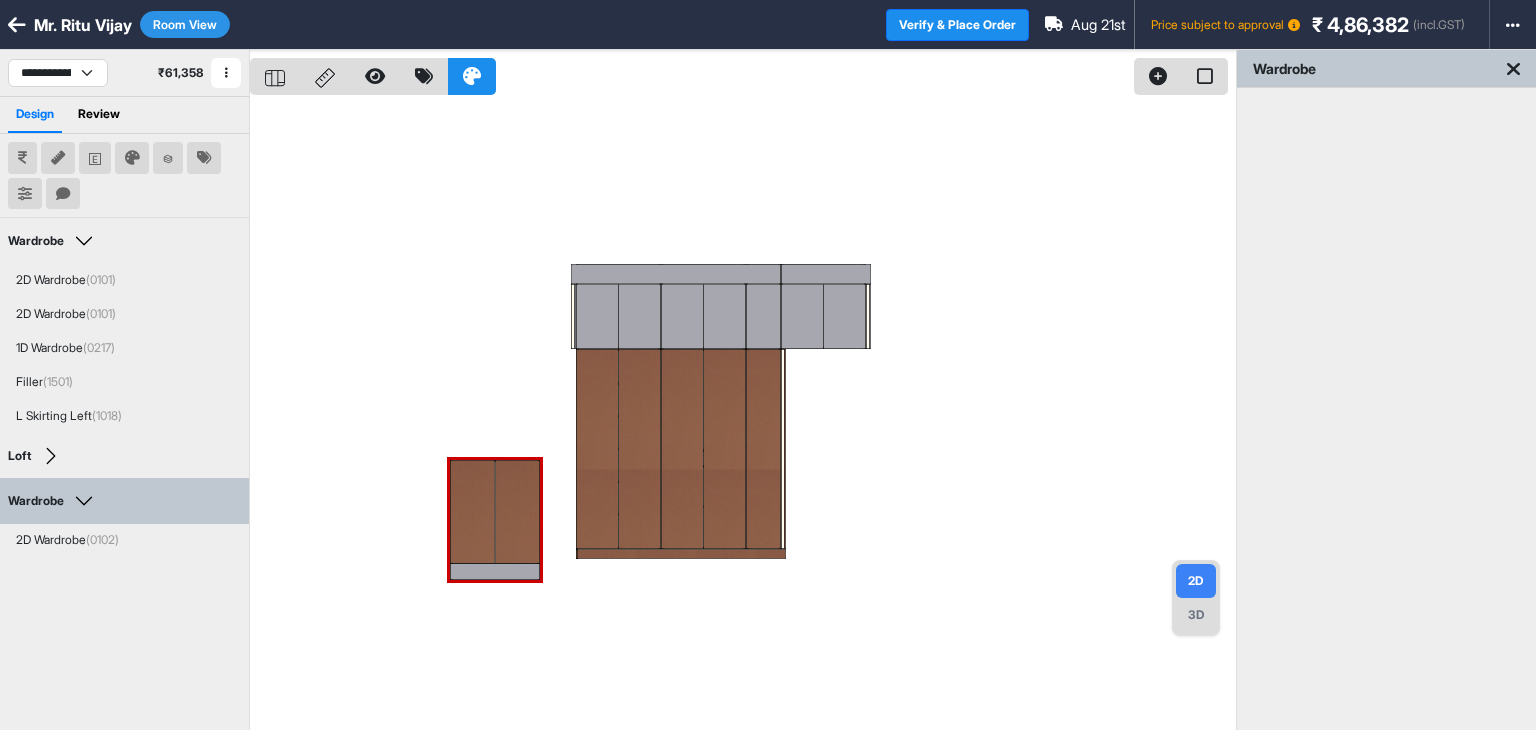 click 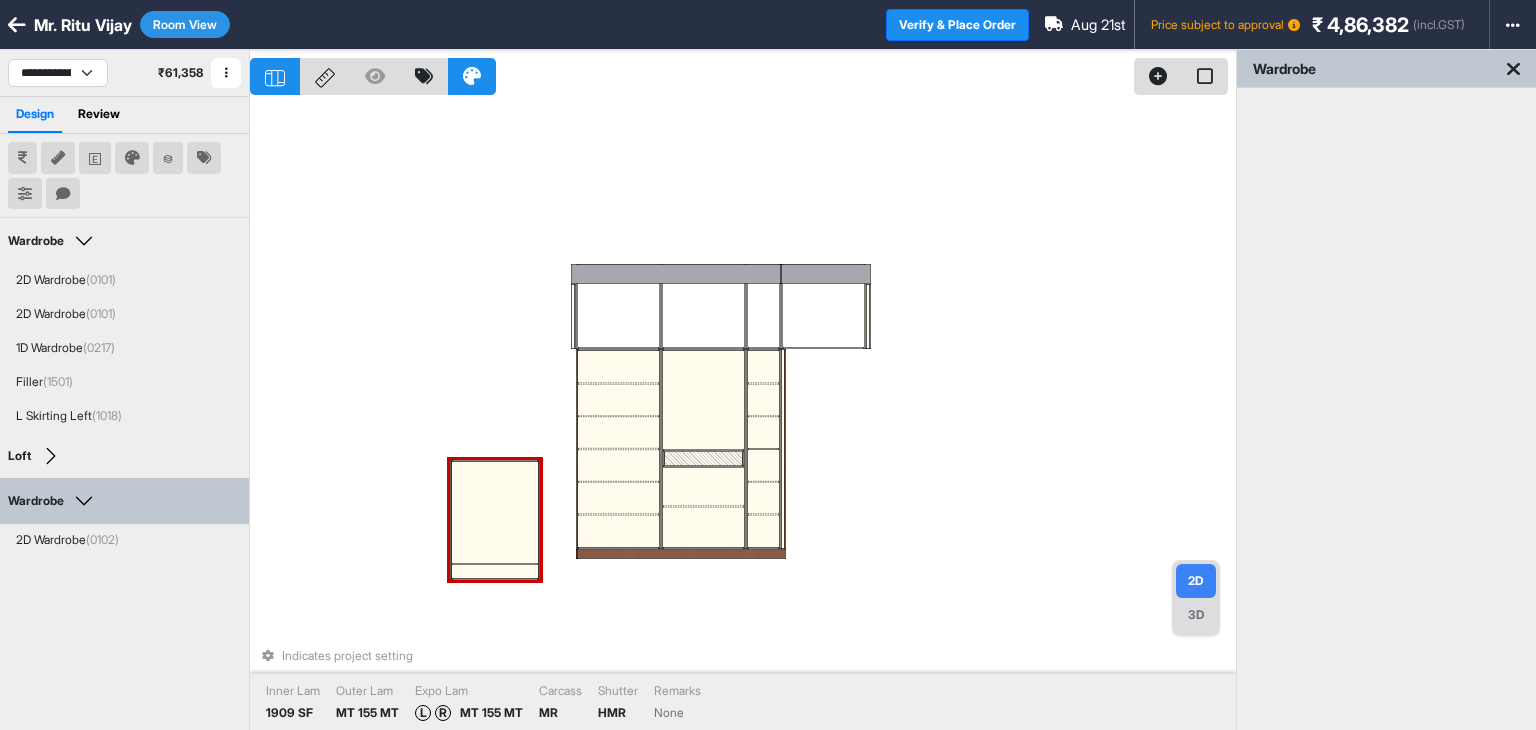click at bounding box center [495, 512] 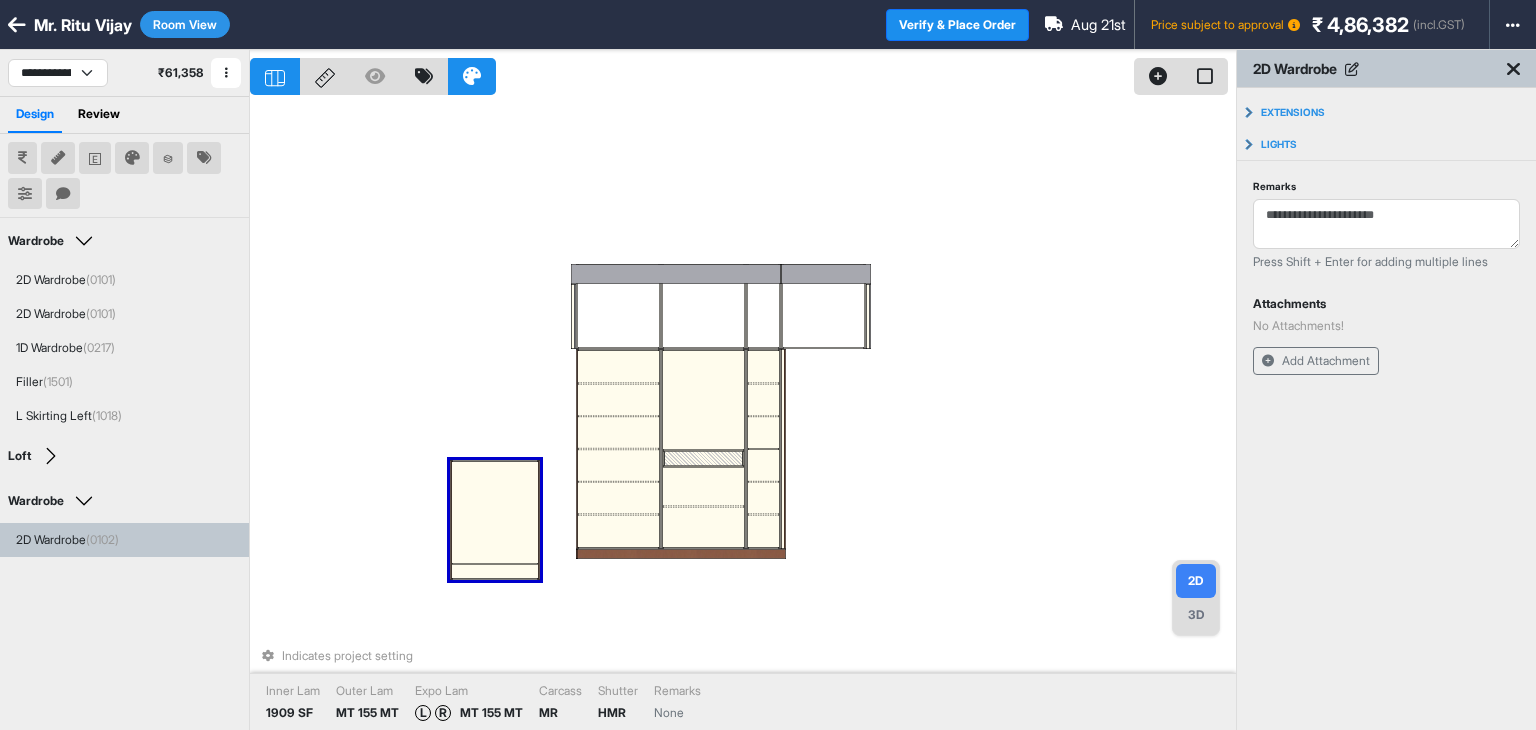 click at bounding box center [495, 512] 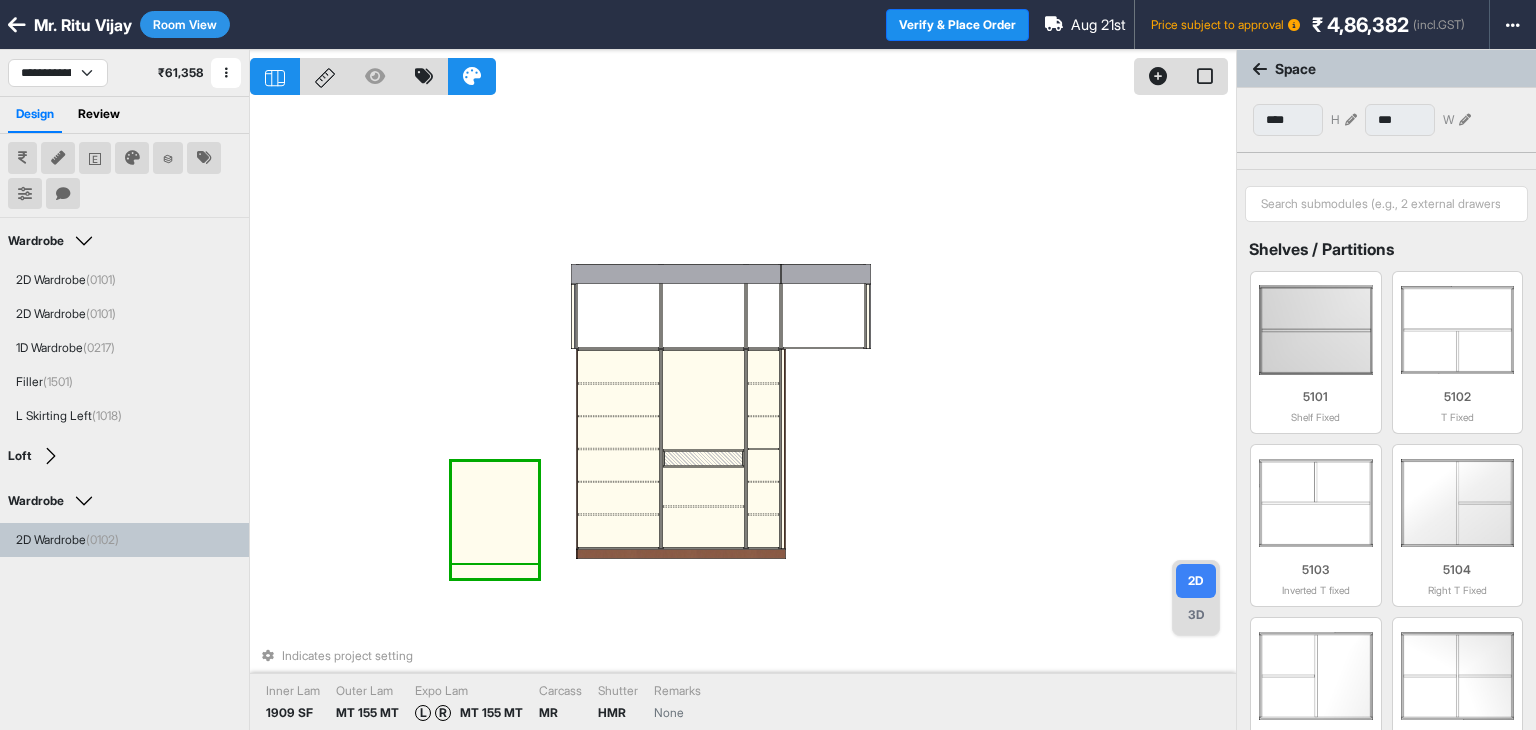 click at bounding box center (495, 512) 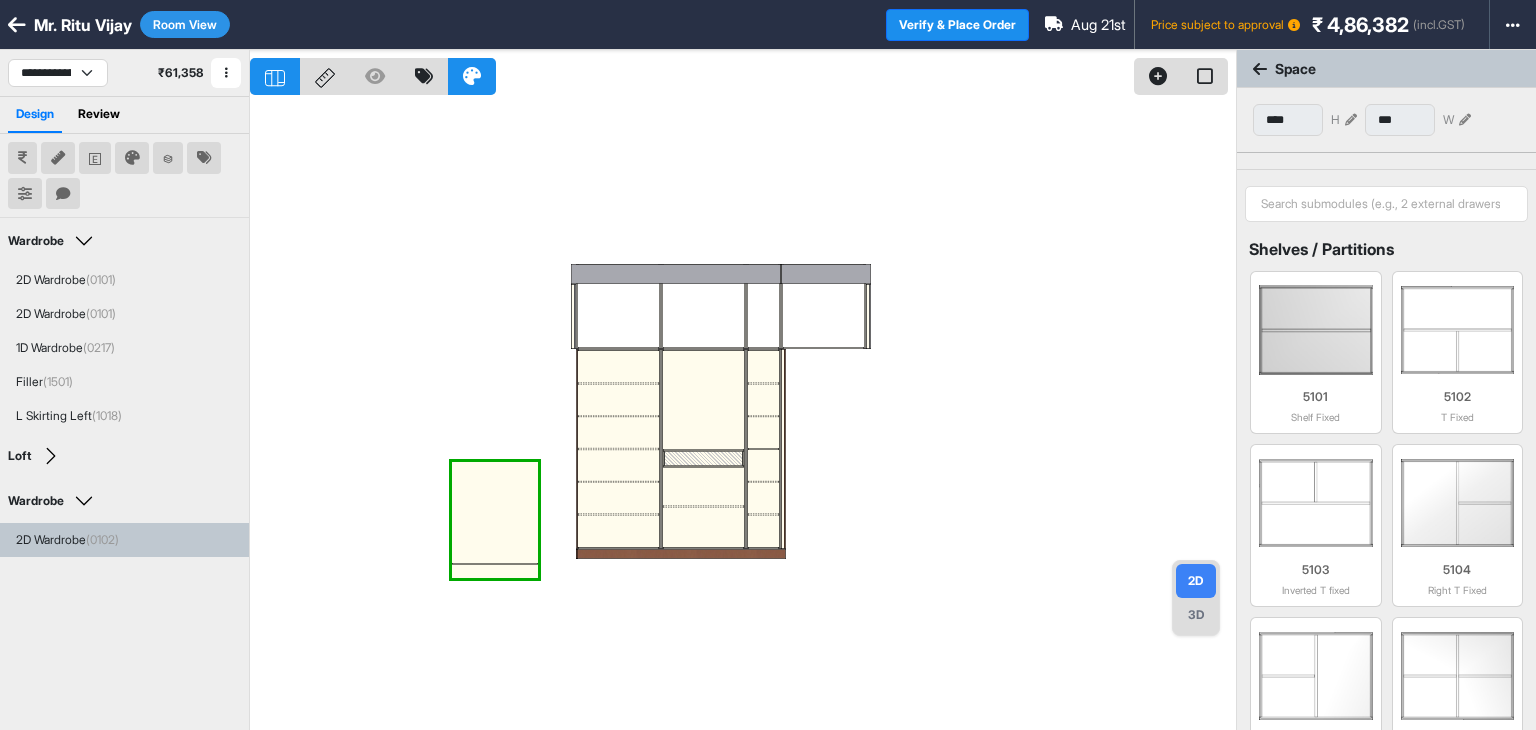 click at bounding box center [743, 415] 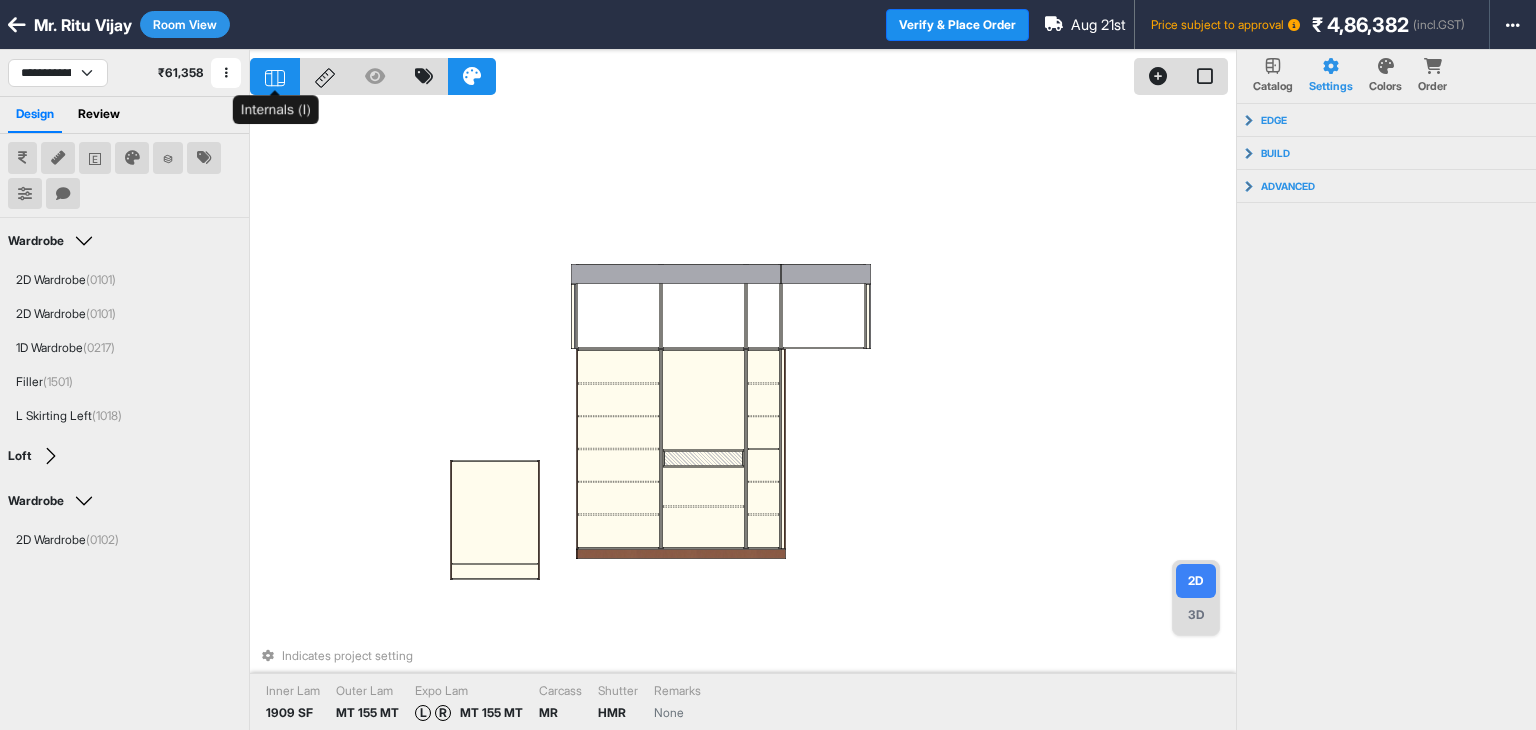 click at bounding box center [275, 76] 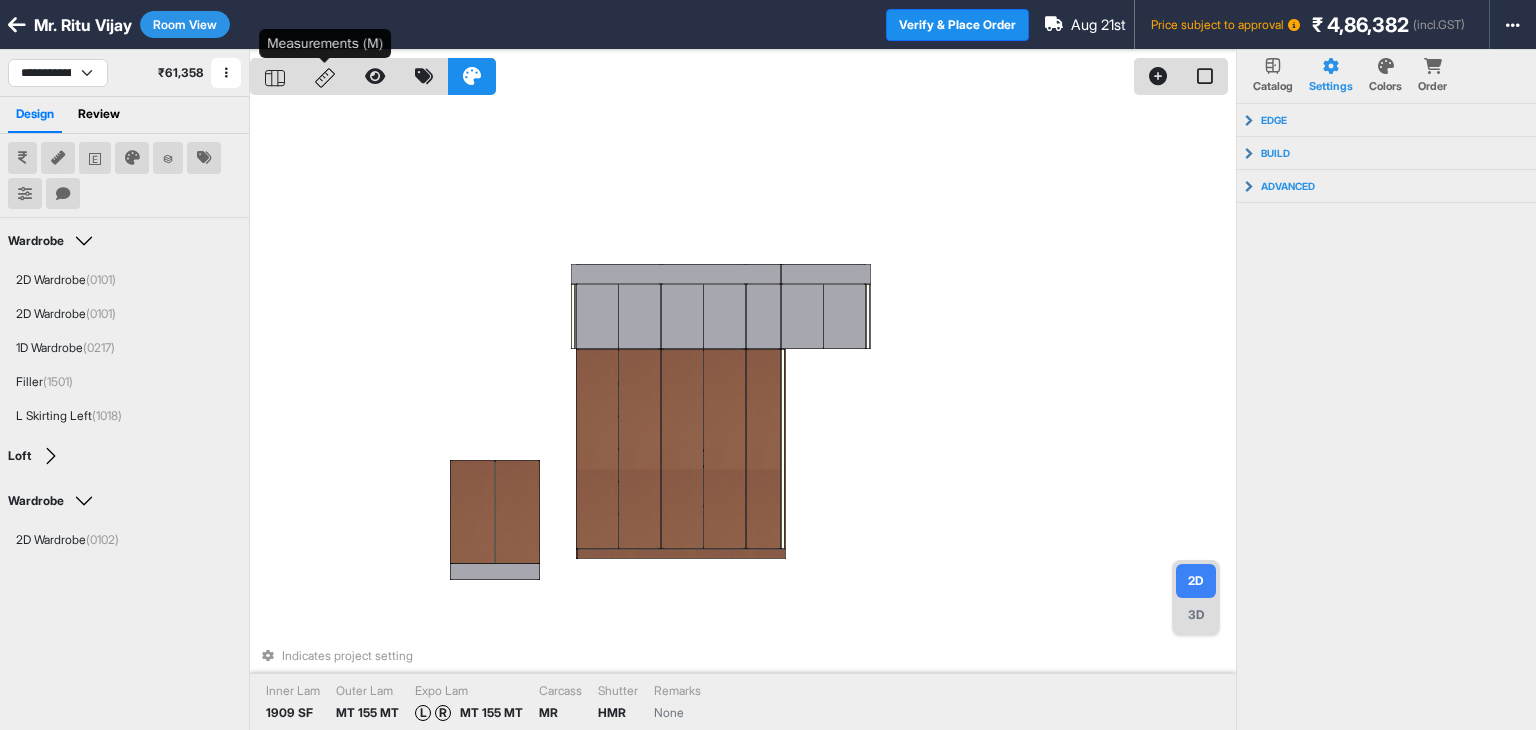 click at bounding box center (325, 76) 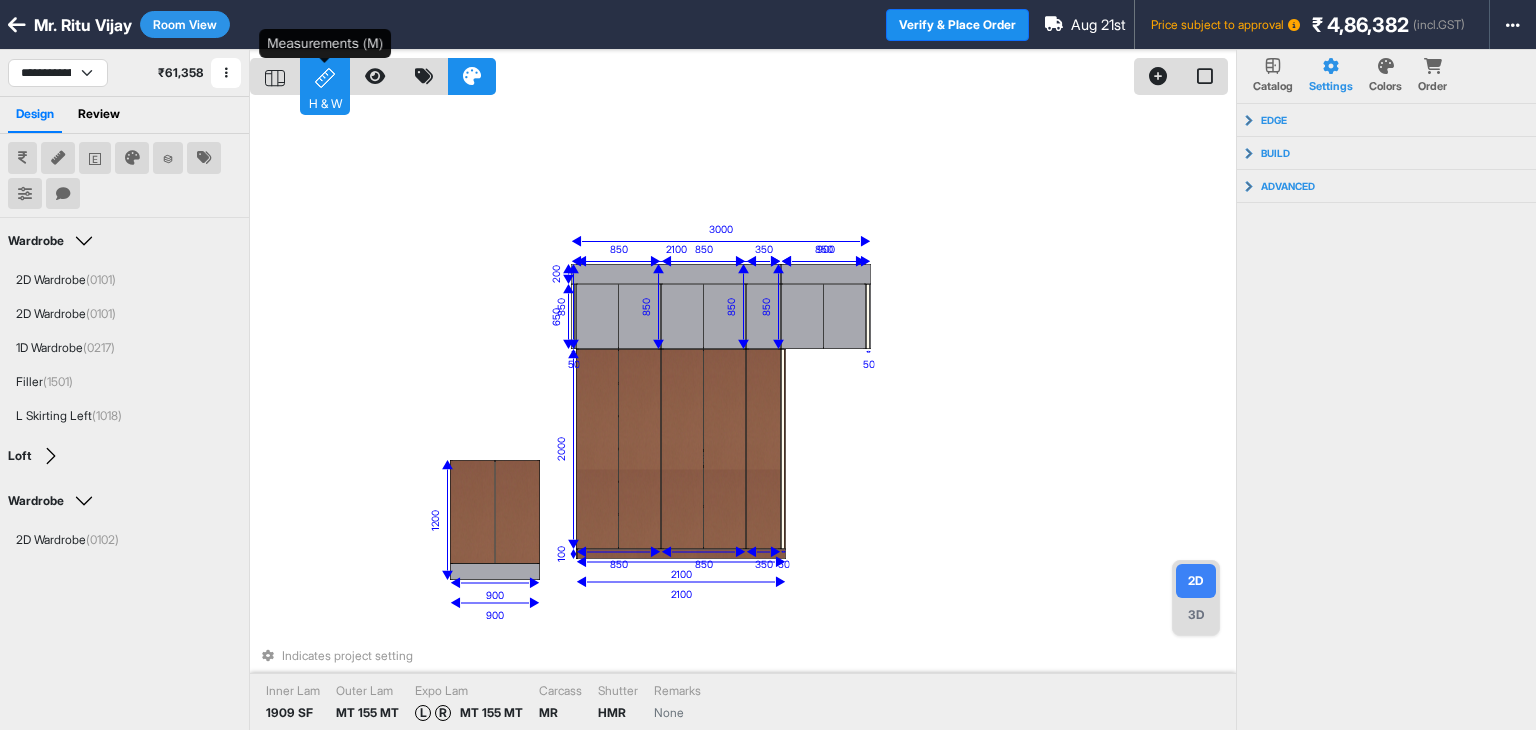 click on "H & W" at bounding box center [325, 76] 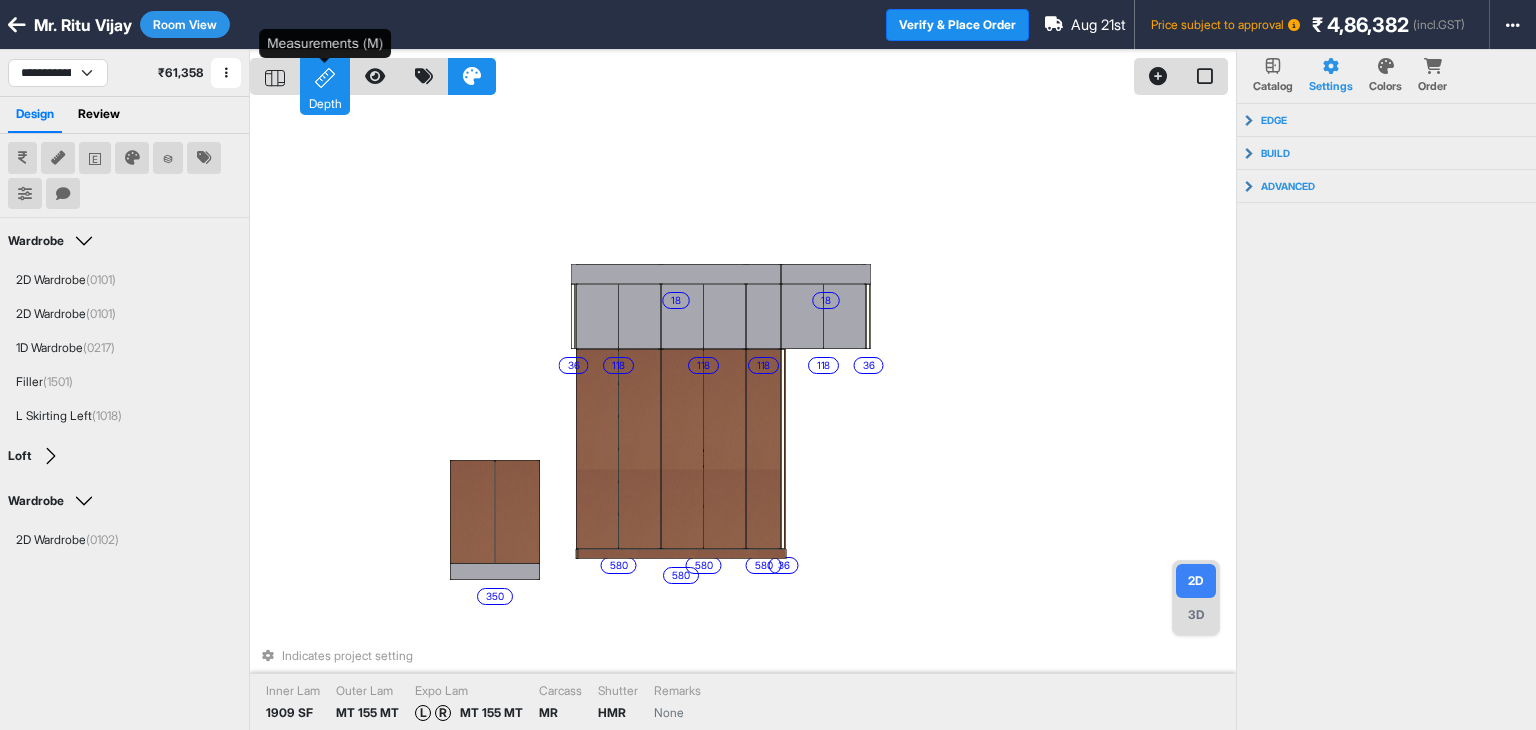 click on "Depth" at bounding box center [325, 76] 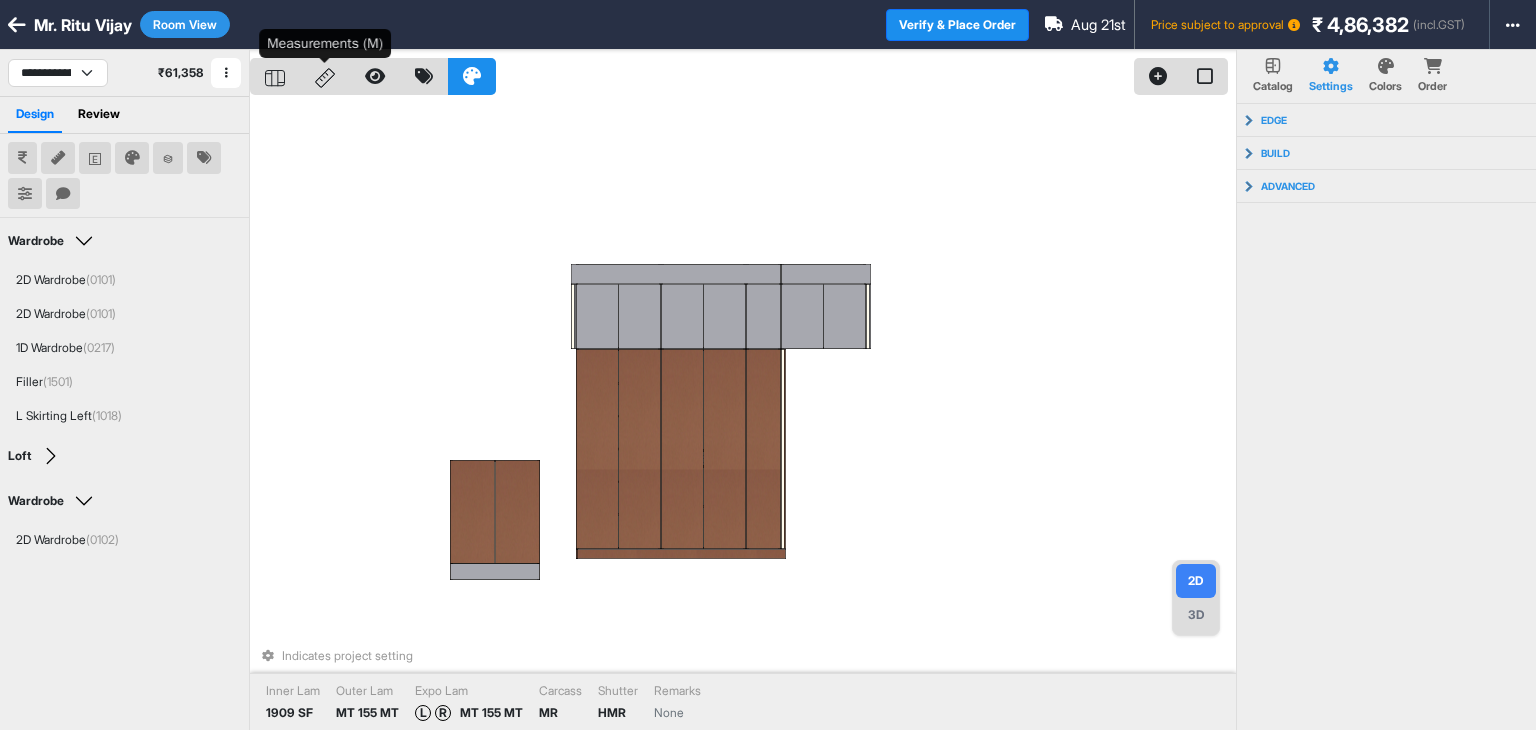 click at bounding box center (325, 76) 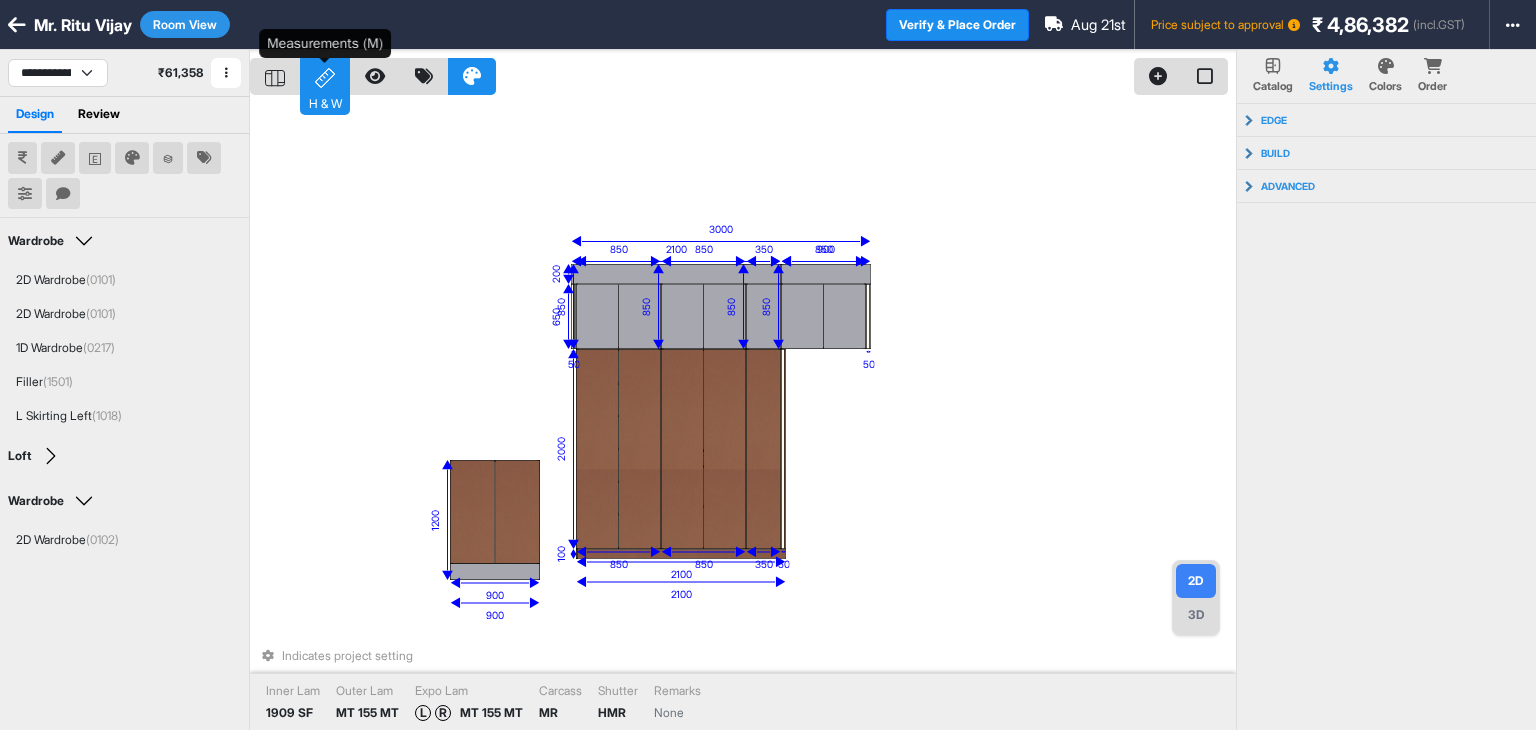 click on "H & W" at bounding box center (325, 76) 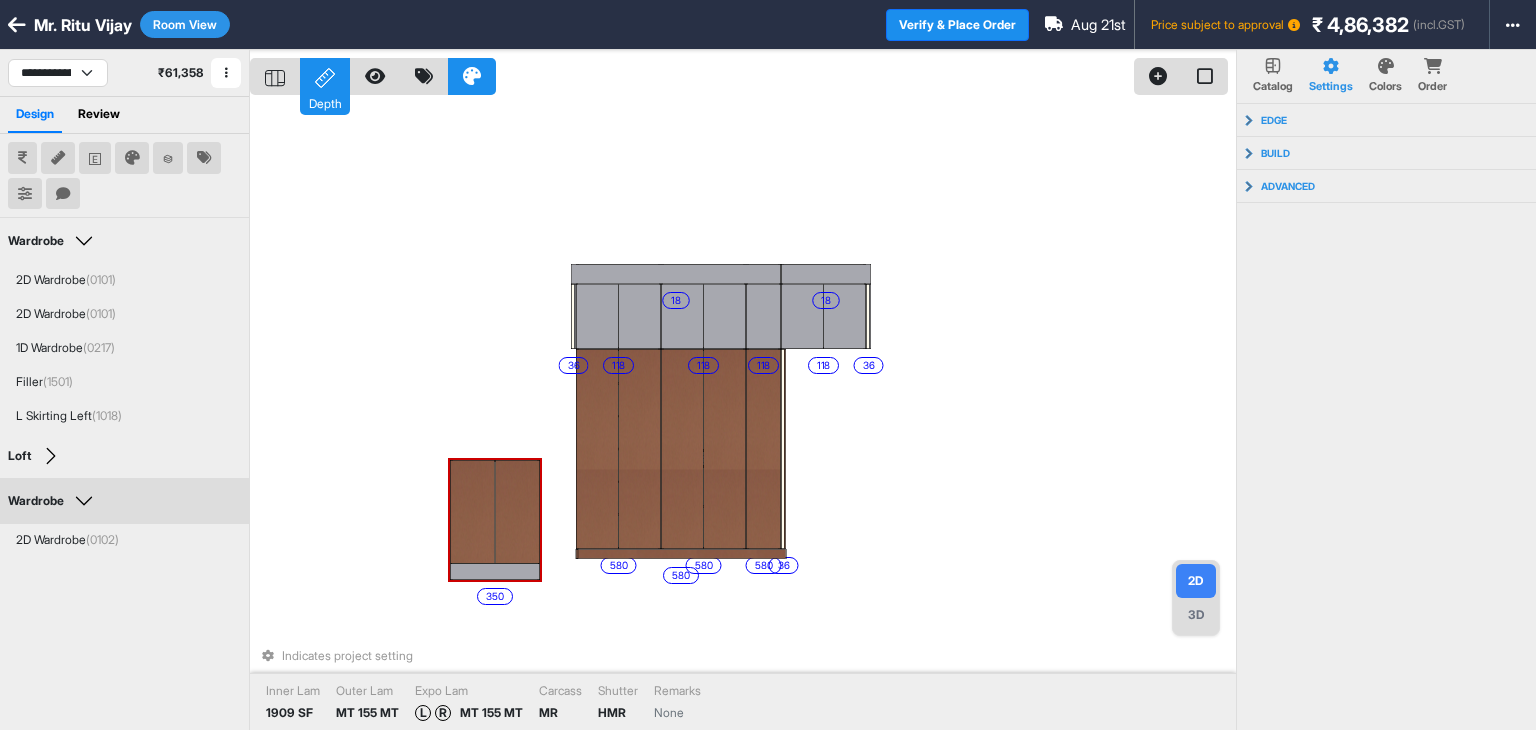 click at bounding box center (472, 512) 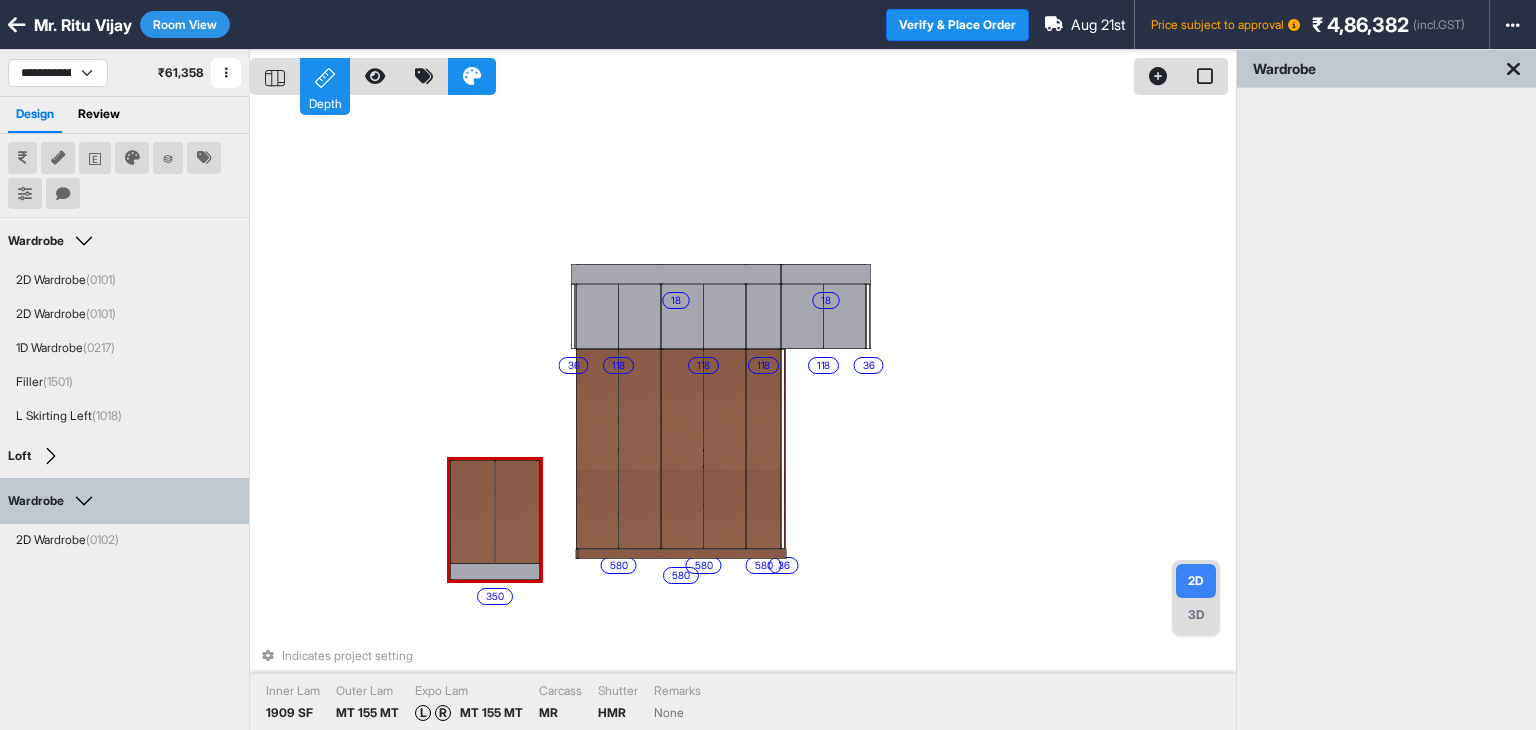 click at bounding box center (472, 512) 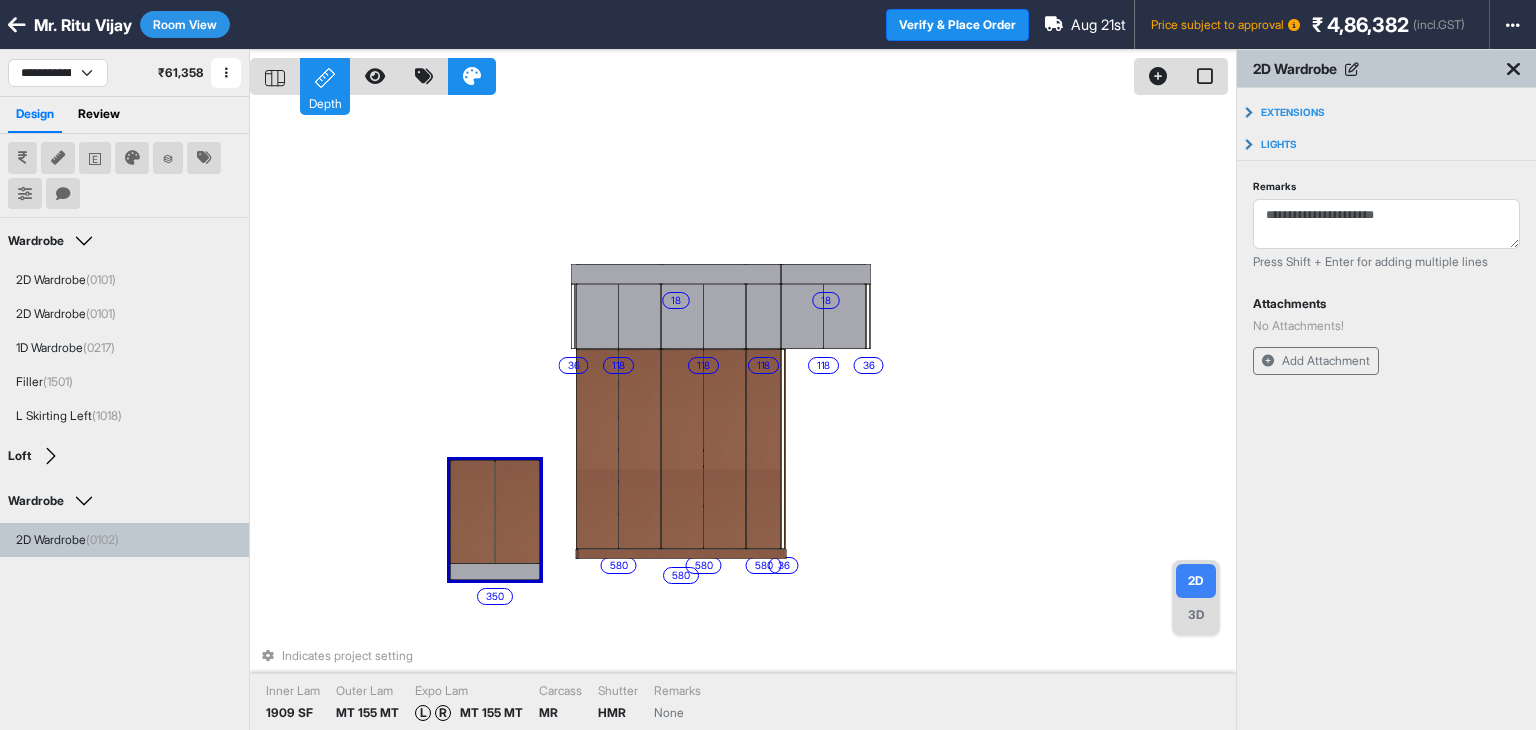 click at bounding box center (472, 512) 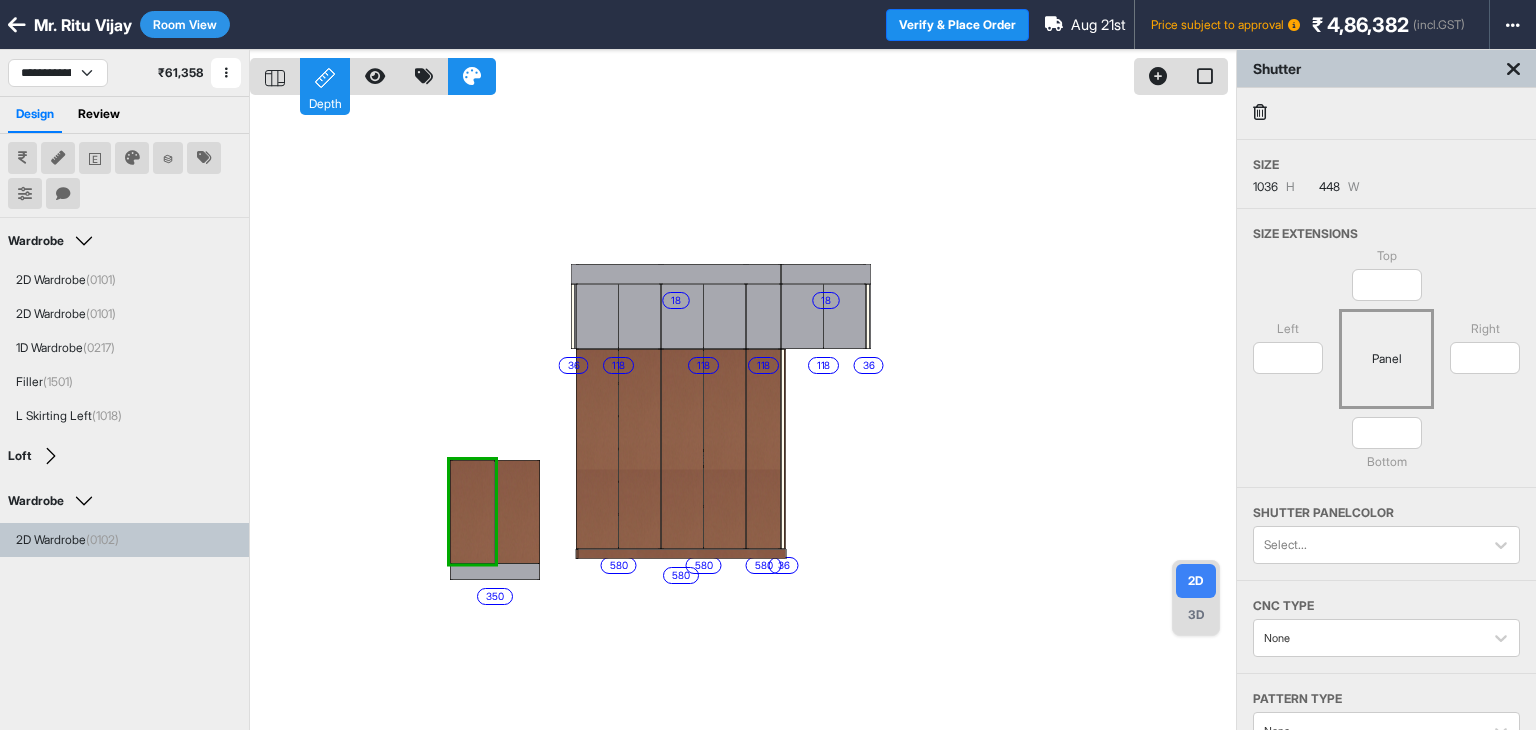 click on "eq eq eq eq eq eq 580   eq eq eq 150 eq eq eq 580   eq eq eq eq eq eq 580   36   580   118   118   118   118   36   36   18   18   1010 137 350" at bounding box center [743, 415] 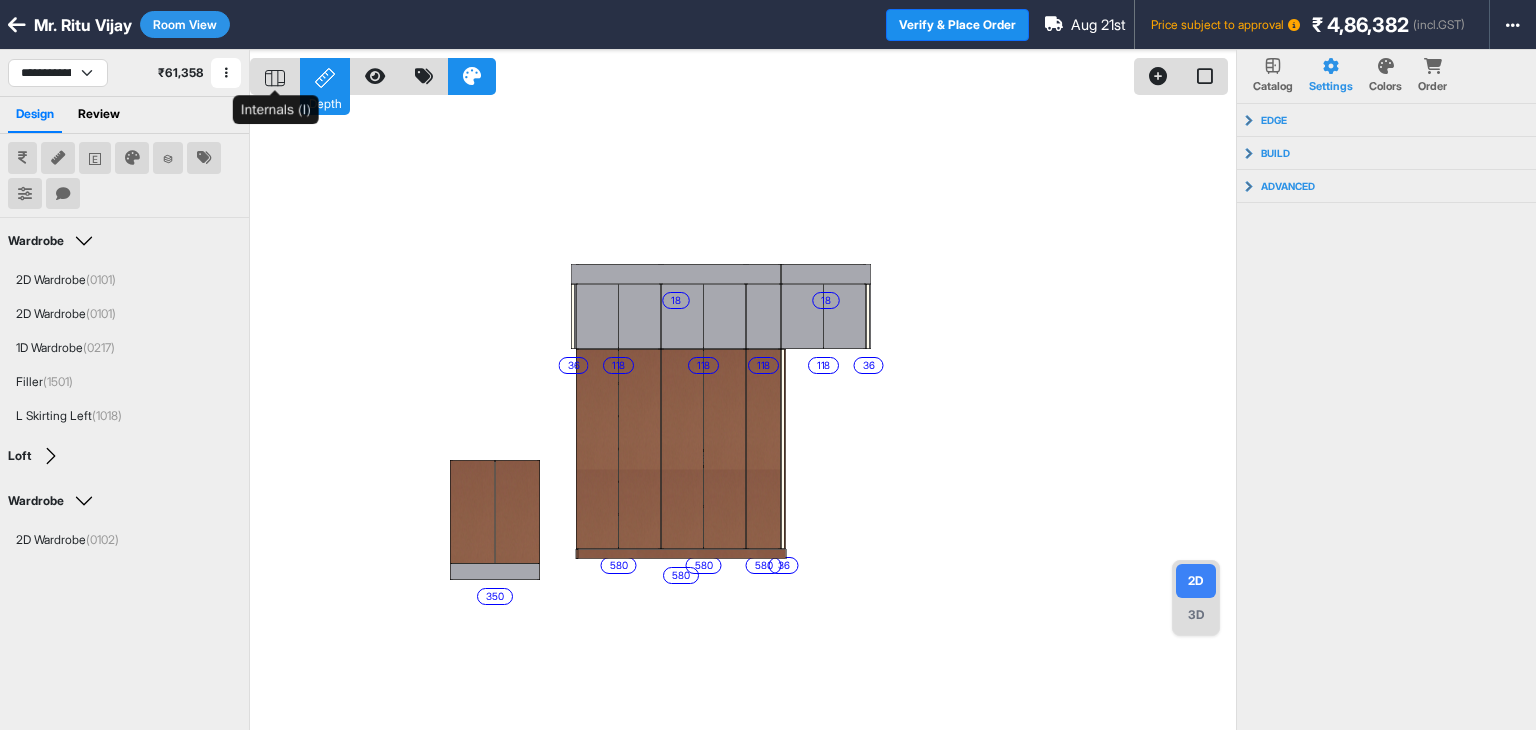 click 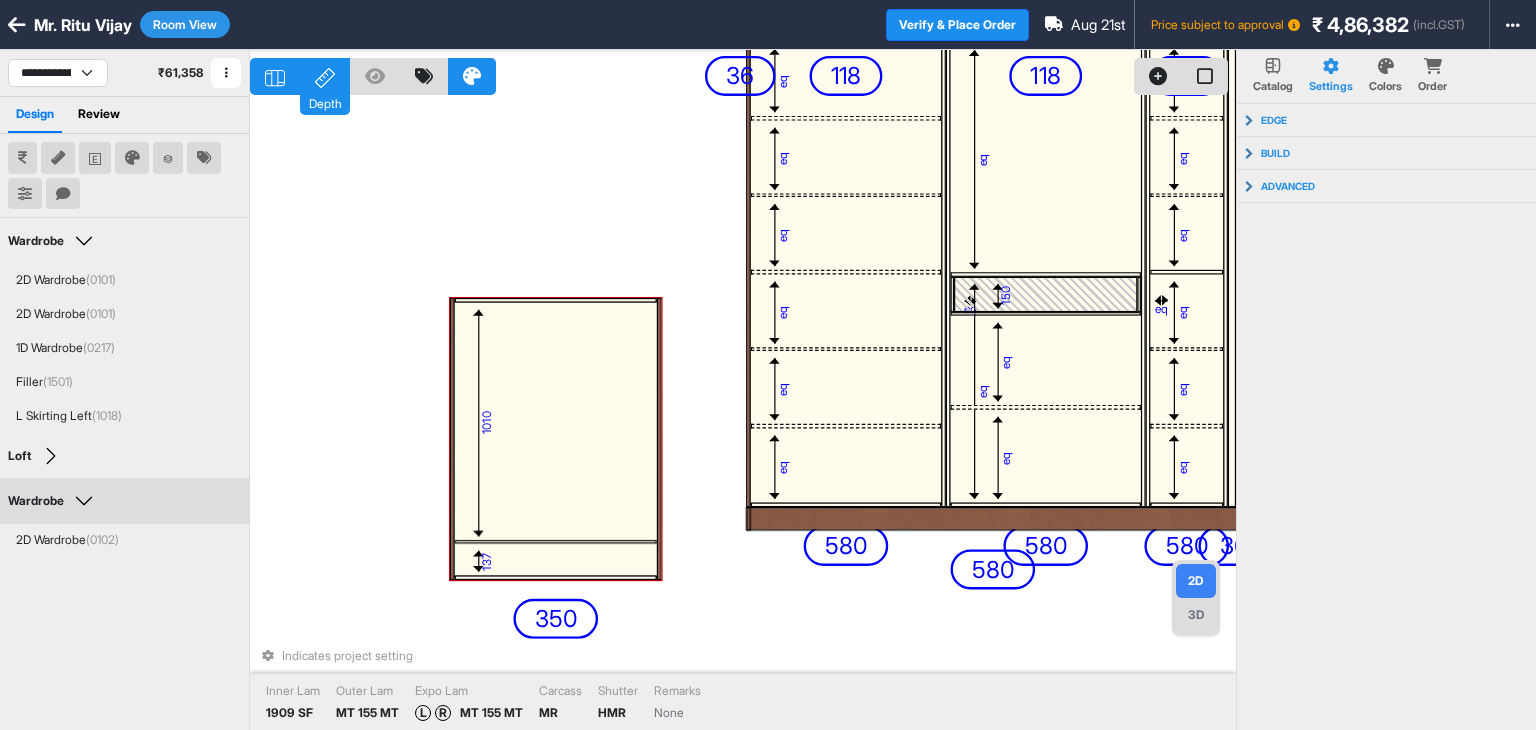 click on "1010" at bounding box center [555, 420] 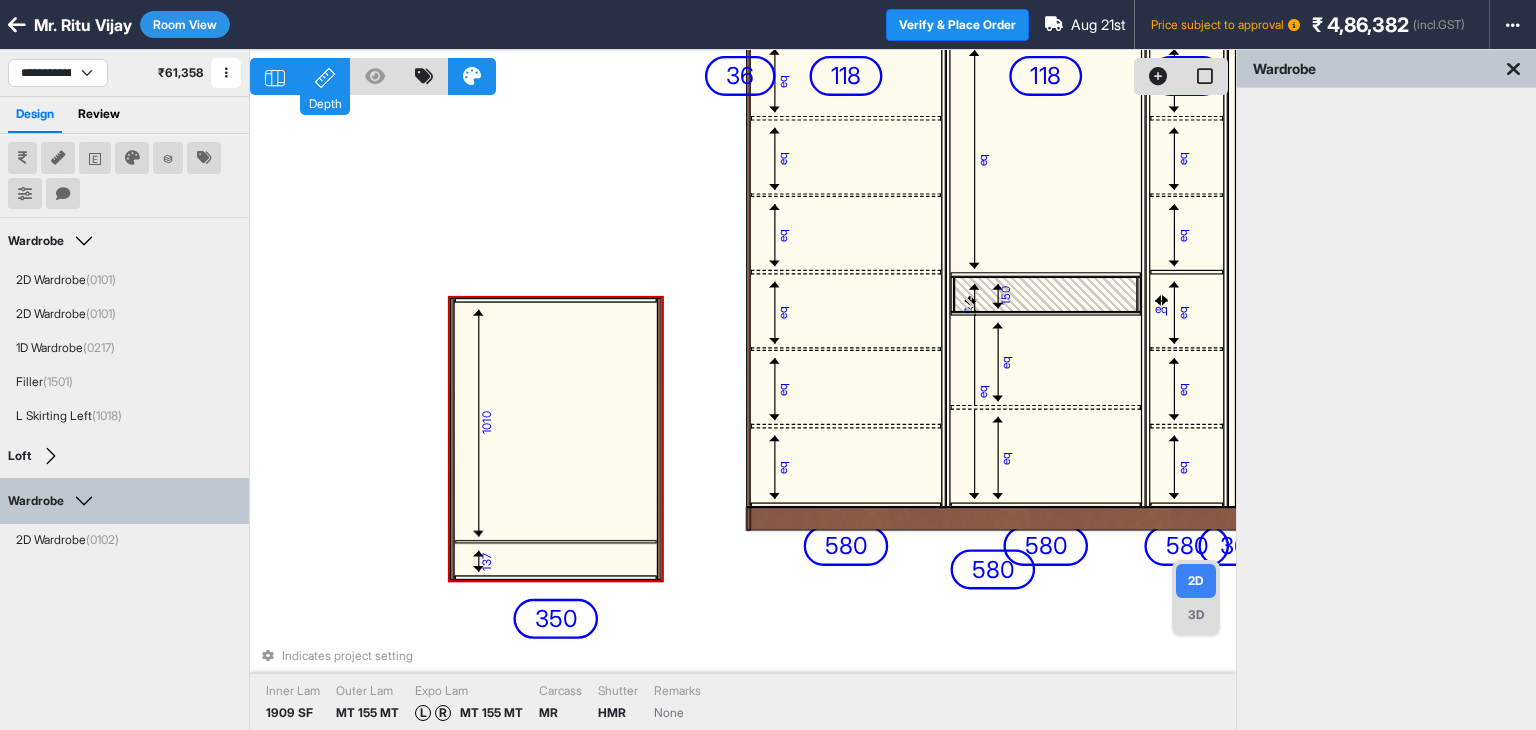click on "1010" at bounding box center [555, 420] 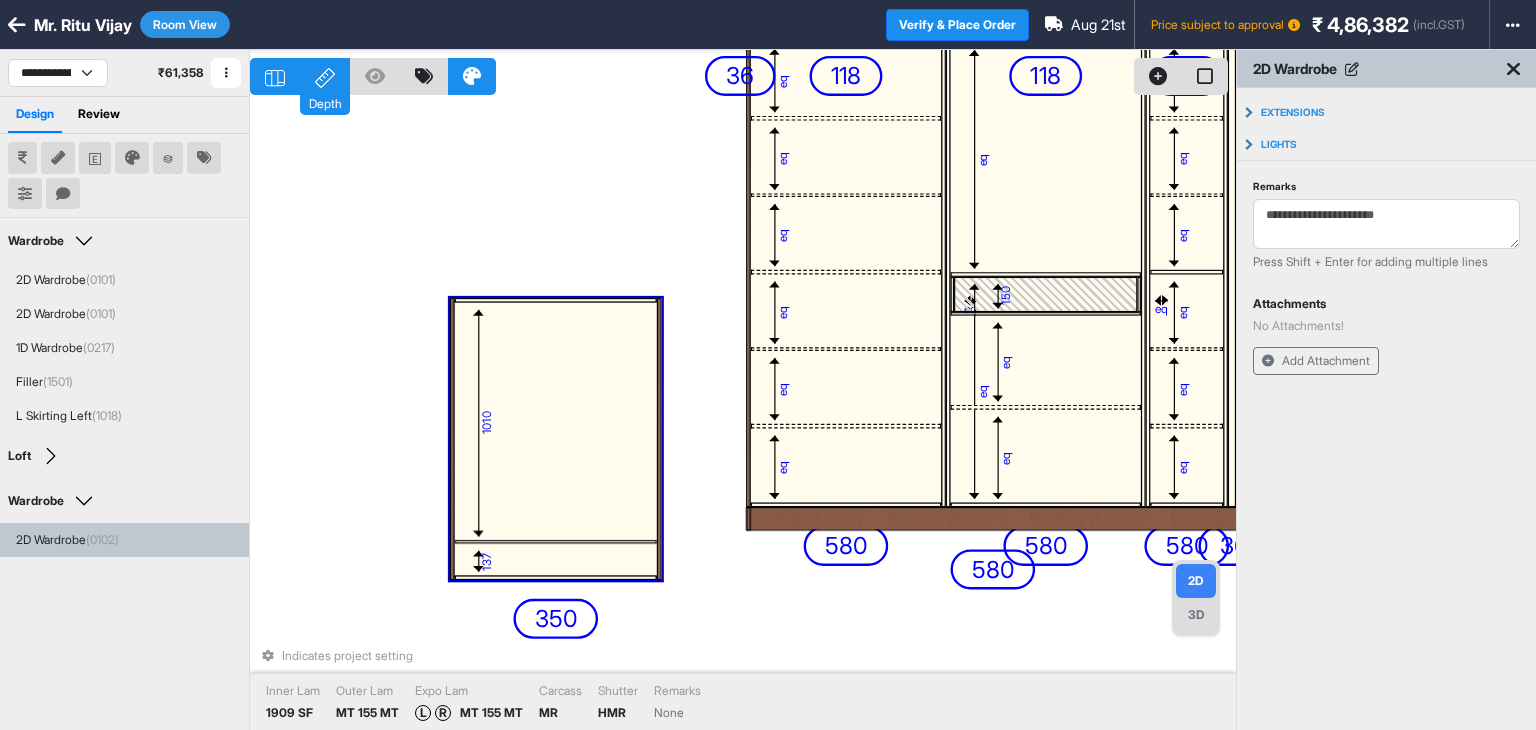 click on "1010" at bounding box center [555, 420] 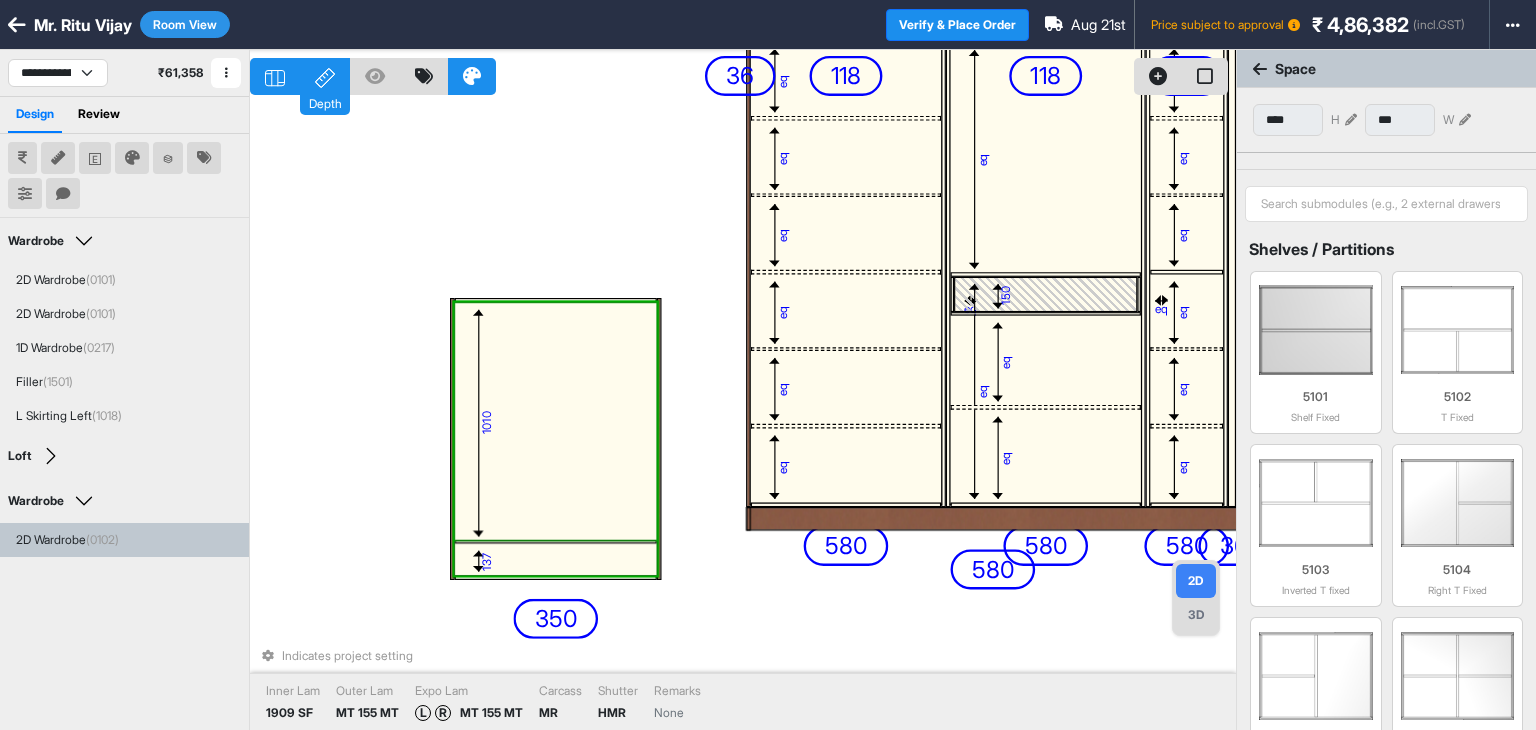 click on "1010" at bounding box center (555, 420) 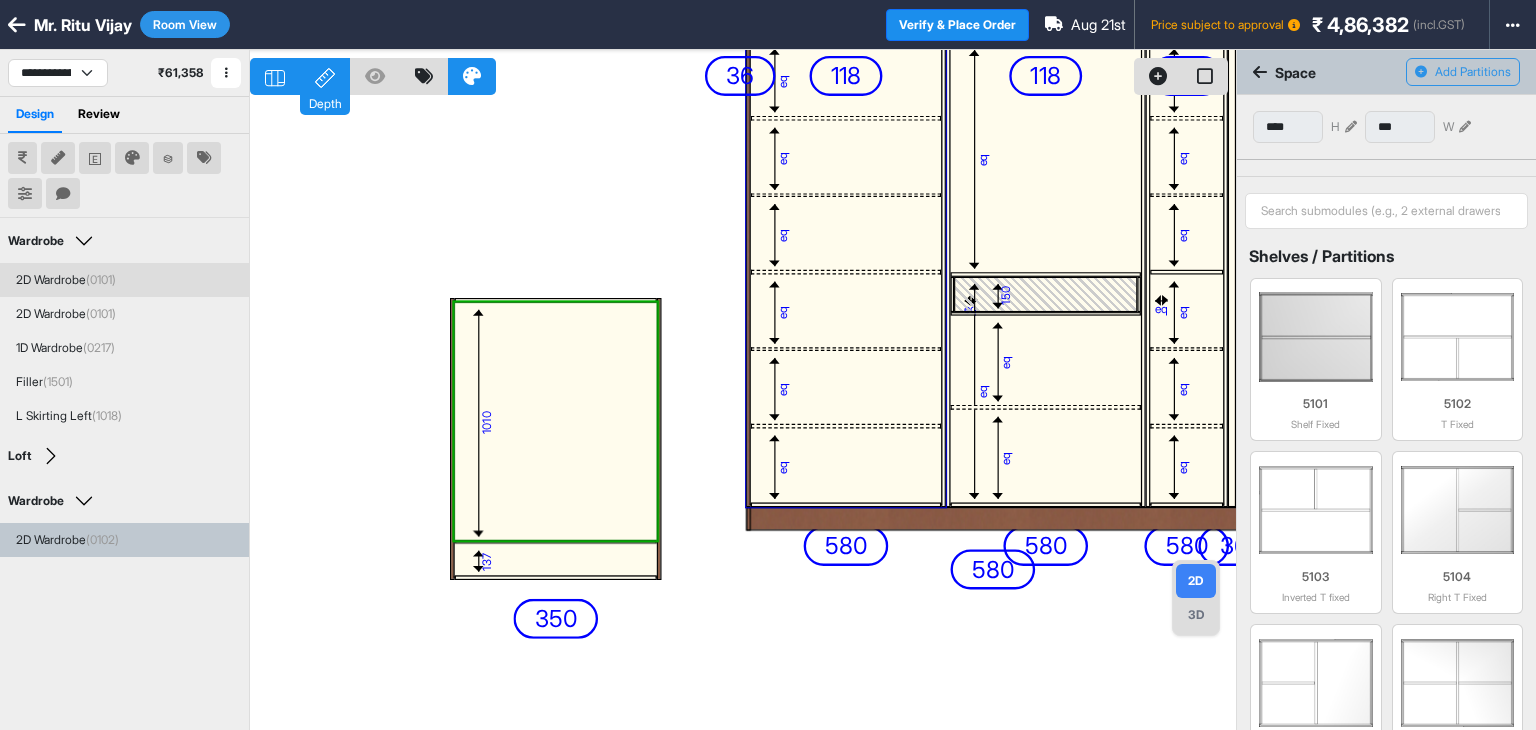 click on "Room View" at bounding box center (185, 24) 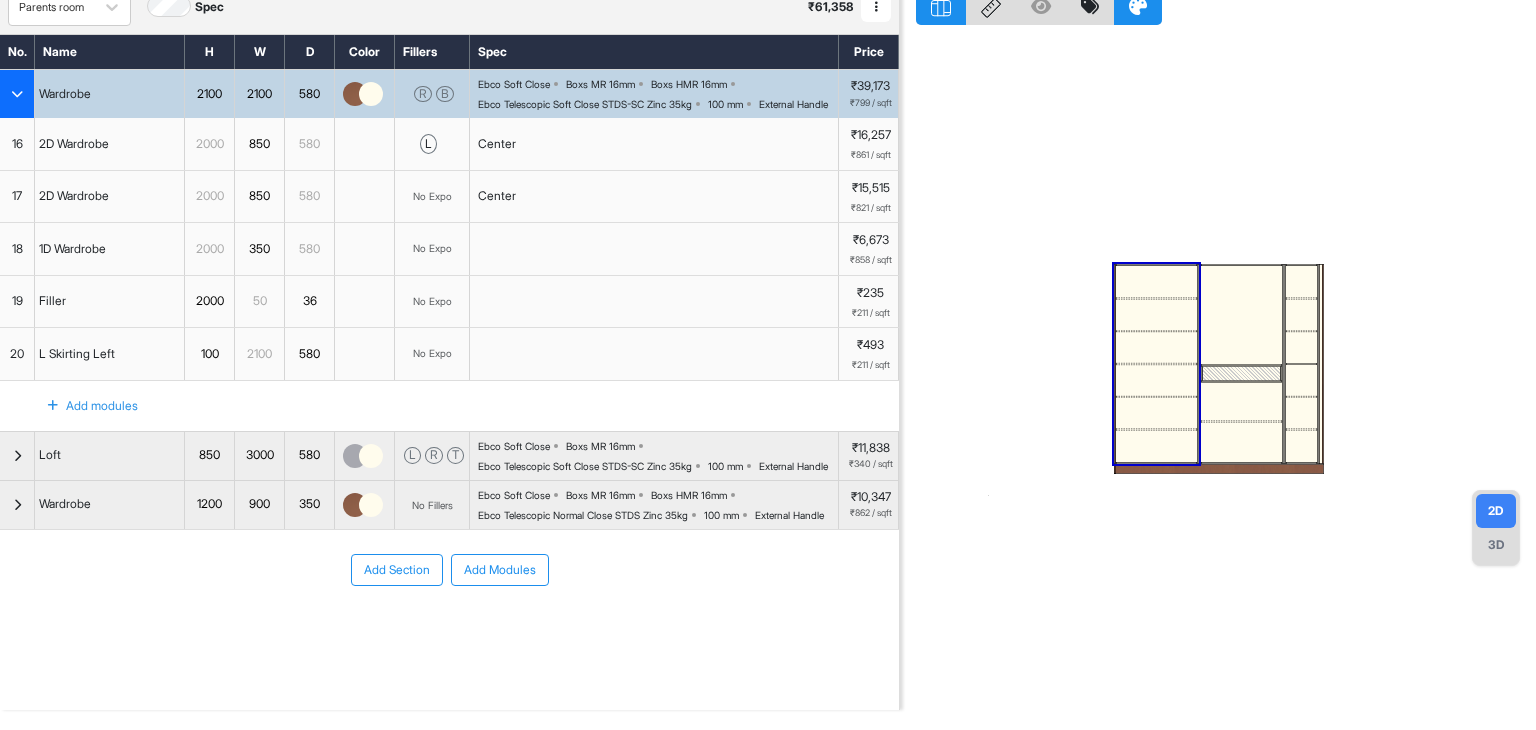 scroll, scrollTop: 0, scrollLeft: 0, axis: both 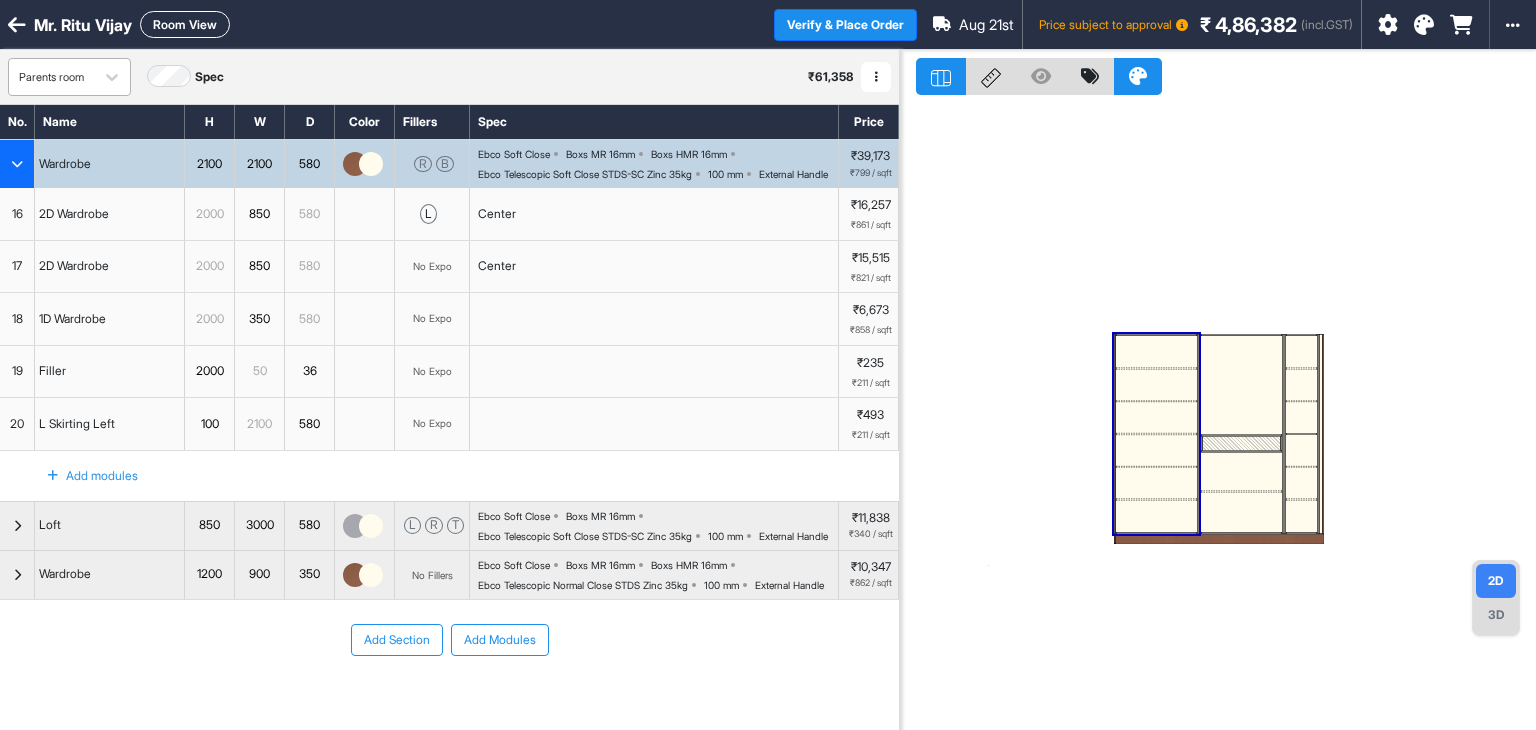 click on "Parents room" at bounding box center [51, 77] 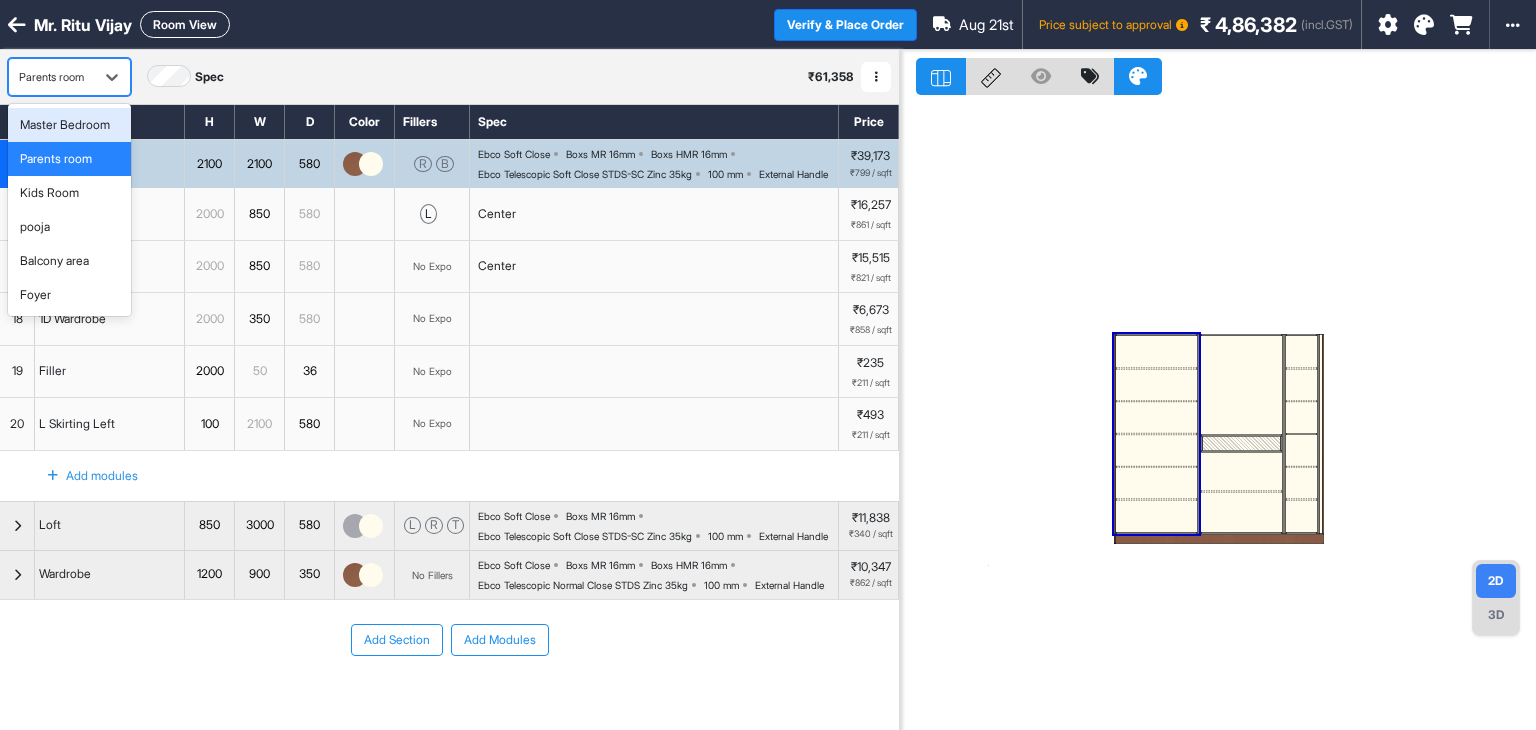 click on "Parents room" at bounding box center [51, 77] 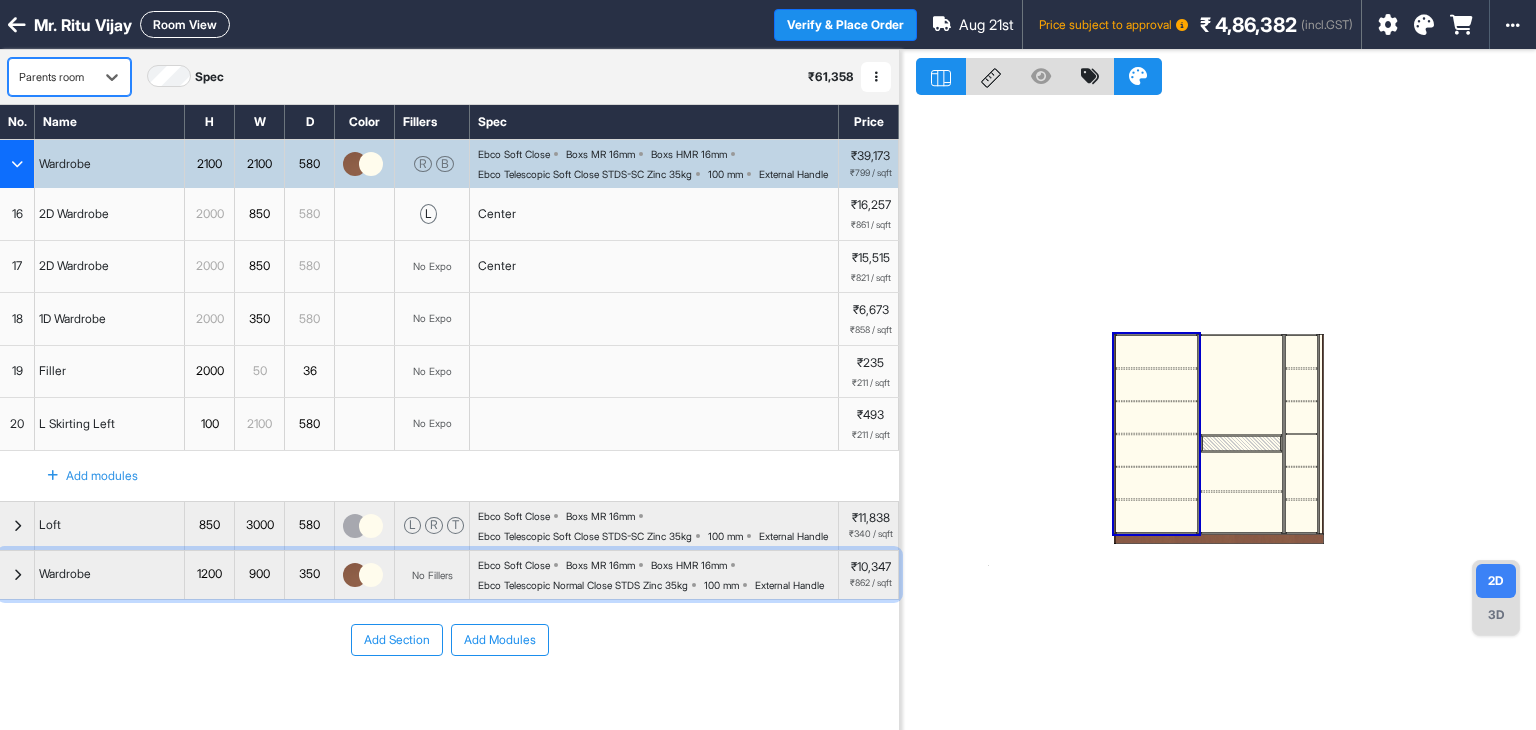 click on "Wardrobe" at bounding box center (110, 575) 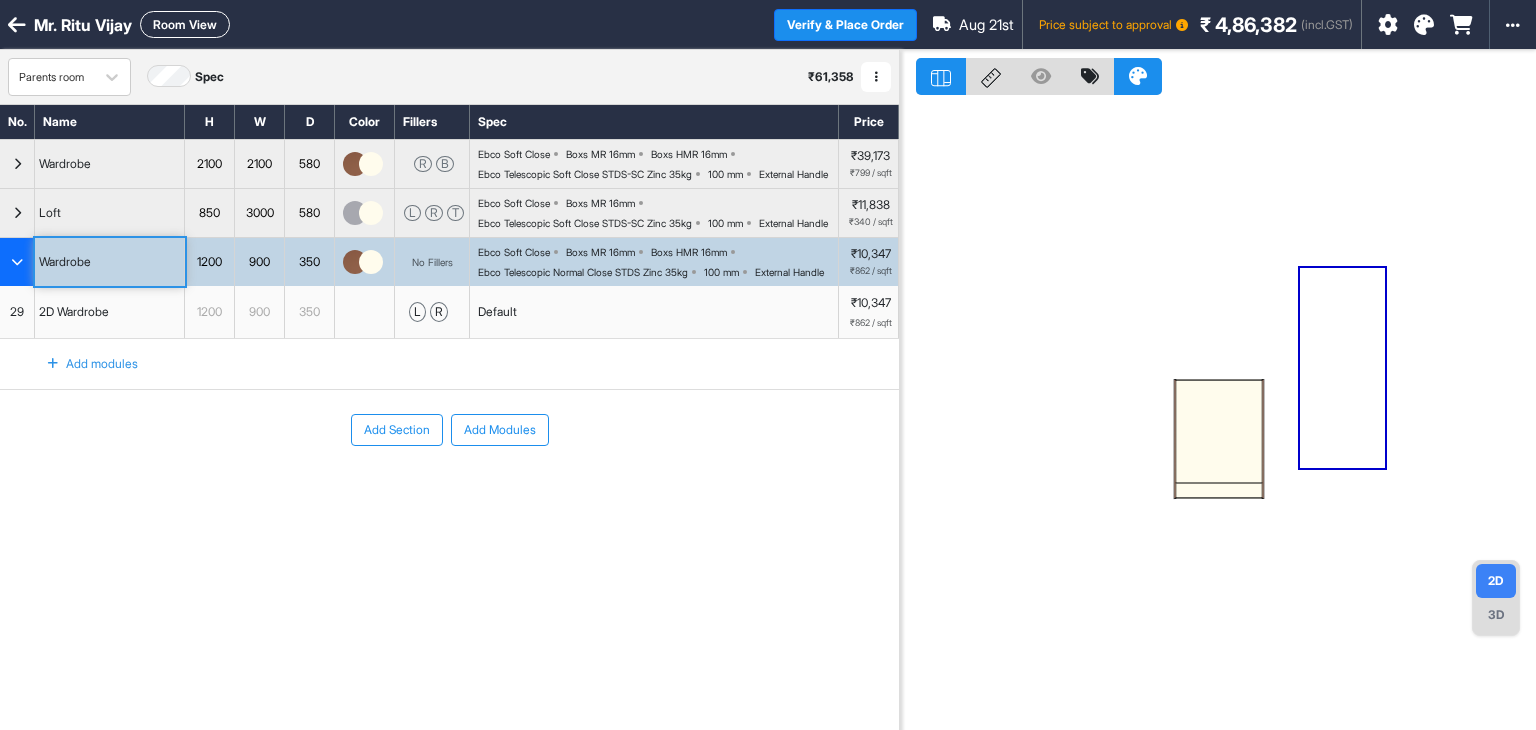 click on "Add modules" at bounding box center (81, 364) 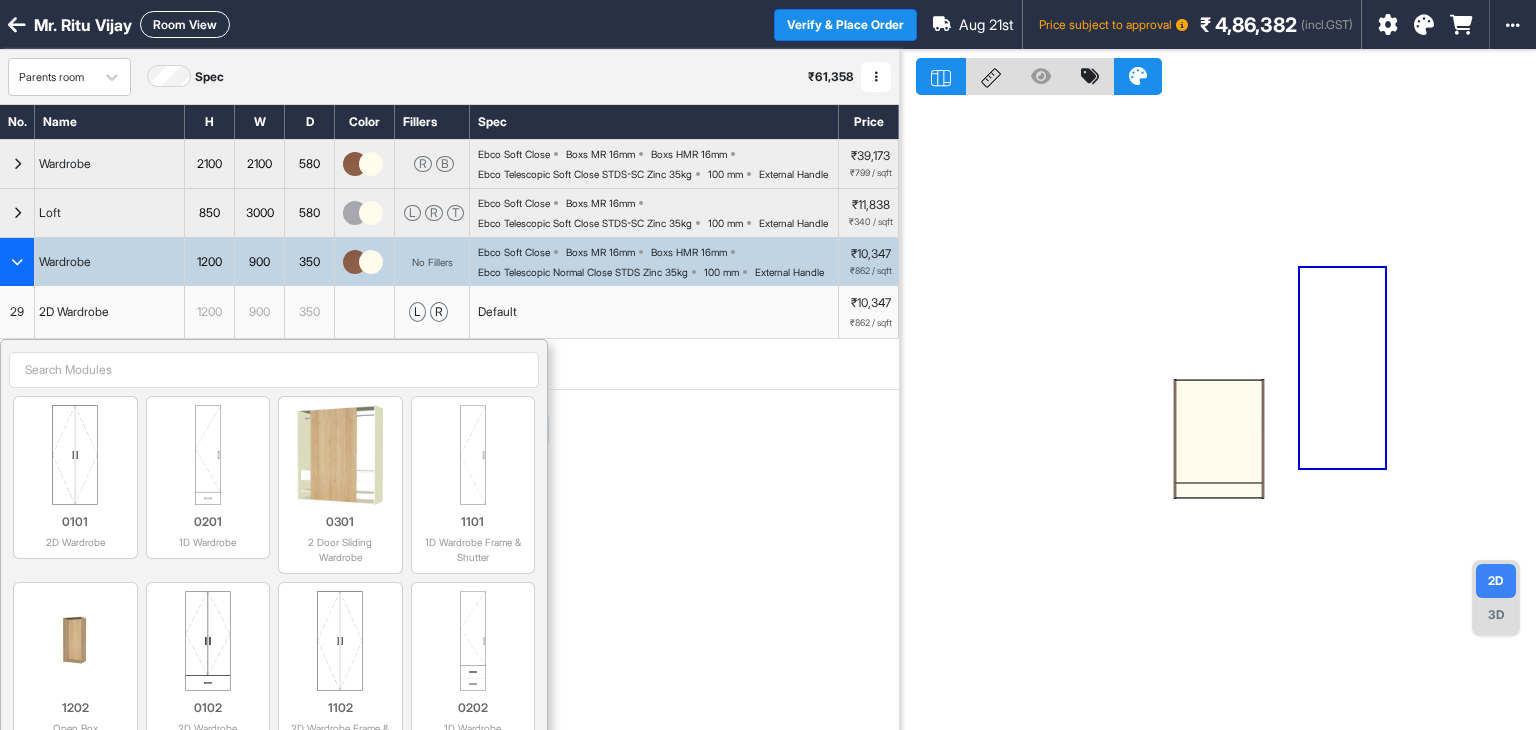 click on "Add Section Add Modules" at bounding box center (449, 490) 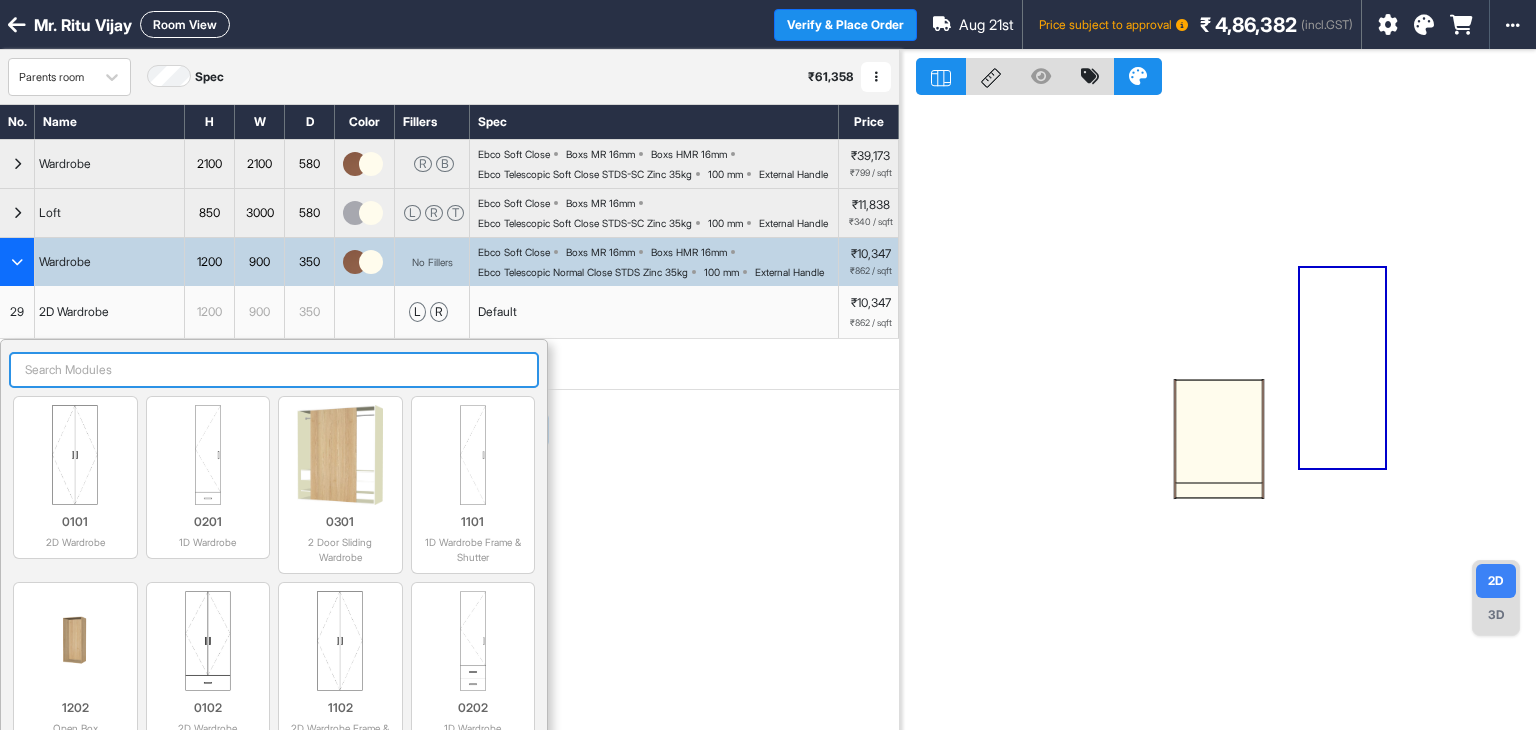 click at bounding box center (274, 370) 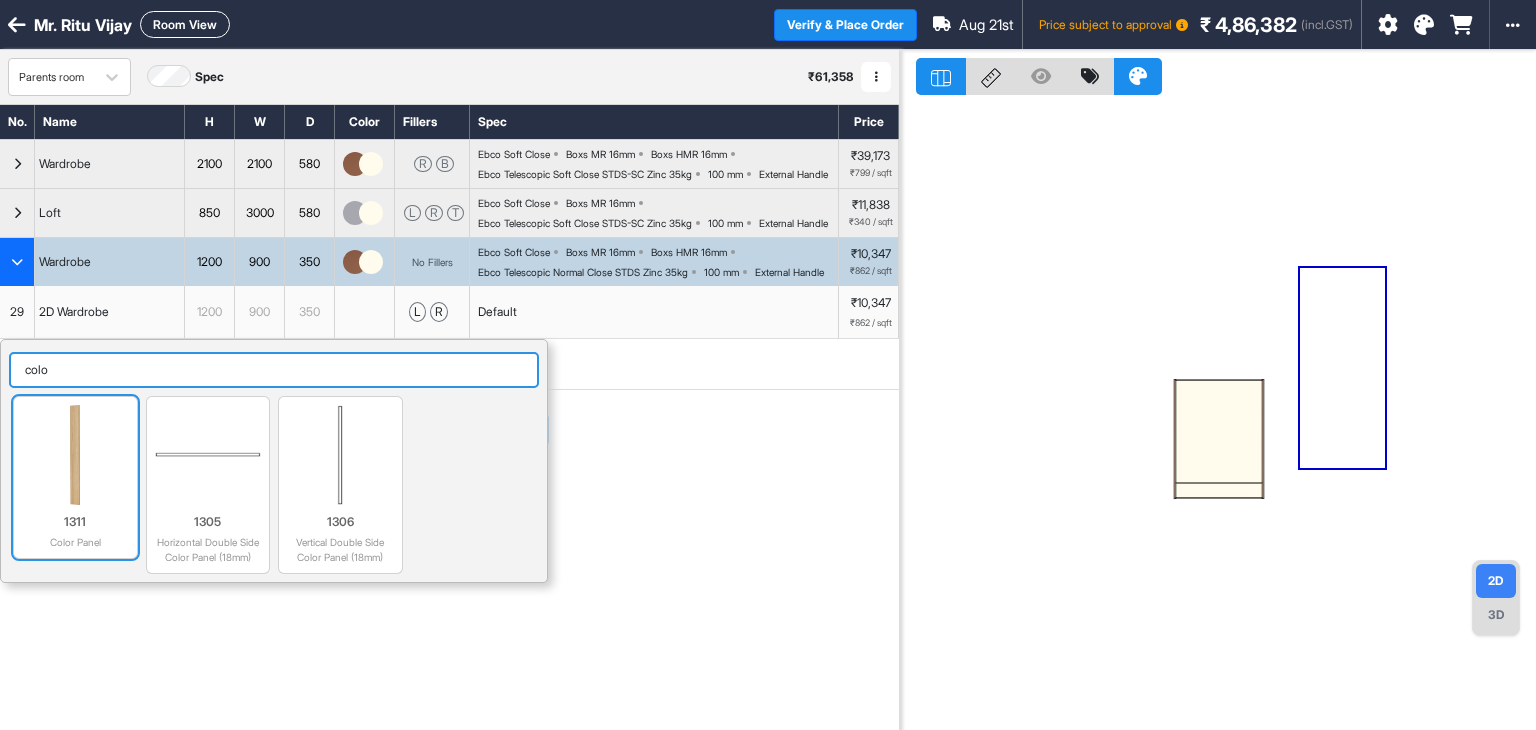 type on "colo" 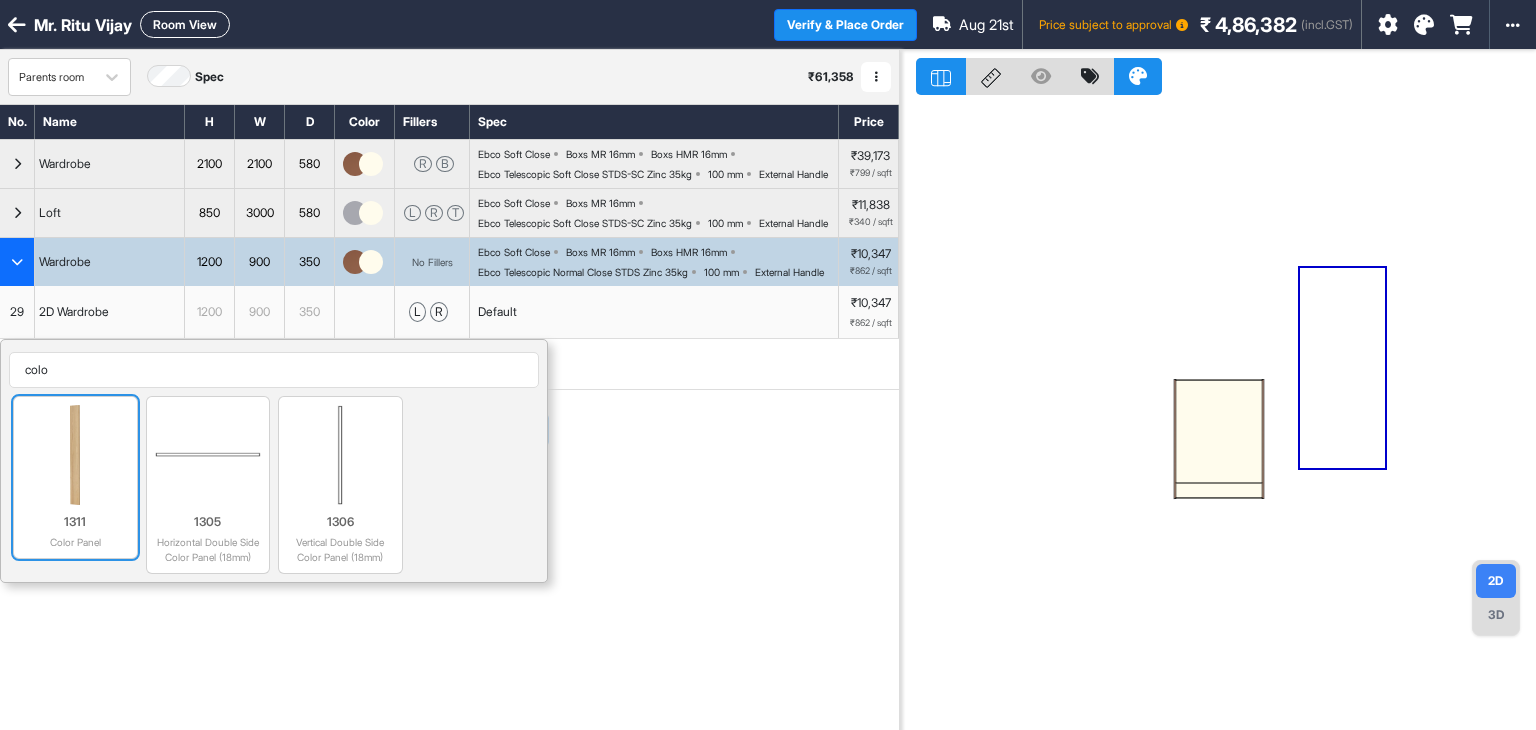 click at bounding box center (75, 455) 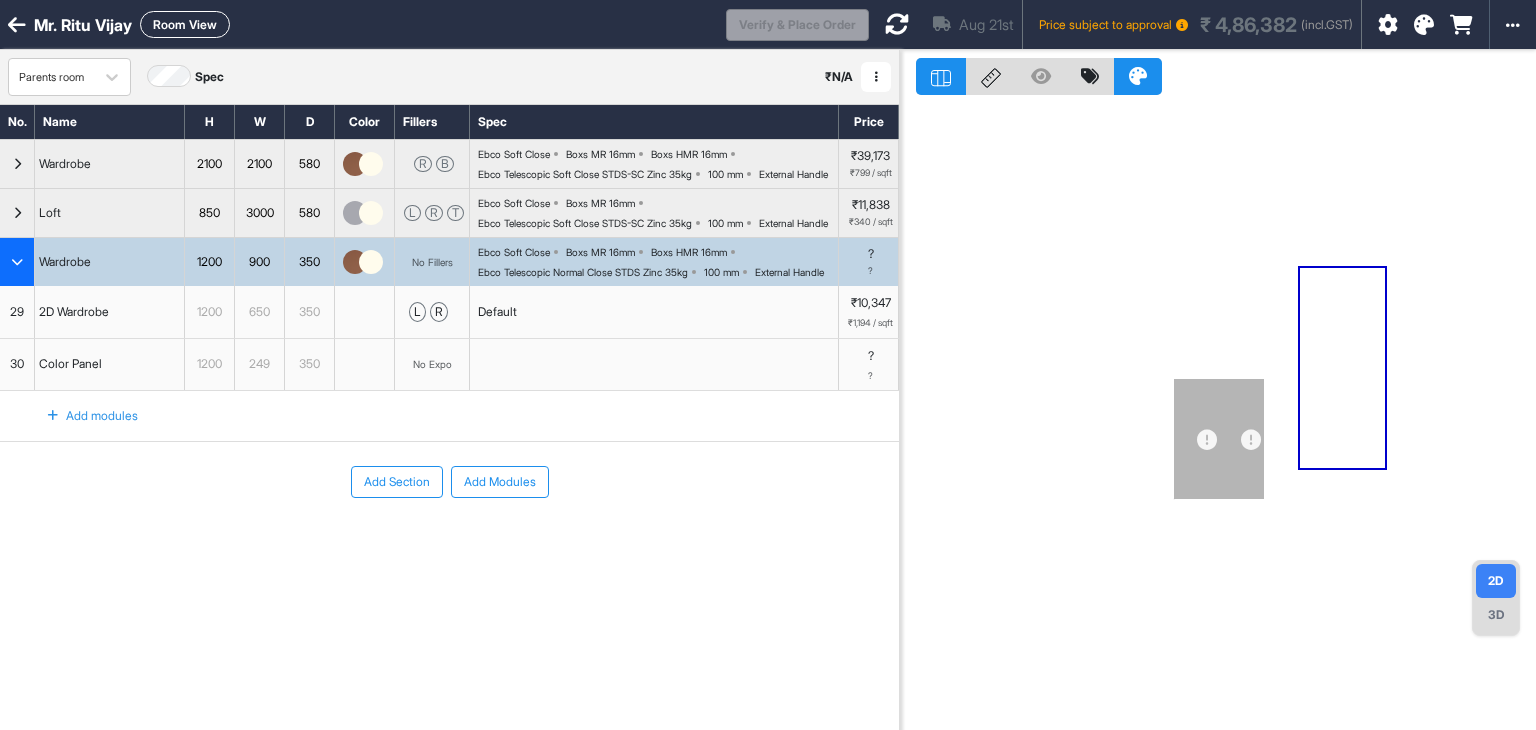 click on "30" at bounding box center [17, 364] 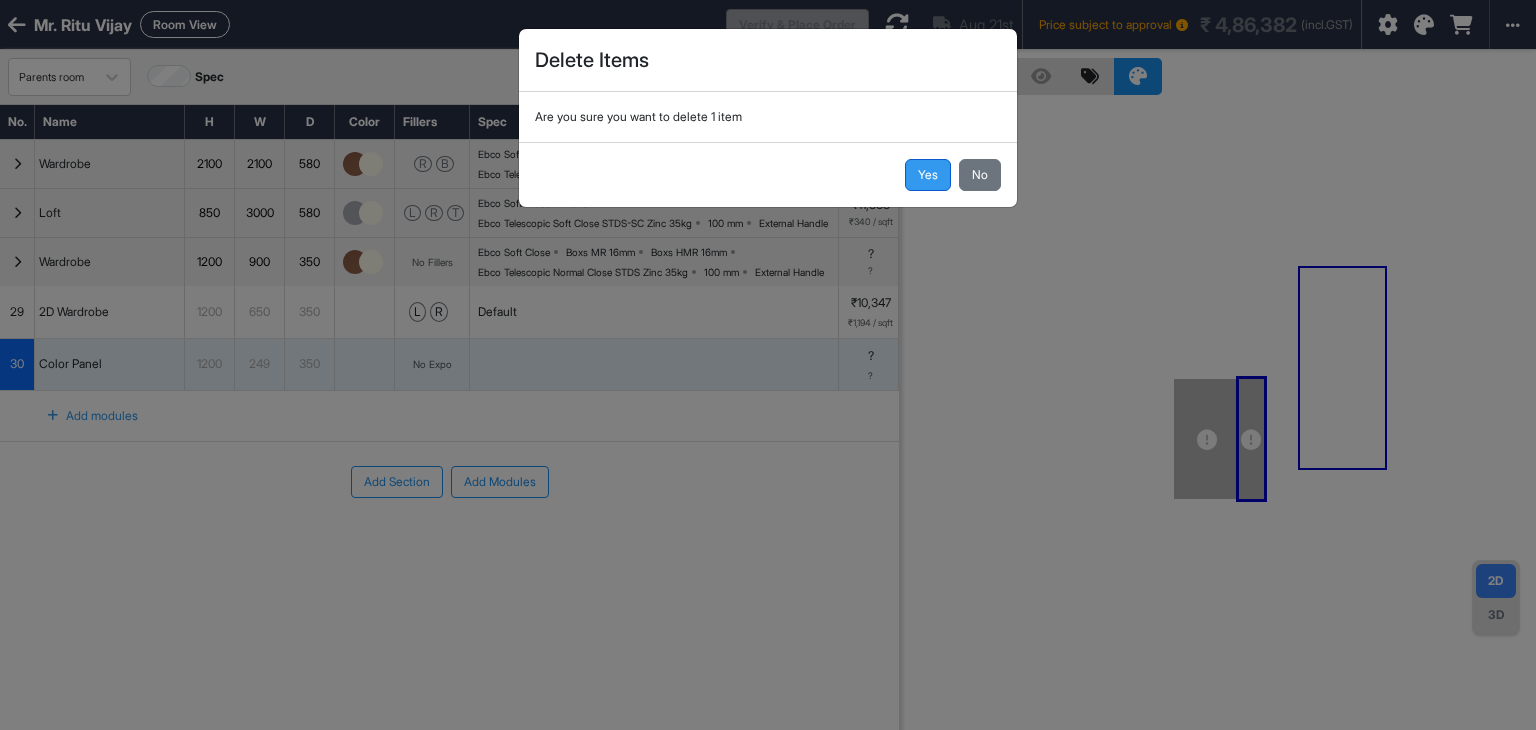 click on "Yes" at bounding box center (928, 175) 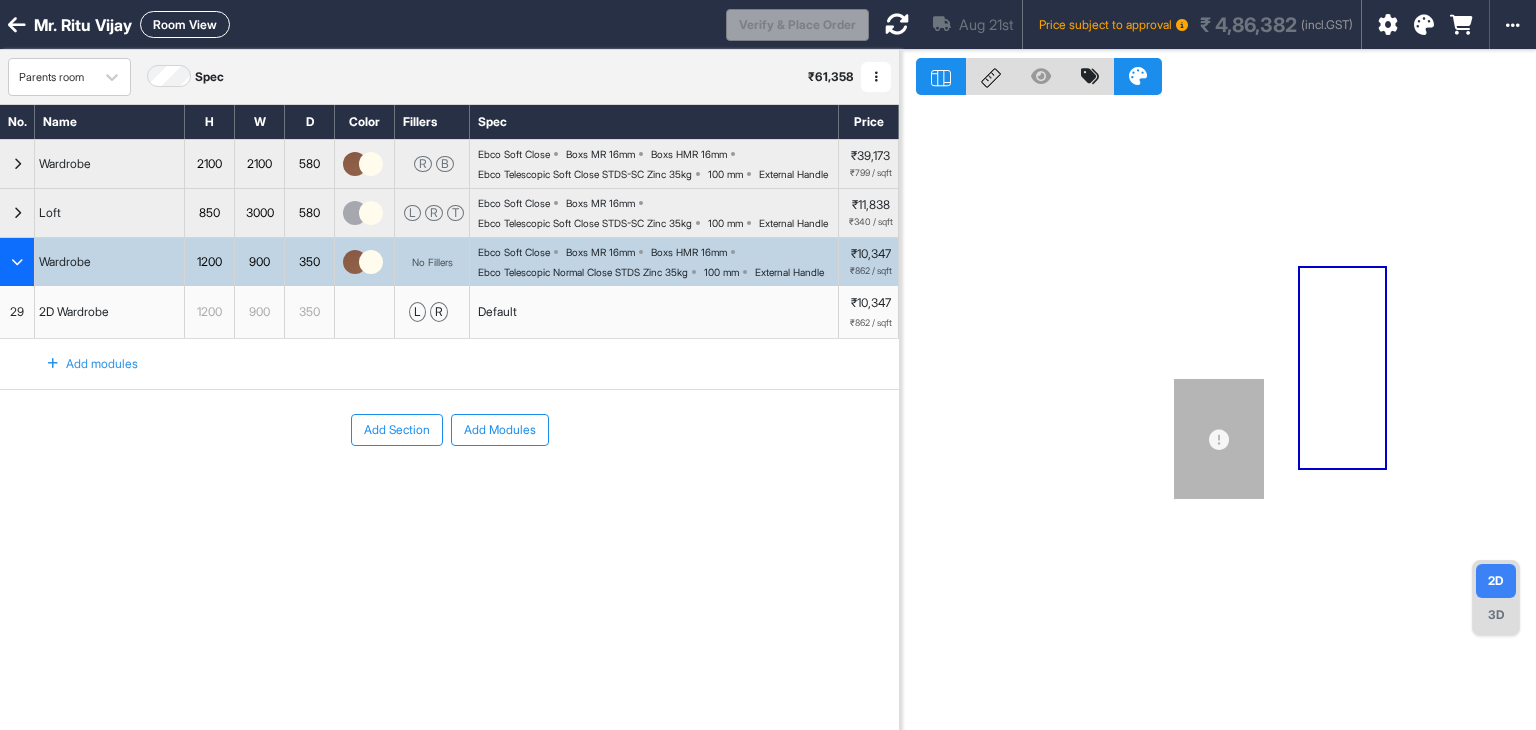 click on "Add Section" at bounding box center [397, 430] 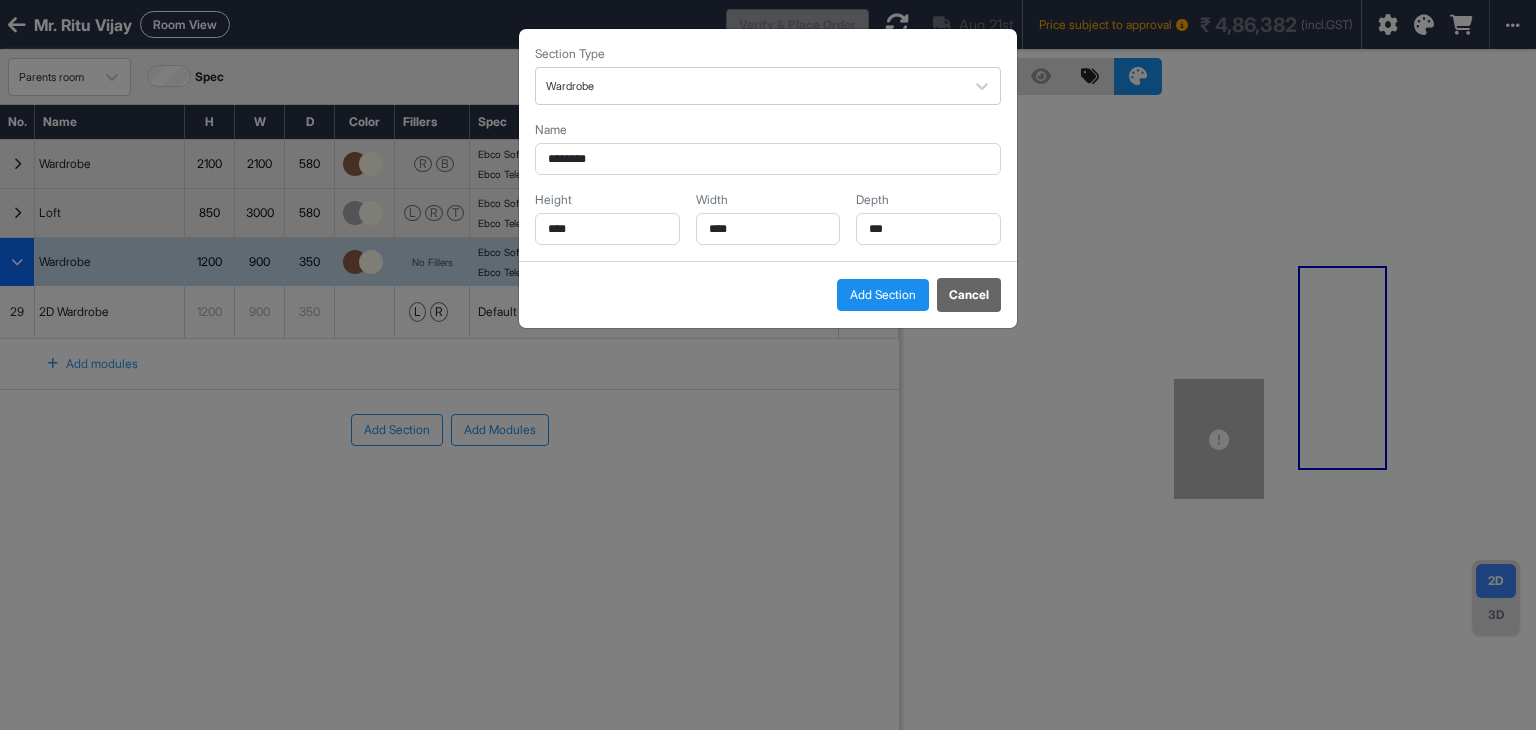 click on "Cancel" at bounding box center (969, 295) 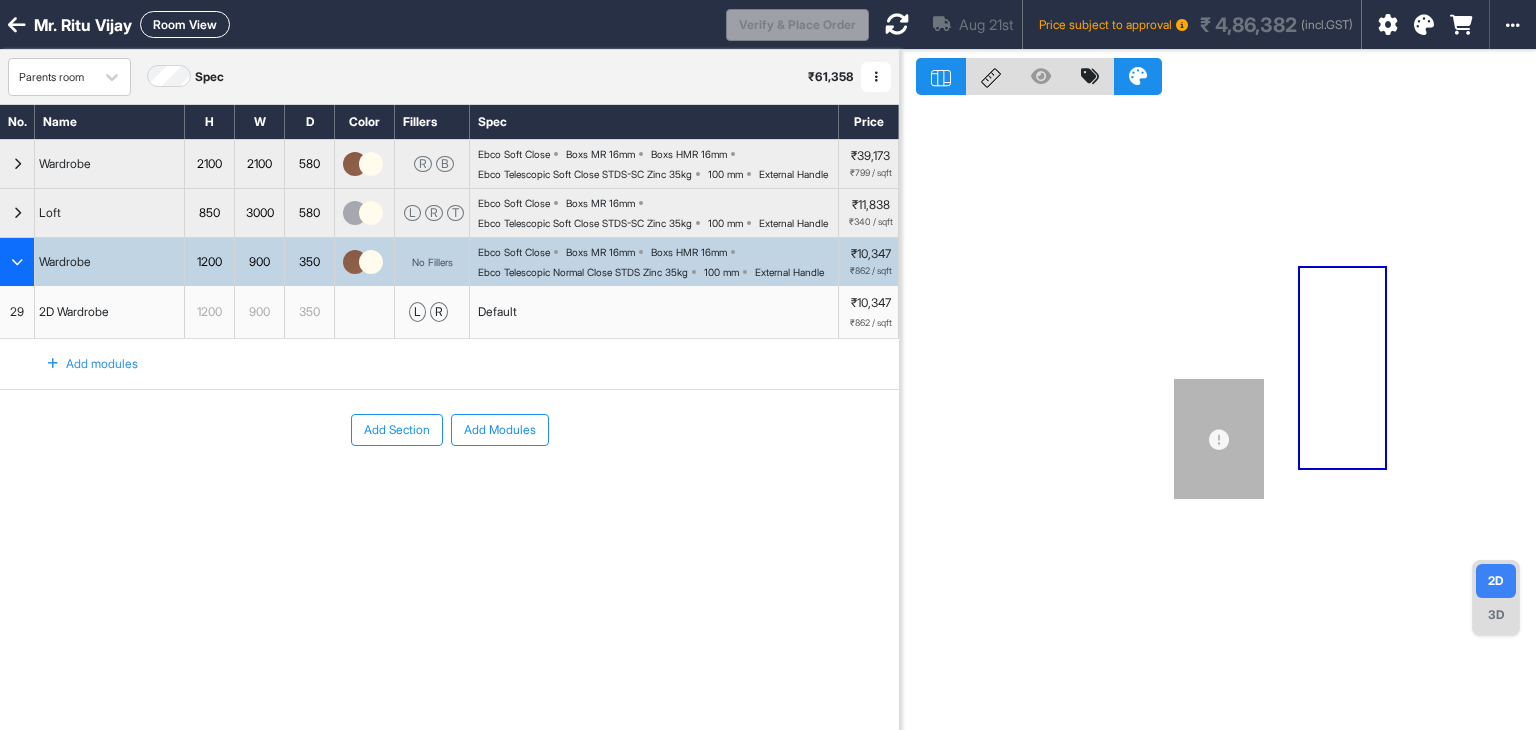 click on "Add Modules" at bounding box center [500, 430] 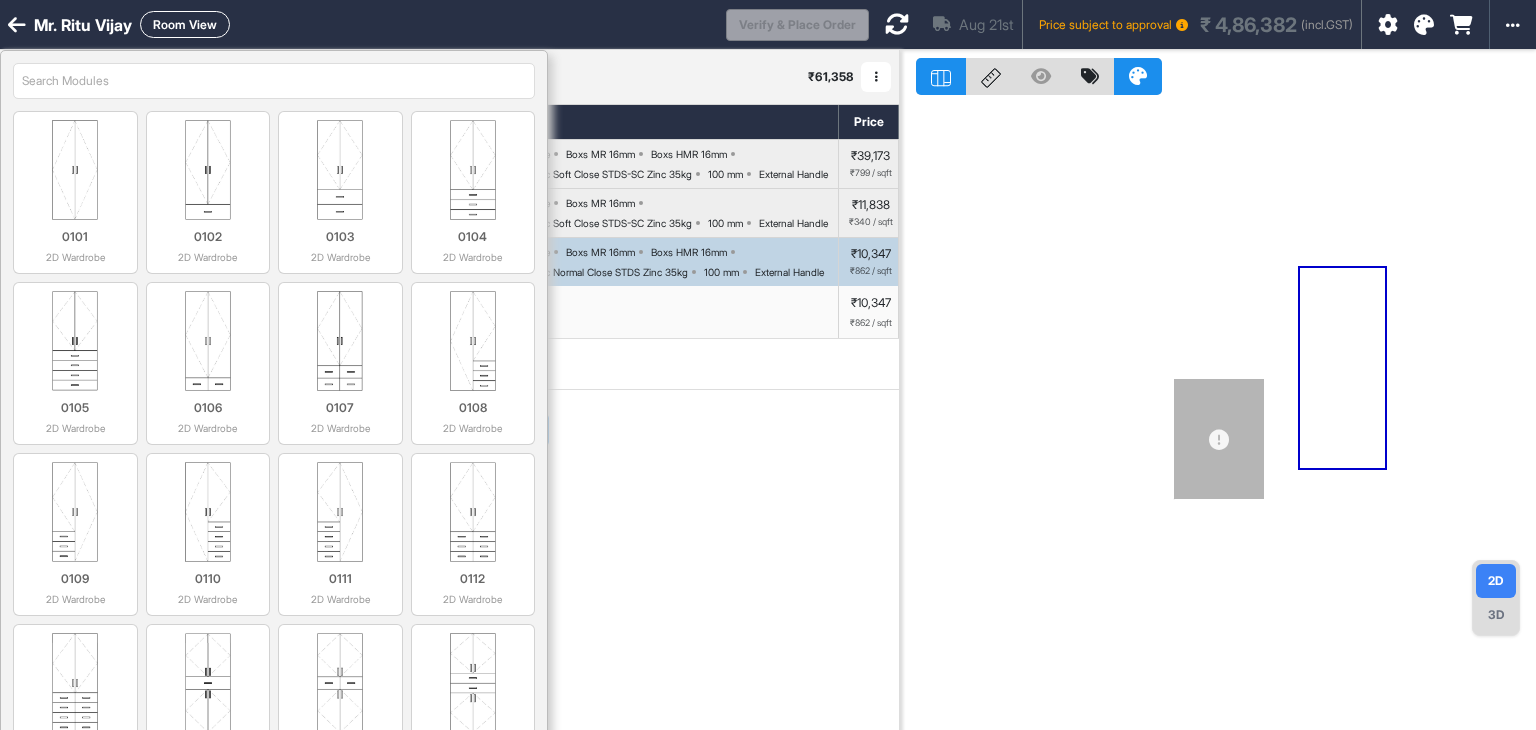 click at bounding box center (274, 81) 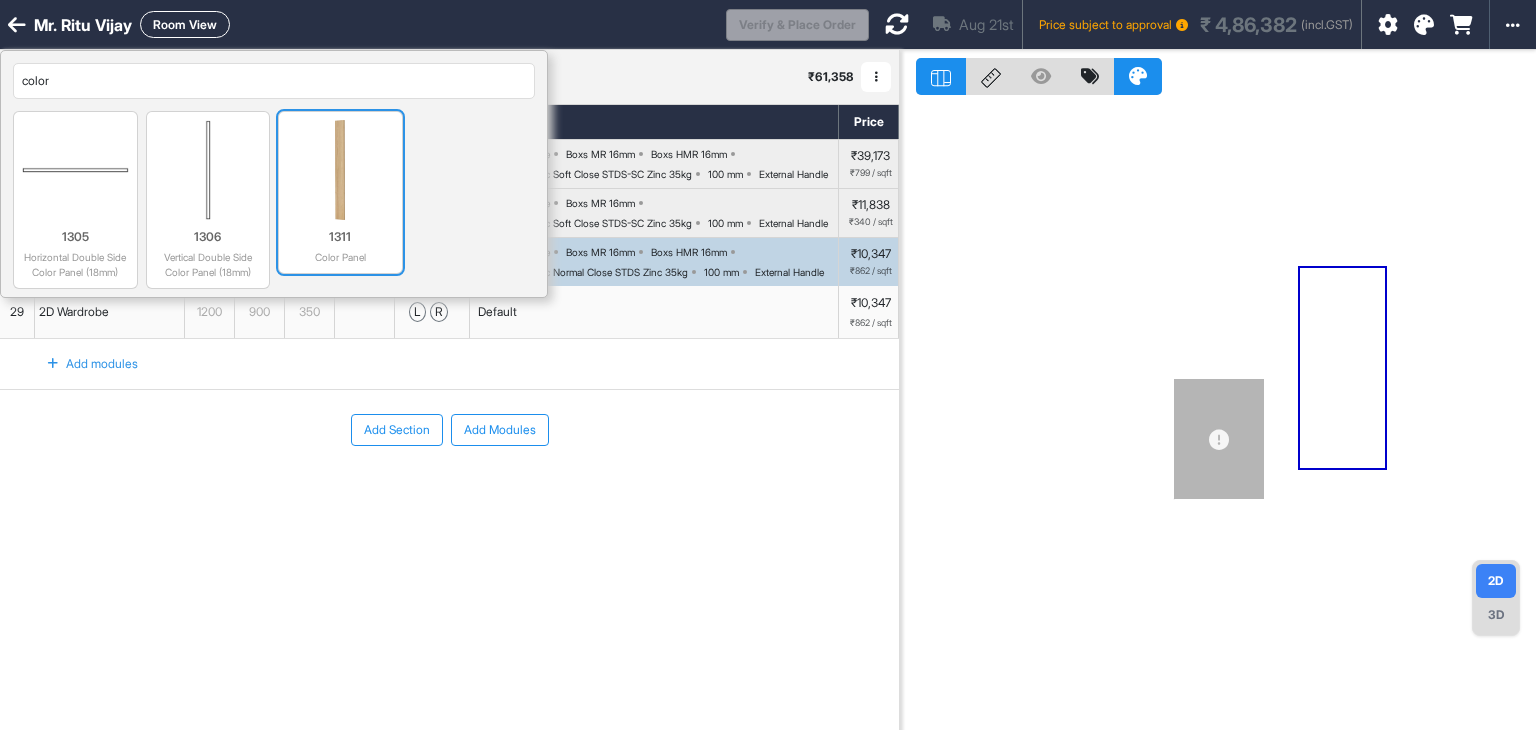 type on "color" 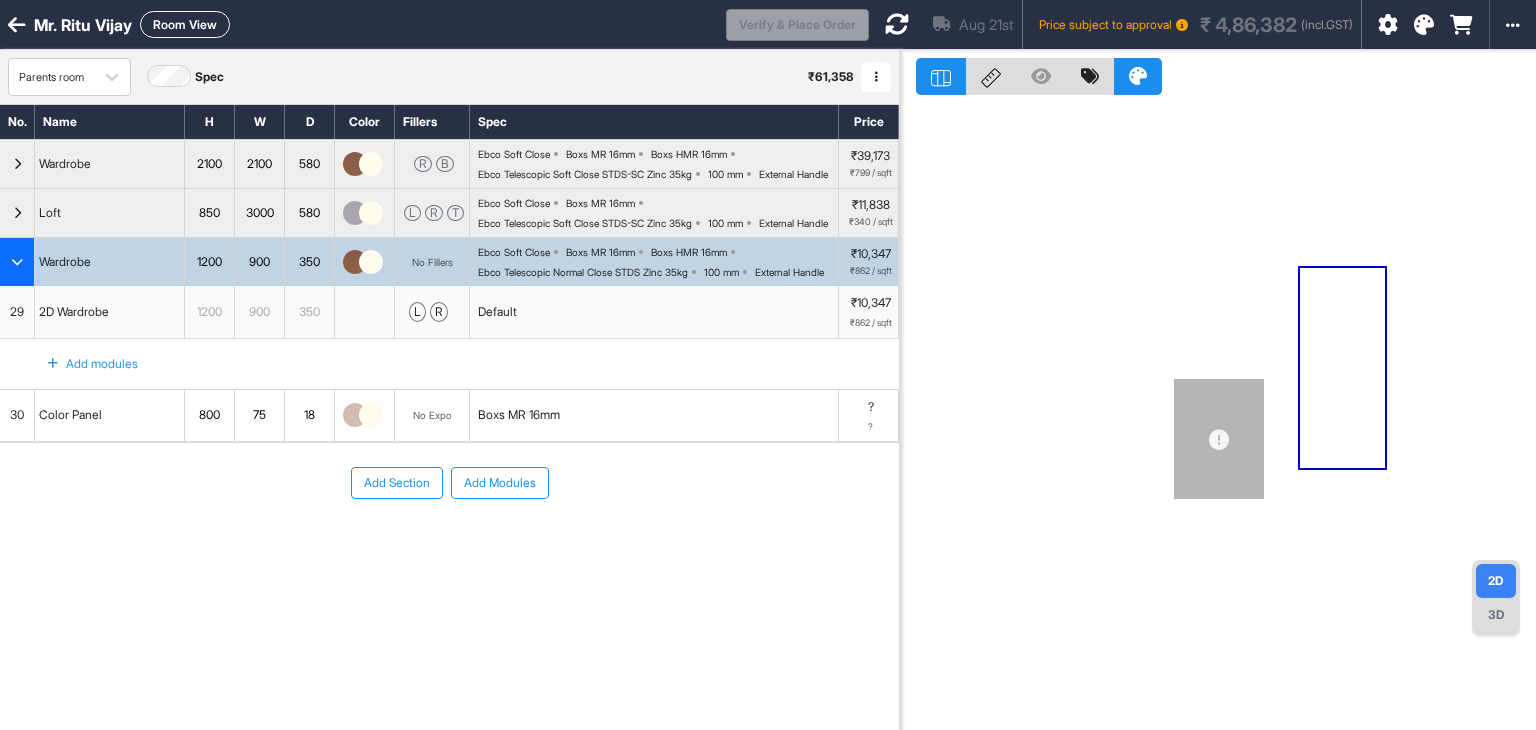 click at bounding box center [355, 415] 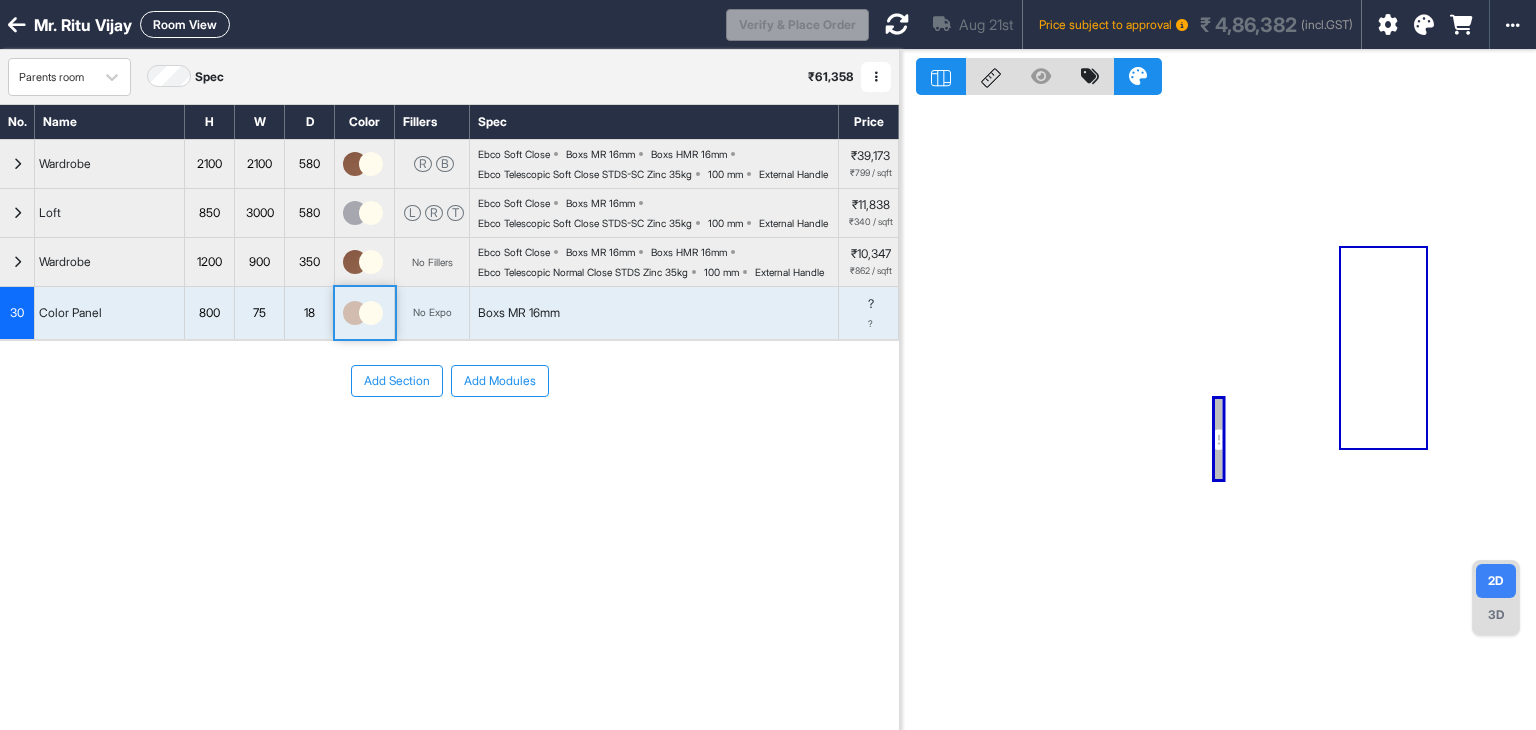 click on "Add Section Add Modules" at bounding box center (449, 441) 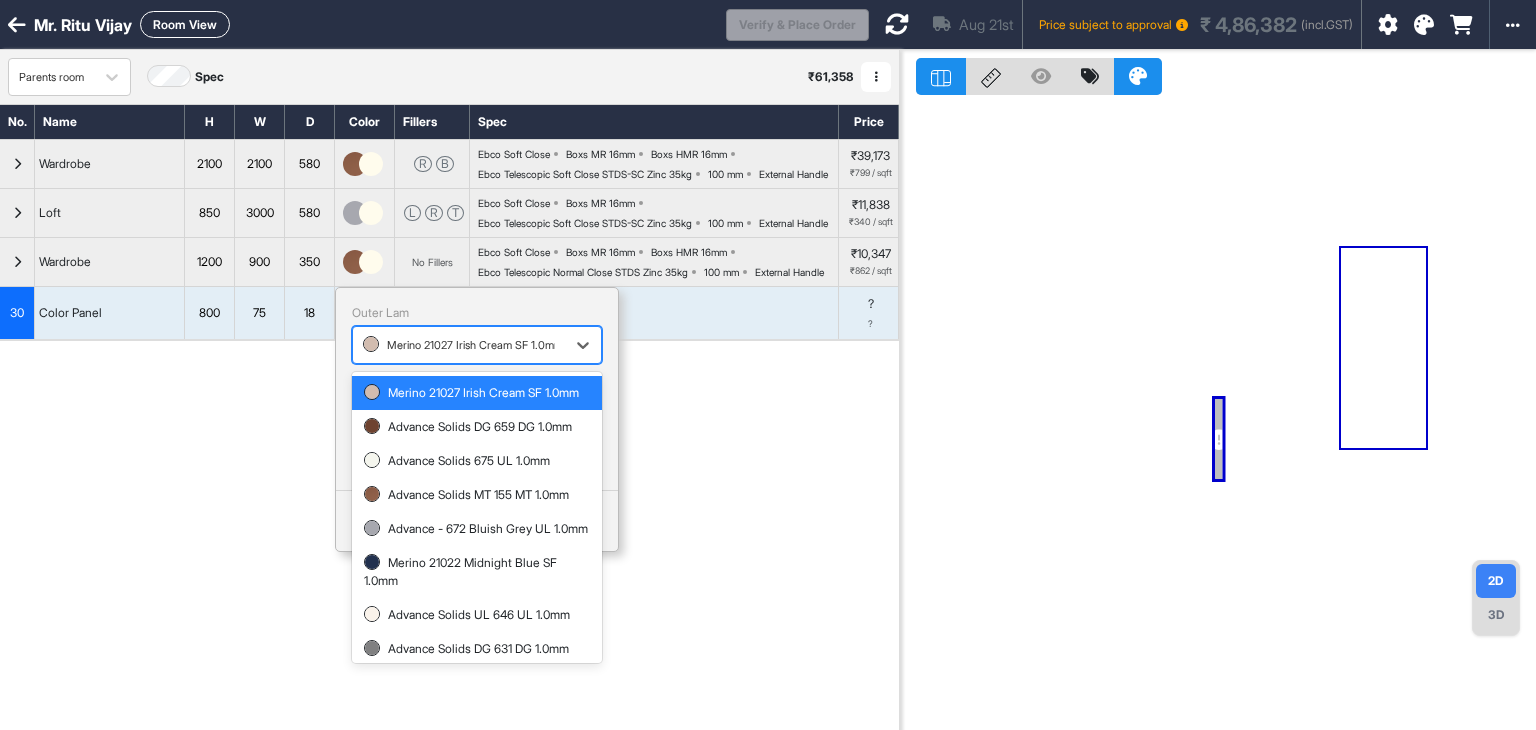click at bounding box center (459, 345) 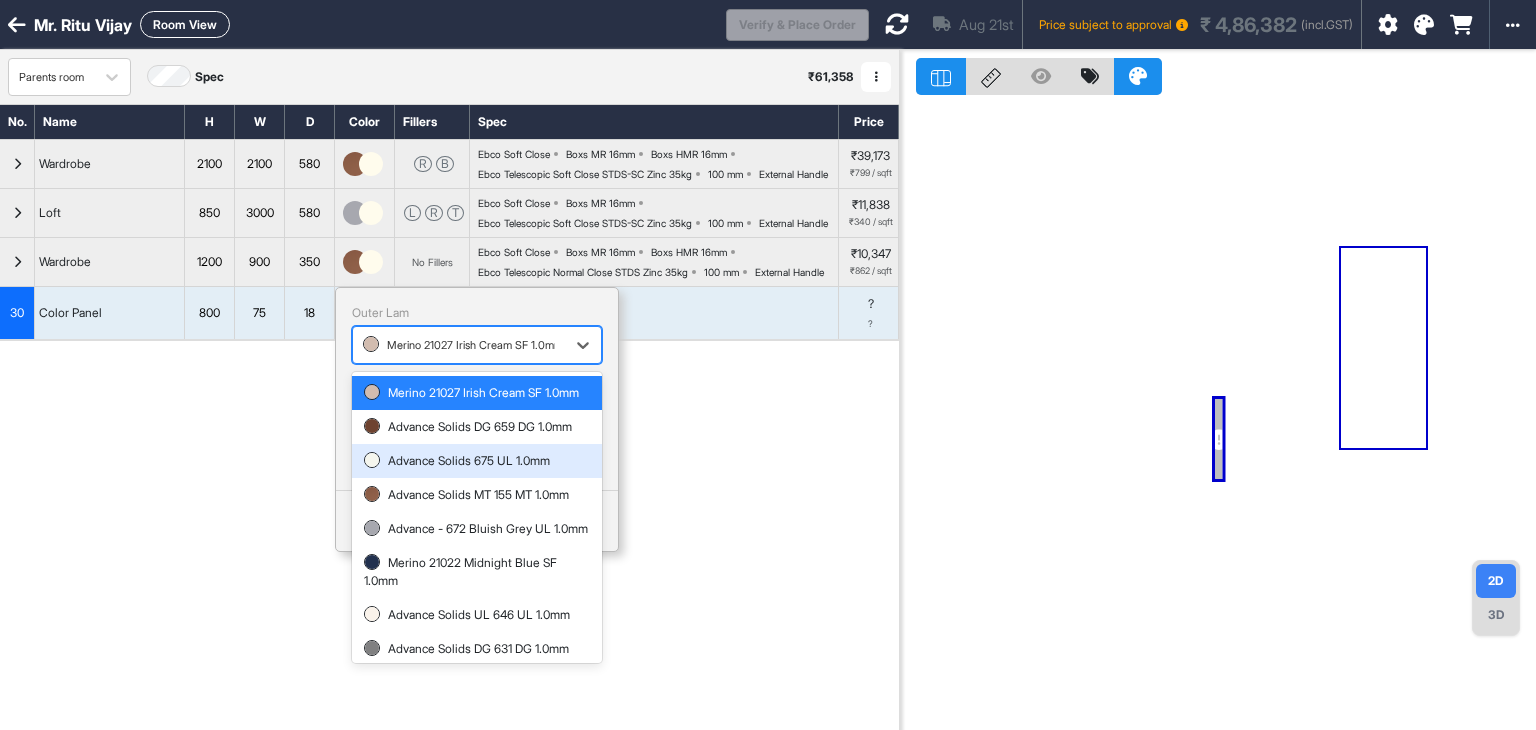 click on "Advance Solids 675 UL 1.0mm" at bounding box center (477, 461) 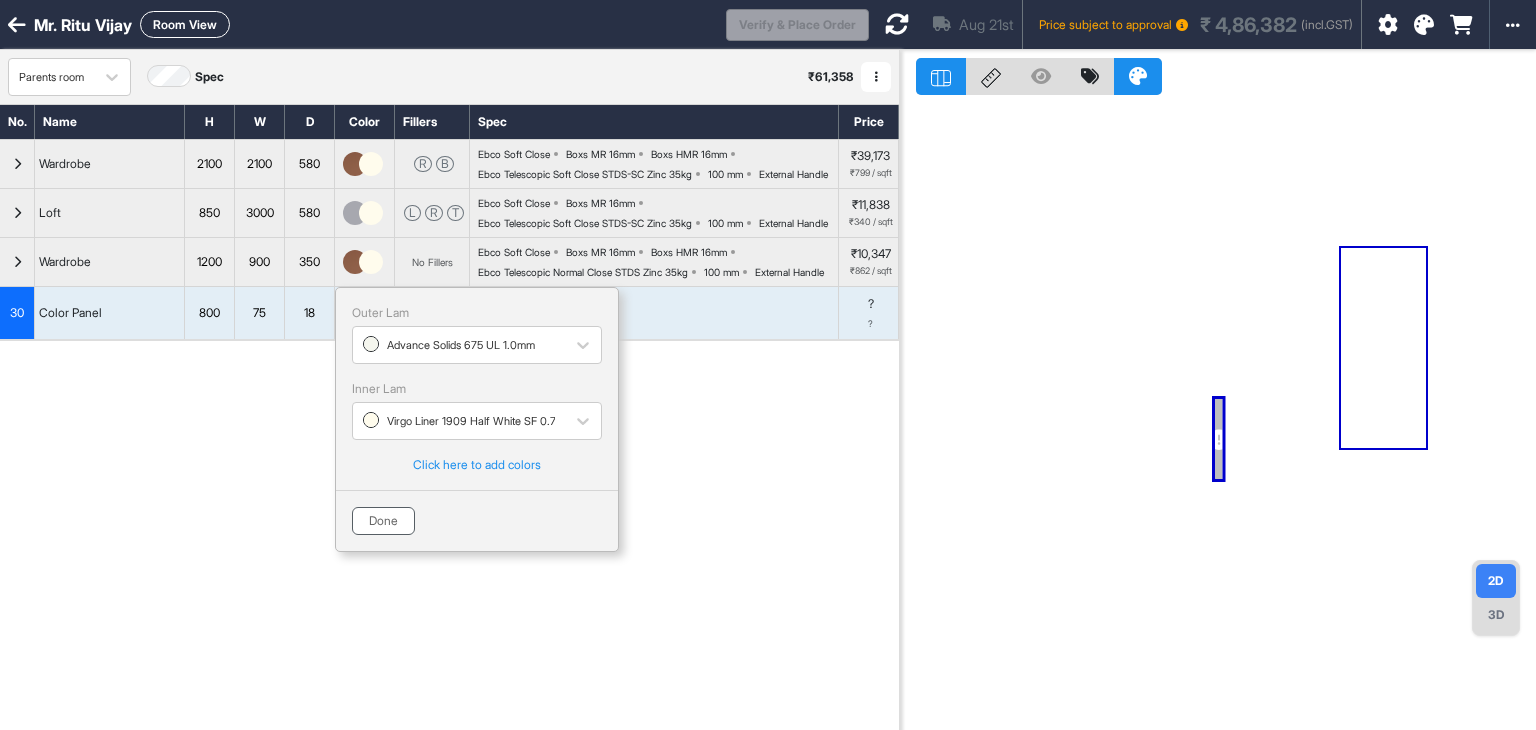 click on "Done" at bounding box center (383, 521) 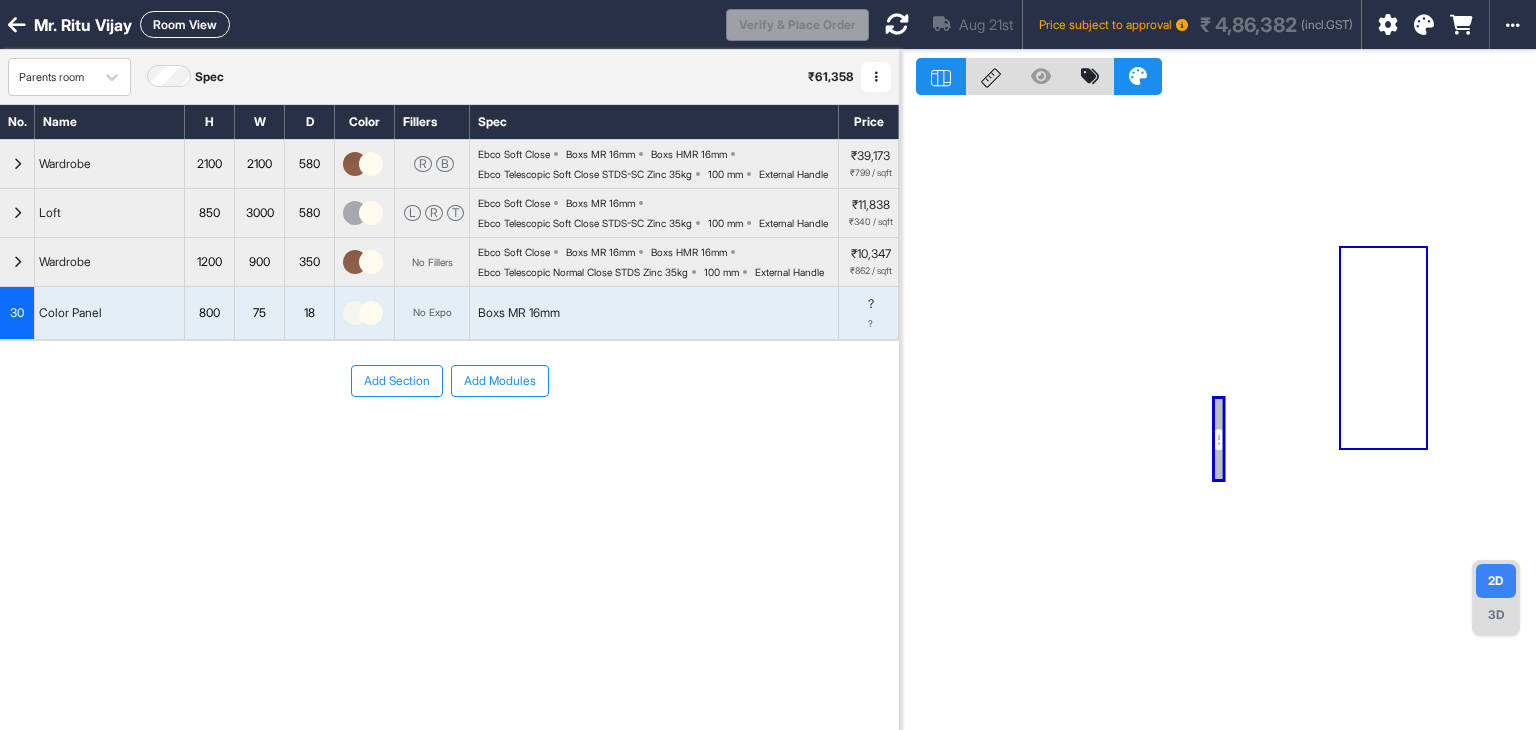 click at bounding box center [371, 262] 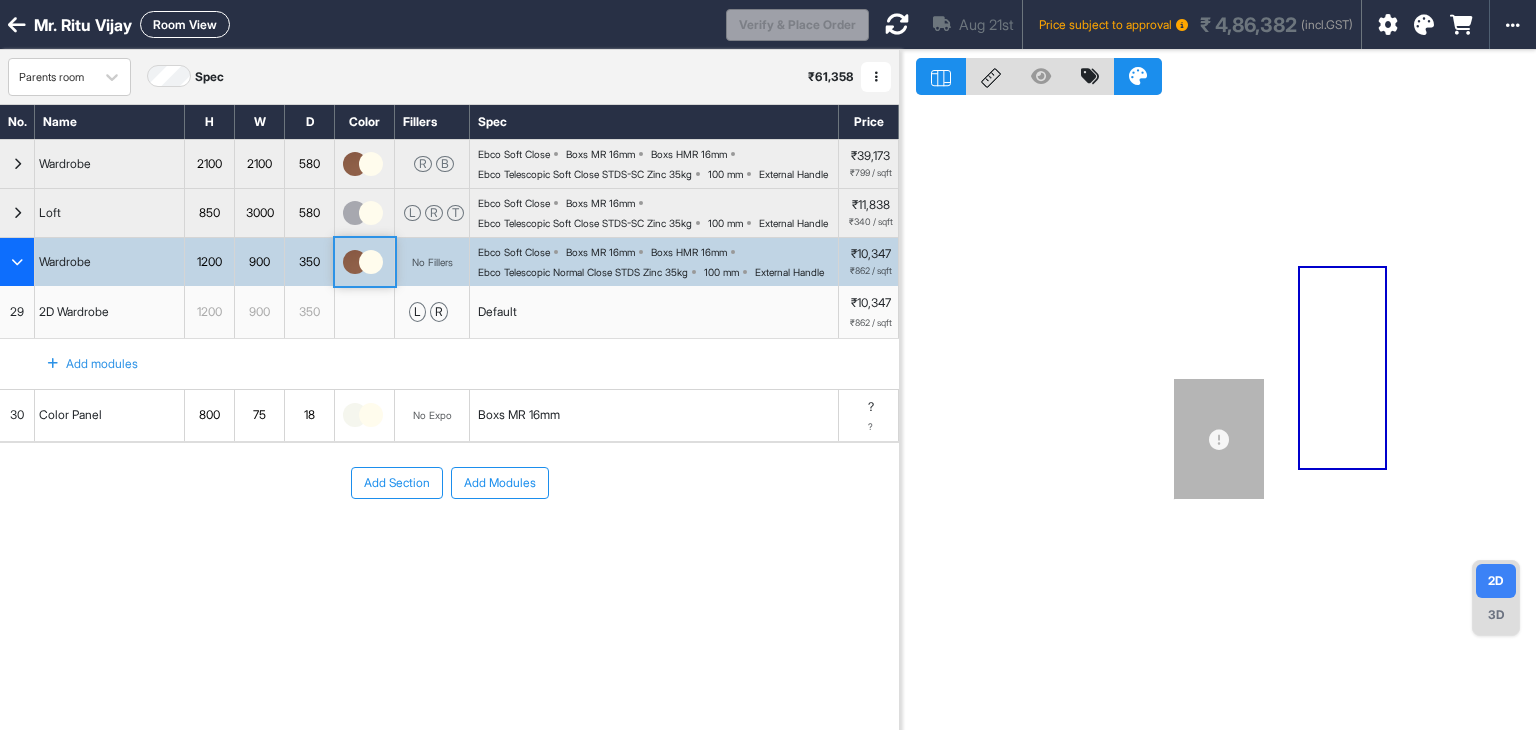 click at bounding box center (371, 262) 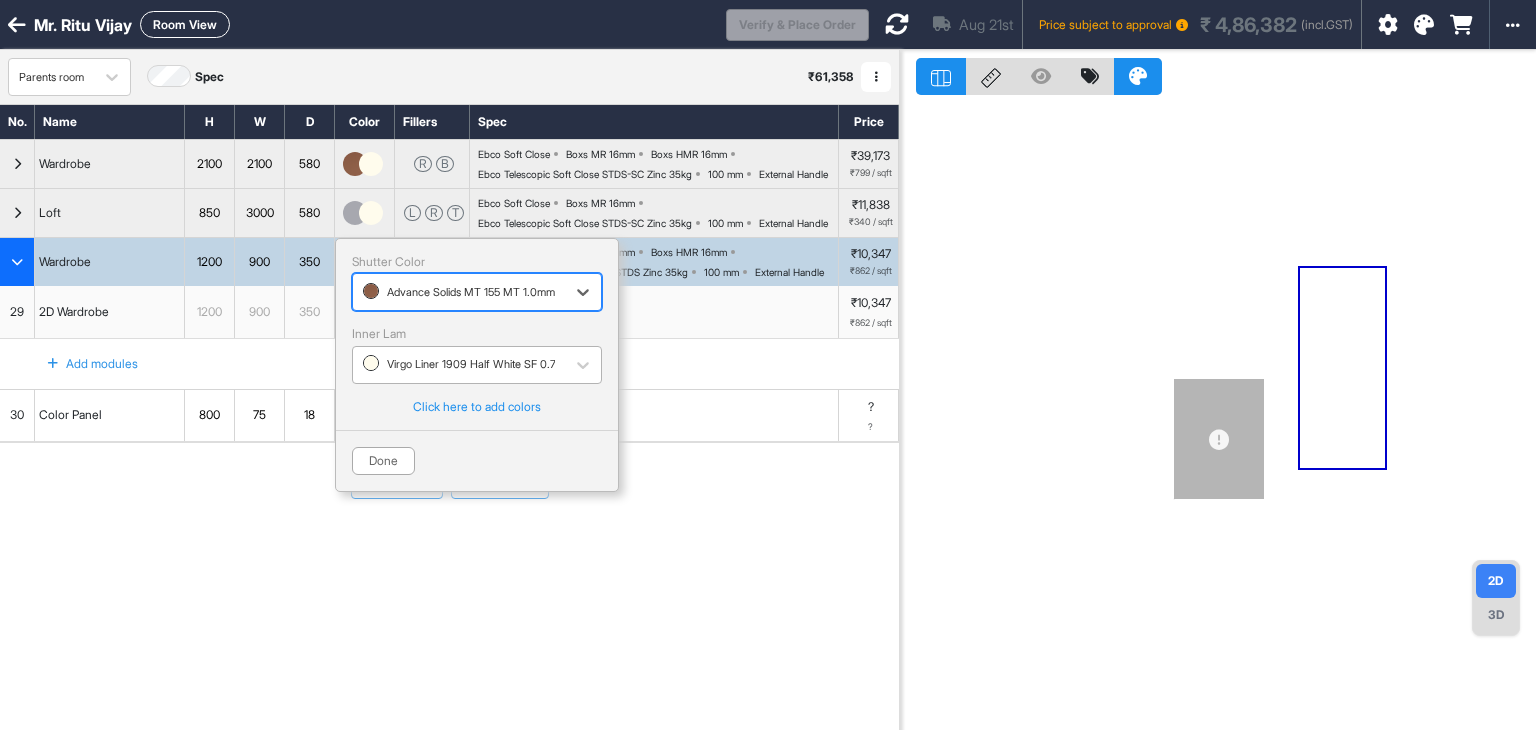 click at bounding box center [459, 365] 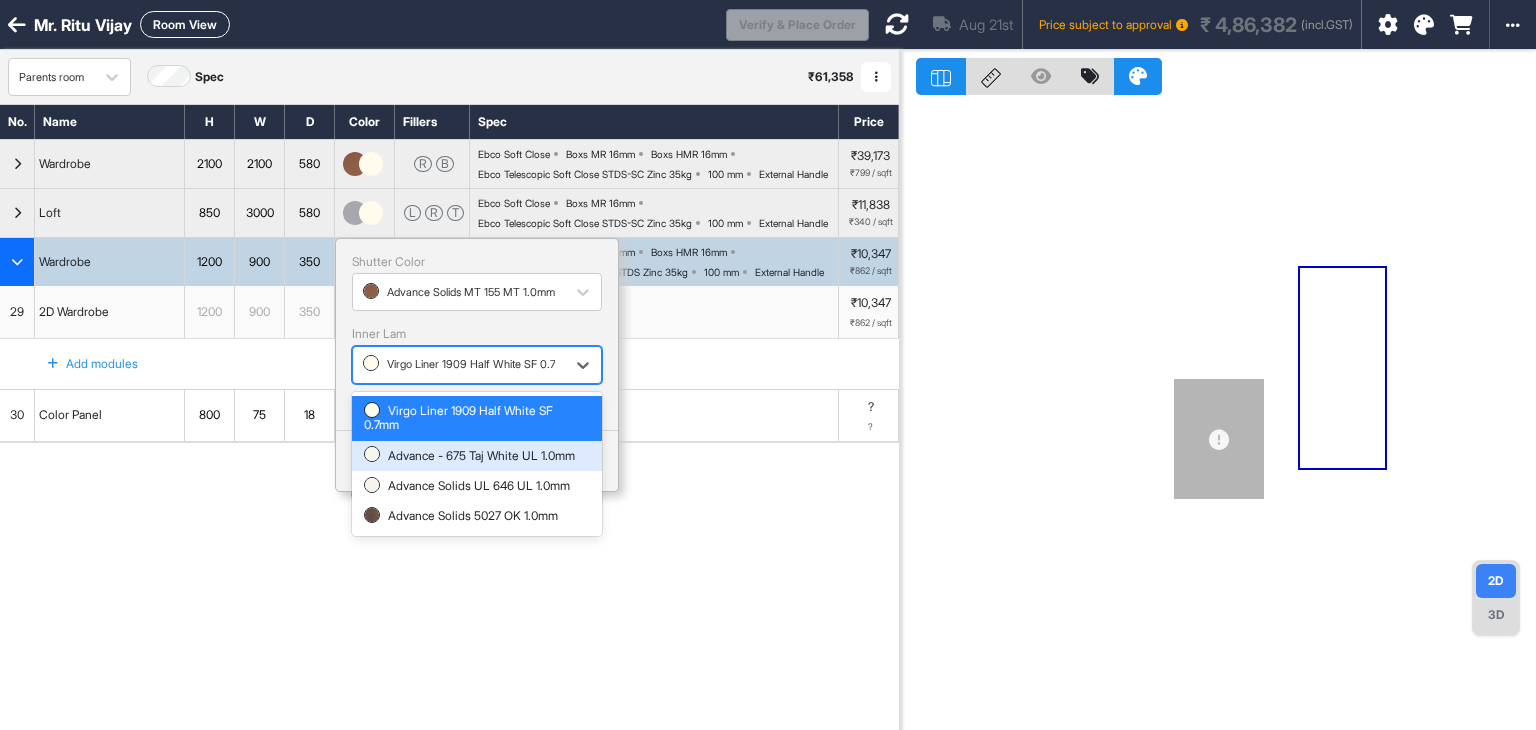 click on "Advance - 675 Taj White UL 1.0mm" at bounding box center (477, 456) 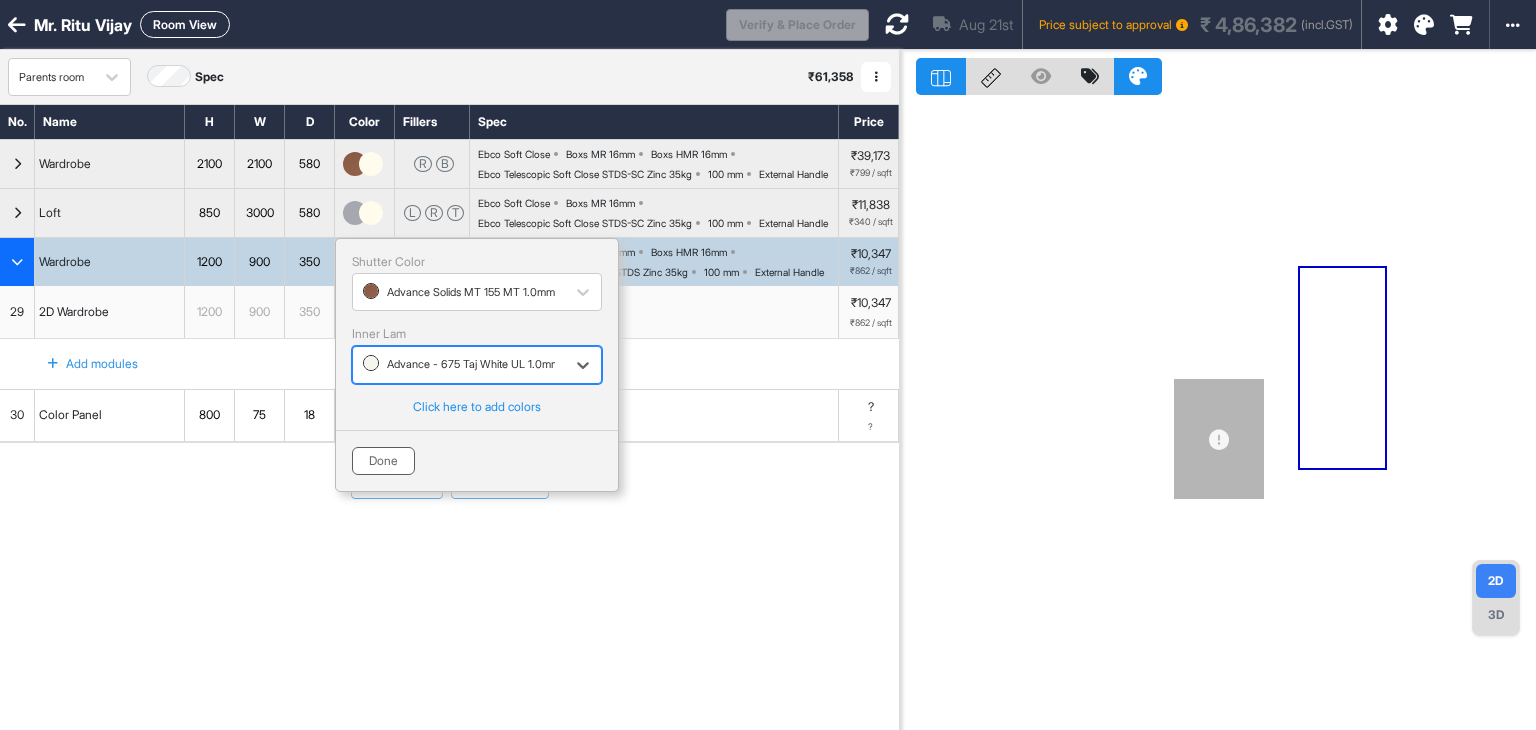 click on "Done" at bounding box center [383, 461] 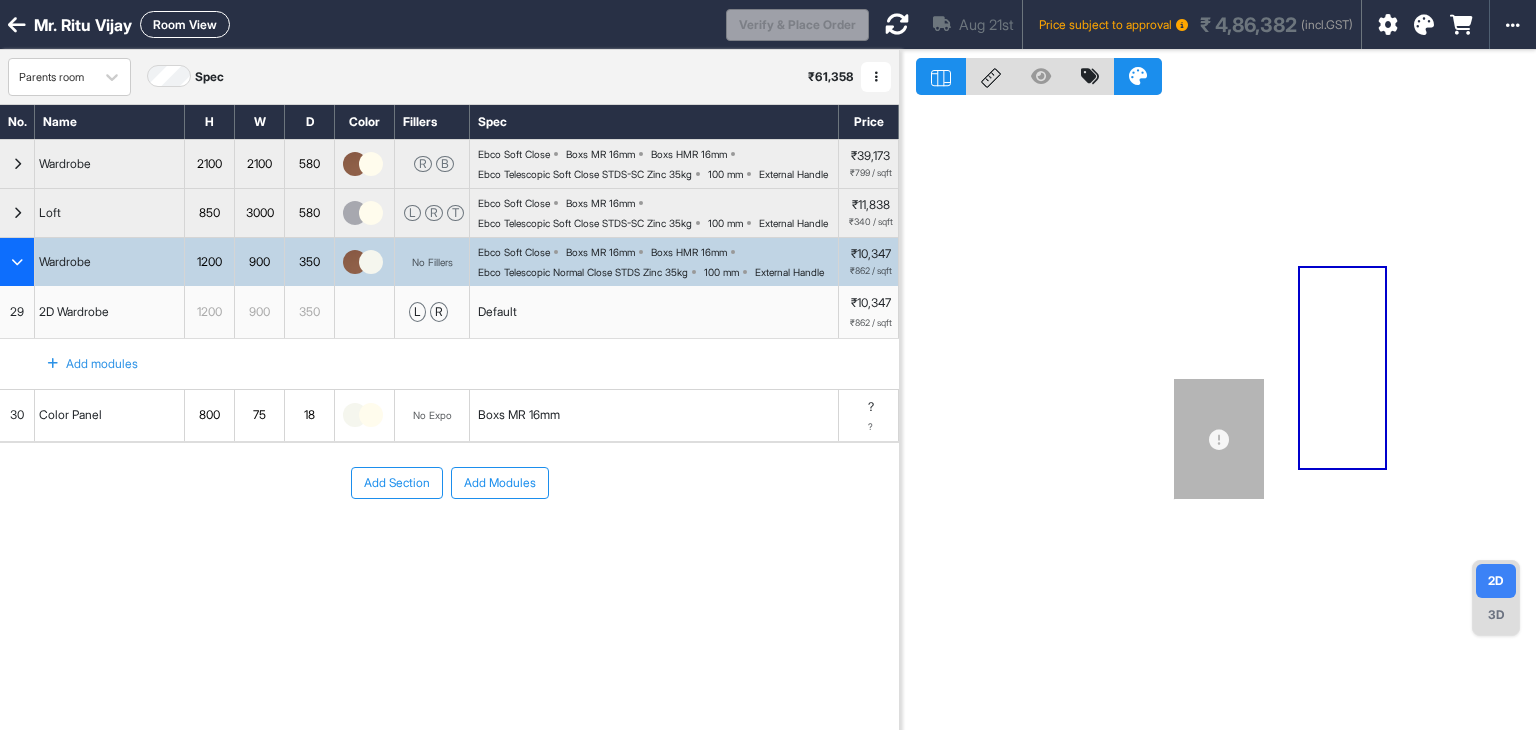 click at bounding box center [355, 415] 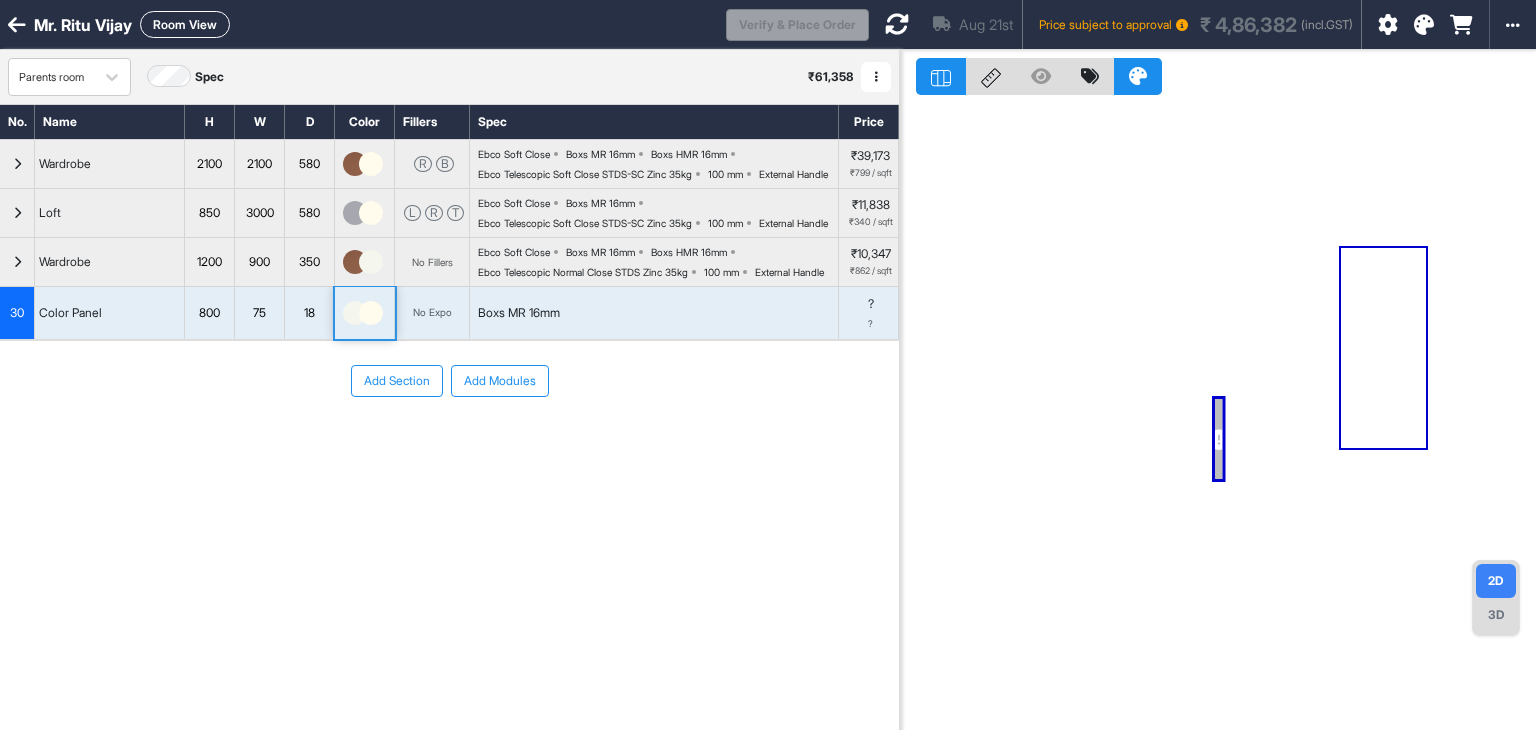click on "Add Section Add Modules" at bounding box center [449, 441] 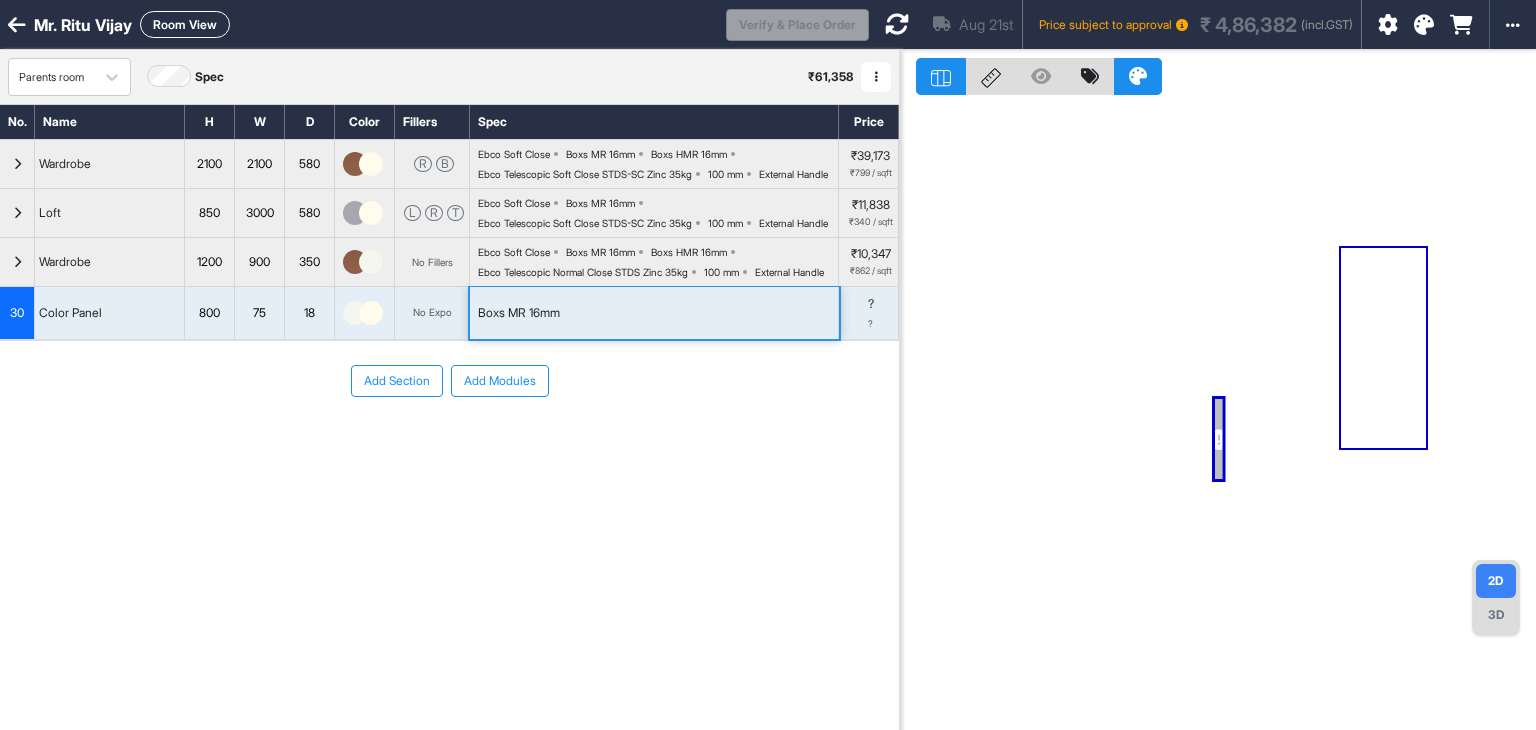 click on "Boxs MR 16mm" at bounding box center (519, 313) 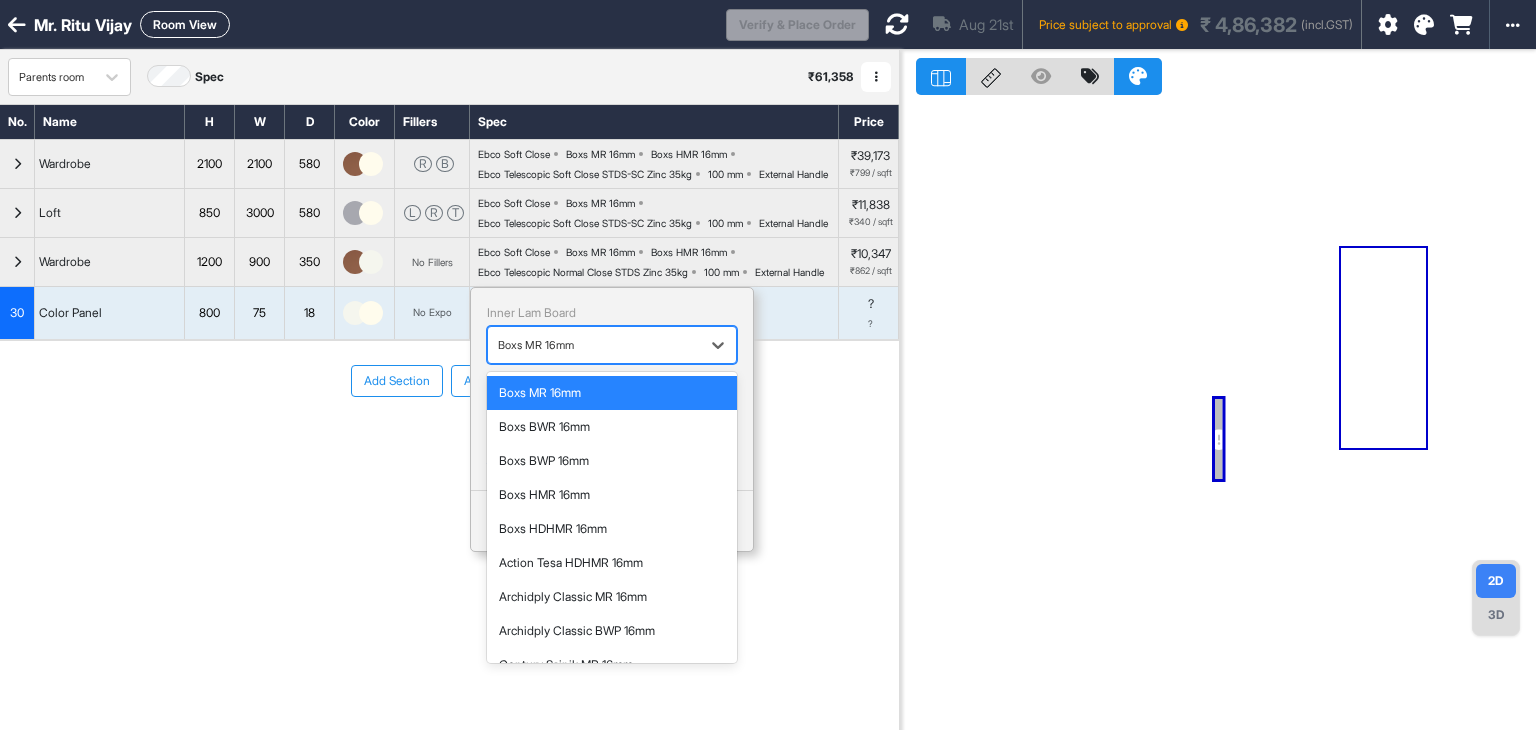 click at bounding box center [594, 345] 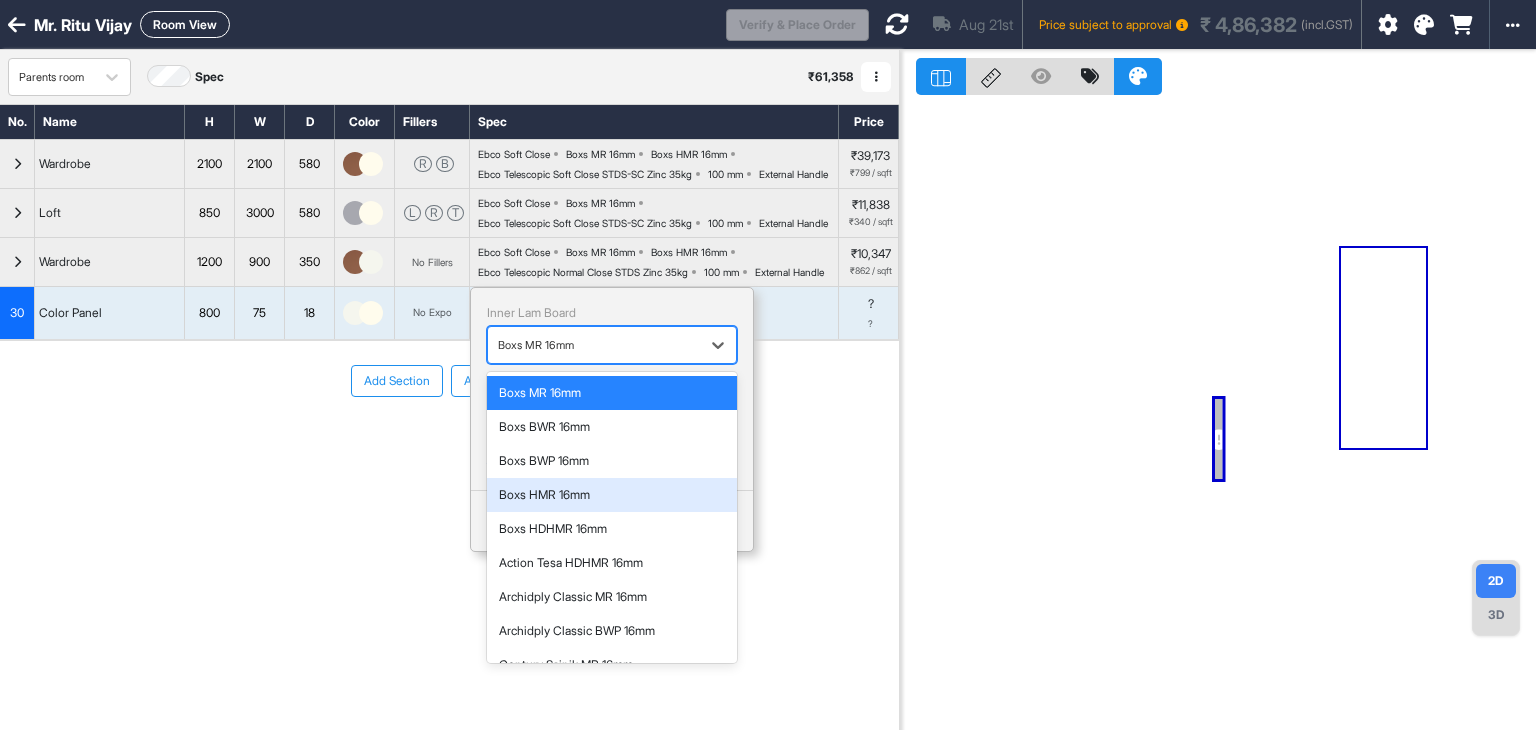 click on "Boxs HMR 16mm" at bounding box center [612, 495] 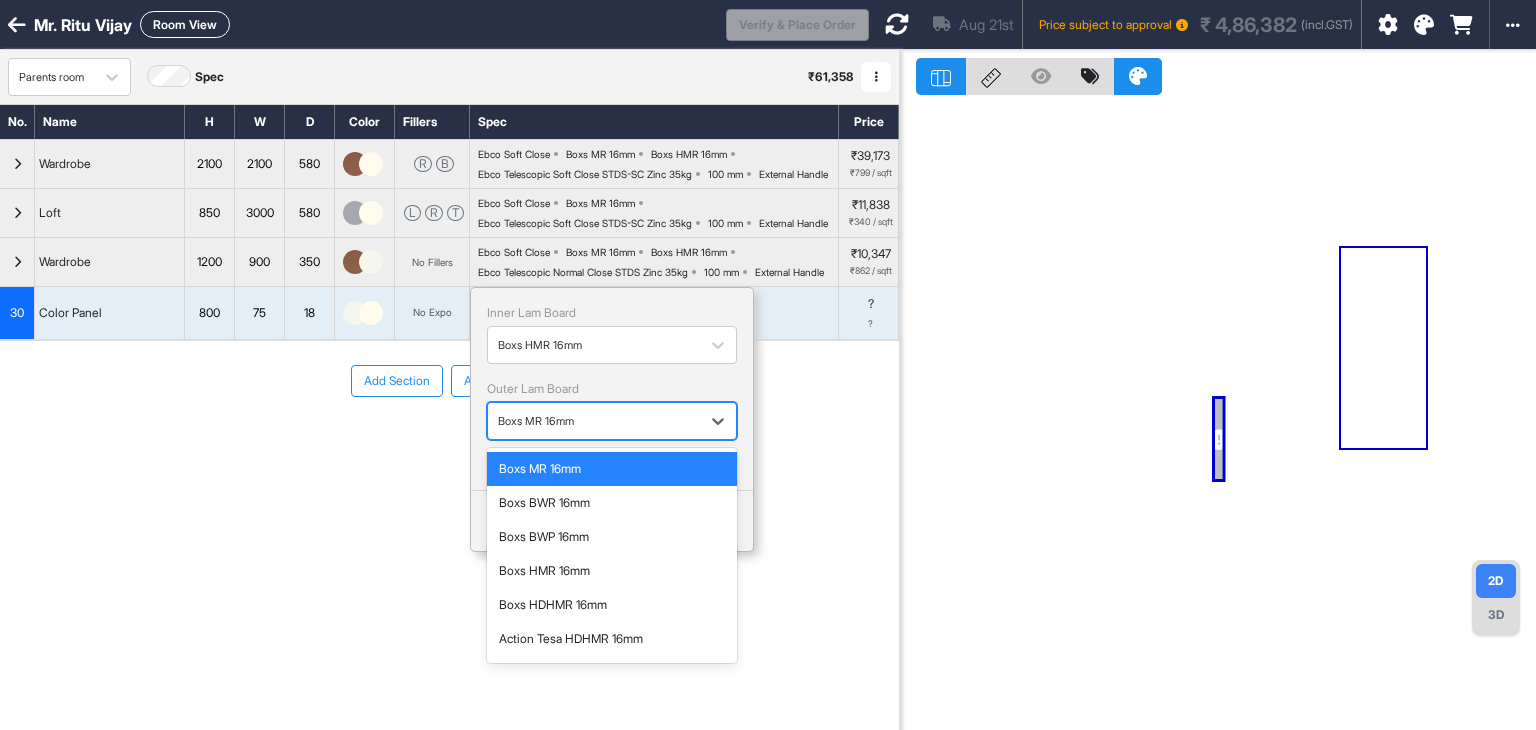 click on "Boxs MR 16mm" at bounding box center [594, 421] 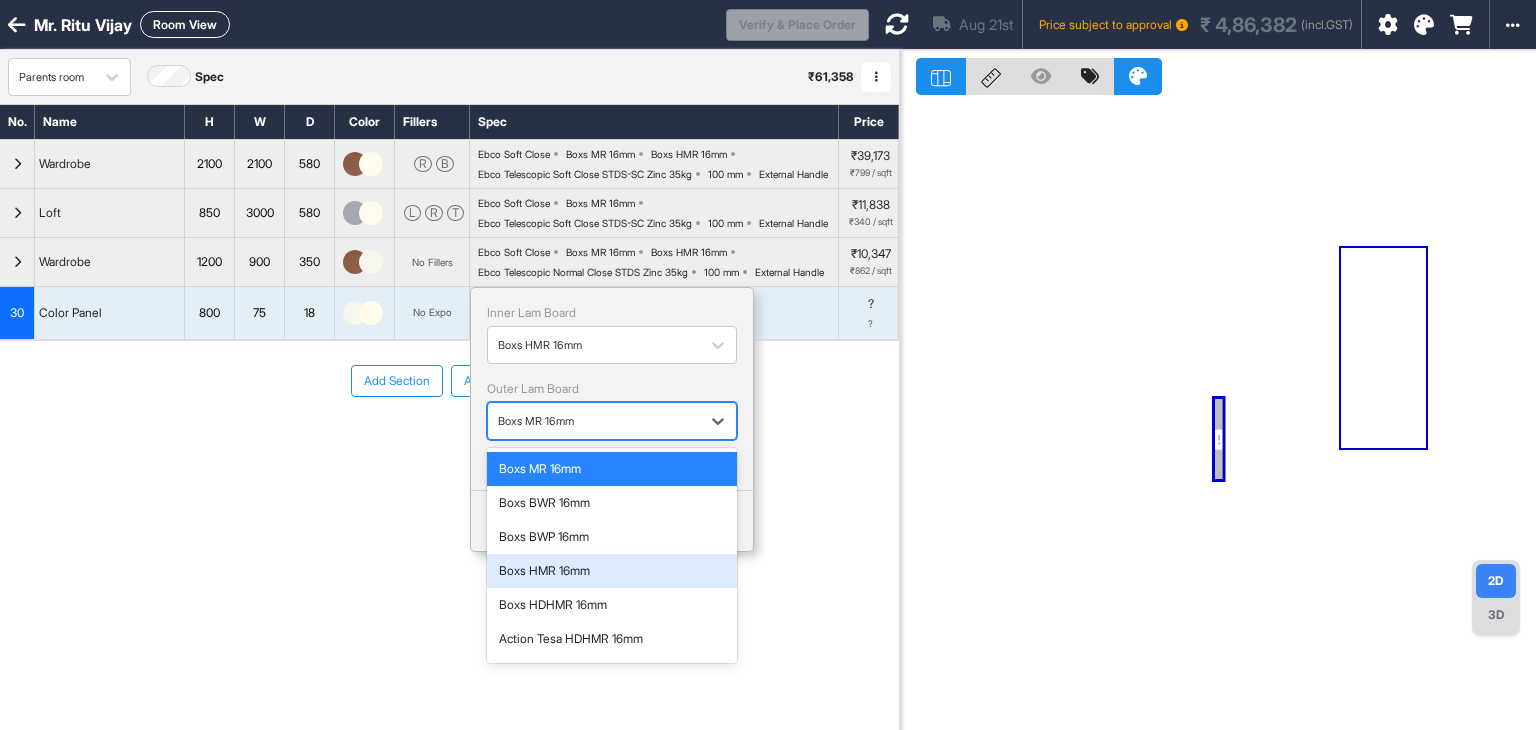 click on "Boxs HMR 16mm" at bounding box center (612, 571) 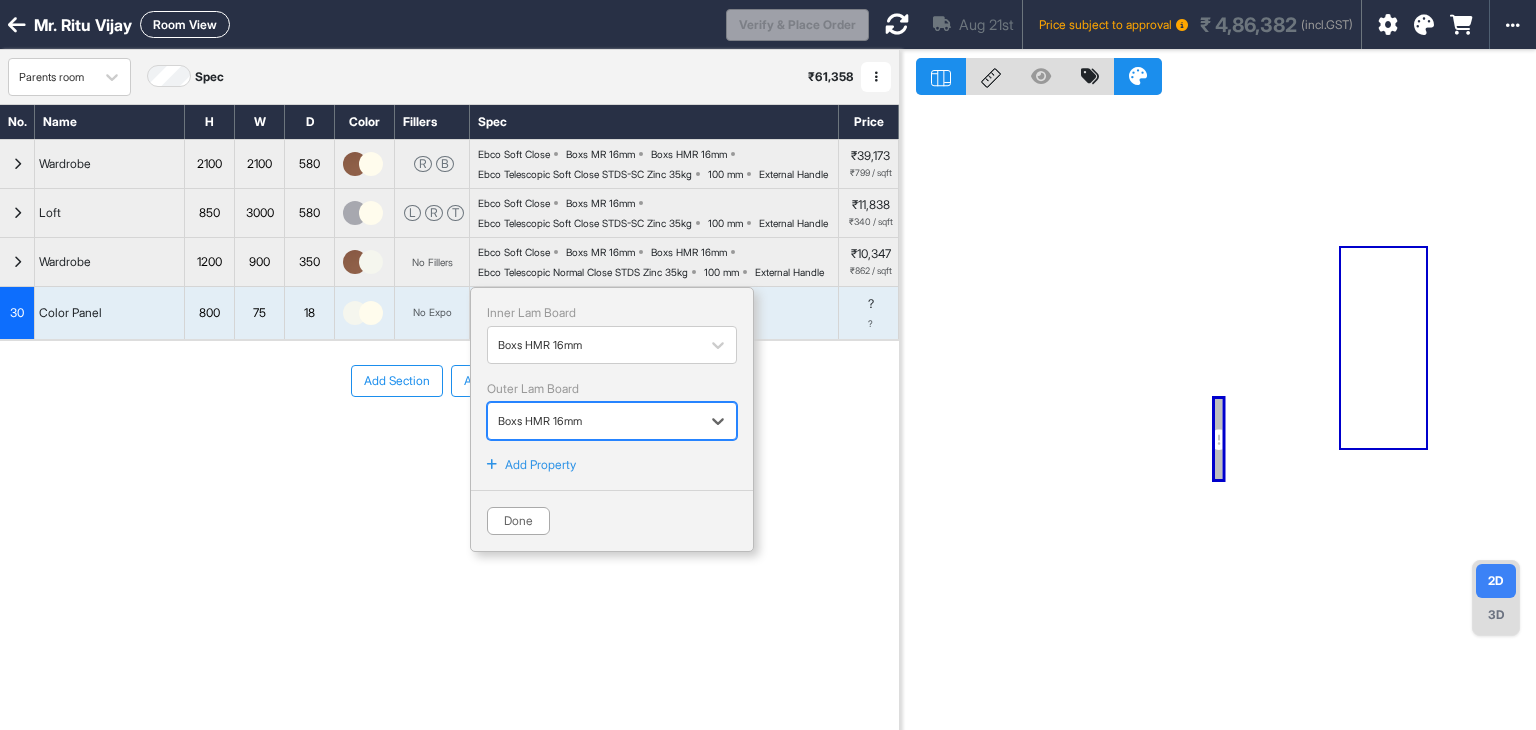 click on "Done" at bounding box center [518, 521] 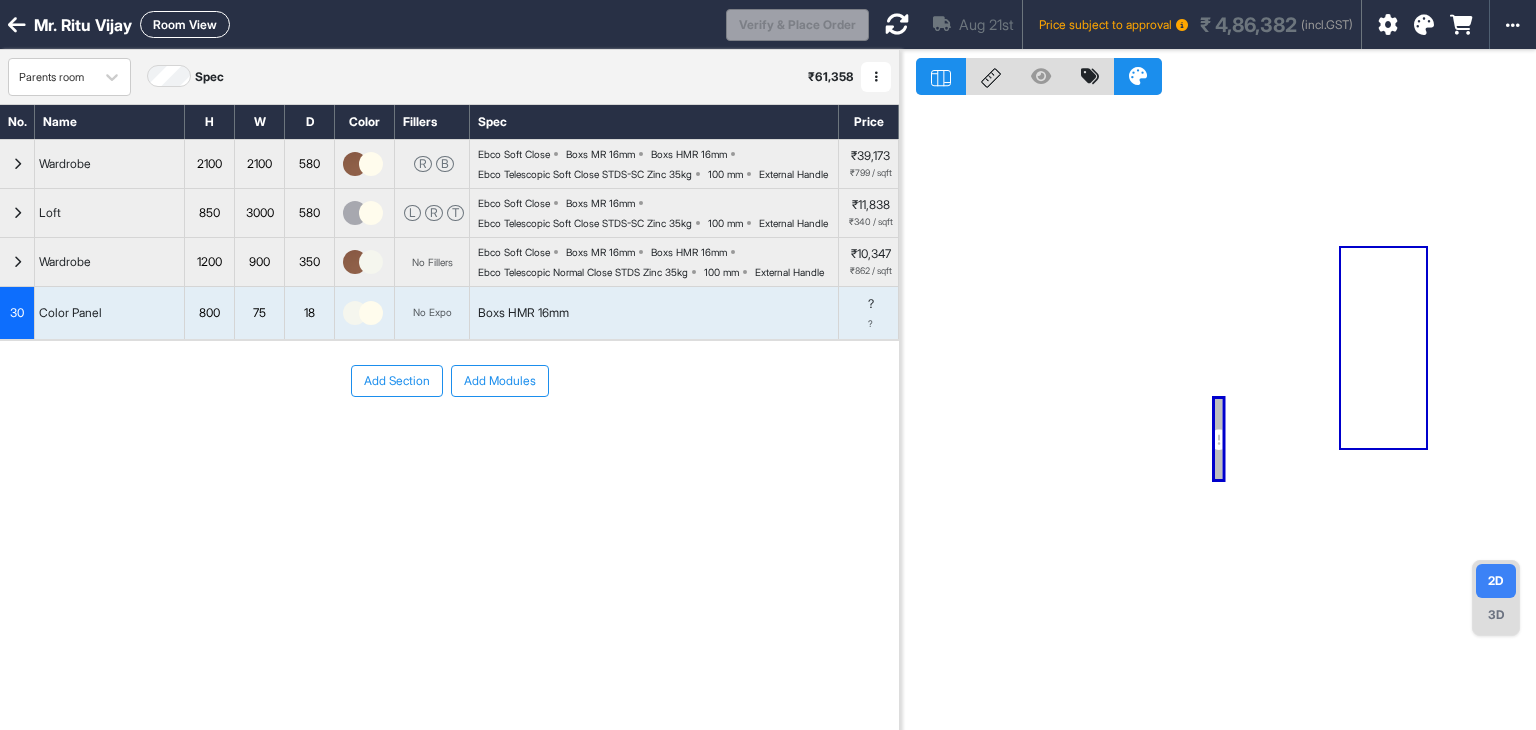 click on "800" at bounding box center [209, 313] 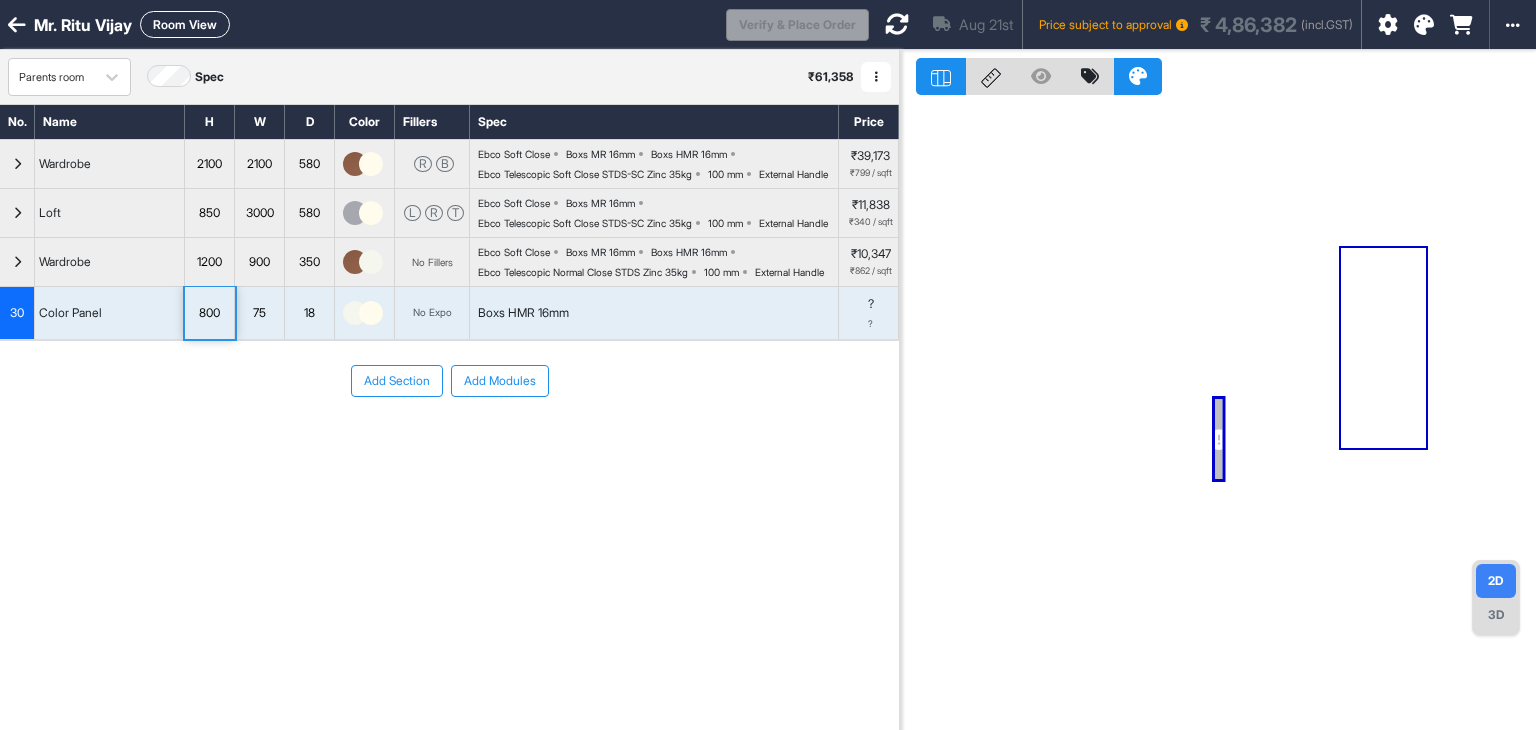 click on "800" at bounding box center (209, 313) 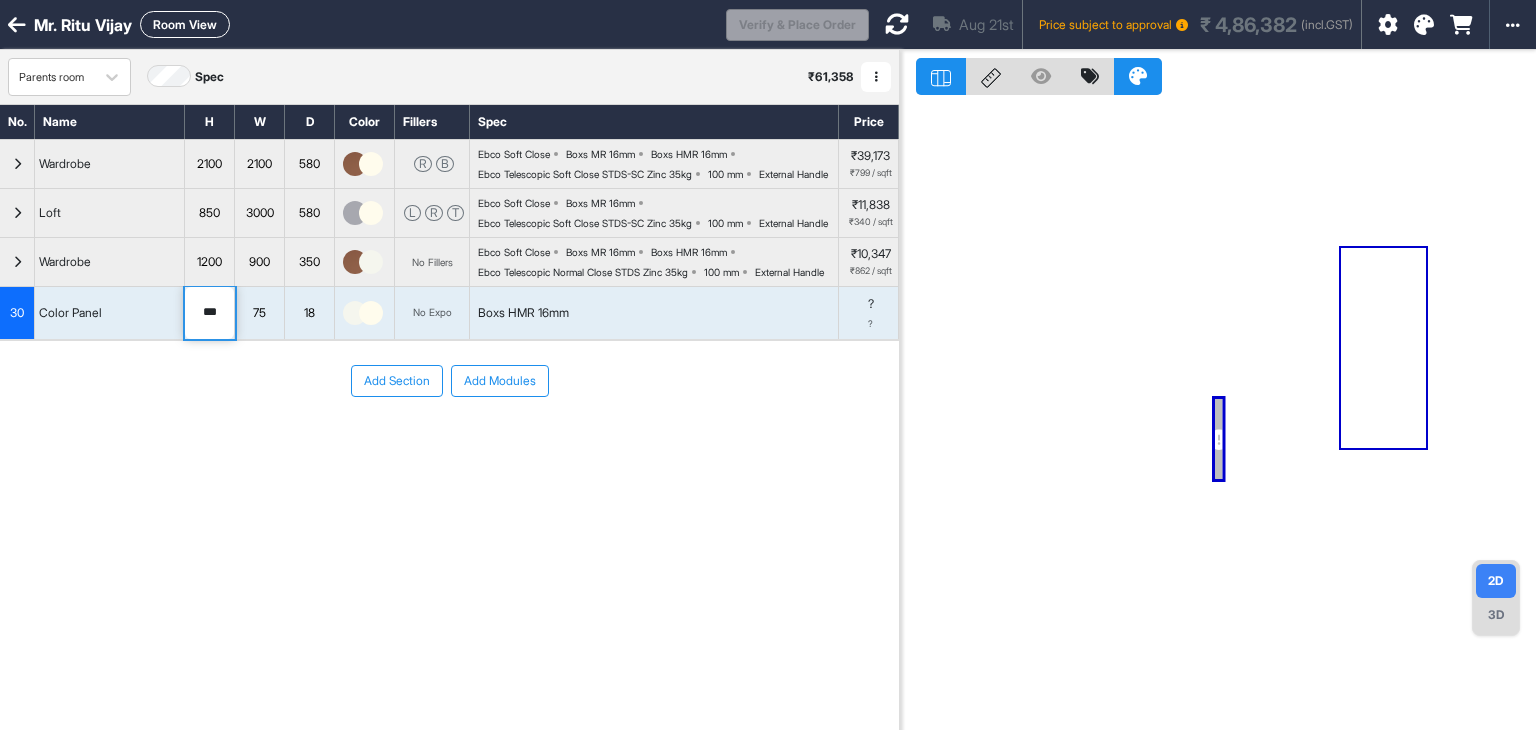drag, startPoint x: 222, startPoint y: 375, endPoint x: 112, endPoint y: 372, distance: 110.0409 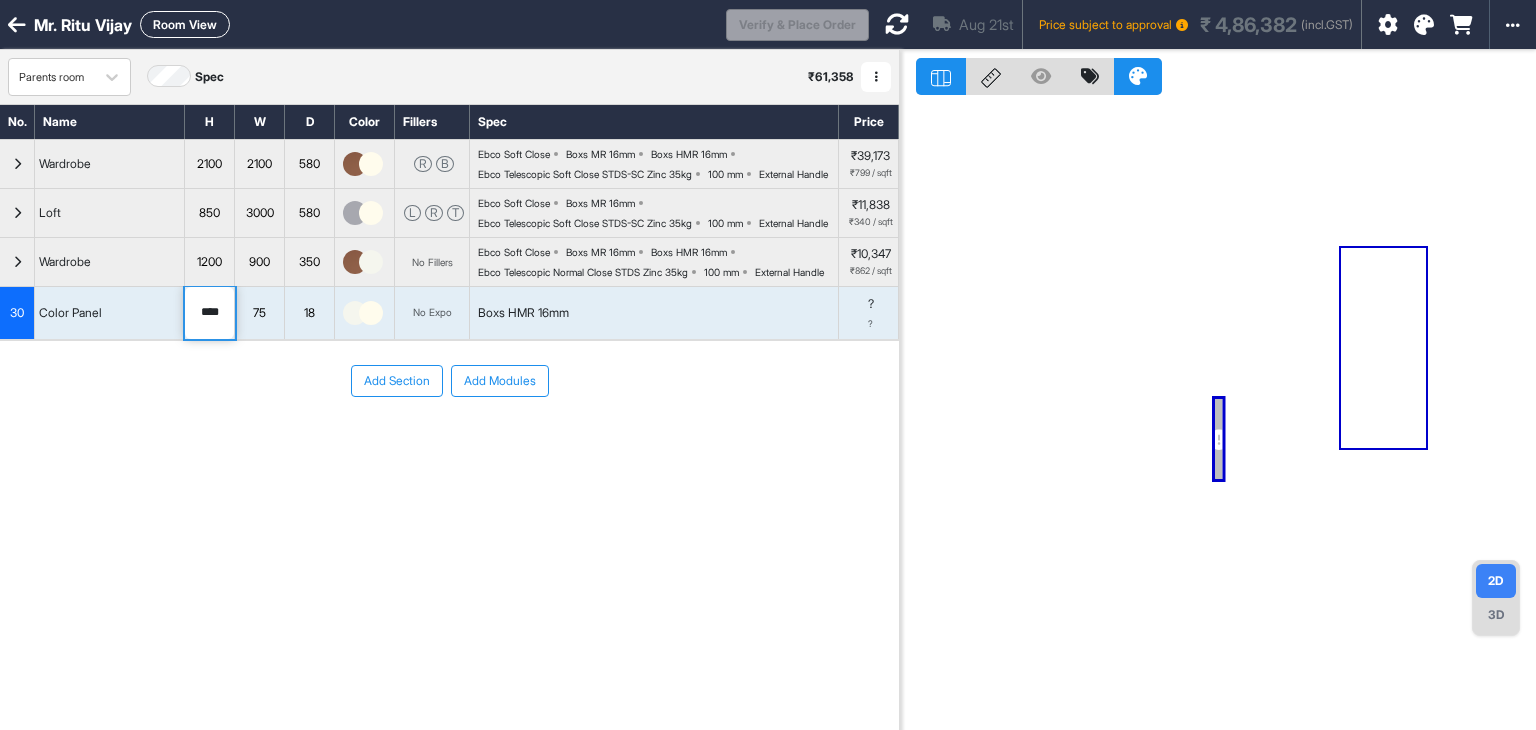 type on "****" 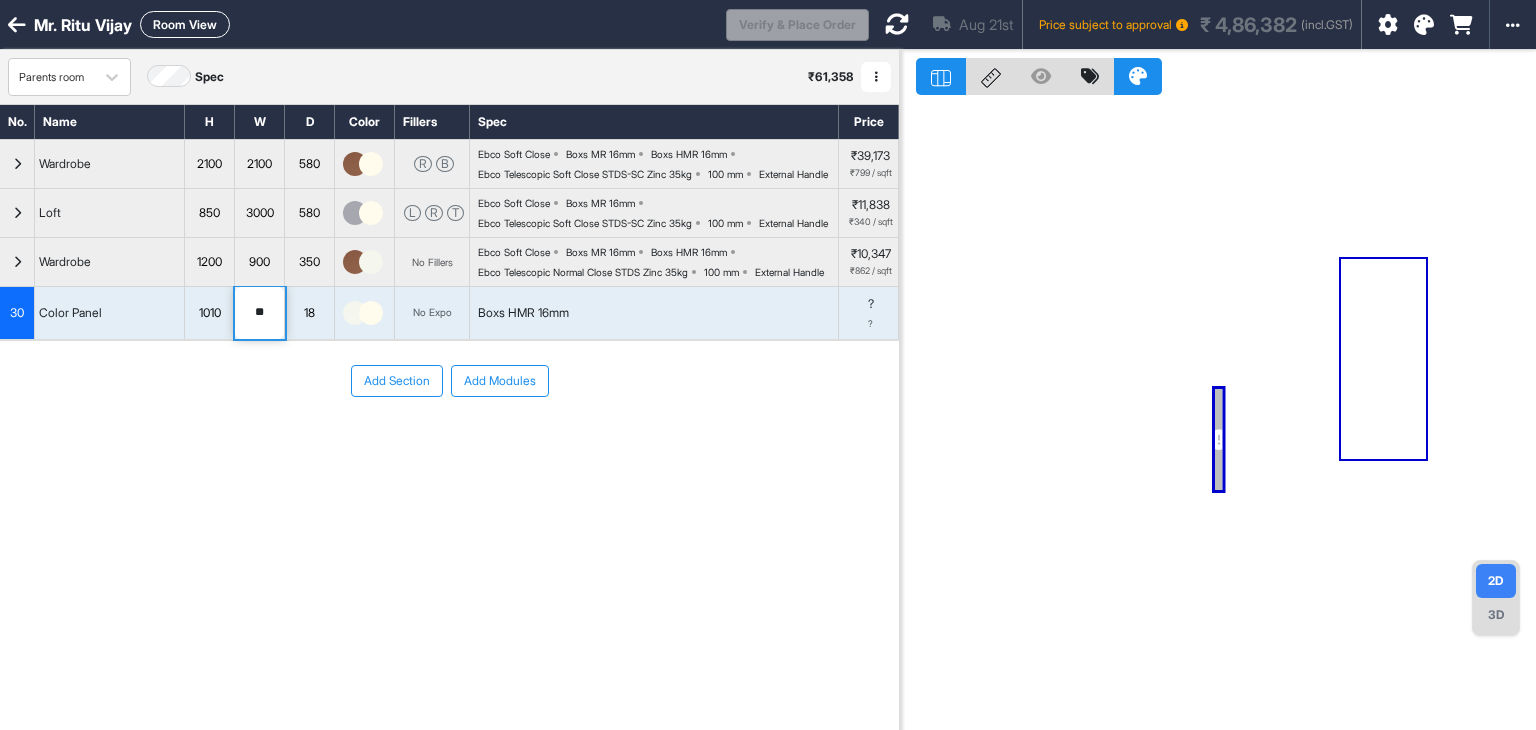 click on "30 Color Panel 1010 ** 18 No Expo Boxs HMR 16mm ? ?" at bounding box center (449, 313) 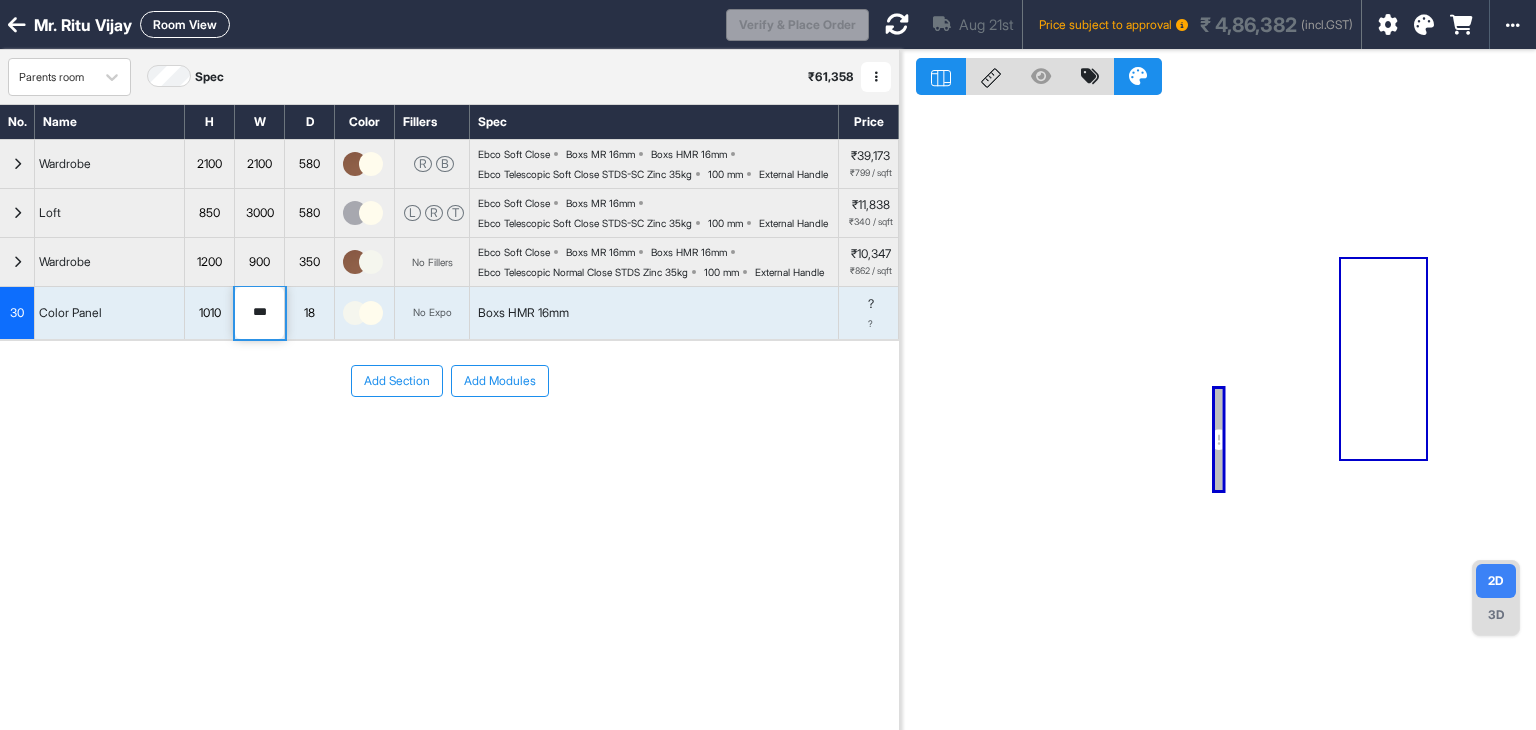 type on "***" 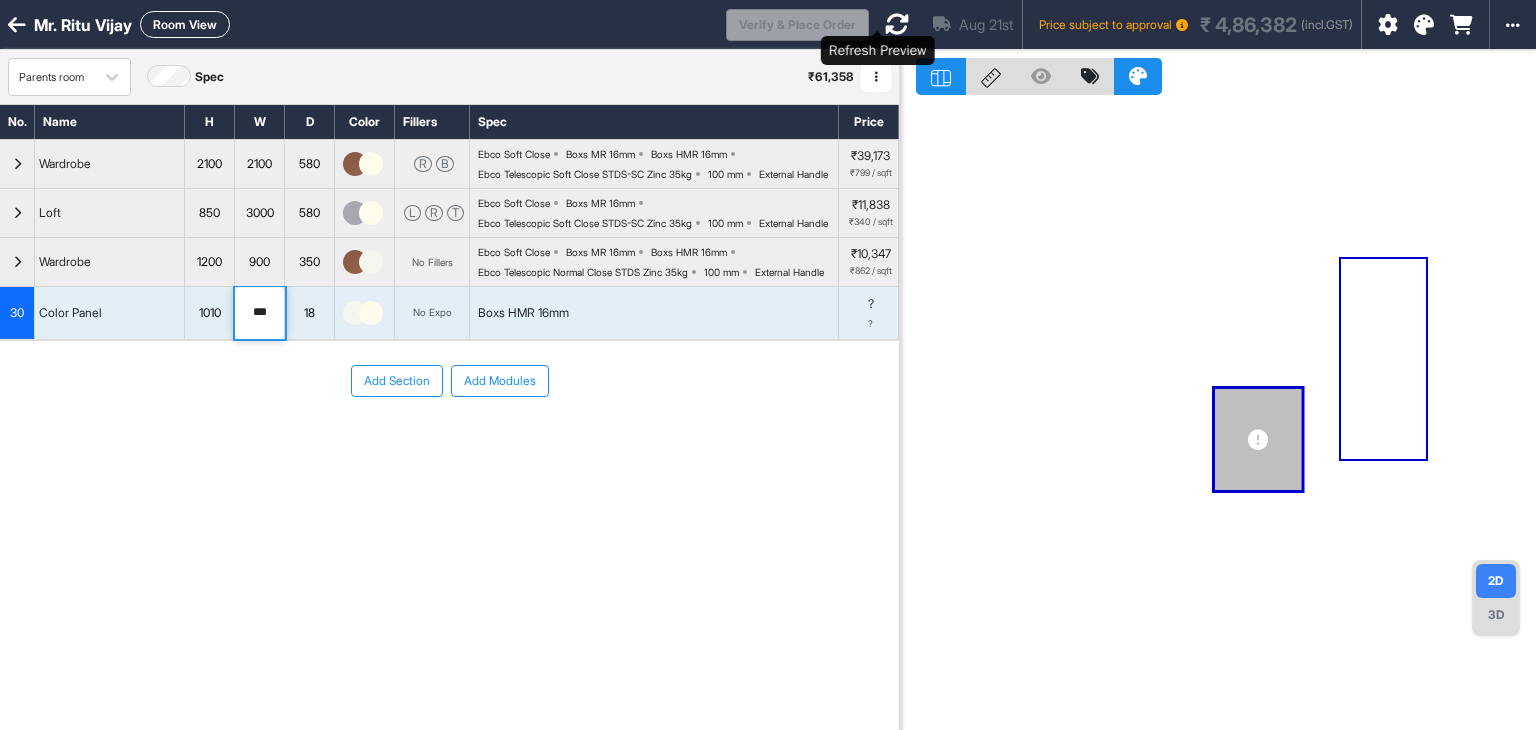 click at bounding box center [897, 24] 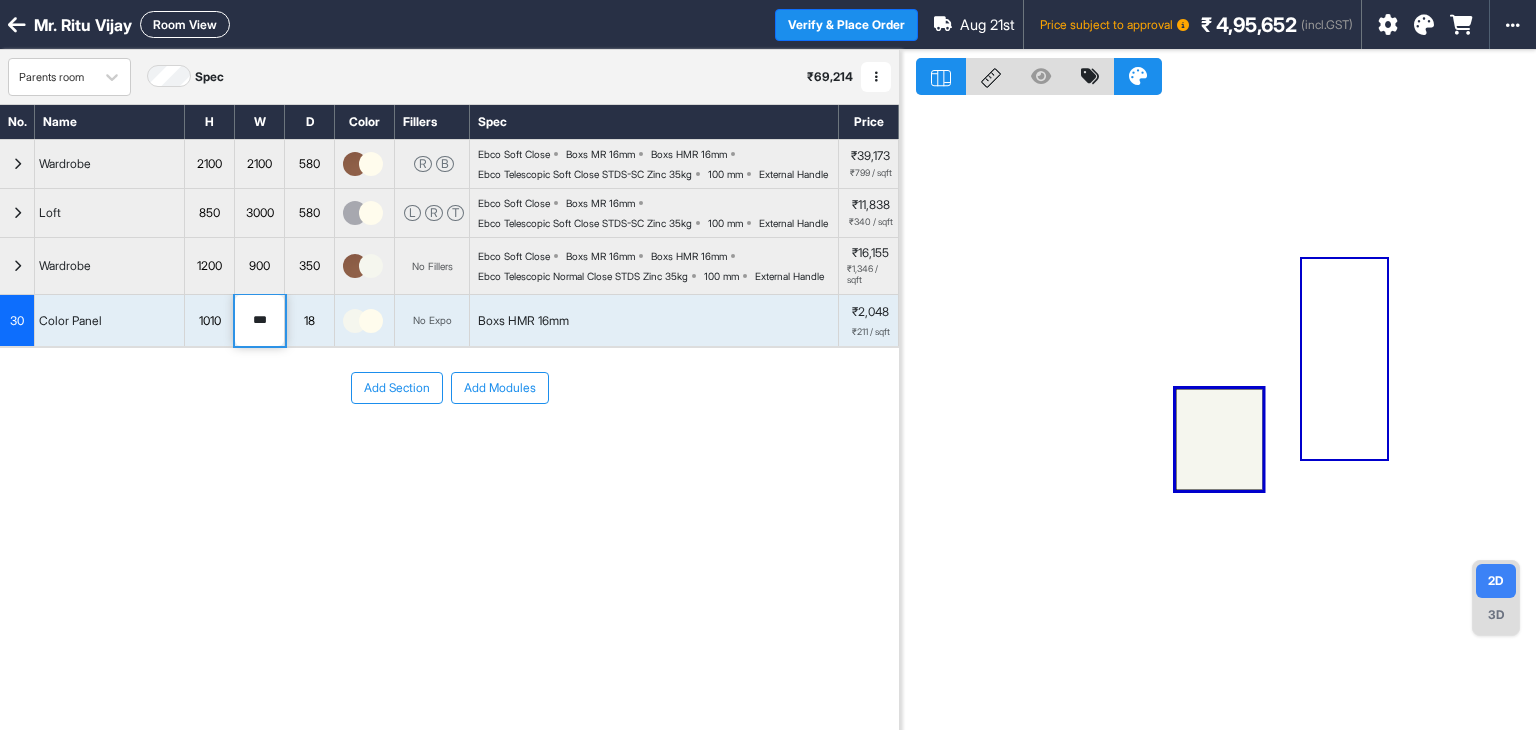 click at bounding box center (1218, 415) 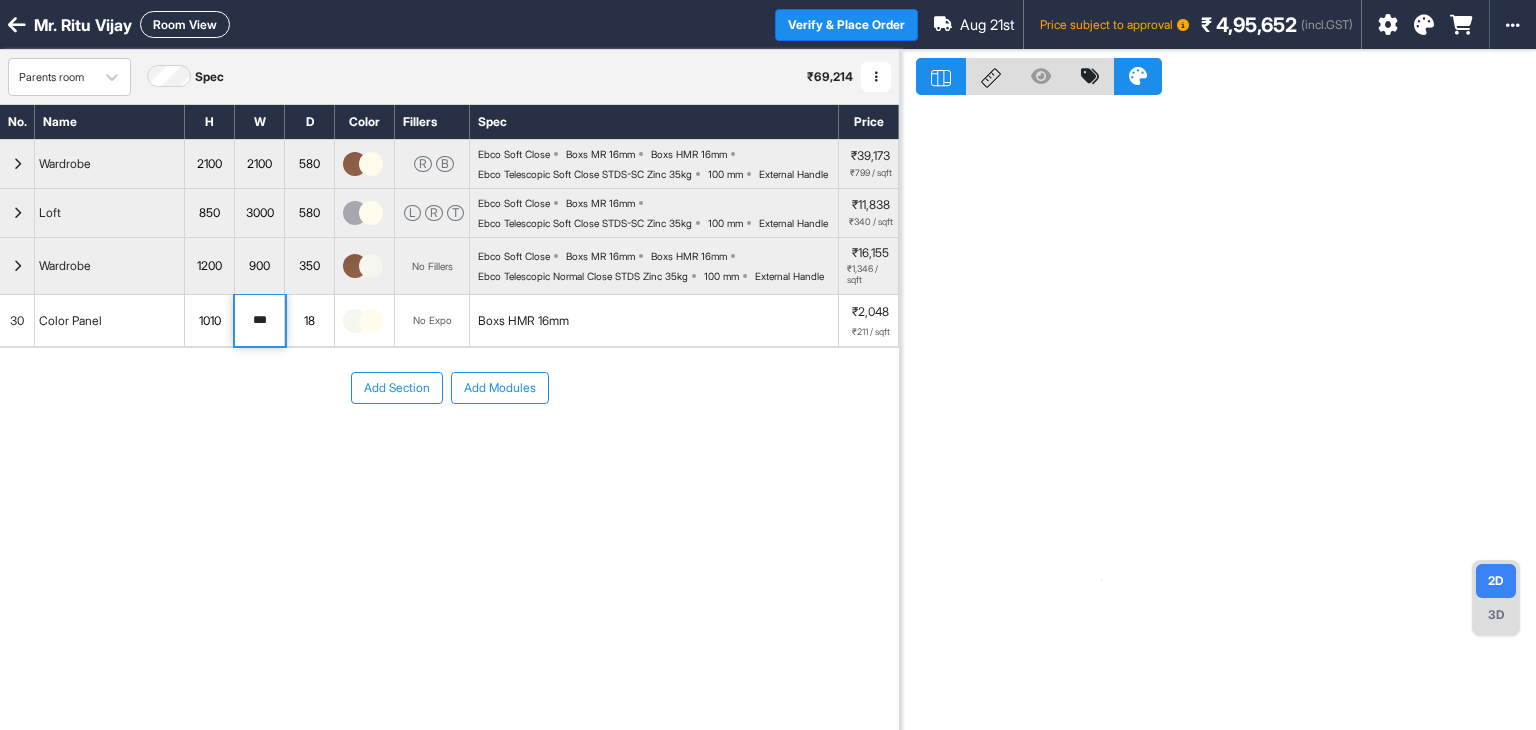 click on "Boxs HMR 16mm" at bounding box center (654, 321) 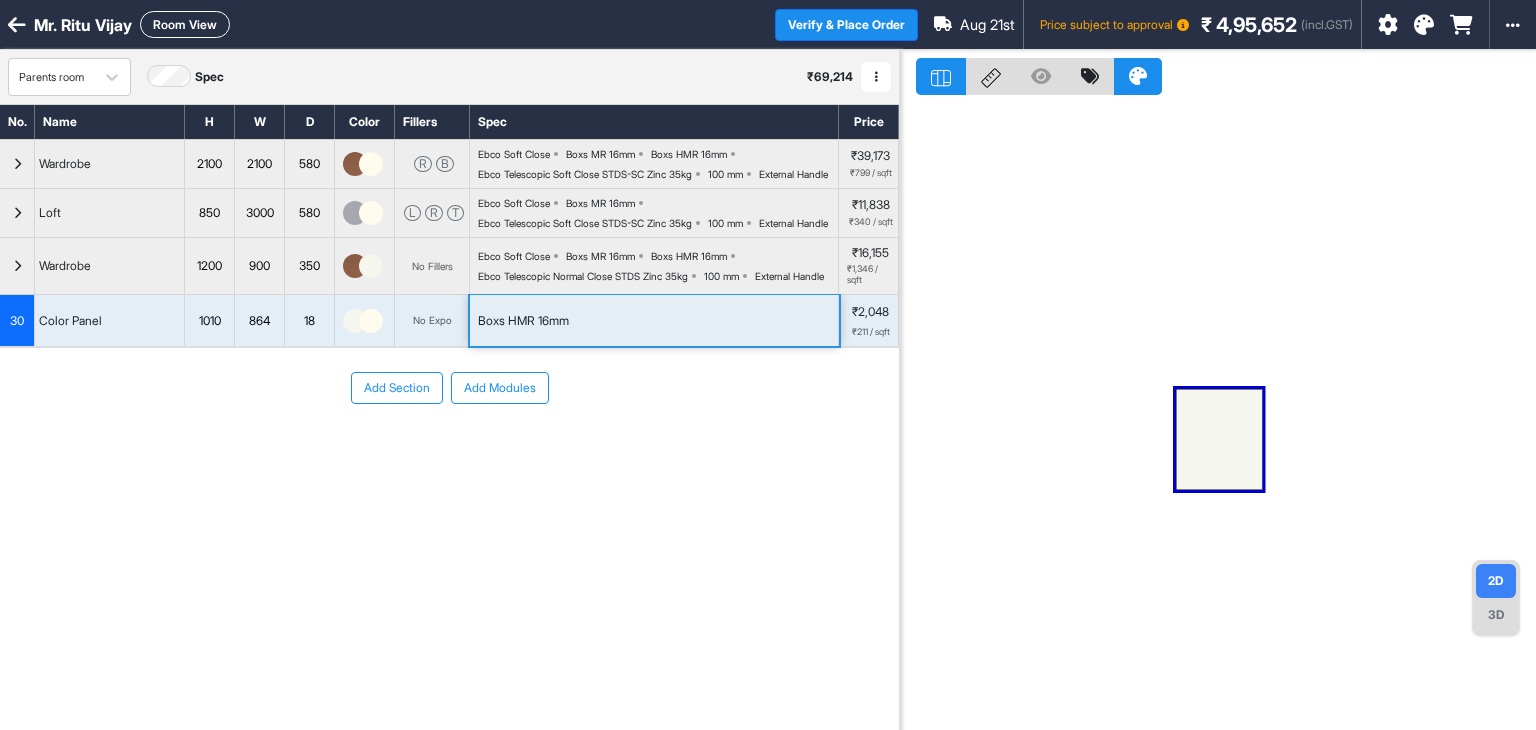click on "Boxs HMR 16mm" at bounding box center [654, 321] 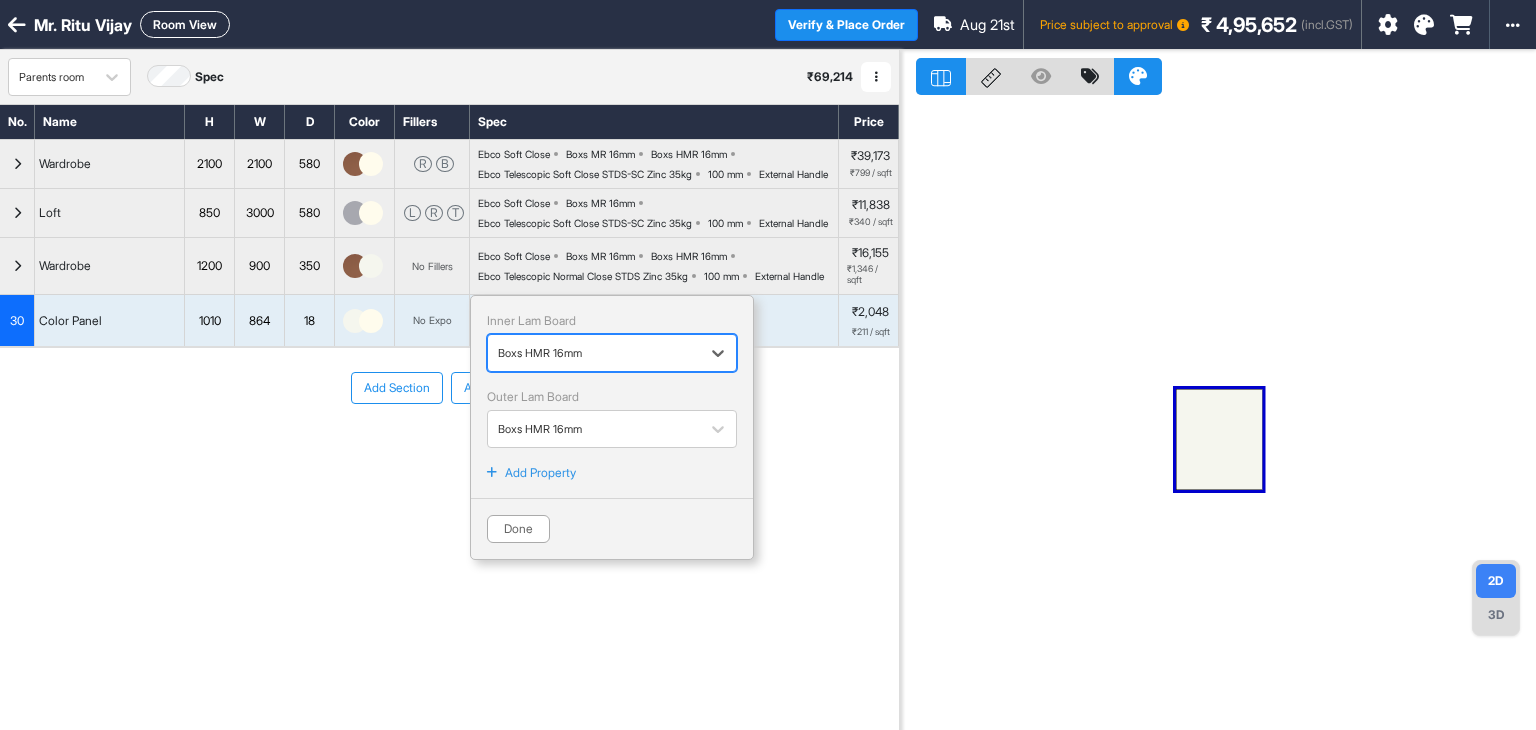 click on "Add Property" at bounding box center [540, 473] 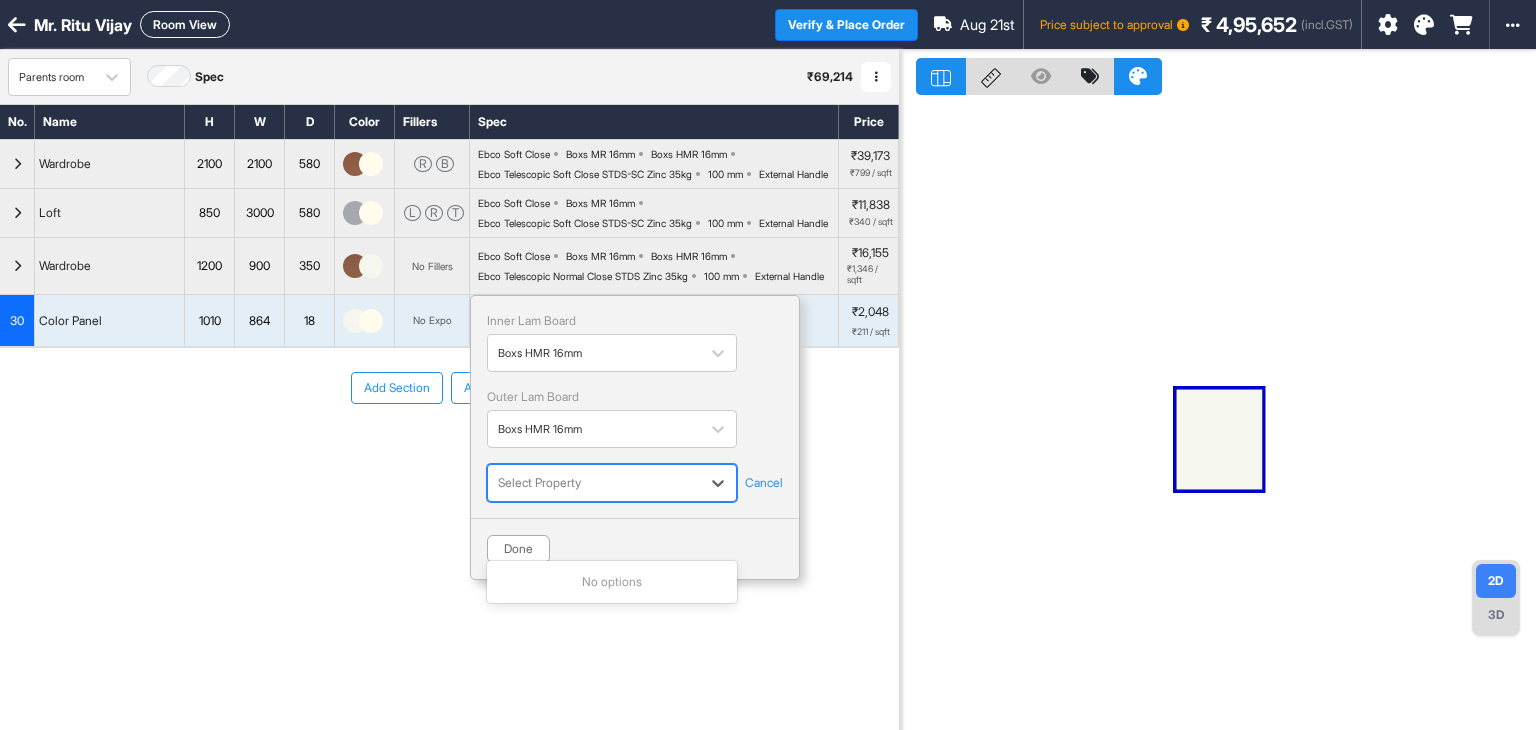 click at bounding box center [594, 483] 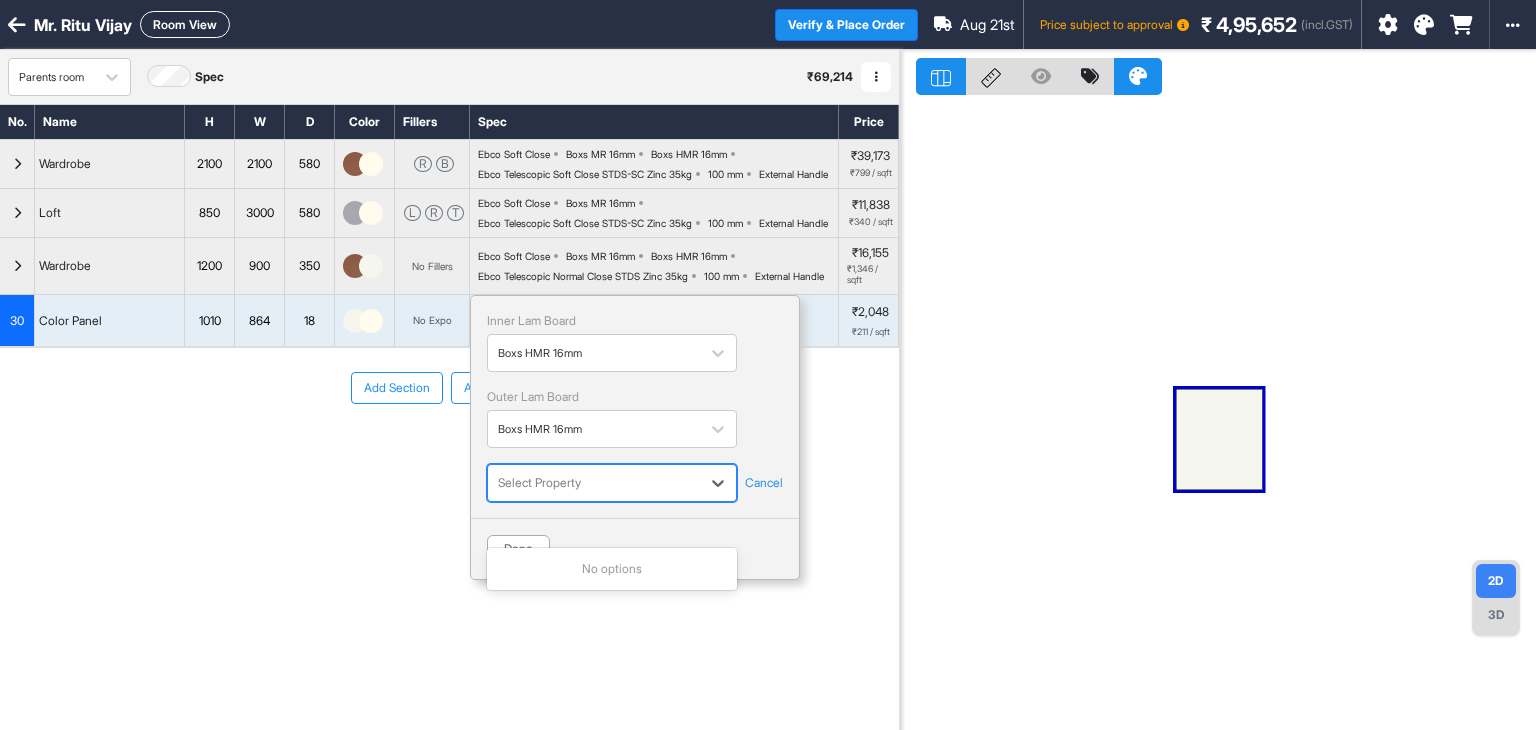 scroll, scrollTop: 50, scrollLeft: 0, axis: vertical 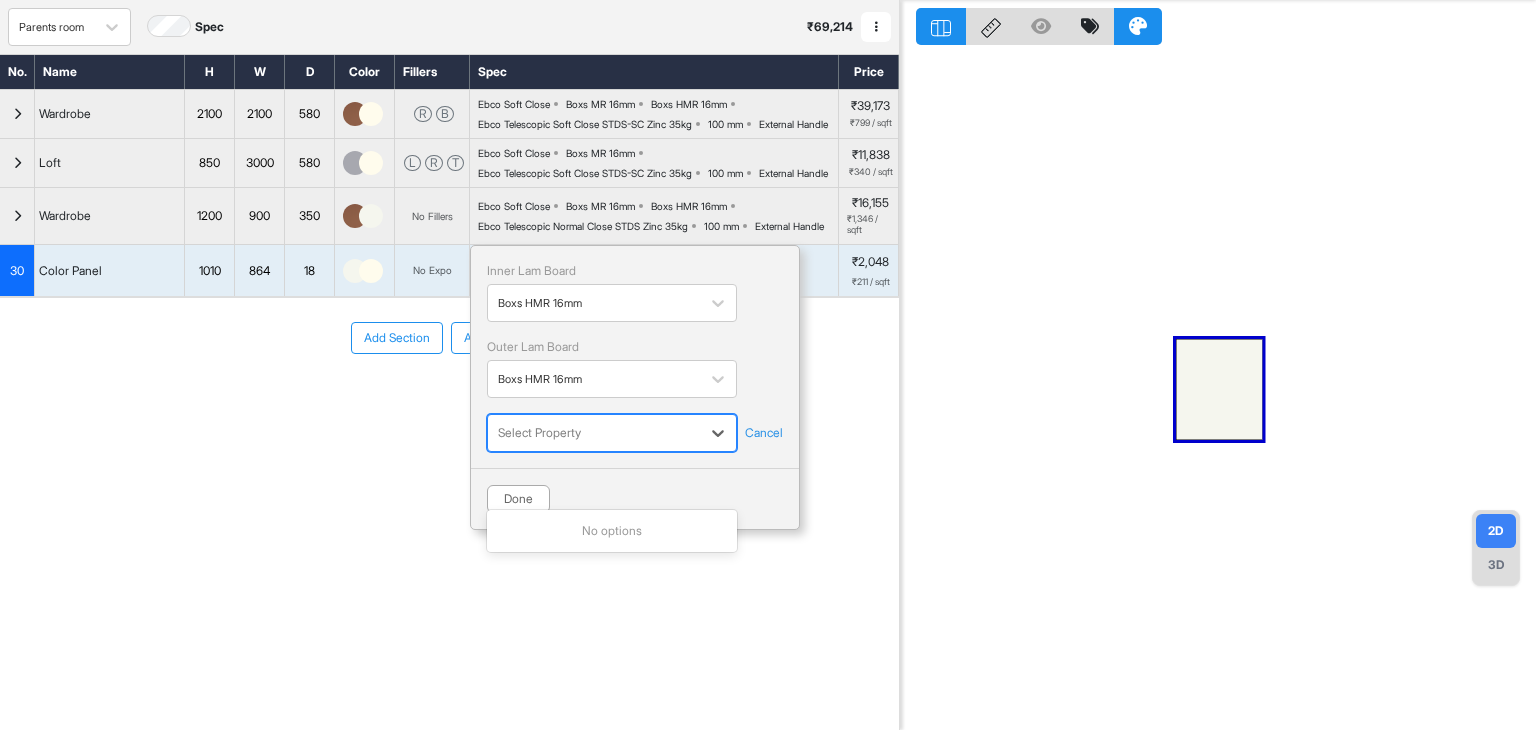 click on "Select Property" at bounding box center [612, 433] 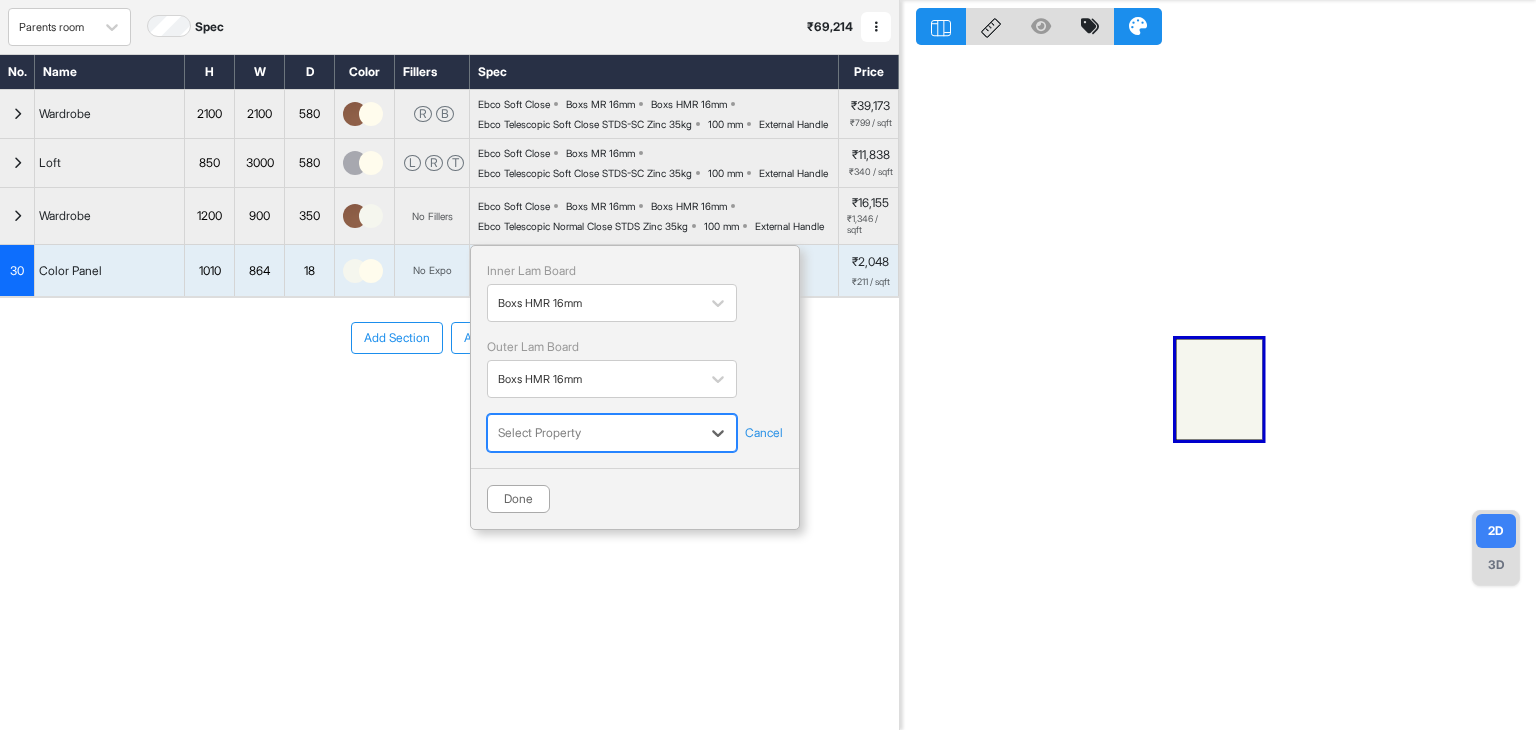click on "Select Property" at bounding box center (594, 433) 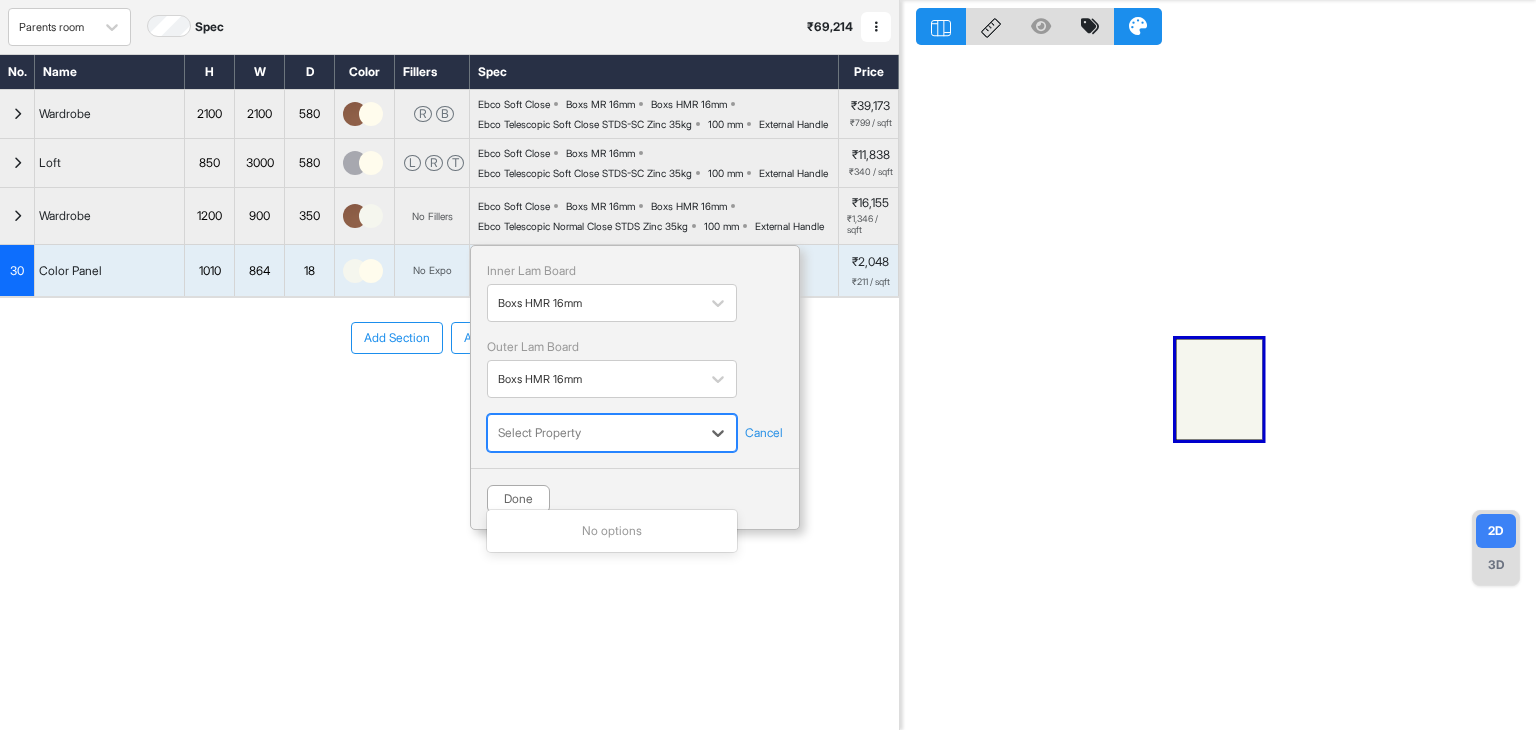 click on "Select Property" at bounding box center (594, 433) 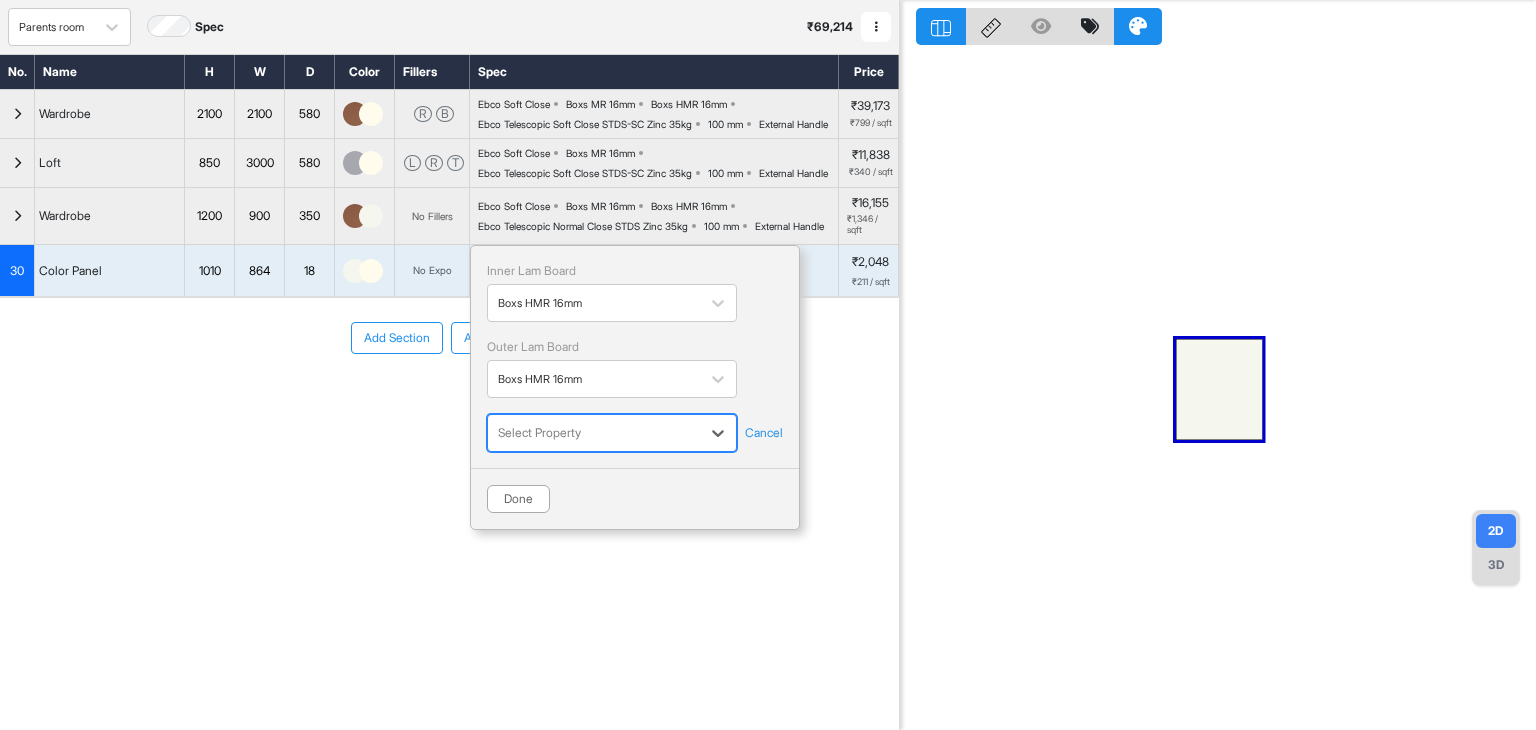 click on "Select Property" at bounding box center (594, 433) 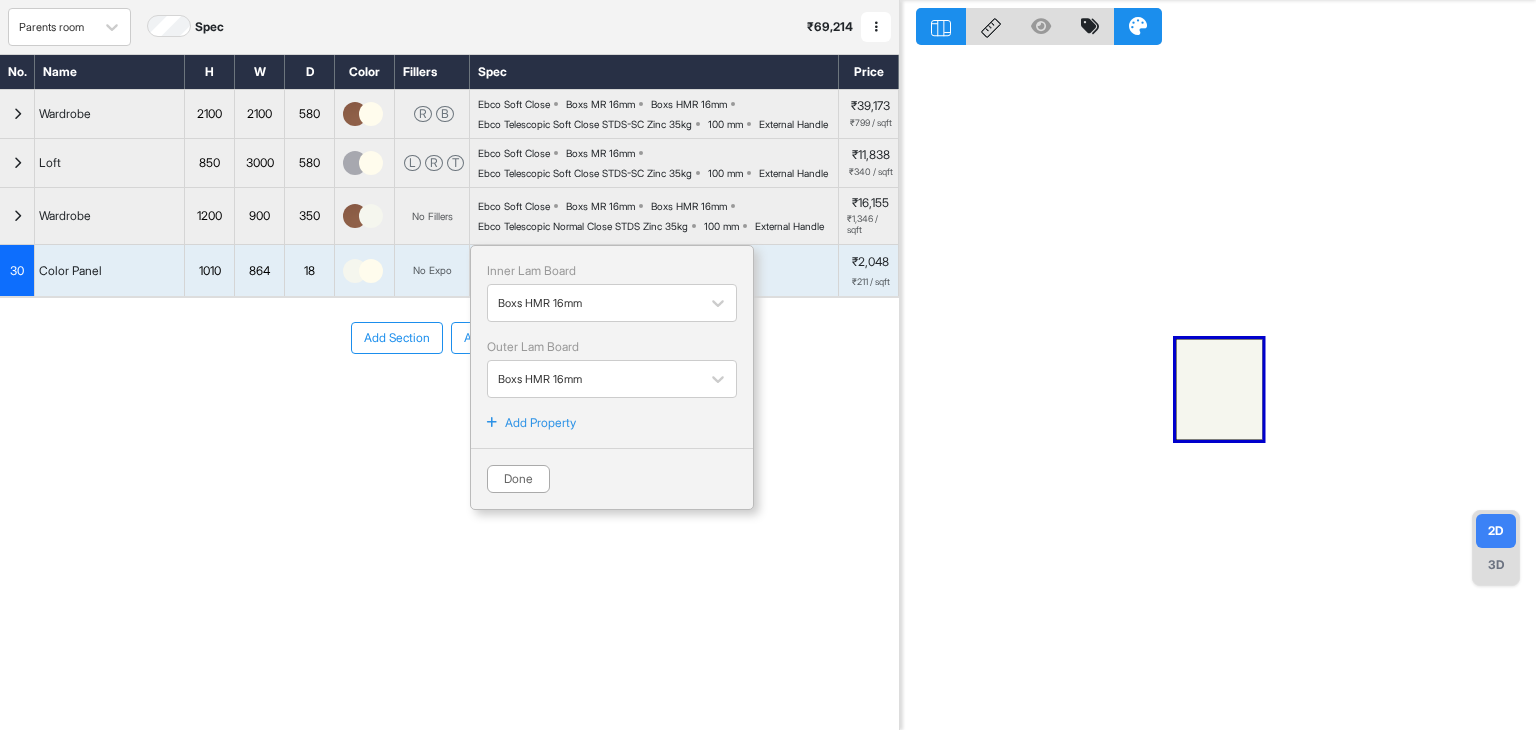 click on "Add Property" at bounding box center [540, 423] 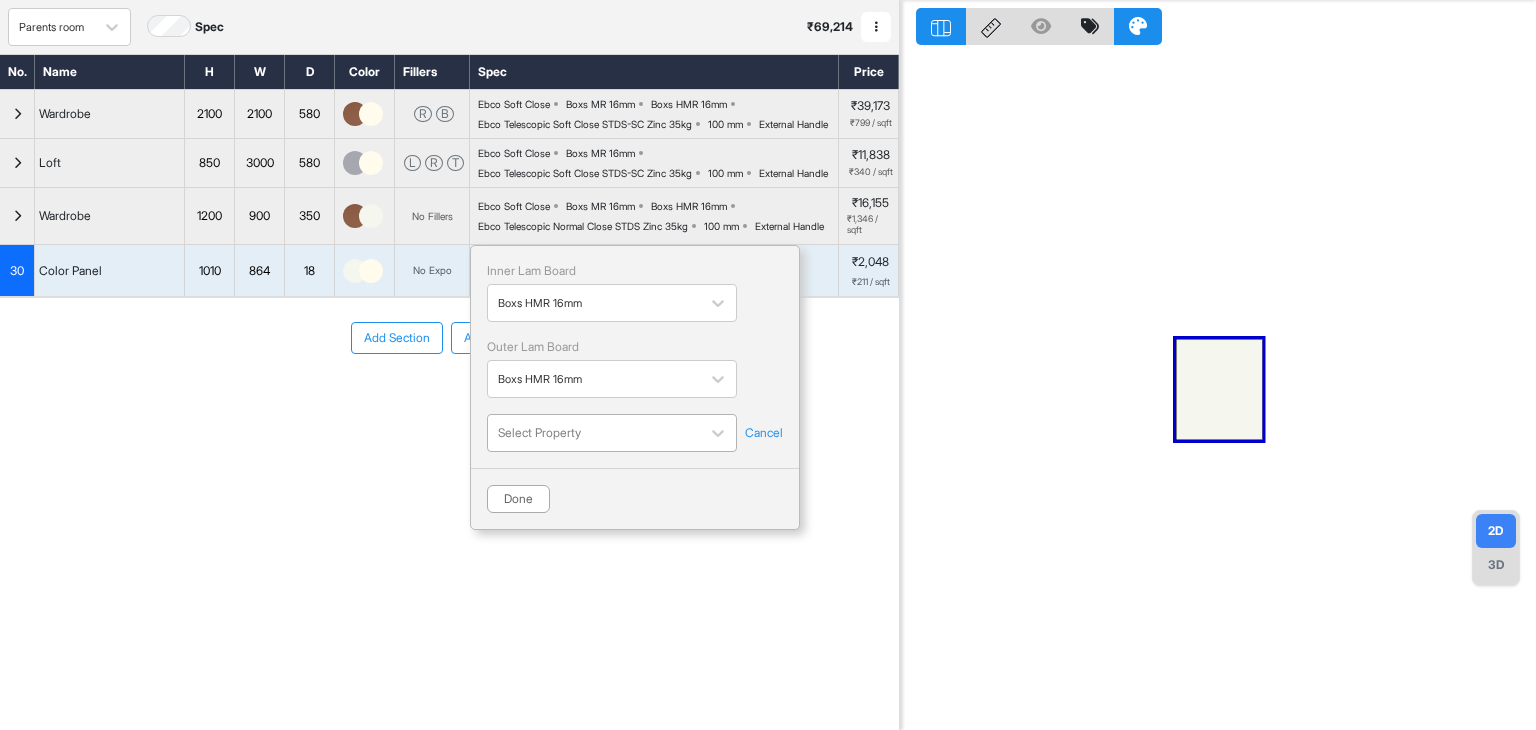 click at bounding box center [594, 433] 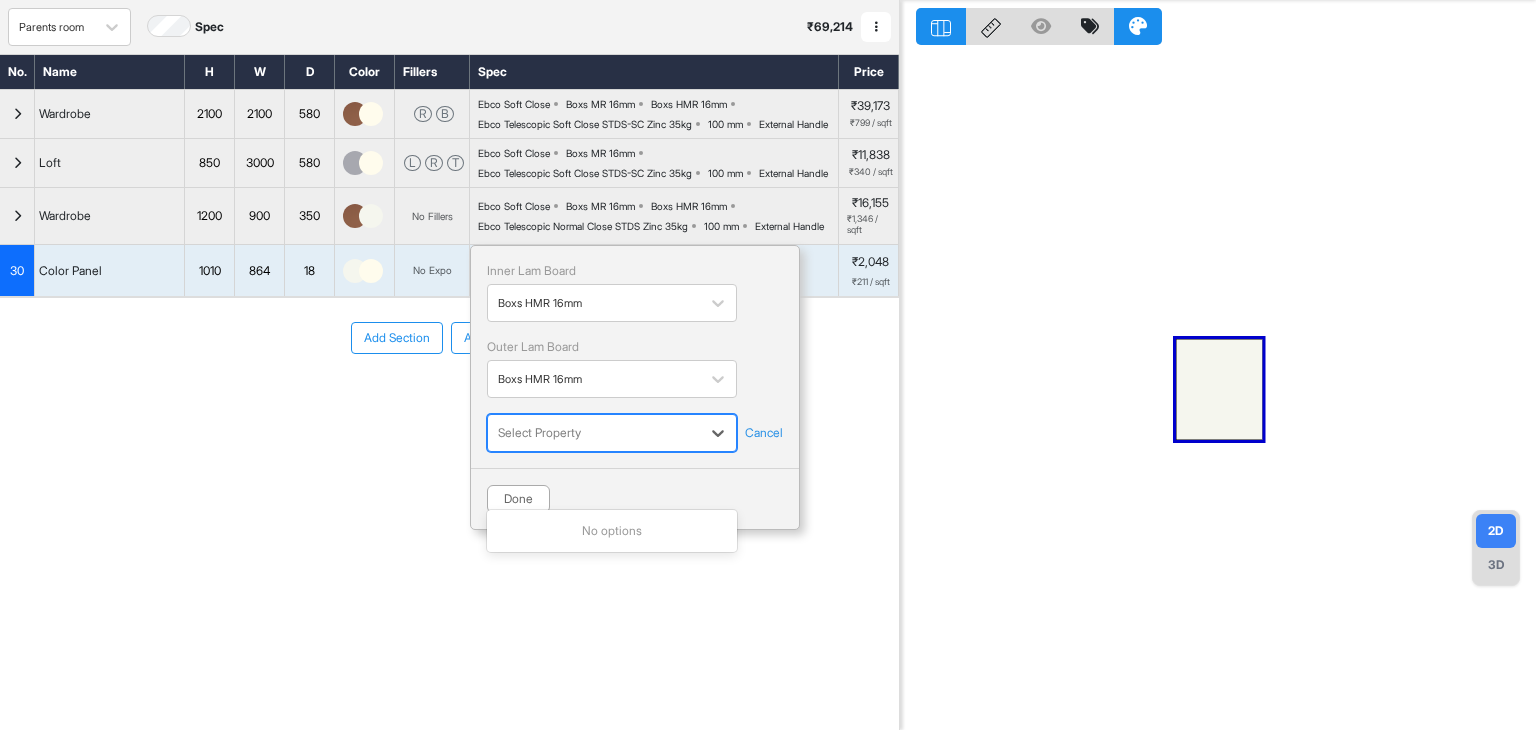 click at bounding box center [594, 433] 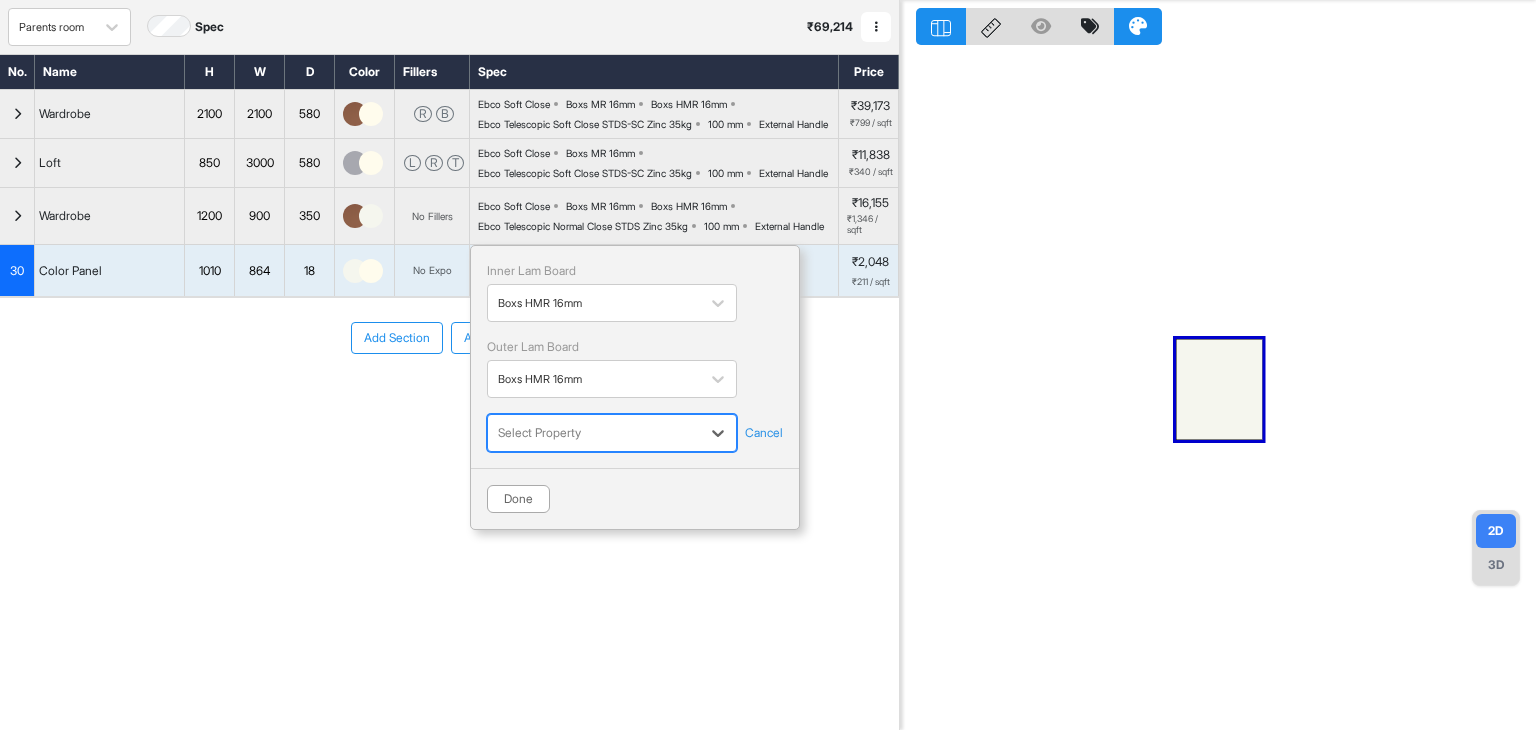 click at bounding box center (594, 433) 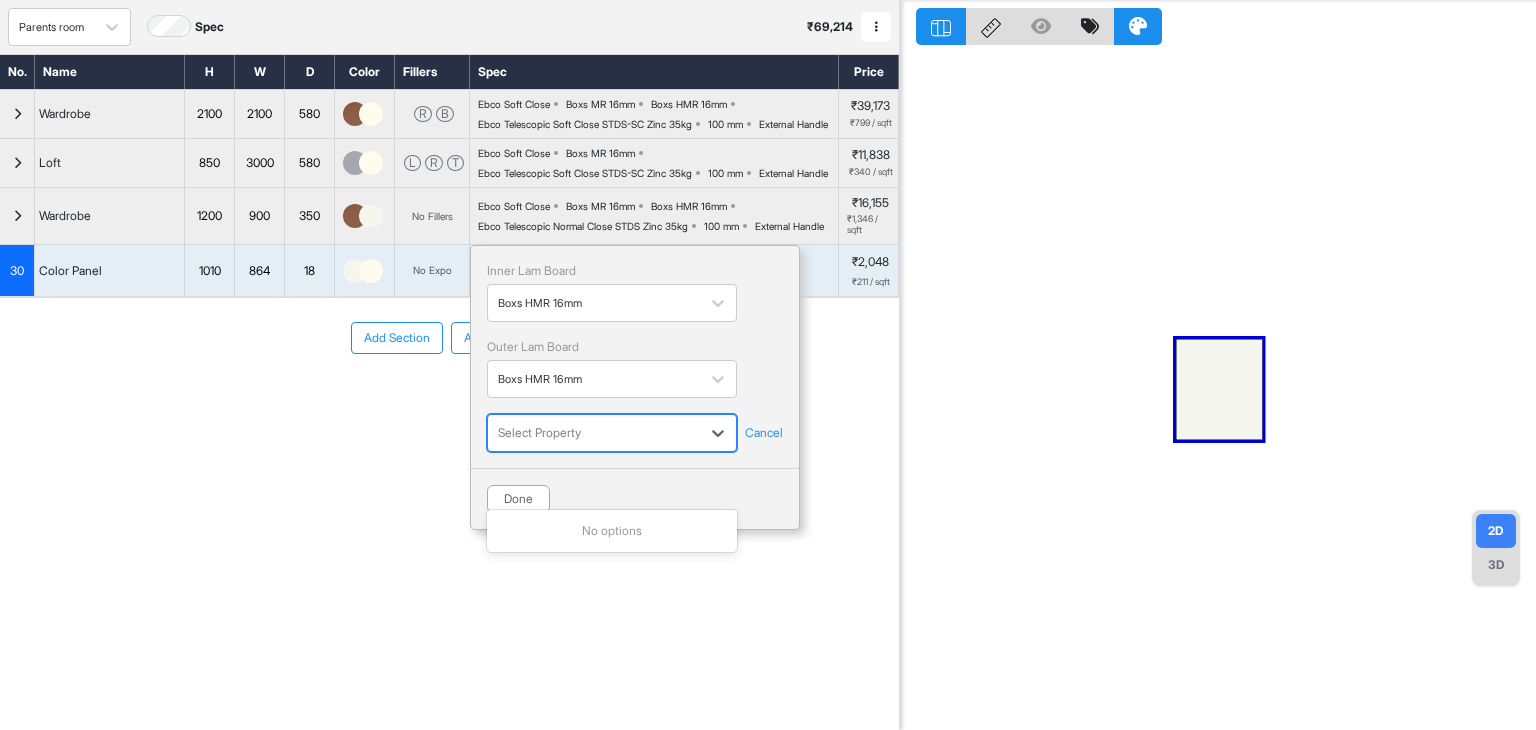 click at bounding box center (594, 433) 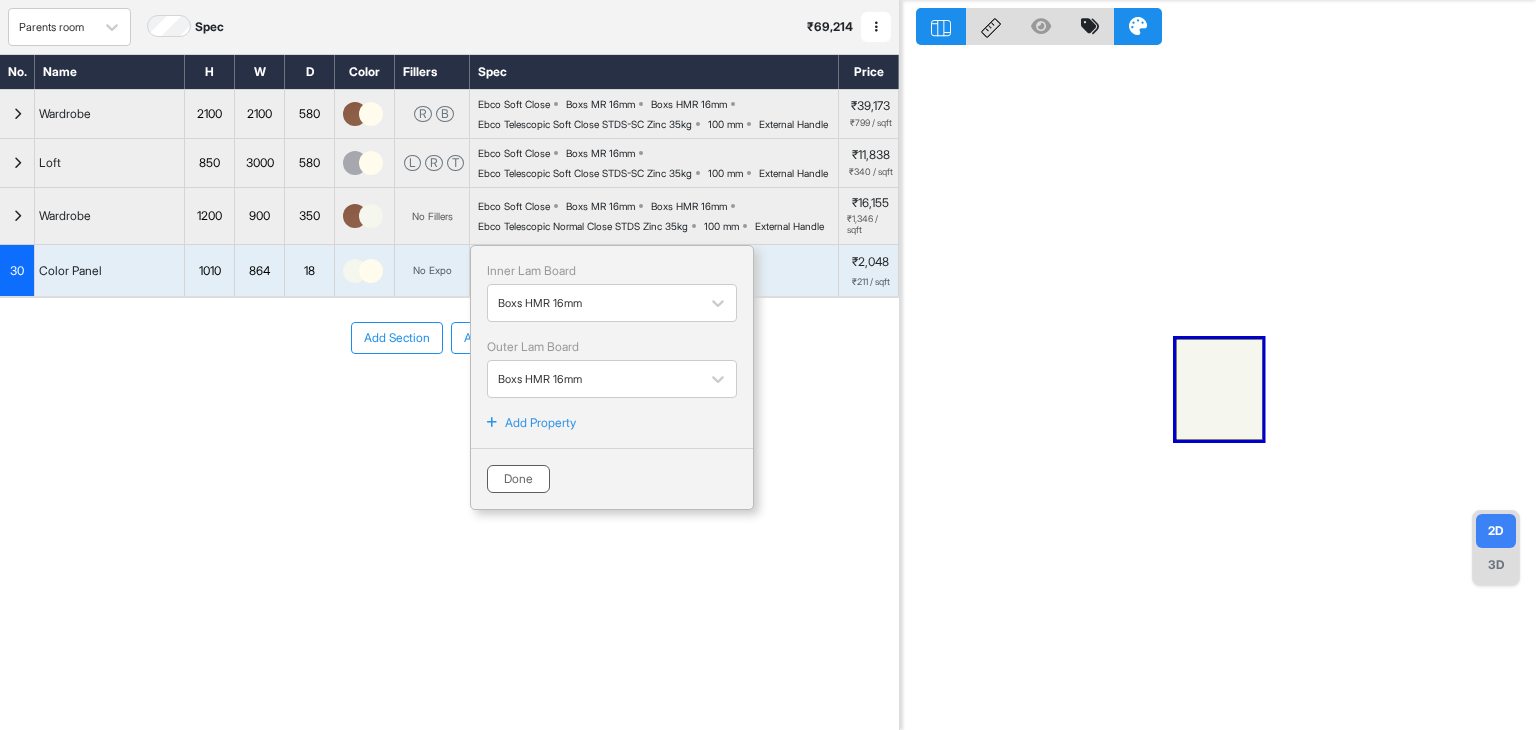 click on "Done" at bounding box center [518, 479] 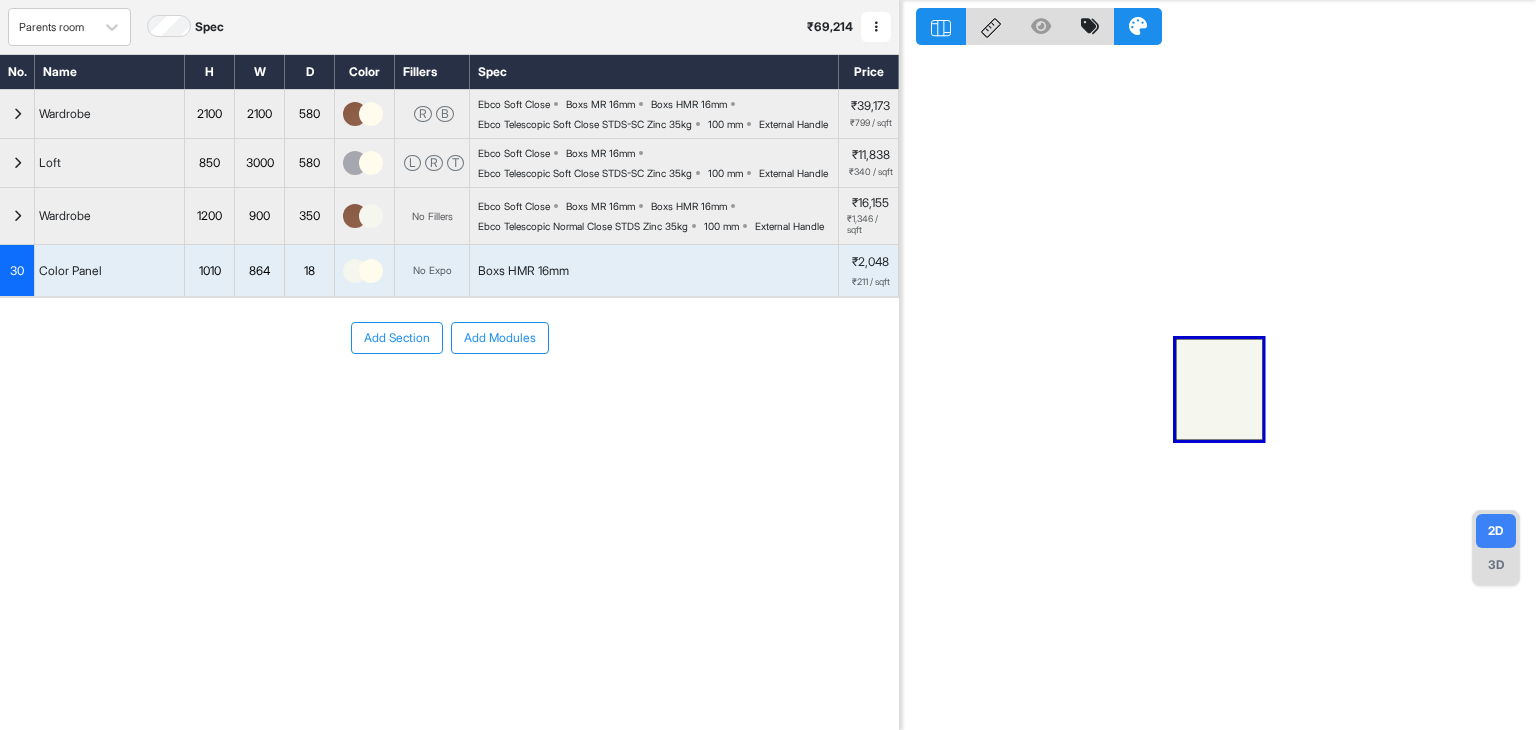 click at bounding box center [1218, 365] 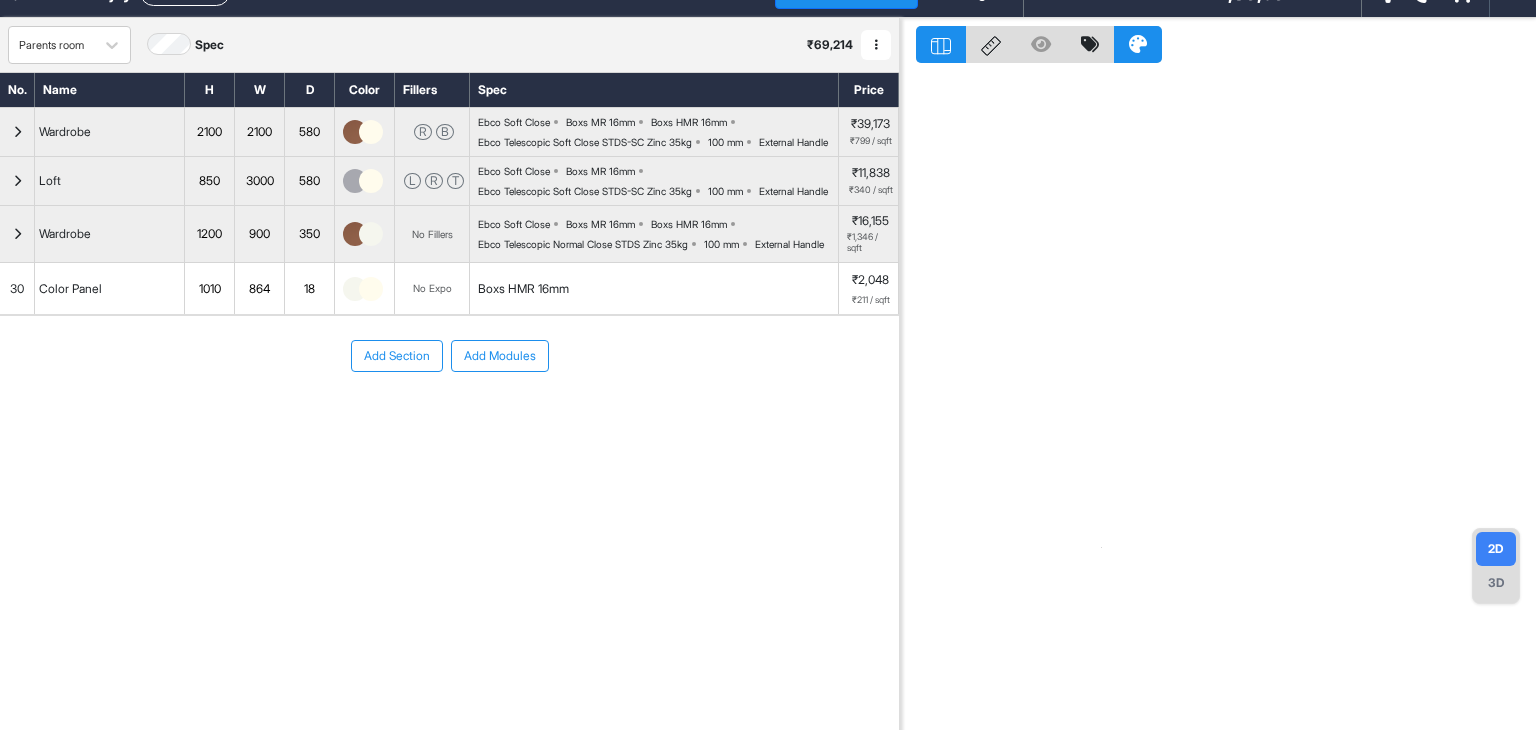 scroll, scrollTop: 0, scrollLeft: 0, axis: both 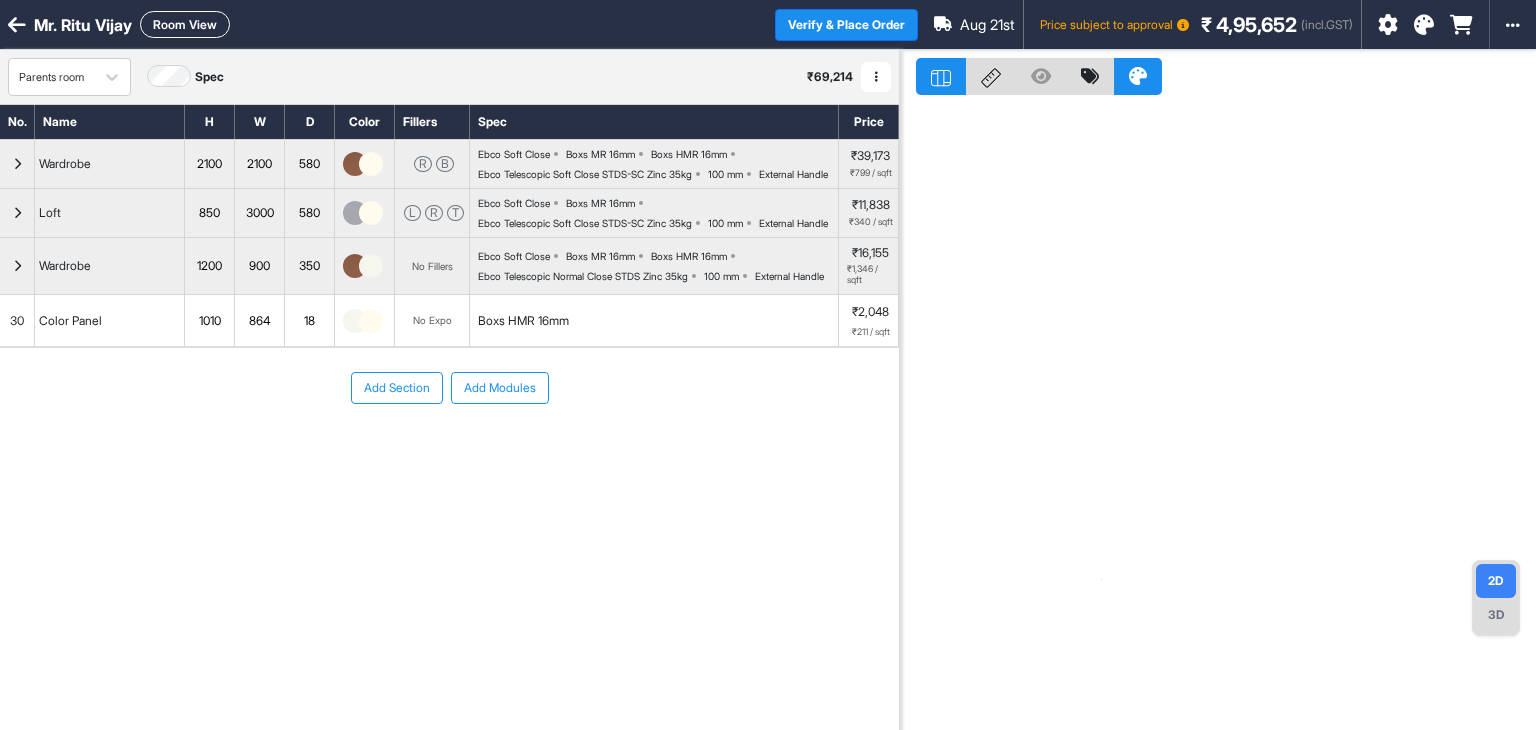 click on "Room View" at bounding box center (185, 24) 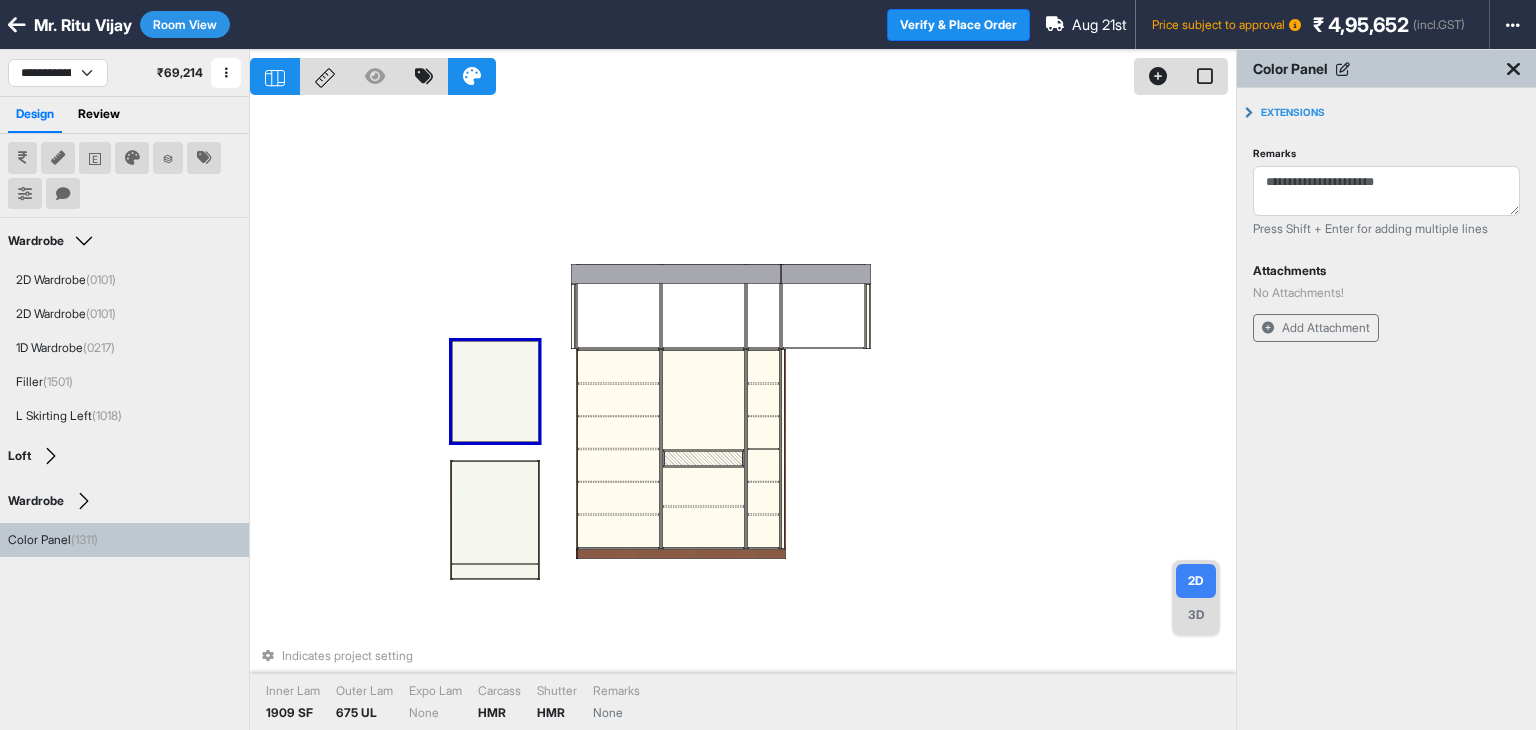 select on "****" 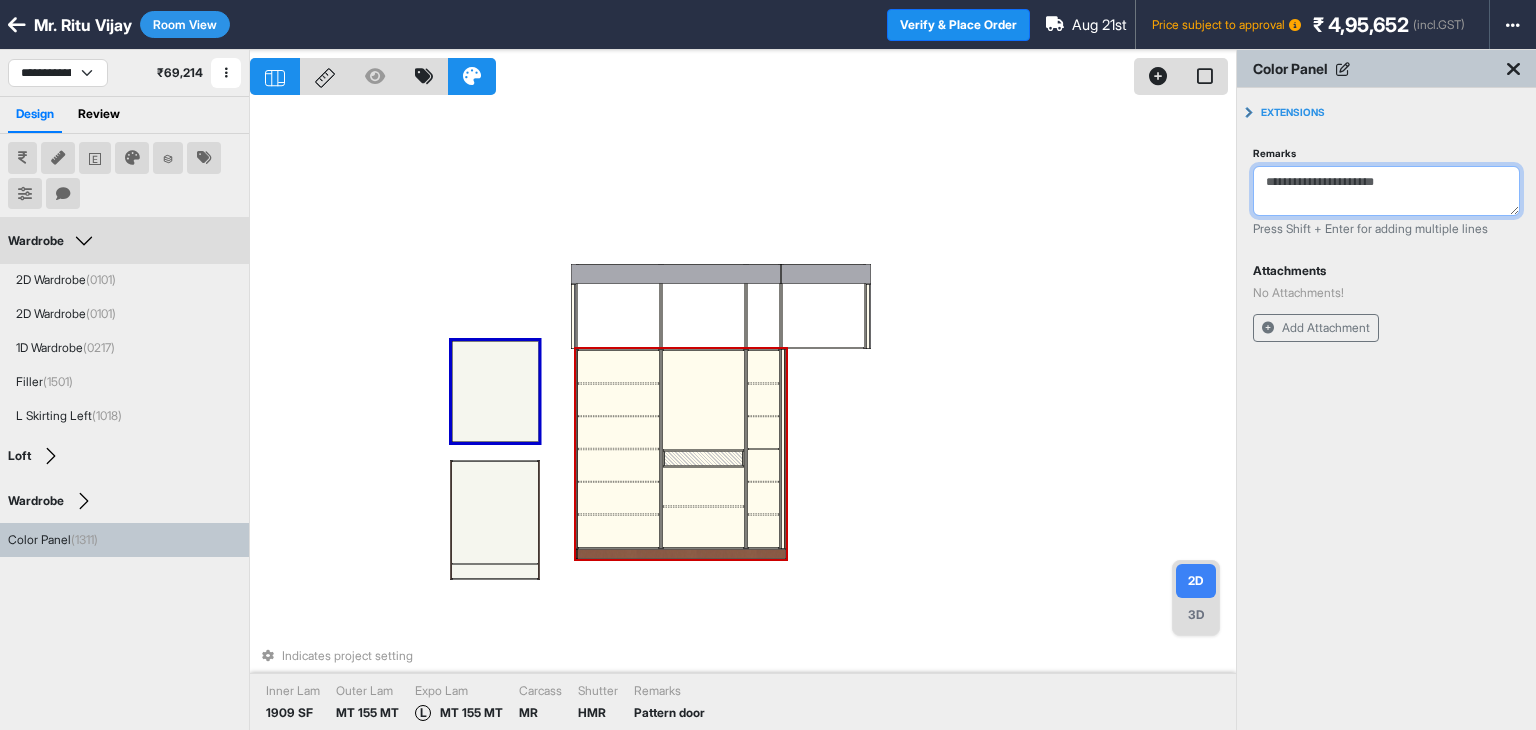 click on "Remarks" at bounding box center [1386, 191] 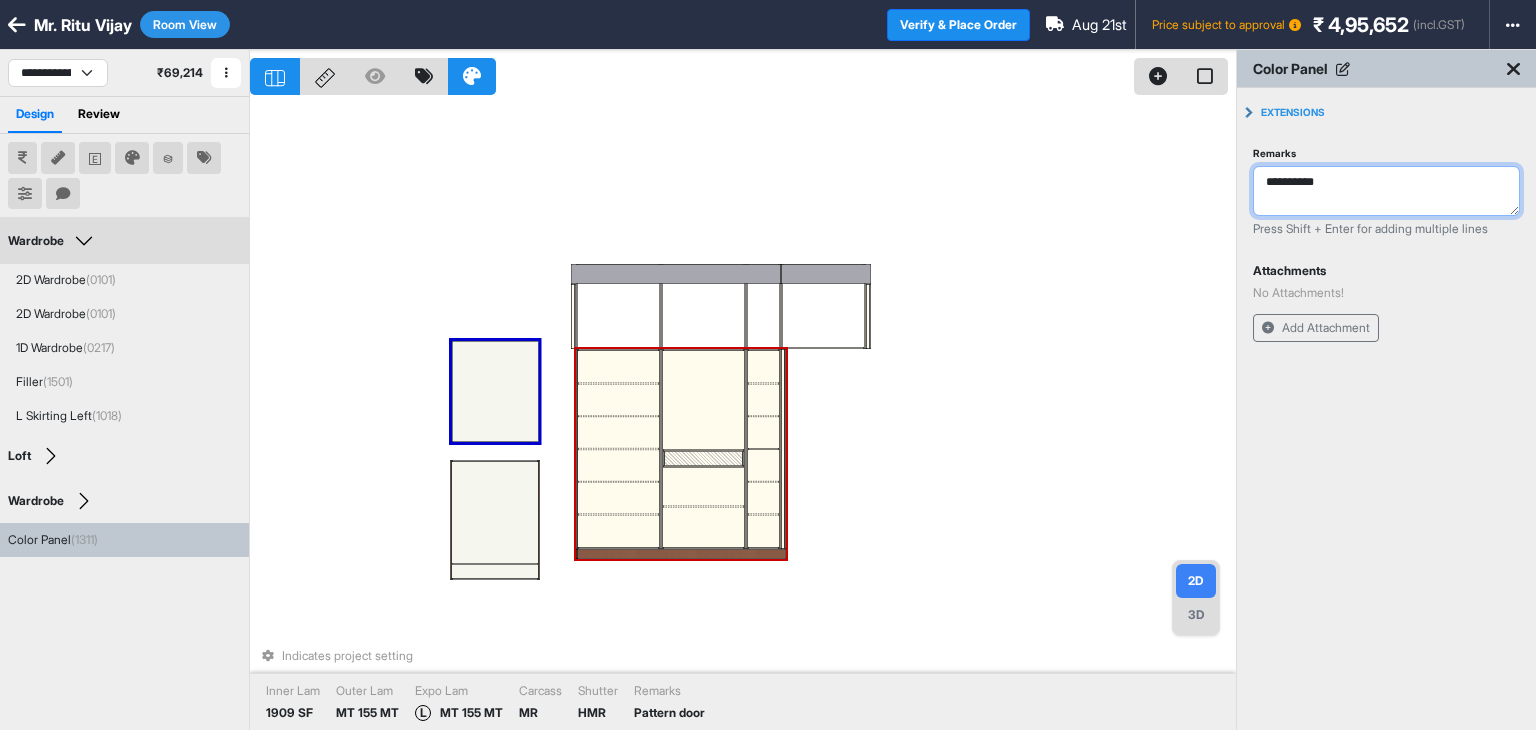 type on "*********" 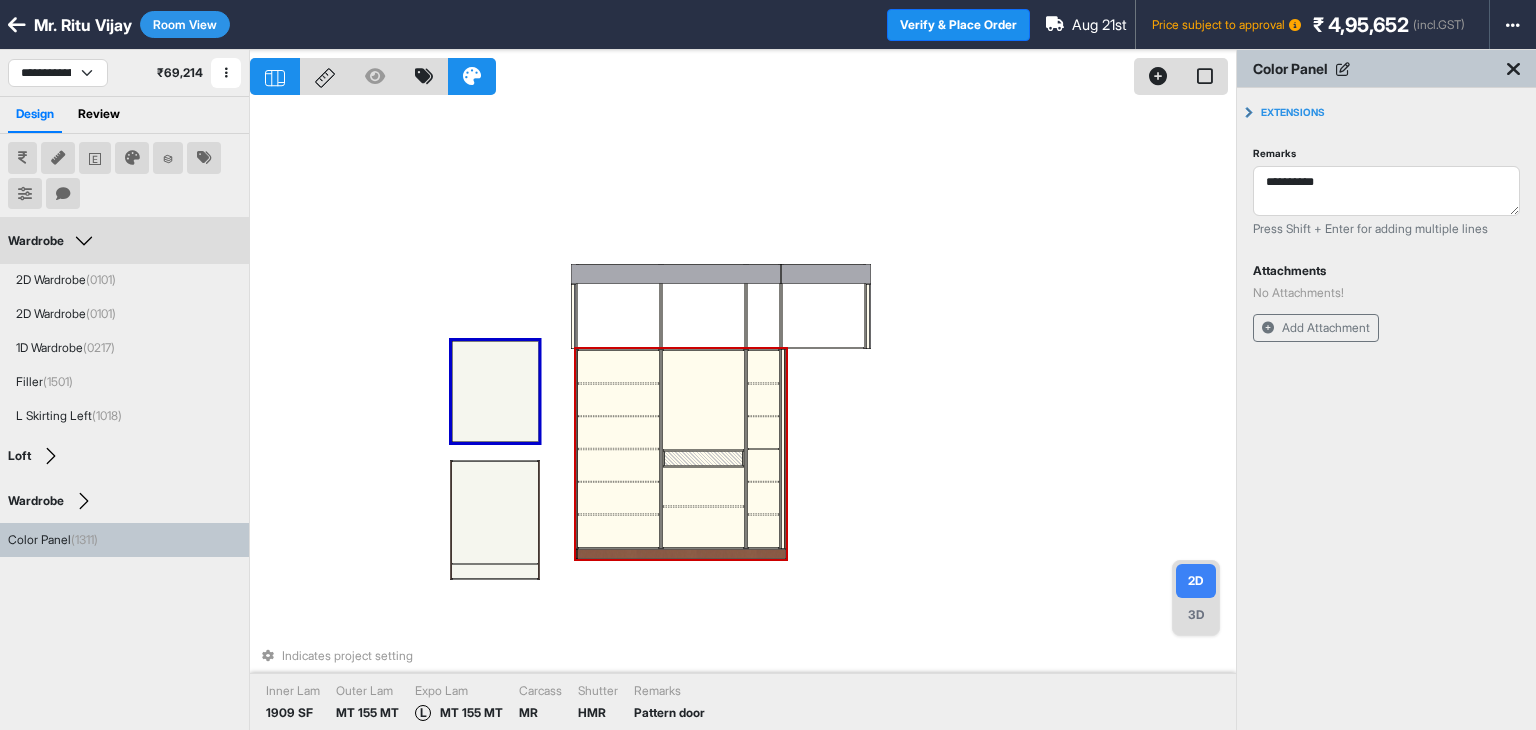 type 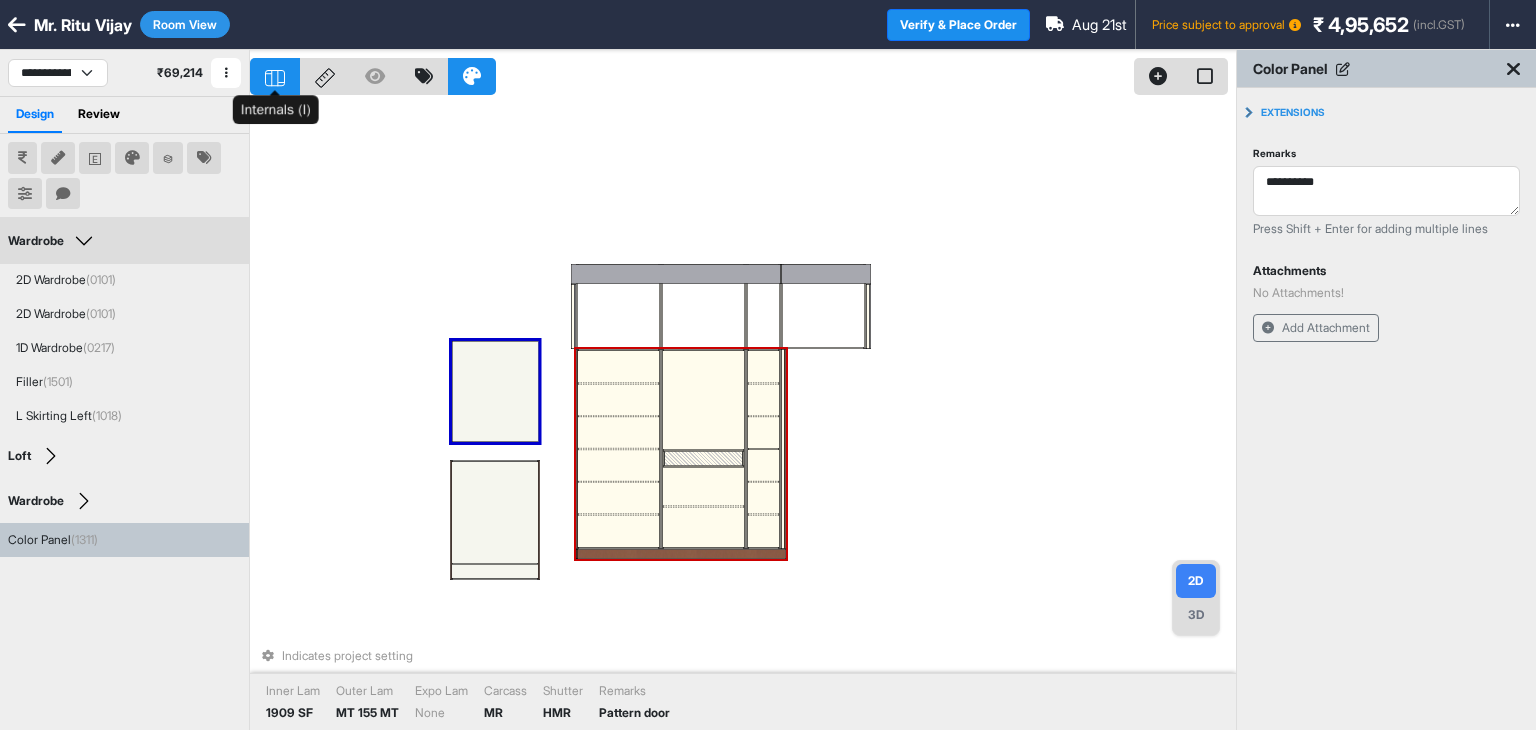 click 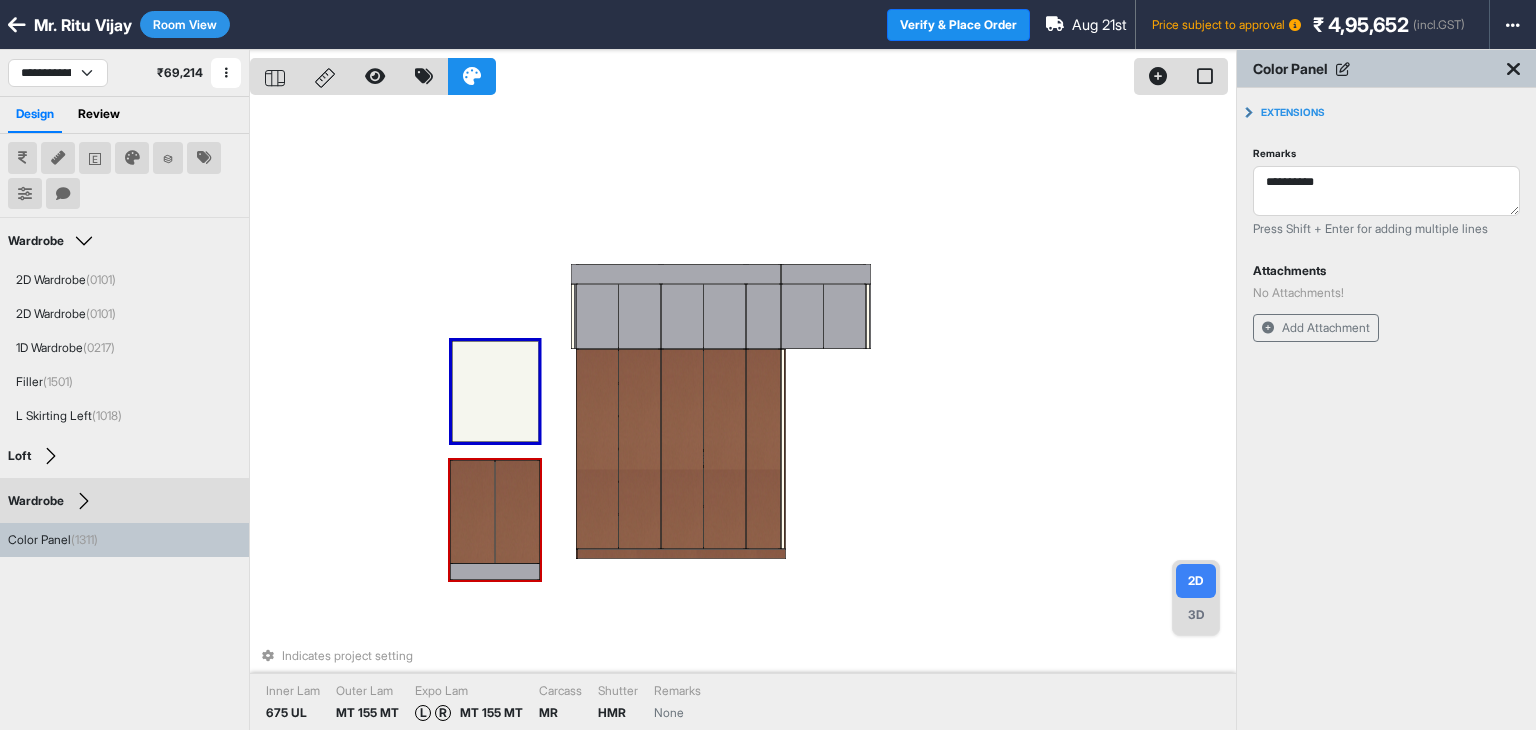 click at bounding box center [472, 512] 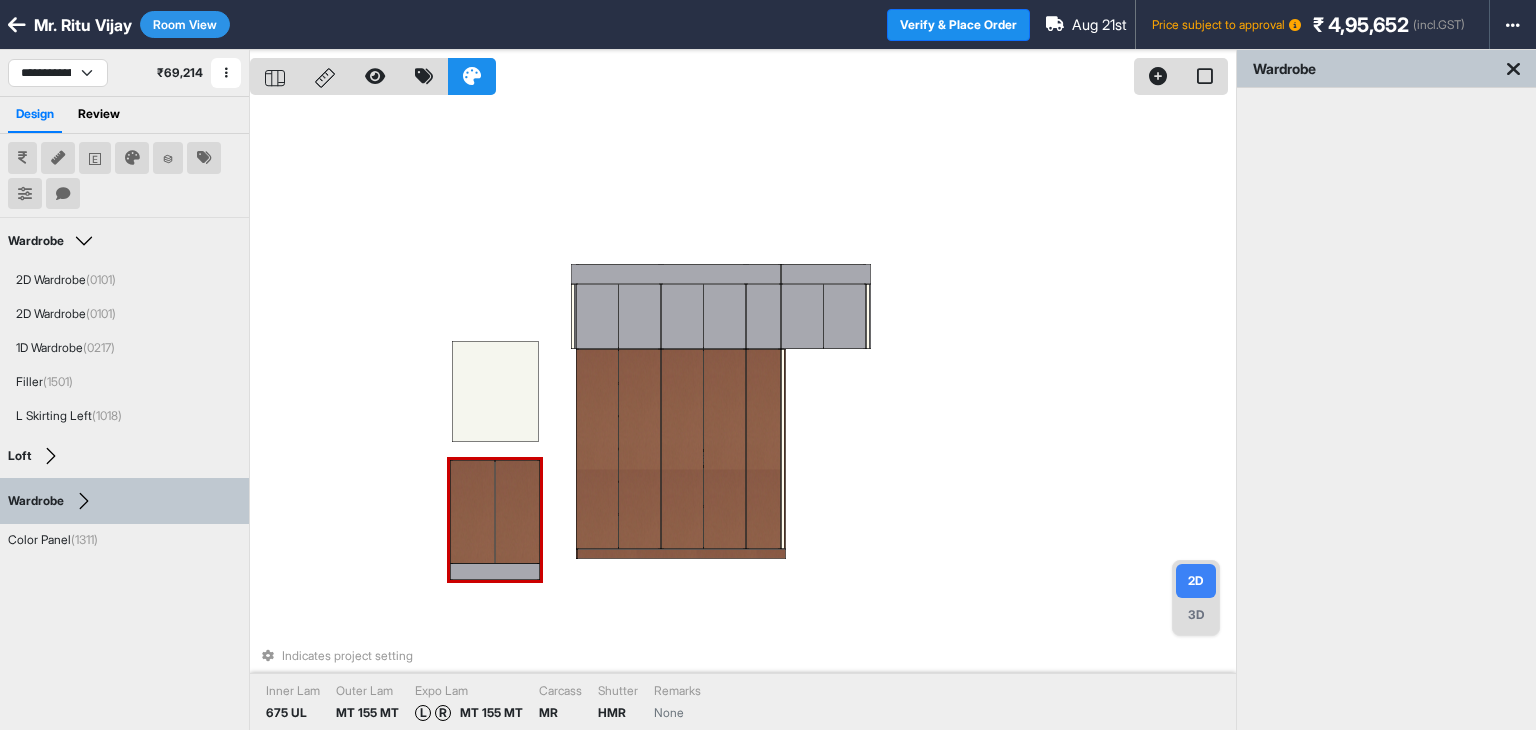click at bounding box center (472, 512) 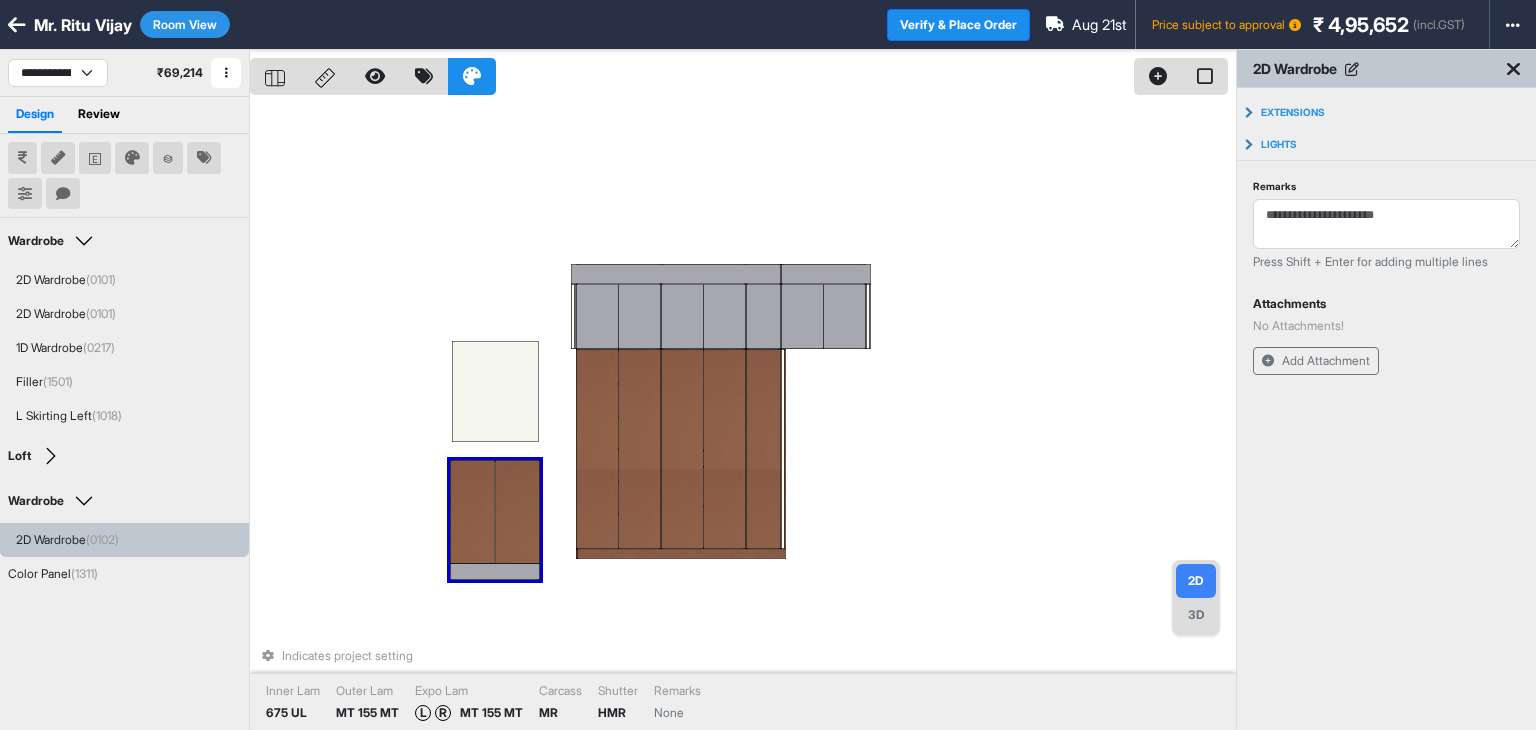 click at bounding box center (472, 512) 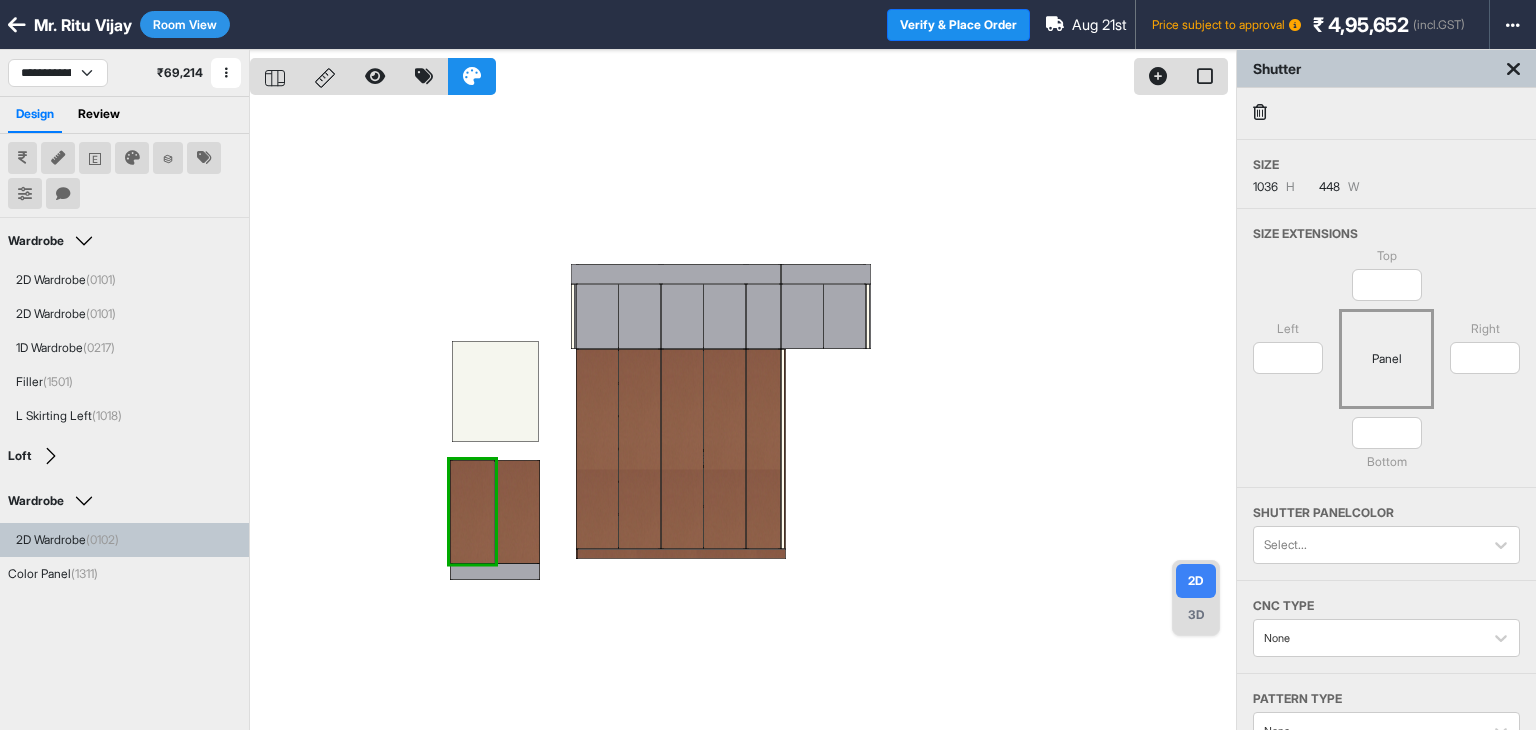 click at bounding box center [743, 415] 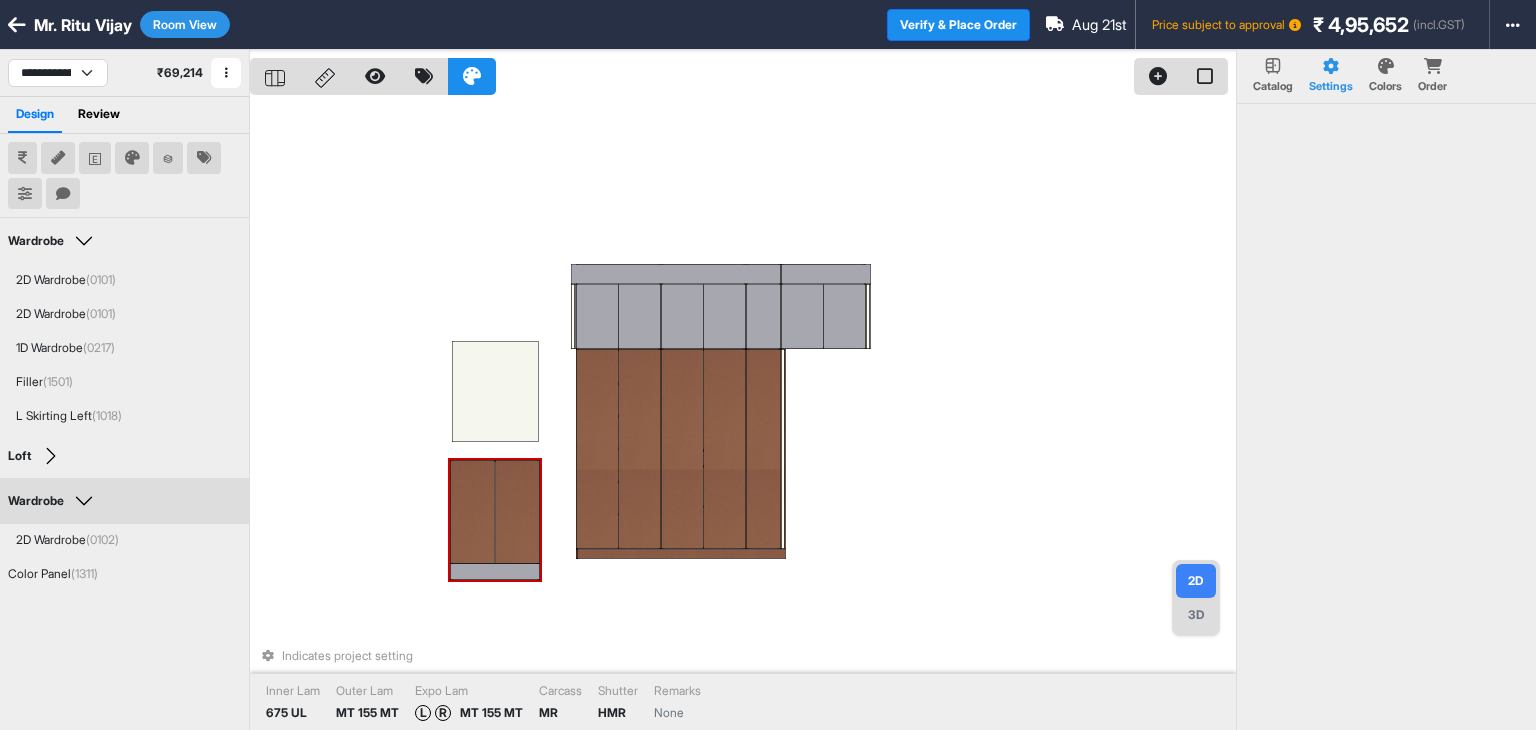 click at bounding box center [517, 512] 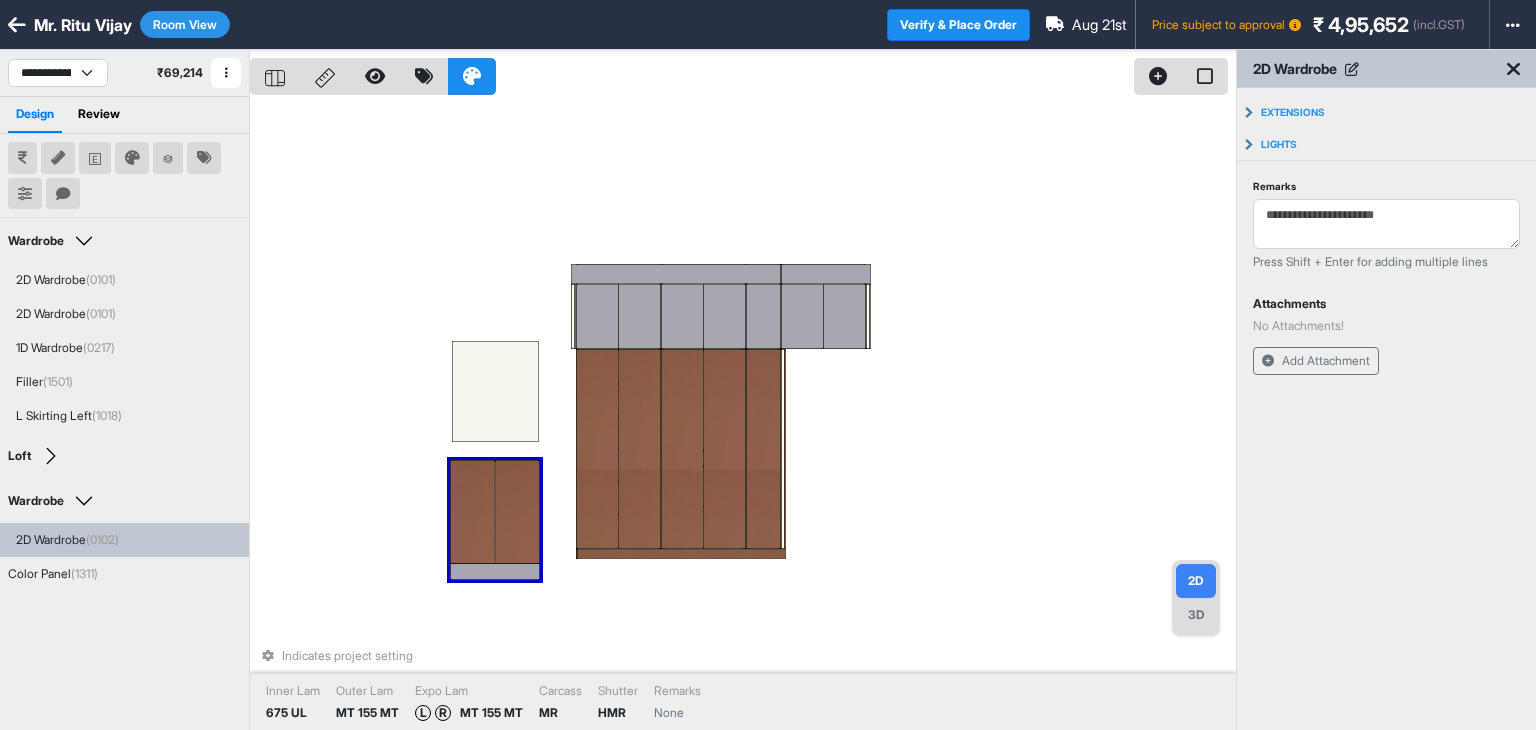 click at bounding box center (517, 512) 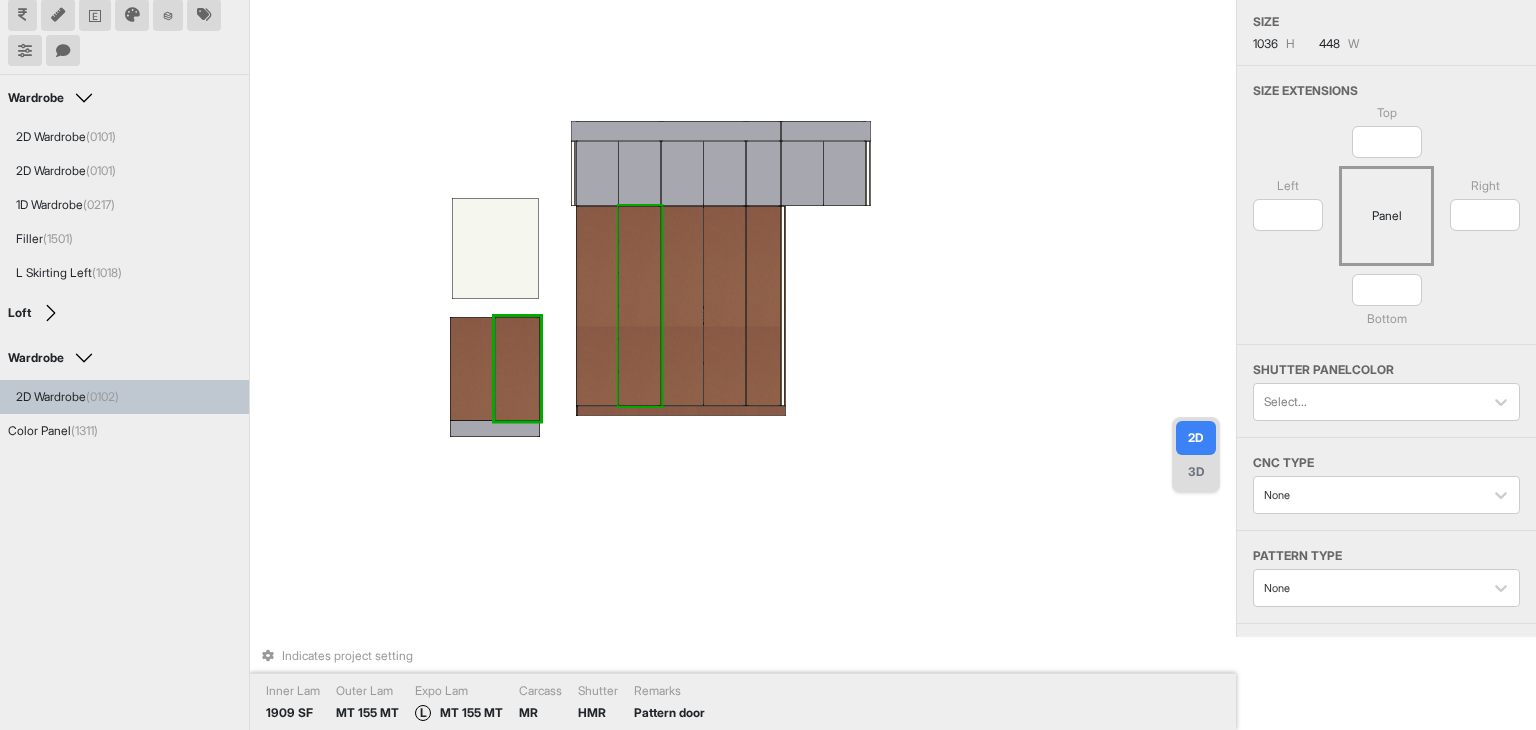 scroll, scrollTop: 200, scrollLeft: 0, axis: vertical 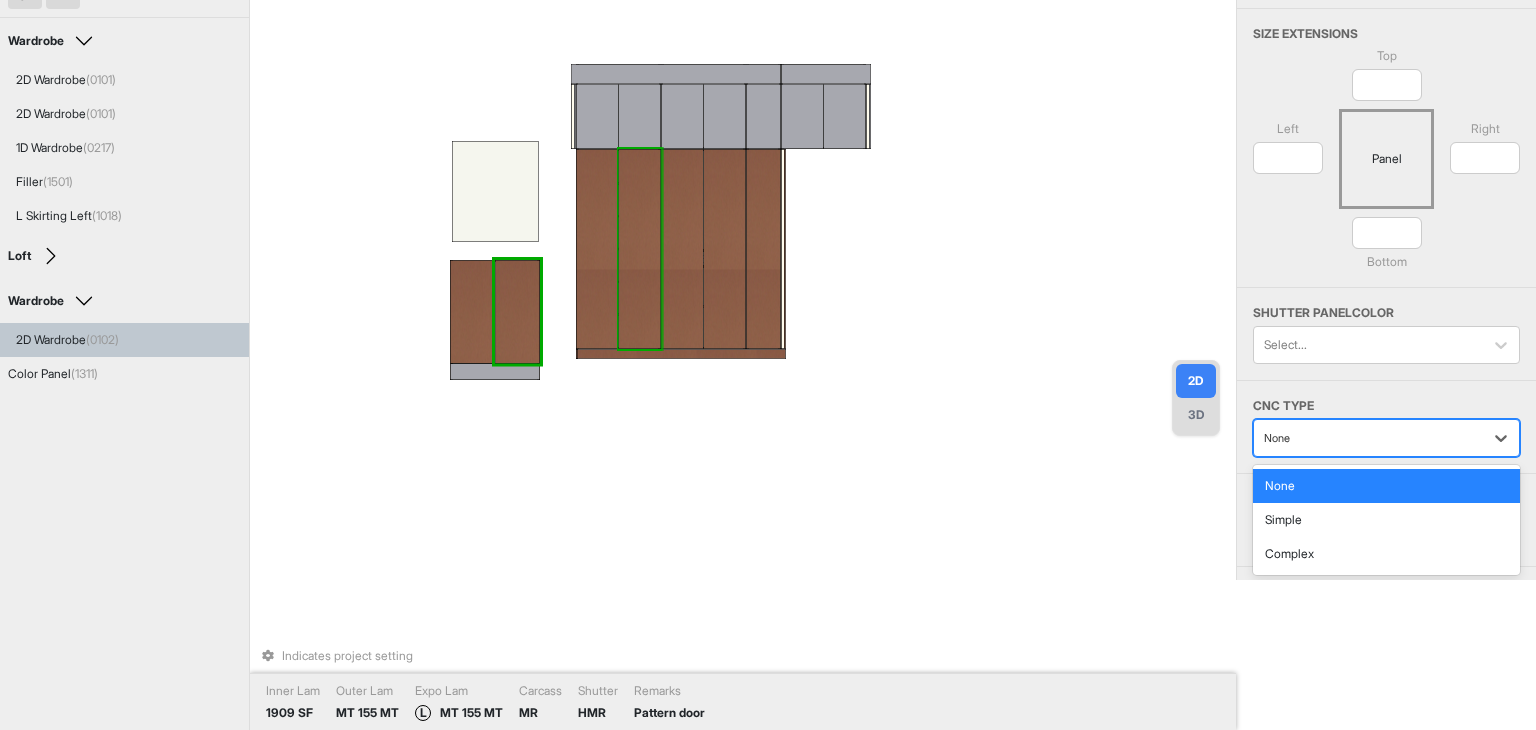 click at bounding box center (1368, 438) 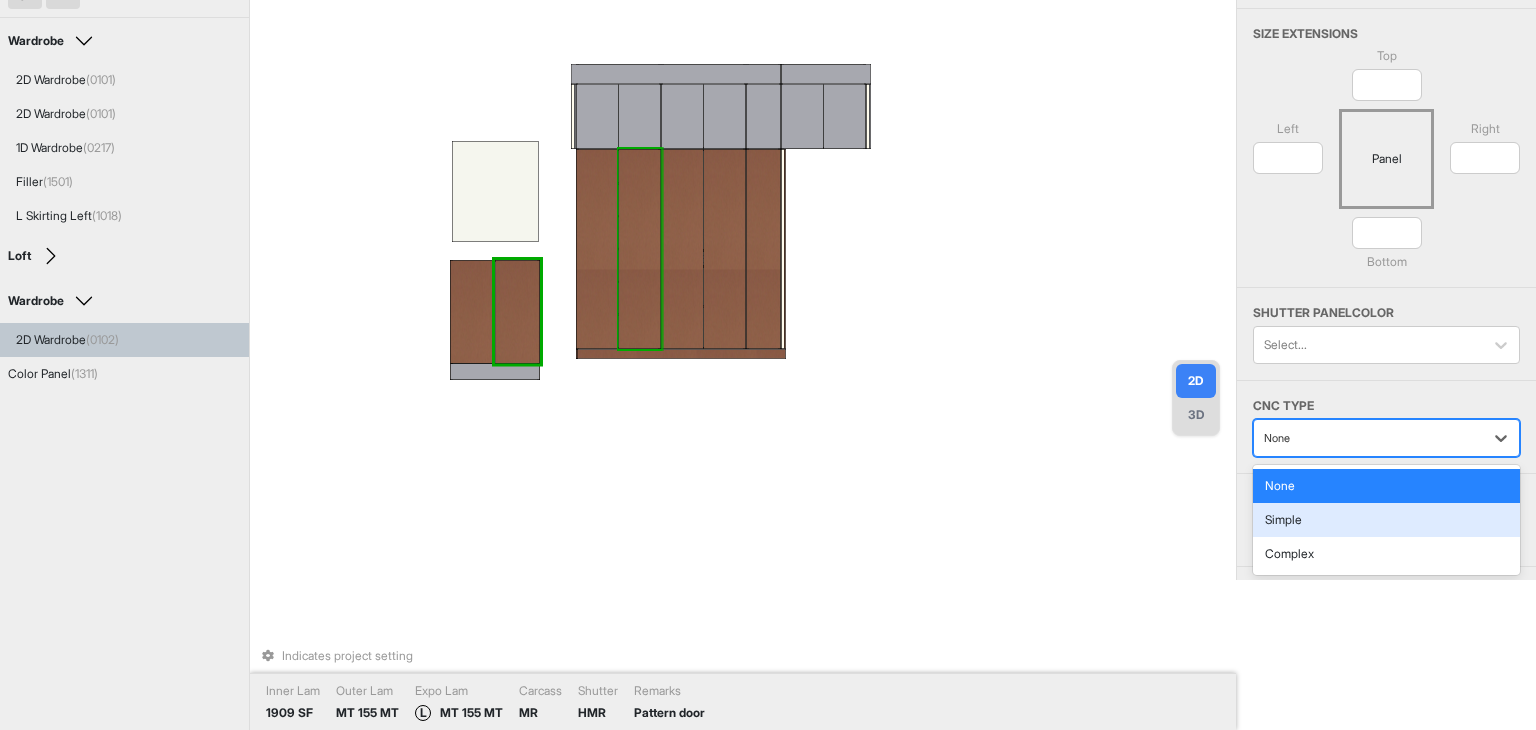 click on "Simple" at bounding box center [1386, 520] 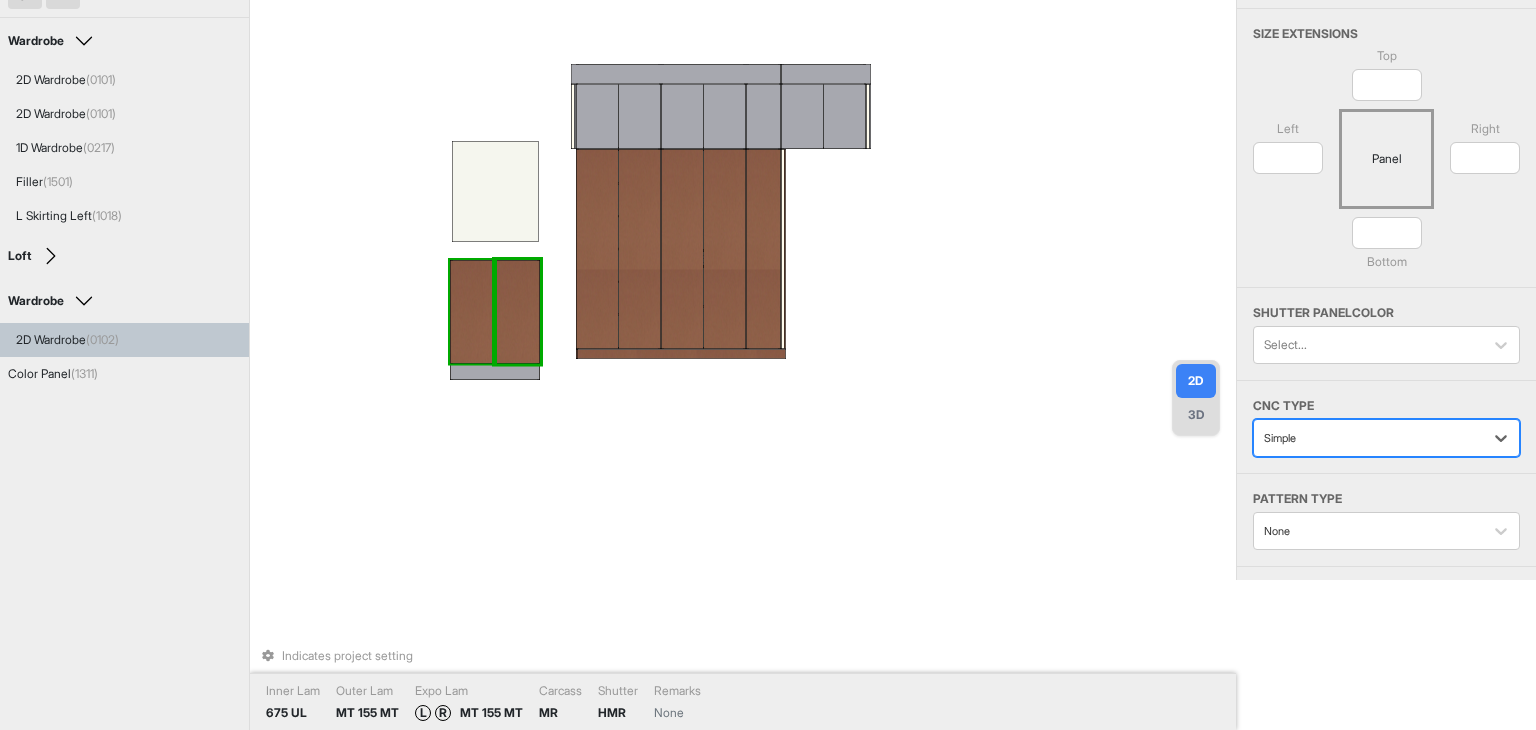 click at bounding box center [472, 312] 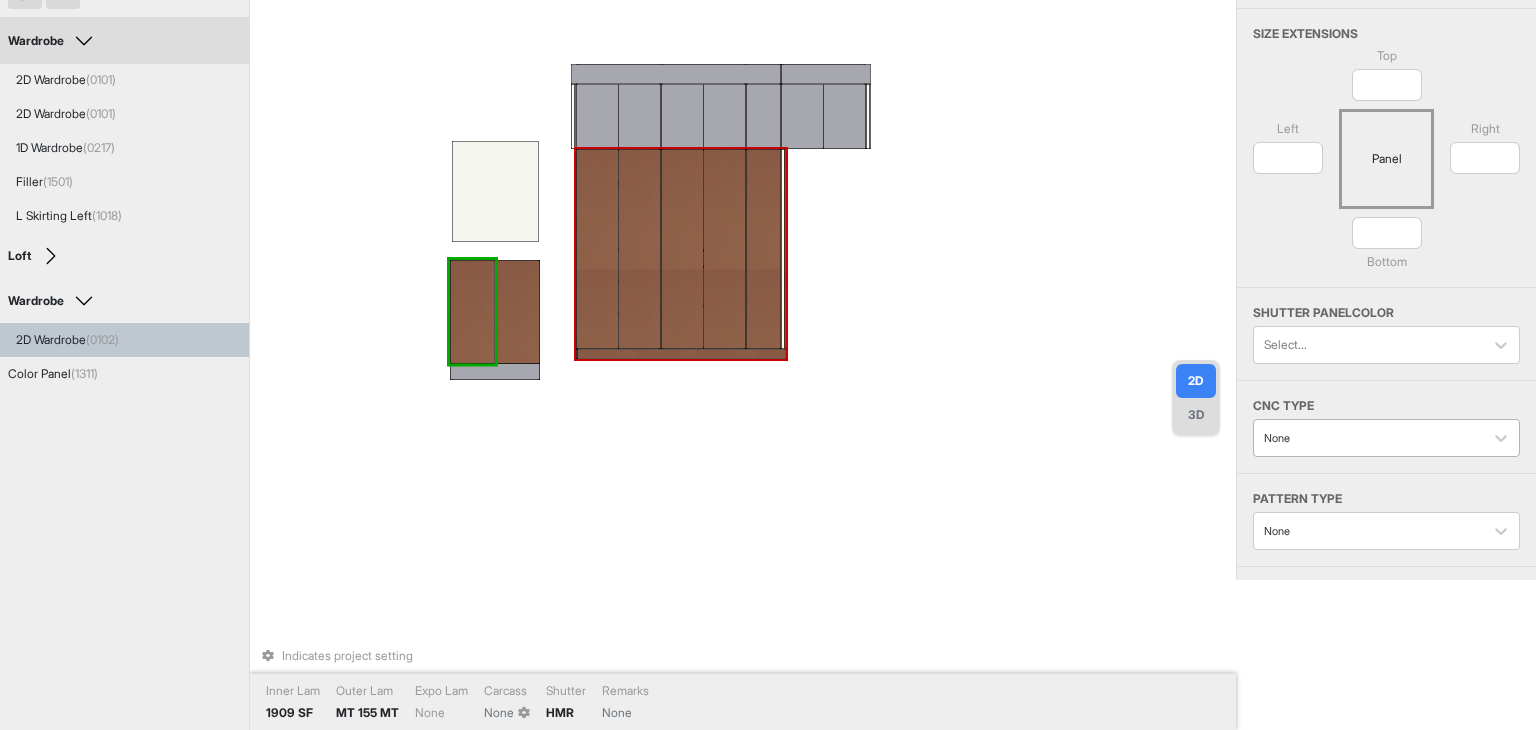 click at bounding box center (1368, 438) 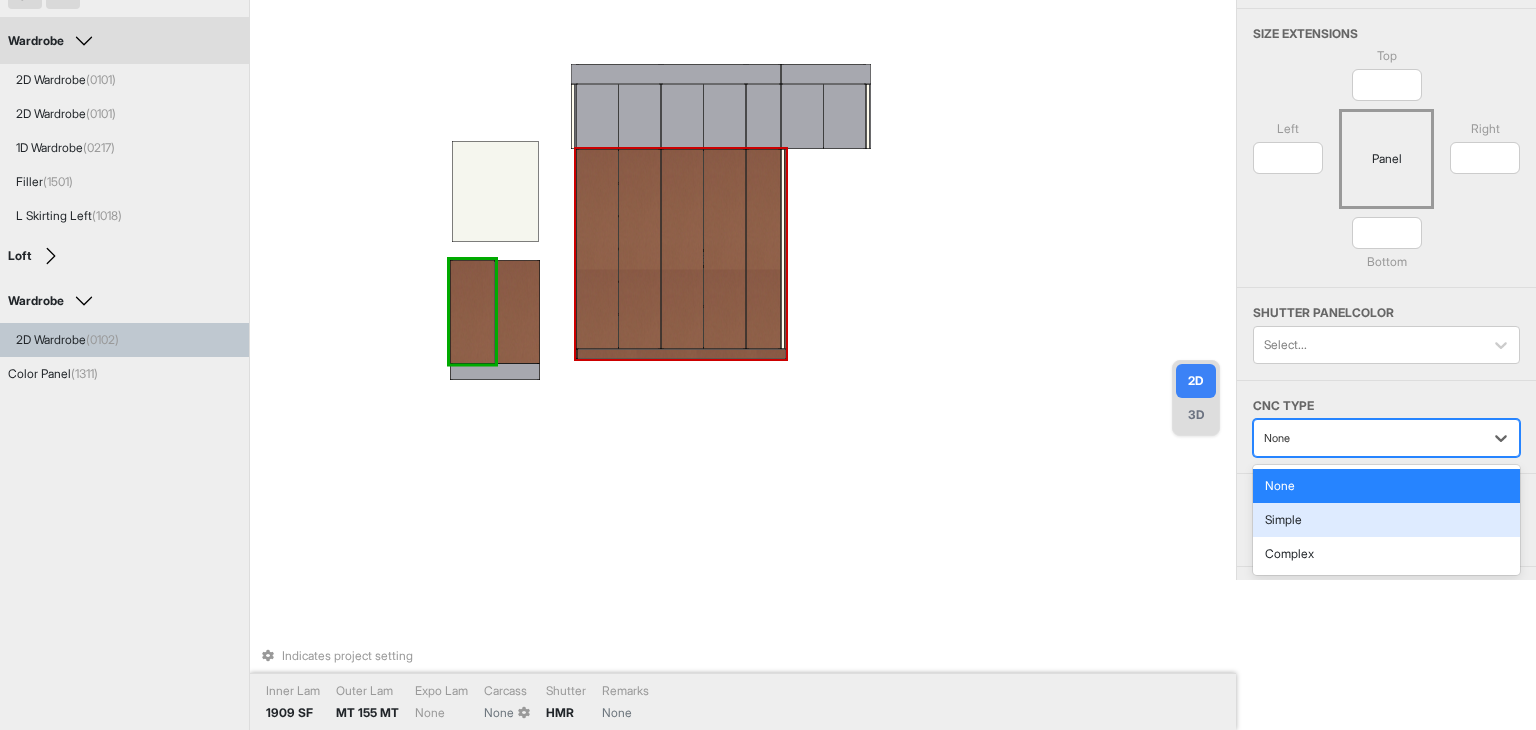 click on "Simple" at bounding box center (1386, 520) 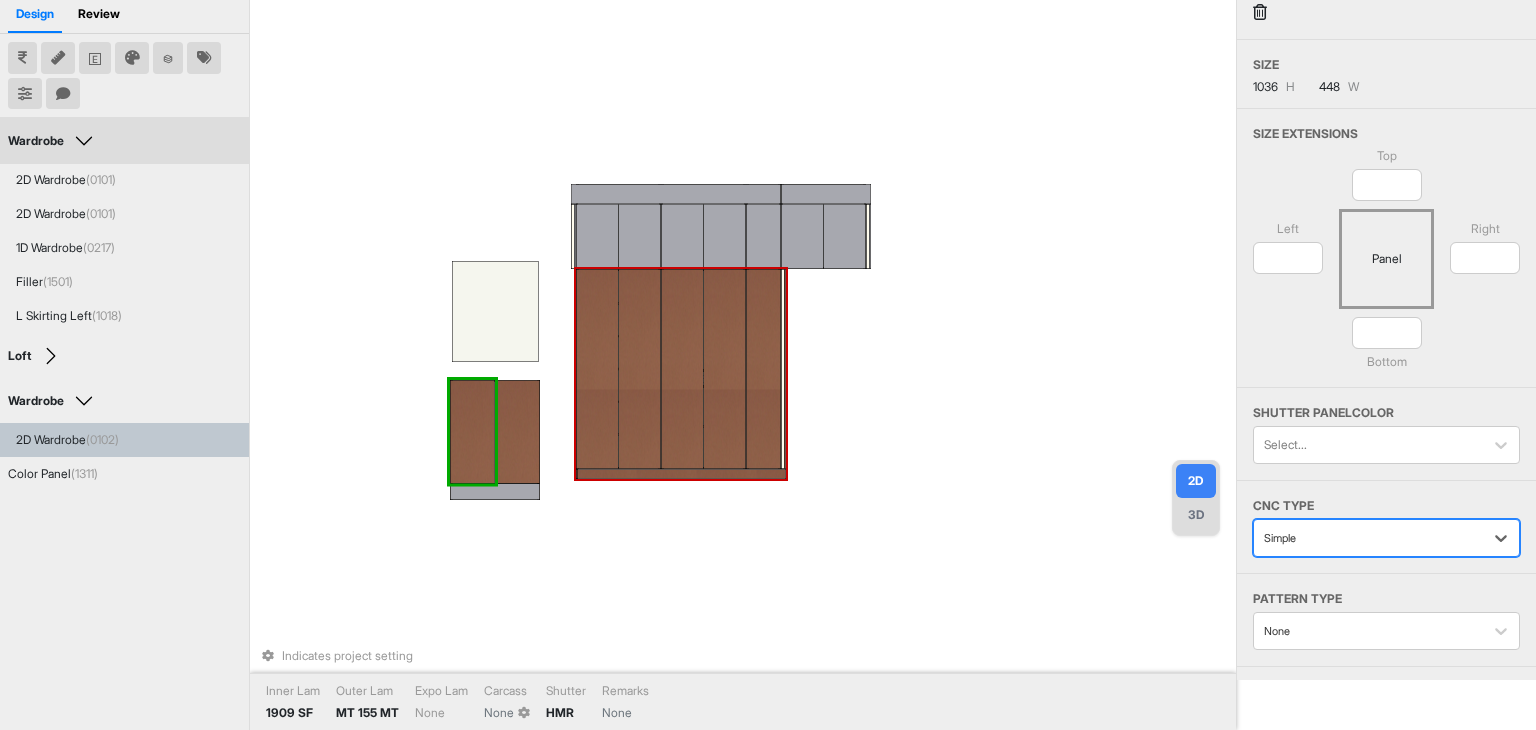scroll, scrollTop: 0, scrollLeft: 0, axis: both 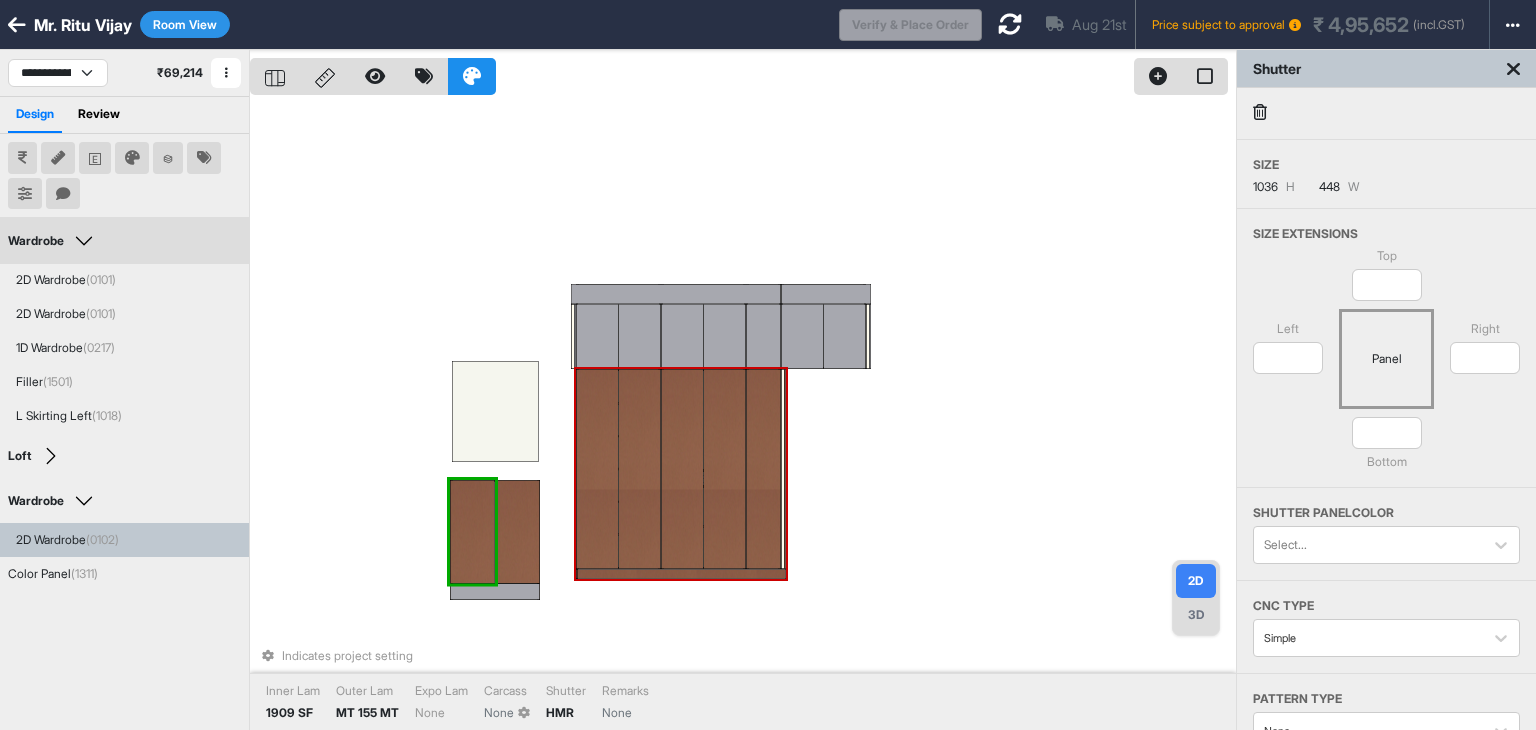 click on "Shutter" at bounding box center [1386, 69] 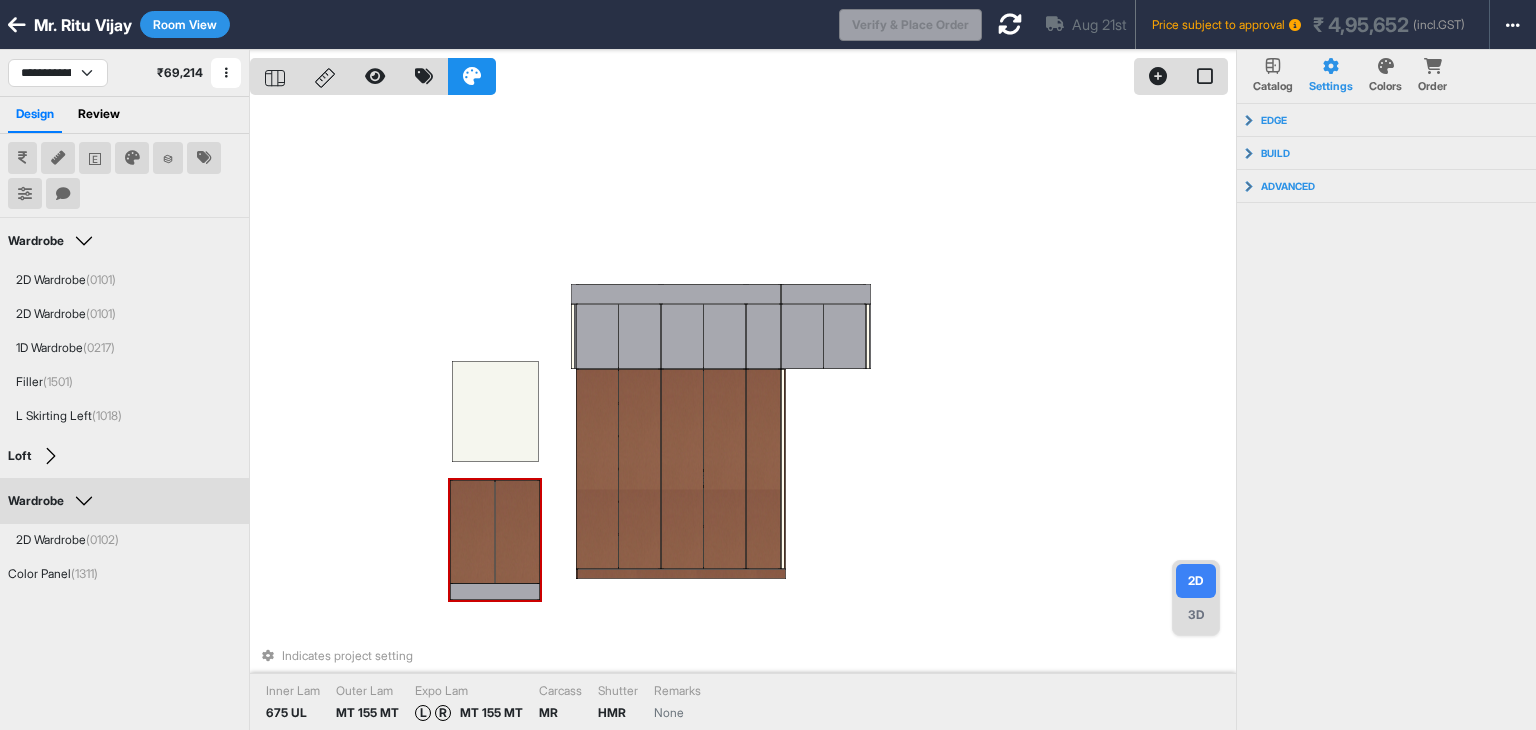 click at bounding box center [472, 532] 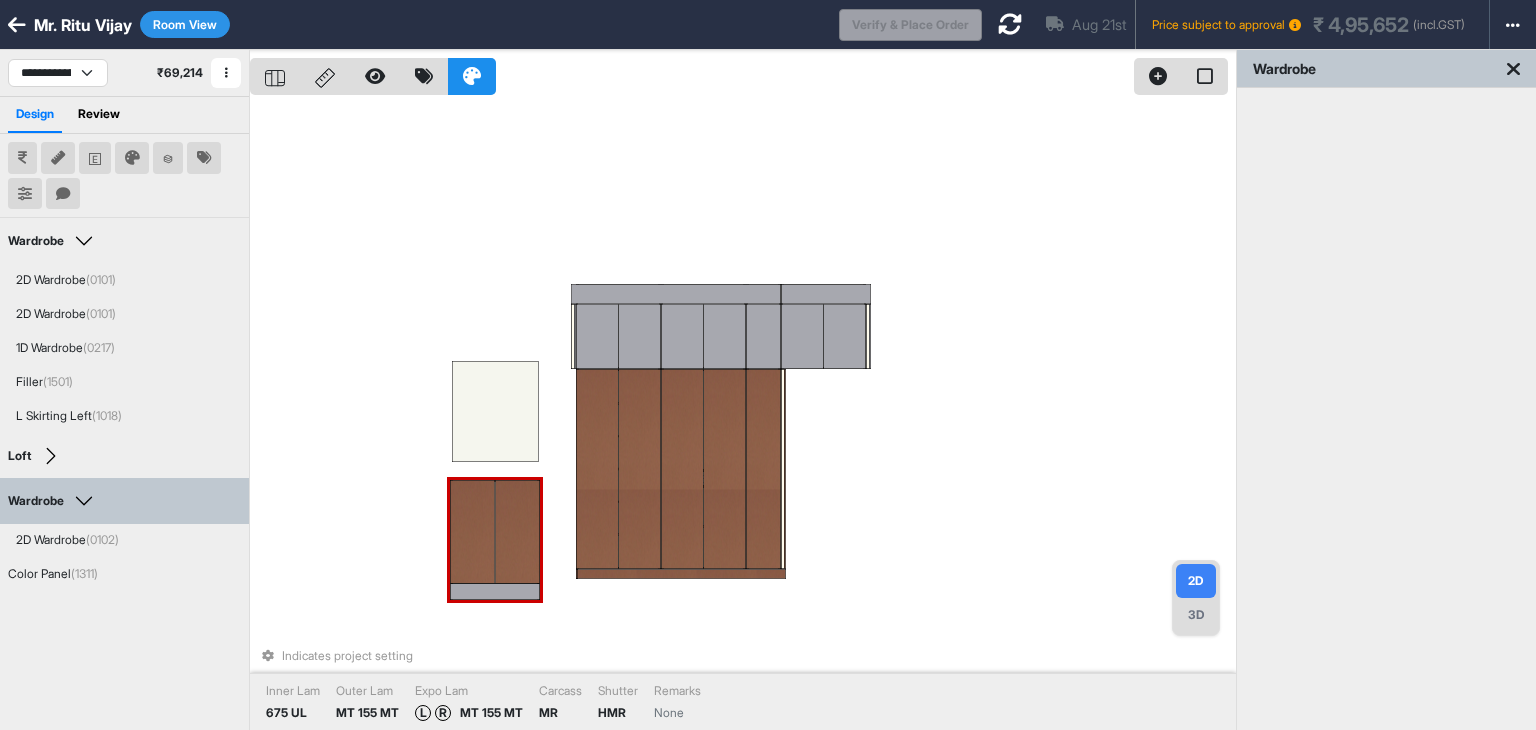 click at bounding box center (472, 532) 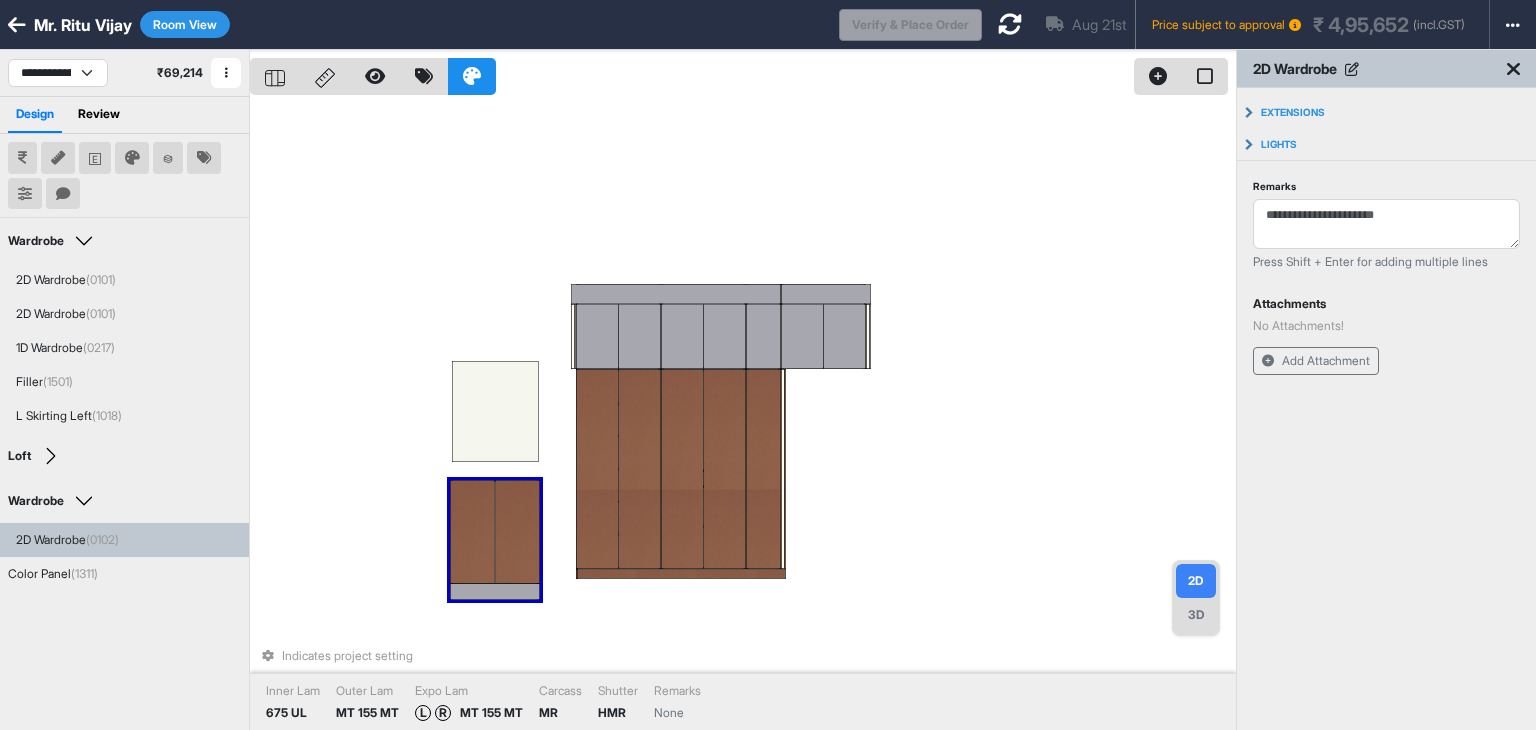 click at bounding box center (472, 532) 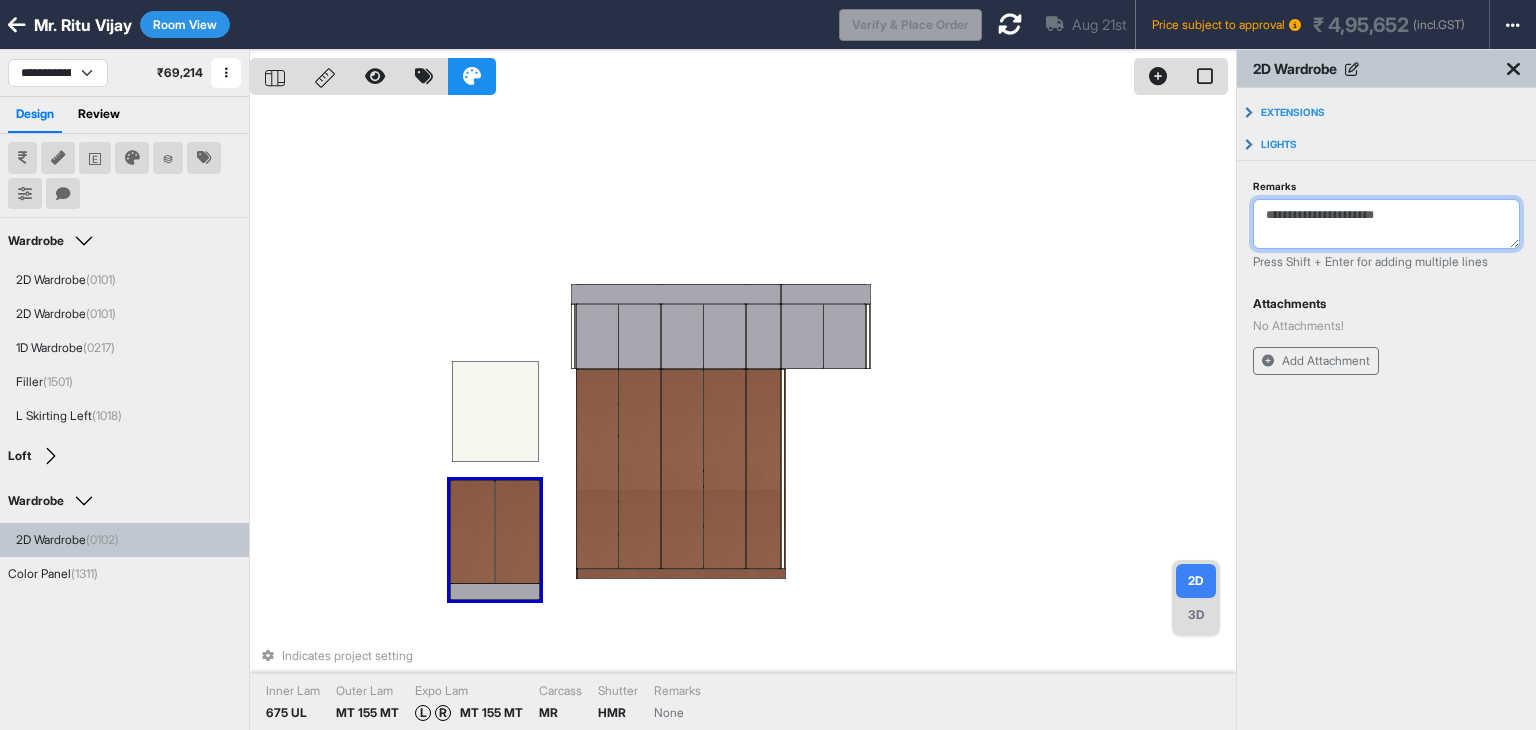 click on "Remarks" at bounding box center (1386, 224) 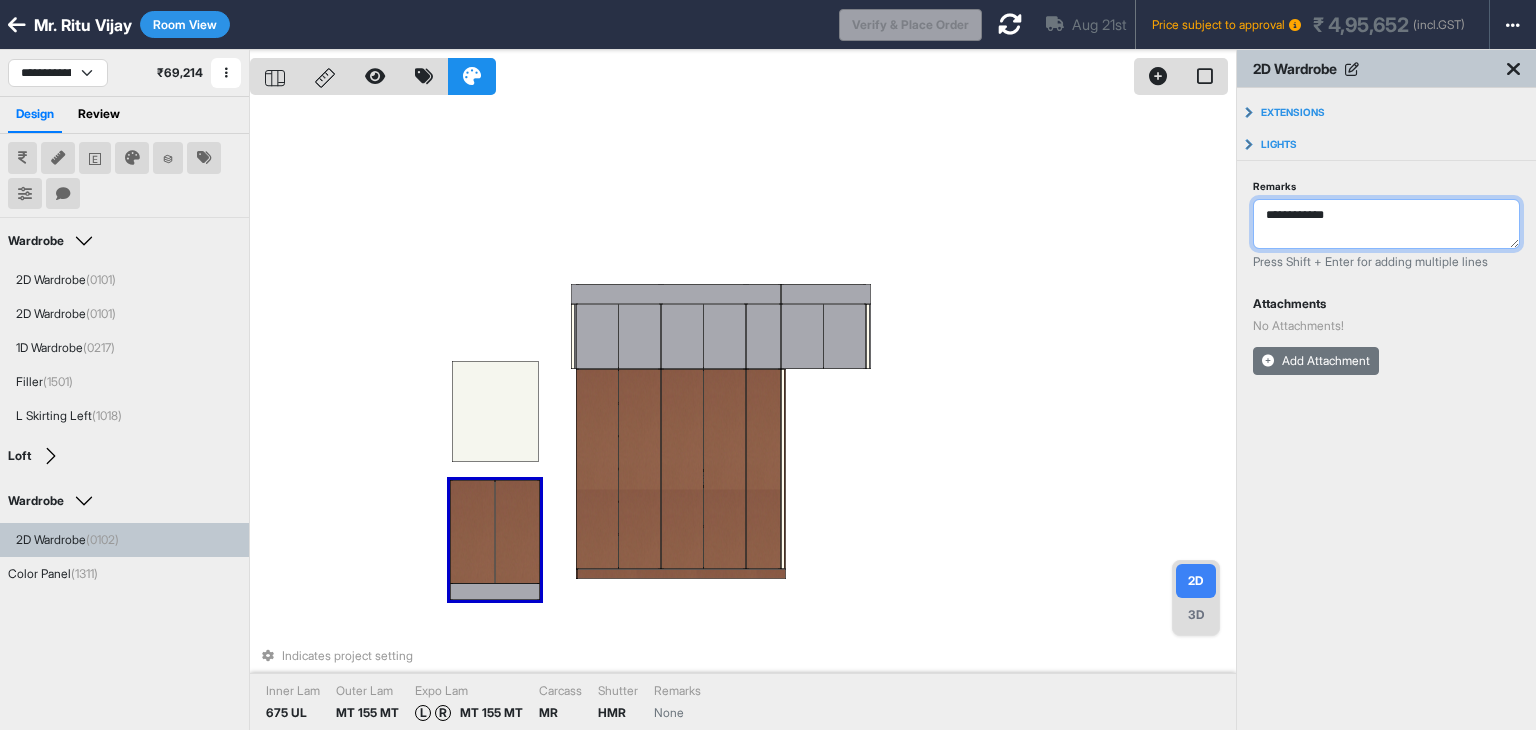 type on "**********" 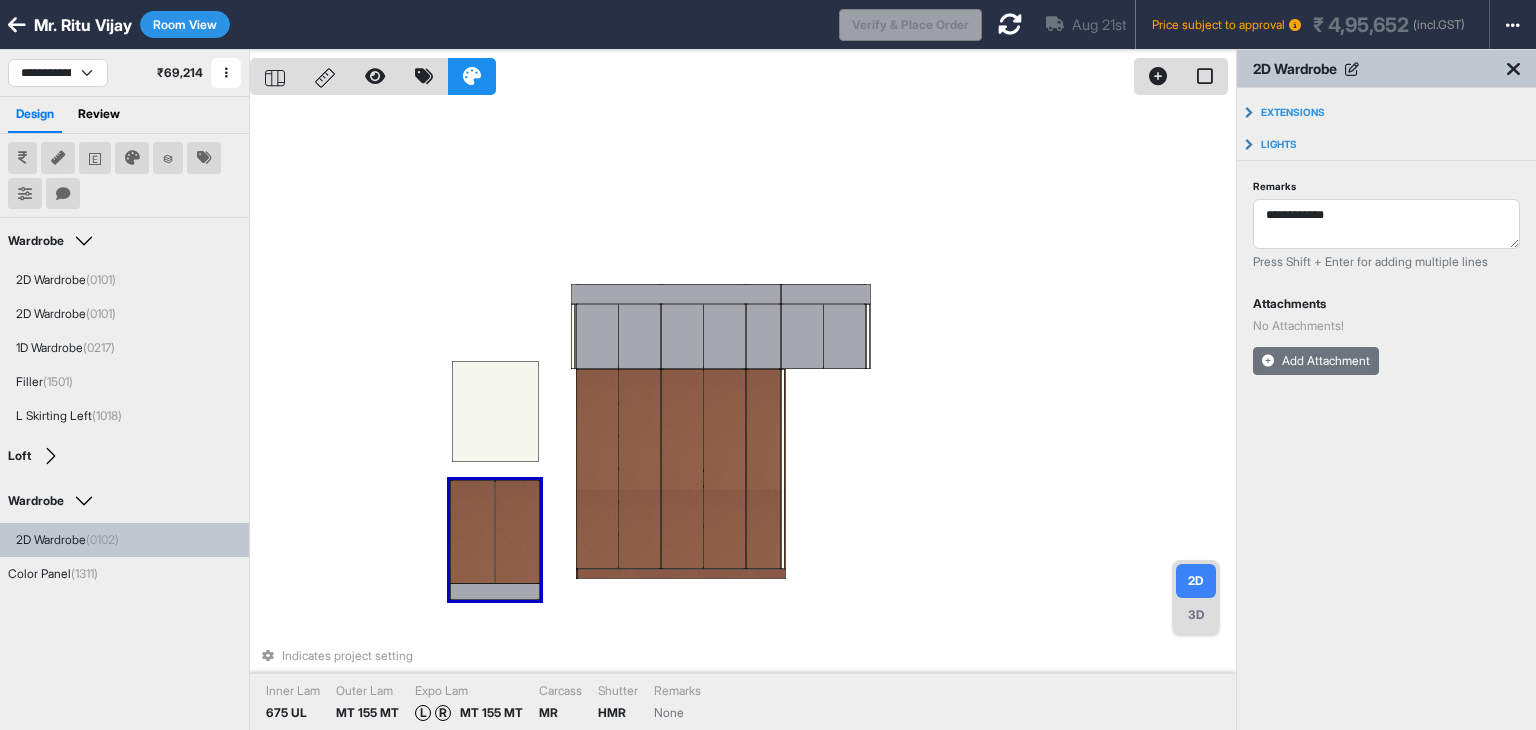 click on "Add Attachment" at bounding box center [1316, 361] 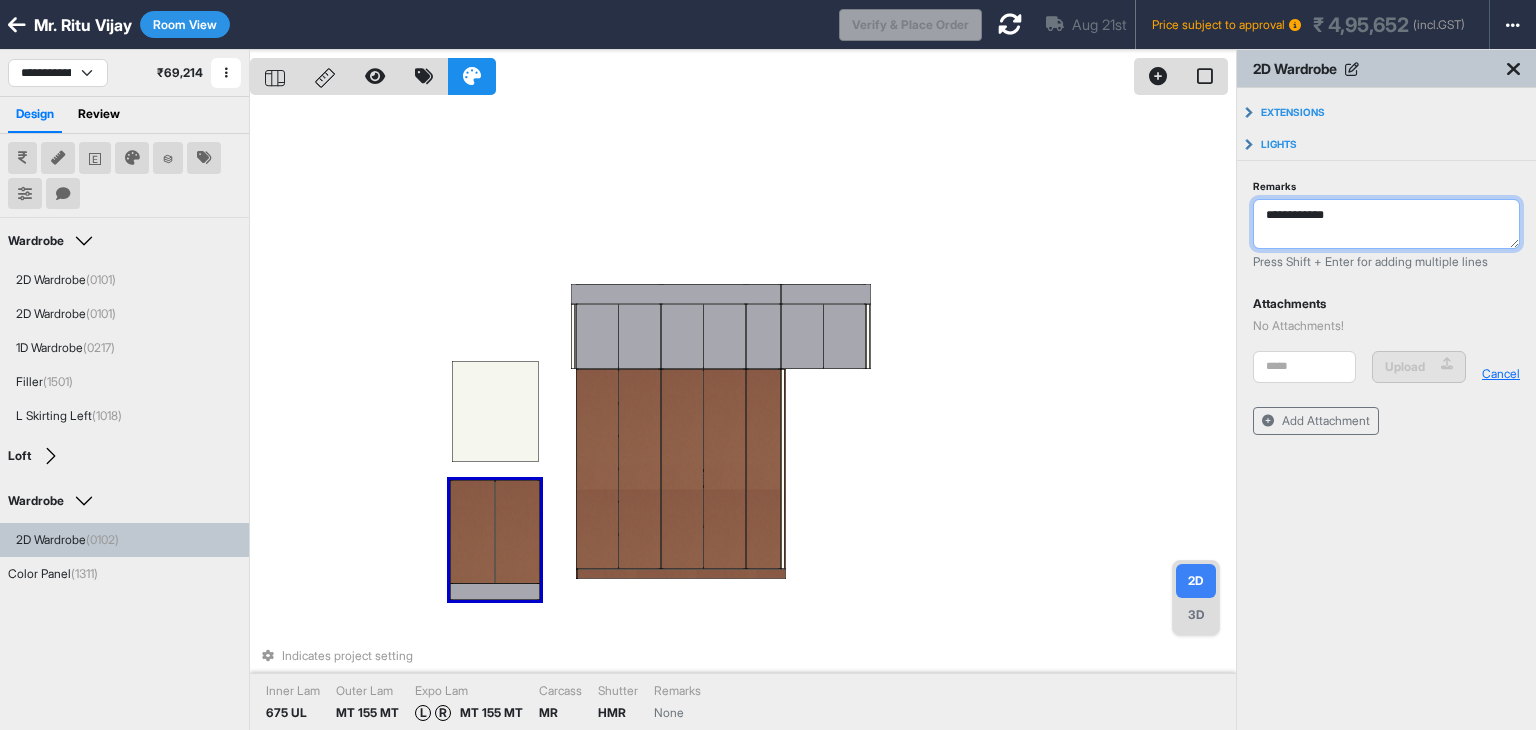 click on "**********" at bounding box center [1386, 224] 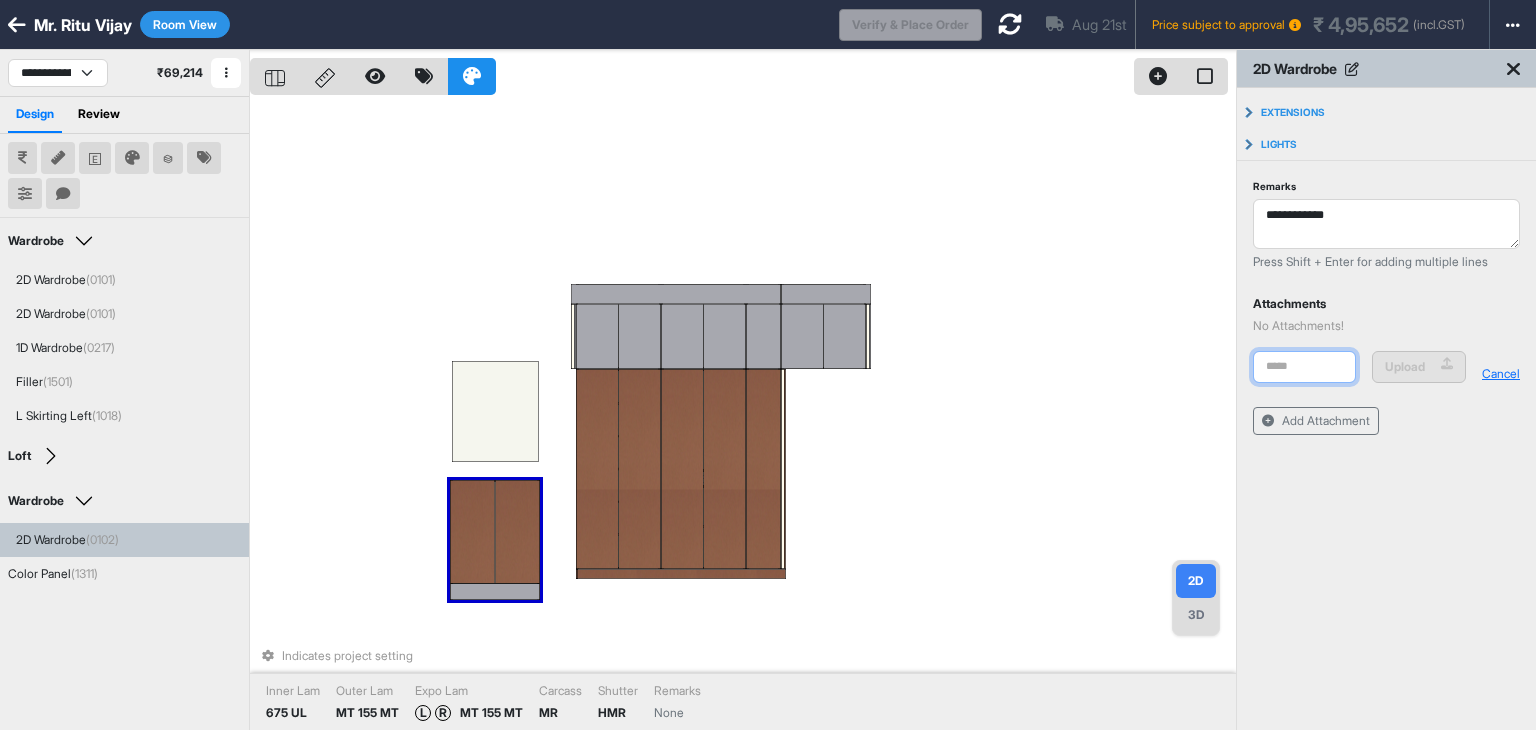 click at bounding box center (1304, 367) 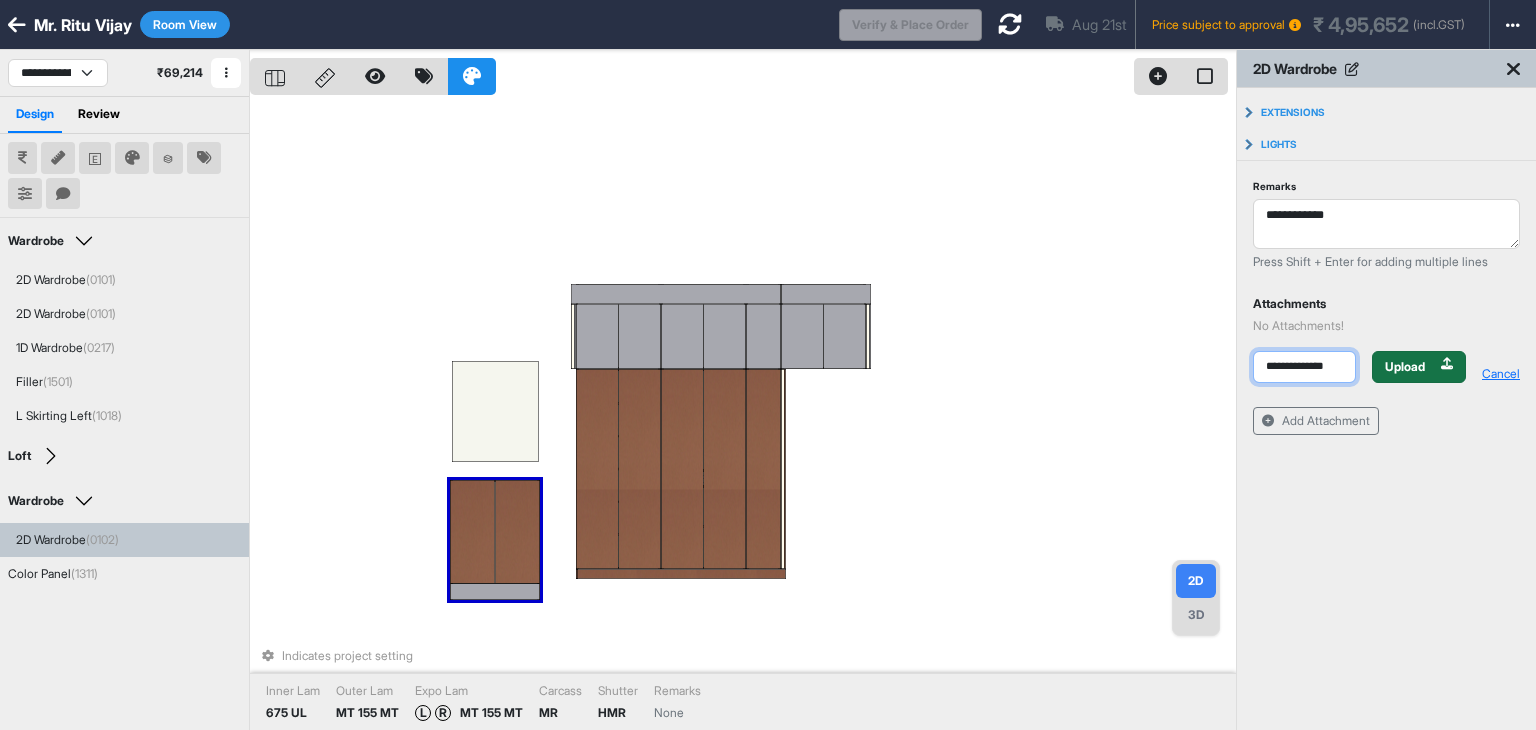 type on "**********" 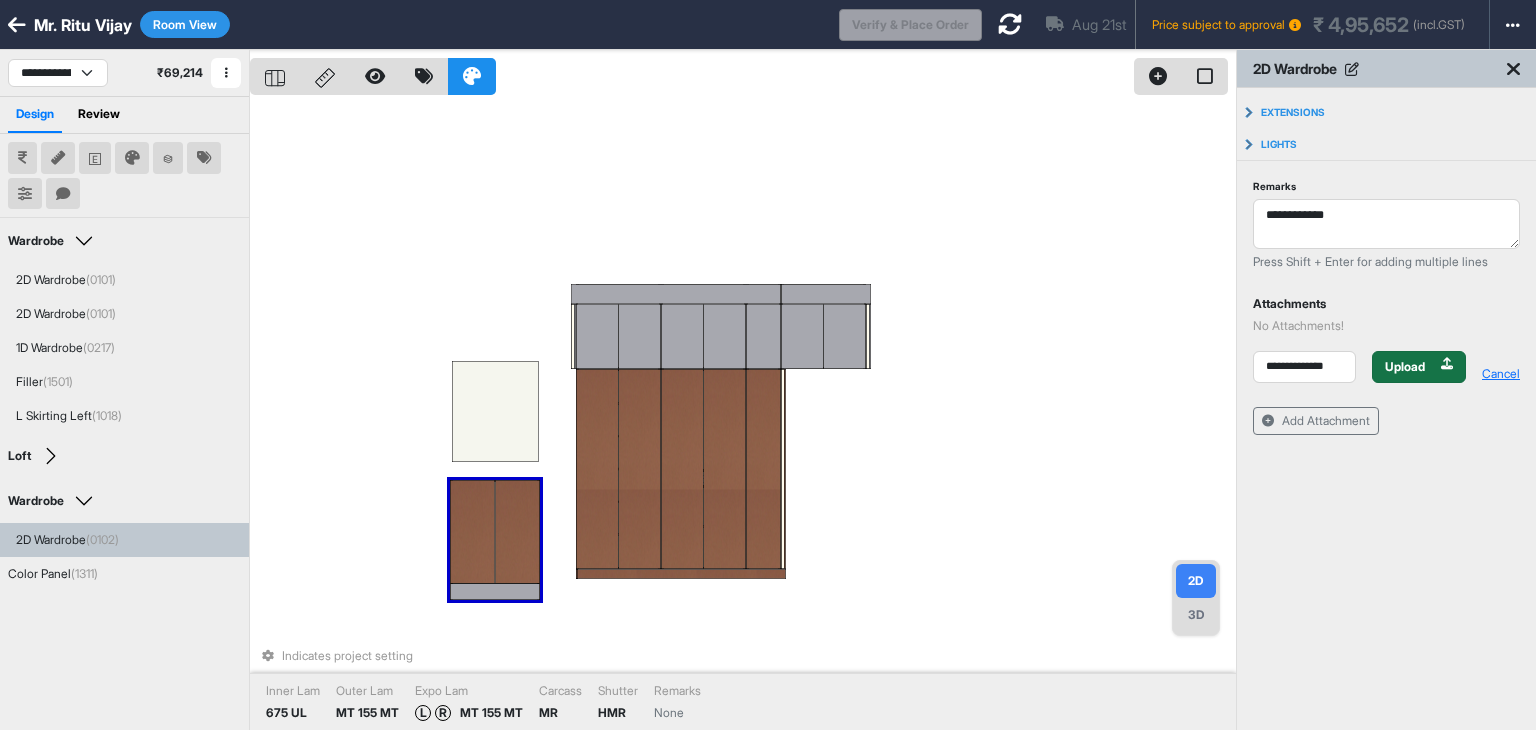 click on "Upload" at bounding box center [1419, 367] 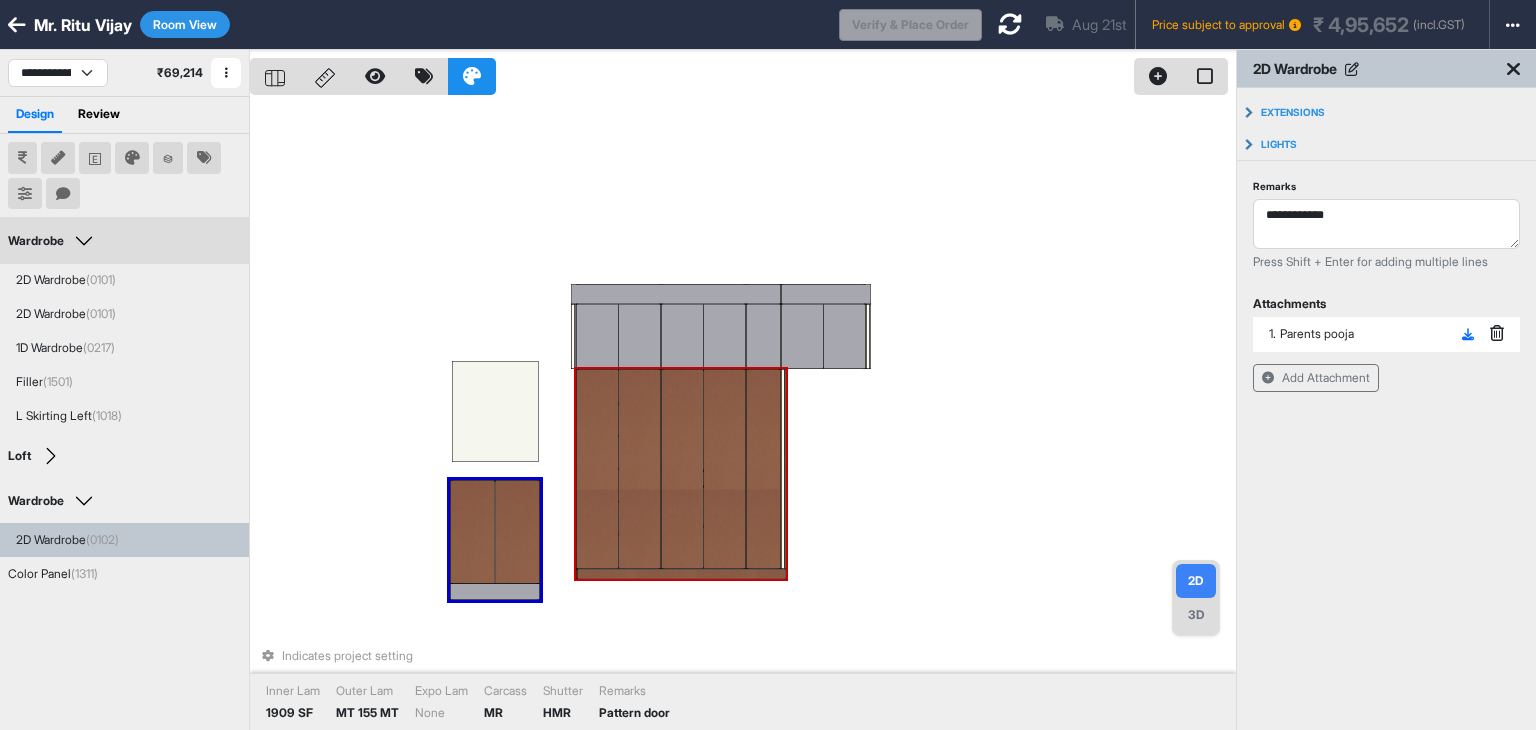 click on "**********" at bounding box center (1386, 272) 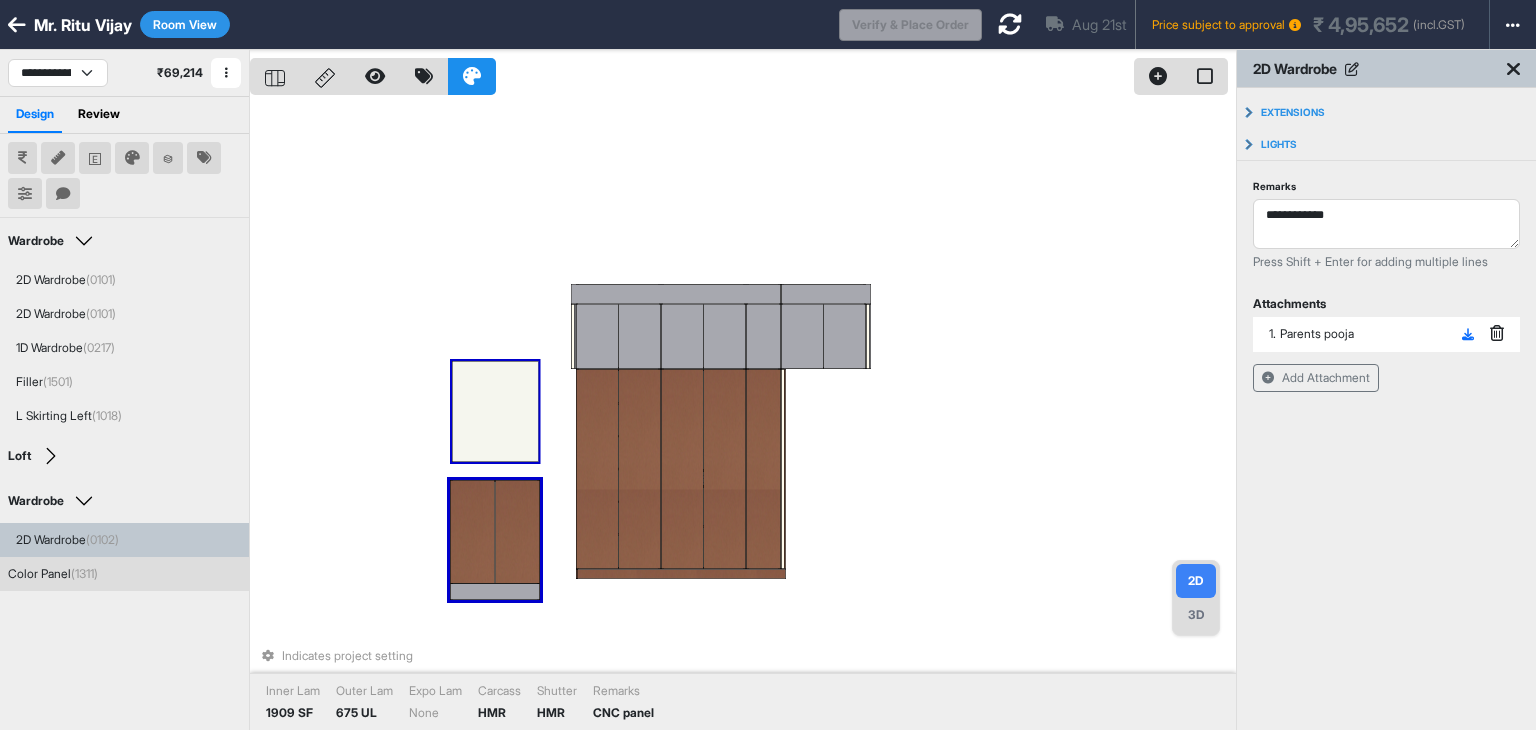 click at bounding box center (495, 411) 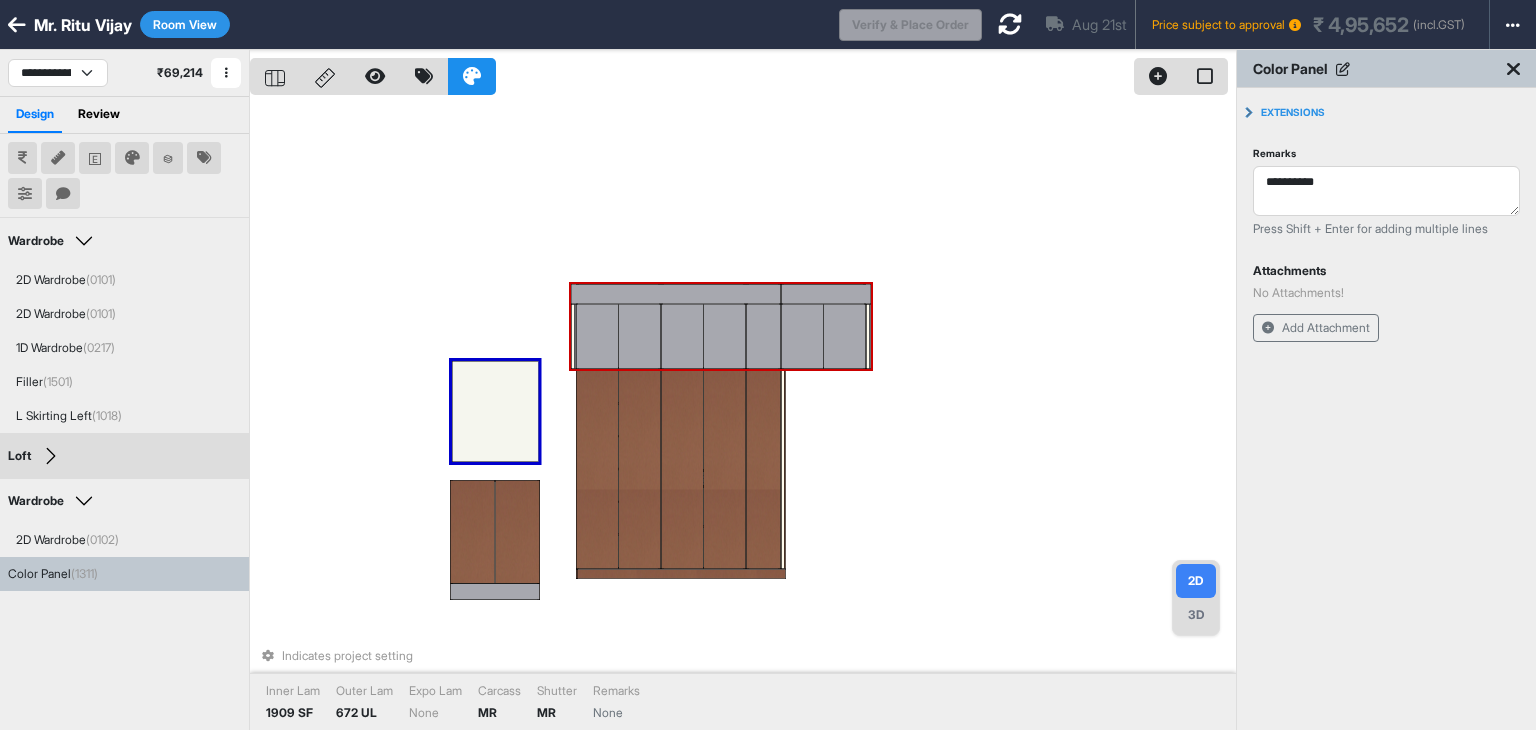 click on "3D" at bounding box center (1196, 615) 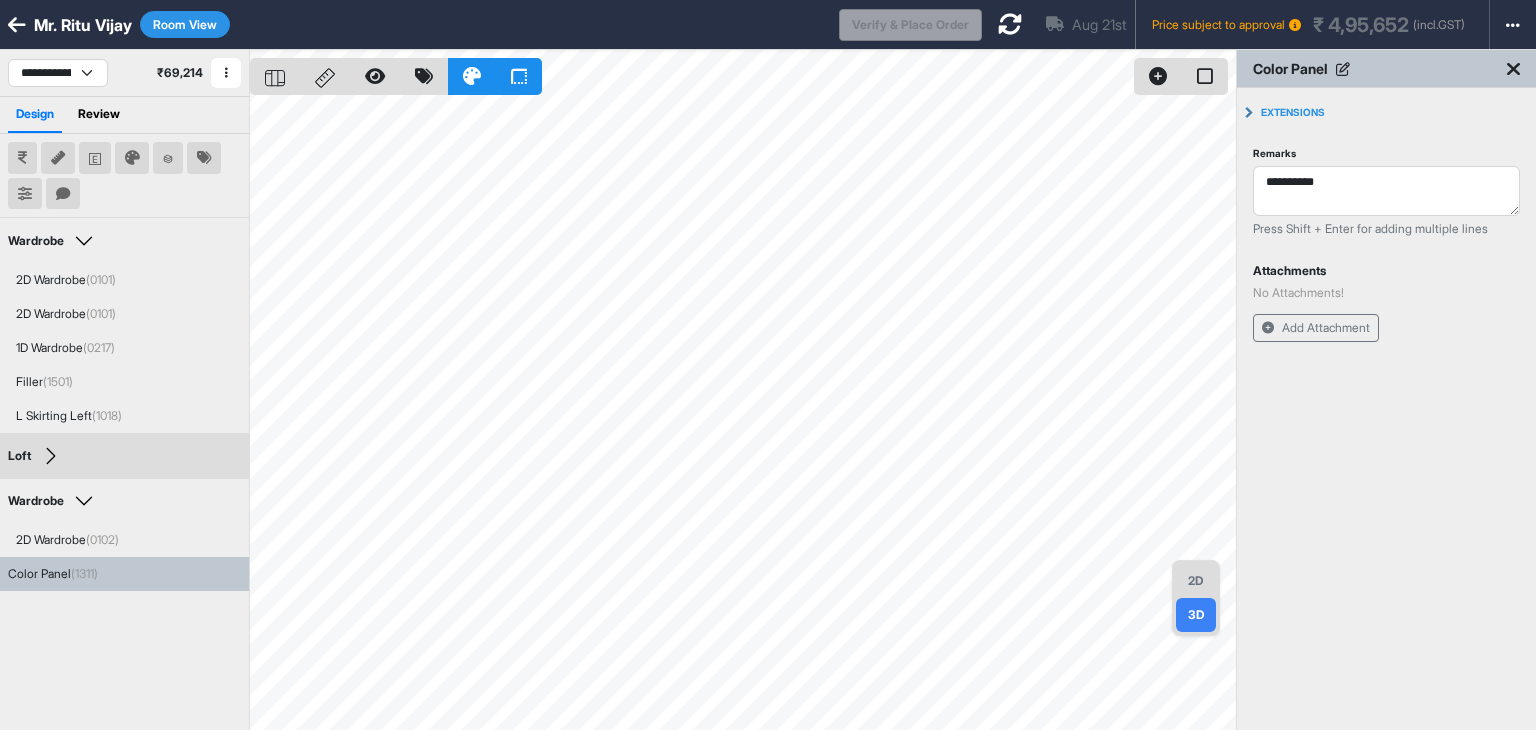 click on "2D" at bounding box center (1196, 581) 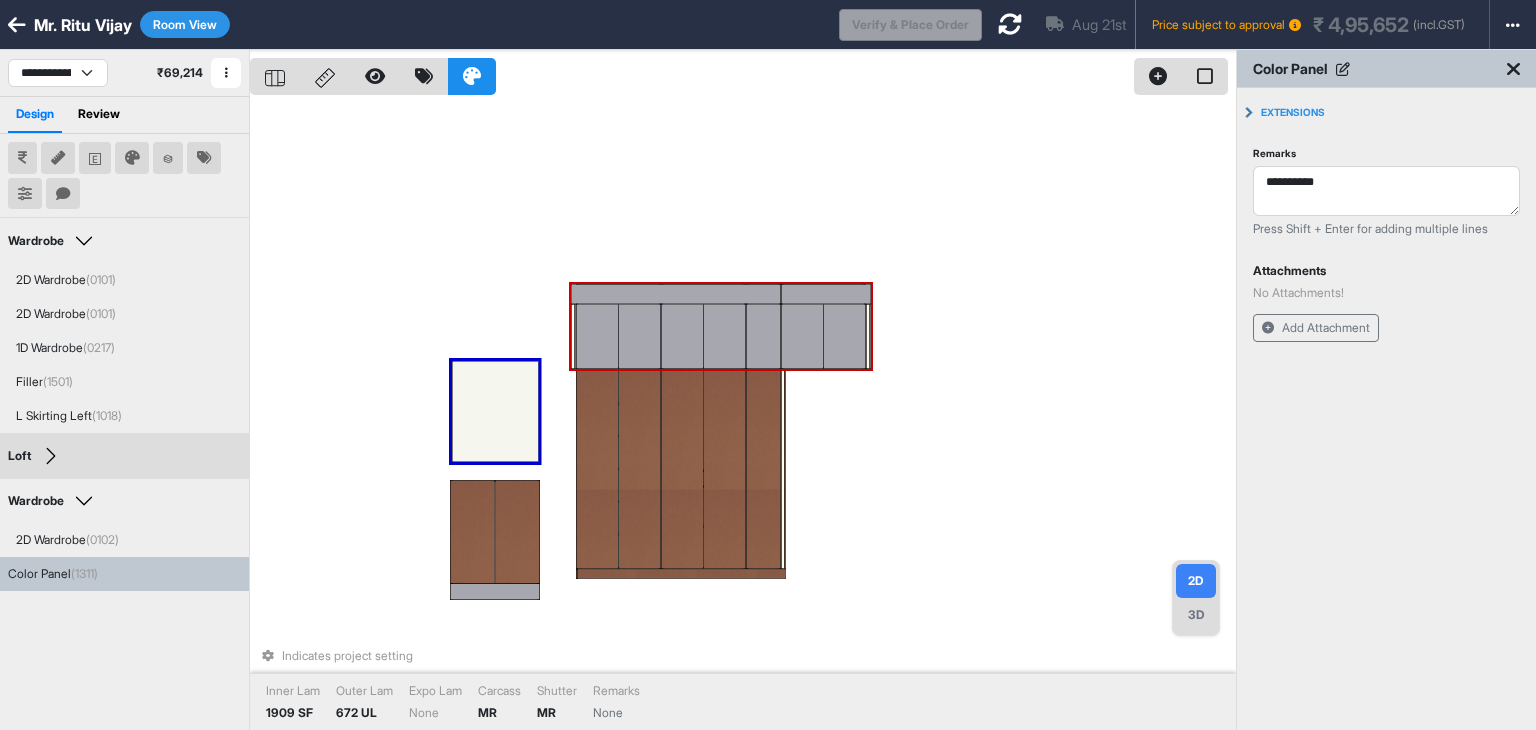 click on "Indicates project setting Inner Lam 1909 SF Outer Lam 672 UL Expo Lam None Carcass MR Shutter MR Remarks None" at bounding box center [743, 415] 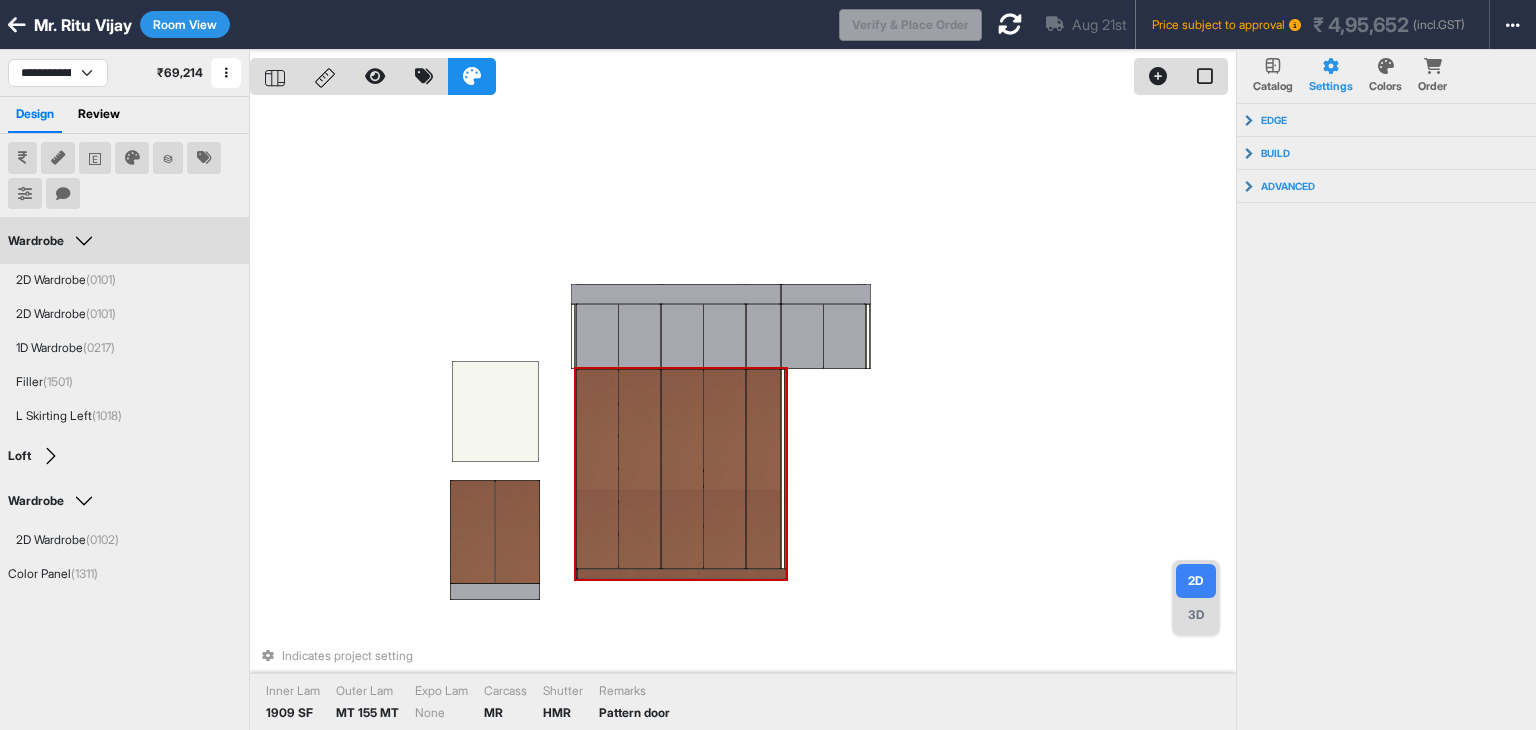 click at bounding box center (1010, 24) 